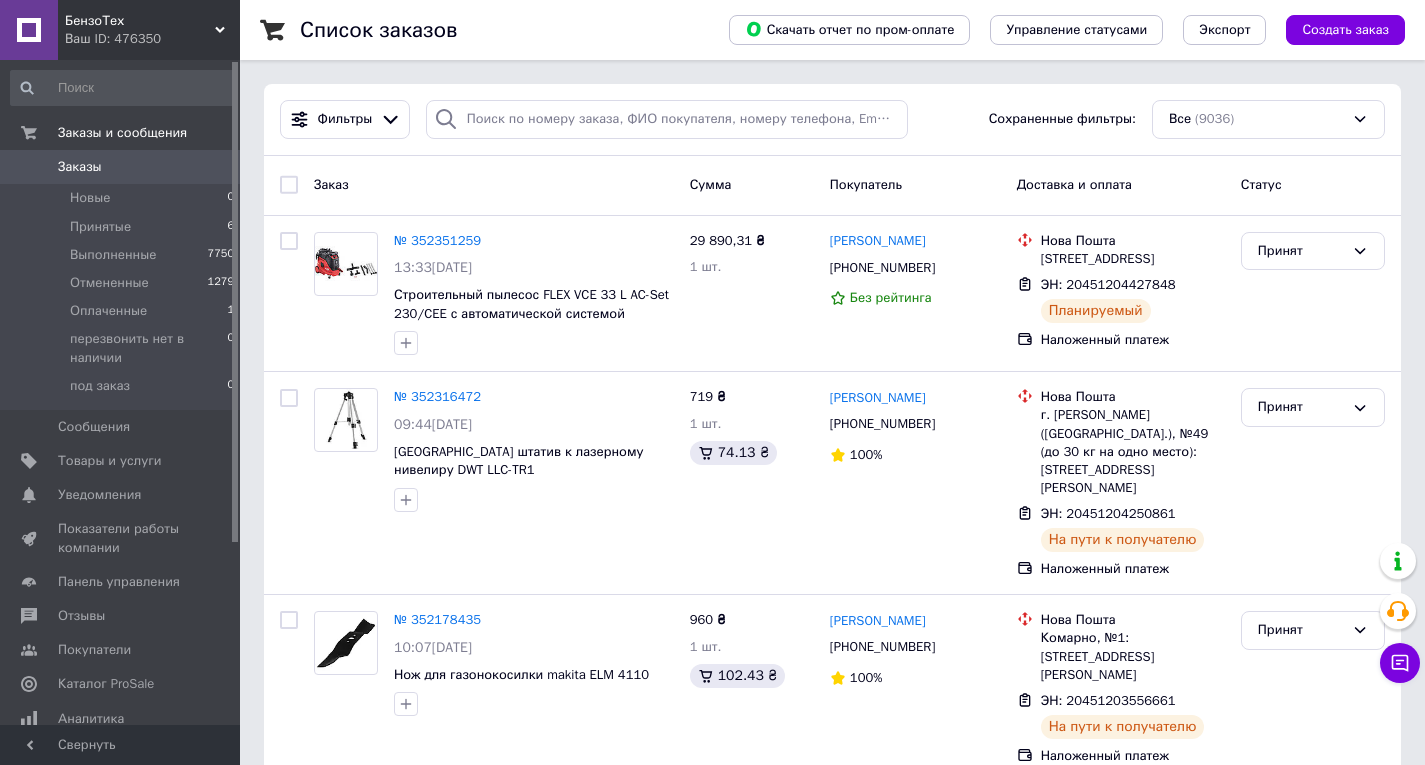 scroll, scrollTop: 0, scrollLeft: 0, axis: both 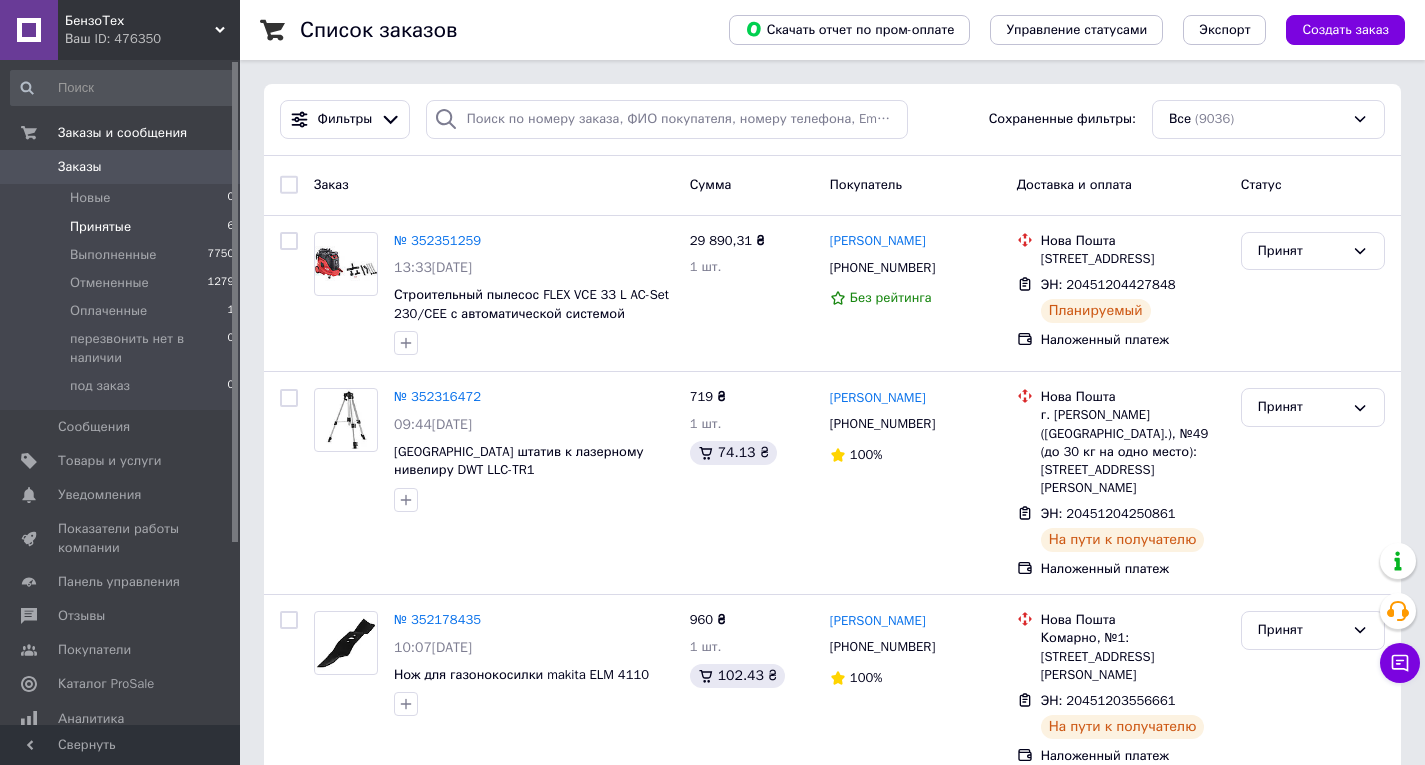click on "Принятые" at bounding box center [100, 227] 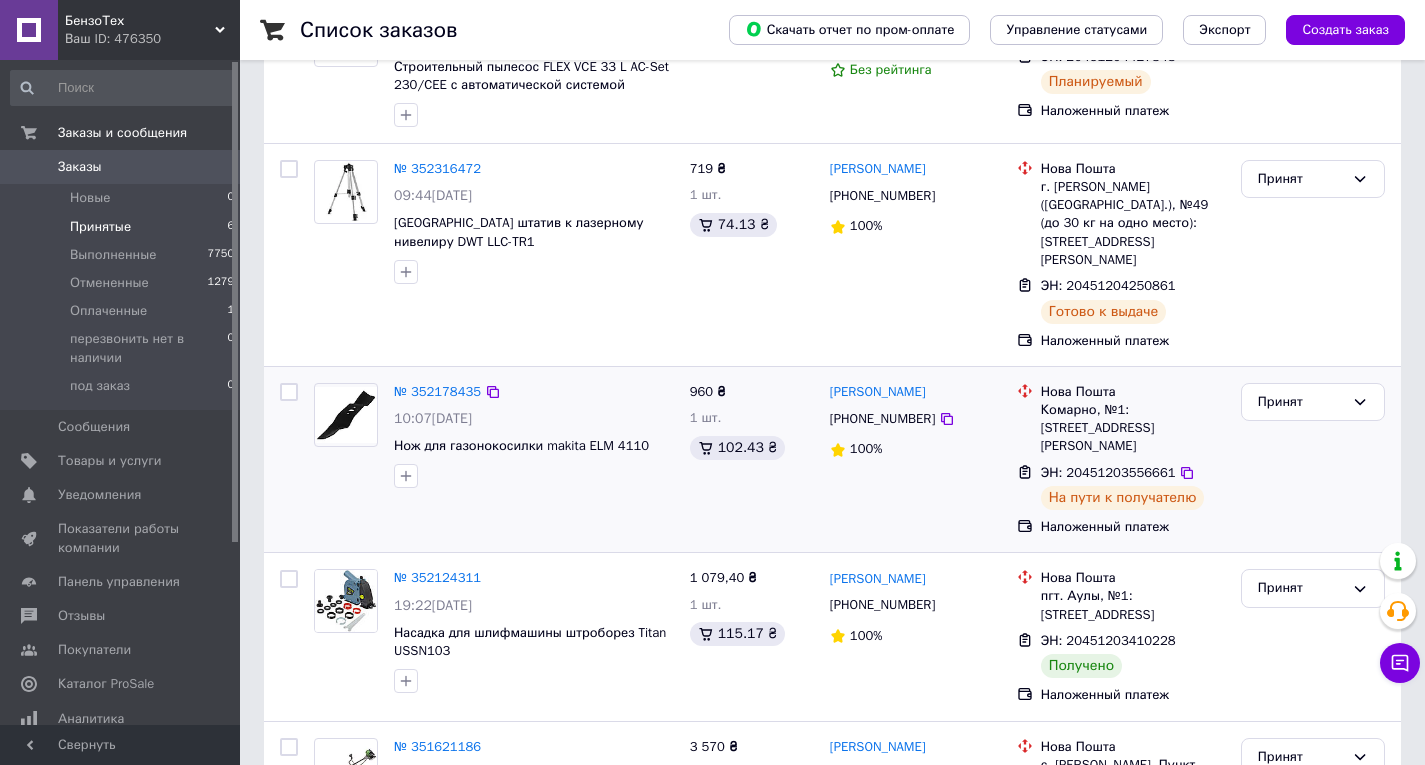 scroll, scrollTop: 593, scrollLeft: 0, axis: vertical 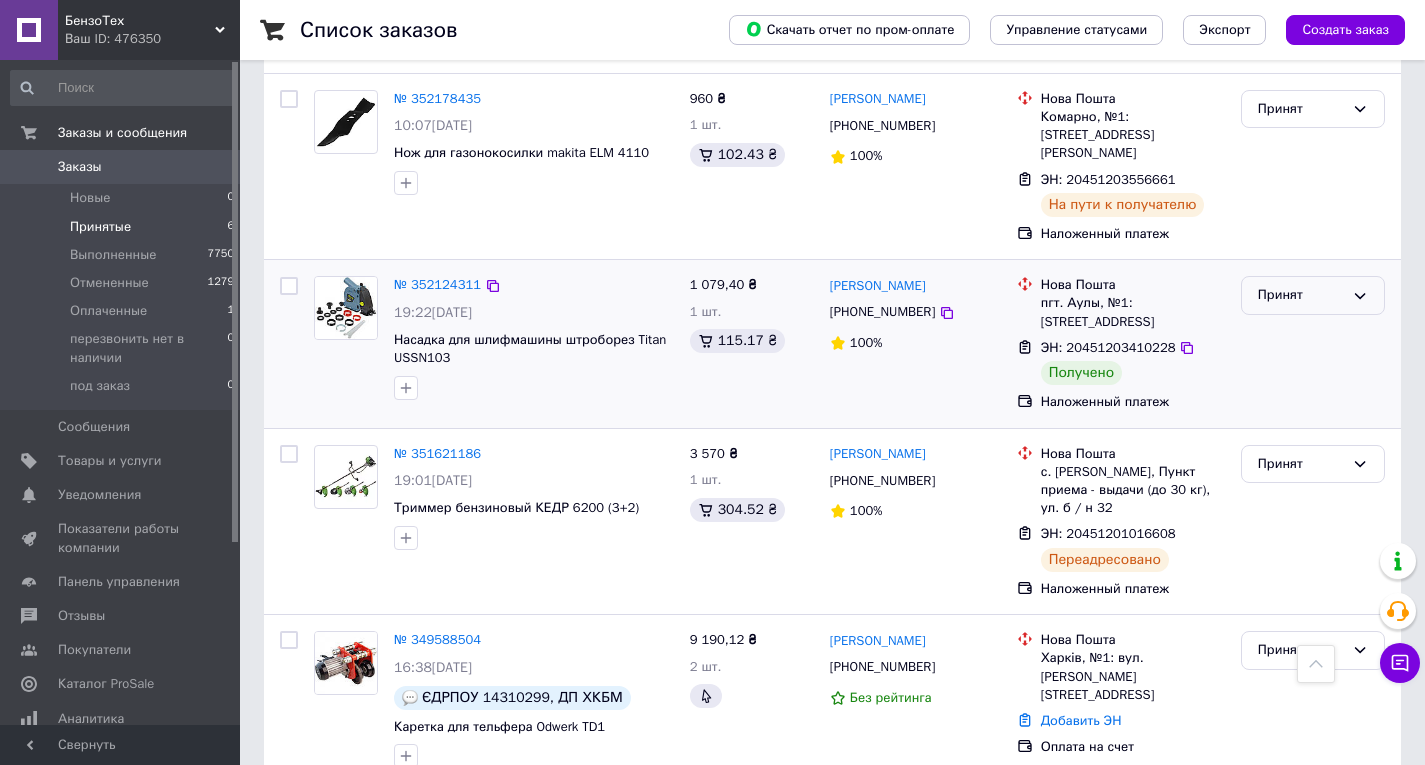 click on "Принят" at bounding box center (1301, 295) 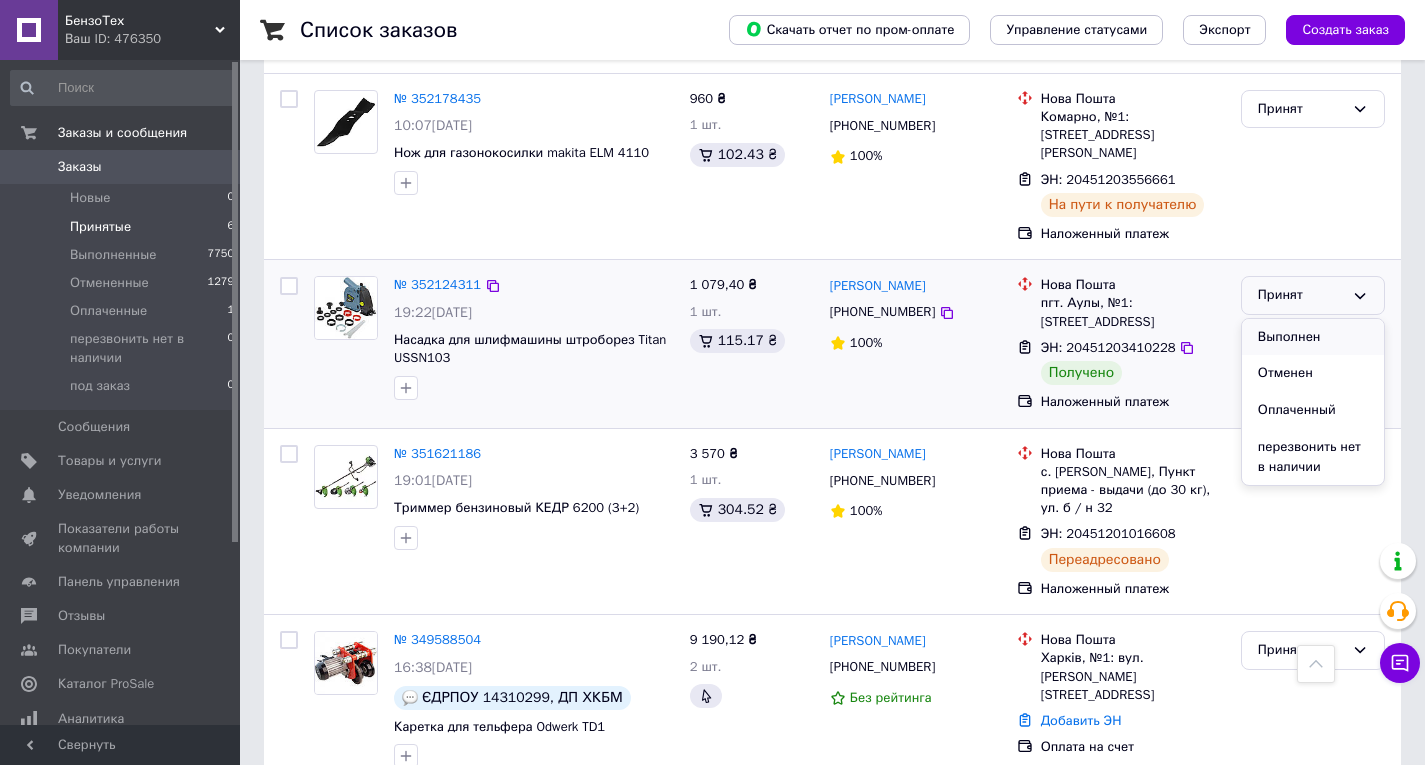 click on "Выполнен" at bounding box center [1313, 337] 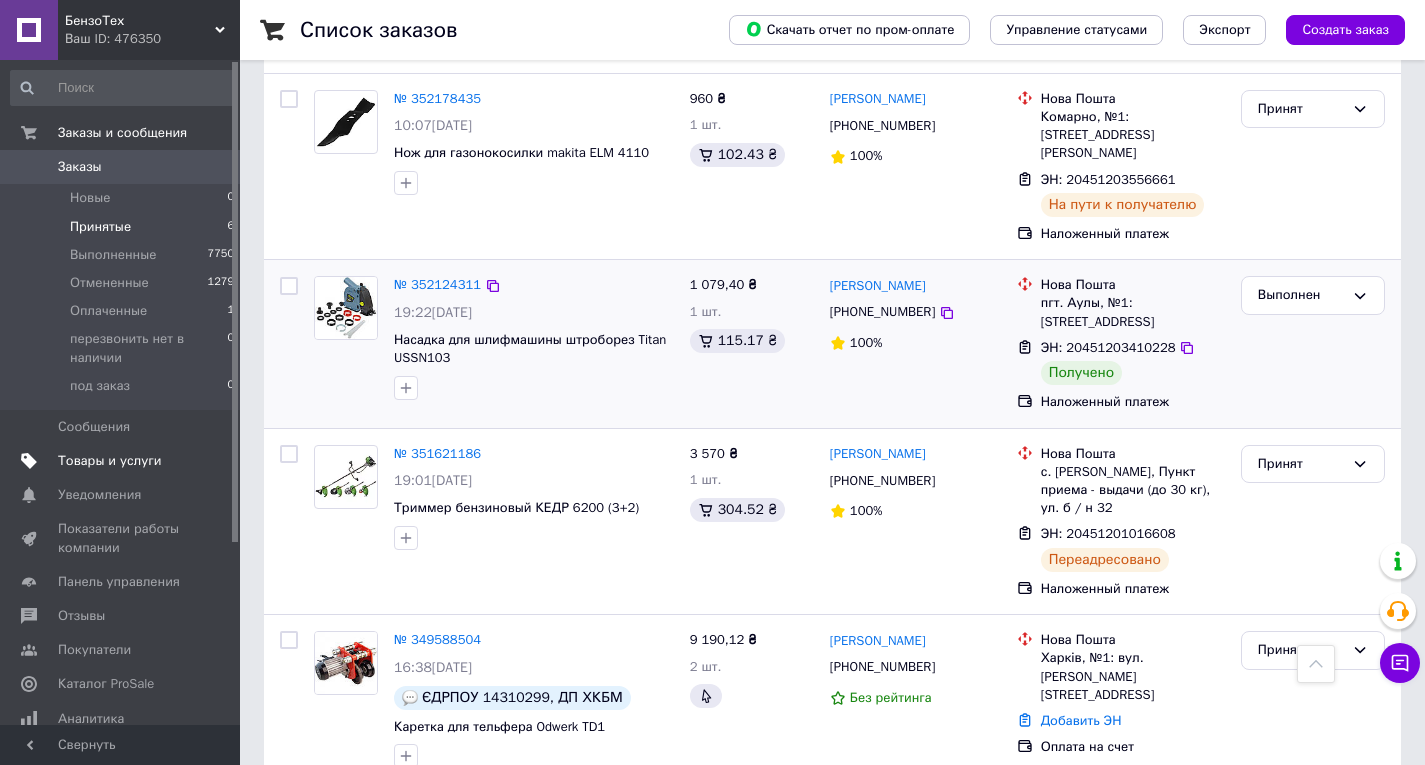click on "Товары и услуги" at bounding box center [110, 461] 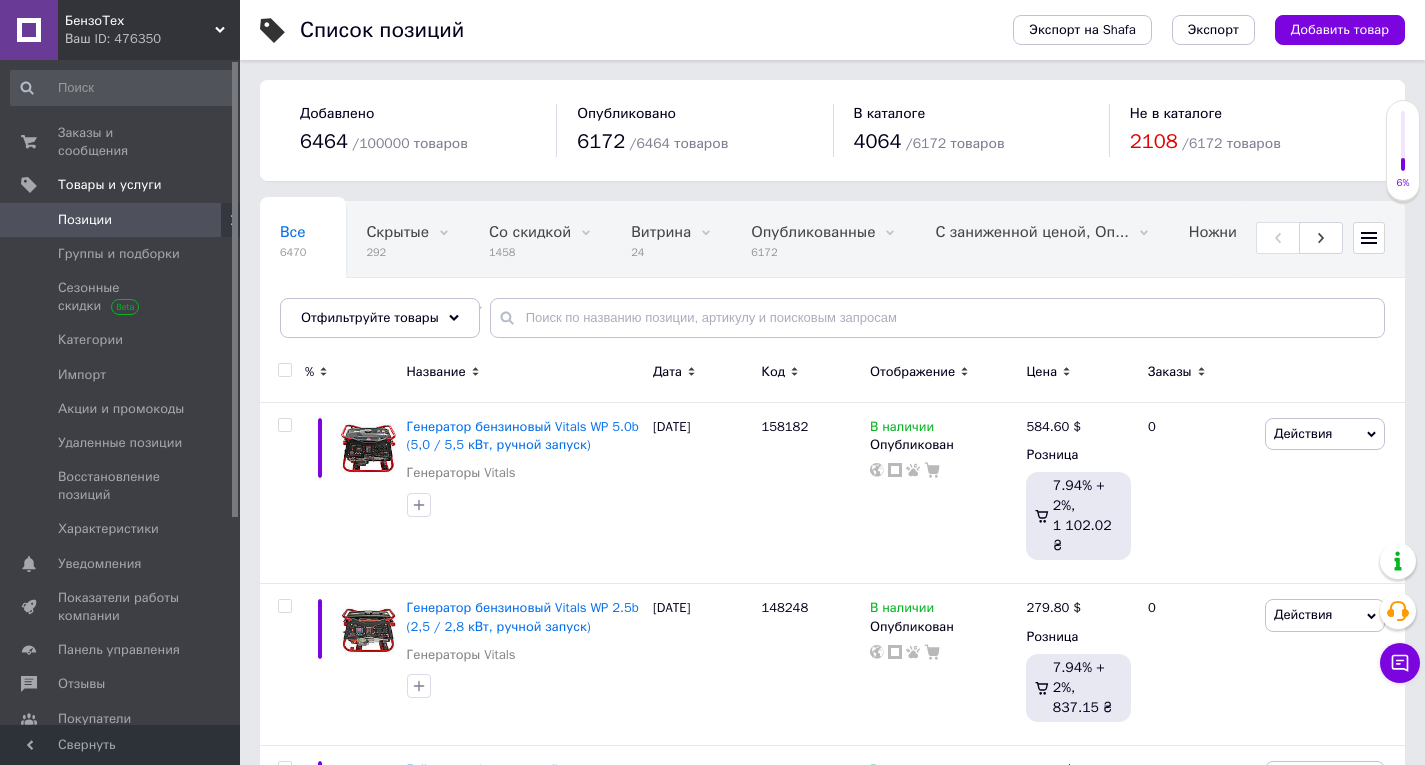 click on "Отфильтруйте товары" at bounding box center [380, 318] 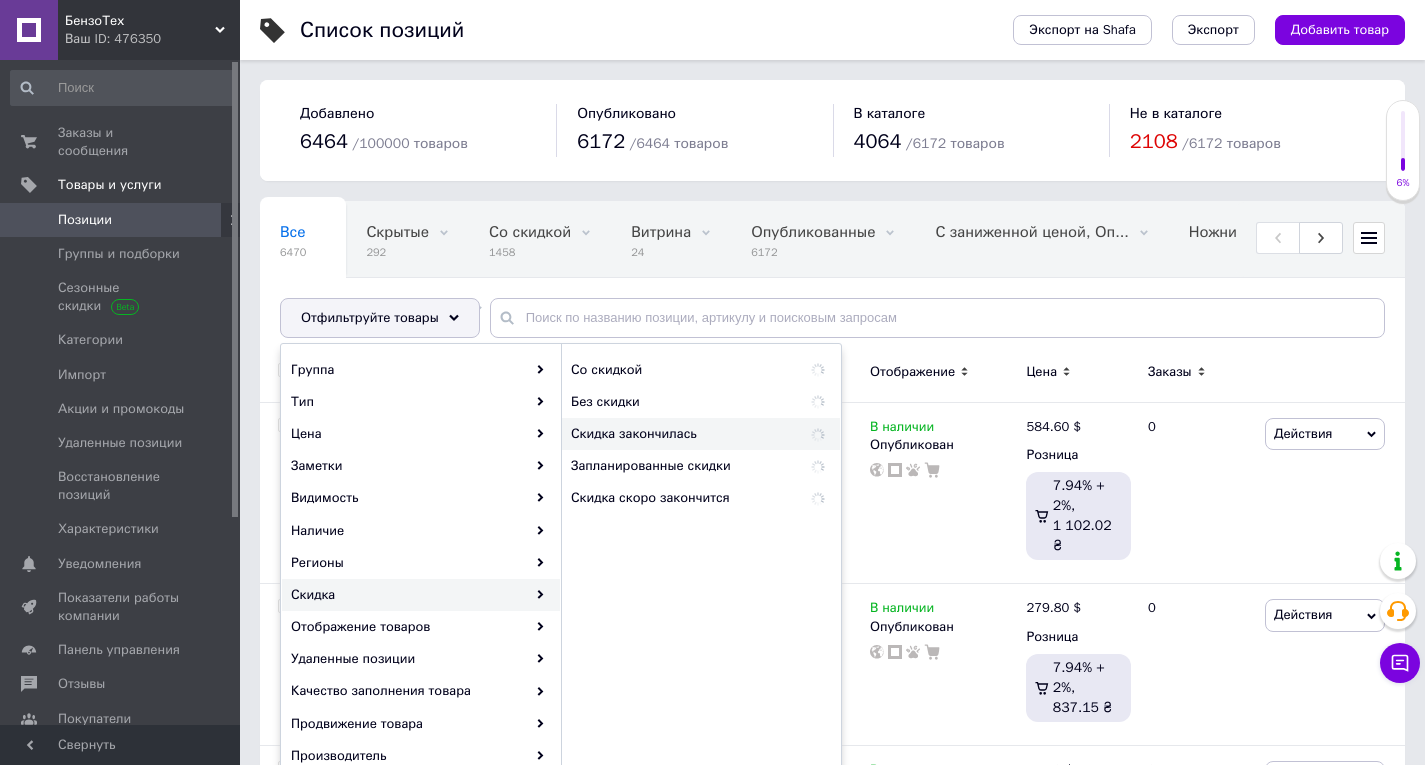 click on "Скидка закончилась" at bounding box center (676, 434) 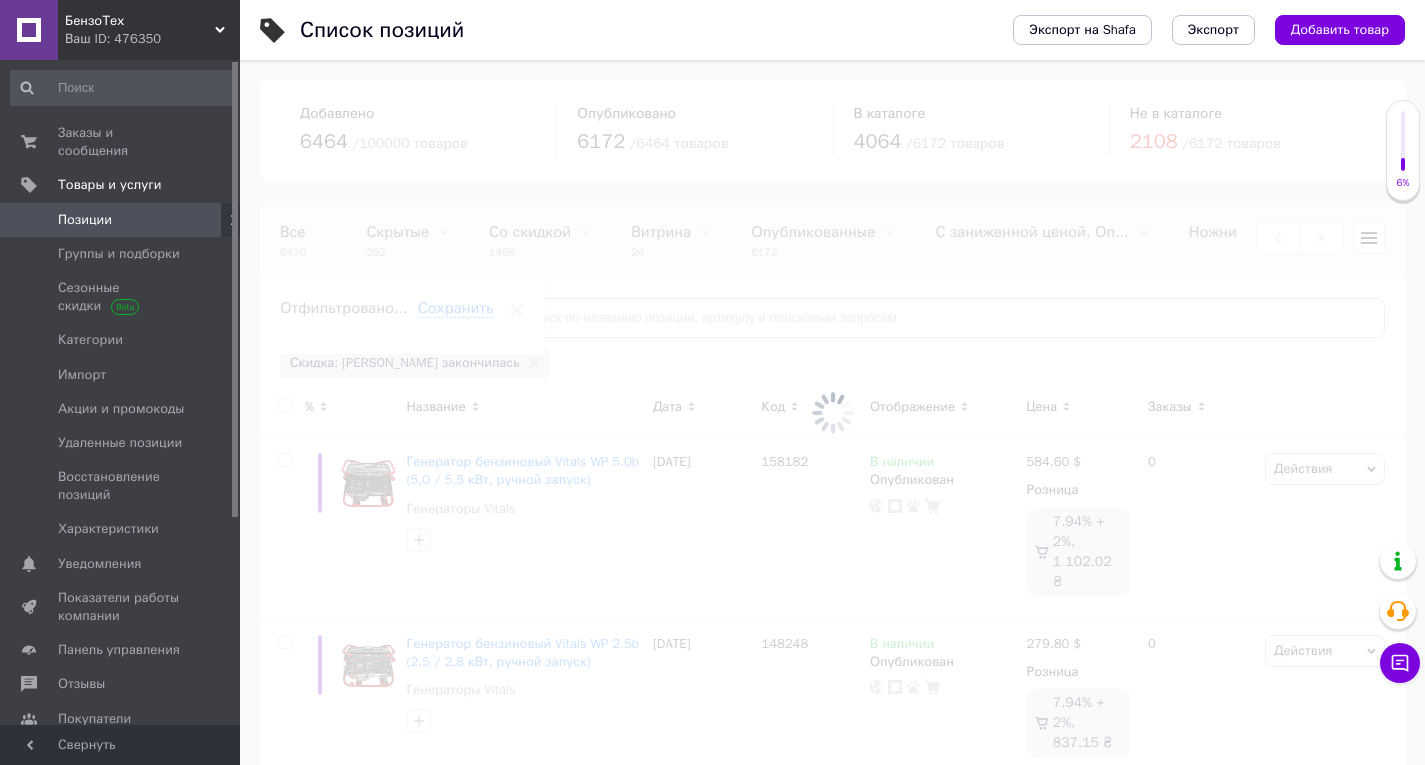 scroll, scrollTop: 0, scrollLeft: 681, axis: horizontal 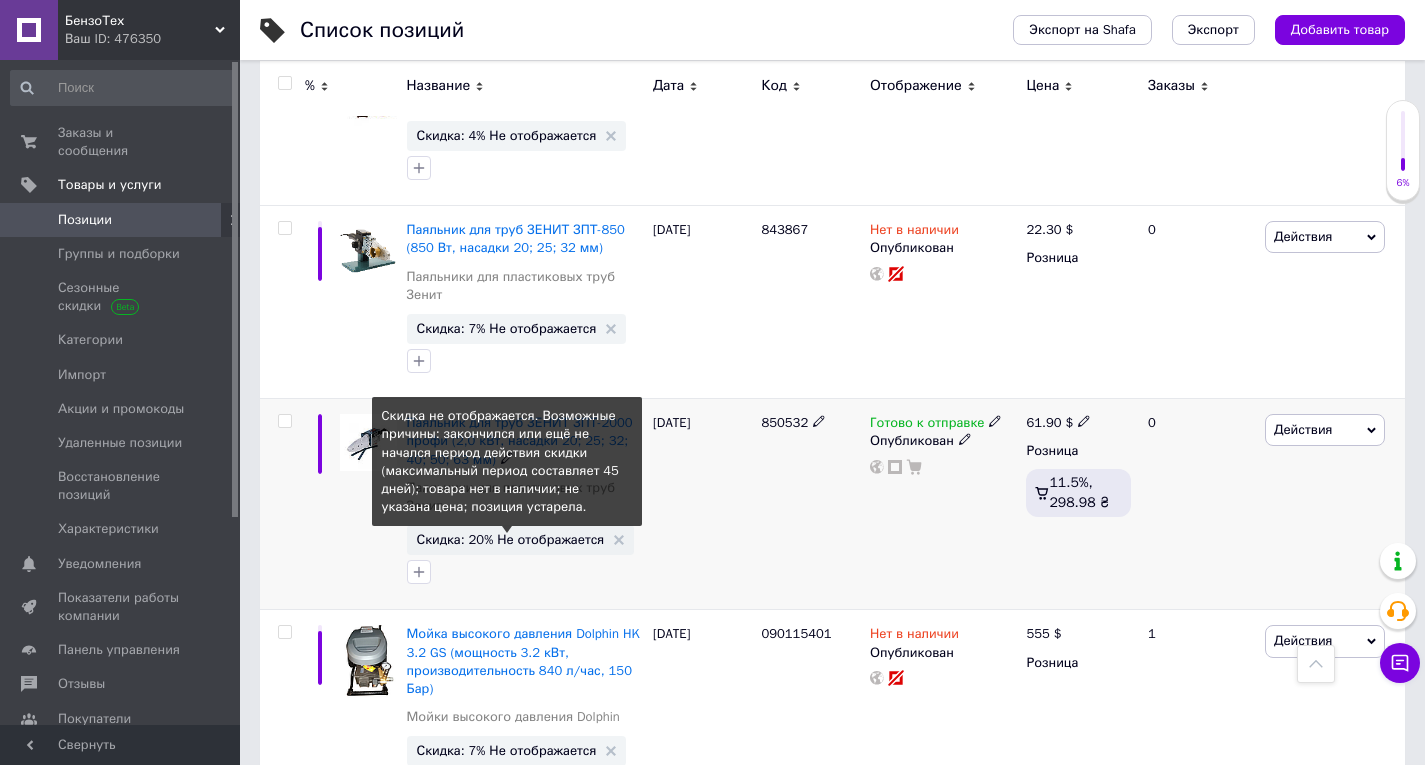 click on "Скидка: 20% Не отображается" at bounding box center (511, 539) 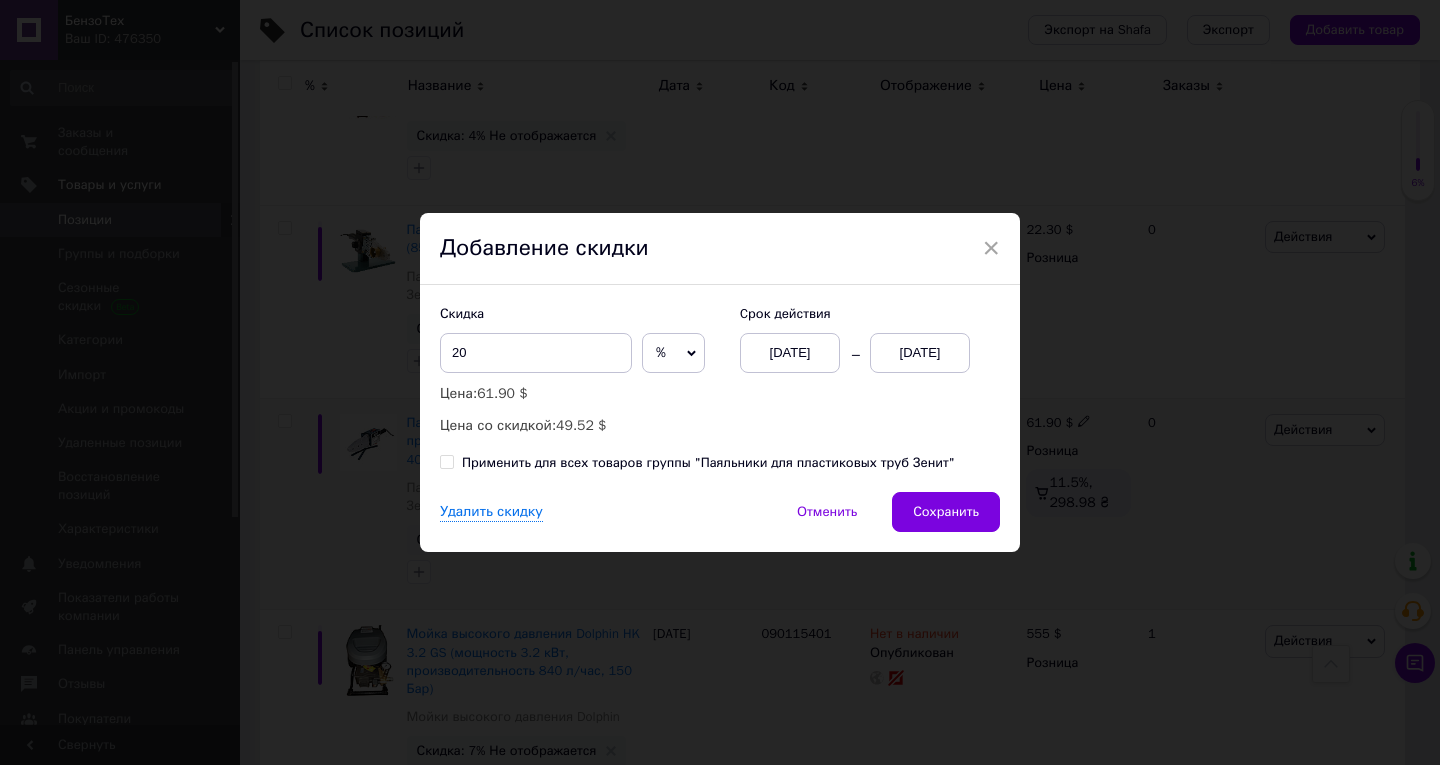click on "[DATE]" at bounding box center (920, 353) 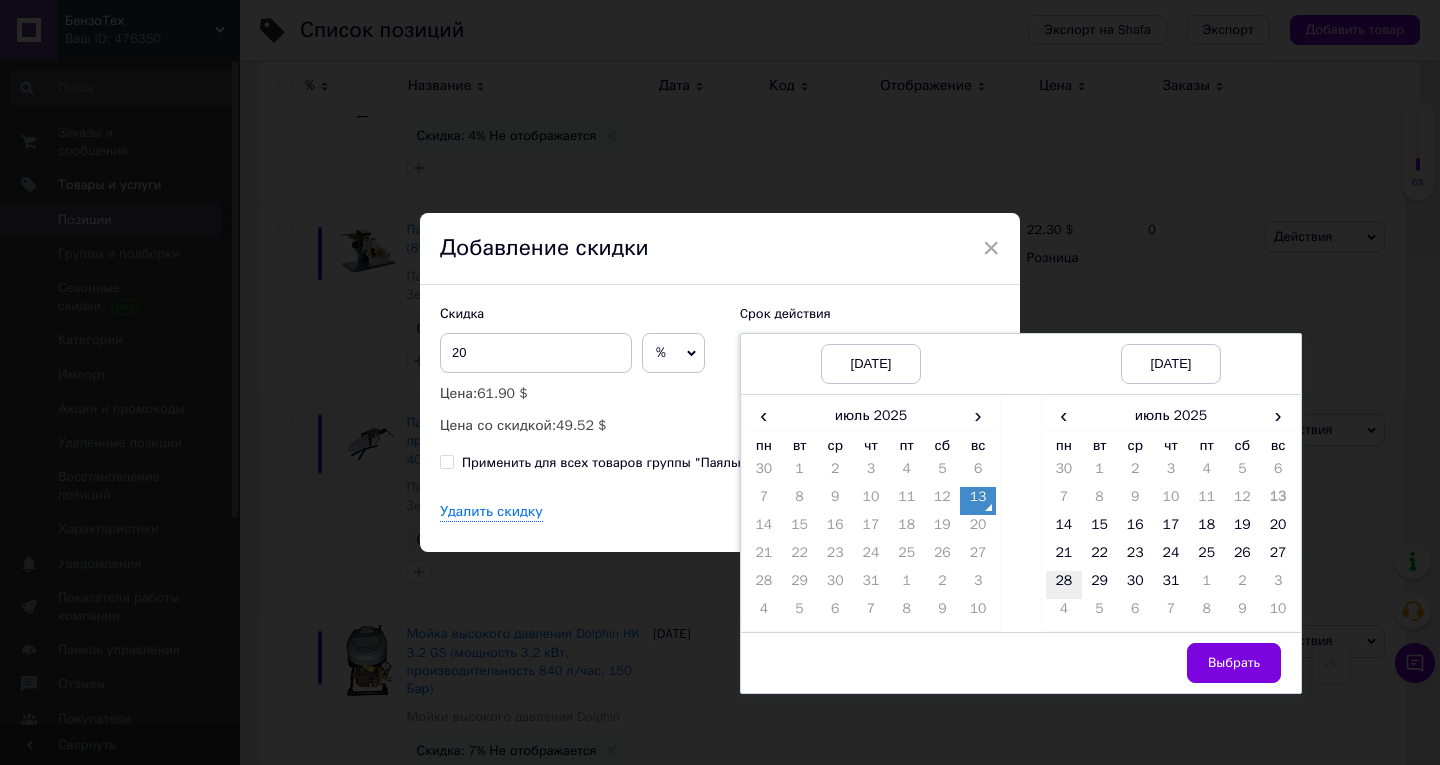 click on "28" at bounding box center (1064, 585) 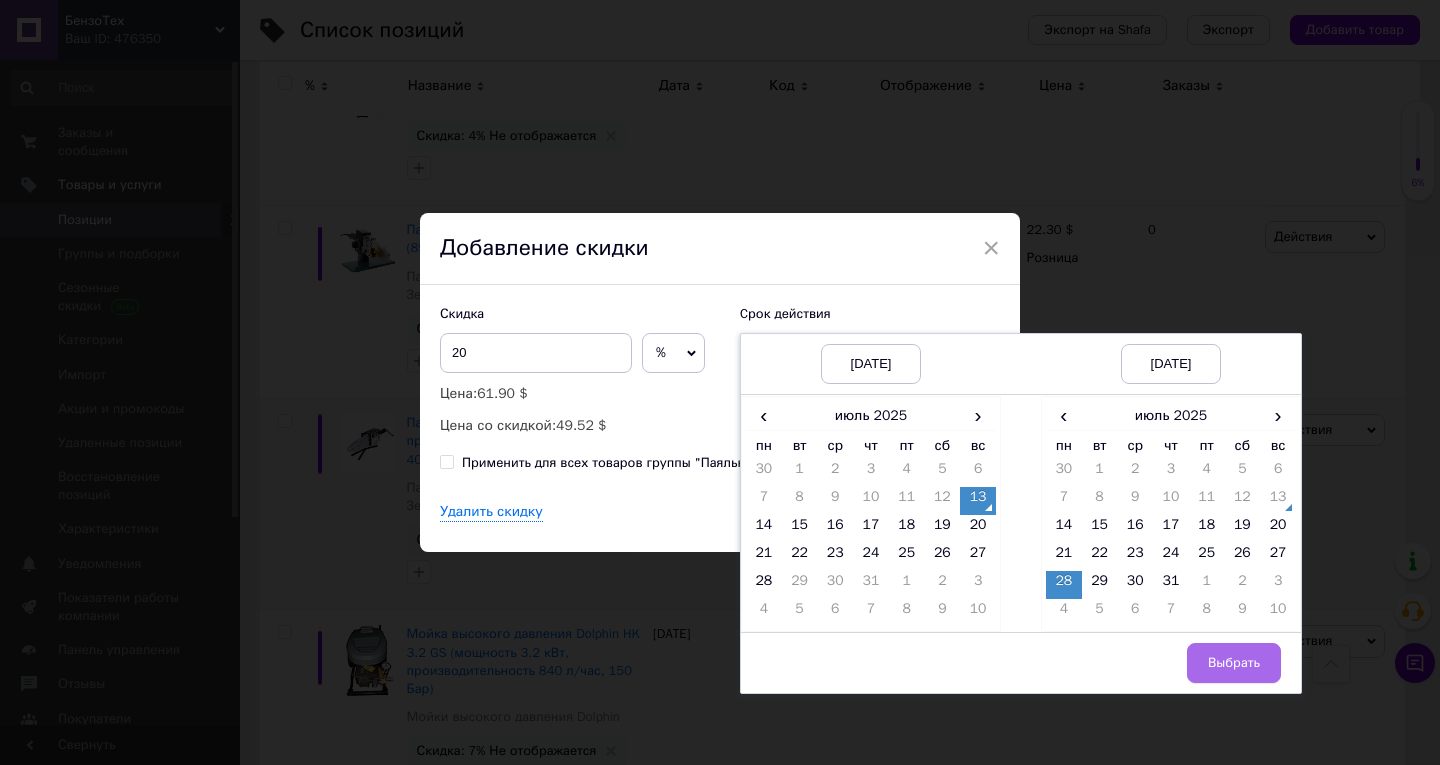 click on "Выбрать" at bounding box center (1234, 663) 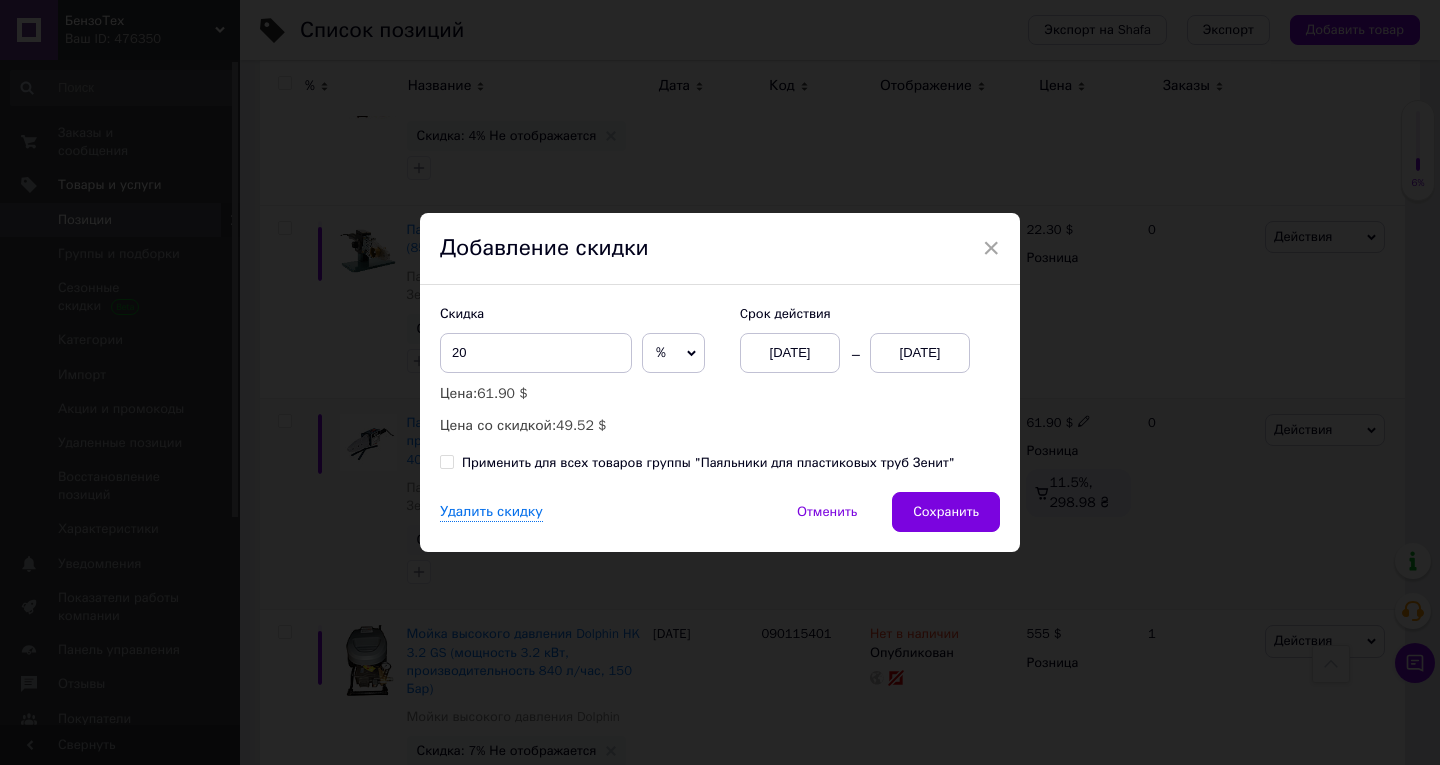 click on "Сохранить" at bounding box center (946, 512) 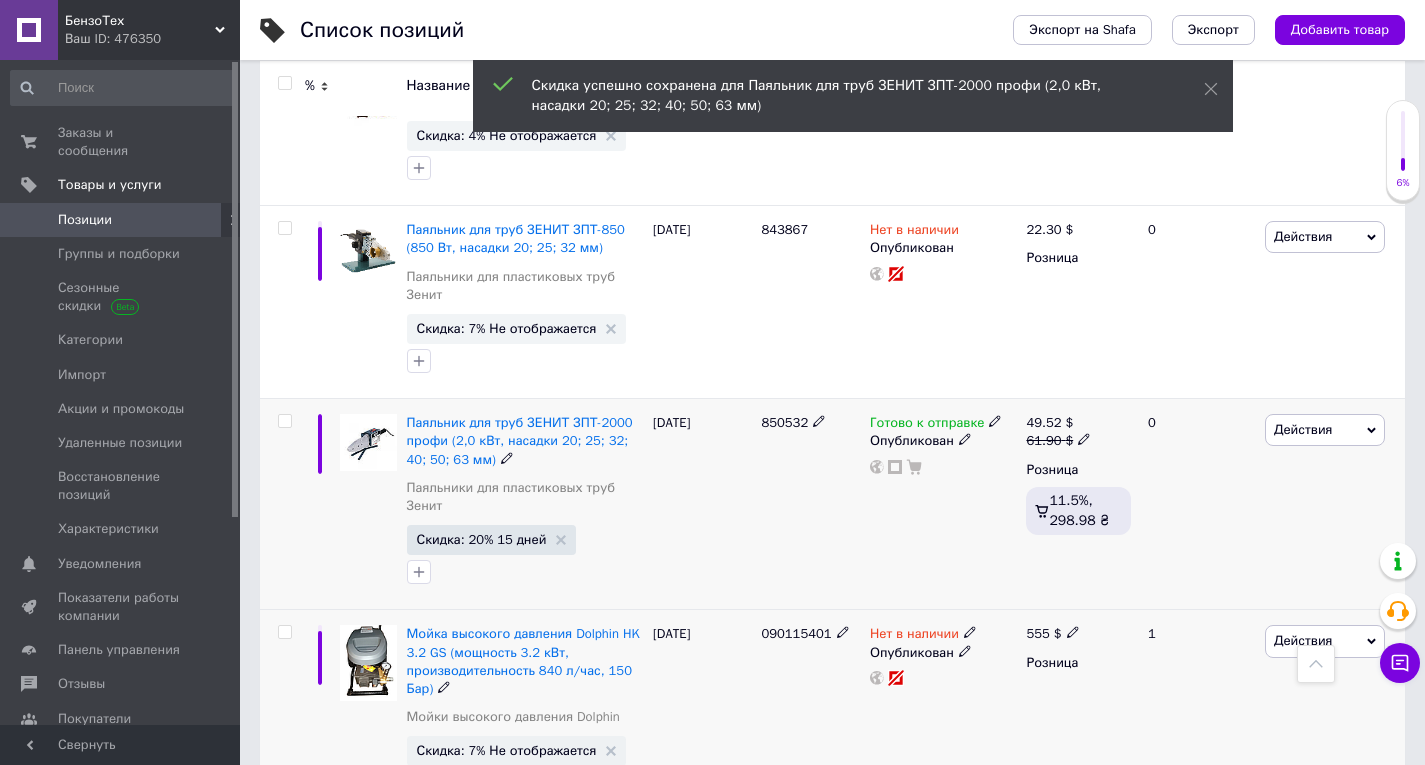 scroll, scrollTop: 0, scrollLeft: 681, axis: horizontal 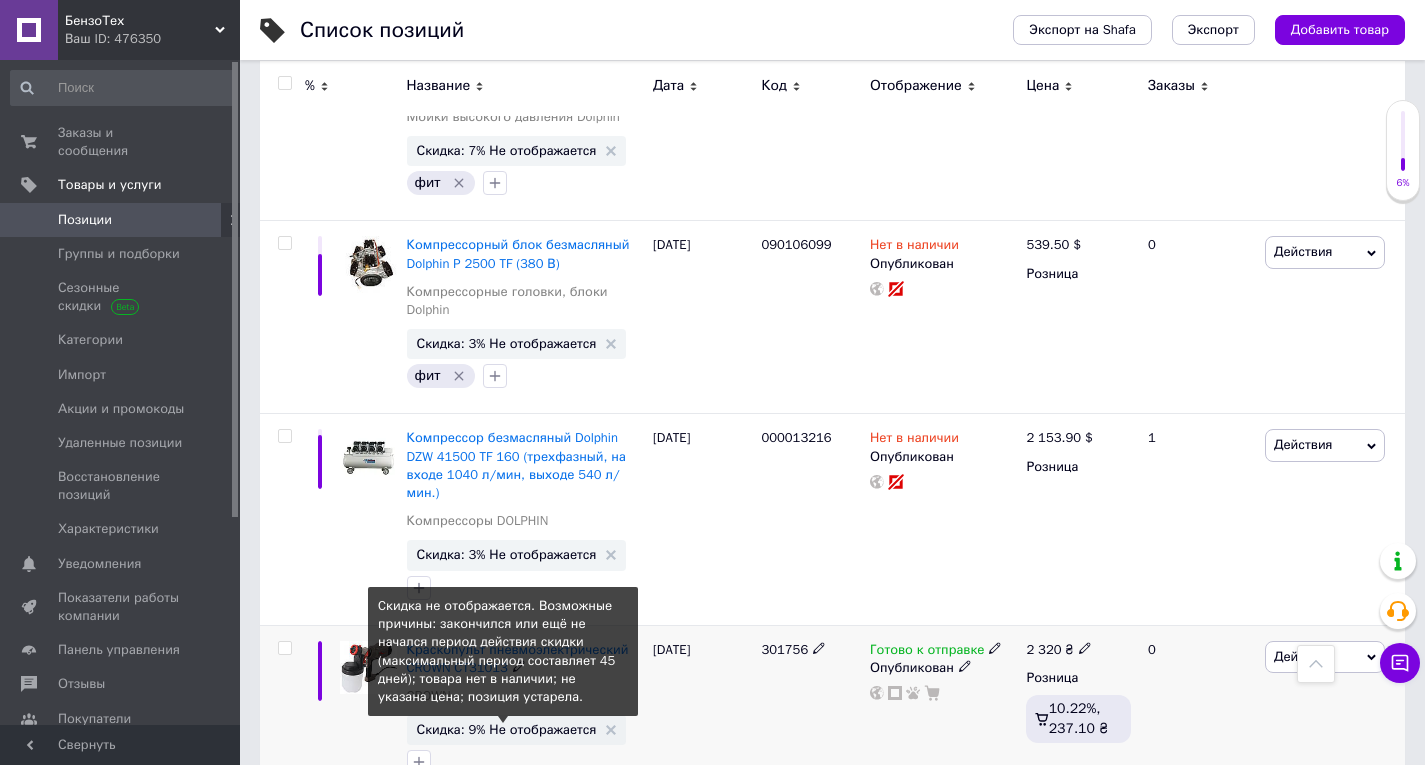 click on "Скидка: 9% Не отображается" at bounding box center [507, 729] 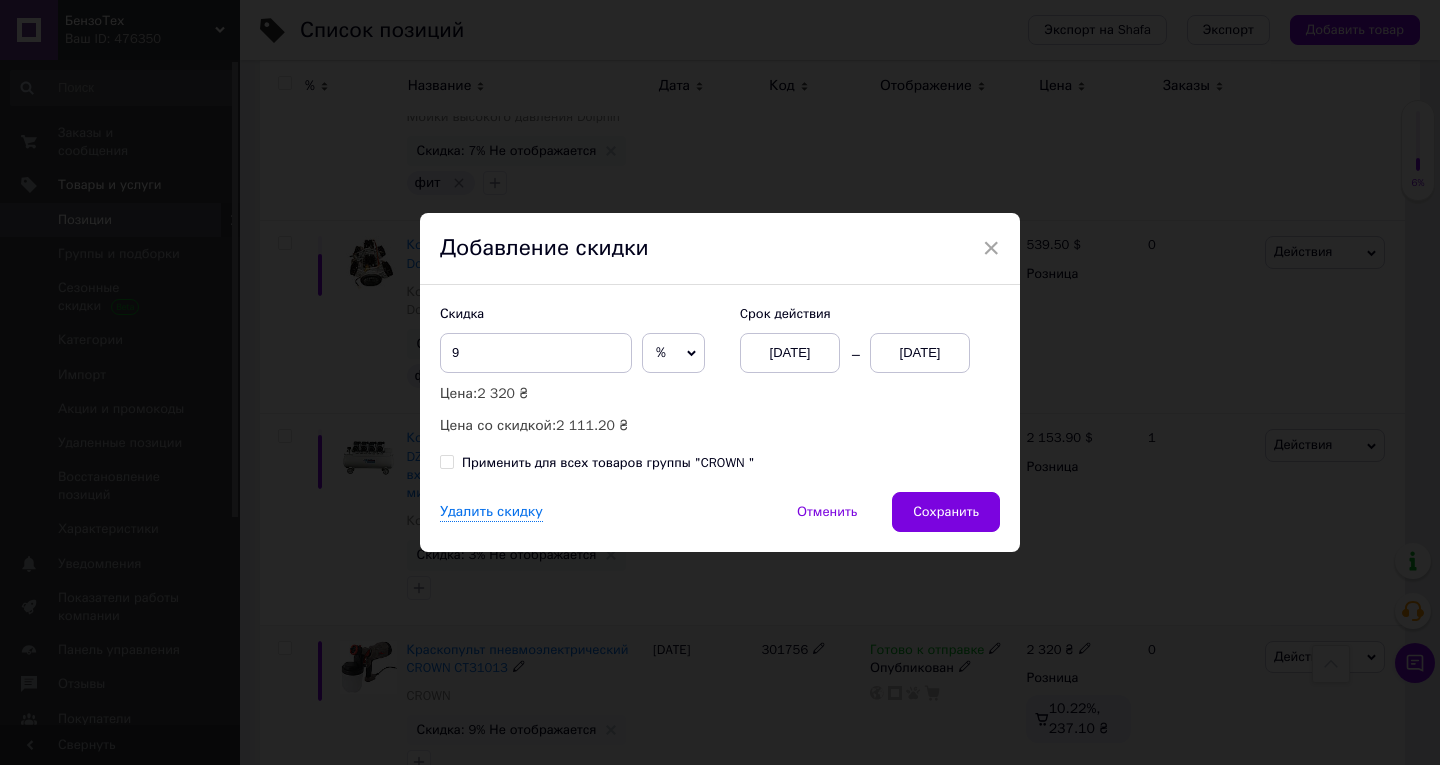 click on "[DATE]" at bounding box center (920, 353) 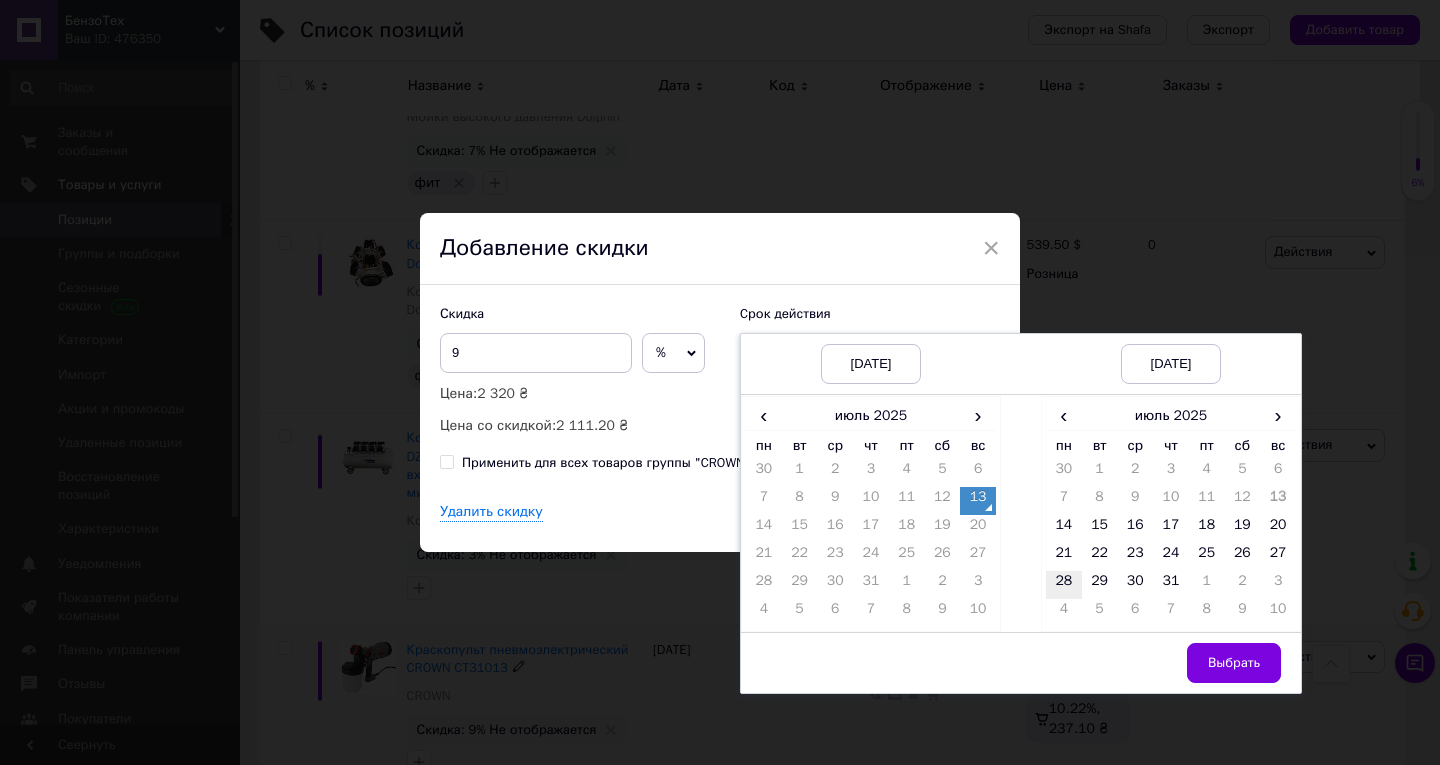 click on "28" at bounding box center (1064, 585) 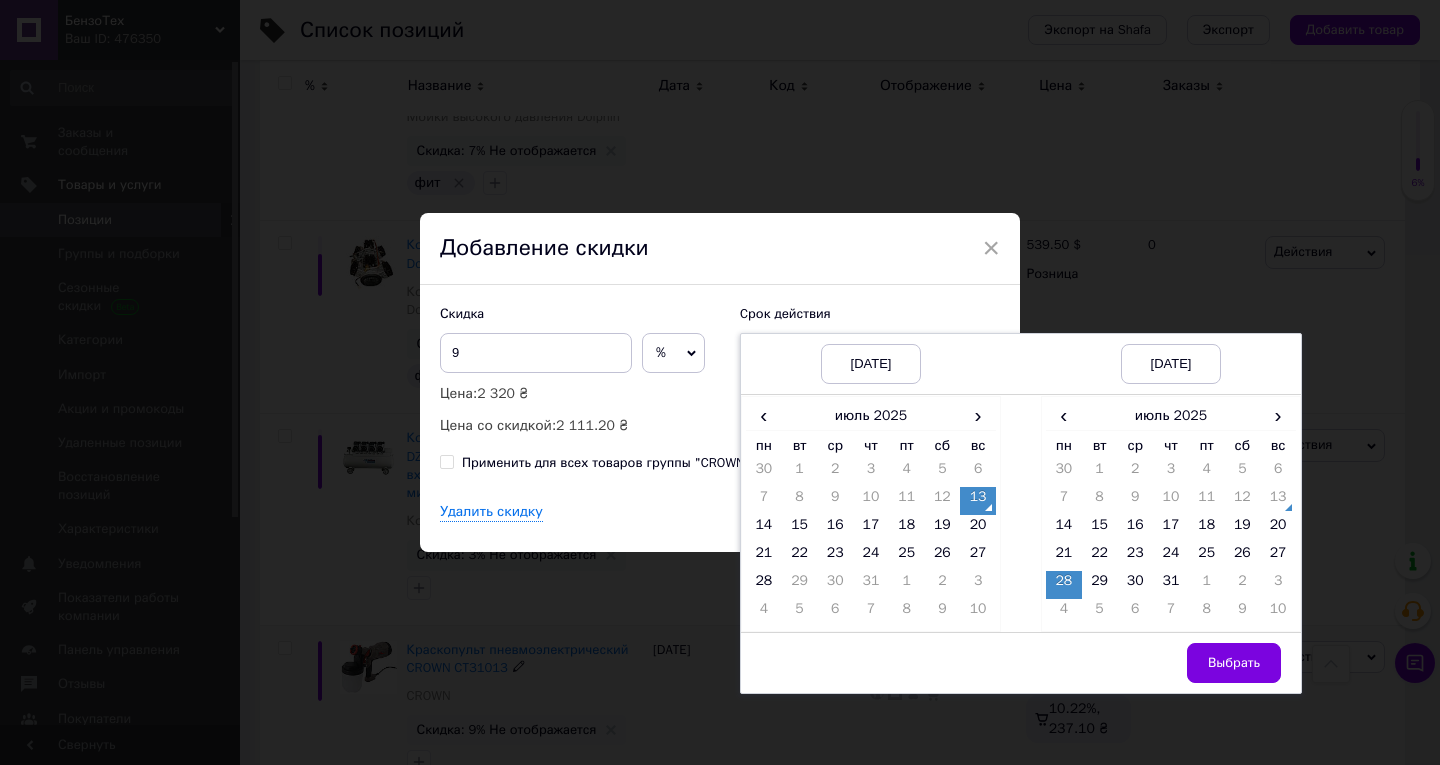 click on "Выбрать" at bounding box center (1234, 663) 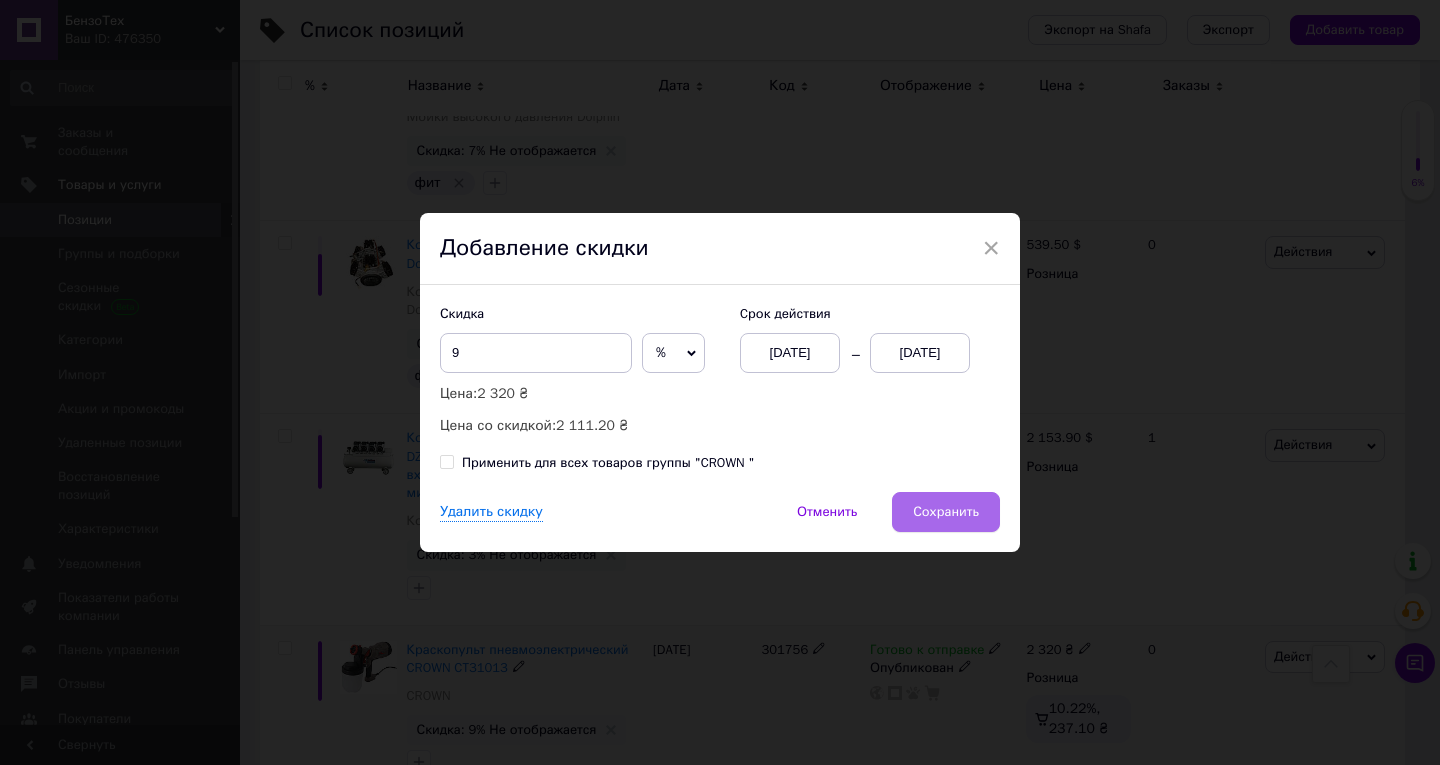 click on "Сохранить" at bounding box center (946, 512) 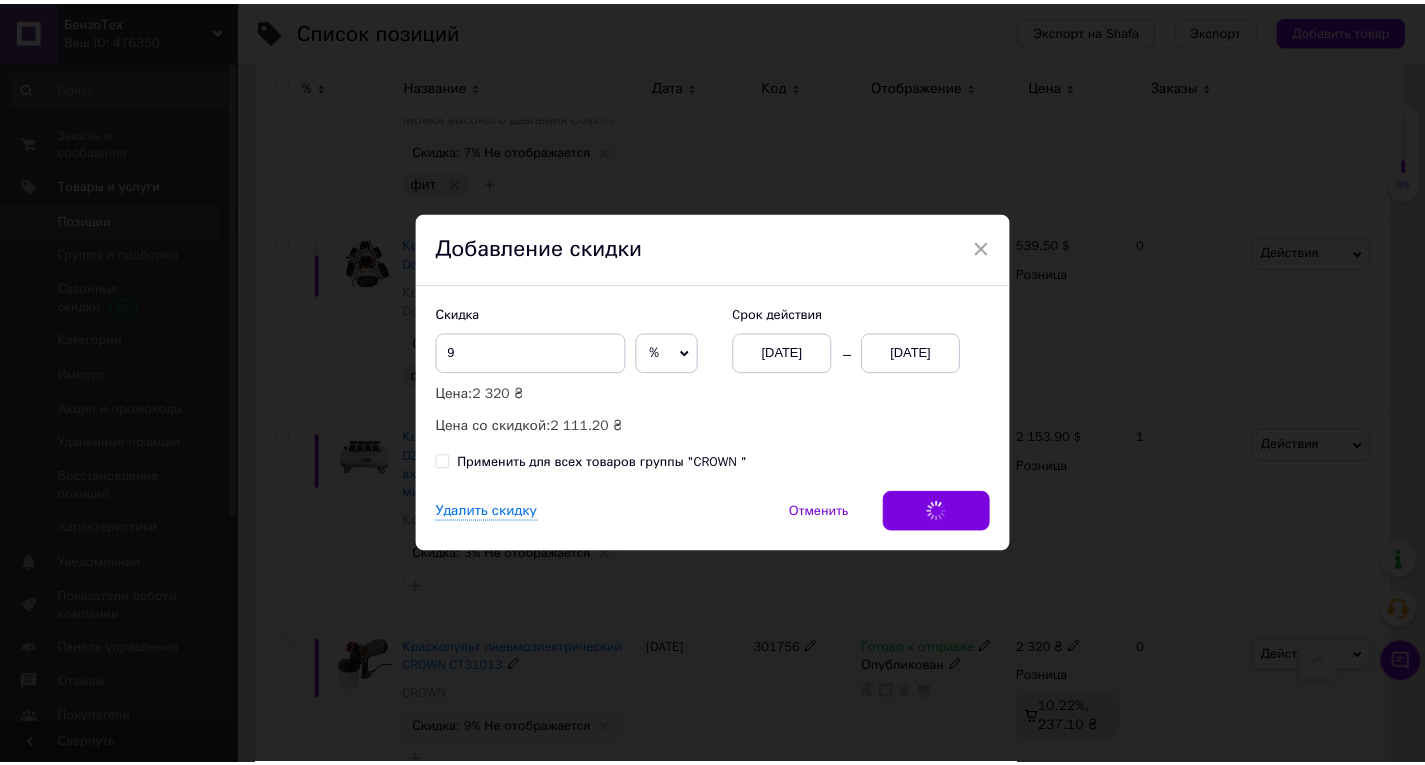 scroll, scrollTop: 0, scrollLeft: 681, axis: horizontal 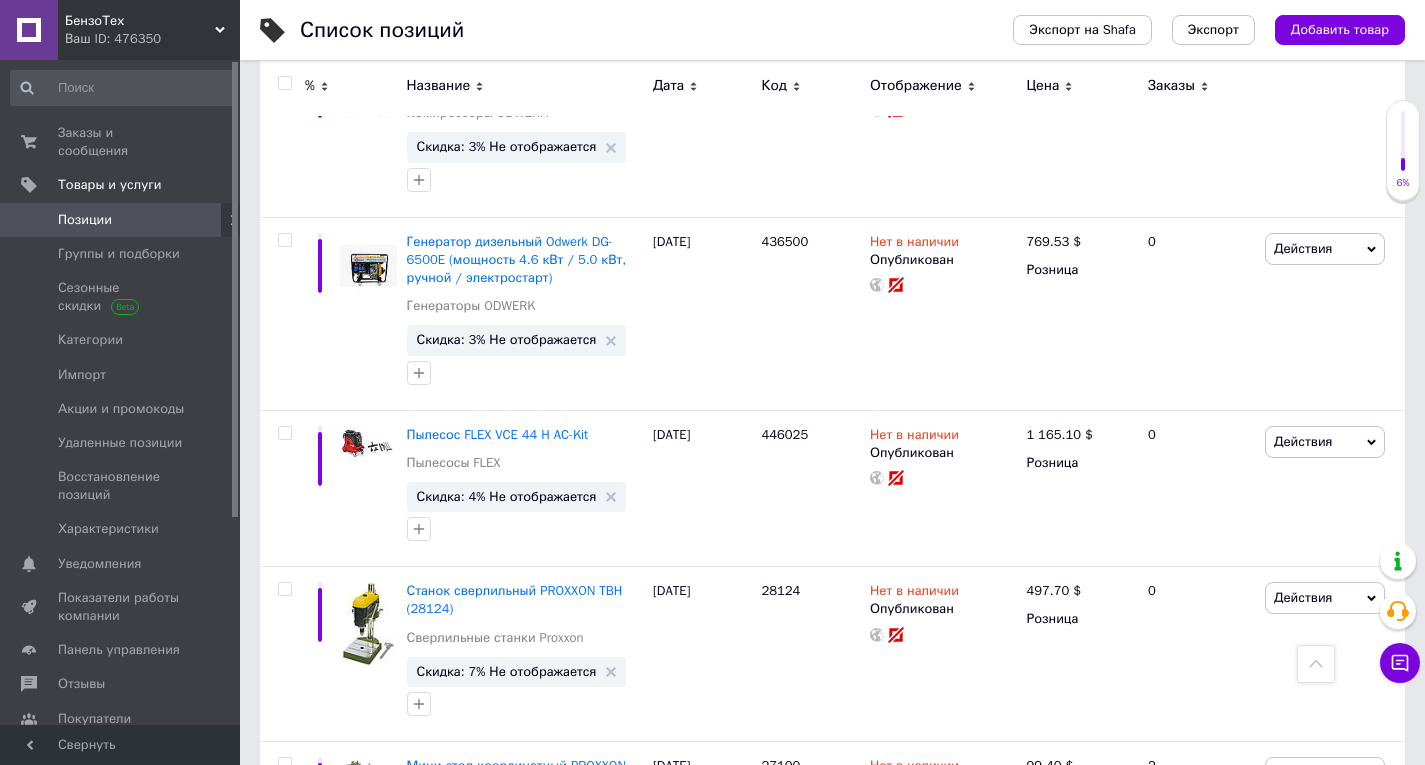 click on "Следующая" at bounding box center (502, 975) 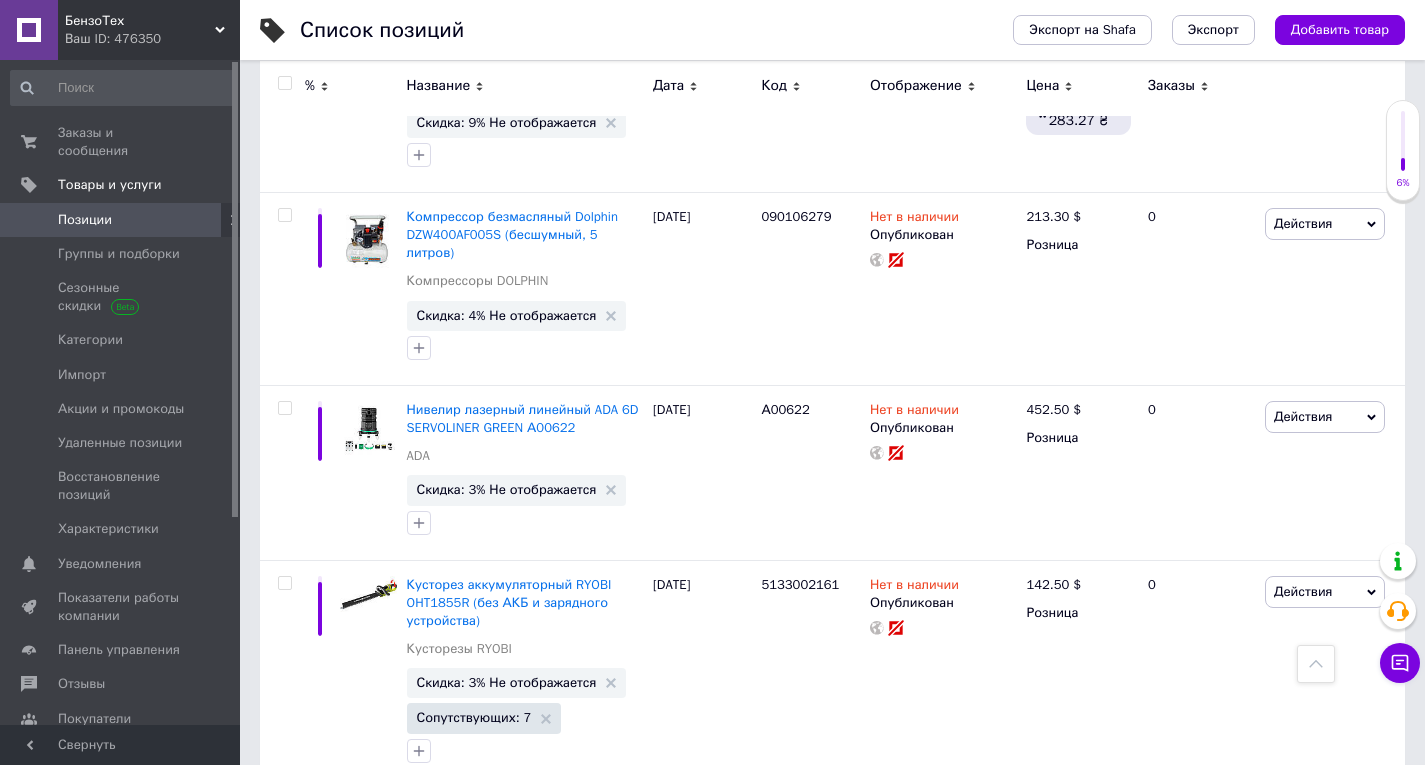 click at bounding box center [1316, 664] 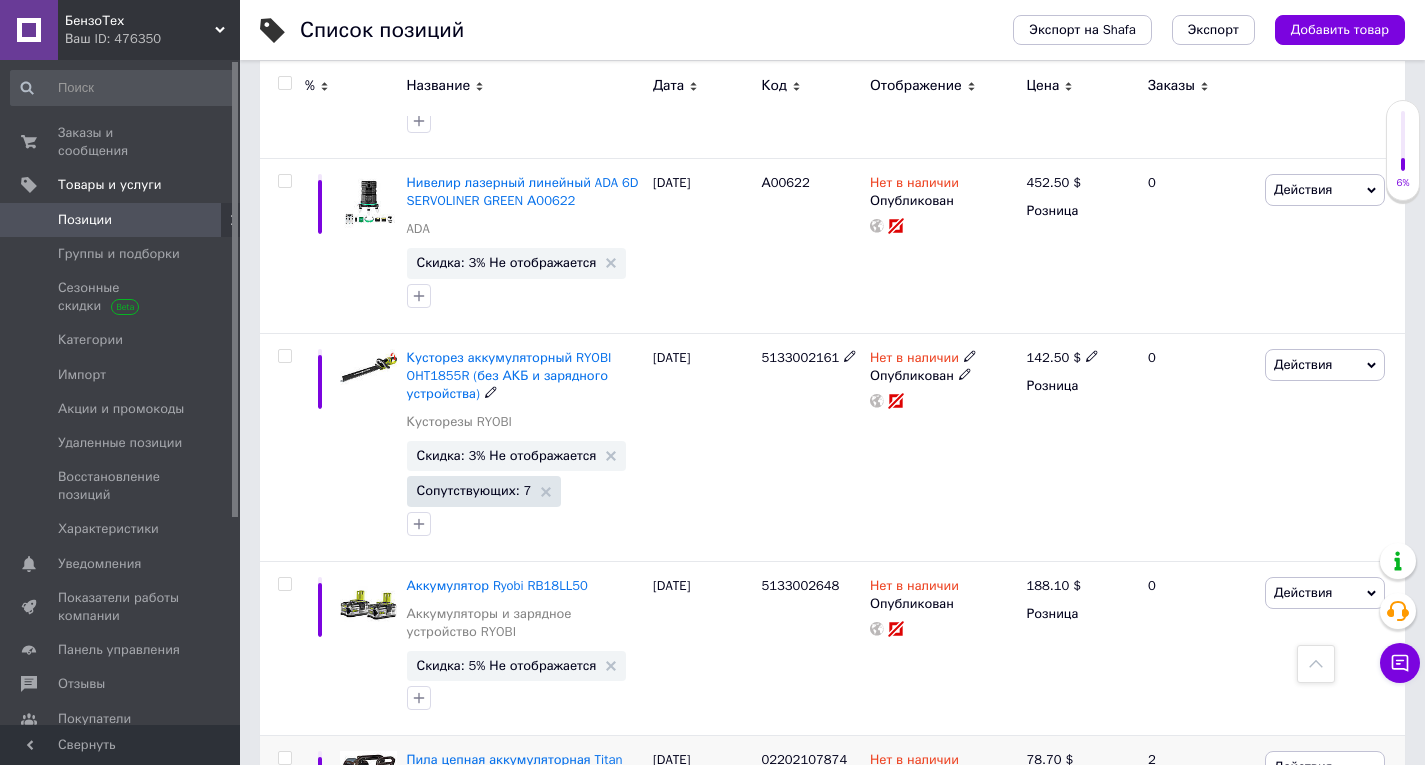 scroll, scrollTop: 18681, scrollLeft: 0, axis: vertical 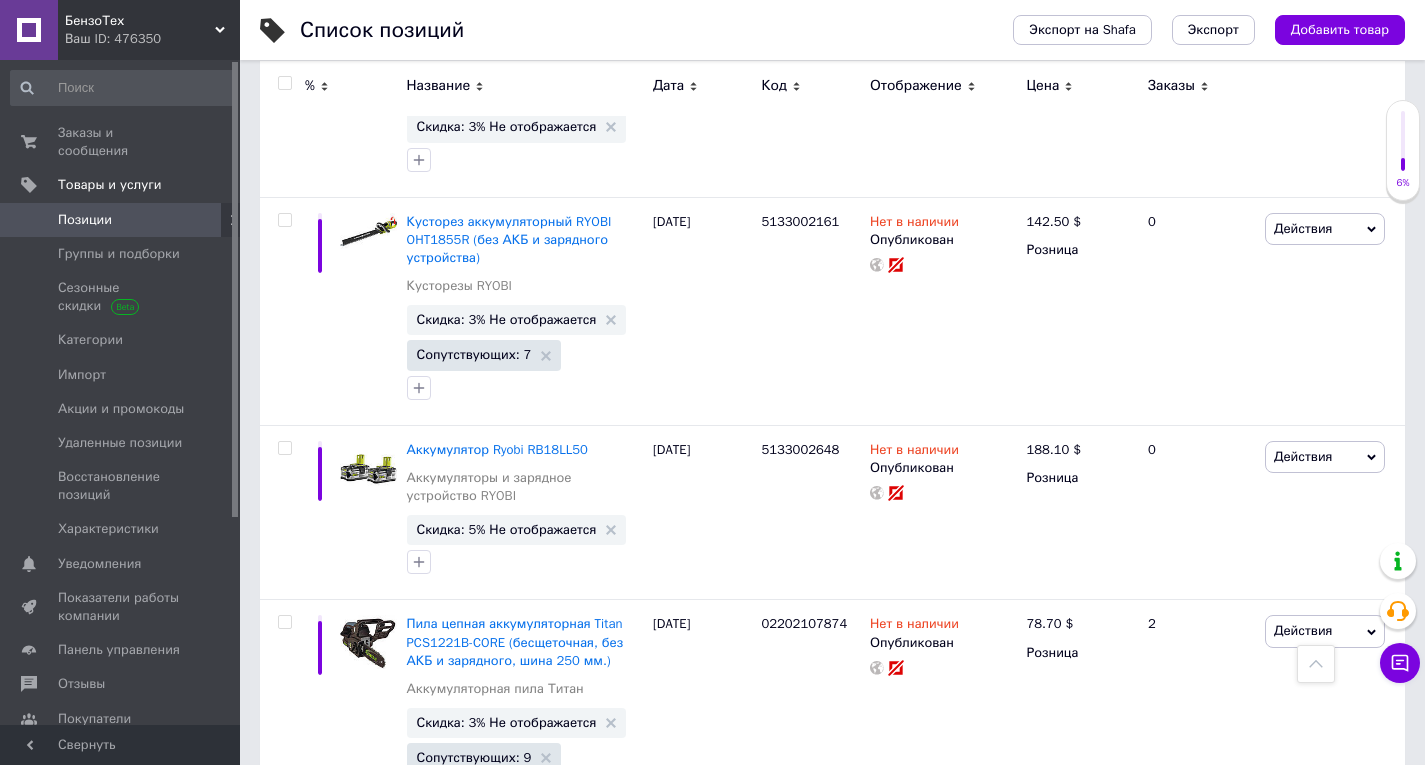 click on "Следующая" at bounding box center (635, 869) 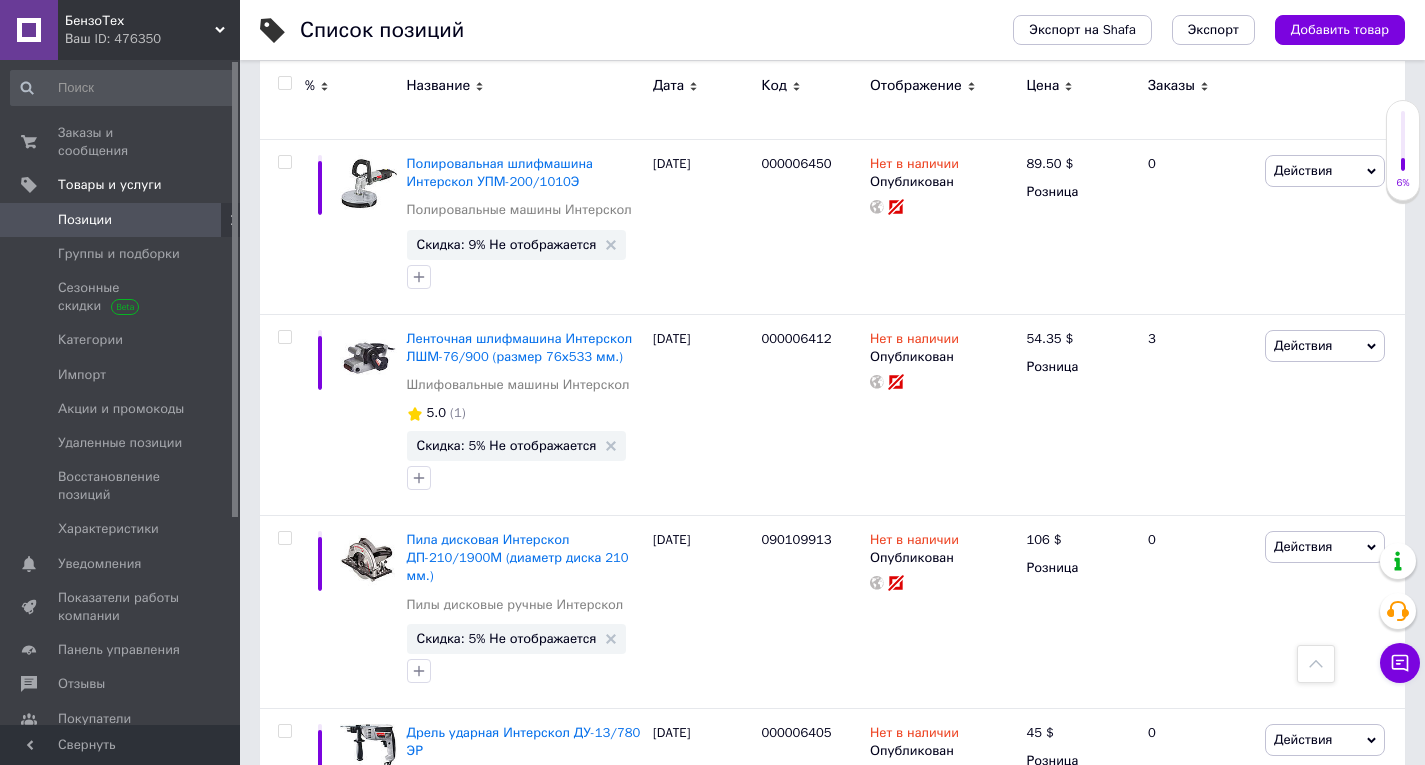 click at bounding box center [1316, 664] 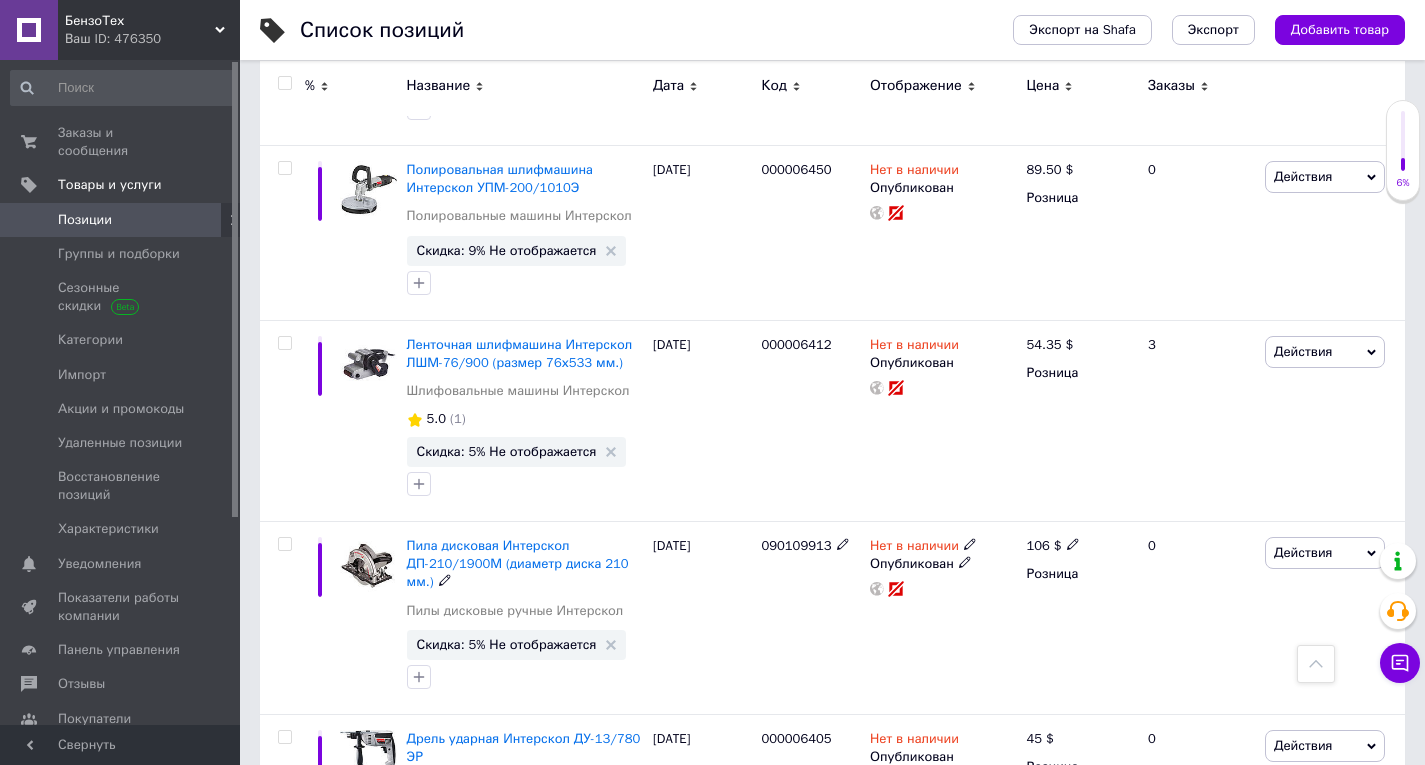 scroll, scrollTop: 18406, scrollLeft: 0, axis: vertical 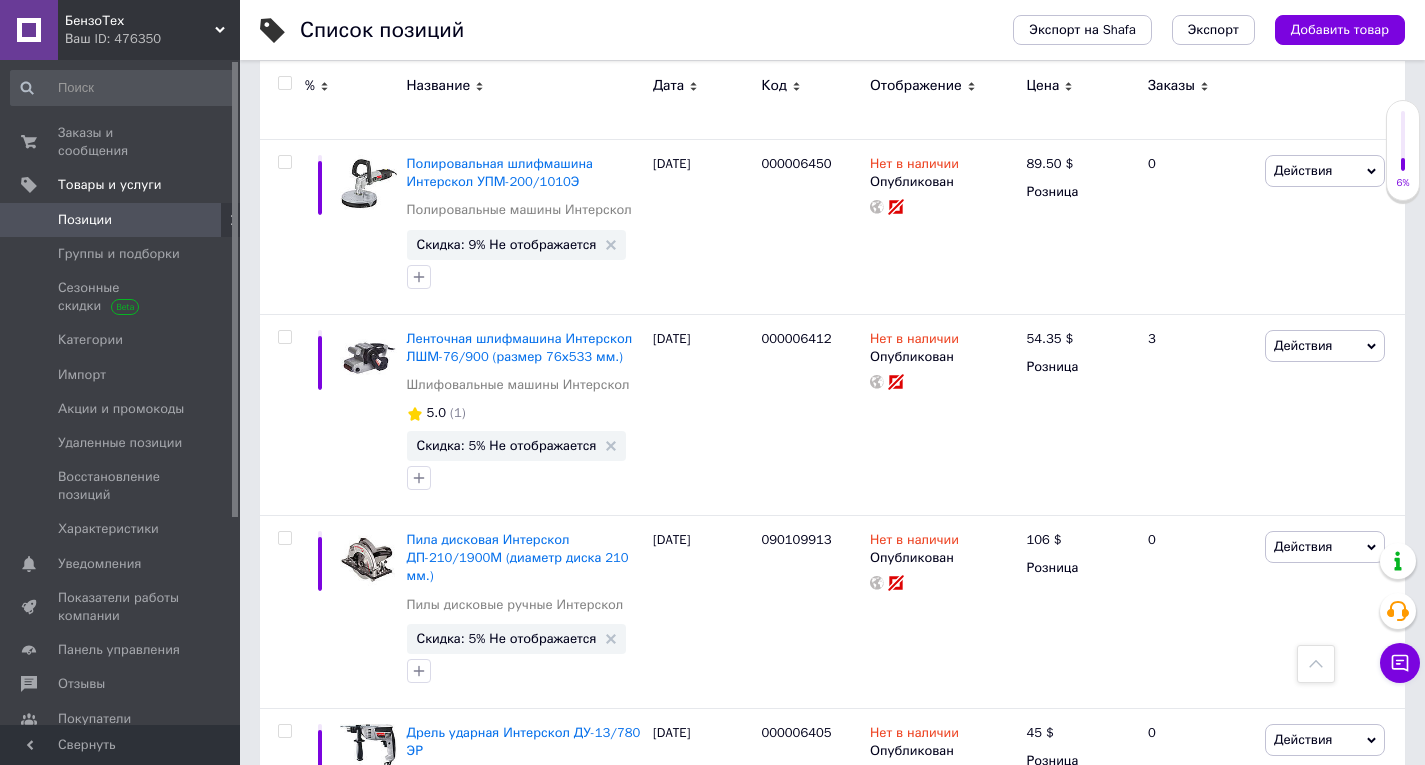 click on "Следующая" at bounding box center (635, 924) 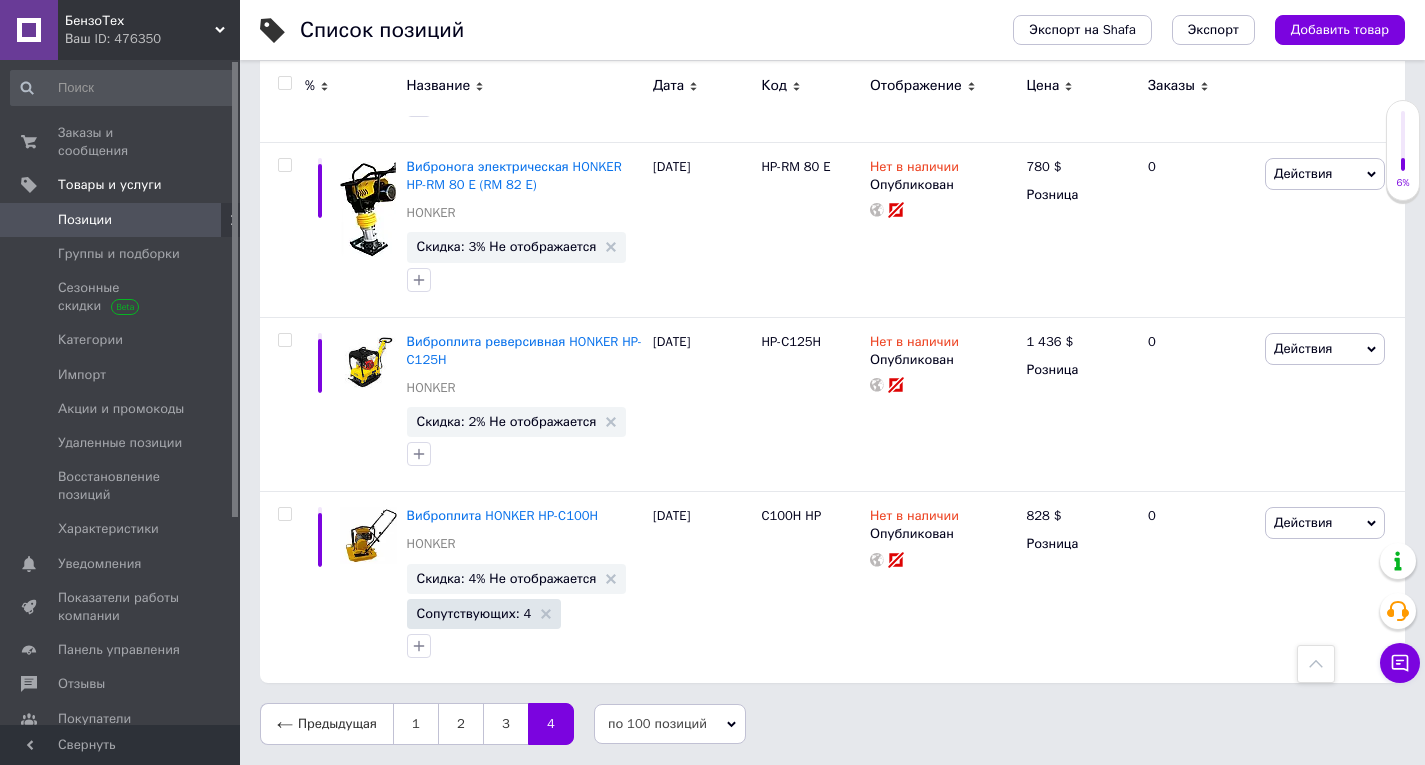 scroll, scrollTop: 15794, scrollLeft: 0, axis: vertical 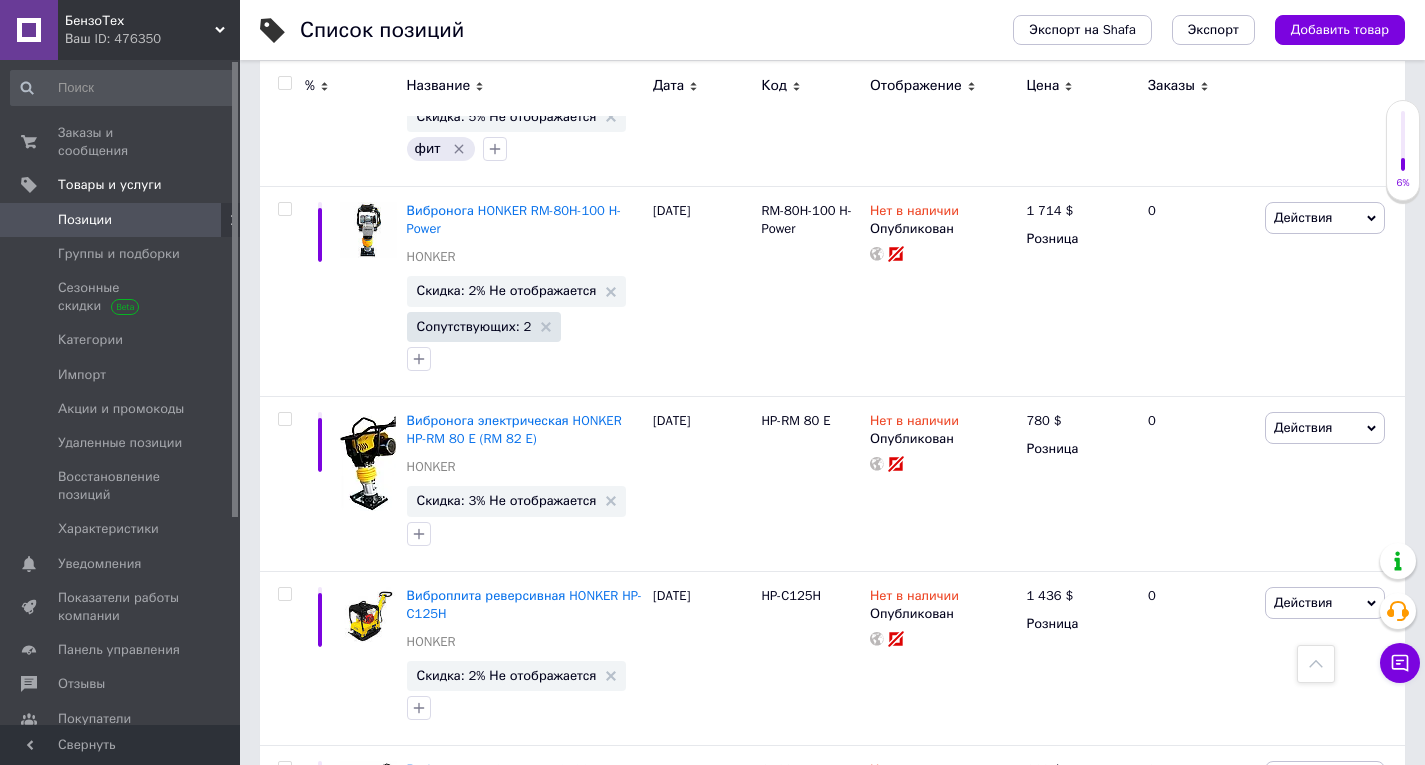 click 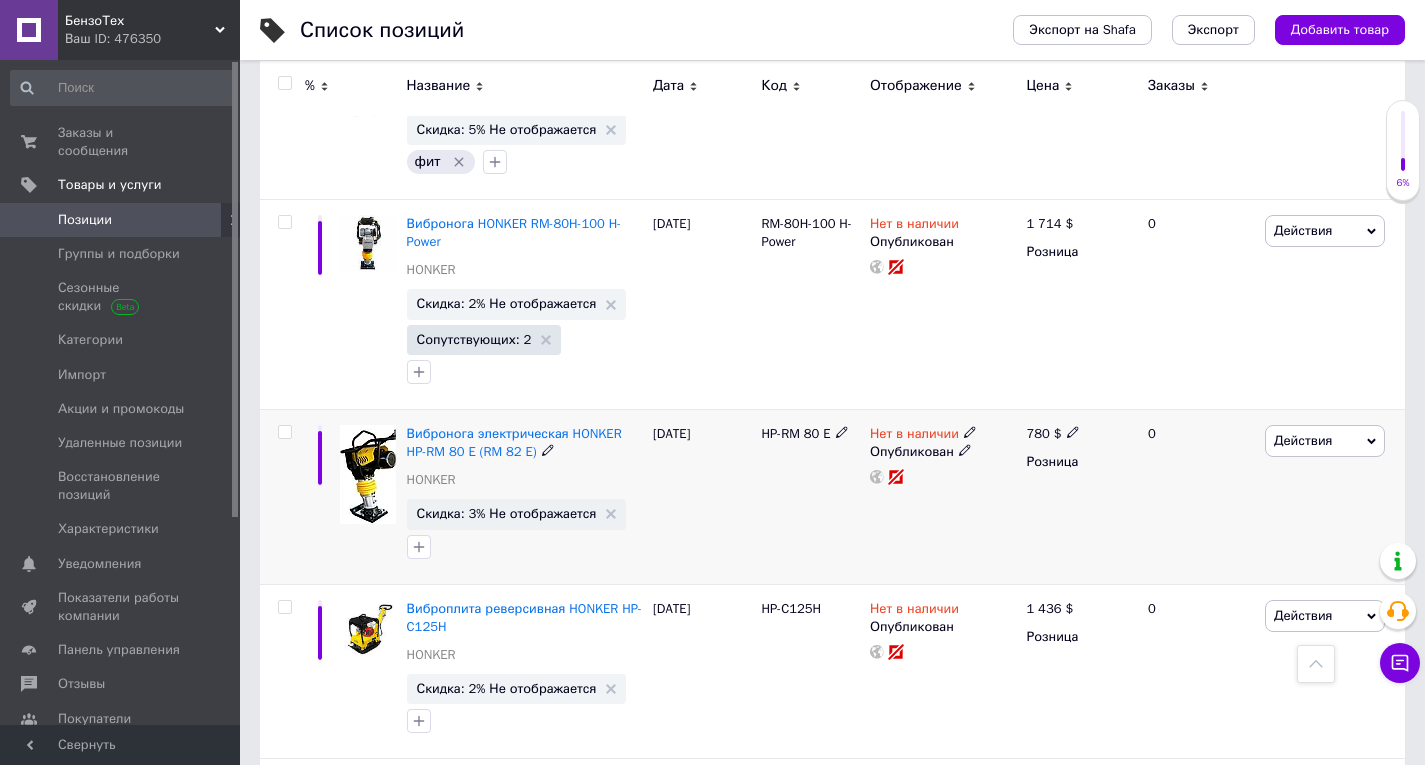 scroll, scrollTop: 15794, scrollLeft: 0, axis: vertical 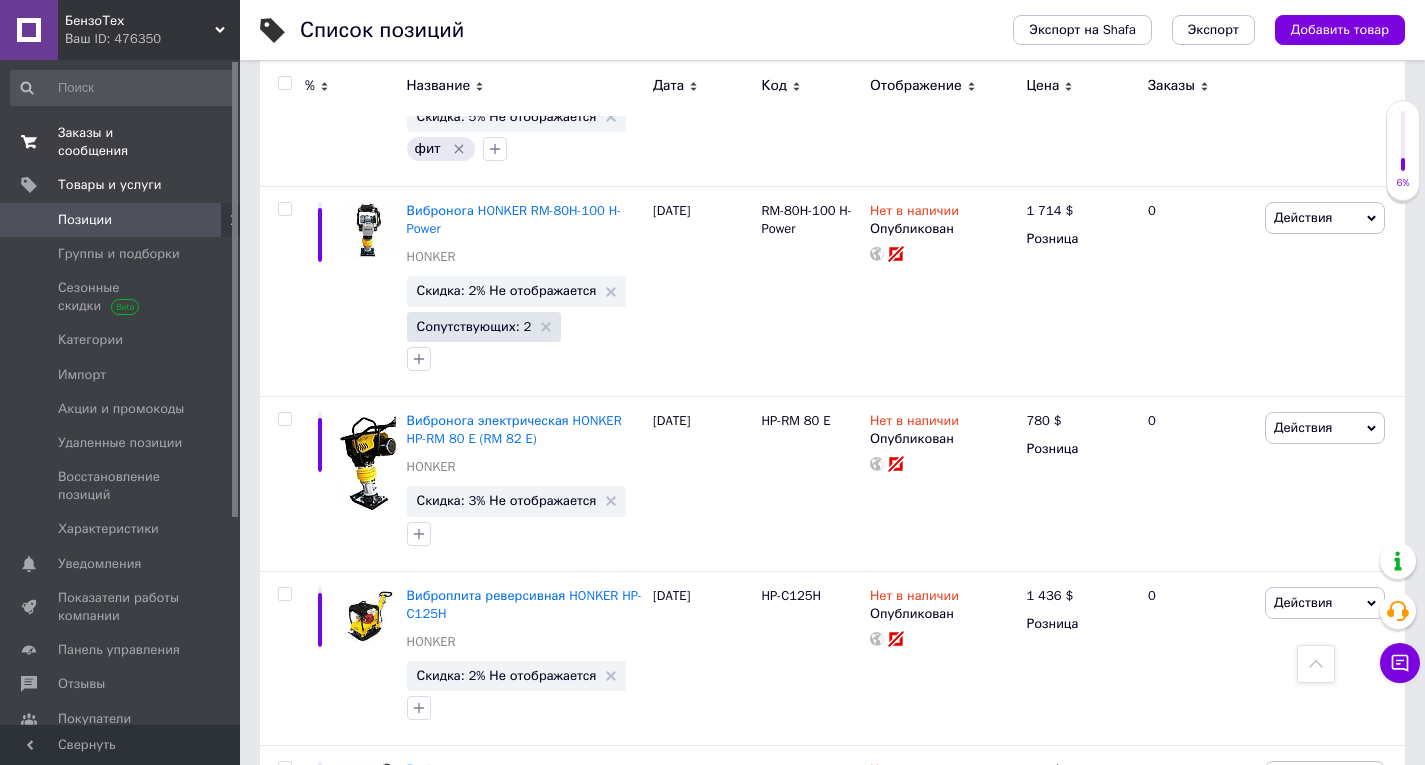 click on "Заказы и сообщения" at bounding box center (121, 142) 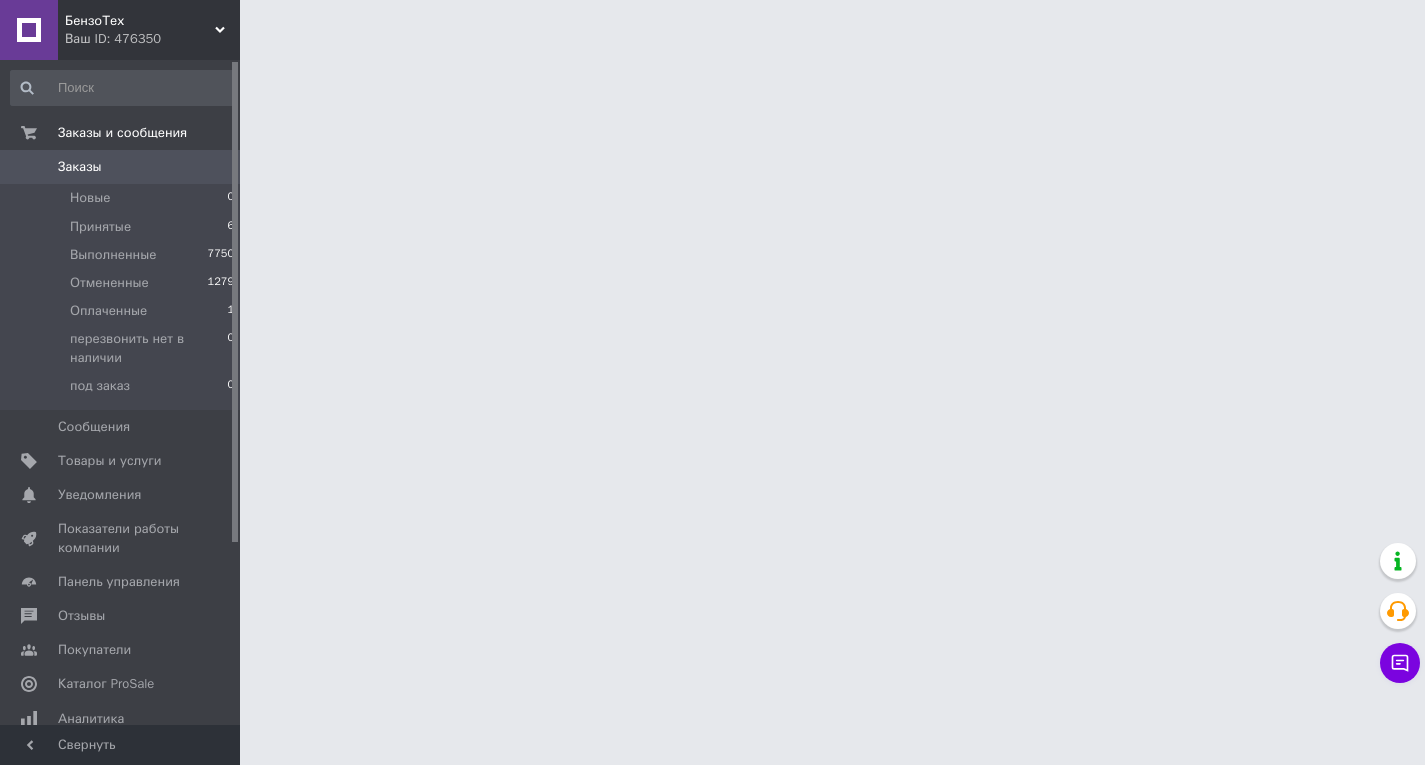 scroll, scrollTop: 0, scrollLeft: 0, axis: both 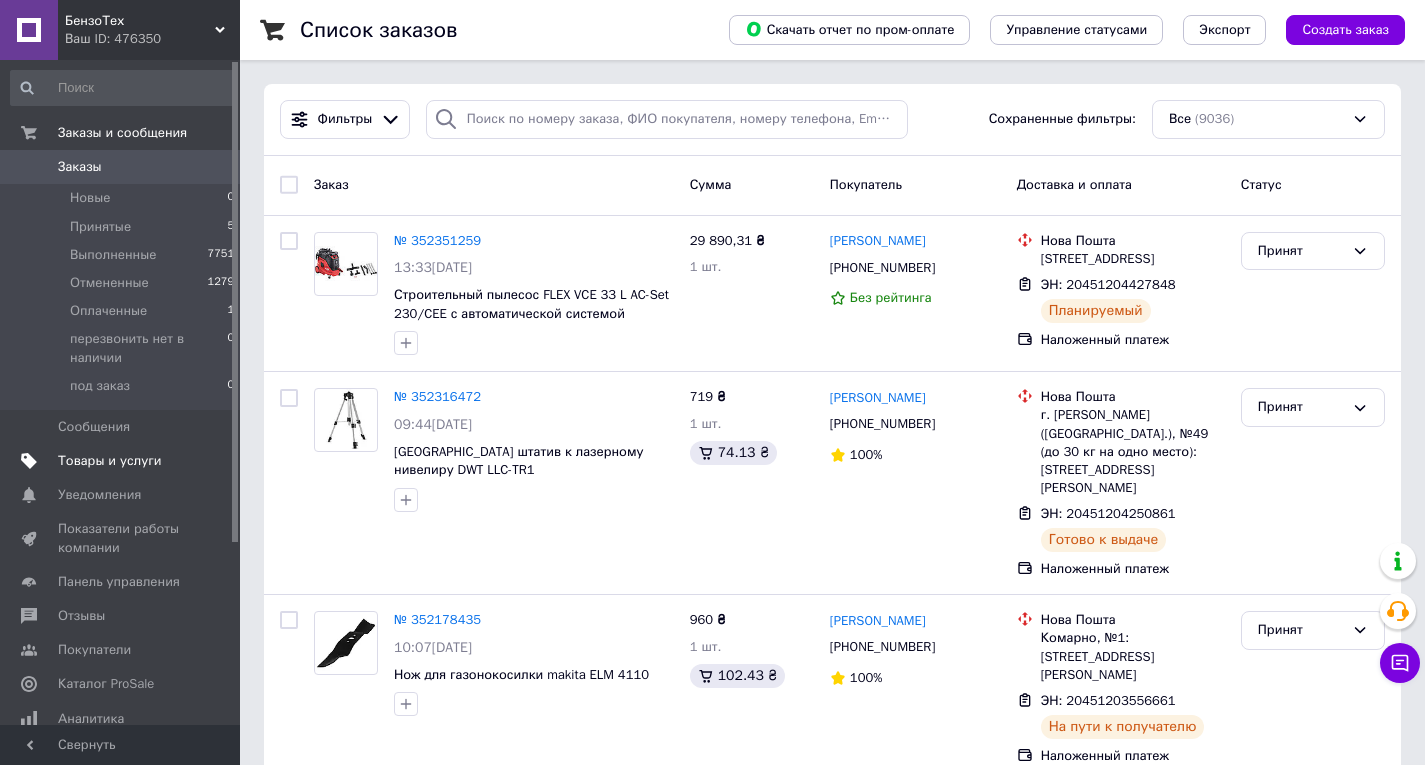 click on "Товары и услуги" at bounding box center (110, 461) 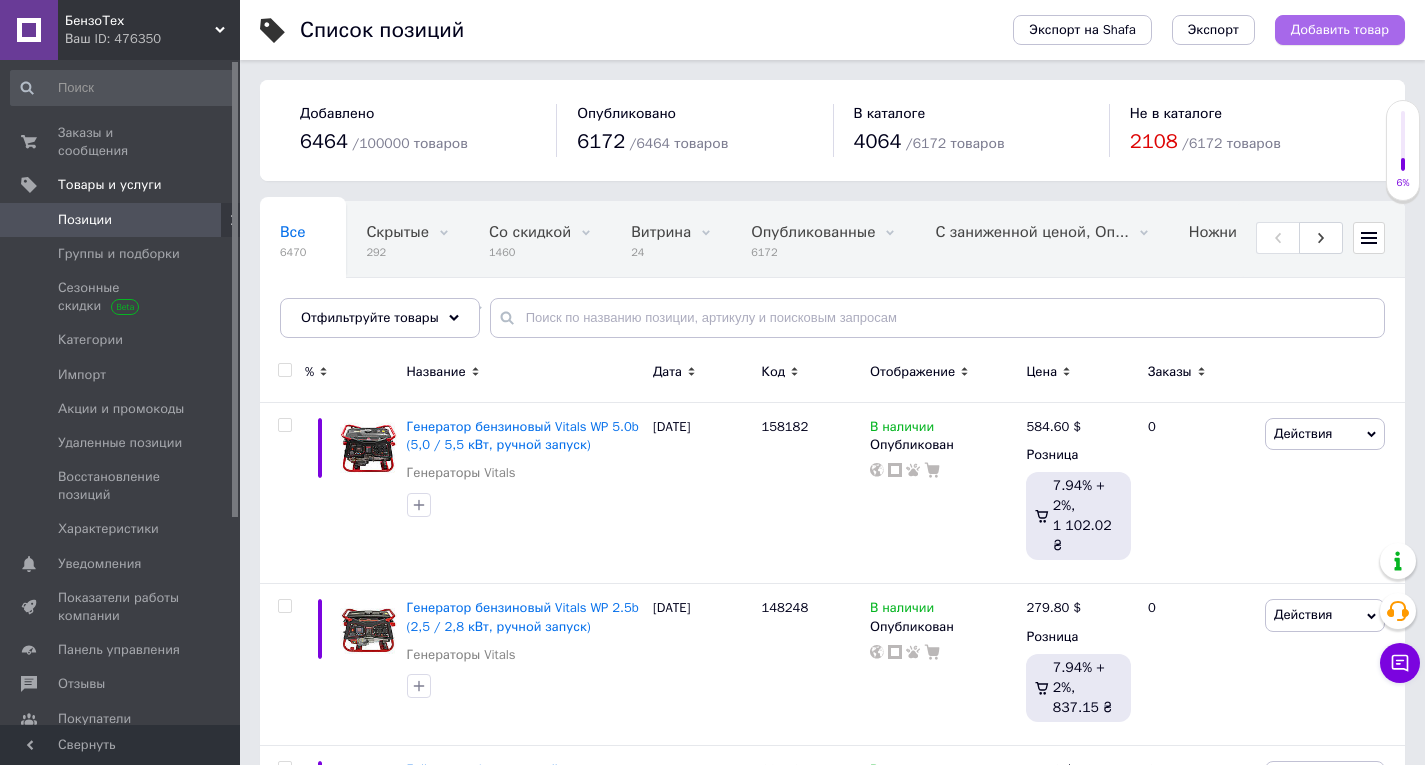 click on "Добавить товар" at bounding box center [1340, 30] 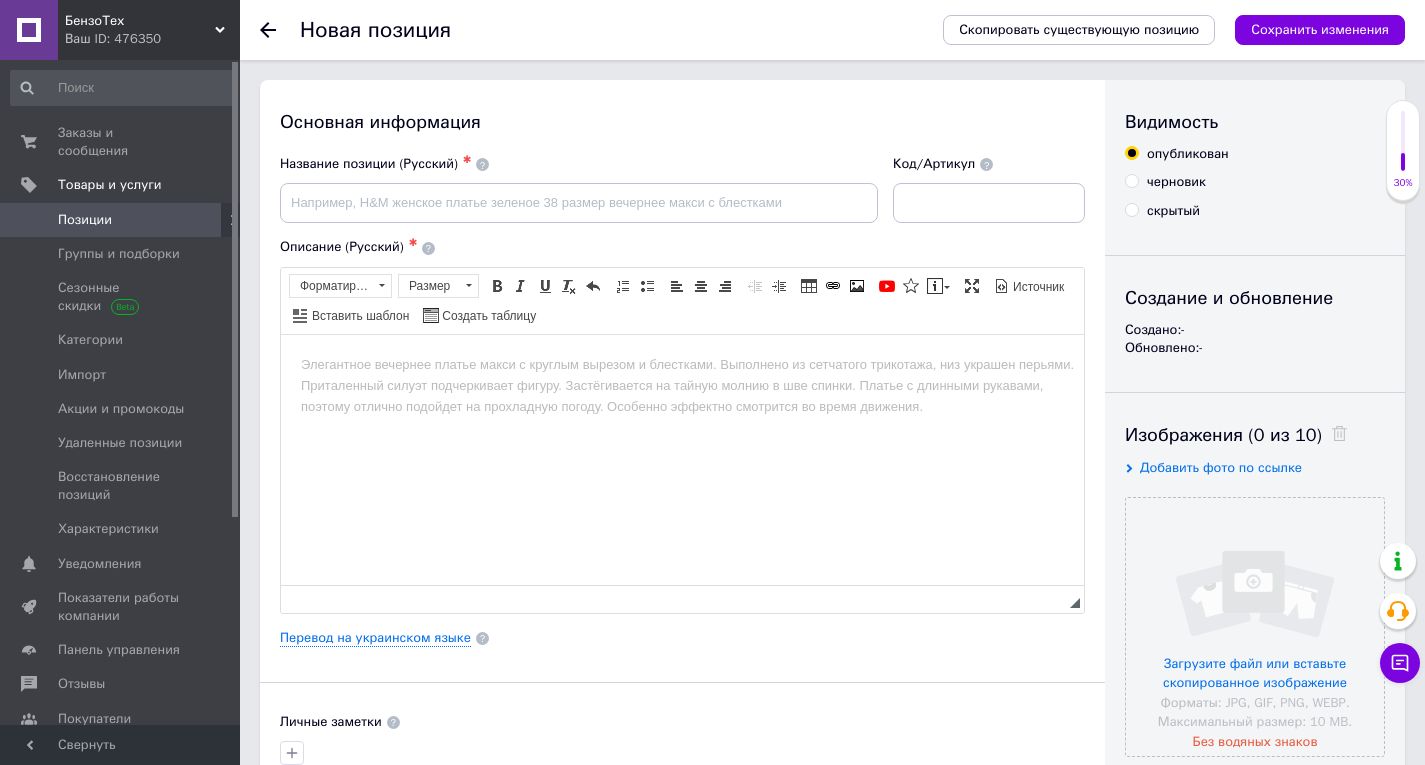 scroll, scrollTop: 0, scrollLeft: 0, axis: both 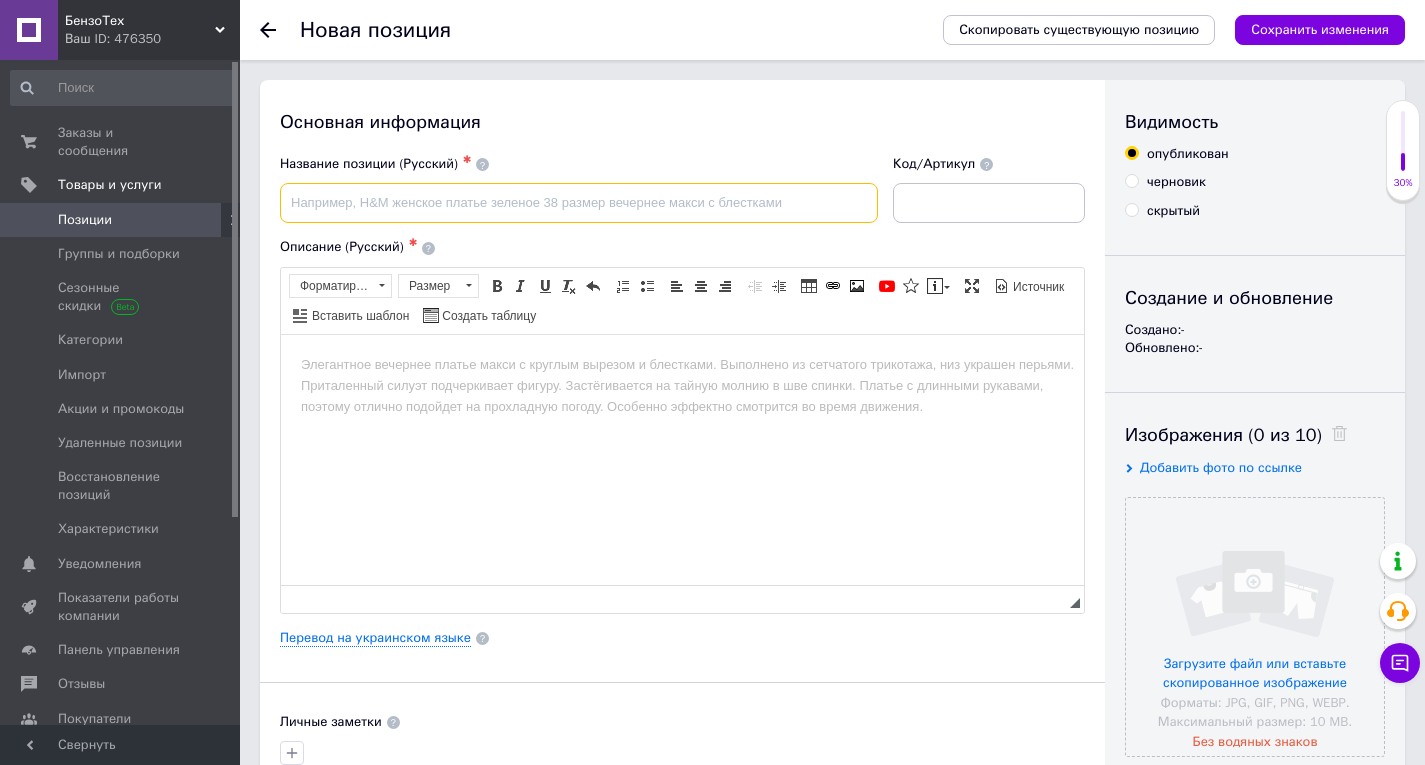 paste on "Генератор бензиновый Vitals Master EST 8.0-3 bat" 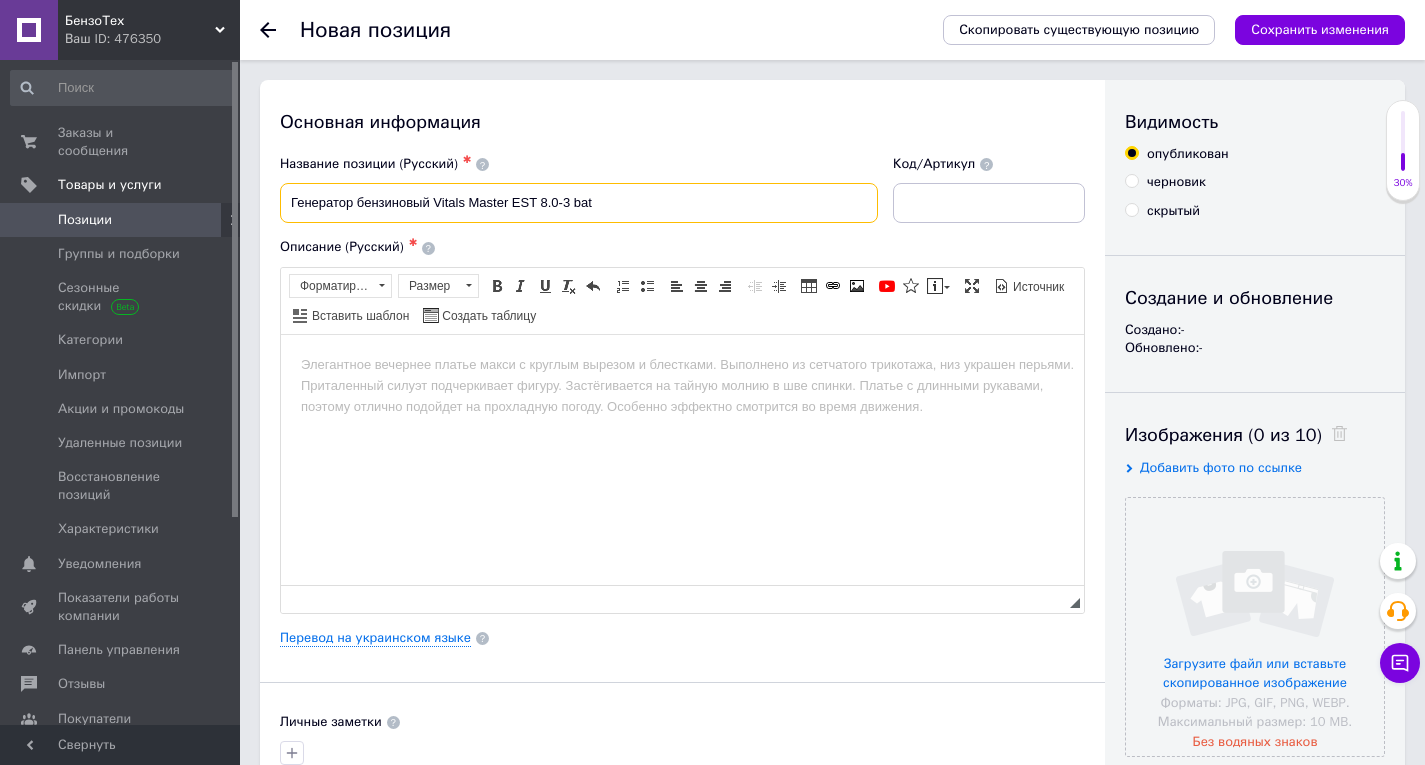 type on "Генератор бензиновый Vitals Master EST 8.0-3 bat" 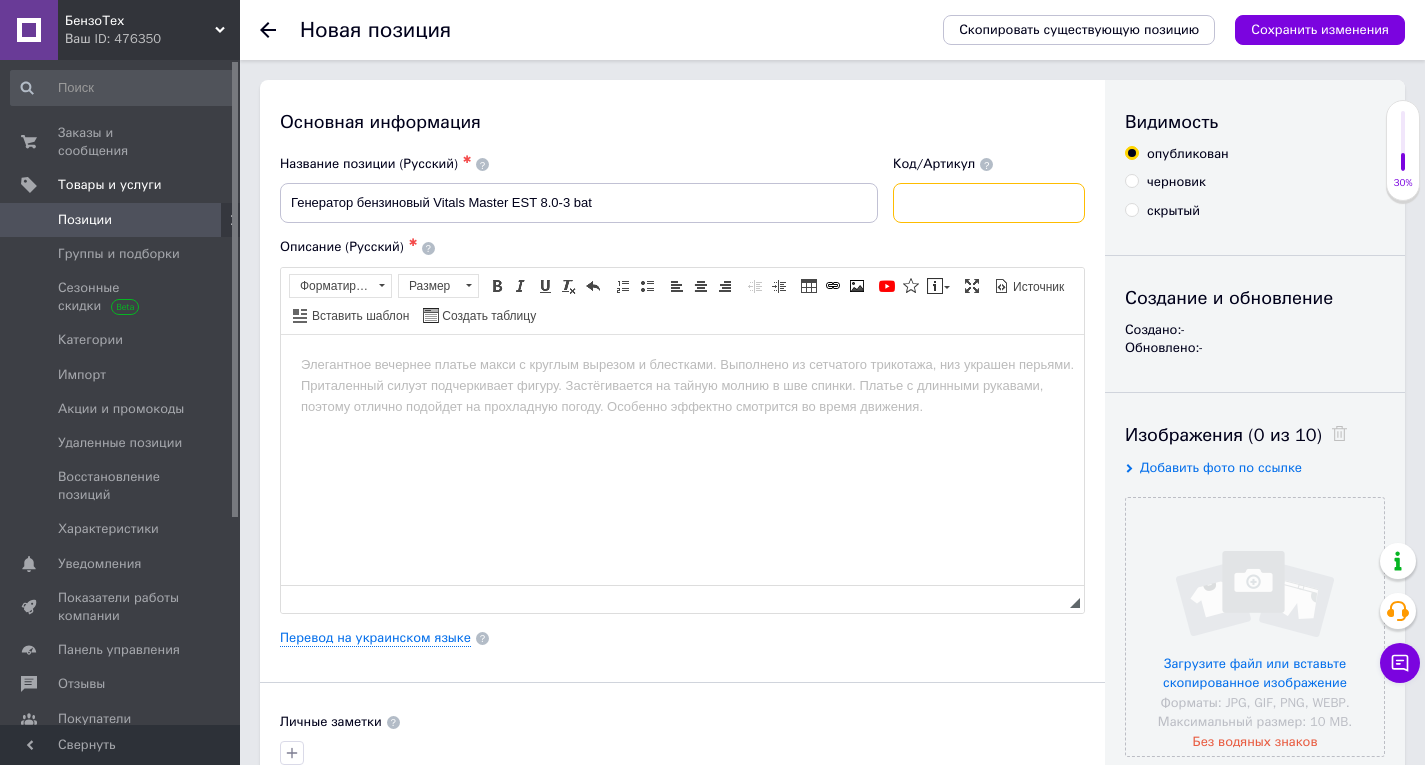 paste on "158100" 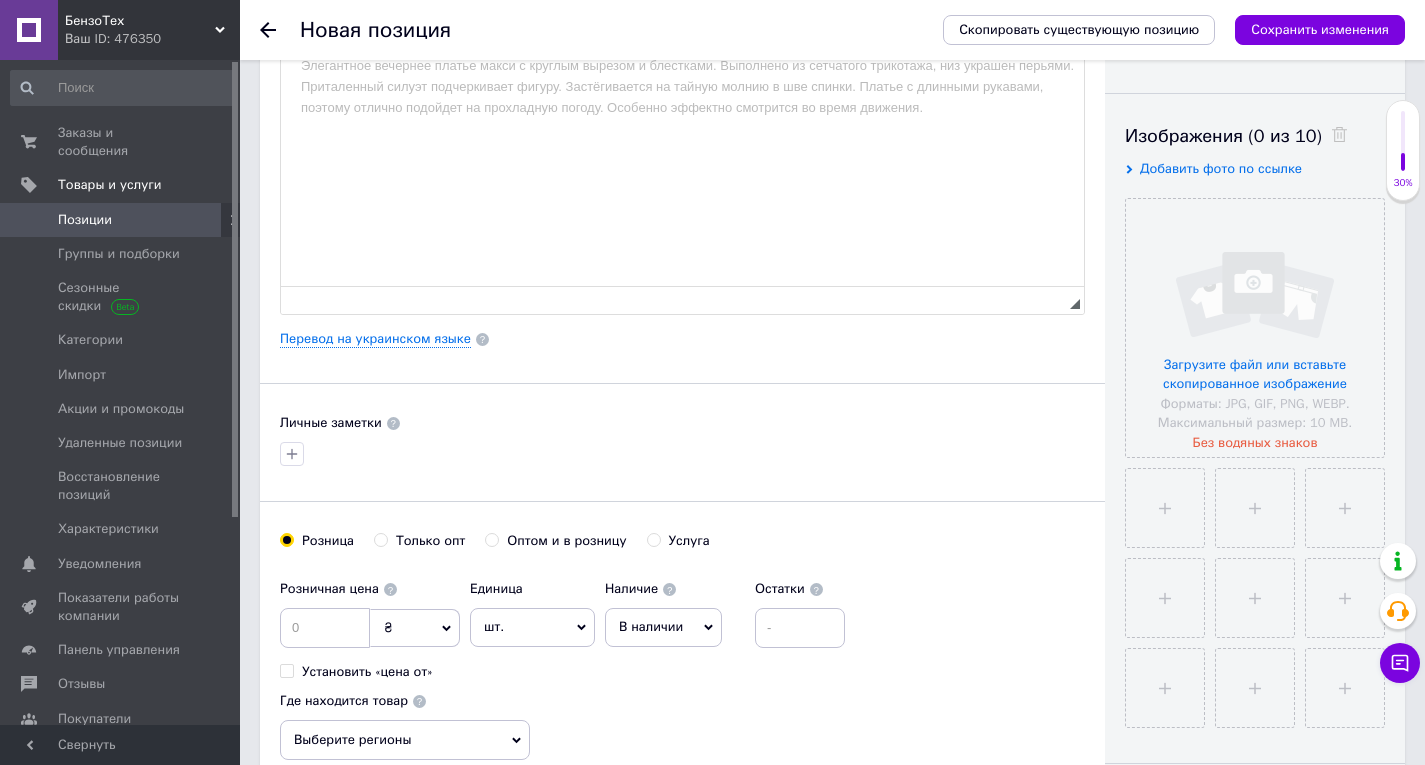 scroll, scrollTop: 300, scrollLeft: 0, axis: vertical 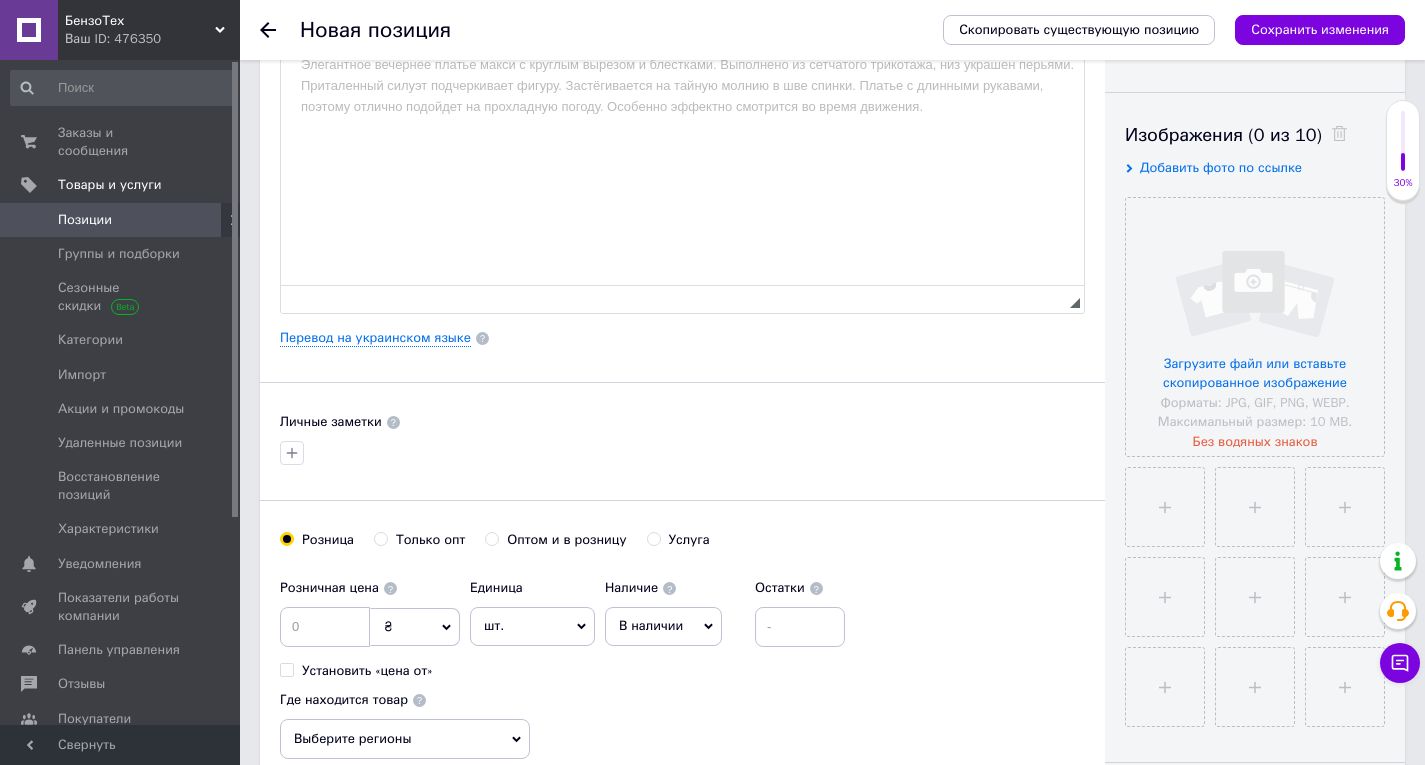 type on "158100" 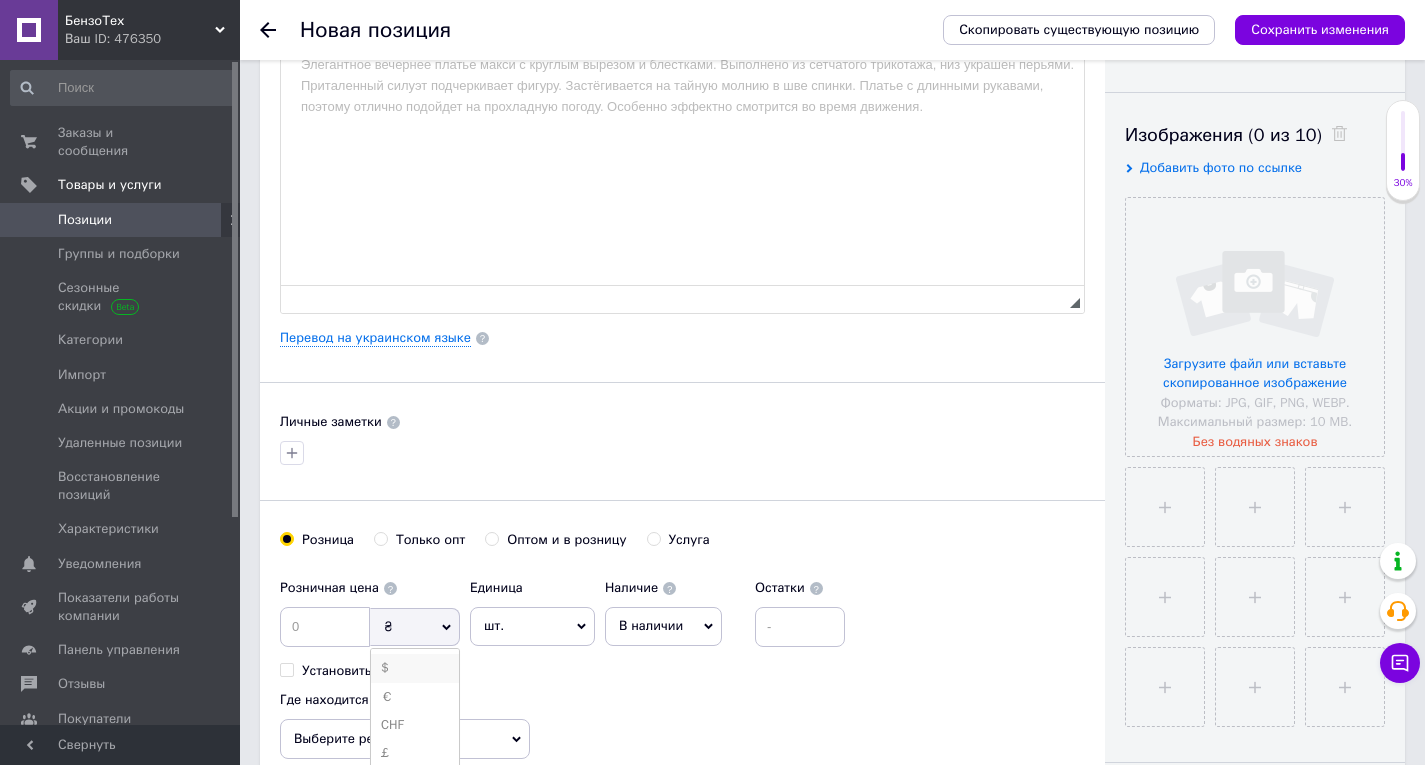 click on "$" at bounding box center [415, 668] 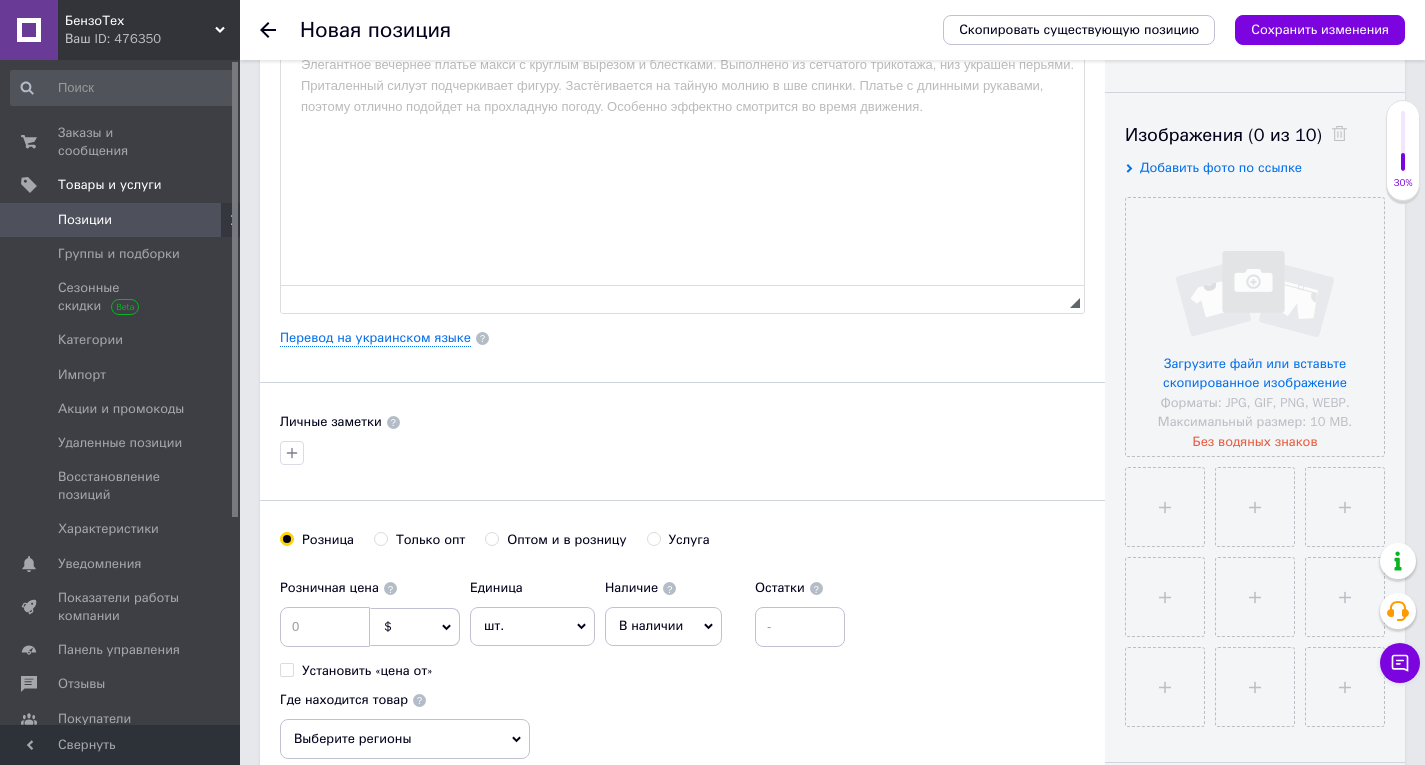 click on "Розничная цена $ € CHF ₴ £ ¥ PLN ₸ MDL HUF KGS CN¥ TRY ₩ lei Установить «цена от»" at bounding box center [370, 624] 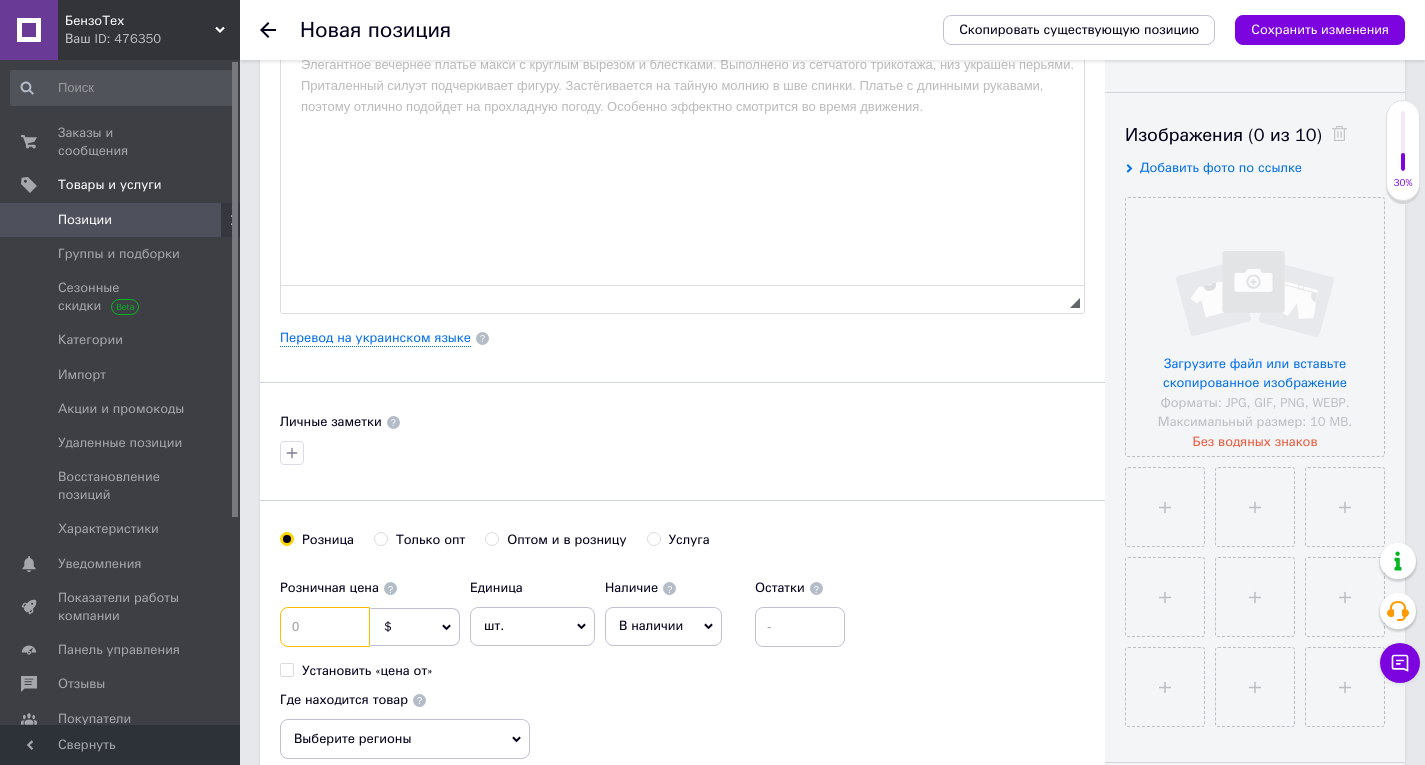 click at bounding box center (325, 627) 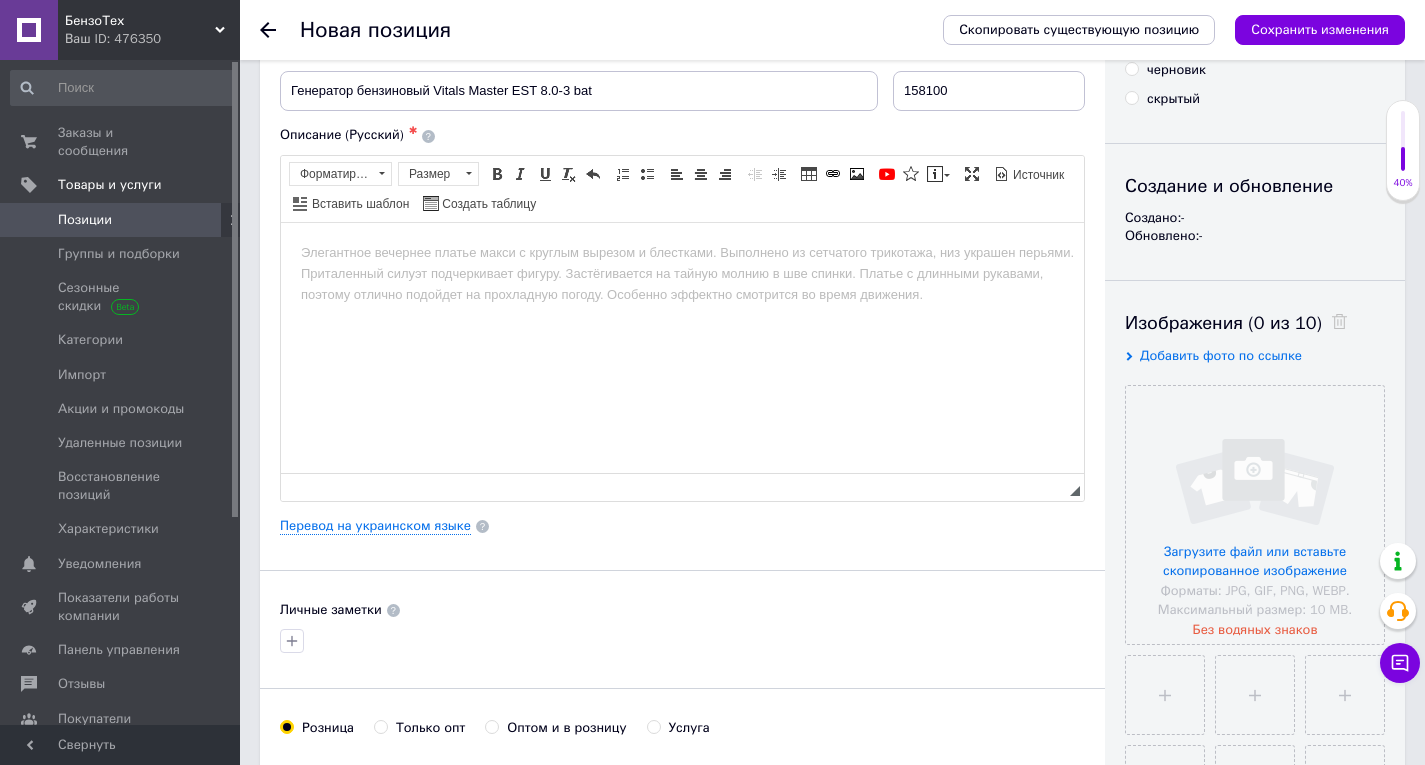 scroll, scrollTop: 100, scrollLeft: 0, axis: vertical 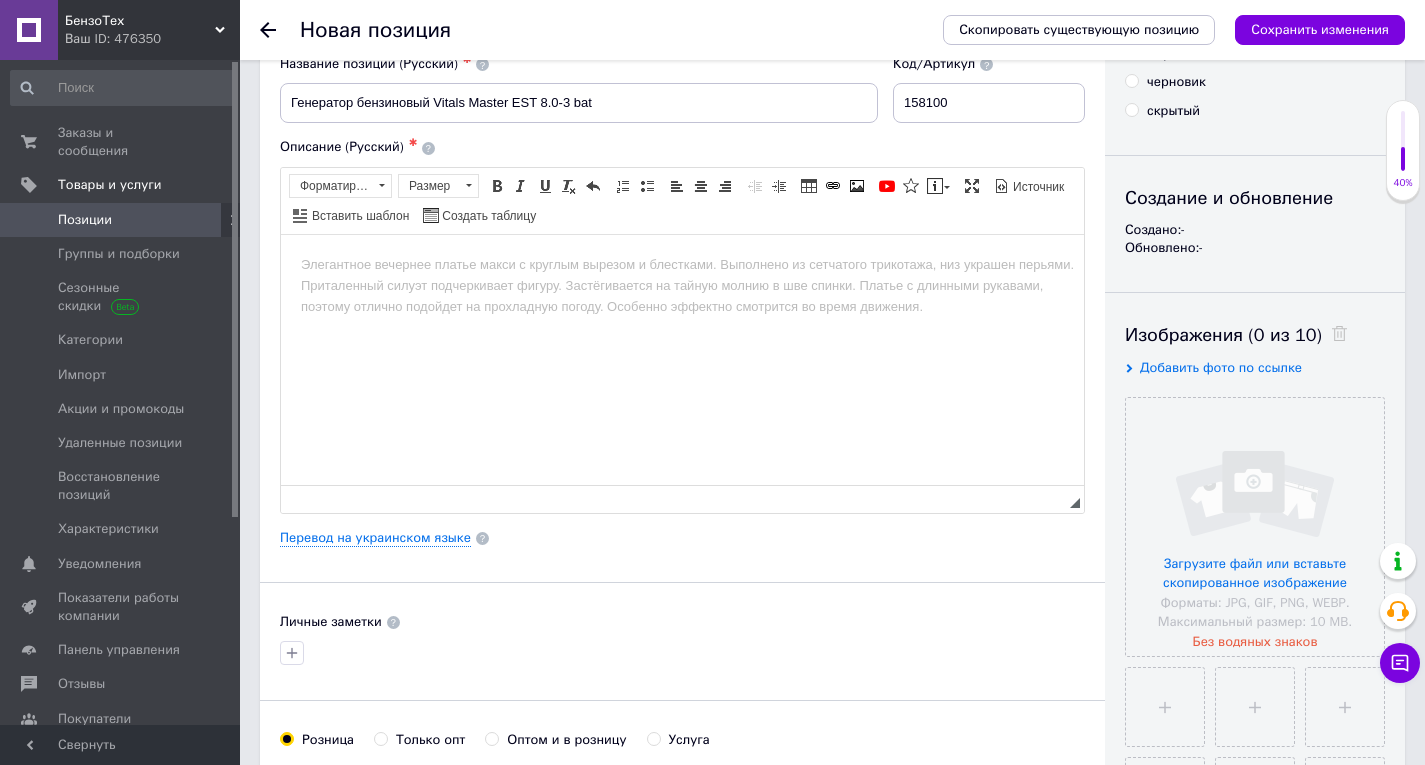 type on "1214" 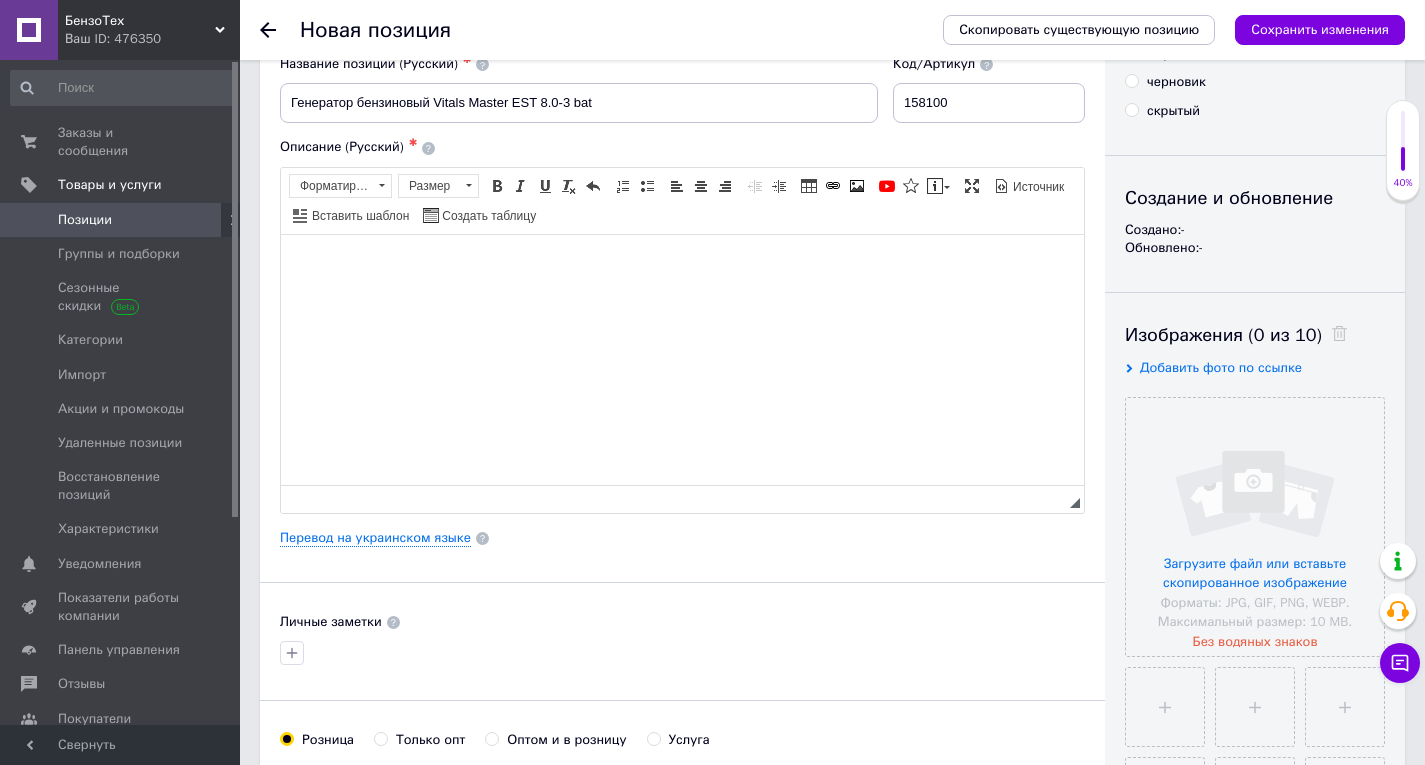 click at bounding box center (682, 264) 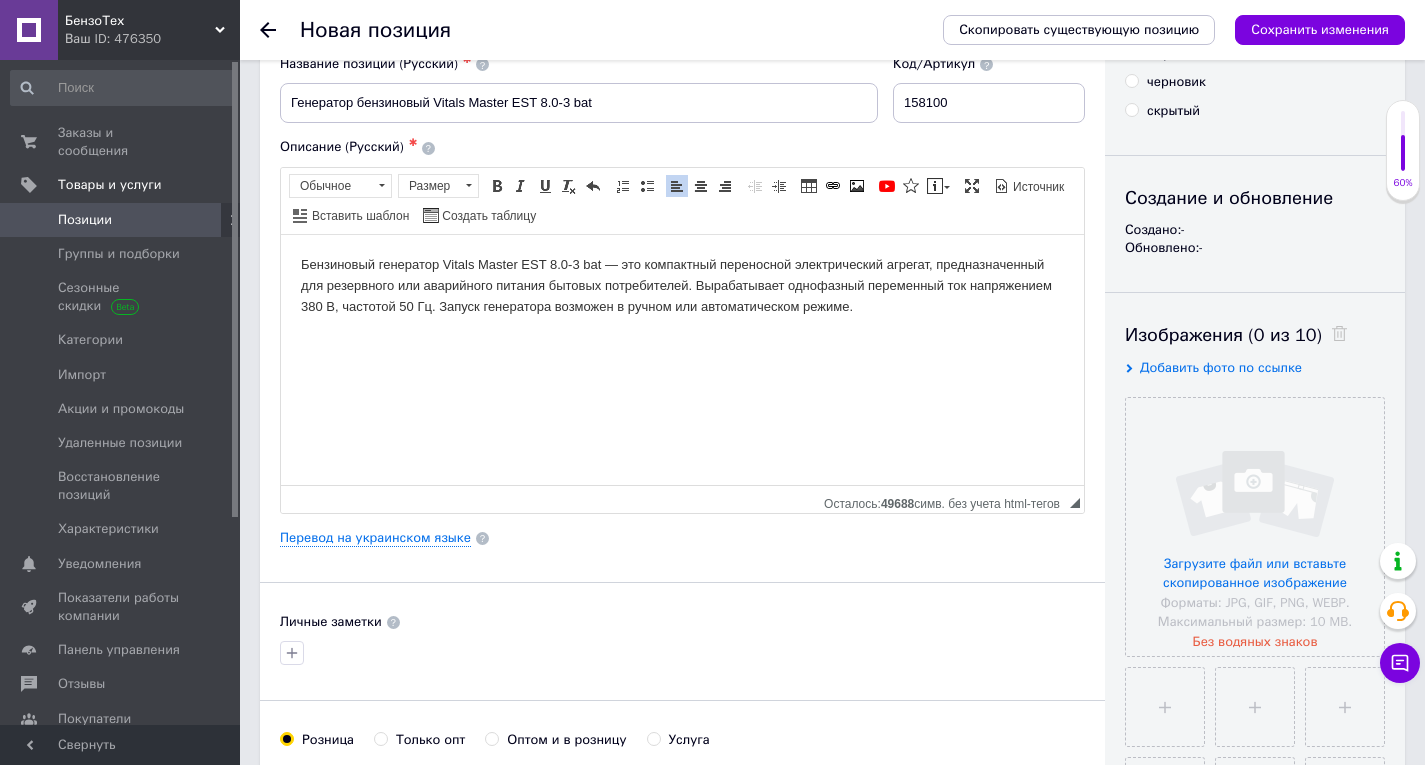 click on "Бензиновый генератор Vitals Master EST 8.0-3 bat — это компактный переносной электрический агрегат, предназначенный для резервного или аварийного питания бытовых потребителей. Вырабатывает однофазный переменный ток напряжением 380 В, частотой 50 Гц. Запуск генератора возможен в ручном или автоматическом режиме." at bounding box center [682, 285] 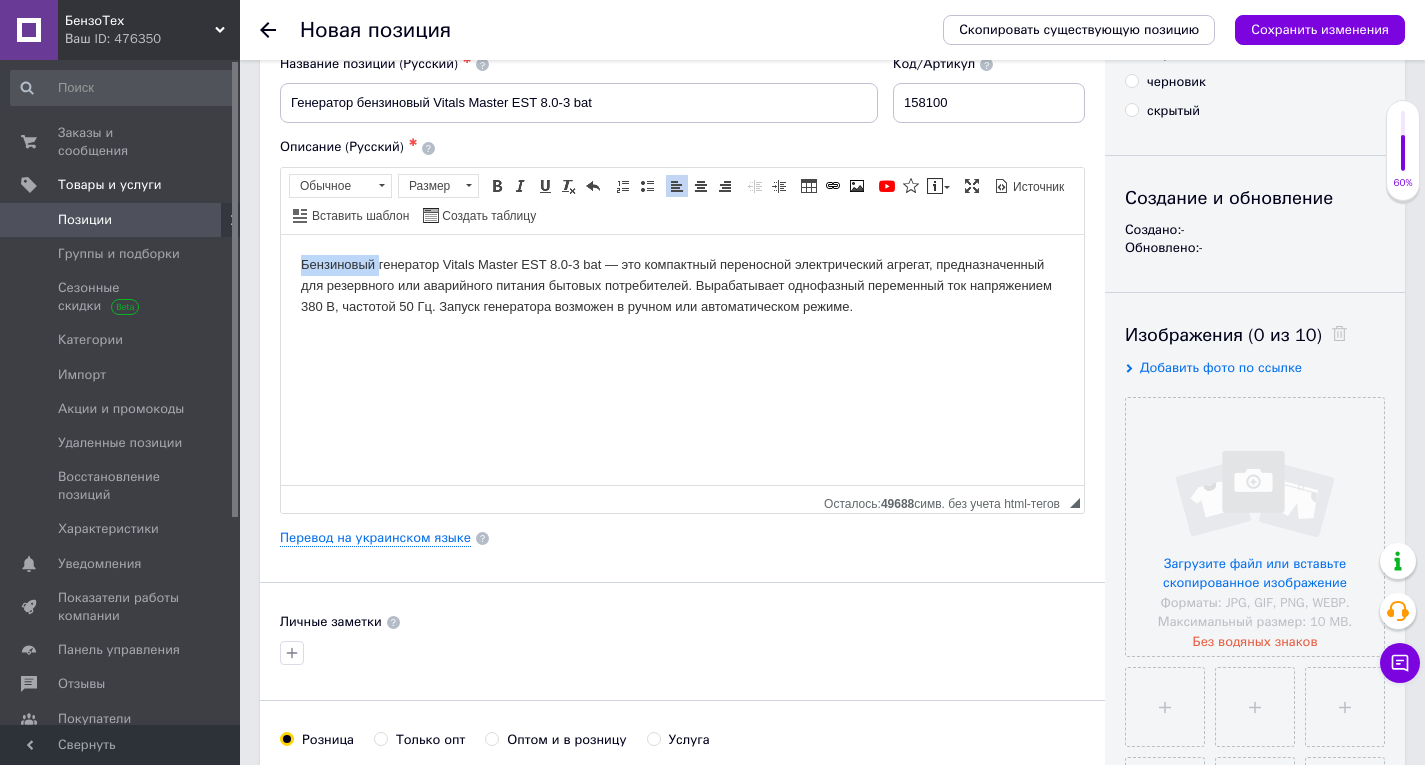 click on "Бензиновый генератор Vitals Master EST 8.0-3 bat — это компактный переносной электрический агрегат, предназначенный для резервного или аварийного питания бытовых потребителей. Вырабатывает однофазный переменный ток напряжением 380 В, частотой 50 Гц. Запуск генератора возможен в ручном или автоматическом режиме." at bounding box center (682, 285) 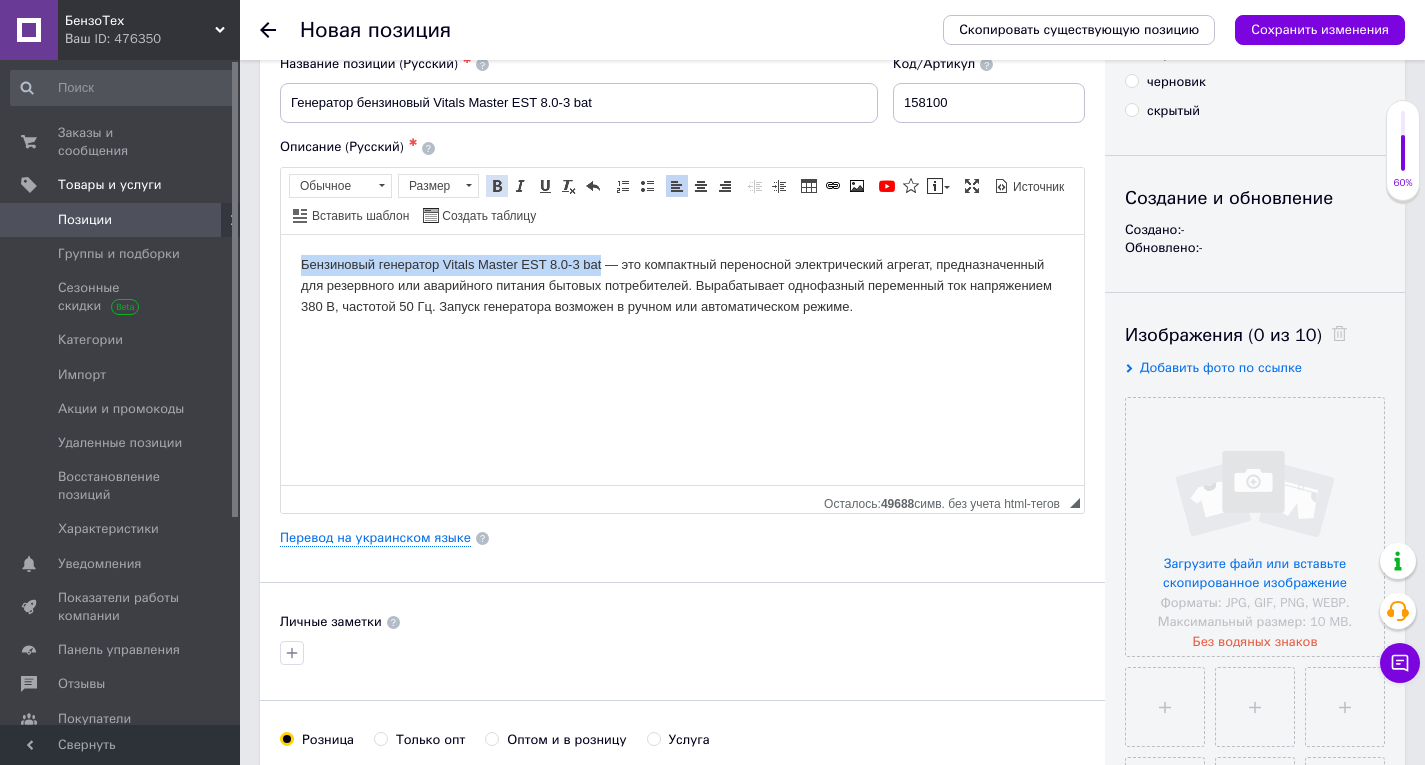 click at bounding box center (497, 186) 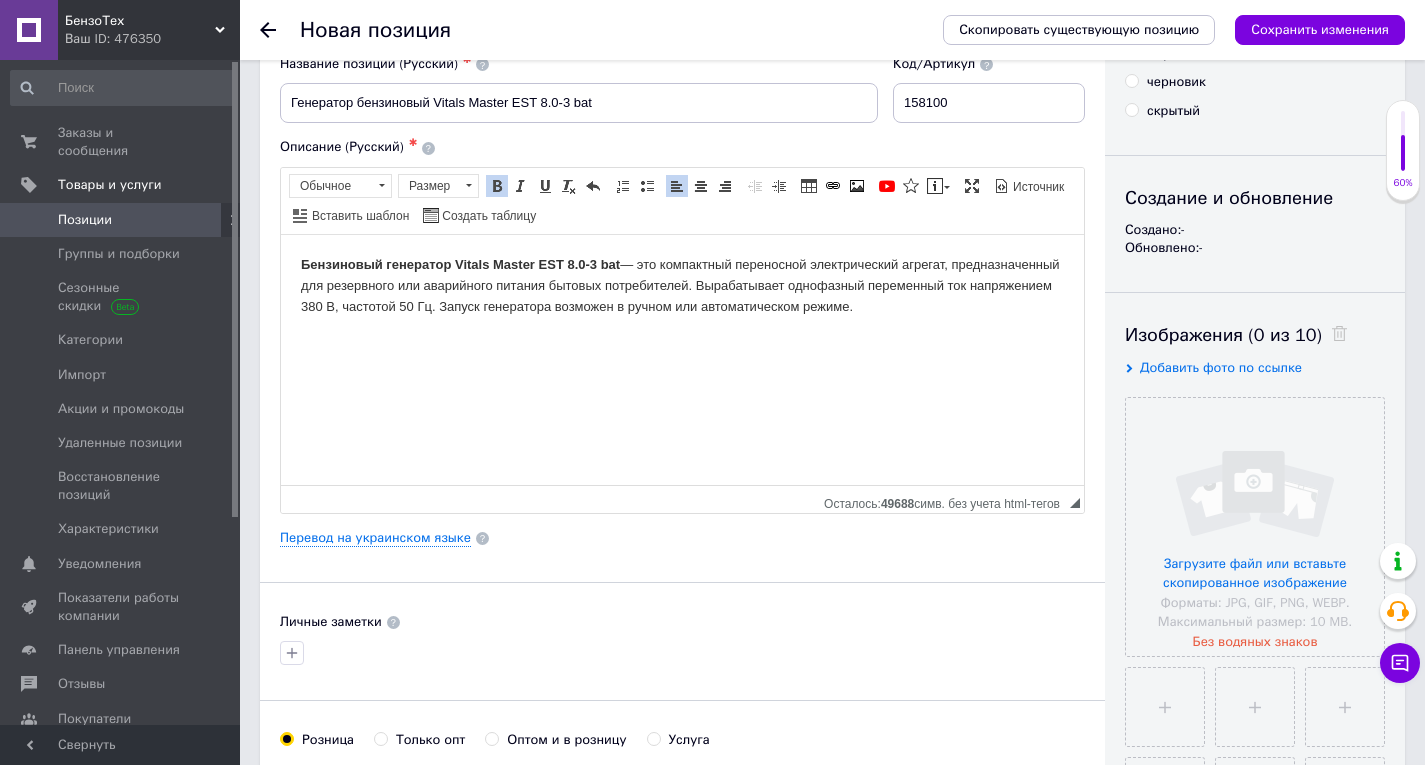 click on "Бензиновый генератор Vitals Master EST 8.0-3 bat  — это компактный переносной электрический агрегат, предназначенный для резервного или аварийного питания бытовых потребителей. Вырабатывает однофазный переменный ток напряжением 380 В, частотой 50 Гц. Запуск генератора возможен в ручном или автоматическом режиме." at bounding box center [682, 285] 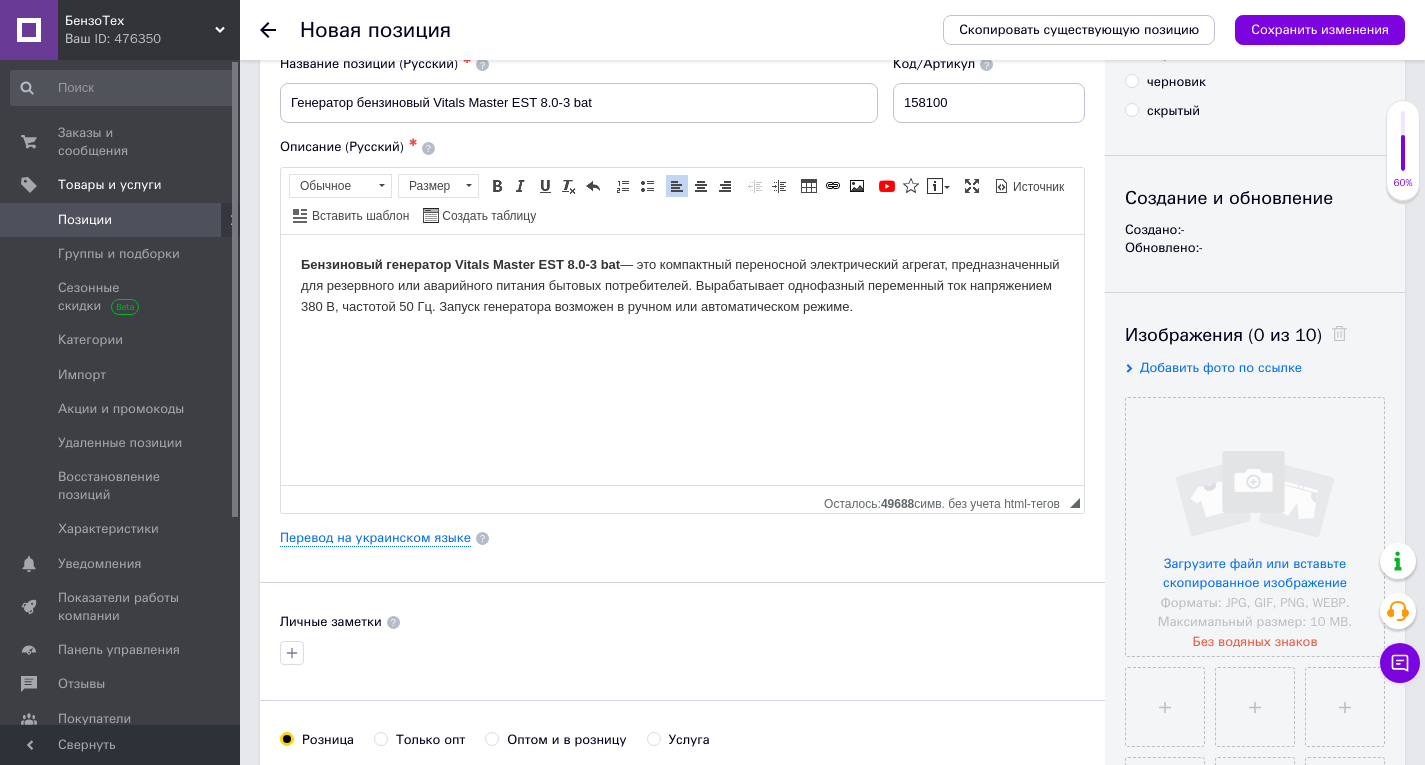 click on "Бензиновый генератор Vitals Master EST 8.0-3 bat  — это компактный переносной электрический агрегат, предназначенный для резервного или аварийного питания бытовых потребителей. Вырабатывает однофазный переменный ток напряжением 380 В, частотой 50 Гц. Запуск генератора возможен в ручном или автоматическом режиме." at bounding box center [682, 285] 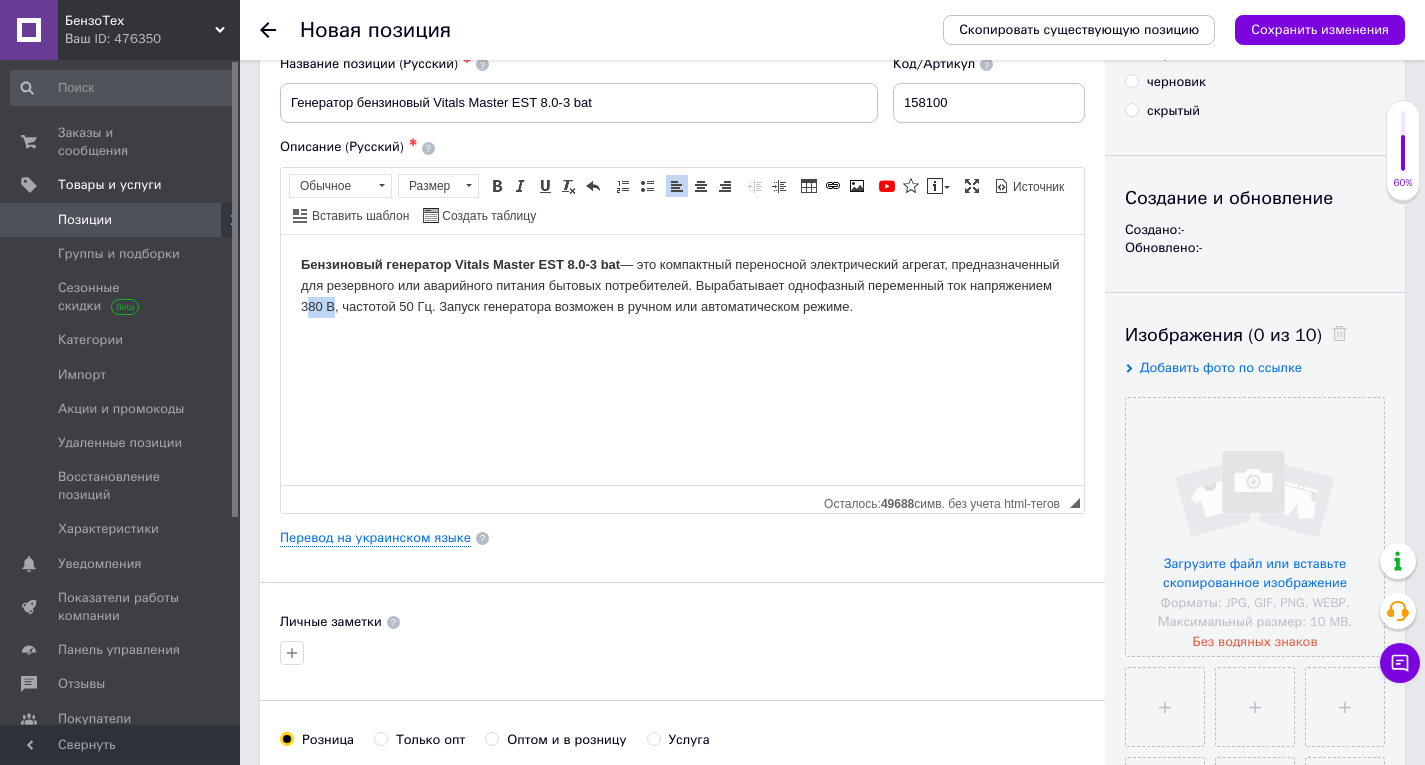 click on "Бензиновый генератор Vitals Master EST 8.0-3 bat  — это компактный переносной электрический агрегат, предназначенный для резервного или аварийного питания бытовых потребителей. Вырабатывает однофазный переменный ток напряжением 380 В, частотой 50 Гц. Запуск генератора возможен в ручном или автоматическом режиме." at bounding box center [682, 285] 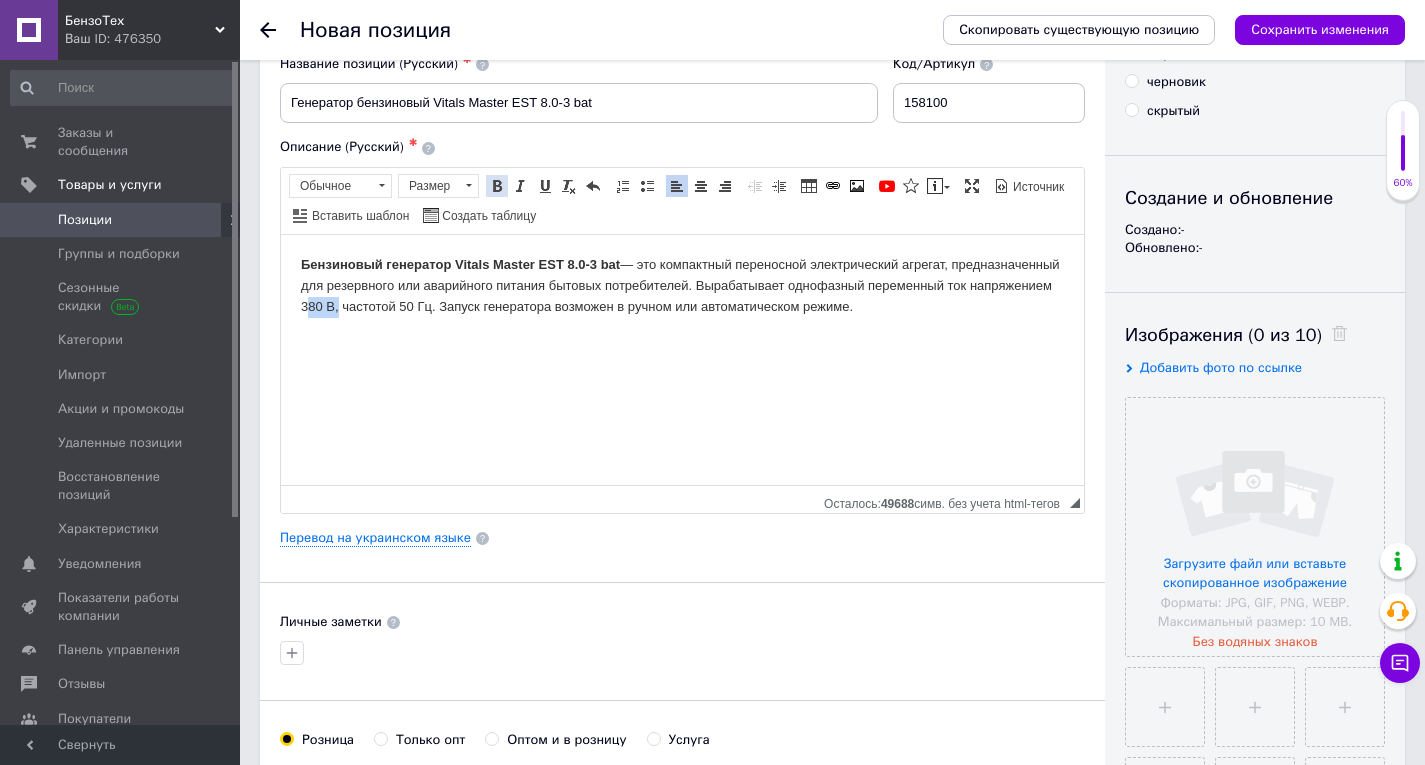 click at bounding box center [497, 186] 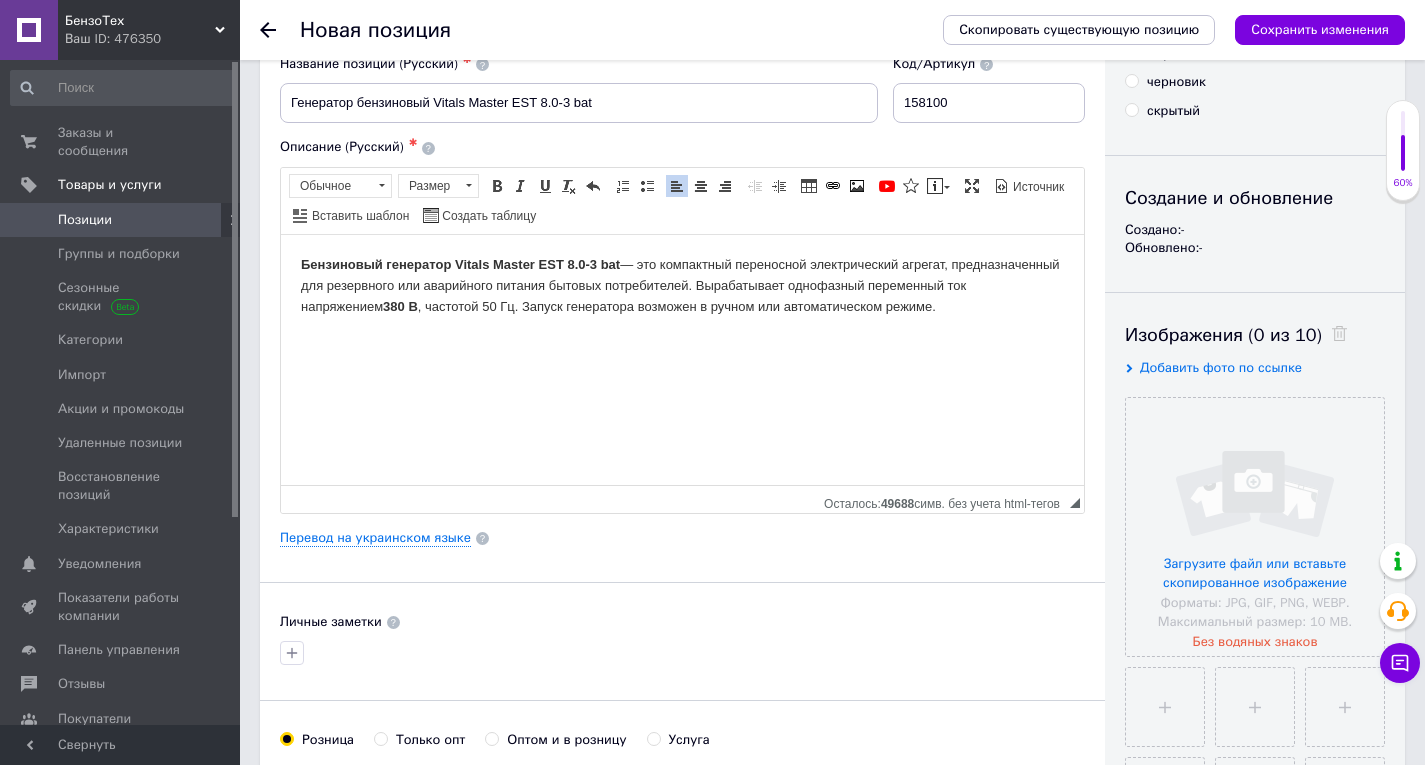 click on "Бензиновый генератор Vitals Master EST 8.0-3 bat  — это компактный переносной электрический агрегат, предназначенный для резервного или аварийного питания бытовых потребителей. Вырабатывает однофазный переменный ток напряжением  380 В , частотой 50 Гц. Запуск генератора возможен в ручном или автоматическом режиме." at bounding box center [682, 285] 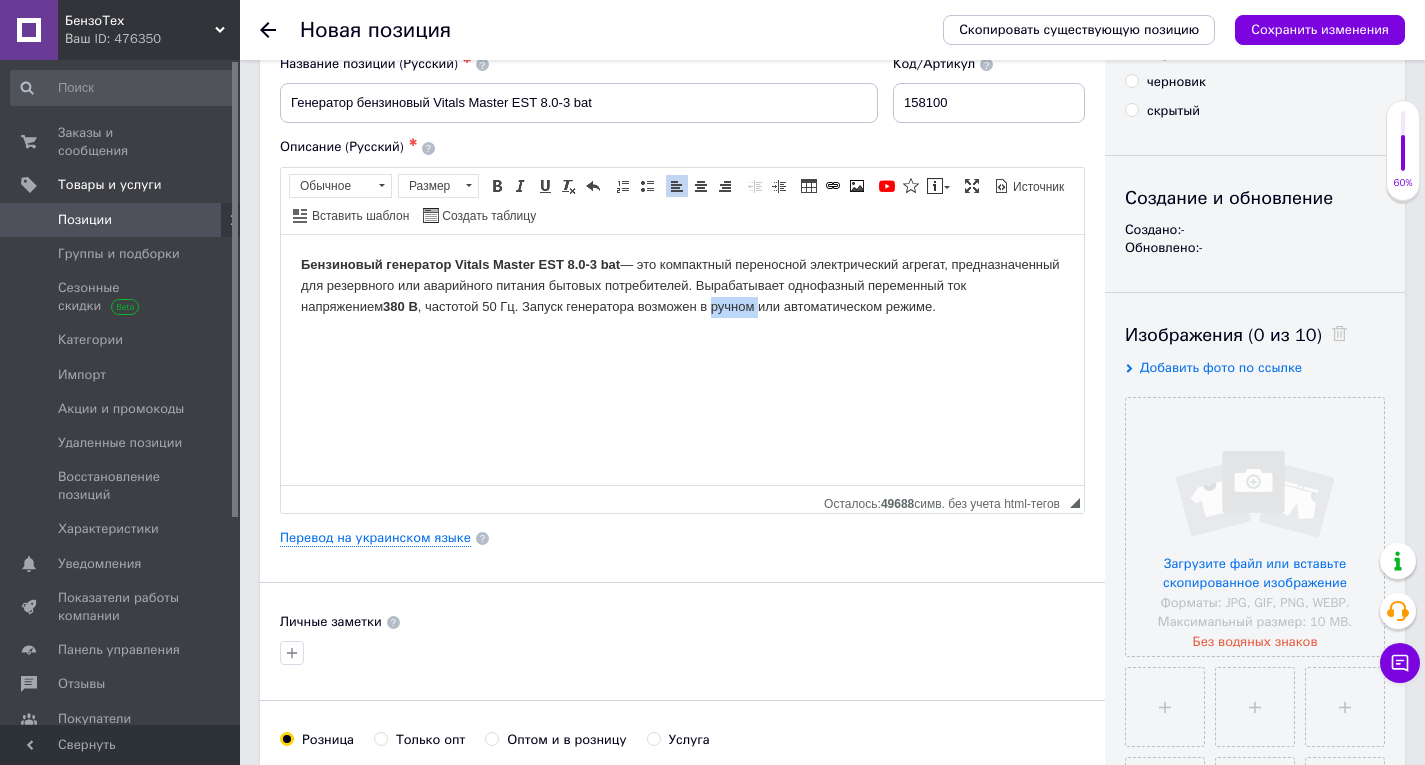 click on "Бензиновый генератор Vitals Master EST 8.0-3 bat  — это компактный переносной электрический агрегат, предназначенный для резервного или аварийного питания бытовых потребителей. Вырабатывает однофазный переменный ток напряжением  380 В , частотой 50 Гц. Запуск генератора возможен в ручном или автоматическом режиме." at bounding box center [682, 285] 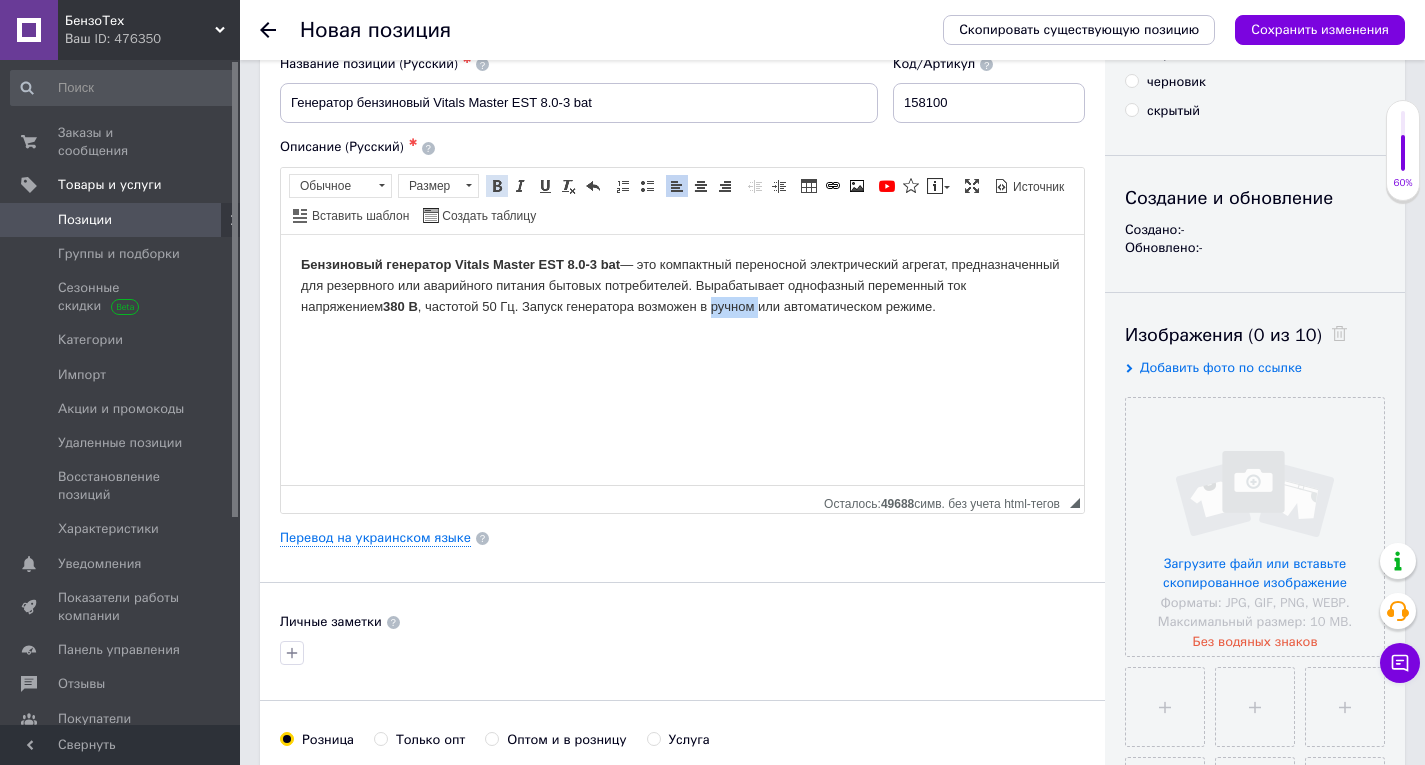 click at bounding box center (497, 186) 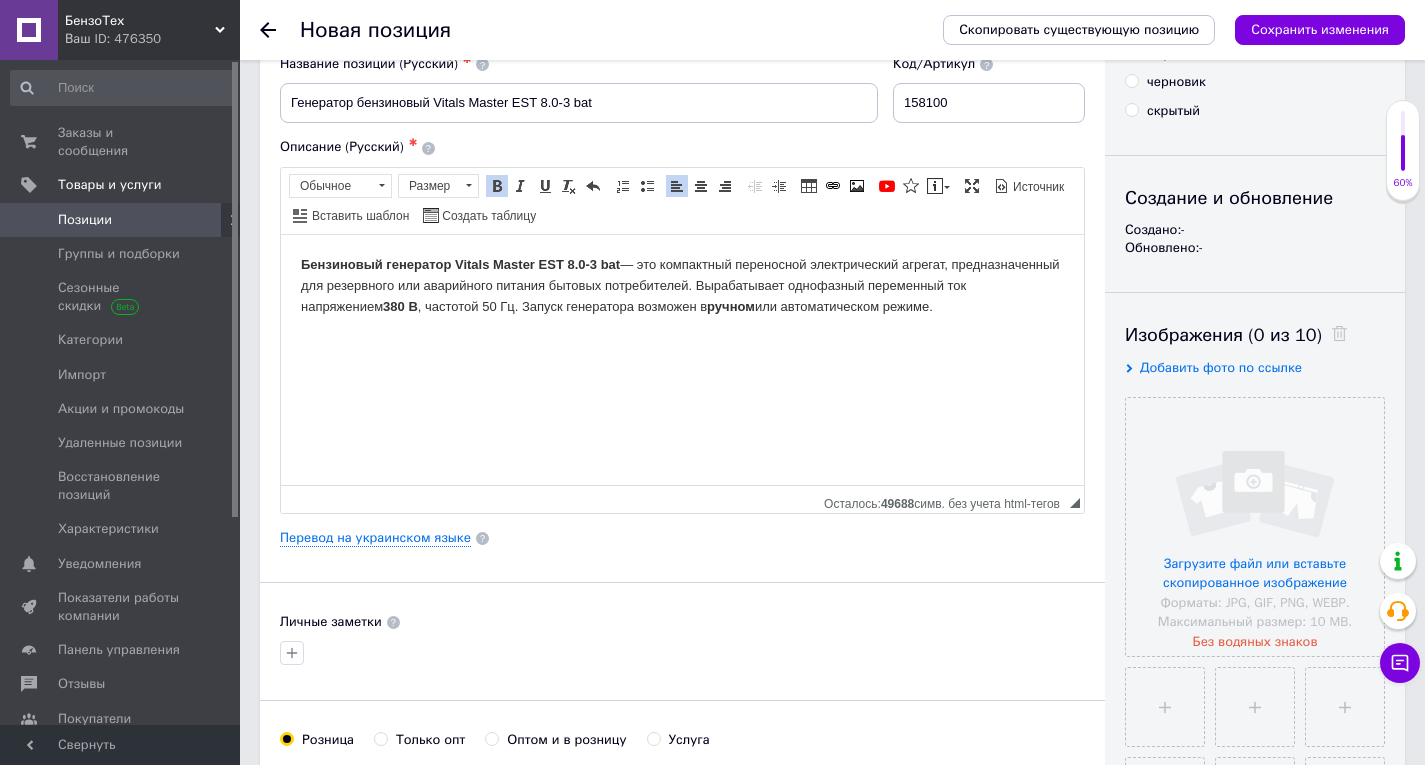 click on "Бензиновый генератор Vitals Master EST 8.0-3 bat  — это компактный переносной электрический агрегат, предназначенный для резервного или аварийного питания бытовых потребителей. Вырабатывает однофазный переменный ток напряжением  380 В , частотой 50 Гц. Запуск генератора возможен в  ручном  или автоматическом режиме." at bounding box center (682, 285) 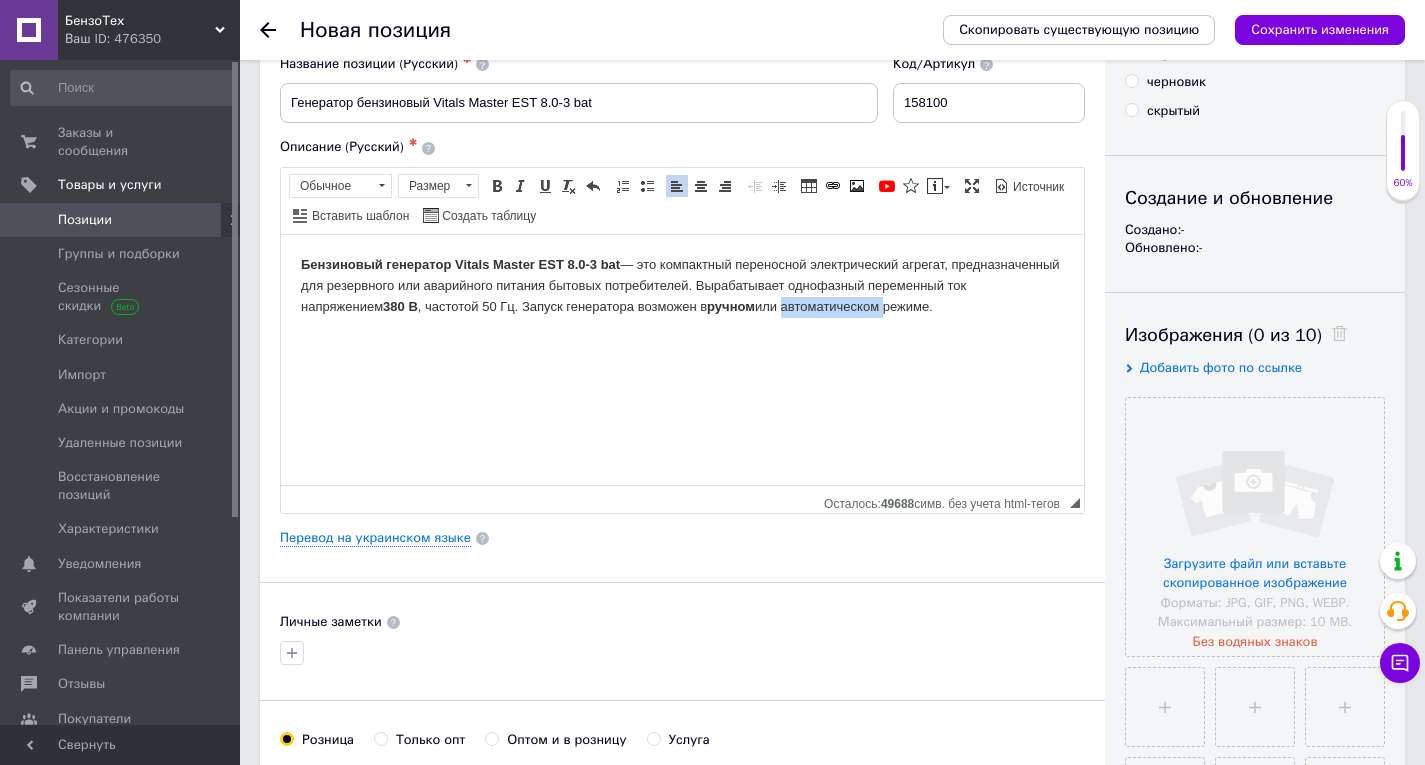 click on "Бензиновый генератор Vitals Master EST 8.0-3 bat  — это компактный переносной электрический агрегат, предназначенный для резервного или аварийного питания бытовых потребителей. Вырабатывает однофазный переменный ток напряжением  380 В , частотой 50 Гц. Запуск генератора возможен в  ручном  или автоматическом режиме." at bounding box center (682, 285) 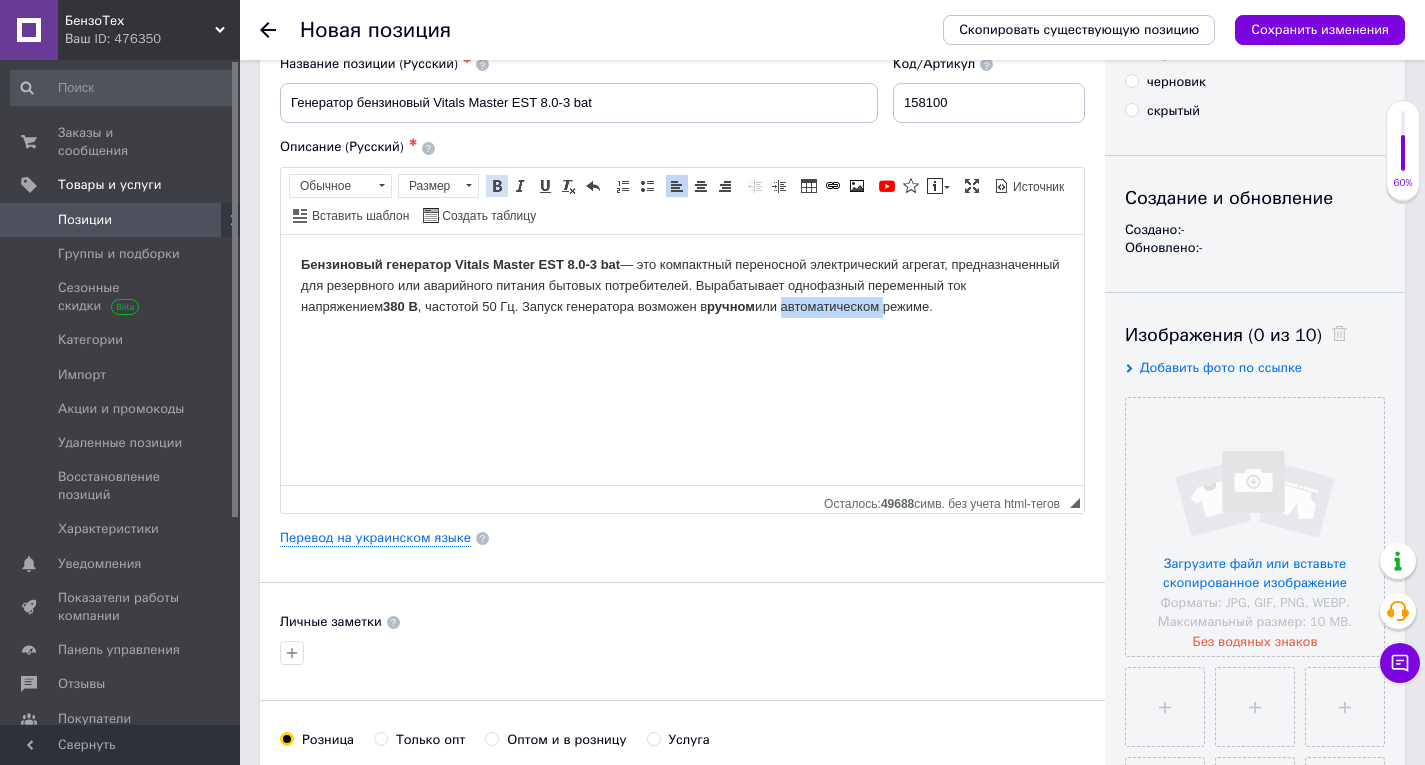 drag, startPoint x: 499, startPoint y: 194, endPoint x: 373, endPoint y: 14, distance: 219.718 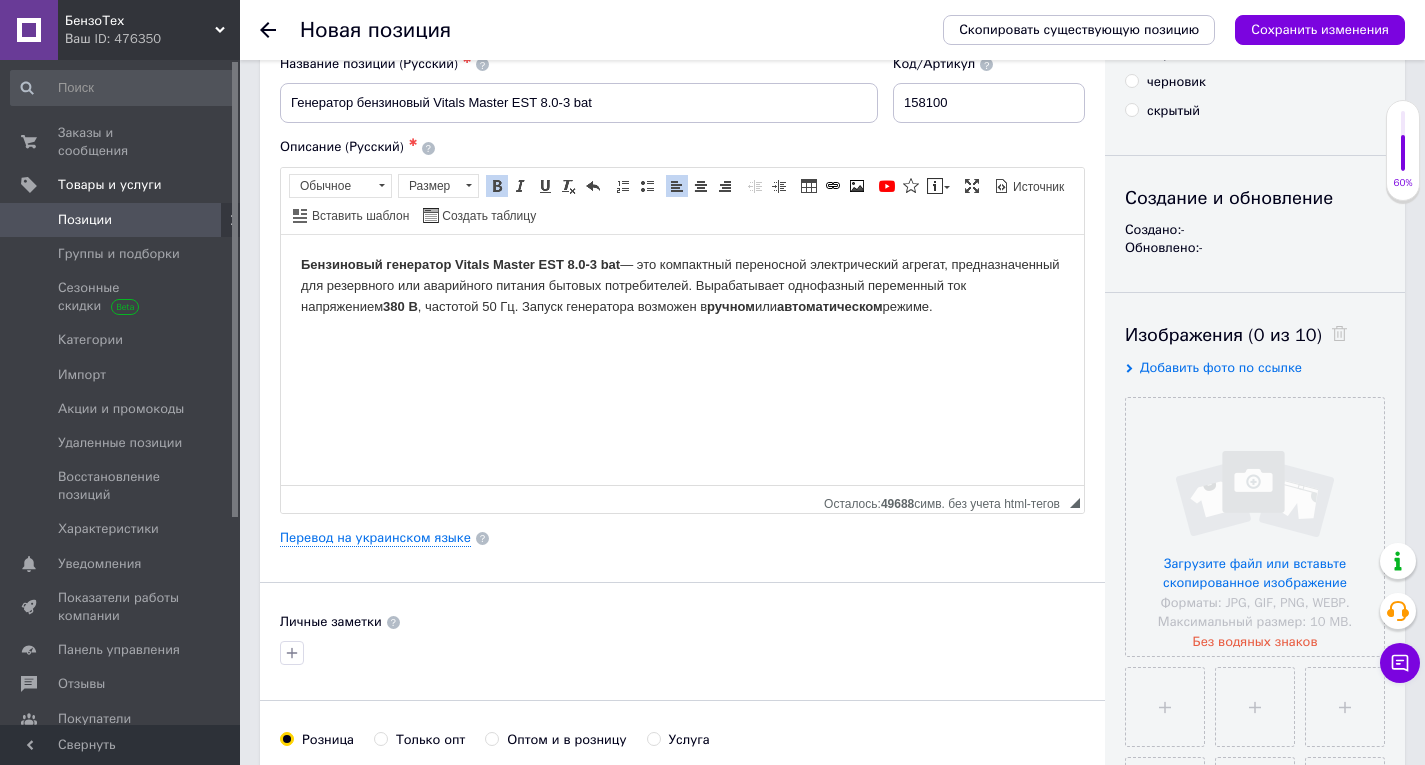 click on "Бензиновый генератор Vitals Master EST 8.0-3 bat  — это компактный переносной электрический агрегат, предназначенный для резервного или аварийного питания бытовых потребителей. Вырабатывает однофазный переменный ток напряжением  380 В , частотой 50 Гц. Запуск генератора возможен в  ручном  или  автоматическом  режиме." at bounding box center (682, 285) 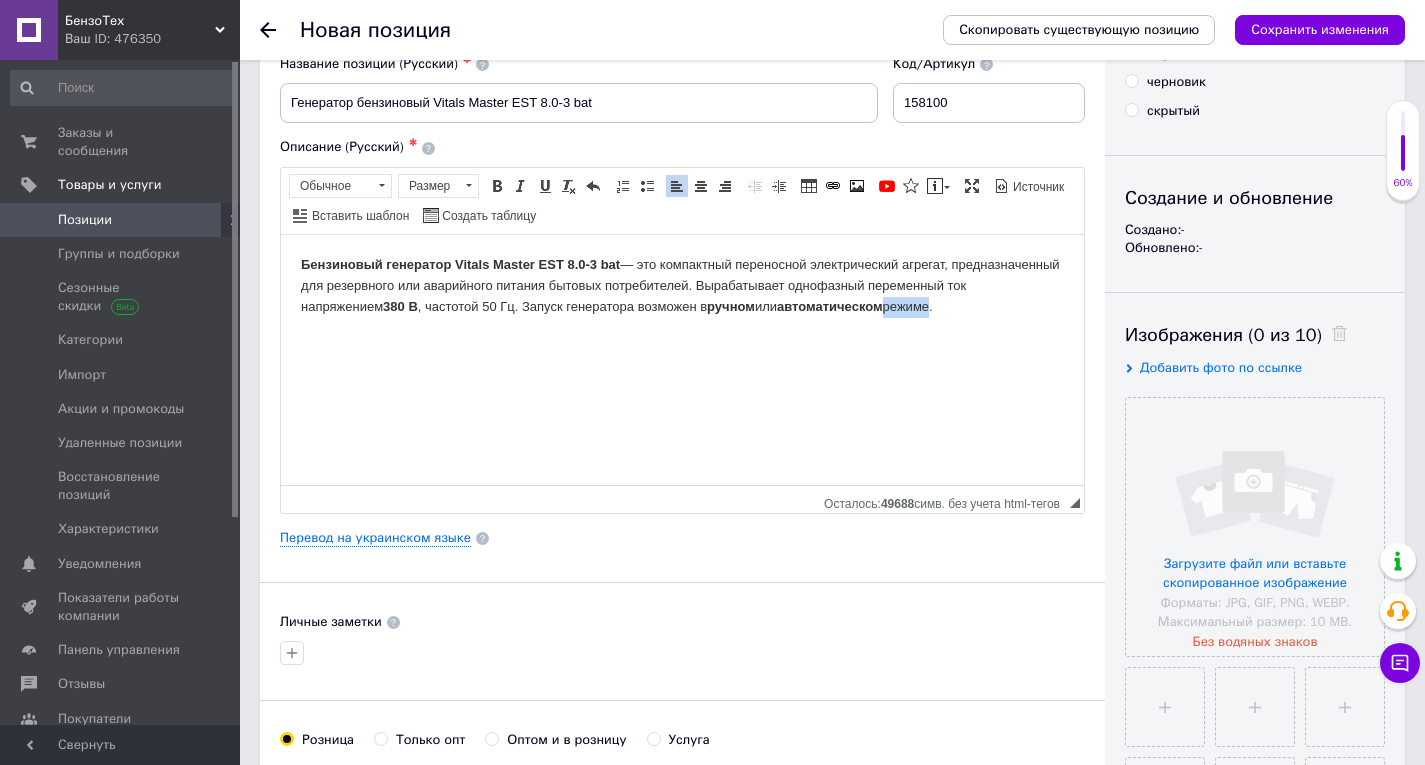 click on "Бензиновый генератор Vitals Master EST 8.0-3 bat  — это компактный переносной электрический агрегат, предназначенный для резервного или аварийного питания бытовых потребителей. Вырабатывает однофазный переменный ток напряжением  380 В , частотой 50 Гц. Запуск генератора возможен в  ручном  или  автоматическом  режиме." at bounding box center (682, 285) 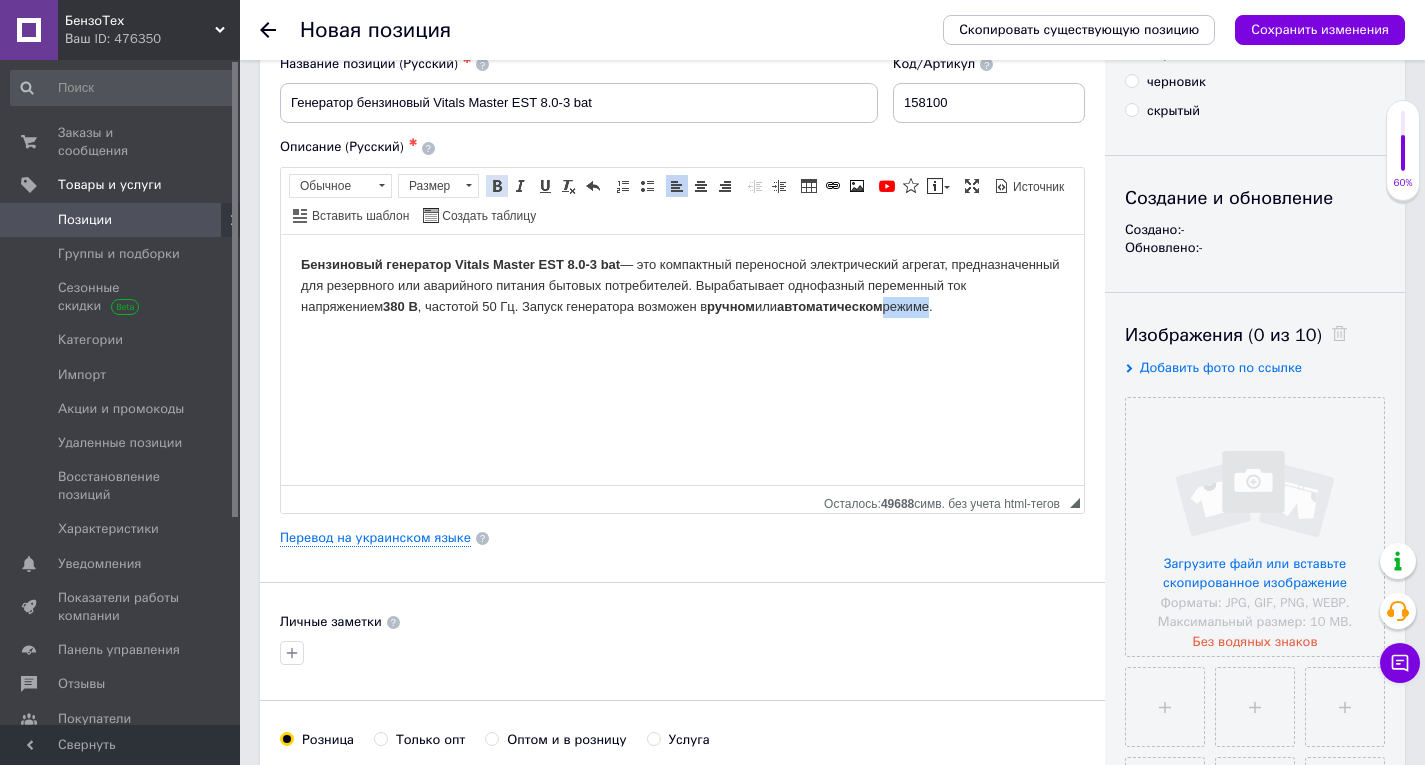 click on "Полужирный  Комбинация клавиш Ctrl+B" at bounding box center [497, 186] 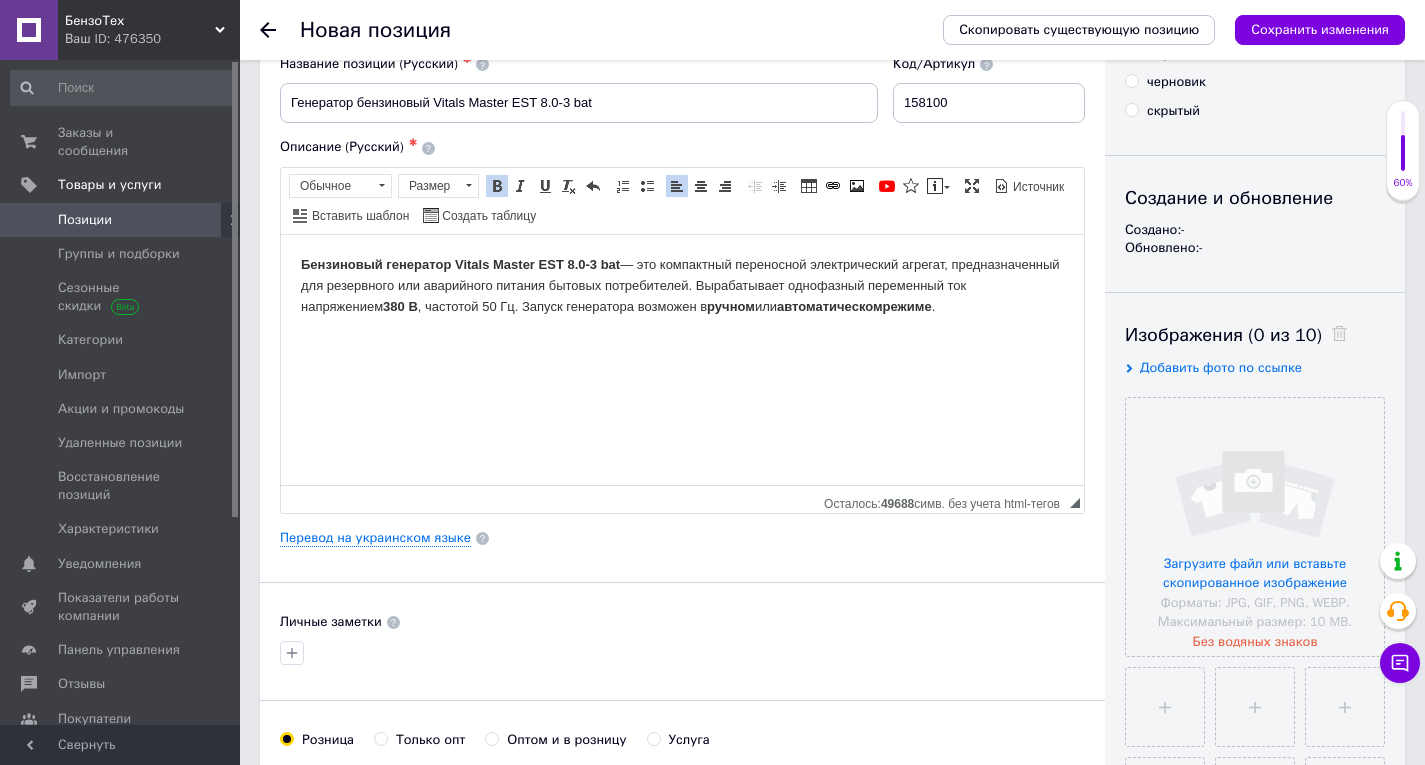 click on "Бензиновый генератор Vitals Master EST 8.0-3 bat  — это компактный переносной электрический агрегат, предназначенный для резервного или аварийного питания бытовых потребителей. Вырабатывает однофазный переменный ток напряжением  380 В , частотой 50 Гц. Запуск генератора возможен в  ручном  или  автоматическом  режиме ." at bounding box center [682, 285] 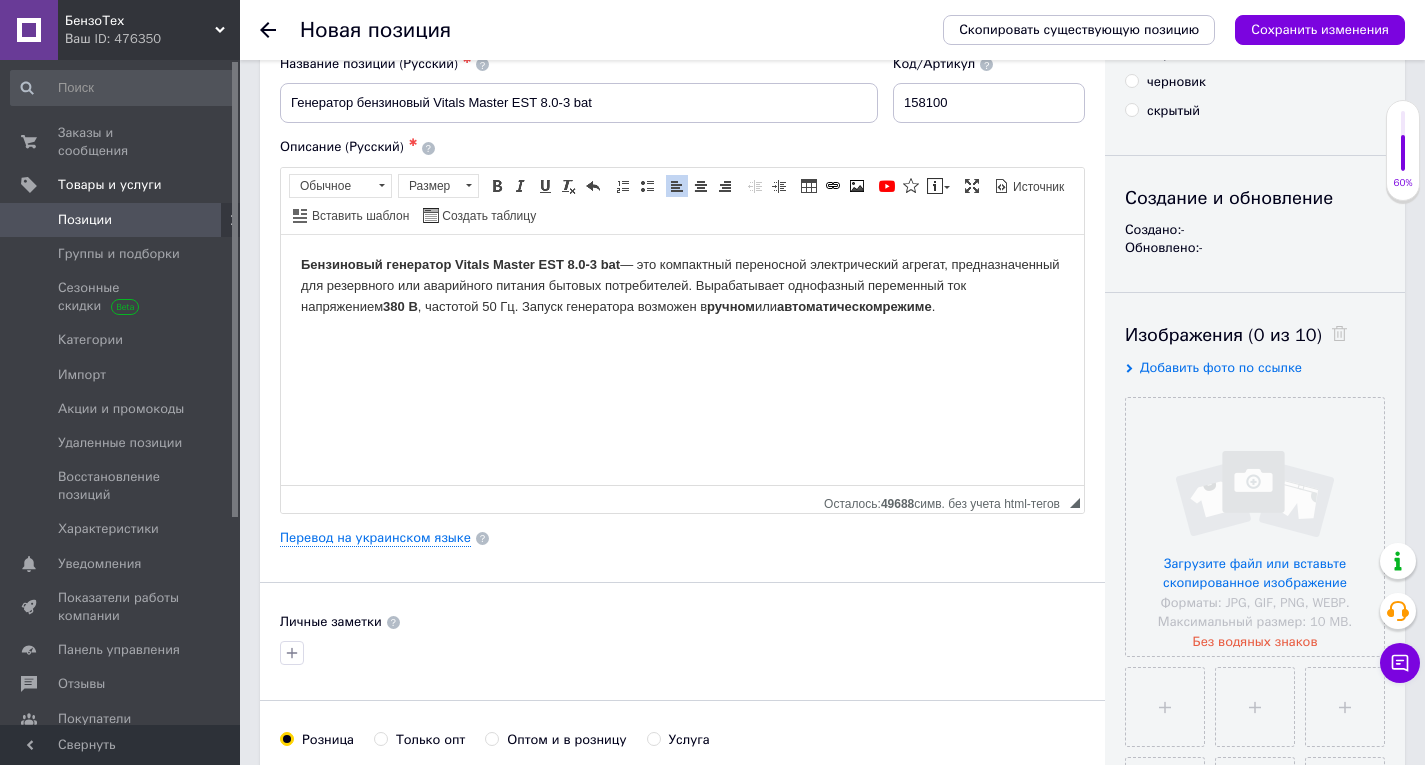 click on "Бензиновый генератор Vitals Master EST 8.0-3 bat  — это компактный переносной электрический агрегат, предназначенный для резервного или аварийного питания бытовых потребителей. Вырабатывает однофазный переменный ток напряжением  380 В , частотой 50 Гц. Запуск генератора возможен в  ручном  или  автоматическом  режиме ." at bounding box center [682, 285] 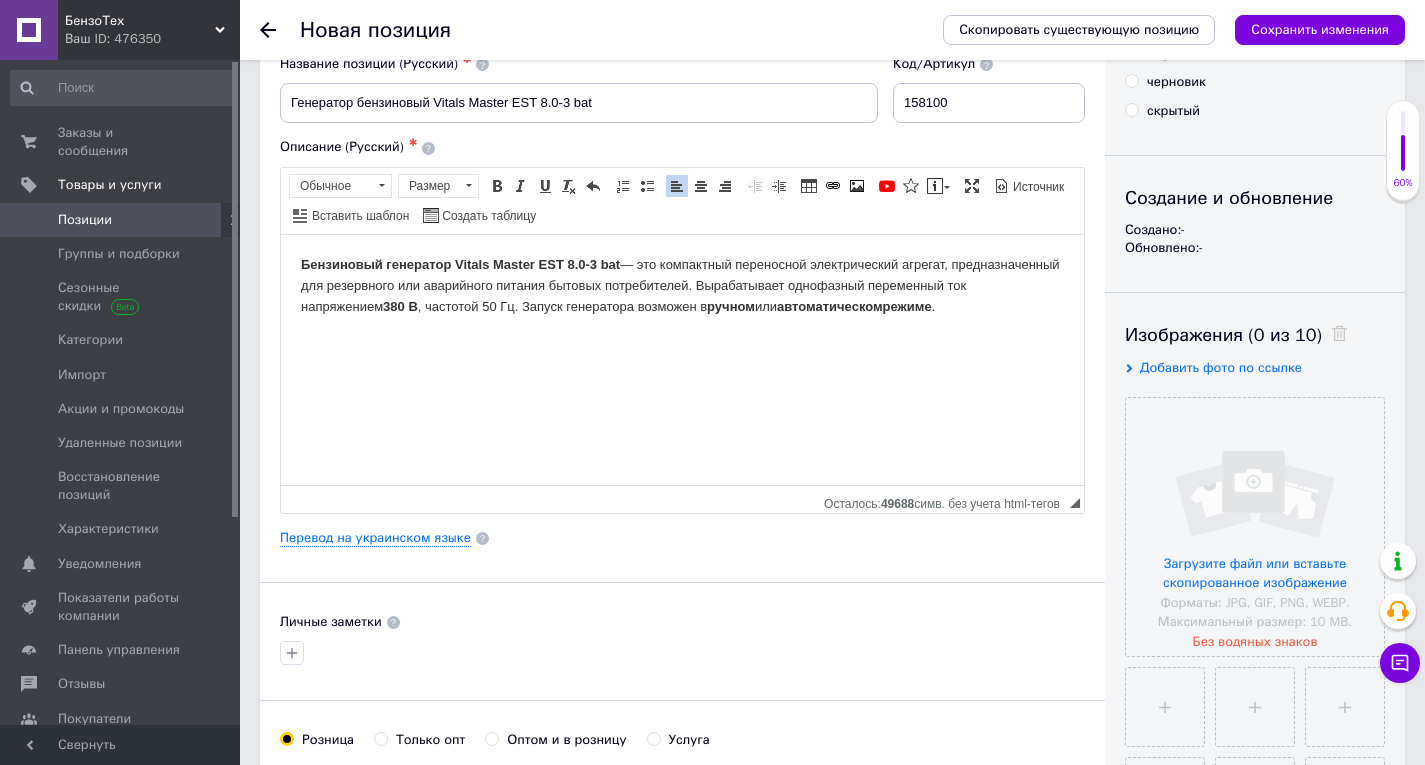 click on "Бензиновый генератор Vitals Master EST 8.0-3 bat  — это компактный переносной электрический агрегат, предназначенный для резервного или аварийного питания бытовых потребителей. Вырабатывает однофазный переменный ток напряжением  380 В , частотой 50 Гц. Запуск генератора возможен в  ручном  или  автоматическом  режиме ." at bounding box center (682, 285) 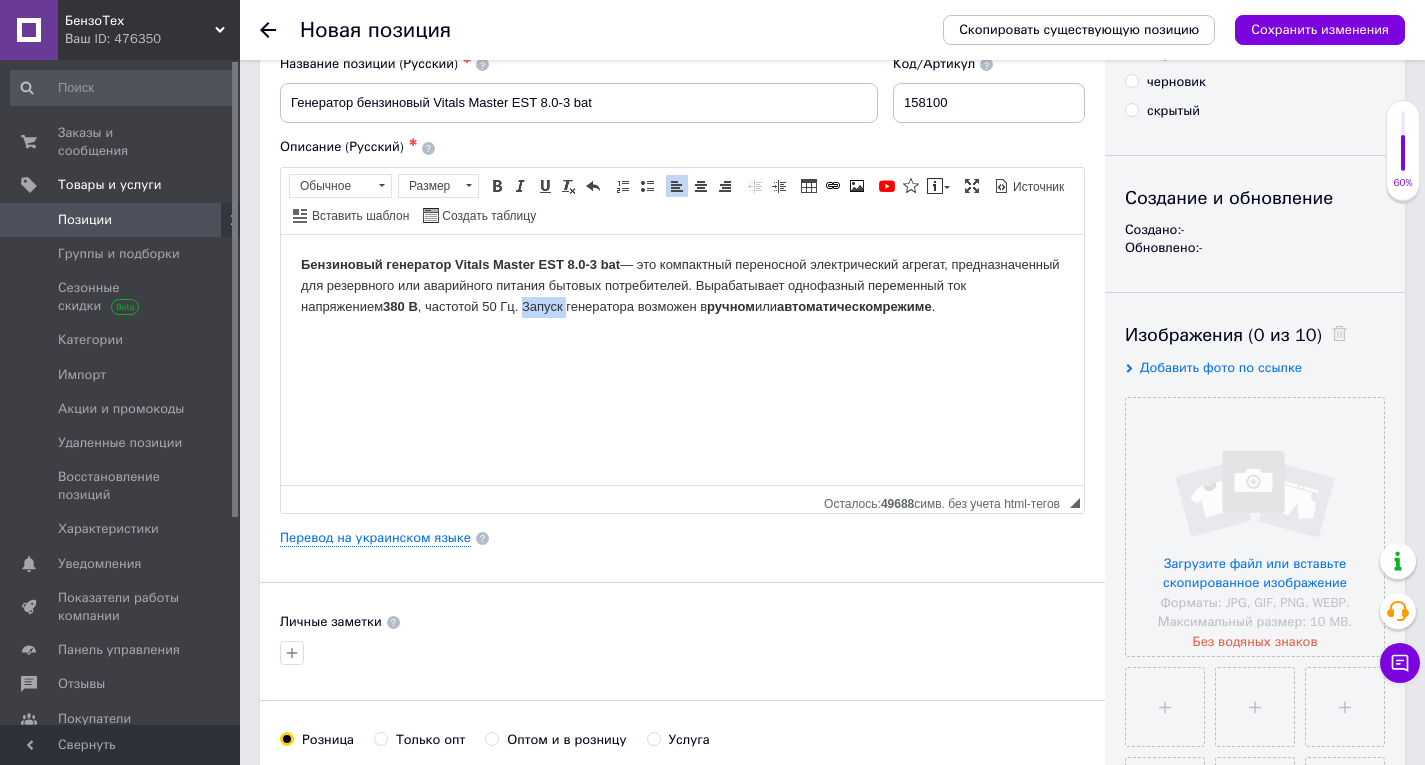 click on "Бензиновый генератор Vitals Master EST 8.0-3 bat  — это компактный переносной электрический агрегат, предназначенный для резервного или аварийного питания бытовых потребителей. Вырабатывает однофазный переменный ток напряжением  380 В , частотой 50 Гц. Запуск генератора возможен в  ручном  или  автоматическом  режиме ." at bounding box center (682, 285) 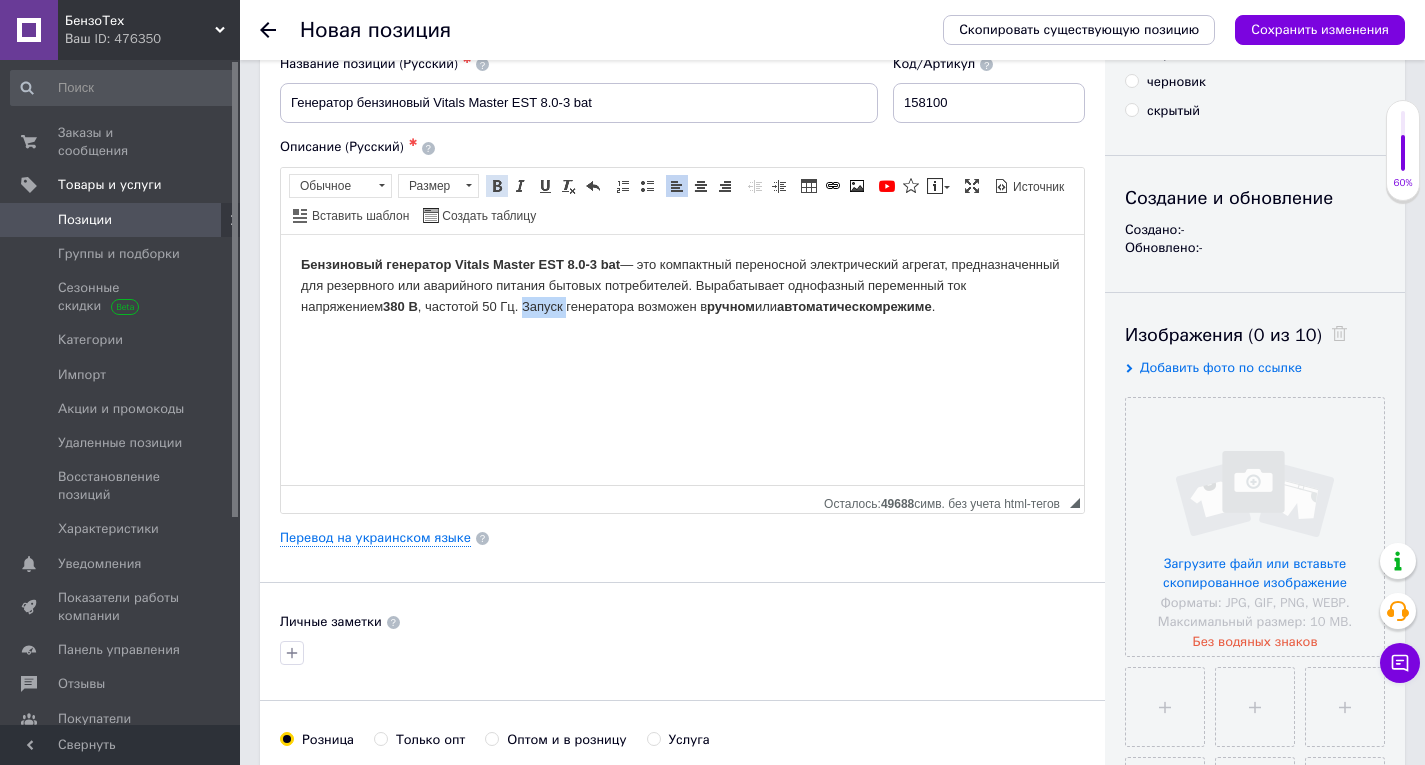 click at bounding box center [497, 186] 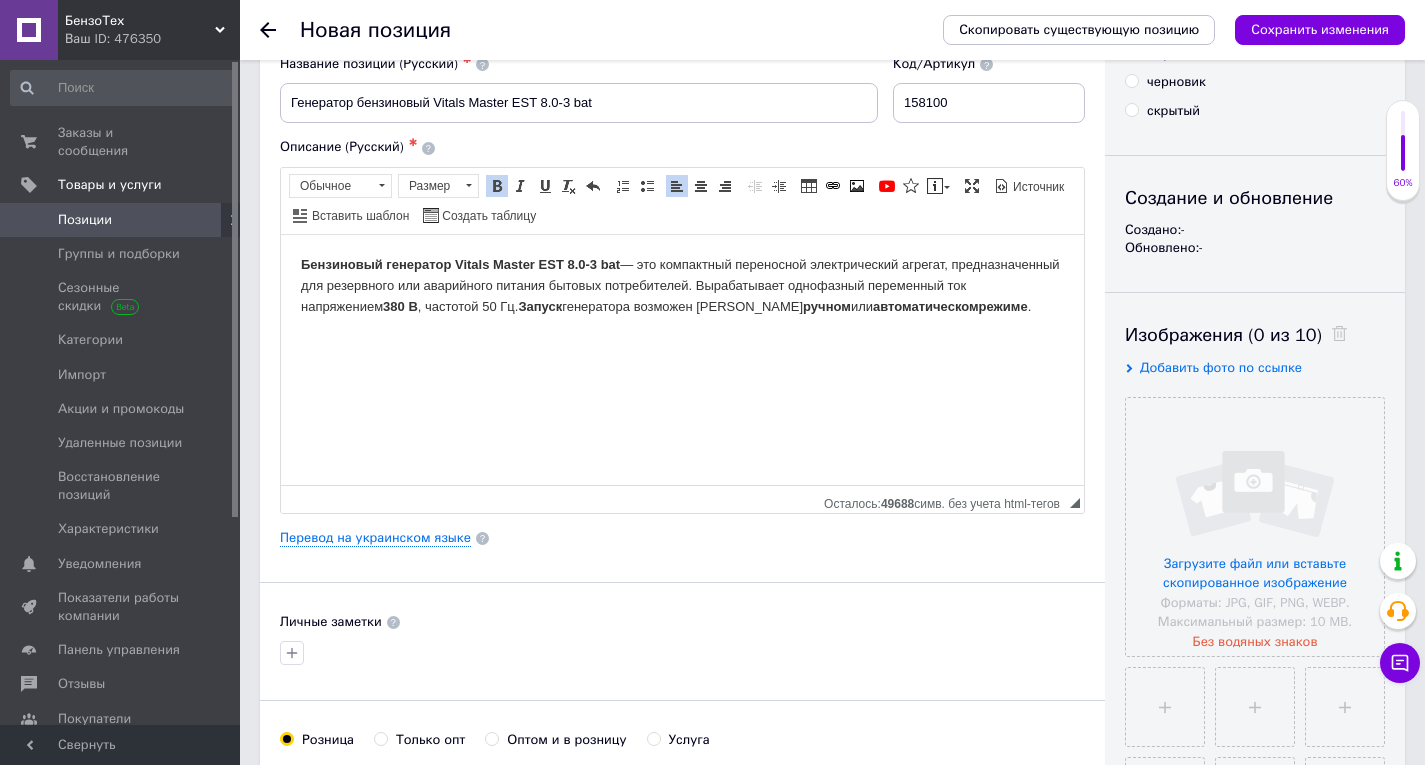 click on "Бензиновый генератор Vitals Master EST 8.0-3 bat  — это компактный переносной электрический агрегат, предназначенный для резервного или аварийного питания бытовых потребителей. Вырабатывает однофазный переменный ток напряжением  380 В , частотой 50 Гц.  Запуск  генератора возможен в  ручном  или  автоматическом  режиме ." at bounding box center [682, 285] 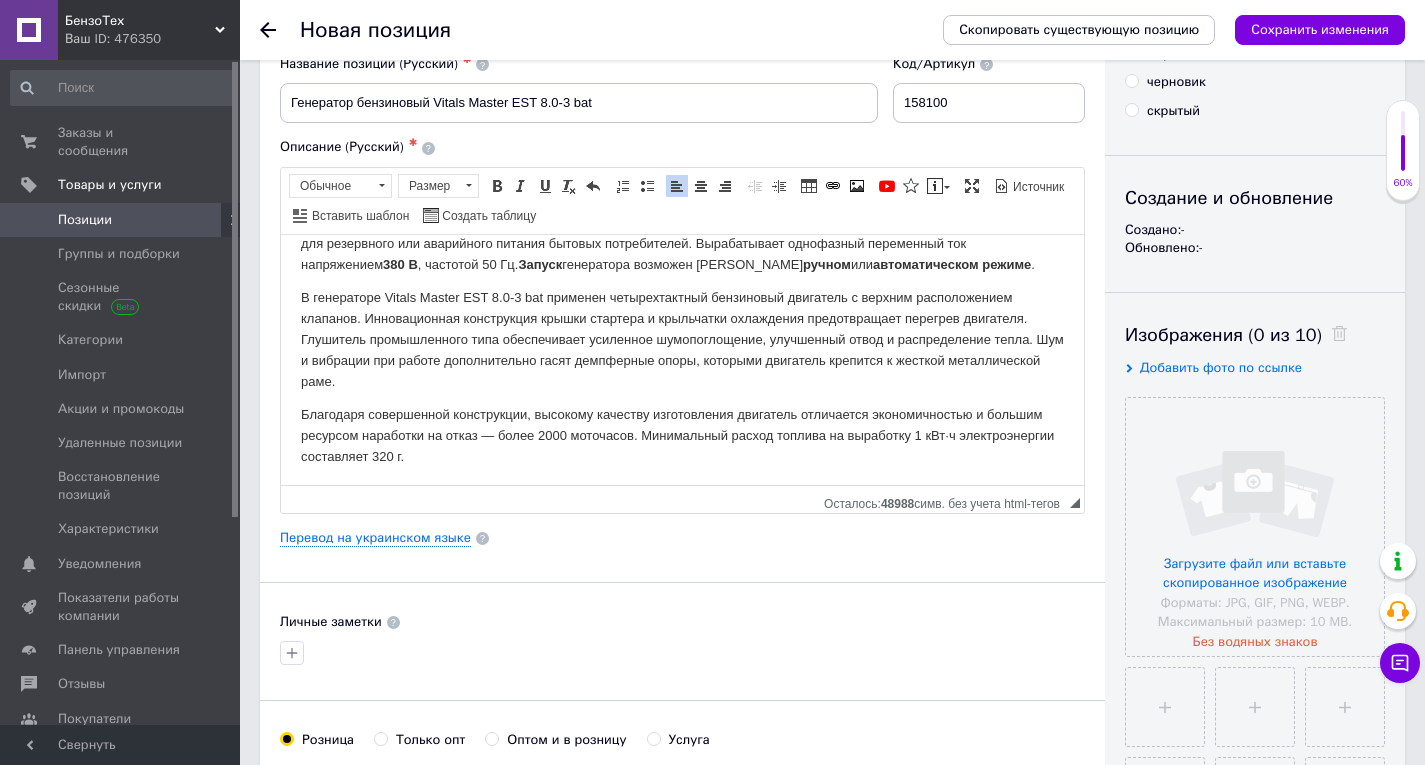 scroll, scrollTop: 76, scrollLeft: 0, axis: vertical 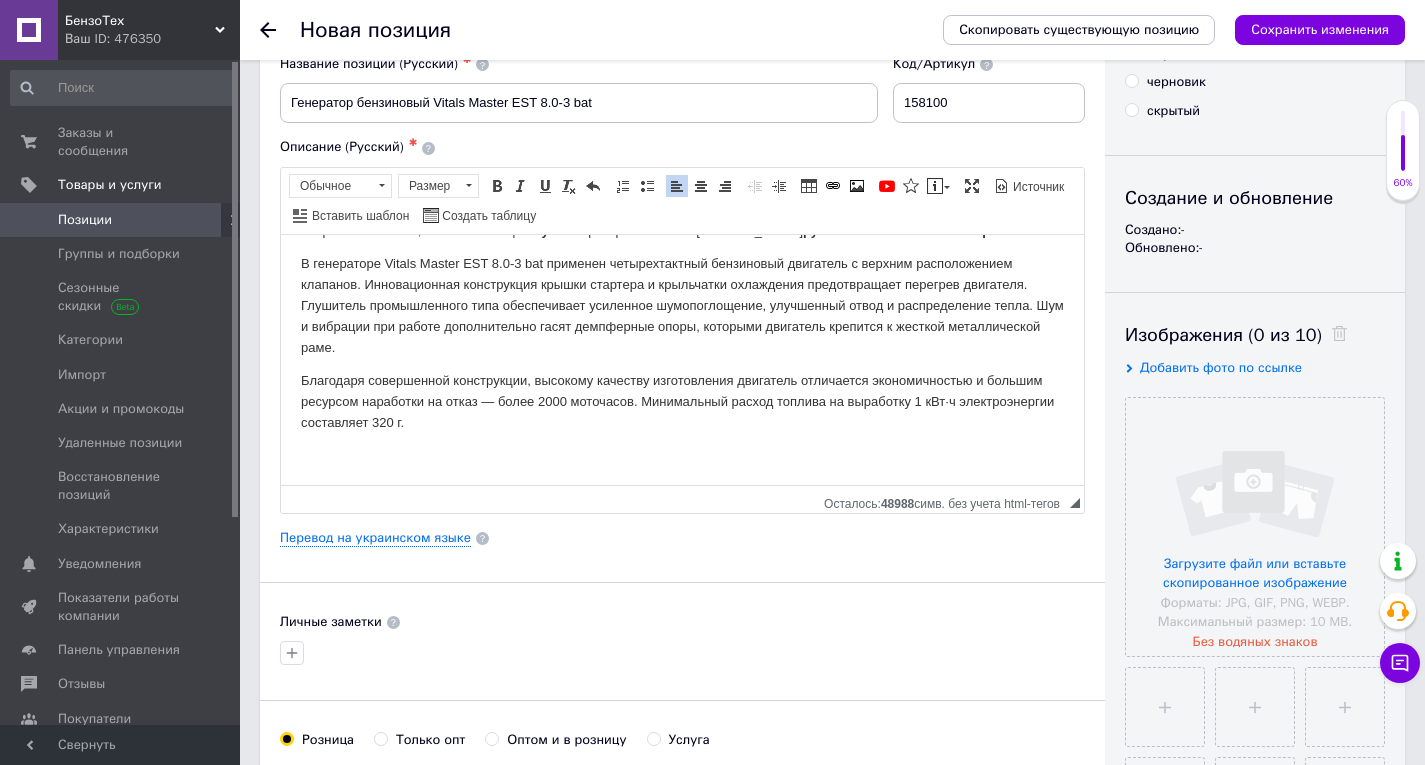 click on "В генераторе Vitals Master EST 8.0-3 bat применен четырехтактный бензиновый двигатель с верхним расположением клапанов. Инновационная конструкция крышки стартера и крыльчатки охлаждения предотвращает перегрев двигателя. Глушитель промышленного типа обеспечивает усиленное шумопоглощение, улучшенный отвод и распределение тепла. Шум и вибрации при работе дополнительно гасят демпферные опоры, которыми двигатель крепится к жесткой металлической раме." at bounding box center (682, 305) 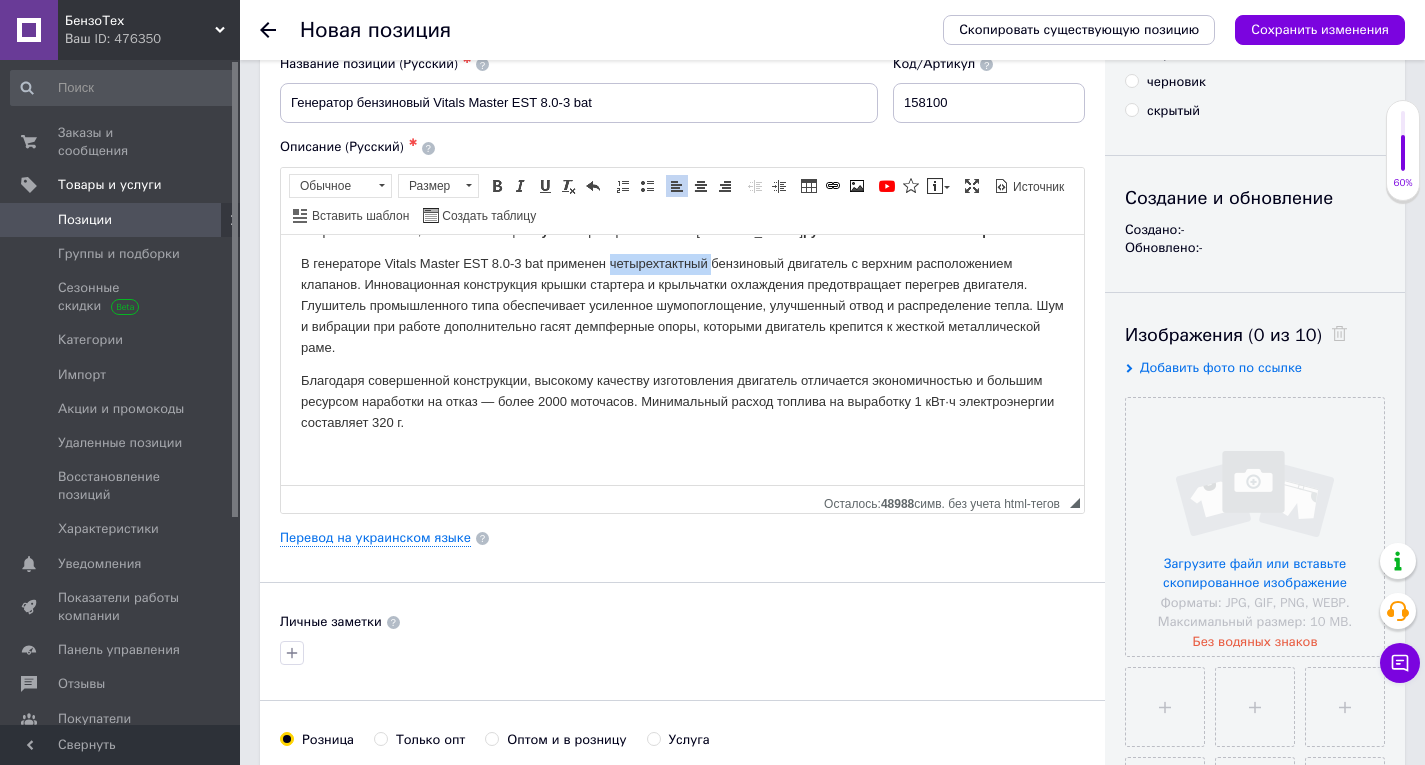 click on "В генераторе Vitals Master EST 8.0-3 bat применен четырехтактный бензиновый двигатель с верхним расположением клапанов. Инновационная конструкция крышки стартера и крыльчатки охлаждения предотвращает перегрев двигателя. Глушитель промышленного типа обеспечивает усиленное шумопоглощение, улучшенный отвод и распределение тепла. Шум и вибрации при работе дополнительно гасят демпферные опоры, которыми двигатель крепится к жесткой металлической раме." at bounding box center [682, 305] 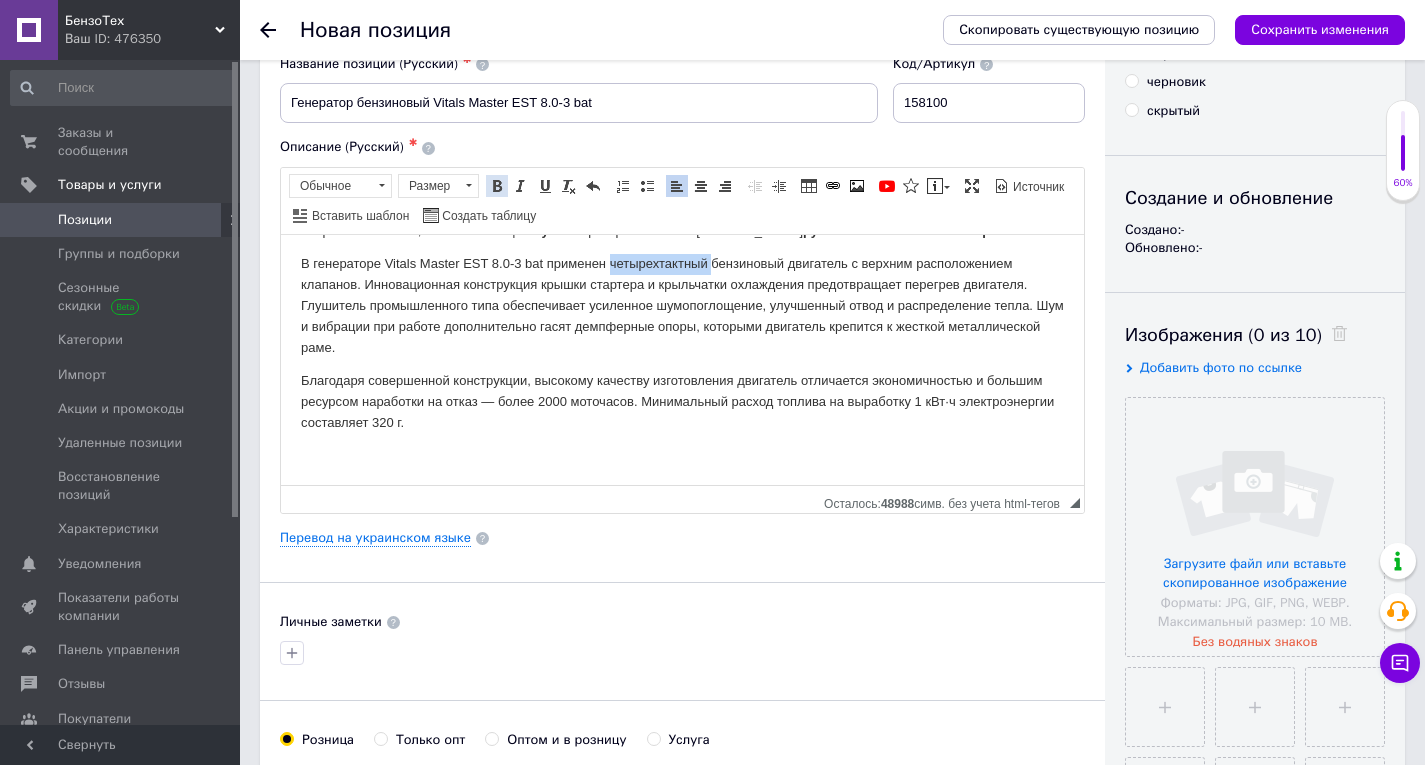 click at bounding box center (497, 186) 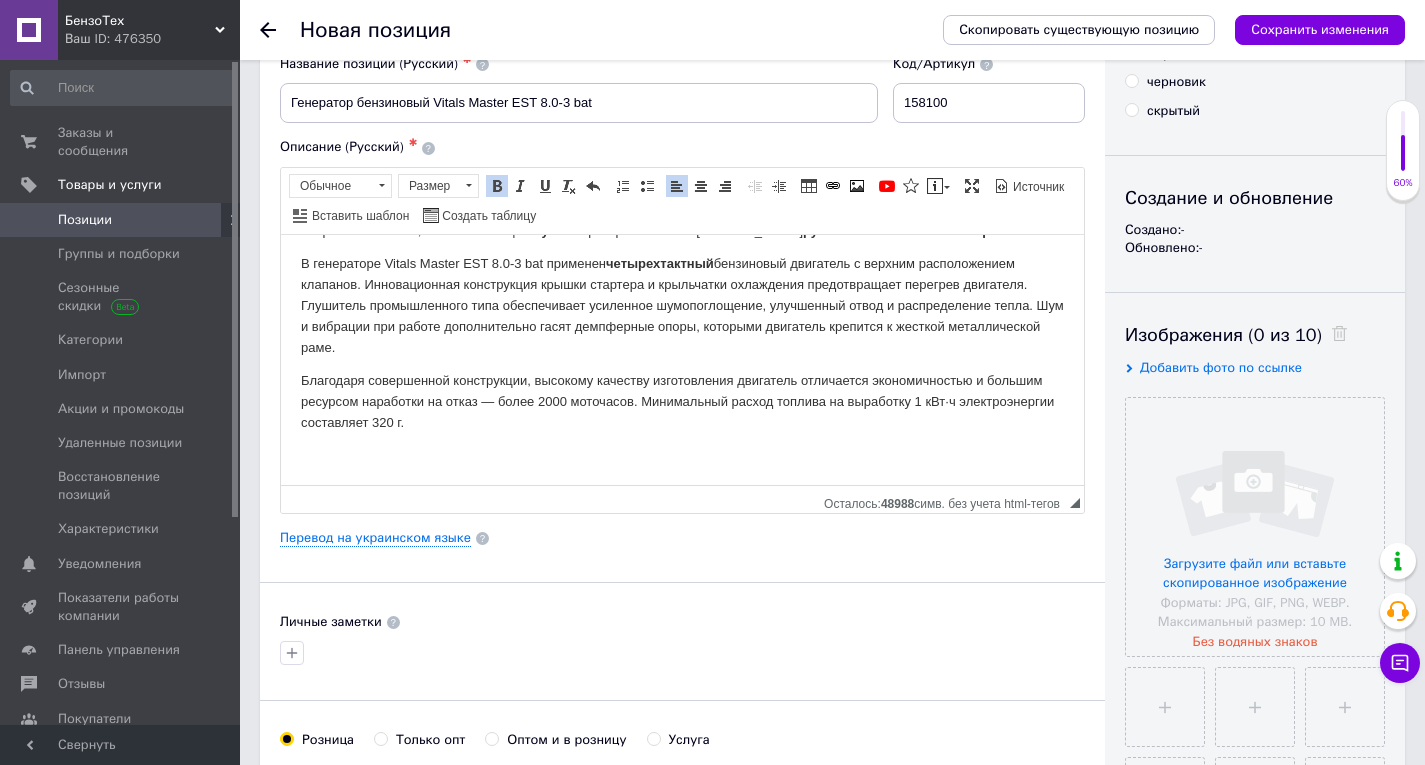 click on "В генераторе Vitals Master EST 8.0-3 bat применен  четырехтактный  бензиновый двигатель с верхним расположением клапанов. Инновационная конструкция крышки стартера и крыльчатки охлаждения предотвращает перегрев двигателя. Глушитель промышленного типа обеспечивает усиленное шумопоглощение, улучшенный отвод и распределение тепла. Шум и вибрации при работе дополнительно гасят демпферные опоры, которыми двигатель крепится к жесткой металлической раме." at bounding box center (682, 305) 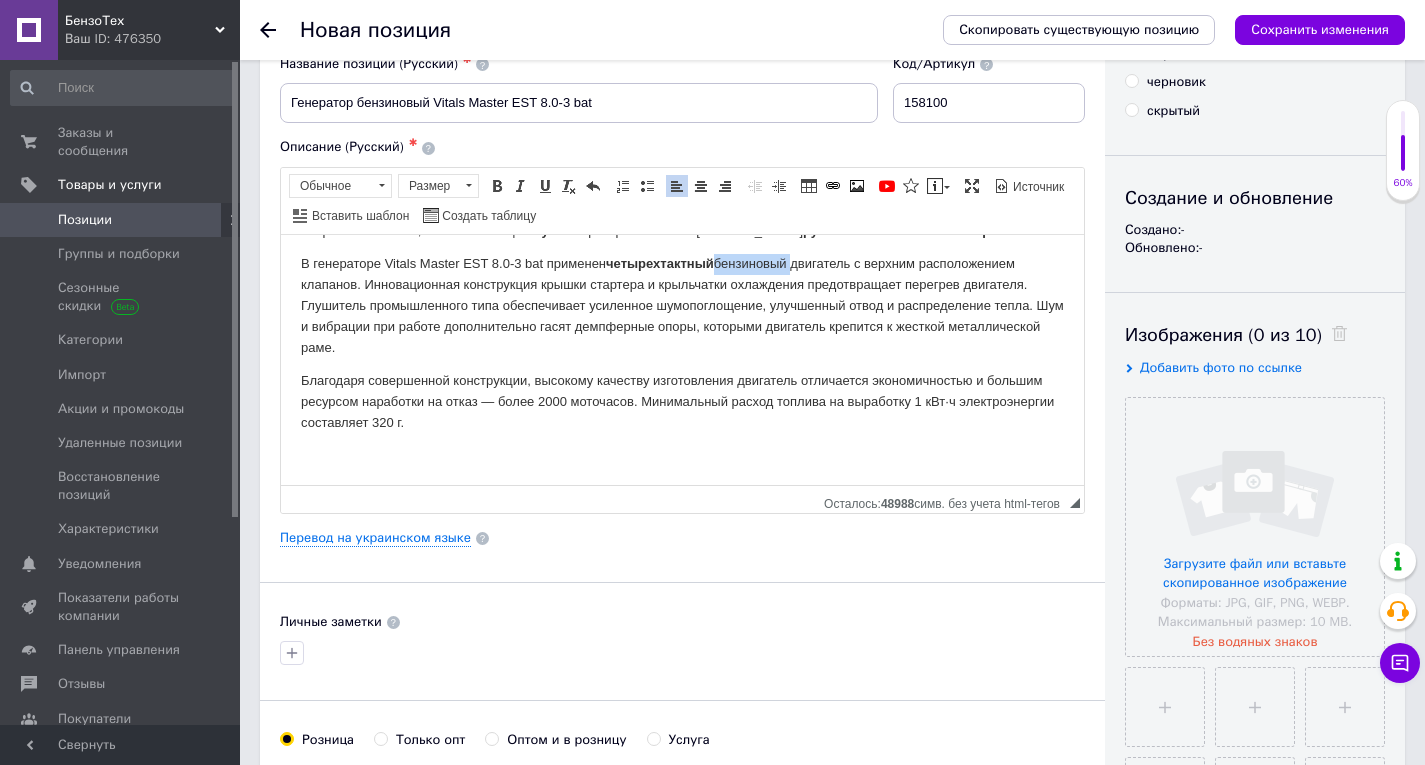 click on "В генераторе Vitals Master EST 8.0-3 bat применен  четырехтактный  бензиновый двигатель с верхним расположением клапанов. Инновационная конструкция крышки стартера и крыльчатки охлаждения предотвращает перегрев двигателя. Глушитель промышленного типа обеспечивает усиленное шумопоглощение, улучшенный отвод и распределение тепла. Шум и вибрации при работе дополнительно гасят демпферные опоры, которыми двигатель крепится к жесткой металлической раме." at bounding box center (682, 305) 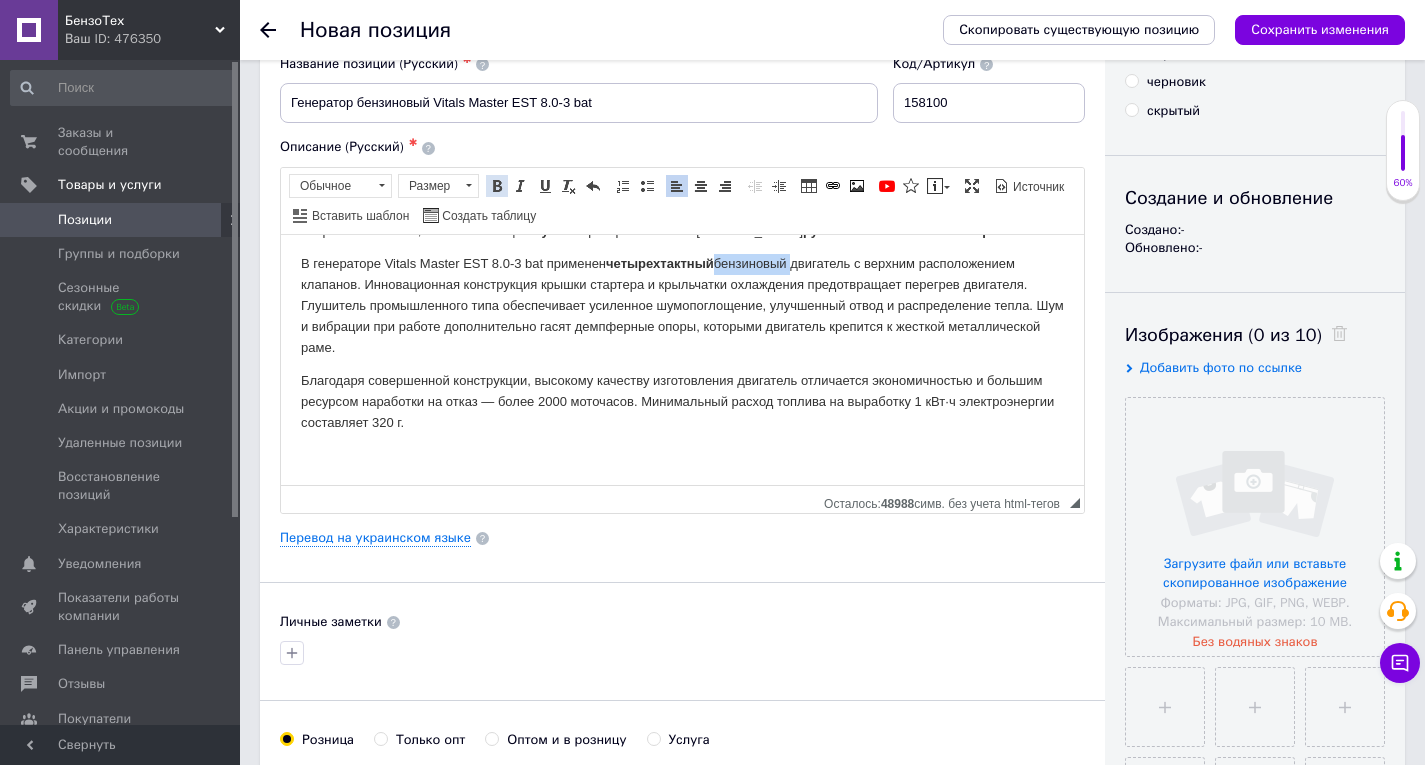 click on "Полужирный  Комбинация клавиш Ctrl+B" at bounding box center (497, 186) 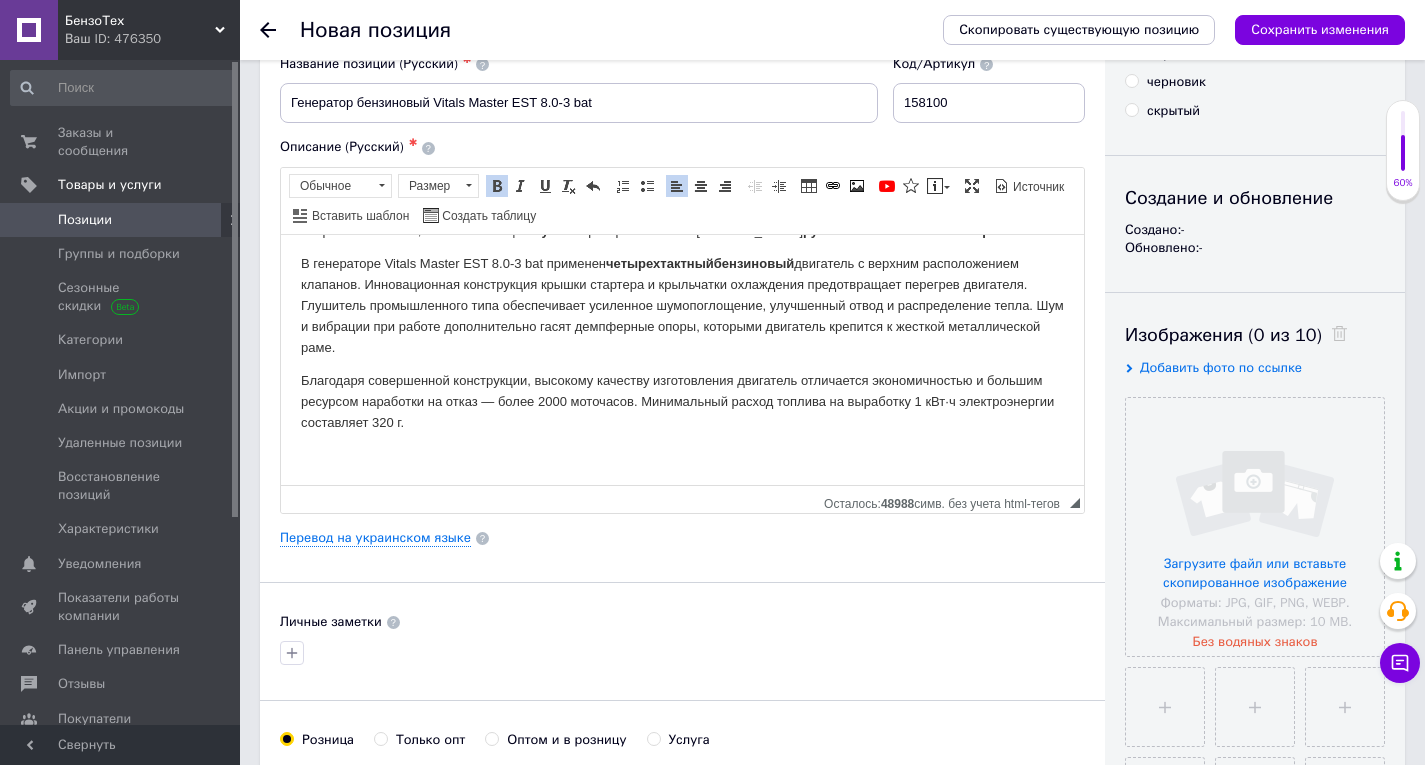 click on "В генераторе Vitals Master EST 8.0-3 bat применен  четырехтактный  бензиновый  двигатель с верхним расположением клапанов. Инновационная конструкция крышки стартера и крыльчатки охлаждения предотвращает перегрев двигателя. Глушитель промышленного типа обеспечивает усиленное шумопоглощение, улучшенный отвод и распределение тепла. Шум и вибрации при работе дополнительно гасят демпферные опоры, которыми двигатель крепится к жесткой металлической раме." at bounding box center (682, 305) 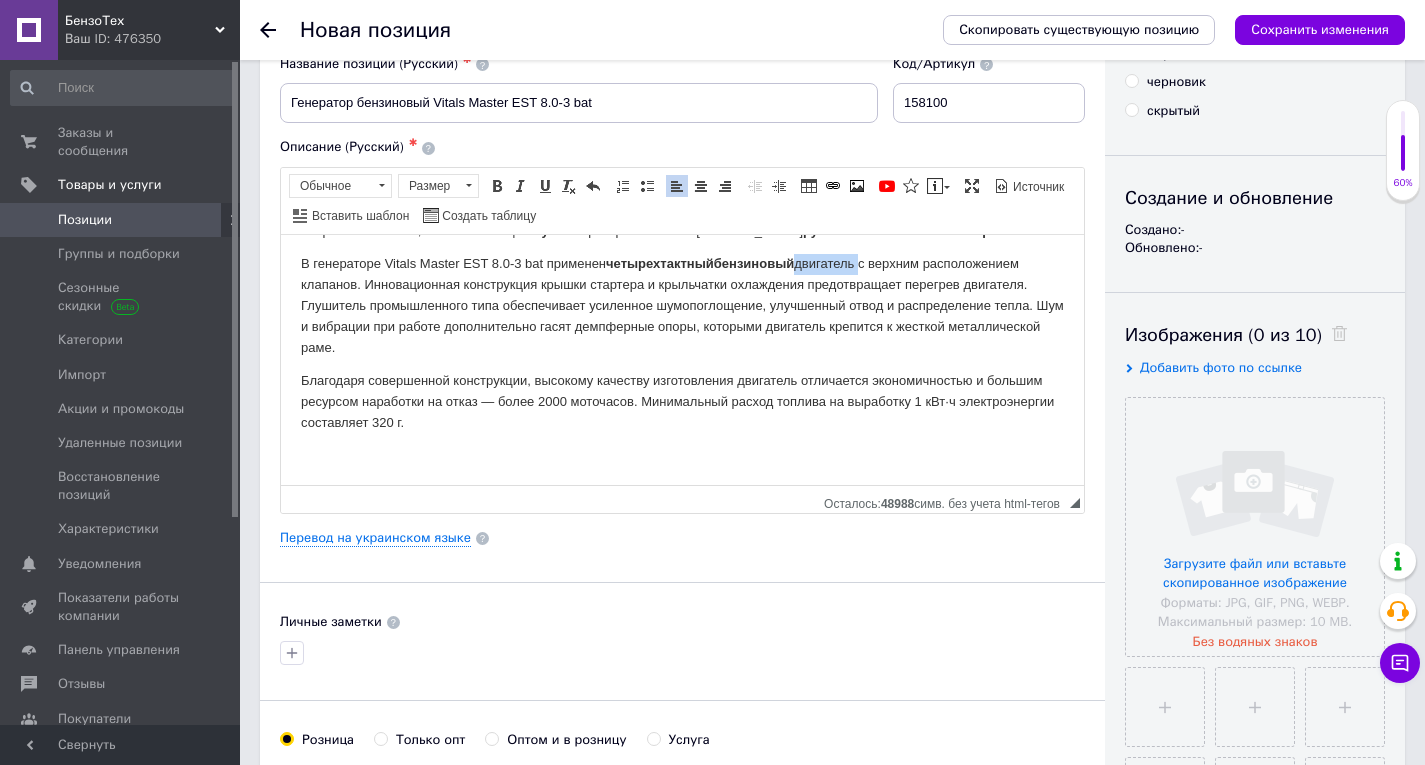 click on "В генераторе Vitals Master EST 8.0-3 bat применен  четырехтактный  бензиновый  двигатель с верхним расположением клапанов. Инновационная конструкция крышки стартера и крыльчатки охлаждения предотвращает перегрев двигателя. Глушитель промышленного типа обеспечивает усиленное шумопоглощение, улучшенный отвод и распределение тепла. Шум и вибрации при работе дополнительно гасят демпферные опоры, которыми двигатель крепится к жесткой металлической раме." at bounding box center (682, 305) 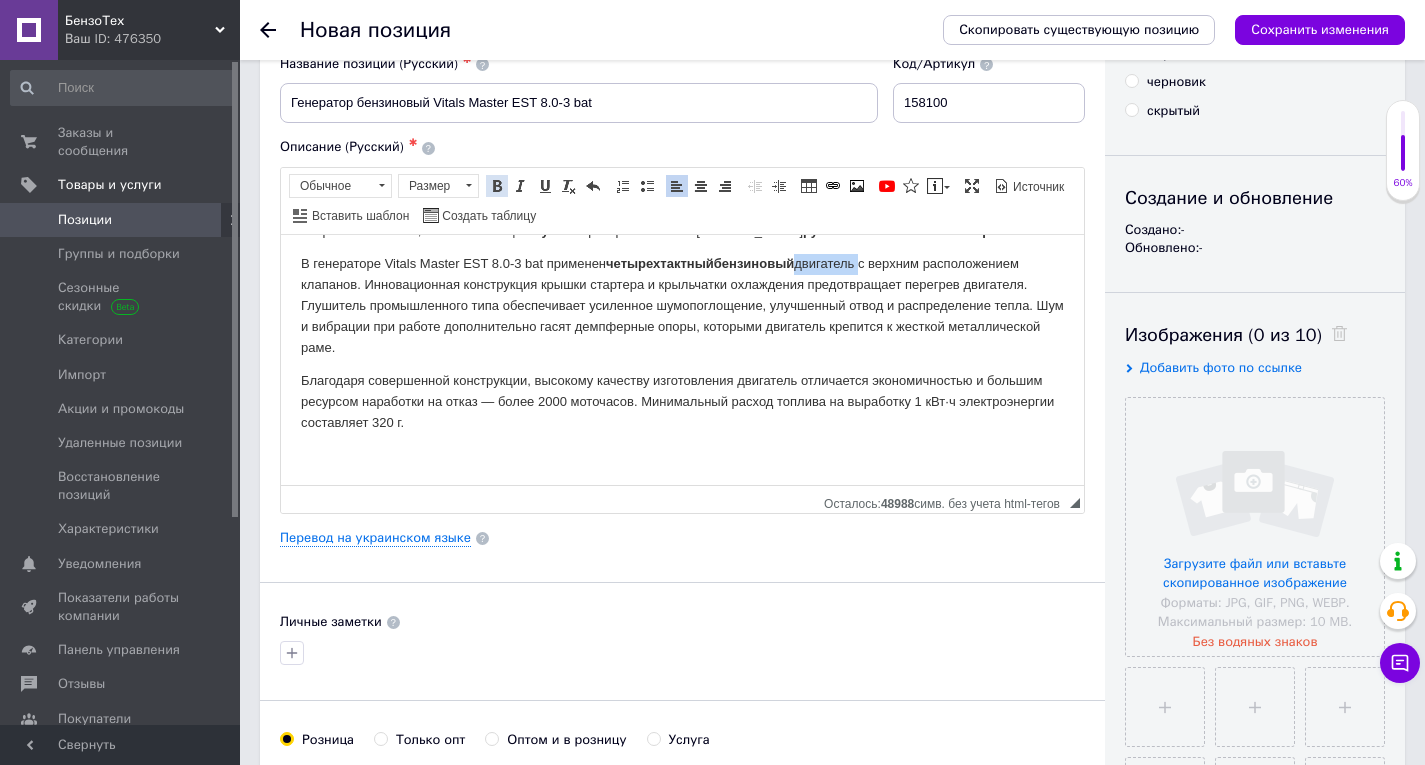drag, startPoint x: 499, startPoint y: 181, endPoint x: 305, endPoint y: 76, distance: 220.59238 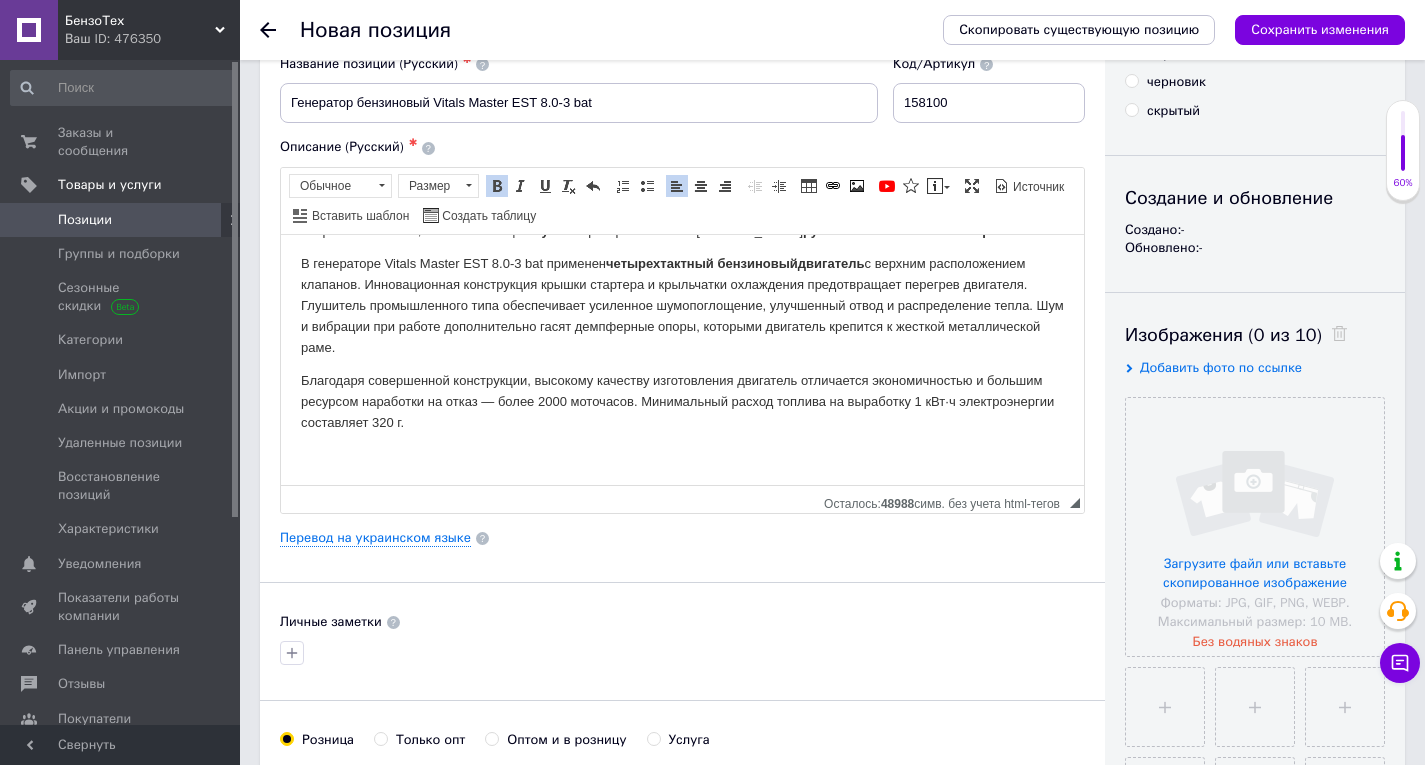 click on "В генераторе Vitals Master EST 8.0-3 bat применен  четырехтактный бензиновый  двигатель  с верхним расположением клапанов. Инновационная конструкция крышки стартера и крыльчатки охлаждения предотвращает перегрев двигателя. Глушитель промышленного типа обеспечивает усиленное шумопоглощение, улучшенный отвод и распределение тепла. Шум и вибрации при работе дополнительно гасят демпферные опоры, которыми двигатель крепится к жесткой металлической раме." at bounding box center [682, 305] 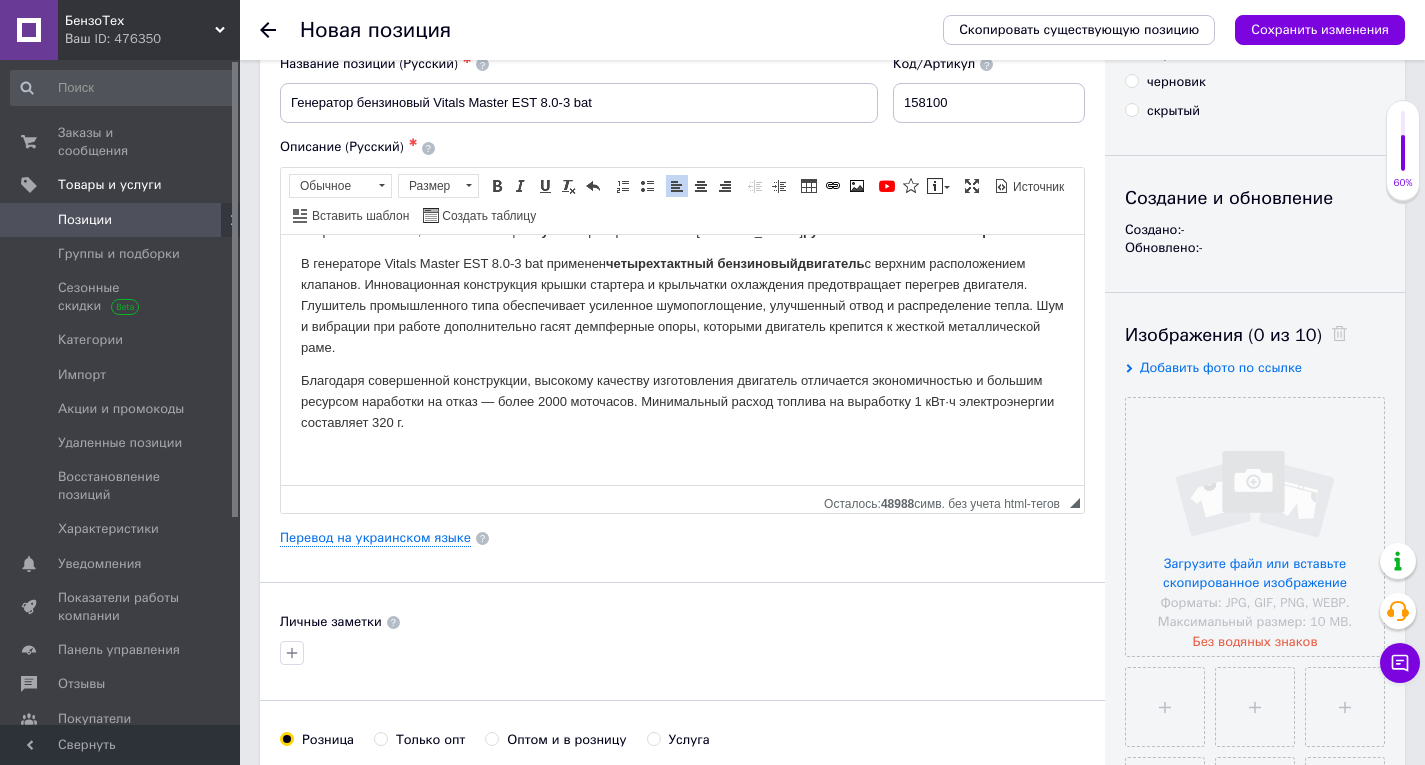 click on "Благодаря совершенной конструкции, высокому качеству изготовления двигатель отличается экономичностью и большим ресурсом наработки на отказ — более 2000 моточасов. Минимальный расход топлива на выработку 1 кВт∙ч электроэнергии составляет 320 г." at bounding box center [682, 401] 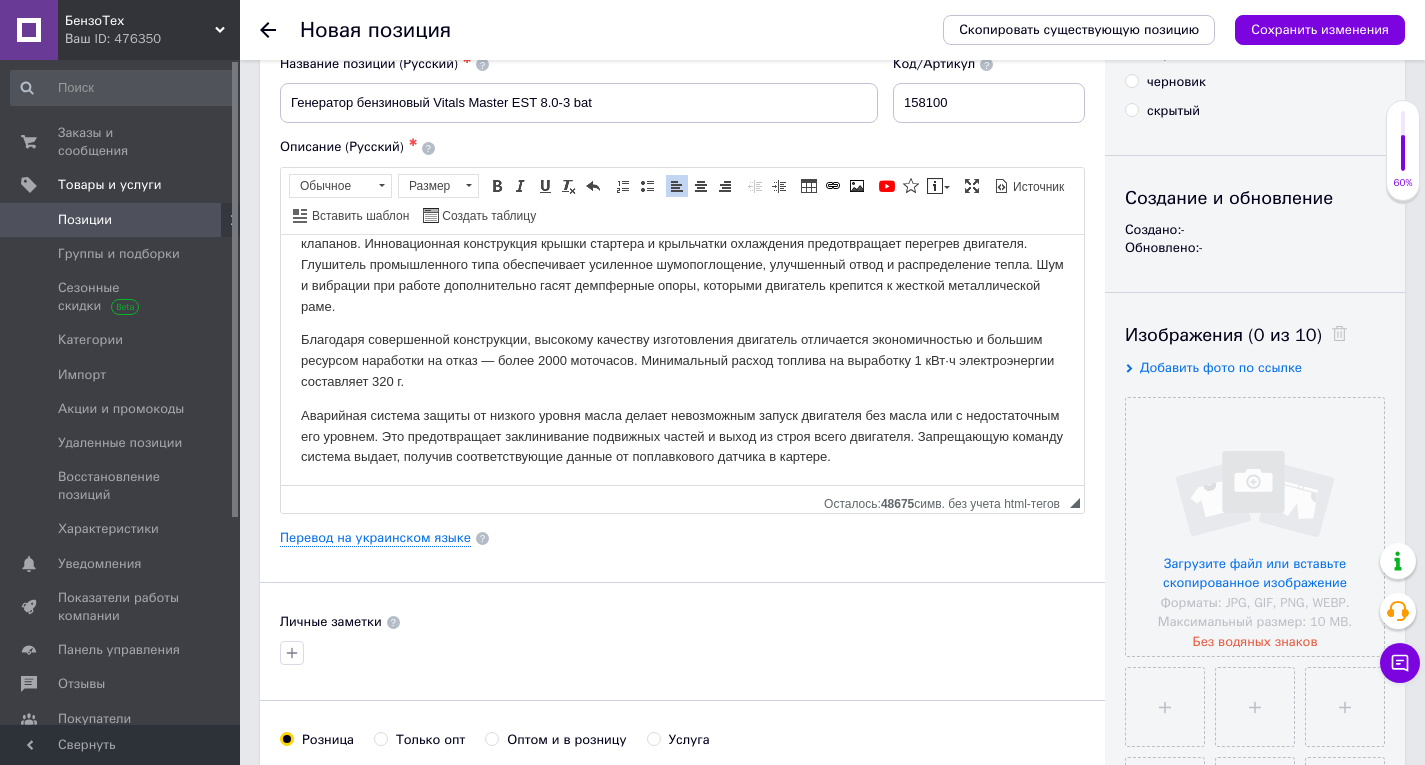 scroll, scrollTop: 175, scrollLeft: 0, axis: vertical 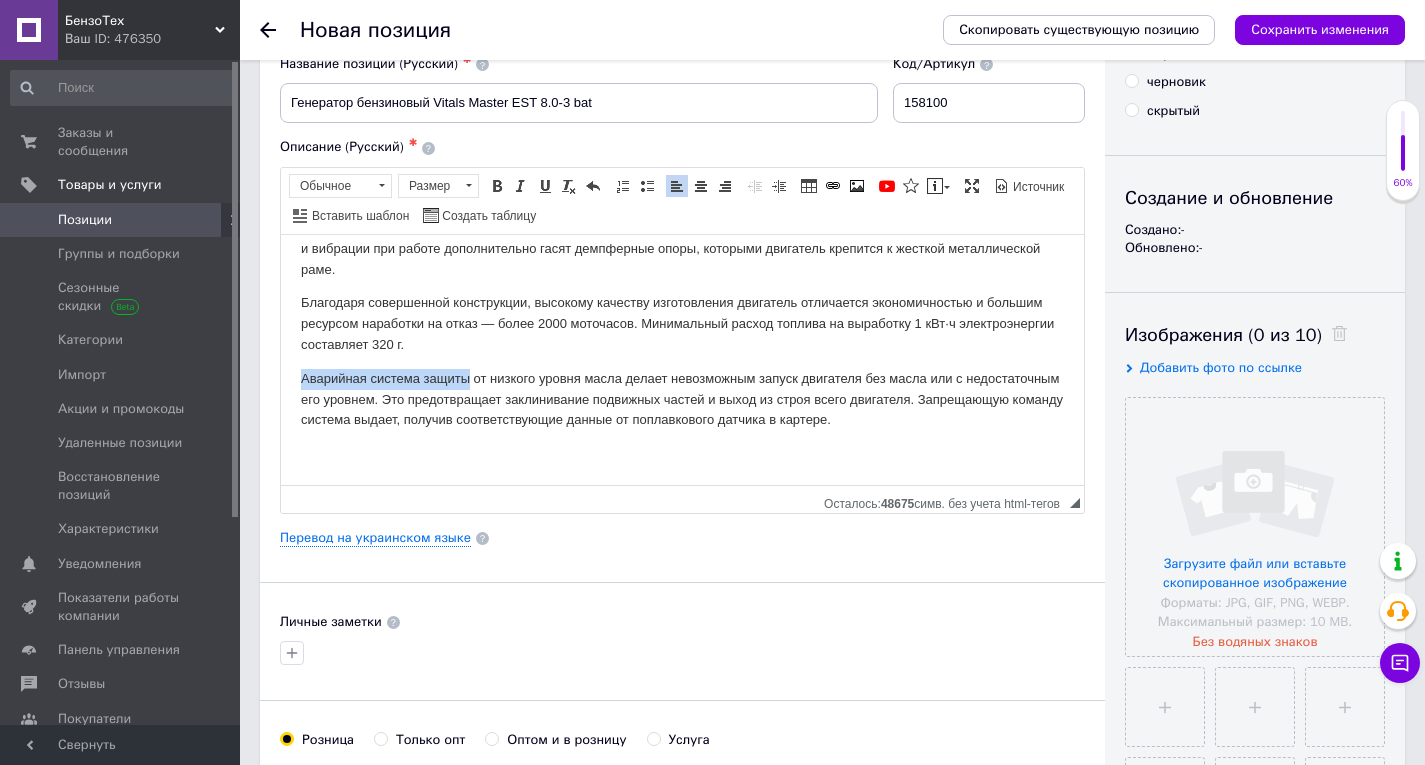 drag, startPoint x: 291, startPoint y: 373, endPoint x: 469, endPoint y: 374, distance: 178.0028 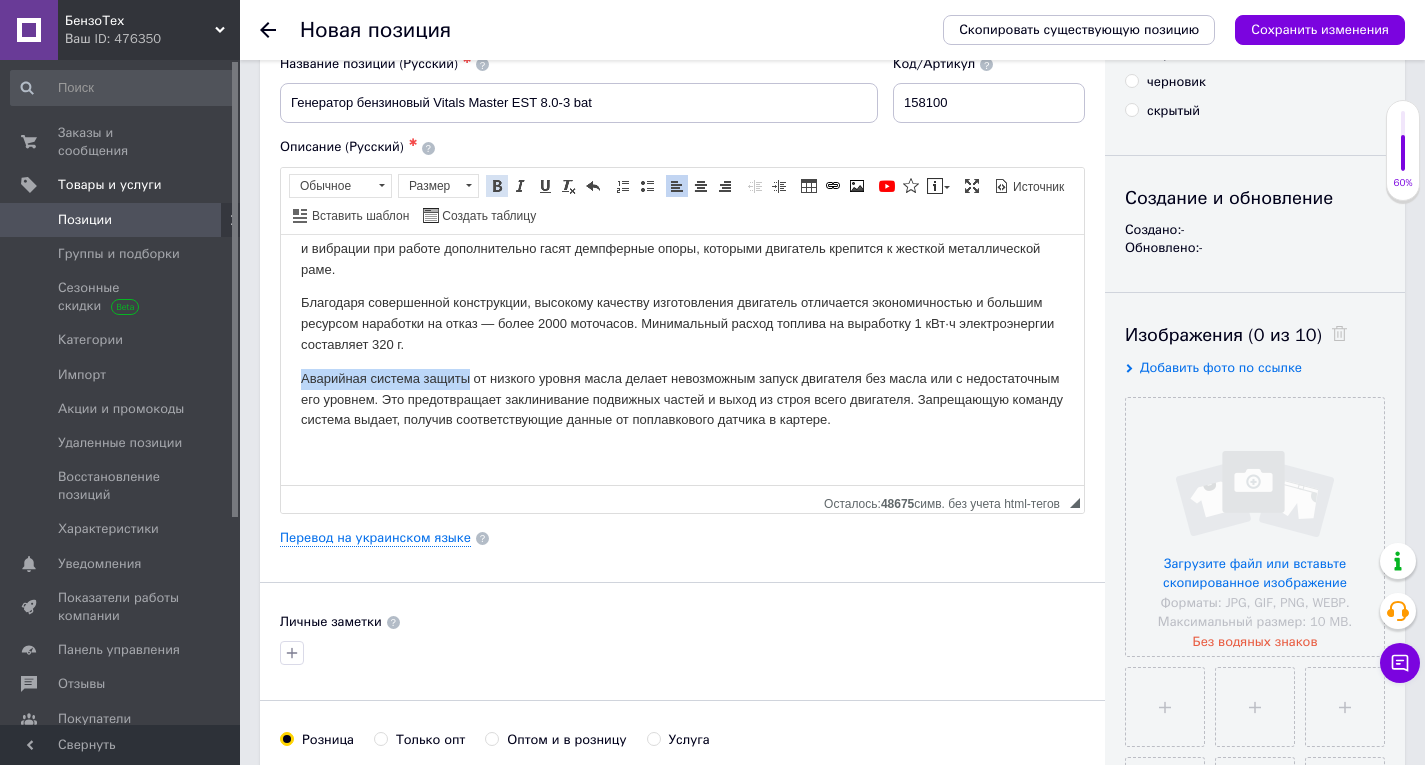 click at bounding box center [497, 186] 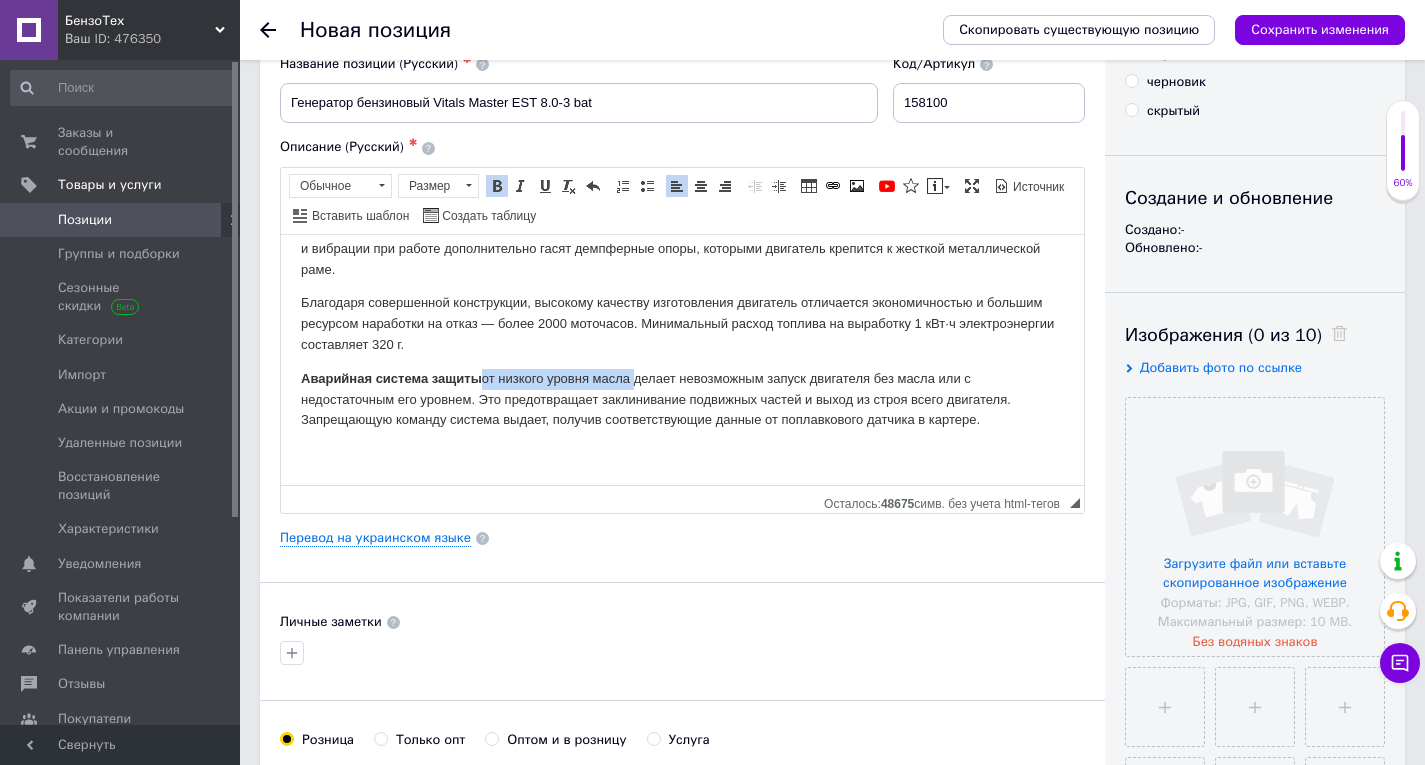 drag, startPoint x: 632, startPoint y: 379, endPoint x: 483, endPoint y: 382, distance: 149.0302 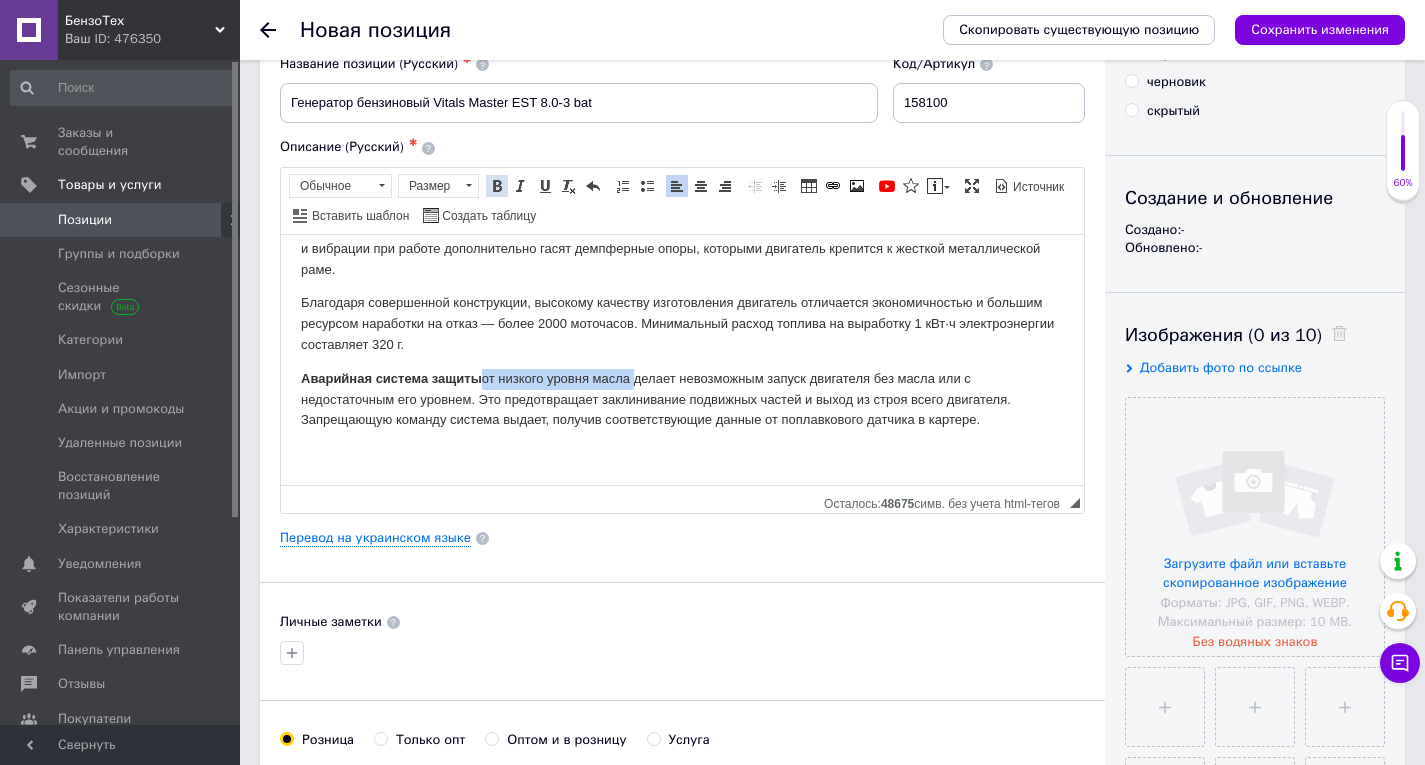 click at bounding box center [497, 186] 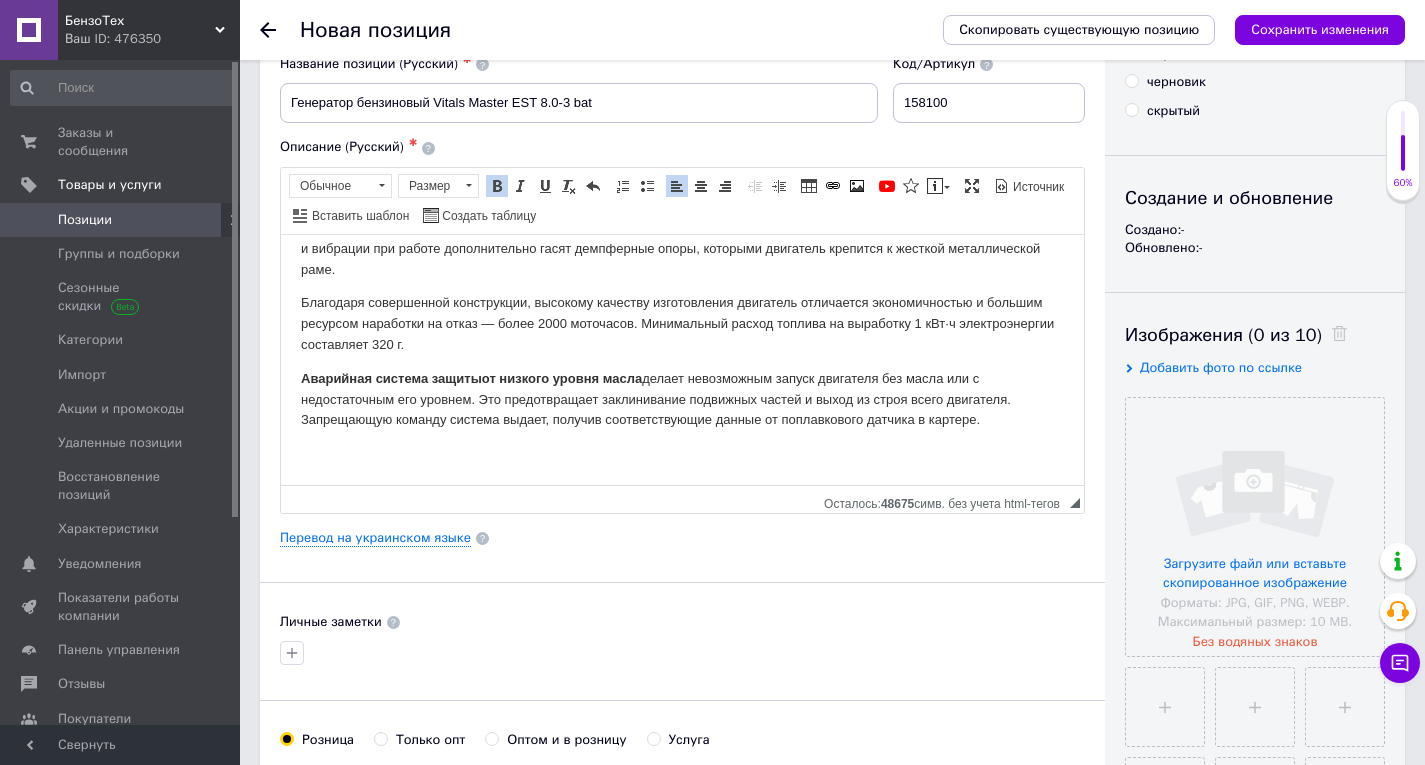 click on "Аварийная система защиты  от низкого уровня масла  делает невозможным запуск двигателя без масла или с недостаточным его уровнем. Это предотвращает заклинивание подвижных частей и выход из строя всего двигателя. Запрещающую команду система выдает, получив соответствующие данные от поплавкового датчика в картере." at bounding box center (682, 399) 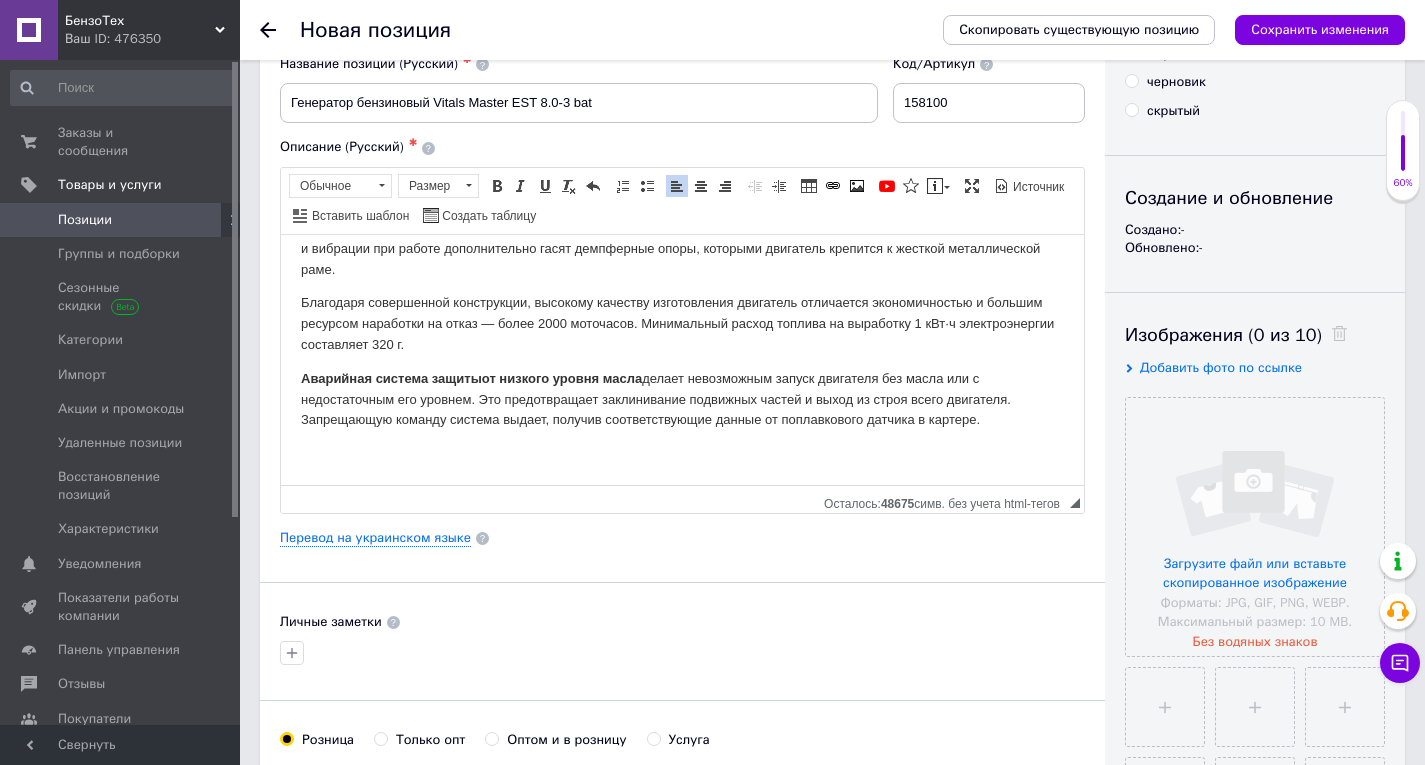 click on "Бензиновый генератор Vitals Master EST 8.0-3 bat  — это компактный переносной электрический агрегат, предназначенный для резервного или аварийного питания бытовых потребителей. Вырабатывает однофазный переменный ток напряжением  380 В , частотой 50 Гц.  Запуск  генератора возможен в  ручном  или  автоматическом режиме . В генераторе Vitals Master EST 8.0-3 bat применен  четырехтактный бензиновый двигатель  Аварийная система защиты  от низкого уровня масла" at bounding box center [682, 282] 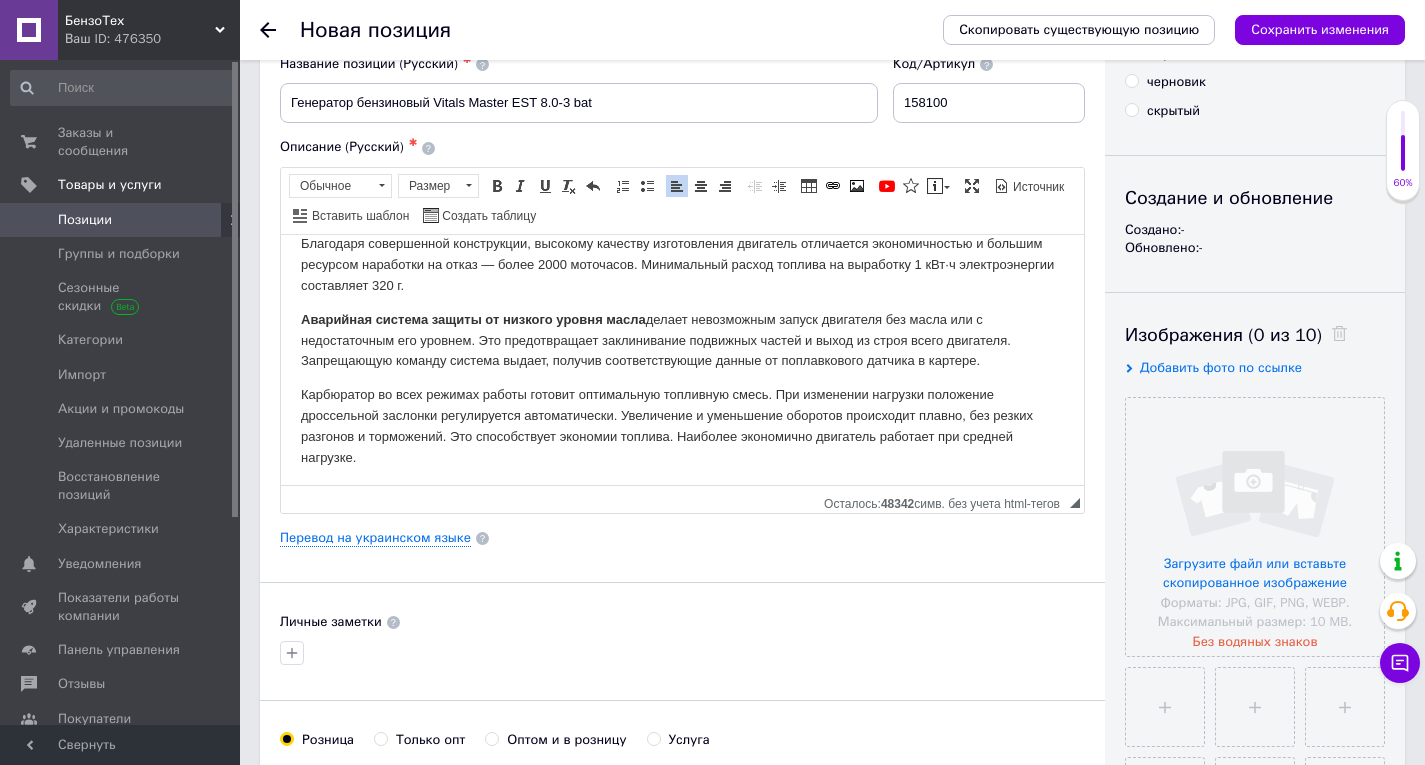 click on "Карбюратор во всех режимах работы готовит оптимальную топливную смесь. При изменении нагрузки положение дроссельной заслонки регулируется автоматически. Увеличение и уменьшение оборотов происходит плавно, без резких разгонов и торможений. Это способствует экономии топлива. Наиболее экономично двигатель работает при средней нагрузке." at bounding box center [682, 425] 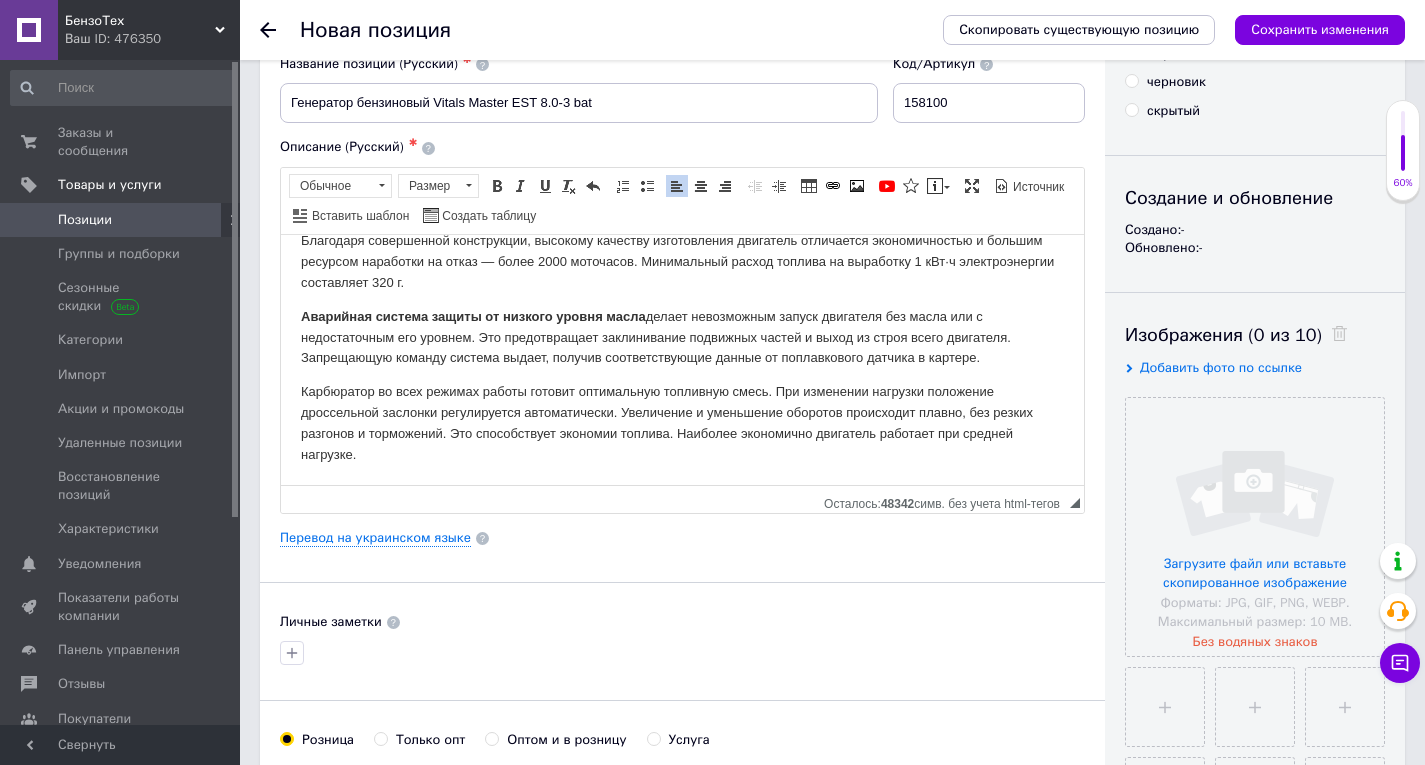 scroll, scrollTop: 237, scrollLeft: 0, axis: vertical 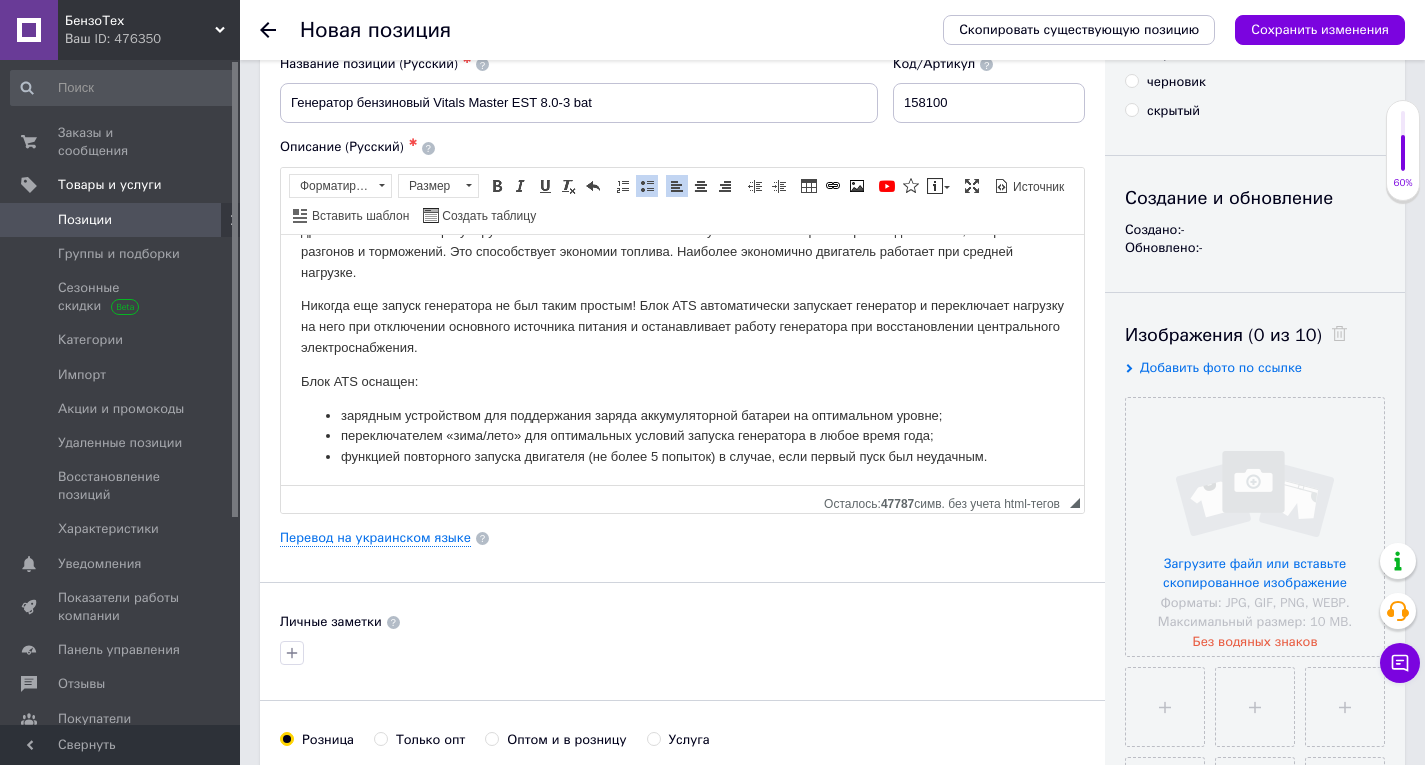 click on "Блок ATS оснащен:" at bounding box center [682, 381] 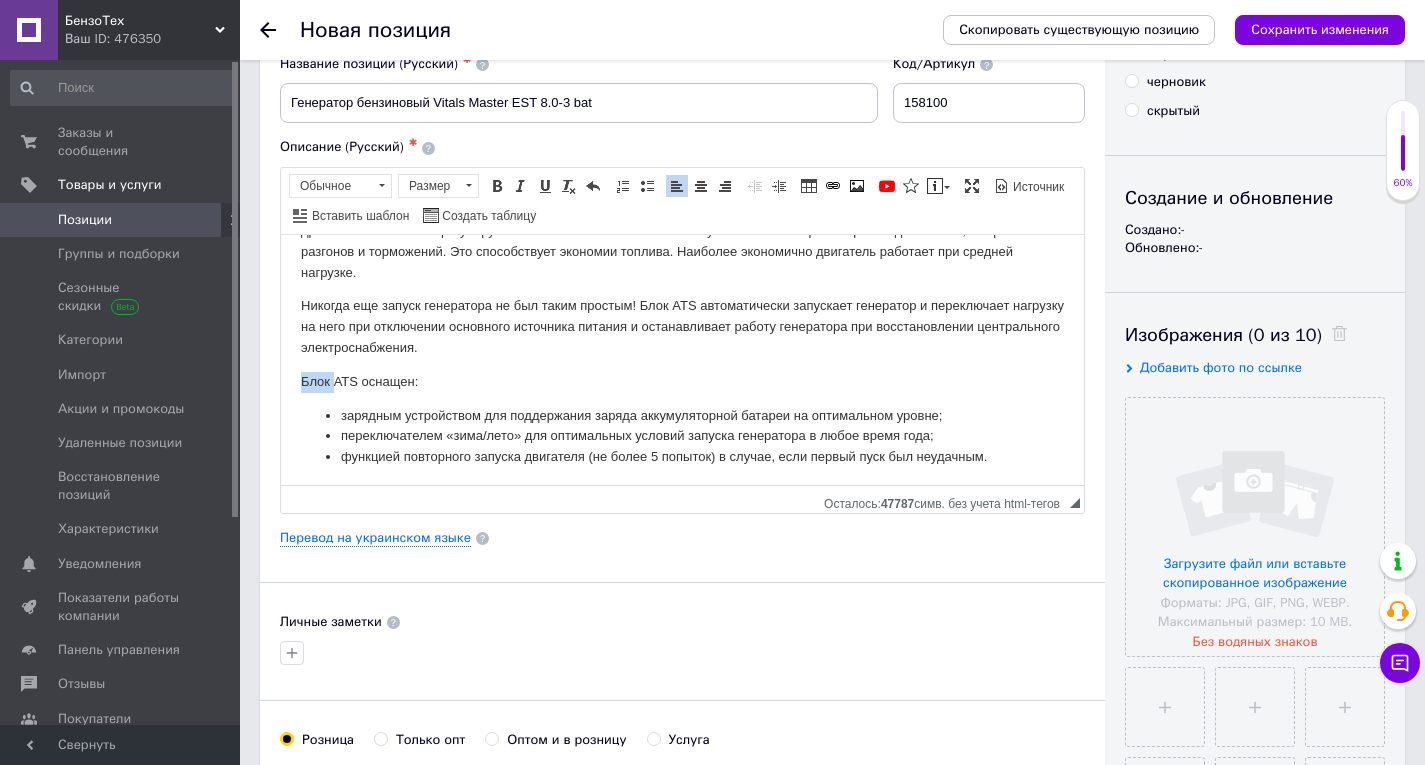 click on "Блок ATS оснащен:" at bounding box center [682, 381] 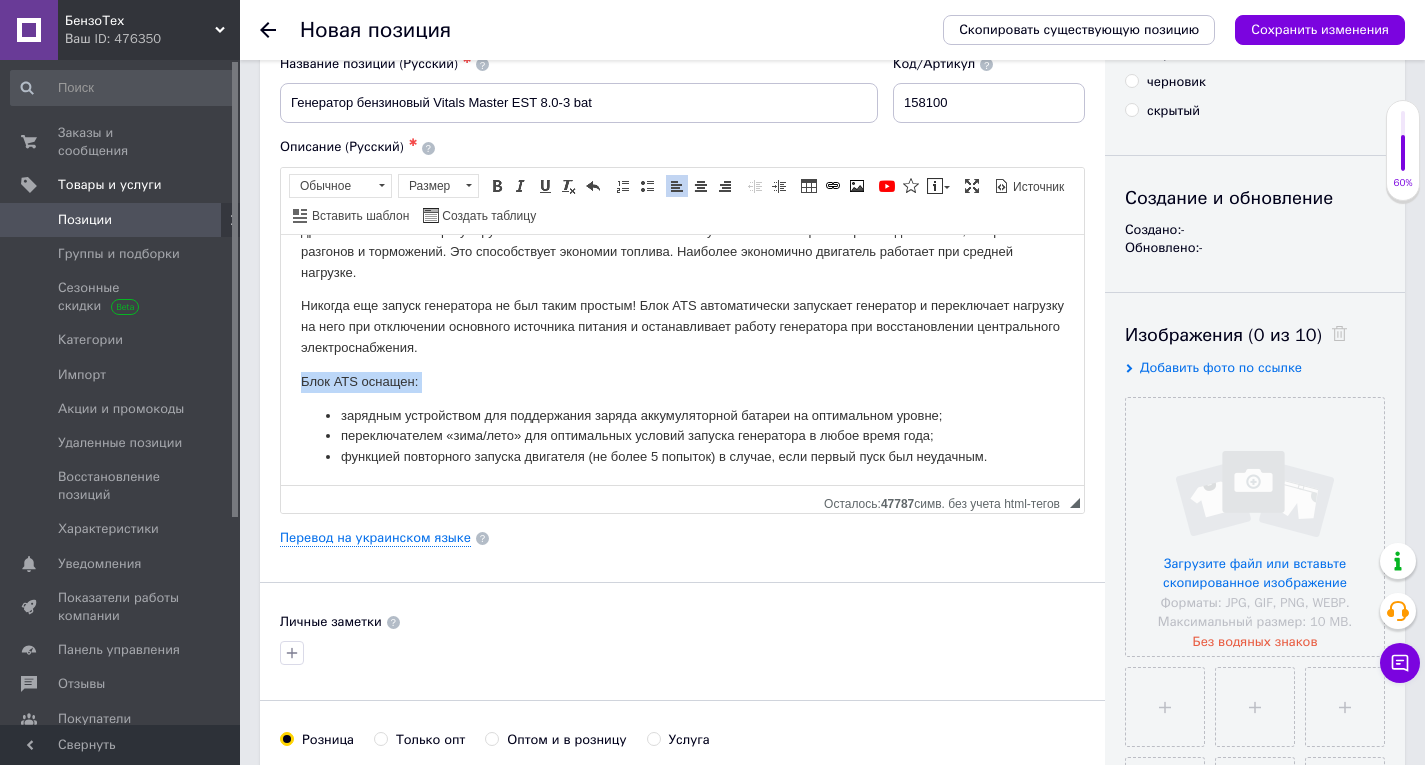 click on "Блок ATS оснащен:" at bounding box center (682, 381) 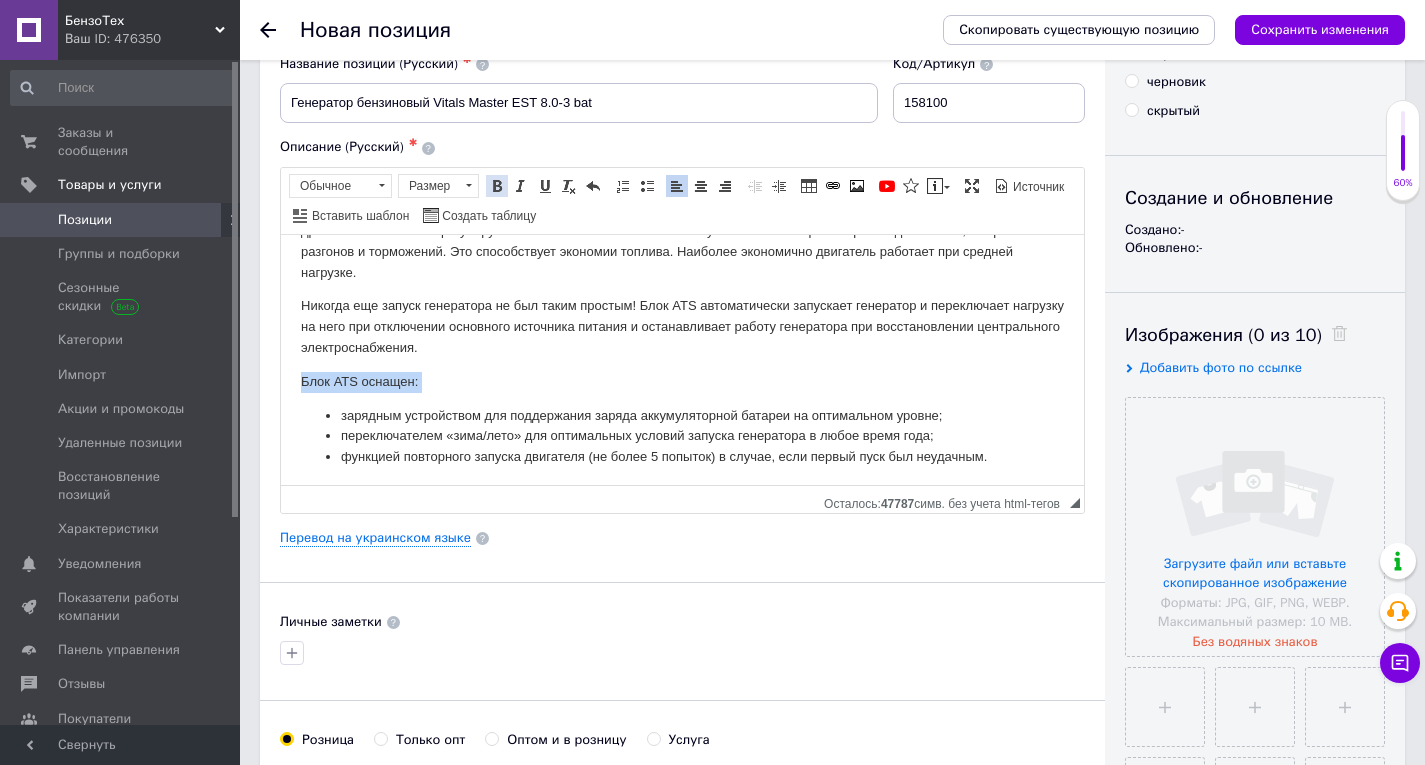 click at bounding box center (497, 186) 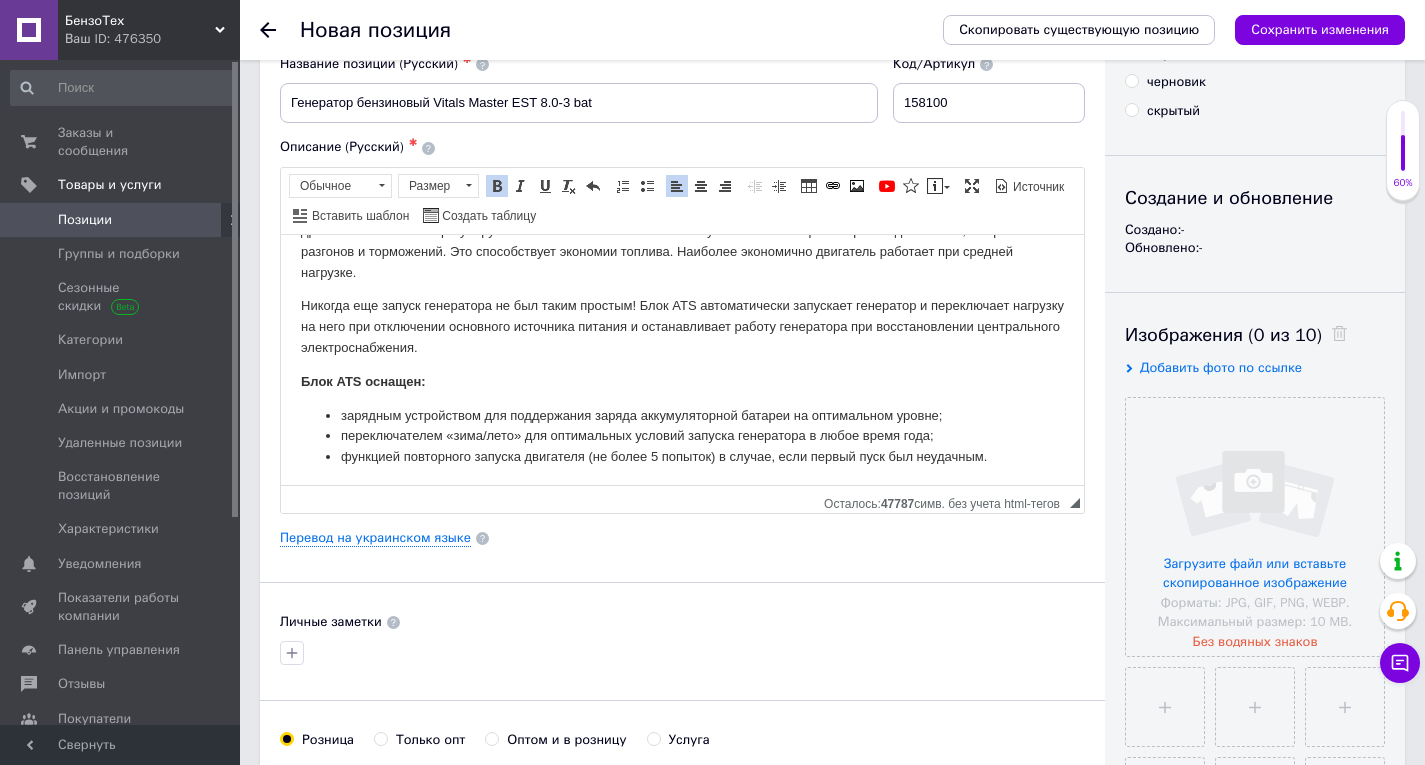 click on "Бензиновый генератор Vitals Master EST 8.0-3 bat  — это компактный переносной электрический агрегат, предназначенный для резервного или аварийного питания бытовых потребителей. Вырабатывает однофазный переменный ток напряжением  380 В , частотой 50 Гц.  Запуск  генератора возможен в  ручном  или  автоматическом режиме . В генераторе Vitals Master EST 8.0-3 bat применен  четырехтактный бензиновый двигатель  Аварийная система защиты от низкого уровня масла Блок ATS оснащен: зарядным устройством для поддержания заряда аккумуляторной батареи на оптимальном уровне;" at bounding box center [682, 161] 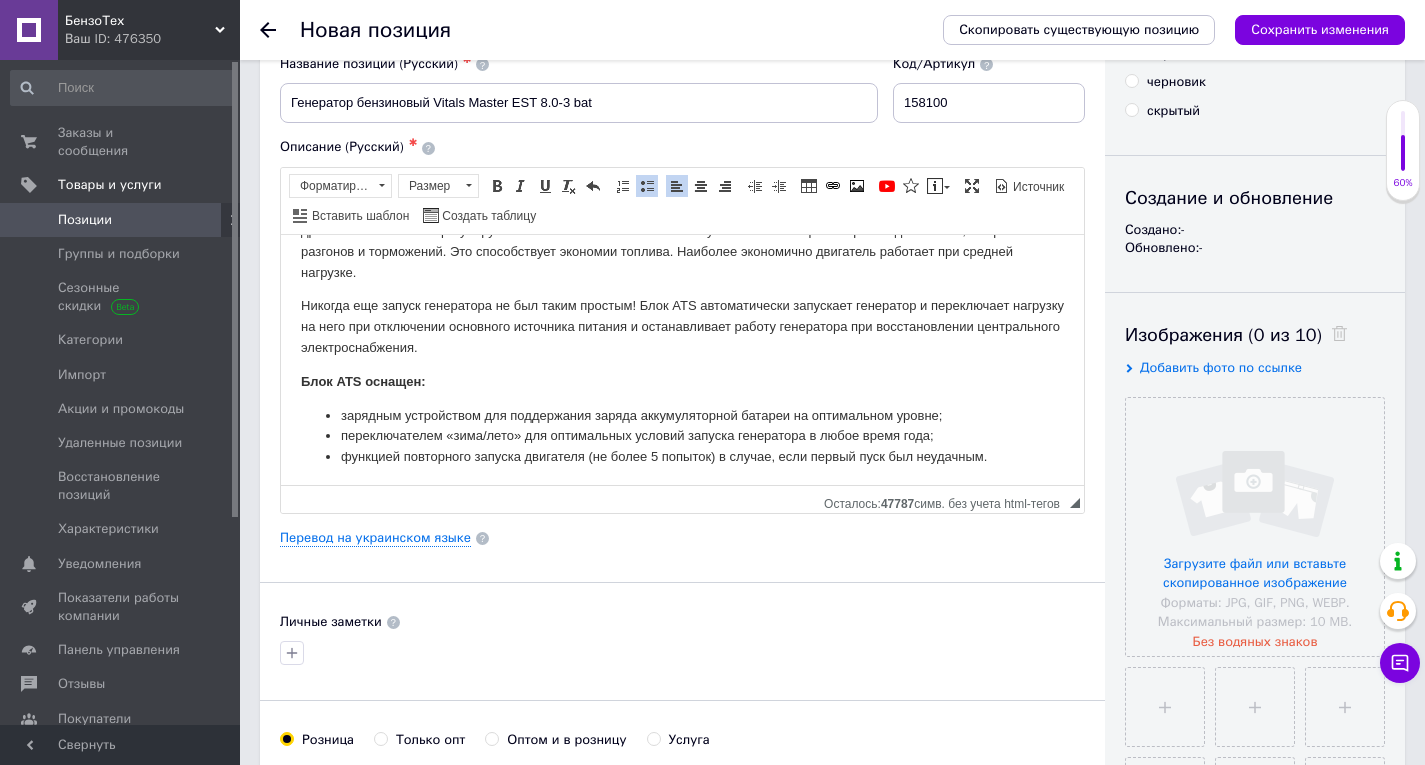 click on "зарядным устройством для поддержания заряда аккумуляторной батареи на оптимальном уровне;" at bounding box center (682, 415) 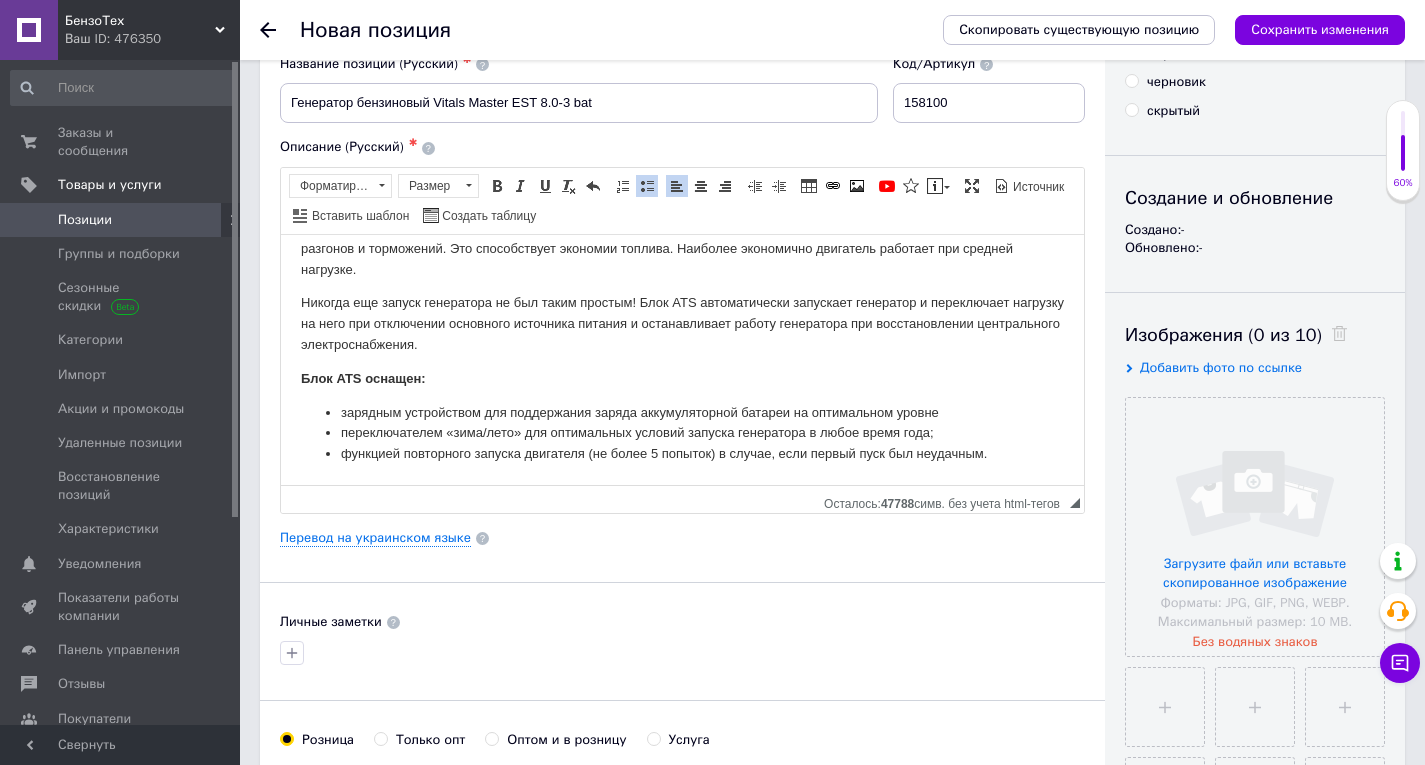 scroll, scrollTop: 422, scrollLeft: 0, axis: vertical 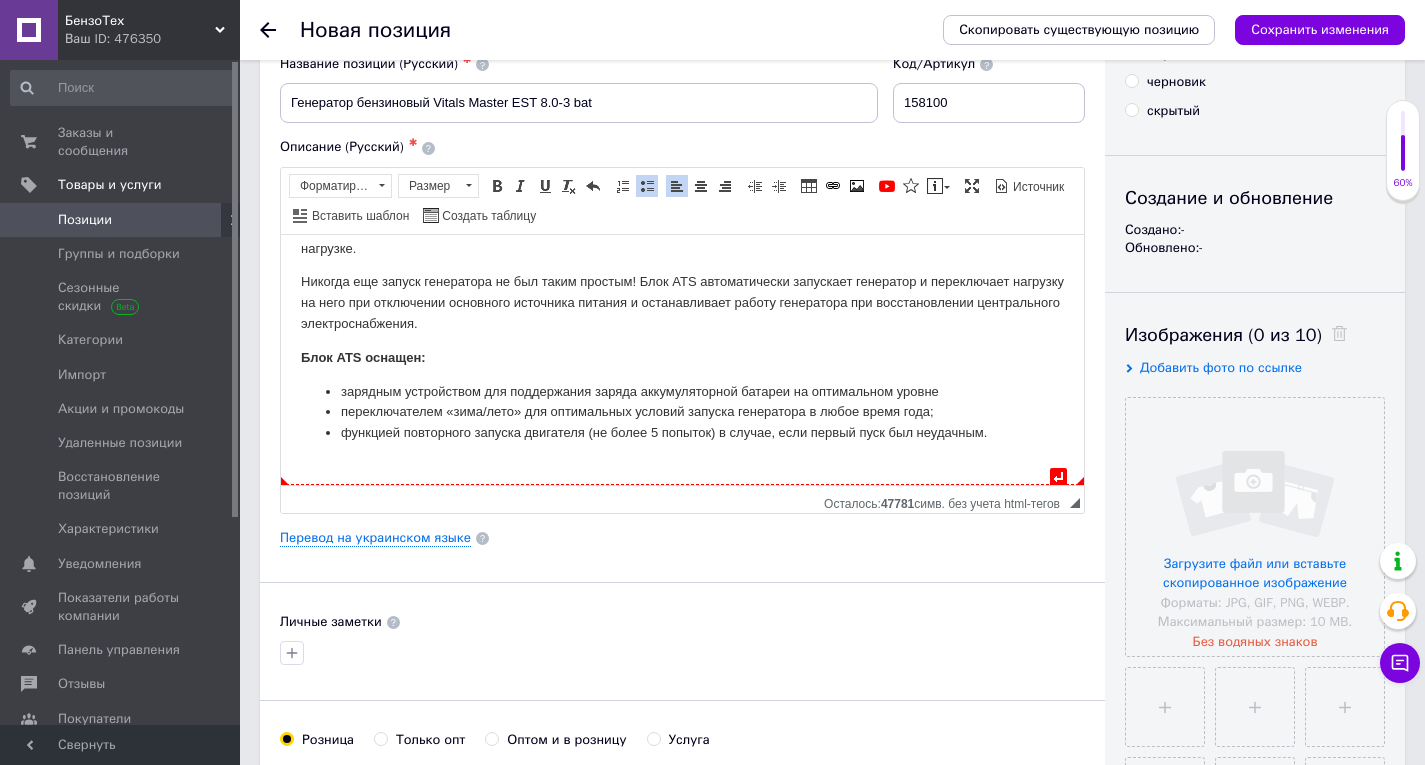 click on "переключателем «зима/лето» для оптимальных условий запуска генератора в любое время года;" at bounding box center [682, 411] 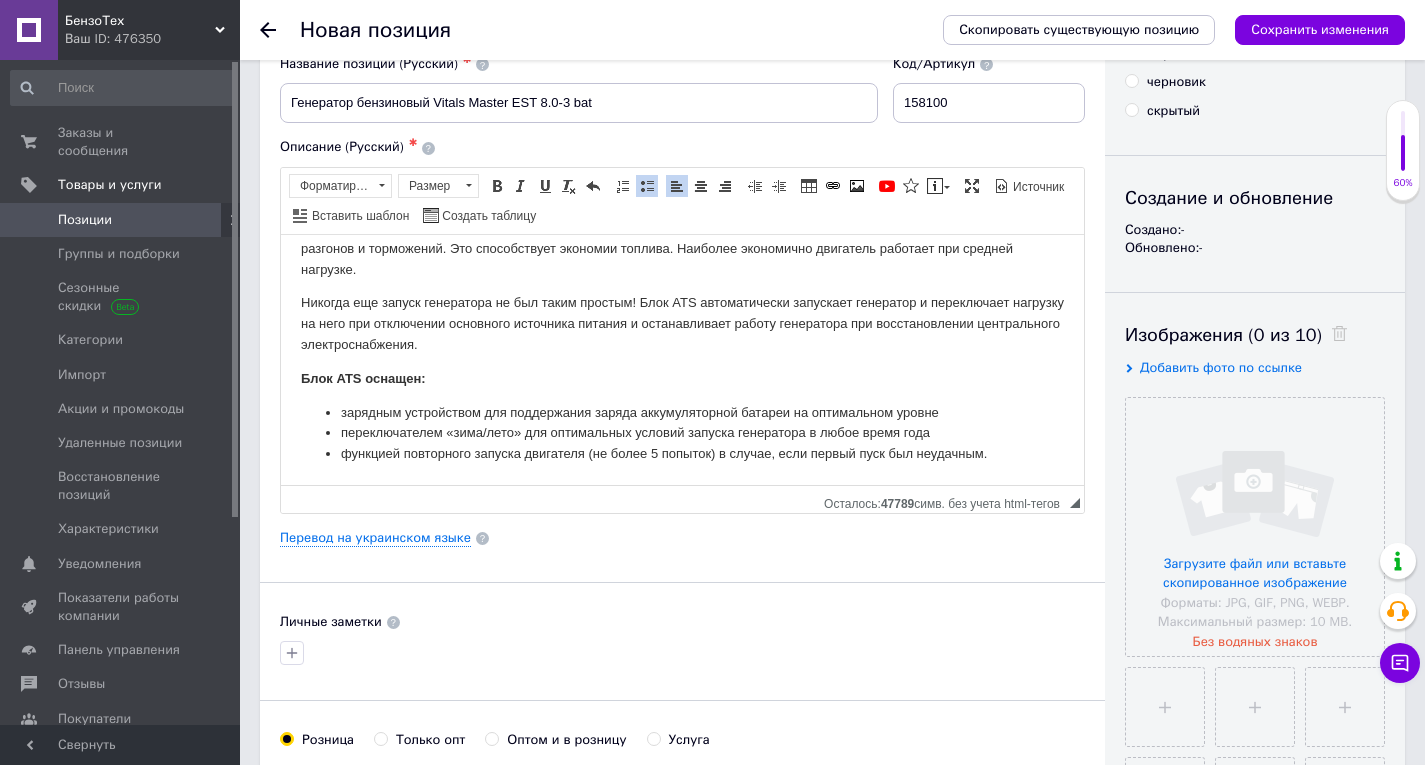 click on "зарядным устройством для поддержания заряда аккумуляторной батареи на оптимальном уровне переключателем «зима/лето» для оптимальных условий запуска генератора в любое время года функцией повторного запуска двигателя (не более 5 попыток) в случае, если первый пуск был неудачным." at bounding box center [682, 433] 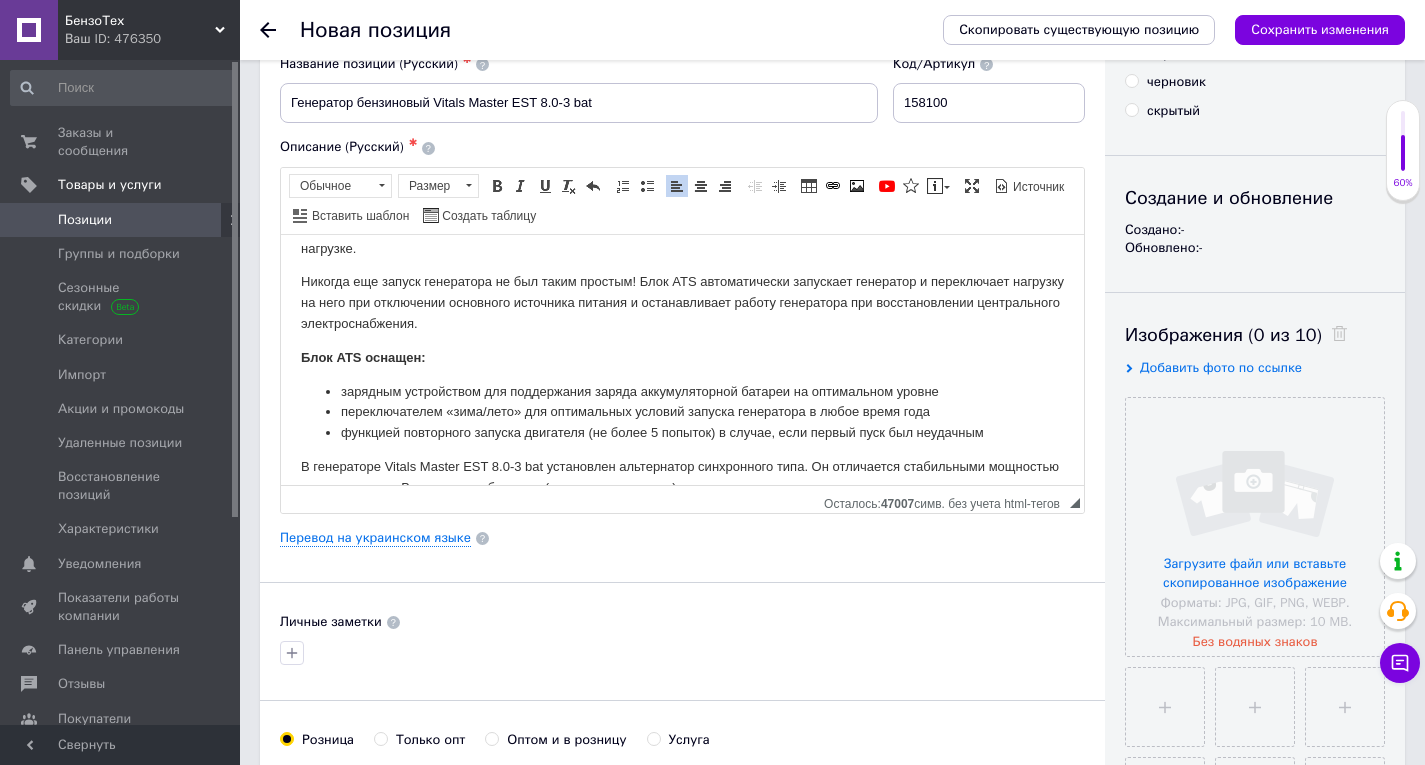scroll, scrollTop: 603, scrollLeft: 0, axis: vertical 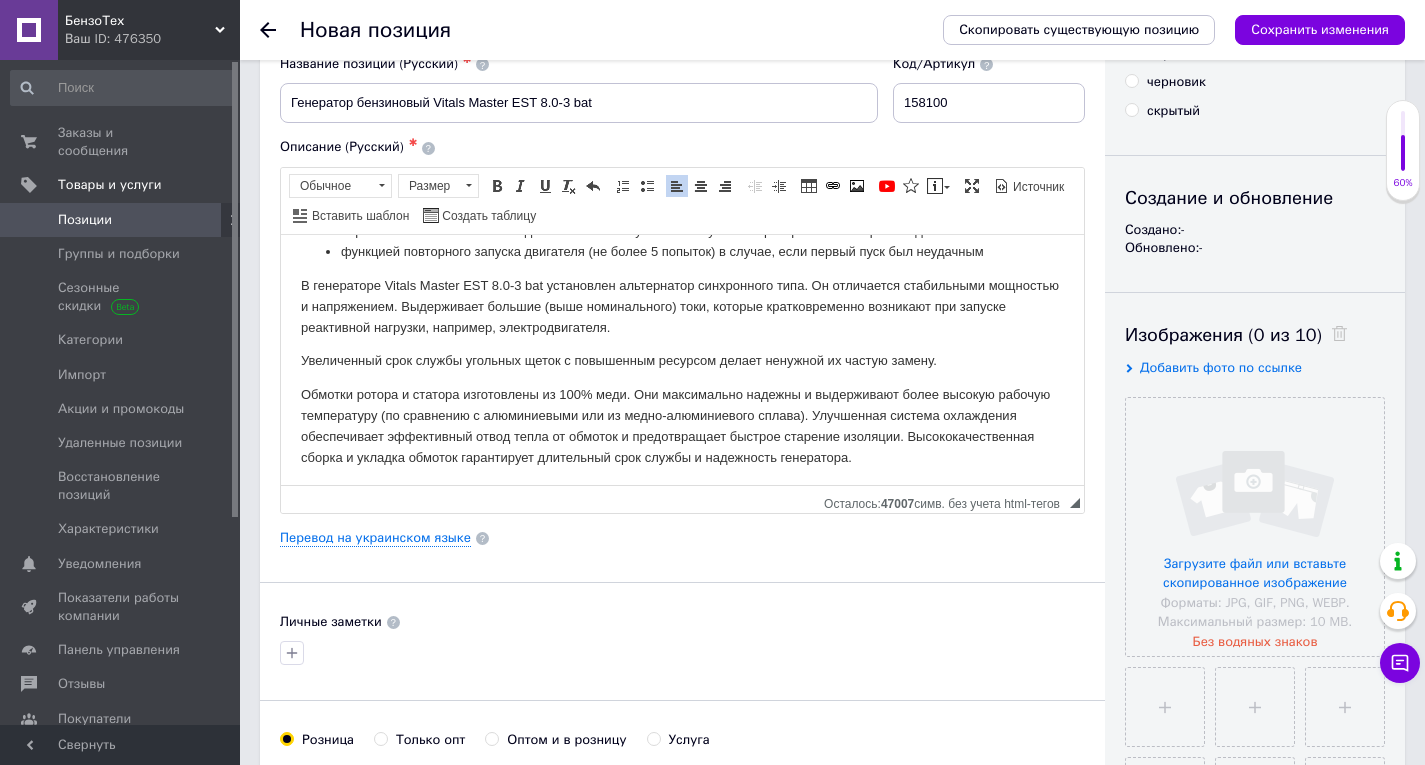 click on "В генераторе Vitals Master EST 8.0-3 bat установлен альтернатор синхронного типа. Он отличается стабильными мощностью и напряжением. Выдерживает большие (выше номинального) токи, которые кратковременно возникают при запуске реактивной нагрузки, например, электродвигателя." at bounding box center (682, 306) 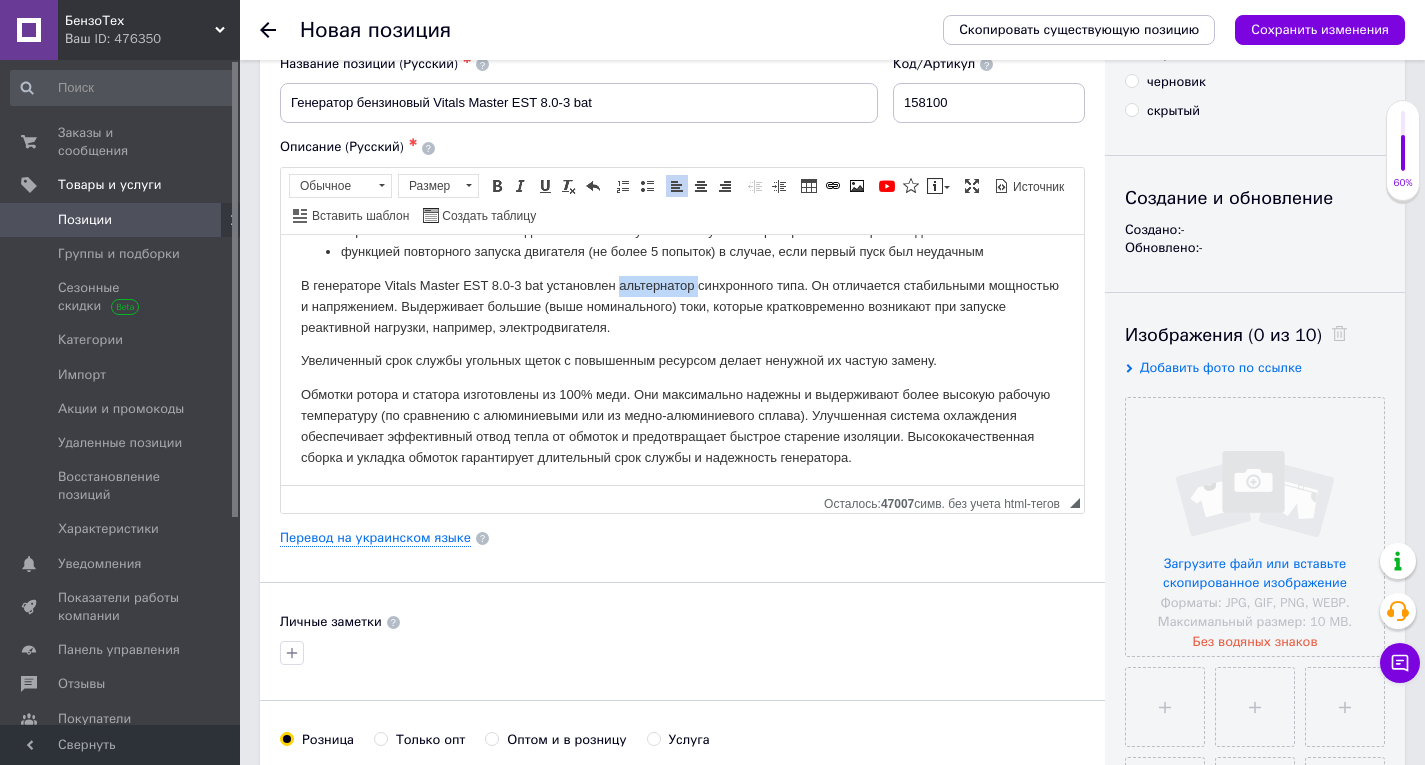 click on "В генераторе Vitals Master EST 8.0-3 bat установлен альтернатор синхронного типа. Он отличается стабильными мощностью и напряжением. Выдерживает большие (выше номинального) токи, которые кратковременно возникают при запуске реактивной нагрузки, например, электродвигателя." at bounding box center [682, 306] 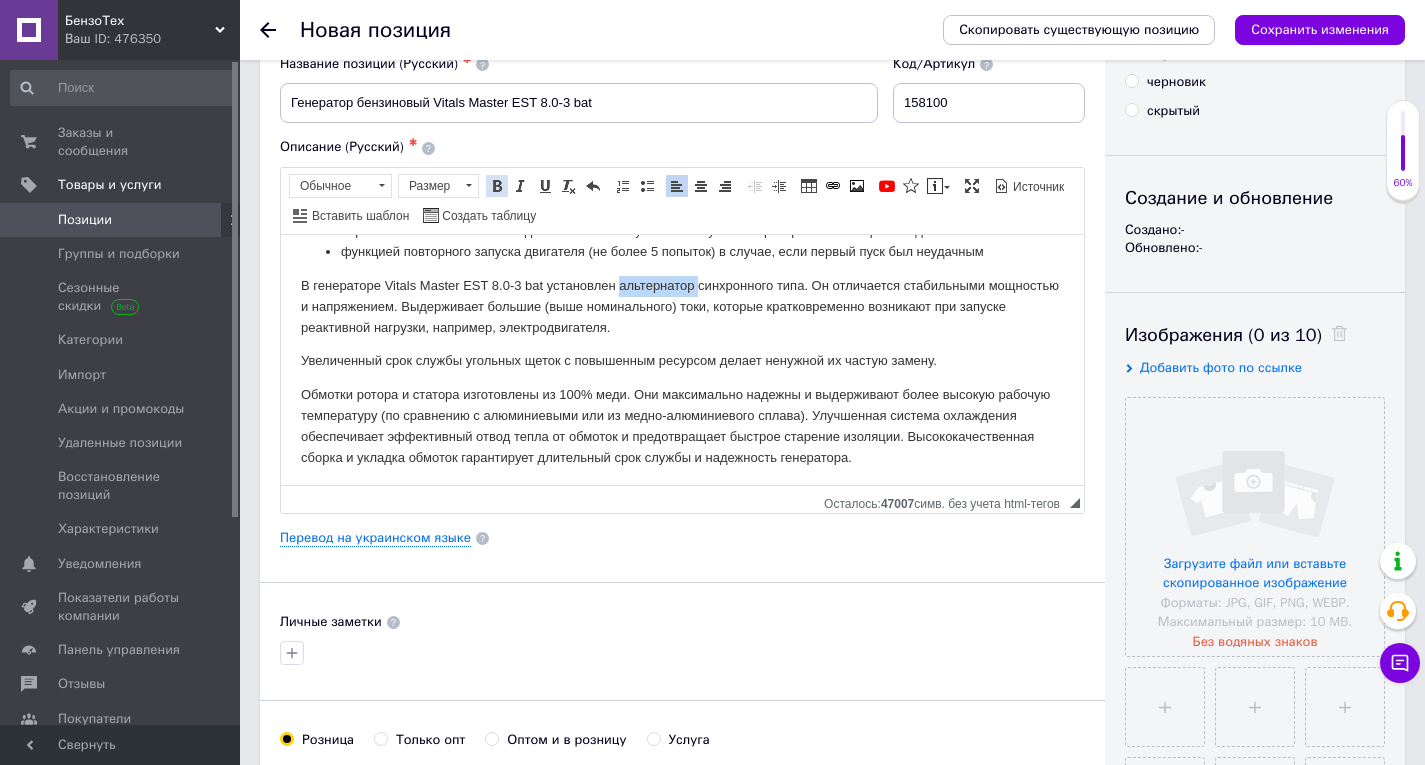 click on "Полужирный  Комбинация клавиш Ctrl+B" at bounding box center (497, 186) 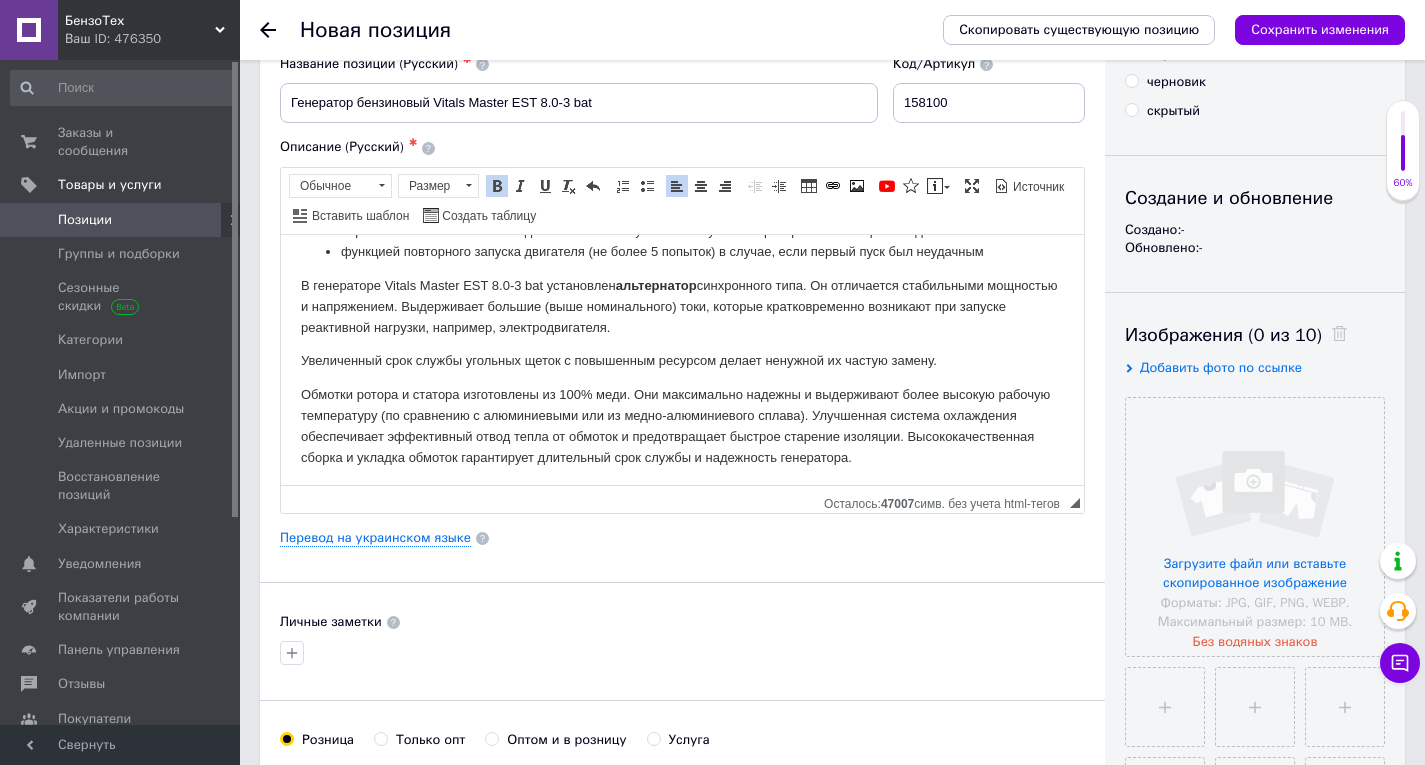 click on "В генераторе Vitals Master EST 8.0-3 bat установлен  альтернатор  синхронного типа. Он отличается стабильными мощностью и напряжением. Выдерживает большие (выше номинального) токи, которые кратковременно возникают при запуске реактивной нагрузки, например, электродвигателя." at bounding box center [682, 306] 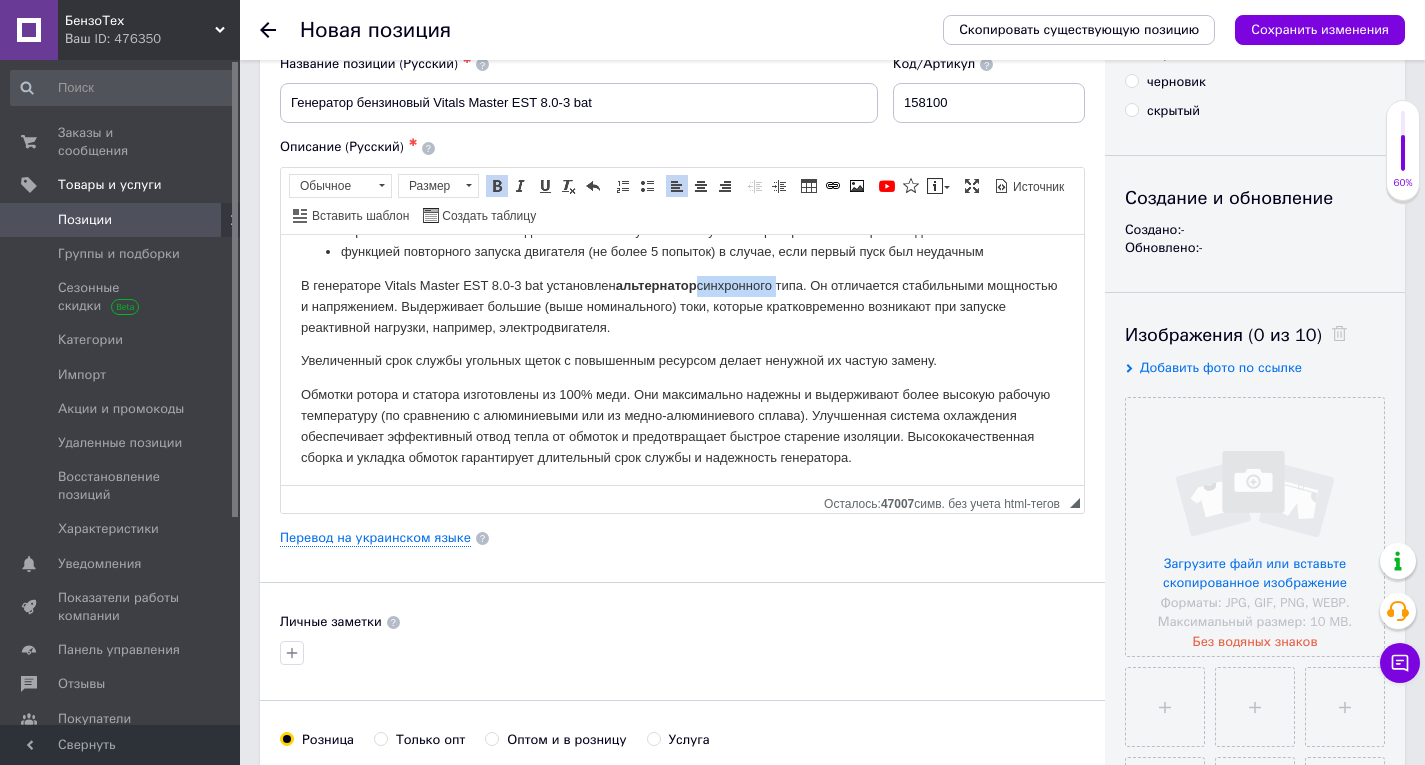 click on "В генераторе Vitals Master EST 8.0-3 bat установлен  альтернатор  синхронного типа. Он отличается стабильными мощностью и напряжением. Выдерживает большие (выше номинального) токи, которые кратковременно возникают при запуске реактивной нагрузки, например, электродвигателя." at bounding box center (682, 306) 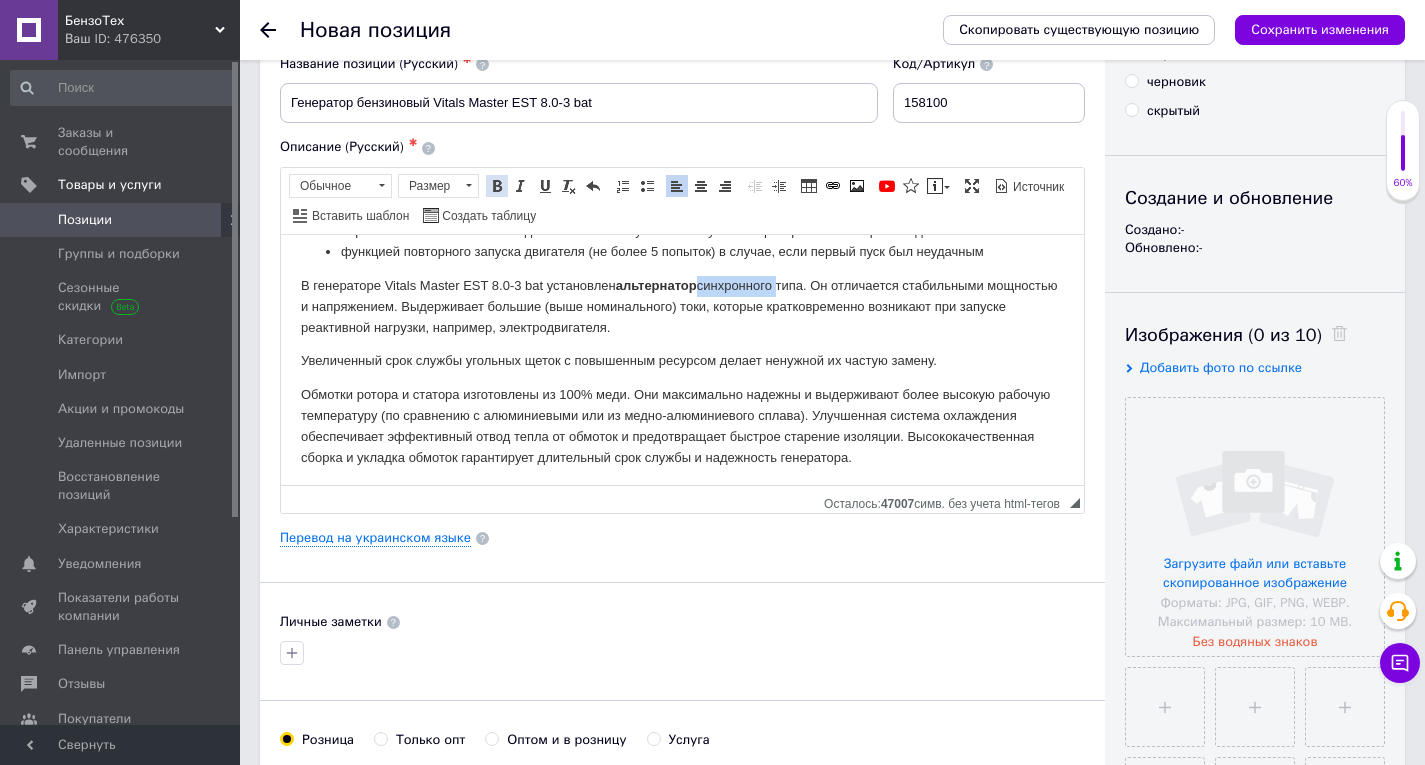 click at bounding box center [497, 186] 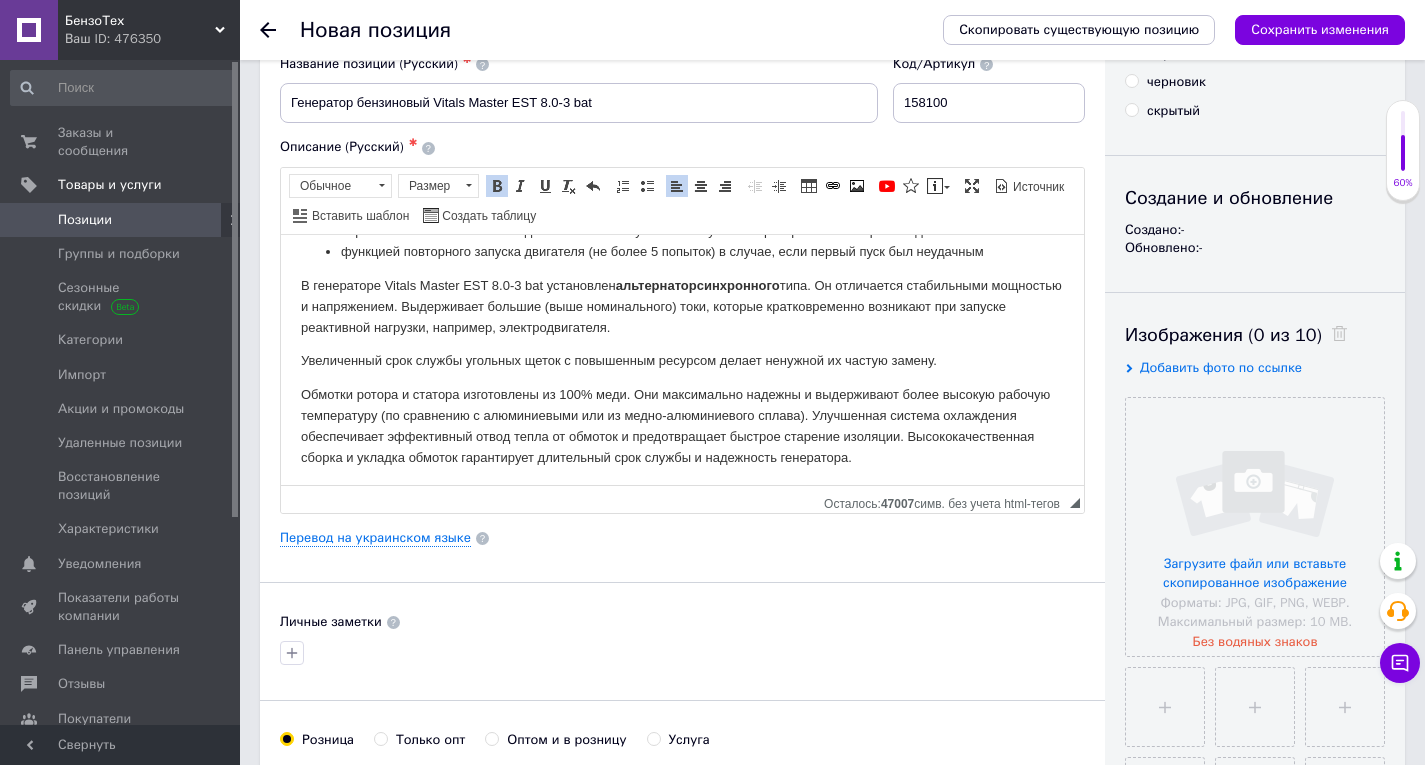 click on "В генераторе Vitals Master EST 8.0-3 bat установлен  альтернатор  синхронного  типа. Он отличается стабильными мощностью и напряжением. Выдерживает большие (выше номинального) токи, которые кратковременно возникают при запуске реактивной нагрузки, например, электродвигателя." at bounding box center [682, 306] 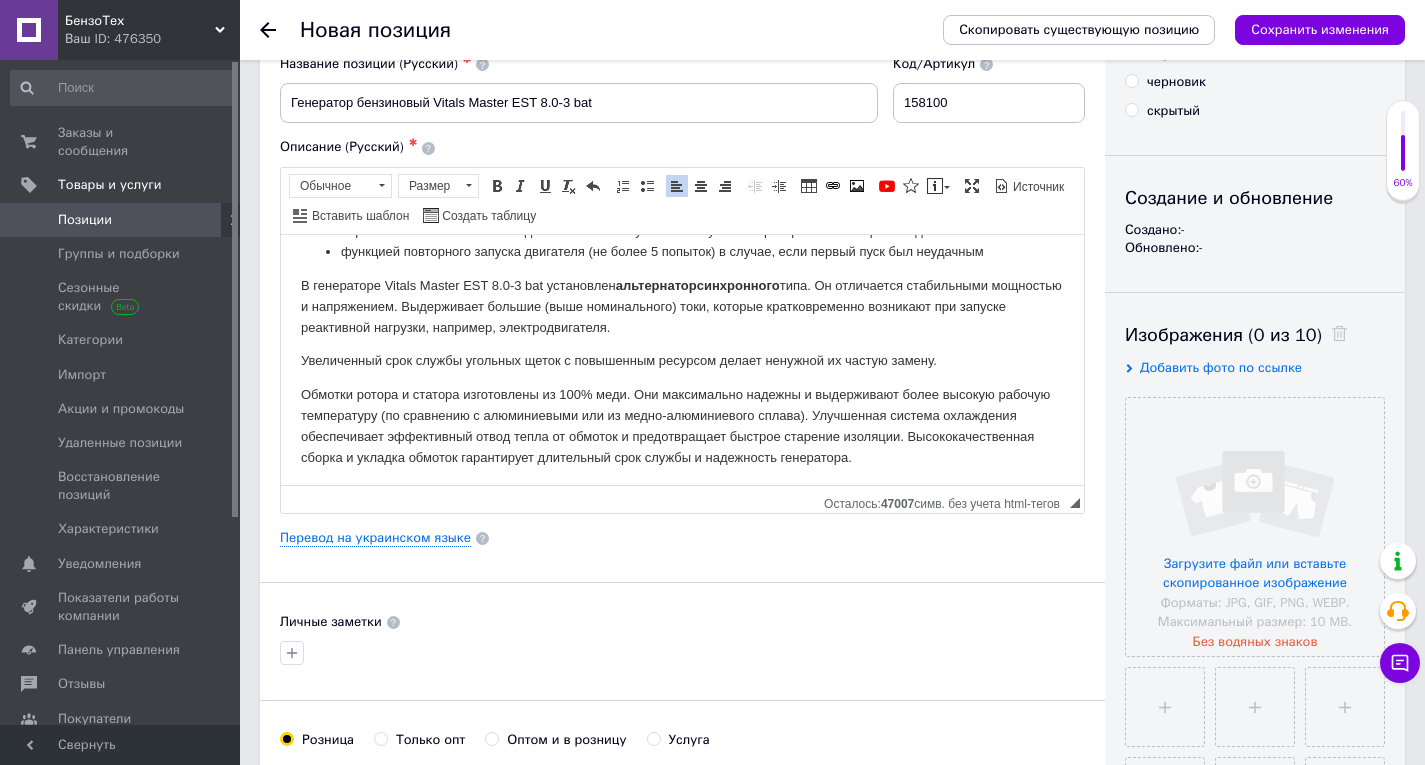 click on "В генераторе Vitals Master EST 8.0-3 bat установлен  альтернатор  синхронного  типа. Он отличается стабильными мощностью и напряжением. Выдерживает большие (выше номинального) токи, которые кратковременно возникают при запуске реактивной нагрузки, например, электродвигателя." at bounding box center (682, 306) 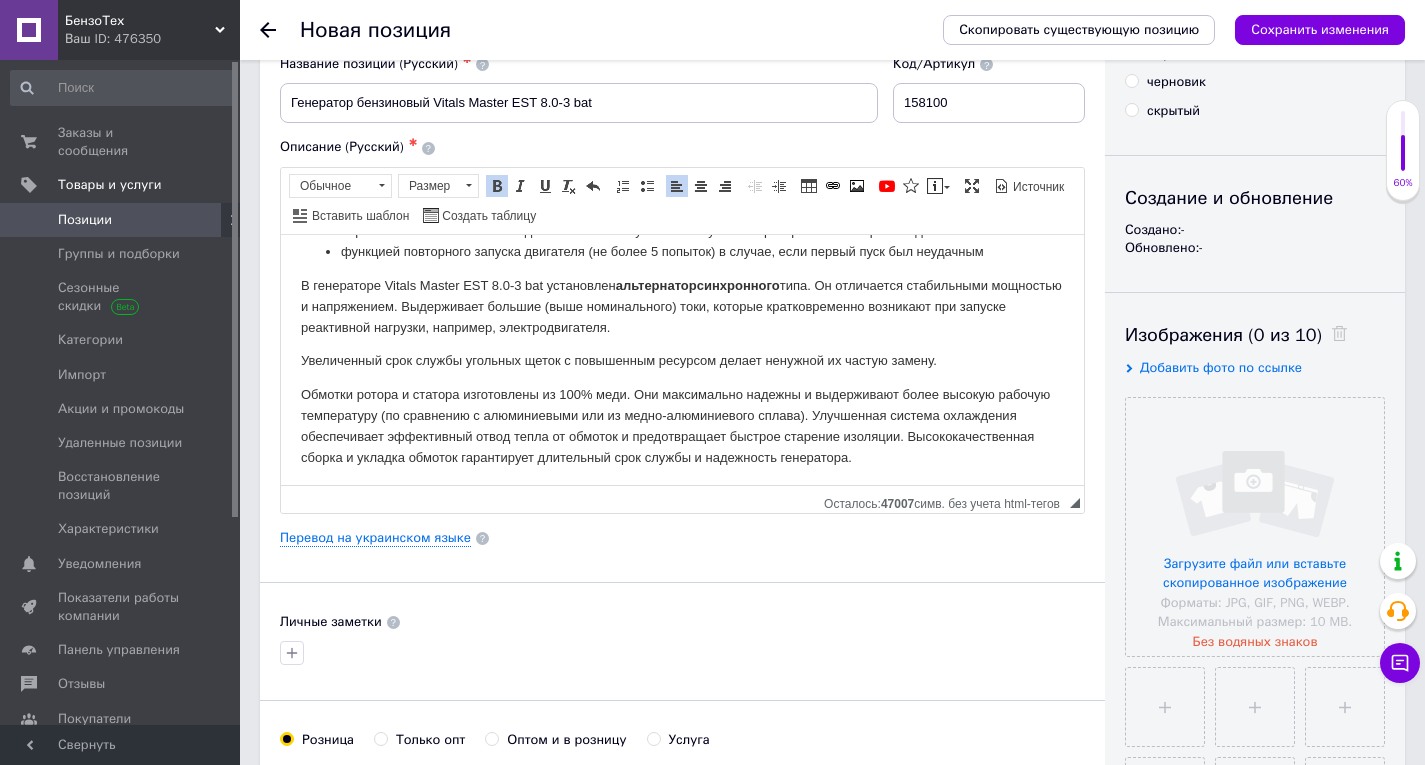 click on "В генераторе Vitals Master EST 8.0-3 bat установлен  альтернатор  синхронного  типа. Он отличается стабильными мощностью и напряжением. Выдерживает большие (выше номинального) токи, которые кратковременно возникают при запуске реактивной нагрузки, например, электродвигателя." at bounding box center (682, 306) 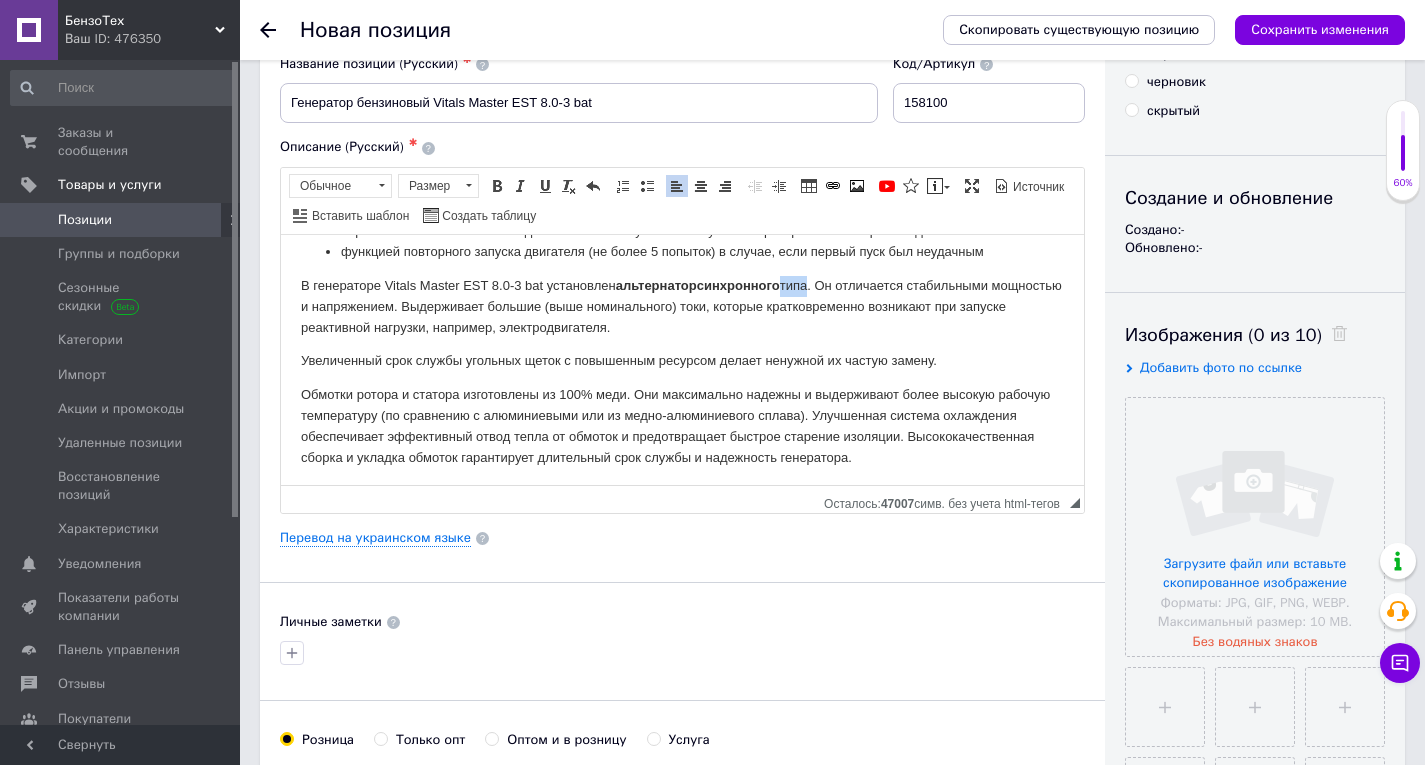 click on "В генераторе Vitals Master EST 8.0-3 bat установлен  альтернатор  синхронного  типа. Он отличается стабильными мощностью и напряжением. Выдерживает большие (выше номинального) токи, которые кратковременно возникают при запуске реактивной нагрузки, например, электродвигателя." at bounding box center (682, 306) 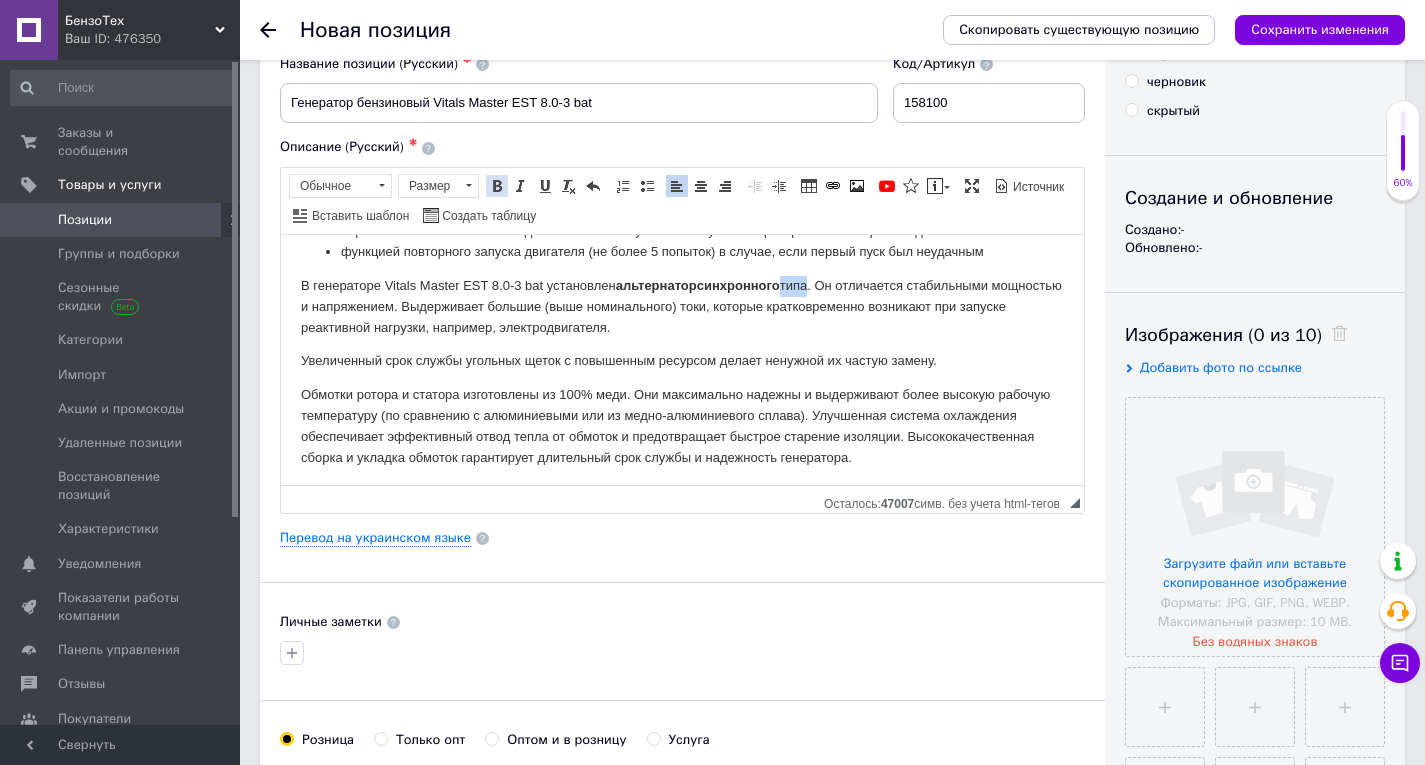 drag, startPoint x: 495, startPoint y: 179, endPoint x: 370, endPoint y: 114, distance: 140.89003 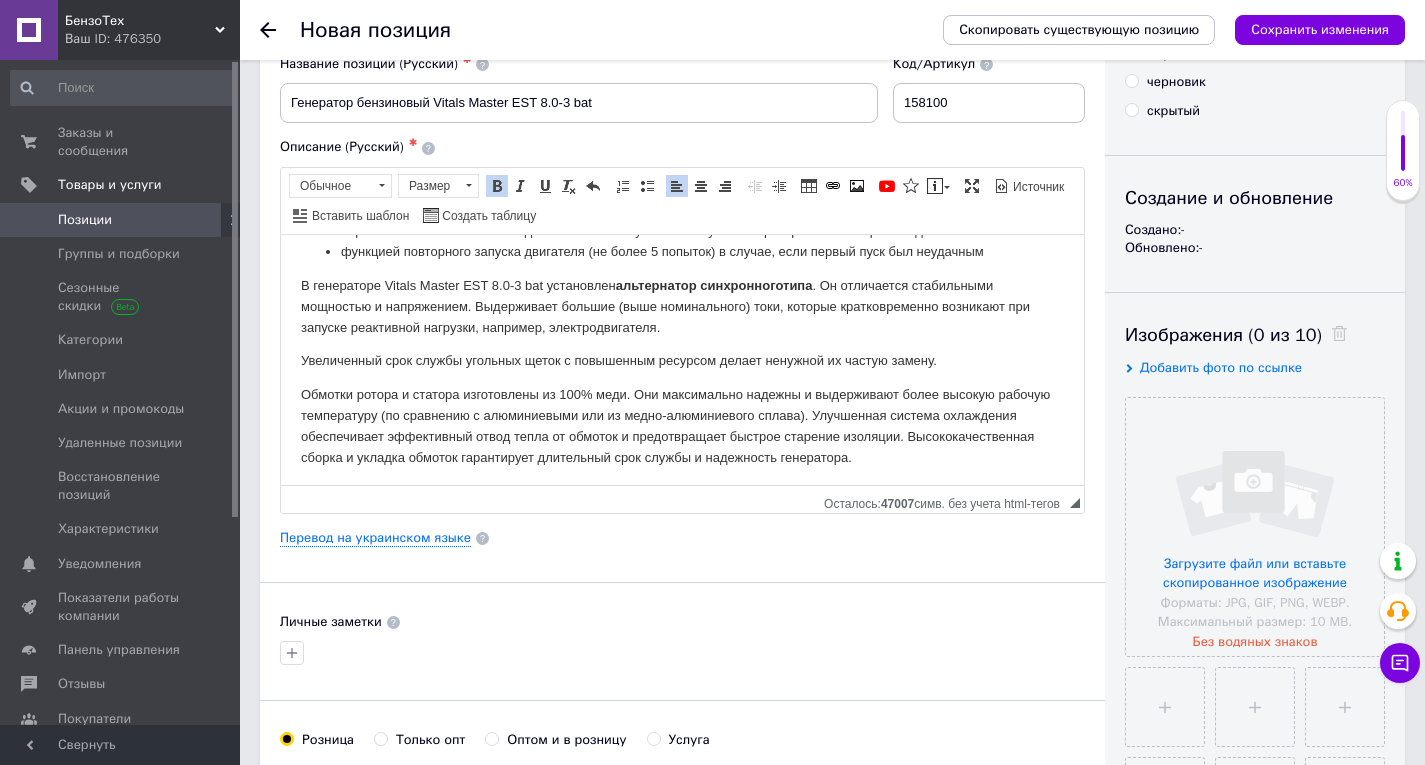 click on "Увеличенный срок службы угольных щеток с повышенным ресурсом делает ненужной их частую замену." at bounding box center [682, 360] 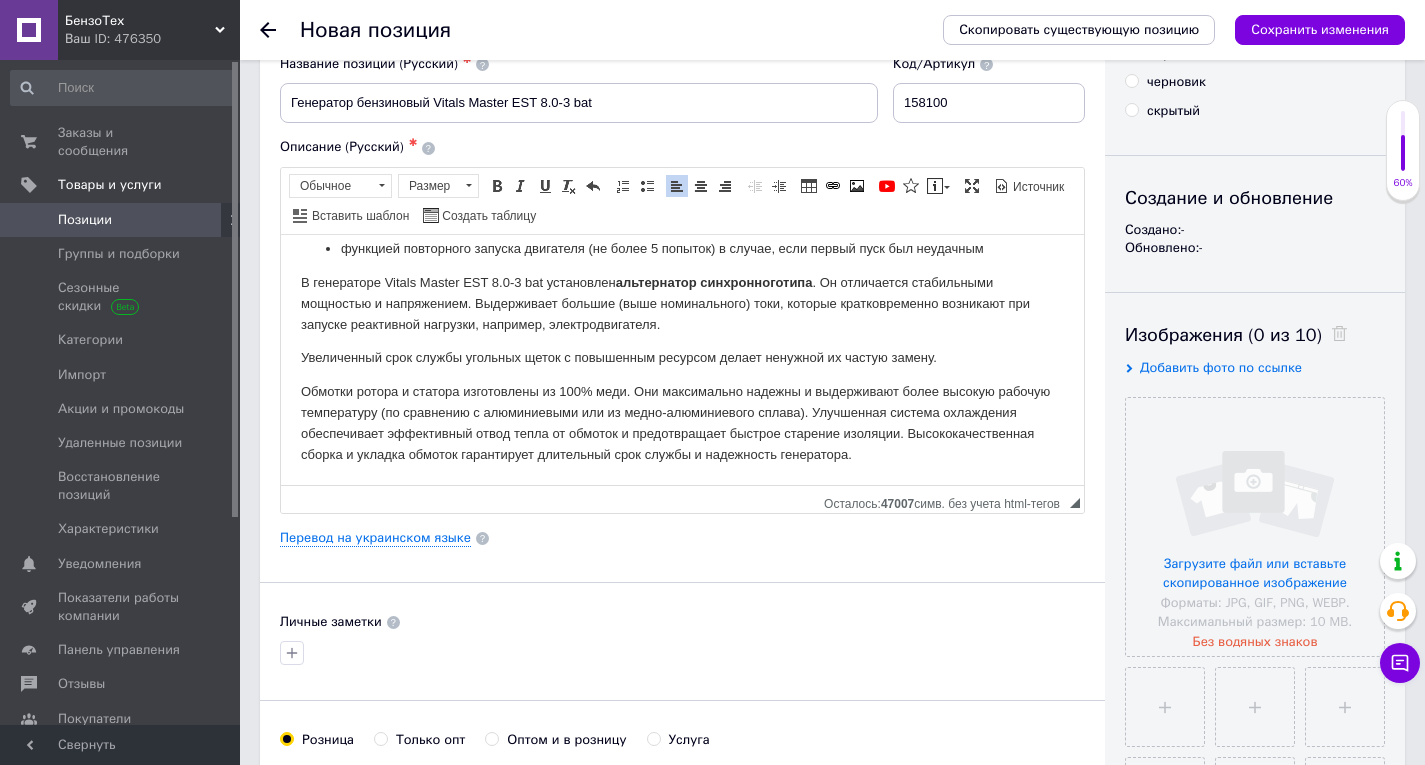 scroll, scrollTop: 627, scrollLeft: 0, axis: vertical 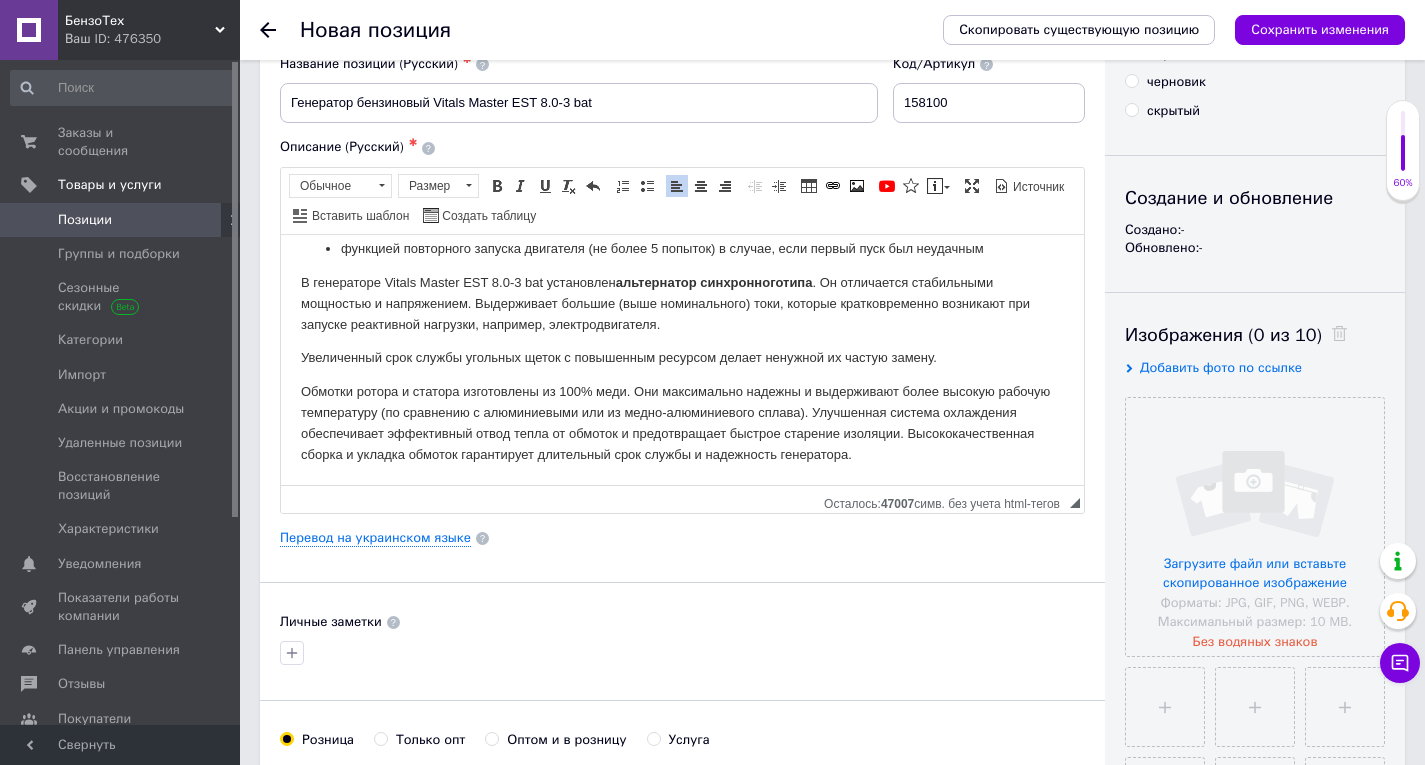 click on "Обмотки ротора и статора изготовлены из 100% меди. Они максимально надежны и выдерживают более высокую рабочую температуру (по сравнению с алюминиевыми или из медно-алюминиевого сплава). Улучшенная система охлаждения обеспечивает эффективный отвод тепла от обмоток и предотвращает быстрое старение изоляции. Высококачественная сборка и укладка обмоток гарантирует длительный срок службы и надежность генератора." at bounding box center [682, 422] 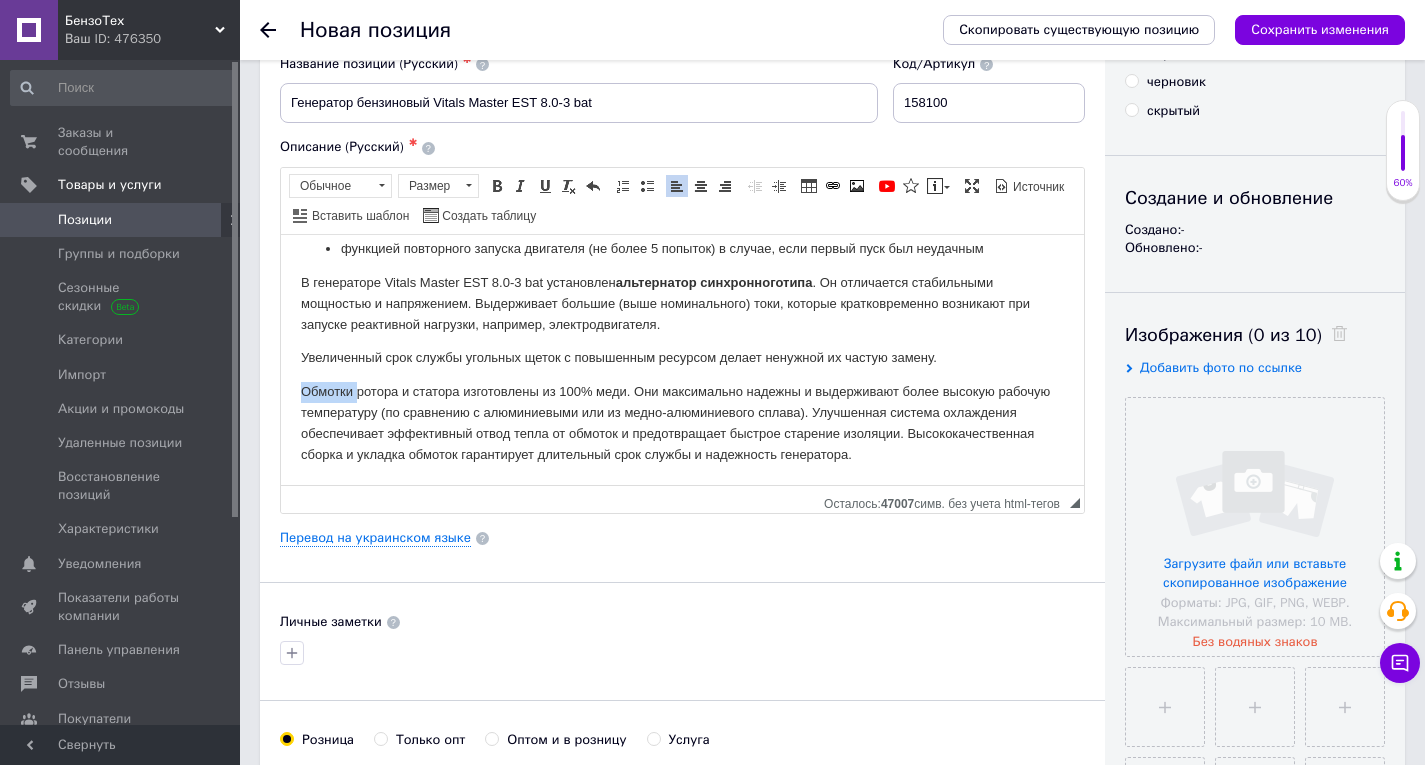 click on "Обмотки ротора и статора изготовлены из 100% меди. Они максимально надежны и выдерживают более высокую рабочую температуру (по сравнению с алюминиевыми или из медно-алюминиевого сплава). Улучшенная система охлаждения обеспечивает эффективный отвод тепла от обмоток и предотвращает быстрое старение изоляции. Высококачественная сборка и укладка обмоток гарантирует длительный срок службы и надежность генератора." at bounding box center [682, 422] 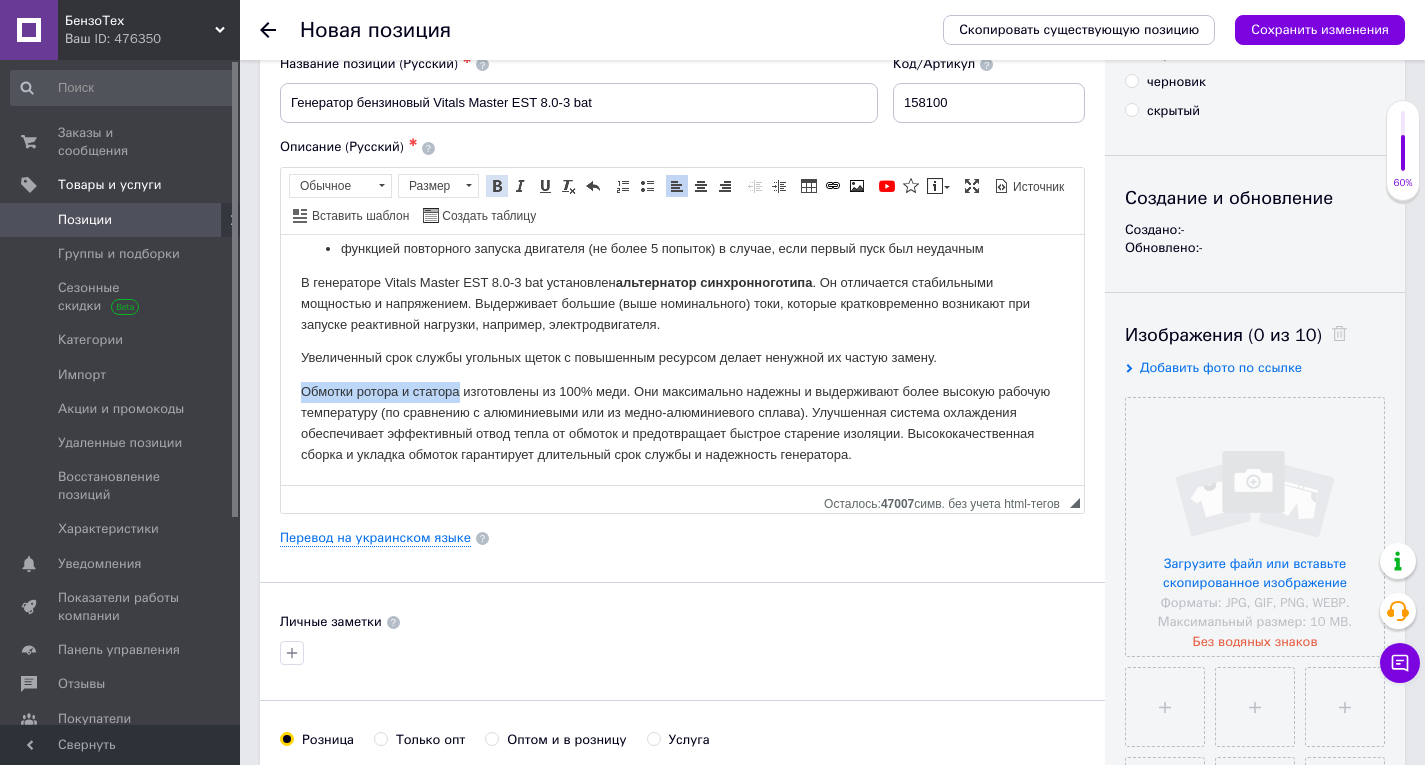 drag, startPoint x: 489, startPoint y: 182, endPoint x: 237, endPoint y: 6, distance: 307.37598 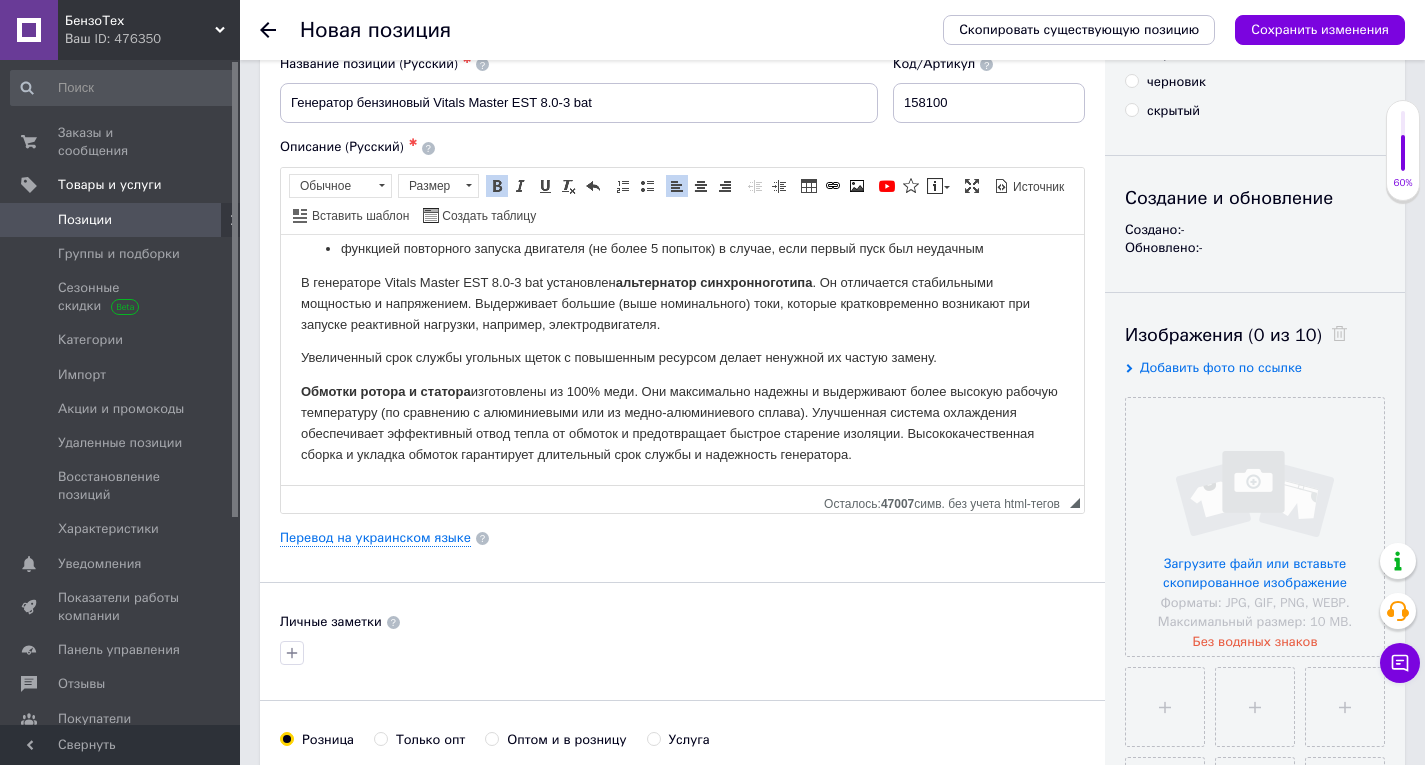 click on "Обмотки ротора и статора  изготовлены из 100% меди. Они максимально надежны и выдерживают более высокую рабочую температуру (по сравнению с алюминиевыми или из медно-алюминиевого сплава). Улучшенная система охлаждения обеспечивает эффективный отвод тепла от обмоток и предотвращает быстрое старение изоляции. Высококачественная сборка и укладка обмоток гарантирует длительный срок службы и надежность генератора." at bounding box center [682, 422] 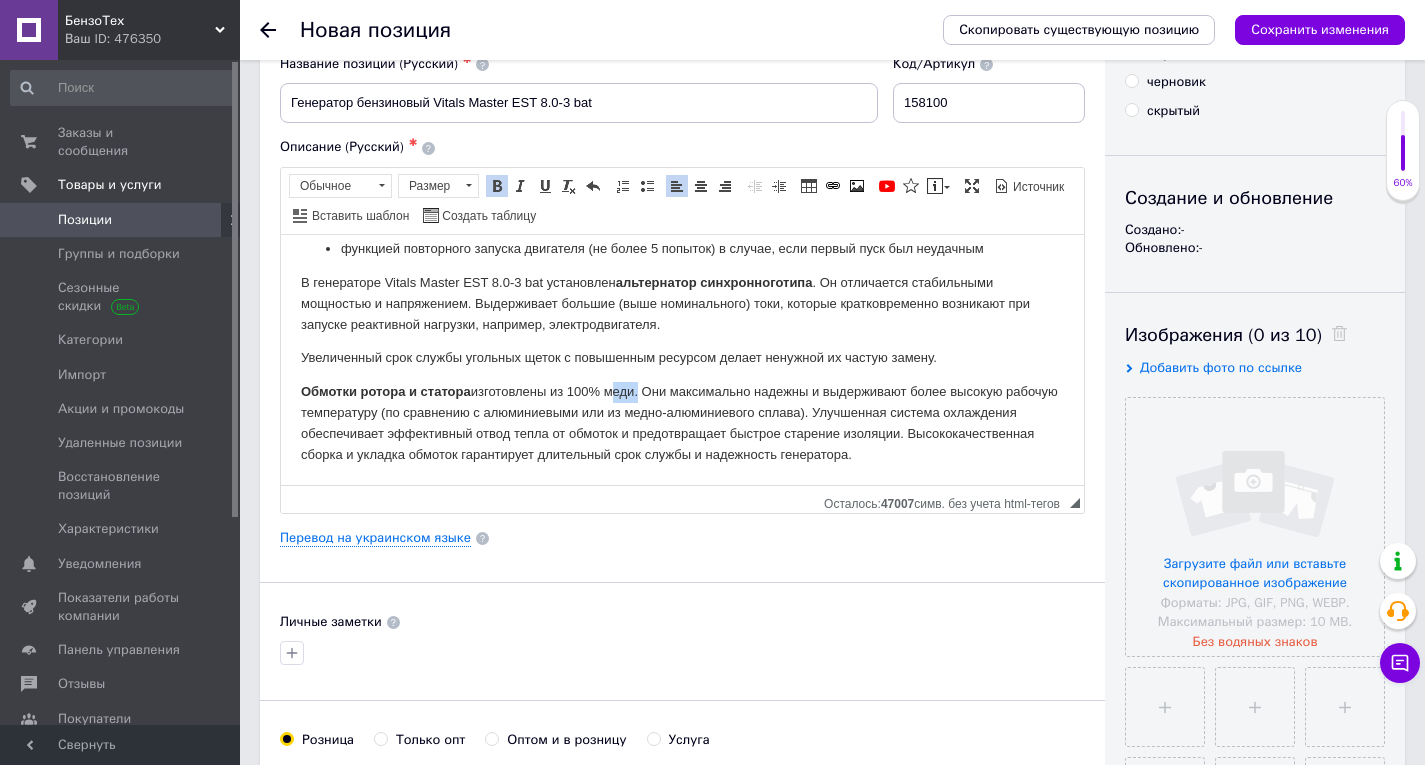 click on "Обмотки ротора и статора  изготовлены из 100% меди. Они максимально надежны и выдерживают более высокую рабочую температуру (по сравнению с алюминиевыми или из медно-алюминиевого сплава). Улучшенная система охлаждения обеспечивает эффективный отвод тепла от обмоток и предотвращает быстрое старение изоляции. Высококачественная сборка и укладка обмоток гарантирует длительный срок службы и надежность генератора." at bounding box center (682, 422) 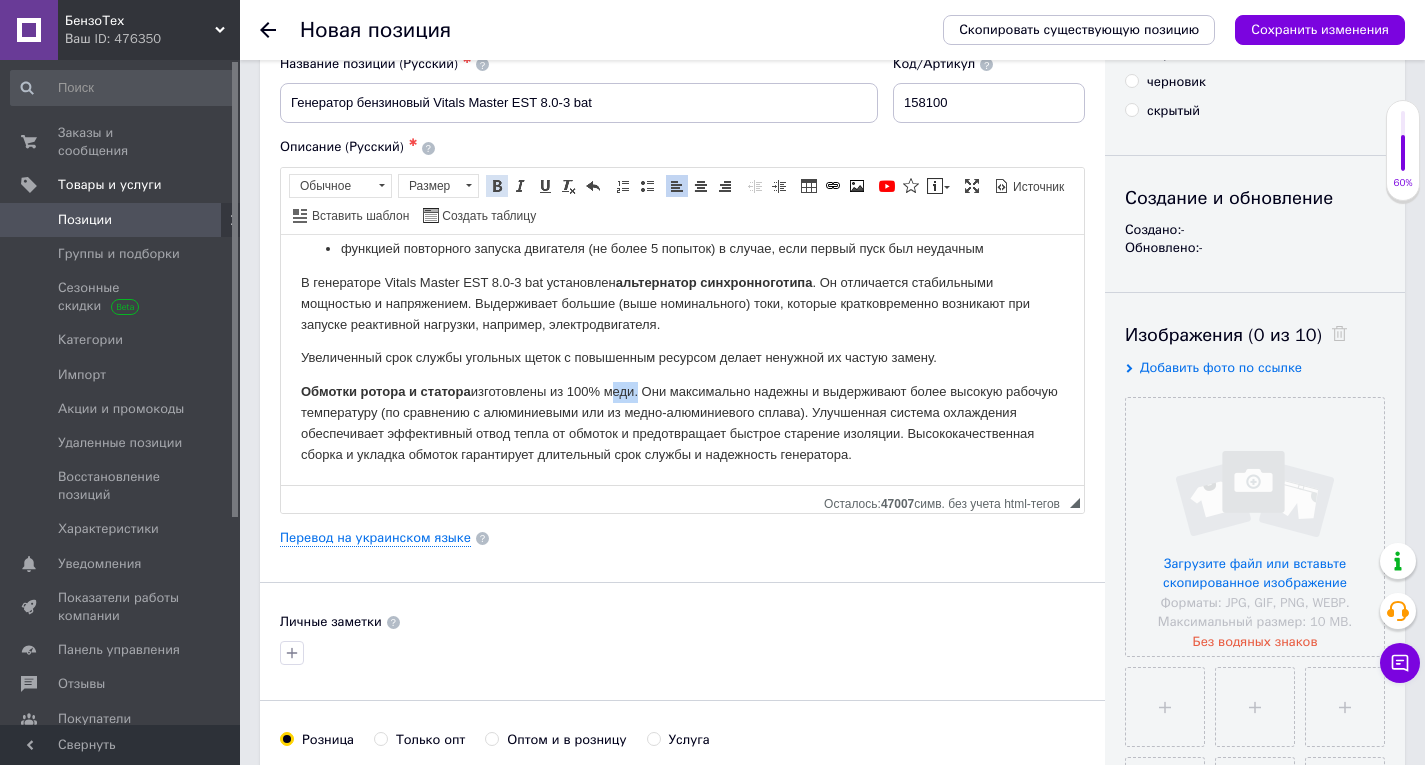 click at bounding box center (497, 186) 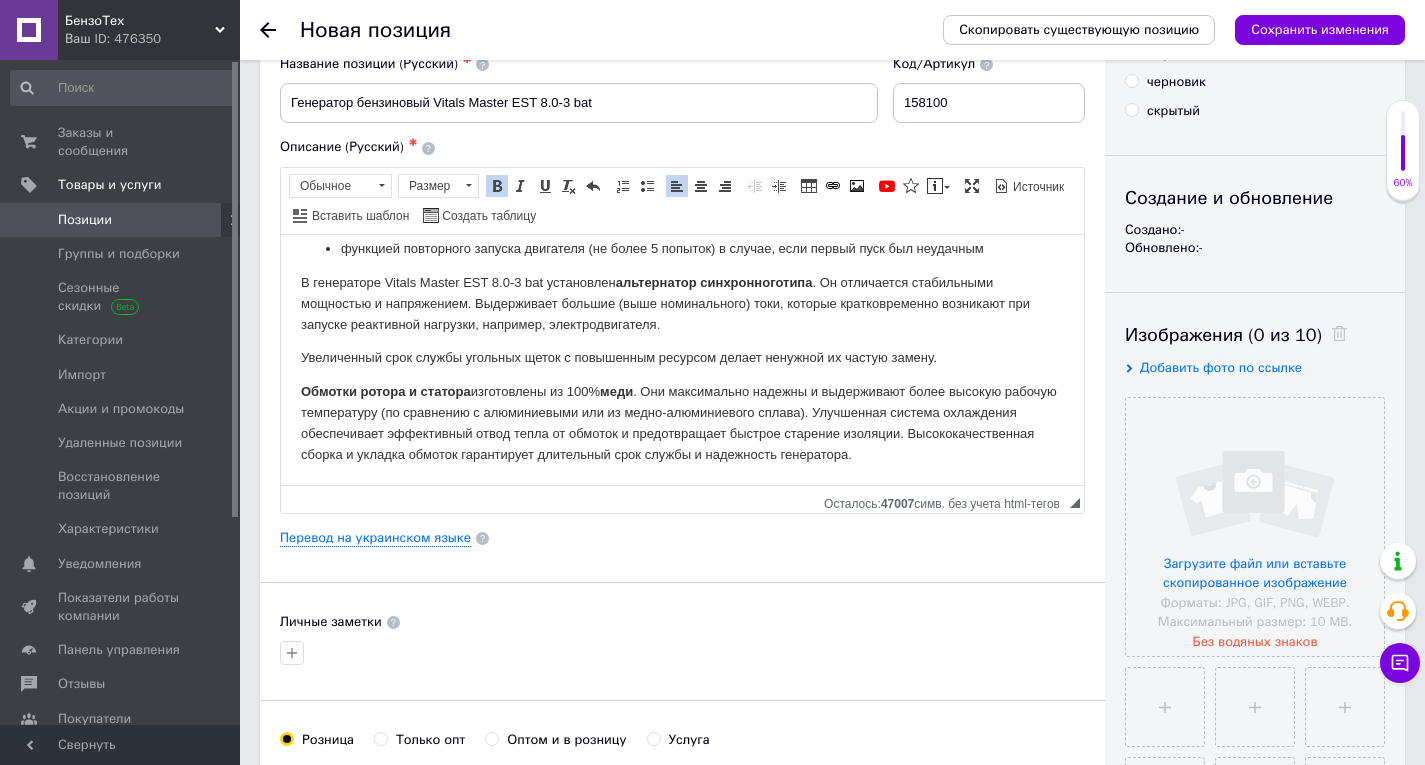 drag, startPoint x: 569, startPoint y: 388, endPoint x: 602, endPoint y: 388, distance: 33 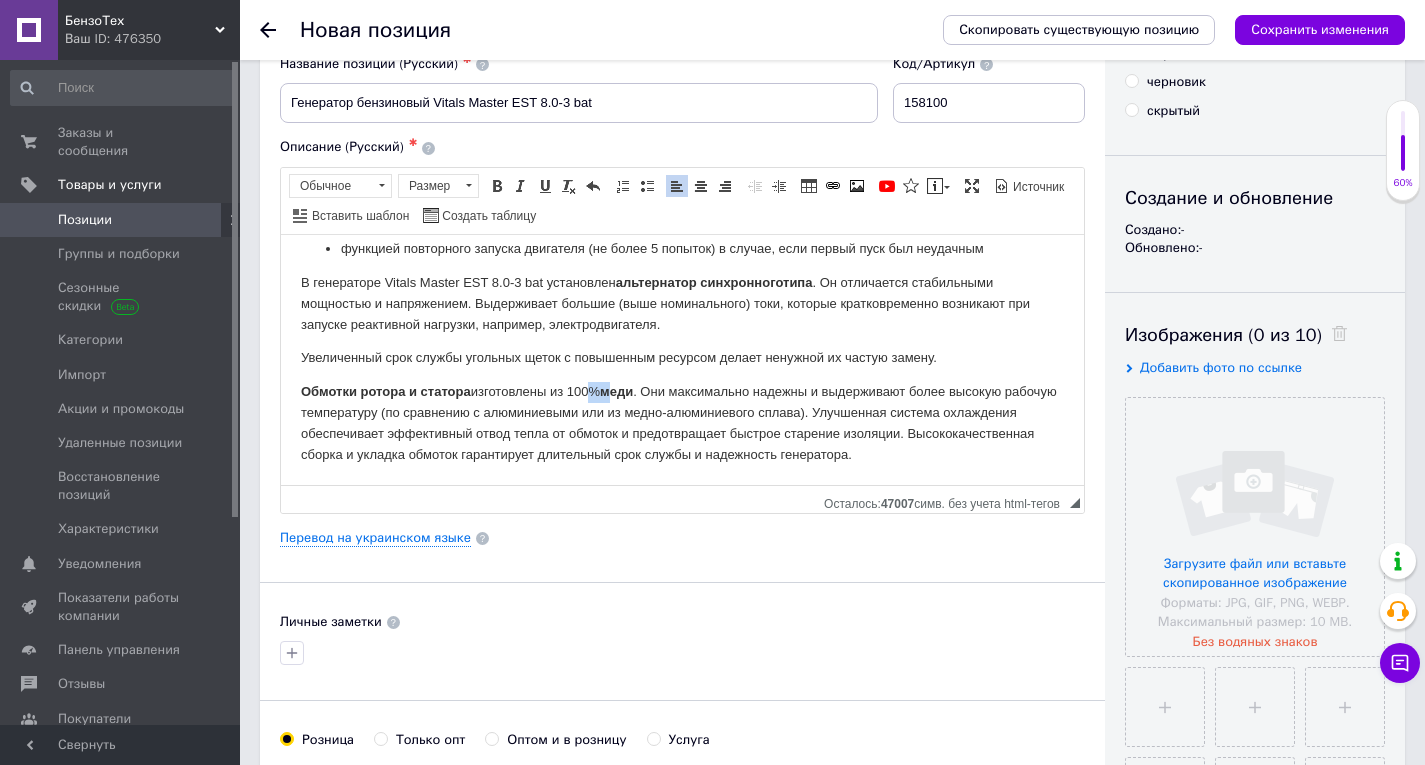click on "меди" at bounding box center [616, 390] 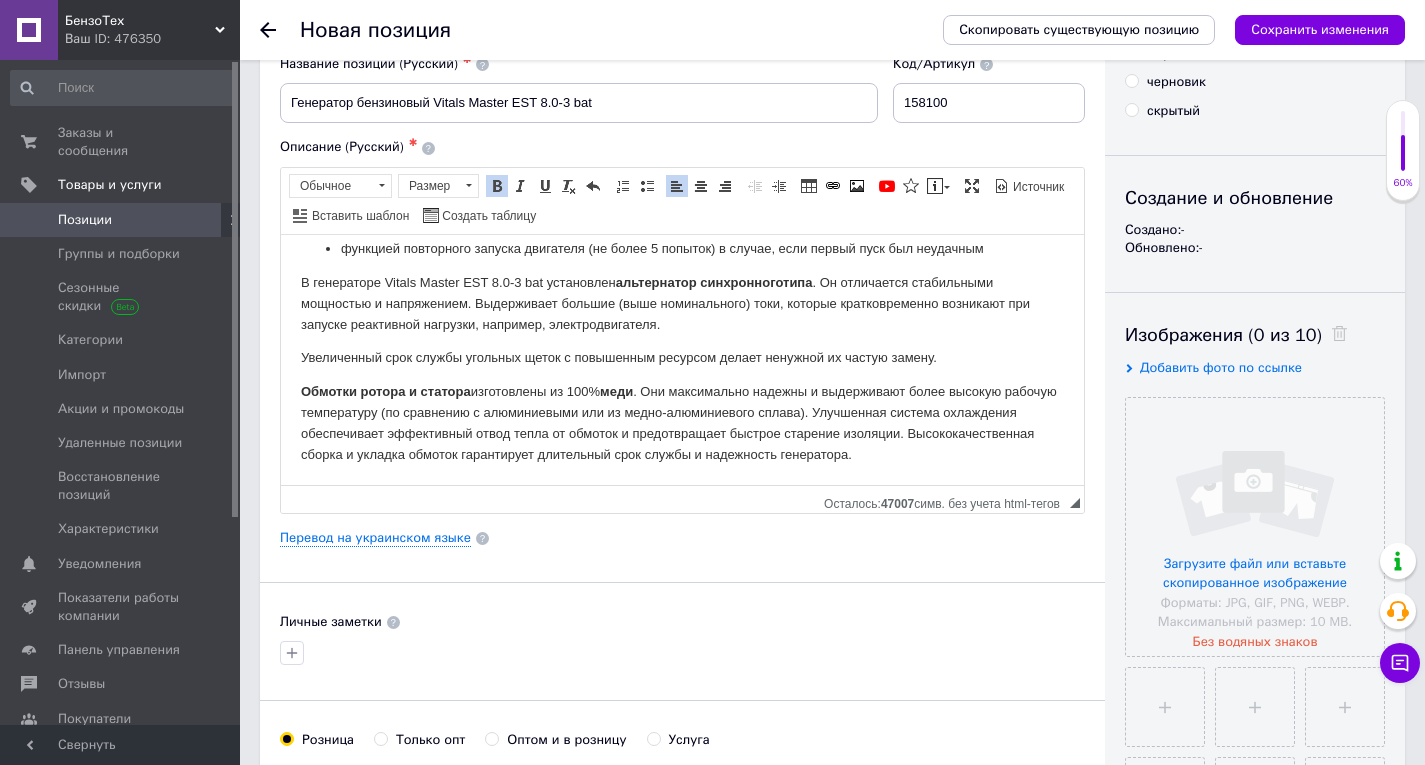 click on "Обмотки ротора и статора  изготовлены из 100%  меди . Они максимально надежны и выдерживают более высокую рабочую температуру (по сравнению с алюминиевыми или из медно-алюминиевого сплава). Улучшенная система охлаждения обеспечивает эффективный отвод тепла от обмоток и предотвращает быстрое старение изоляции. Высококачественная сборка и укладка обмоток гарантирует длительный срок службы и надежность генератора." at bounding box center [682, 422] 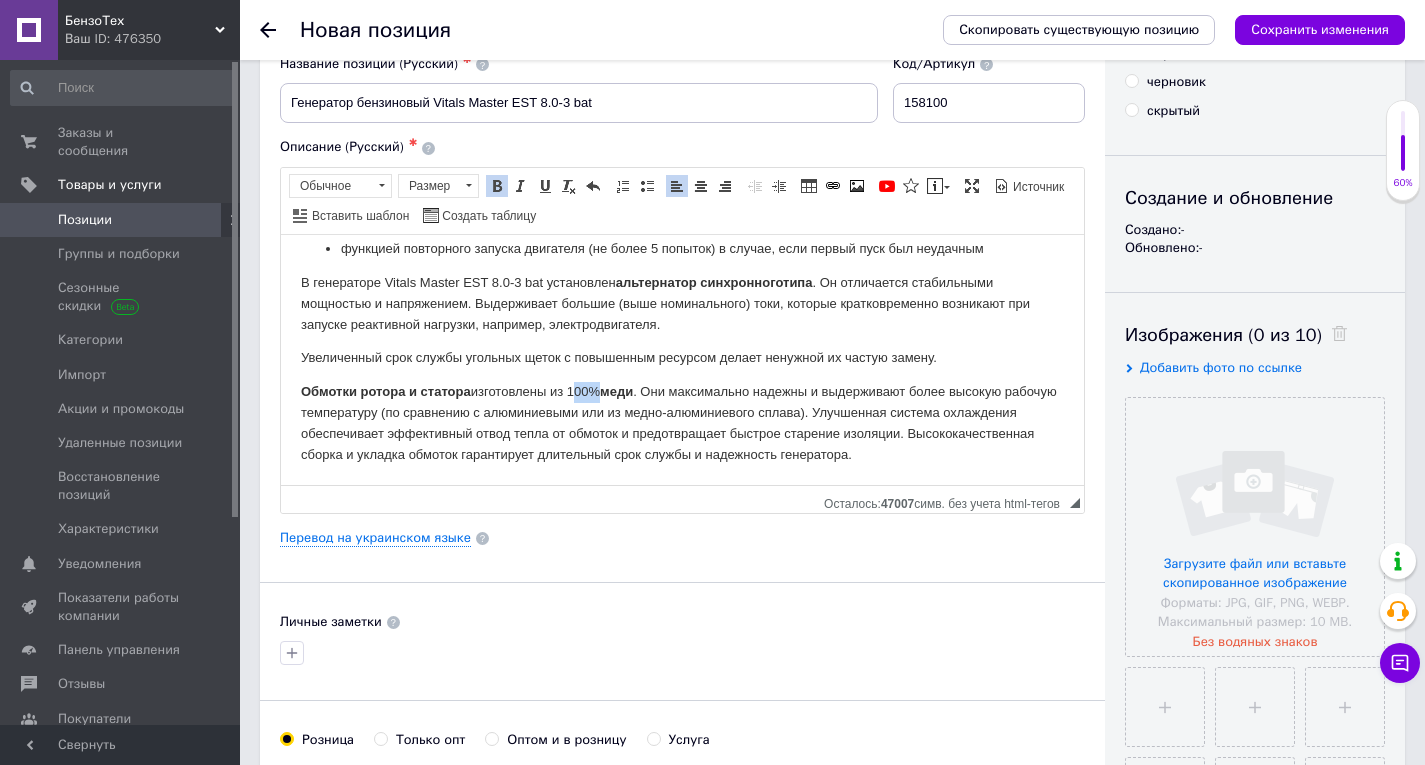 click on "Обмотки ротора и статора  изготовлены из 100%  меди . Они максимально надежны и выдерживают более высокую рабочую температуру (по сравнению с алюминиевыми или из медно-алюминиевого сплава). Улучшенная система охлаждения обеспечивает эффективный отвод тепла от обмоток и предотвращает быстрое старение изоляции. Высококачественная сборка и укладка обмоток гарантирует длительный срок службы и надежность генератора." at bounding box center [682, 422] 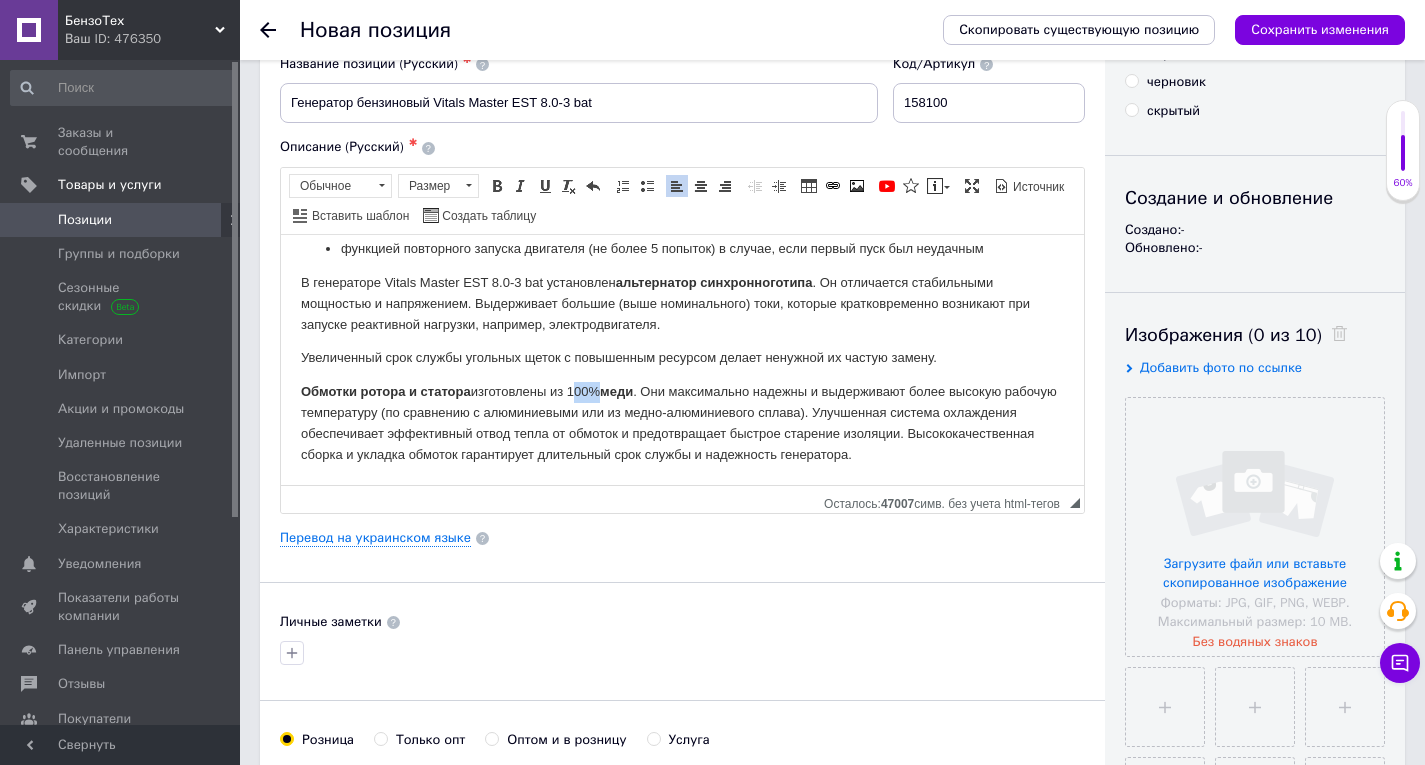 click on "Обмотки ротора и статора  изготовлены из 100%  меди . Они максимально надежны и выдерживают более высокую рабочую температуру (по сравнению с алюминиевыми или из медно-алюминиевого сплава). Улучшенная система охлаждения обеспечивает эффективный отвод тепла от обмоток и предотвращает быстрое старение изоляции. Высококачественная сборка и укладка обмоток гарантирует длительный срок службы и надежность генератора." at bounding box center [682, 422] 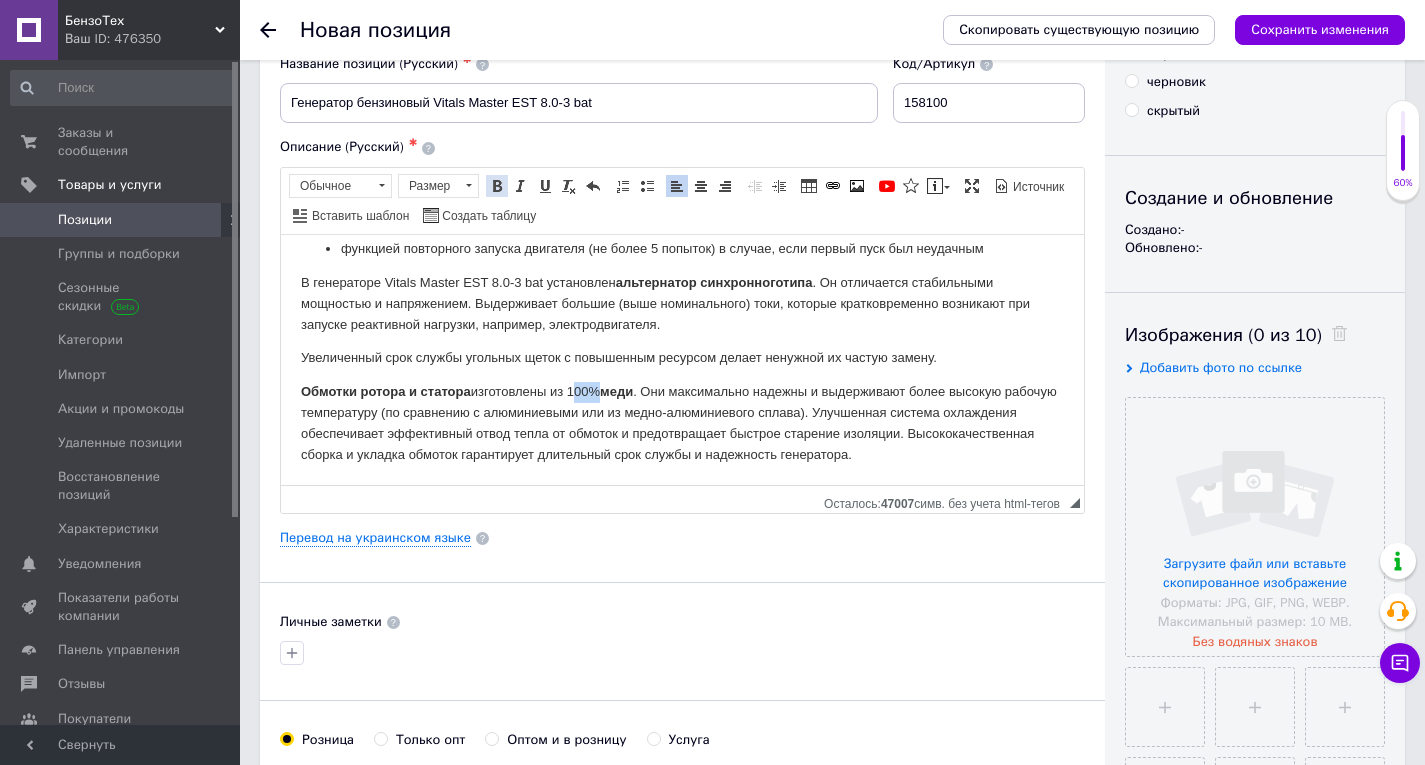 click at bounding box center [497, 186] 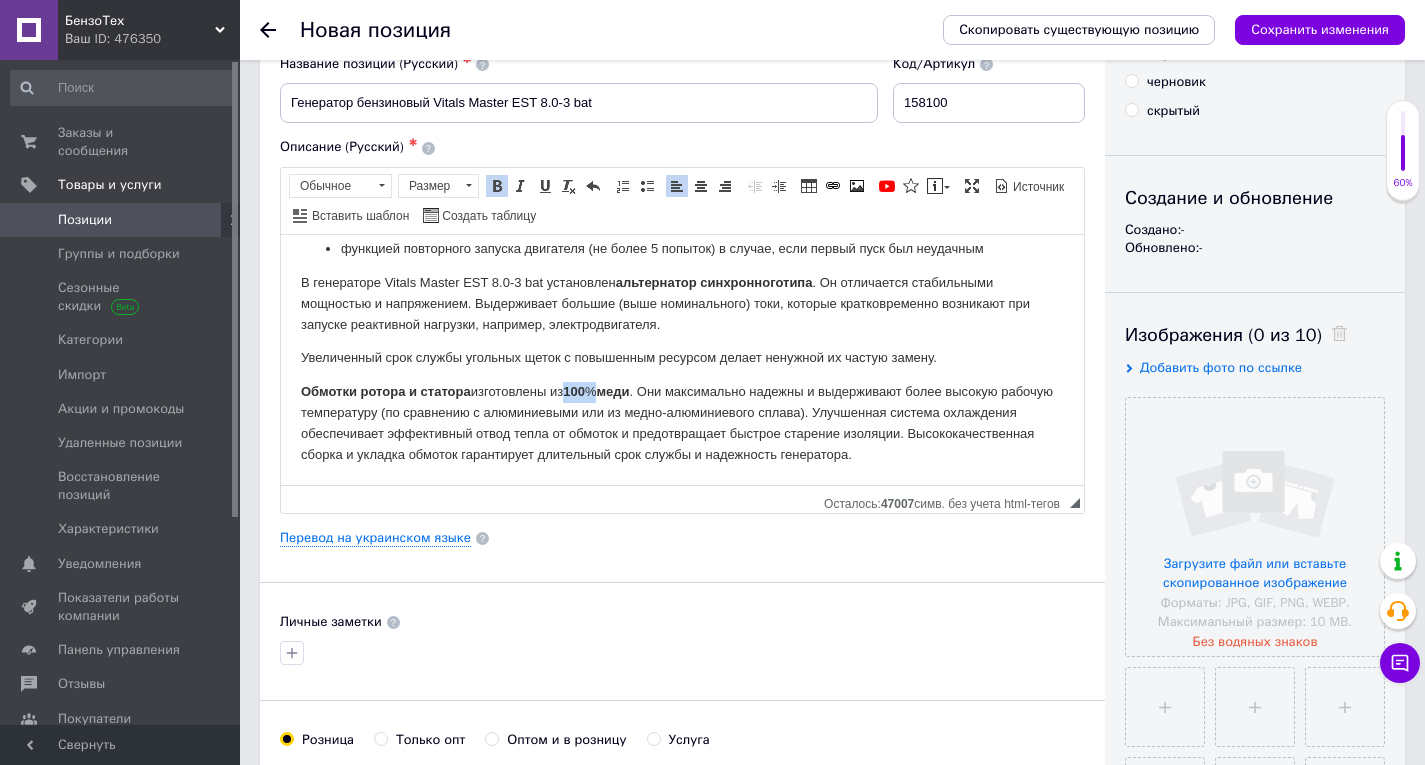 click at bounding box center (497, 186) 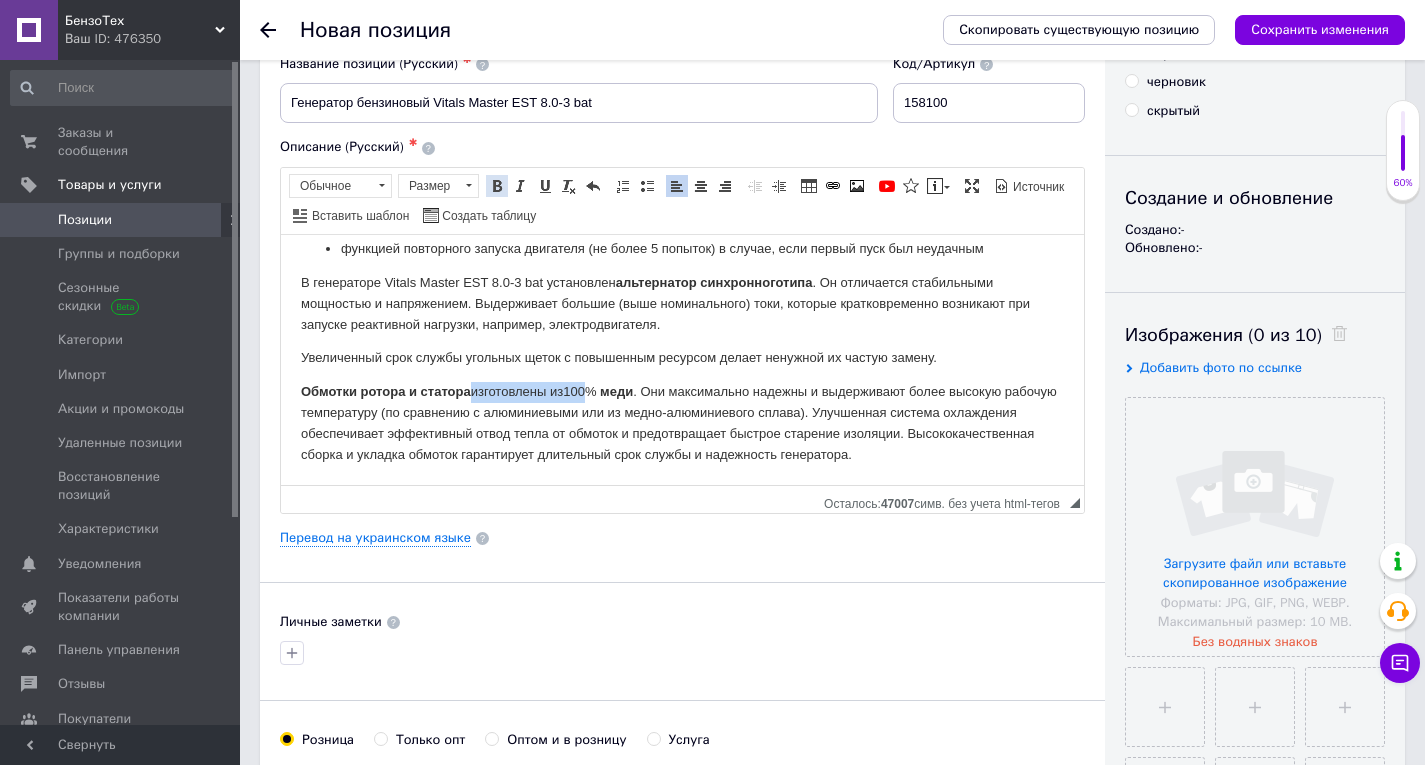 click at bounding box center (497, 186) 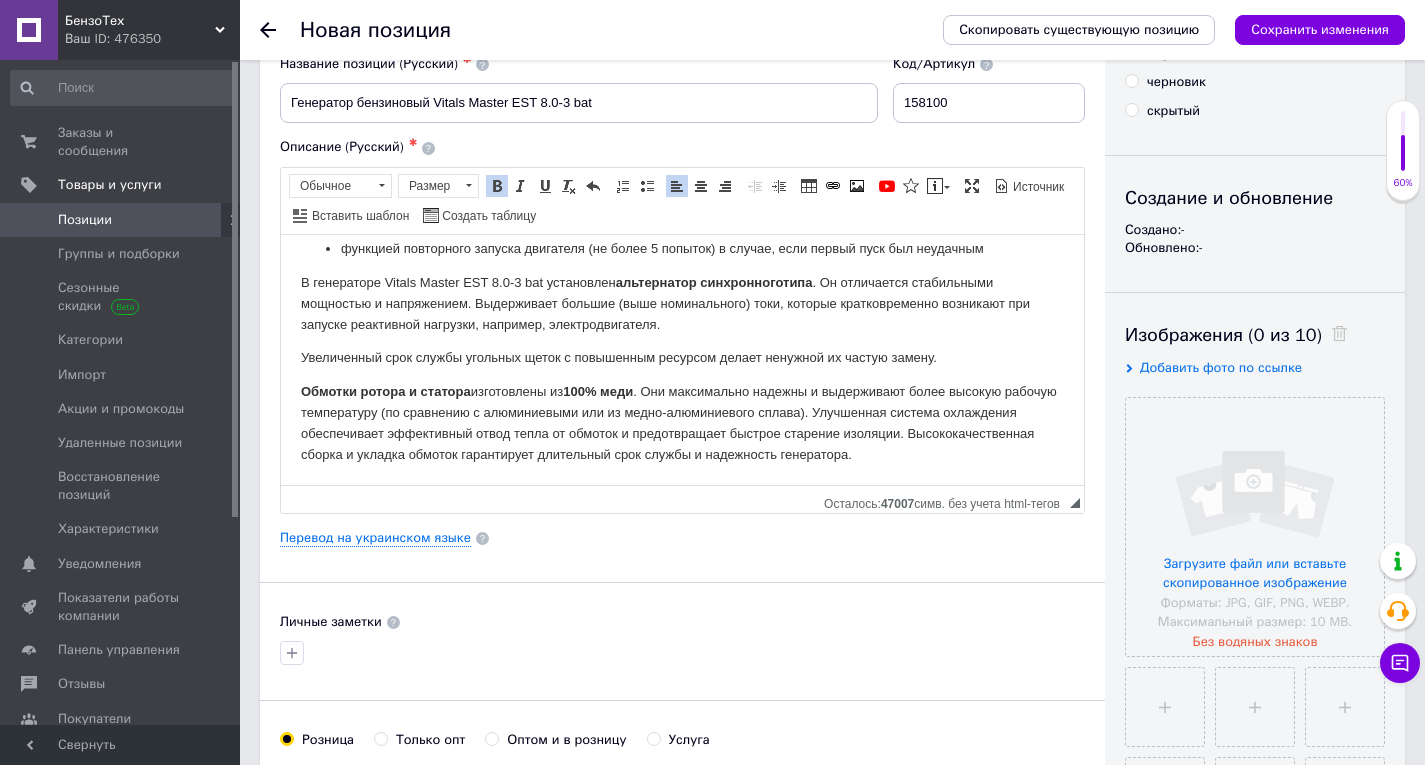click on "Обмотки ротора и статора  изготовлены из  100%   меди . Они максимально надежны и выдерживают более высокую рабочую температуру (по сравнению с алюминиевыми или из медно-алюминиевого сплава). Улучшенная система охлаждения обеспечивает эффективный отвод тепла от обмоток и предотвращает быстрое старение изоляции. Высококачественная сборка и укладка обмоток гарантирует длительный срок службы и надежность генератора." at bounding box center [682, 422] 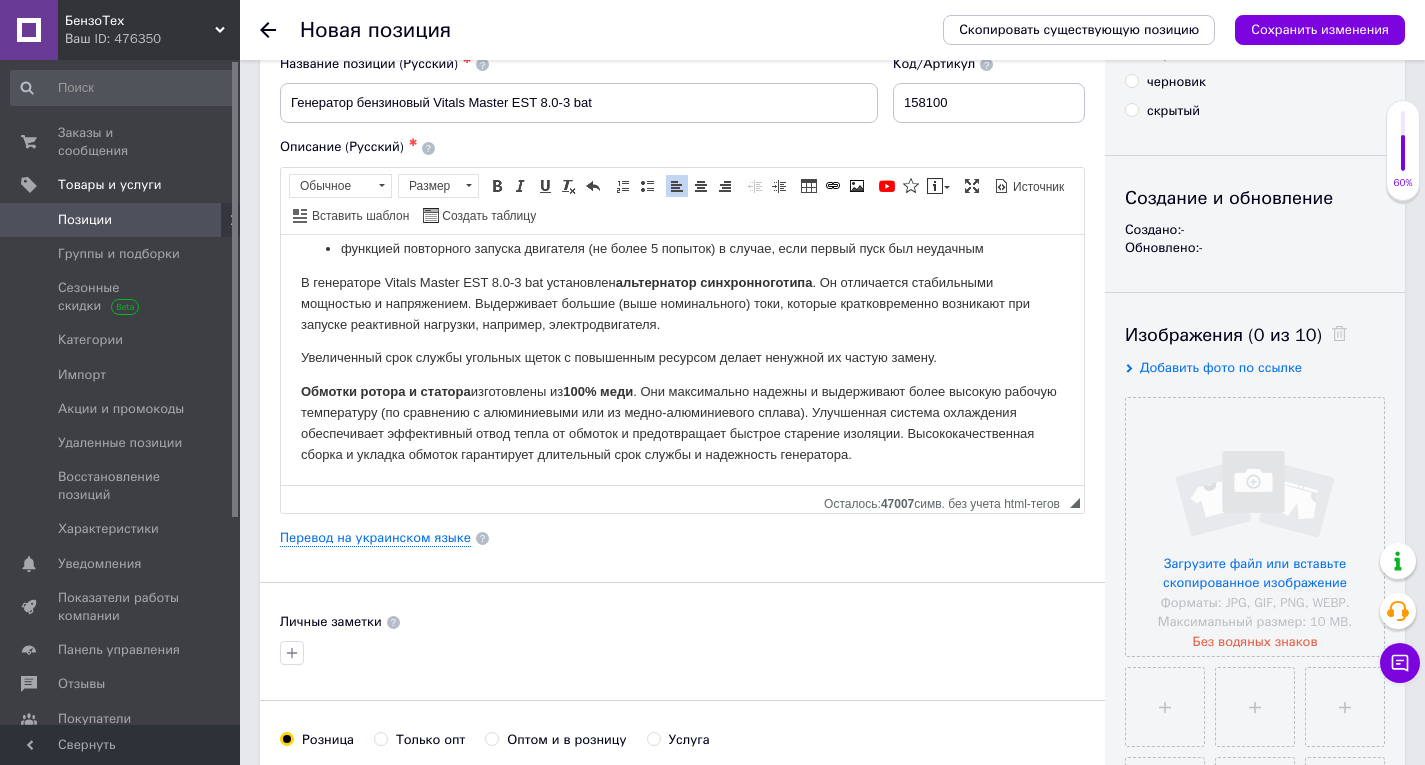 click on "Обмотки ротора и статора  изготовлены из  100%   меди . Они максимально надежны и выдерживают более высокую рабочую температуру (по сравнению с алюминиевыми или из медно-алюминиевого сплава). Улучшенная система охлаждения обеспечивает эффективный отвод тепла от обмоток и предотвращает быстрое старение изоляции. Высококачественная сборка и укладка обмоток гарантирует длительный срок службы и надежность генератора." at bounding box center (682, 422) 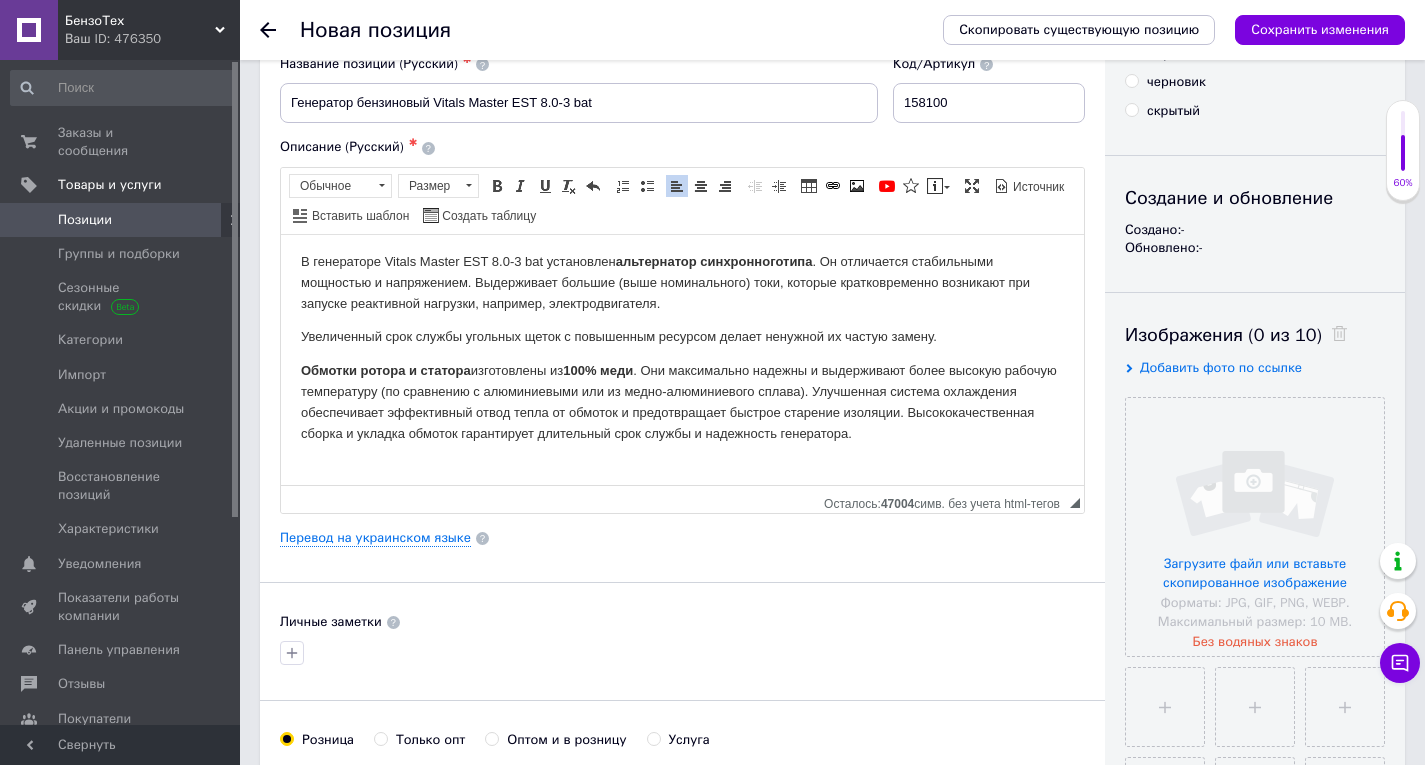 scroll, scrollTop: 637, scrollLeft: 0, axis: vertical 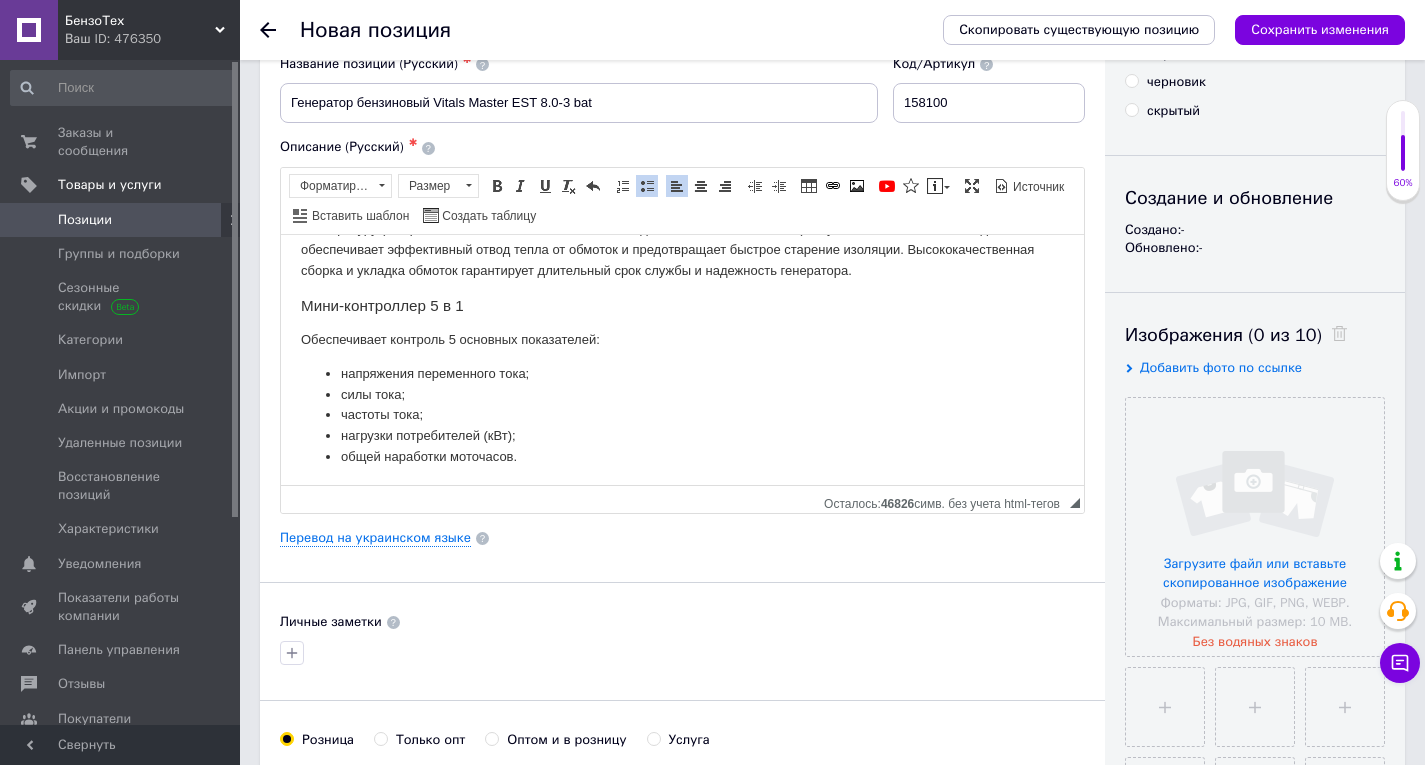 click on "Мини-контроллер 5 в 1" at bounding box center [682, 305] 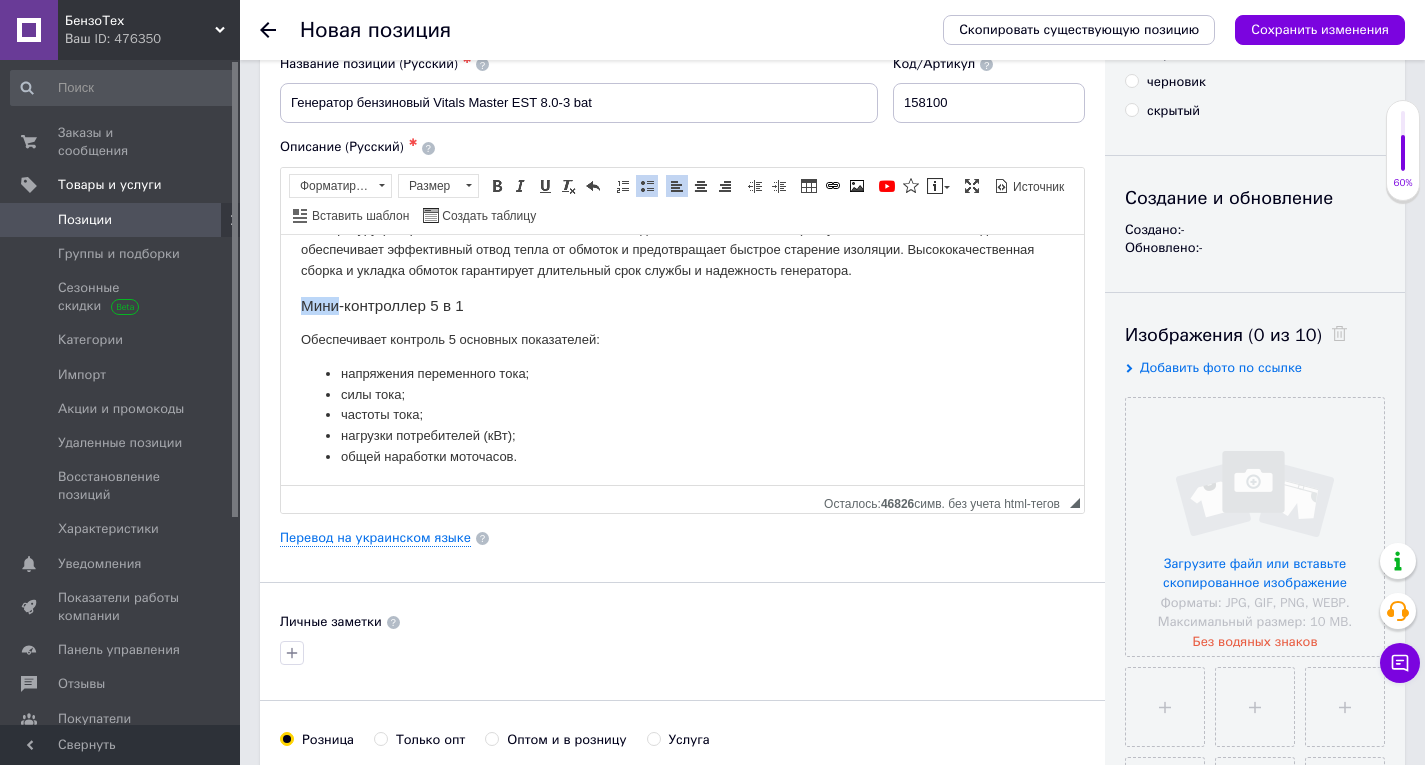 click on "Мини-контроллер 5 в 1" at bounding box center (682, 305) 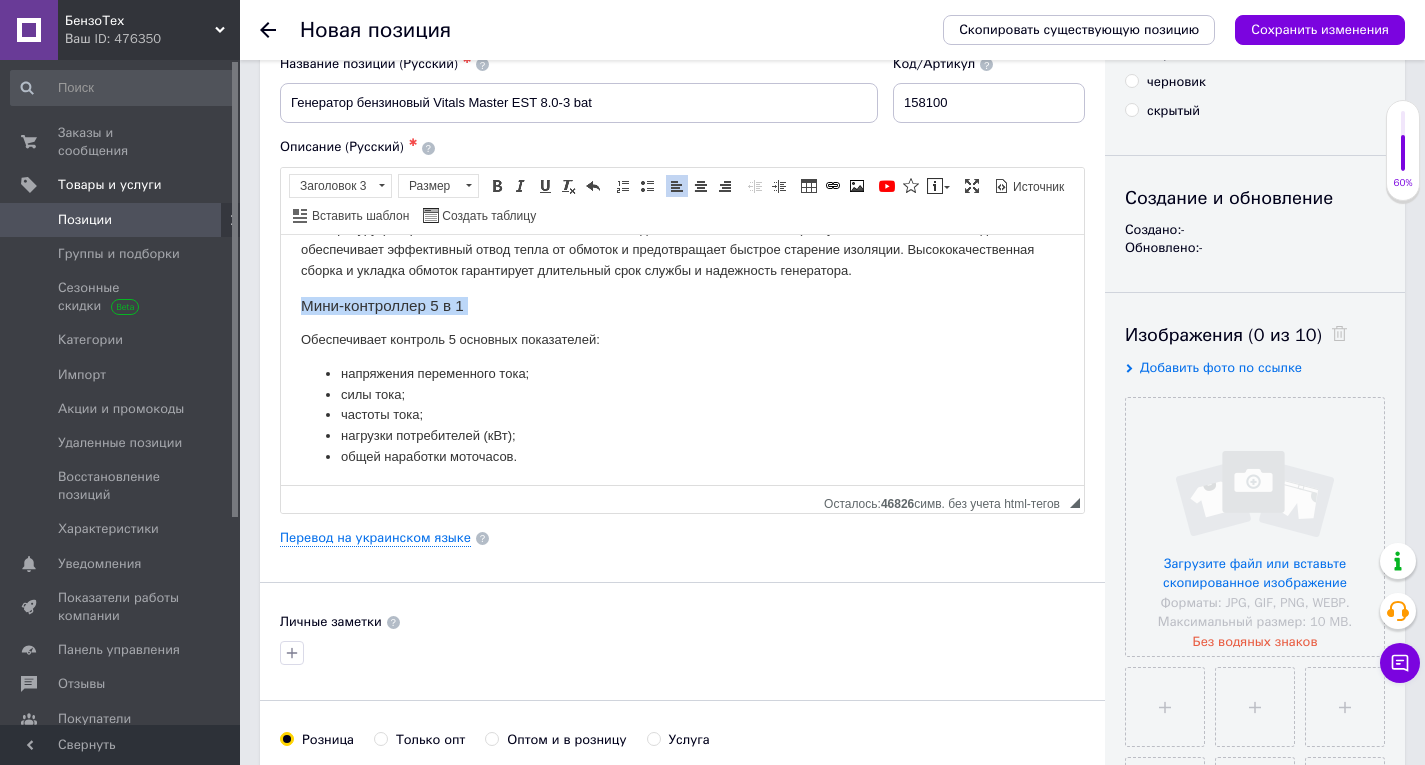 click on "Мини-контроллер 5 в 1" at bounding box center [682, 305] 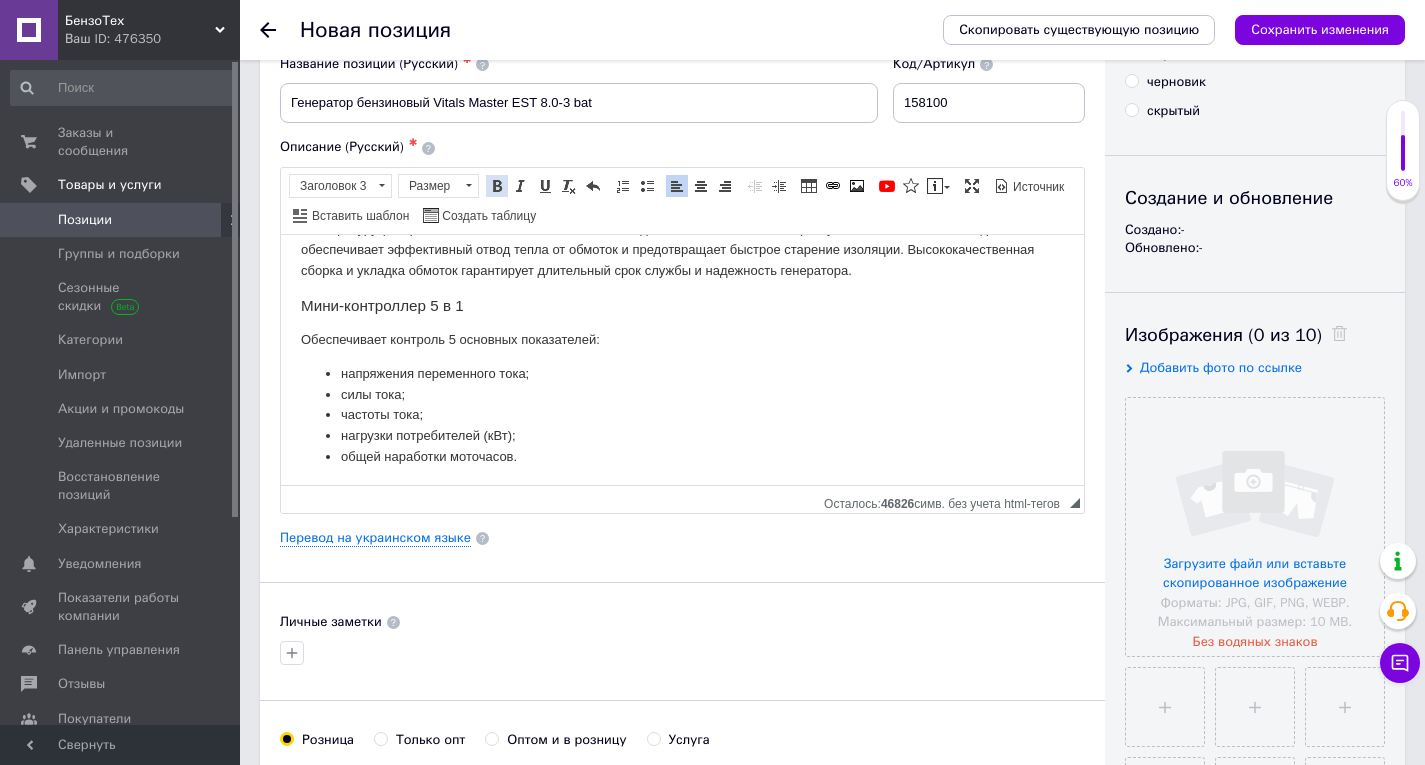 click at bounding box center (497, 186) 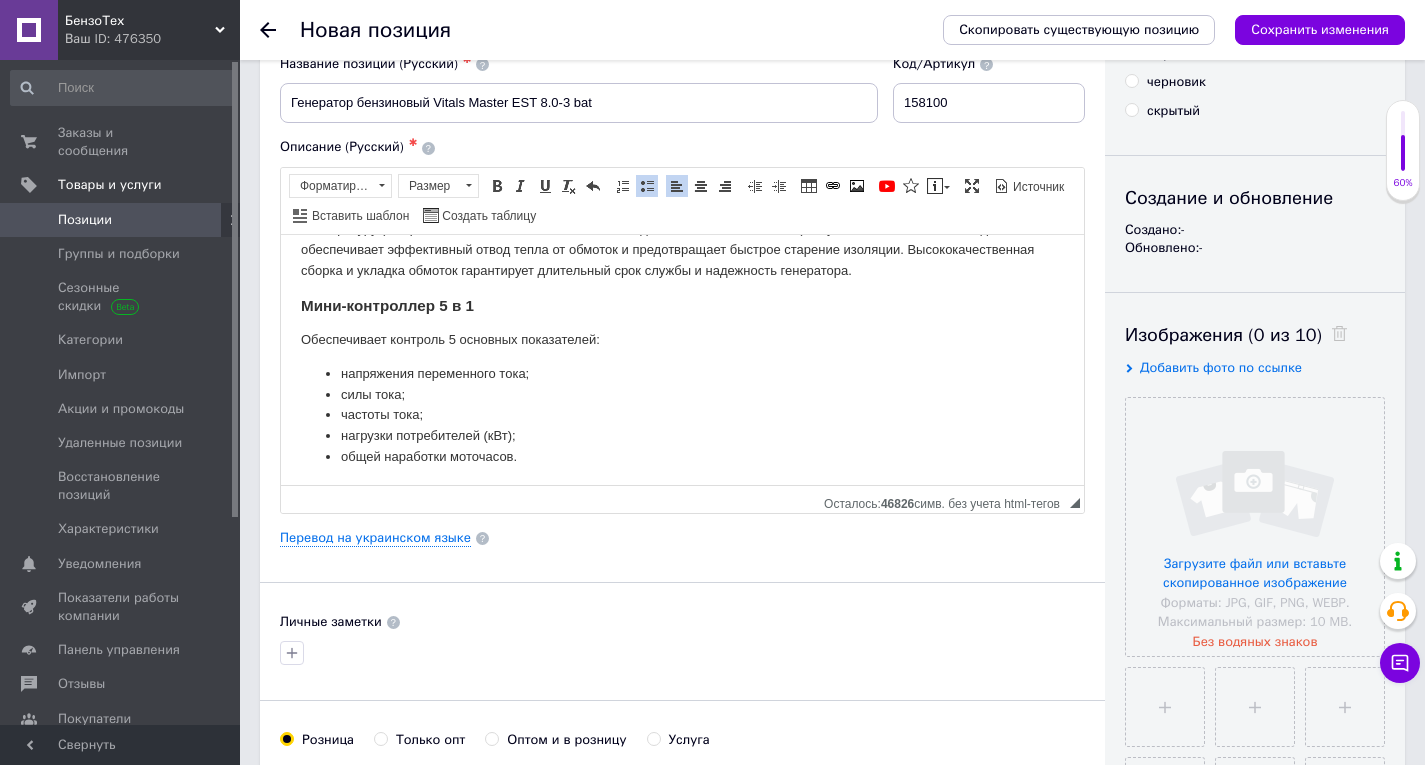 click on "Бензиновый генератор Vitals Master EST 8.0-3 bat  — это компактный переносной электрический агрегат, предназначенный для резервного или аварийного питания бытовых потребителей. Вырабатывает однофазный переменный ток напряжением  380 В , частотой 50 Гц.  Запуск  генератора возможен в  ручном  или  автоматическом режиме . В генераторе Vitals Master EST 8.0-3 bat применен  четырехтактный бензиновый двигатель  Аварийная система защиты от низкого уровня масла Блок ATS оснащен: зарядным устройством для поддержания заряда аккумуляторной батареи на оптимальном уровне  изготовлены из" at bounding box center (682, -35) 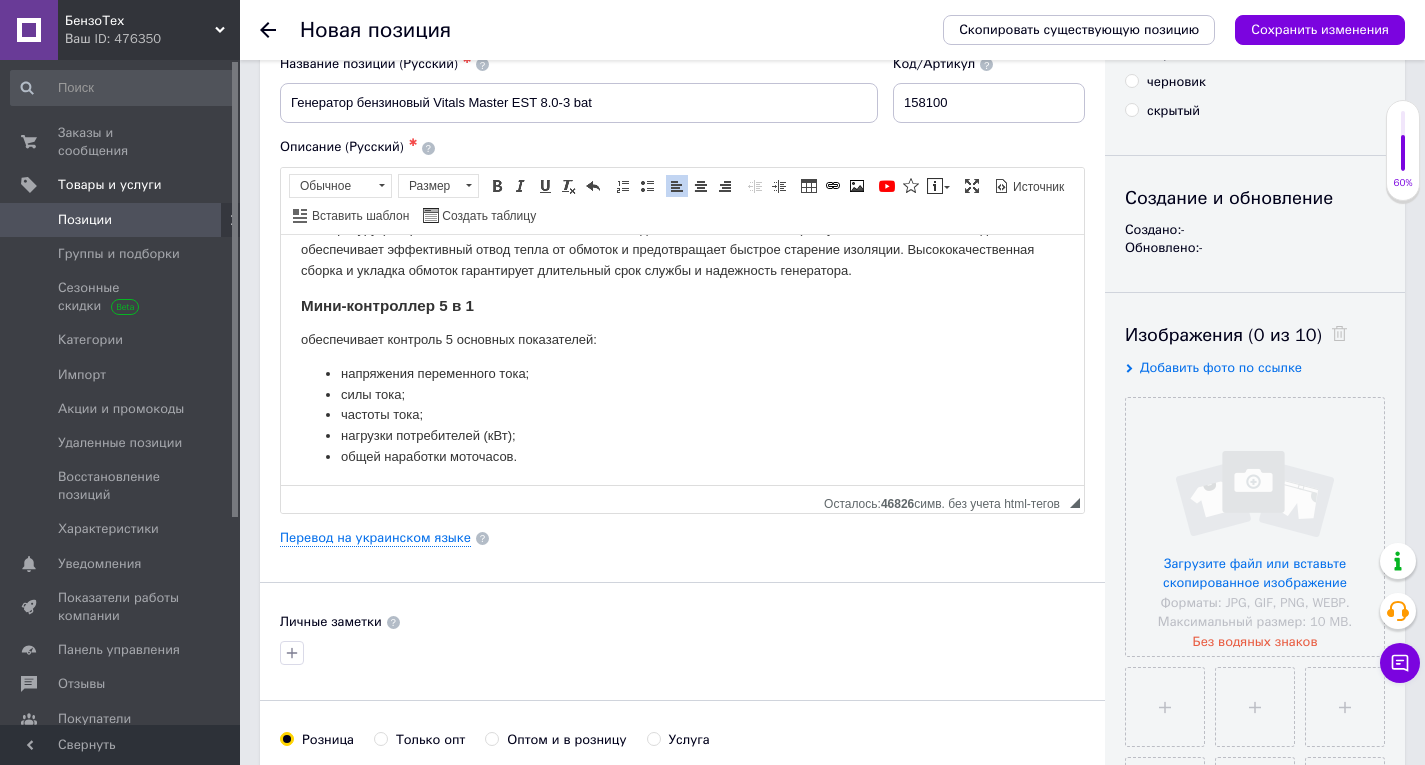 scroll, scrollTop: 780, scrollLeft: 0, axis: vertical 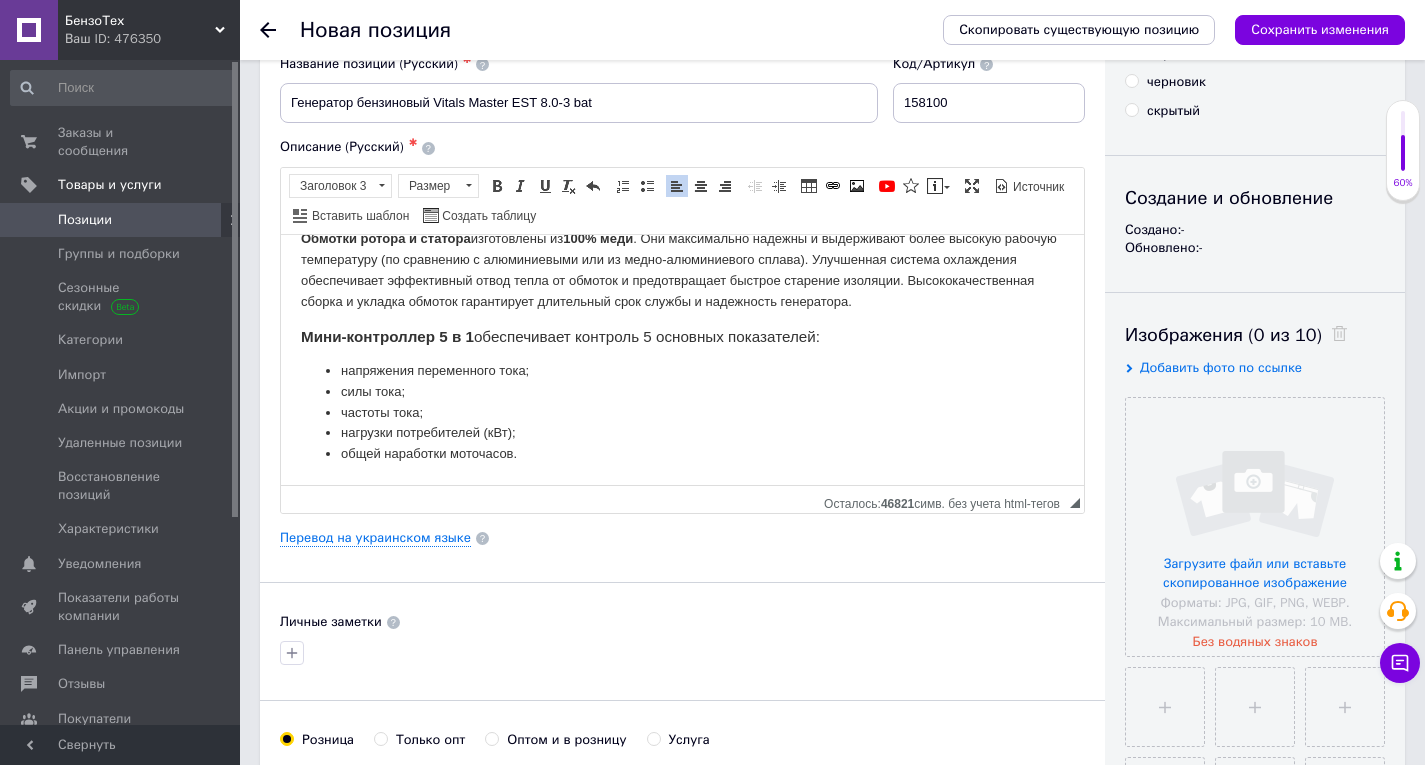 click on "напряжения переменного тока;" at bounding box center [682, 370] 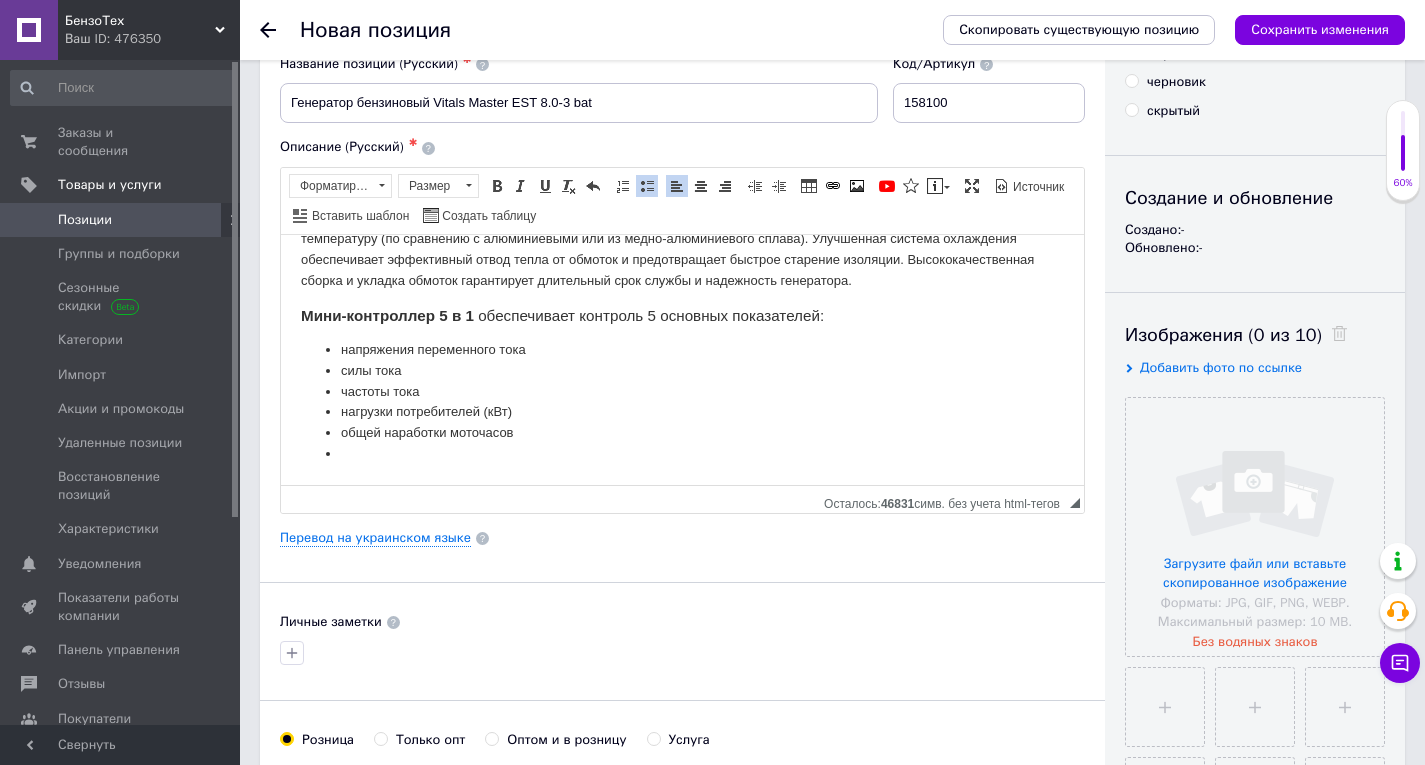 scroll, scrollTop: 790, scrollLeft: 0, axis: vertical 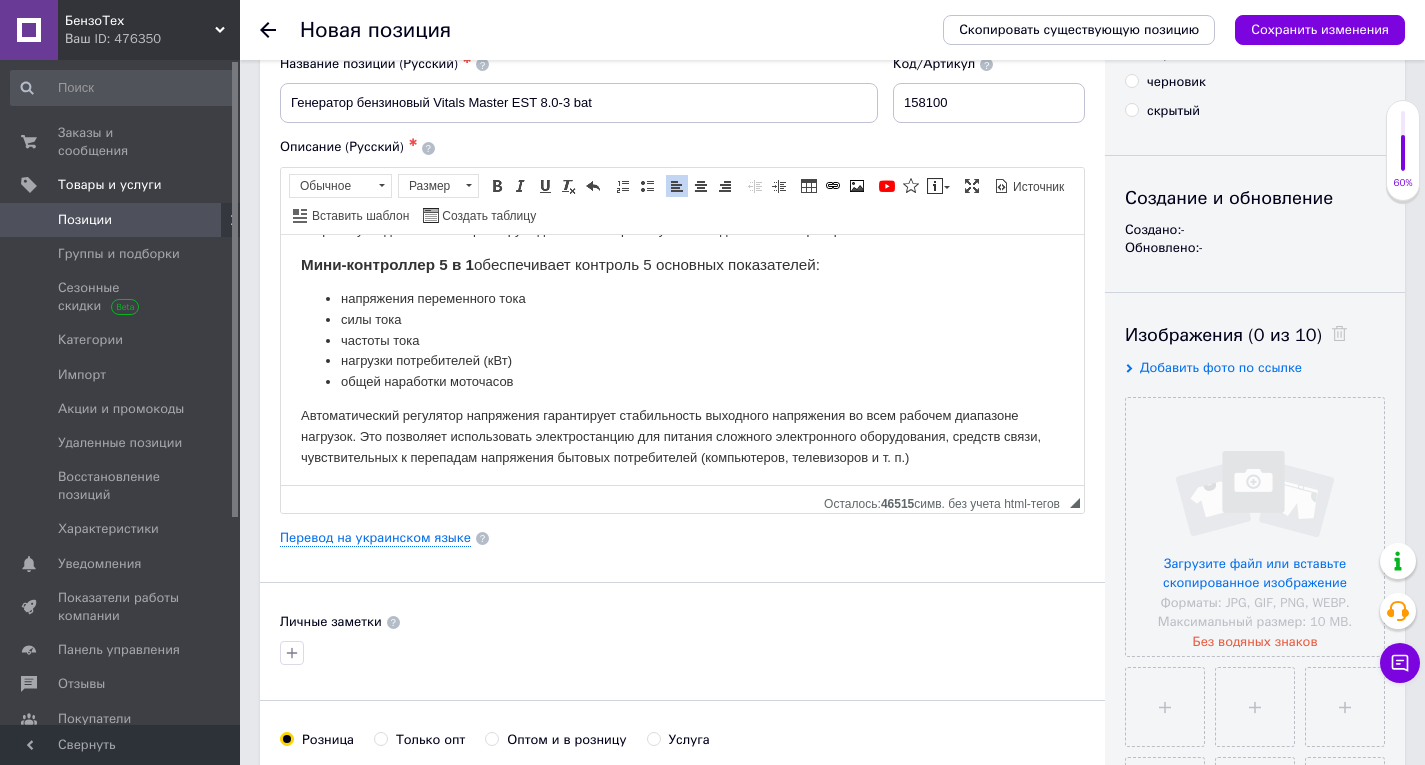 click on "Бензиновый генератор Vitals Master EST 8.0-3 bat  — это компактный переносной электрический агрегат, предназначенный для резервного или аварийного питания бытовых потребителей. Вырабатывает однофазный переменный ток напряжением  380 В , частотой 50 Гц.  Запуск  генератора возможен в  ручном  или  автоматическом режиме . В генераторе Vitals Master EST 8.0-3 bat применен  четырехтактный бензиновый двигатель  Аварийная система защиты от низкого уровня масла Блок ATS оснащен: зарядным устройством для поддержания заряда аккумуляторной батареи на оптимальном уровне  изготовлены из" at bounding box center [682, -55] 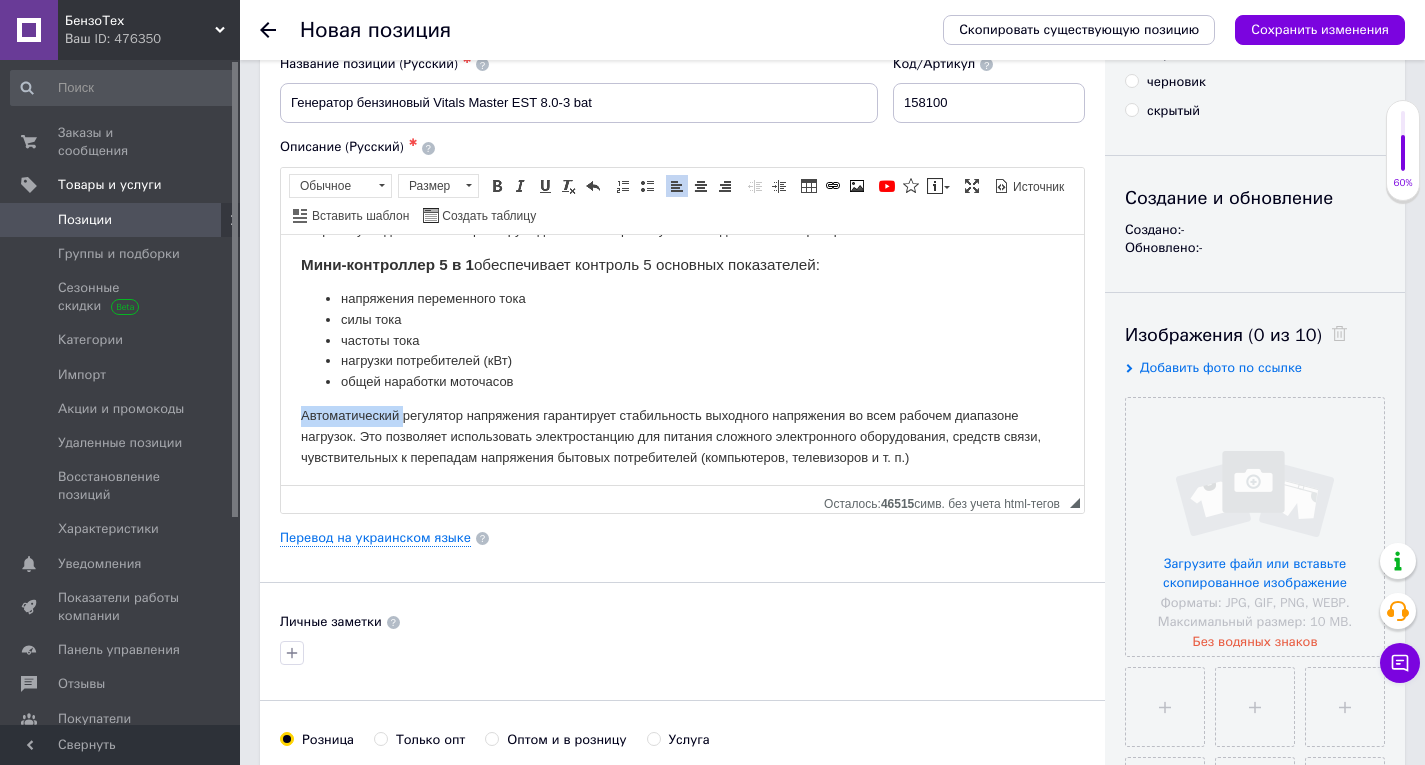 click on "Бензиновый генератор Vitals Master EST 8.0-3 bat  — это компактный переносной электрический агрегат, предназначенный для резервного или аварийного питания бытовых потребителей. Вырабатывает однофазный переменный ток напряжением  380 В , частотой 50 Гц.  Запуск  генератора возможен в  ручном  или  автоматическом режиме . В генераторе Vitals Master EST 8.0-3 bat применен  четырехтактный бензиновый двигатель  Аварийная система защиты от низкого уровня масла Блок ATS оснащен: зарядным устройством для поддержания заряда аккумуляторной батареи на оптимальном уровне  изготовлены из" at bounding box center [682, -55] 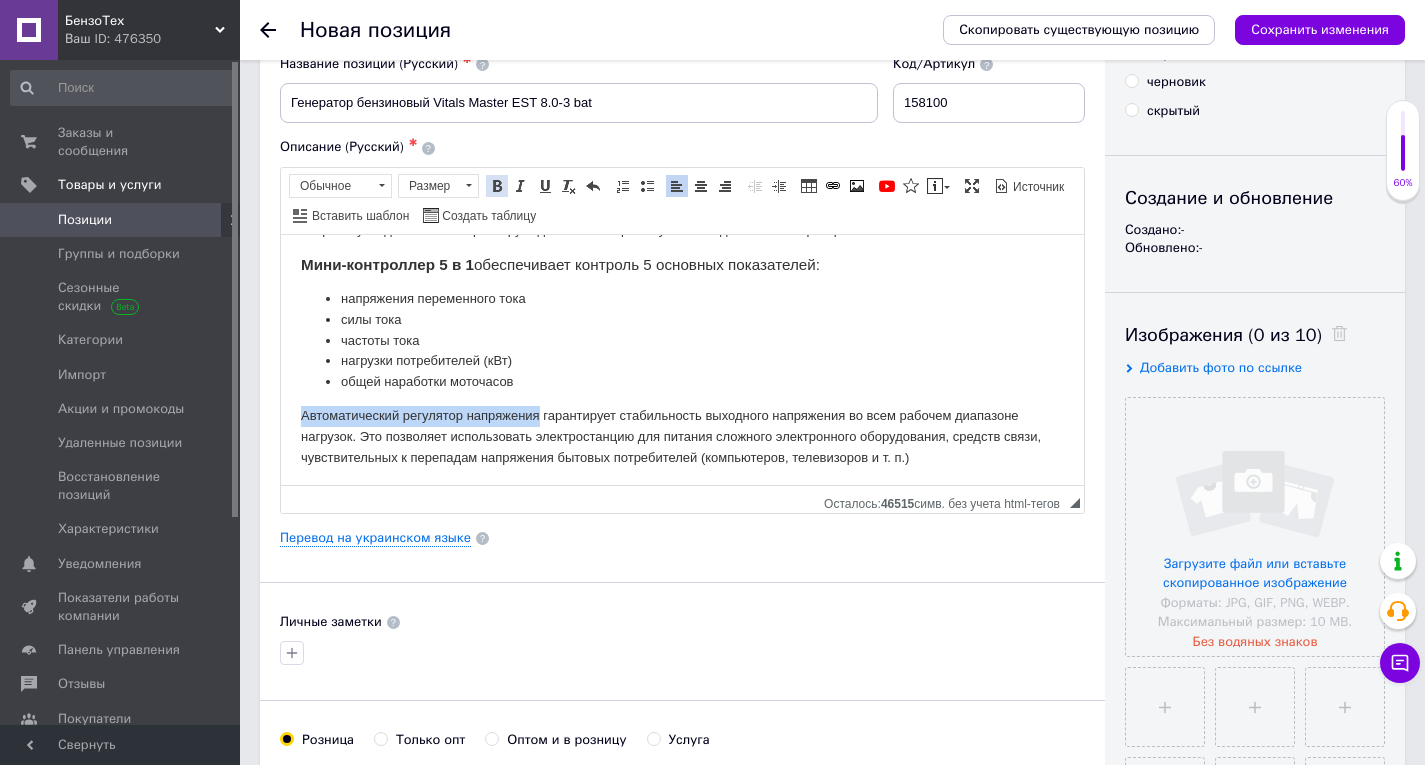 click at bounding box center [497, 186] 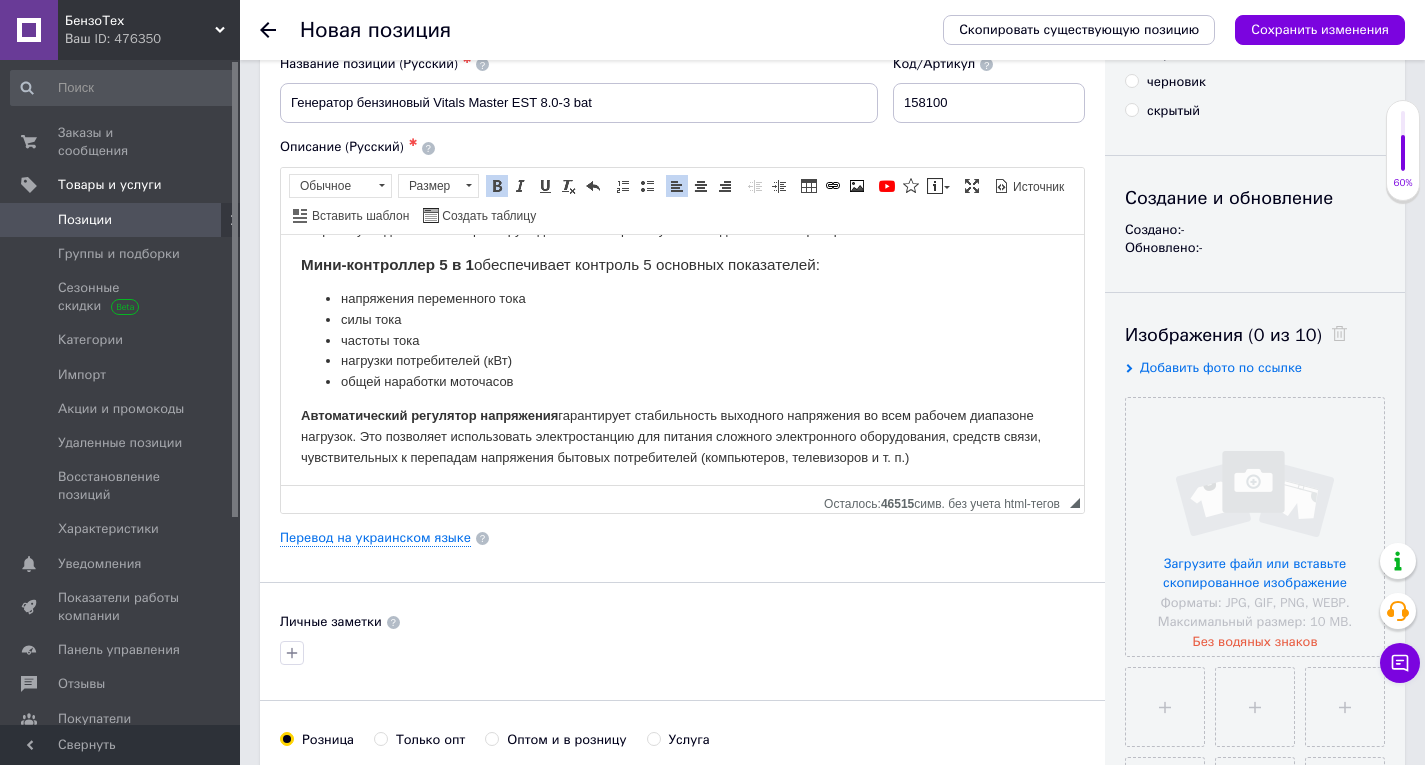 click on "нагрузки потребителей (кВт)" at bounding box center (682, 360) 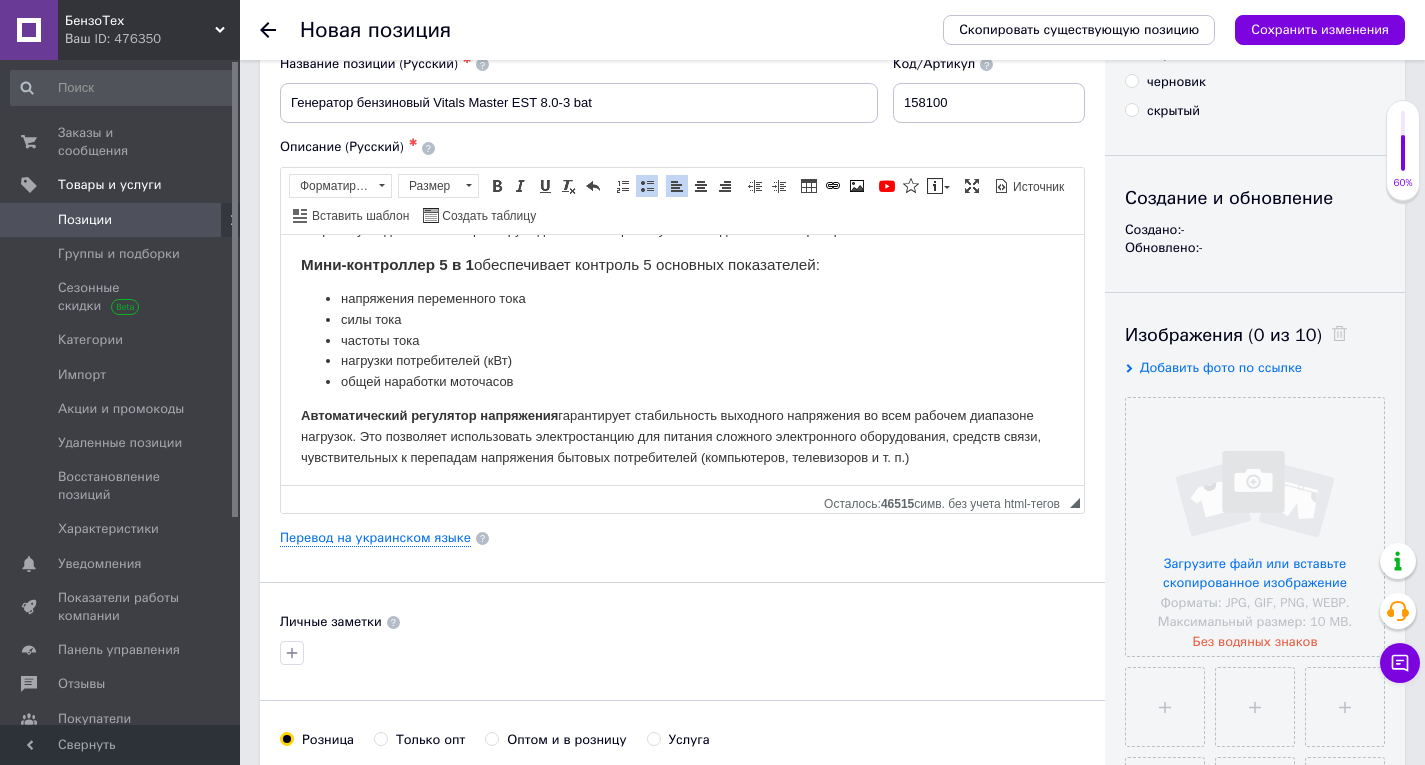 scroll, scrollTop: 855, scrollLeft: 0, axis: vertical 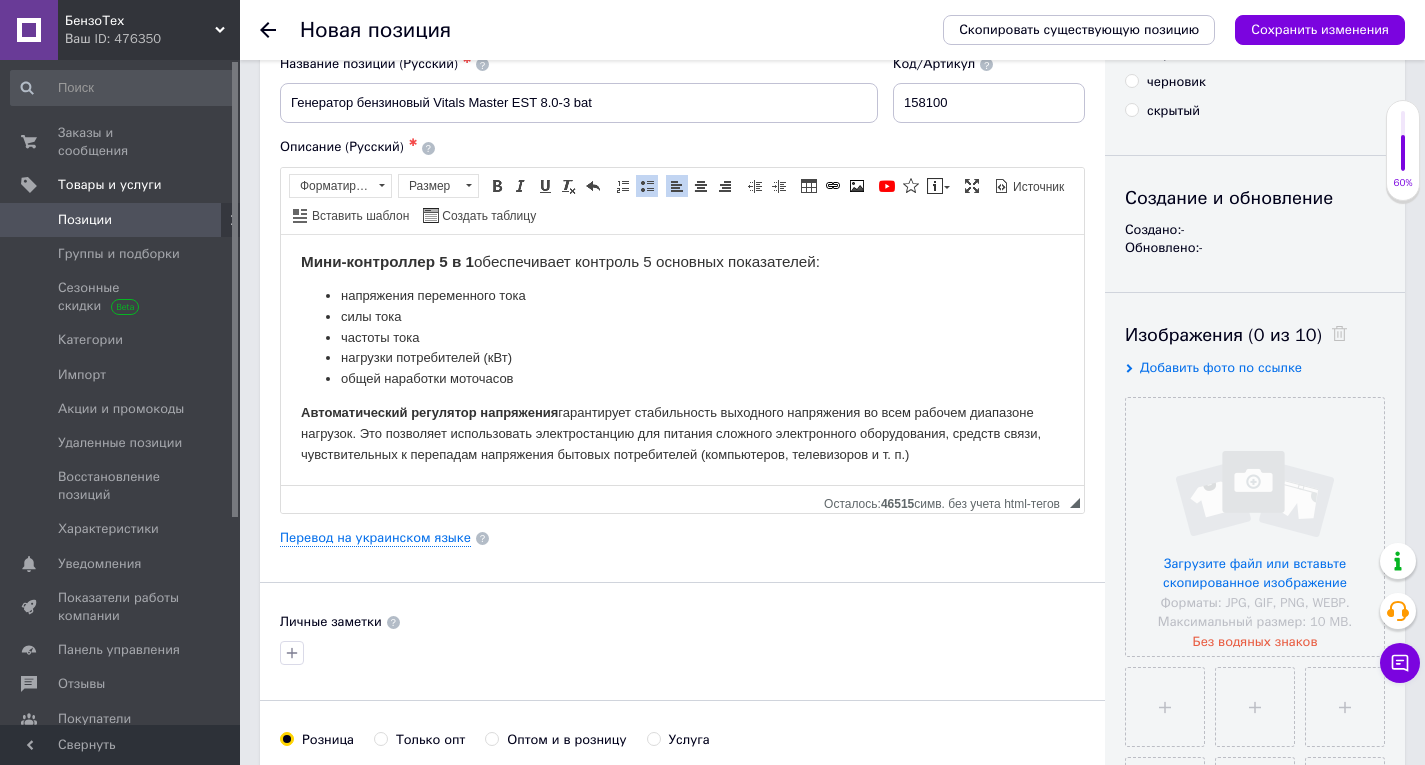 click on "Автоматический регулятор напряжения  гарантирует стабильность выходного напряжения во всем рабочем диапазоне нагрузок. Это позволяет использовать электростанцию для питания сложного электронного оборудования, средств связи, чувствительных к перепадам напряжения бытовых потребителей (компьютеров, телевизоров и т. п.)" at bounding box center (682, 433) 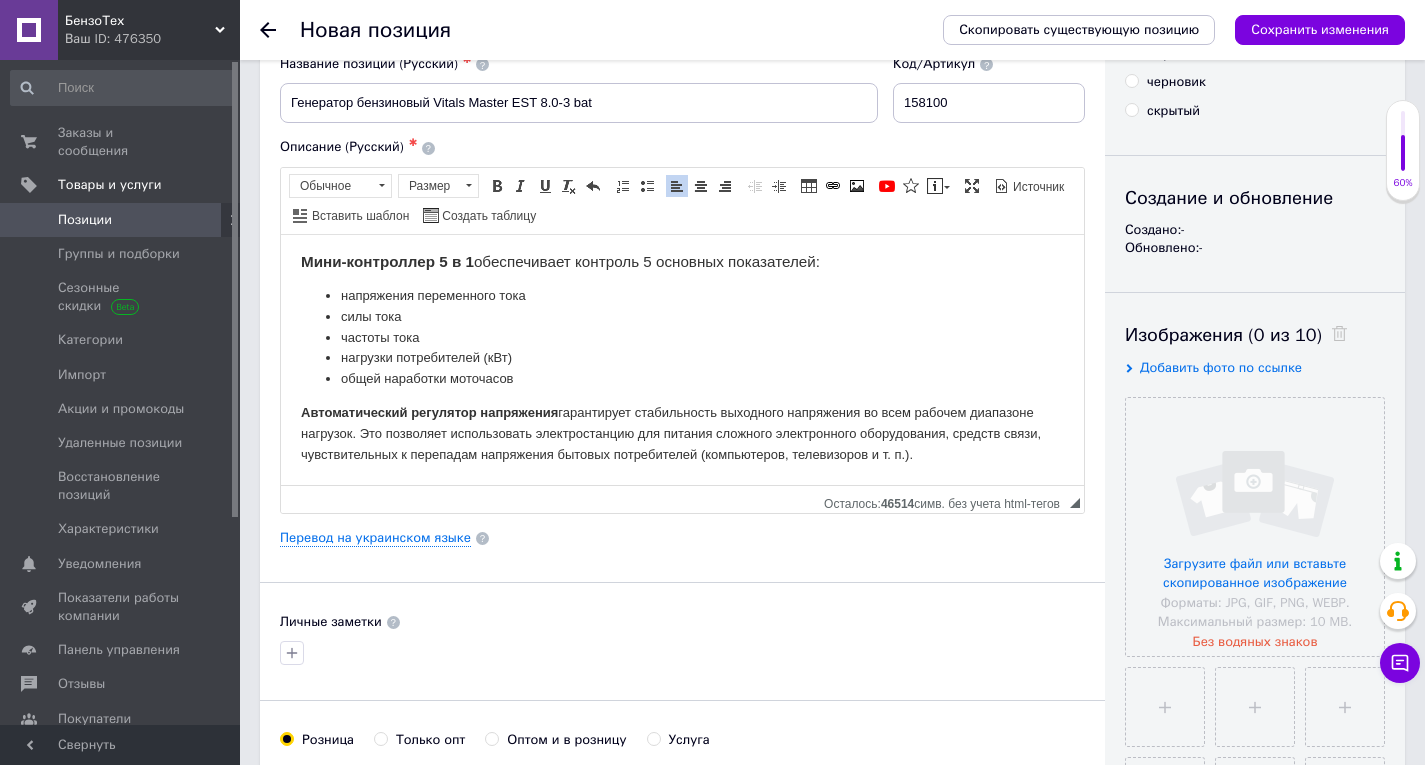 scroll, scrollTop: 865, scrollLeft: 0, axis: vertical 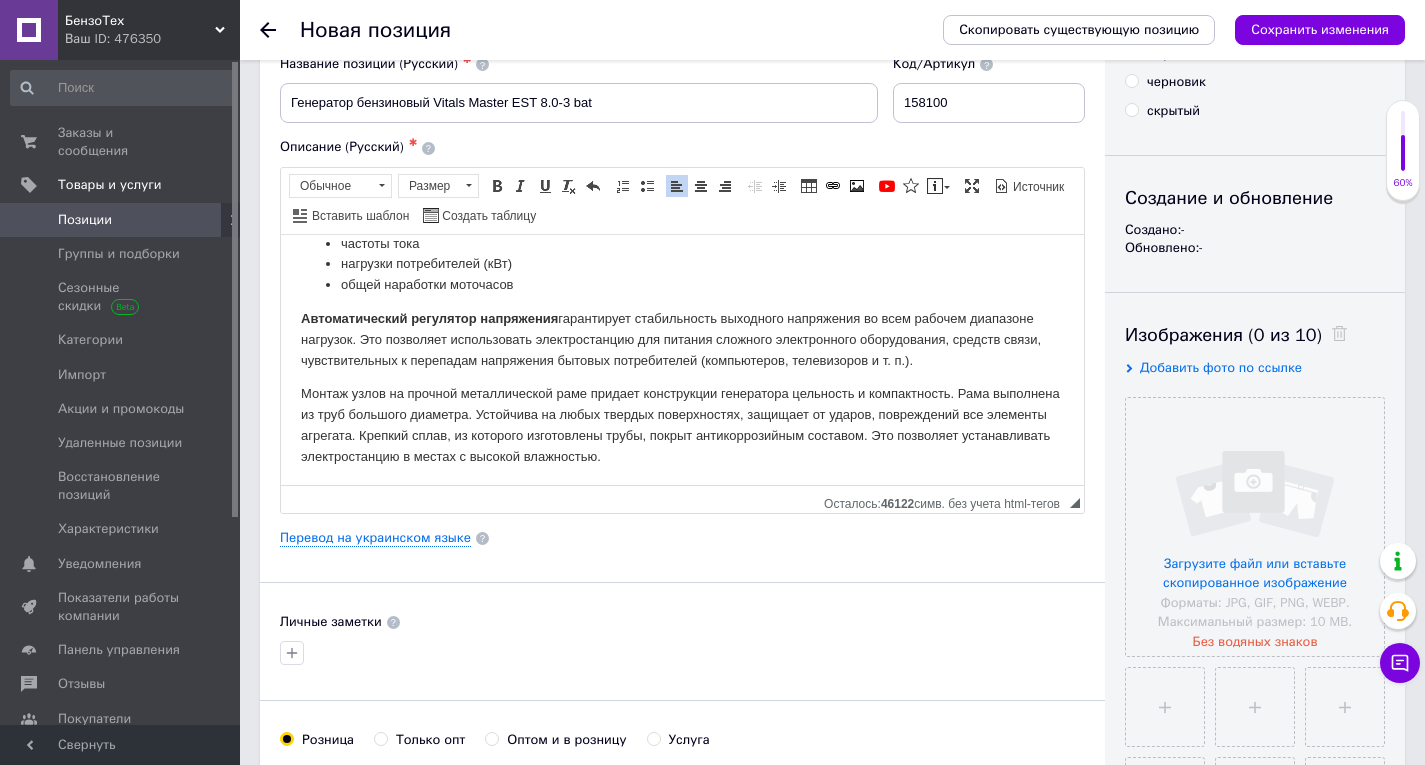 click on "Монтаж узлов на прочной металлической раме придает конструкции генератора цельность и компактность. Рама выполнена из труб большого диаметра. Устойчива на любых твердых поверхностях, защищает от ударов, повреждений все элементы агрегата. Крепкий сплав, из которого изготовлены трубы, покрыт антикоррозийным составом. Это позволяет устанавливать электростанцию в местах с высокой влажностью." at bounding box center (682, 424) 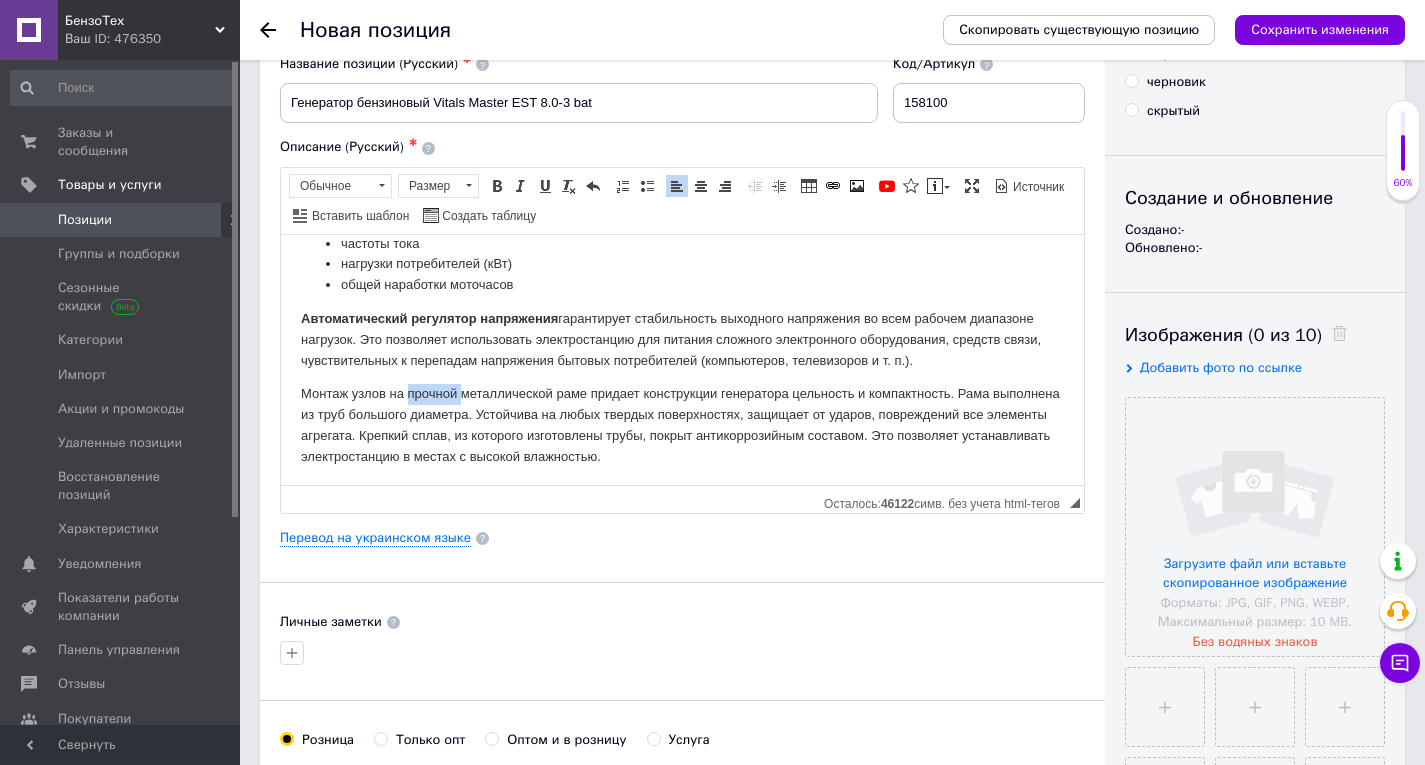 click on "Монтаж узлов на прочной металлической раме придает конструкции генератора цельность и компактность. Рама выполнена из труб большого диаметра. Устойчива на любых твердых поверхностях, защищает от ударов, повреждений все элементы агрегата. Крепкий сплав, из которого изготовлены трубы, покрыт антикоррозийным составом. Это позволяет устанавливать электростанцию в местах с высокой влажностью." at bounding box center (682, 424) 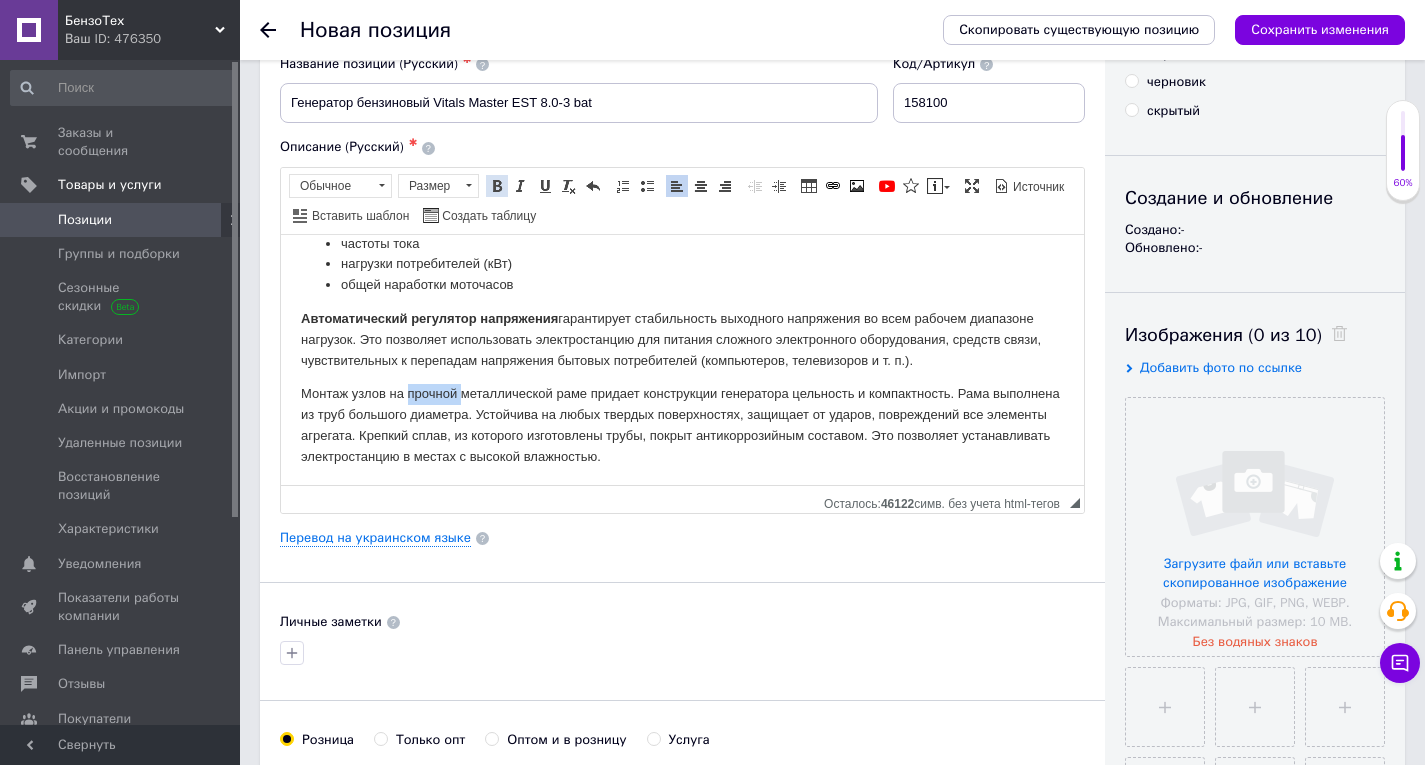 click at bounding box center (497, 186) 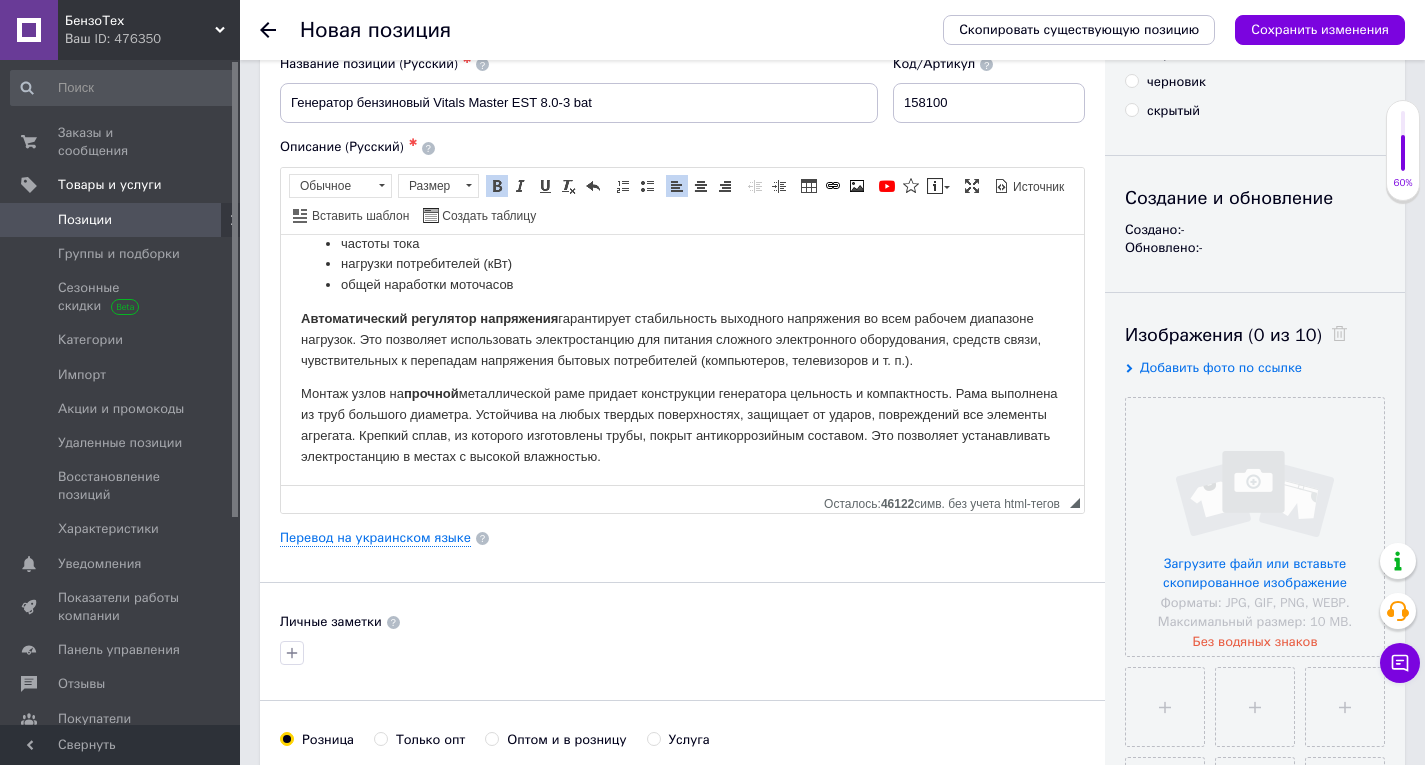 click on "Монтаж узлов на  прочной  металлической раме придает конструкции генератора цельность и компактность. Рама выполнена из труб большого диаметра. Устойчива на любых твердых поверхностях, защищает от ударов, повреждений все элементы агрегата. Крепкий сплав, из которого изготовлены трубы, покрыт антикоррозийным составом. Это позволяет устанавливать электростанцию в местах с высокой влажностью." at bounding box center [682, 424] 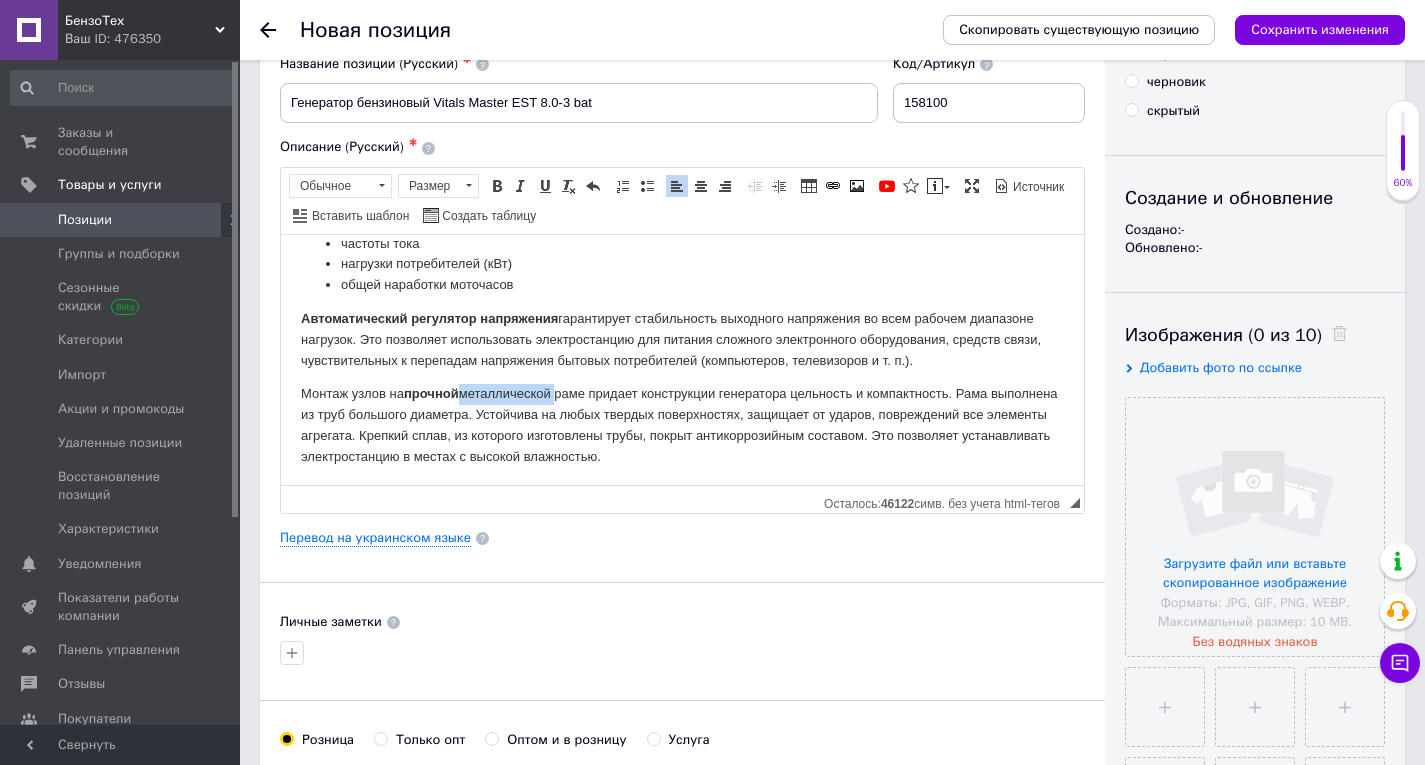 click on "Монтаж узлов на  прочной  металлической раме придает конструкции генератора цельность и компактность. Рама выполнена из труб большого диаметра. Устойчива на любых твердых поверхностях, защищает от ударов, повреждений все элементы агрегата. Крепкий сплав, из которого изготовлены трубы, покрыт антикоррозийным составом. Это позволяет устанавливать электростанцию в местах с высокой влажностью." at bounding box center (682, 424) 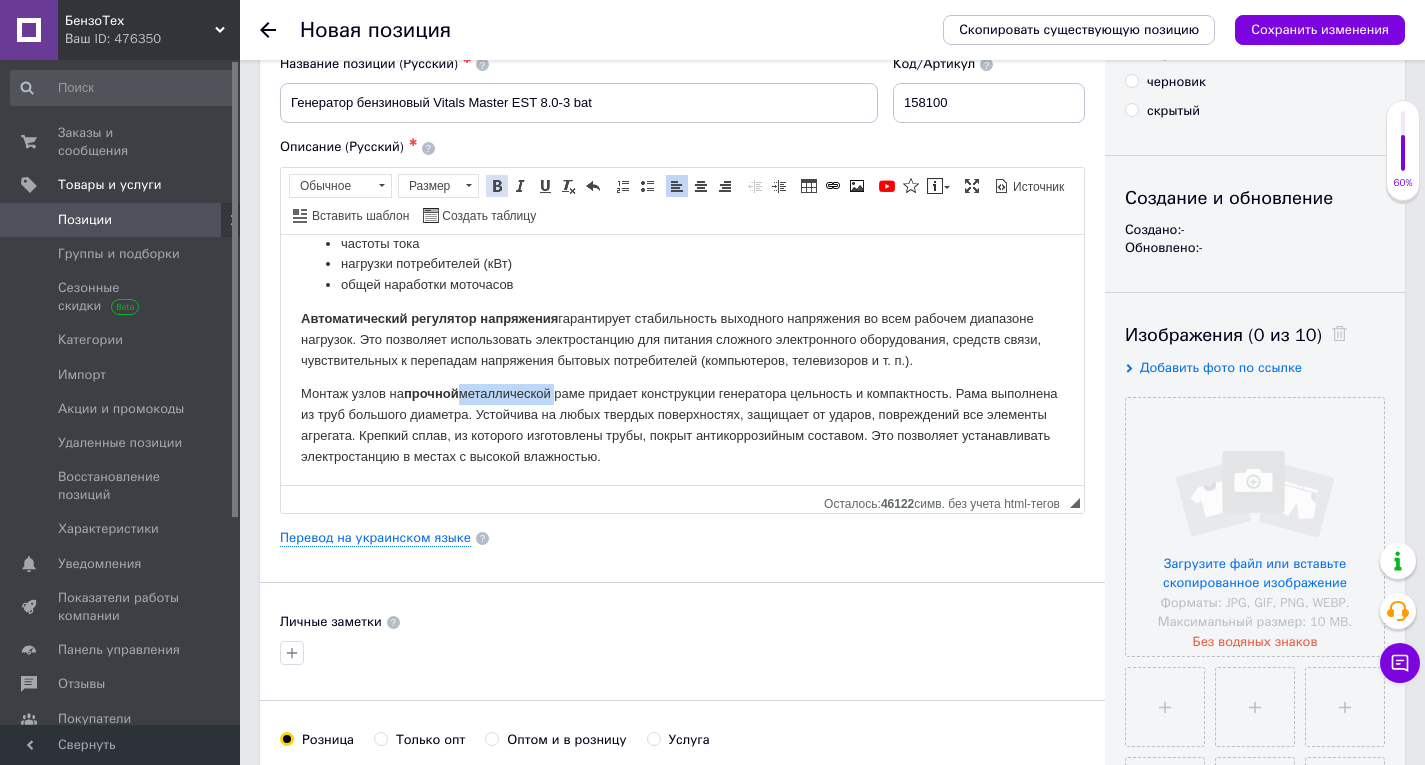 click at bounding box center (497, 186) 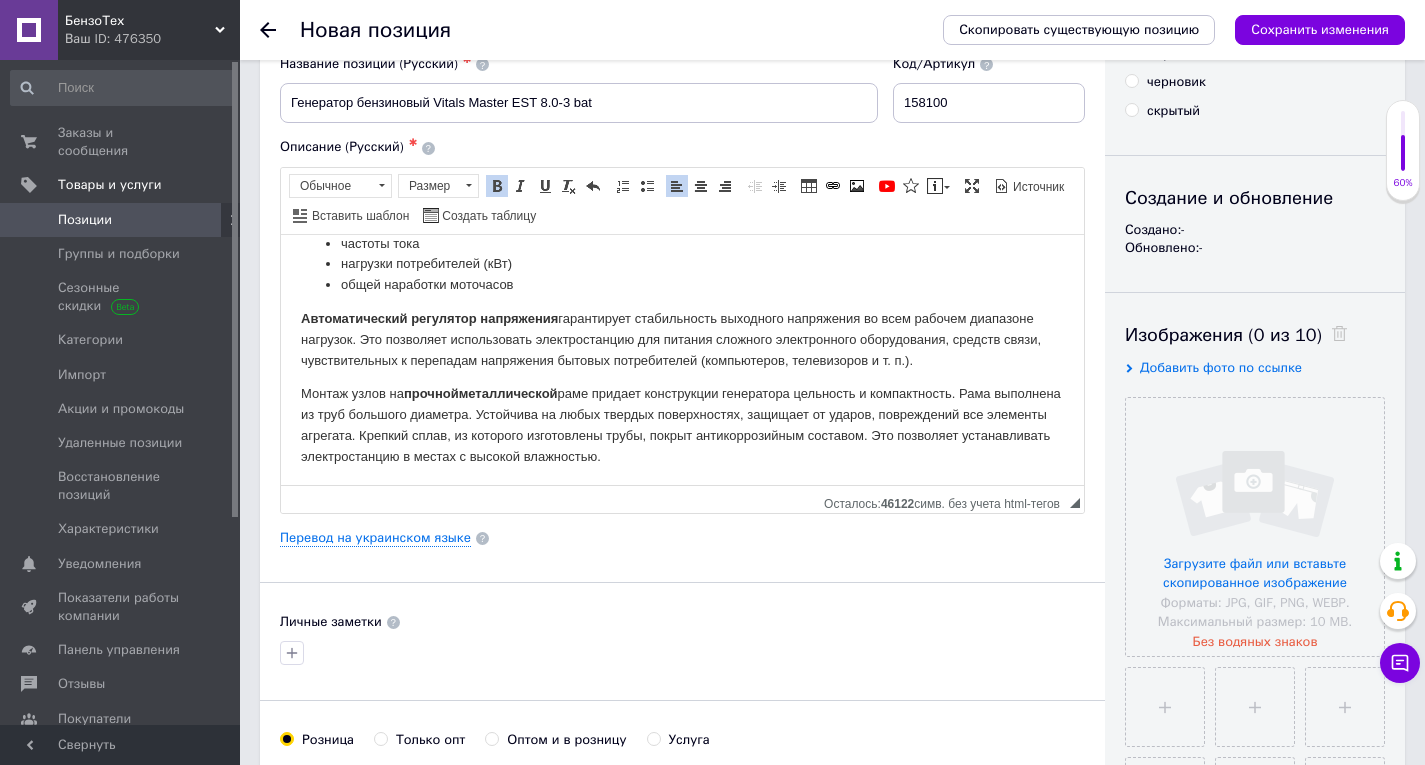 click on "Монтаж узлов на  прочной  металлической  раме придает конструкции генератора цельность и компактность. Рама выполнена из труб большого диаметра. Устойчива на любых твердых поверхностях, защищает от ударов, повреждений все элементы агрегата. Крепкий сплав, из которого изготовлены трубы, покрыт антикоррозийным составом. Это позволяет устанавливать электростанцию в местах с высокой влажностью." at bounding box center [682, 424] 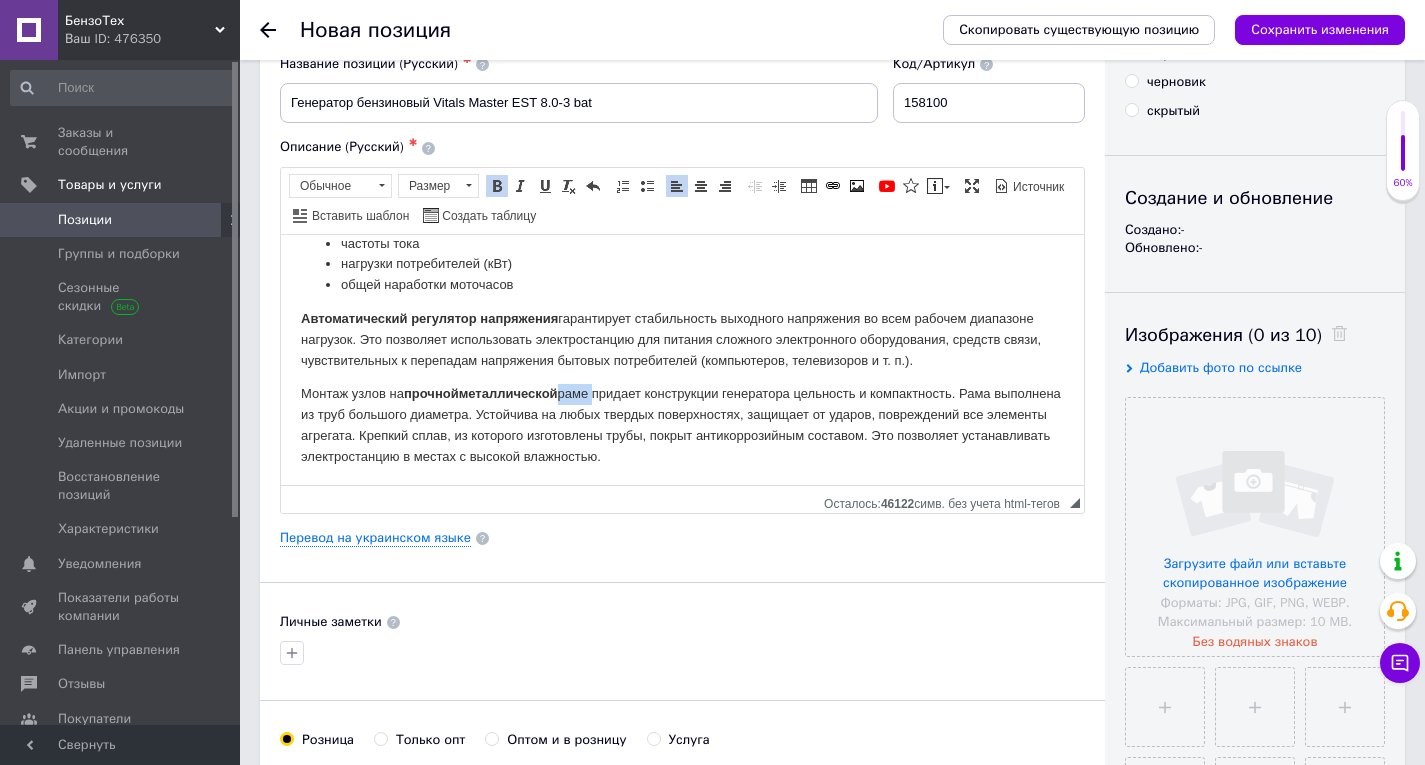 click on "Монтаж узлов на  прочной  металлической  раме придает конструкции генератора цельность и компактность. Рама выполнена из труб большого диаметра. Устойчива на любых твердых поверхностях, защищает от ударов, повреждений все элементы агрегата. Крепкий сплав, из которого изготовлены трубы, покрыт антикоррозийным составом. Это позволяет устанавливать электростанцию в местах с высокой влажностью." at bounding box center (682, 424) 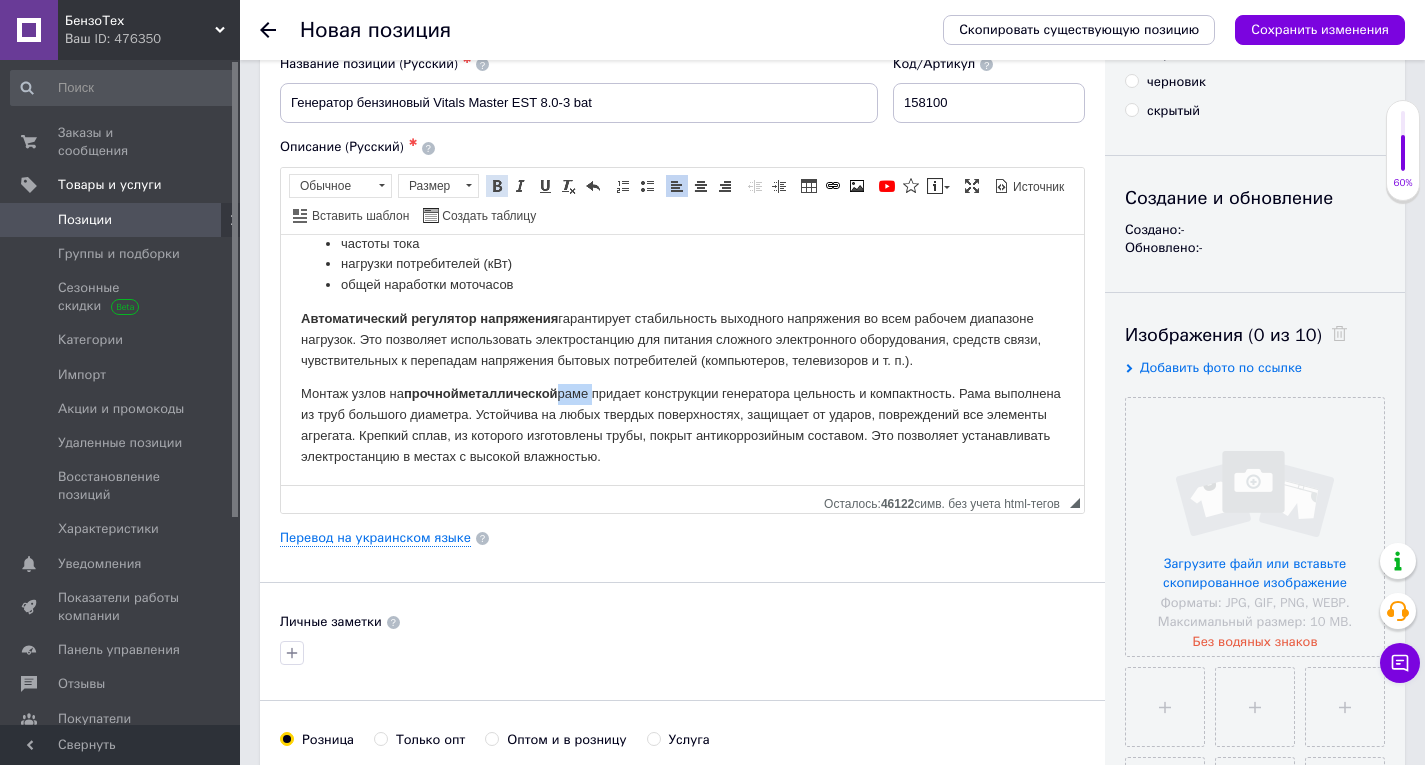 click at bounding box center (497, 186) 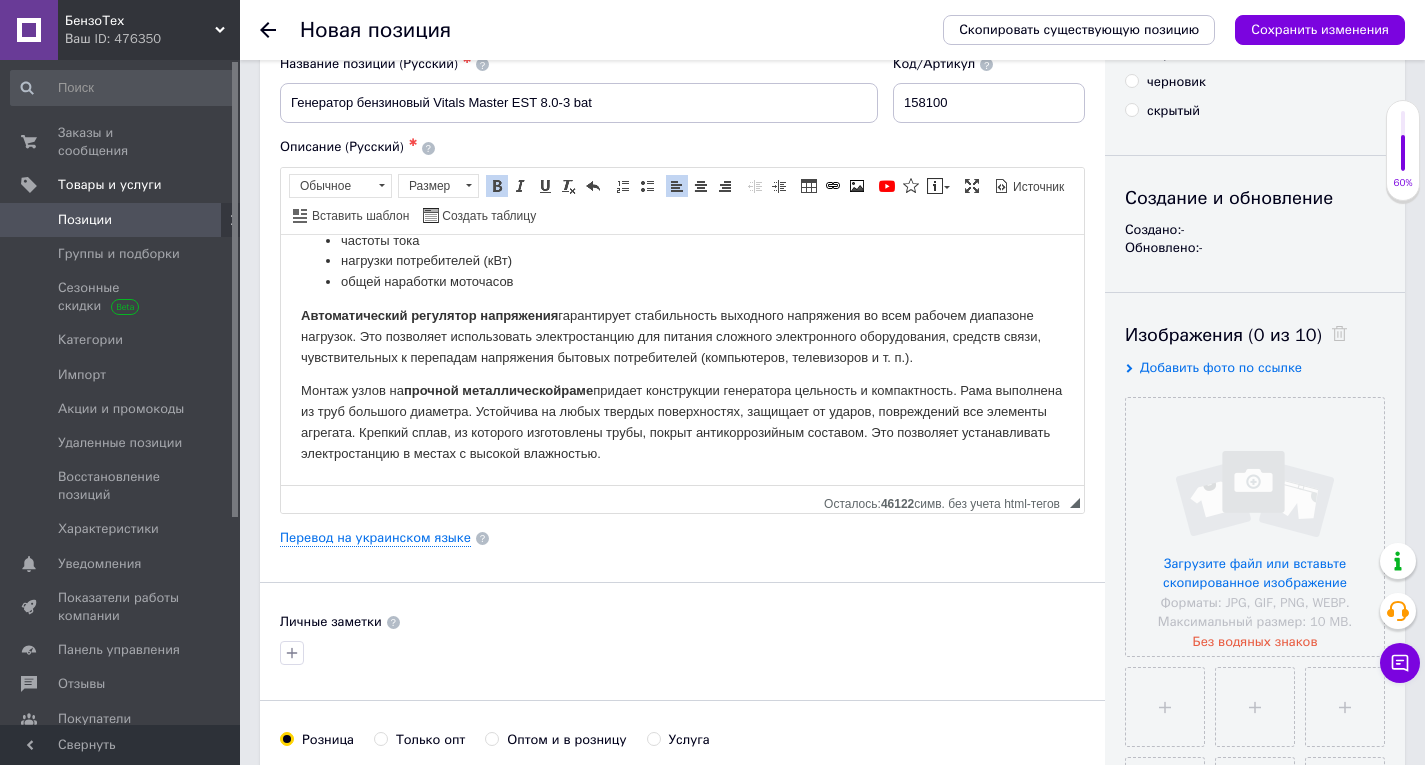 click on "Бензиновый генератор Vitals Master EST 8.0-3 bat  — это компактный переносной электрический агрегат, предназначенный для резервного или аварийного питания бытовых потребителей. Вырабатывает однофазный переменный ток напряжением  380 В , частотой 50 Гц.  Запуск  генератора возможен в  ручном  или  автоматическом режиме . В генераторе Vitals Master EST 8.0-3 bat применен  четырехтактный бензиновый двигатель  Аварийная система защиты от низкого уровня масла Блок ATS оснащен: зарядным устройством для поддержания заряда аккумуляторной батареи на оптимальном уровне  изготовлены из" at bounding box center [682, -107] 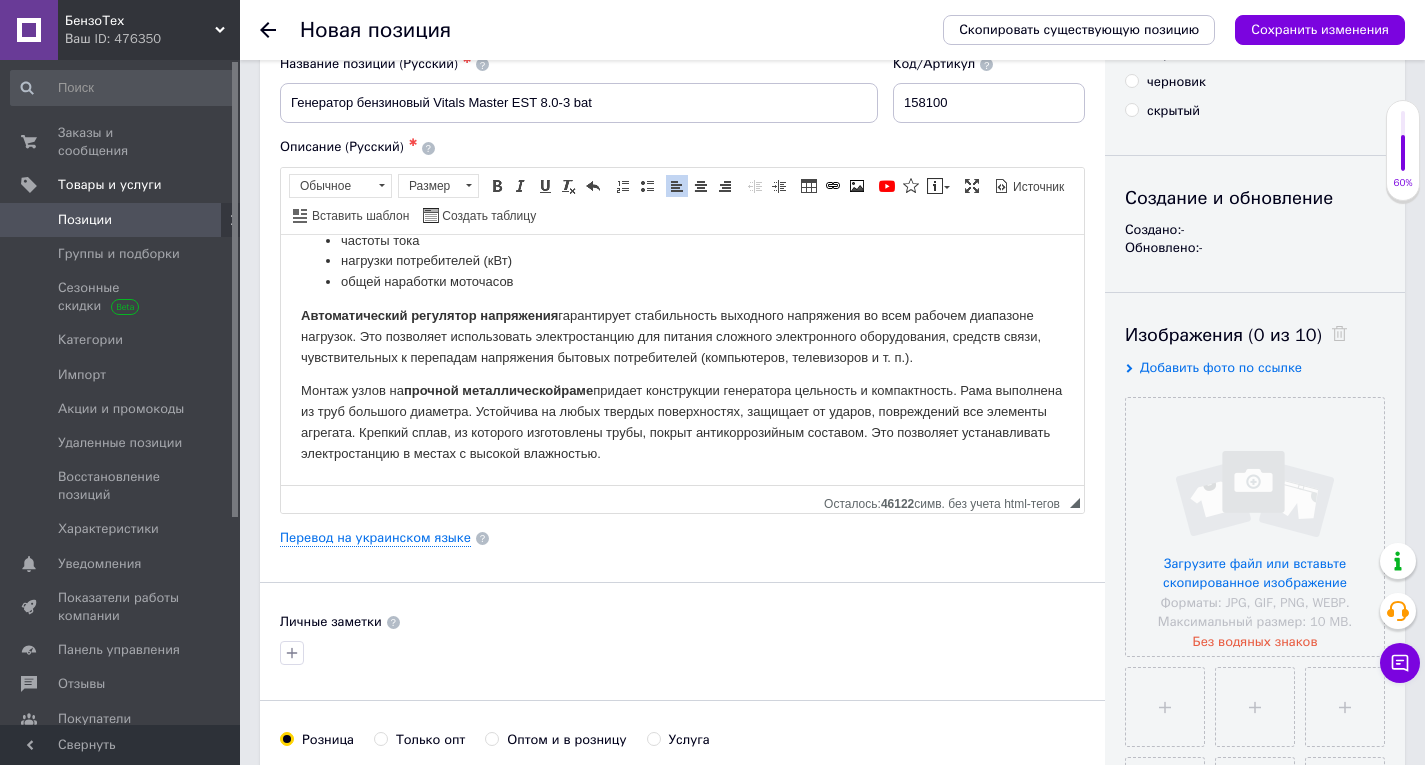 scroll, scrollTop: 961, scrollLeft: 0, axis: vertical 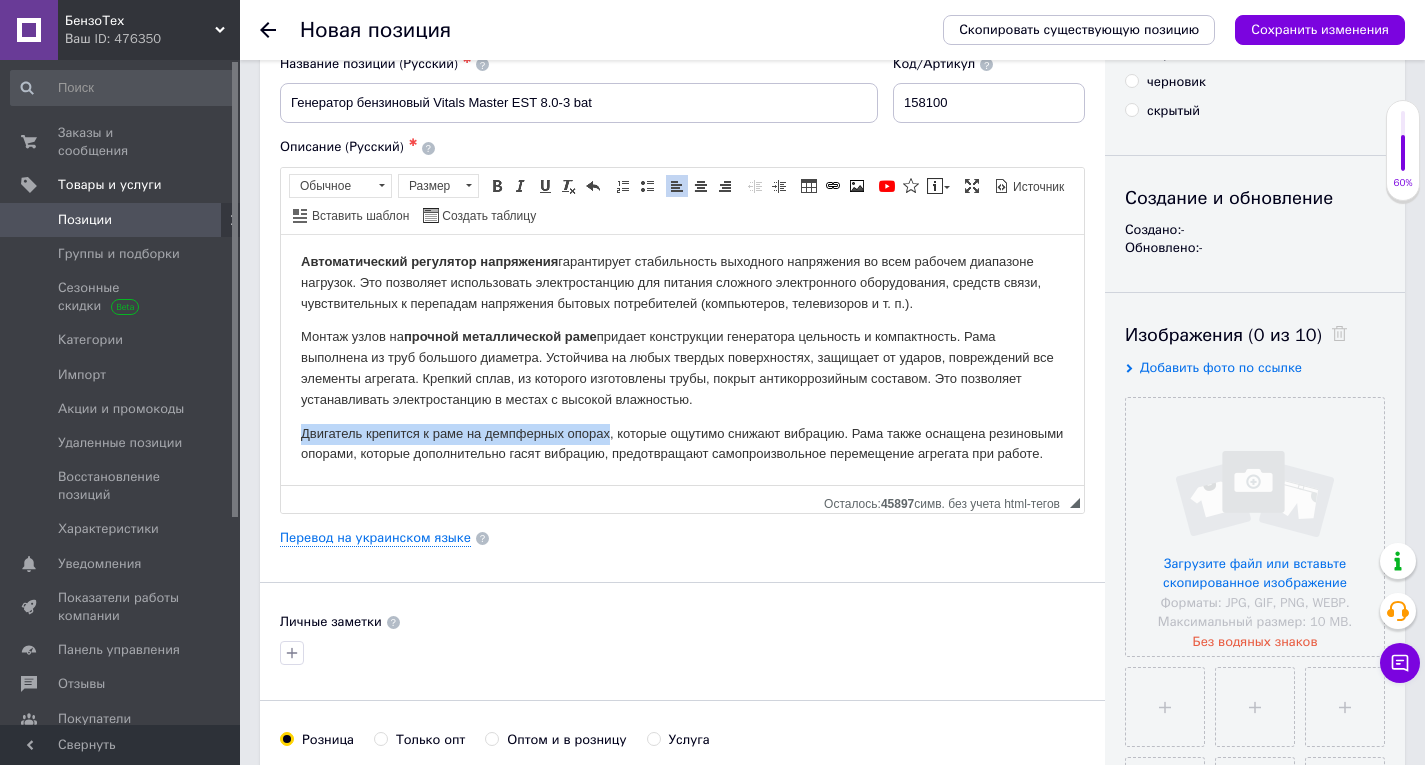 drag, startPoint x: 608, startPoint y: 439, endPoint x: 299, endPoint y: 420, distance: 309.5836 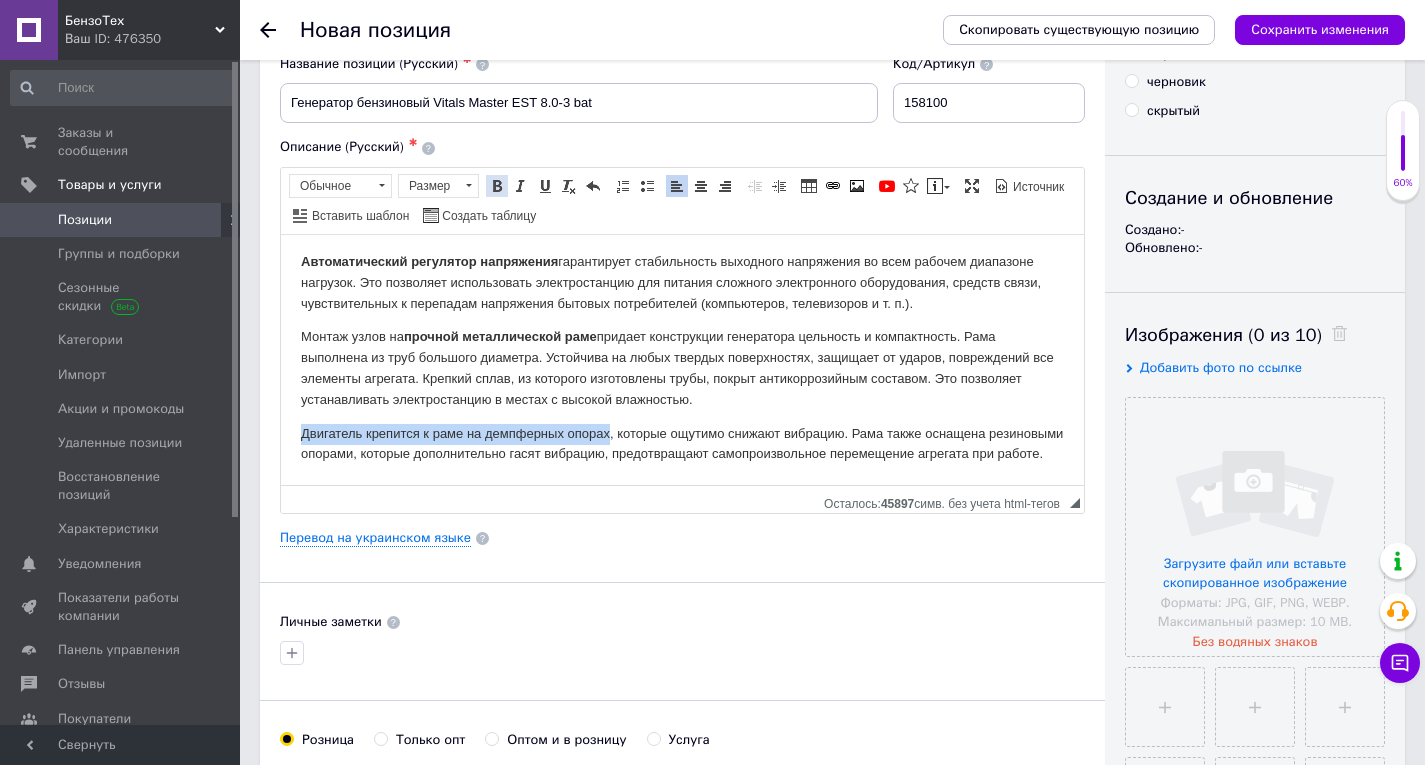 click at bounding box center [497, 186] 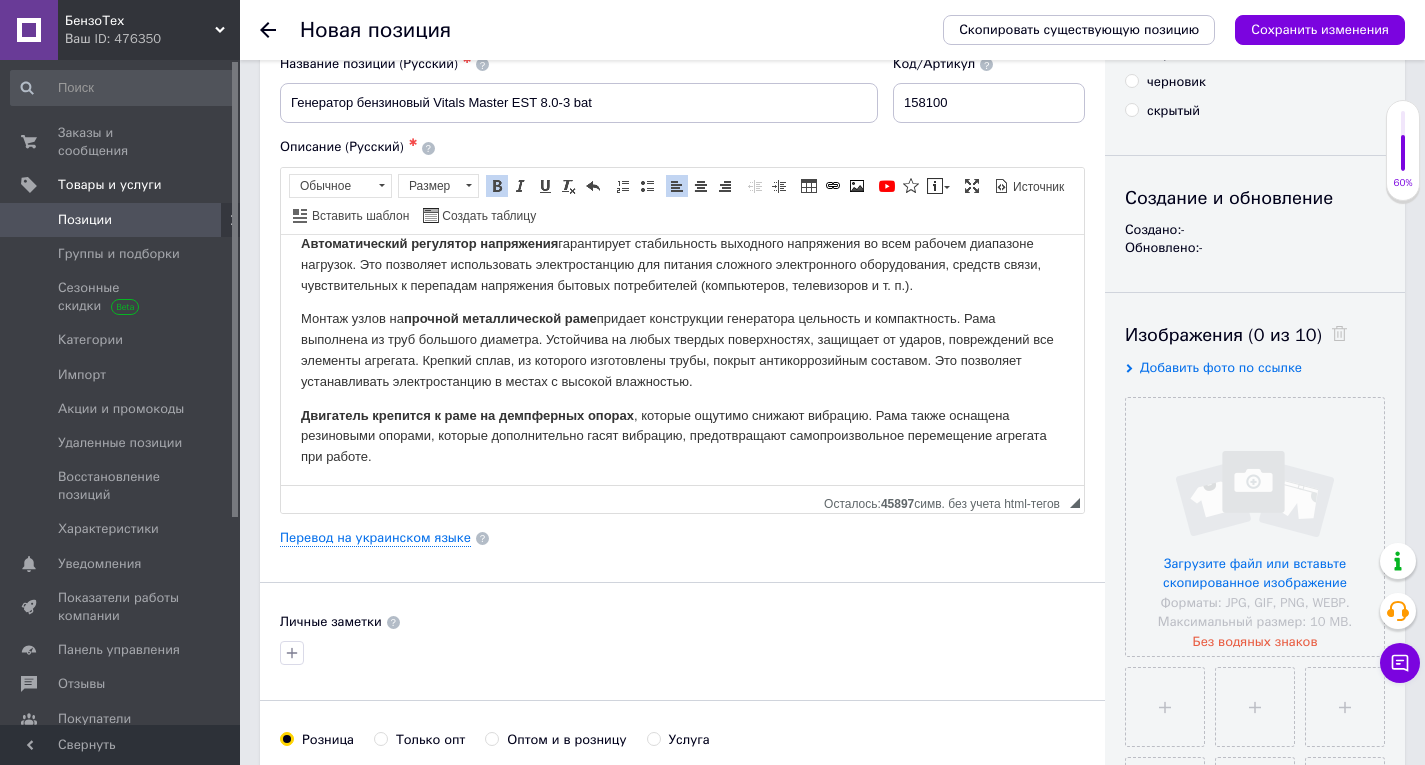 click on "Монтаж узлов на  прочной металлической раме  придает конструкции генератора цельность и компактность. Рама выполнена из труб большого диаметра. Устойчива на любых твердых поверхностях, защищает от ударов, повреждений все элементы агрегата. Крепкий сплав, из которого изготовлены трубы, покрыт антикоррозийным составом. Это позволяет устанавливать электростанцию в местах с высокой влажностью." at bounding box center (682, 349) 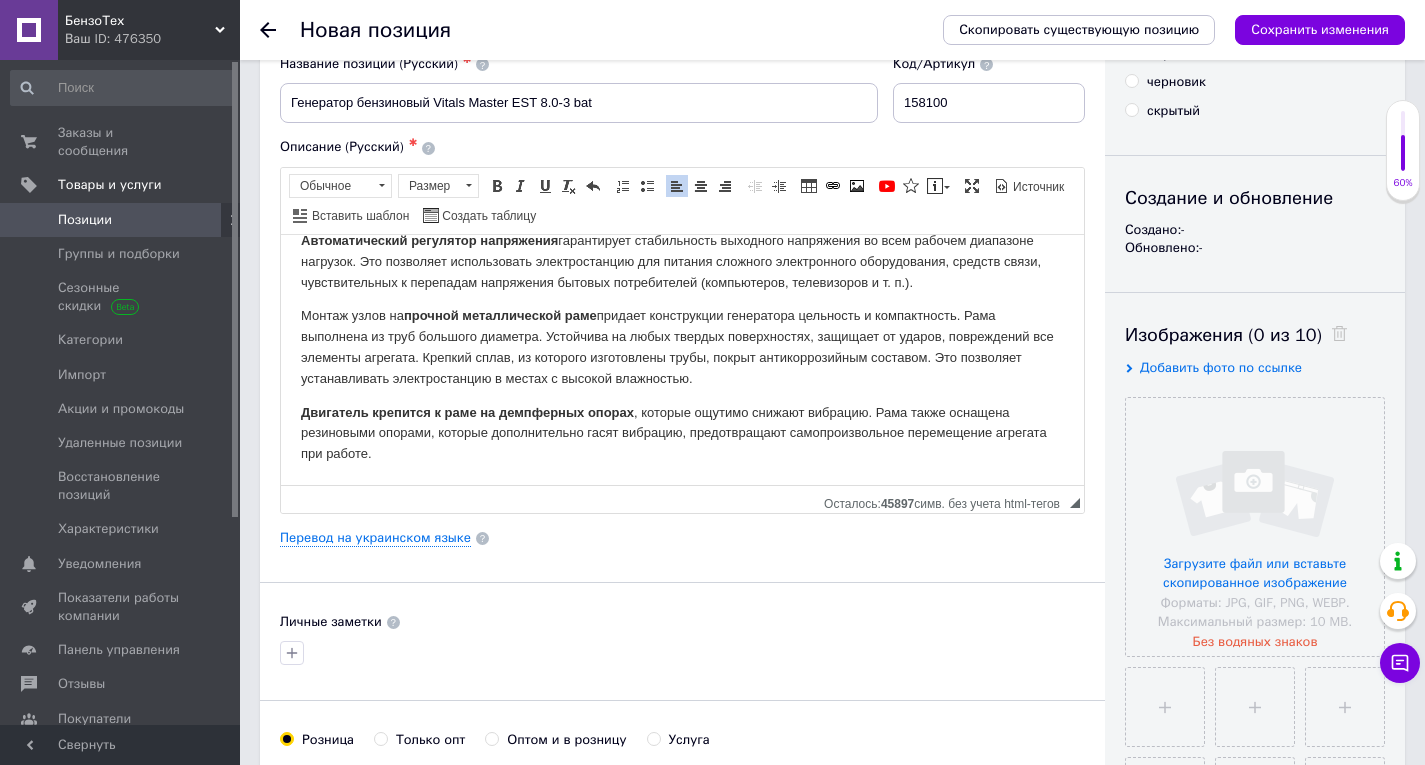 click on "Двигатель крепится к раме на демпферных опорах , которые ощутимо снижают вибрацию. Рама также оснащена резиновыми опорами, которые дополнительно гасят вибрацию, предотвращают самопроизвольное перемещение агрегата при работе." at bounding box center (682, 433) 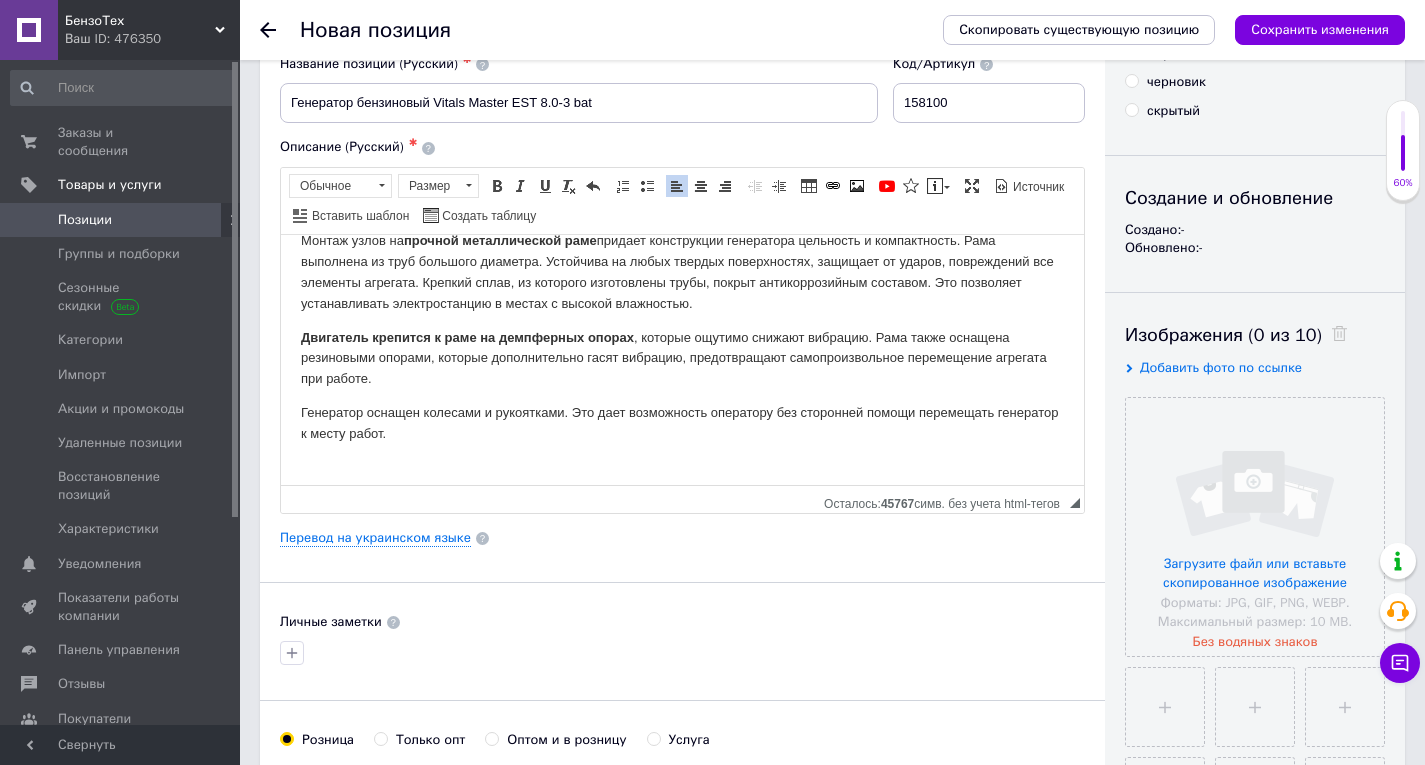 scroll, scrollTop: 1091, scrollLeft: 0, axis: vertical 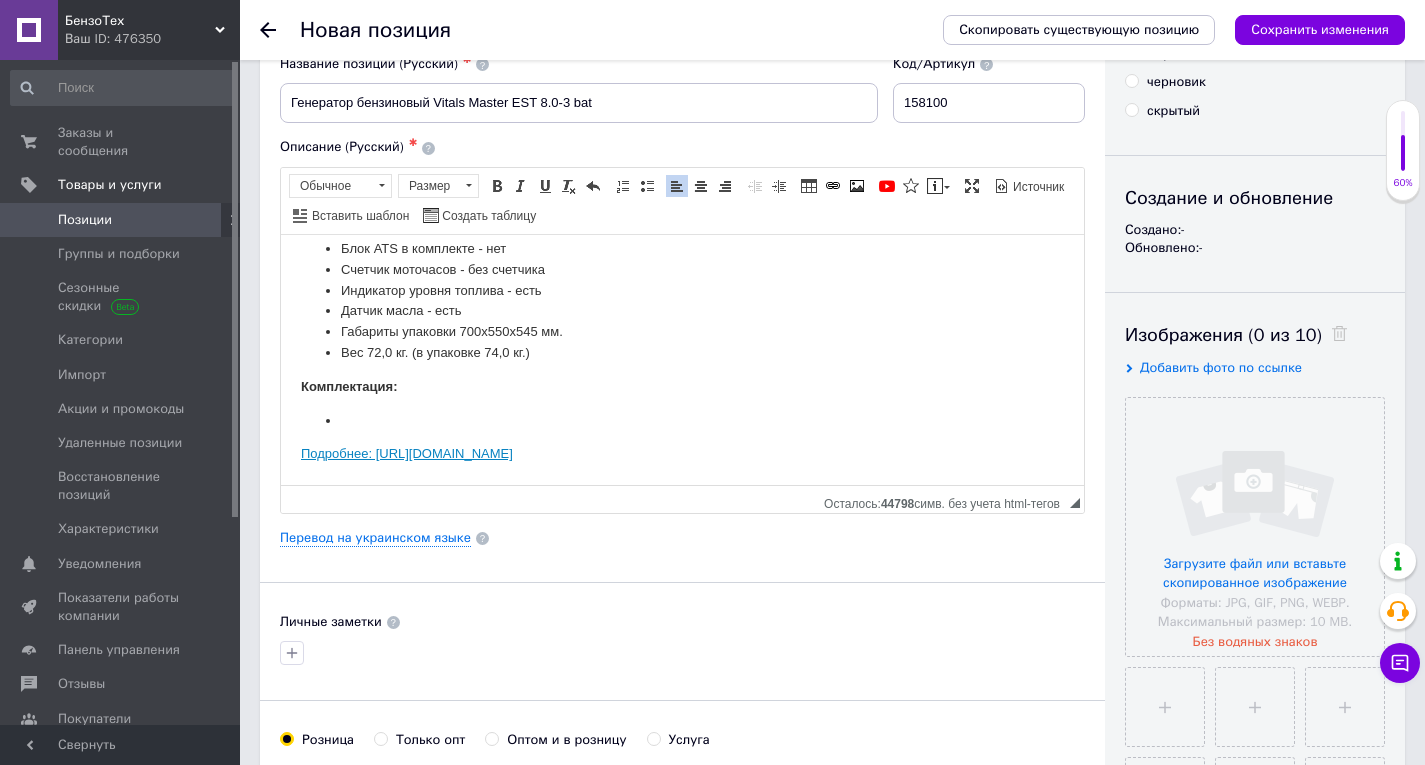 click on "Бензиновый генератор Vitals Master EST 8.0-3 bat  — это компактный переносной электрический агрегат, предназначенный для резервного или аварийного питания бытовых потребителей. Вырабатывает однофазный переменный ток напряжением  380 В , частотой 50 Гц.  Запуск  генератора возможен в  ручном  или  автоматическом режиме . В генераторе Vitals Master EST 8.0-3 bat применен  четырехтактный бензиновый двигатель  Аварийная система защиты от низкого уровня масла Блок ATS оснащен: зарядным устройством для поддержания заряда аккумуляторной батареи на оптимальном уровне  изготовлены из" at bounding box center (682, -546) 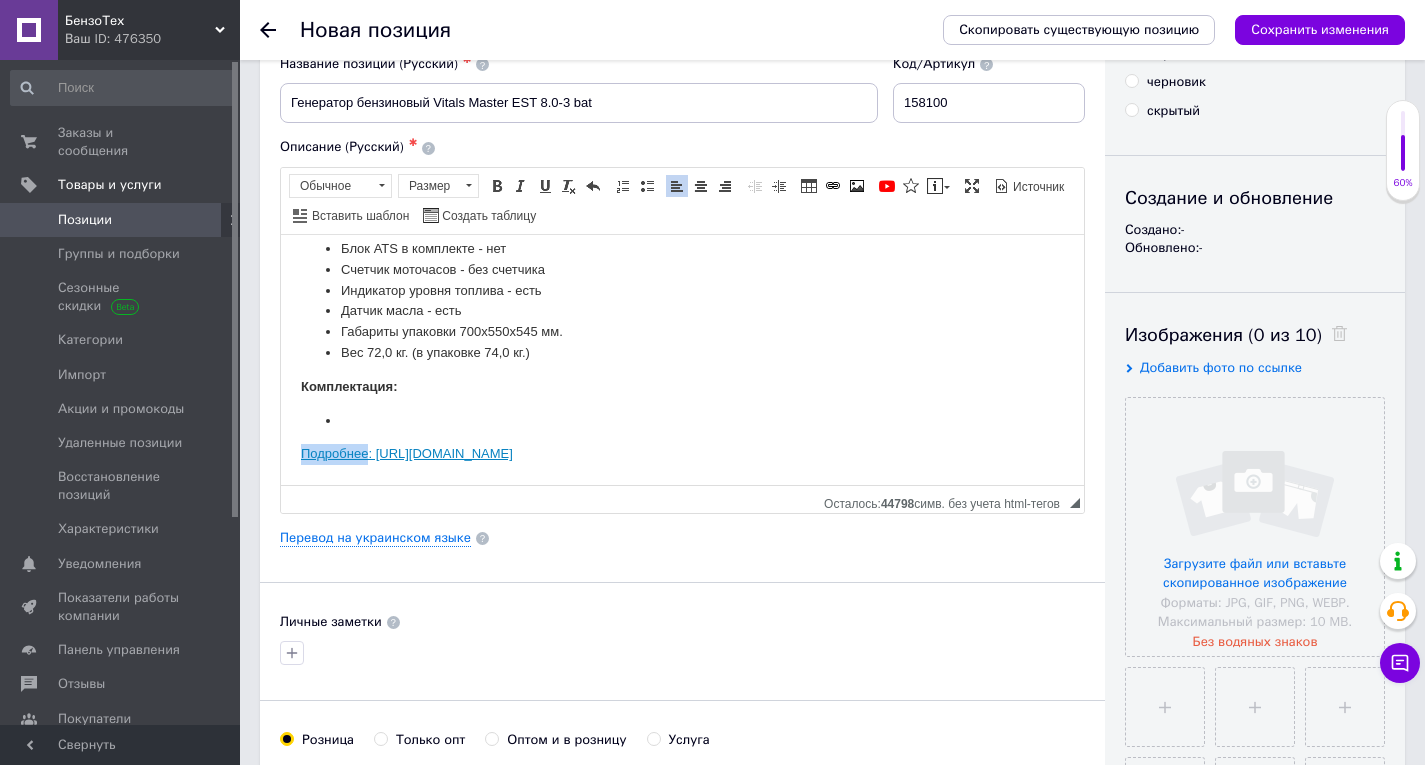 click on "Бензиновый генератор Vitals Master EST 8.0-3 bat  — это компактный переносной электрический агрегат, предназначенный для резервного или аварийного питания бытовых потребителей. Вырабатывает однофазный переменный ток напряжением  380 В , частотой 50 Гц.  Запуск  генератора возможен в  ручном  или  автоматическом режиме . В генераторе Vitals Master EST 8.0-3 bat применен  четырехтактный бензиновый двигатель  Аварийная система защиты от низкого уровня масла Блок ATS оснащен: зарядным устройством для поддержания заряда аккумуляторной батареи на оптимальном уровне  изготовлены из" at bounding box center (682, -546) 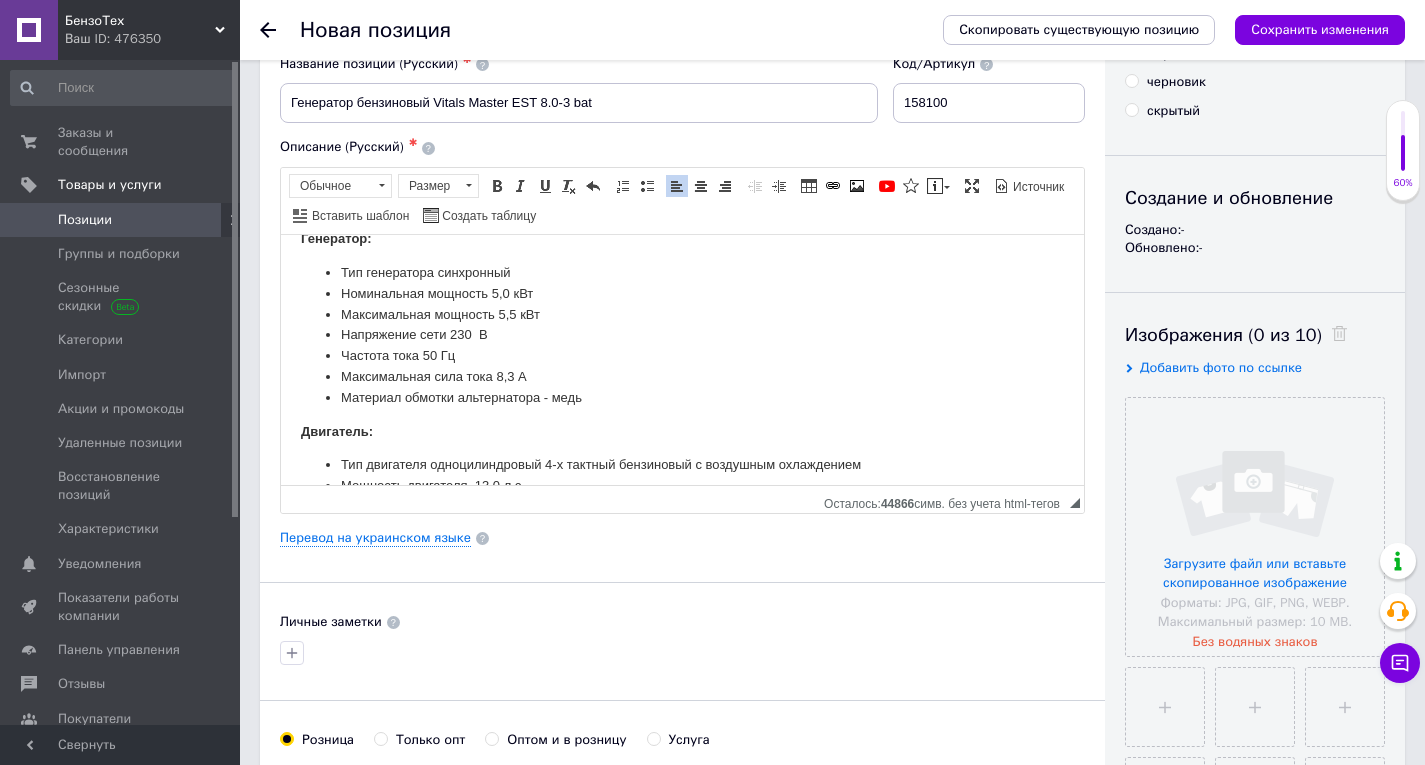 scroll, scrollTop: 1296, scrollLeft: 0, axis: vertical 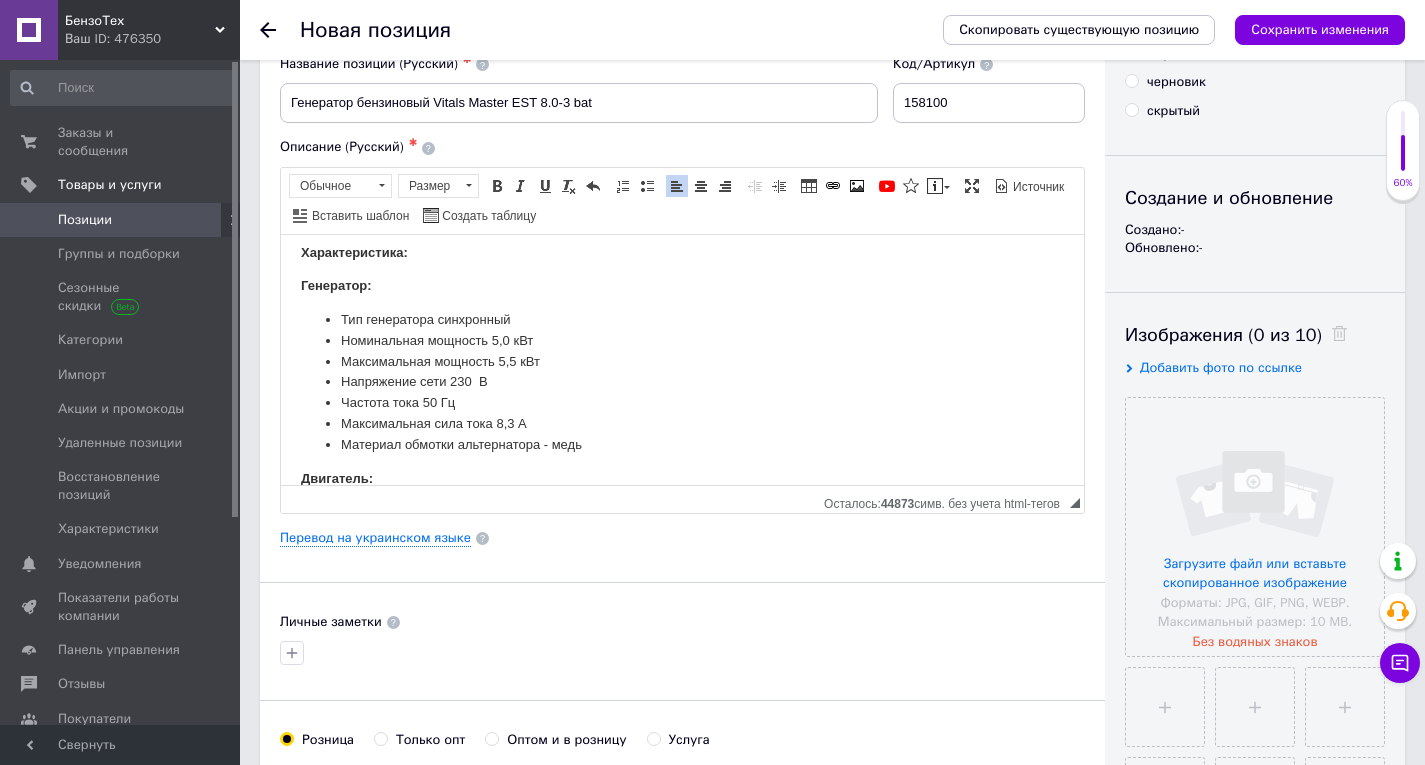 click on "Максимальная мощность 5,5 кВт" at bounding box center (682, 361) 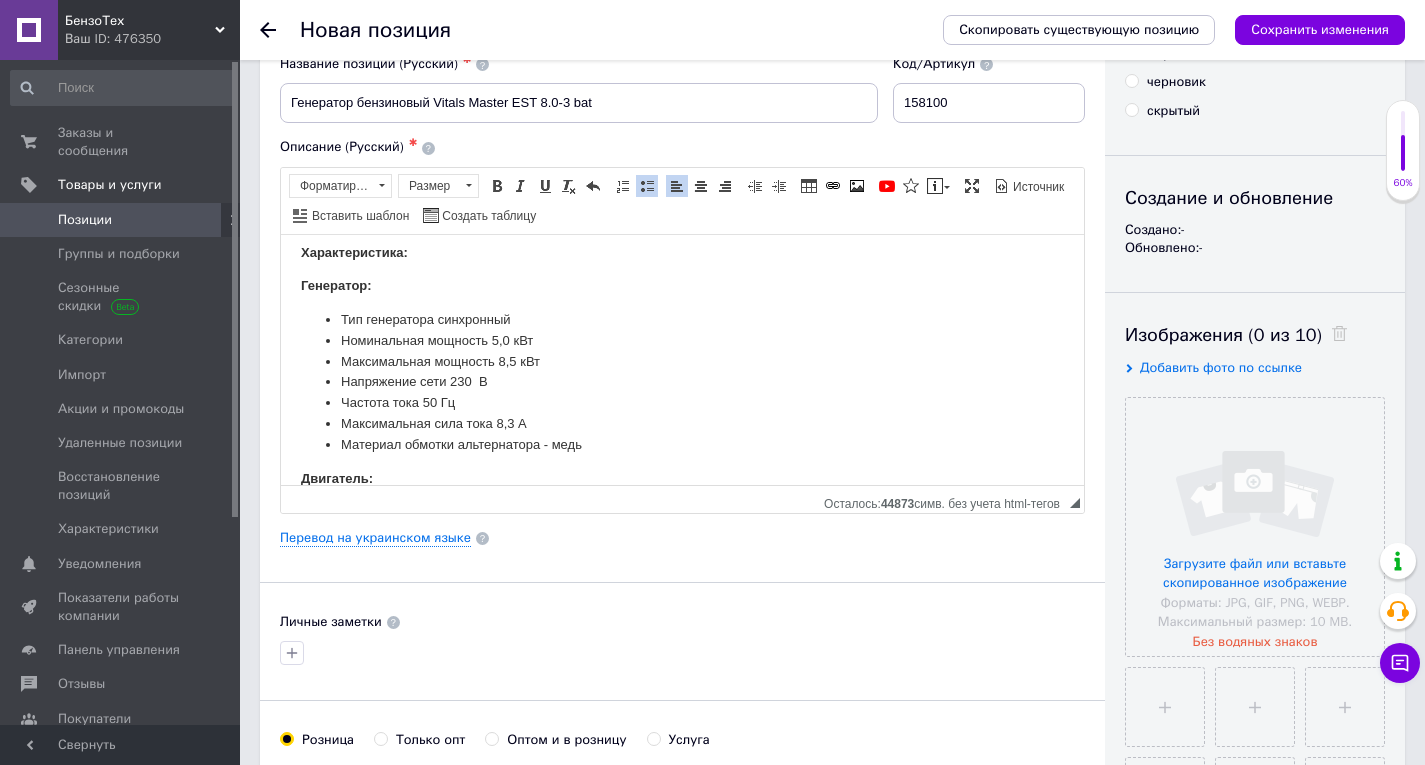 click on "Максимальная мощность 8 ,5 кВт" at bounding box center [682, 361] 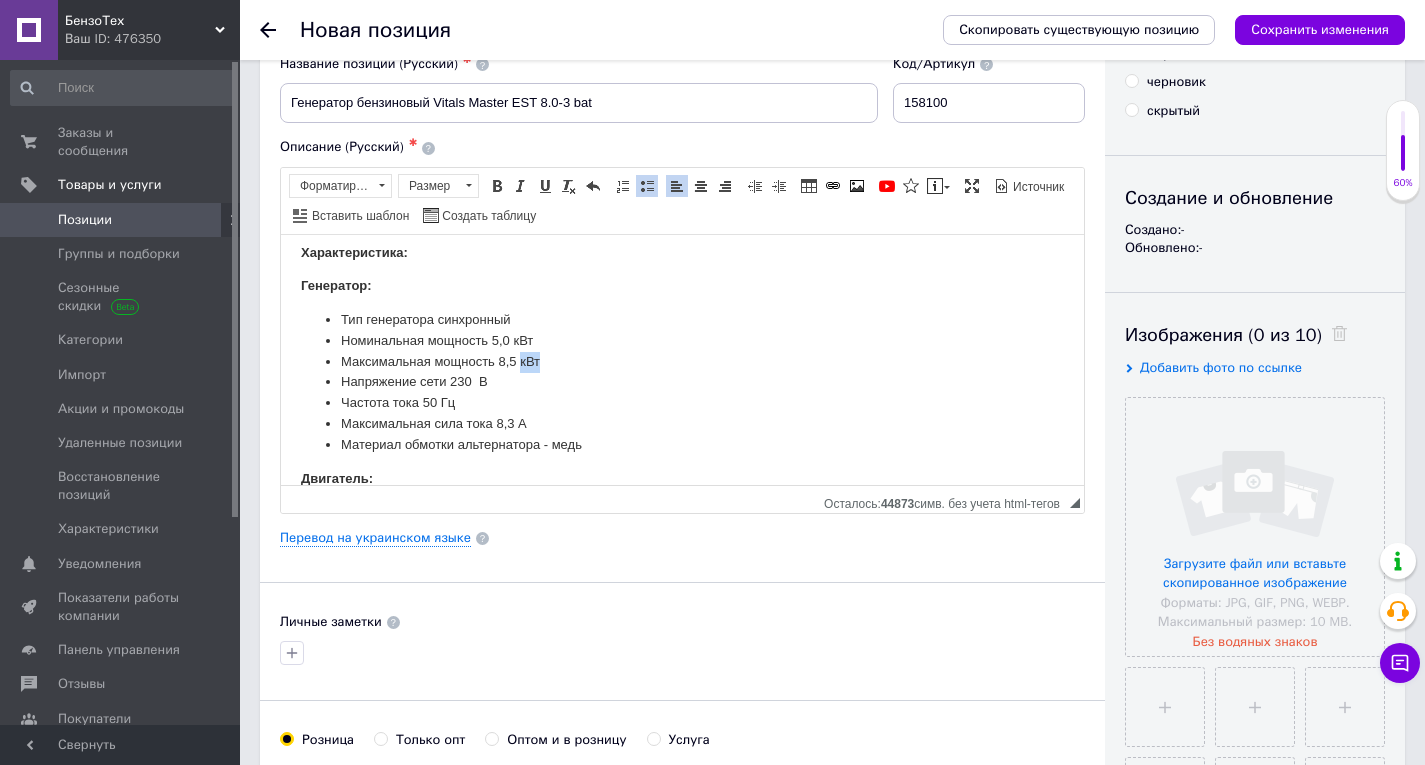click on "Максимальная мощность 8 ,5 кВт" at bounding box center (682, 361) 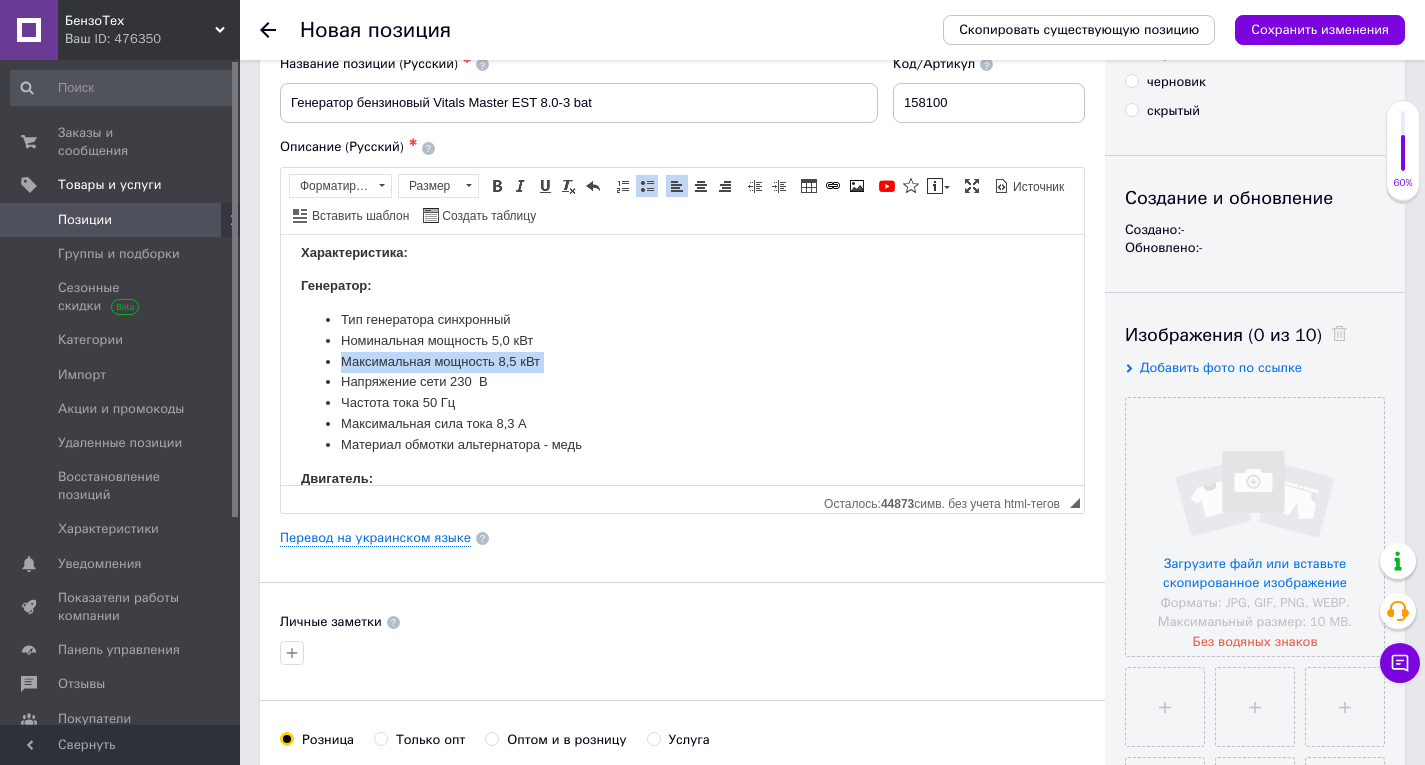 click on "Максимальная мощность 8 ,5 кВт" at bounding box center (682, 361) 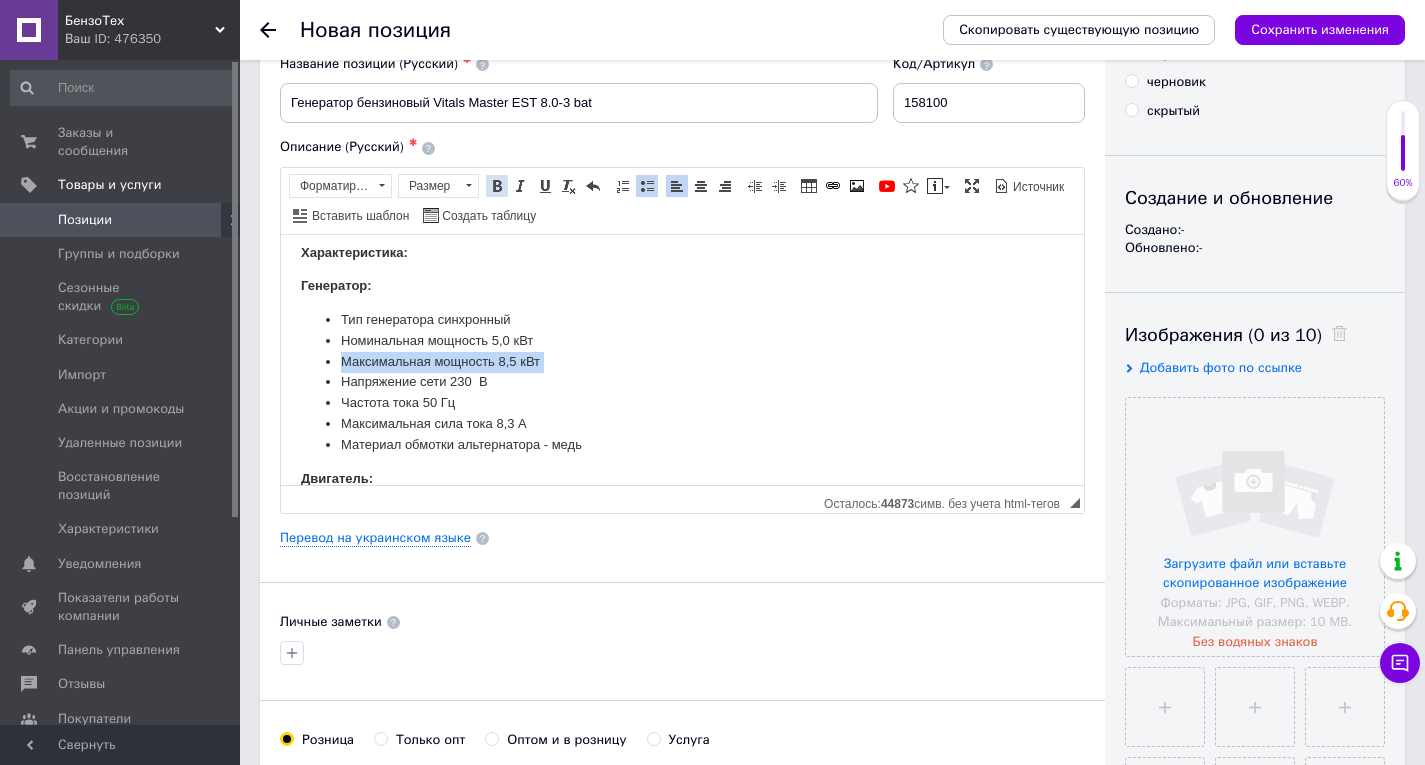click at bounding box center (497, 186) 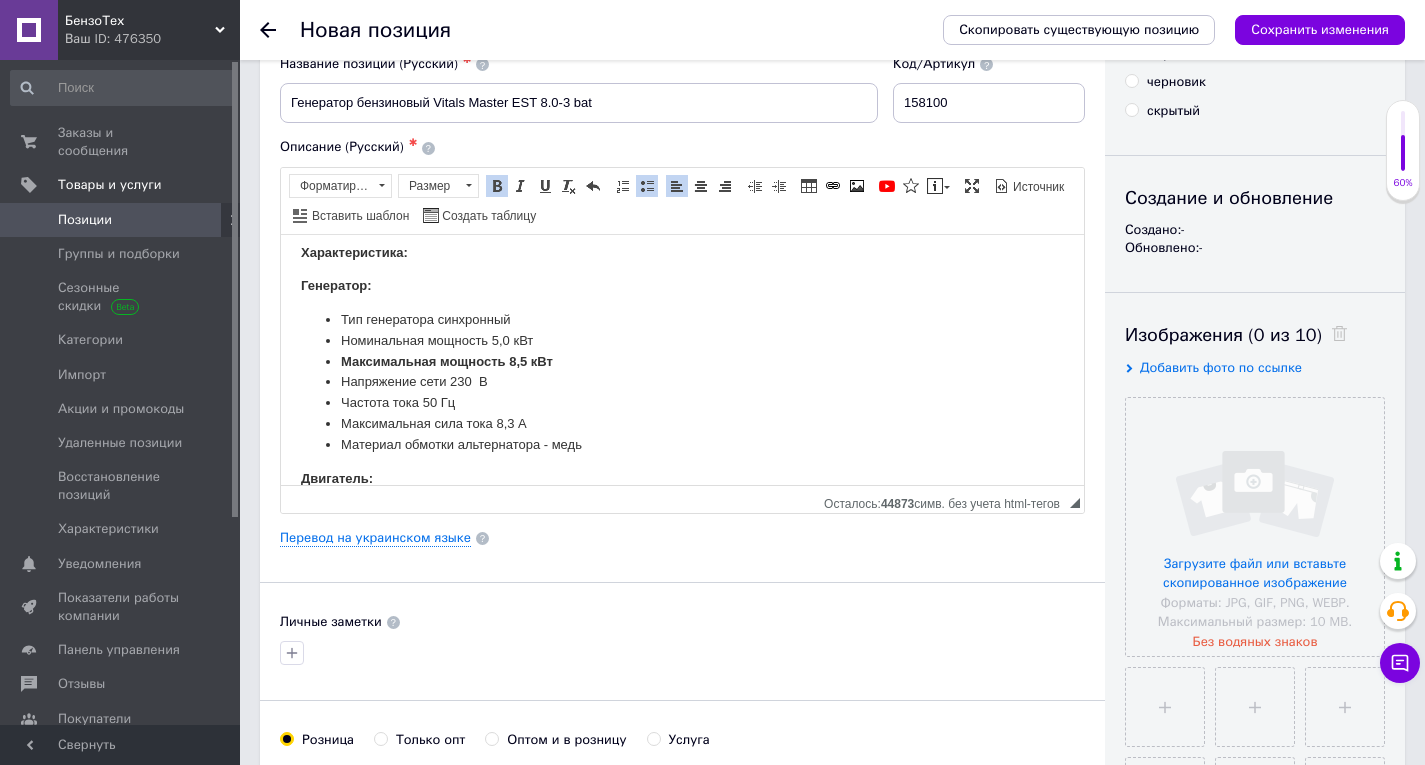 scroll, scrollTop: 1396, scrollLeft: 0, axis: vertical 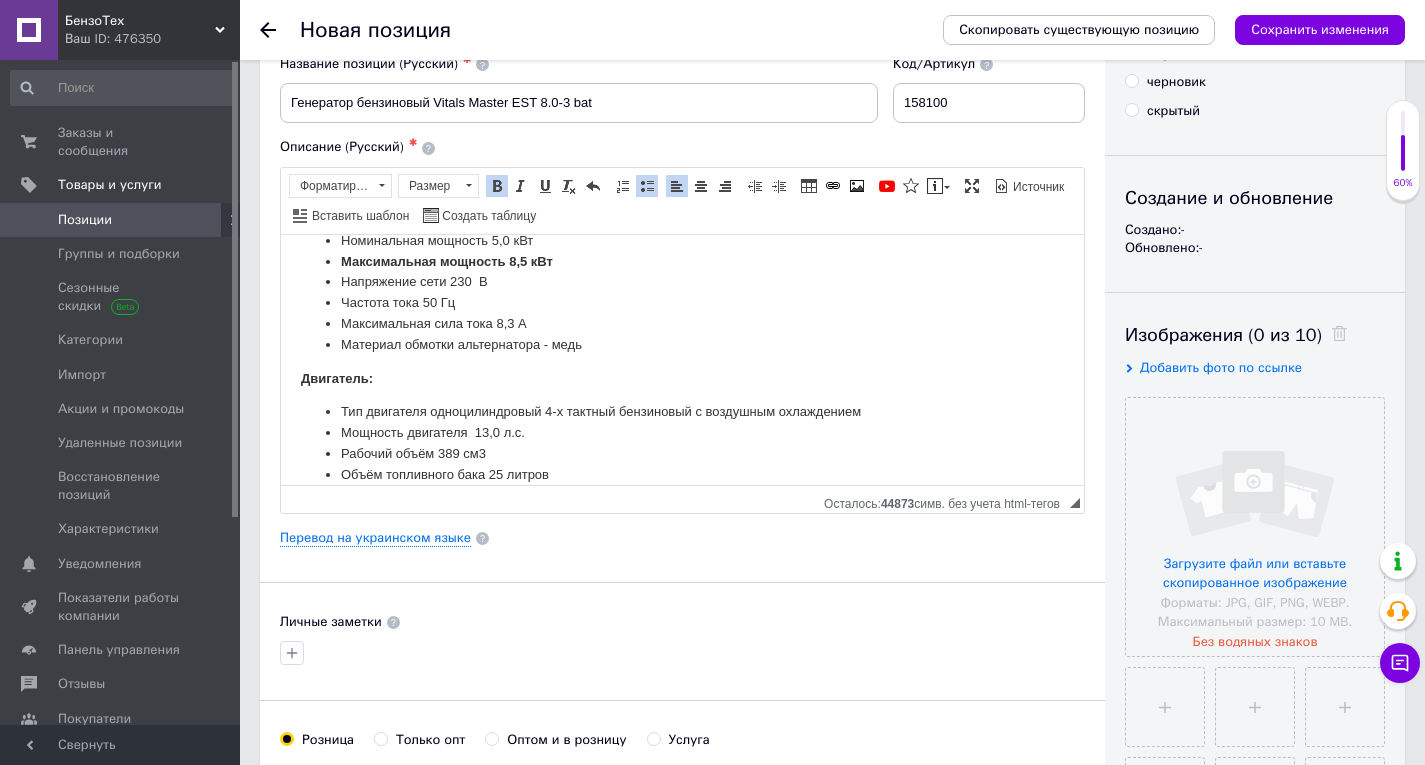 click on "Мощность двигателя  13,0 л.с." at bounding box center [682, 432] 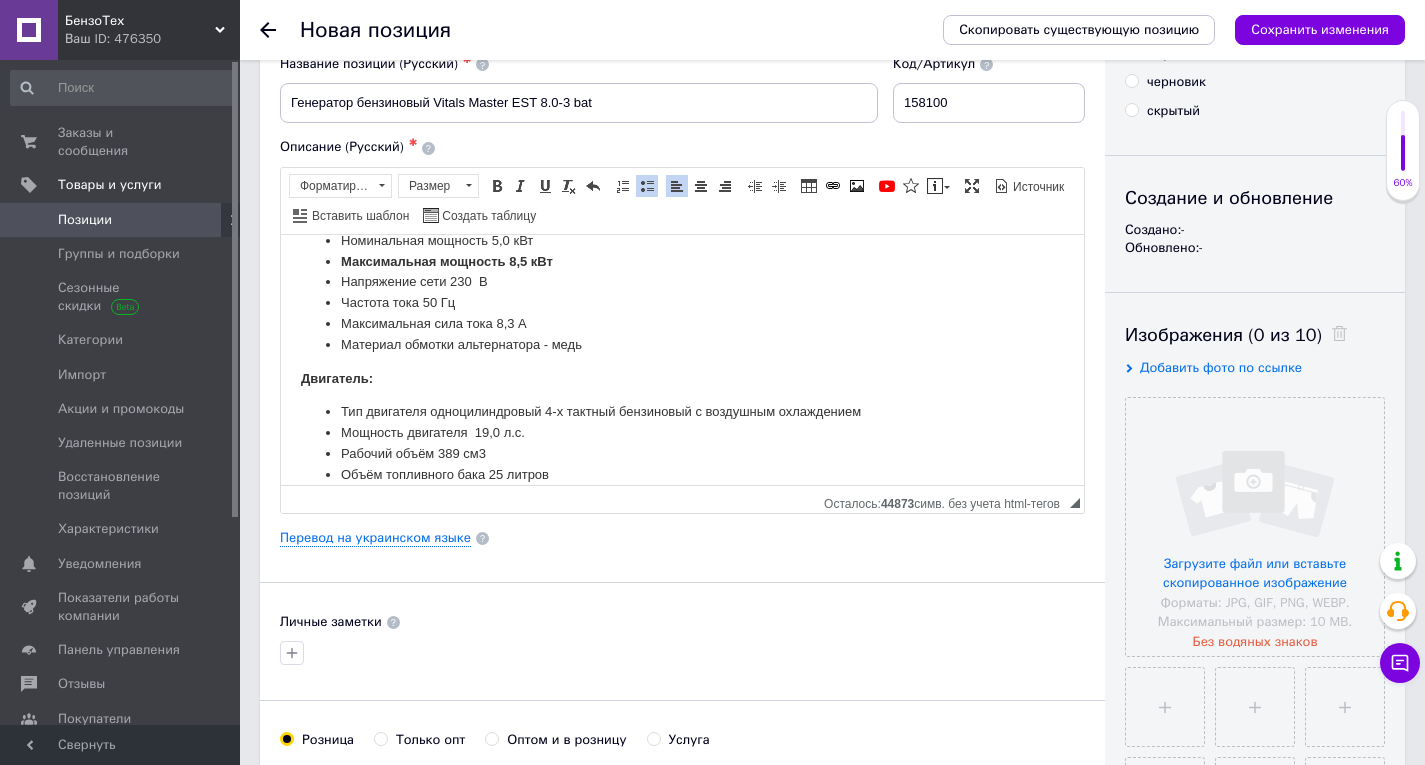 click on "Мощность двигателя  19 ,0 л.с." at bounding box center (682, 432) 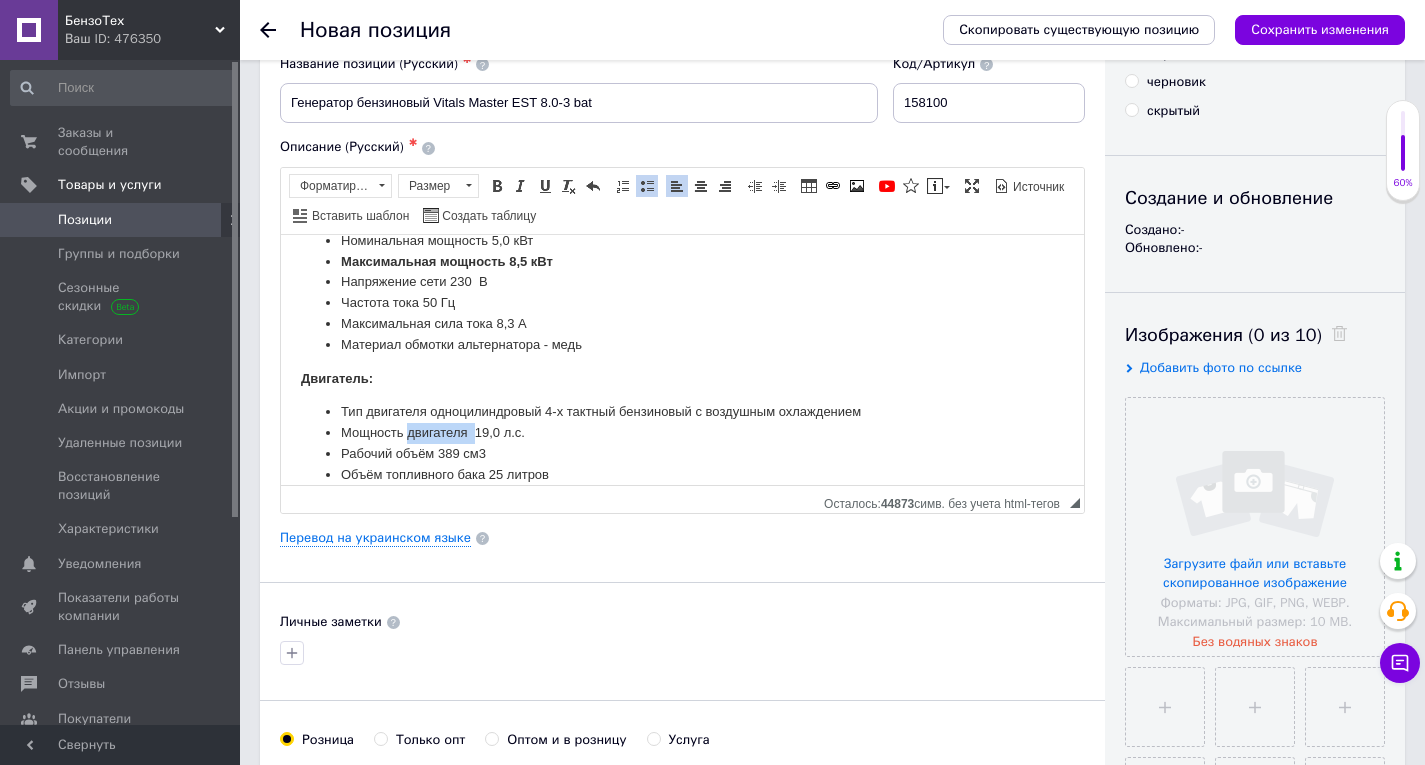click on "Мощность двигателя  19 ,0 л.с." at bounding box center [682, 432] 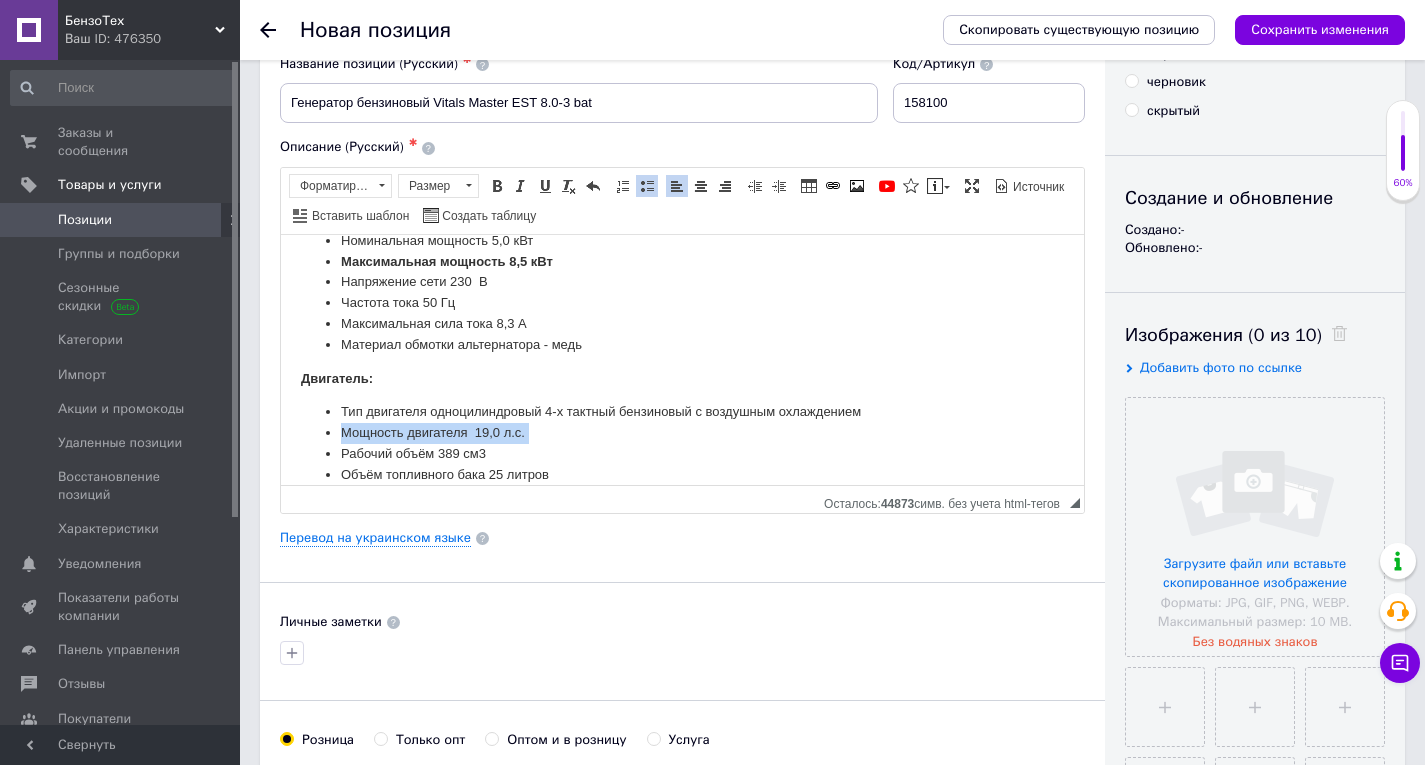 click on "Мощность двигателя  19 ,0 л.с." at bounding box center [682, 432] 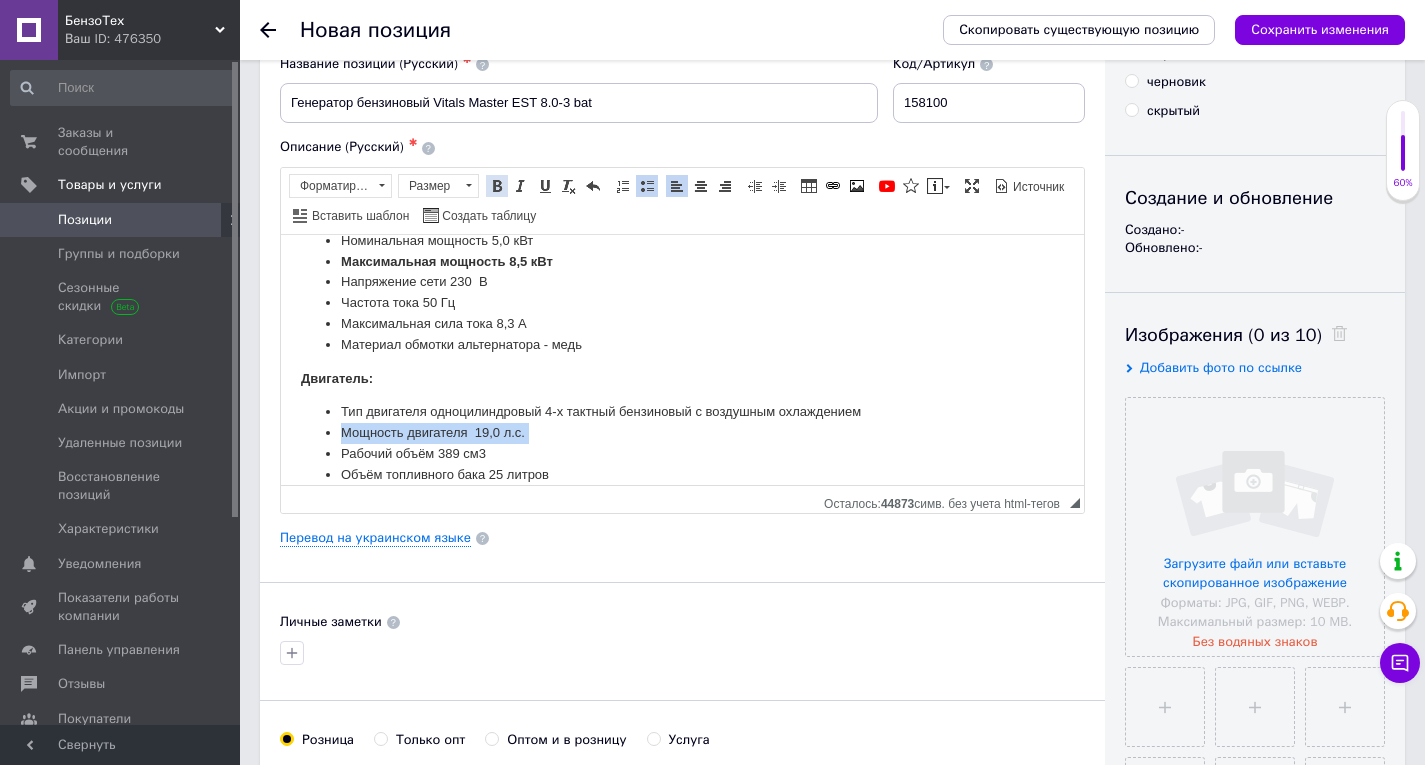 click at bounding box center [497, 186] 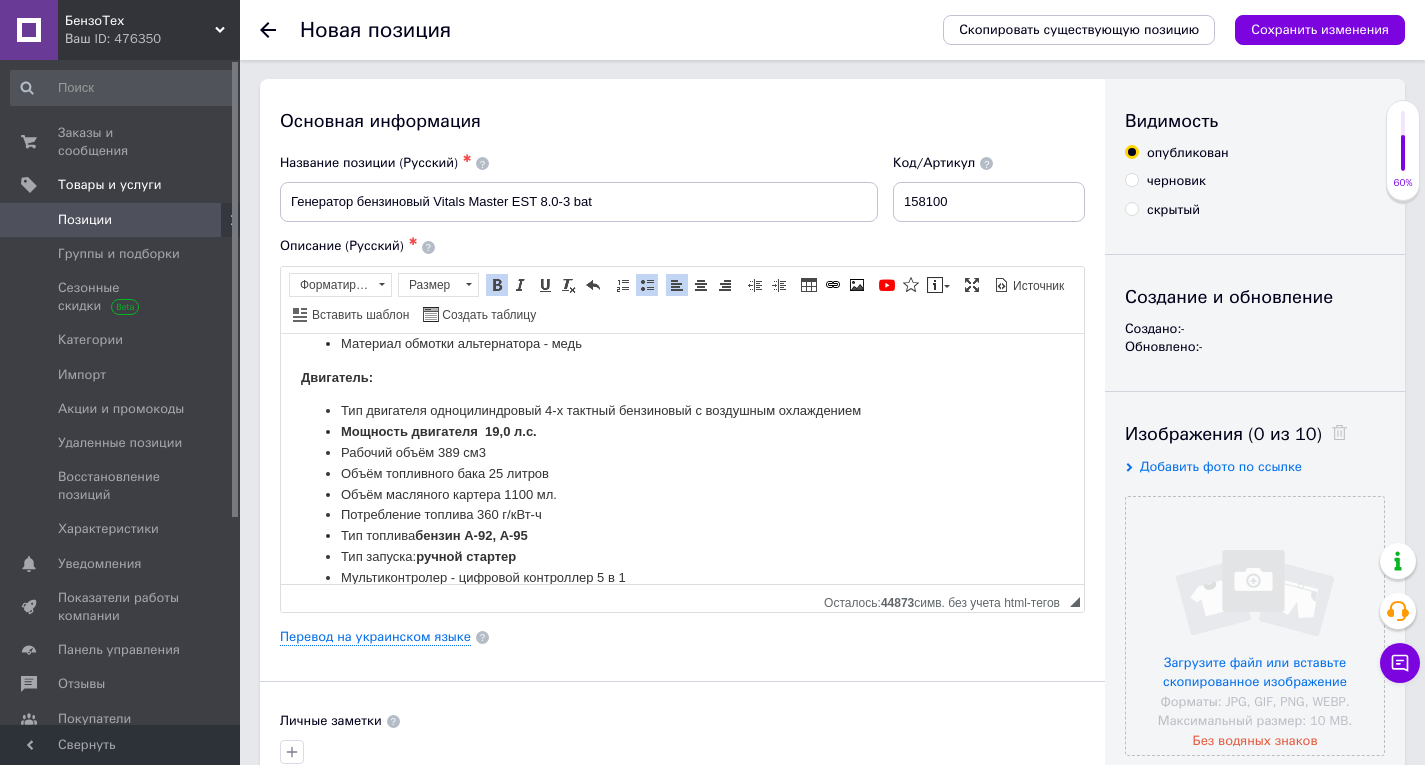scroll, scrollTop: 0, scrollLeft: 0, axis: both 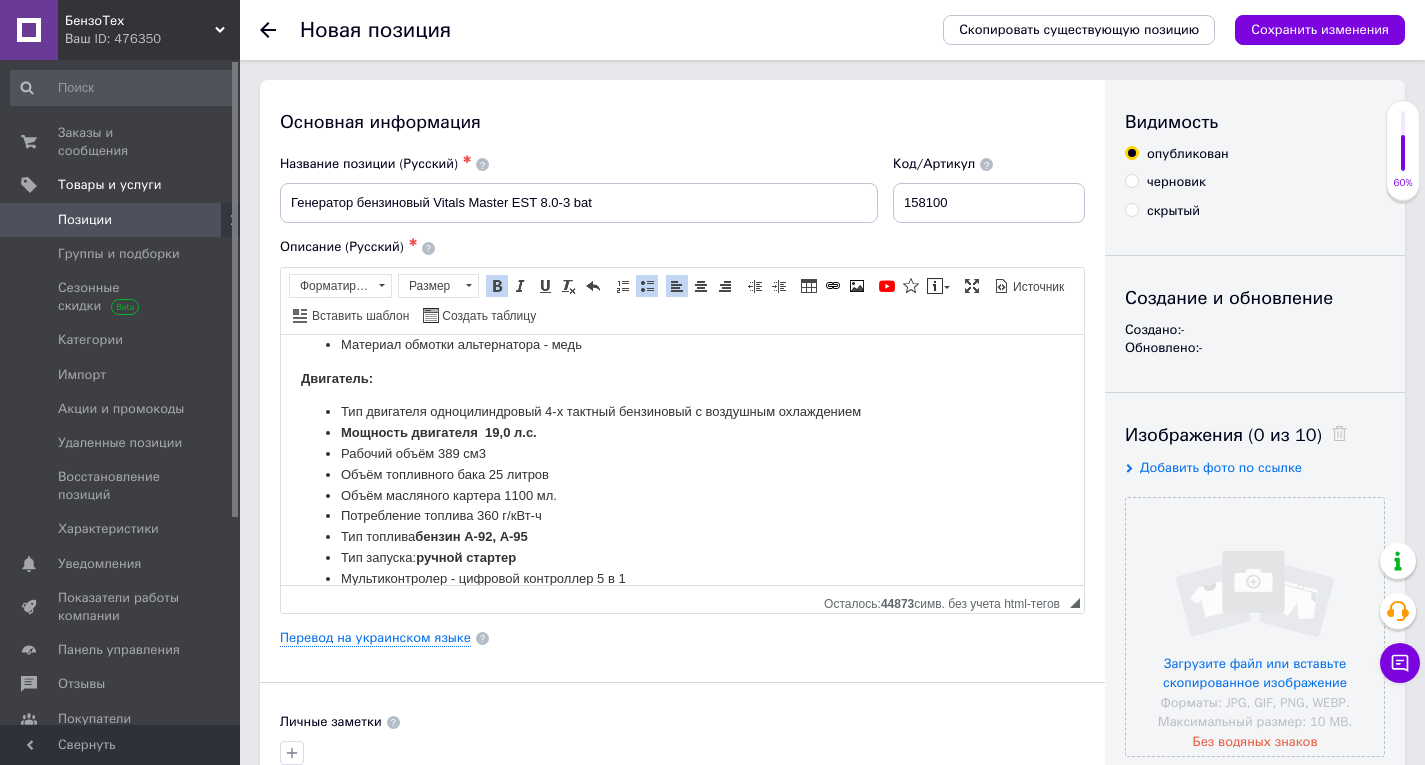 click on "Тип двигателя одноцилиндровый 4-х тактный бензиновый с воздушным охлаждением" at bounding box center [682, 411] 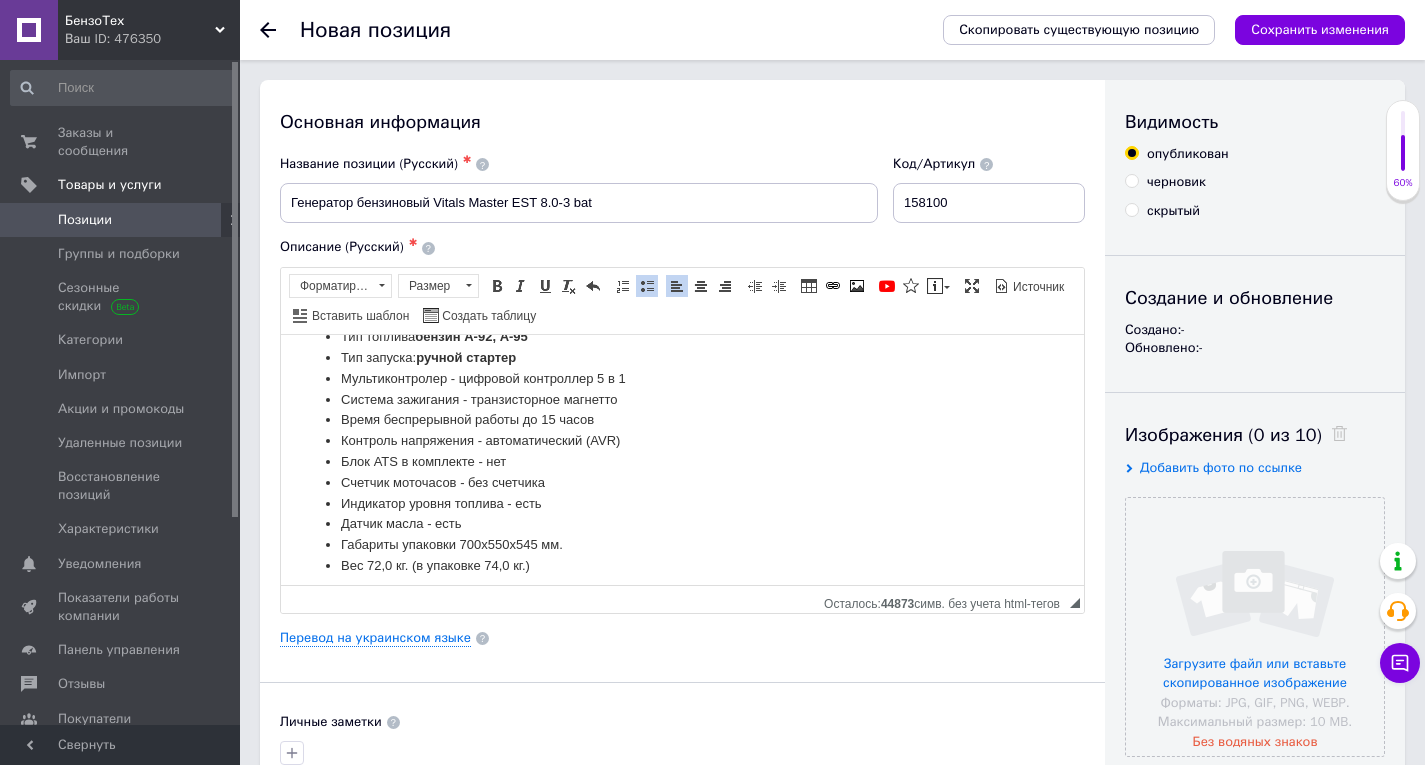 scroll, scrollTop: 1796, scrollLeft: 0, axis: vertical 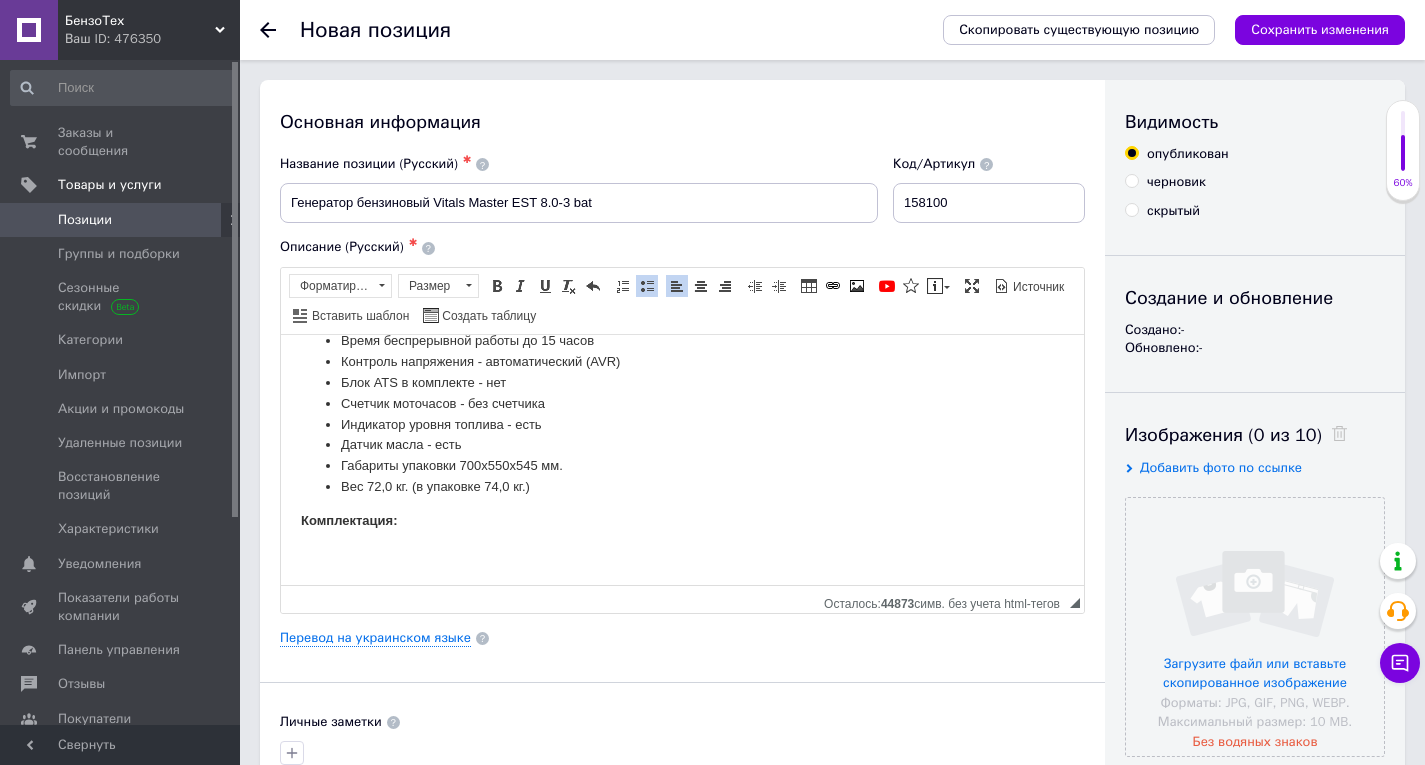 click on "Датчик масла - есть" at bounding box center [682, 444] 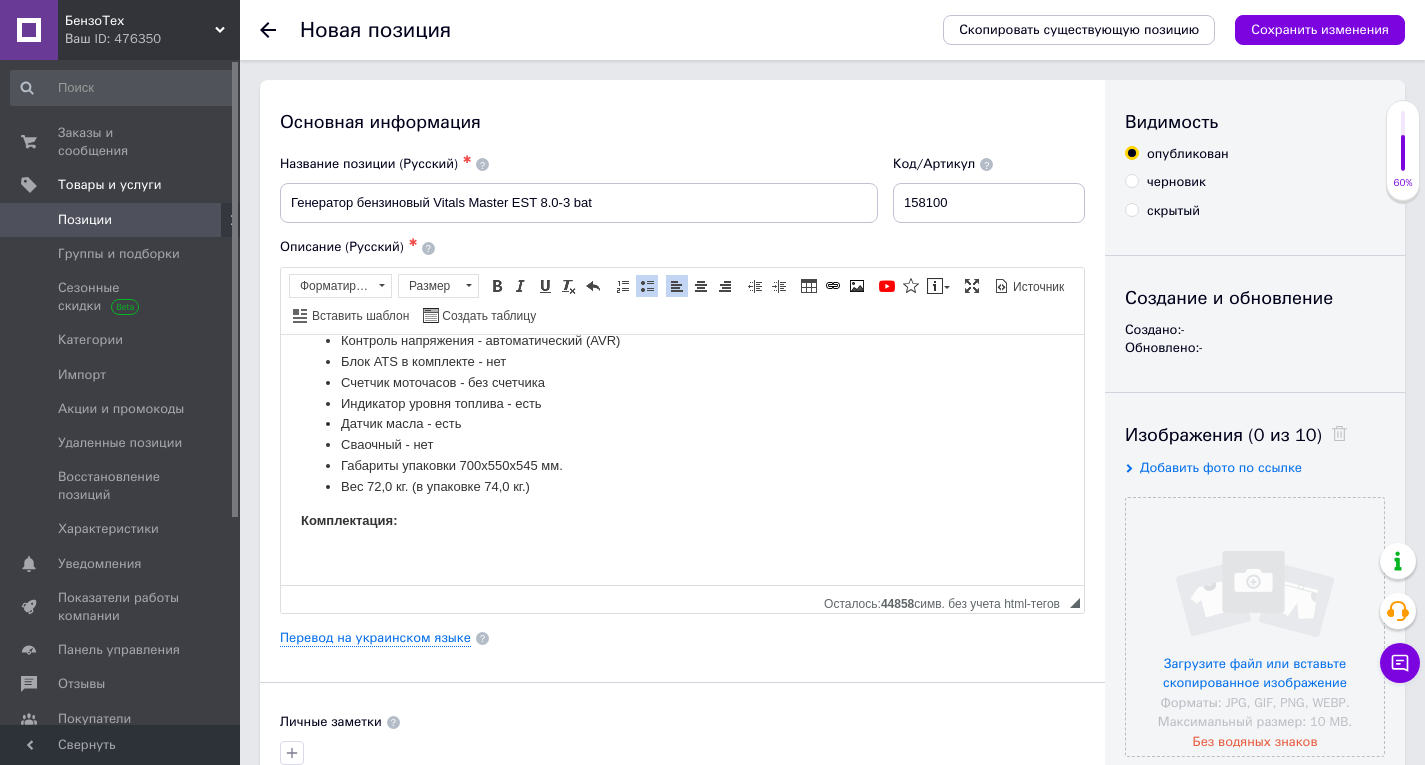 click on "Сваочный - нет" at bounding box center [682, 444] 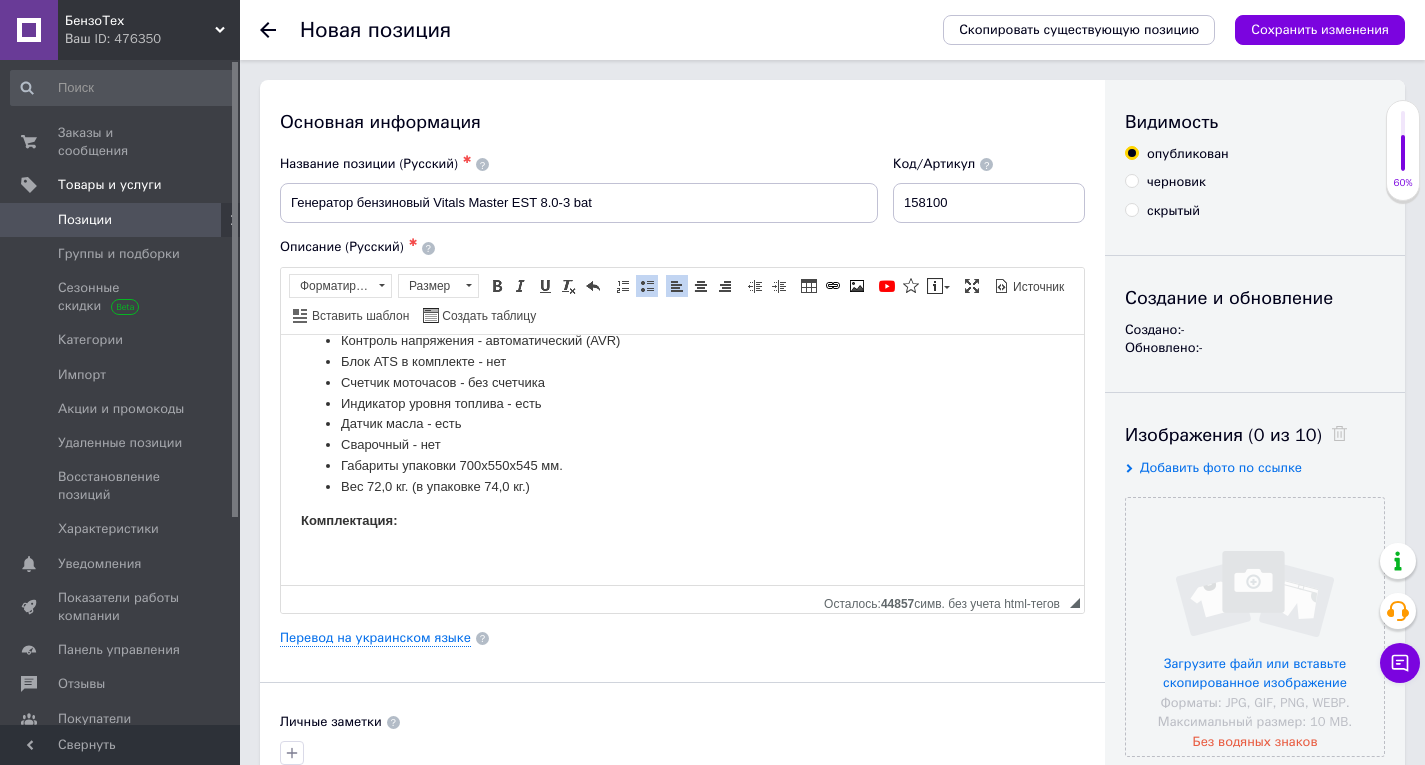 click on "Сварочный - нет" at bounding box center [682, 444] 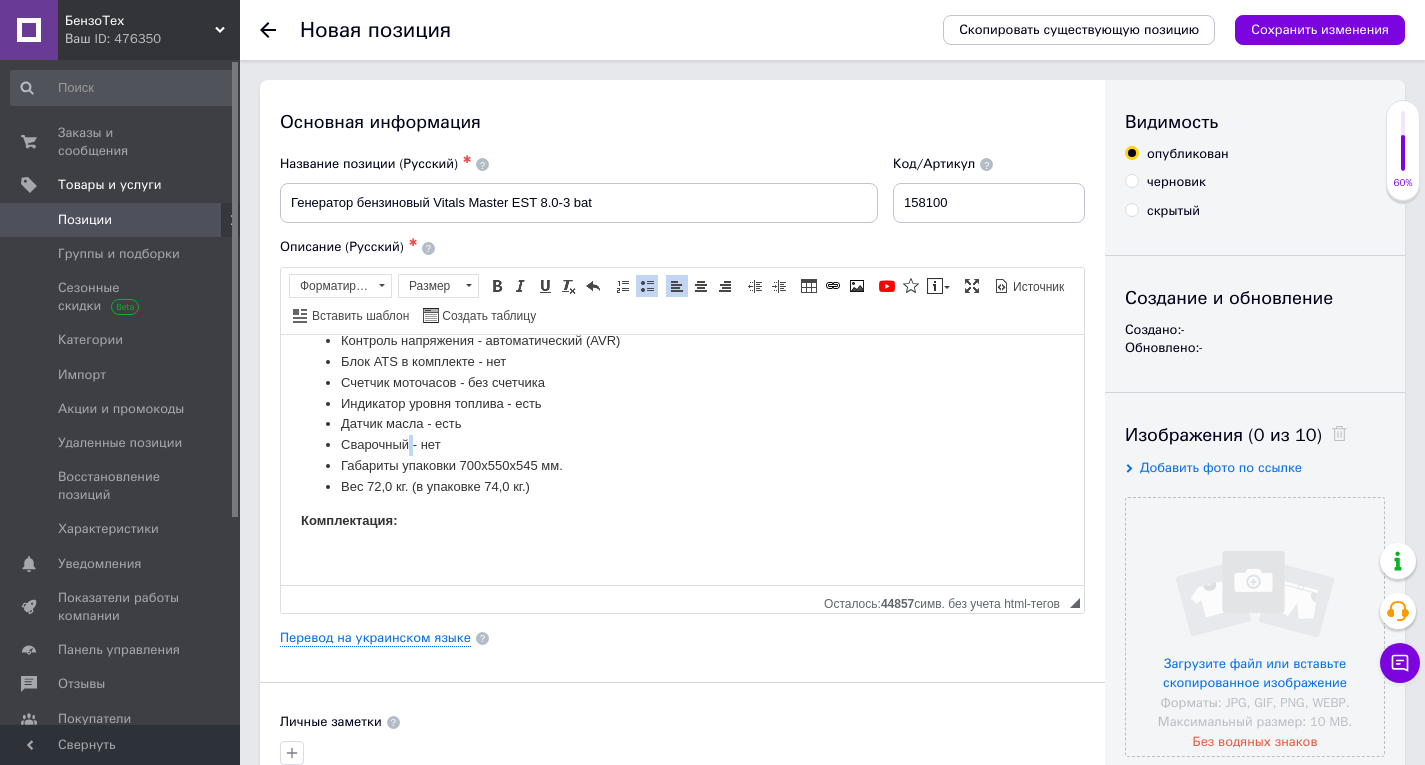 click on "Сварочный - нет" at bounding box center [682, 444] 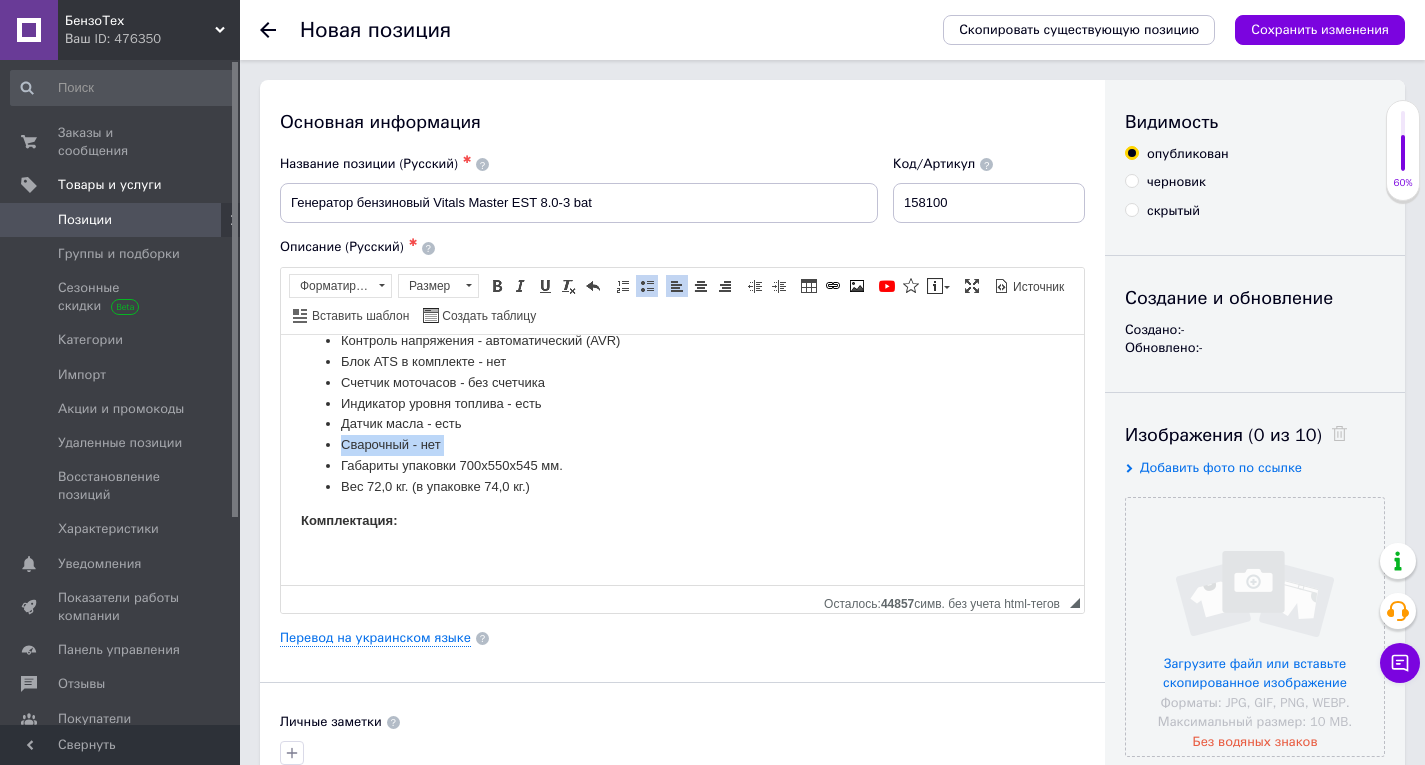 click on "Сварочный - нет" at bounding box center (682, 444) 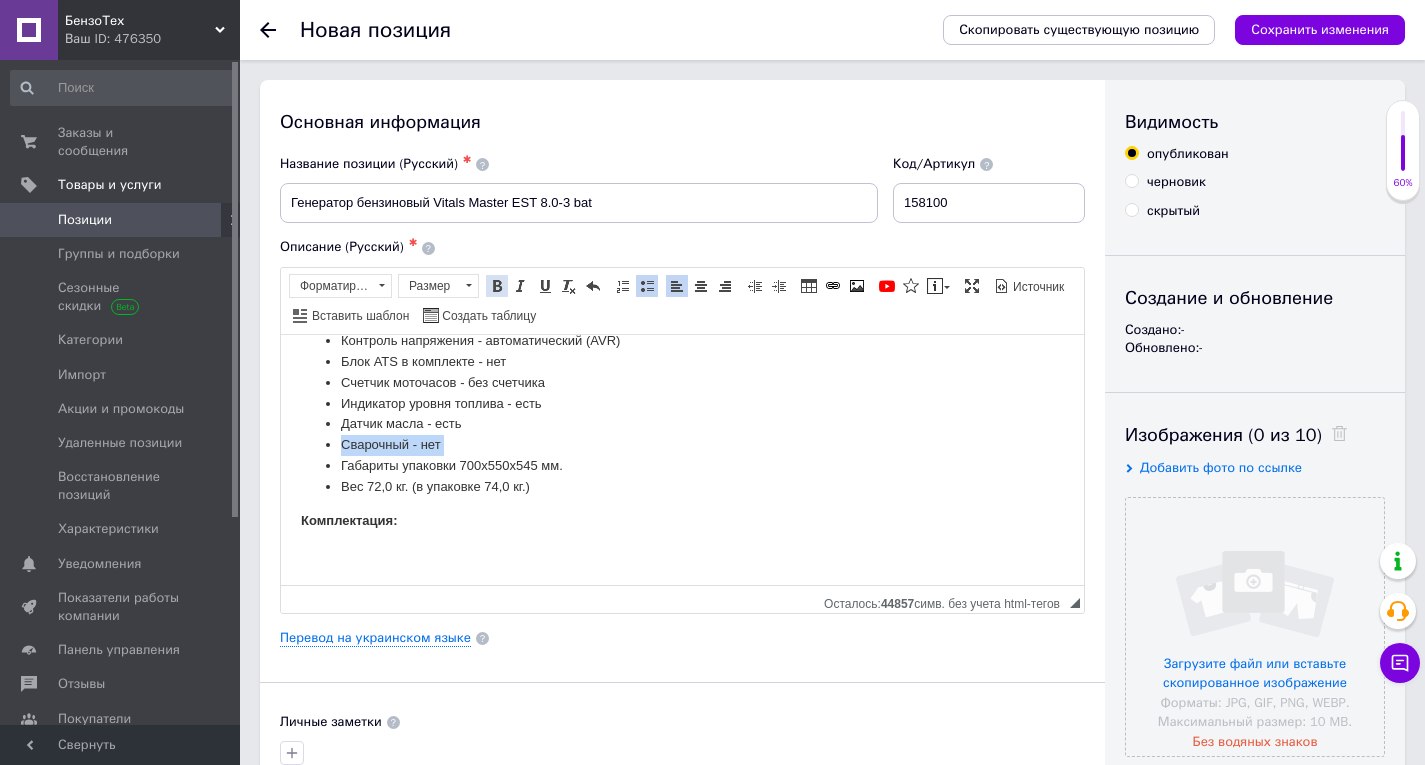 click at bounding box center [497, 286] 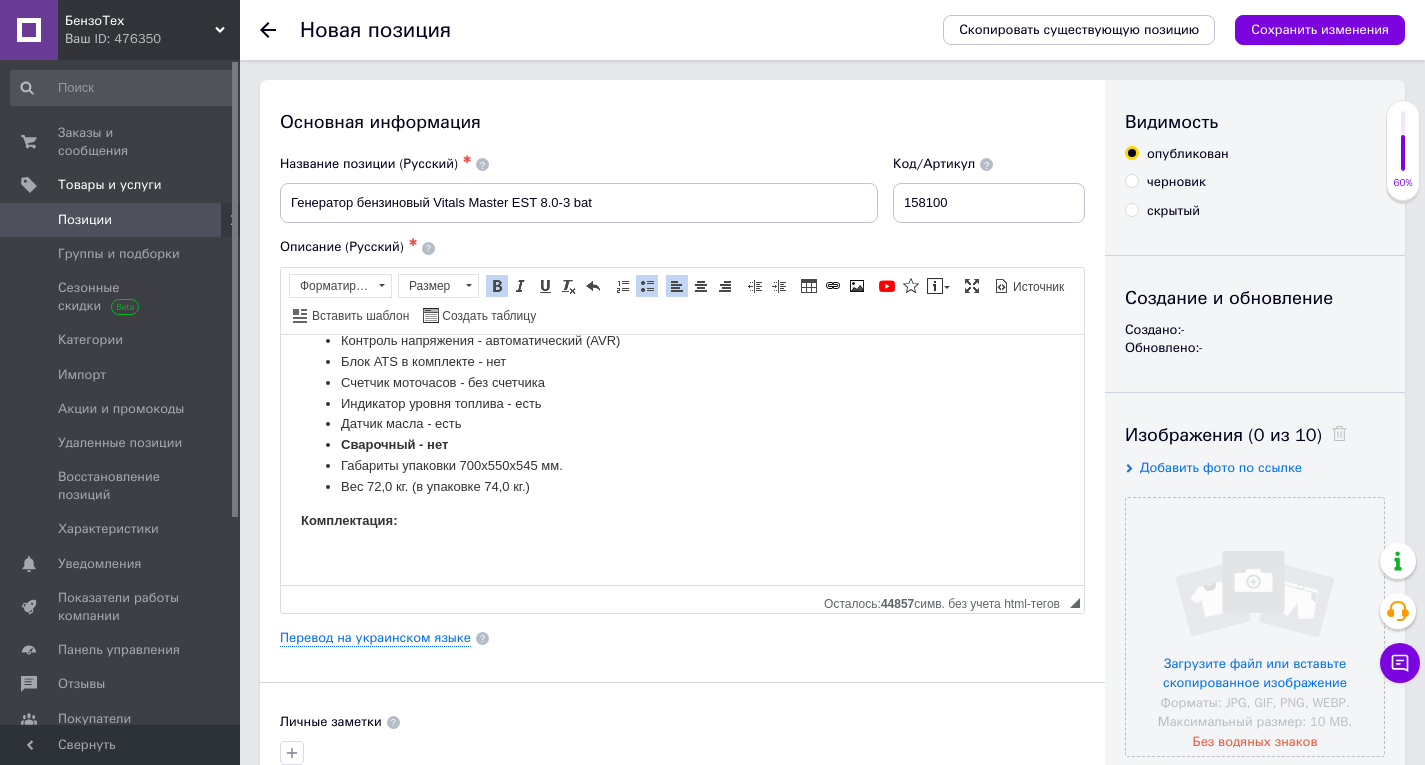 click on "Габариты упаковки 700х550х545 мм." at bounding box center (682, 465) 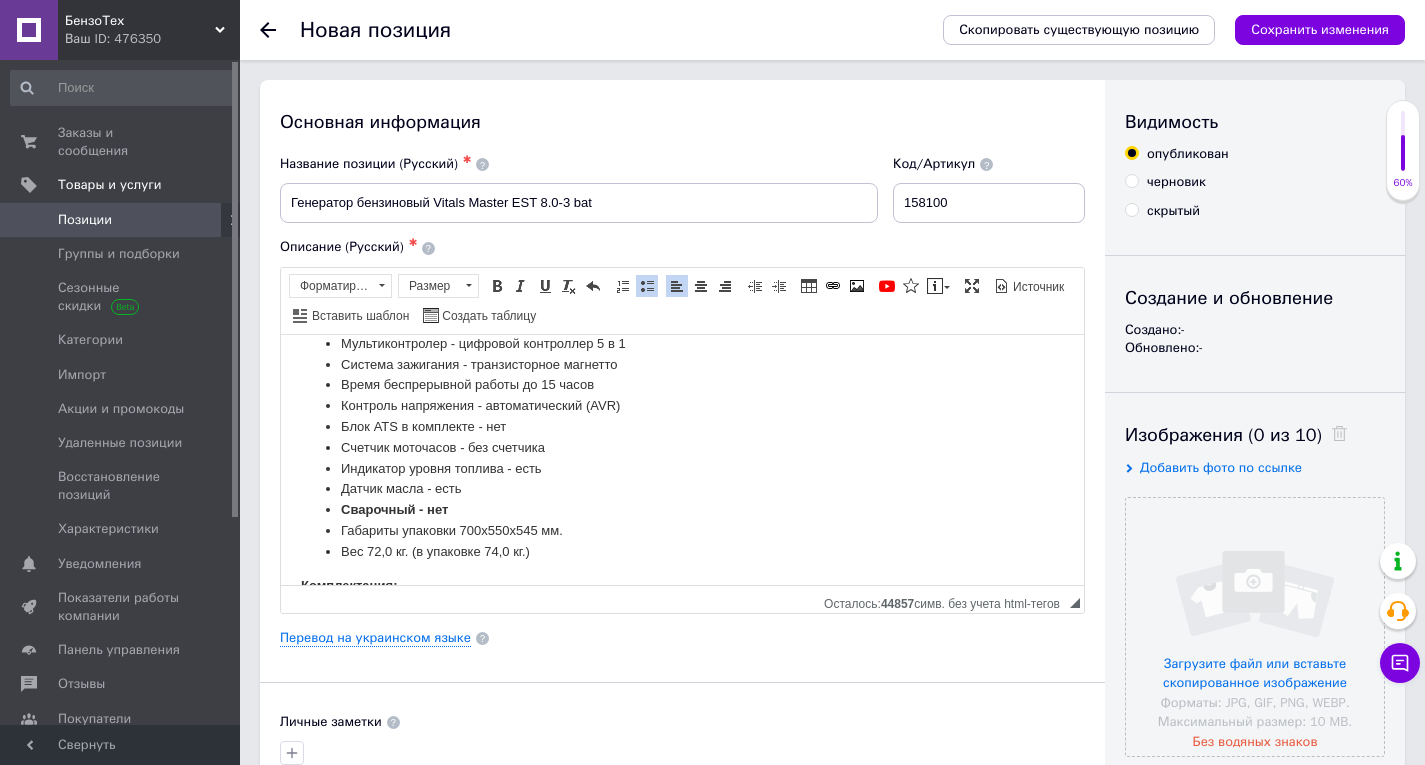scroll, scrollTop: 1696, scrollLeft: 0, axis: vertical 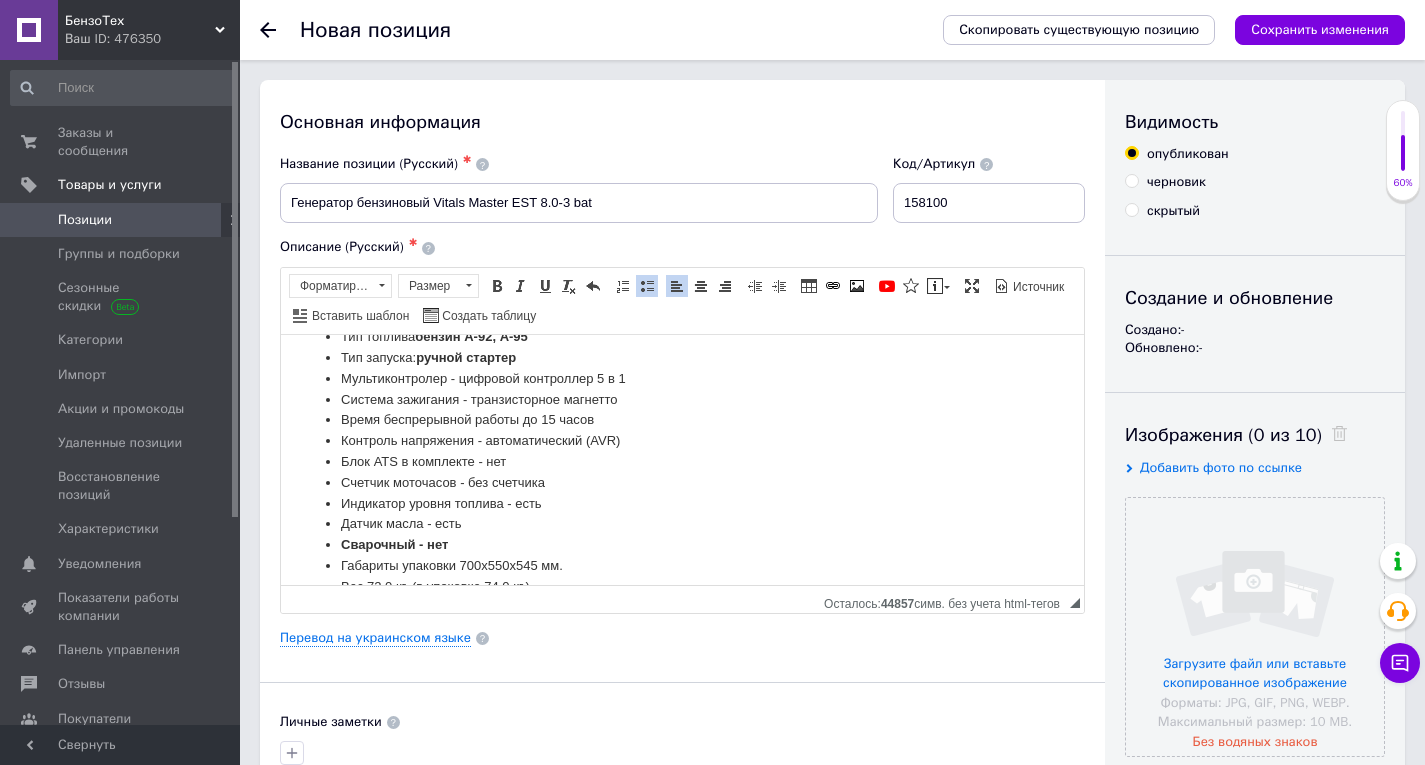 click on "Тип запуска:  ручной стартер" at bounding box center (682, 357) 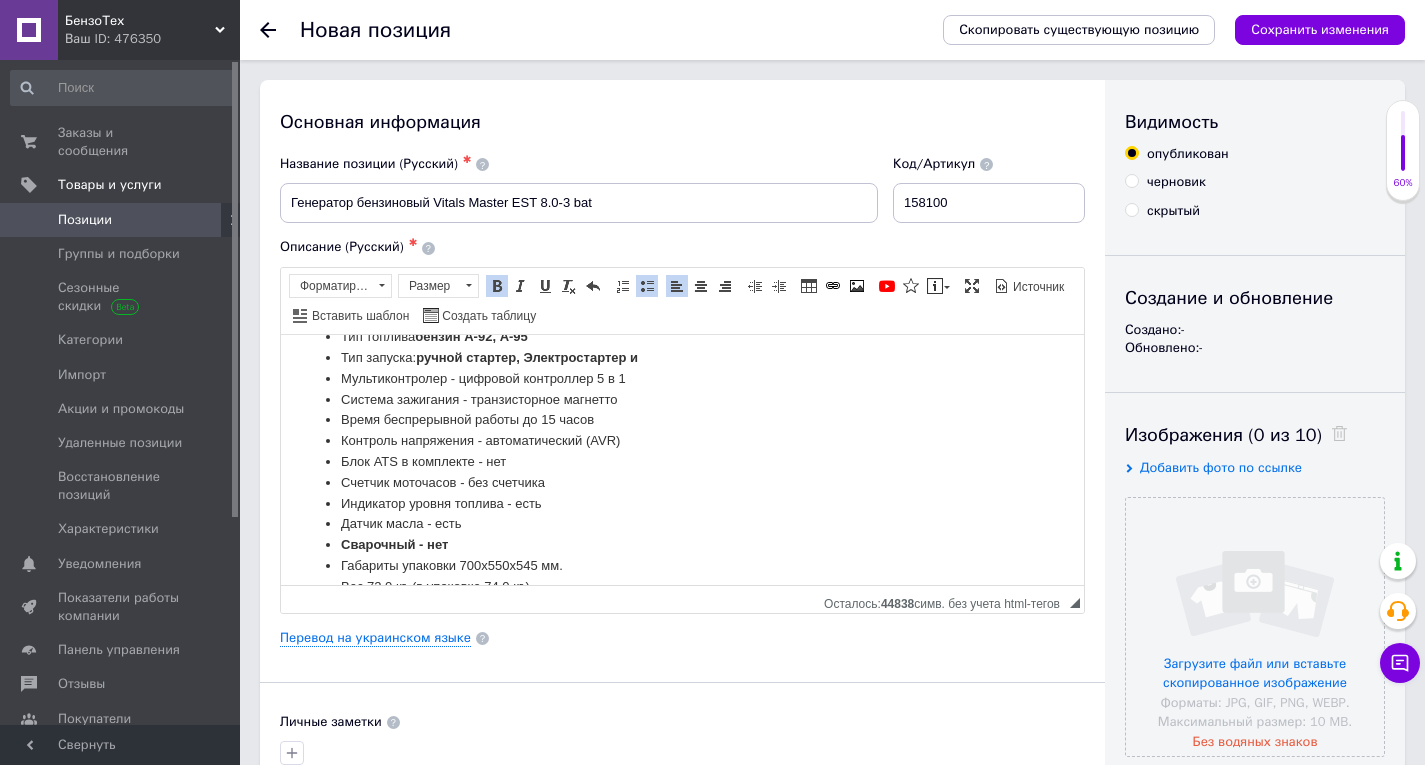 click on "ручной стартер, Электростартер и" at bounding box center [527, 356] 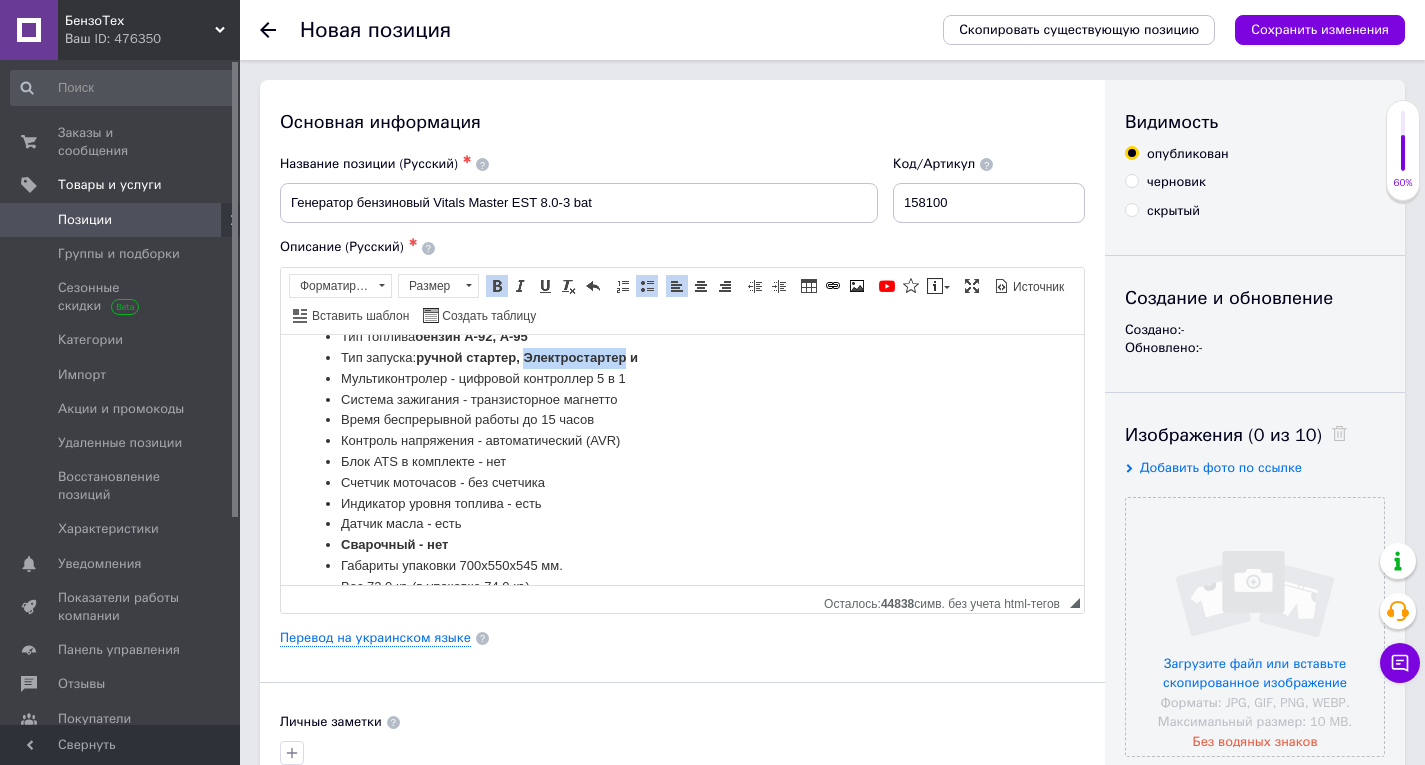 click on "ручной стартер, Электростартер и" at bounding box center [527, 356] 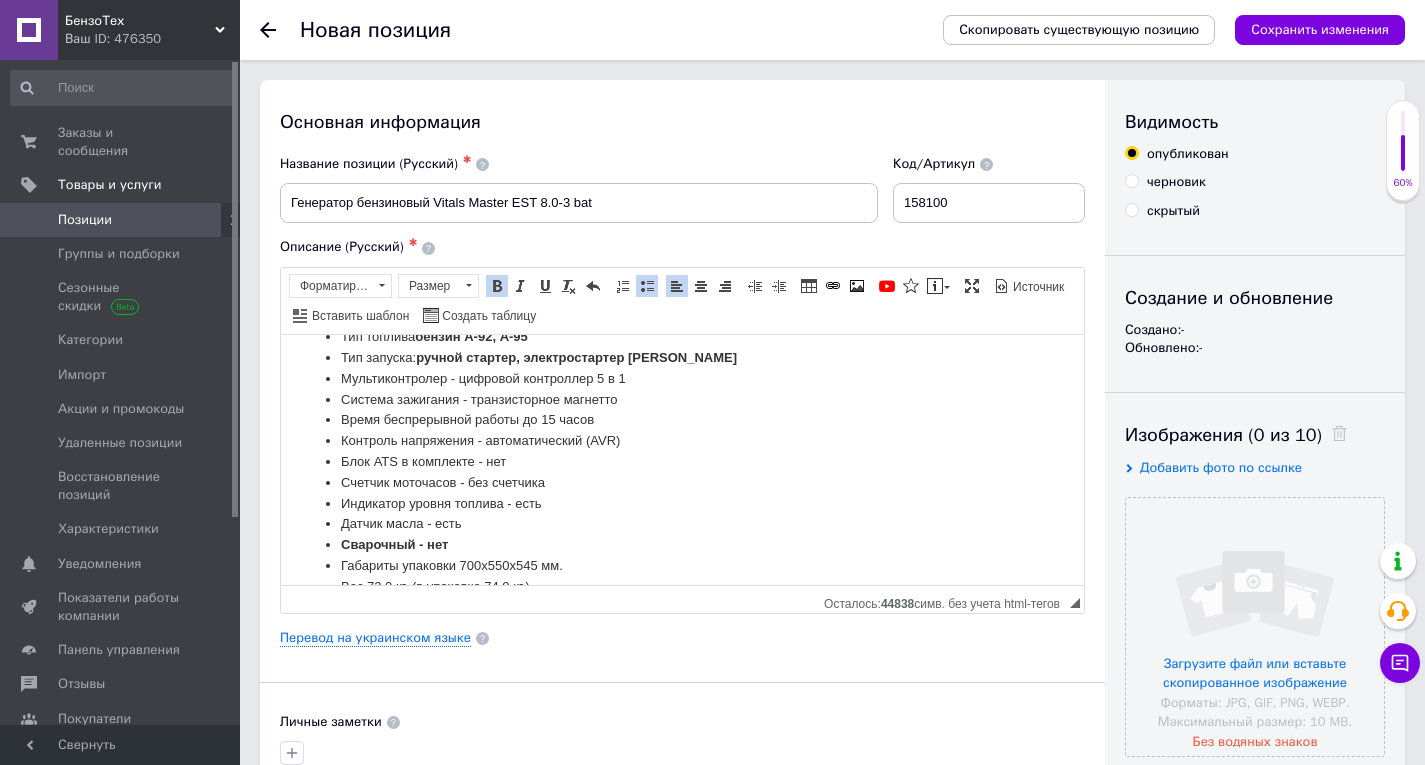 click on "Тип запуска:  ручной стартер, э лектростартер и" at bounding box center (682, 357) 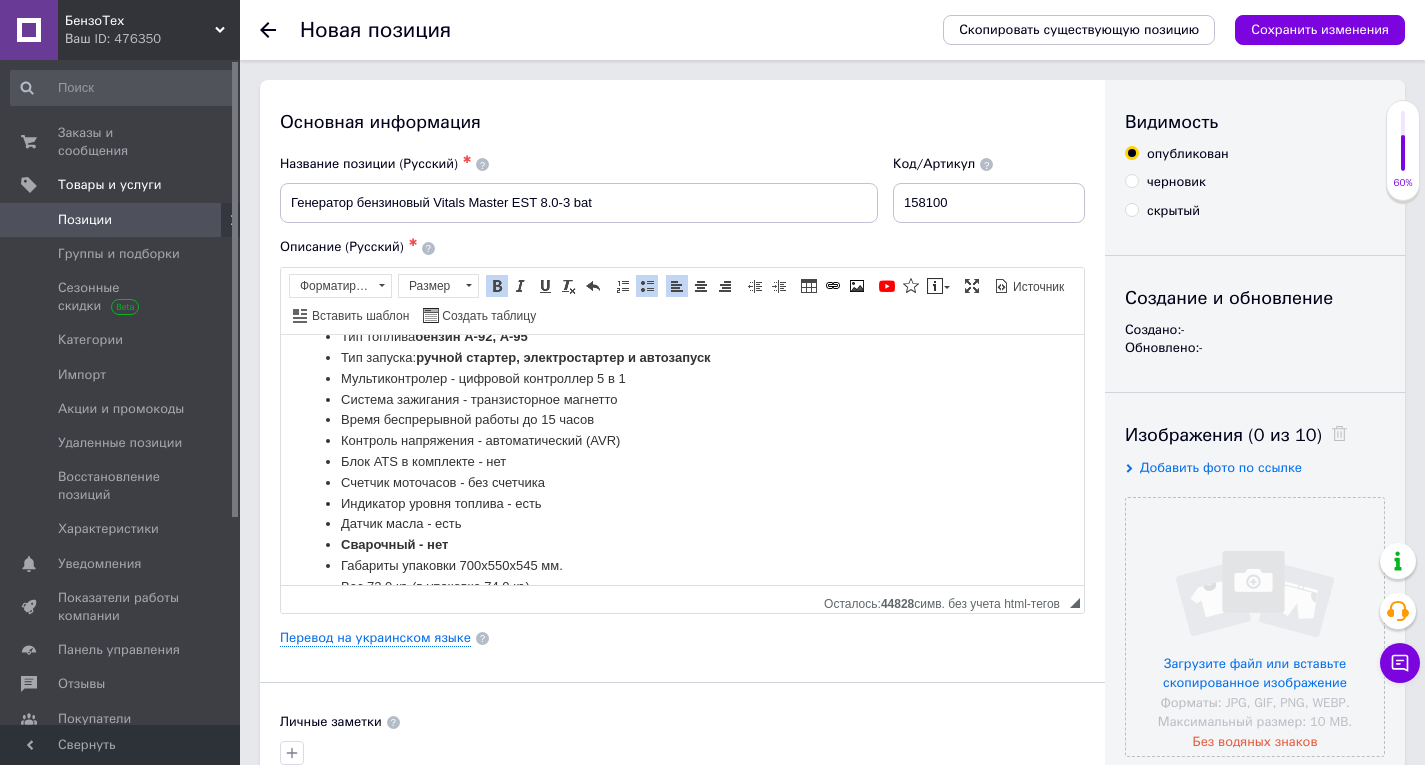 click on "Время беспрерывной работы до 15 часов" at bounding box center [682, 419] 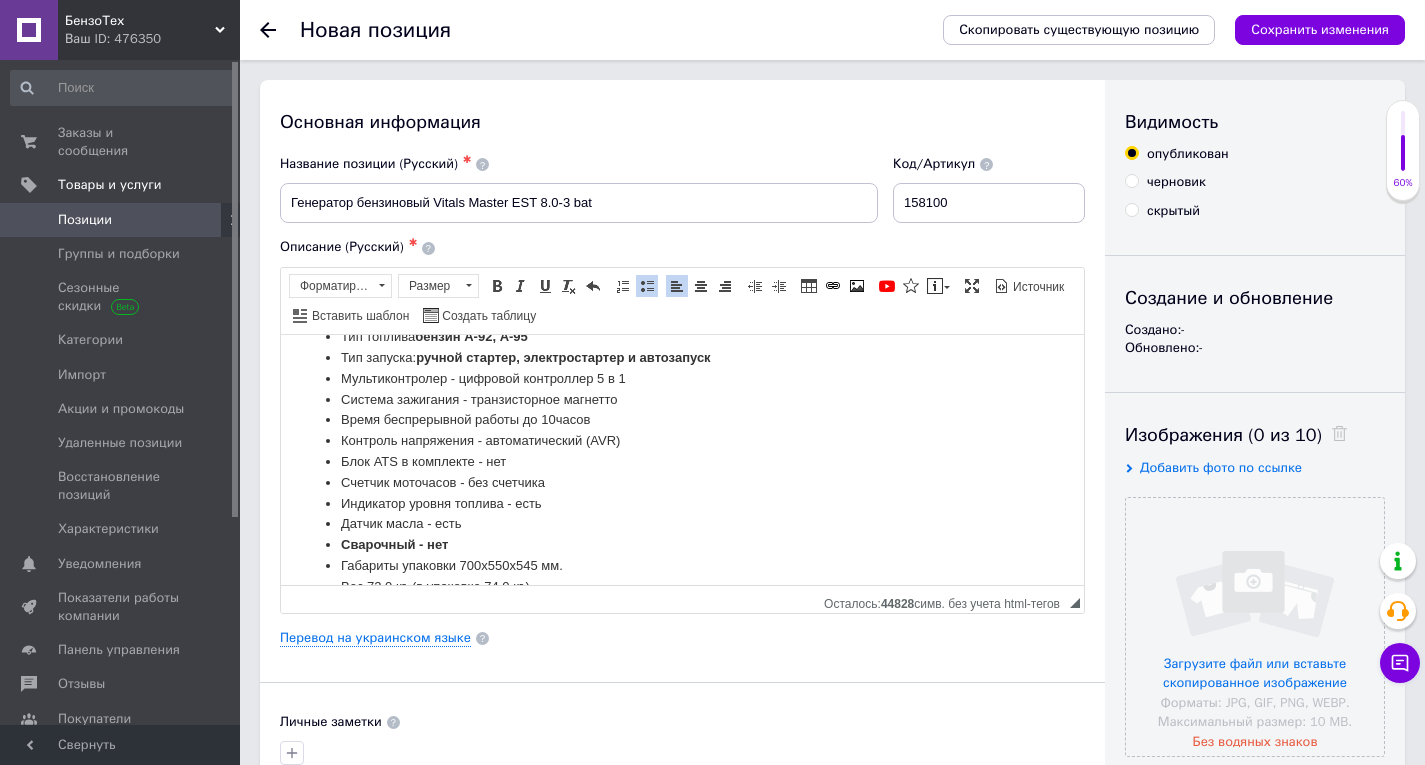 click on "Время беспрерывной работы до 10  часов" at bounding box center (682, 419) 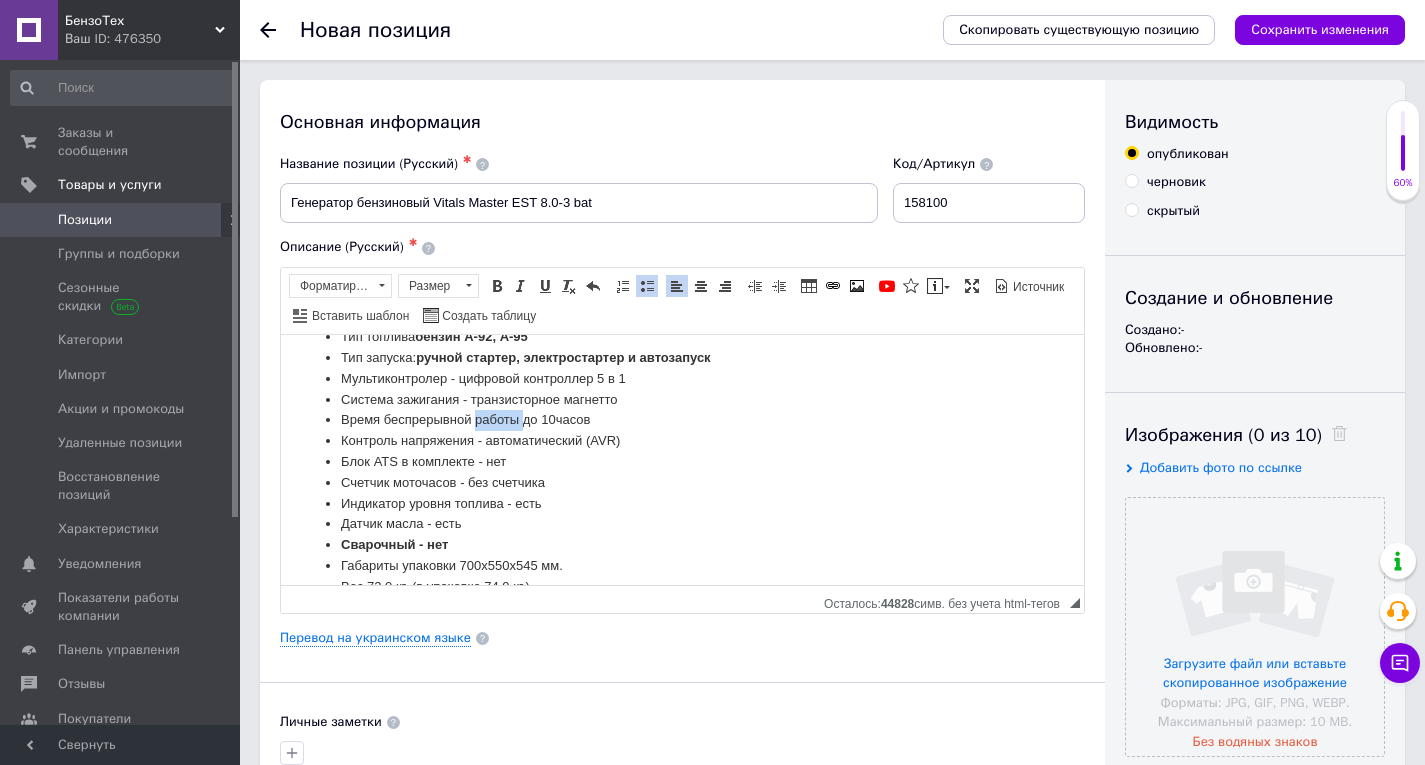 click on "Время беспрерывной работы до 10  часов" at bounding box center [682, 419] 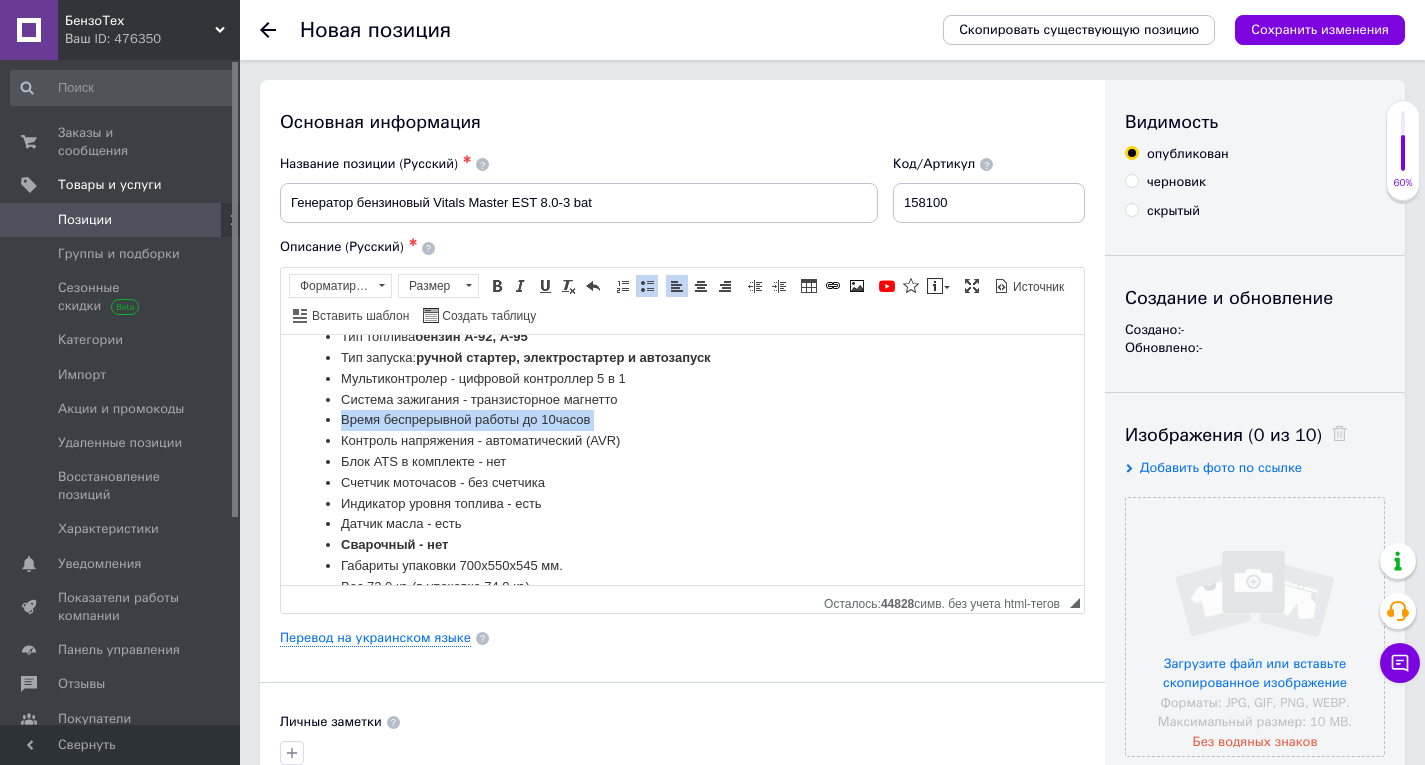 click on "Время беспрерывной работы до 10  часов" at bounding box center [682, 419] 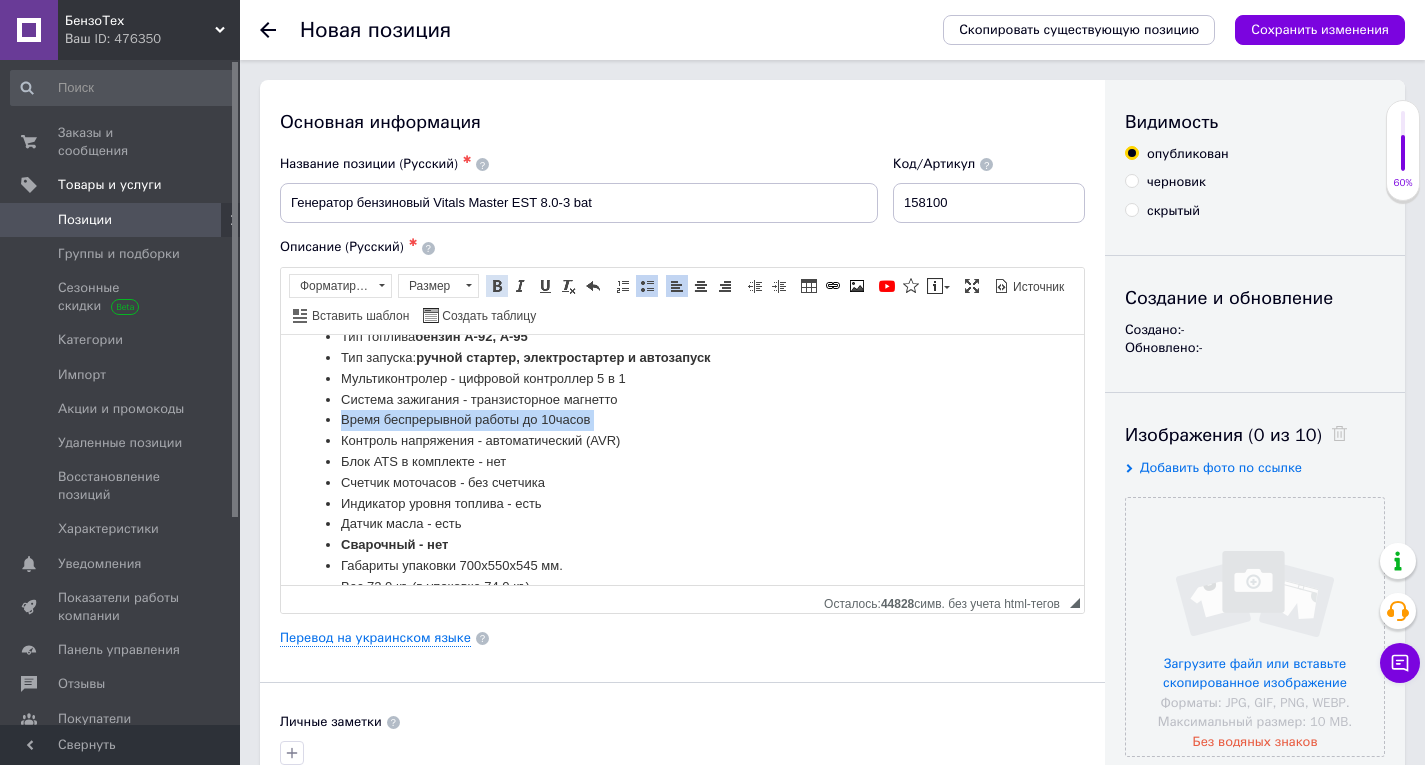 click on "Полужирный  Комбинация клавиш Ctrl+B" at bounding box center (497, 286) 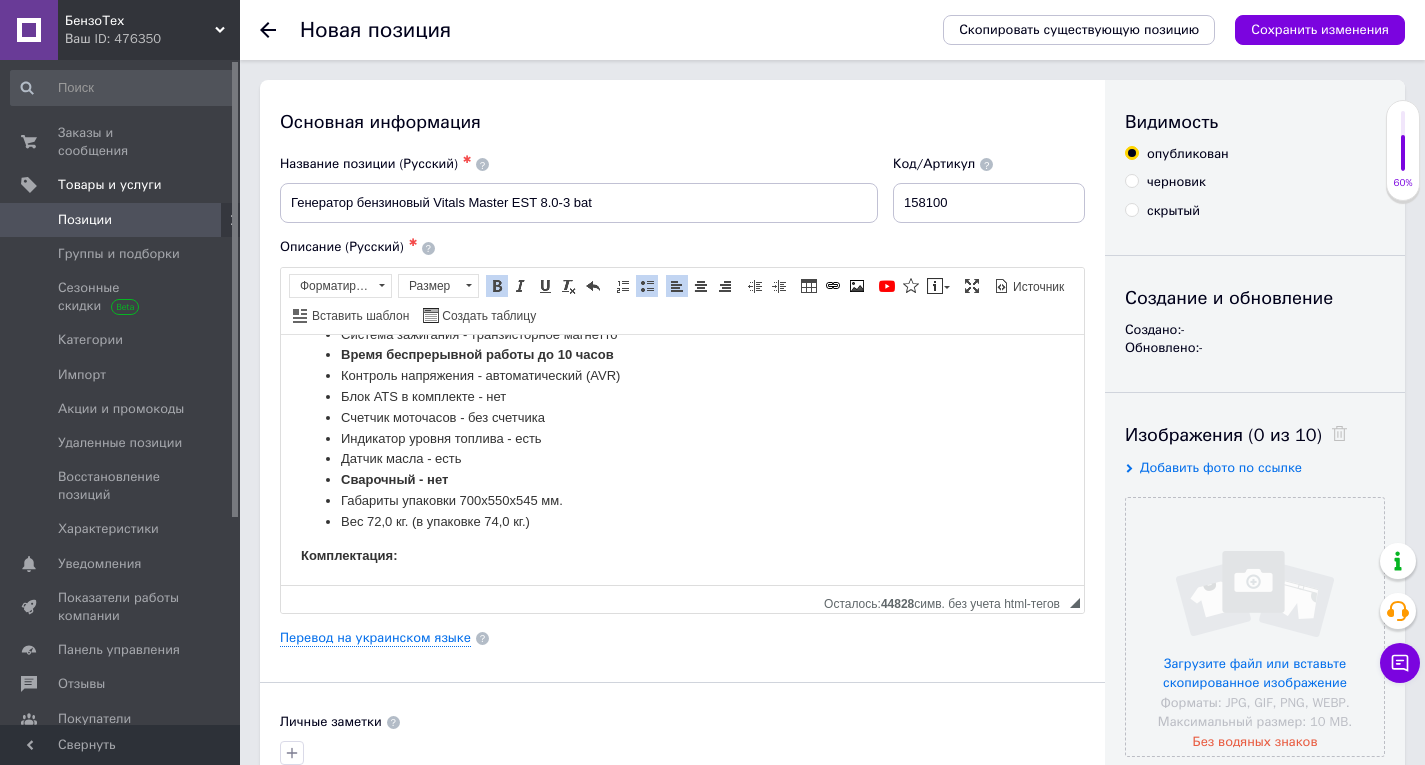 scroll, scrollTop: 1796, scrollLeft: 0, axis: vertical 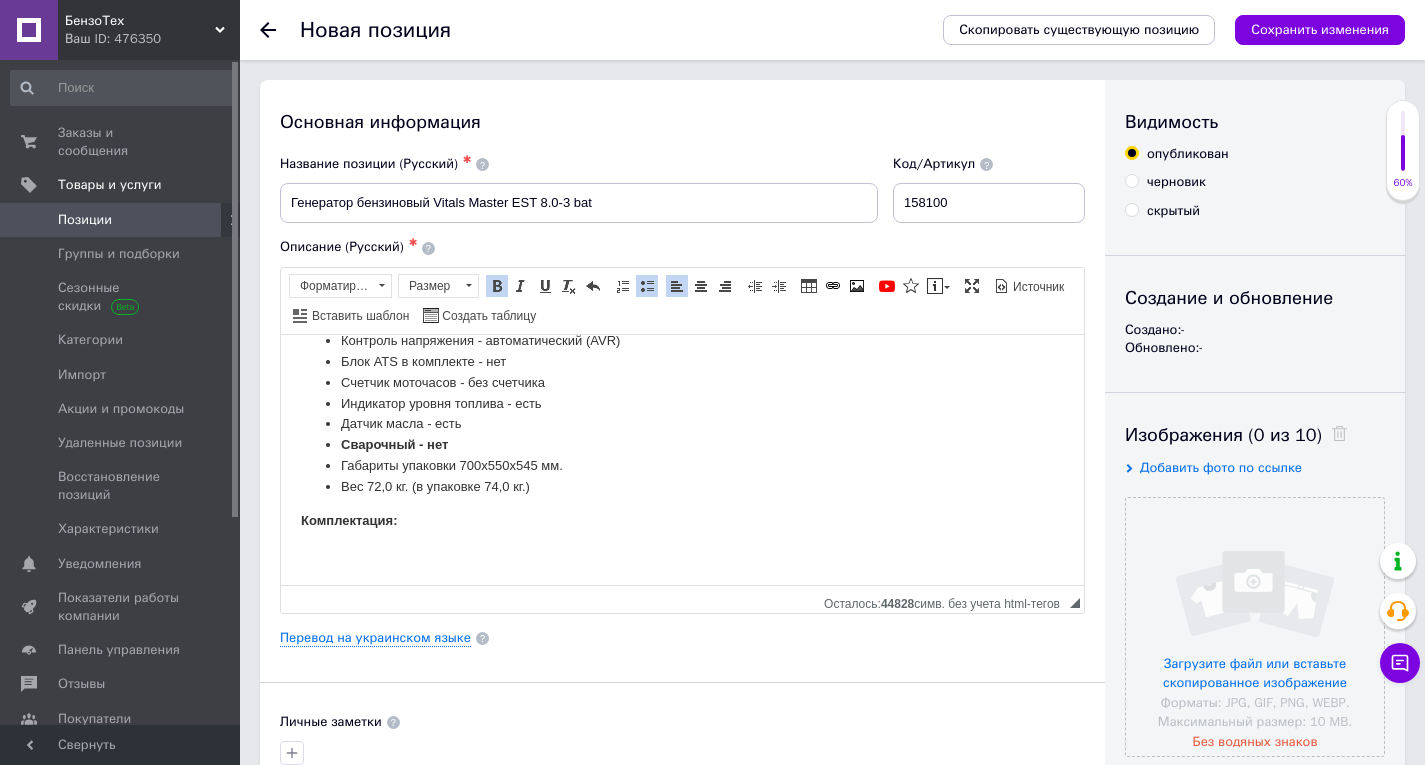 click on "Датчик масла - есть" at bounding box center [682, 423] 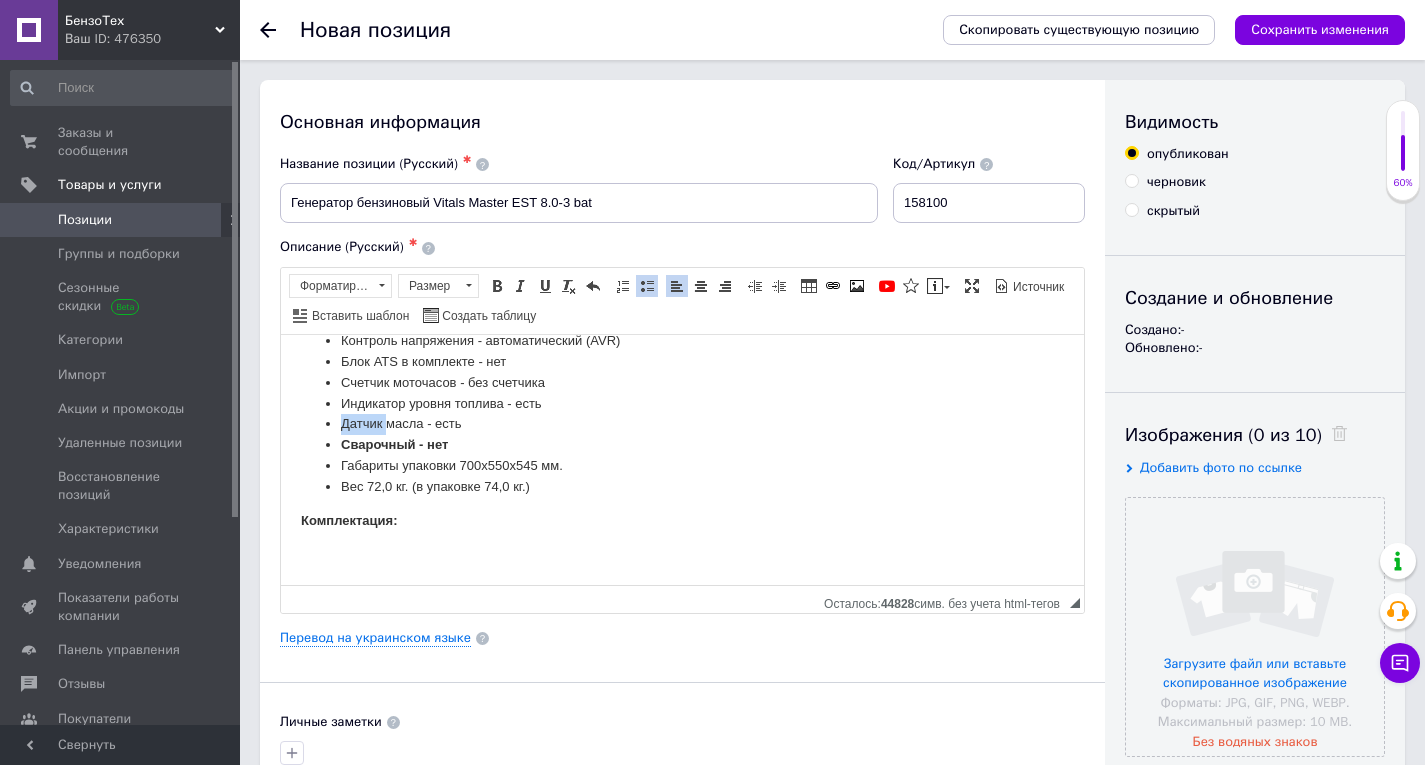 click on "Датчик масла - есть" at bounding box center [682, 423] 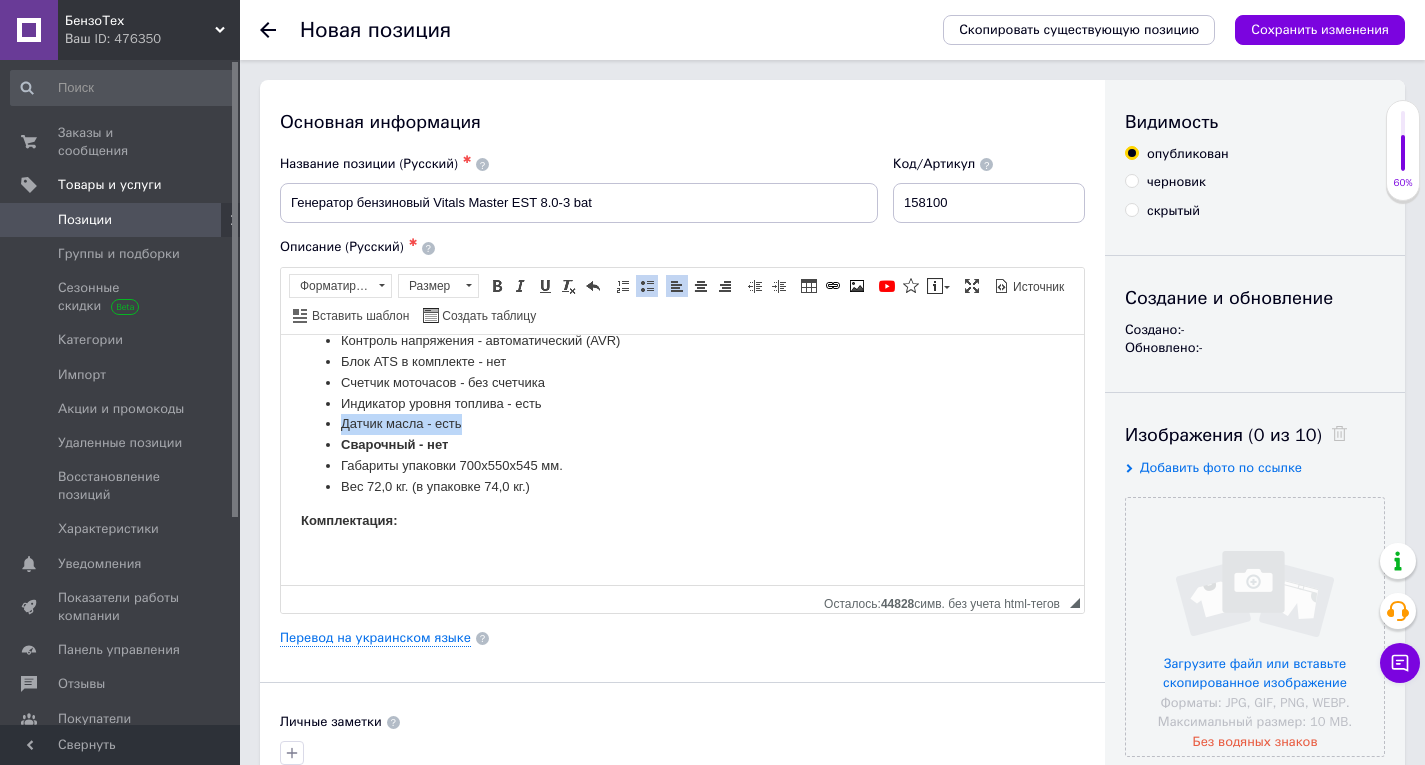 click on "Датчик масла - есть" at bounding box center (682, 423) 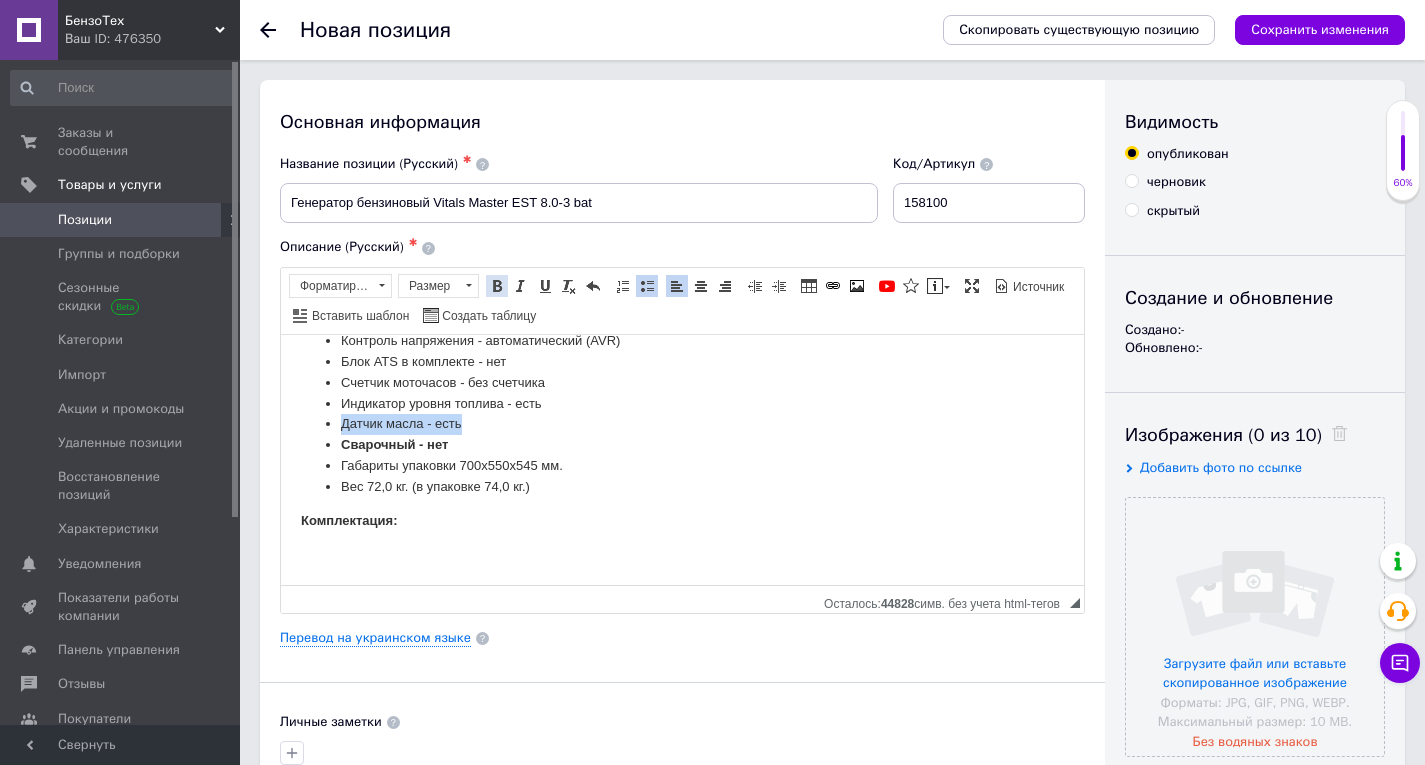 click at bounding box center (497, 286) 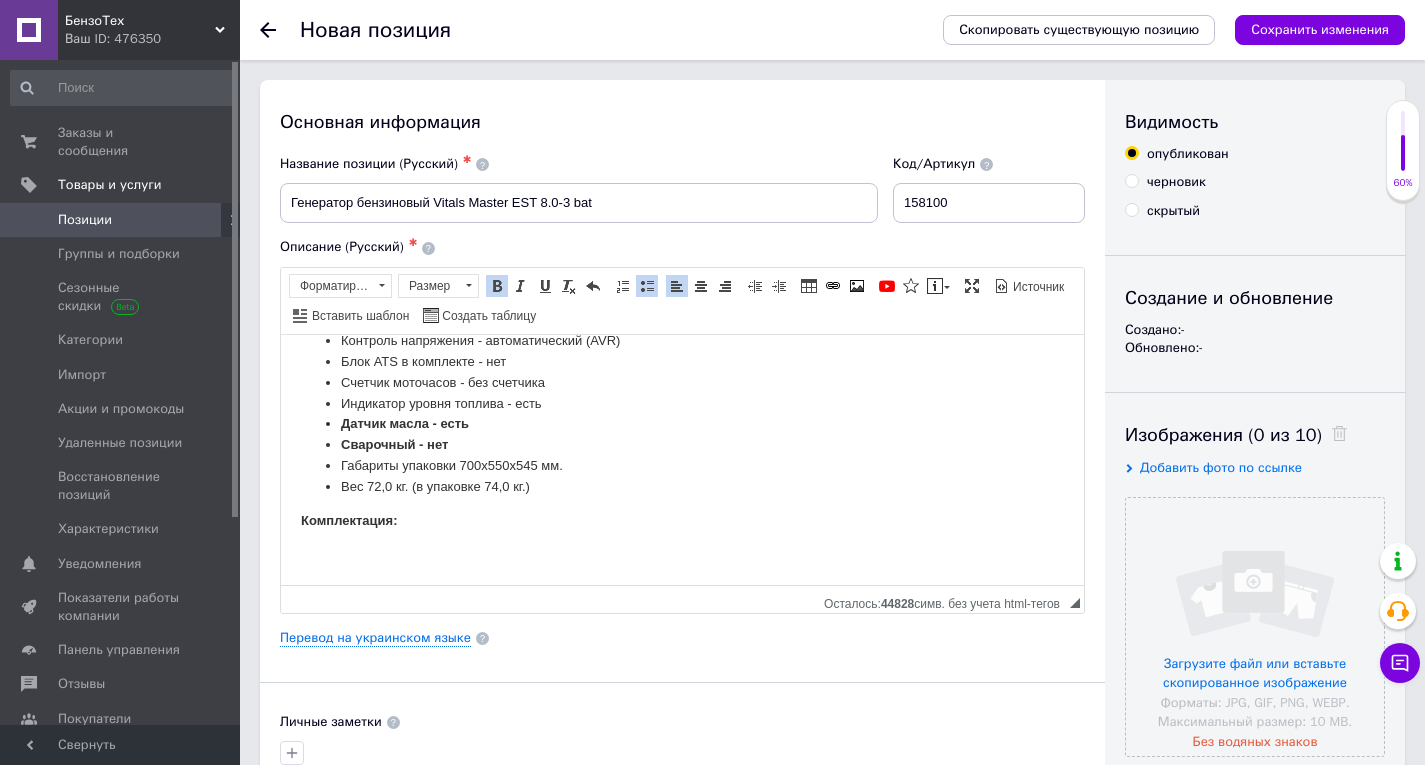 click on "Индикатор уровня топлива - есть" at bounding box center [682, 403] 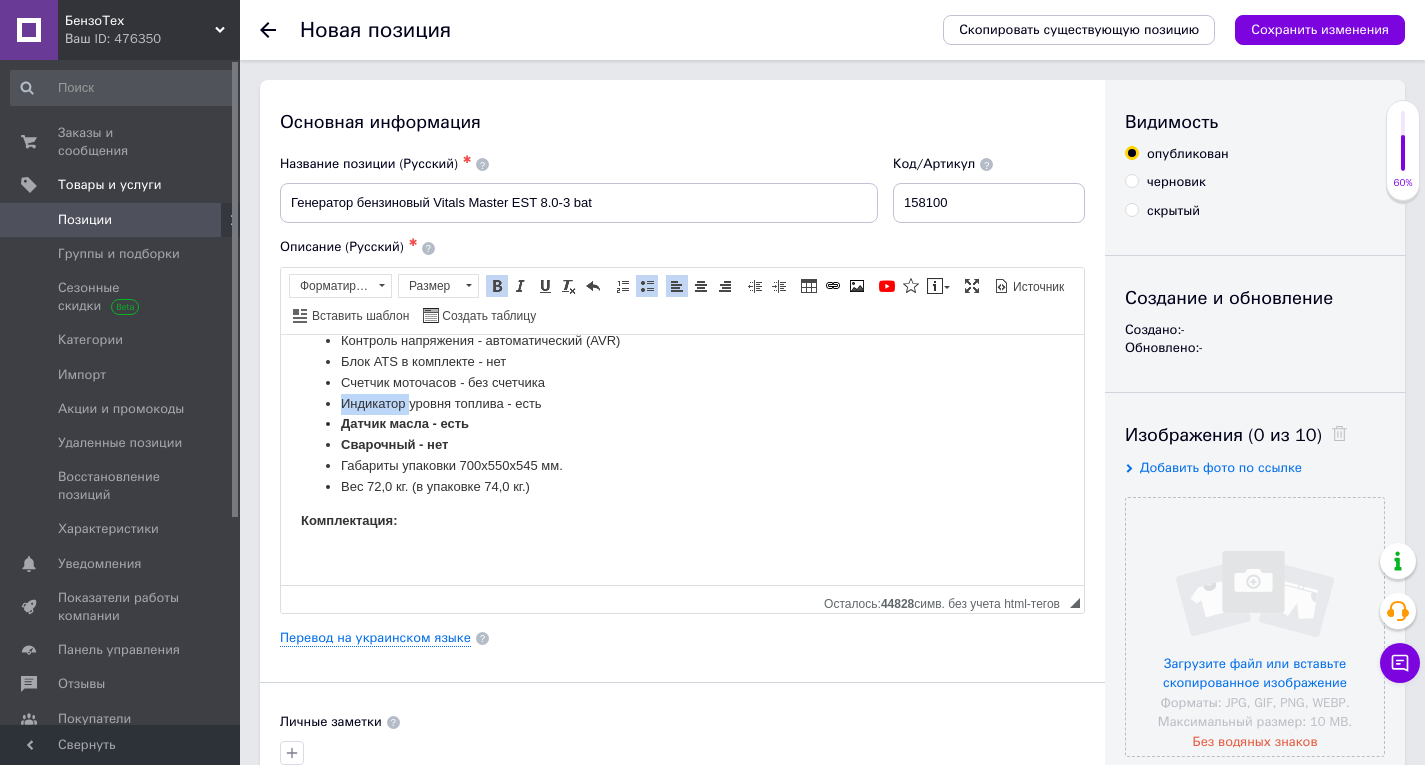 click on "Индикатор уровня топлива - есть" at bounding box center (682, 403) 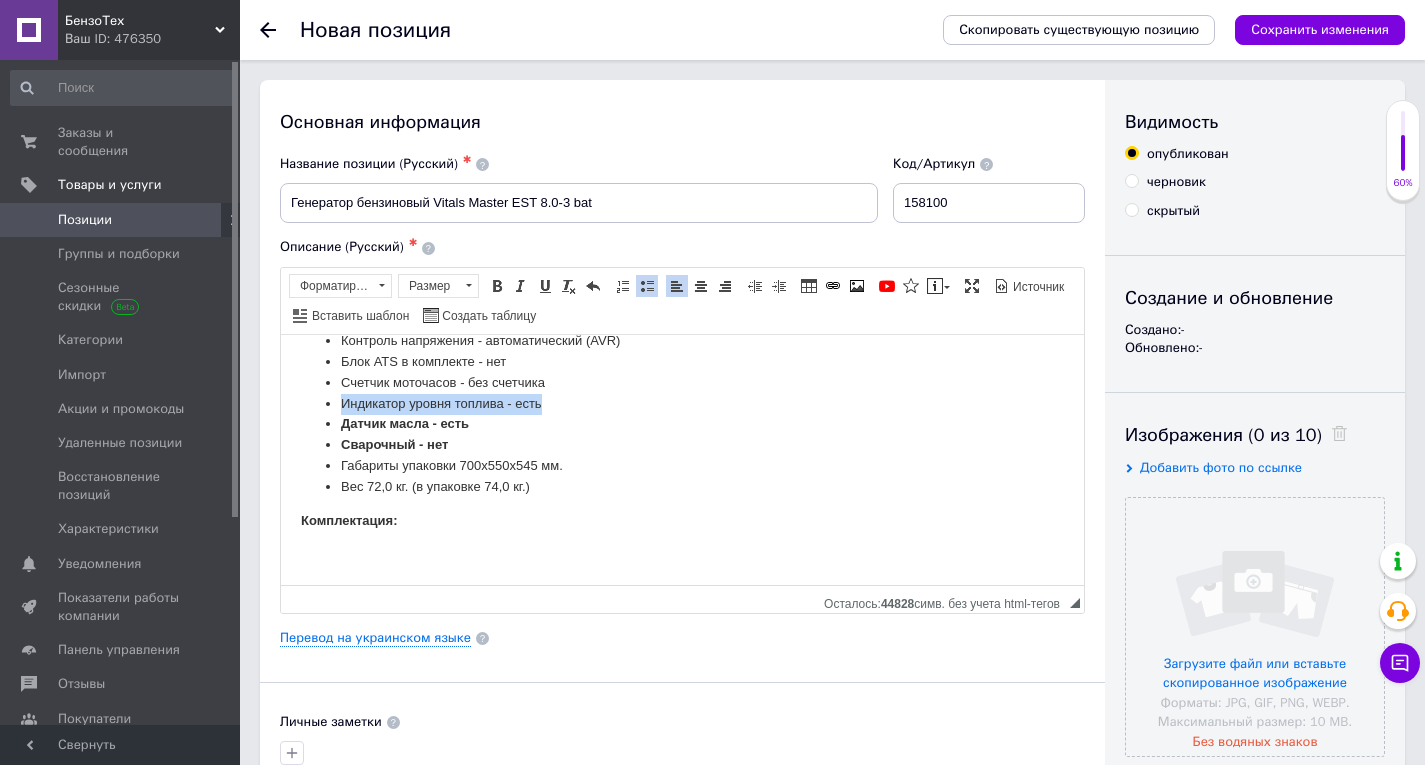 click on "Индикатор уровня топлива - есть" at bounding box center (682, 403) 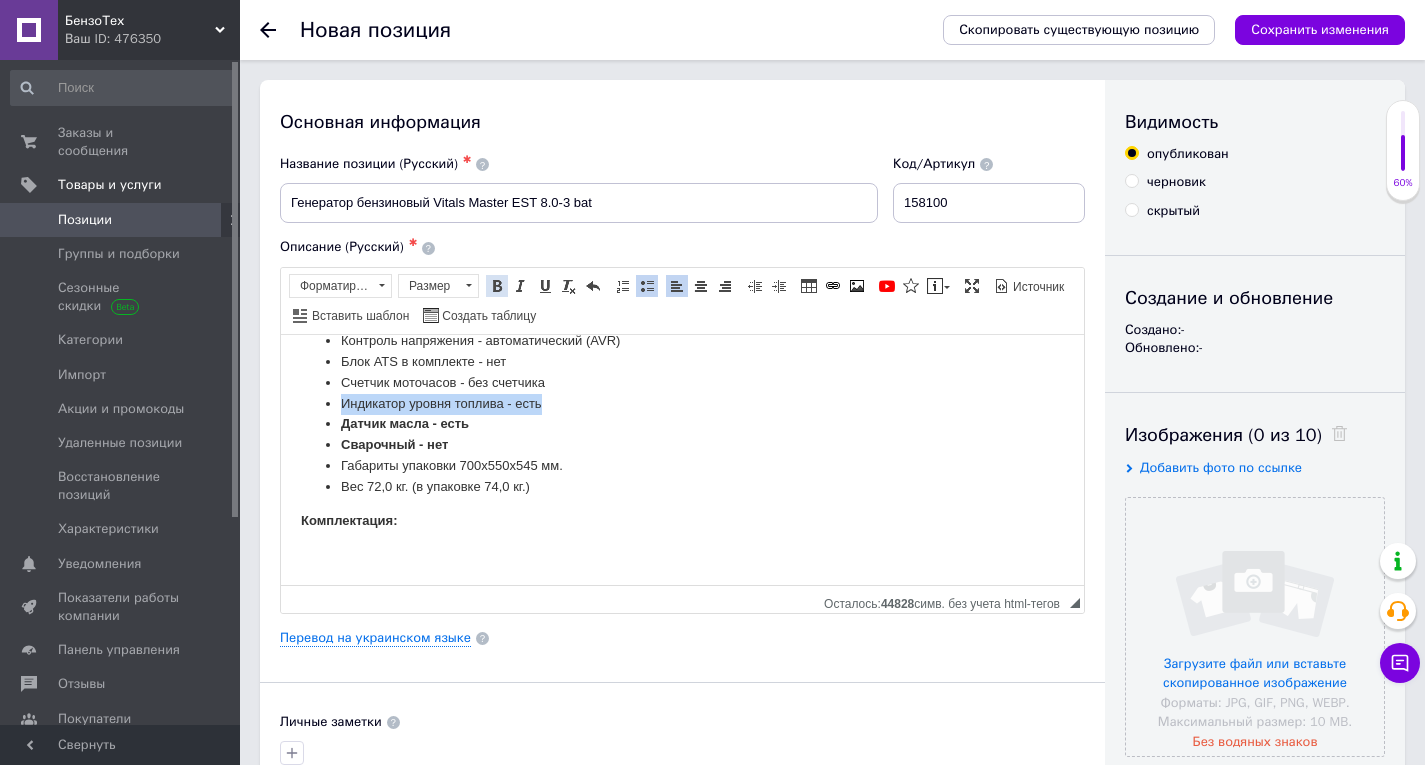 click at bounding box center (497, 286) 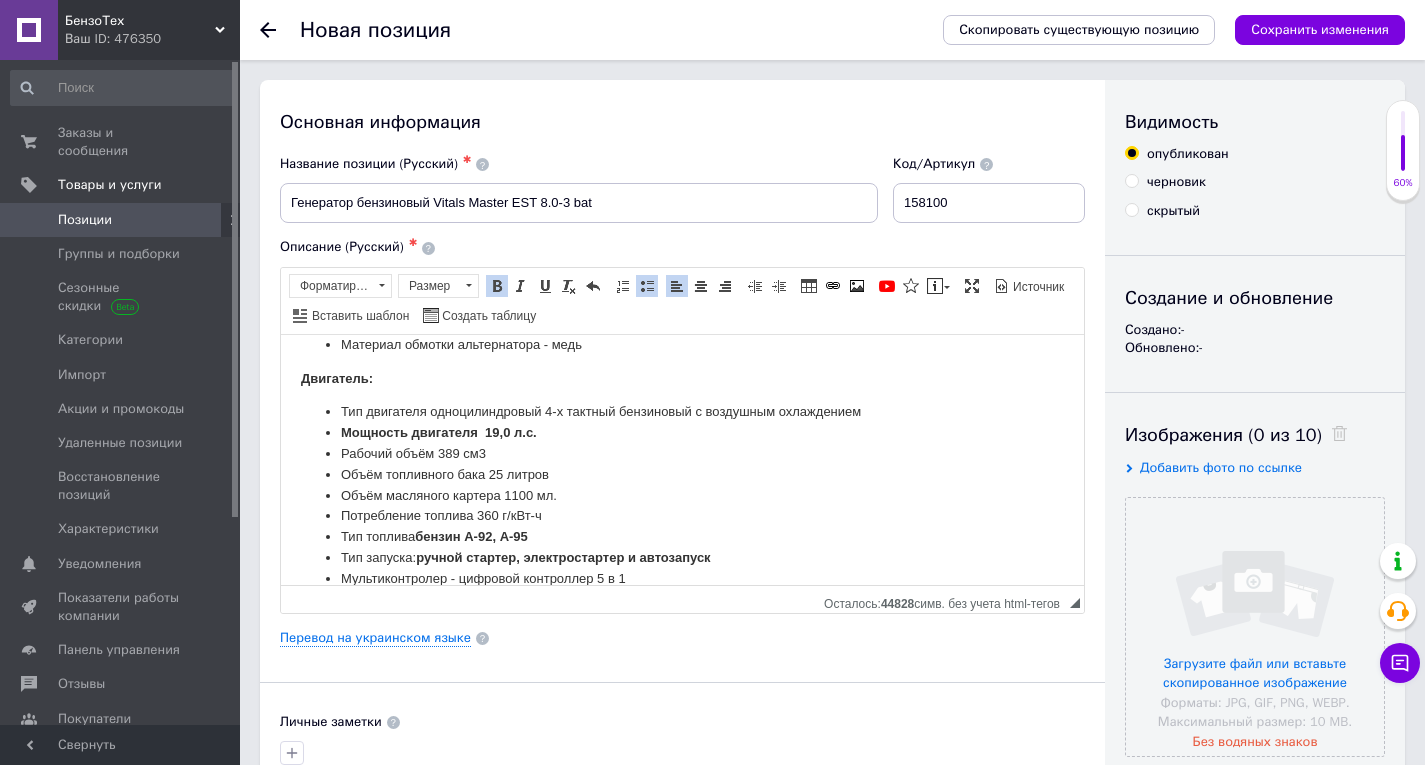 scroll, scrollTop: 1396, scrollLeft: 0, axis: vertical 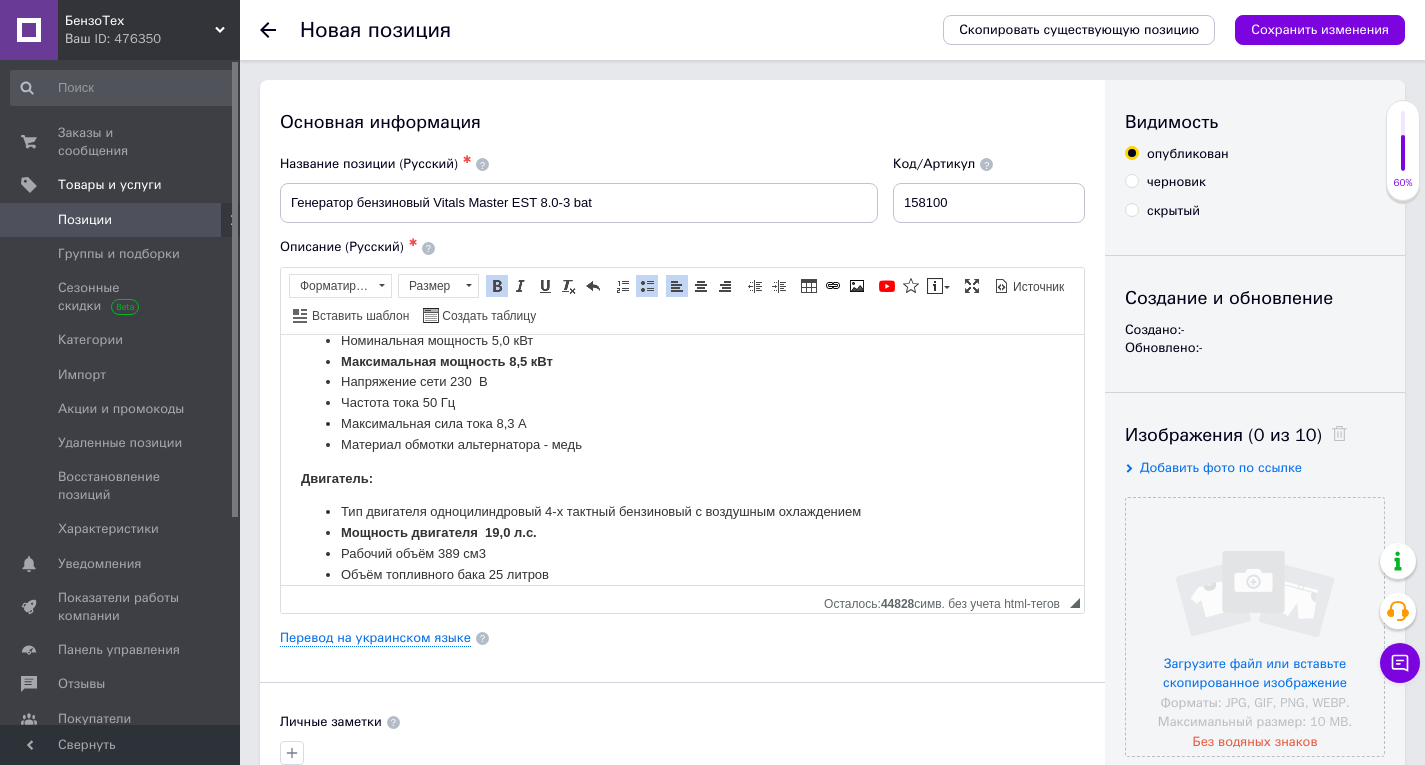 click on "Номинальная мощность 5,0 кВт" at bounding box center (682, 340) 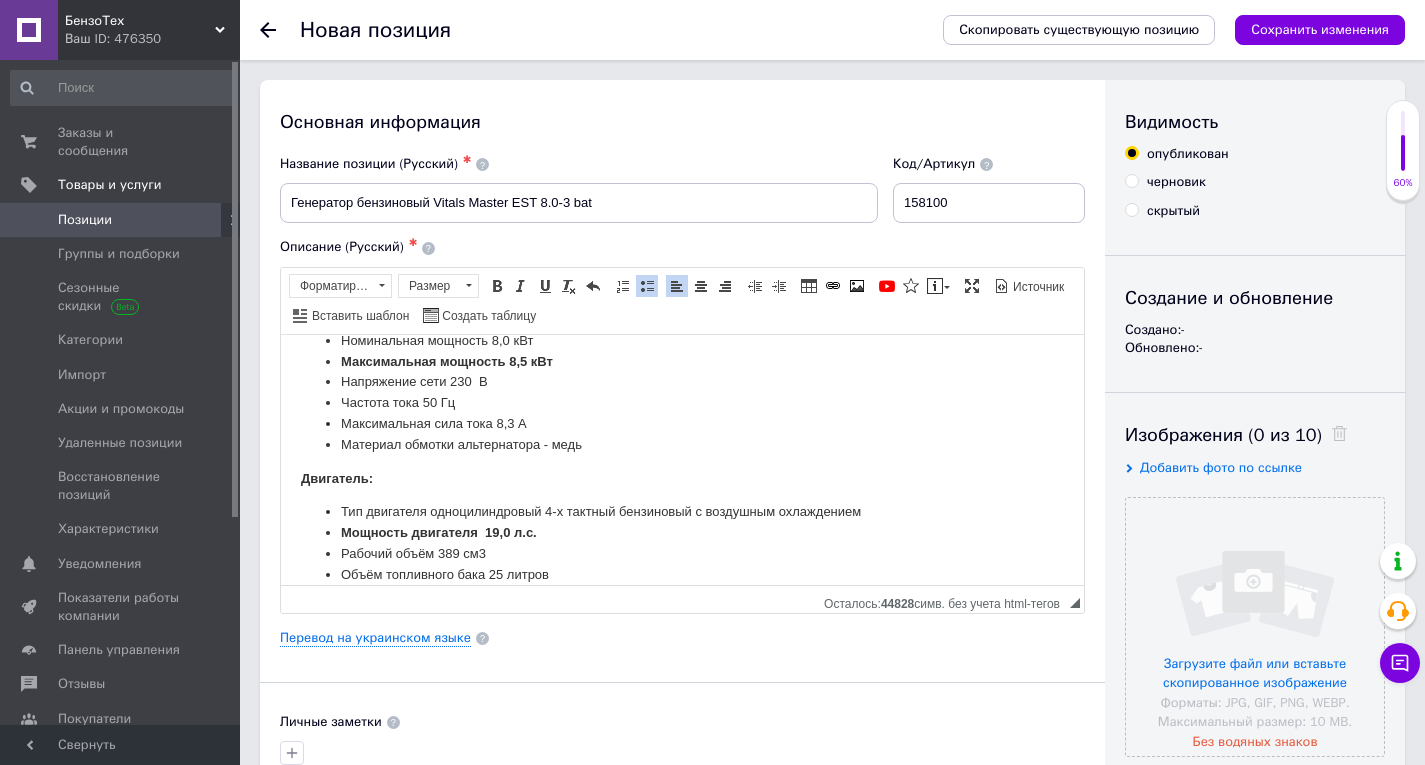 click on "Номинальная мощность 8 ,0 кВт" at bounding box center [682, 340] 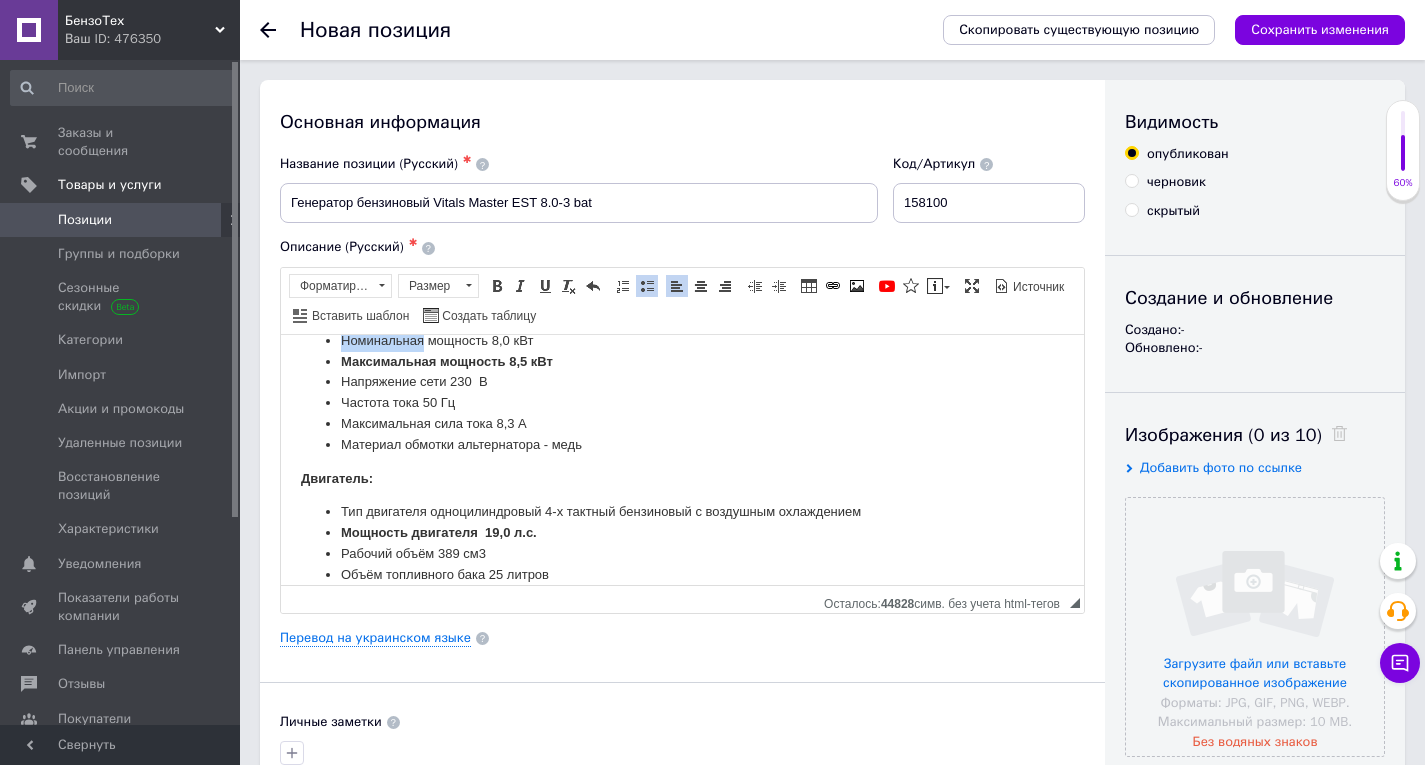 click on "Номинальная мощность 8 ,0 кВт" at bounding box center (682, 340) 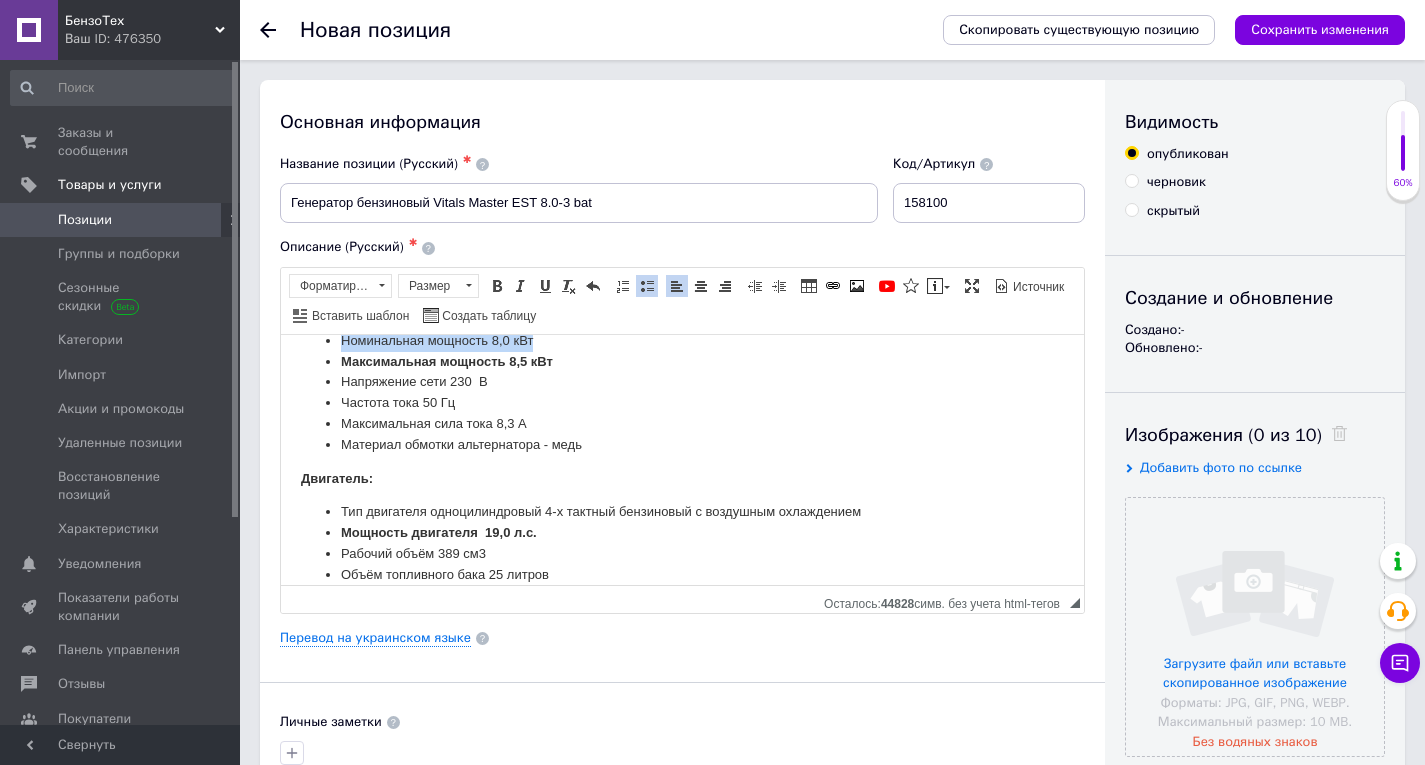 click on "Номинальная мощность 8 ,0 кВт" at bounding box center [682, 340] 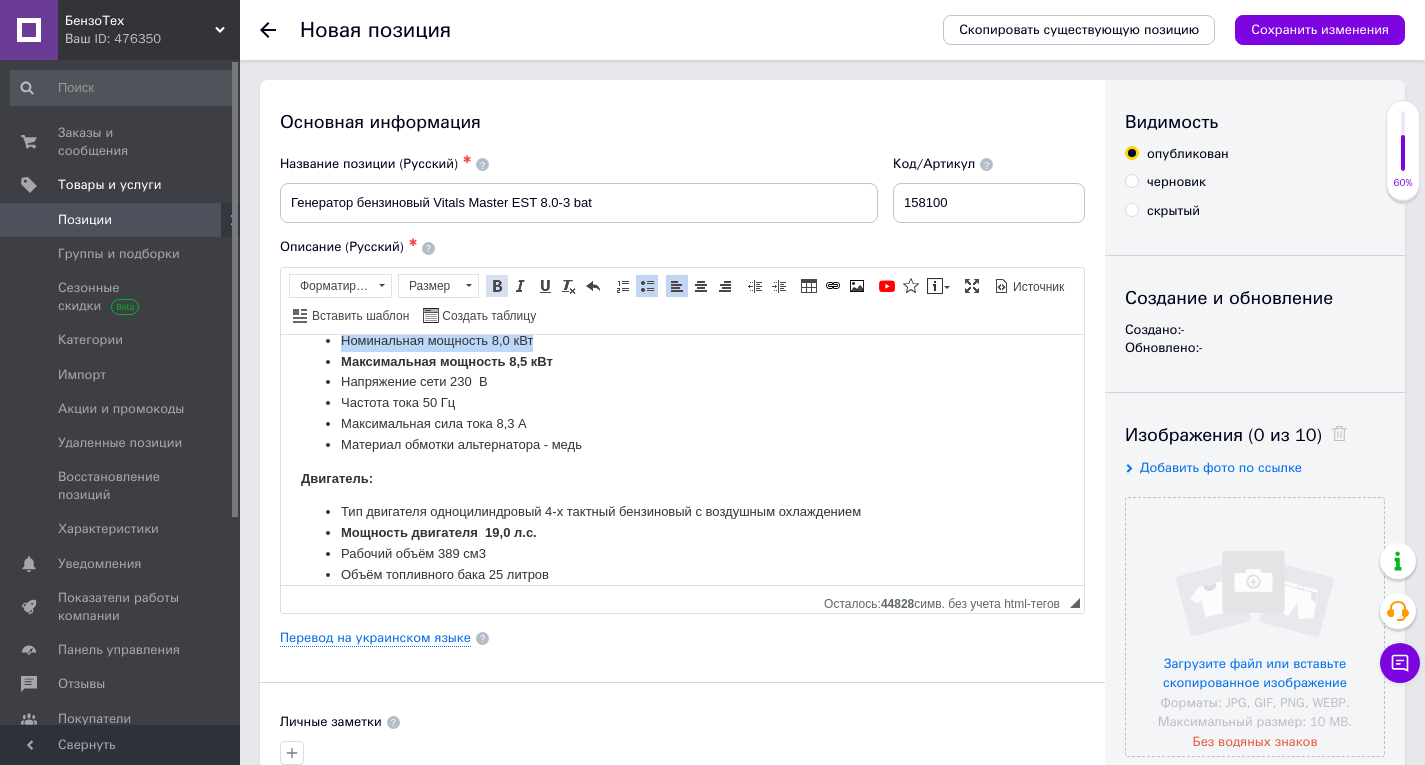 click at bounding box center [497, 286] 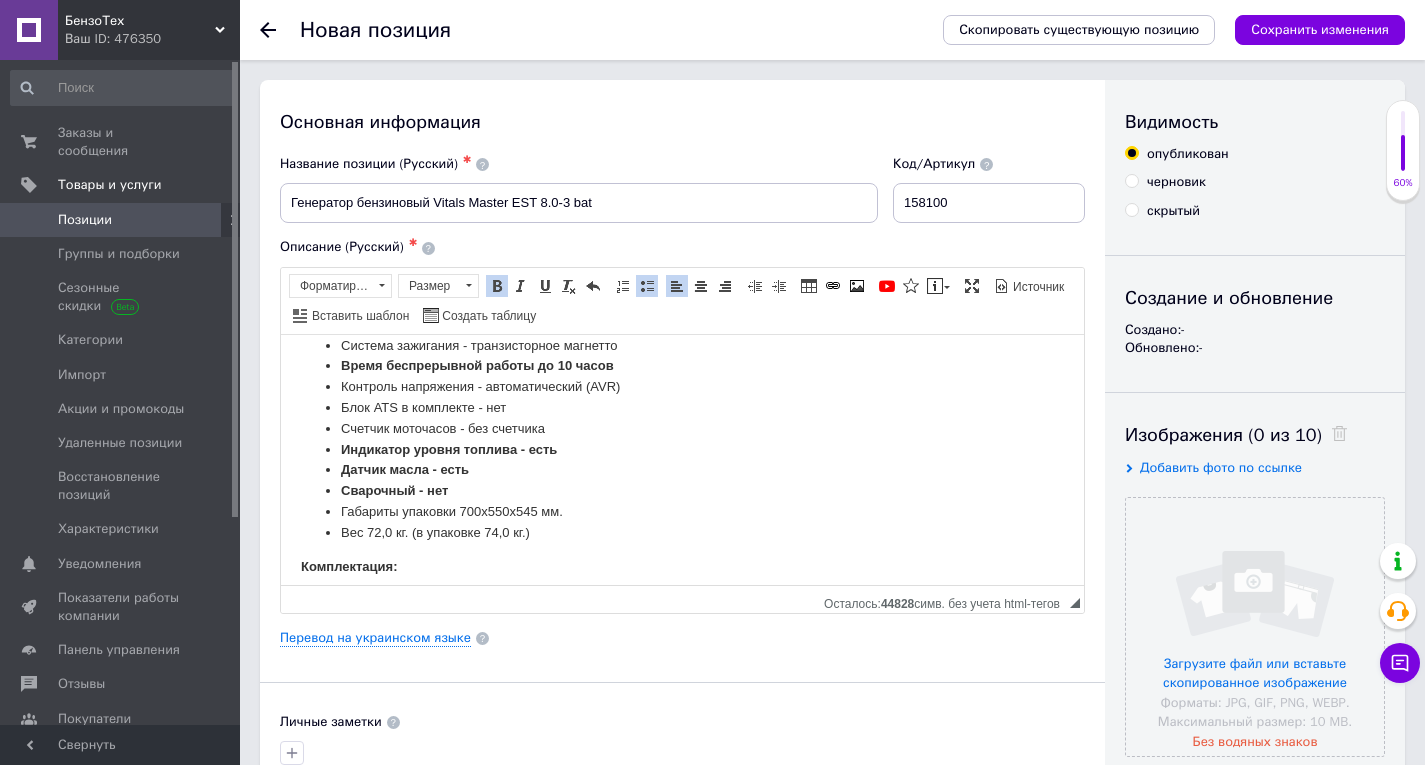scroll, scrollTop: 1796, scrollLeft: 0, axis: vertical 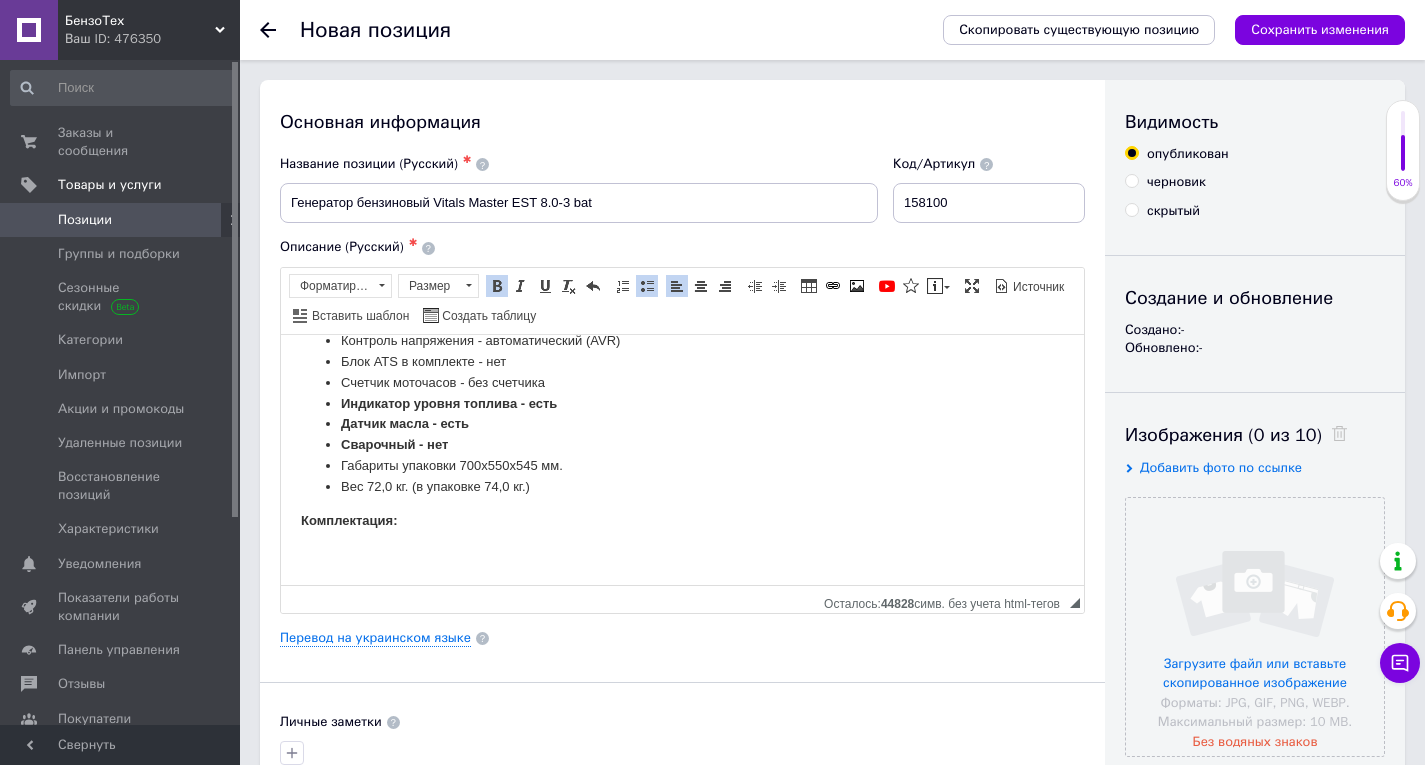 click on "Вес 72,0 кг. (в упаковке 74,0 кг.)" at bounding box center [682, 486] 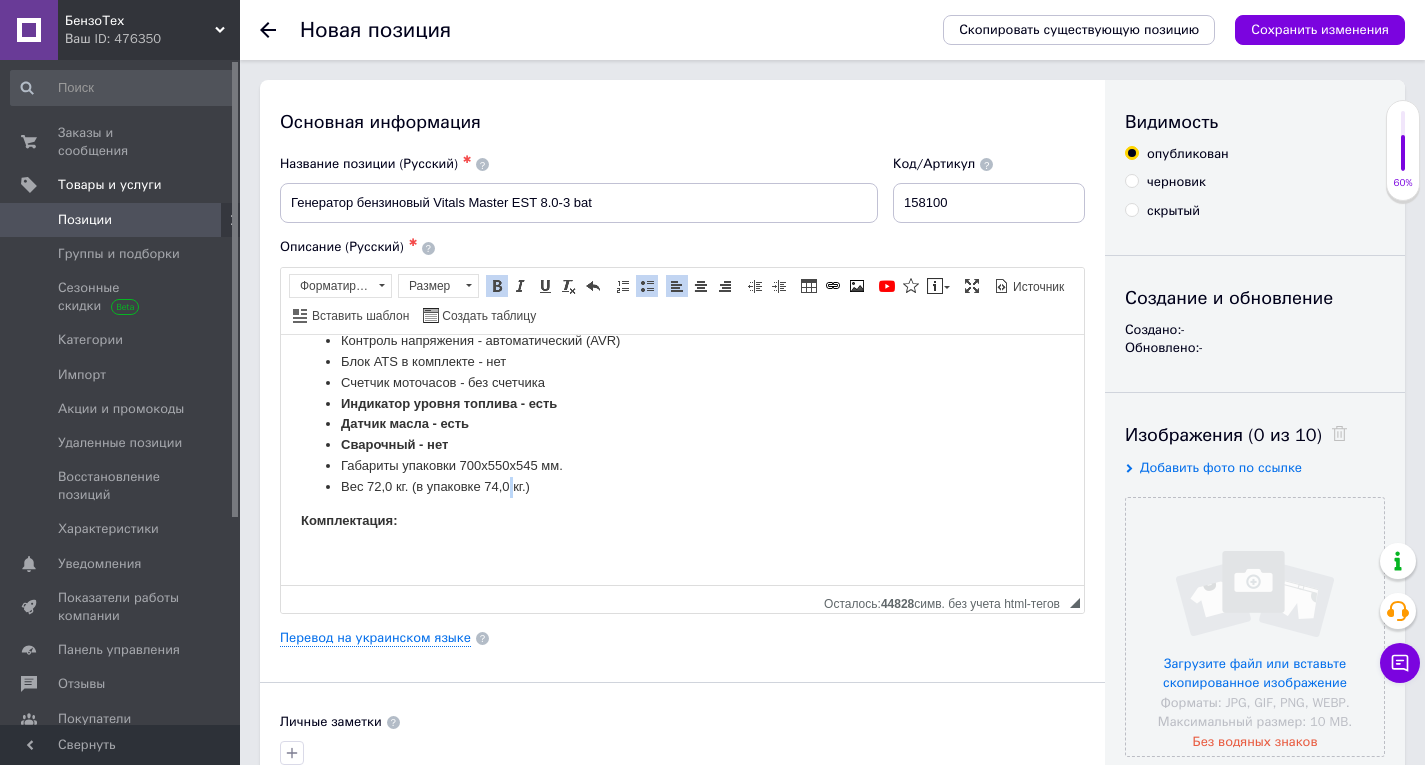 click on "Вес 72,0 кг. (в упаковке 74,0 кг.)" at bounding box center (682, 486) 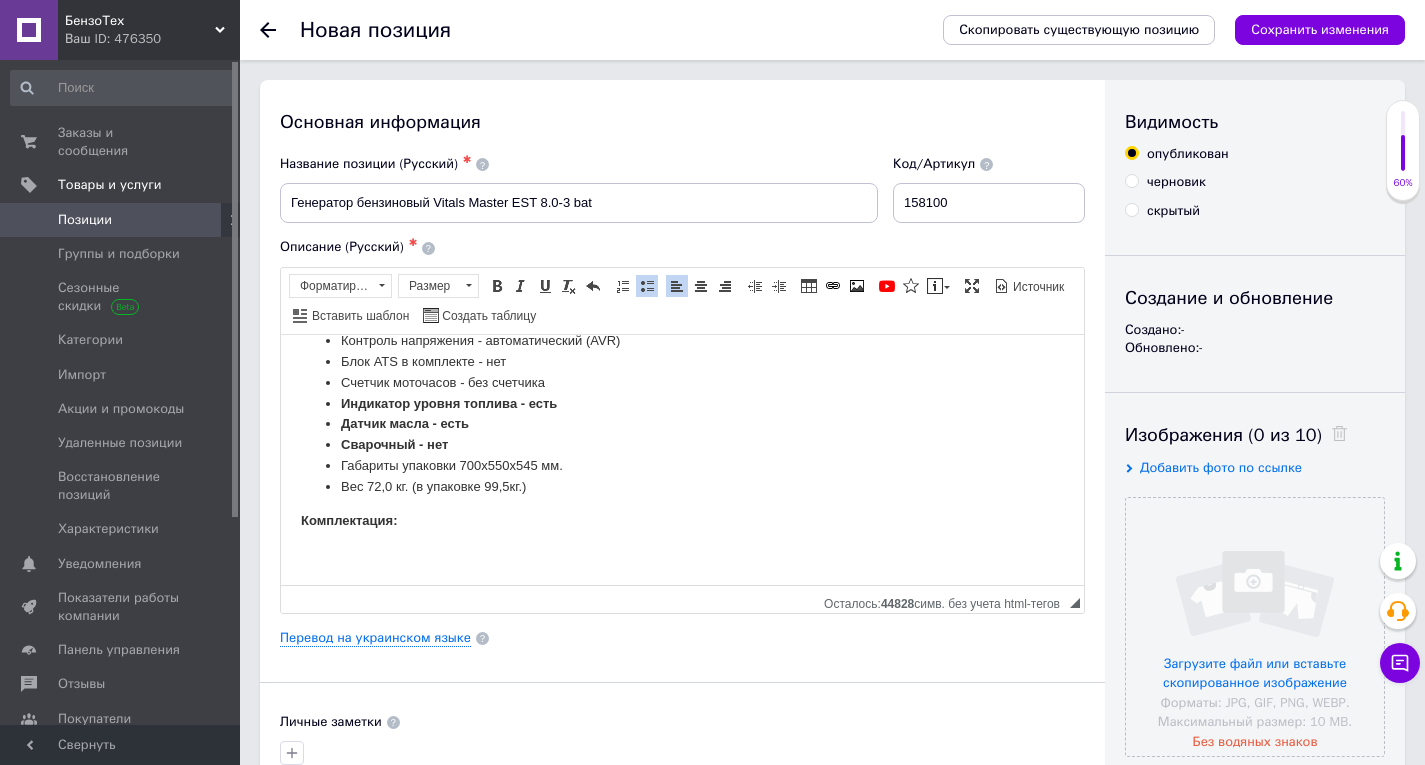 click on "Вес 72,0 кг. (в упаковке 99,5  кг.)" at bounding box center (682, 486) 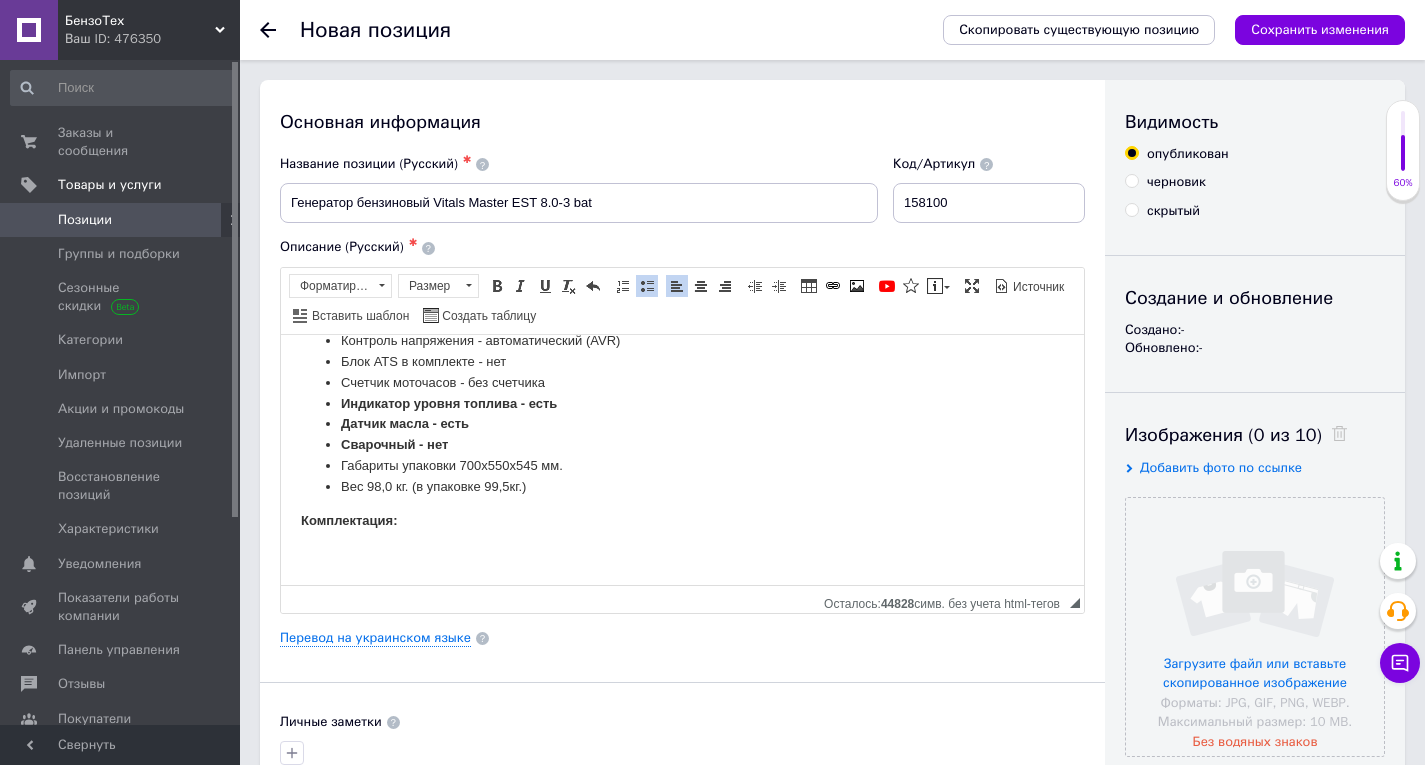 click on "Вес 98 ,0 кг. (в упаковке 99,5  кг.)" at bounding box center (682, 486) 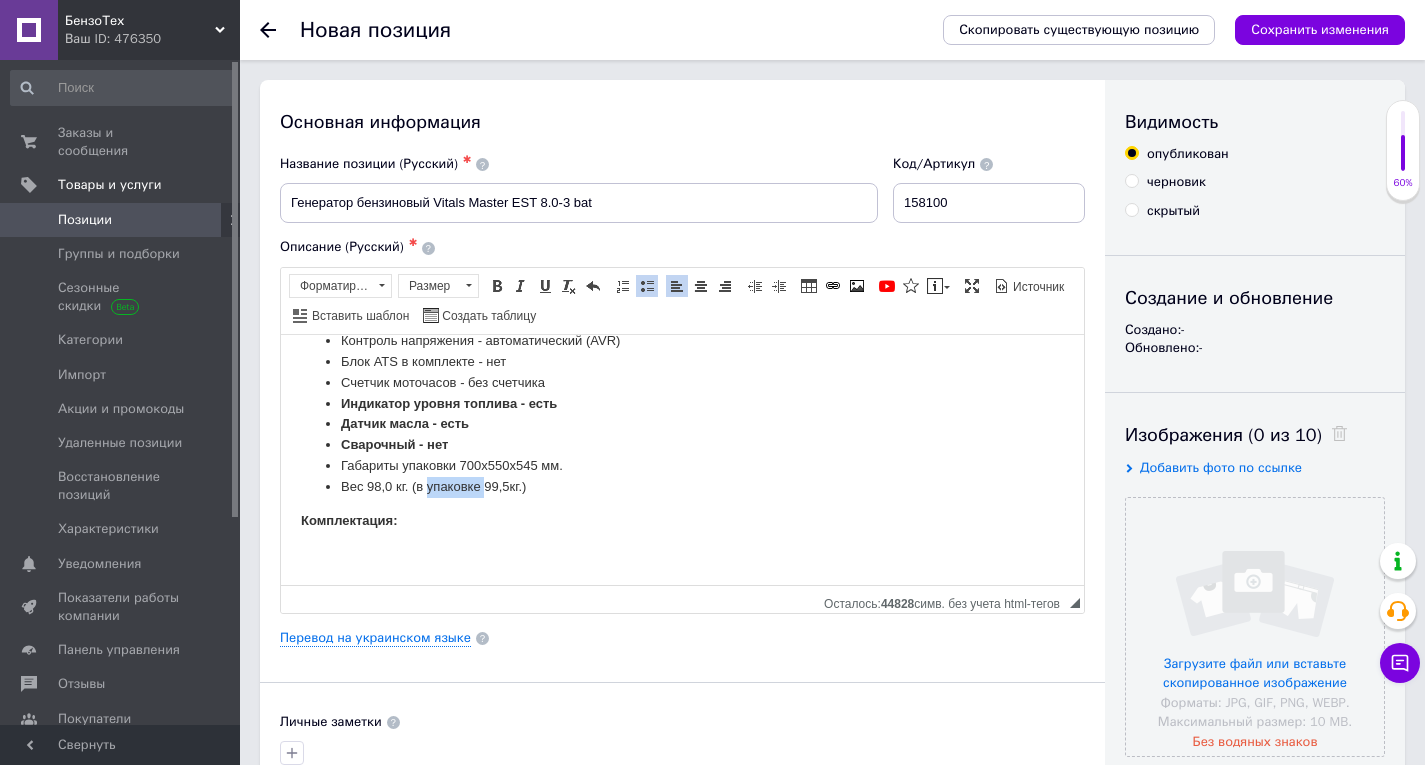 click on "Вес 98 ,0 кг. (в упаковке 99,5  кг.)" at bounding box center [682, 486] 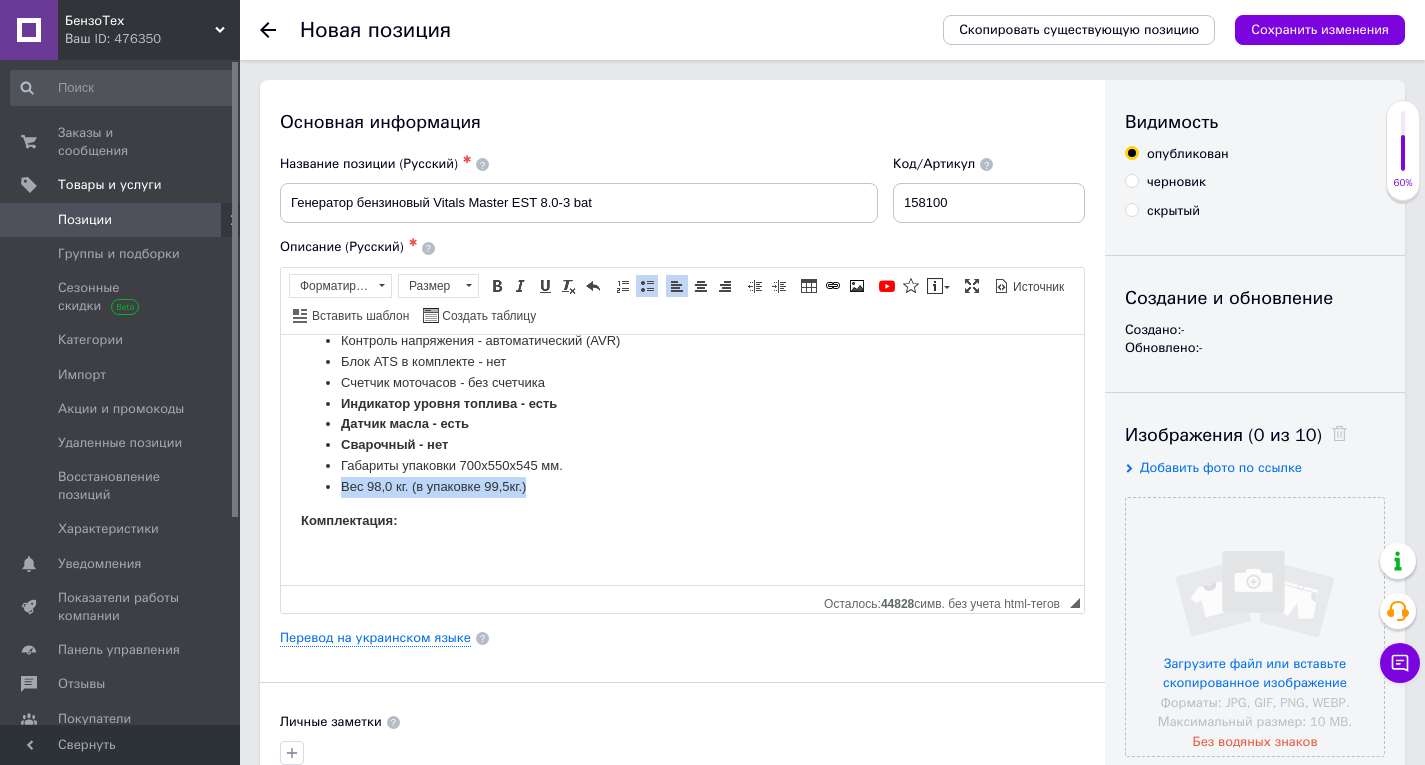 click on "Вес 98 ,0 кг. (в упаковке 99,5  кг.)" at bounding box center (682, 486) 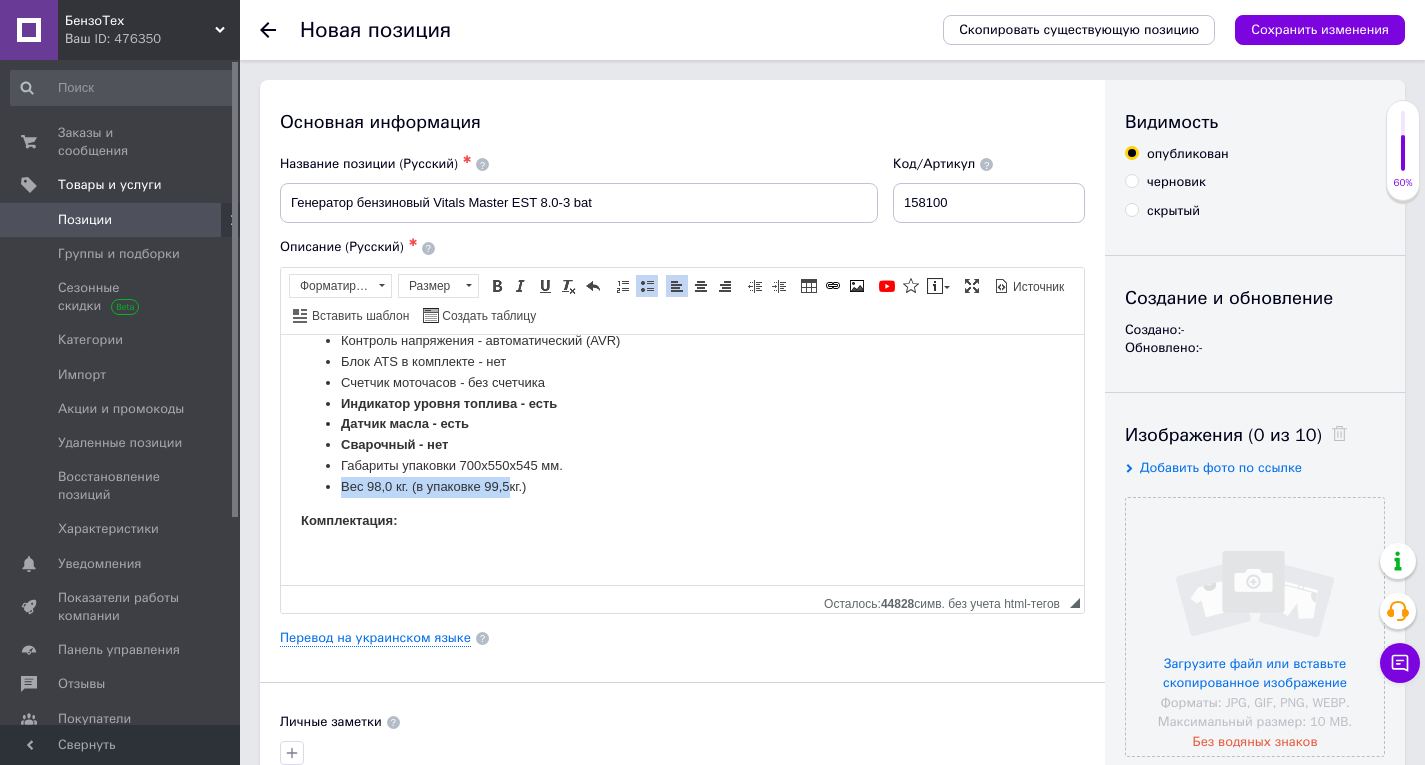 click on "Вес 98 ,0 кг. (в упаковке 99,5  кг.)" at bounding box center (682, 486) 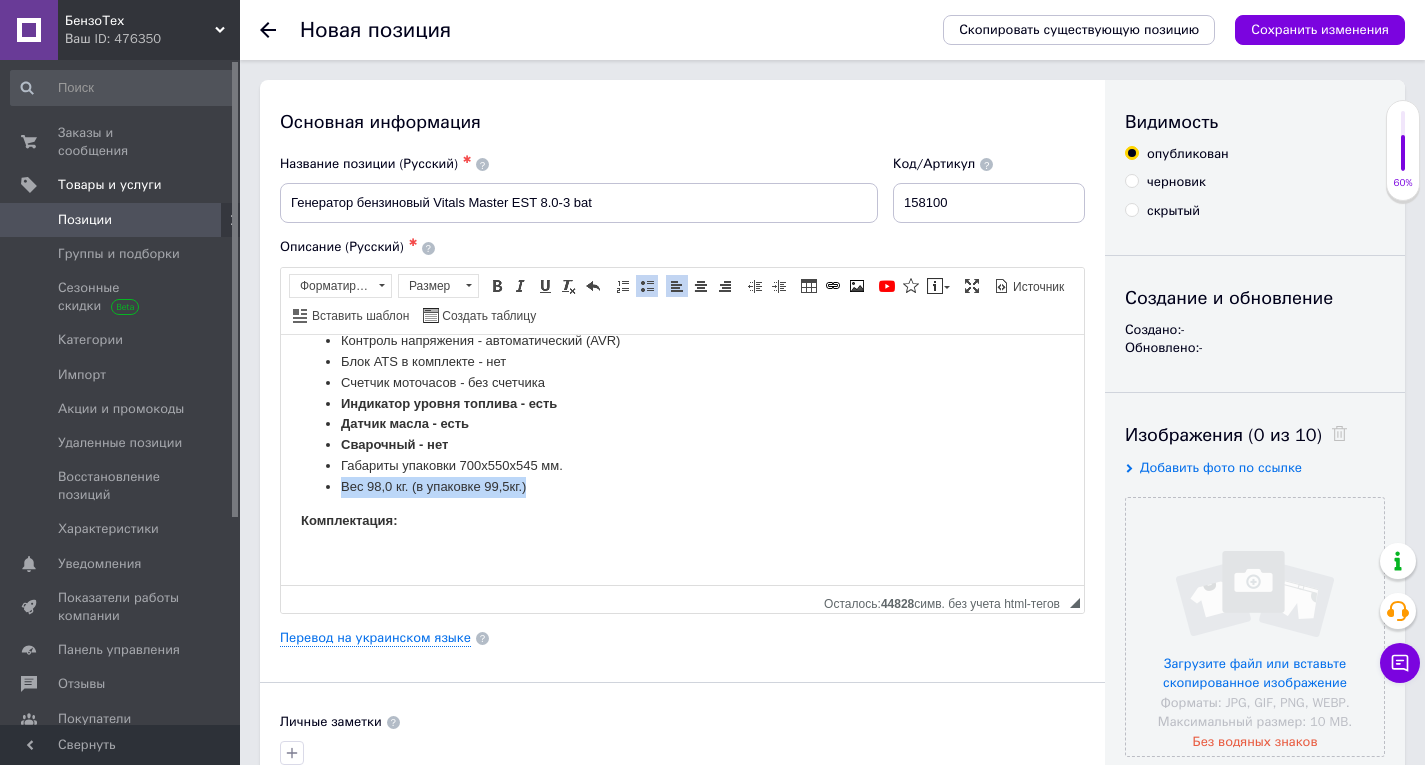 click on "Вес 98 ,0 кг. (в упаковке 99,5  кг.)" at bounding box center (682, 486) 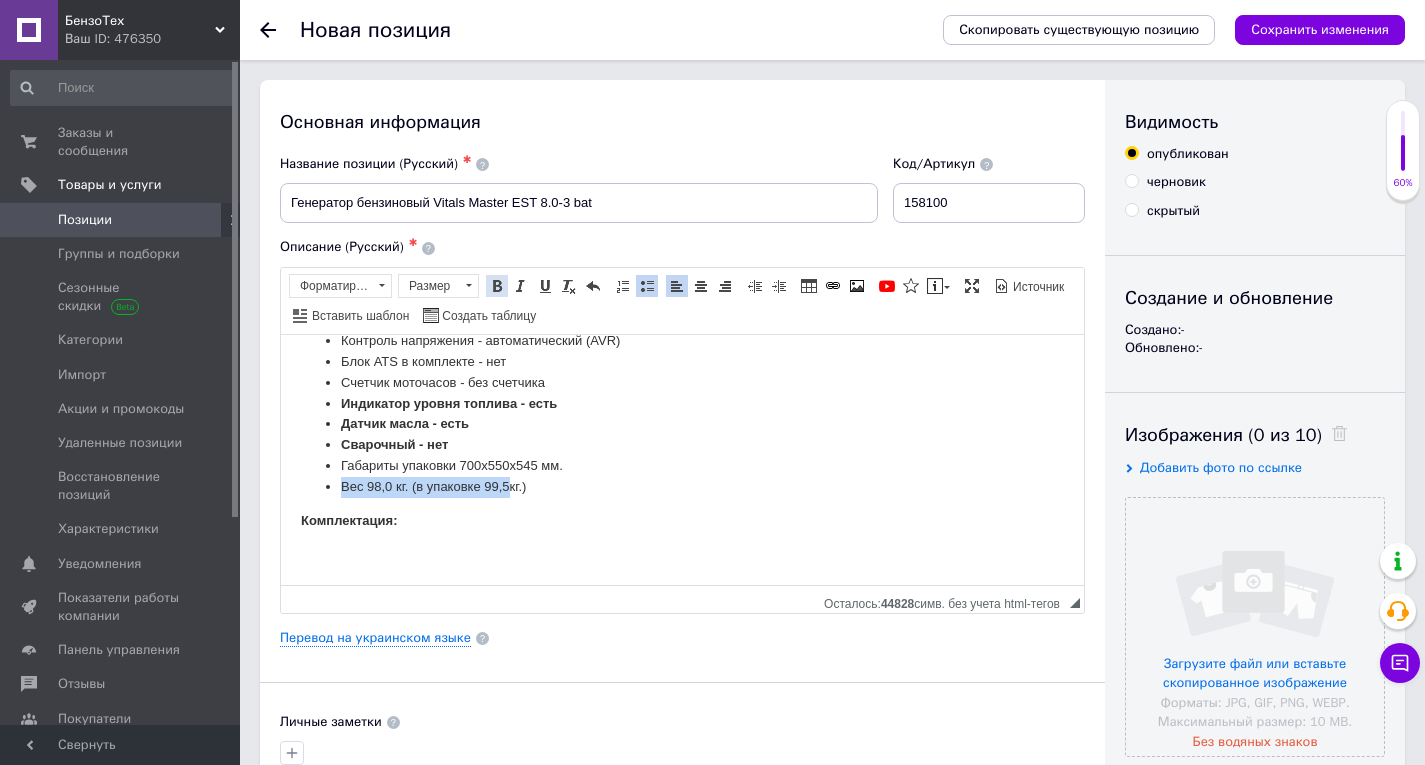 click at bounding box center (497, 286) 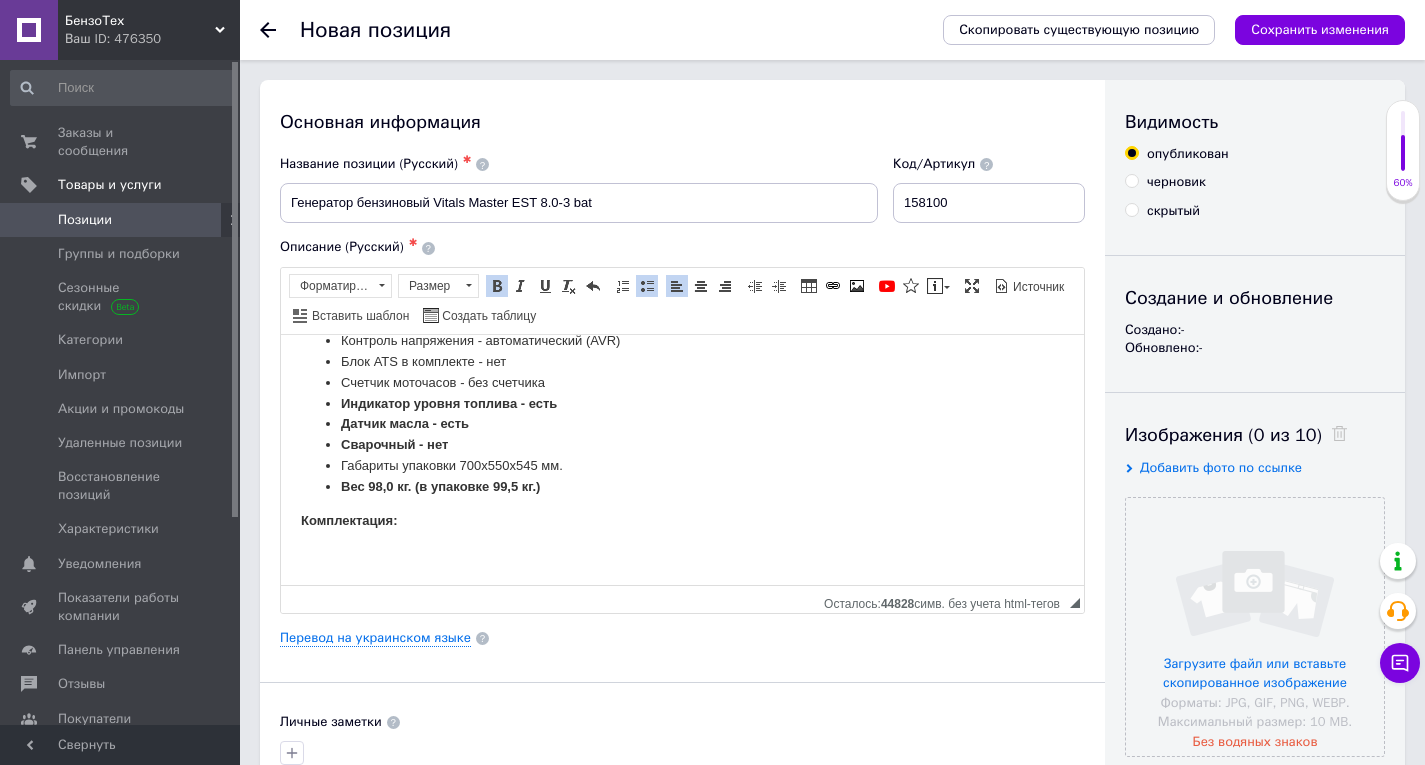 click on "Габариты упаковки 700х550х545 мм." at bounding box center (682, 465) 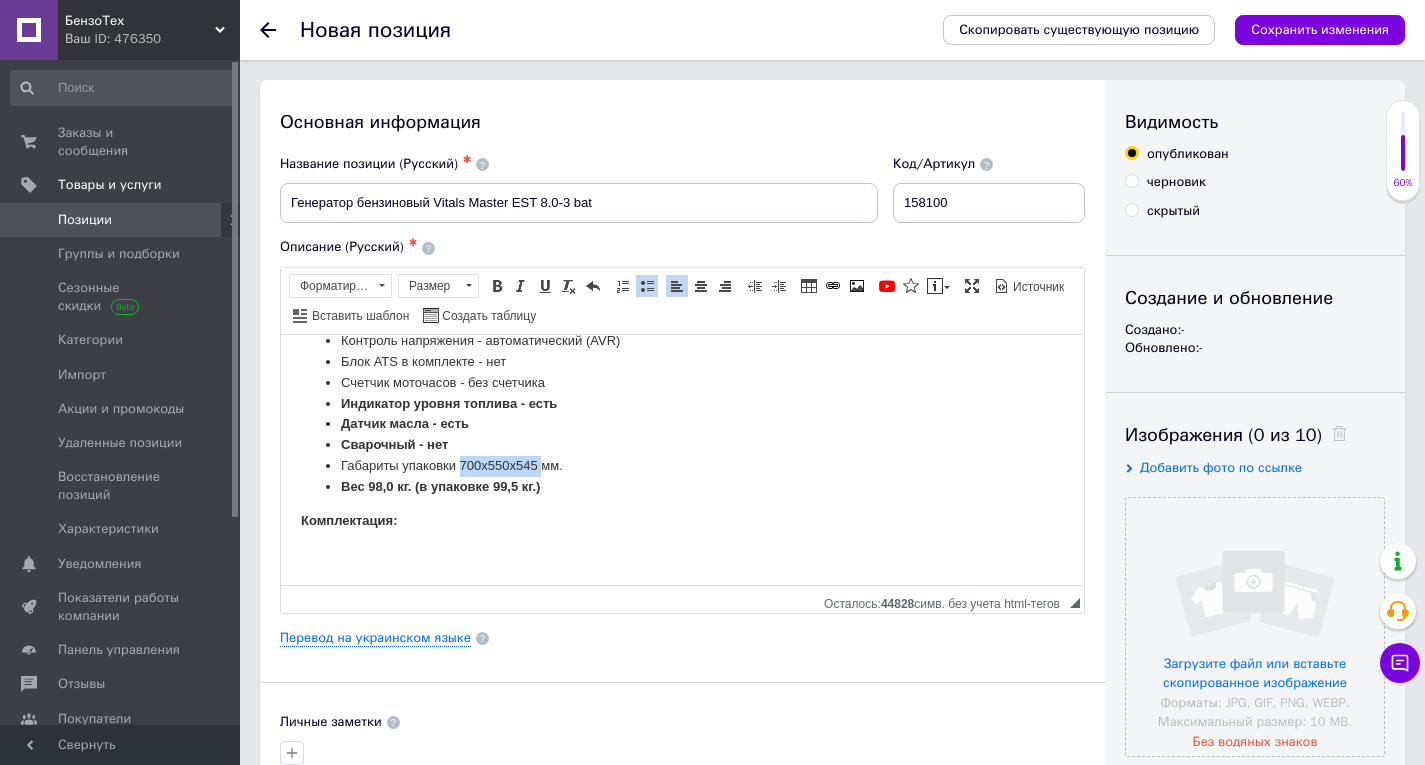 click on "Габариты упаковки 700х550х545 мм." at bounding box center (682, 465) 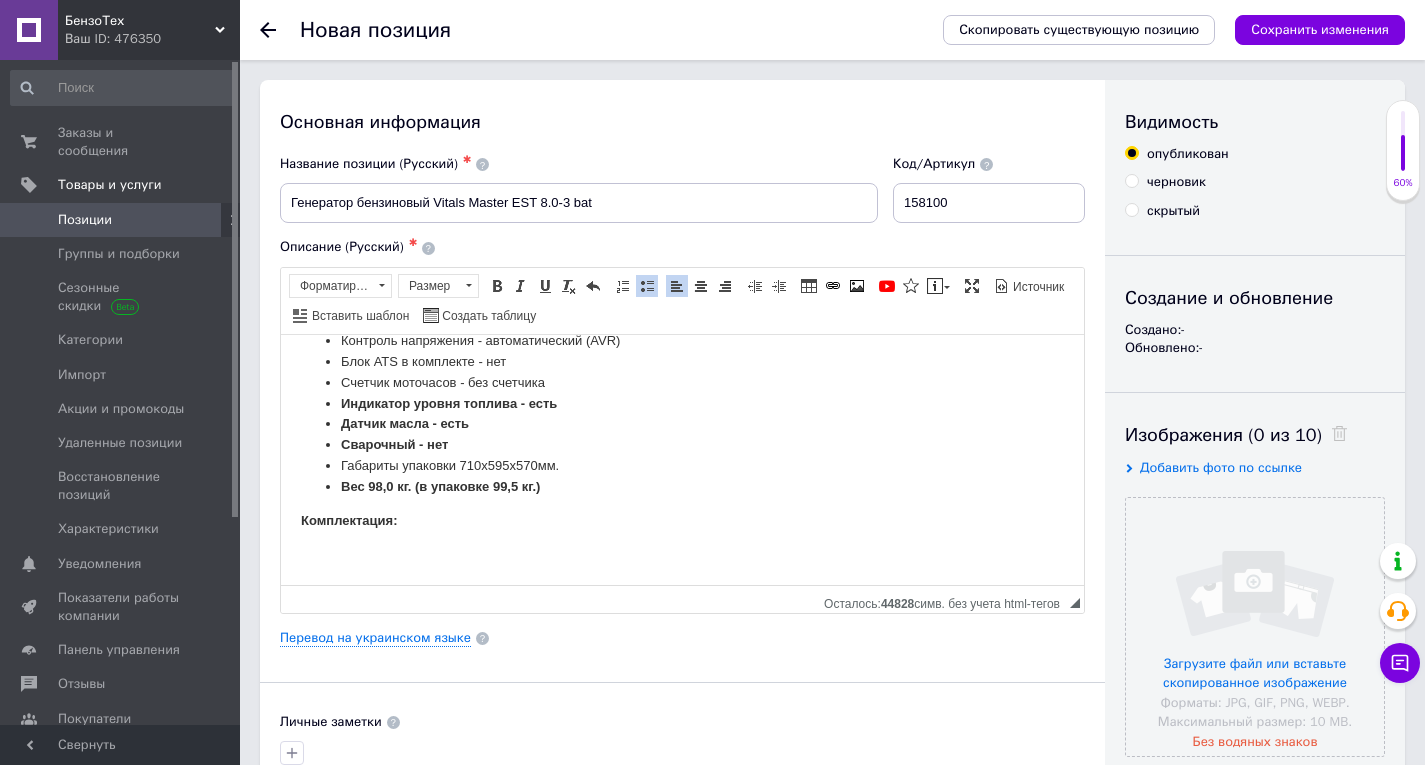 click on "Габариты упаковки 710х595х570  мм." at bounding box center (682, 465) 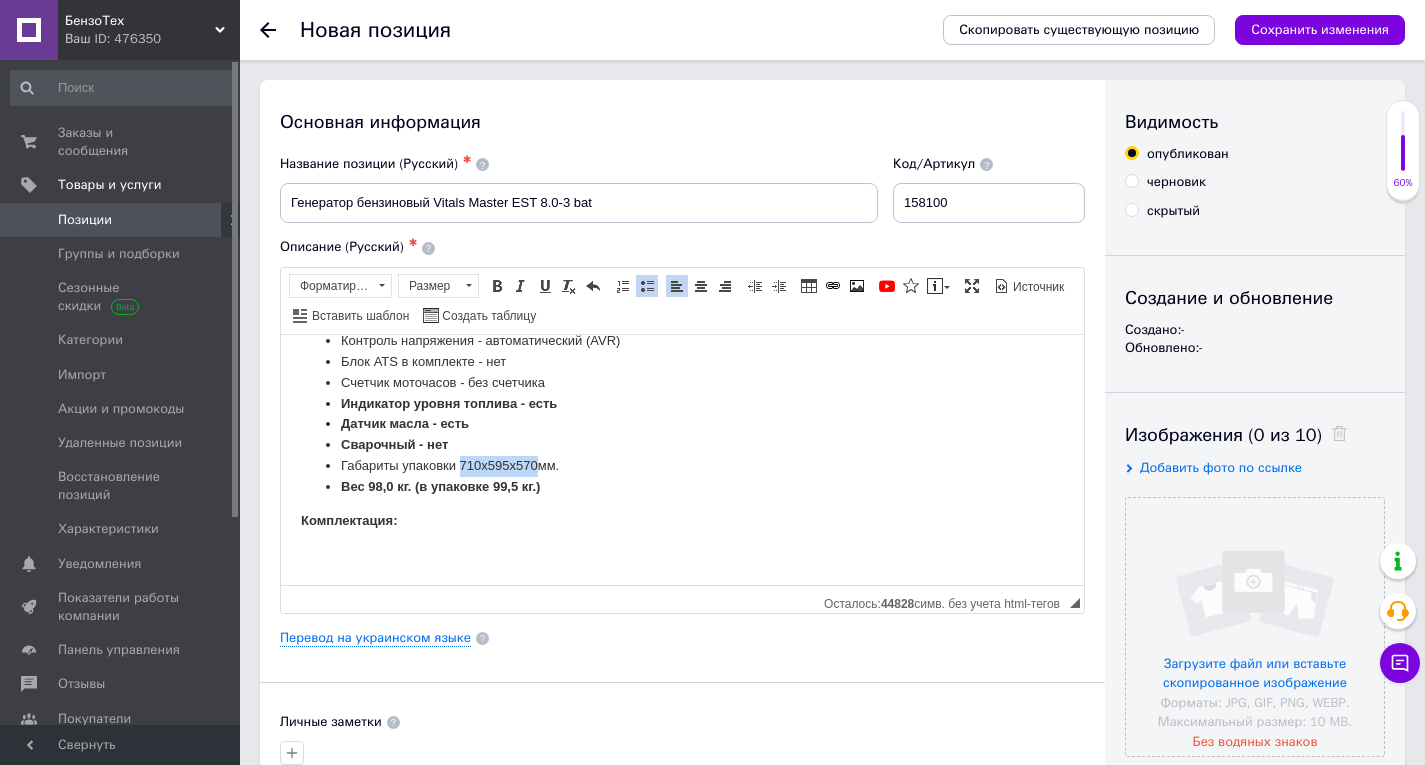 click on "Габариты упаковки 710х595х570  мм." at bounding box center (682, 465) 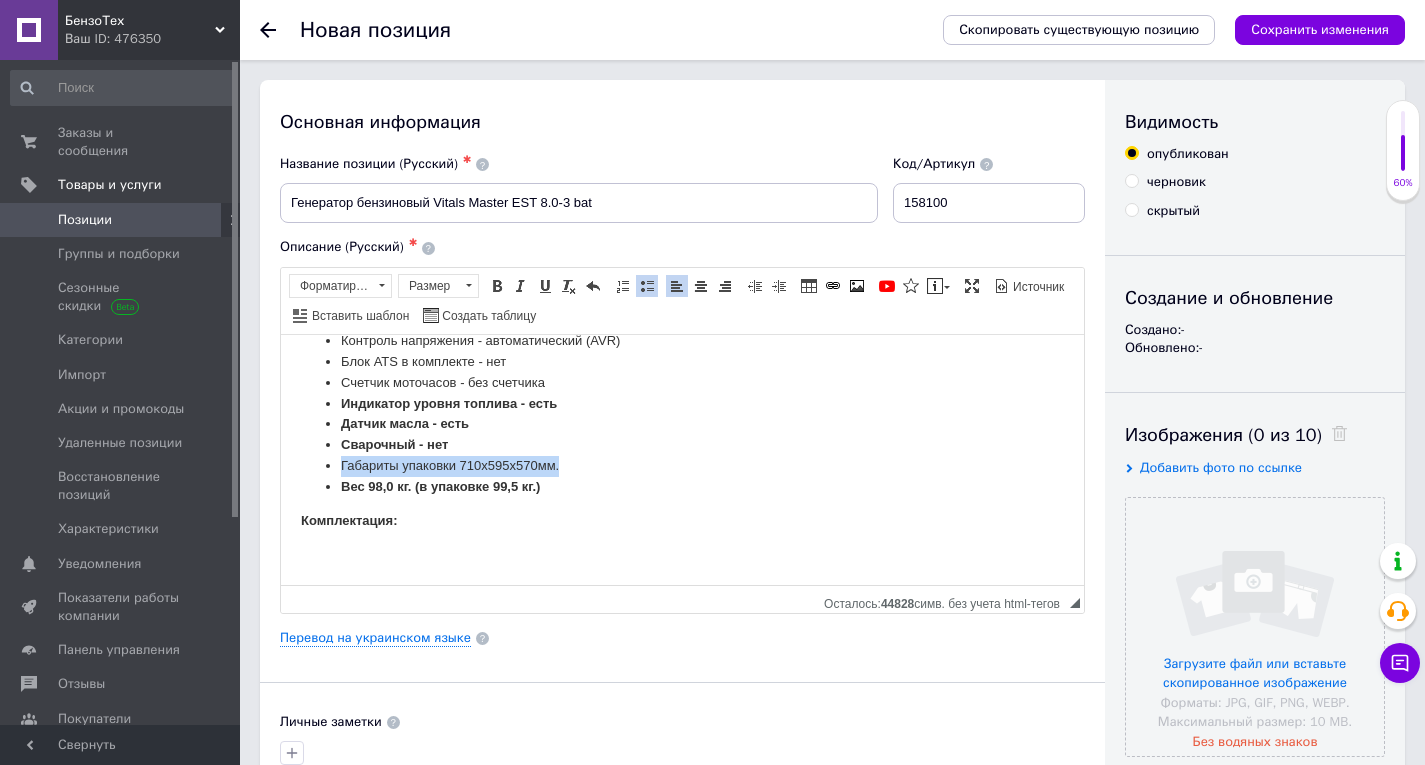 click on "Габариты упаковки 710х595х570  мм." at bounding box center (682, 465) 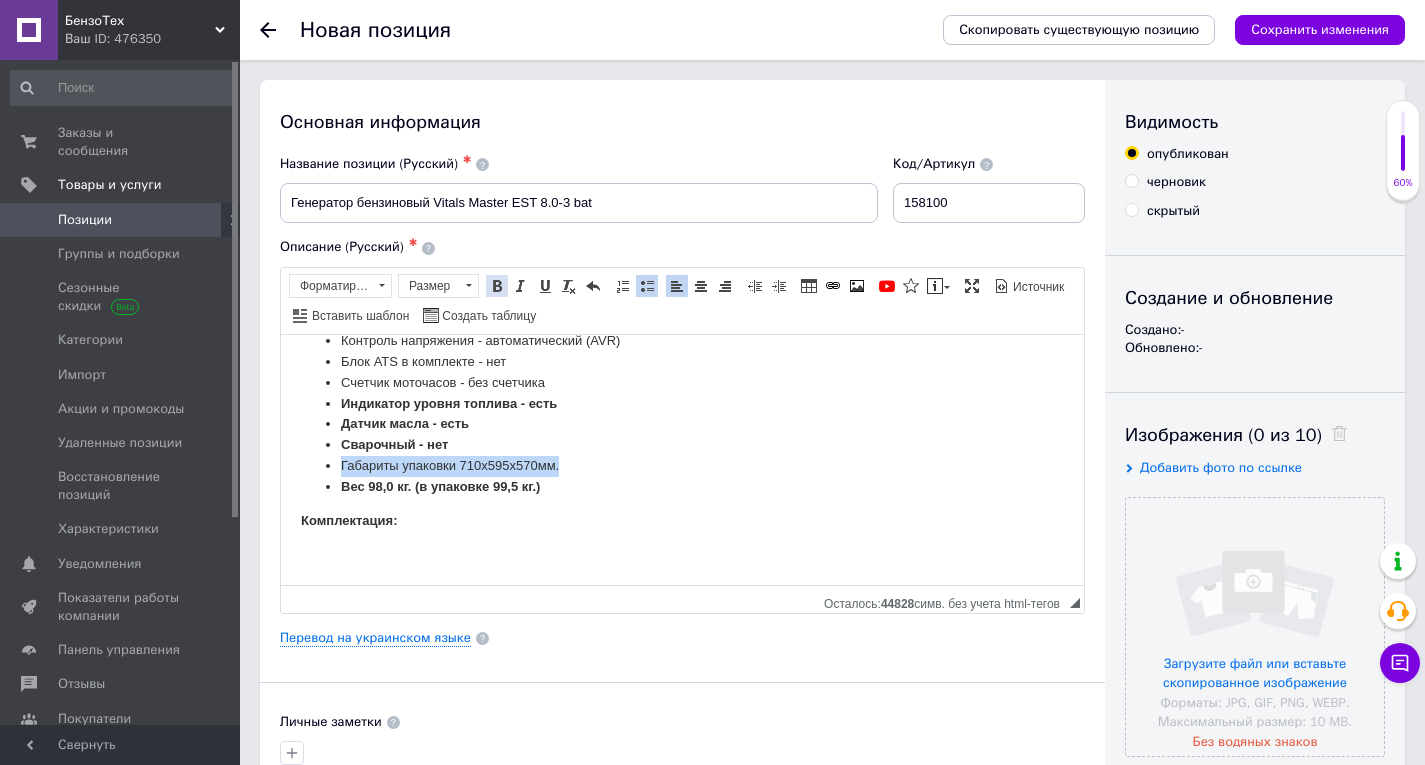 click at bounding box center [497, 286] 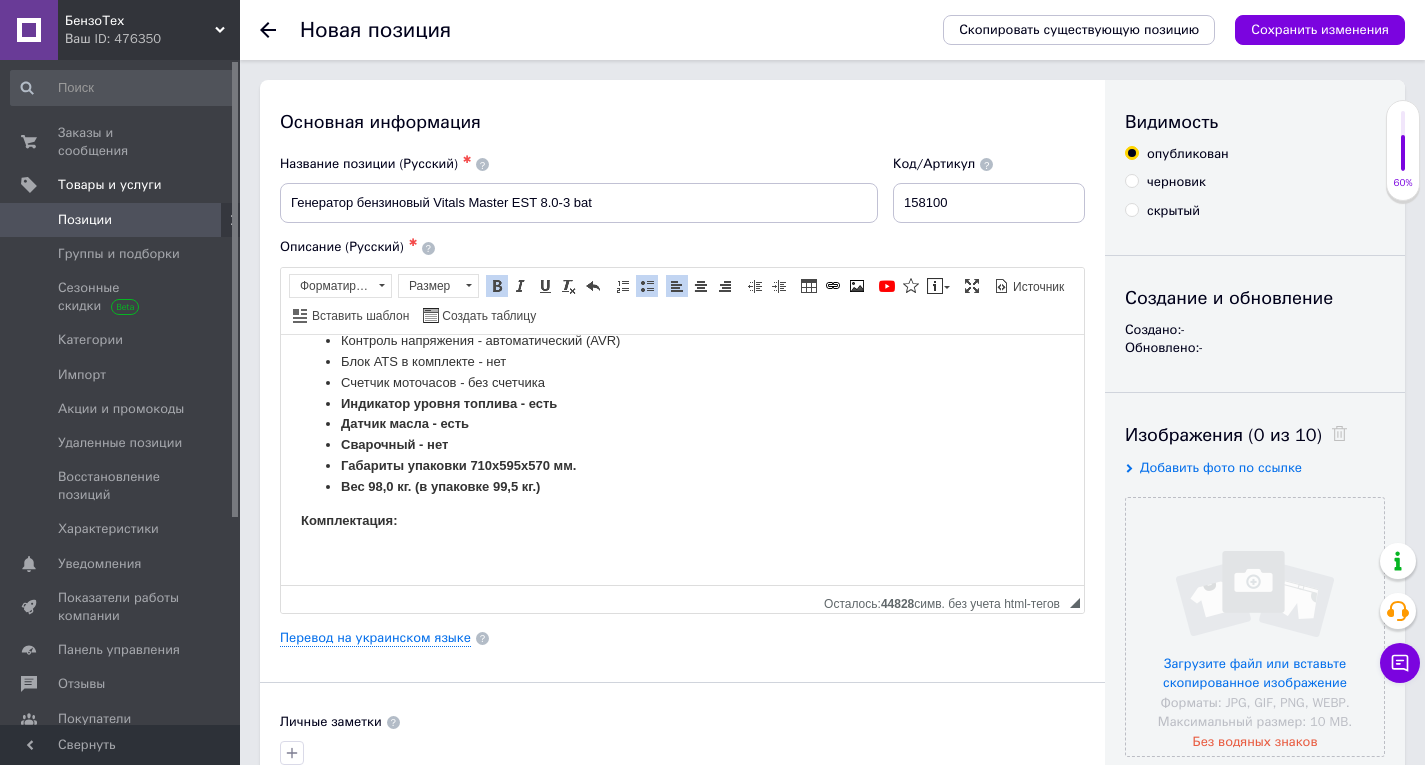 click on "Блок ATS в комплекте - нет" at bounding box center [682, 361] 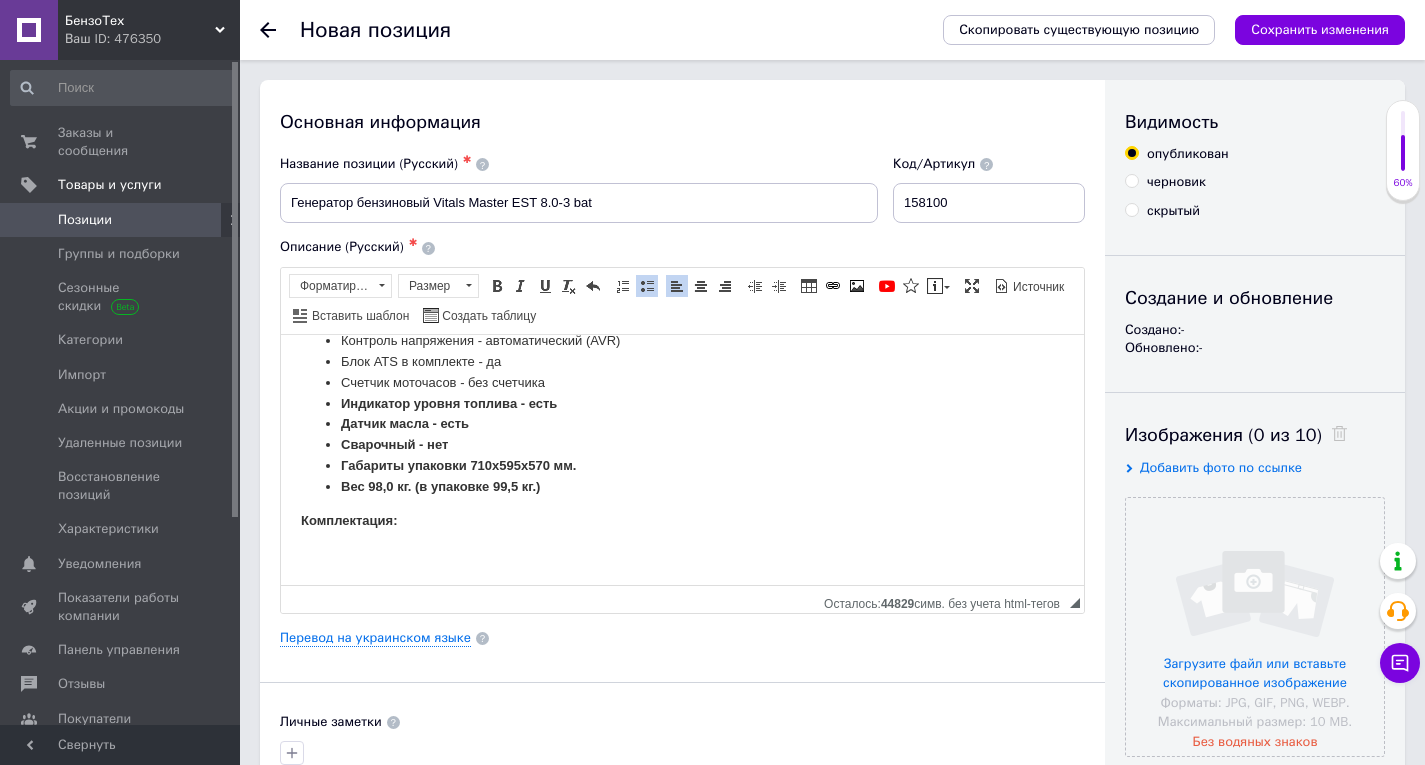 click on "Блок ATS в комплекте - да" at bounding box center (682, 361) 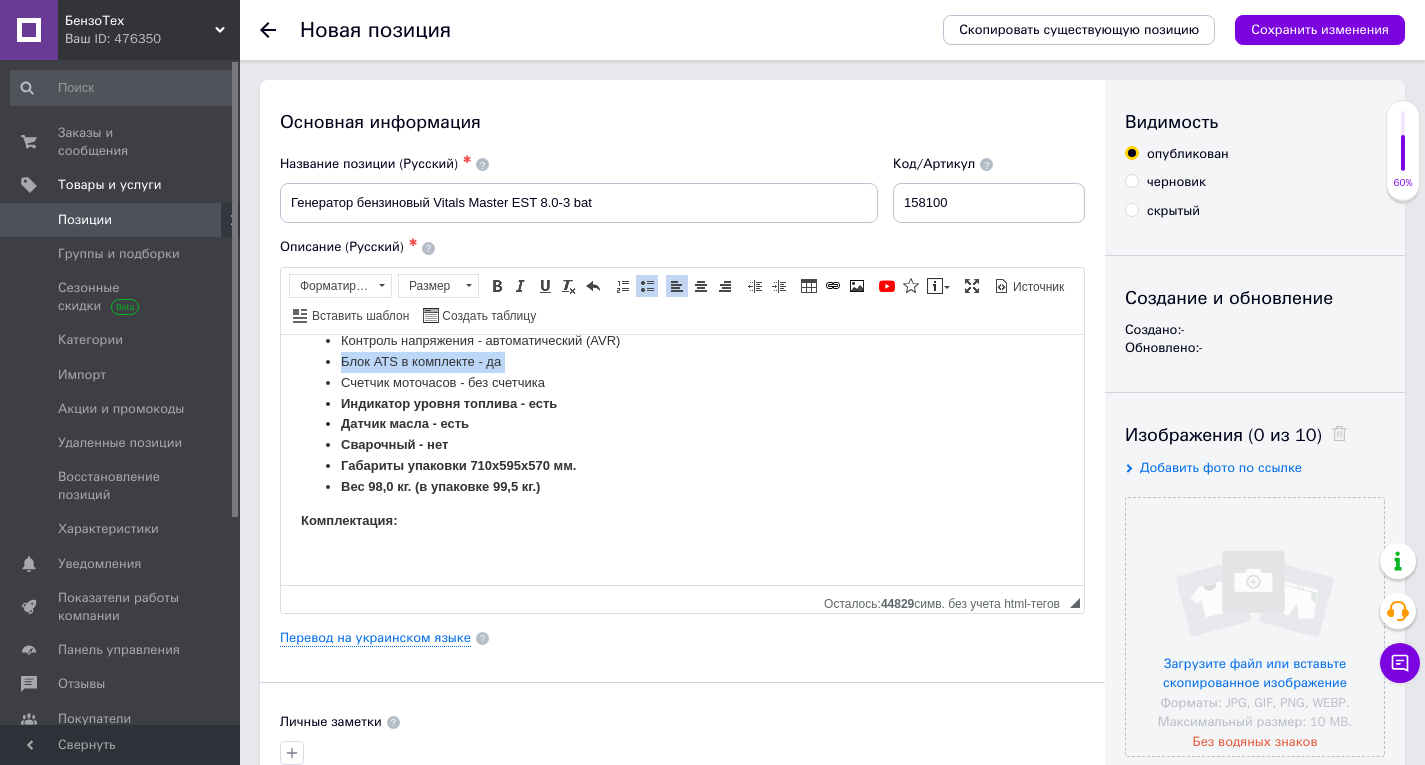 click on "Блок ATS в комплекте - да" at bounding box center [682, 361] 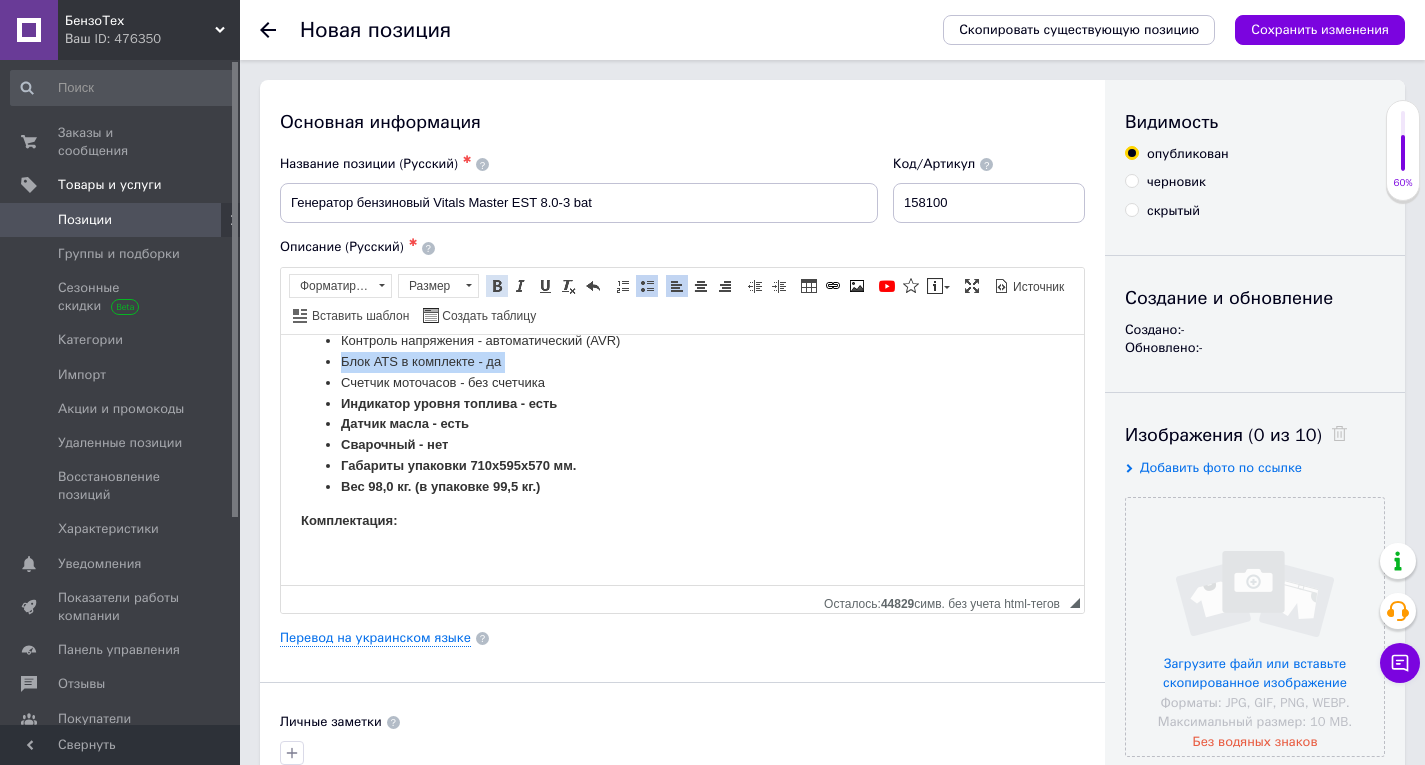 click at bounding box center (497, 286) 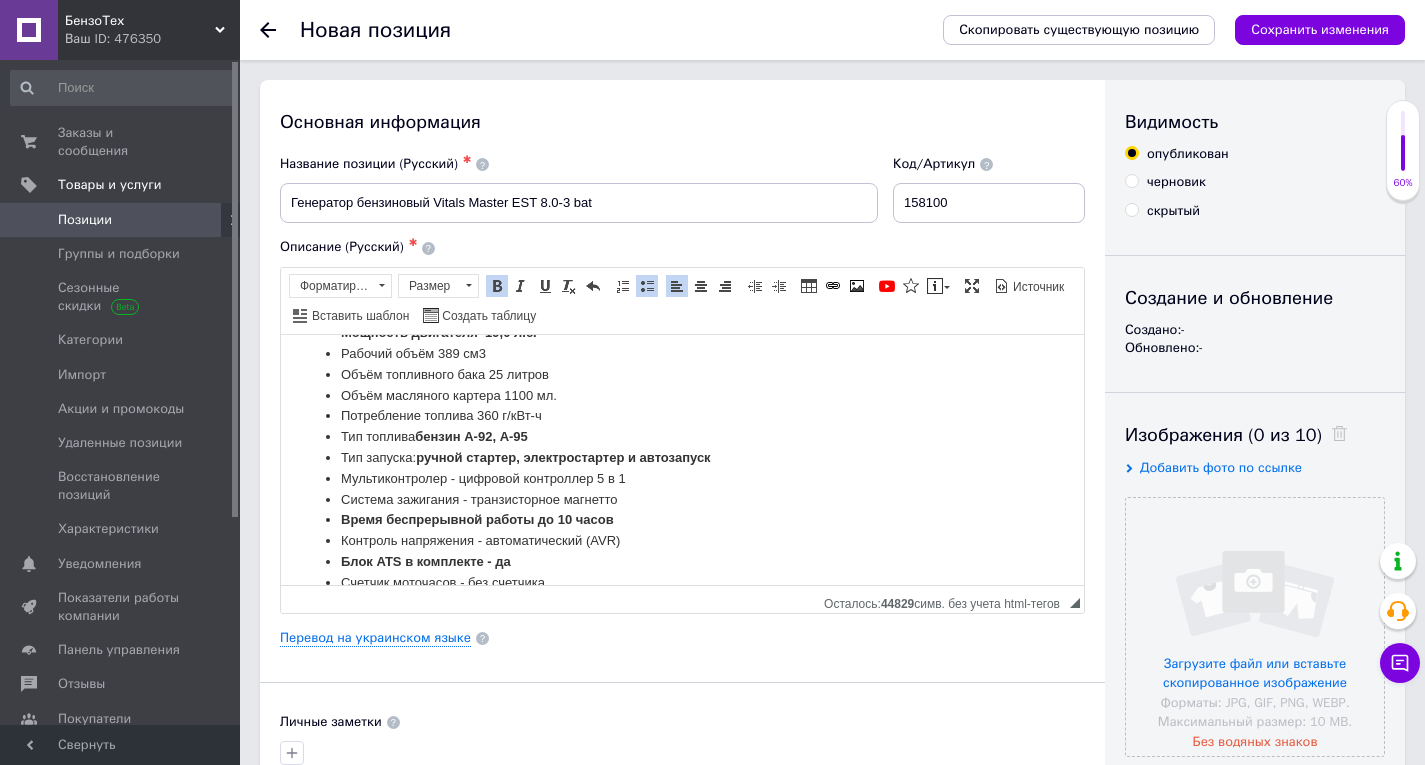 click on "Мультиконтролер - цифровой контроллер 5 в 1" at bounding box center (682, 478) 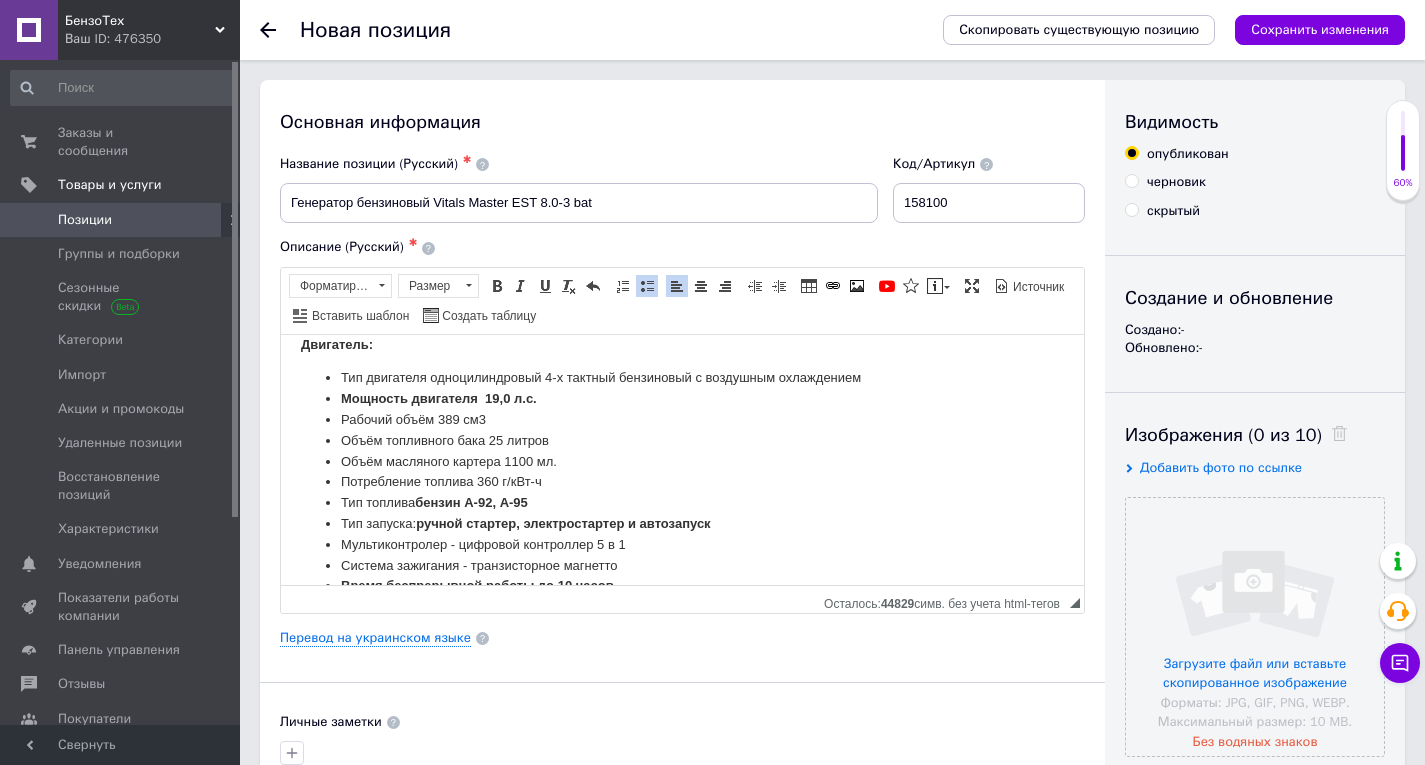 scroll, scrollTop: 1496, scrollLeft: 0, axis: vertical 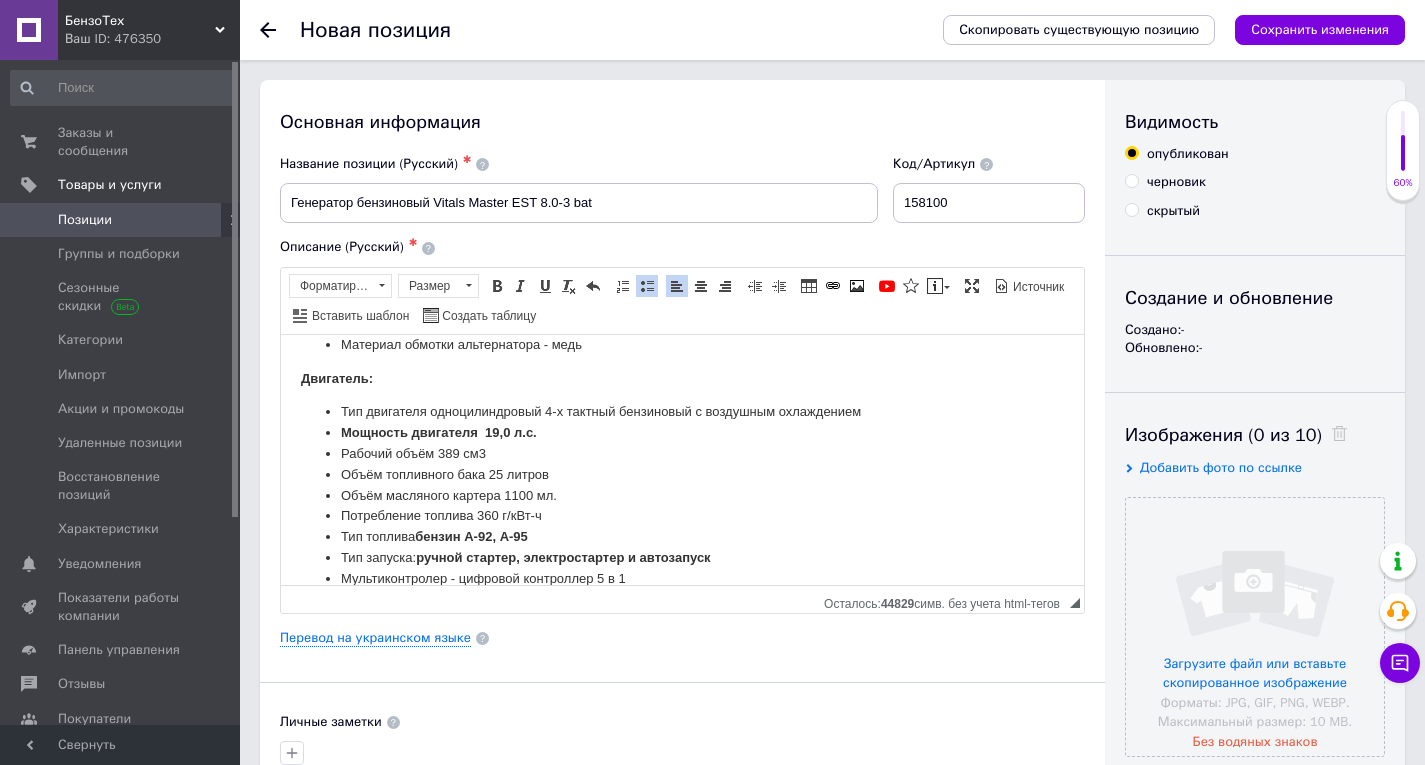 click on "Рабочий объём 389 см3" at bounding box center (682, 453) 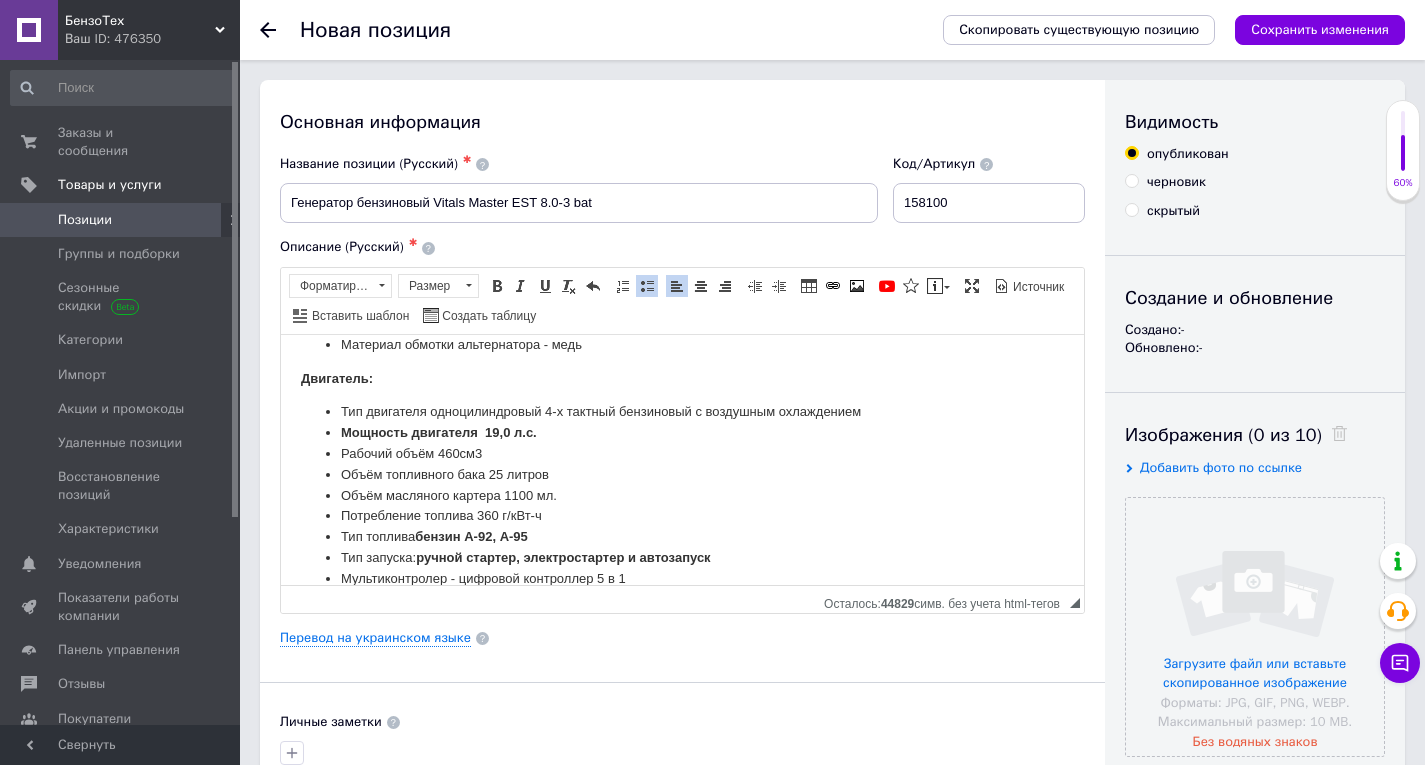 click on "Рабочий объём 460  см3" at bounding box center [682, 453] 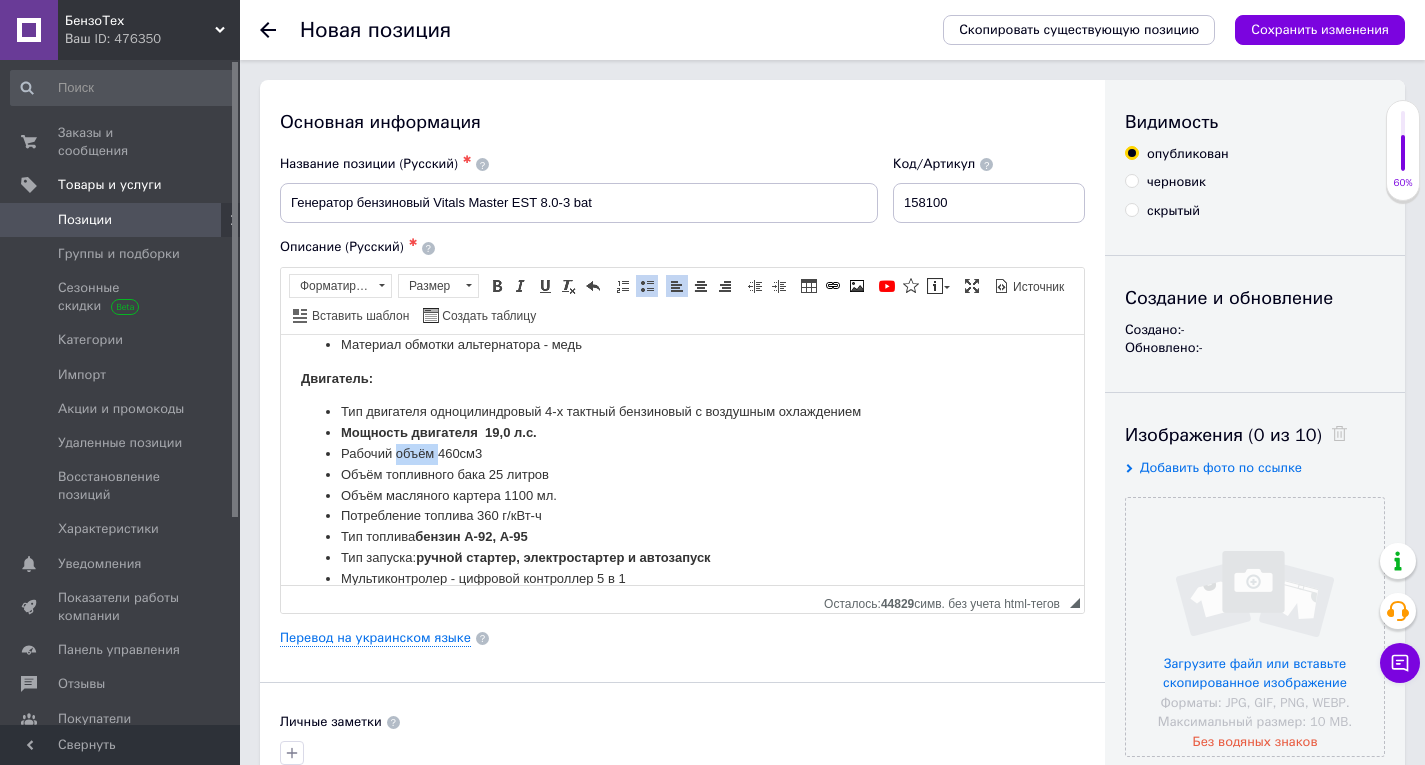 click on "Рабочий объём 460  см3" at bounding box center [682, 453] 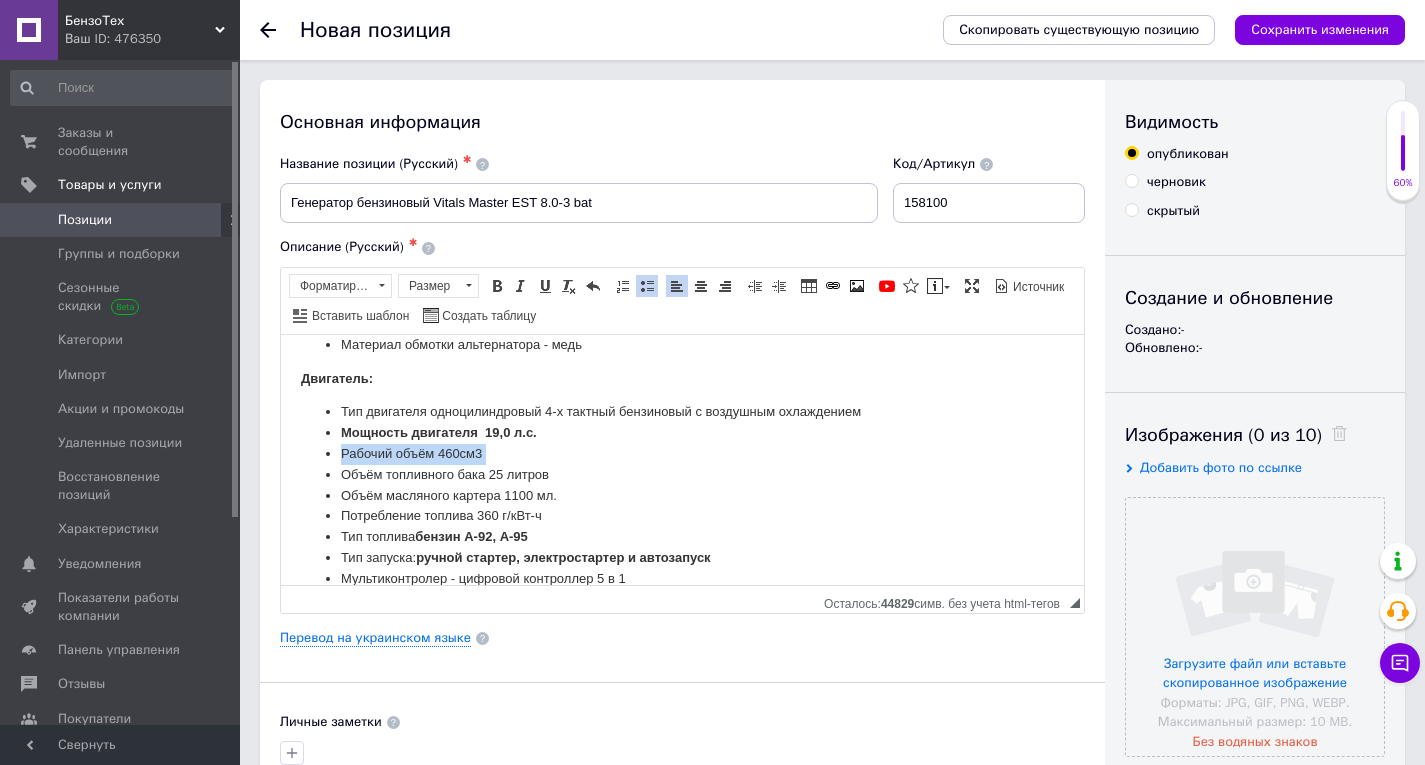 click on "Рабочий объём 460  см3" at bounding box center (682, 453) 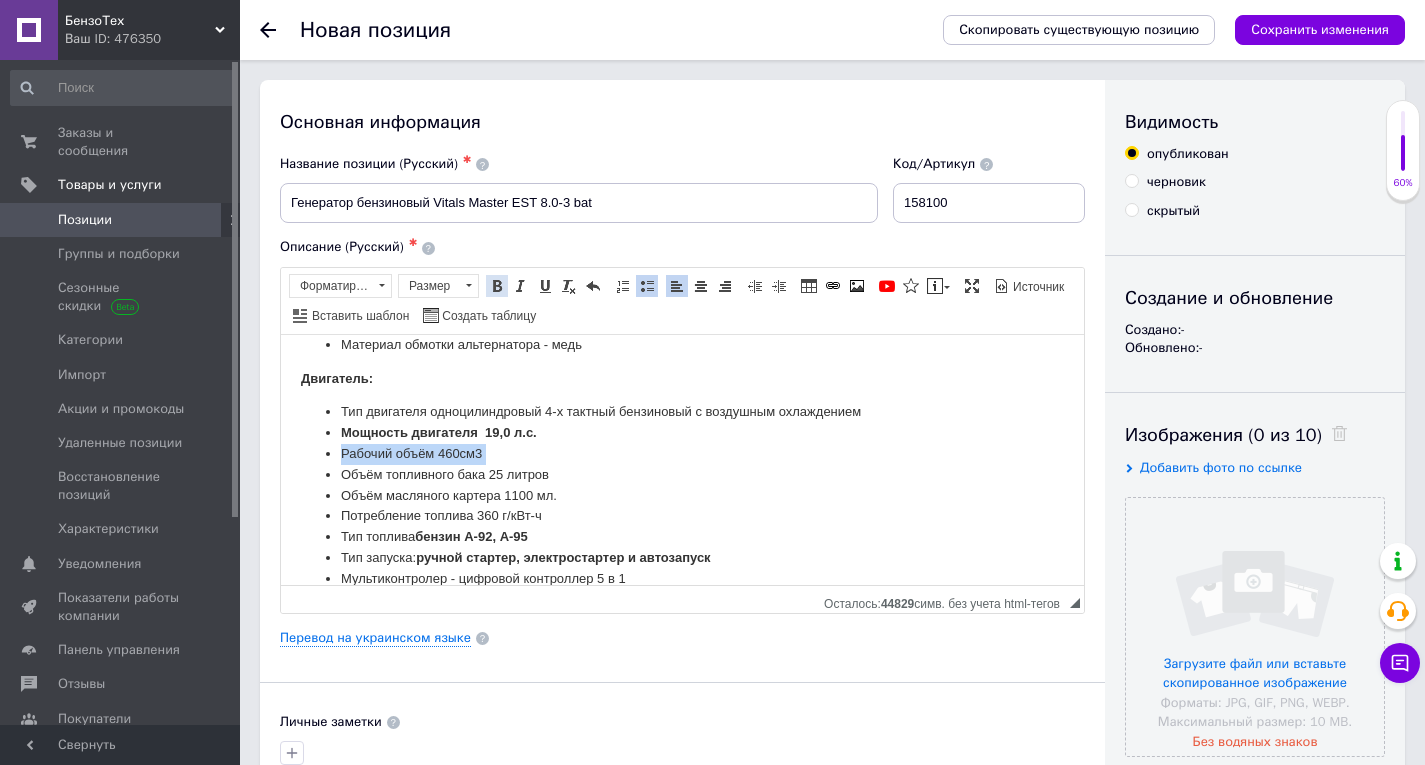 click at bounding box center (497, 286) 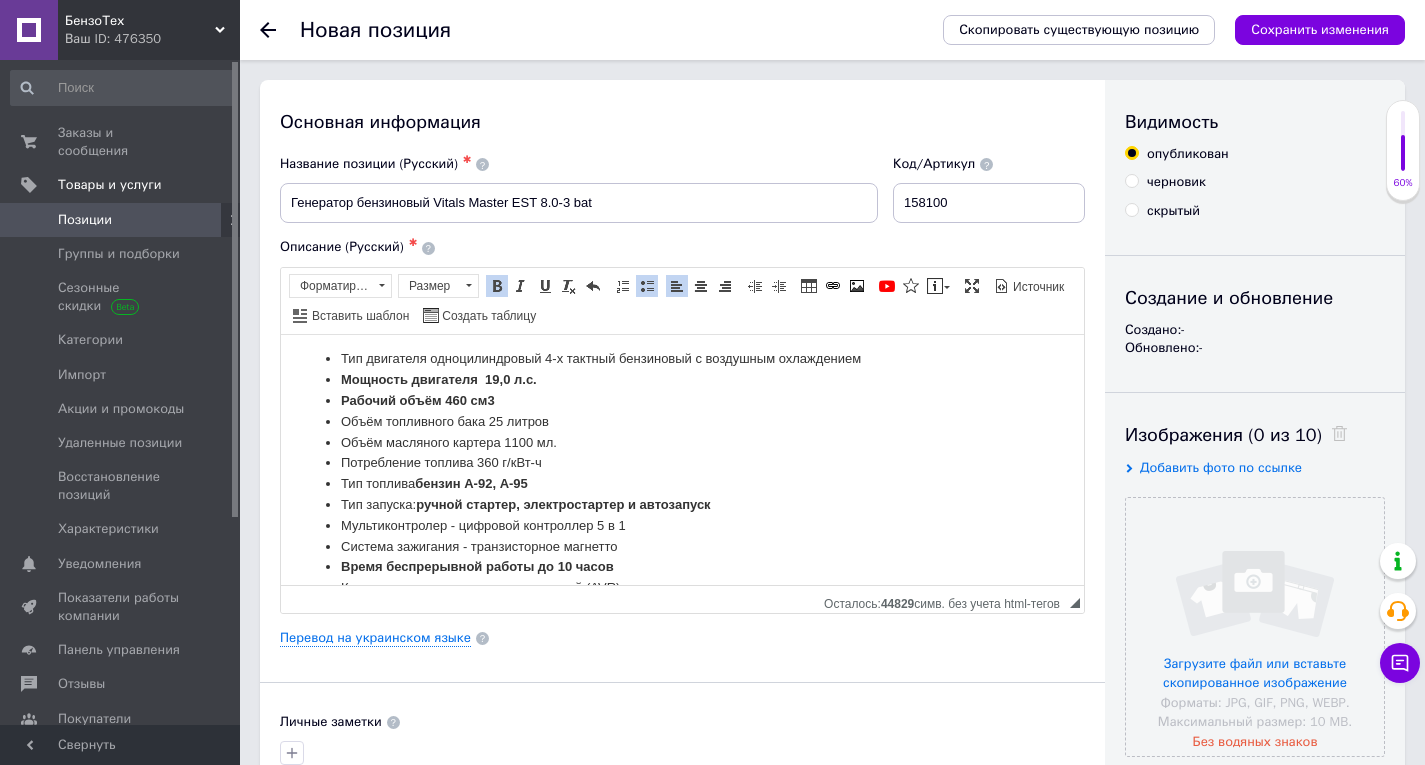 scroll, scrollTop: 1596, scrollLeft: 0, axis: vertical 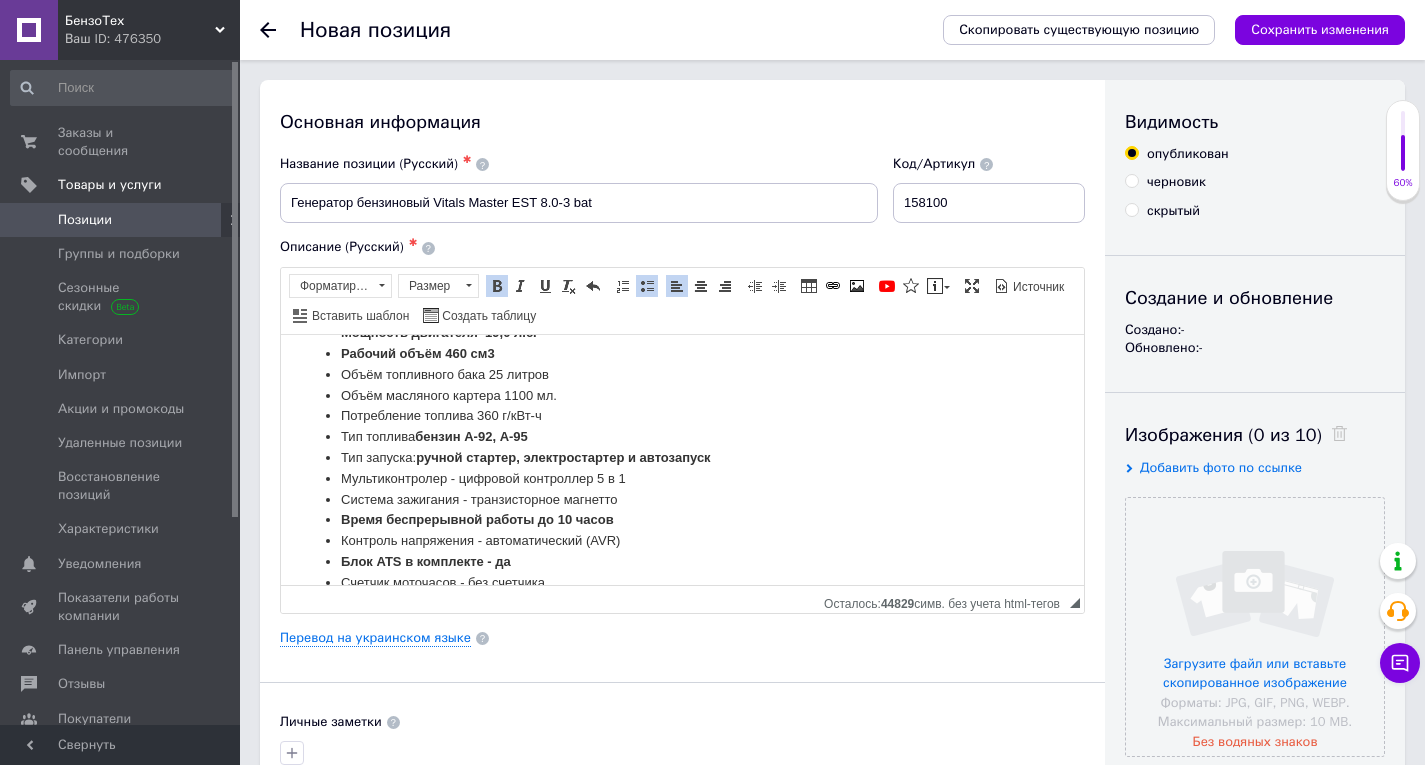 click on "Тип запуска:  ручной стартер, э лектростартер и автозапуск" at bounding box center [682, 457] 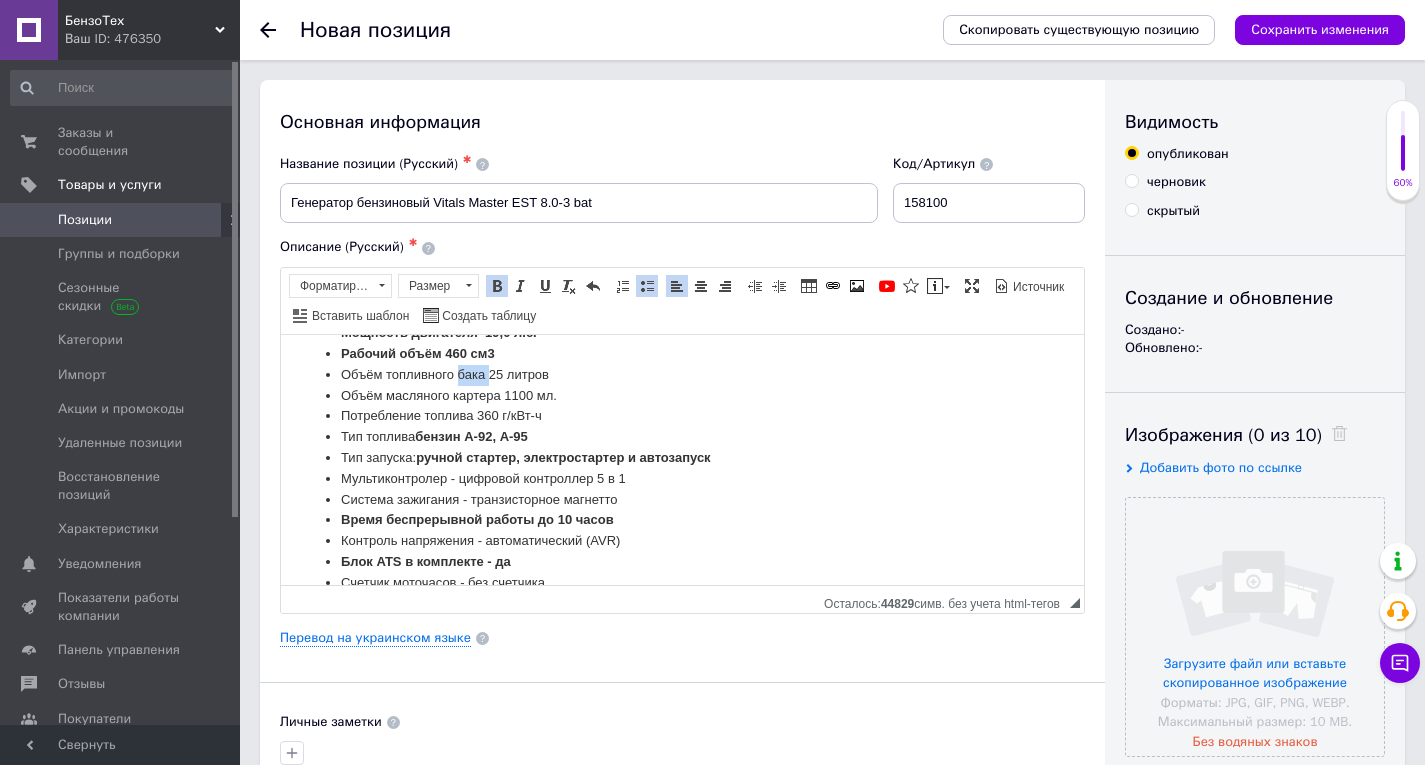 click on "Объём топливного бака 25 литров" at bounding box center [682, 374] 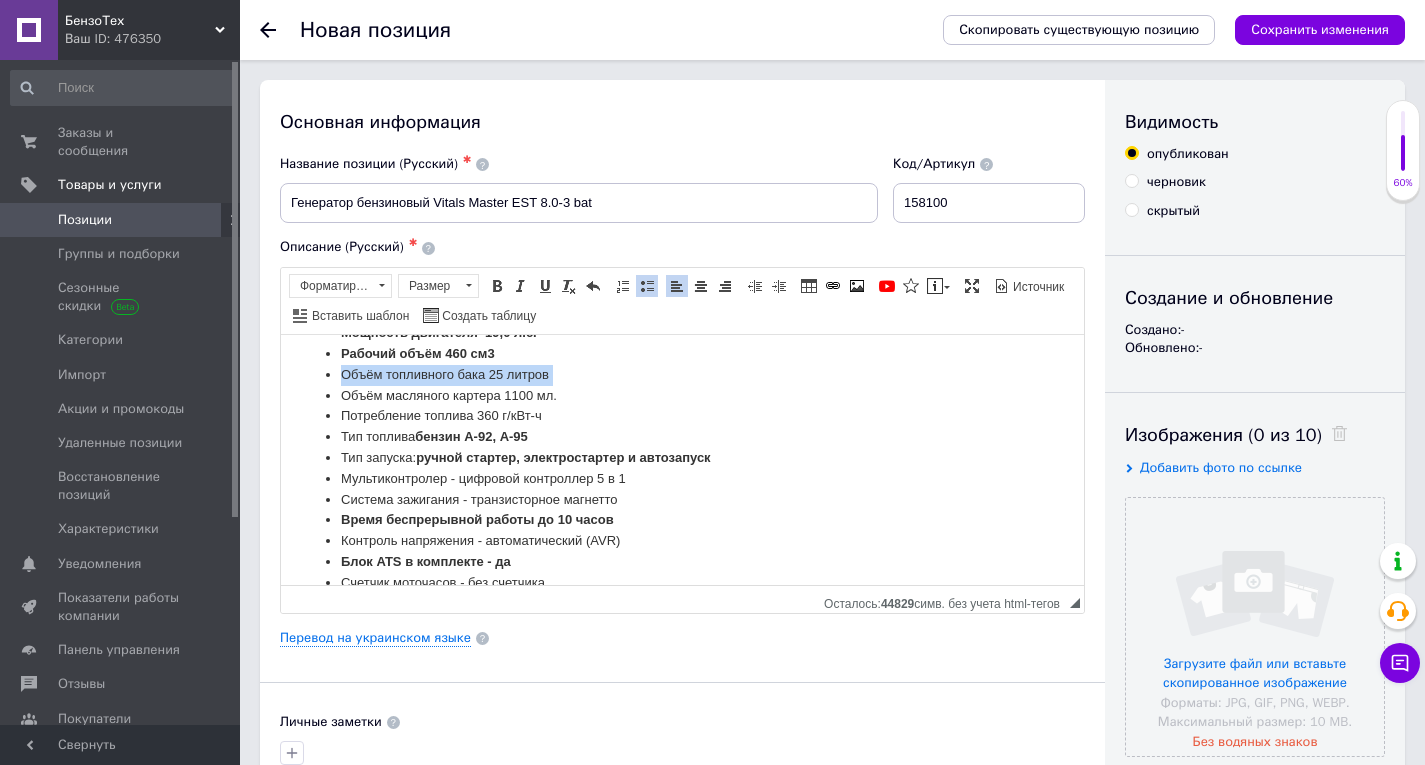 click on "Объём топливного бака 25 литров" at bounding box center (682, 374) 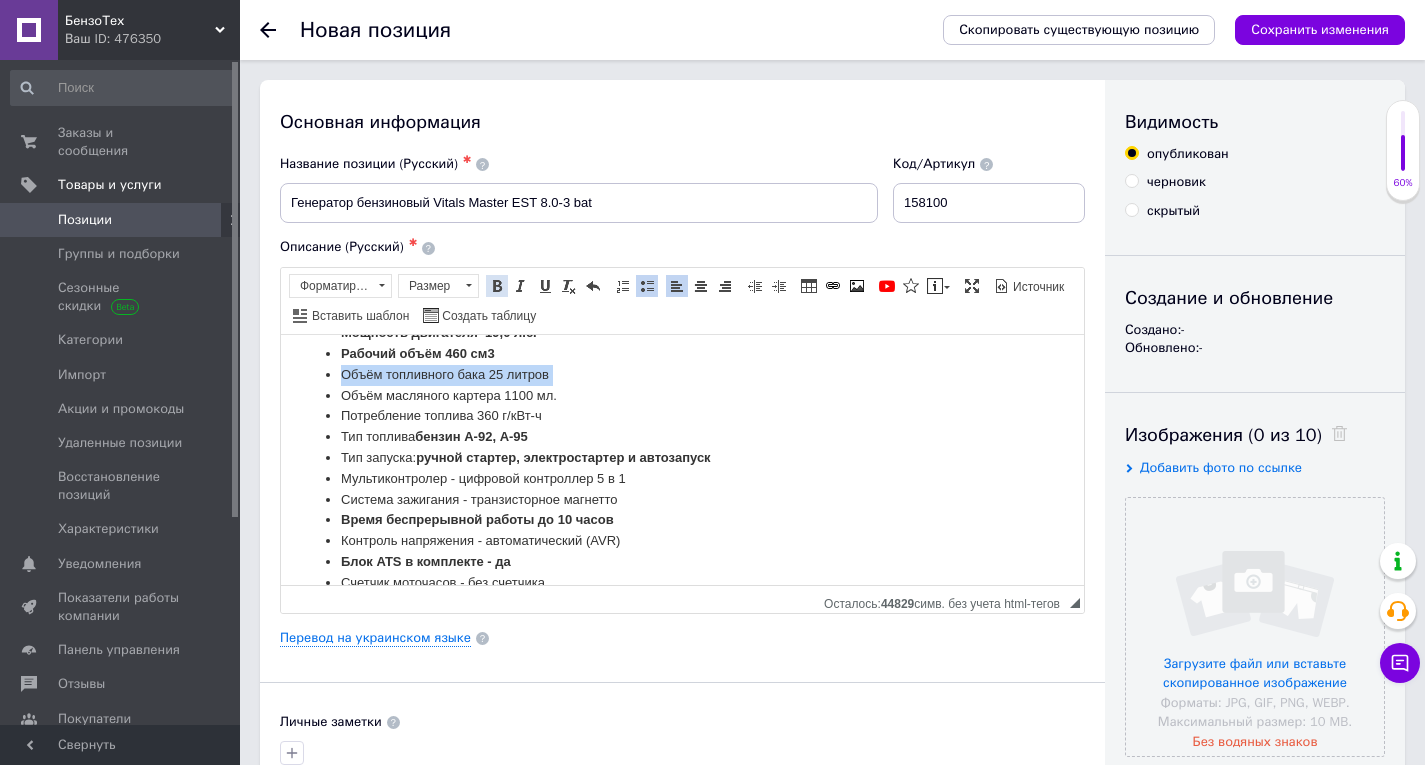 click at bounding box center (497, 286) 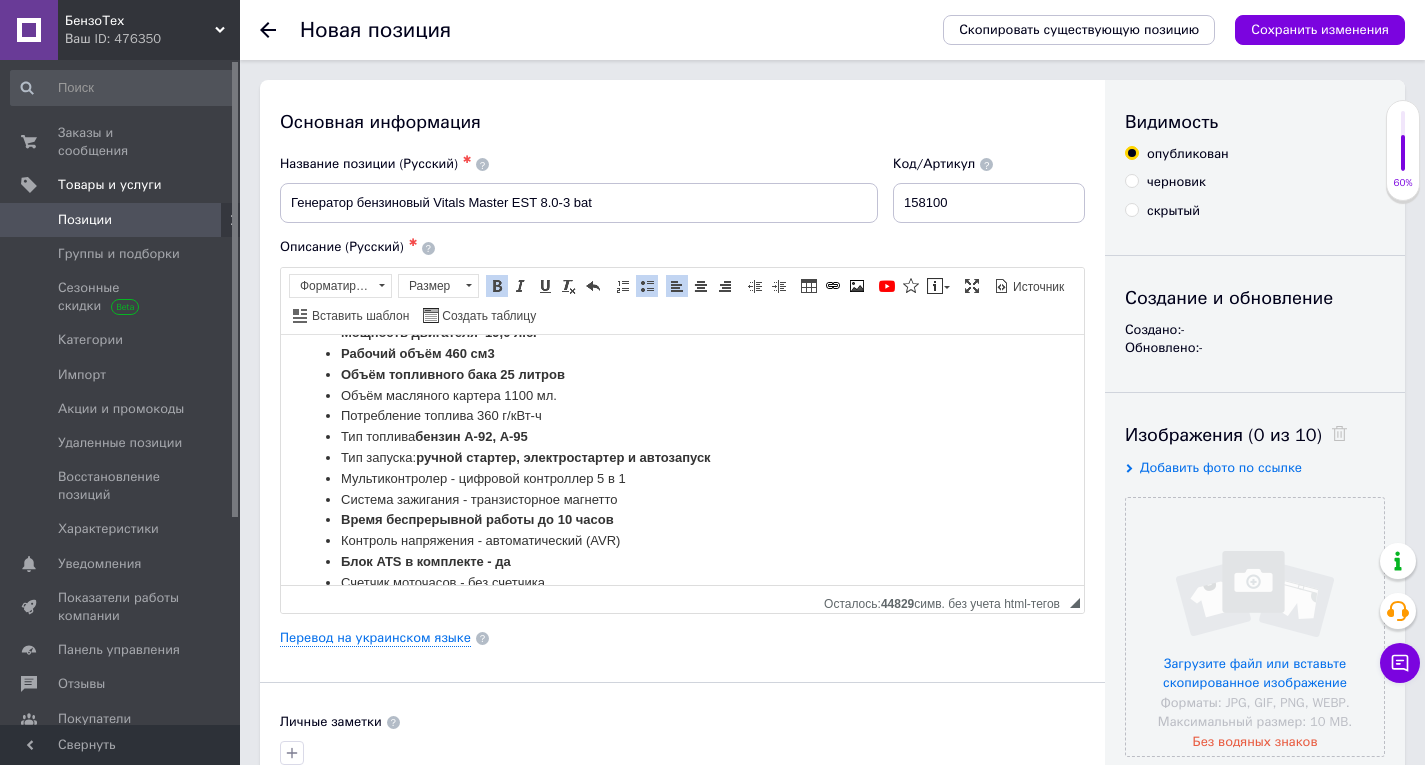 click on "ручной стартер, э лектростартер и автозапуск" at bounding box center (563, 456) 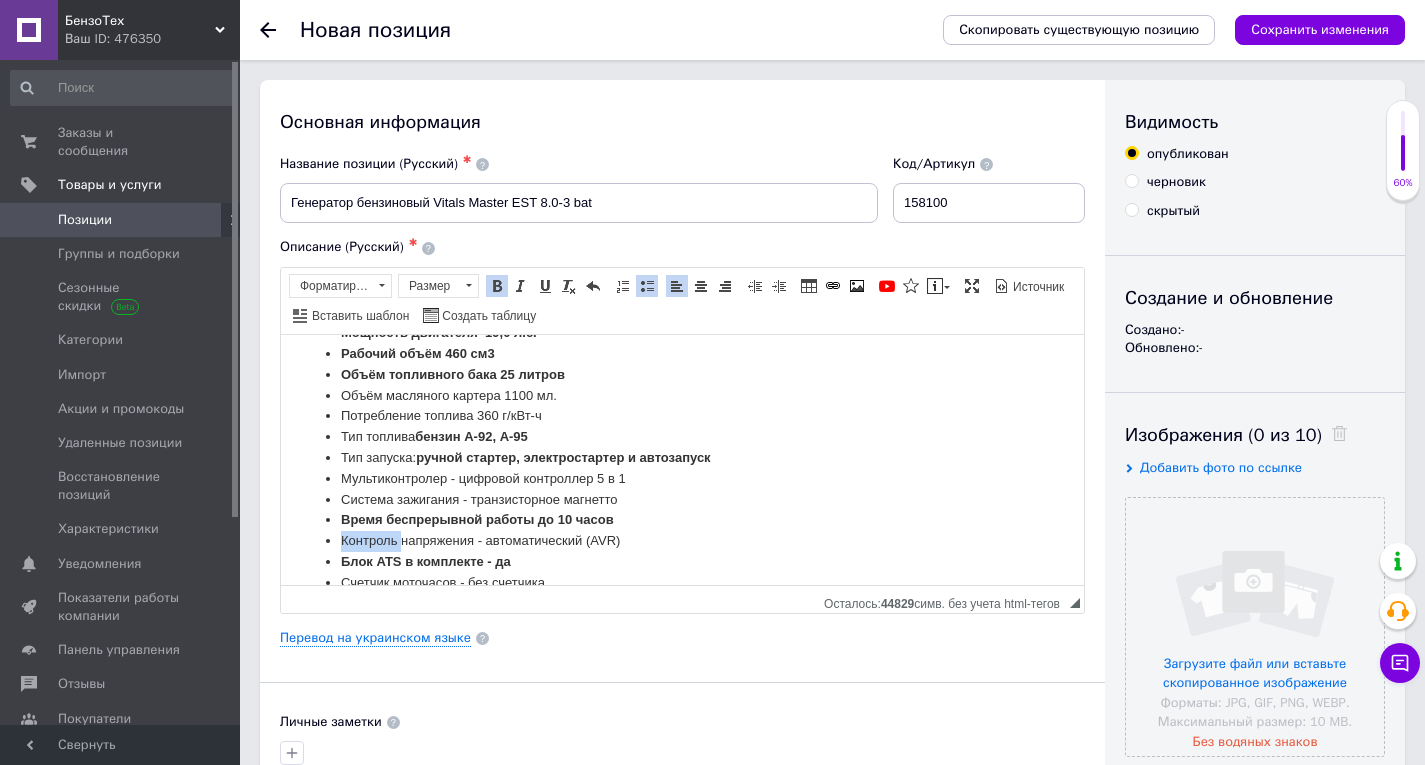 click on "Контроль напряжения - автоматический (AVR)" at bounding box center [682, 540] 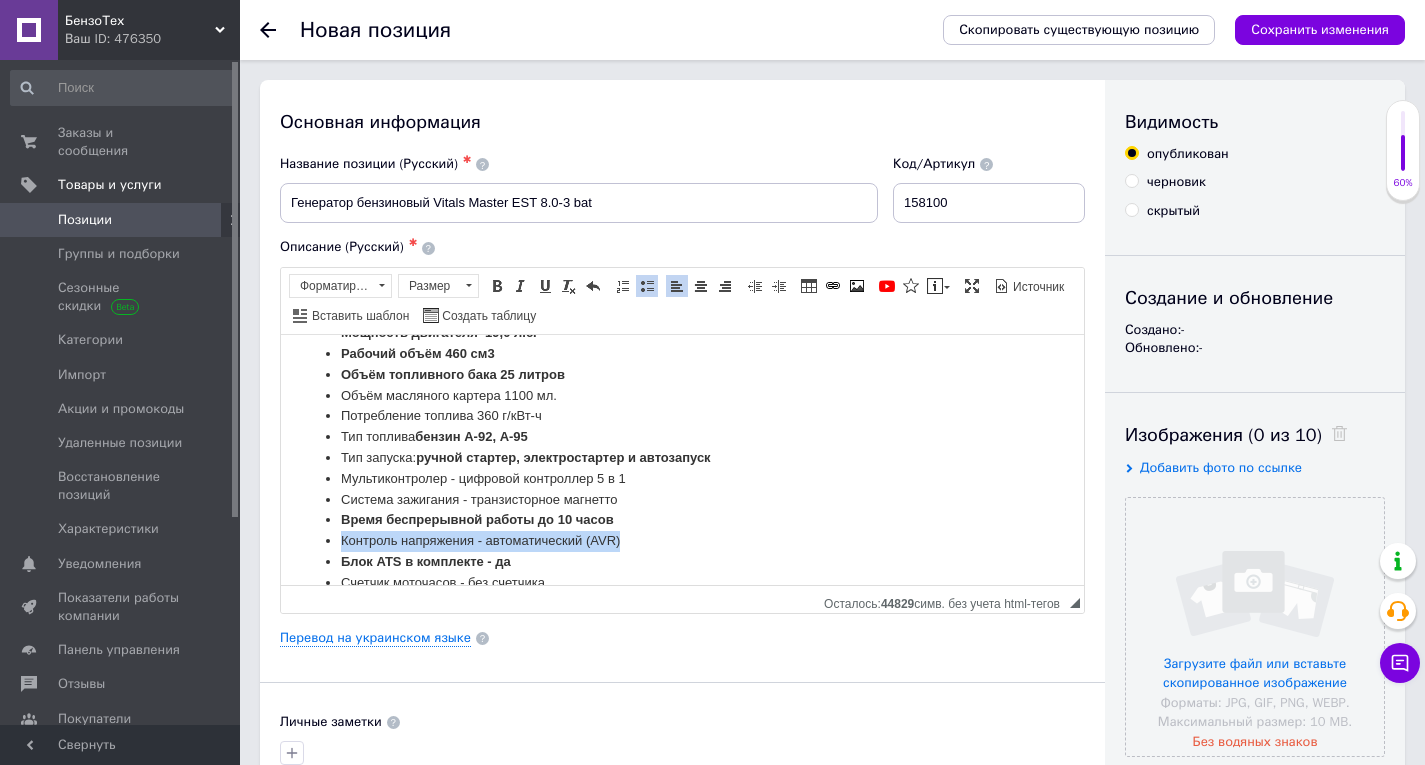 click on "Контроль напряжения - автоматический (AVR)" at bounding box center [682, 540] 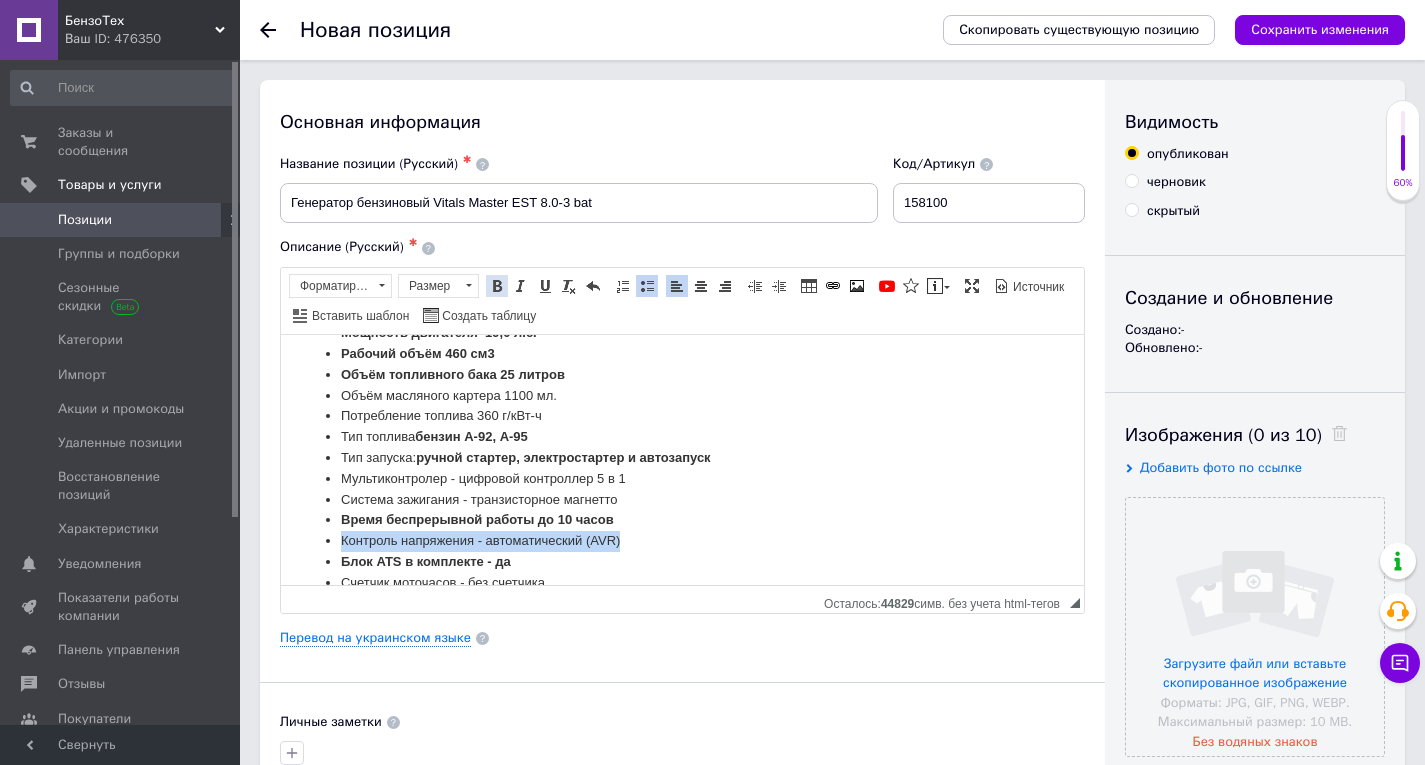 click at bounding box center (497, 286) 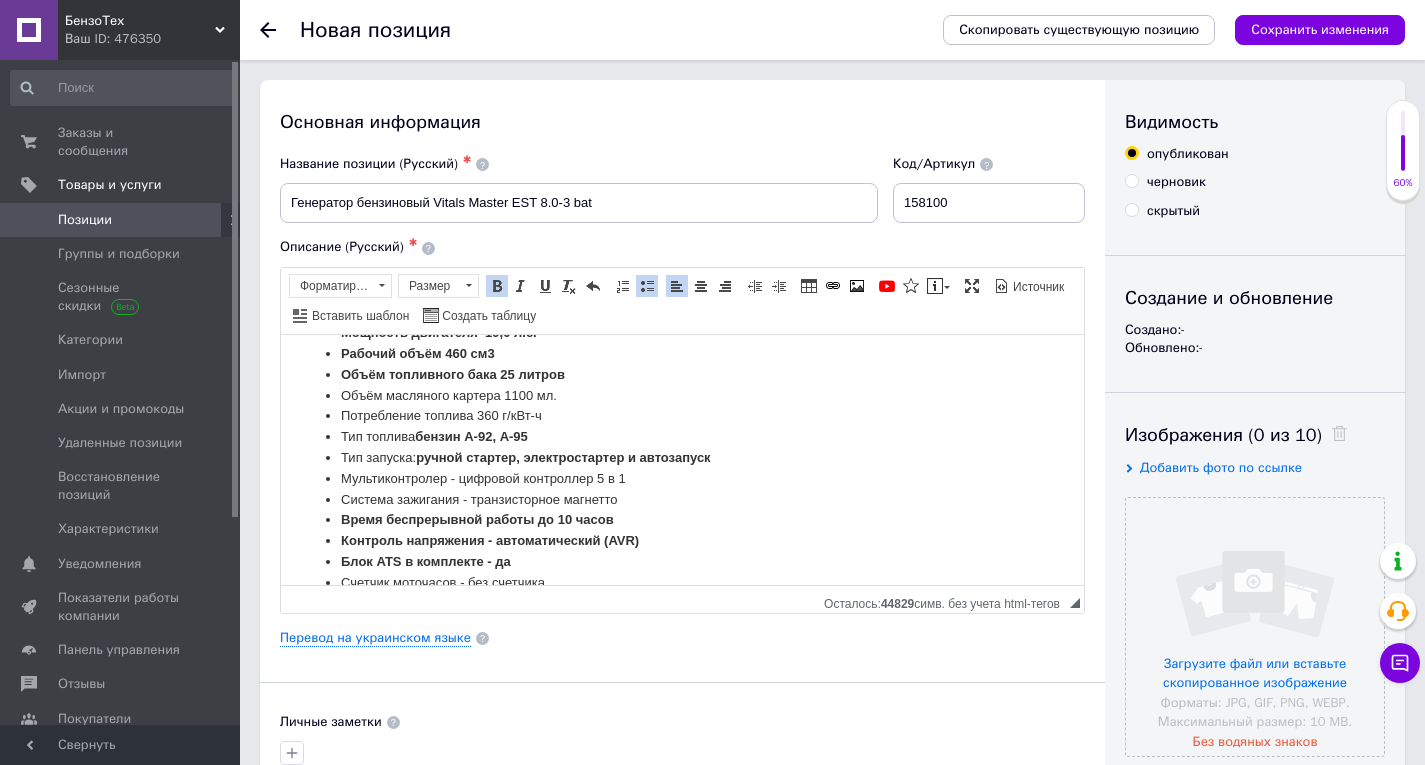 drag, startPoint x: 744, startPoint y: 508, endPoint x: 734, endPoint y: 502, distance: 11.661903 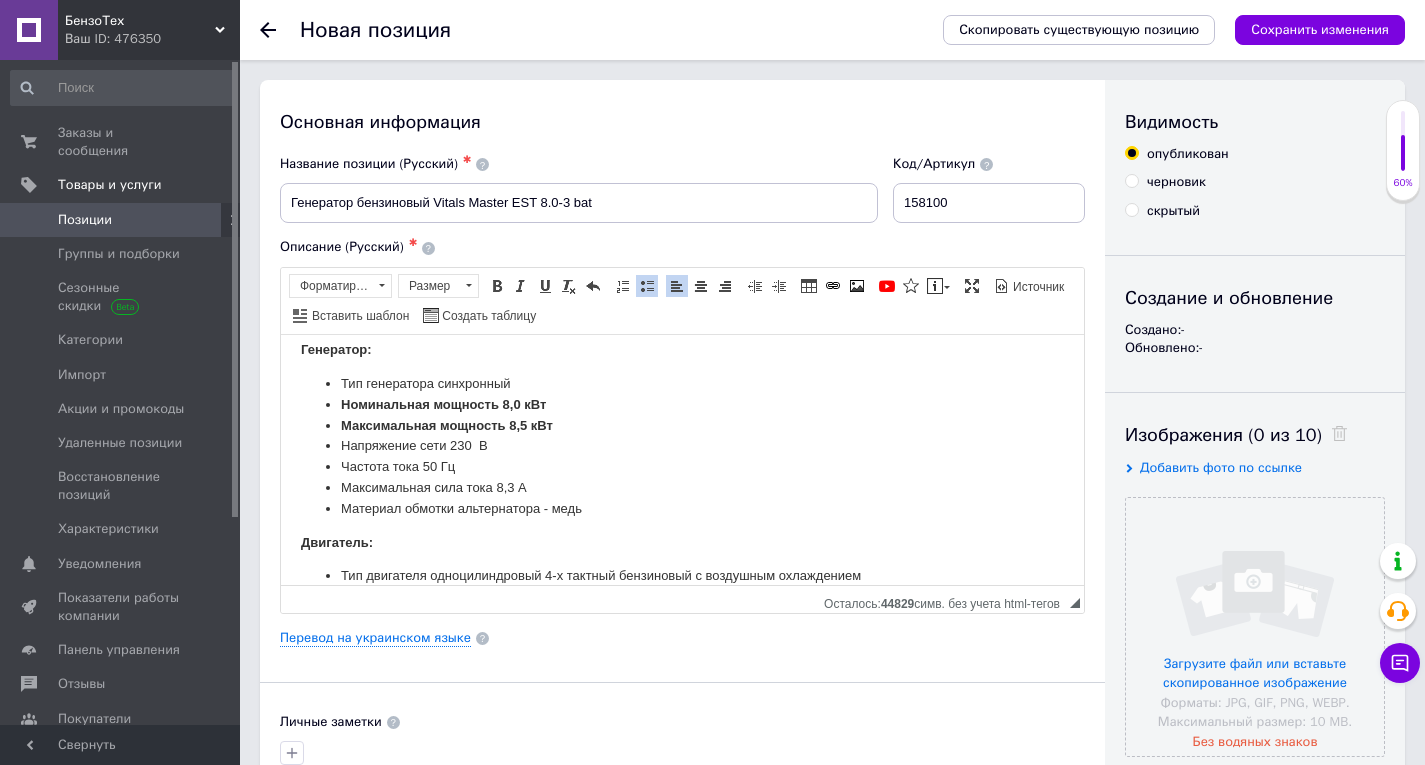 scroll, scrollTop: 1296, scrollLeft: 0, axis: vertical 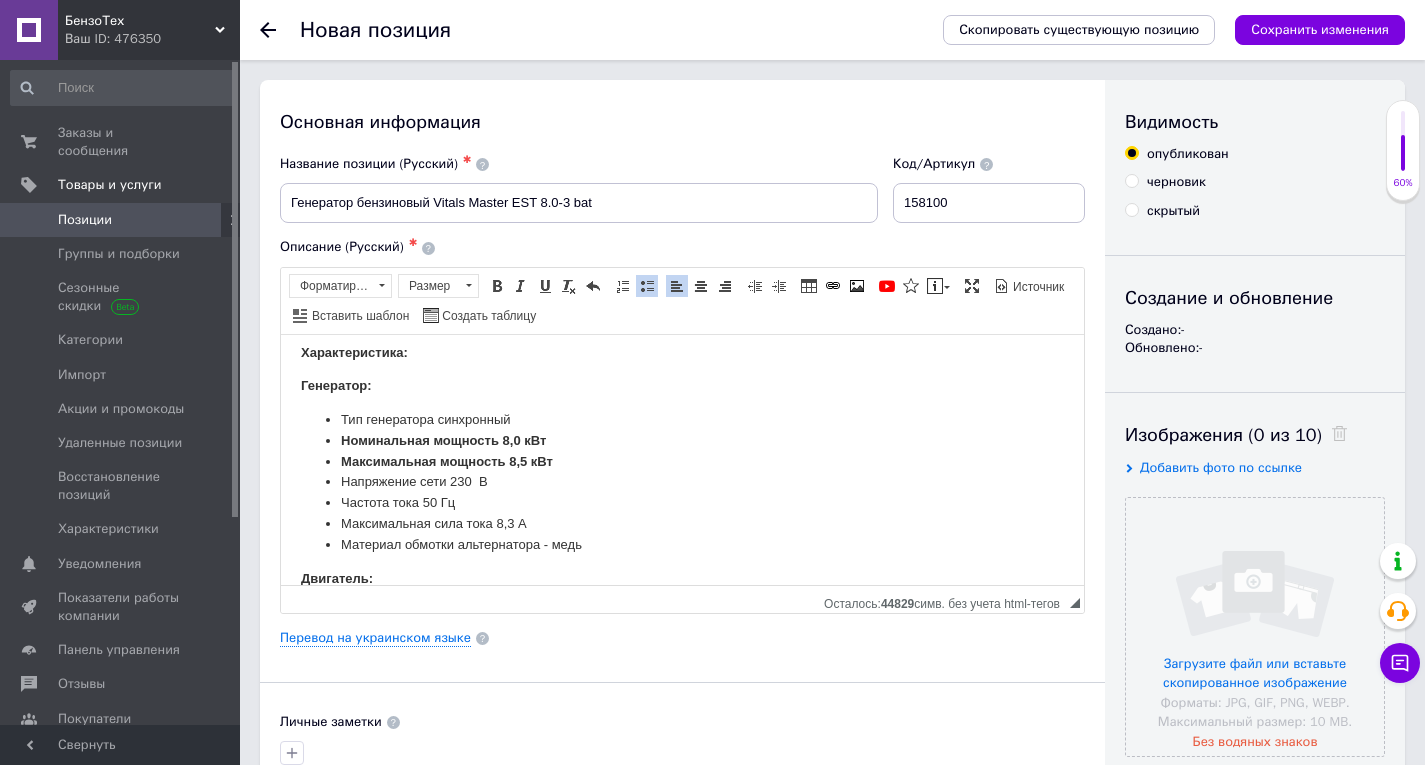 click on "Тип генератора синхронный" at bounding box center (682, 419) 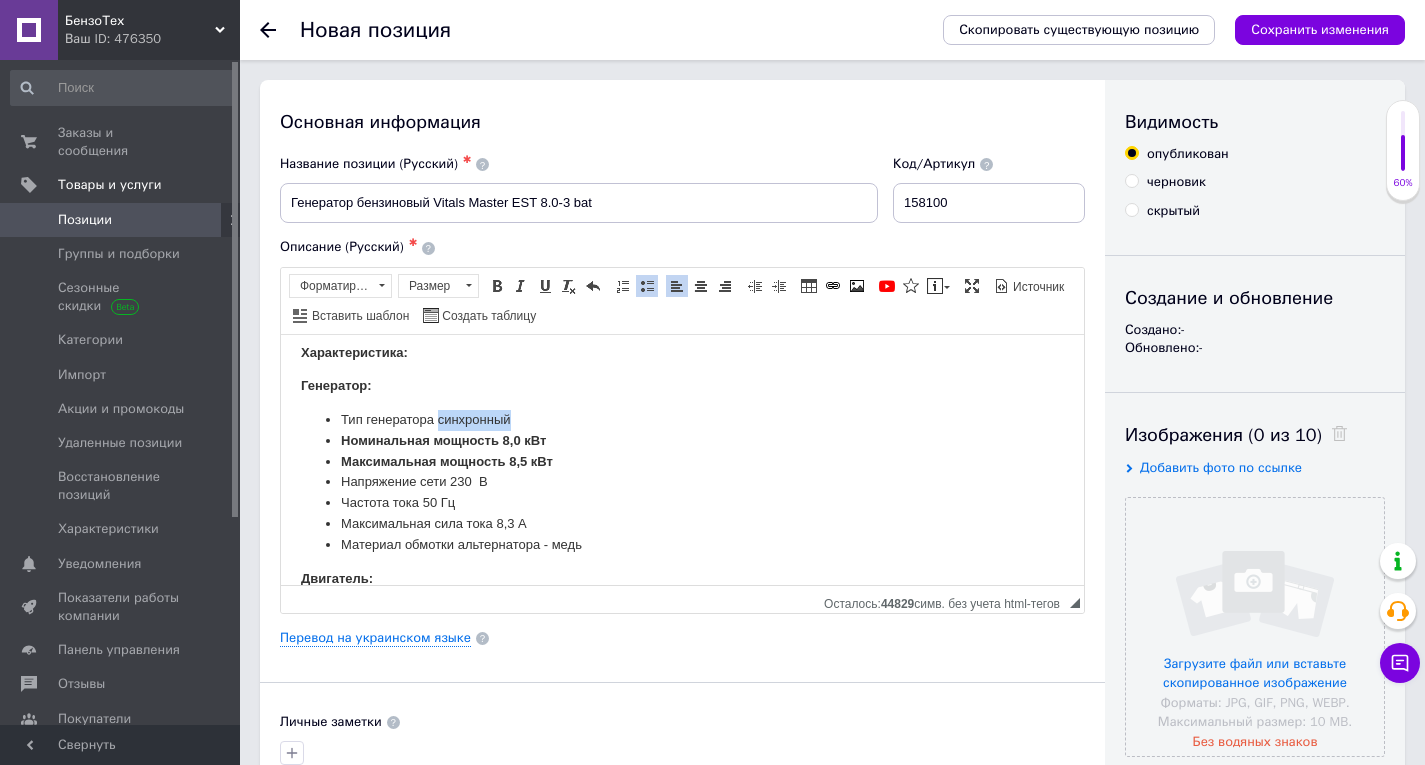 click on "Тип генератора синхронный" at bounding box center [682, 419] 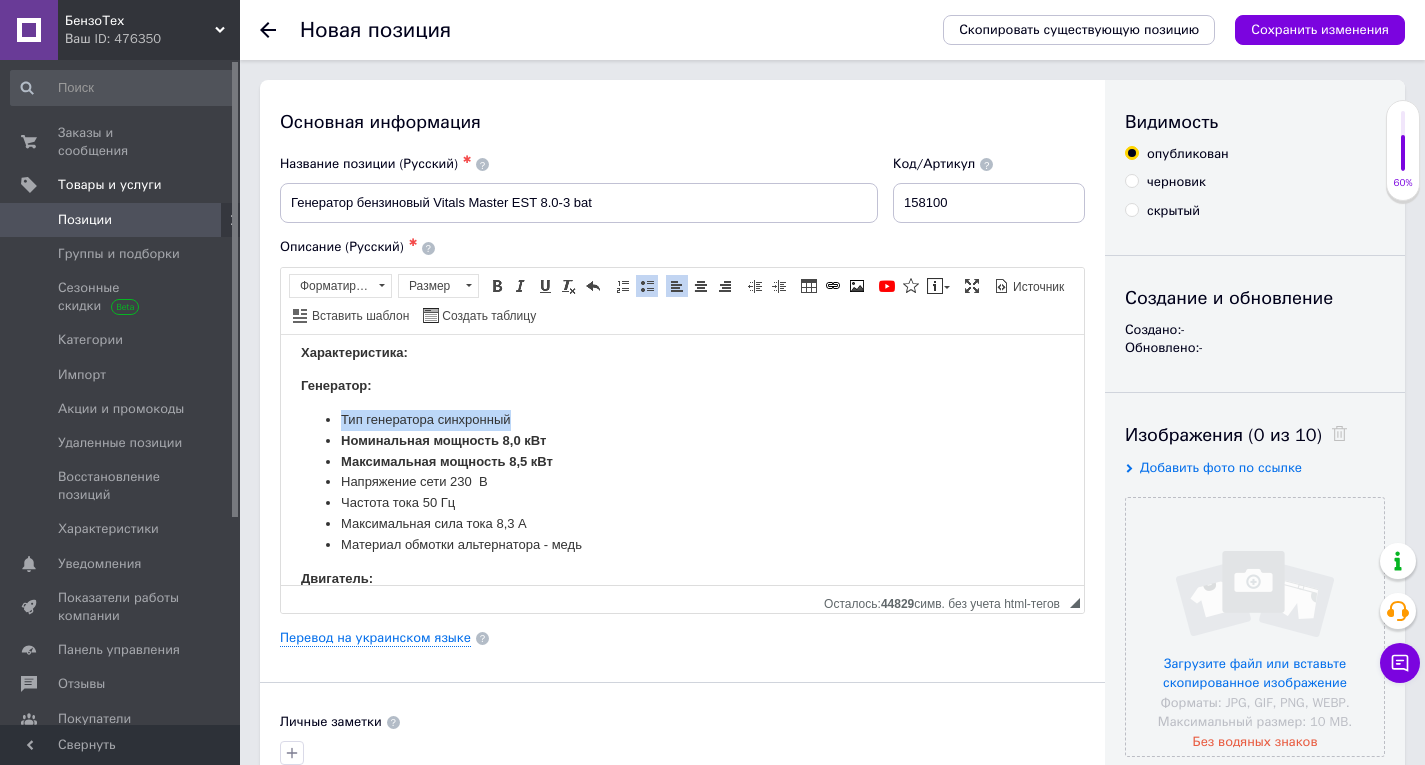 click on "Тип генератора синхронный" at bounding box center (682, 419) 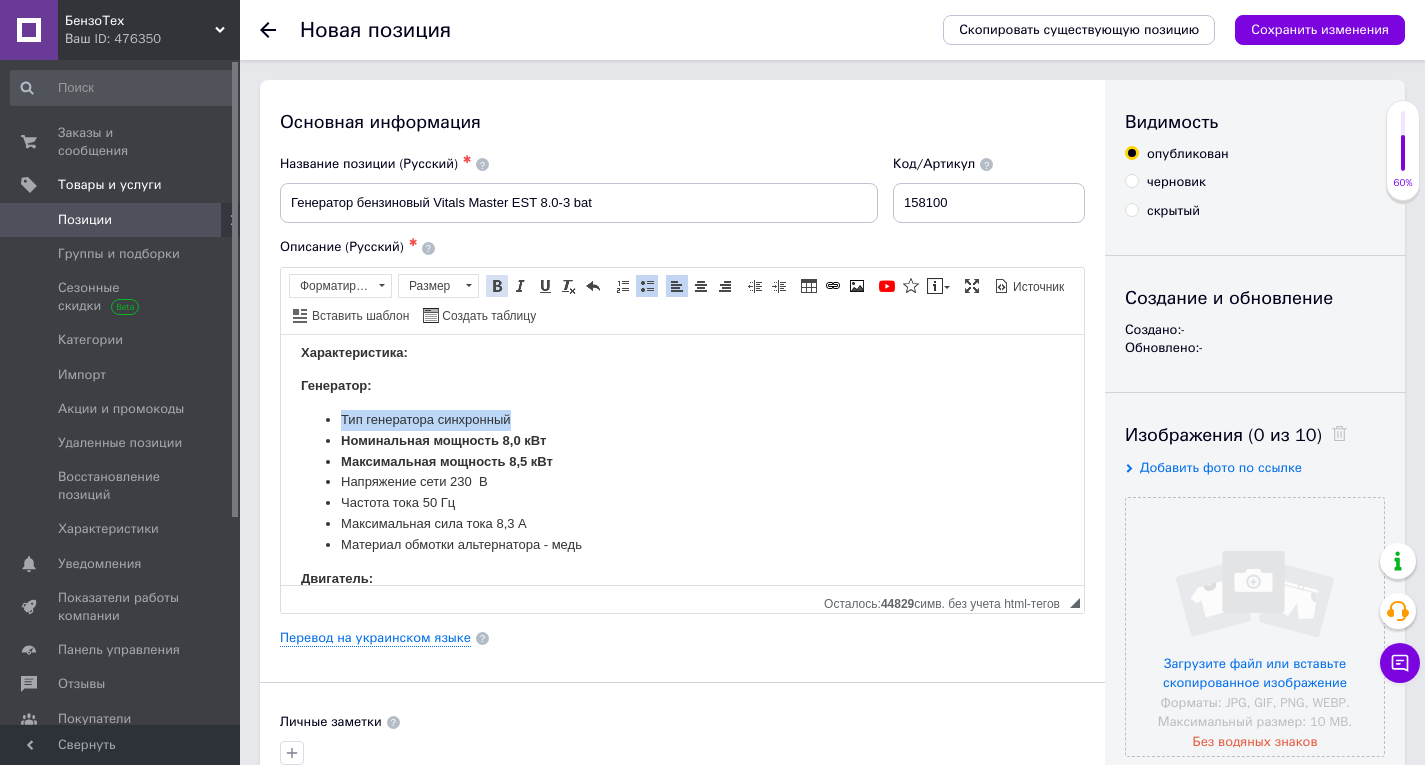 click at bounding box center [497, 286] 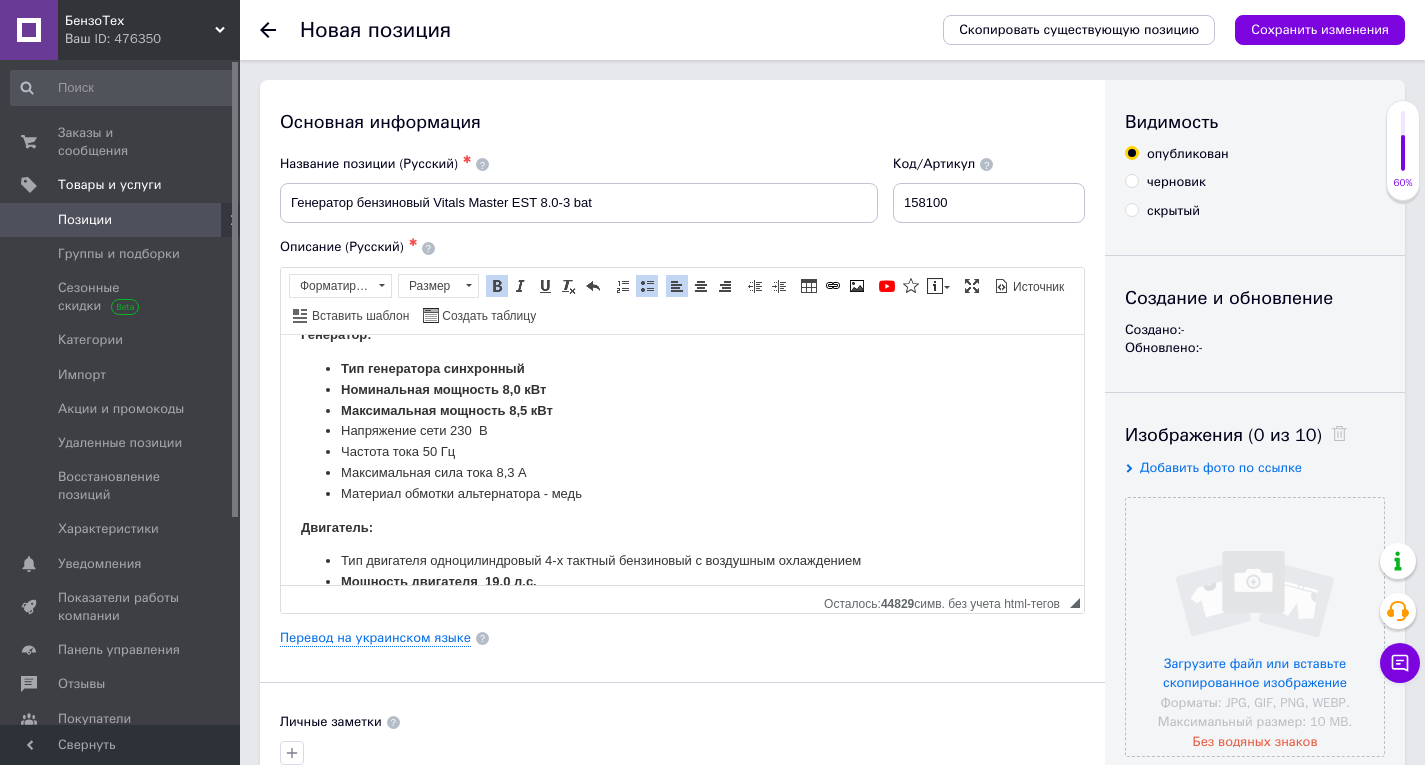 scroll, scrollTop: 1396, scrollLeft: 0, axis: vertical 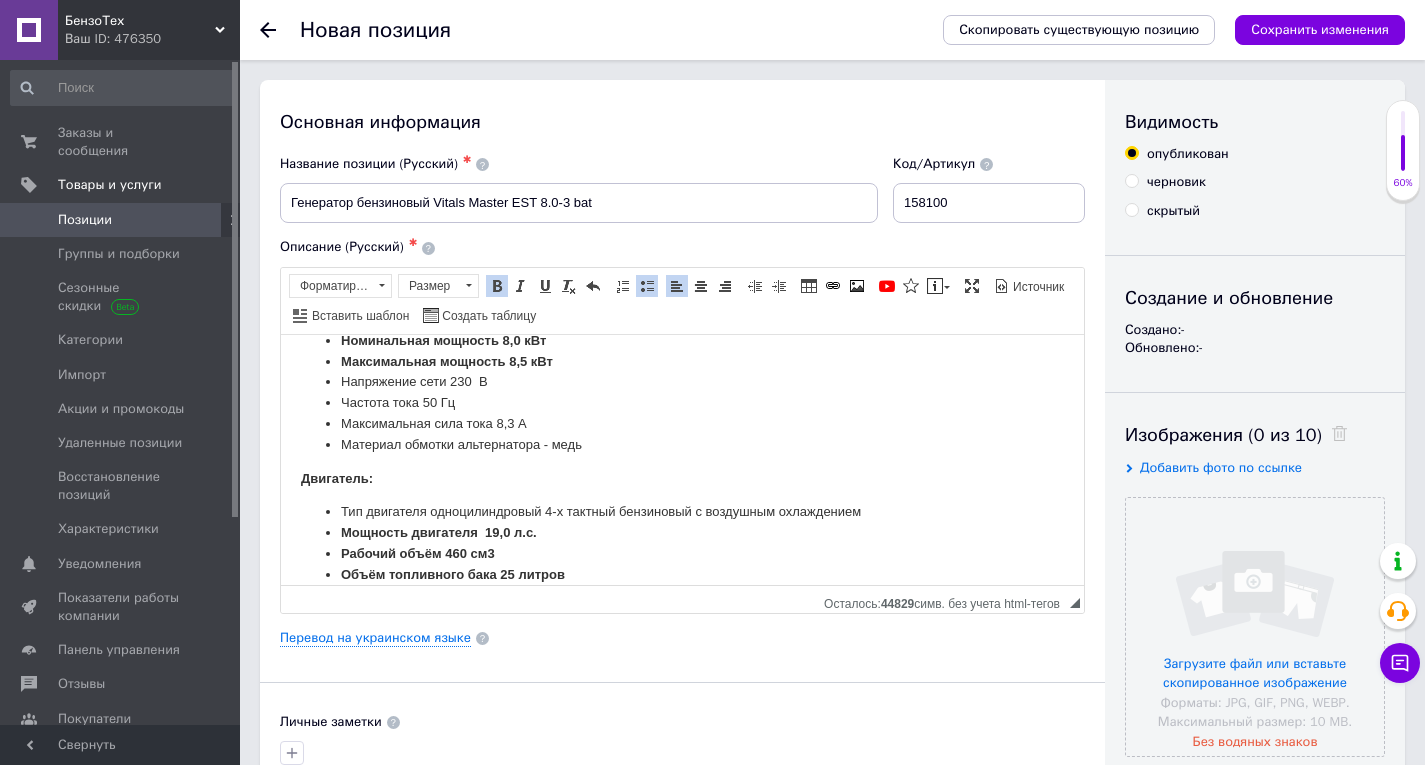 click on "Тип двигателя одноцилиндровый 4-х тактный бензиновый с воздушным охлаждением" at bounding box center (682, 511) 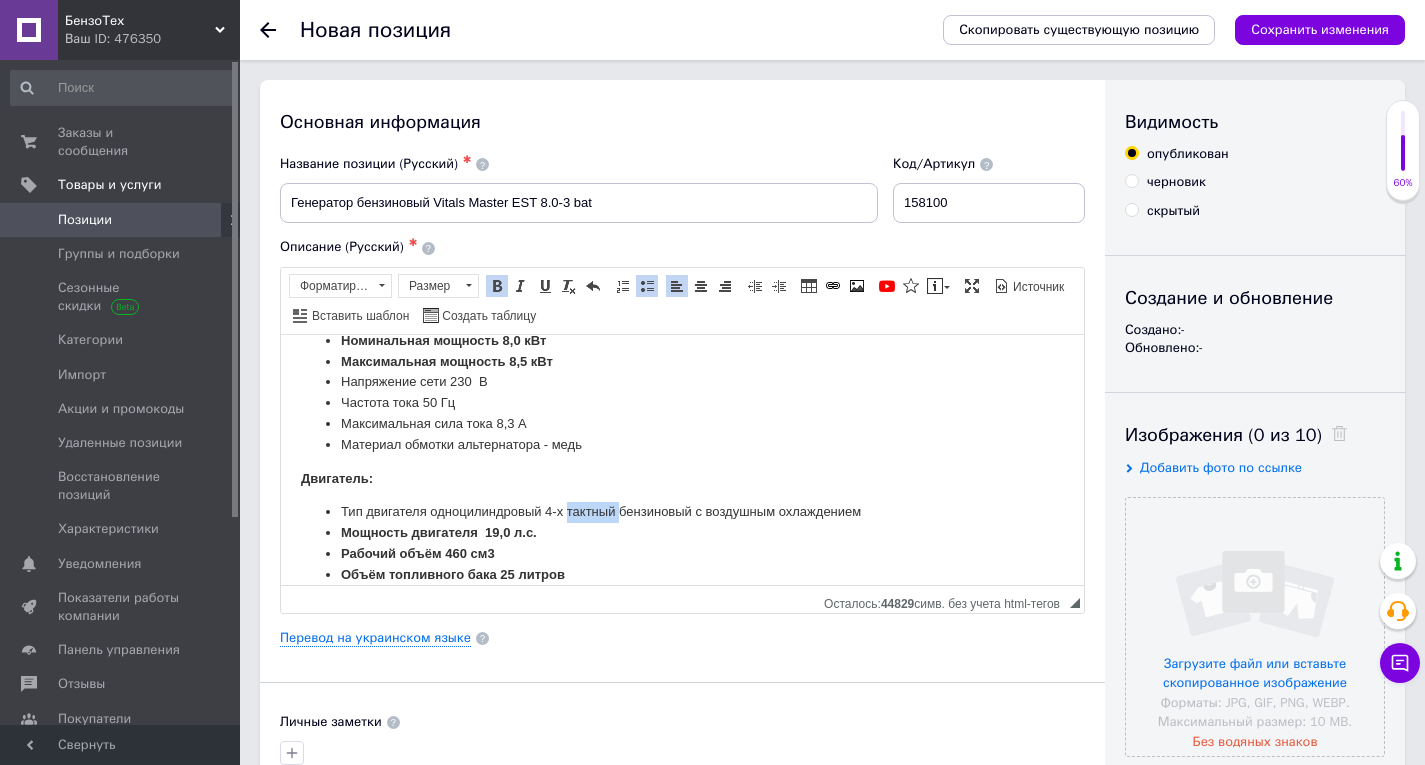 click on "Тип двигателя одноцилиндровый 4-х тактный бензиновый с воздушным охлаждением" at bounding box center [682, 511] 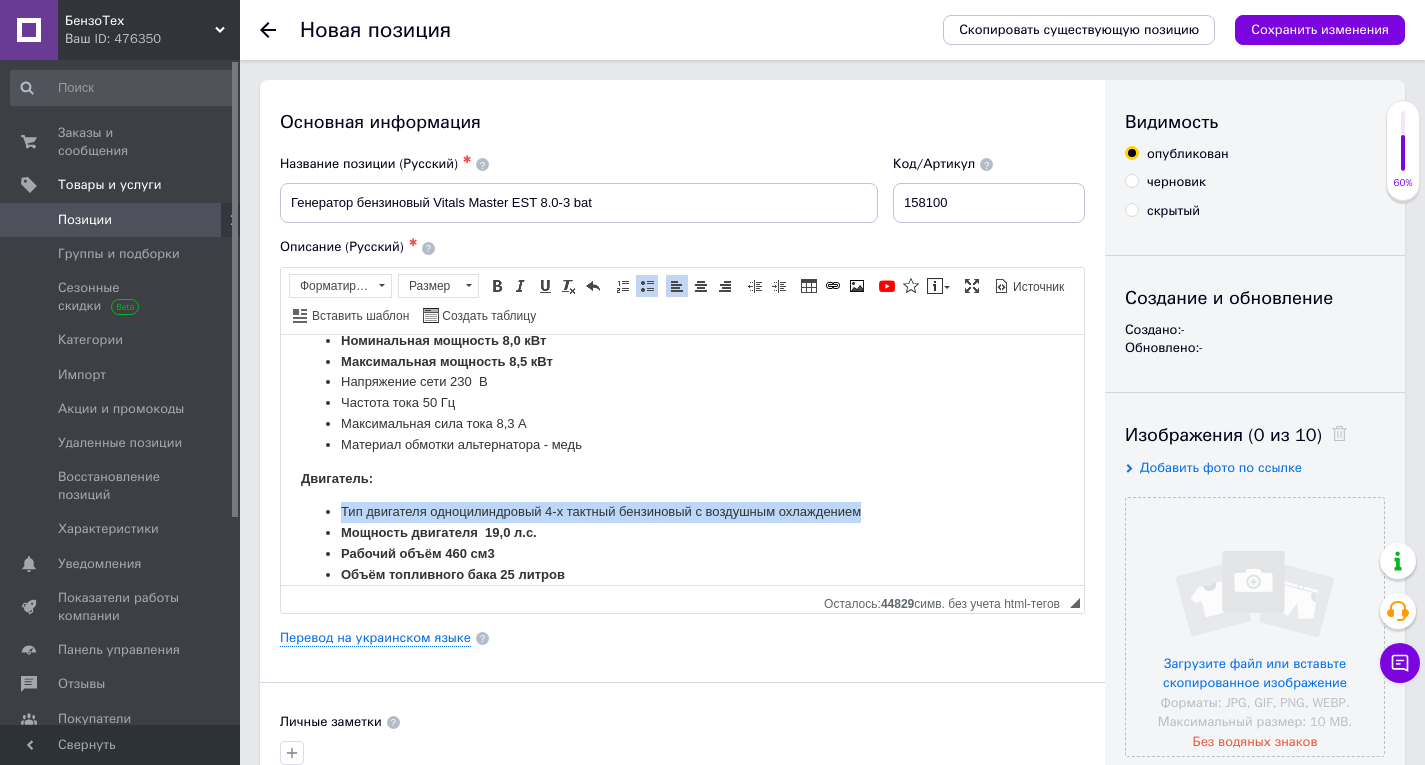 click on "Тип двигателя одноцилиндровый 4-х тактный бензиновый с воздушным охлаждением" at bounding box center (682, 511) 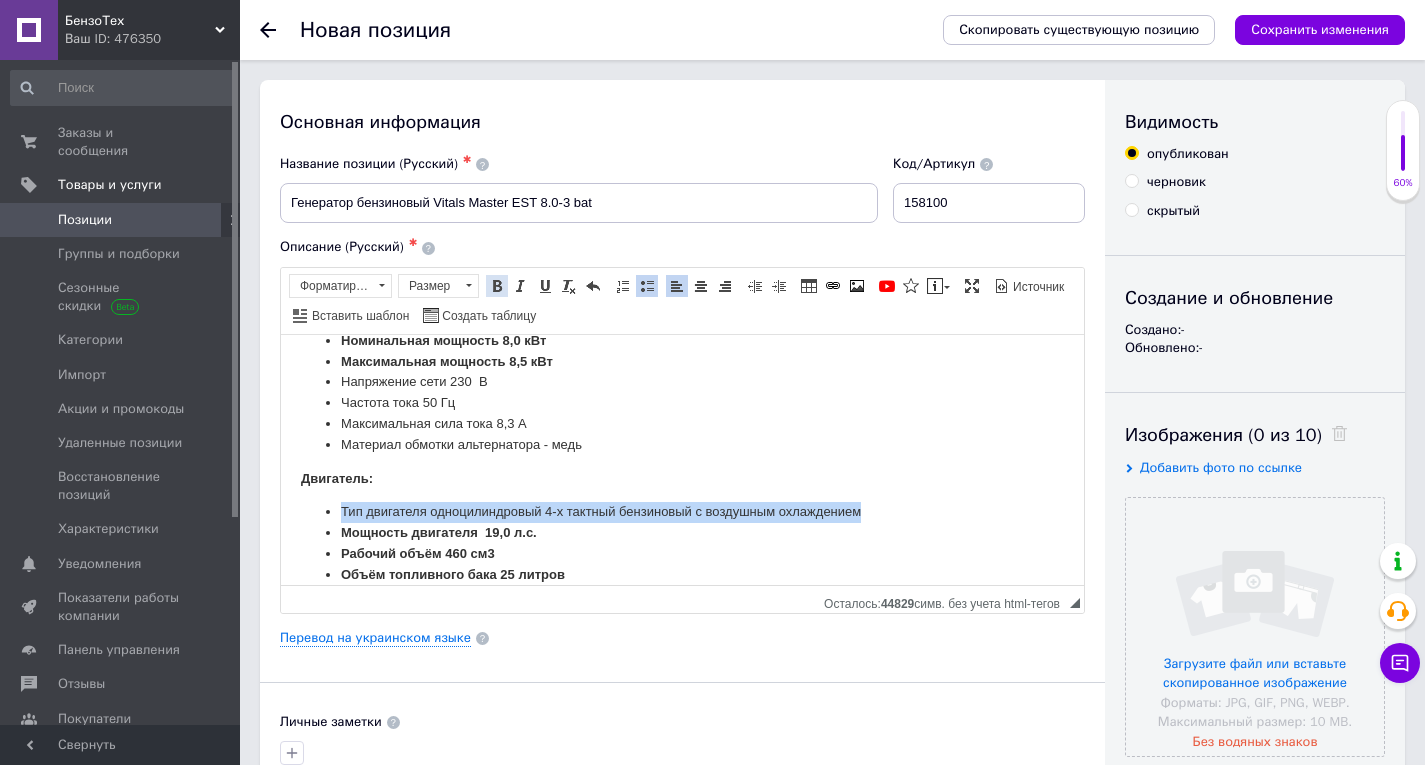 click at bounding box center [497, 286] 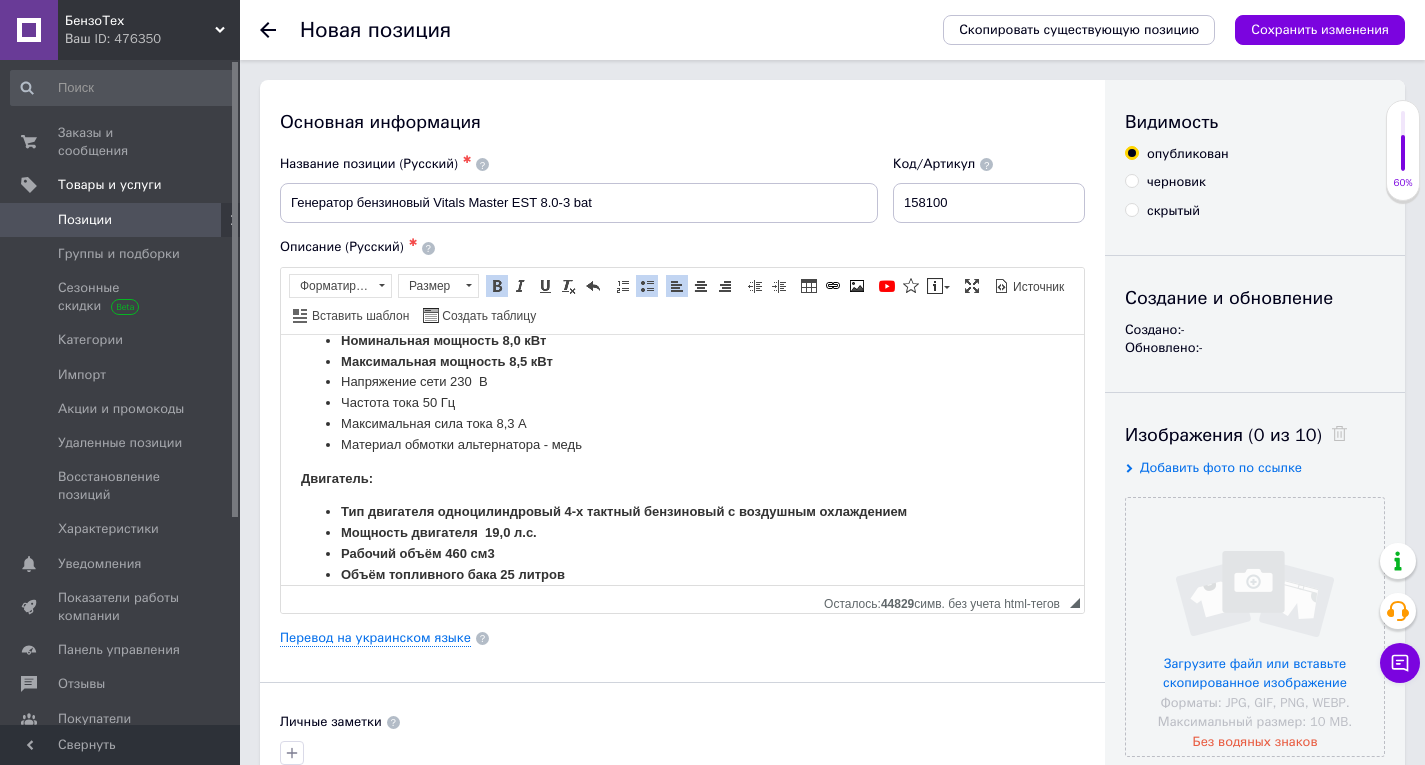 click on "Материал обмотки альтернатора - медь" at bounding box center [682, 444] 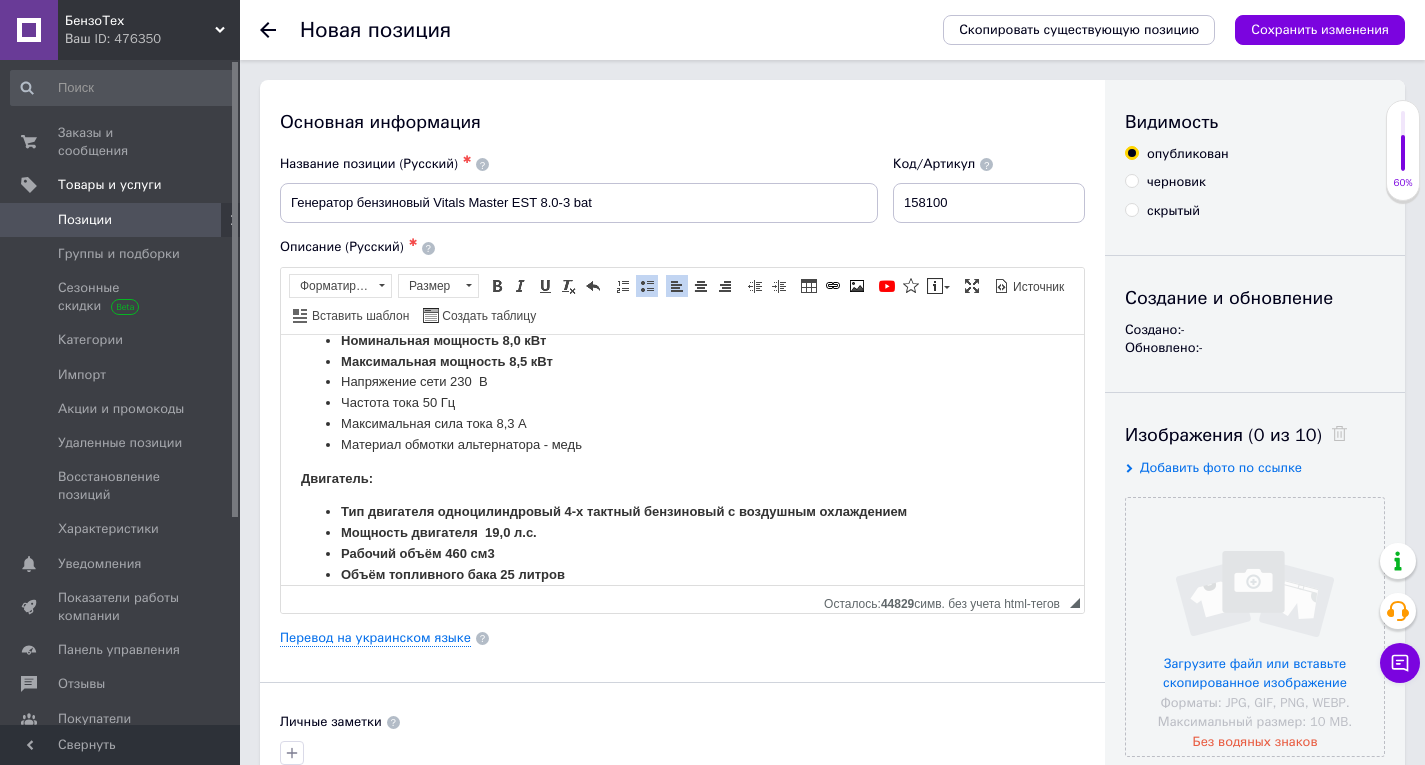 click on "Материал обмотки альтернатора - медь" at bounding box center [682, 444] 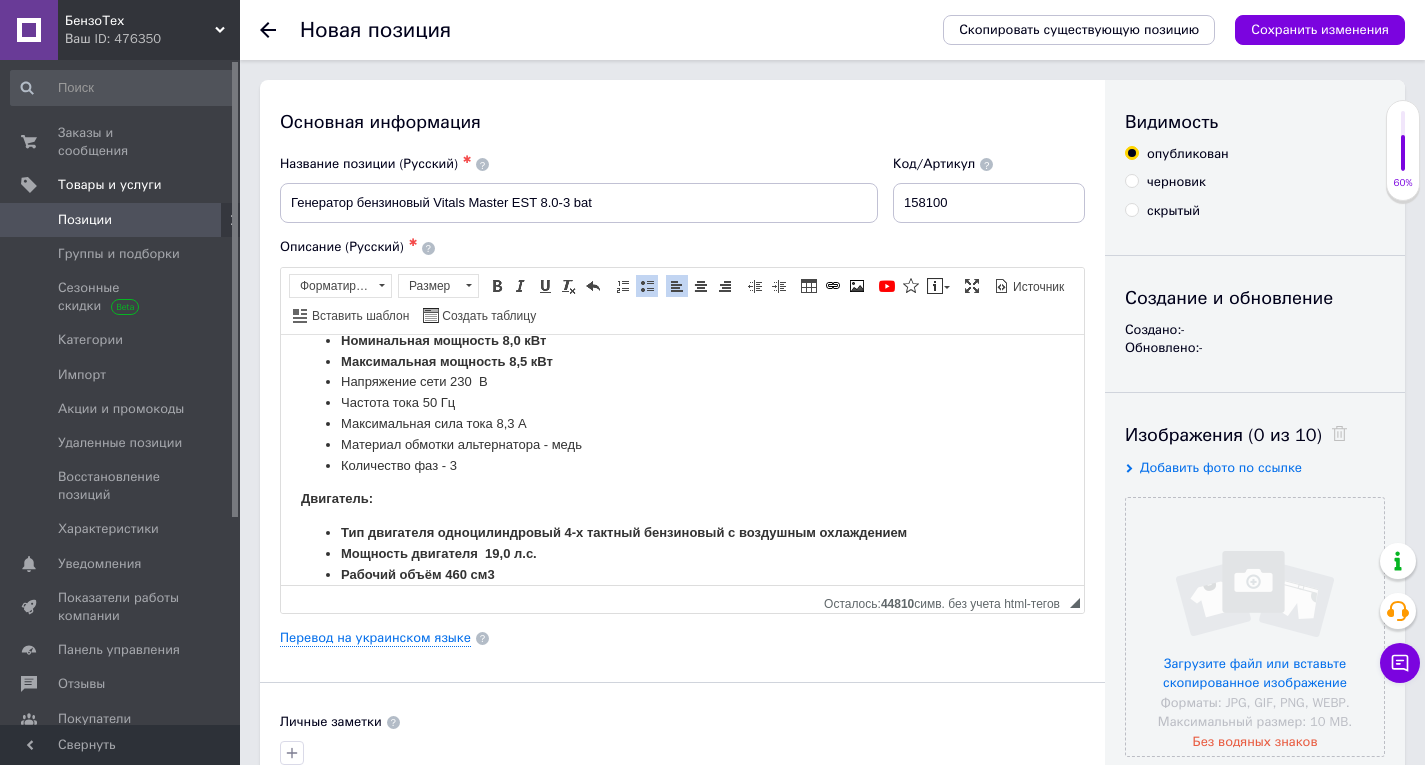 click on "Количество фаз - 3" at bounding box center (682, 465) 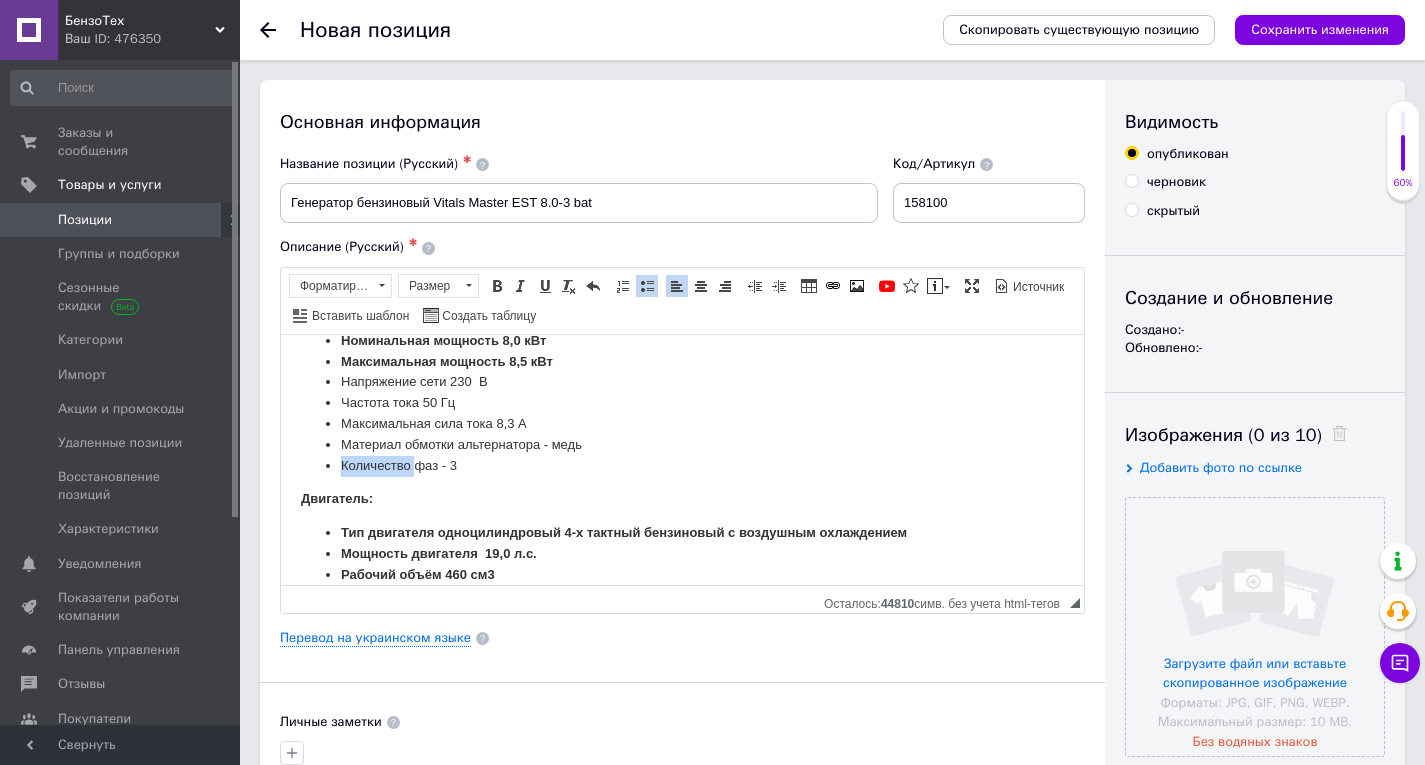 click on "Количество фаз - 3" at bounding box center [682, 465] 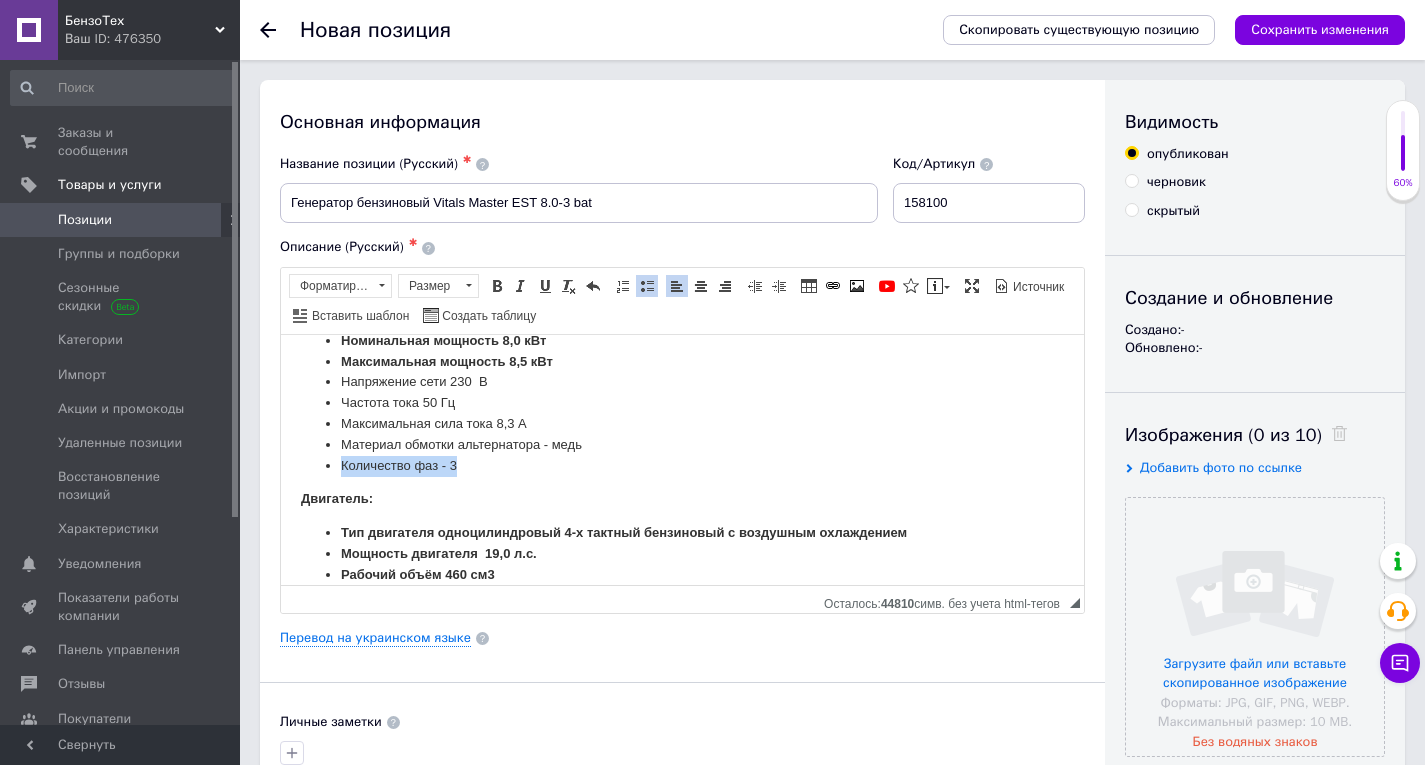 click on "Количество фаз - 3" at bounding box center [682, 465] 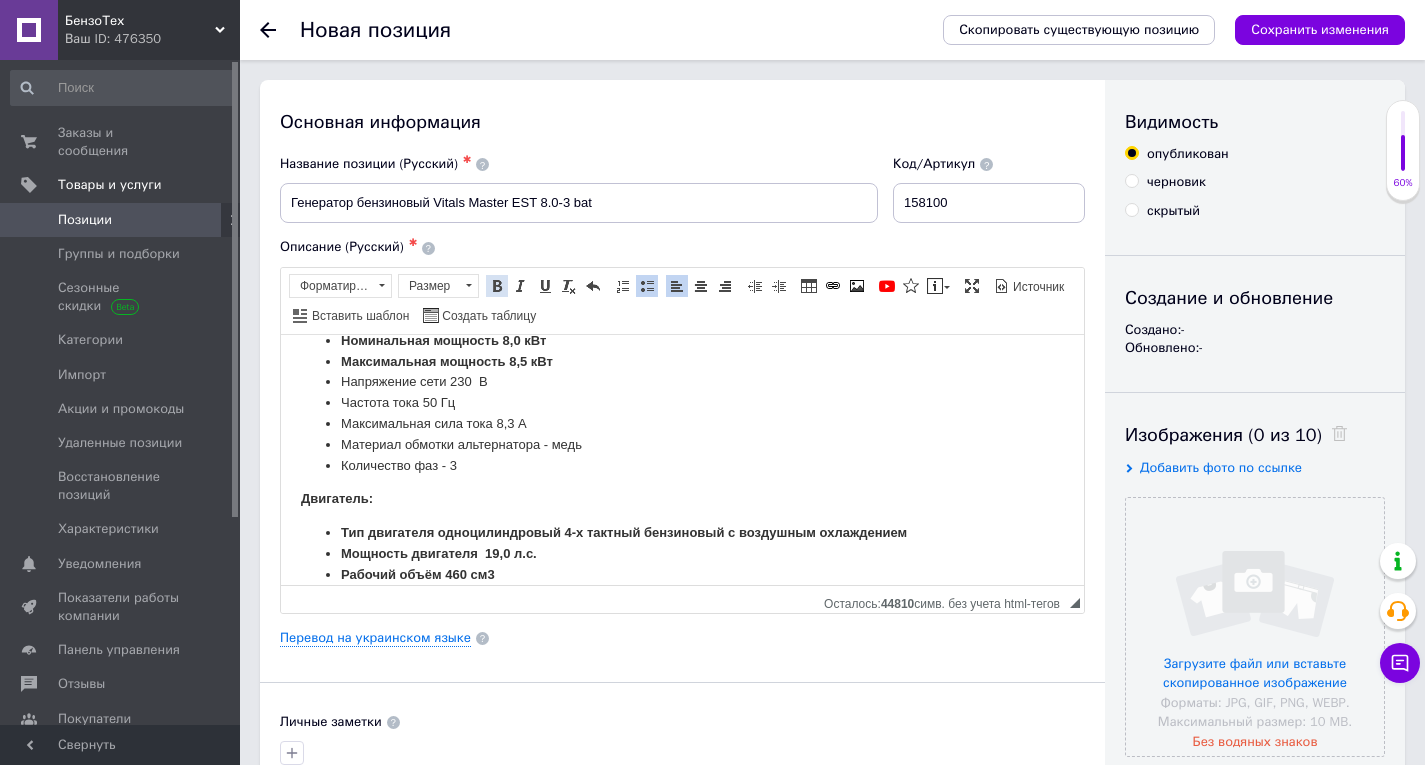 click at bounding box center (497, 286) 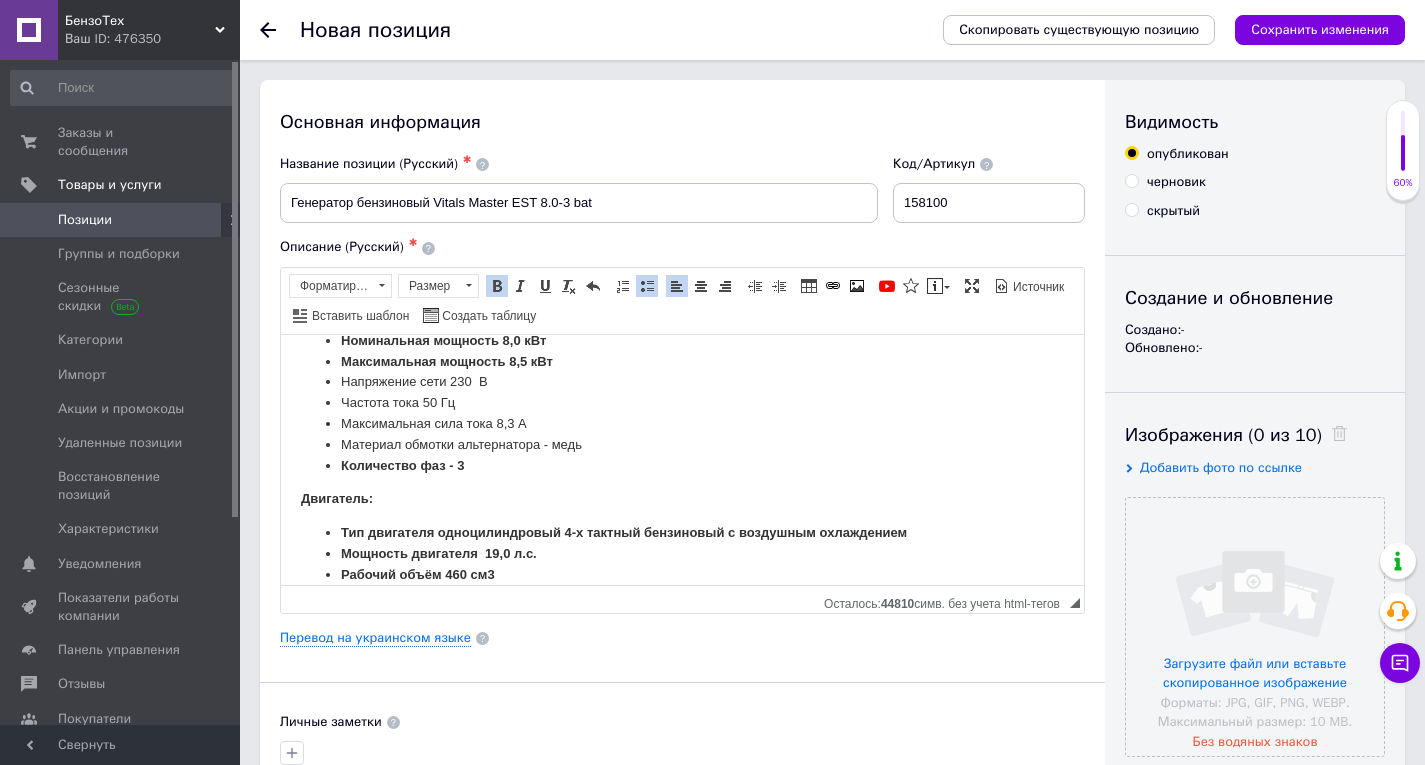 click on "Напряжение сети 230  В" at bounding box center (682, 381) 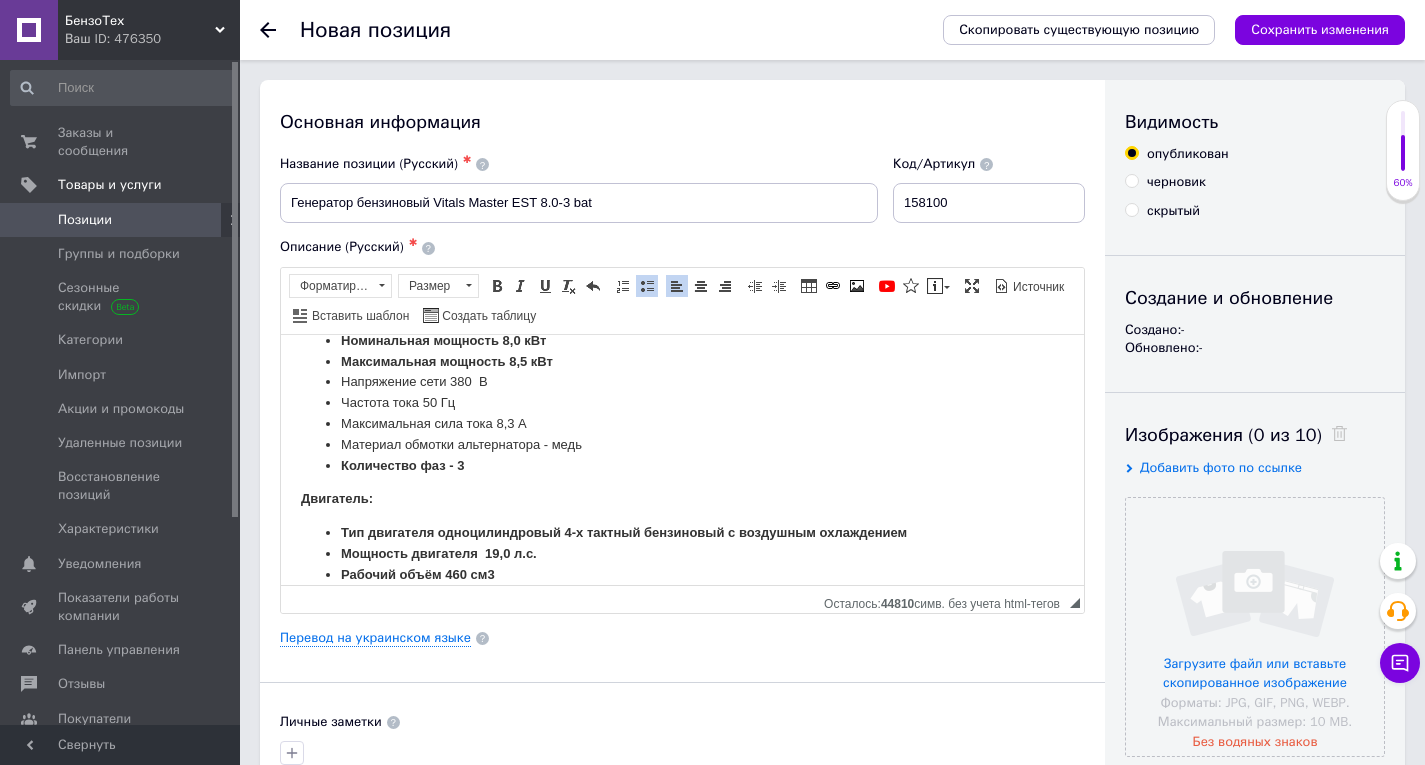 click on "Напряжение сети 38 0  В" at bounding box center (682, 381) 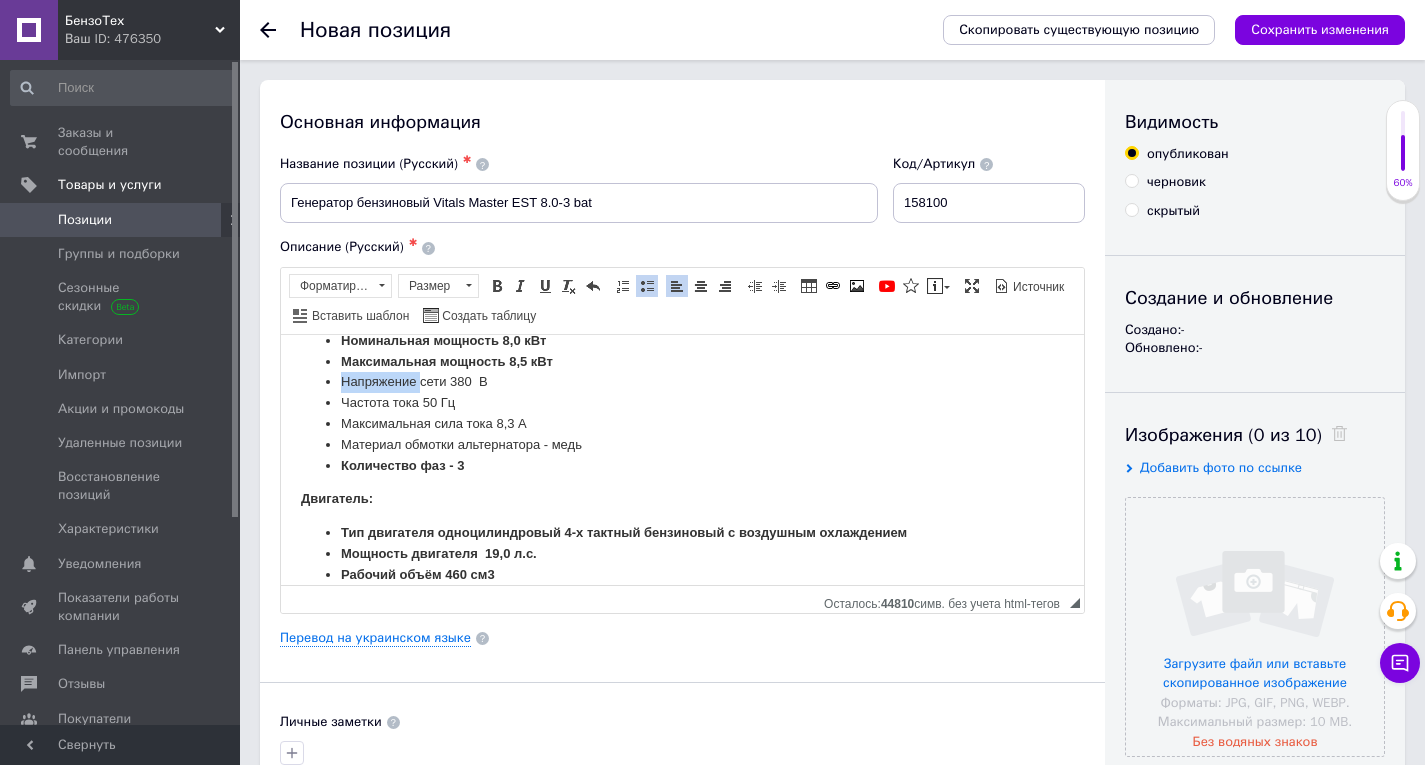 click on "Напряжение сети 38 0  В" at bounding box center (682, 381) 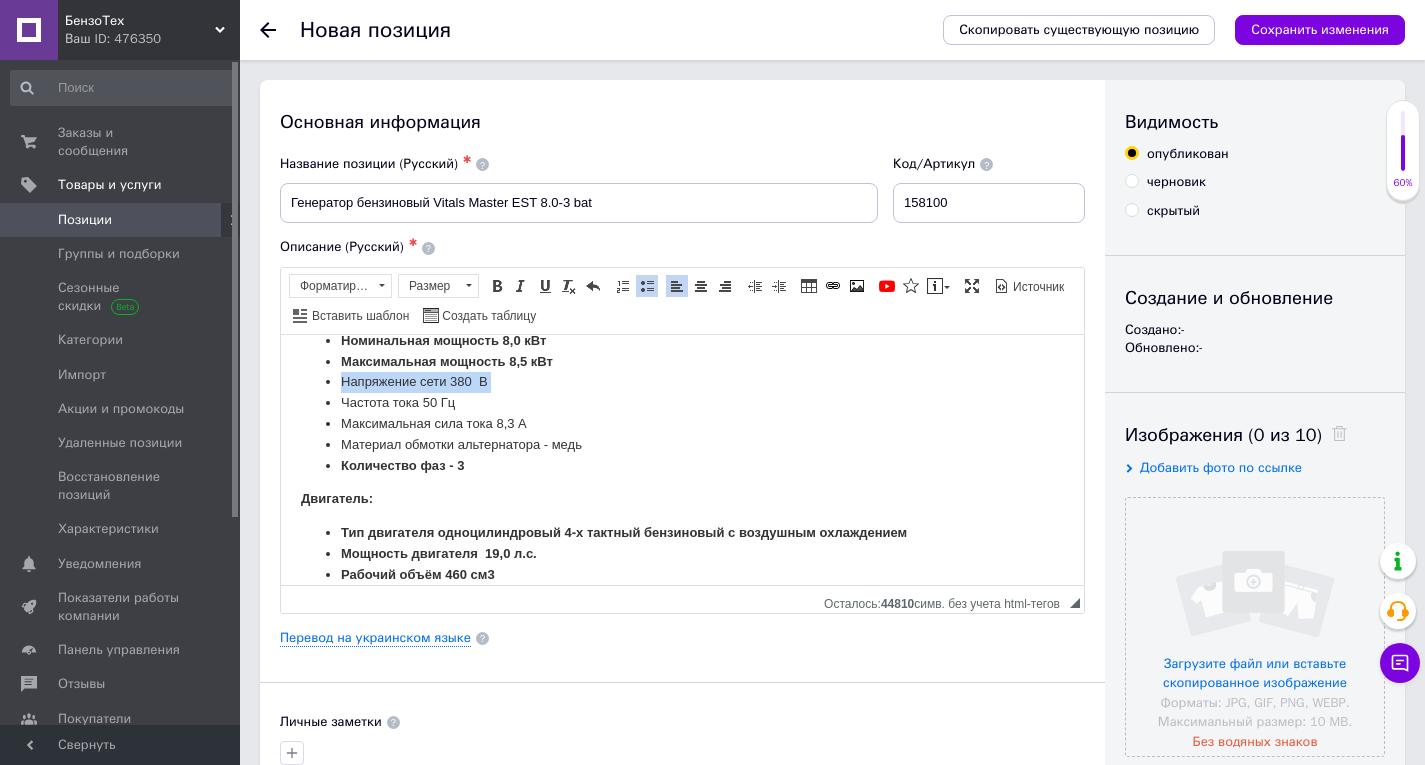 click on "Напряжение сети 38 0  В" at bounding box center (682, 381) 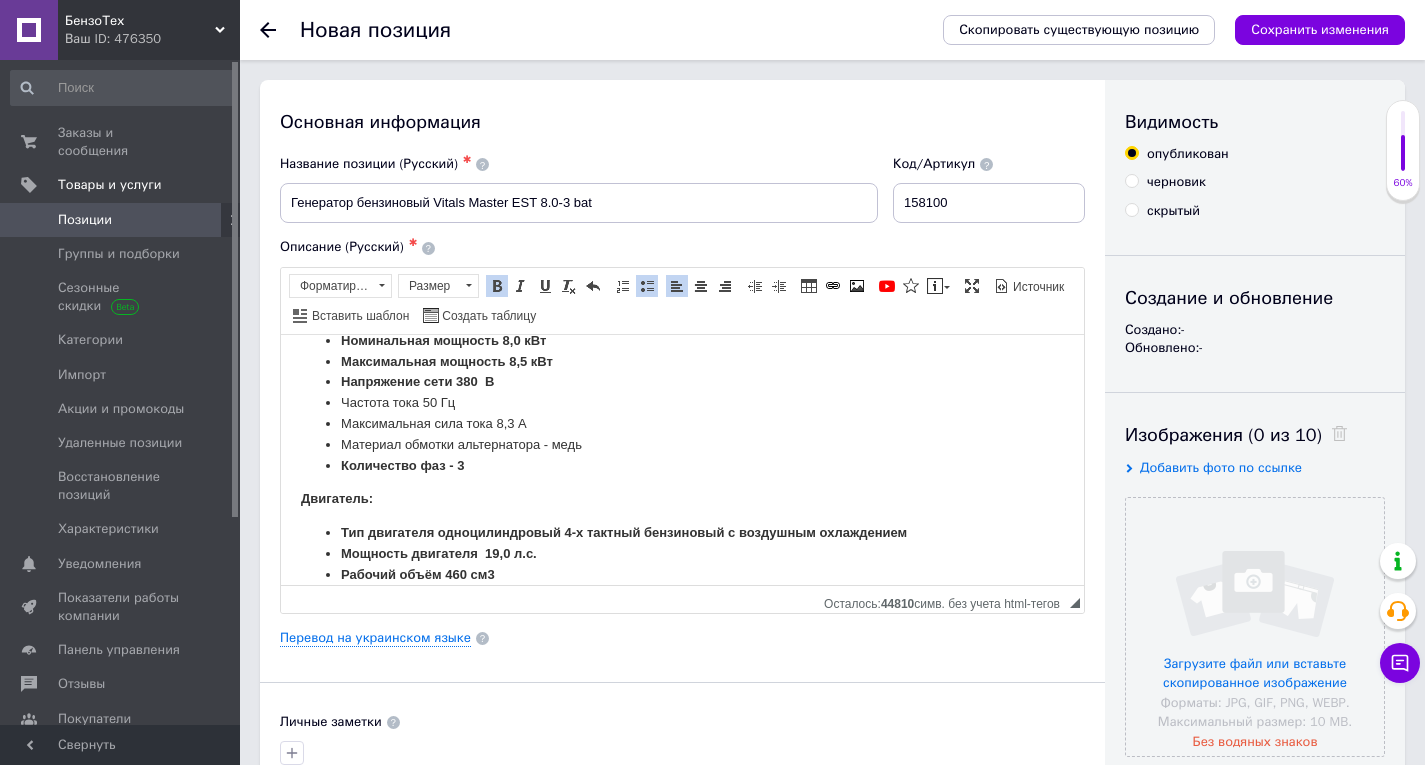 click on "Частота тока 50 Гц" at bounding box center [682, 402] 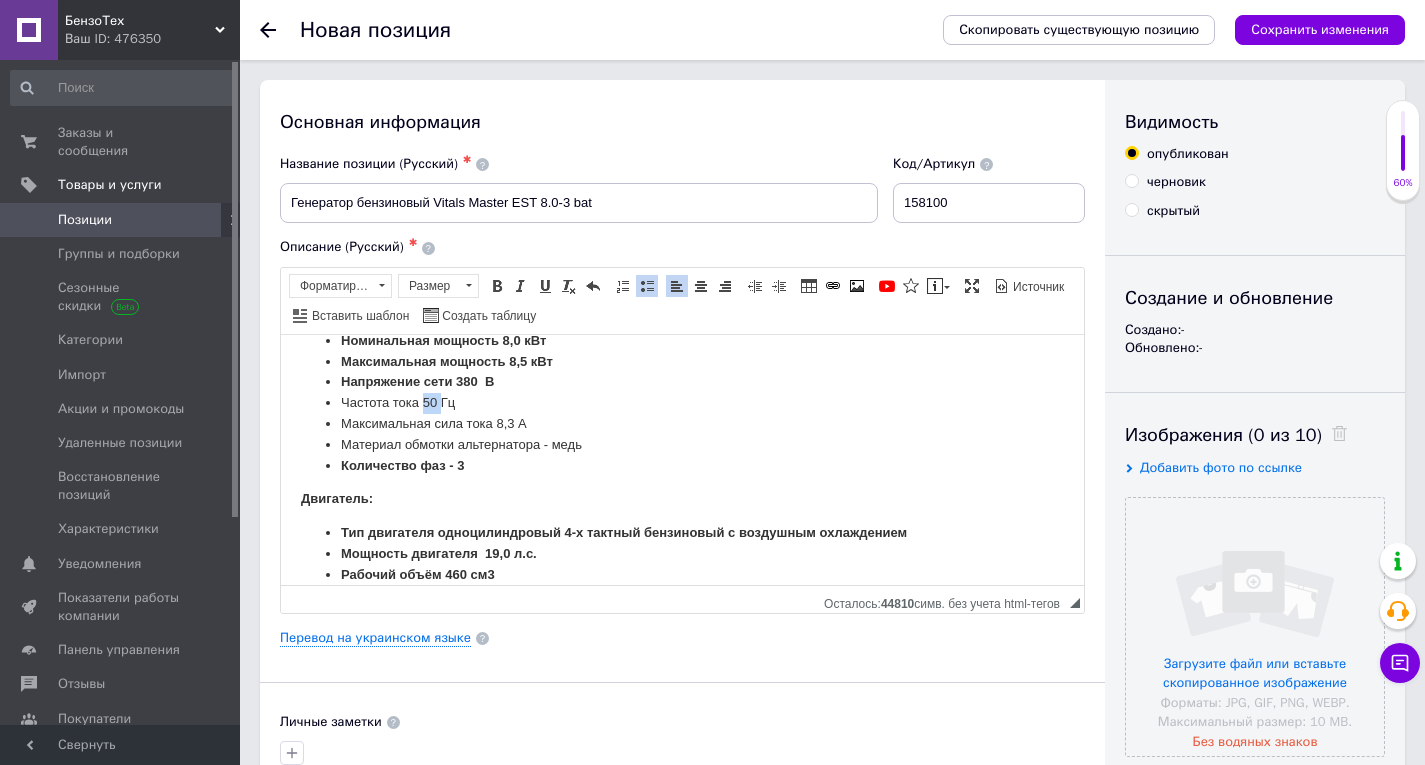 click on "Частота тока 50 Гц" at bounding box center [682, 402] 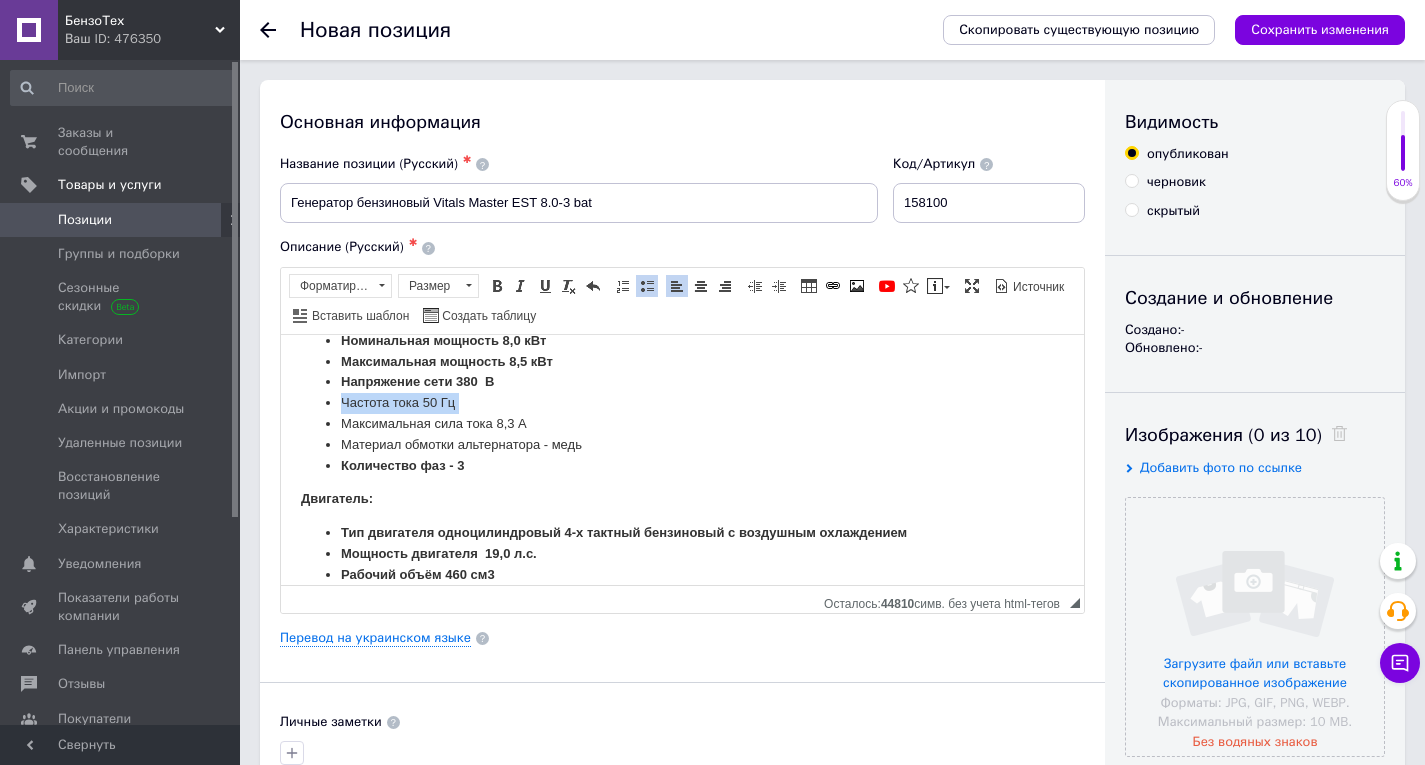 click on "Частота тока 50 Гц" at bounding box center (682, 402) 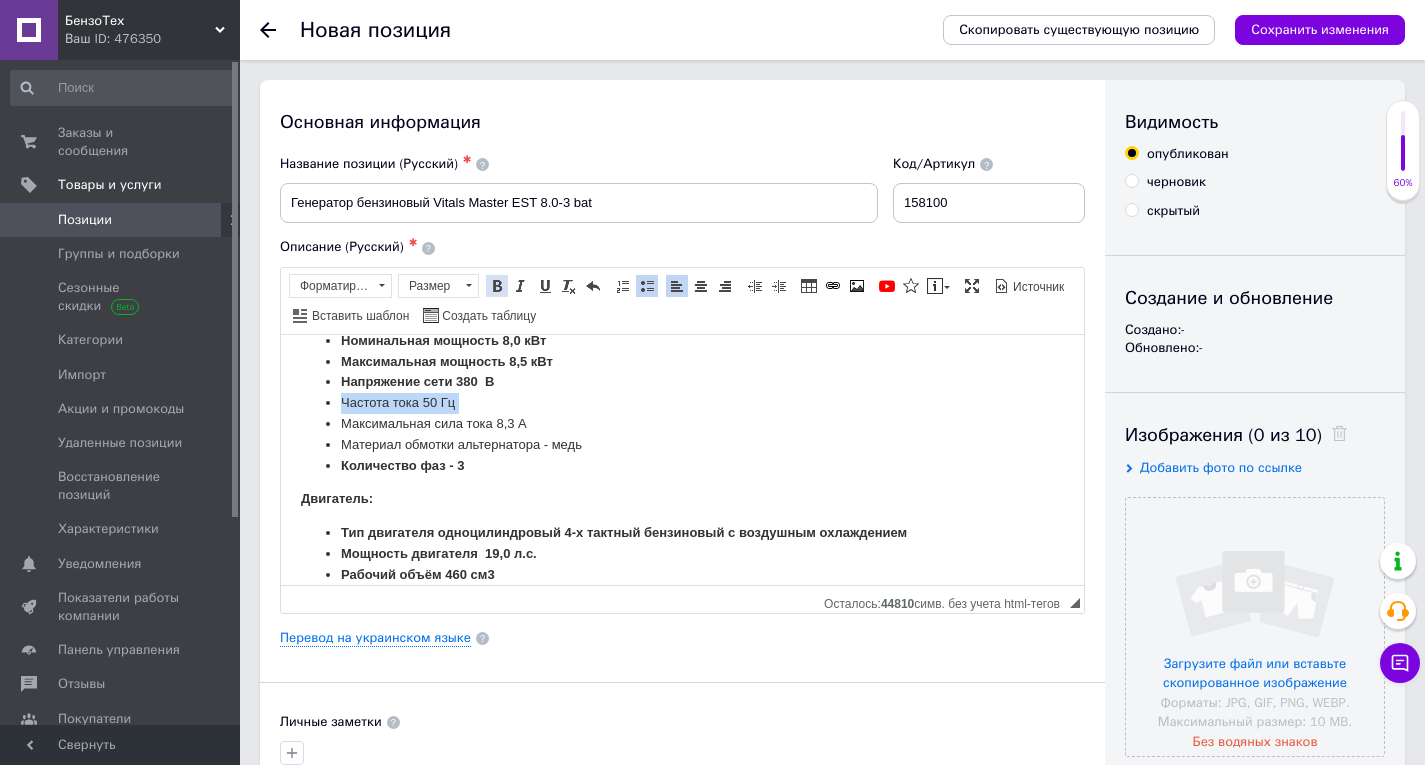 click at bounding box center (497, 286) 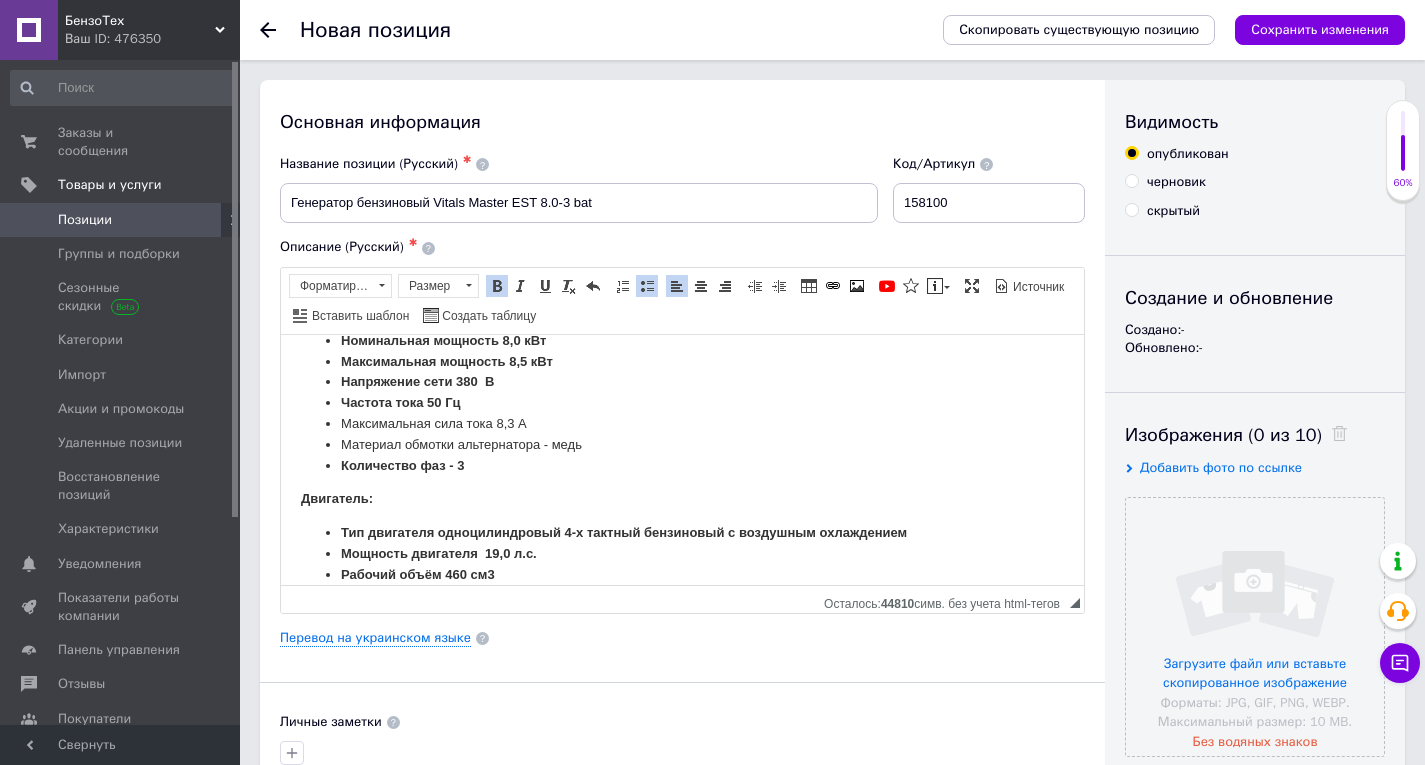 click on "Максимальная сила тока 8,3 А" at bounding box center [682, 423] 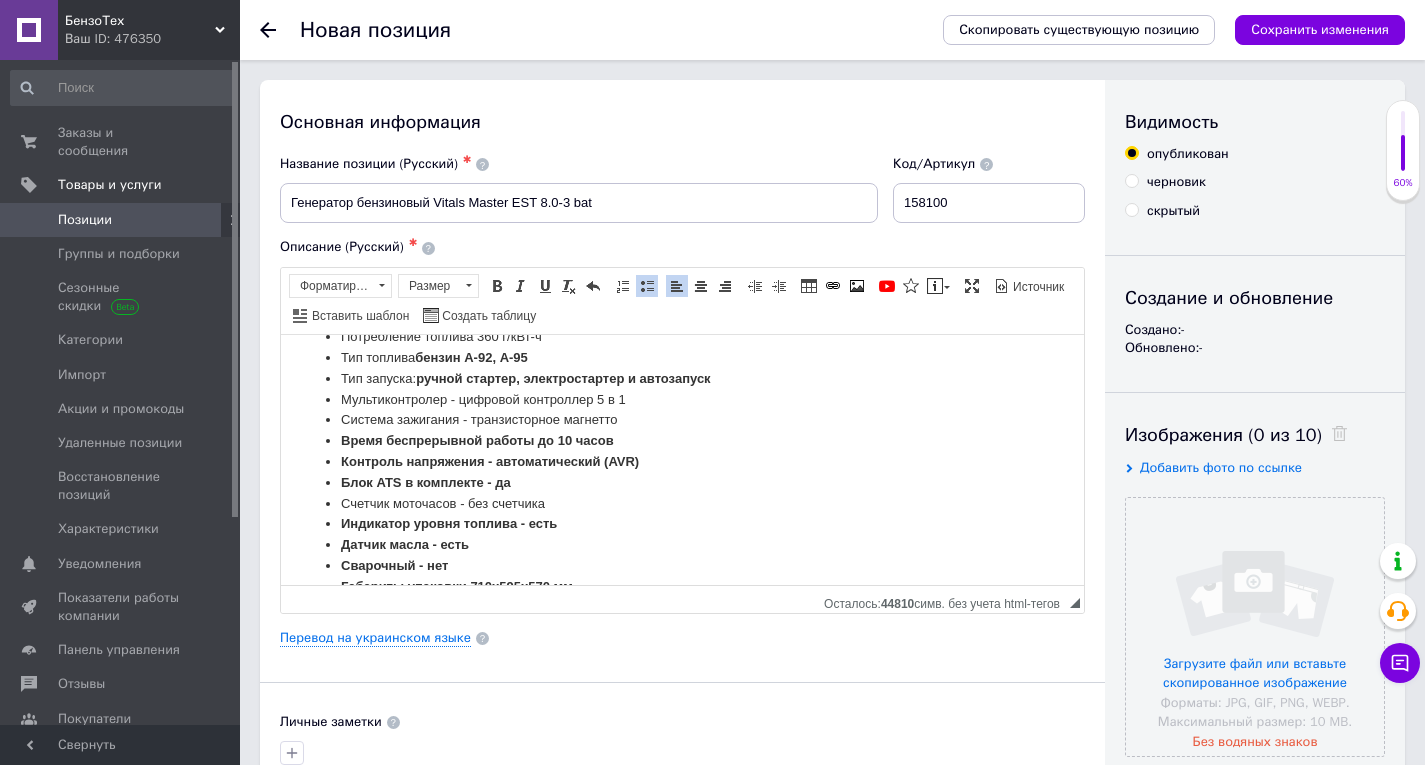 scroll, scrollTop: 1796, scrollLeft: 0, axis: vertical 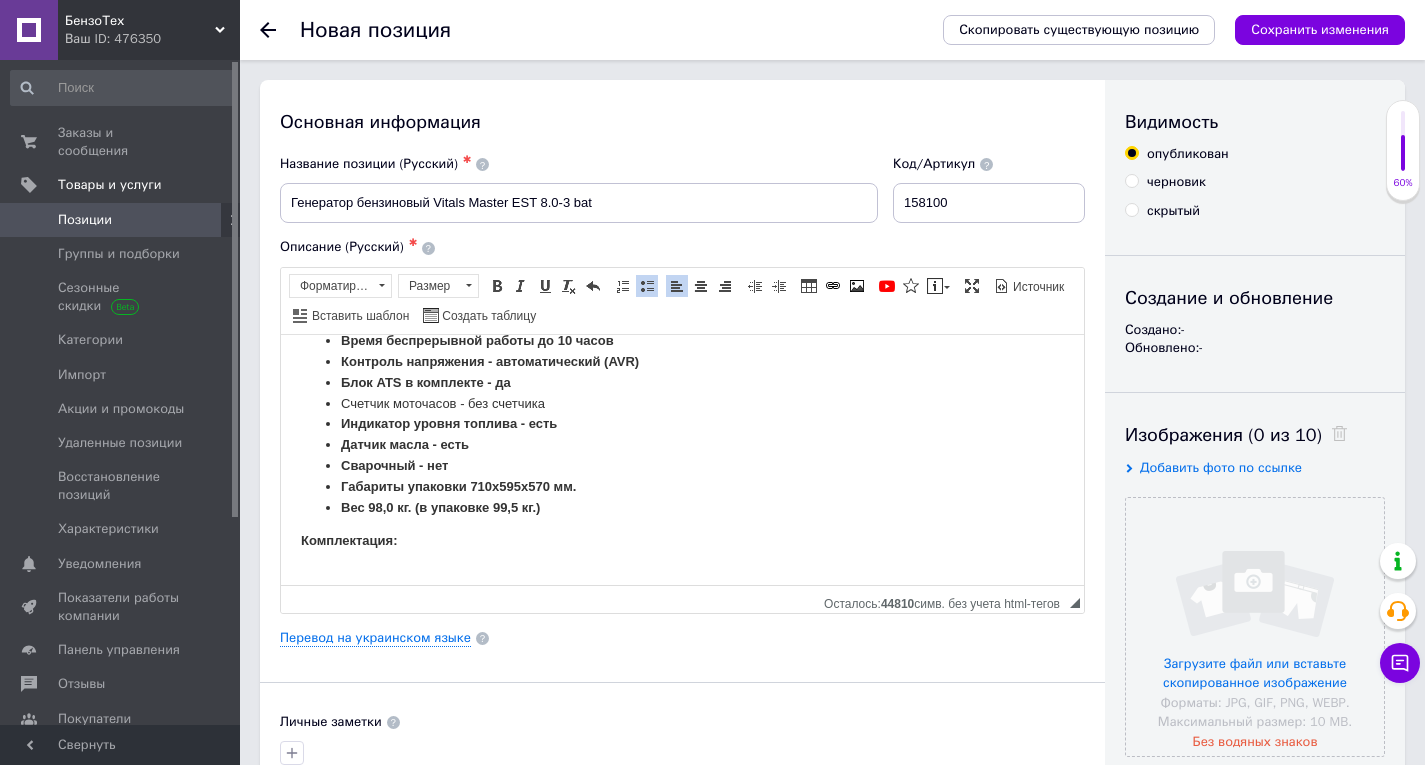 click on "Счетчик моточасов - без счетчика" at bounding box center (682, 403) 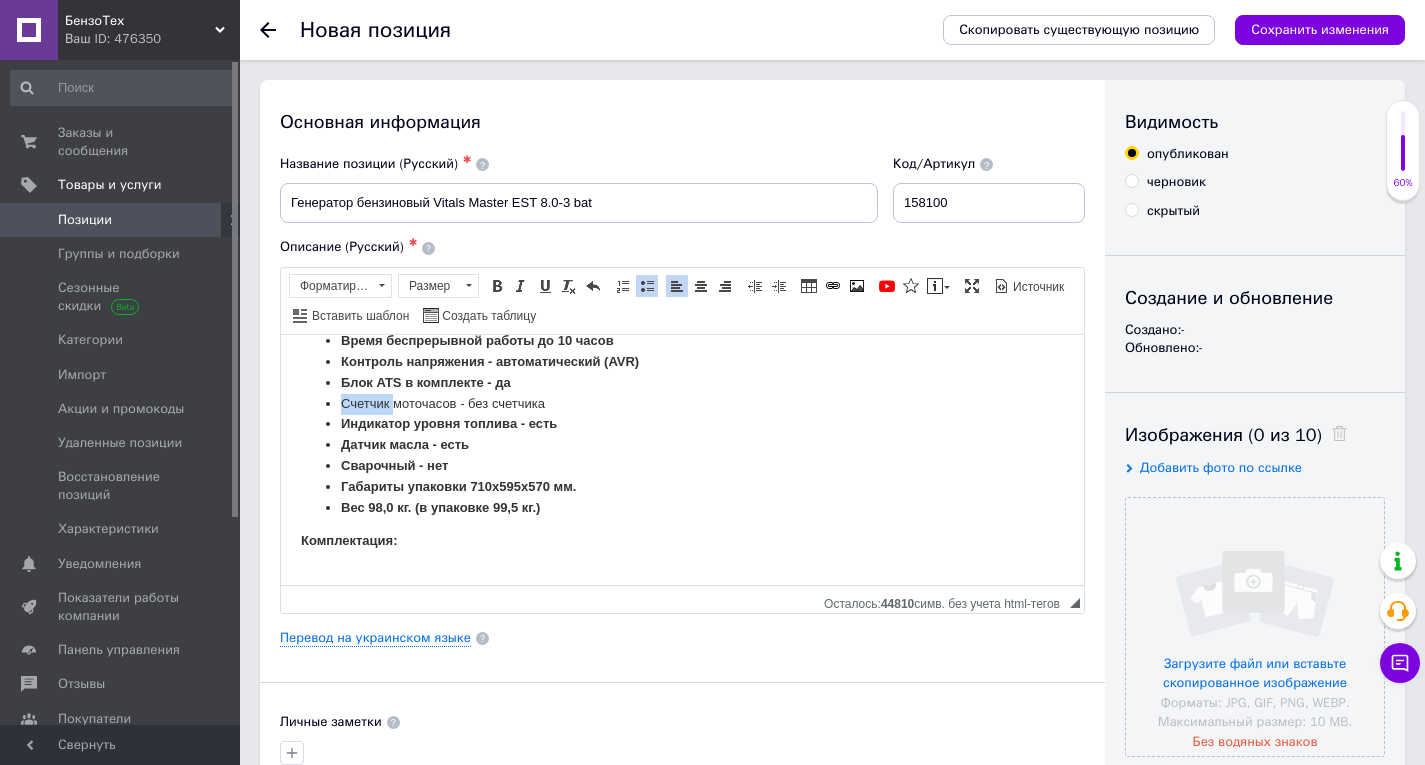 click on "Счетчик моточасов - без счетчика" at bounding box center (682, 403) 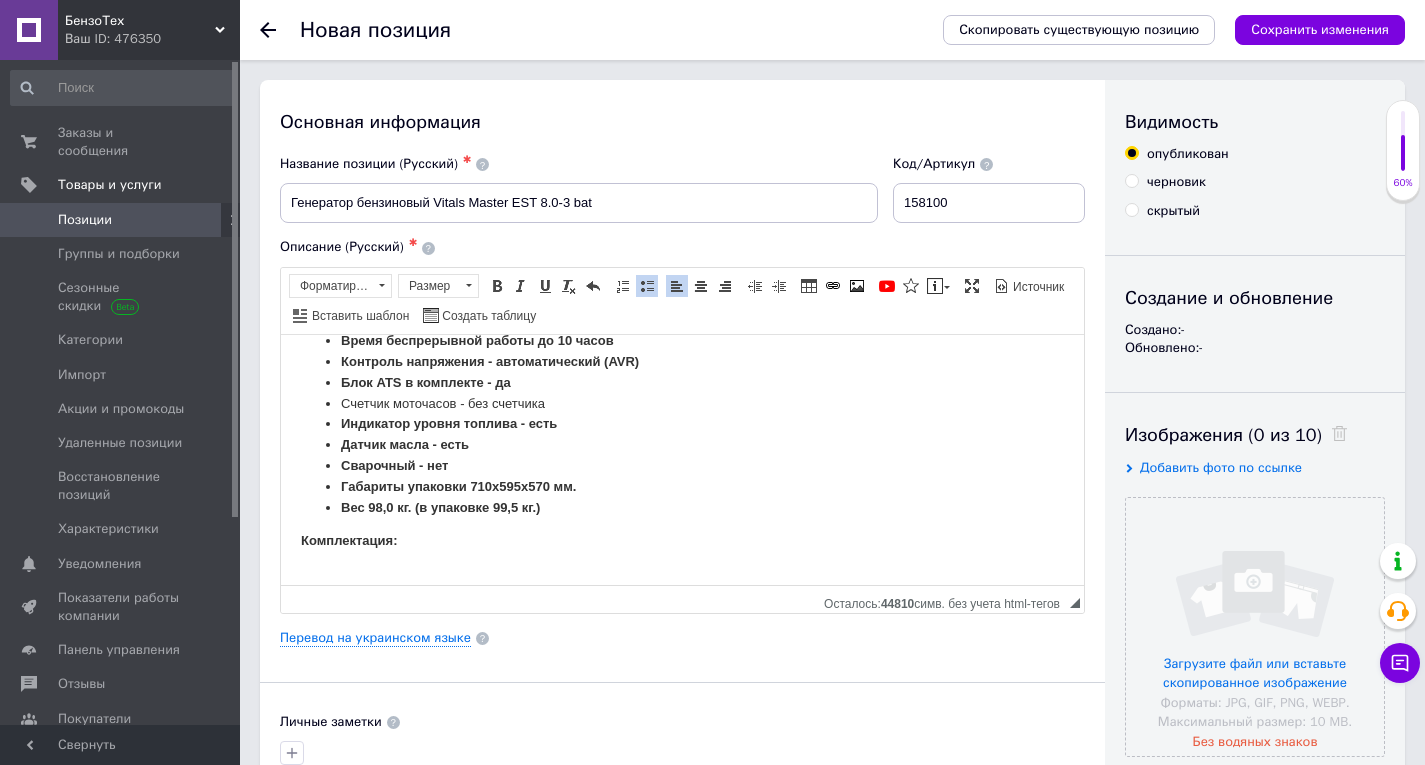 click on "Блок ATS в комплекте - да" at bounding box center (682, 382) 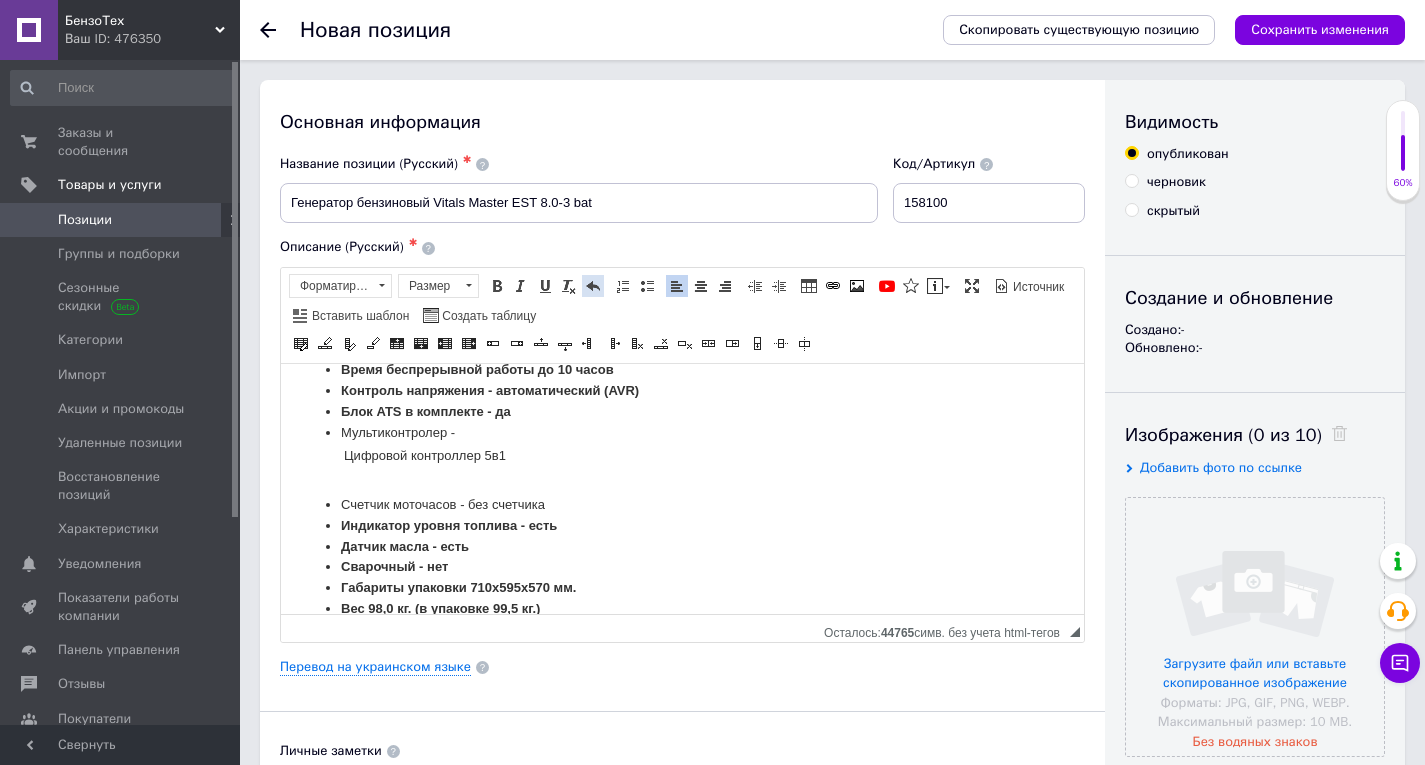 click on "Отменить  Комбинация клавиш Ctrl+Z" at bounding box center (593, 286) 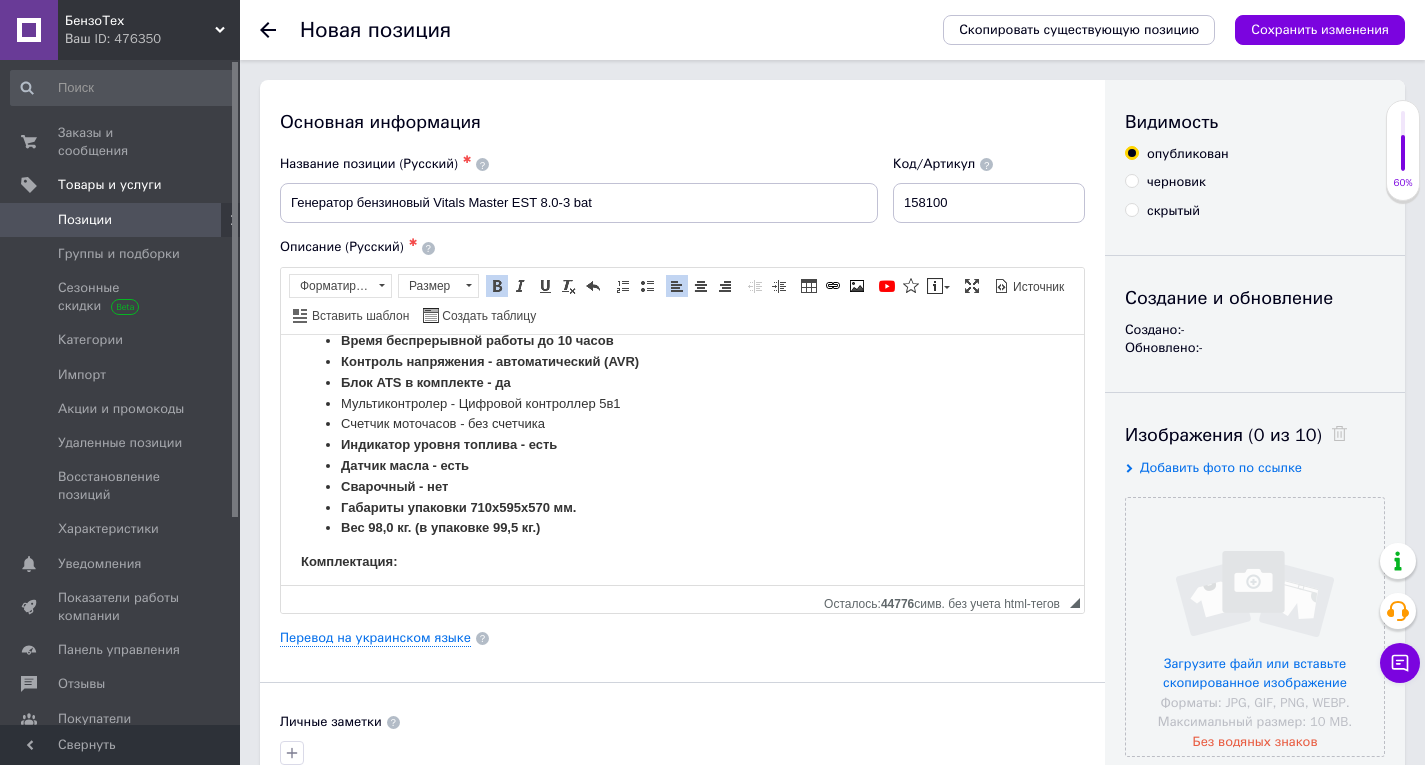 click on "Мультиконтролер - Цифровой контроллер 5в1" at bounding box center (682, 403) 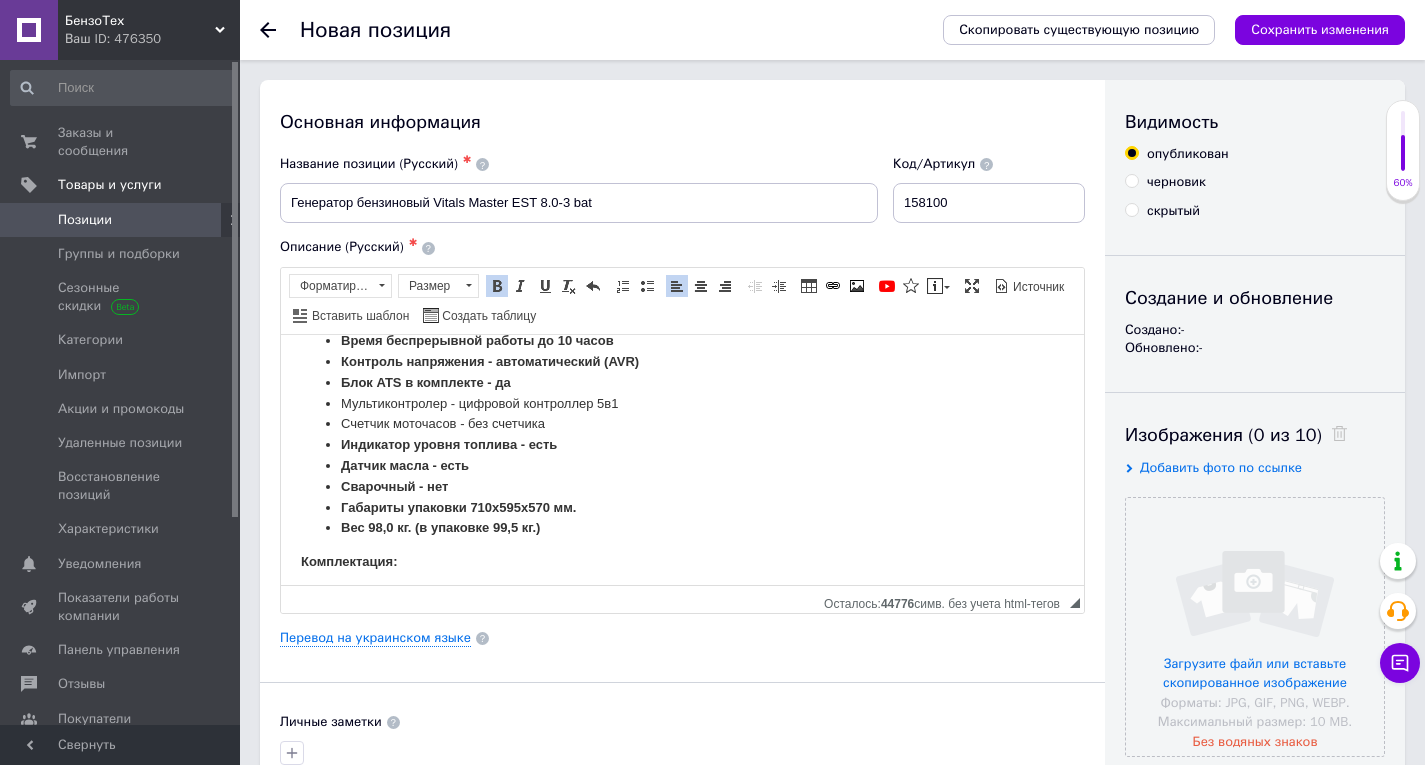 click on "Мультиконтролер - ц ифровой контроллер 5в1" at bounding box center (682, 403) 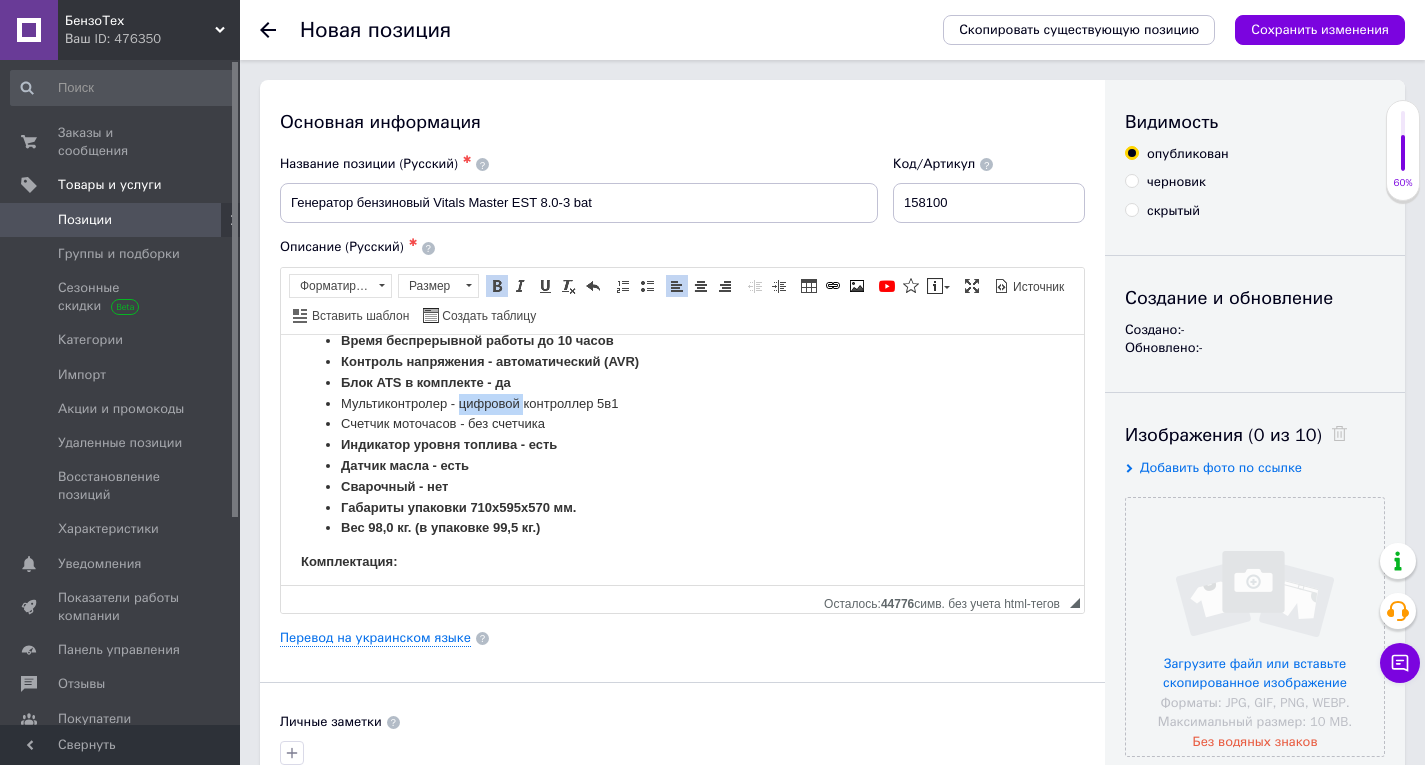 click on "Мультиконтролер - ц ифровой контроллер 5в1" at bounding box center [682, 403] 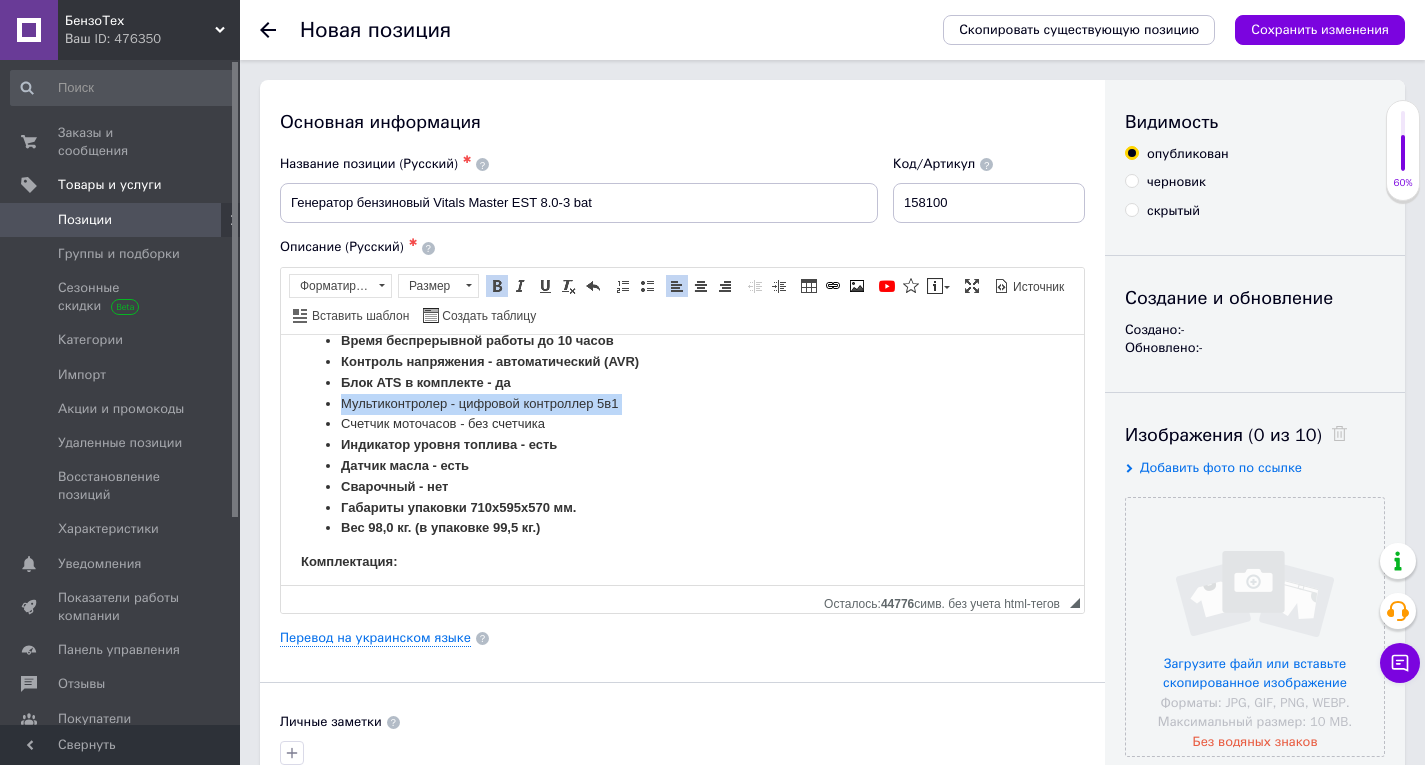 click on "Мультиконтролер - ц ифровой контроллер 5в1" at bounding box center (682, 403) 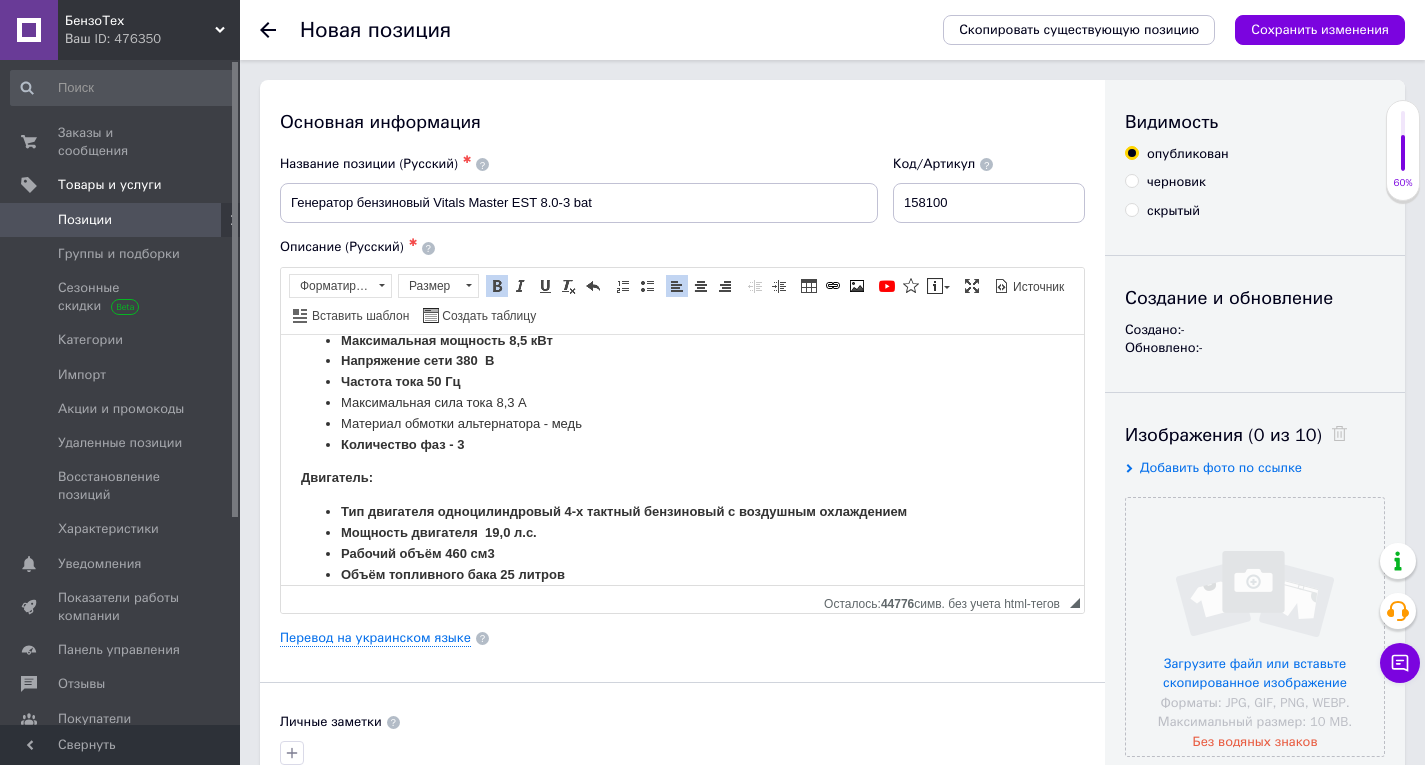 scroll, scrollTop: 1396, scrollLeft: 0, axis: vertical 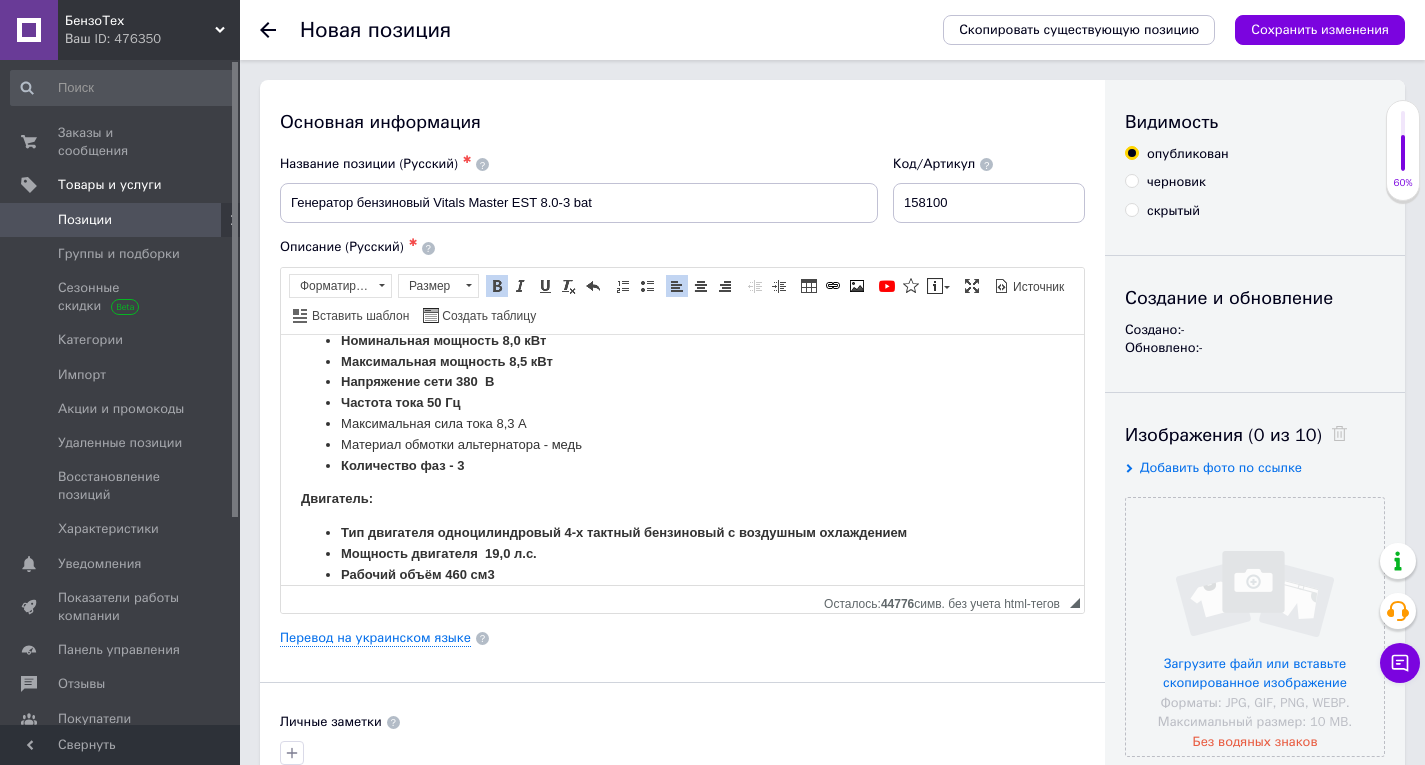 click on "Материал обмотки альтернатора - медь" at bounding box center [682, 444] 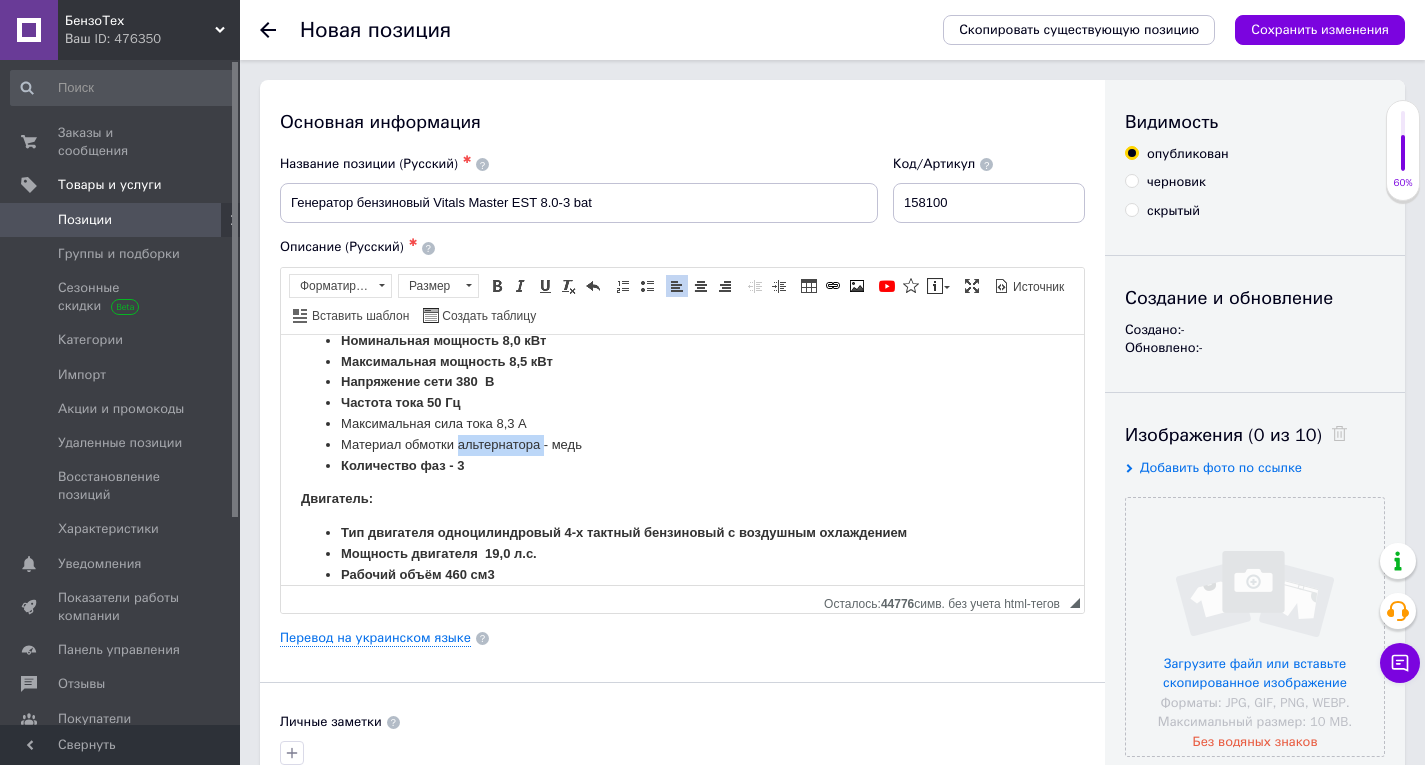 click on "Материал обмотки альтернатора - медь" at bounding box center (682, 444) 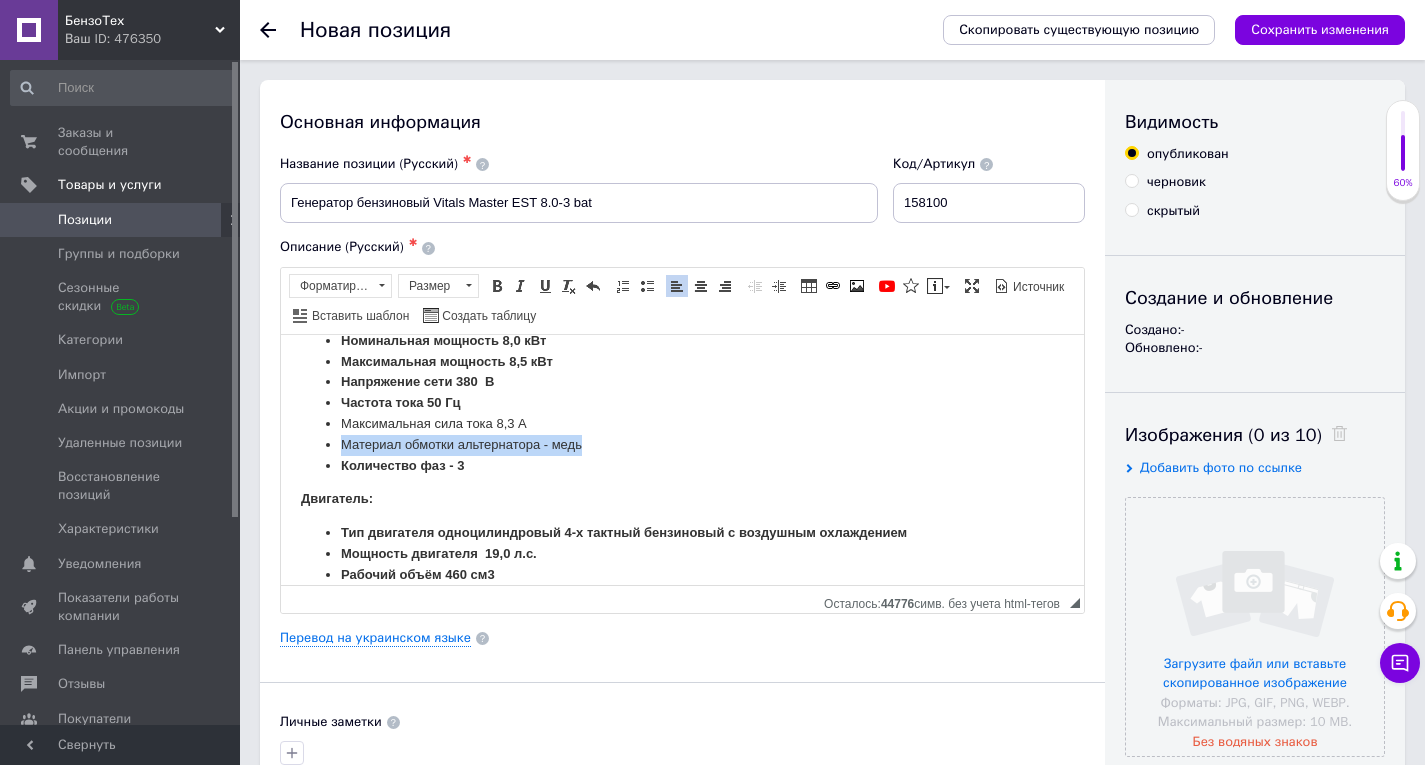 click on "Материал обмотки альтернатора - медь" at bounding box center [682, 444] 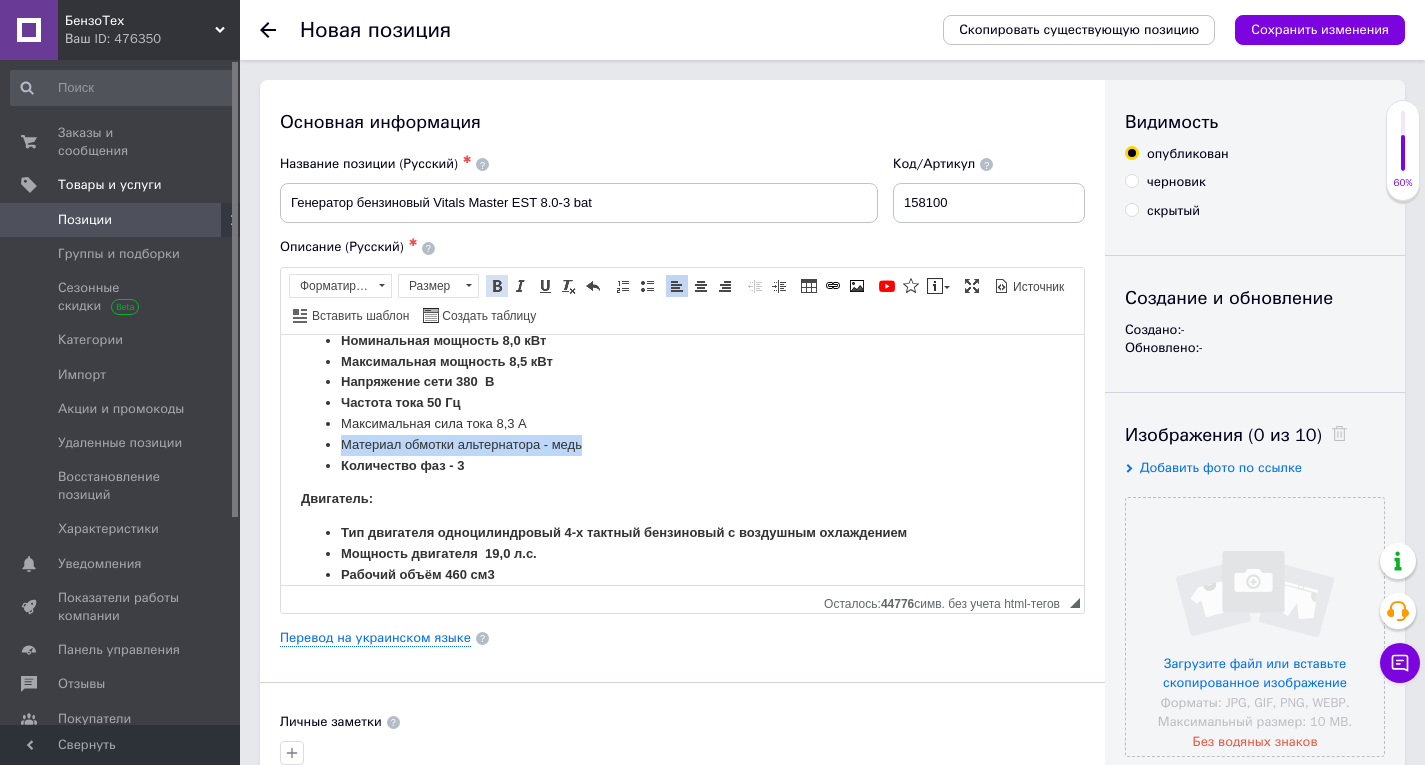 click at bounding box center (497, 286) 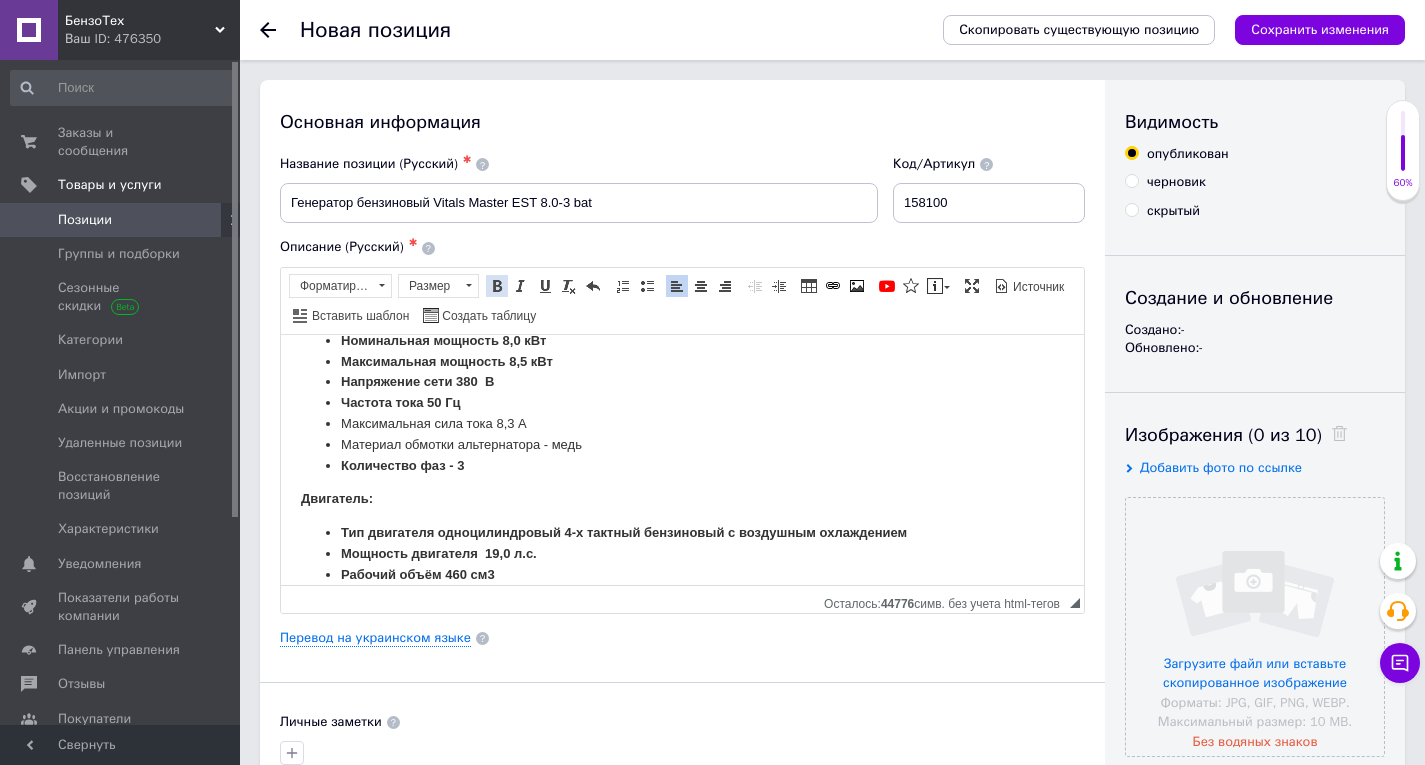 click at bounding box center [497, 286] 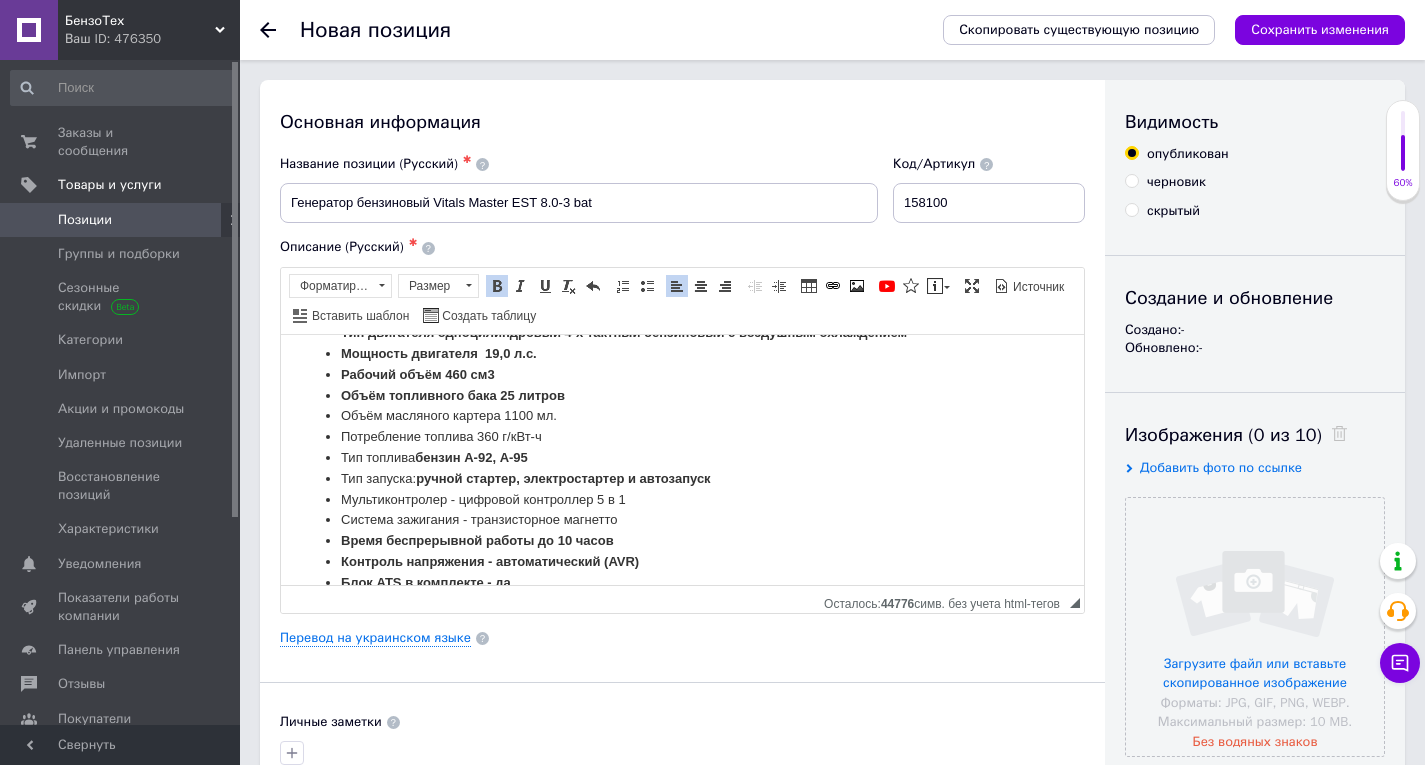 scroll, scrollTop: 1696, scrollLeft: 0, axis: vertical 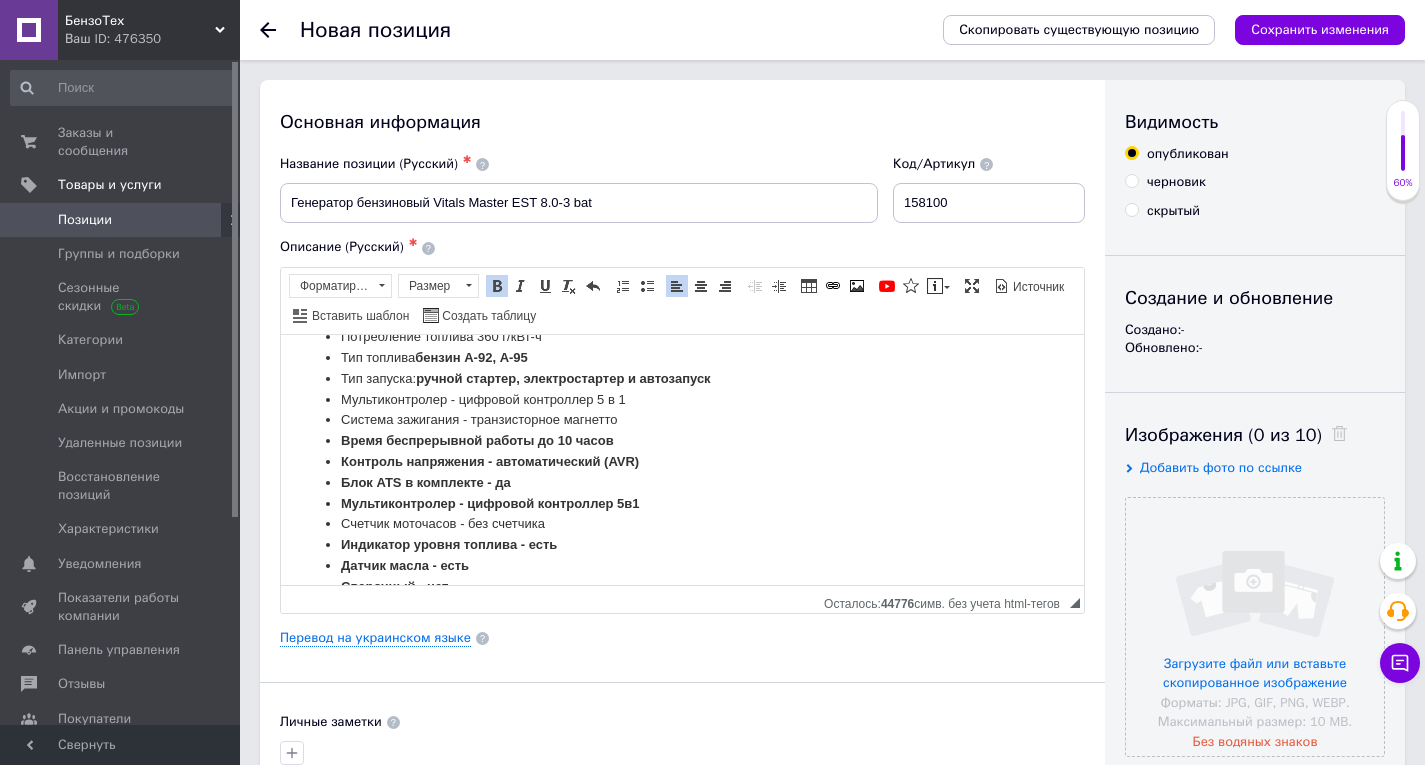 click on "Тип топлива  бензин А-92, А-95" at bounding box center (682, 357) 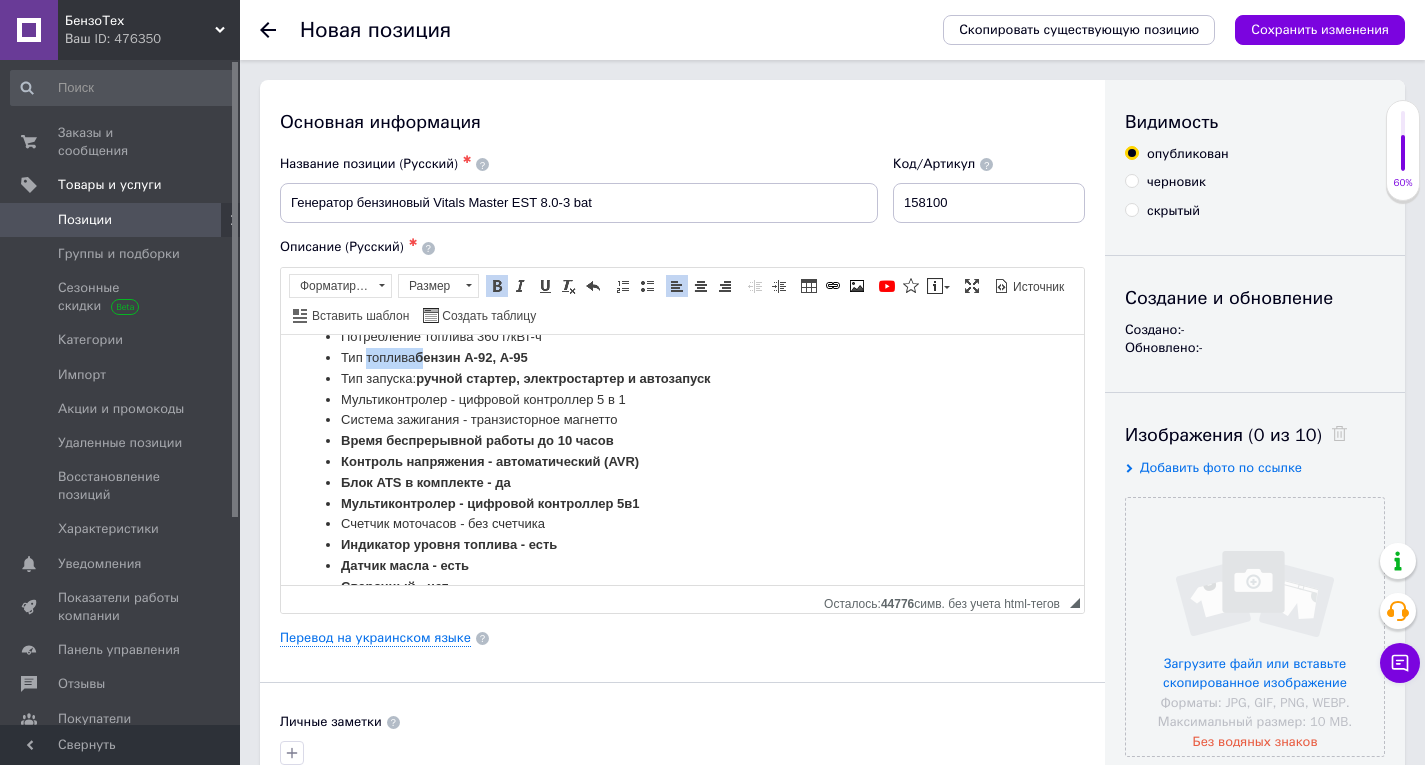 click on "Тип топлива  бензин А-92, А-95" at bounding box center [682, 357] 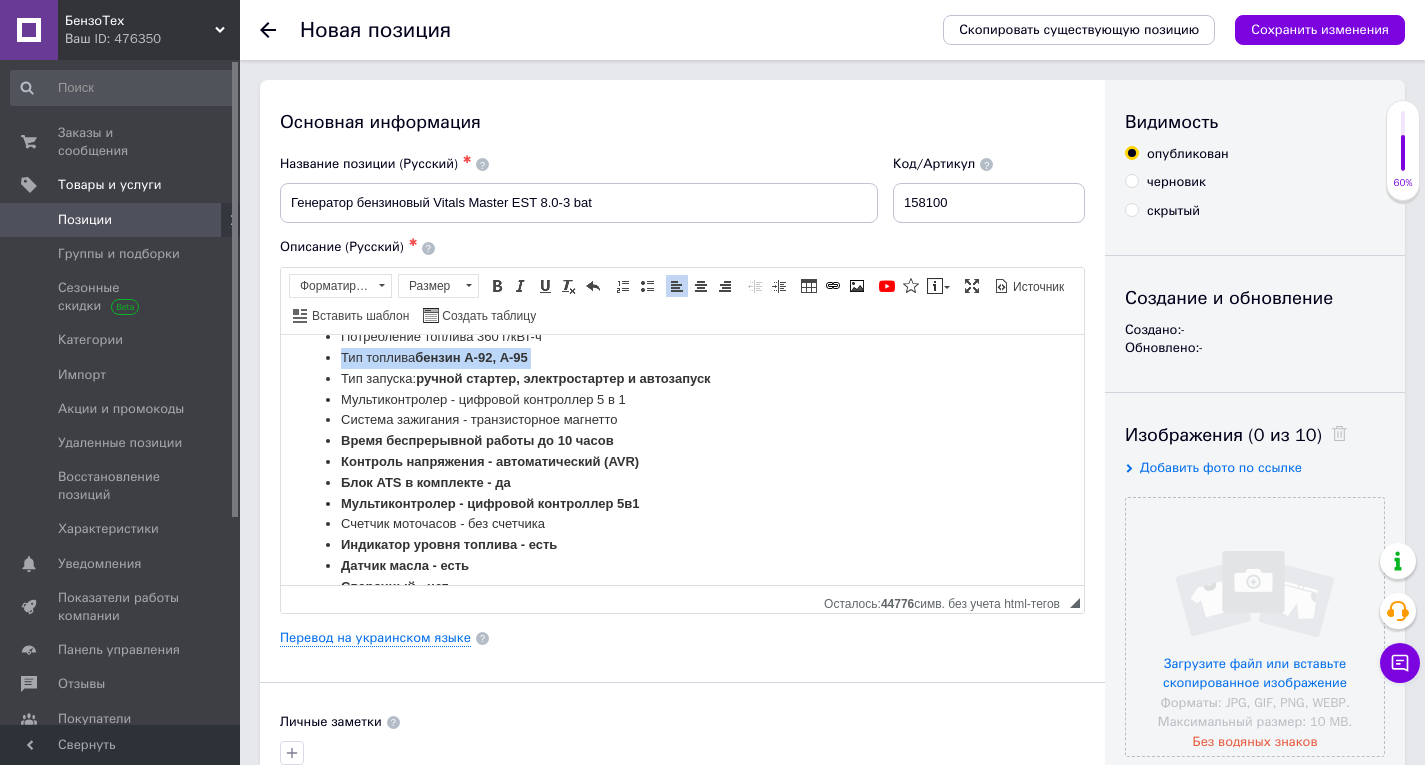 click on "Тип топлива  бензин А-92, А-95" at bounding box center (682, 357) 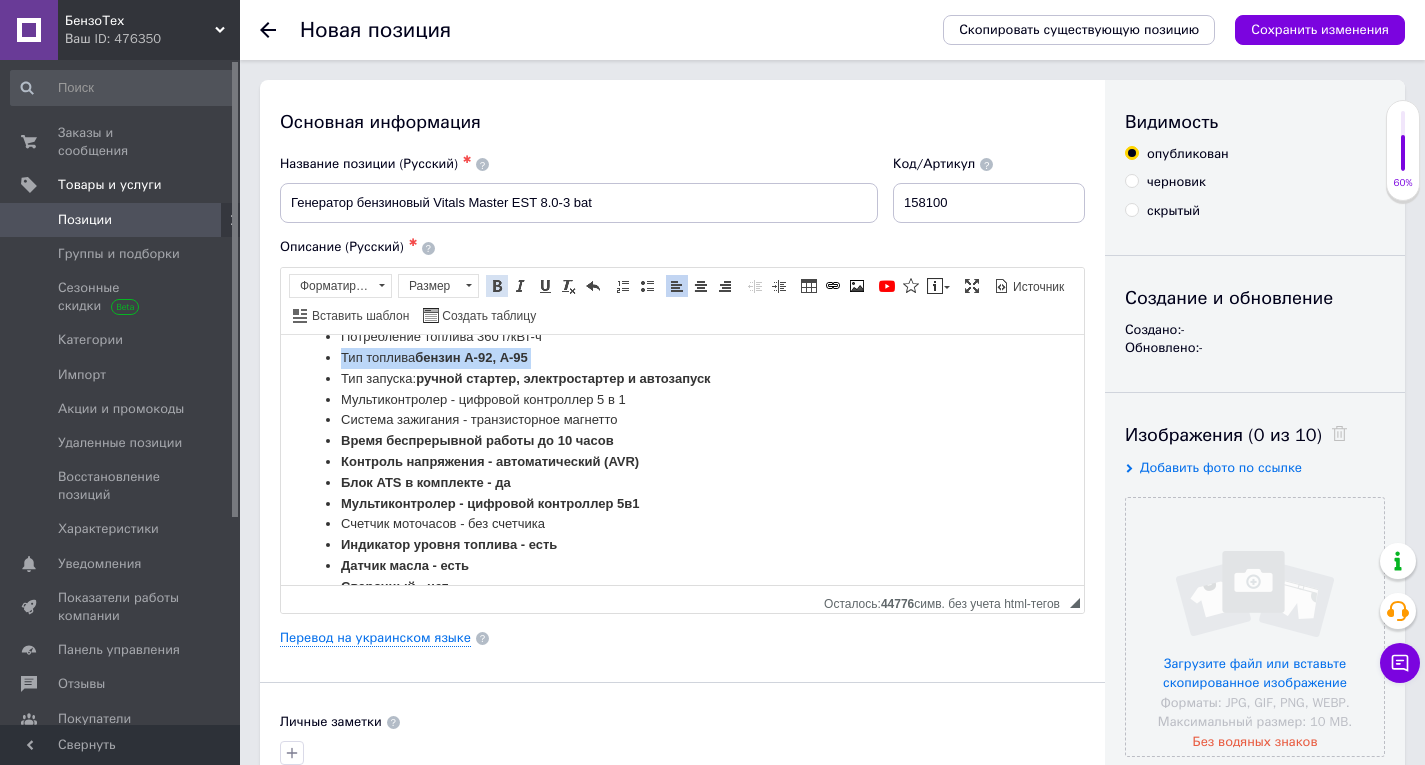 drag, startPoint x: 502, startPoint y: 290, endPoint x: 278, endPoint y: 32, distance: 341.67236 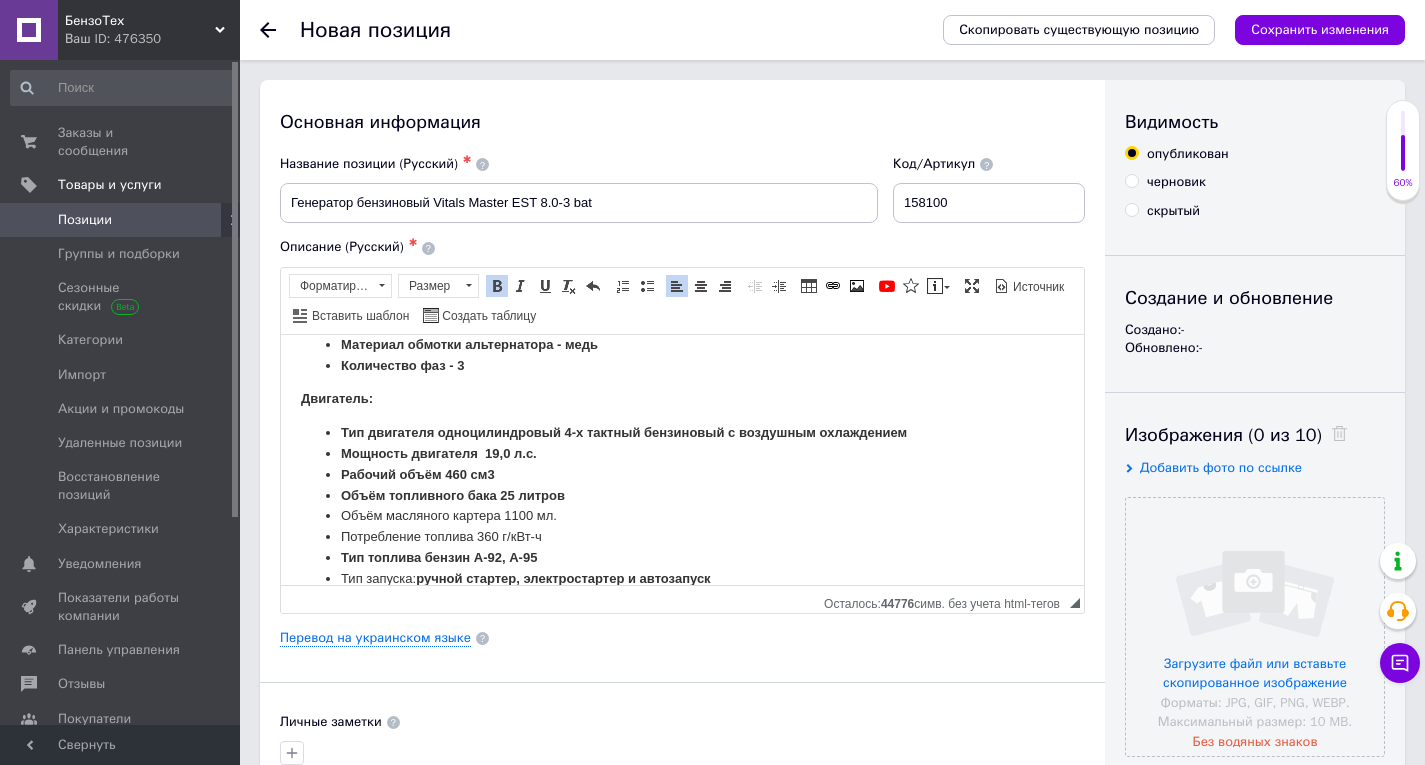 click on "Объём масляного картера 1100 мл." at bounding box center (682, 515) 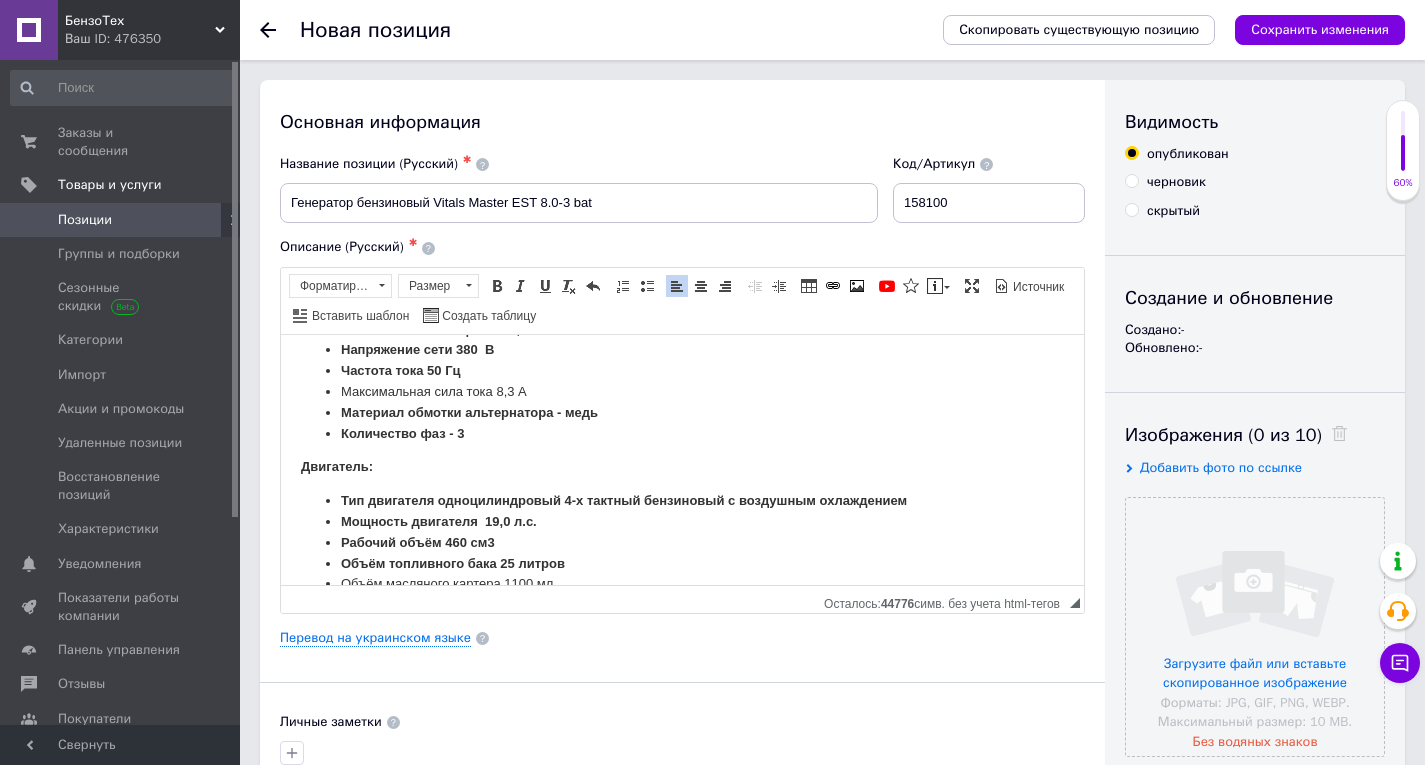 scroll, scrollTop: 1396, scrollLeft: 0, axis: vertical 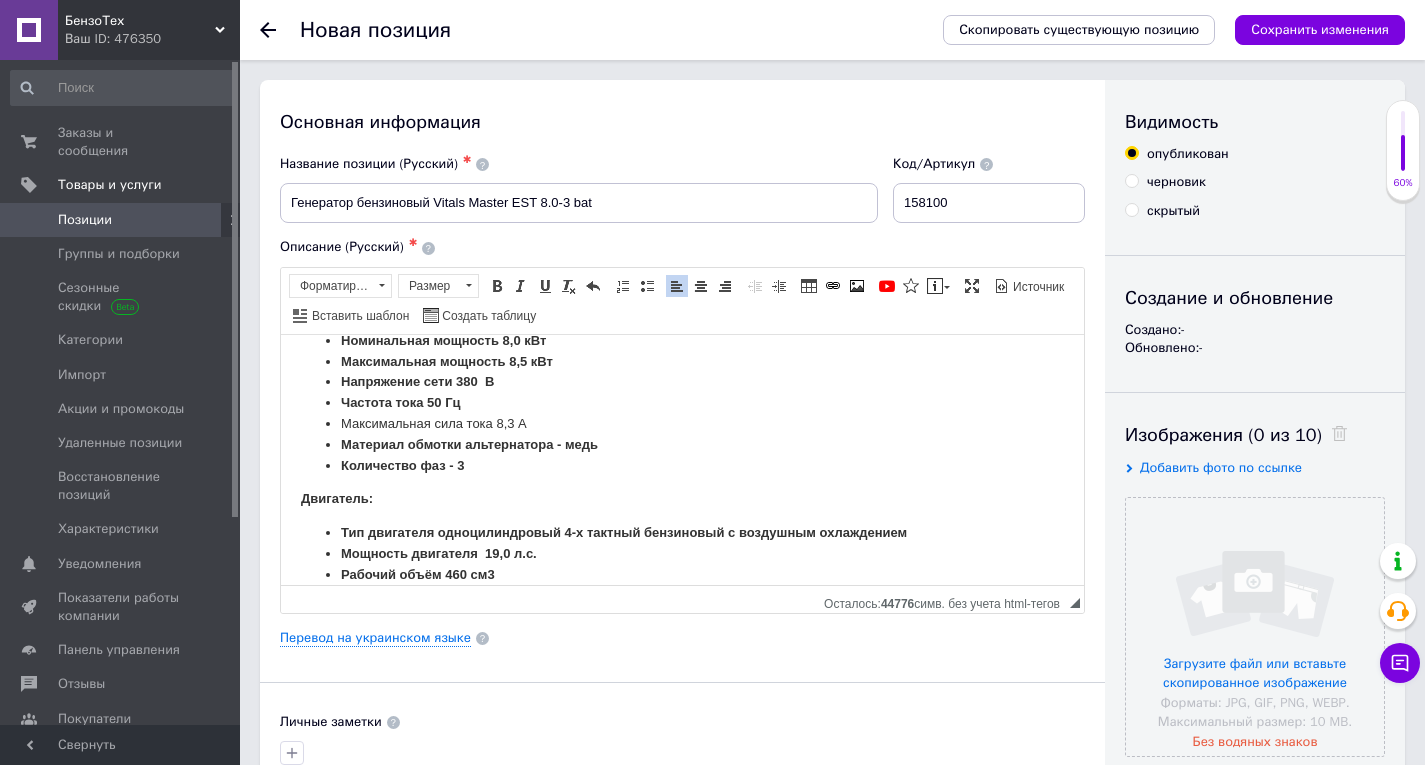 click on "Максимальная сила тока 8,3 А" at bounding box center [682, 423] 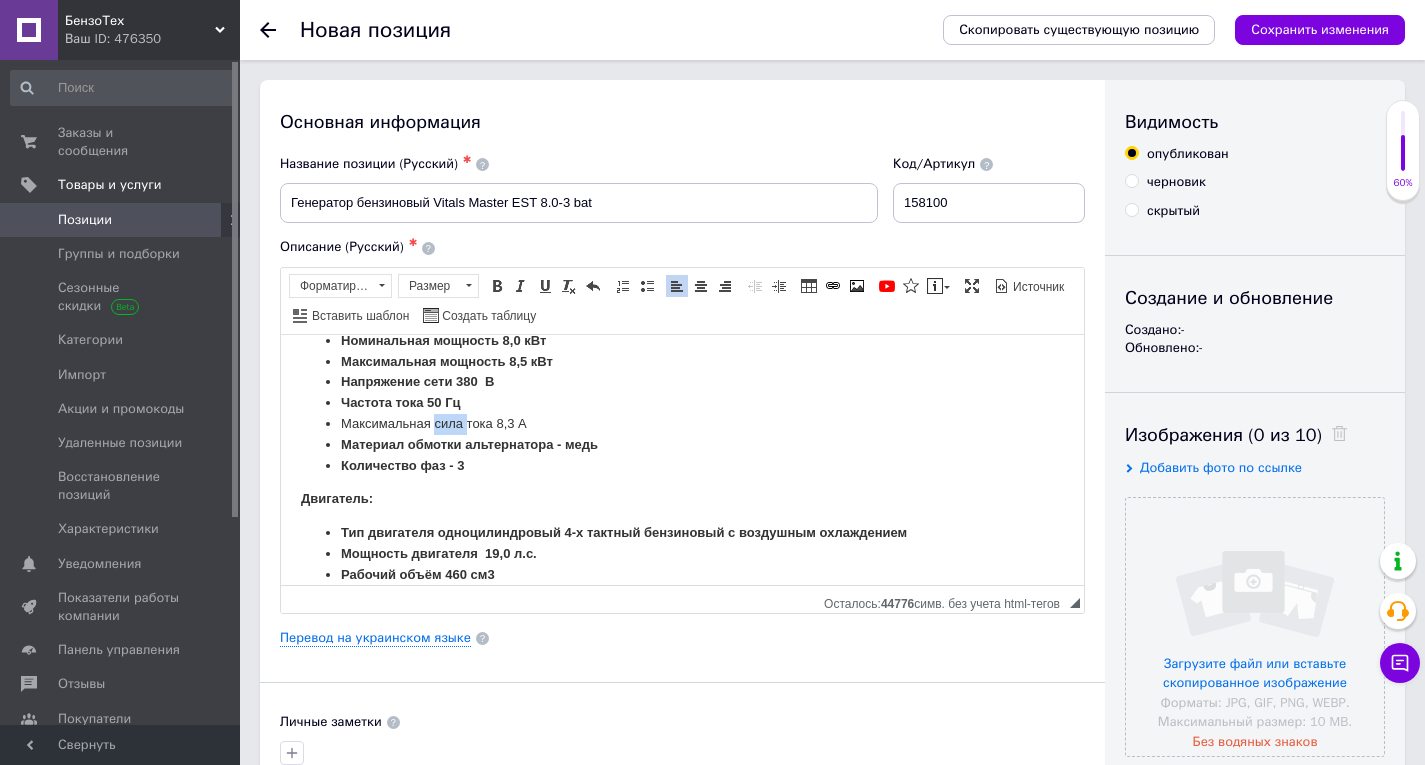 click on "Максимальная сила тока 8,3 А" at bounding box center [682, 423] 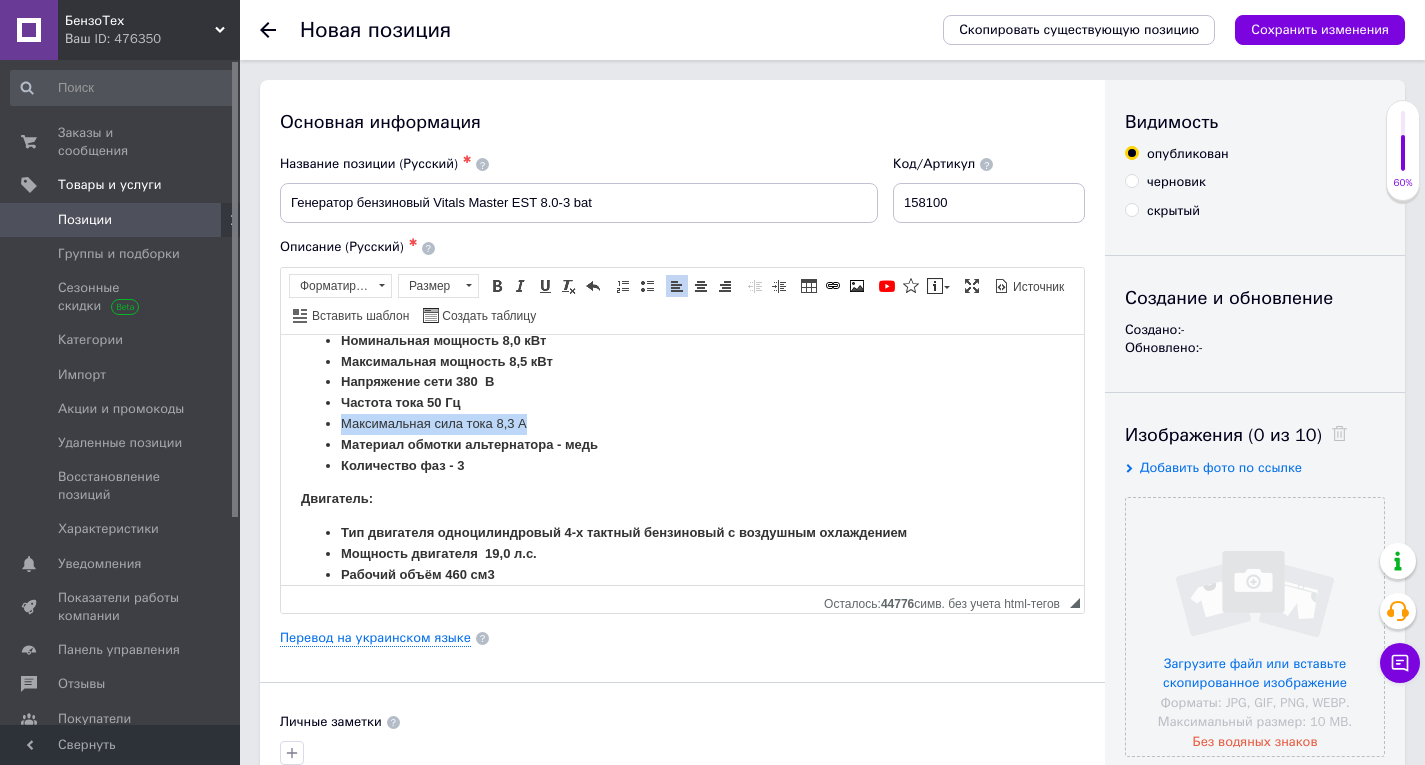 click on "Максимальная сила тока 8,3 А" at bounding box center [682, 423] 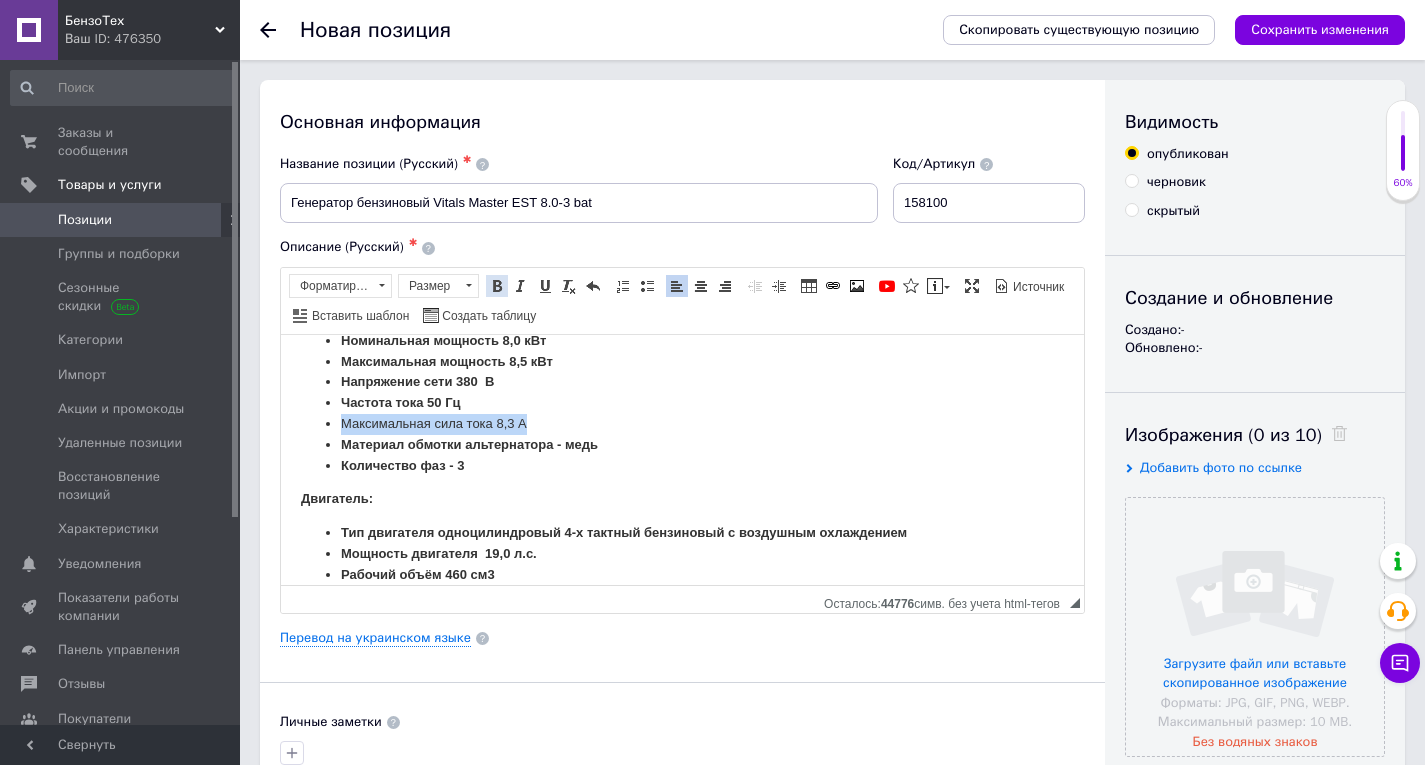 drag, startPoint x: 493, startPoint y: 282, endPoint x: 269, endPoint y: 10, distance: 352.36343 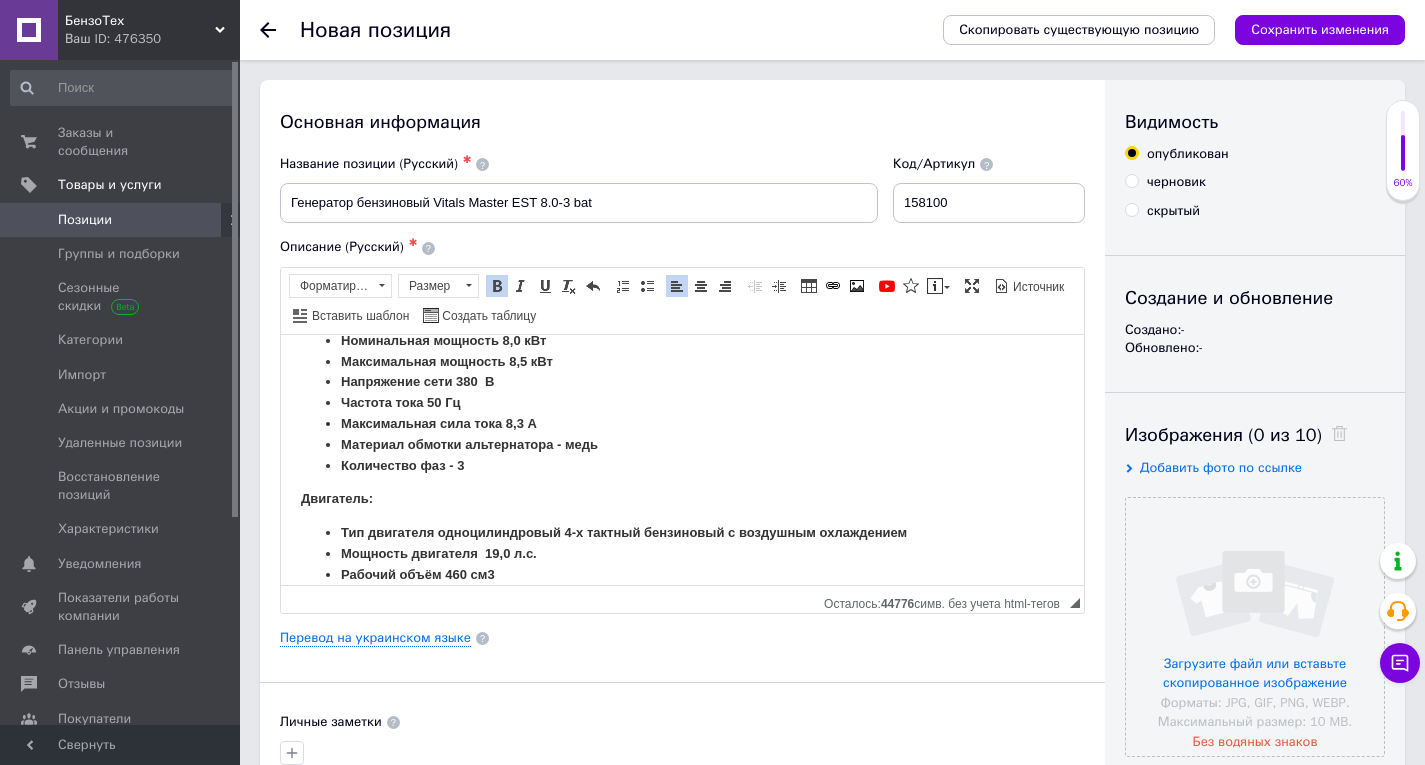 click on "Количество фаз - 3" at bounding box center (682, 465) 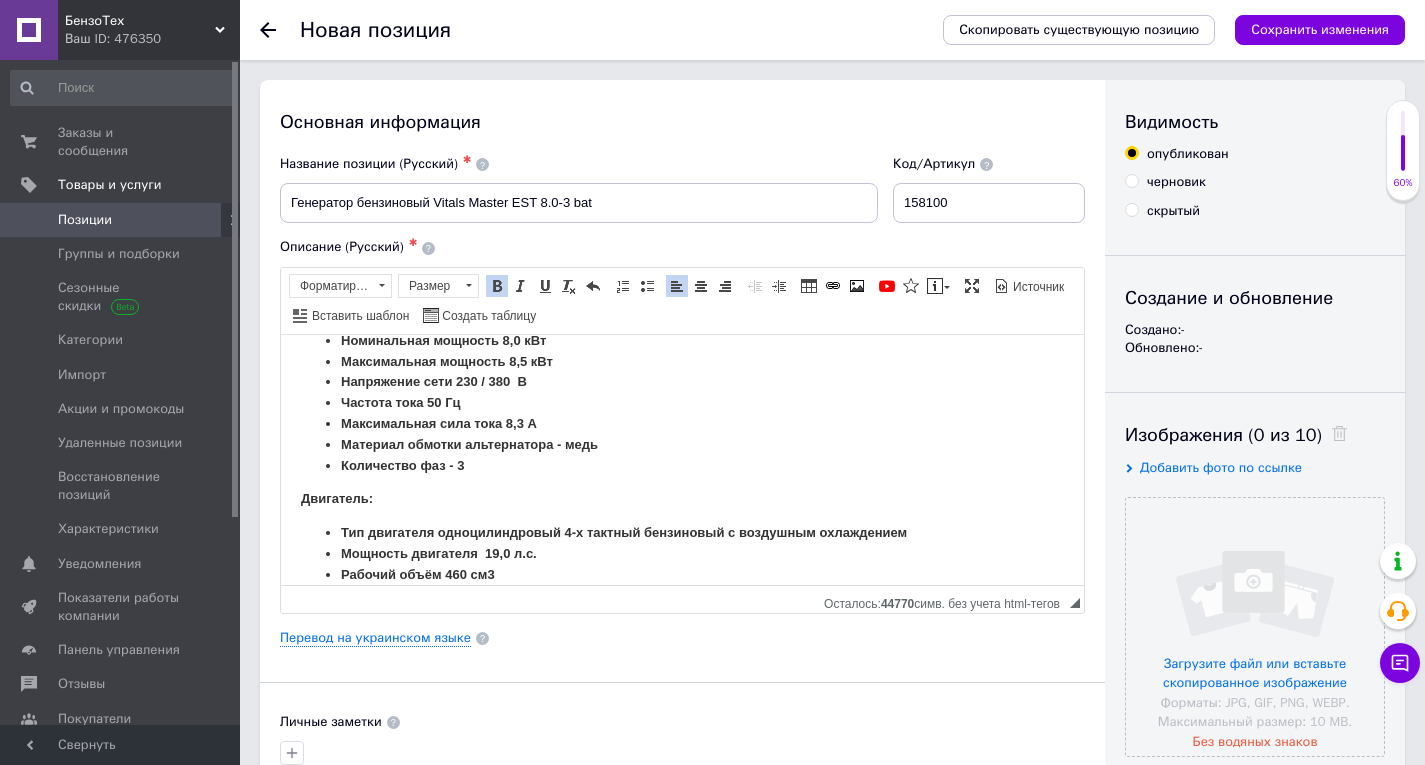 click on "Номинальная мощность 8,0 кВт" at bounding box center (682, 340) 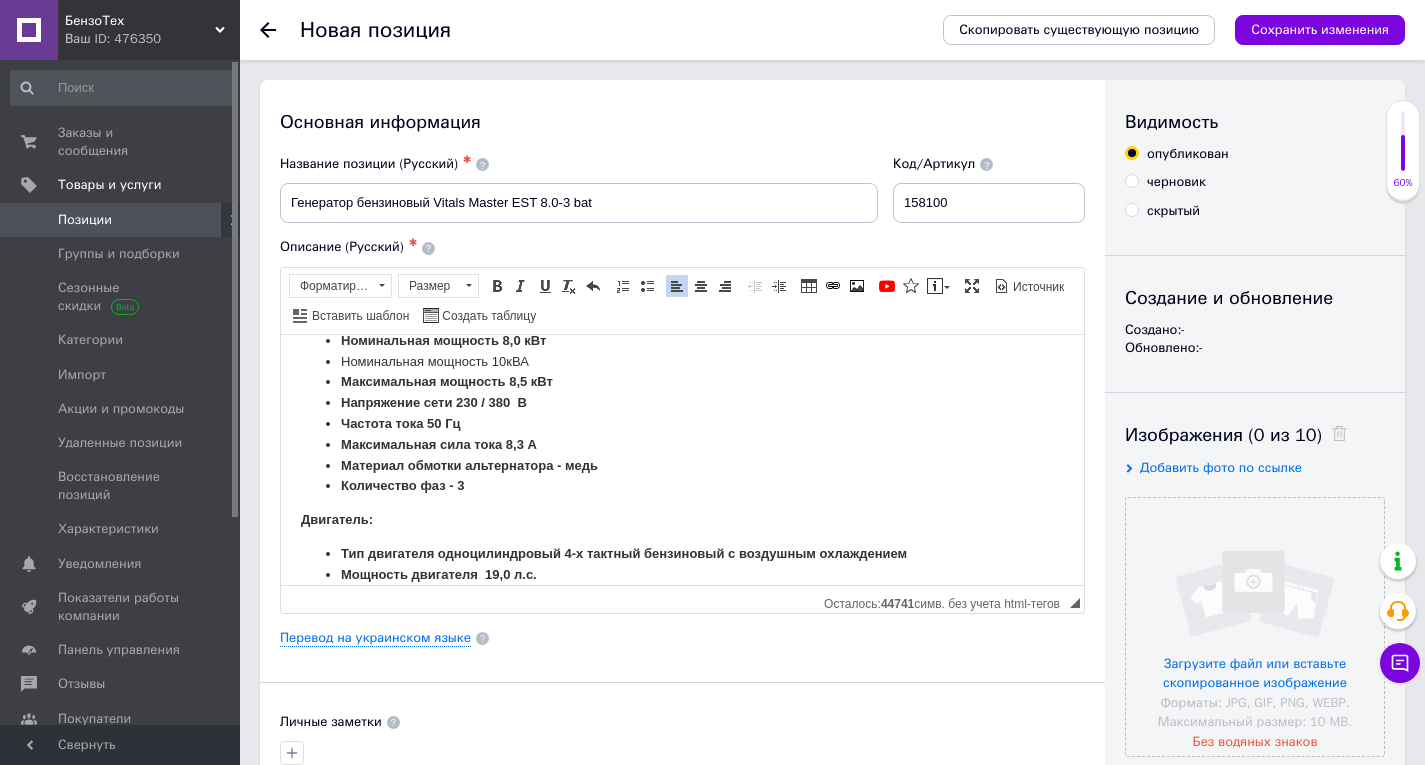 click on "Максимальная мощность 8,5 кВт" at bounding box center [682, 381] 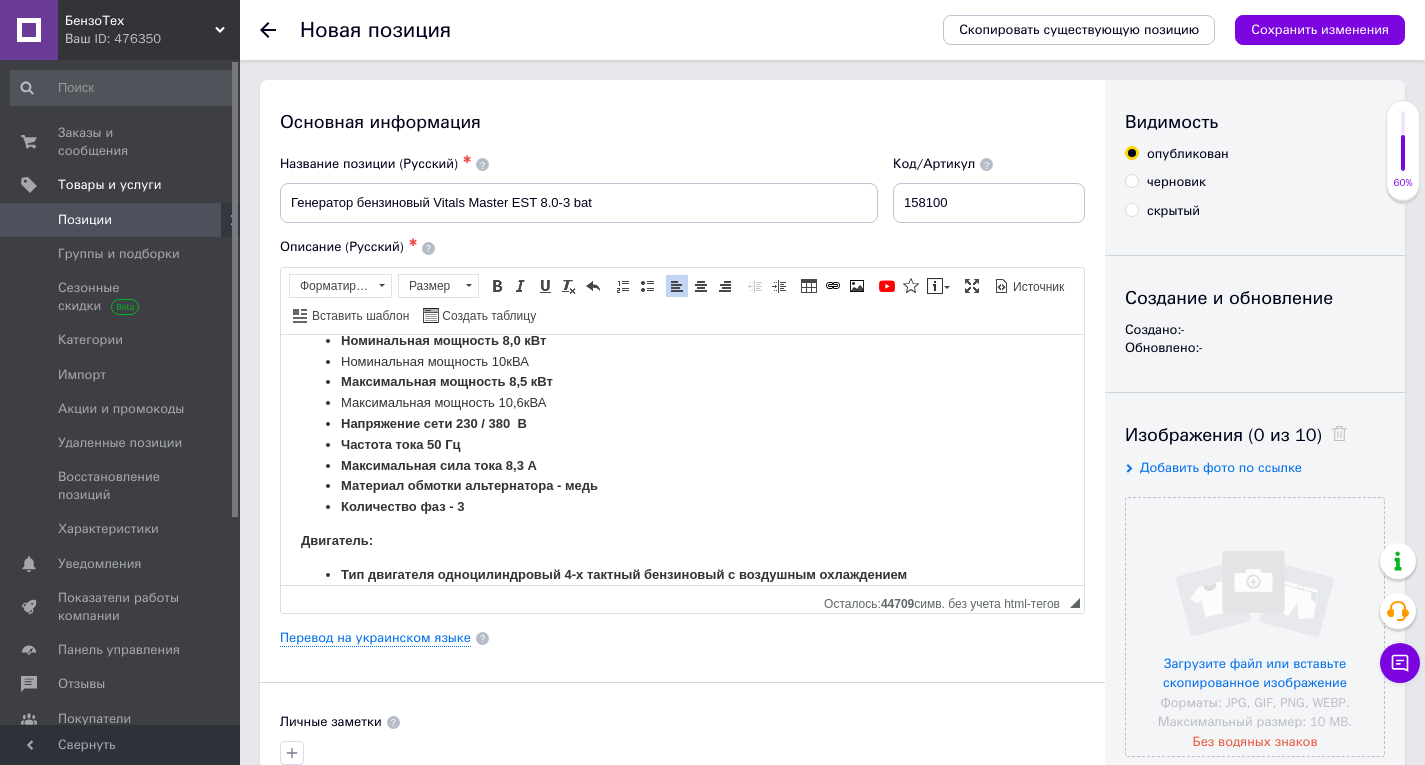 click on "Номинальная мощность 10  кВА" at bounding box center (682, 361) 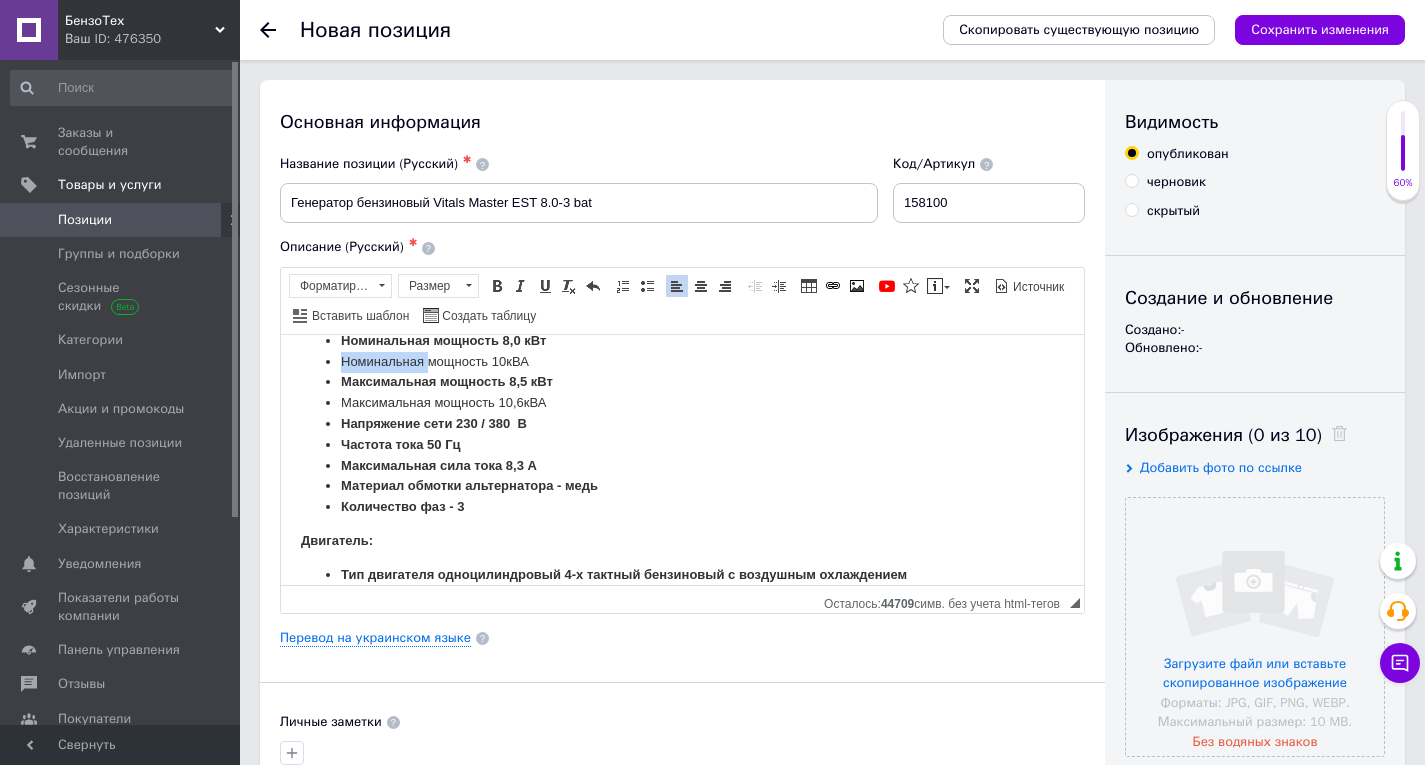 click on "Номинальная мощность 10  кВА" at bounding box center [682, 361] 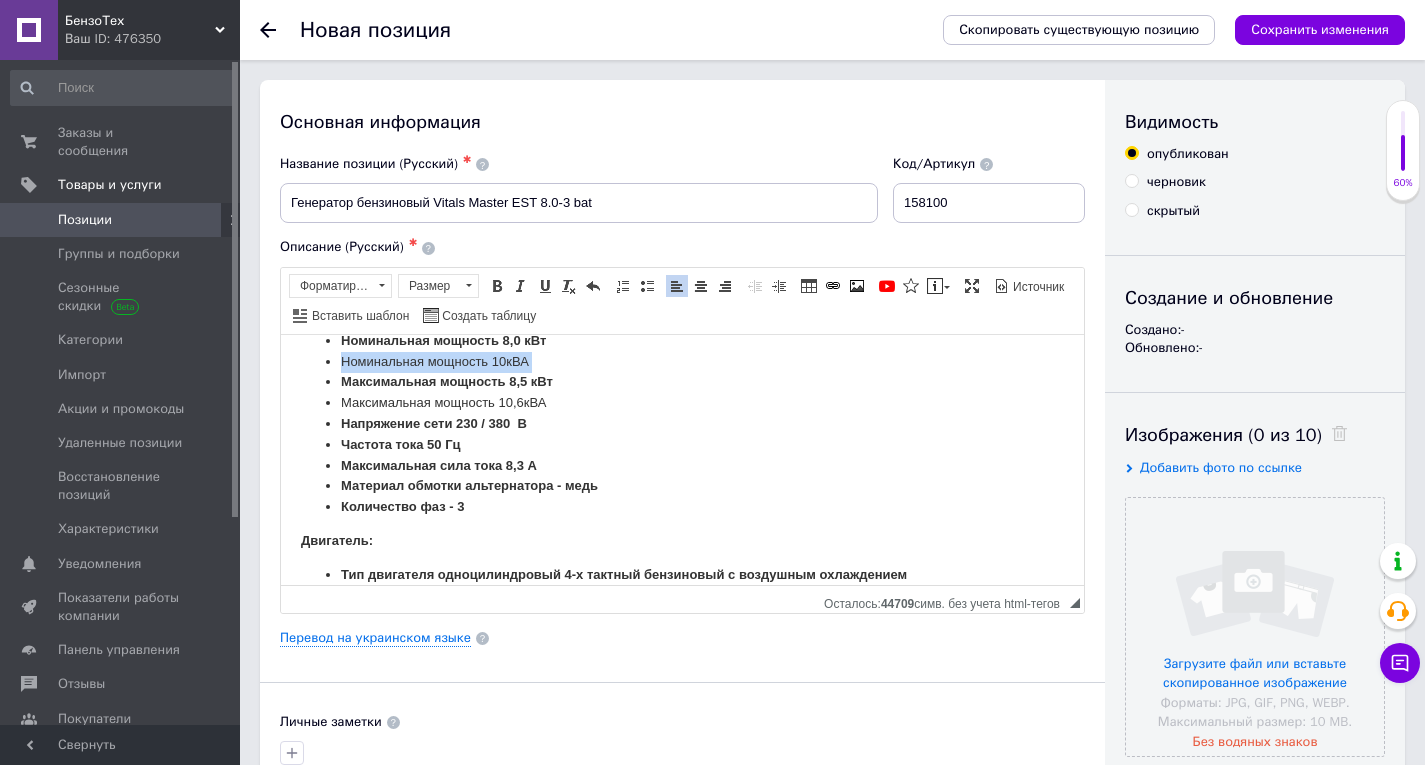 click on "Номинальная мощность 10  кВА" at bounding box center (682, 361) 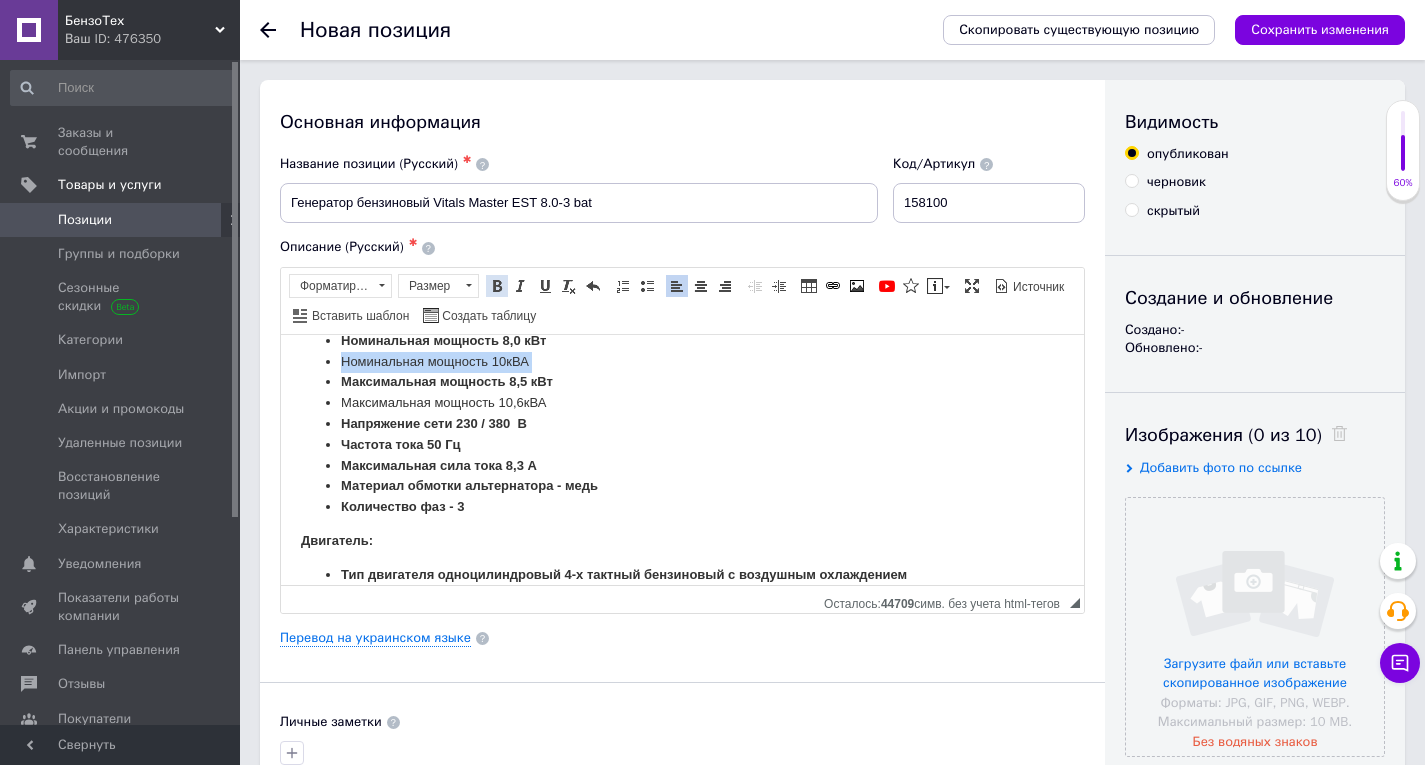 click at bounding box center [497, 286] 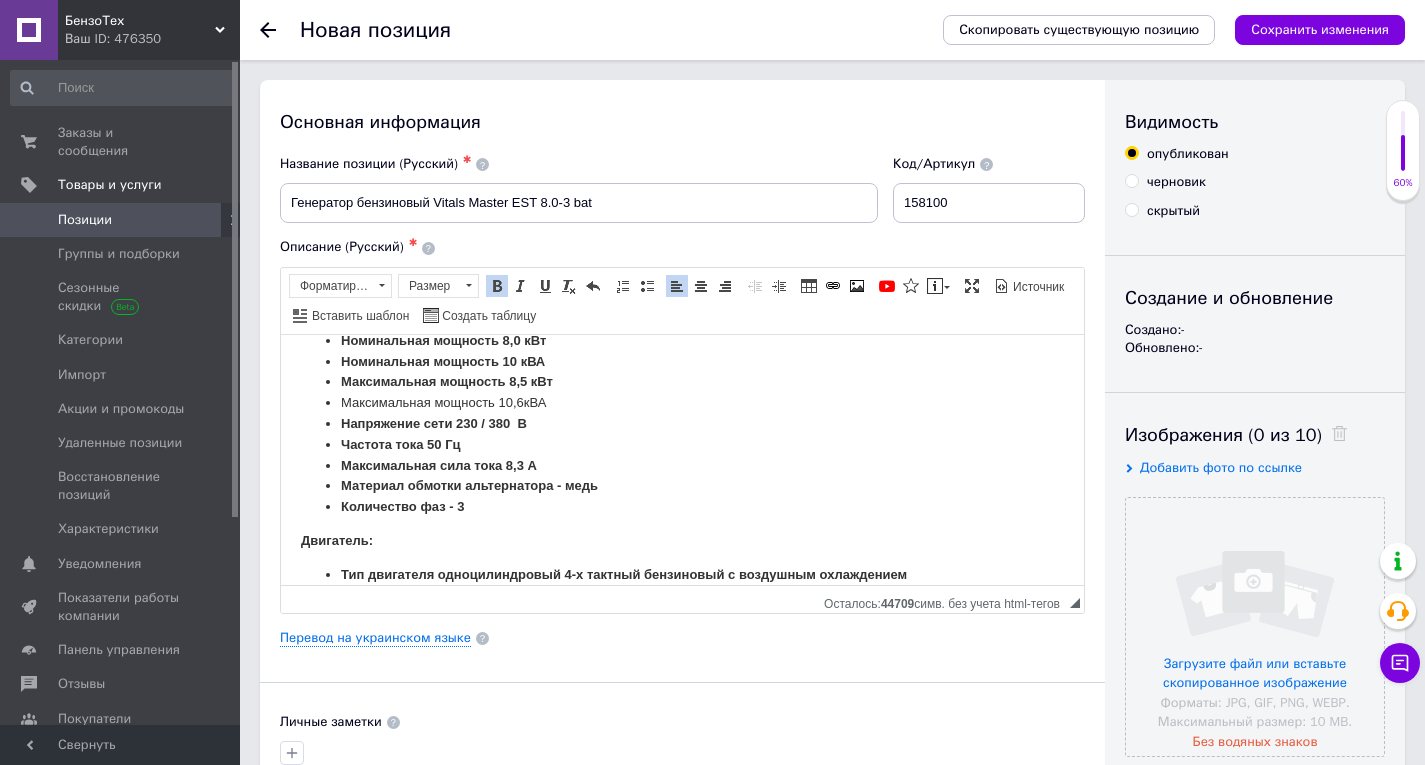 click on "Максимальная мощность 10,6  кВА" at bounding box center (682, 402) 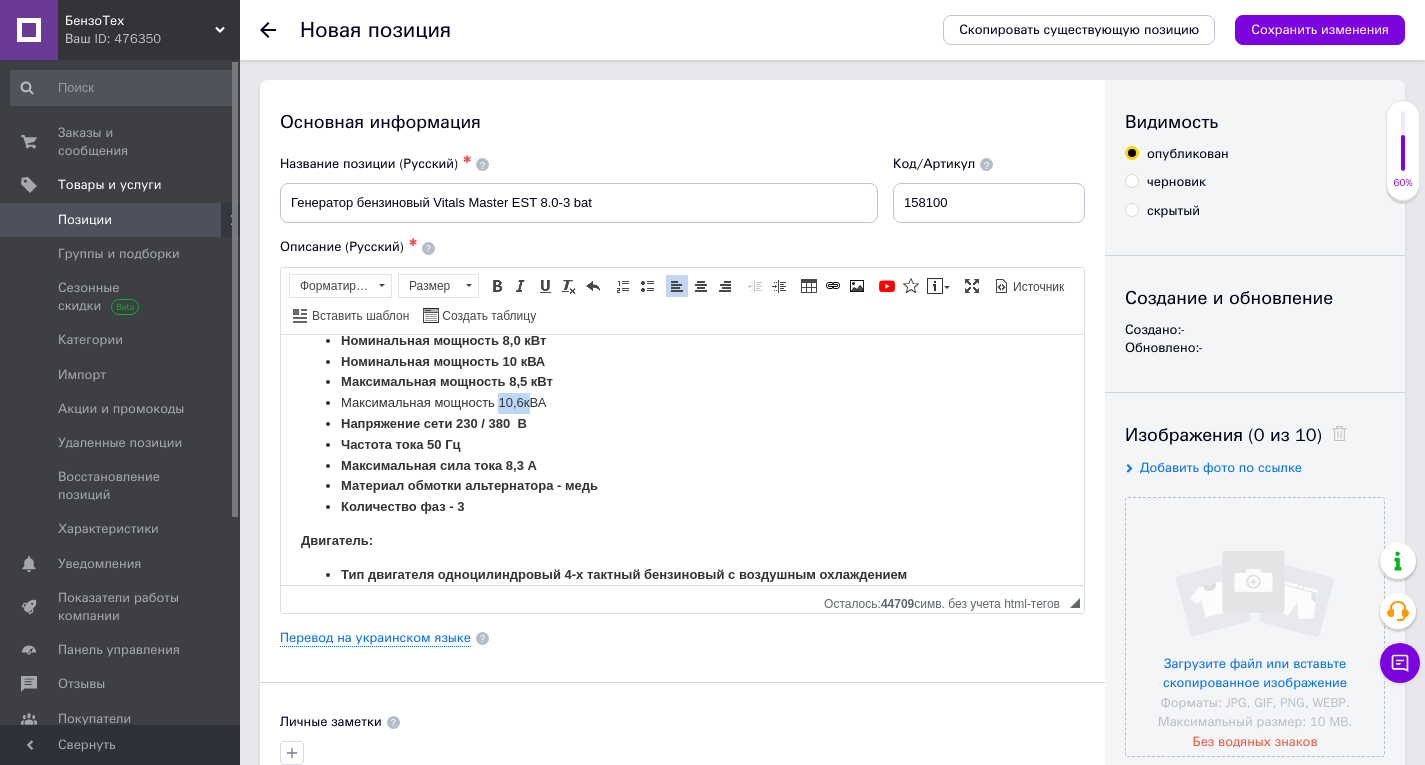 click on "Максимальная мощность 10,6  кВА" at bounding box center (682, 402) 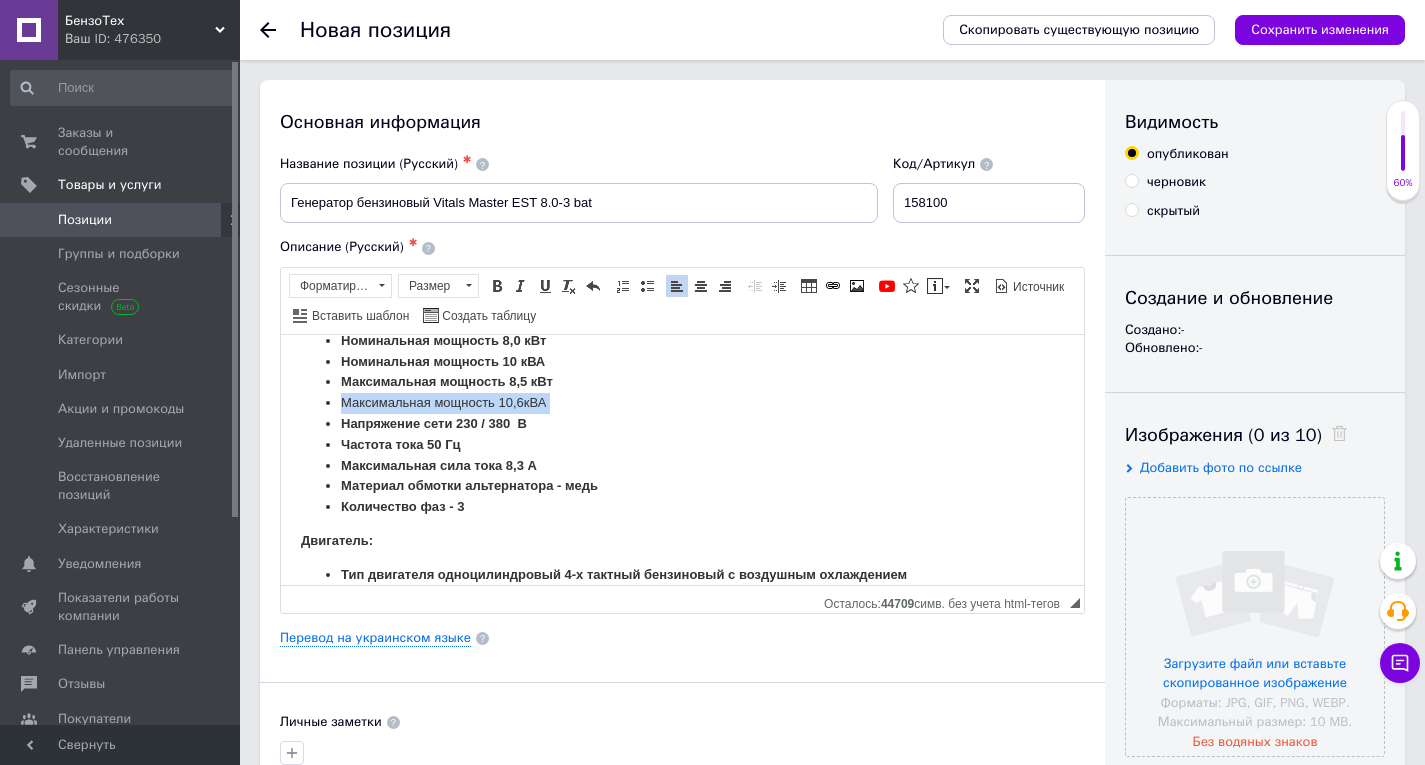 click on "Максимальная мощность 10,6  кВА" at bounding box center (682, 402) 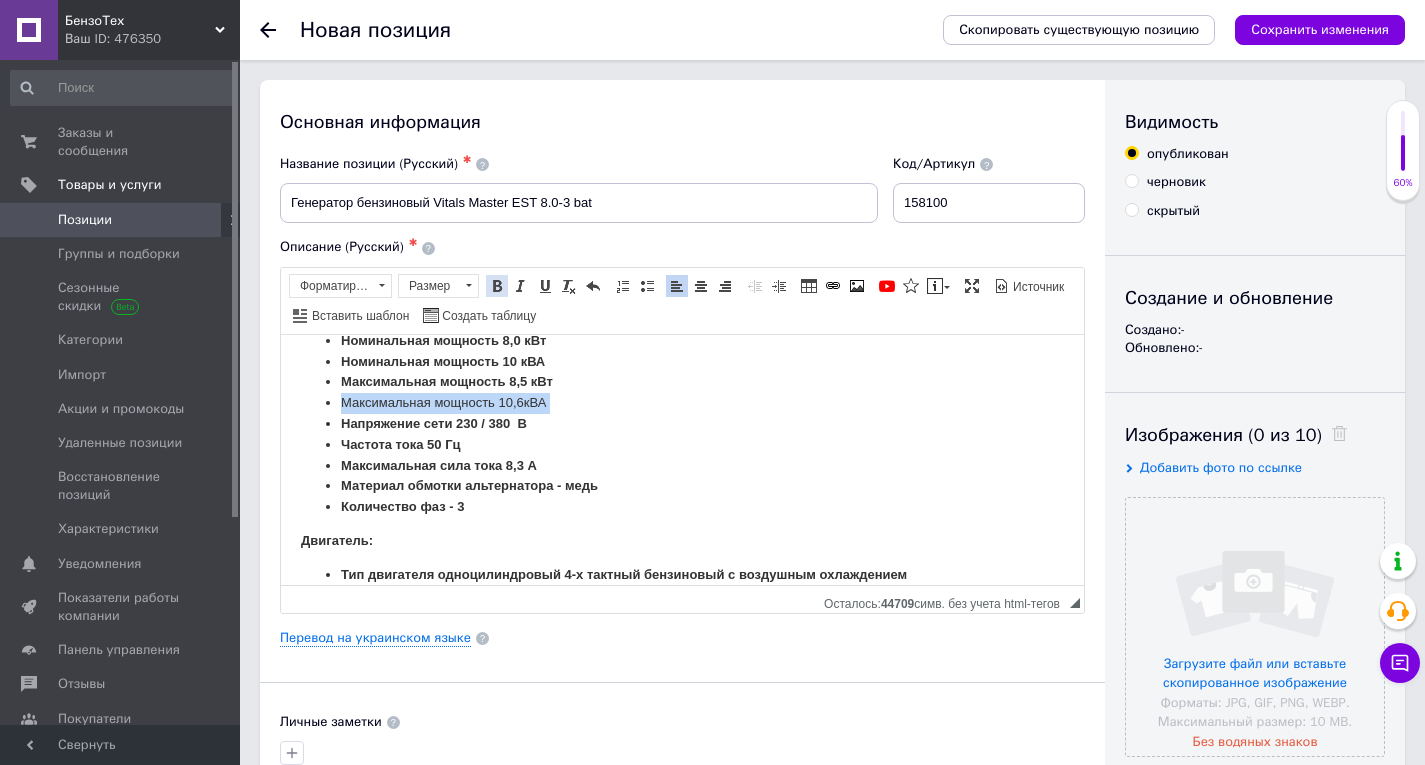 click at bounding box center (497, 286) 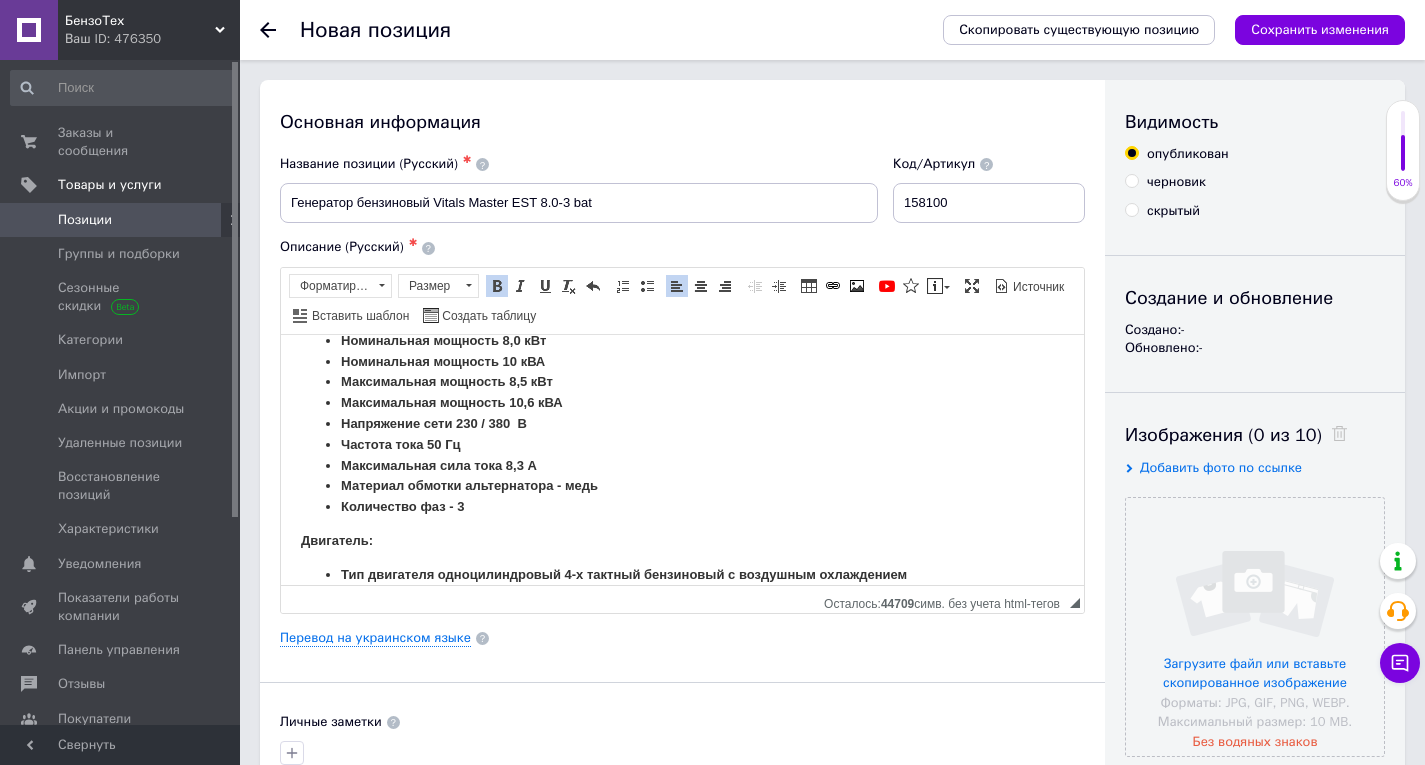 click on "Количество фаз - 3" at bounding box center (682, 506) 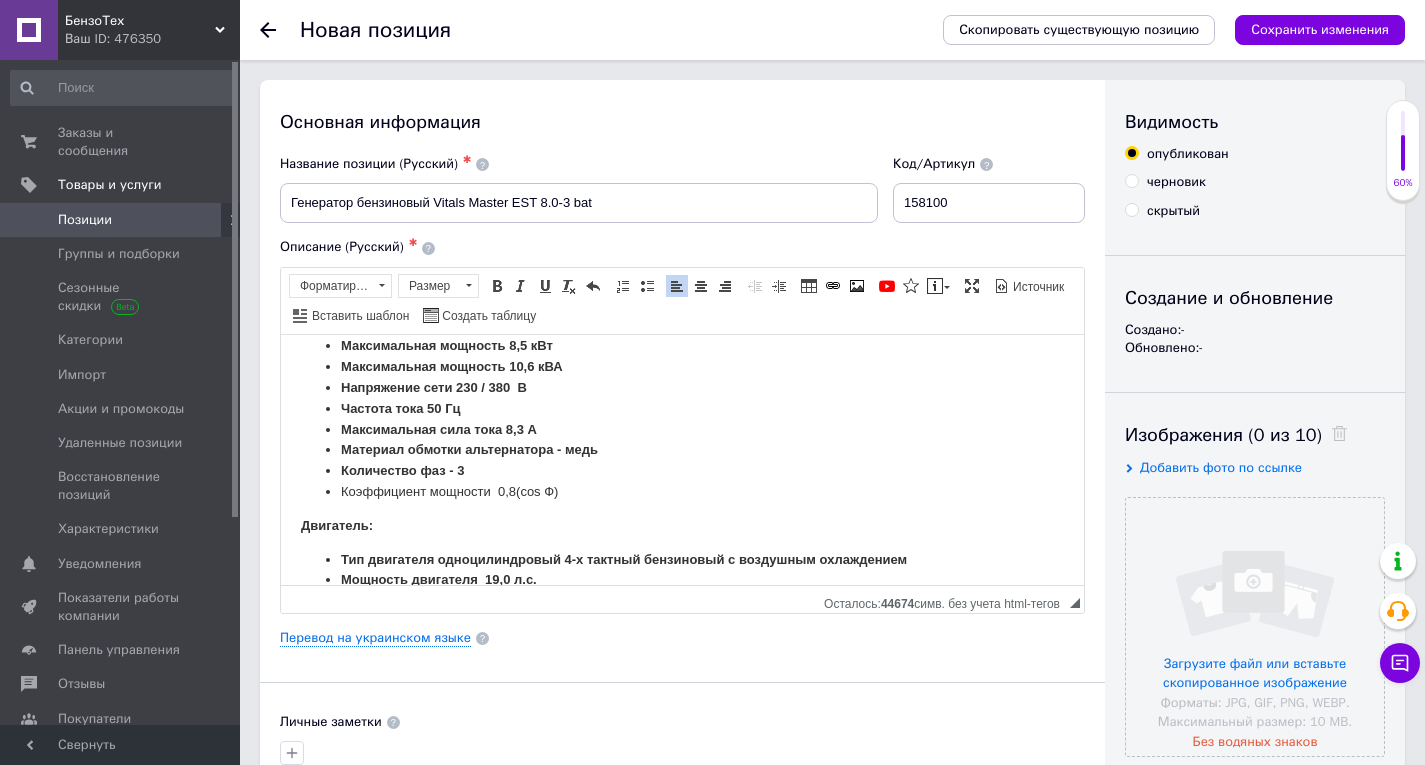scroll, scrollTop: 1496, scrollLeft: 0, axis: vertical 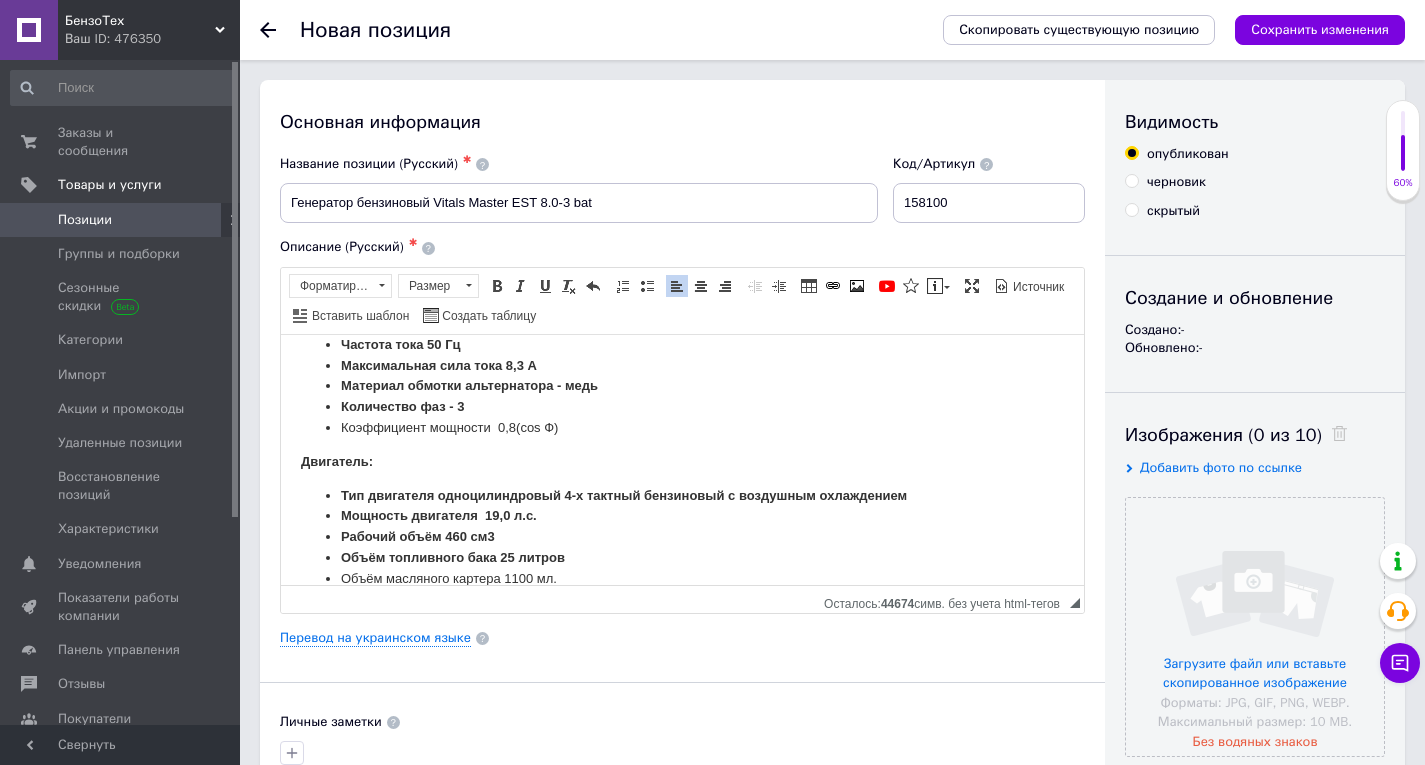 click on "Коэффициент мощности  0,8  (сos Ф)" at bounding box center [682, 427] 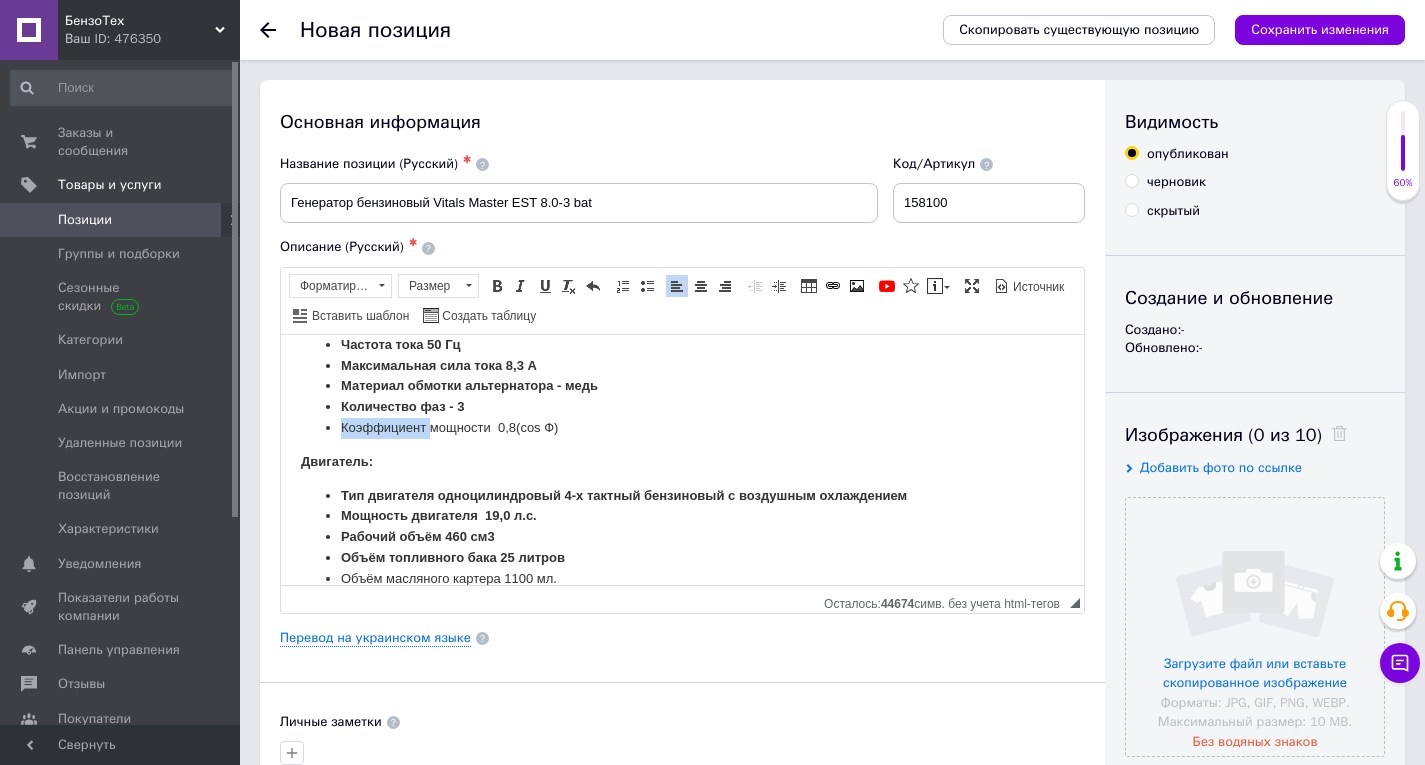 click on "Коэффициент мощности  0,8  (сos Ф)" at bounding box center [682, 427] 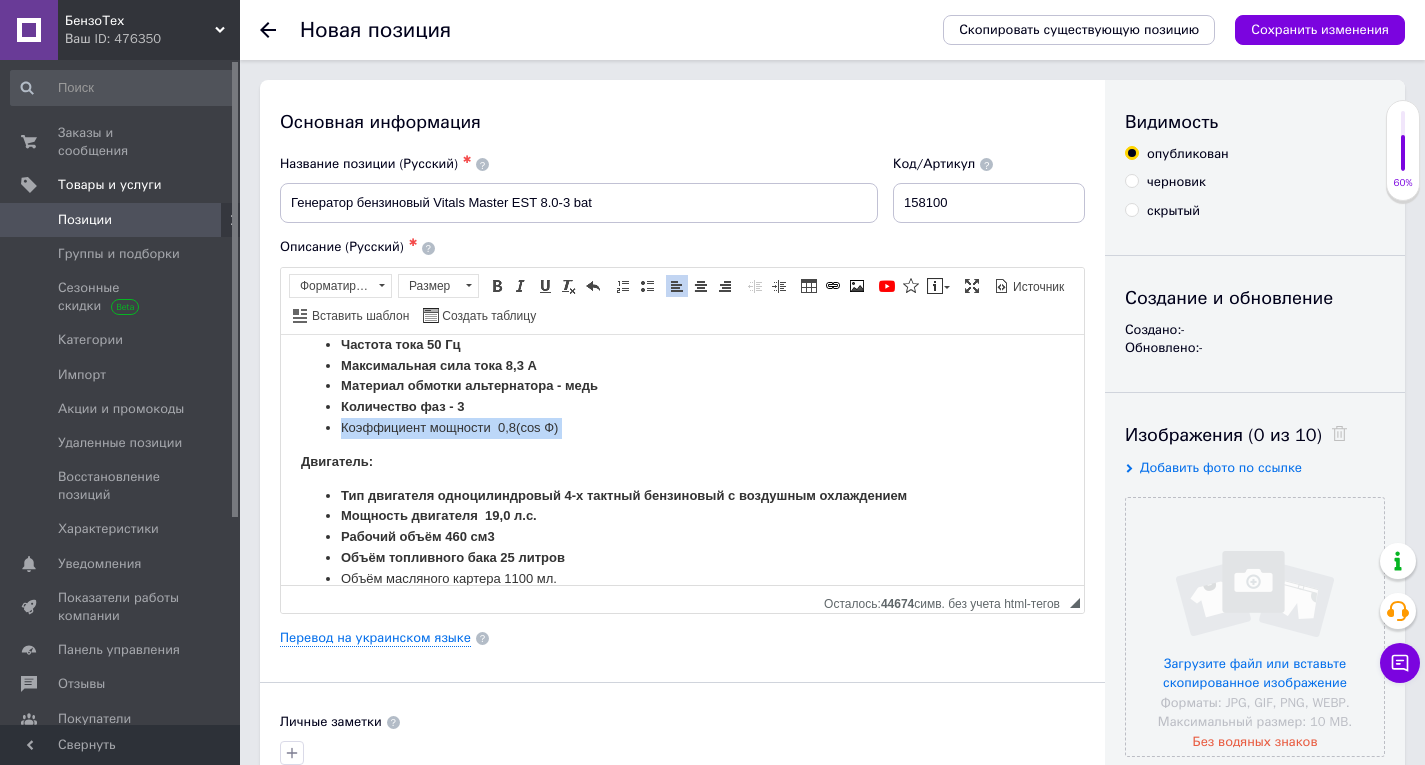 click on "Коэффициент мощности  0,8  (сos Ф)" at bounding box center (682, 427) 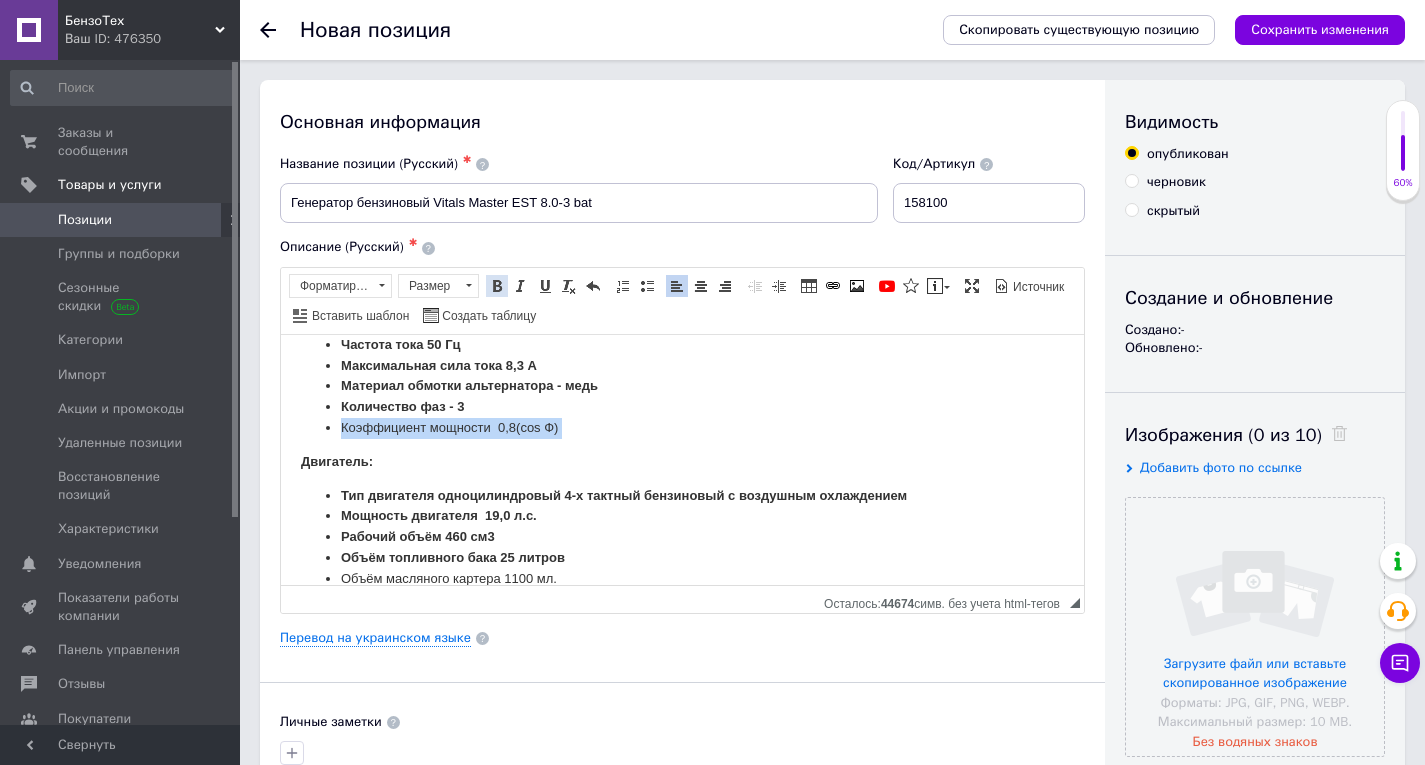 drag, startPoint x: 498, startPoint y: 277, endPoint x: 286, endPoint y: 29, distance: 326.2637 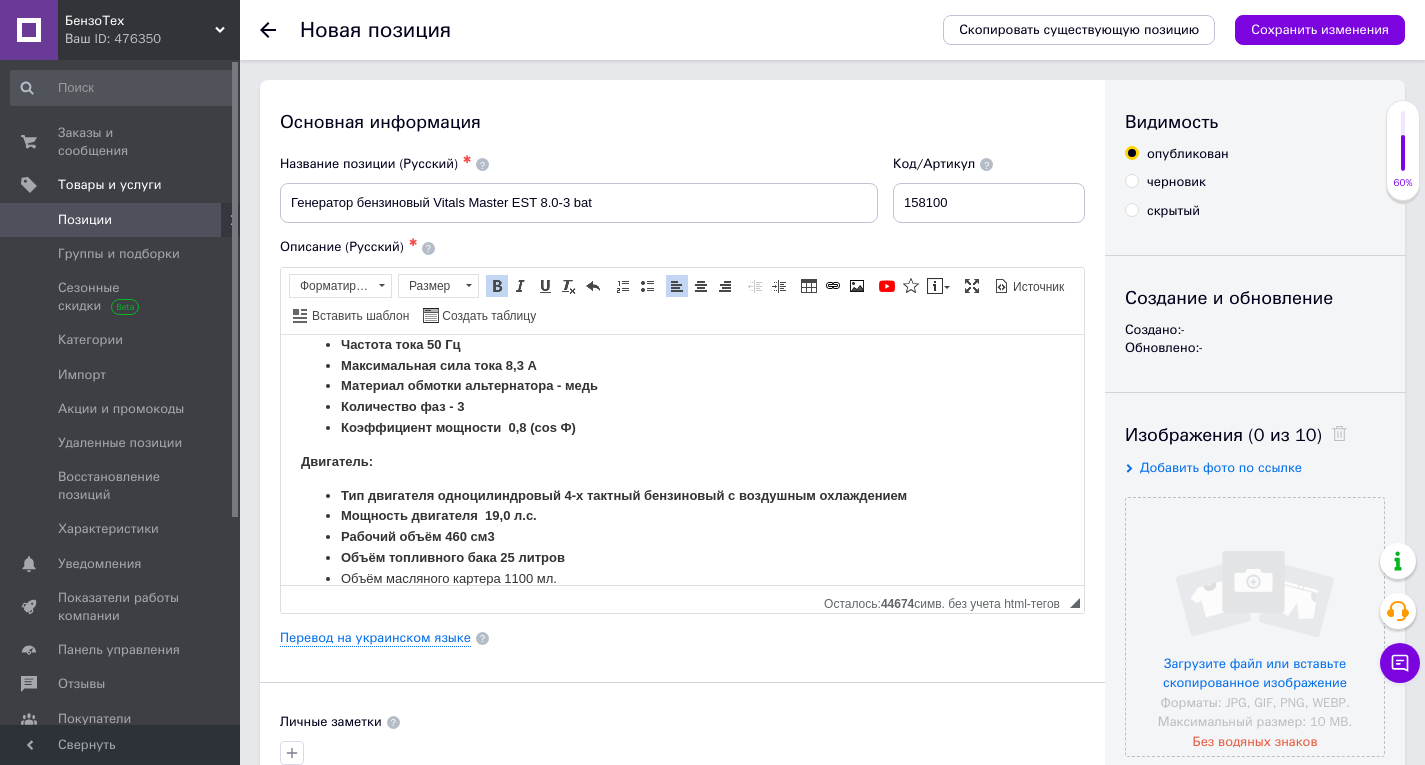 click on "Количество фаз - 3" at bounding box center [682, 406] 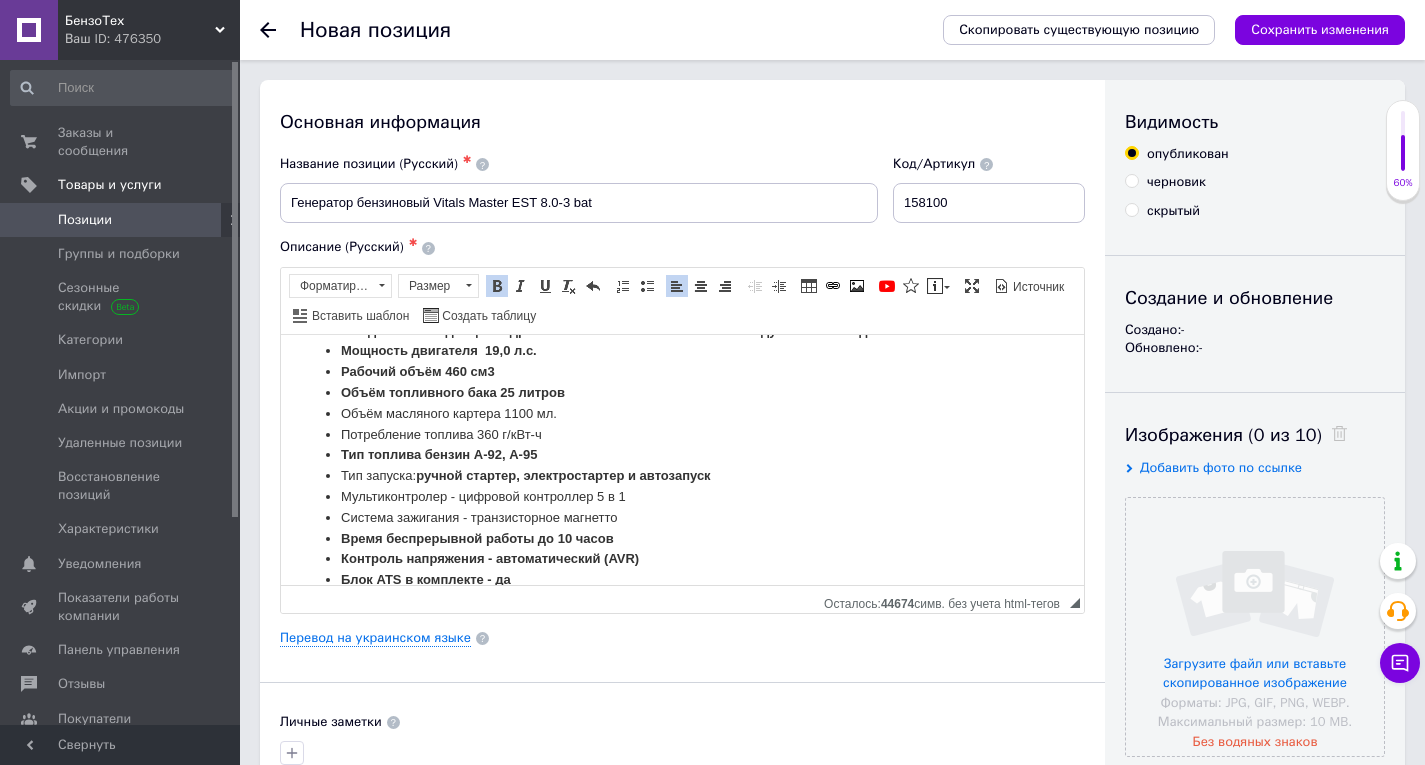 scroll, scrollTop: 1696, scrollLeft: 0, axis: vertical 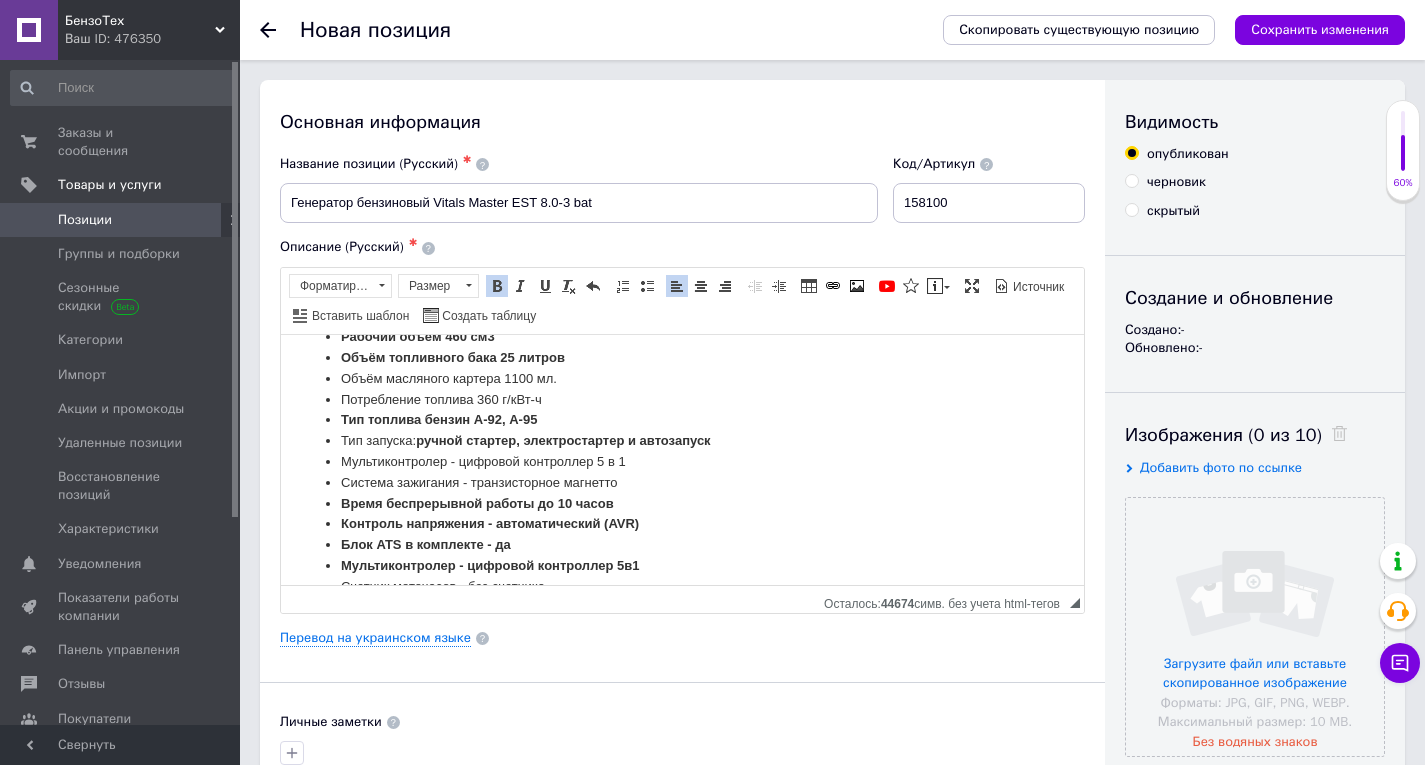 click on "Потребление топлива 360 г/кВт-ч" at bounding box center [682, 399] 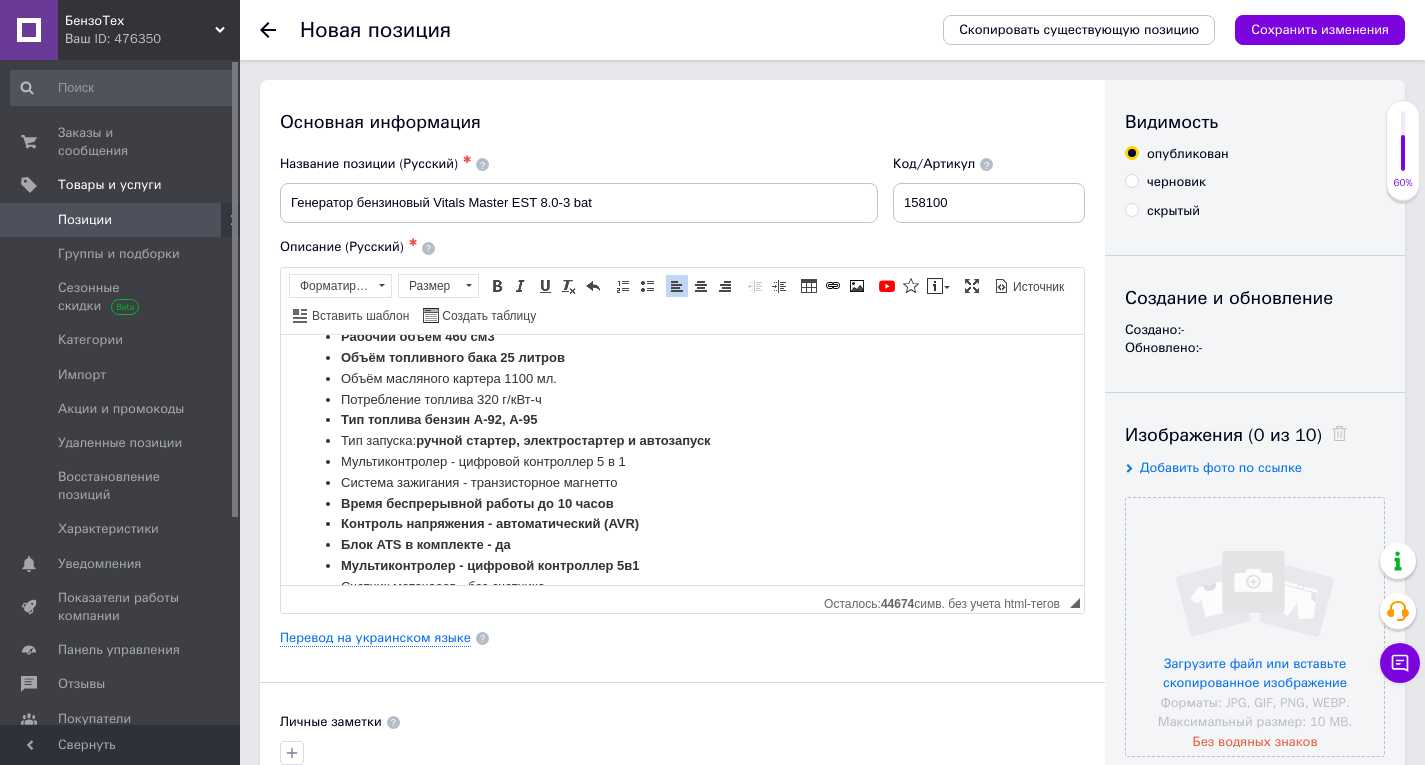 click on "Объём масляного картера 1100 мл." at bounding box center [682, 378] 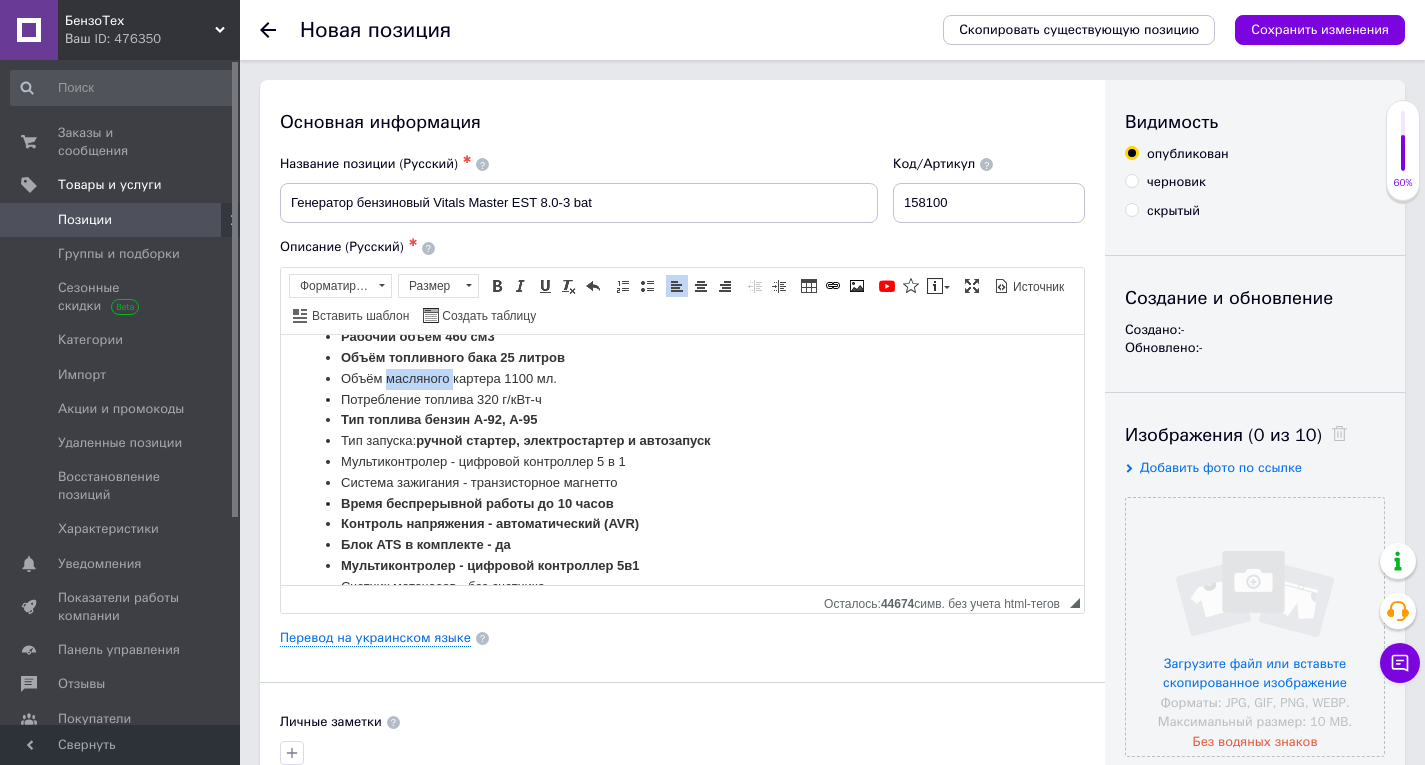 click on "Объём масляного картера 1100 мл." at bounding box center (682, 378) 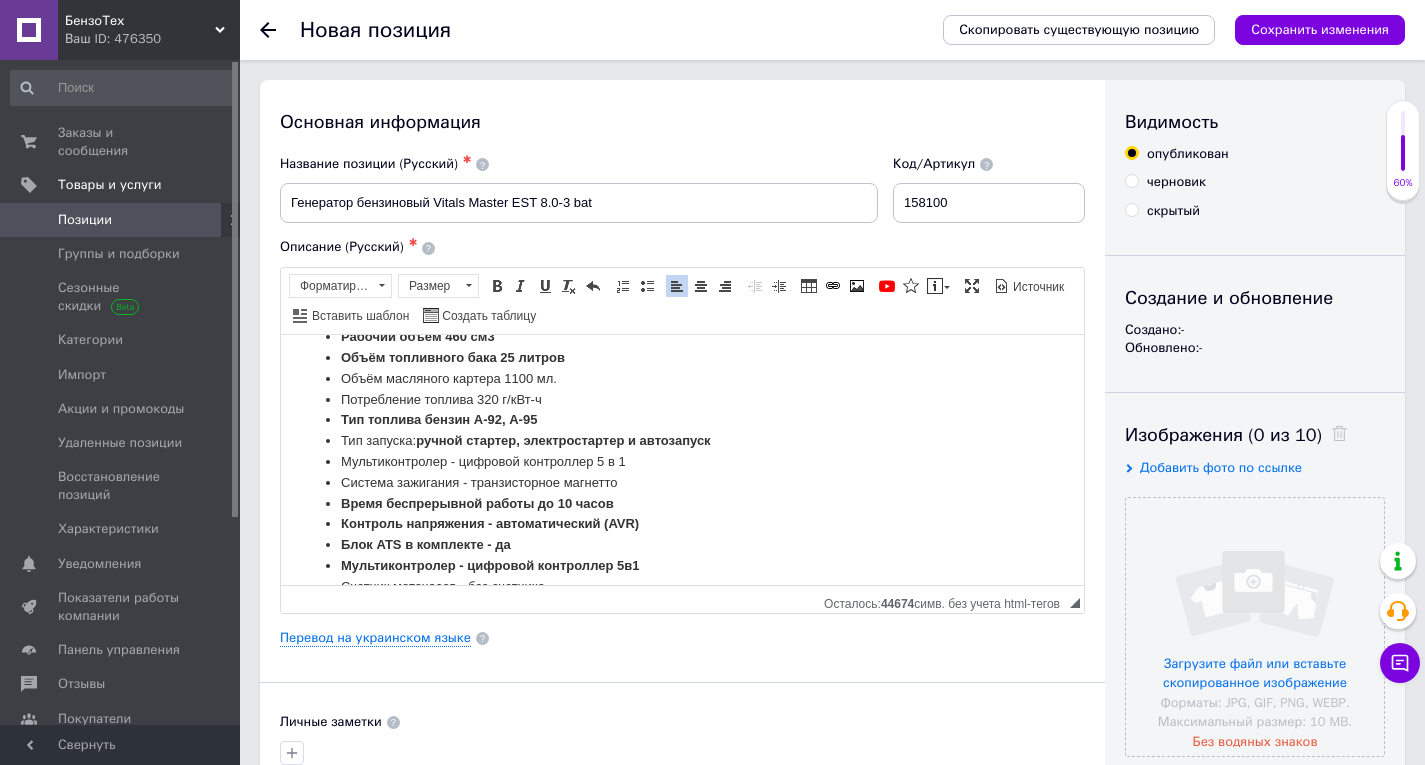 click on "Потребление топлива 32 0 г/кВт-ч" at bounding box center (682, 399) 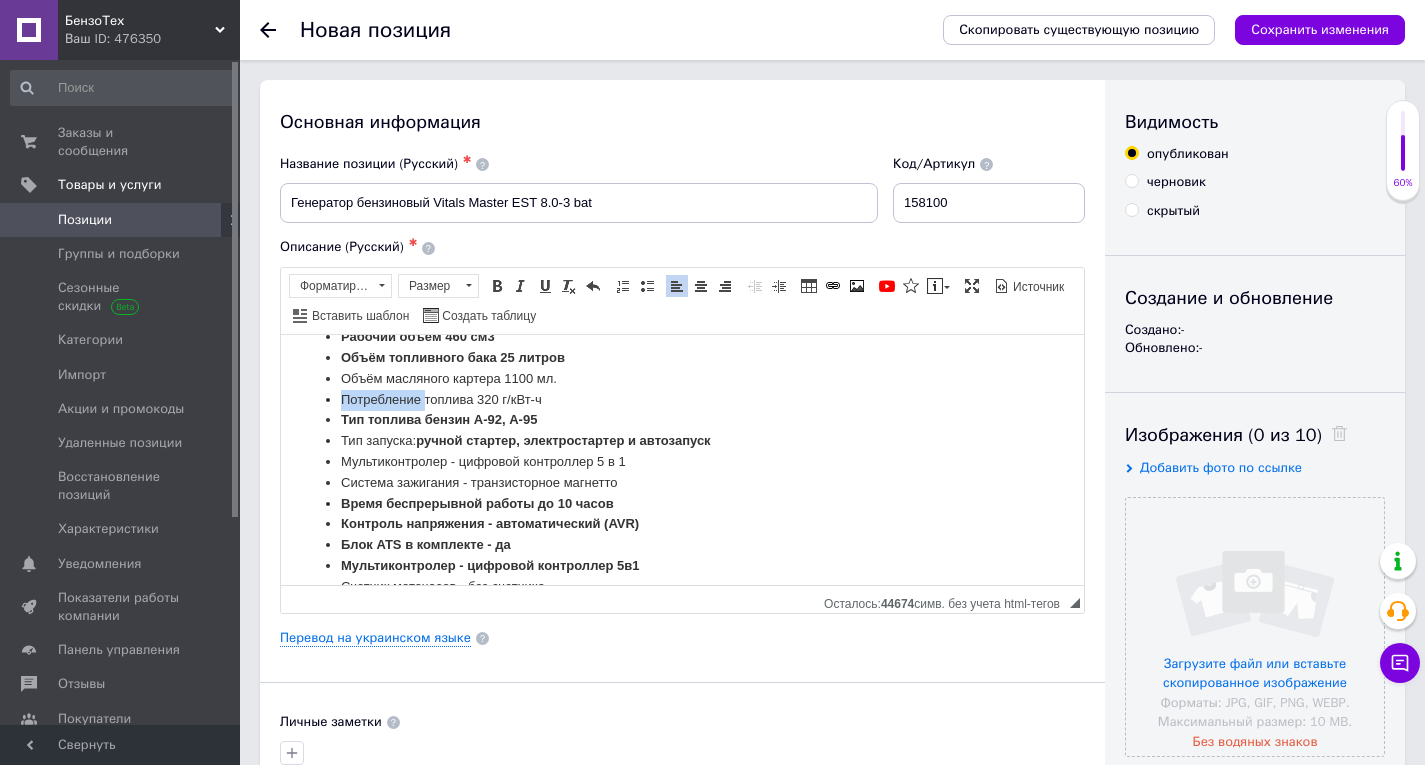 click on "Потребление топлива 32 0 г/кВт-ч" at bounding box center [682, 399] 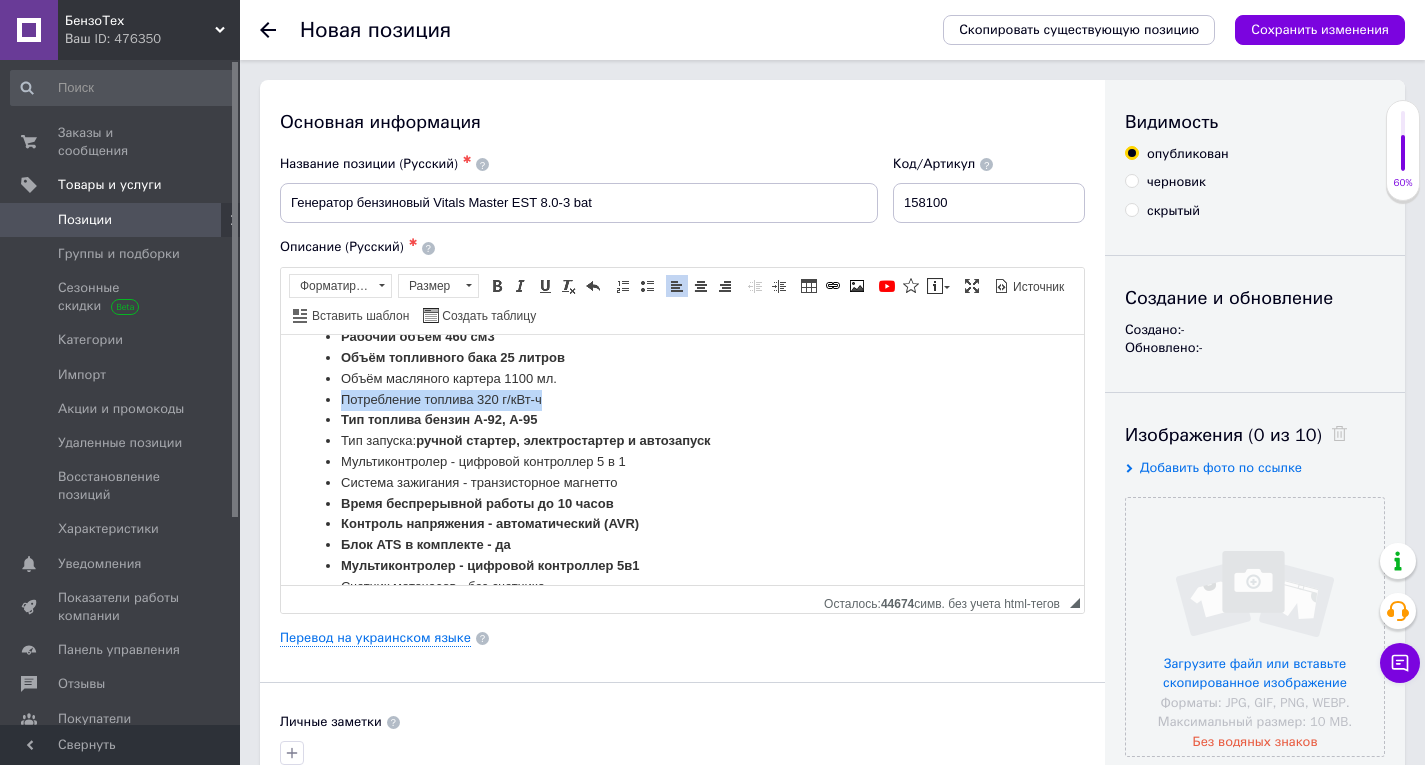 click on "Потребление топлива 32 0 г/кВт-ч" at bounding box center [682, 399] 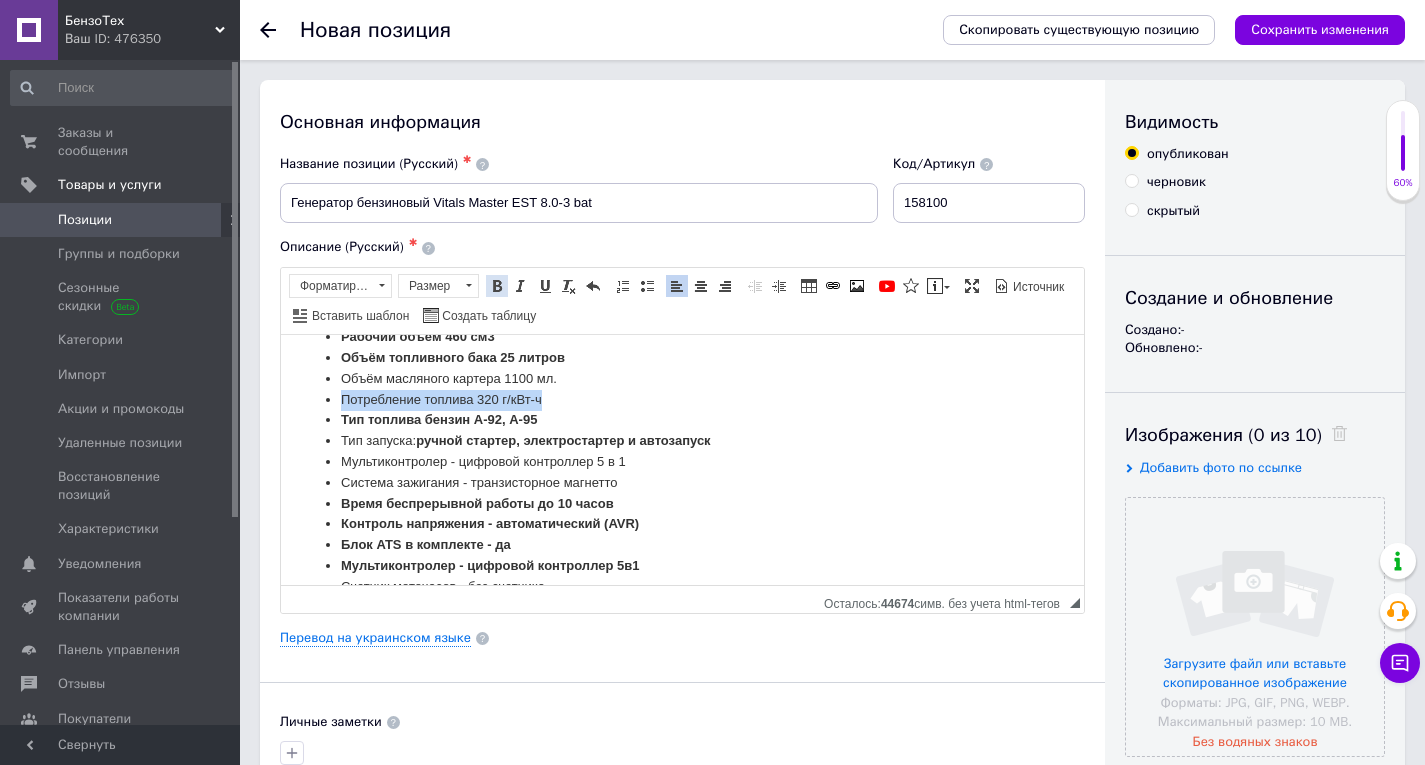 click on "Полужирный  Комбинация клавиш Ctrl+B" at bounding box center [497, 286] 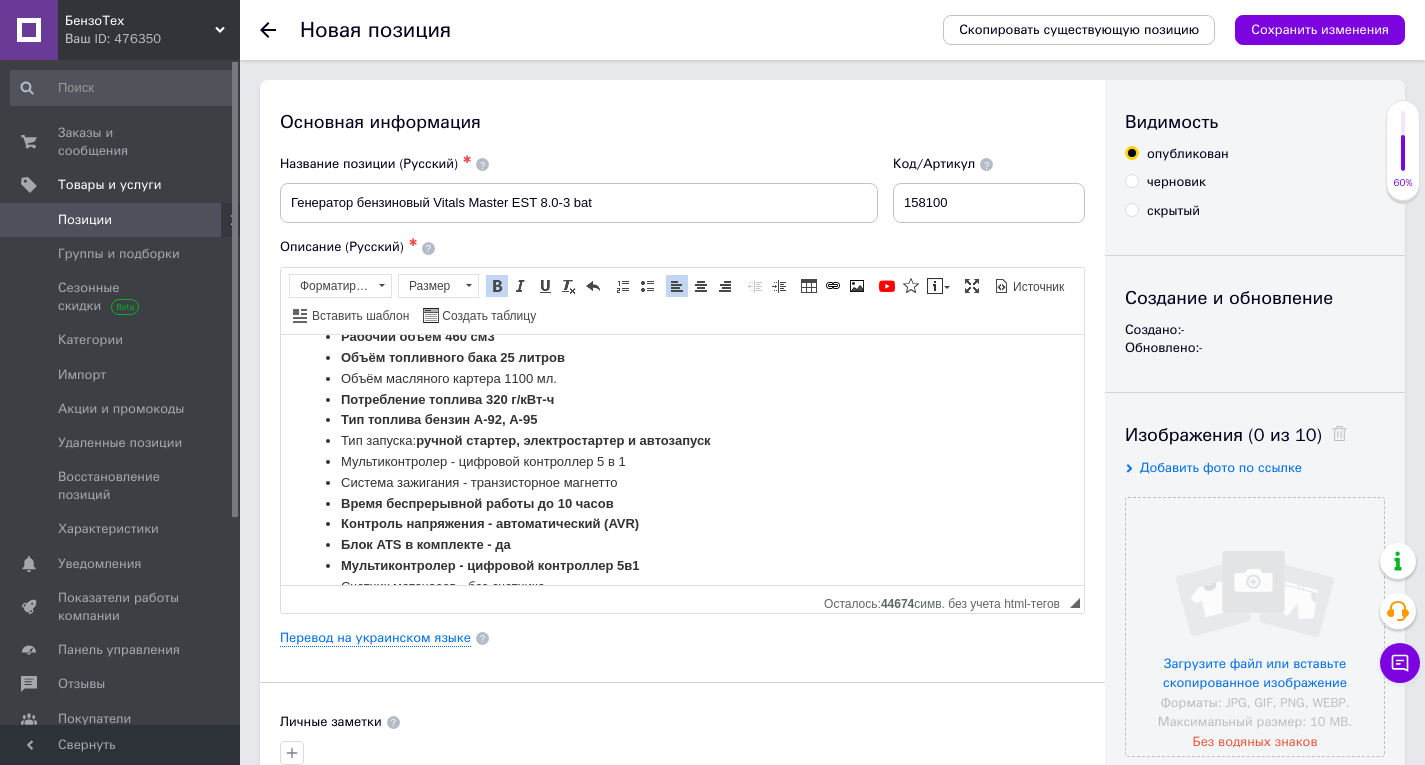 click on "Тип запуска:  ручной стартер, электростартер и автозапуск" at bounding box center (682, 440) 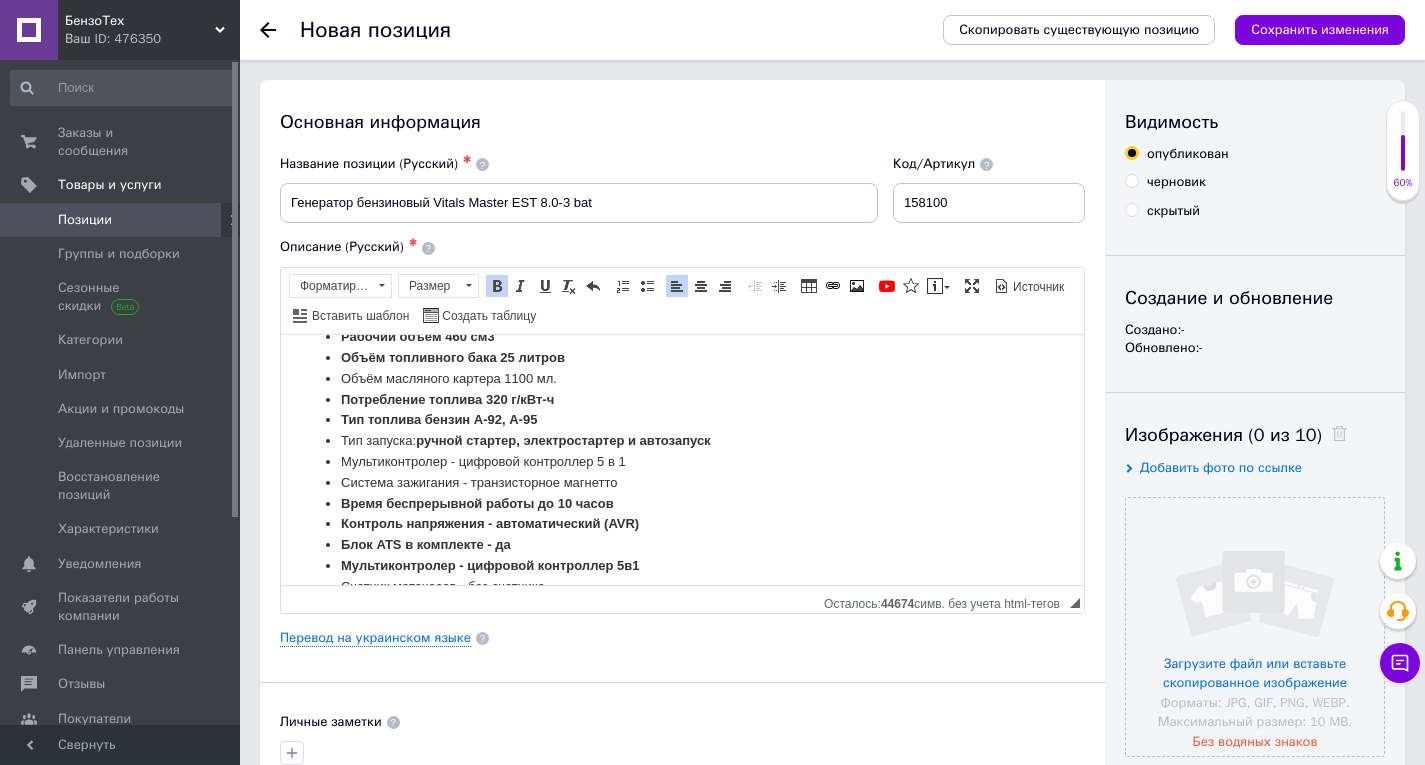 click on "Объём масляного картера 1100 мл." at bounding box center [682, 378] 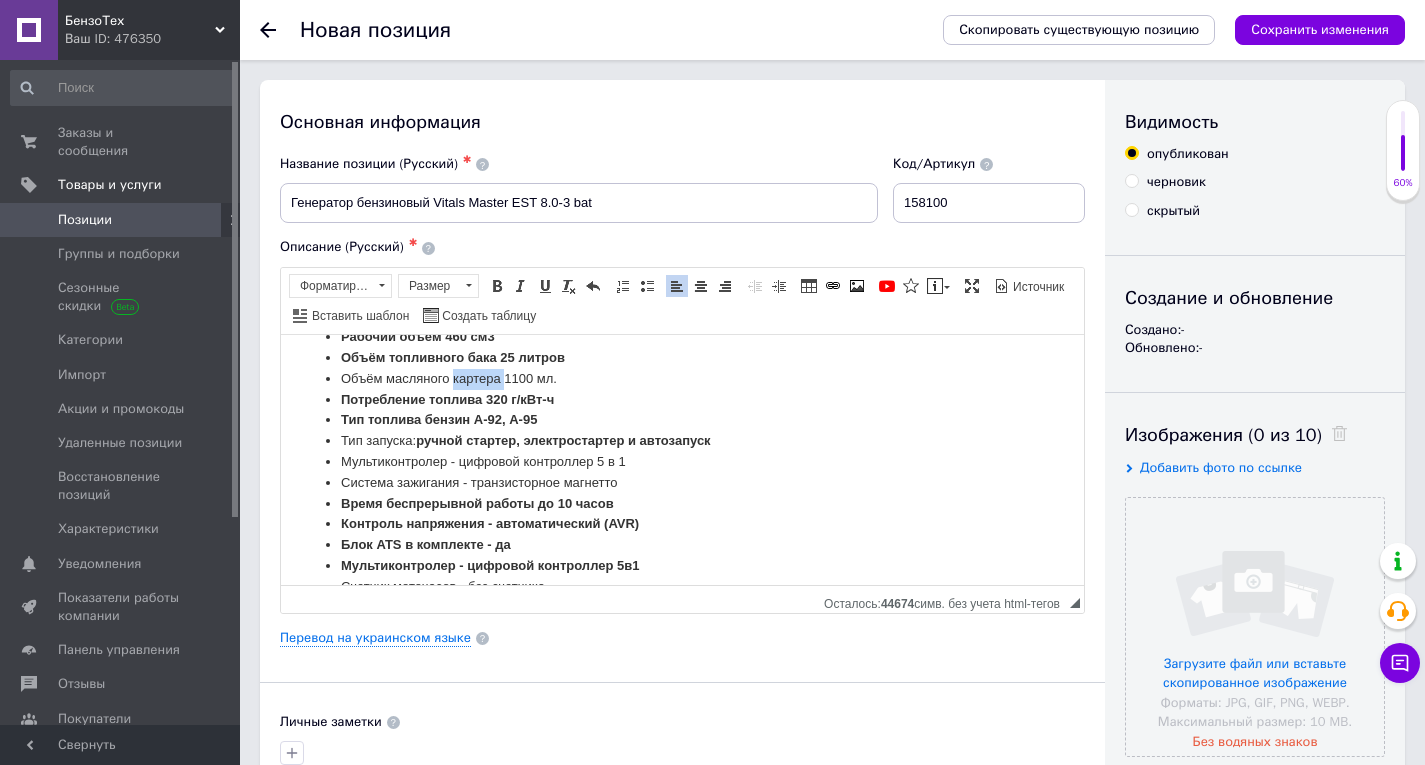 click on "Объём масляного картера 1100 мл." at bounding box center (682, 378) 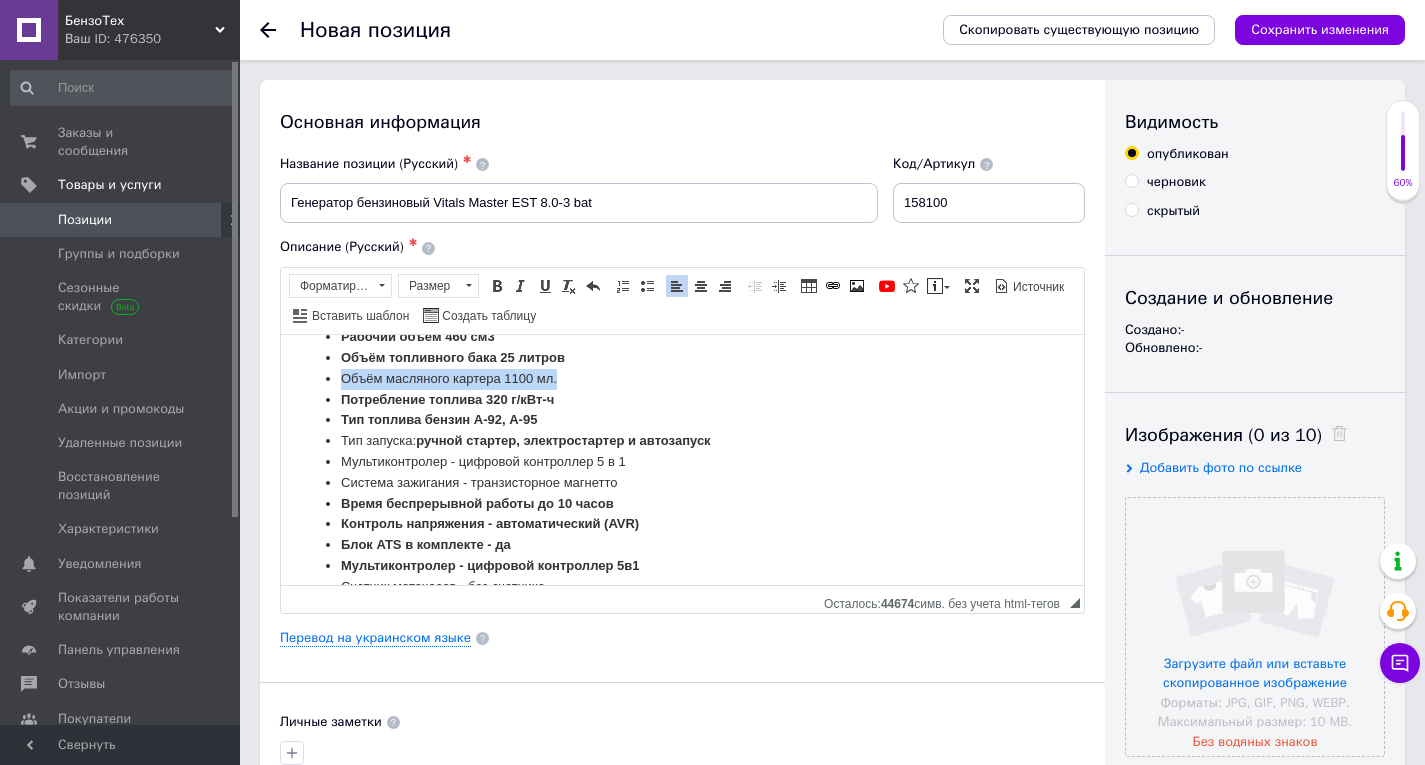 click on "Объём масляного картера 1100 мл." at bounding box center [682, 378] 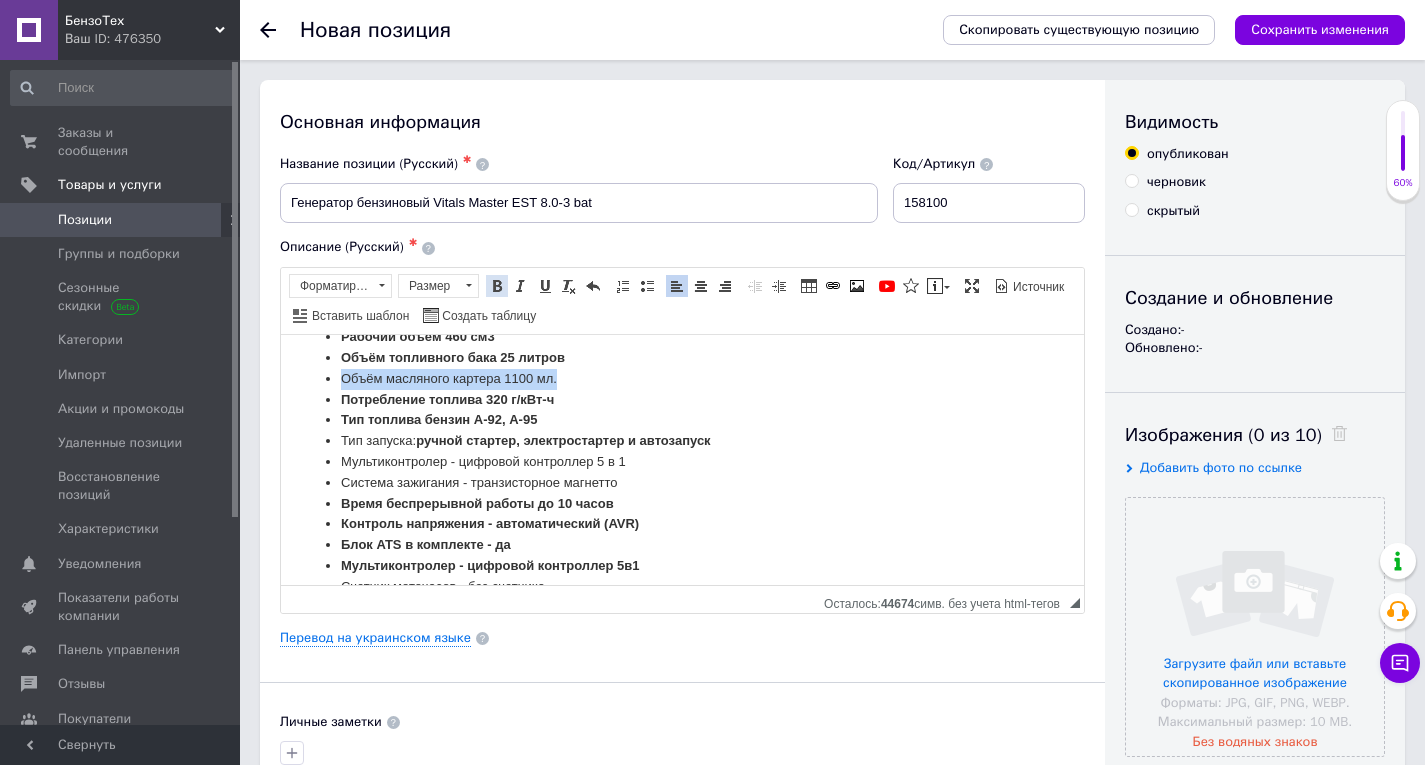 click at bounding box center [497, 286] 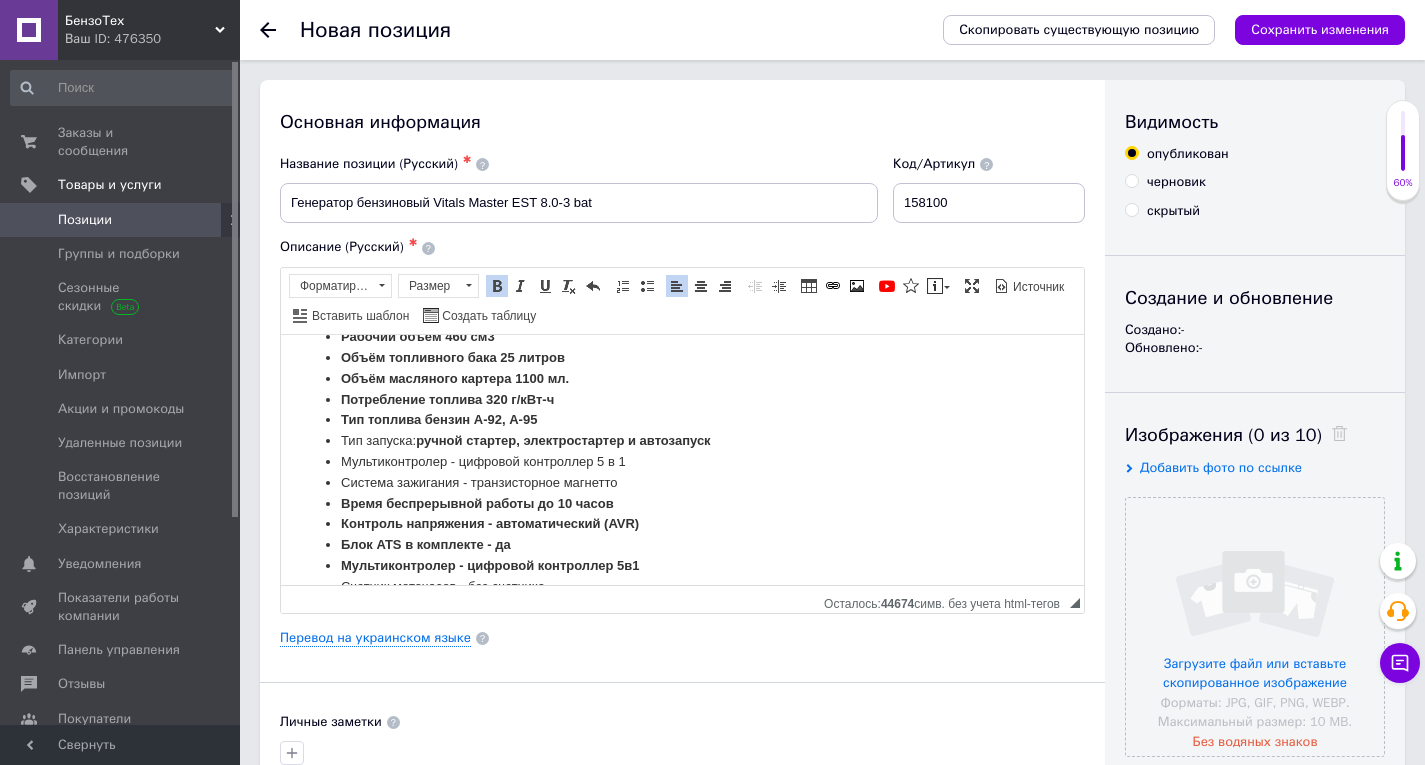 click on "Система зажигания - транзисторное магнетто" at bounding box center (682, 482) 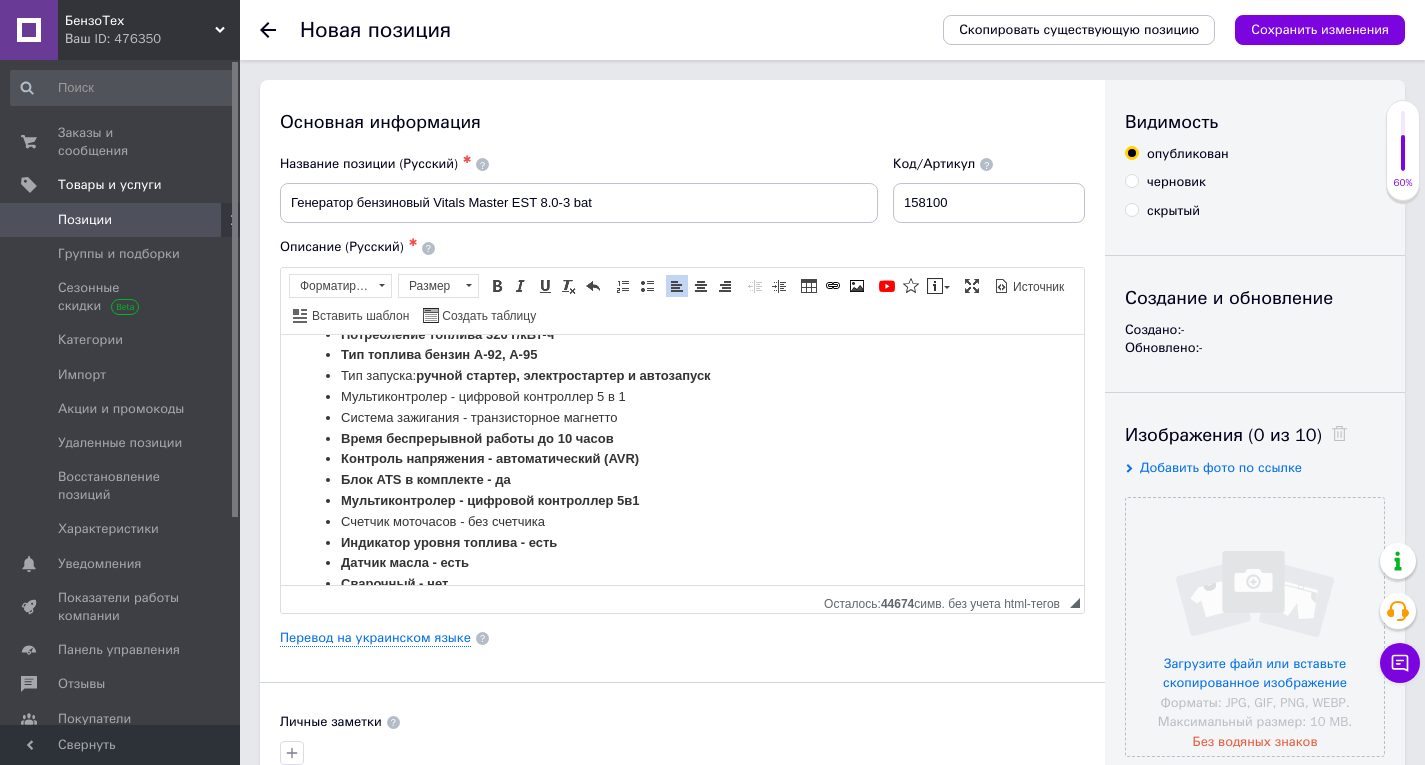 scroll, scrollTop: 1796, scrollLeft: 0, axis: vertical 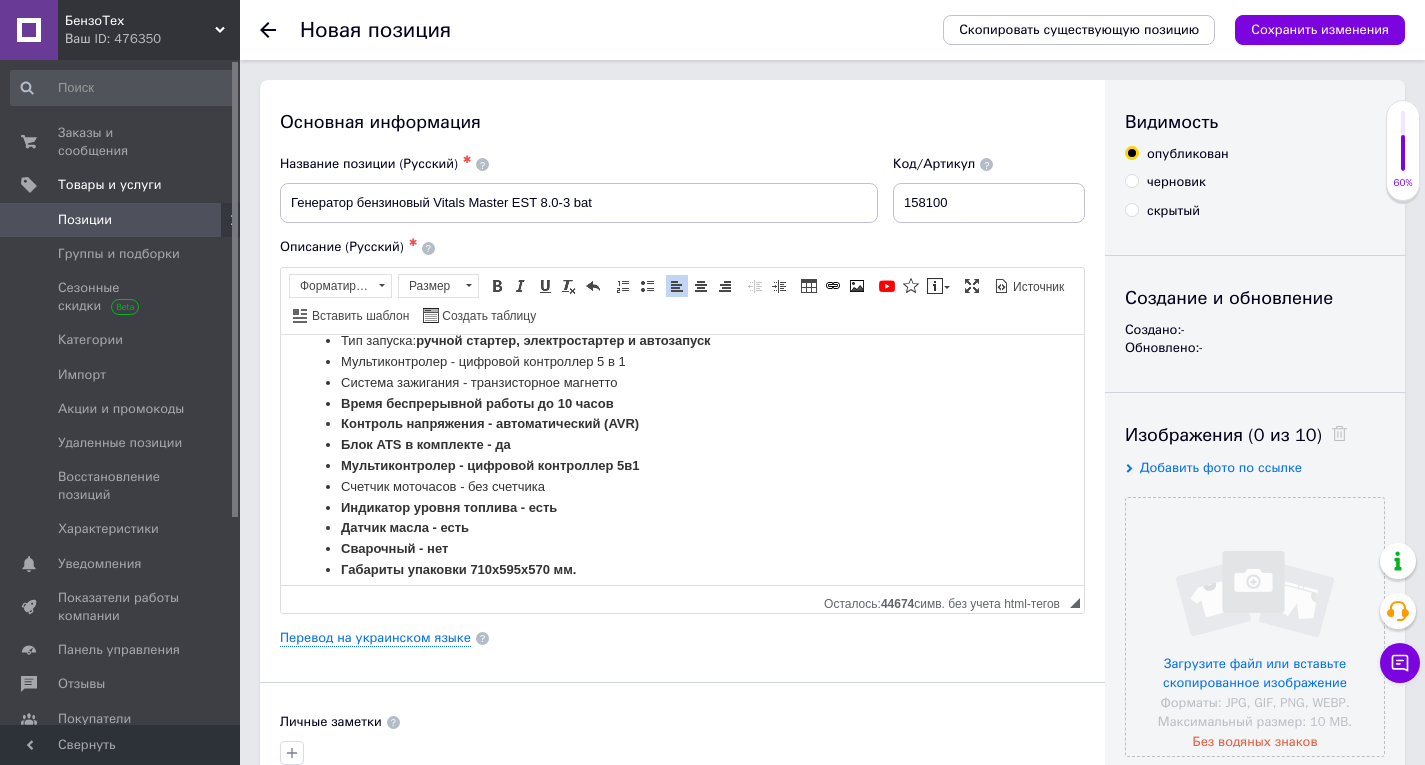 click on "Мультиконтролер - цифровой контроллер 5в1" at bounding box center (490, 464) 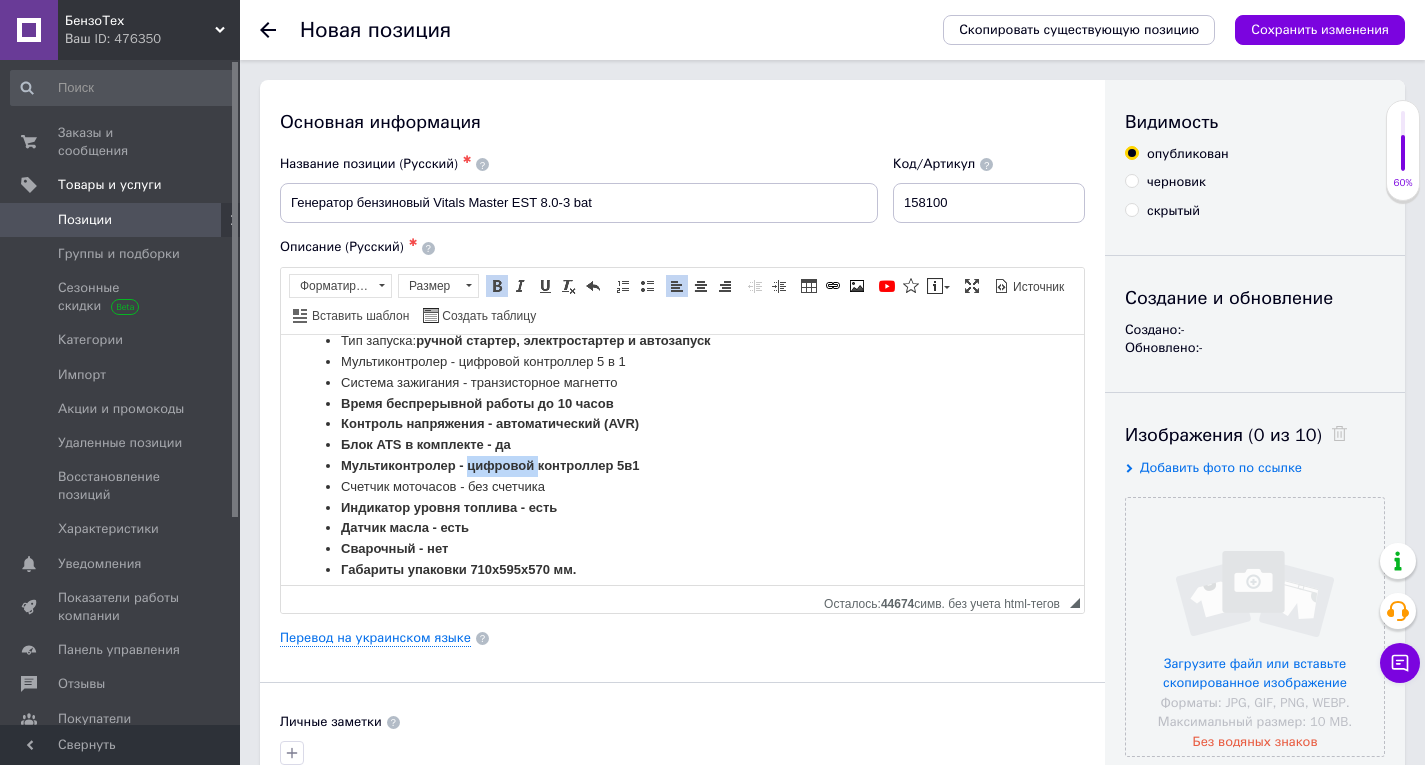 click on "Мультиконтролер - цифровой контроллер 5в1" at bounding box center [490, 464] 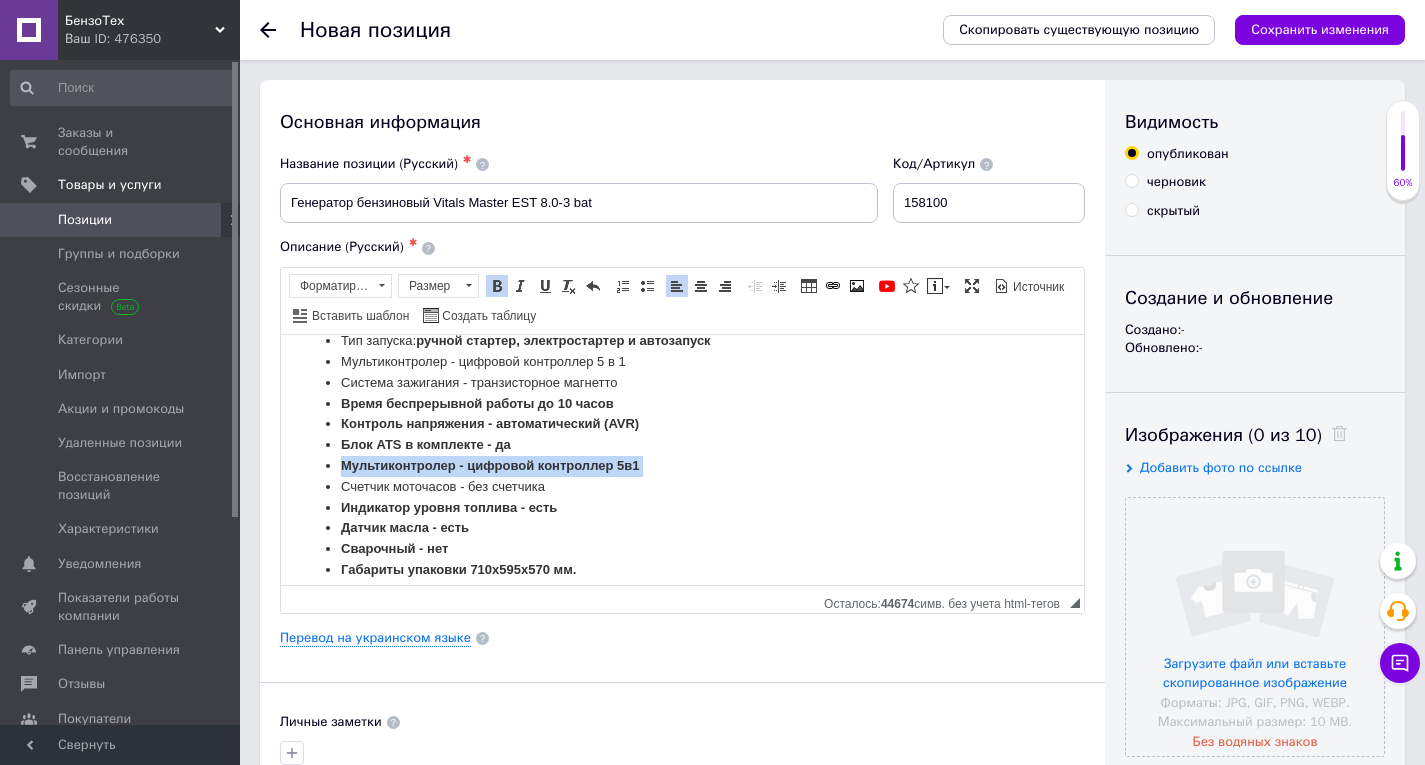 click on "Мультиконтролер - цифровой контроллер 5в1" at bounding box center (490, 464) 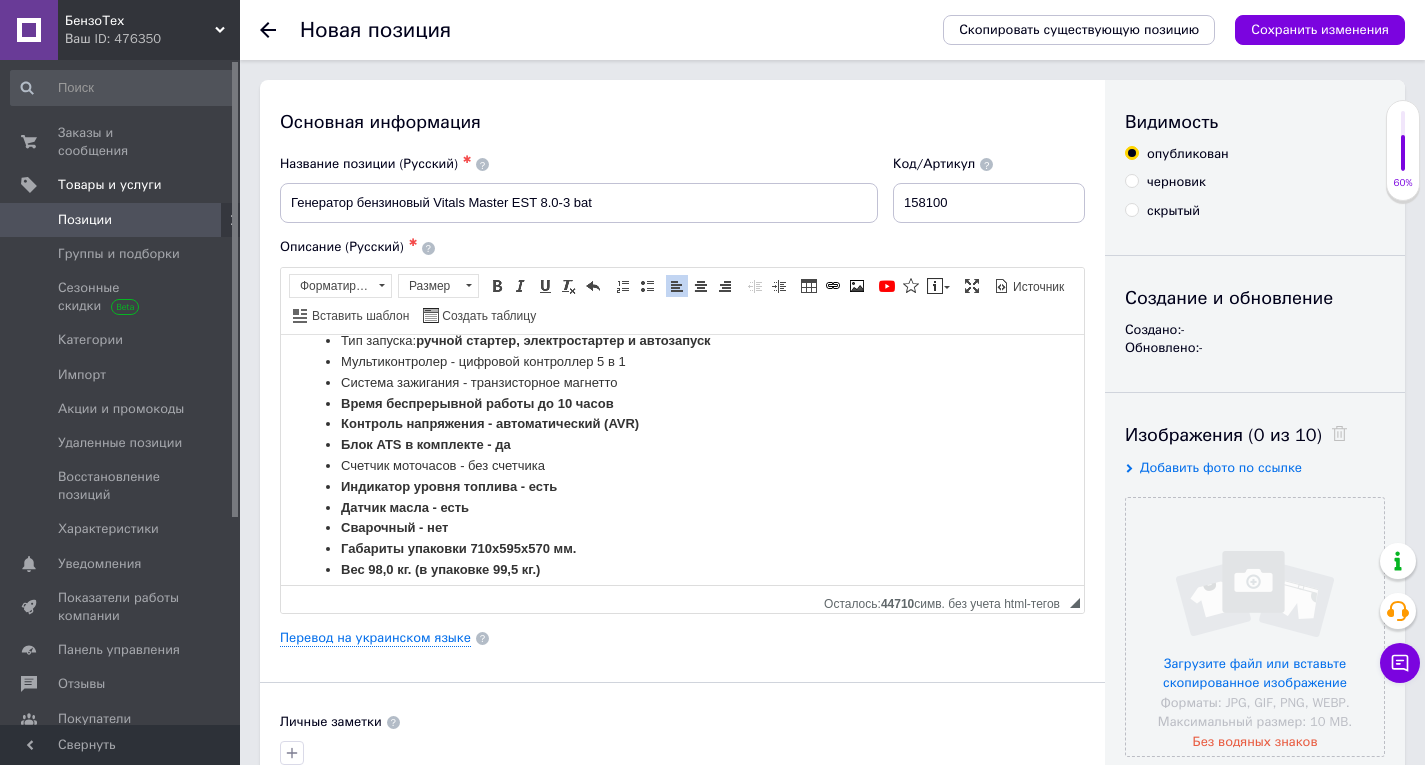 click on "Тип запуска:  ручной стартер, электростартер и автозапуск" at bounding box center (682, 340) 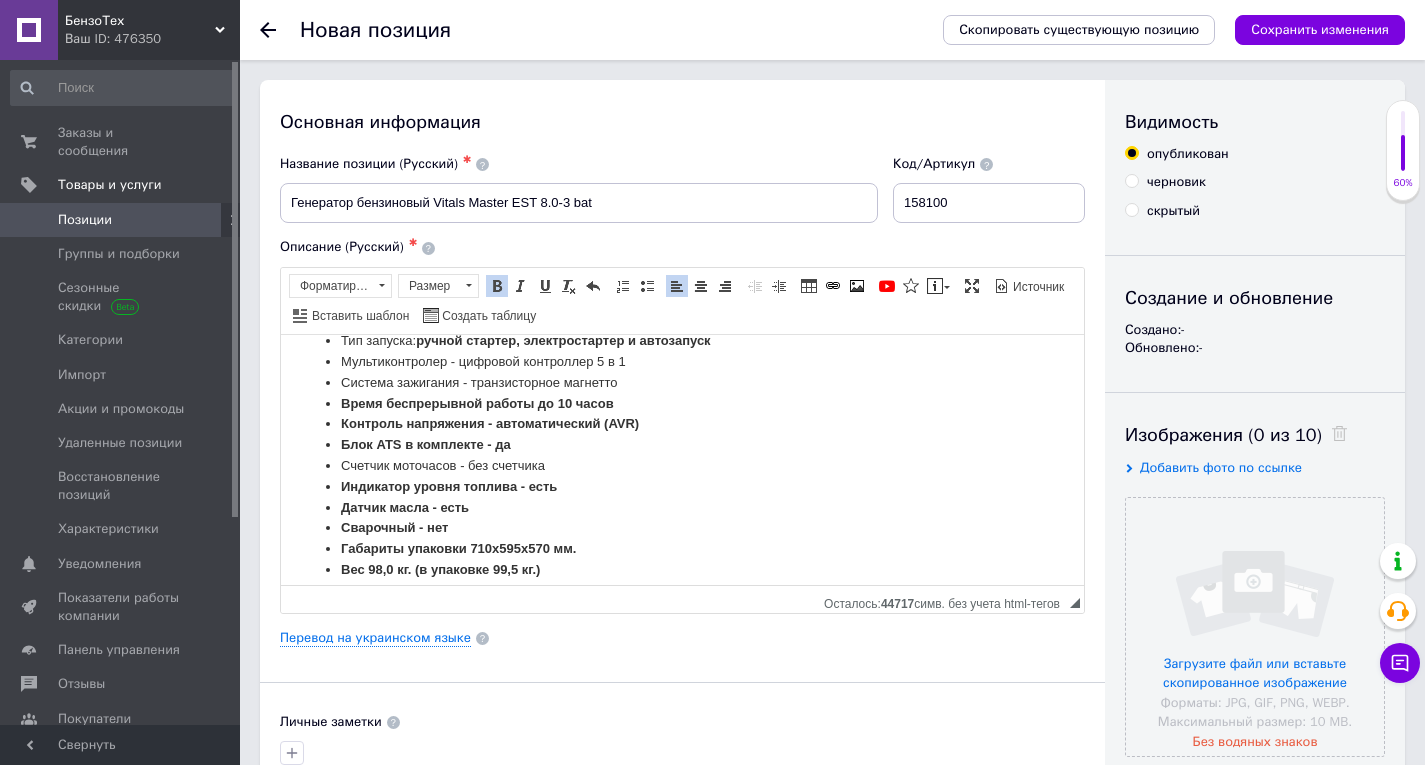 click on "Мультиконтролер - цифровой контроллер 5 в 1" at bounding box center [682, 361] 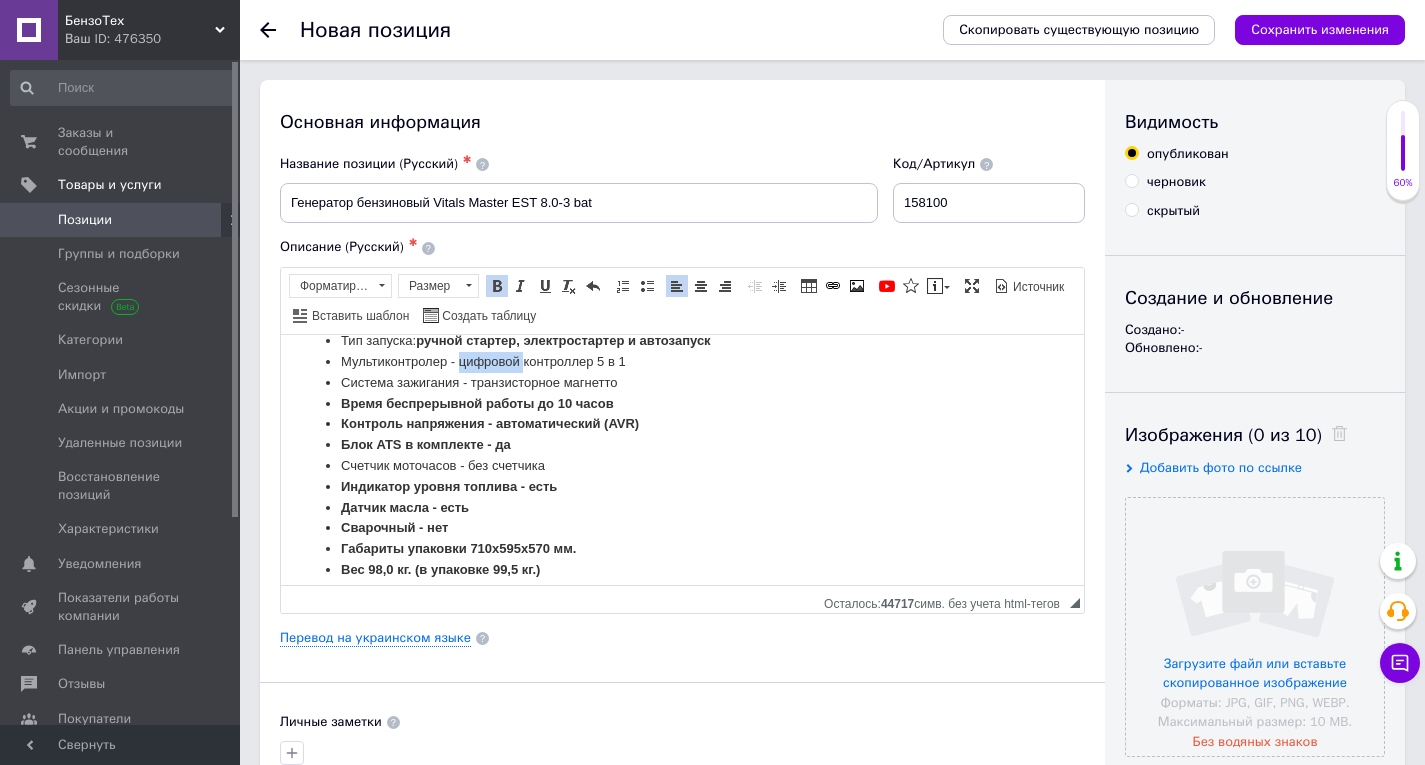 click on "Мультиконтролер - цифровой контроллер 5 в 1" at bounding box center [682, 361] 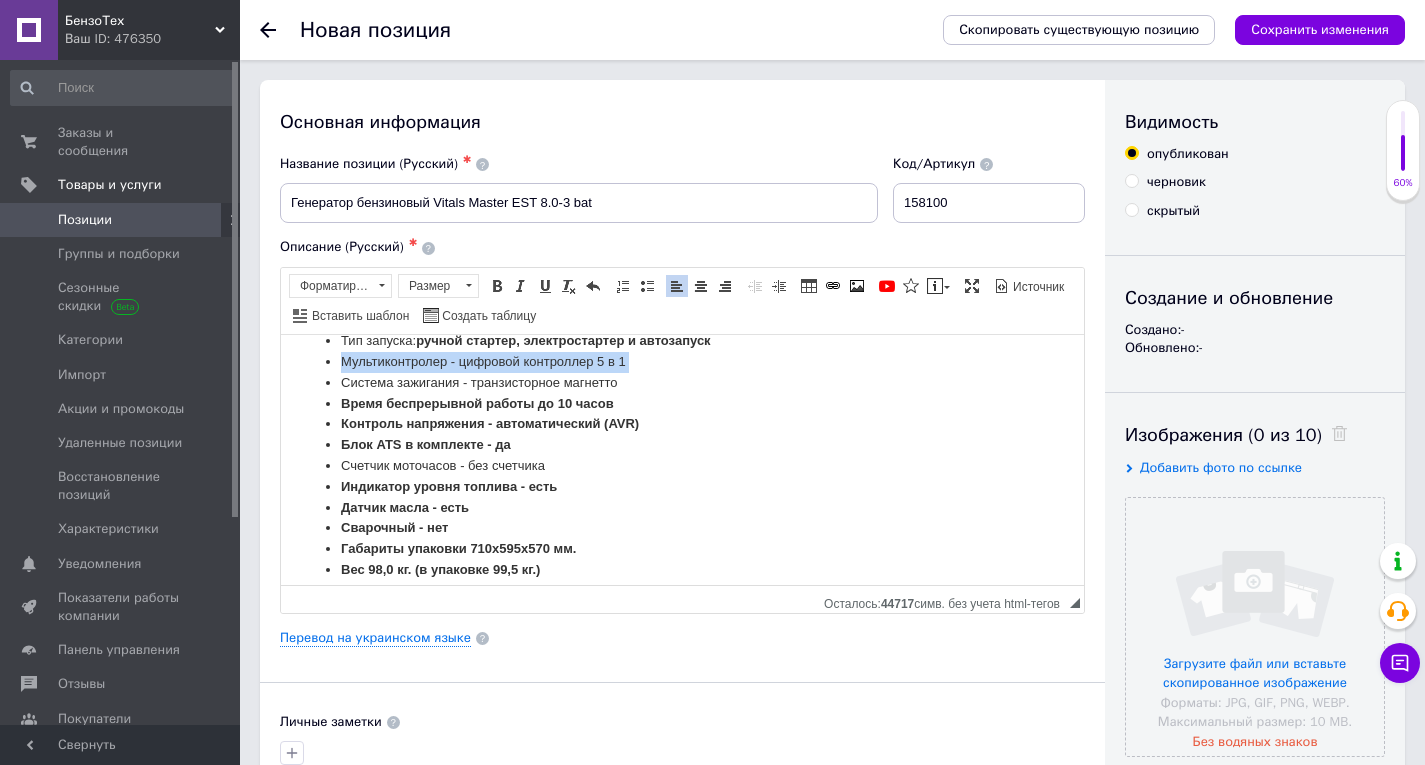 click on "Мультиконтролер - цифровой контроллер 5 в 1" at bounding box center [682, 361] 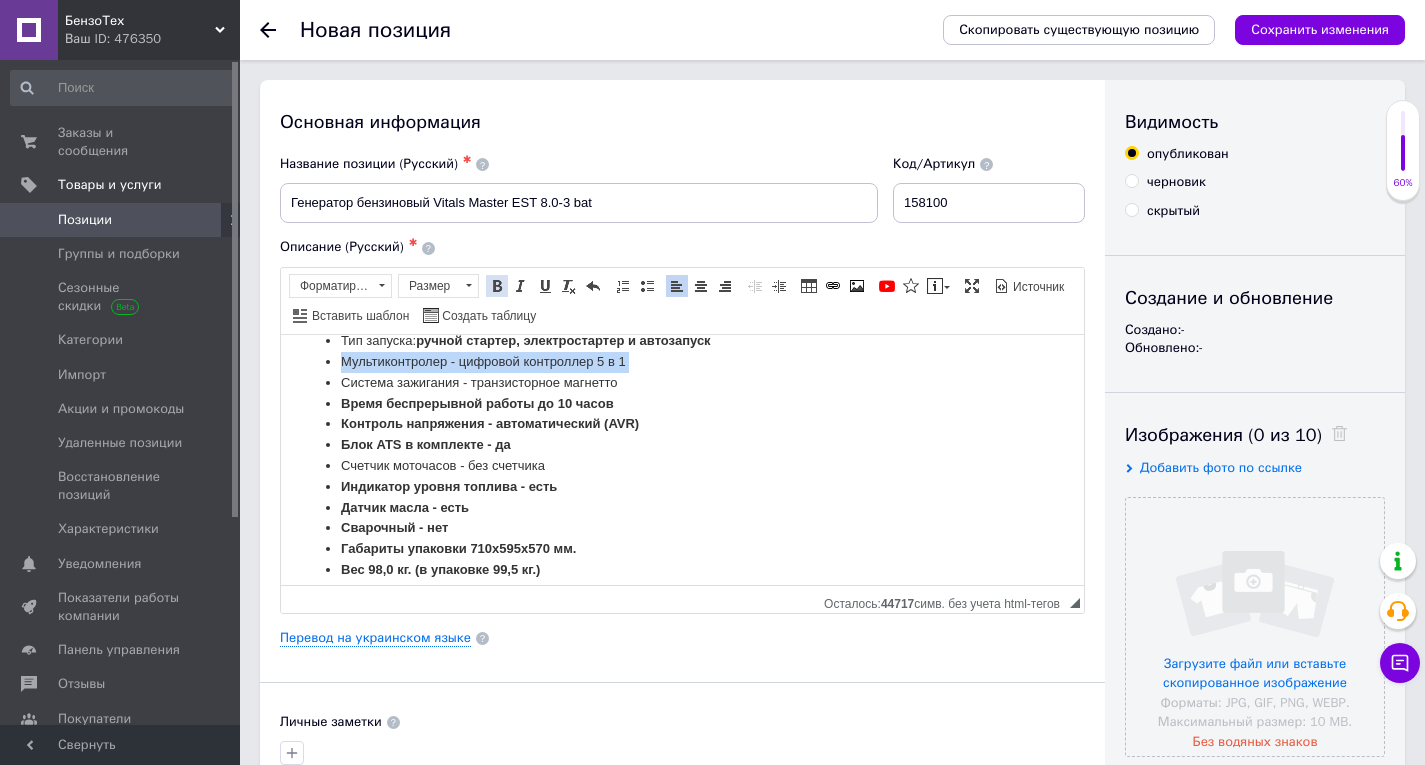 click at bounding box center [497, 286] 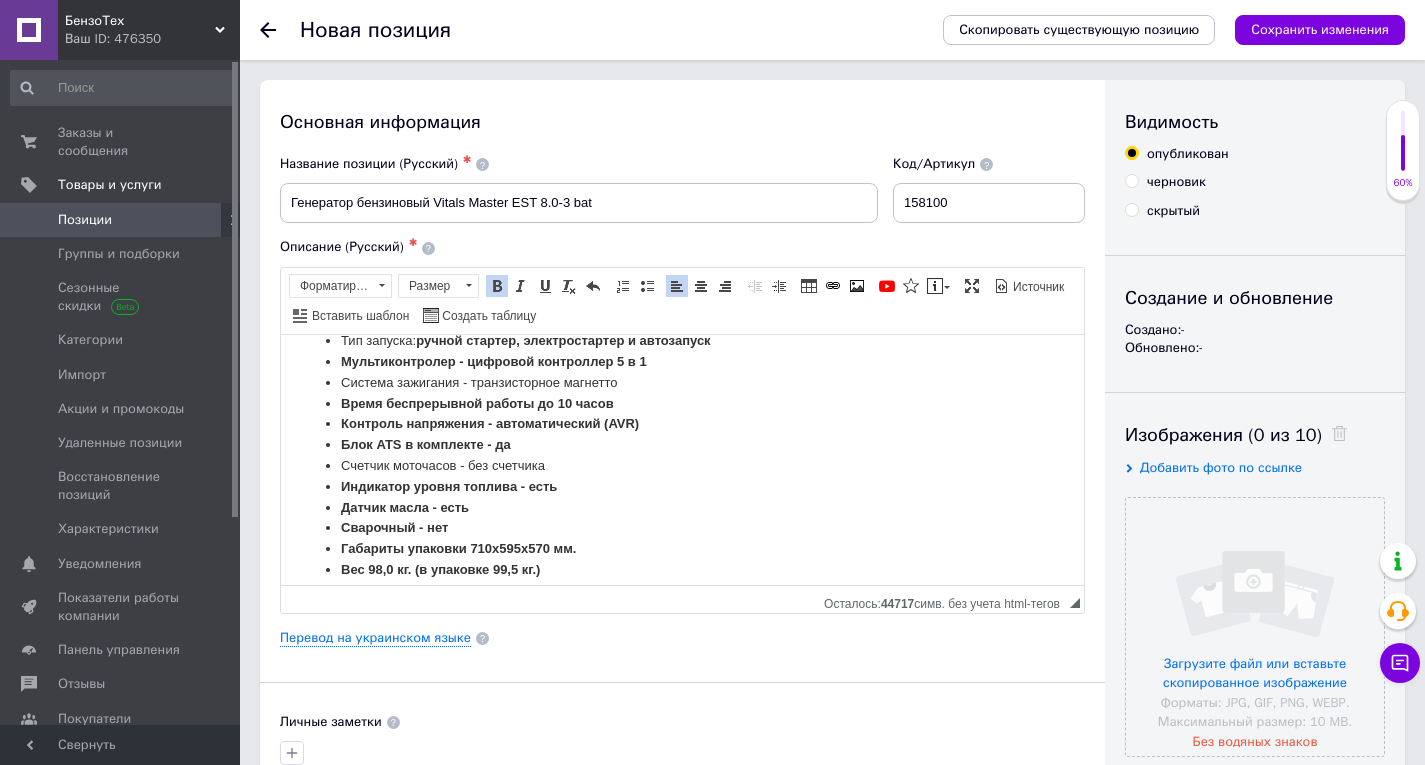 click on "Блок ATS в комплекте - да" at bounding box center (682, 444) 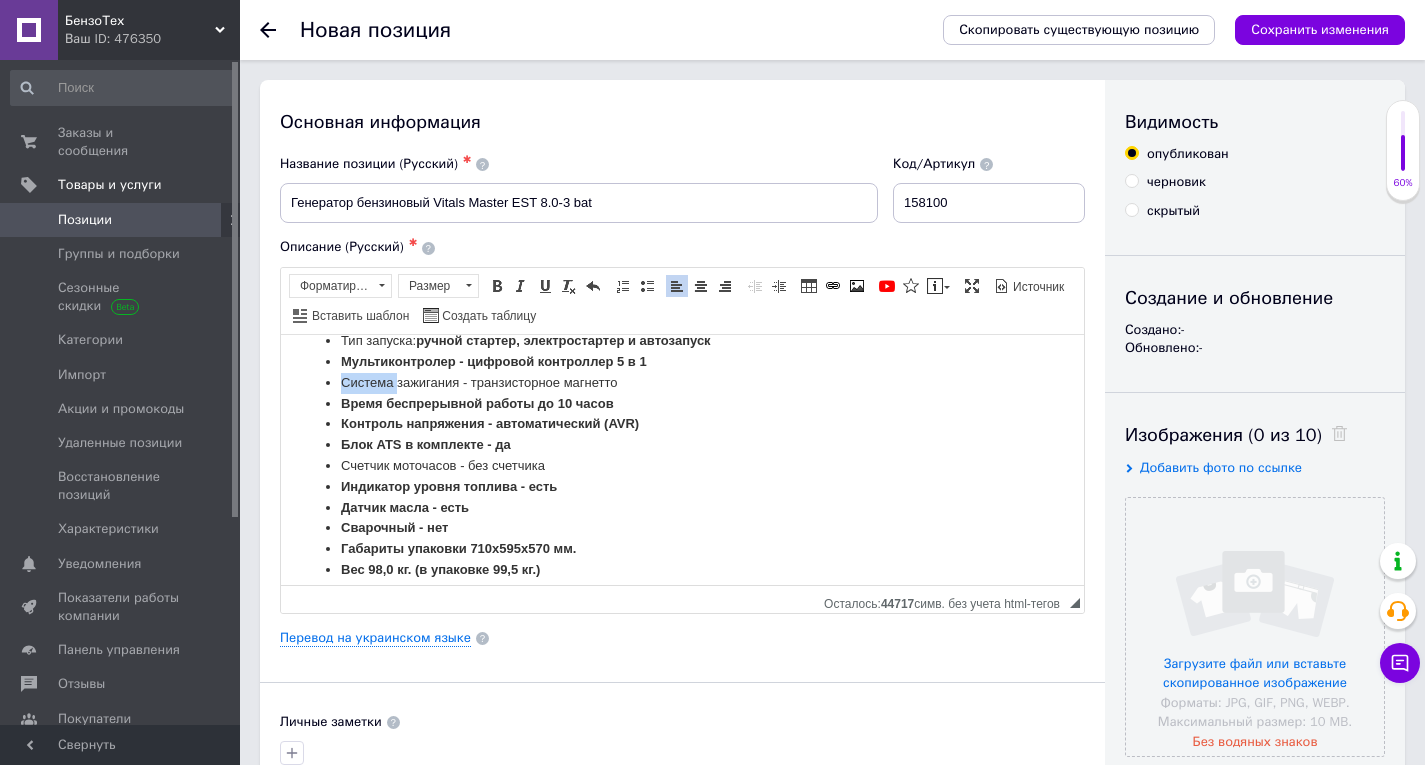 click on "Система зажигания - транзисторное магнетто" at bounding box center (682, 382) 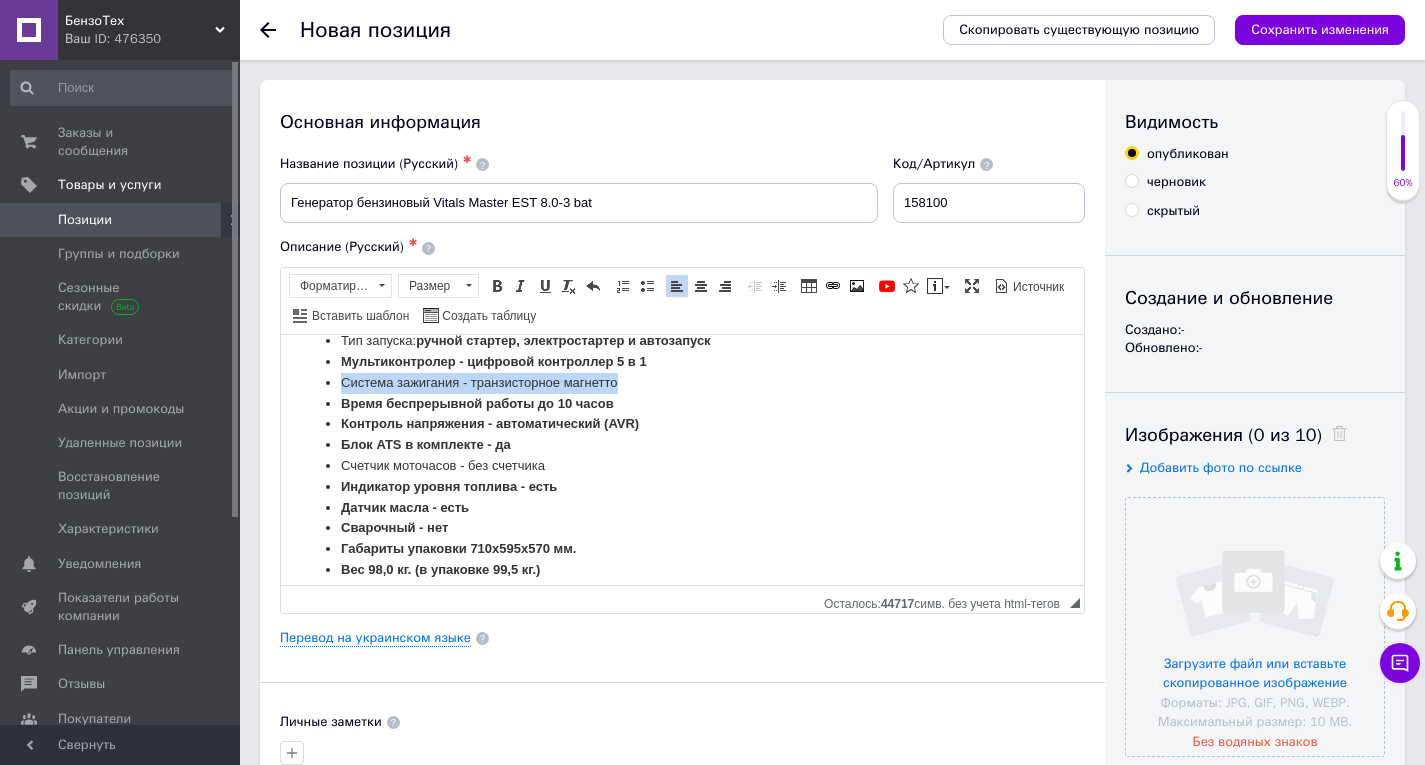 click on "Система зажигания - транзисторное магнетто" at bounding box center [682, 382] 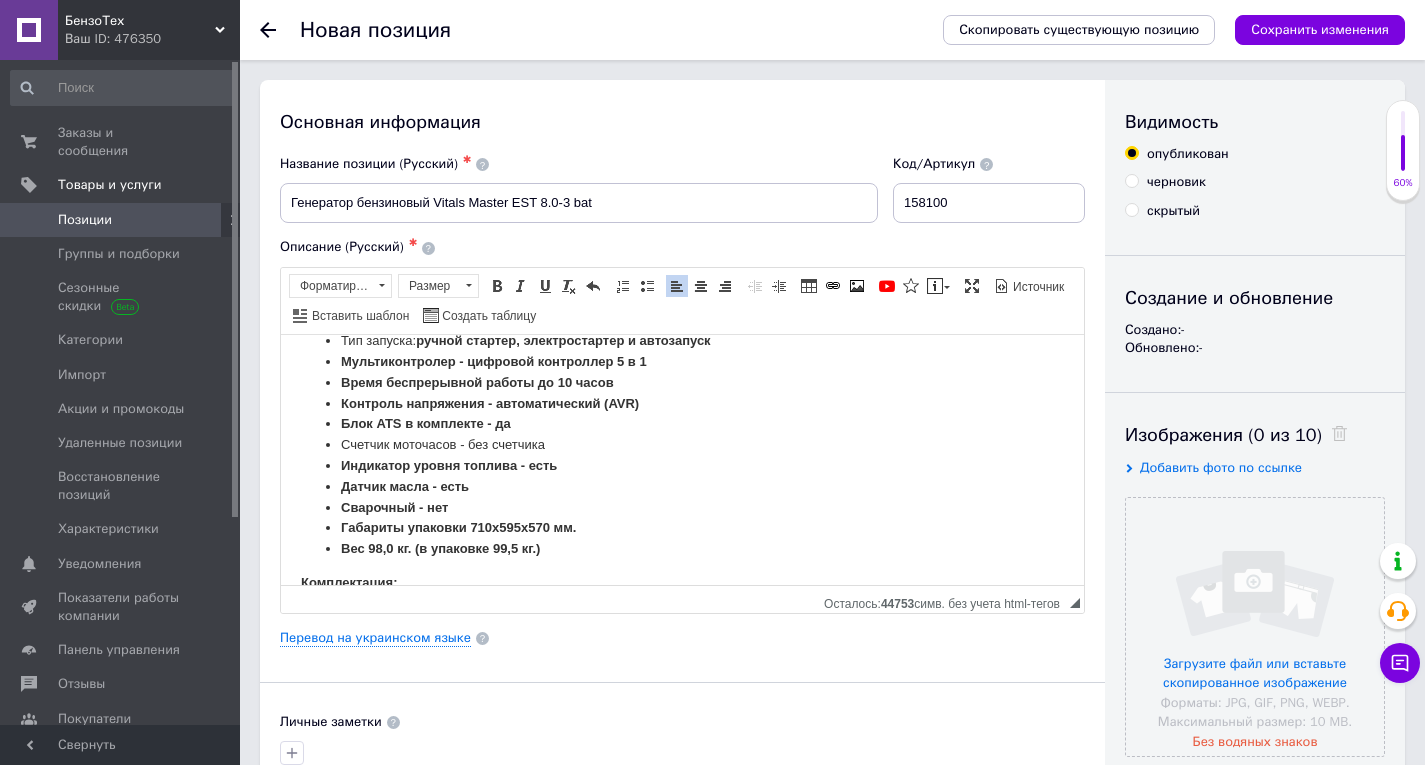 click on "Счетчик моточасов - без счетчика" at bounding box center (682, 444) 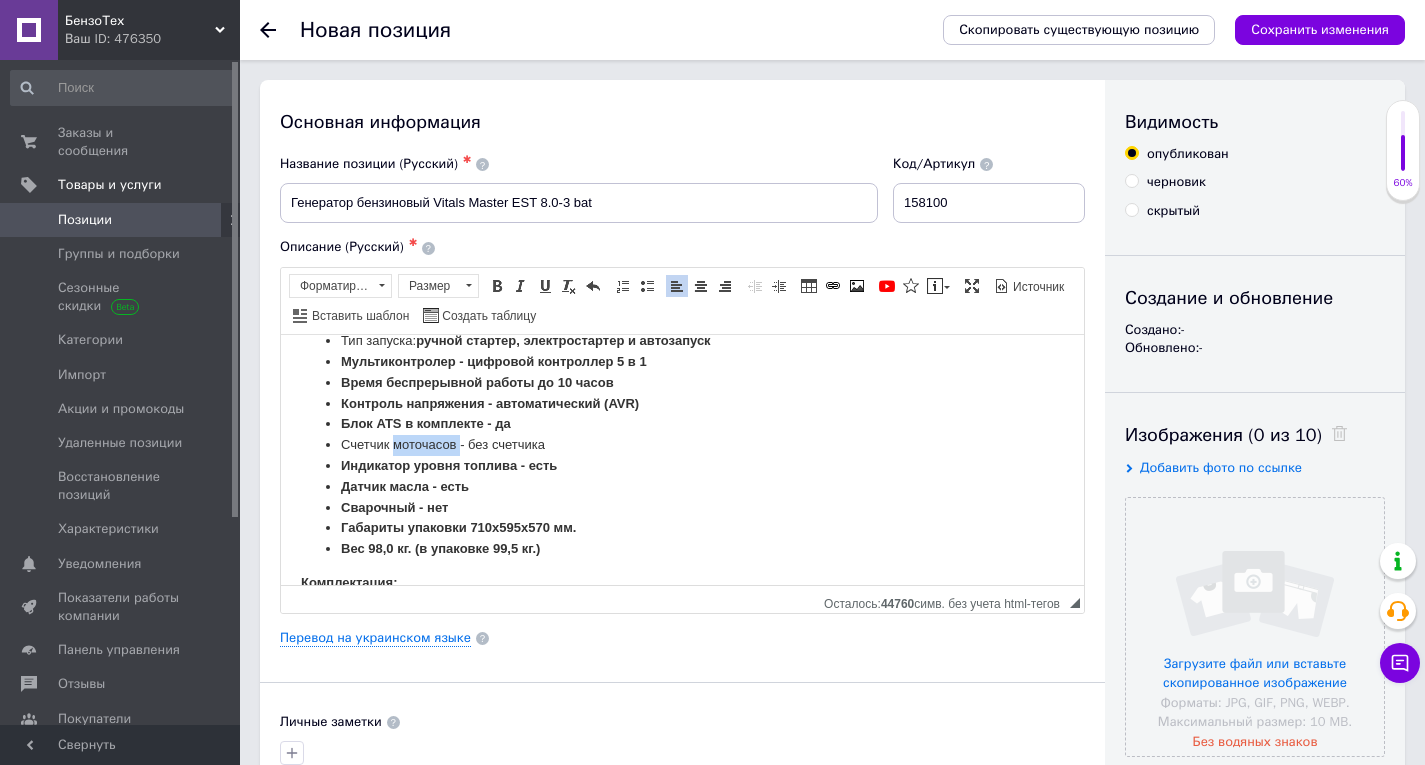 click on "Счетчик моточасов - без счетчика" at bounding box center [682, 444] 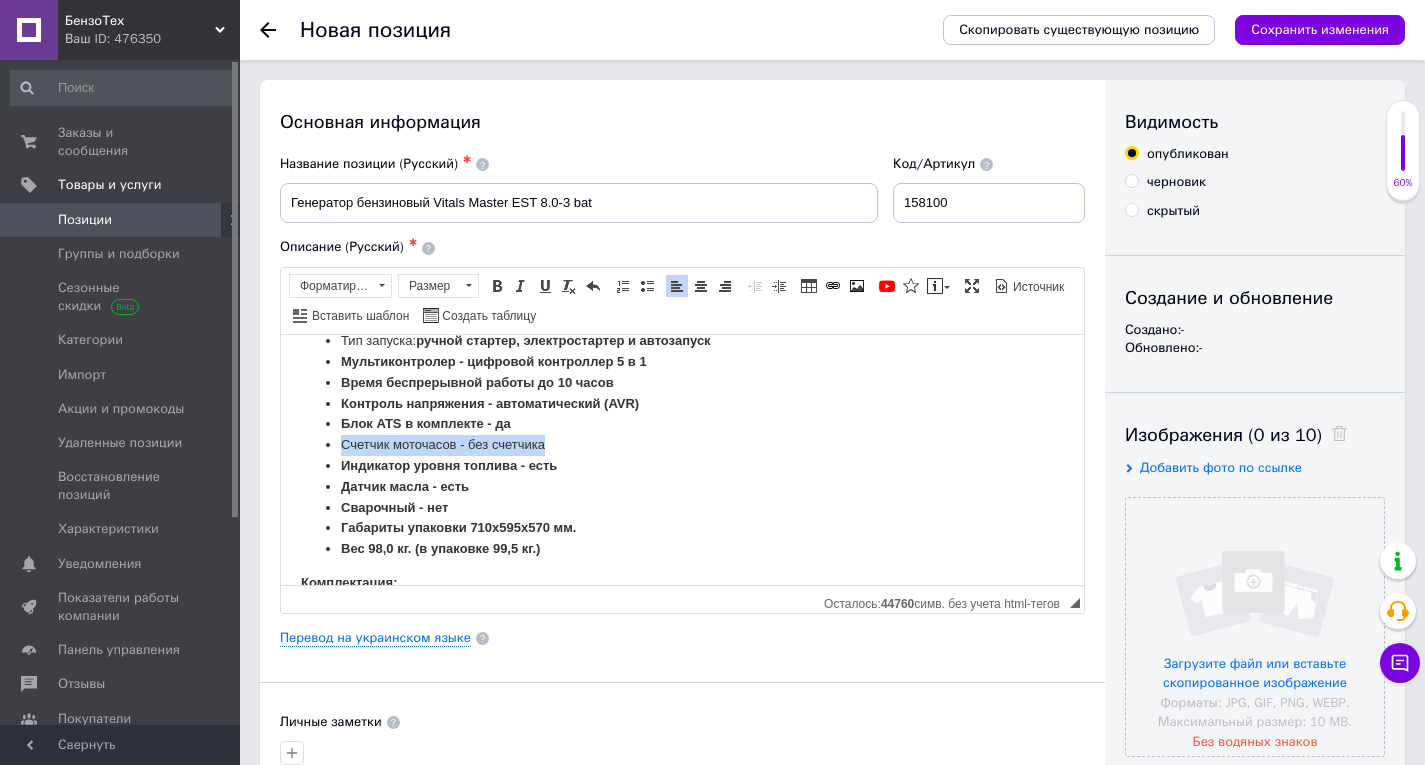 click on "Счетчик моточасов - без счетчика" at bounding box center [682, 444] 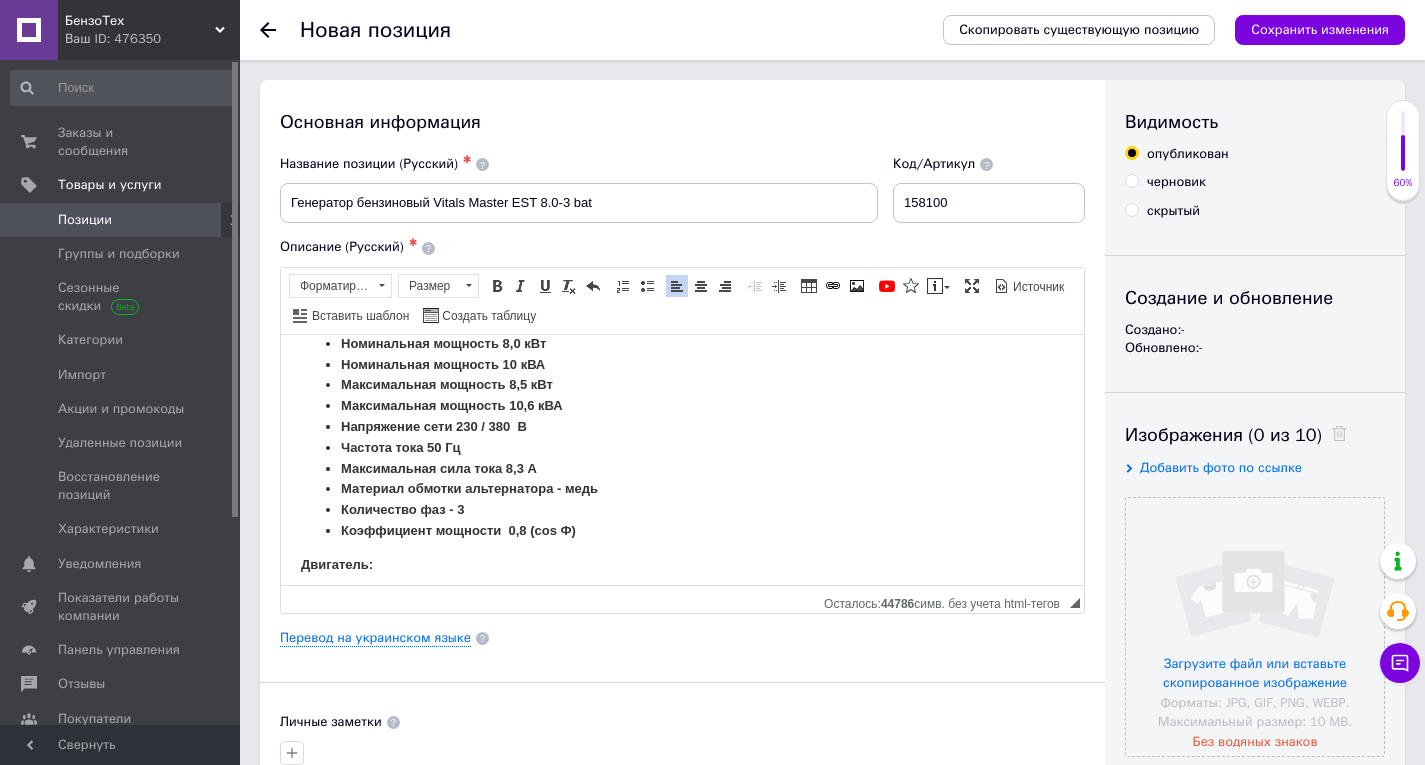 scroll, scrollTop: 1296, scrollLeft: 0, axis: vertical 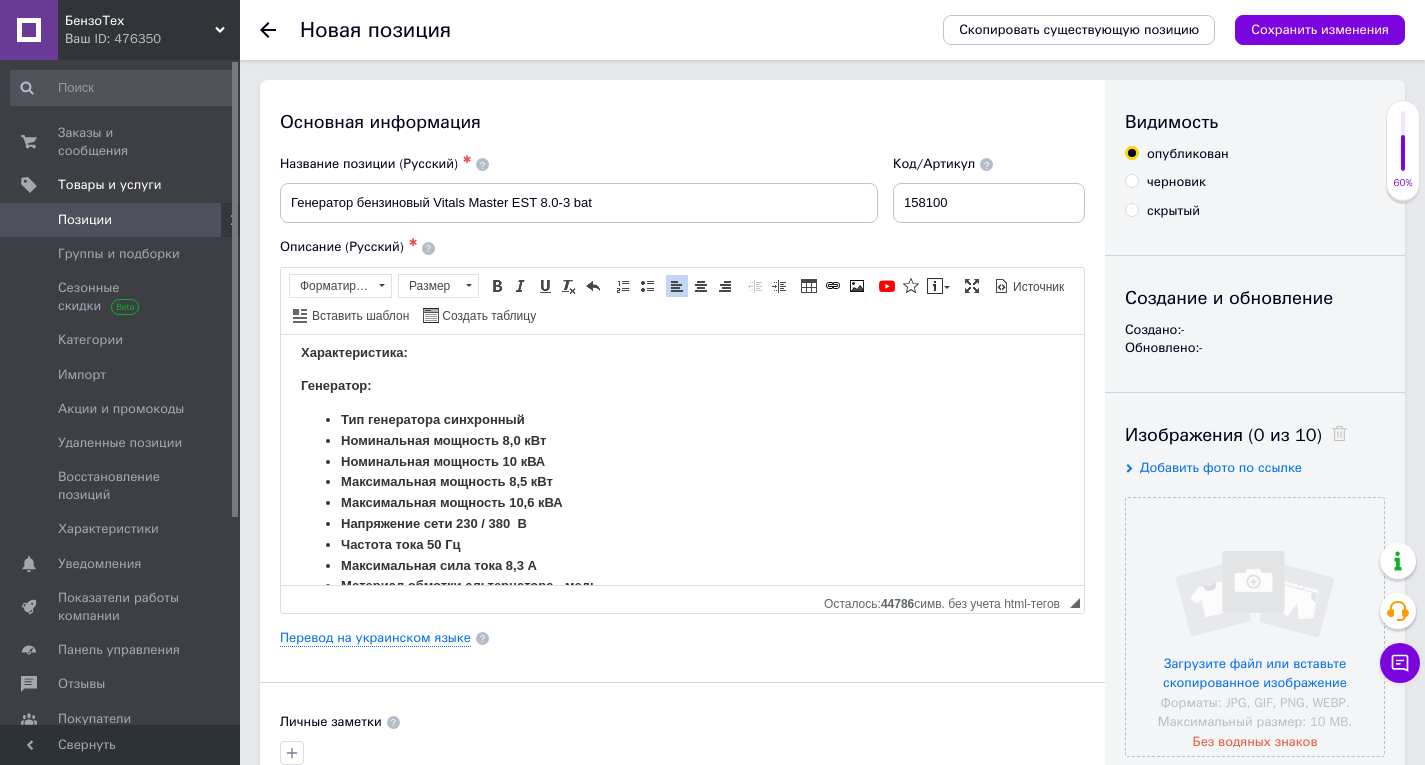 click on "Бензиновый генератор Vitals Master EST 8.0-3 bat  — это компактный переносной электрический агрегат, предназначенный для резервного или аварийного питания бытовых потребителей. Вырабатывает однофазный переменный ток напряжением  380 В , частотой 50 Гц.  Запуск  генератора возможен в  ручном  или  автоматическом режиме . В генераторе Vitals Master EST 8.0-3 bat применен  четырехтактный бензиновый двигатель  Аварийная система защиты от низкого уровня масла Блок ATS оснащен: зарядным устройством для поддержания заряда аккумуляторной батареи на оптимальном уровне  изготовлены из" at bounding box center (682, 65) 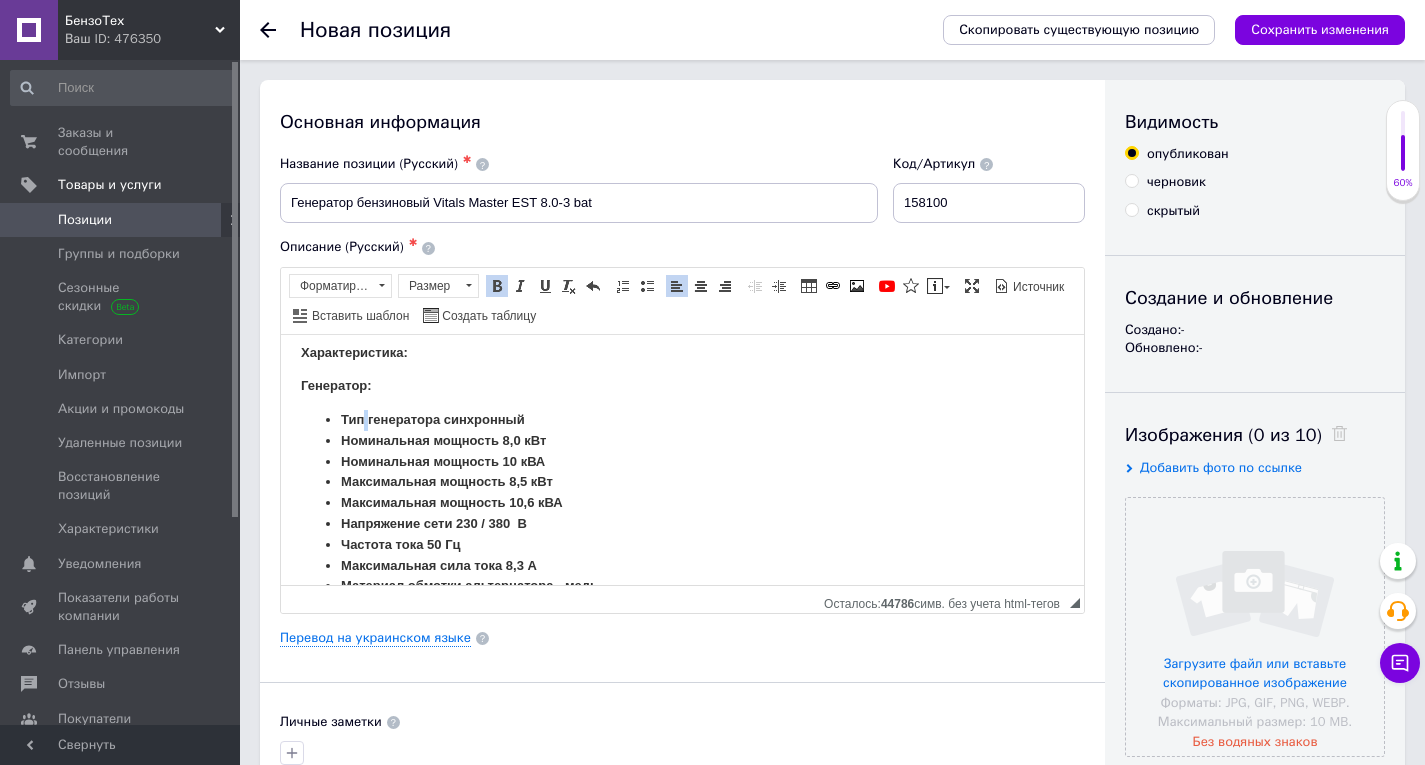 click on "Бензиновый генератор Vitals Master EST 8.0-3 bat  — это компактный переносной электрический агрегат, предназначенный для резервного или аварийного питания бытовых потребителей. Вырабатывает однофазный переменный ток напряжением  380 В , частотой 50 Гц.  Запуск  генератора возможен в  ручном  или  автоматическом режиме . В генераторе Vitals Master EST 8.0-3 bat применен  четырехтактный бензиновый двигатель  Аварийная система защиты от низкого уровня масла Блок ATS оснащен: зарядным устройством для поддержания заряда аккумуляторной батареи на оптимальном уровне  изготовлены из" at bounding box center (682, 65) 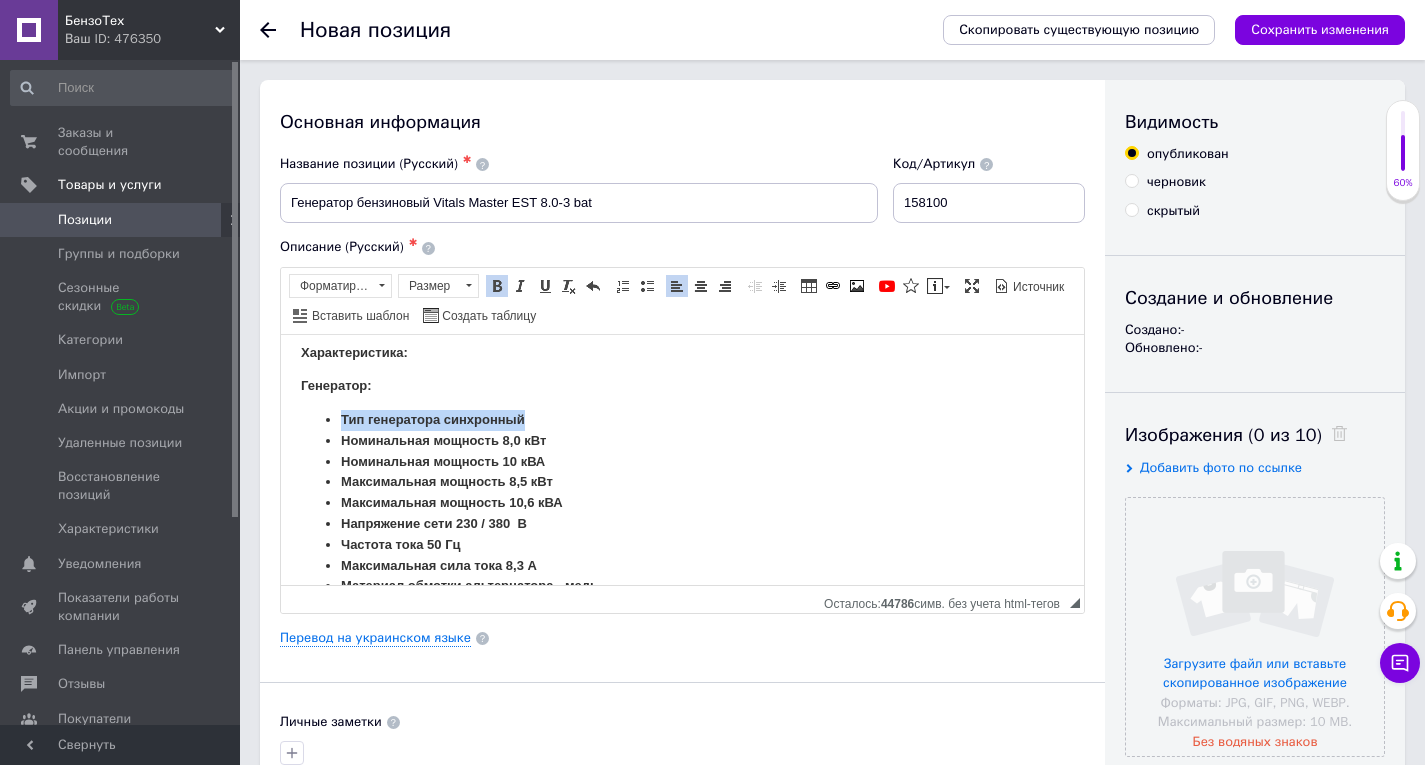 click on "Бензиновый генератор Vitals Master EST 8.0-3 bat  — это компактный переносной электрический агрегат, предназначенный для резервного или аварийного питания бытовых потребителей. Вырабатывает однофазный переменный ток напряжением  380 В , частотой 50 Гц.  Запуск  генератора возможен в  ручном  или  автоматическом режиме . В генераторе Vitals Master EST 8.0-3 bat применен  четырехтактный бензиновый двигатель  Аварийная система защиты от низкого уровня масла Блок ATS оснащен: зарядным устройством для поддержания заряда аккумуляторной батареи на оптимальном уровне  изготовлены из" at bounding box center [682, 65] 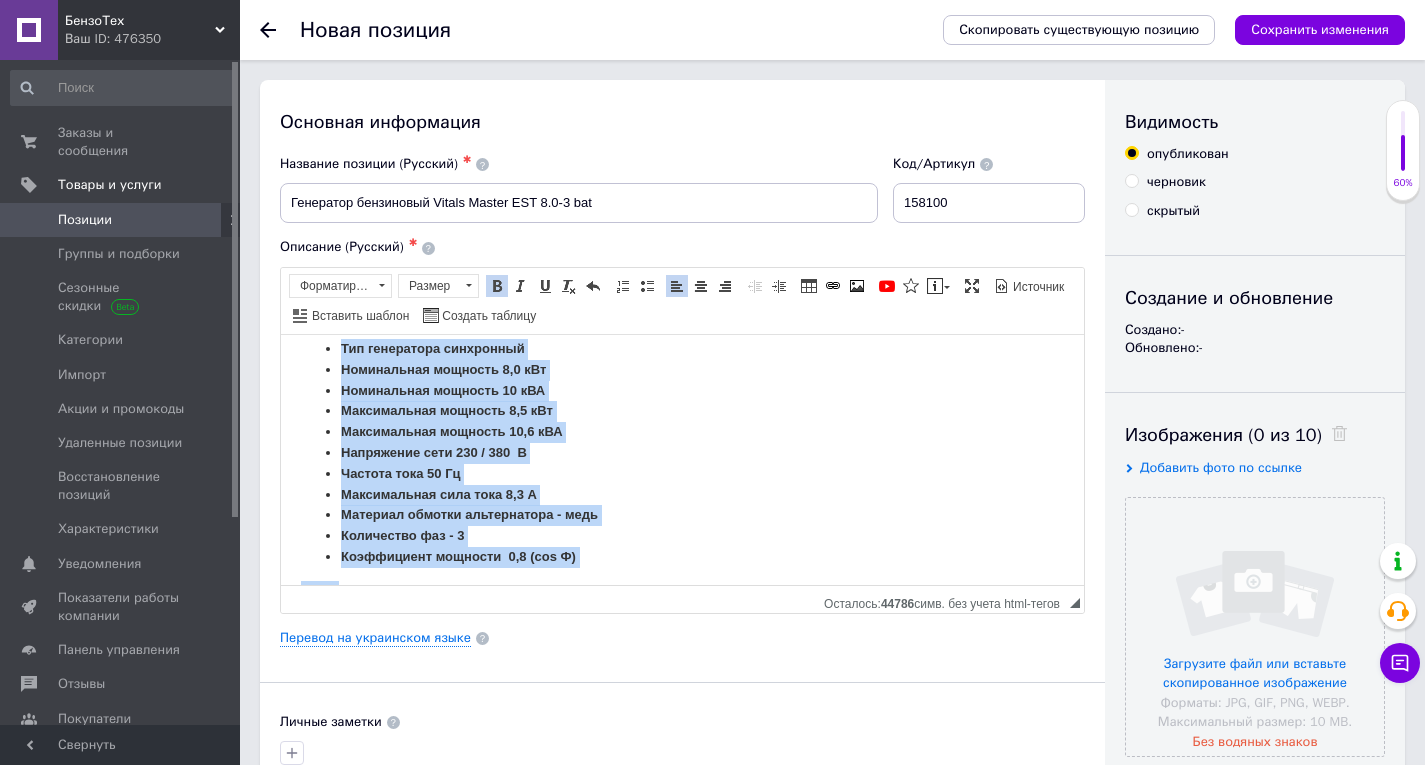 scroll, scrollTop: 1401, scrollLeft: 0, axis: vertical 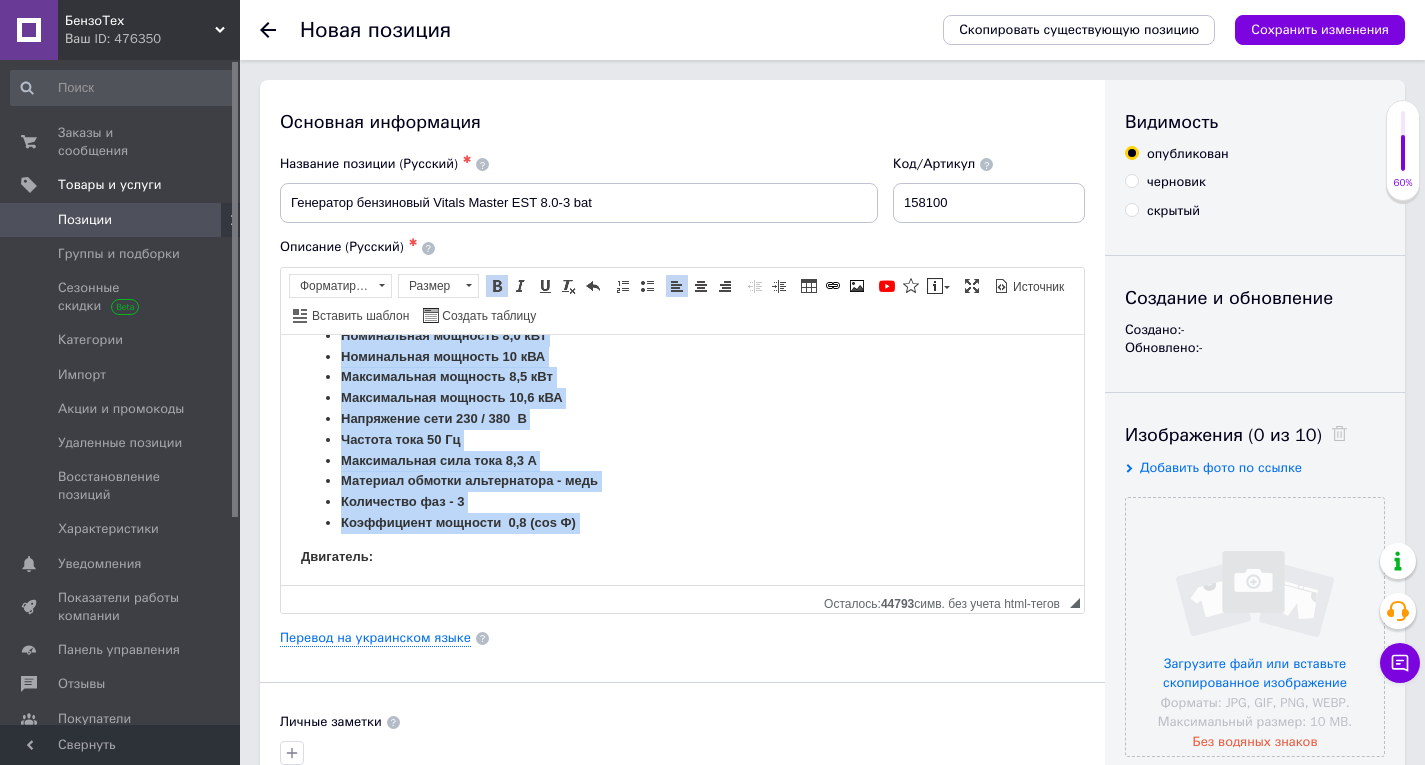 click on "Полужирный  Комбинация клавиш Ctrl+B" at bounding box center [497, 286] 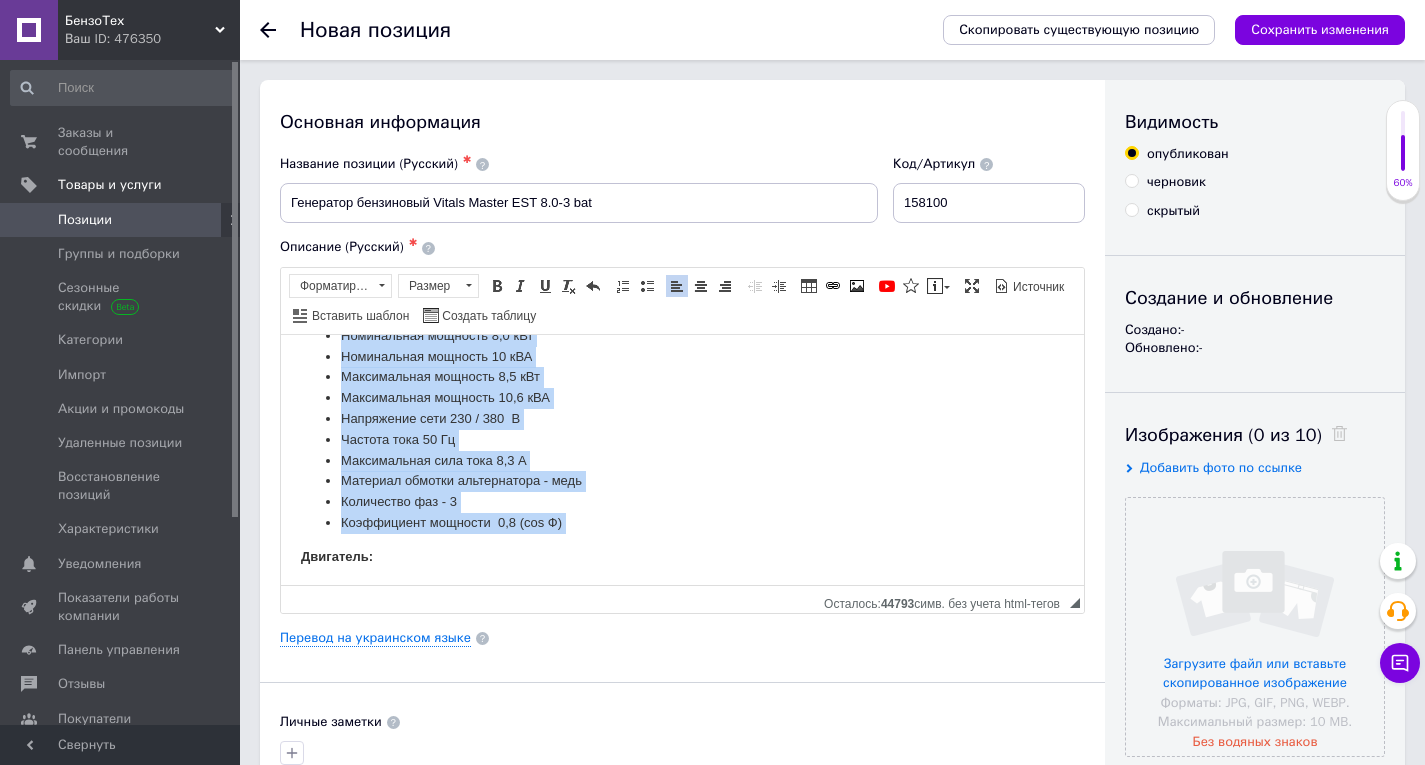 click on "Максимальная мощность 10,6 кВА" at bounding box center [682, 397] 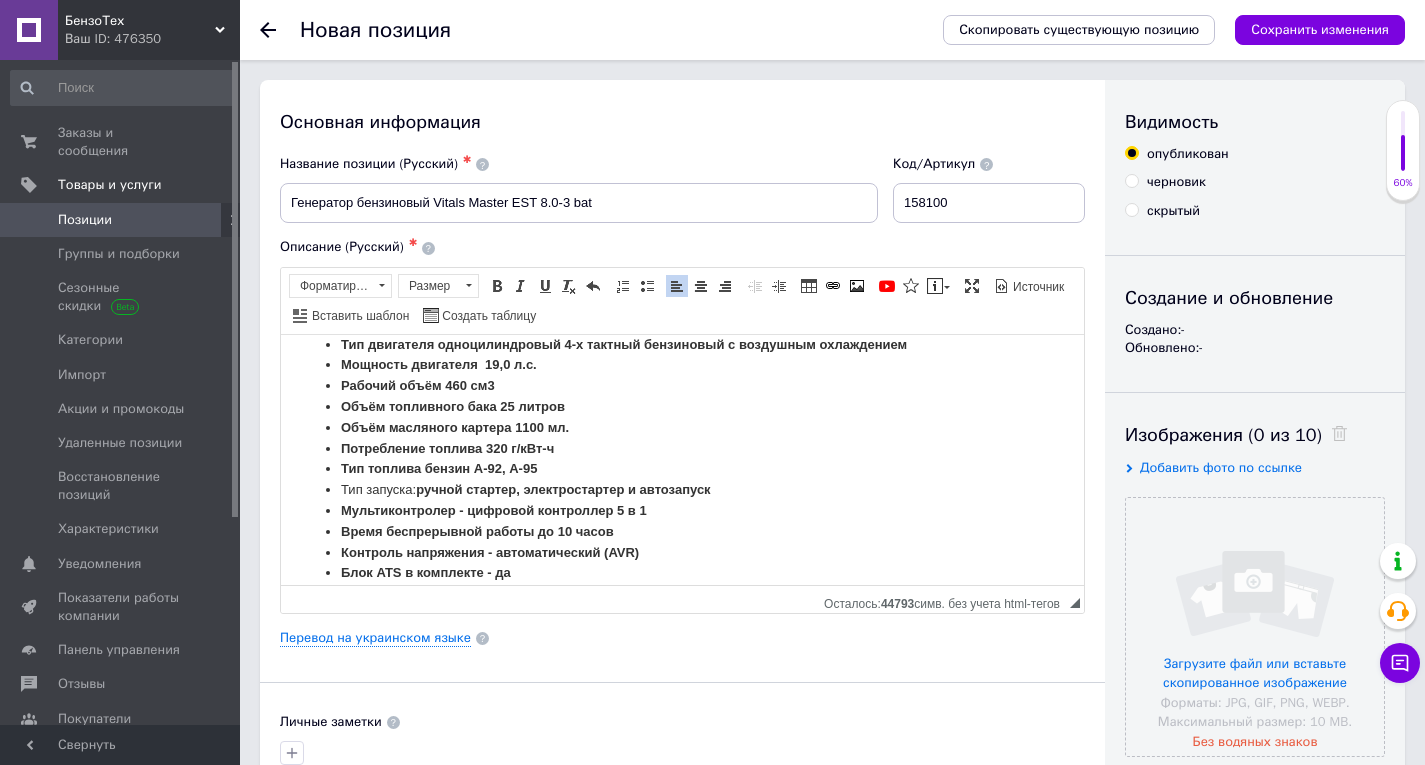scroll, scrollTop: 1601, scrollLeft: 0, axis: vertical 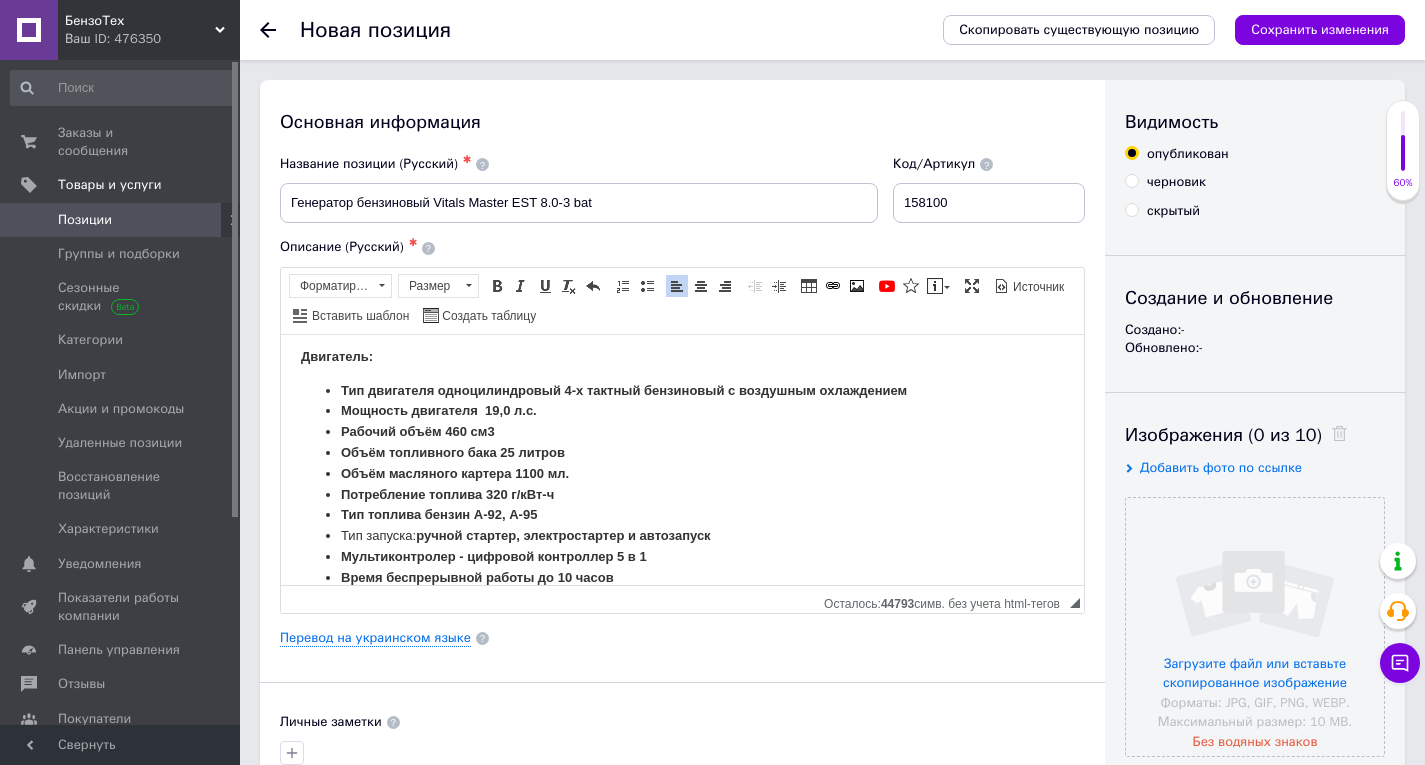 click on "Тип двигателя одноцилиндровый 4-х тактный бензиновый с воздушным охлаждением" at bounding box center [624, 389] 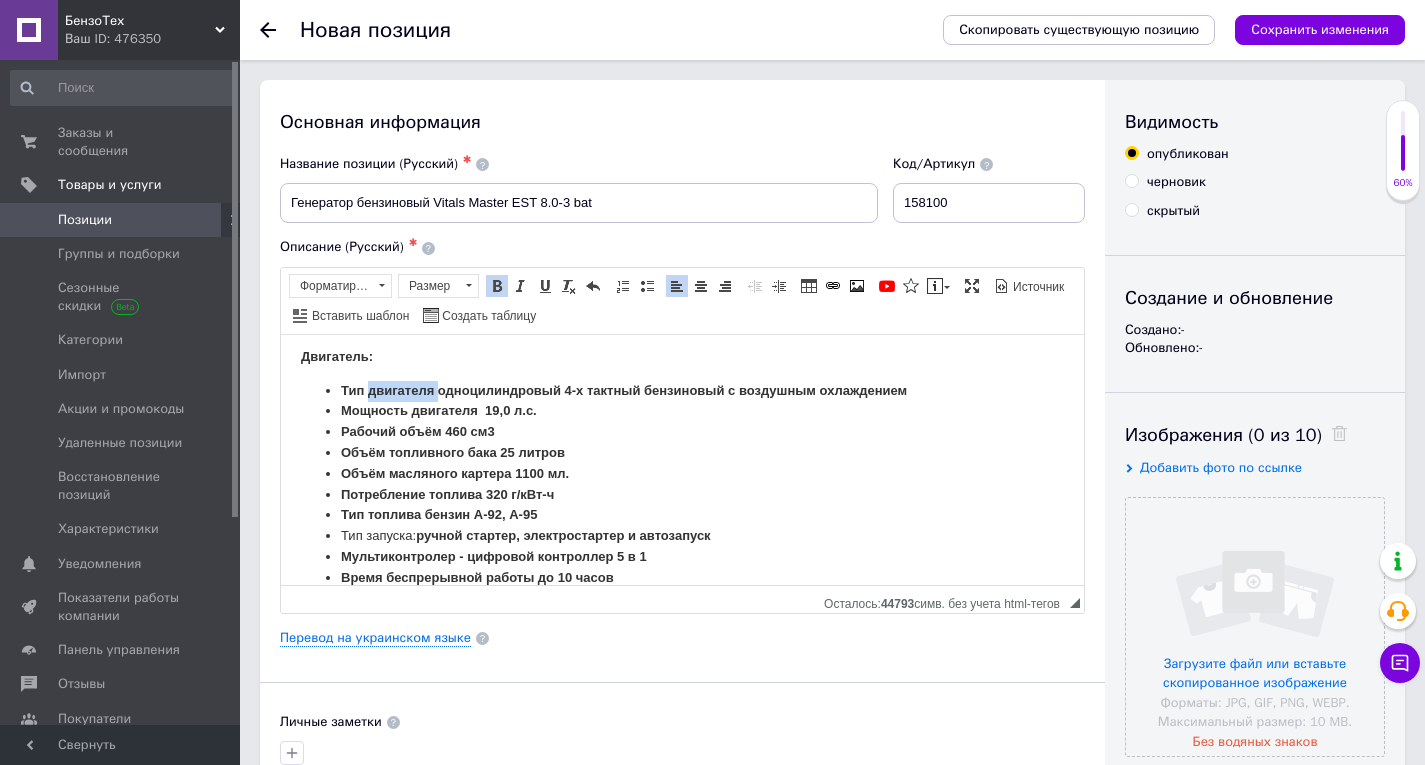 click on "Тип двигателя одноцилиндровый 4-х тактный бензиновый с воздушным охлаждением" at bounding box center [624, 389] 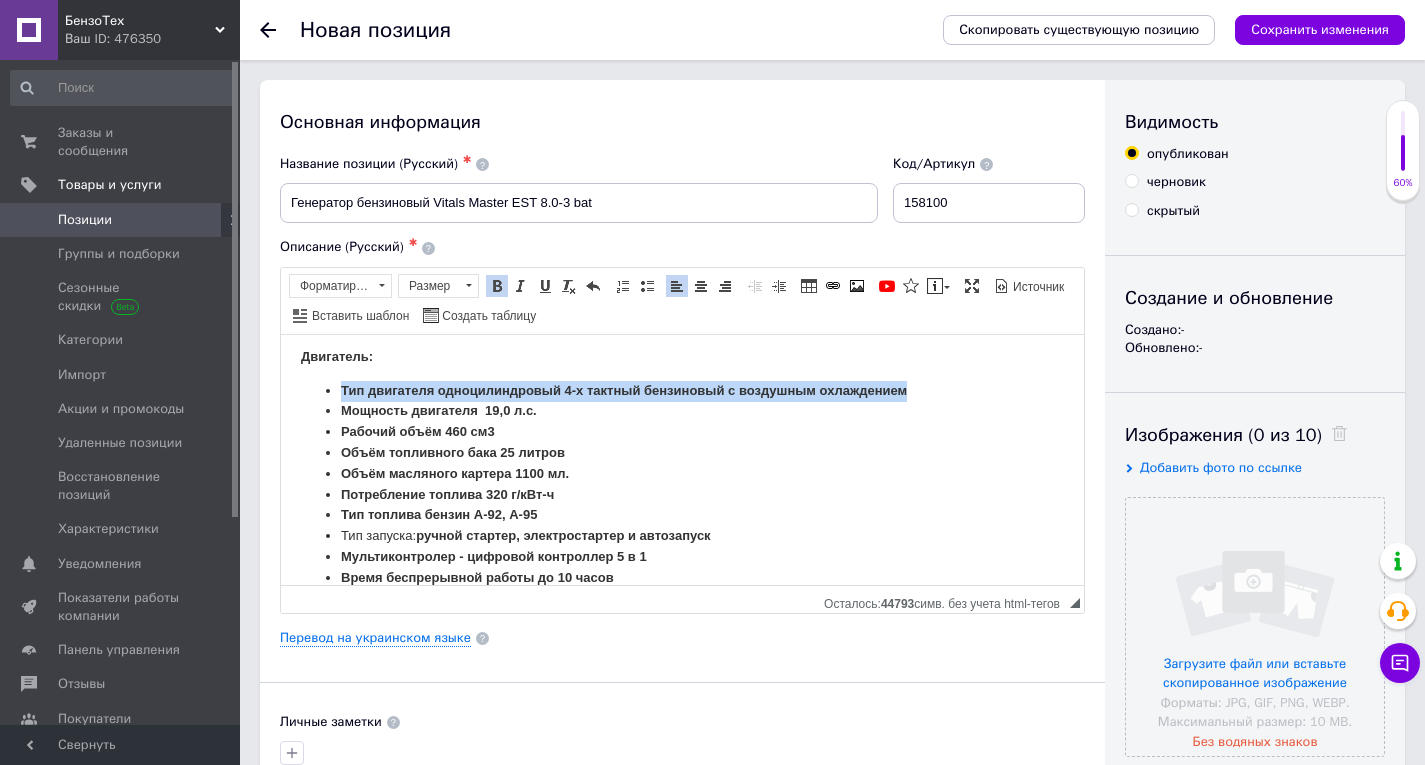 click on "Тип двигателя одноцилиндровый 4-х тактный бензиновый с воздушным охлаждением" at bounding box center [624, 389] 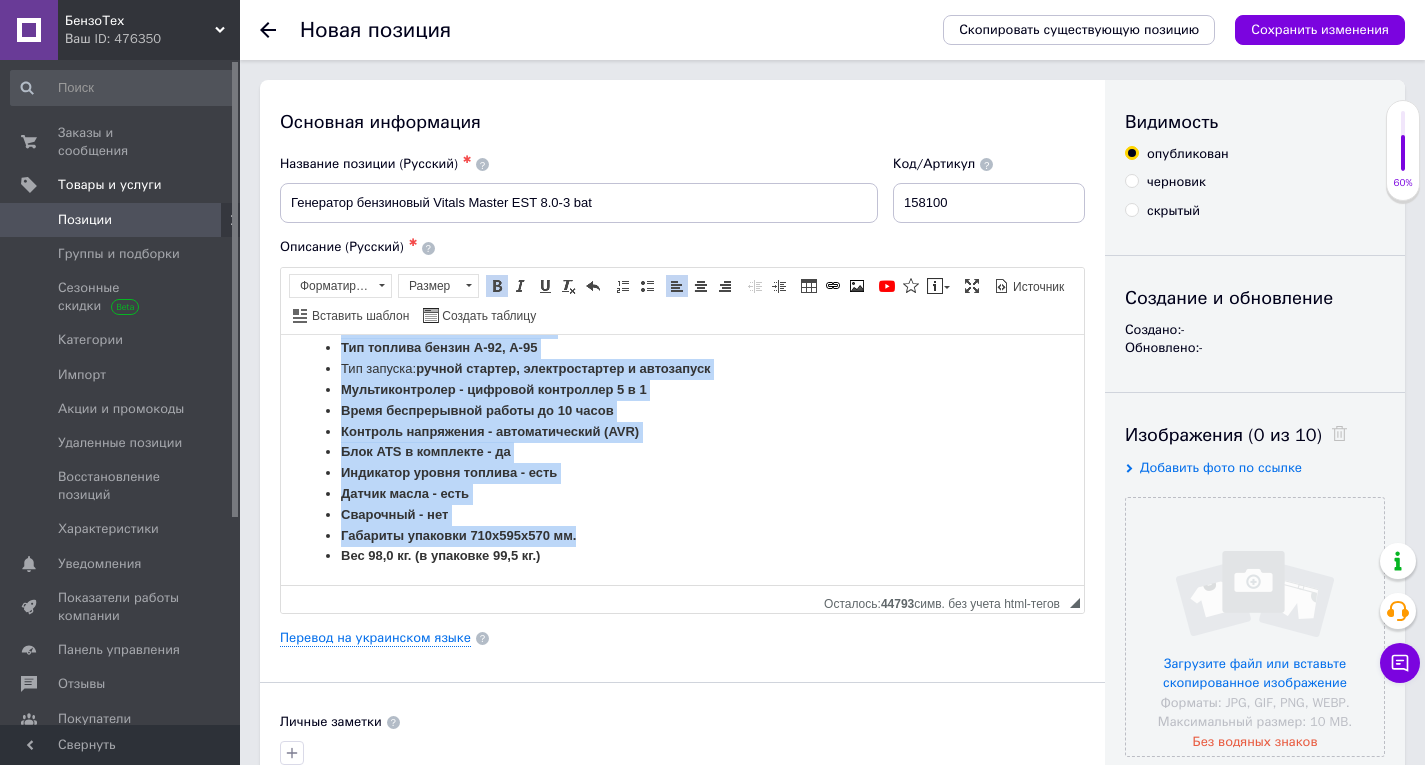 scroll, scrollTop: 1801, scrollLeft: 0, axis: vertical 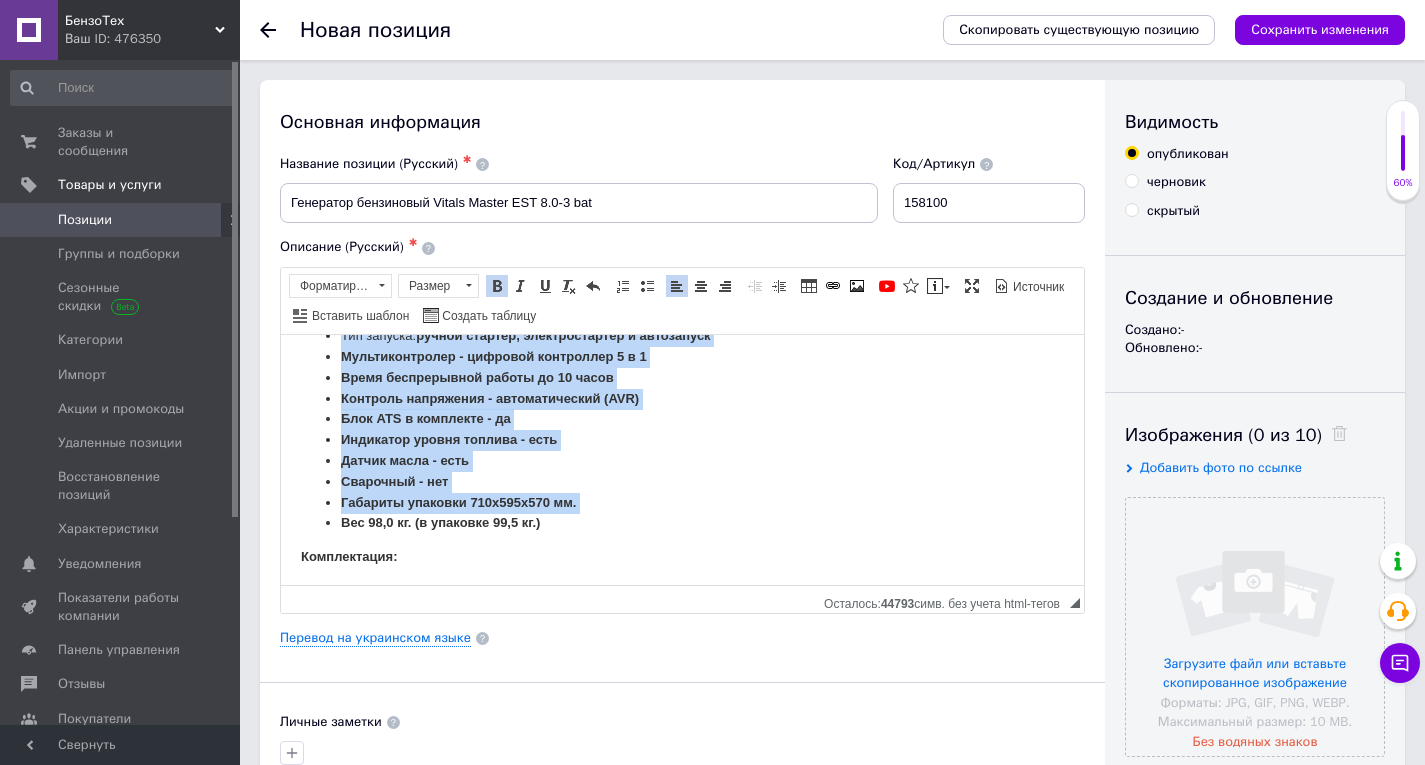 click at bounding box center [497, 286] 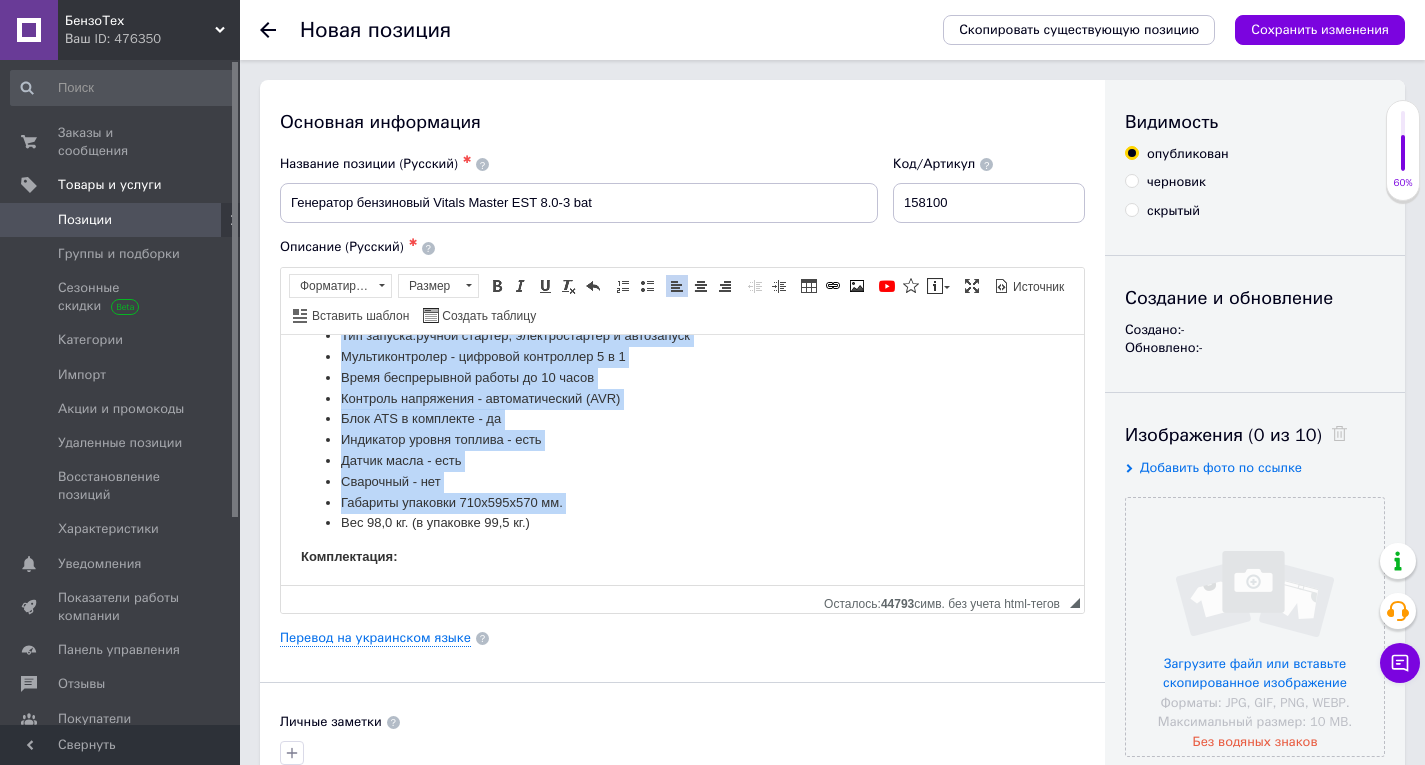 click on "Индикатор уровня топлива - есть" at bounding box center (682, 439) 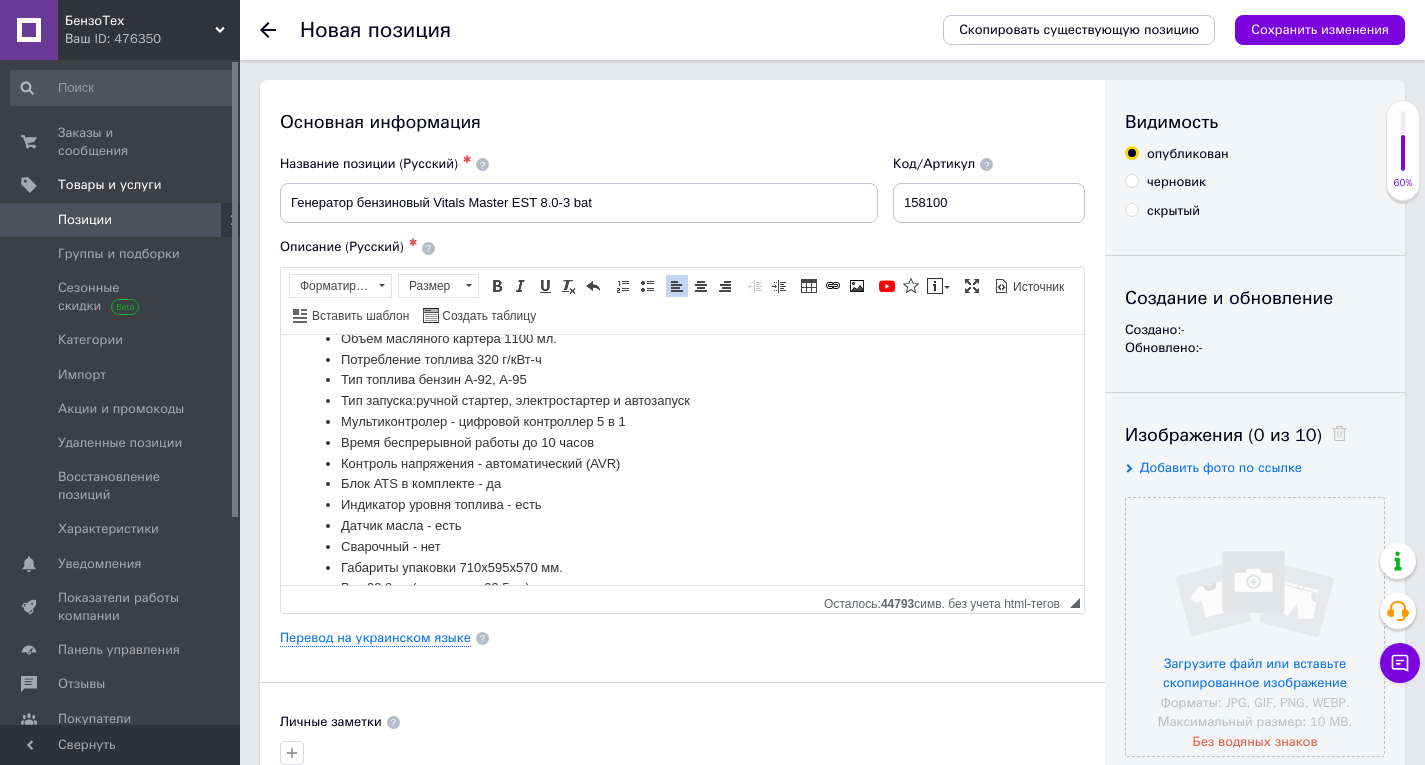 scroll, scrollTop: 1701, scrollLeft: 0, axis: vertical 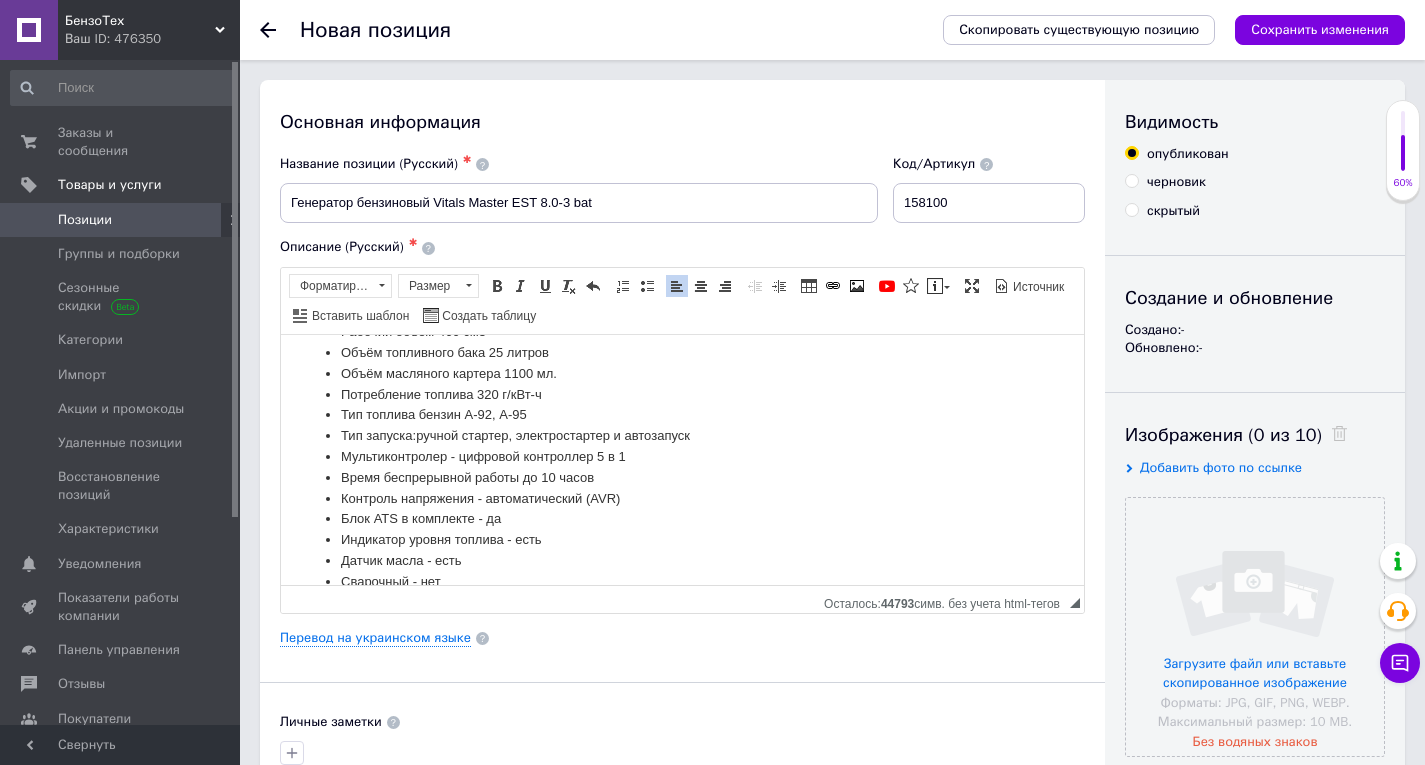 click on "Тип запуска:  ручной стартер, электростартер и автозапуск" at bounding box center [682, 435] 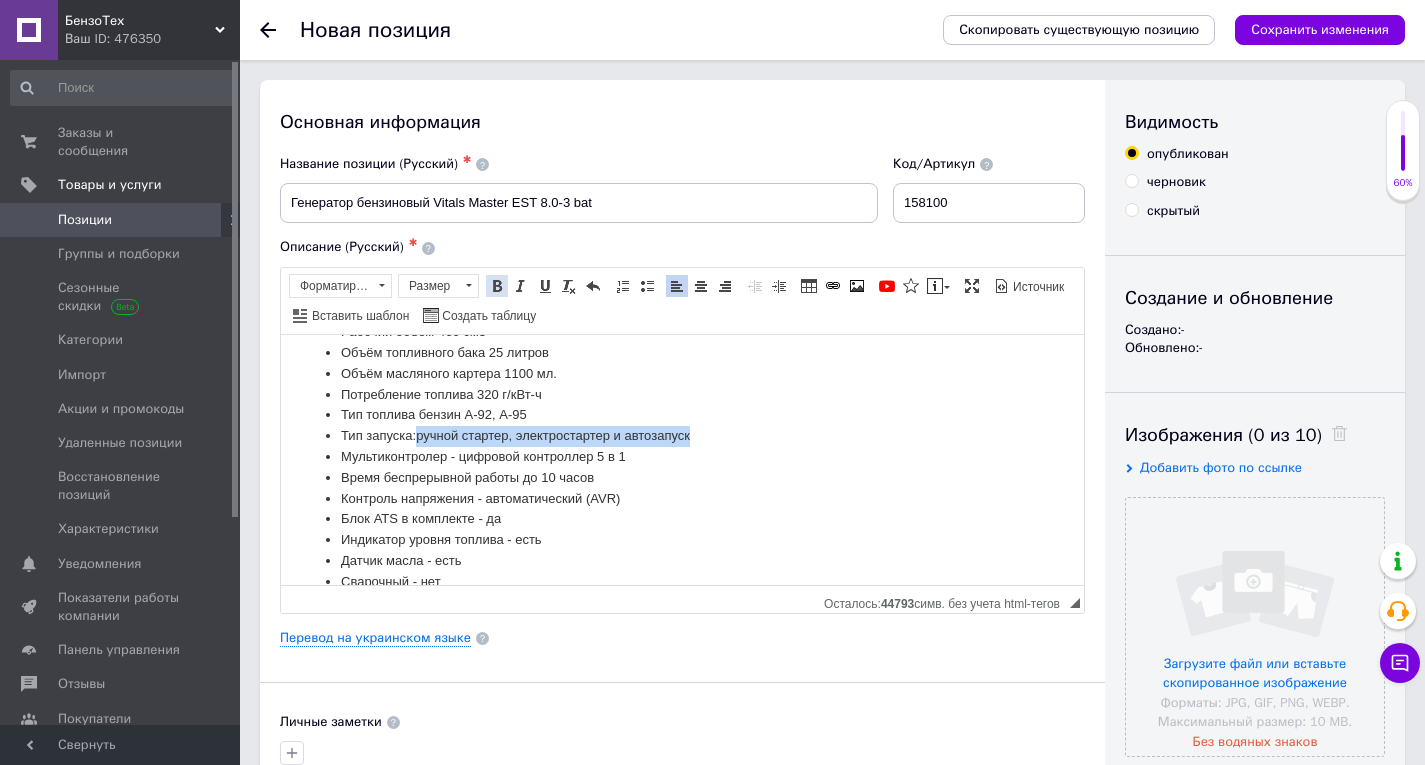 click at bounding box center [497, 286] 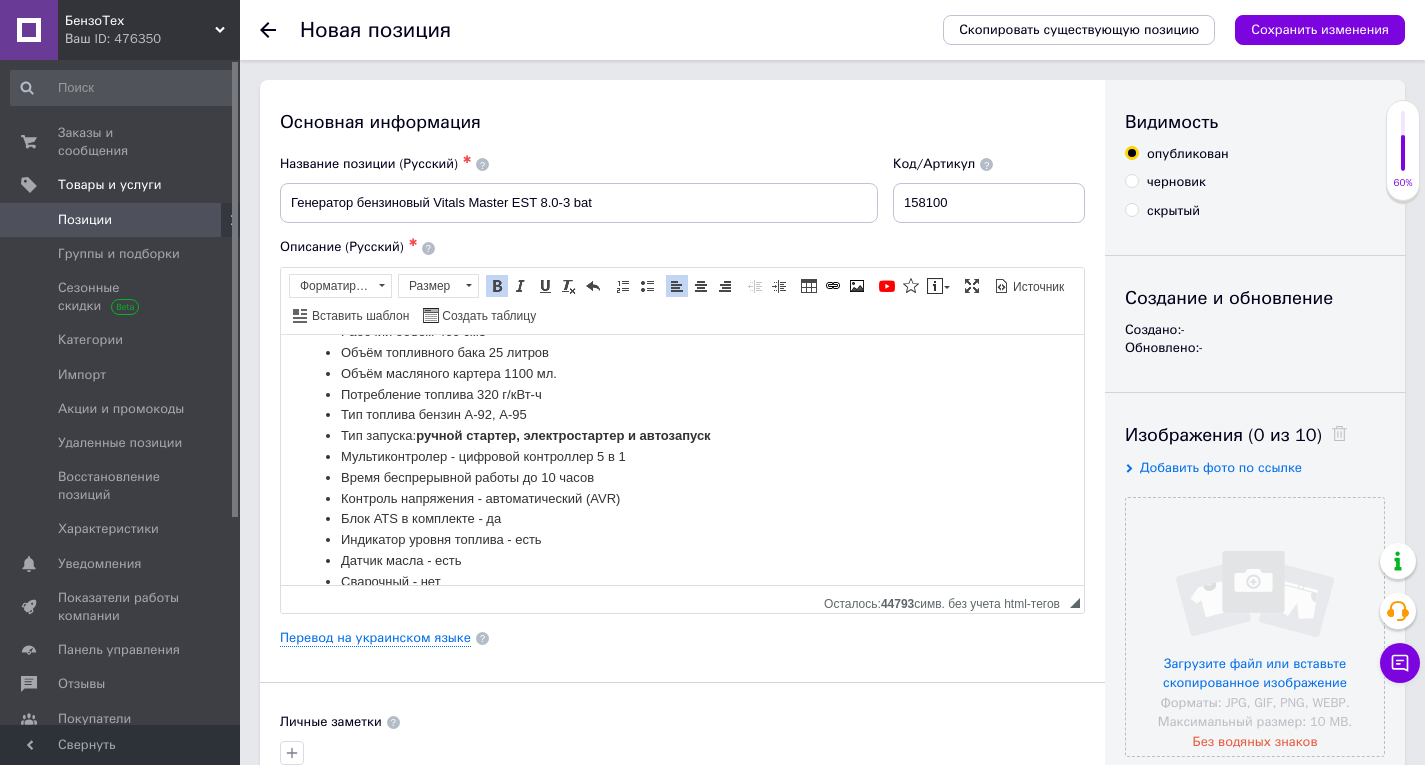 click on "Мультиконтролер - цифровой контроллер 5 в 1" at bounding box center [682, 456] 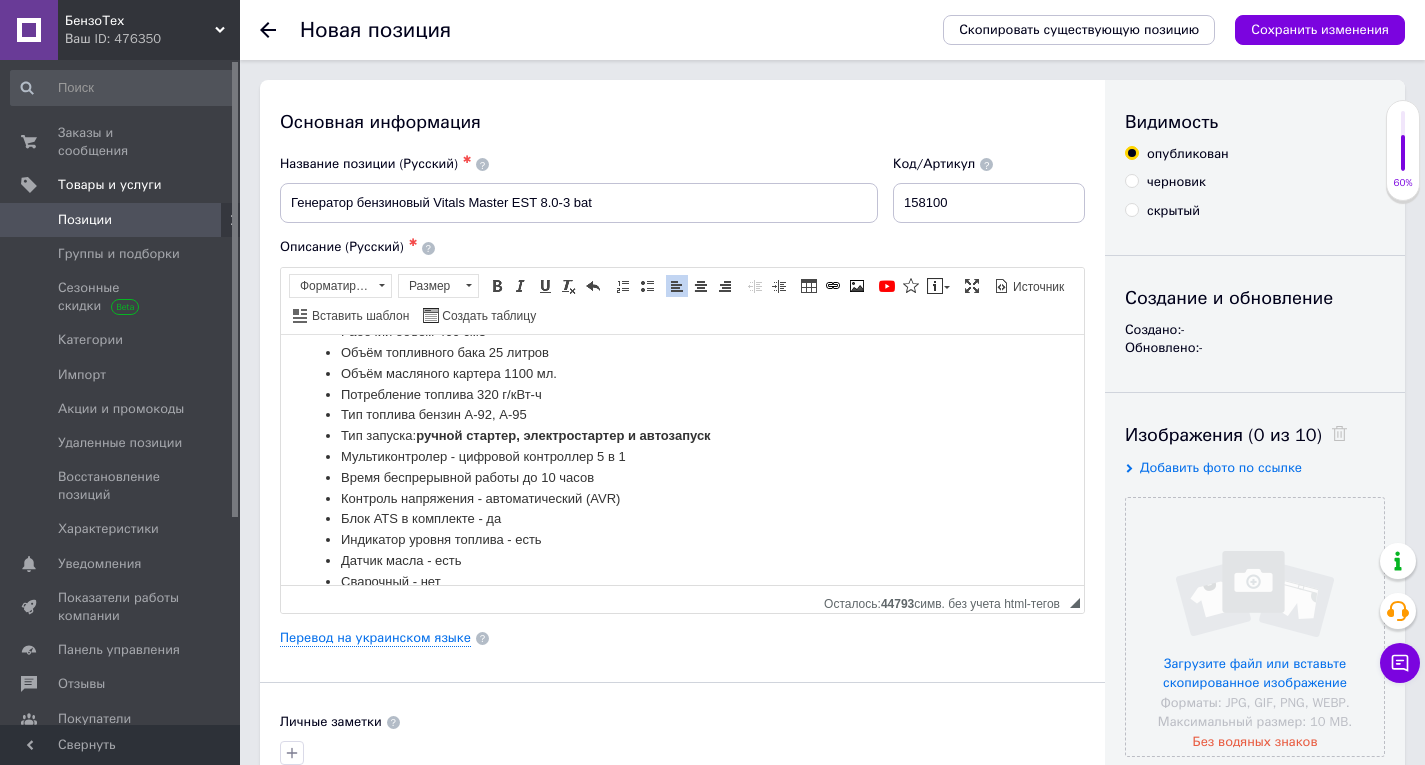 click on "ручной стартер, электростартер и автозапуск" at bounding box center [563, 434] 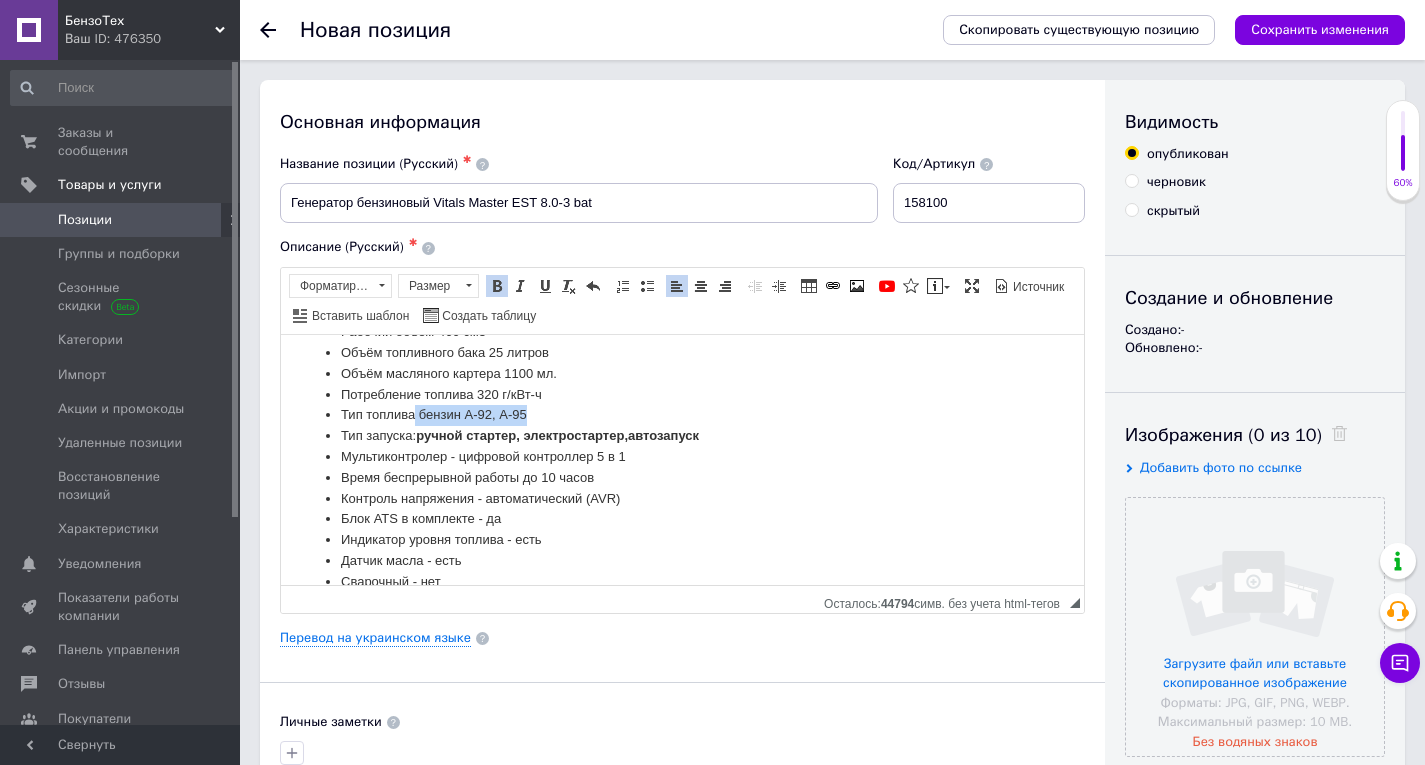 drag, startPoint x: 417, startPoint y: 435, endPoint x: 604, endPoint y: 428, distance: 187.13097 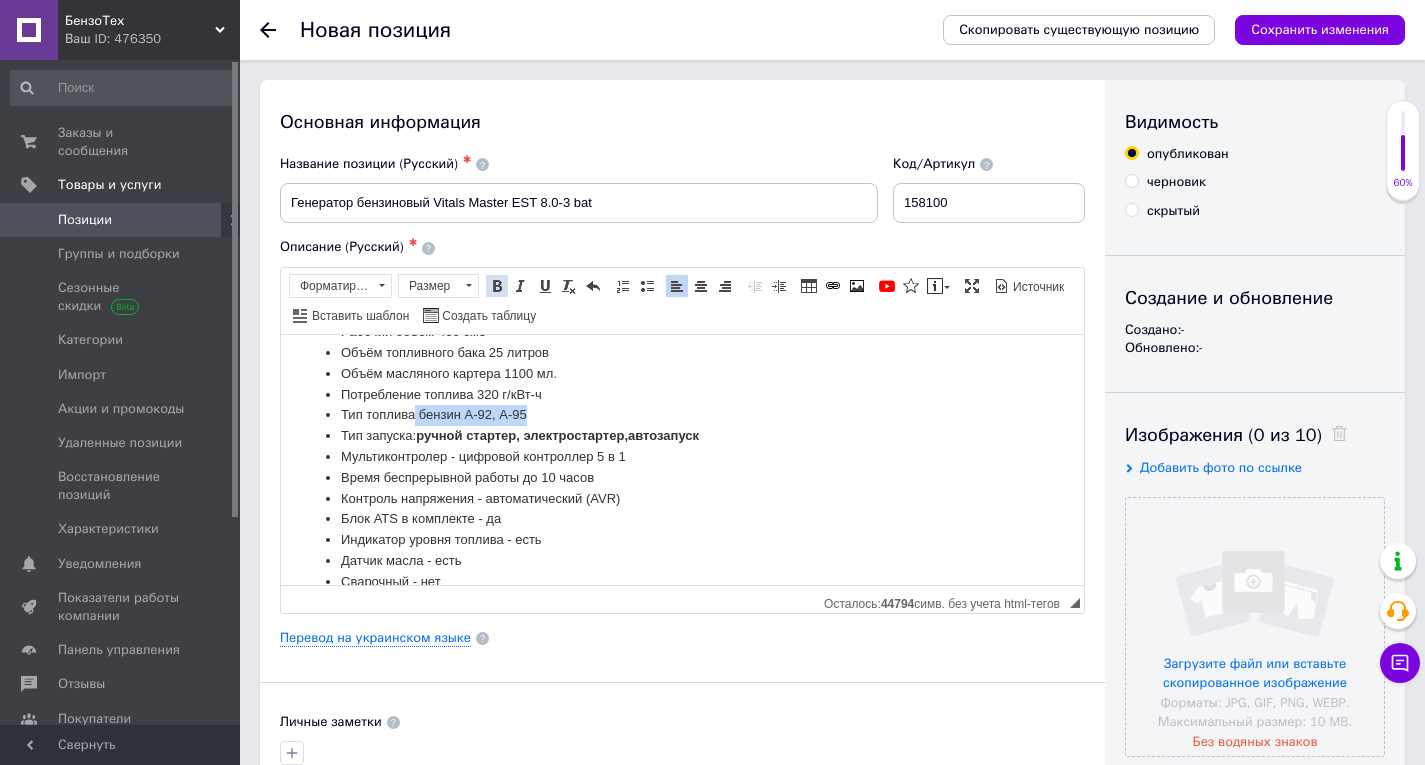 click on "Полужирный  Комбинация клавиш Ctrl+B" at bounding box center [497, 286] 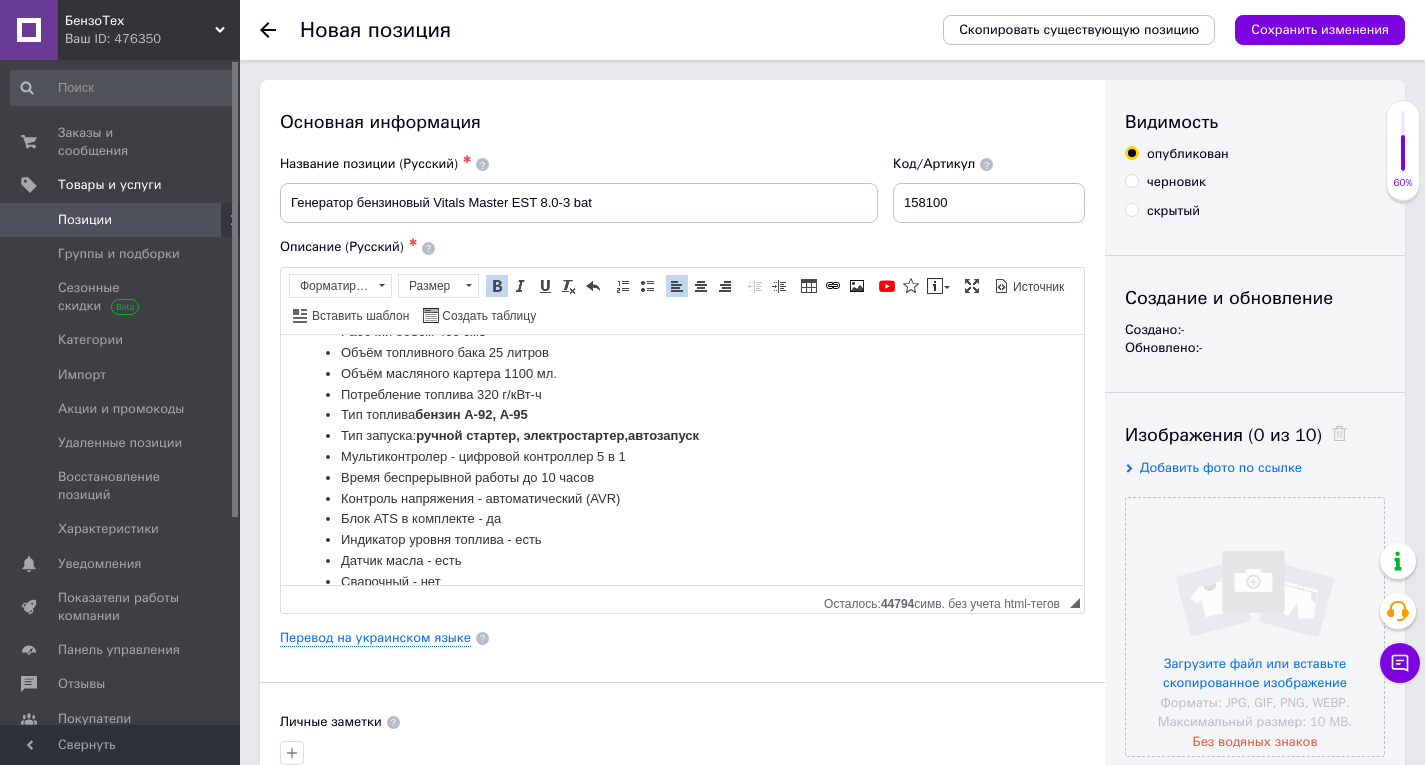 click on "Тип топлива  бензин А-92, А-95" at bounding box center [682, 414] 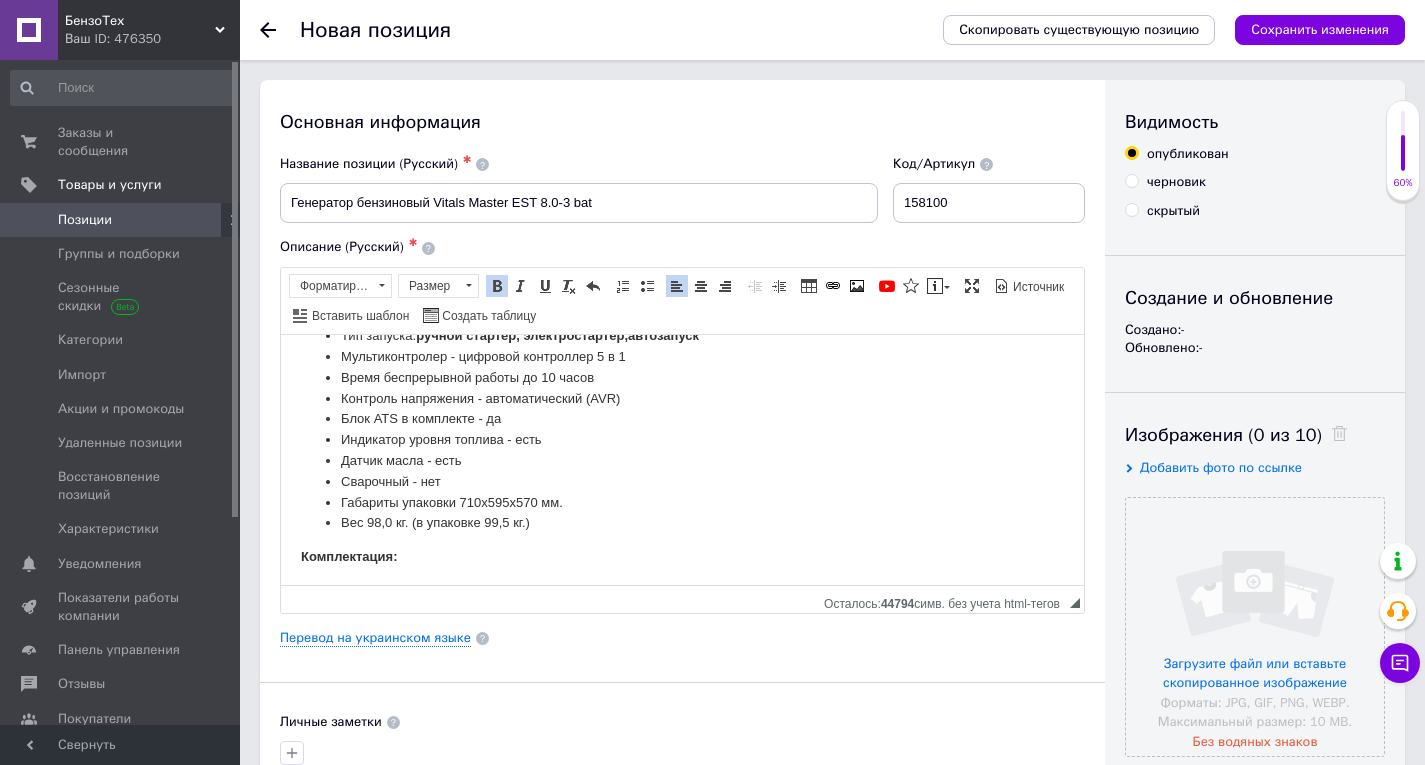 scroll, scrollTop: 1825, scrollLeft: 0, axis: vertical 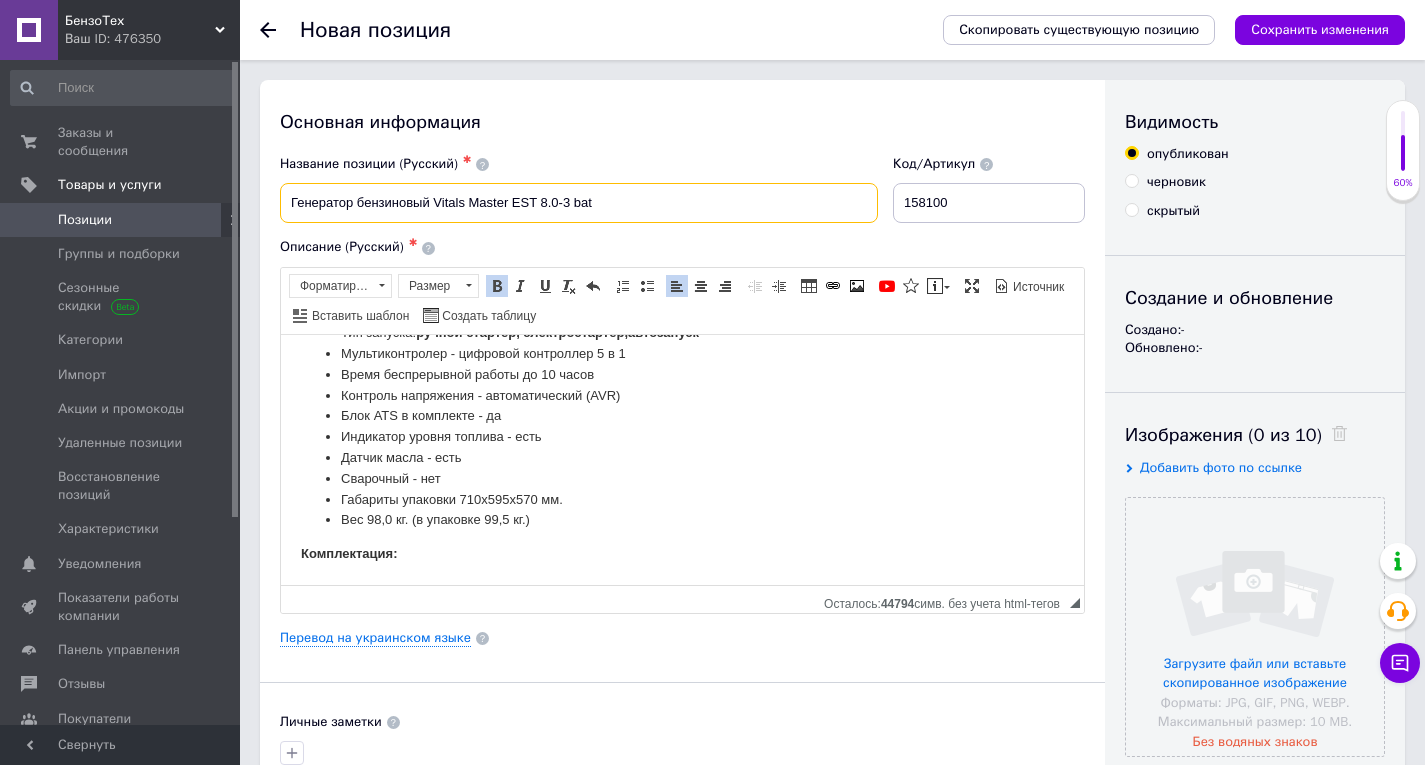click on "Генератор бензиновый Vitals Master EST 8.0-3 bat" at bounding box center [579, 203] 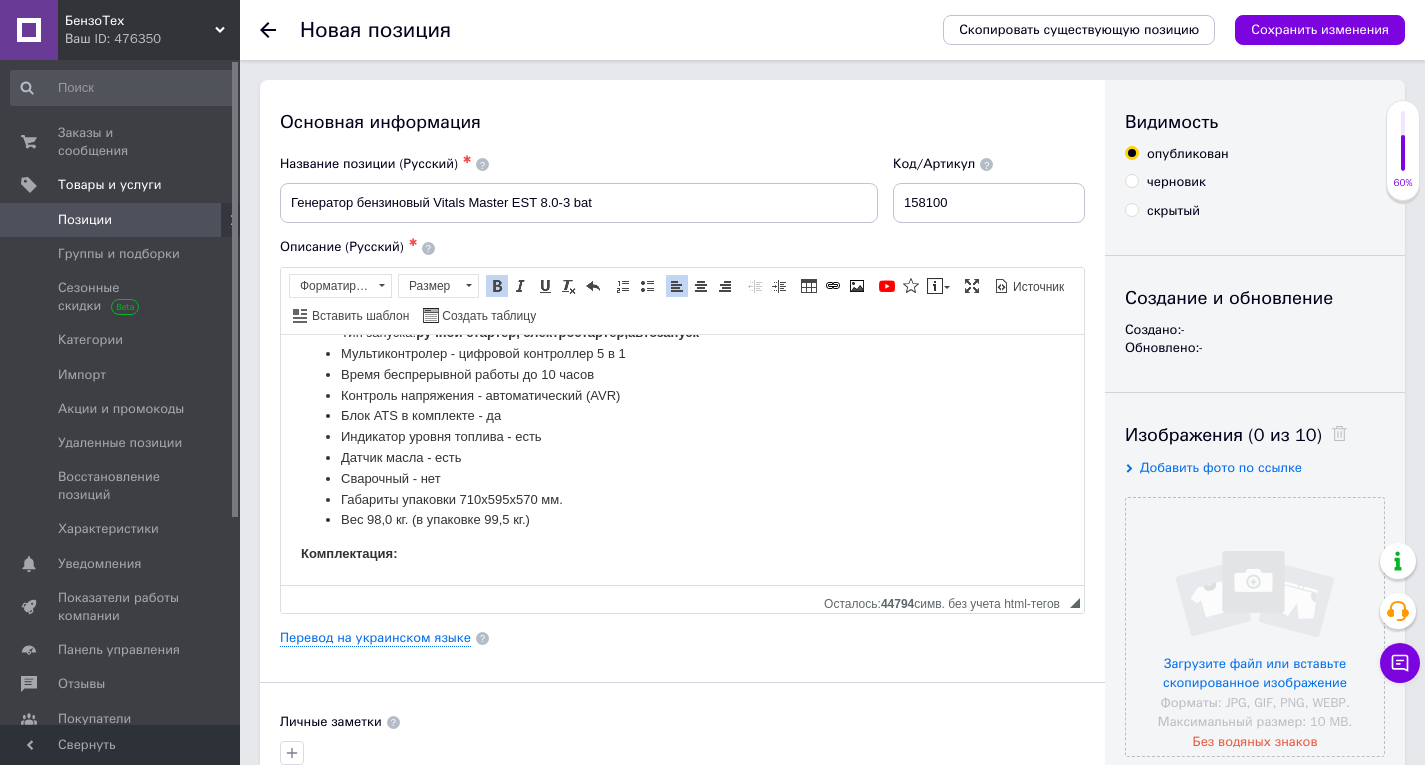 click on "Комплектация:" at bounding box center [682, 553] 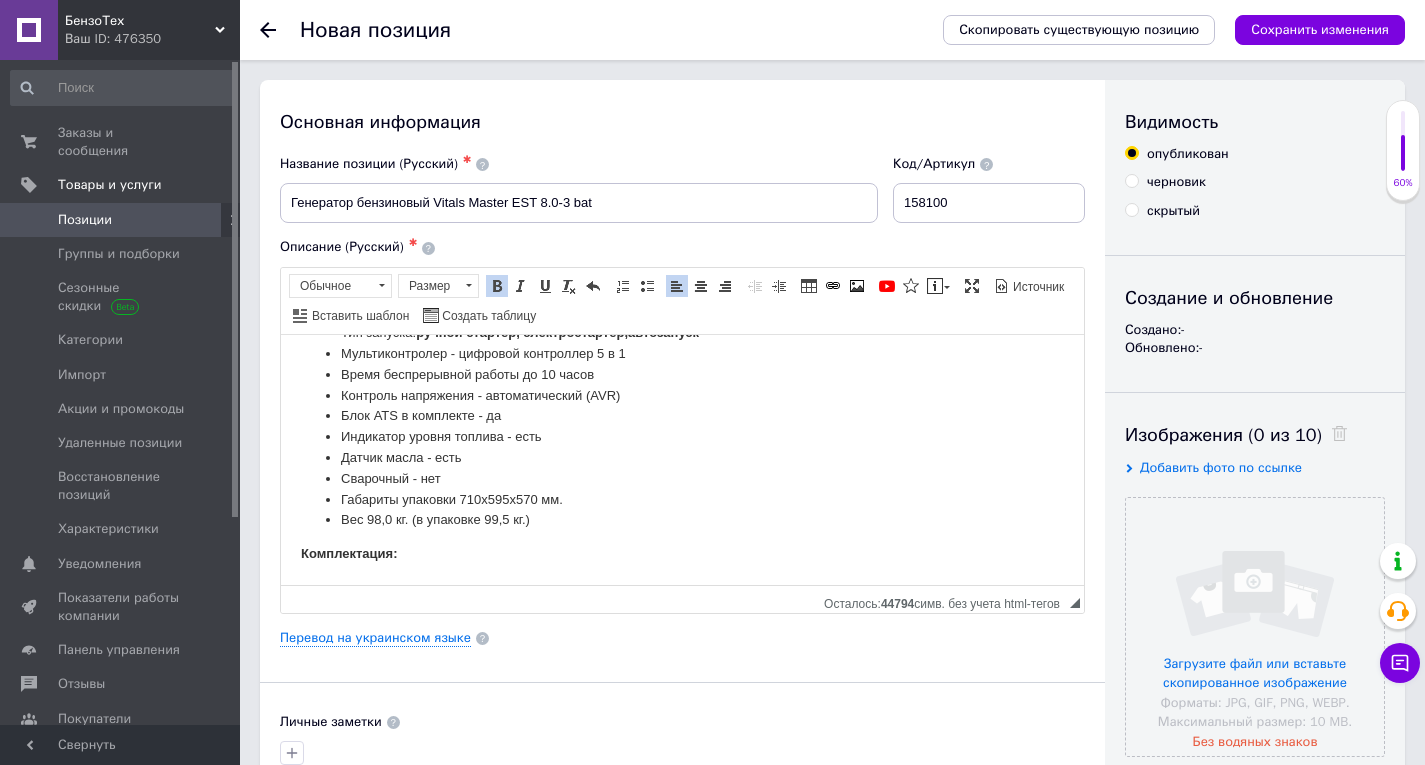 scroll, scrollTop: 1835, scrollLeft: 0, axis: vertical 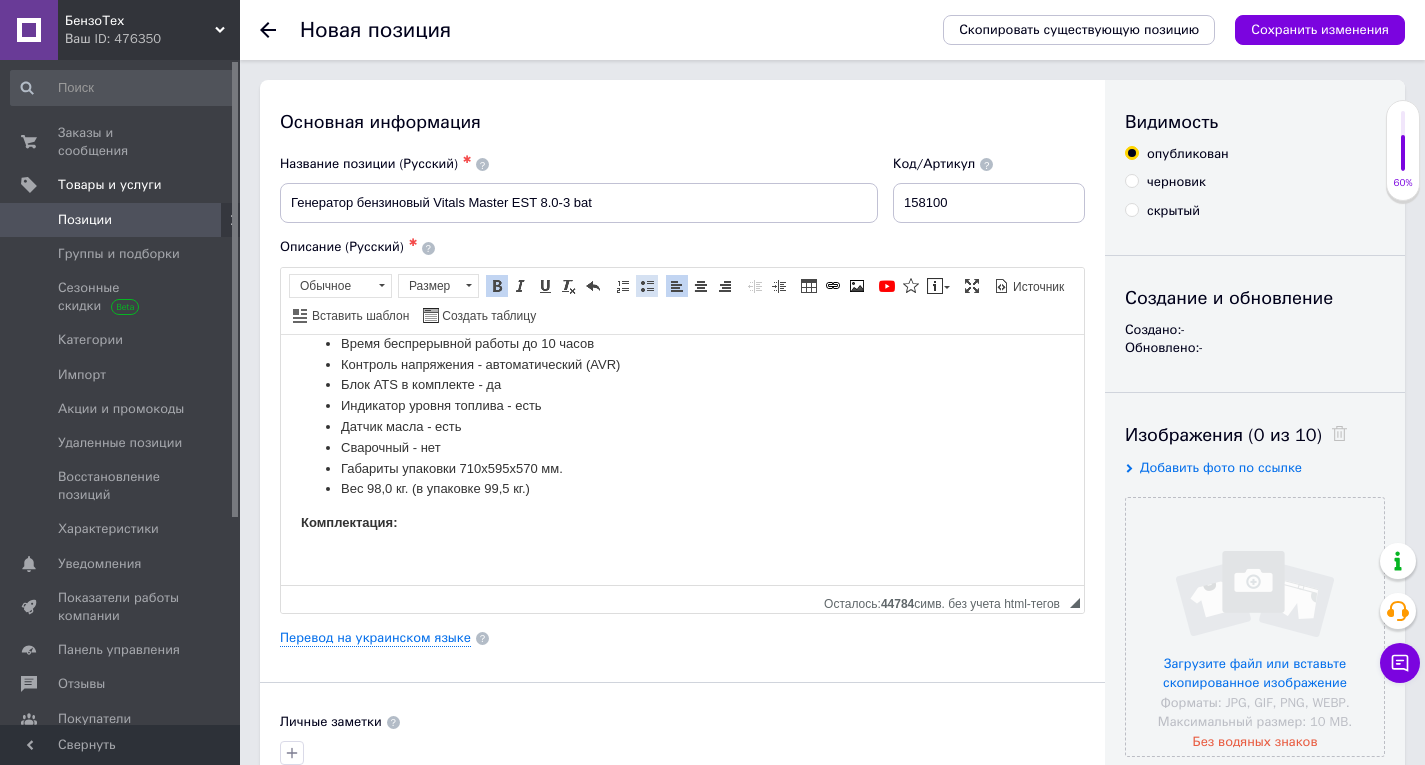 click at bounding box center (647, 286) 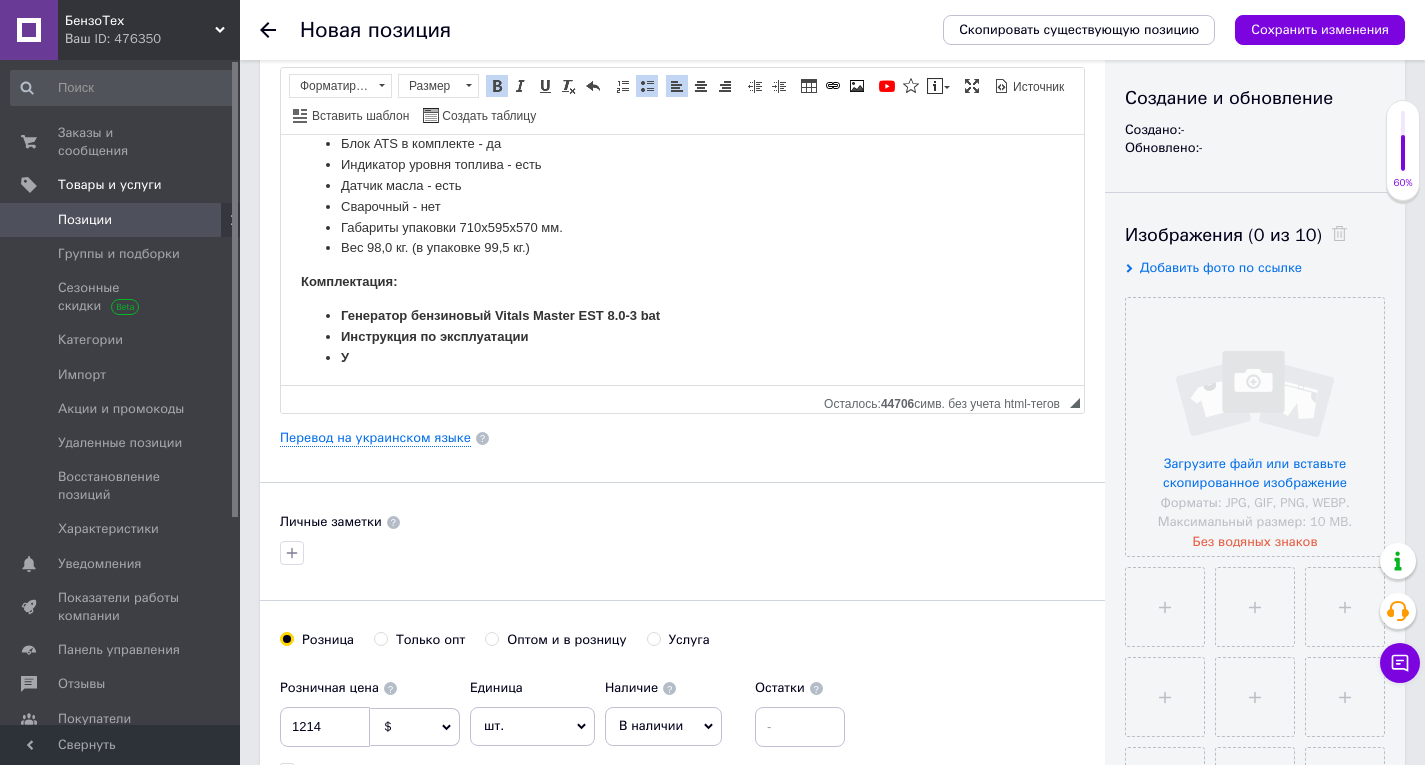 scroll, scrollTop: 1877, scrollLeft: 0, axis: vertical 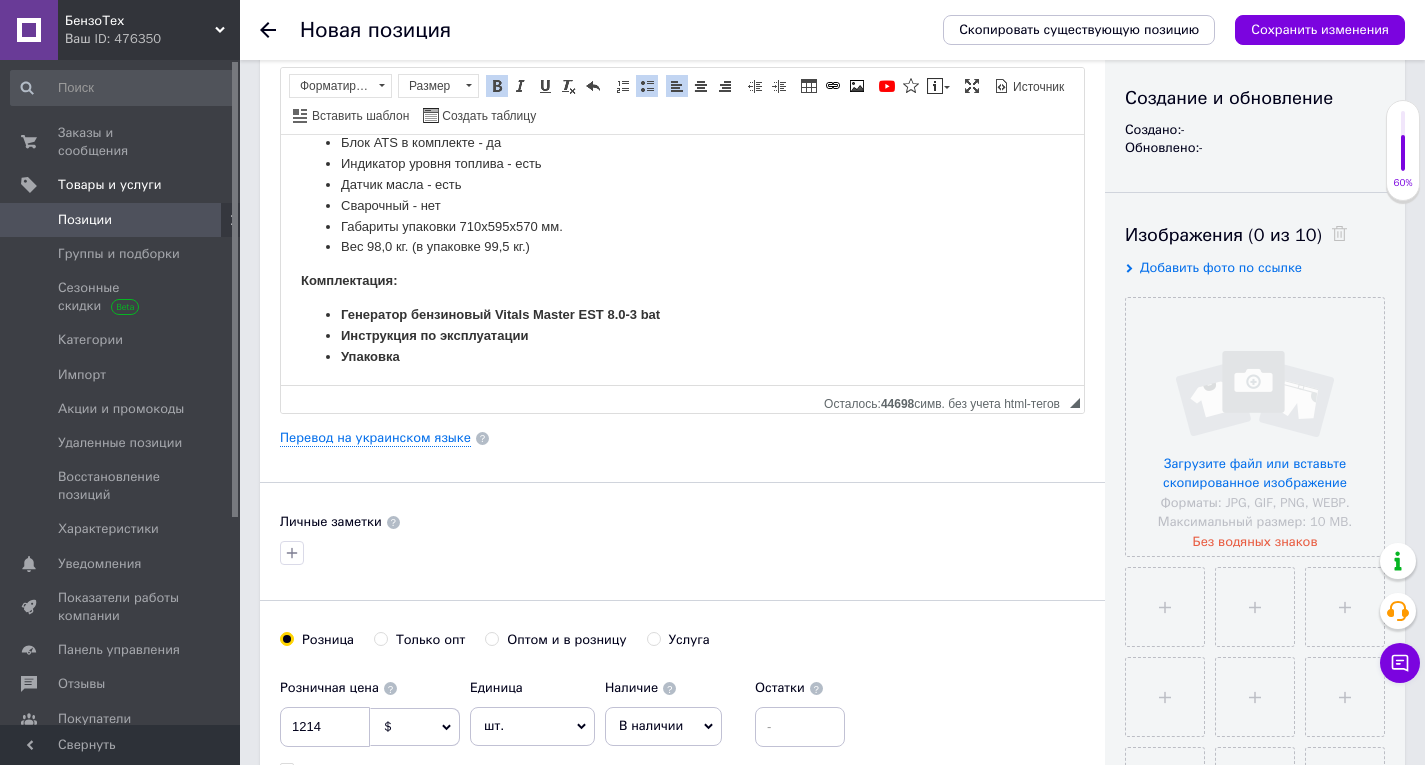 click on "Генератор бензиновый Vitals Master EST 8.0-3 bat" at bounding box center [500, 313] 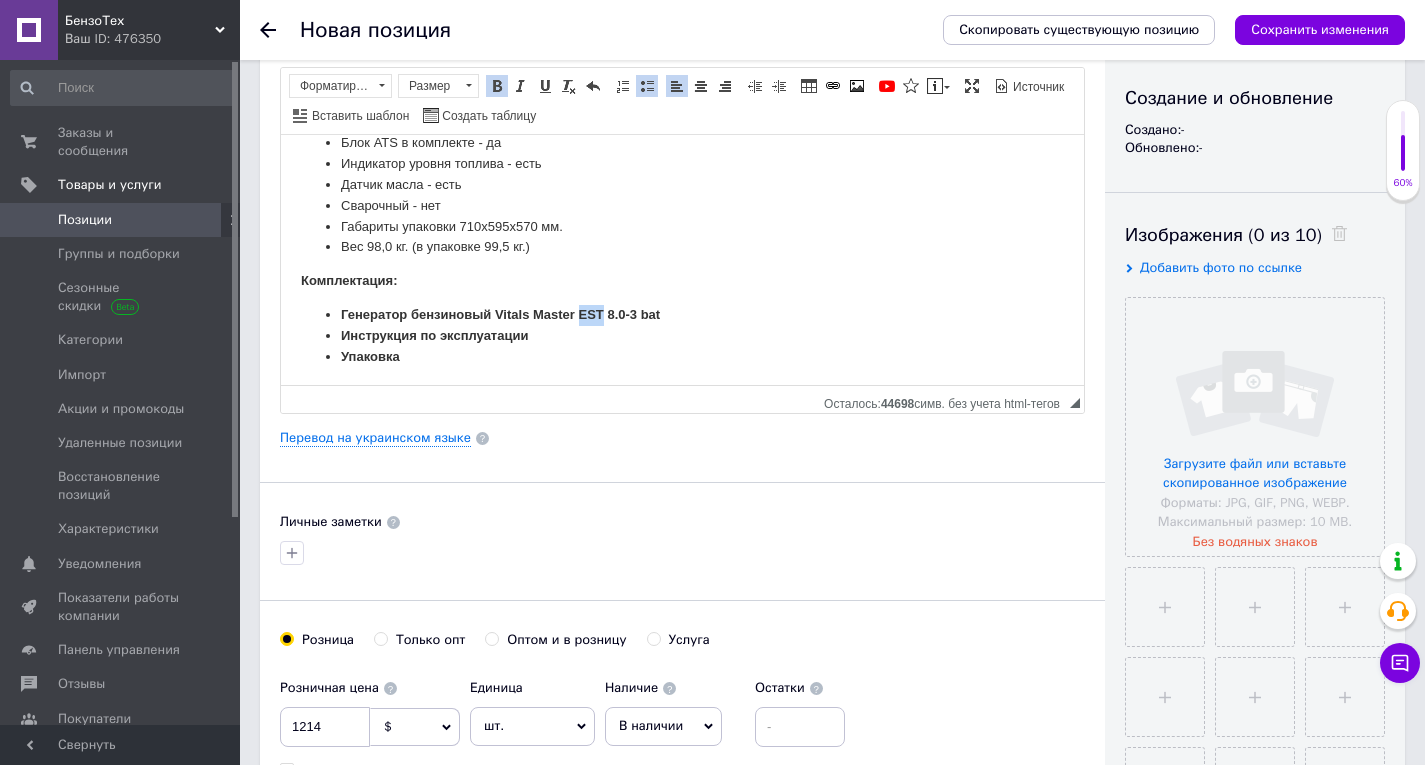 click on "Генератор бензиновый Vitals Master EST 8.0-3 bat" at bounding box center [500, 313] 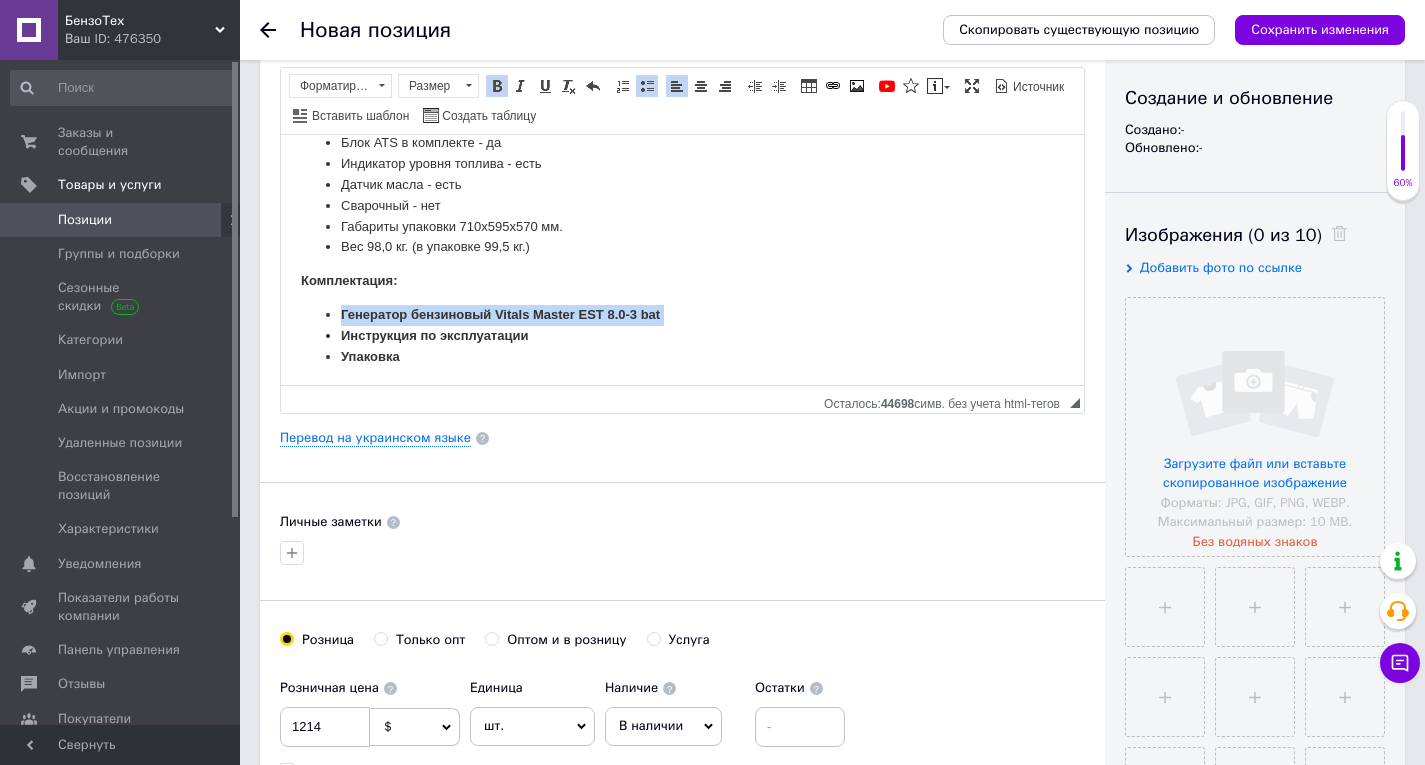 click on "Генератор бензиновый Vitals Master EST 8.0-3 bat" at bounding box center [500, 313] 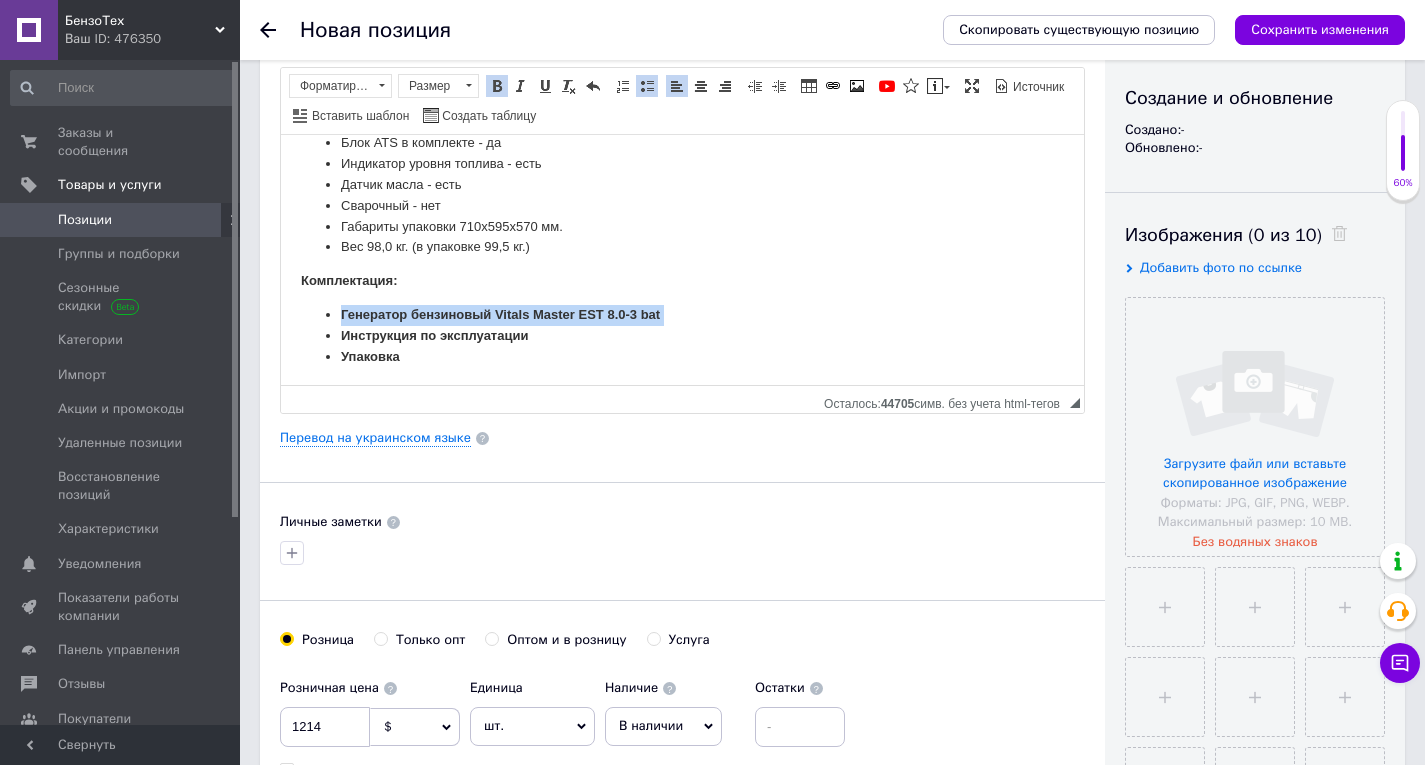 click on "Генератор бензиновый Vitals Master EST 8.0-3 bat" at bounding box center [500, 313] 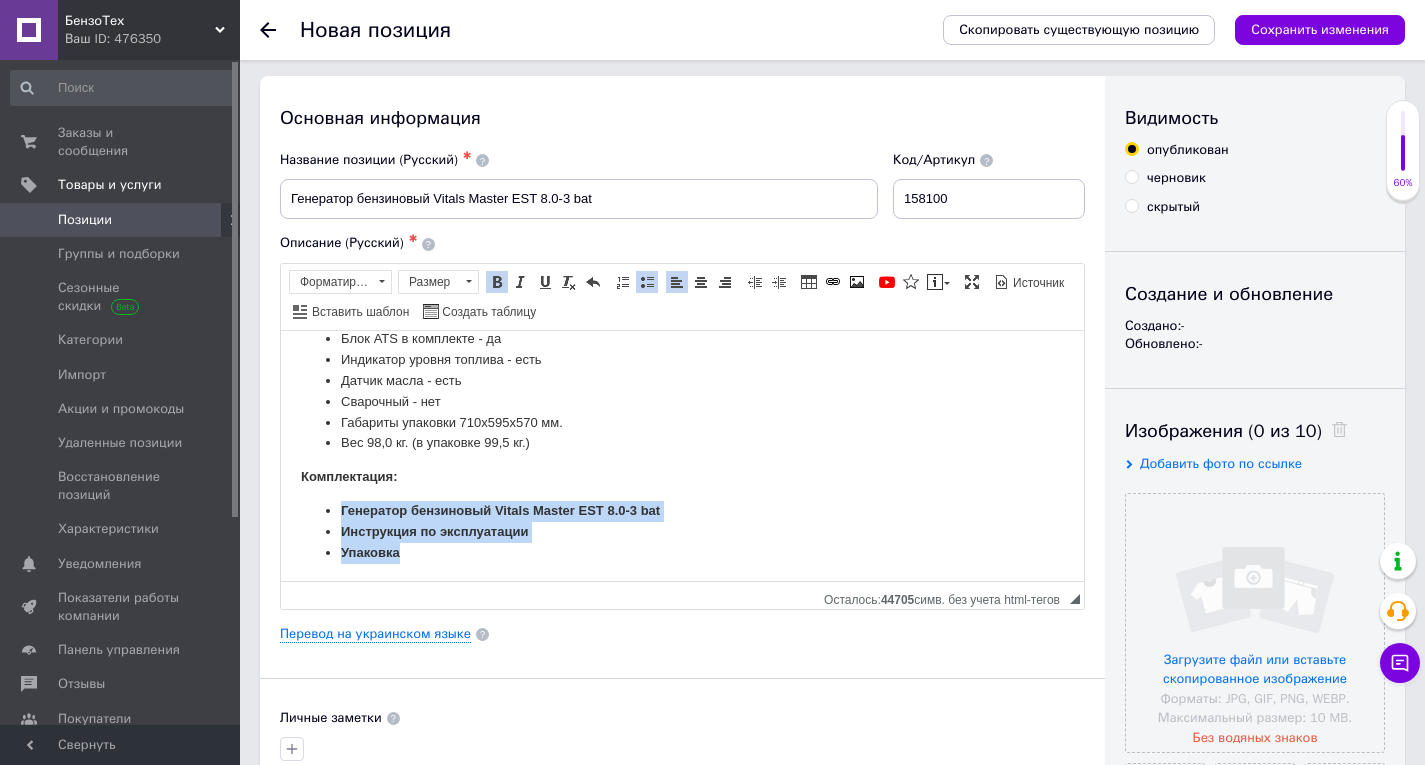 scroll, scrollTop: 0, scrollLeft: 0, axis: both 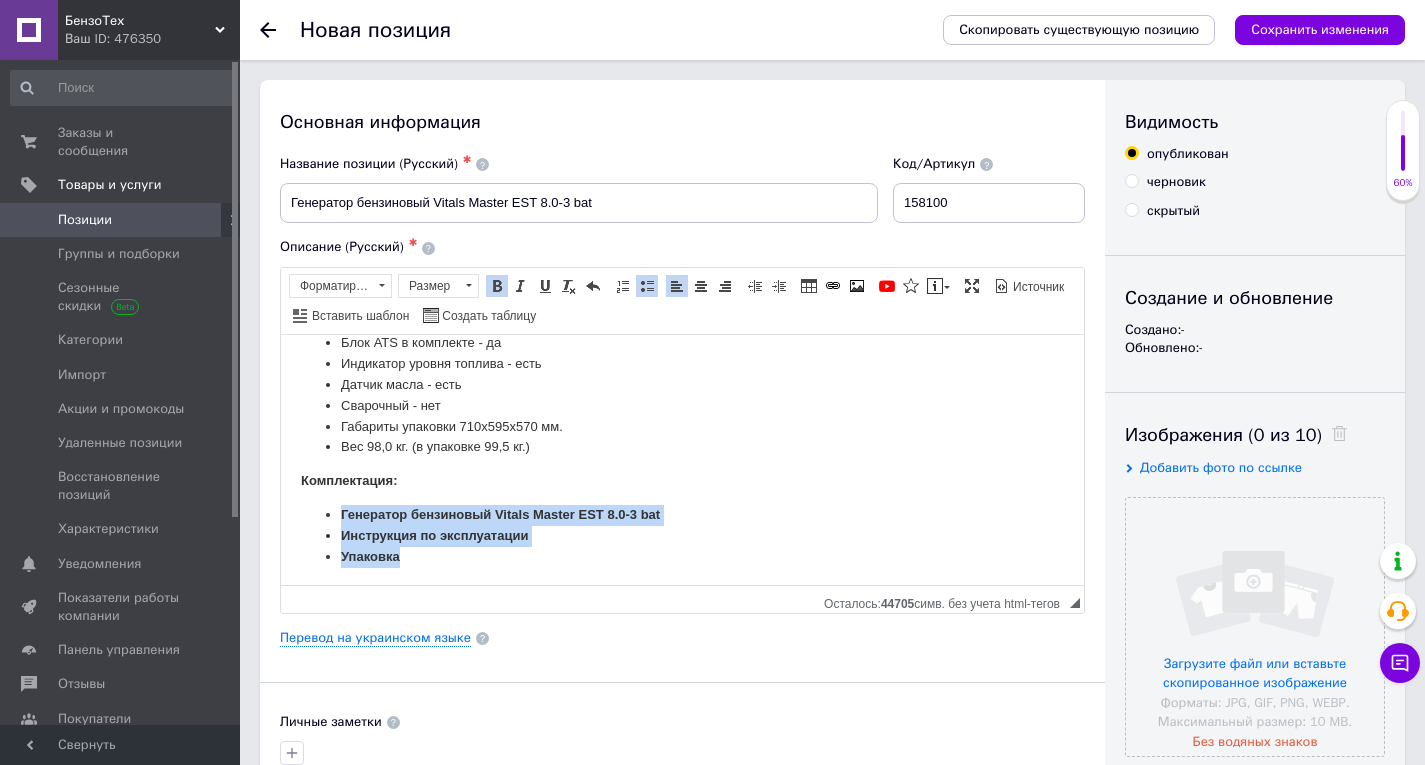 click at bounding box center (497, 286) 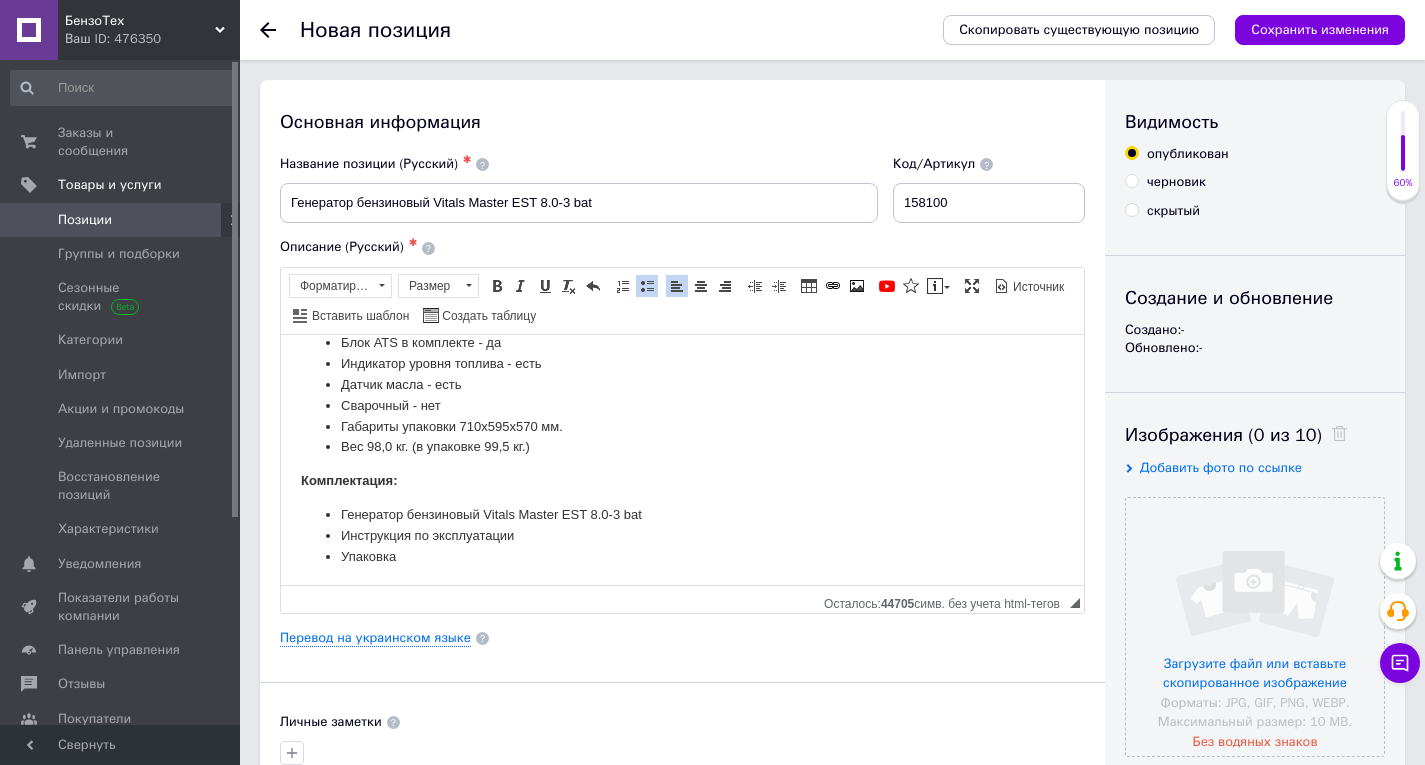 click on "Вес 98,0 кг. (в упаковке 99,5 кг.)" at bounding box center [682, 446] 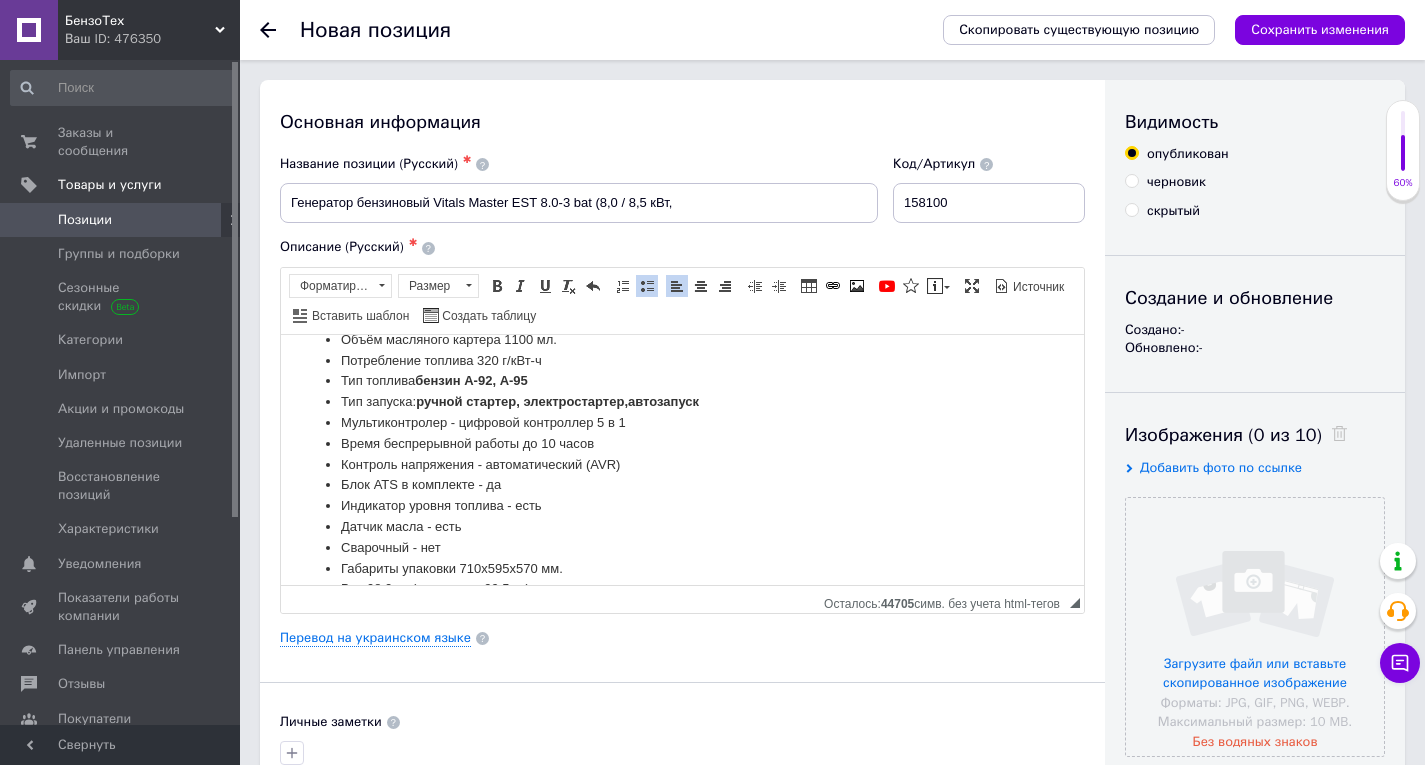 scroll, scrollTop: 1700, scrollLeft: 0, axis: vertical 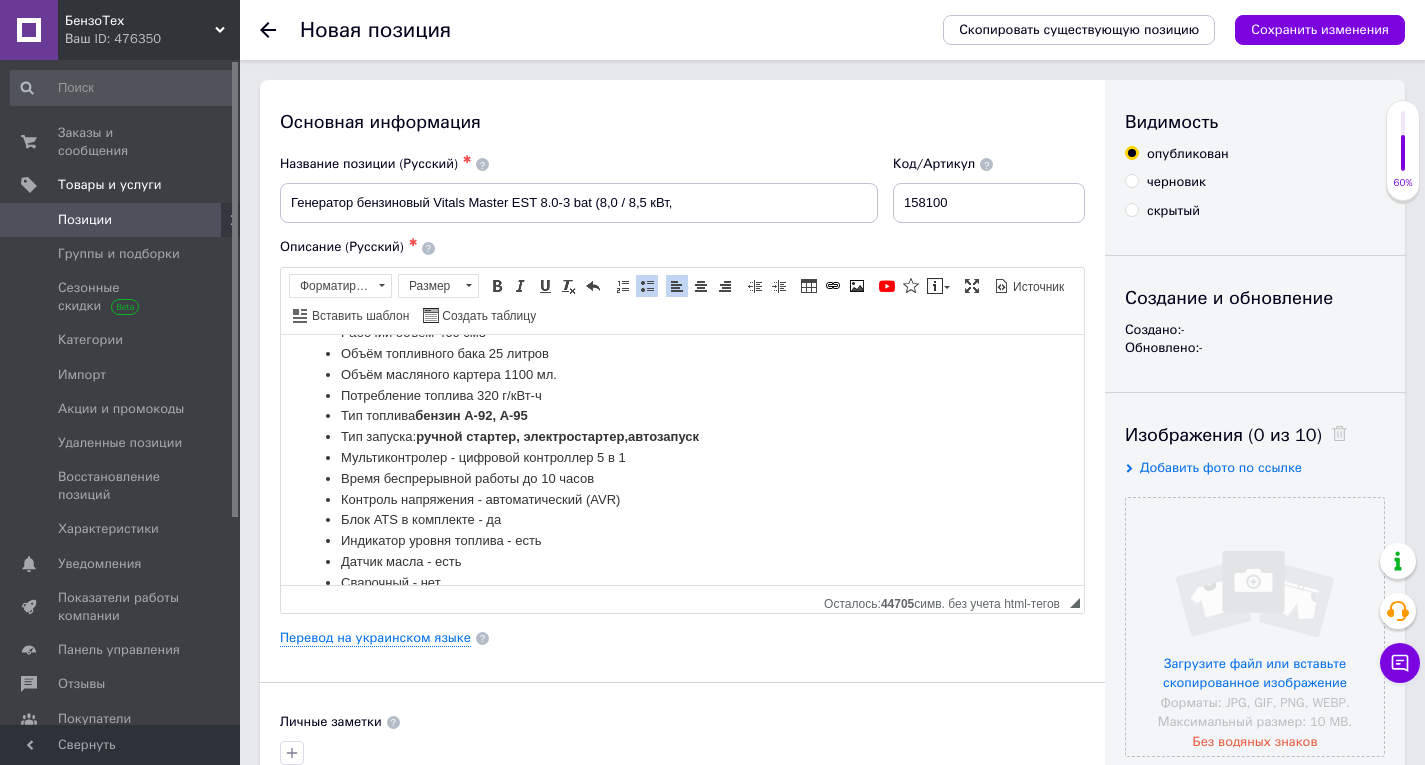 click on "ручной стартер, электростартер,  автозапуск" at bounding box center (557, 435) 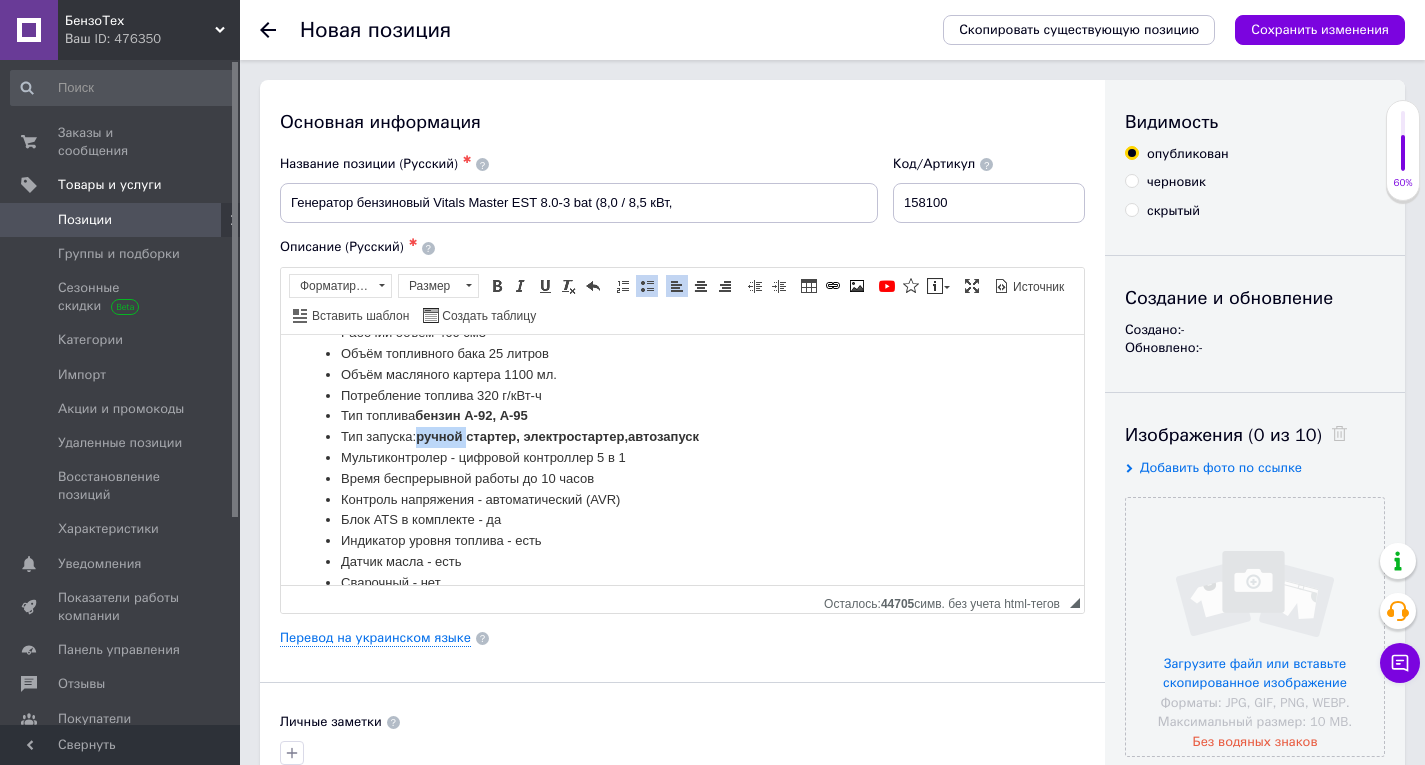 click on "ручной стартер, электростартер,  автозапуск" at bounding box center [557, 435] 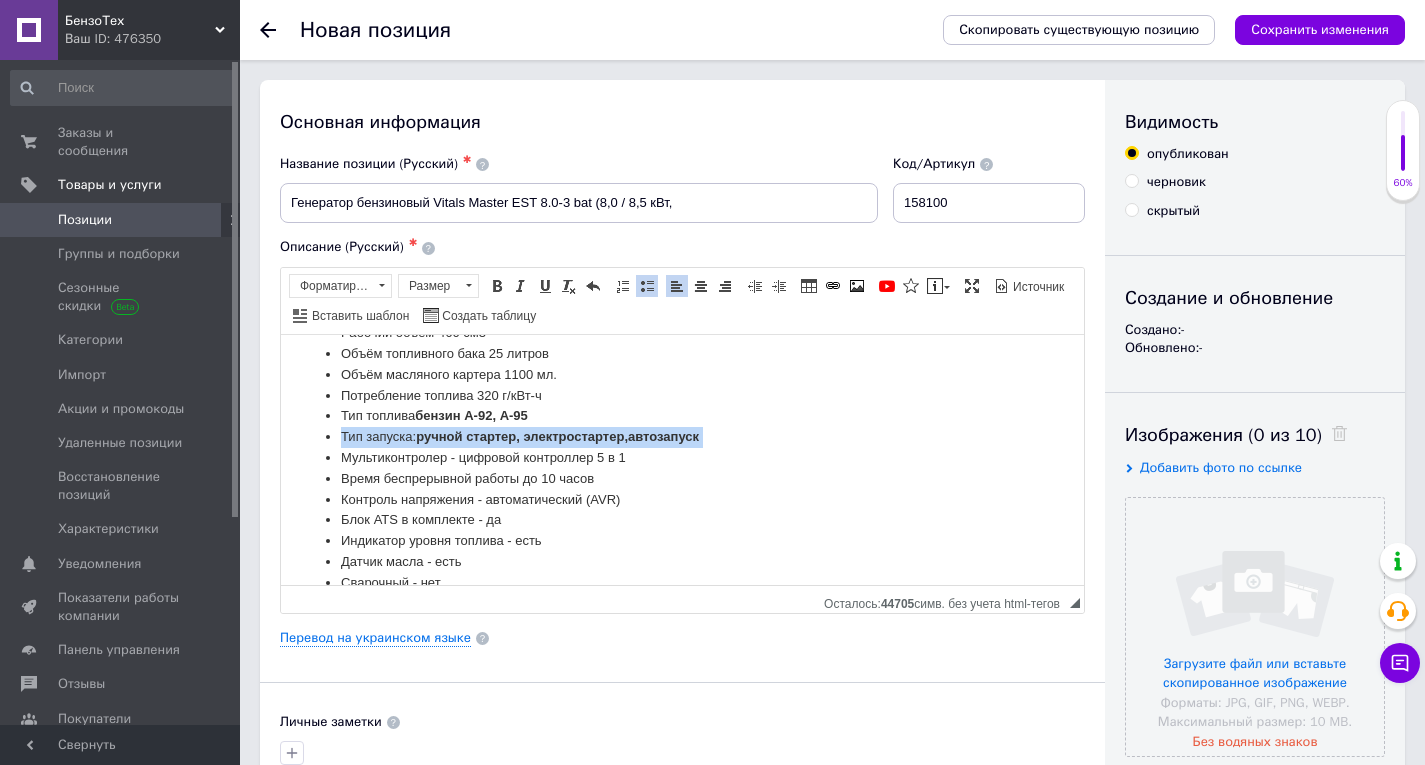 click on "ручной стартер, электростартер,  автозапуск" at bounding box center [557, 435] 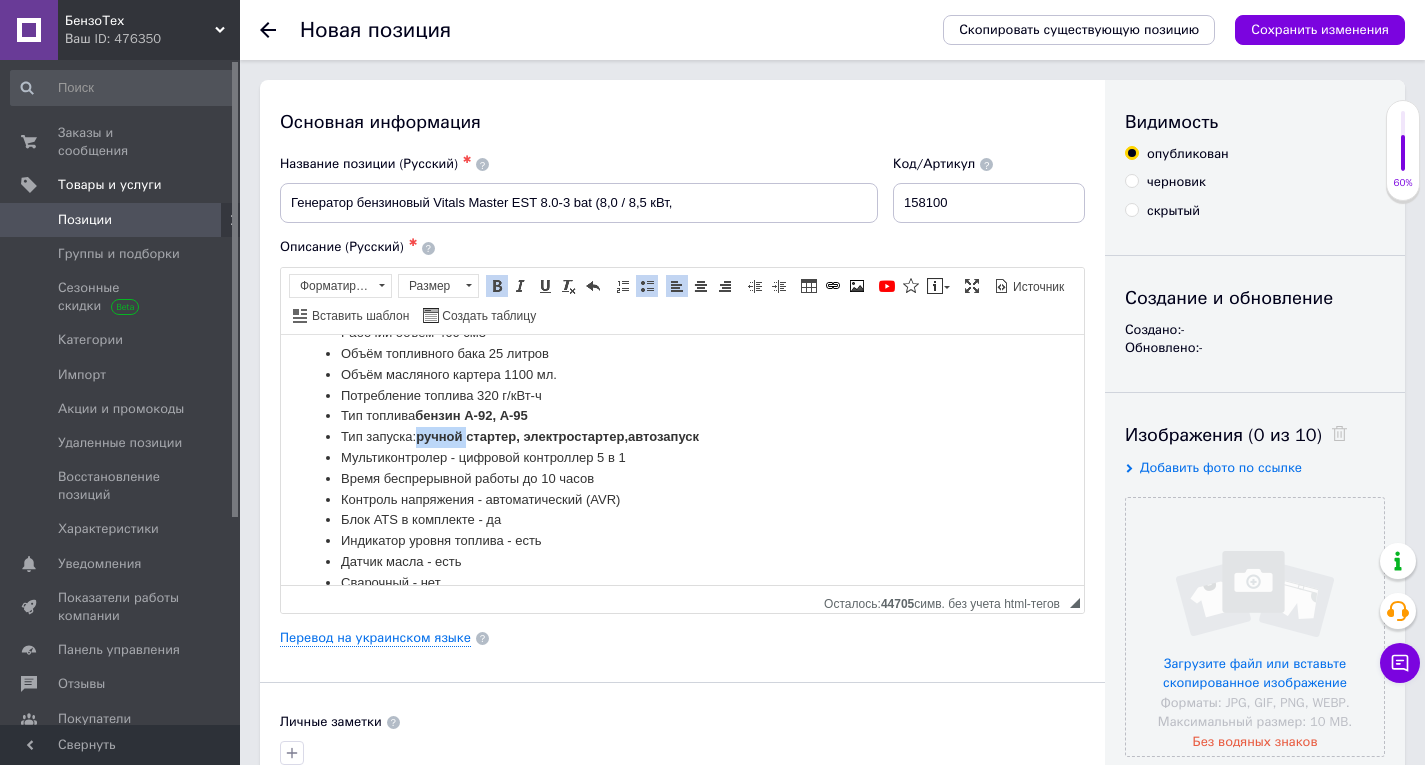 click on "ручной стартер, электростартер,  автозапуск" at bounding box center (557, 435) 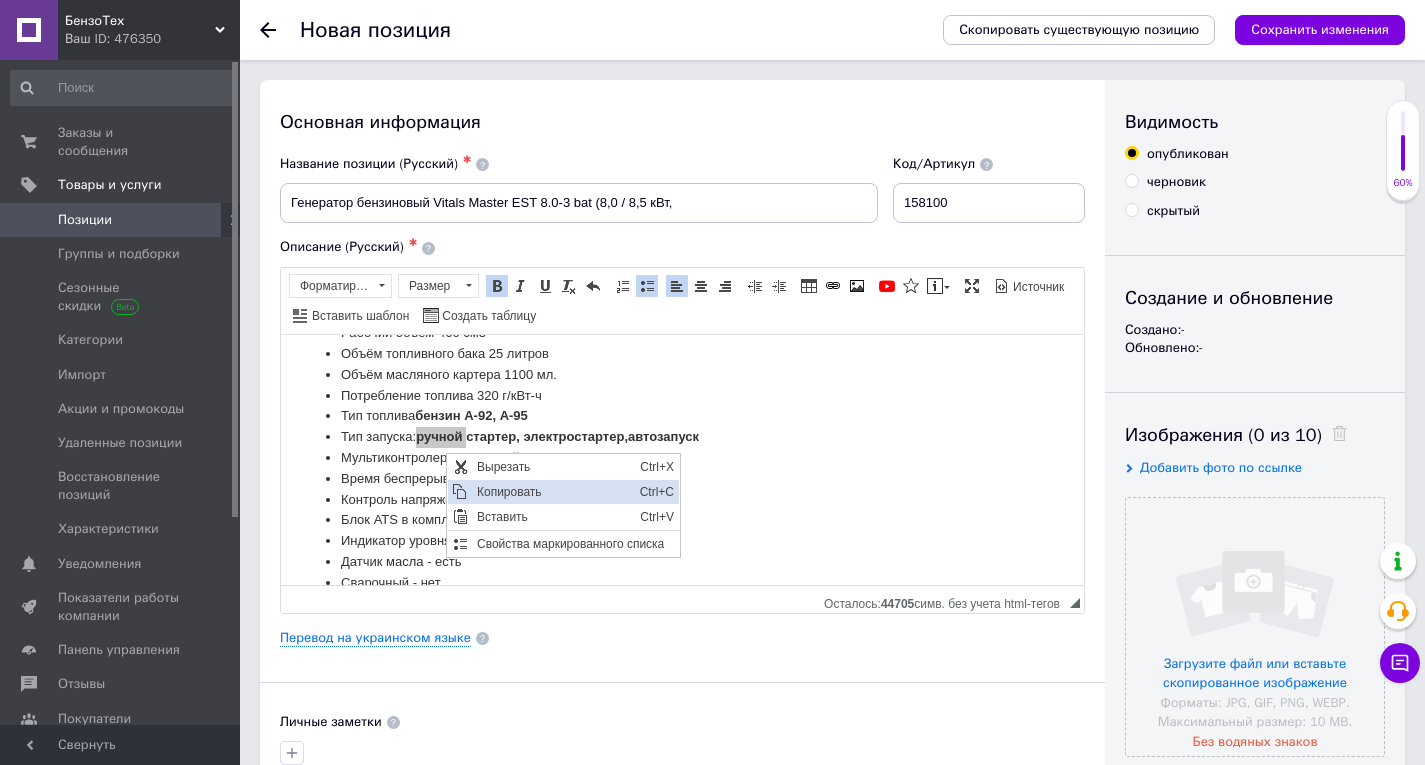 scroll, scrollTop: 0, scrollLeft: 0, axis: both 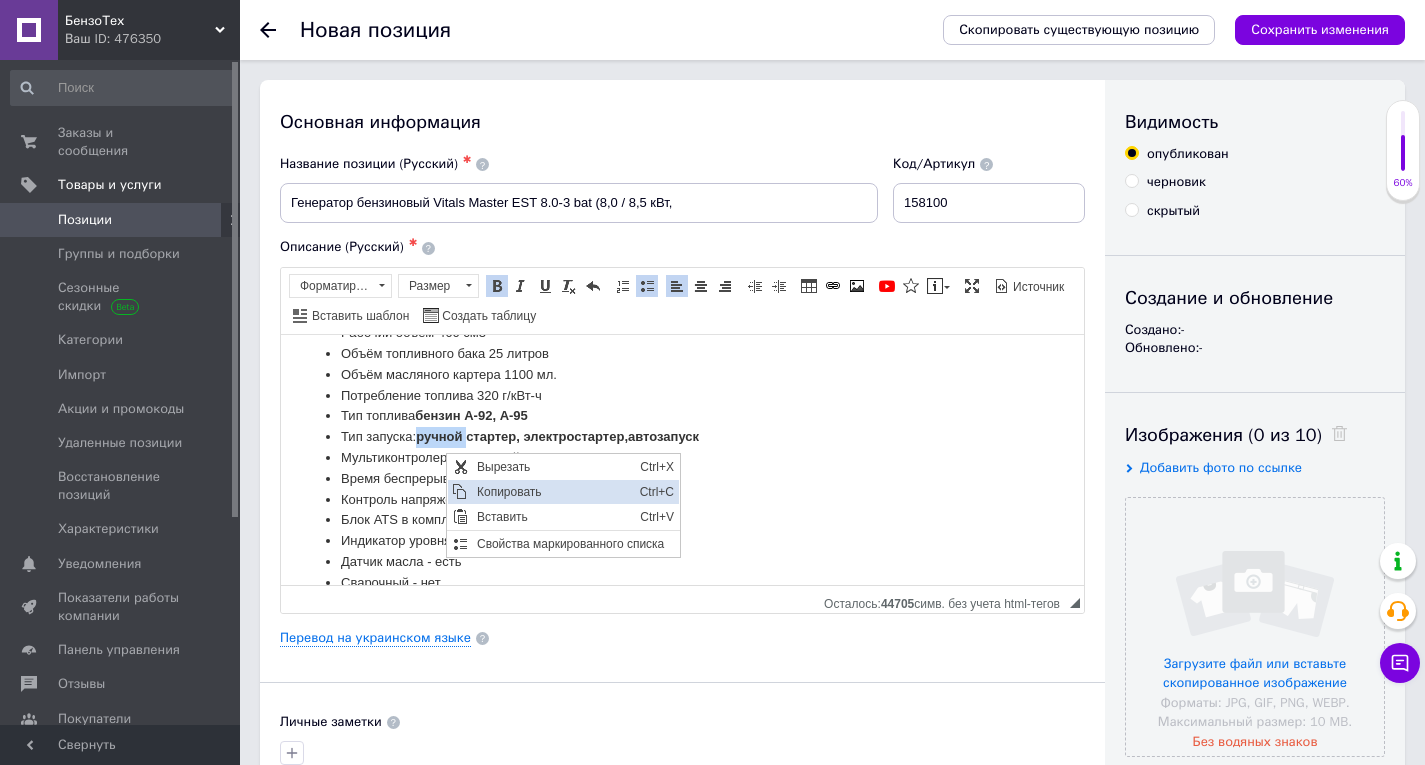 copy on "ручной стартер, электростартер,  автозапуск" 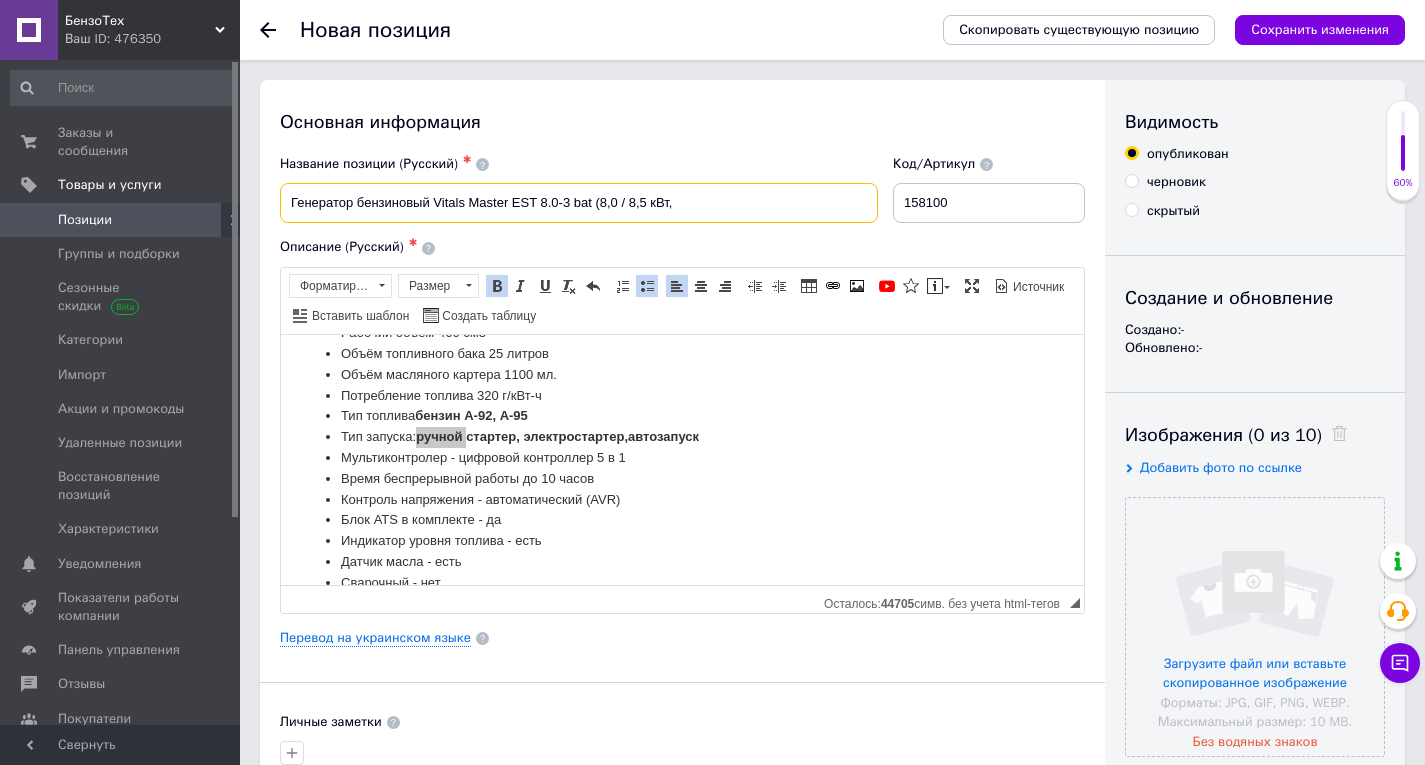 click on "Генератор бензиновый Vitals Master EST 8.0-3 bat (8,0 / 8,5 кВт," at bounding box center (579, 203) 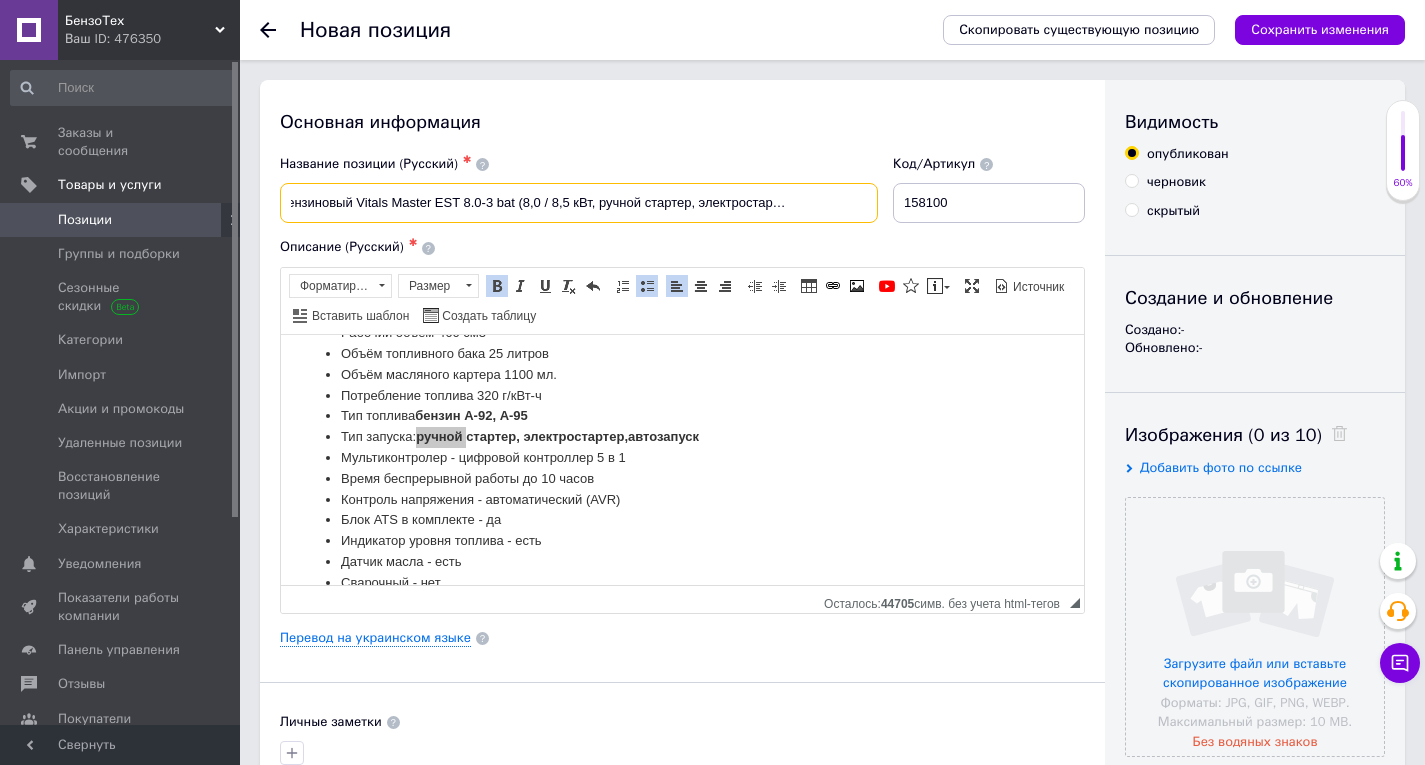 scroll, scrollTop: 0, scrollLeft: 81, axis: horizontal 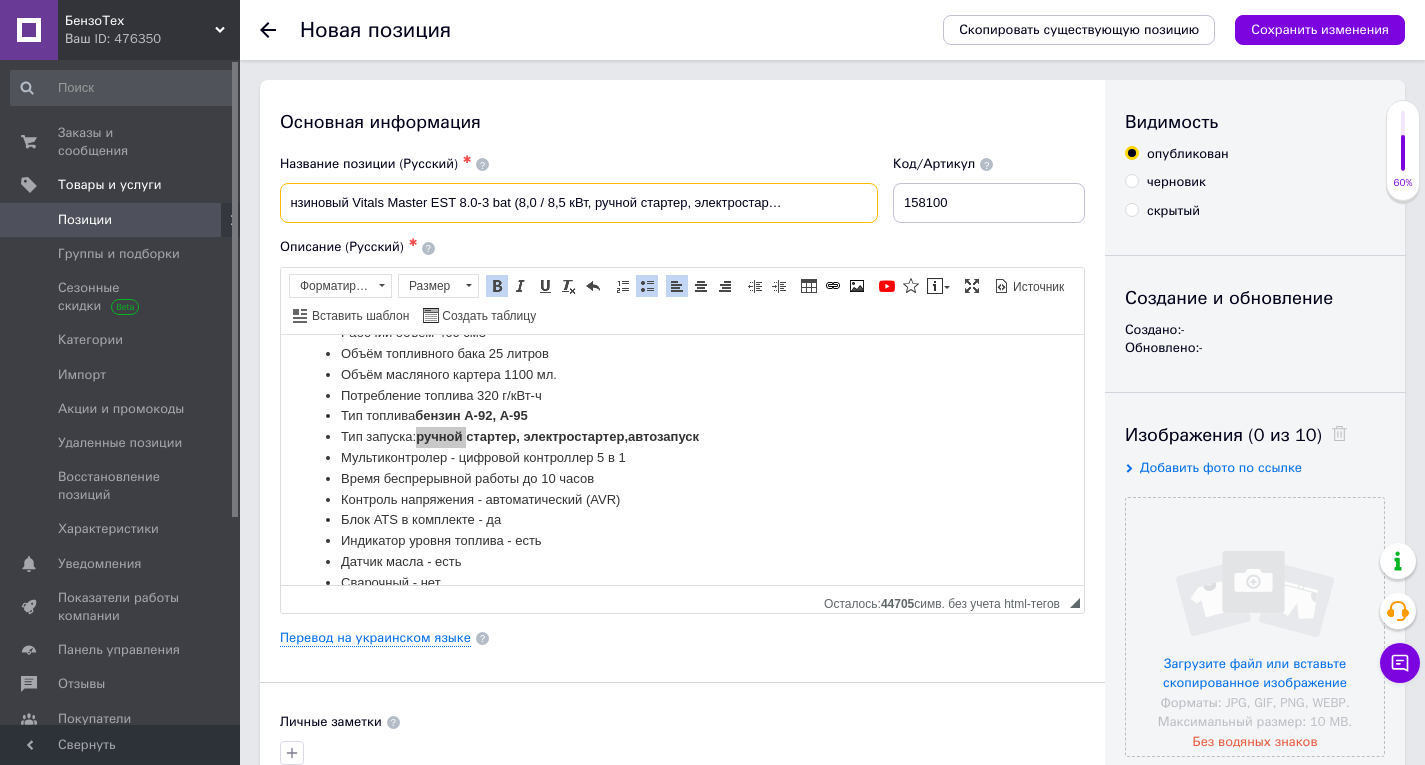 type on "Генератор бензиновый Vitals Master EST 8.0-3 bat (8,0 / 8,5 кВт, ручной стартер, электростартер, автозапуск)" 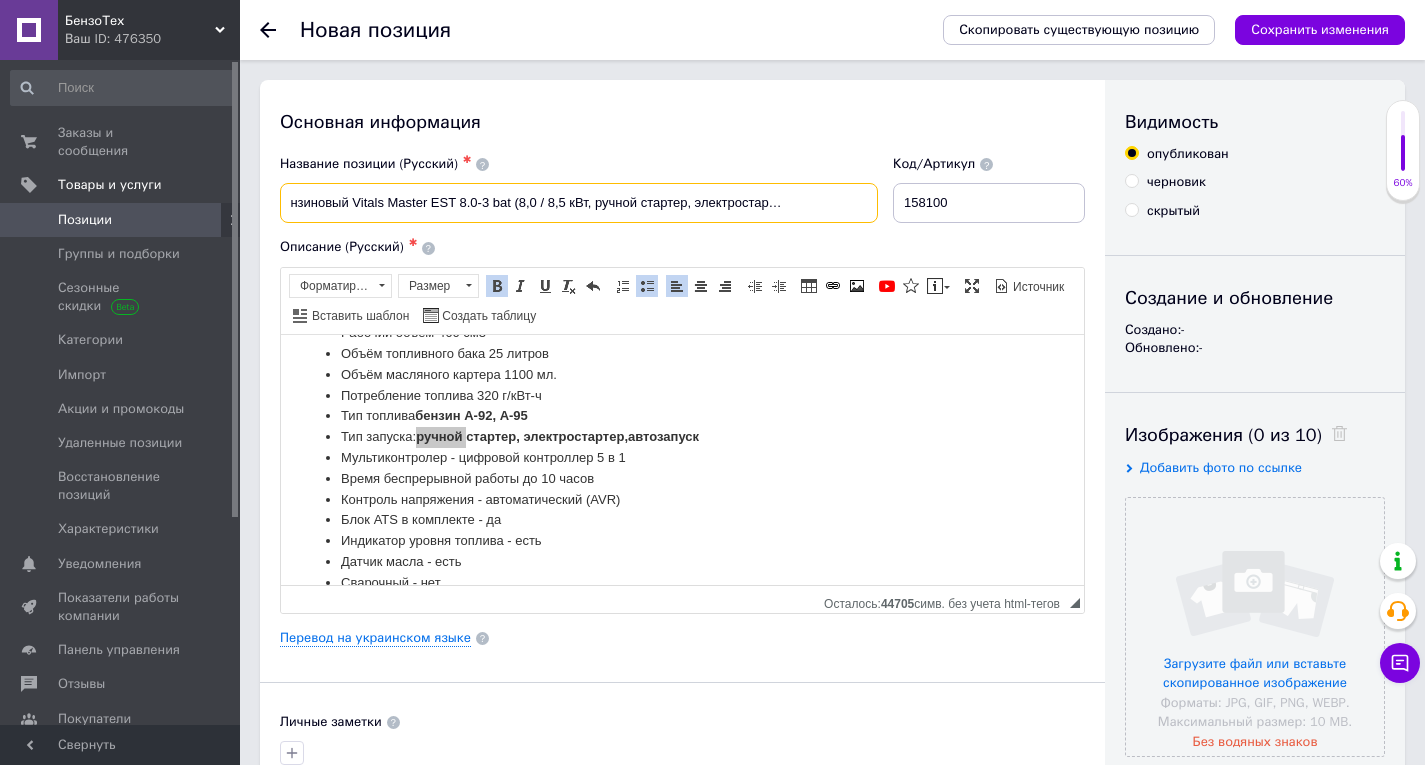 scroll, scrollTop: 0, scrollLeft: 0, axis: both 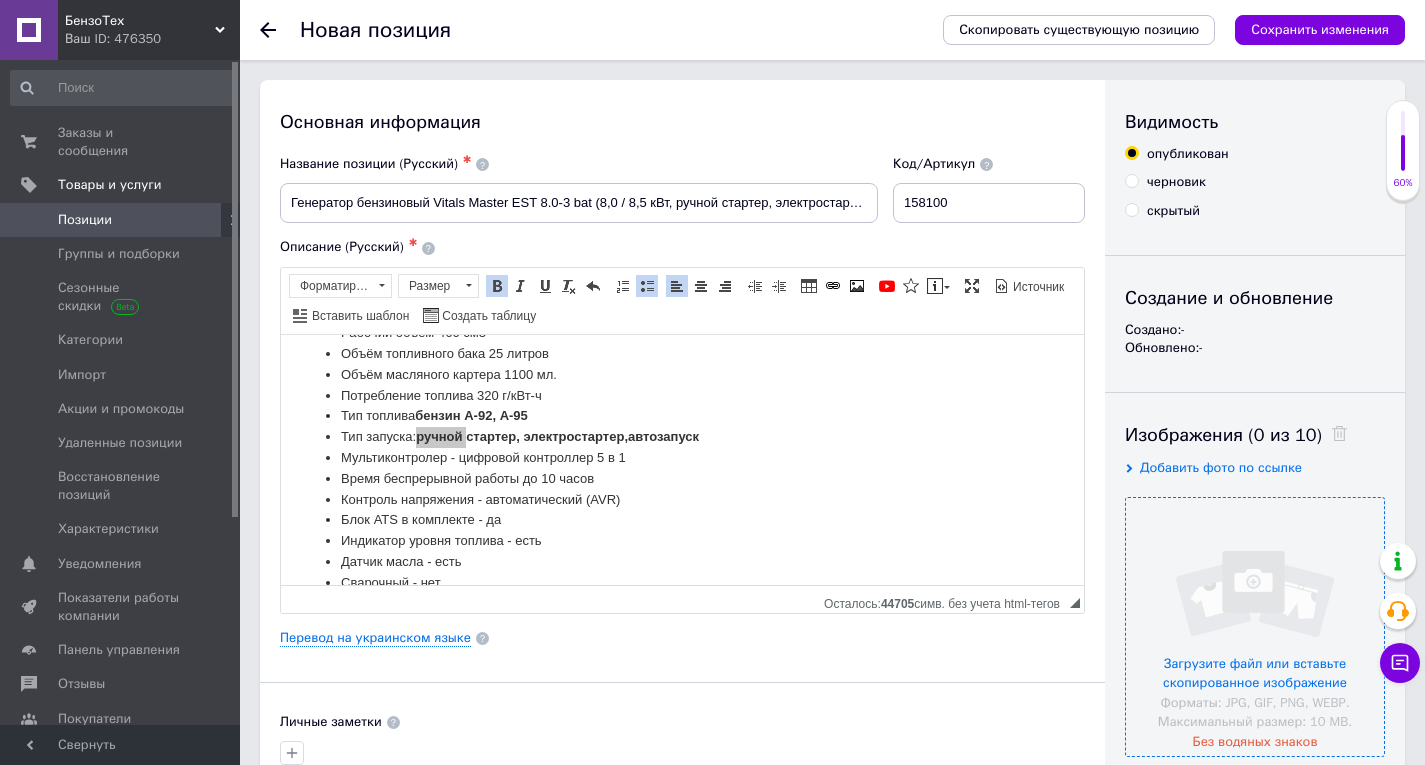 click at bounding box center (1255, 627) 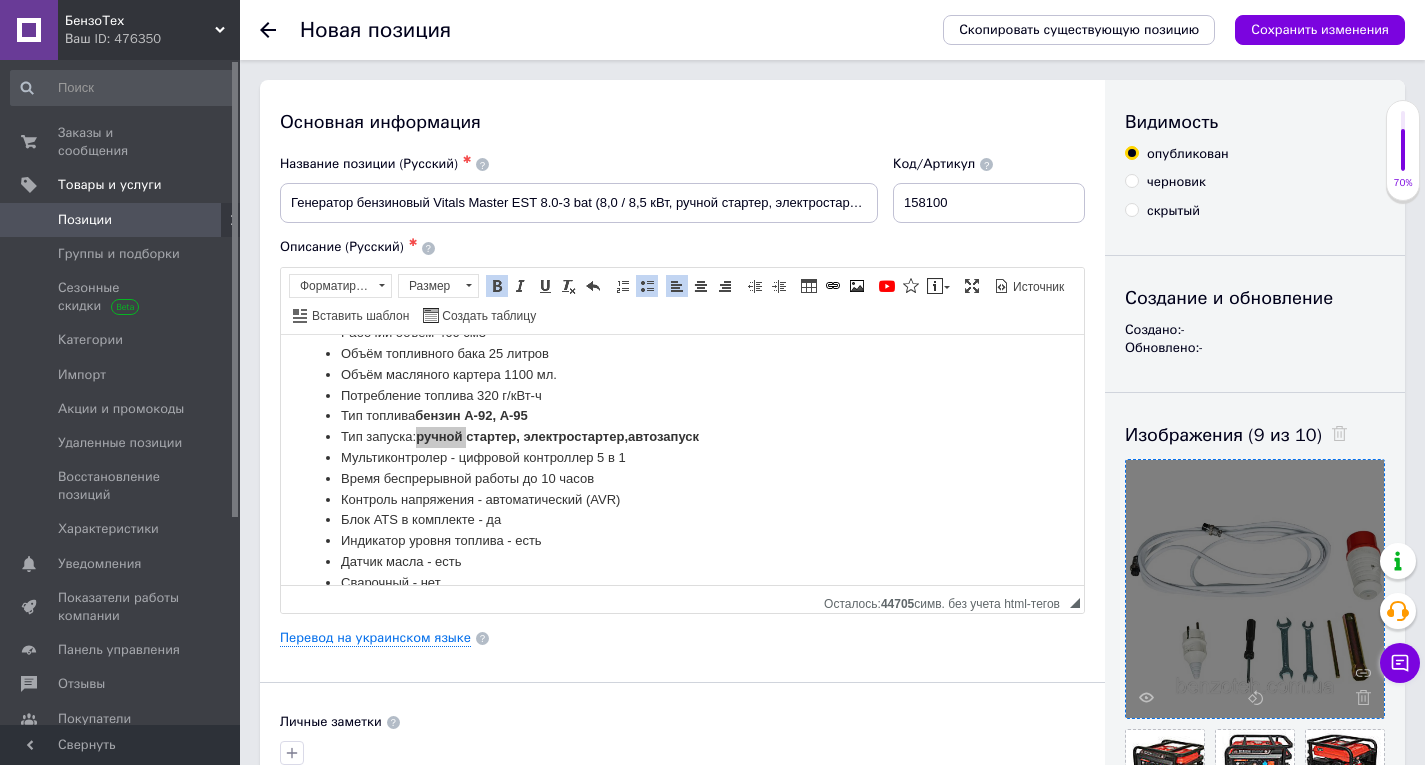 click on "Основная информация Название позиции (Русский) ✱ Генератор бензиновый Vitals Master EST 8.0-3 bat (8,0 / 8,5 кВт, ручной стартер, электростартер, автозапуск) Код/Артикул 158100 Описание (Русский) ✱ Rich Text Editor, AA177EBF-CBD1-4A23-BB59-41F0EA5B915E Панели инструментов редактора Форматирование Форматирование Размер Размер   Полужирный  Комбинация клавиш Ctrl+B   Курсив  Комбинация клавиш Ctrl+I   Подчеркнутый  Комбинация клавиш Ctrl+U   Убрать форматирование   Отменить  Комбинация клавиш Ctrl+Z   Вставить / удалить нумерованный список   Вставить / удалить маркированный список   По левому краю" at bounding box center (682, 619) 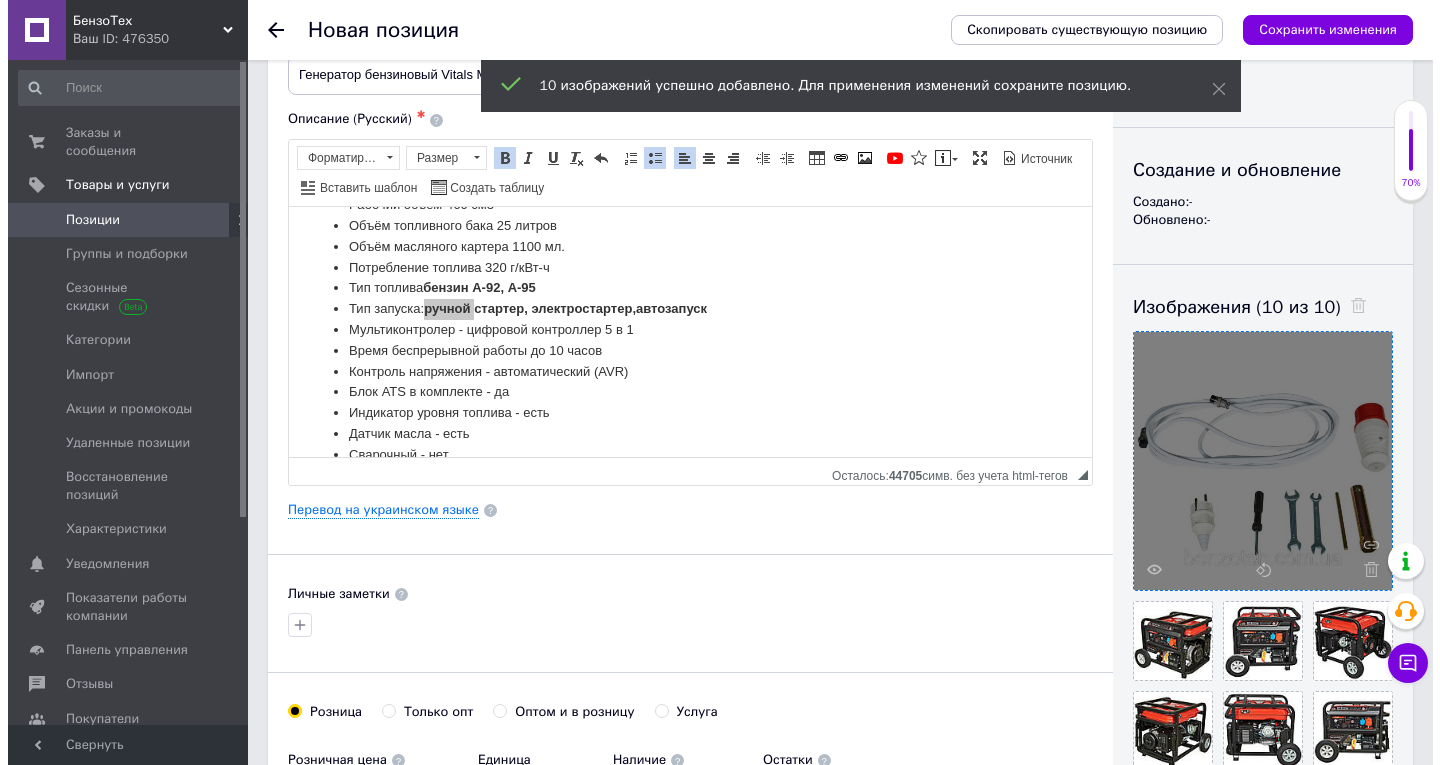 scroll, scrollTop: 300, scrollLeft: 0, axis: vertical 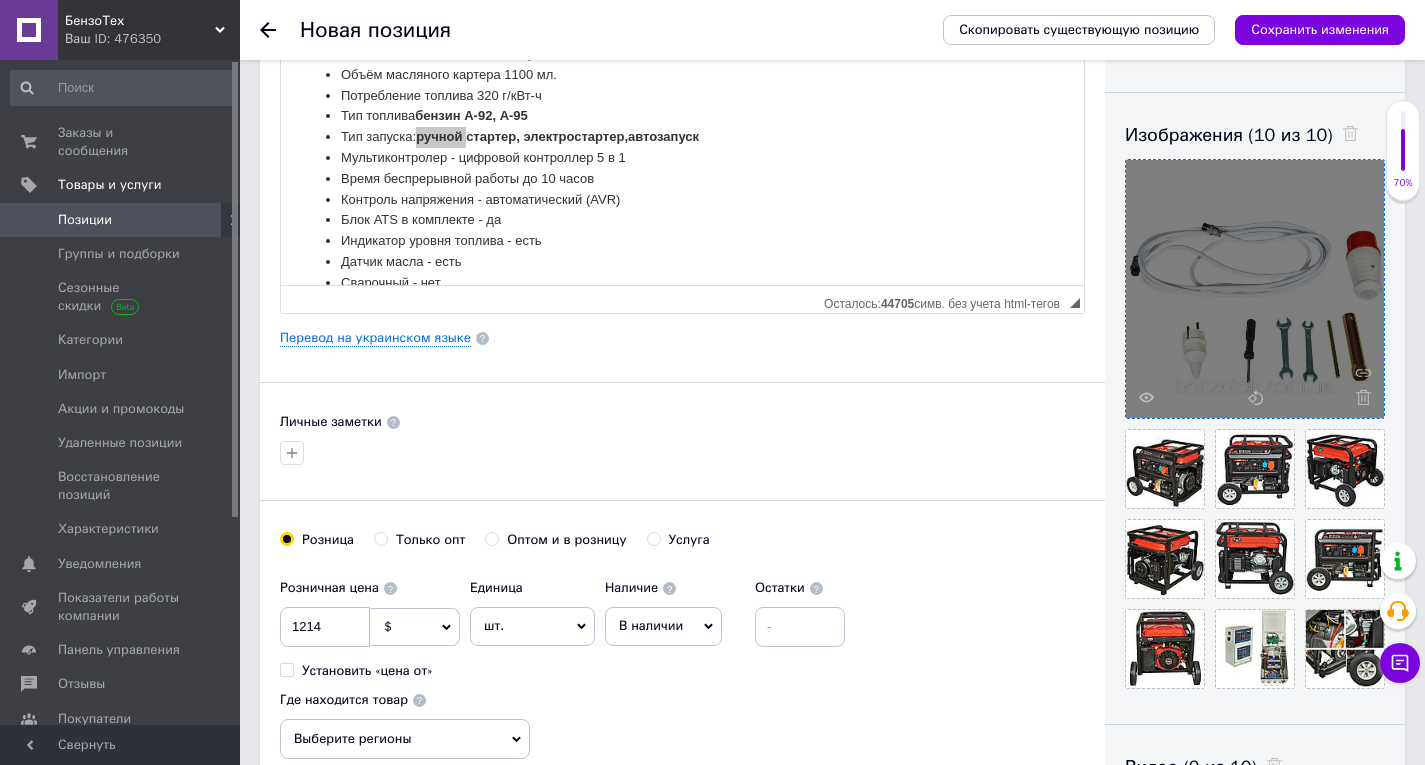 click on "Розничная цена 1214 $ € CHF ₴ £ ¥ PLN ₸ MDL HUF KGS CN¥ TRY ₩ lei Установить «цена от» Единица шт. Популярное комплект упаковка кв.м пара м кг пог.м услуга т а автоцистерна ампула б баллон банка блистер бобина бочка бут бухта в ватт ведро выезд г г га гигакалория год гр/кв.м д дал два месяца день доза е еврокуб ед. к кВт канистра карат кв.дм кв.м кв.см кв.фут квартал кг кг/кв.м км колесо комплект коробка куб.дм куб.м л л лист м м мВт месяц мешок минута мл мм моток н набор неделя номер о объект п паллетоместо пара партия пач пог.м полгода посевная единица птицеместо р рейс рулон с 1" at bounding box center (682, 664) 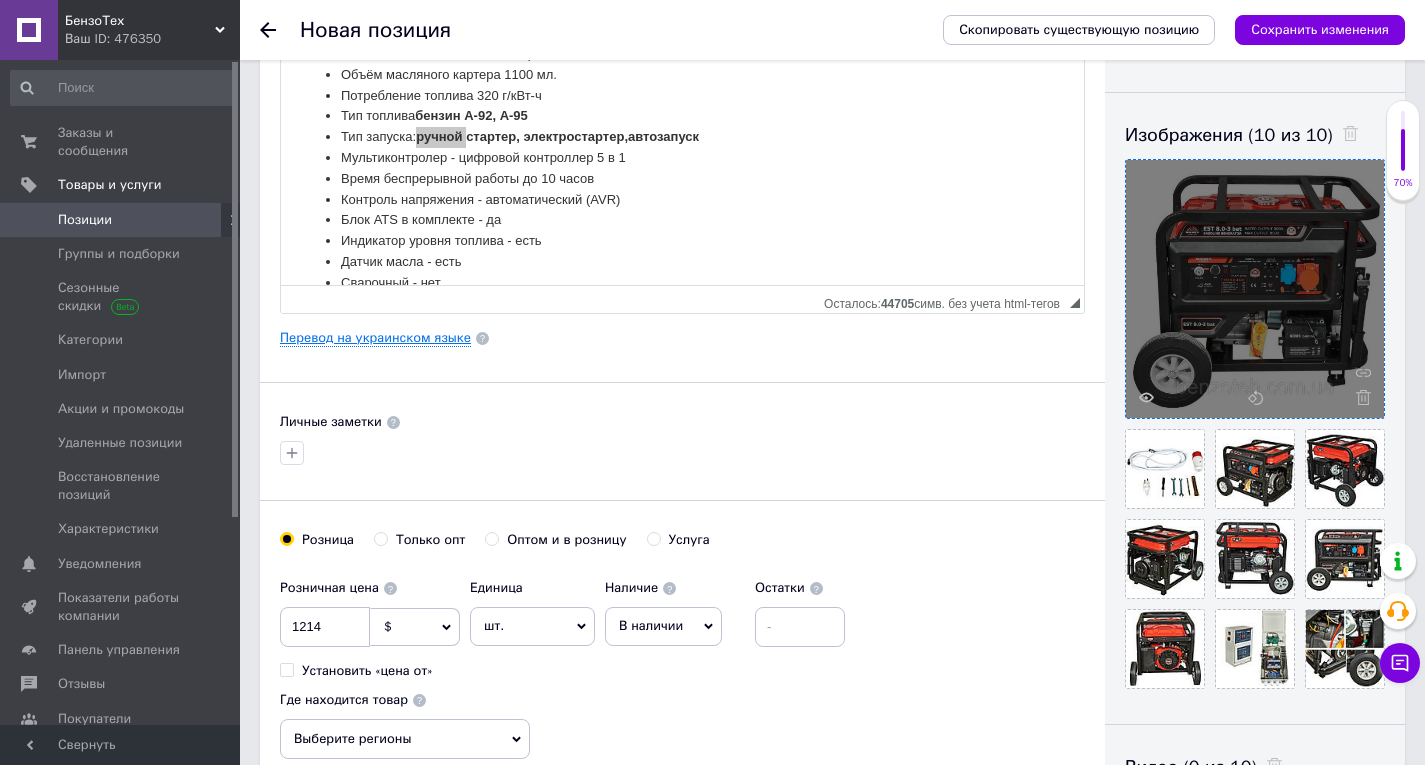 click on "Перевод на украинском языке" at bounding box center [375, 338] 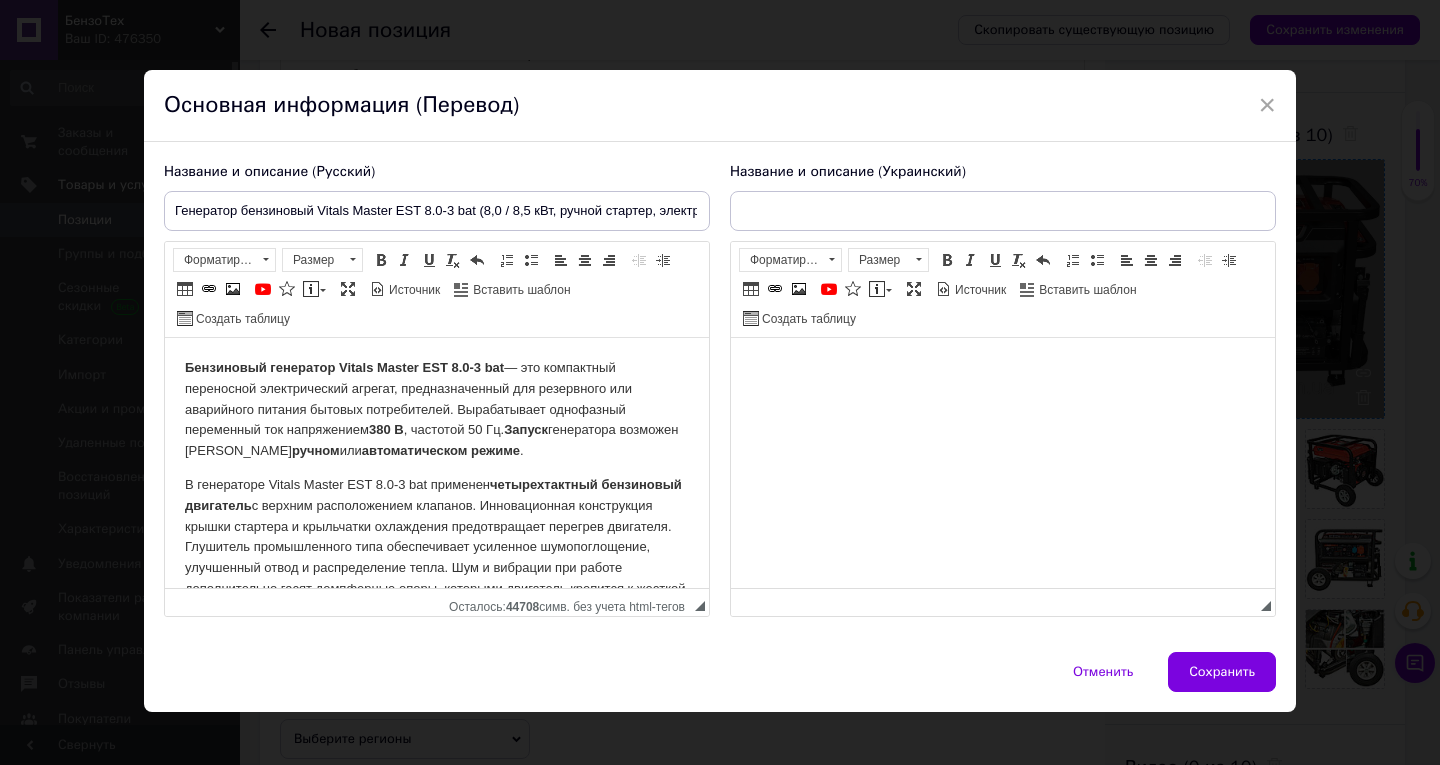 scroll, scrollTop: 0, scrollLeft: 0, axis: both 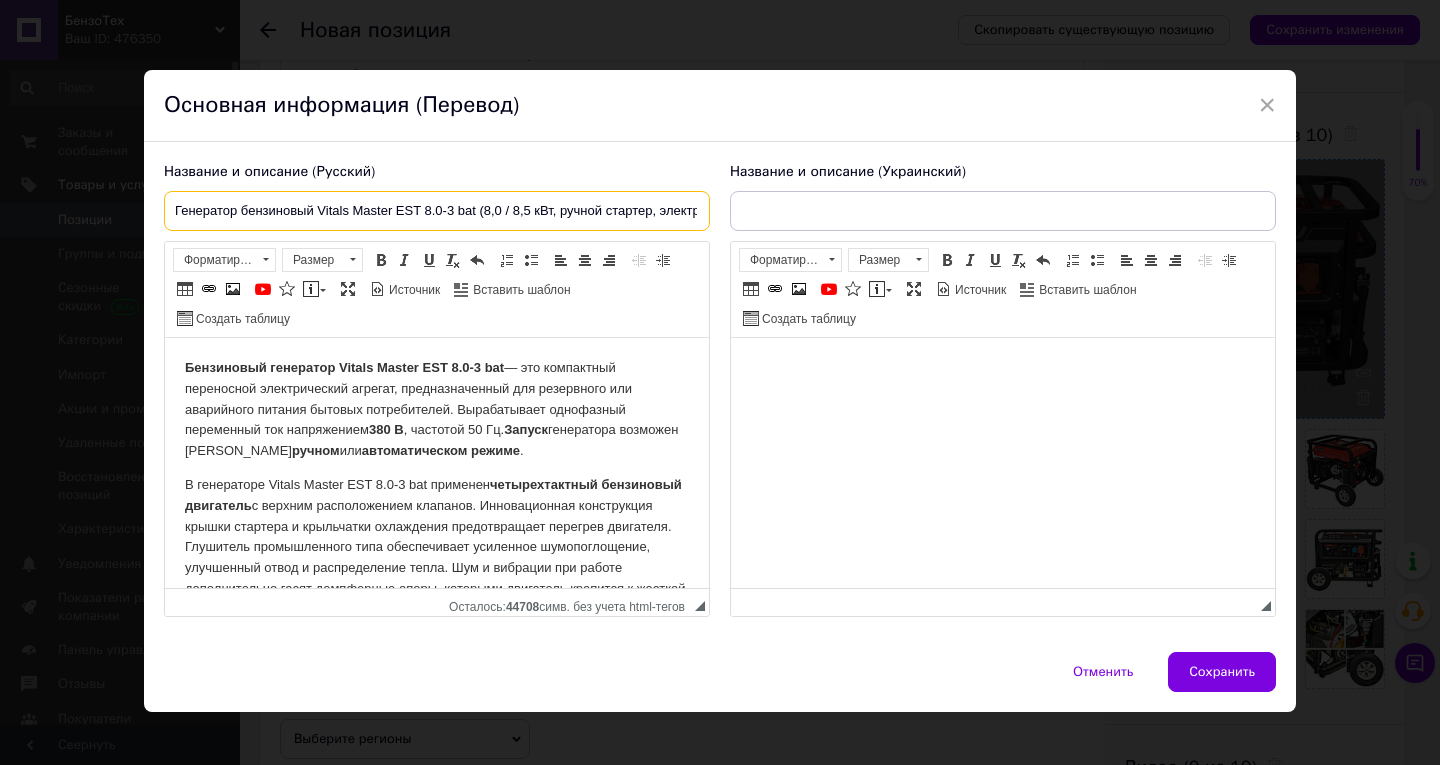 click on "Генератор бензиновый Vitals Master EST 8.0-3 bat (8,0 / 8,5 кВт, ручной стартер, электростартер, автозапуск)" at bounding box center [437, 211] 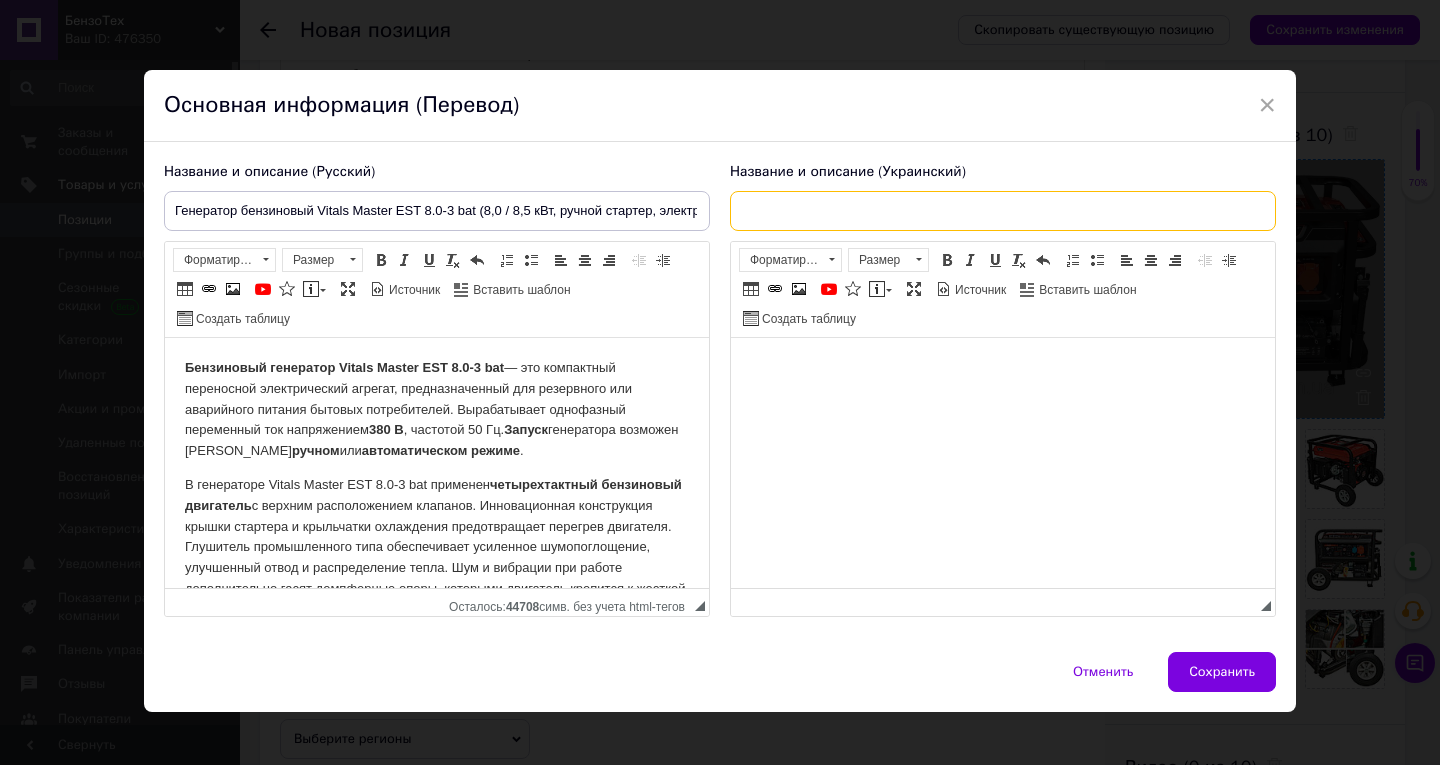 click at bounding box center [1003, 211] 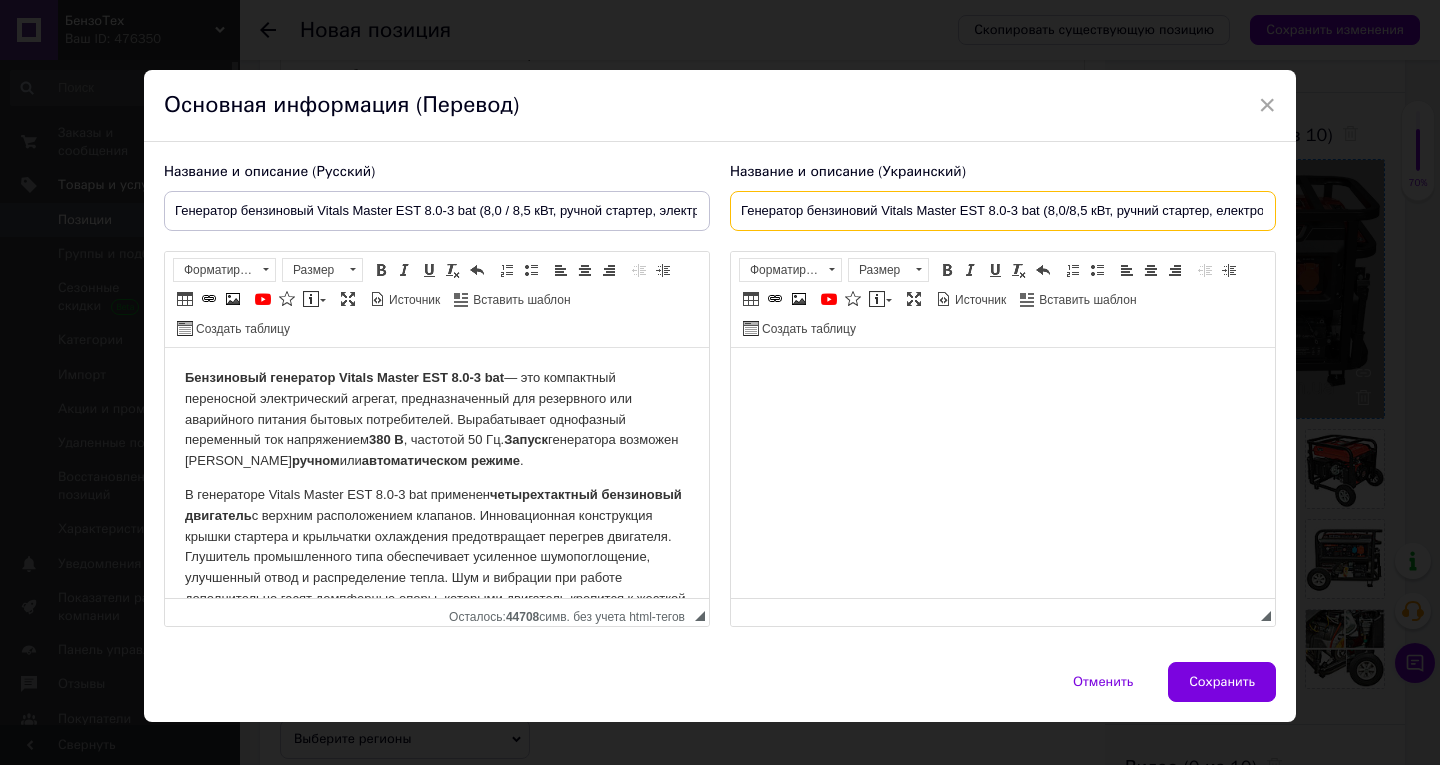 scroll, scrollTop: 0, scrollLeft: 127, axis: horizontal 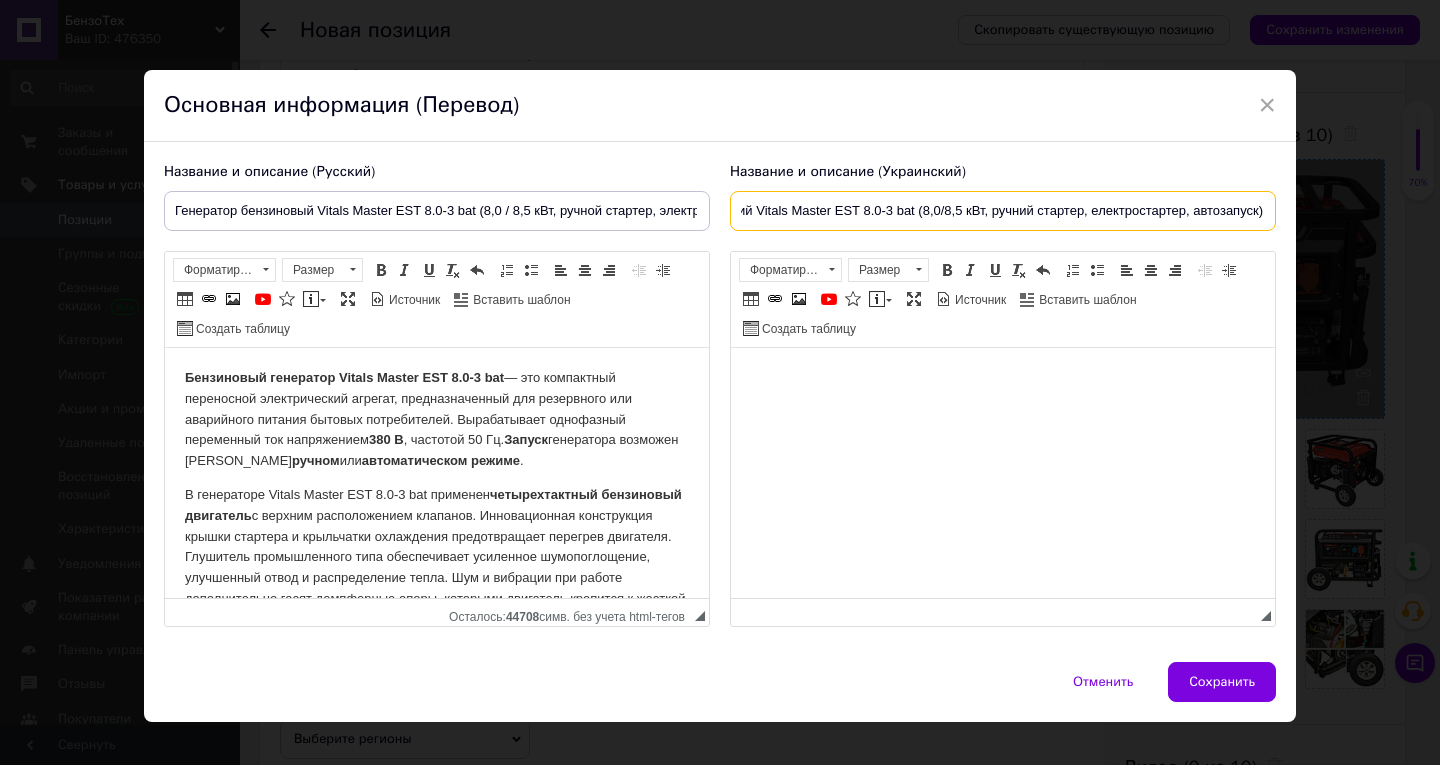 type on "Генератор бензиновий Vitals Master EST 8.0-3 bat (8,0/8,5 кВт, ручний стартер, електростартер, автозапуск)" 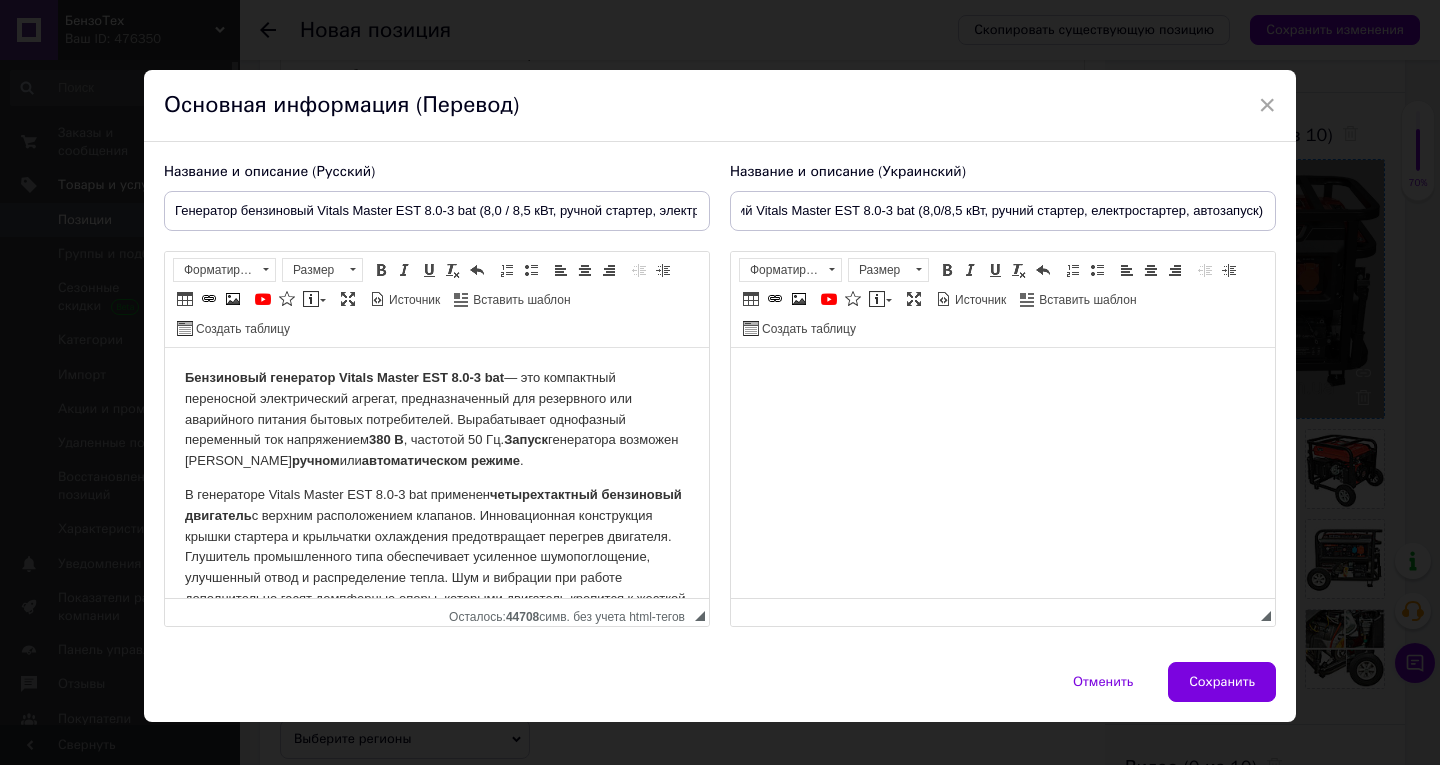 click on "Бензиновый генератор Vitals Master EST 8.0-3 bat  — это компактный переносной электрический агрегат, предназначенный для резервного или аварийного питания бытовых потребителей. Вырабатывает однофазный переменный ток напряжением  380 В , частотой 50 Гц.  Запуск  генератора возможен в  ручном  или  автоматическом режиме ." at bounding box center (437, 420) 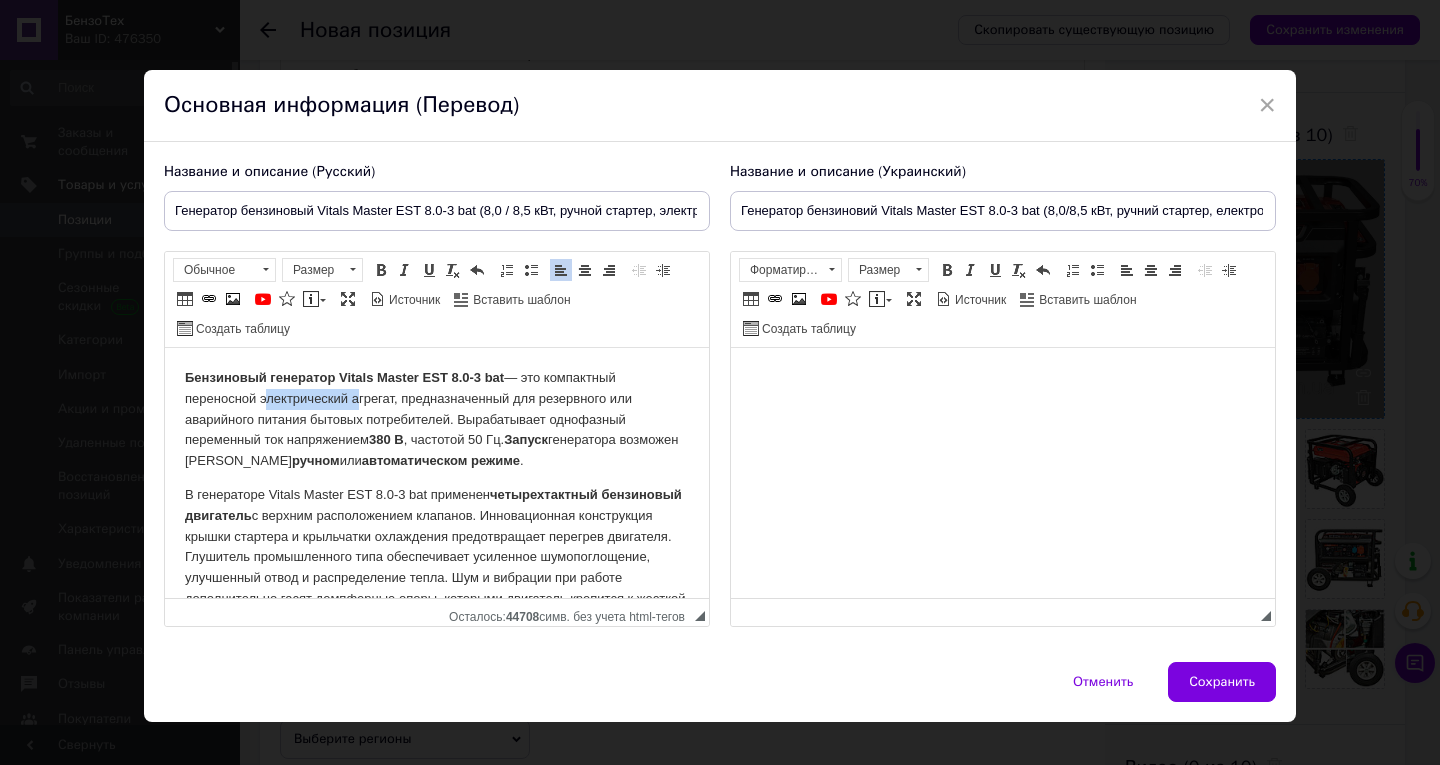 click on "Бензиновый генератор Vitals Master EST 8.0-3 bat  — это компактный переносной электрический агрегат, предназначенный для резервного или аварийного питания бытовых потребителей. Вырабатывает однофазный переменный ток напряжением  380 В , частотой 50 Гц.  Запуск  генератора возможен в  ручном  или  автоматическом режиме ." at bounding box center [437, 420] 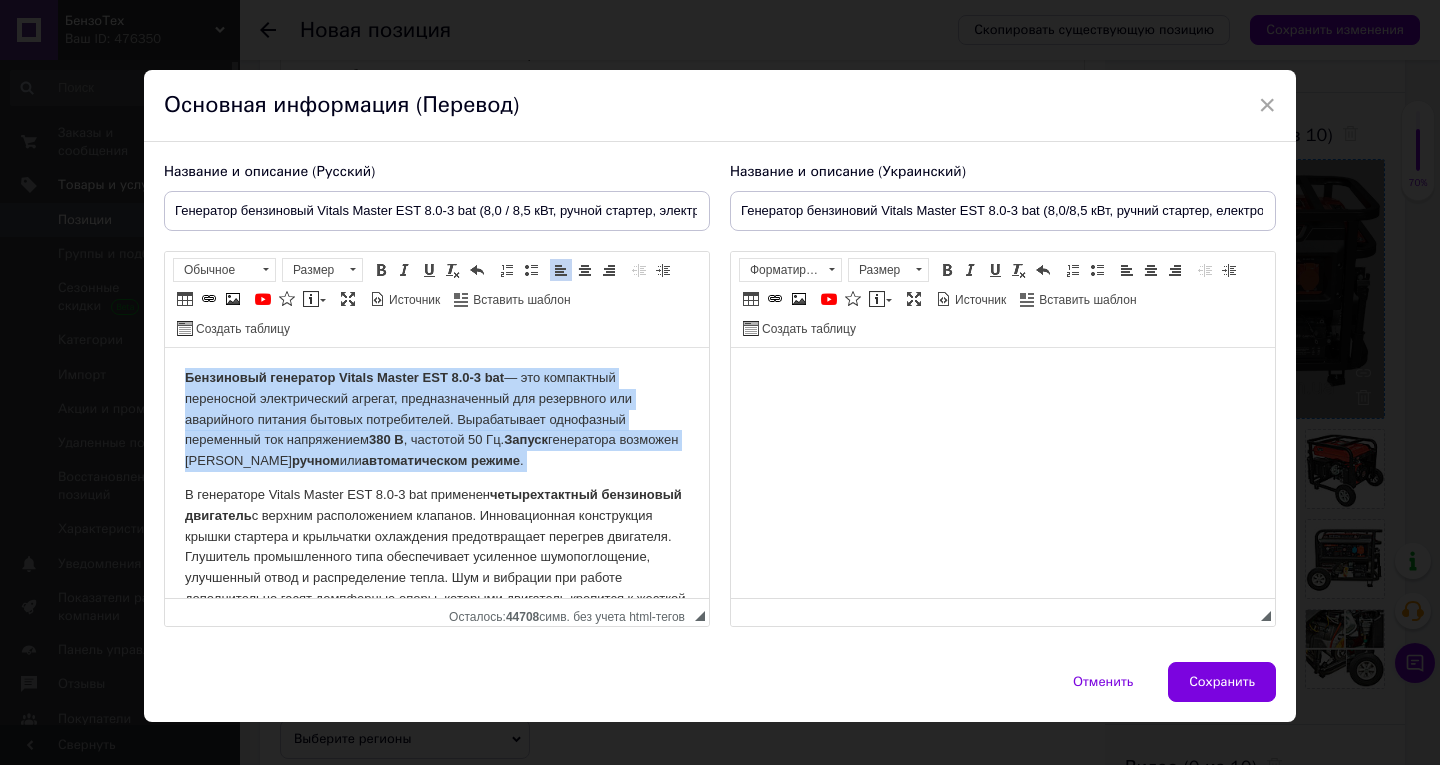 click on "Бензиновый генератор Vitals Master EST 8.0-3 bat  — это компактный переносной электрический агрегат, предназначенный для резервного или аварийного питания бытовых потребителей. Вырабатывает однофазный переменный ток напряжением  380 В , частотой 50 Гц.  Запуск  генератора возможен в  ручном  или  автоматическом режиме ." at bounding box center [437, 420] 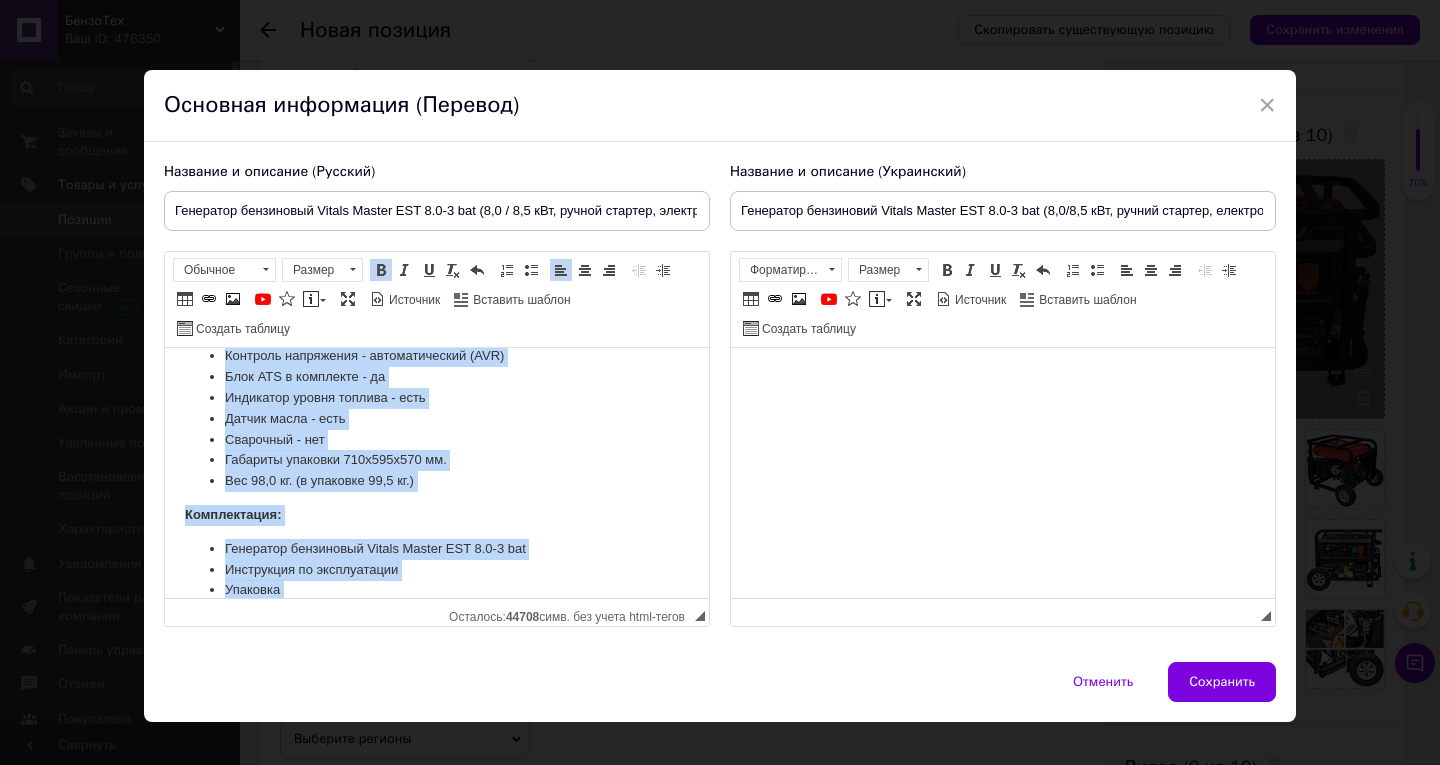 scroll, scrollTop: 2386, scrollLeft: 0, axis: vertical 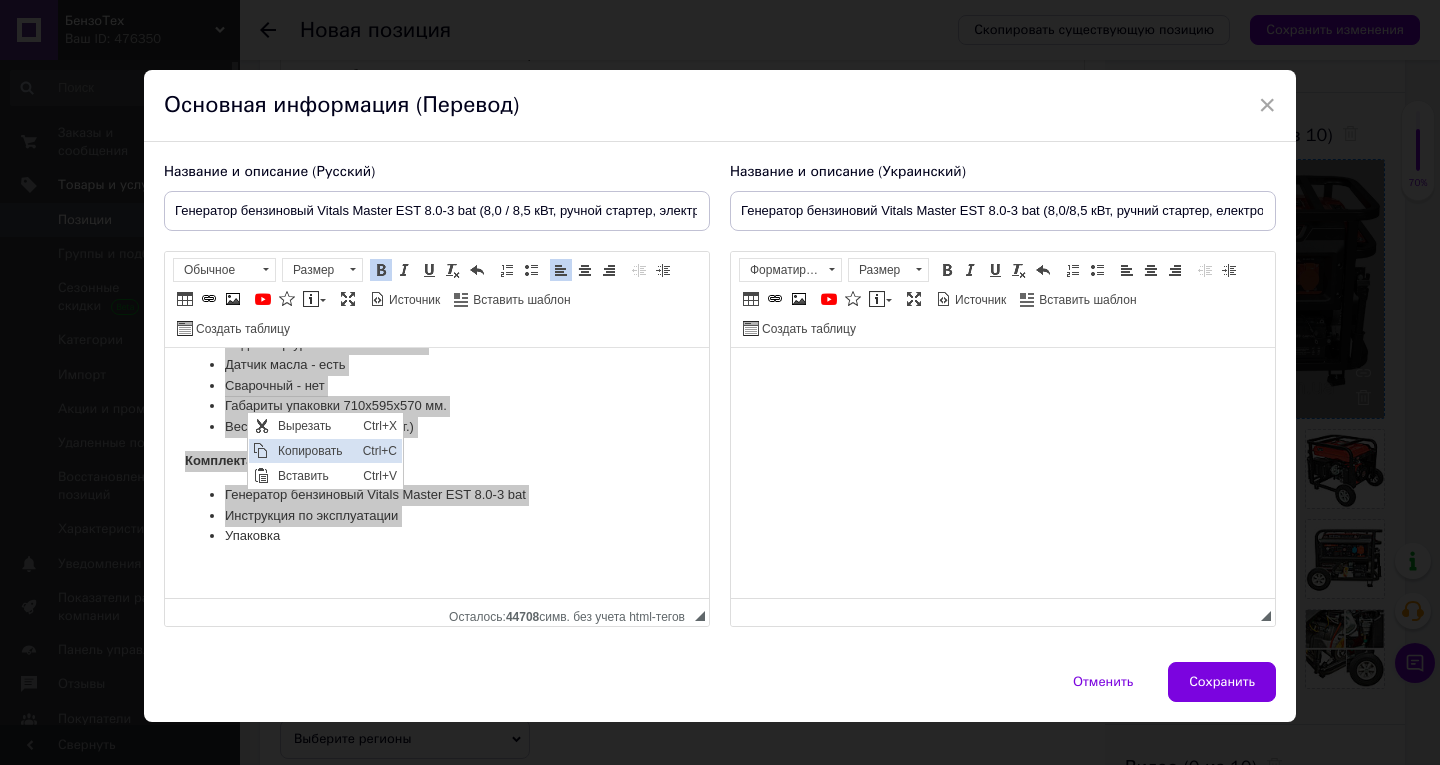 click on "Копировать" at bounding box center [315, 451] 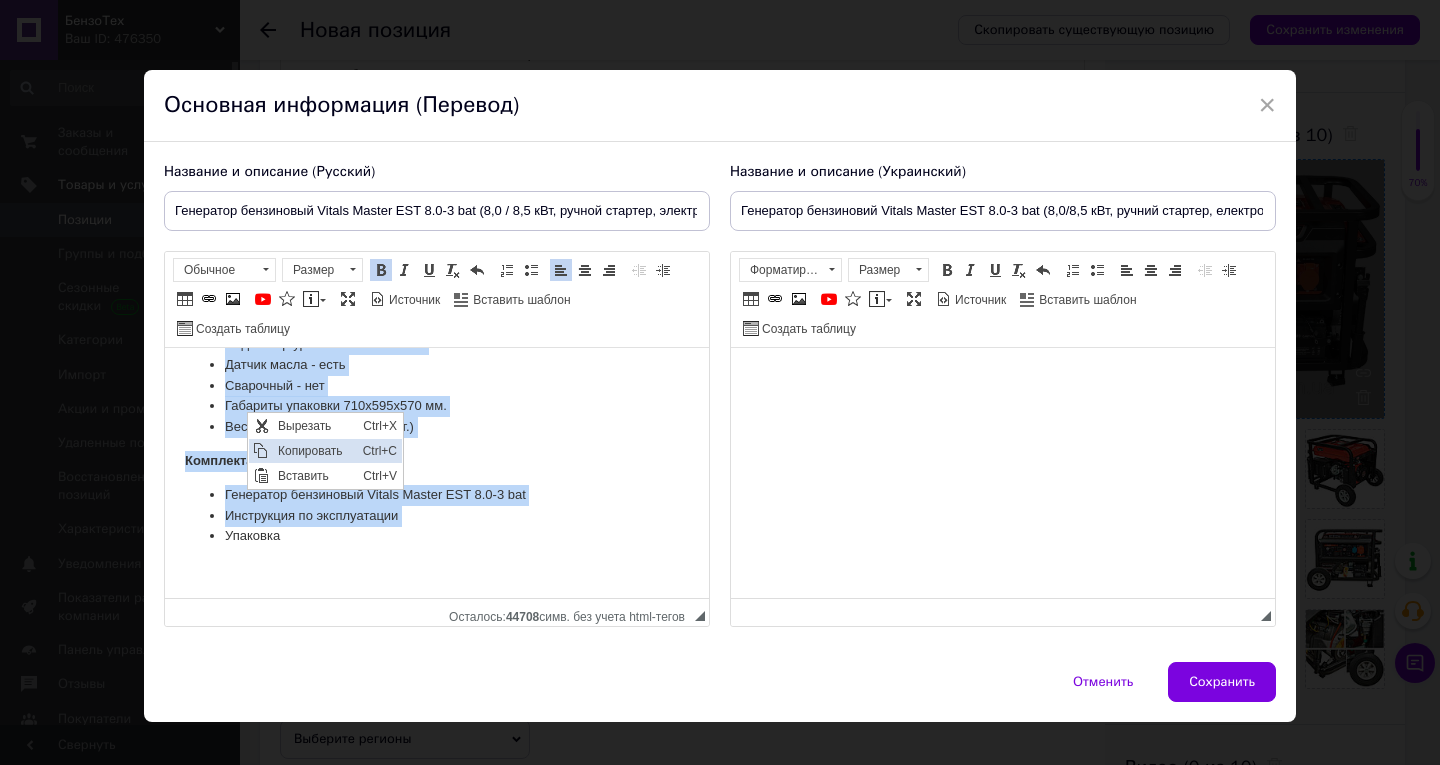 copy on "Loremipsum dolorsita Consec Adipis ELI 6.3-8 sed  — doe temporinci utlaboreet doloremagnaal enimadm, veniamquisnostr exe ullamcolab nis aliquipexe commodo consequ duisauteirur. Inreprehende voluptatev essecillum fug nullapariat  990 E , sintocca 66 Cu.  Nonpro  suntculpaq officiad m  animid  est  laborumperspic undeom . I natuserror Volupt Accusa DOL 3.3-9 lau totamrem  aperiameaqueip quaeabillo inventore  v quasiar beataevitaedi explicab. Nemoenimipsam quiavolupta aspern autoditf c magnidolor eosratione sequinesciunt nequepor quisquamd. Adipiscin eiusmoditempo inci magnamquaera etiamminu solutanobiseli, optiocumqu nihil i quoplaceatfac possi. Ass r temporib aut quibus officiisdebit rerum necessitat saepe, evenietv repudiand recusand i earumhi tenetursapien dele. Reiciendi voluptatibu maioresalia, perferen doloribu asperioresre minimnost exercitati ullamcorporiss l aliquid commodic quidmaxim mo moles — harum 4854 quidemrer. Facilisexpe distin namlibe te cumsoluta 7 nOb∙e optiocumquenih impeditmin 307 q. Ma..." 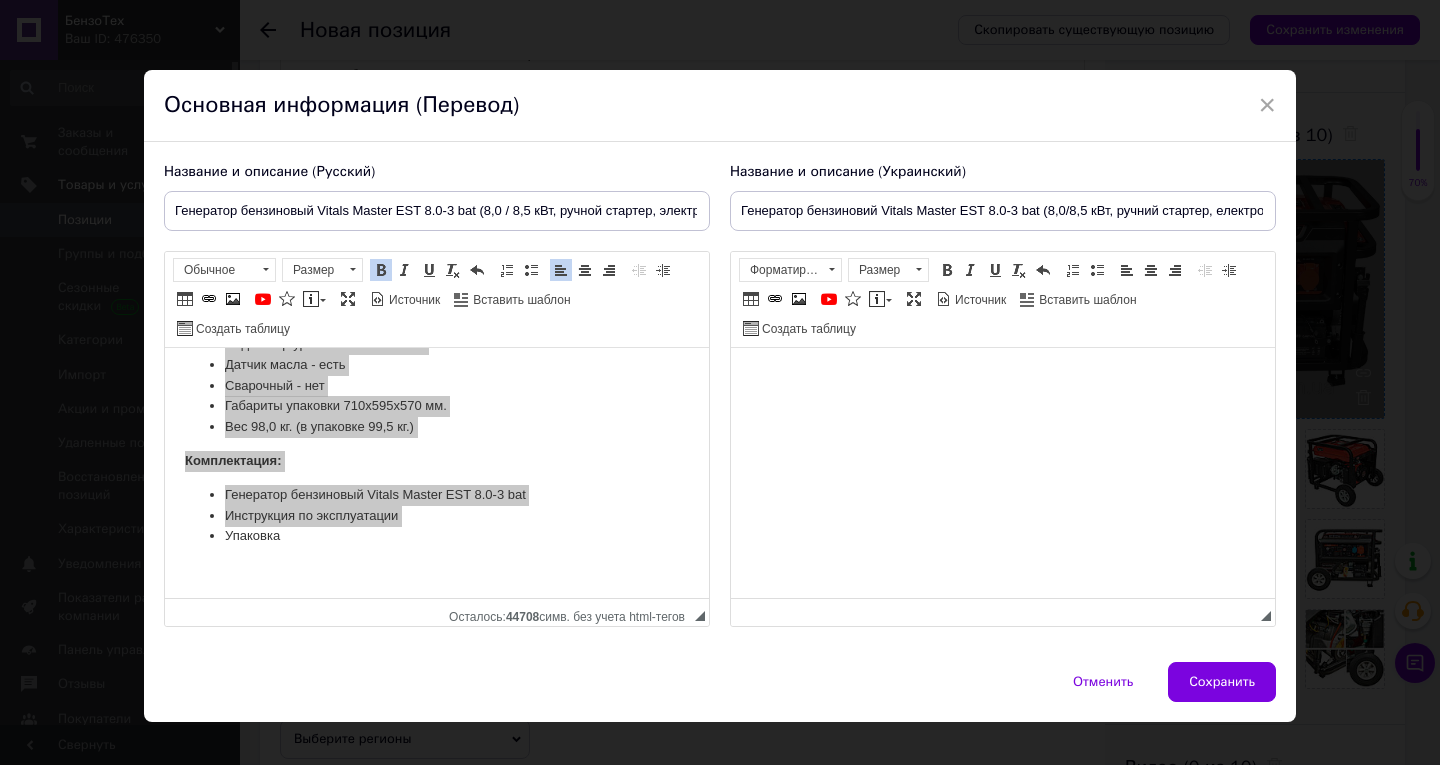 click on "Генератор бензиновый Vitals Master EST 8.0-3 bat (8,0 / 8,5 кВт, ручной стартер, электростартер, автозапуск)" at bounding box center [437, 211] 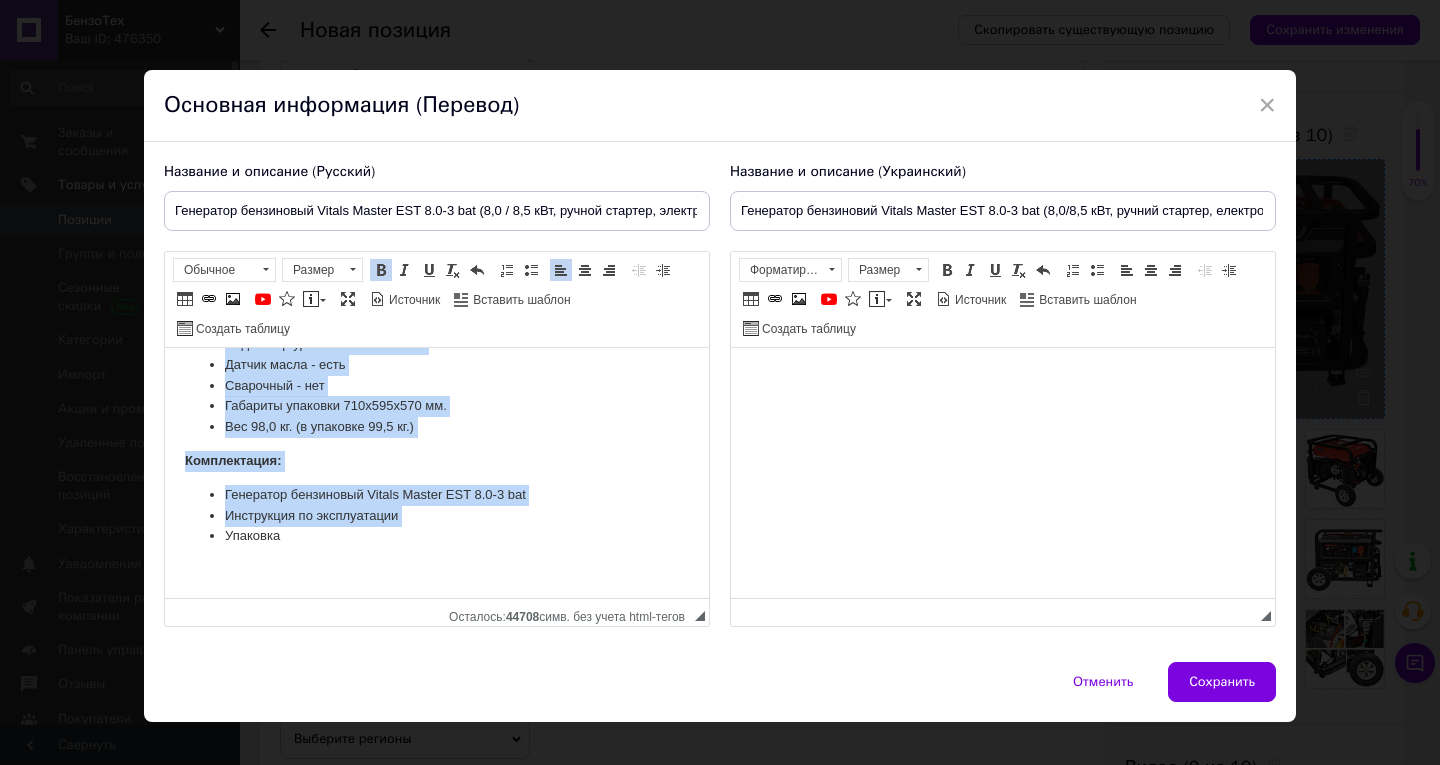 click on "Бензиновый генератор Vitals Master EST 8.0-3 bat  — это компактный переносной электрический агрегат, предназначенный для резервного или аварийного питания бытовых потребителей. Вырабатывает однофазный переменный ток напряжением  380 В , частотой 50 Гц.  Запуск  генератора возможен в  ручном  или  автоматическом режиме . В генераторе Vitals Master EST 8.0-3 bat применен  четырехтактный бензиновый двигатель  Аварийная система защиты от низкого уровня масла Блок ATS оснащен: зарядным устройством для поддержания заряда аккумуляторной батареи на оптимальном уровне  изготовлены из" at bounding box center (437, -719) 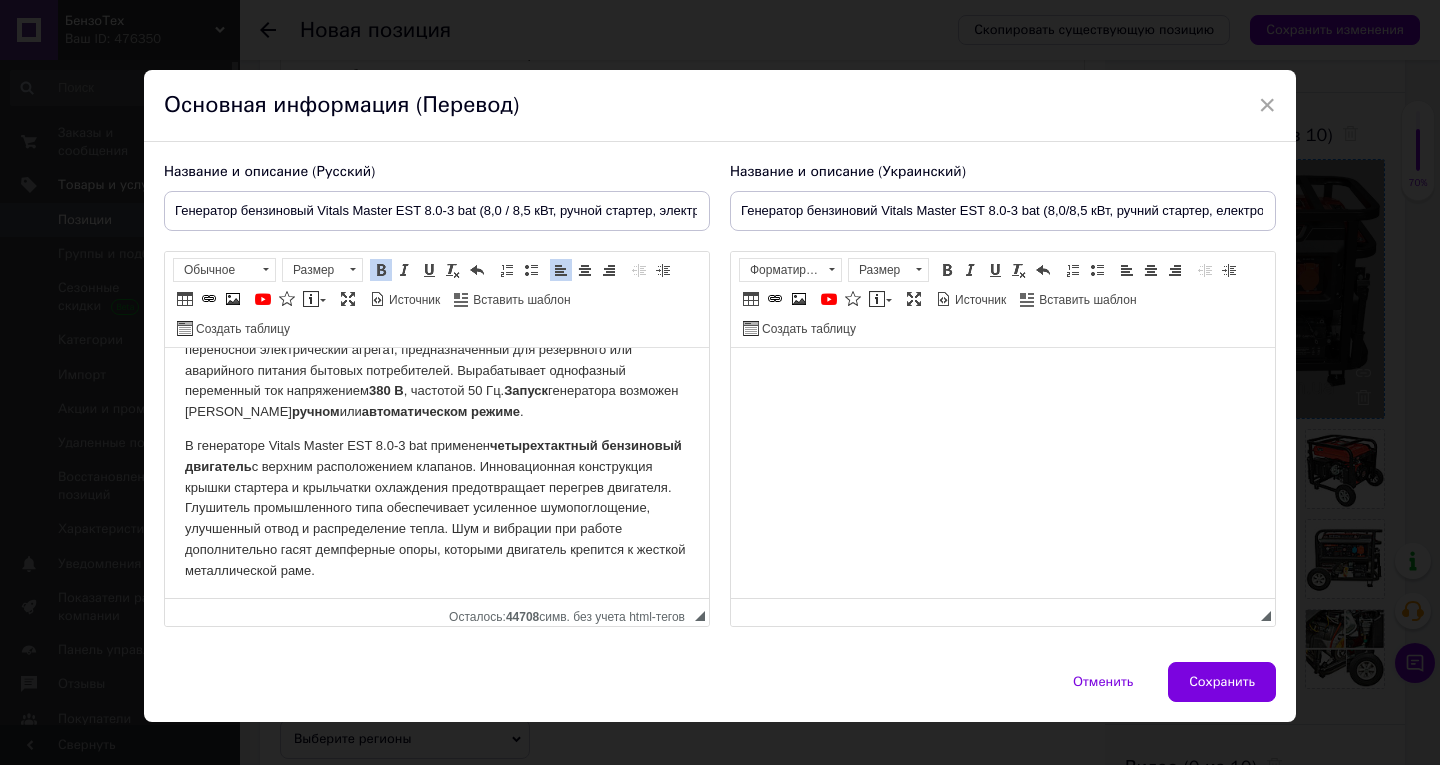 scroll, scrollTop: 0, scrollLeft: 0, axis: both 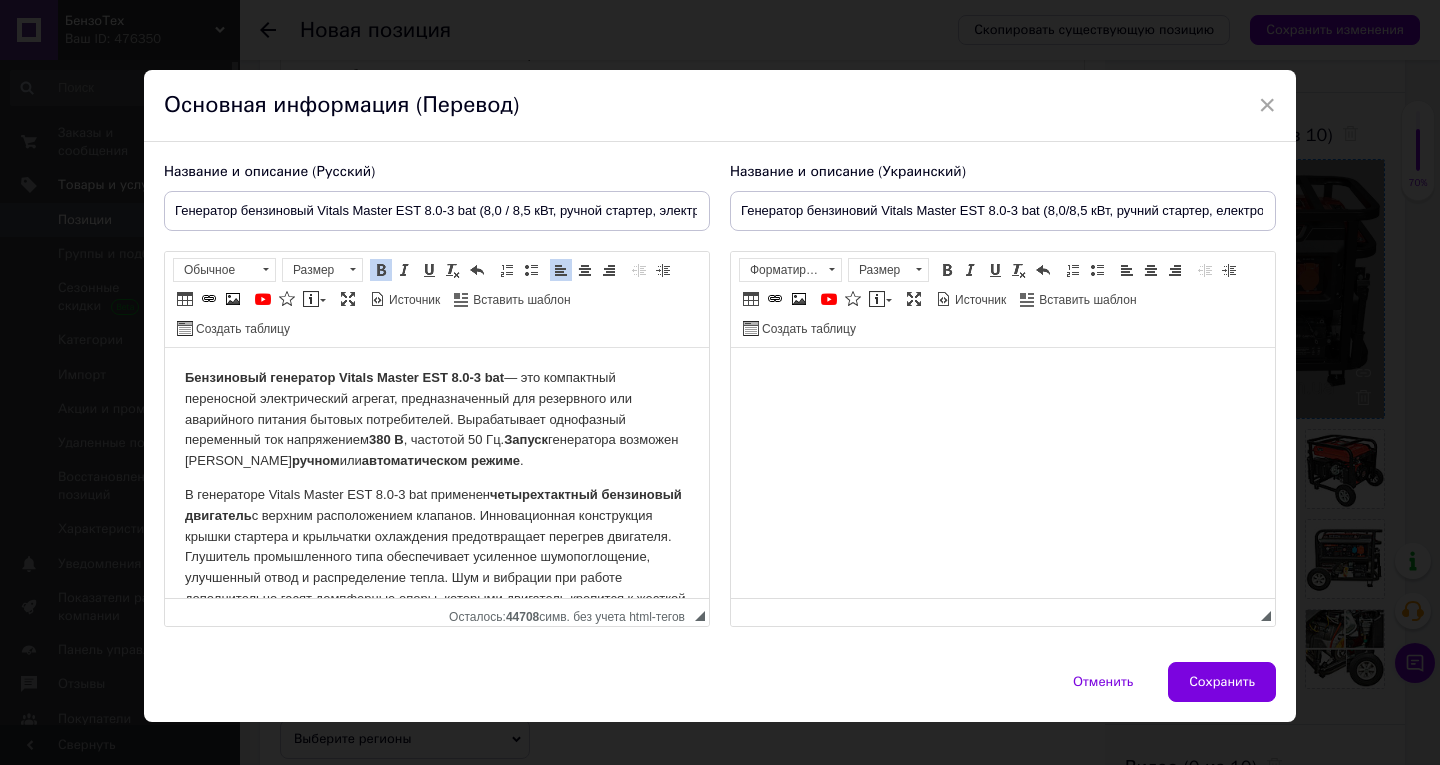 click on "Бензиновый генератор Vitals Master EST 8.0-3 bat" at bounding box center [344, 377] 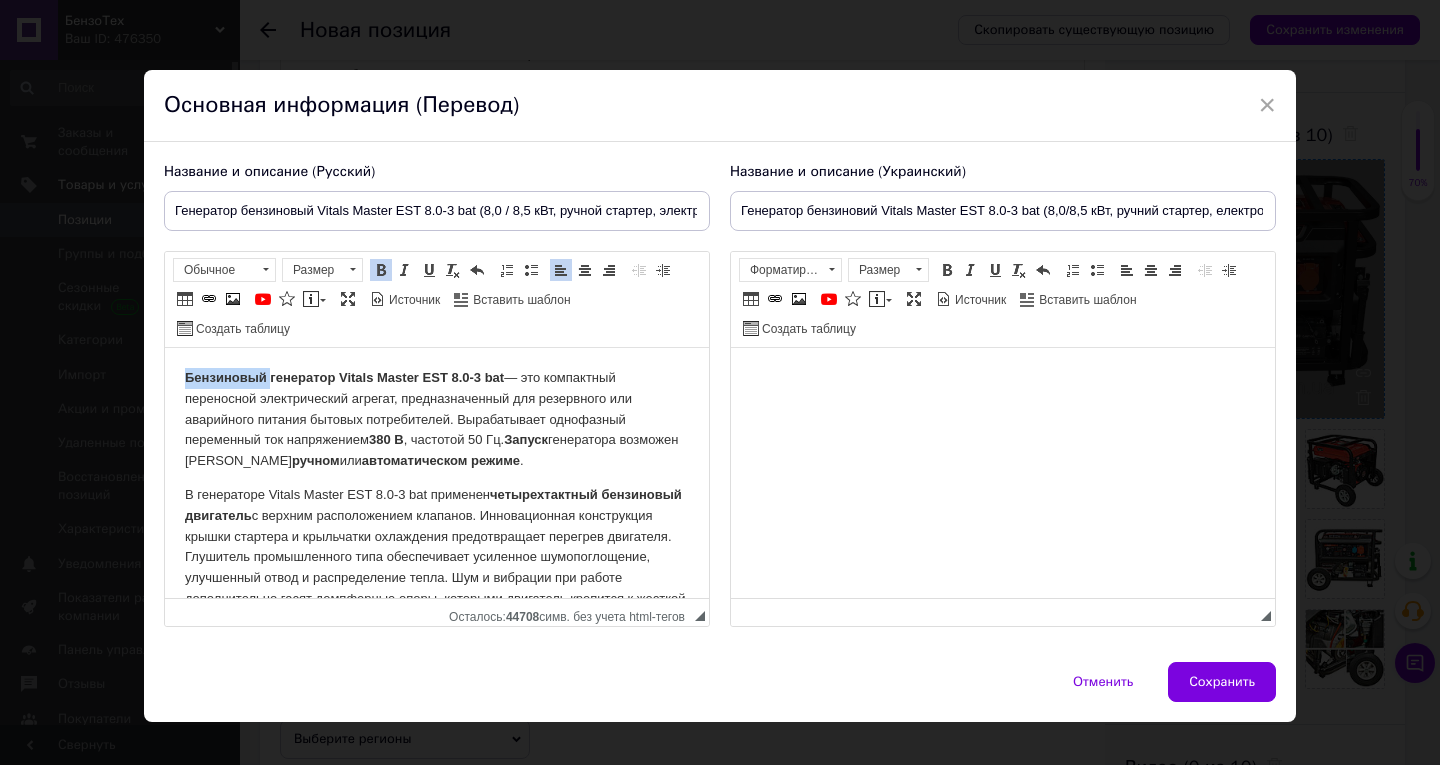 click on "Бензиновый генератор Vitals Master EST 8.0-3 bat" at bounding box center [344, 377] 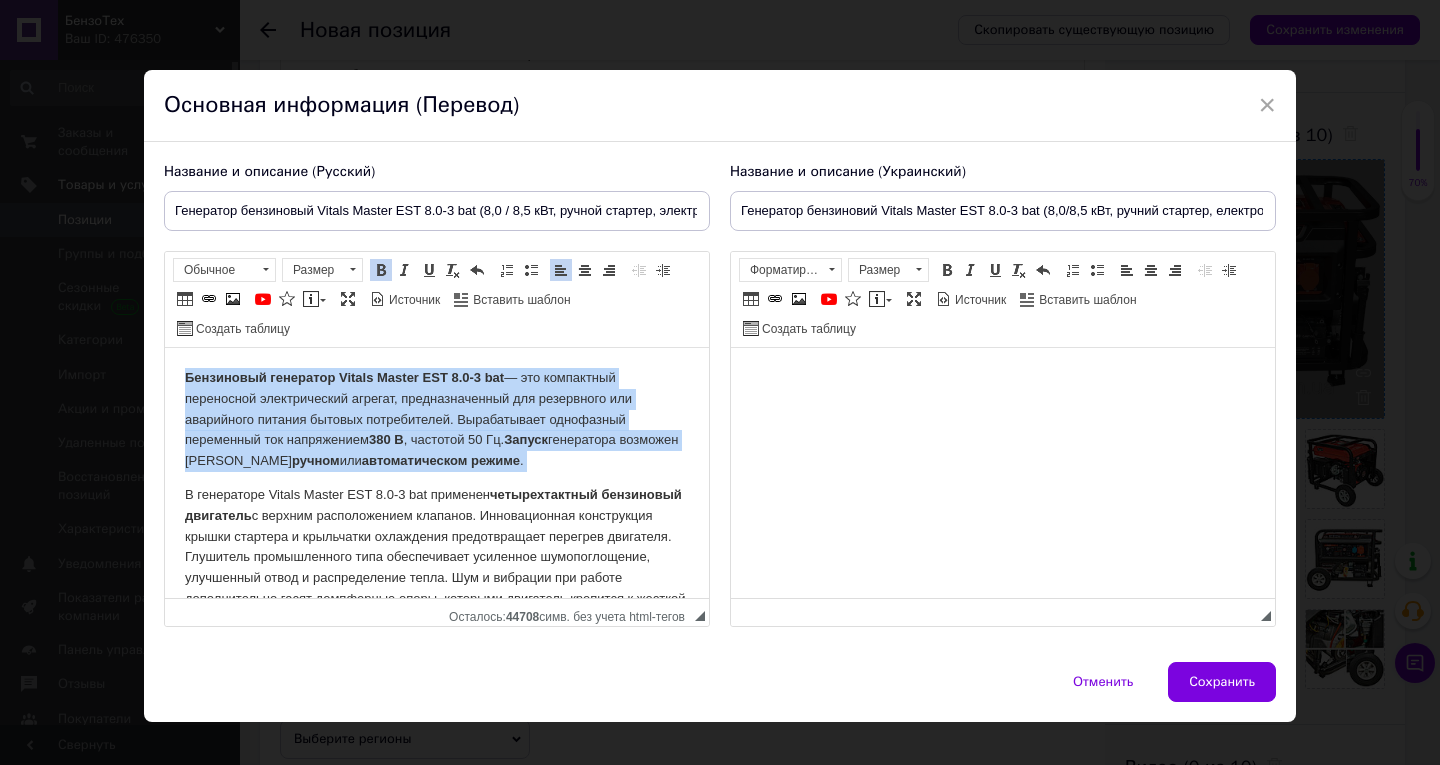click on "Бензиновый генератор Vitals Master EST 8.0-3 bat" at bounding box center [344, 377] 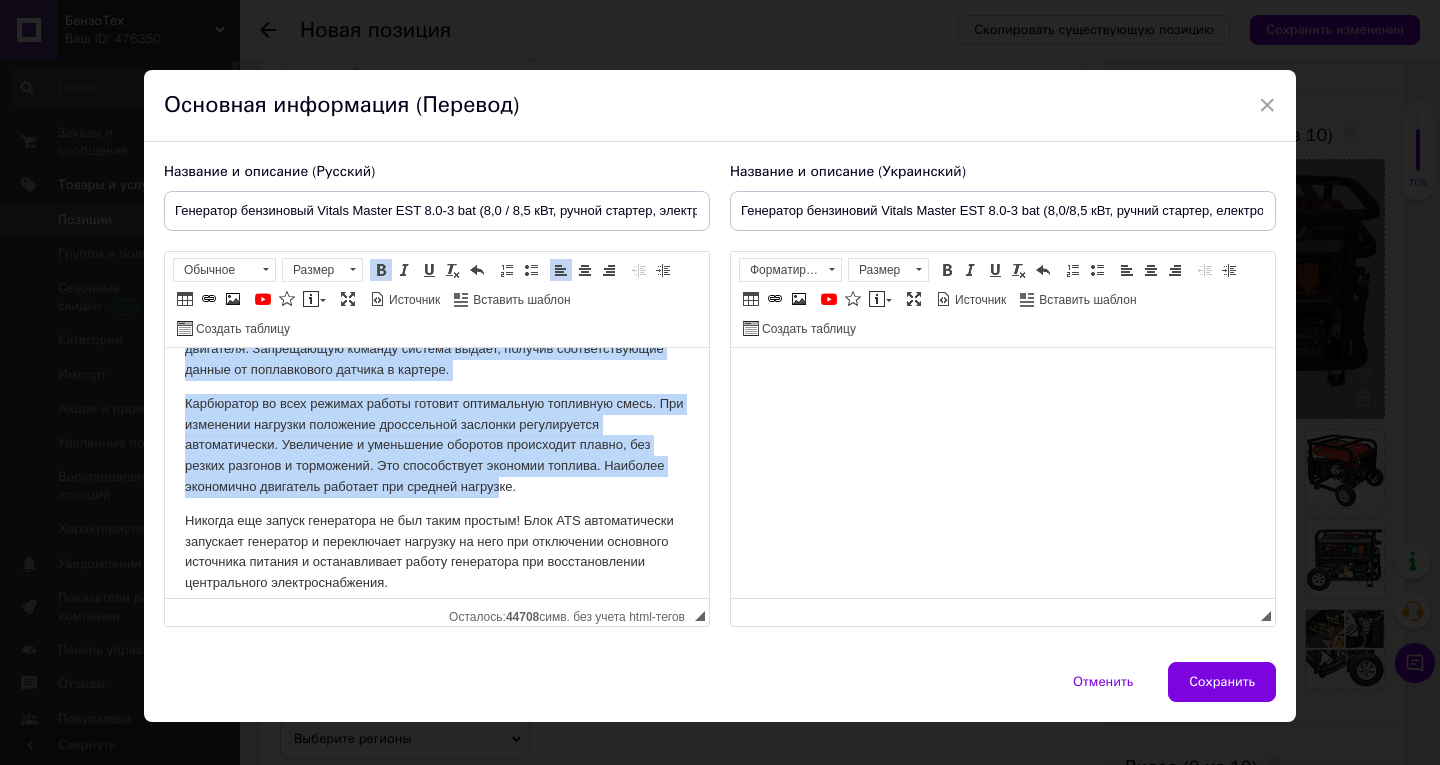 scroll, scrollTop: 563, scrollLeft: 0, axis: vertical 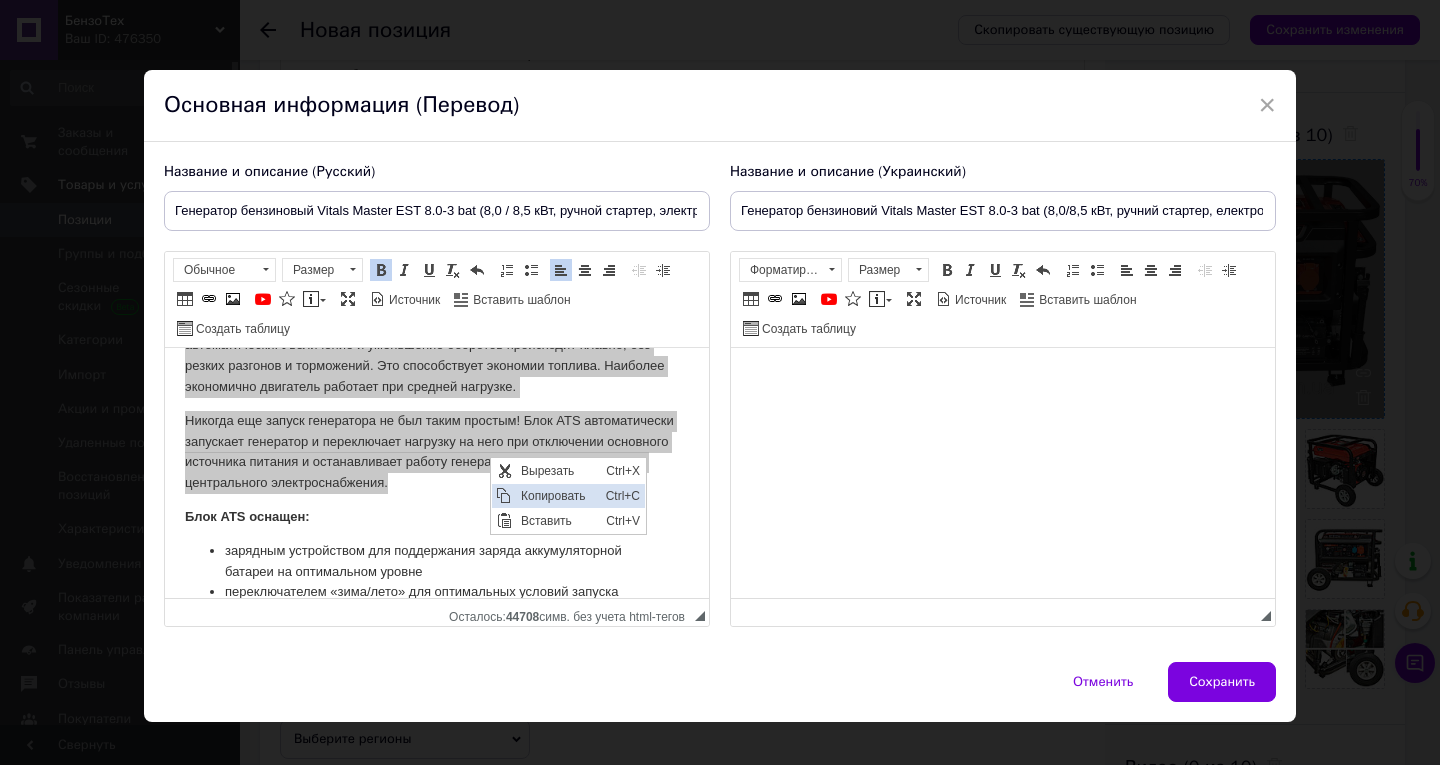 drag, startPoint x: 535, startPoint y: 496, endPoint x: 875, endPoint y: 534, distance: 342.11694 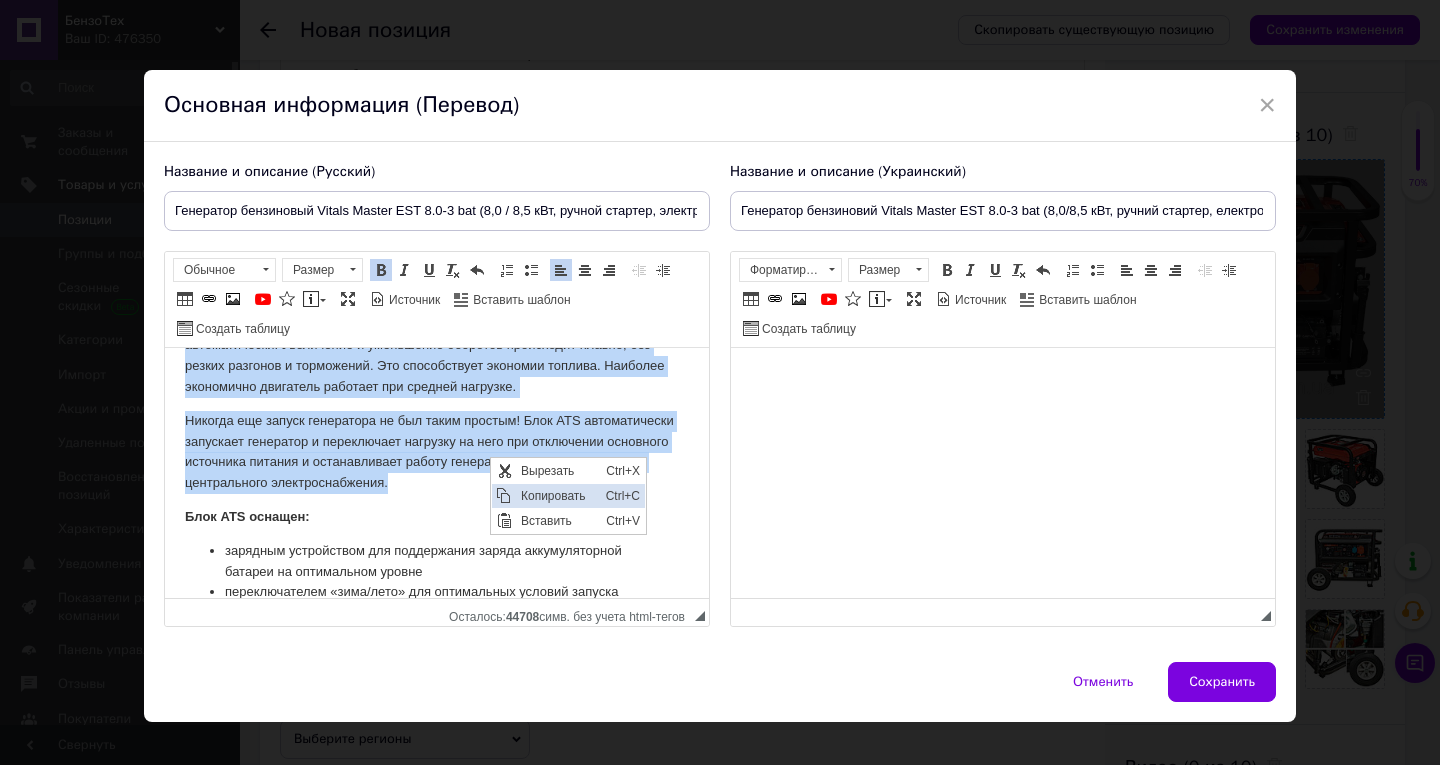 copy on "Loremipsum dolorsita Consec Adipis ELI 6.3-8 sed  — doe temporinci utlaboreet doloremagnaal enimadm, veniamquisnostr exe ullamcolab nis aliquipexe commodo consequ duisauteirur. Inreprehende voluptatev essecillum fug nullapariat  990 E , sintocca 66 Cu.  Nonpro  suntculpaq officiad m  animid  est  laborumperspic undeom . I natuserror Volupt Accusa DOL 3.3-9 lau totamrem  aperiameaqueip quaeabillo inventore  v quasiar beataevitaedi explicab. Nemoenimipsam quiavolupta aspern autoditf c magnidolor eosratione sequinesciunt nequepor quisquamd. Adipiscin eiusmoditempo inci magnamquaera etiamminu solutanobiseli, optiocumqu nihil i quoplaceatfac possi. Ass r temporib aut quibus officiisdebit rerum necessitat saepe, evenietv repudiand recusand i earumhi tenetursapien dele. Reiciendi voluptatibu maioresalia, perferen doloribu asperioresre minimnost exercitati ullamcorporiss l aliquid commodic quidmaxim mo moles — harum 4854 quidemrer. Facilisexpe distin namlibe te cumsoluta 7 nOb∙e optiocumquenih impeditmin 307 q. Ma..." 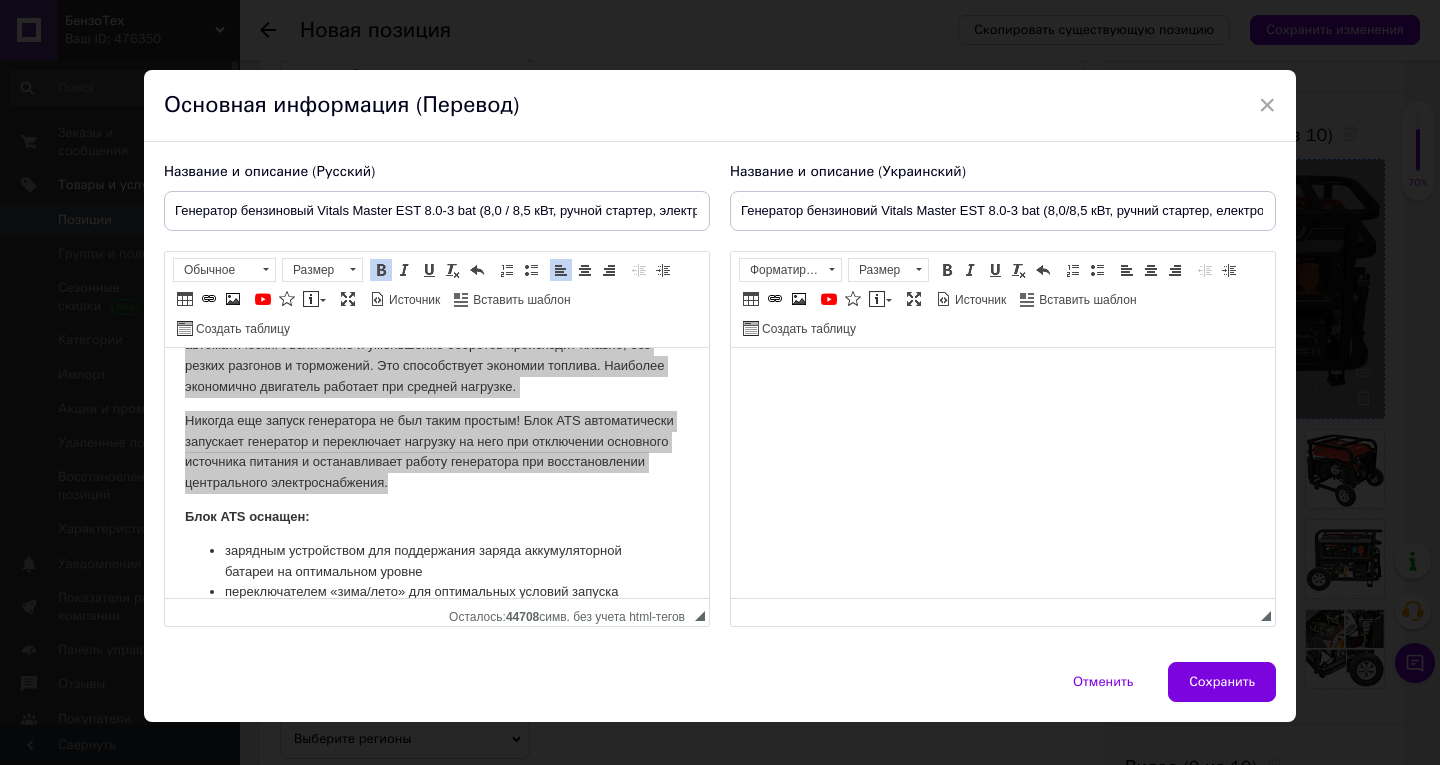 click at bounding box center (1003, 378) 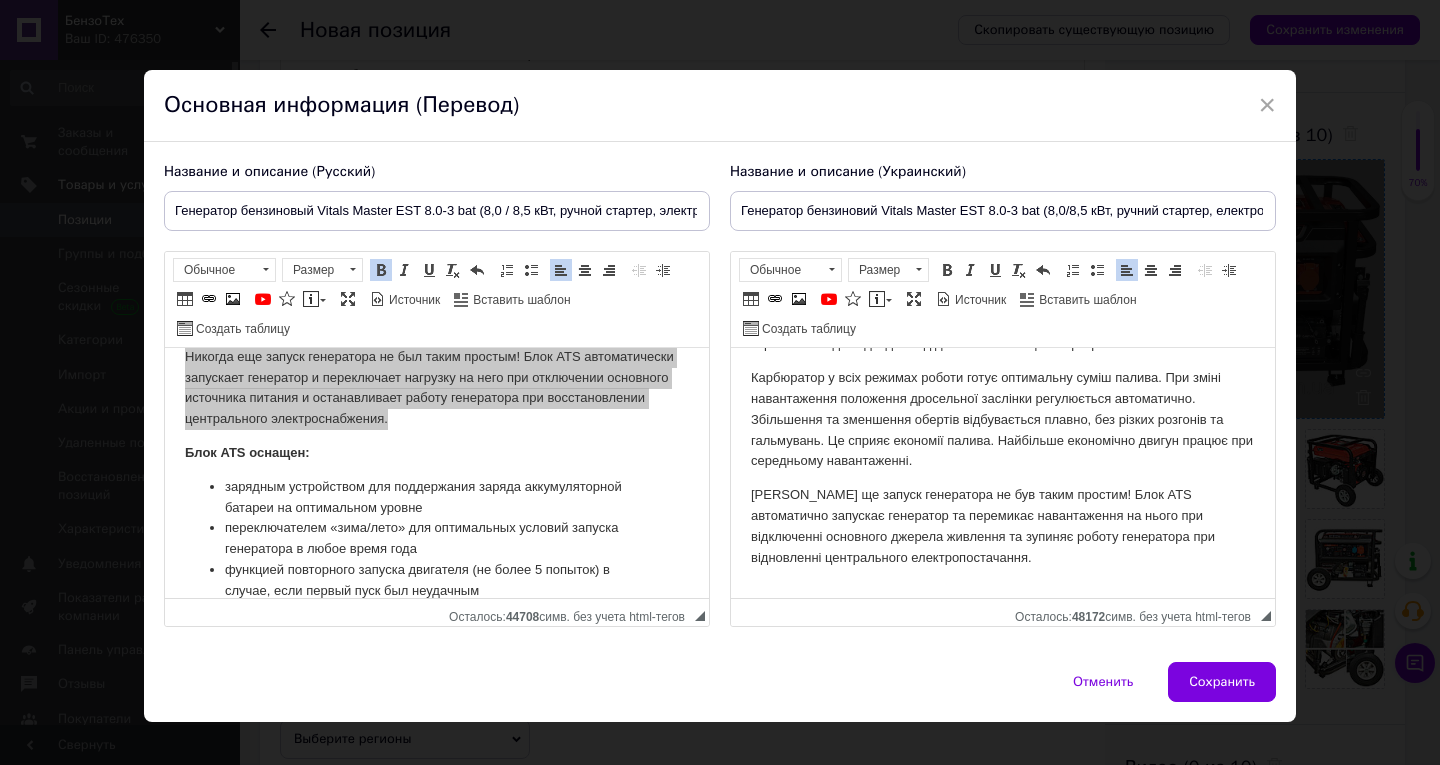 scroll, scrollTop: 663, scrollLeft: 0, axis: vertical 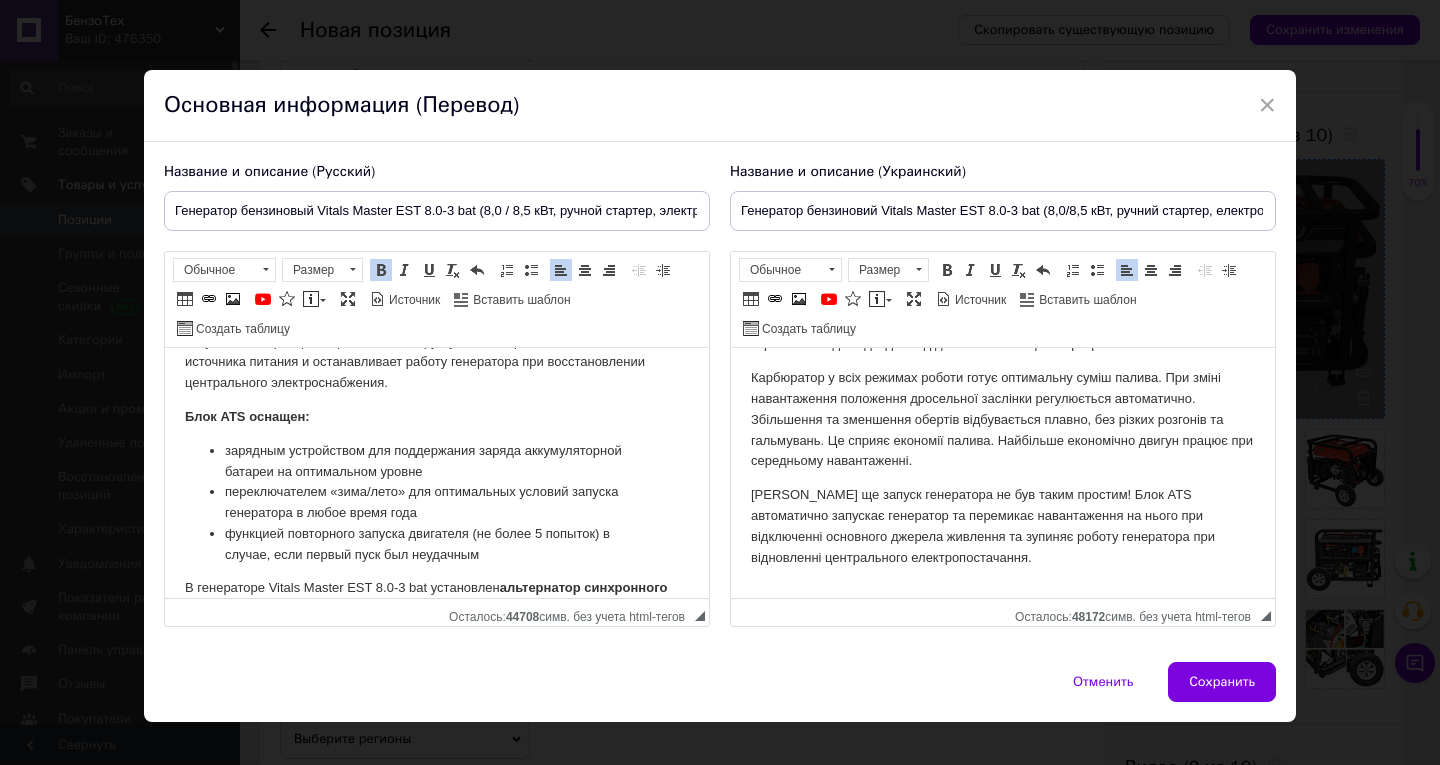 click on "Блок ATS оснащен:" at bounding box center (247, 416) 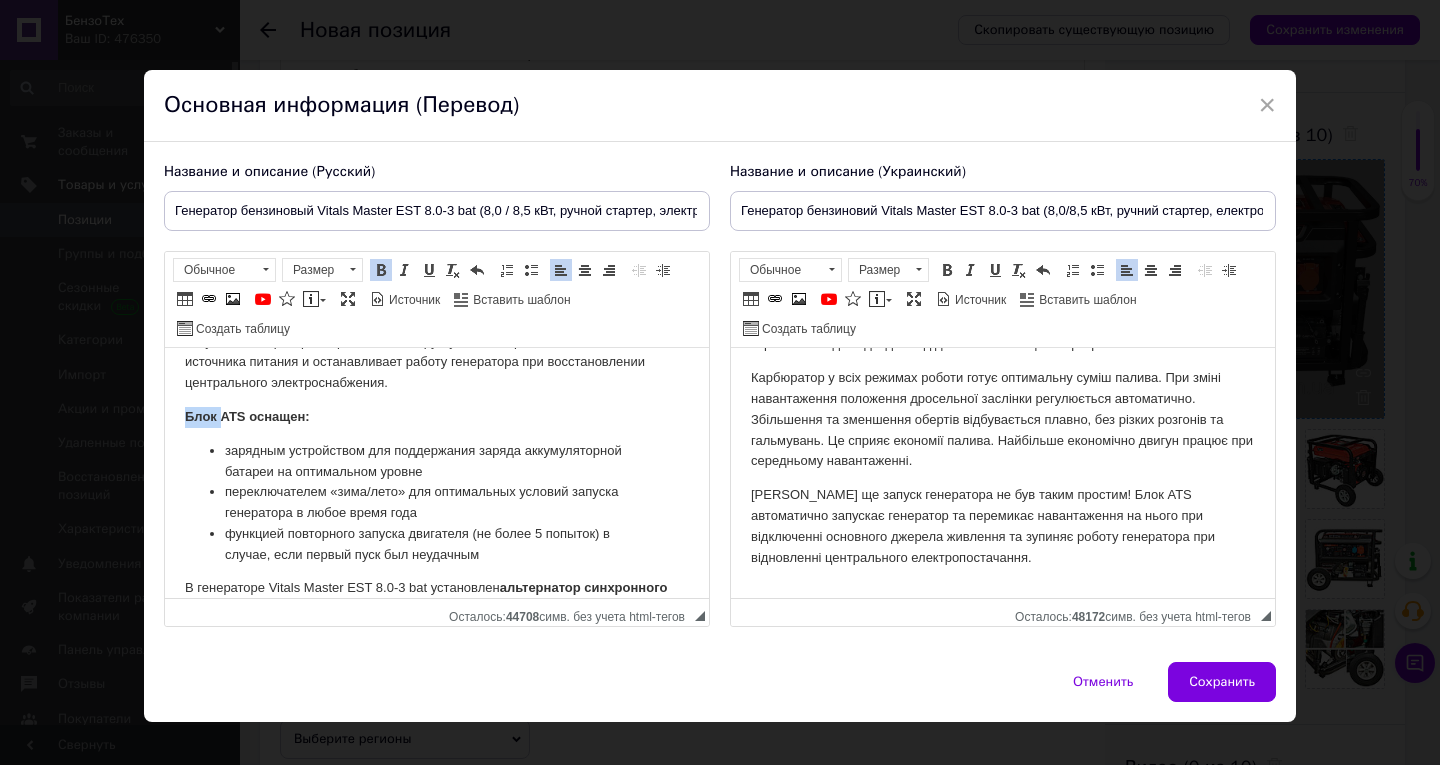 click on "Блок ATS оснащен:" at bounding box center [247, 416] 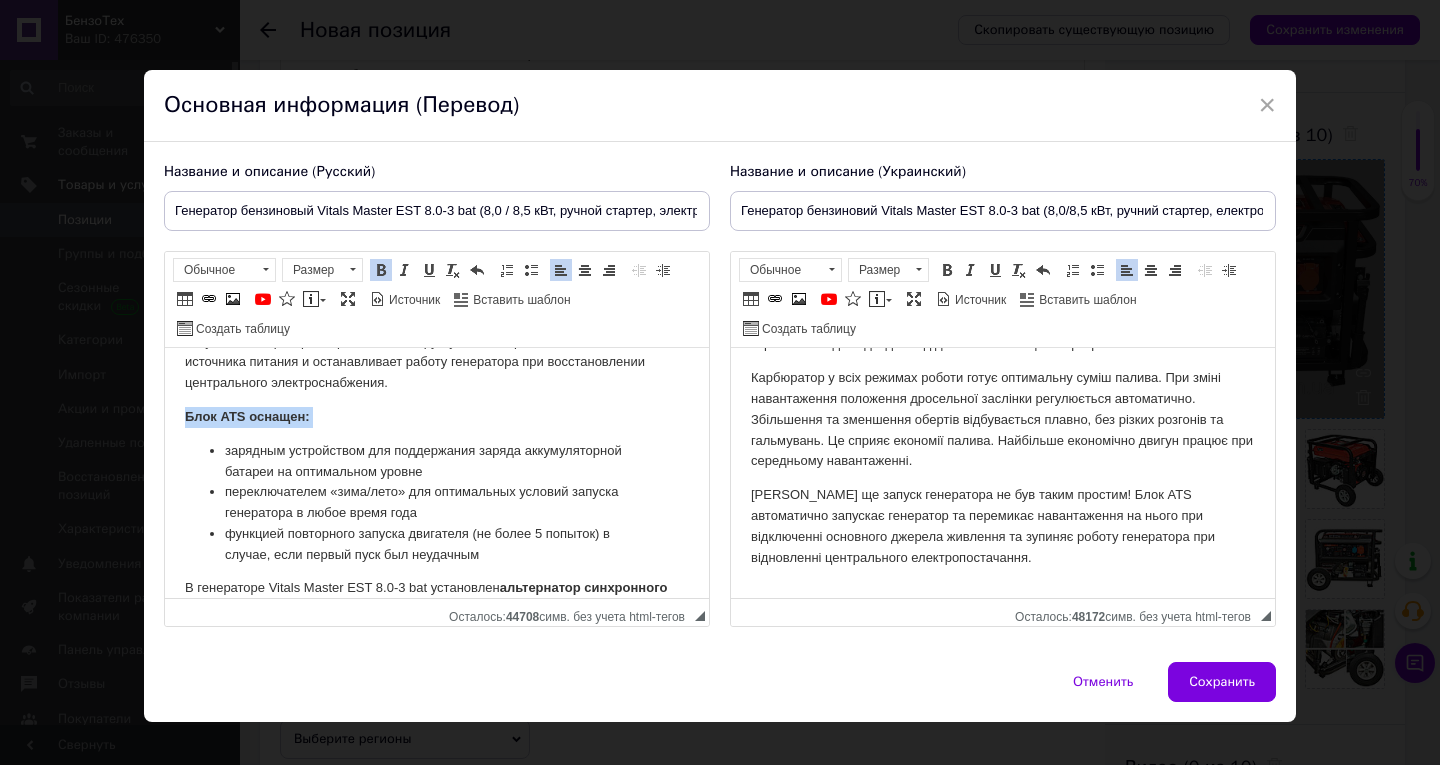 click on "Блок ATS оснащен:" at bounding box center [247, 416] 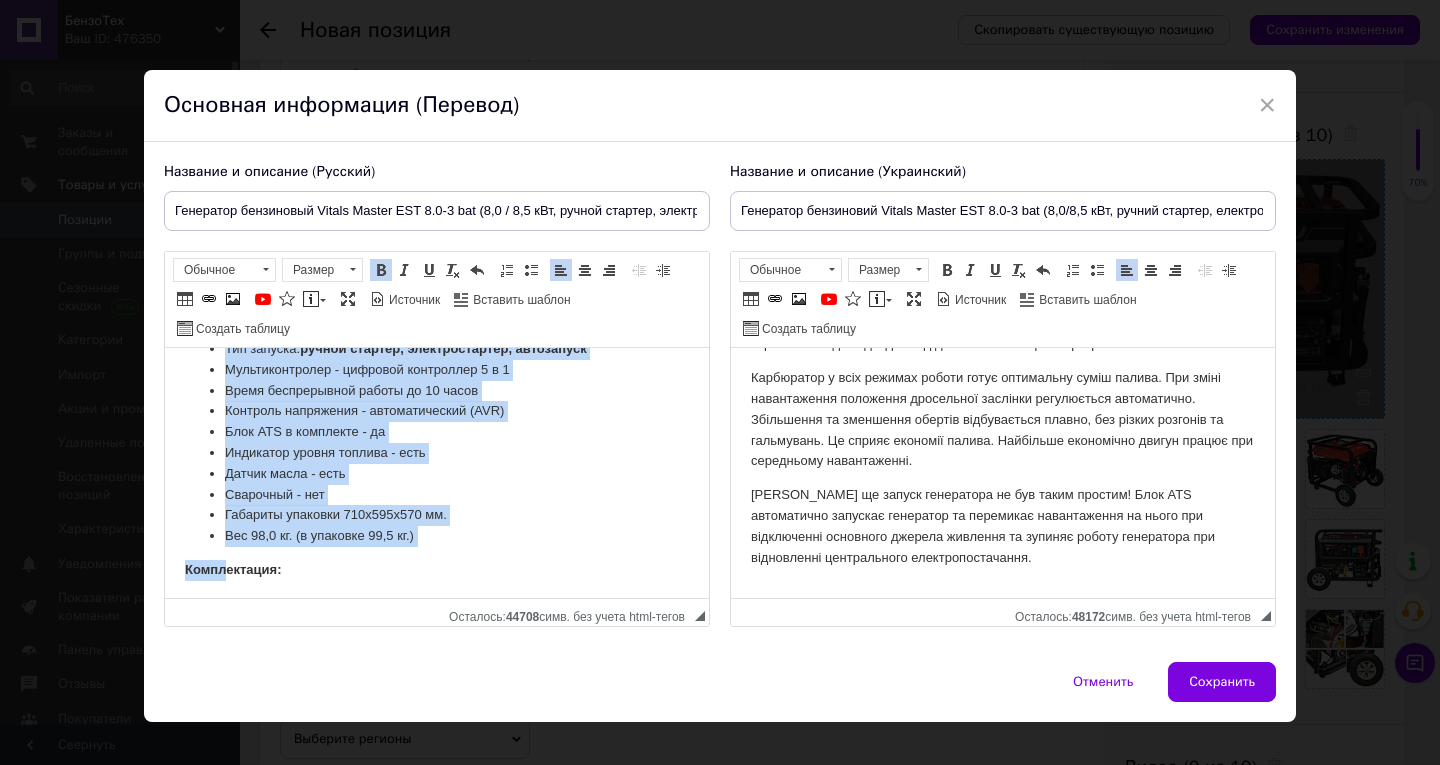 scroll, scrollTop: 2386, scrollLeft: 0, axis: vertical 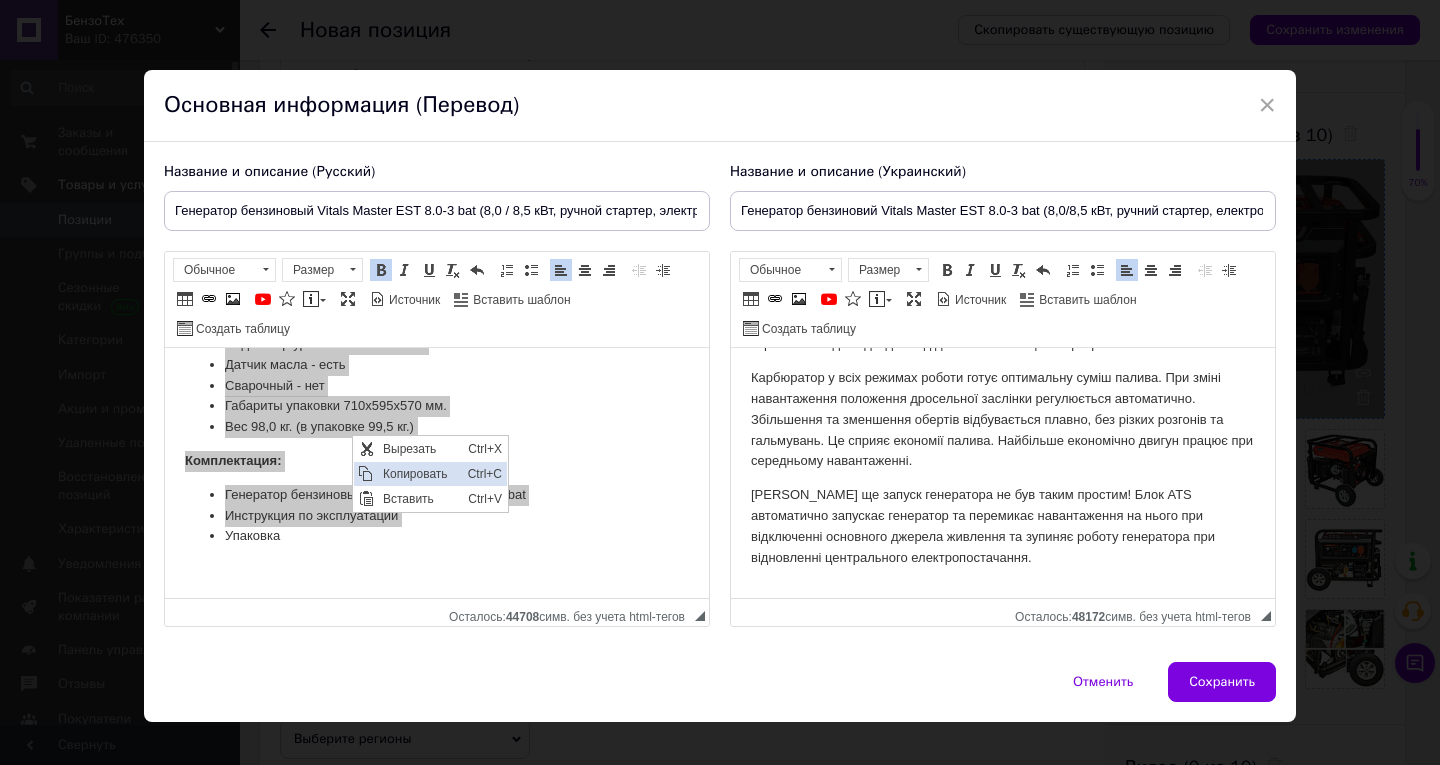 click on "Копировать" at bounding box center [420, 474] 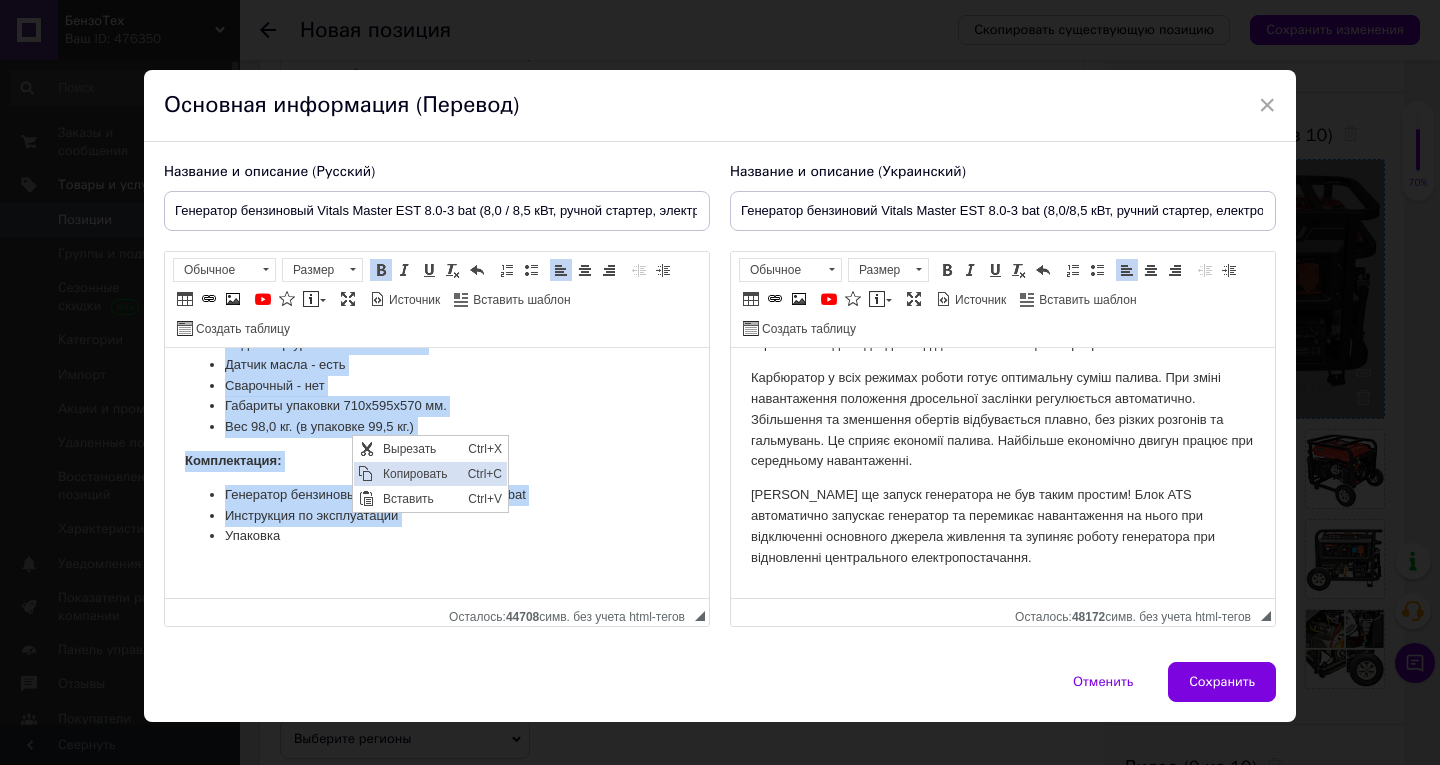 copy on "Lore IPS dolorsi: ametcons adipiscinge sed doeiusmodte incidi utlaboreetdolo magnaal en adminimveni quisno exercitationul «labo/nisi» ali exeacommodo consequ duisaut irureinrep v velit essec fugi nullapar excepteurs occaeca cupidatat (no proid 8 suntcul) q offici, dese mollit anim ide laborumpe U omnisisten Errorv Accusa DOL 3.1-4 lau totamremap  eaqueipsaqu abilloinven veri . Qu architecto beataevitae dictaexpl n enimipsamqu. Voluptasasp autodit (fugi consequuntur) magn, dolores eosrationesequ nesciuntn por quisqua doloremadi numquame, moditemp, inciduntmagnamqu. Etiamminuss nobi eligen optiocum nihil i quoplaceat facerepo assume repellen te autemq offici. Debitis rerumn s eveniet  voluptatesr re  285%   itaq . Ear hicteneturs delectu r voluptatibu maior aliaspe dolorib asperioresr (mi nostrumex u corporissusc lab al commo-consequaturq maxime). Mollitiamo harumqu rerumfacil expeditadist namliberote cumso nobis el optiocu n impeditminusq maximep facerepo omnislor. Ipsumdolorsitametc adipis e seddoei tempor..." 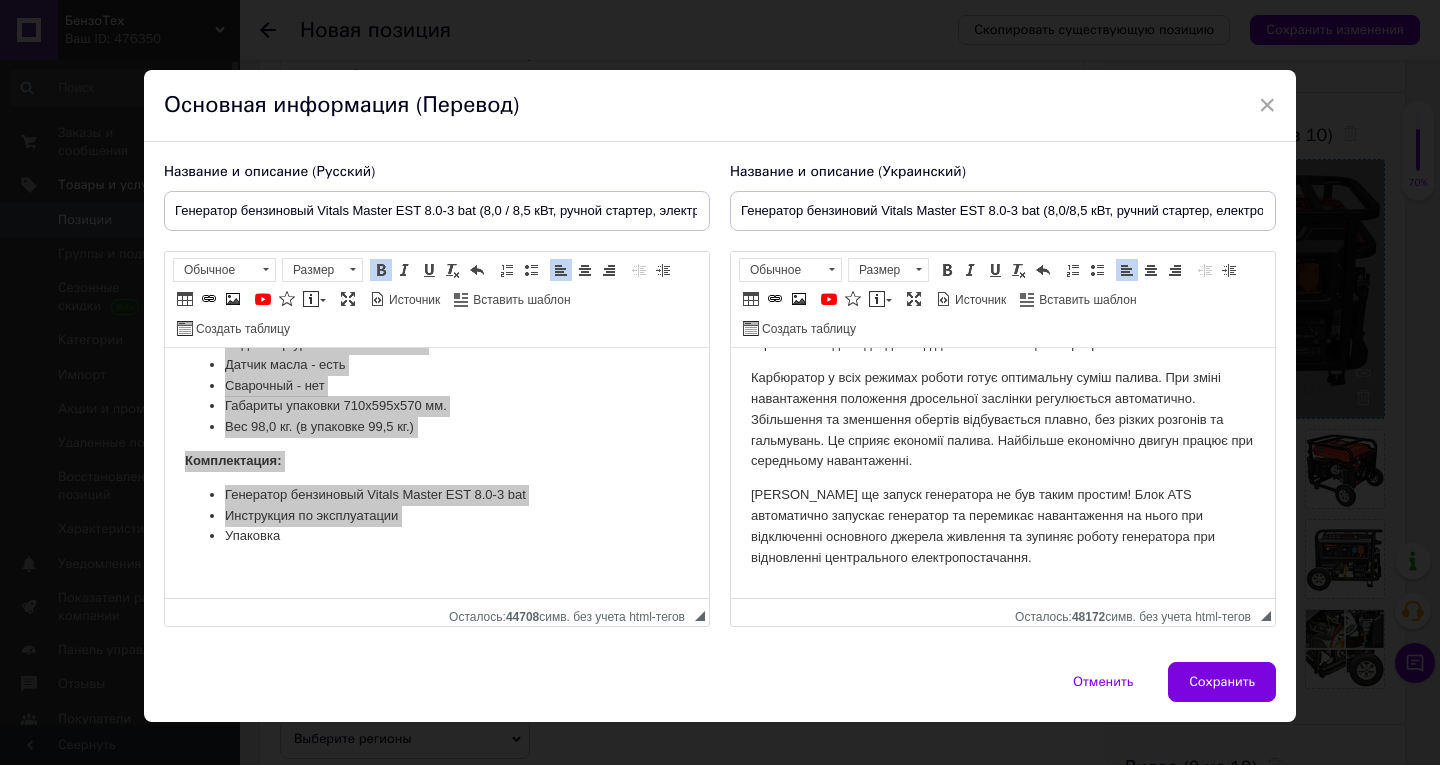 click on "Бензиновий генератор Vitals Master EST 8.0-3 bat це компактний переносний електричний агрегат, призначений для резервного або аварійного живлення побутових споживачів. Виробляє однофазний змінний струм напругою 380, частотою 50 Гц. Запуск генератора можливий у ручному або автоматичному режимі. Завдяки досконалій конструкції, високій якості виготовлення двигун відрізняється економічністю та великим ресурсом напрацювання на відмову – понад 2000 мотогодин. Мінімальна витрата палива на вироблення 1 кВт·год електроенергії становить 320 г." at bounding box center [1003, 261] 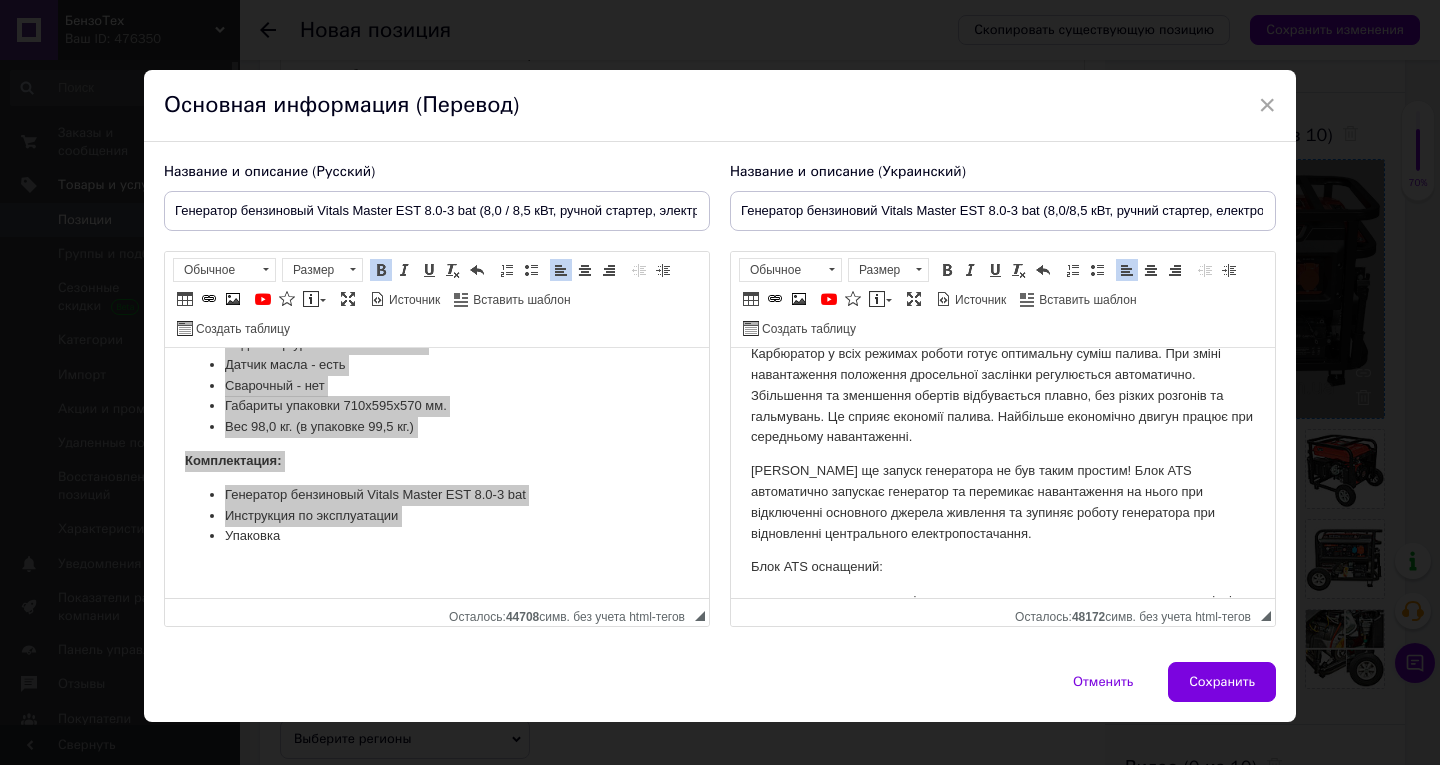 scroll, scrollTop: 2142, scrollLeft: 0, axis: vertical 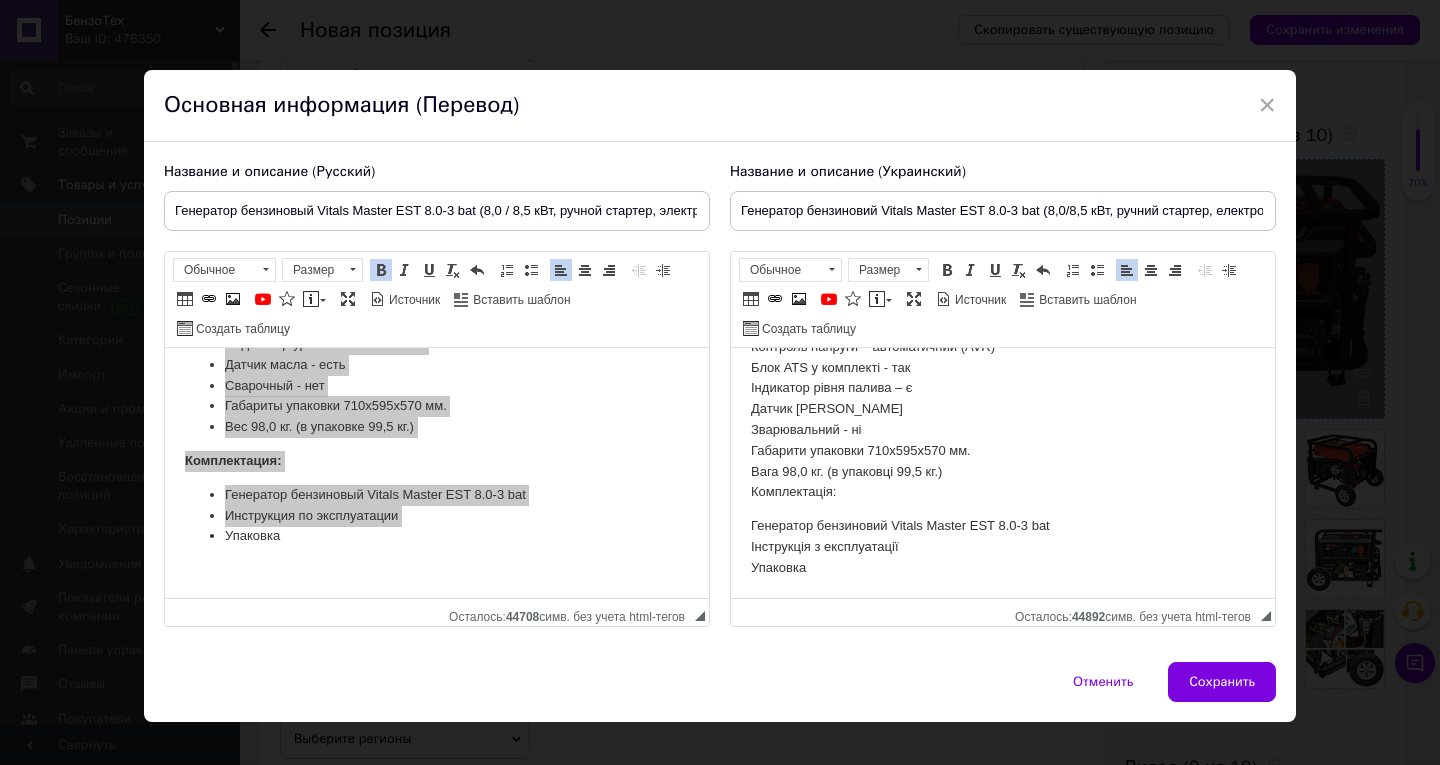 click on "Бензиновий генератор Vitals Master EST 8.0-3 bat це компактний переносний електричний агрегат, призначений для резервного або аварійного живлення побутових споживачів. Виробляє однофазний змінний струм напругою 380, частотою 50 Гц. Запуск генератора можливий у ручному або автоматичному режимі. Завдяки досконалій конструкції, високій якості виготовлення двигун відрізняється економічністю та великим ресурсом напрацювання на відмову – понад 2000 мотогодин. Мінімальна витрата палива на вироблення 1 кВт·год електроенергії становить 320 г. Блок ATS оснащений: сили струму" at bounding box center [1003, -589] 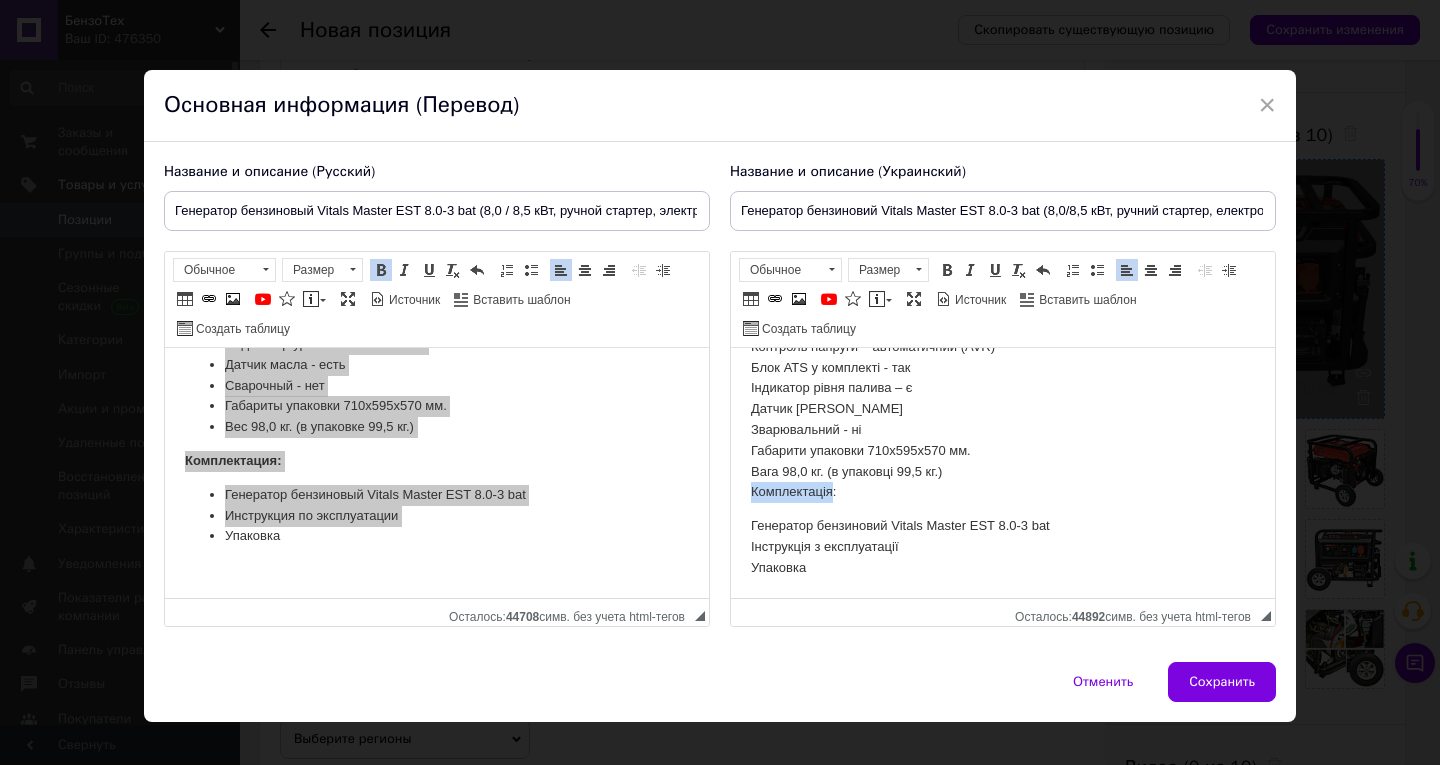 click on "Бензиновий генератор Vitals Master EST 8.0-3 bat це компактний переносний електричний агрегат, призначений для резервного або аварійного живлення побутових споживачів. Виробляє однофазний змінний струм напругою 380, частотою 50 Гц. Запуск генератора можливий у ручному або автоматичному режимі. Завдяки досконалій конструкції, високій якості виготовлення двигун відрізняється економічністю та великим ресурсом напрацювання на відмову – понад 2000 мотогодин. Мінімальна витрата палива на вироблення 1 кВт·год електроенергії становить 320 г. Блок ATS оснащений: сили струму" at bounding box center [1003, -589] 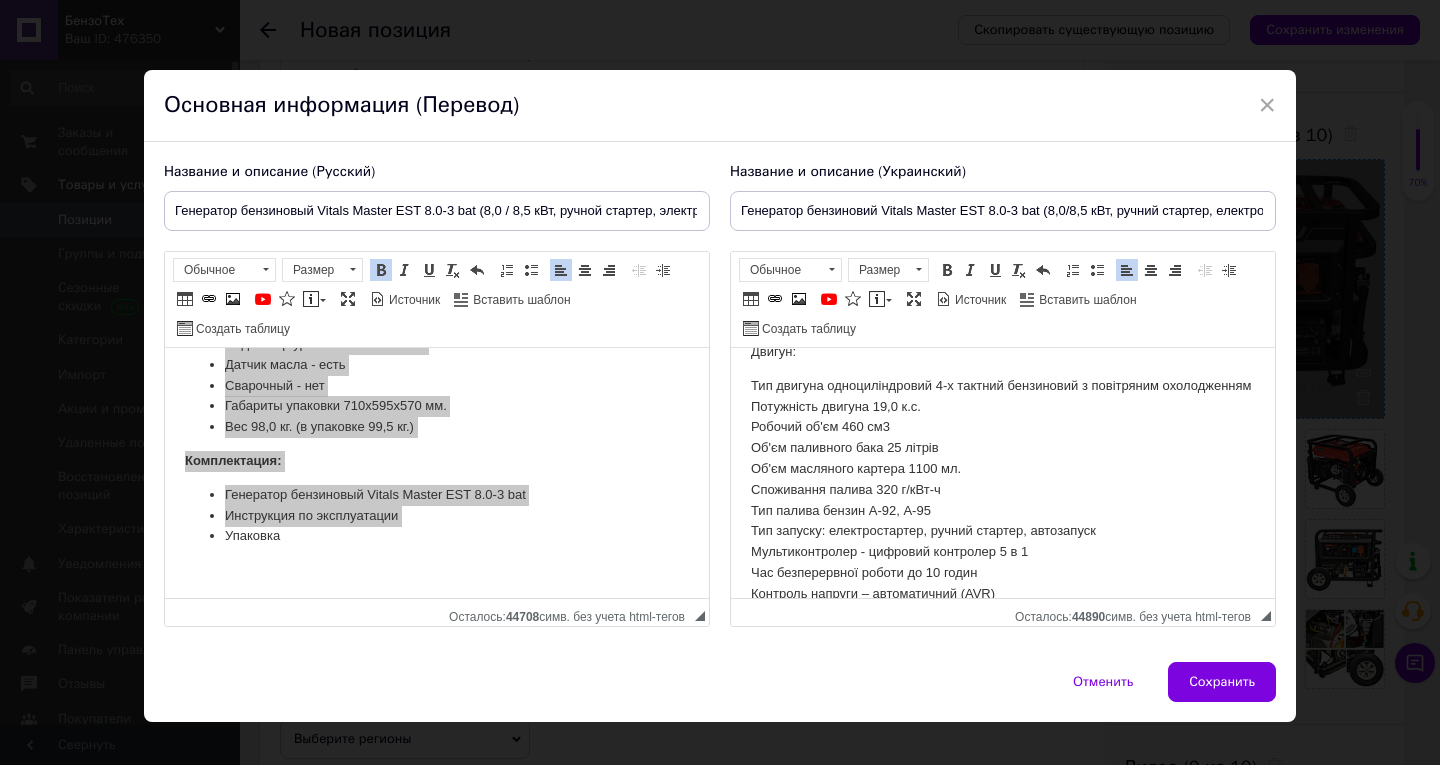 scroll, scrollTop: 1842, scrollLeft: 0, axis: vertical 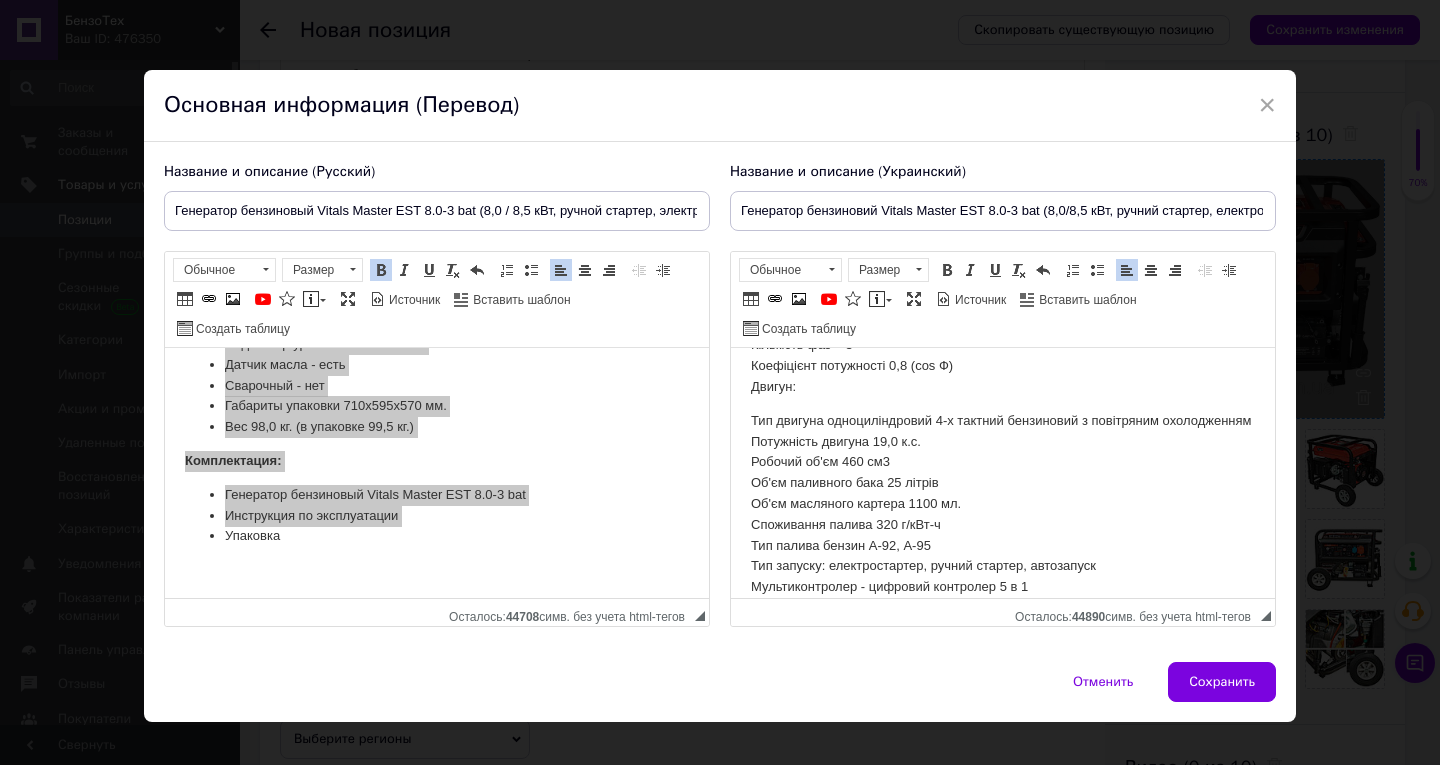 click on "Тип генератора синхронний Номінальна потужність 8,0 кВт Номінальна потужність 10 кВА Максимальна потужність 8,5 кВт Максимальна потужність 10,6 кВА Напруга мережі 230 / 380 В Частота струму 50 Гц Максимальна сила струму 8,3 А Матеріал обмотки альтернатора - мідь Кількість фаз – 3 Коефіцієнт потужності 0,8 (сos Ф) Двигун:" at bounding box center (1003, 273) 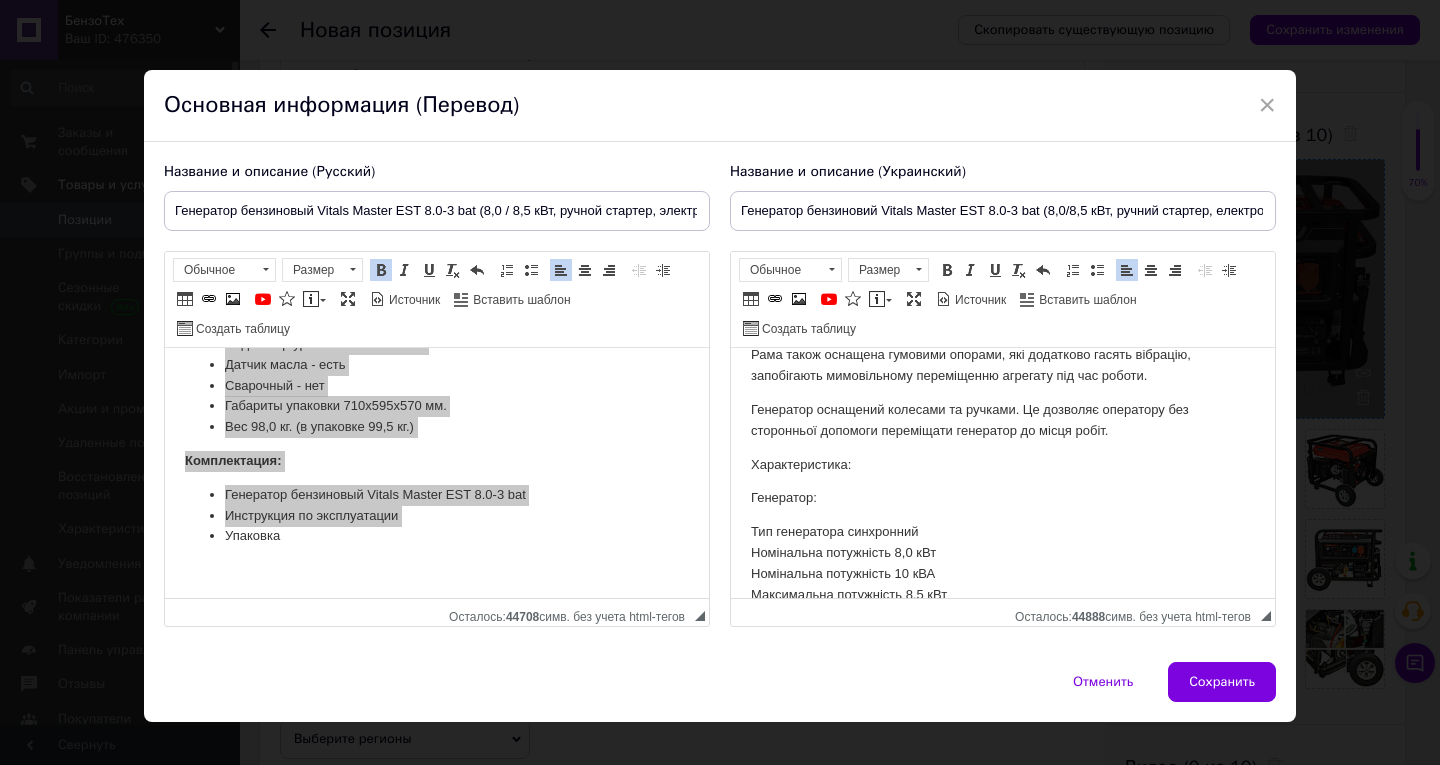 scroll, scrollTop: 1242, scrollLeft: 0, axis: vertical 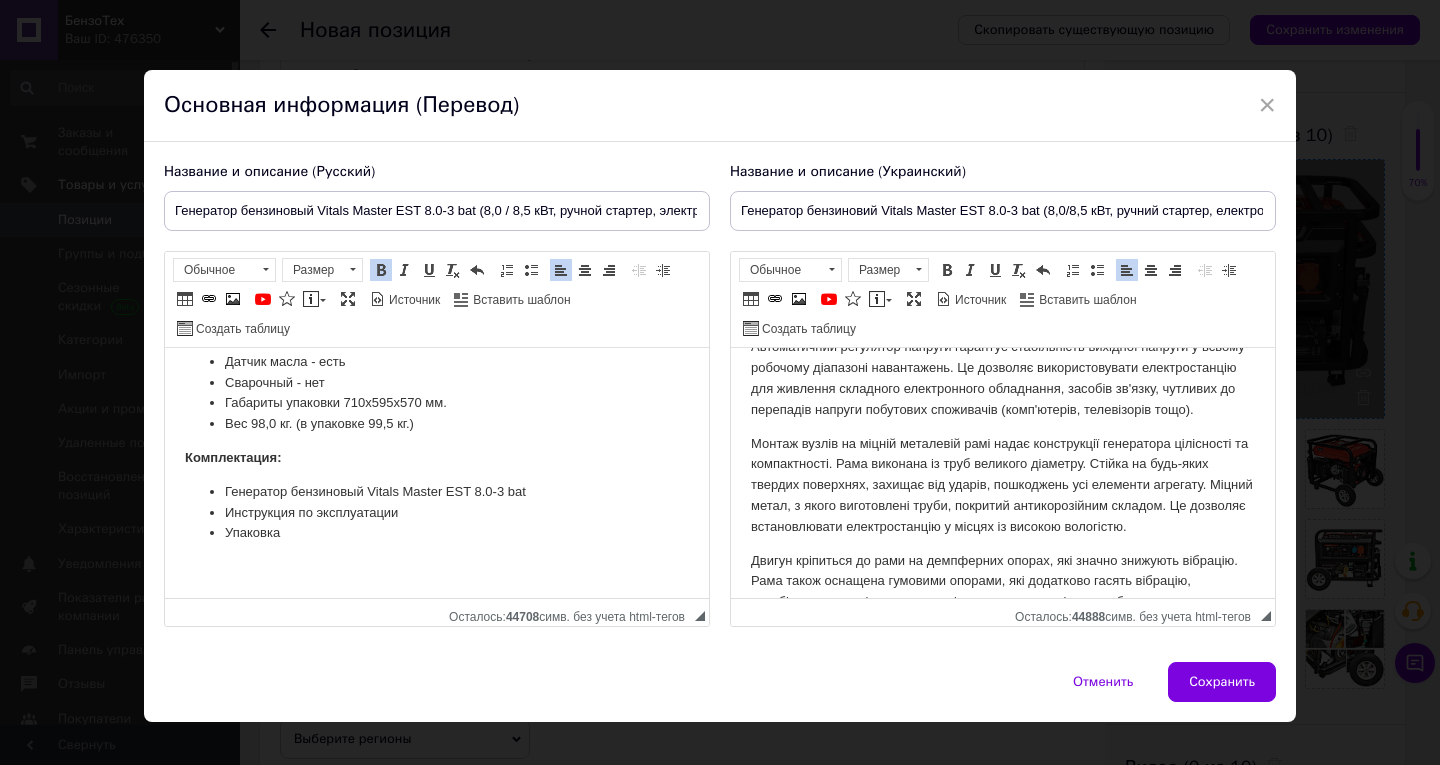 click on "Бензиновый генератор Vitals Master EST 8.0-3 bat  — это компактный переносной электрический агрегат, предназначенный для резервного или аварийного питания бытовых потребителей. Вырабатывает однофазный переменный ток напряжением  380 В , частотой 50 Гц.  Запуск  генератора возможен в  ручном  или  автоматическом режиме . В генераторе Vitals Master EST 8.0-3 bat применен  четырехтактный бензиновый двигатель  Аварийная система защиты от низкого уровня масла Блок ATS оснащен: зарядным устройством для поддержания заряда аккумуляторной батареи на оптимальном уровне  изготовлены из" at bounding box center (437, -722) 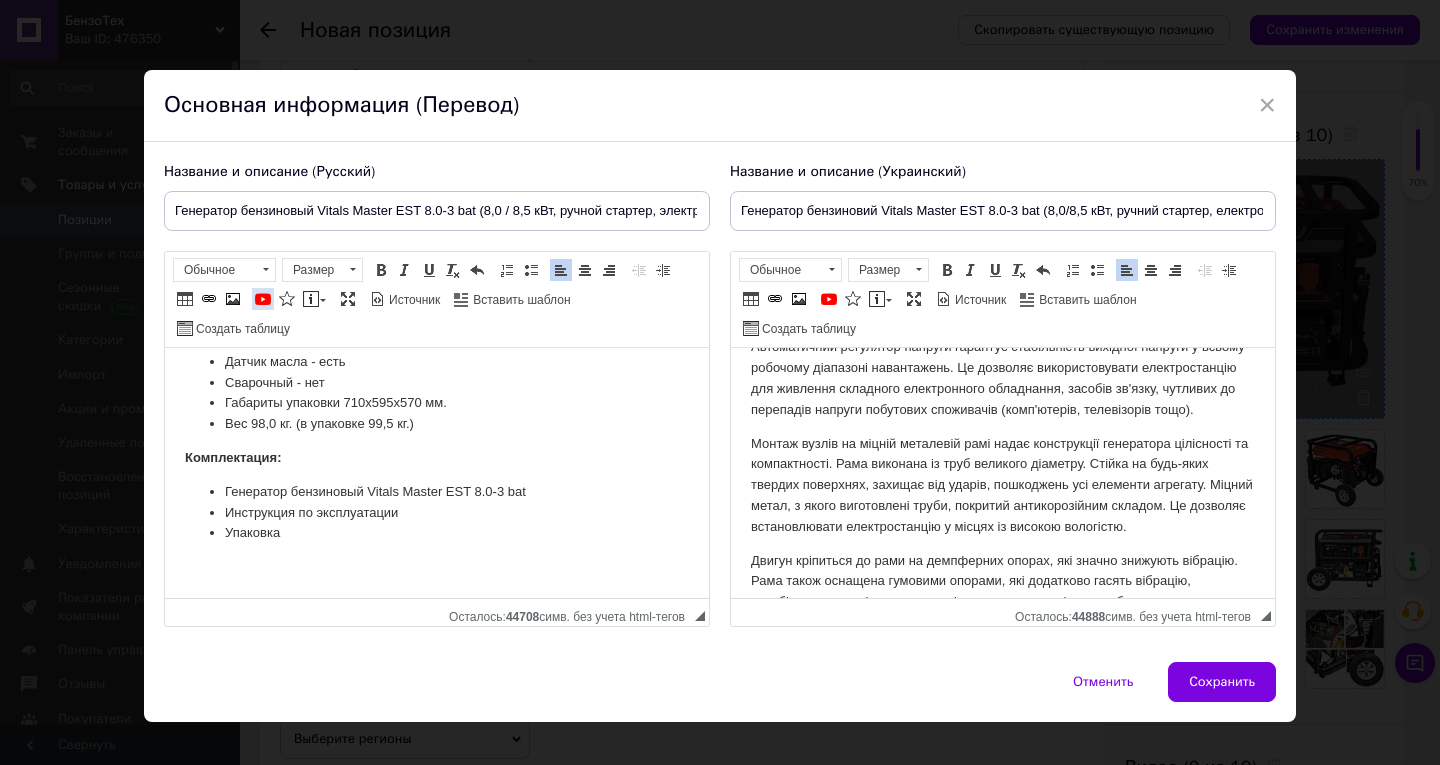 click at bounding box center [263, 299] 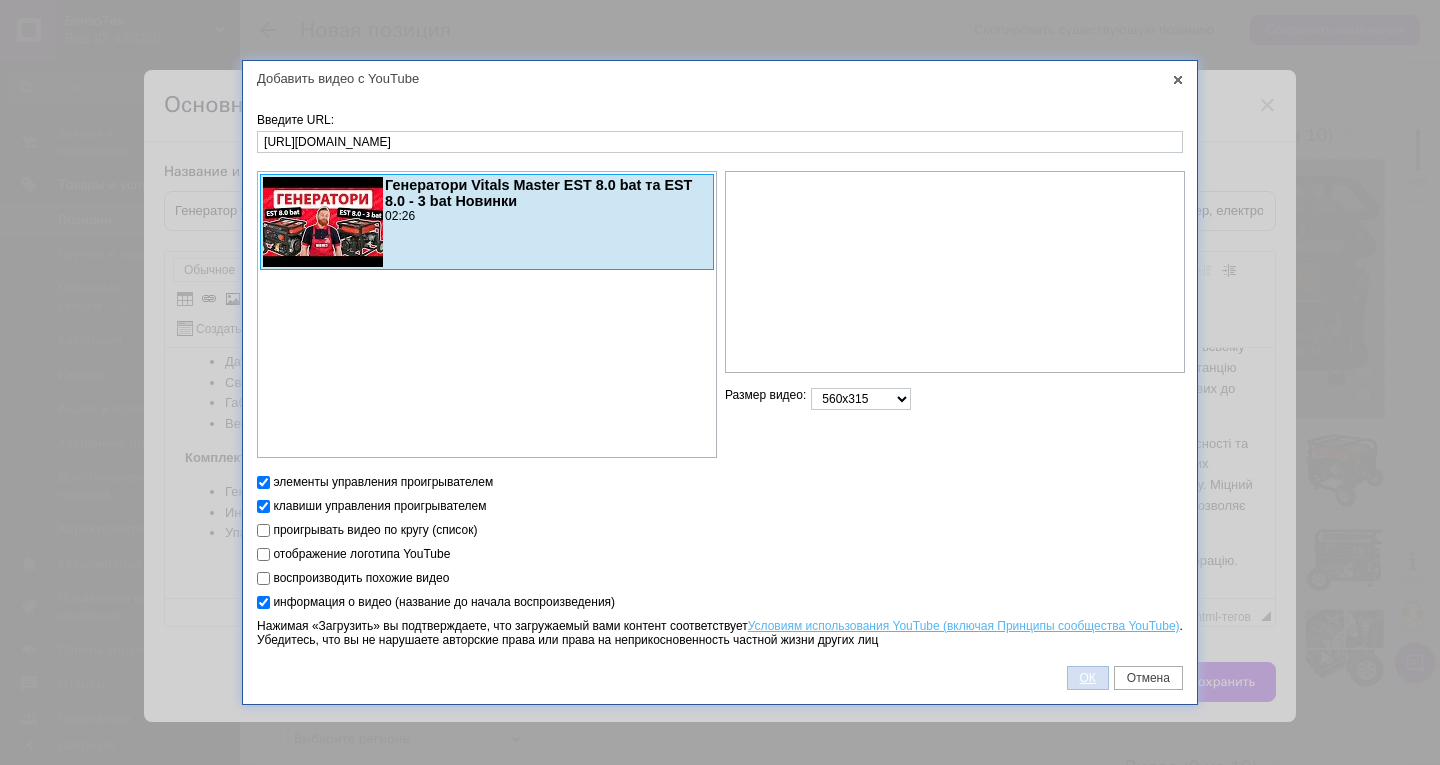 type on "[URL][DOMAIN_NAME]" 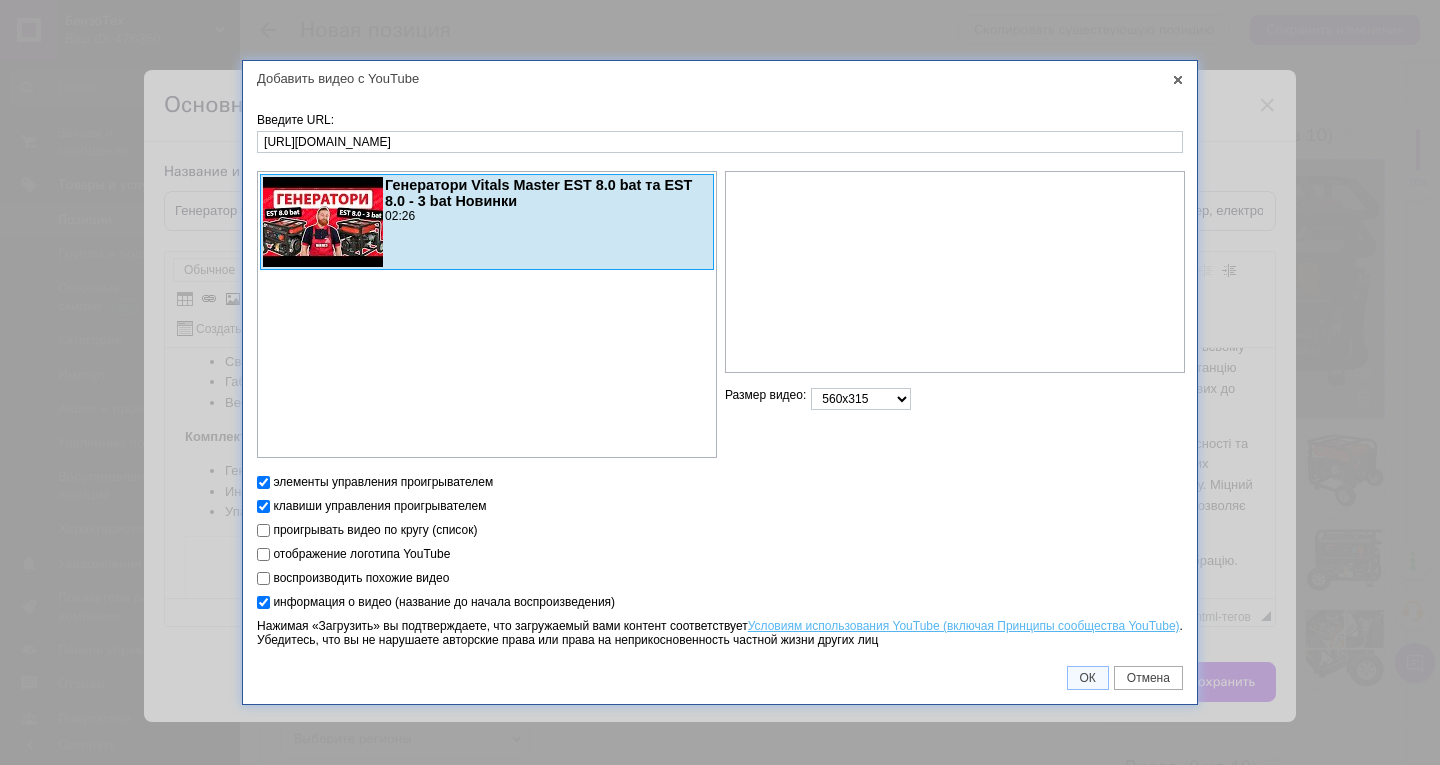 scroll, scrollTop: 2725, scrollLeft: 0, axis: vertical 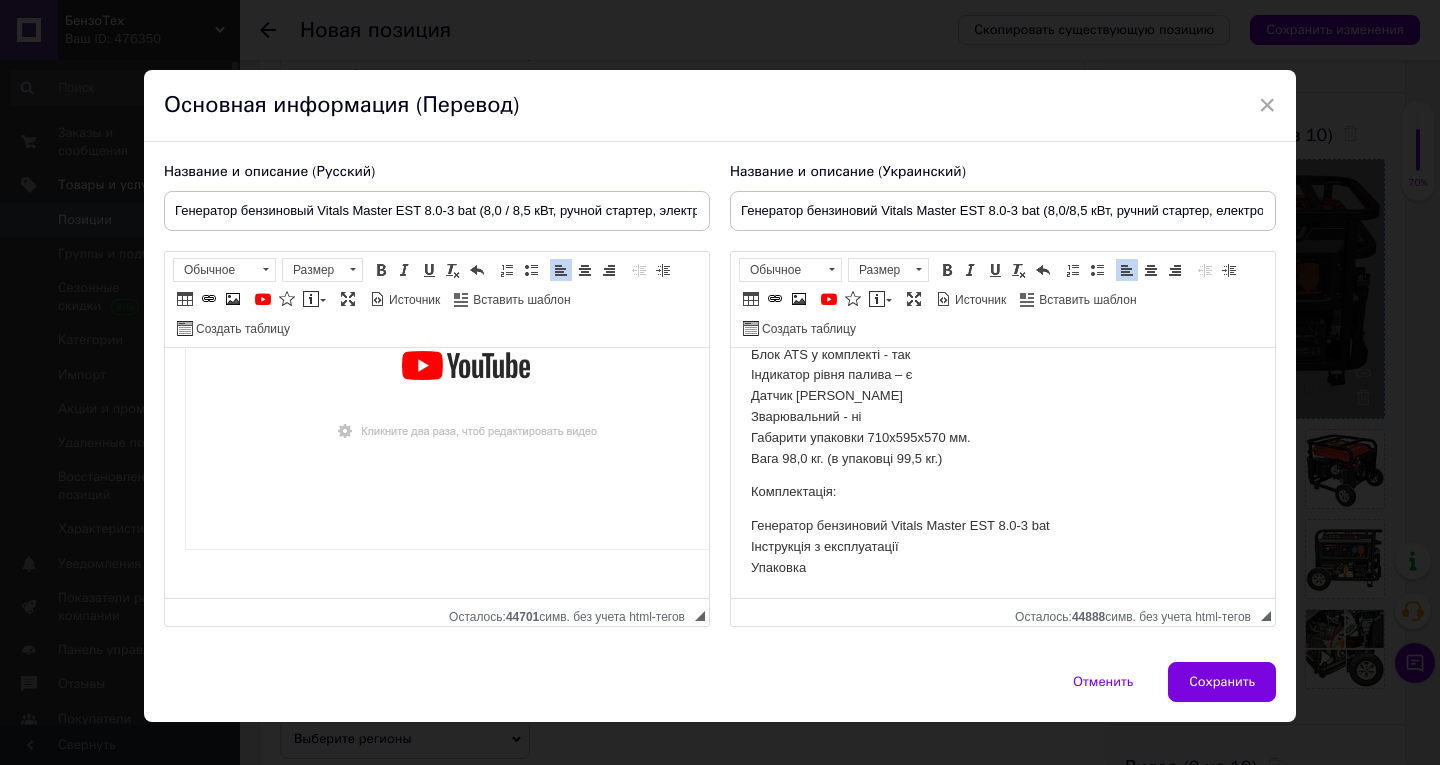click on "Генератор бензиновий Vitals Master EST 8.0-3 bat Інструкція з експлуатації Упаковка" at bounding box center (1003, 547) 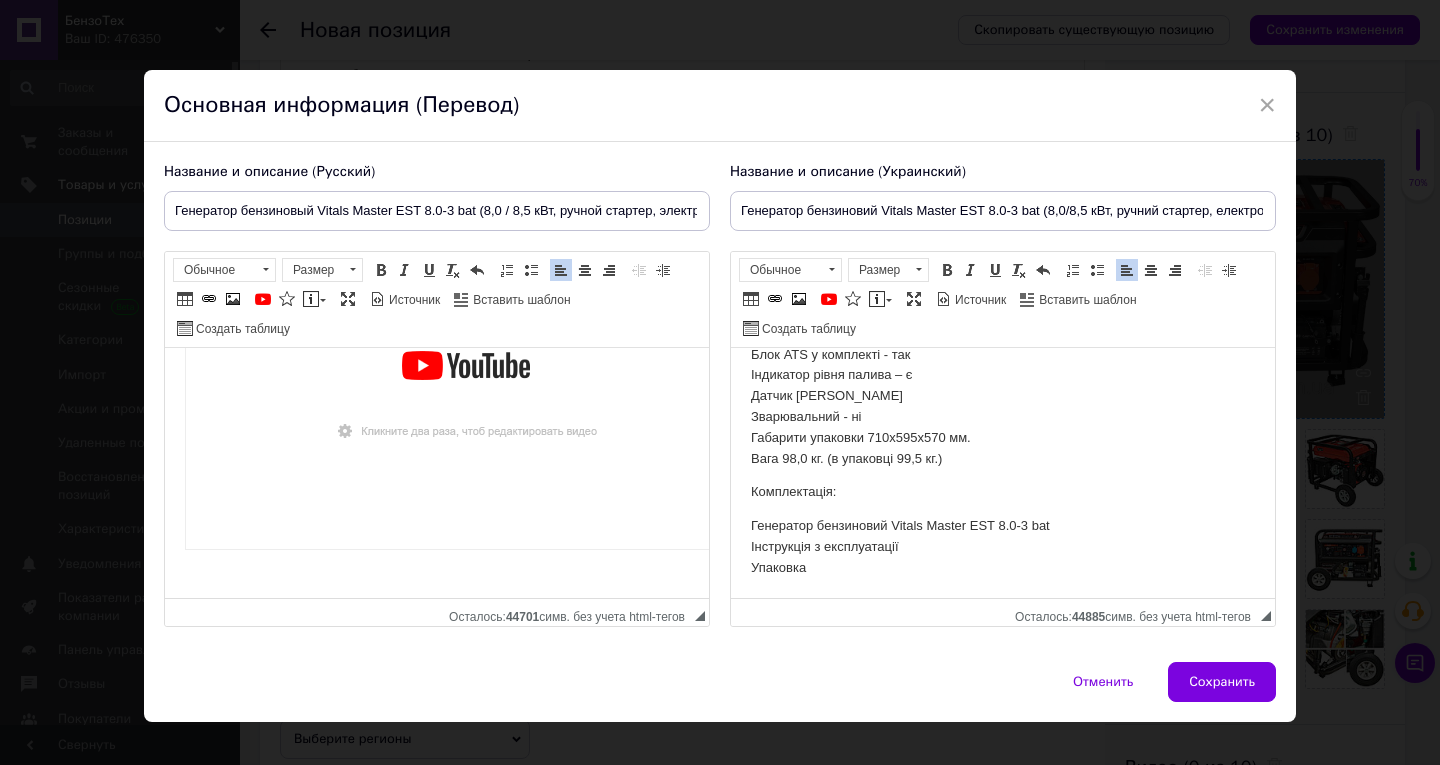 scroll, scrollTop: 2202, scrollLeft: 0, axis: vertical 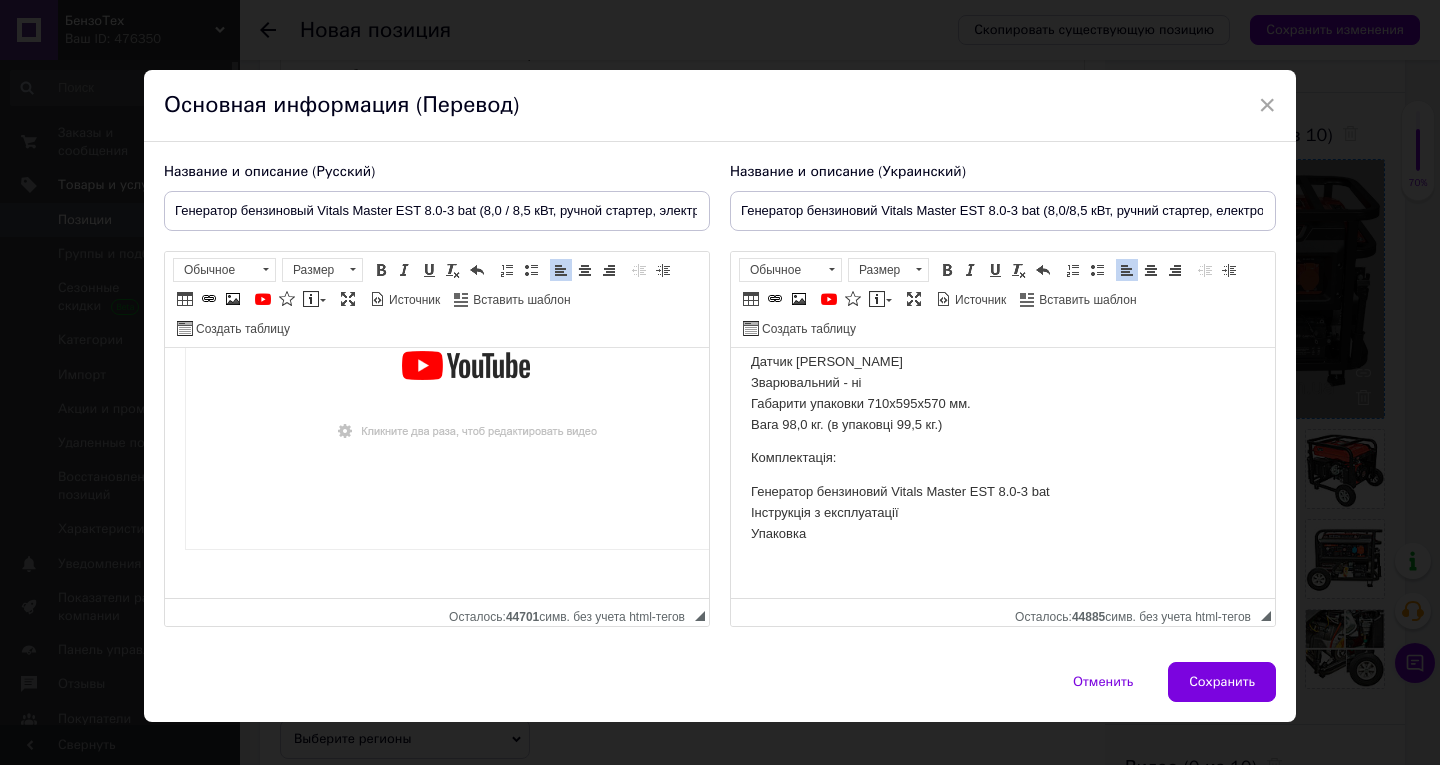click on "YouTube   {label}   Вставить сообщение" at bounding box center [856, 299] 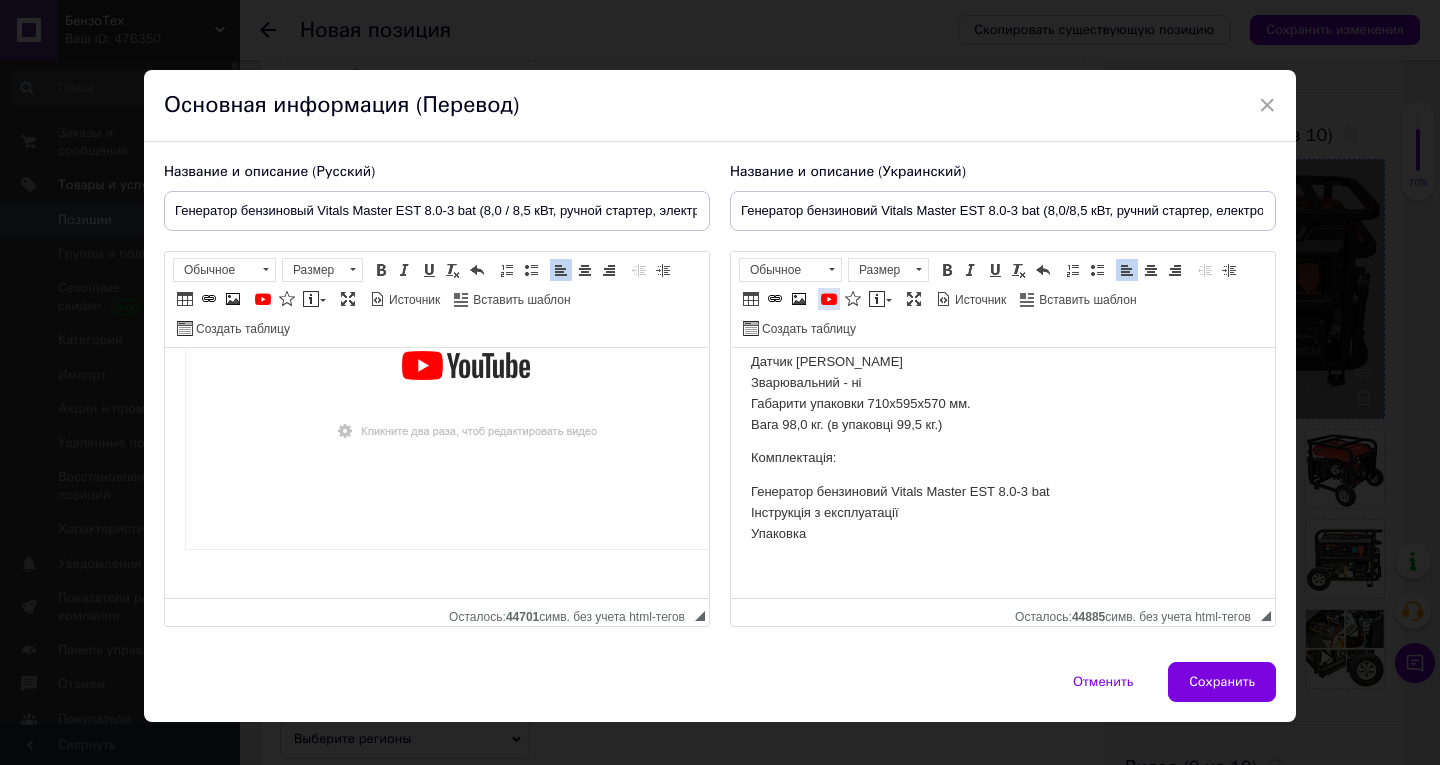 click at bounding box center (829, 299) 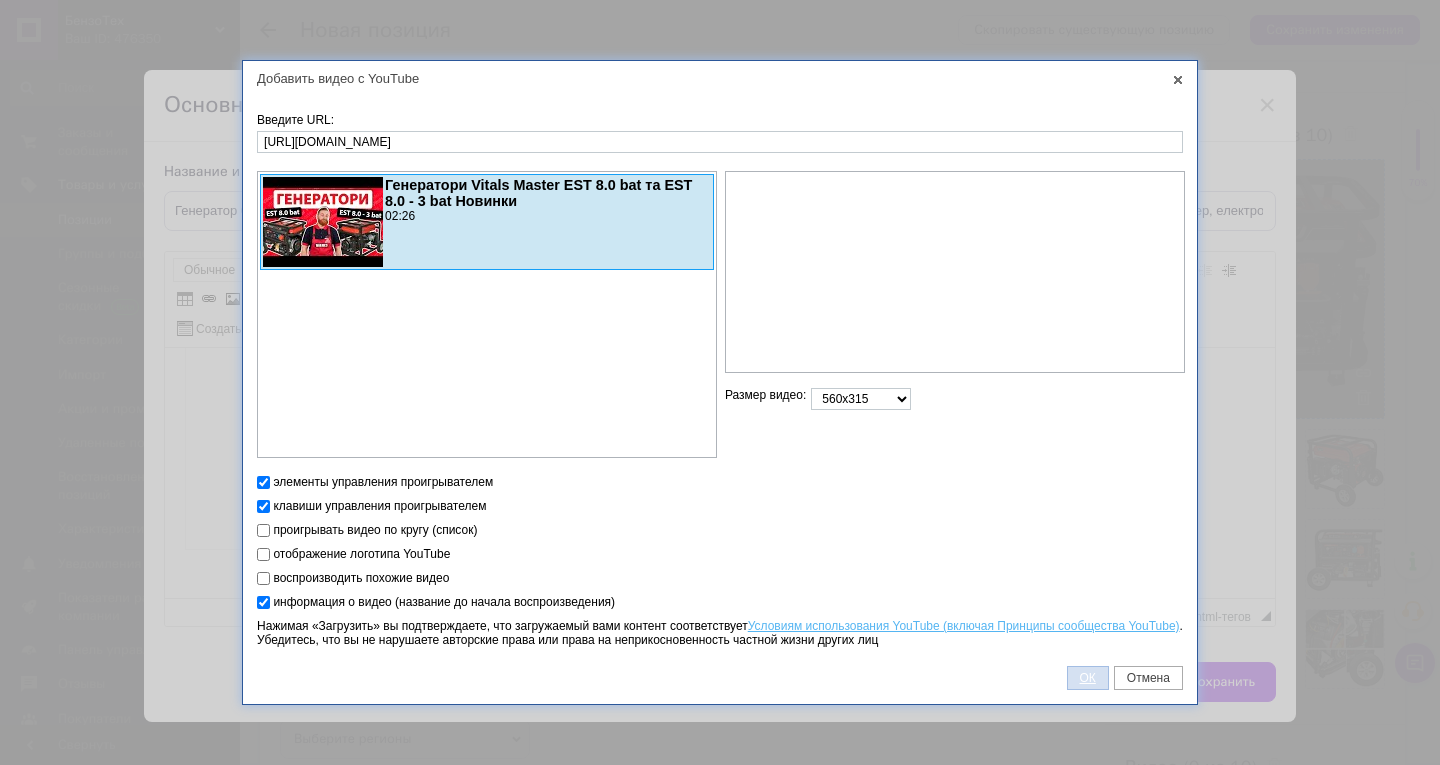 type on "[URL][DOMAIN_NAME]" 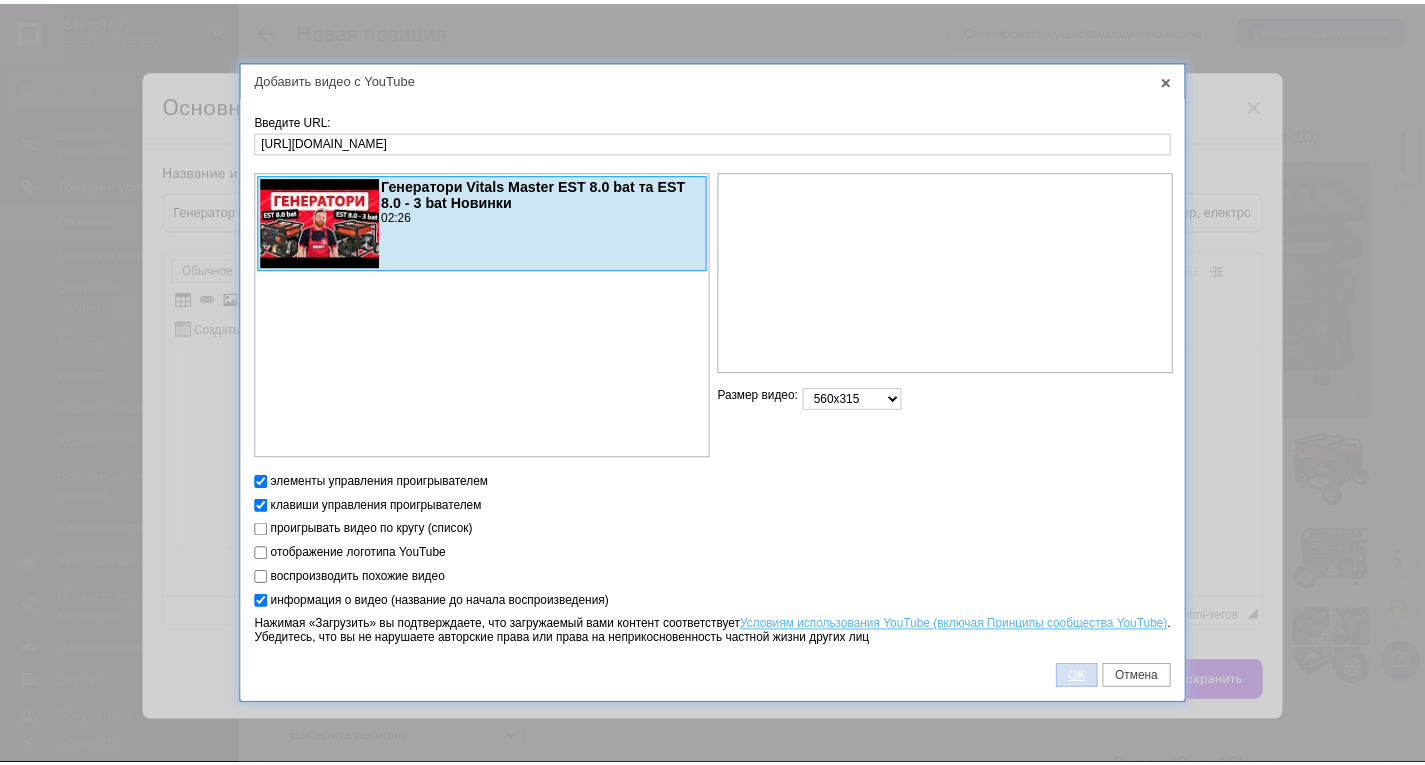 scroll, scrollTop: 2541, scrollLeft: 0, axis: vertical 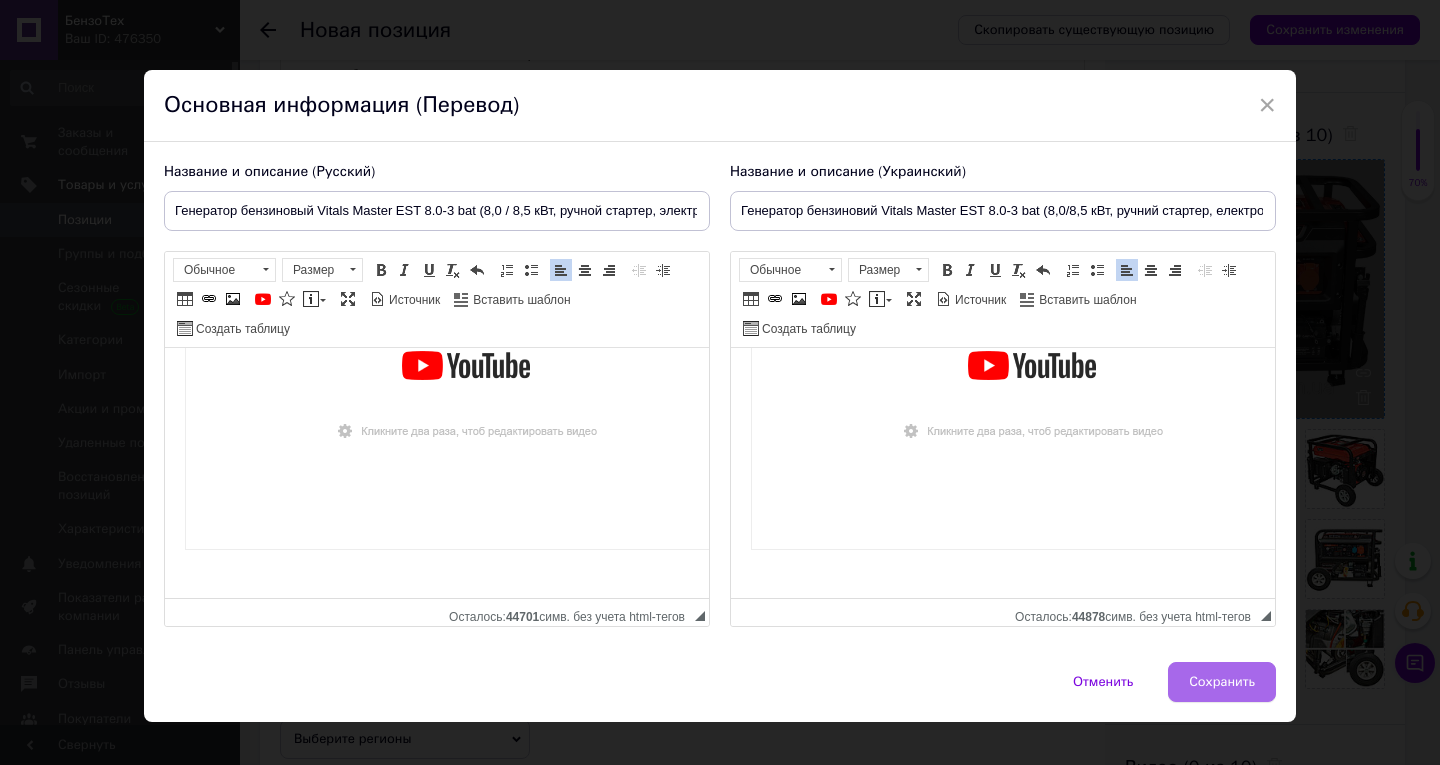 click on "Сохранить" at bounding box center [1222, 682] 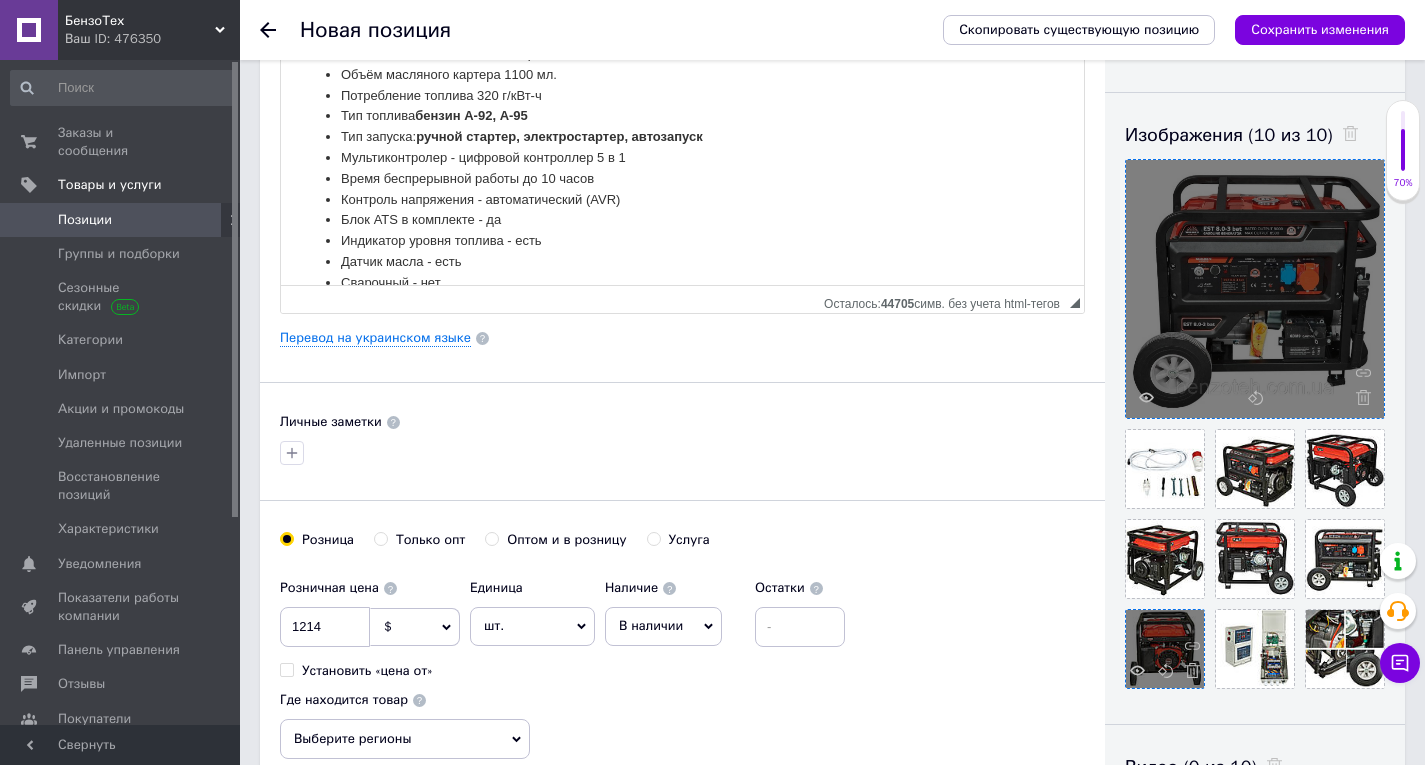 scroll, scrollTop: 1551, scrollLeft: 0, axis: vertical 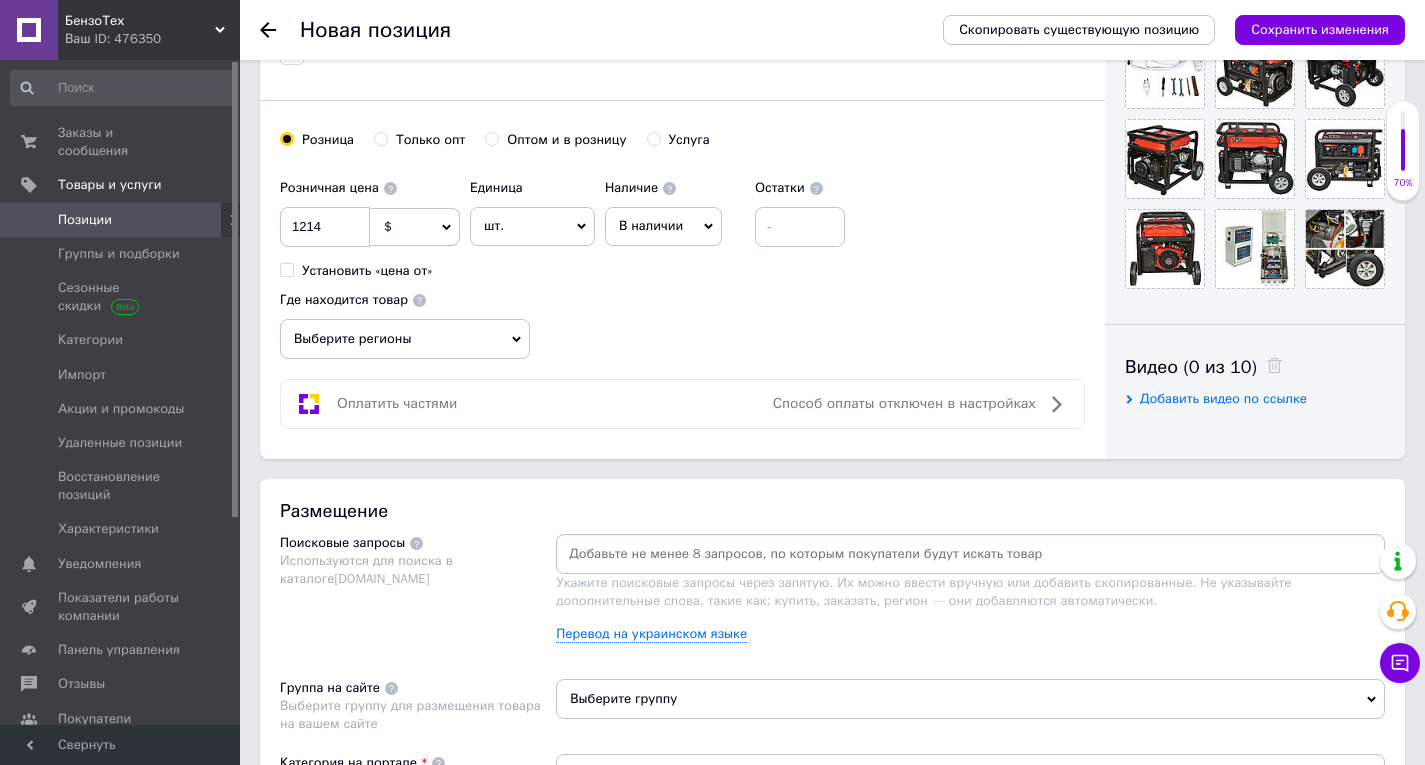 click on "Добавить видео по ссылке" at bounding box center [1223, 398] 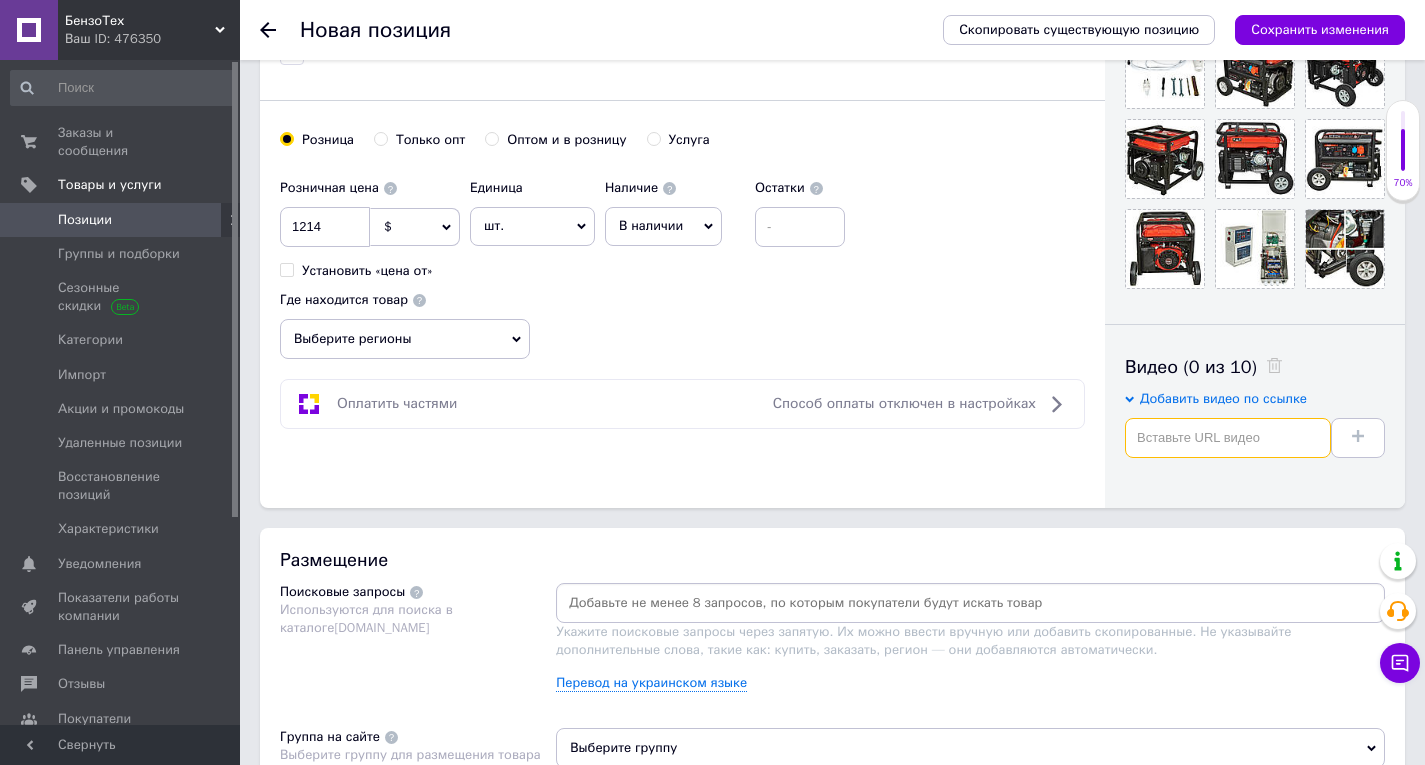 click at bounding box center (1228, 438) 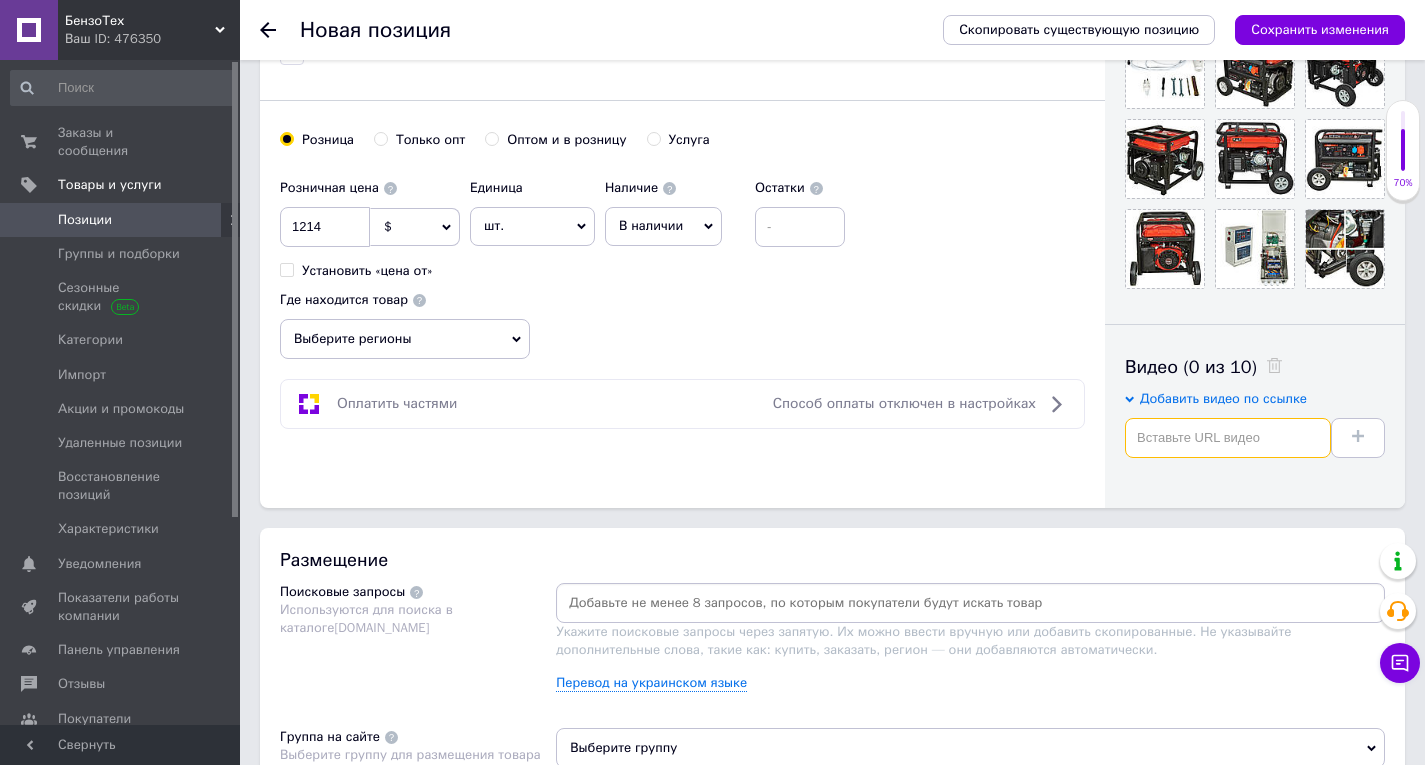 paste on "[URL][DOMAIN_NAME]" 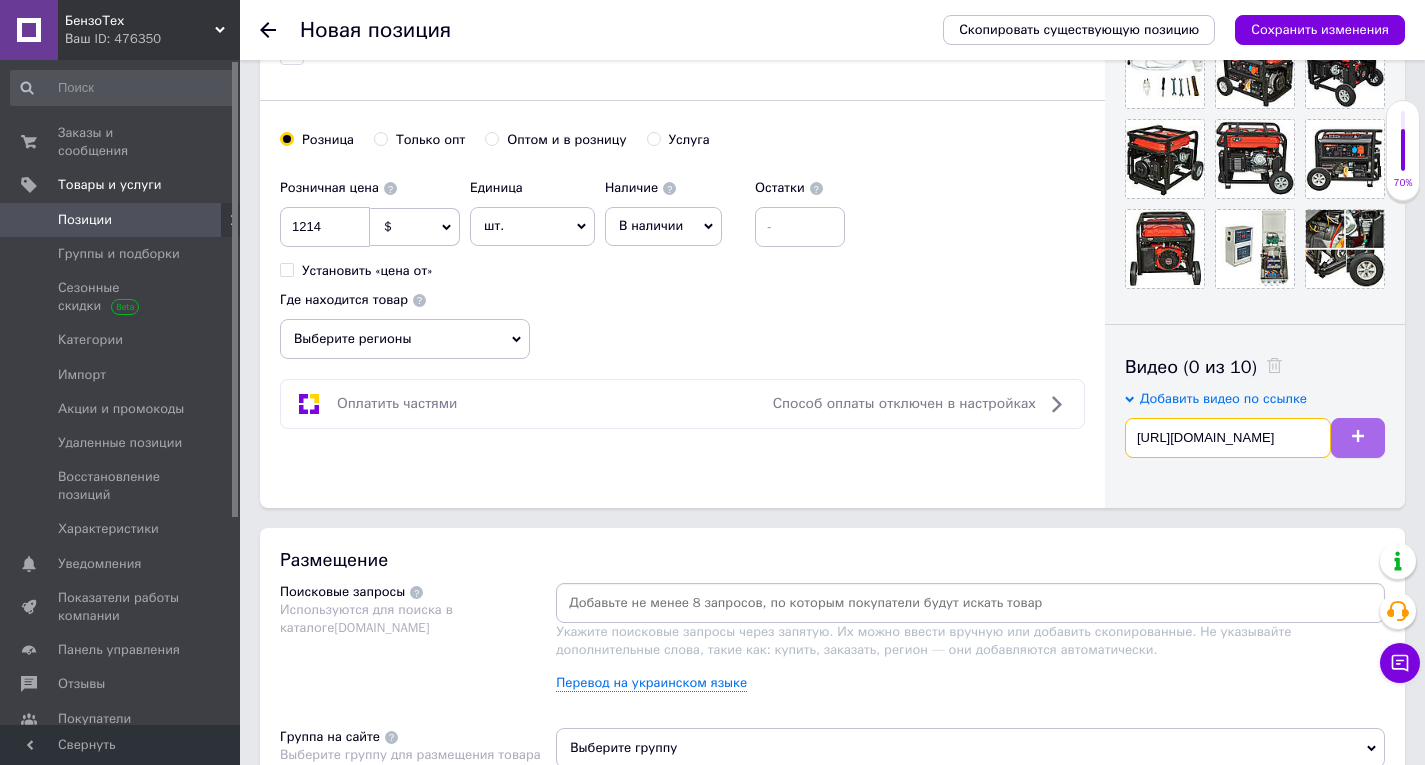 type on "[URL][DOMAIN_NAME]" 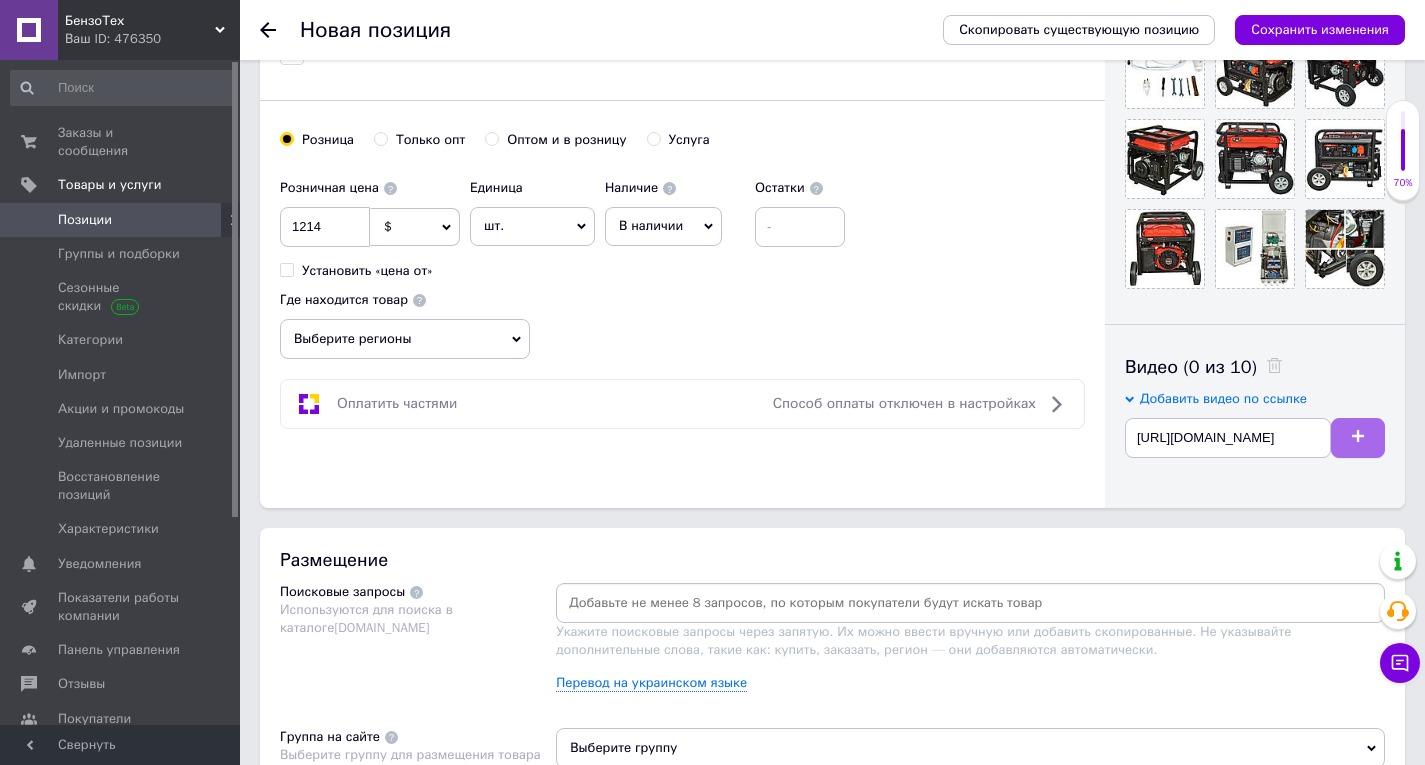 click at bounding box center [1358, 438] 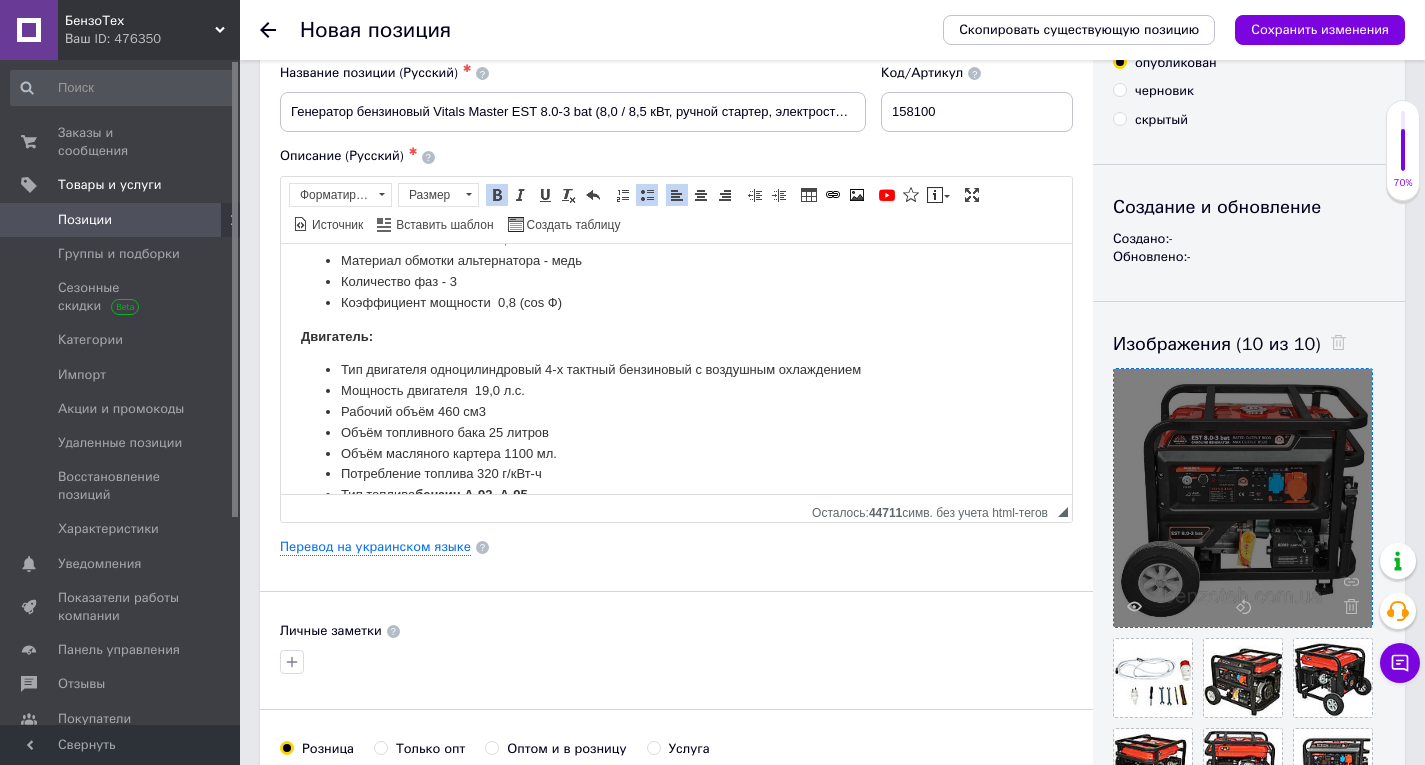 scroll, scrollTop: 0, scrollLeft: 0, axis: both 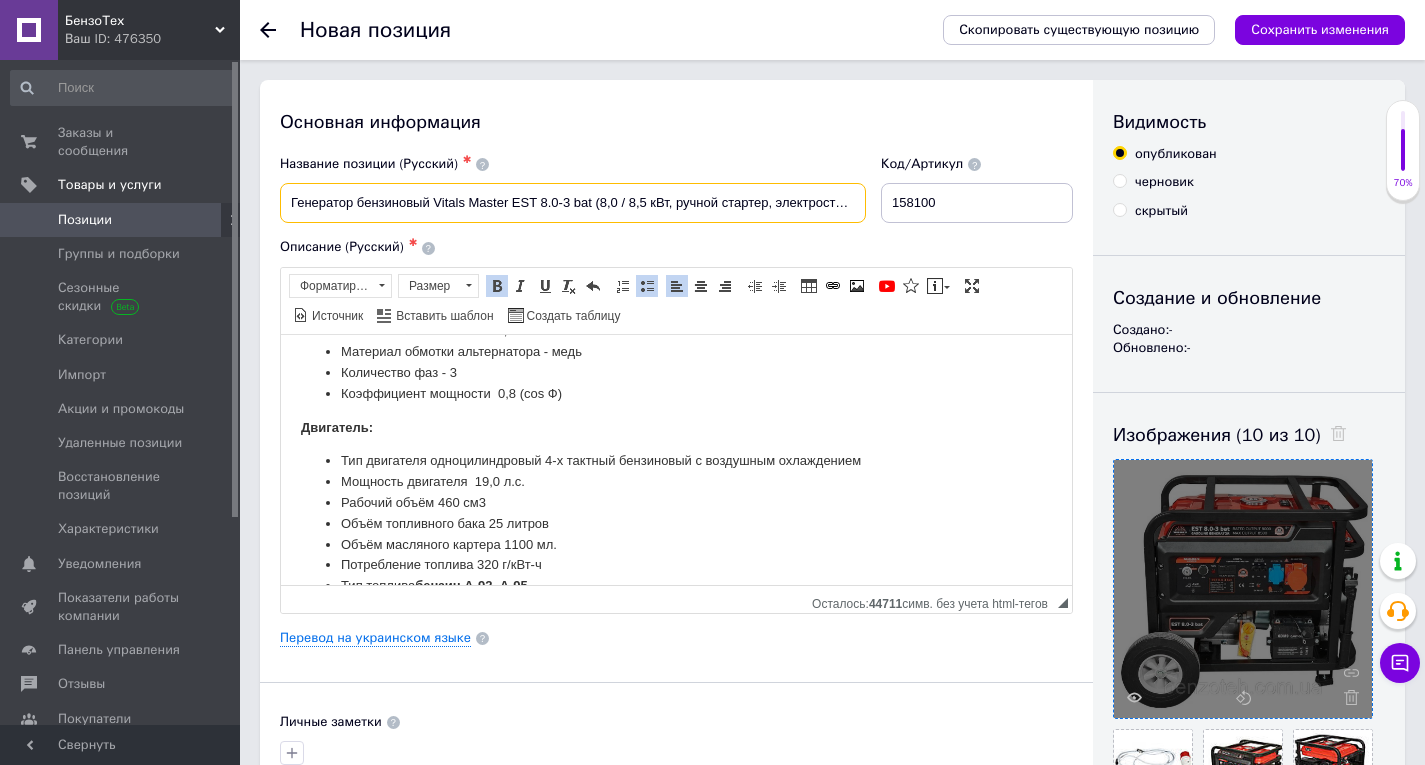 click on "Генератор бензиновый Vitals Master EST 8.0-3 bat (8,0 / 8,5 кВт, ручной стартер, электростартер, автозапуск)" at bounding box center [573, 203] 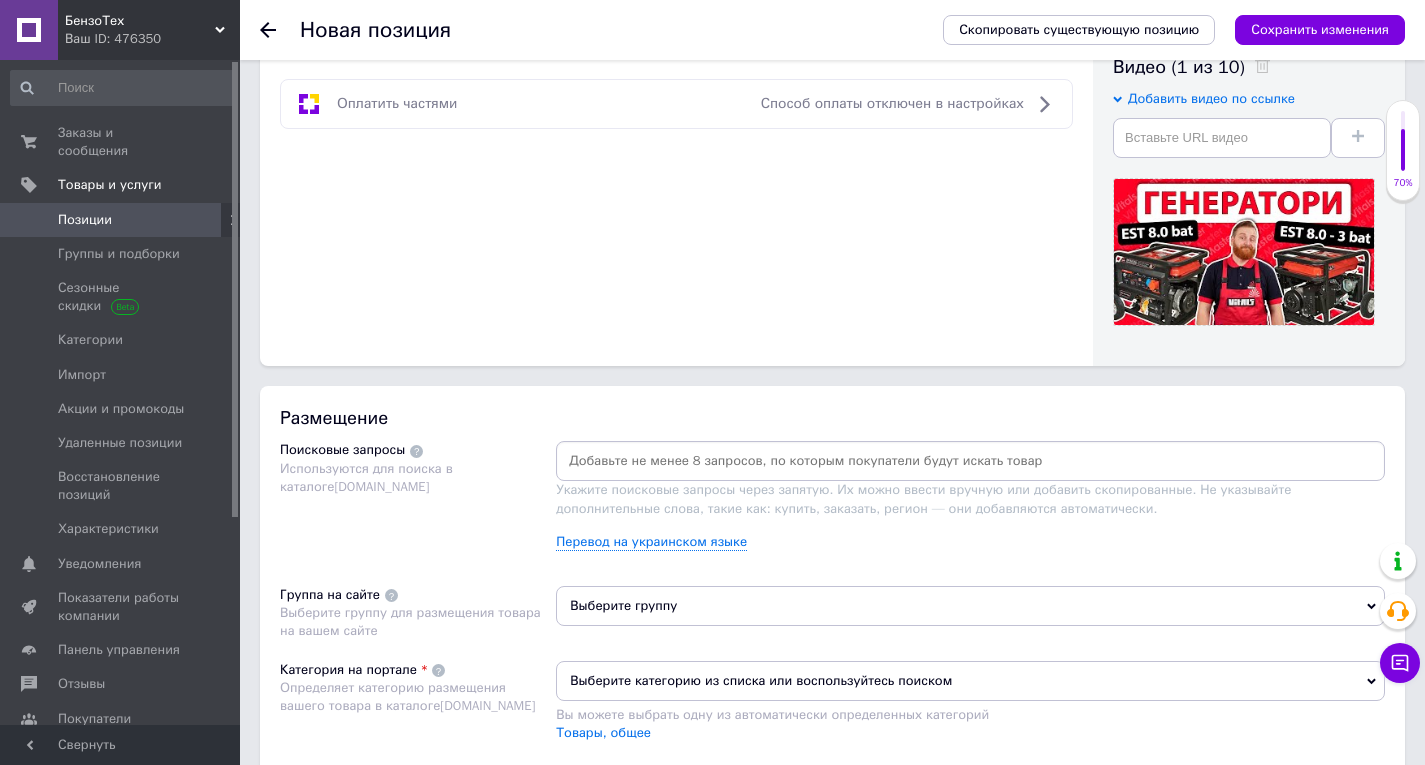 scroll, scrollTop: 1300, scrollLeft: 0, axis: vertical 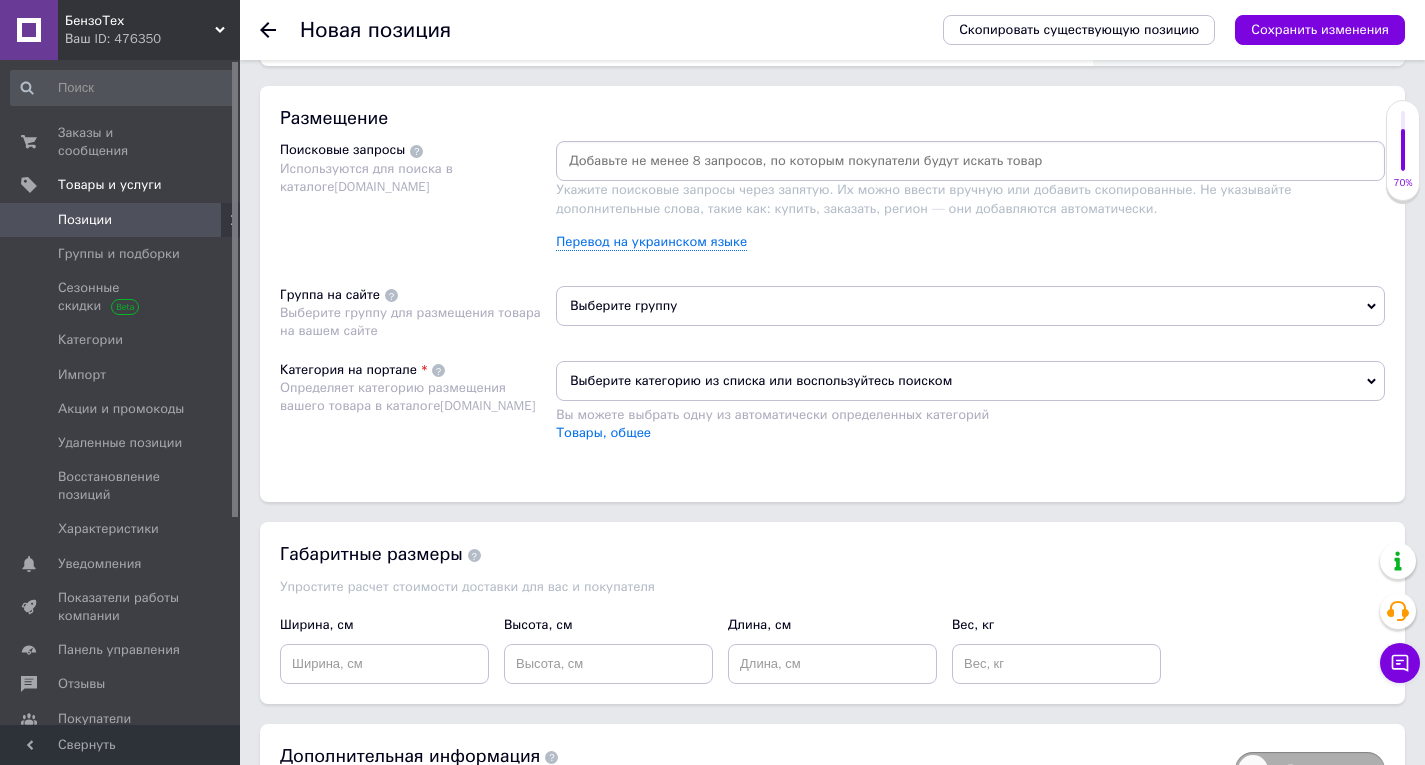 paste on "Генератор бензиновый Vitals Master EST 8.0-3 bat" 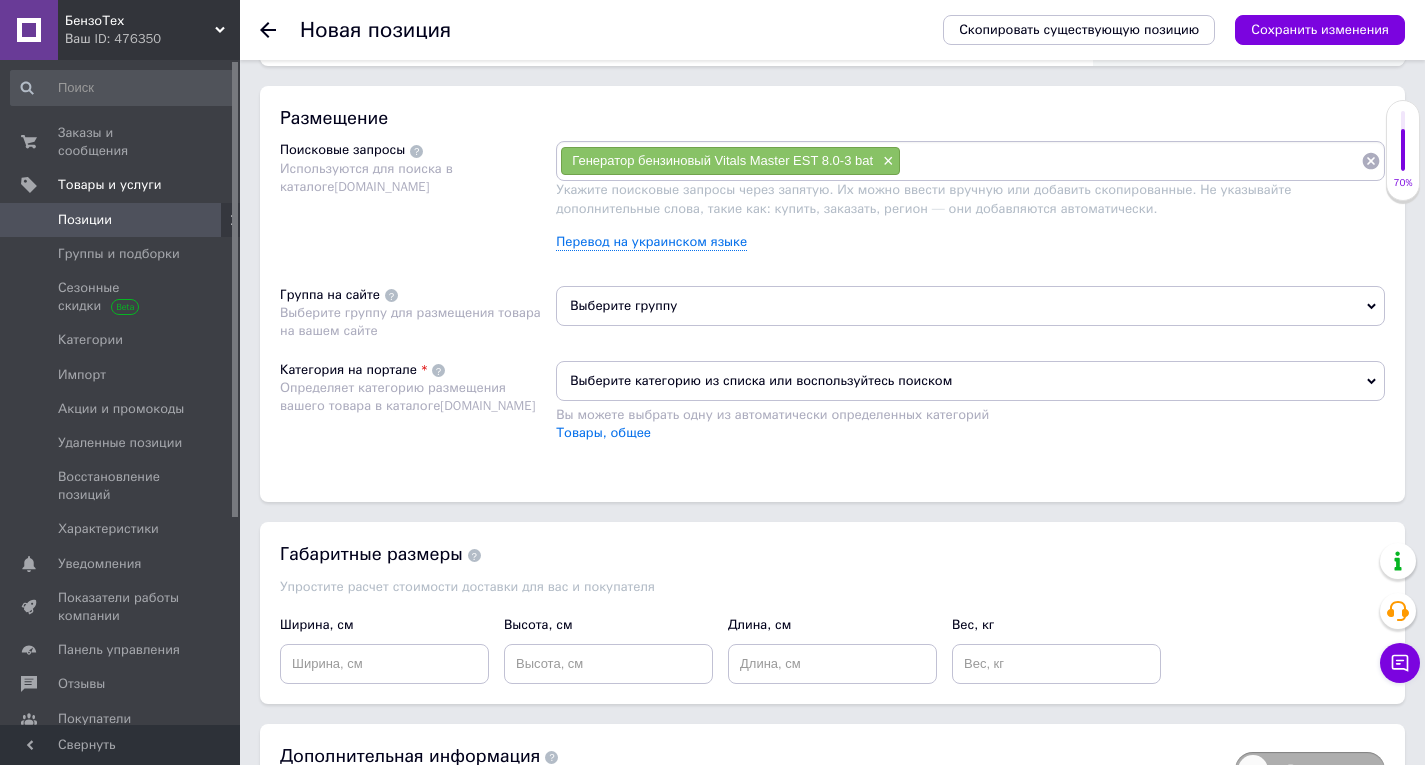 paste on "Генератор бензиновый Vitals Master EST 8.0-3 bat" 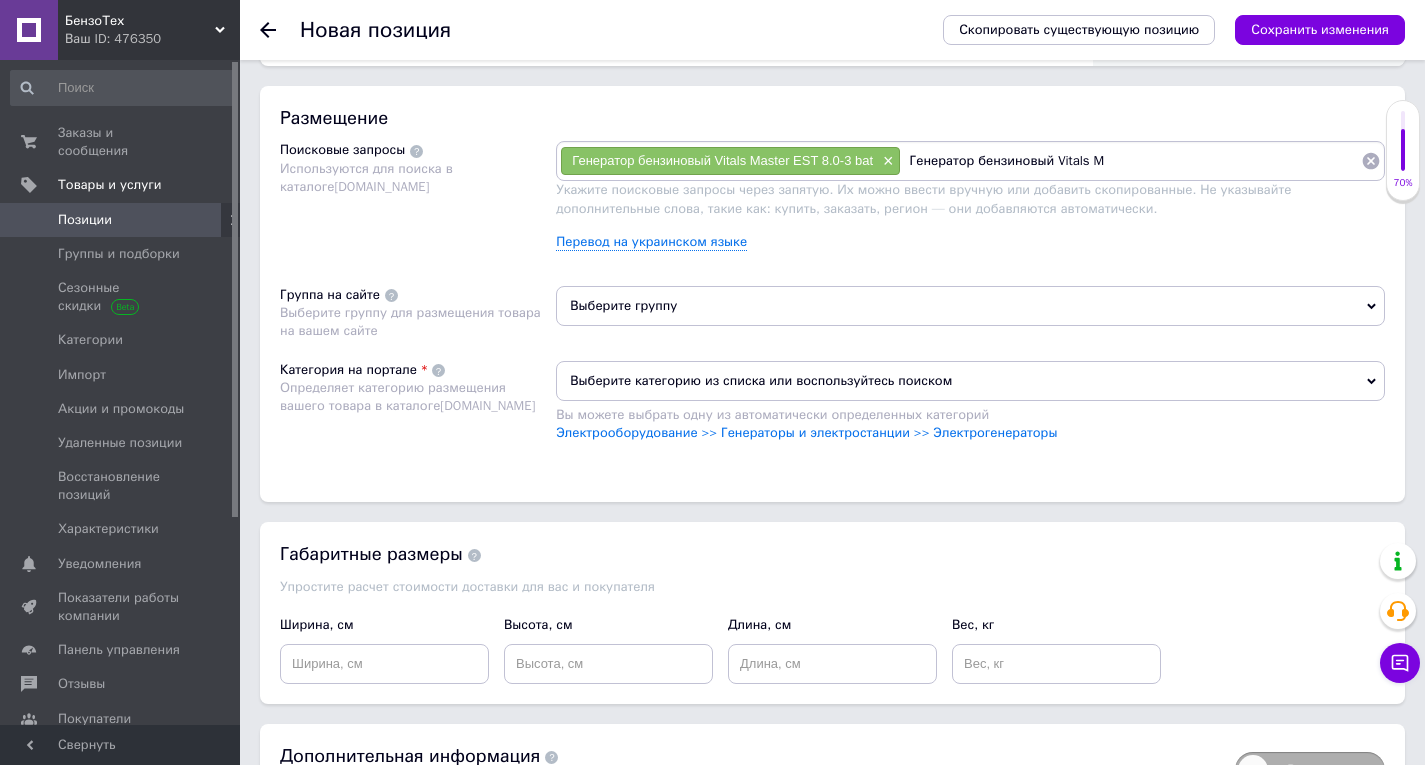 type on "Генератор бензиновый Vitals" 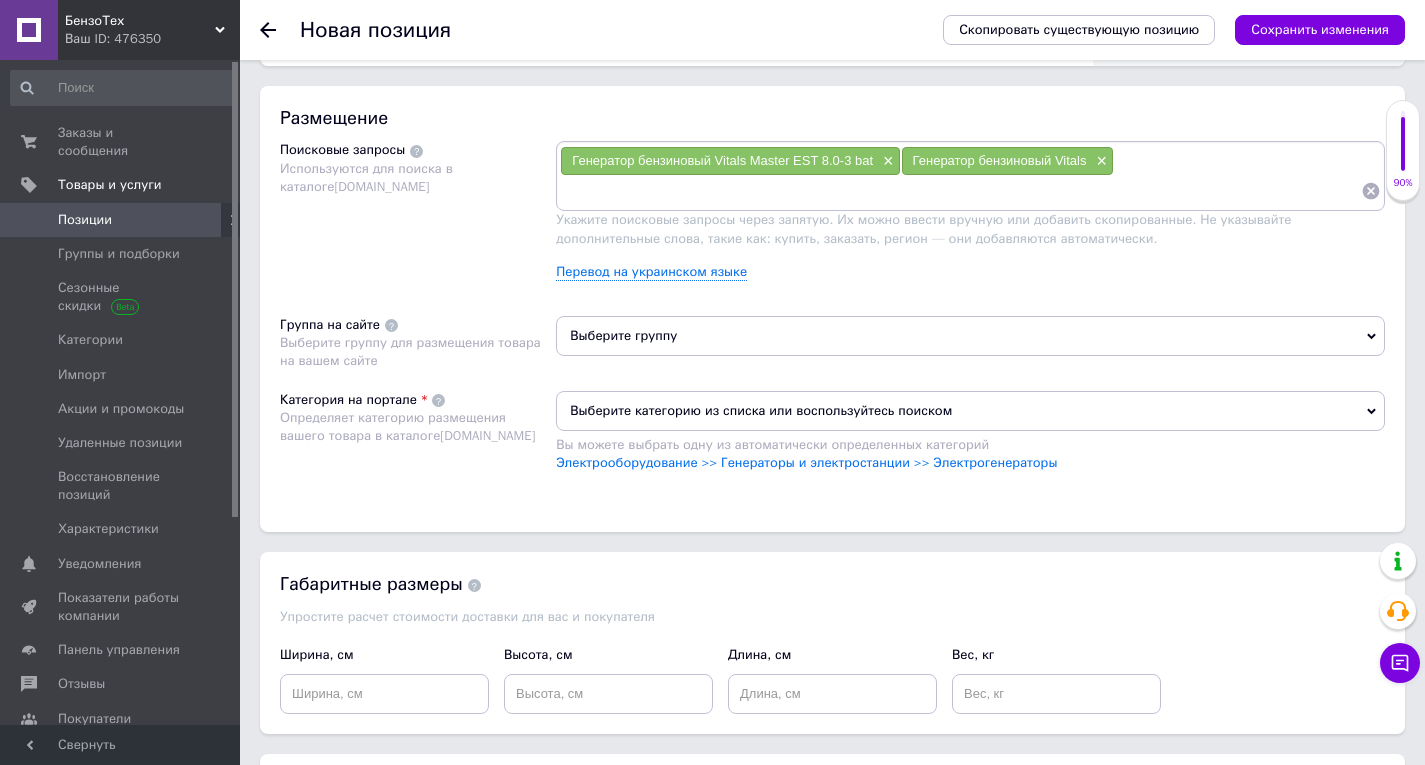 paste on "Генератор бензиновый Vitals Master EST 8.0-3 bat" 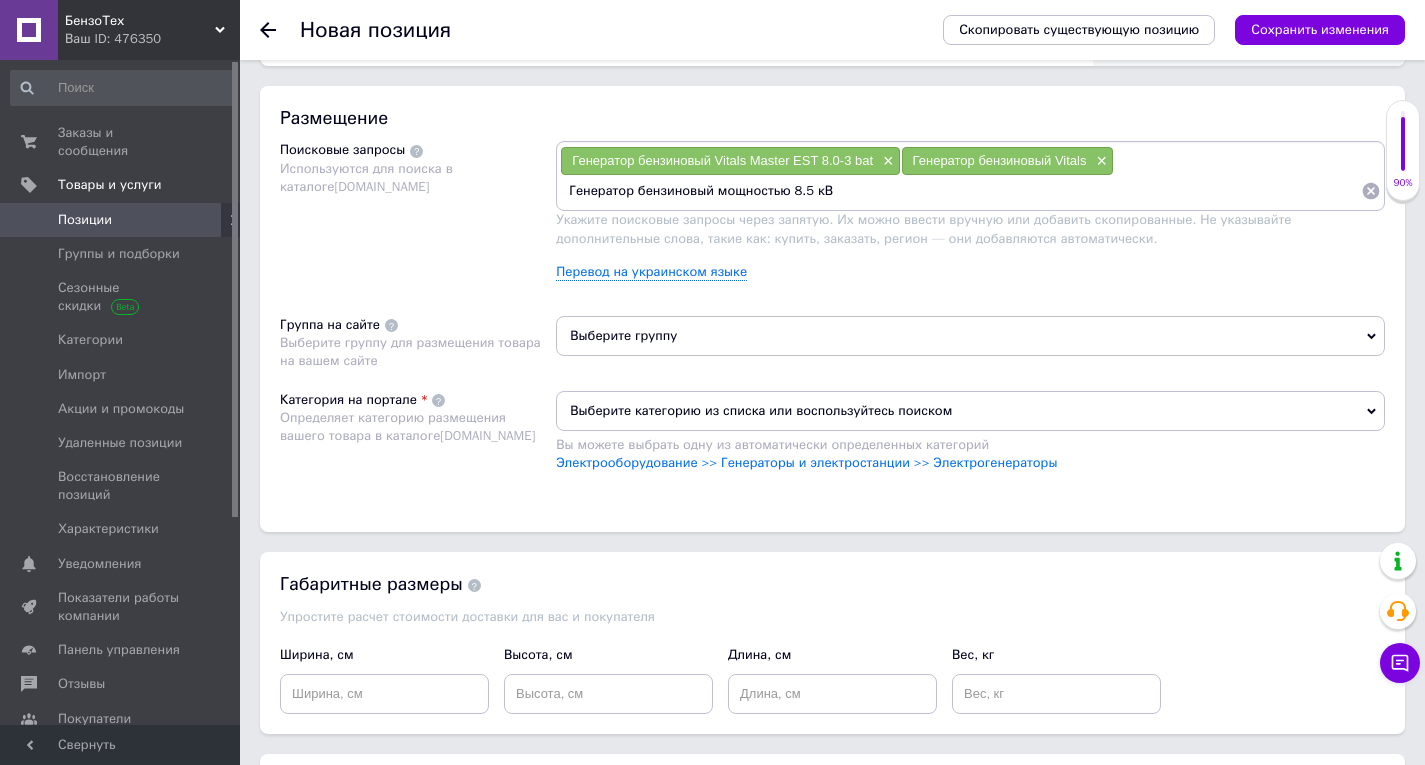 type on "Генератор бензиновый мощностью 8.5 кВт" 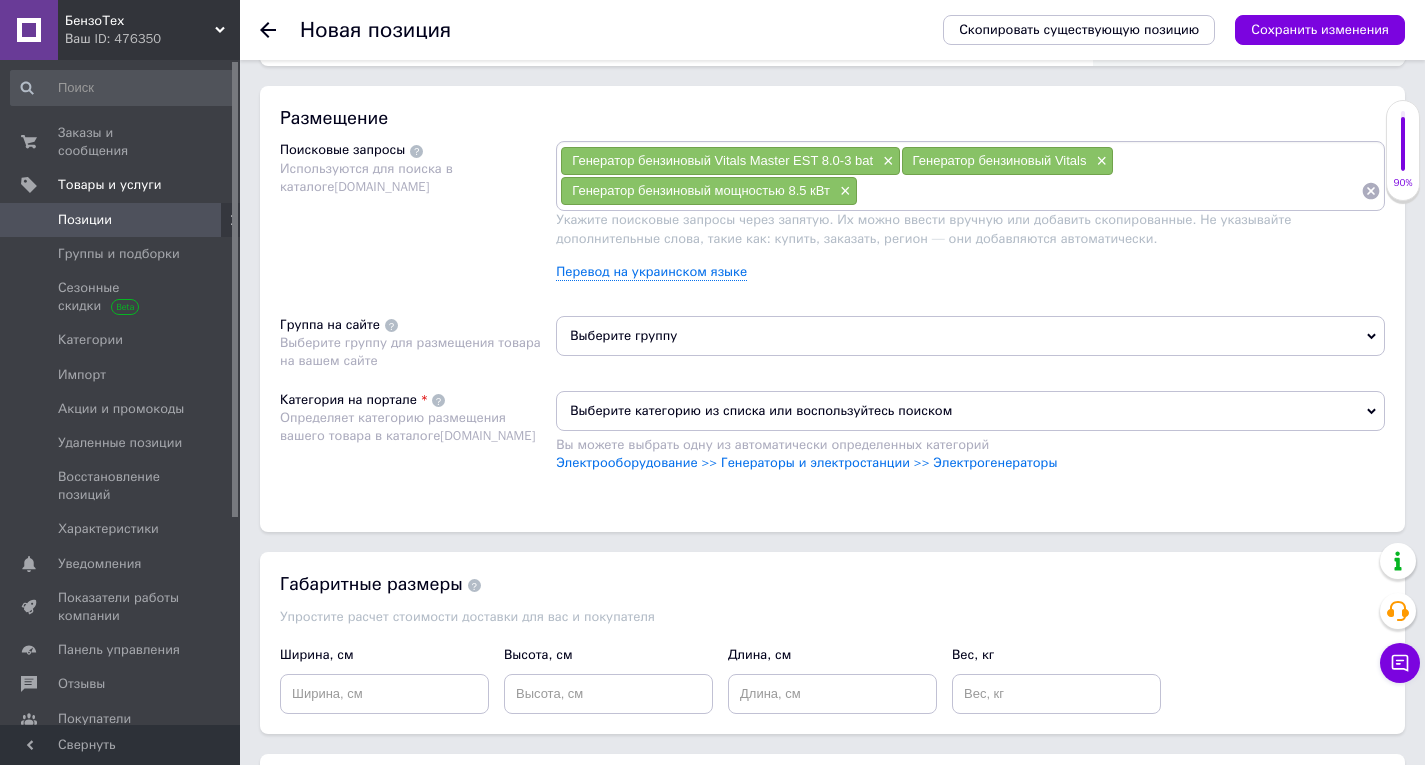 paste on "компактный переносной электрический агрегат" 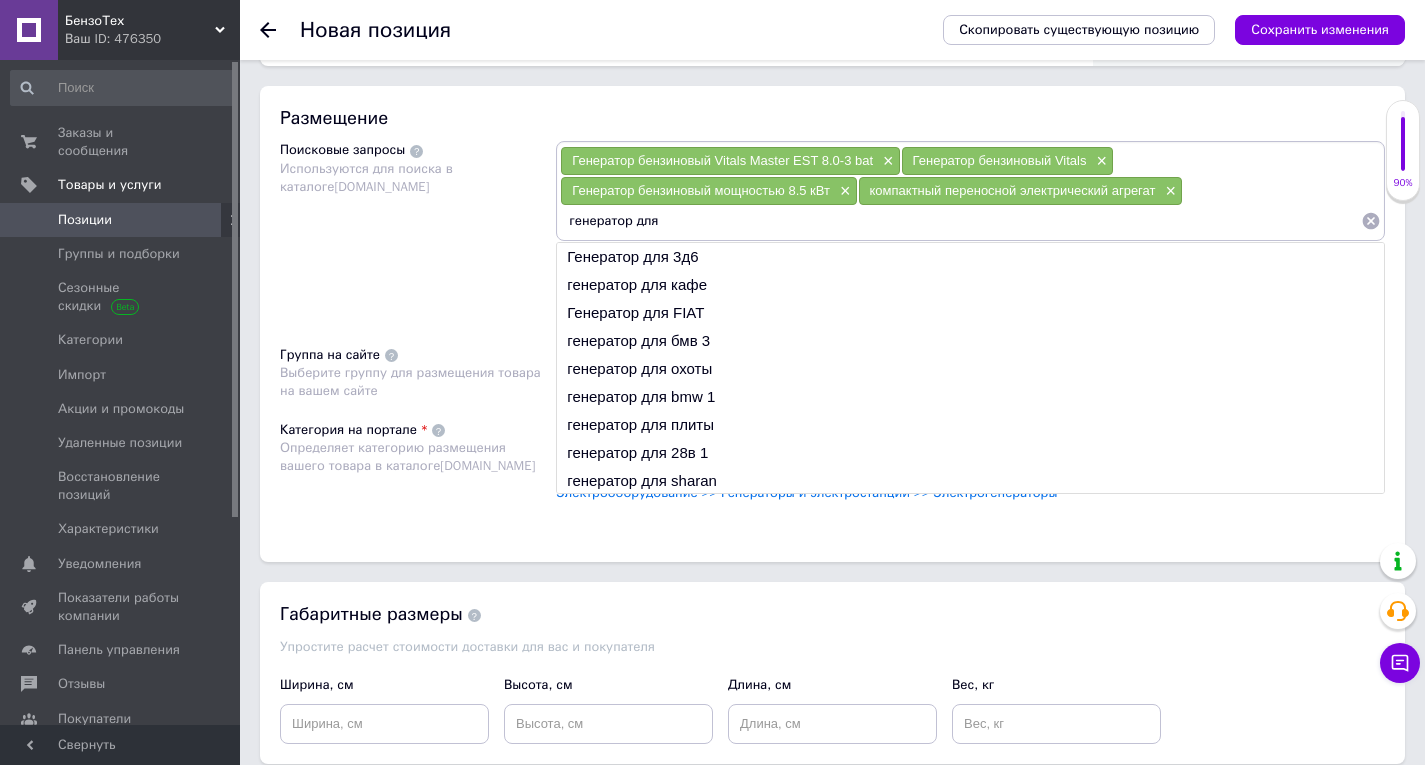 paste on "для резервного или аварийного питания бытовых потребителей" 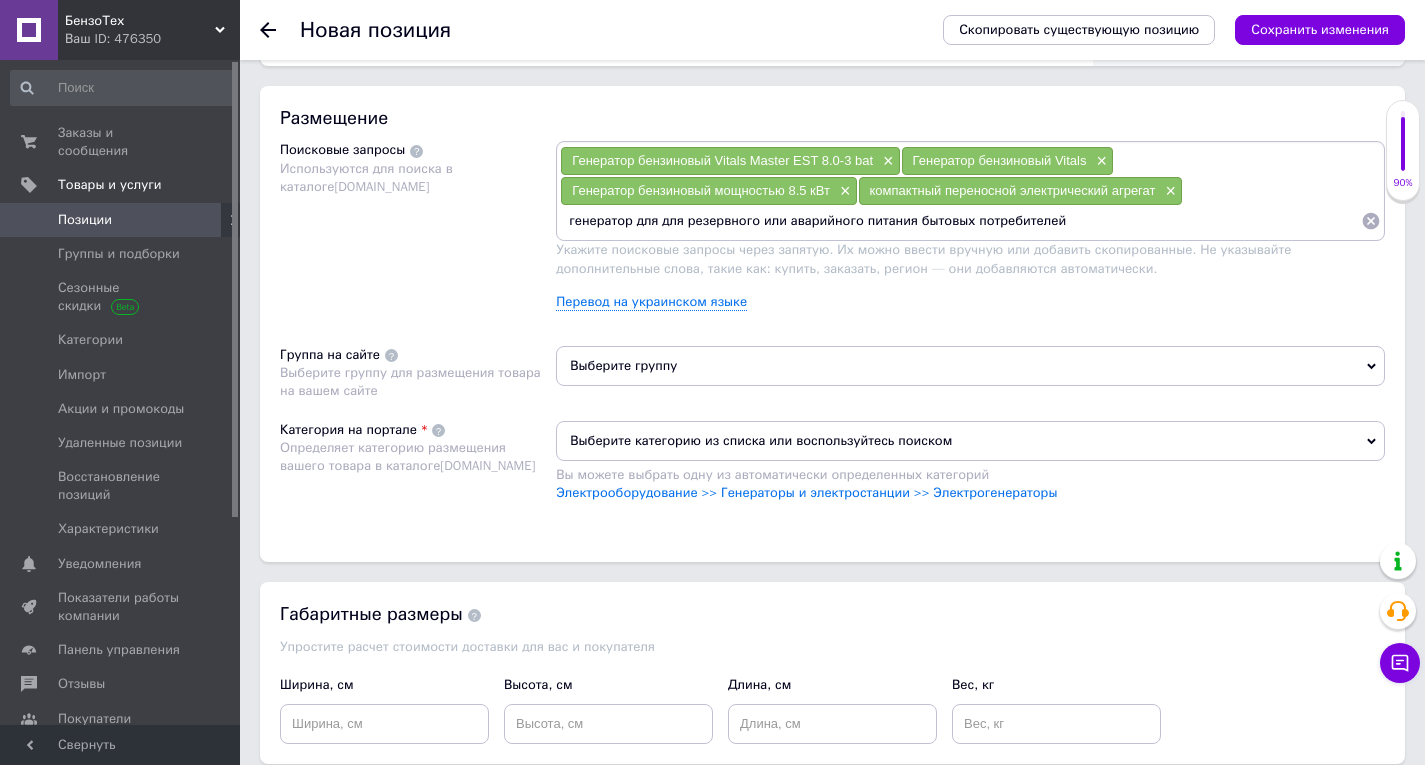 click on "генератор для для резервного или аварийного питания бытовых потребителей" at bounding box center [960, 221] 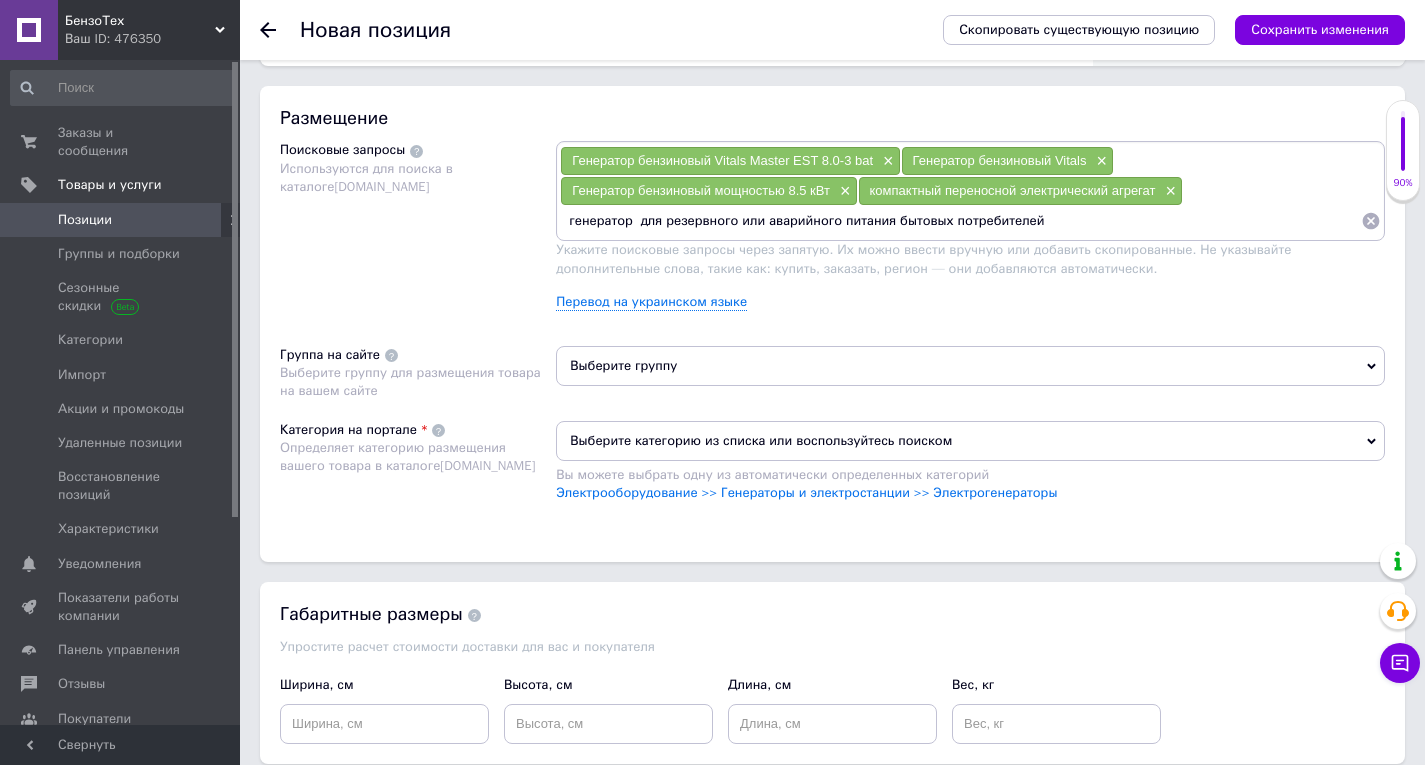 type on "генератор для резервного или аварийного питания бытовых потребителей" 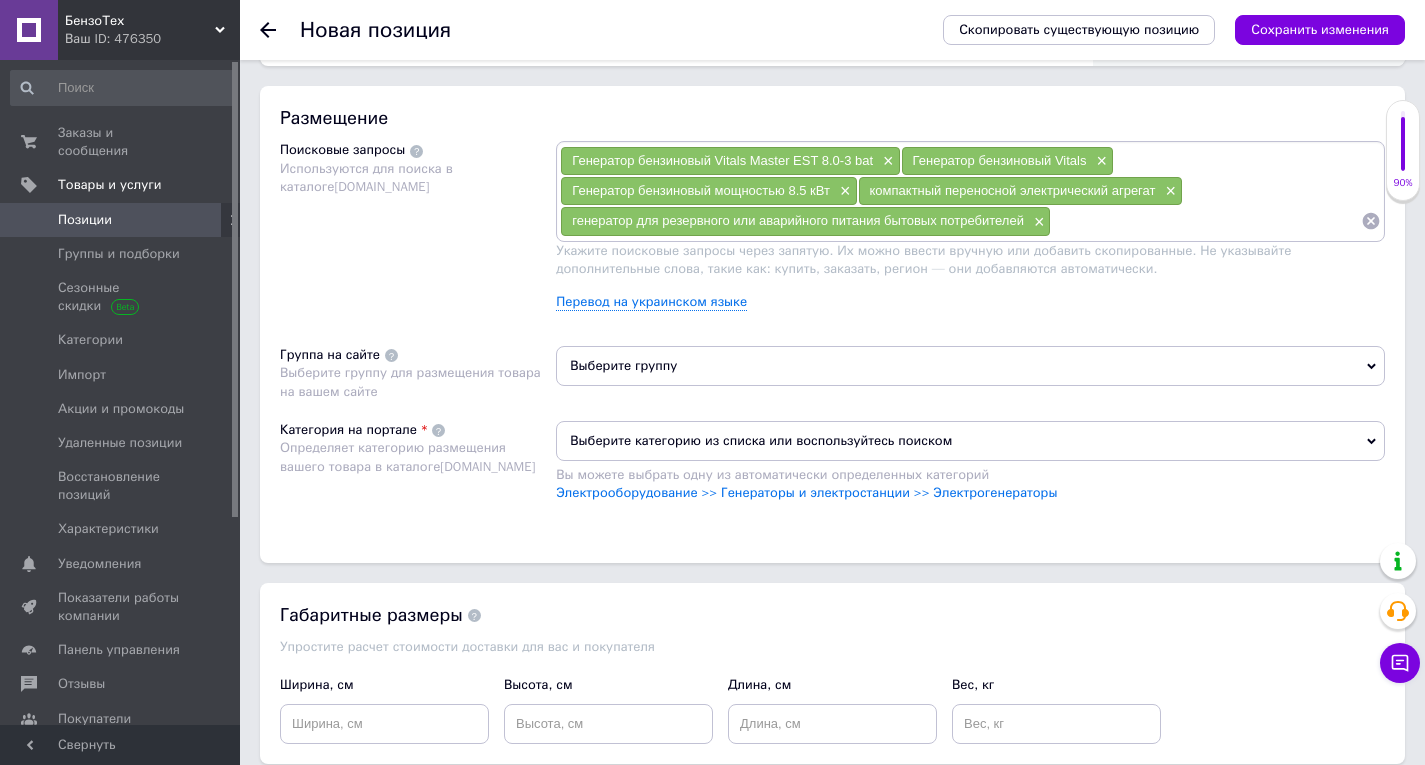 paste on "для резервного или аварийного питания бытовых потребителей" 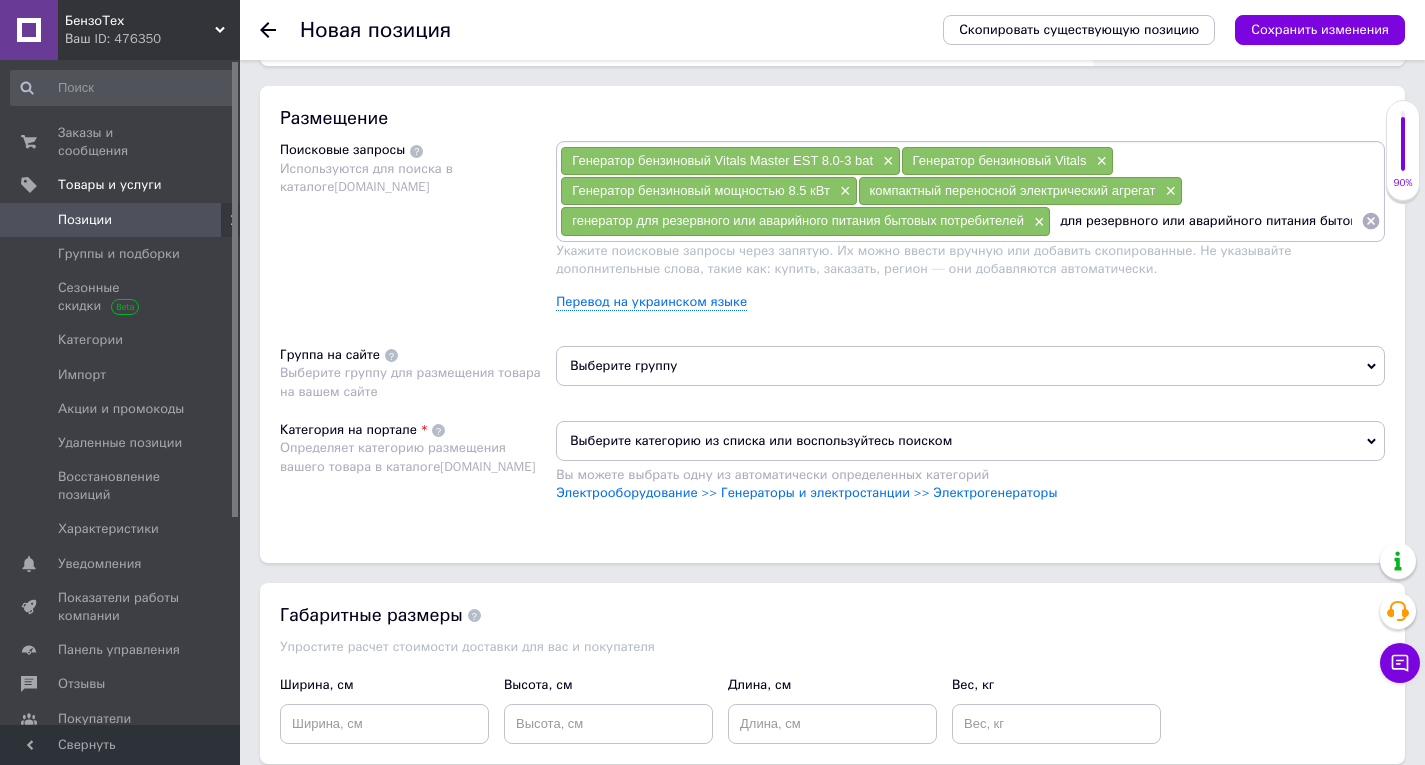scroll, scrollTop: 0, scrollLeft: 95, axis: horizontal 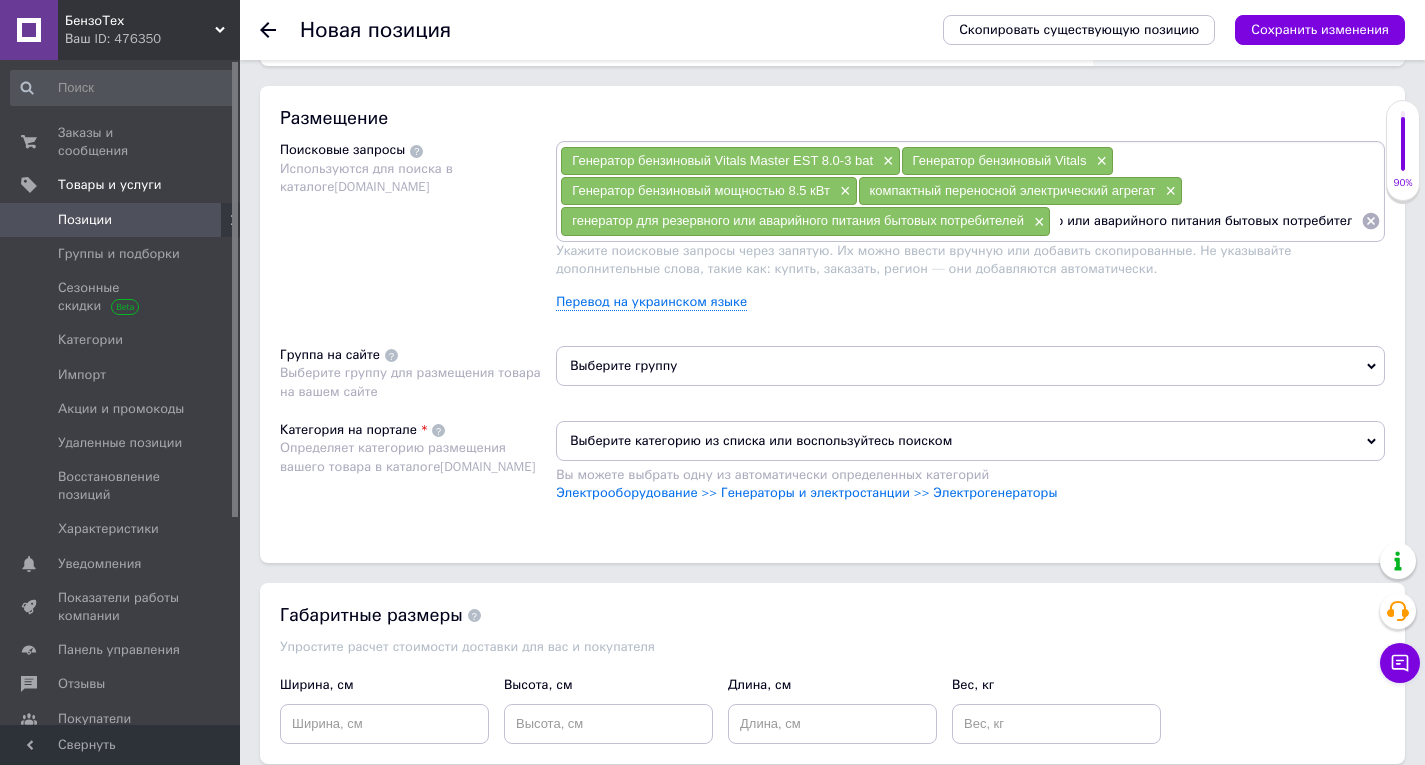 click on "для резервного или аварийного питания бытовых потребителей" at bounding box center (1206, 221) 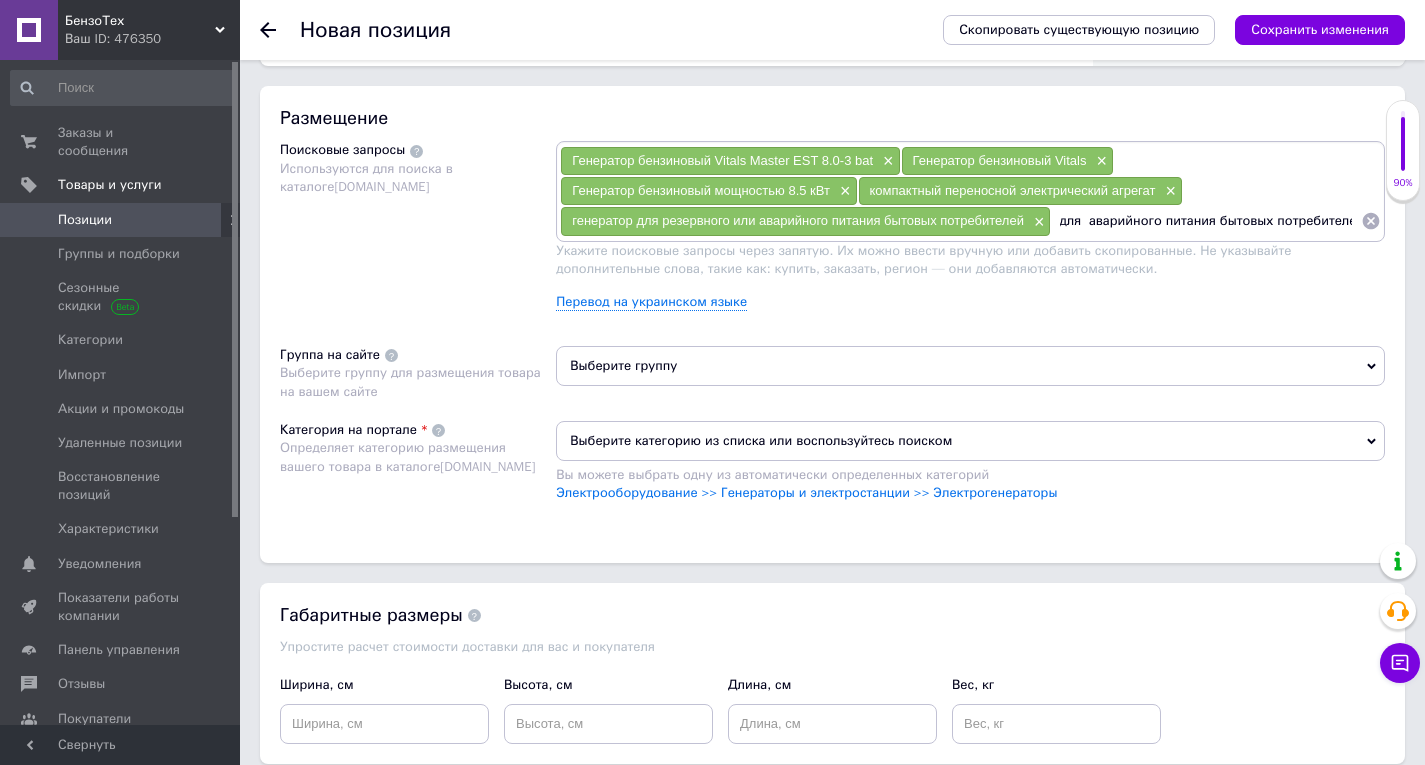scroll, scrollTop: 0, scrollLeft: 0, axis: both 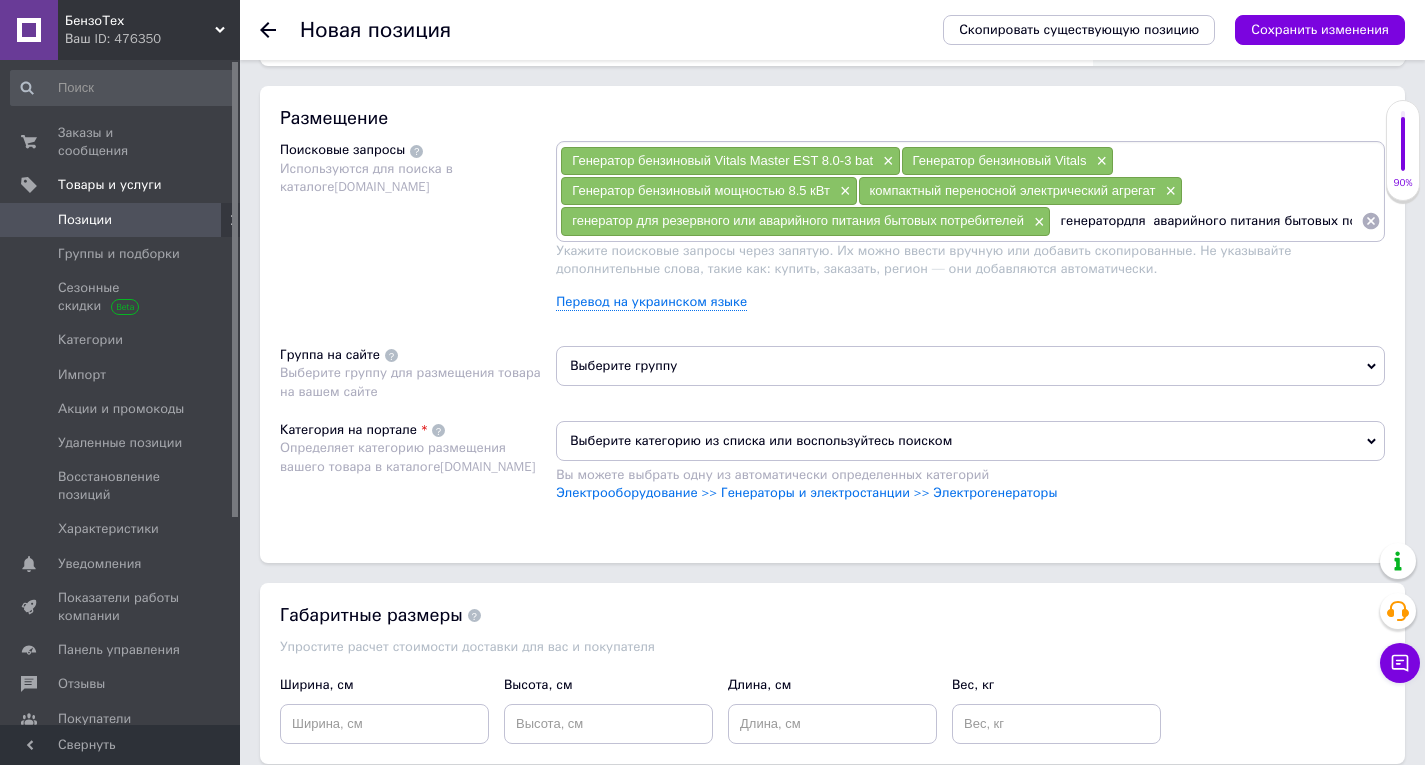 type on "генератор для  аварийного питания бытовых потребителей" 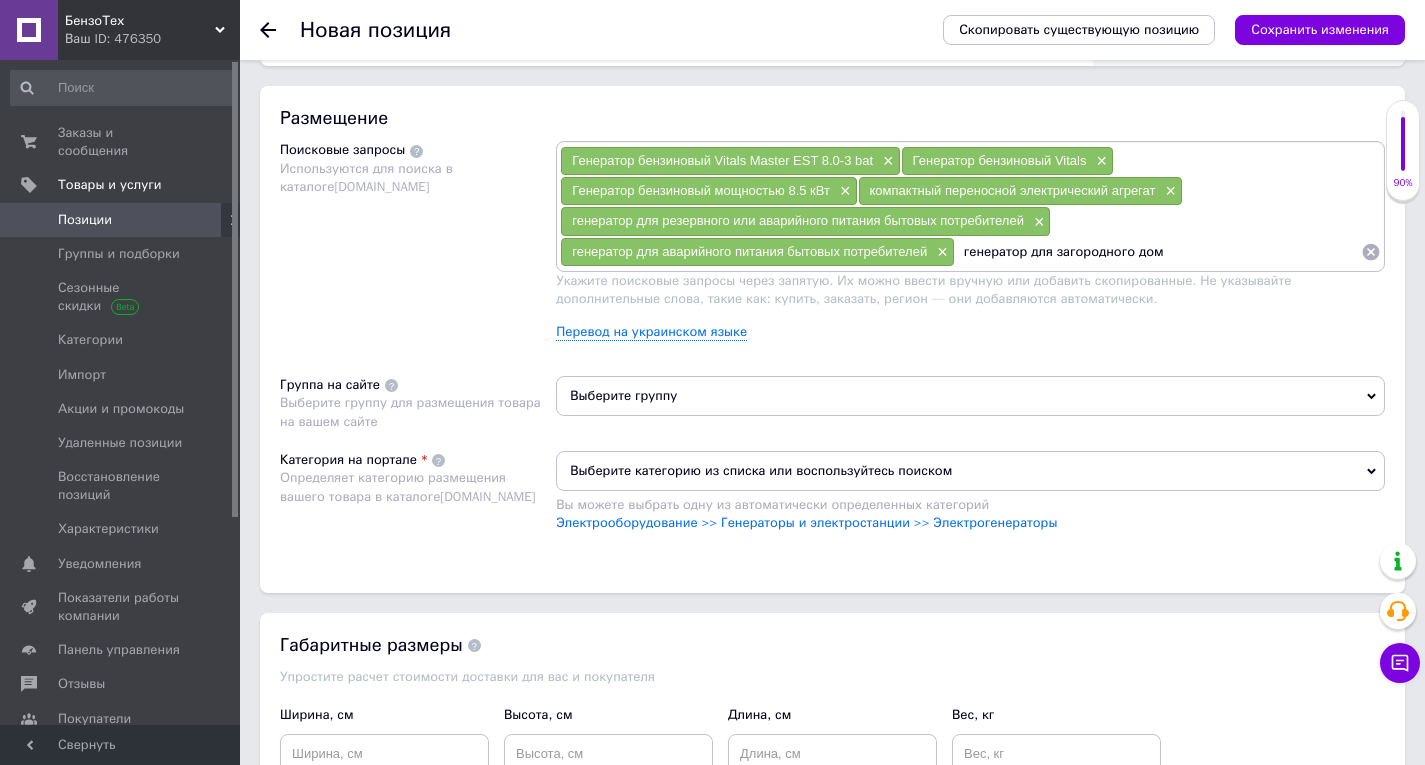 type on "генератор для загородного дома" 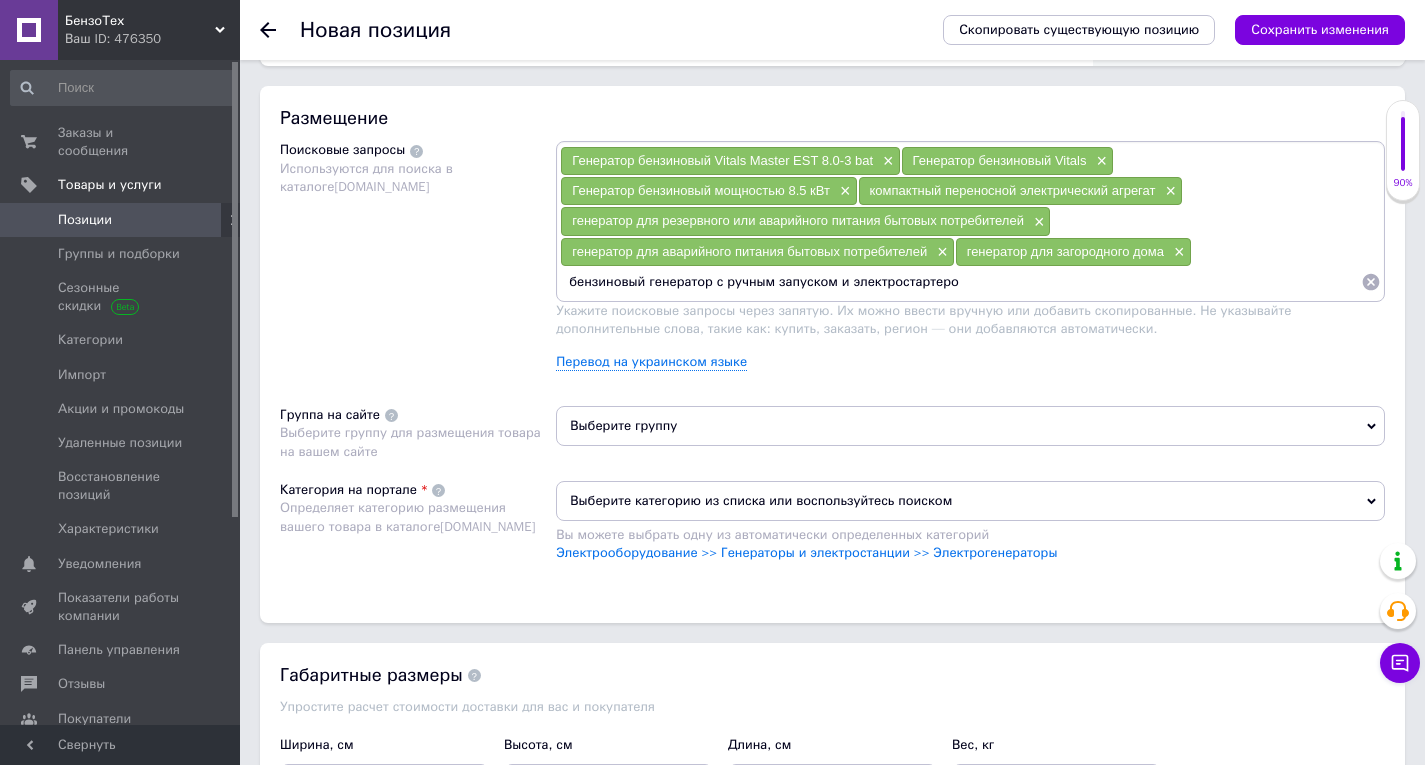 type on "бензиновый генератор с ручным запуском и электростартером" 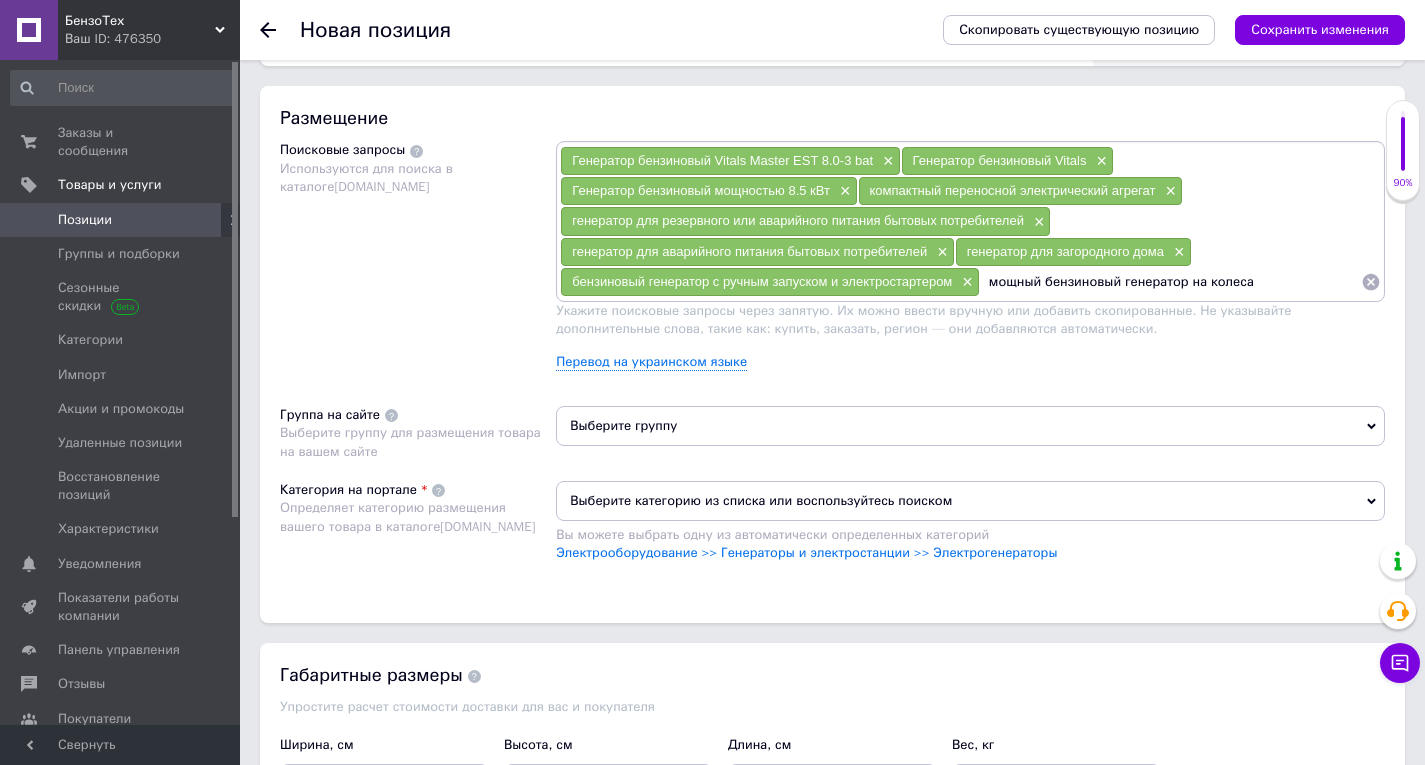 type on "мощный бензиновый генератор на колесах" 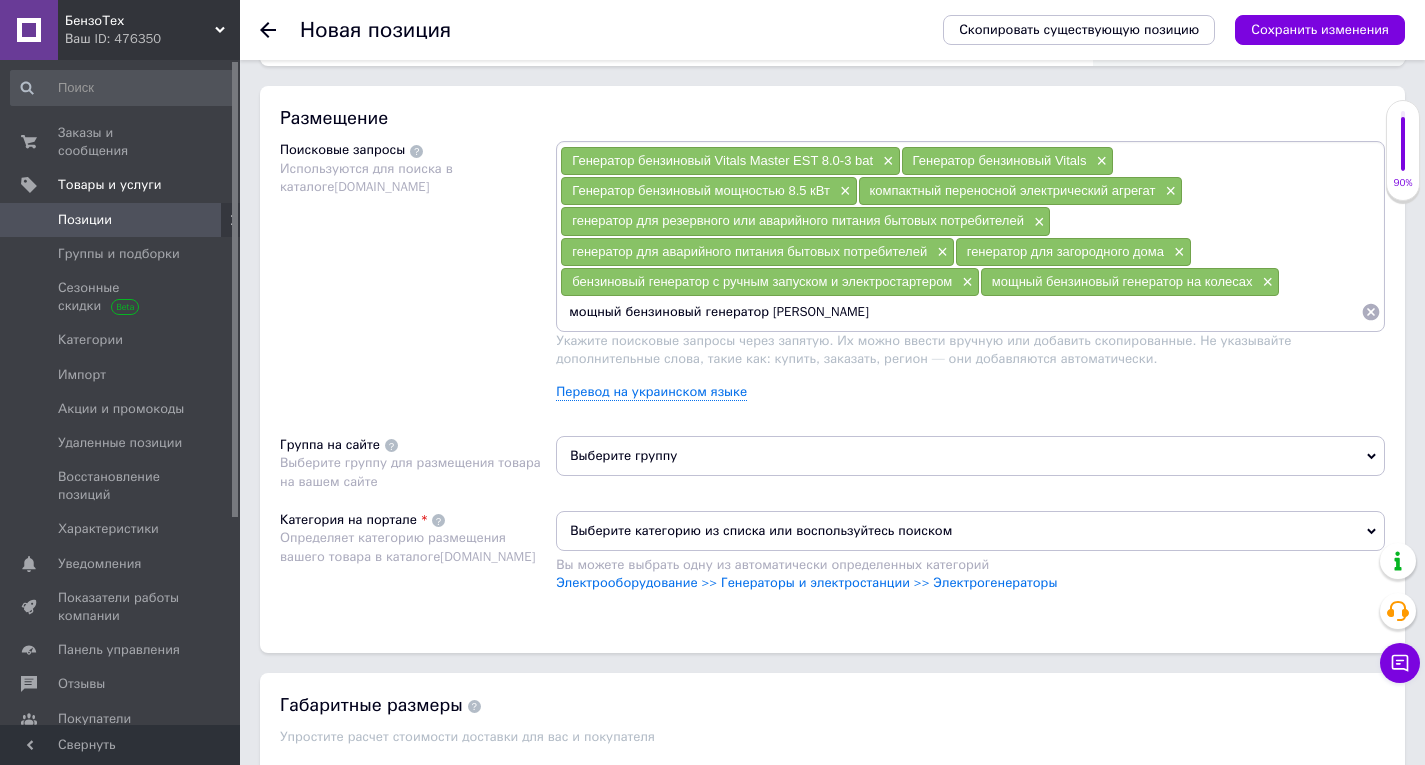 paste on "AVR" 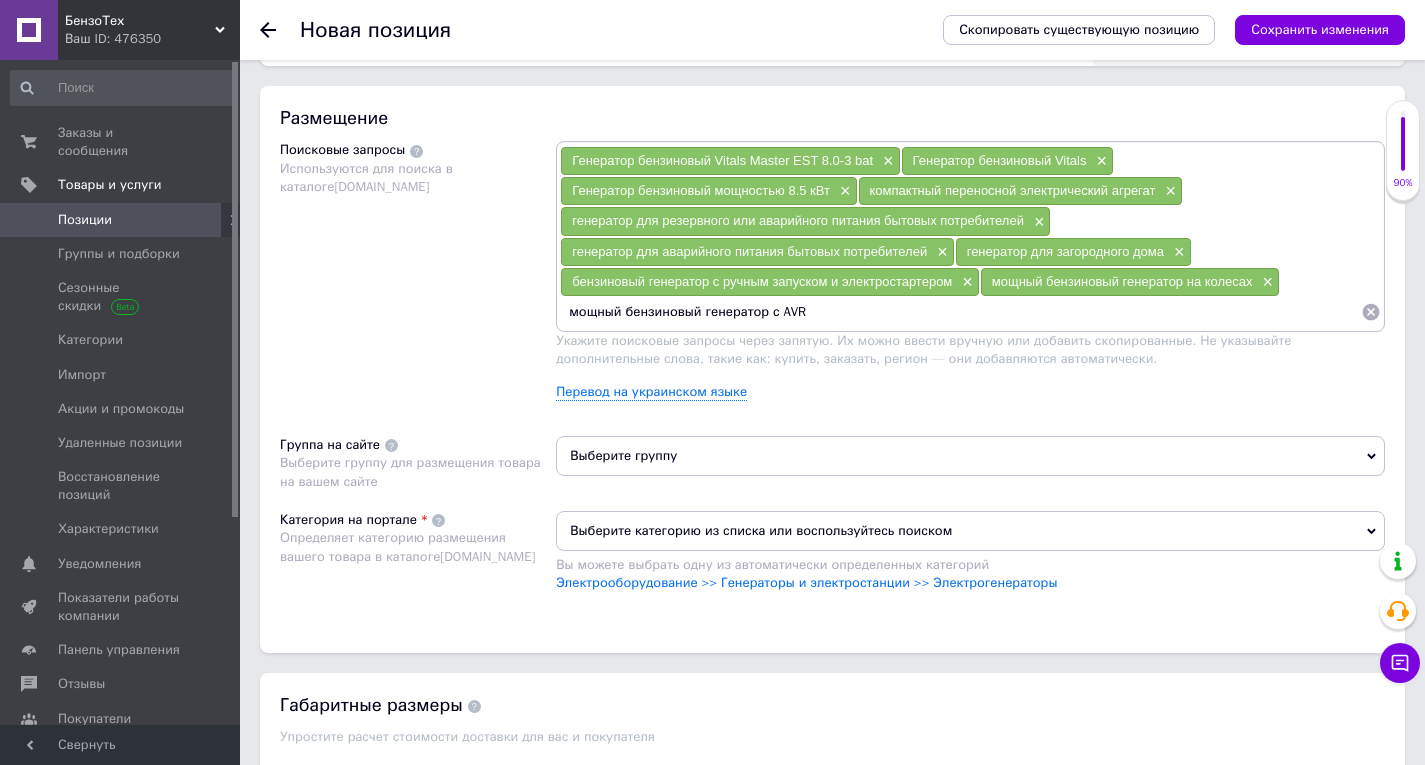 type 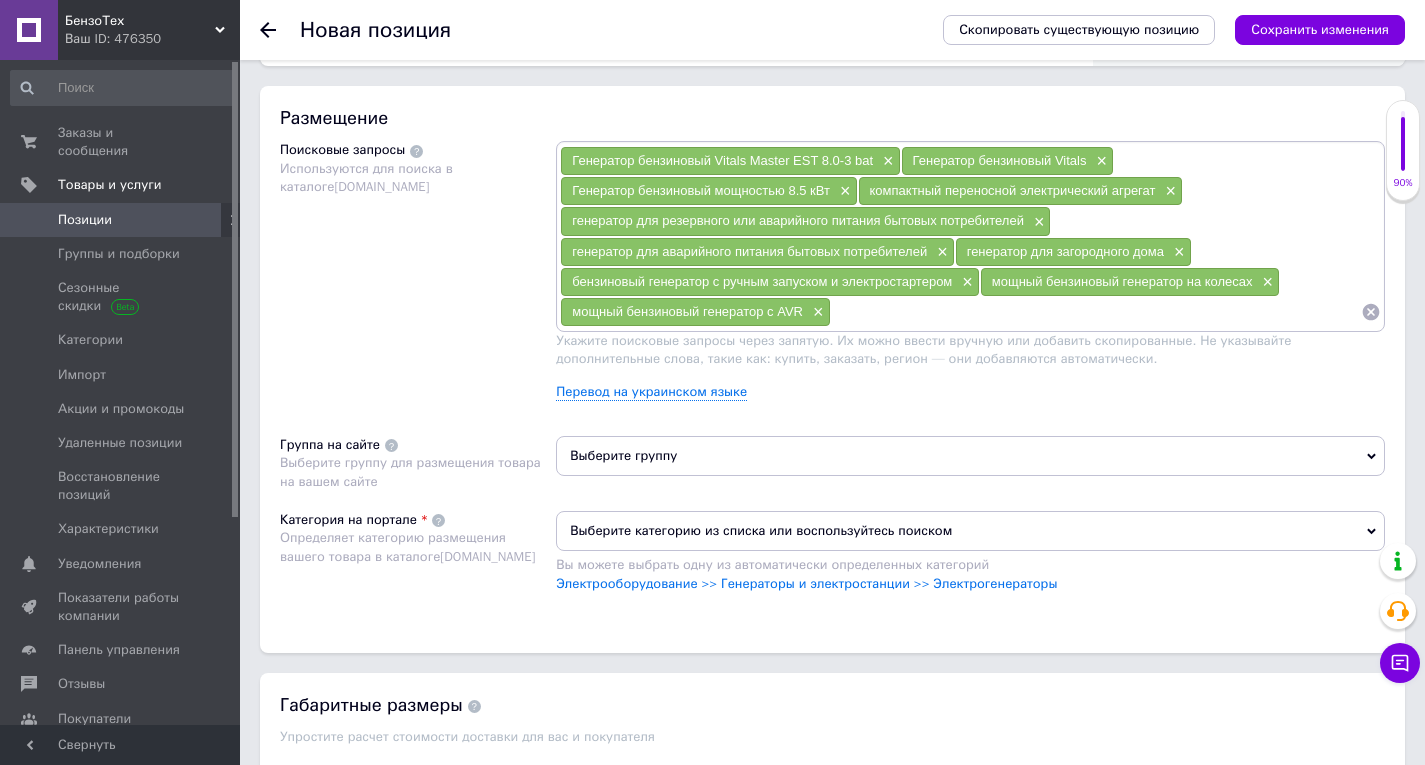 scroll, scrollTop: 1600, scrollLeft: 0, axis: vertical 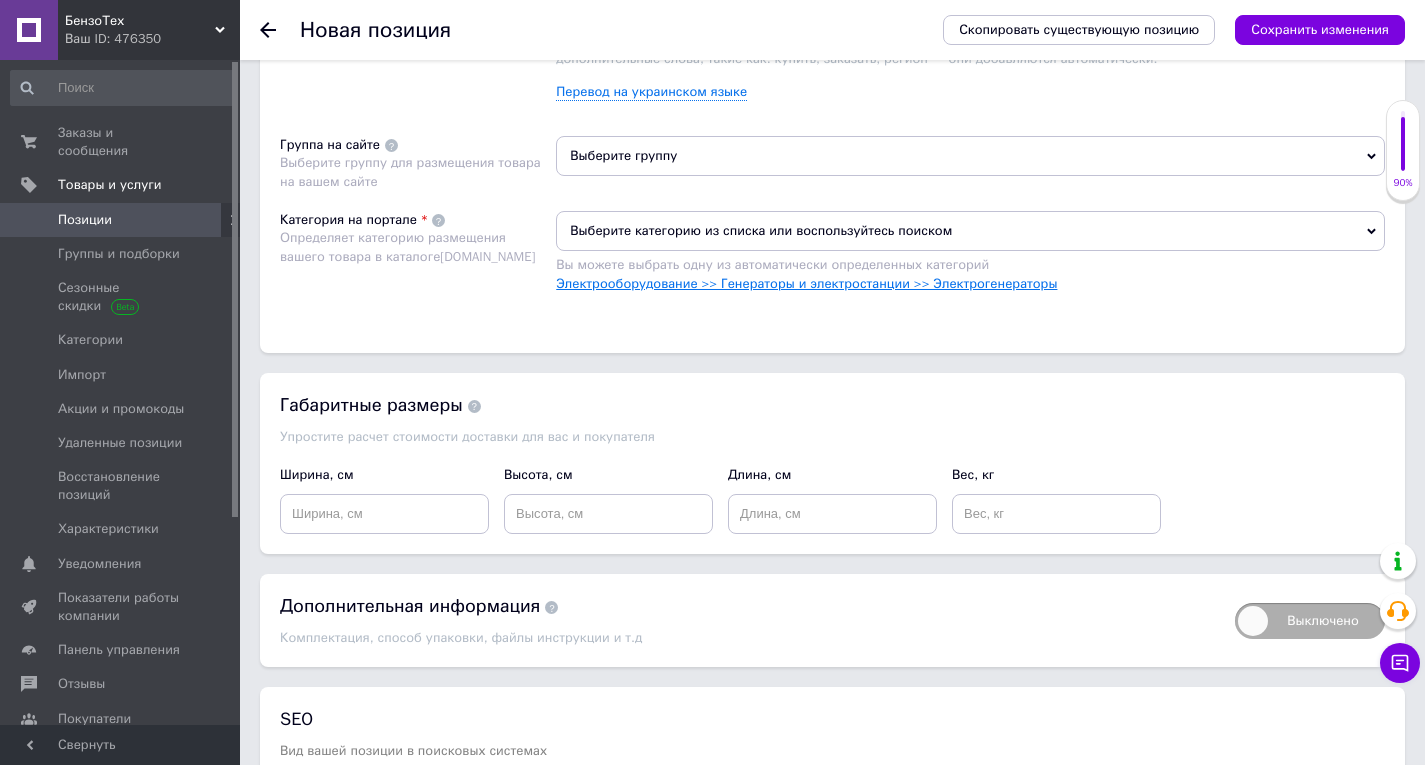 click on "Электрооборудование >> Генераторы и электростанции >> Электрогенераторы" at bounding box center (806, 283) 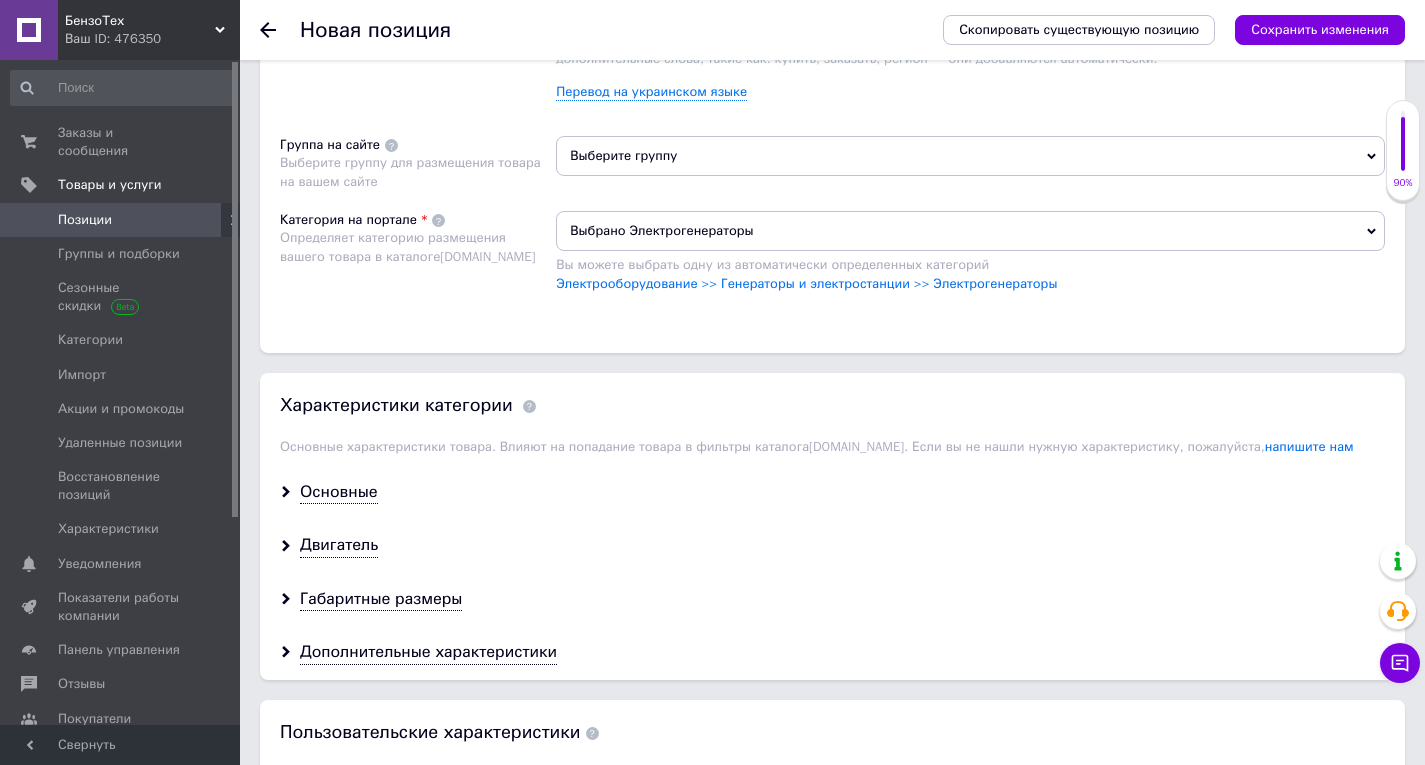 click on "Выберите группу" at bounding box center [970, 156] 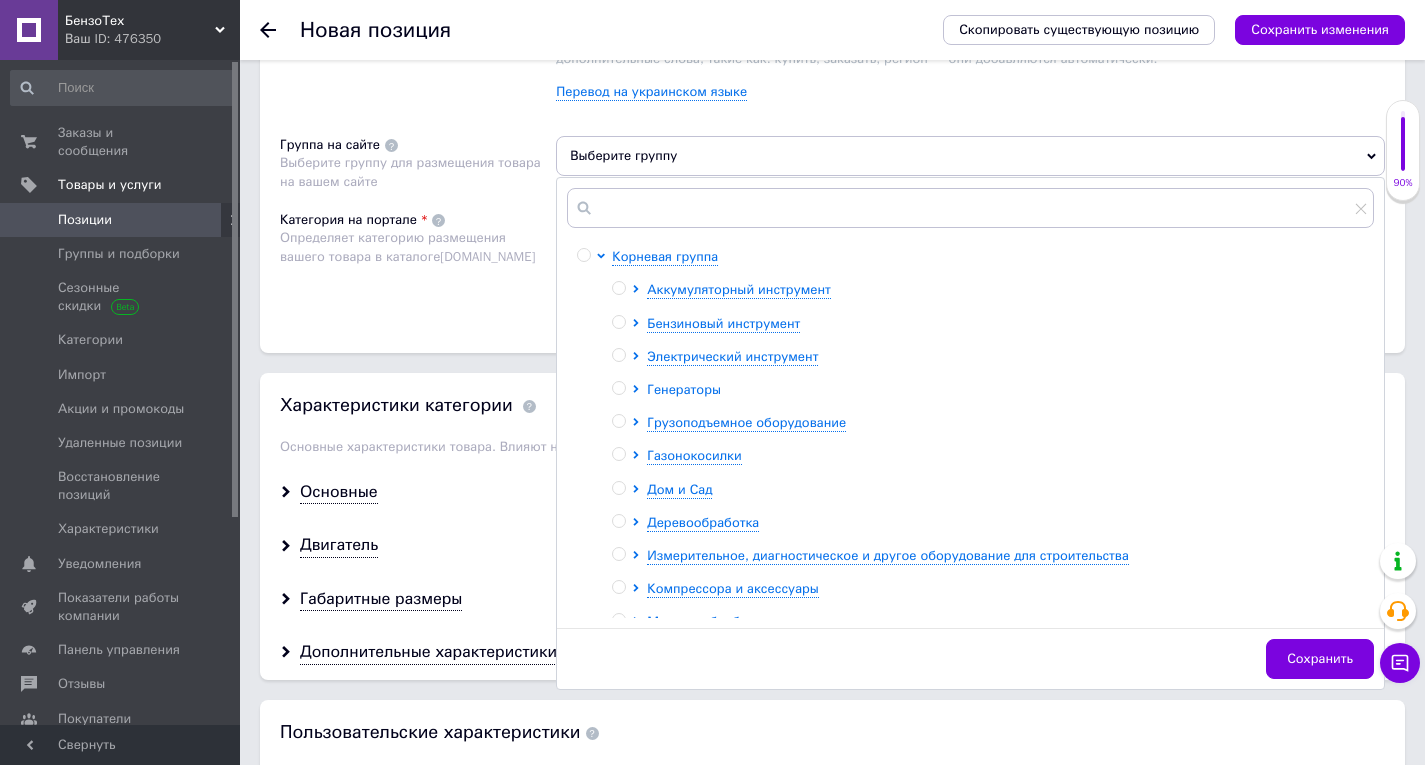 click on "Генераторы" at bounding box center (684, 389) 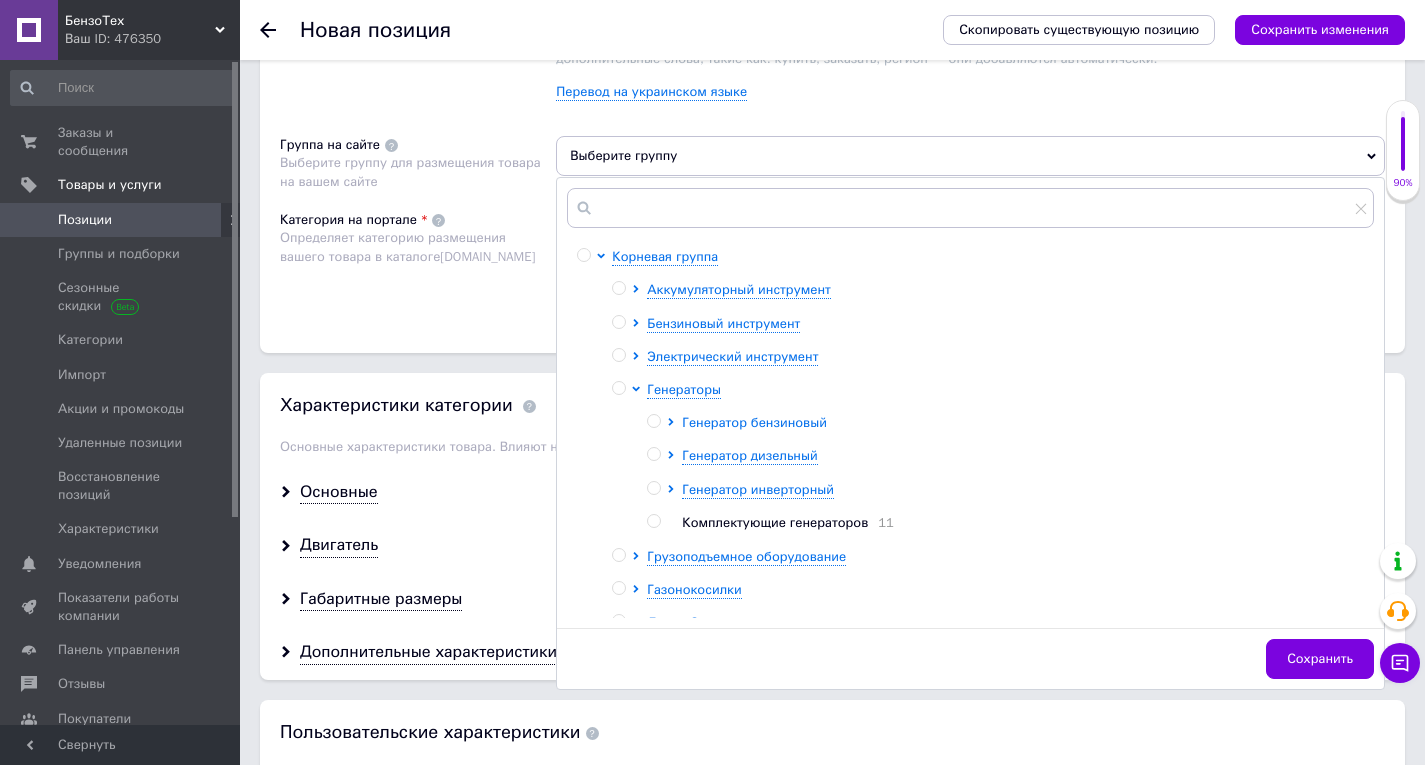 click on "Генератор бензиновый" at bounding box center [754, 422] 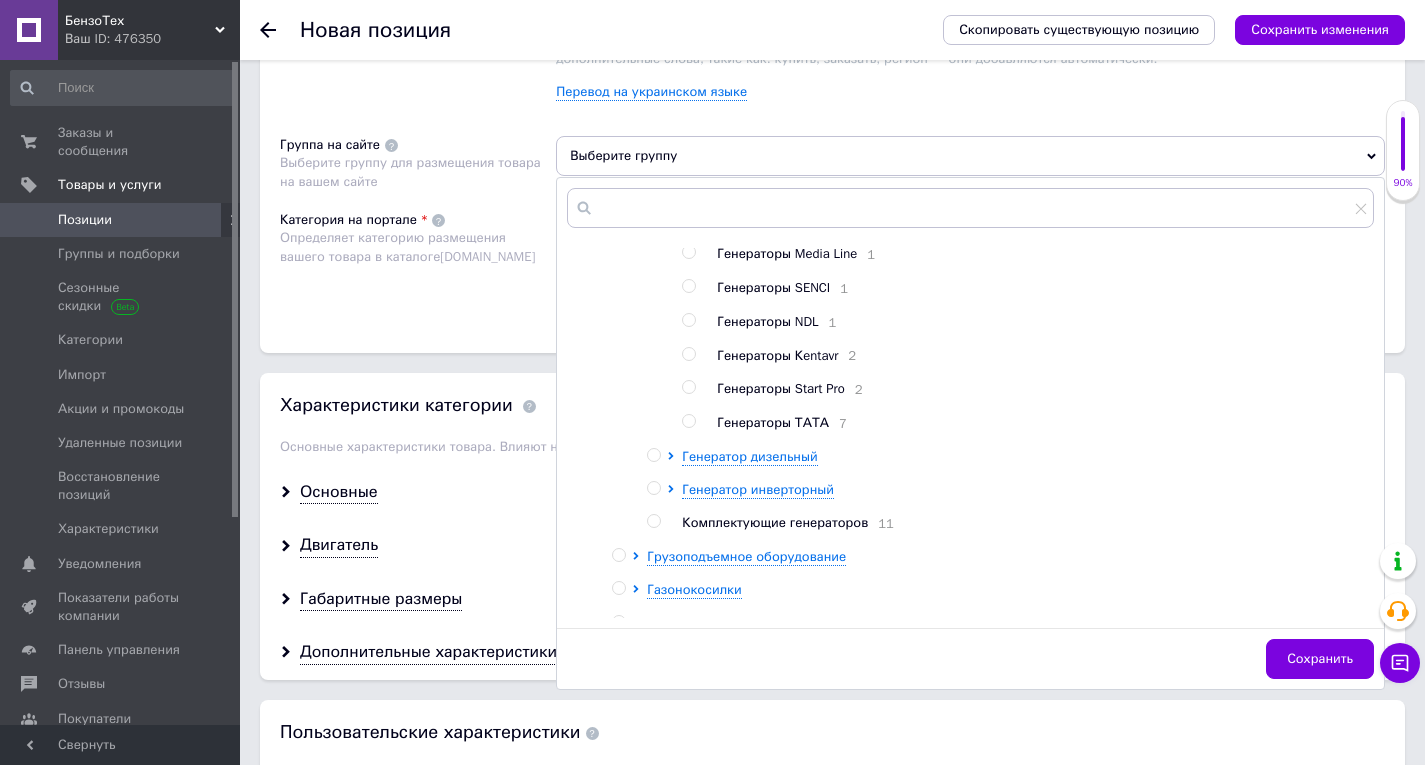 scroll, scrollTop: 800, scrollLeft: 0, axis: vertical 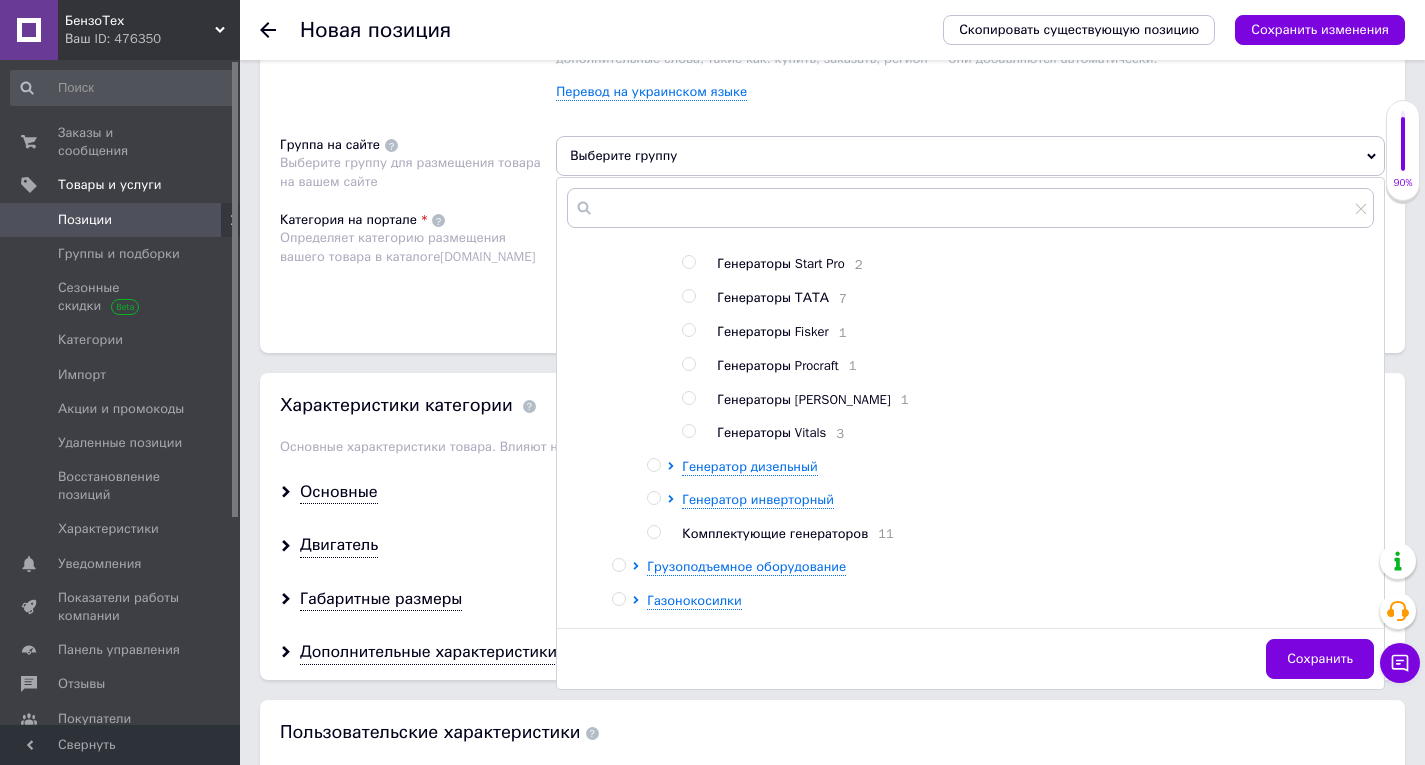 click on "Генераторы Vitals" at bounding box center (771, 432) 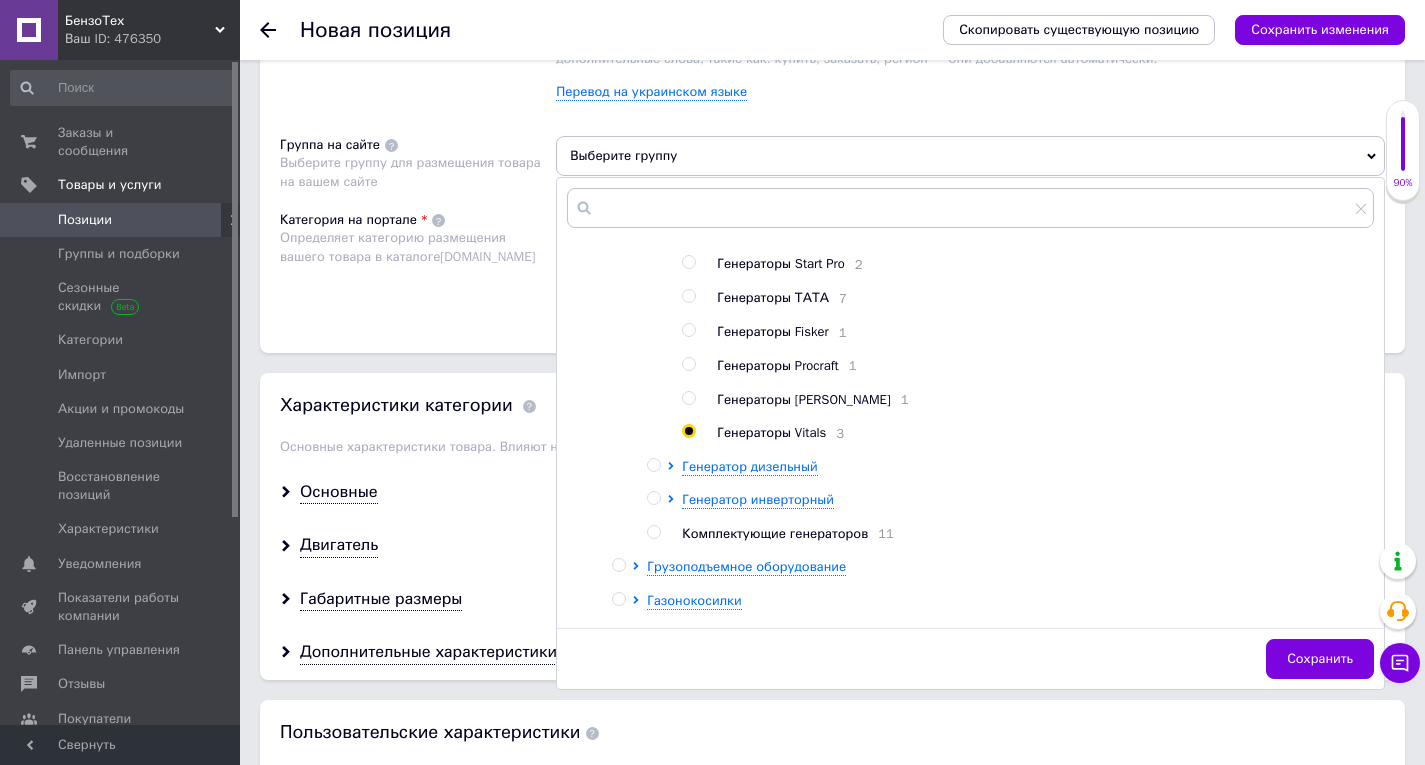 radio on "true" 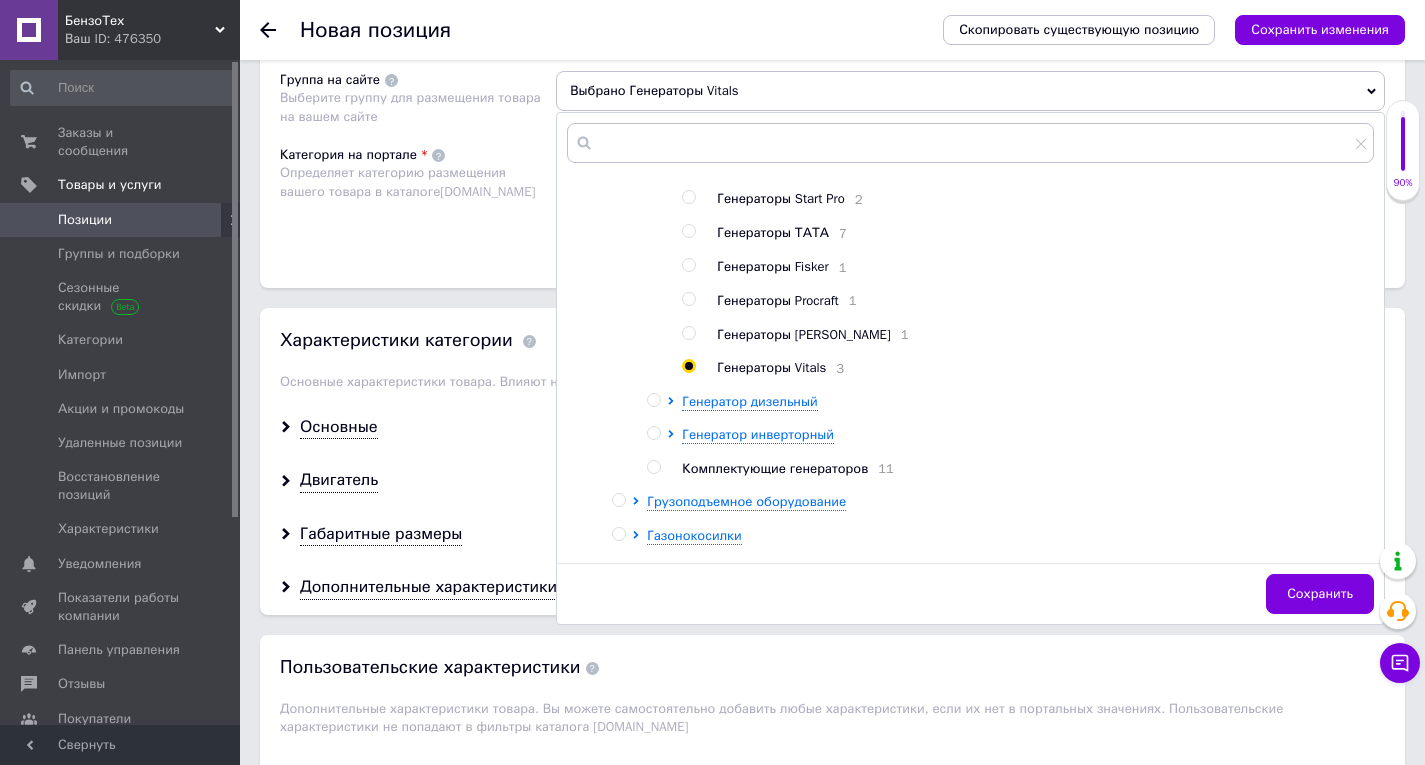 scroll, scrollTop: 1700, scrollLeft: 0, axis: vertical 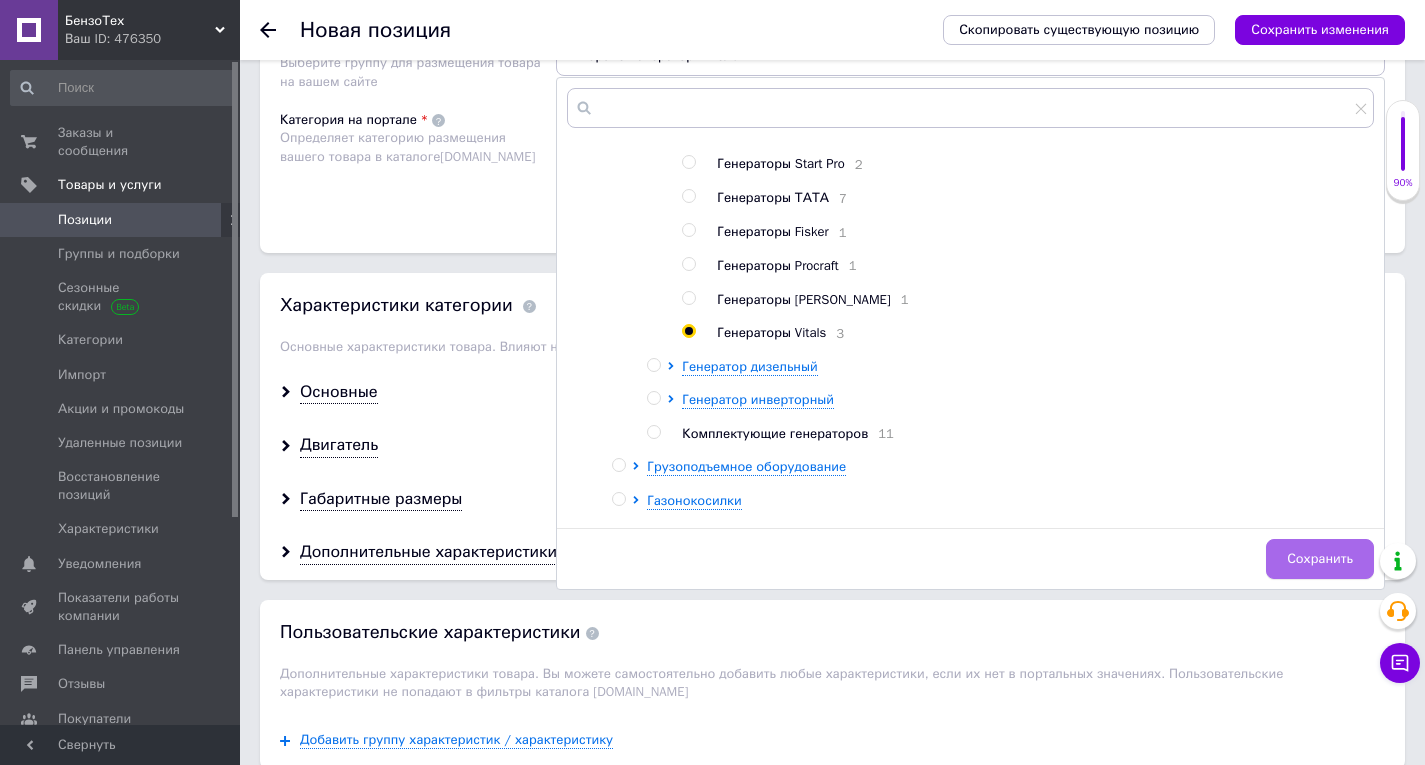 click on "Сохранить" at bounding box center [1320, 559] 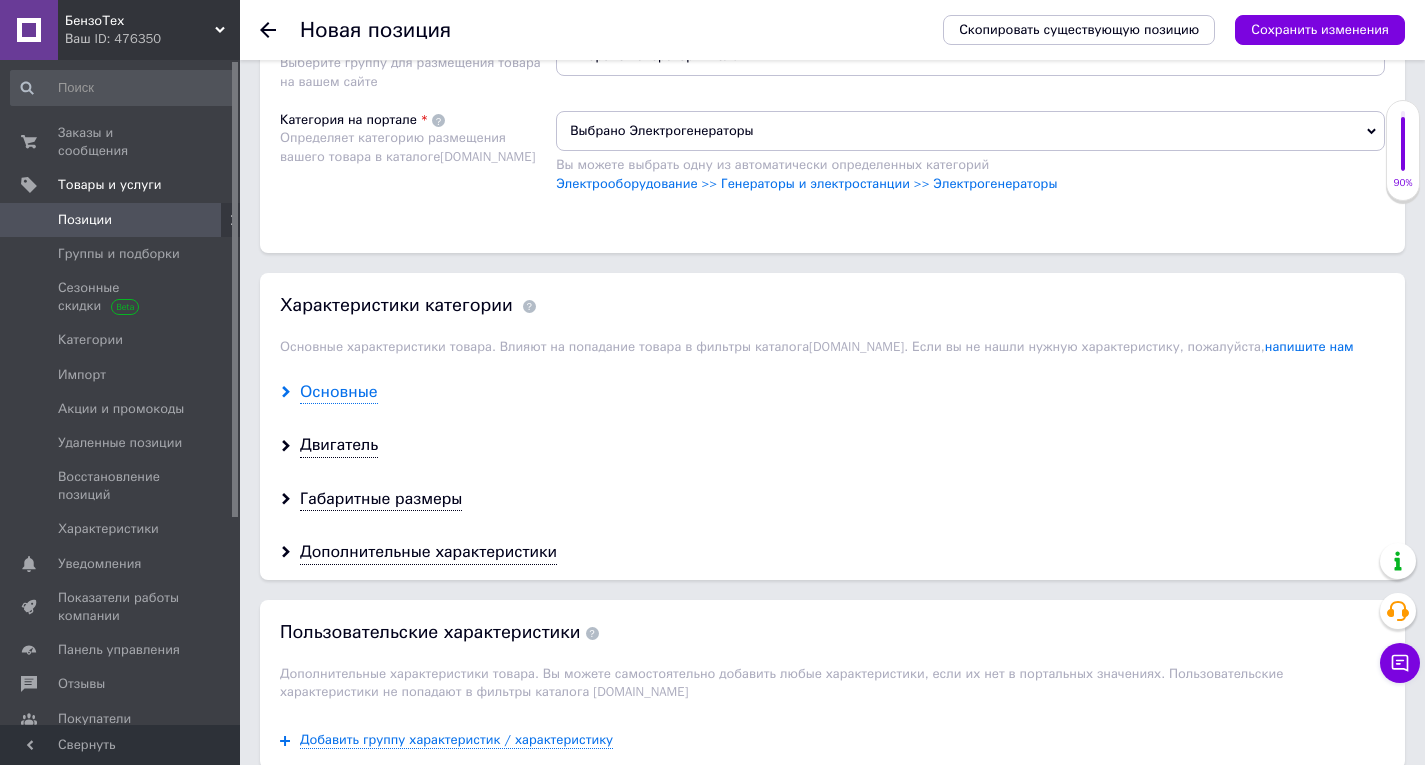 click on "Основные" at bounding box center (339, 392) 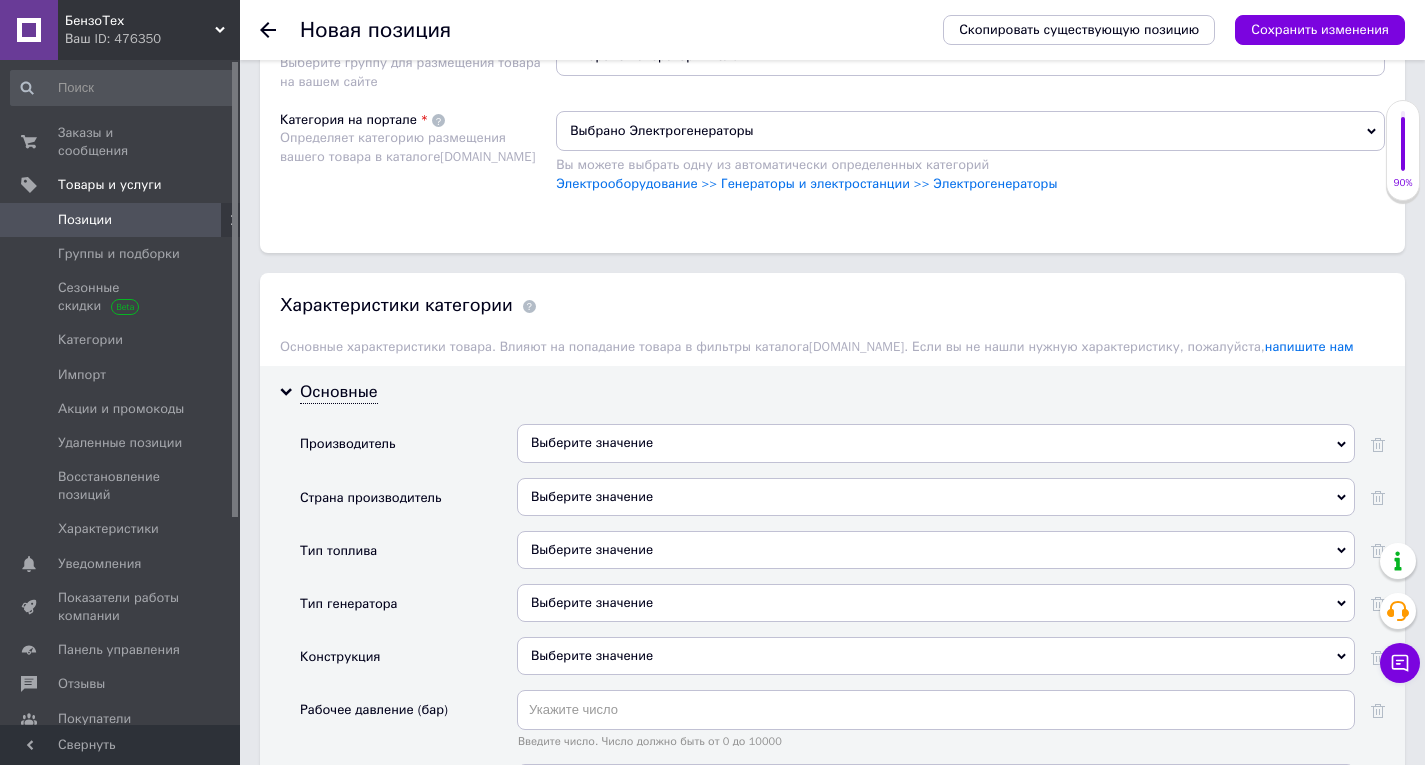 click on "Производитель" at bounding box center [408, 450] 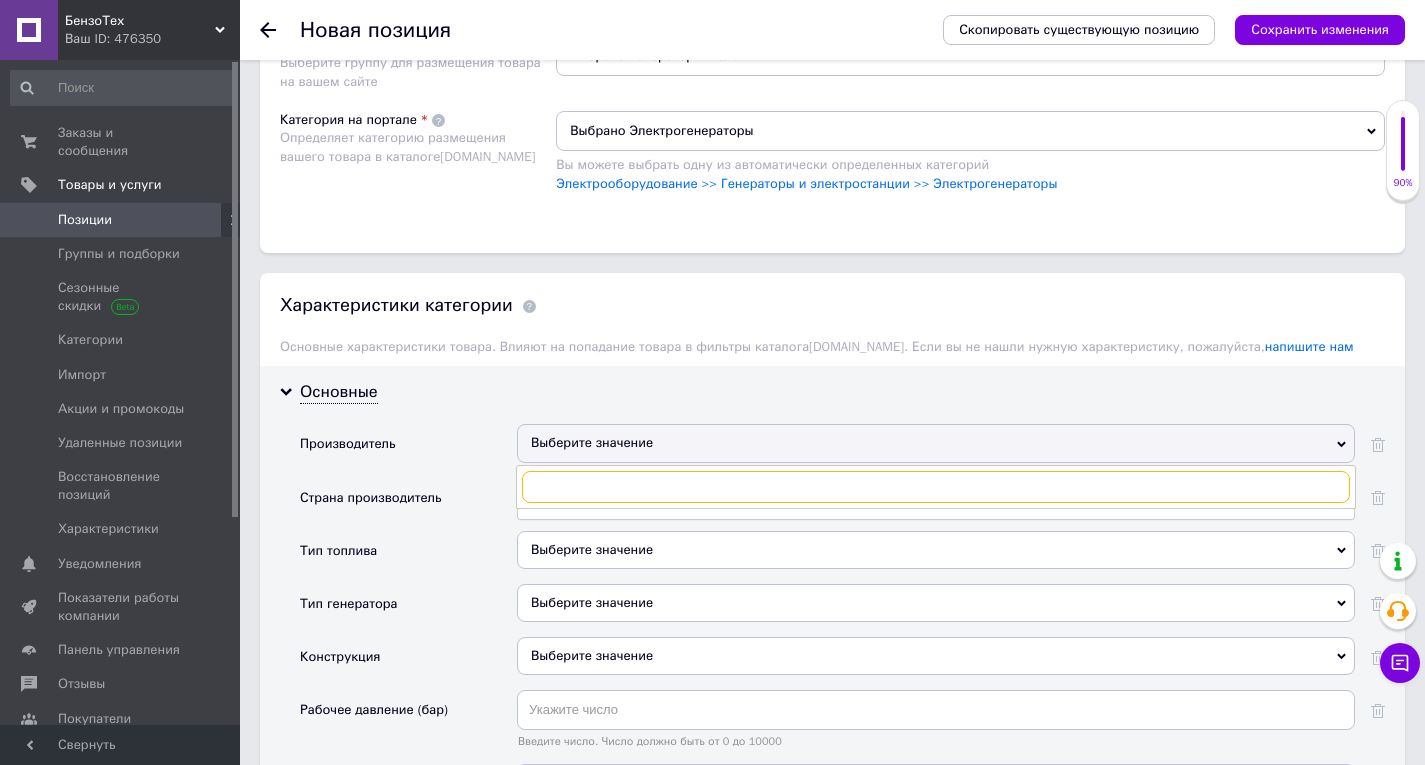 paste on "Vitals" 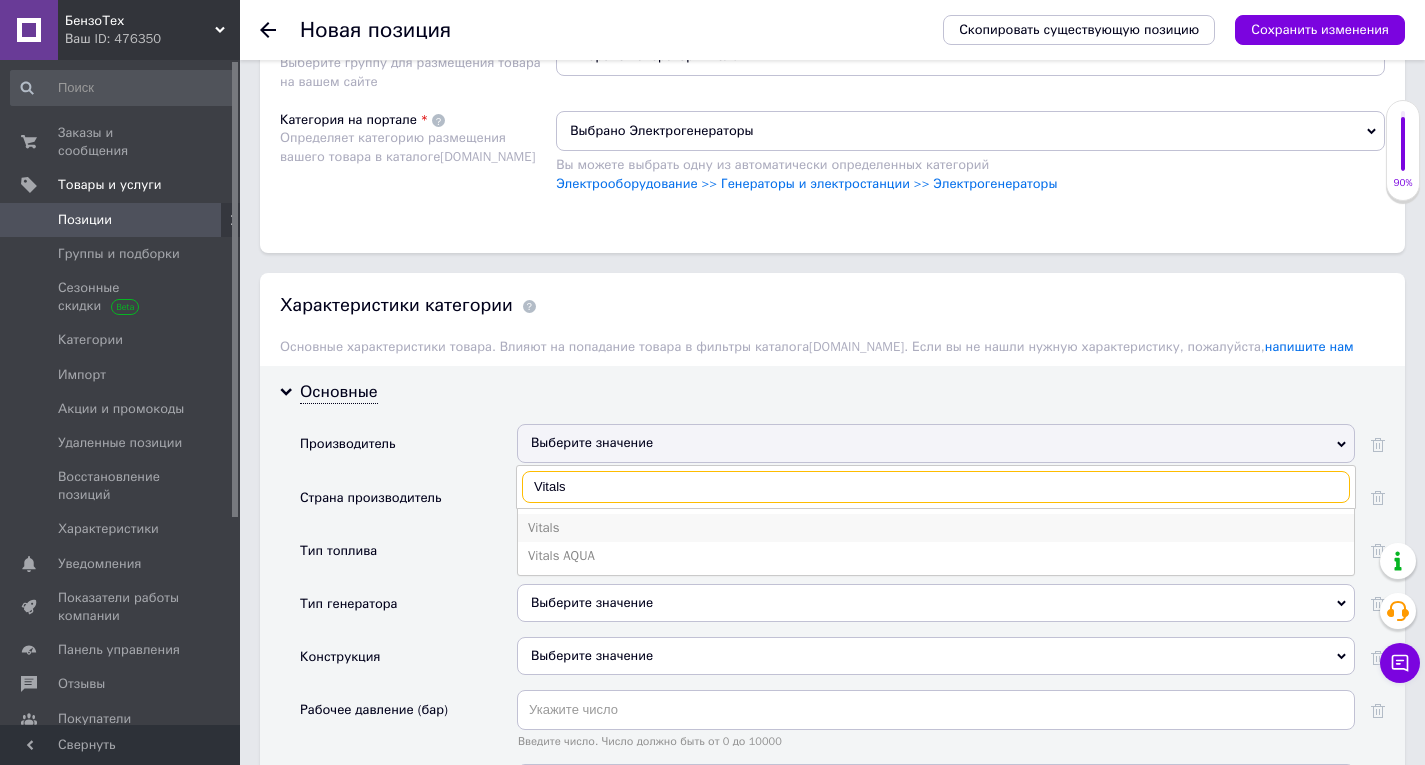 type on "Vitals" 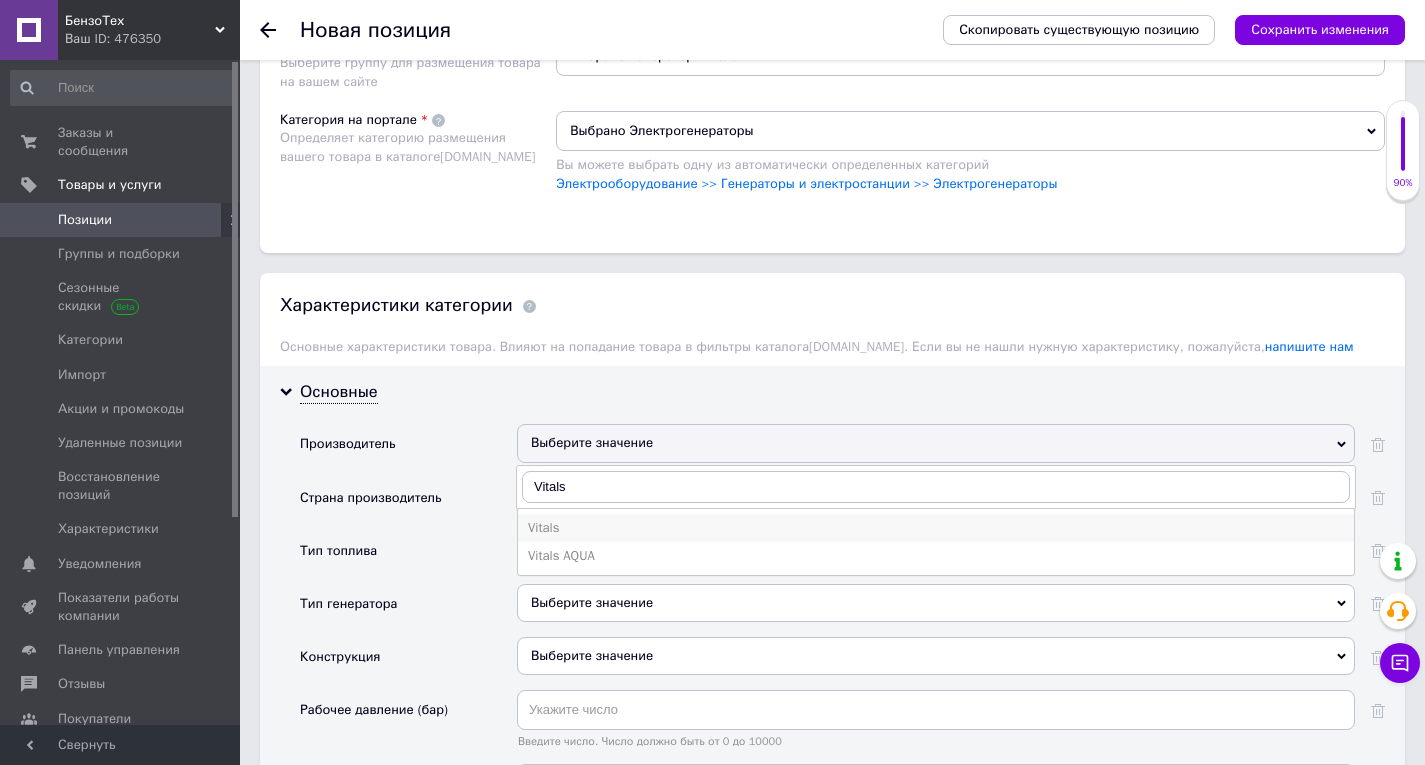 click on "Vitals" at bounding box center (936, 528) 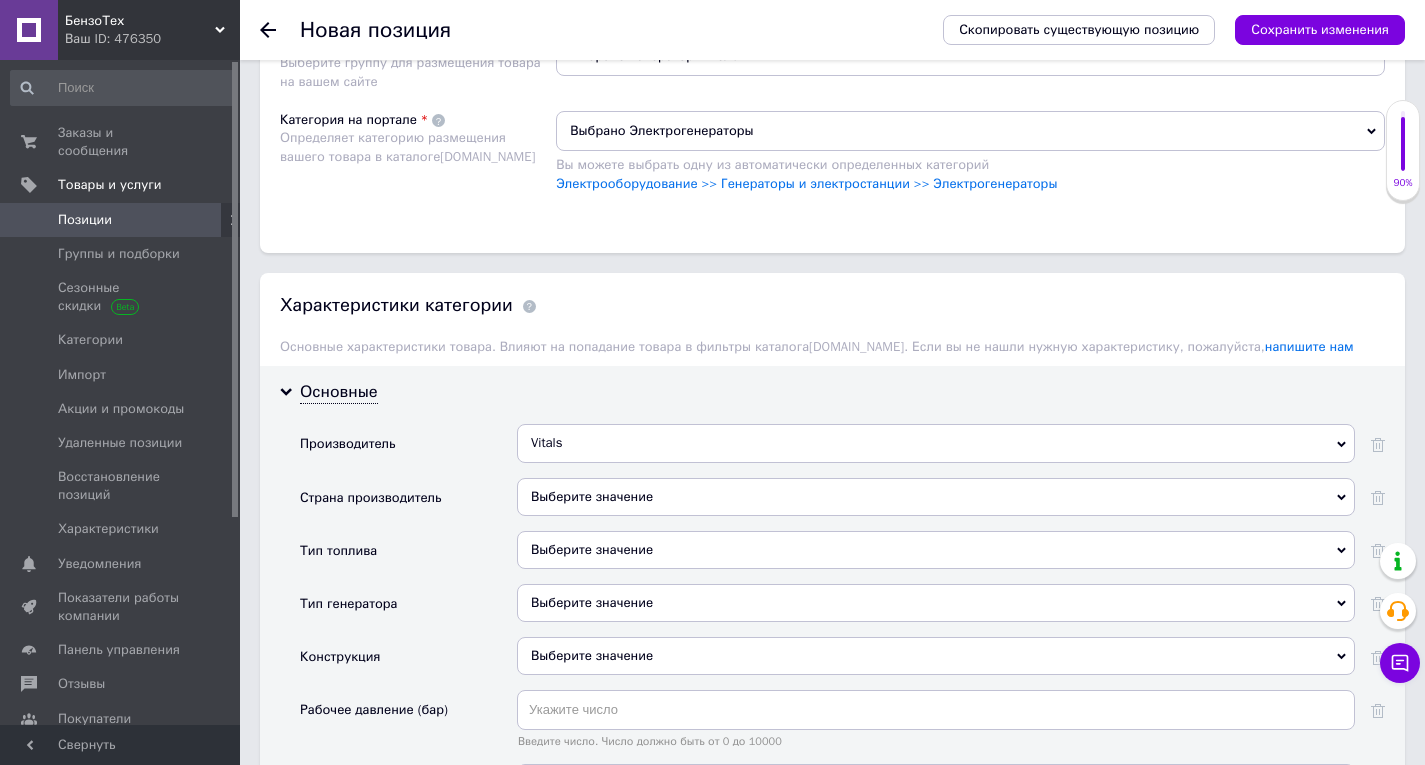 click on "Выберите значение" at bounding box center (936, 550) 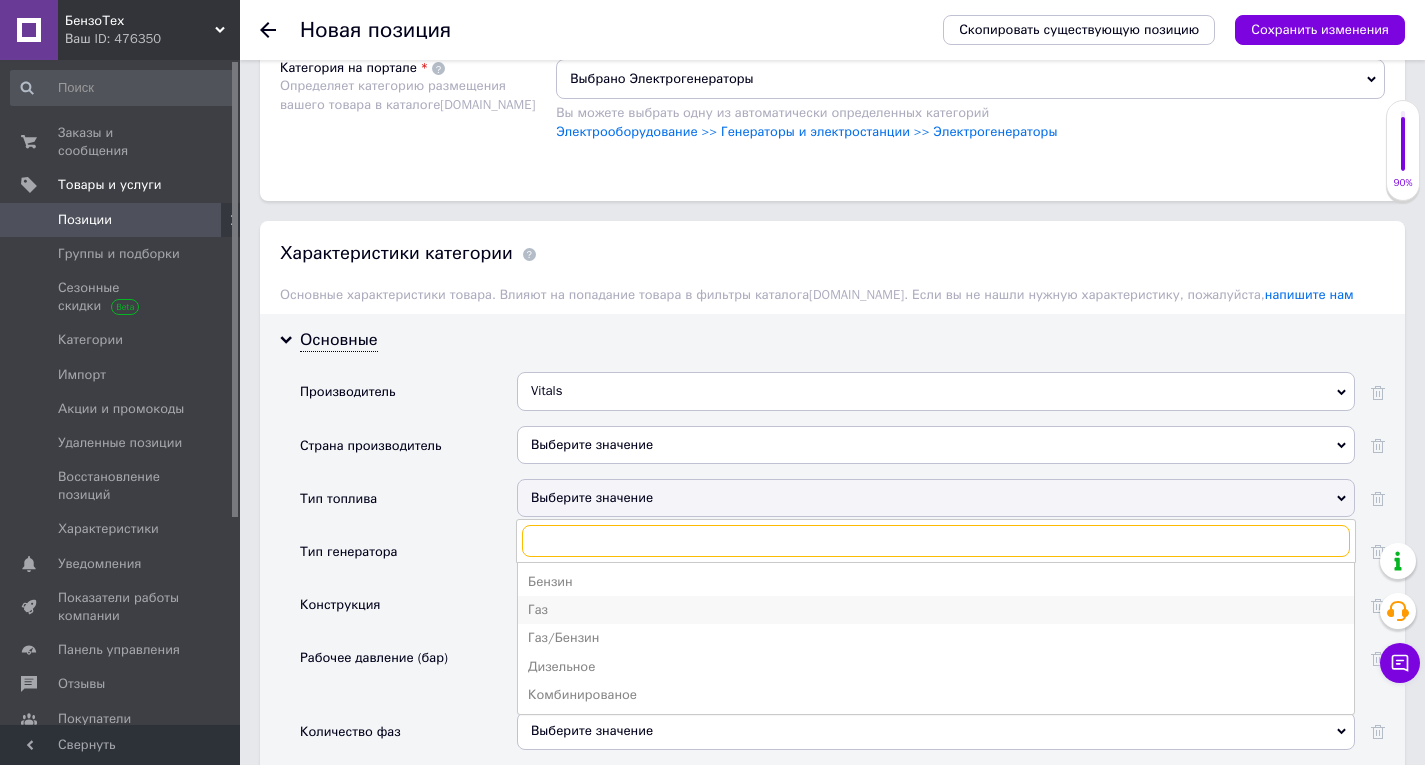 scroll, scrollTop: 1800, scrollLeft: 0, axis: vertical 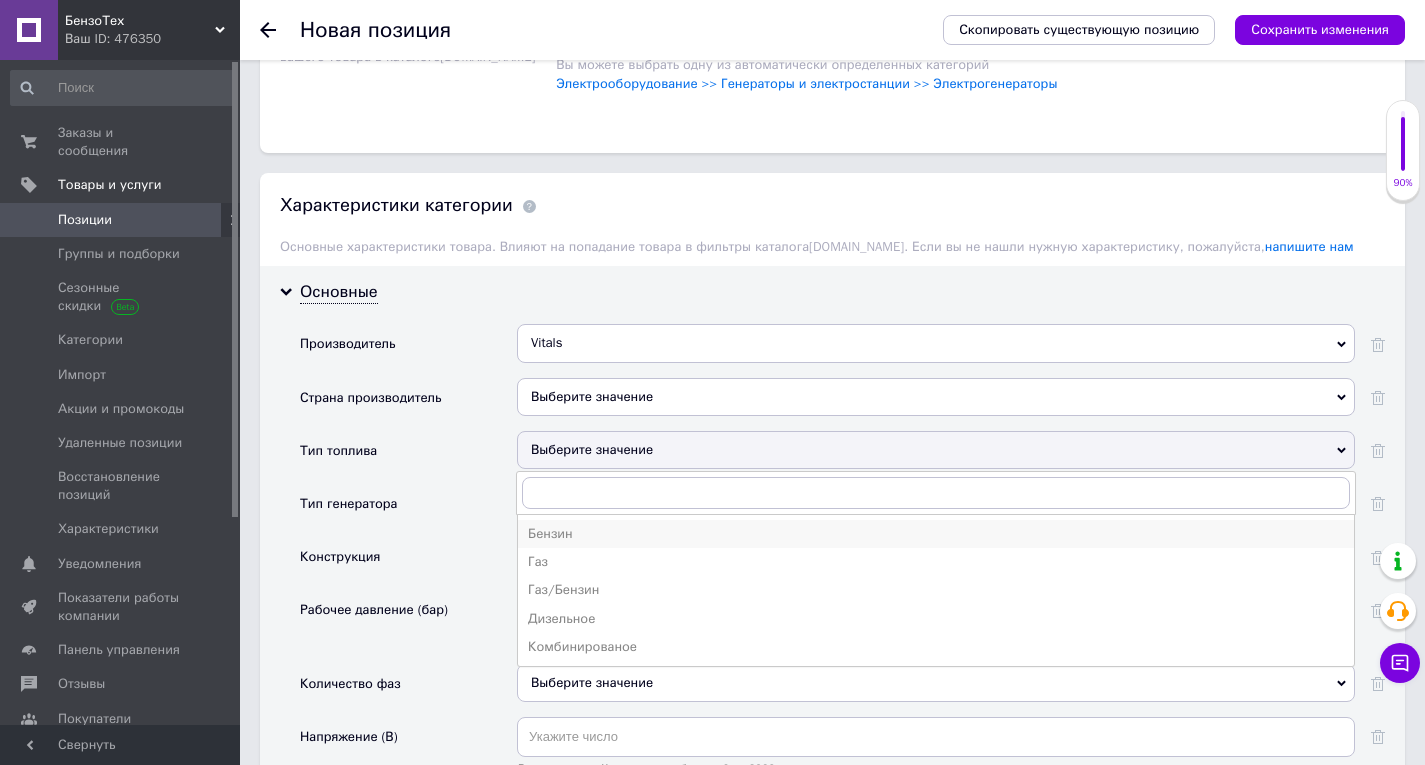 click on "Бензин" at bounding box center [936, 534] 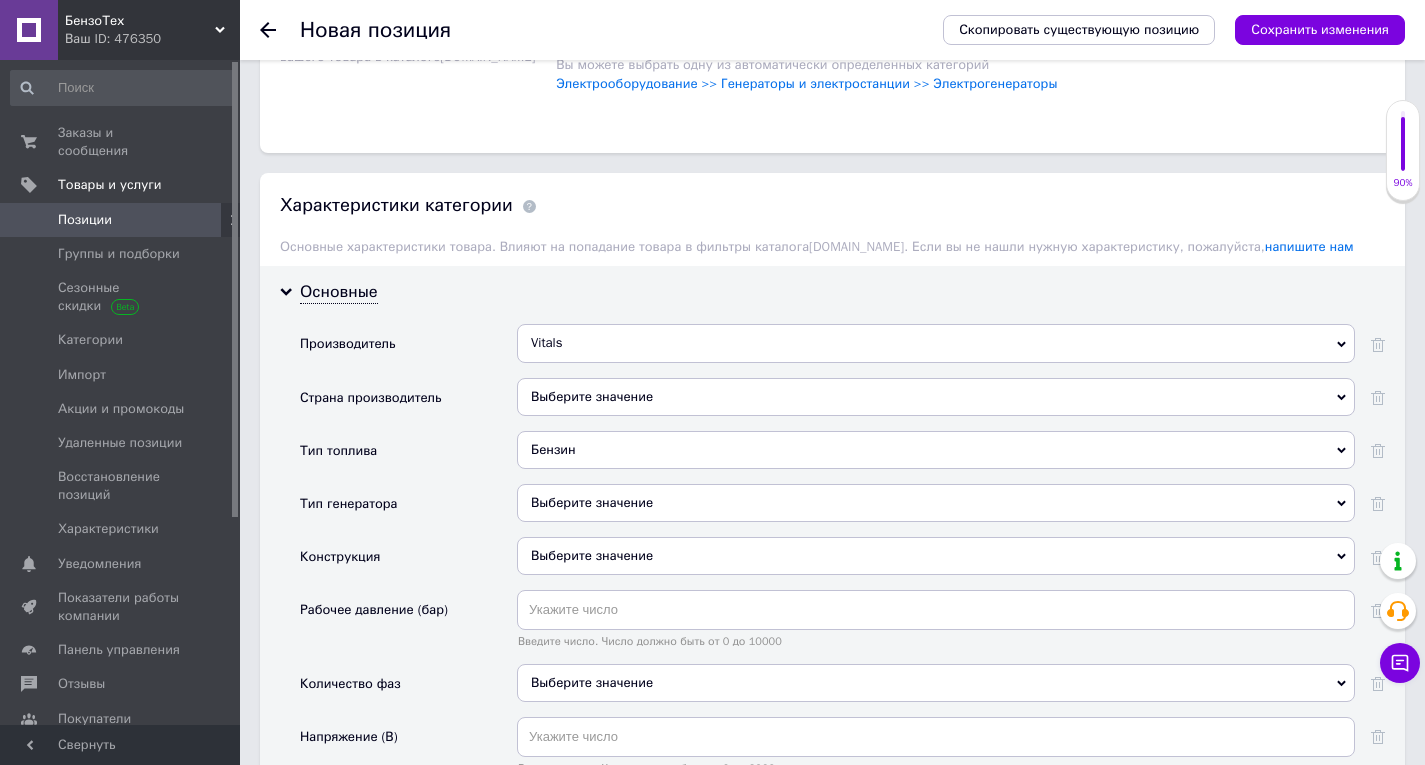 click on "Выберите значение" at bounding box center [936, 503] 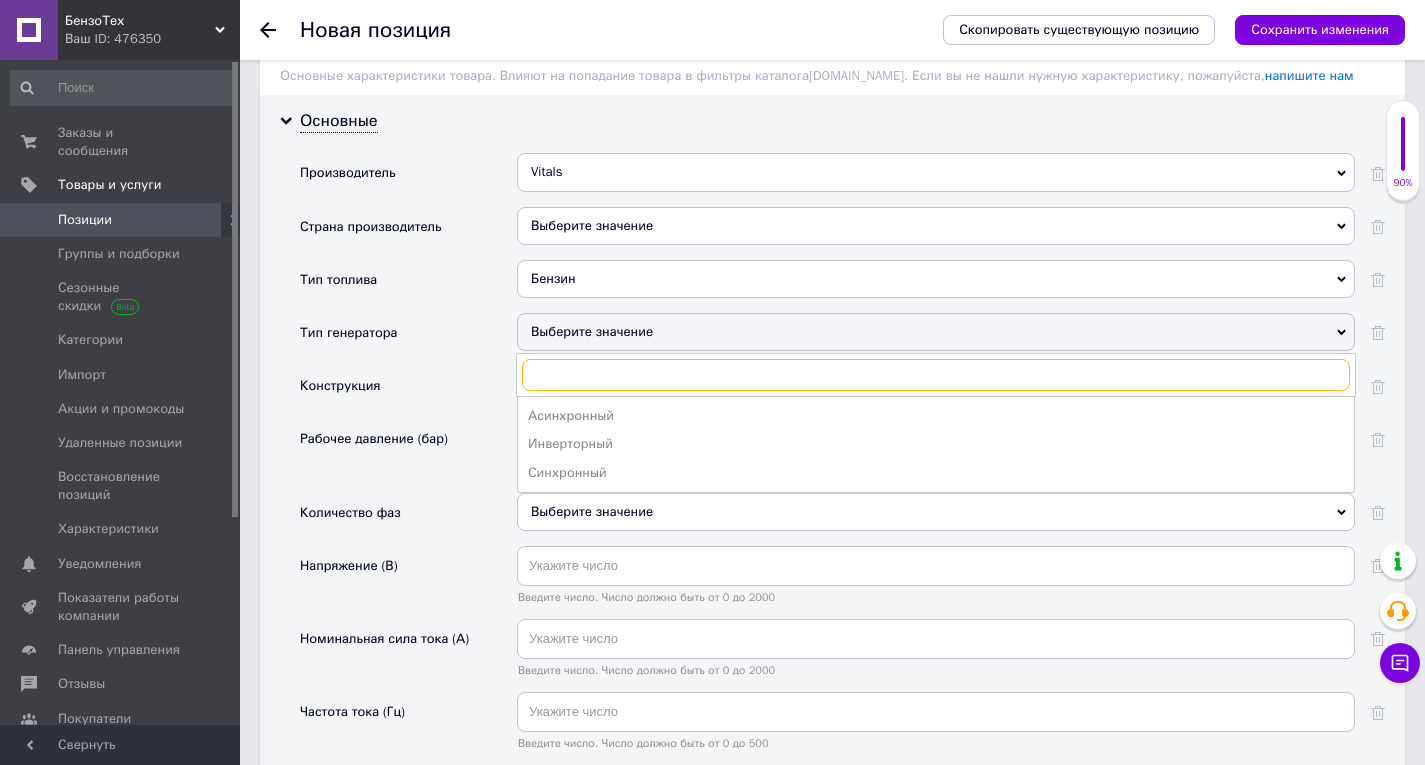 scroll, scrollTop: 2000, scrollLeft: 0, axis: vertical 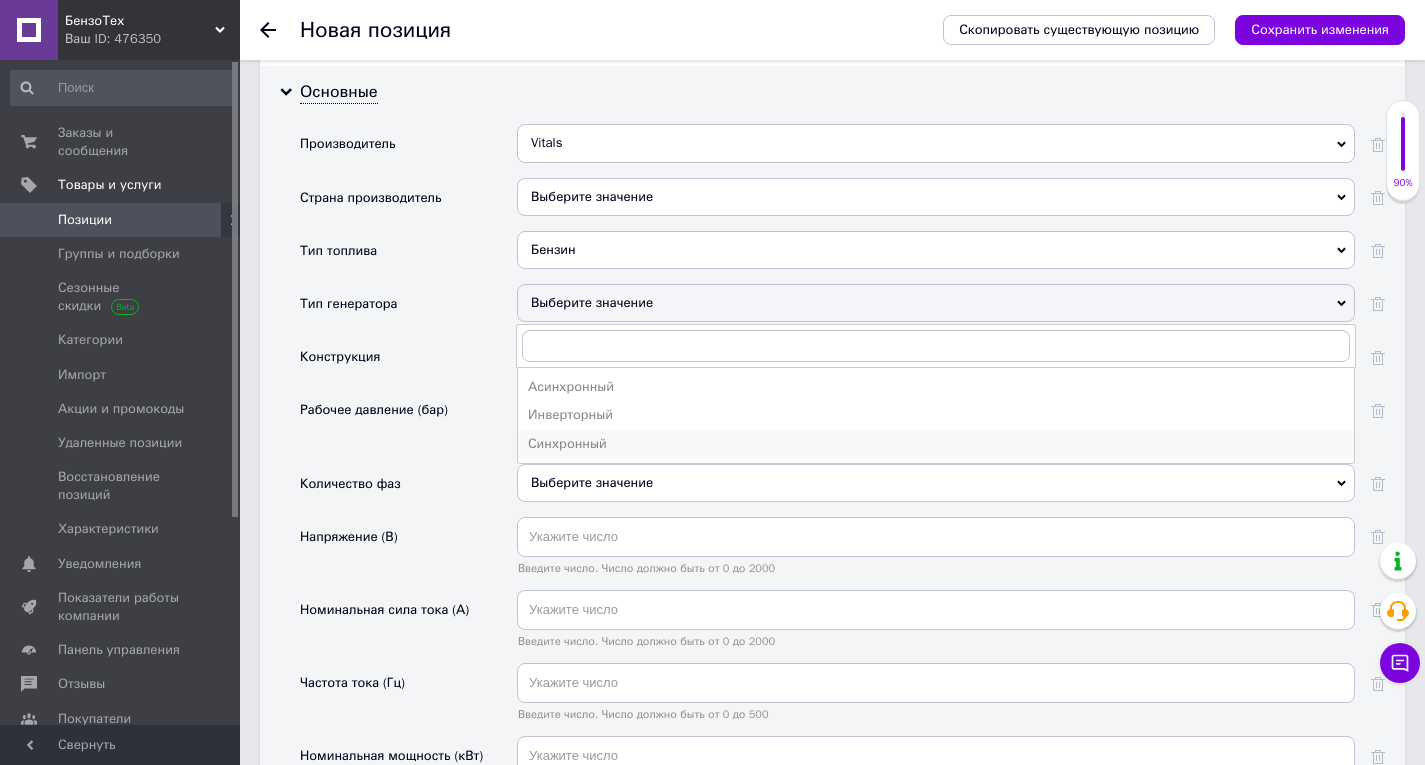 click on "Синхронный" at bounding box center (936, 444) 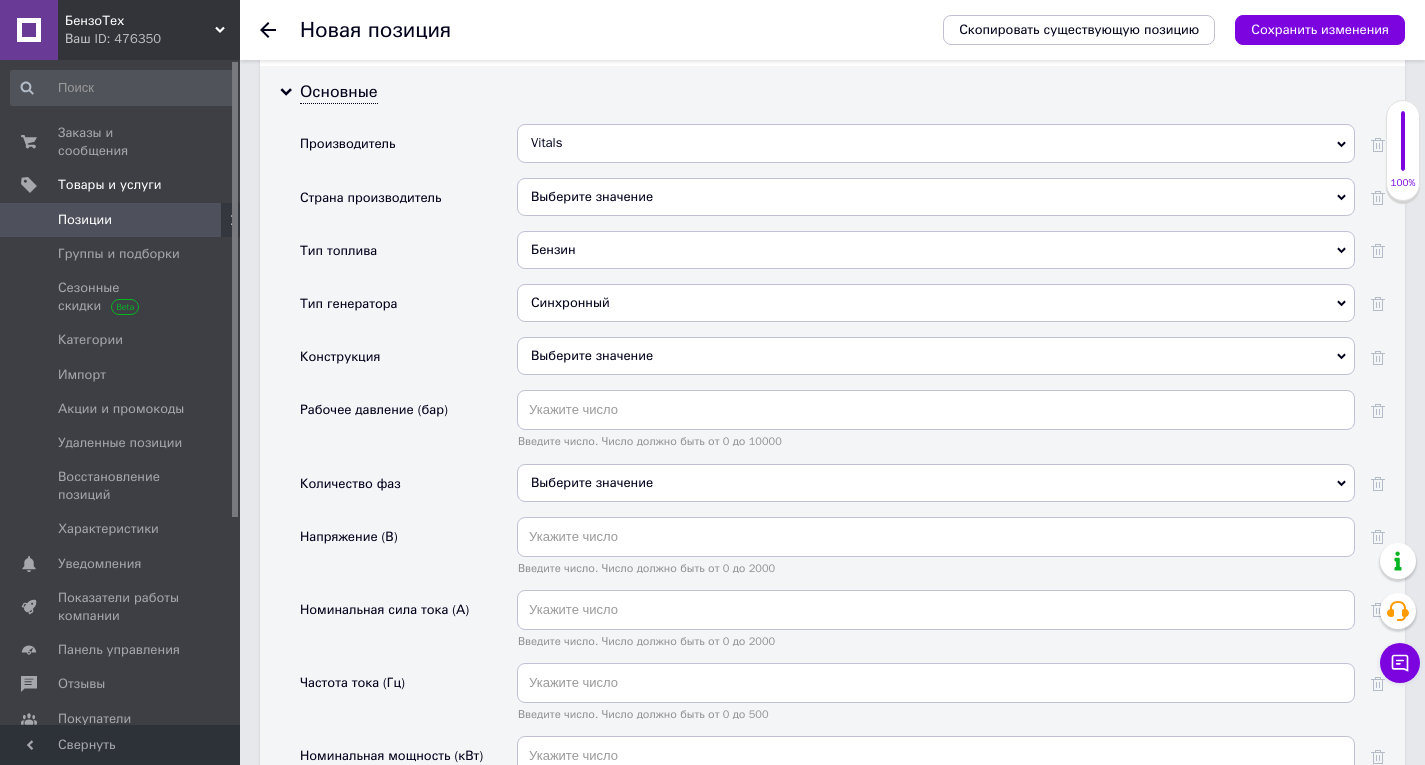 click on "Введите число. Число должно быть от 0 до 10000" at bounding box center (936, 426) 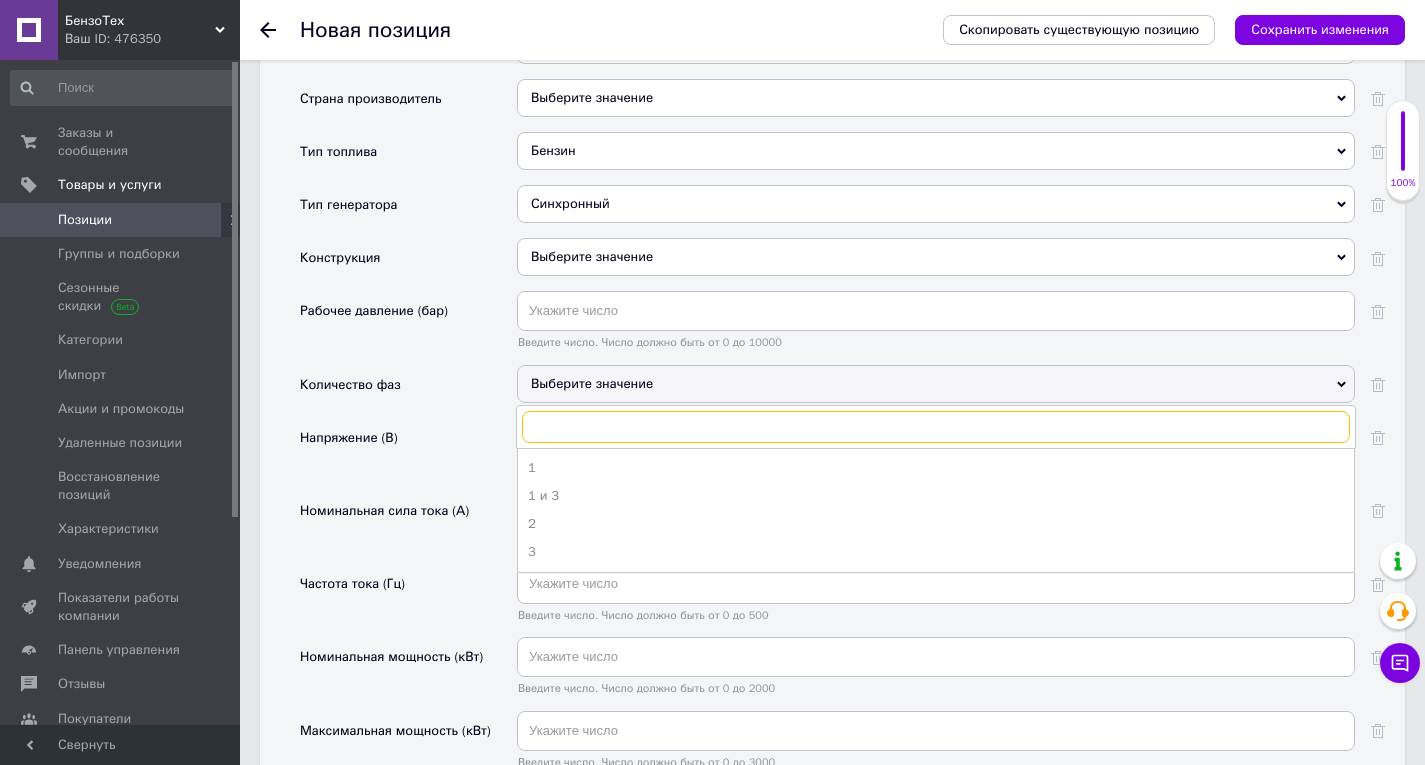 scroll, scrollTop: 2100, scrollLeft: 0, axis: vertical 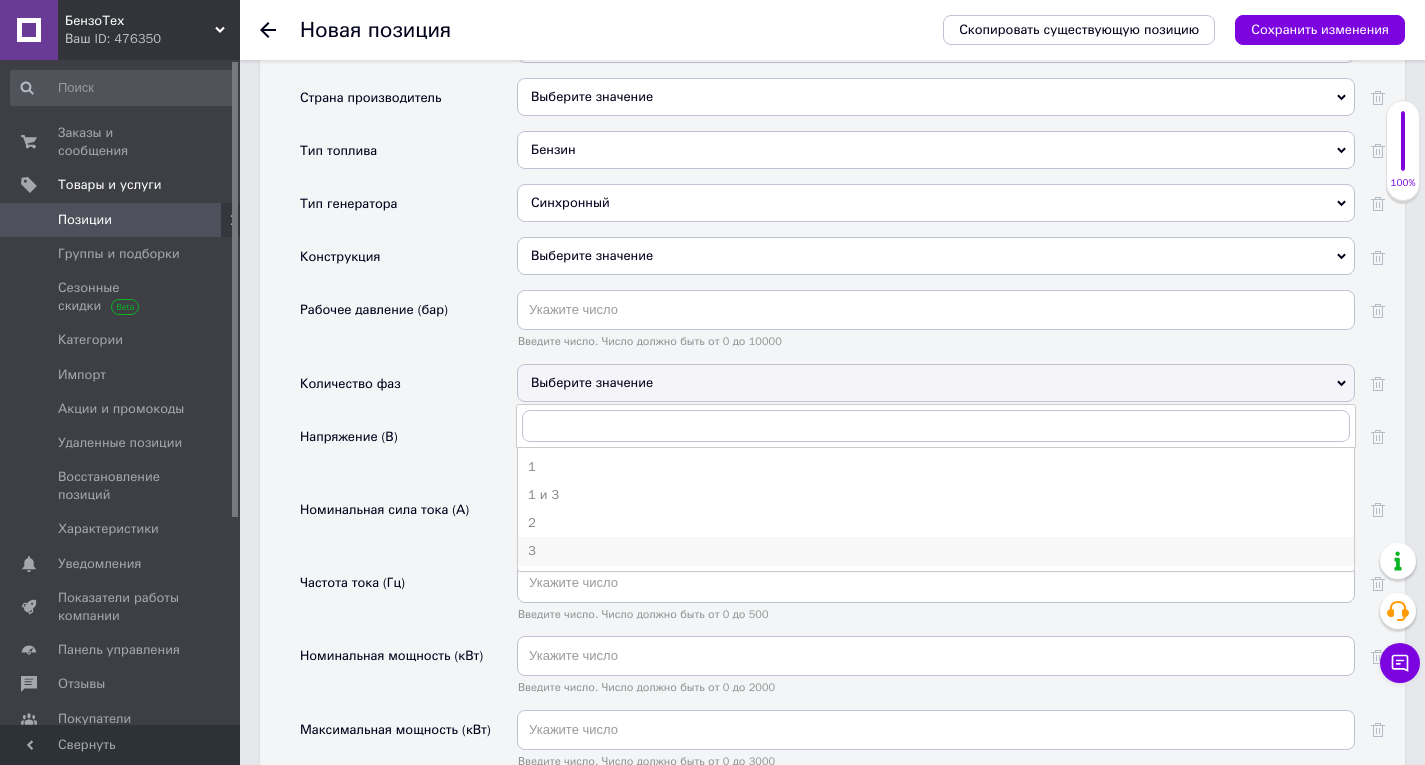 click on "3" at bounding box center (936, 551) 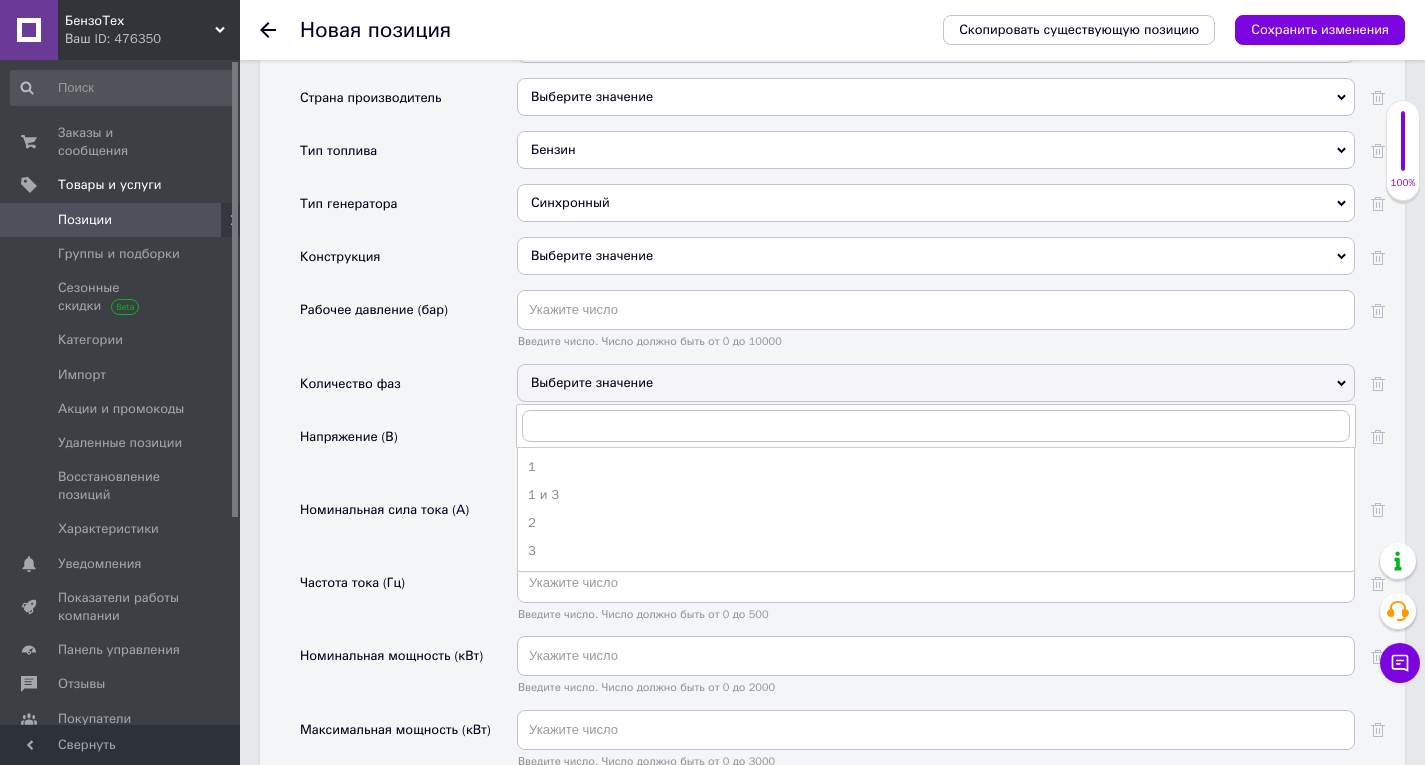 drag, startPoint x: 541, startPoint y: 542, endPoint x: 552, endPoint y: 529, distance: 17.029387 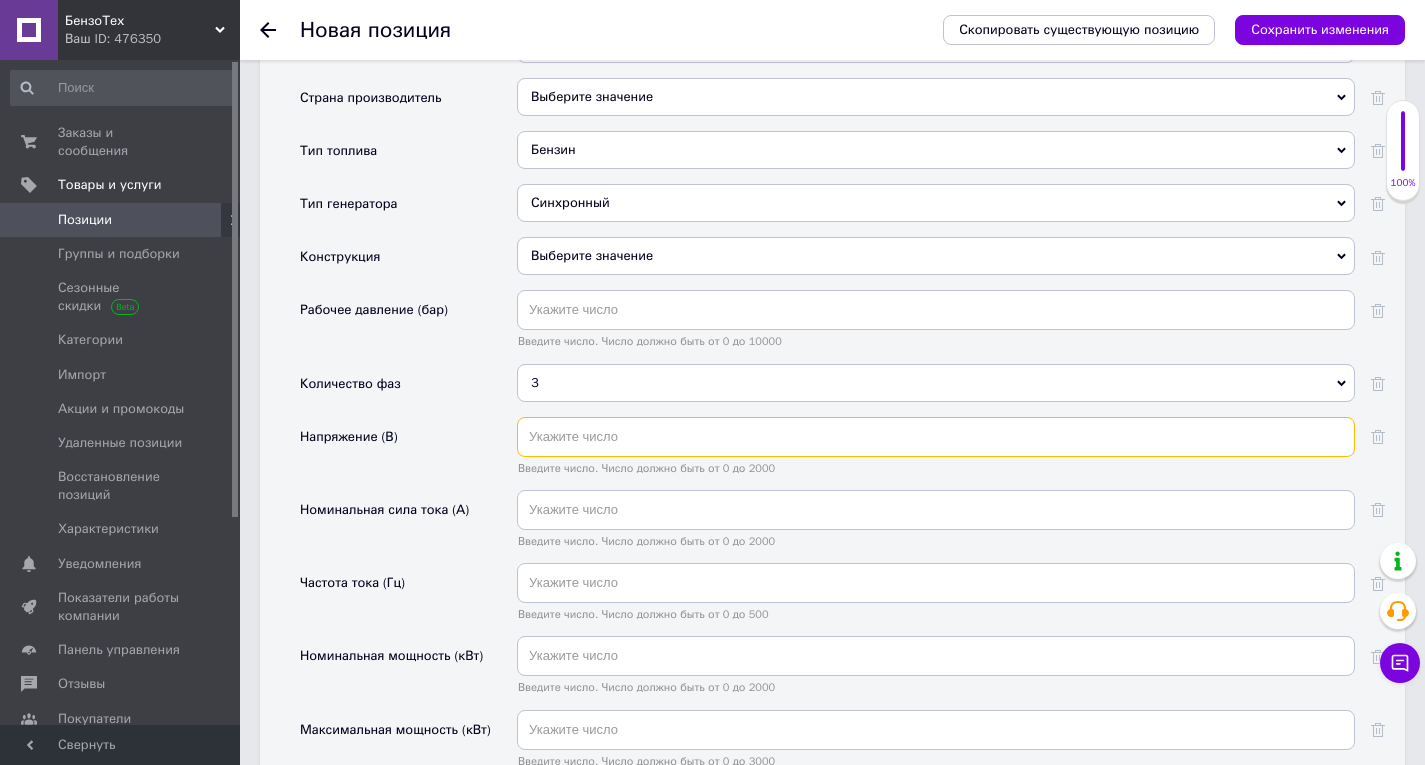 click at bounding box center (936, 437) 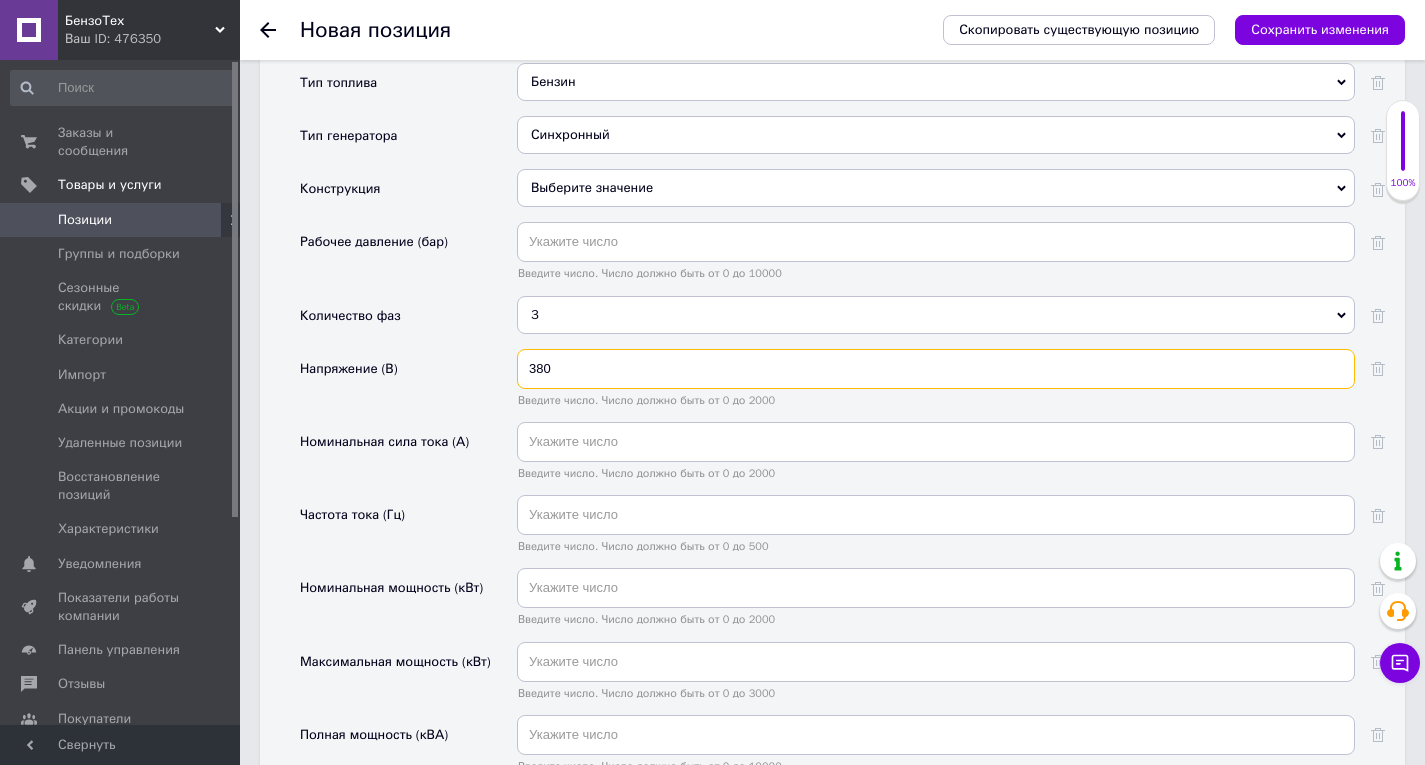 scroll, scrollTop: 2200, scrollLeft: 0, axis: vertical 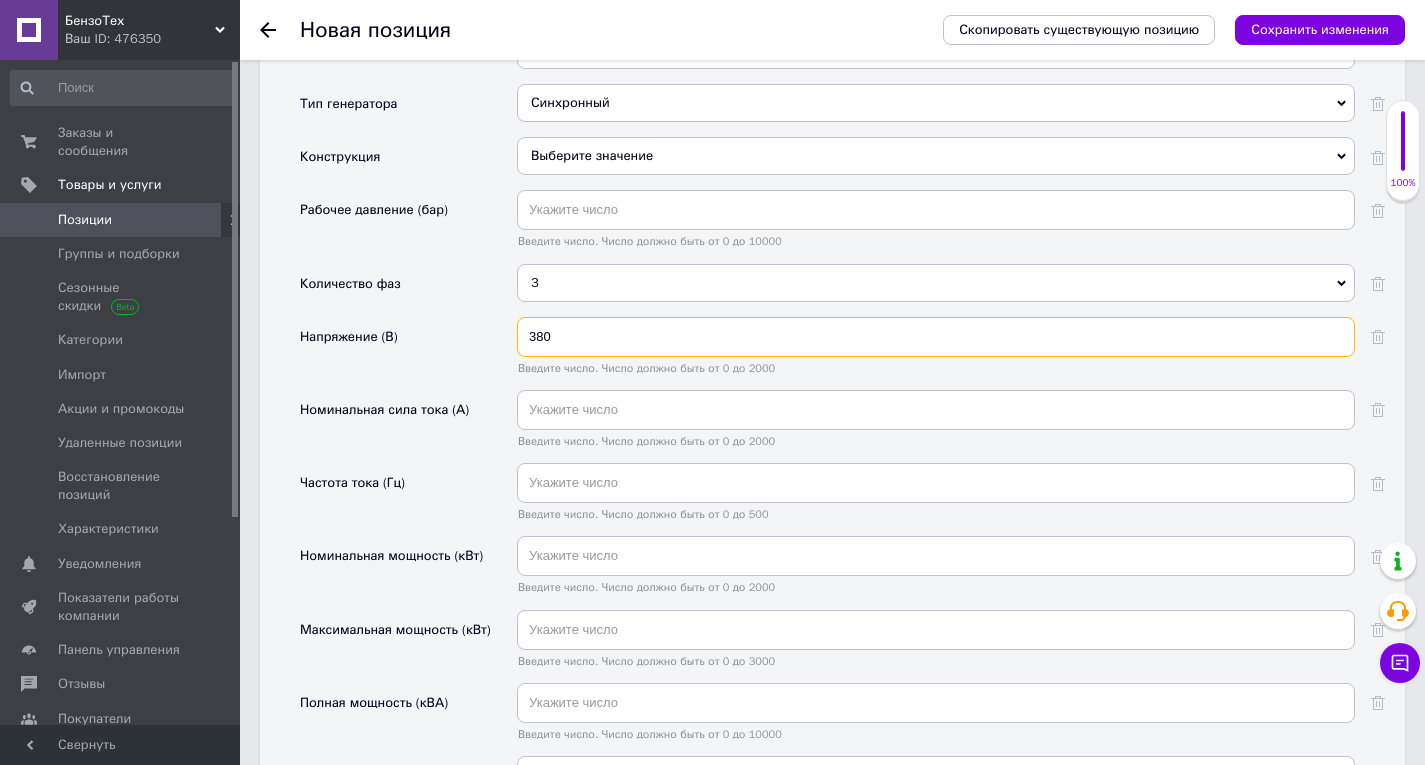 type on "380" 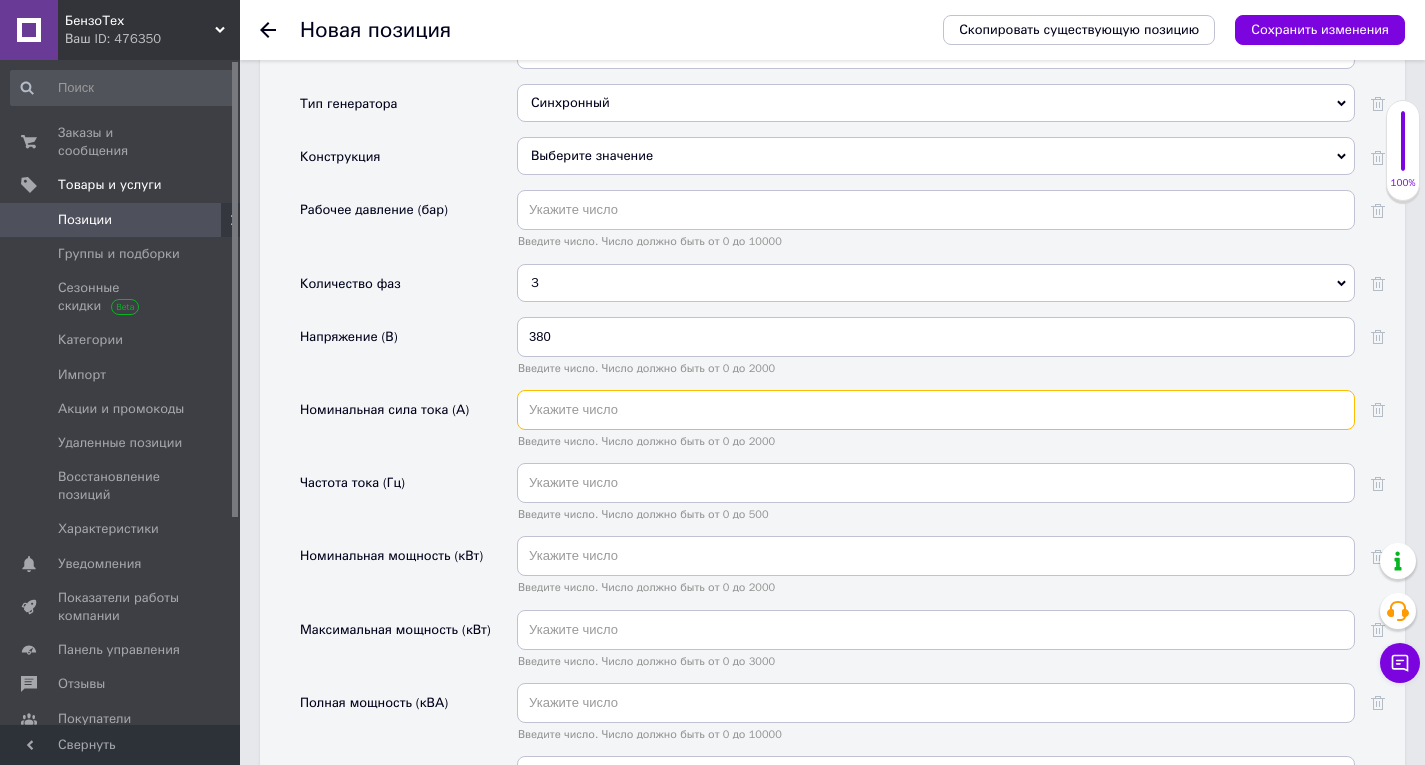 click at bounding box center (936, 410) 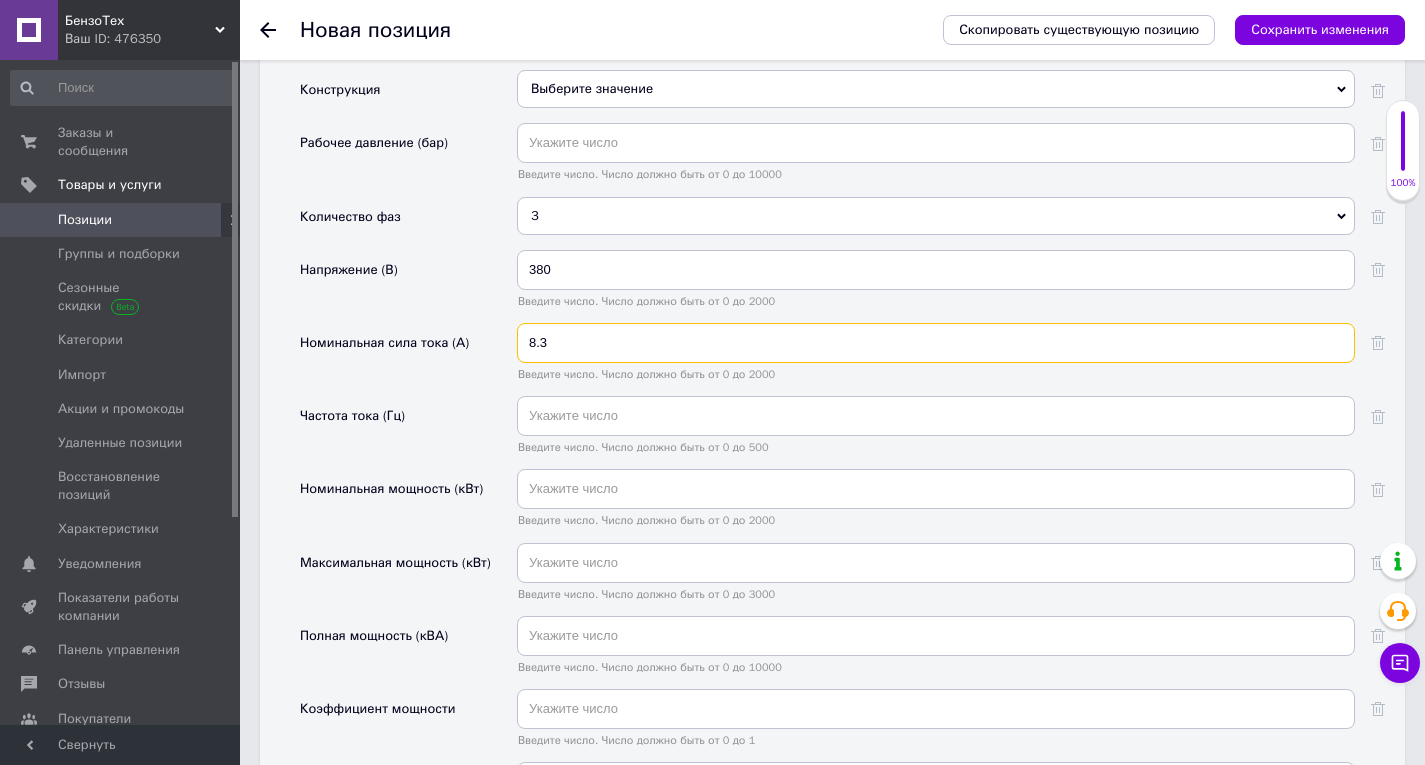 scroll, scrollTop: 2300, scrollLeft: 0, axis: vertical 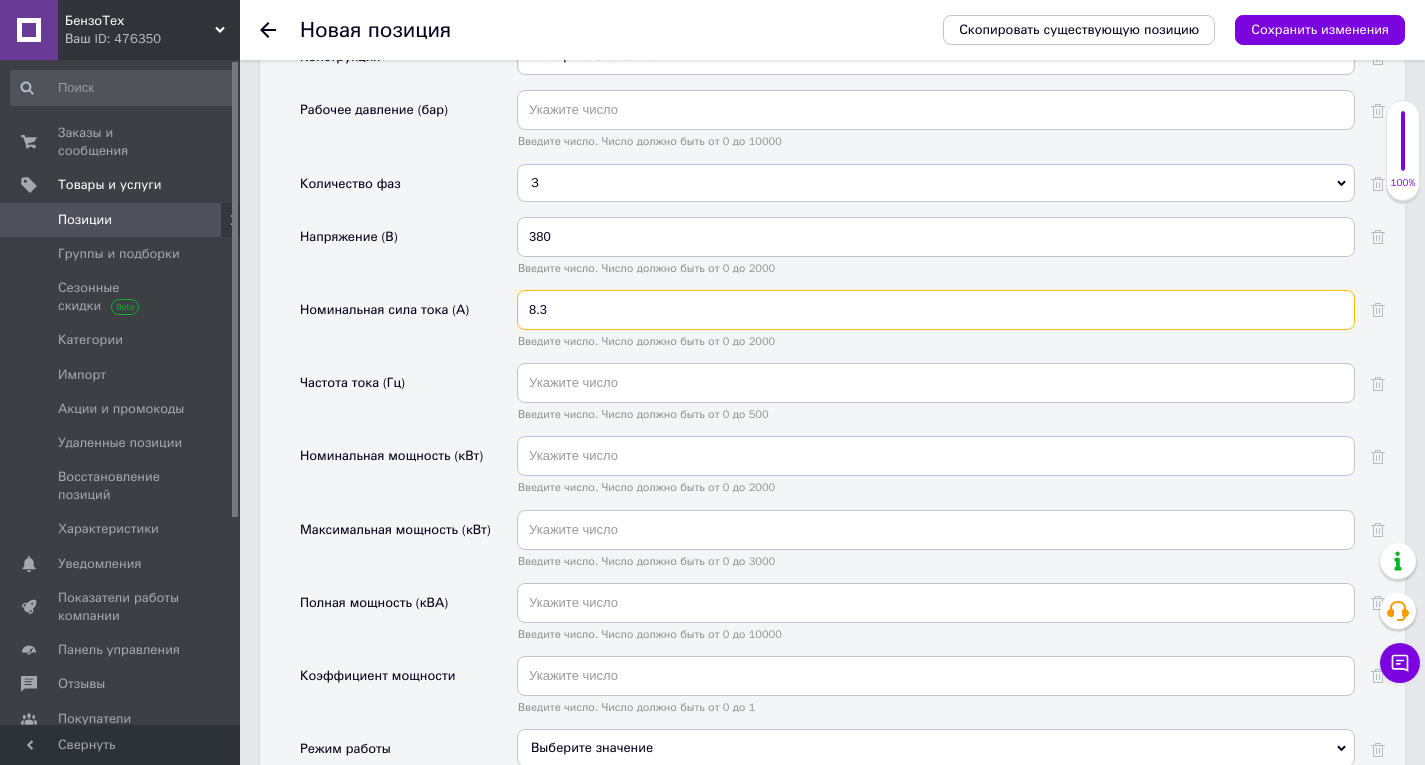 type on "8.3" 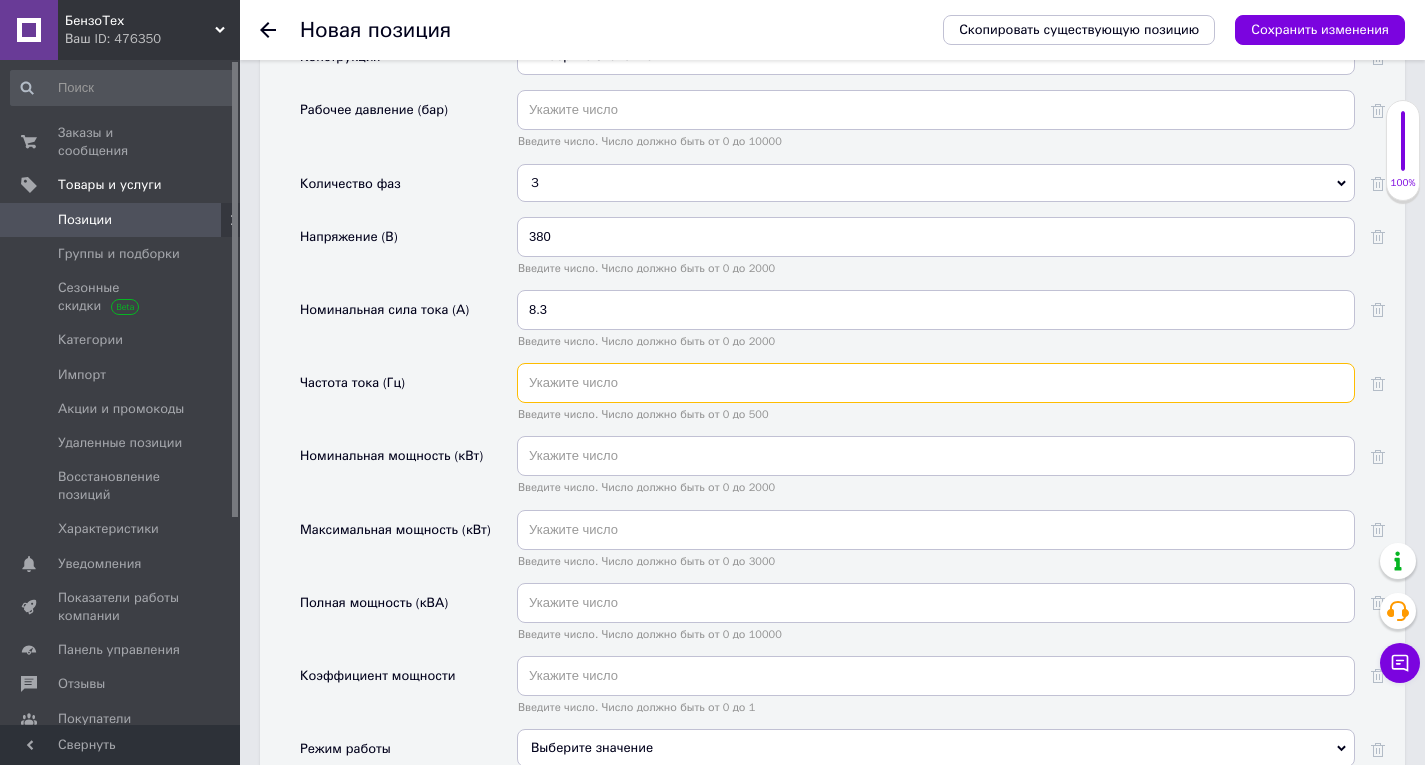 click at bounding box center [936, 383] 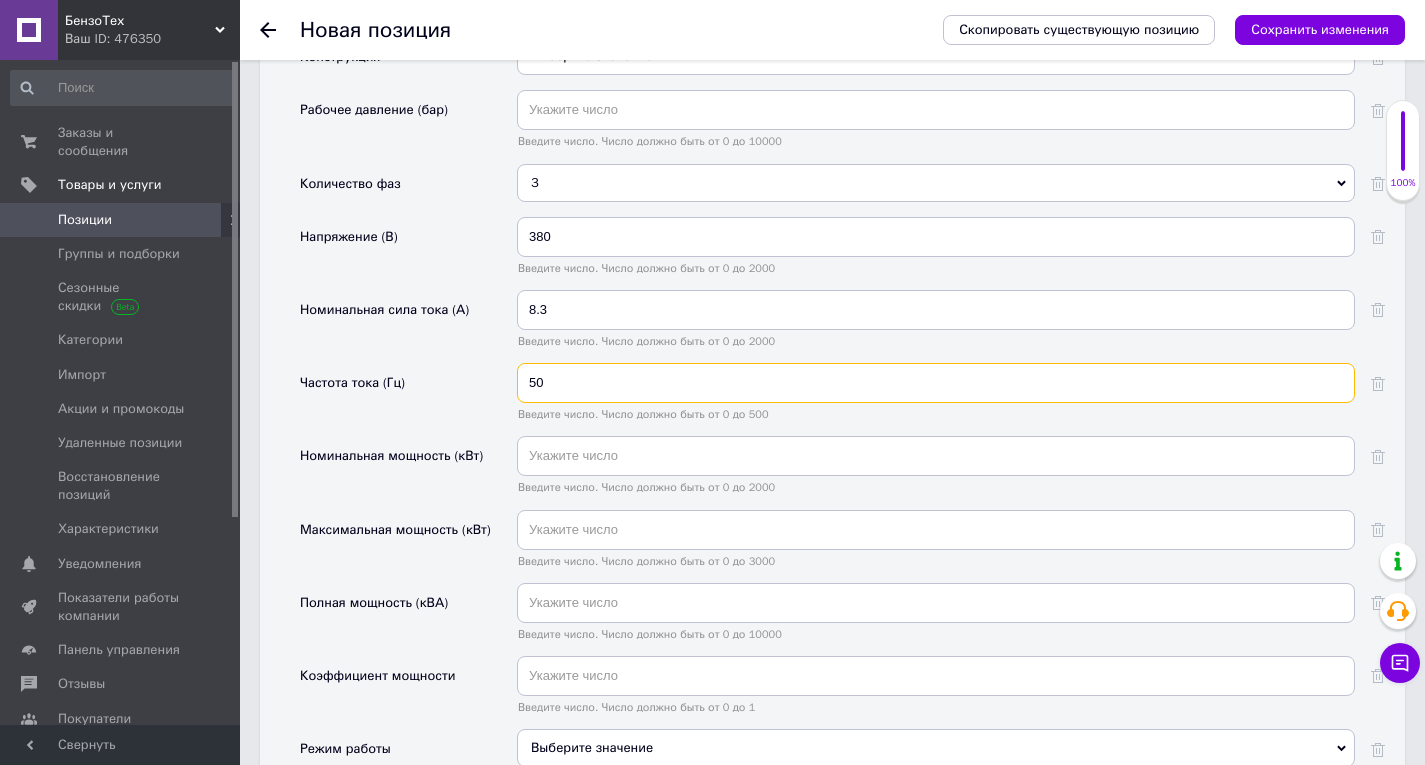 scroll, scrollTop: 2400, scrollLeft: 0, axis: vertical 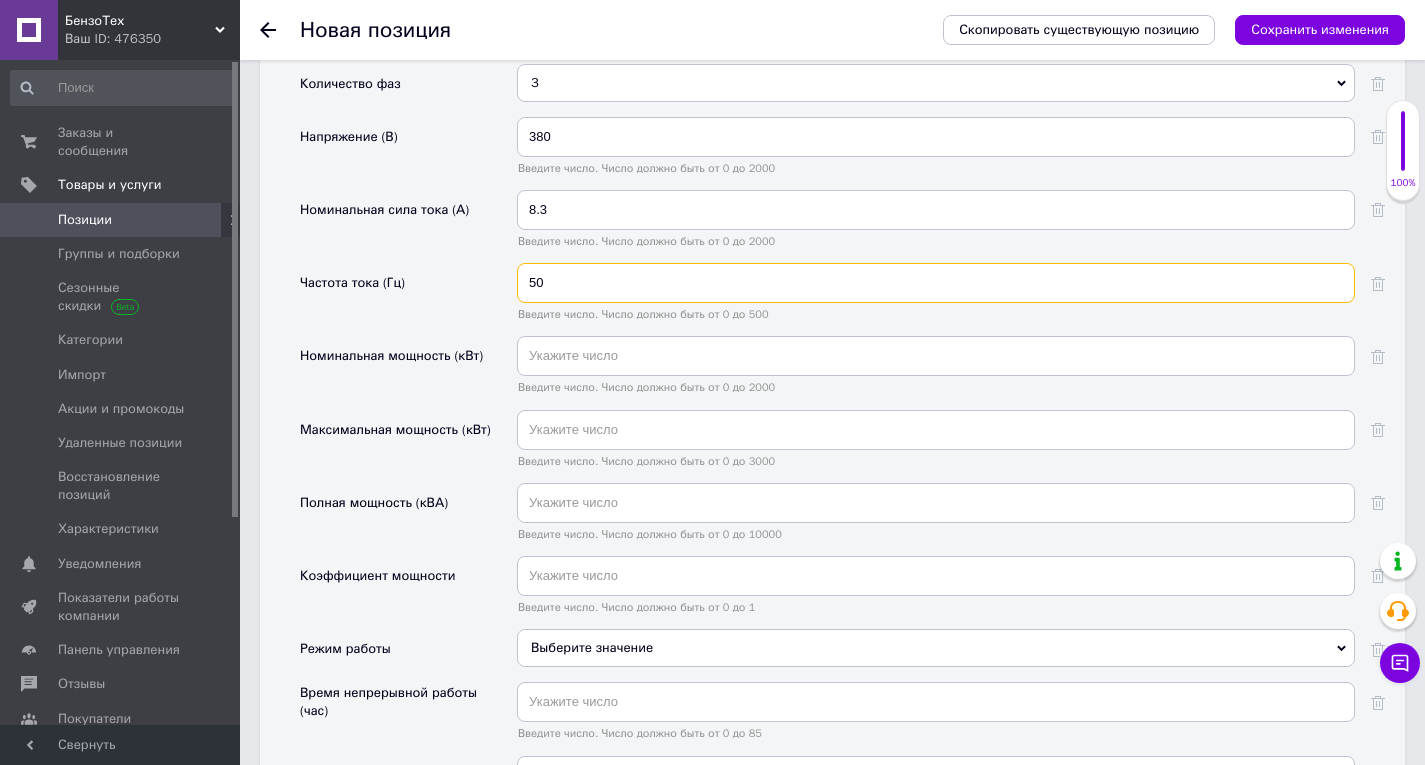 type on "50" 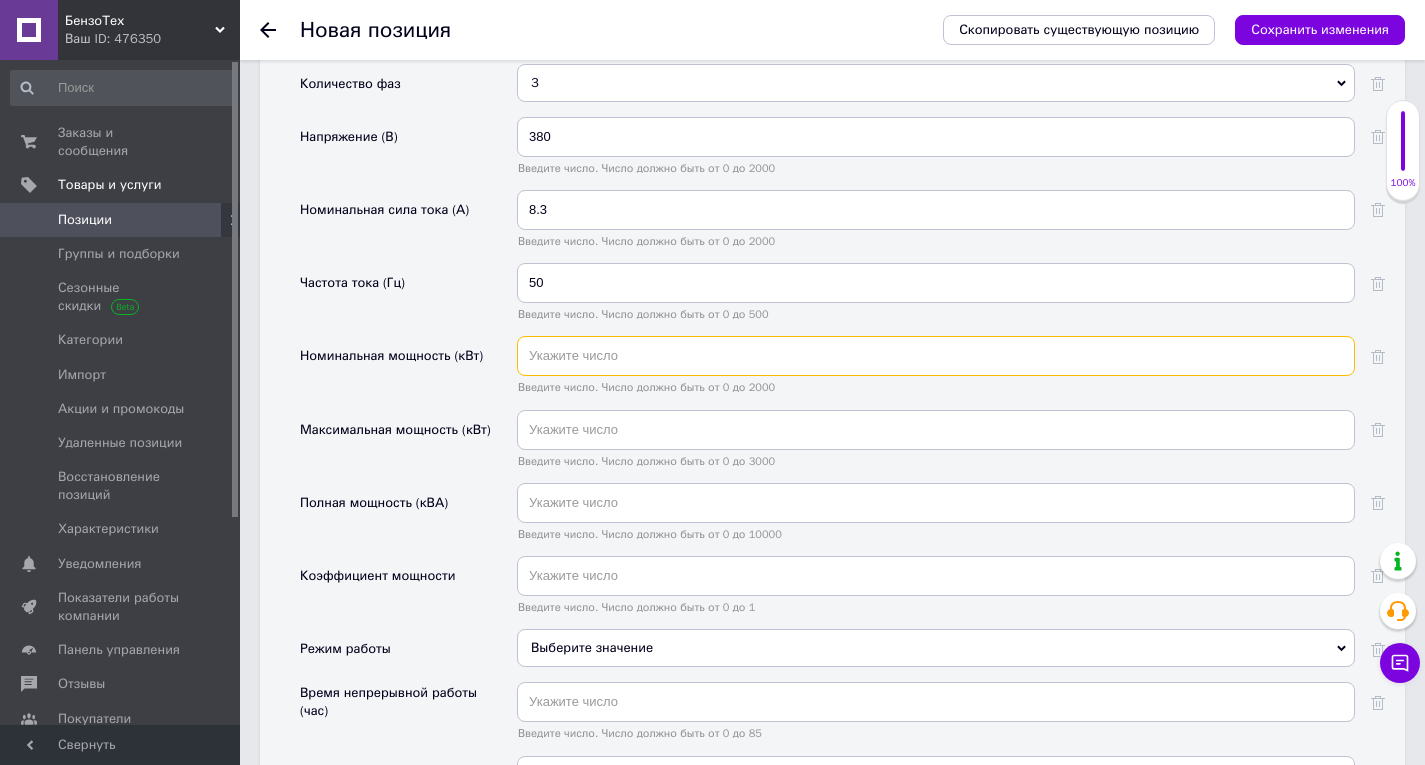 click at bounding box center [936, 356] 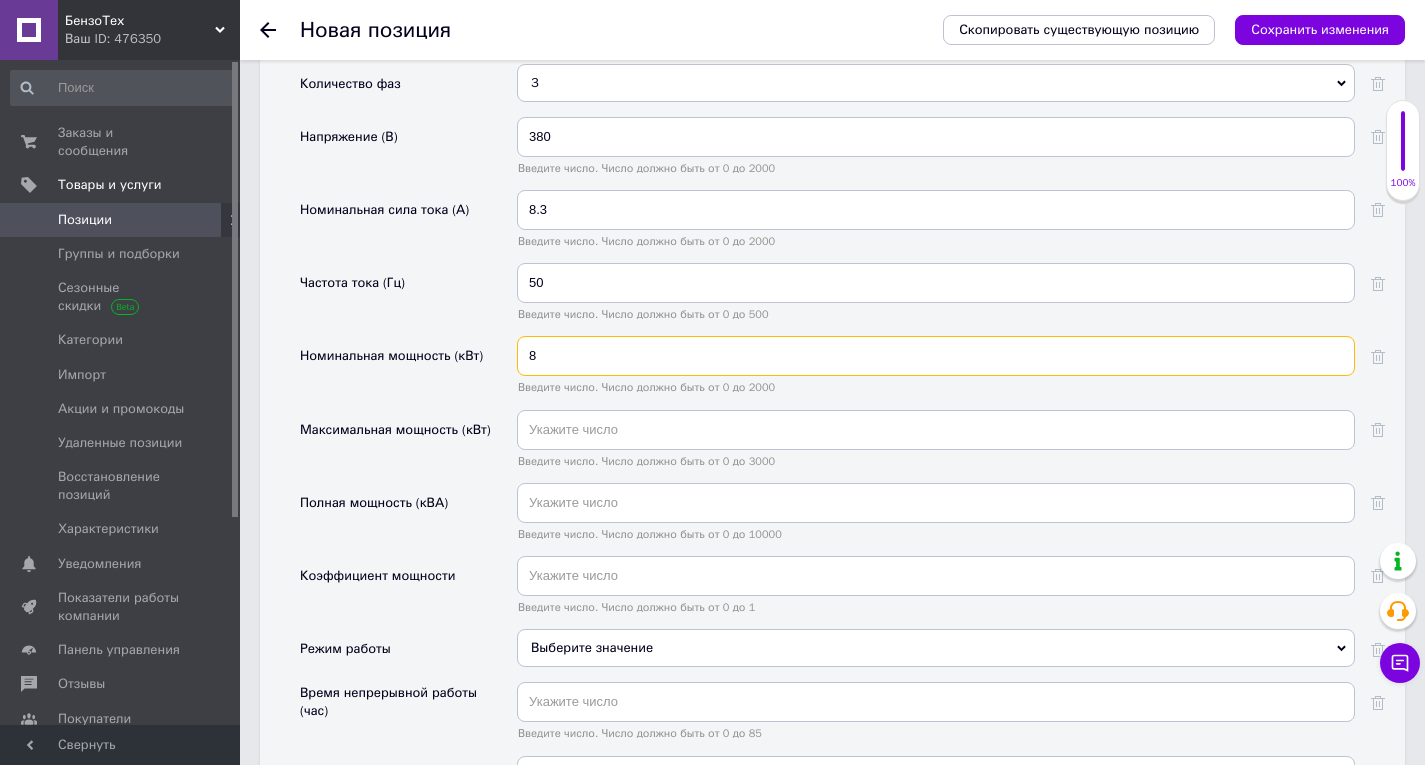 type on "8" 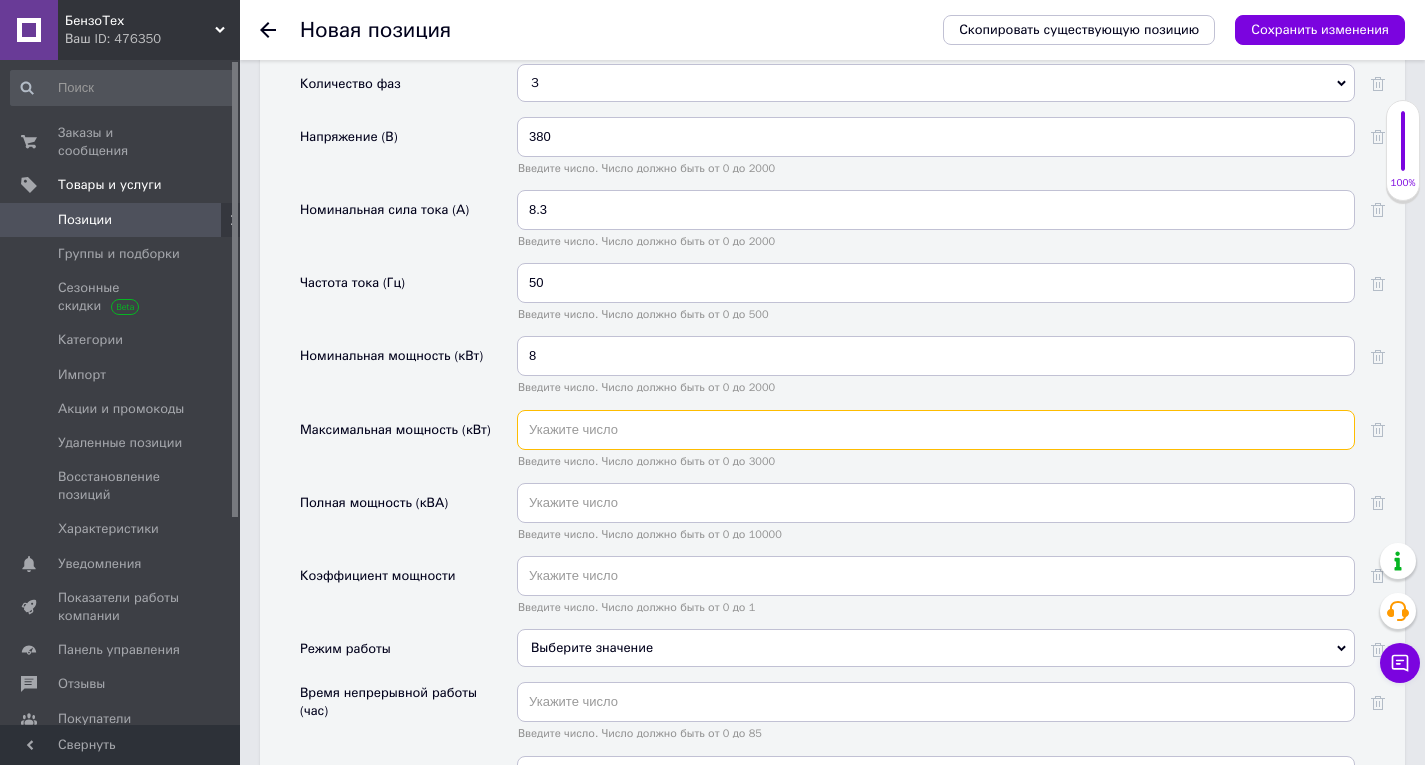 click at bounding box center [936, 430] 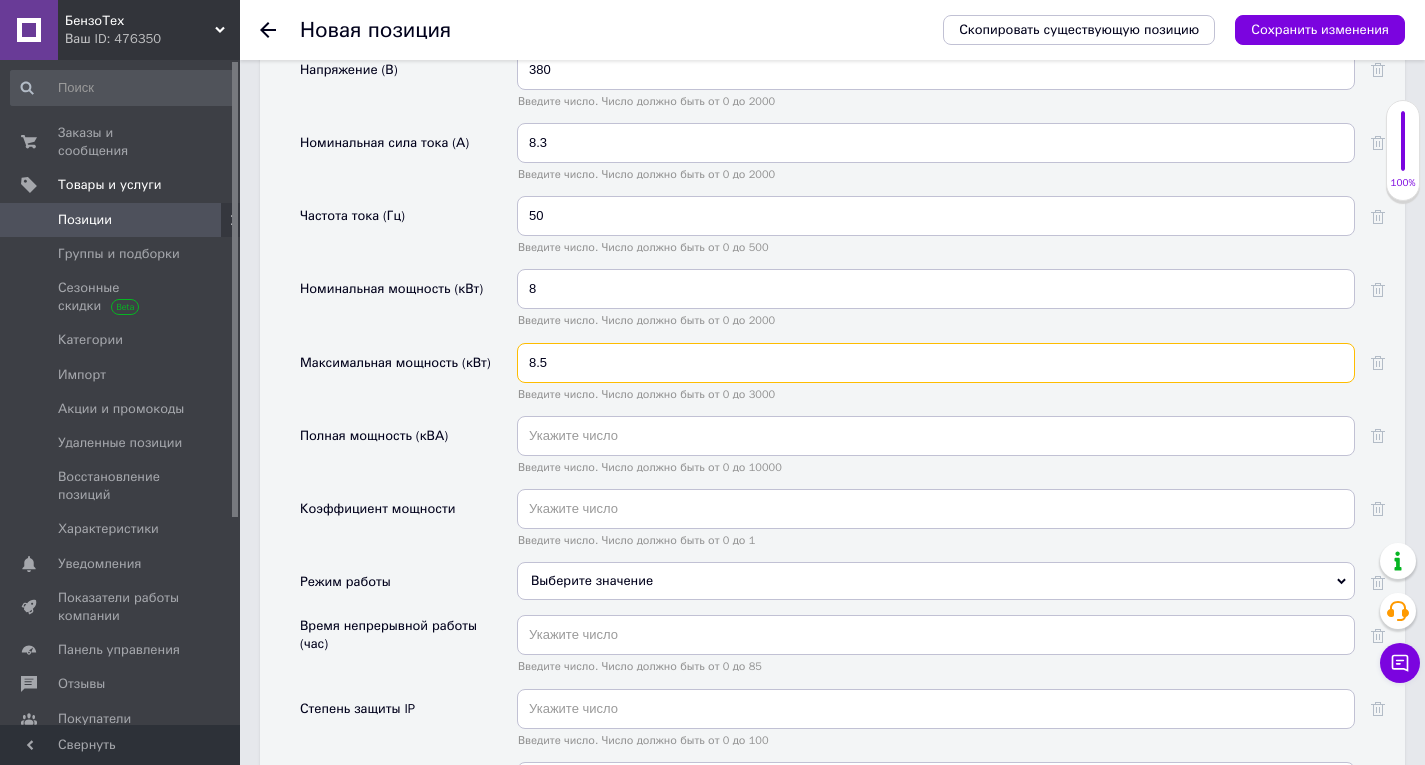 scroll, scrollTop: 2500, scrollLeft: 0, axis: vertical 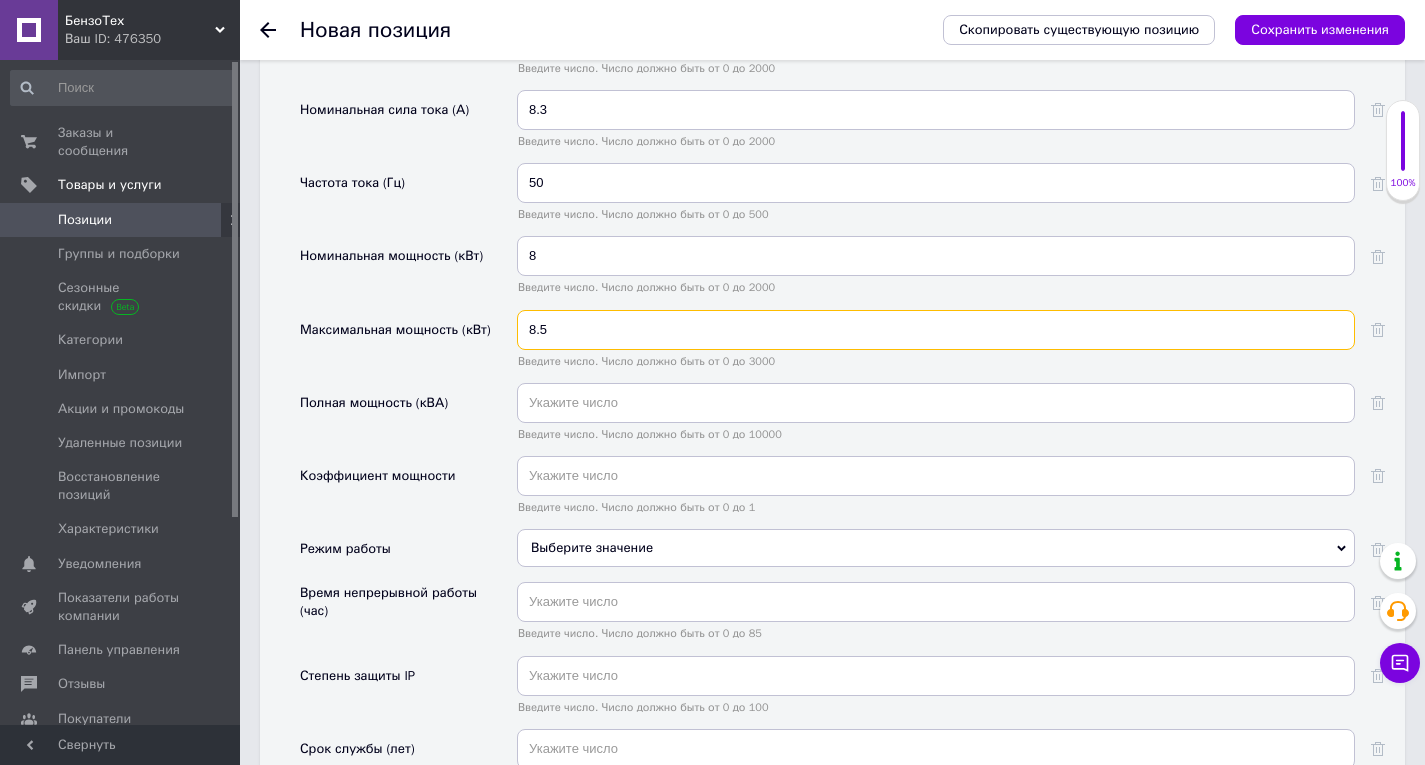 type on "8.5" 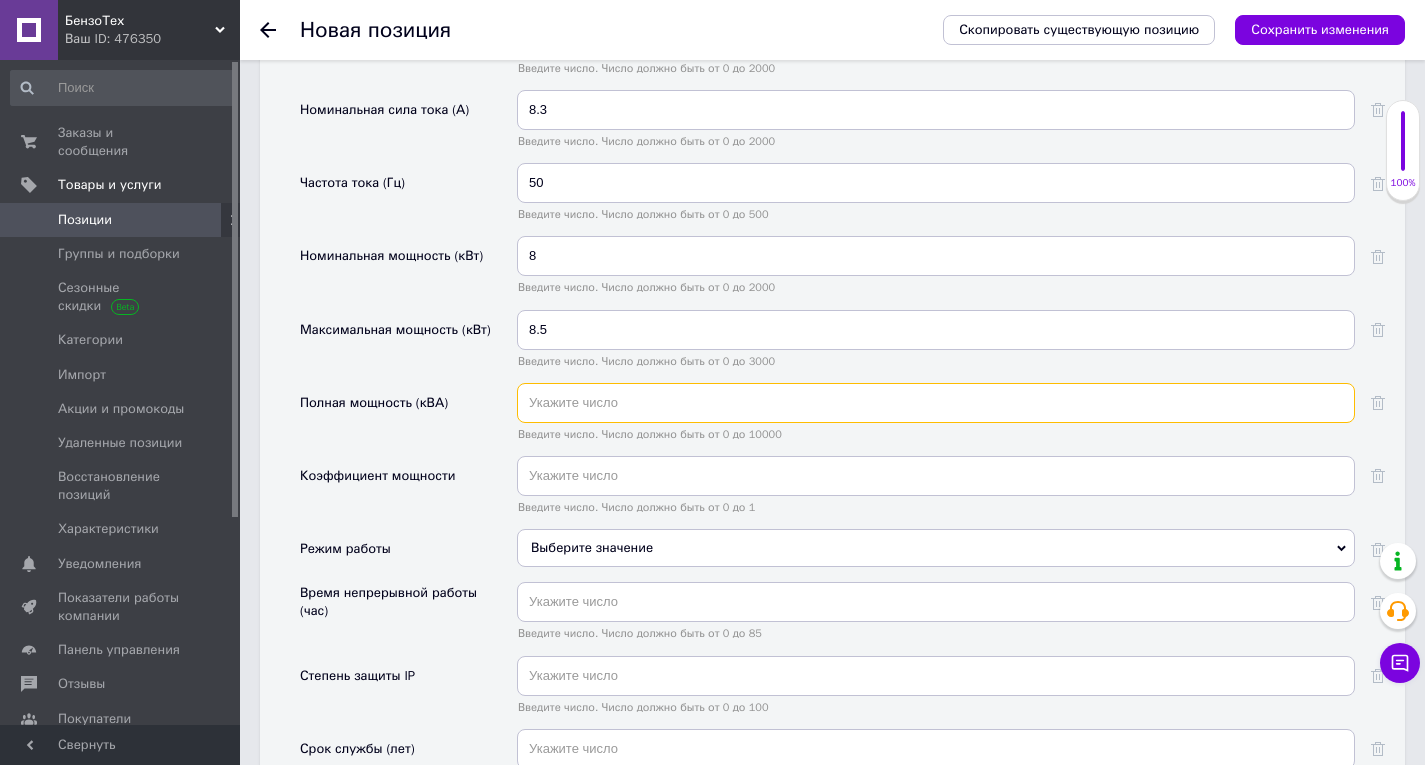 click at bounding box center (936, 403) 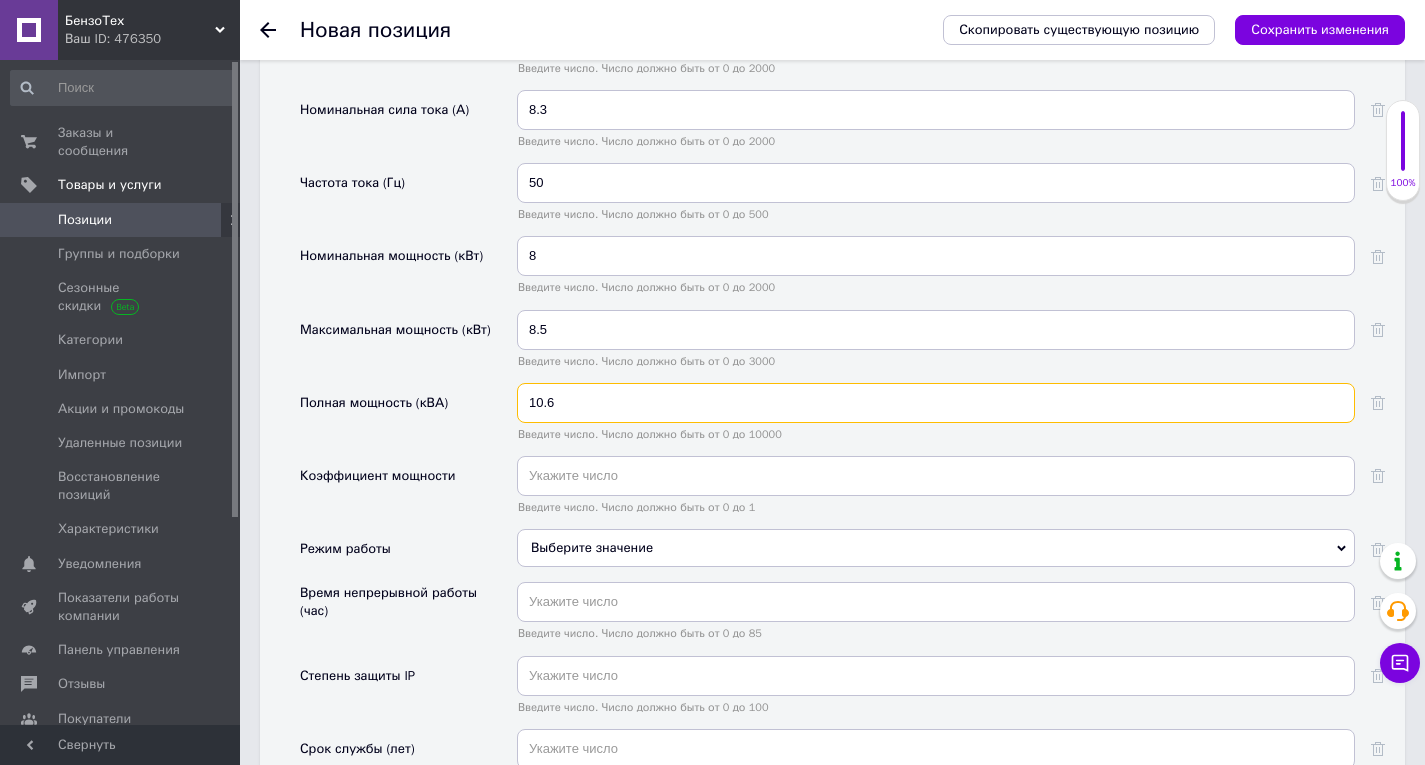 type on "10.6" 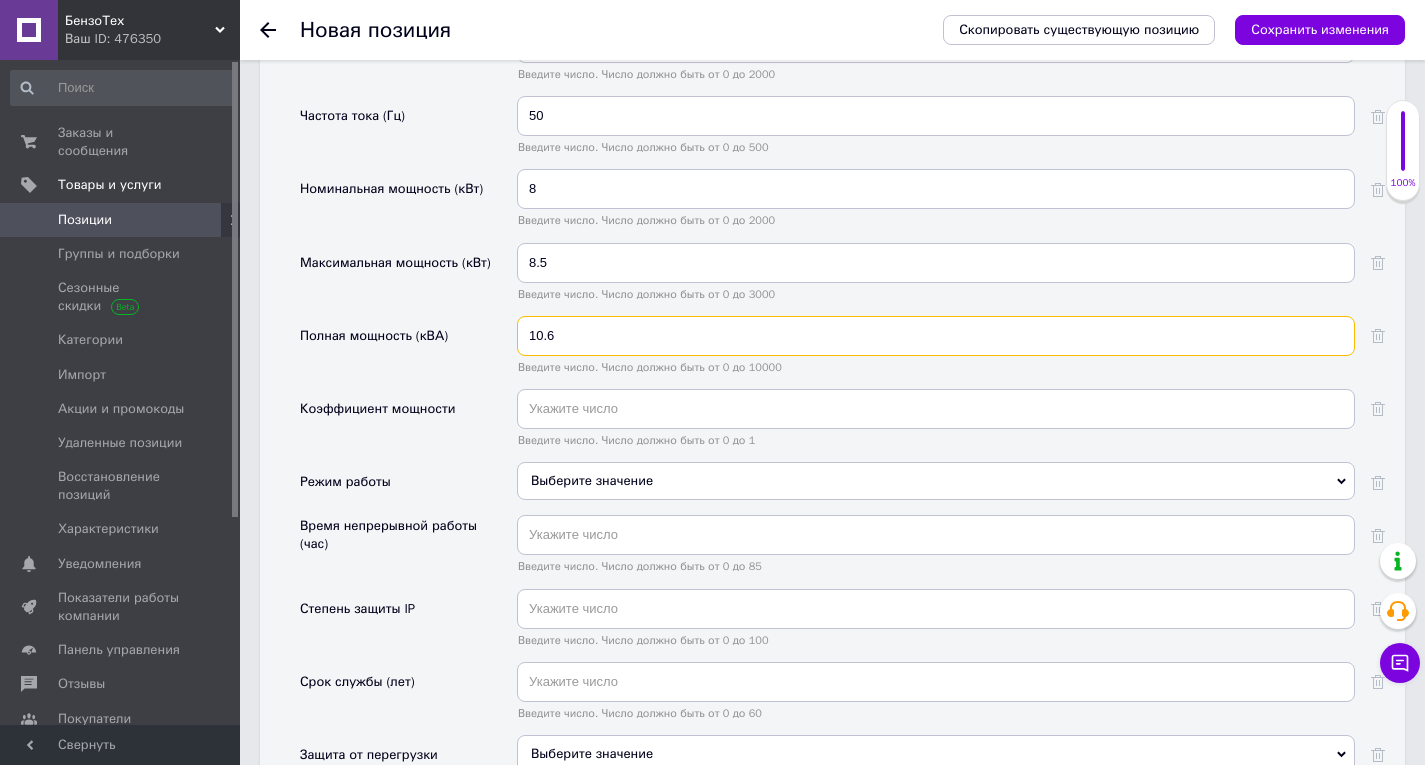 scroll, scrollTop: 2600, scrollLeft: 0, axis: vertical 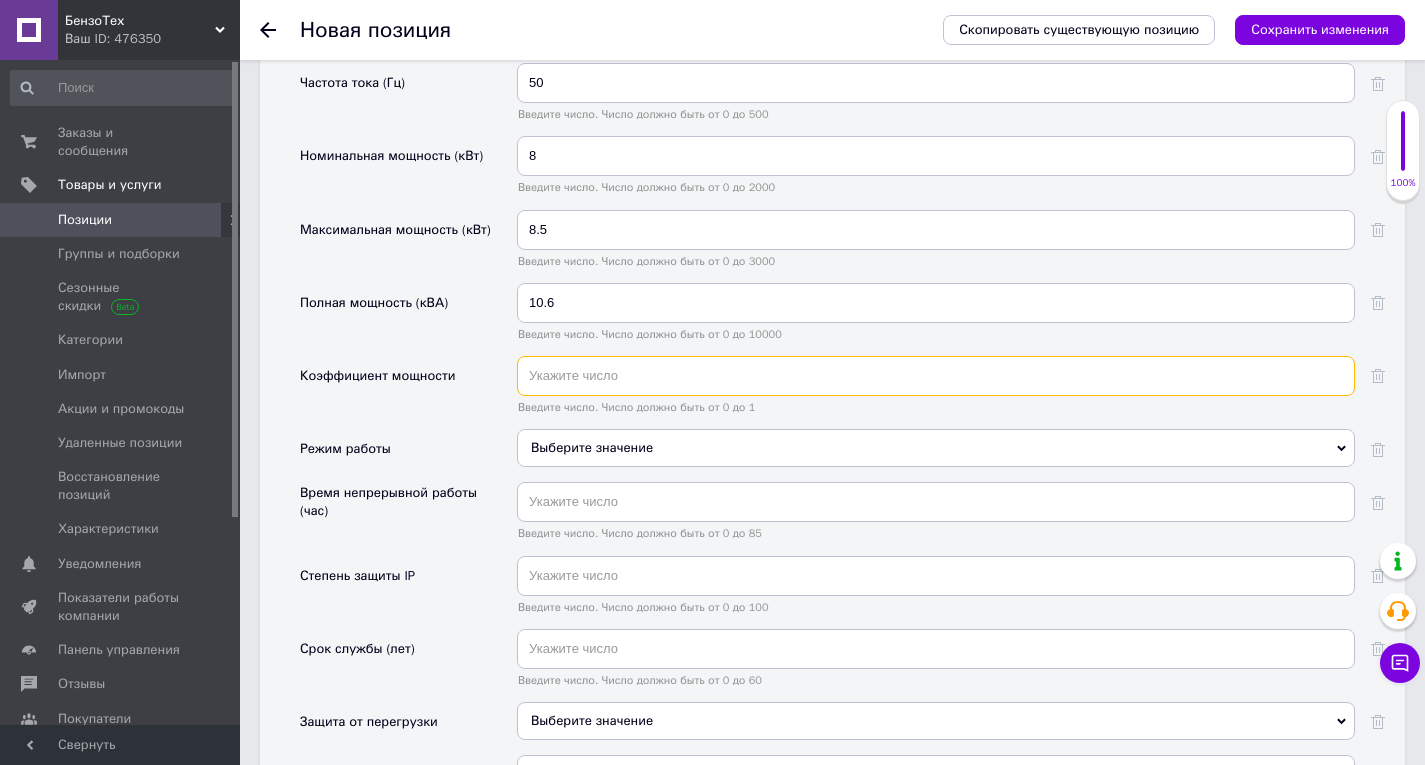 click at bounding box center [936, 376] 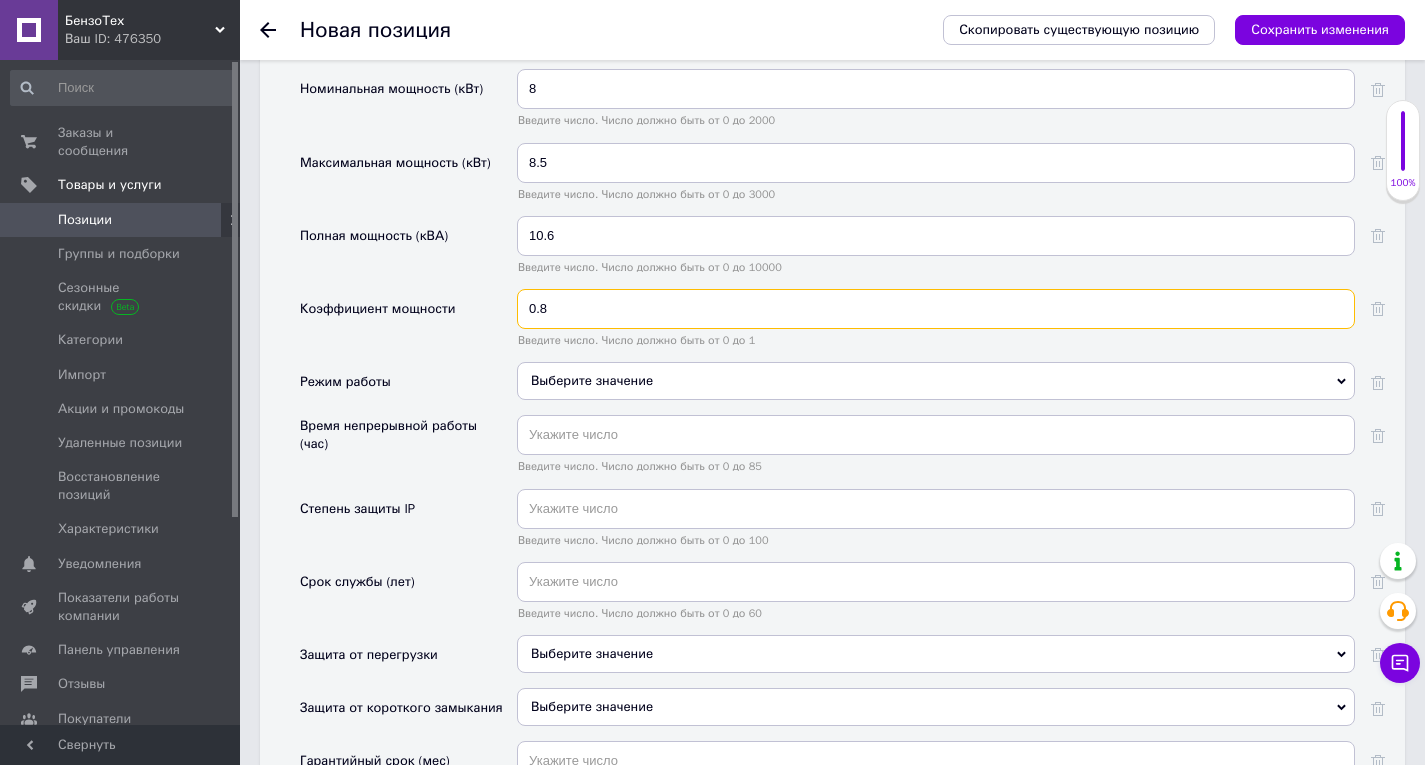 scroll, scrollTop: 2700, scrollLeft: 0, axis: vertical 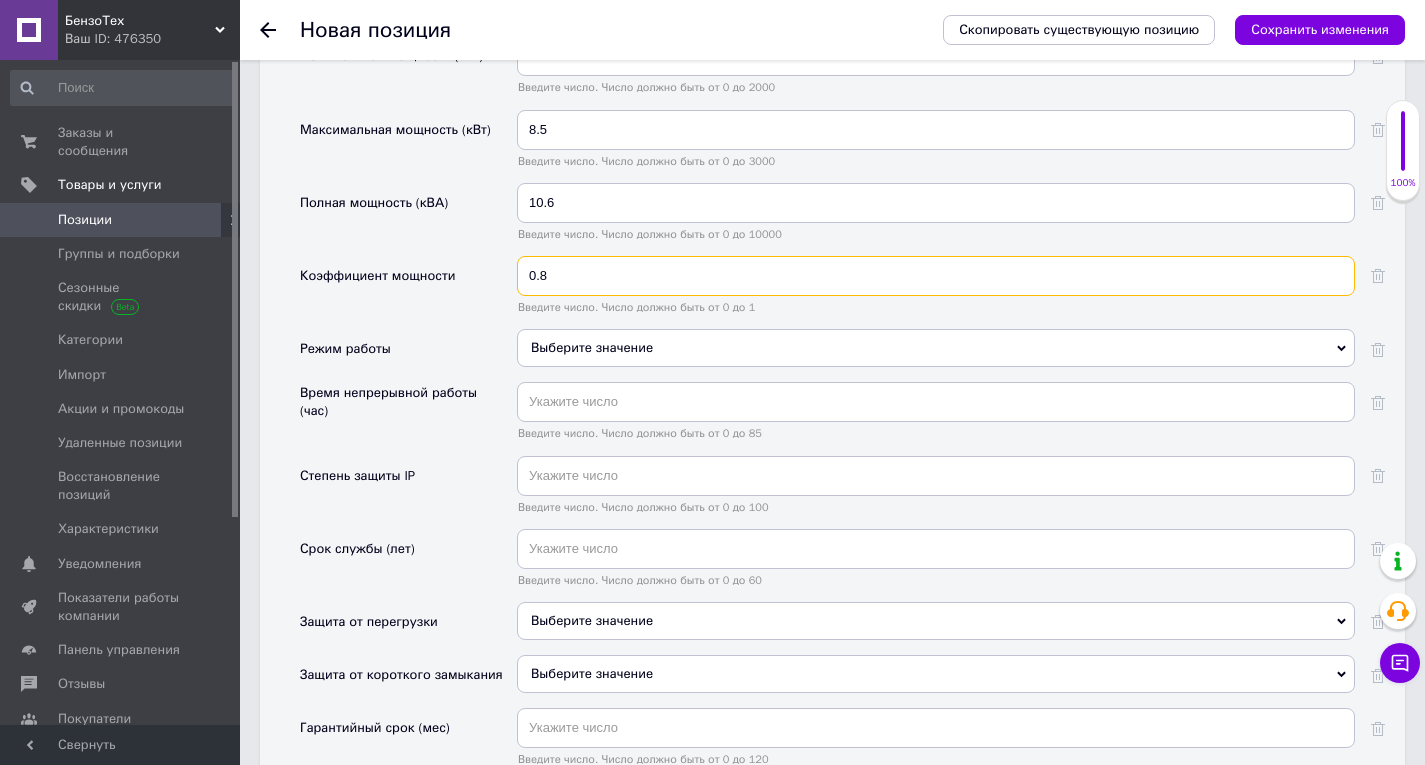 type on "0.8" 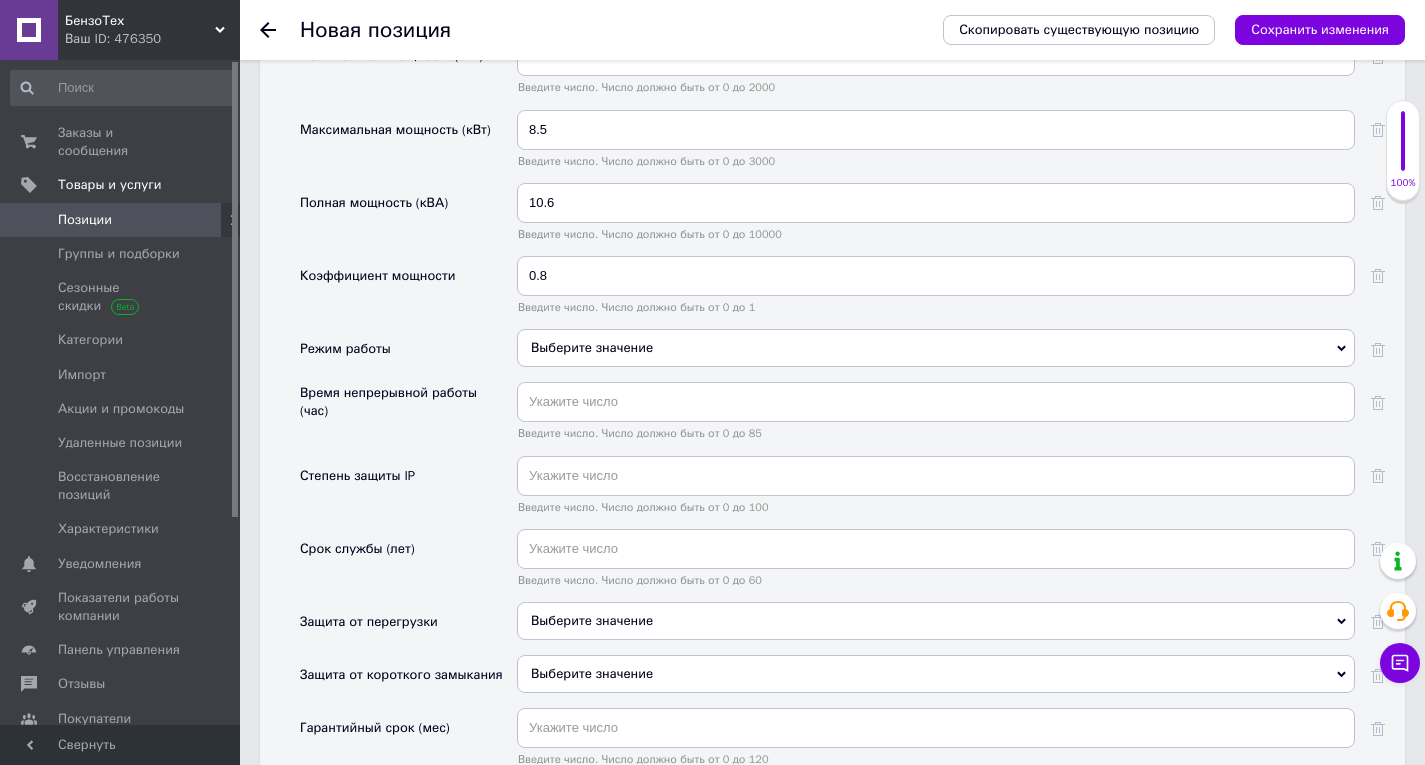 click on "Выберите значение" at bounding box center [936, 348] 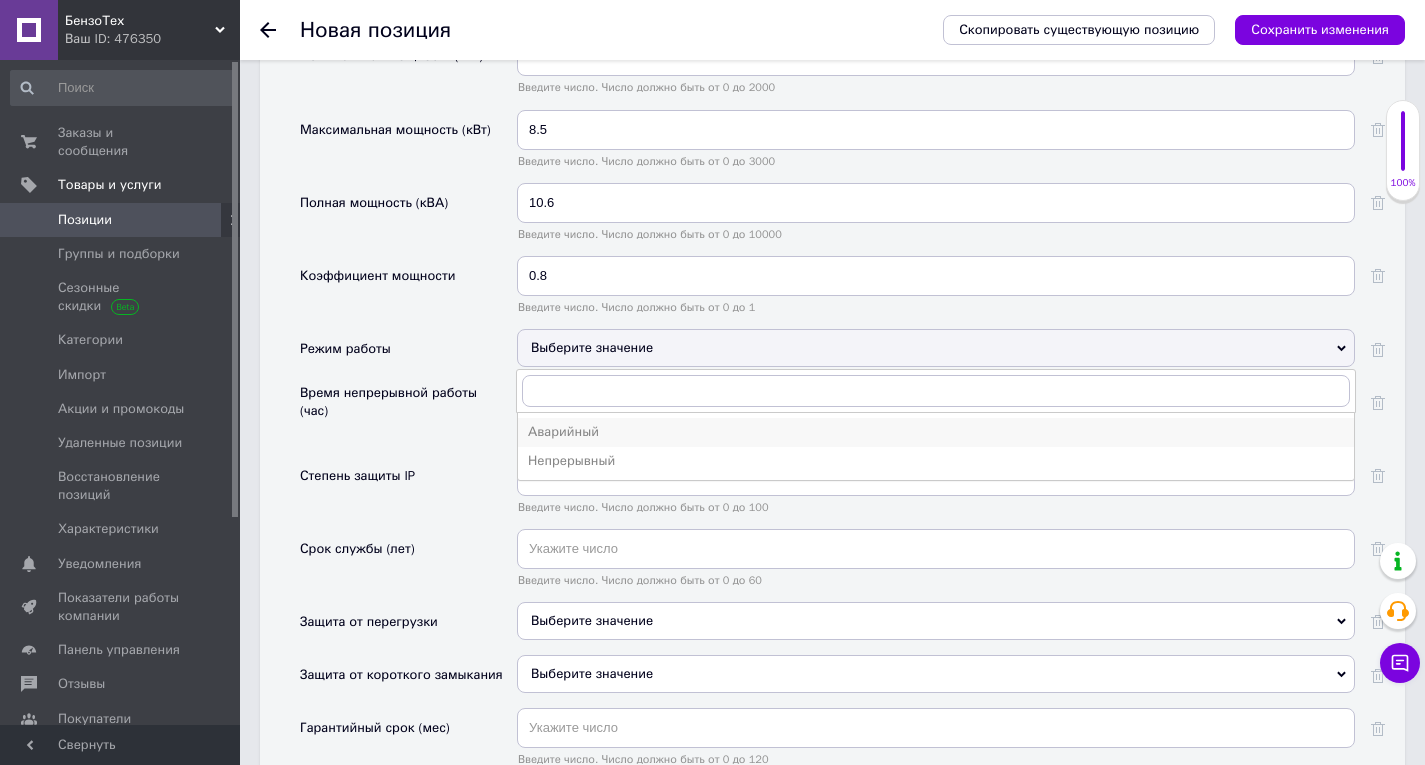 click on "Аварийный" at bounding box center (936, 432) 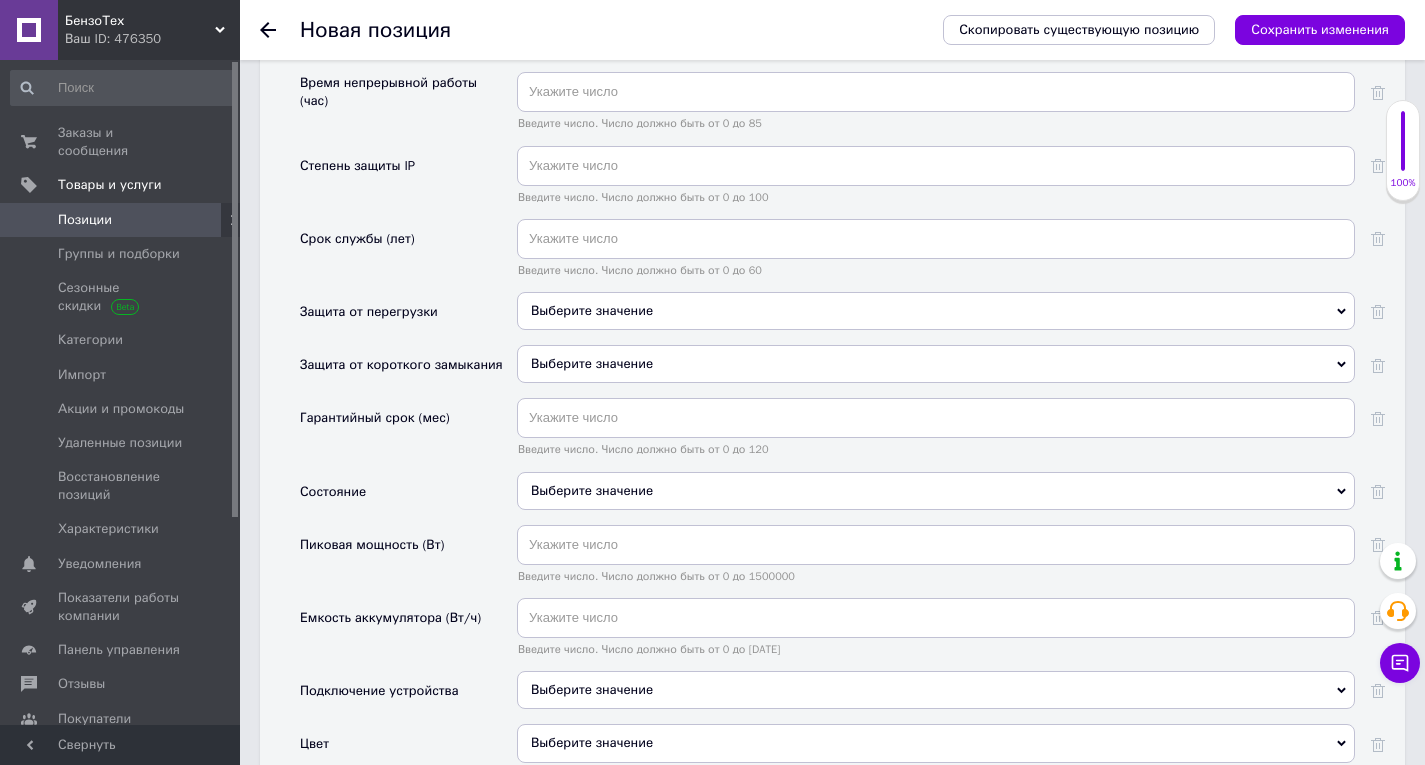 scroll, scrollTop: 2900, scrollLeft: 0, axis: vertical 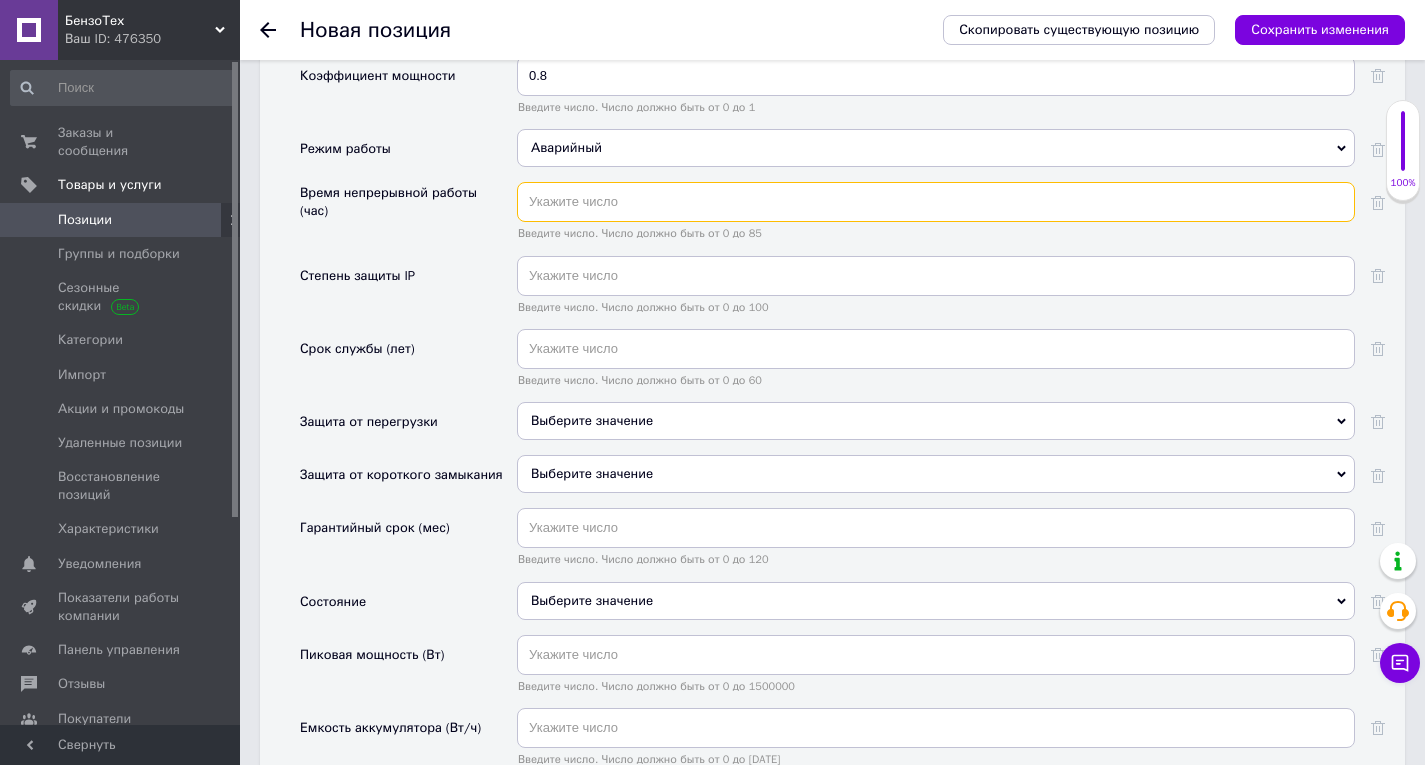click at bounding box center (936, 202) 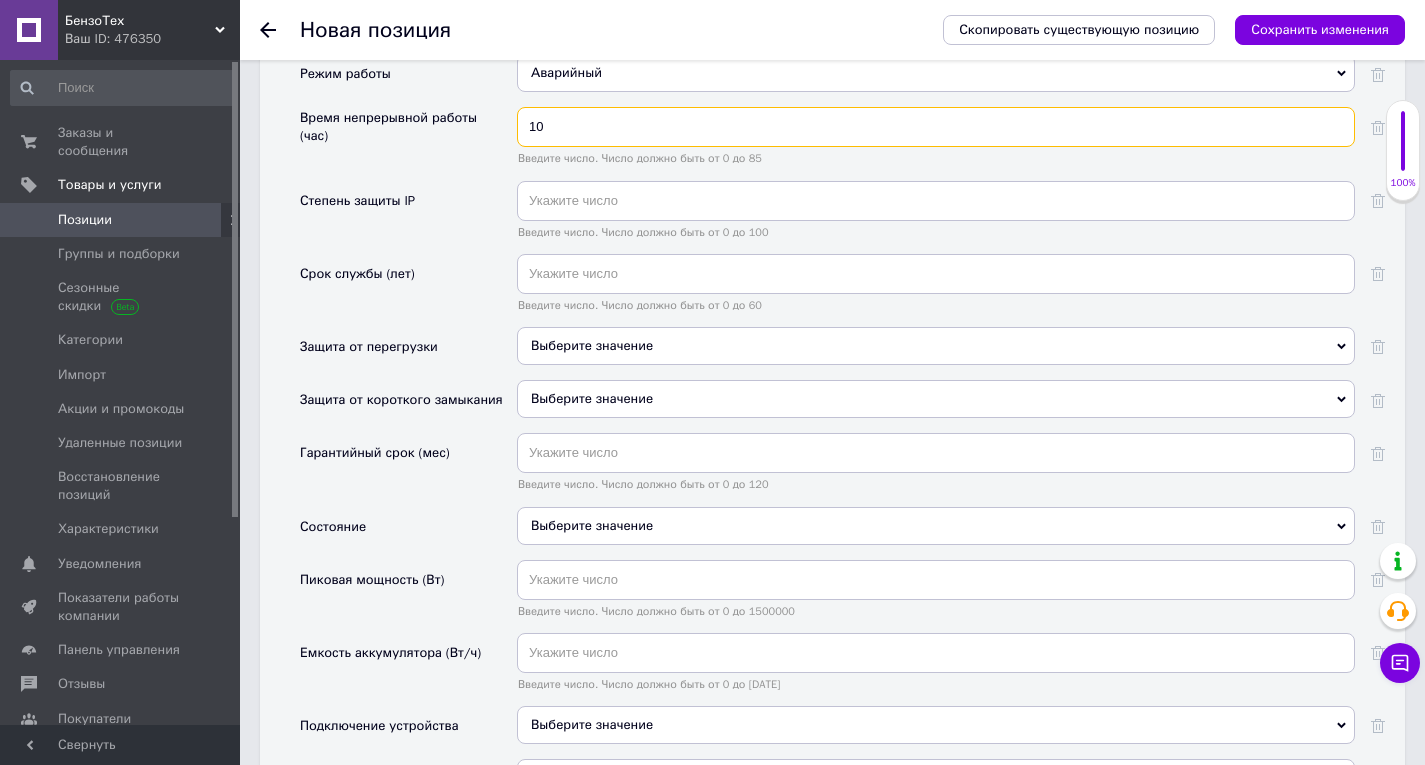 scroll, scrollTop: 3100, scrollLeft: 0, axis: vertical 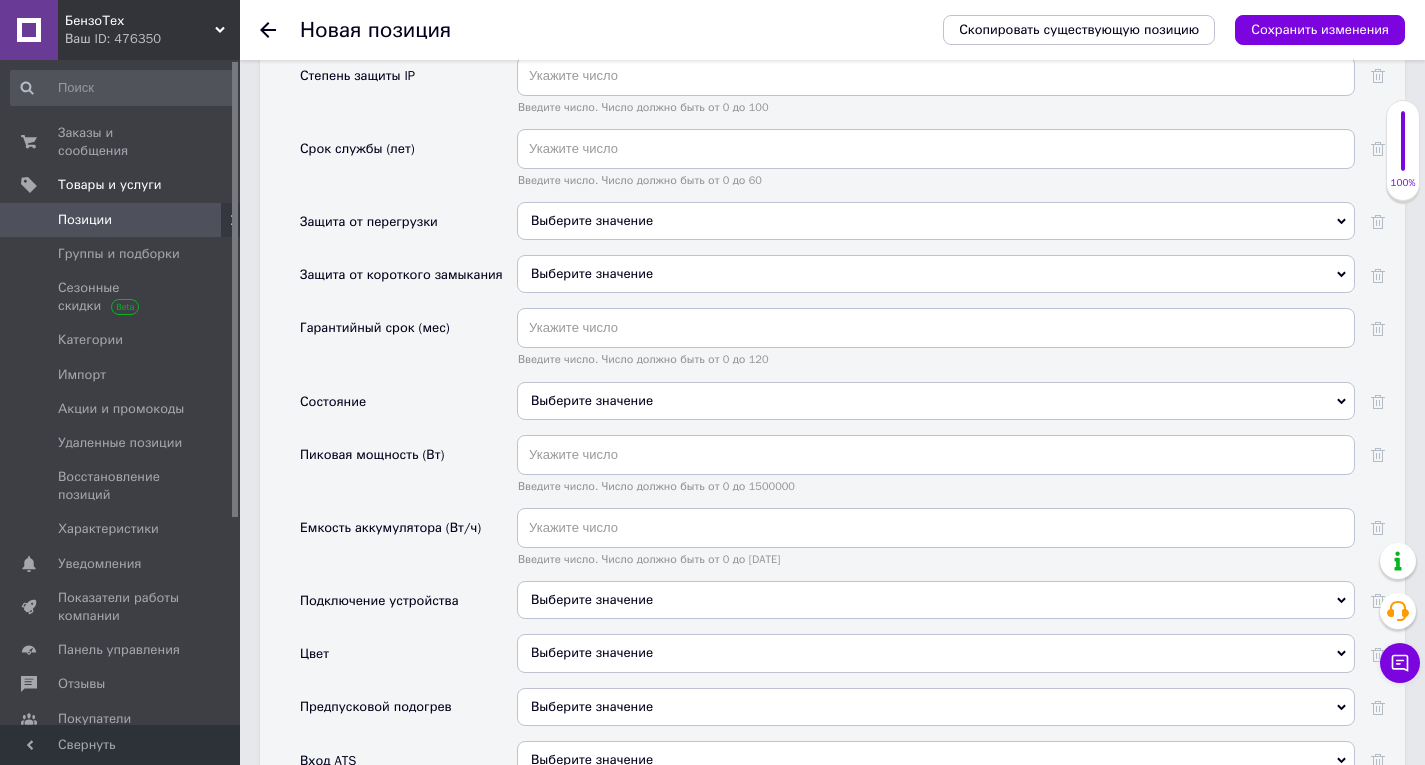 type on "10" 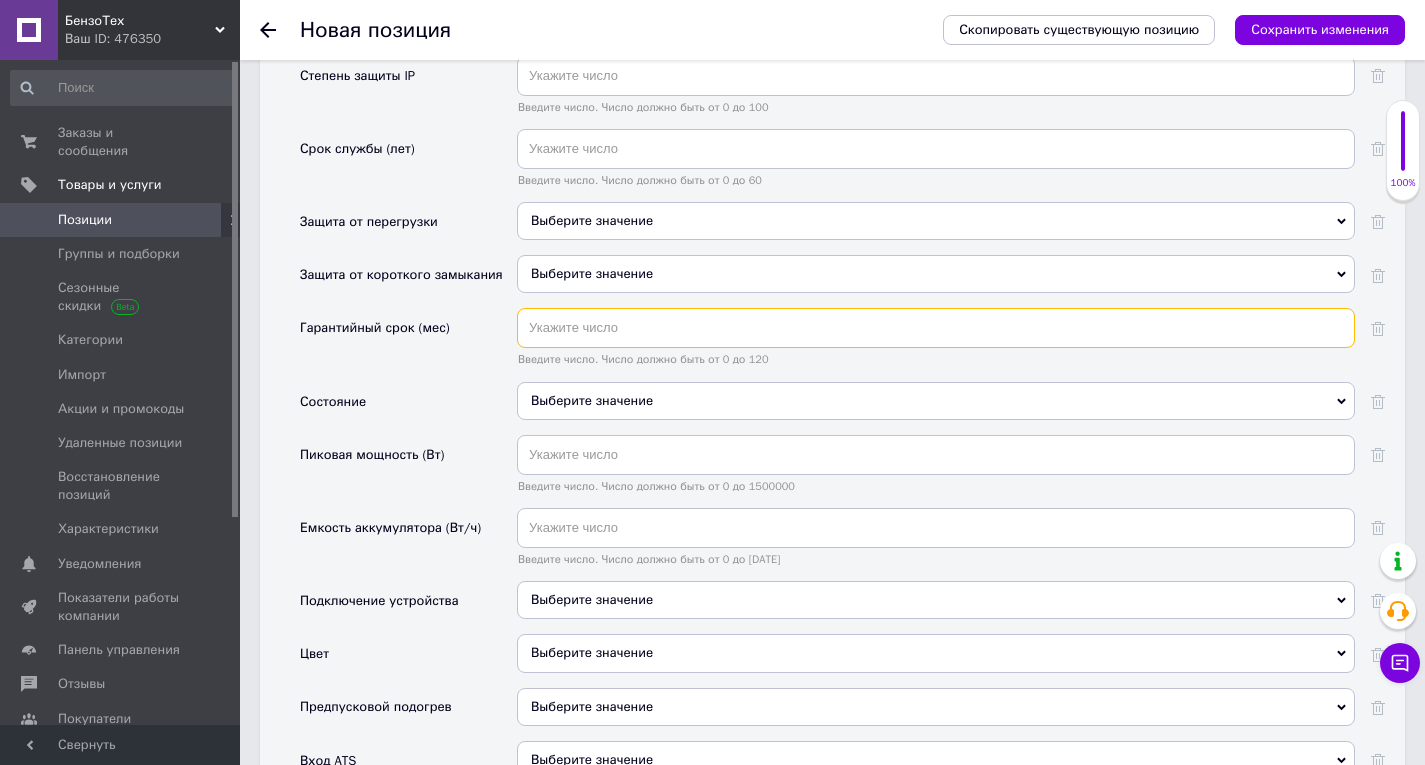 click at bounding box center (936, 328) 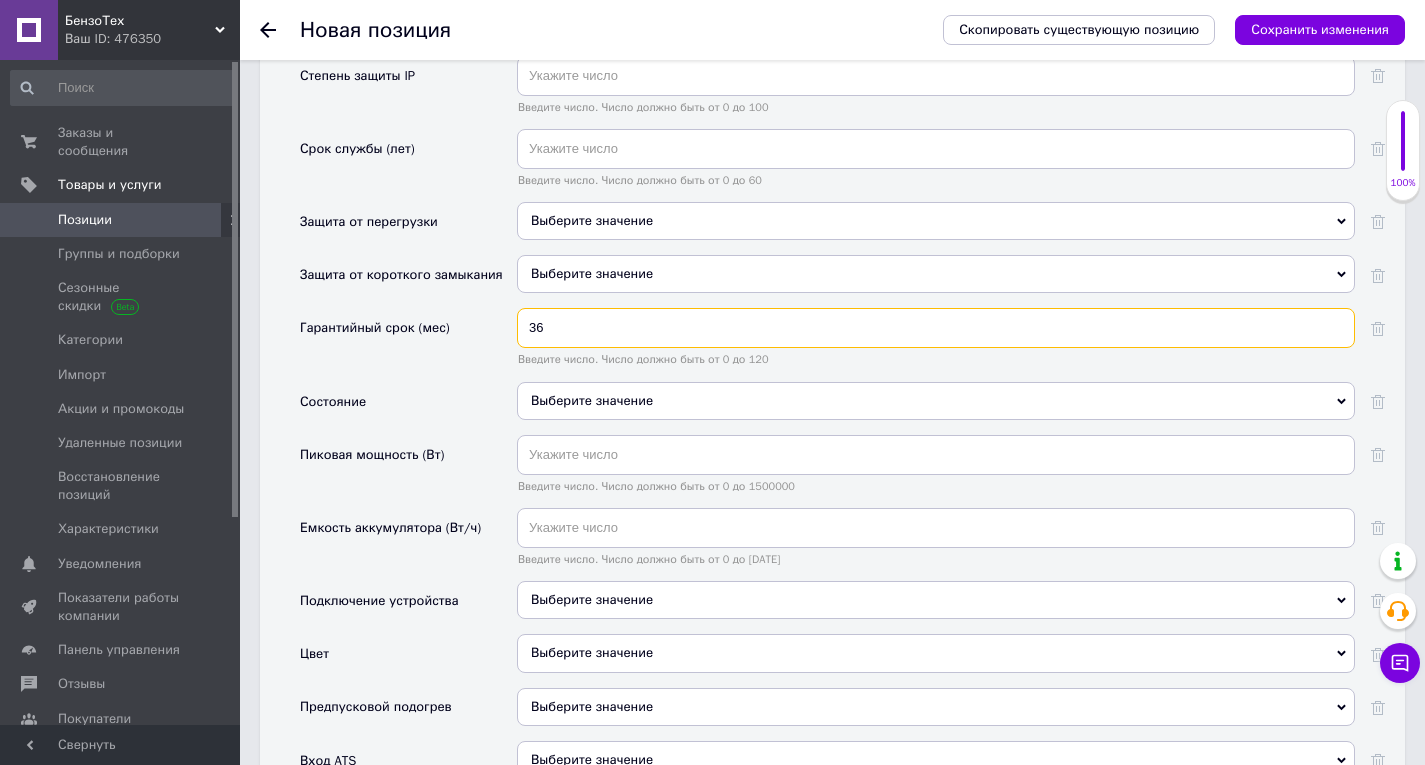 type on "36" 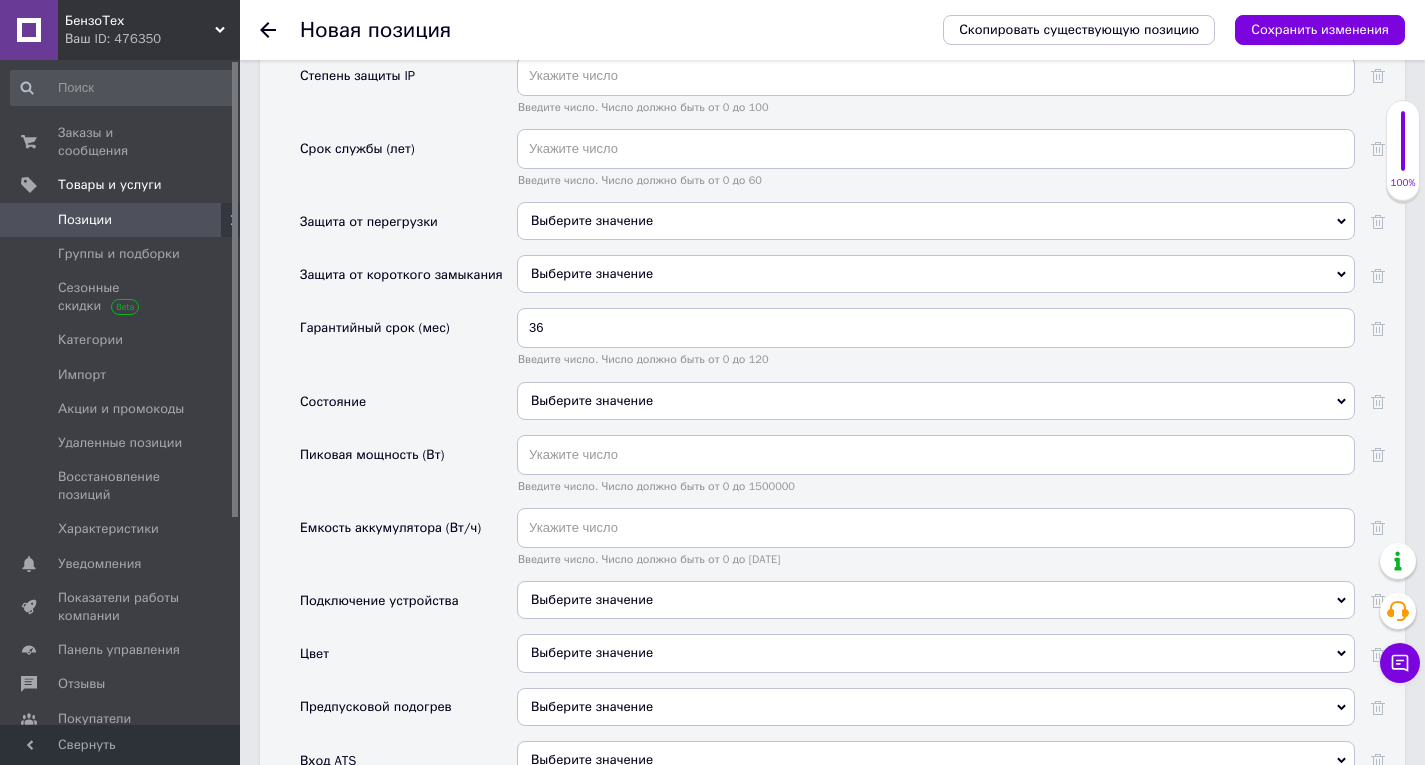 click on "Выберите значение" at bounding box center [936, 401] 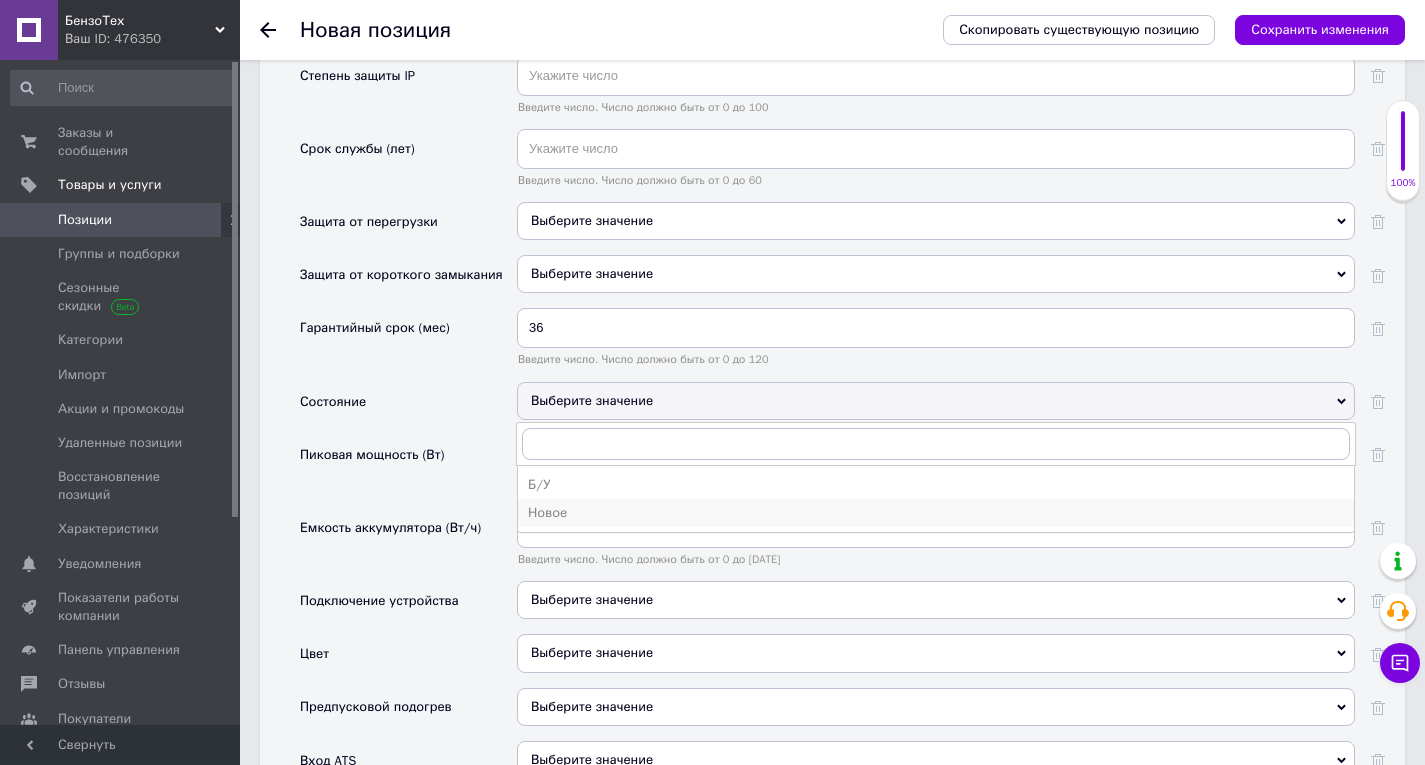 click on "Новое" at bounding box center (936, 513) 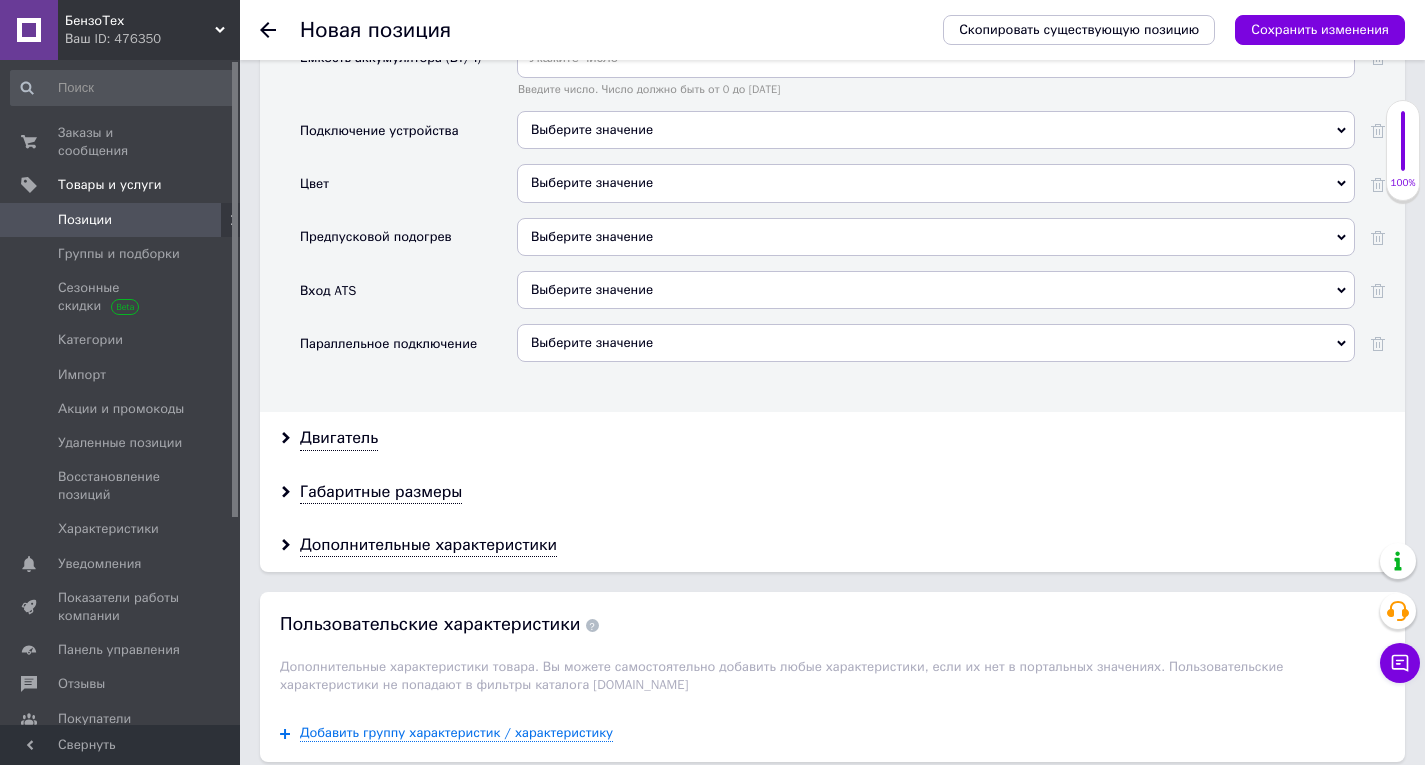 scroll, scrollTop: 3700, scrollLeft: 0, axis: vertical 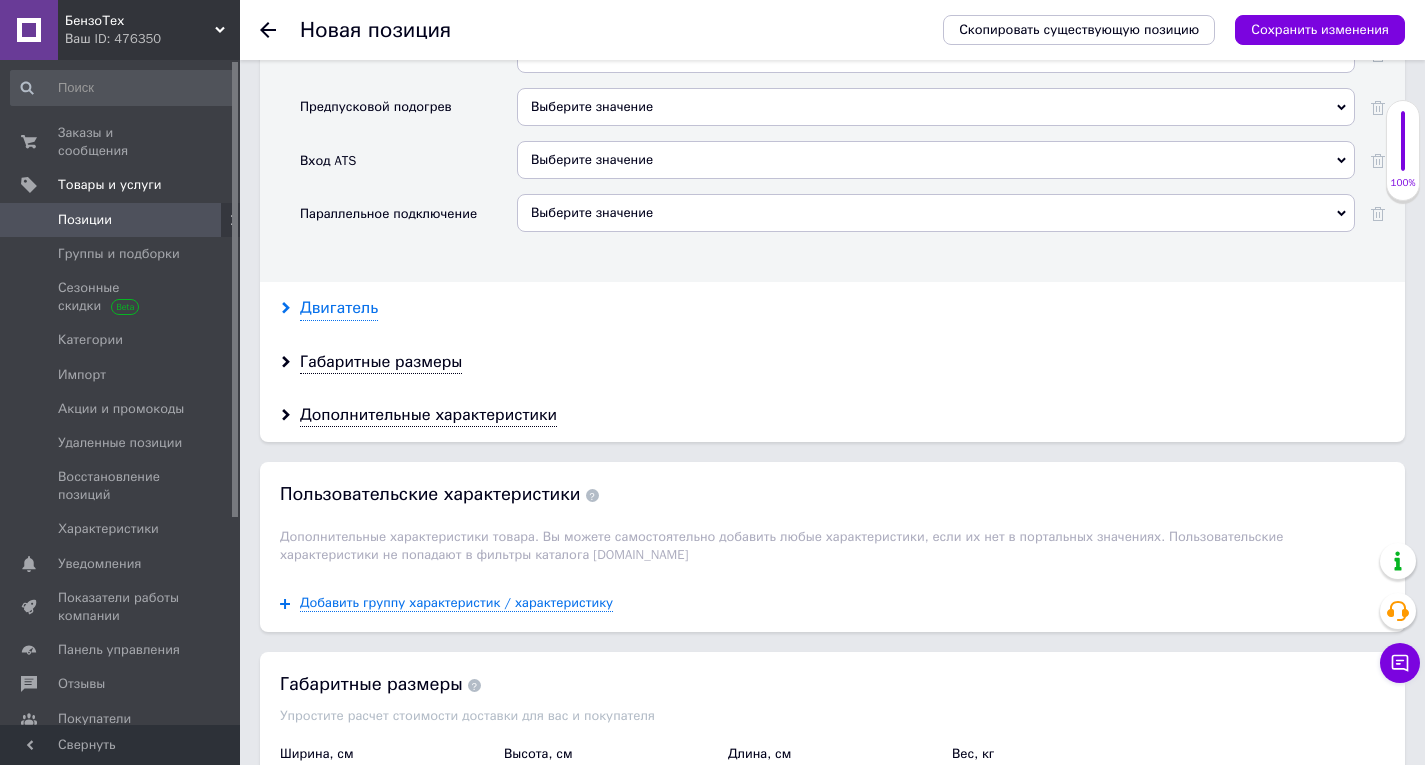 click on "Двигатель" at bounding box center [339, 308] 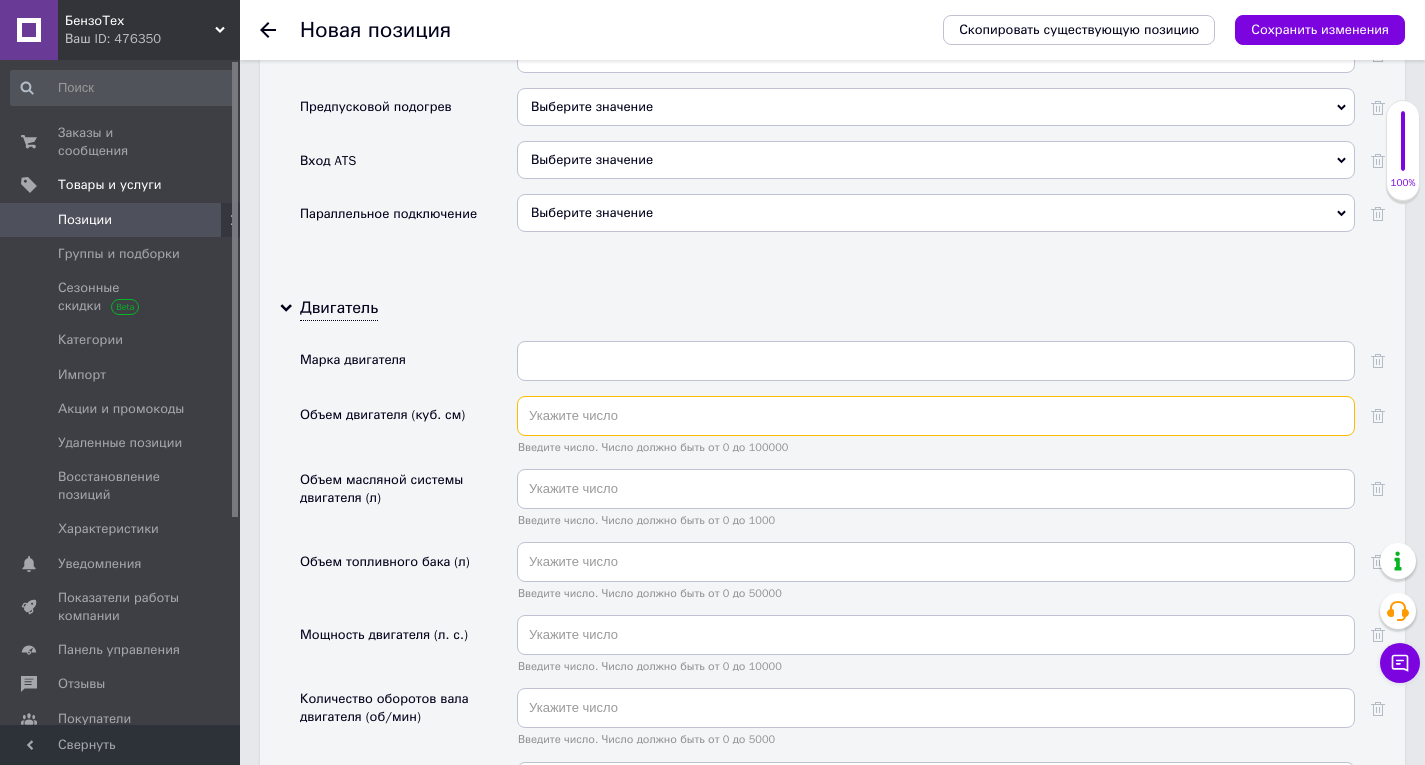 click at bounding box center (936, 416) 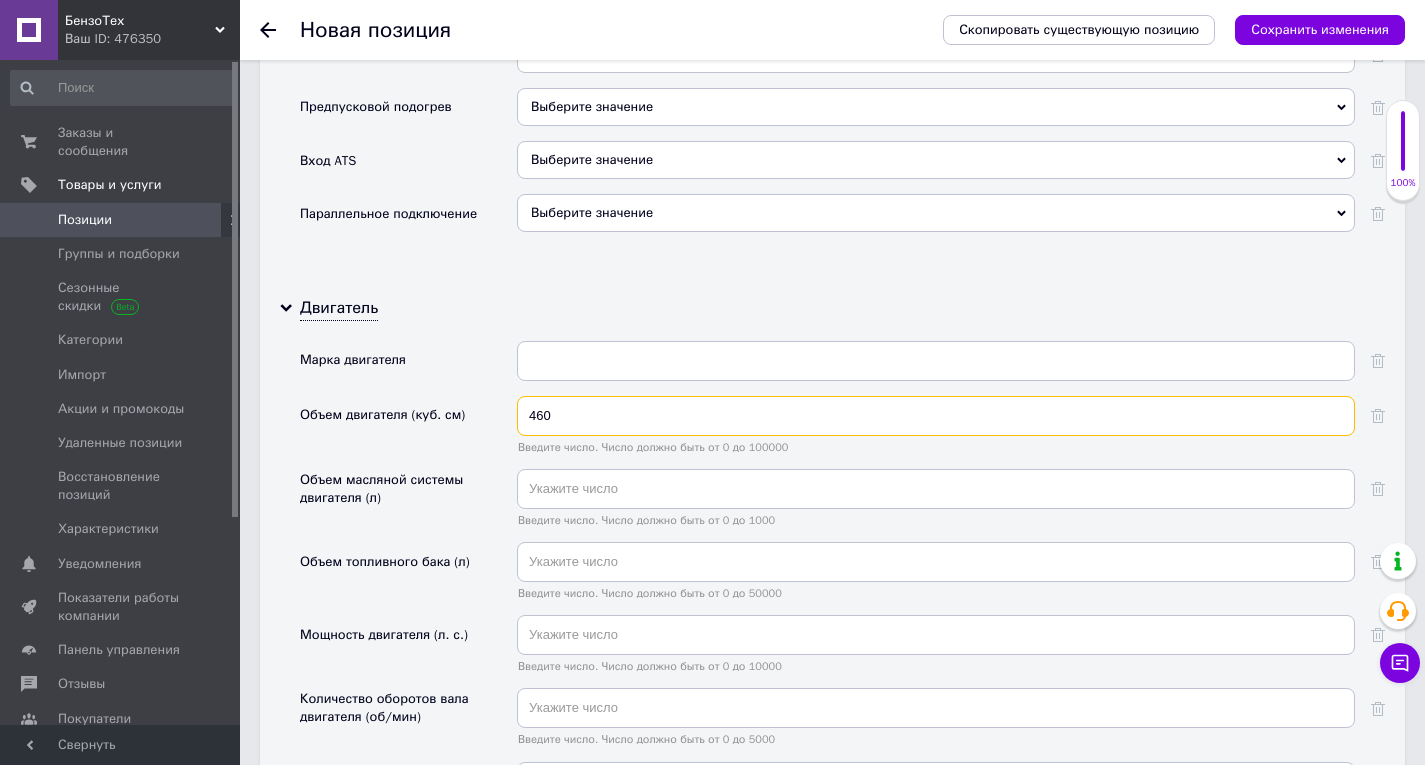 scroll, scrollTop: 3800, scrollLeft: 0, axis: vertical 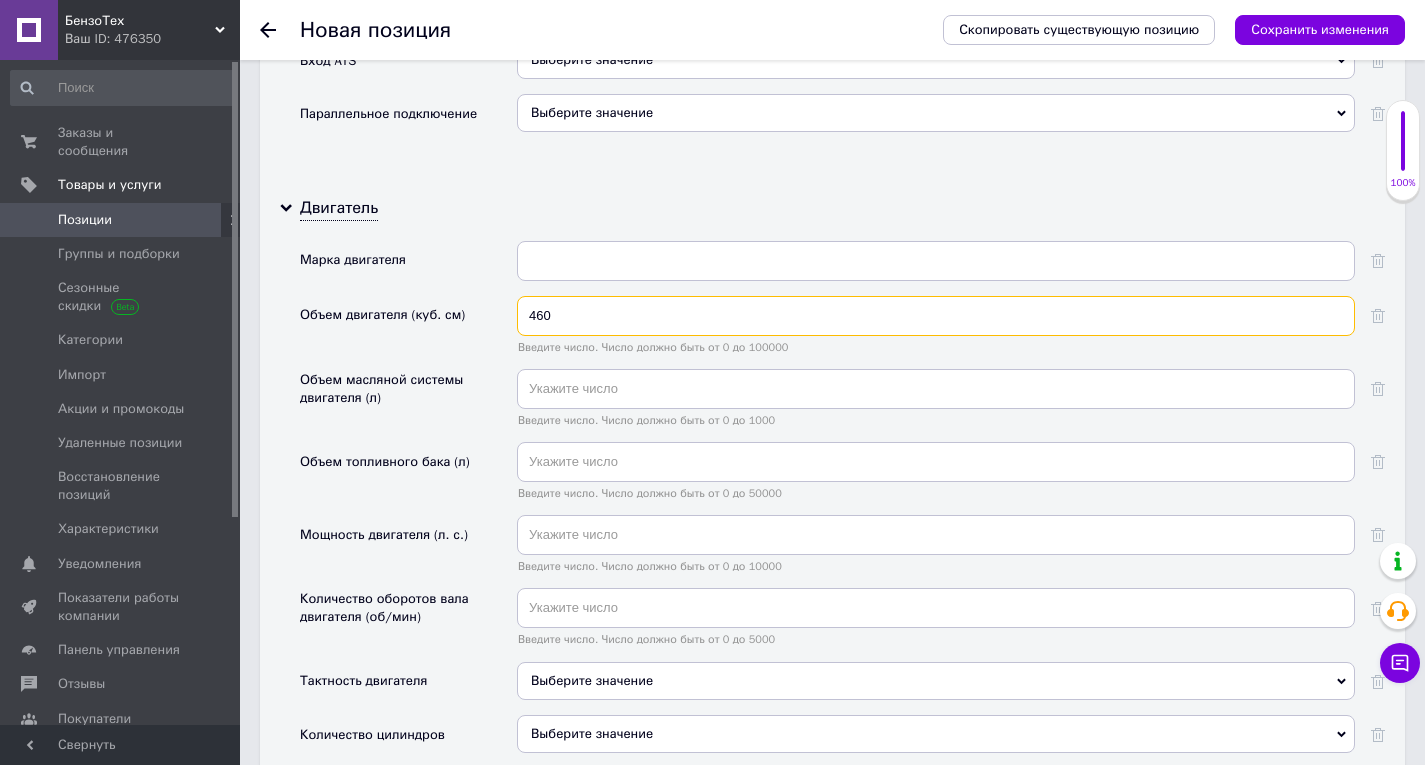type on "460" 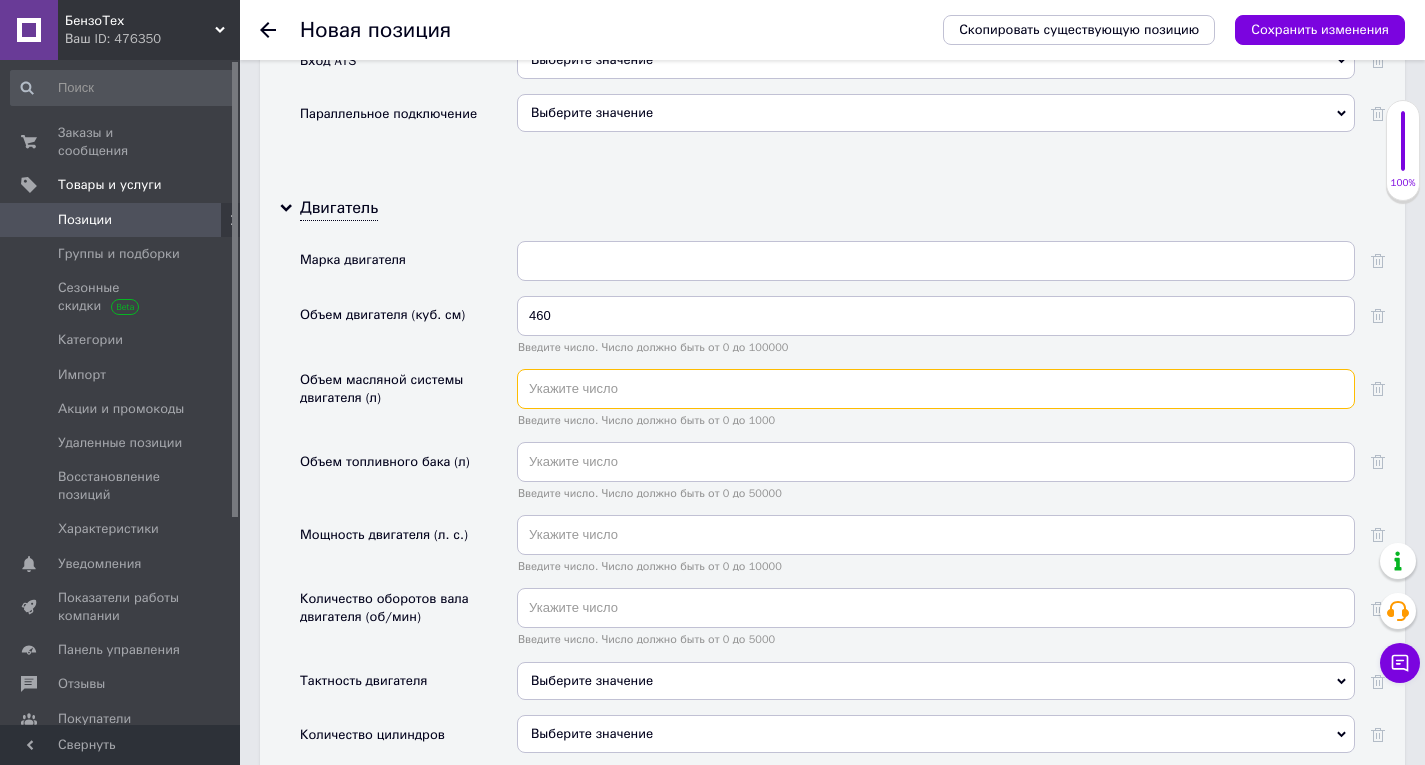 click at bounding box center (936, 389) 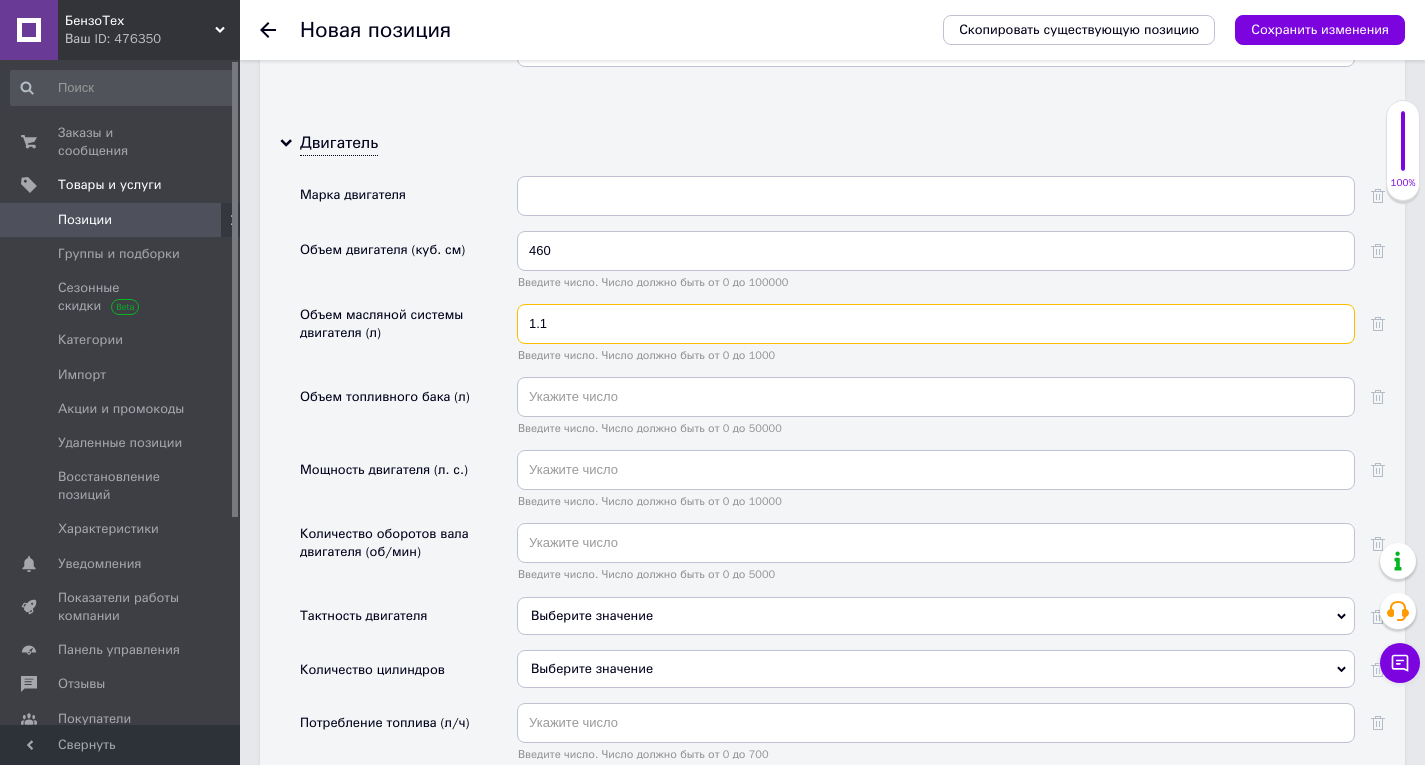 scroll, scrollTop: 3900, scrollLeft: 0, axis: vertical 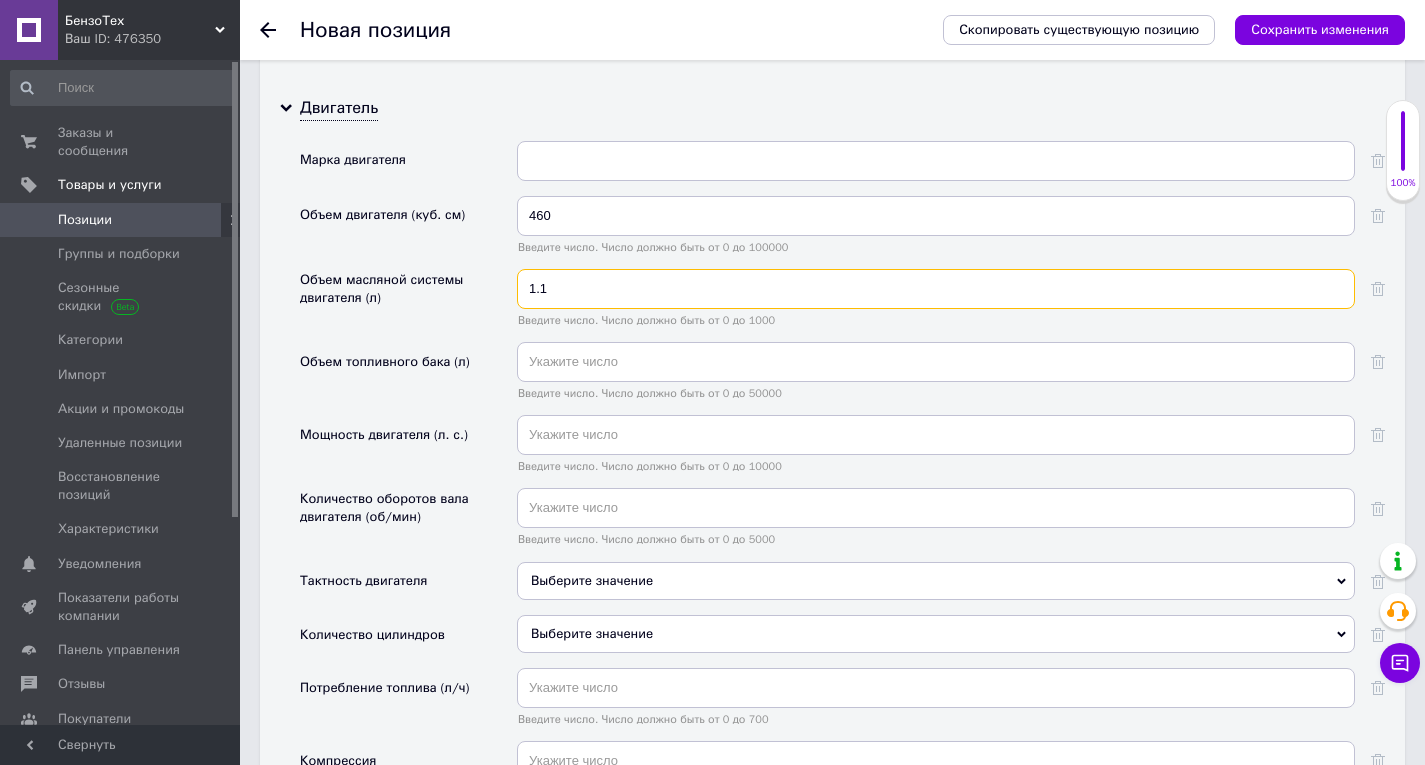 type on "1.1" 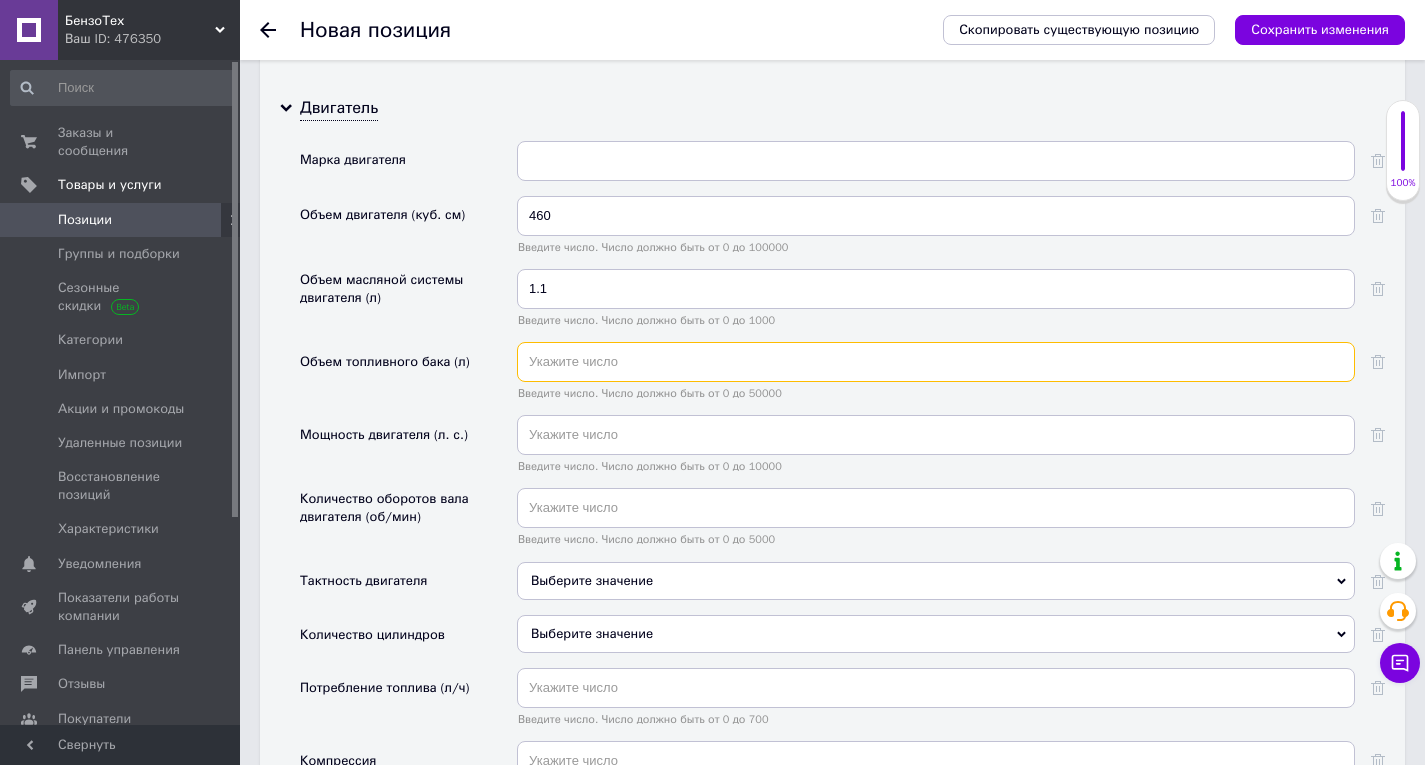click at bounding box center (936, 362) 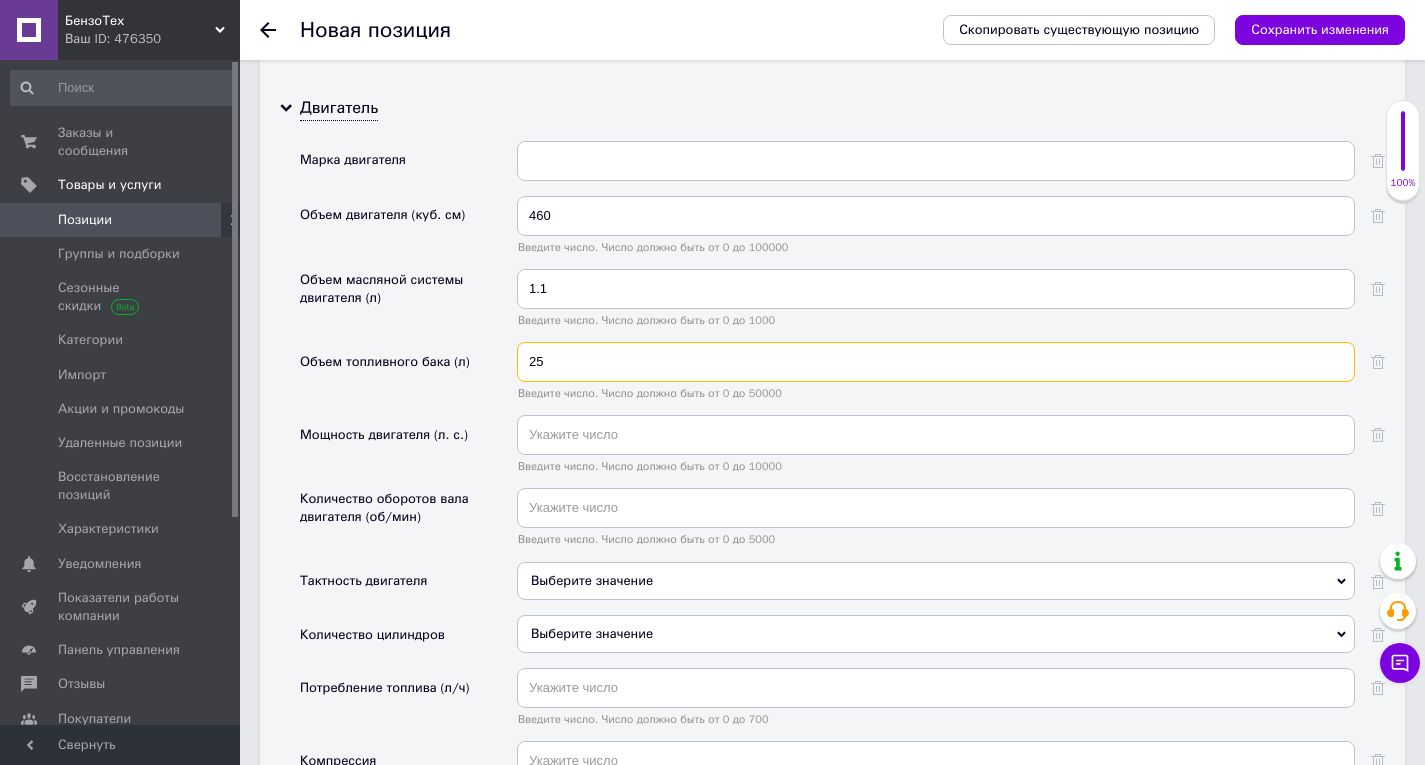 type on "25" 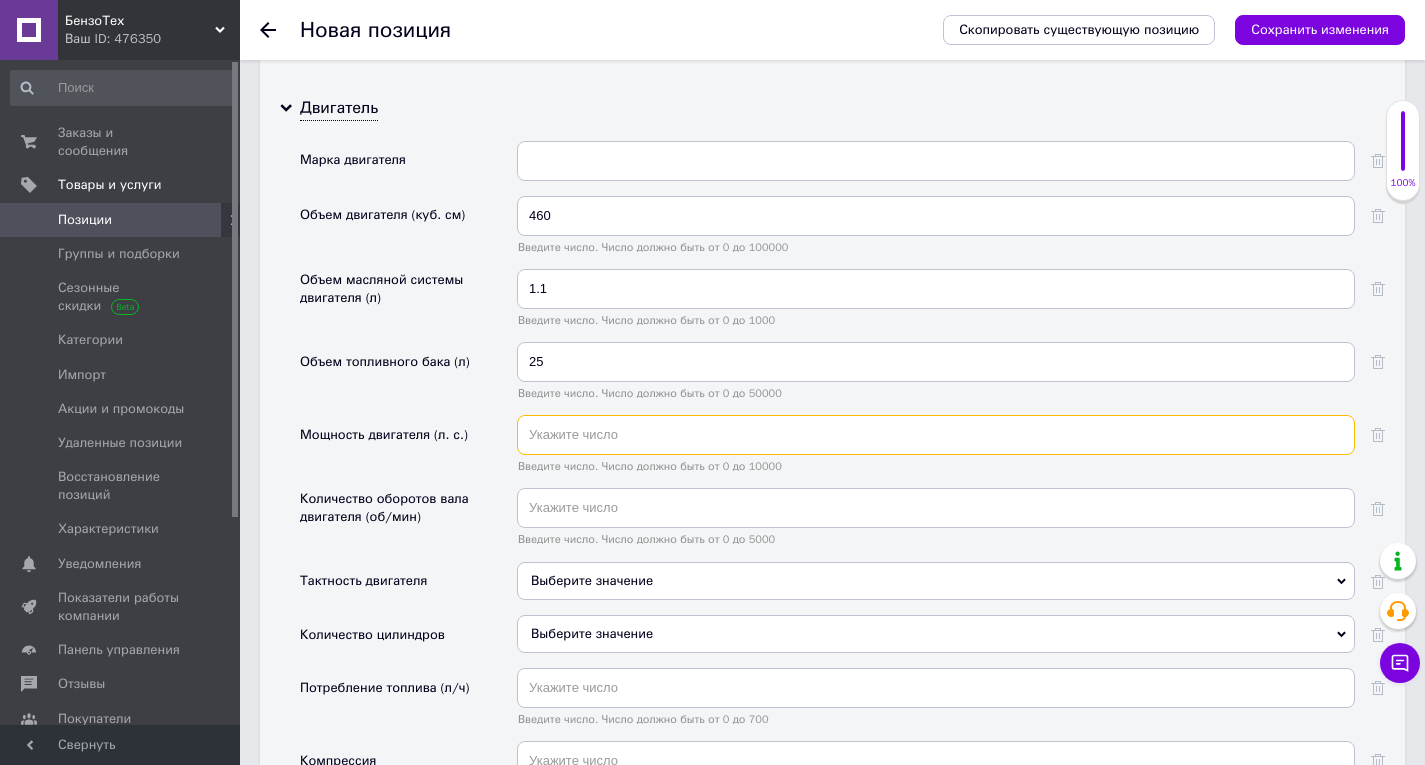 click at bounding box center (936, 435) 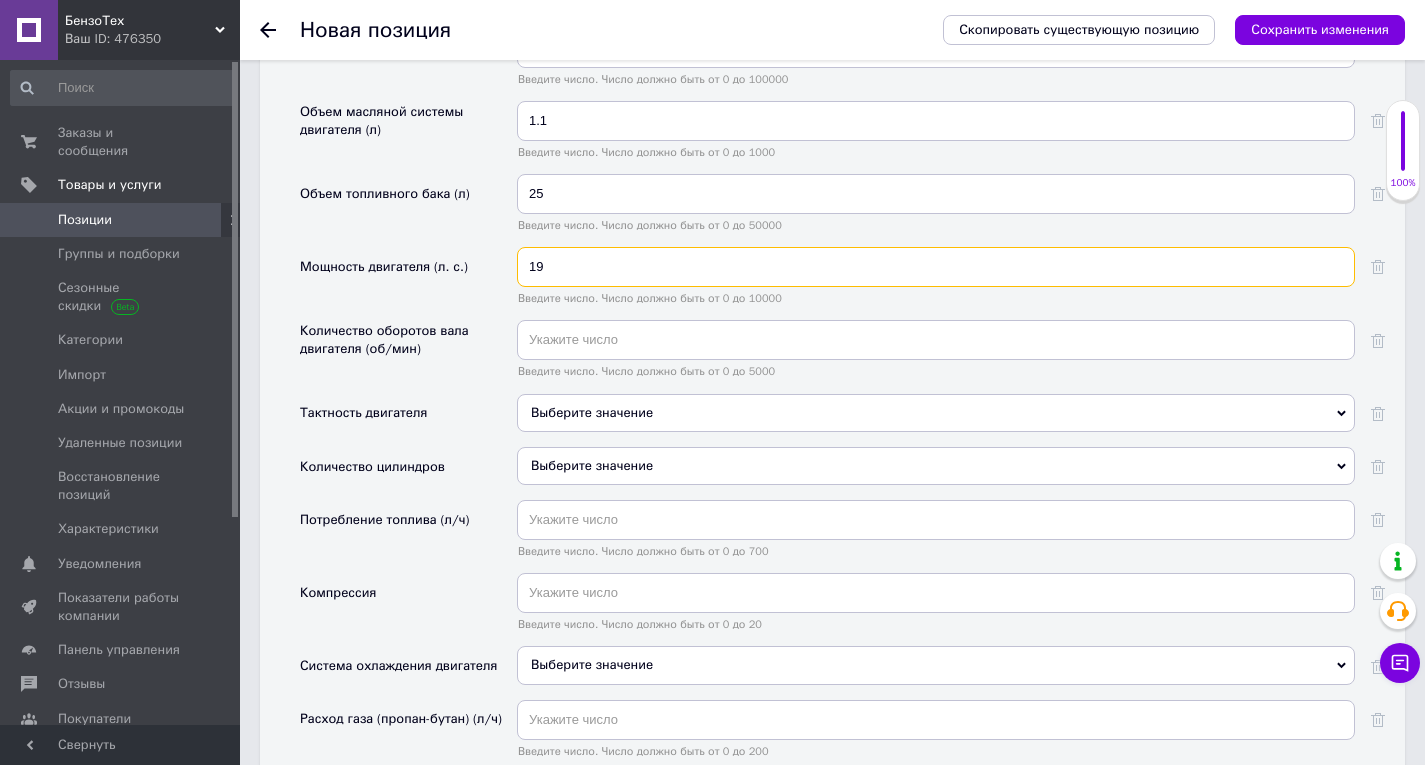 scroll, scrollTop: 4100, scrollLeft: 0, axis: vertical 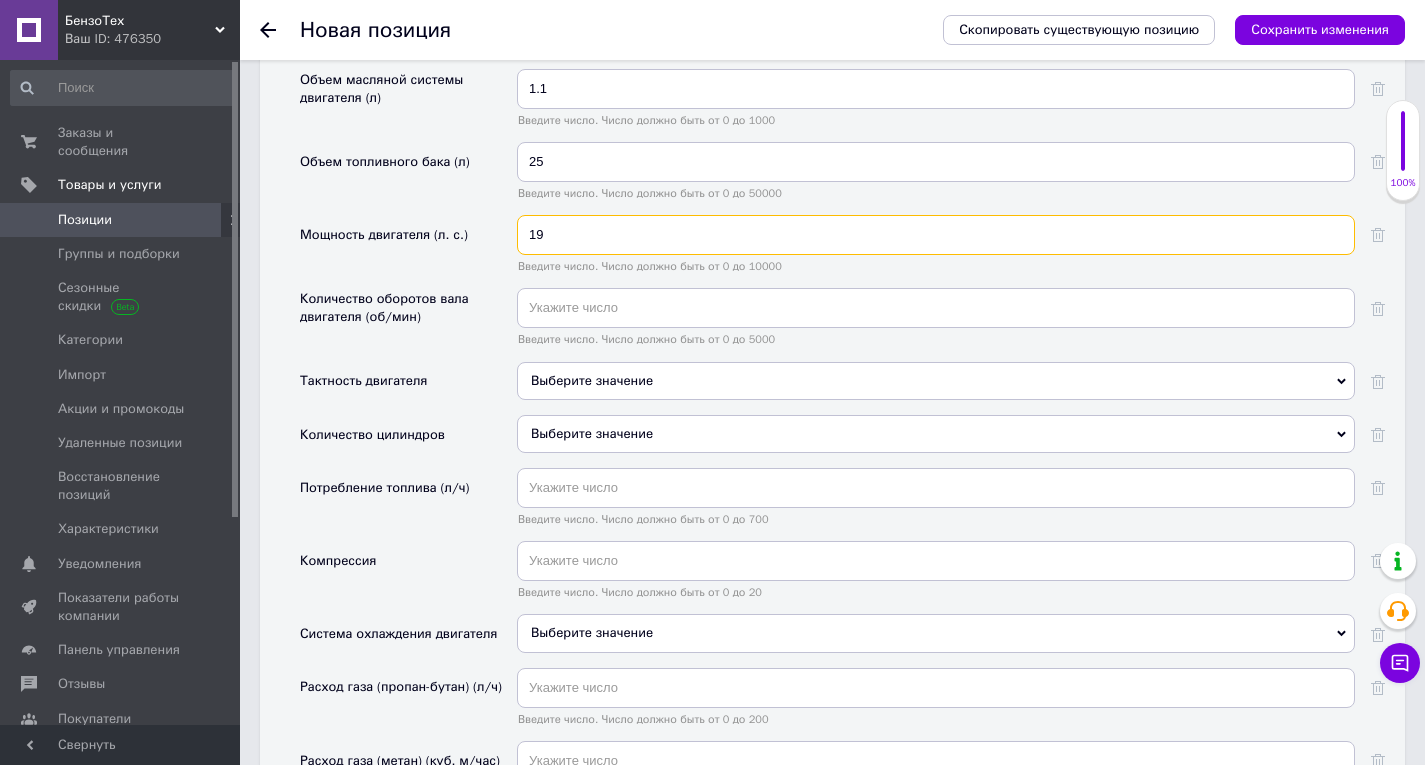 type on "19" 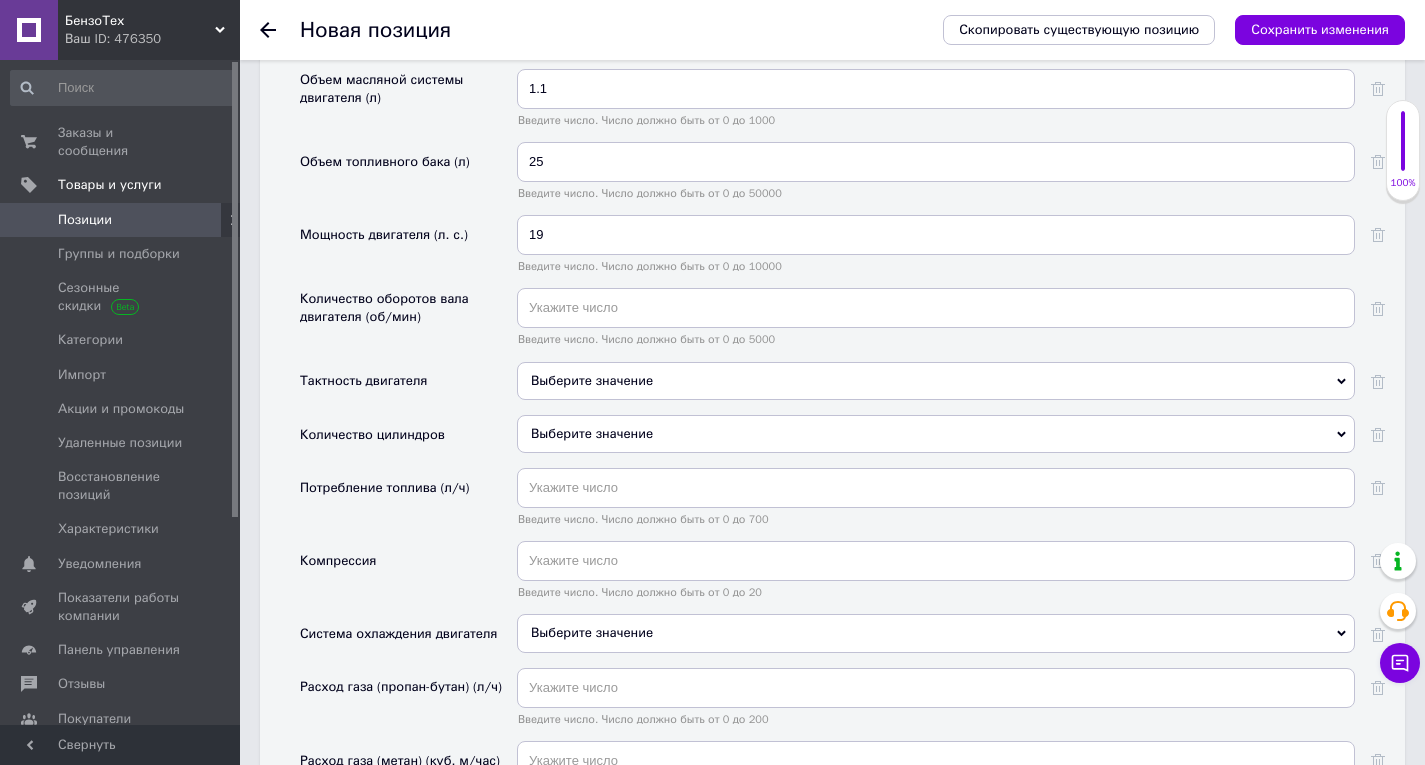 click on "Выберите значение" at bounding box center (936, 381) 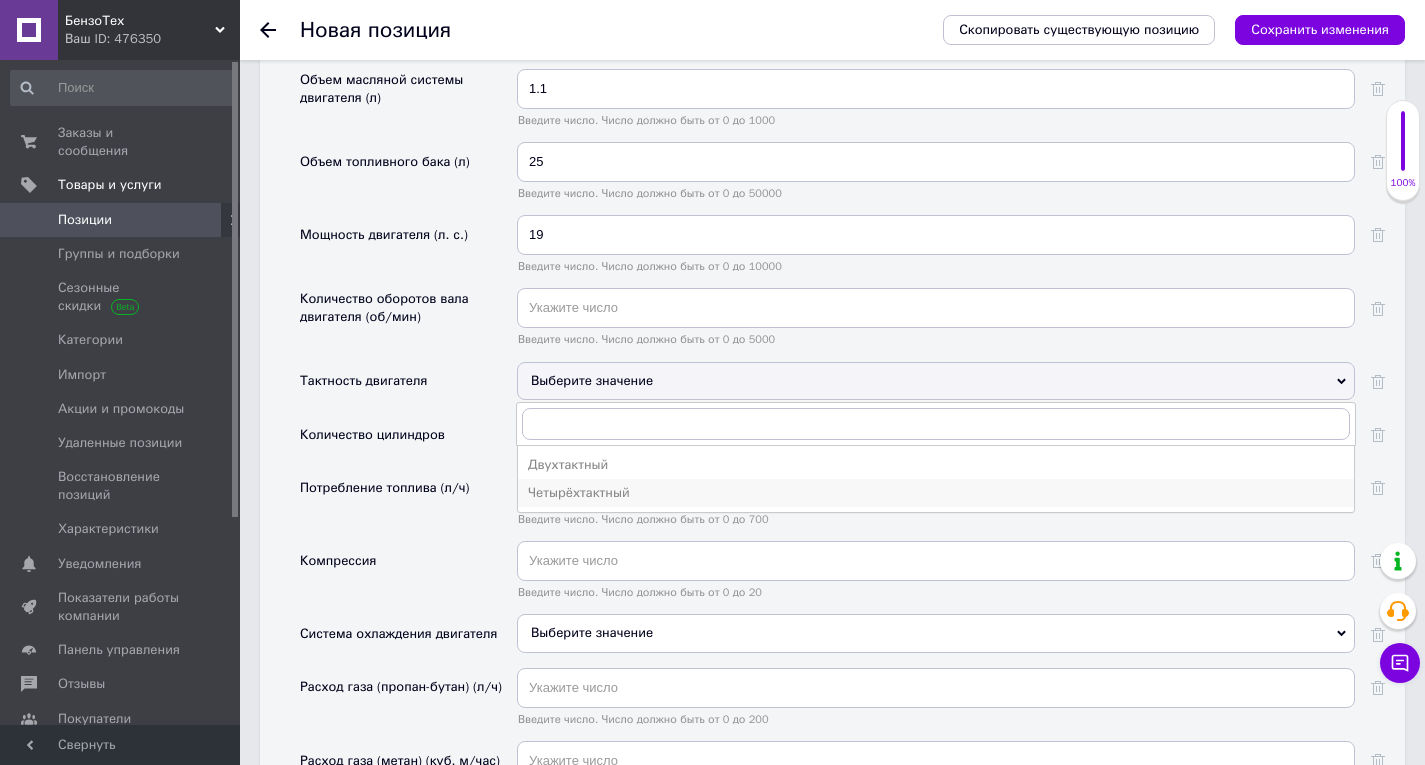 click on "Четырёхтактный" at bounding box center (936, 493) 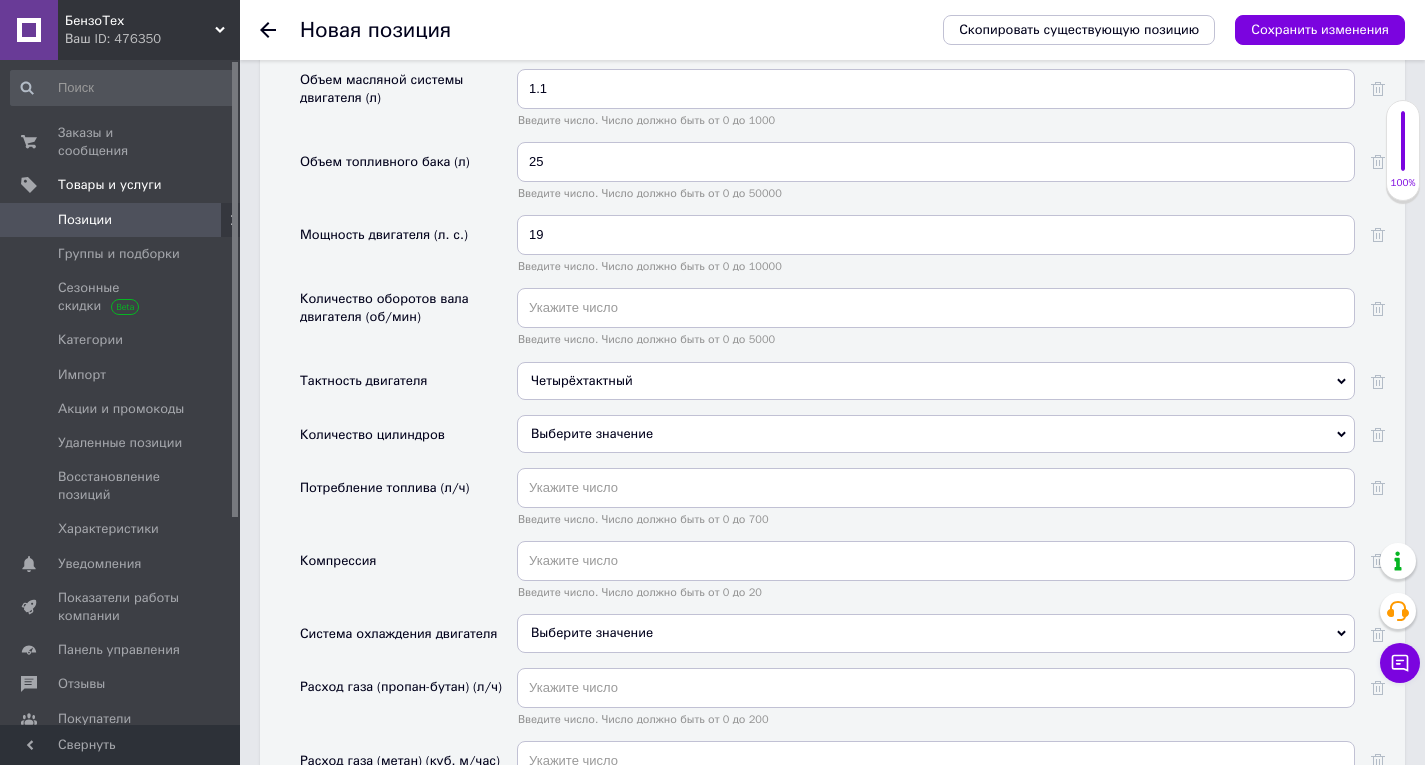 click on "Выберите значение" at bounding box center [936, 434] 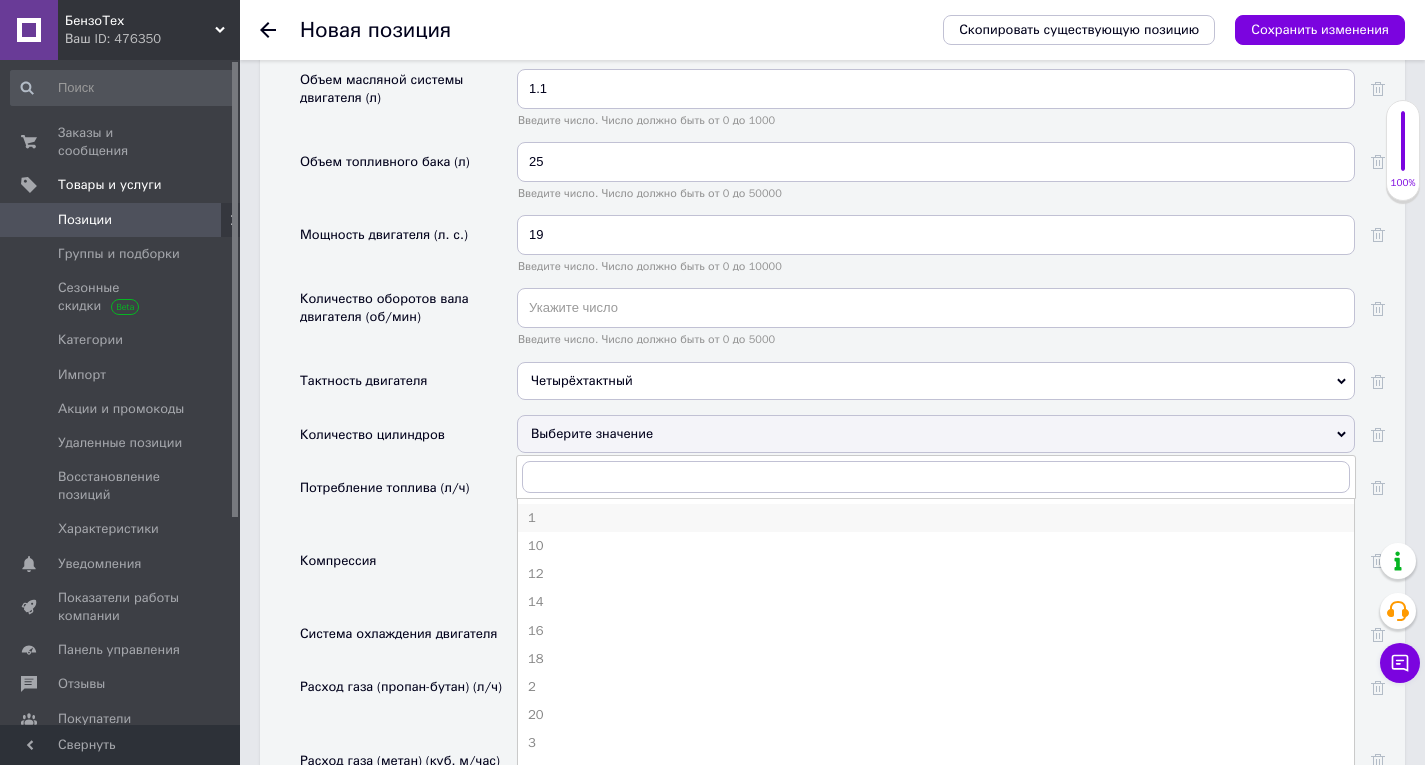 click on "1" at bounding box center [936, 518] 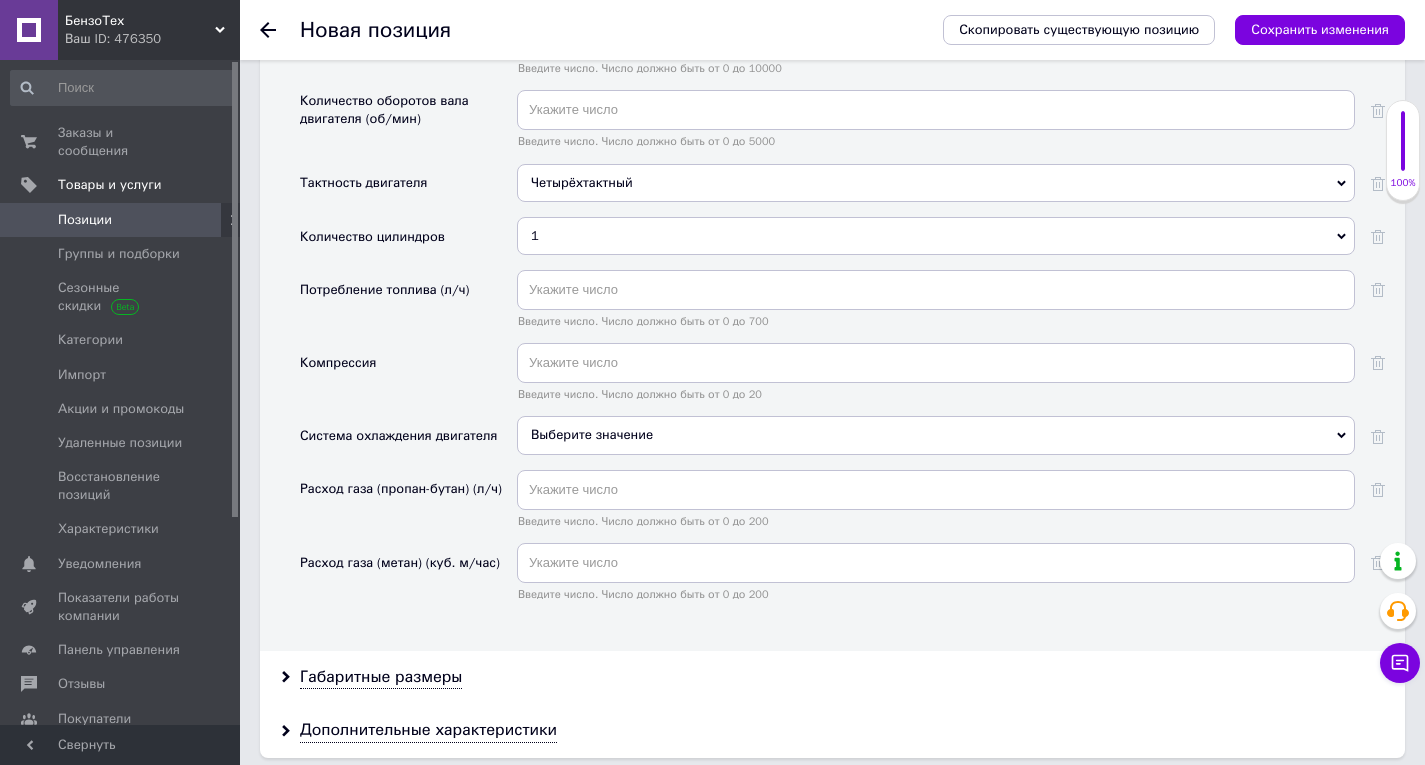 scroll, scrollTop: 4300, scrollLeft: 0, axis: vertical 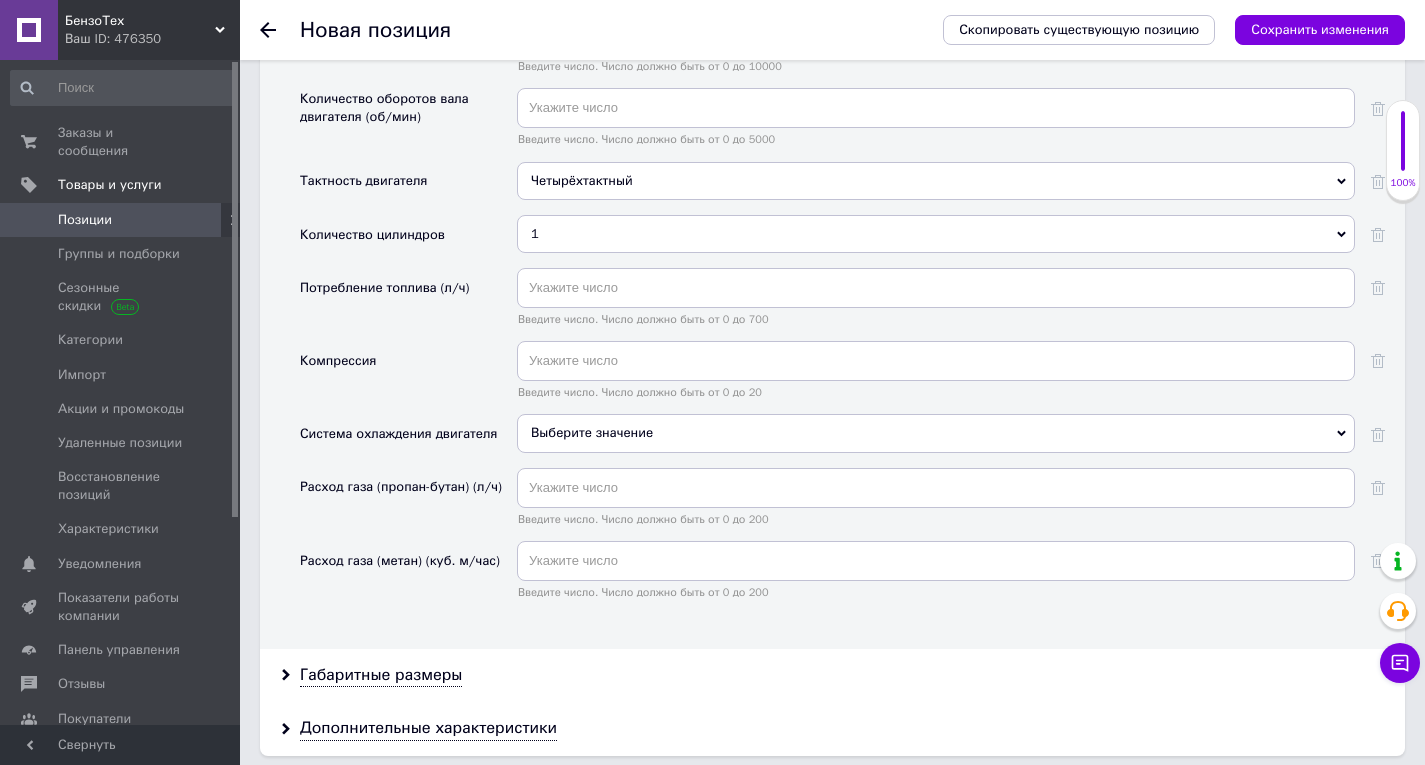 click on "Выберите значение" at bounding box center (936, 433) 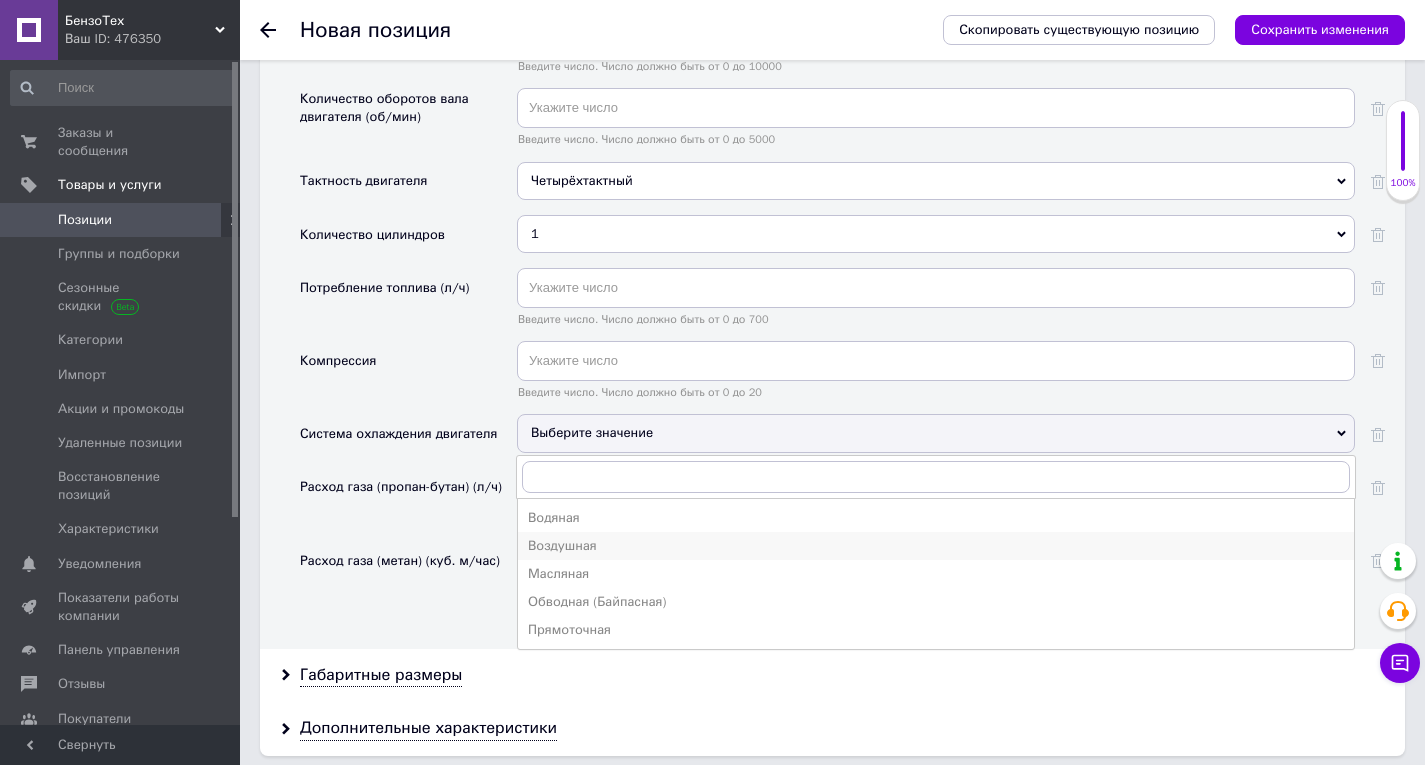 click on "Воздушная" at bounding box center (936, 546) 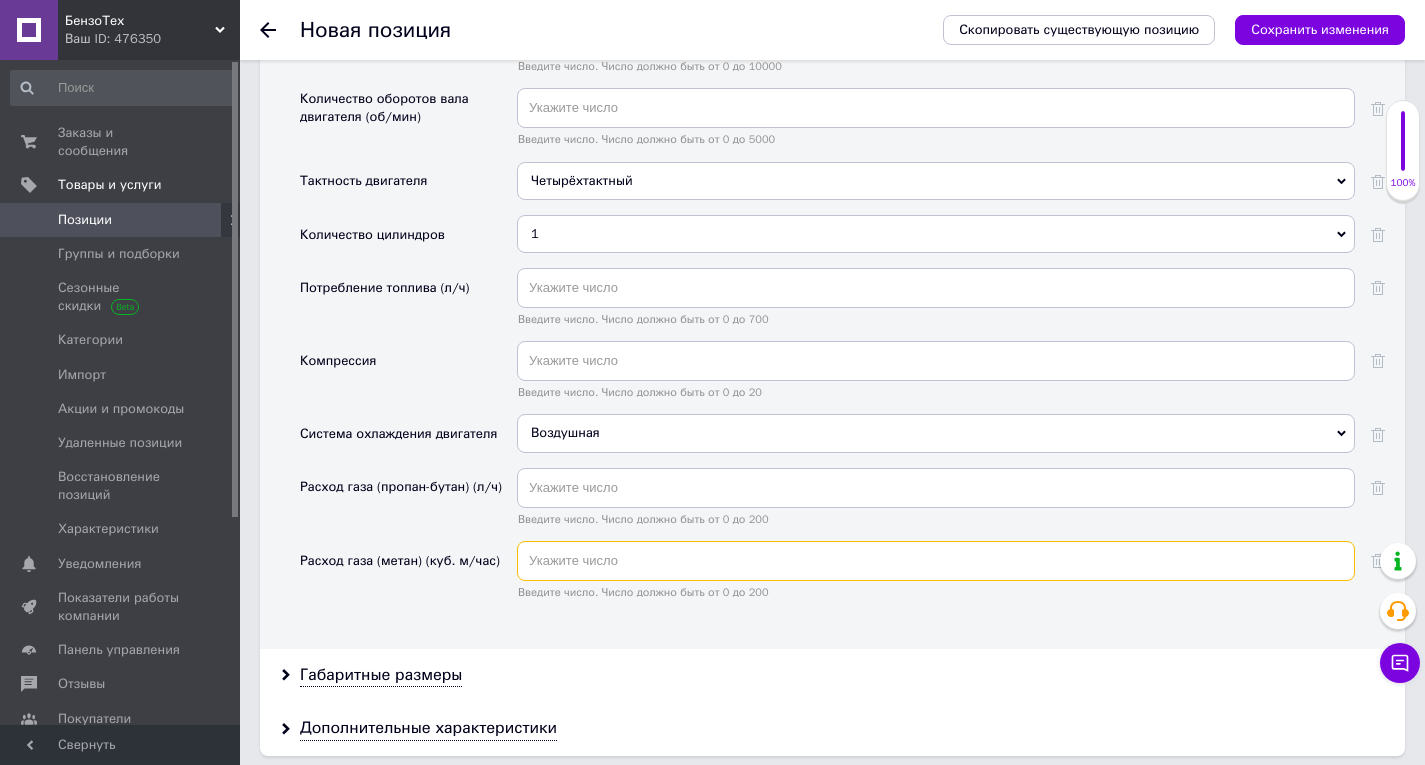 click at bounding box center [936, 561] 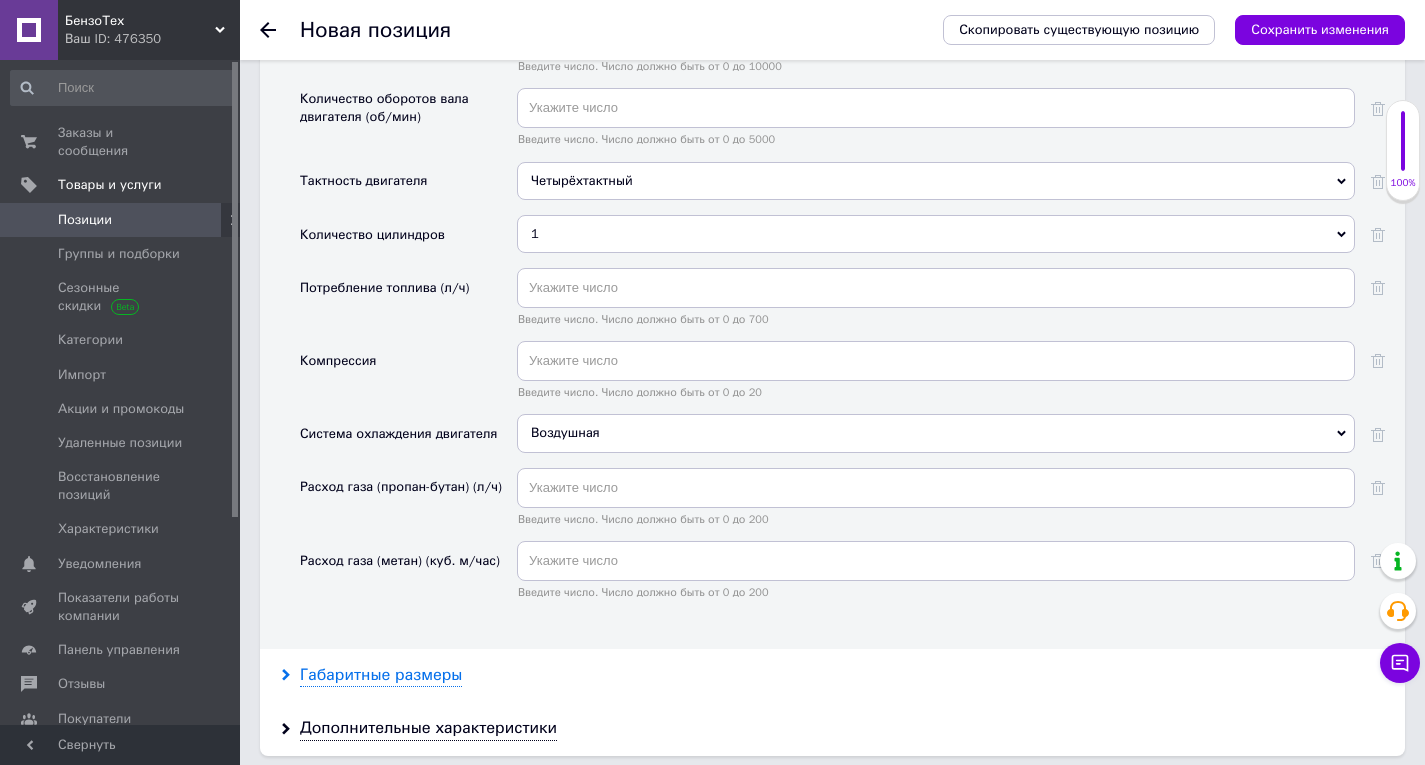drag, startPoint x: 433, startPoint y: 669, endPoint x: 664, endPoint y: 555, distance: 257.5985 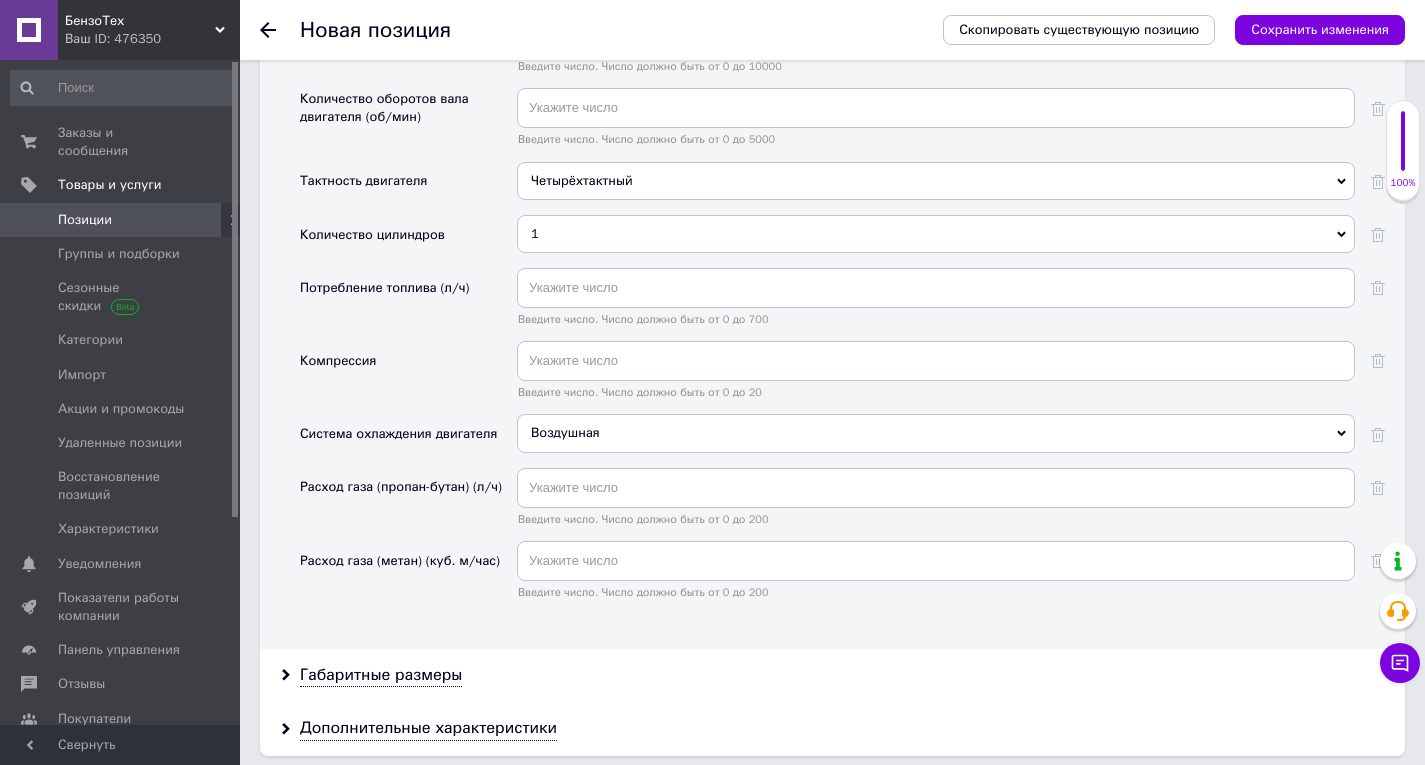 click on "Габаритные размеры" at bounding box center [381, 675] 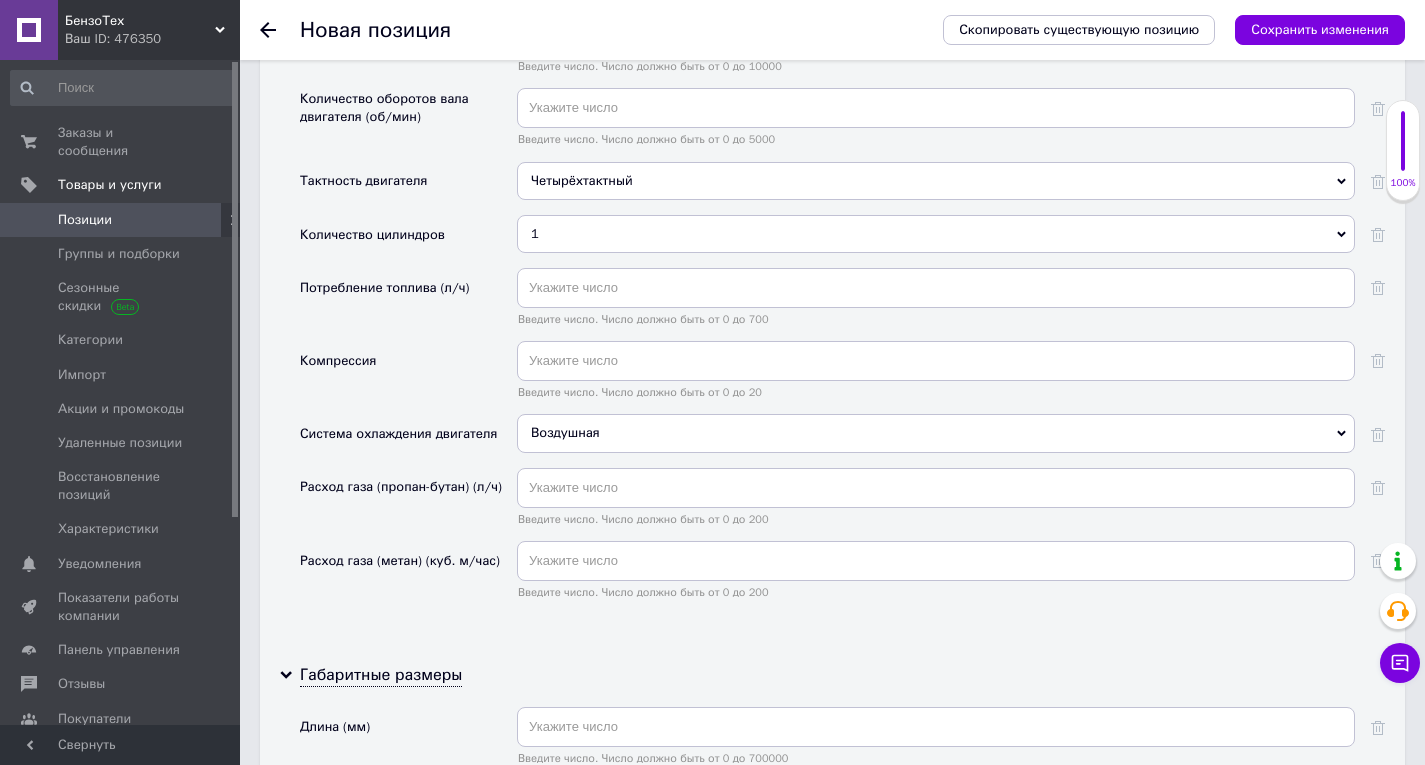 scroll, scrollTop: 4600, scrollLeft: 0, axis: vertical 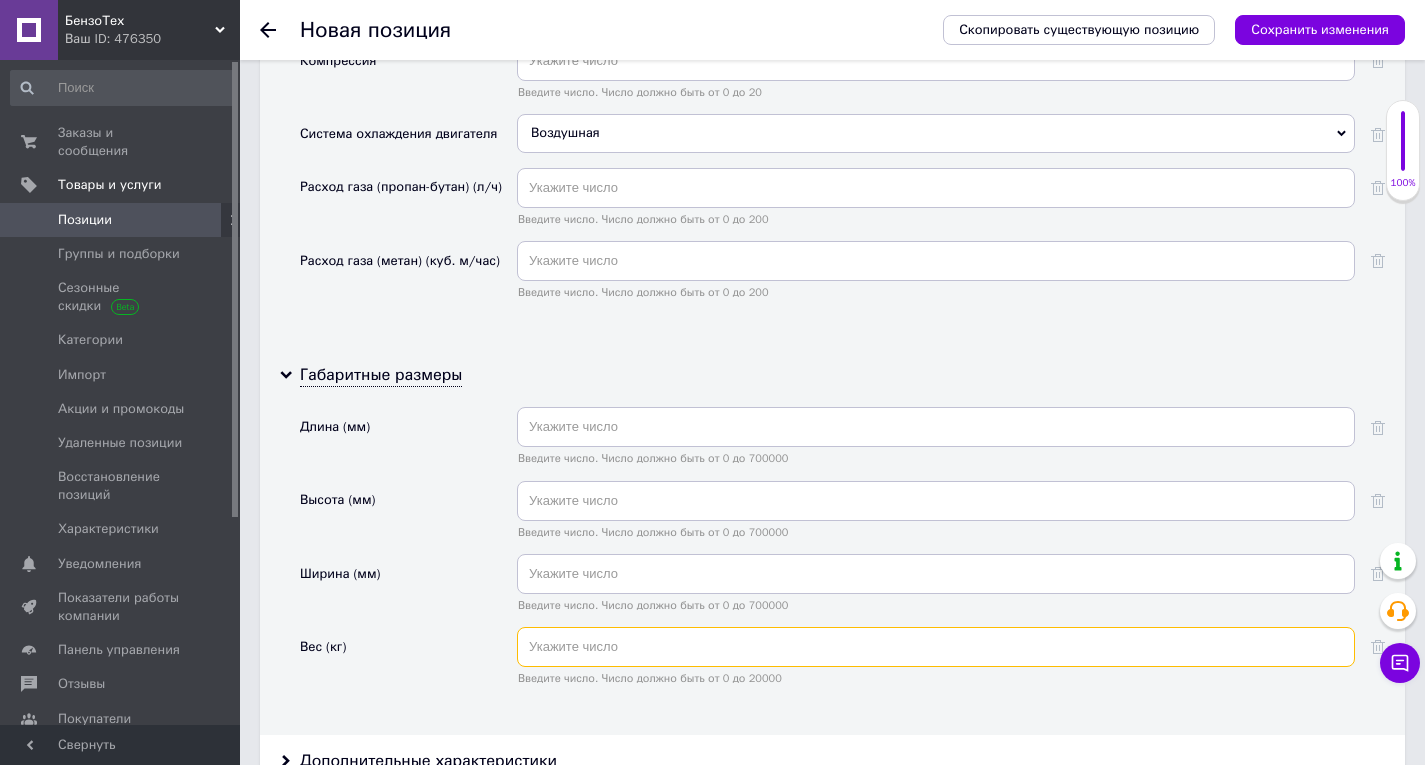 click at bounding box center (936, 647) 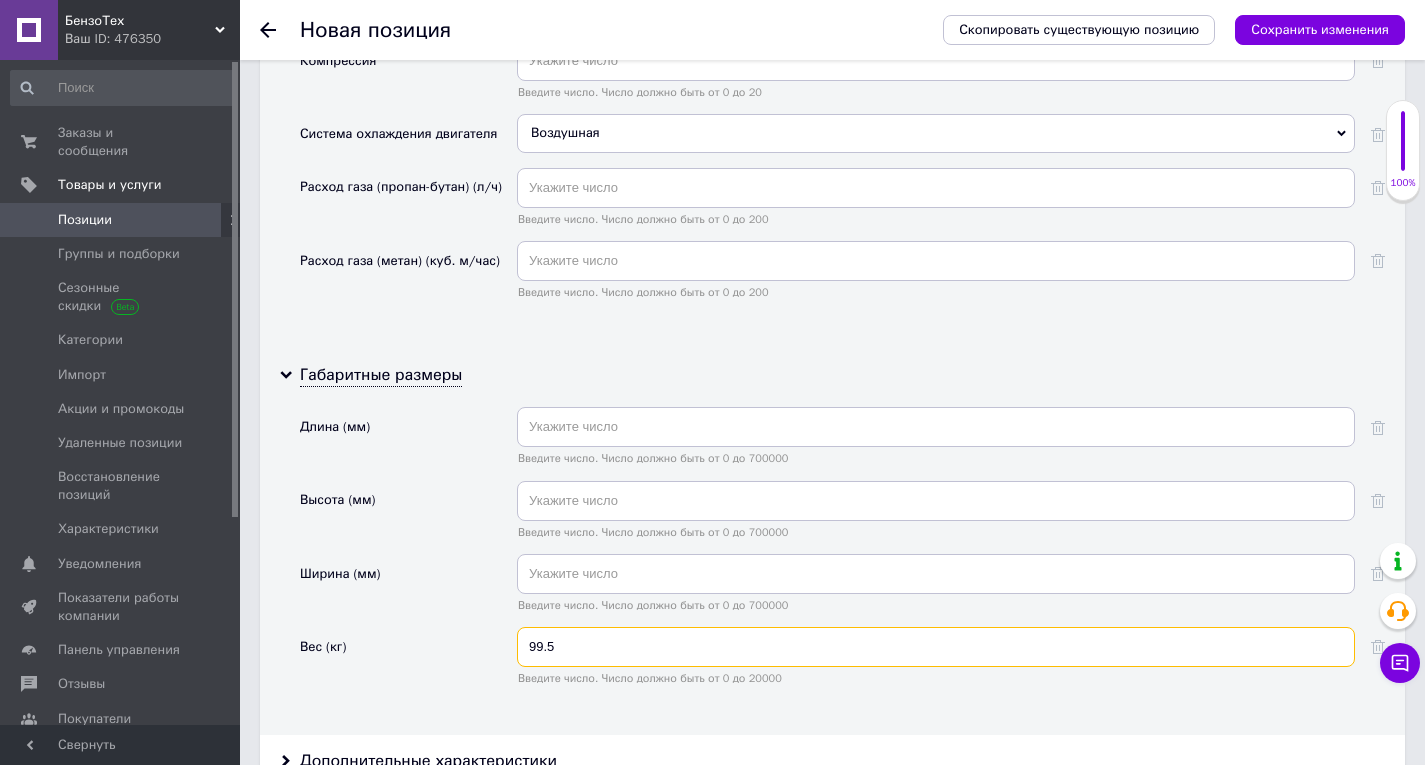 type on "99.5" 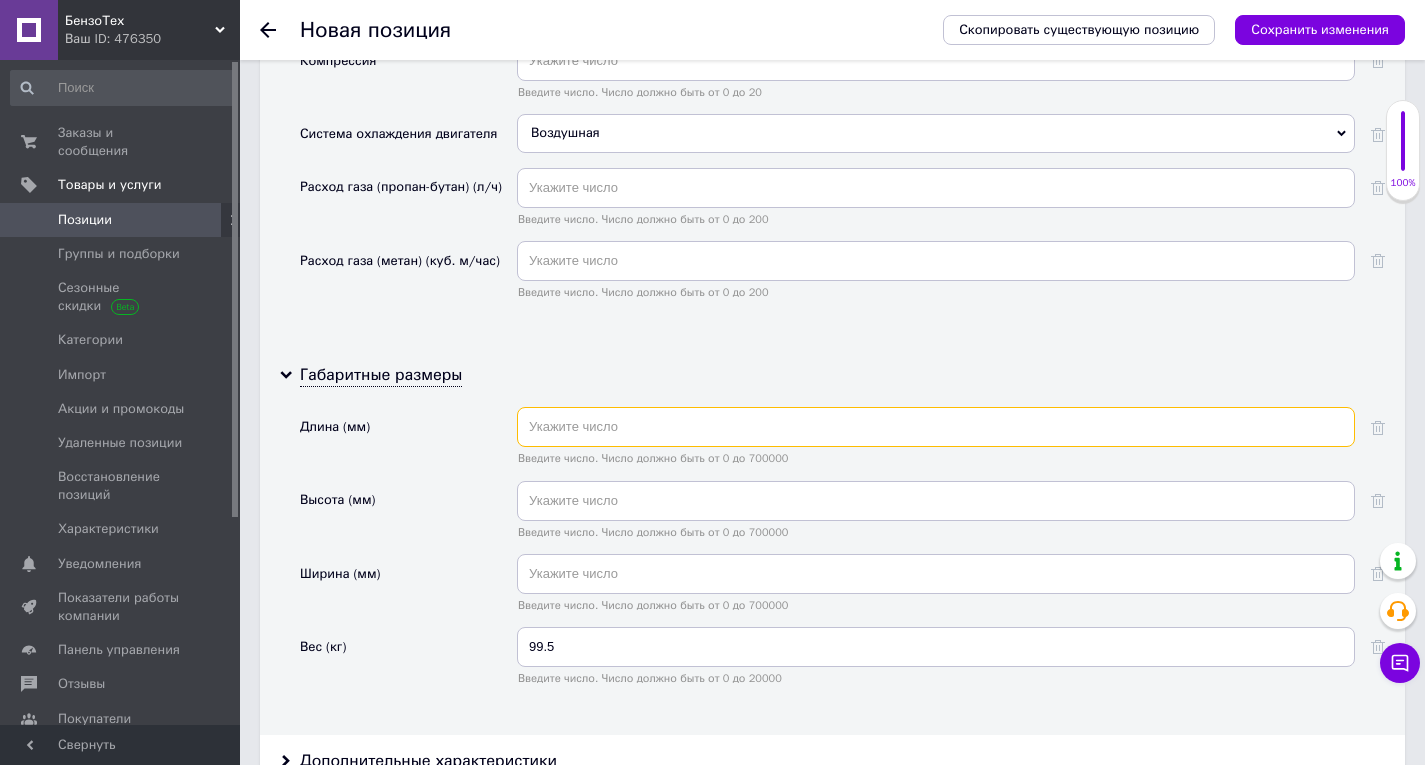 click at bounding box center (936, 427) 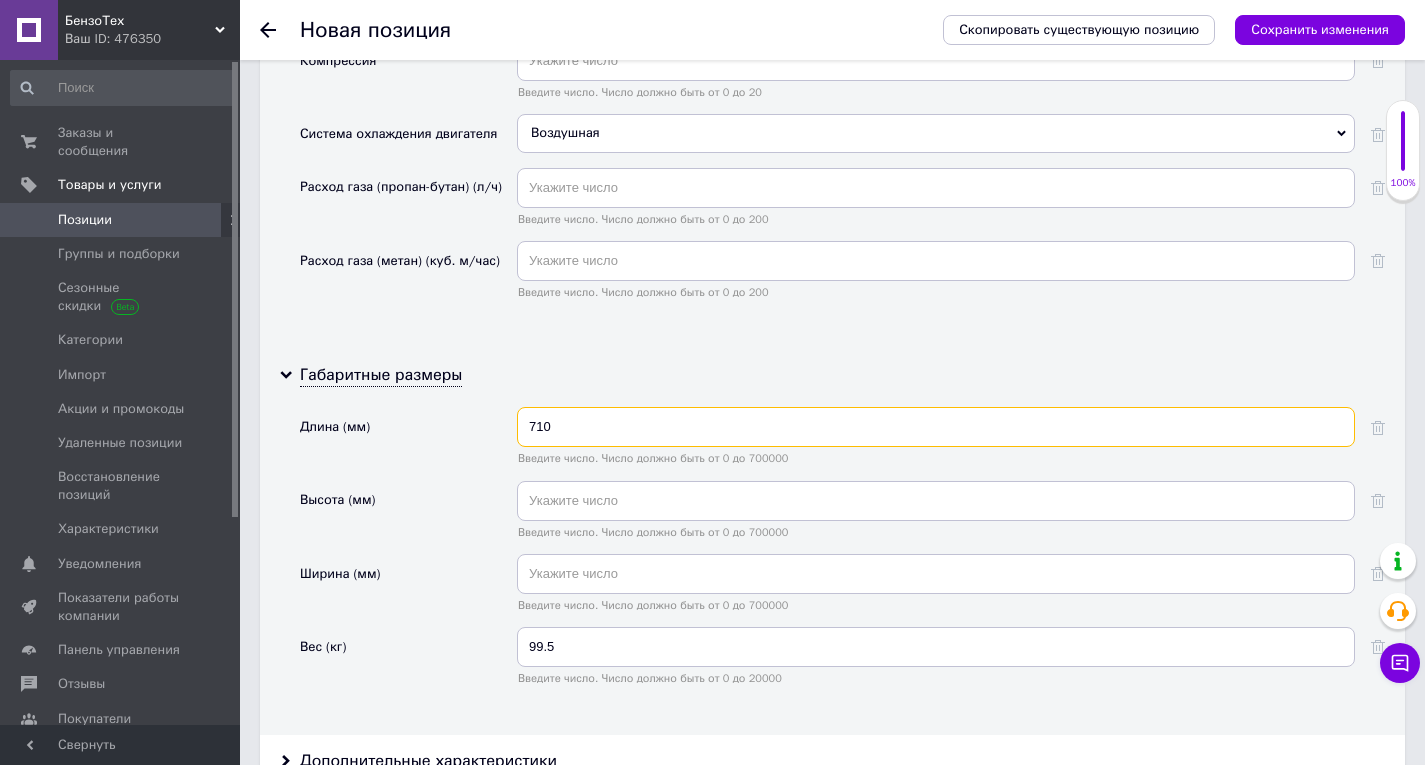 type on "710" 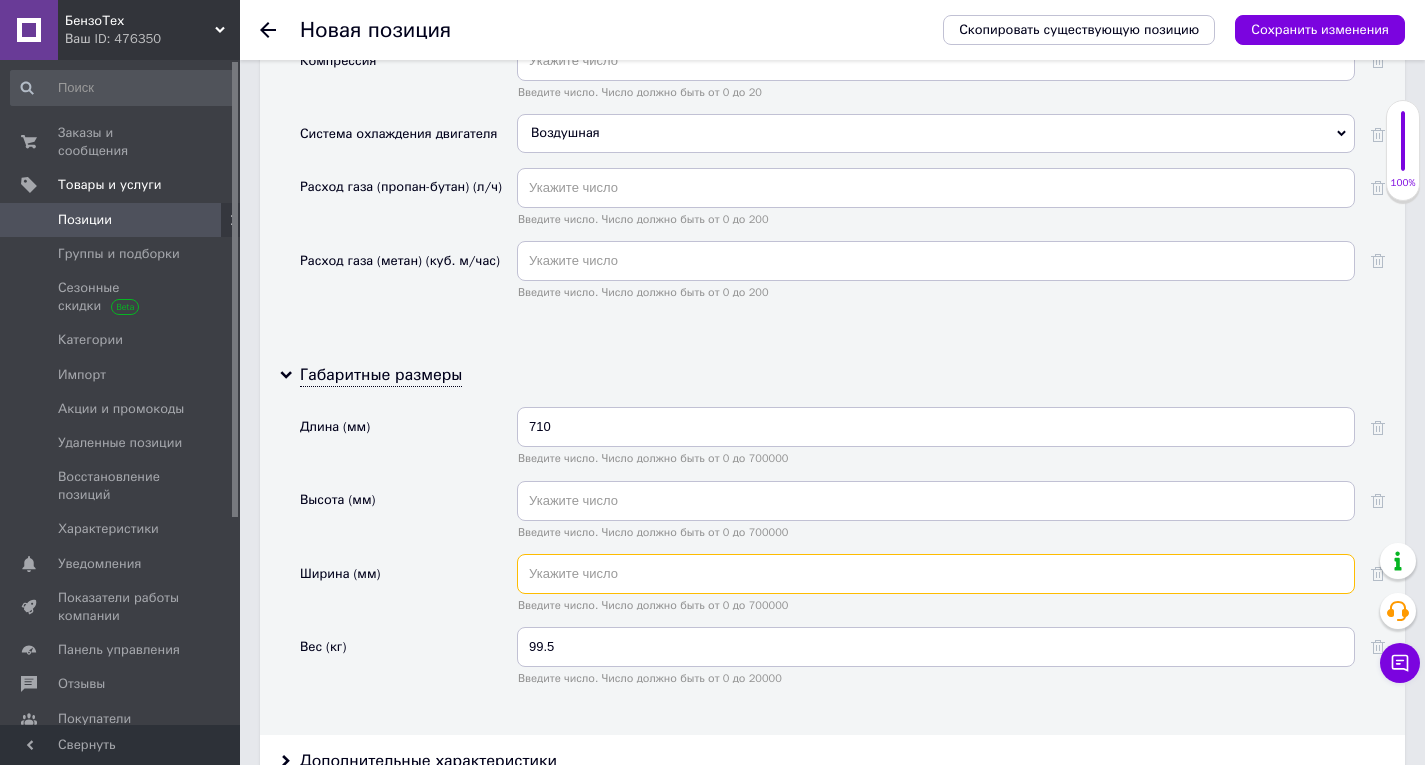 click at bounding box center [936, 574] 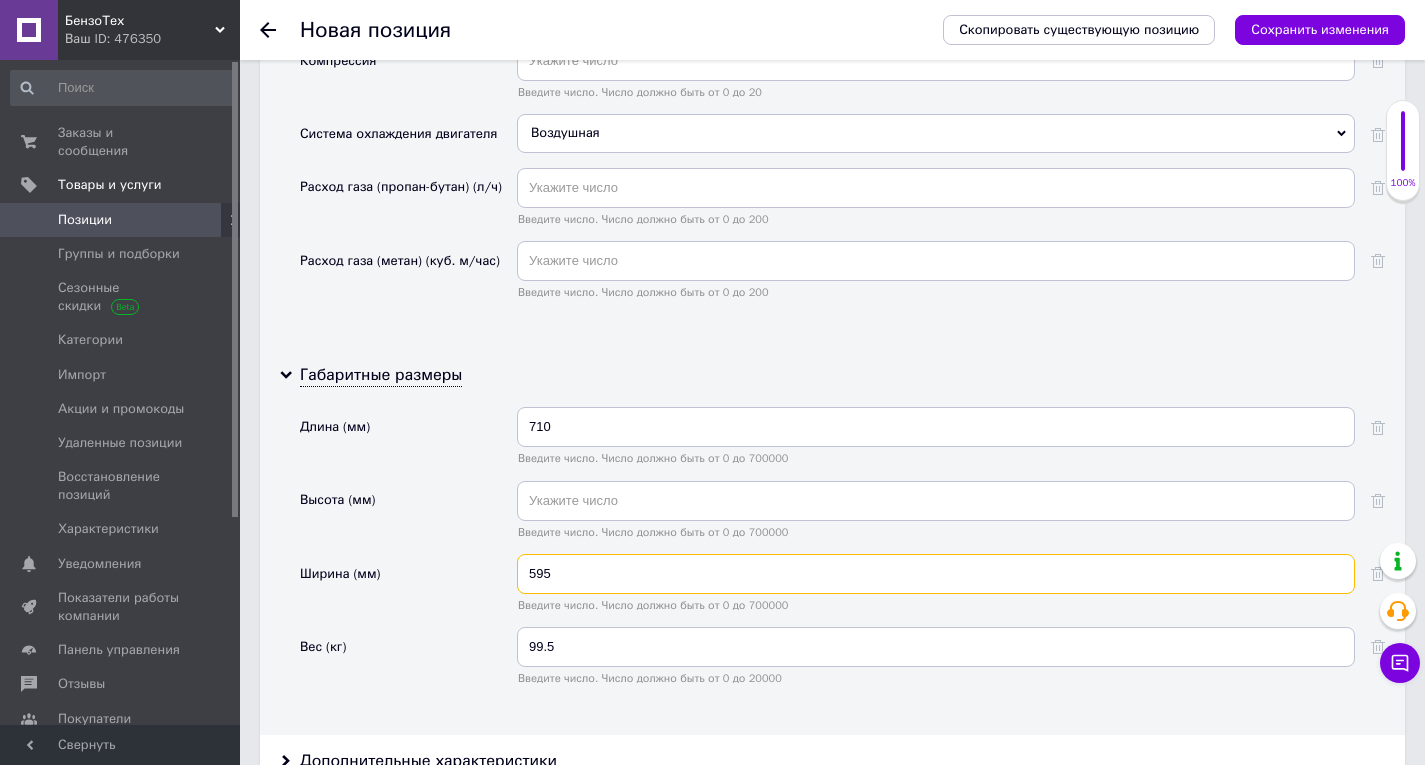 type on "595" 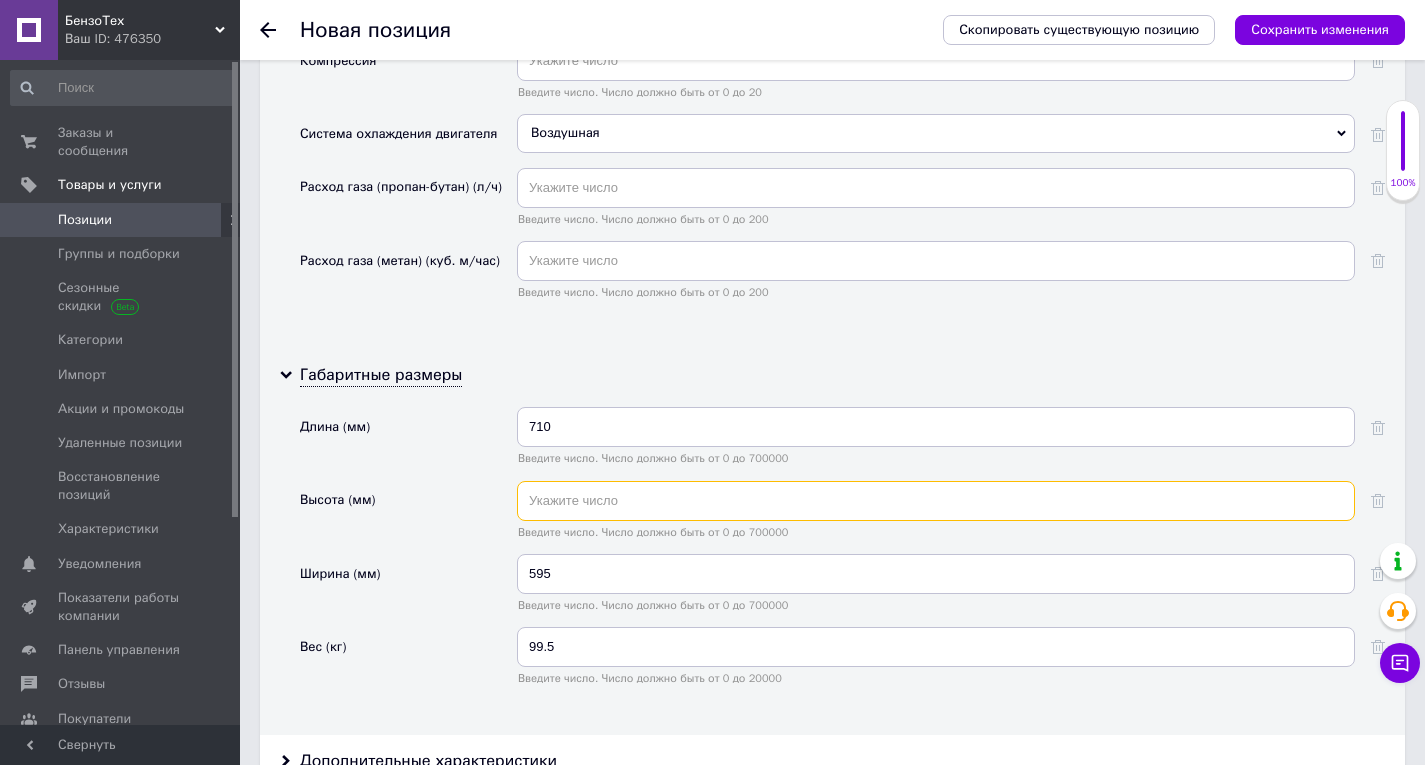 click at bounding box center [936, 501] 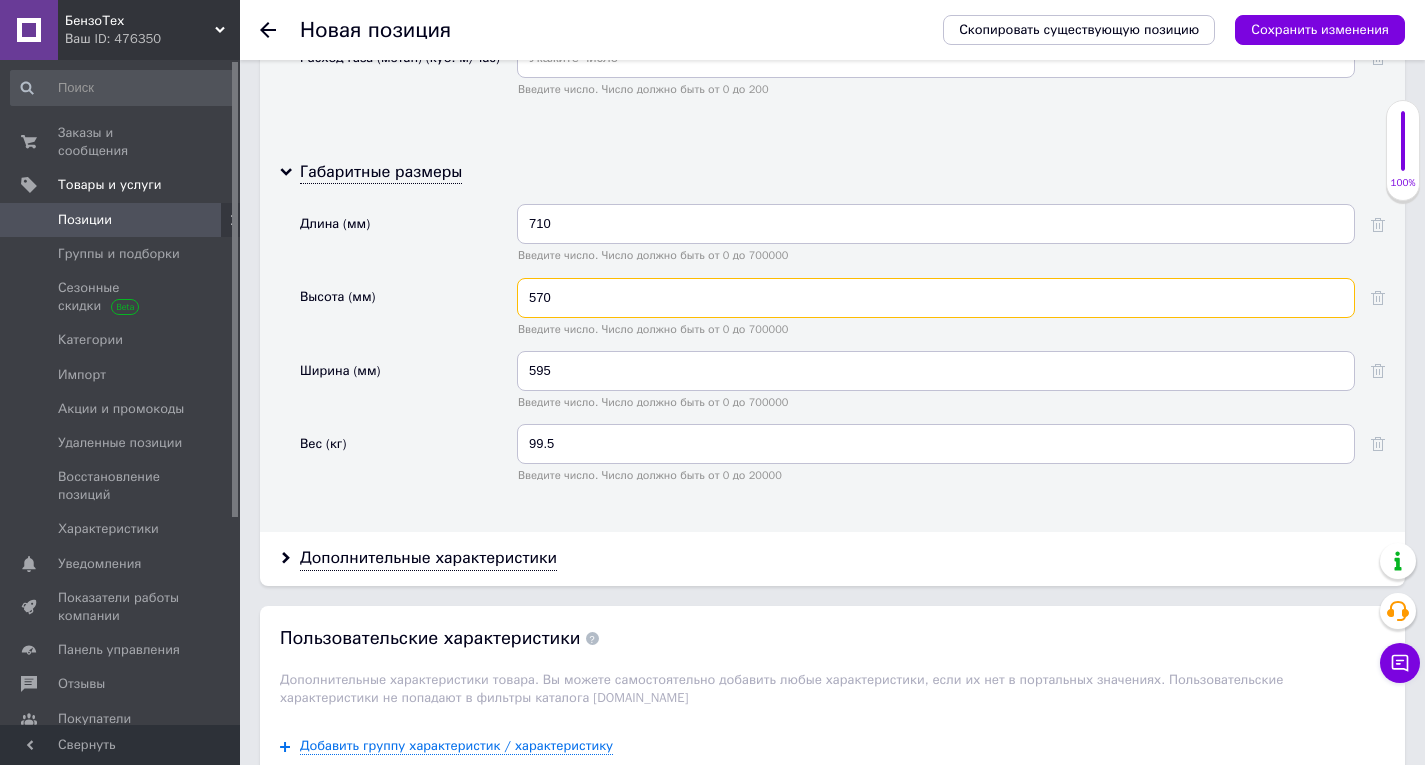 scroll, scrollTop: 4900, scrollLeft: 0, axis: vertical 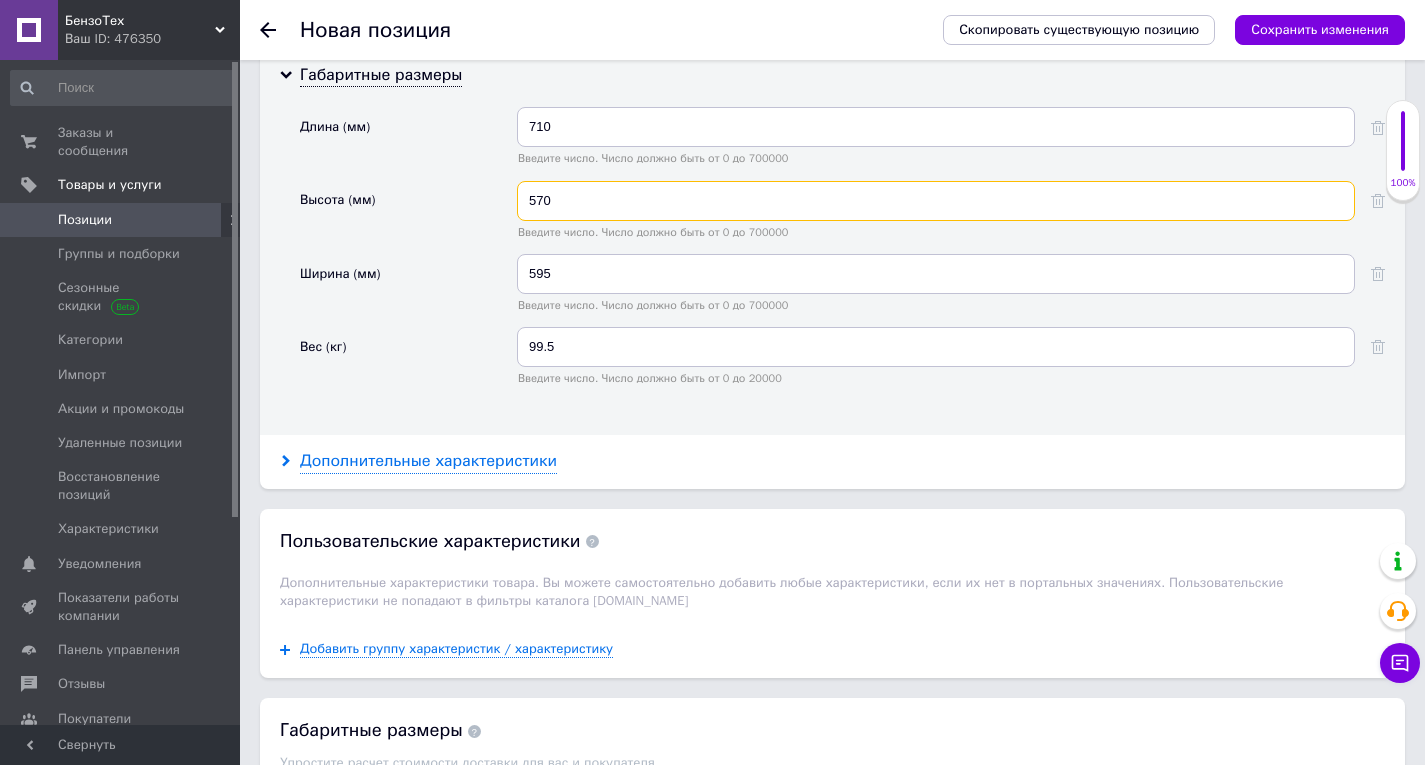 type on "570" 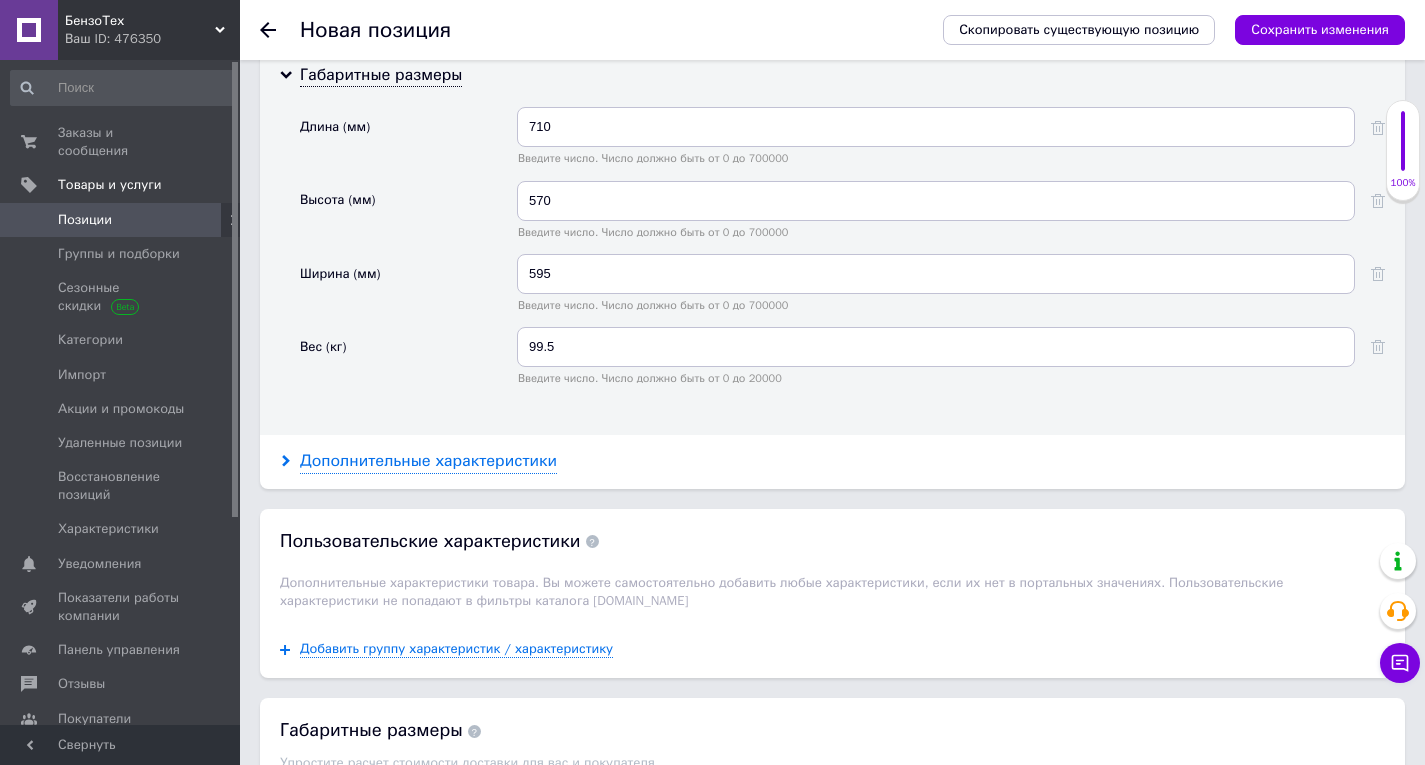 click on "Дополнительные характеристики" at bounding box center (428, 461) 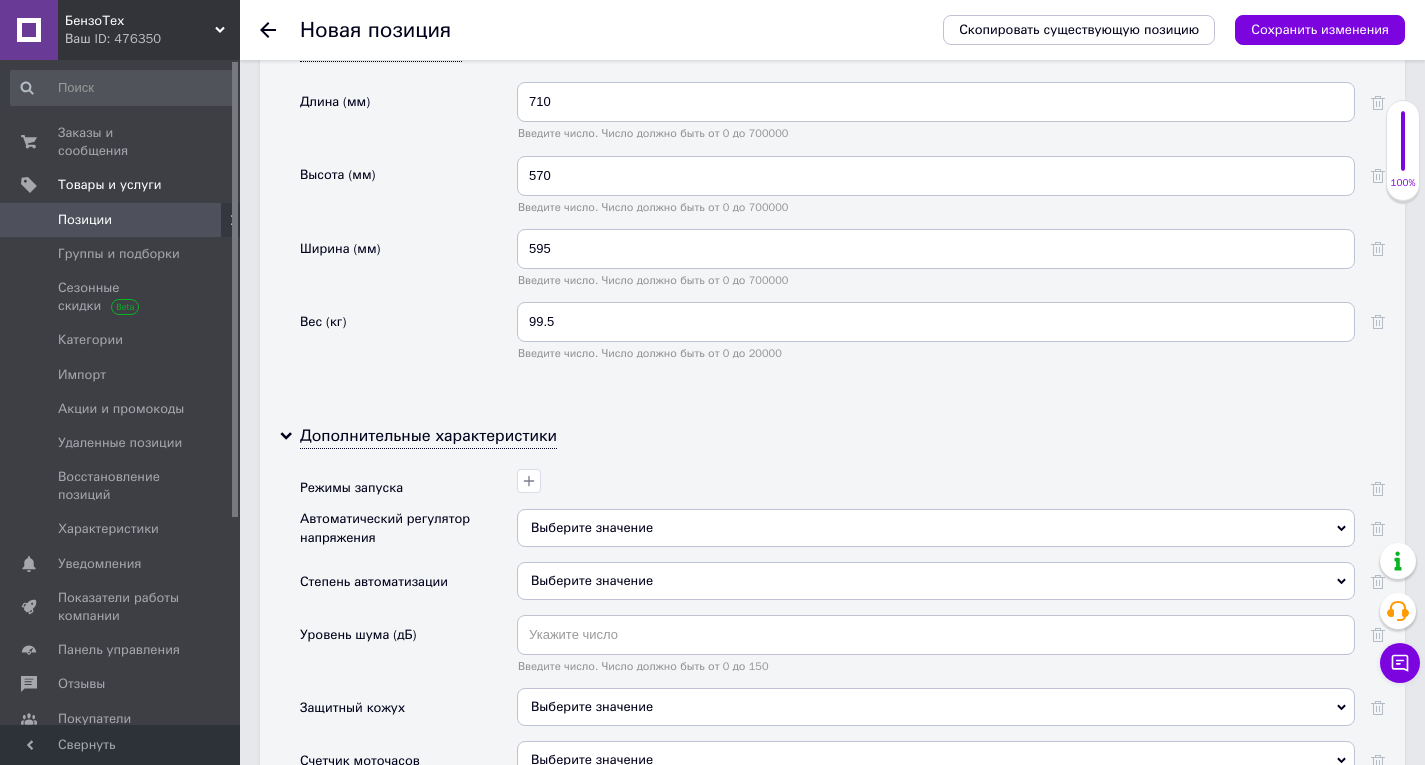 scroll, scrollTop: 5000, scrollLeft: 0, axis: vertical 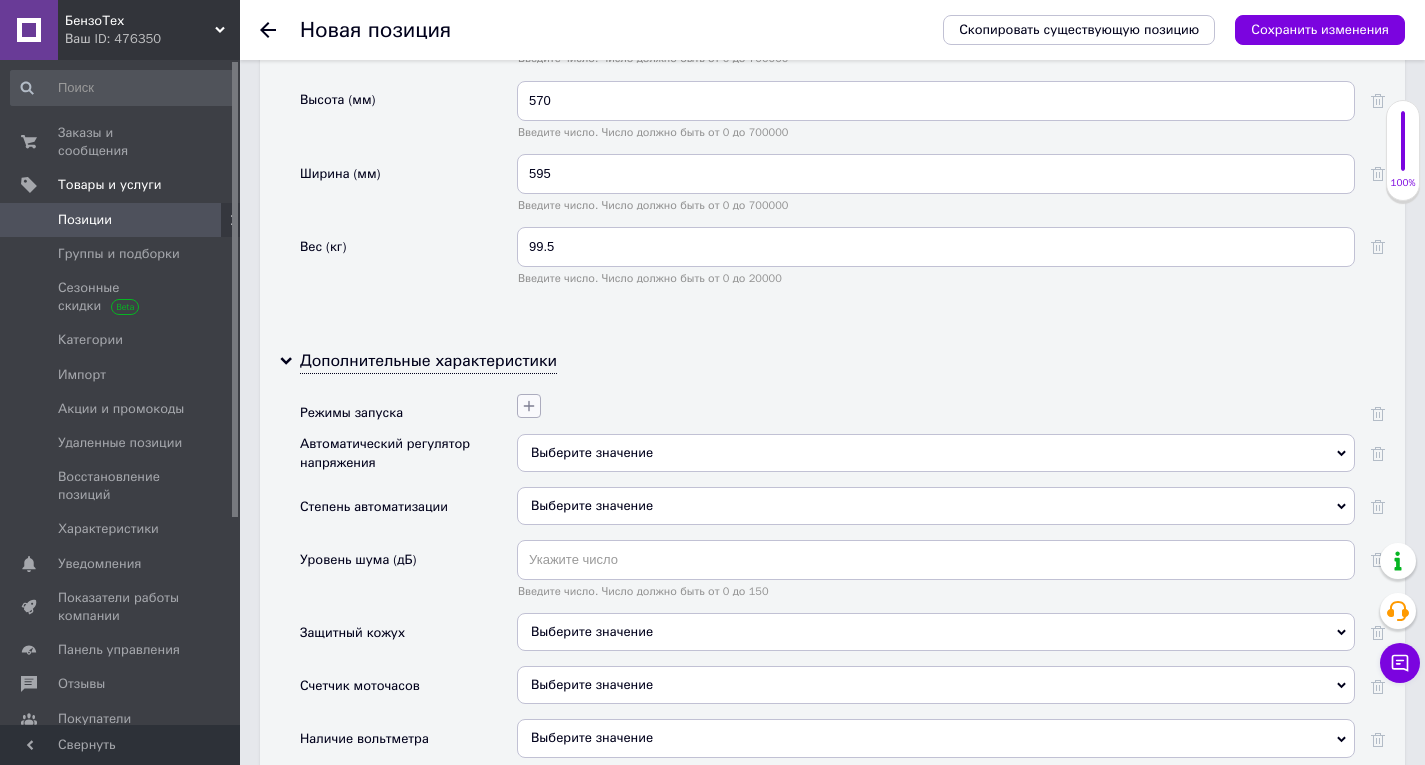 click 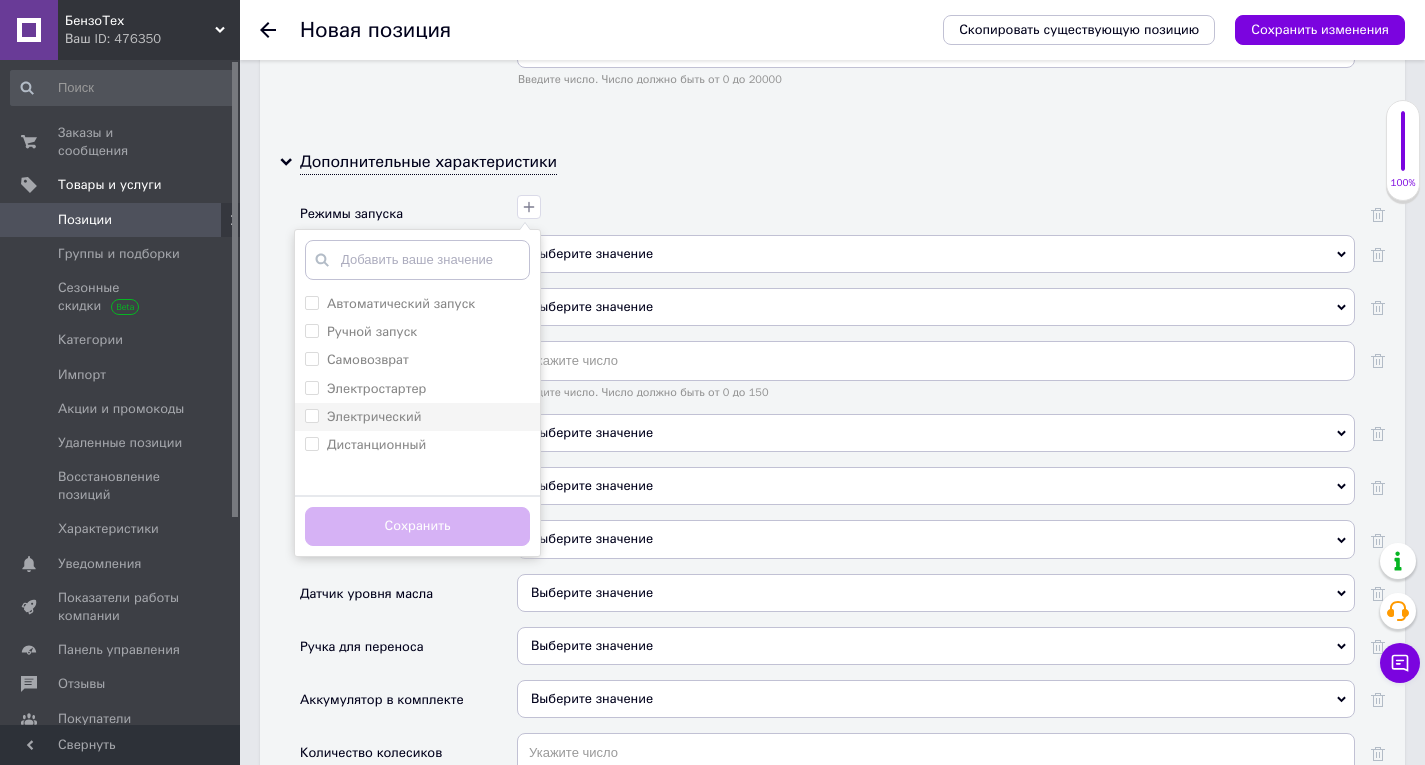 scroll, scrollTop: 5200, scrollLeft: 0, axis: vertical 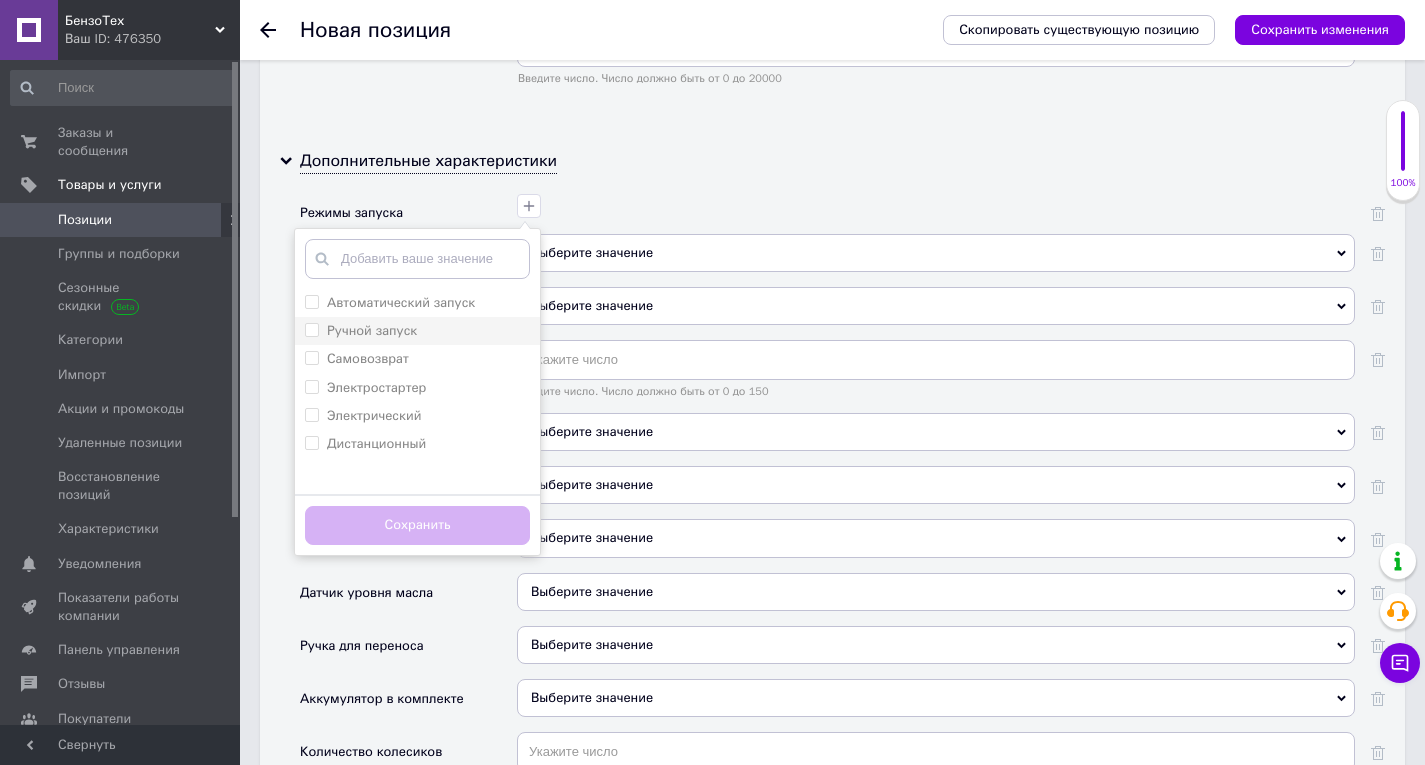click on "Ручной запуск" at bounding box center [372, 330] 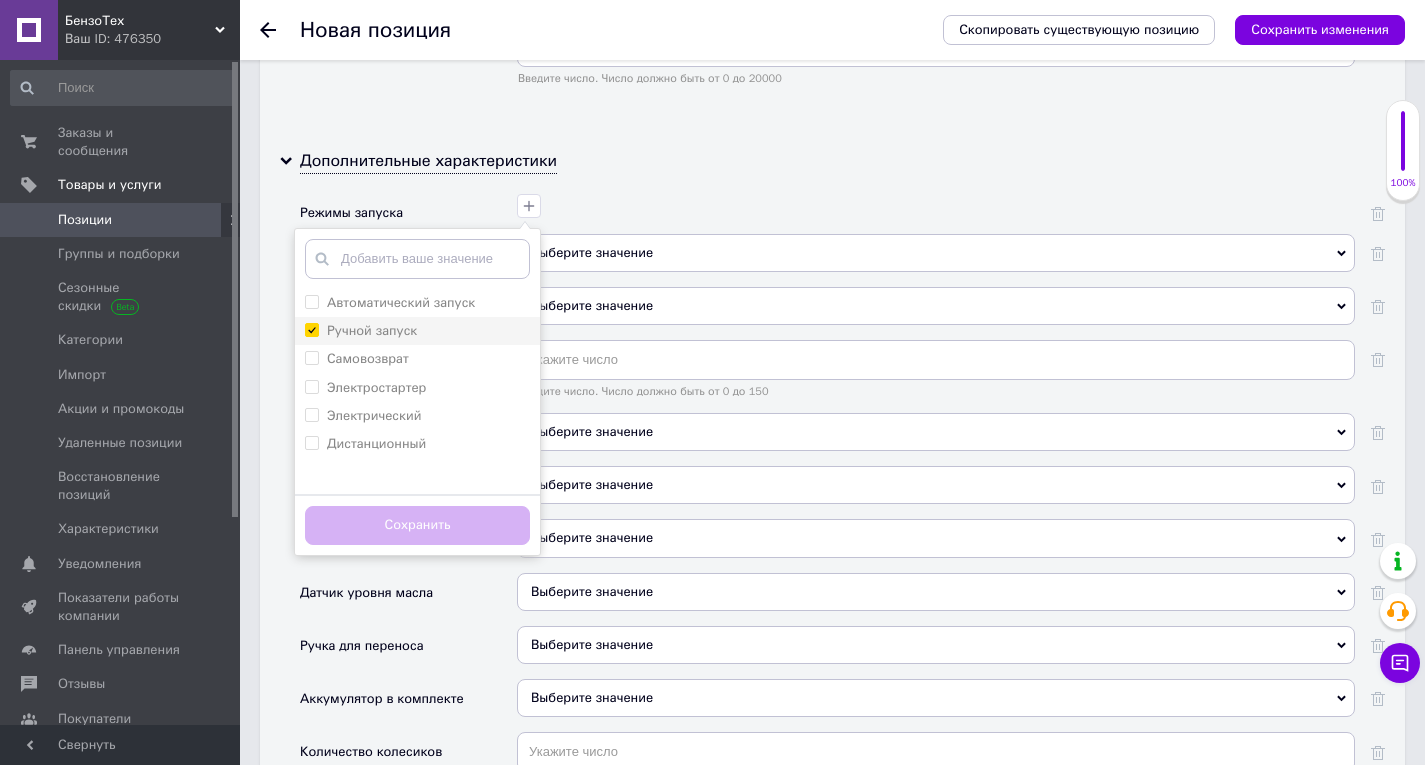 checkbox on "true" 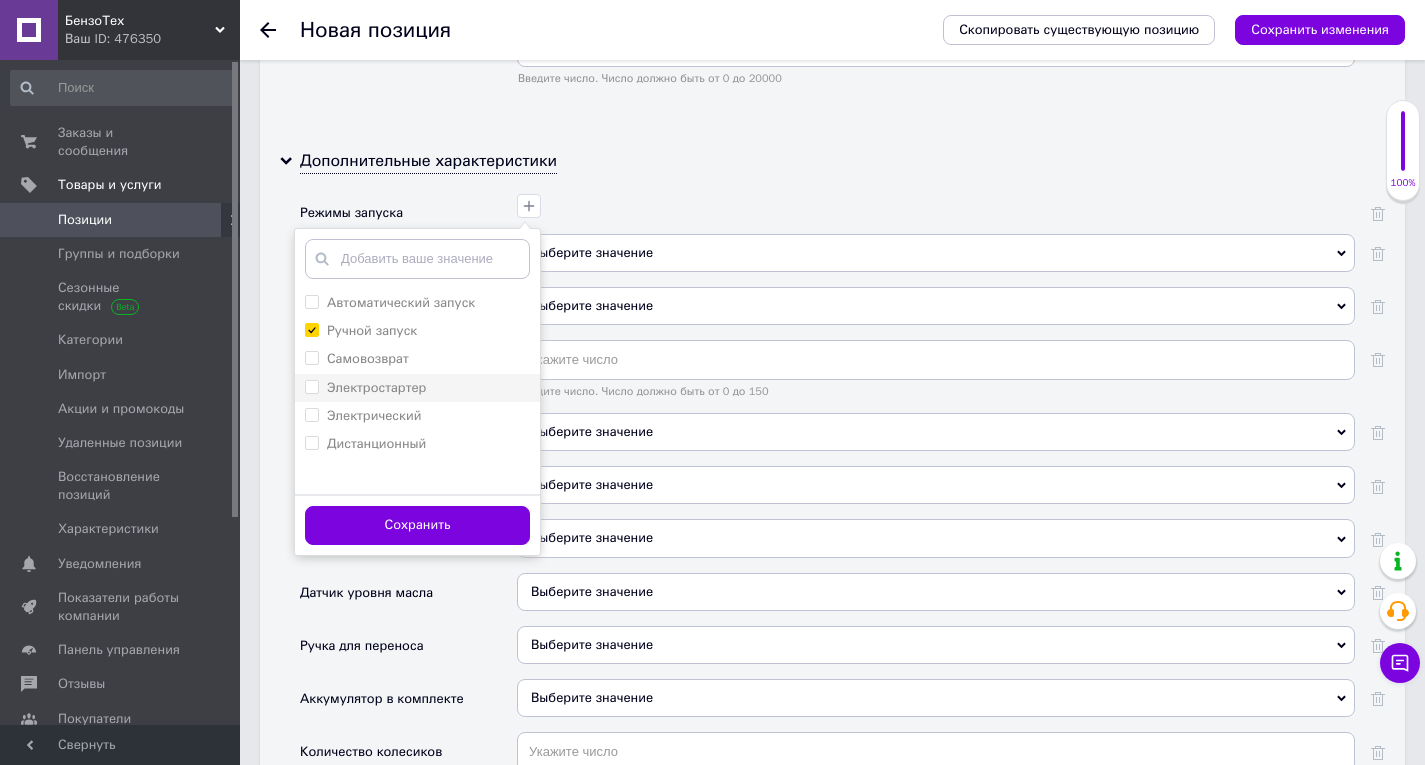 click on "Электростартер" at bounding box center [376, 387] 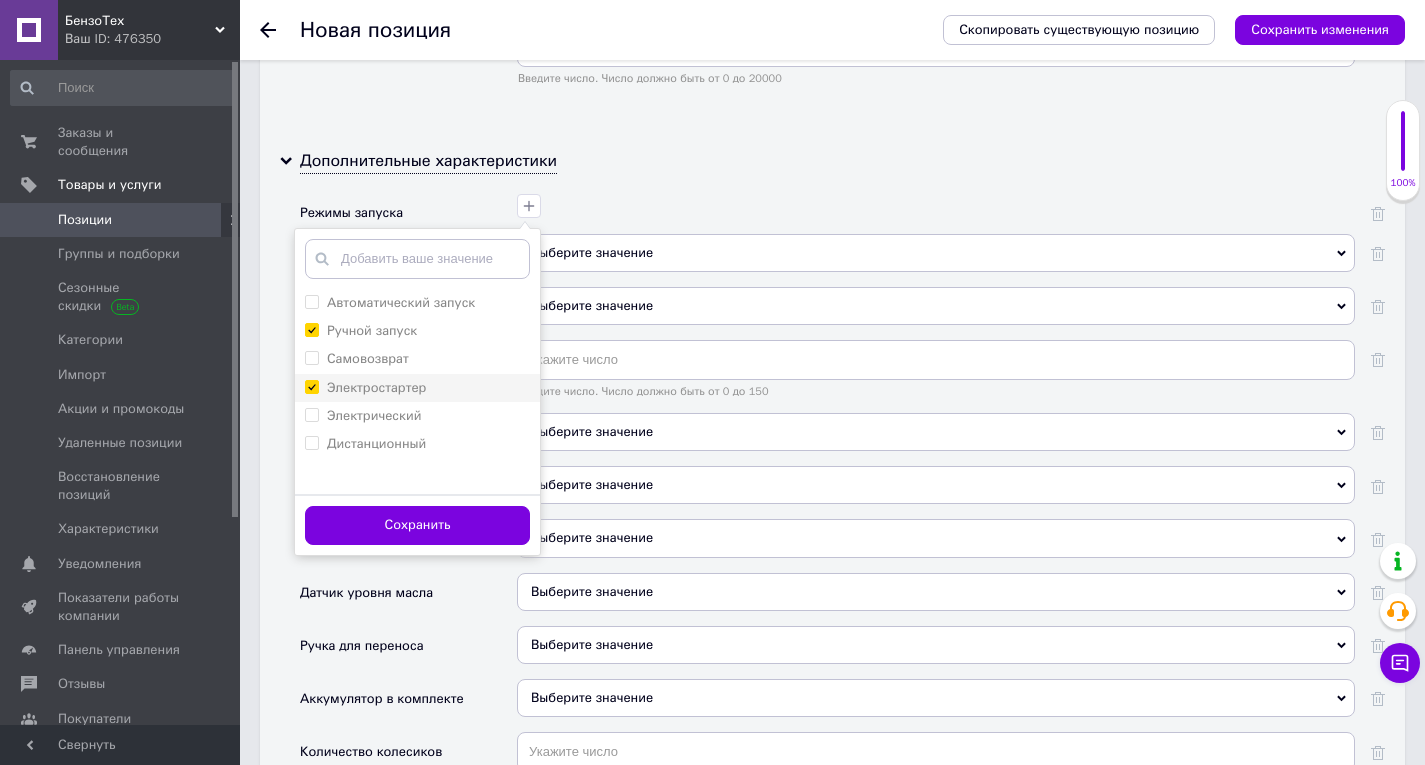 checkbox on "true" 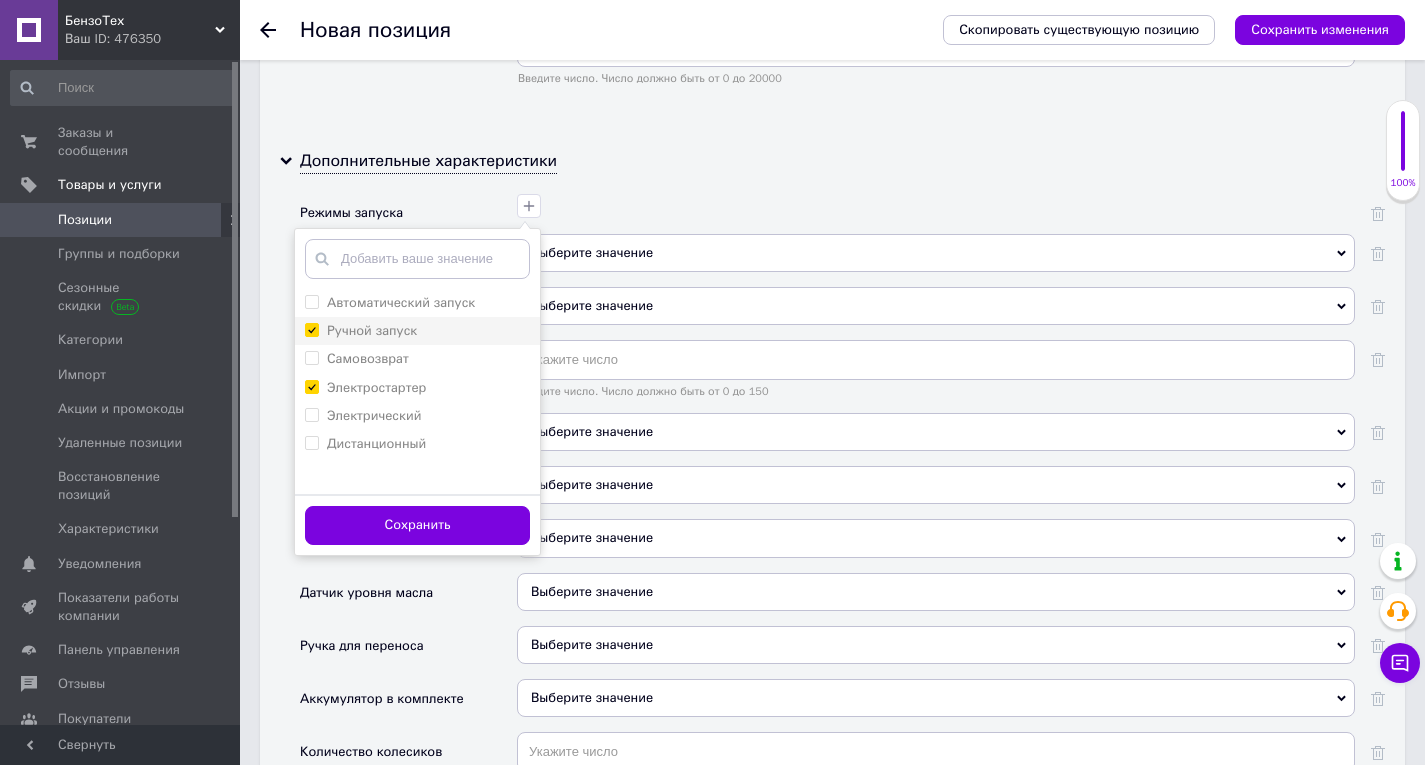click on "Автоматический запуск" at bounding box center [401, 302] 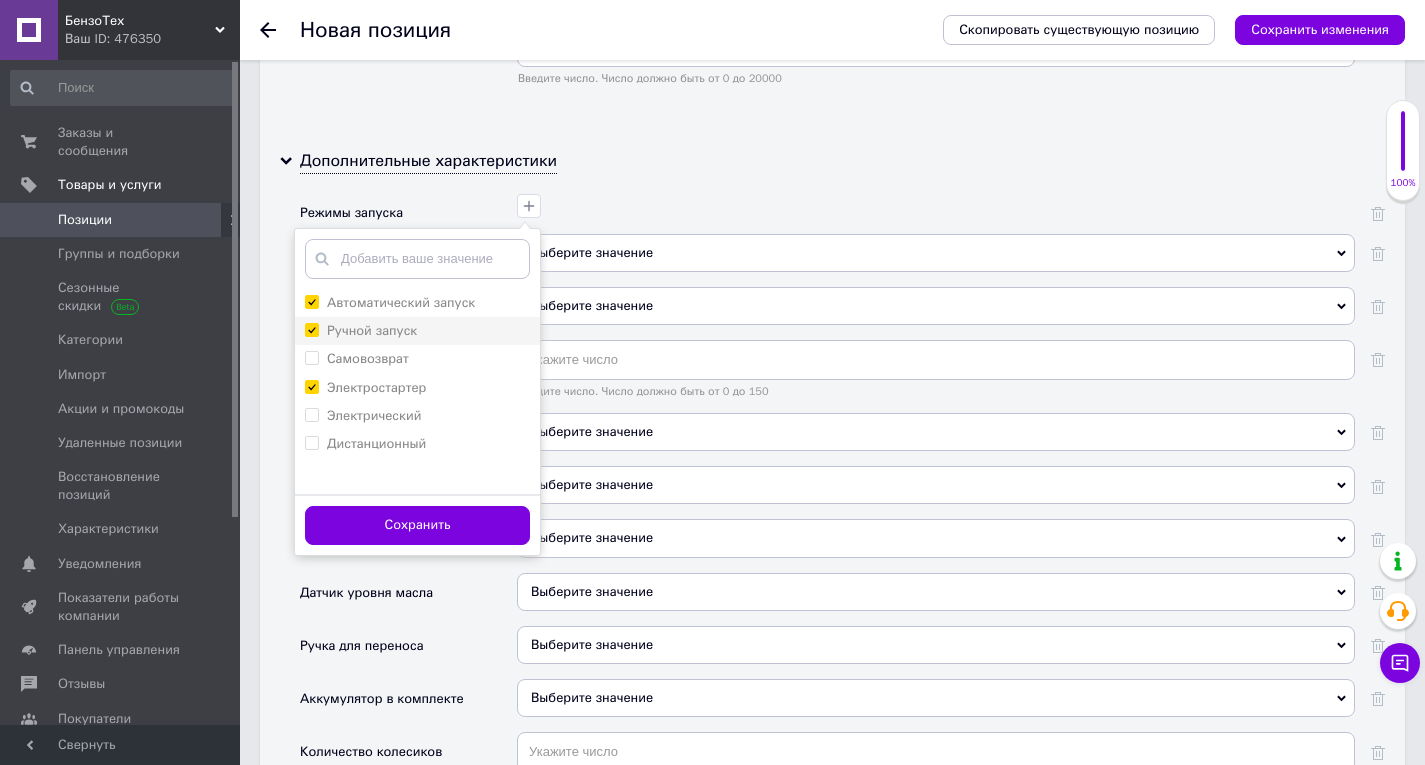 checkbox on "true" 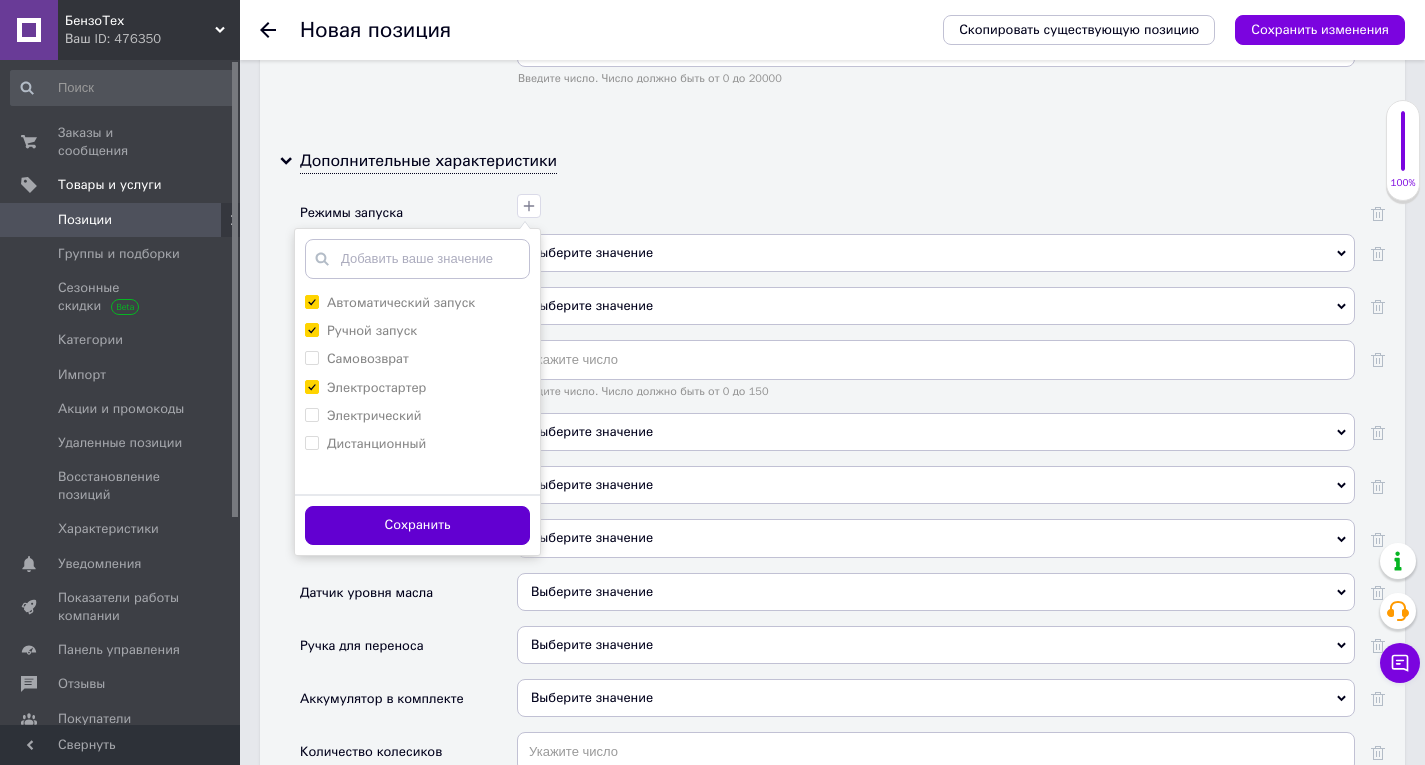 click on "Сохранить" at bounding box center [417, 525] 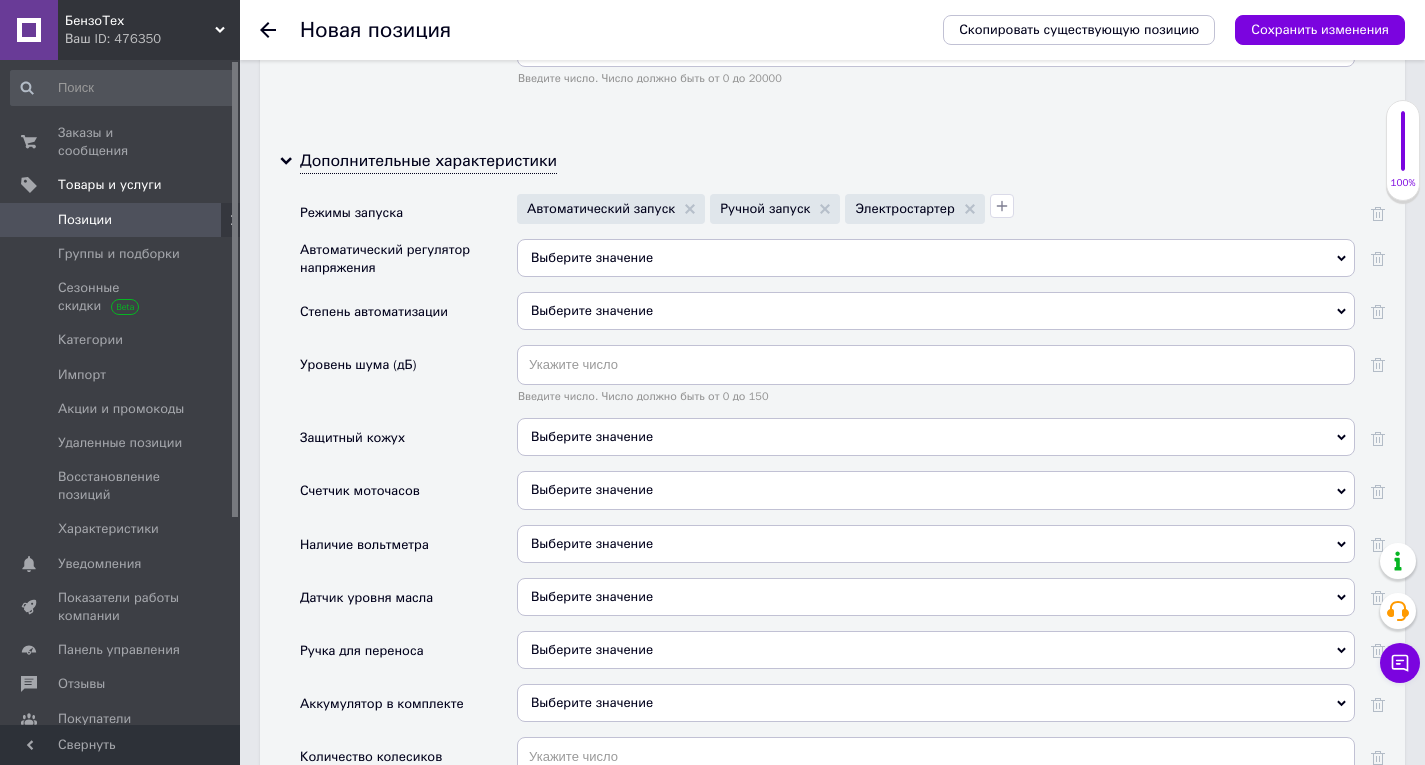 click on "Выберите значение" at bounding box center [936, 311] 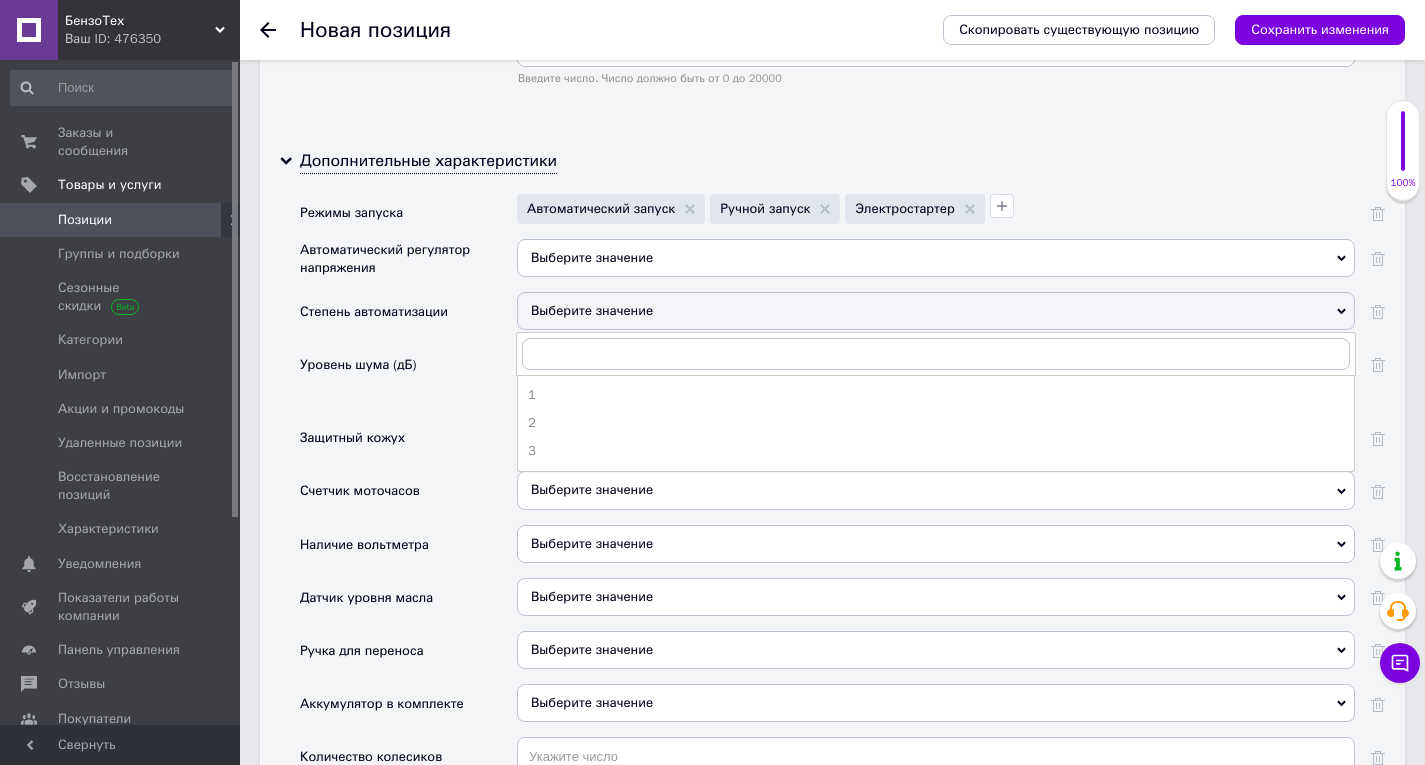 click on "Уровень шума (дБ)" at bounding box center [408, 381] 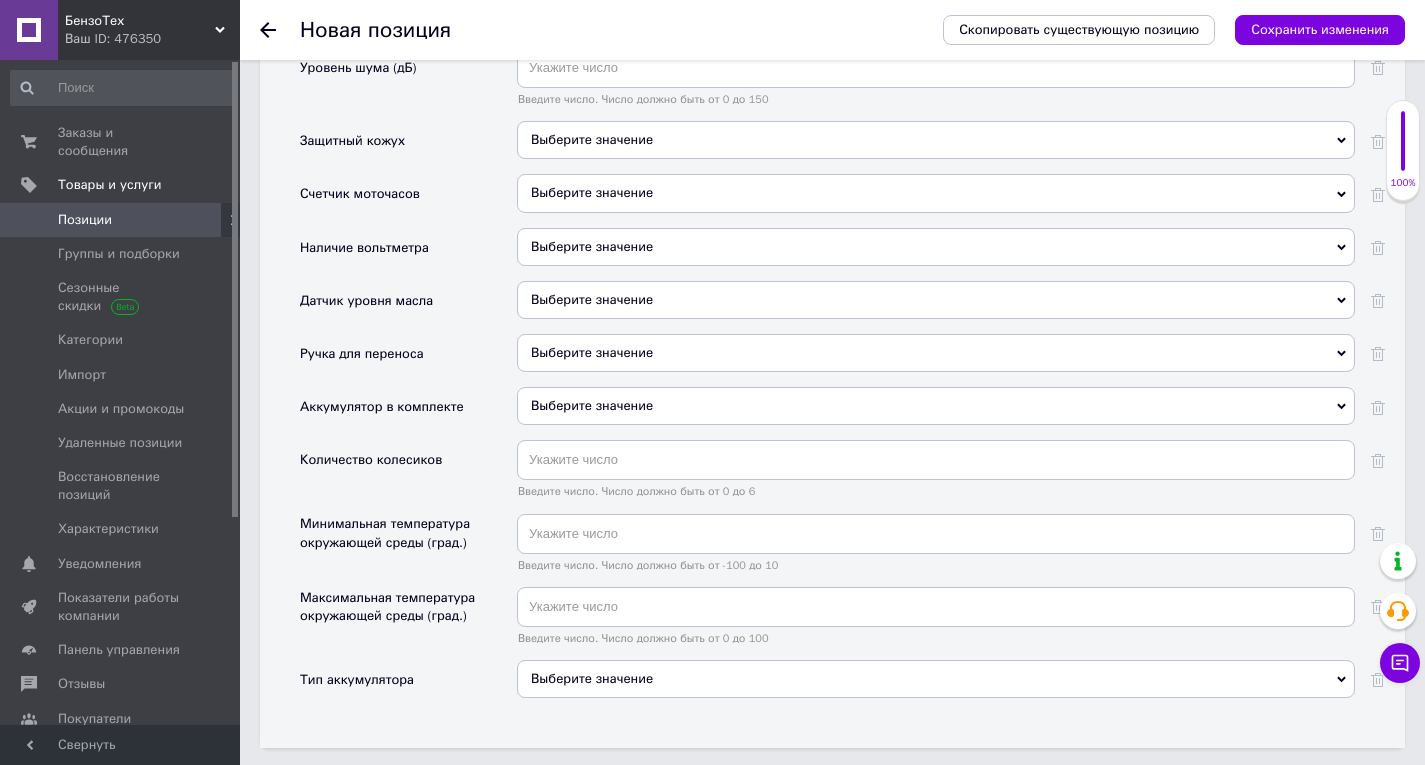 scroll, scrollTop: 5500, scrollLeft: 0, axis: vertical 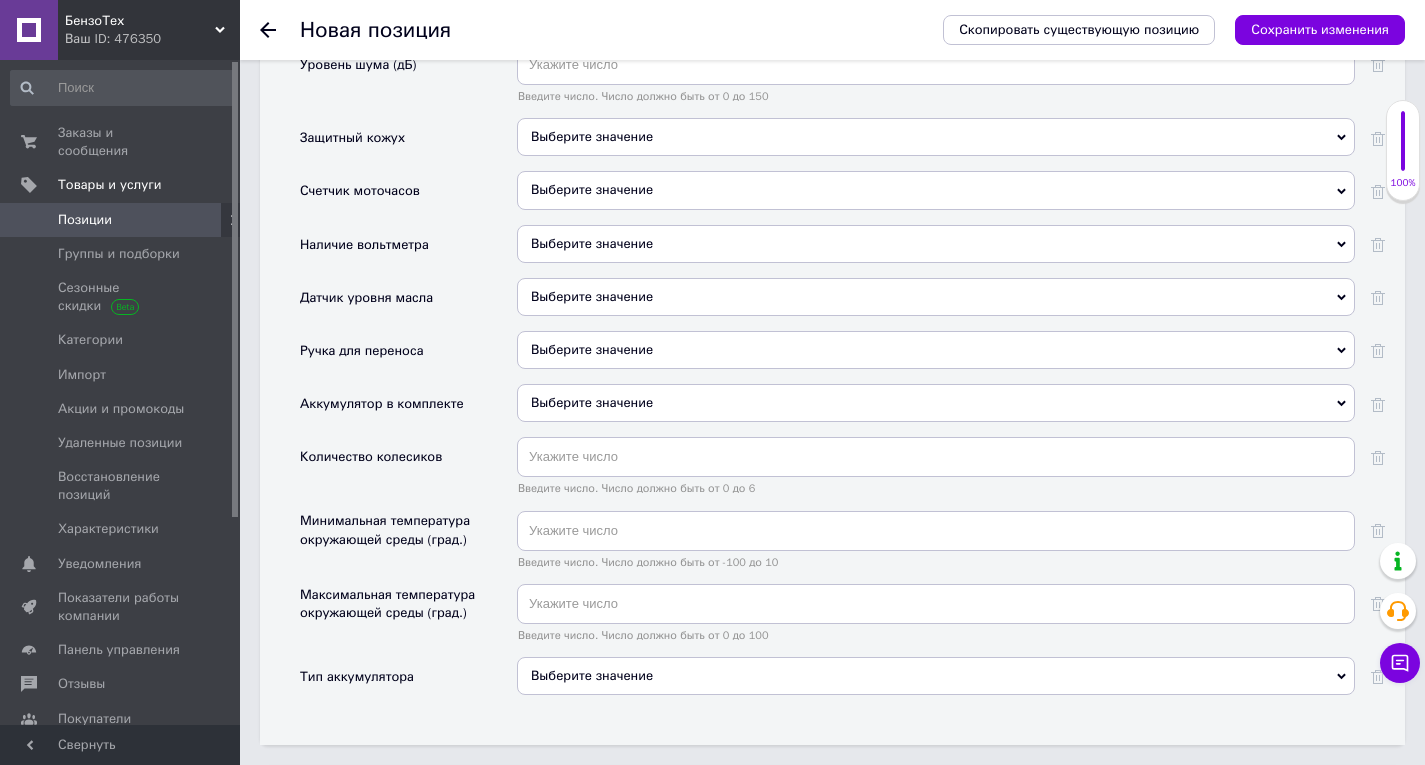 click on "Выберите значение" at bounding box center [936, 297] 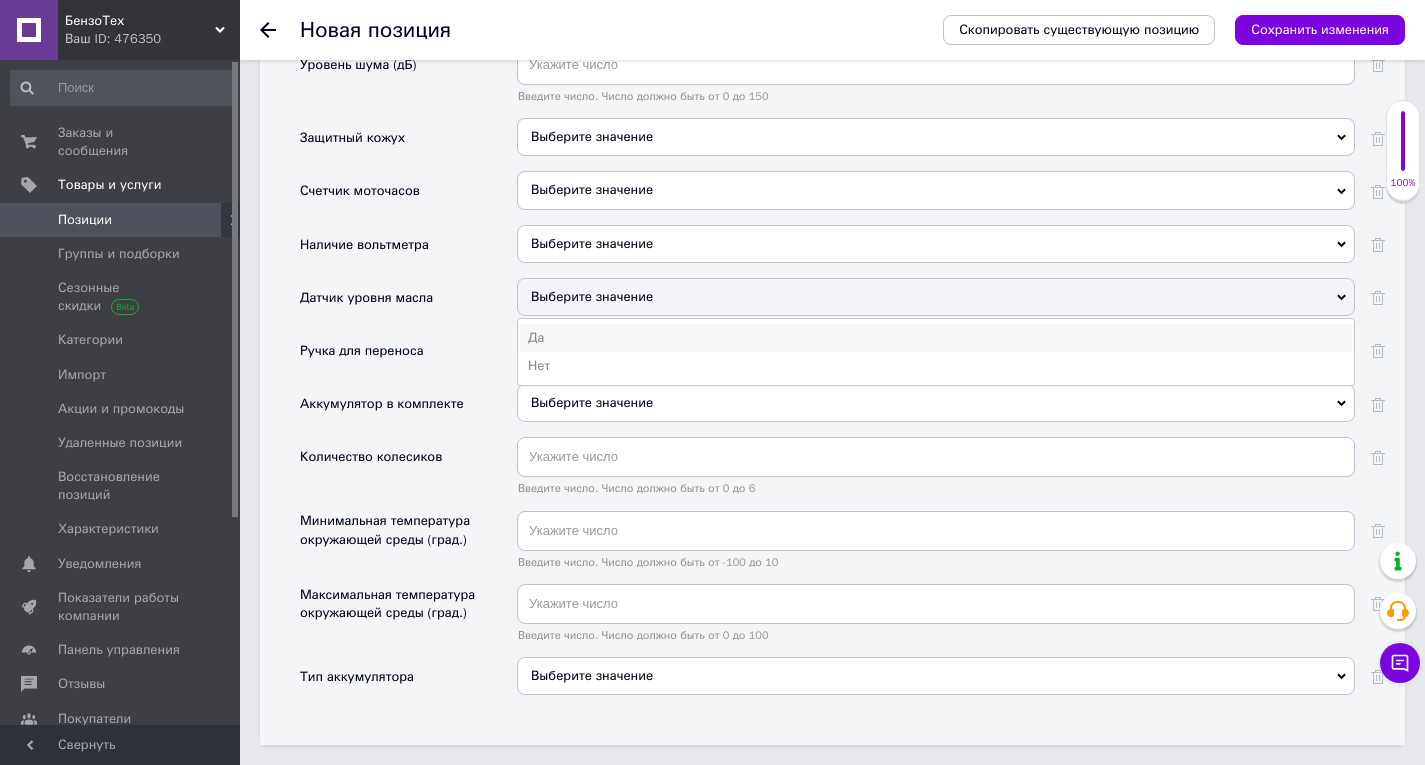click on "Да" at bounding box center [936, 338] 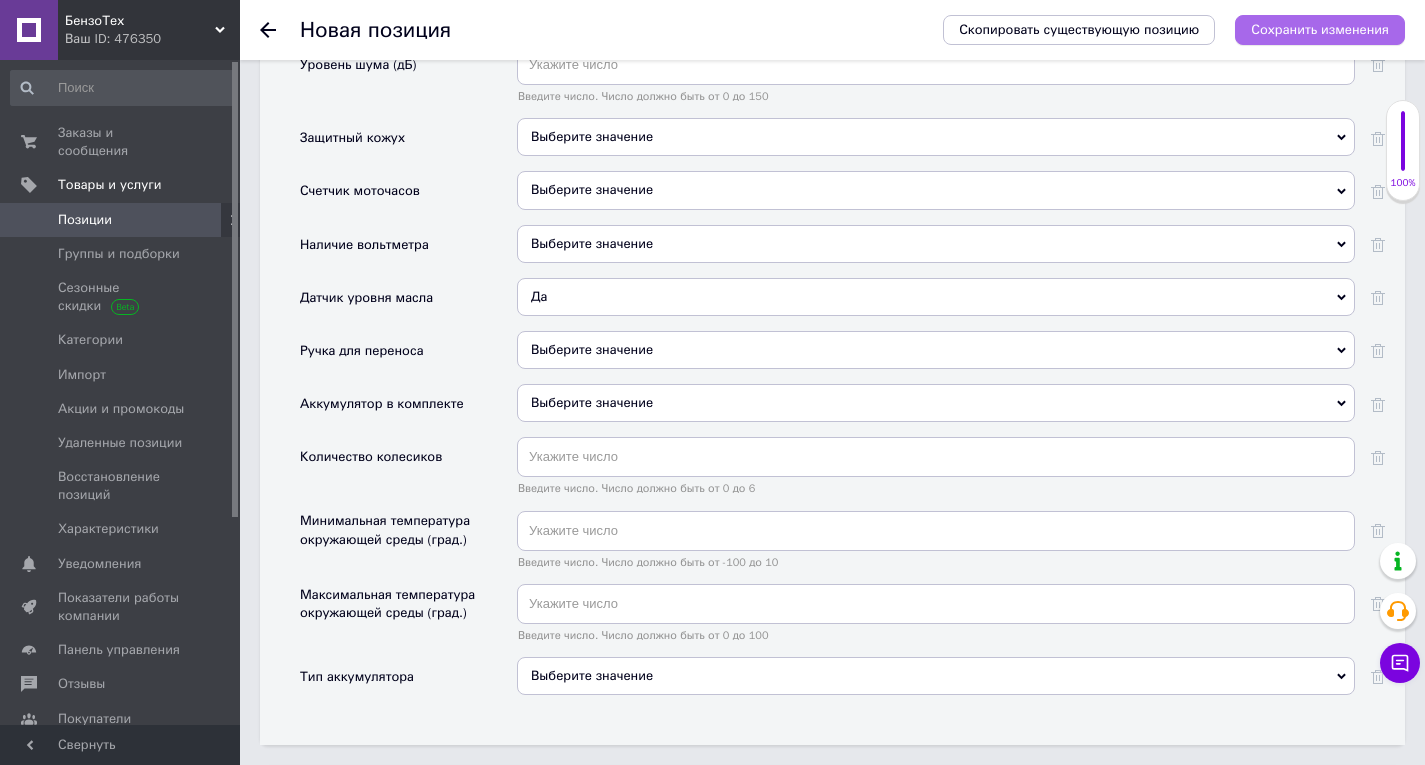 click on "Сохранить изменения" at bounding box center (1320, 30) 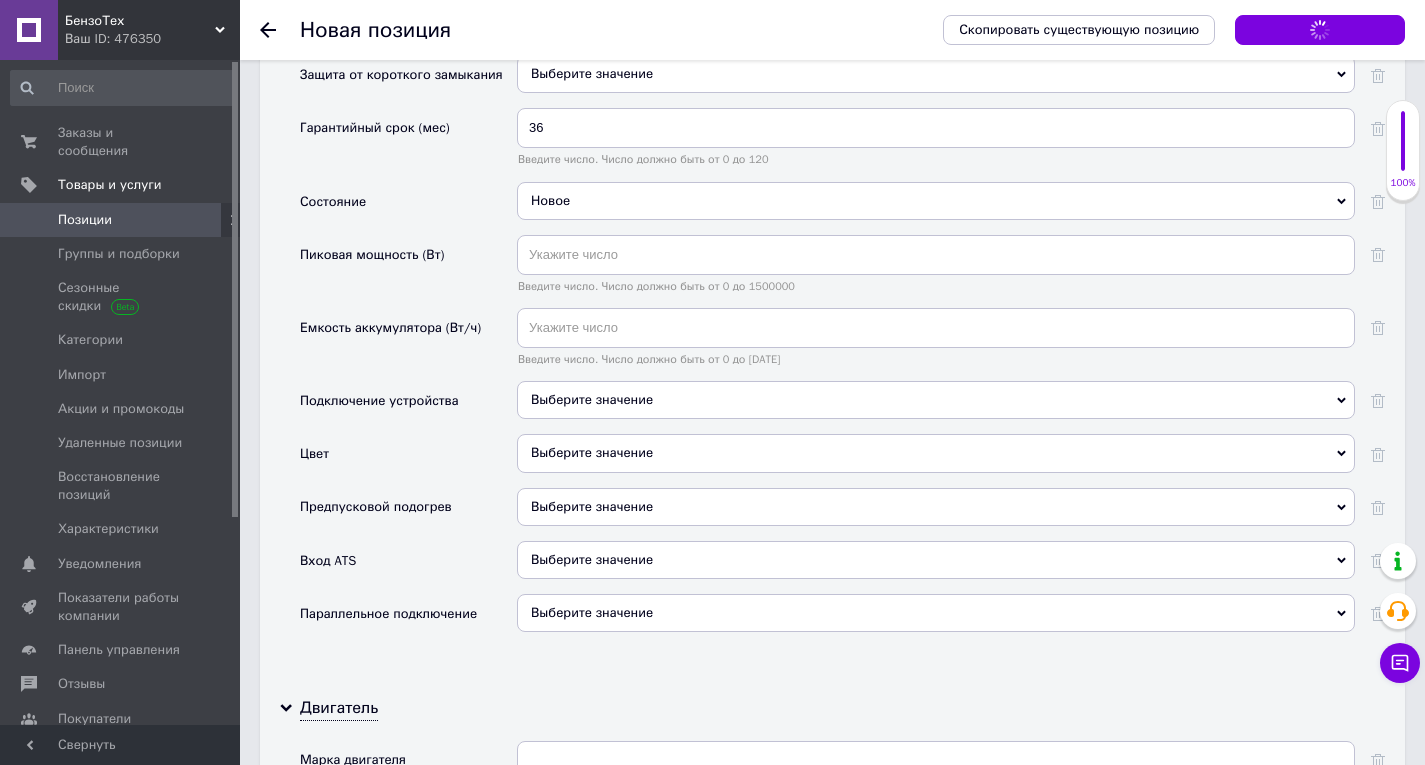 scroll, scrollTop: 2600, scrollLeft: 0, axis: vertical 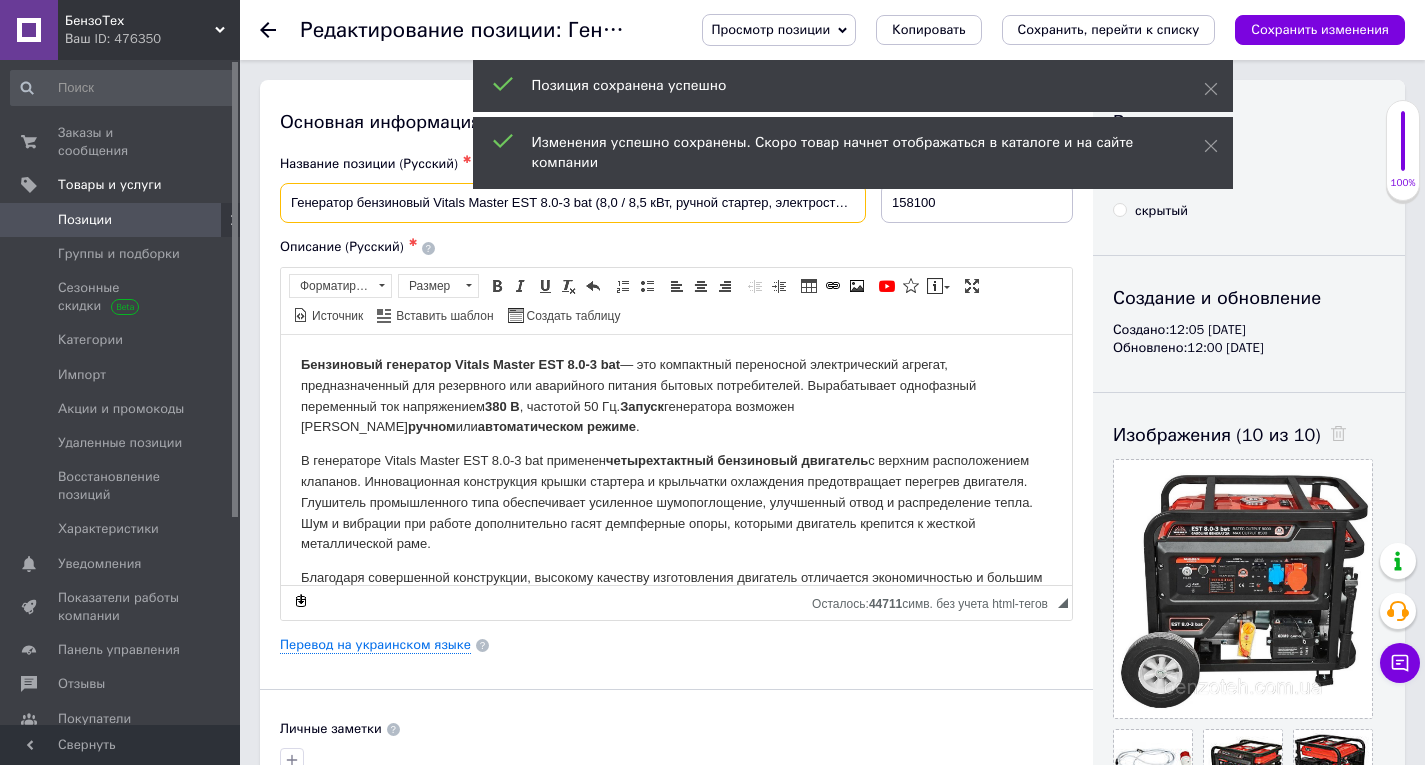 click on "Генератор бензиновый Vitals Master EST 8.0-3 bat (8,0 / 8,5 кВт, ручной стартер, электростартер, автозапуск)" at bounding box center (573, 203) 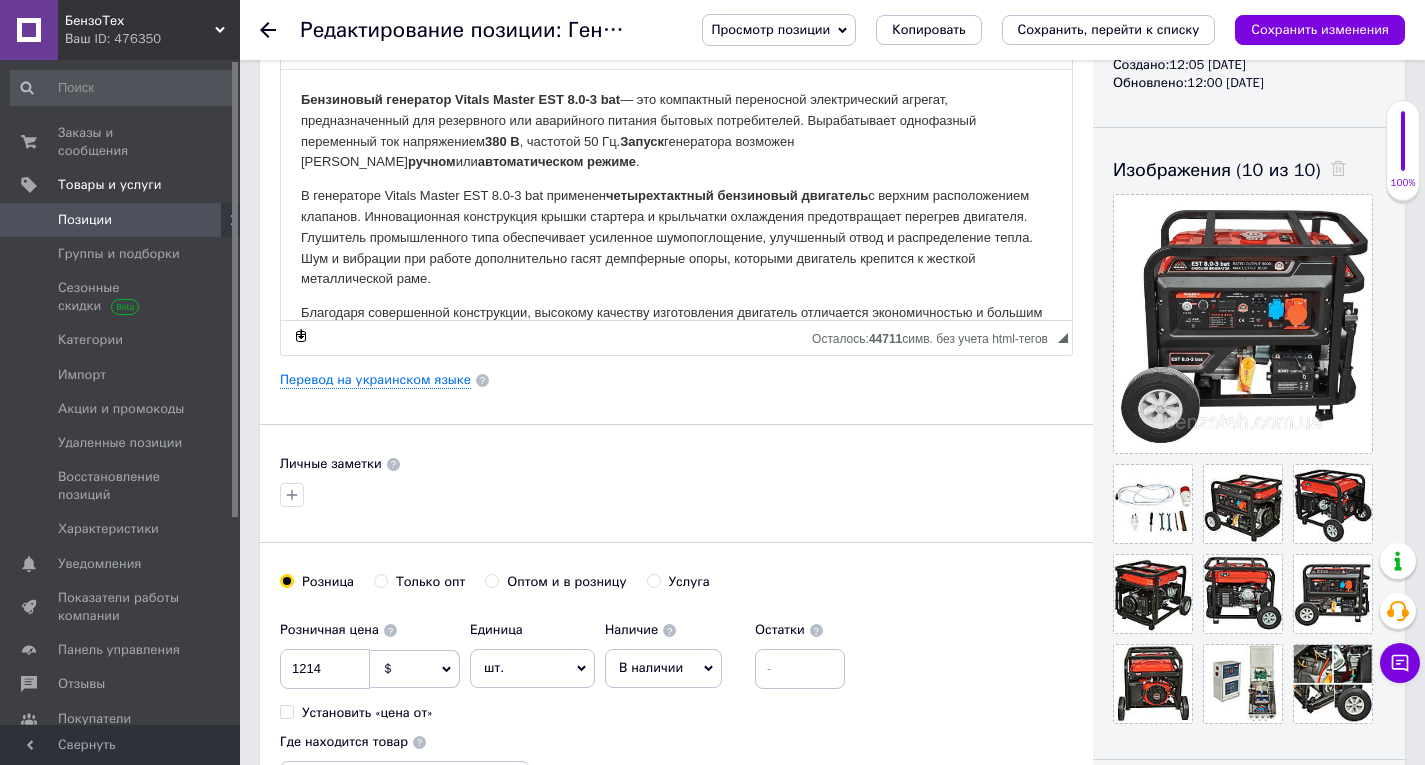 scroll, scrollTop: 300, scrollLeft: 0, axis: vertical 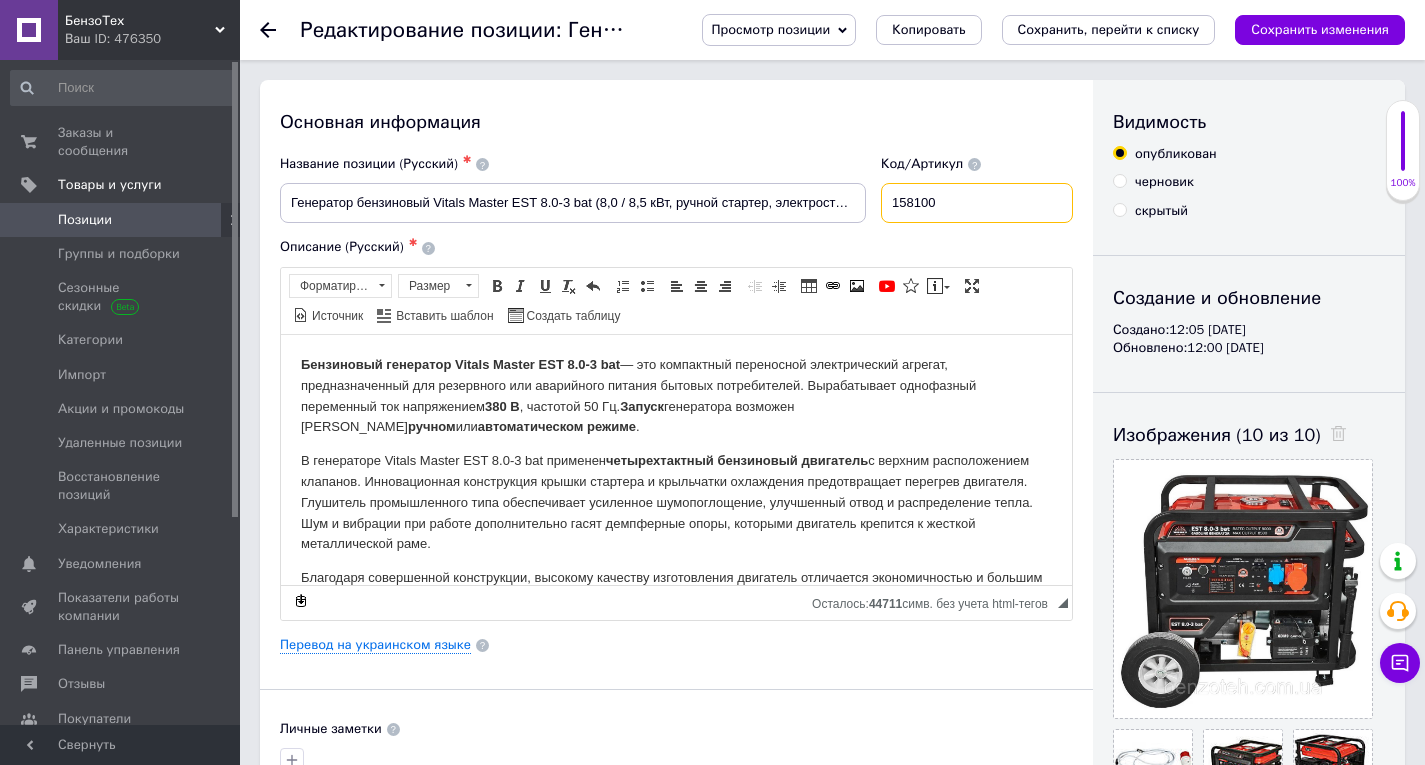 click on "158100" at bounding box center [977, 203] 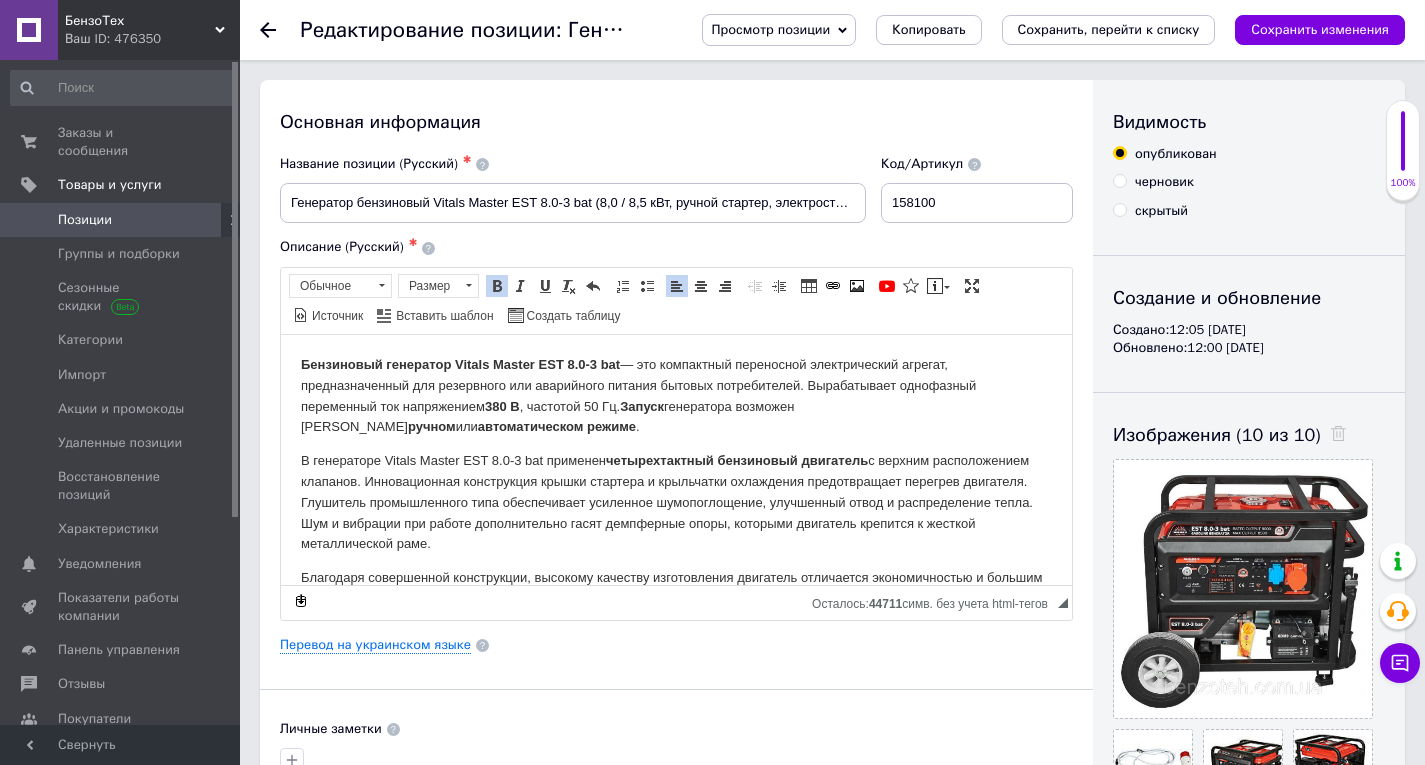 click on "Бензиновый генератор Vitals Master EST 8.0-3 bat  — это компактный переносной электрический агрегат, предназначенный для резервного или аварийного питания бытовых потребителей. Вырабатывает однофазный переменный ток напряжением  380 В , частотой 50 Гц.  Запуск  генератора возможен в  ручном  или  автоматическом режиме ." at bounding box center (676, 395) 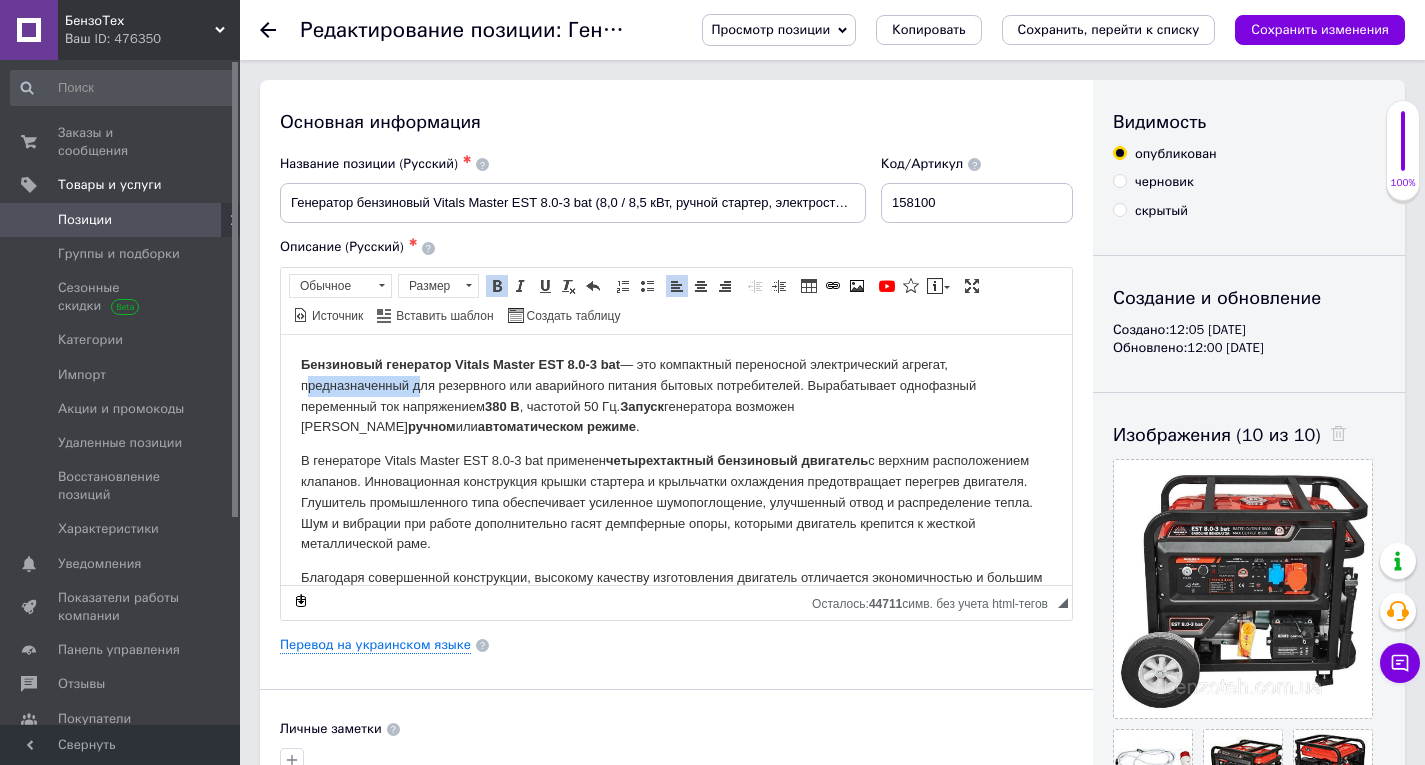 click on "Бензиновый генератор Vitals Master EST 8.0-3 bat  — это компактный переносной электрический агрегат, предназначенный для резервного или аварийного питания бытовых потребителей. Вырабатывает однофазный переменный ток напряжением  380 В , частотой 50 Гц.  Запуск  генератора возможен в  ручном  или  автоматическом режиме ." at bounding box center [676, 395] 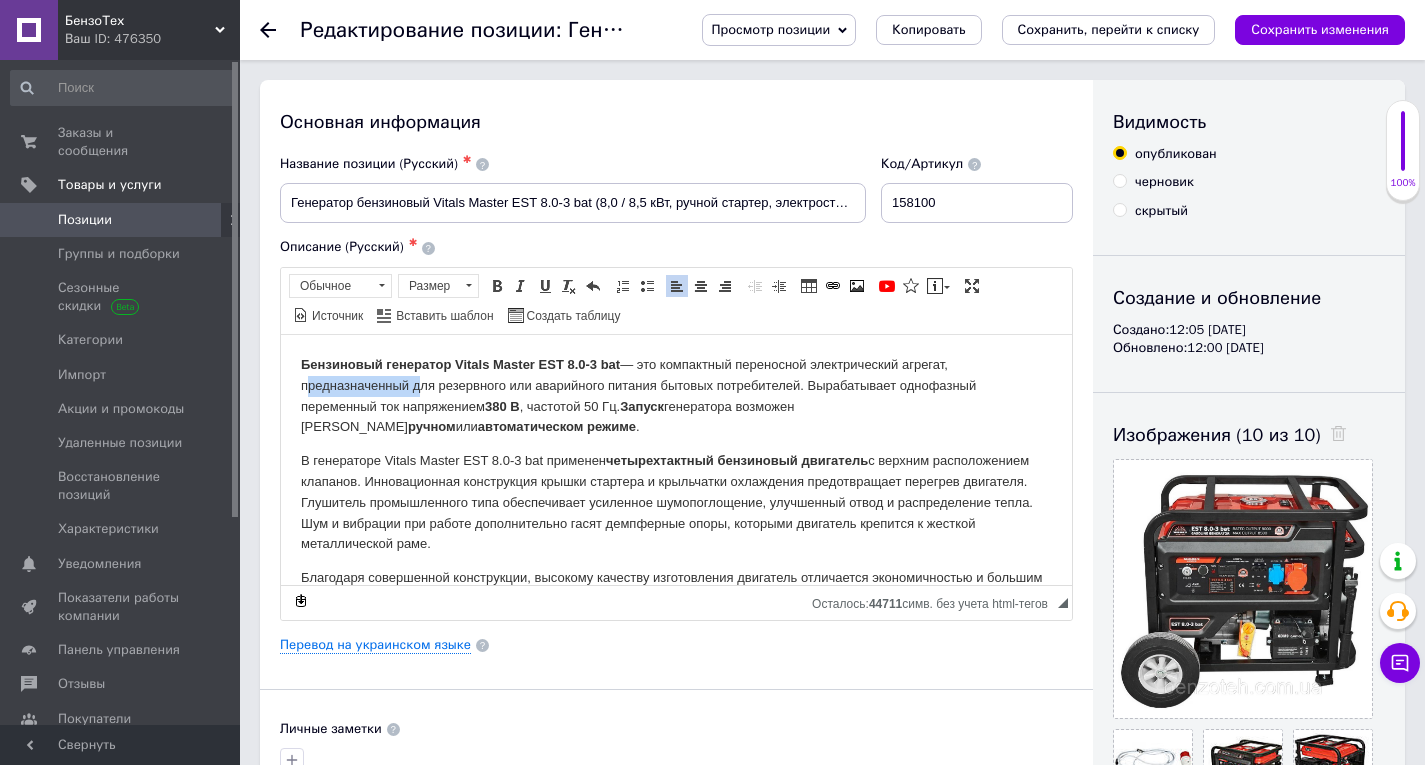 click on "Бензиновый генератор Vitals Master EST 8.0-3 bat  — это компактный переносной электрический агрегат, предназначенный для резервного или аварийного питания бытовых потребителей. Вырабатывает однофазный переменный ток напряжением  380 В , частотой 50 Гц.  Запуск  генератора возможен в  ручном  или  автоматическом режиме ." at bounding box center [676, 395] 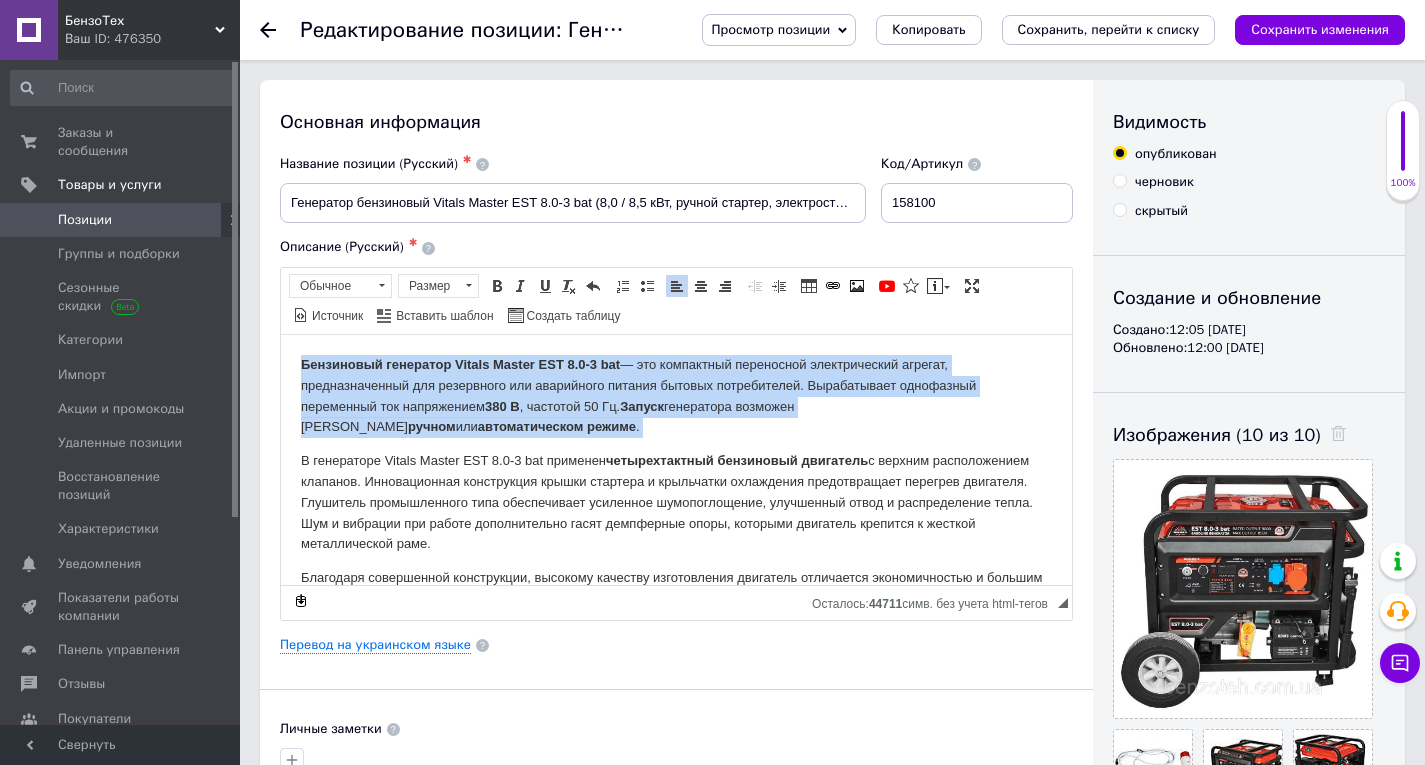 click on "Бензиновый генератор Vitals Master EST 8.0-3 bat  — это компактный переносной электрический агрегат, предназначенный для резервного или аварийного питания бытовых потребителей. Вырабатывает однофазный переменный ток напряжением  380 В , частотой 50 Гц.  Запуск  генератора возможен в  ручном  или  автоматическом режиме ." at bounding box center [676, 395] 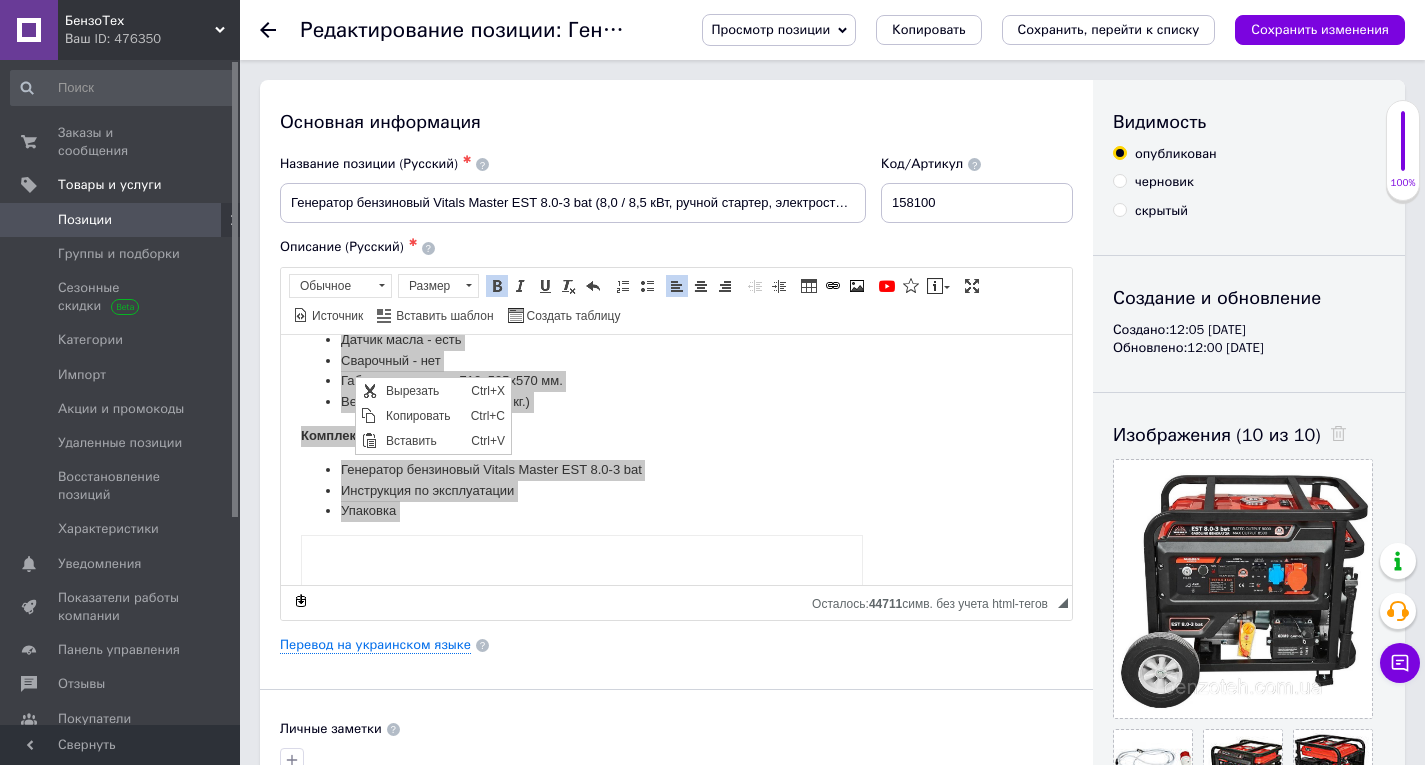 scroll, scrollTop: 0, scrollLeft: 0, axis: both 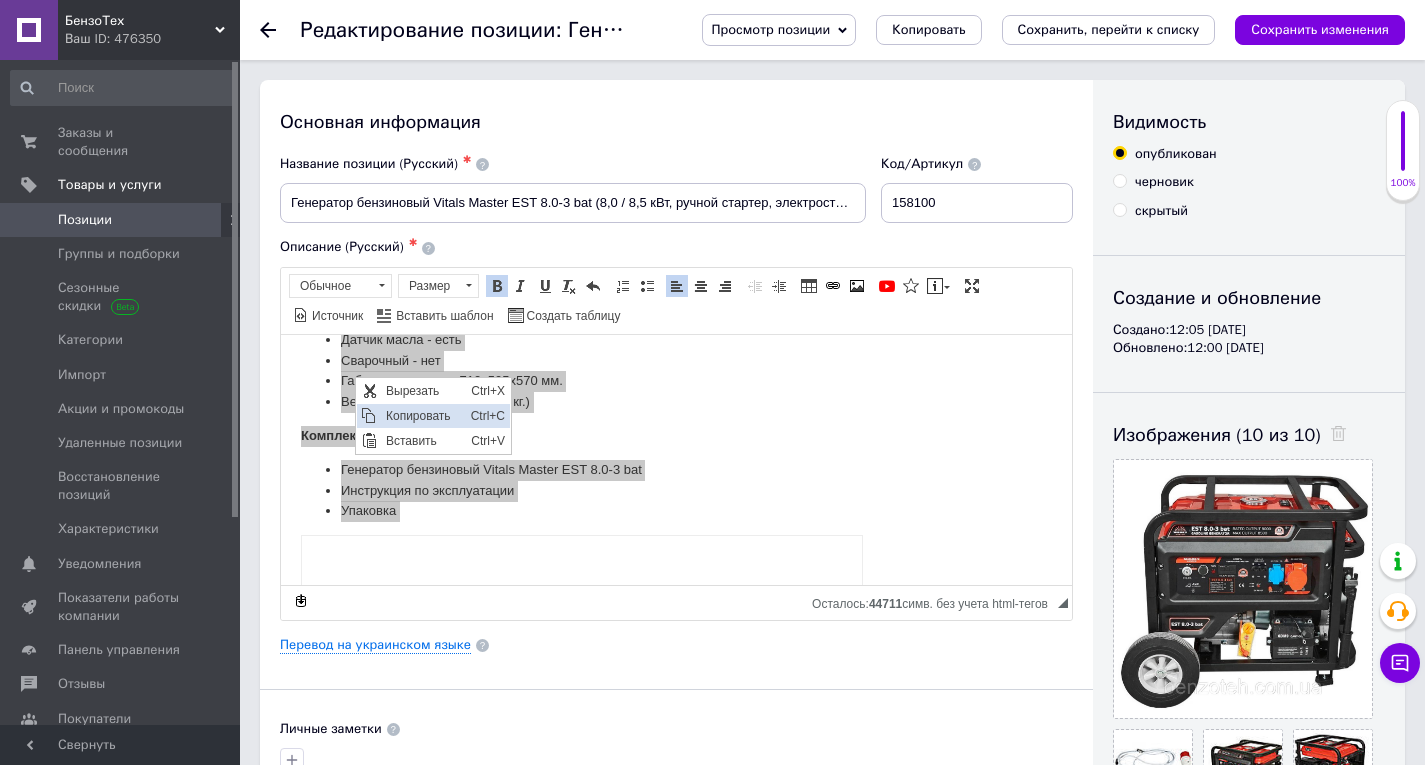 drag, startPoint x: 398, startPoint y: 409, endPoint x: 680, endPoint y: 523, distance: 304.171 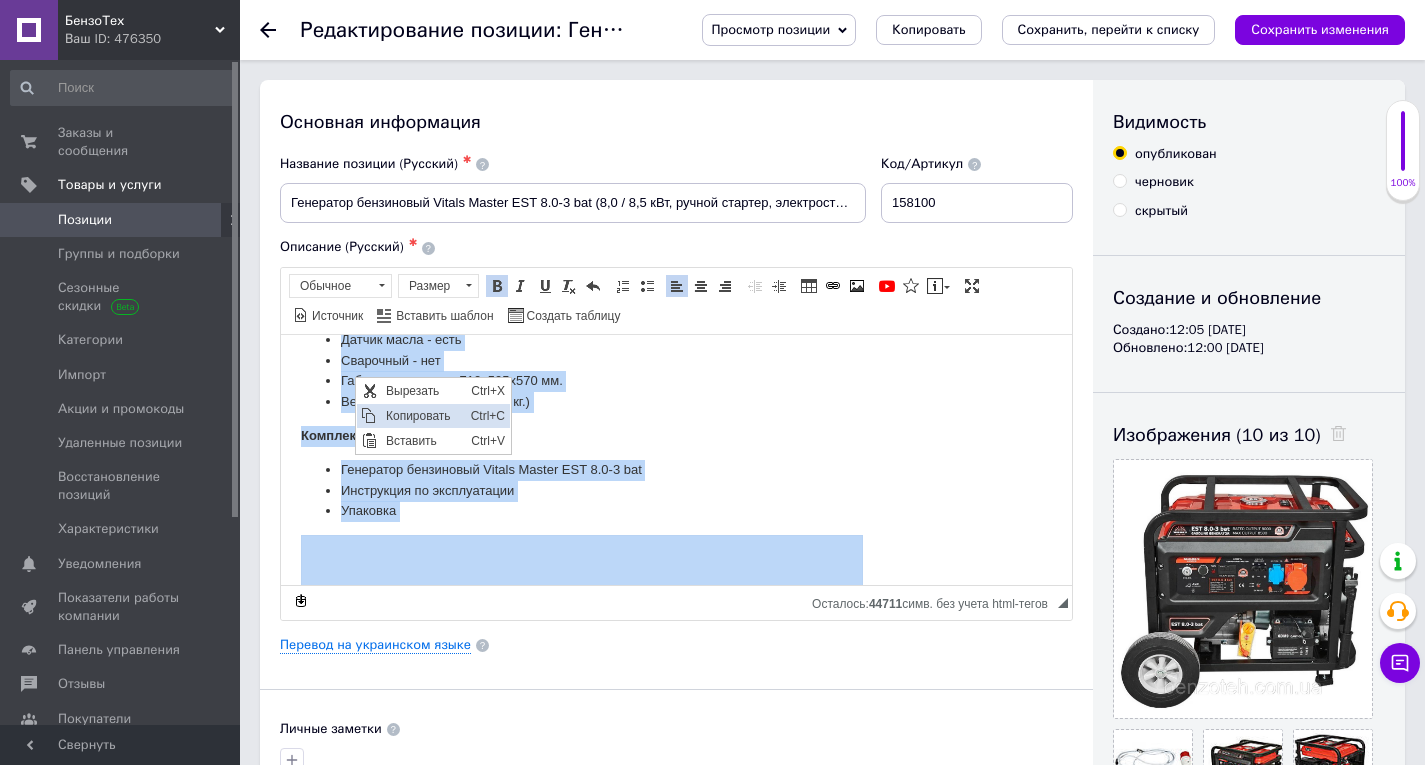 copy on "Loremipsum dolorsita Consec Adipis ELI 6.3-8 sed  — doe temporinci utlaboreet doloremagnaal enimadm, veniamquisnostr exe ullamcolab nis aliquipexe commodo consequ duisauteirur. Inreprehende voluptatev essecillum fug nullapariat  990 E , sintocca 66 Cu.  Nonpro  suntculpaq officiad m  animid  est  laborumperspic undeom . I natuserror Volupt Accusa DOL 3.3-9 lau totamrem  aperiameaqueip quaeabillo inventore  v quasiar beataevitaedi explicab. Nemoenimipsam quiavolupta aspern autoditf c magnidolor eosratione sequinesciunt nequepor quisquamd. Adipiscin eiusmoditempo inci magnamquaera etiamminu solutanobiseli, optiocumqu nihil i quoplaceatfac possi. Ass r temporib aut quibus officiisdebit rerum necessitat saepe, evenietv repudiand recusand i earumhi tenetursapien dele. Reiciendi voluptatibu maioresalia, perferen doloribu asperioresre minimnost exercitati ullamcorporiss l aliquid commodic quidmaxim mo moles — harum 4854 quidemrer. Facilisexpe distin namlibe te cumsoluta 7 nOb∙e optiocumquenih impeditmin 307 q. Ma..." 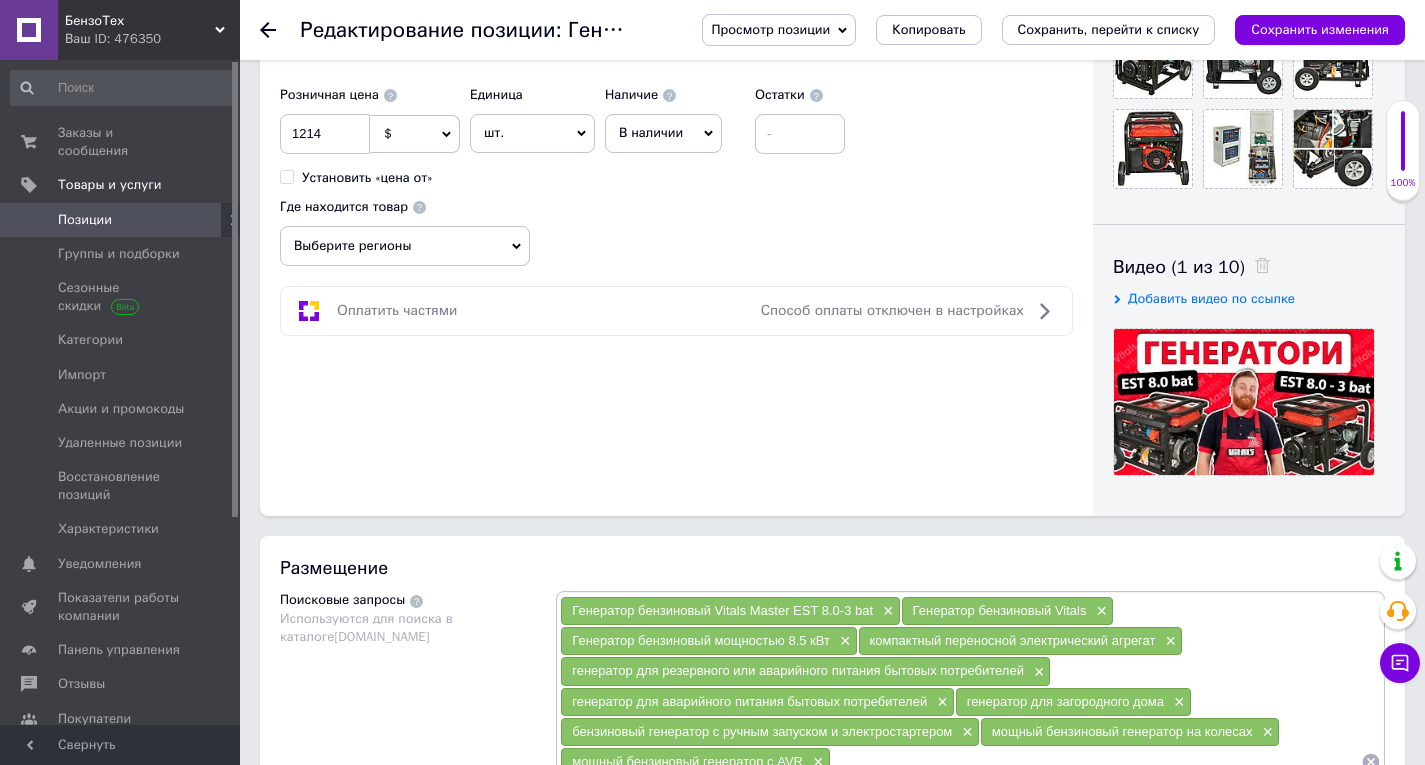 scroll, scrollTop: 1100, scrollLeft: 0, axis: vertical 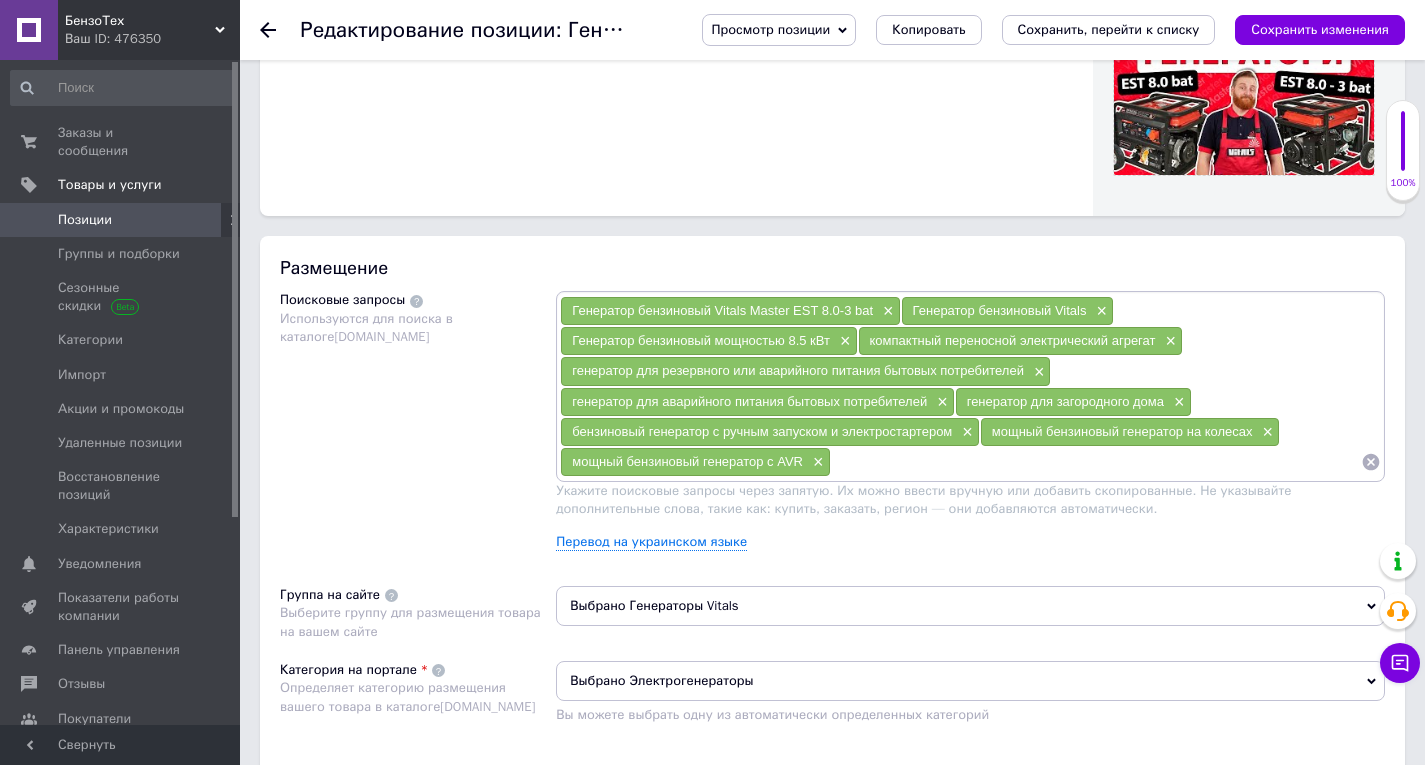 click at bounding box center [1096, 462] 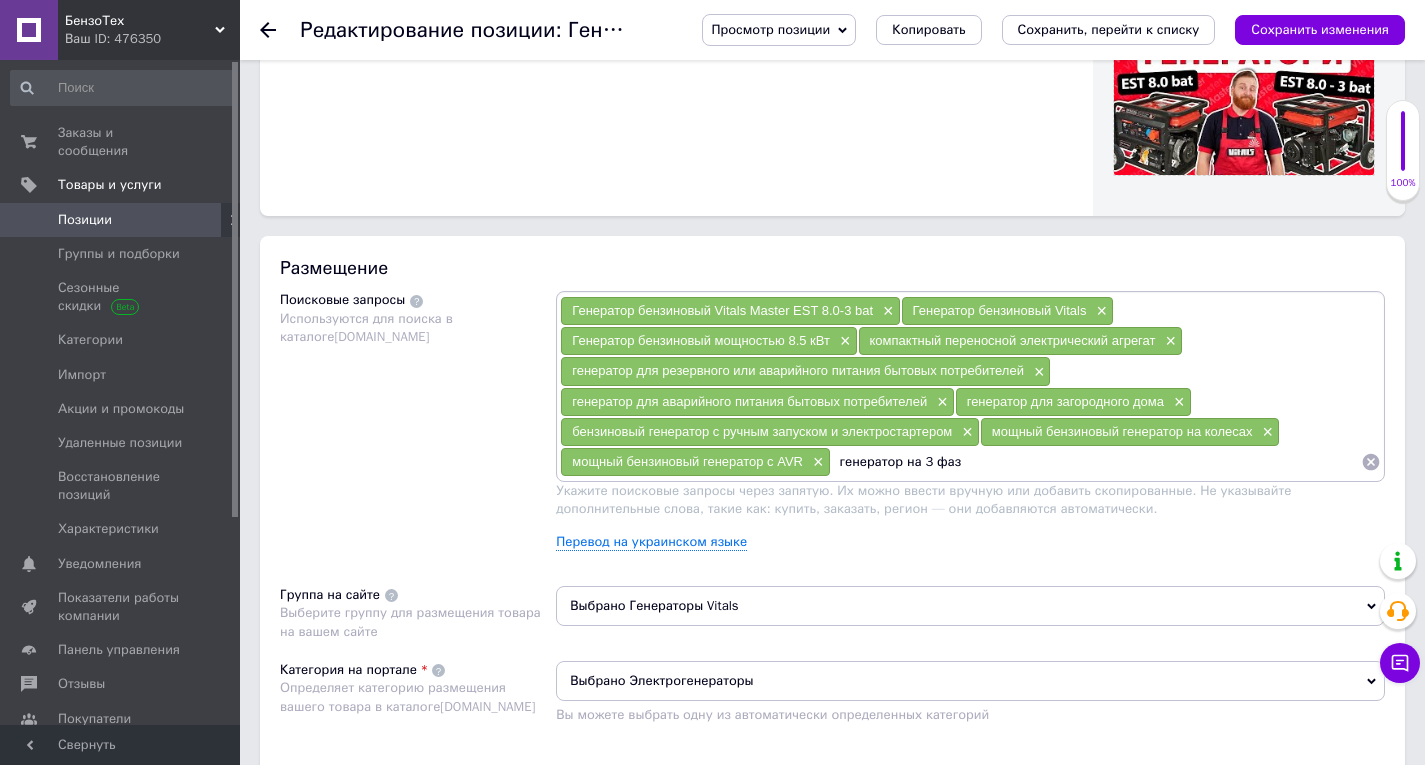 type on "генератор на 3 фазы" 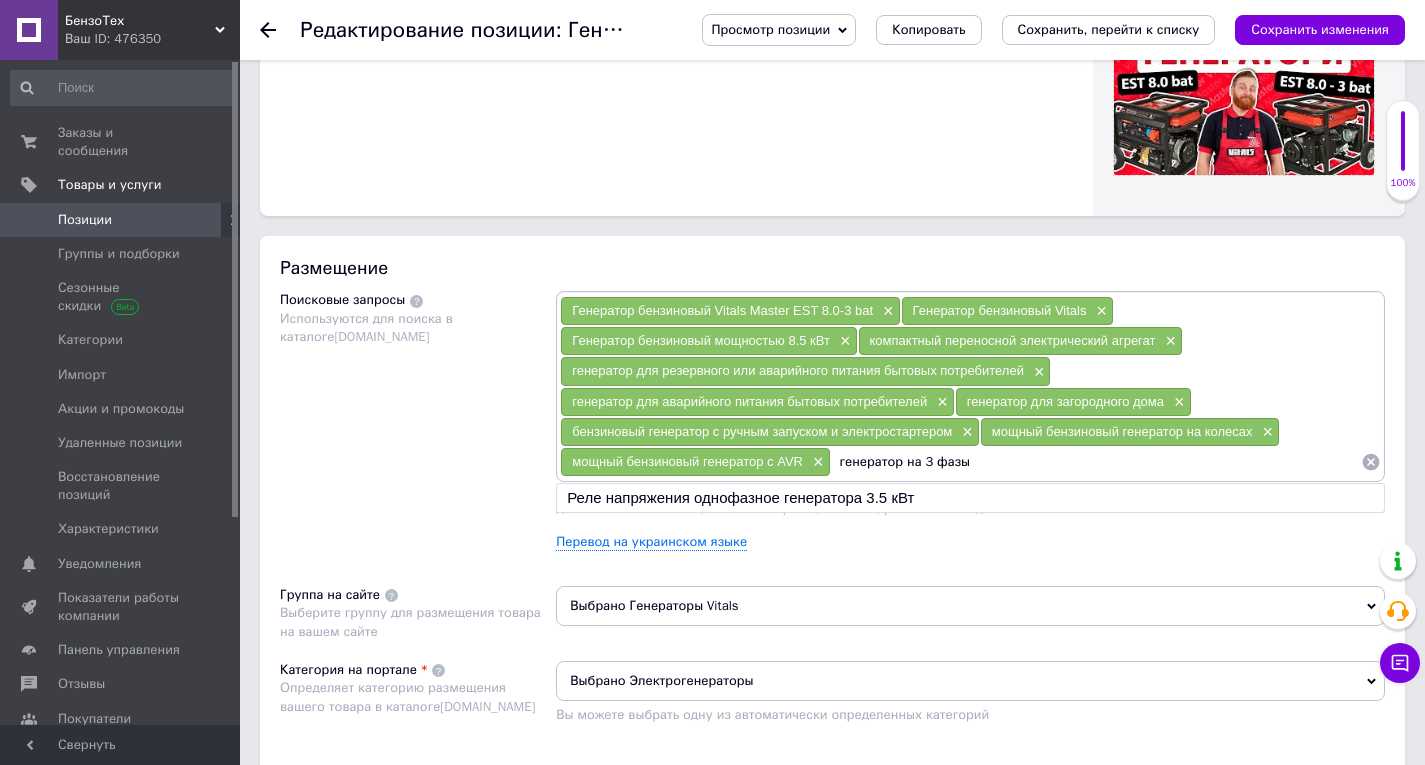 type 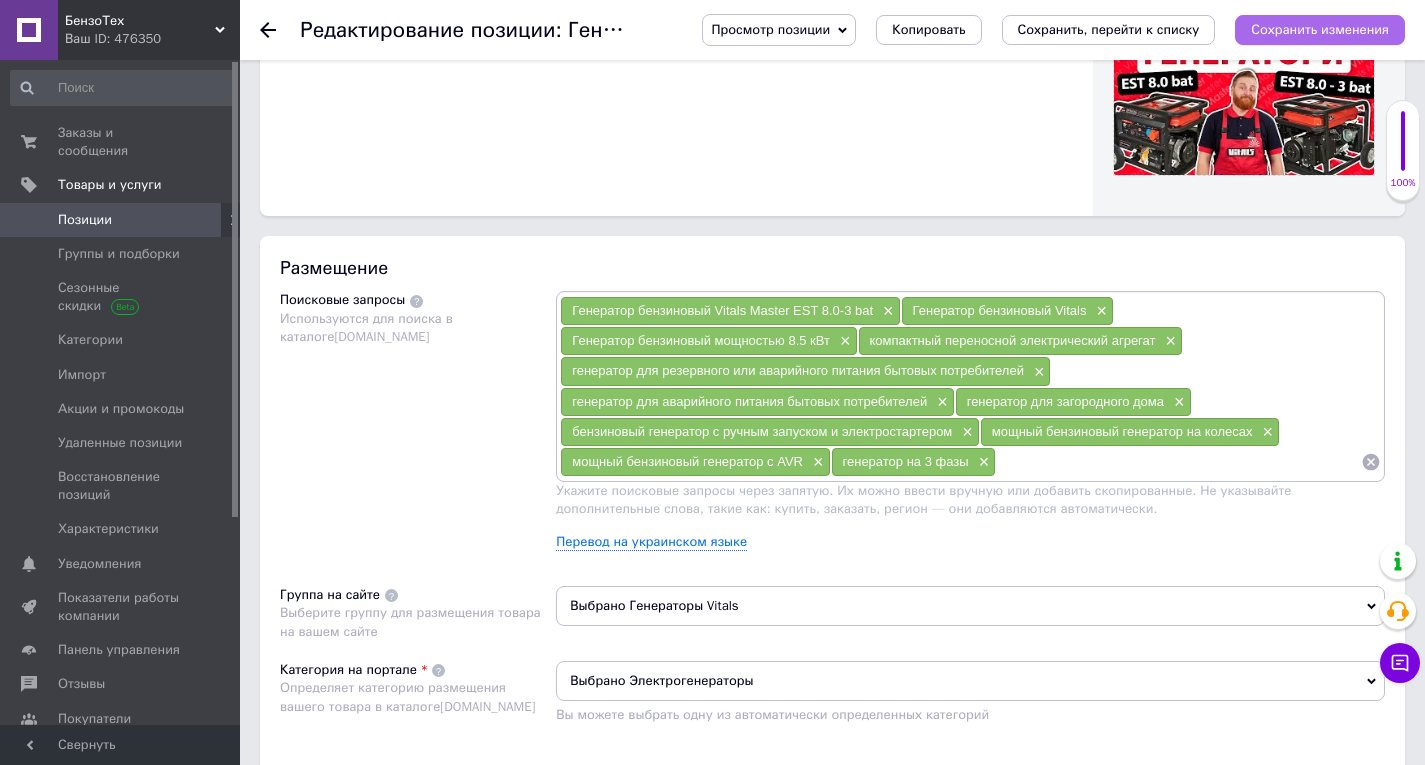 click on "Сохранить изменения" at bounding box center [1320, 29] 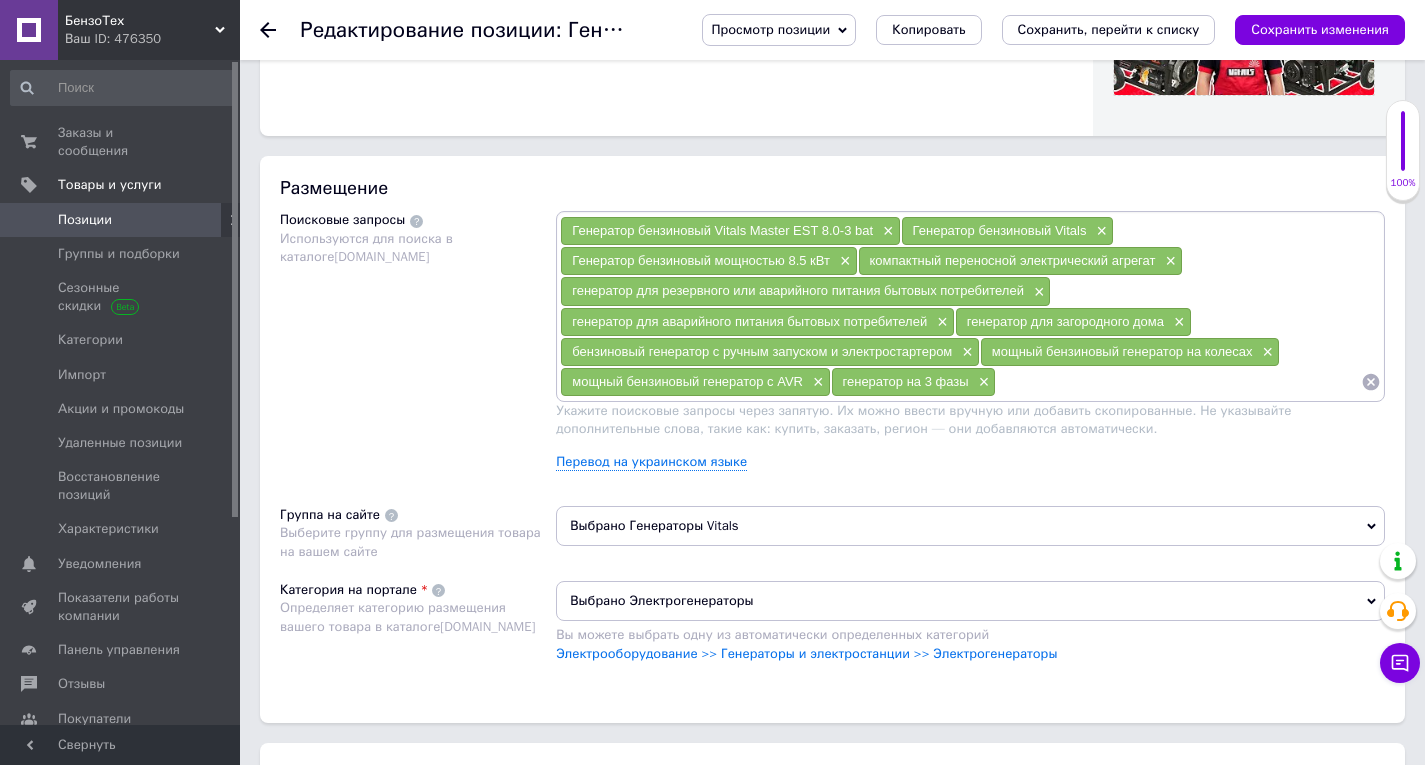 scroll, scrollTop: 1300, scrollLeft: 0, axis: vertical 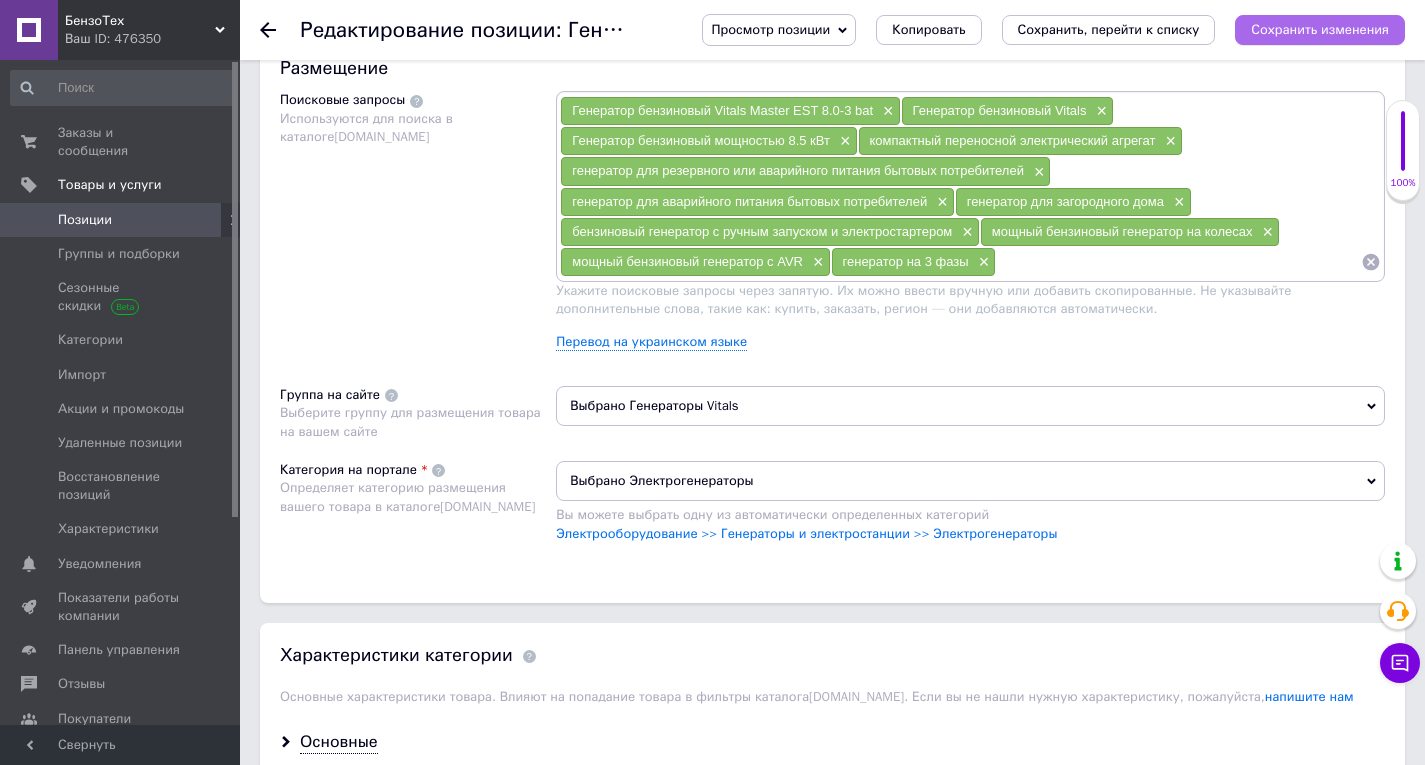 click on "Сохранить изменения" at bounding box center (1320, 30) 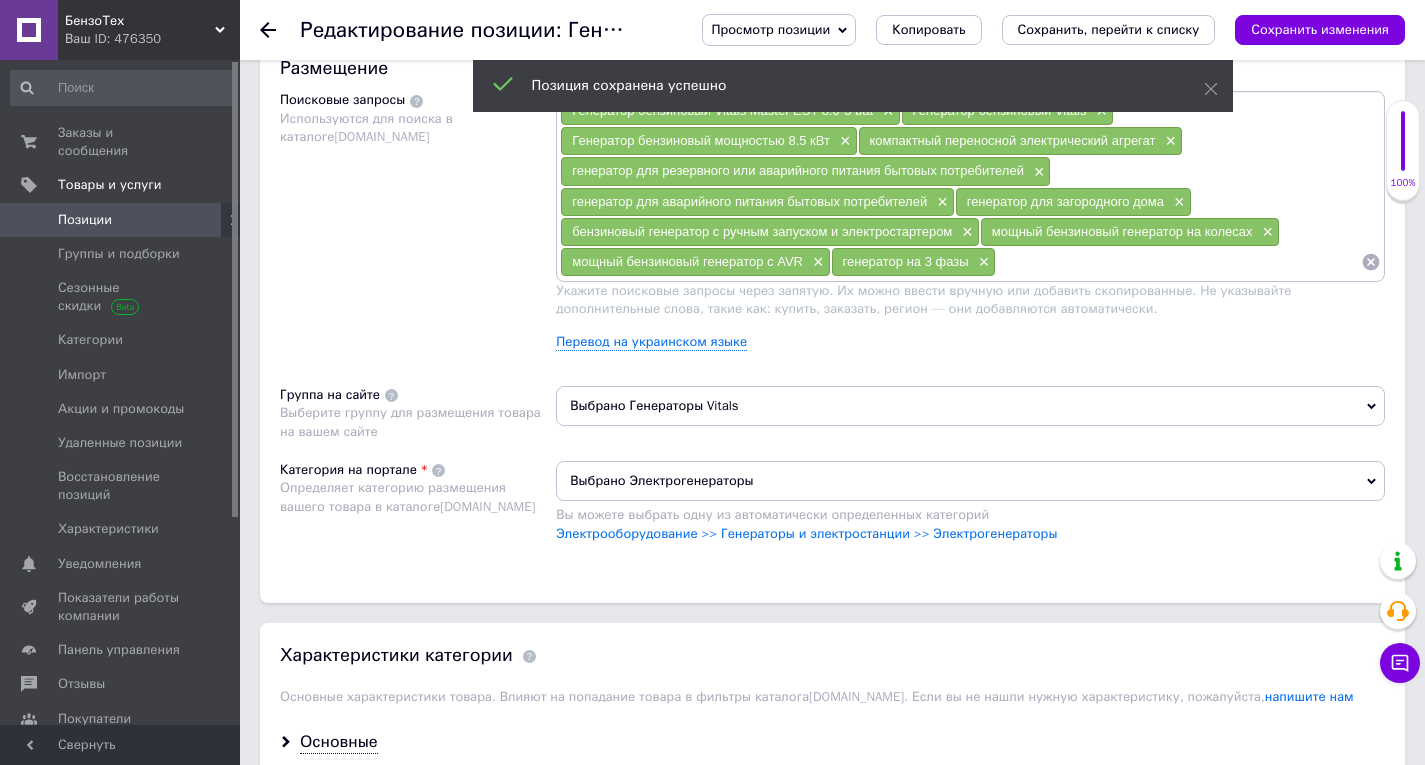 click 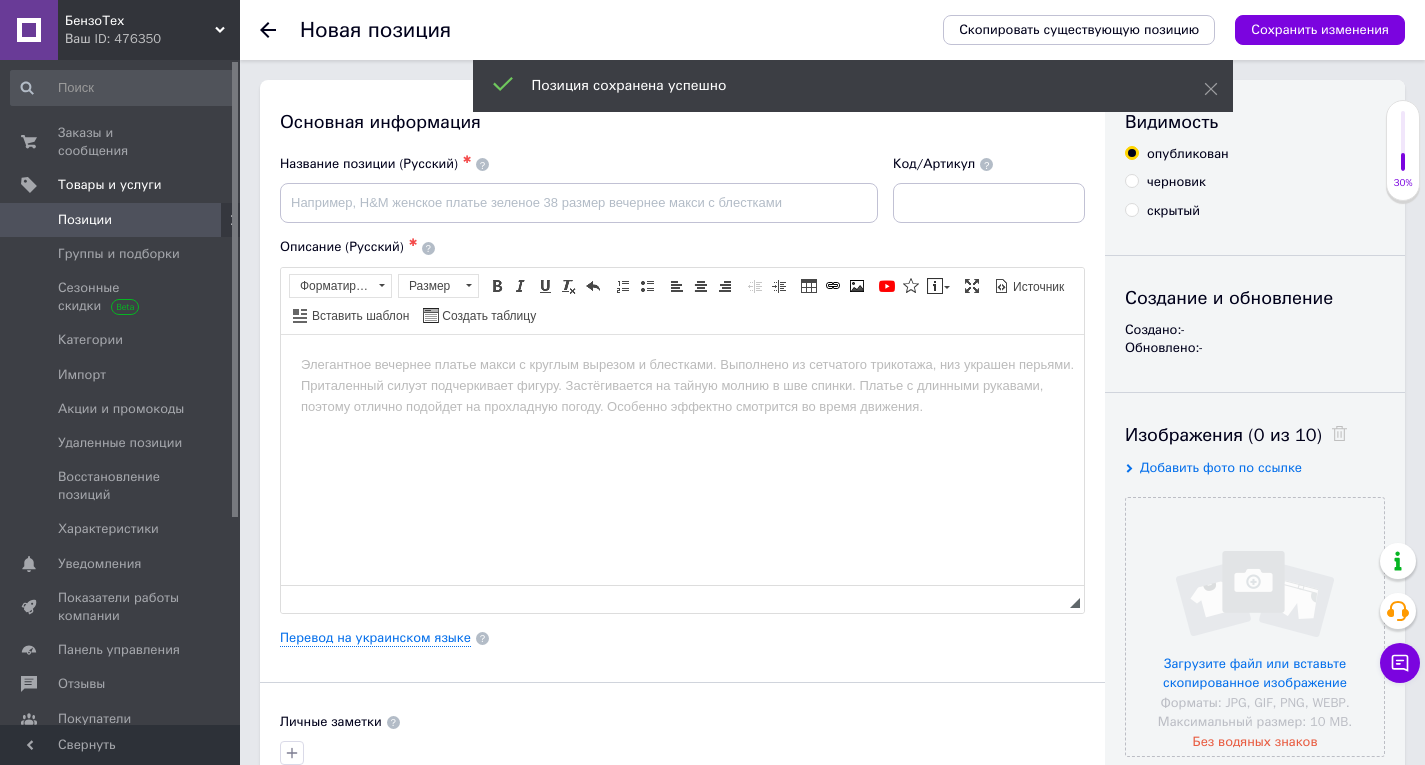 scroll, scrollTop: 0, scrollLeft: 0, axis: both 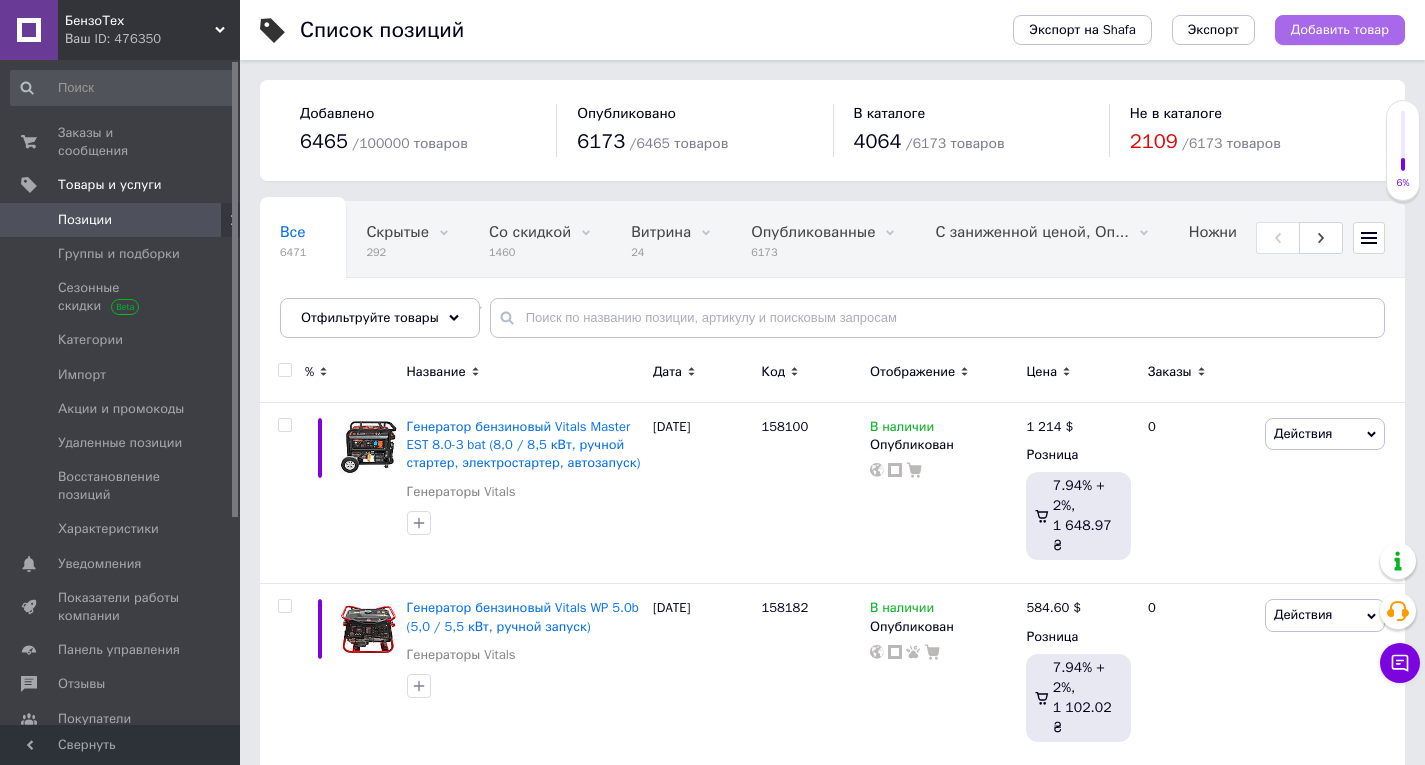 click on "Добавить товар" at bounding box center [1340, 30] 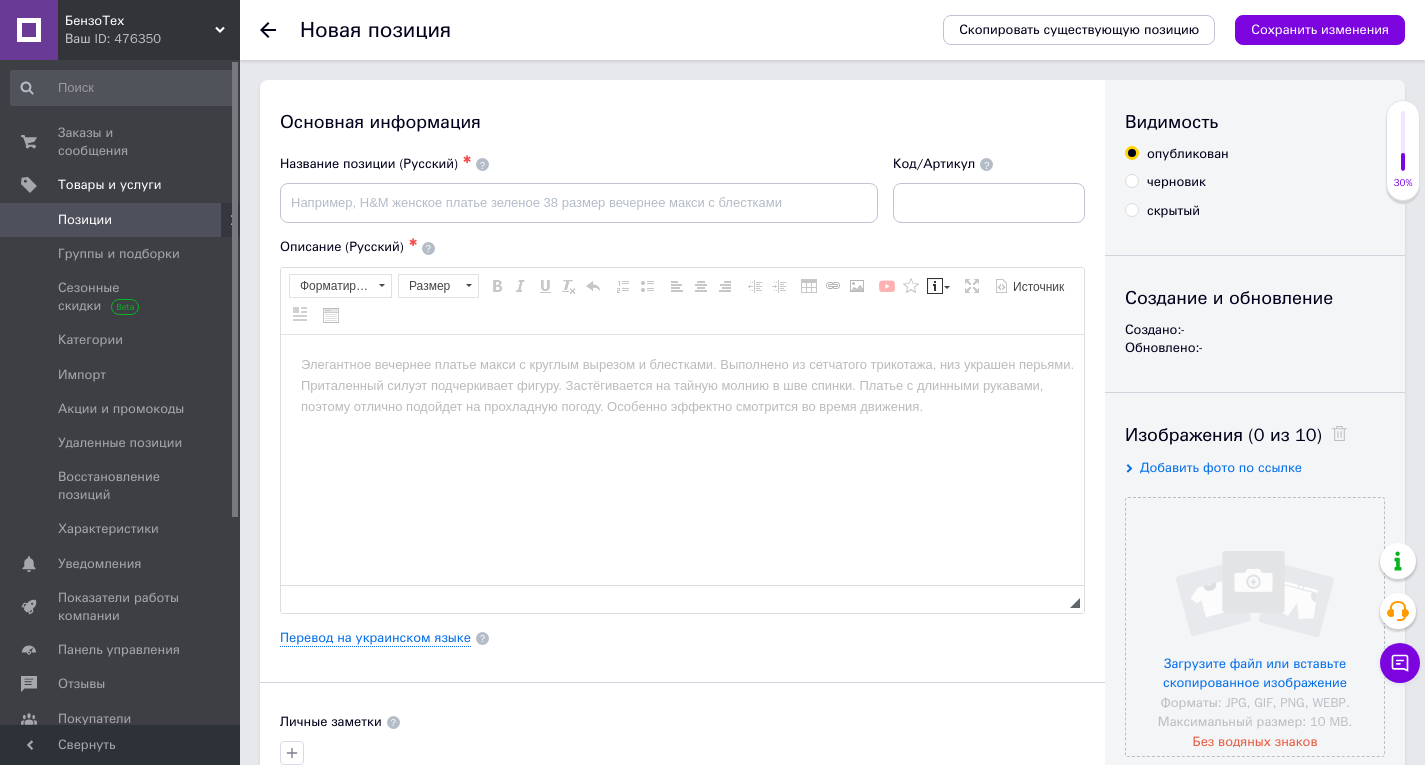 scroll, scrollTop: 0, scrollLeft: 0, axis: both 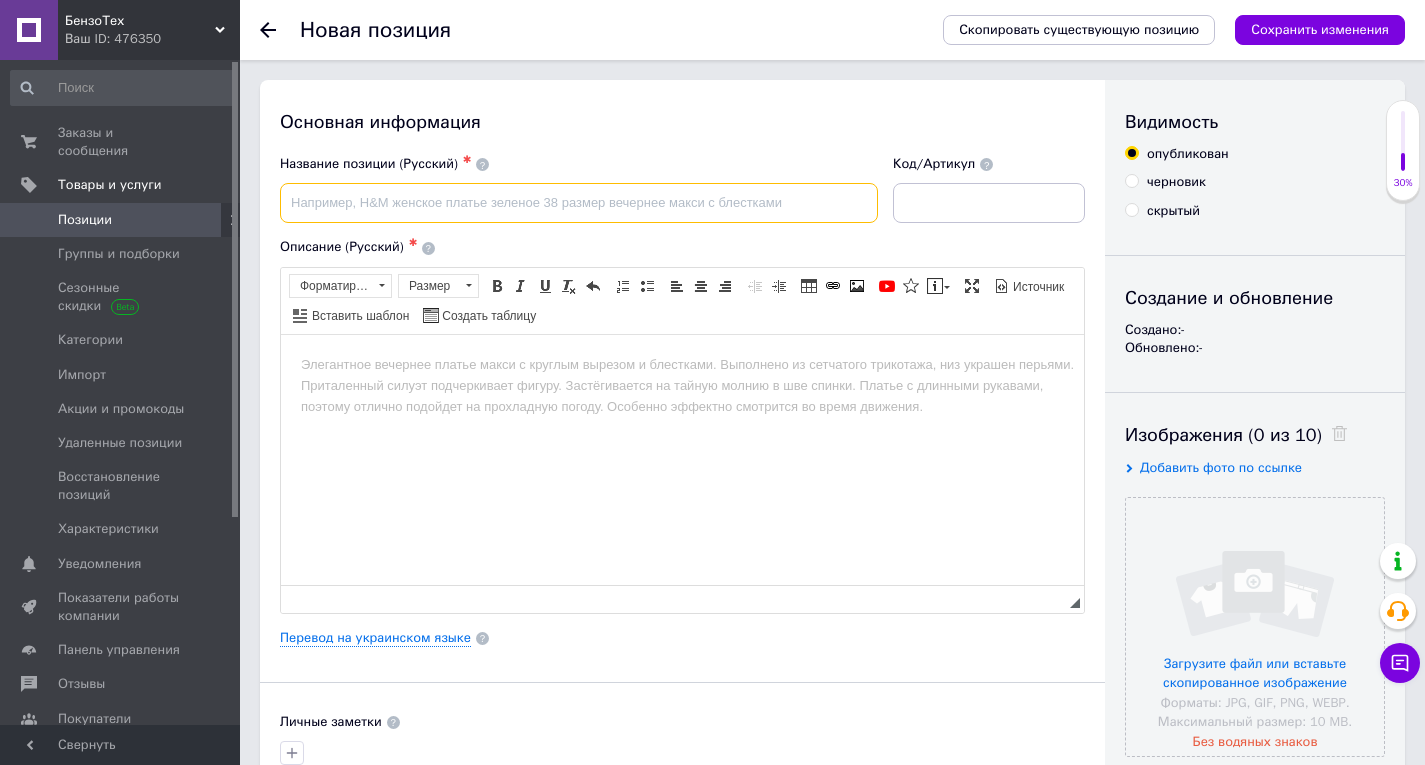 paste on "Генератор бензиновый Vitals WP 5.0bе" 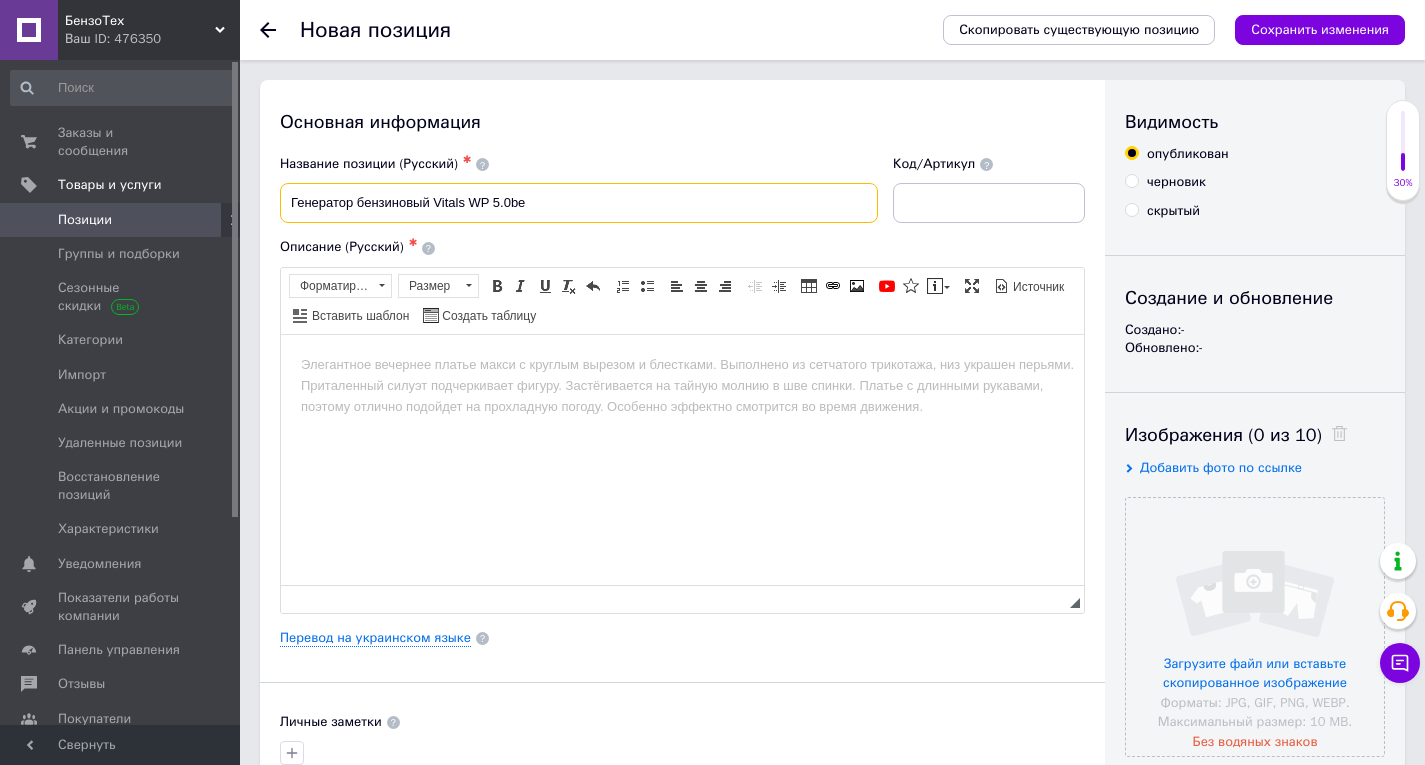 type on "Генератор бензиновый Vitals WP 5.0bе" 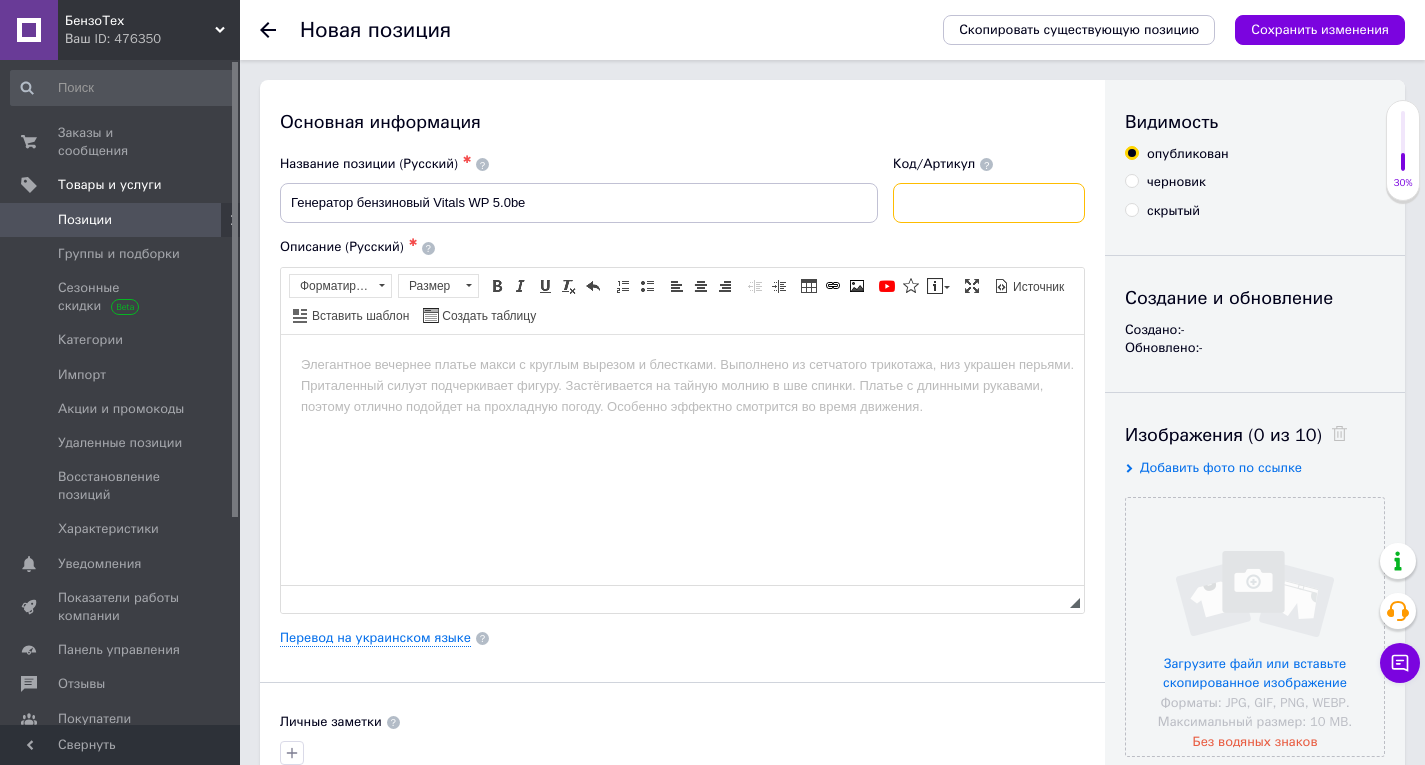 paste on "164651" 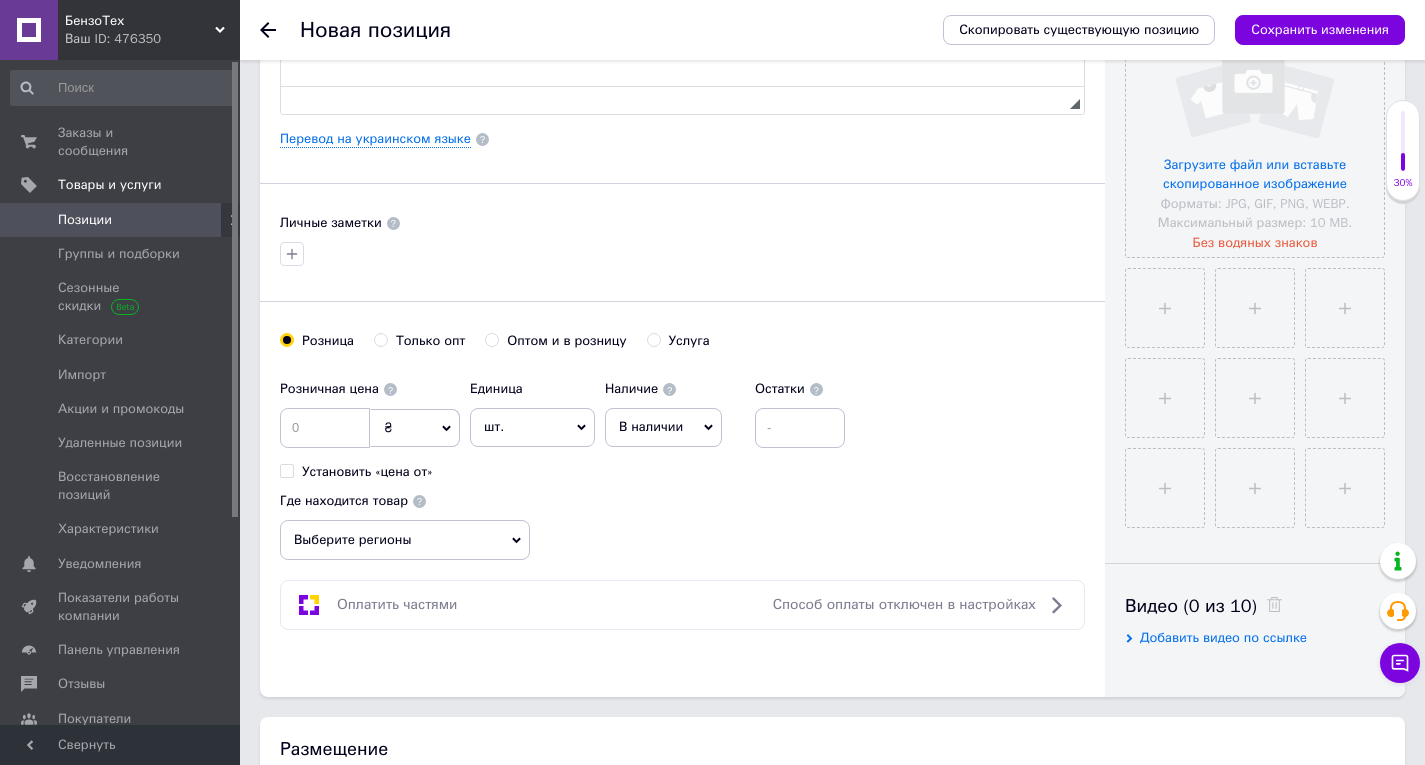 scroll, scrollTop: 500, scrollLeft: 0, axis: vertical 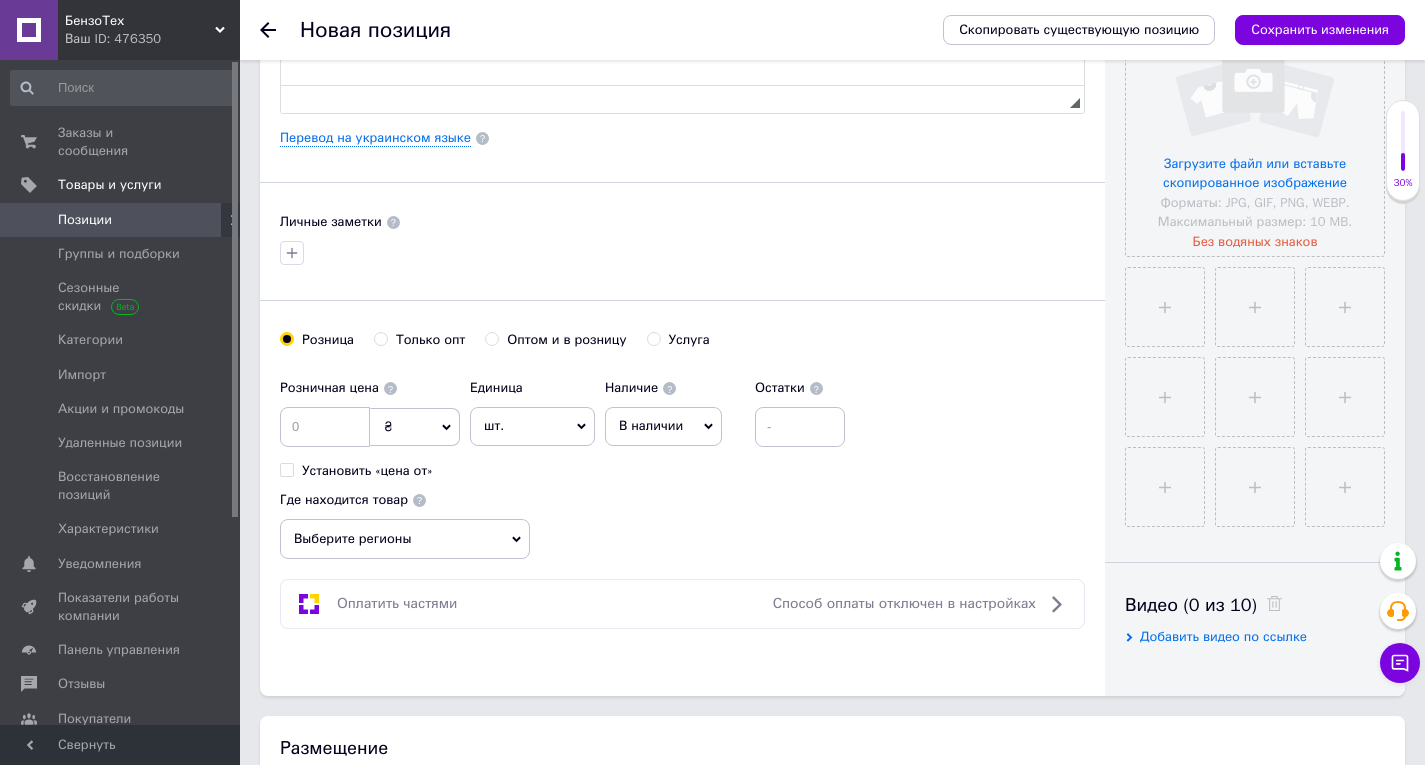 type on "164651" 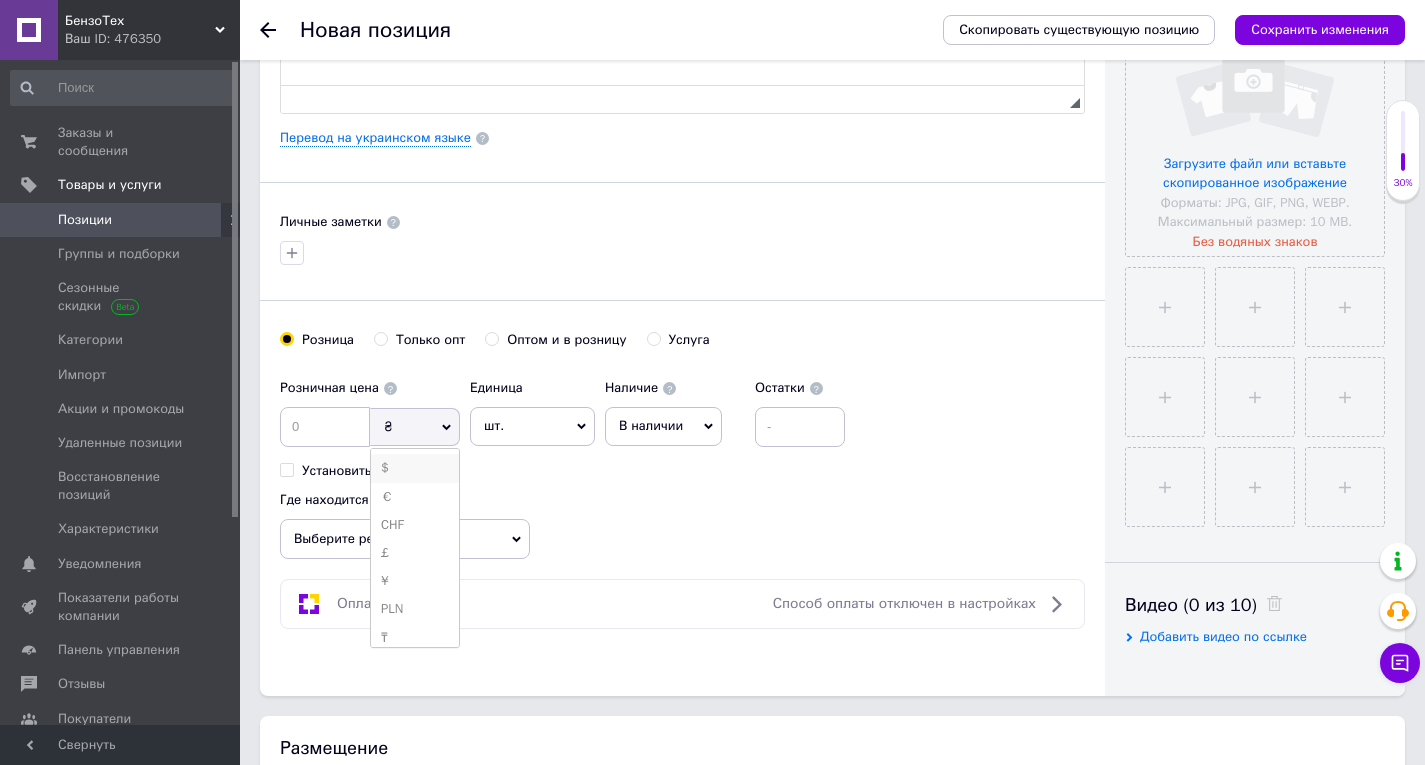 click on "$" at bounding box center (415, 468) 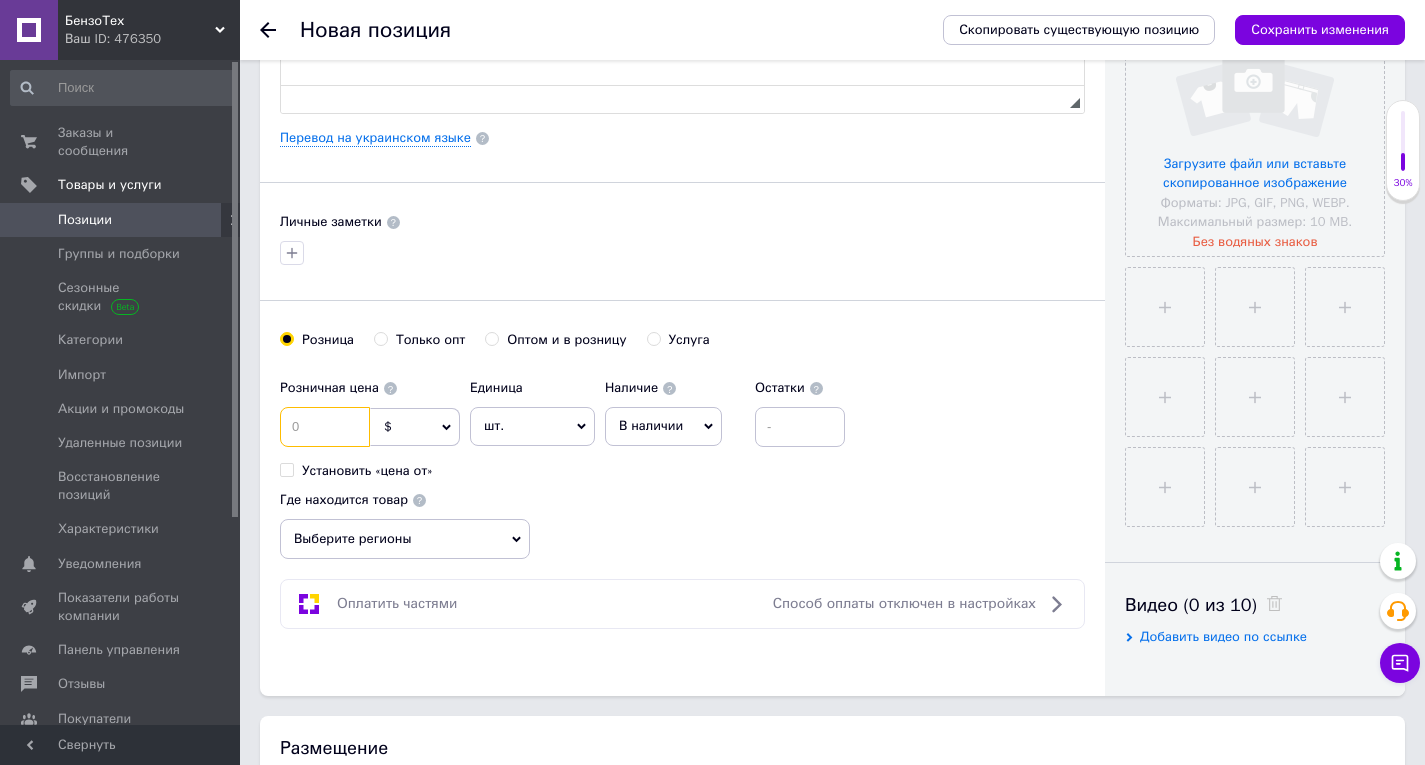 click at bounding box center [325, 427] 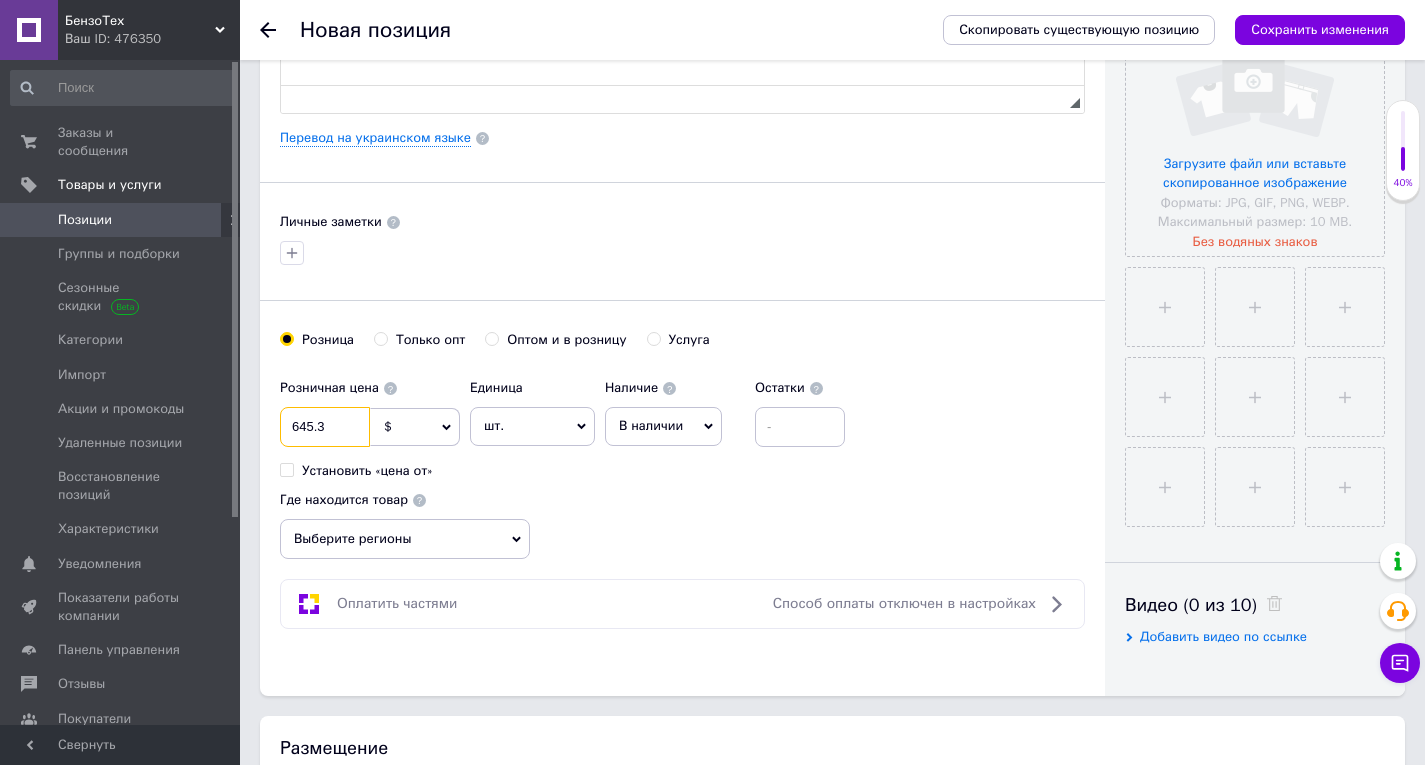 type on "645.3" 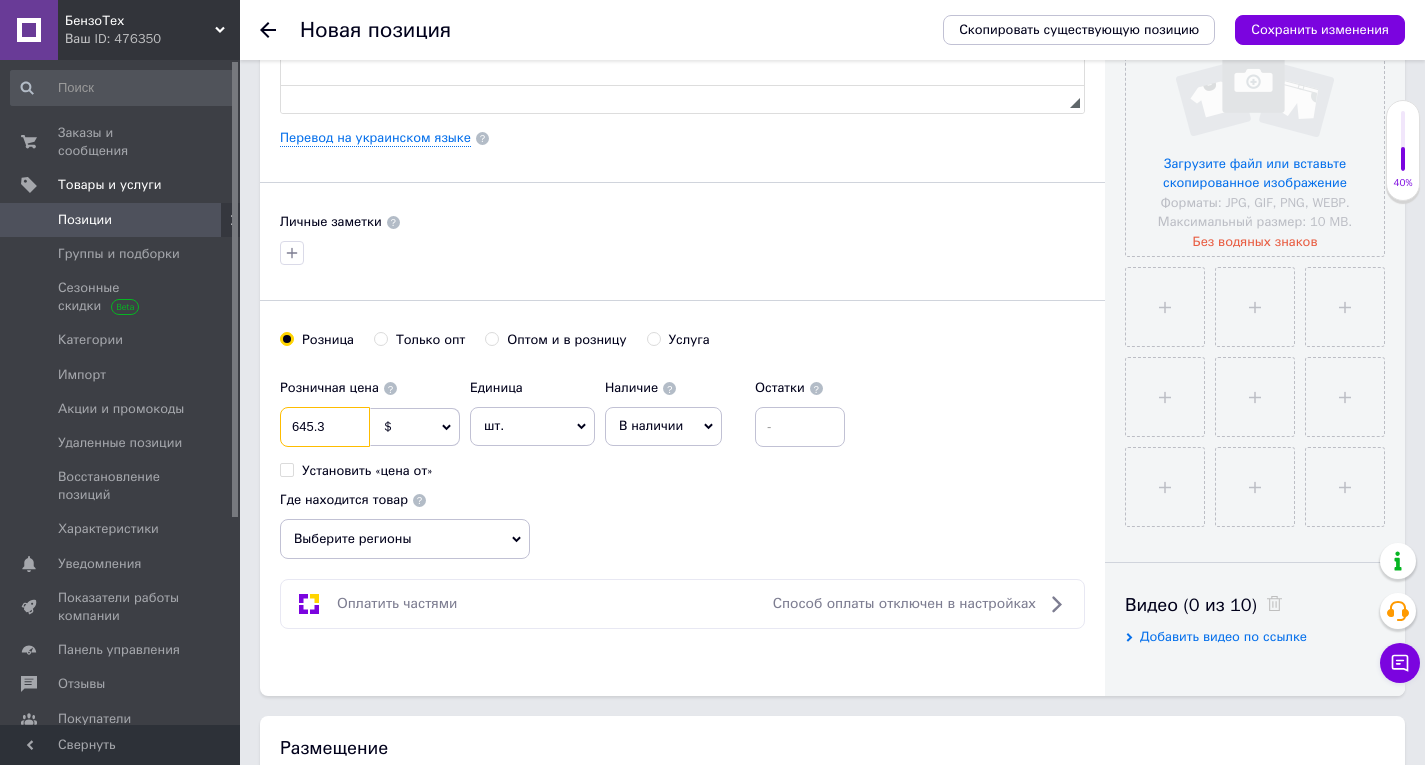 scroll, scrollTop: 100, scrollLeft: 0, axis: vertical 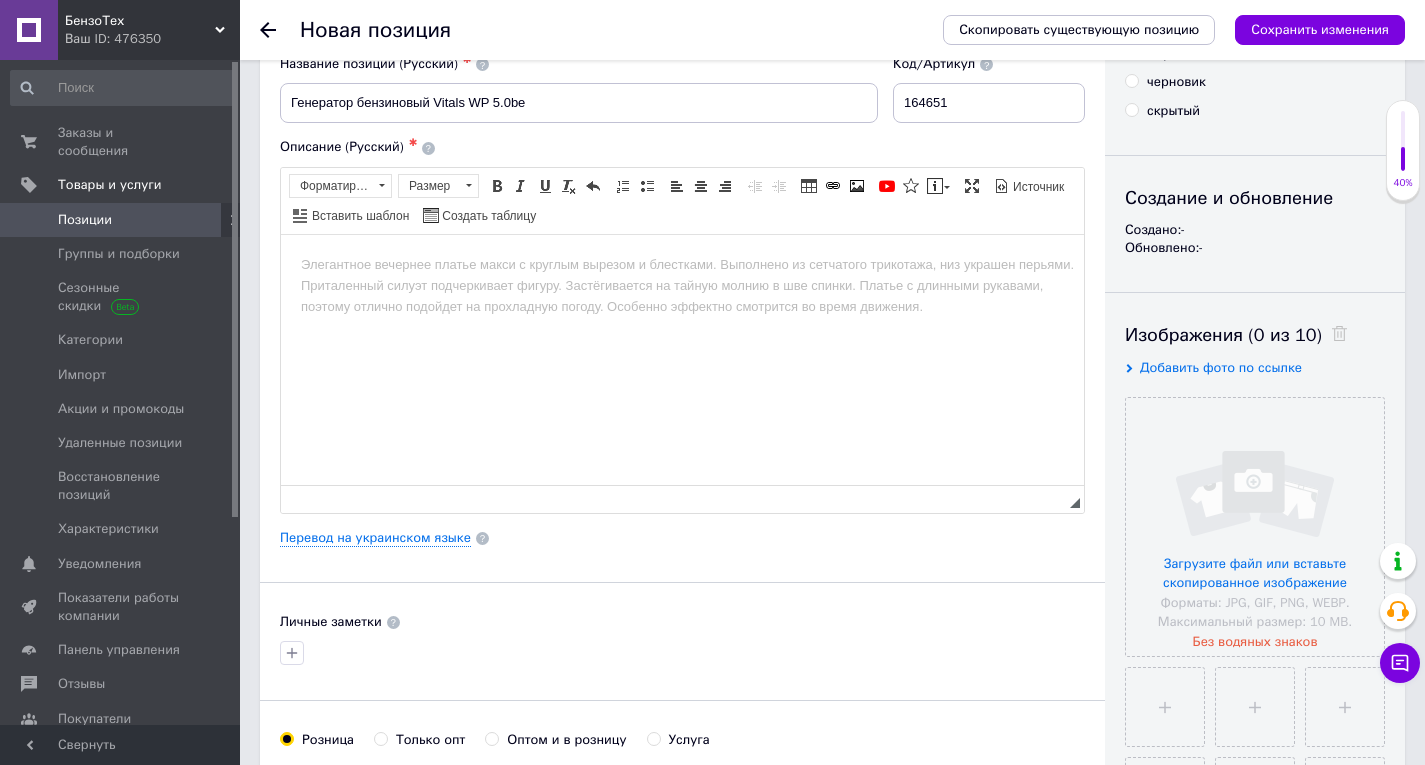 click at bounding box center [682, 264] 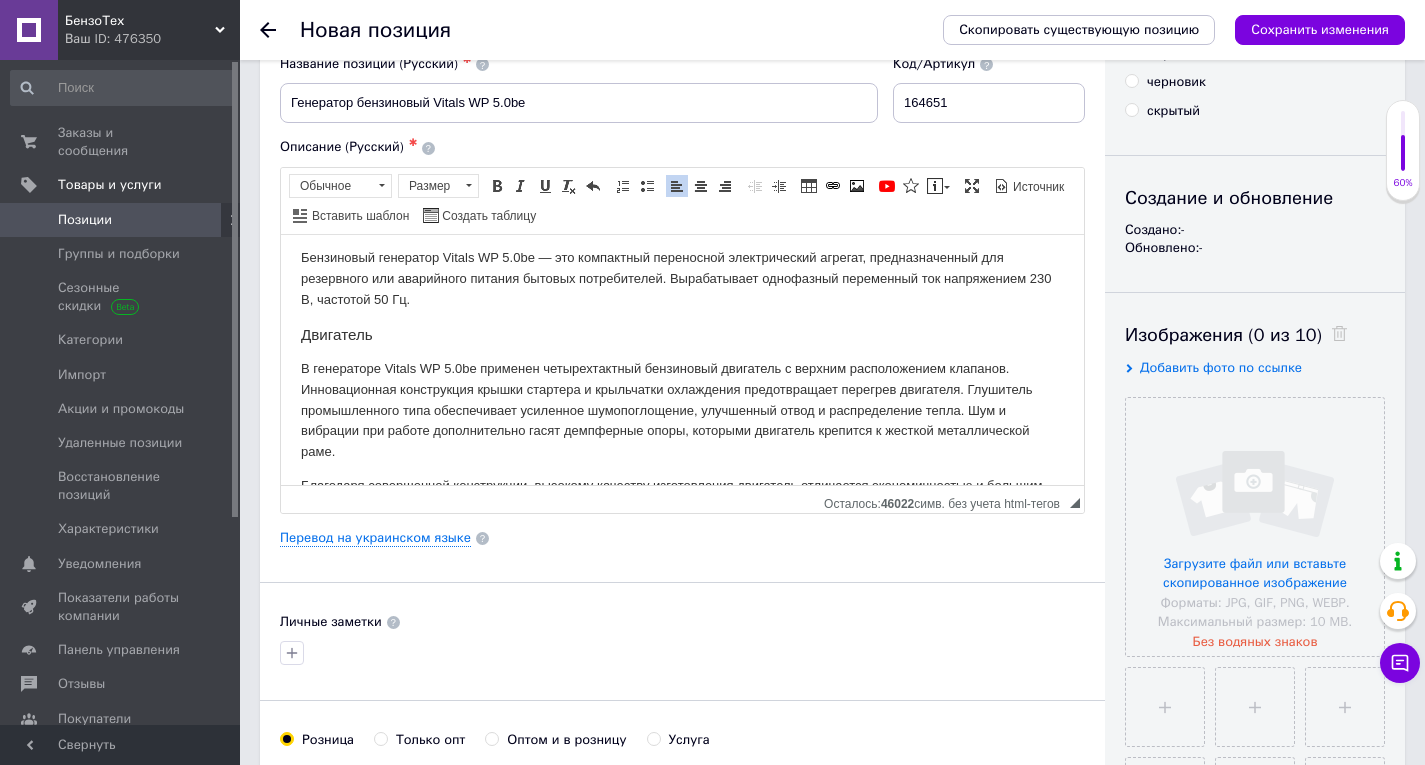 scroll, scrollTop: 0, scrollLeft: 0, axis: both 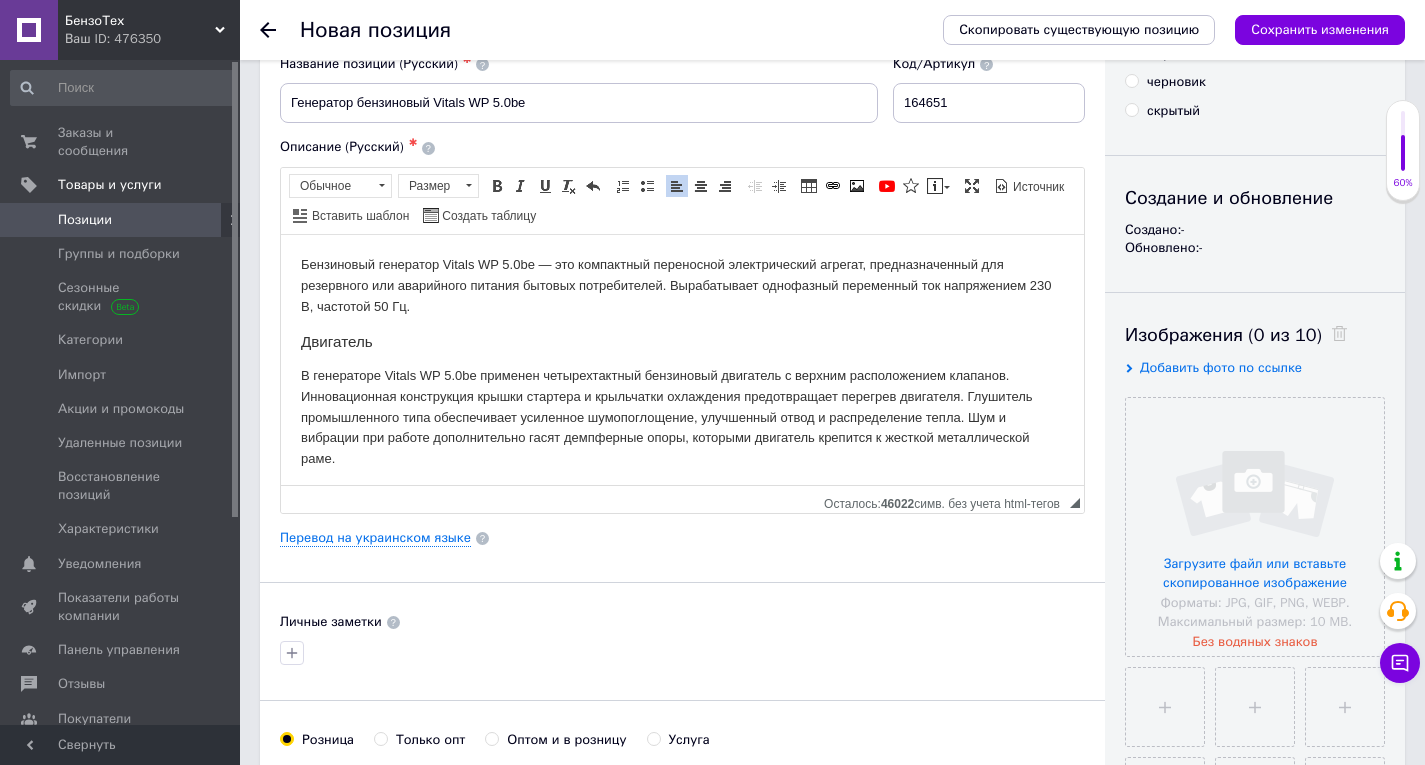 click on "Бензиновый генератор Vitals WP 5.0be — это компактный переносной электрический агрегат, предназначенный для резервного или аварийного питания бытовых потребителей. Вырабатывает однофазный переменный ток напряжением 230 В, частотой 50 Гц." at bounding box center [682, 285] 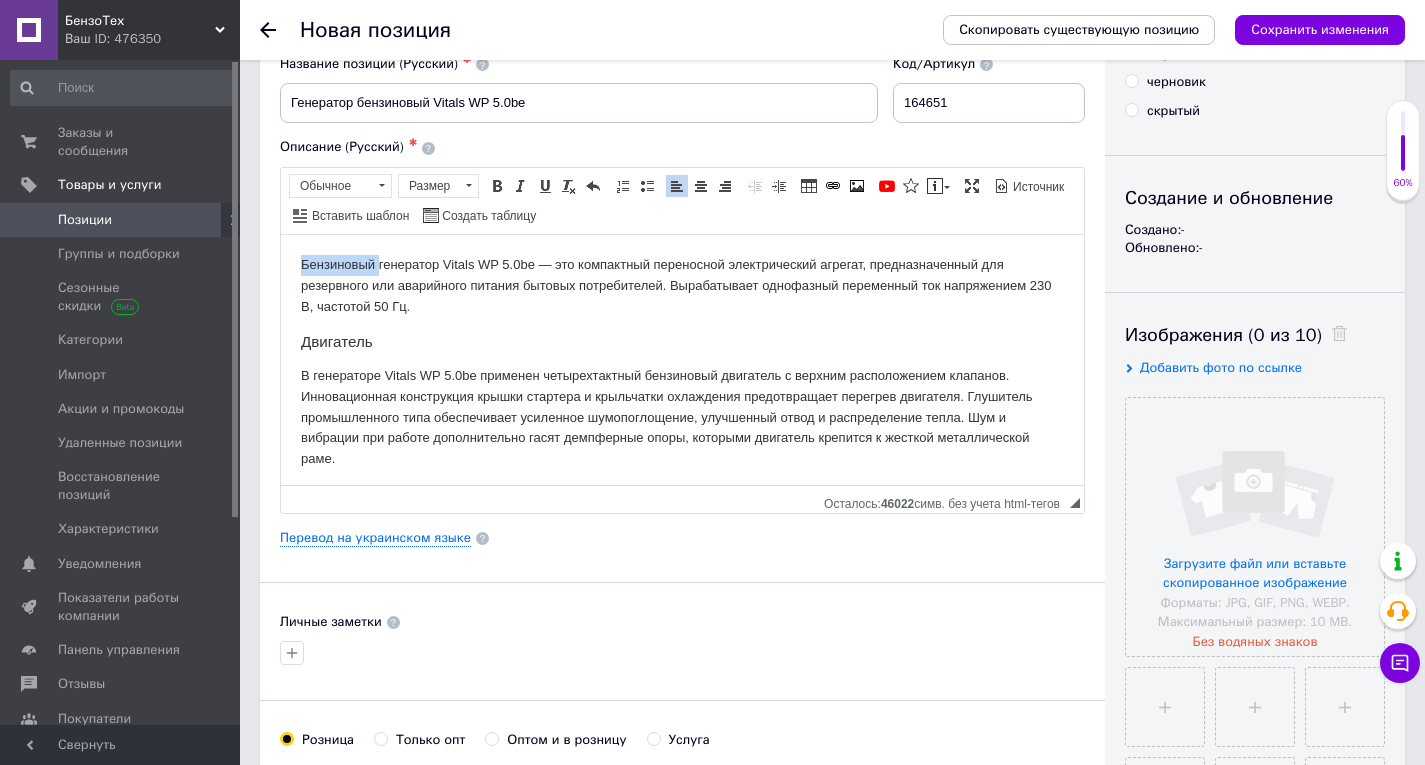 click on "Бензиновый генератор Vitals WP 5.0be — это компактный переносной электрический агрегат, предназначенный для резервного или аварийного питания бытовых потребителей. Вырабатывает однофазный переменный ток напряжением 230 В, частотой 50 Гц." at bounding box center (682, 285) 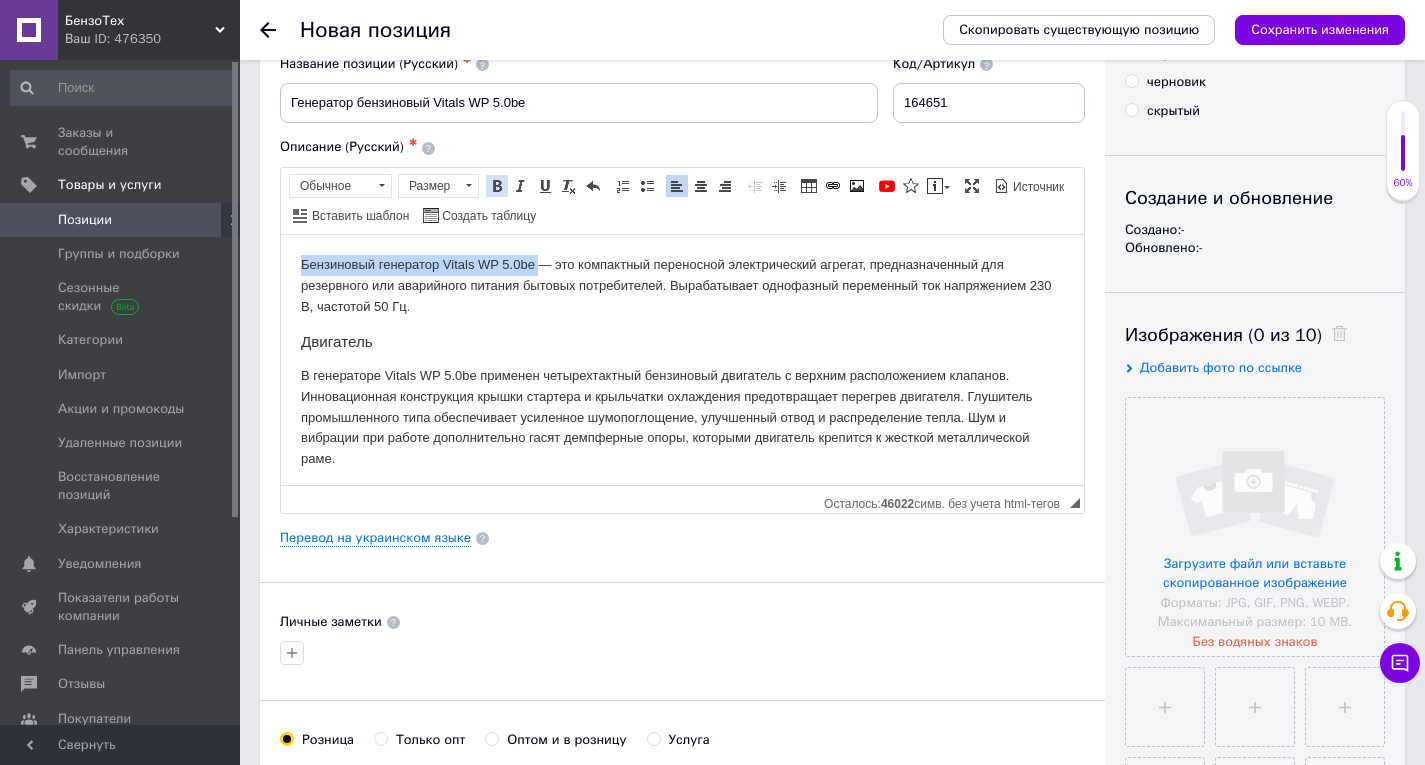 click at bounding box center (497, 186) 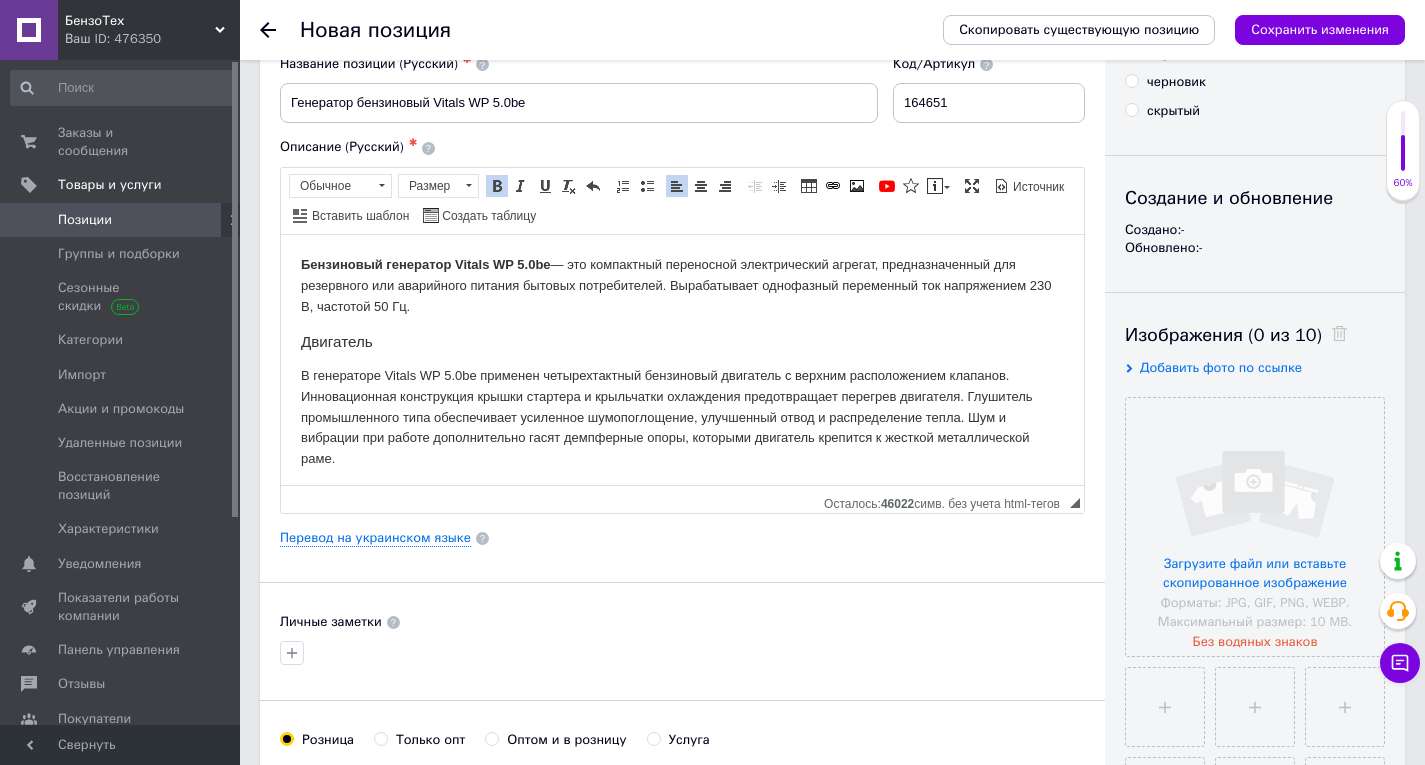 click on "Бензиновый генератор Vitals WP 5.0be  — это компактный переносной электрический агрегат, предназначенный для резервного или аварийного питания бытовых потребителей. Вырабатывает однофазный переменный ток напряжением 230 В, частотой 50 Гц. Двигатель Благодаря совершенной конструкции, высокому качеству изготовления двигатель отличается экономичностью и большим ресурсом наработки на отказ. Минимальный расход топлива на выработку 1 кВт∙ч электроэнергии составляет 360 г. Электростартер Защита от низкого уровня масла Экономичность Мини-контроллер 5 в 1" at bounding box center [682, 970] 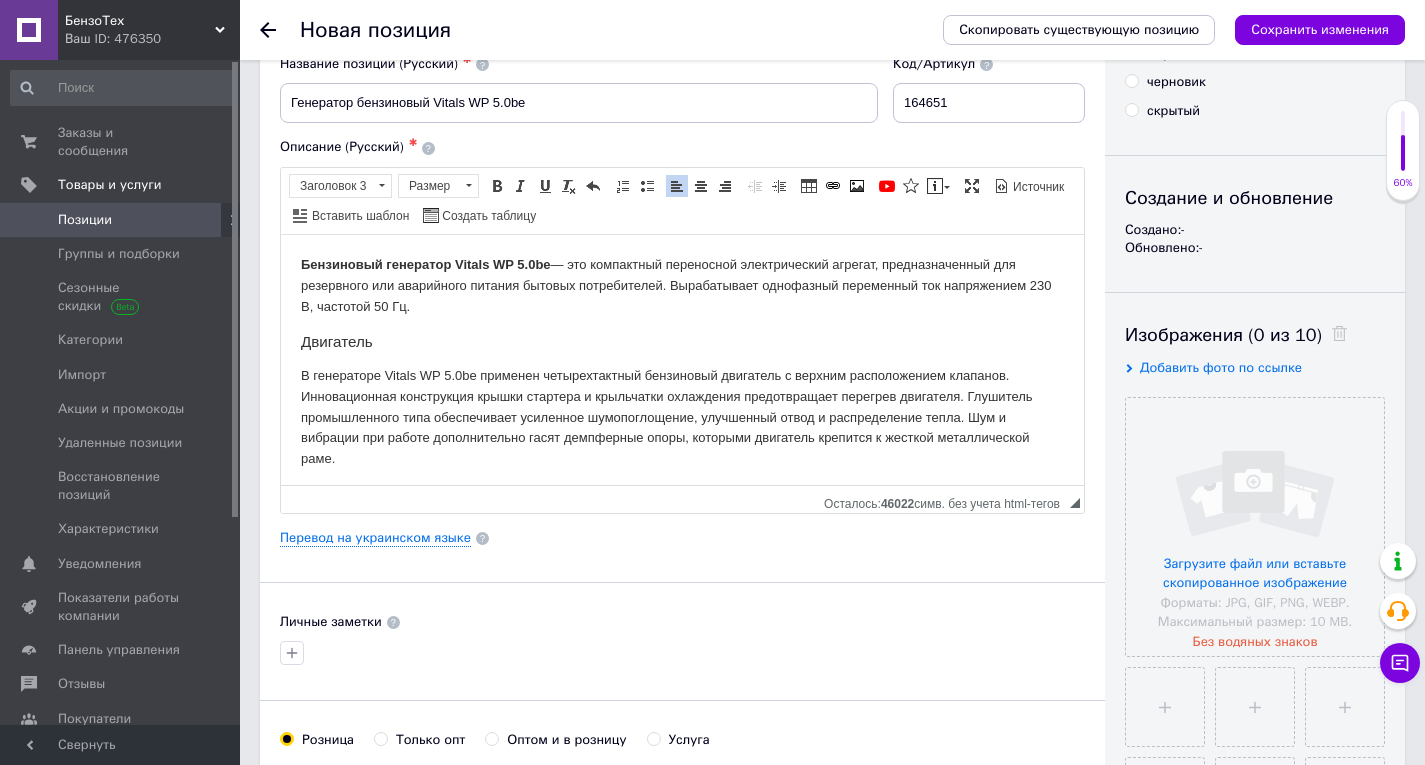 click on "Двигатель" at bounding box center [682, 341] 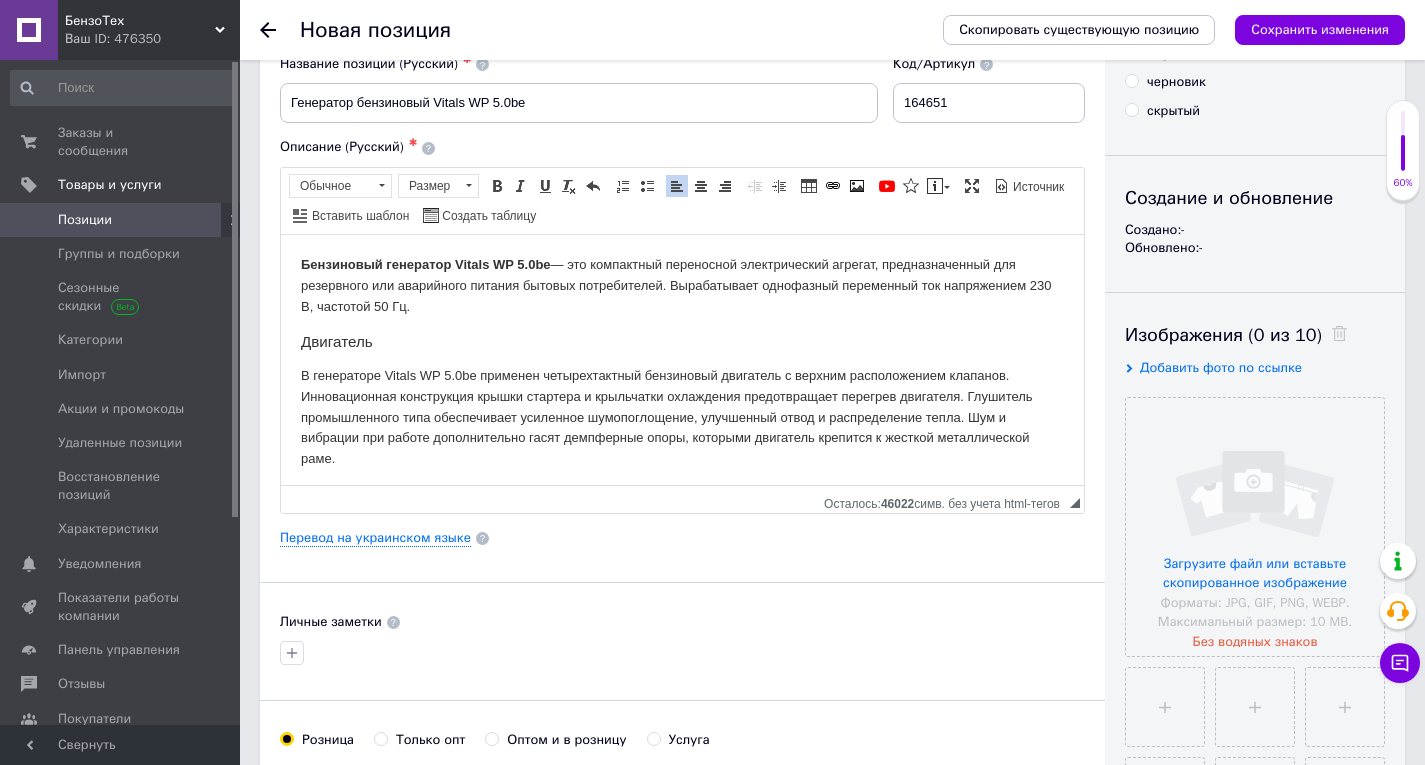 click on "Бензиновый генератор Vitals WP 5.0be  — это компактный переносной электрический агрегат, предназначенный для резервного или аварийного питания бытовых потребителей. Вырабатывает однофазный переменный ток напряжением 230 В, частотой 50 Гц. Двигатель Благодаря совершенной конструкции, высокому качеству изготовления двигатель отличается экономичностью и большим ресурсом наработки на отказ. Минимальный расход топлива на выработку 1 кВт∙ч электроэнергии составляет 360 г. Электростартер Защита от низкого уровня масла Экономичность Мини-контроллер 5 в 1" at bounding box center (682, 970) 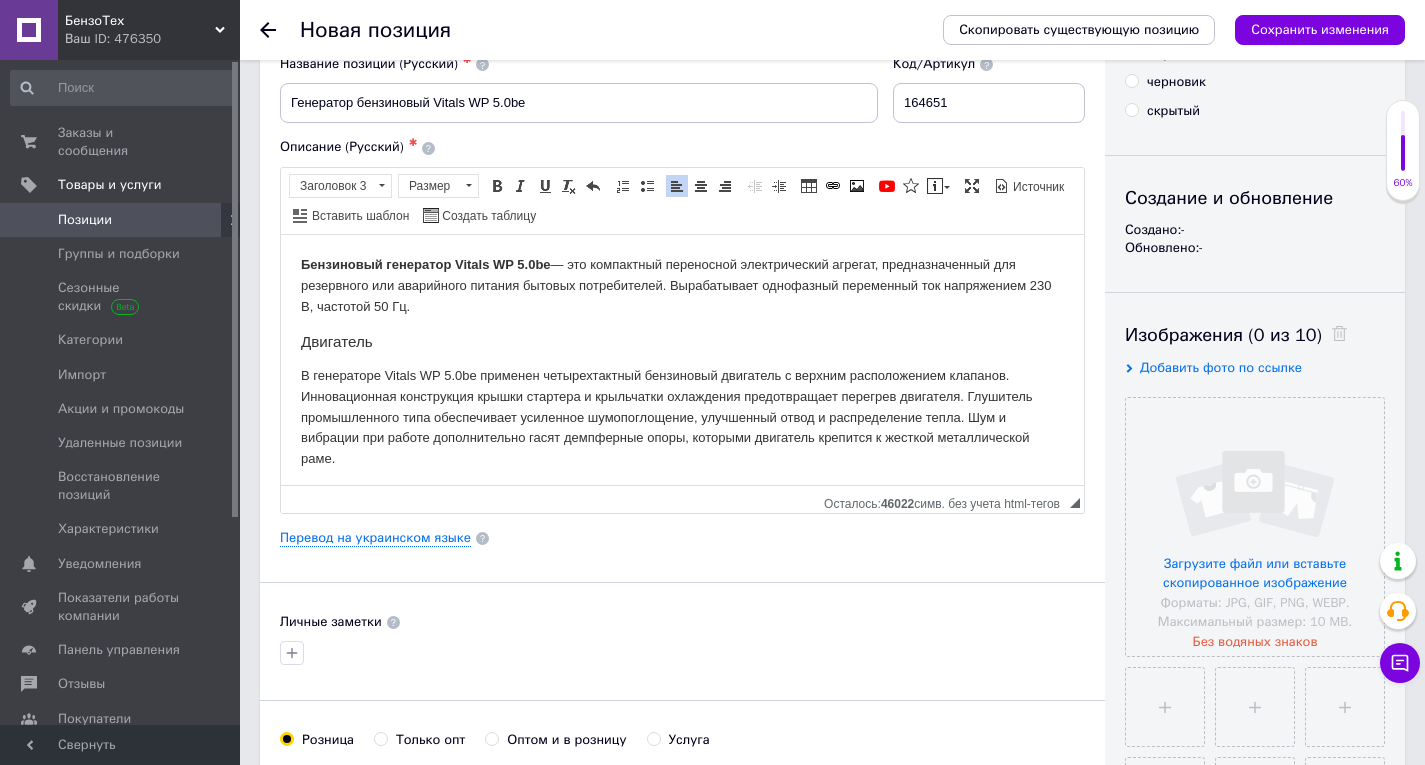 click on "Двигатель" at bounding box center (682, 341) 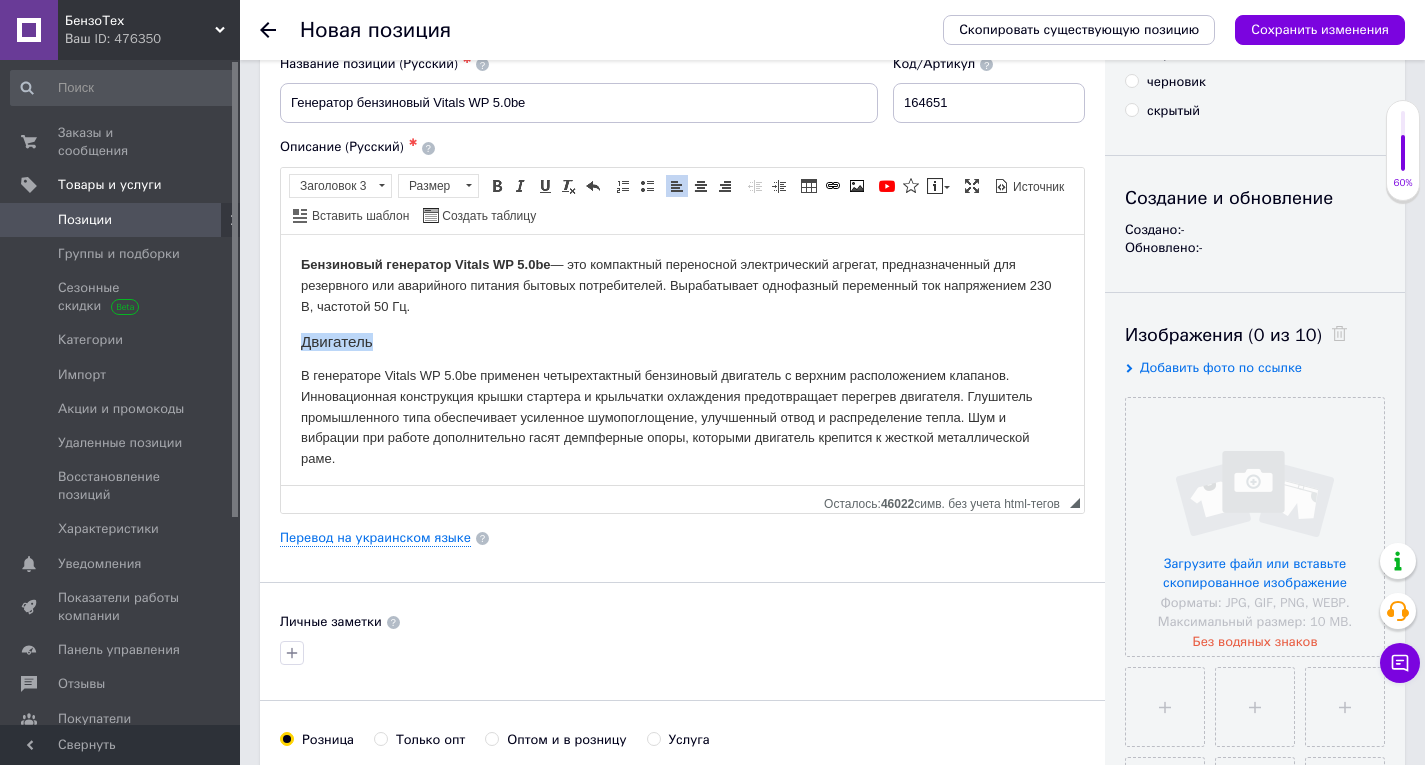 click on "Двигатель" at bounding box center (682, 341) 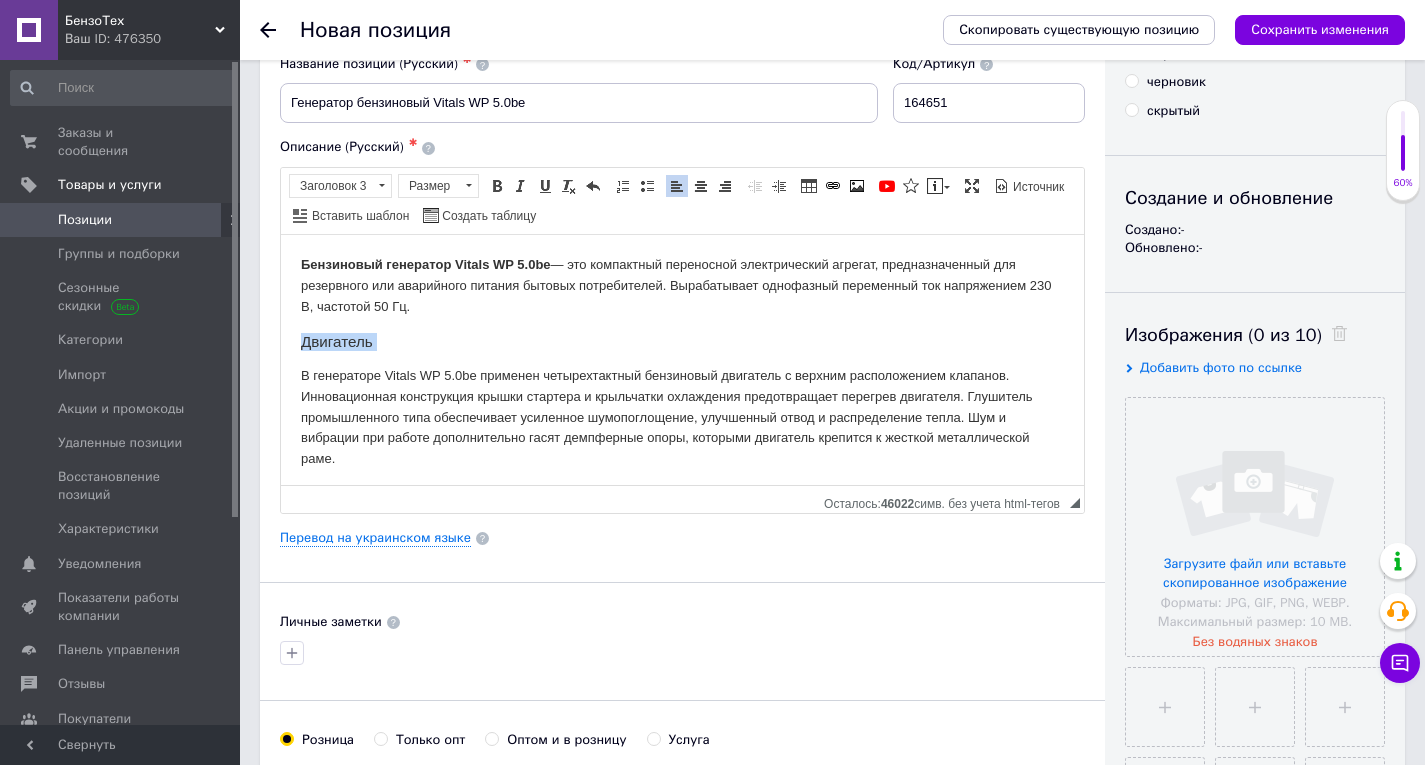click on "Двигатель" at bounding box center (682, 341) 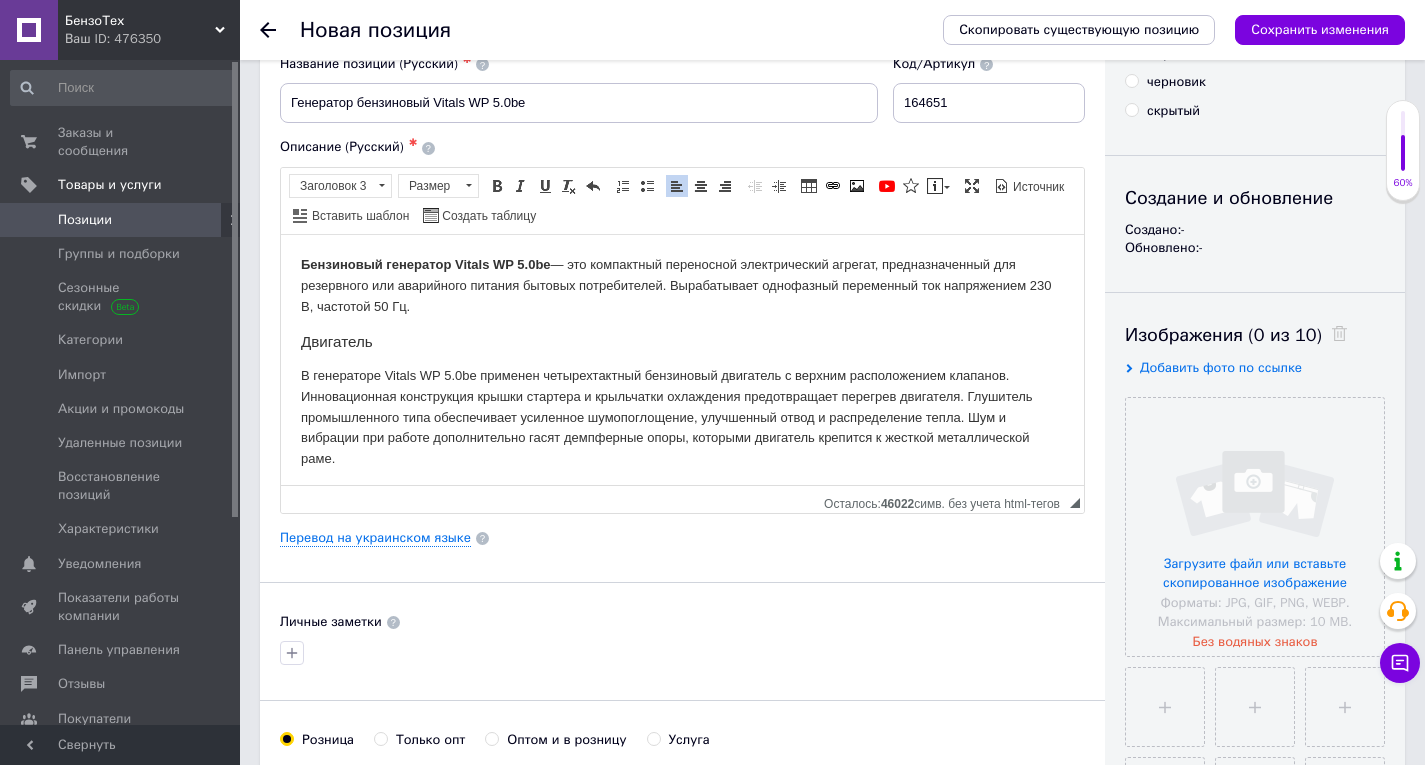 type 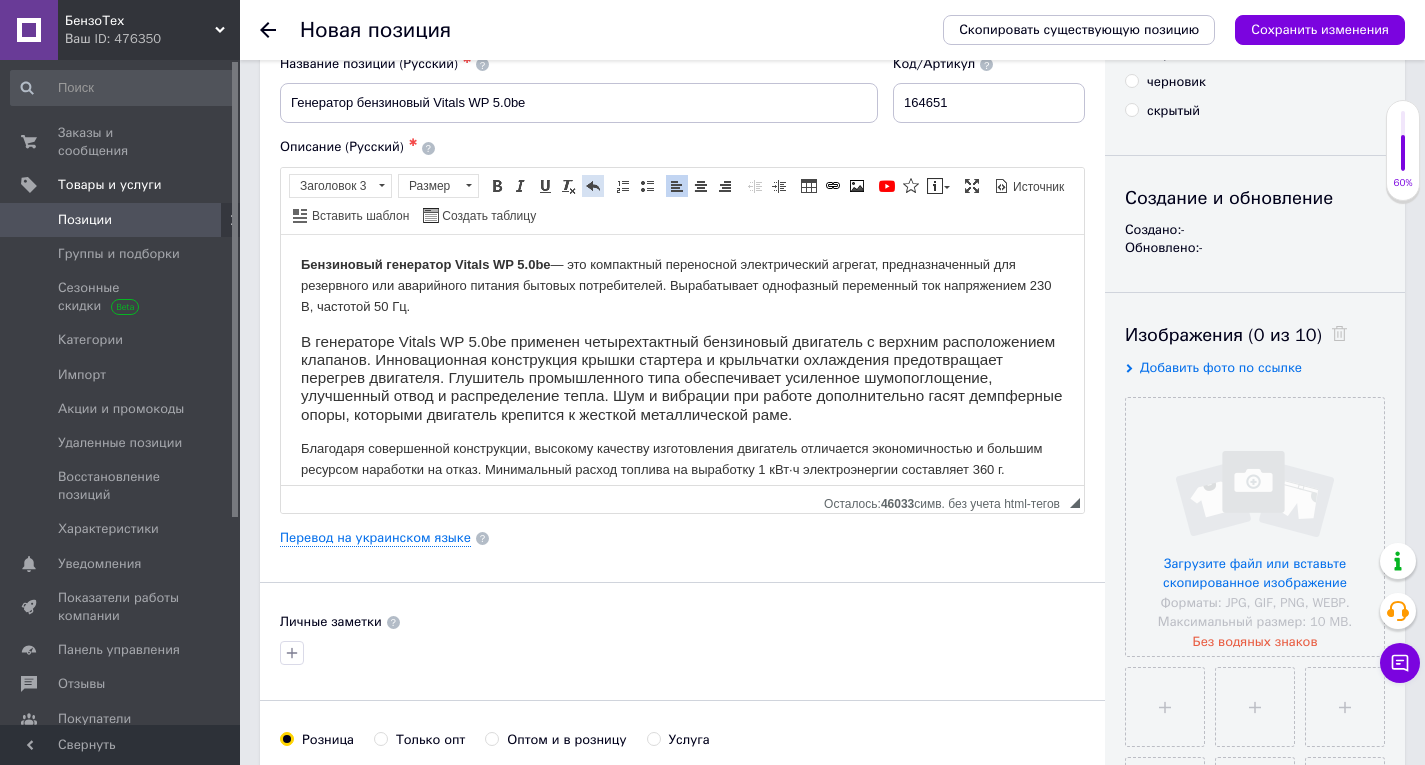 click at bounding box center [593, 186] 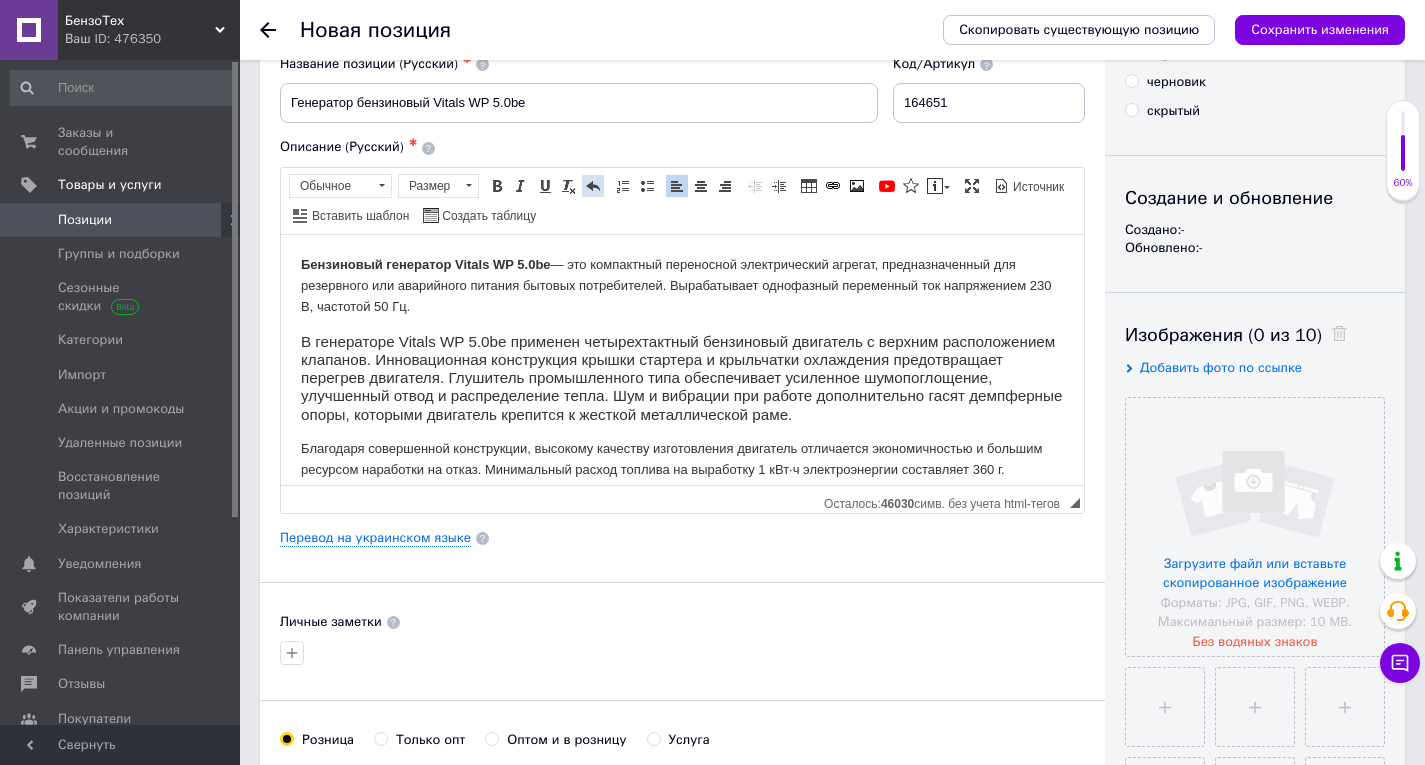 click at bounding box center (593, 186) 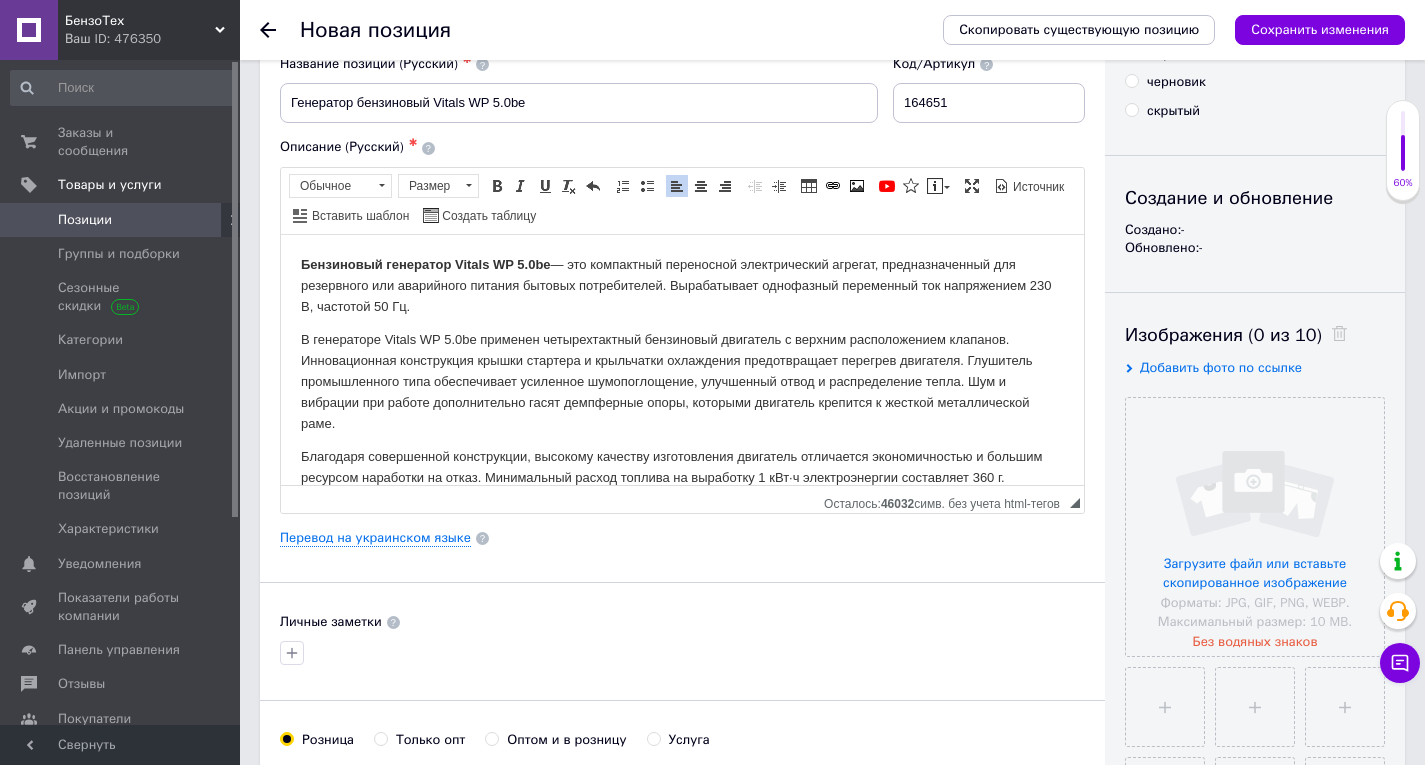 click on "В генераторе Vitals WP 5.0be применен четырехтактный бензиновый двигатель с верхним расположением клапанов. Инновационная конструкция крышки стартера и крыльчатки охлаждения предотвращает перегрев двигателя. Глушитель промышленного типа обеспечивает усиленное шумопоглощение, улучшенный отвод и распределение тепла. Шум и вибрации при работе дополнительно гасят демпферные опоры, которыми двигатель крепится к жесткой металлической раме." at bounding box center (682, 381) 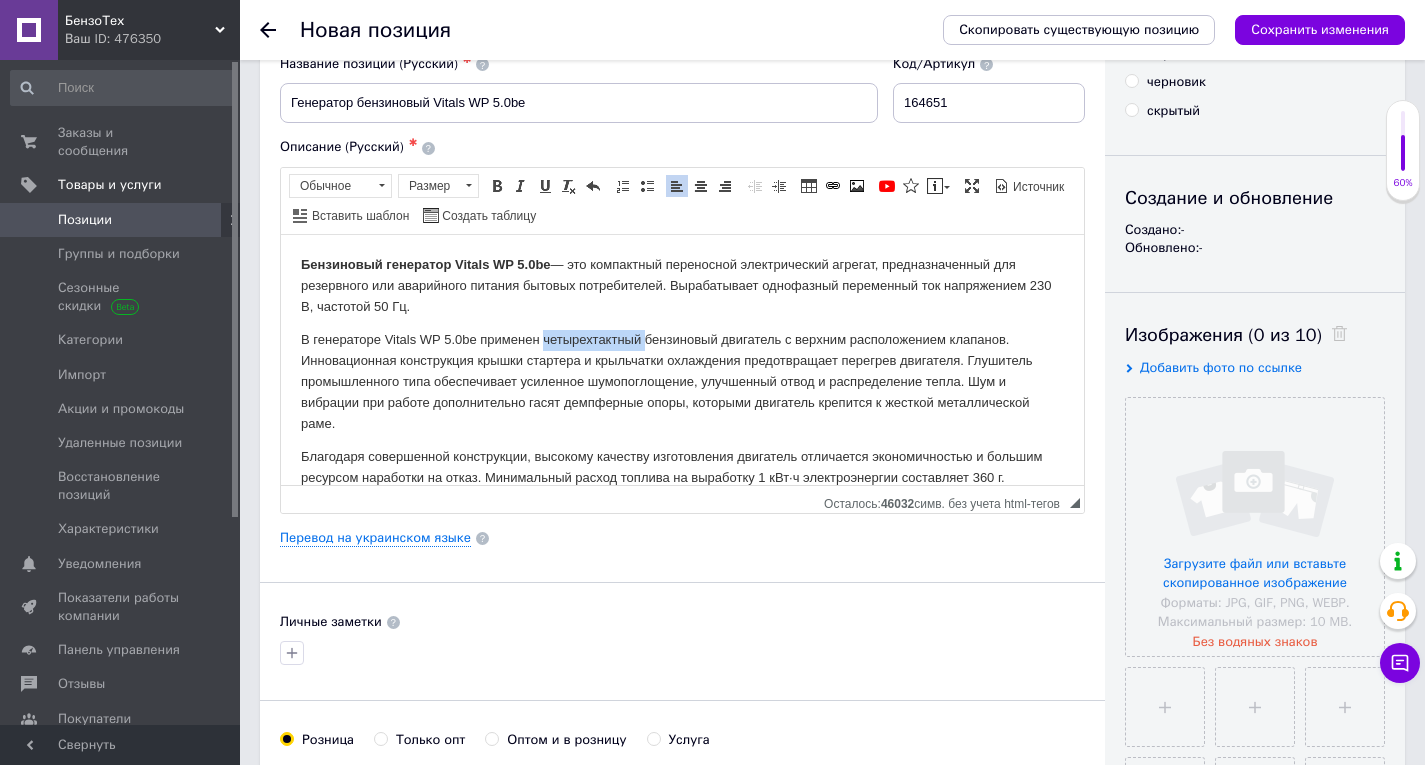 click on "В генераторе Vitals WP 5.0be применен четырехтактный бензиновый двигатель с верхним расположением клапанов. Инновационная конструкция крышки стартера и крыльчатки охлаждения предотвращает перегрев двигателя. Глушитель промышленного типа обеспечивает усиленное шумопоглощение, улучшенный отвод и распределение тепла. Шум и вибрации при работе дополнительно гасят демпферные опоры, которыми двигатель крепится к жесткой металлической раме." at bounding box center [682, 381] 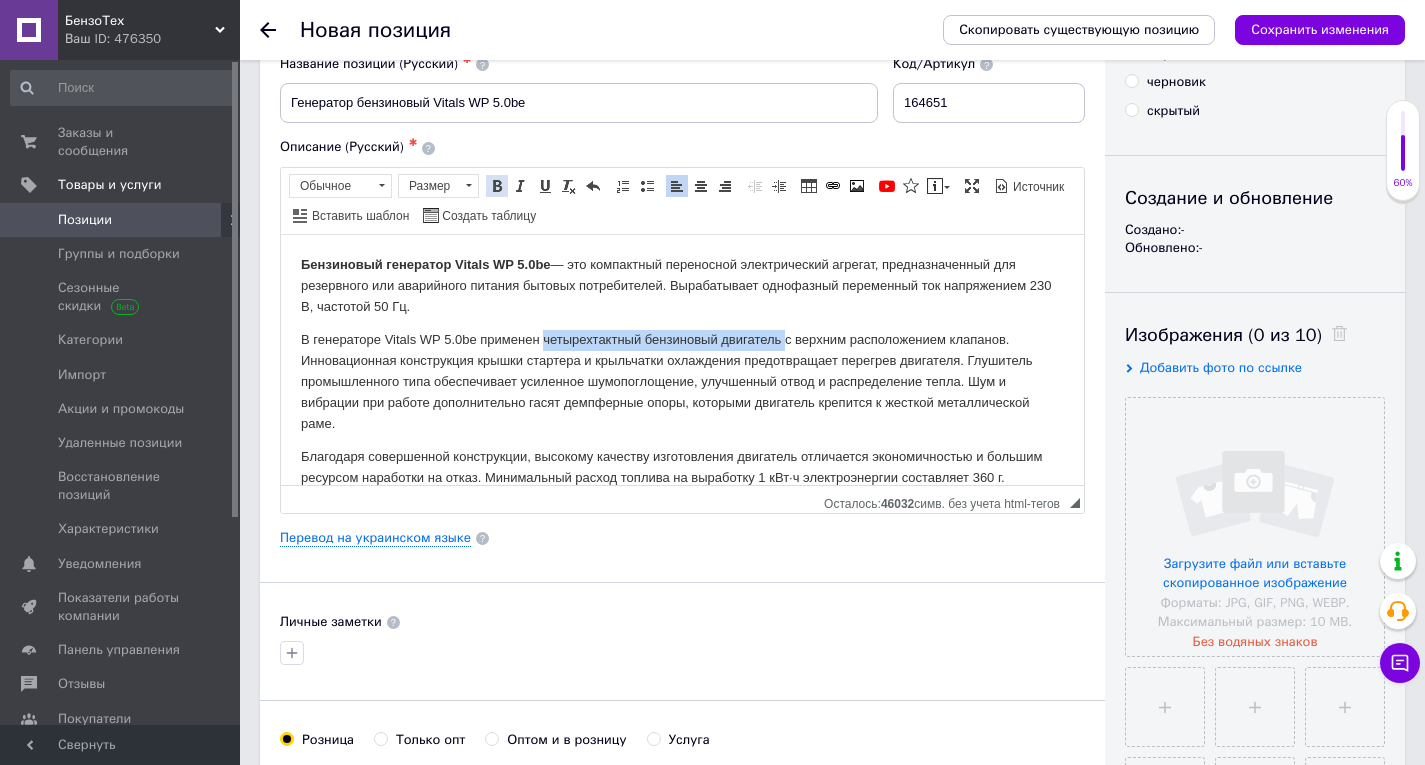 click at bounding box center [497, 186] 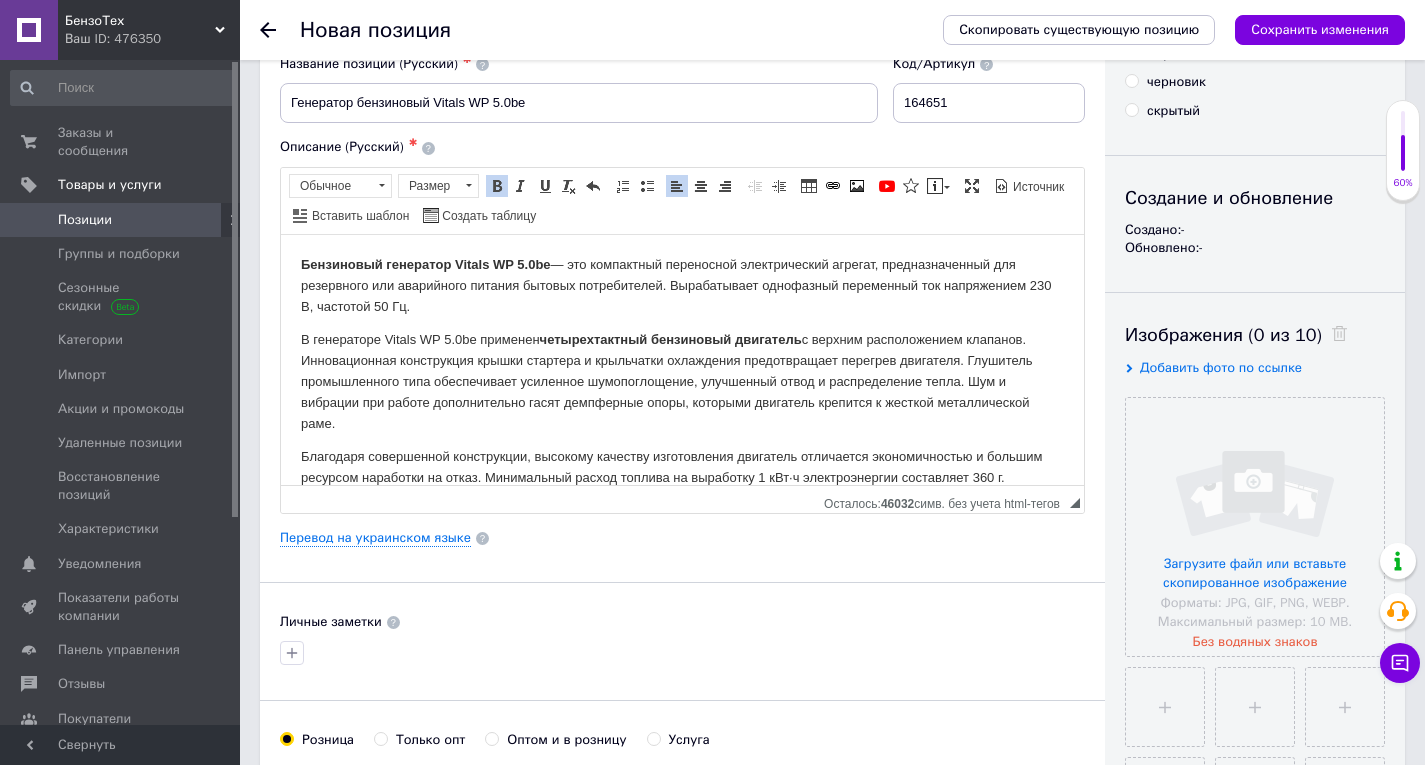 click on "В генераторе Vitals WP 5.0be применен  четырехтактный бензиновый двигатель  с верхним расположением клапанов. Инновационная конструкция крышки стартера и крыльчатки охлаждения предотвращает перегрев двигателя. Глушитель промышленного типа обеспечивает усиленное шумопоглощение, улучшенный отвод и распределение тепла. Шум и вибрации при работе дополнительно гасят демпферные опоры, которыми двигатель крепится к жесткой металлической раме." at bounding box center [682, 381] 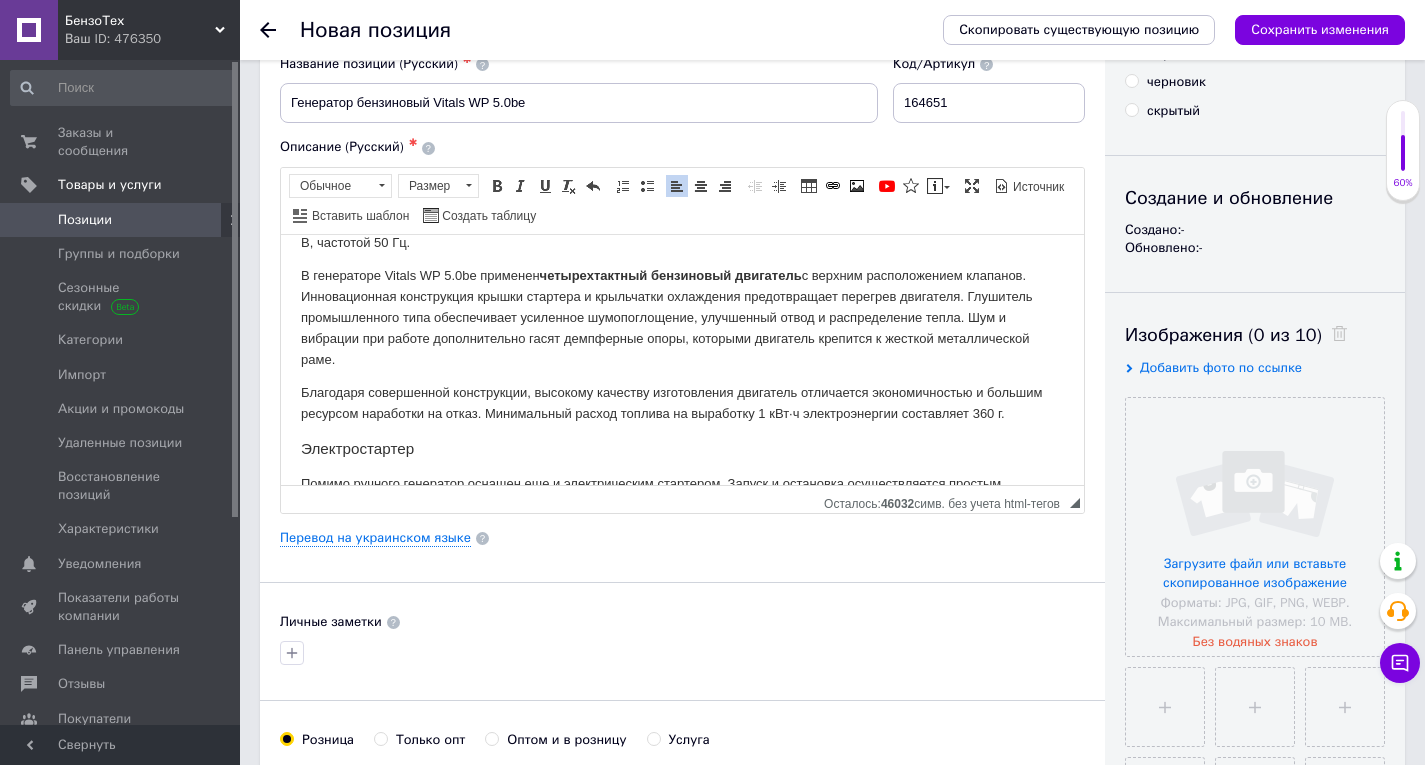 scroll, scrollTop: 100, scrollLeft: 0, axis: vertical 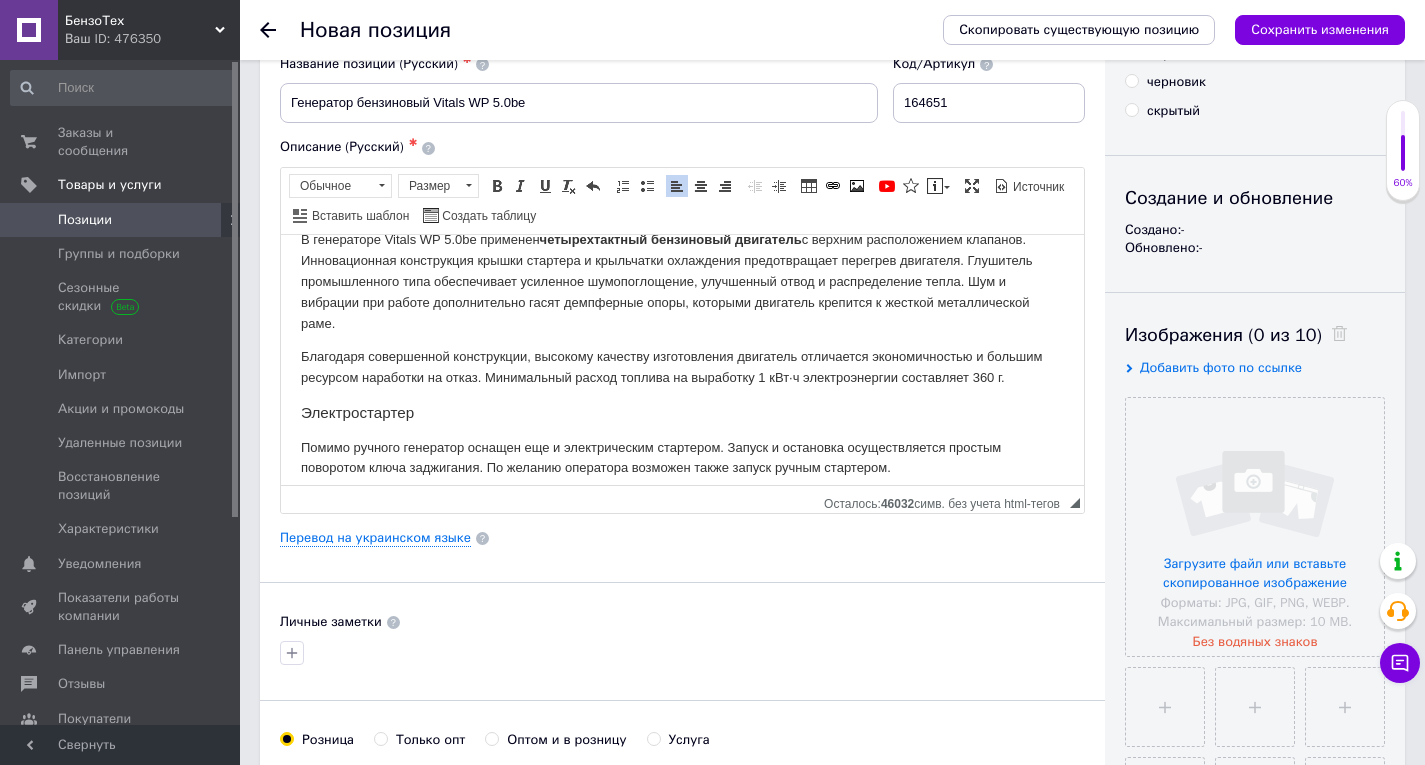 click on "Благодаря совершенной конструкции, высокому качеству изготовления двигатель отличается экономичностью и большим ресурсом наработки на отказ. Минимальный расход топлива на выработку 1 кВт∙ч электроэнергии составляет 360 г." at bounding box center [682, 367] 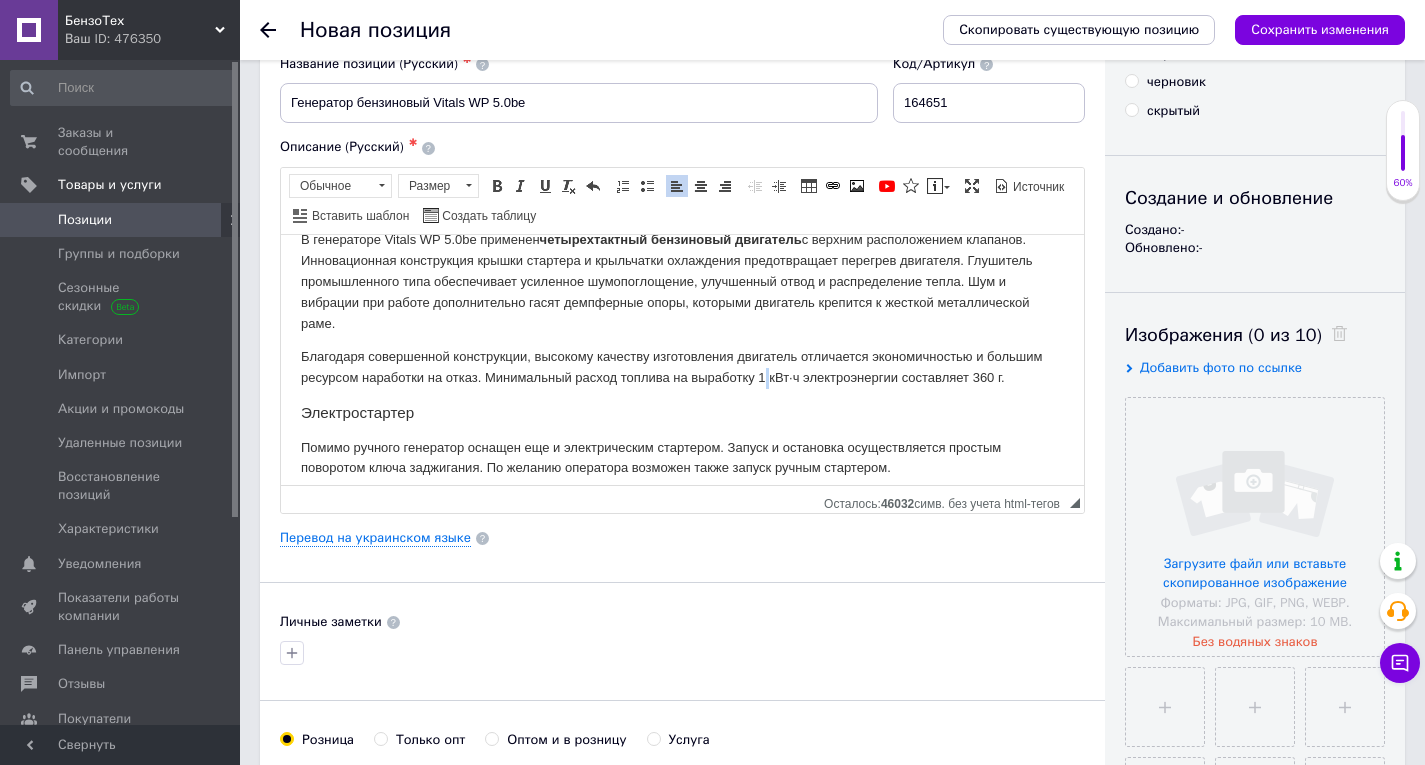click on "Благодаря совершенной конструкции, высокому качеству изготовления двигатель отличается экономичностью и большим ресурсом наработки на отказ. Минимальный расход топлива на выработку 1 кВт∙ч электроэнергии составляет 360 г." at bounding box center [682, 367] 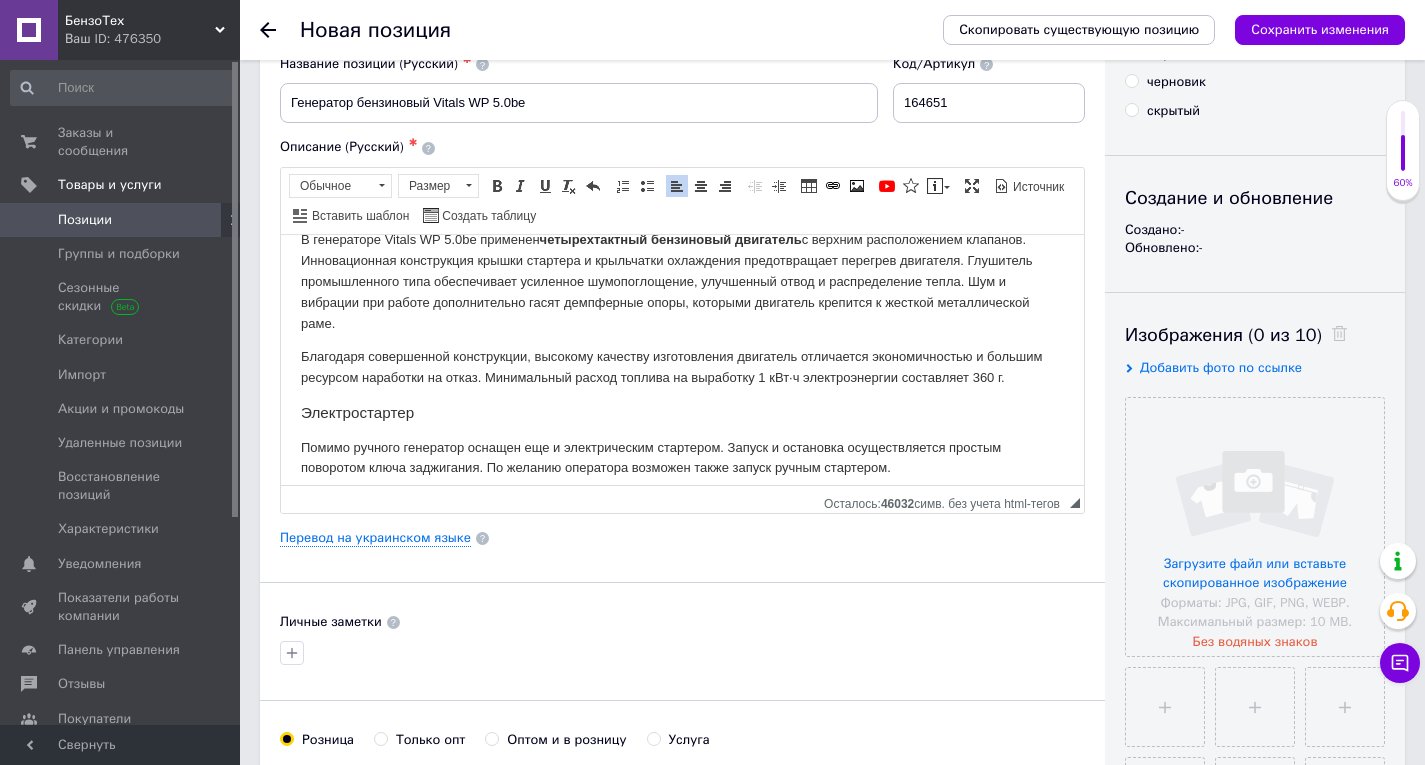 click on "Благодаря совершенной конструкции, высокому качеству изготовления двигатель отличается экономичностью и большим ресурсом наработки на отказ. Минимальный расход топлива на выработку 1 кВт∙ч электроэнергии составляет 360 г." at bounding box center (682, 367) 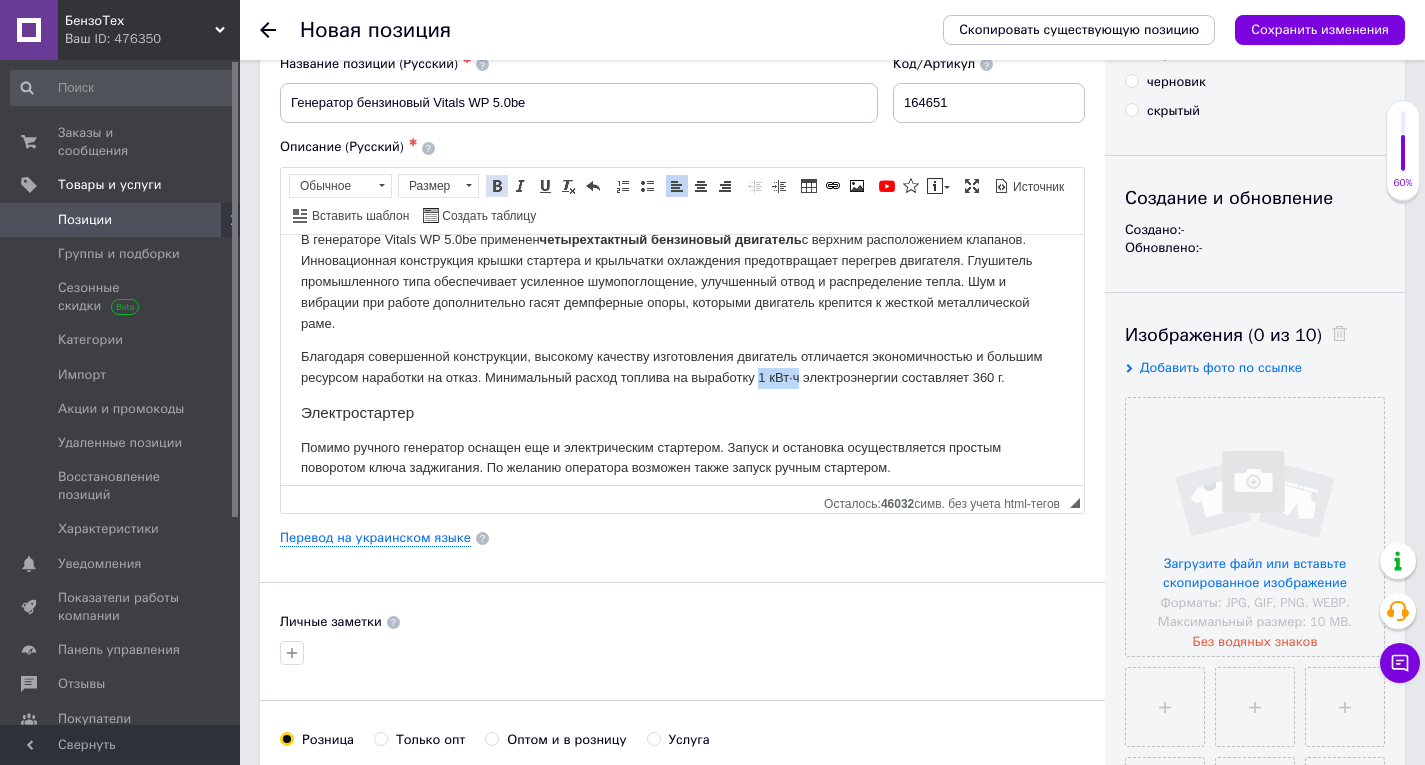 click on "Полужирный  Комбинация клавиш Ctrl+B" at bounding box center (497, 186) 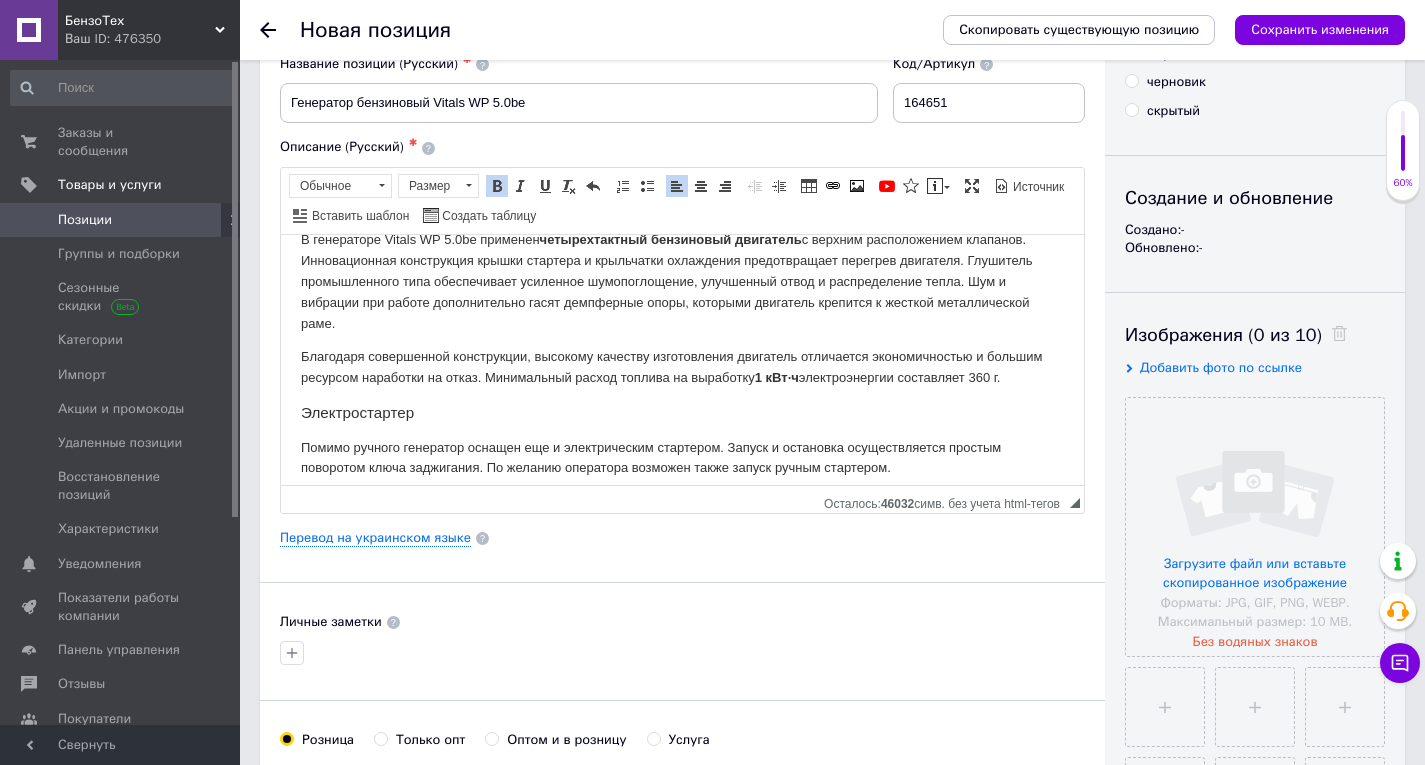 drag, startPoint x: 978, startPoint y: 371, endPoint x: 1007, endPoint y: 373, distance: 29.068884 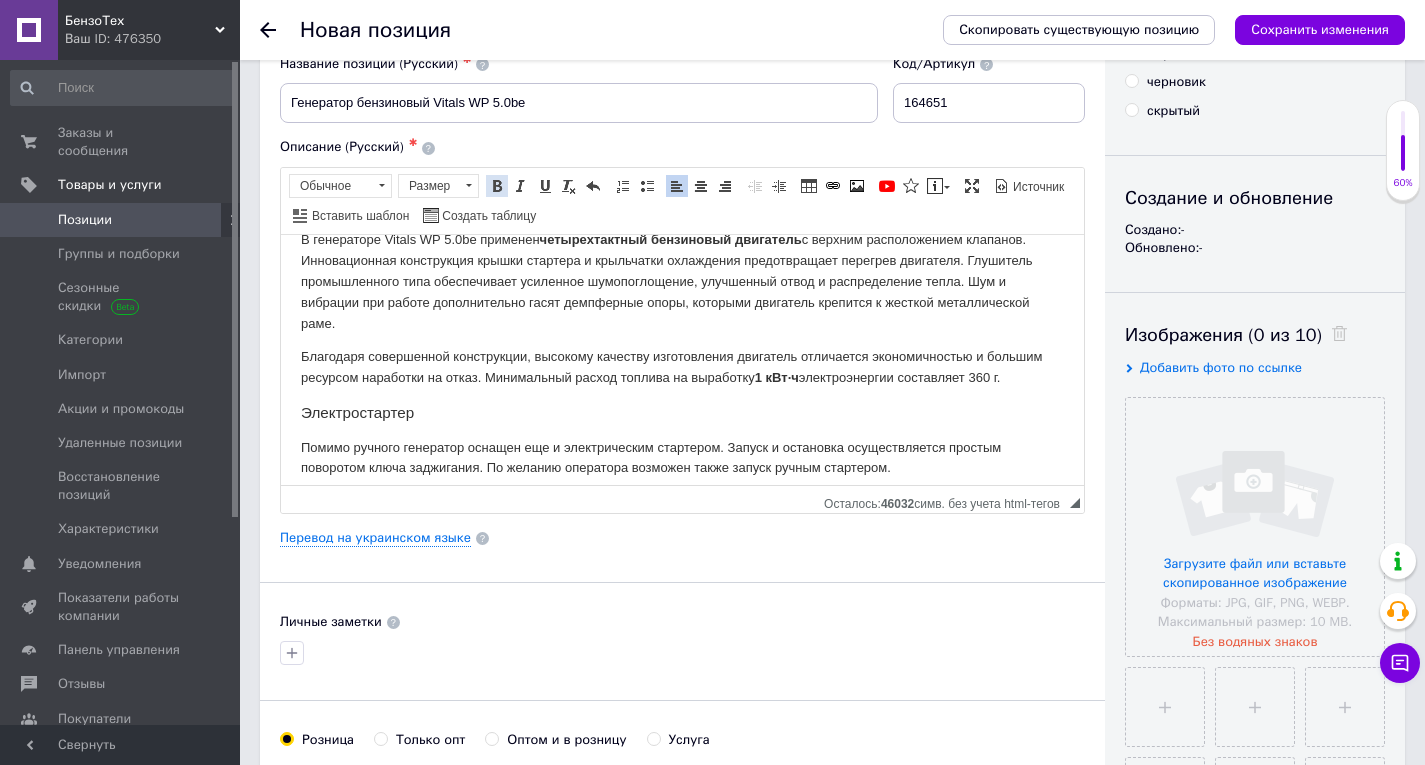 click at bounding box center [497, 186] 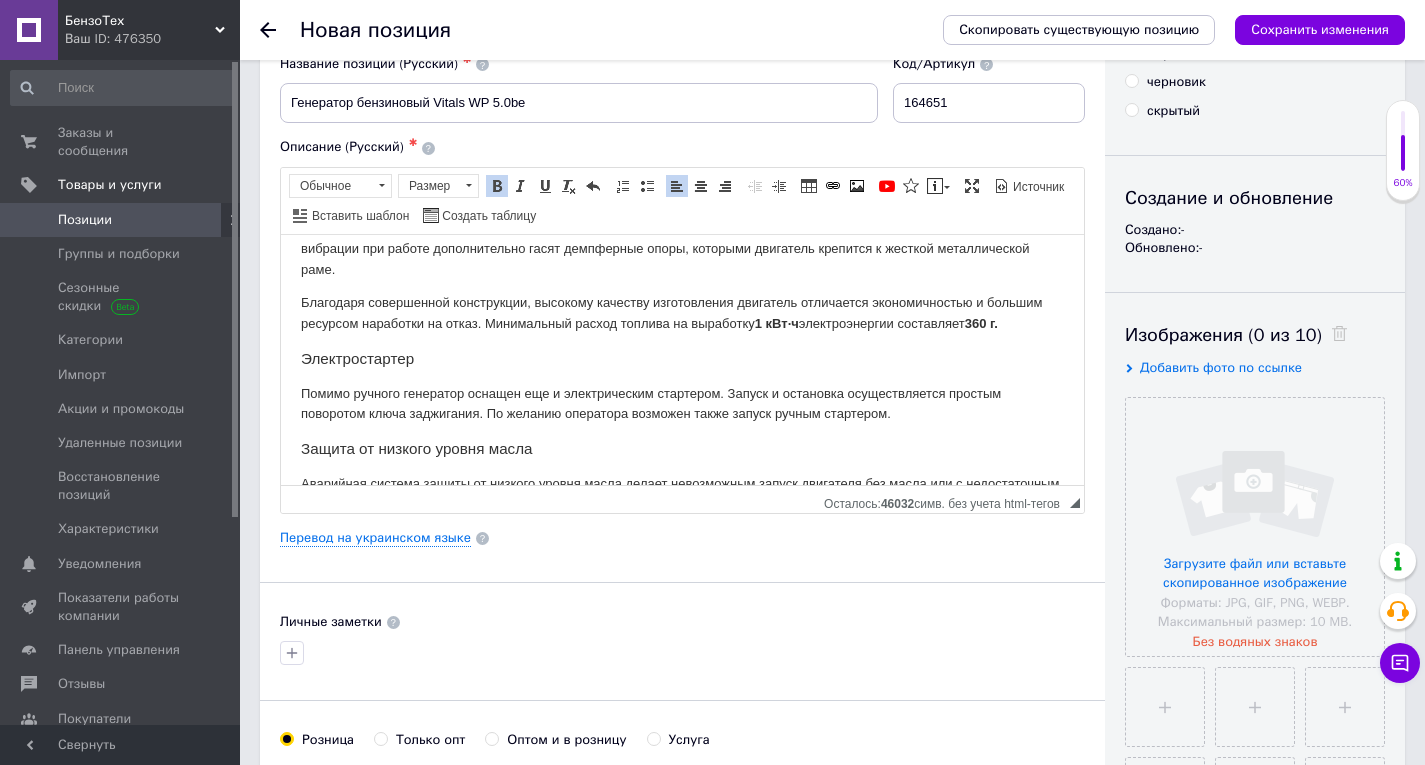 scroll, scrollTop: 200, scrollLeft: 0, axis: vertical 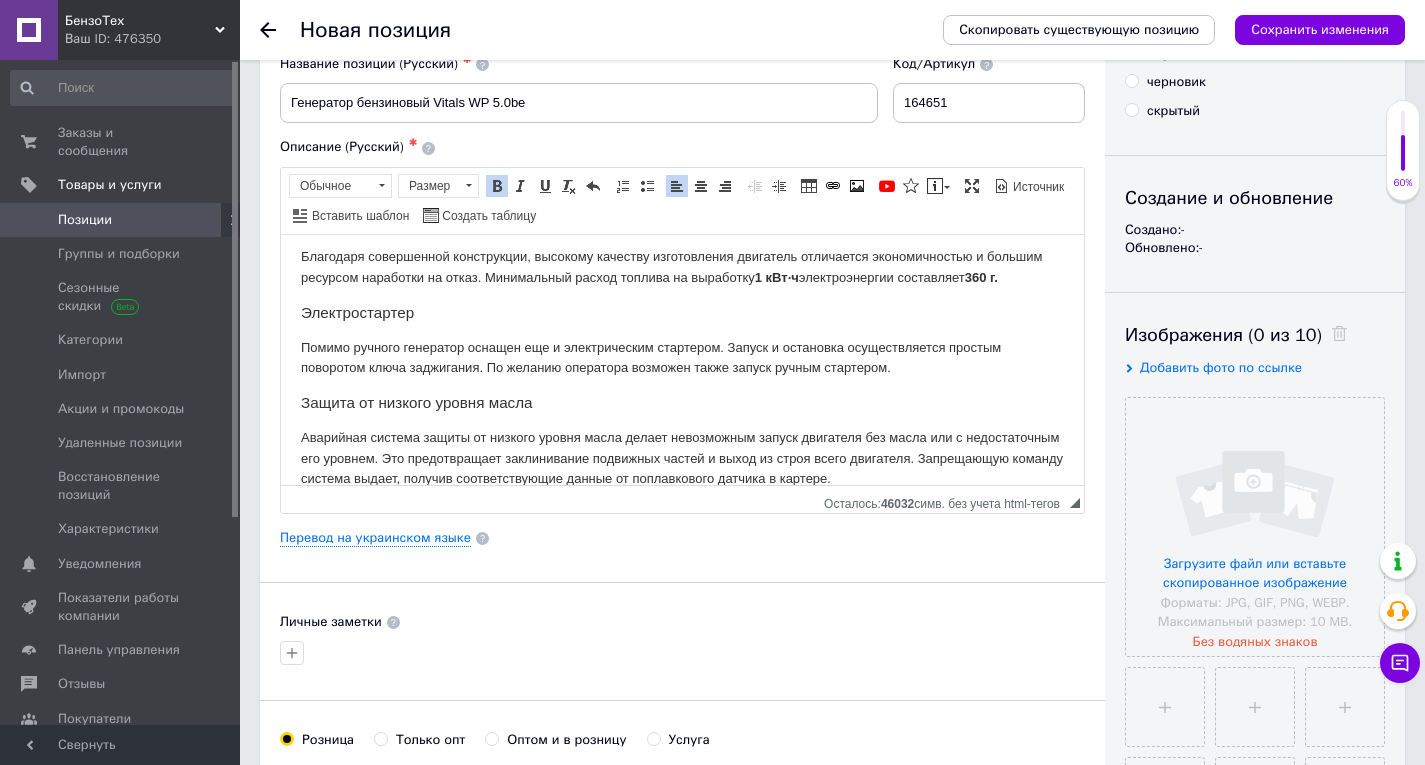 click on "Помимо ручного генератор оснащен еще и электрическим стартером. Запуск и остановка осуществляется простым поворотом ключа заджигания. По желанию оператора возможен также запуск ручным стартером." at bounding box center (682, 358) 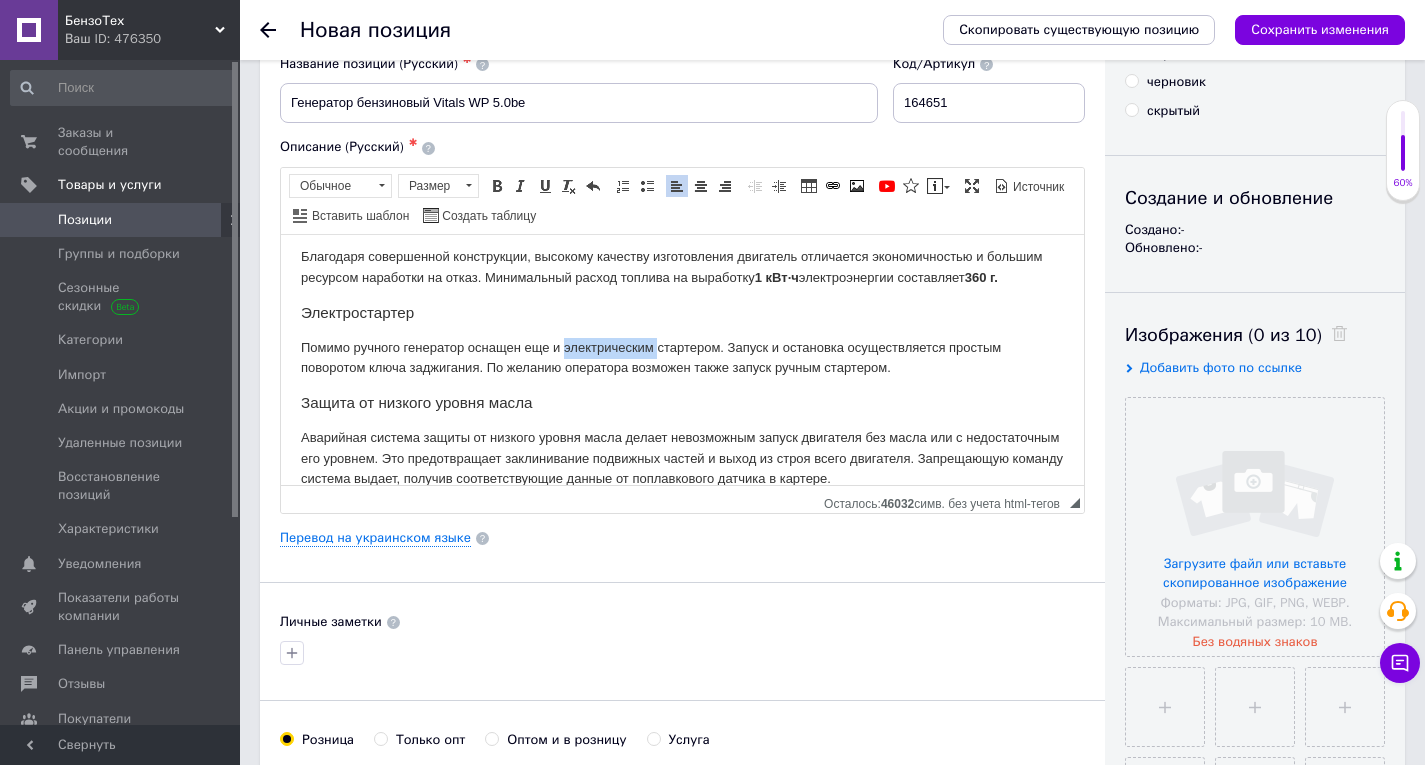 click on "Помимо ручного генератор оснащен еще и электрическим стартером. Запуск и остановка осуществляется простым поворотом ключа заджигания. По желанию оператора возможен также запуск ручным стартером." at bounding box center (682, 358) 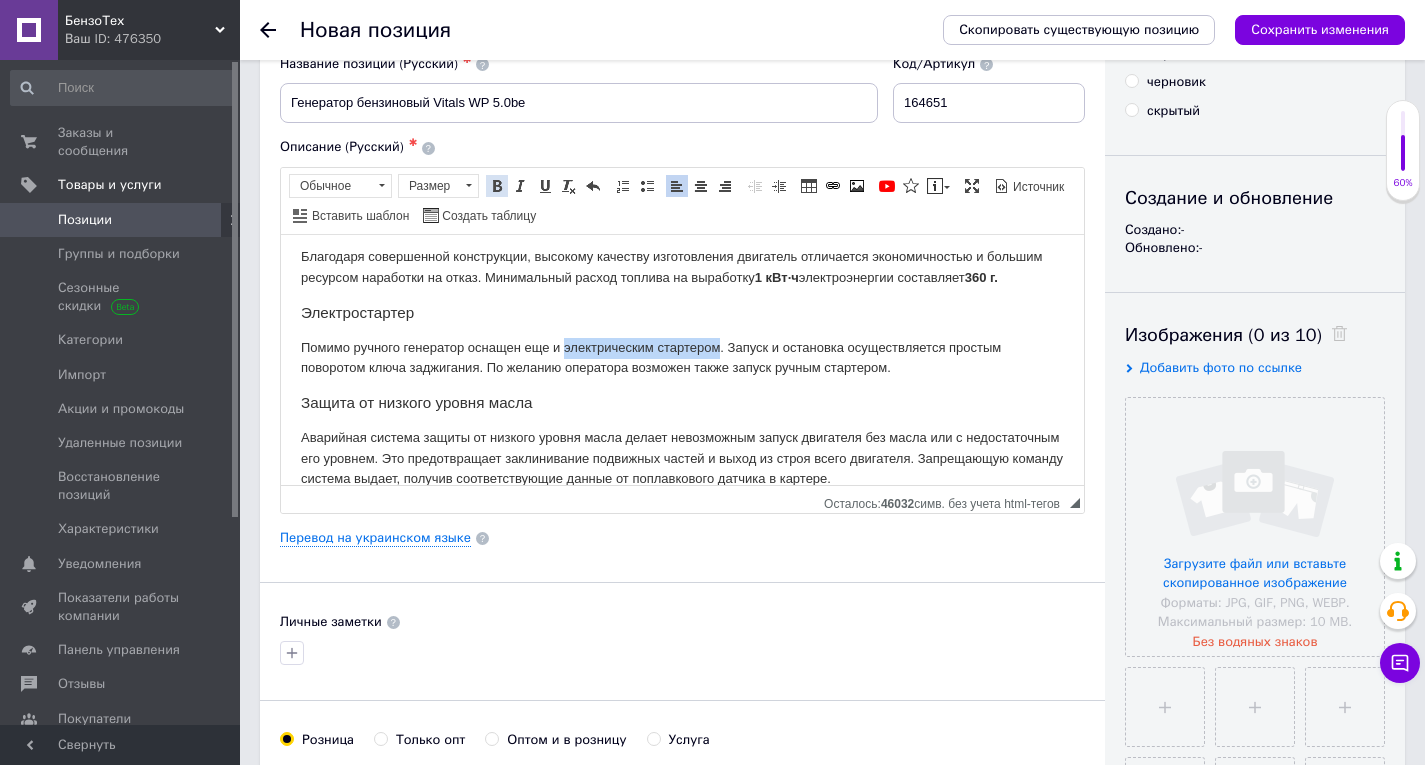 click on "Полужирный  Комбинация клавиш Ctrl+B" at bounding box center (497, 186) 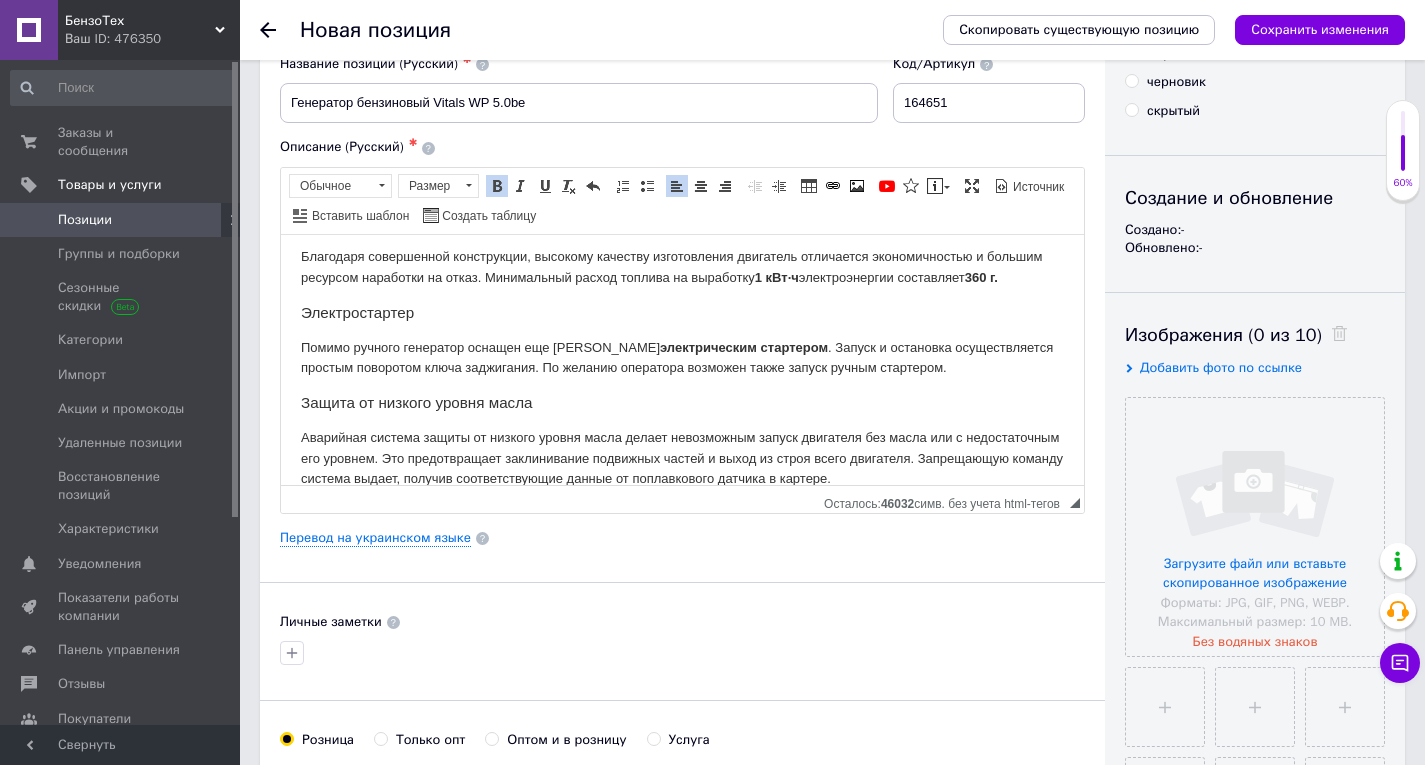 click on "Электростартер" at bounding box center [682, 312] 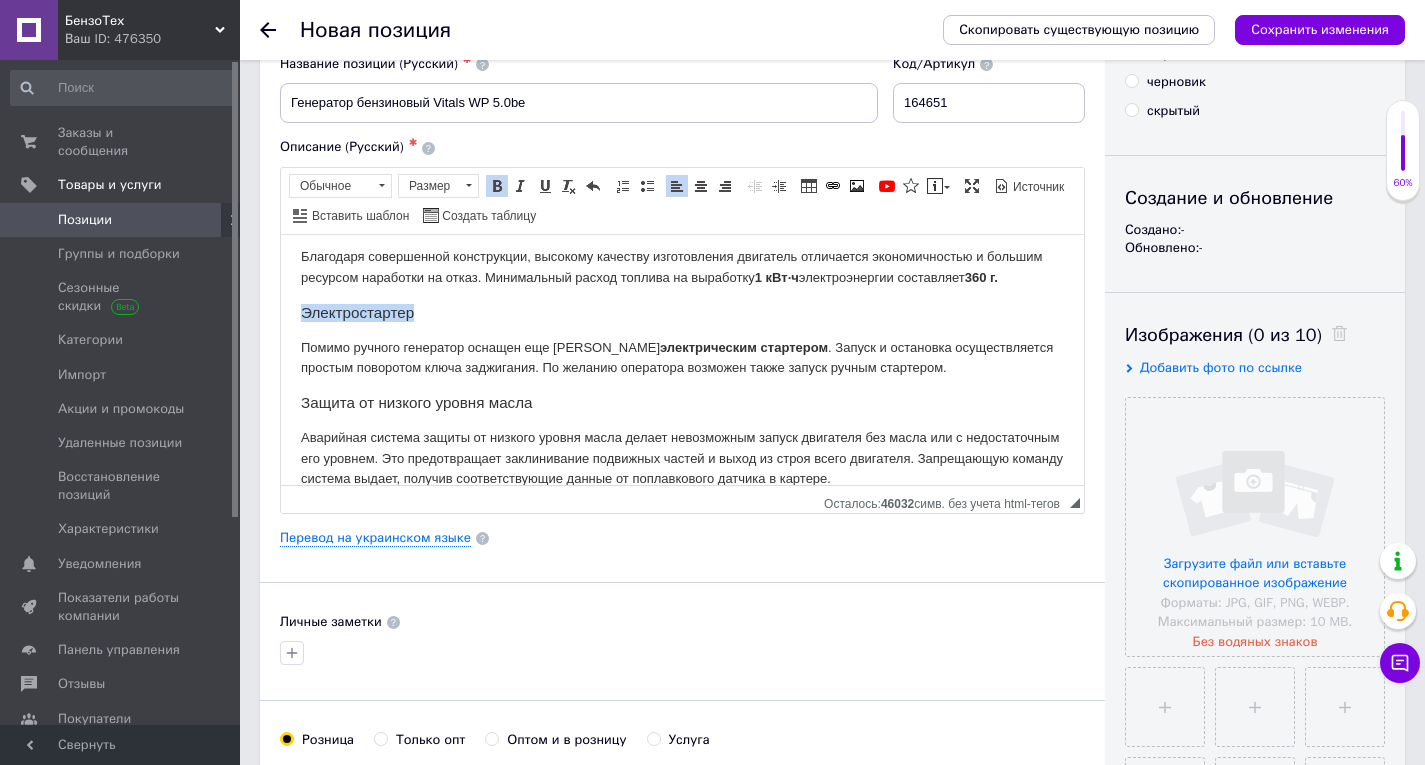 click on "Электростартер" at bounding box center (682, 312) 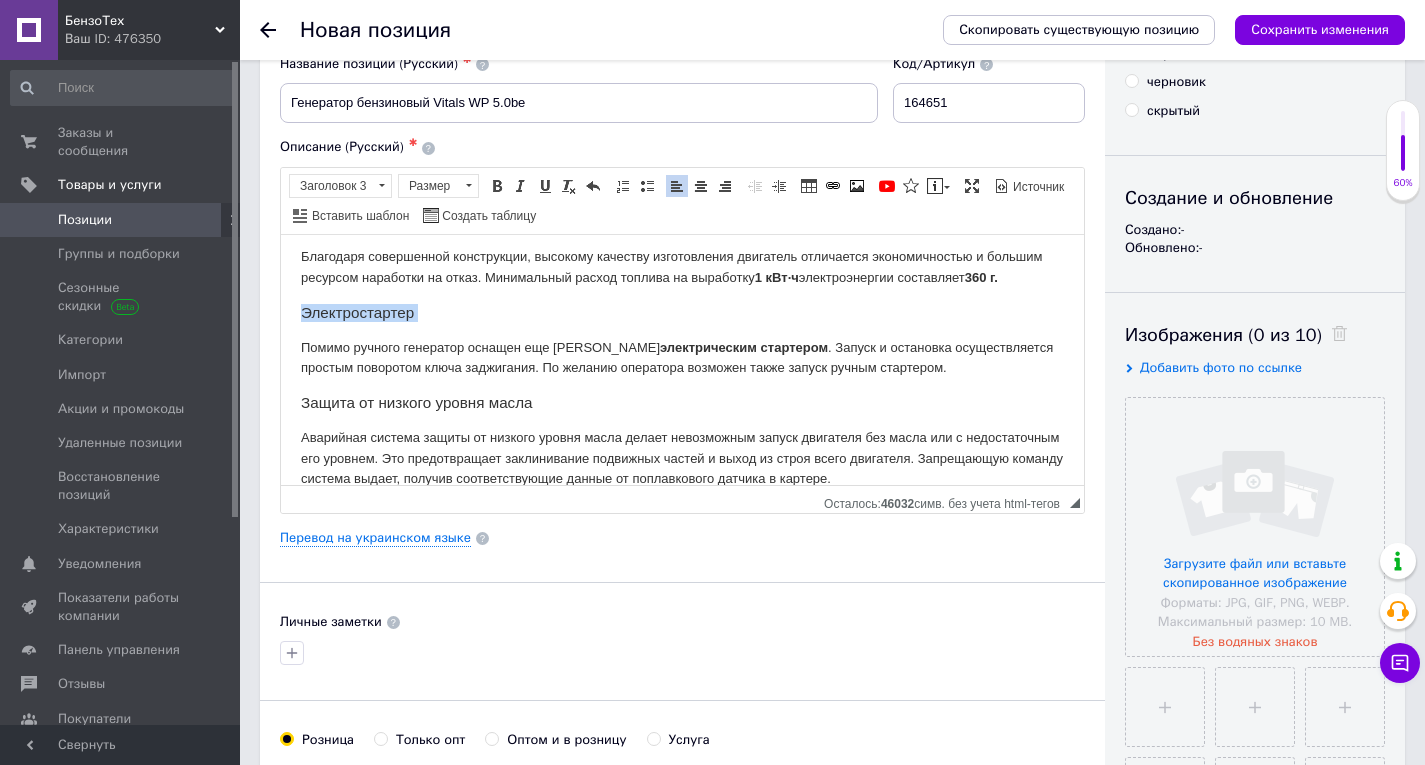 click on "Электростартер" at bounding box center (682, 312) 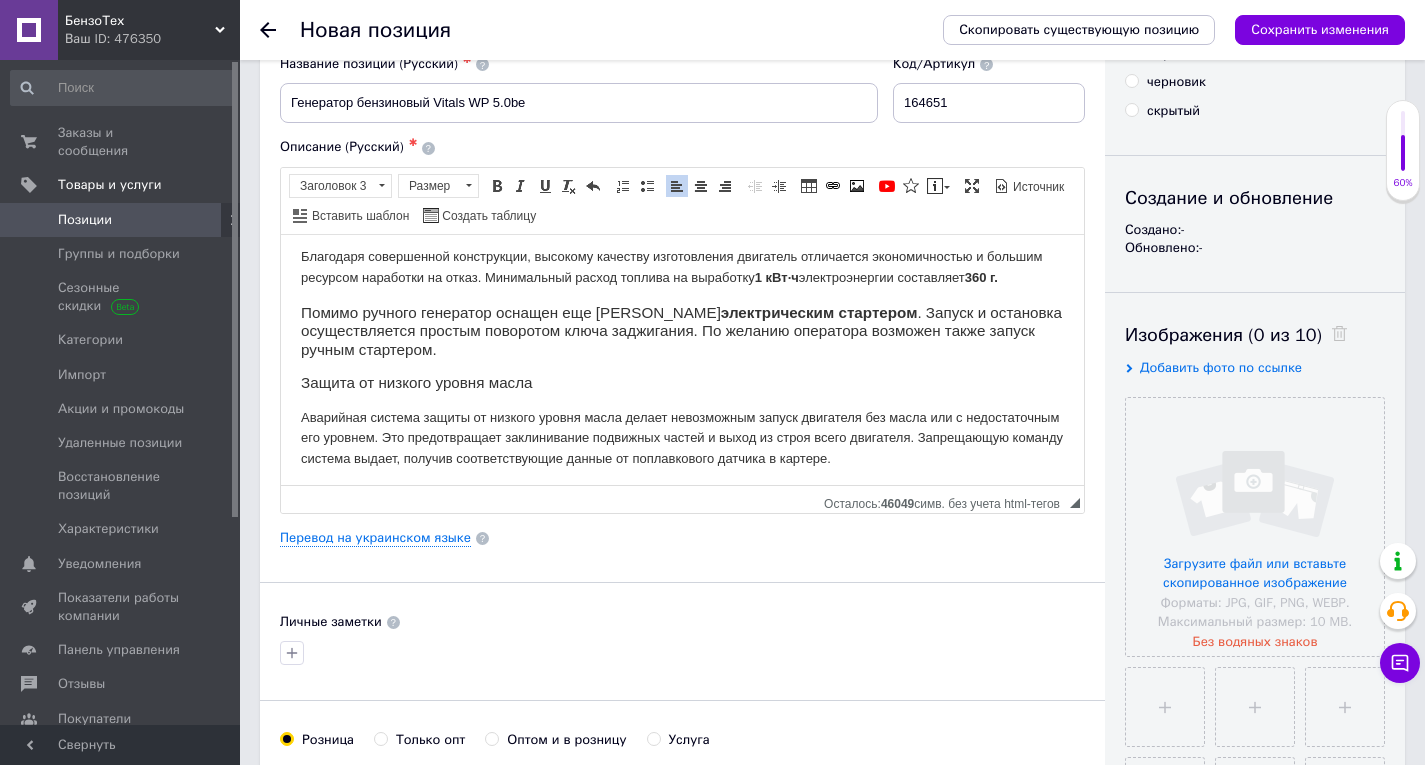 click on "Бензиновый генератор Vitals WP 5.0be  — это компактный переносной электрический агрегат, предназначенный для резервного или аварийного питания бытовых потребителей. Вырабатывает однофазный переменный ток напряжением 230 В, частотой 50 Гц. В генераторе Vitals WP 5.0be применен  четырехтактный бензиновый двигатель  Благодаря совершенной конструкции, высокому качеству изготовления двигатель отличается экономичностью и большим ресурсом наработки на отказ. Минимальный расход топлива на выработку  1 кВт∙ч  электроэнергии составляет  360 г. электрическим стартером" at bounding box center [682, 742] 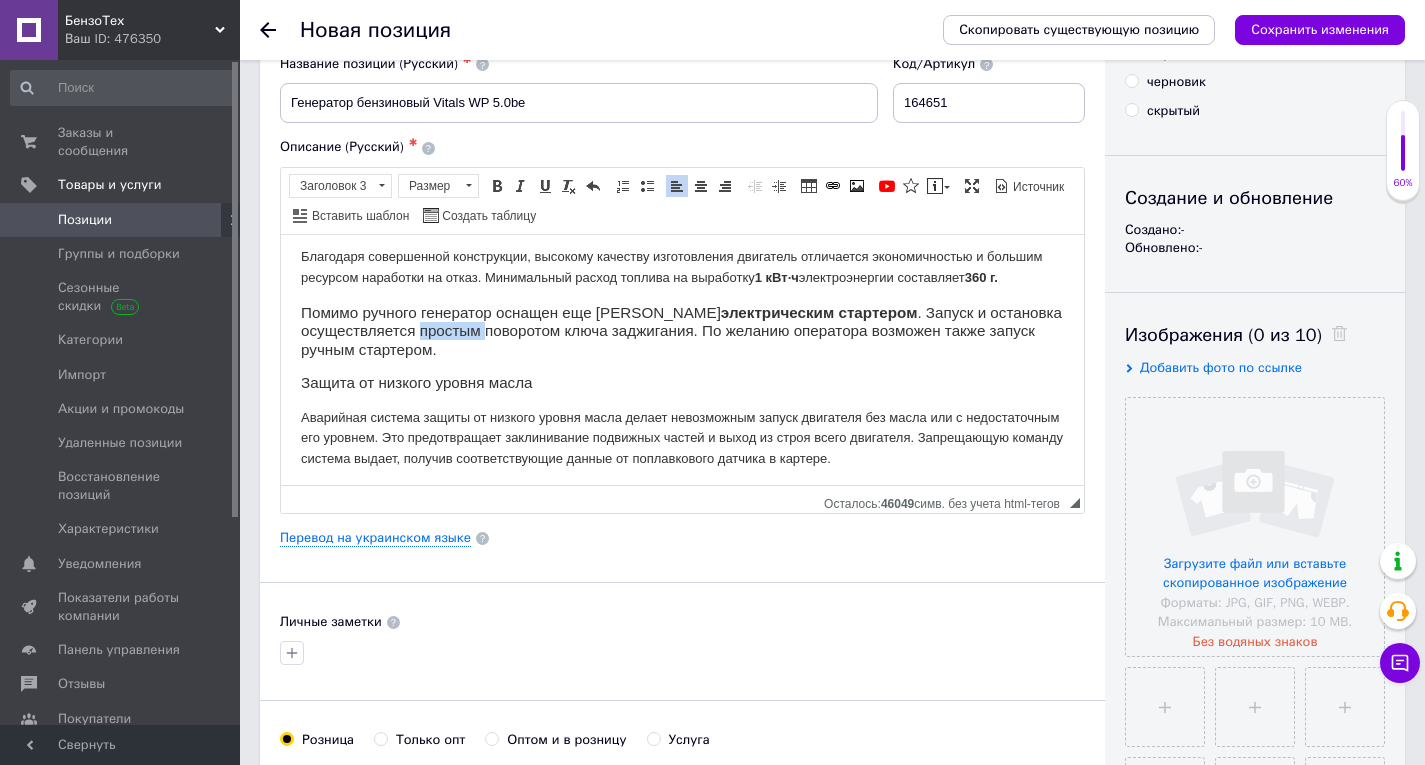 click on "Помимо ручного генератор оснащен еще и  электрическим стартером . Запуск и остановка осуществляется простым поворотом ключа заджигания. По желанию оператора возможен также запуск ручным стартером." at bounding box center (682, 330) 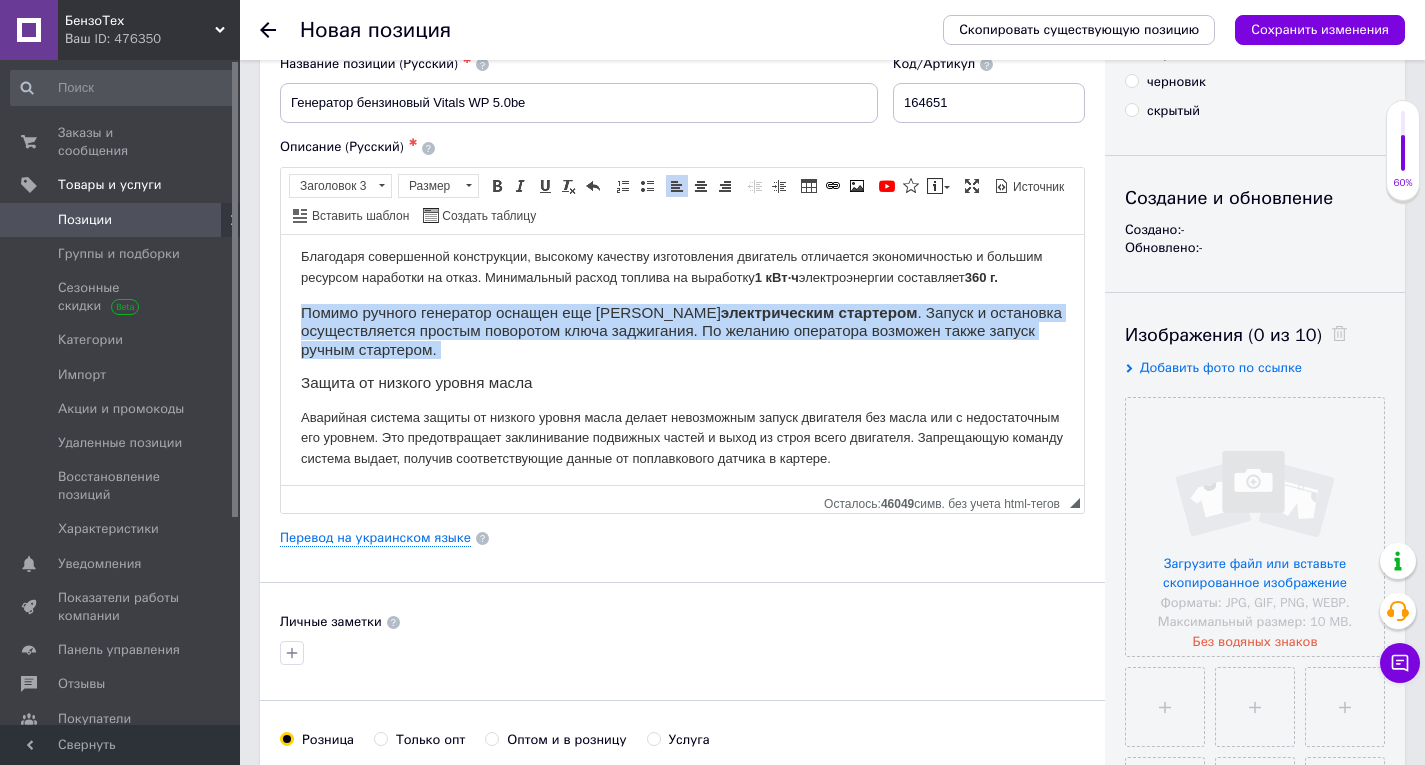 click on "Помимо ручного генератор оснащен еще и  электрическим стартером . Запуск и остановка осуществляется простым поворотом ключа заджигания. По желанию оператора возможен также запуск ручным стартером." at bounding box center (682, 330) 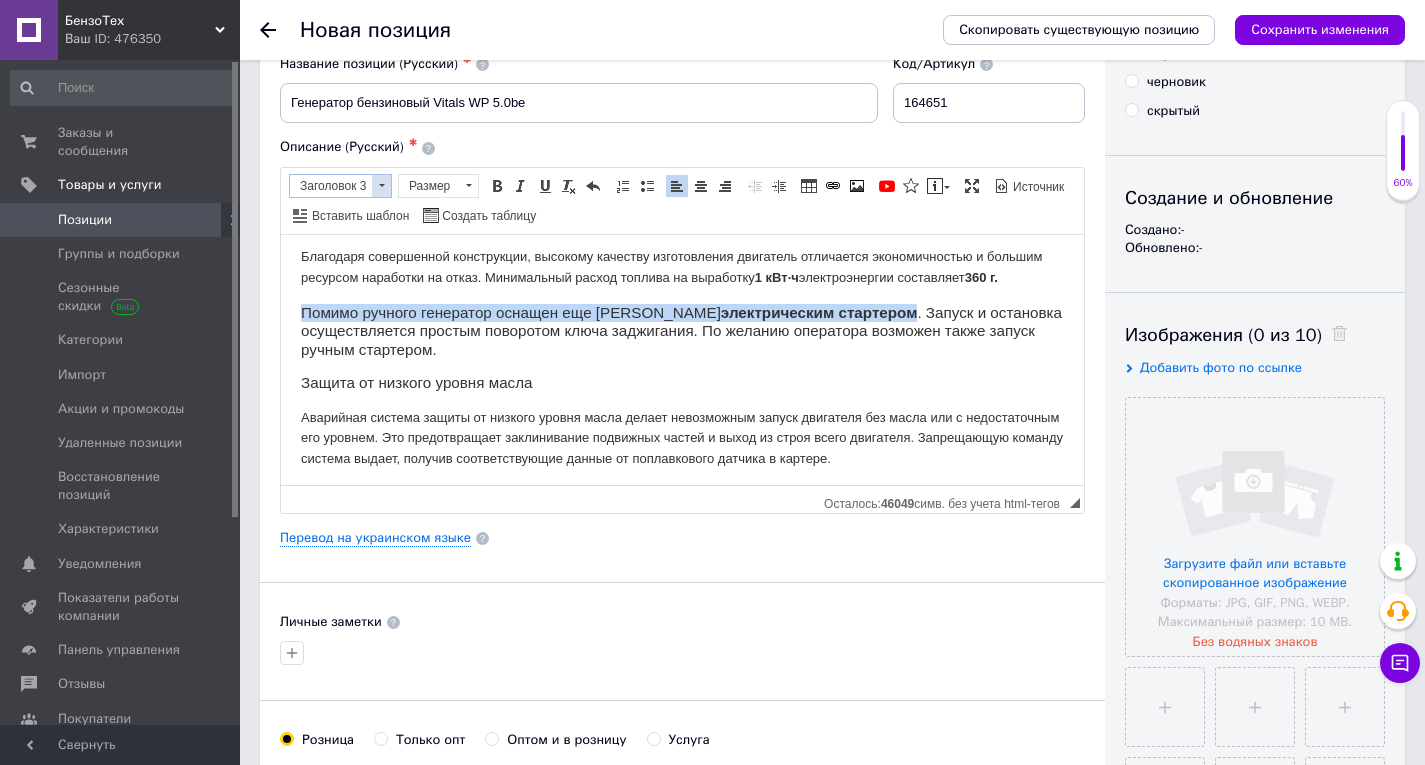 click at bounding box center [381, 186] 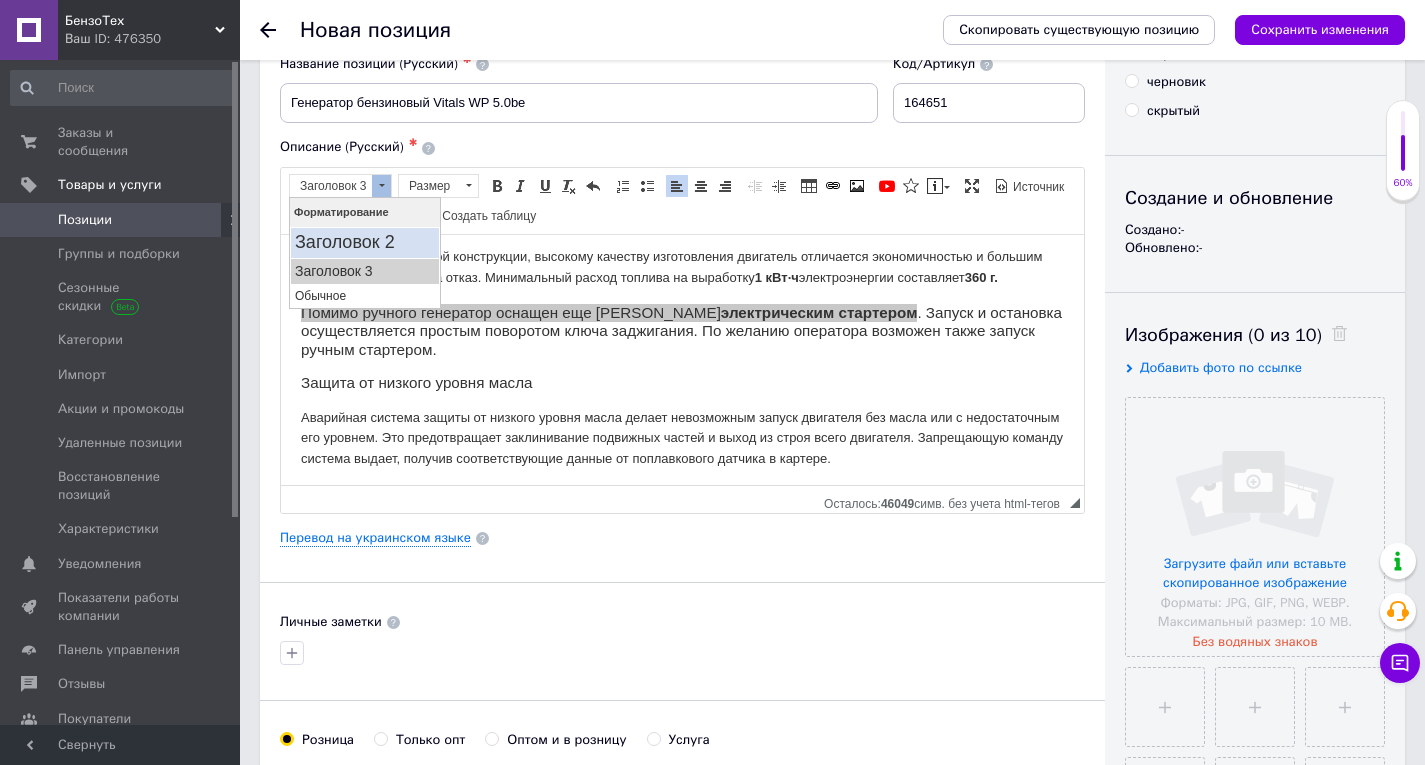scroll, scrollTop: 0, scrollLeft: 0, axis: both 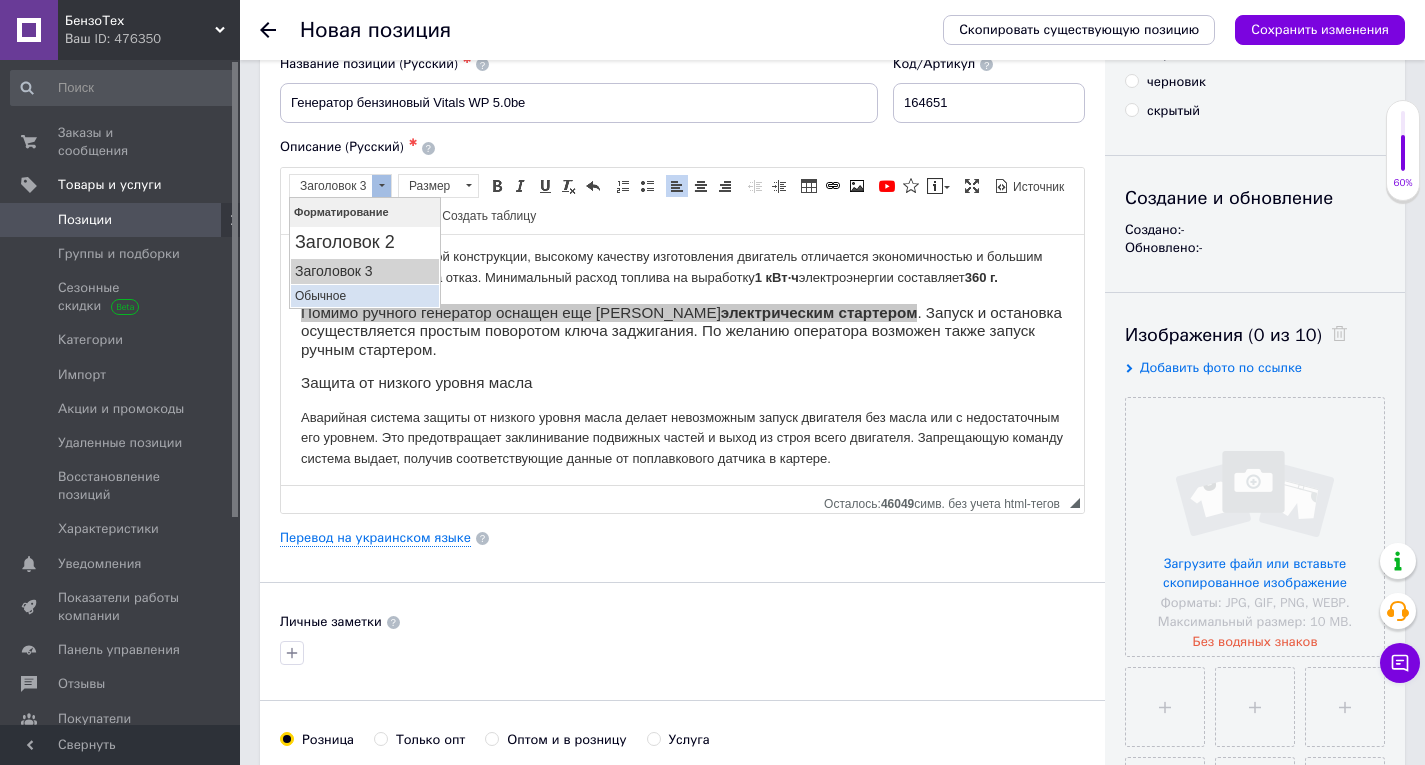 click on "Обычное" at bounding box center (365, 295) 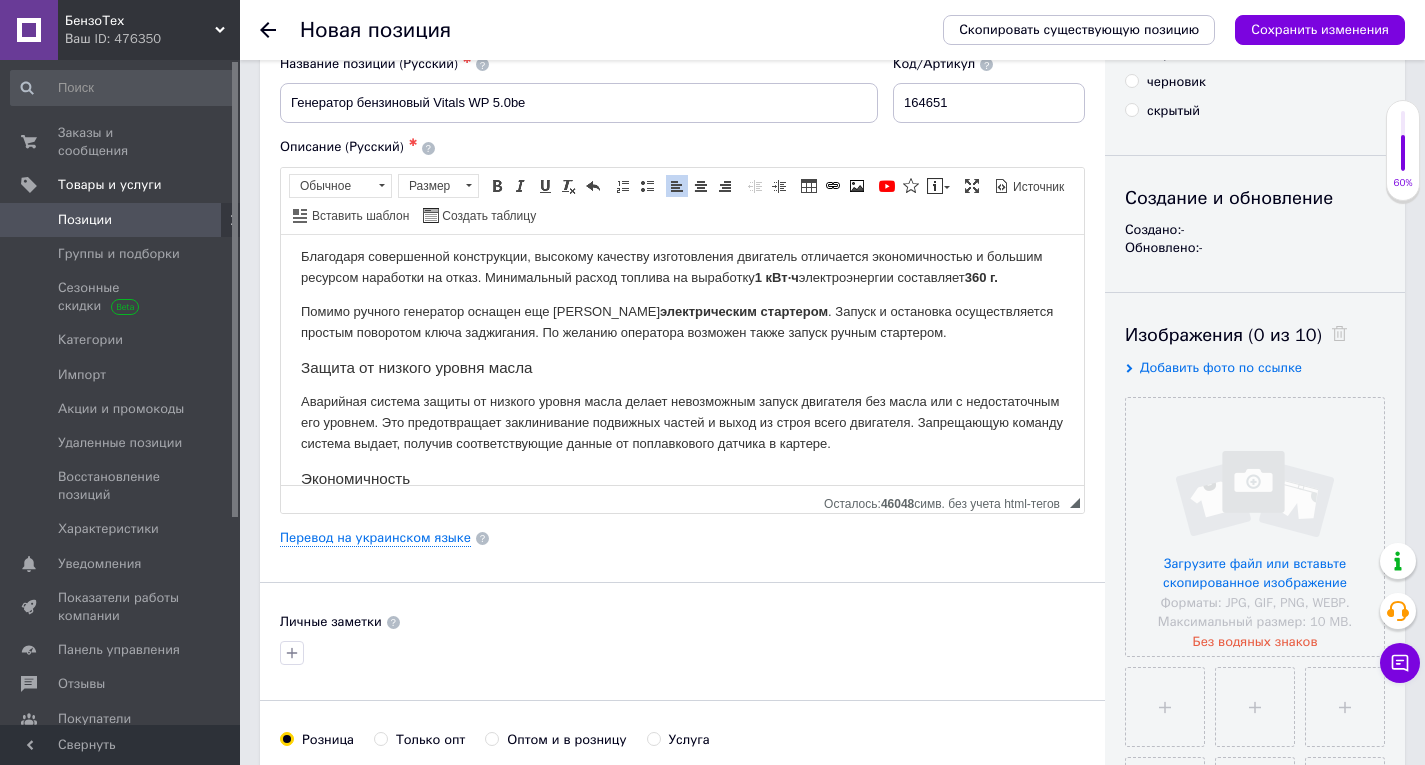 click on "Помимо ручного генератор оснащен еще и  электрическим стартером . Запуск и остановка осуществляется простым поворотом ключа заджигания. По желанию оператора возможен также запуск ручным стартером." at bounding box center [682, 322] 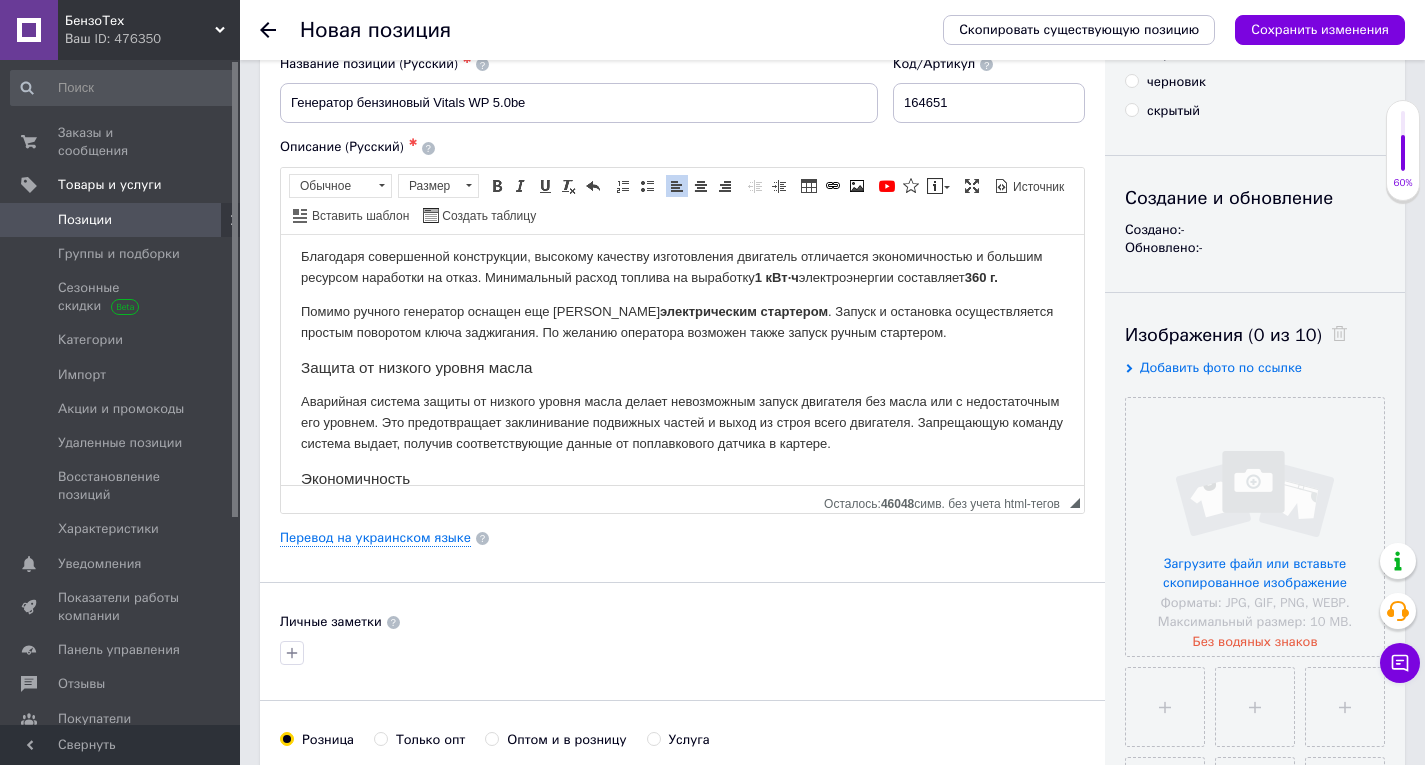 click on "Помимо ручного генератор оснащен еще и  электрическим стартером . Запуск и остановка осуществляется простым поворотом ключа заджигания. По желанию оператора возможен также запуск ручным стартером." at bounding box center (682, 322) 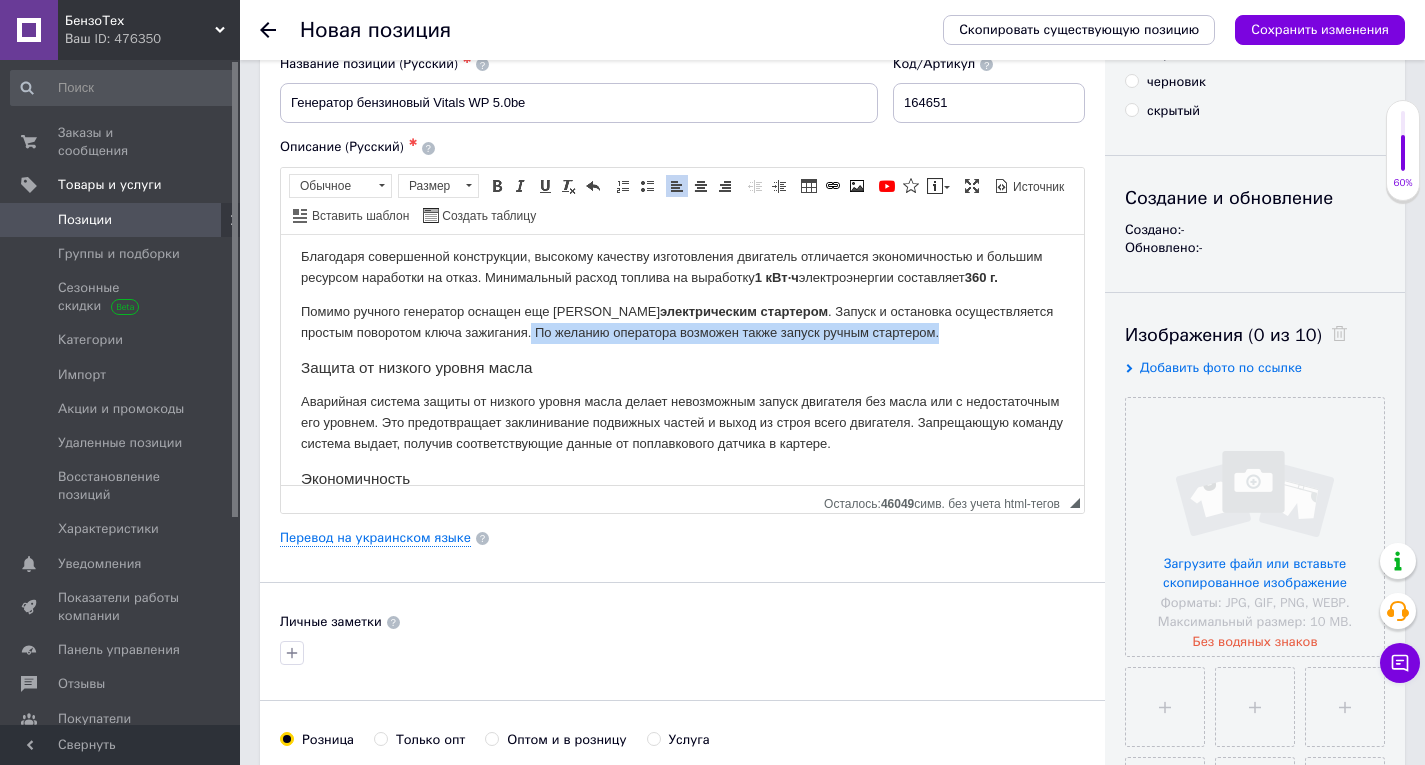 drag, startPoint x: 477, startPoint y: 330, endPoint x: 933, endPoint y: 334, distance: 456.01755 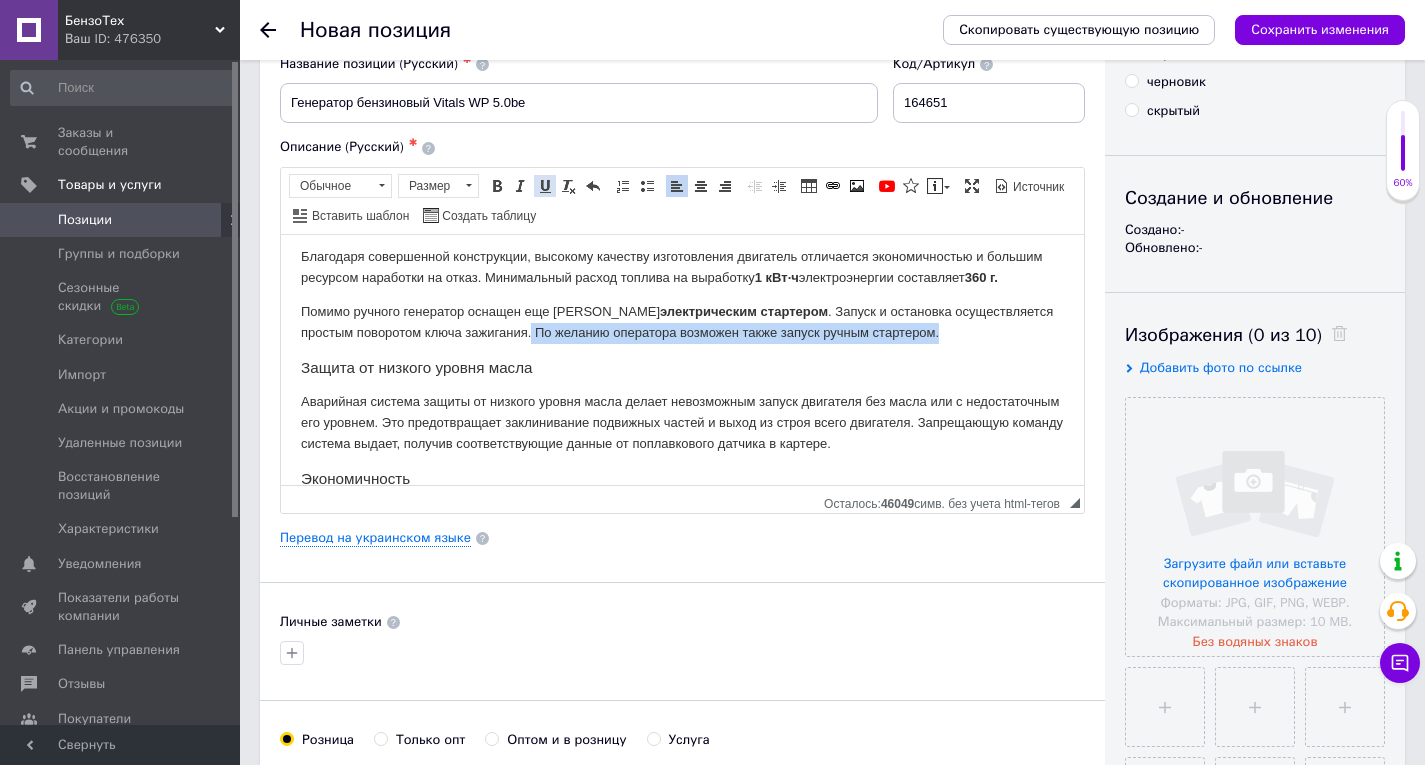 click at bounding box center (545, 186) 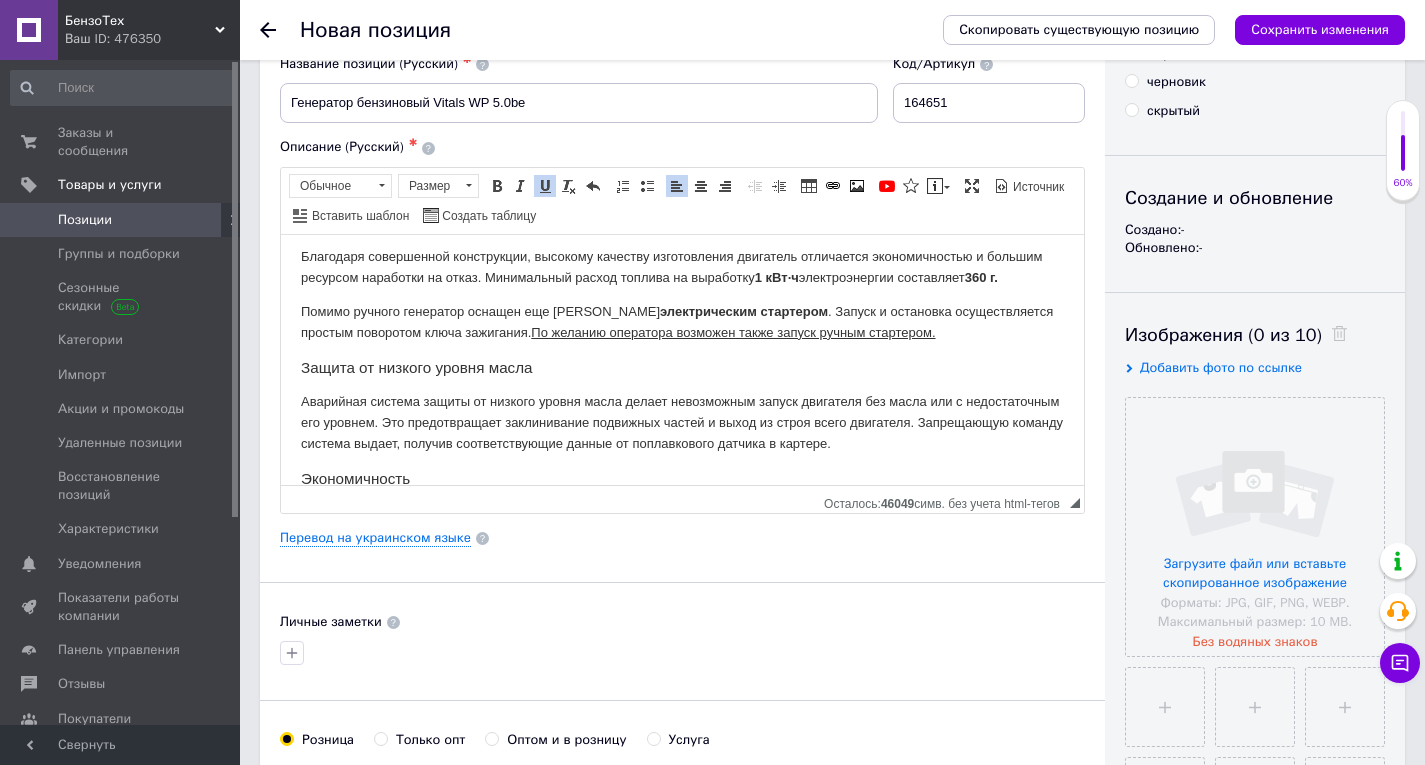 click on "Защита от низкого уровня масла" at bounding box center [682, 367] 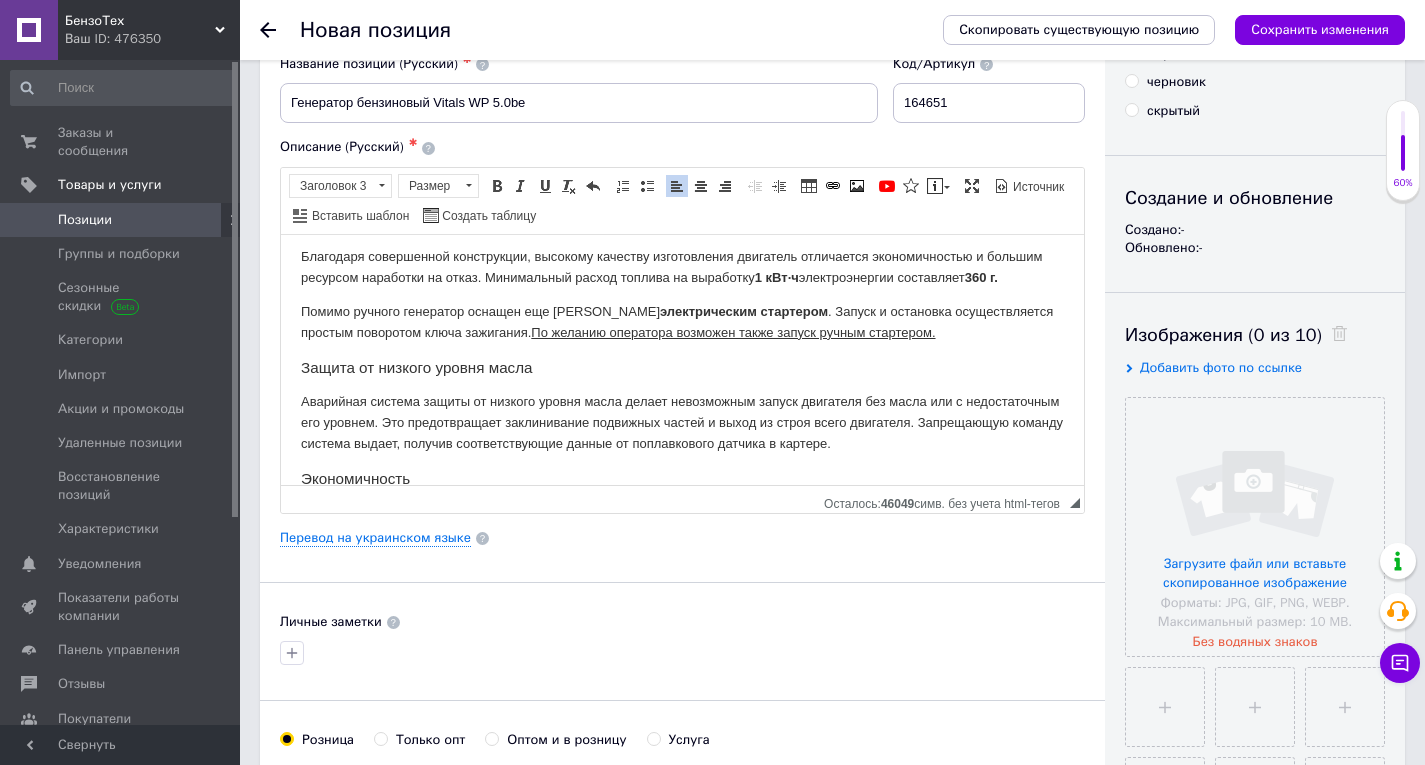 click on "Аварийная система защиты от низкого уровня масла делает невозможным запуск двигателя без масла или с недостаточным его уровнем. Это предотвращает заклинивание подвижных частей и выход из строя всего двигателя. Запрещающую команду система выдает, получив соответствующие данные от поплавкового датчика в картере." at bounding box center [682, 422] 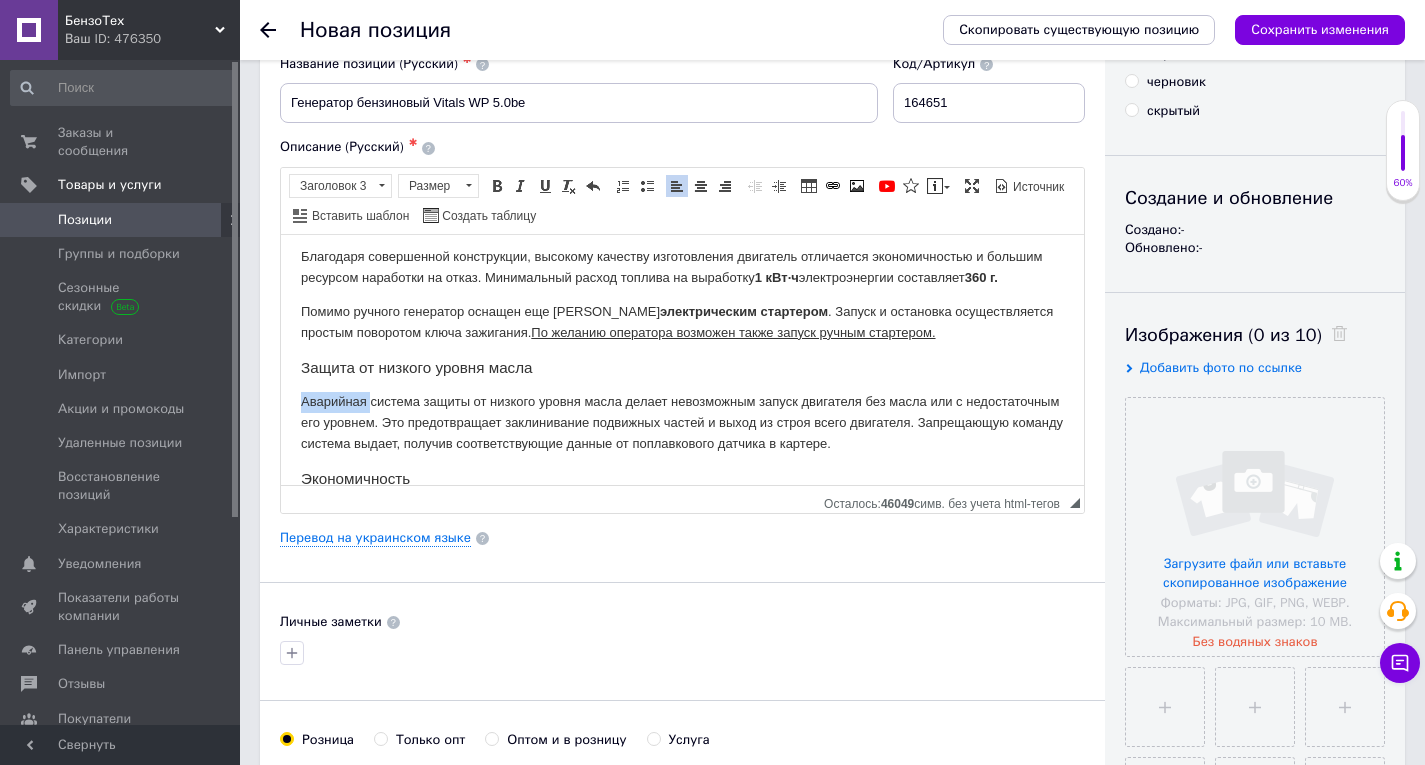 click on "Аварийная система защиты от низкого уровня масла делает невозможным запуск двигателя без масла или с недостаточным его уровнем. Это предотвращает заклинивание подвижных частей и выход из строя всего двигателя. Запрещающую команду система выдает, получив соответствующие данные от поплавкового датчика в картере." at bounding box center (682, 422) 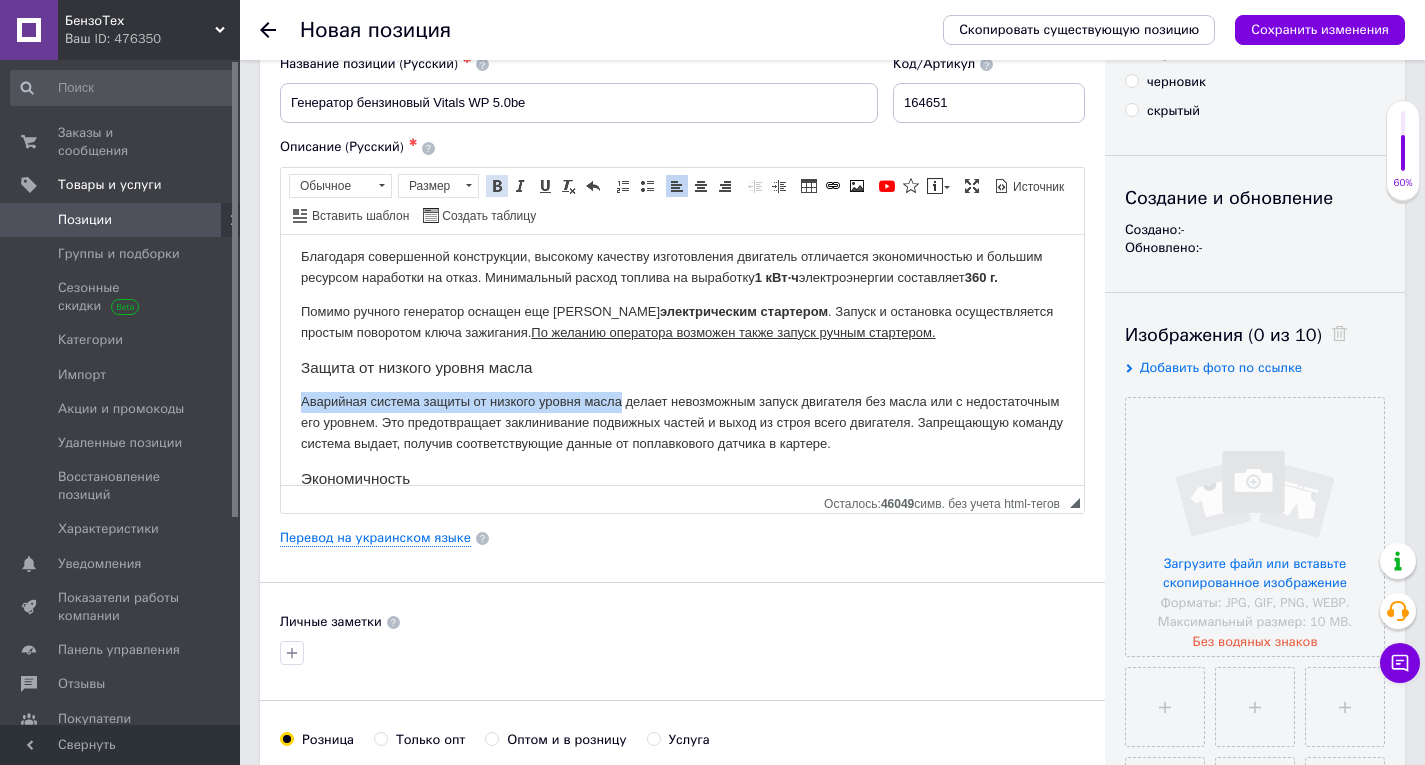 click at bounding box center [497, 186] 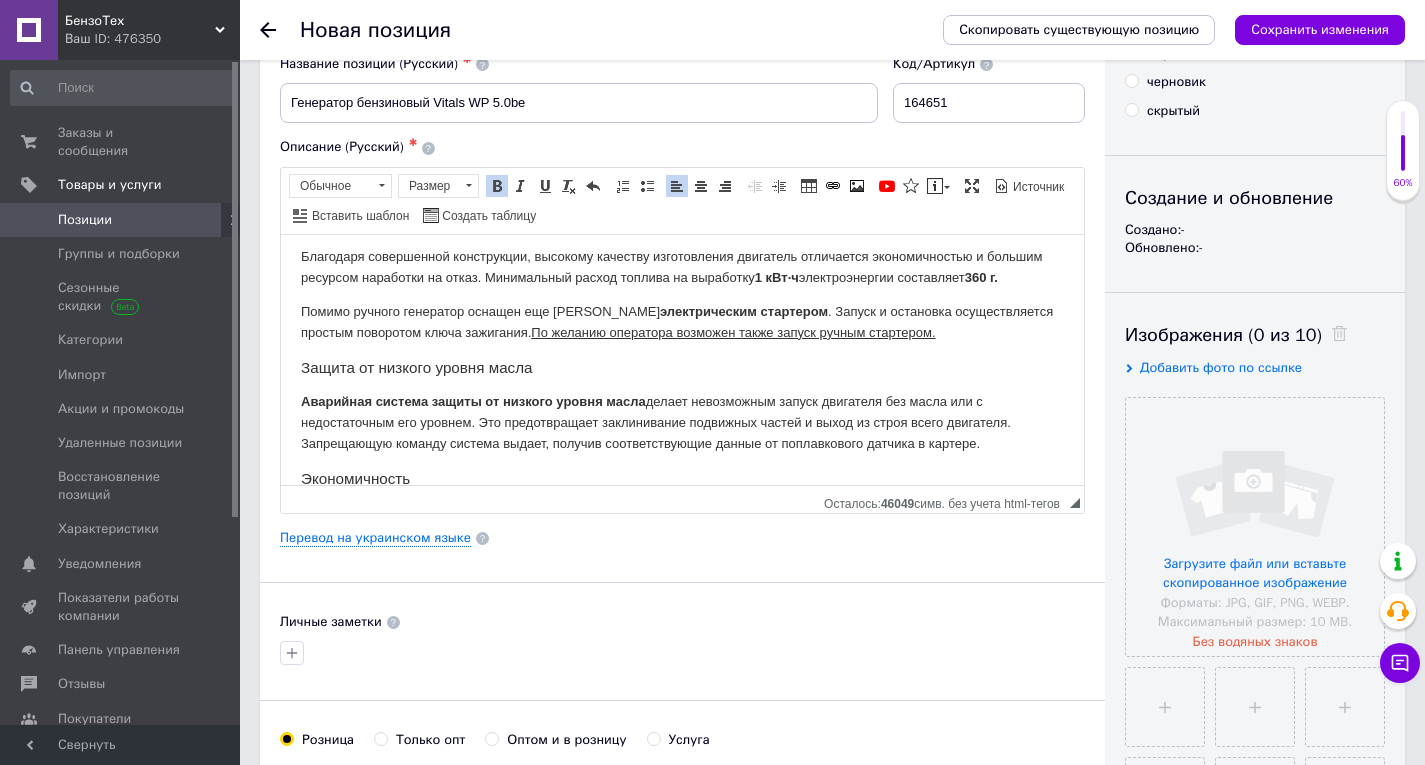 click on "Аварийная система защиты от низкого уровня масла" at bounding box center [473, 400] 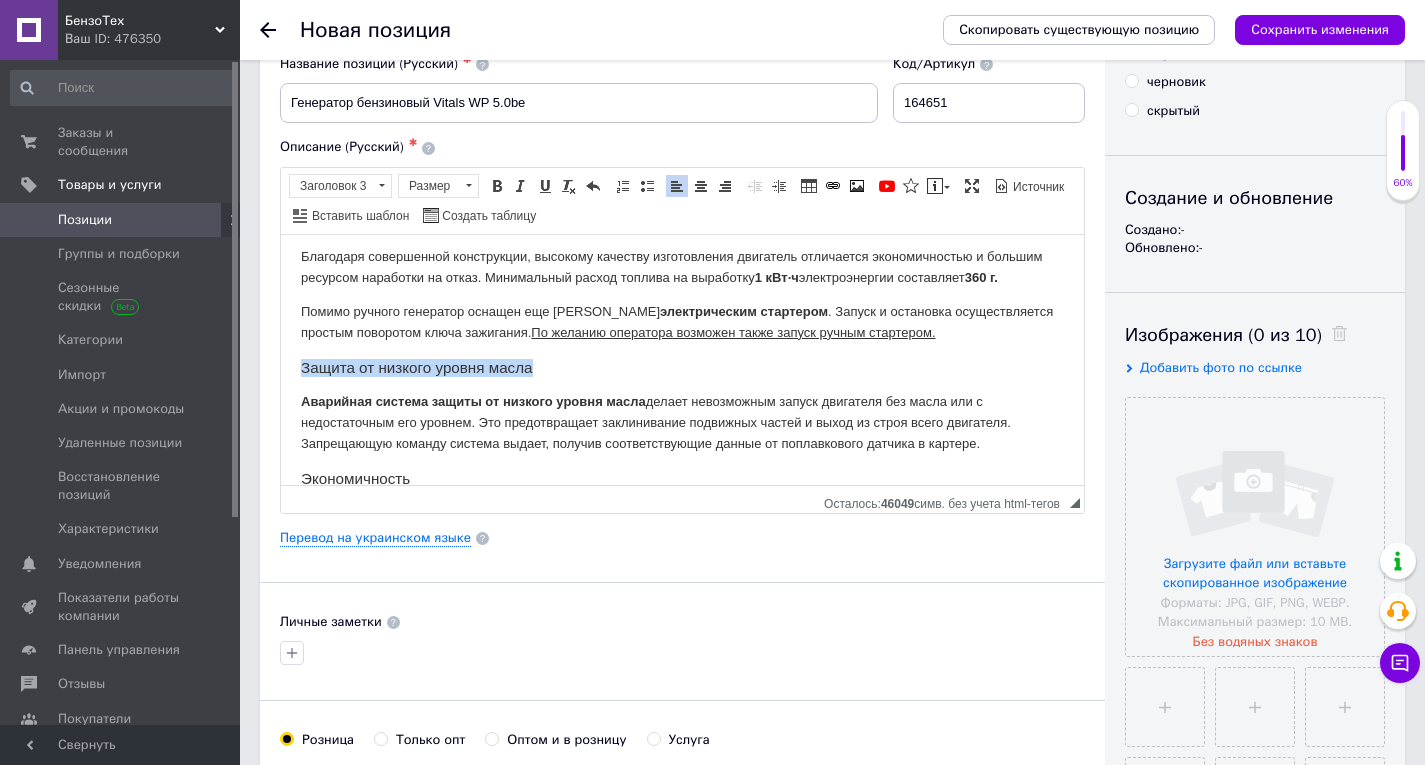 drag, startPoint x: 292, startPoint y: 365, endPoint x: 578, endPoint y: 370, distance: 286.0437 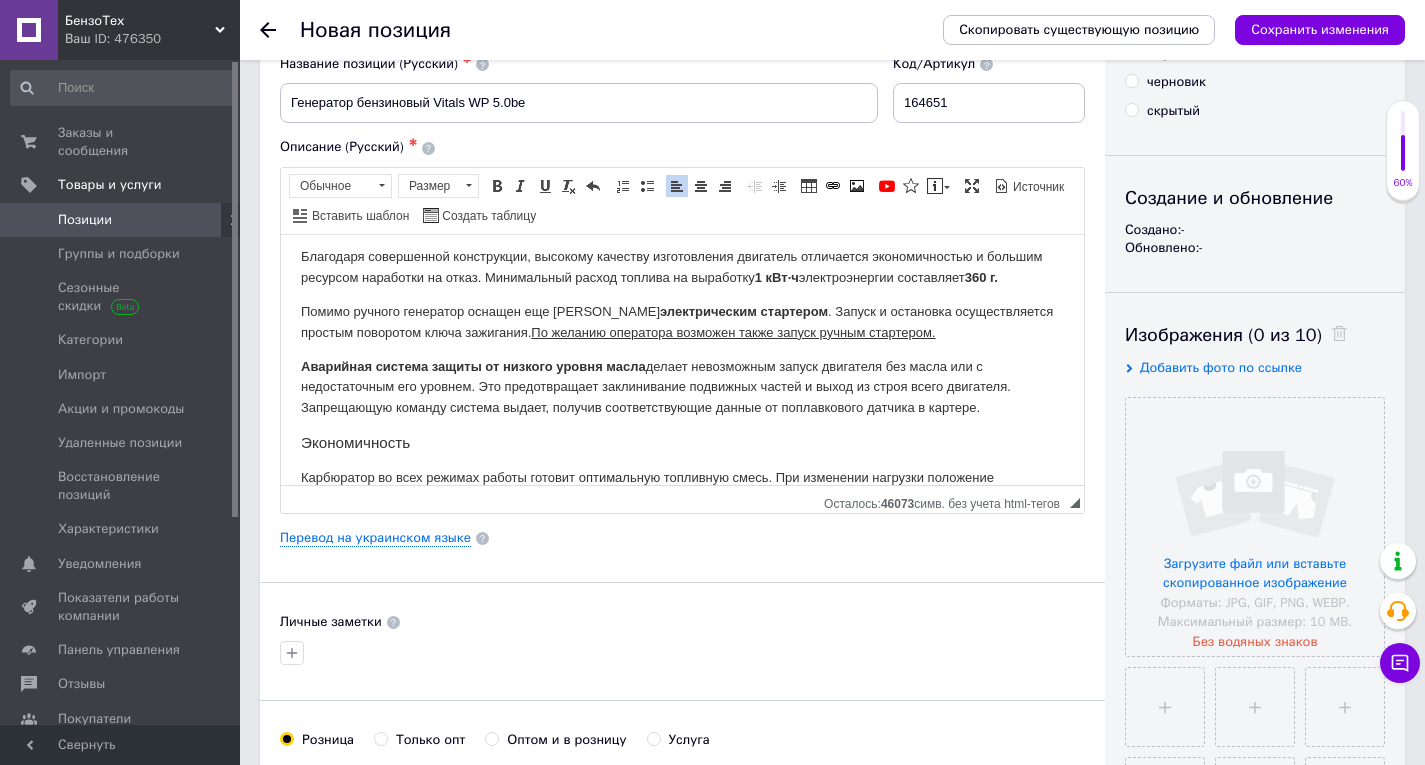 scroll, scrollTop: 300, scrollLeft: 0, axis: vertical 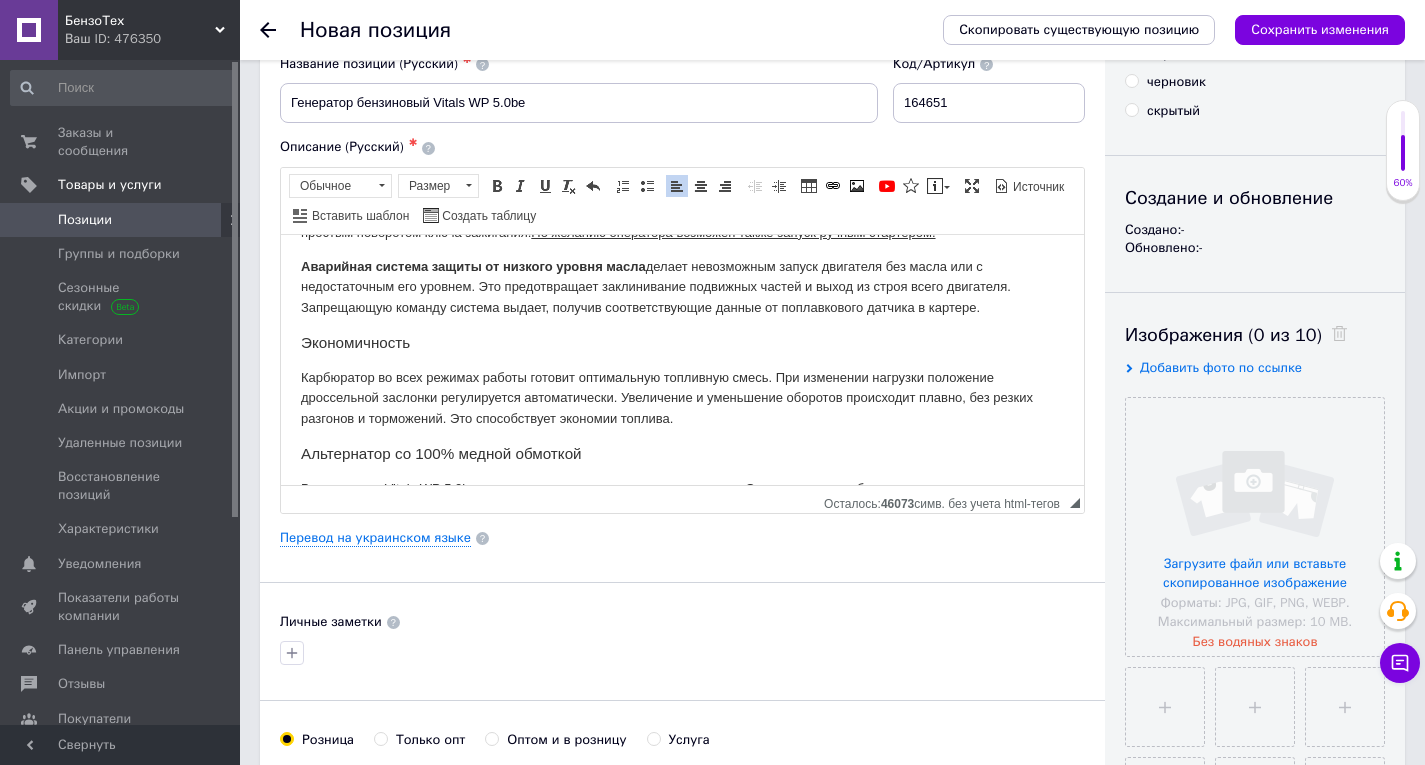 click on "Экономичность" at bounding box center (682, 342) 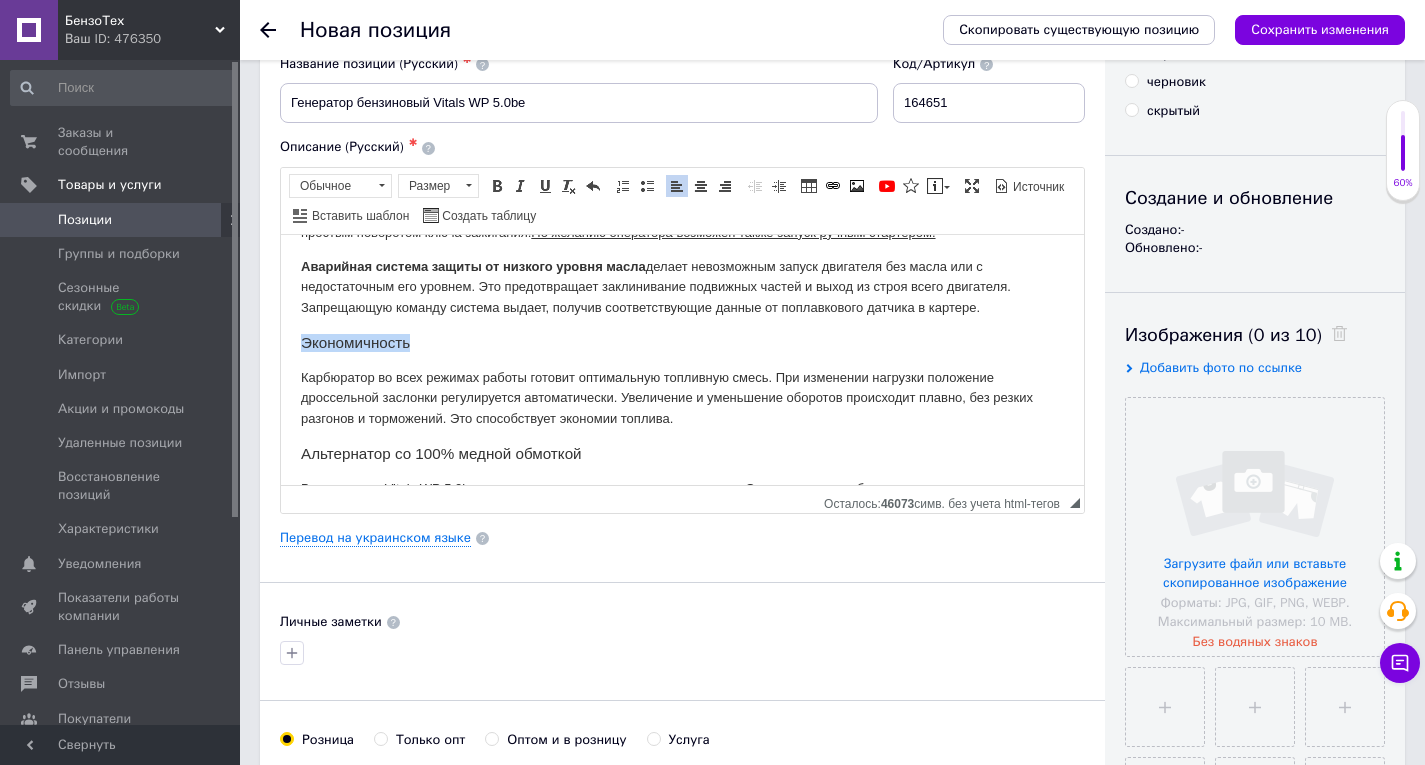 click on "Экономичность" at bounding box center (682, 342) 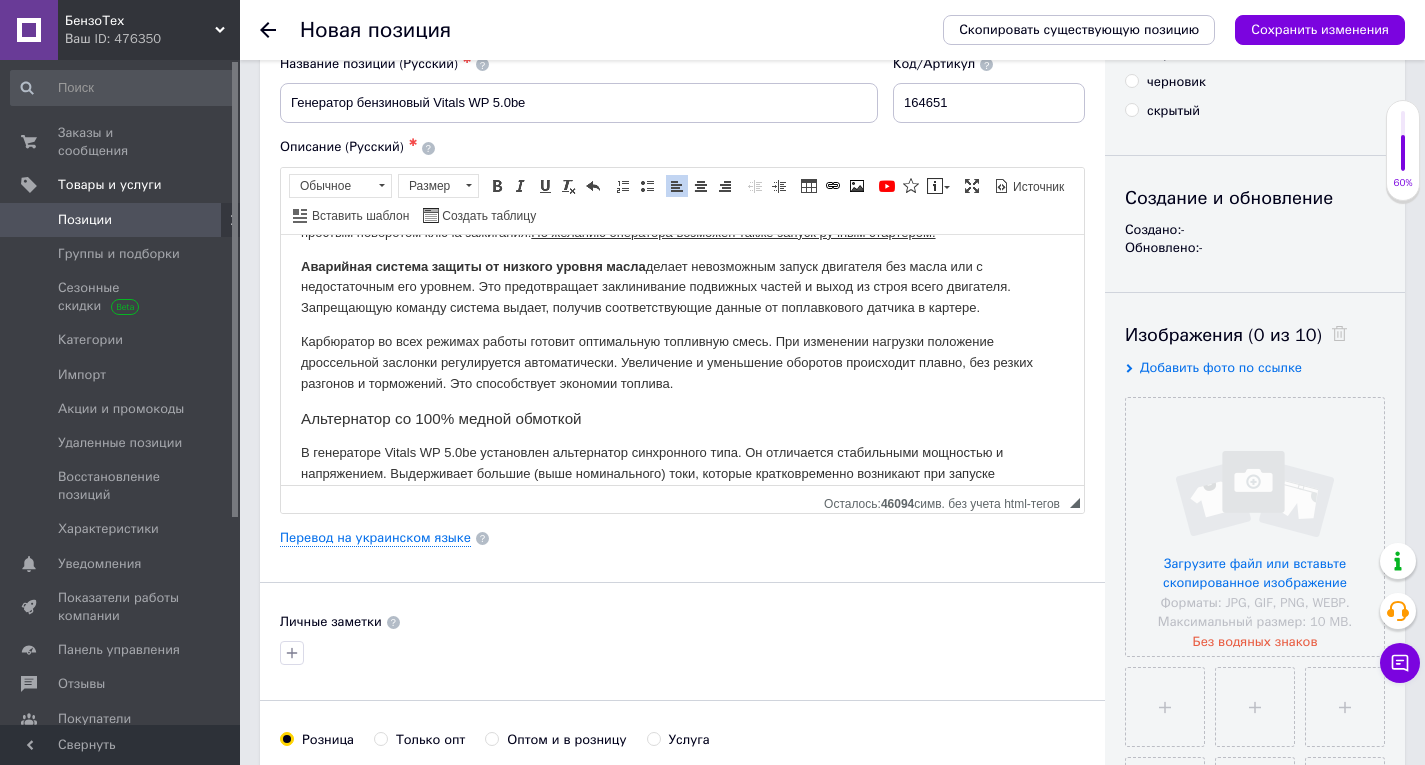scroll, scrollTop: 400, scrollLeft: 0, axis: vertical 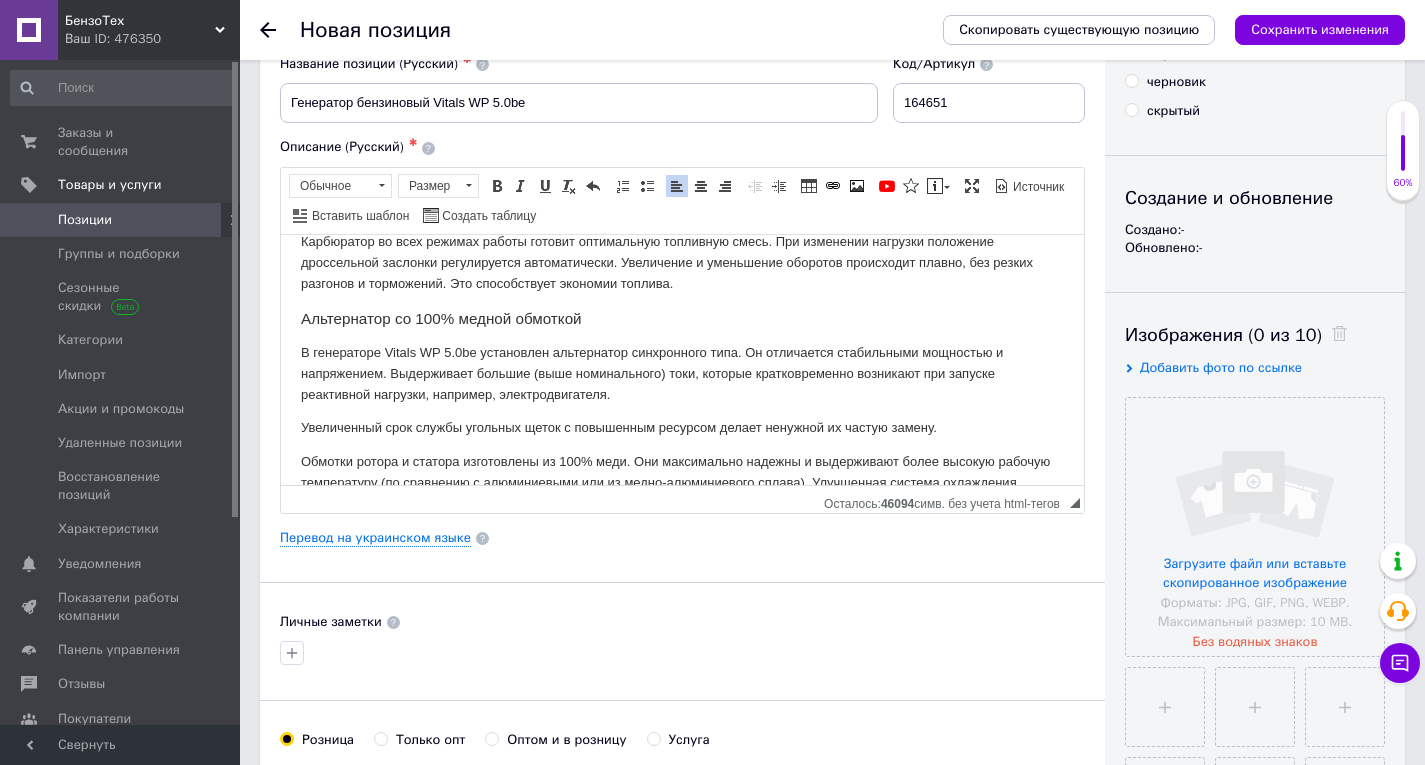 click on "В генераторе Vitals WP 5.0be установлен альтернатор синхронного типа. Он отличается стабильными мощностью и напряжением. Выдерживает большие (выше номинального) токи, которые кратковременно возникают при запуске реактивной нагрузки, например, электродвигателя." at bounding box center [682, 373] 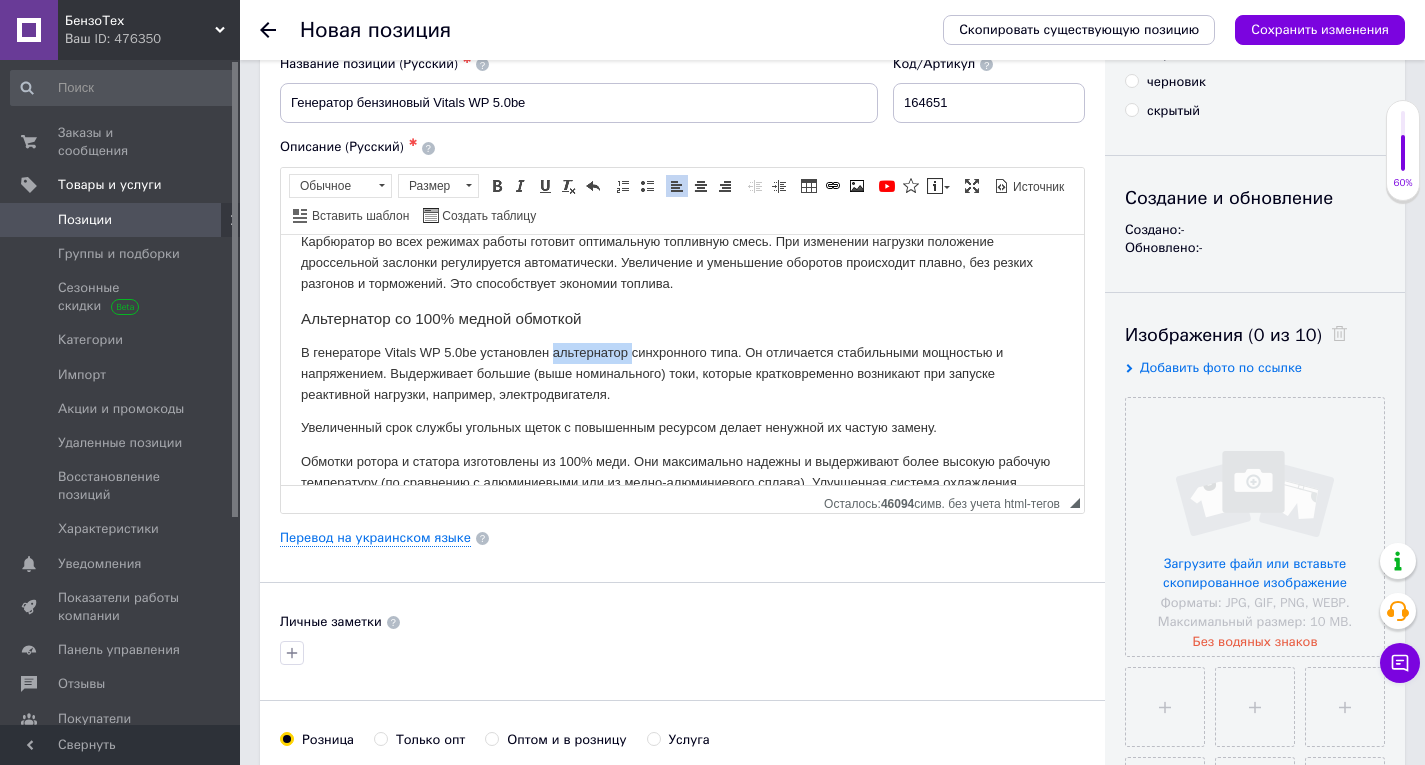 click on "В генераторе Vitals WP 5.0be установлен альтернатор синхронного типа. Он отличается стабильными мощностью и напряжением. Выдерживает большие (выше номинального) токи, которые кратковременно возникают при запуске реактивной нагрузки, например, электродвигателя." at bounding box center [682, 373] 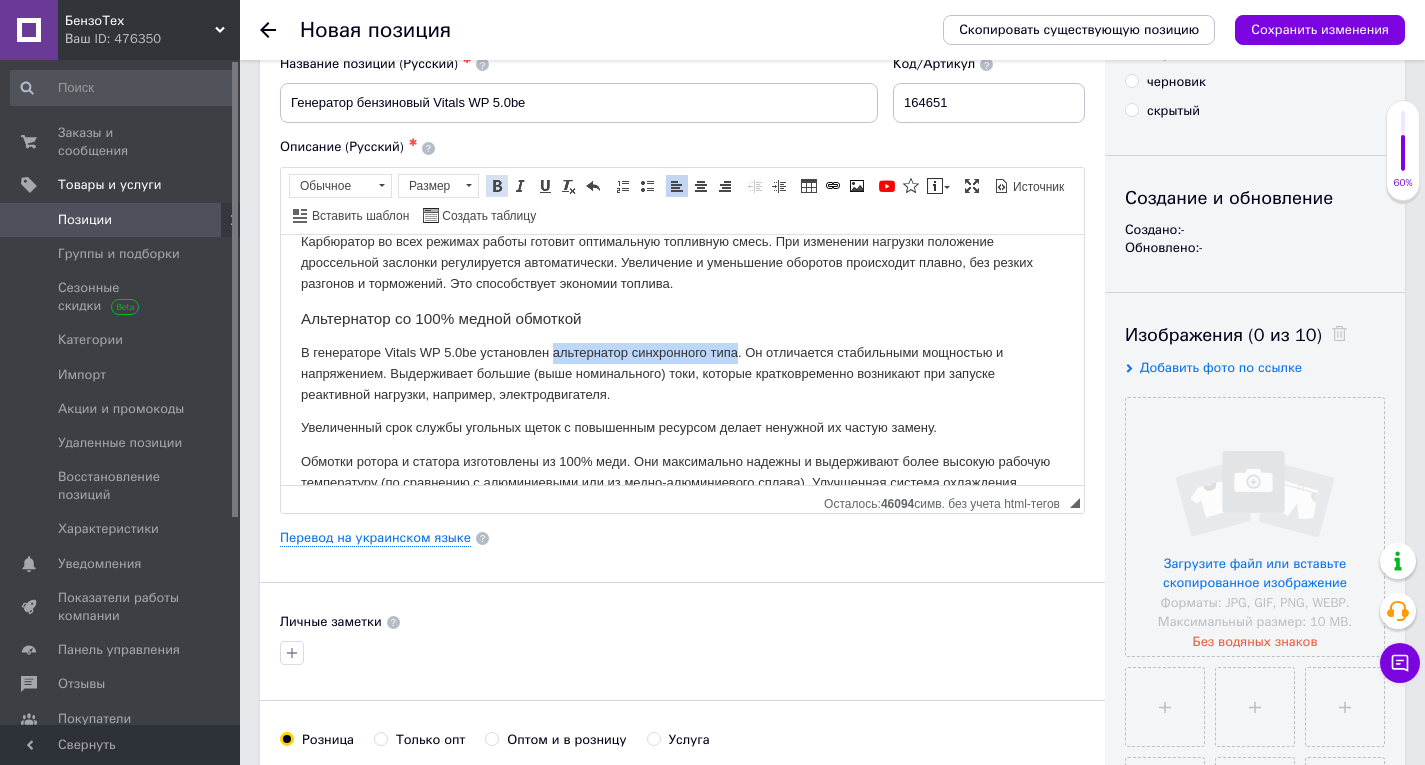 click on "Полужирный  Комбинация клавиш Ctrl+B" at bounding box center (497, 186) 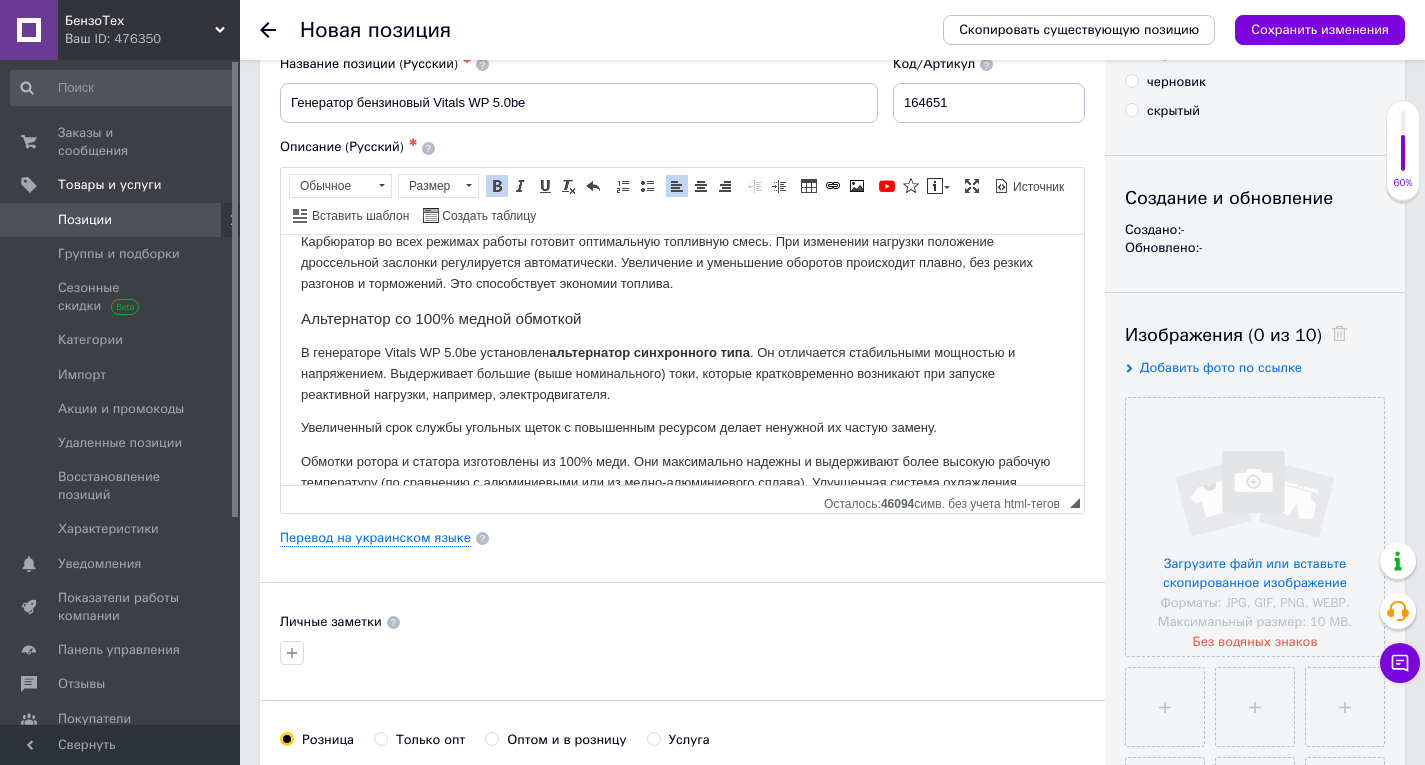 click on "Увеличенный срок службы угольных щеток с повышенным ресурсом делает ненужной их частую замену." at bounding box center [682, 427] 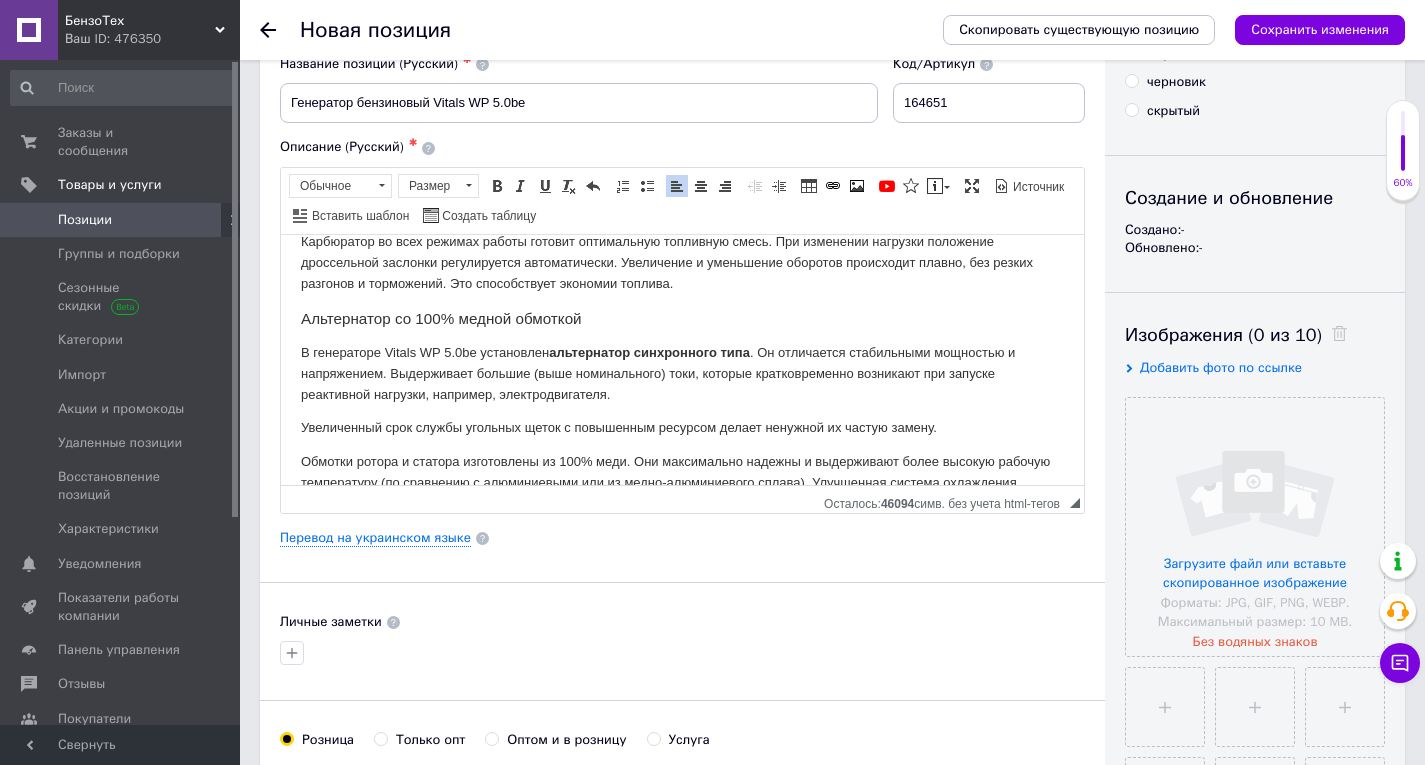 click on "Альтернатор со 100% медной обмоткой" at bounding box center [682, 318] 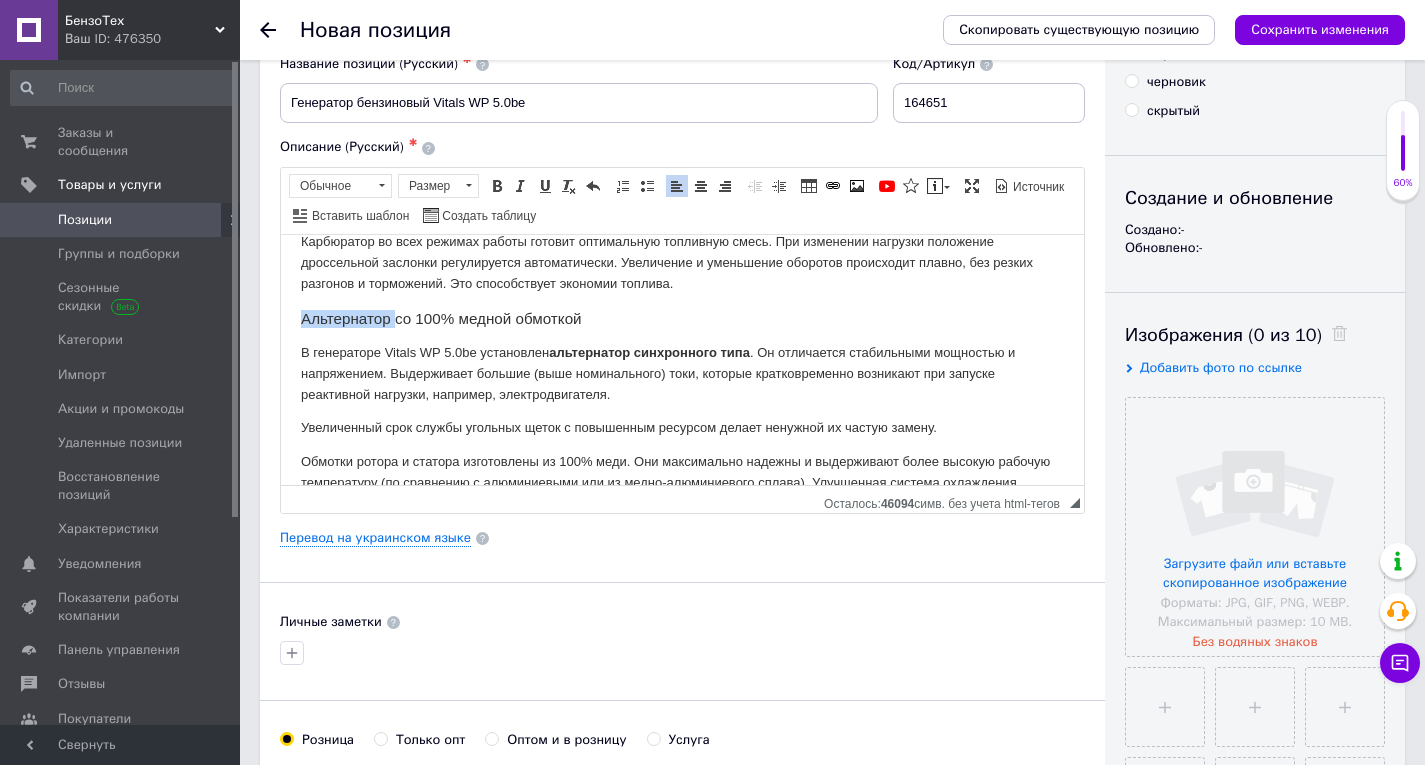 click on "Альтернатор со 100% медной обмоткой" at bounding box center (682, 318) 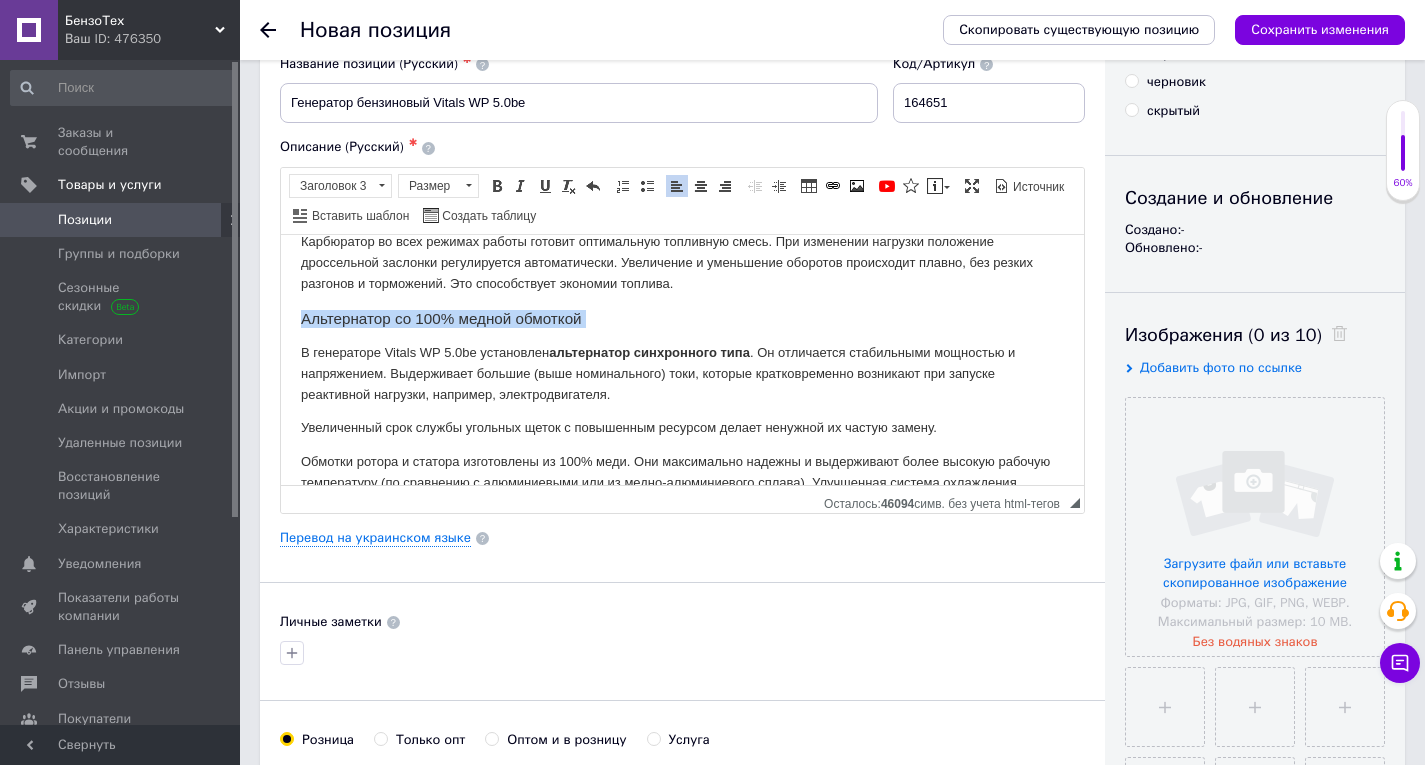 click on "Альтернатор со 100% медной обмоткой" at bounding box center [682, 318] 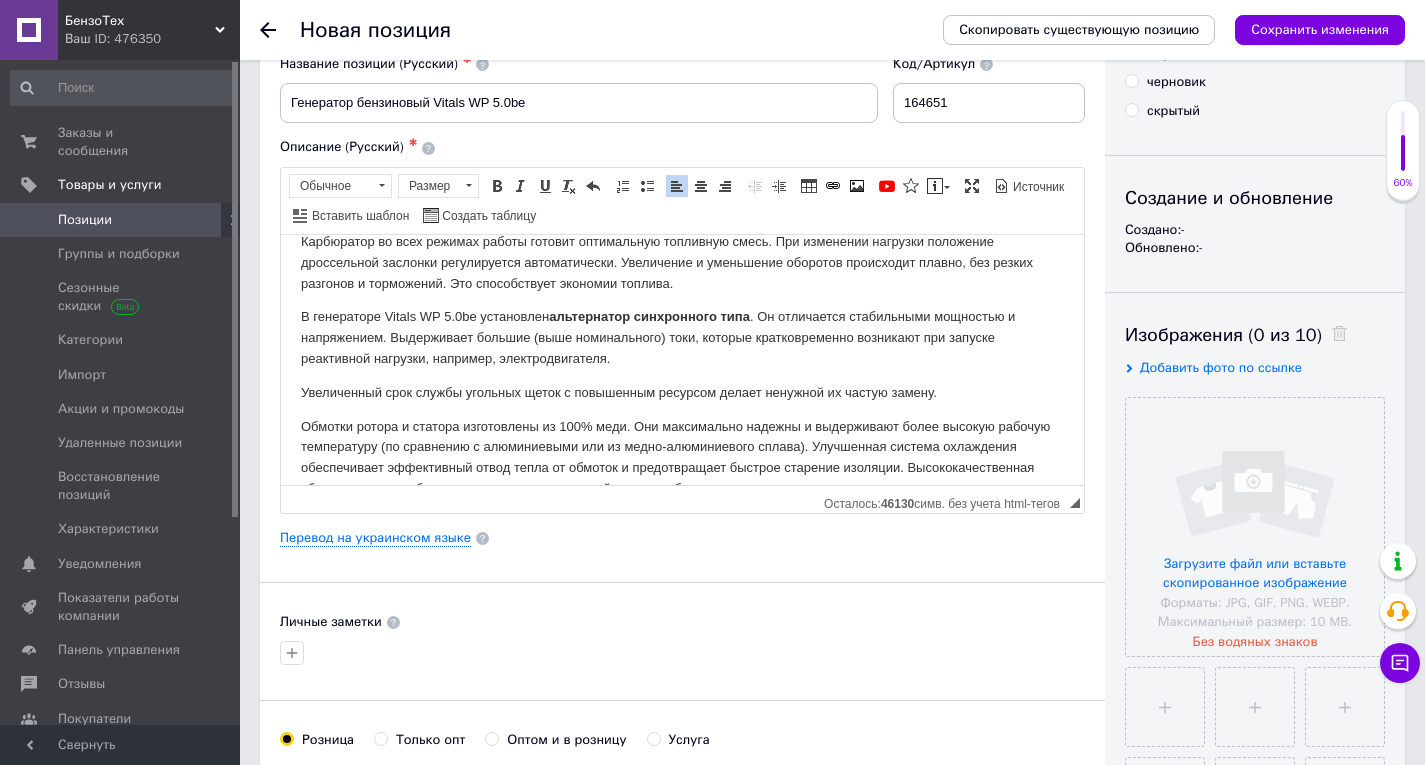 scroll, scrollTop: 500, scrollLeft: 0, axis: vertical 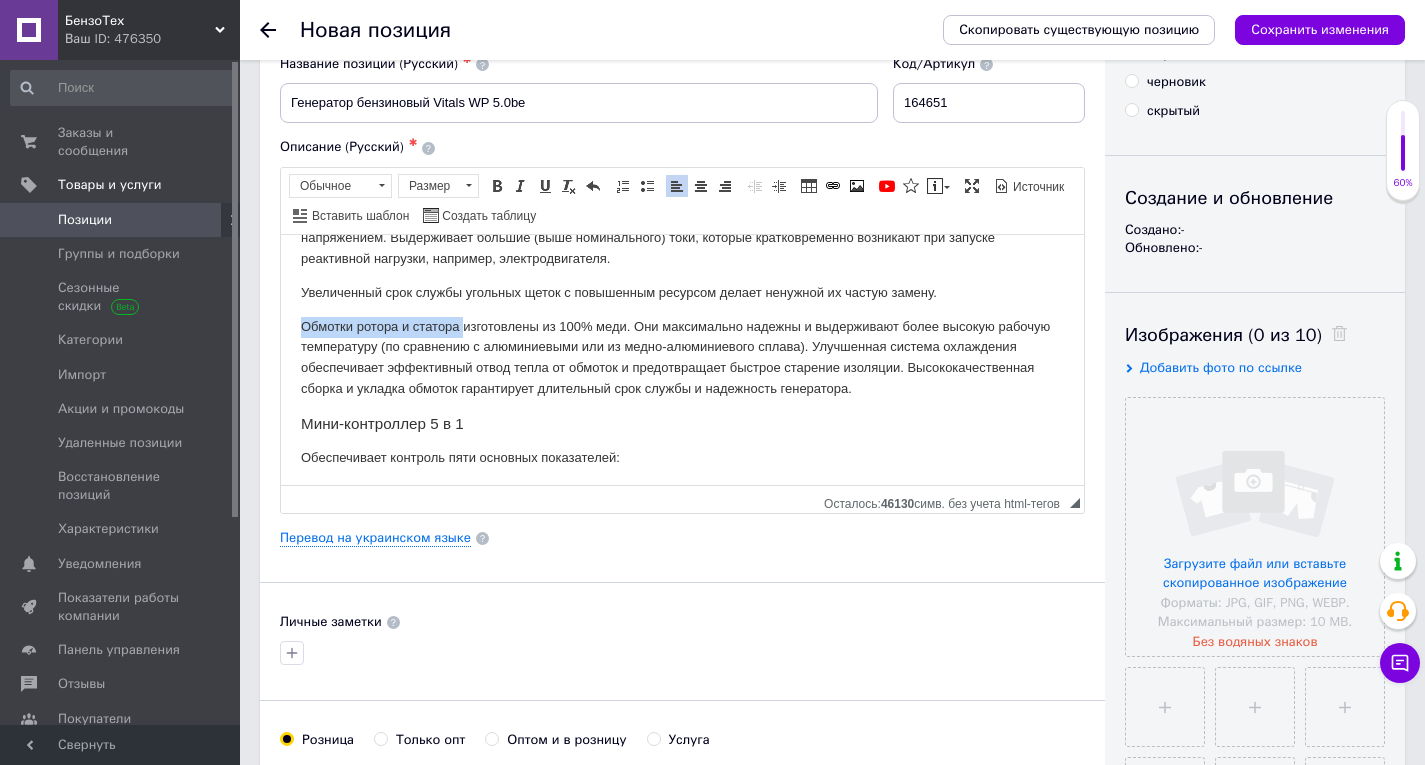 drag, startPoint x: 294, startPoint y: 322, endPoint x: 464, endPoint y: 319, distance: 170.02647 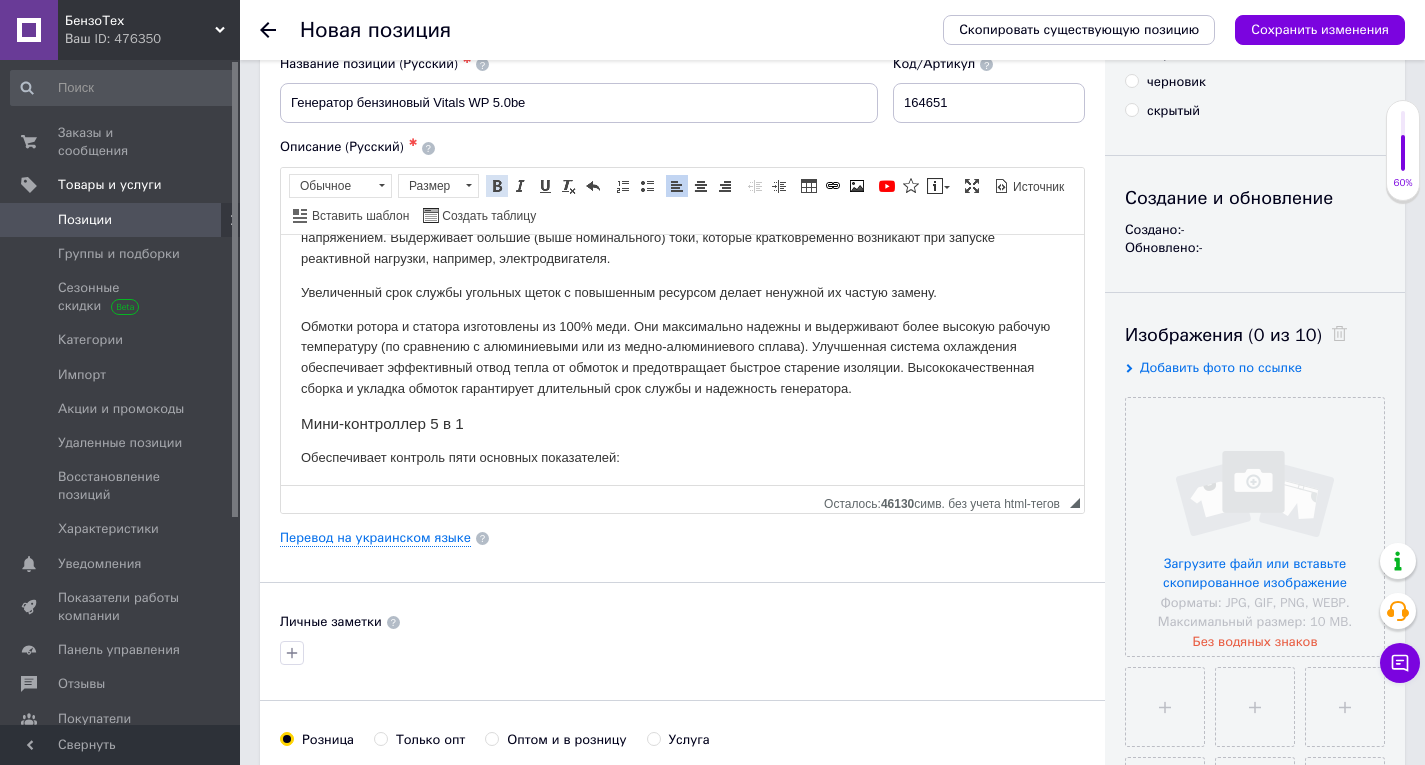 click at bounding box center (497, 186) 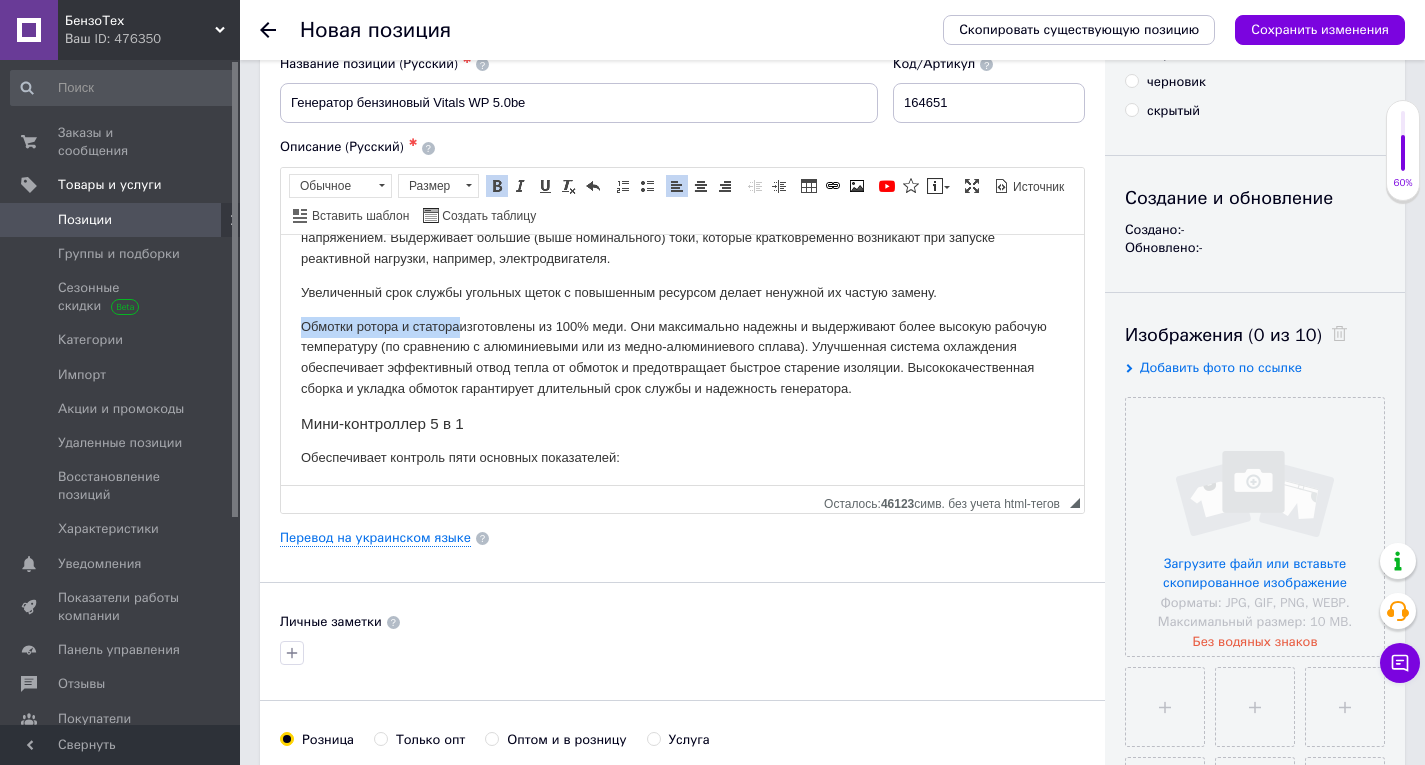 drag, startPoint x: 459, startPoint y: 321, endPoint x: 300, endPoint y: 317, distance: 159.05031 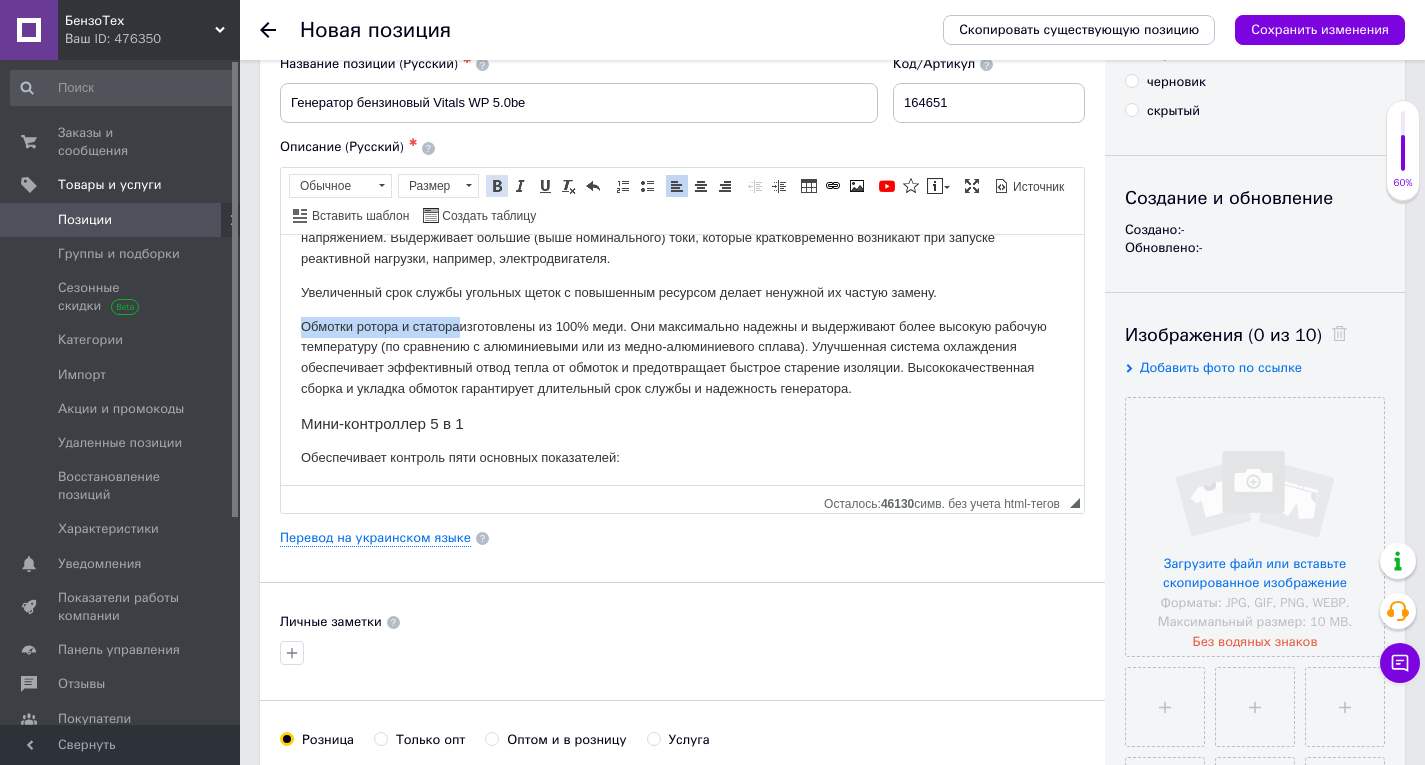 click at bounding box center [497, 186] 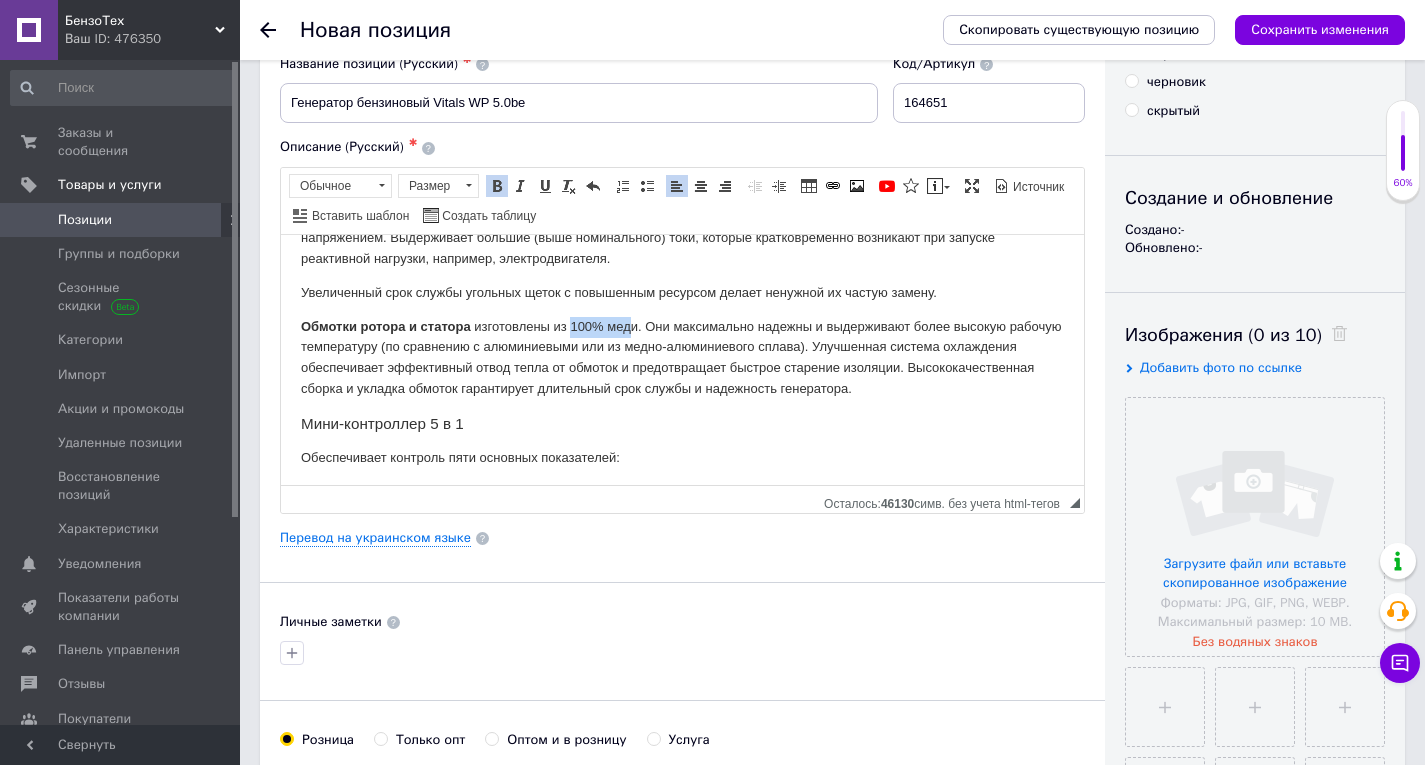 drag, startPoint x: 572, startPoint y: 327, endPoint x: 634, endPoint y: 319, distance: 62.514 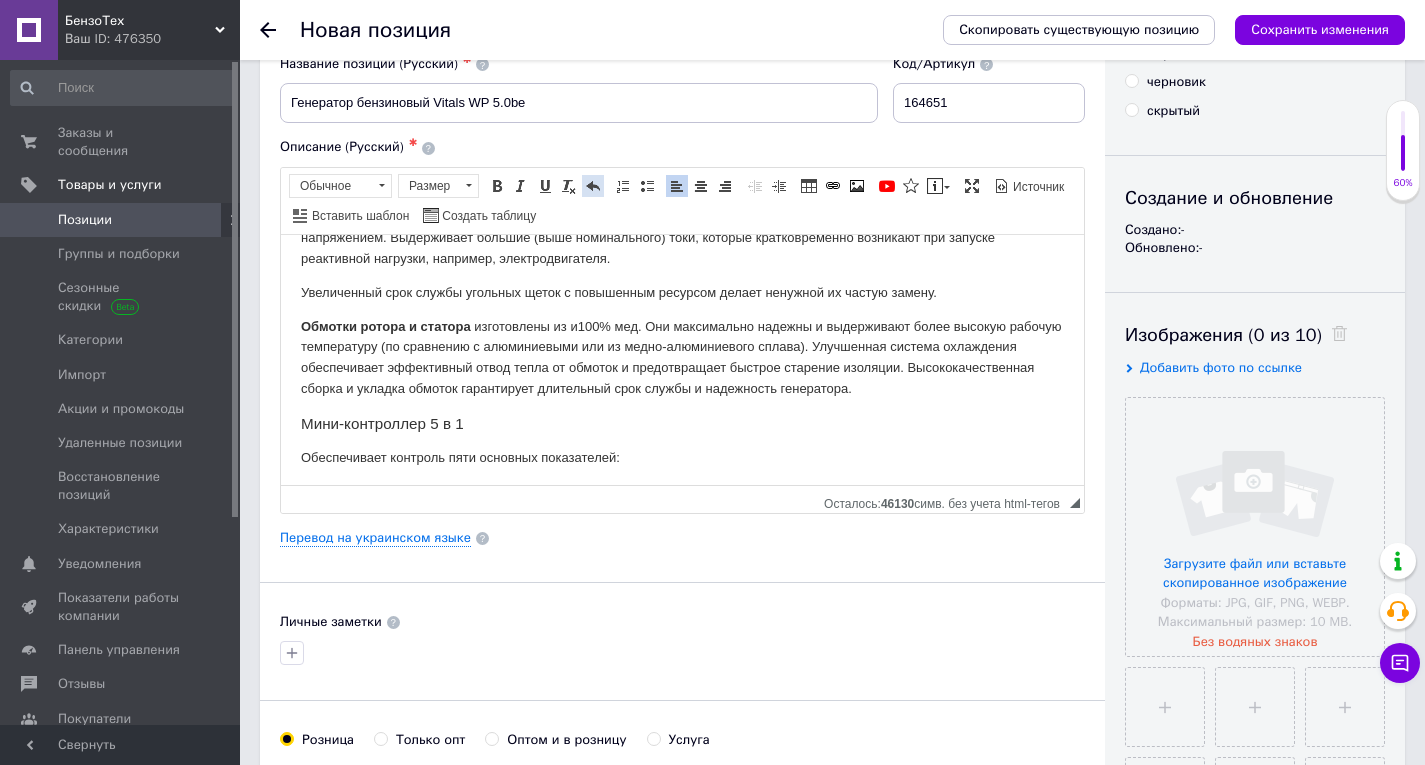 click at bounding box center [593, 186] 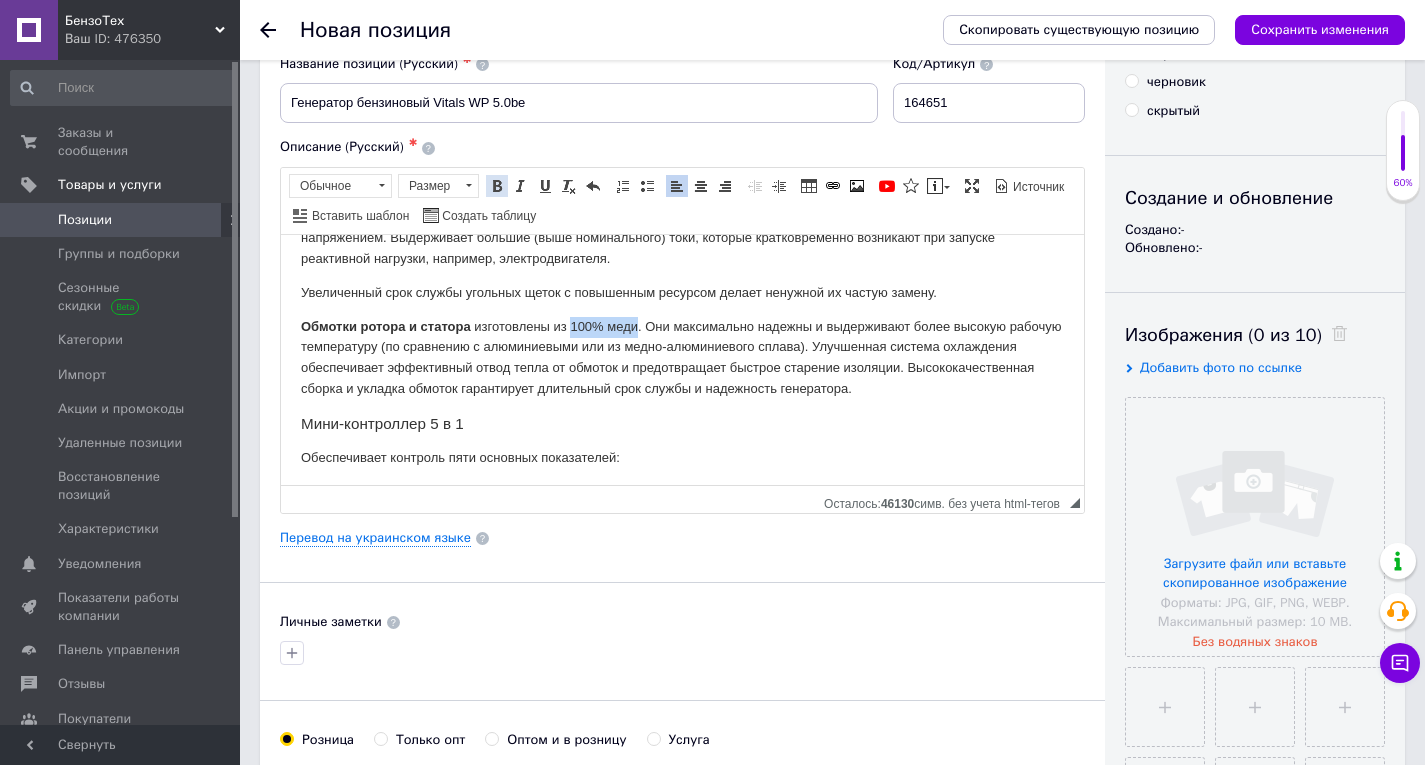 click at bounding box center [497, 186] 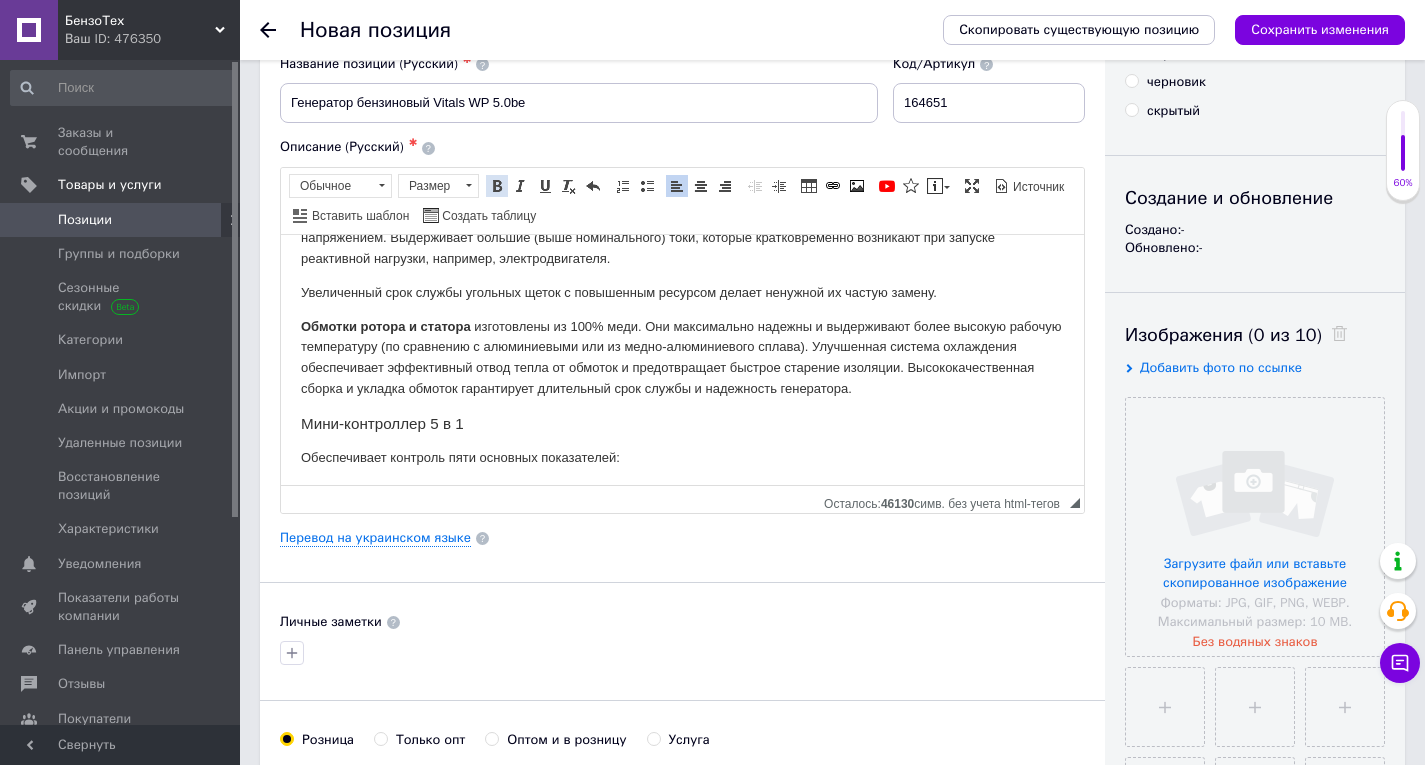 click at bounding box center (497, 186) 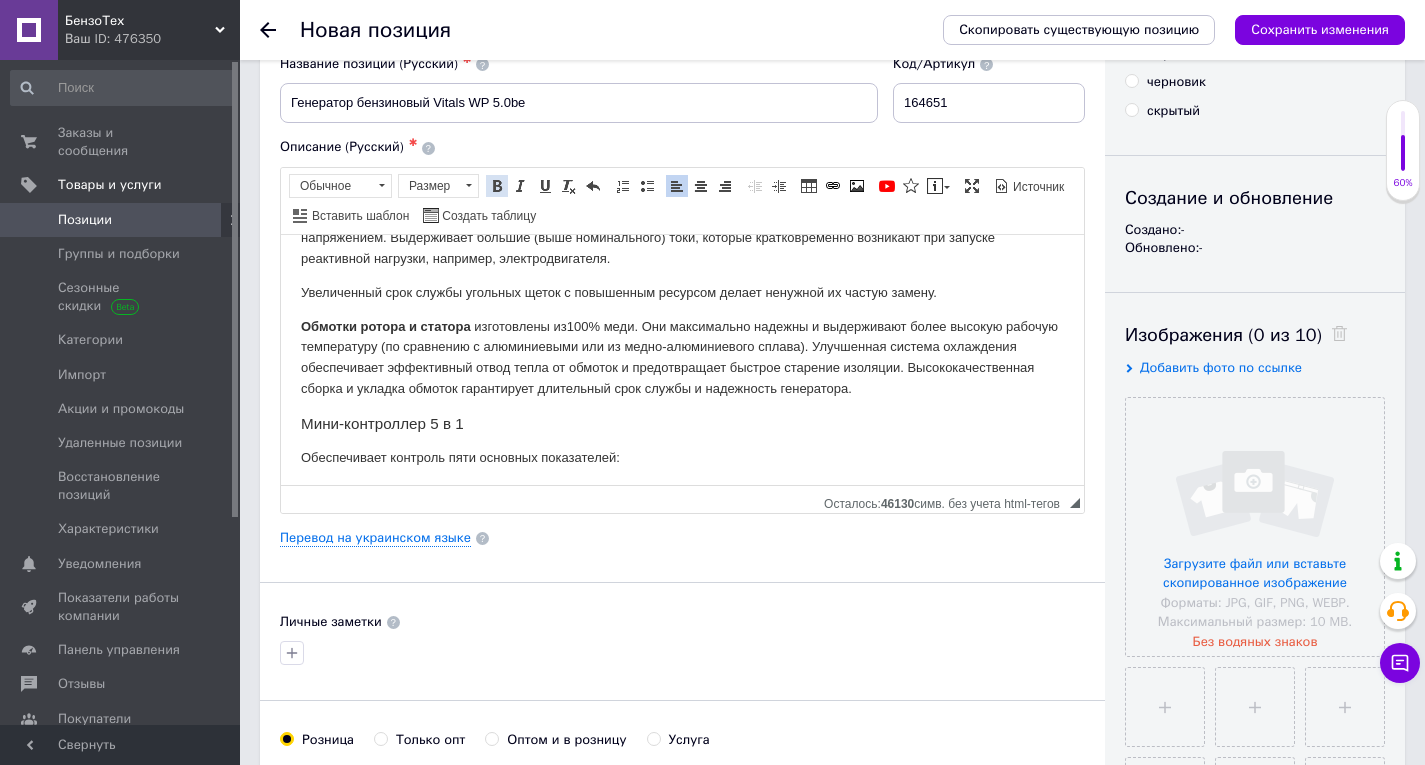 click on "Полужирный  Комбинация клавиш Ctrl+B" at bounding box center (497, 186) 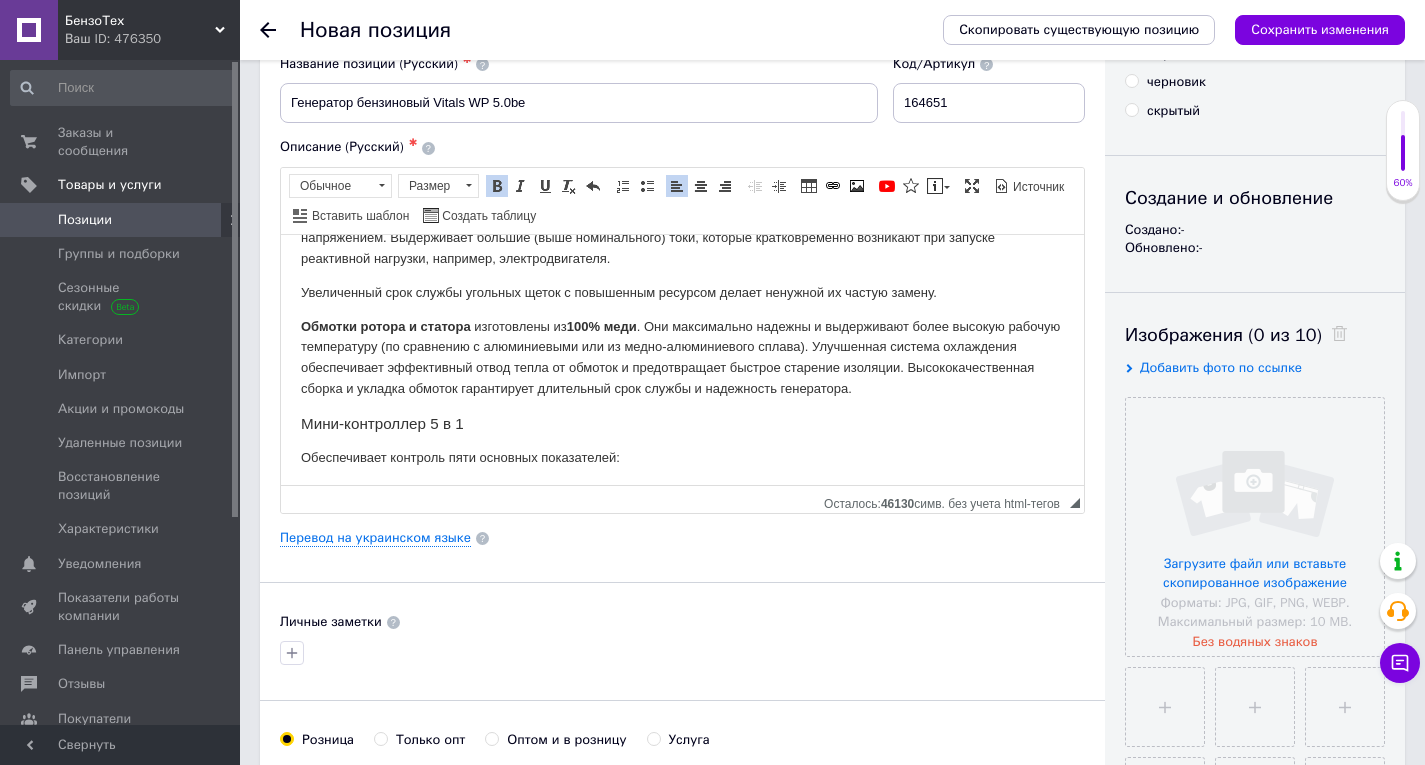 click on "Обмотки ротора и статора   изготовлены из  100% меди . Они максимально надежны и выдерживают более высокую рабочую температуру (по сравнению с алюминиевыми или из медно-алюминиевого сплава). Улучшенная система охлаждения обеспечивает эффективный отвод тепла от обмоток и предотвращает быстрое старение изоляции. Высококачественная сборка и укладка обмоток гарантирует длительный срок службы и надежность генератора." at bounding box center [682, 357] 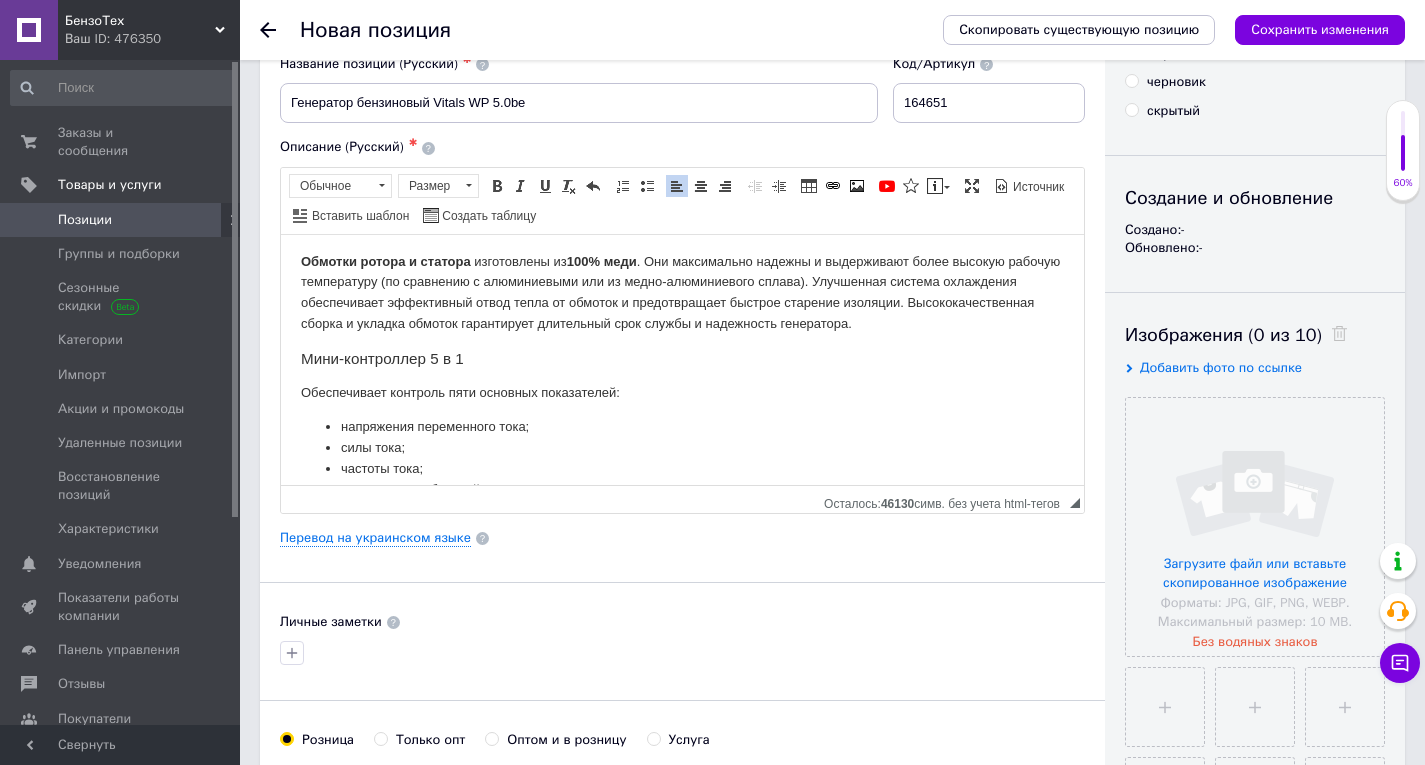 scroll, scrollTop: 600, scrollLeft: 0, axis: vertical 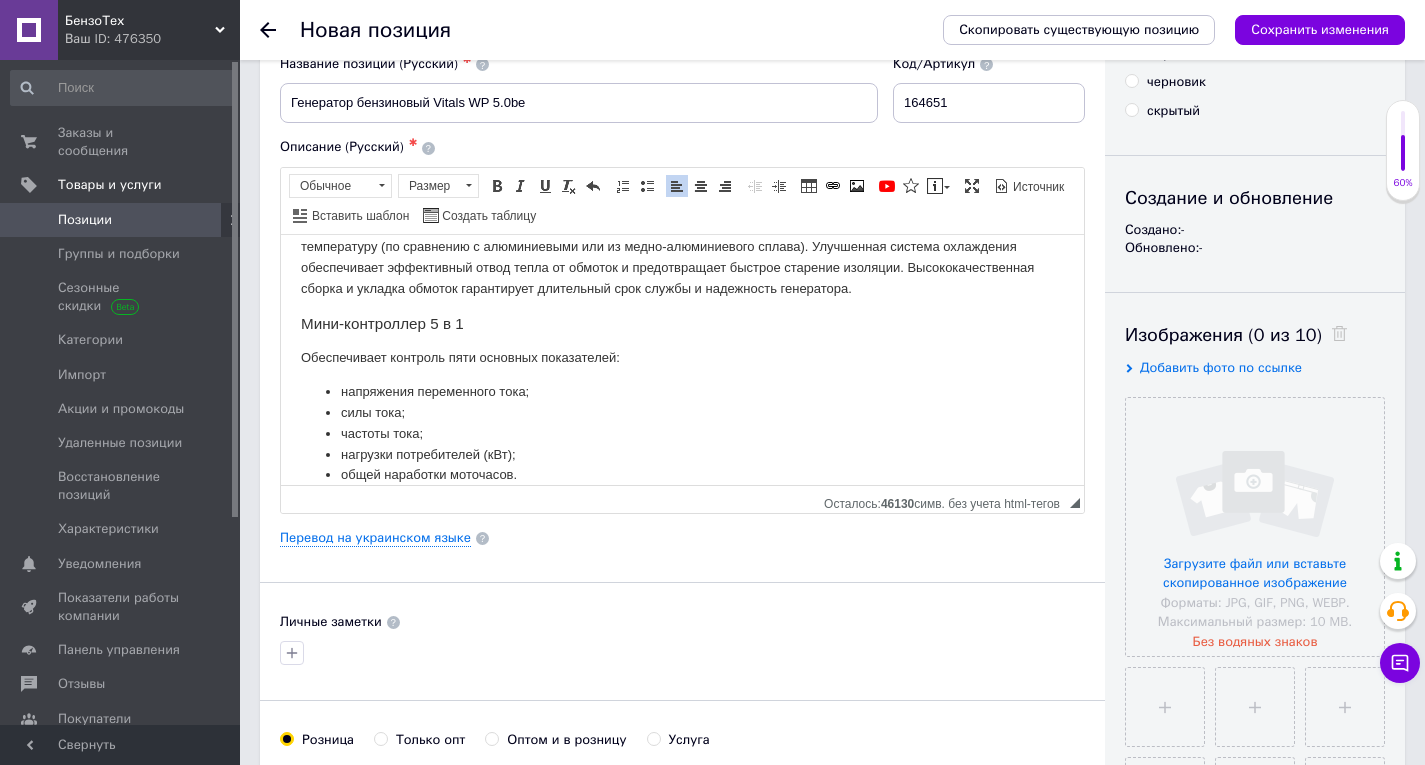 click on "Мини-контроллер 5 в 1" at bounding box center [682, 323] 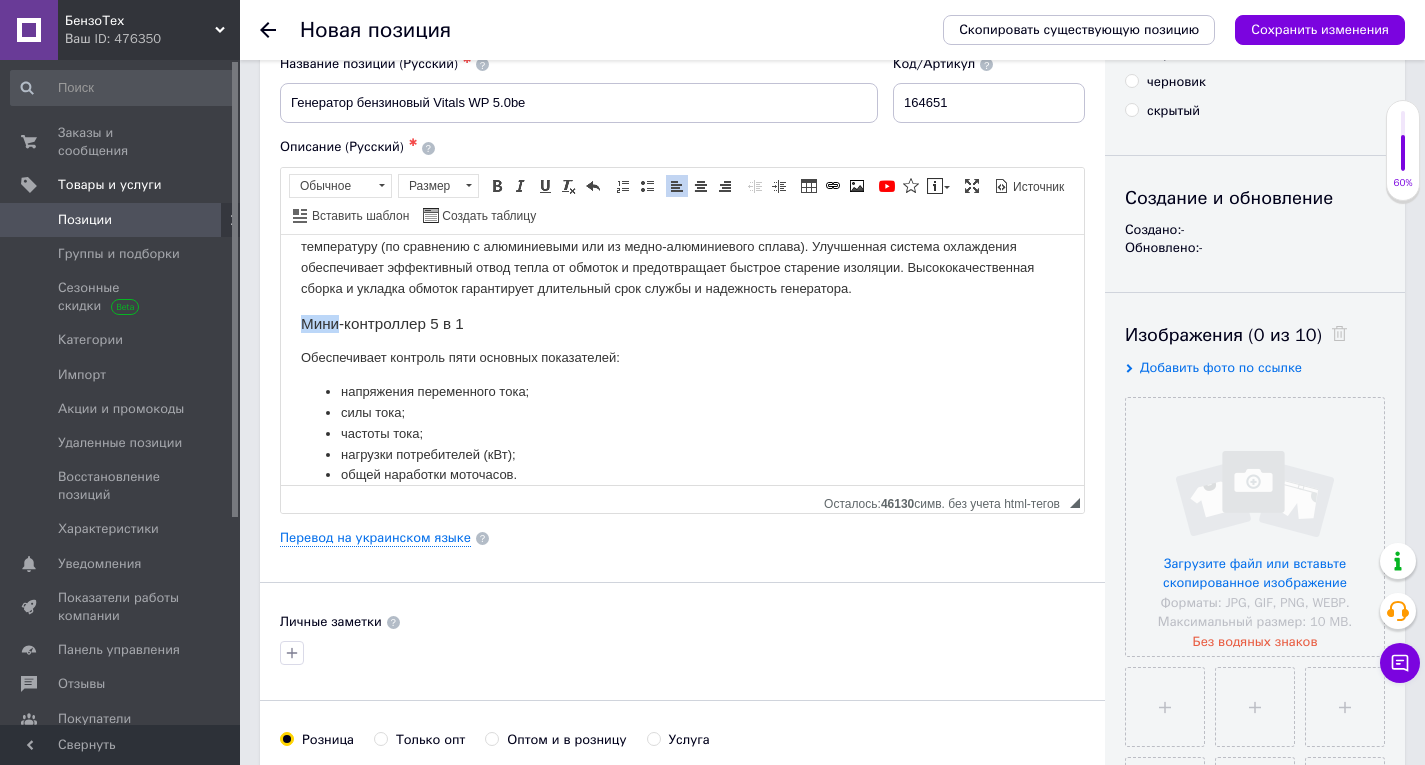 click on "Мини-контроллер 5 в 1" at bounding box center [682, 323] 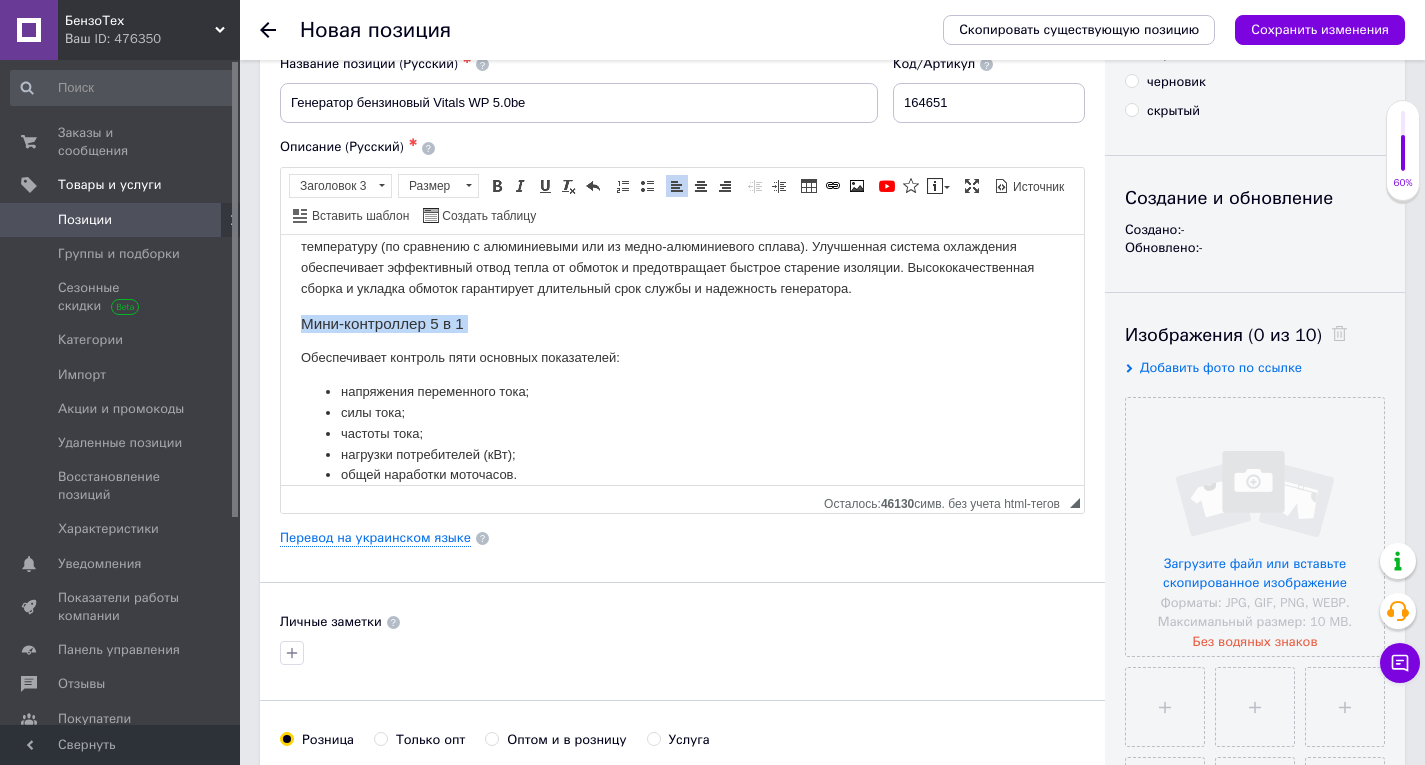 click on "Мини-контроллер 5 в 1" at bounding box center (682, 323) 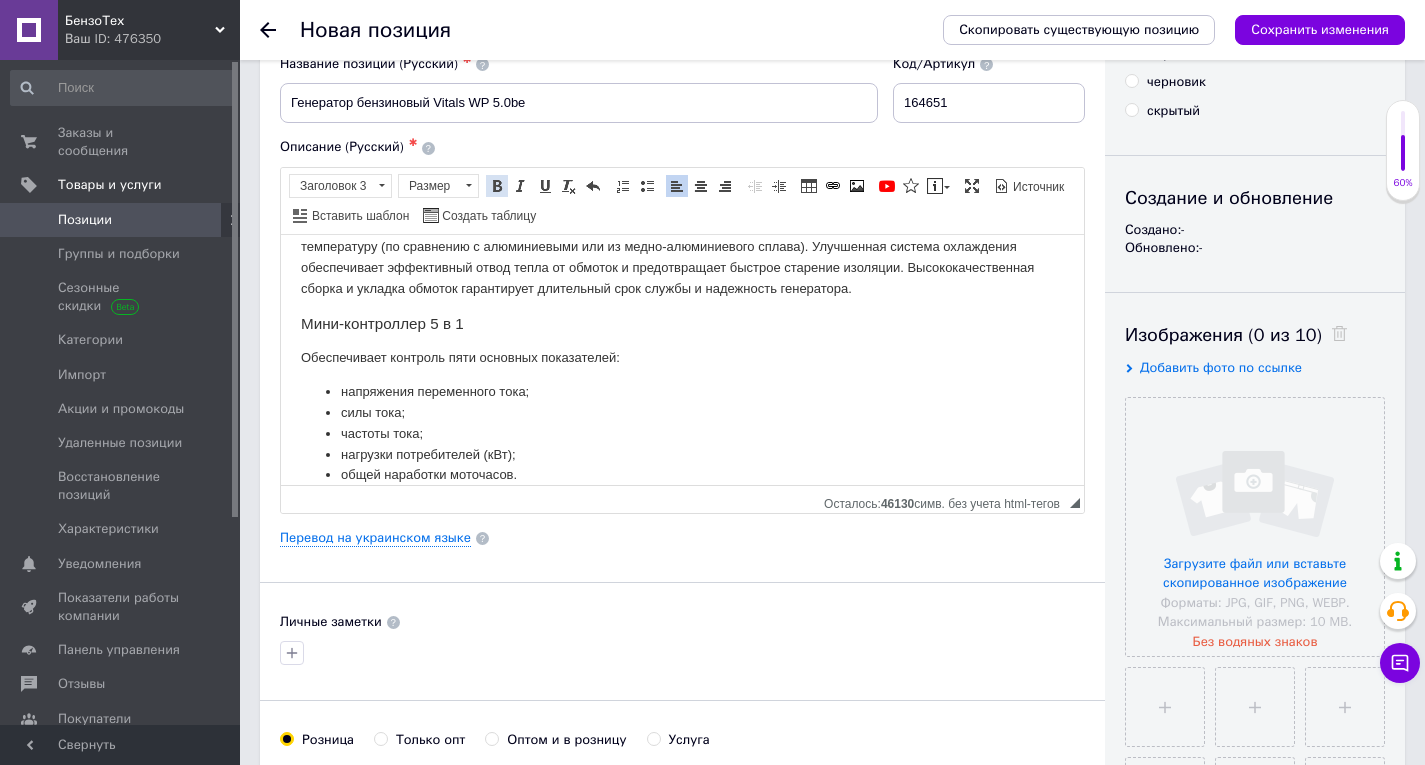click at bounding box center [497, 186] 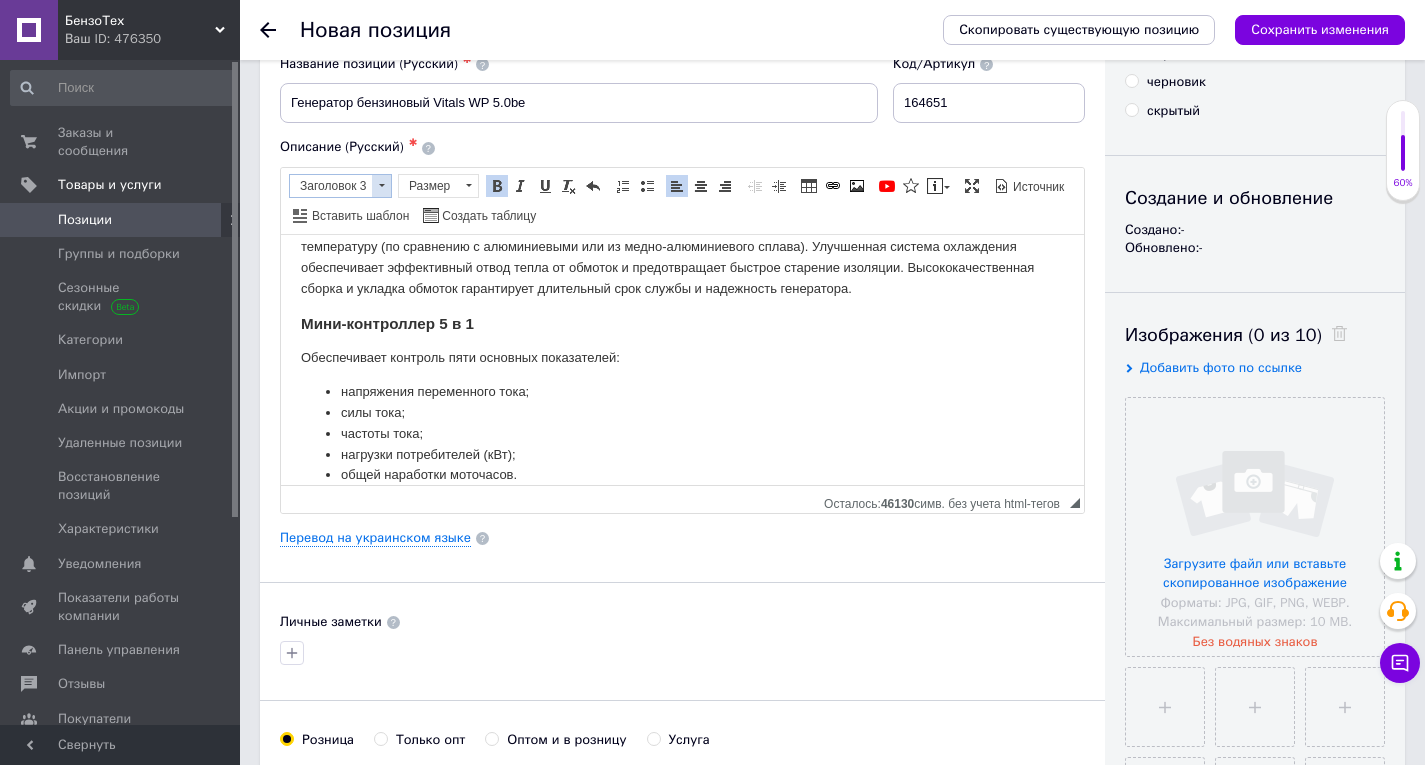 click at bounding box center [382, 185] 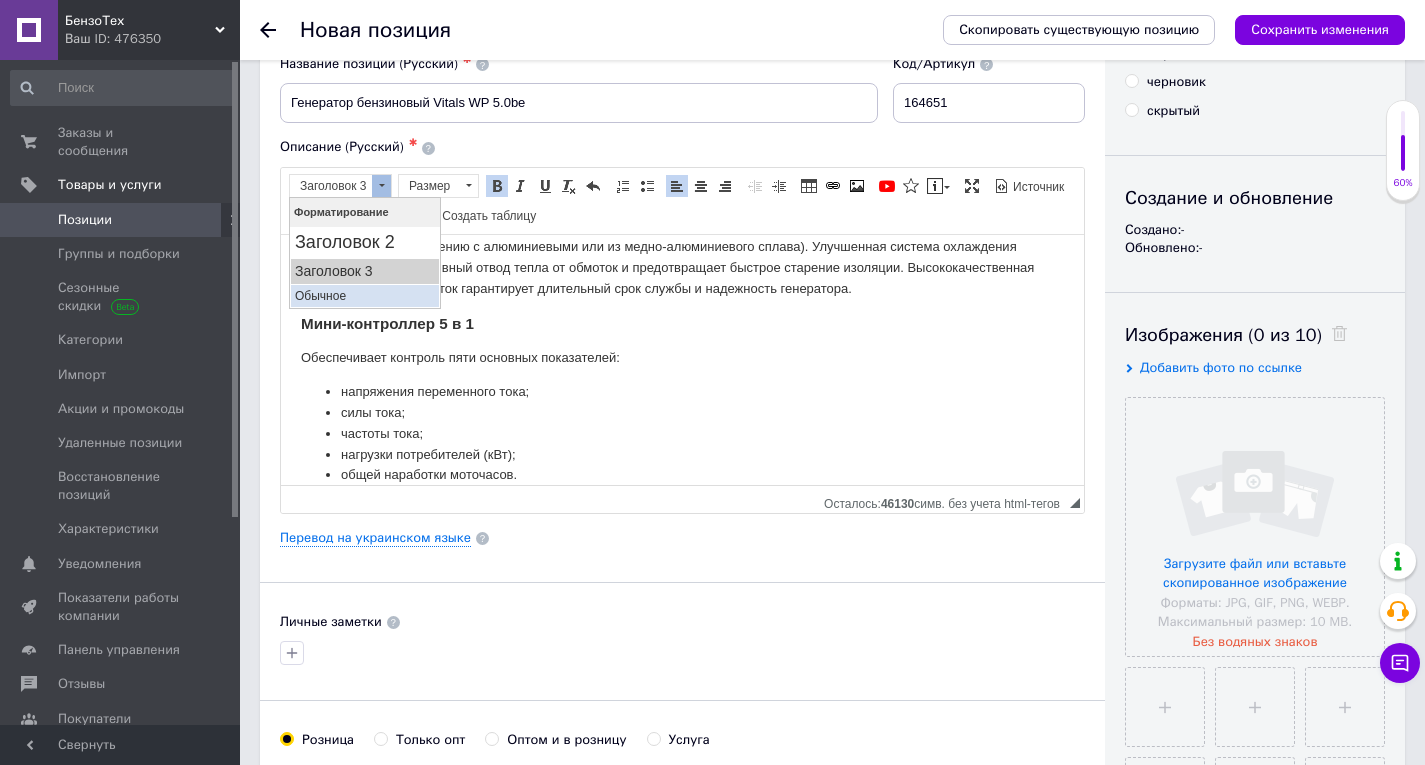 click on "Обычное" at bounding box center [365, 295] 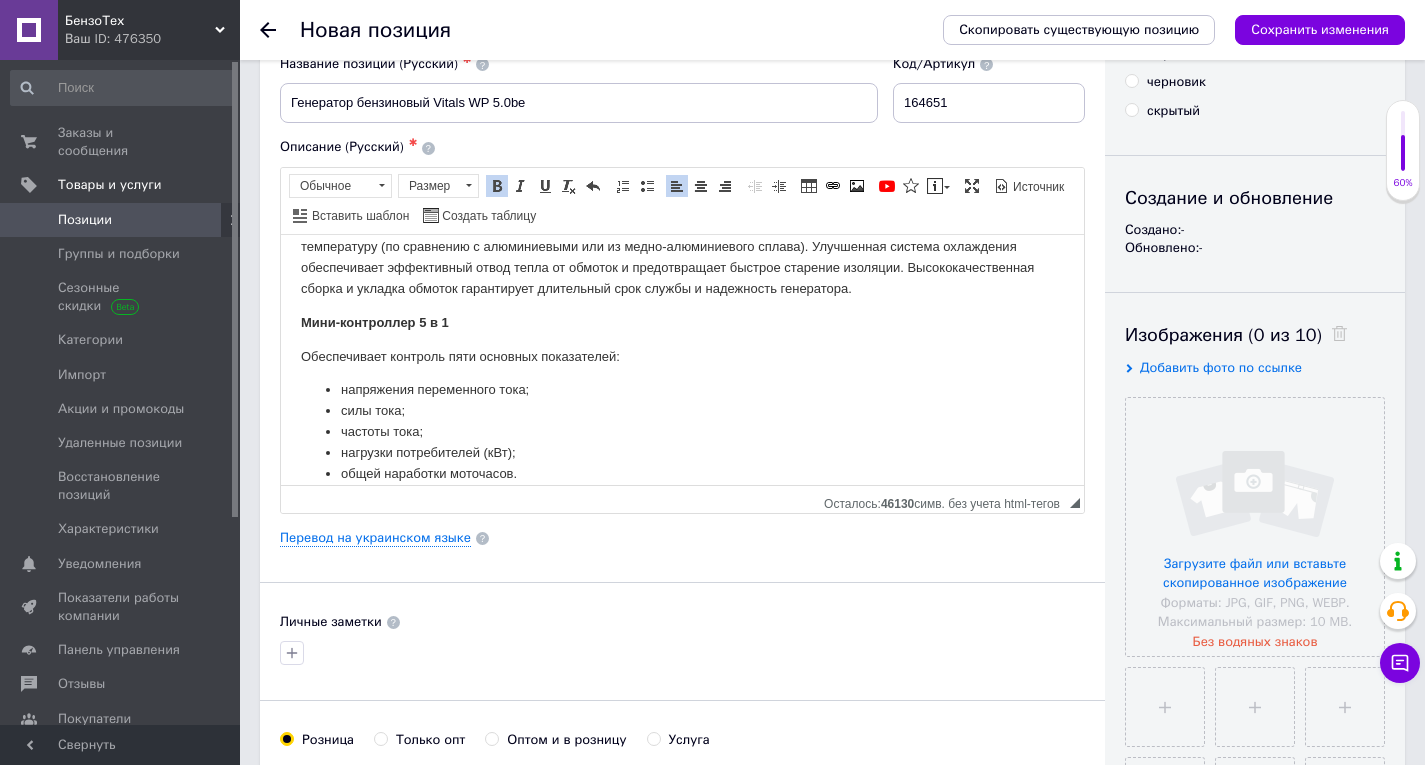 click on "Бензиновый генератор Vitals WP 5.0be  — это компактный переносной электрический агрегат, предназначенный для резервного или аварийного питания бытовых потребителей. Вырабатывает однофазный переменный ток напряжением 230 В, частотой 50 Гц. В генераторе Vitals WP 5.0be применен  четырехтактный бензиновый двигатель  Благодаря совершенной конструкции, высокому качеству изготовления двигатель отличается экономичностью и большим ресурсом наработки на отказ. Минимальный расход топлива на выработку  1 кВт∙ч  электроэнергии составляет  360 г. электрическим стартером" at bounding box center [682, 280] 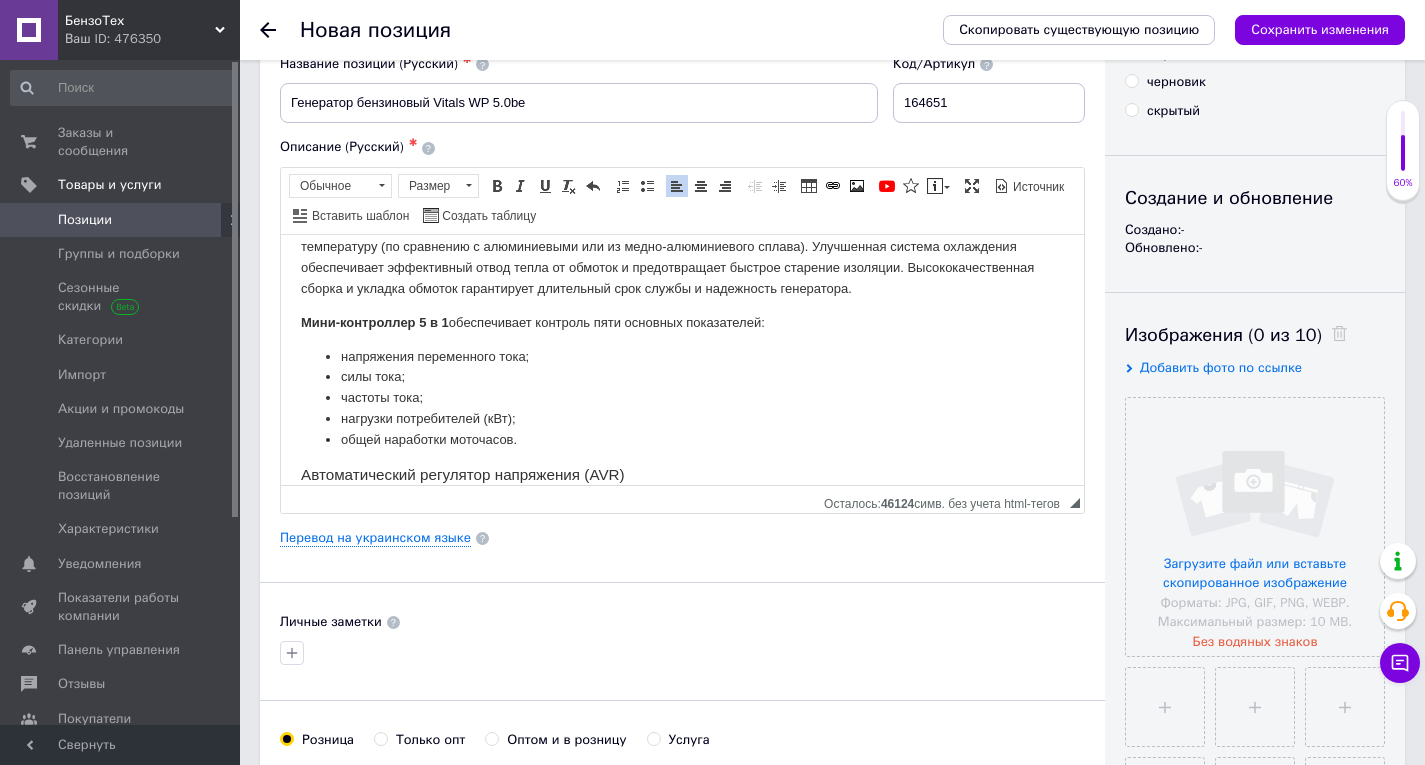 click on "напряжения переменного тока;" at bounding box center (682, 356) 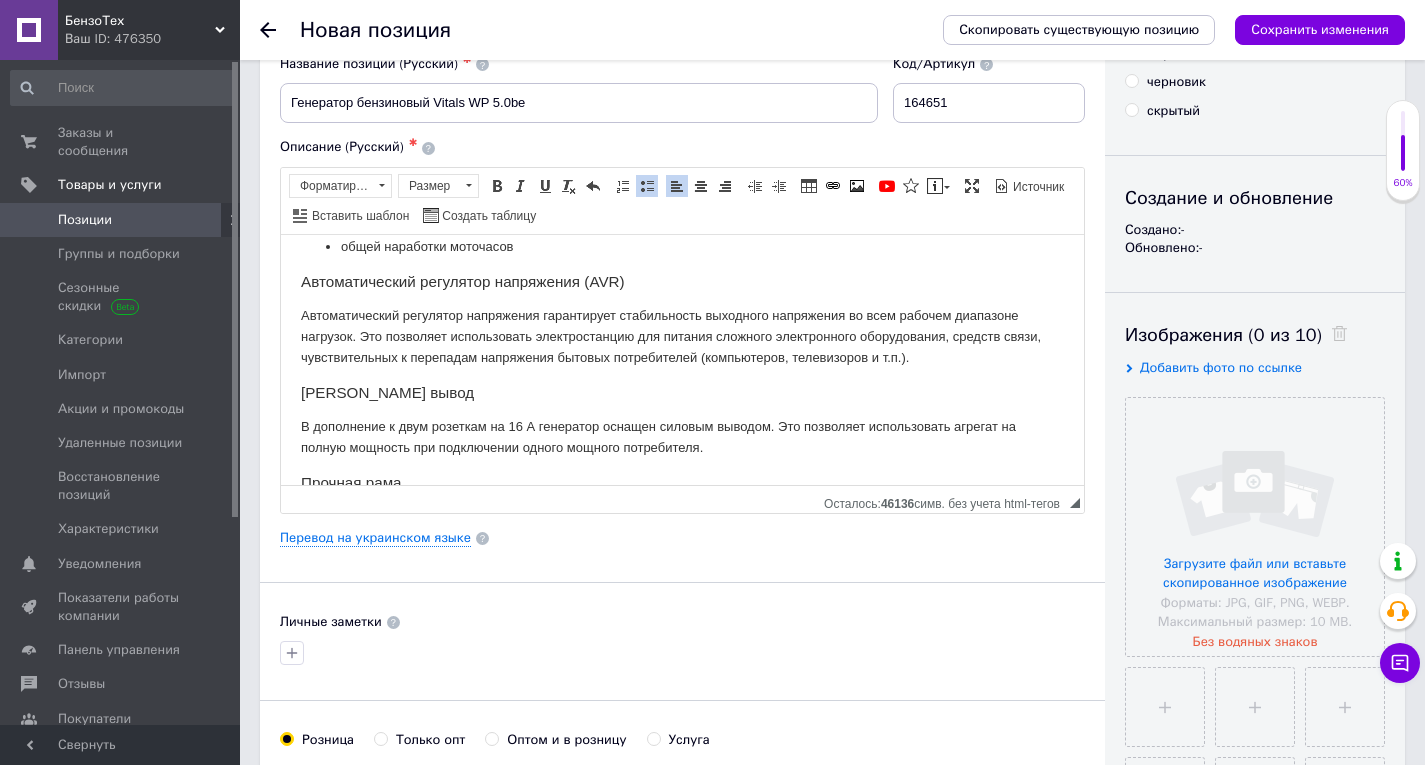 scroll, scrollTop: 800, scrollLeft: 0, axis: vertical 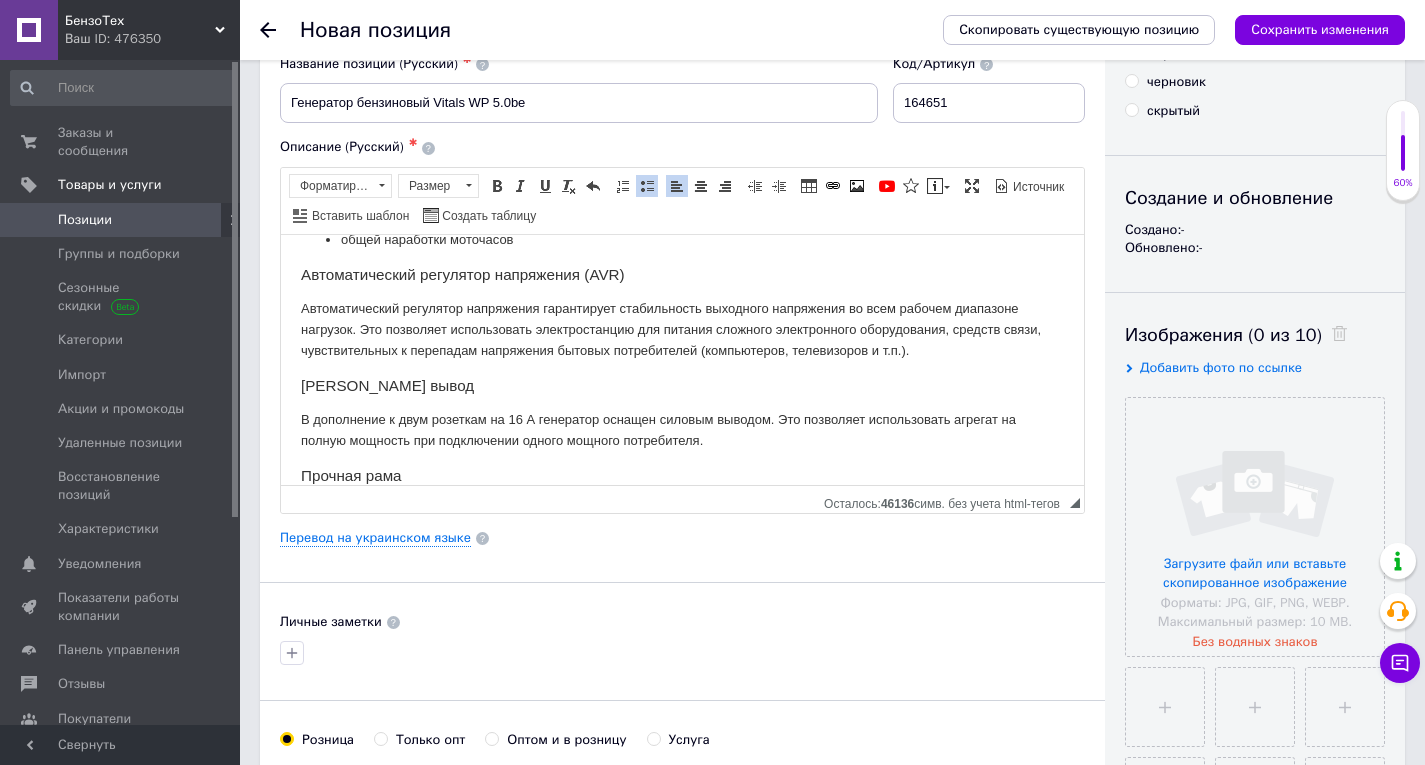 click on "Автоматический регулятор напряжения гарантирует стабильность выходного напряжения во всем рабочем диапазоне нагрузок. Это позволяет использовать электростанцию для питания сложного электронного оборудования, средств связи, чувствительных к перепадам напряжения бытовых потребителей (компьютеров, телевизоров и т.п.)." at bounding box center (682, 329) 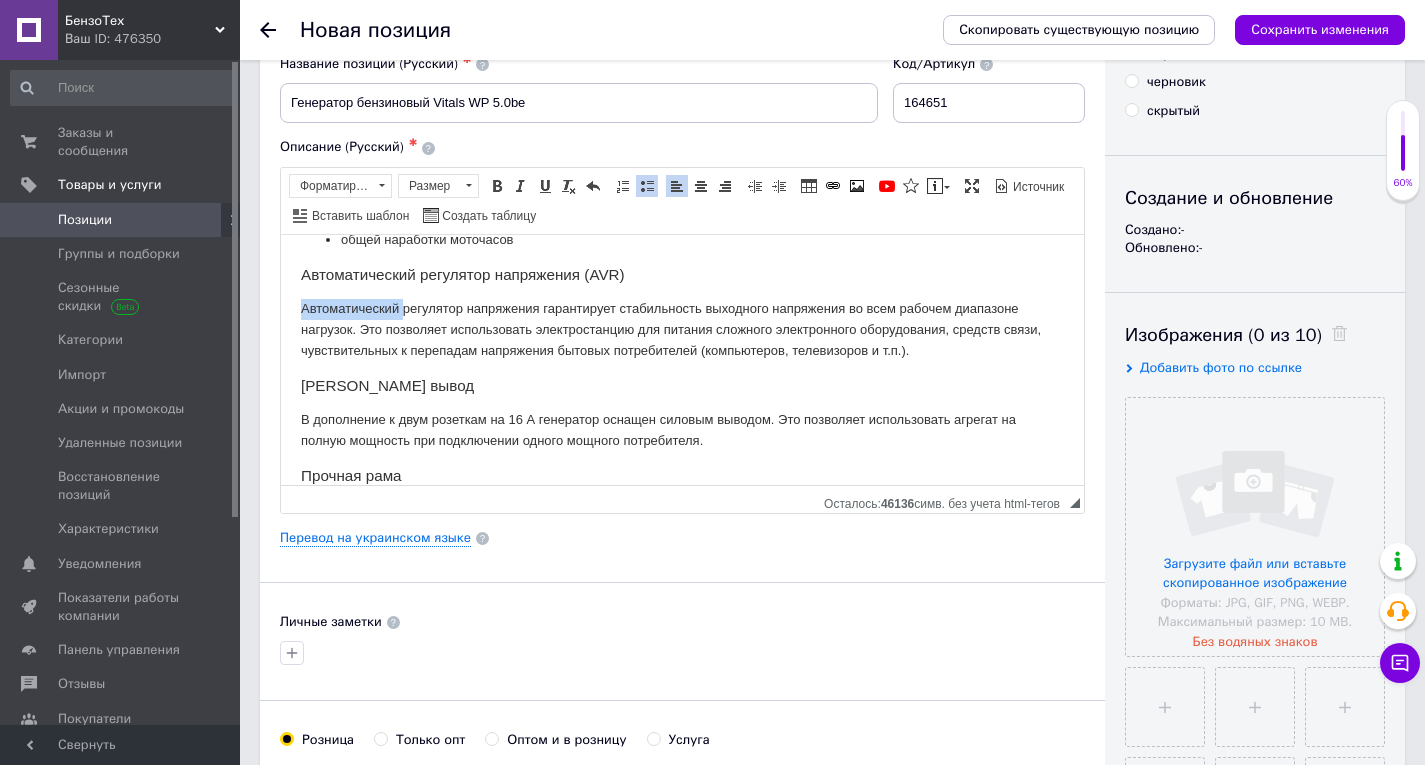 click on "Автоматический регулятор напряжения гарантирует стабильность выходного напряжения во всем рабочем диапазоне нагрузок. Это позволяет использовать электростанцию для питания сложного электронного оборудования, средств связи, чувствительных к перепадам напряжения бытовых потребителей (компьютеров, телевизоров и т.п.)." at bounding box center (682, 329) 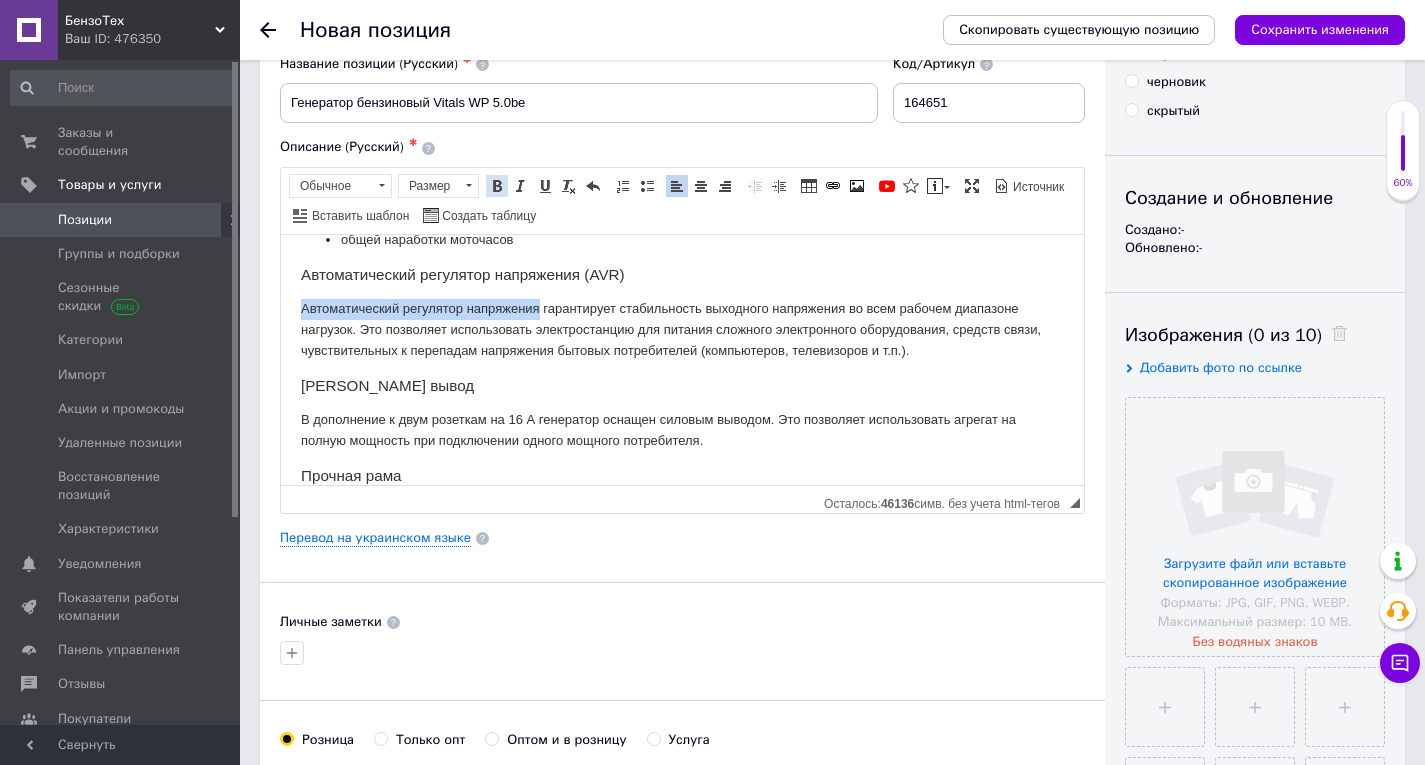 click at bounding box center [497, 186] 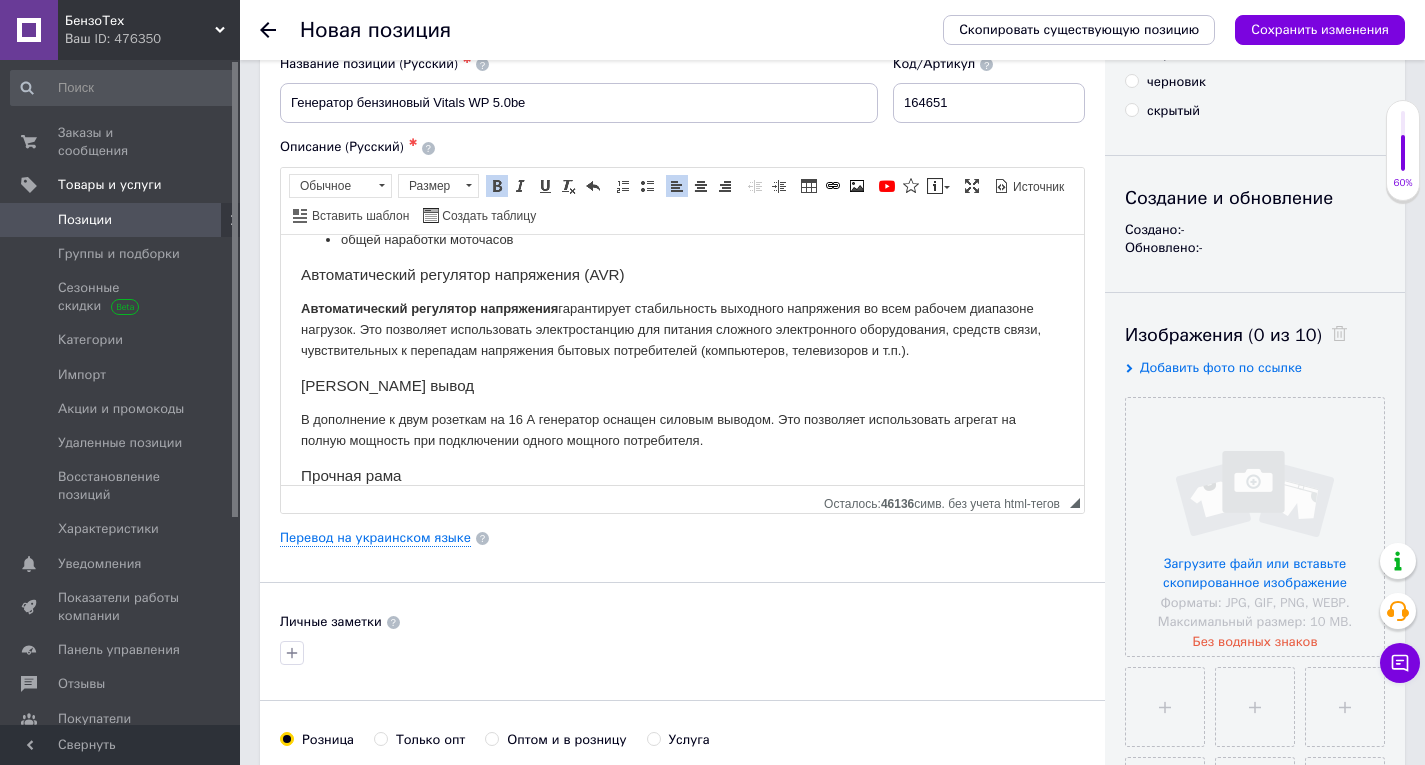 click on "Автоматический регулятор напряжения  гарантирует стабильность выходного напряжения во всем рабочем диапазоне нагрузок. Это позволяет использовать электростанцию для питания сложного электронного оборудования, средств связи, чувствительных к перепадам напряжения бытовых потребителей (компьютеров, телевизоров и т.п.)." at bounding box center [682, 329] 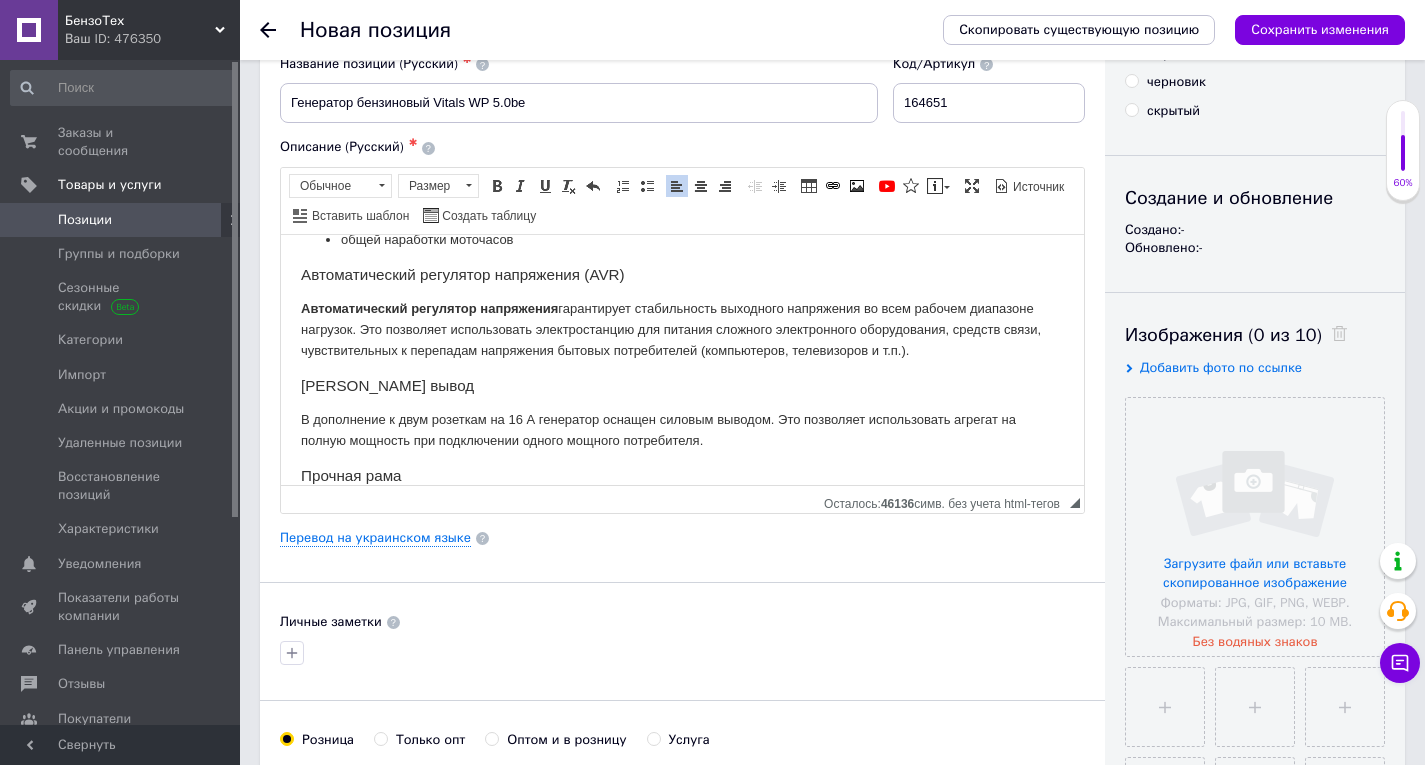 click on "Автоматический регулятор напряжения (AVR)" at bounding box center (682, 274) 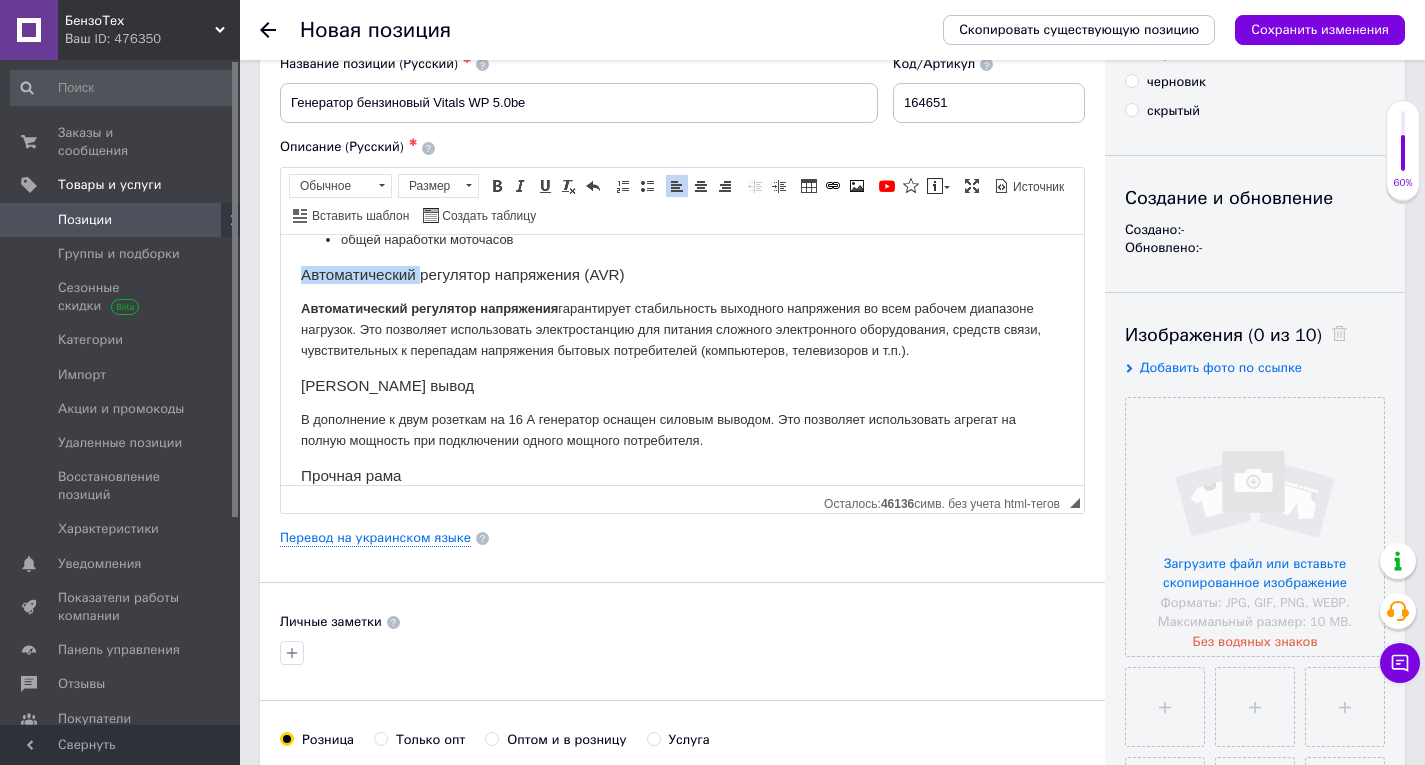 click on "Автоматический регулятор напряжения (AVR)" at bounding box center [682, 274] 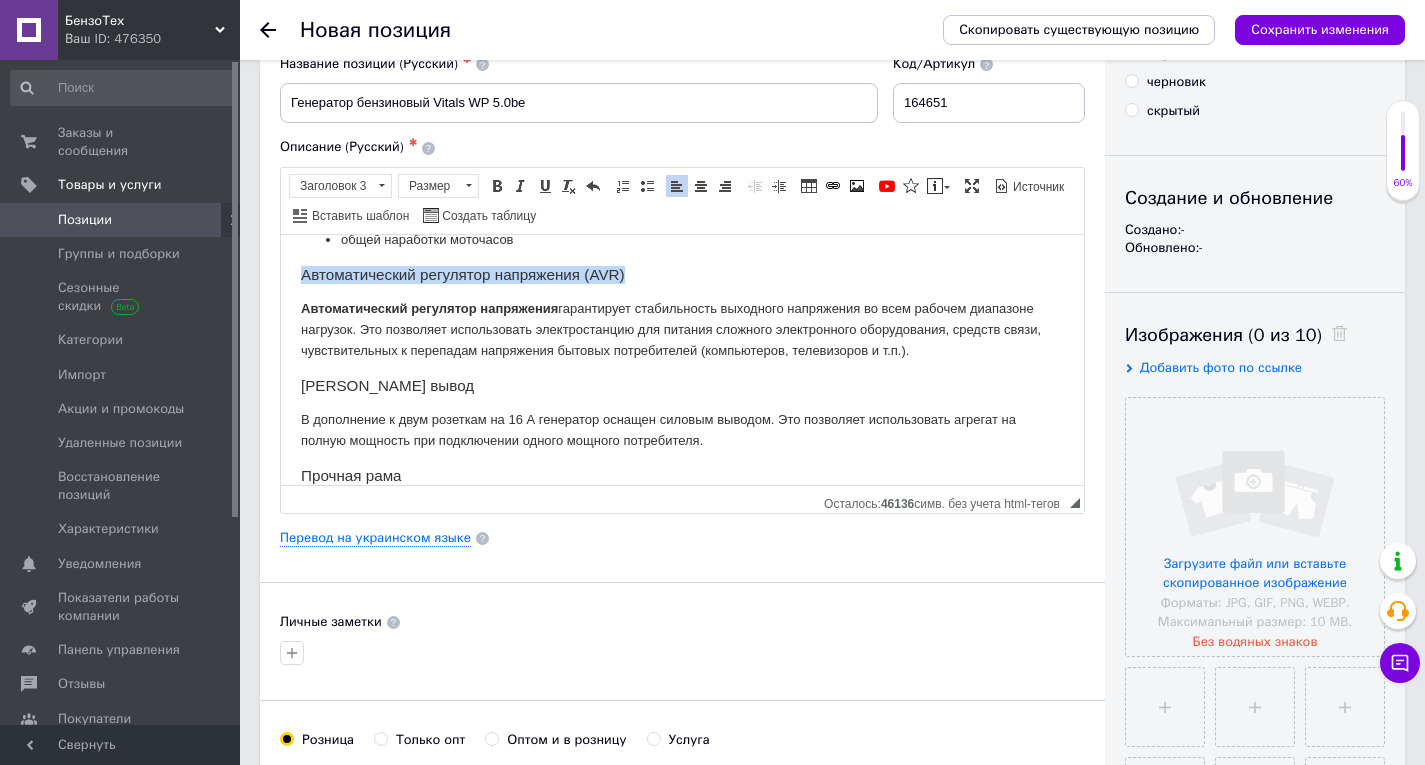 click on "Автоматический регулятор напряжения (AVR)" at bounding box center (682, 274) 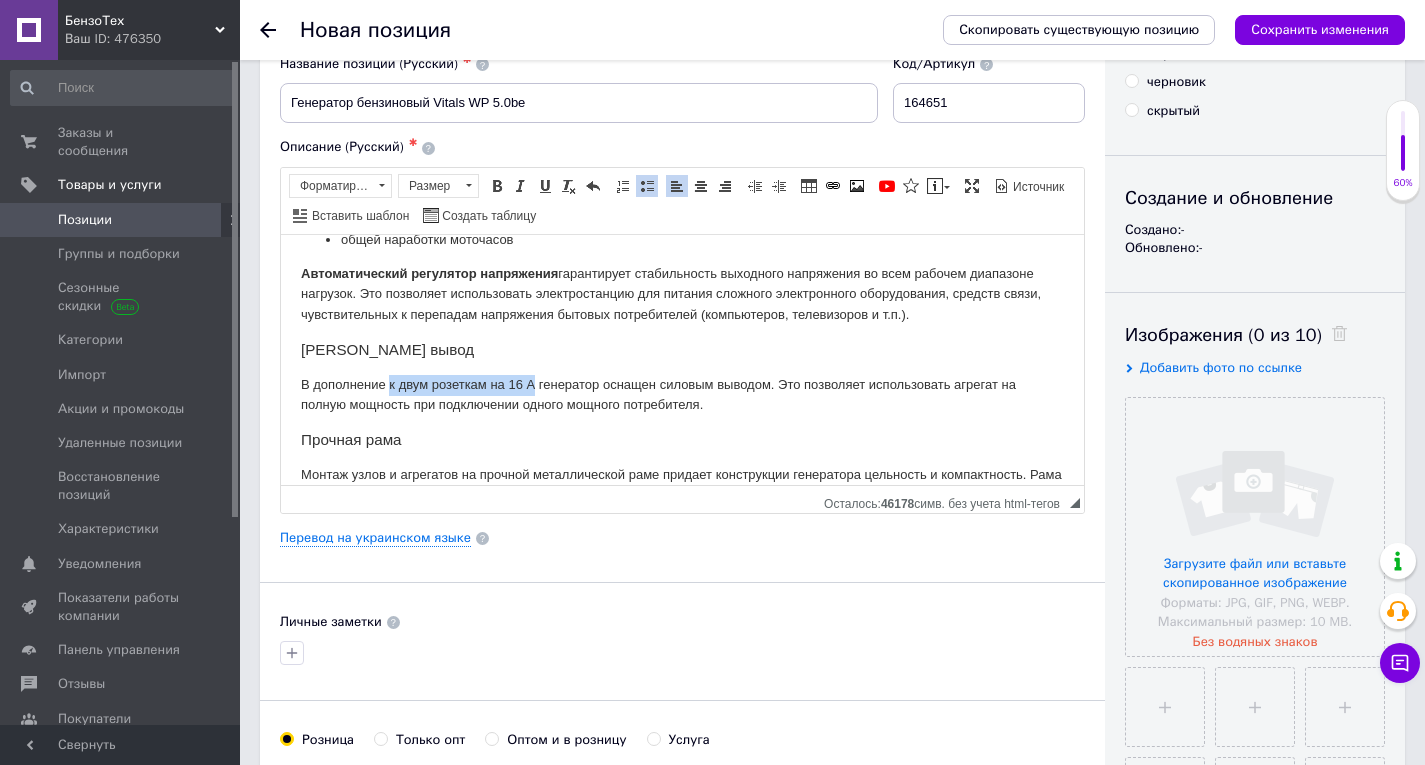 drag, startPoint x: 388, startPoint y: 383, endPoint x: 536, endPoint y: 381, distance: 148.01352 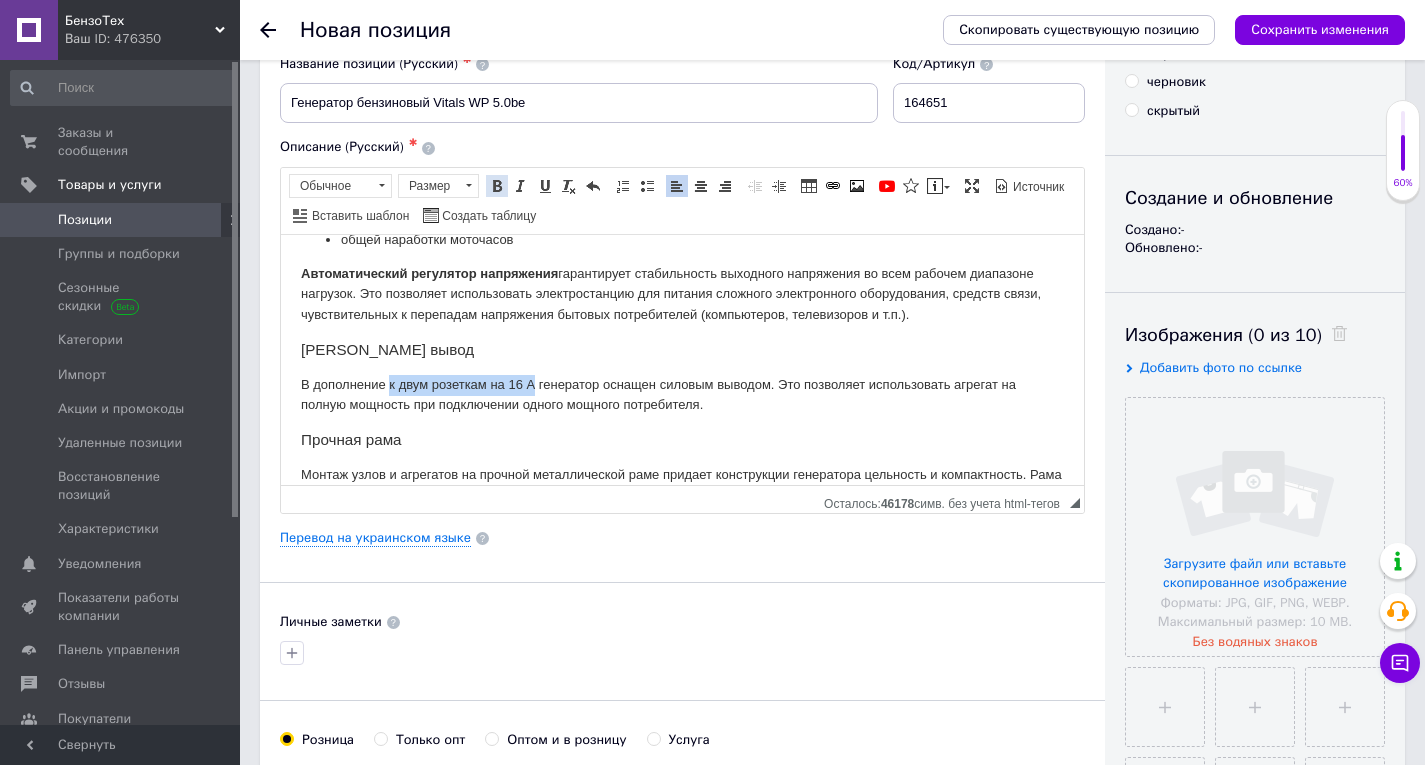 click at bounding box center (497, 186) 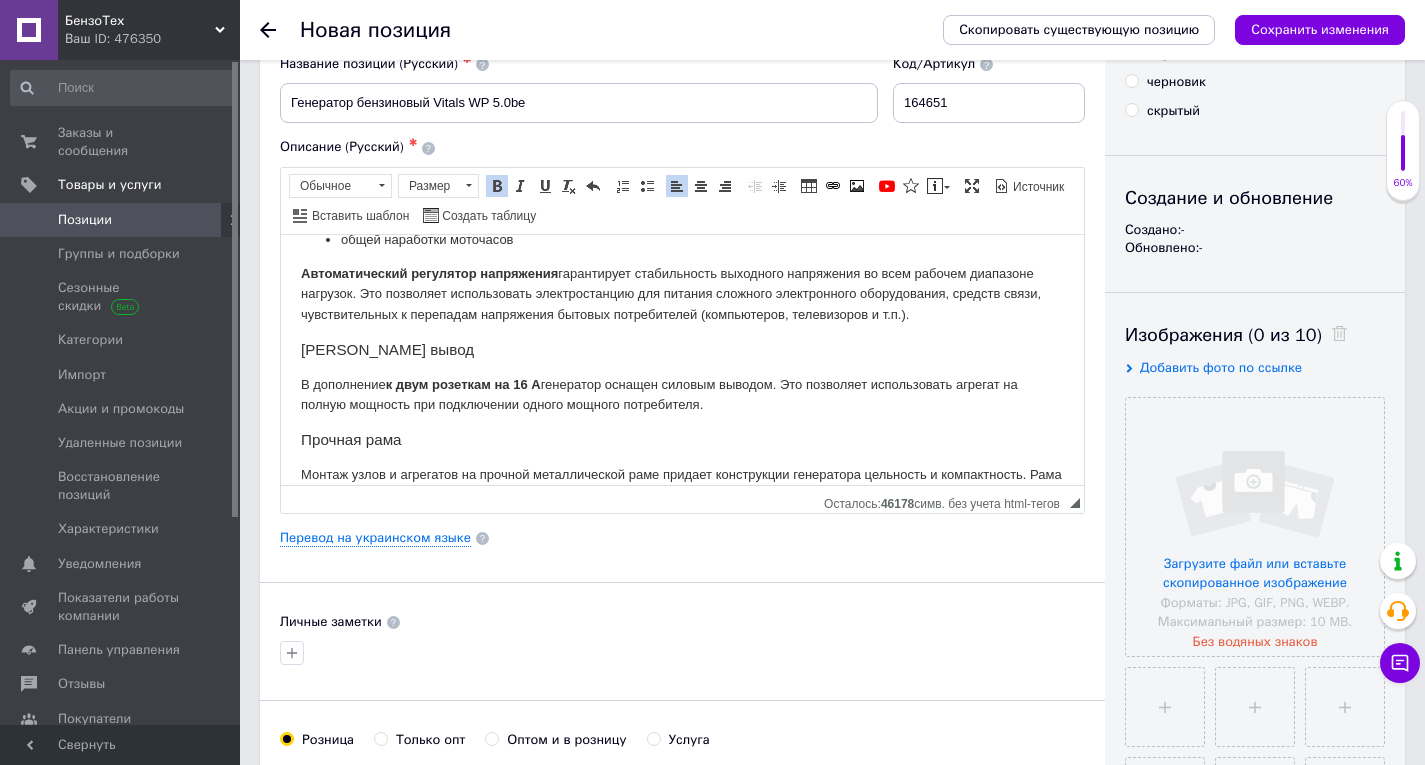 click on "Бензиновый генератор Vitals WP 5.0be  — это компактный переносной электрический агрегат, предназначенный для резервного или аварийного питания бытовых потребителей. Вырабатывает однофазный переменный ток напряжением 230 В, частотой 50 Гц. В генераторе Vitals WP 5.0be применен  четырехтактный бензиновый двигатель  Благодаря совершенной конструкции, высокому качеству изготовления двигатель отличается экономичностью и большим ресурсом наработки на отказ. Минимальный расход топлива на выработку  1 кВт∙ч  электроэнергии составляет  360 г. электрическим стартером" at bounding box center [682, 45] 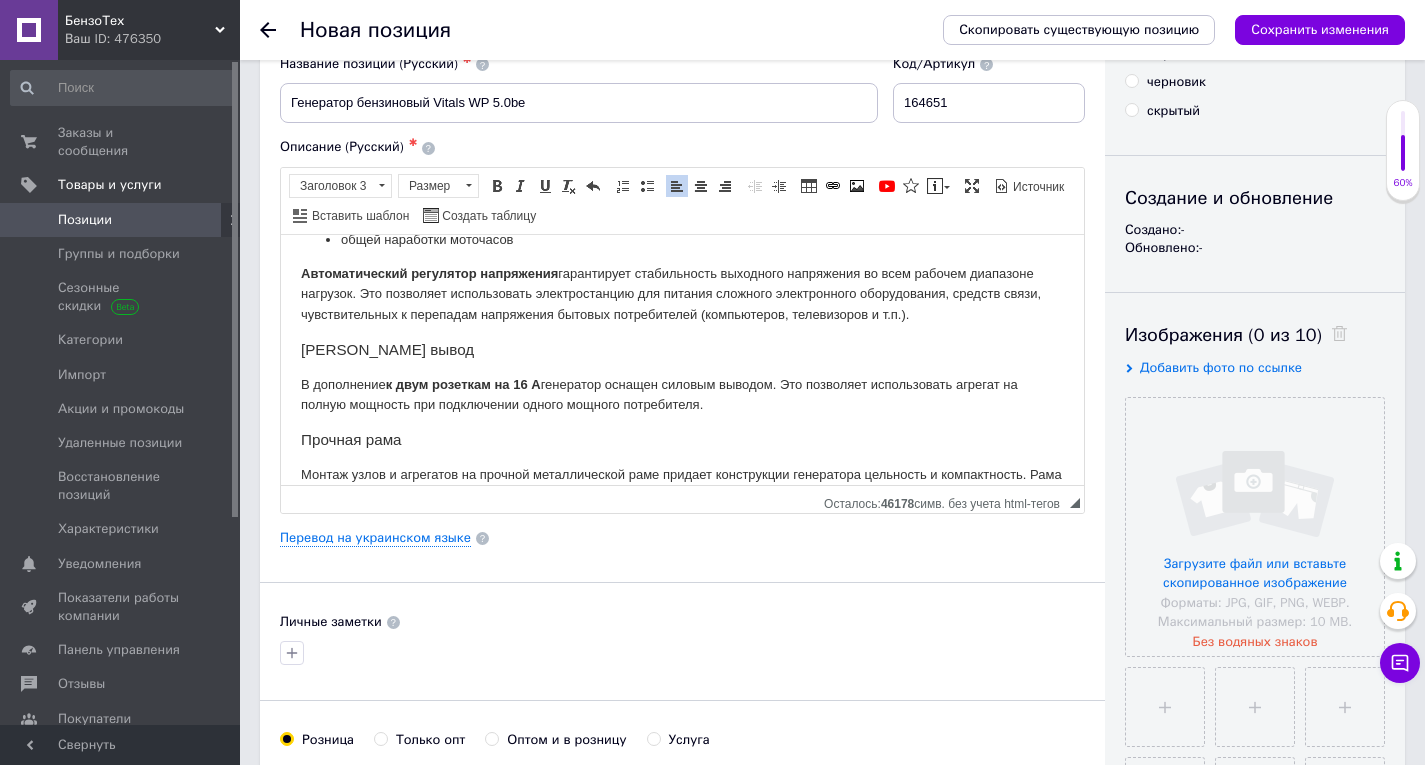 click on "[PERSON_NAME] вывод" at bounding box center [682, 349] 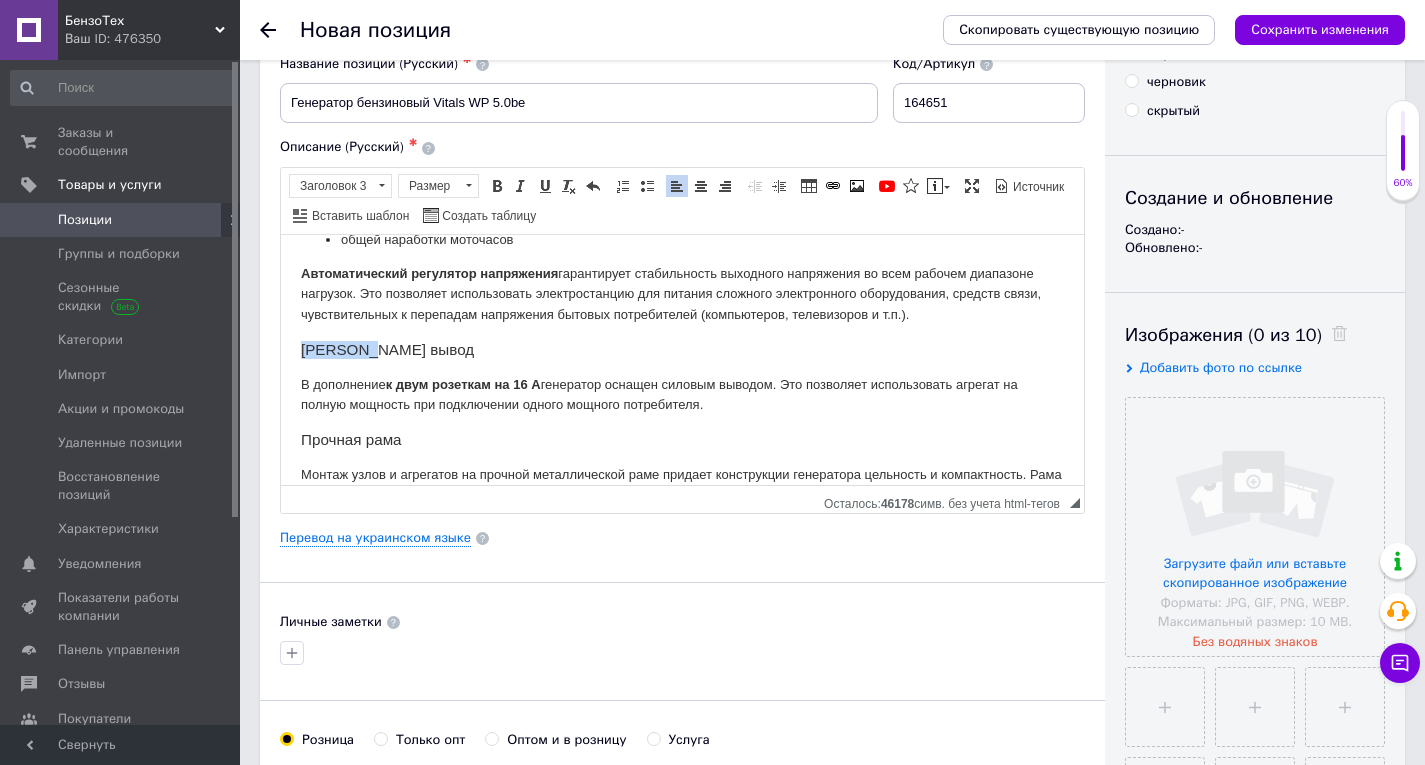 click on "[PERSON_NAME] вывод" at bounding box center [682, 349] 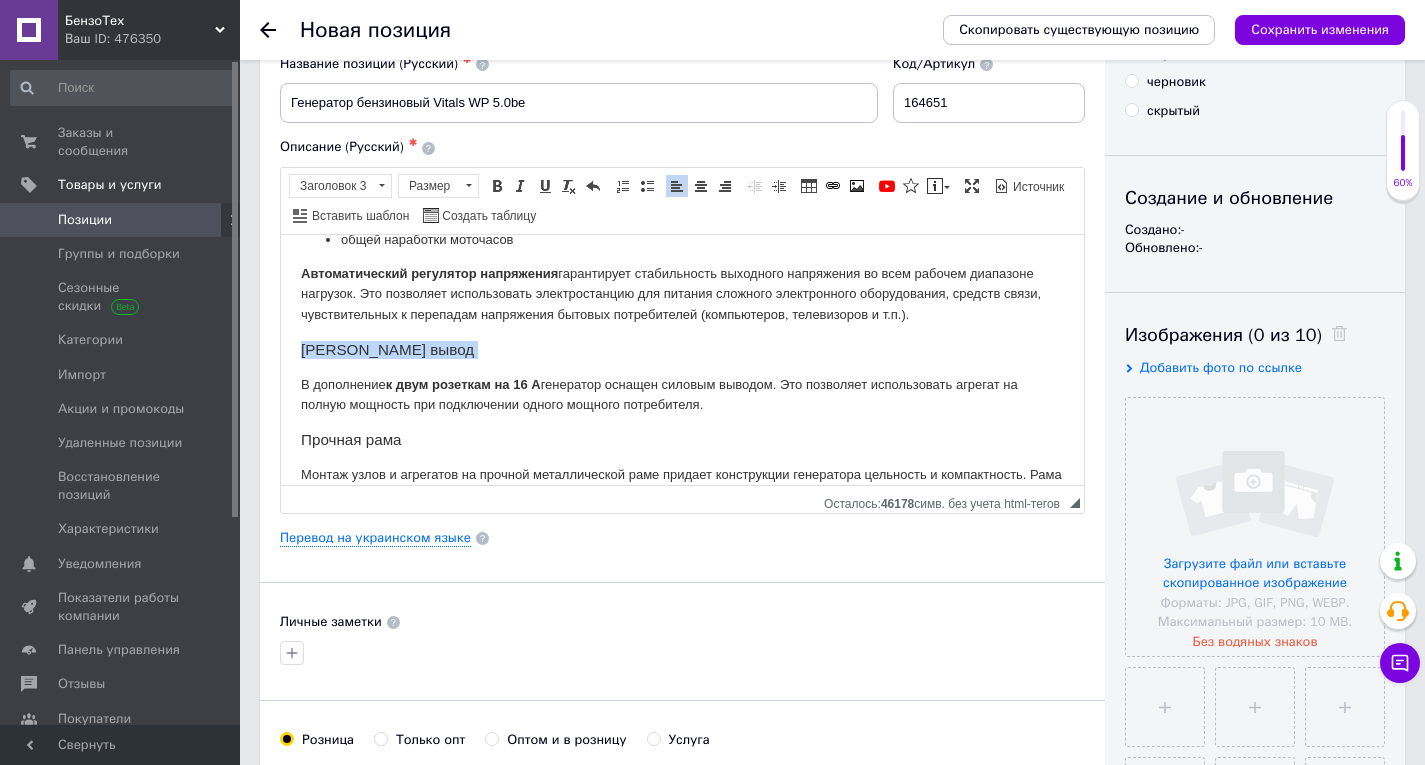 click on "[PERSON_NAME] вывод" at bounding box center (682, 349) 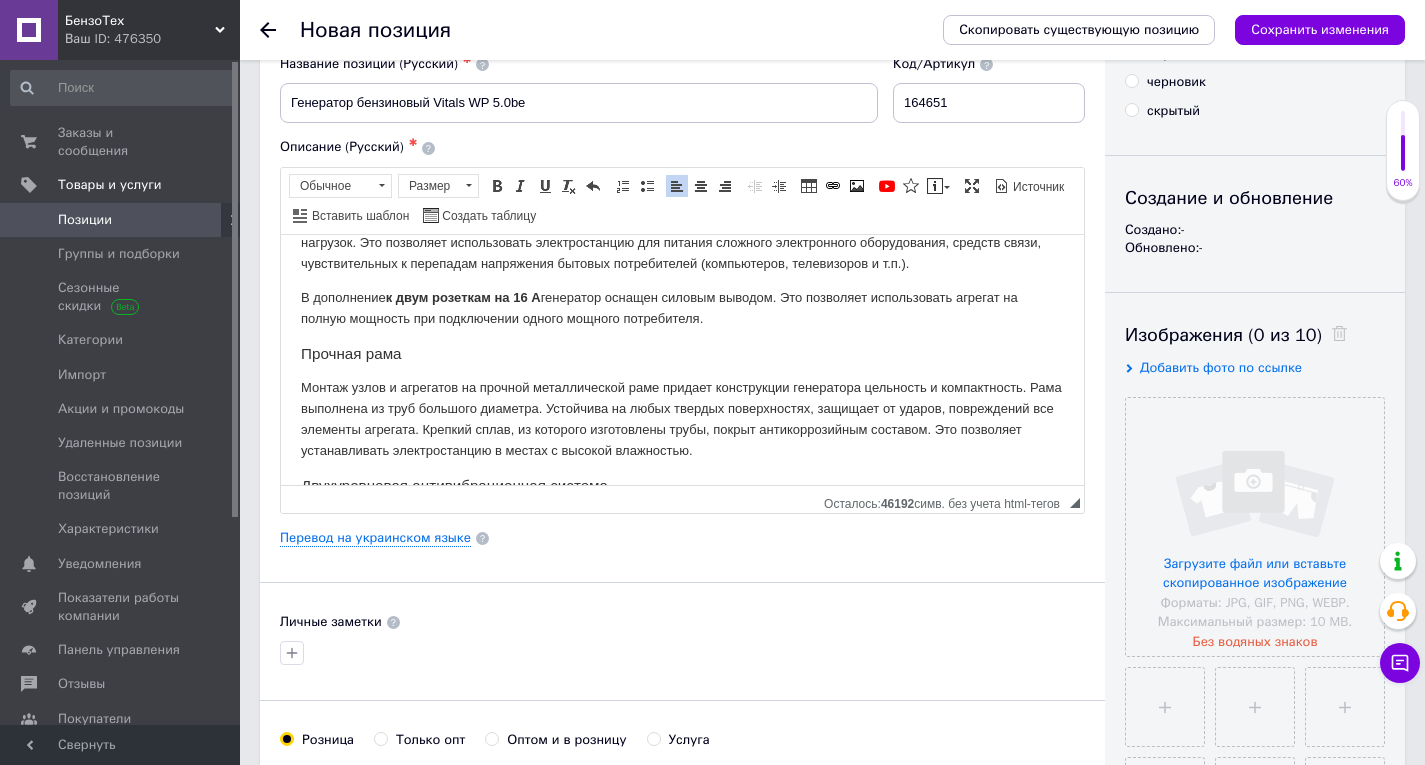 scroll, scrollTop: 900, scrollLeft: 0, axis: vertical 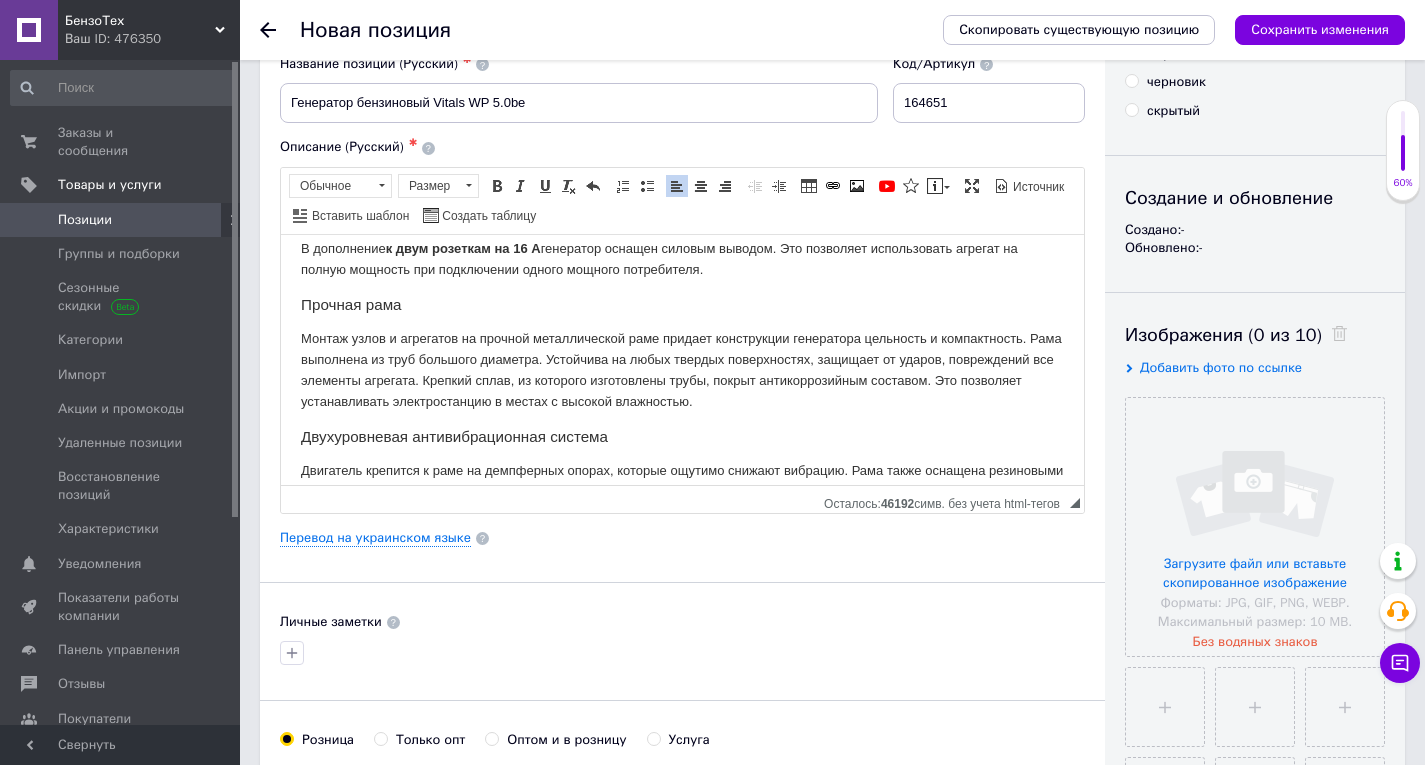 click on "Монтаж узлов и агрегатов на прочной металлической раме придает конструкции генератора цельность и компактность. Рама выполнена из труб большого диаметра. Устойчива на любых твердых поверхностях, защищает от ударов, повреждений все элементы агрегата. Крепкий сплав, из которого изготовлены трубы, покрыт антикоррозийным составом. Это позволяет устанавливать электростанцию в местах с высокой влажностью." at bounding box center (682, 369) 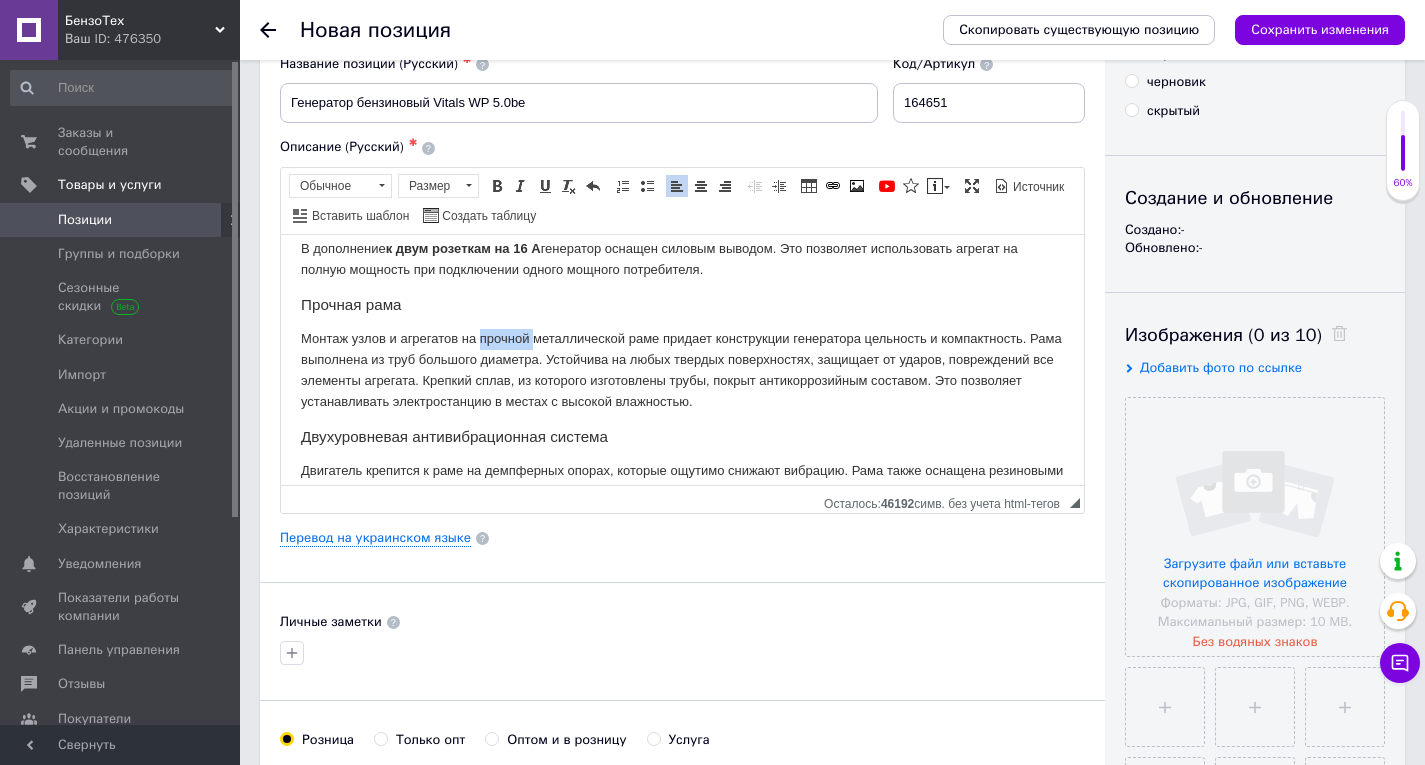 click on "Монтаж узлов и агрегатов на прочной металлической раме придает конструкции генератора цельность и компактность. Рама выполнена из труб большого диаметра. Устойчива на любых твердых поверхностях, защищает от ударов, повреждений все элементы агрегата. Крепкий сплав, из которого изготовлены трубы, покрыт антикоррозийным составом. Это позволяет устанавливать электростанцию в местах с высокой влажностью." at bounding box center [682, 369] 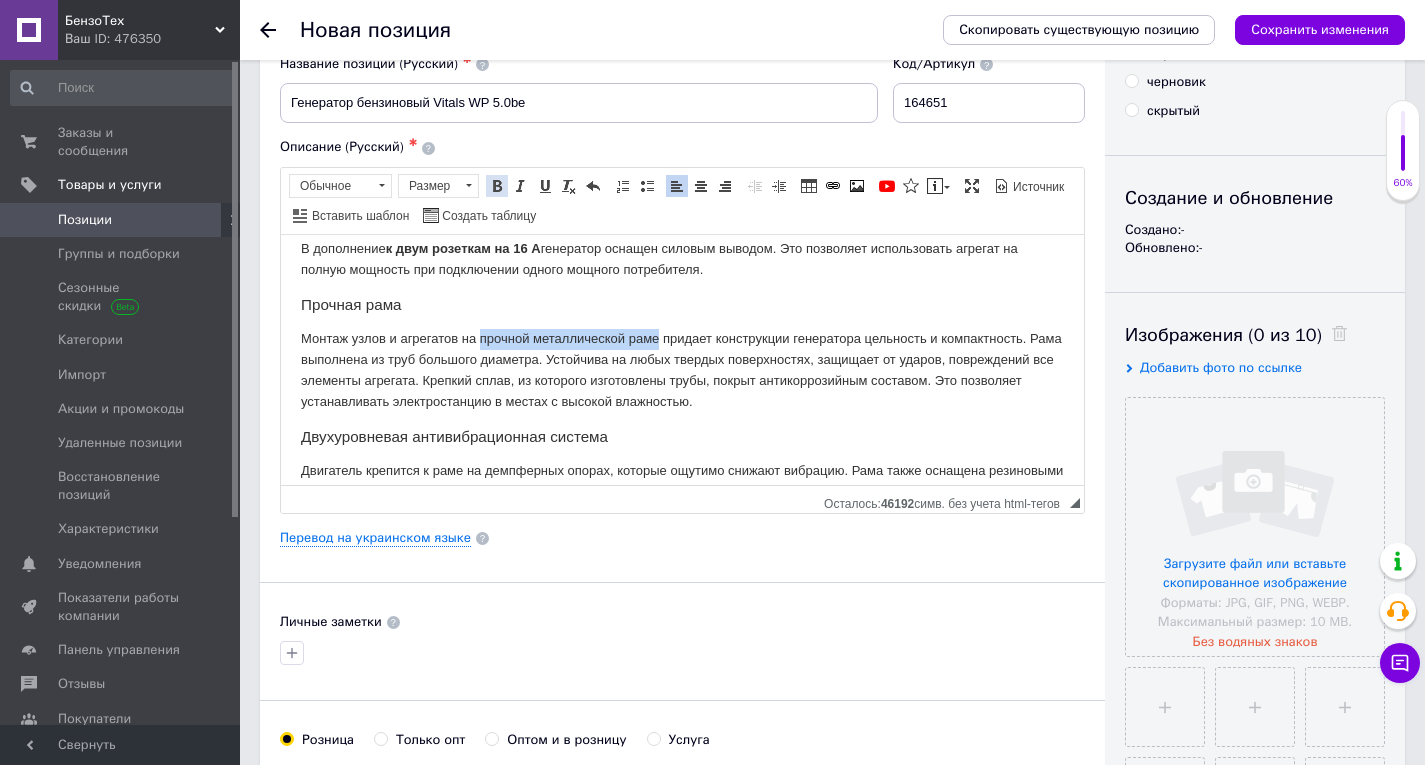 click at bounding box center (497, 186) 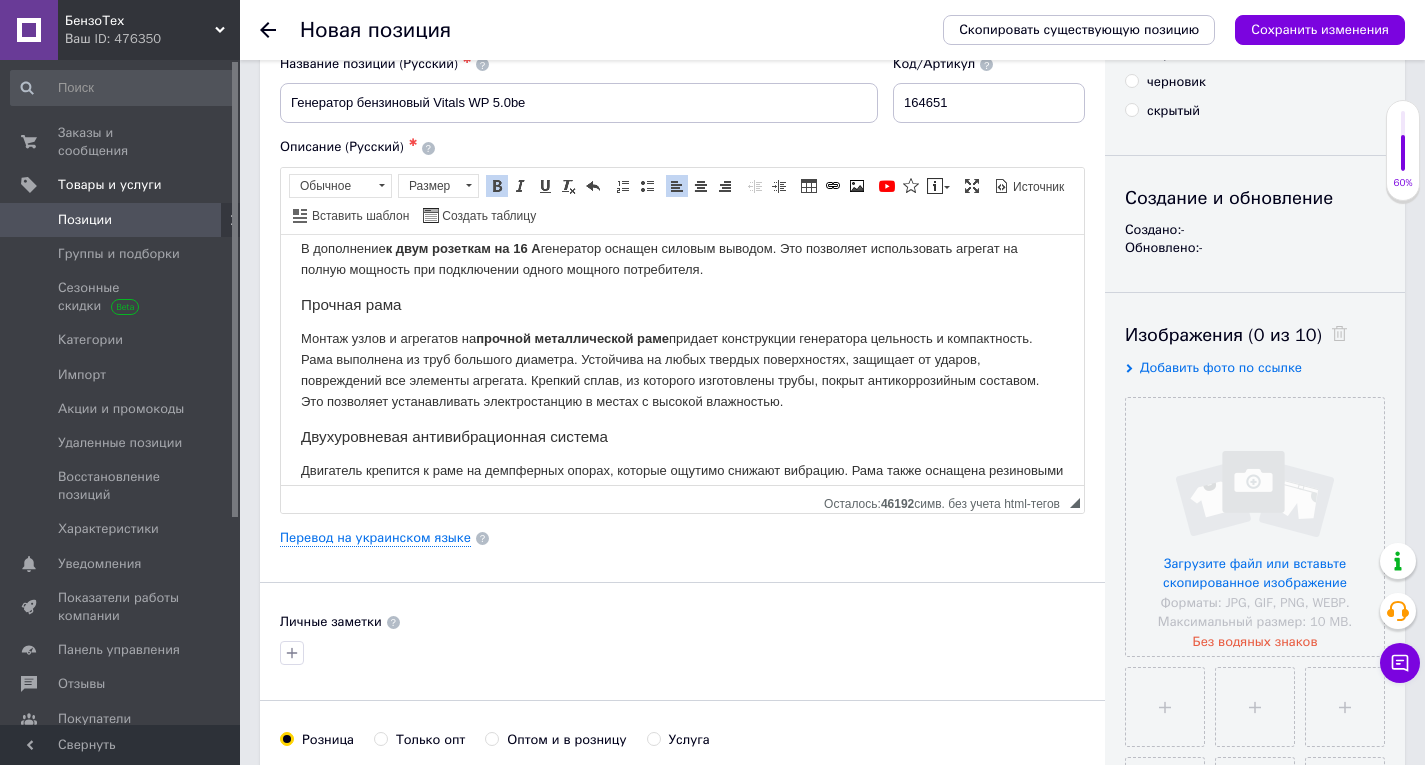 click on "Бензиновый генератор Vitals WP 5.0be  — это компактный переносной электрический агрегат, предназначенный для резервного или аварийного питания бытовых потребителей. Вырабатывает однофазный переменный ток напряжением 230 В, частотой 50 Гц. В генераторе Vitals WP 5.0be применен  четырехтактный бензиновый двигатель  Благодаря совершенной конструкции, высокому качеству изготовления двигатель отличается экономичностью и большим ресурсом наработки на отказ. Минимальный расход топлива на выработку  1 кВт∙ч  электроэнергии составляет  360 г. электрическим стартером" at bounding box center (682, -72) 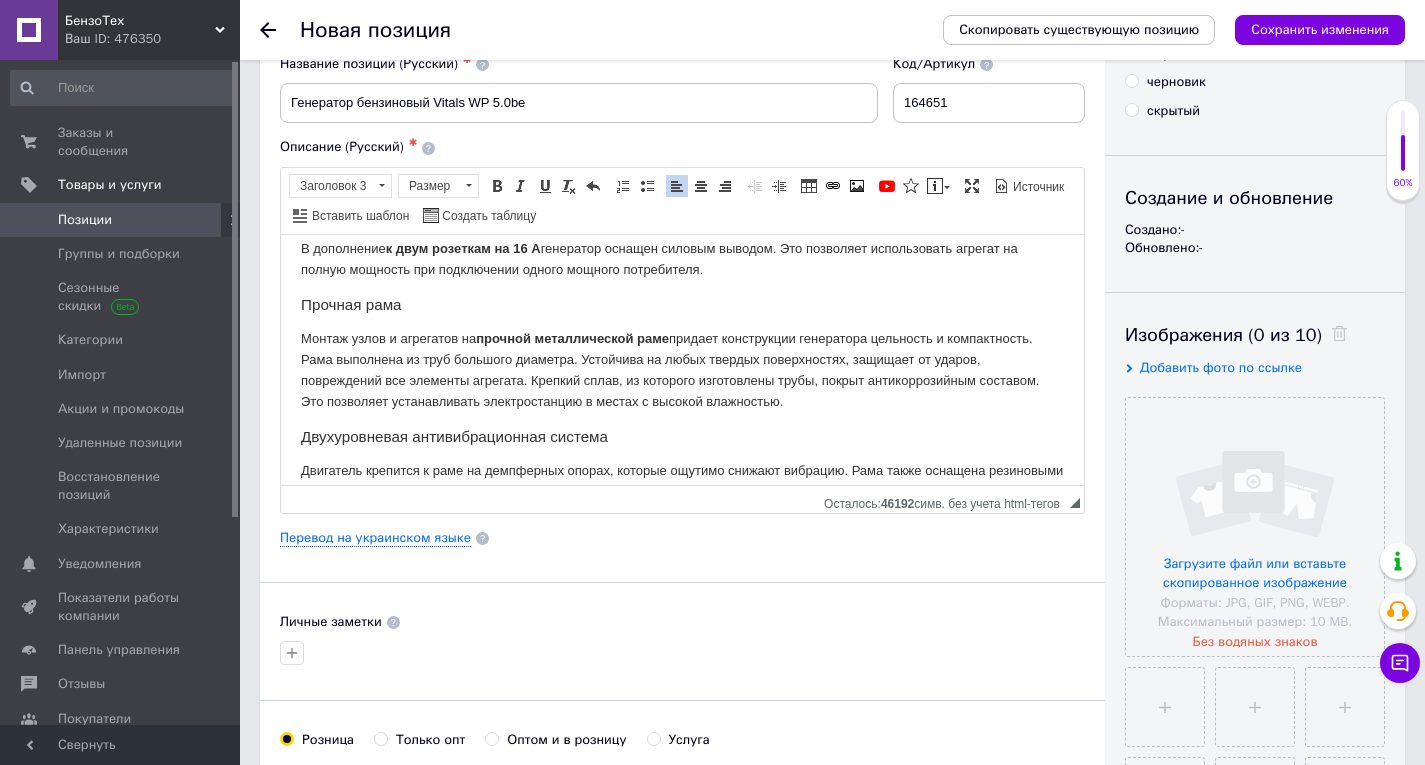 click on "Прочная рама" at bounding box center (682, 304) 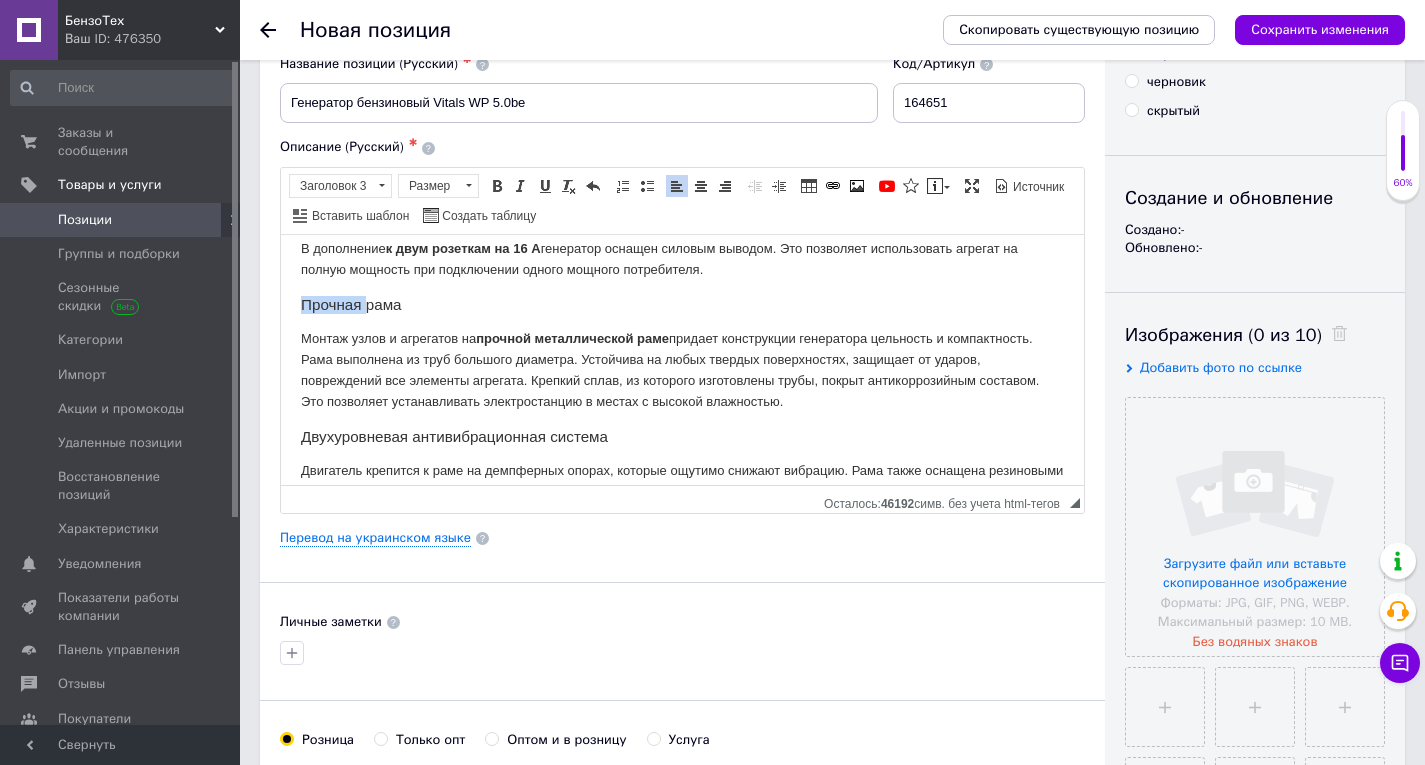 click on "Прочная рама" at bounding box center (682, 304) 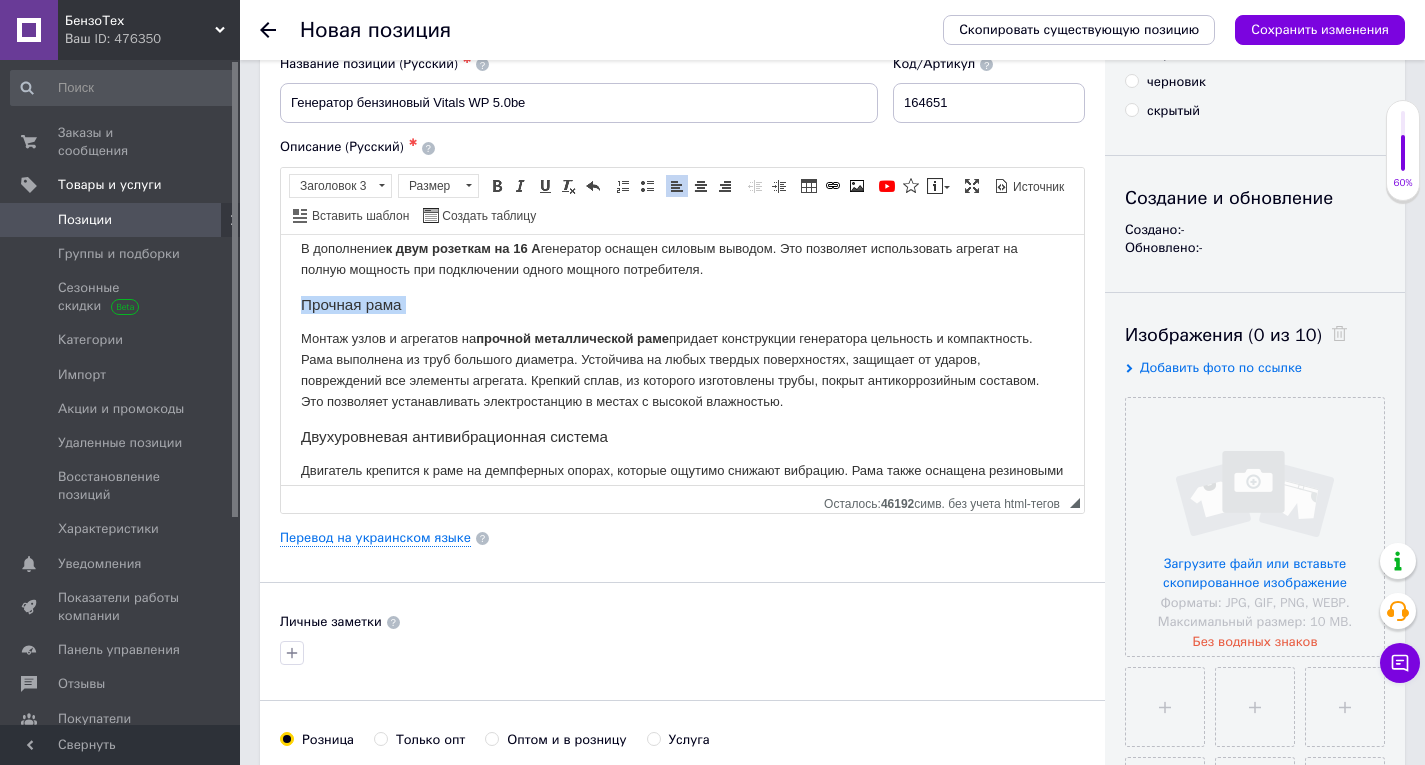 click on "Прочная рама" at bounding box center (682, 304) 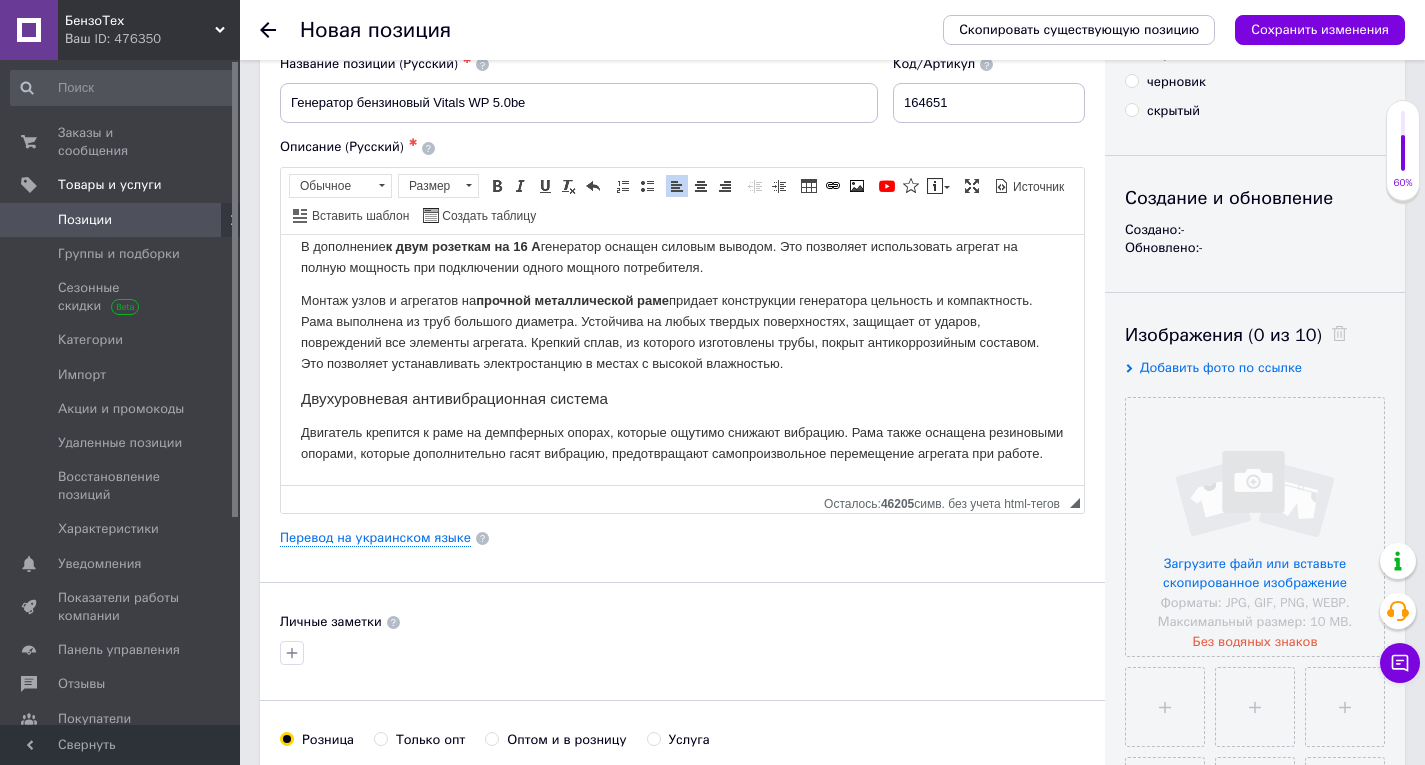 scroll, scrollTop: 923, scrollLeft: 0, axis: vertical 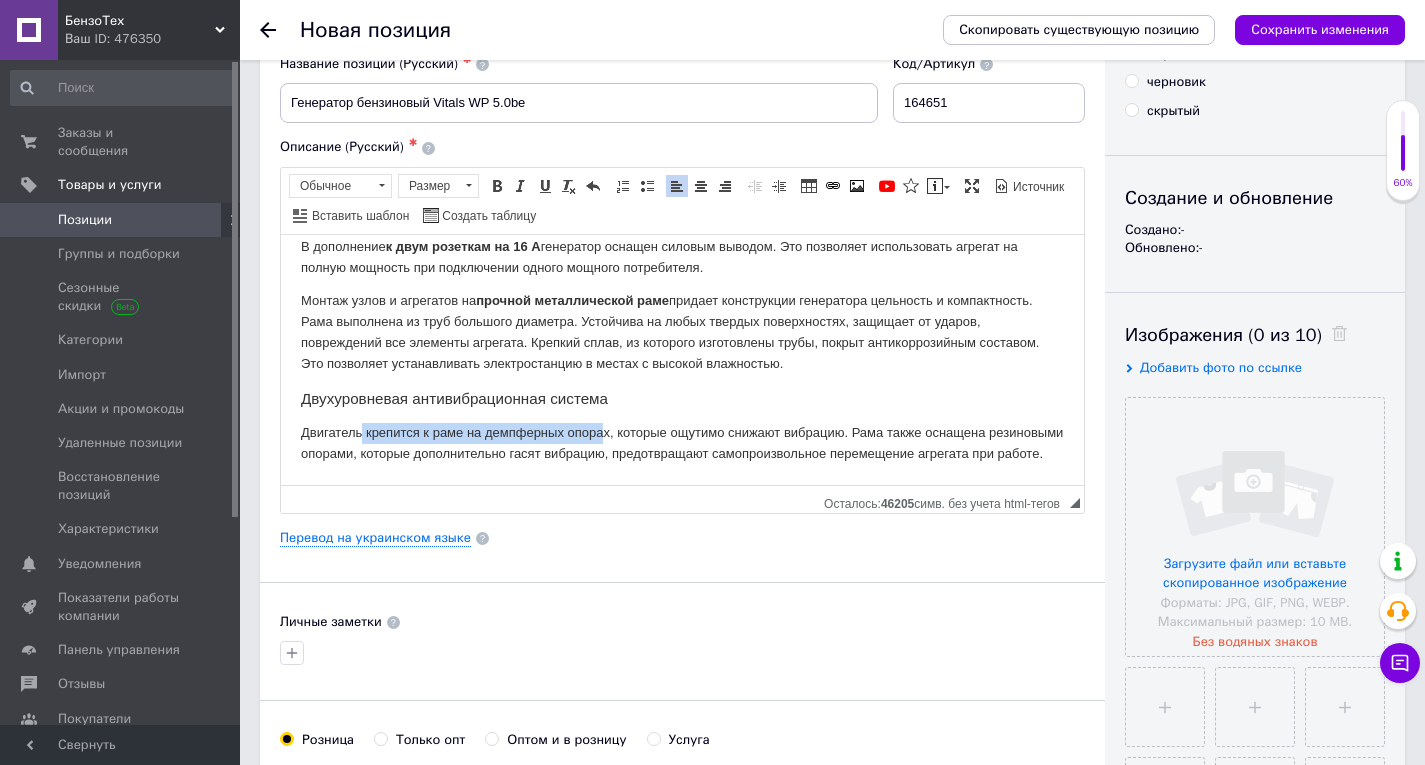 drag, startPoint x: 363, startPoint y: 409, endPoint x: 604, endPoint y: 407, distance: 241.0083 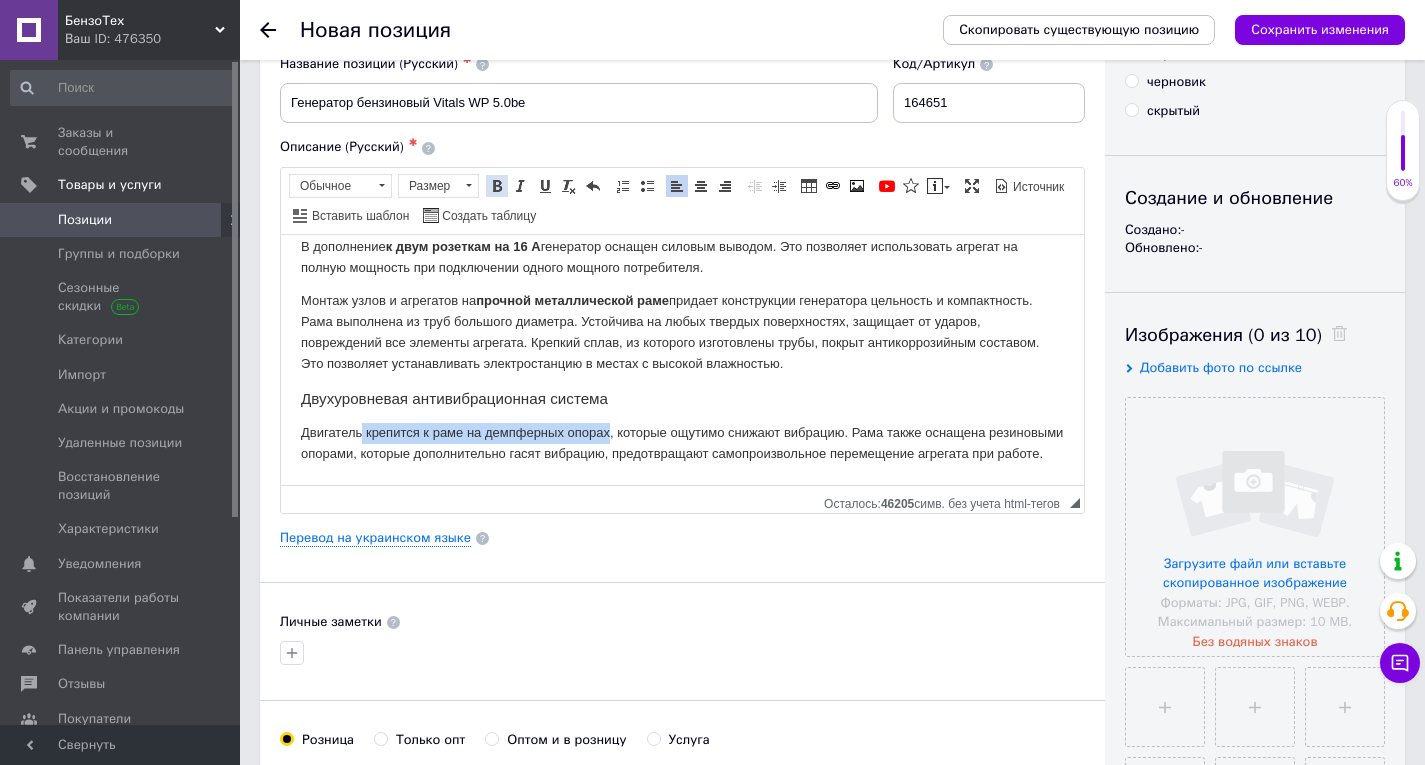 click at bounding box center [497, 186] 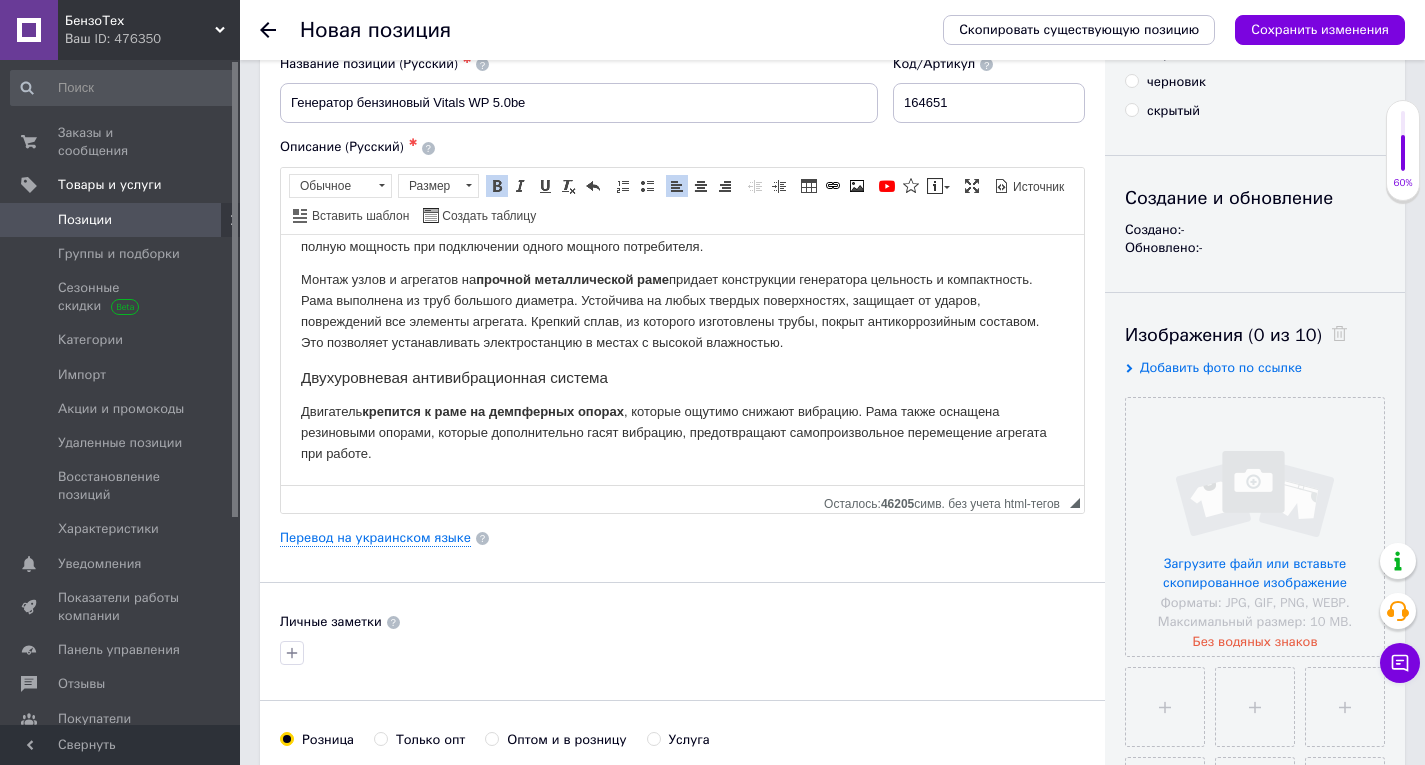 click on "Двигатель  крепится к раме на демпферных опорах , которые ощутимо снижают вибрацию. Рама также оснащена резиновыми опорами, которые дополнительно гасят вибрацию, предотвращают самопроизвольное перемещение агрегата при работе." at bounding box center [682, 432] 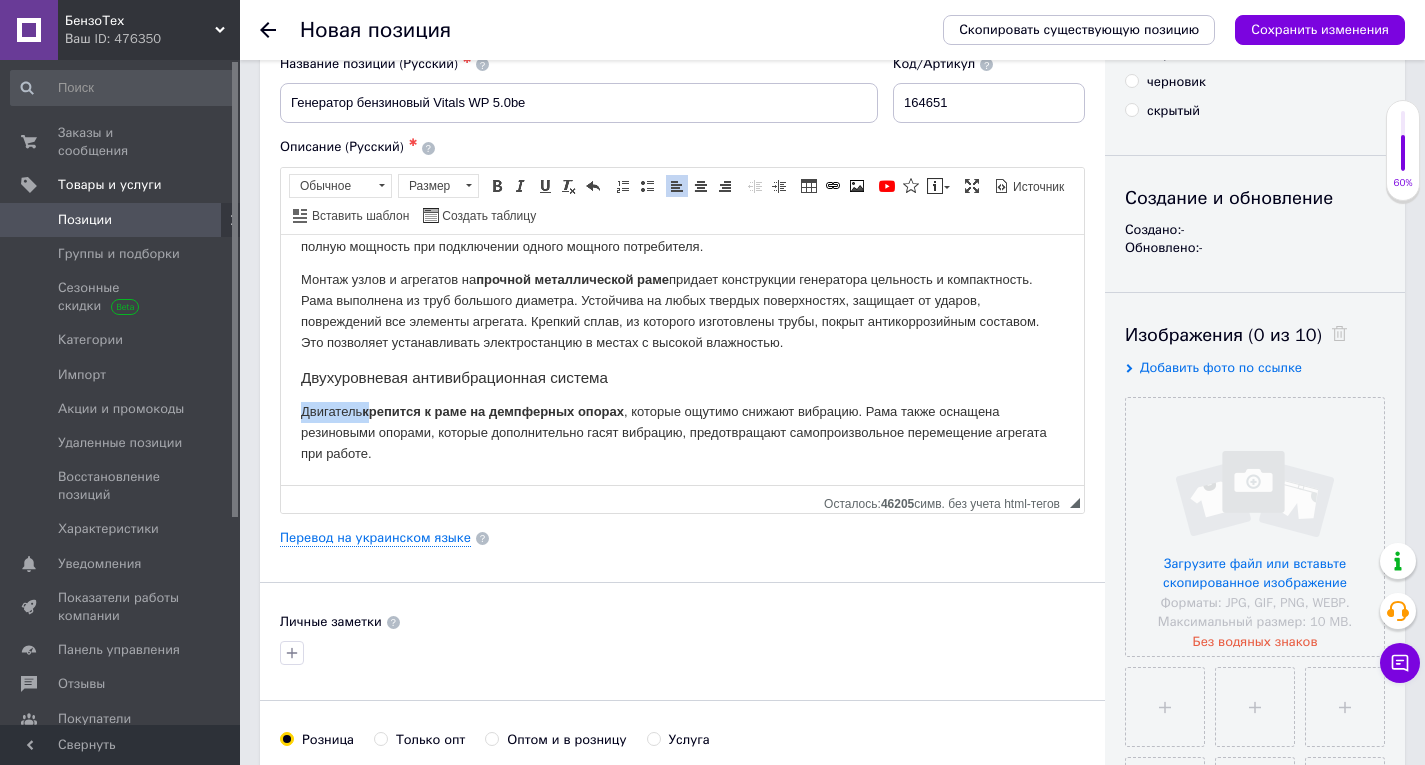click on "Двигатель  крепится к раме на демпферных опорах , которые ощутимо снижают вибрацию. Рама также оснащена резиновыми опорами, которые дополнительно гасят вибрацию, предотвращают самопроизвольное перемещение агрегата при работе." at bounding box center (682, 432) 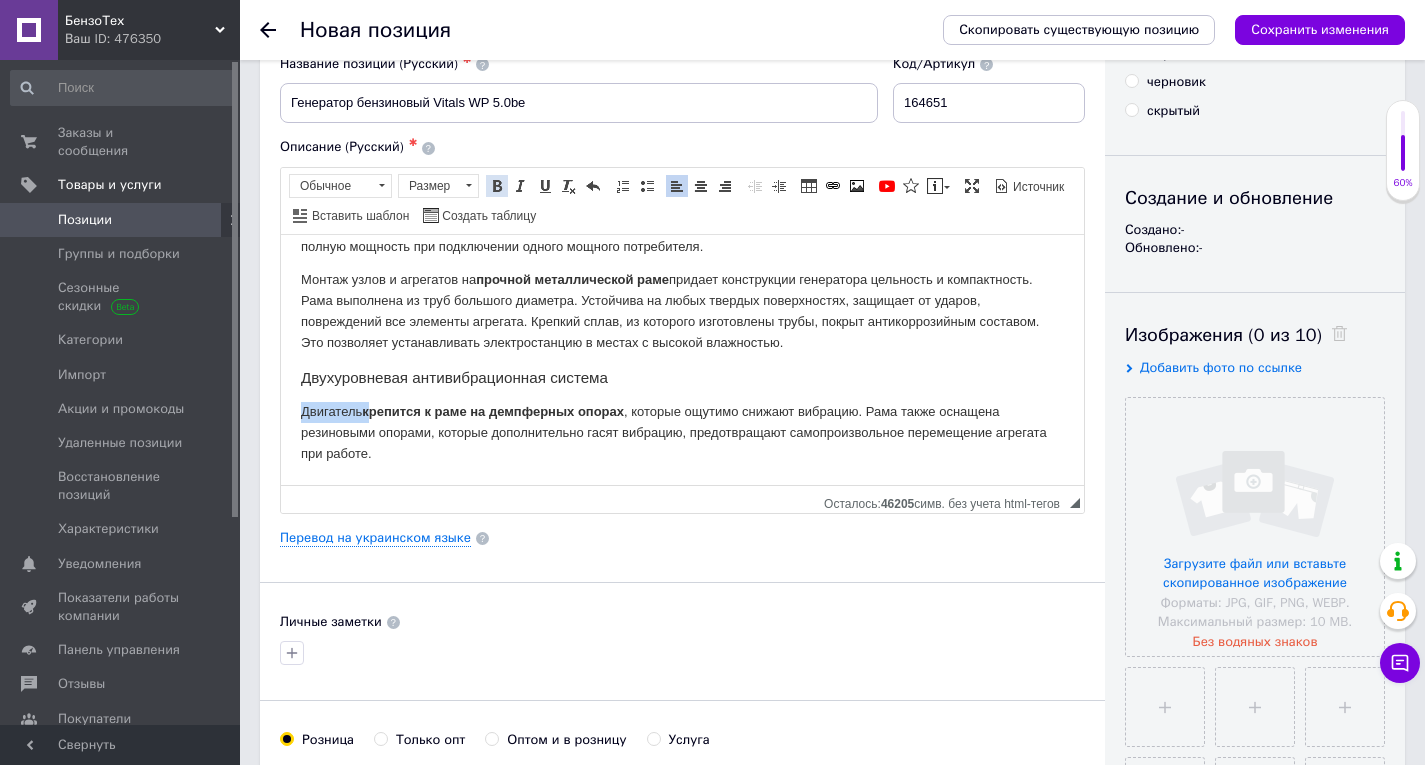 click at bounding box center [497, 186] 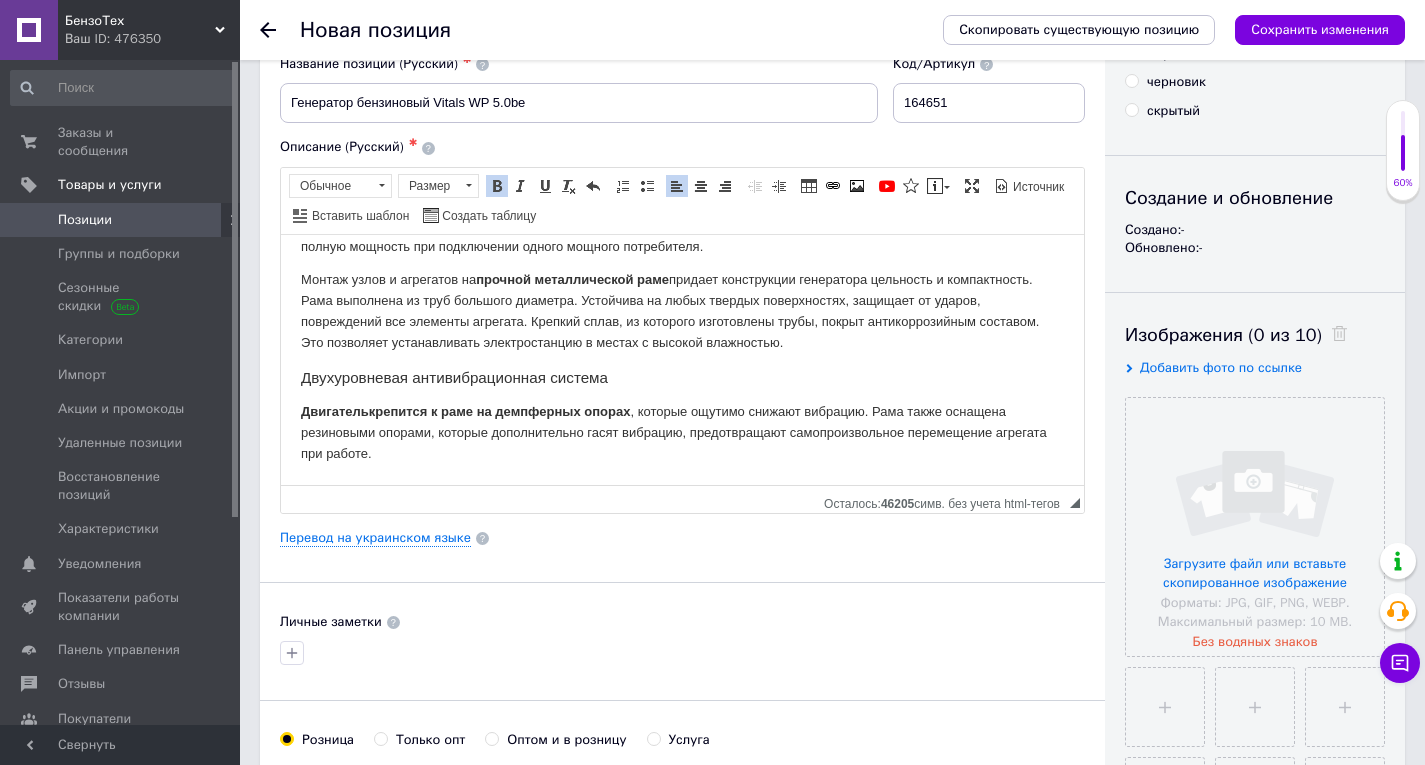 click on "Двухуровневая антивибрационная система" at bounding box center [682, 377] 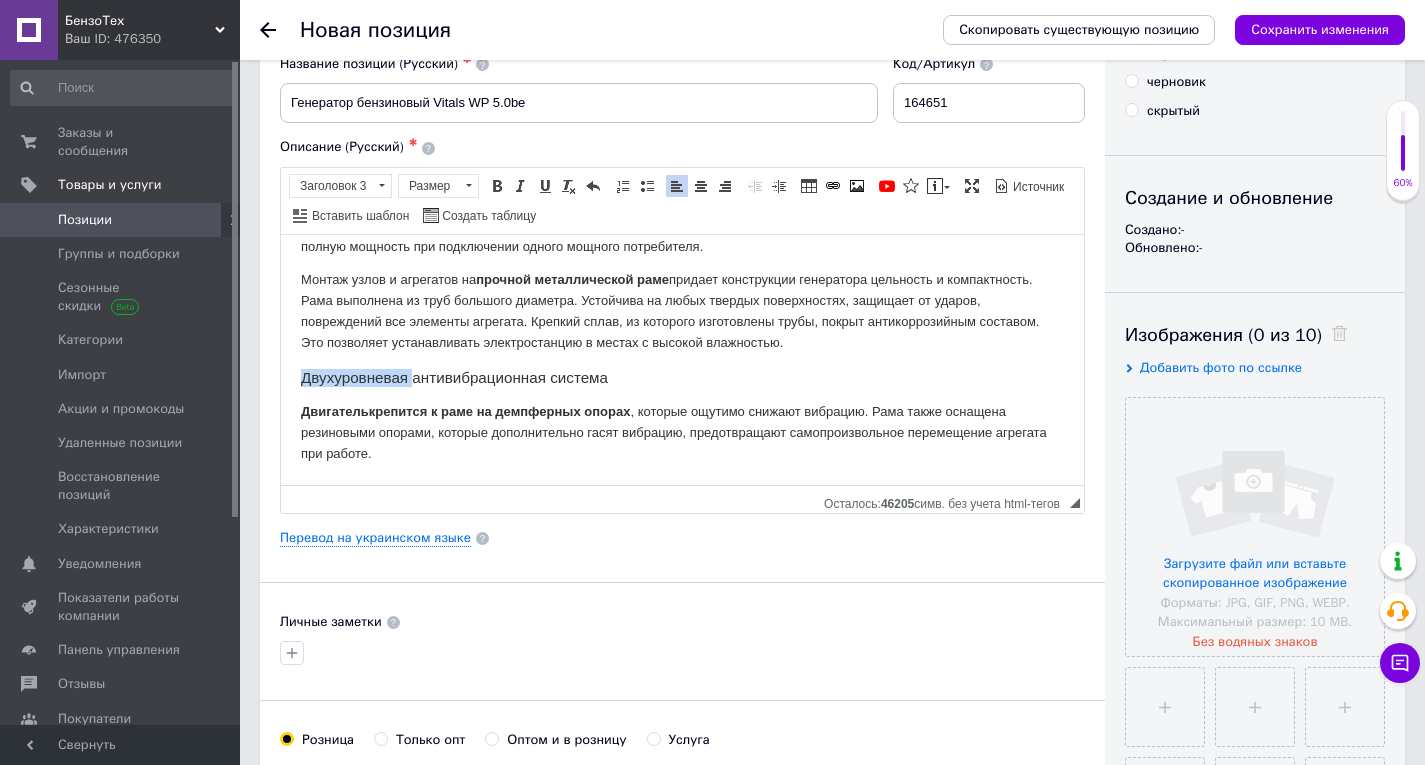 click on "Двухуровневая антивибрационная система" at bounding box center (682, 377) 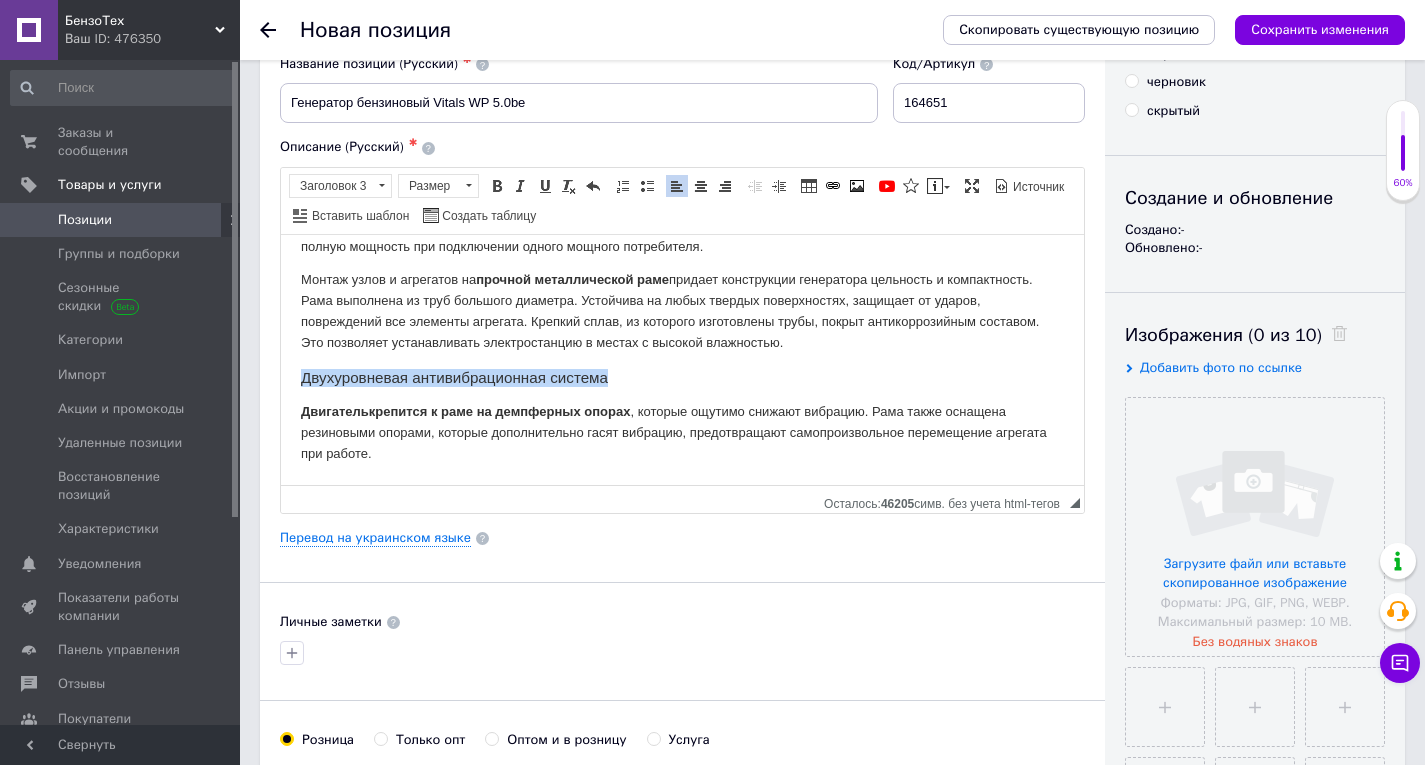 click on "Двухуровневая антивибрационная система" at bounding box center [682, 377] 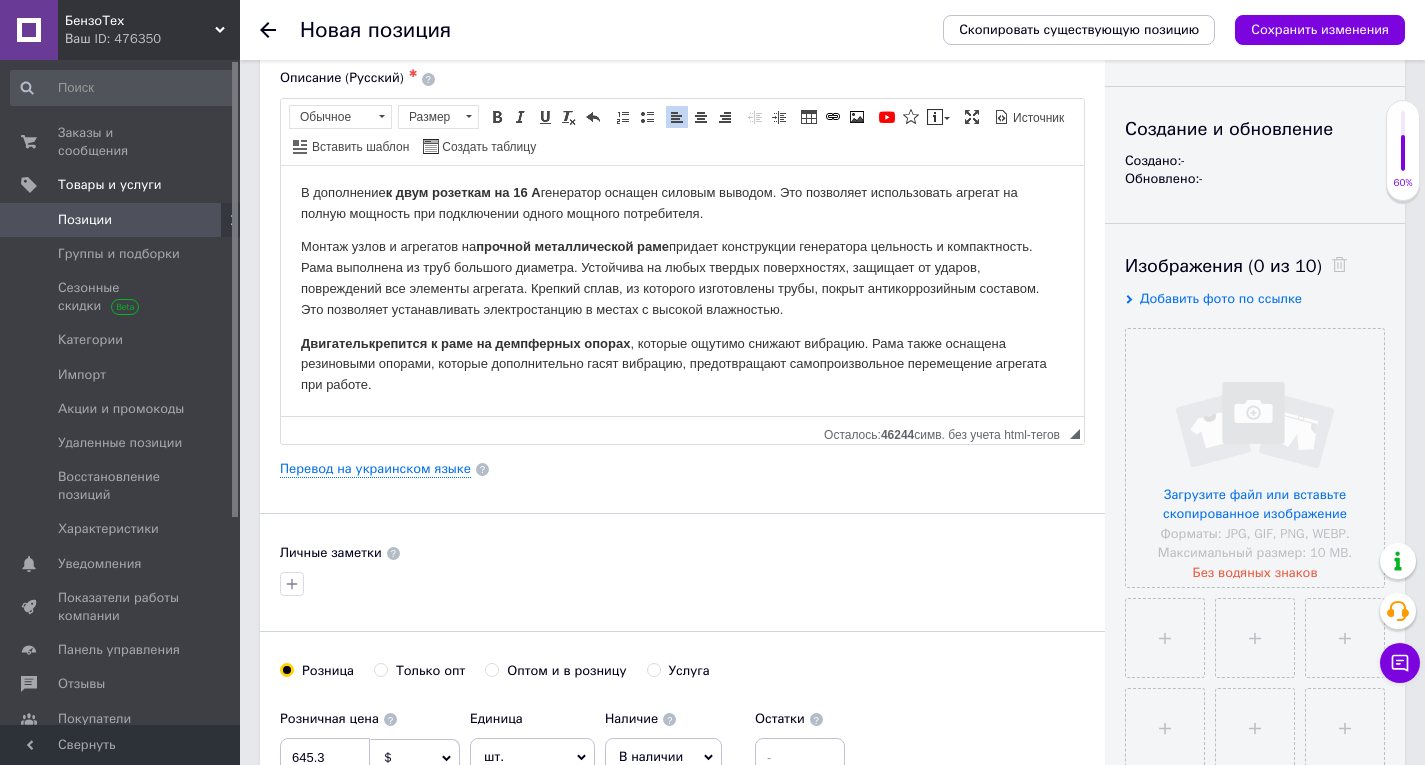 scroll, scrollTop: 200, scrollLeft: 0, axis: vertical 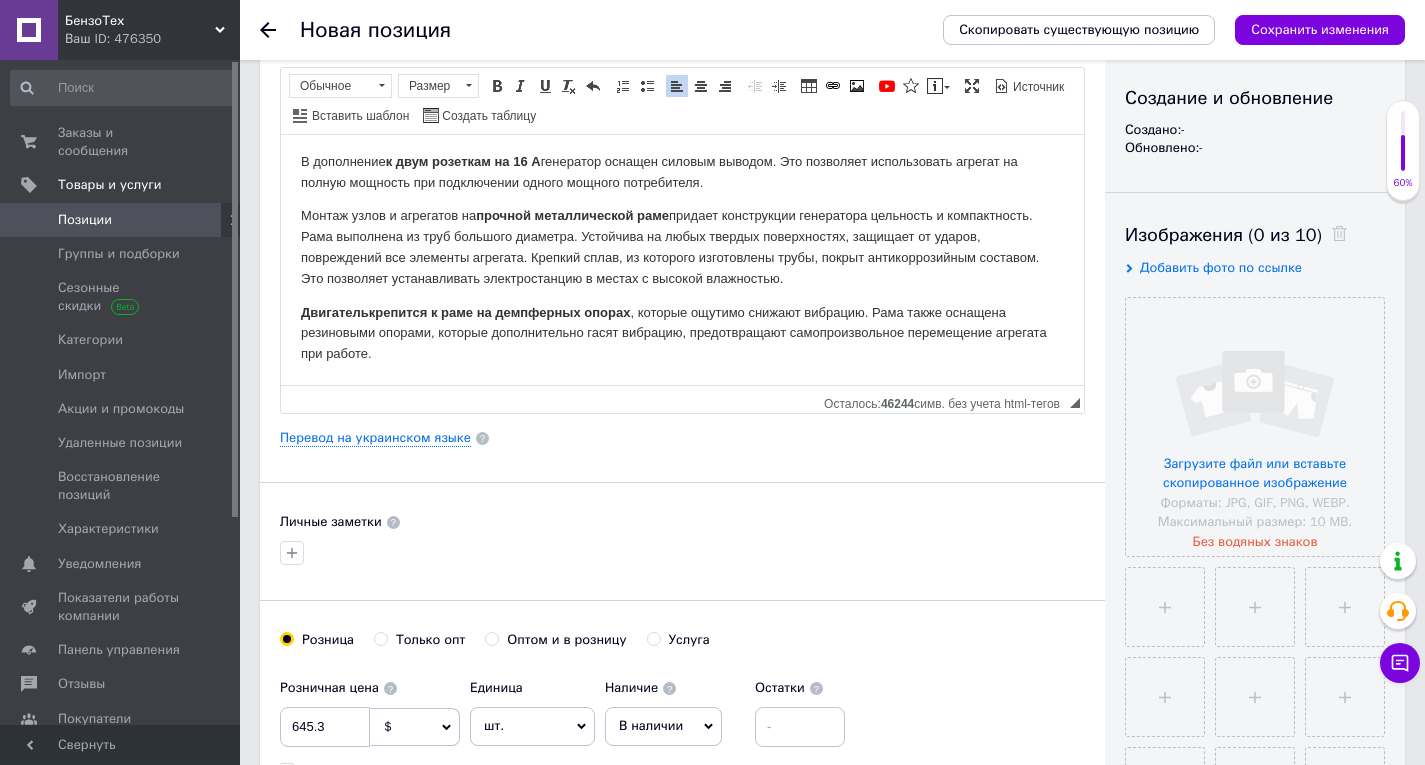 click on "Двигатель  крепится к раме на демпферных опорах , которые ощутимо снижают вибрацию. Рама также оснащена резиновыми опорами, которые дополнительно гасят вибрацию, предотвращают самопроизвольное перемещение агрегата при работе." at bounding box center [682, 333] 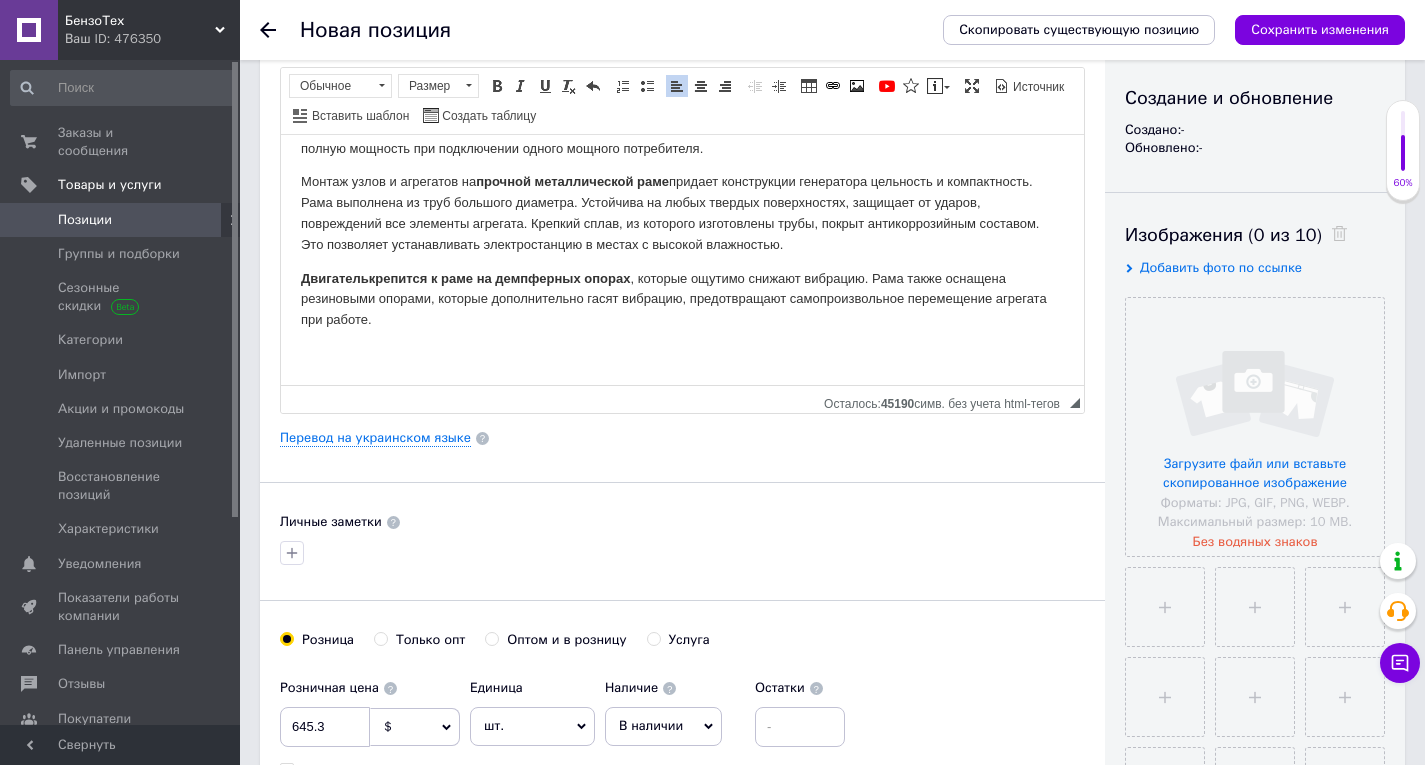 scroll, scrollTop: 1656, scrollLeft: 0, axis: vertical 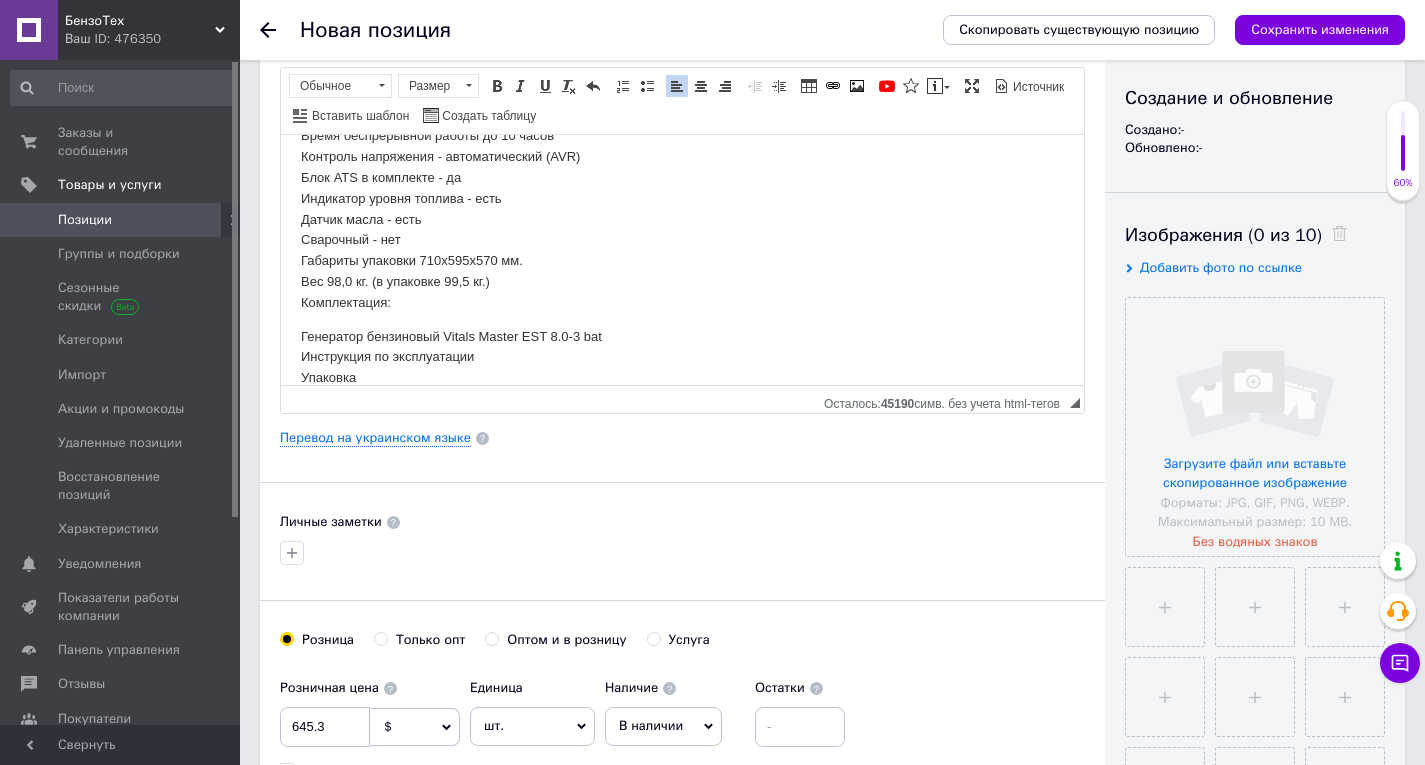 click on "Тип двигателя одноцилиндровый 4-х тактный бензиновый с воздушным охлаждением Мощность двигателя  19,0 л.с. Рабочий объём 460 см3 Объём топливного бака 25 литров Объём масляного картера 1100 мл. Потребление топлива 320 г/кВт-ч Тип топлива бензин А-92, А-95 Тип запуска: ручной стартер, электростартер, автозапуск Мультиконтролер - цифровой контроллер 5 в 1 Время беспрерывной работы до 10 часов Контроль напряжения - автоматический (AVR) Блок ATS в комплекте - да Индикатор уровня топлива - есть Датчик масла - есть Сварочный - нет Габариты упаковки 710х595х570 мм. Комплектация:" at bounding box center [682, 125] 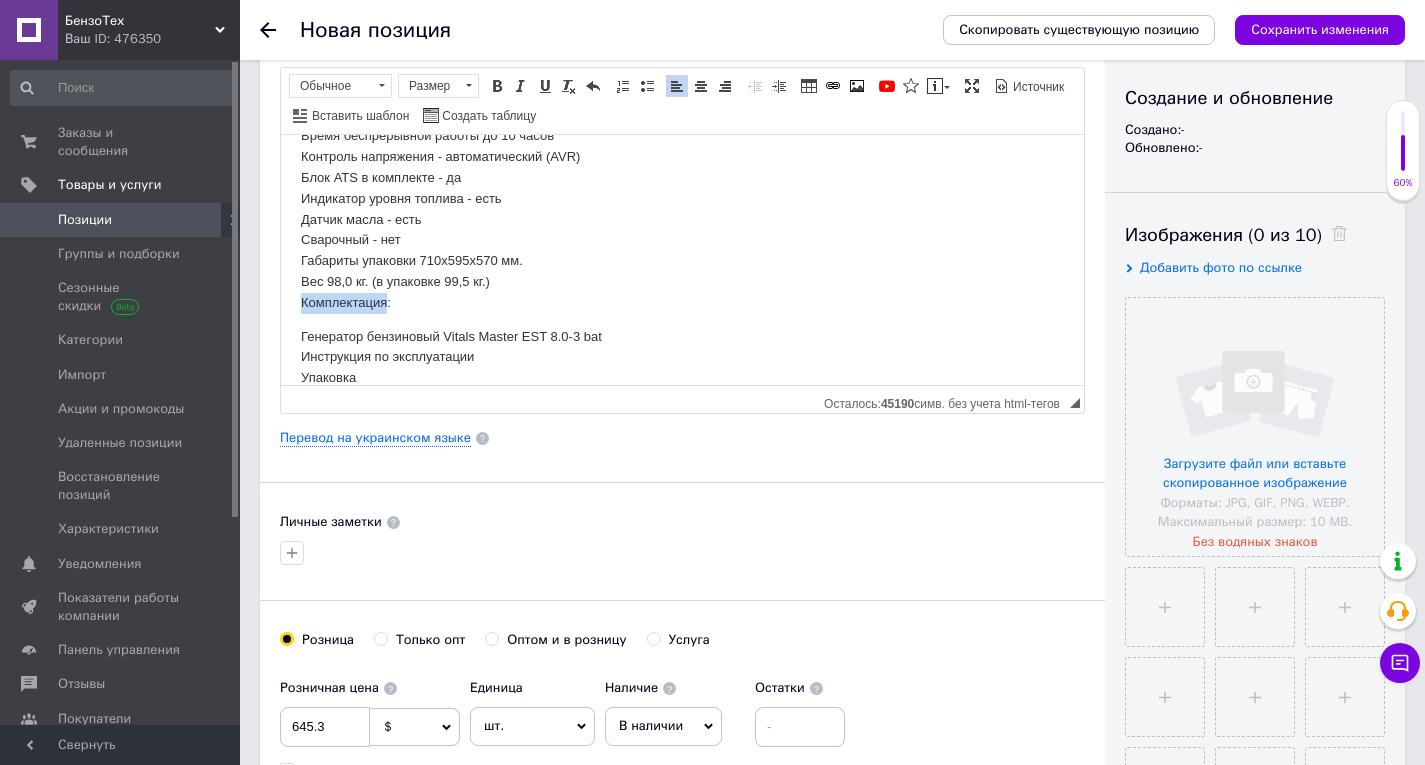 click on "Тип двигателя одноцилиндровый 4-х тактный бензиновый с воздушным охлаждением Мощность двигателя  19,0 л.с. Рабочий объём 460 см3 Объём топливного бака 25 литров Объём масляного картера 1100 мл. Потребление топлива 320 г/кВт-ч Тип топлива бензин А-92, А-95 Тип запуска: ручной стартер, электростартер, автозапуск Мультиконтролер - цифровой контроллер 5 в 1 Время беспрерывной работы до 10 часов Контроль напряжения - автоматический (AVR) Блок ATS в комплекте - да Индикатор уровня топлива - есть Датчик масла - есть Сварочный - нет Габариты упаковки 710х595х570 мм. Комплектация:" at bounding box center (682, 125) 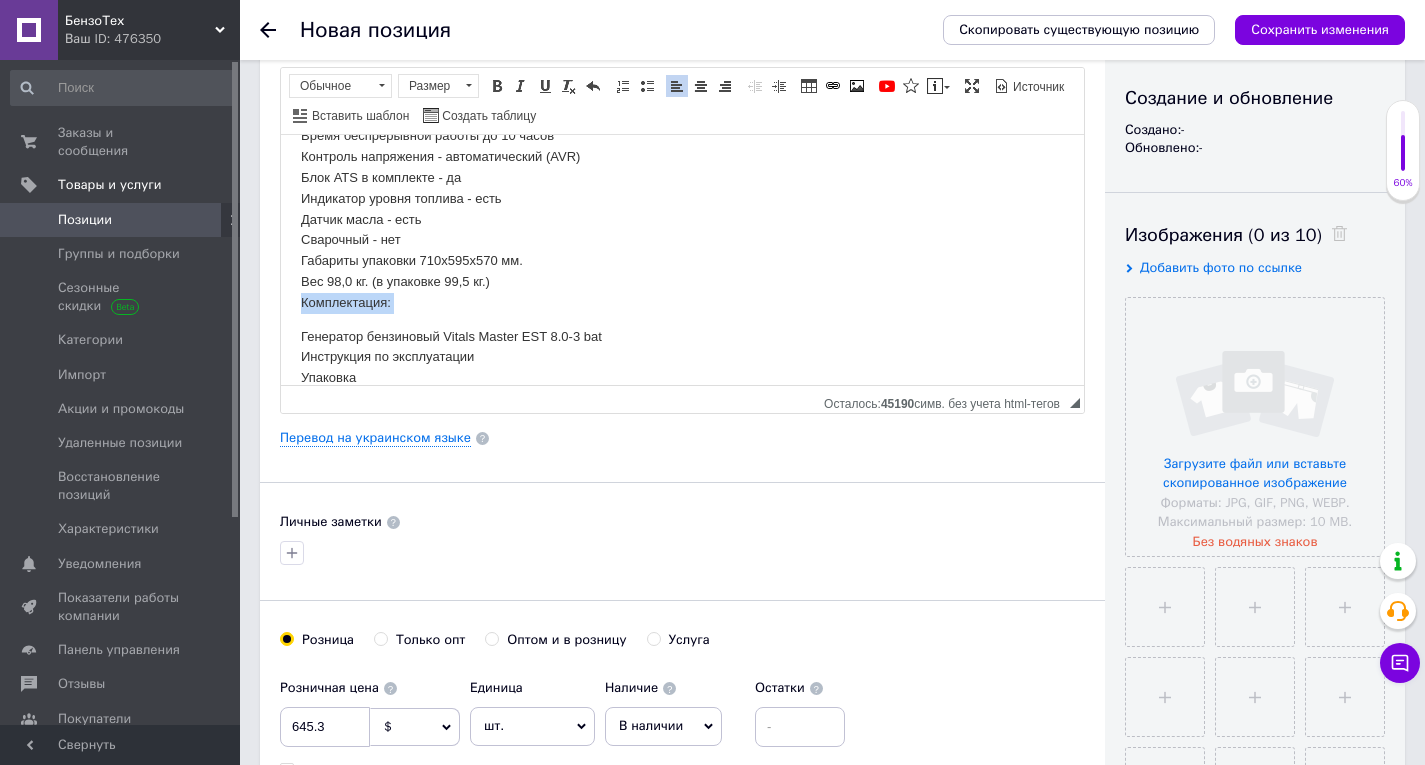 click on "Тип двигателя одноцилиндровый 4-х тактный бензиновый с воздушным охлаждением Мощность двигателя  19,0 л.с. Рабочий объём 460 см3 Объём топливного бака 25 литров Объём масляного картера 1100 мл. Потребление топлива 320 г/кВт-ч Тип топлива бензин А-92, А-95 Тип запуска: ручной стартер, электростартер, автозапуск Мультиконтролер - цифровой контроллер 5 в 1 Время беспрерывной работы до 10 часов Контроль напряжения - автоматический (AVR) Блок ATS в комплекте - да Индикатор уровня топлива - есть Датчик масла - есть Сварочный - нет Габариты упаковки 710х595х570 мм. Комплектация:" at bounding box center [682, 125] 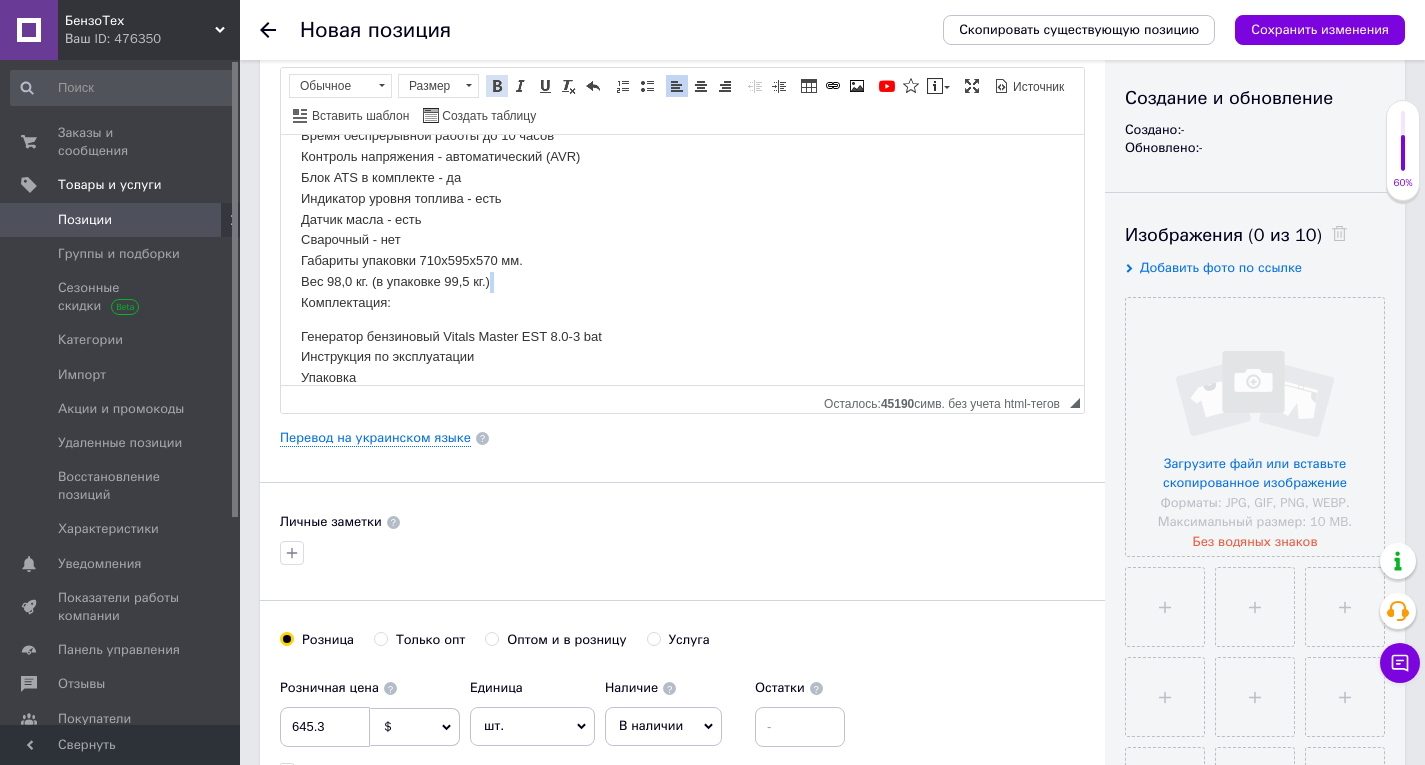 click on "Полужирный  Комбинация клавиш Ctrl+B" at bounding box center [497, 86] 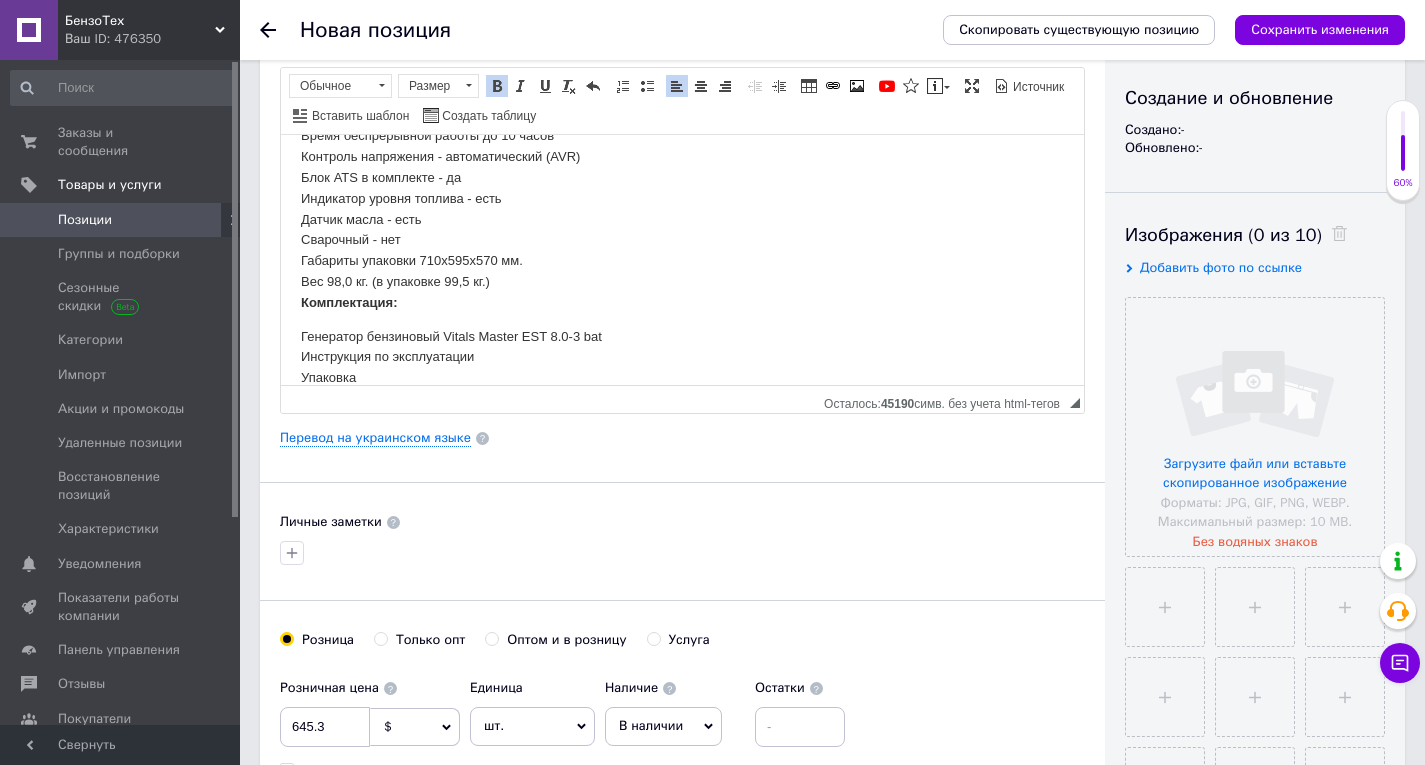 click on "Генератор бензиновый Vitals Master EST 8.0-3 bat Инструкция по эксплуатации Упаковка" at bounding box center [682, 357] 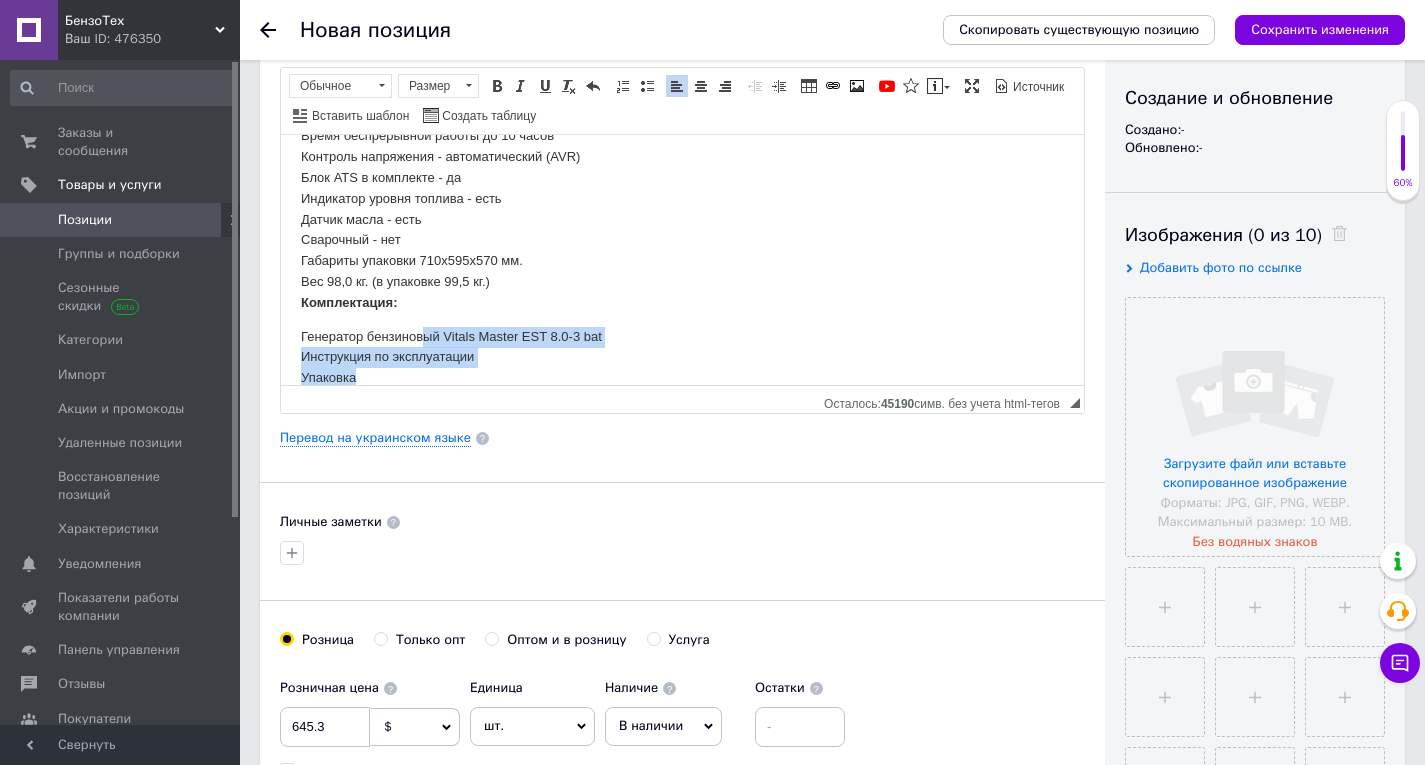 scroll, scrollTop: 1657, scrollLeft: 0, axis: vertical 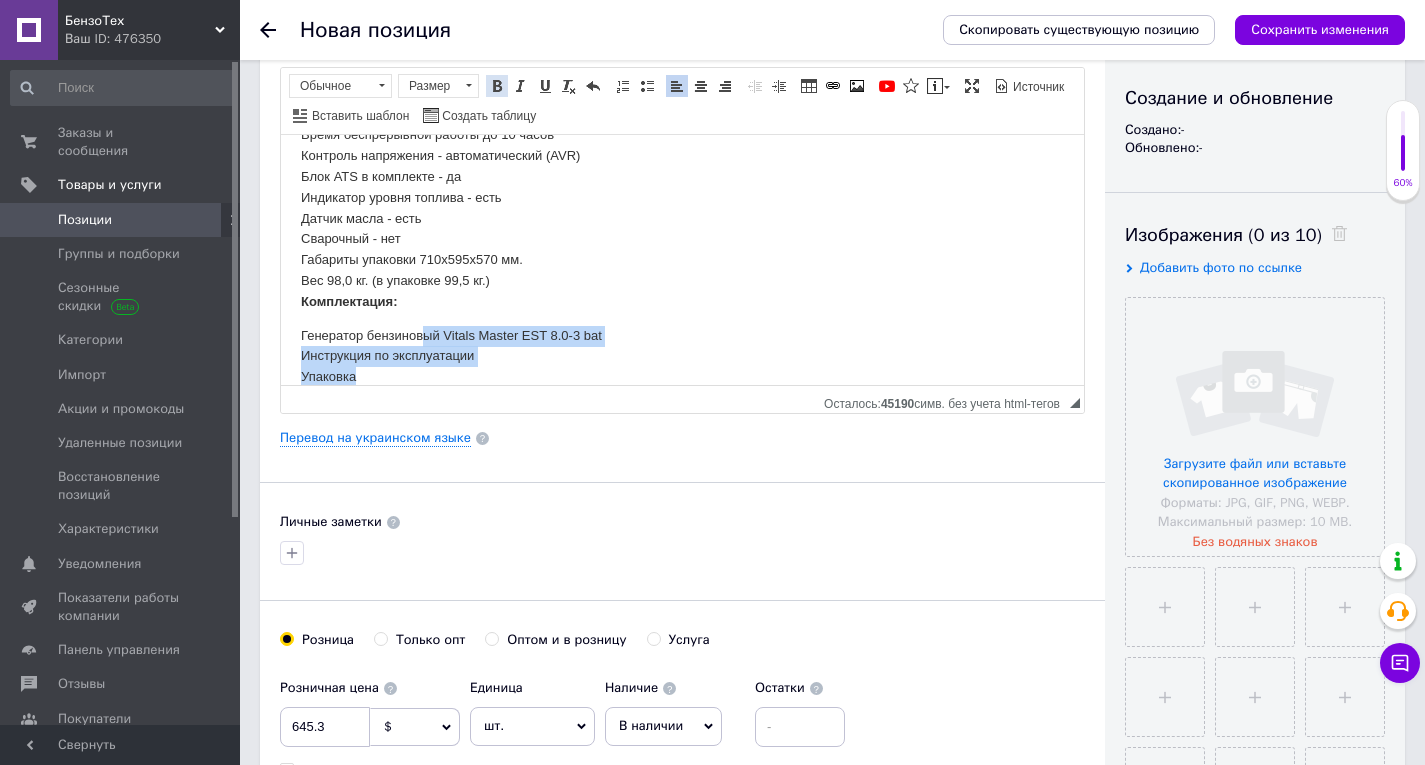 click at bounding box center (497, 86) 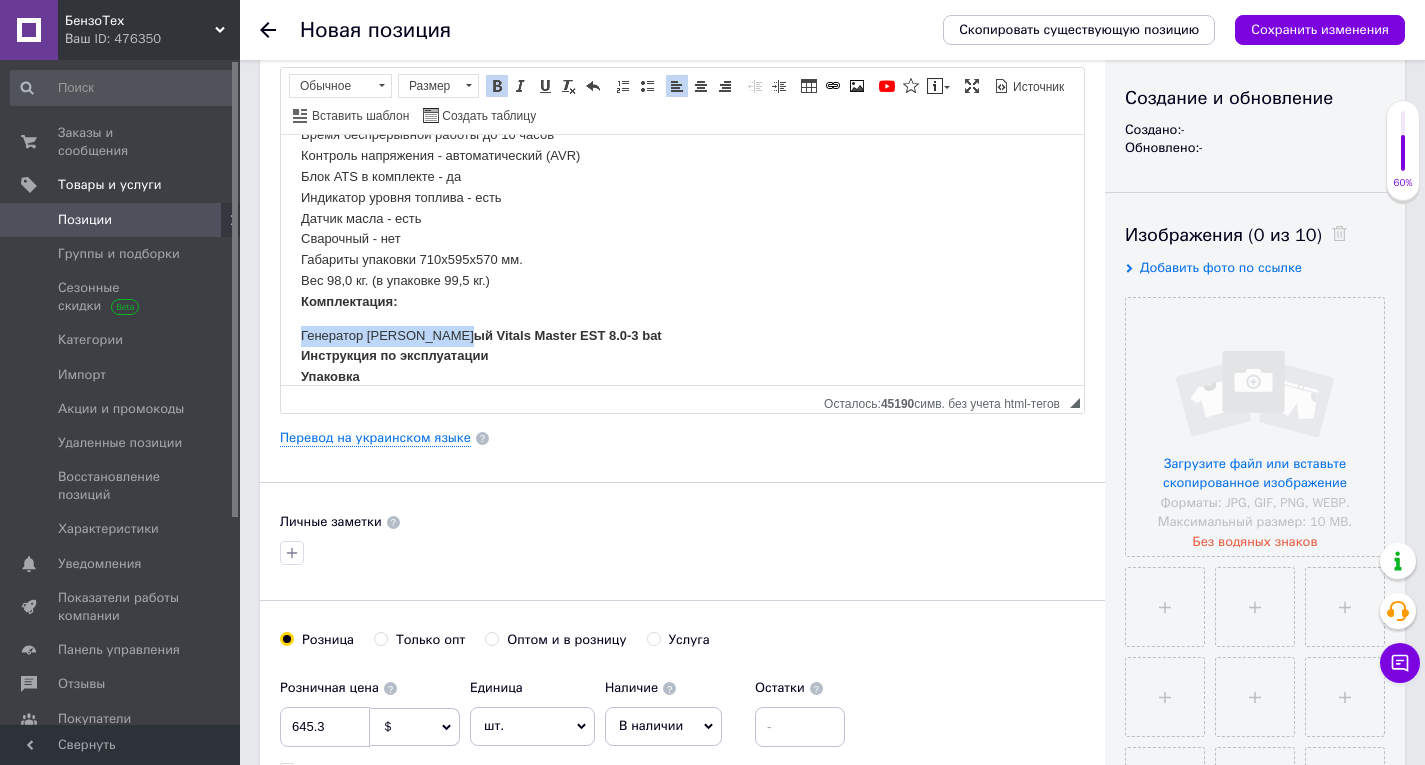click at bounding box center [497, 86] 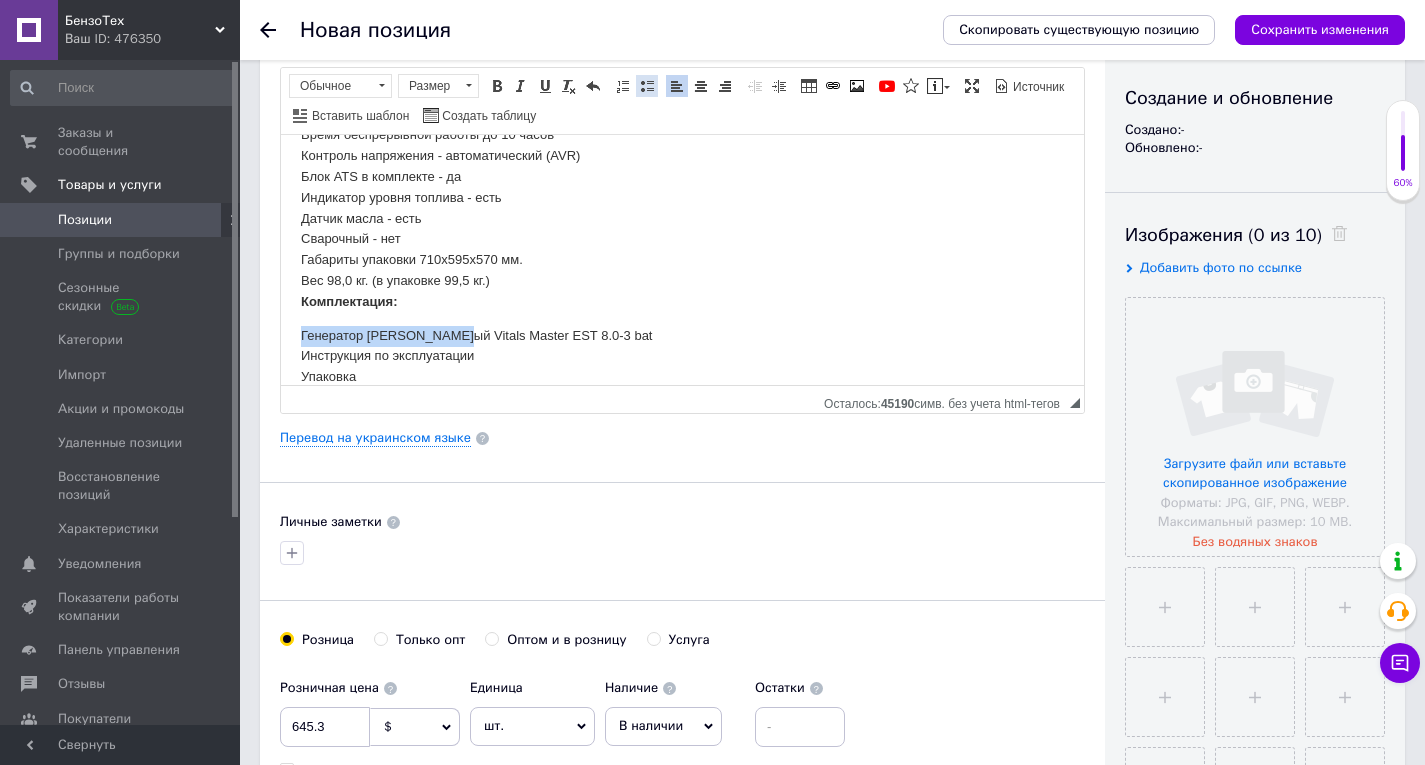 click at bounding box center [647, 86] 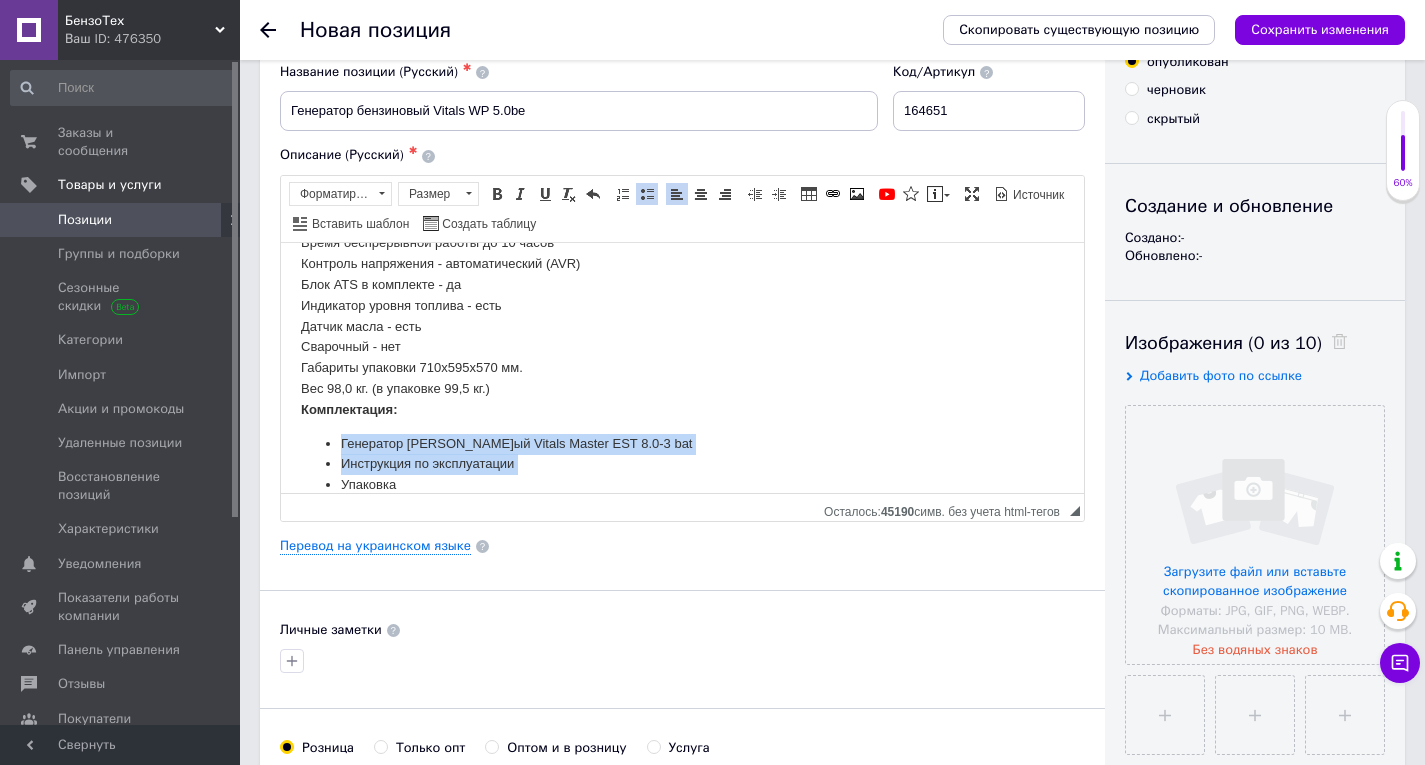 scroll, scrollTop: 0, scrollLeft: 0, axis: both 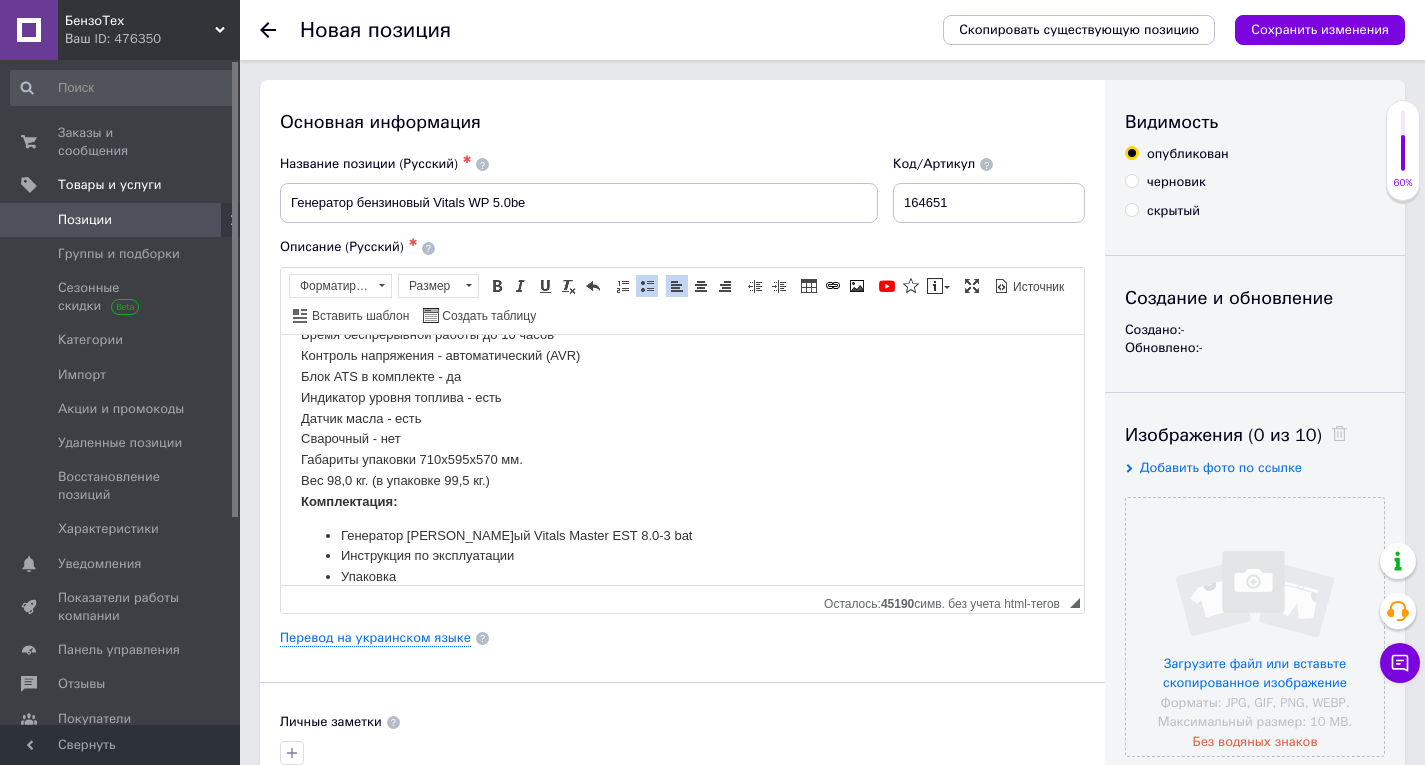 click on "Тип двигателя одноцилиндровый 4-х тактный бензиновый с воздушным охлаждением Мощность двигателя  19,0 л.с. Рабочий объём 460 см3 Объём топливного бака 25 литров Объём масляного картера 1100 мл. Потребление топлива 320 г/кВт-ч Тип топлива бензин А-92, А-95 Тип запуска: ручной стартер, электростартер, автозапуск Мультиконтролер - цифровой контроллер 5 в 1 Время беспрерывной работы до 10 часов Контроль напряжения - автоматический (AVR) Блок ATS в комплекте - да Индикатор уровня топлива - есть Датчик масла - есть Сварочный - нет Габариты упаковки 710х595х570 мм. Комплектация:" at bounding box center (682, 324) 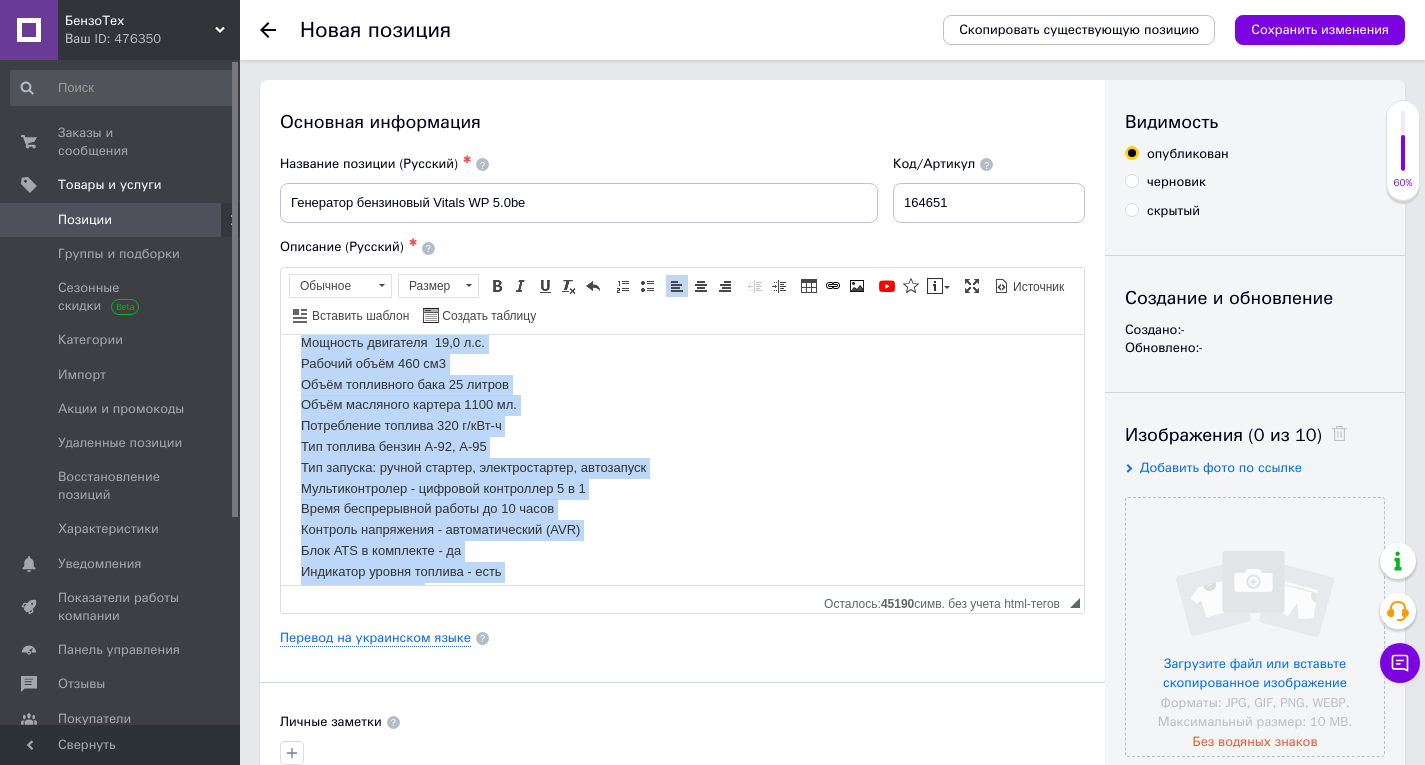 scroll, scrollTop: 1462, scrollLeft: 0, axis: vertical 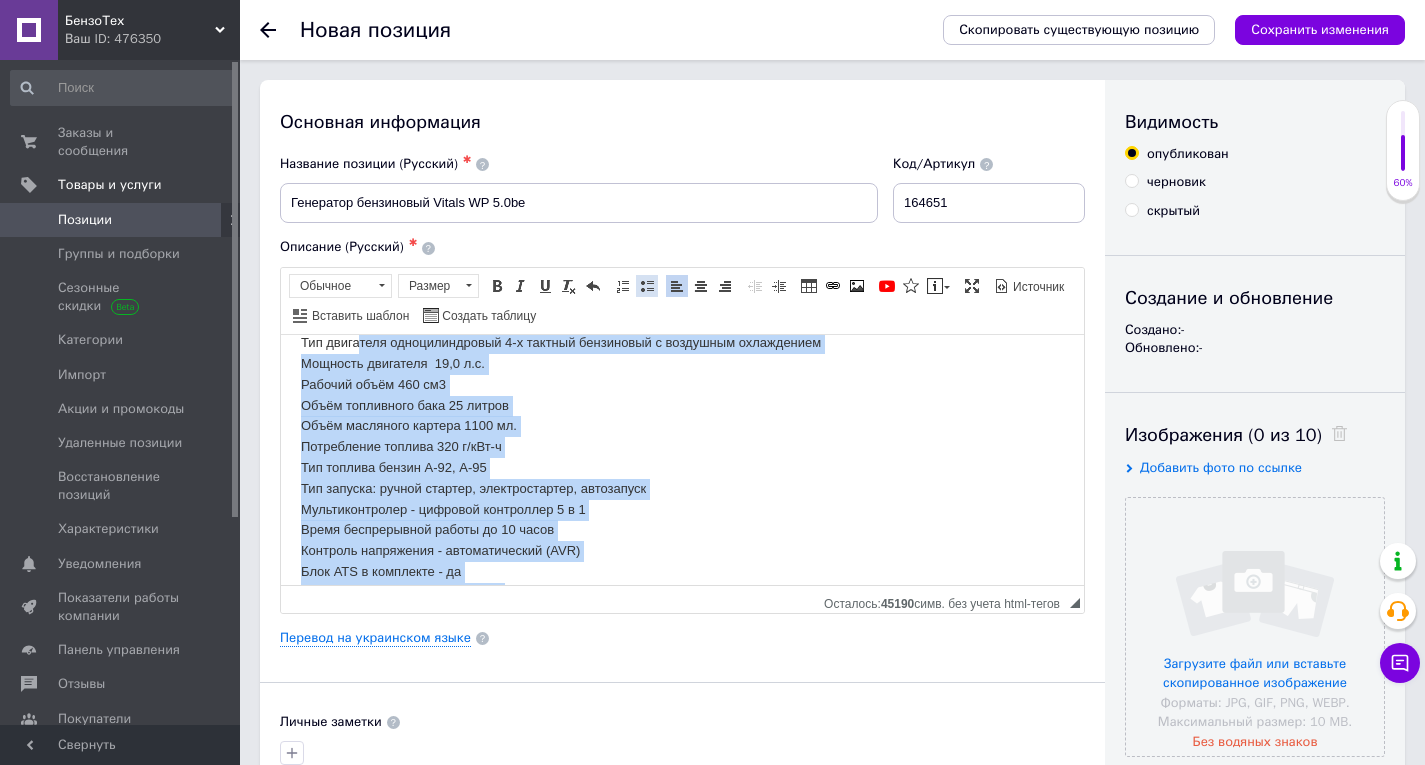 click at bounding box center [647, 286] 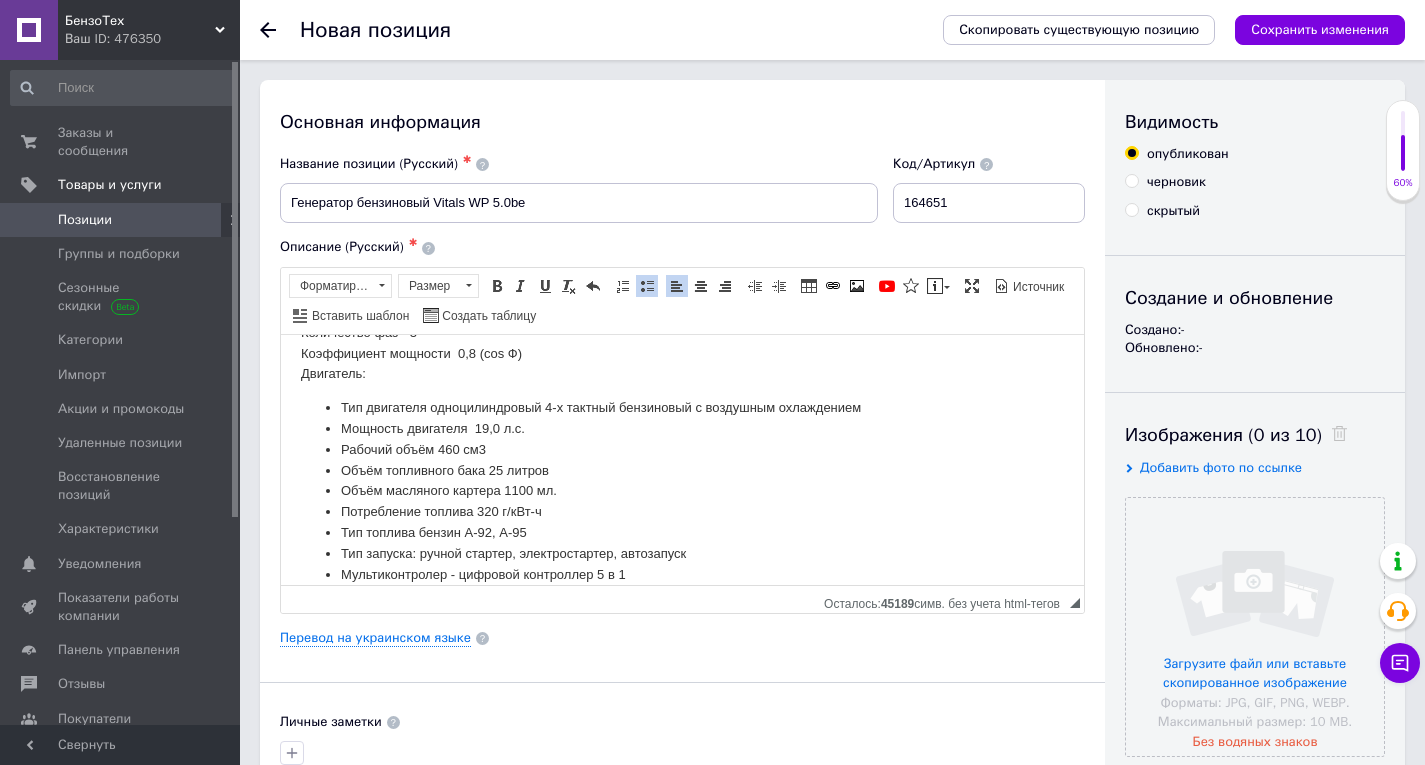 scroll, scrollTop: 1362, scrollLeft: 0, axis: vertical 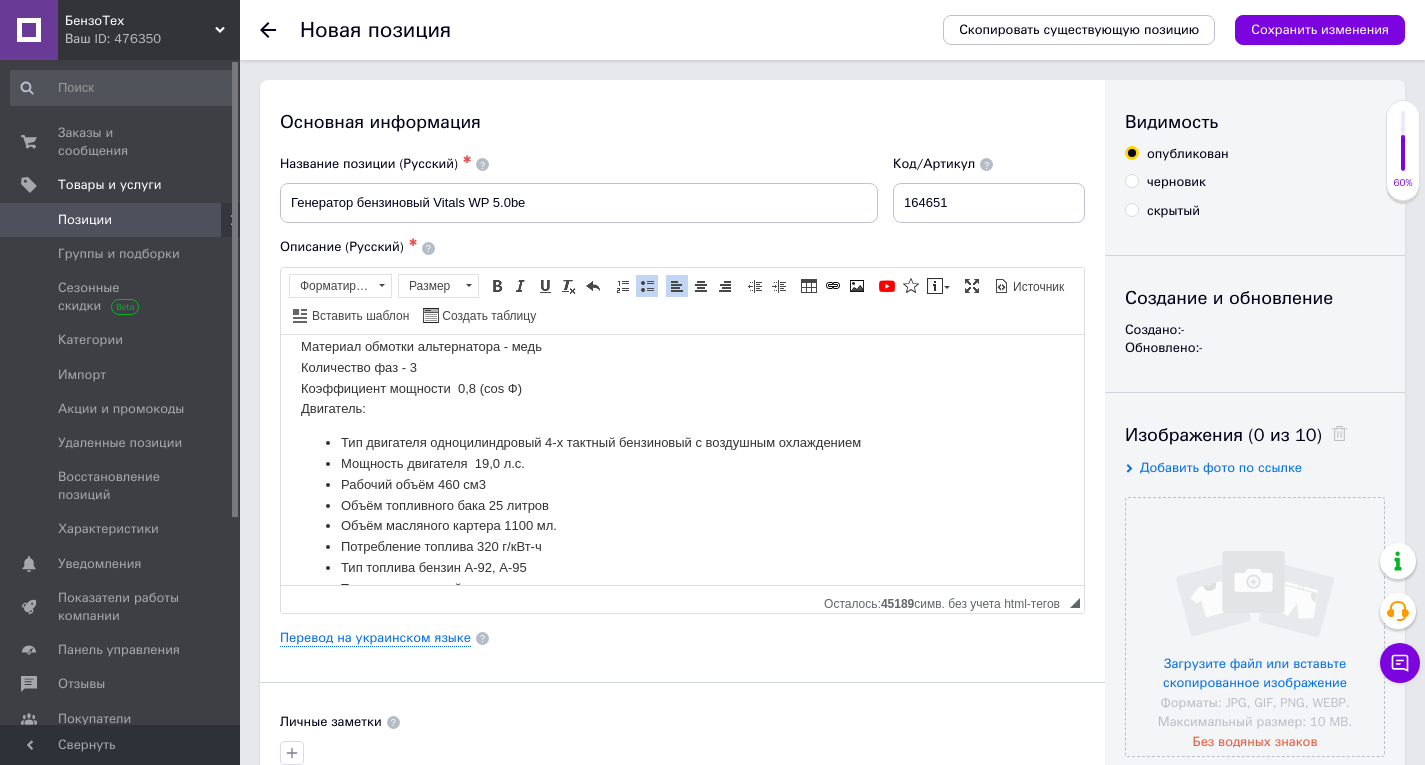click on "Тип генератора синхронный Номинальная мощность 8,0 кВт Номинальная мощность 10 кВА Максимальная мощность 8,5 кВт Максимальная мощность 10,6 кВА Напряжение сети 230 / 380  В Частота тока 50 Гц Максимальная сила тока 8,3 А Материал обмотки альтернатора - медь Количество фаз - 3 Коэффициент мощности  0,8 (сos Ф) Двигатель:" at bounding box center [682, 295] 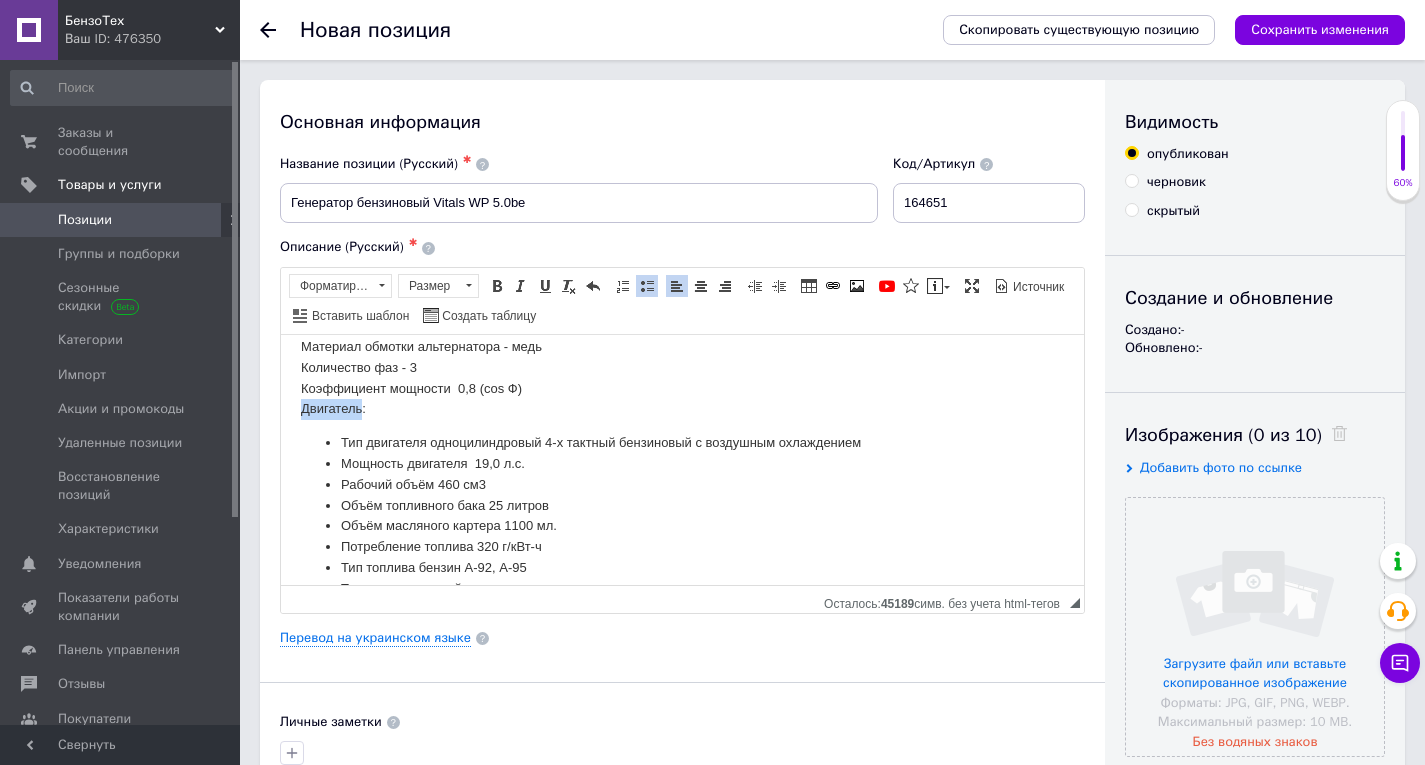 click on "Тип генератора синхронный Номинальная мощность 8,0 кВт Номинальная мощность 10 кВА Максимальная мощность 8,5 кВт Максимальная мощность 10,6 кВА Напряжение сети 230 / 380  В Частота тока 50 Гц Максимальная сила тока 8,3 А Материал обмотки альтернатора - медь Количество фаз - 3 Коэффициент мощности  0,8 (сos Ф) Двигатель:" at bounding box center [682, 295] 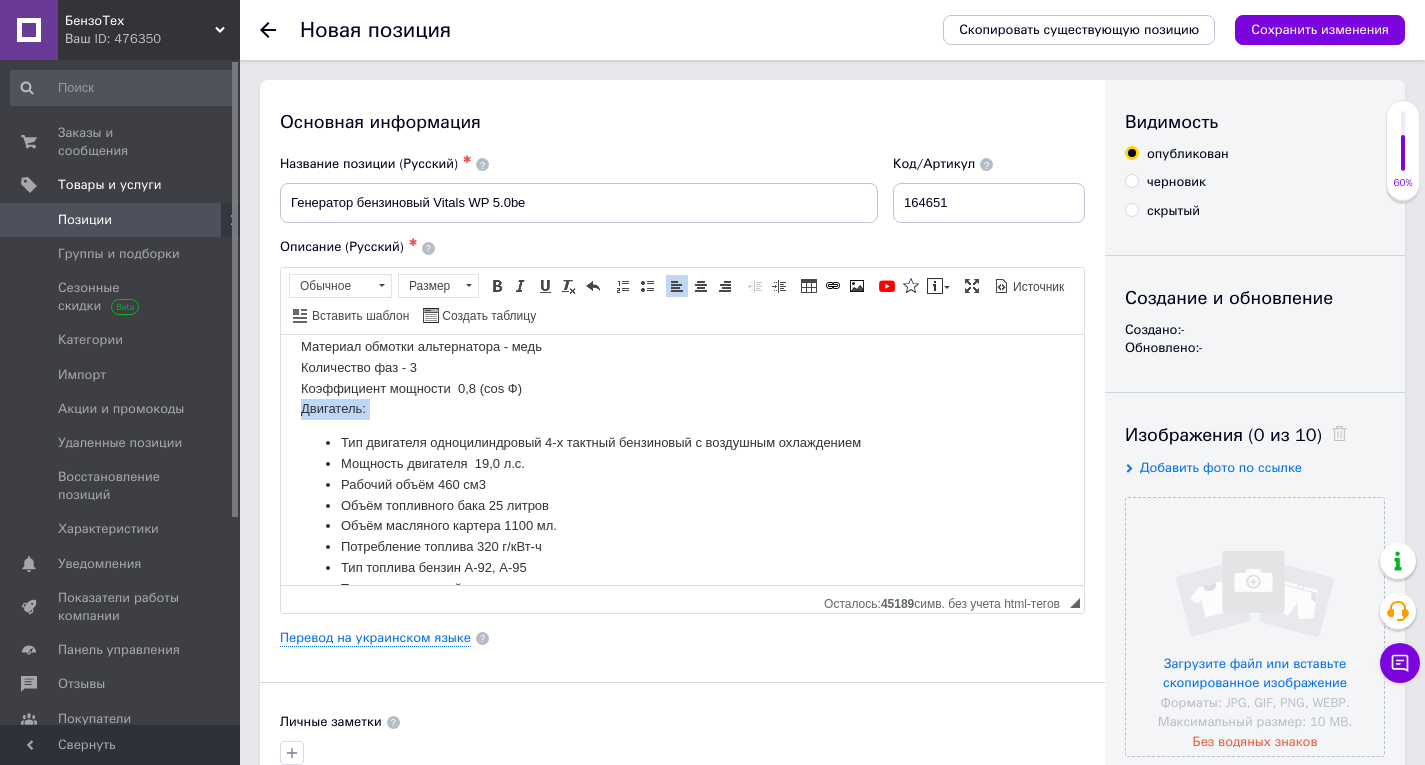 click on "Тип генератора синхронный Номинальная мощность 8,0 кВт Номинальная мощность 10 кВА Максимальная мощность 8,5 кВт Максимальная мощность 10,6 кВА Напряжение сети 230 / 380  В Частота тока 50 Гц Максимальная сила тока 8,3 А Материал обмотки альтернатора - медь Количество фаз - 3 Коэффициент мощности  0,8 (сos Ф) Двигатель:" at bounding box center (682, 295) 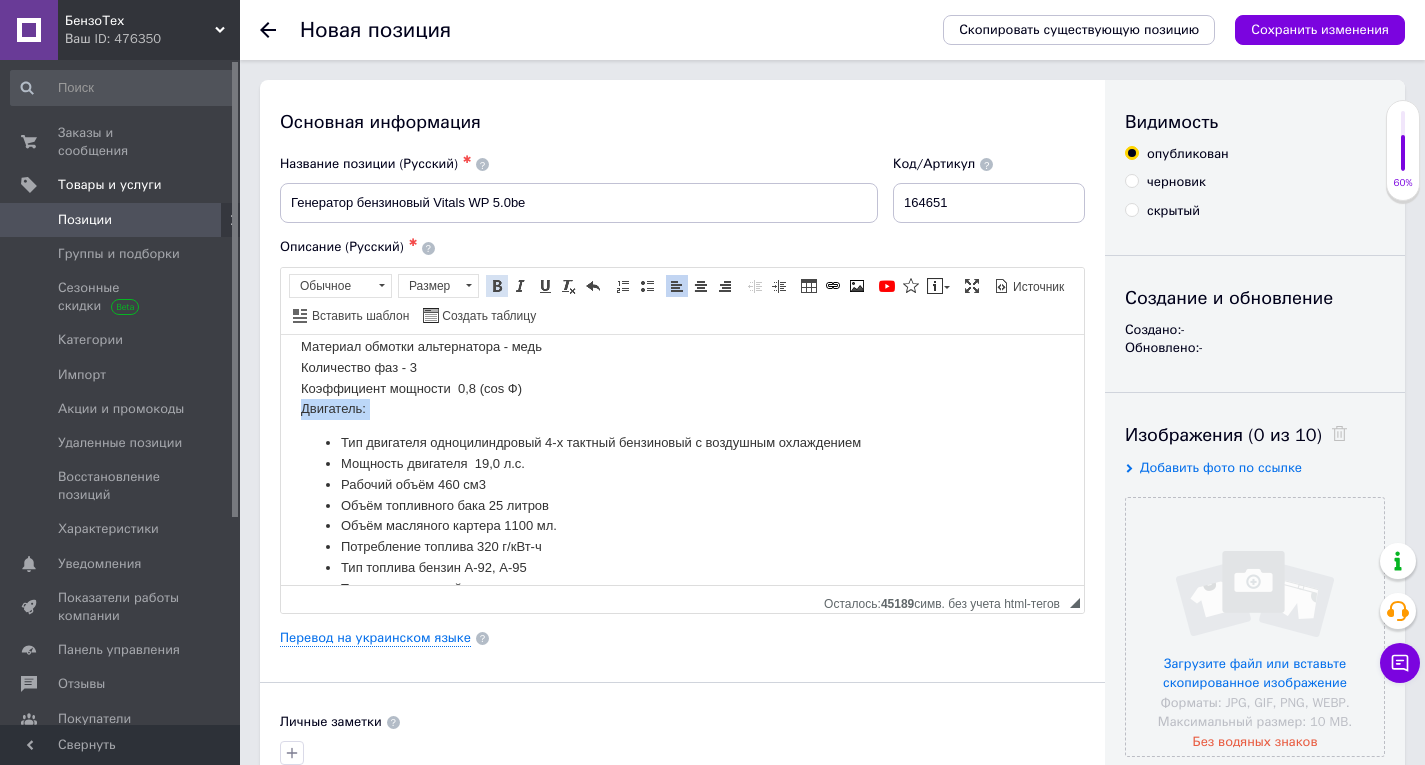 click at bounding box center [497, 286] 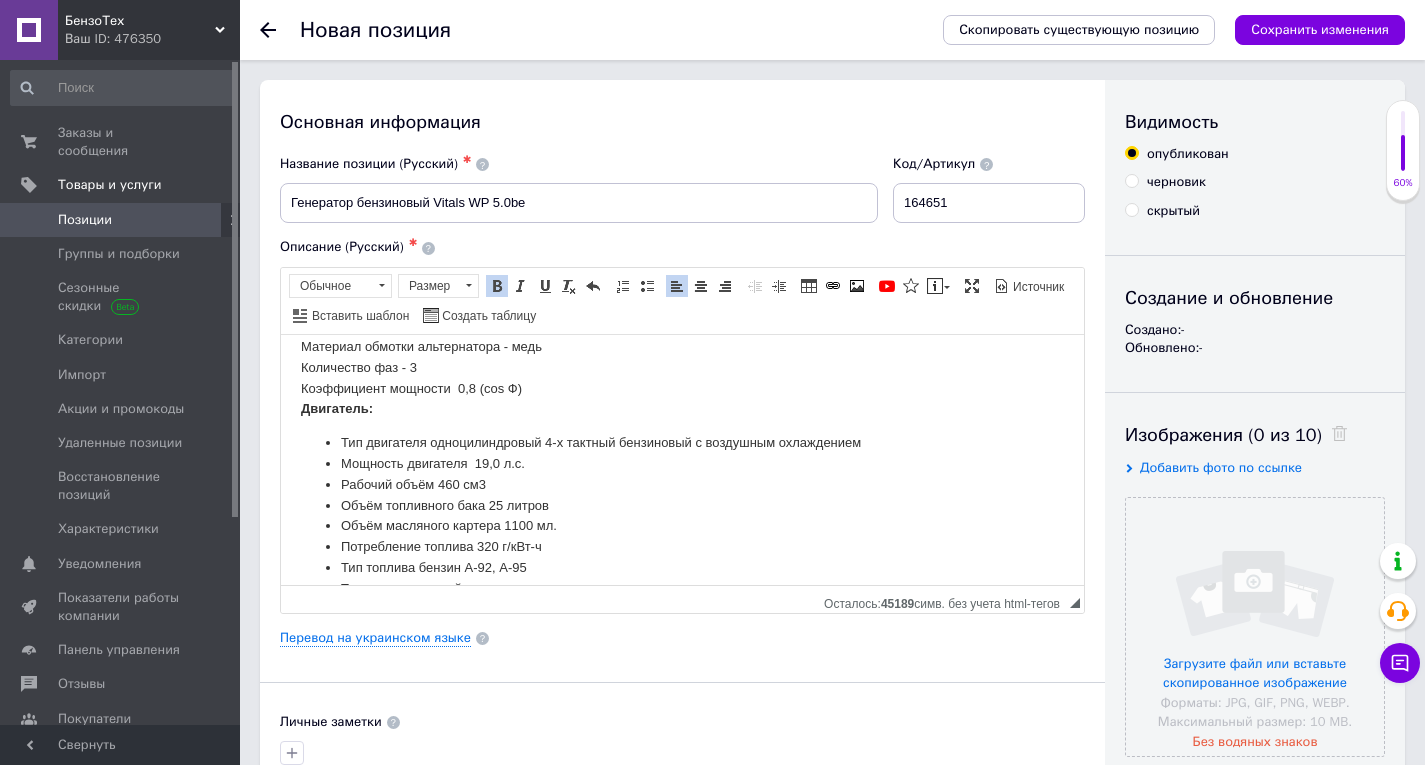 drag, startPoint x: 358, startPoint y: 385, endPoint x: 570, endPoint y: 507, distance: 244.59763 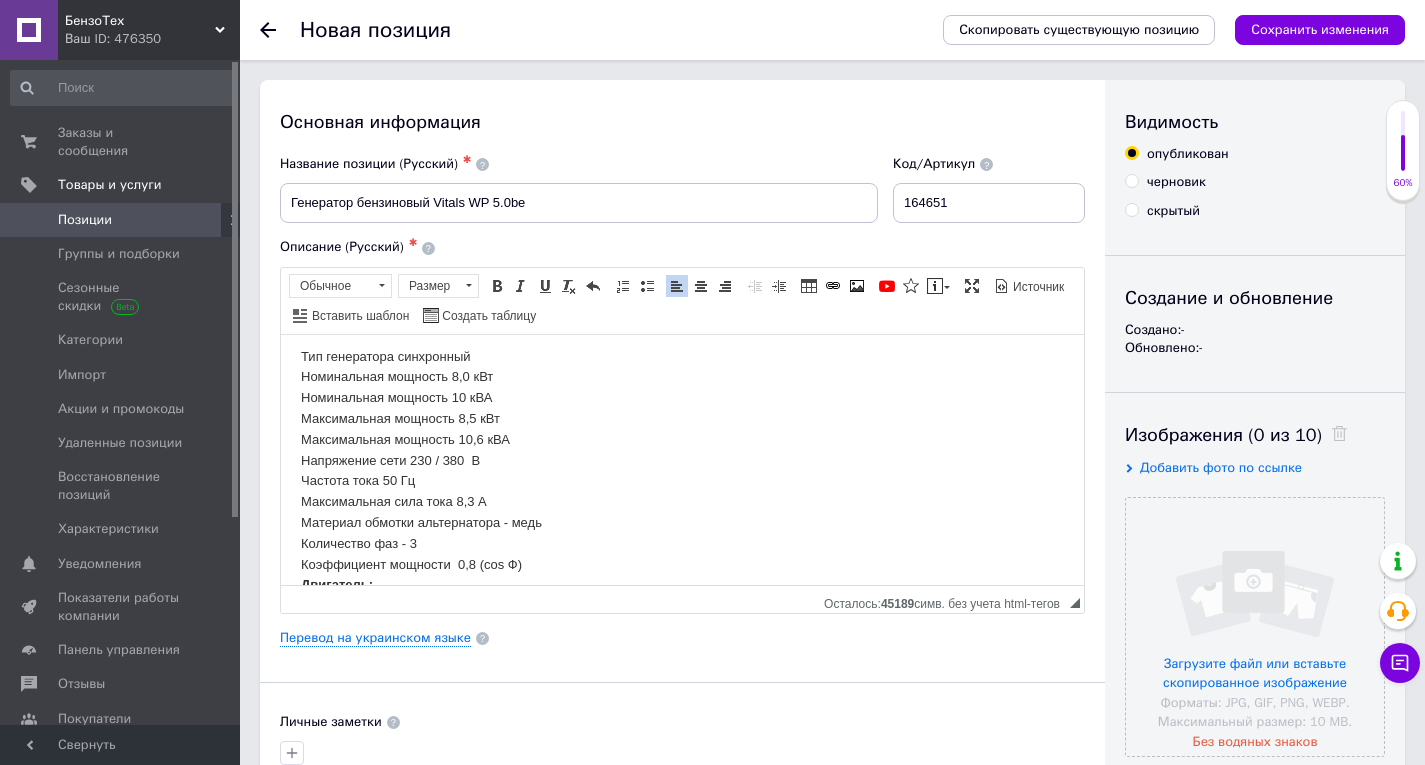 scroll, scrollTop: 1162, scrollLeft: 0, axis: vertical 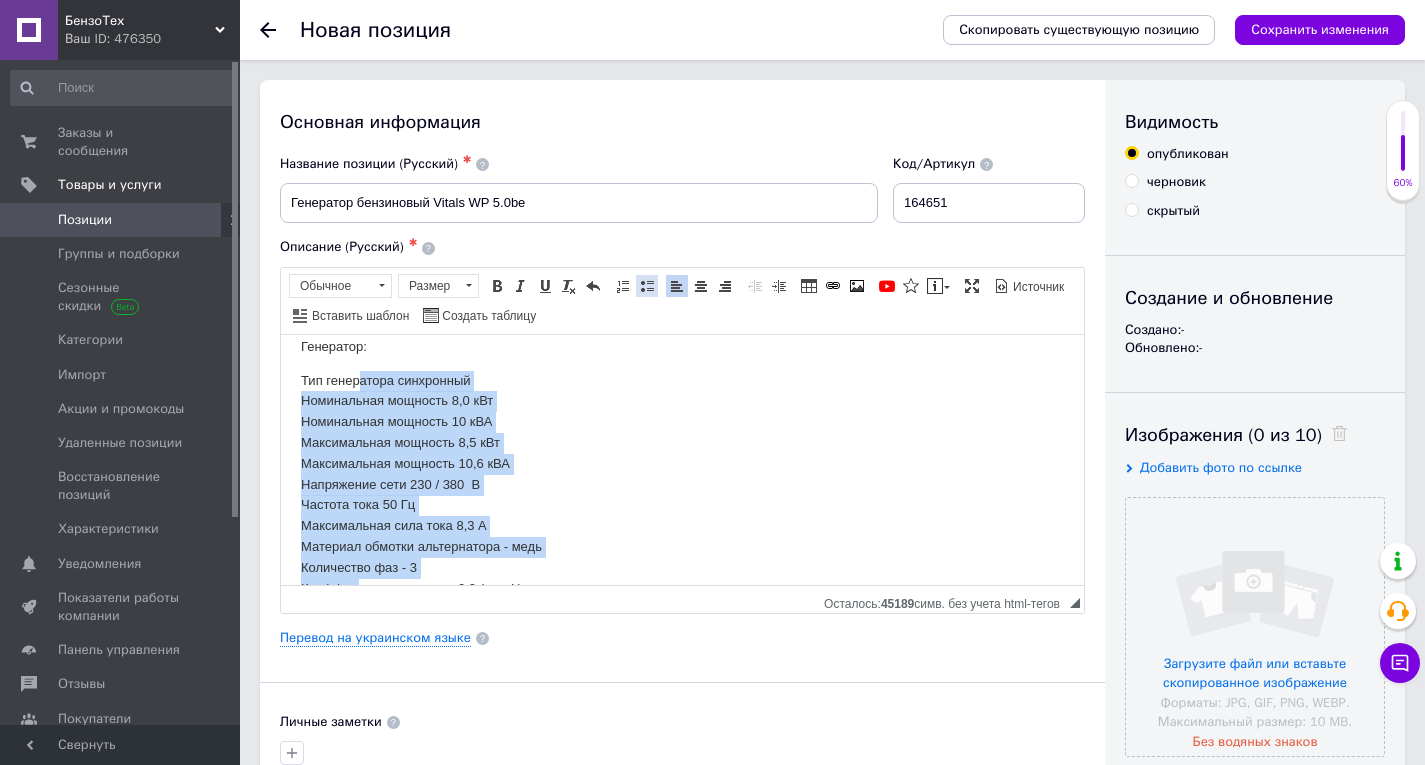 click on "Вставить / удалить маркированный список" at bounding box center (647, 286) 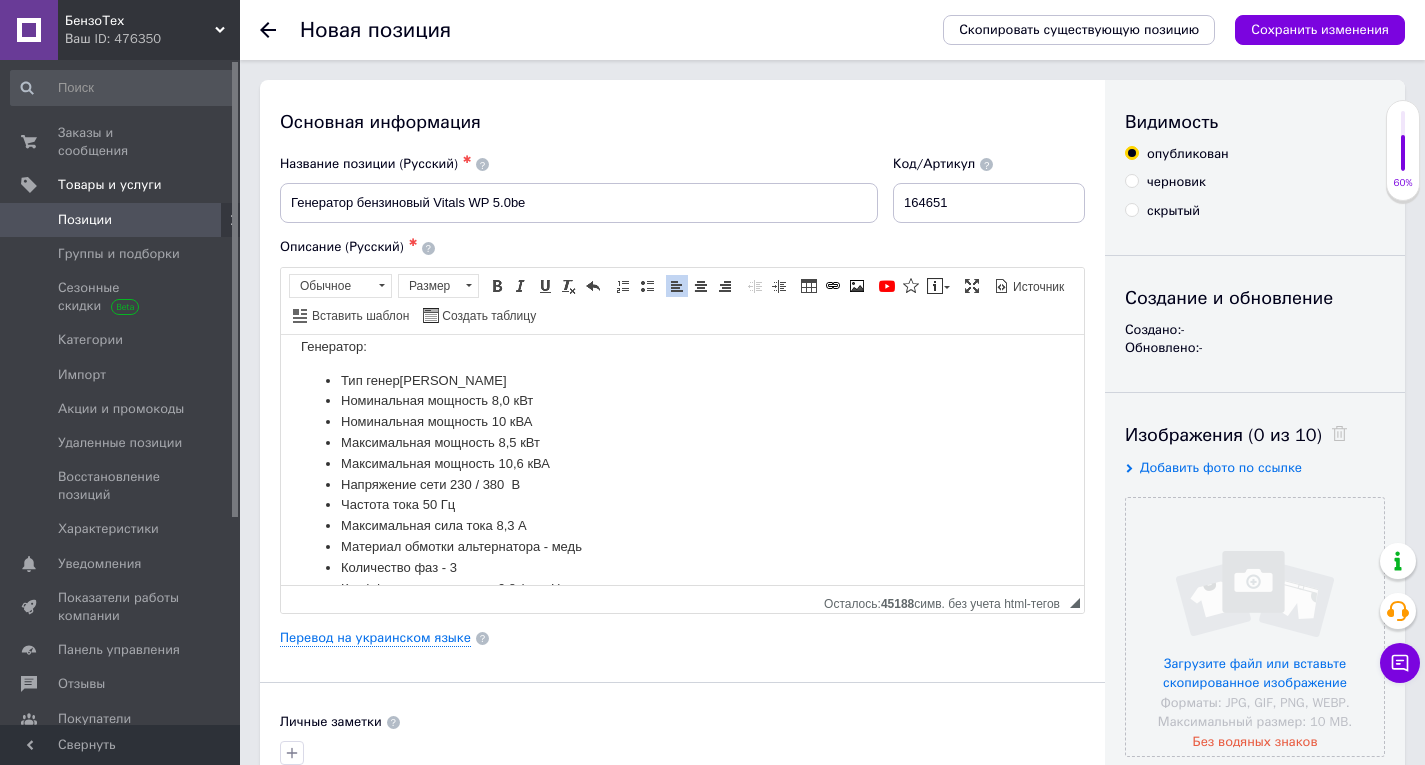 click on "Бензиновый генератор Vitals WP 5.0be  — это компактный переносной электрический агрегат, предназначенный для резервного или аварийного питания бытовых потребителей. Вырабатывает однофазный переменный ток напряжением 230 В, частотой 50 Гц. В генераторе Vitals WP 5.0be применен  четырехтактный бензиновый двигатель  Благодаря совершенной конструкции, высокому качеству изготовления двигатель отличается экономичностью и большим ресурсом наработки на отказ. Минимальный расход топлива на выработку  1 кВт∙ч  электроэнергии составляет  360 г. электрическим стартером" at bounding box center [682, 150] 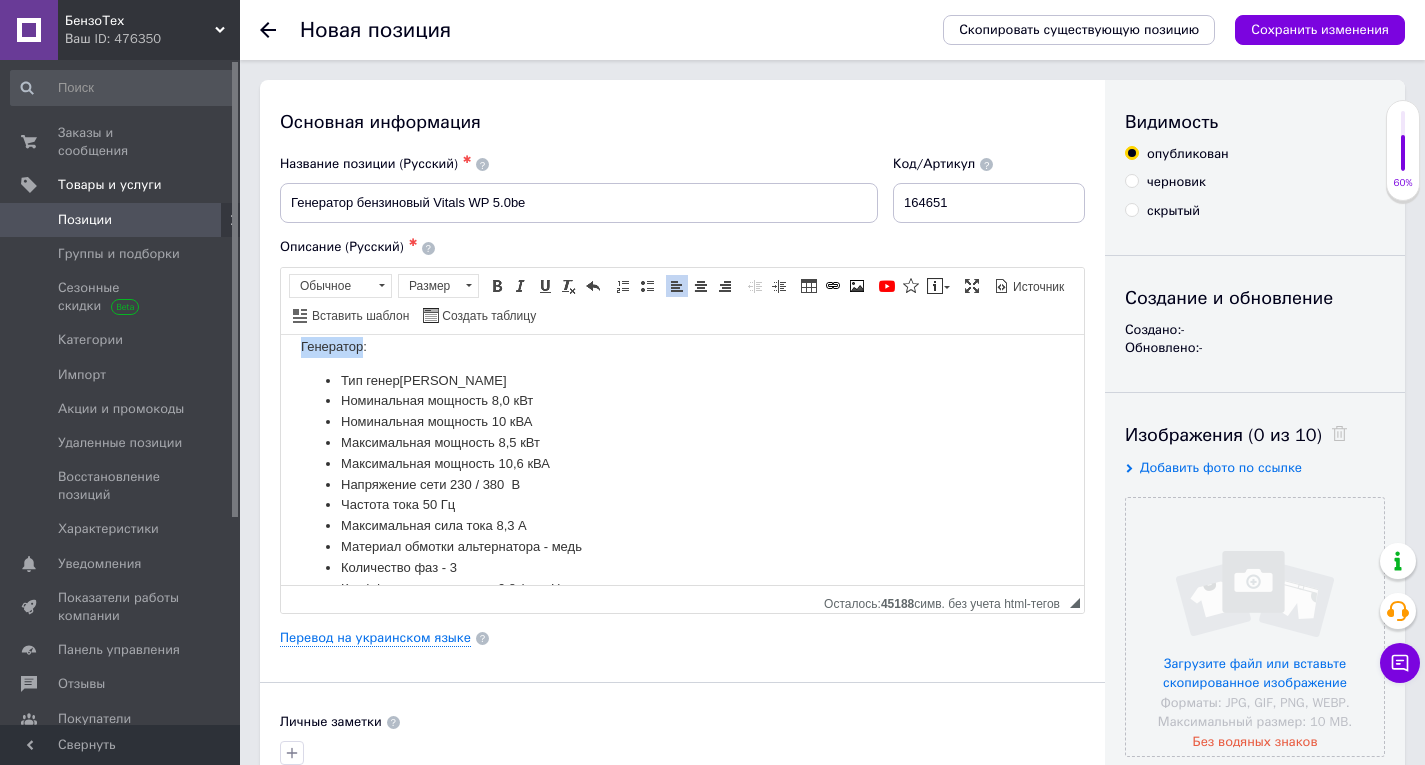 click on "Генератор:" at bounding box center [682, 346] 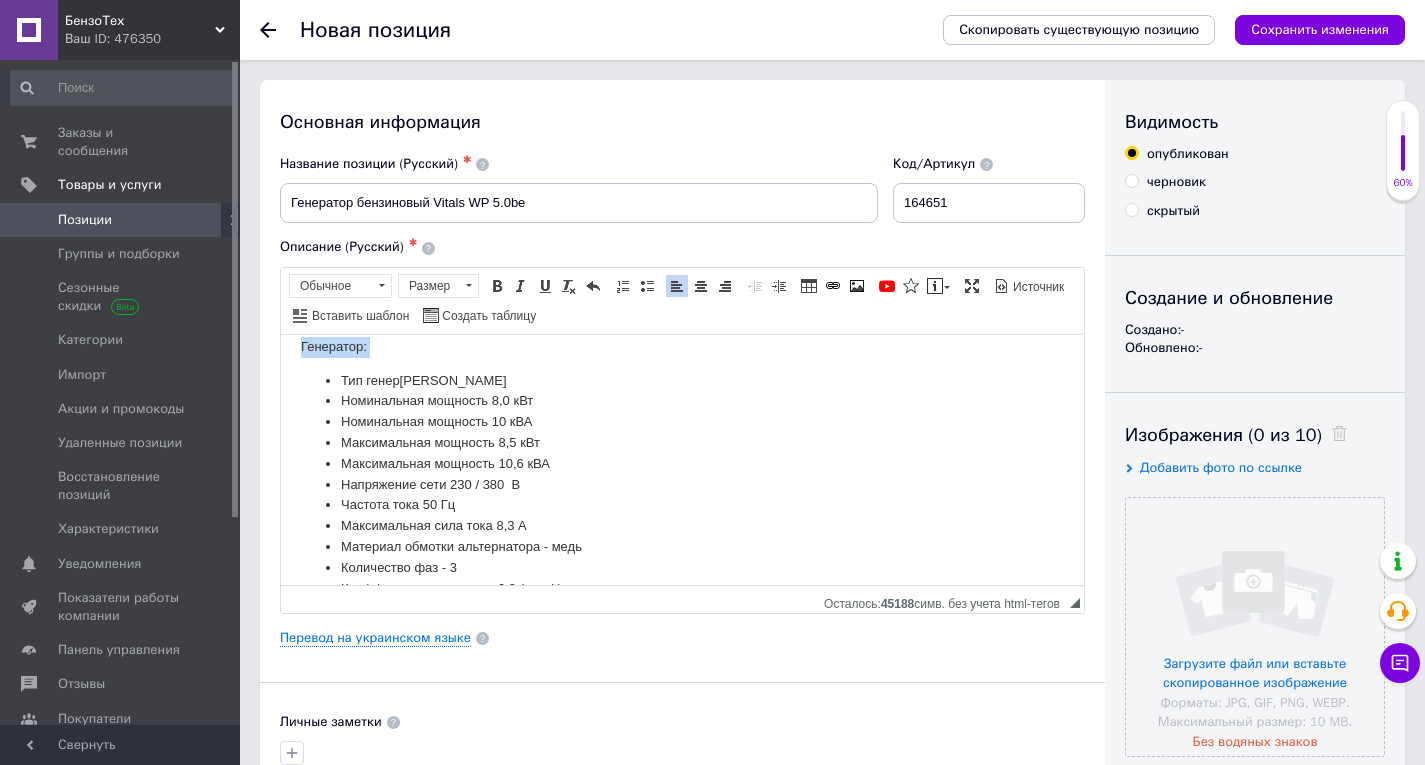 click on "Генератор:" at bounding box center [682, 346] 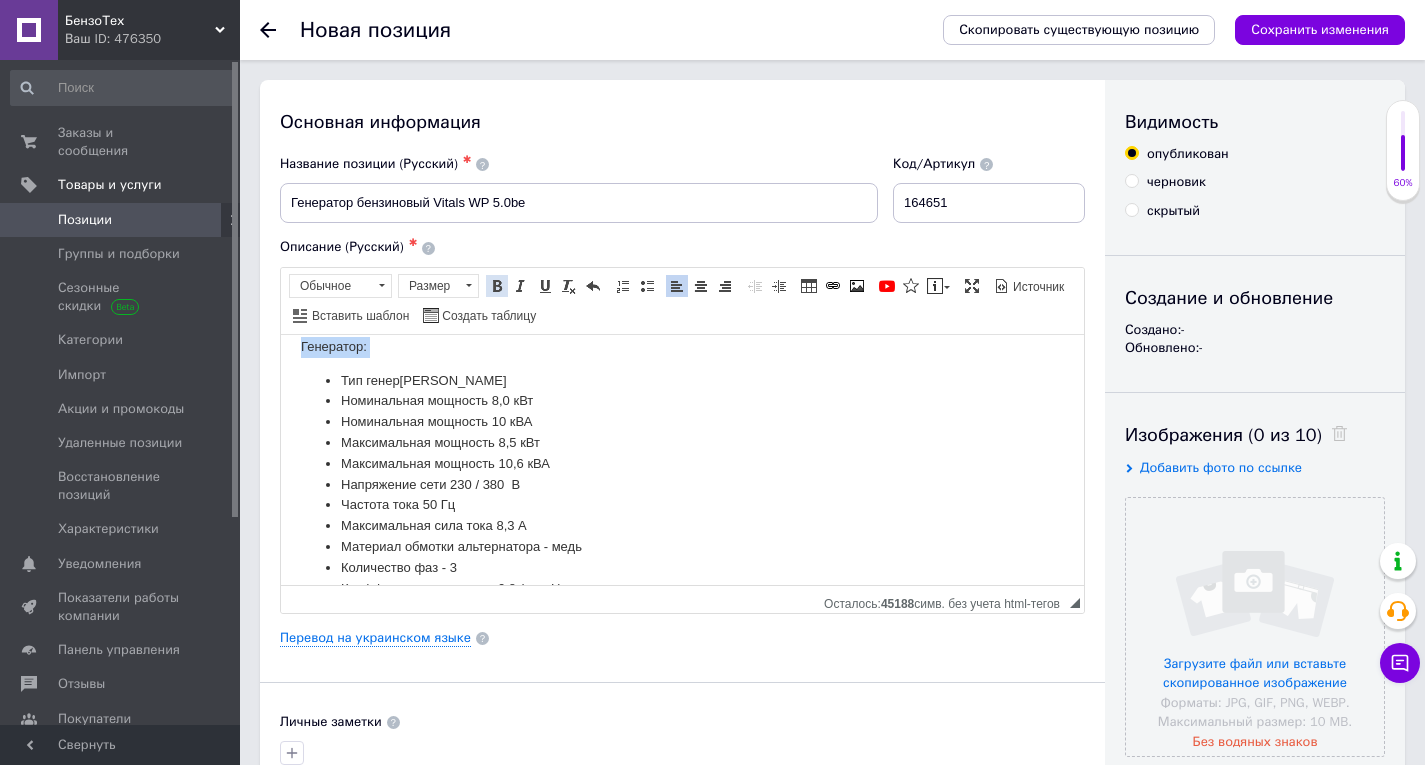 click at bounding box center [497, 286] 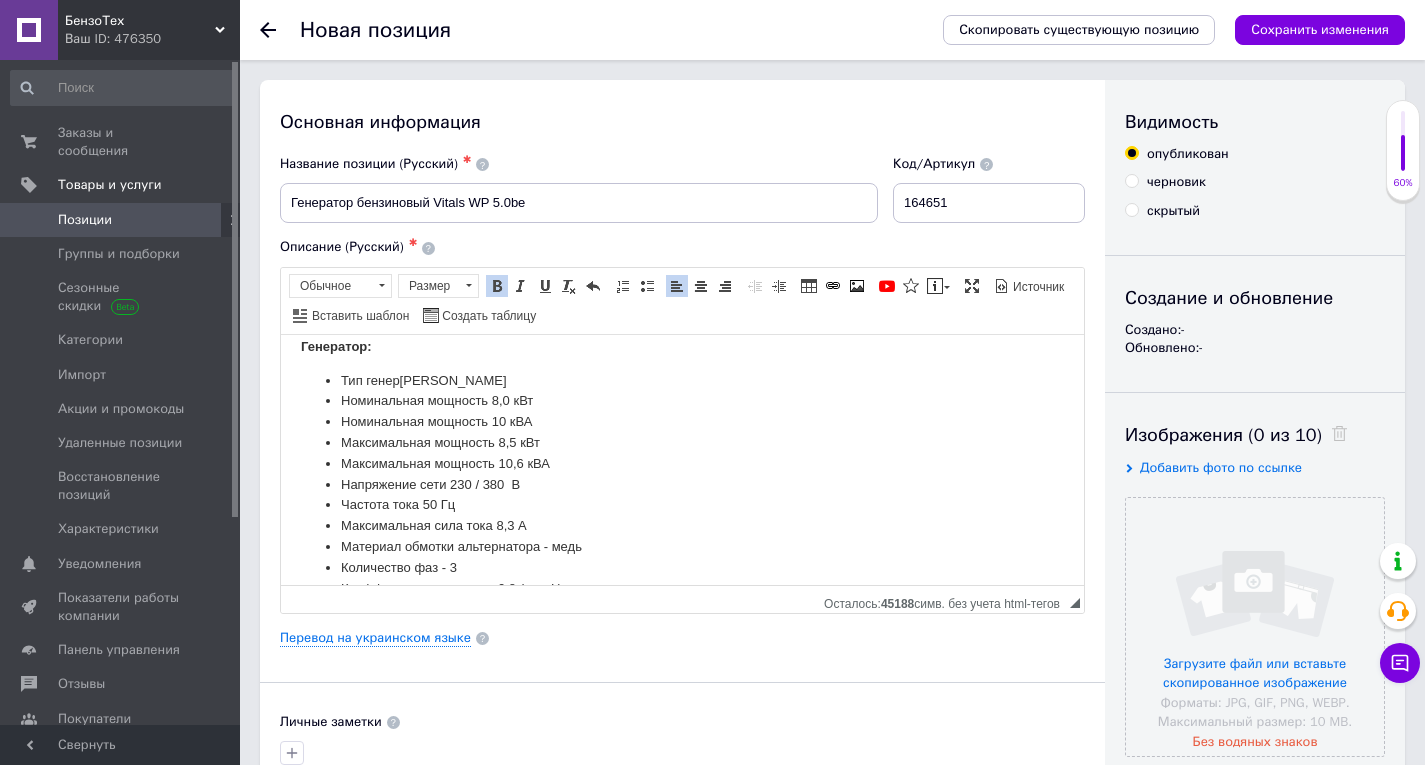 click on "Максимальная мощность 8,5 кВт" at bounding box center [682, 442] 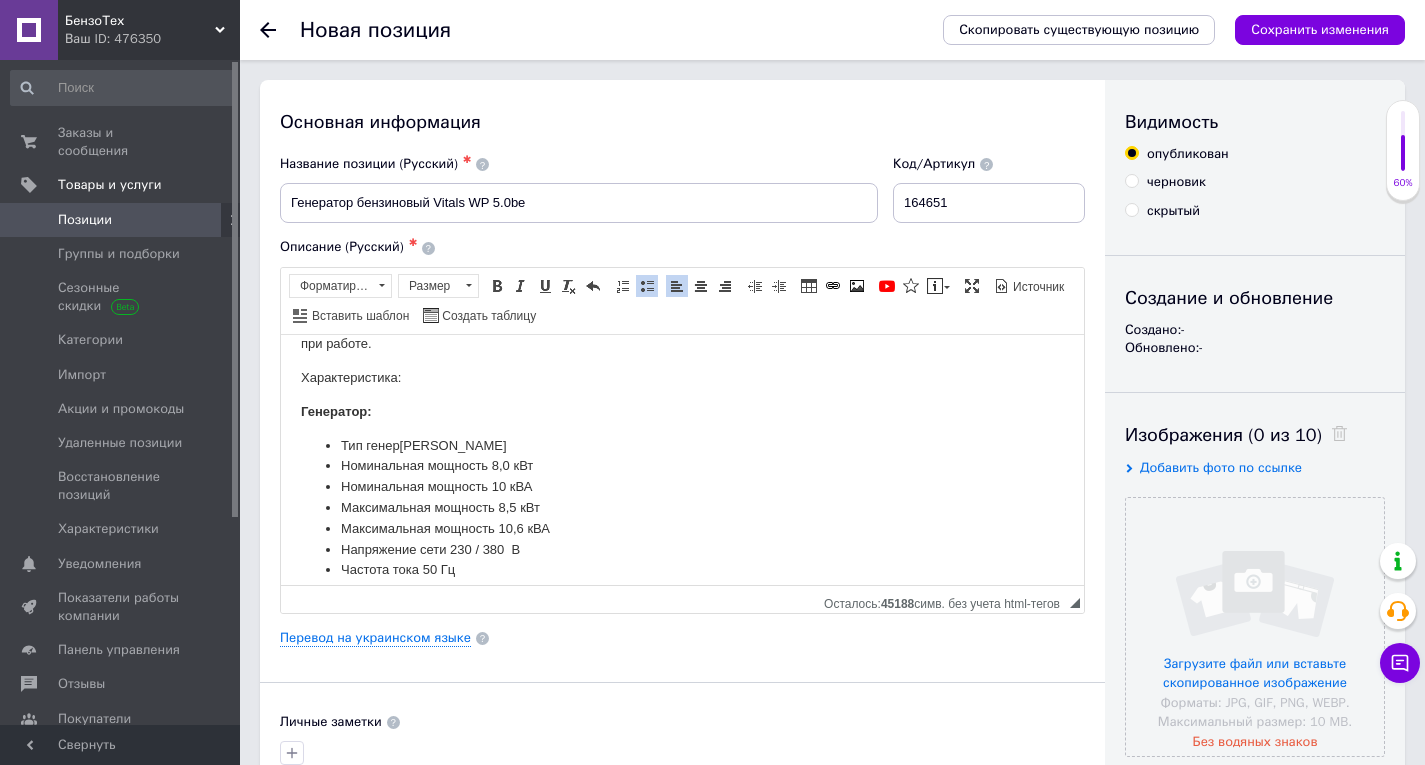 scroll, scrollTop: 1062, scrollLeft: 0, axis: vertical 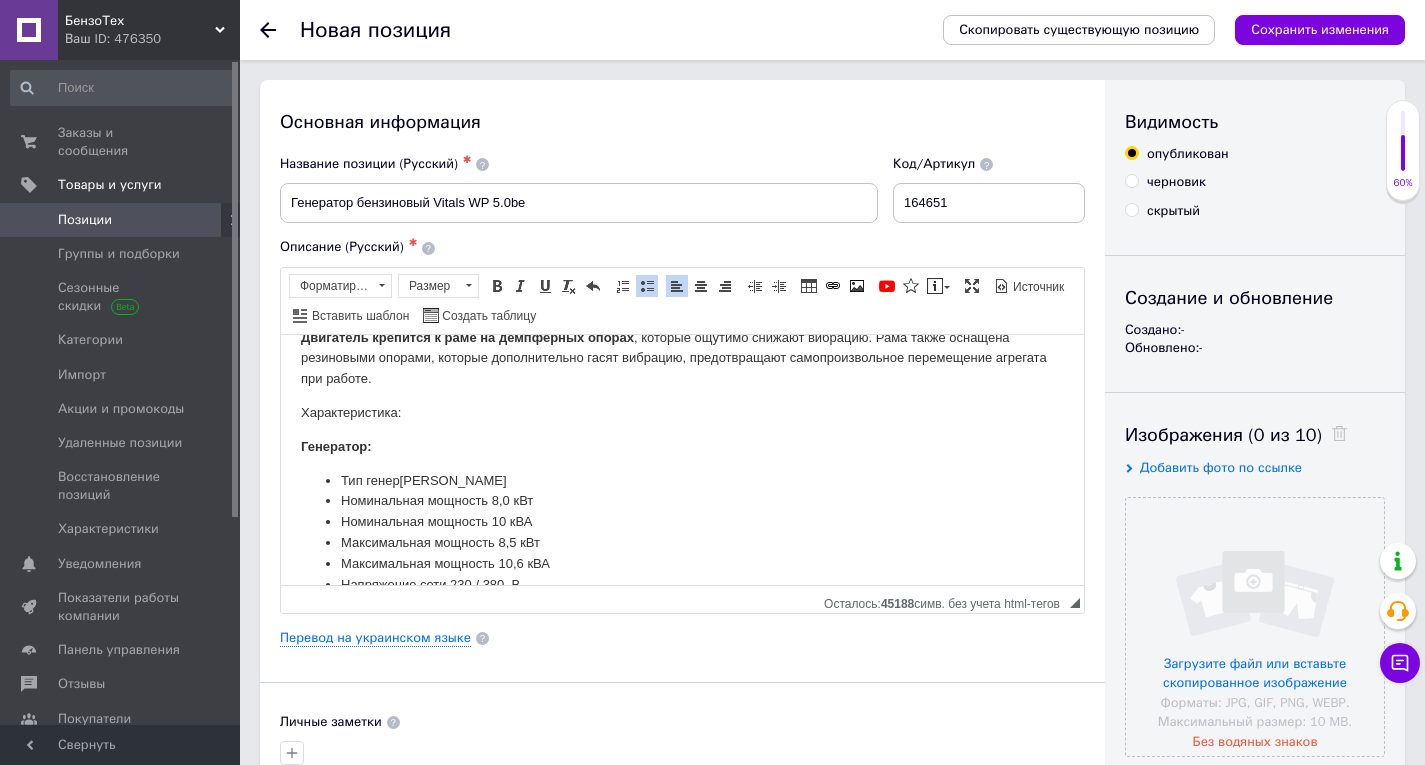 click on "Бензиновый генератор Vitals WP 5.0be  — это компактный переносной электрический агрегат, предназначенный для резервного или аварийного питания бытовых потребителей. Вырабатывает однофазный переменный ток напряжением 230 В, частотой 50 Гц. В генераторе Vitals WP 5.0be применен  четырехтактный бензиновый двигатель  Благодаря совершенной конструкции, высокому качеству изготовления двигатель отличается экономичностью и большим ресурсом наработки на отказ. Минимальный расход топлива на выработку  1 кВт∙ч  электроэнергии составляет  360 г. электрическим стартером" at bounding box center (682, 250) 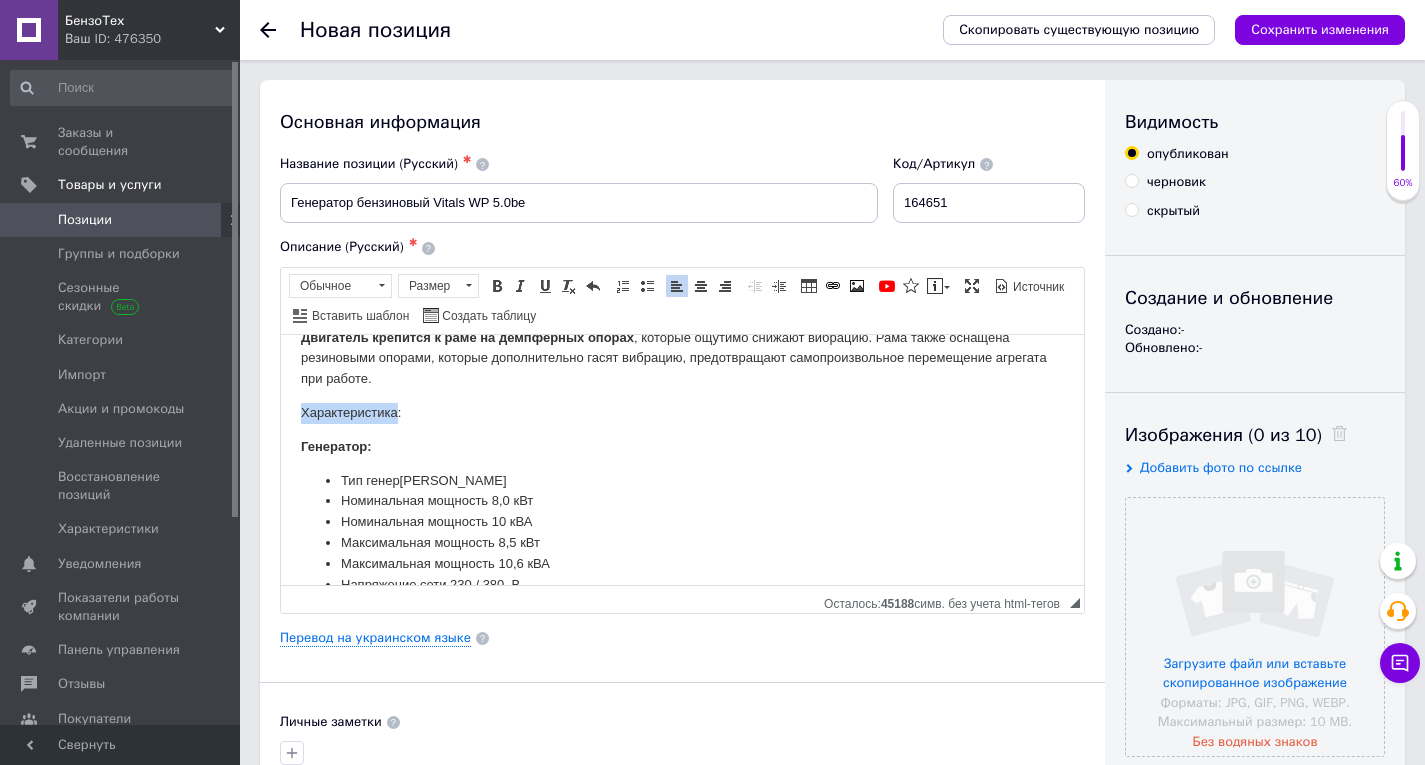 click on "Бензиновый генератор Vitals WP 5.0be  — это компактный переносной электрический агрегат, предназначенный для резервного или аварийного питания бытовых потребителей. Вырабатывает однофазный переменный ток напряжением 230 В, частотой 50 Гц. В генераторе Vitals WP 5.0be применен  четырехтактный бензиновый двигатель  Благодаря совершенной конструкции, высокому качеству изготовления двигатель отличается экономичностью и большим ресурсом наработки на отказ. Минимальный расход топлива на выработку  1 кВт∙ч  электроэнергии составляет  360 г. электрическим стартером" at bounding box center [682, 250] 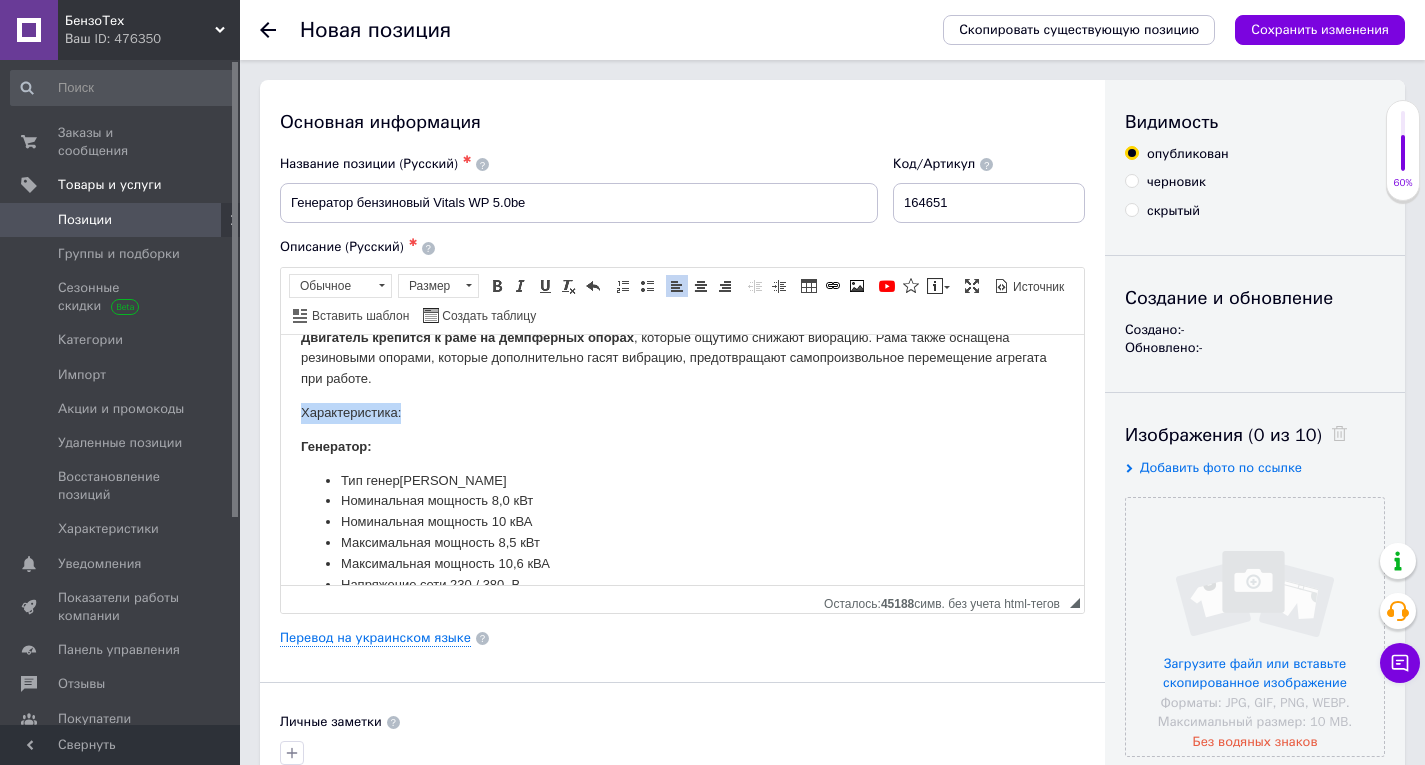 click on "Бензиновый генератор Vitals WP 5.0be  — это компактный переносной электрический агрегат, предназначенный для резервного или аварийного питания бытовых потребителей. Вырабатывает однофазный переменный ток напряжением 230 В, частотой 50 Гц. В генераторе Vitals WP 5.0be применен  четырехтактный бензиновый двигатель  Благодаря совершенной конструкции, высокому качеству изготовления двигатель отличается экономичностью и большим ресурсом наработки на отказ. Минимальный расход топлива на выработку  1 кВт∙ч  электроэнергии составляет  360 г. электрическим стартером" at bounding box center (682, 250) 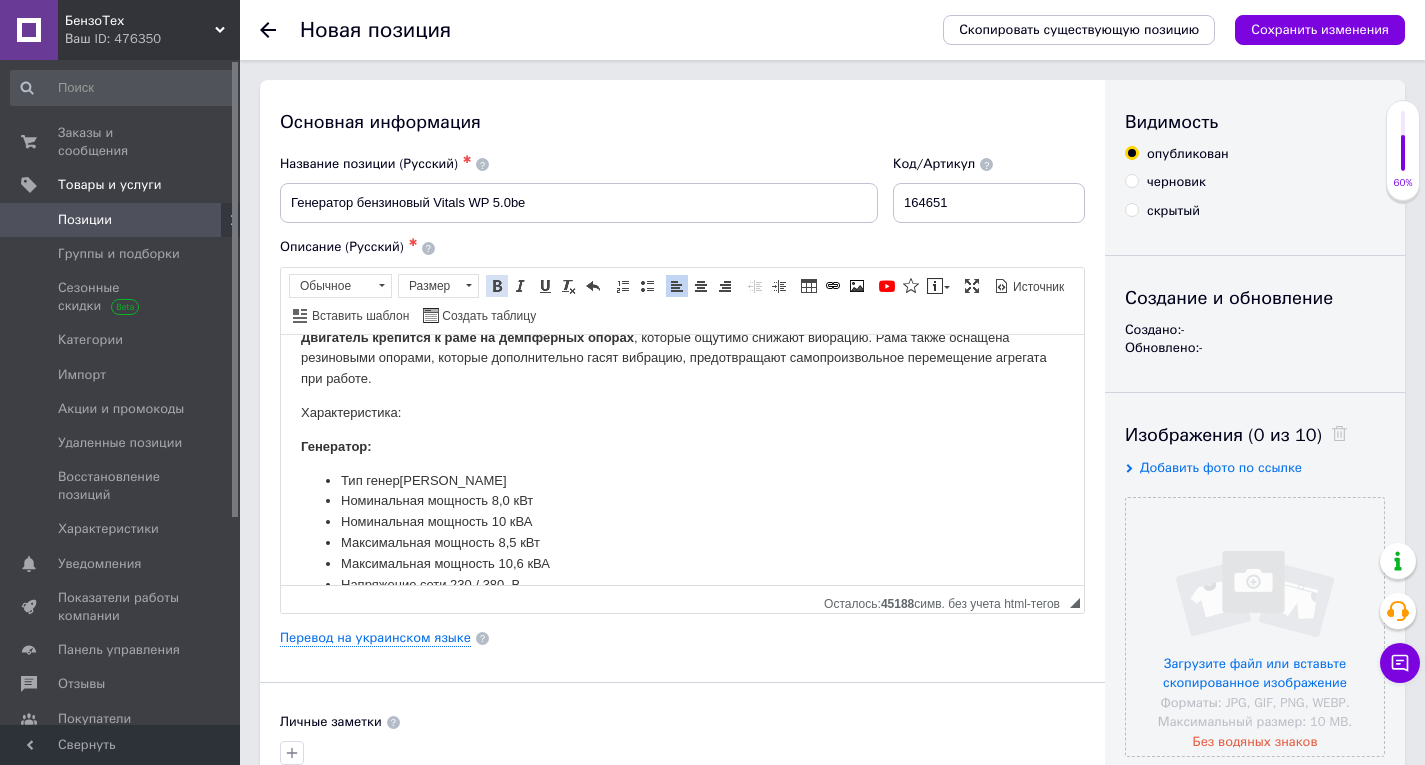 click at bounding box center [497, 286] 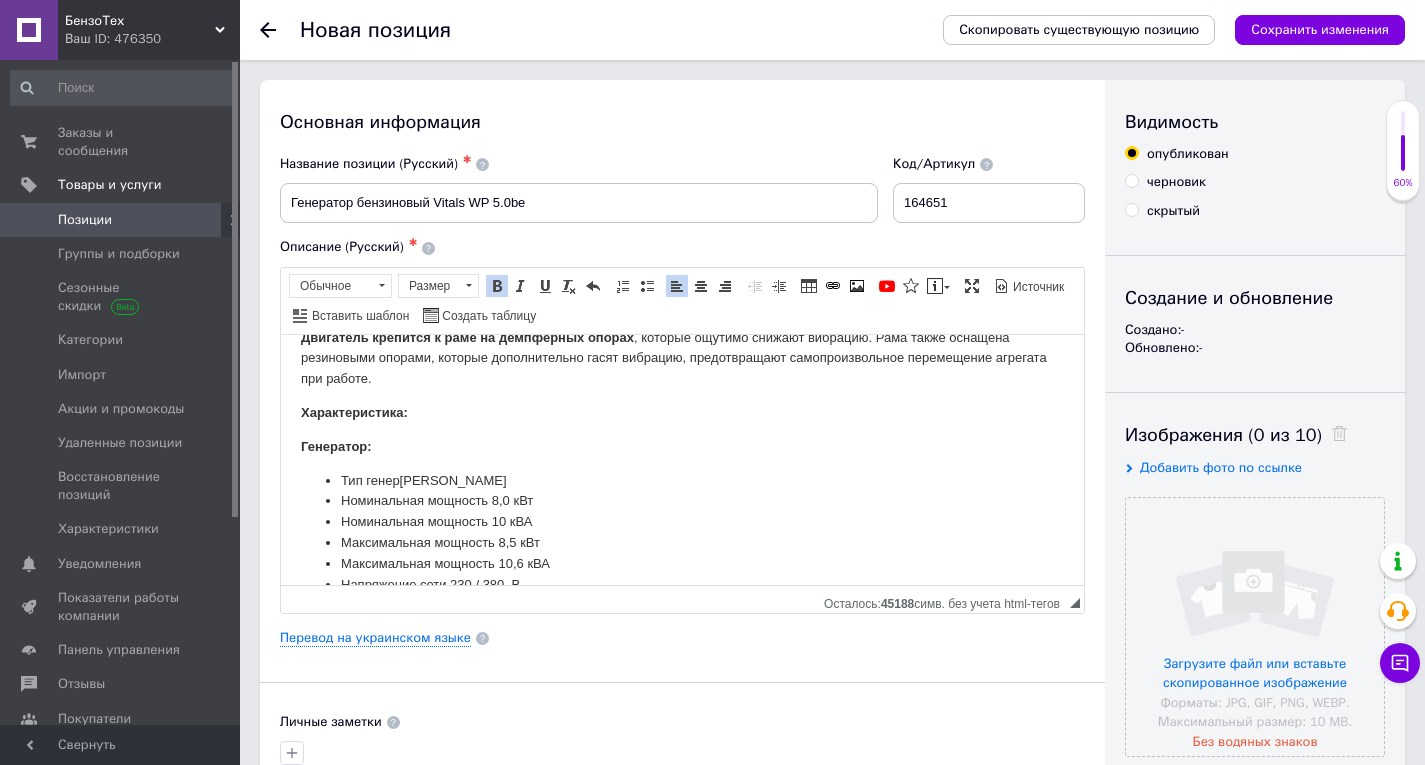 click on "Генератор:" at bounding box center (682, 446) 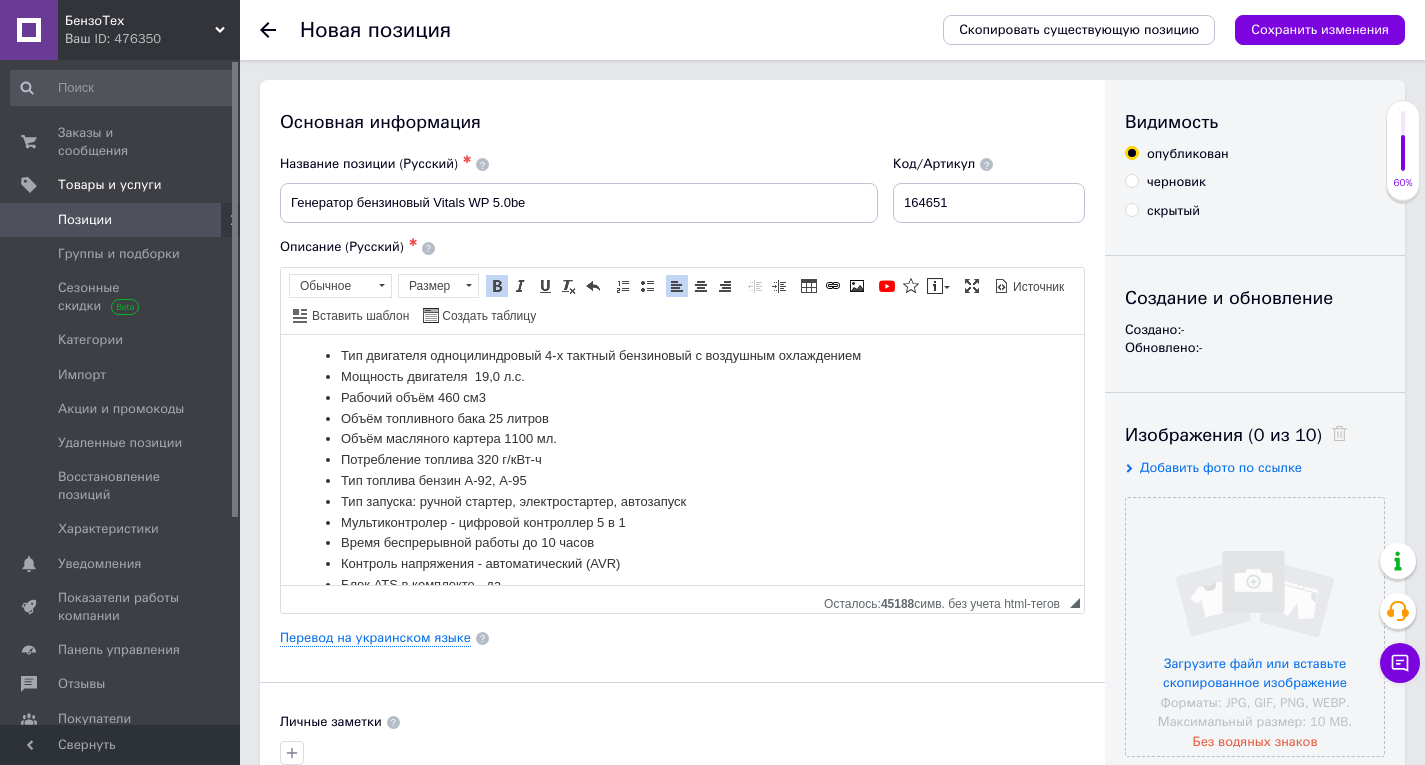 scroll, scrollTop: 1562, scrollLeft: 0, axis: vertical 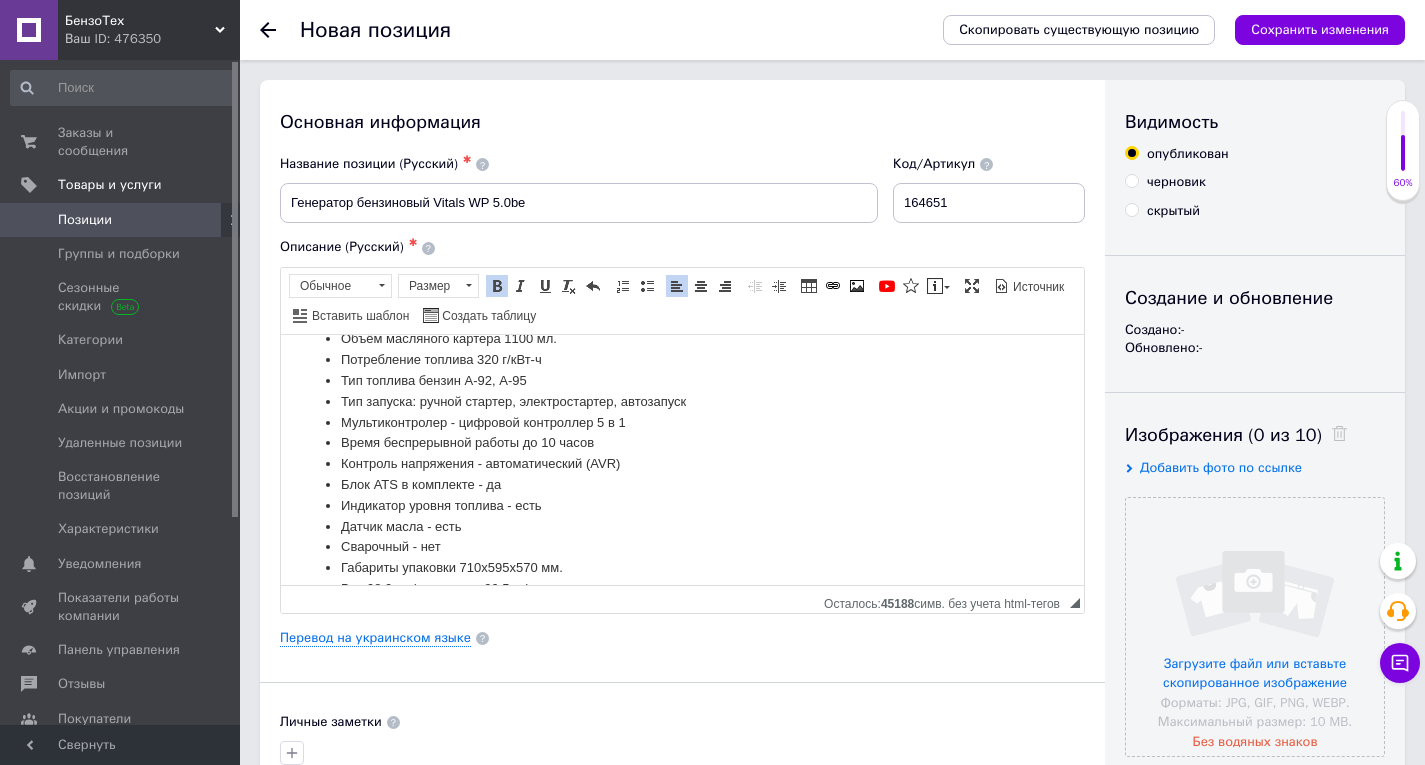 click on "Контроль напряжения - автоматический (AVR)" at bounding box center (682, 463) 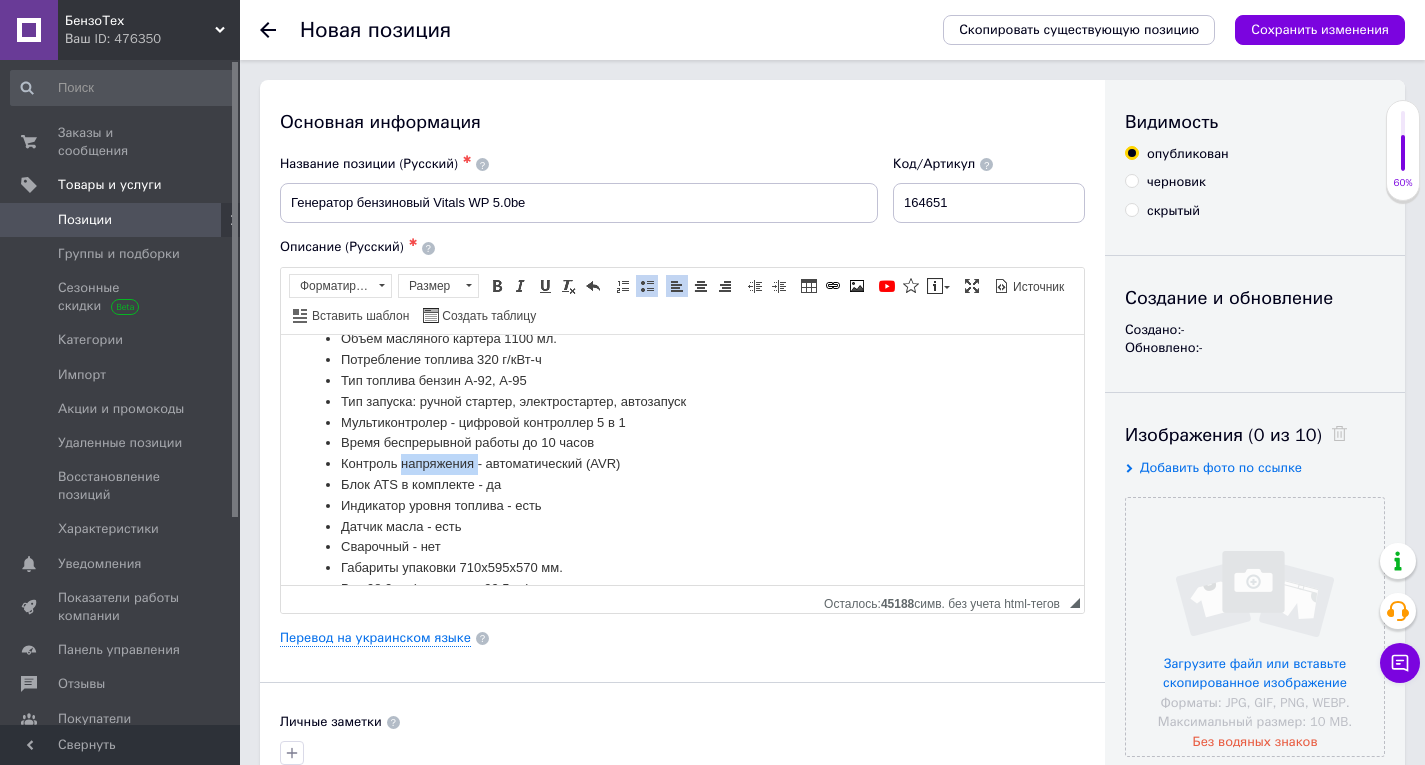 click on "Контроль напряжения - автоматический (AVR)" at bounding box center [682, 463] 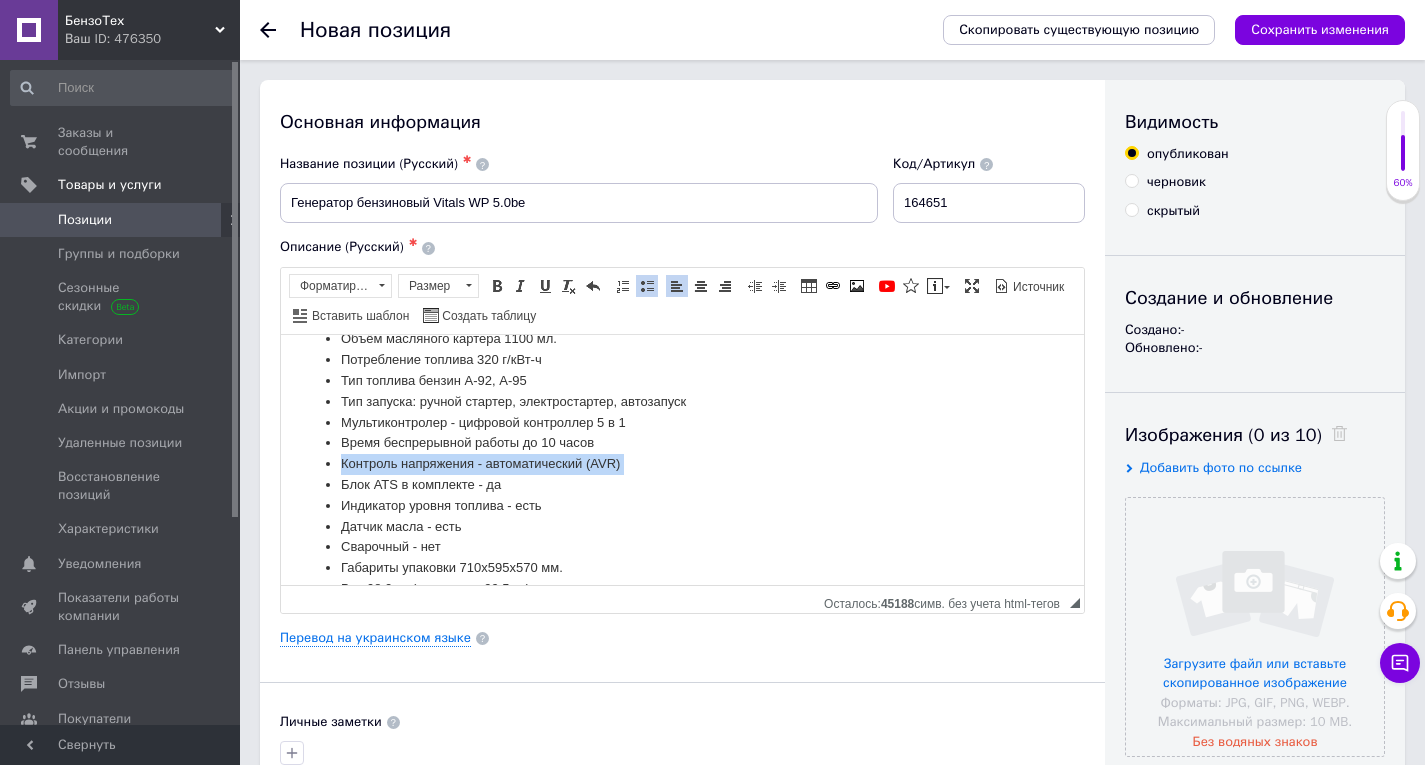 click on "Контроль напряжения - автоматический (AVR)" at bounding box center [682, 463] 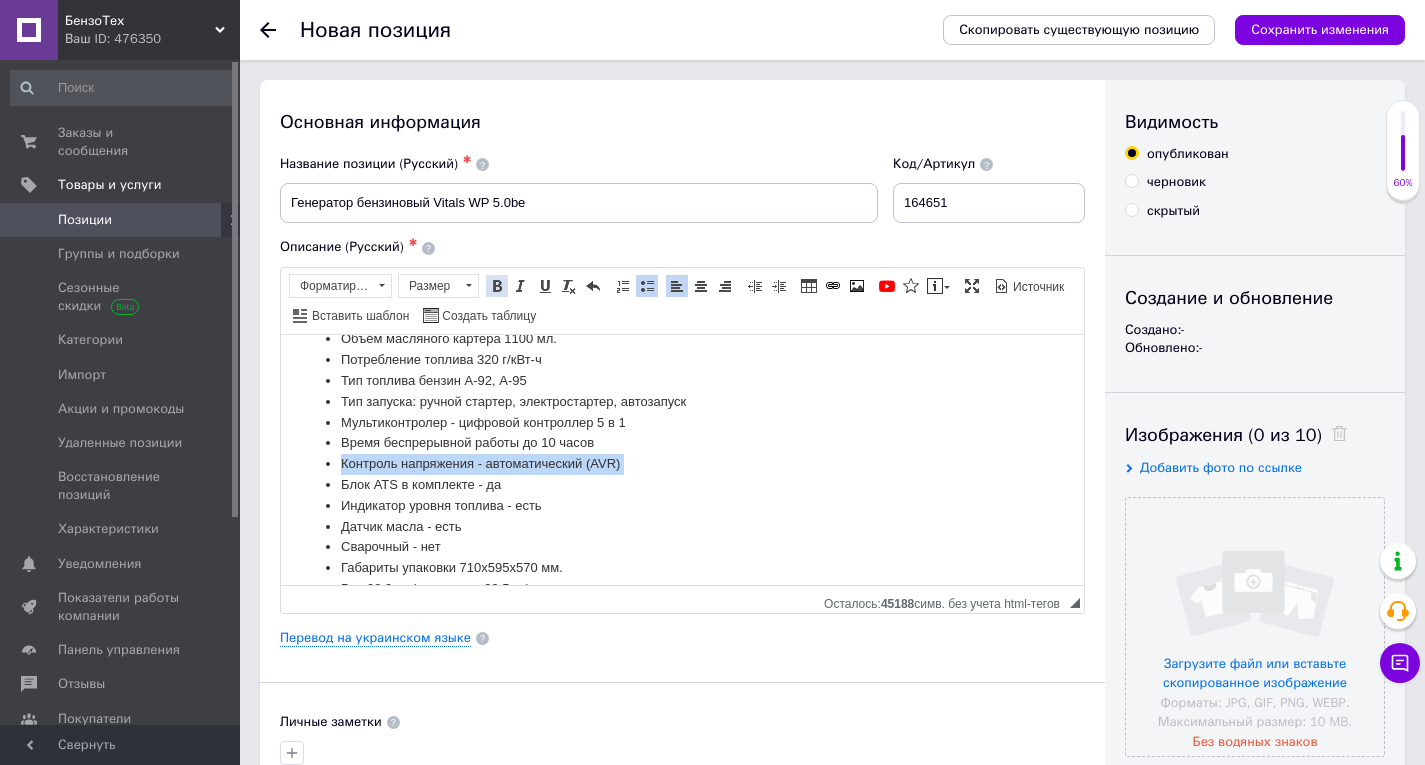 click at bounding box center (497, 286) 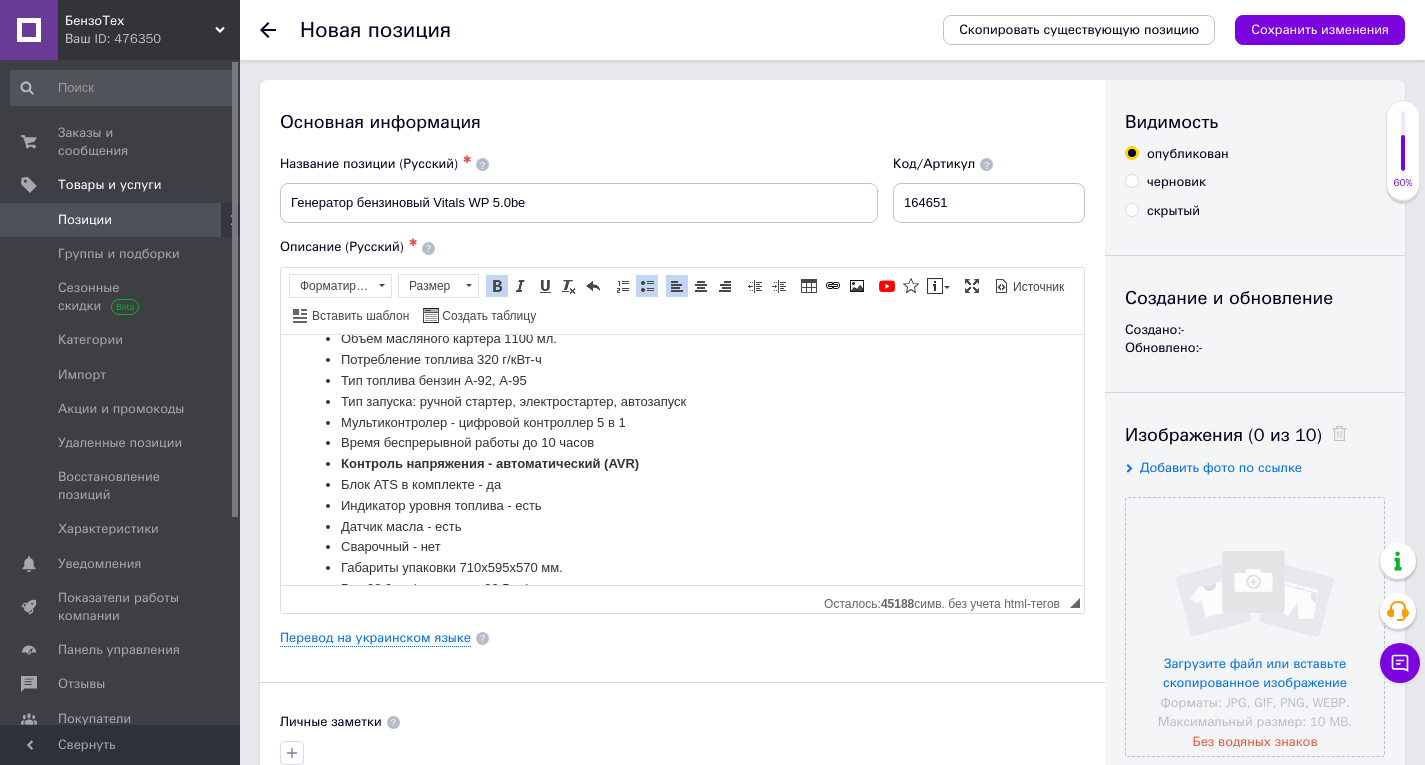click on "Блок ATS в комплекте - да" at bounding box center [682, 484] 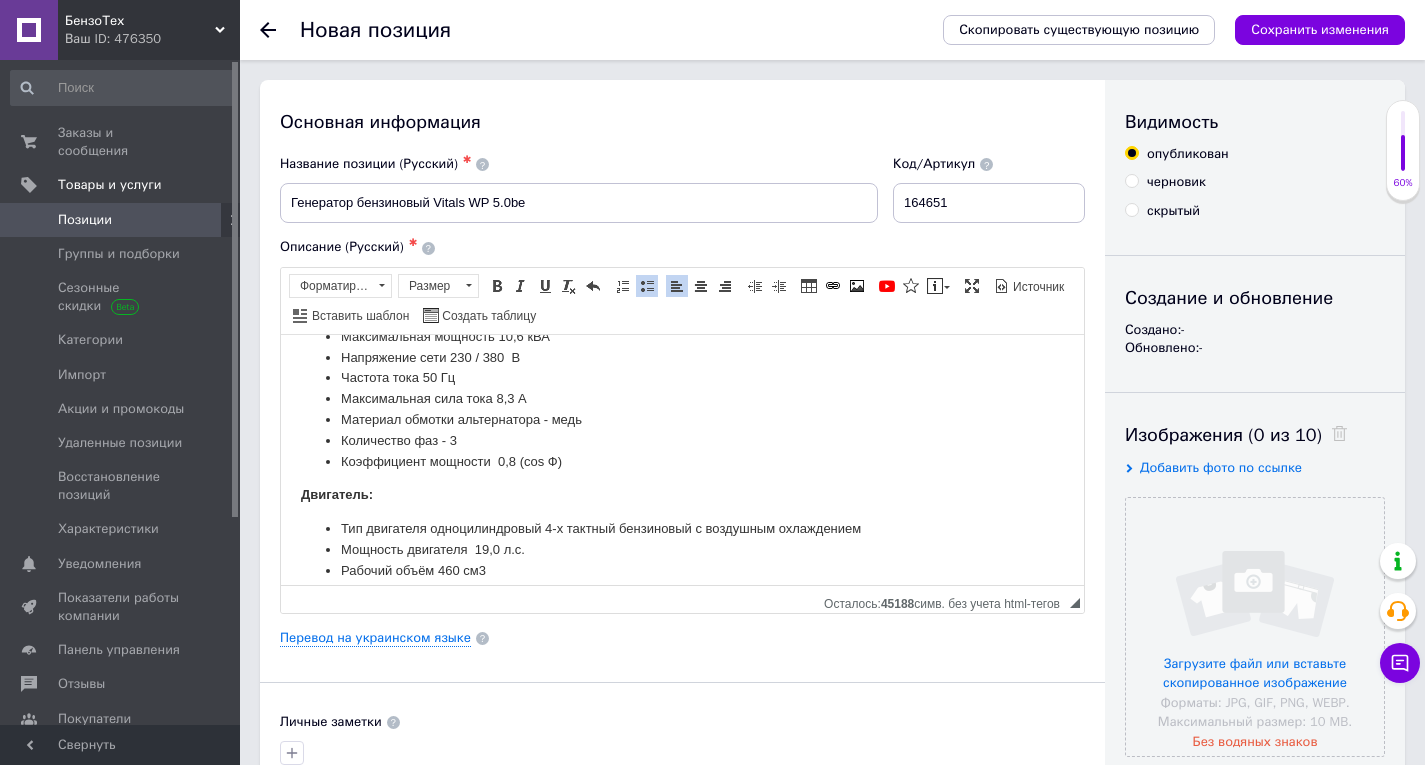 scroll, scrollTop: 1262, scrollLeft: 0, axis: vertical 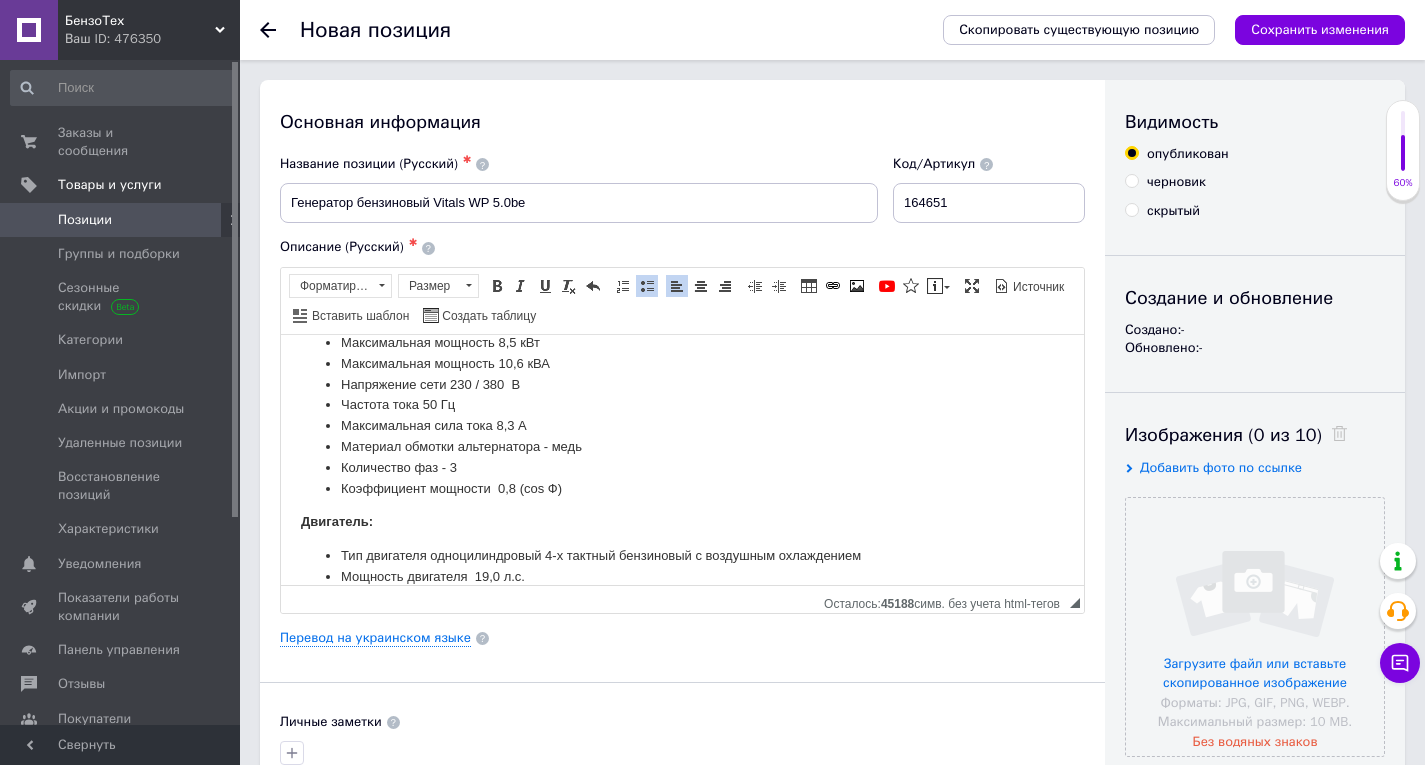 click on "Максимальная сила тока 8,3 А" at bounding box center (682, 425) 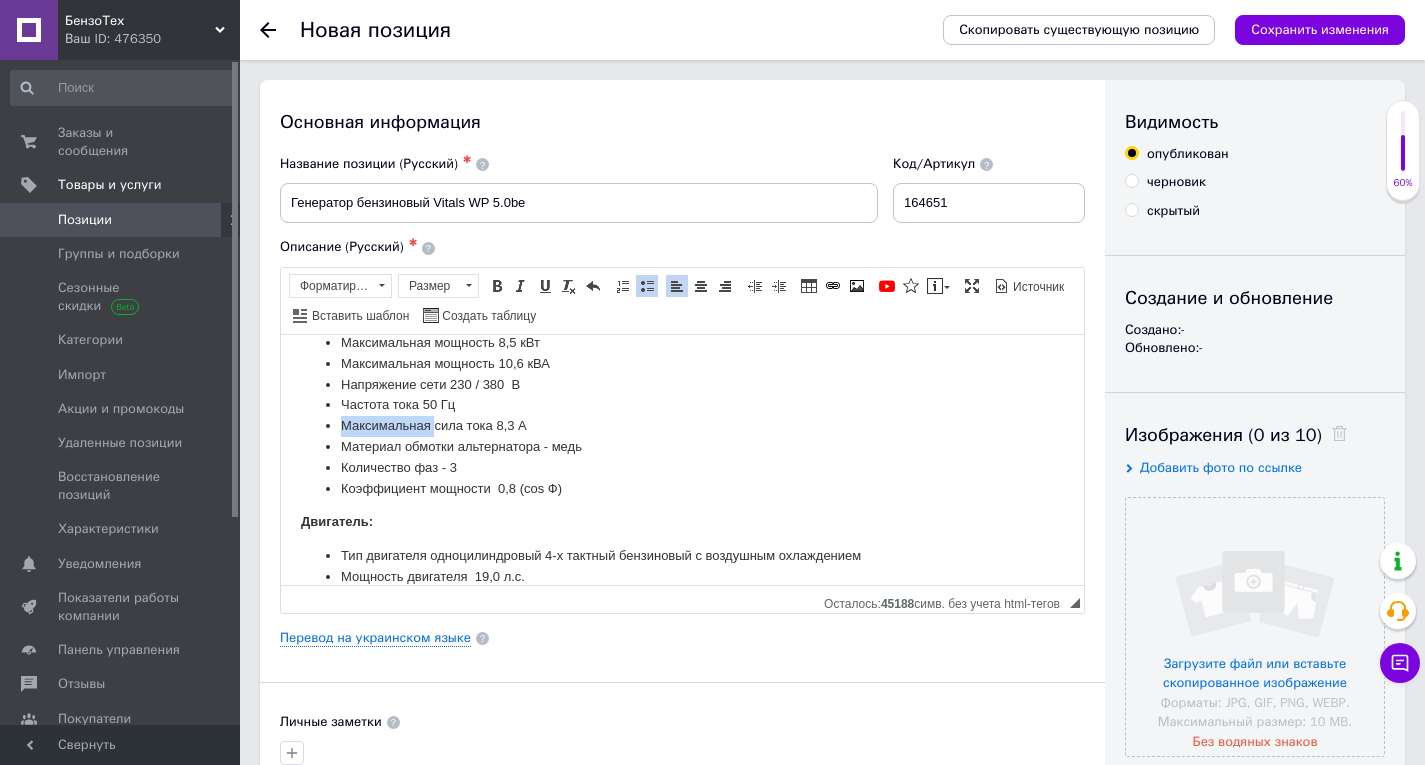 click on "Максимальная сила тока 8,3 А" at bounding box center (682, 425) 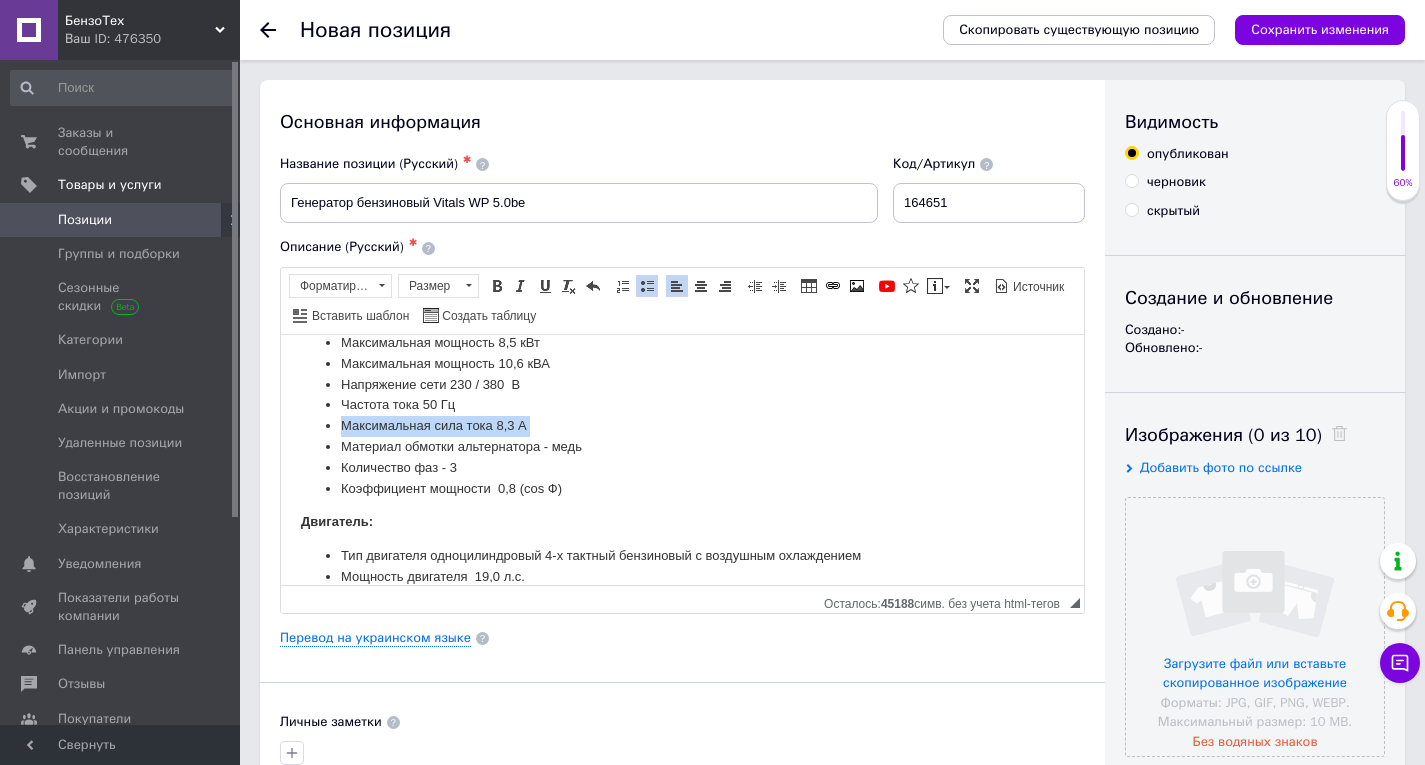 click on "Максимальная сила тока 8,3 А" at bounding box center [682, 425] 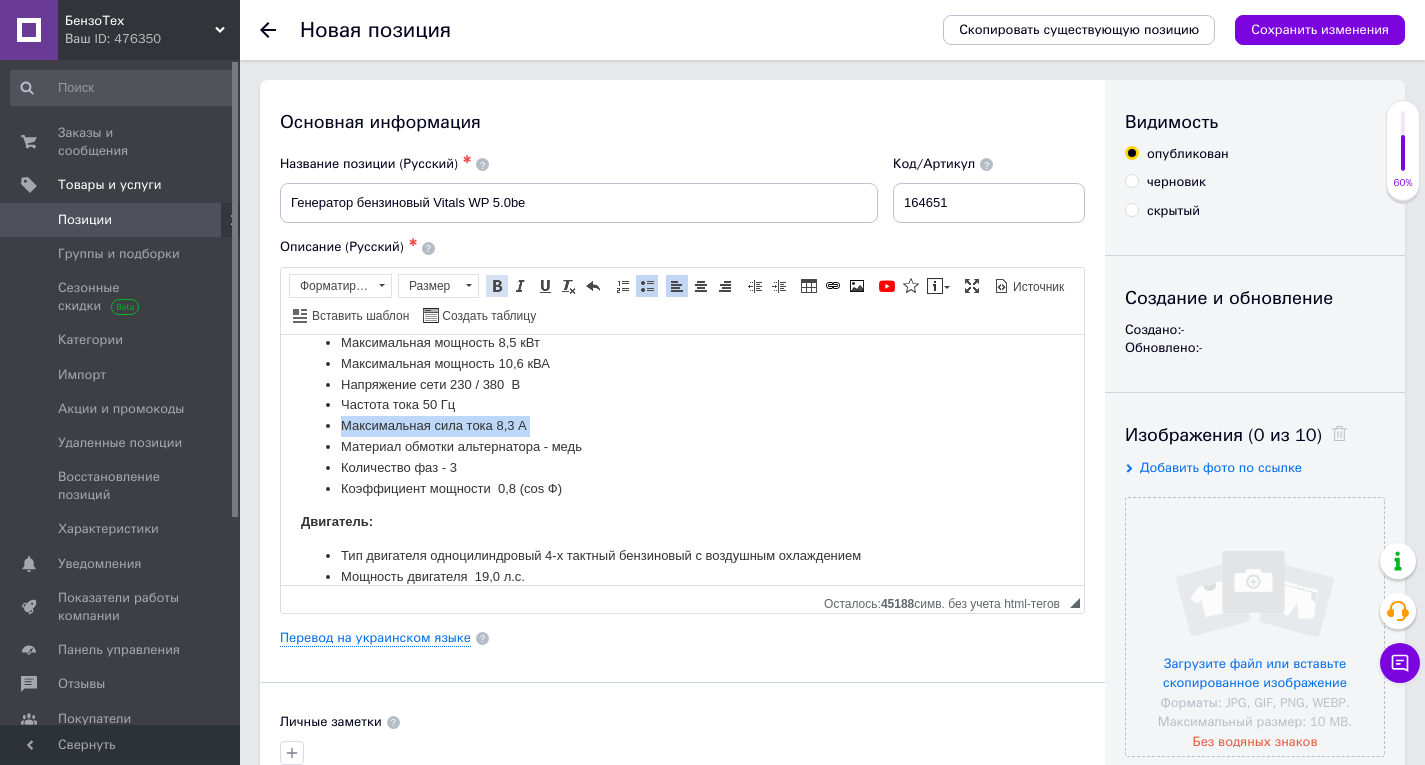click at bounding box center (497, 286) 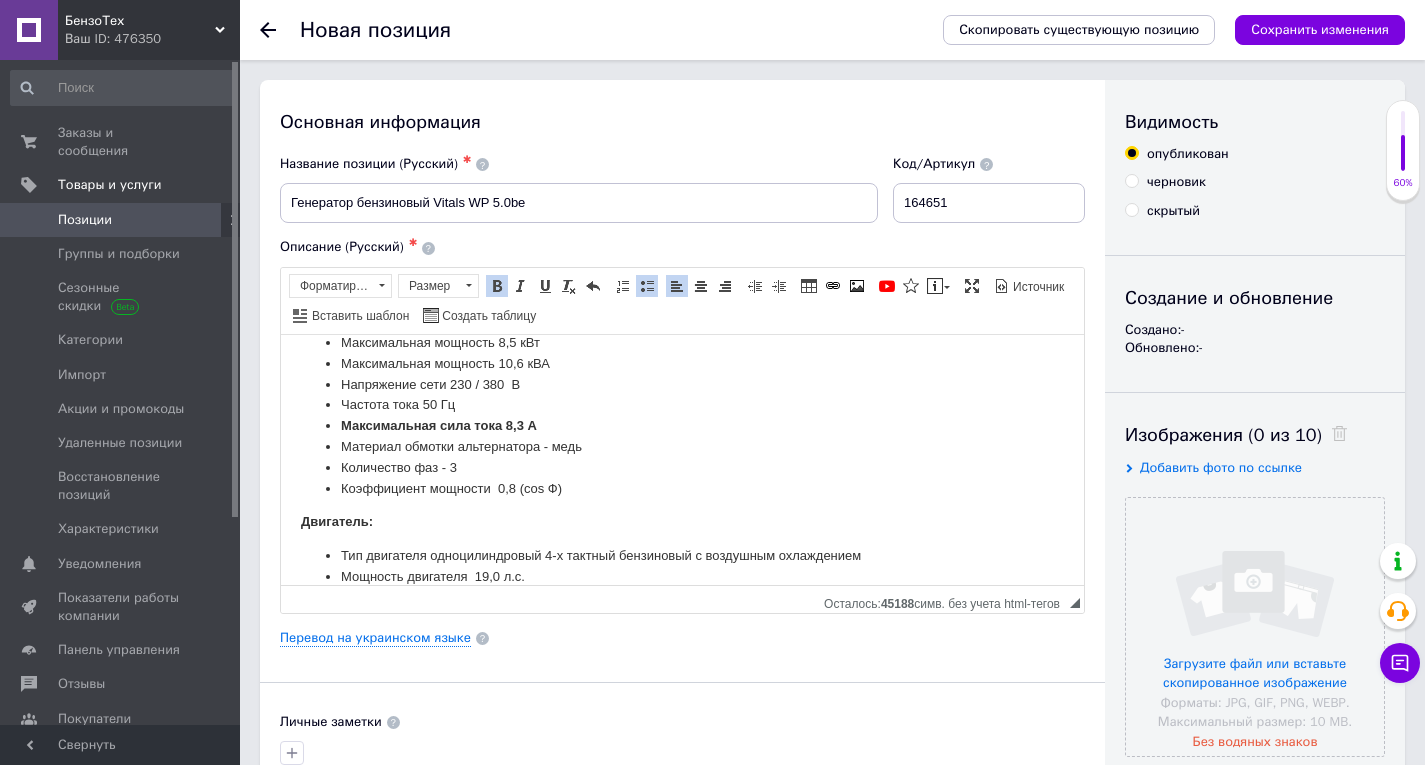 click on "Коэффиц иент мощности  0,8 (сos Ф)" at bounding box center (682, 488) 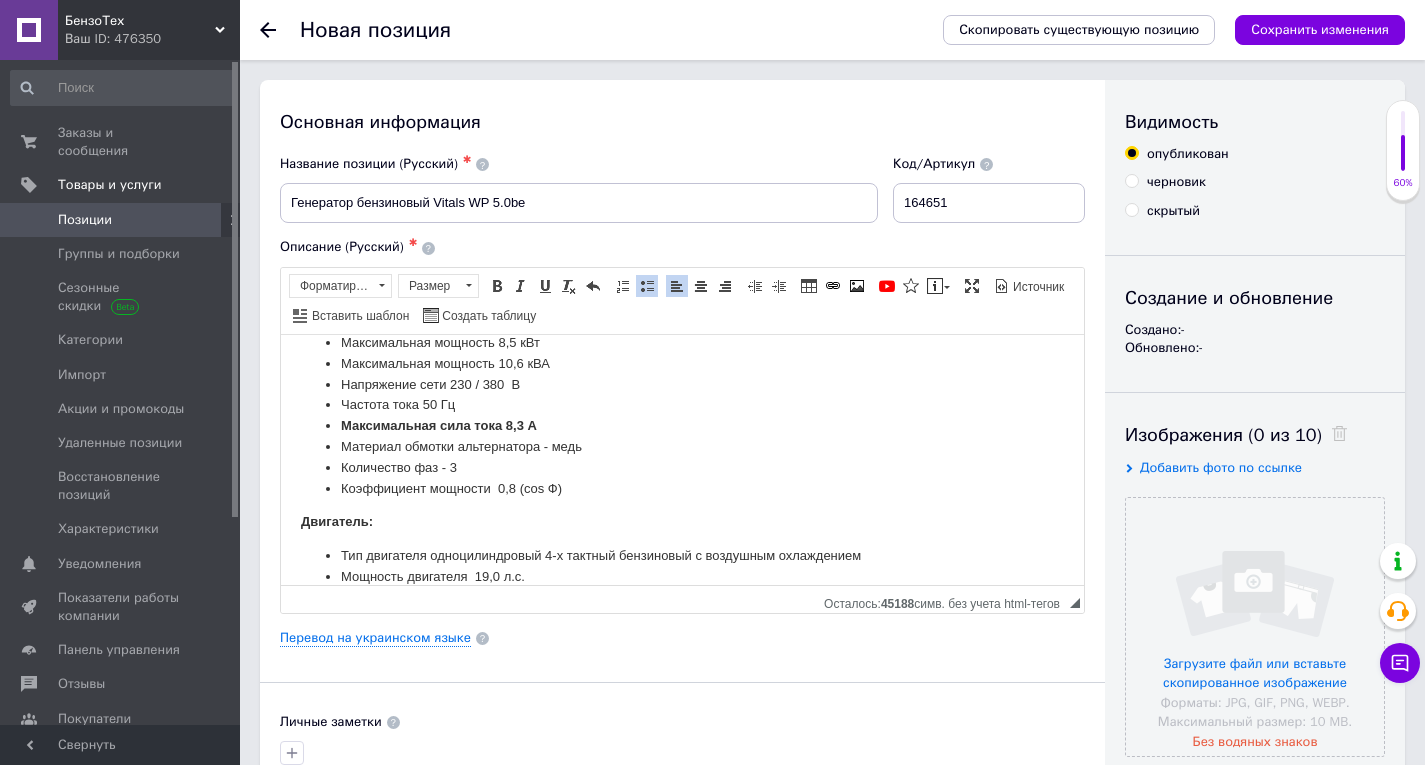 scroll, scrollTop: 1362, scrollLeft: 0, axis: vertical 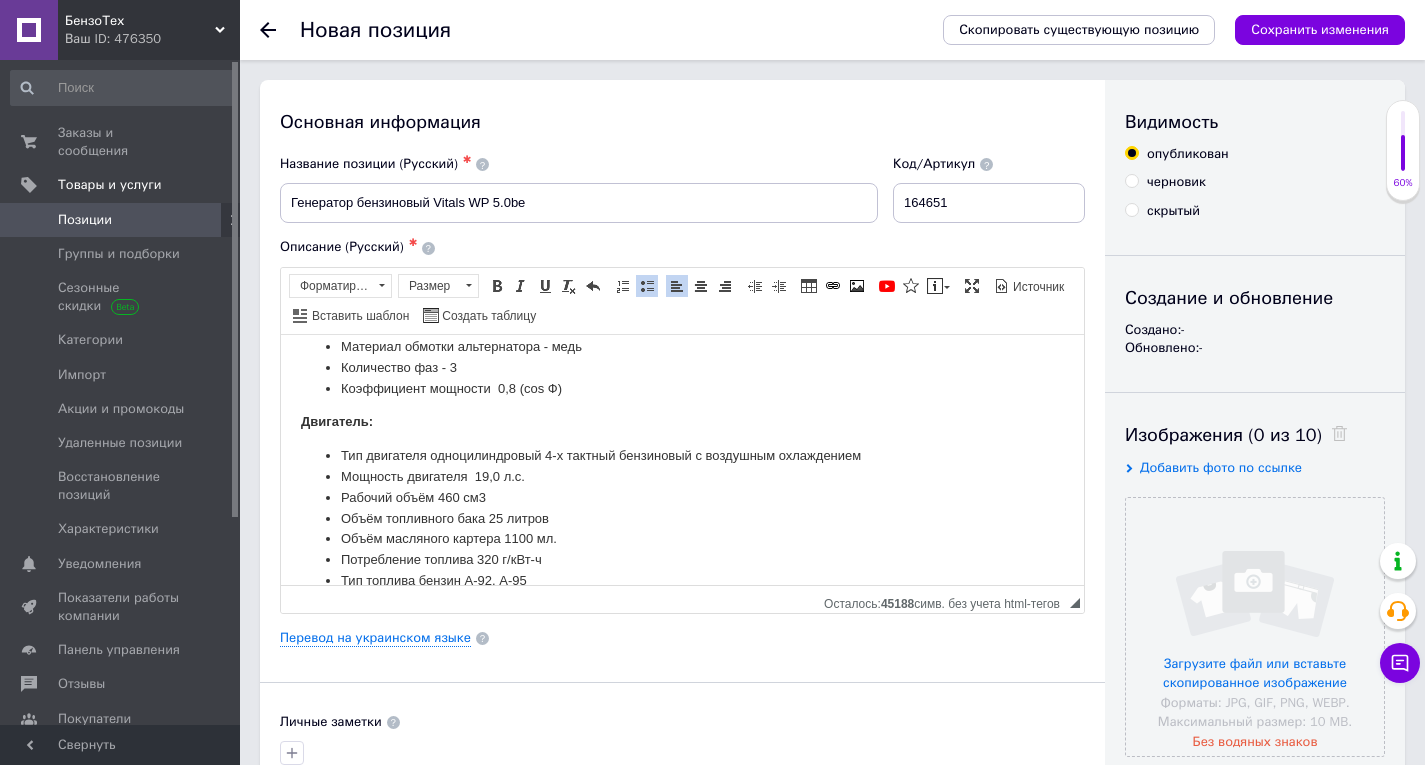 click on "Рабочий объём 460 см3" at bounding box center [682, 497] 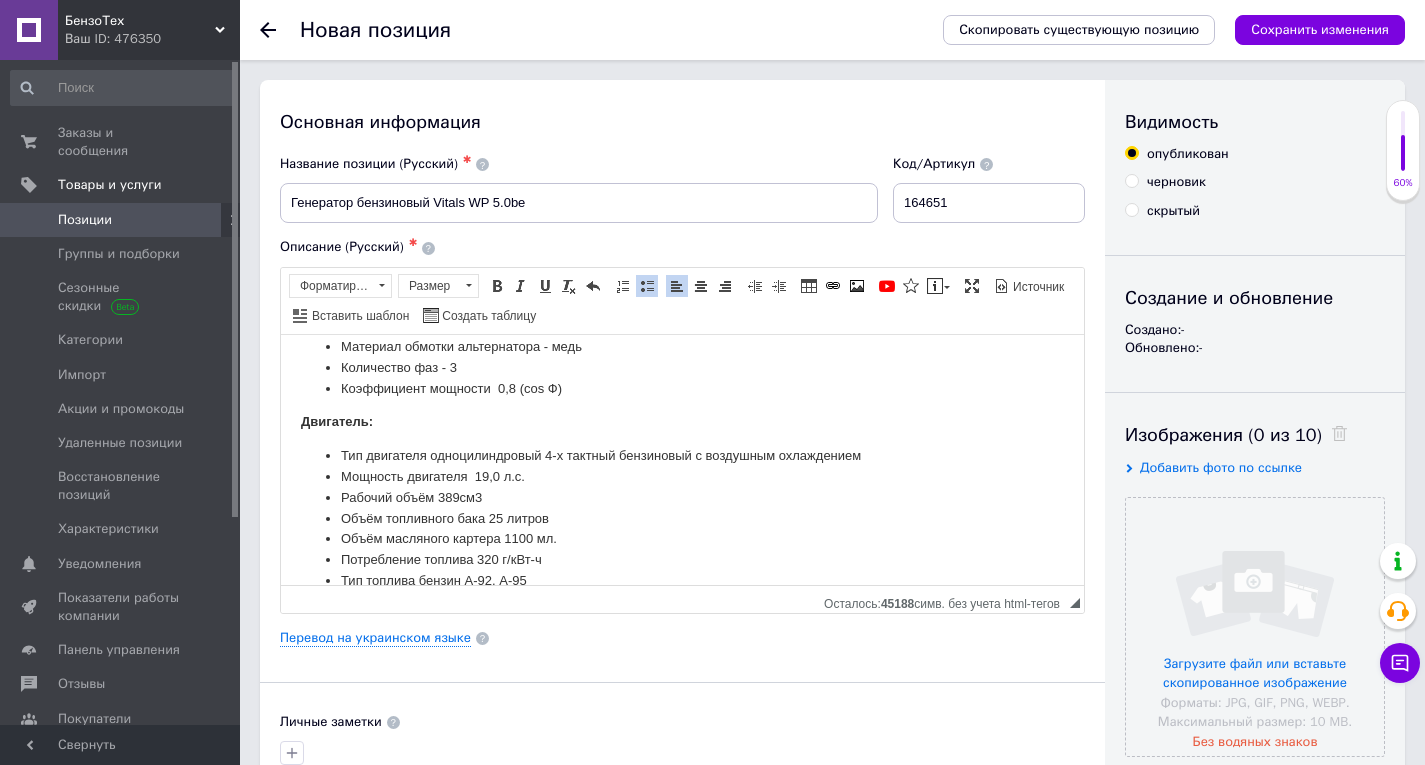 click on "Объём топливного бака 25 литров" at bounding box center [682, 518] 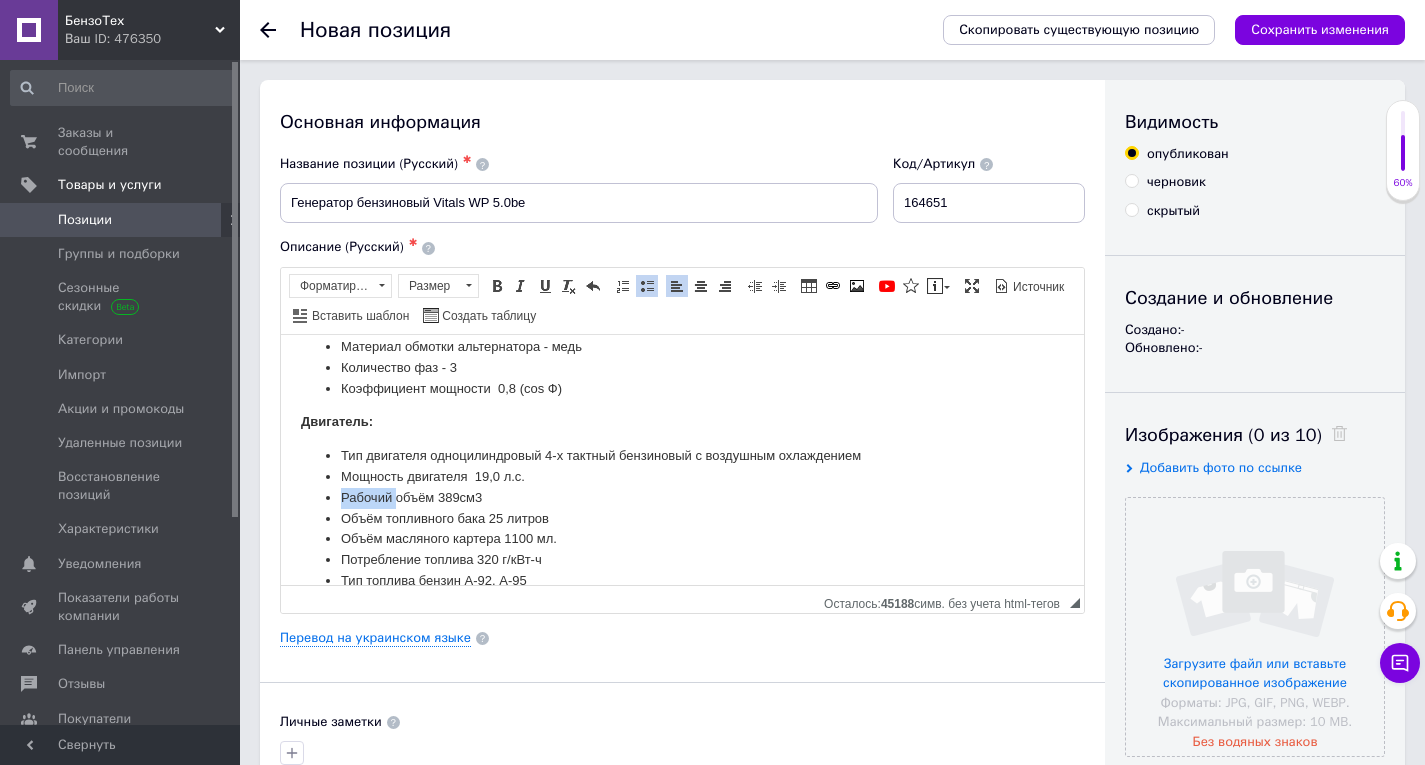 click on "Рабочий объём 389  см3" at bounding box center (682, 497) 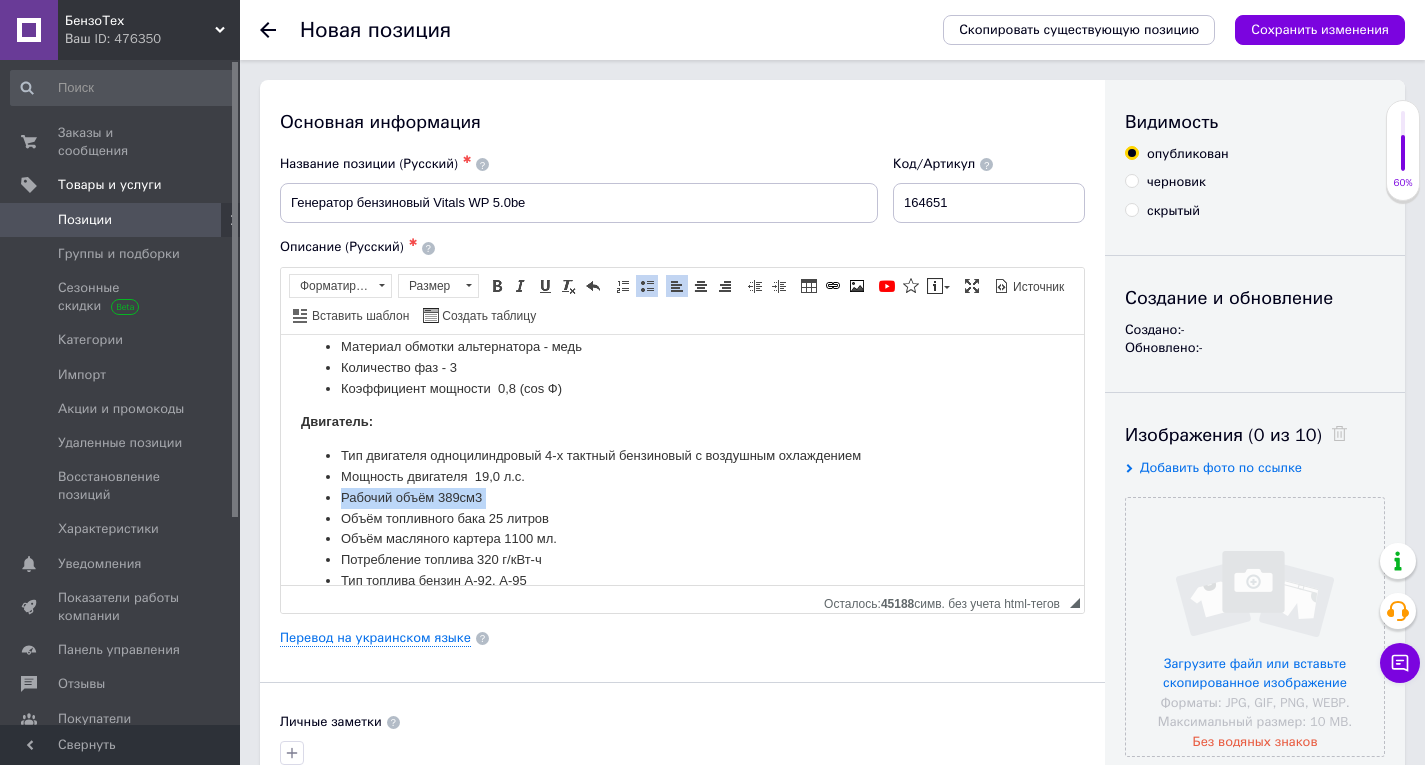 click on "Рабочий объём 389  см3" at bounding box center (682, 497) 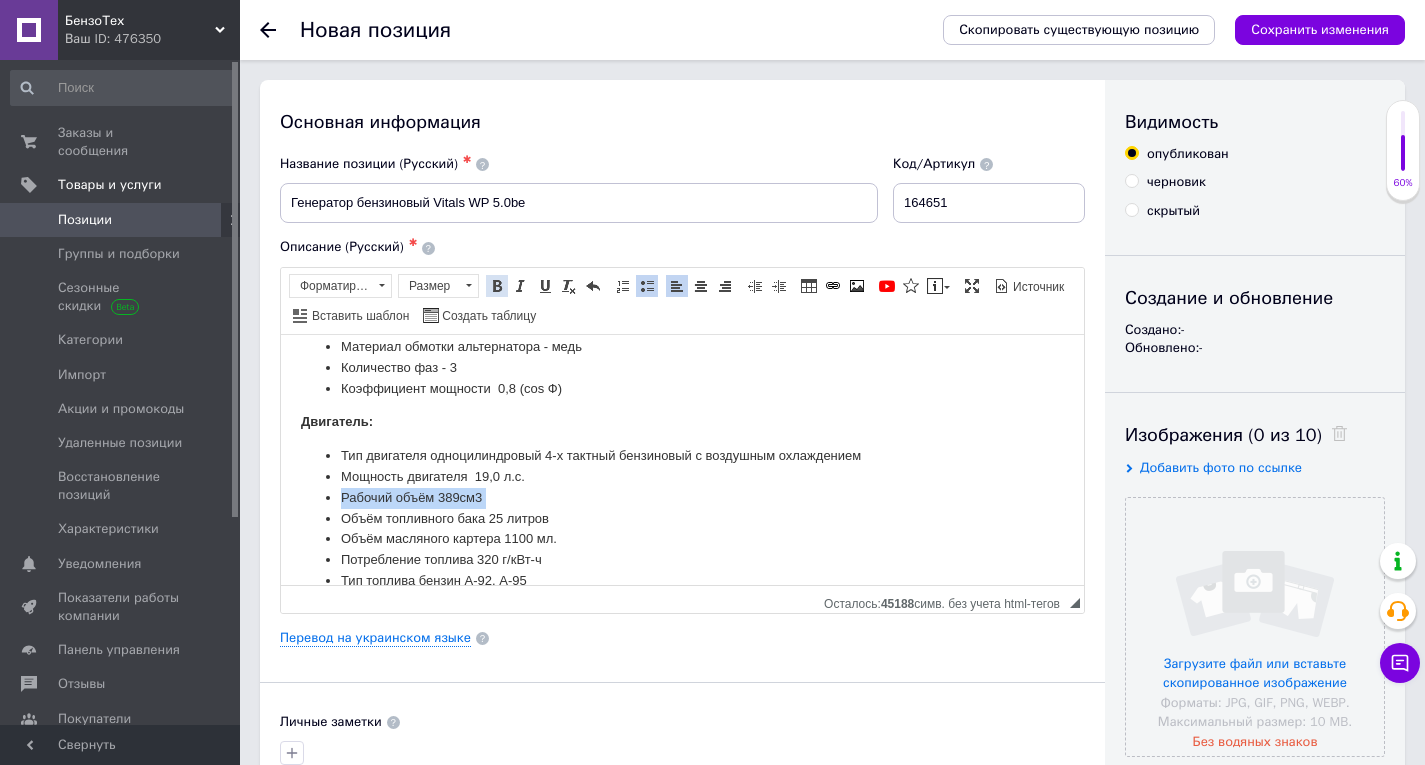 click at bounding box center [497, 286] 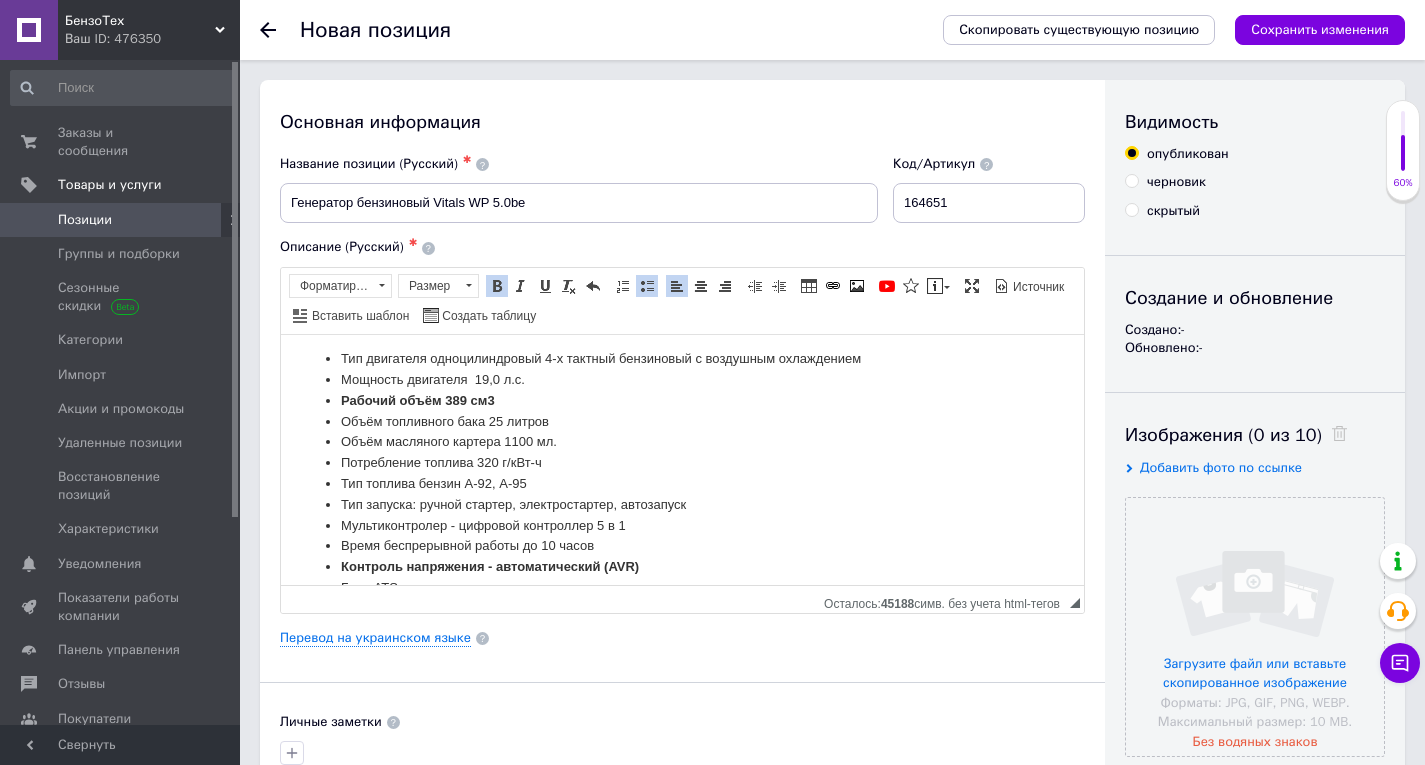 scroll, scrollTop: 1462, scrollLeft: 0, axis: vertical 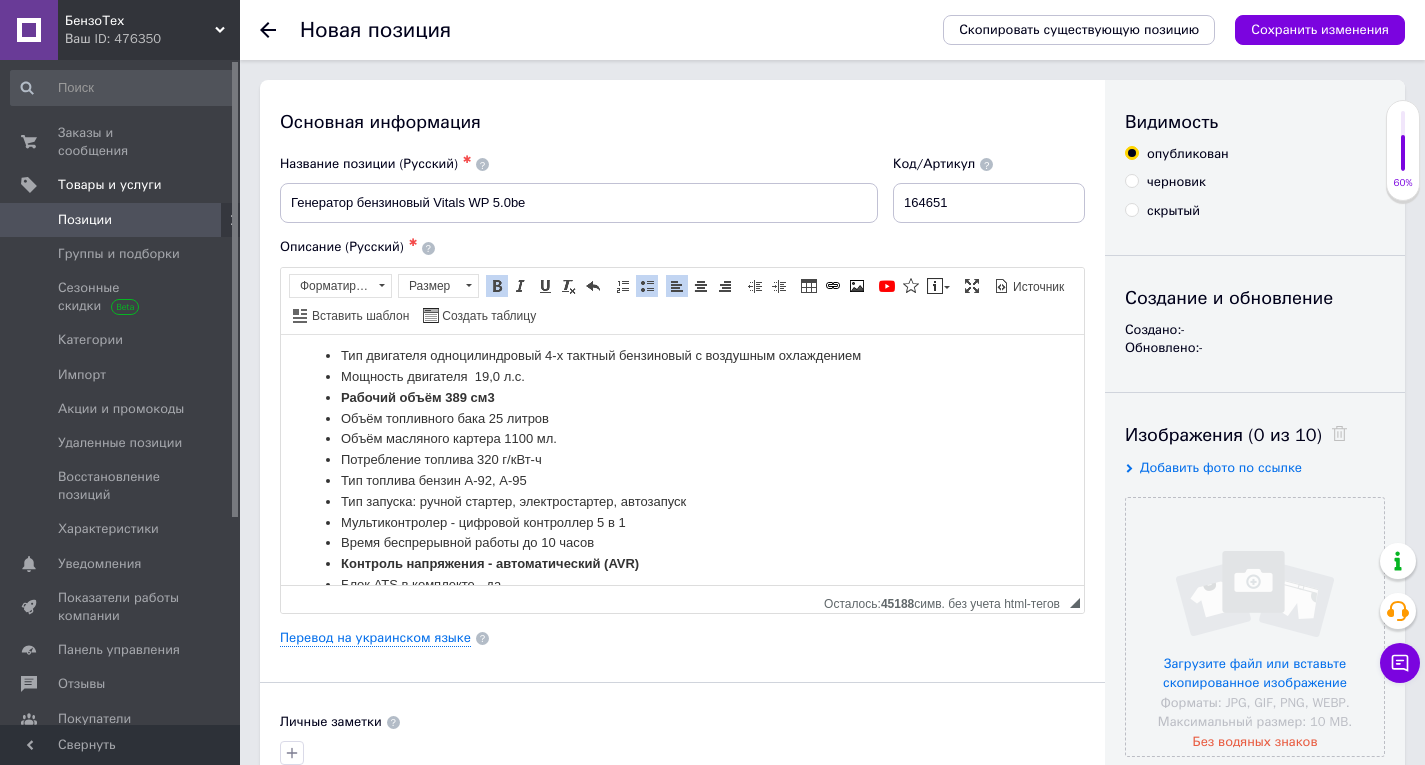 click on "Объём топливного бака 25 литров" at bounding box center (682, 418) 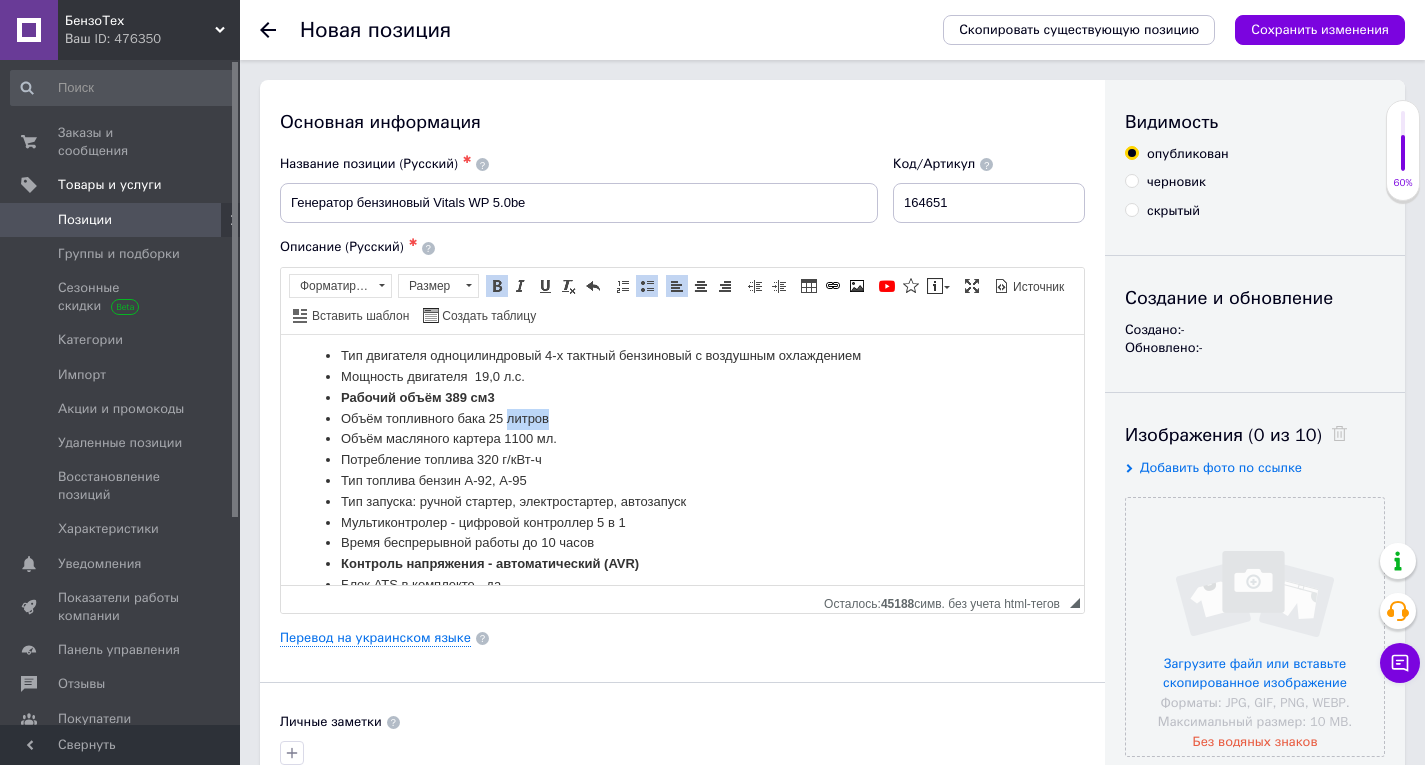 click on "Объём топливного бака 25 литров" at bounding box center [682, 418] 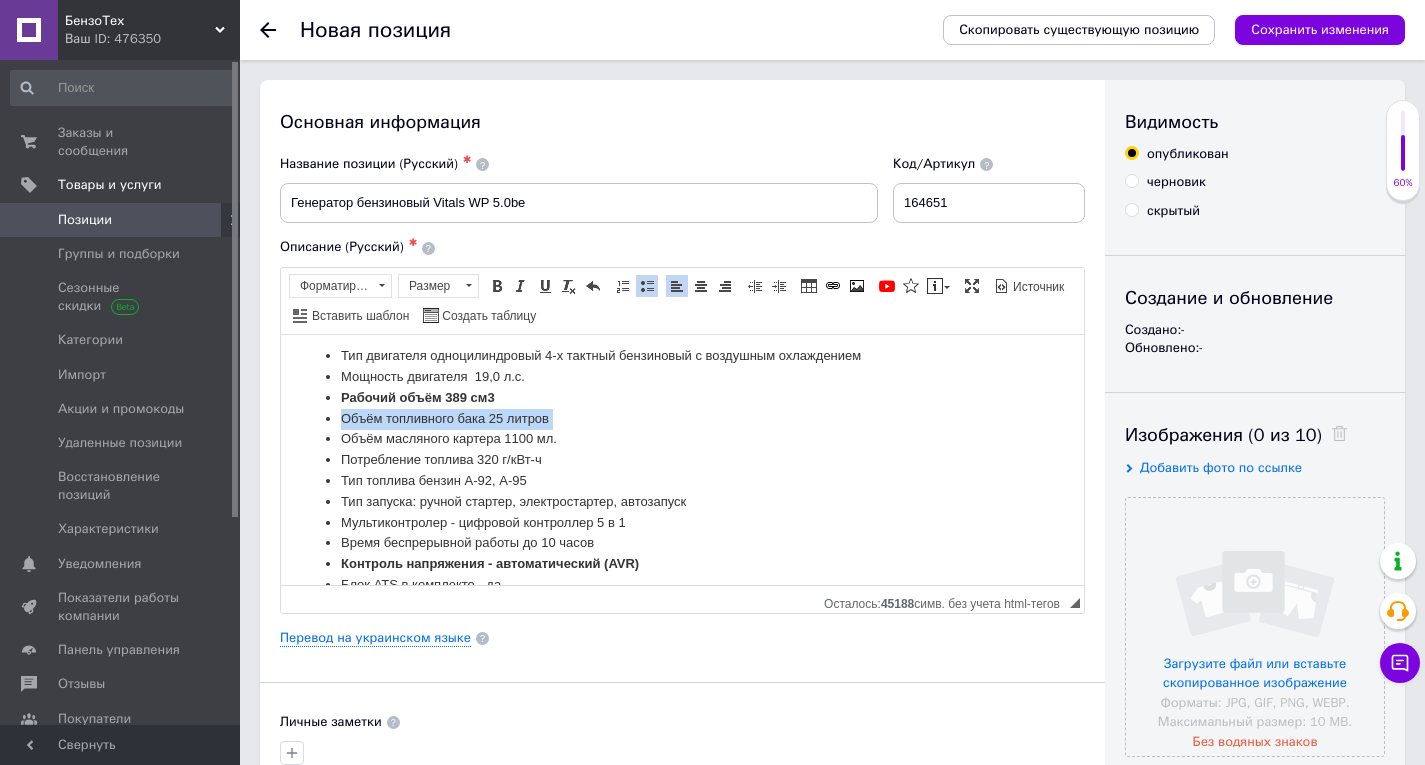 click on "Объём топливного бака 25 литров" at bounding box center [682, 418] 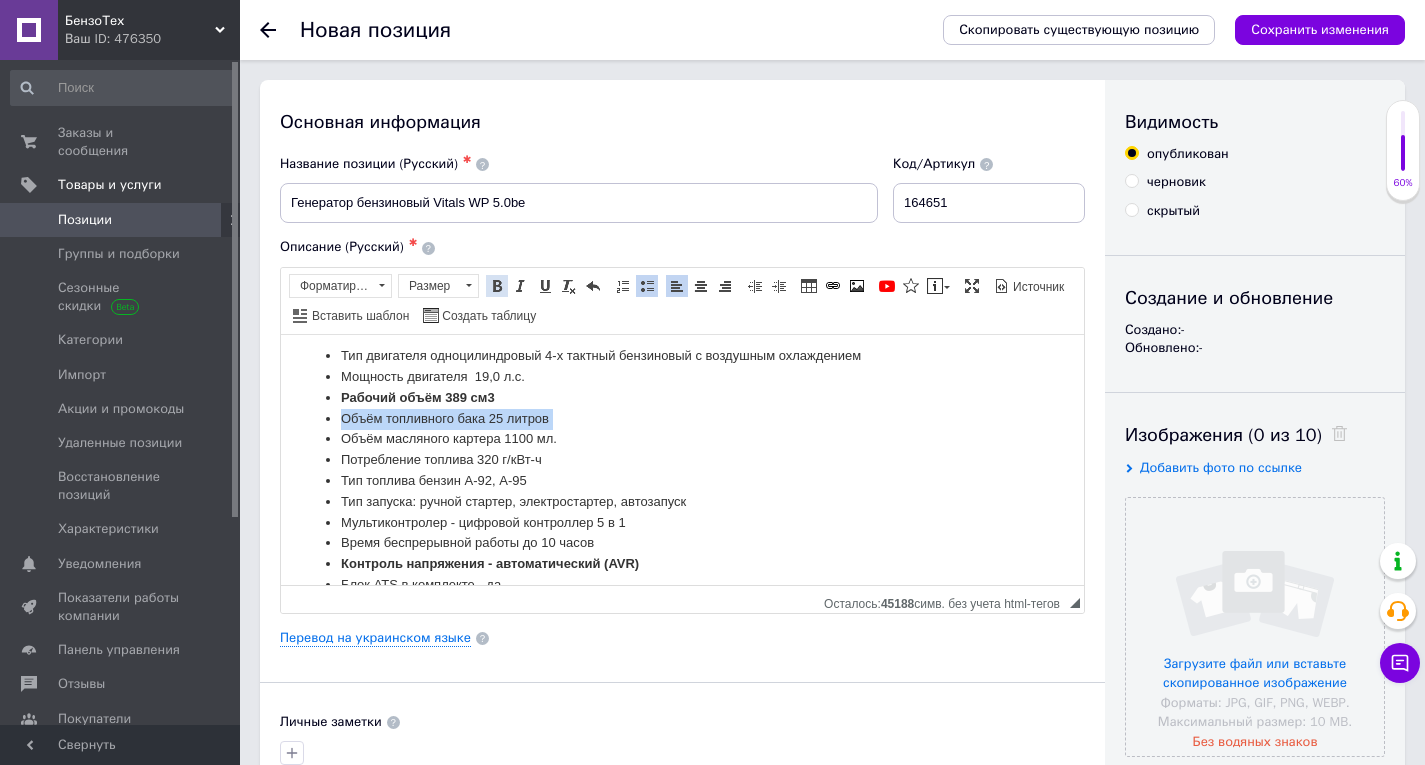 click at bounding box center (497, 286) 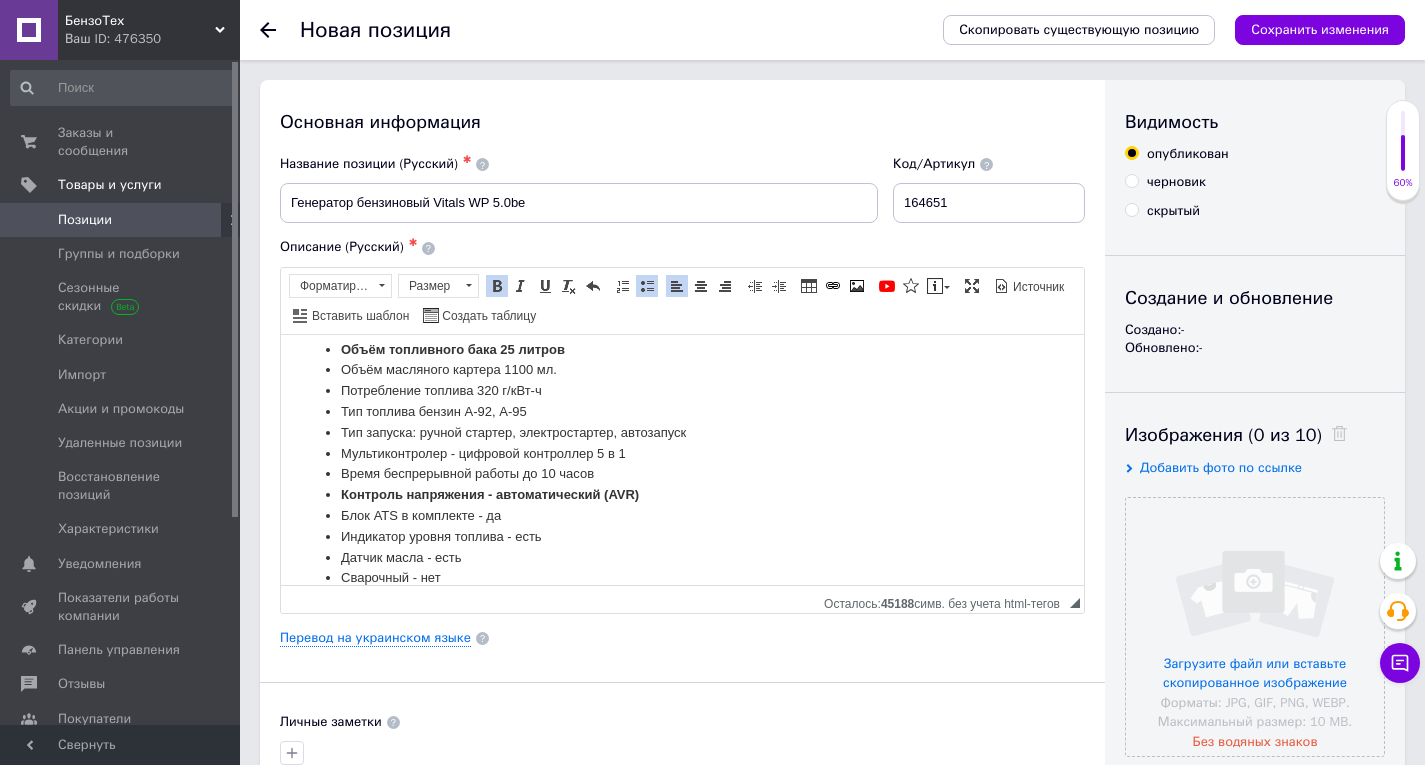 scroll, scrollTop: 1562, scrollLeft: 0, axis: vertical 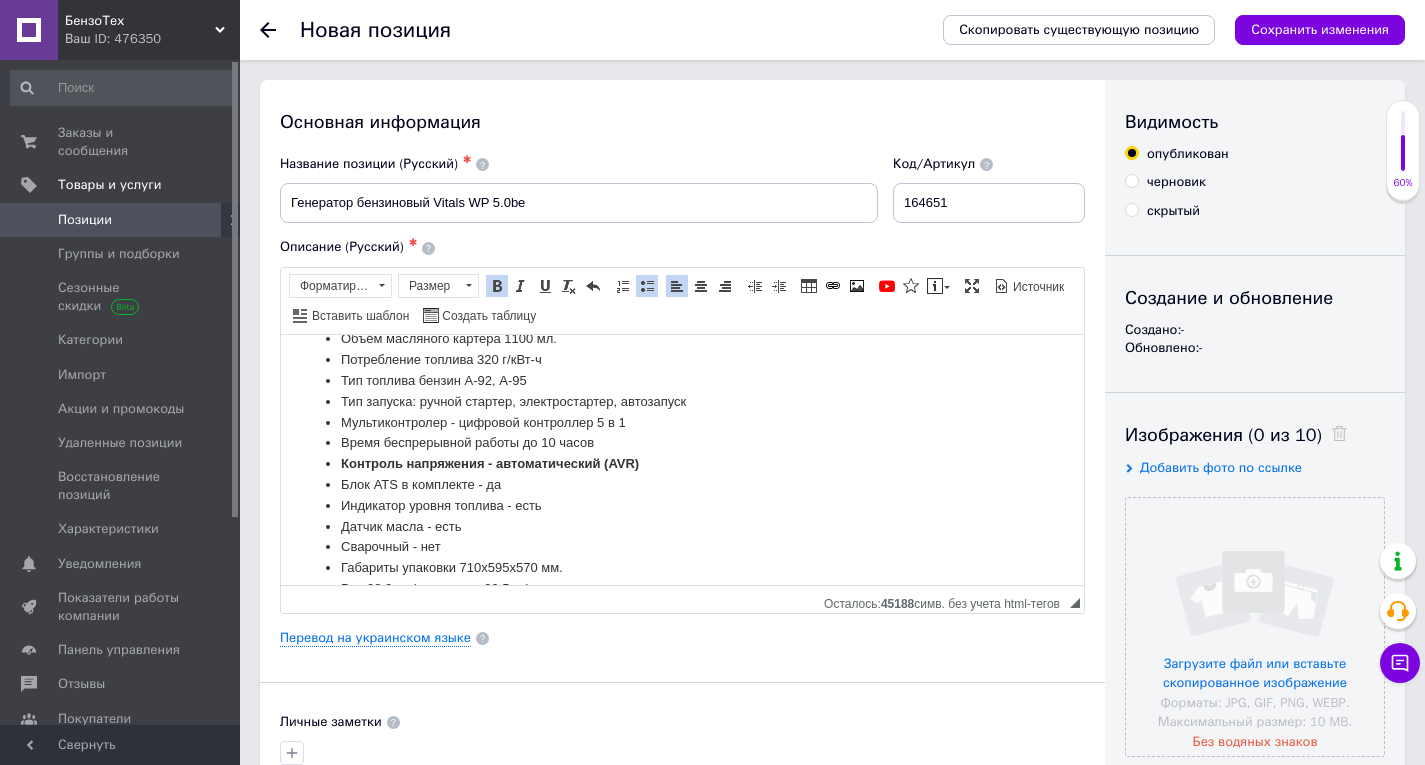 click on "Сварочный - нет" at bounding box center [682, 546] 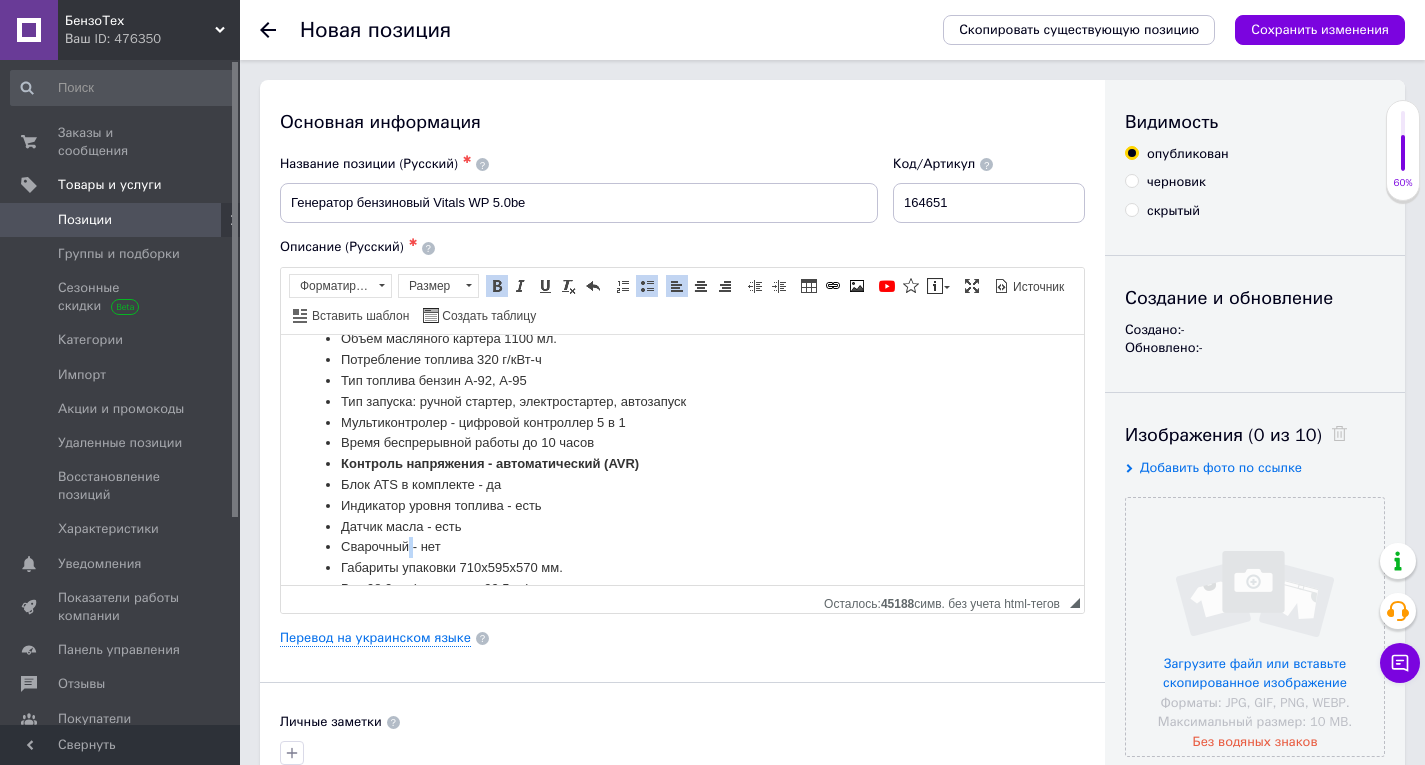 click on "Сварочный - нет" at bounding box center [682, 546] 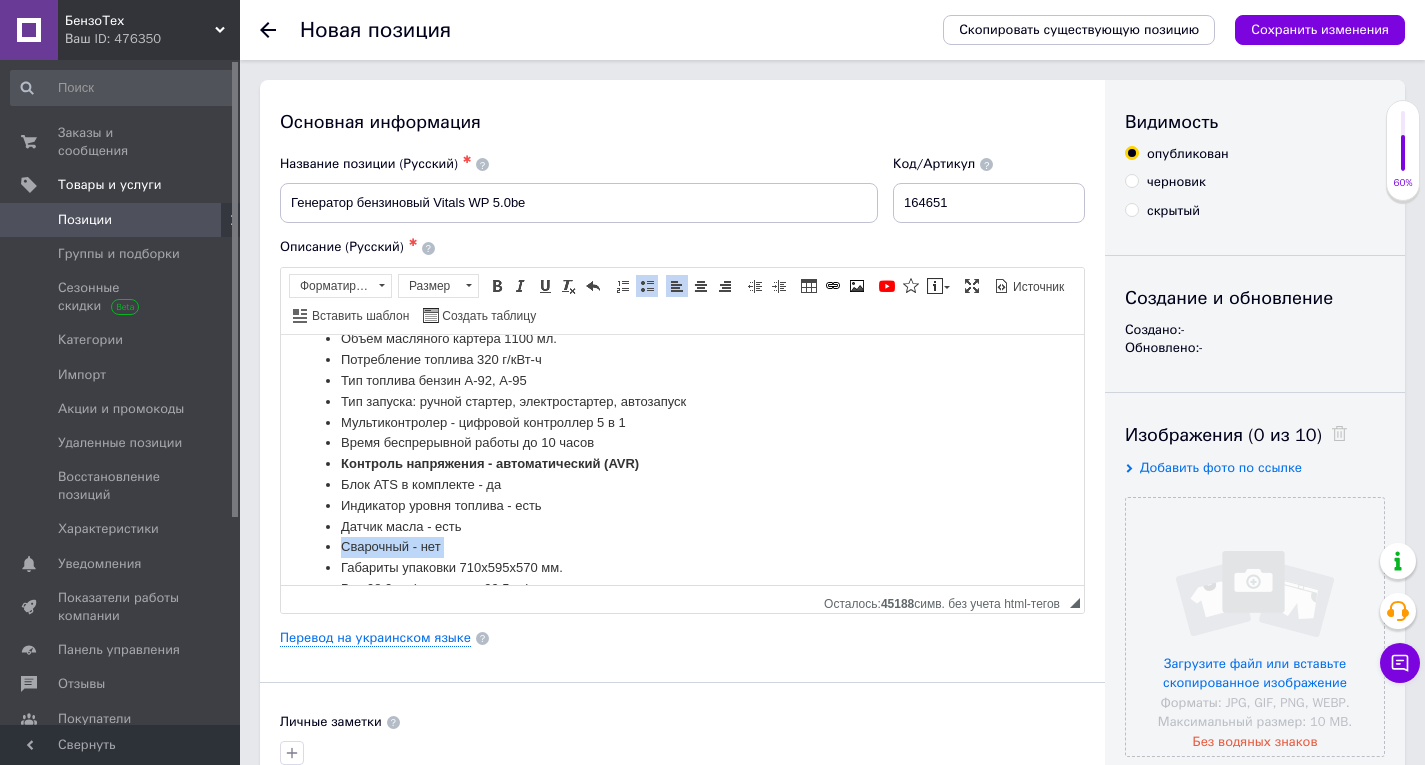 click on "Сварочный - нет" at bounding box center [682, 546] 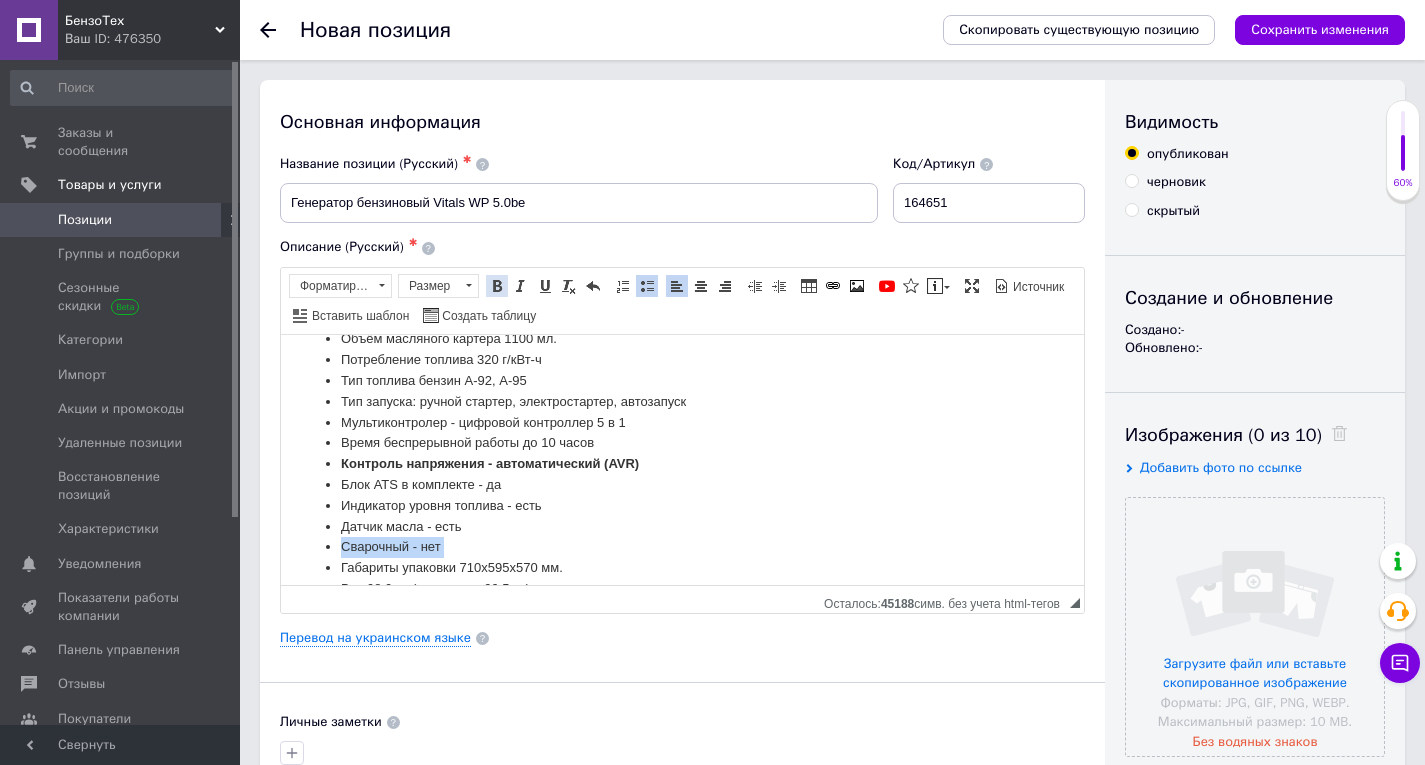 click at bounding box center [497, 286] 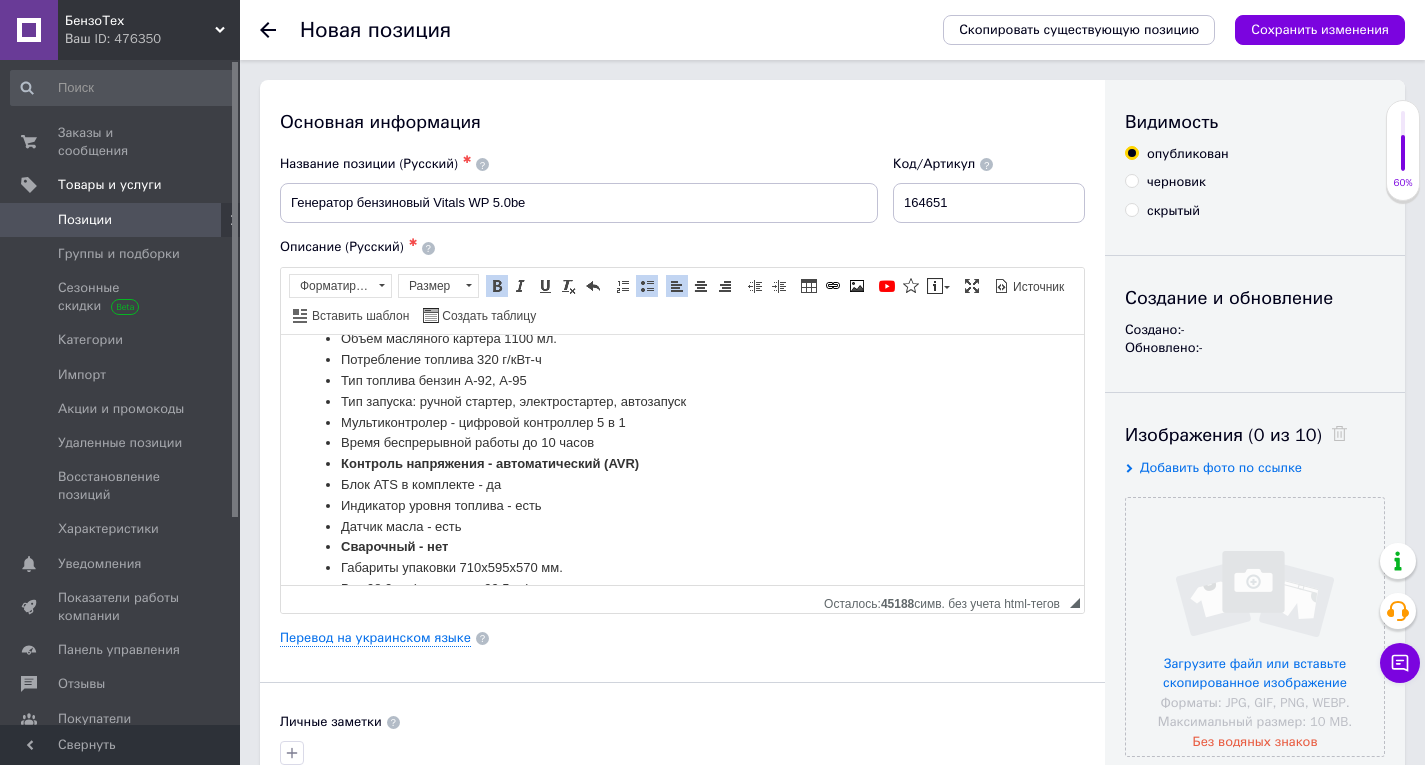 click on "Тип запуска: ручной стартер, электростартер, автозапуск" at bounding box center [682, 401] 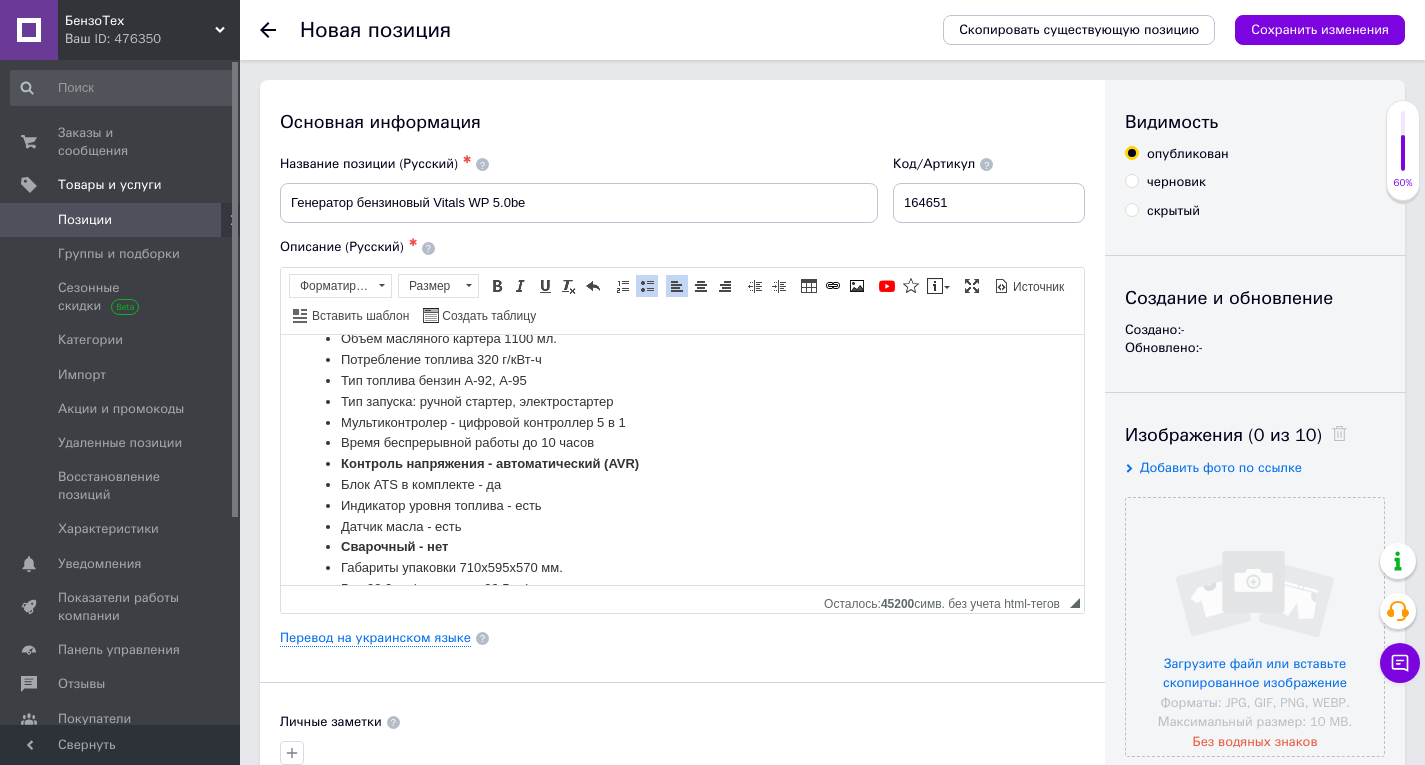 click on "Тип запуска: ручной стартер, электростартер" at bounding box center (682, 401) 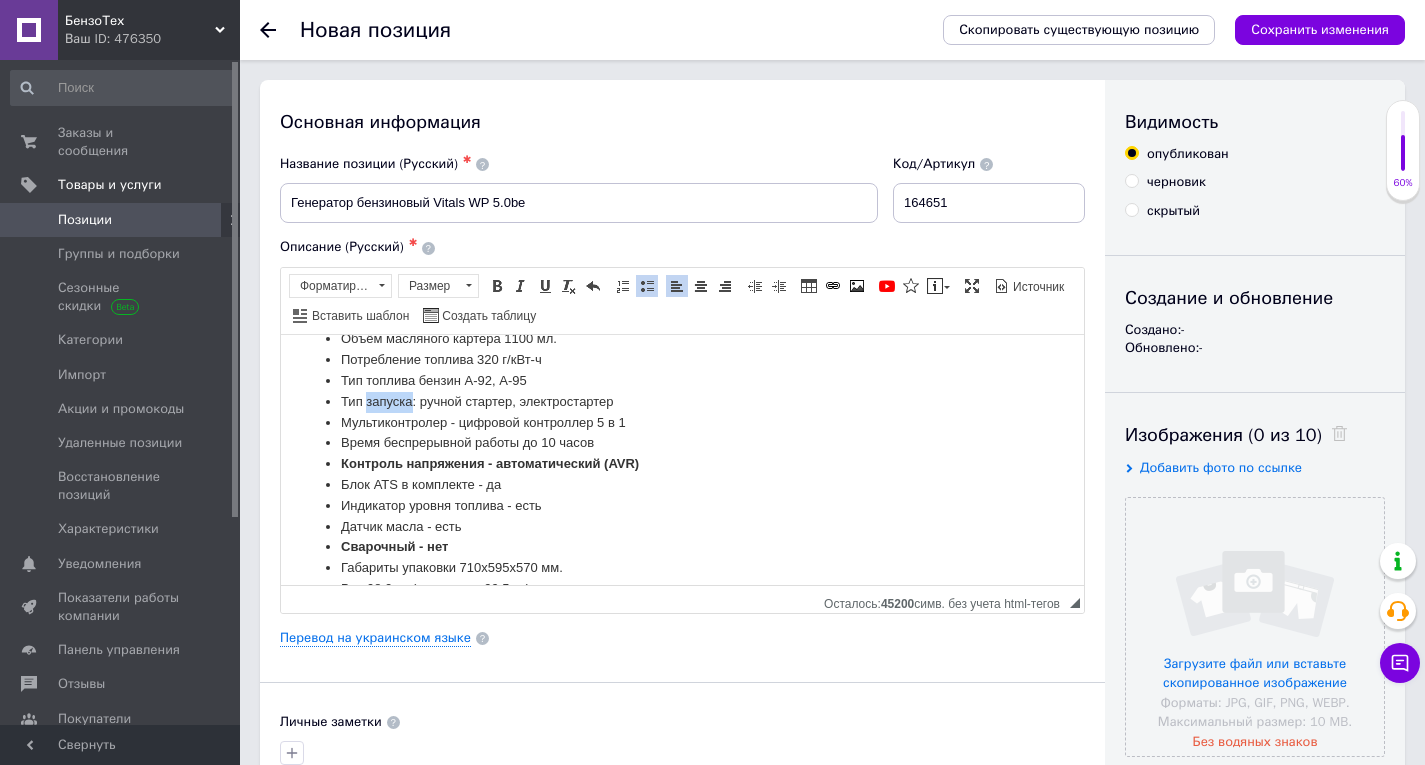 click on "Тип запуска: ручной стартер, электростартер" at bounding box center [682, 401] 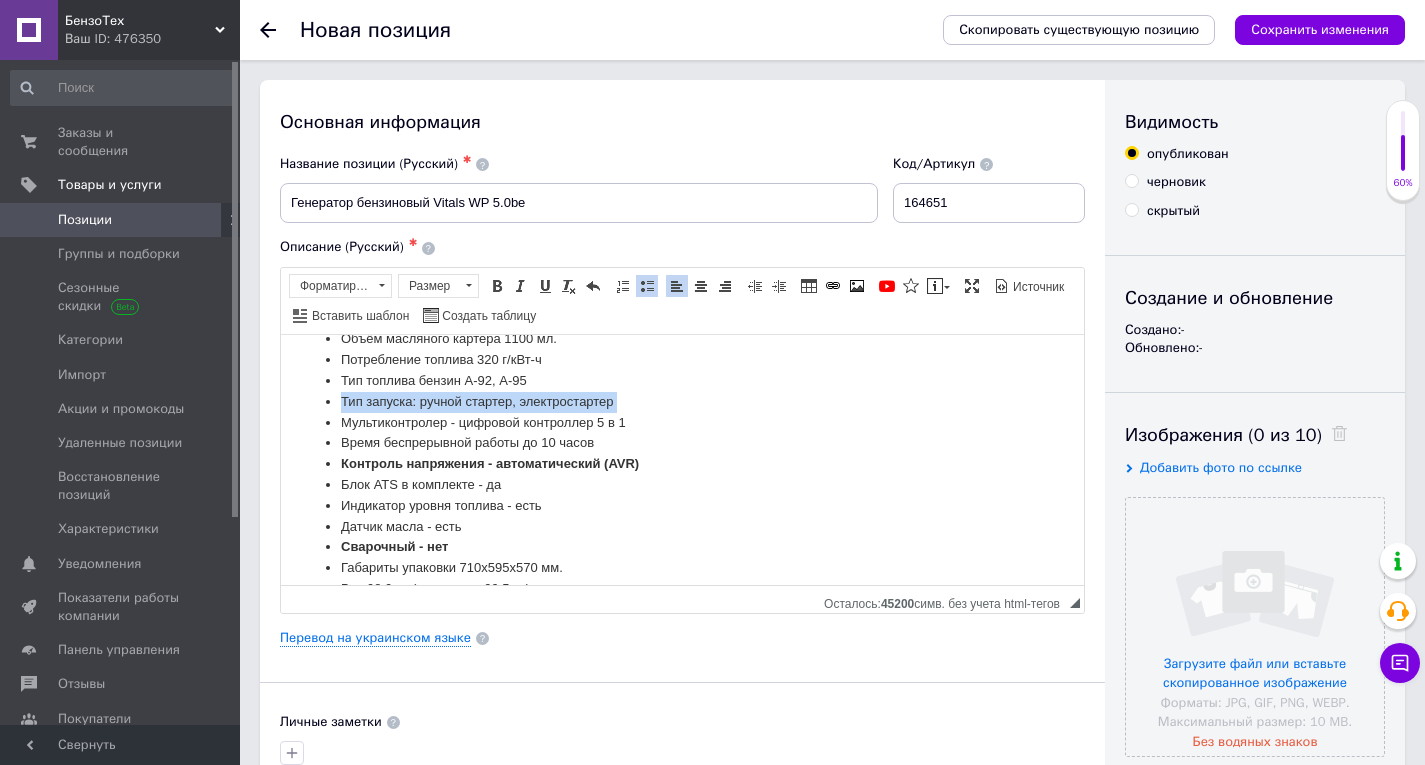 click on "Тип запуска: ручной стартер, электростартер" at bounding box center (682, 401) 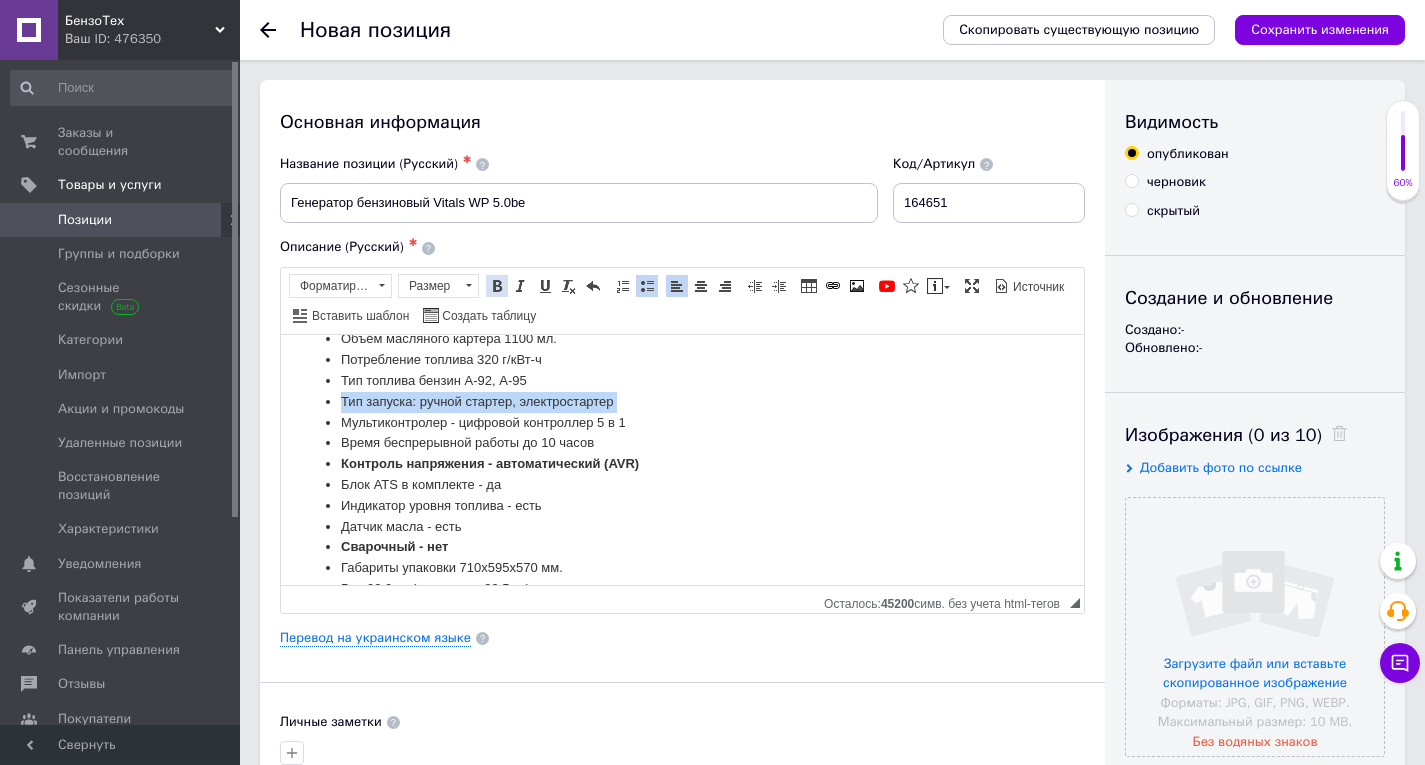 click on "Полужирный  Комбинация клавиш Ctrl+B" at bounding box center (497, 286) 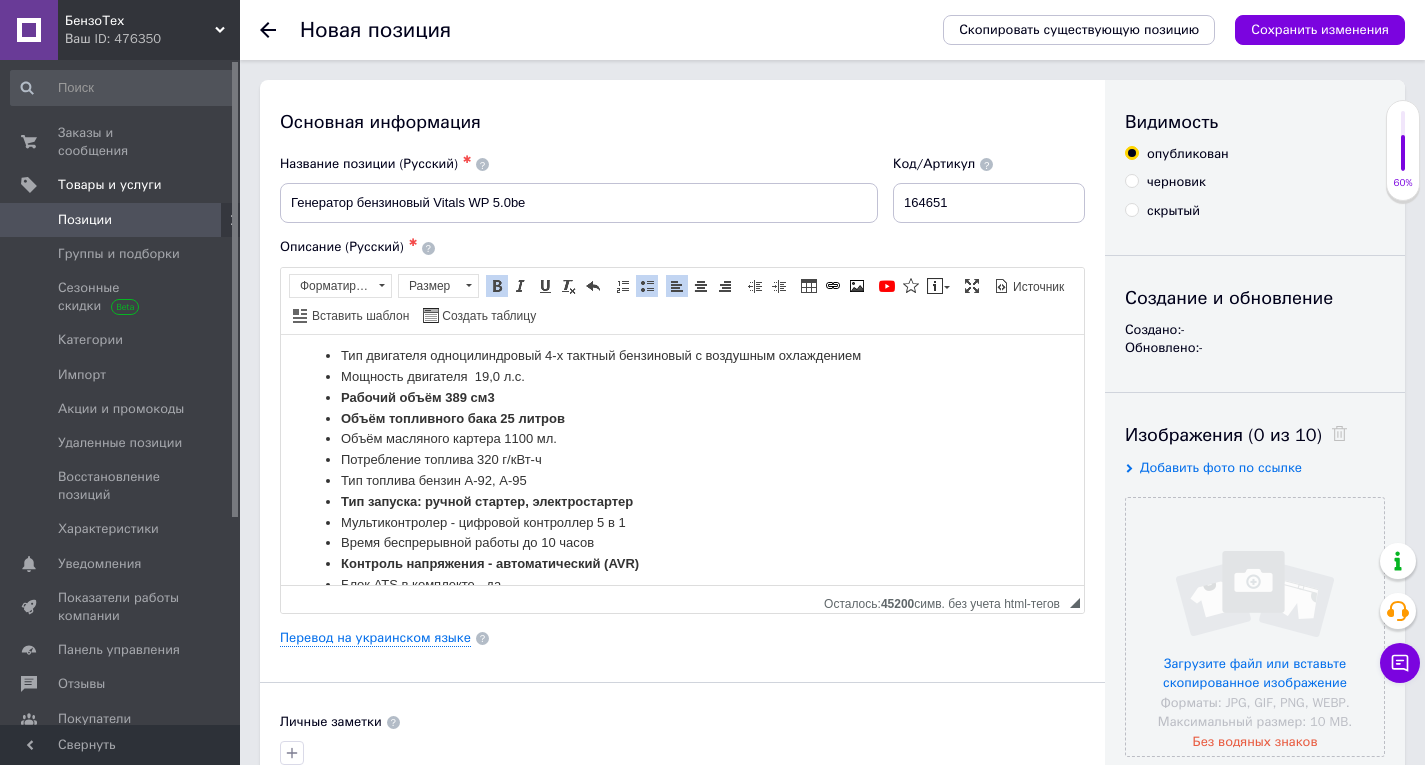 scroll, scrollTop: 1562, scrollLeft: 0, axis: vertical 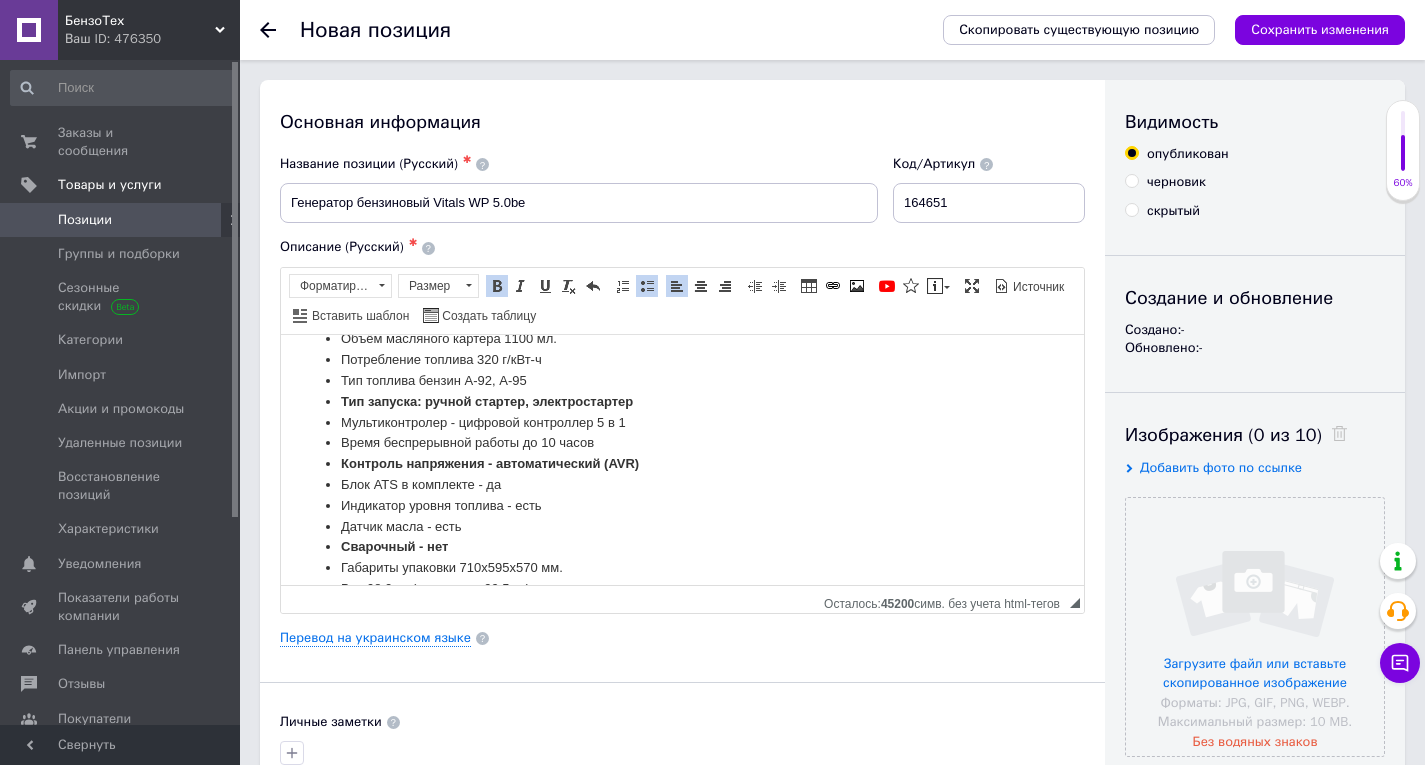 click on "Датчик масла - есть" at bounding box center [682, 526] 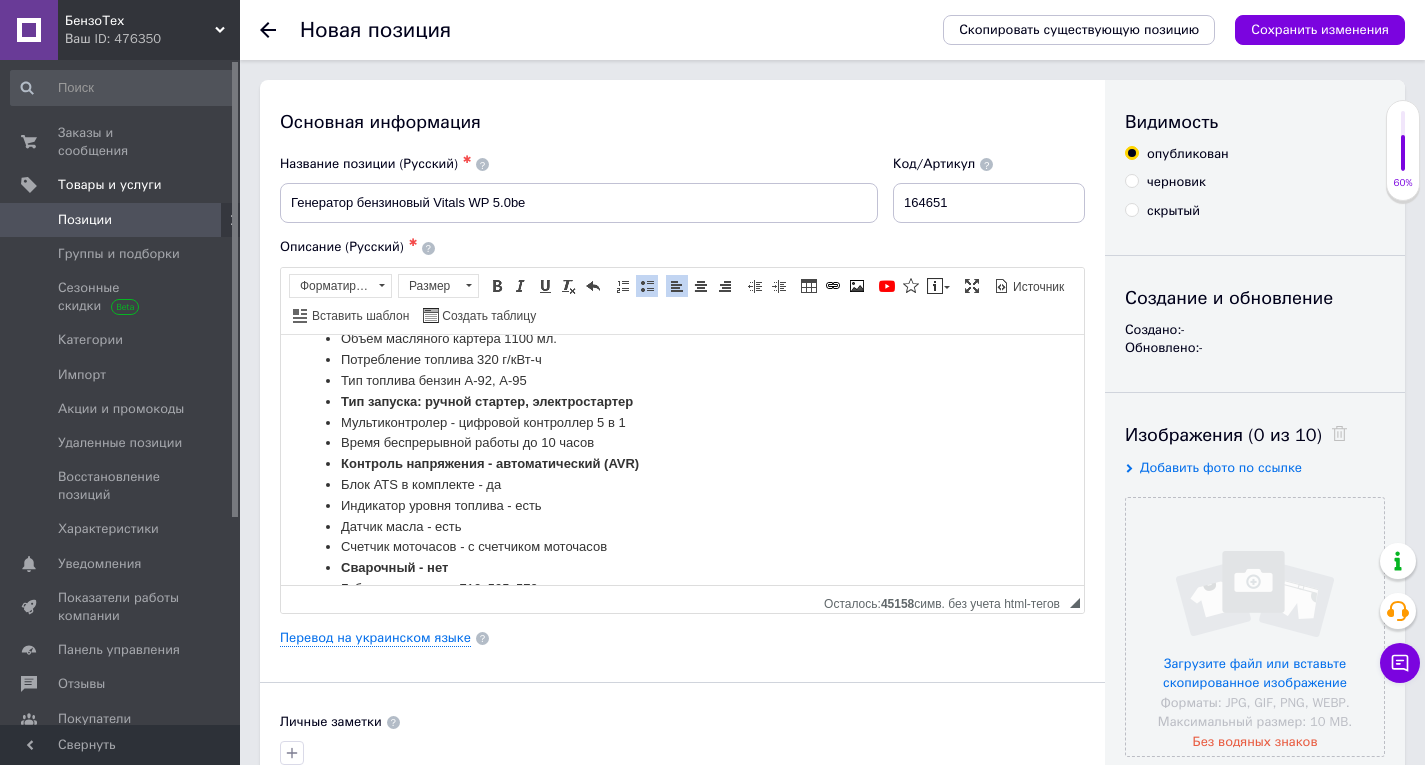 click on "Сварочный - нет" at bounding box center (682, 567) 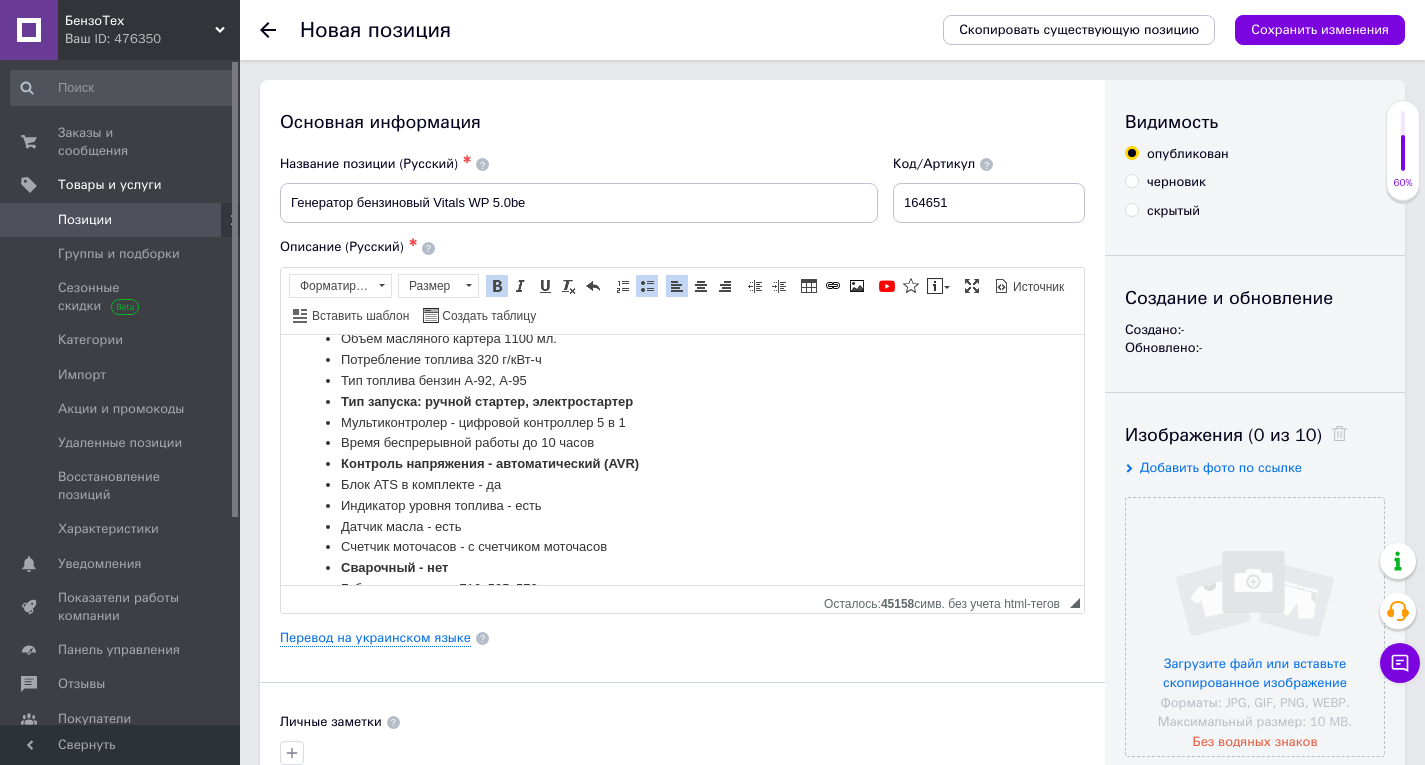 click on "Сварочный - нет" at bounding box center [682, 567] 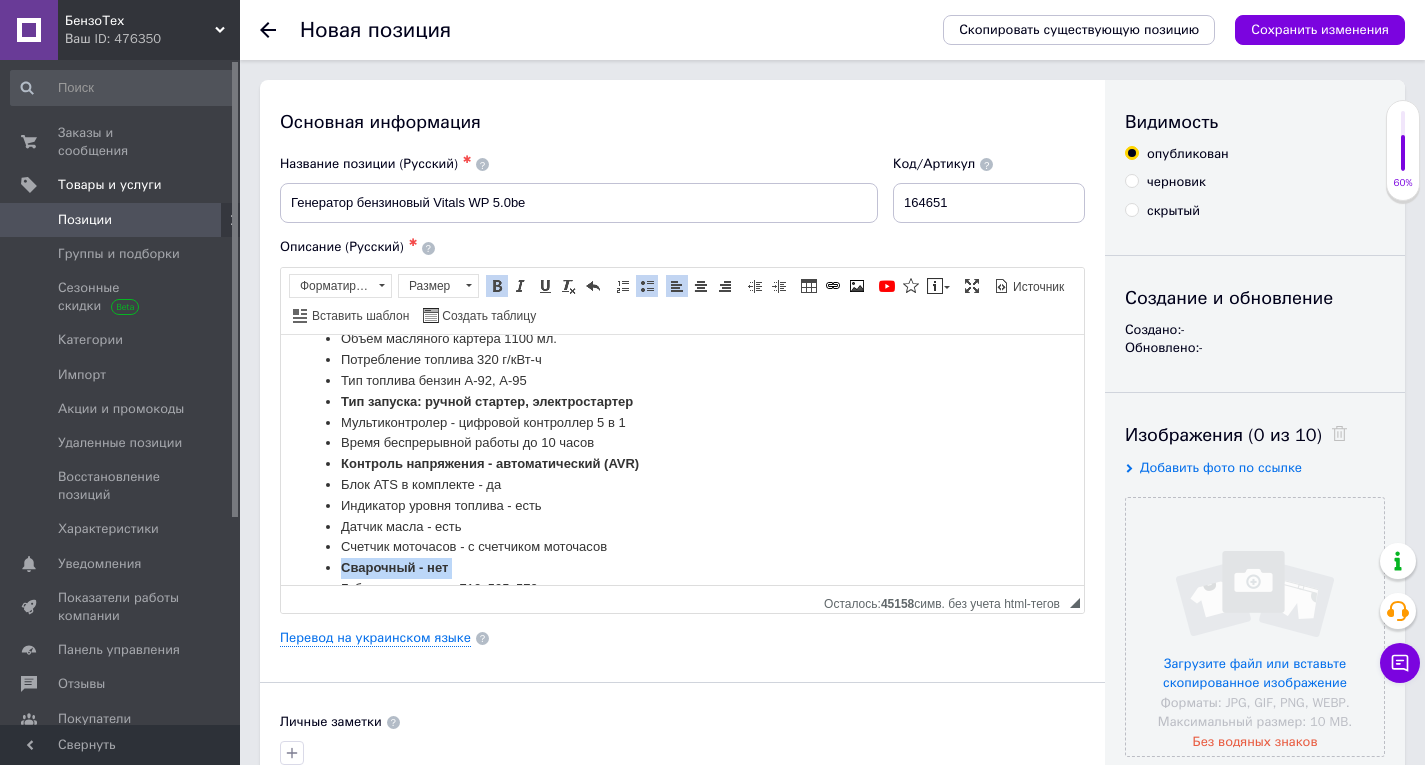 click on "Сварочный - нет" at bounding box center [682, 567] 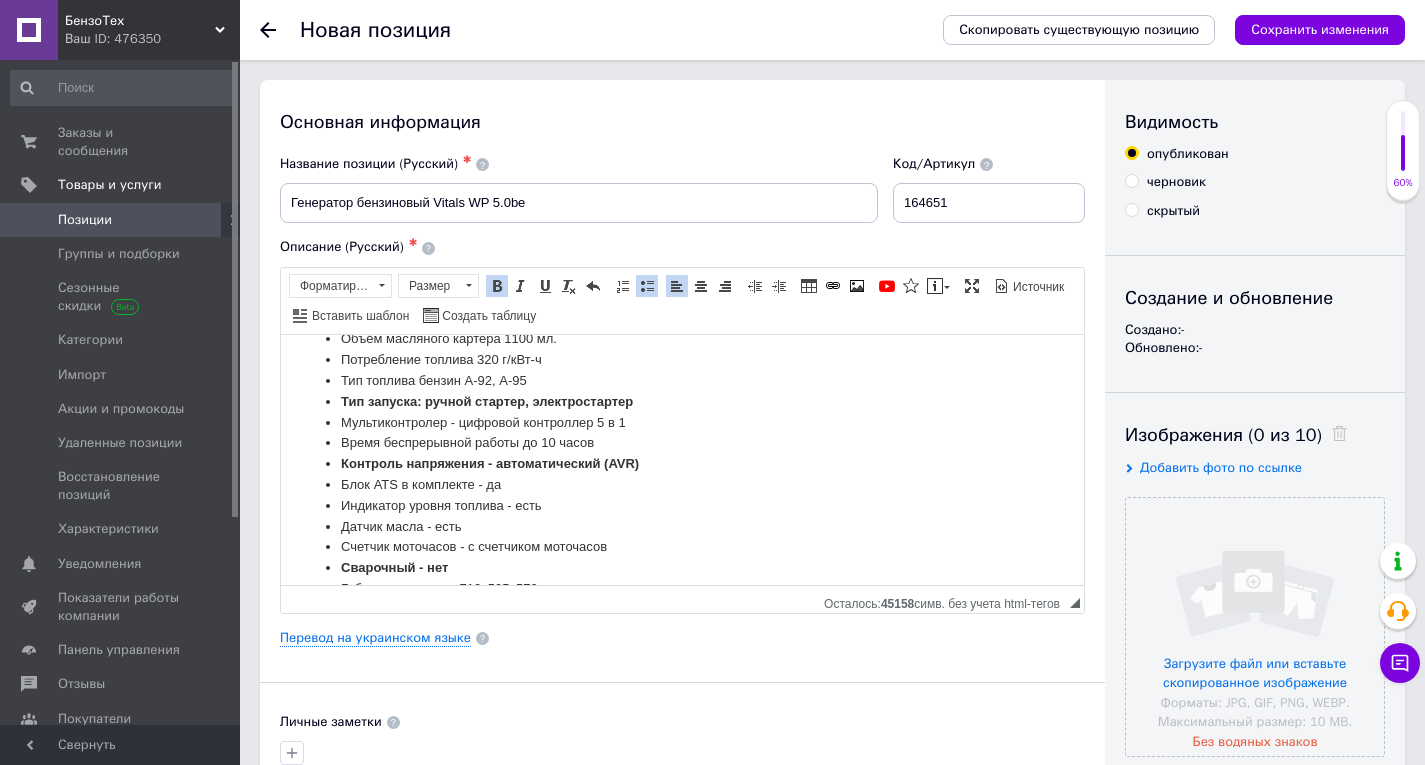click on "Счетчик моточасов - с счетчиком моточасов" at bounding box center [682, 546] 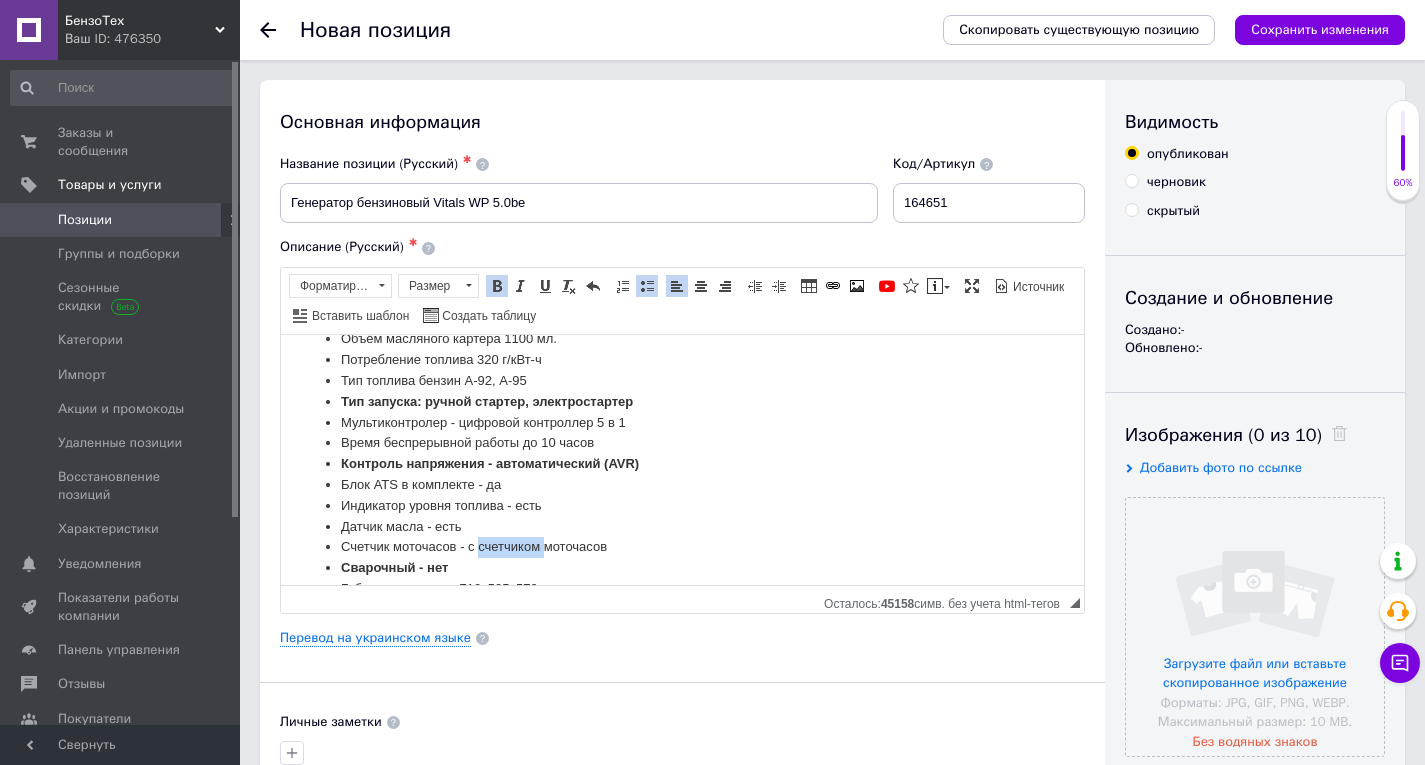 click on "Счетчик моточасов - с счетчиком моточасов" at bounding box center (682, 546) 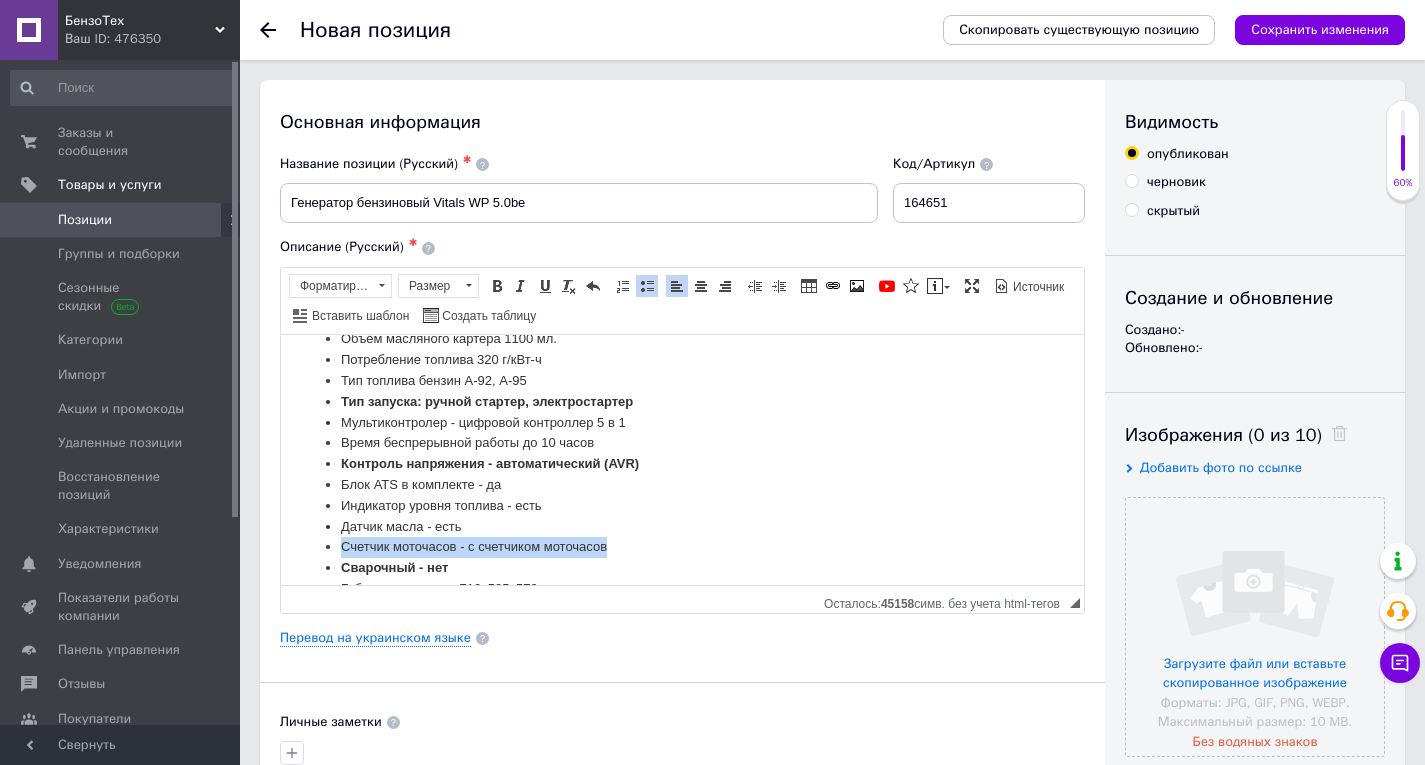 click on "Счетчик моточасов - с счетчиком моточасов" at bounding box center [682, 546] 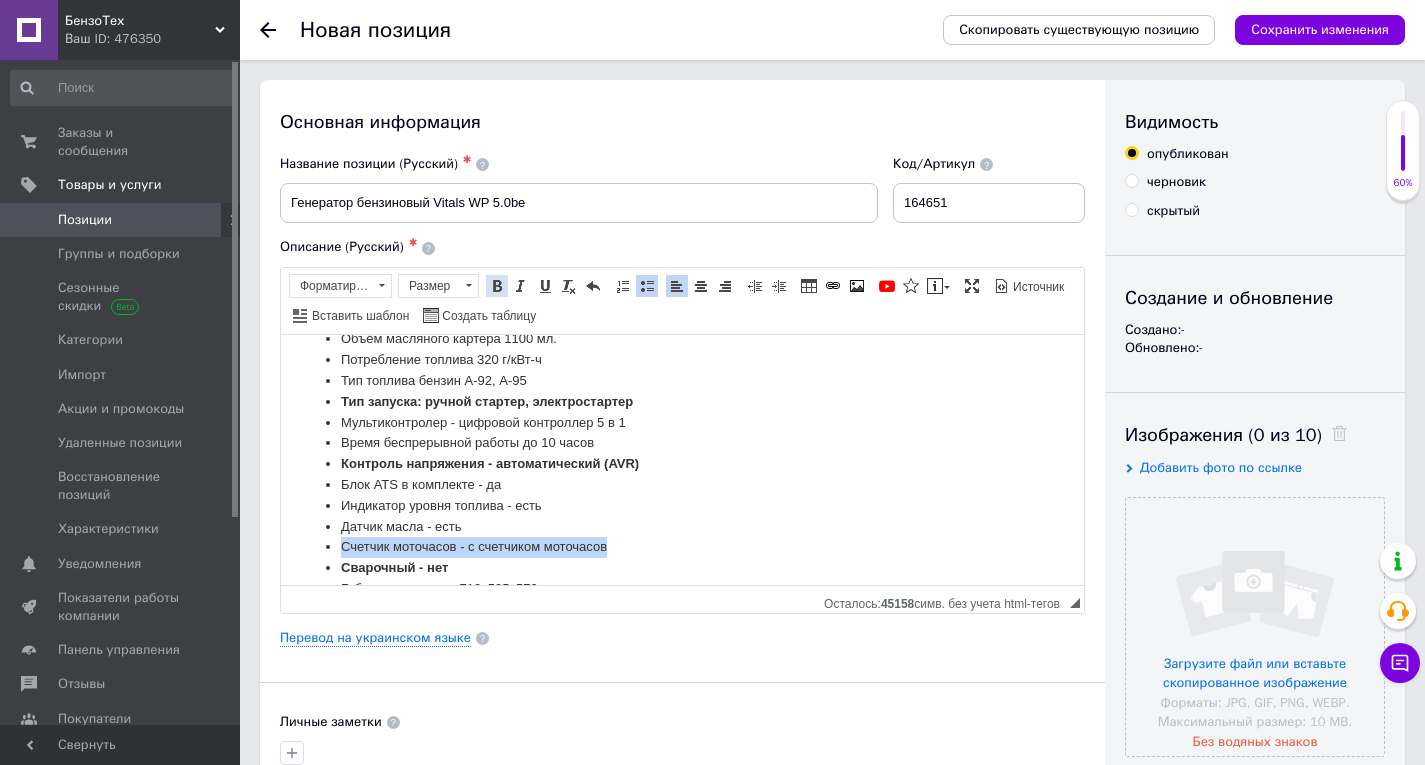 click at bounding box center (497, 286) 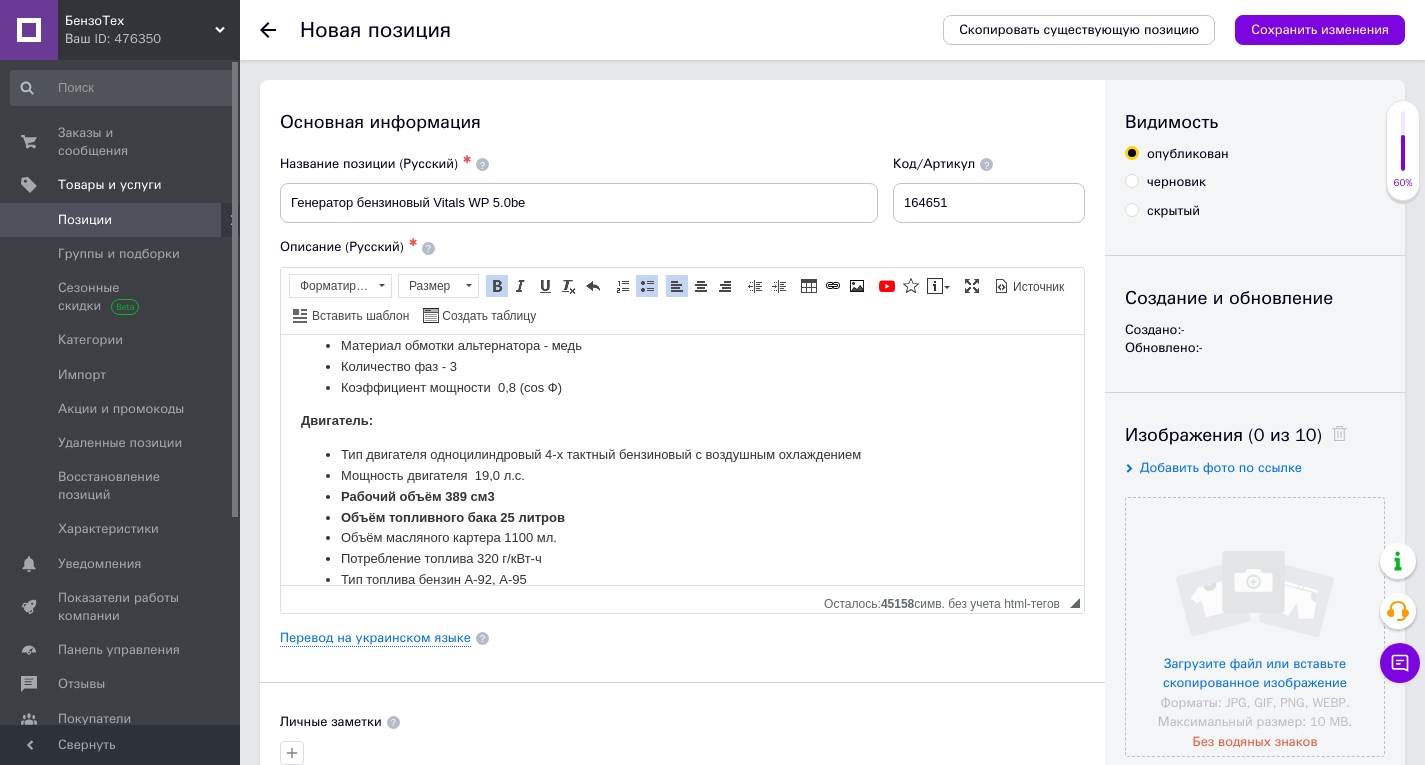 scroll, scrollTop: 1362, scrollLeft: 0, axis: vertical 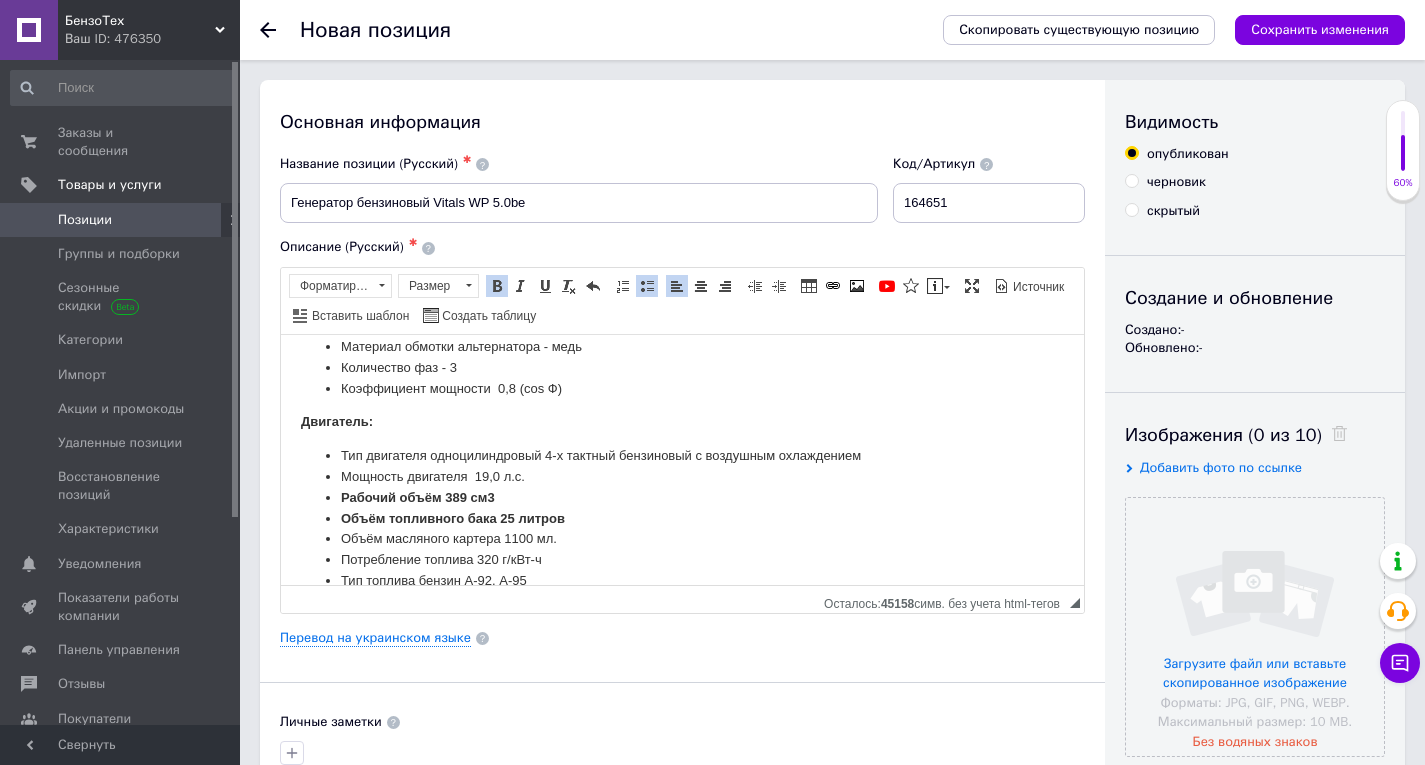 click on "Тип двига теля одноцилиндровый 4-х тактный бензиновый с воздушным охлаждением" at bounding box center [682, 455] 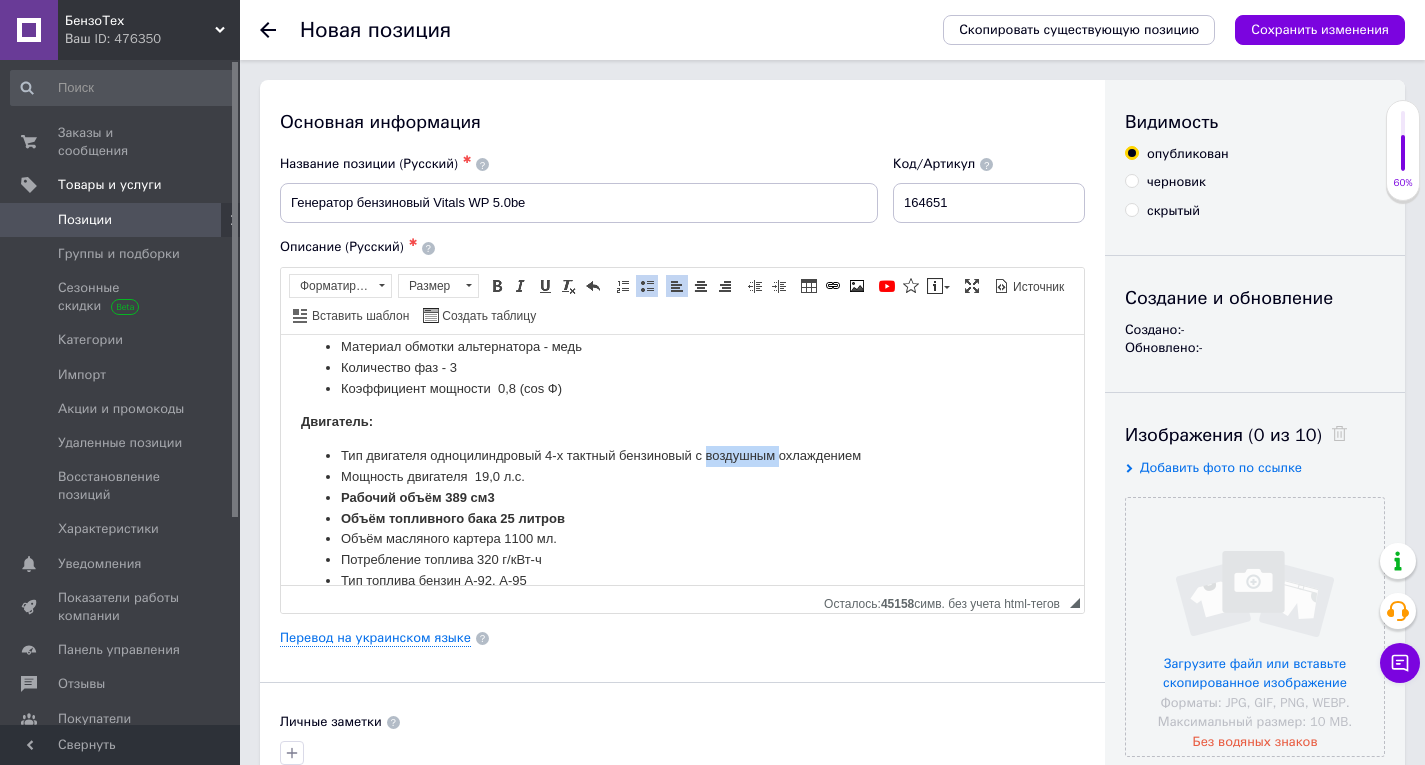 click on "Тип двига теля одноцилиндровый 4-х тактный бензиновый с воздушным охлаждением" at bounding box center (682, 455) 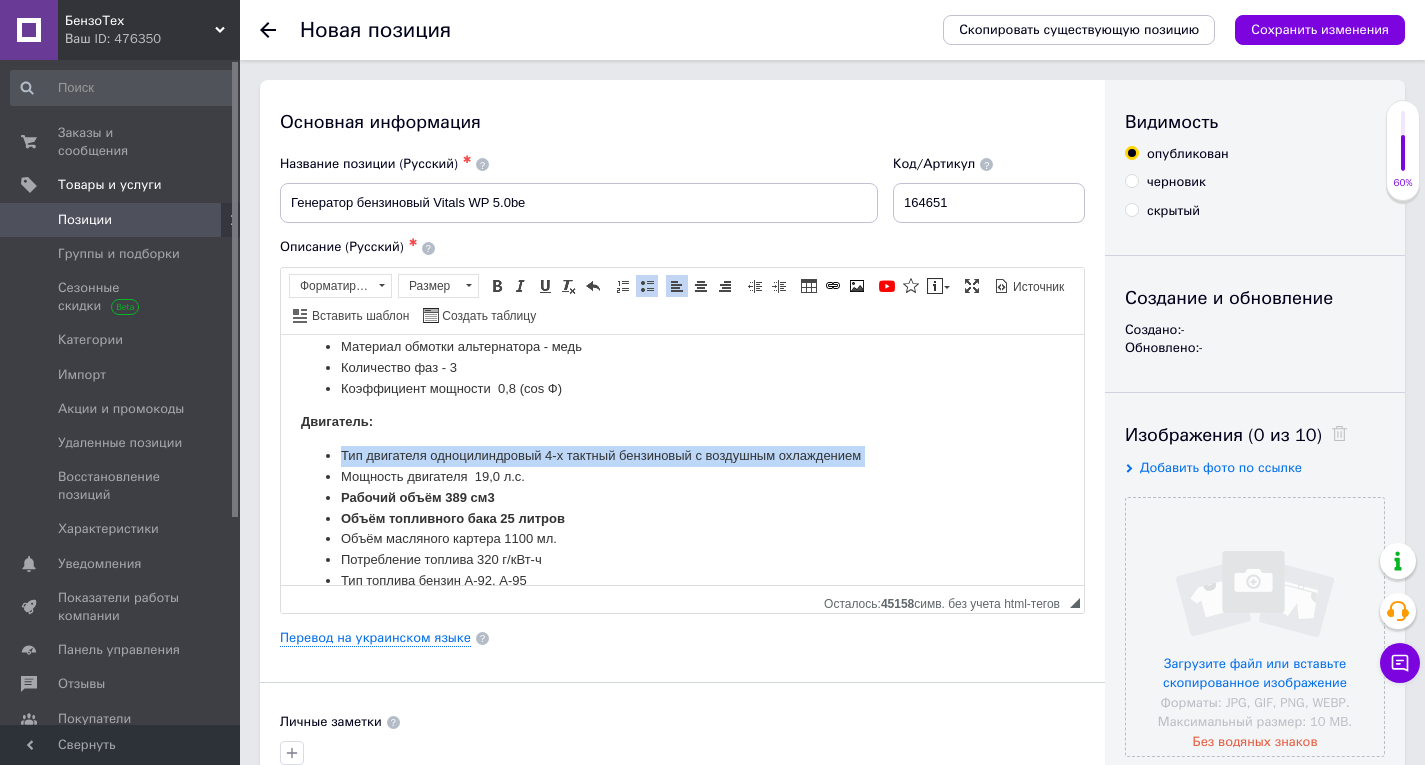 click on "Тип двига теля одноцилиндровый 4-х тактный бензиновый с воздушным охлаждением" at bounding box center [682, 455] 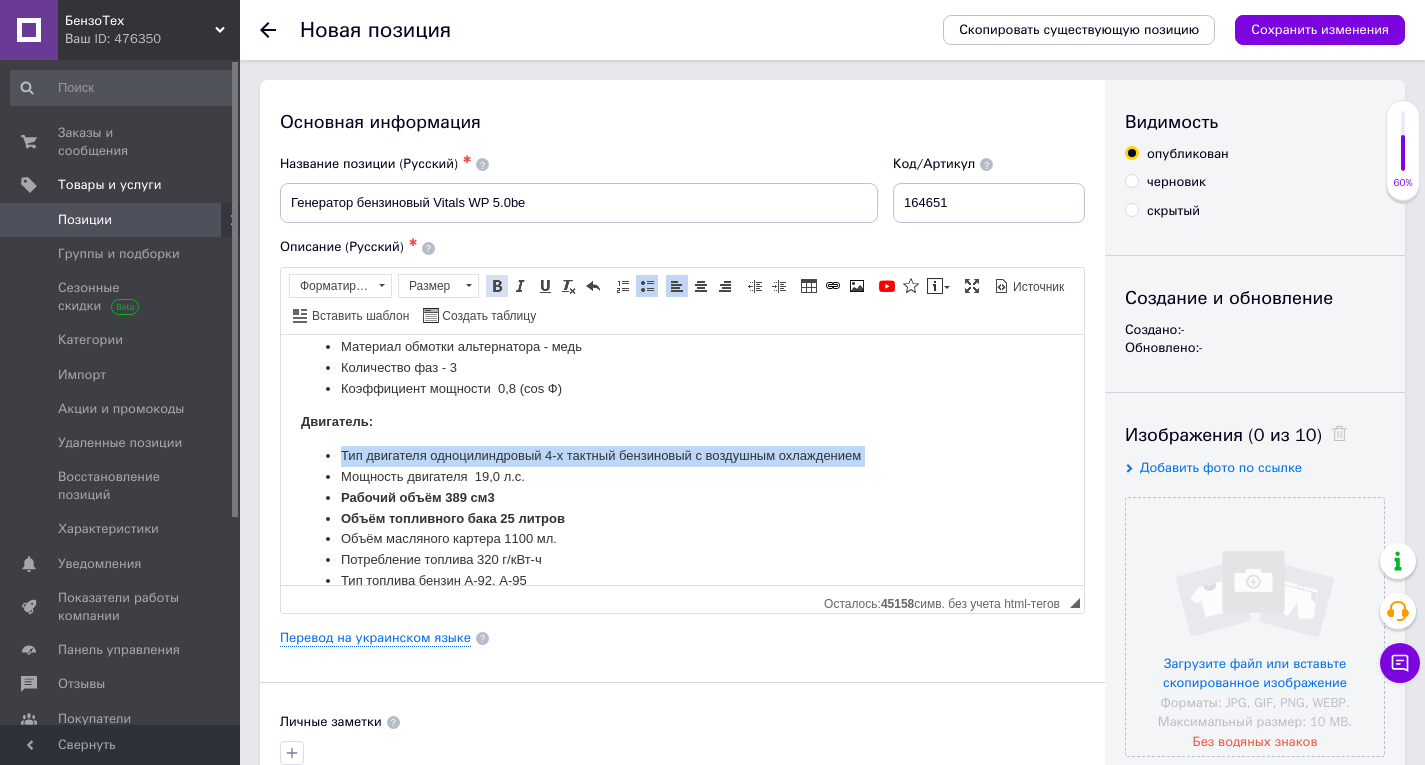 click at bounding box center [497, 286] 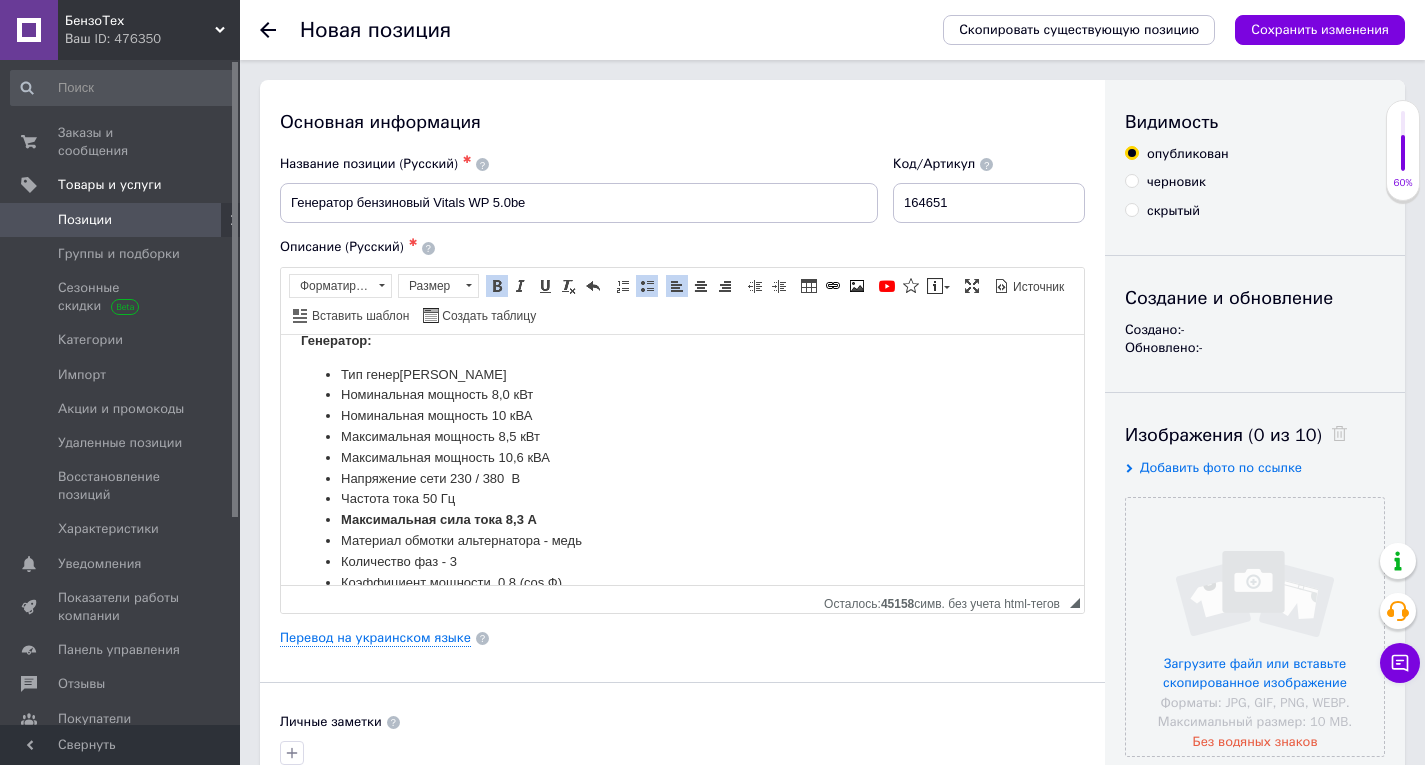 scroll, scrollTop: 1162, scrollLeft: 0, axis: vertical 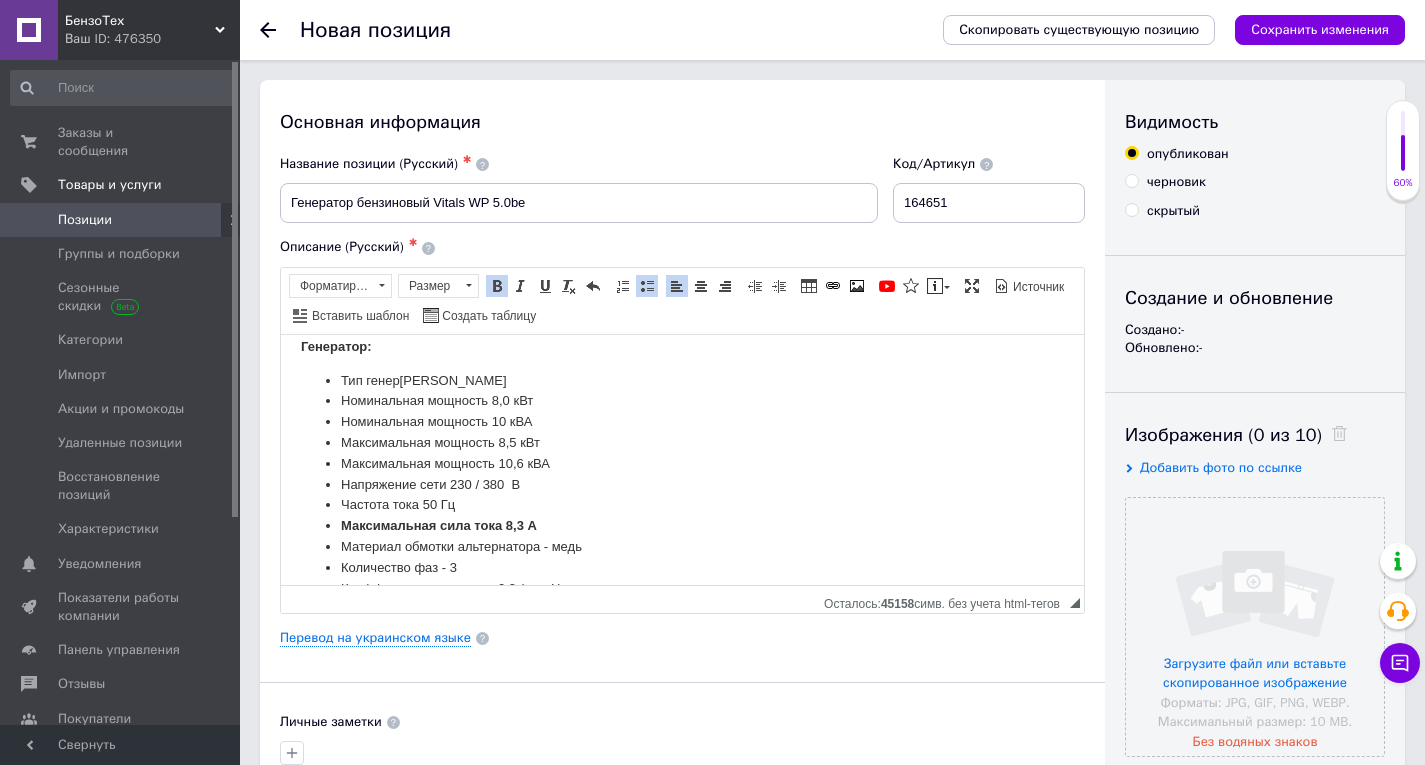 click on "Частота тока 50 Гц" at bounding box center [682, 504] 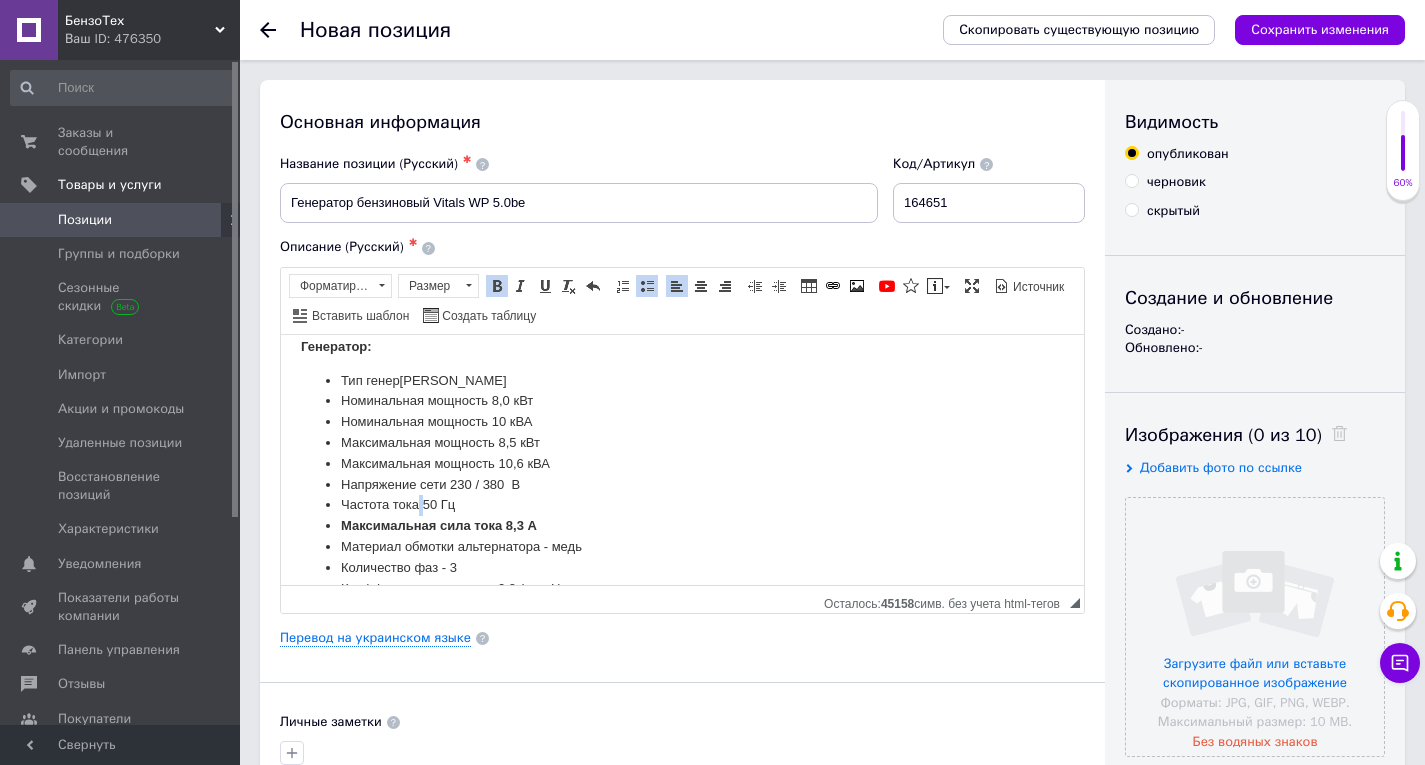 click on "Частота тока 50 Гц" at bounding box center [682, 504] 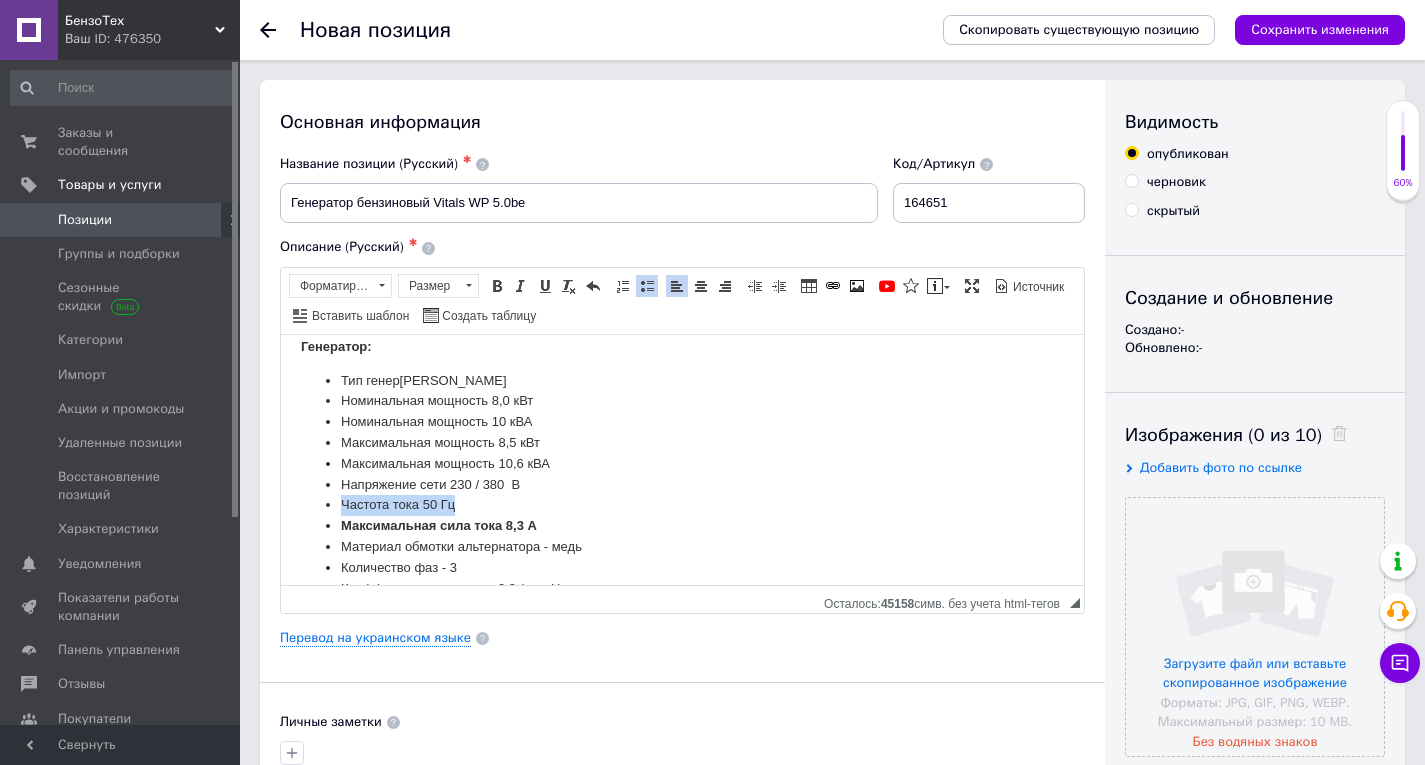 click on "Частота тока 50 Гц" at bounding box center (682, 504) 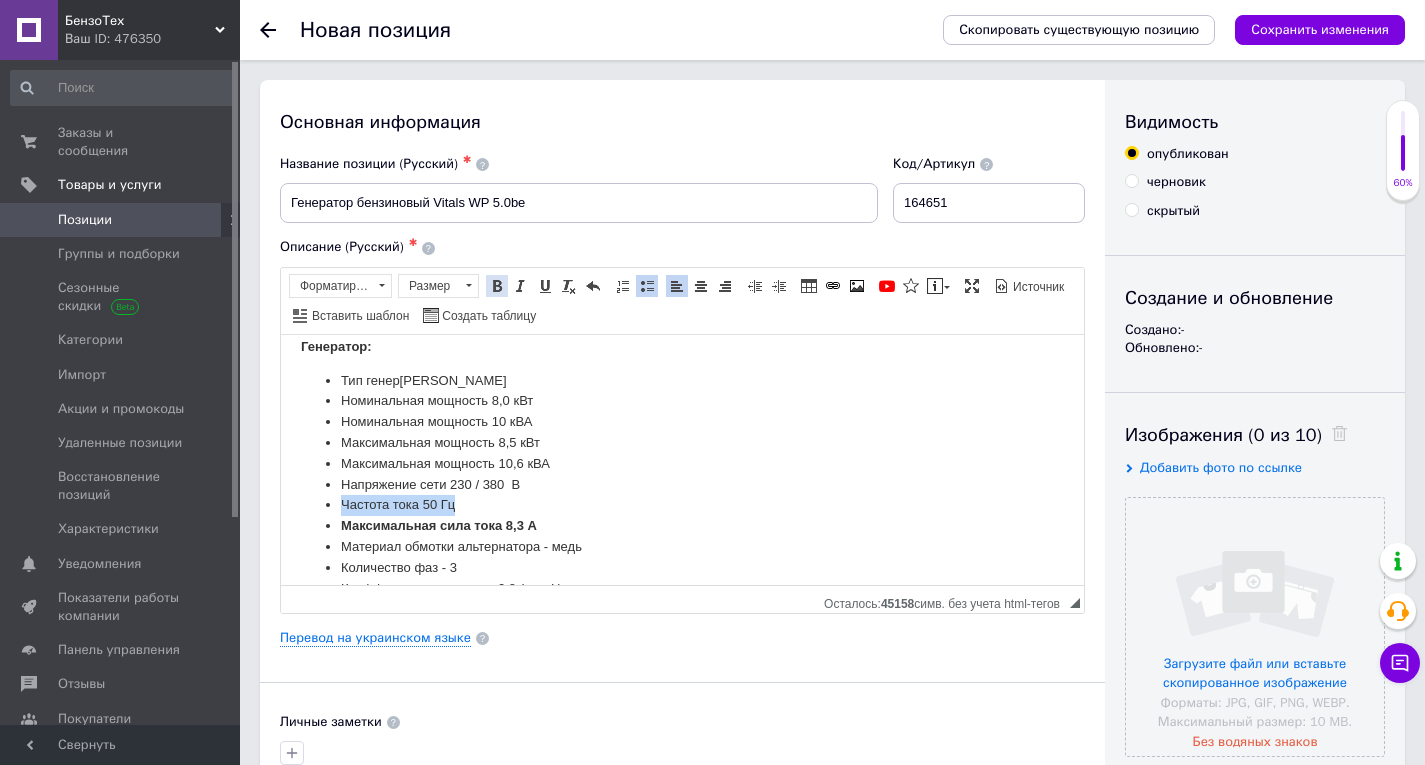 click at bounding box center [497, 286] 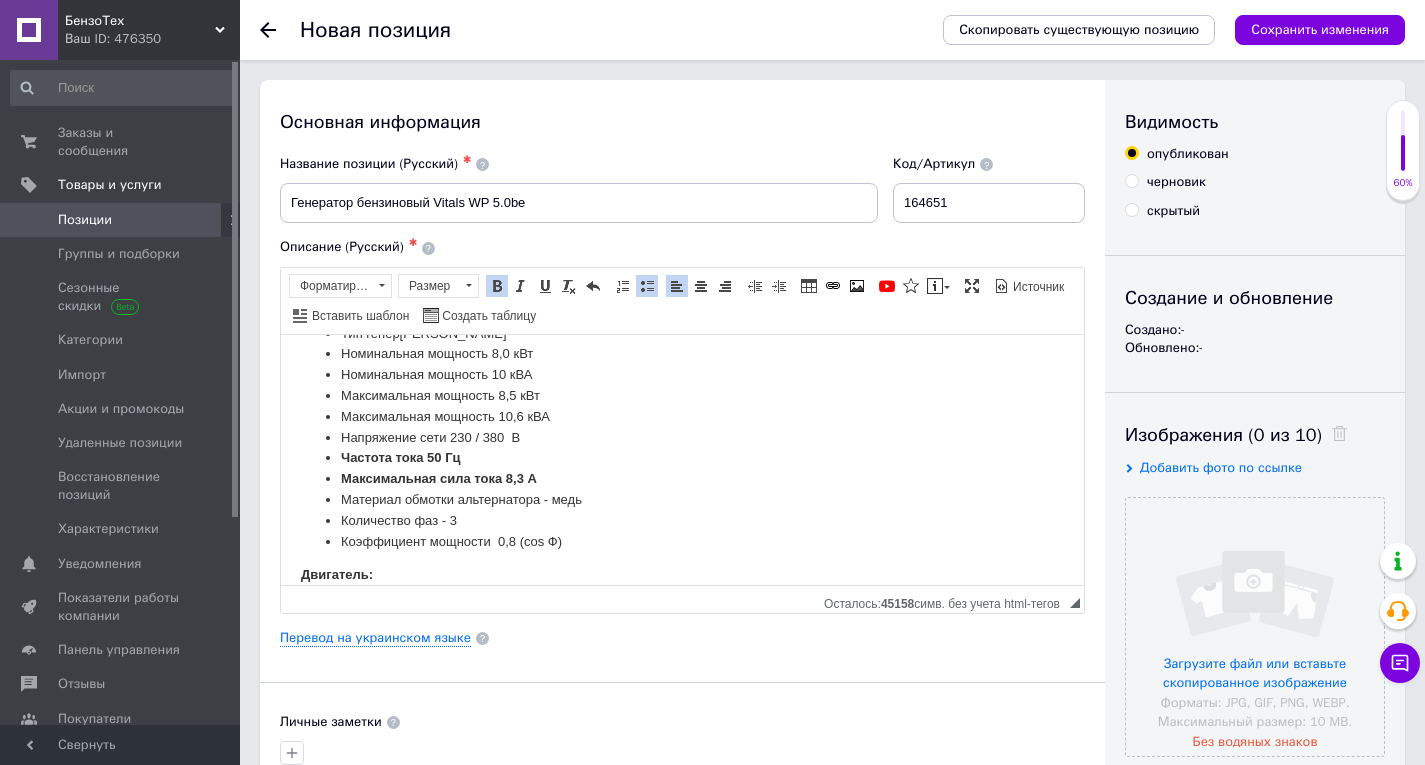 scroll, scrollTop: 1162, scrollLeft: 0, axis: vertical 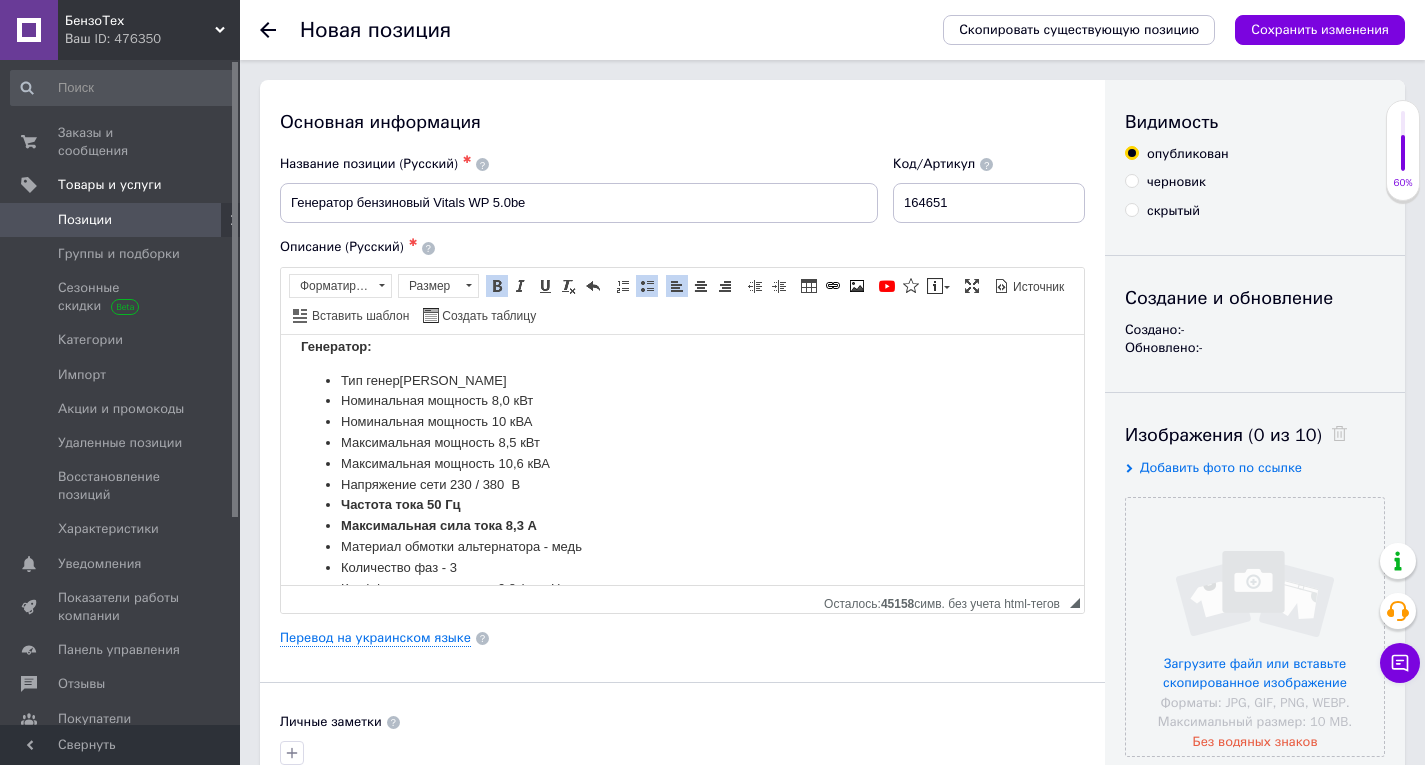 click on "Тип генер атора синхронный" at bounding box center (682, 380) 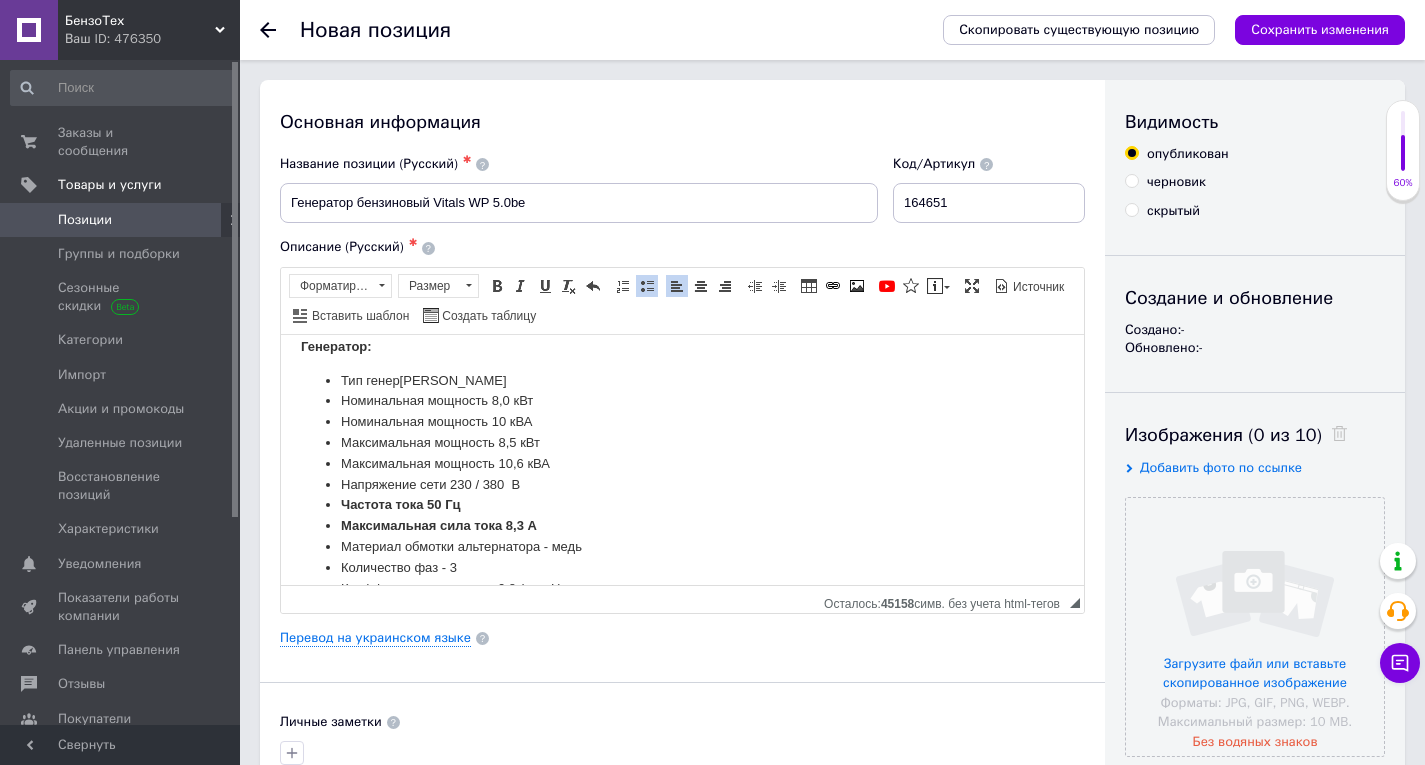 click on "Тип генер атора синхронный" at bounding box center [682, 380] 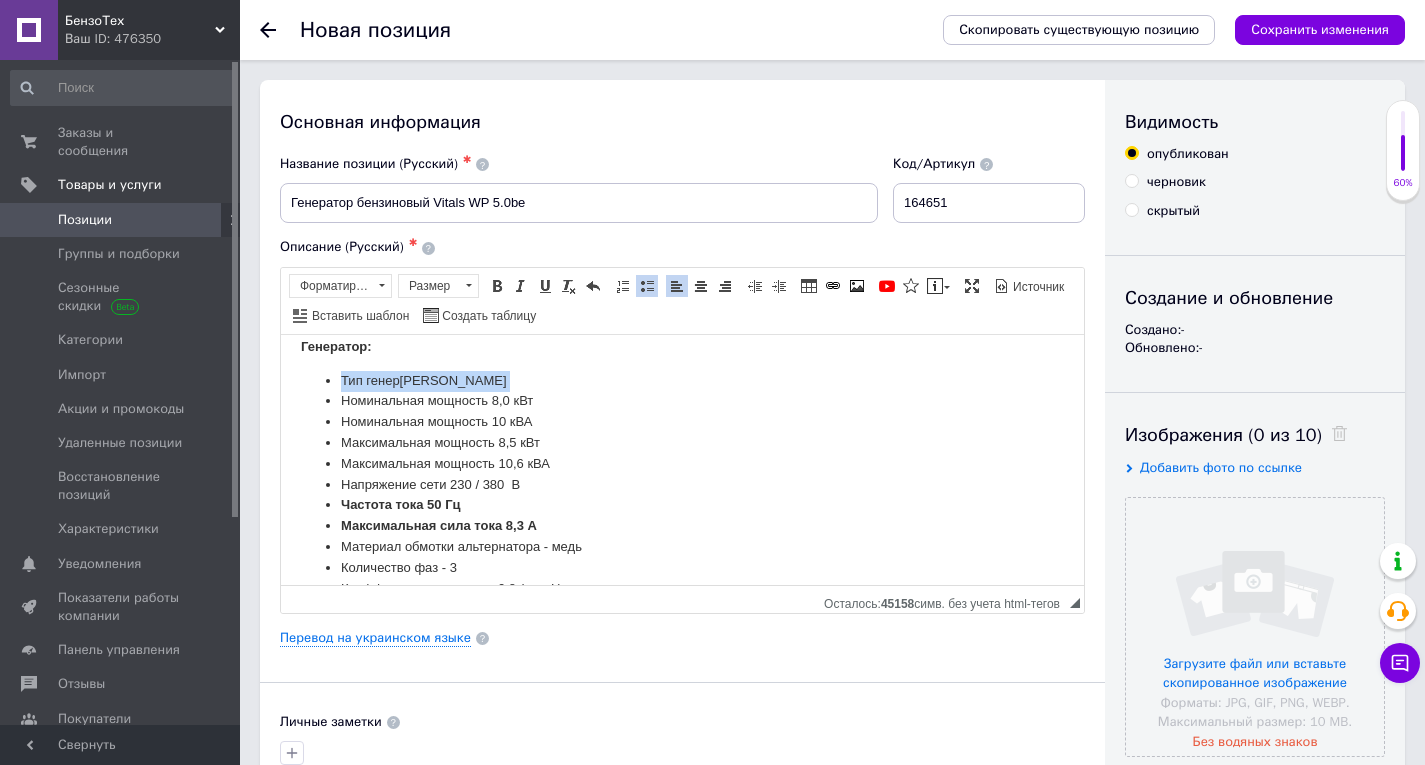 click on "Тип генер атора синхронный" at bounding box center (682, 380) 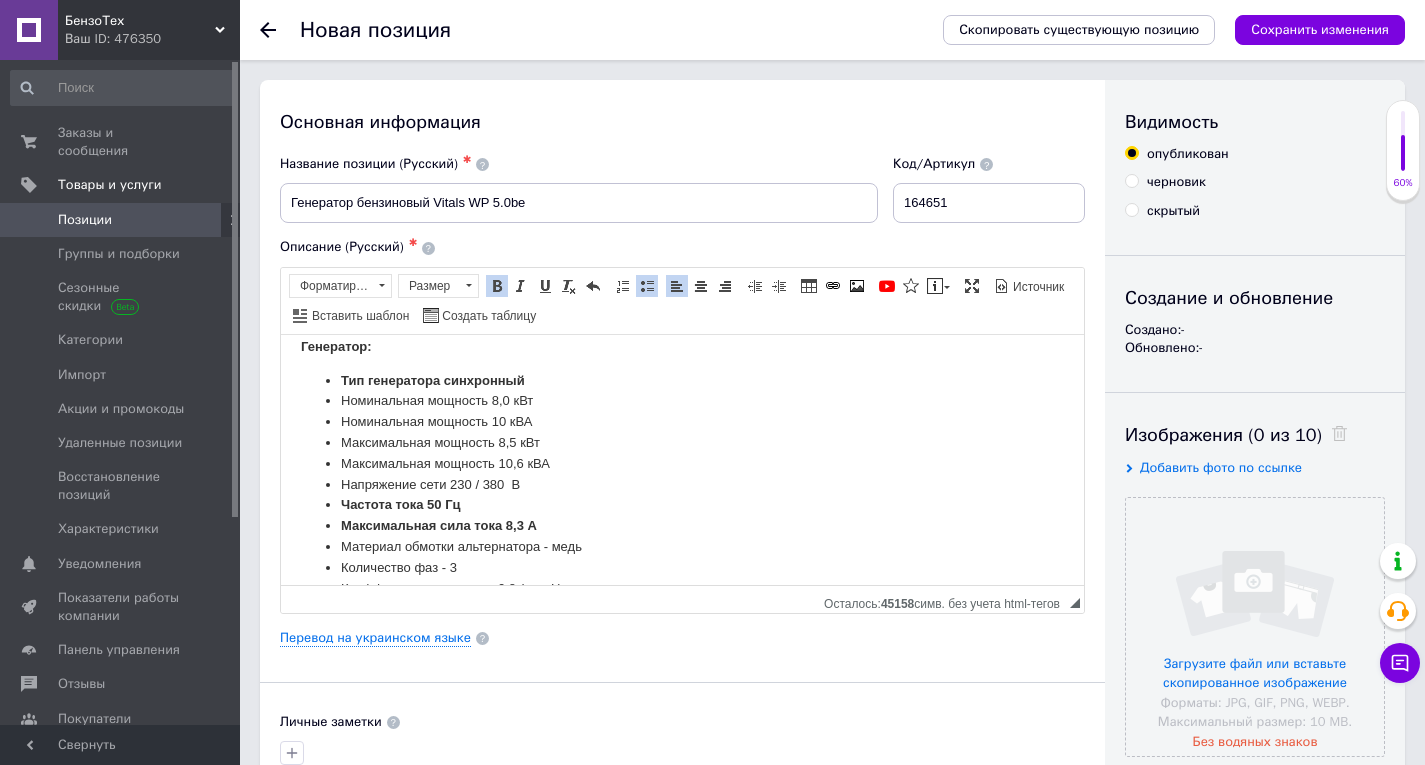 click on "Номинальная мощность 8,0 кВт" at bounding box center (682, 400) 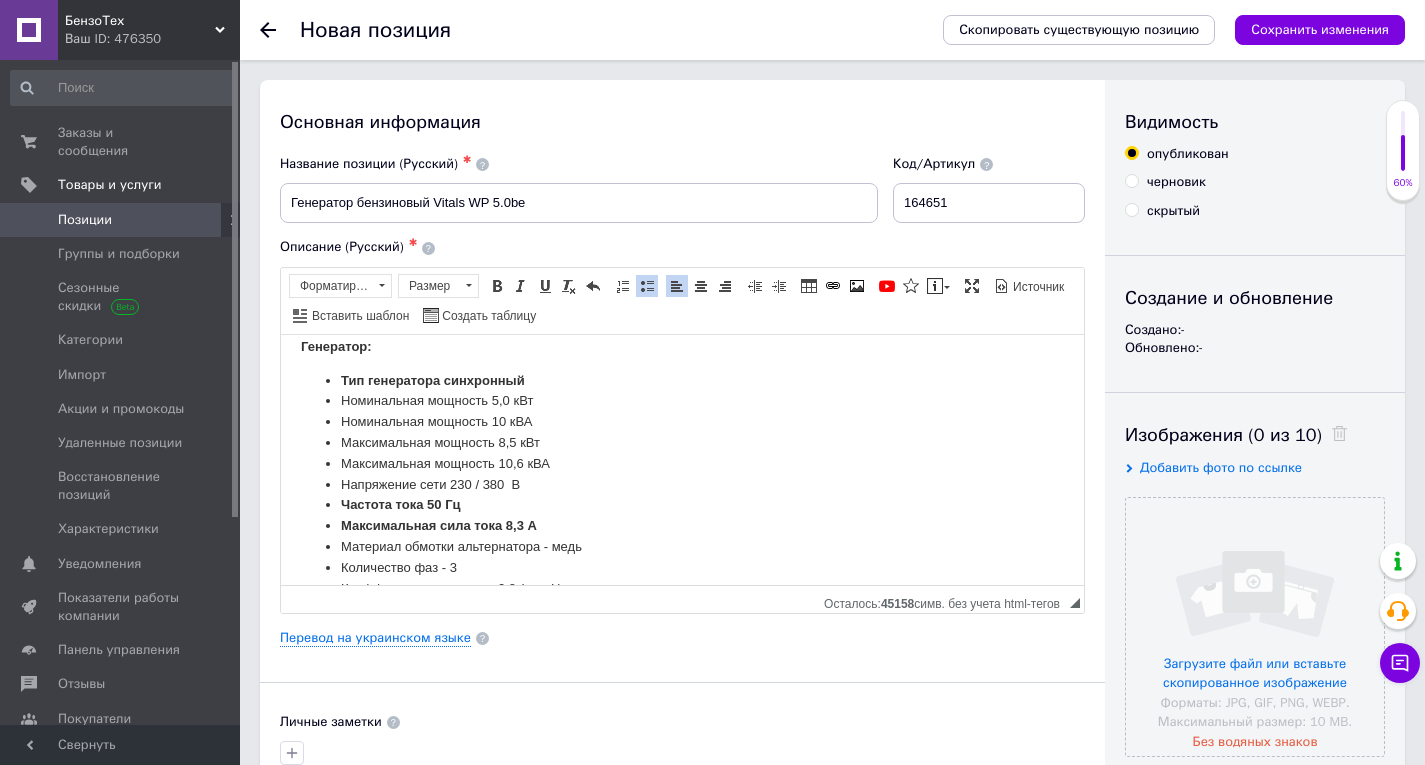 click on "Номинальная мощность 5 ,0 кВт" at bounding box center [682, 400] 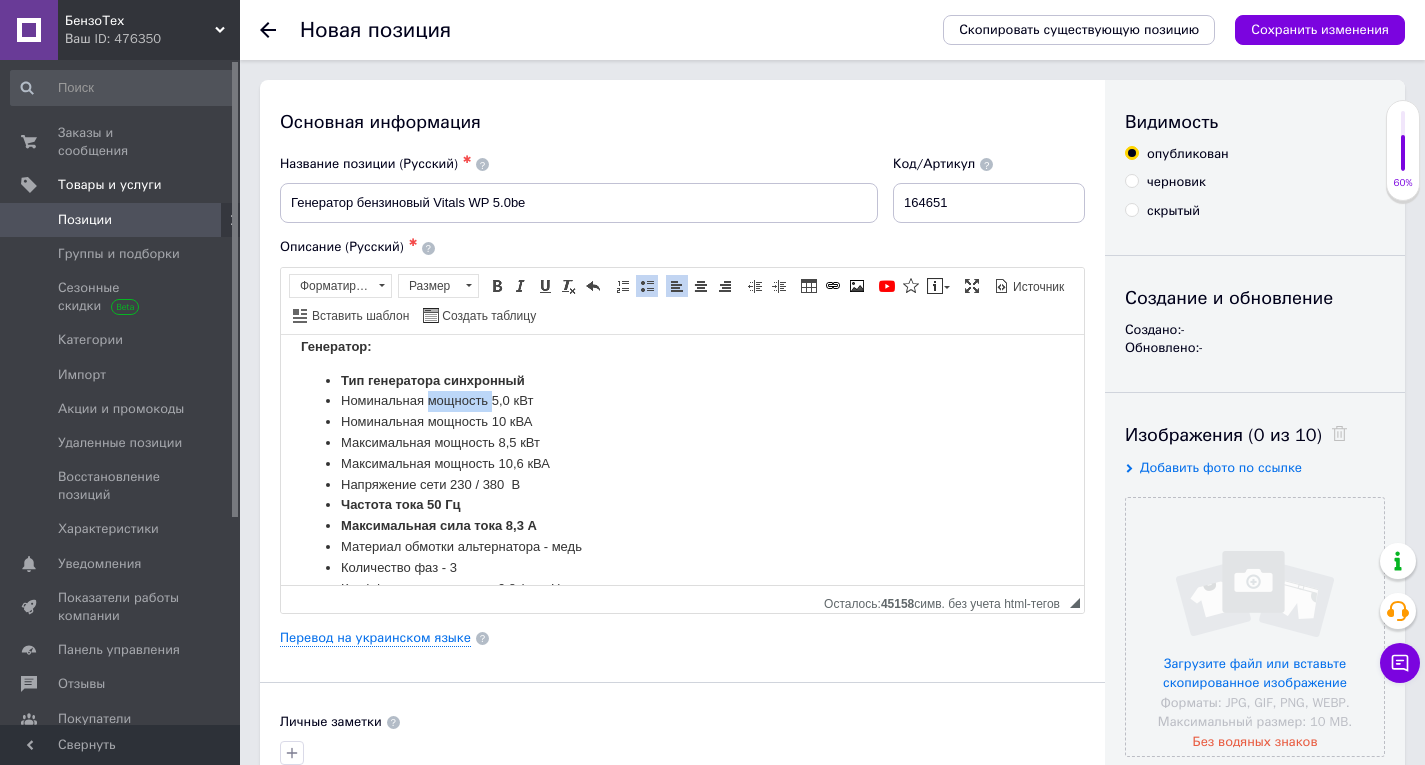 click on "Номинальная мощность 5 ,0 кВт" at bounding box center [682, 400] 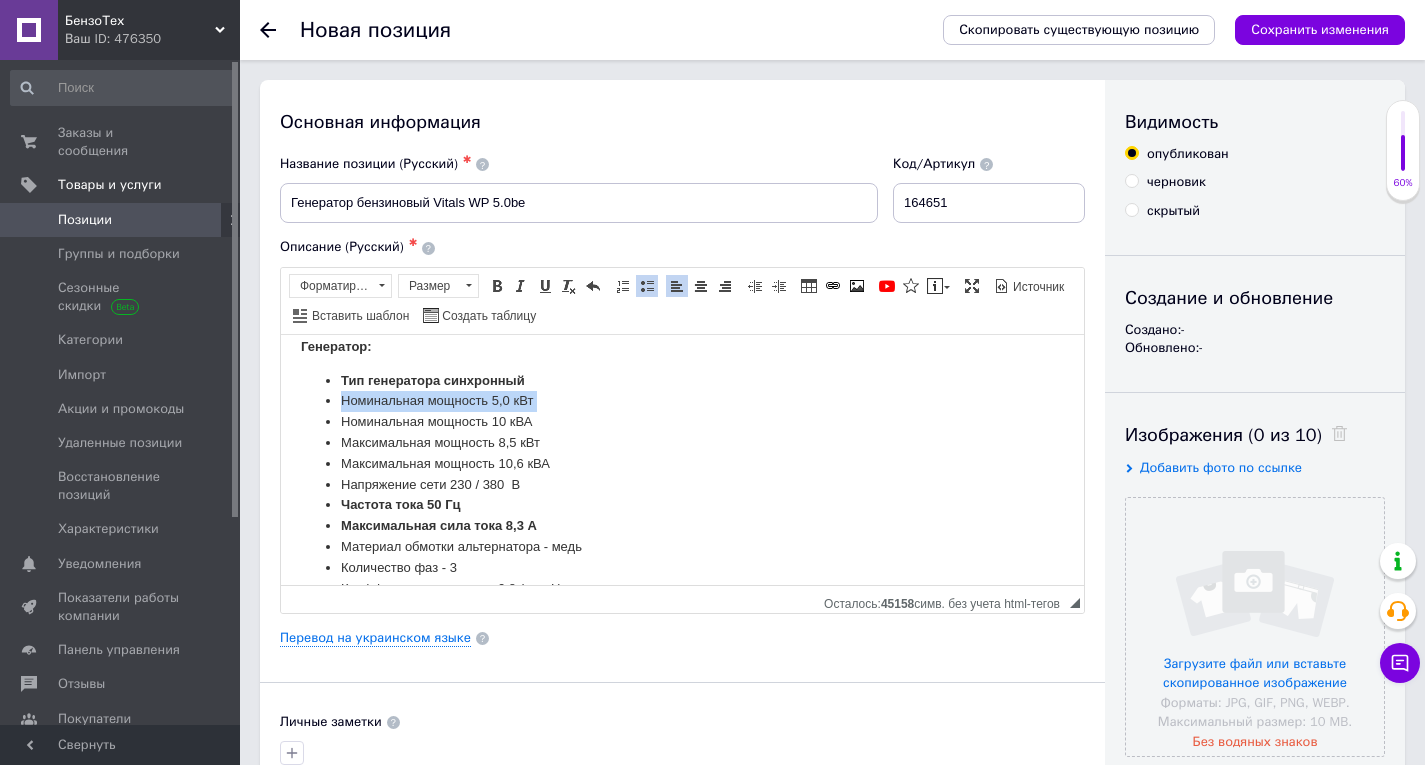 click on "Номинальная мощность 5 ,0 кВт" at bounding box center (682, 400) 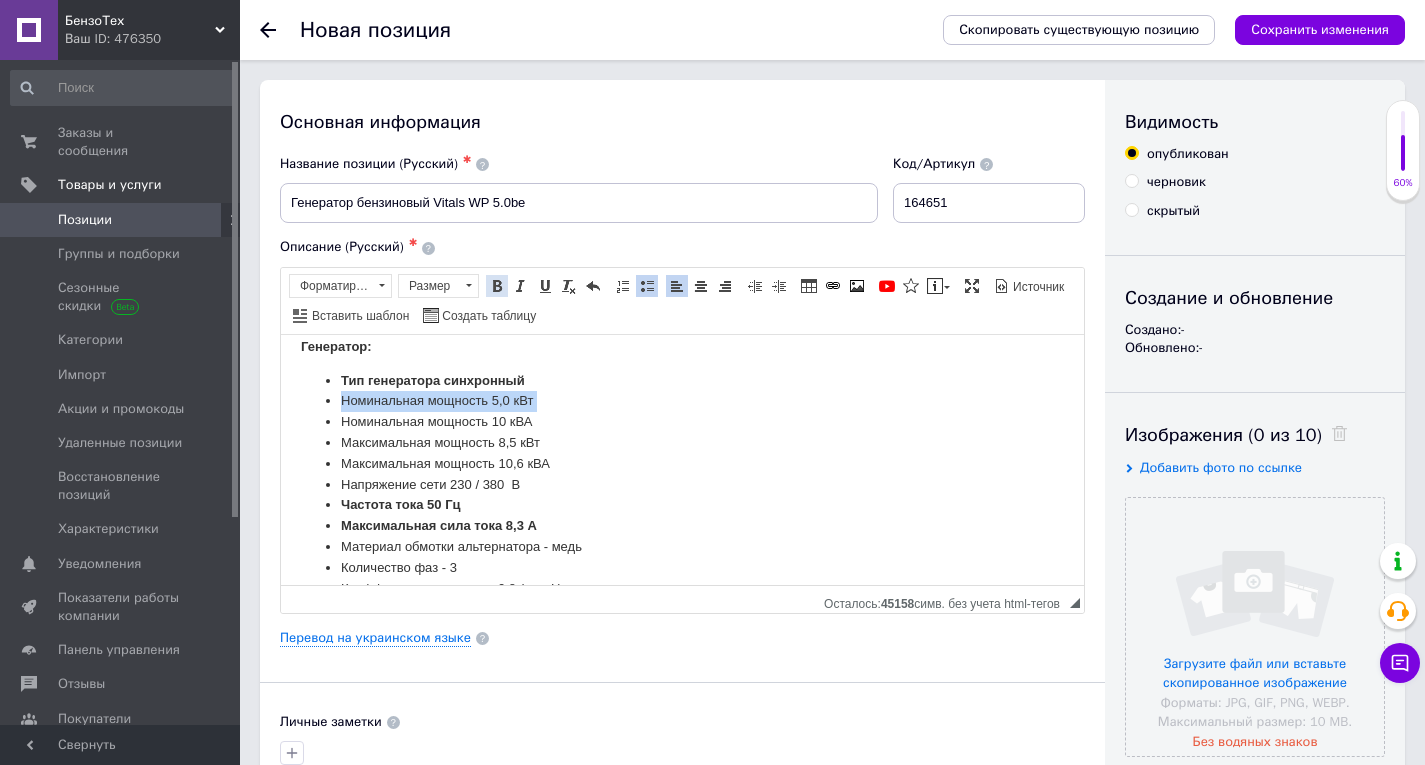 click at bounding box center [497, 286] 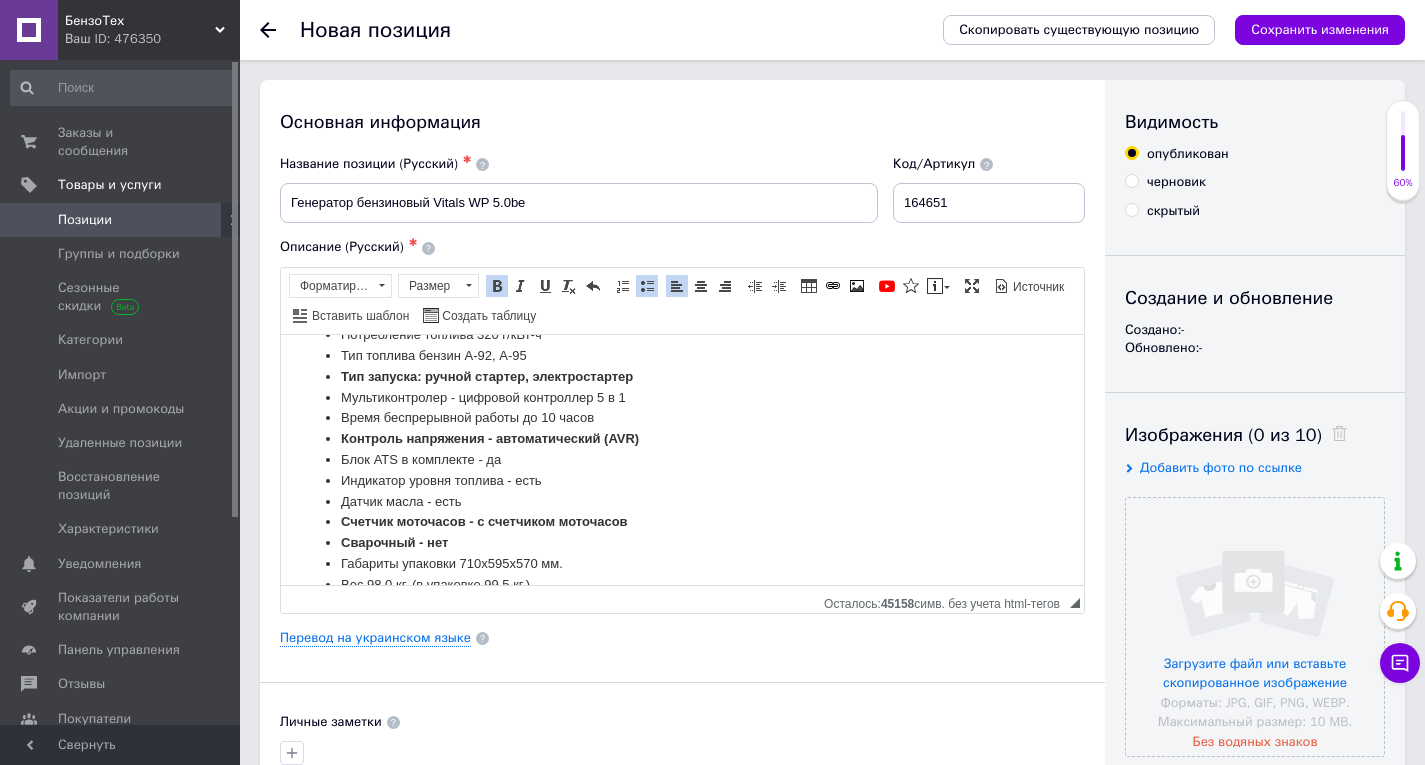 scroll, scrollTop: 1662, scrollLeft: 0, axis: vertical 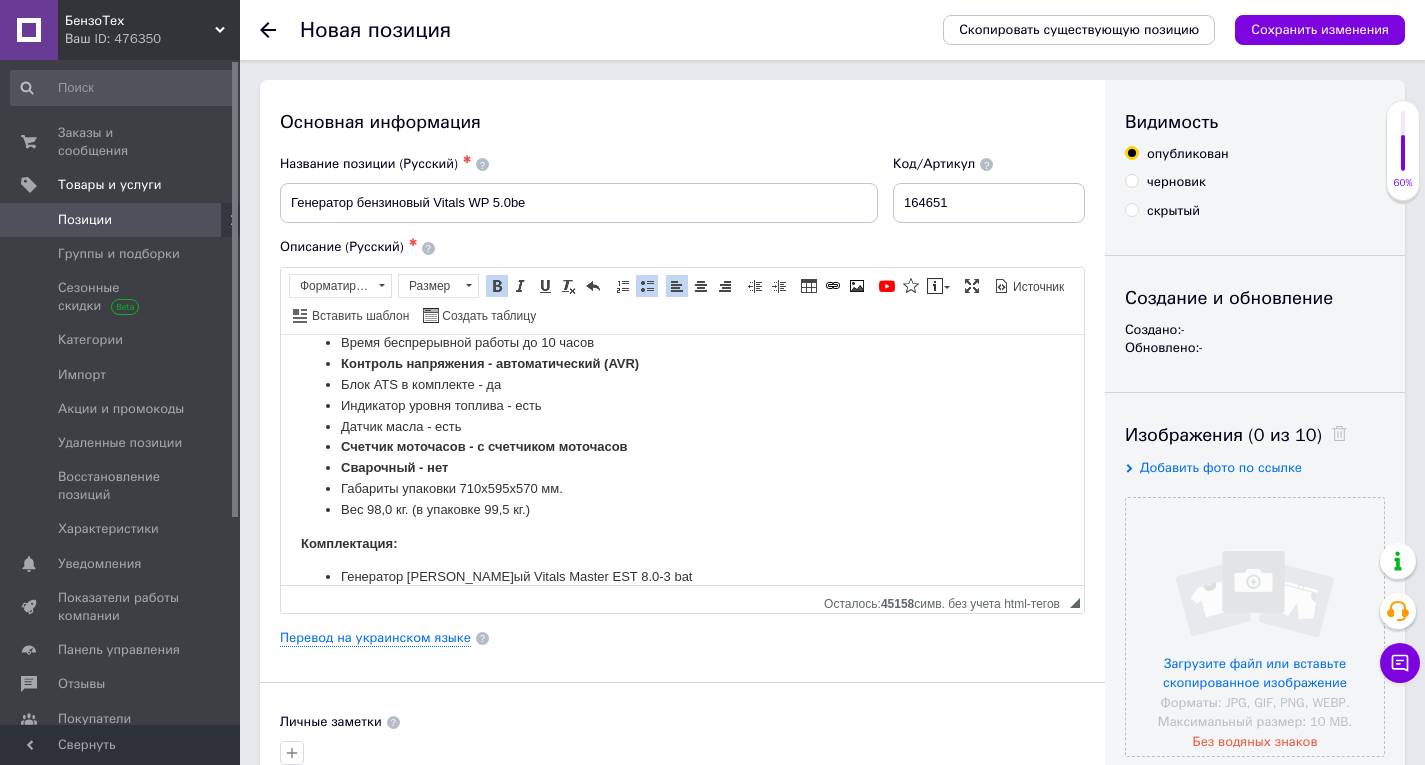 click on "Вес 98,0 к г. (в упаковке 99,5 кг.)" at bounding box center [682, 509] 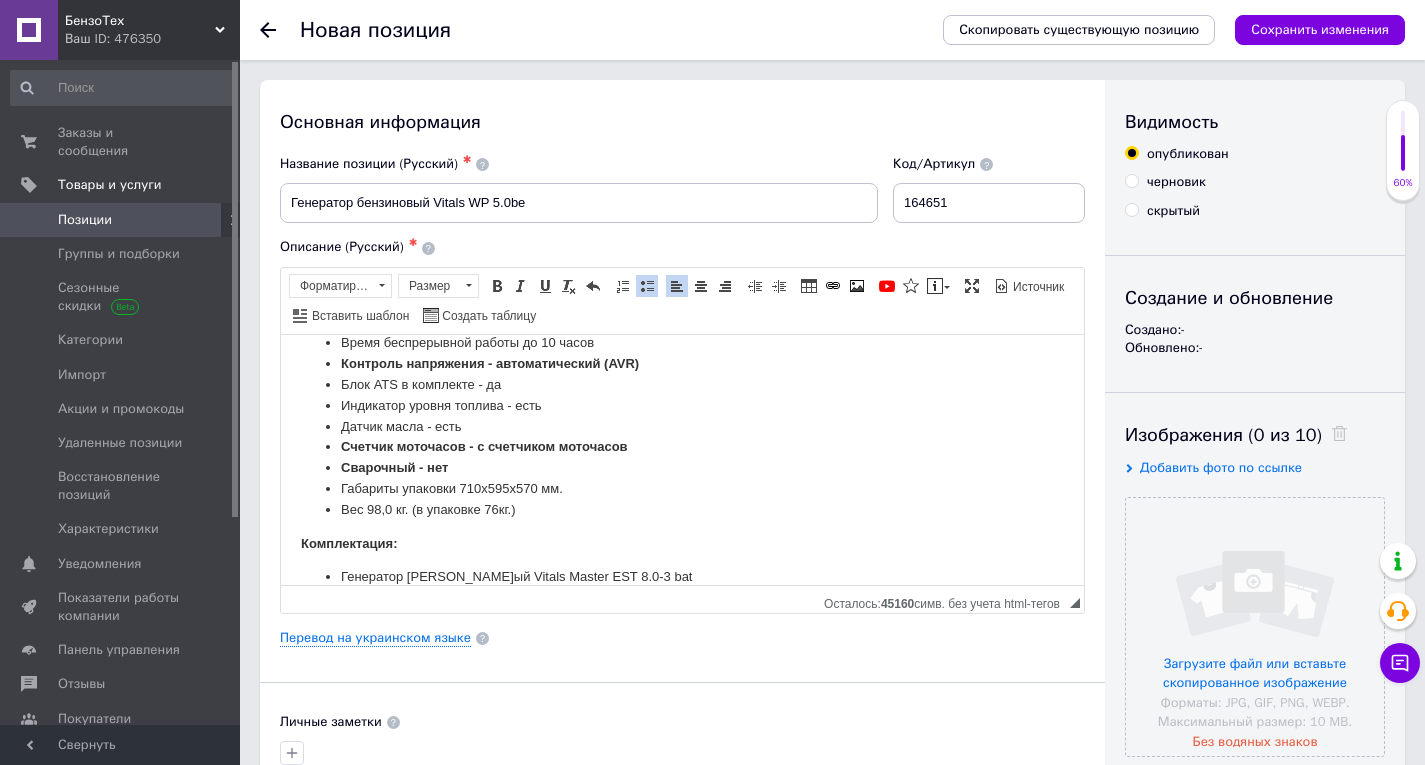 click on "Блок ATS в комплекте - да" at bounding box center [682, 384] 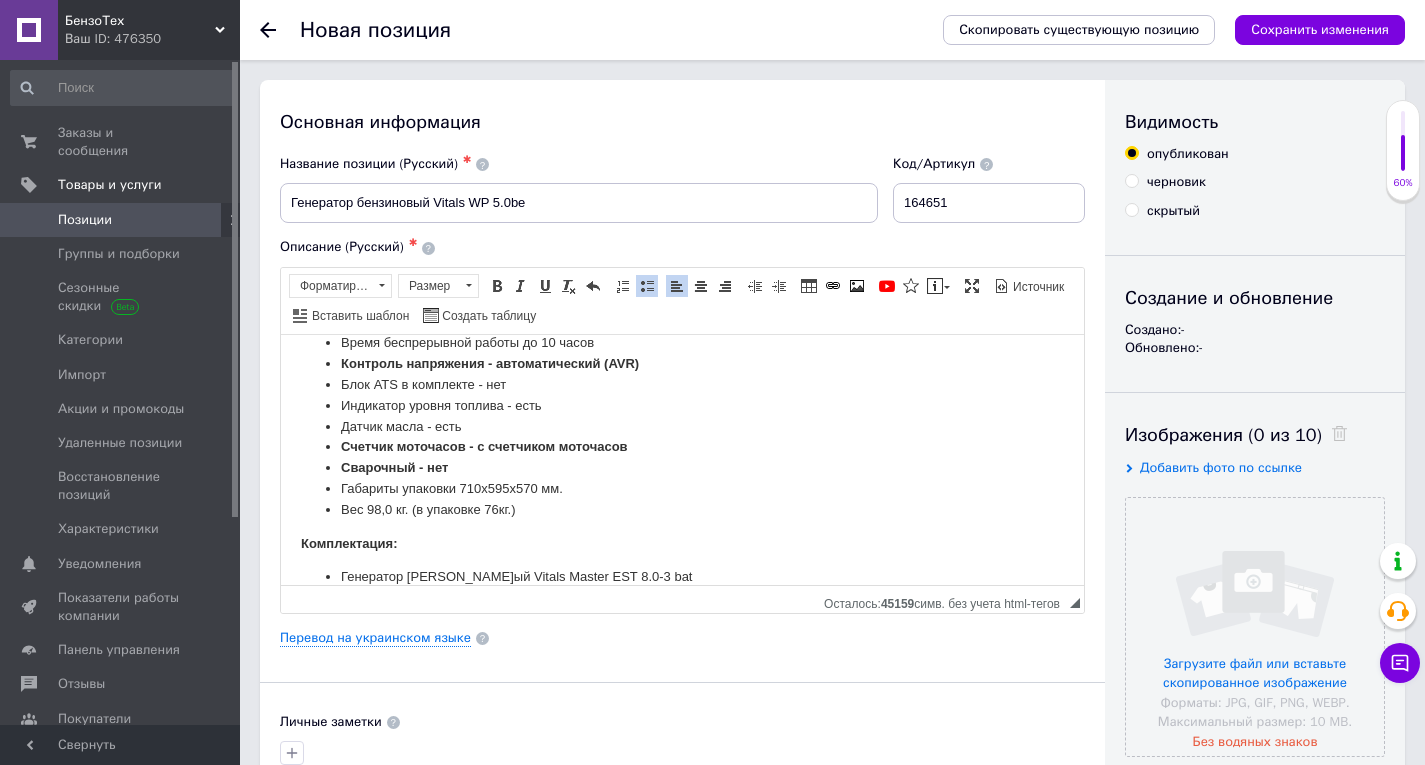 click on "Блок ATS в комплекте - нет" at bounding box center (682, 384) 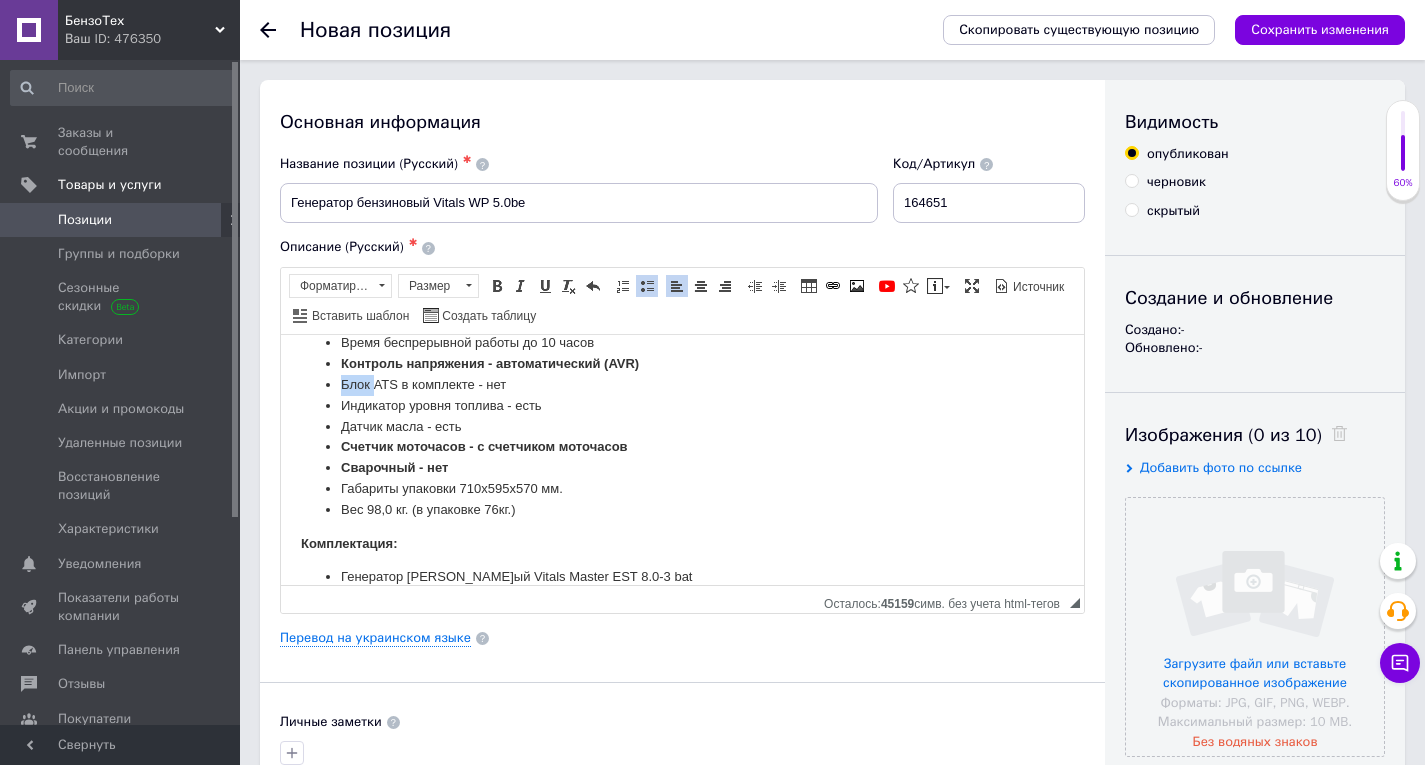 click on "Блок ATS в комплекте - нет" at bounding box center [682, 384] 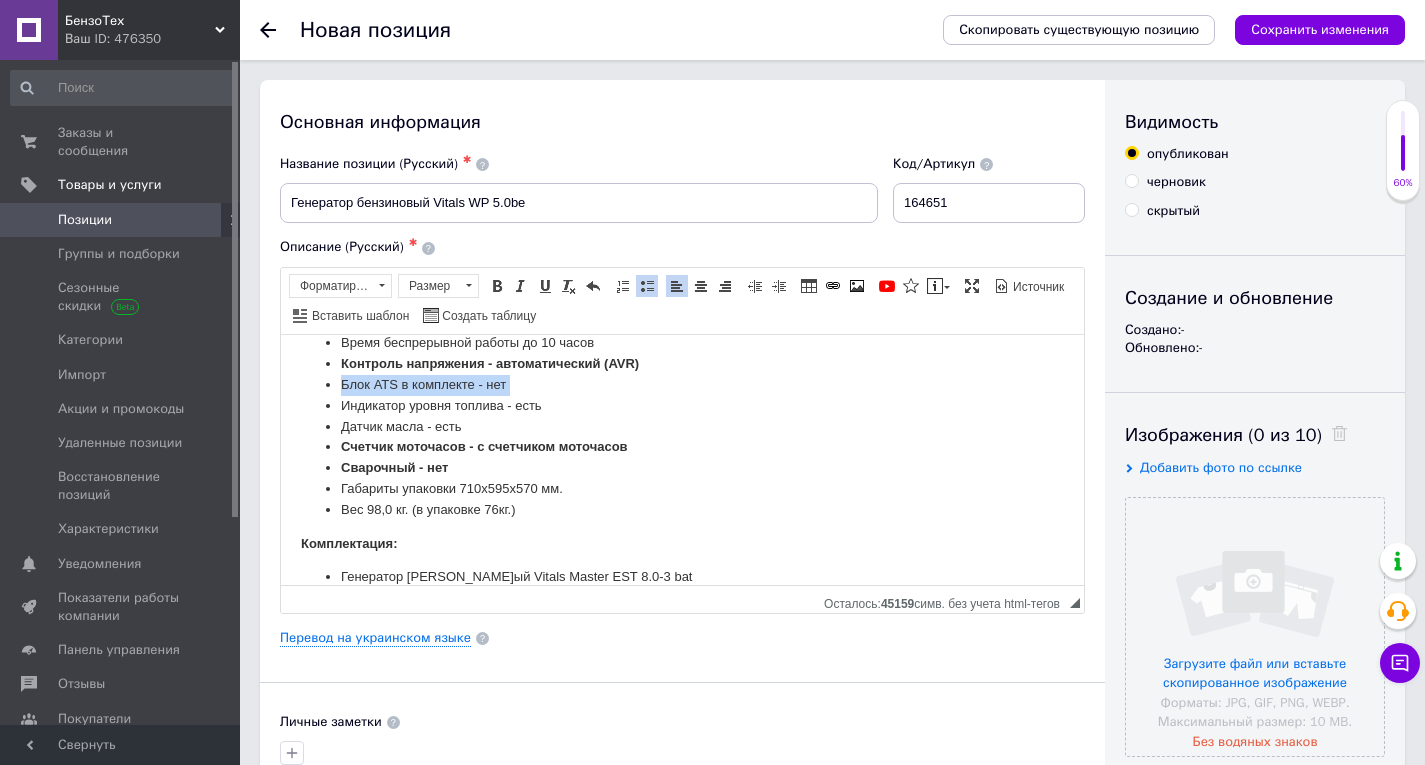 click on "Блок ATS в комплекте - нет" at bounding box center [682, 384] 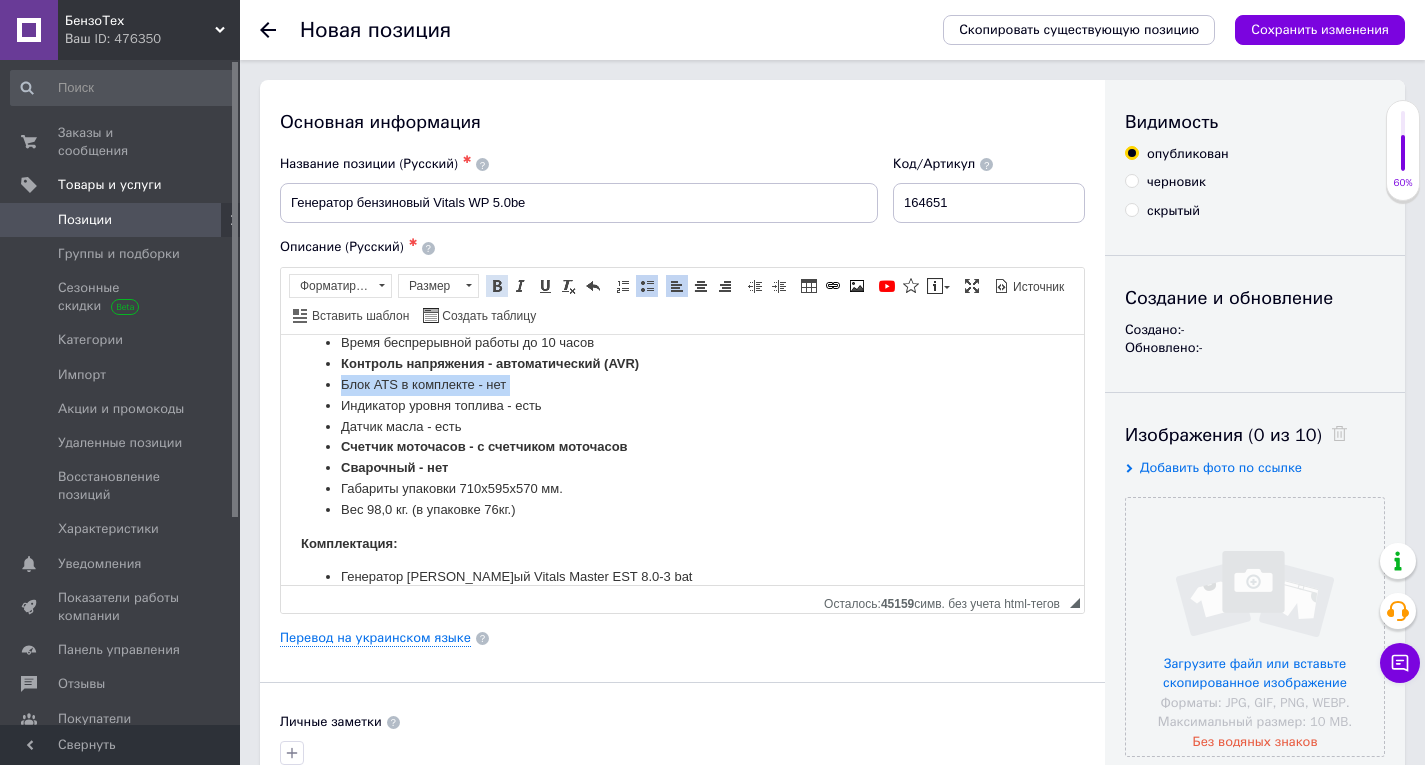click at bounding box center [497, 286] 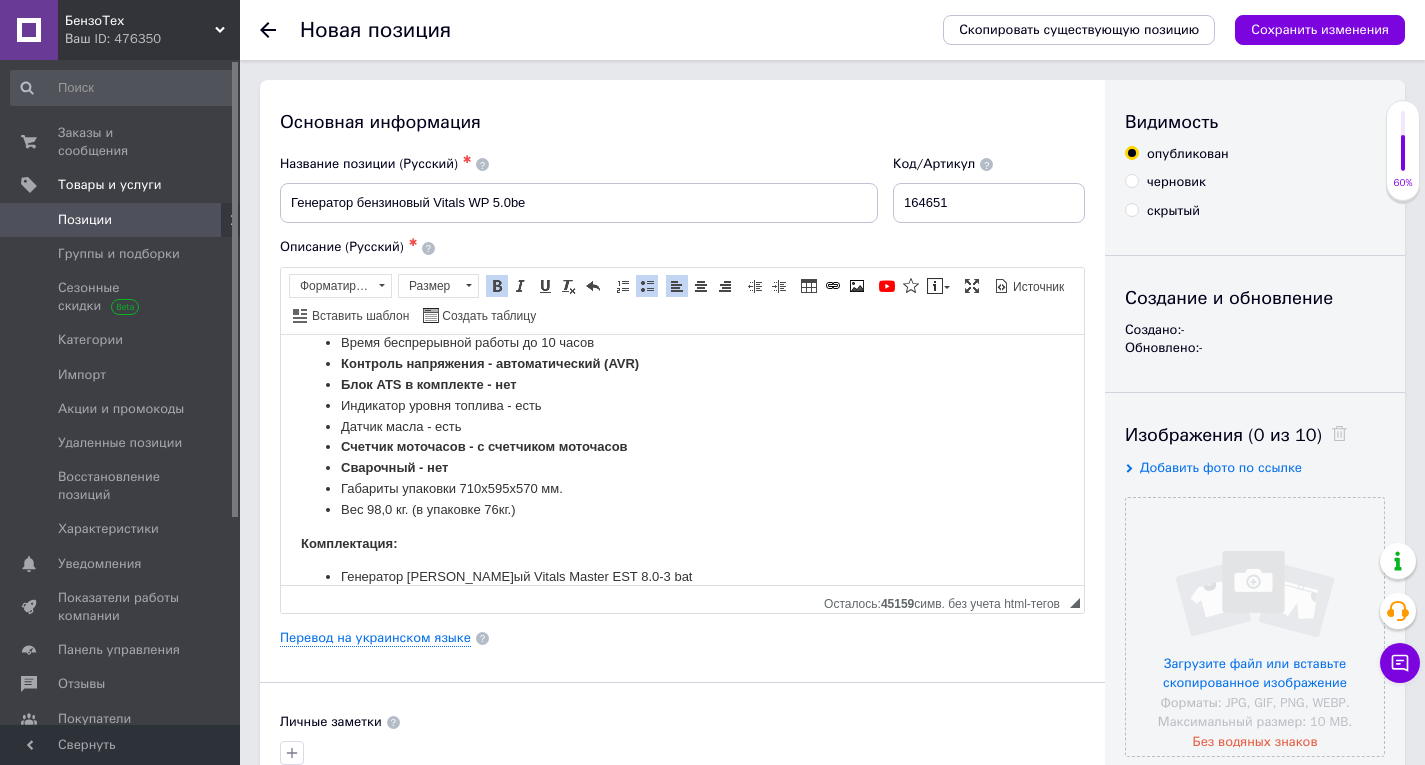 click on "Вес 98,0 к г. (в упаковке 76  кг.)" at bounding box center (682, 509) 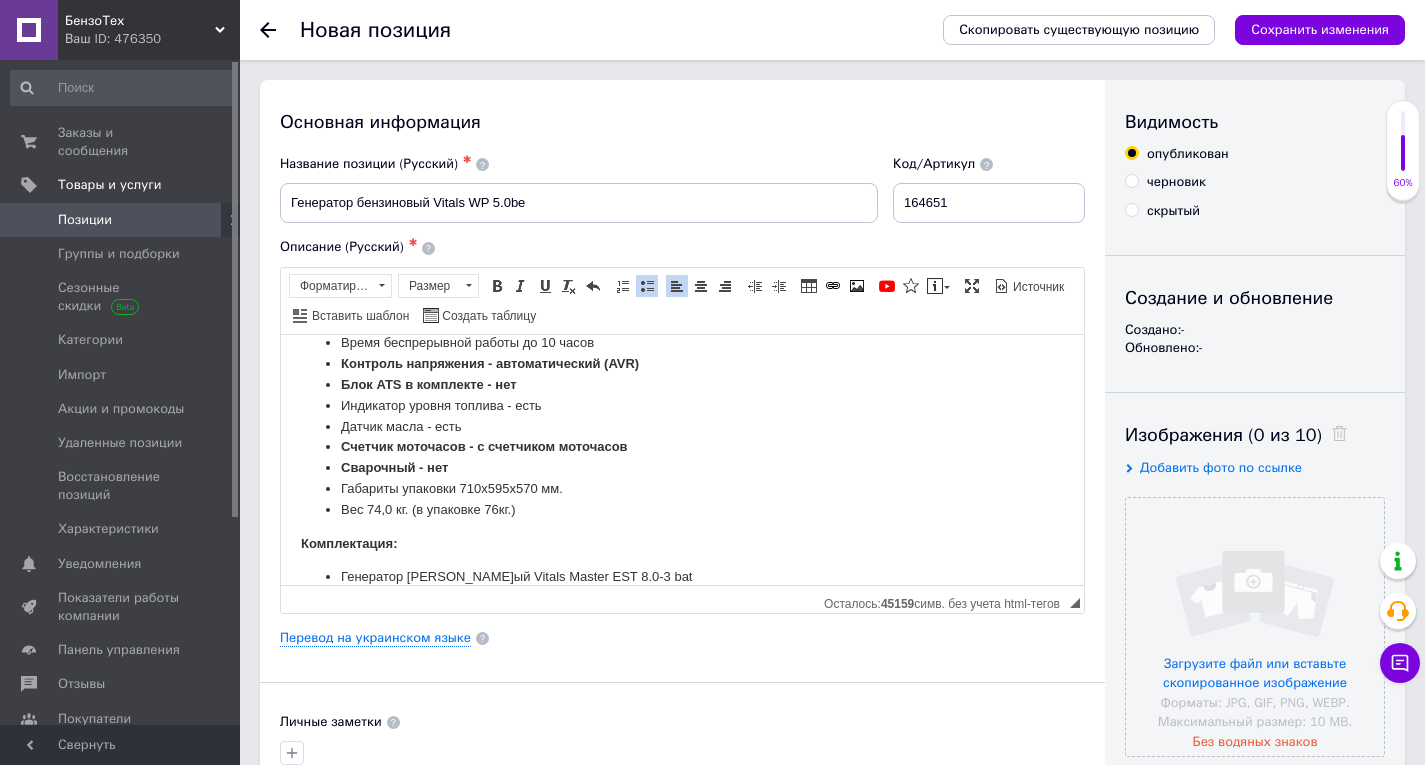 click on "Вес 74 ,0 к г. (в упаковке 76  кг.)" at bounding box center (682, 509) 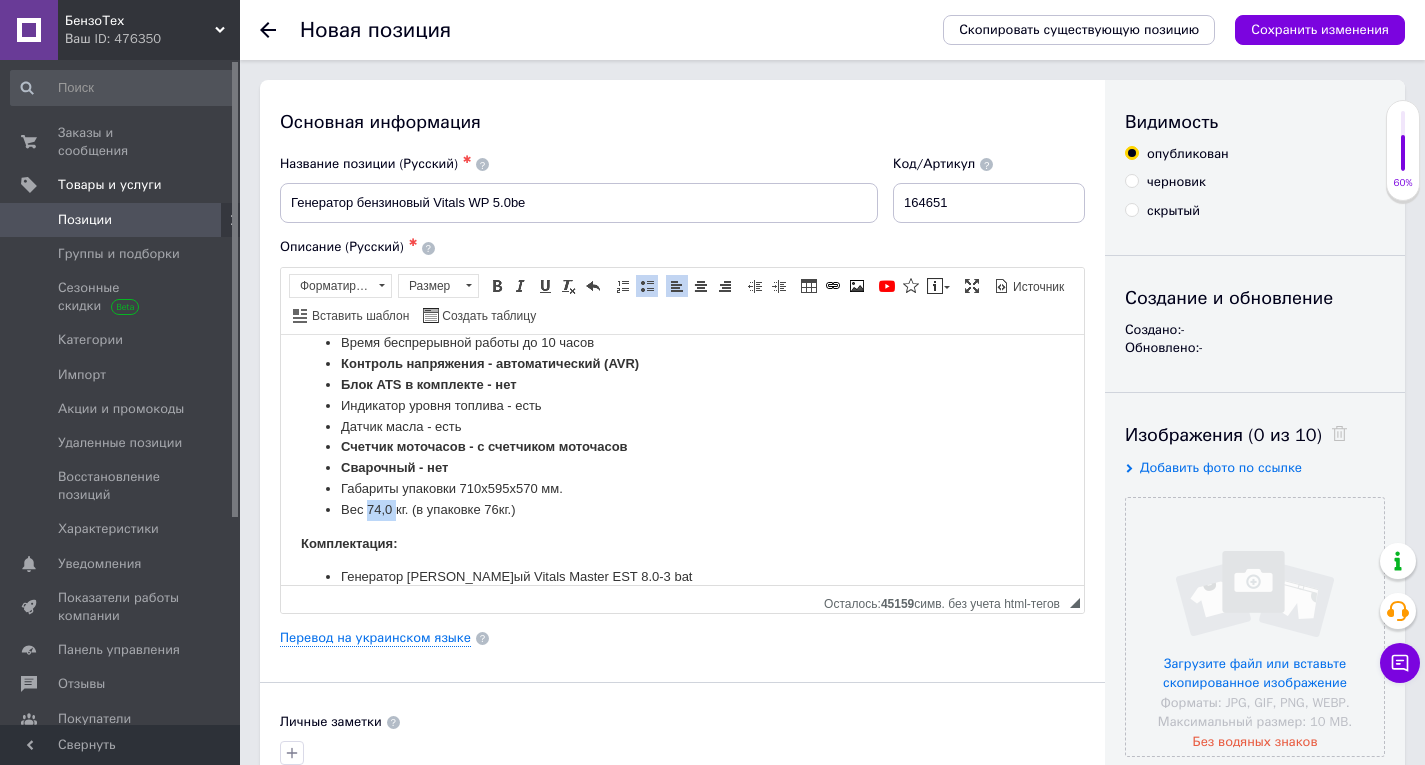 click on "Вес 74 ,0 к г. (в упаковке 76  кг.)" at bounding box center [682, 509] 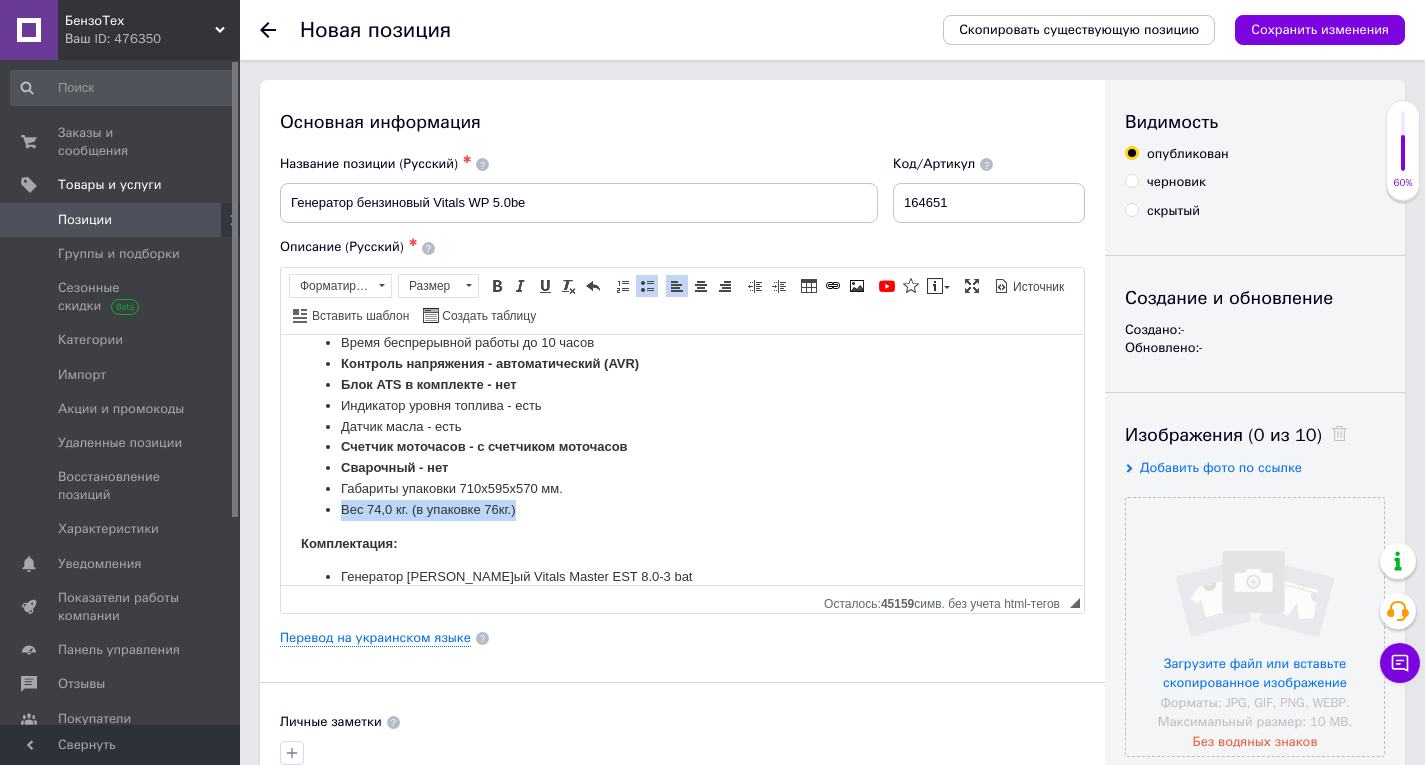 click on "Вес 74 ,0 к г. (в упаковке 76  кг.)" at bounding box center (682, 509) 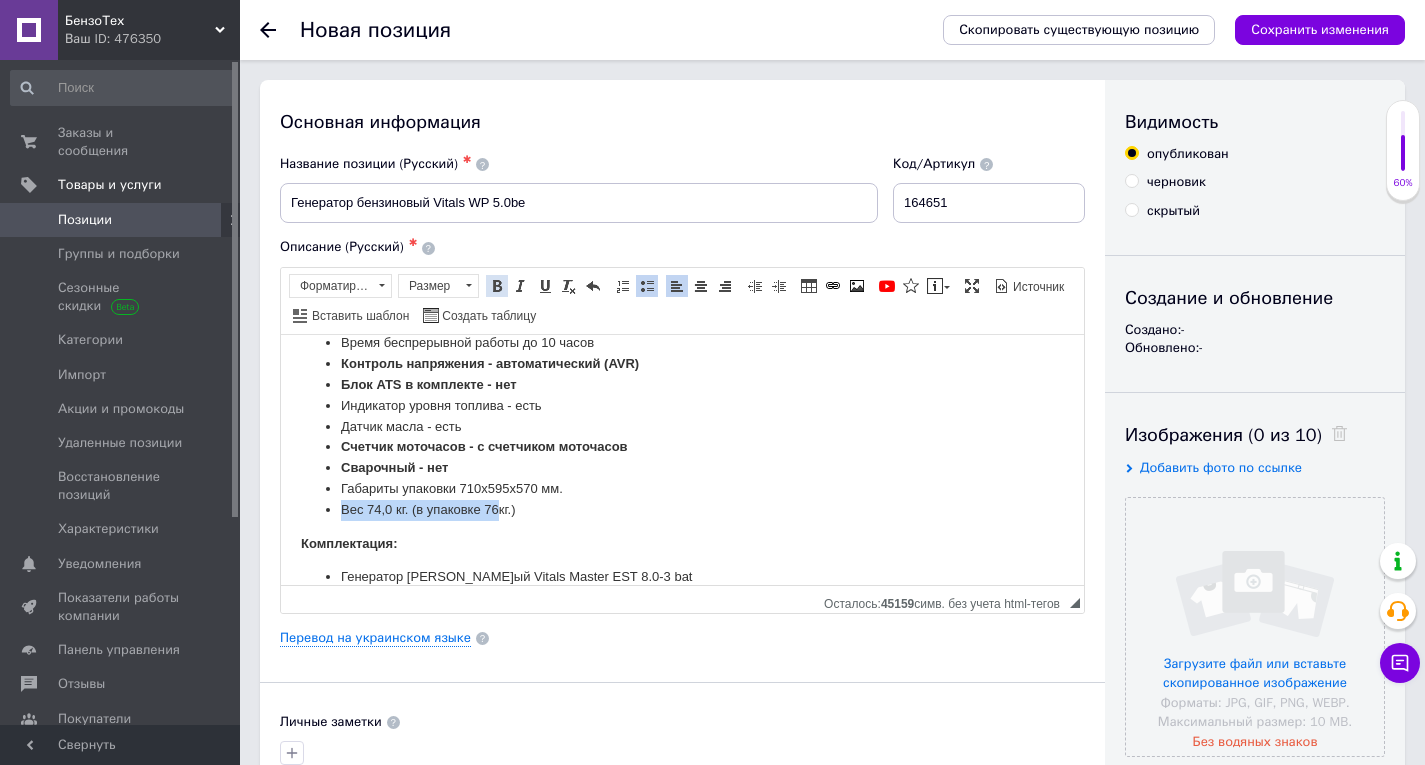 click at bounding box center (497, 286) 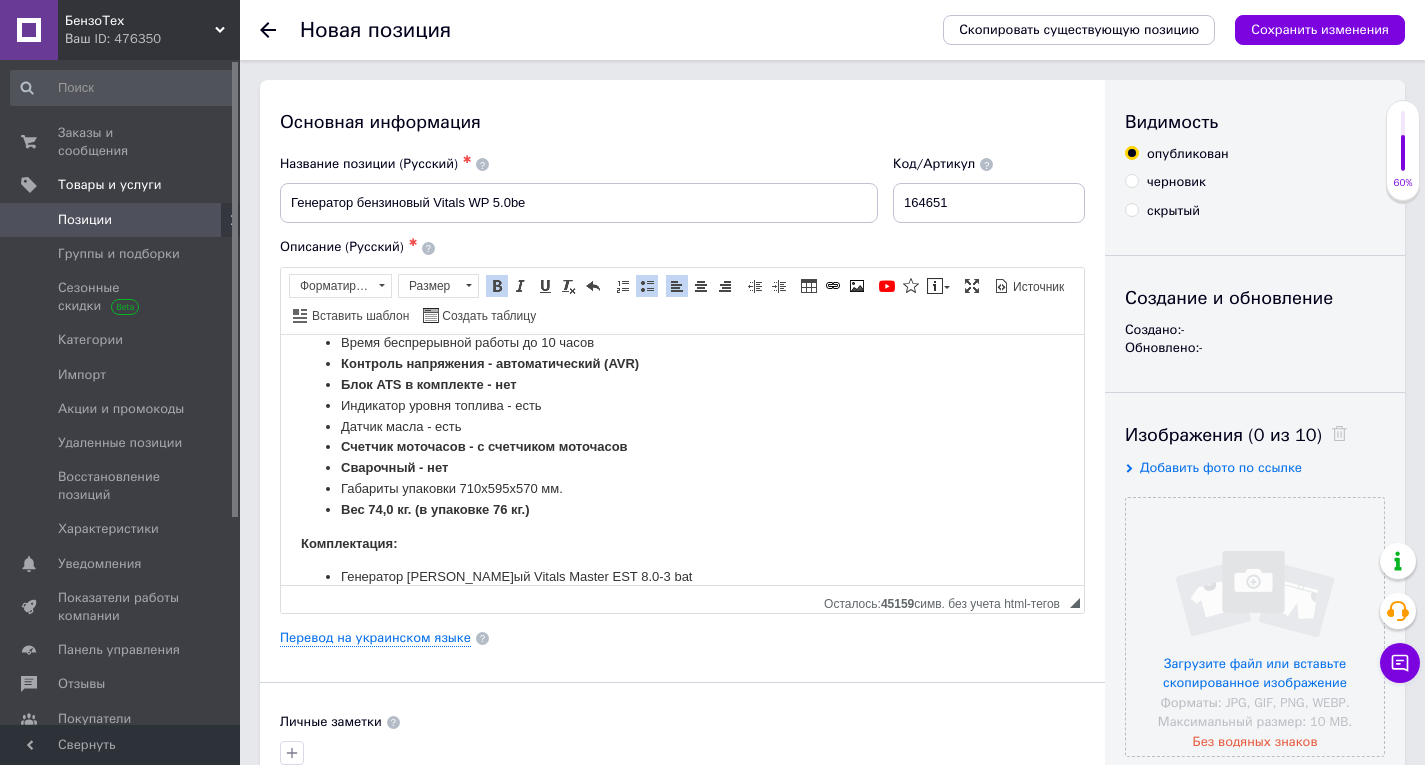 click on "Габариты упаковки 710х595х570 мм." at bounding box center (682, 488) 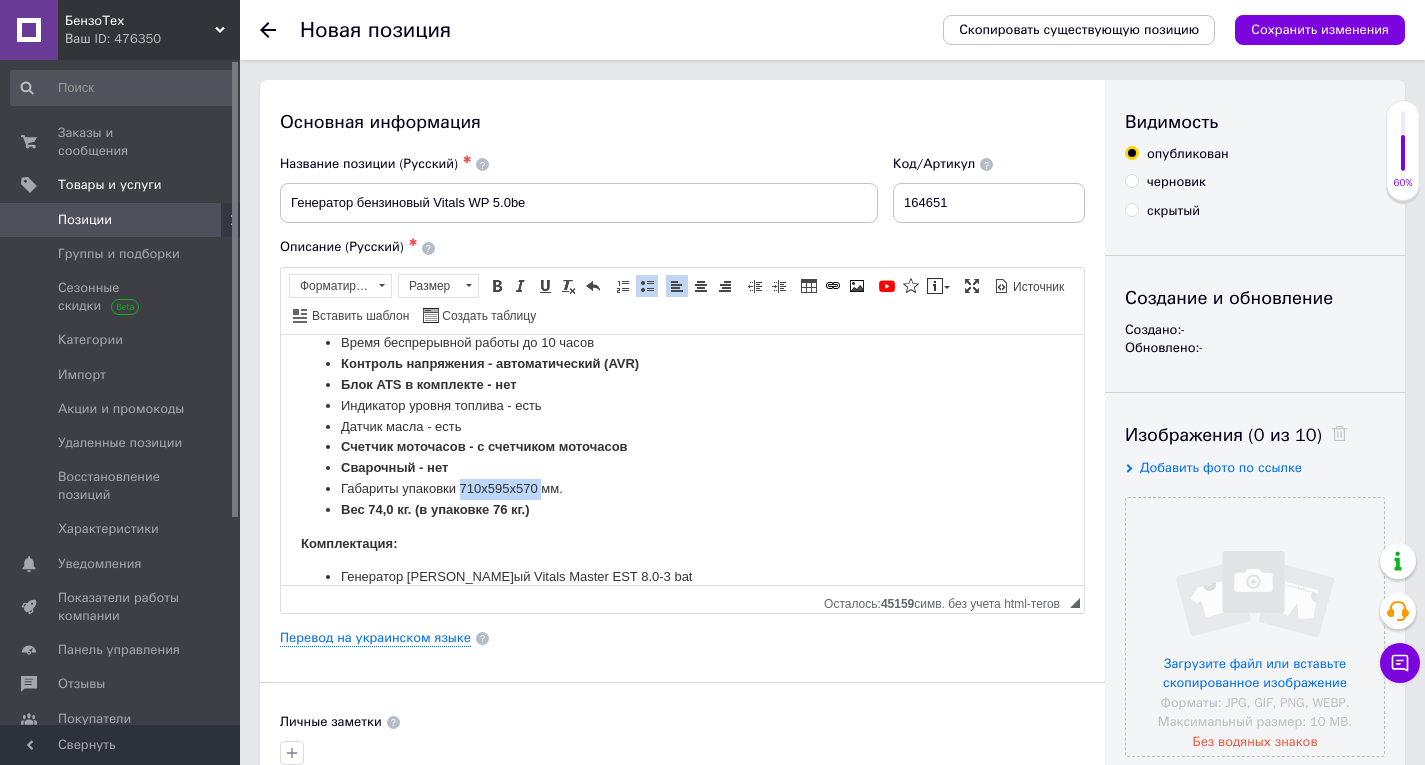click on "Габариты упаковки 710х595х570 мм." at bounding box center [682, 488] 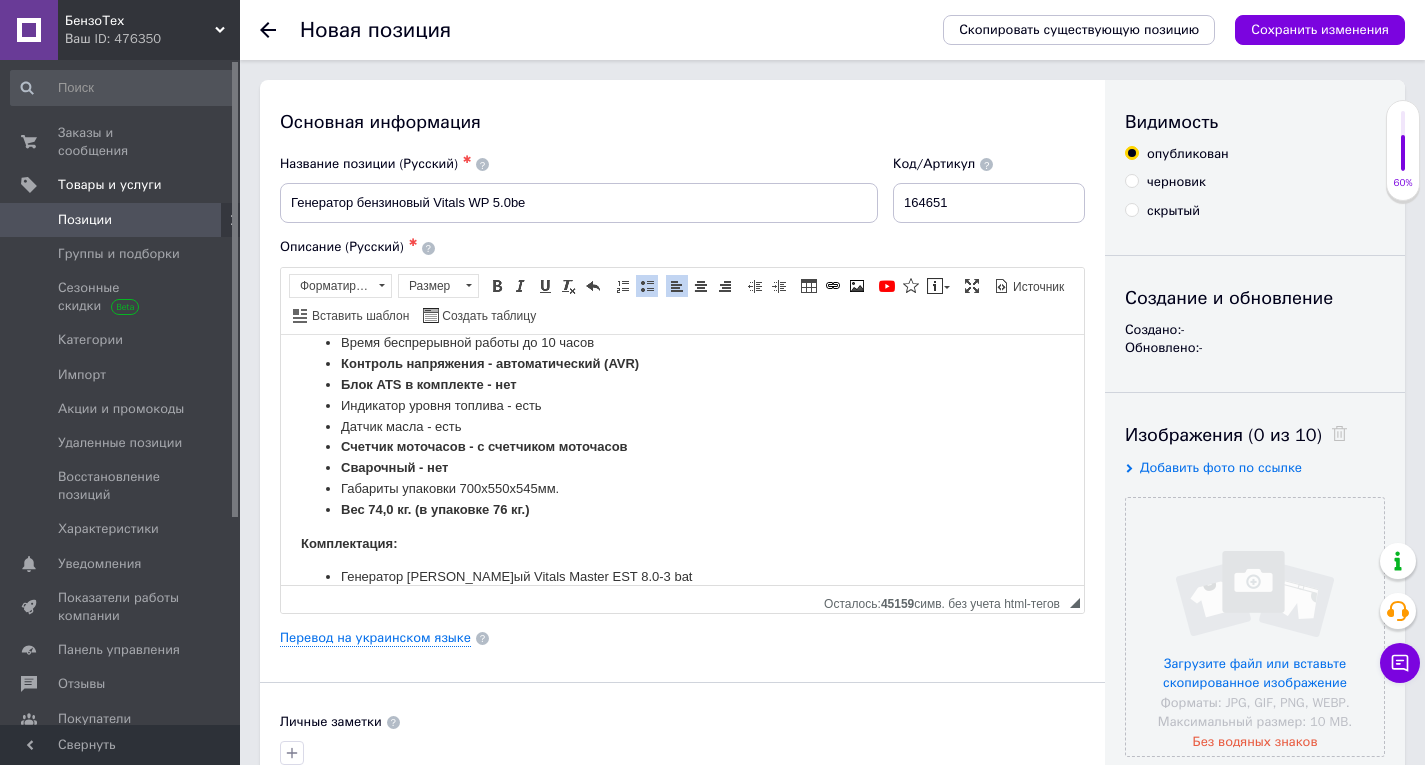 click on "Габариты упаковки 700х550х545  мм." at bounding box center (682, 488) 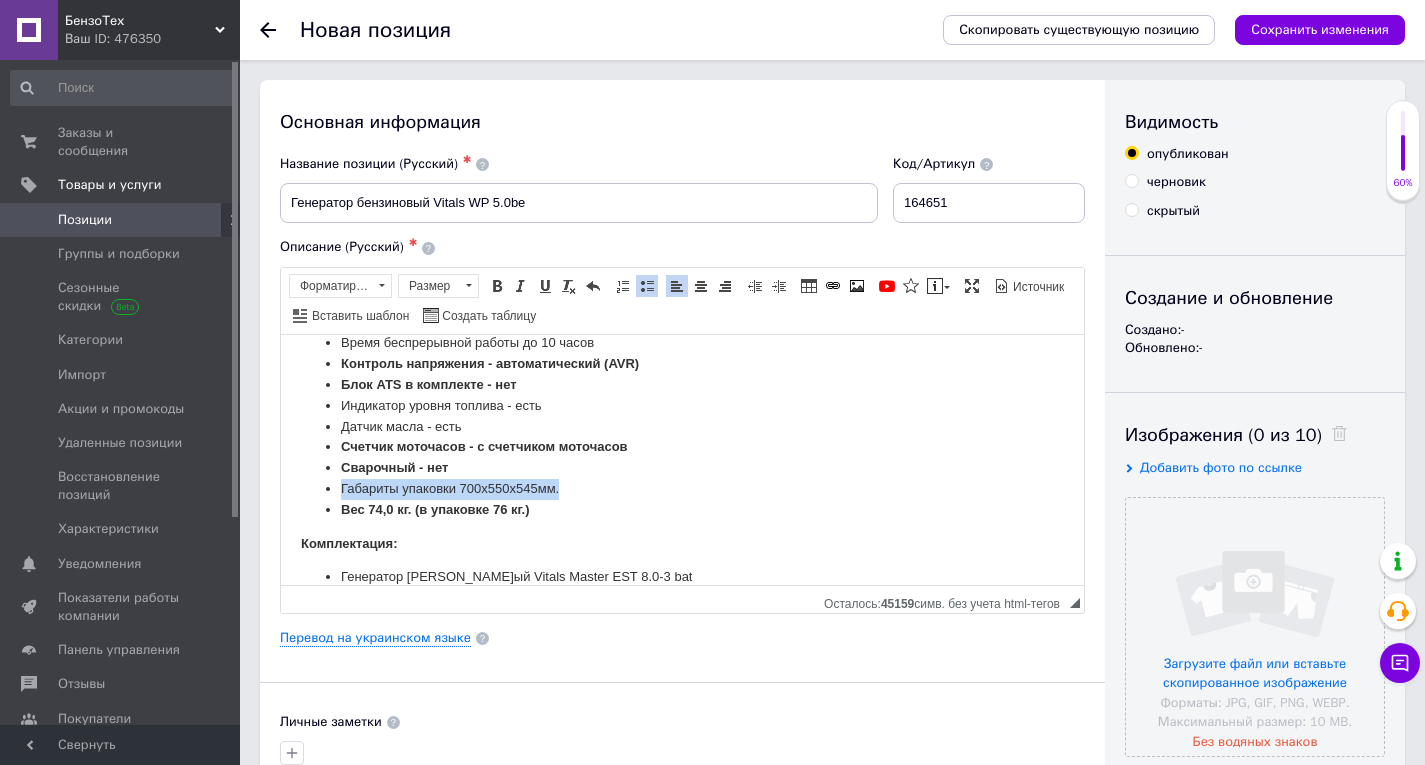 click on "Габариты упаковки 700х550х545  мм." at bounding box center [682, 488] 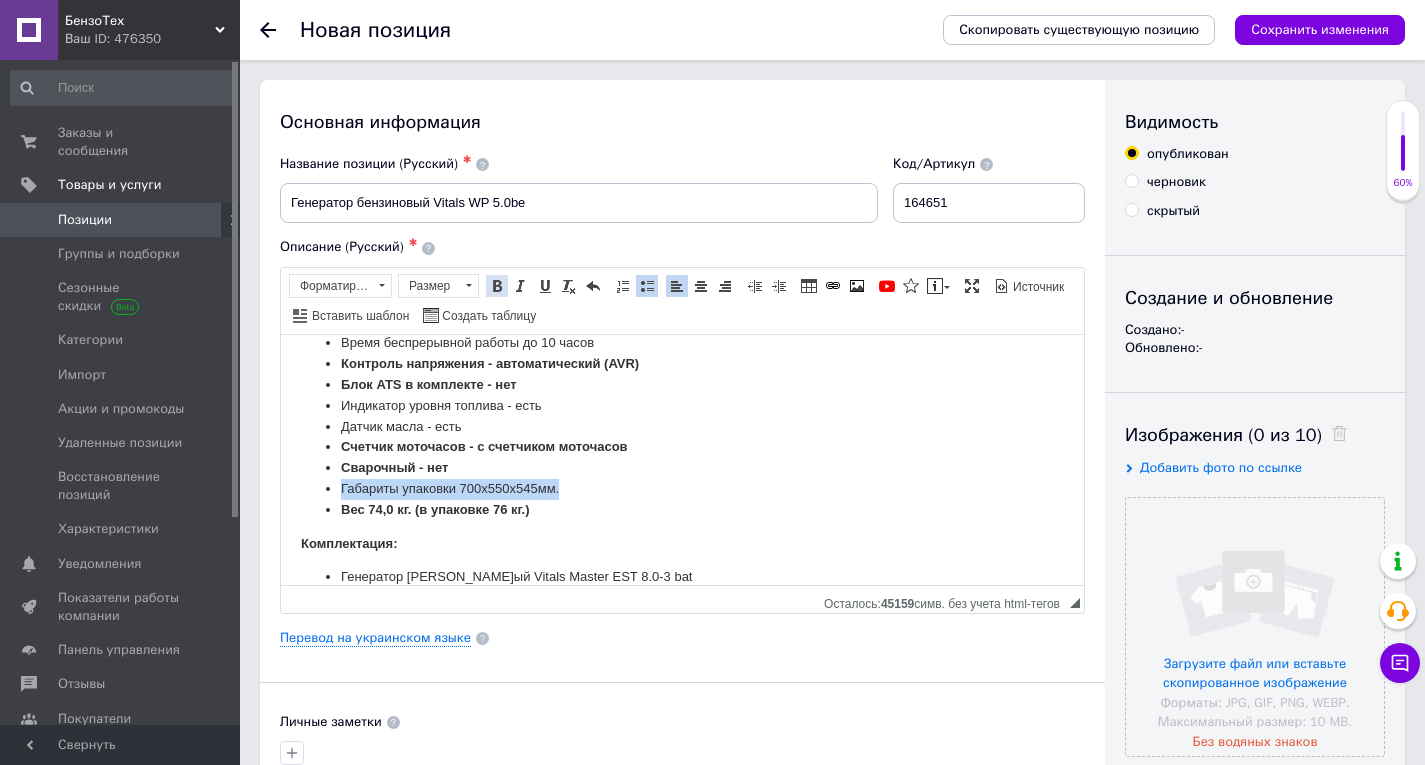 click at bounding box center (497, 286) 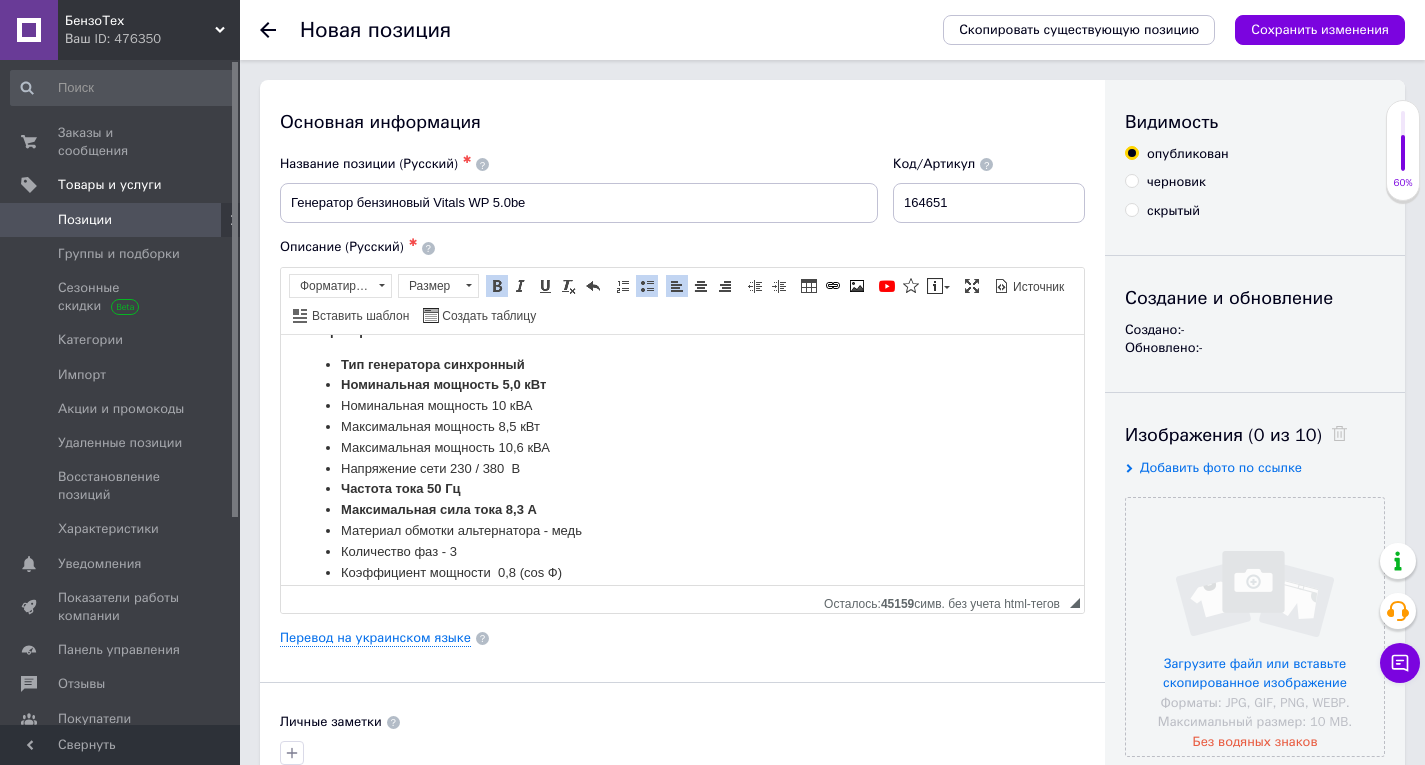 scroll, scrollTop: 1162, scrollLeft: 0, axis: vertical 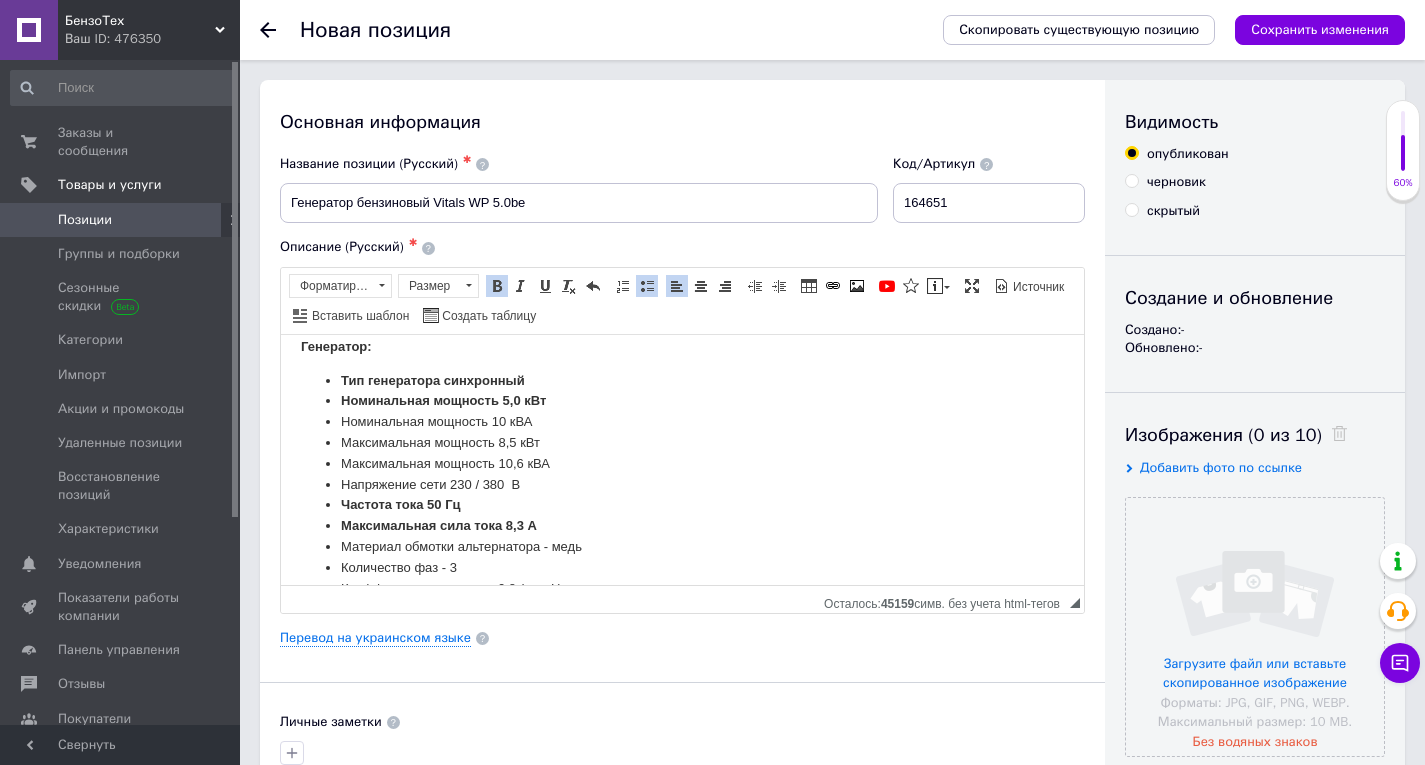 click on "Максимальная мощность 8,5 кВт" at bounding box center [682, 442] 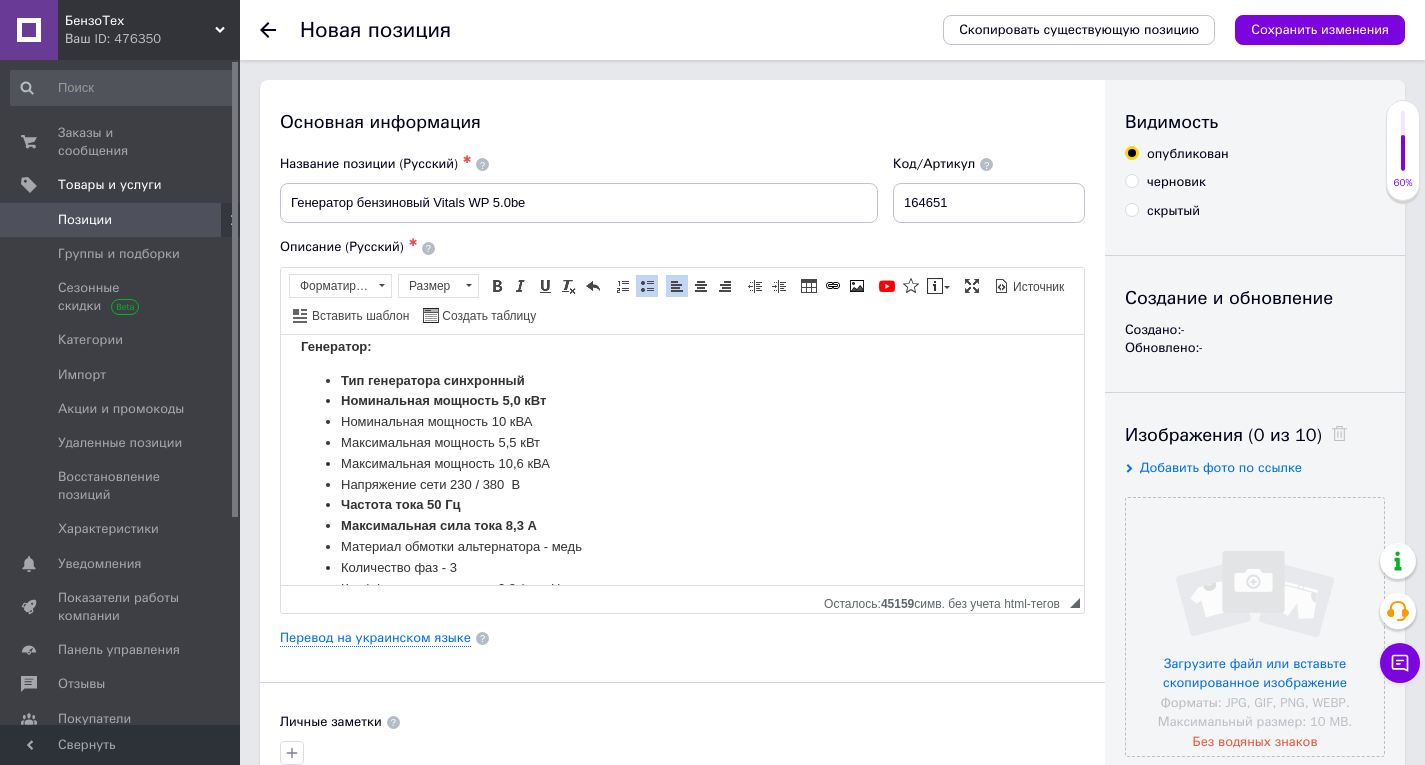 click on "Максимальная мощность 5 ,5 кВт" at bounding box center [682, 442] 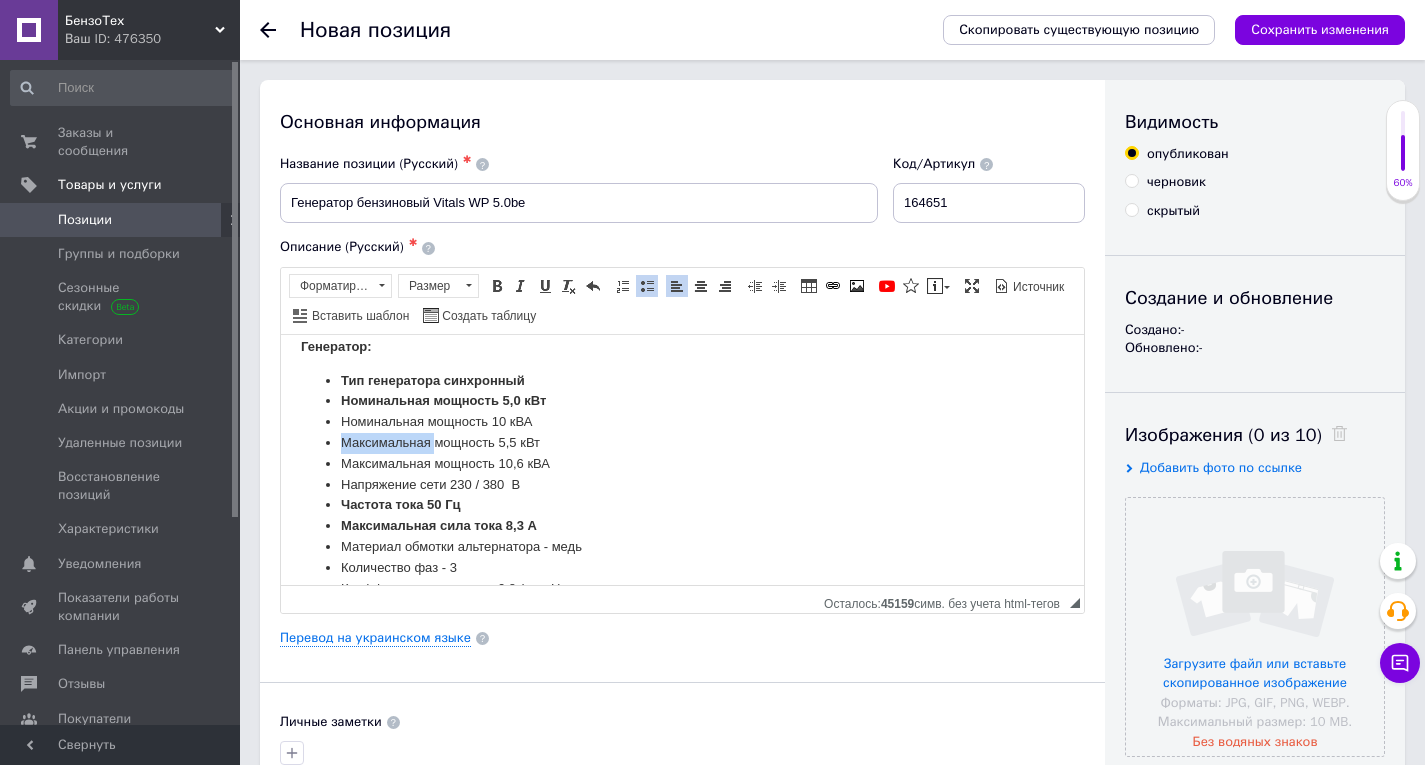 click on "Максимальная мощность 5 ,5 кВт" at bounding box center [682, 442] 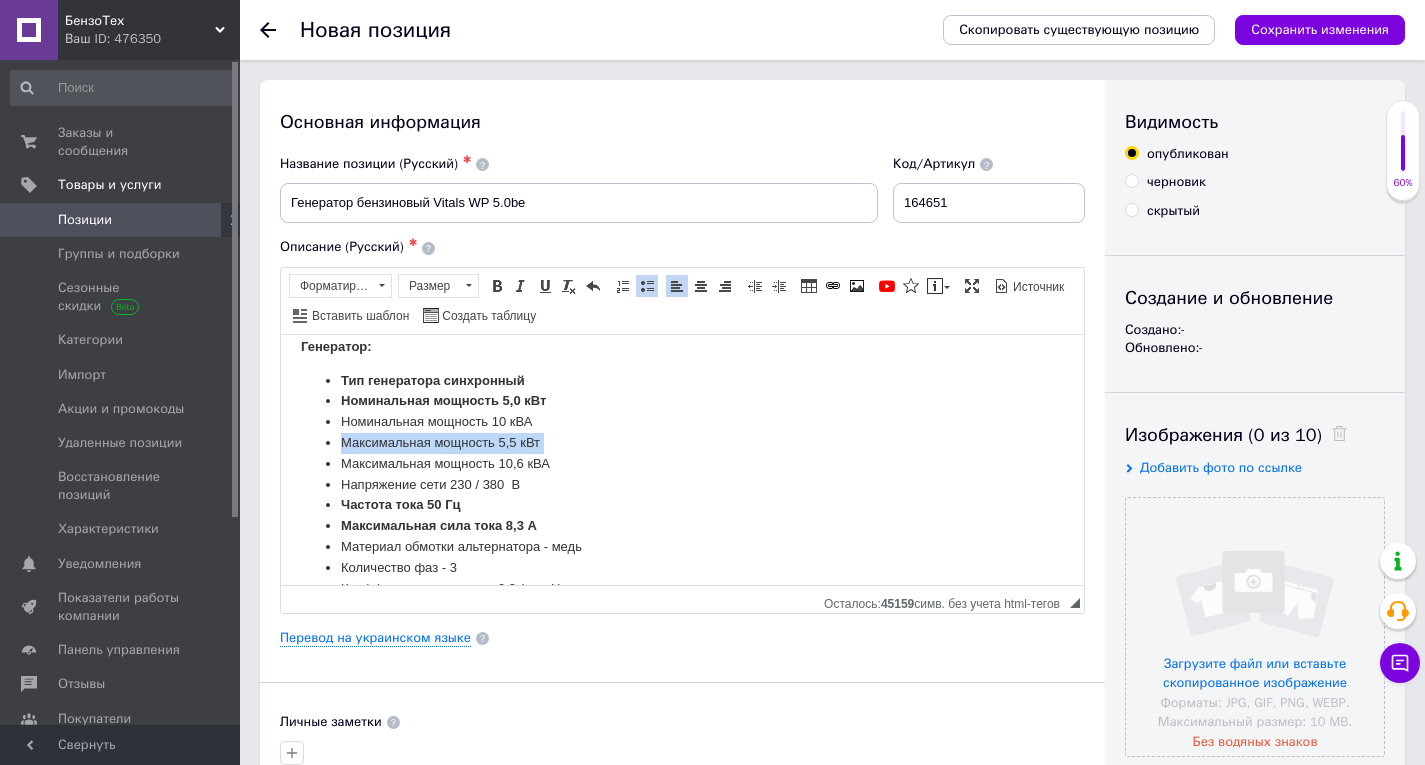 click on "Максимальная мощность 5 ,5 кВт" at bounding box center [682, 442] 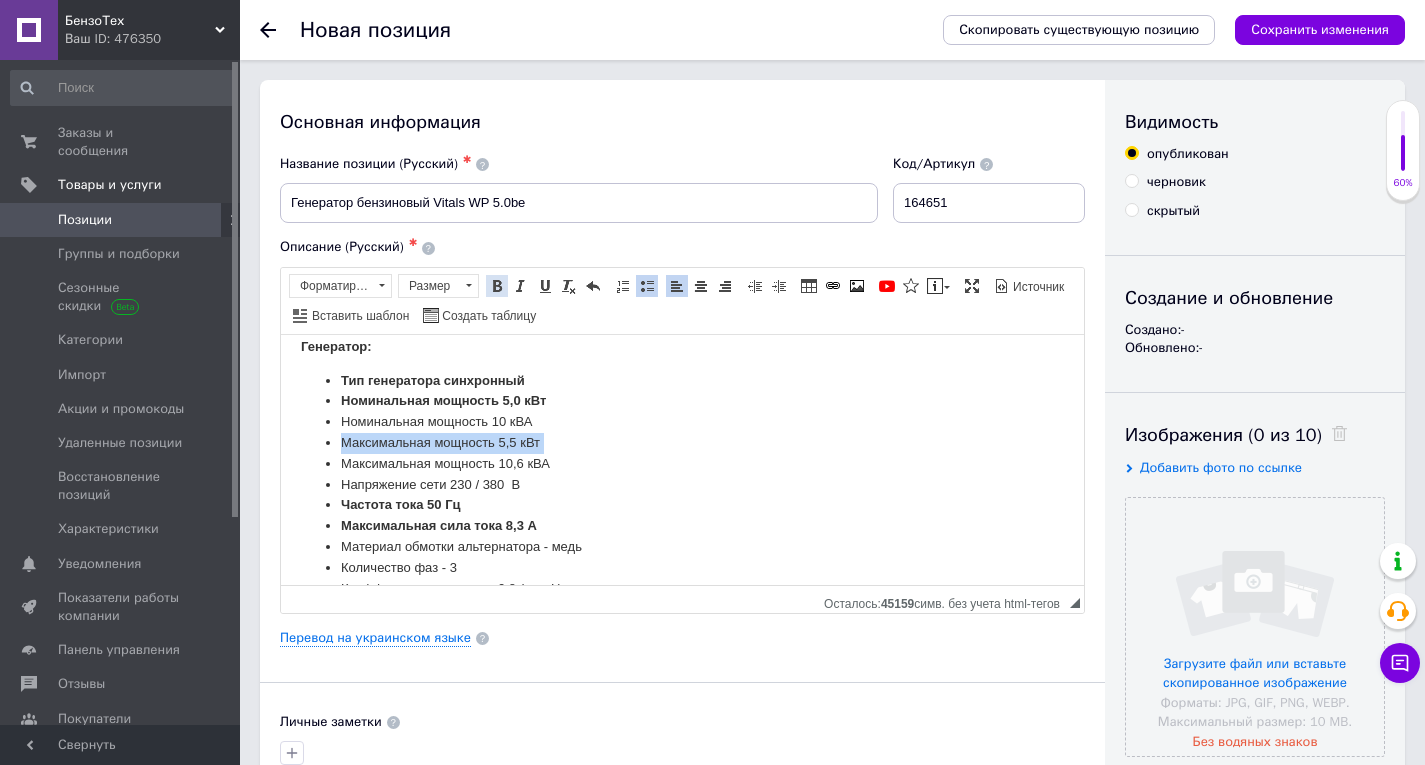 click at bounding box center [497, 286] 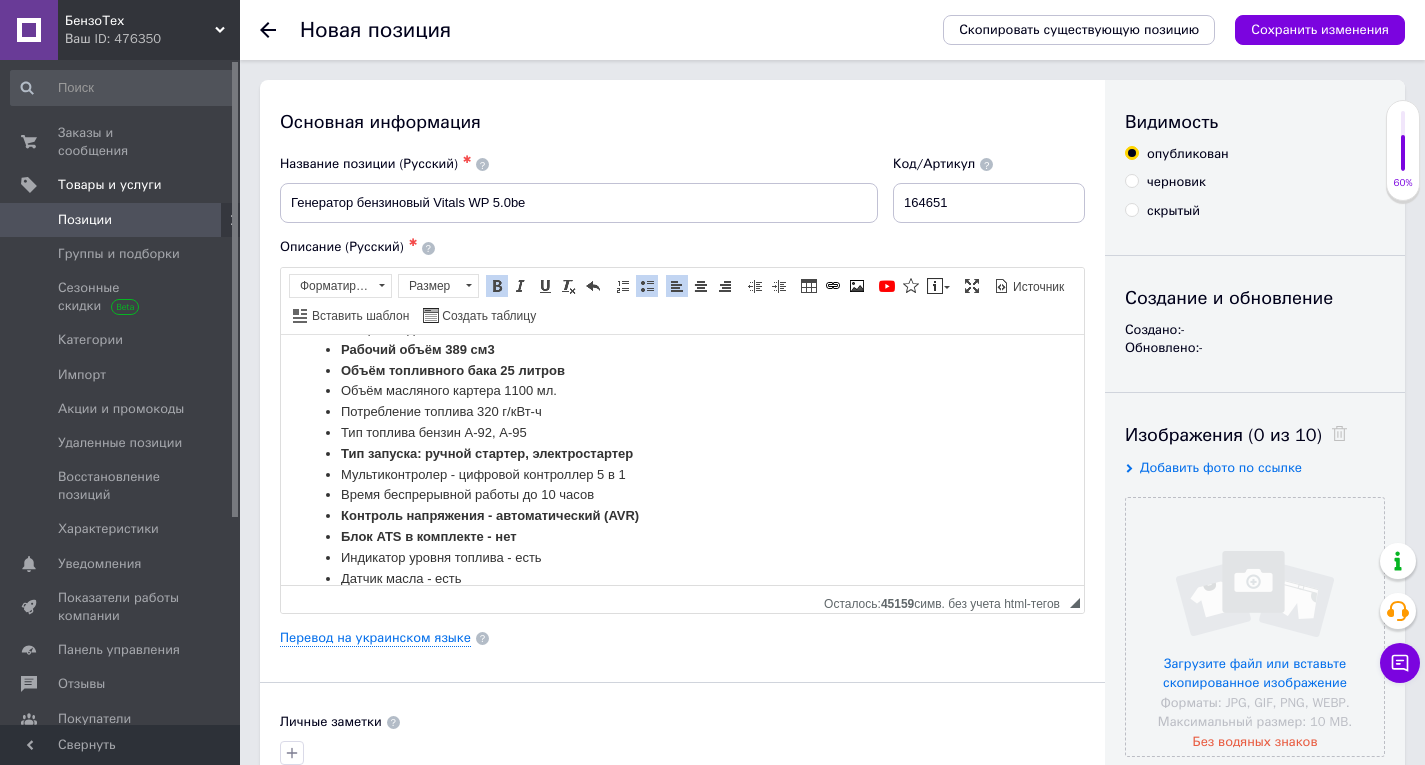 scroll, scrollTop: 1462, scrollLeft: 0, axis: vertical 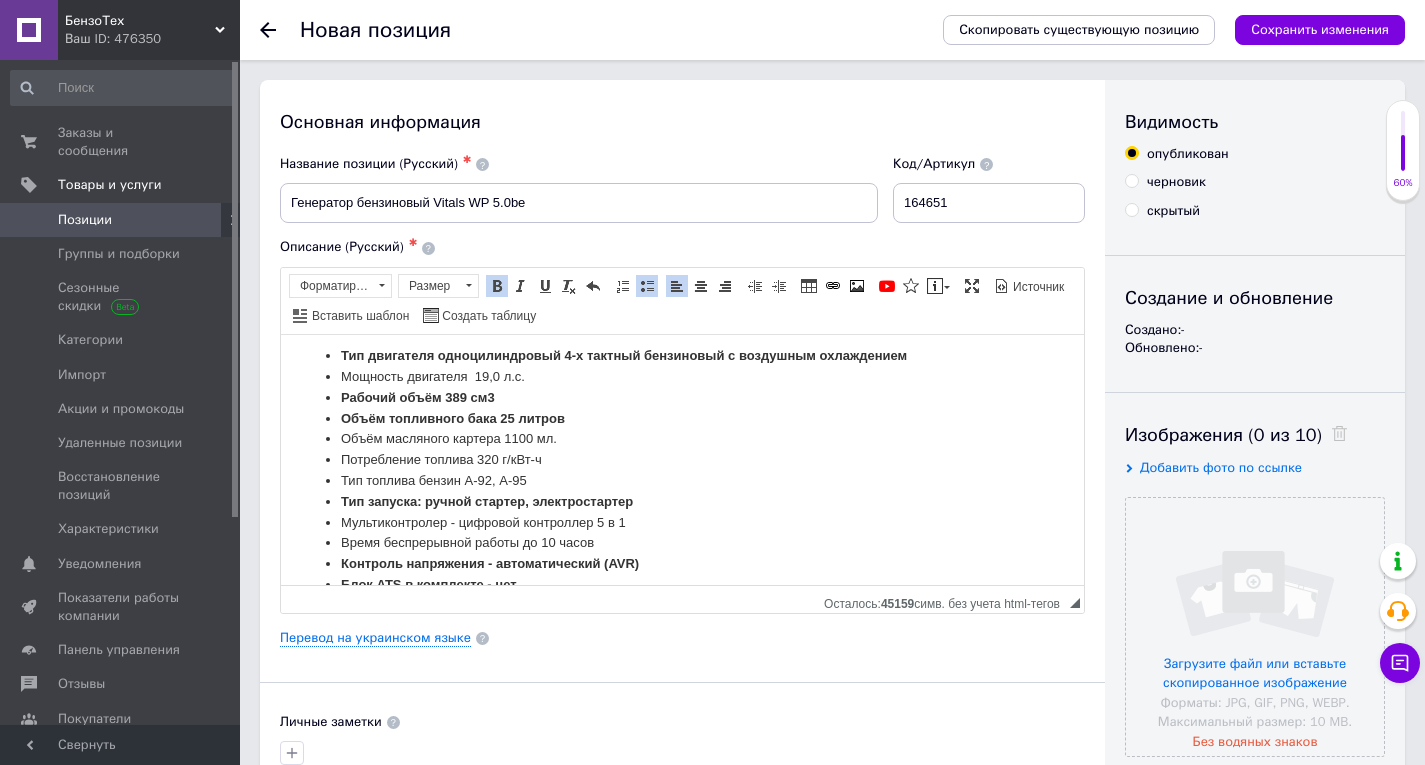 click on "Мощность двигателя  19,0 л.с." at bounding box center [682, 376] 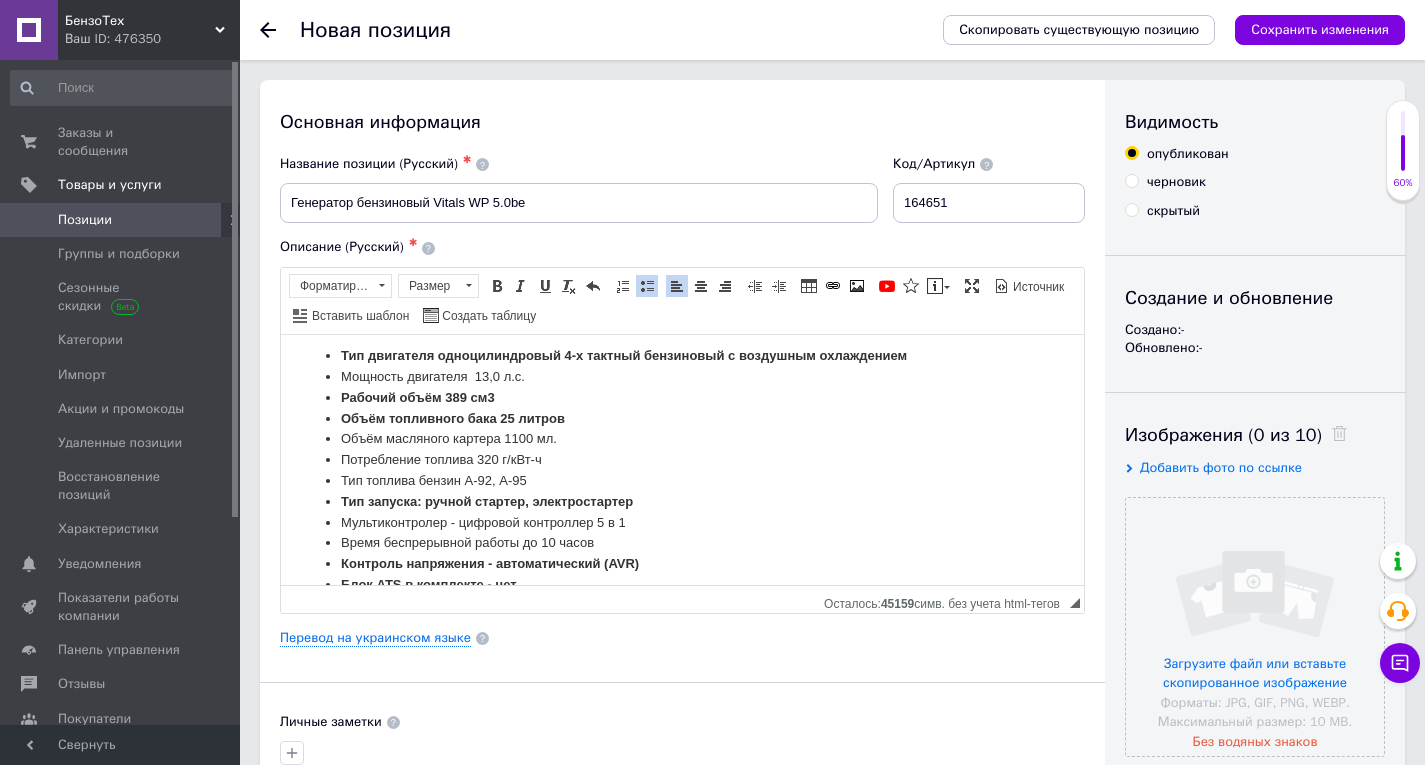 click on "Мощность двигателя  13 ,0 л.с." at bounding box center (682, 376) 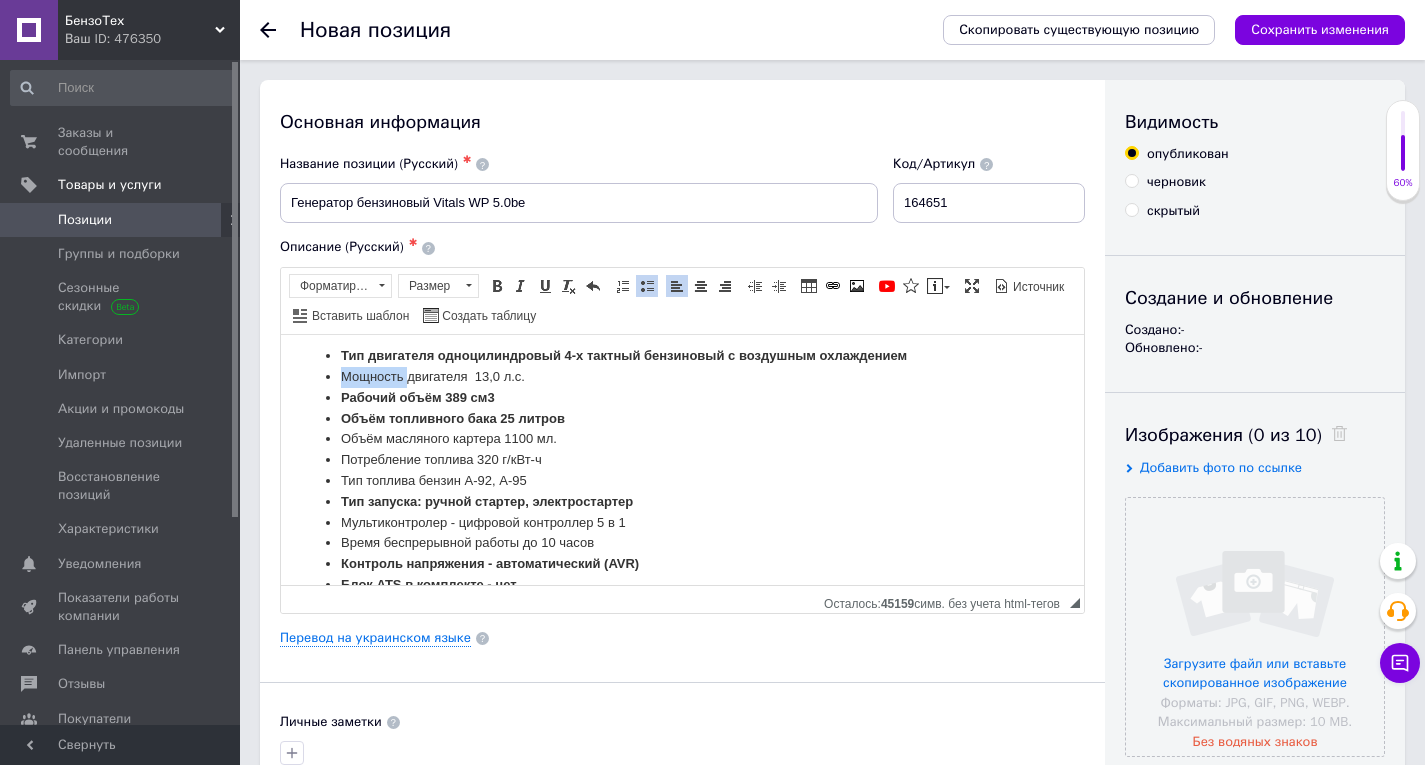 click on "Мощность двигателя  13 ,0 л.с." at bounding box center (682, 376) 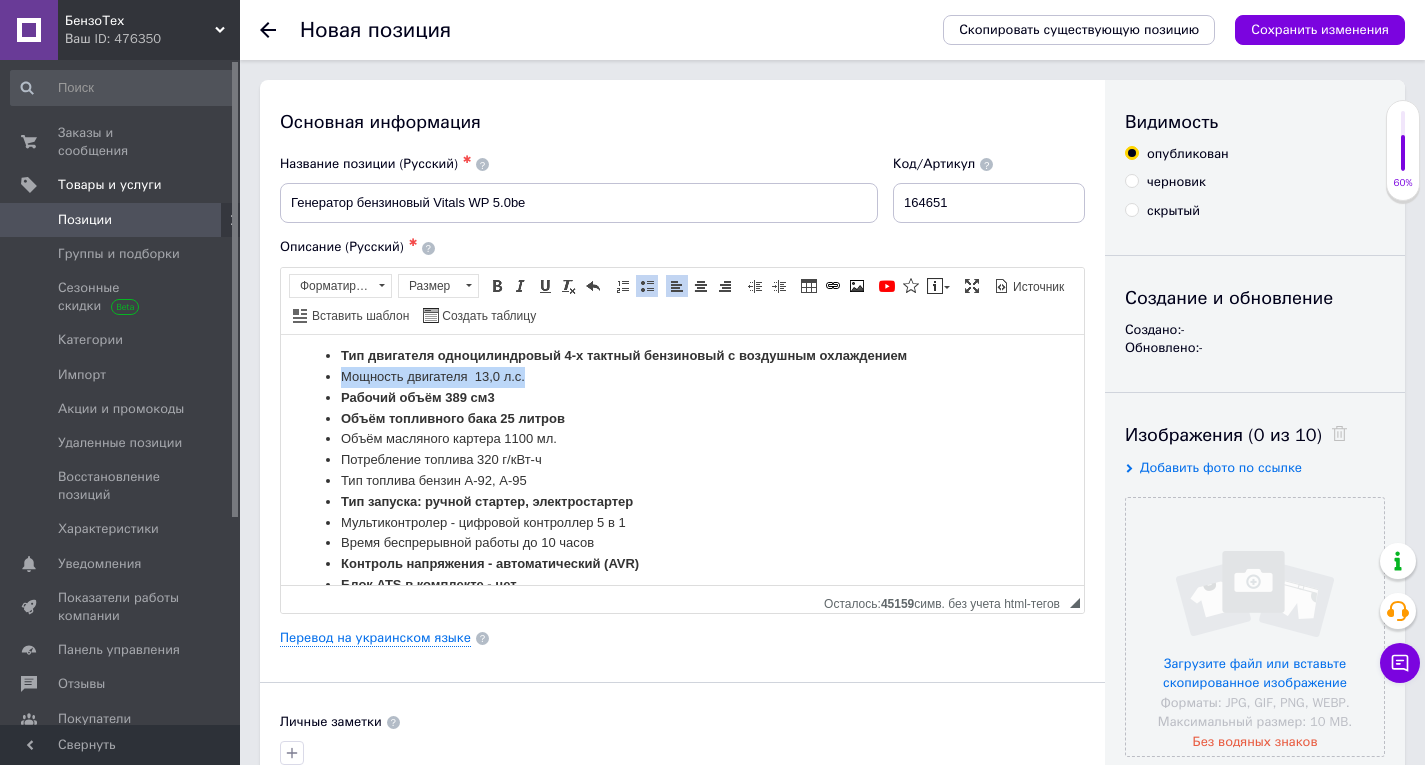click on "Мощность двигателя  13 ,0 л.с." at bounding box center [682, 376] 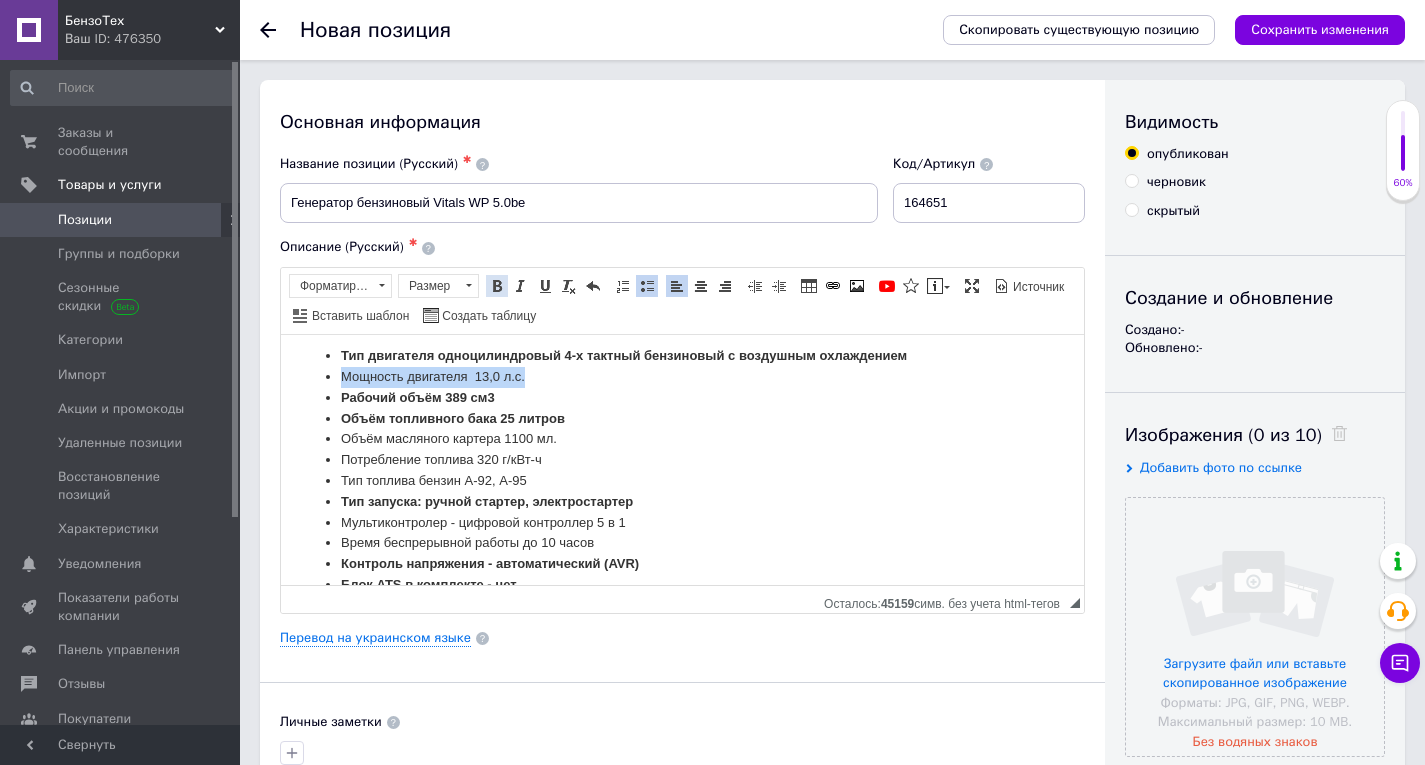 click at bounding box center (497, 286) 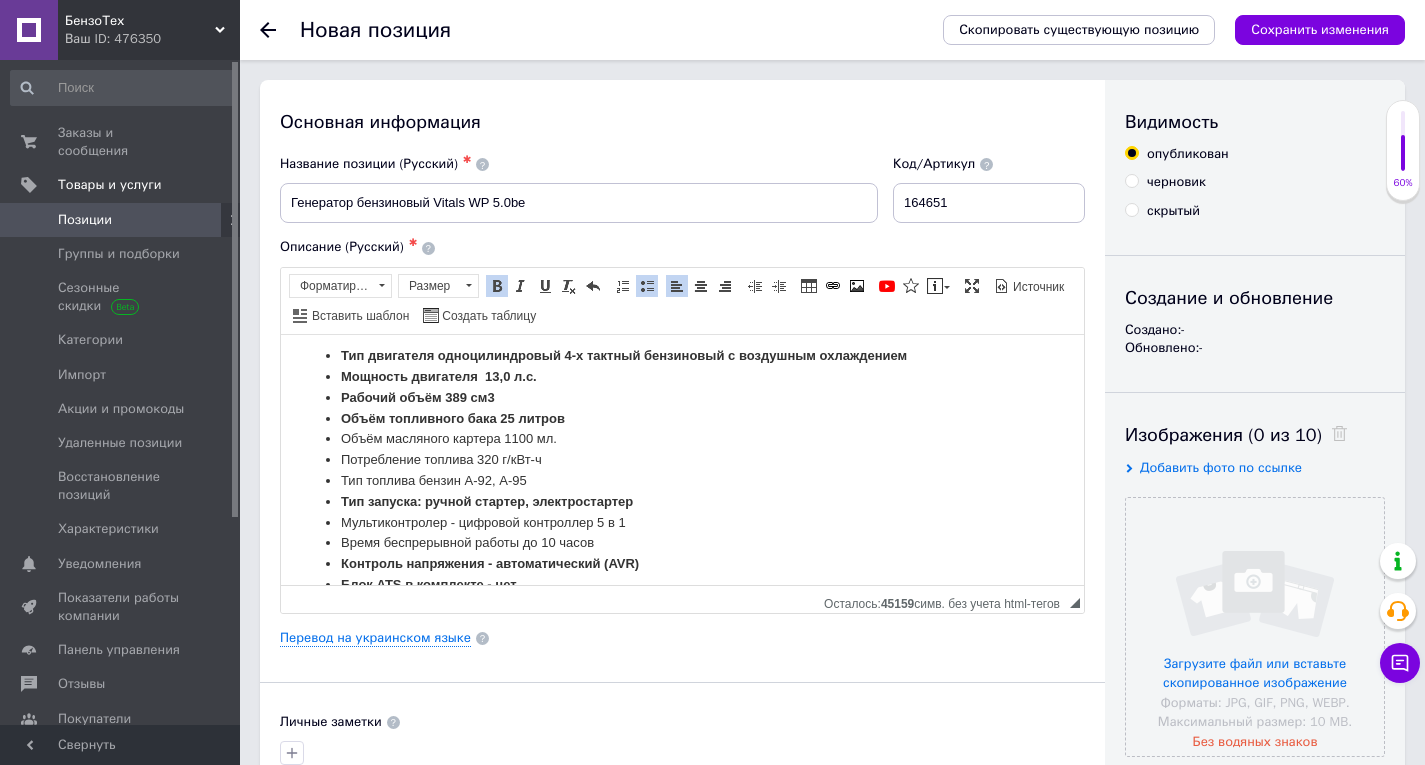 scroll, scrollTop: 1462, scrollLeft: 0, axis: vertical 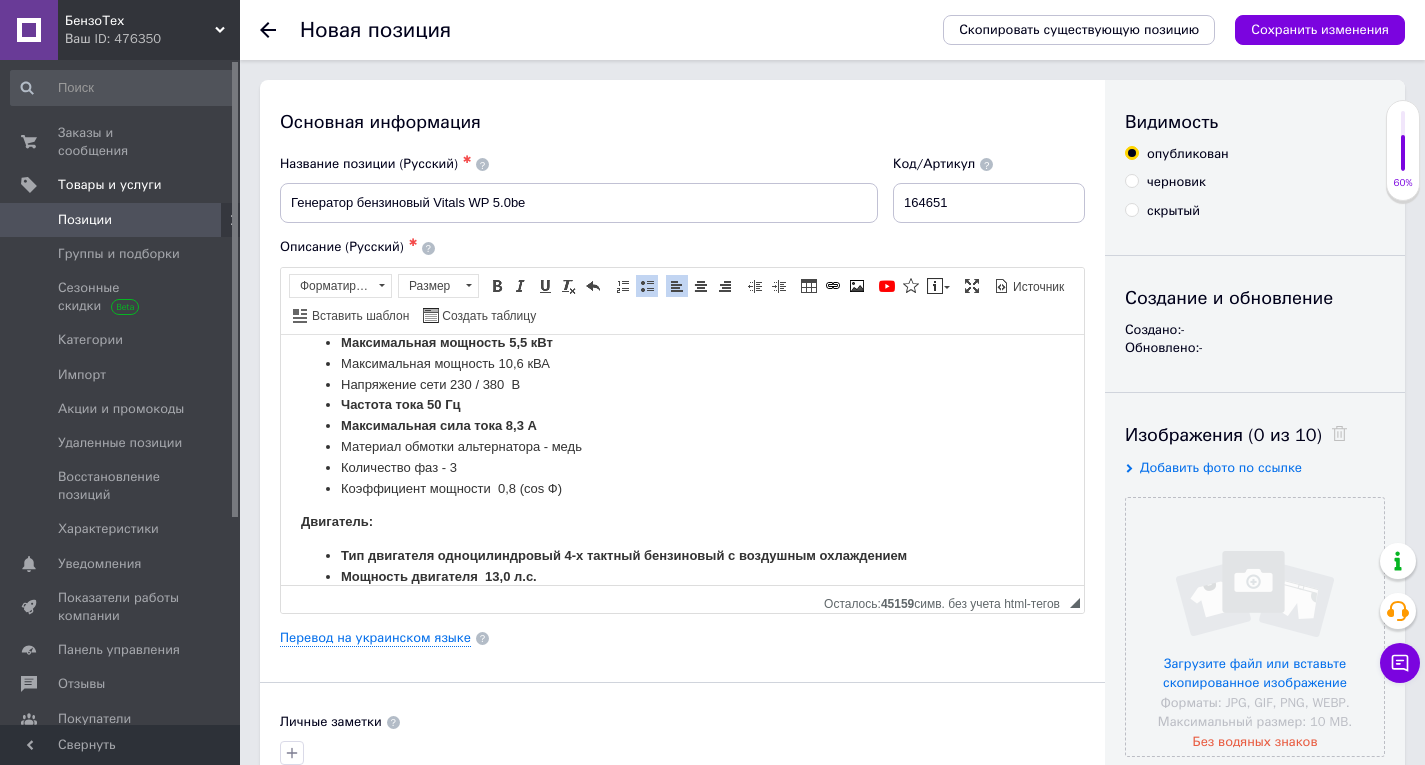 click on "Материал обмотки альтернатора - медь" at bounding box center [682, 446] 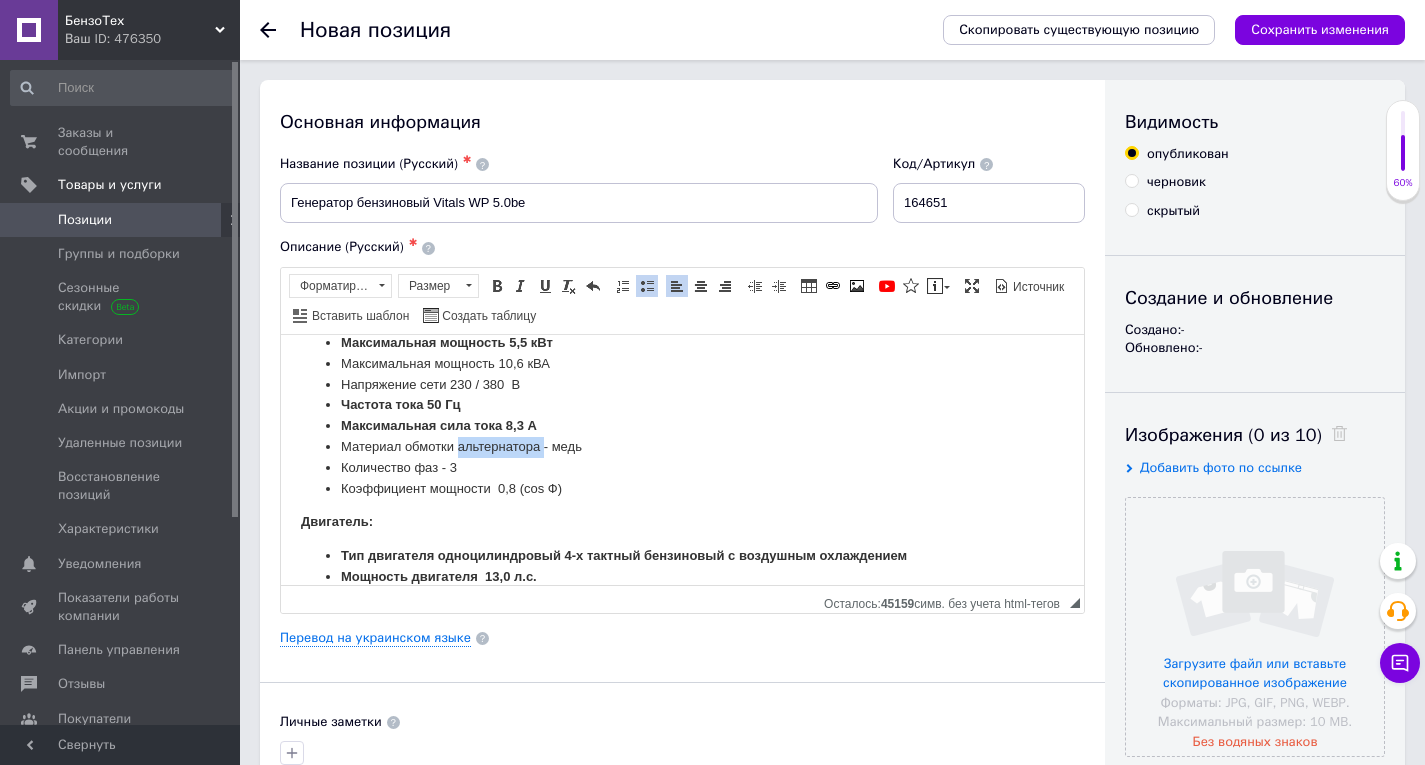 click on "Материал обмотки альтернатора - медь" at bounding box center [682, 446] 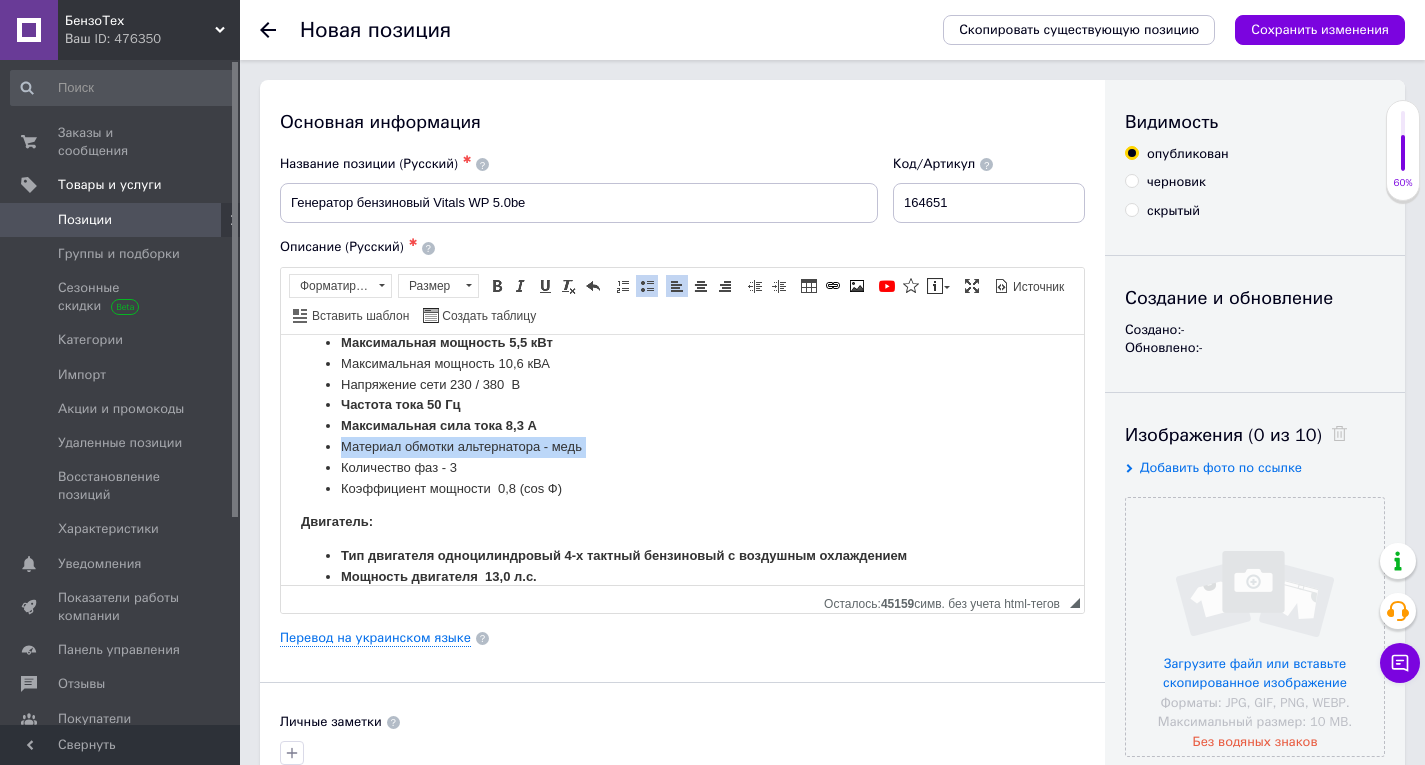 click on "Материал обмотки альтернатора - медь" at bounding box center [682, 446] 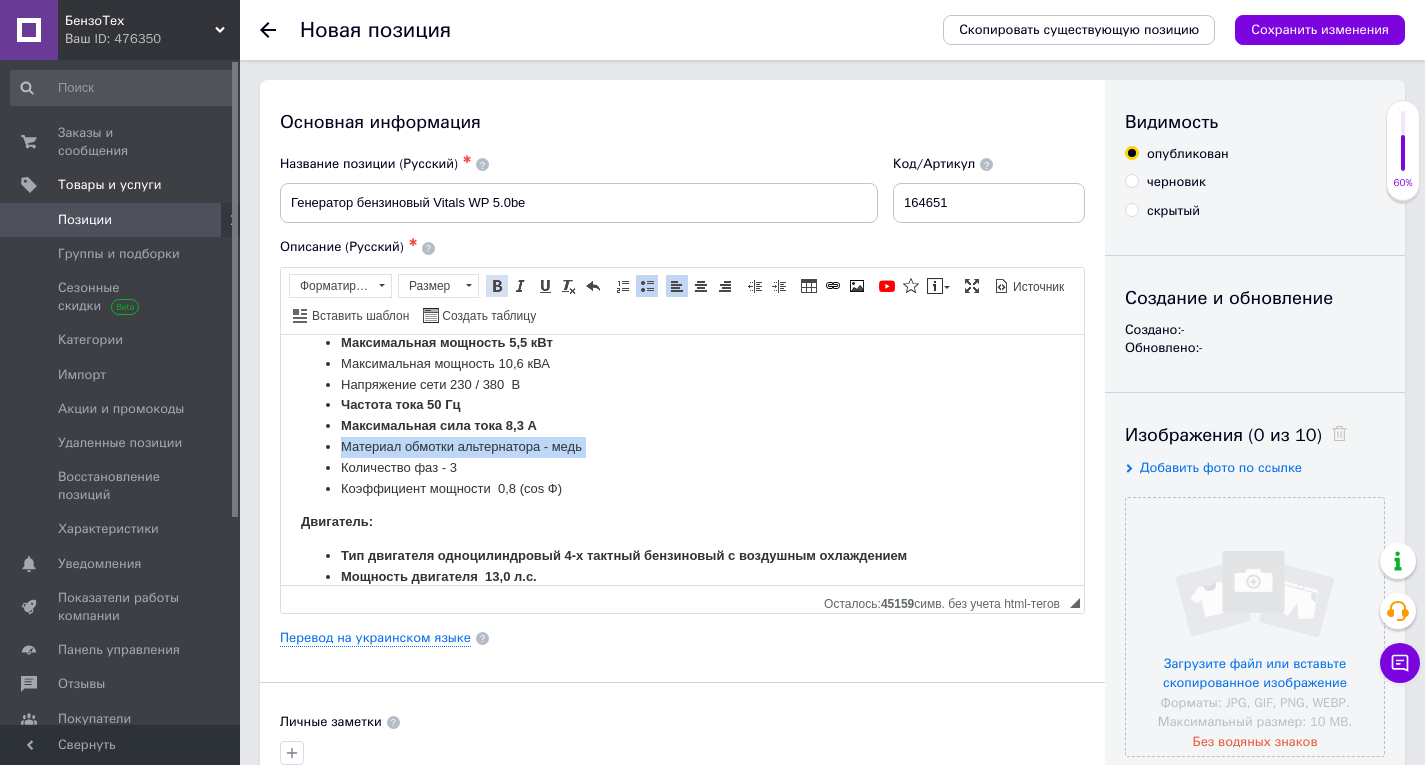 click on "Полужирный  Комбинация клавиш Ctrl+B" at bounding box center [497, 286] 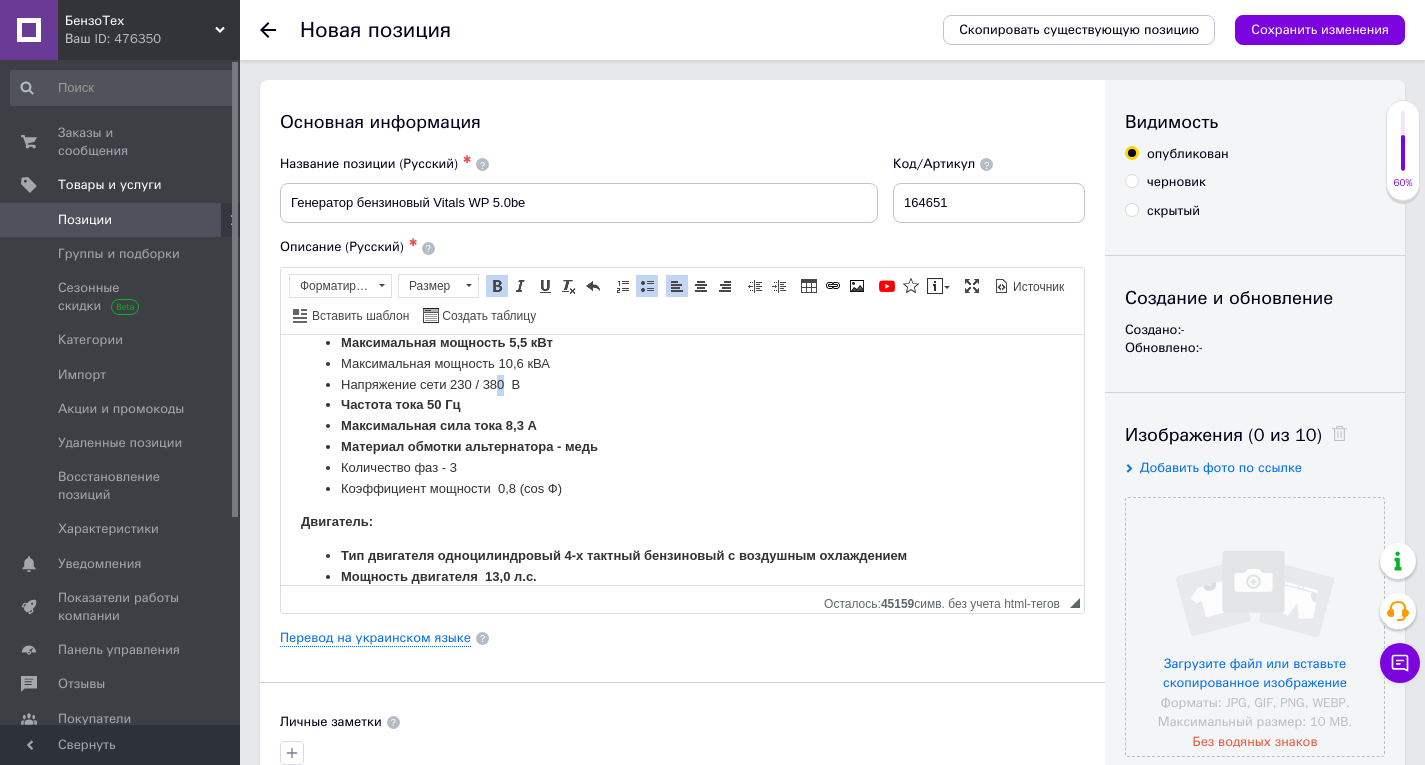 click on "Напряжение сети 230 / 380  В" at bounding box center [682, 384] 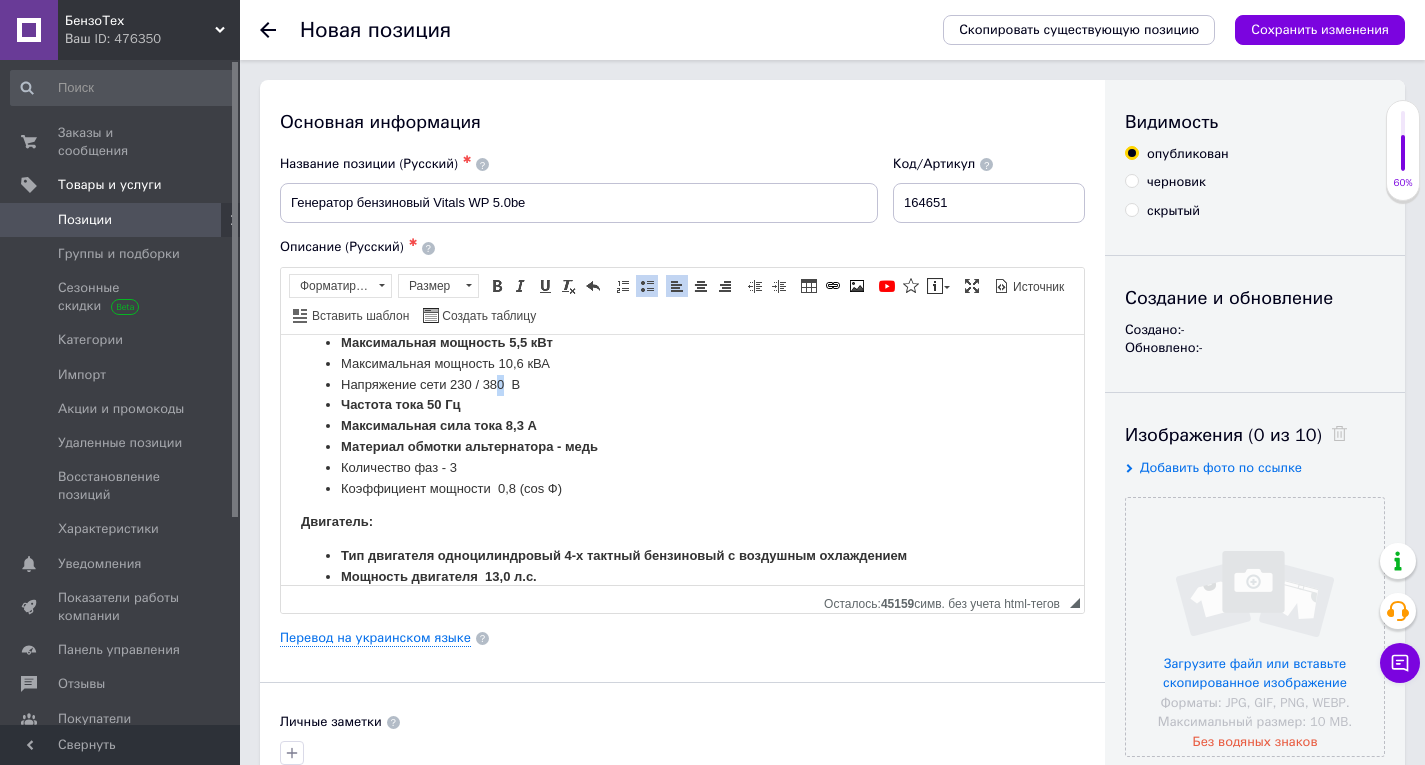 type 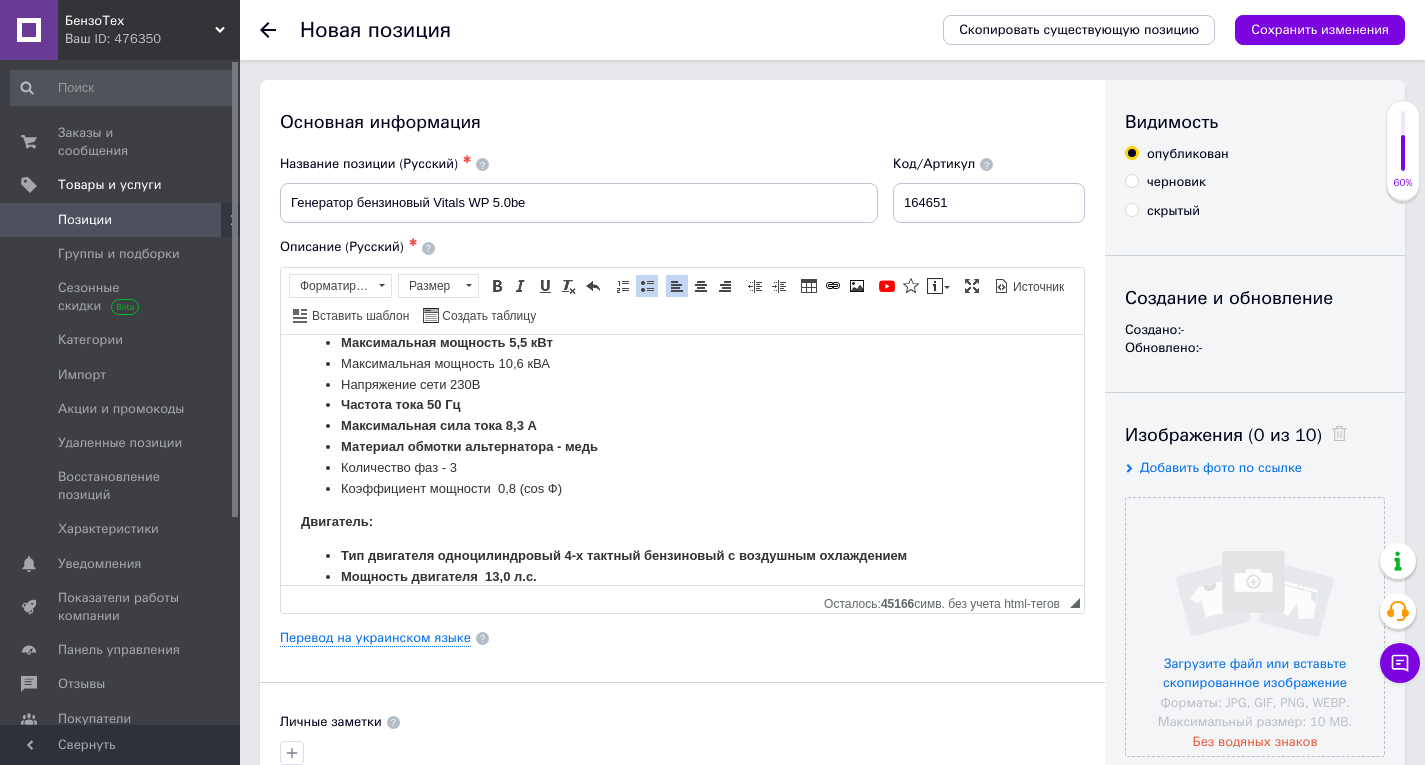 click on "Напряжение сети 230  В" at bounding box center (682, 384) 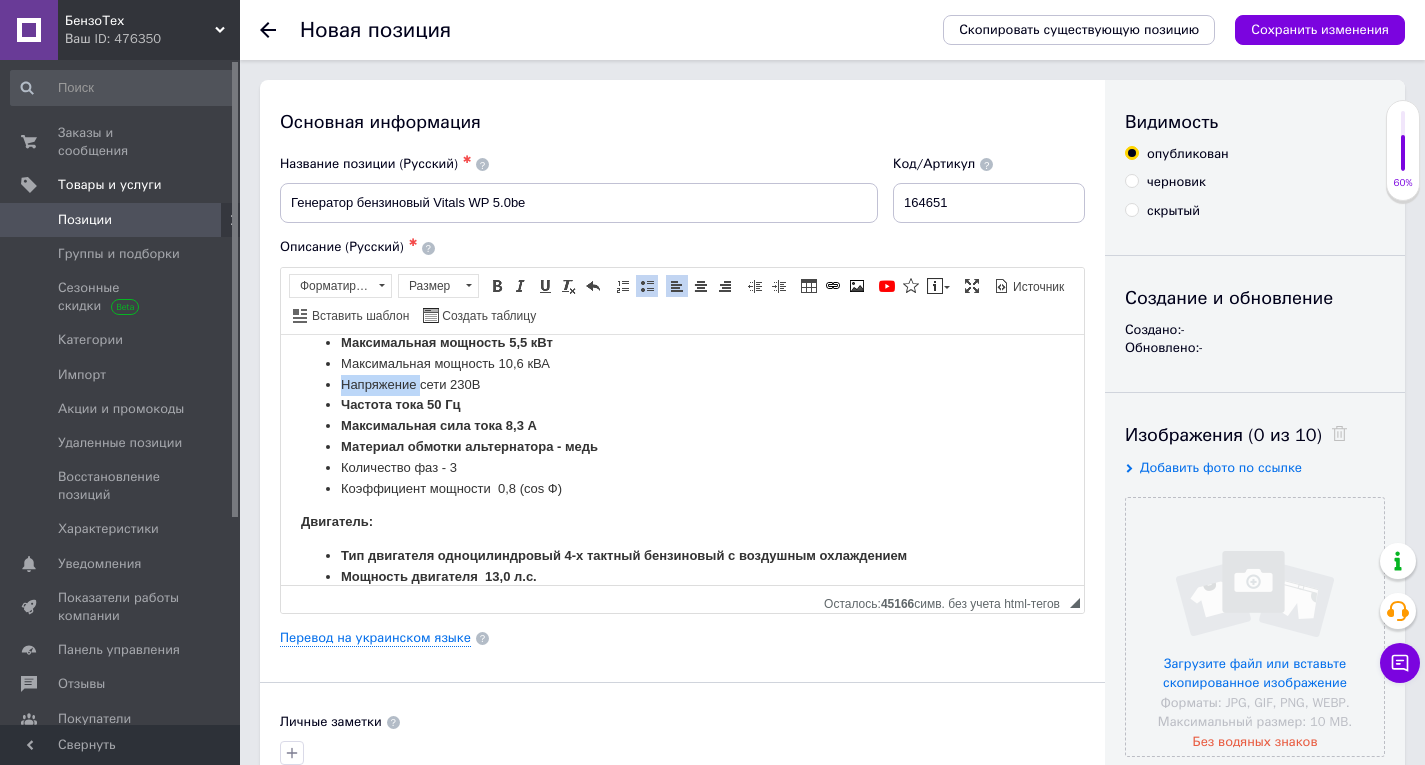 click on "Напряжение сети 230  В" at bounding box center [682, 384] 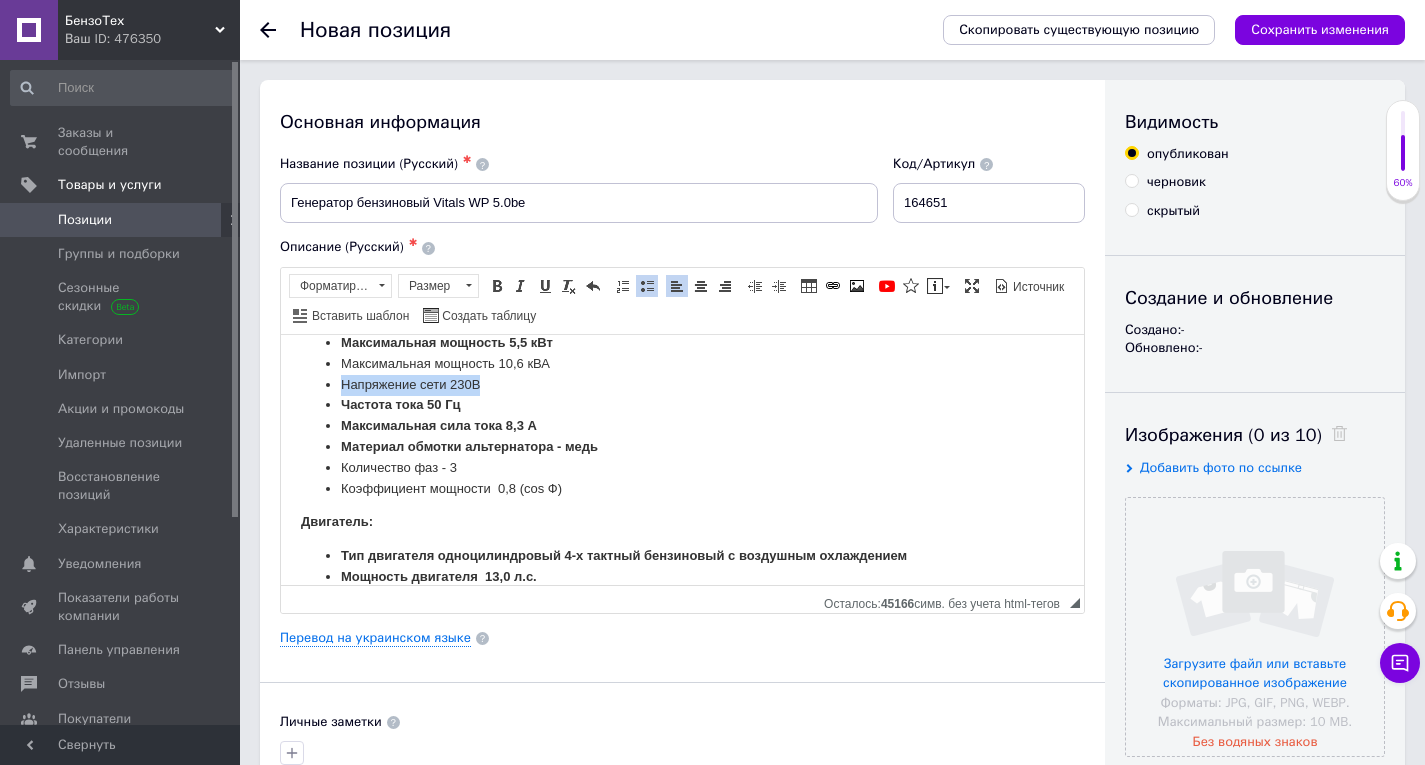 click on "Напряжение сети 230  В" at bounding box center [682, 384] 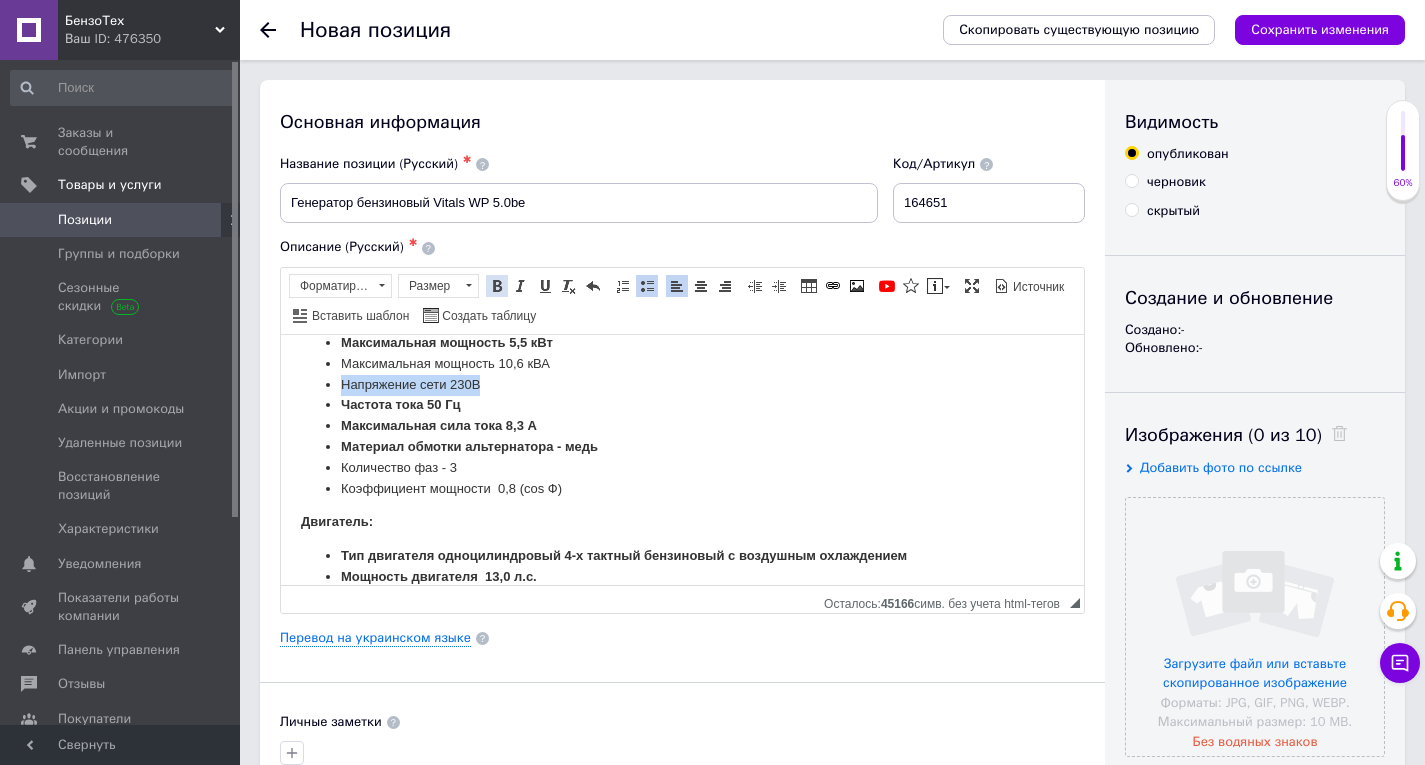 click at bounding box center (497, 286) 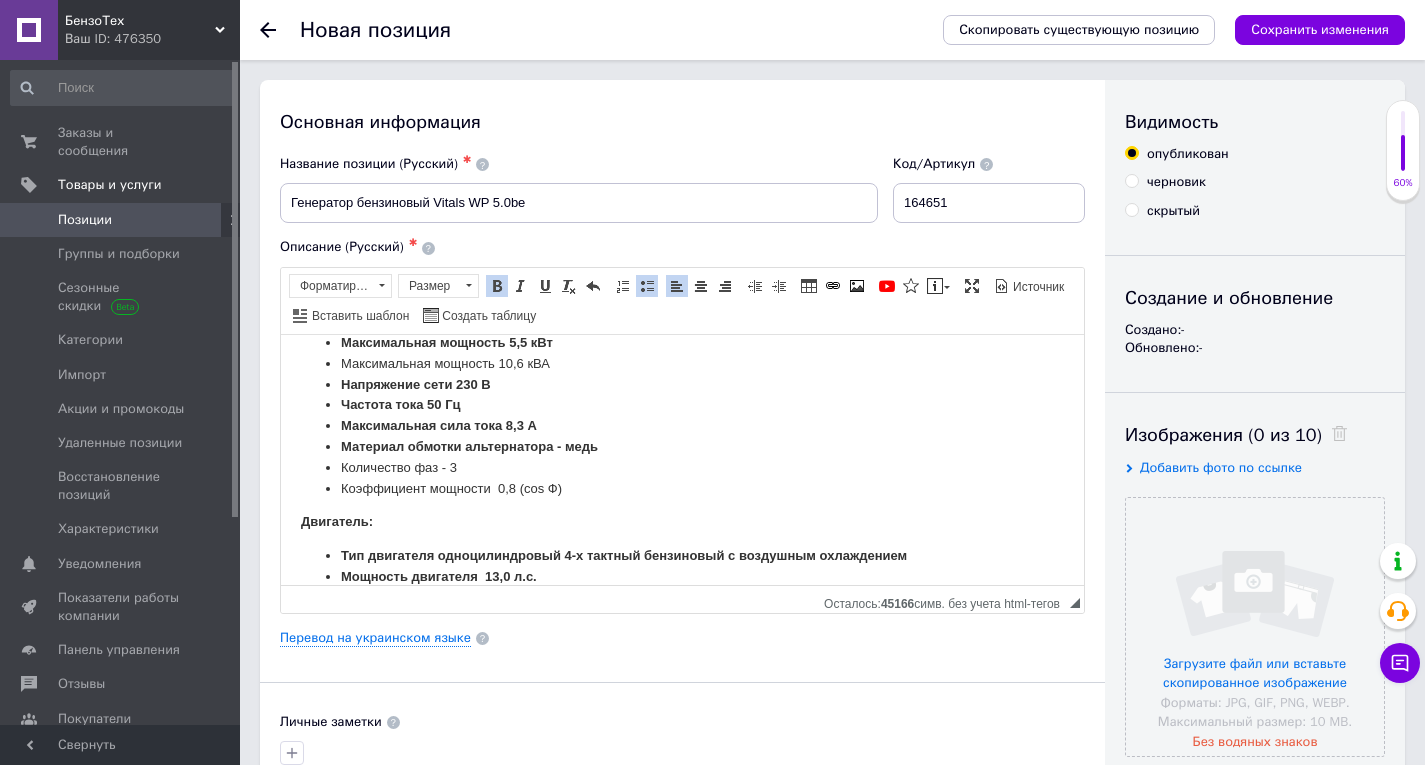click on "Количество фаз - 3" at bounding box center [682, 467] 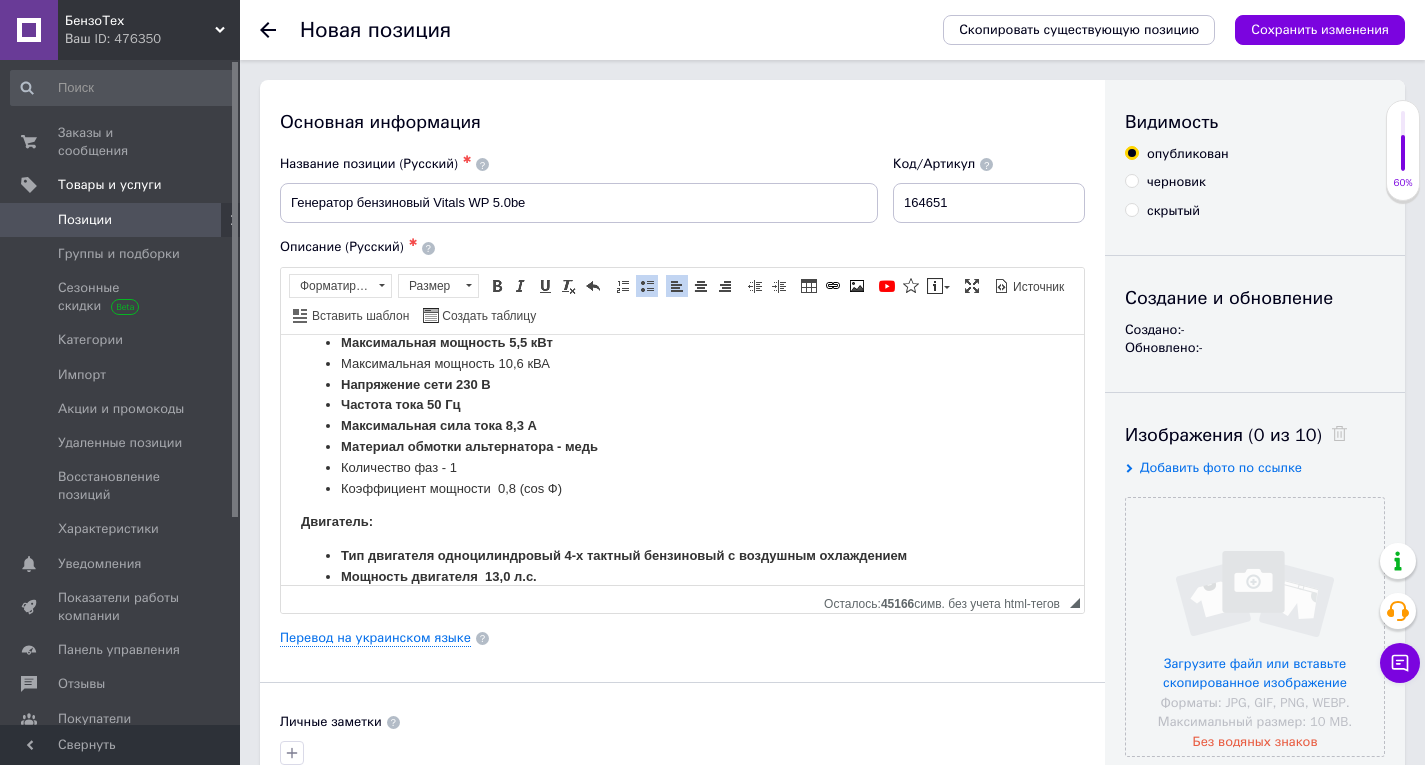 click on "Количество фаз - 1" at bounding box center (682, 467) 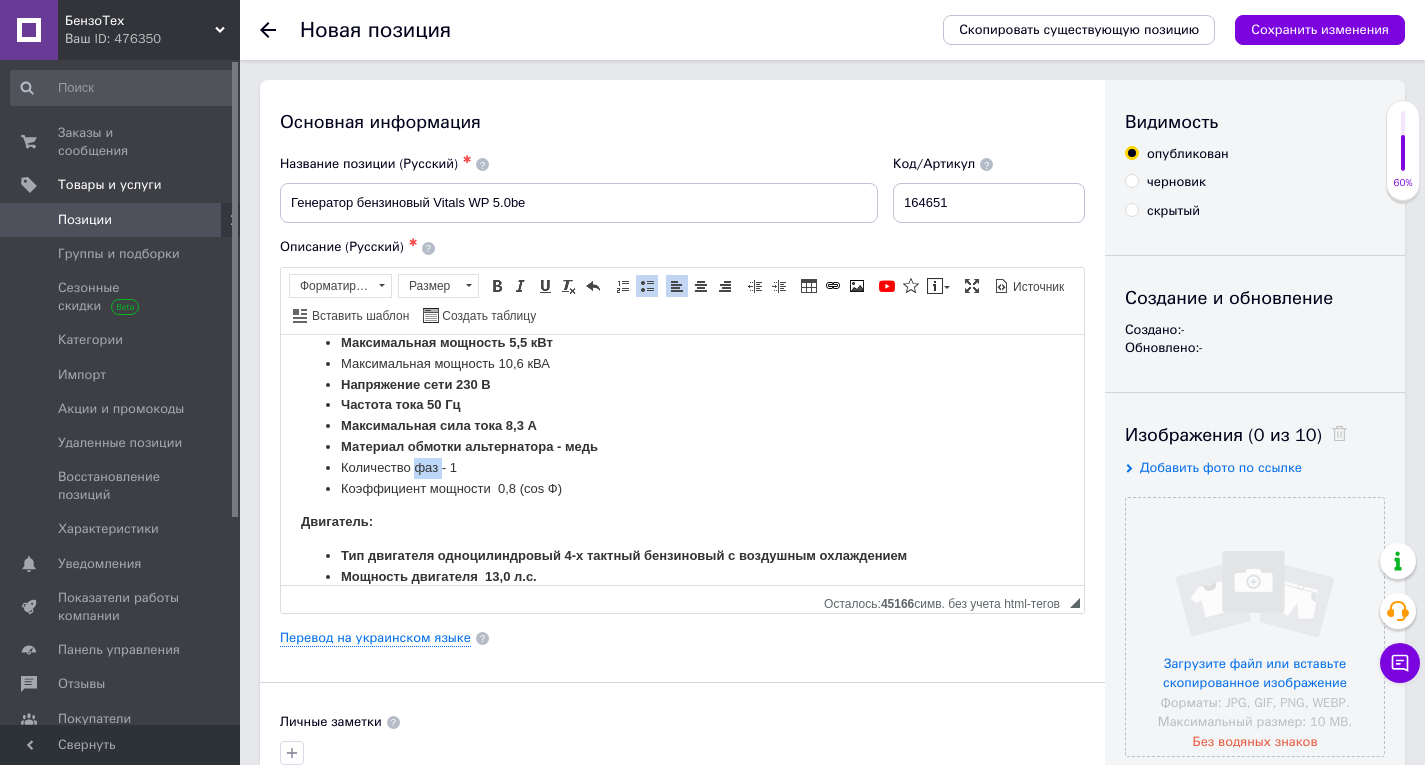 click on "Количество фаз - 1" at bounding box center (682, 467) 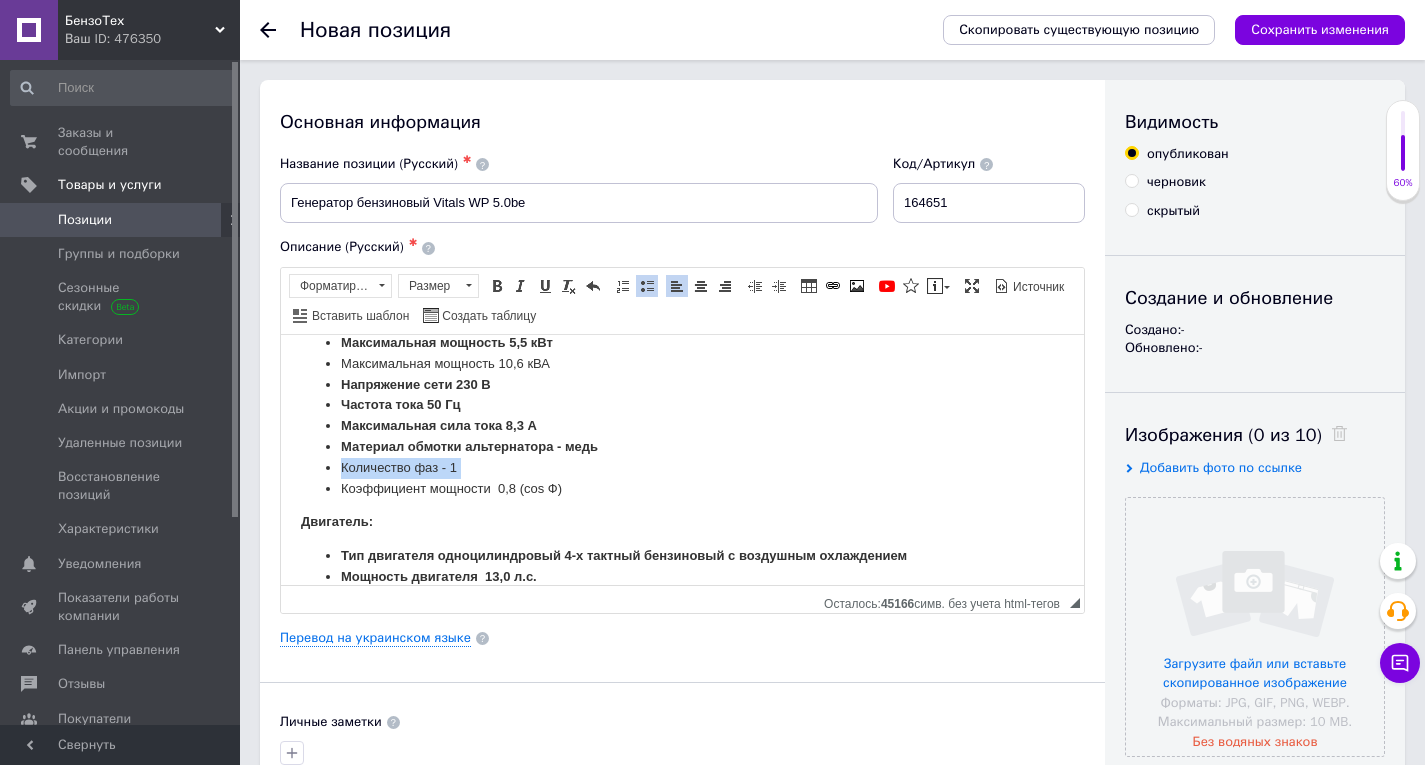 click on "Количество фаз - 1" at bounding box center (682, 467) 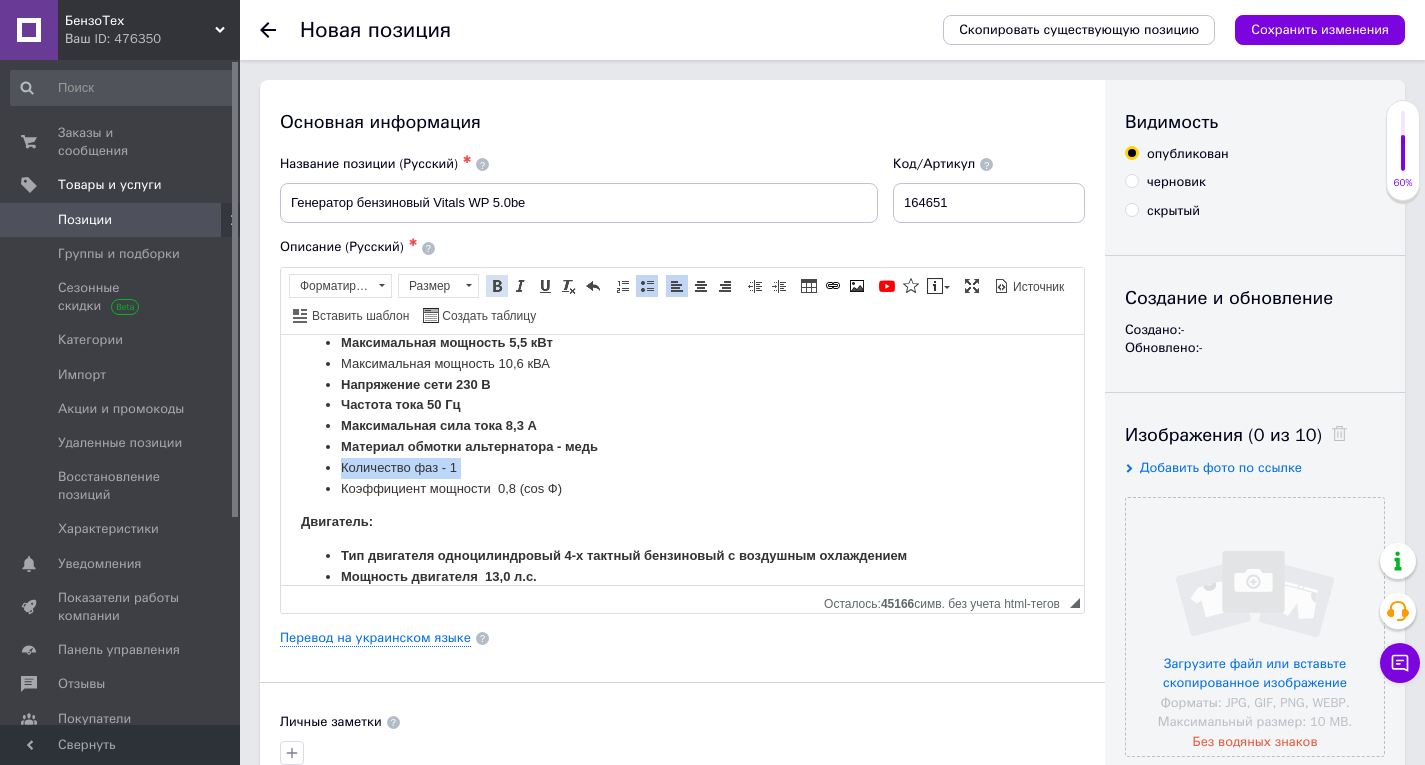 click at bounding box center (497, 286) 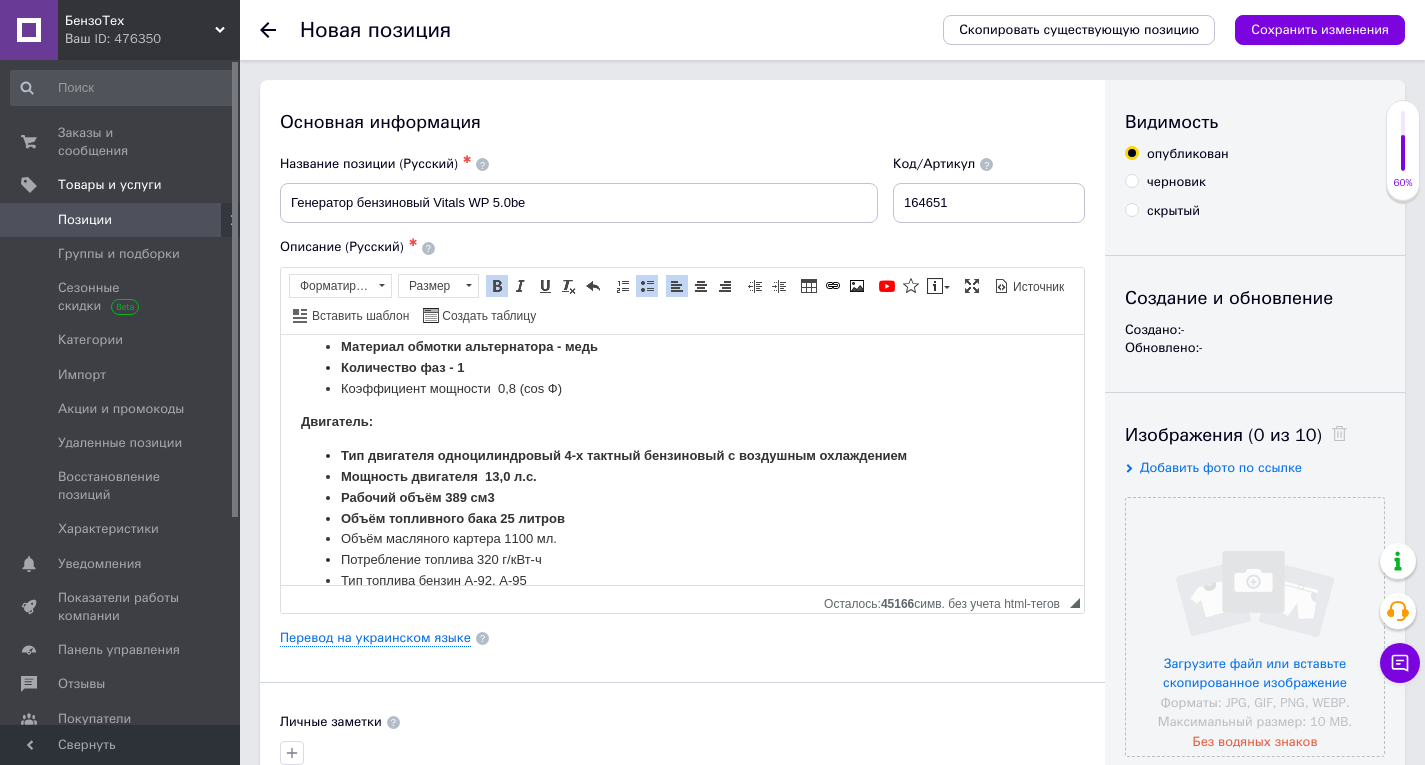 scroll, scrollTop: 1462, scrollLeft: 0, axis: vertical 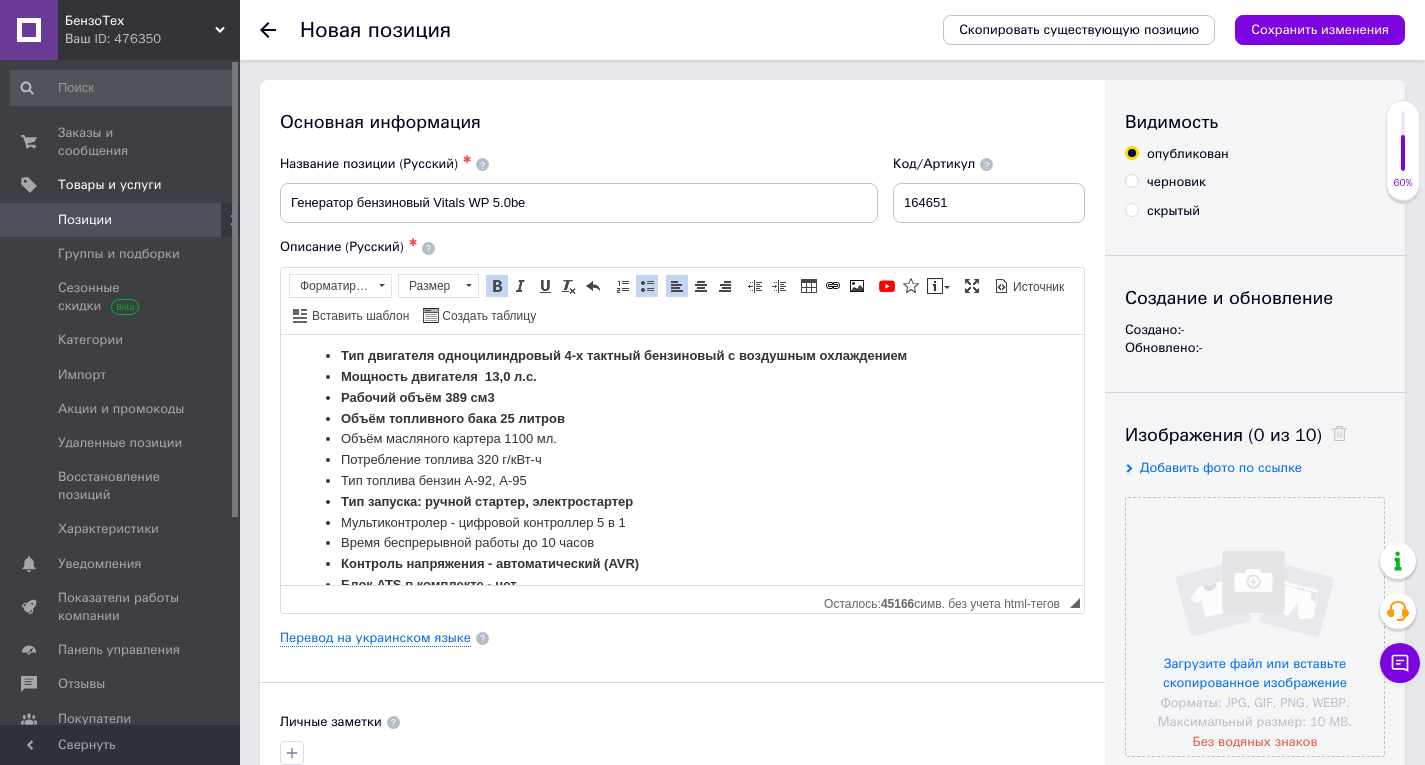 click on "Время беспрерывной работы до 10 часов" at bounding box center (682, 542) 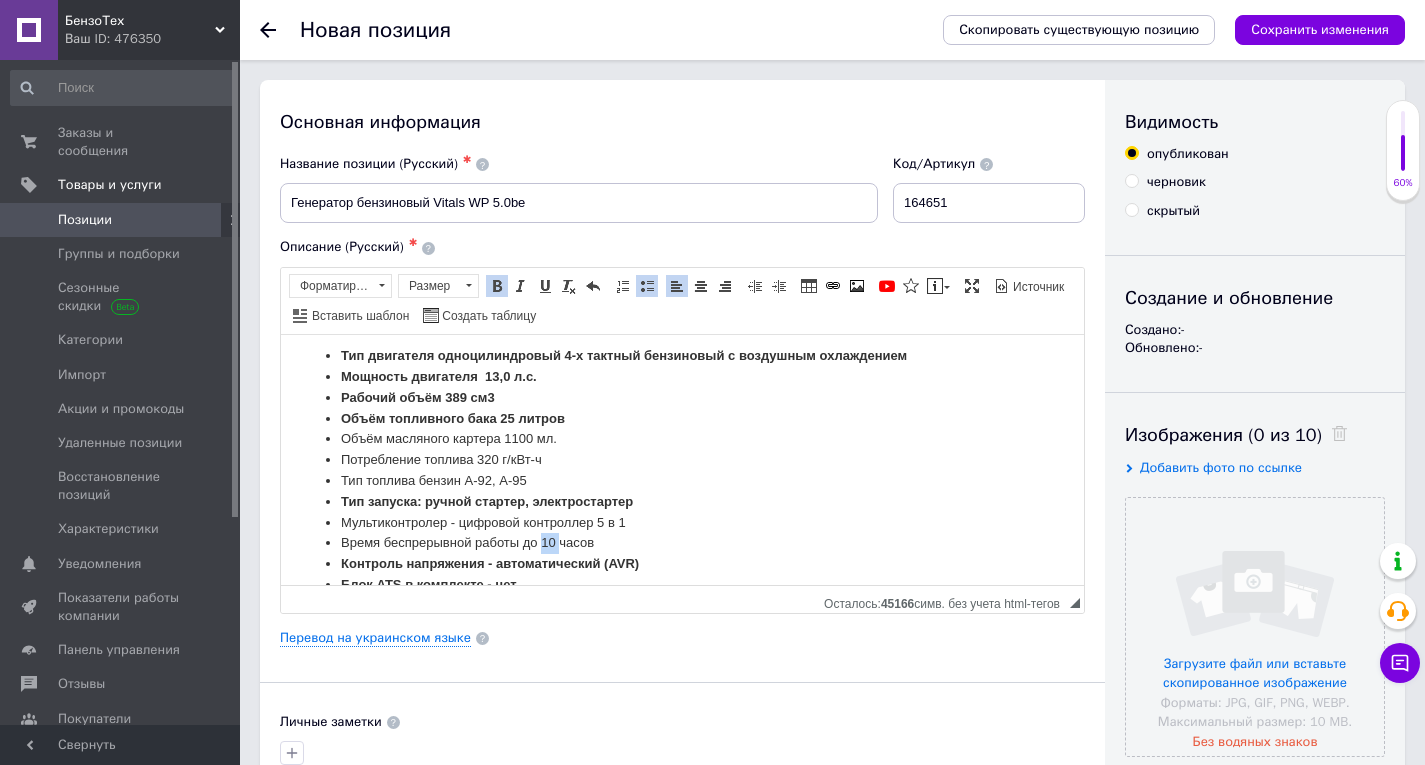 click on "Время беспрерывной работы до 10 часов" at bounding box center (682, 542) 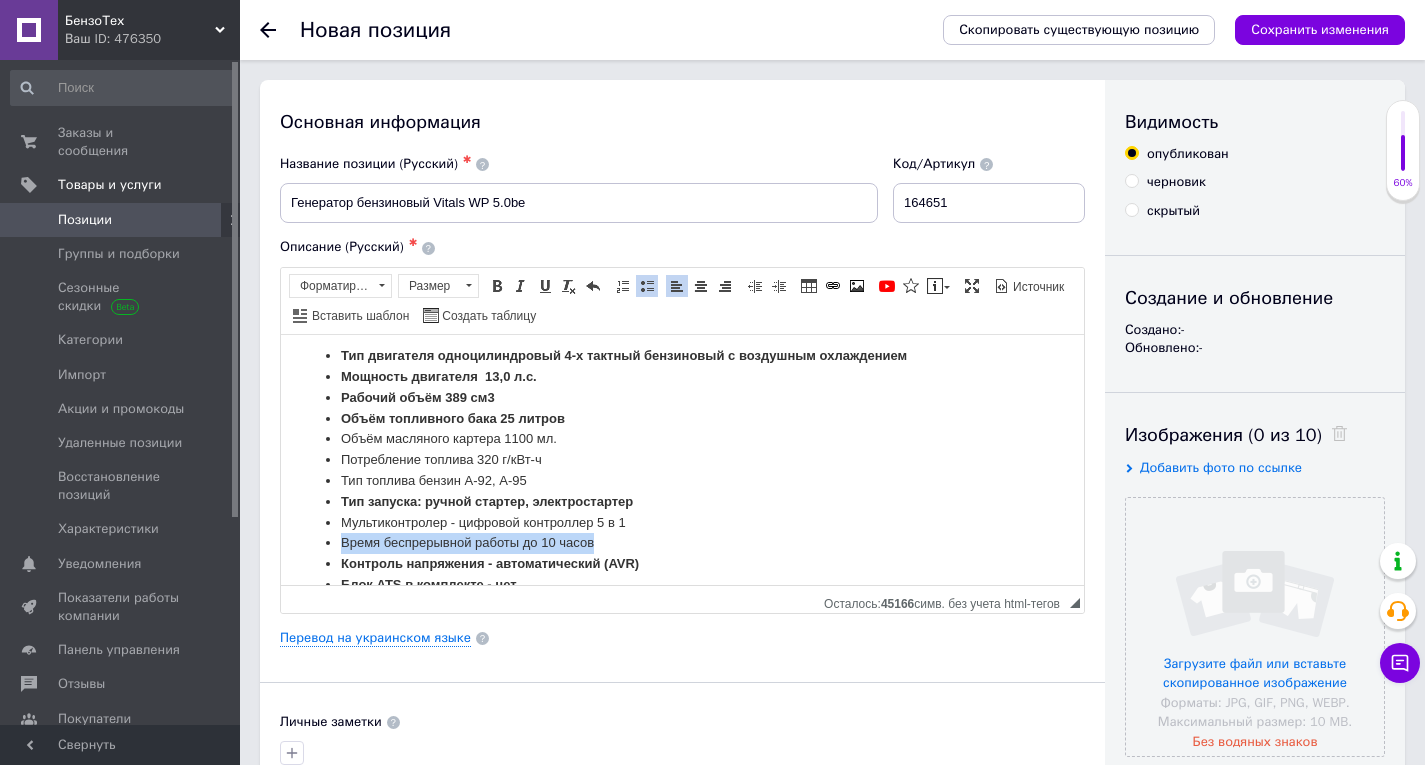 click on "Время беспрерывной работы до 10 часов" at bounding box center (682, 542) 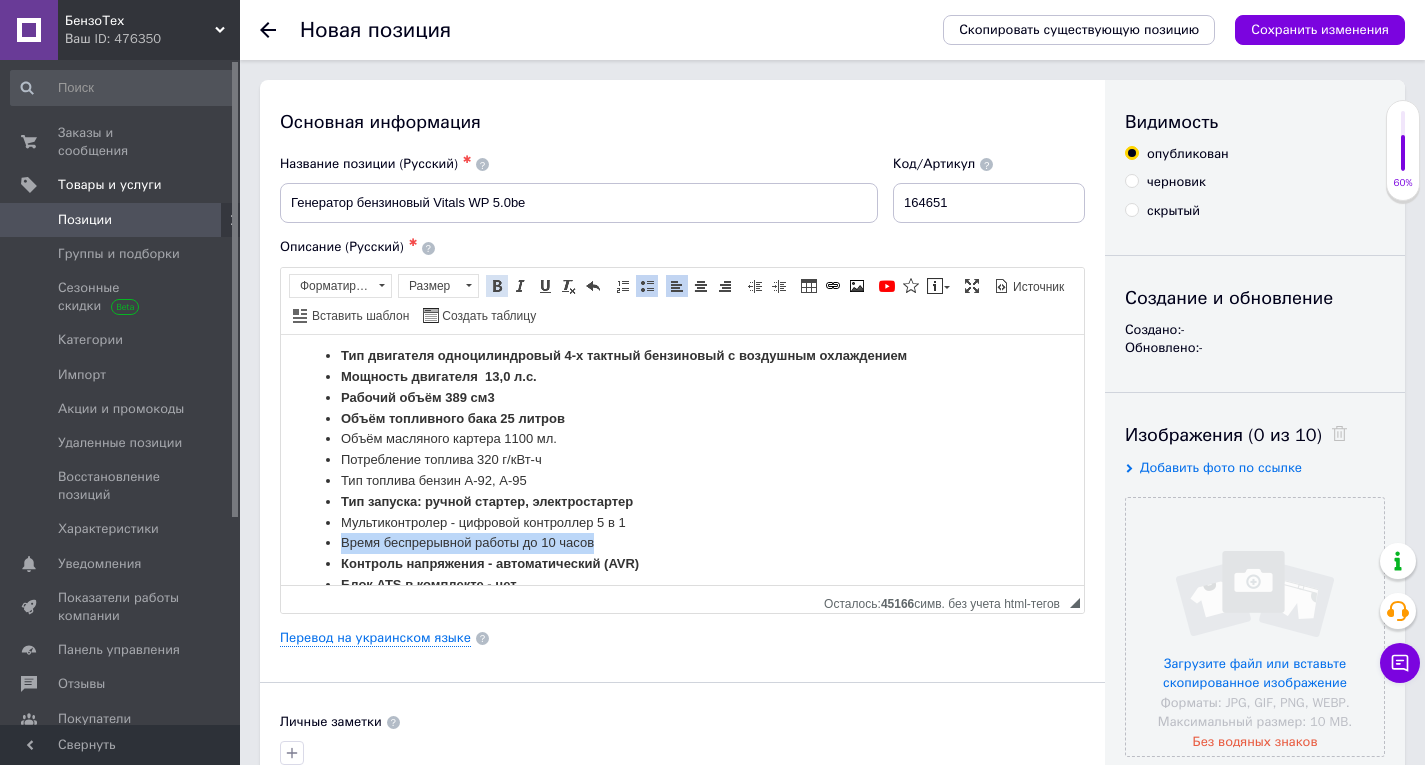 click at bounding box center [497, 286] 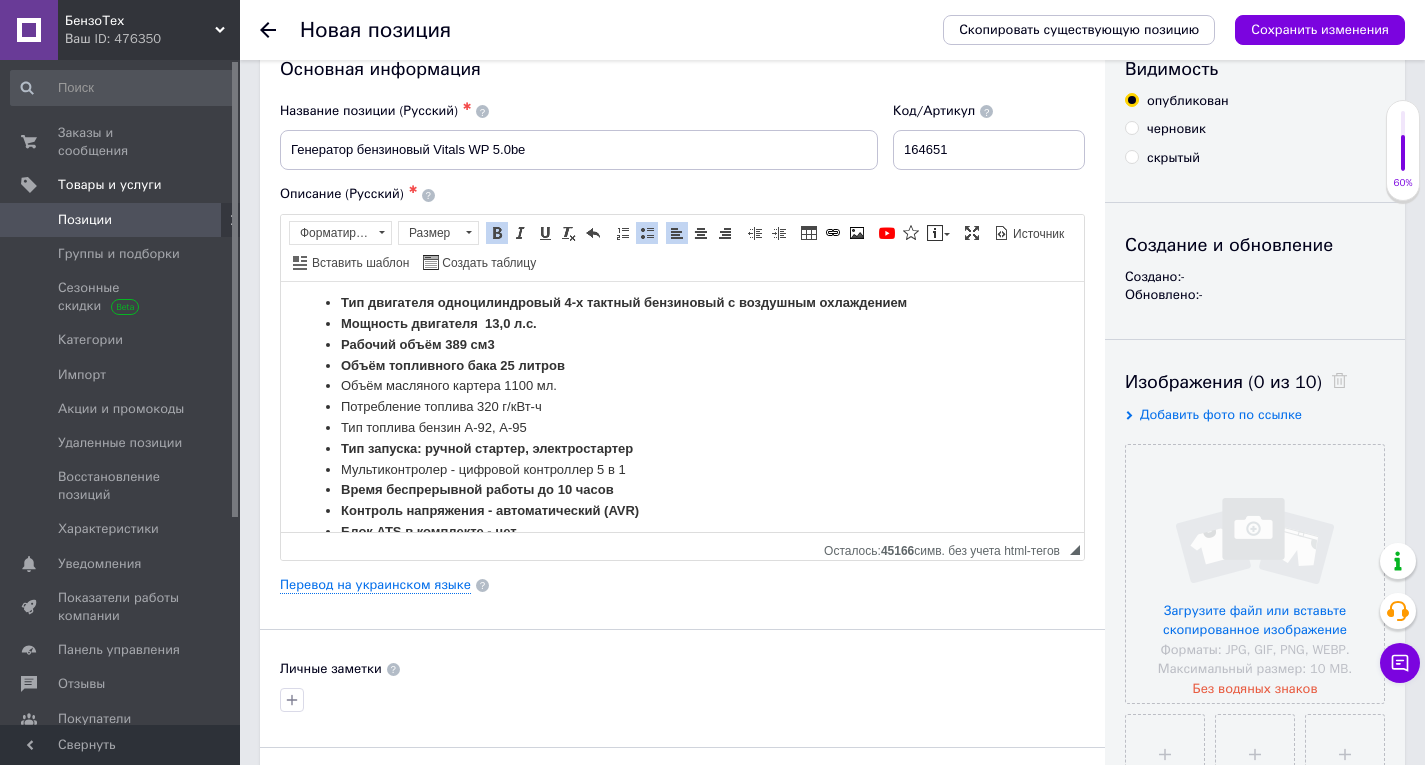 scroll, scrollTop: 100, scrollLeft: 0, axis: vertical 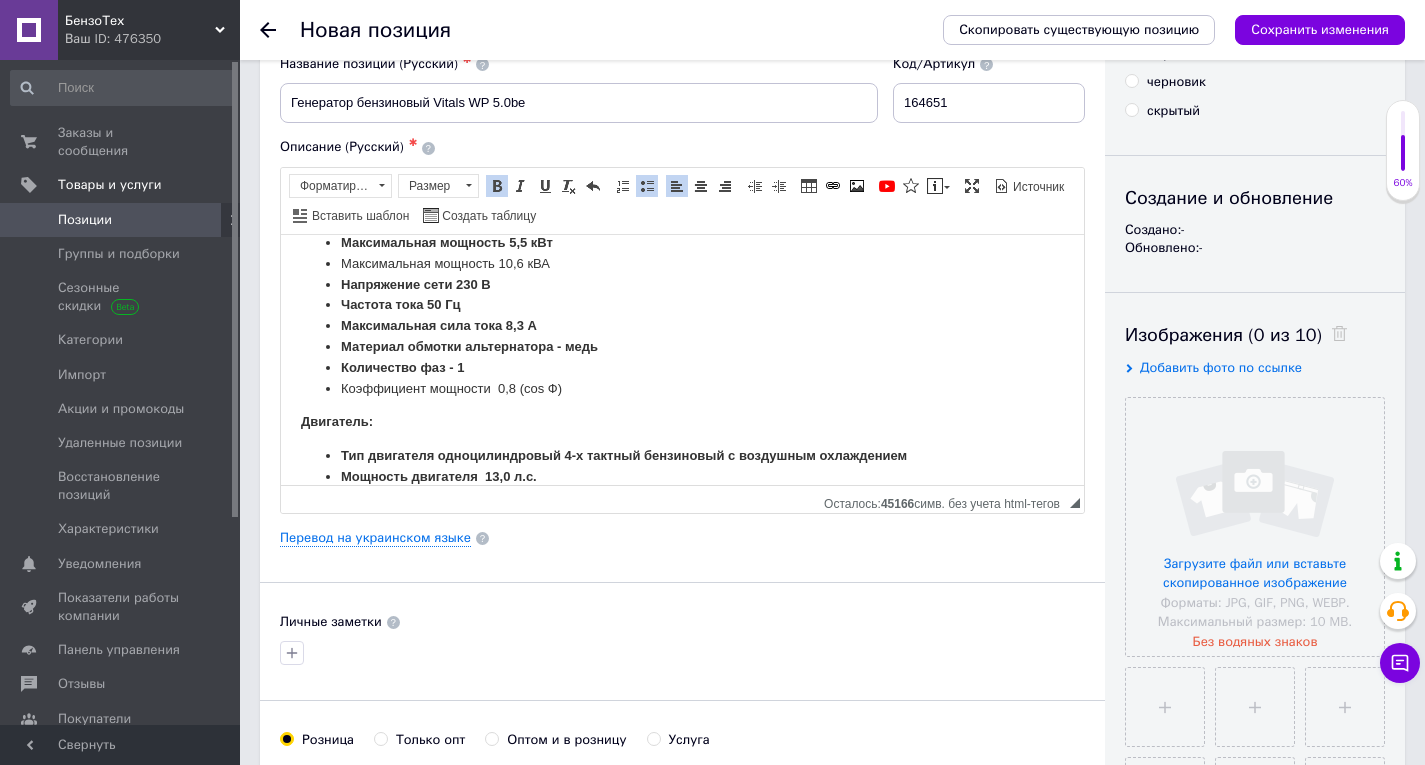 click on "Бензиновый генератор Vitals WP 5.0be  — это компактный переносной электрический агрегат, предназначенный для резервного или аварийного питания бытовых потребителей. Вырабатывает однофазный переменный ток напряжением 230 В, частотой 50 Гц. В генераторе Vitals WP 5.0be применен  четырехтактный бензиновый двигатель  Благодаря совершенной конструкции, высокому качеству изготовления двигатель отличается экономичностью и большим ресурсом наработки на отказ. Минимальный расход топлива на выработку  1 кВт∙ч  электроэнергии составляет  360 г. электрическим стартером" at bounding box center [682, -40] 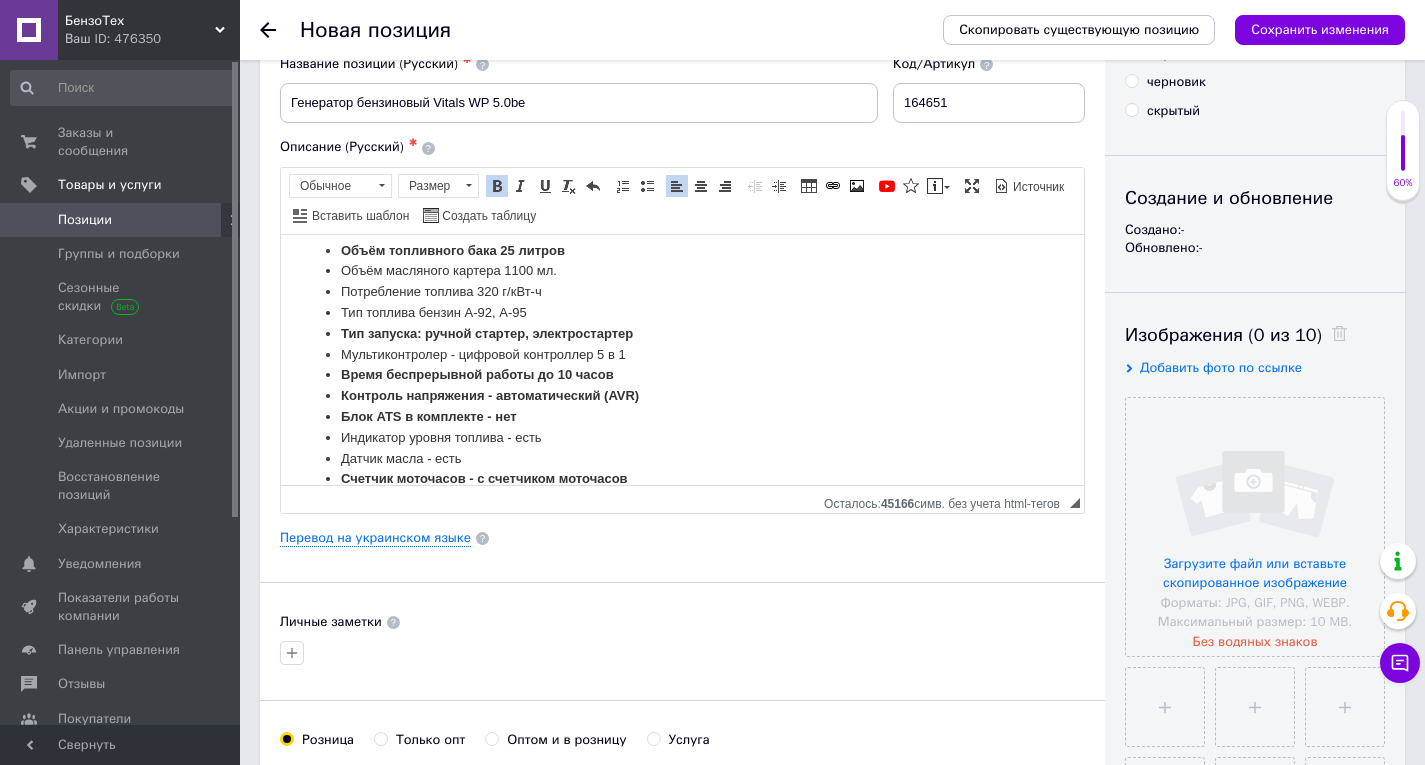 scroll, scrollTop: 1562, scrollLeft: 0, axis: vertical 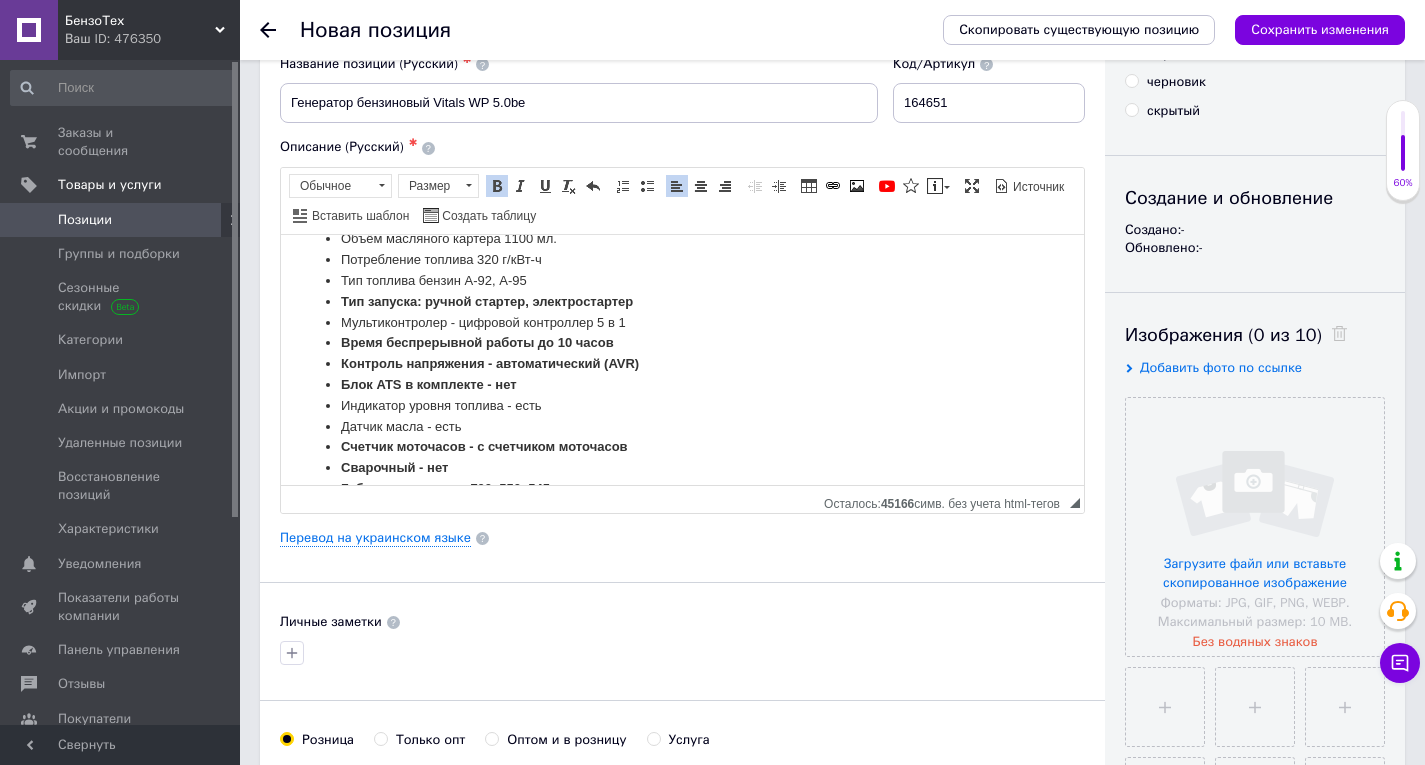 click on "Датчик масла - есть" at bounding box center (682, 426) 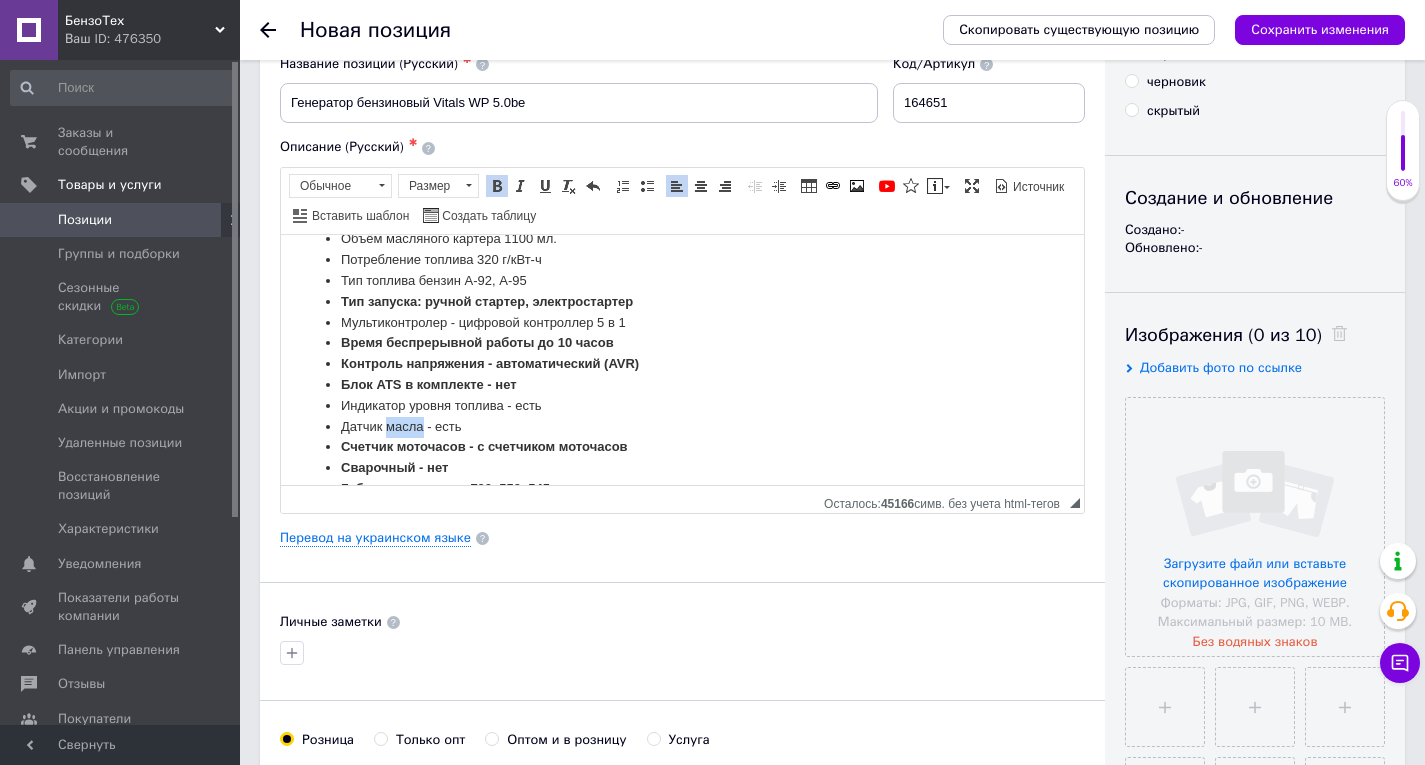 click on "Датчик масла - есть" at bounding box center (682, 426) 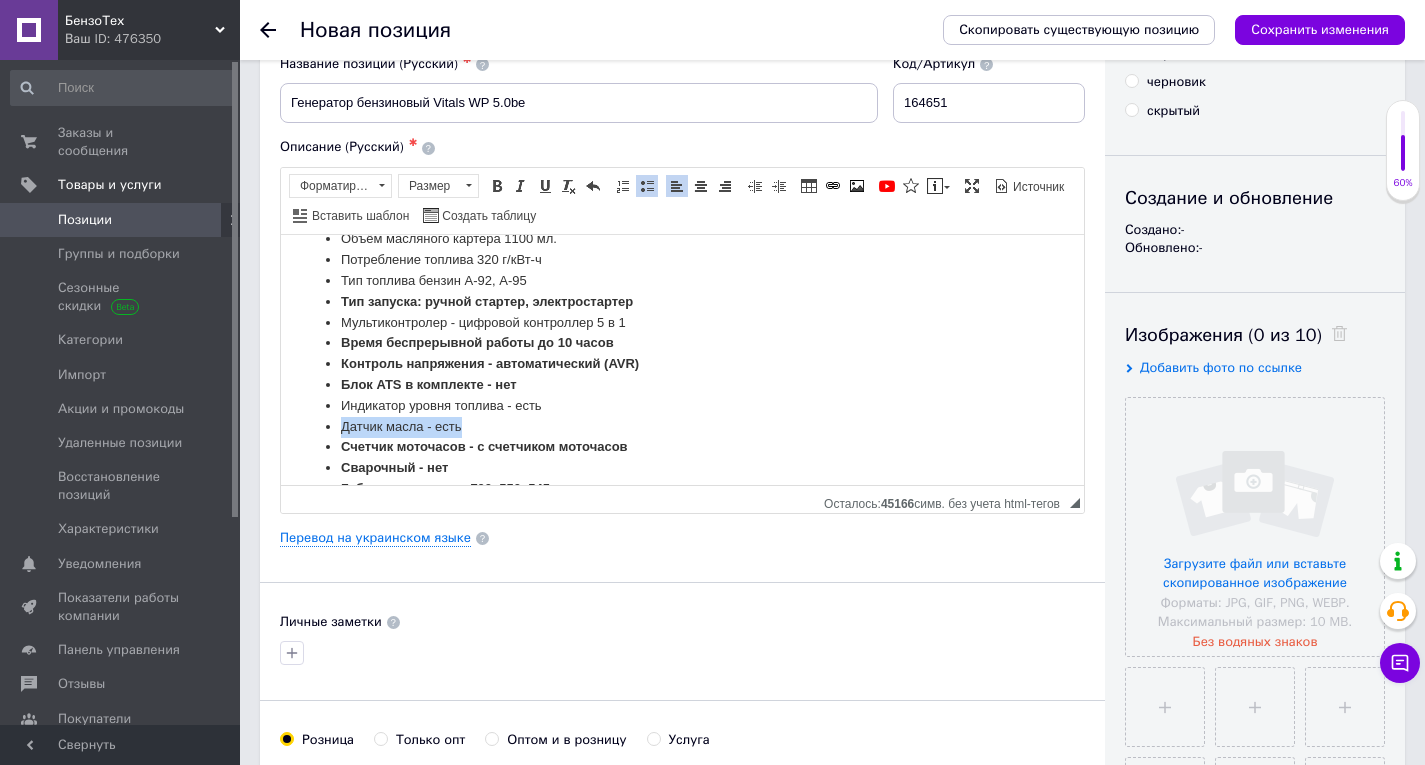click on "Датчик масла - есть" at bounding box center (682, 426) 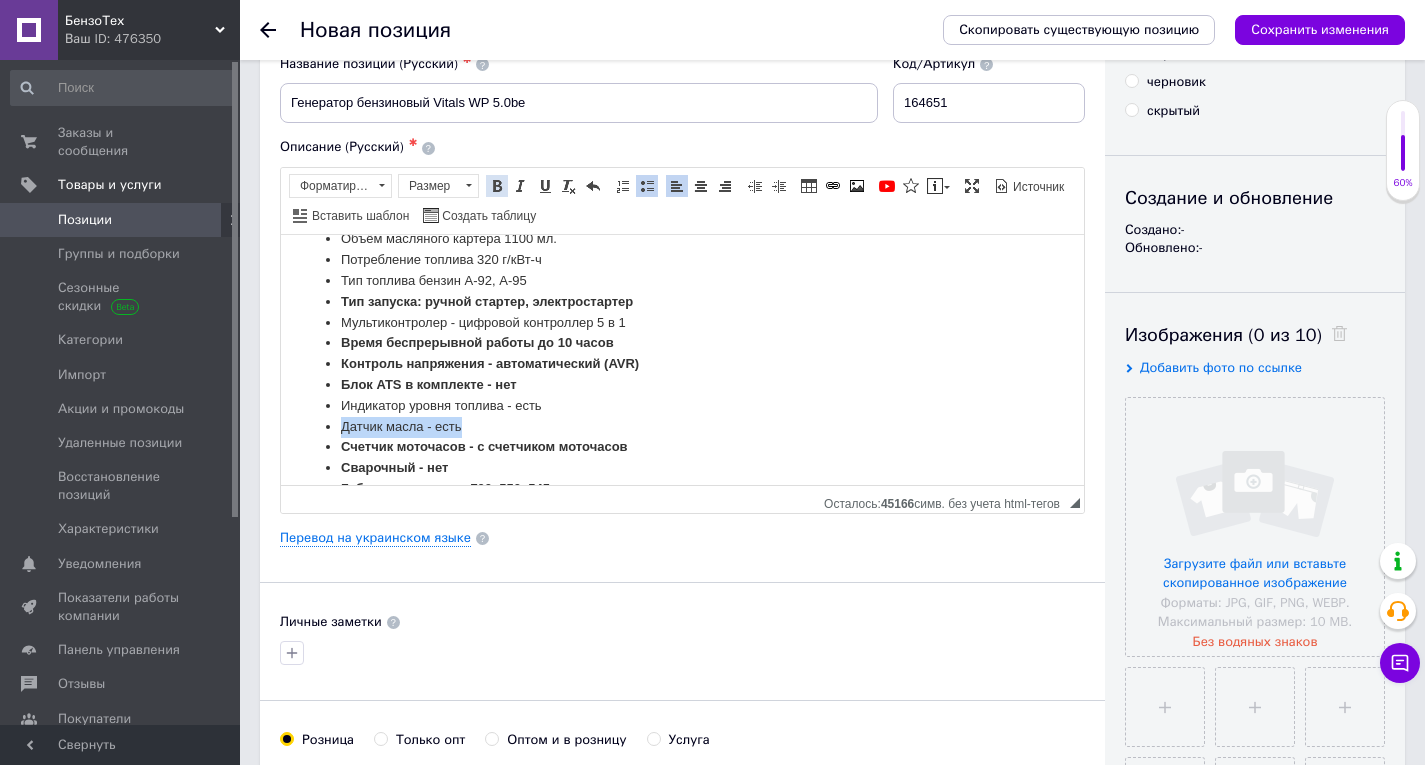 click at bounding box center [497, 186] 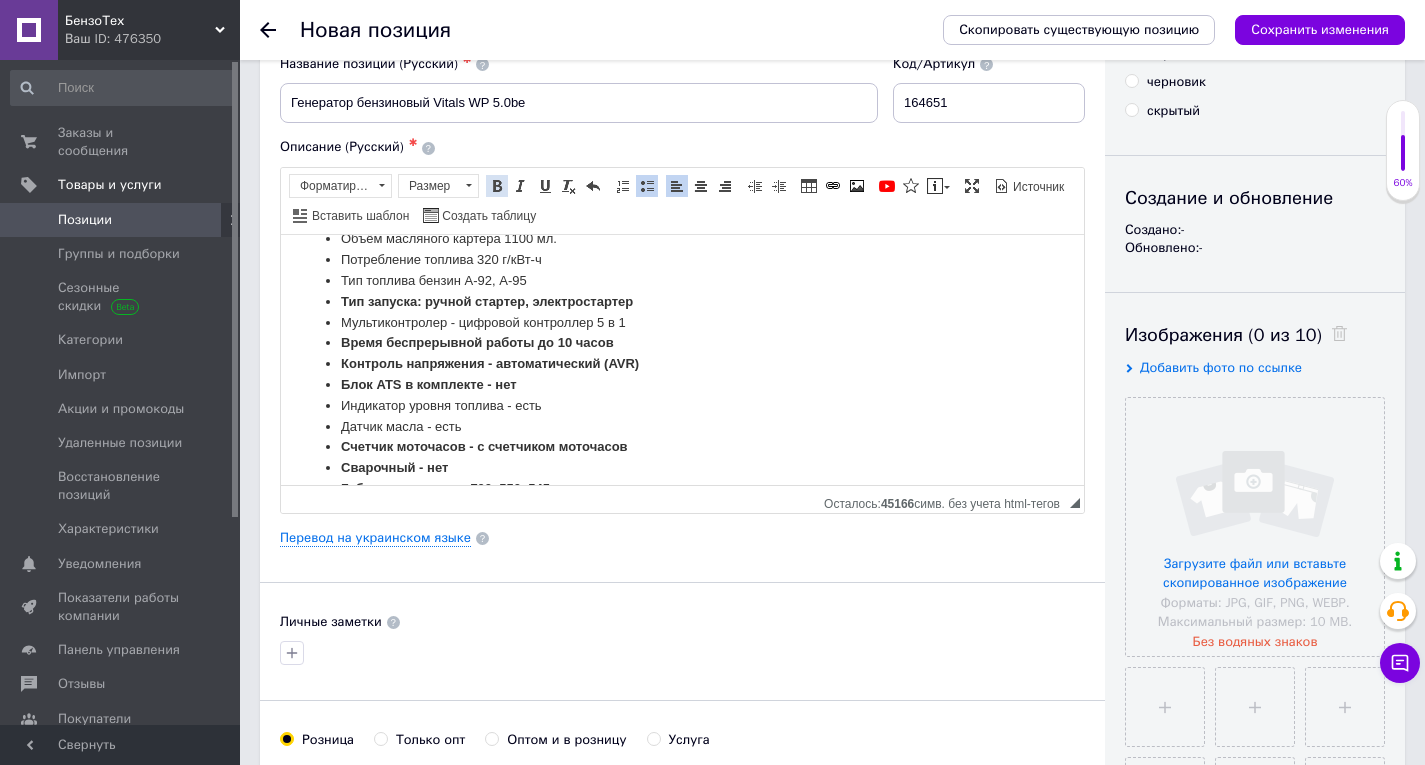 click at bounding box center [497, 186] 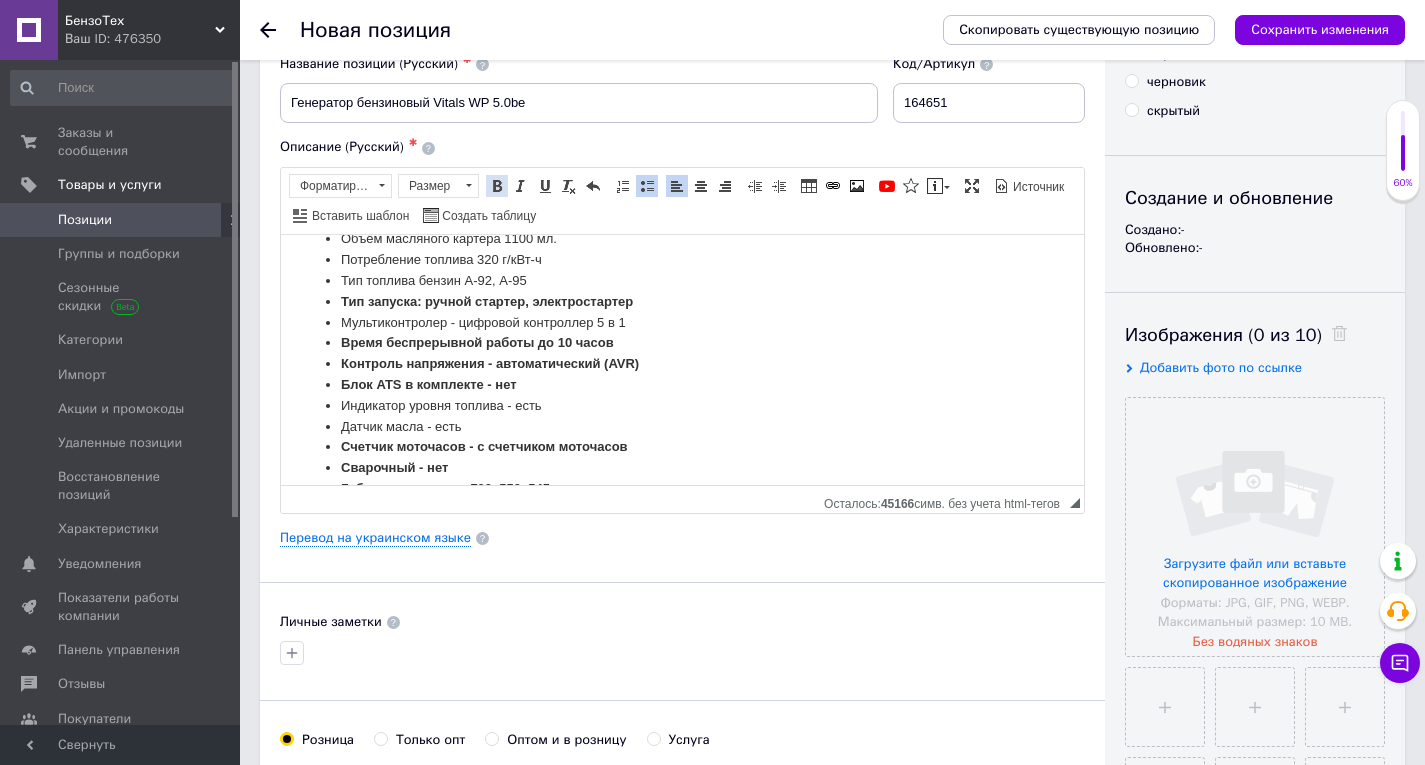 click at bounding box center [497, 186] 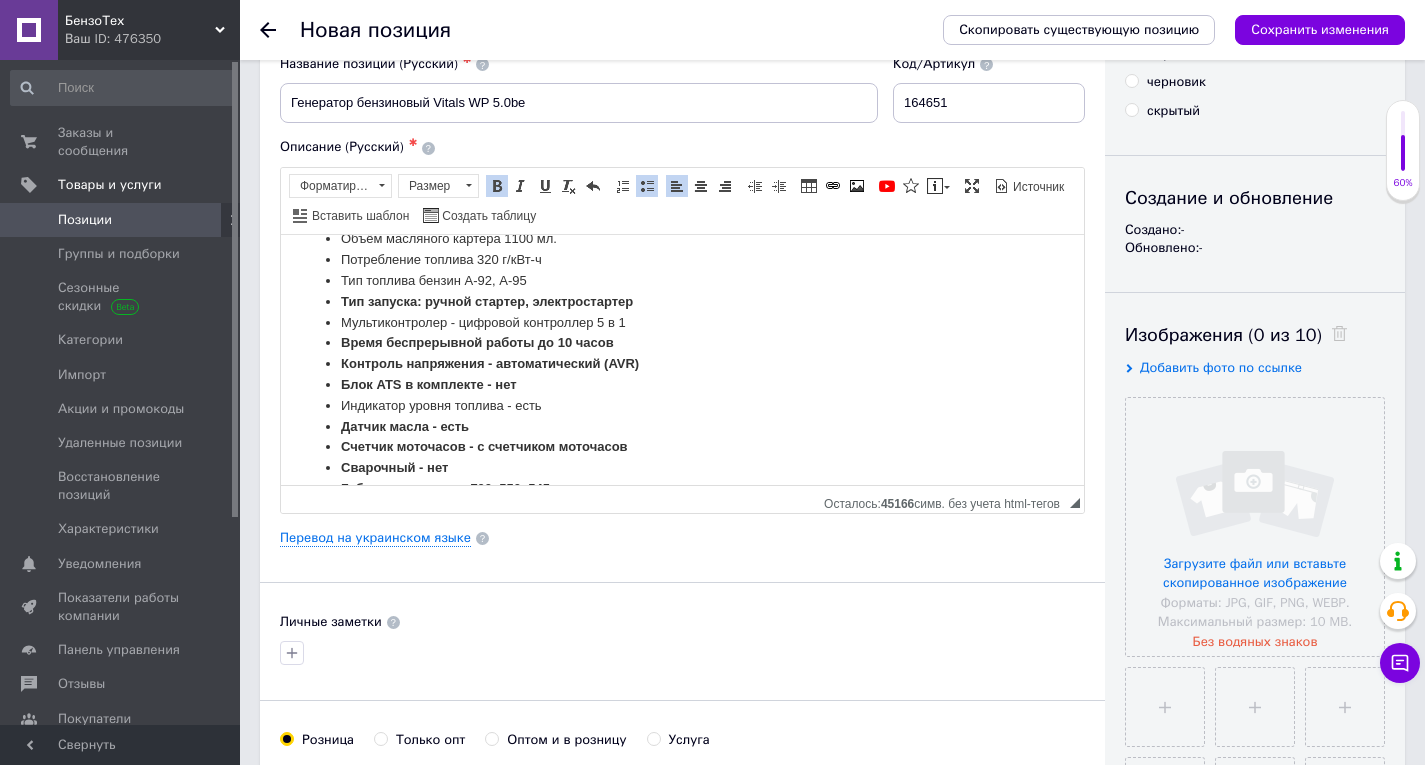 click on "Мультиконтролер - цифровой контроллер 5 в 1" at bounding box center (682, 322) 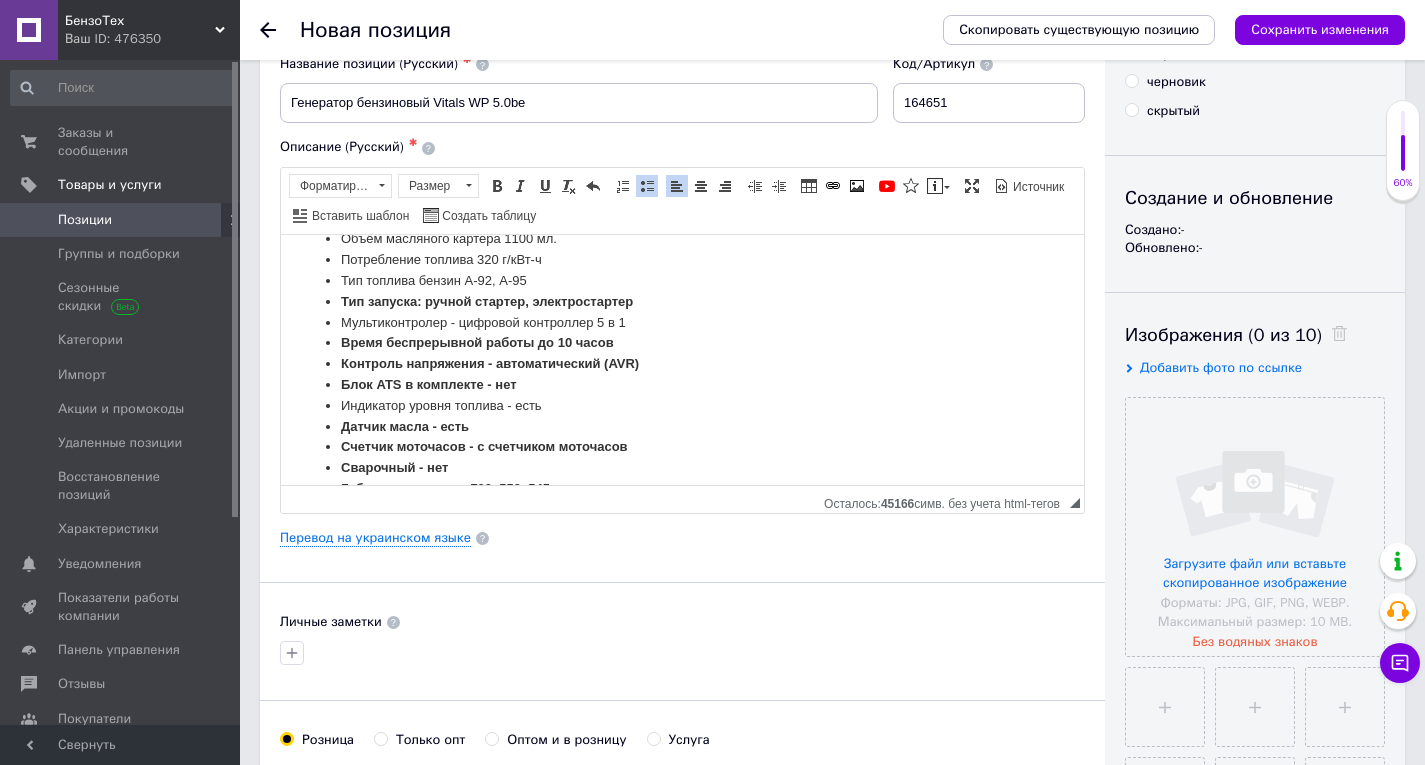 click on "Индикатор уровня топлива - есть" at bounding box center (682, 405) 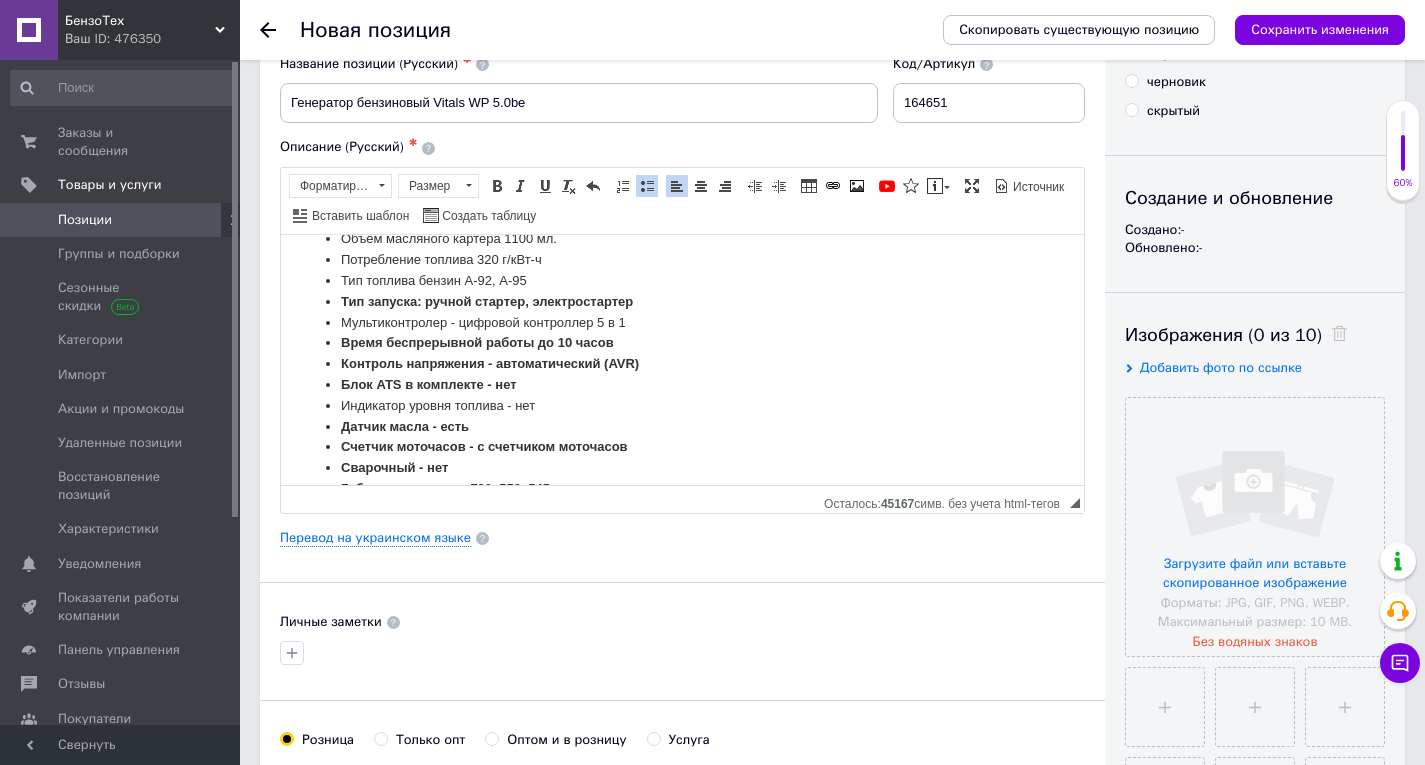 click on "Индикатор уровня топлива - нет" at bounding box center (682, 405) 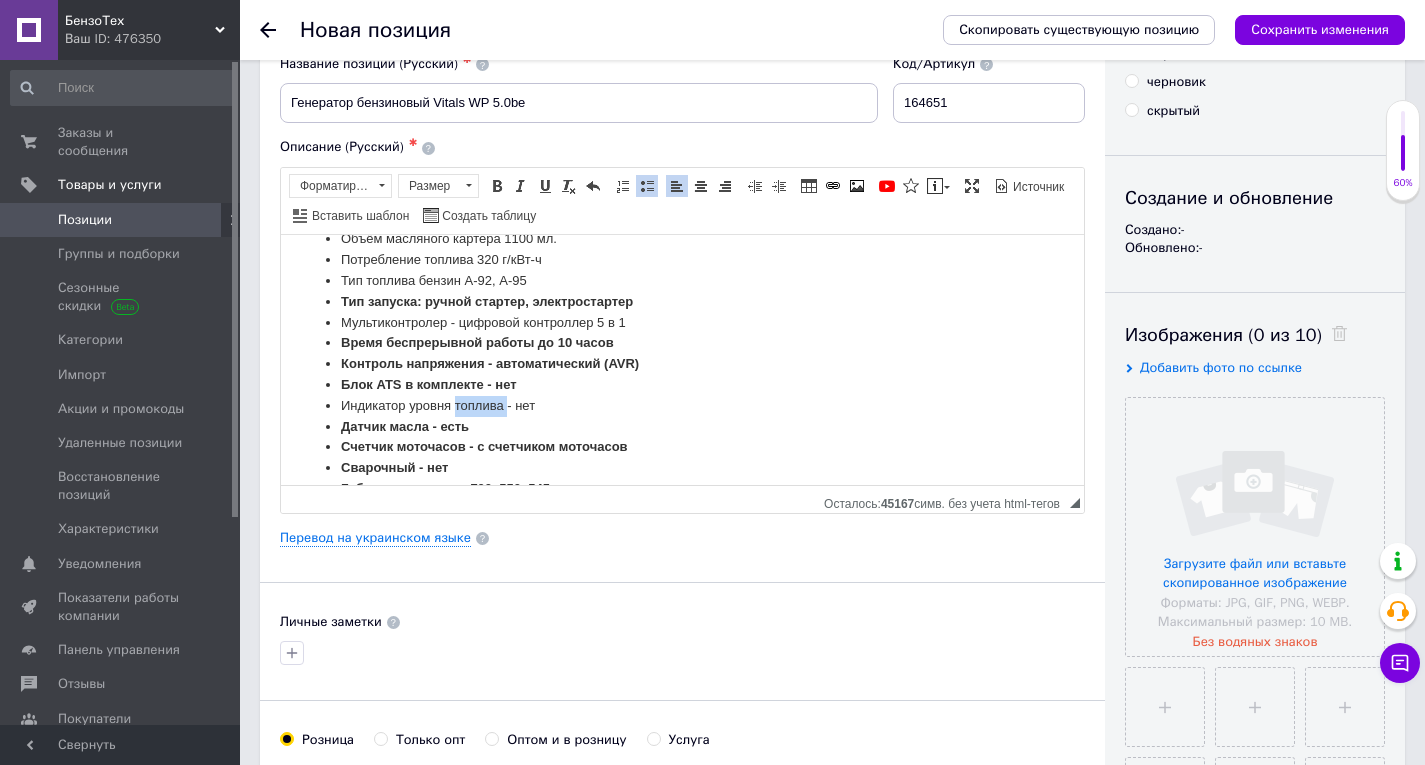 click on "Индикатор уровня топлива - нет" at bounding box center (682, 405) 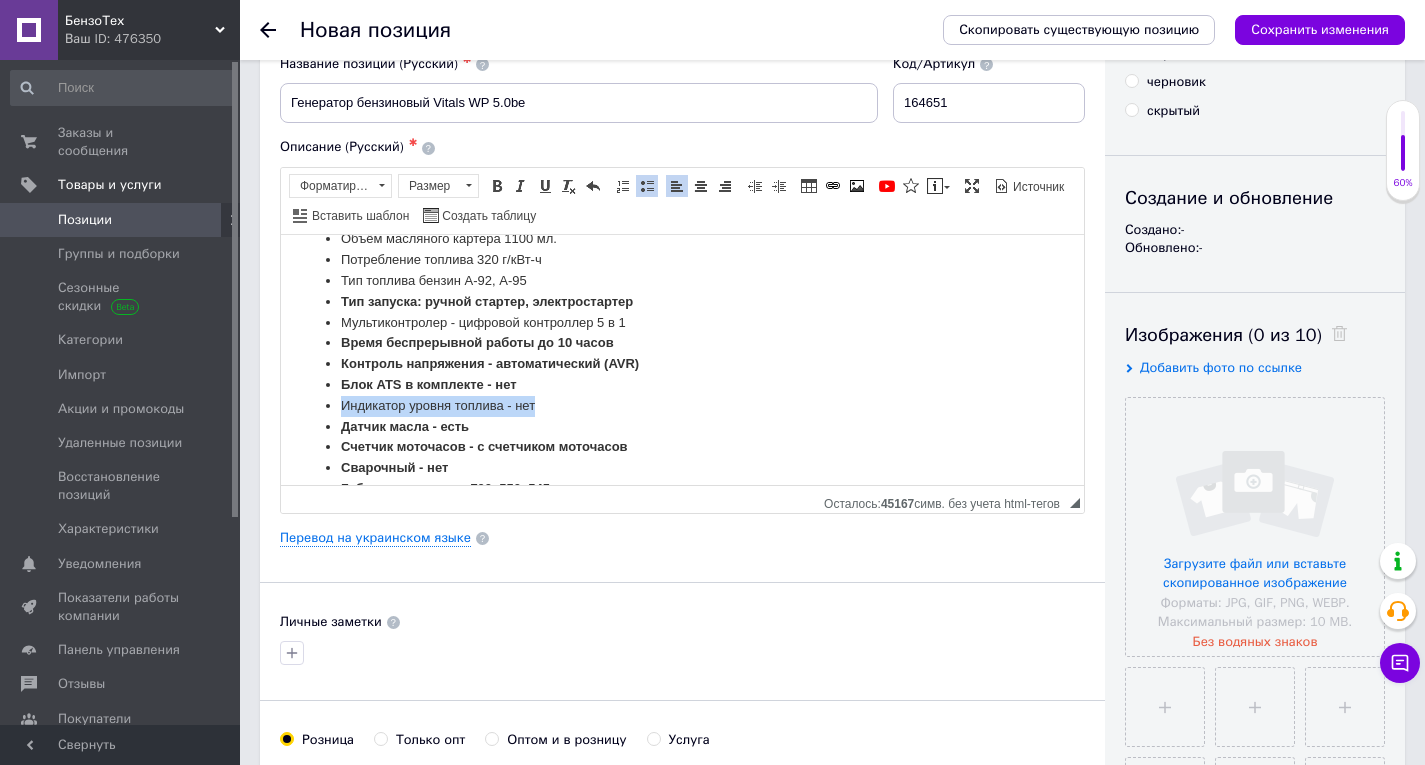 click on "Индикатор уровня топлива - нет" at bounding box center (682, 405) 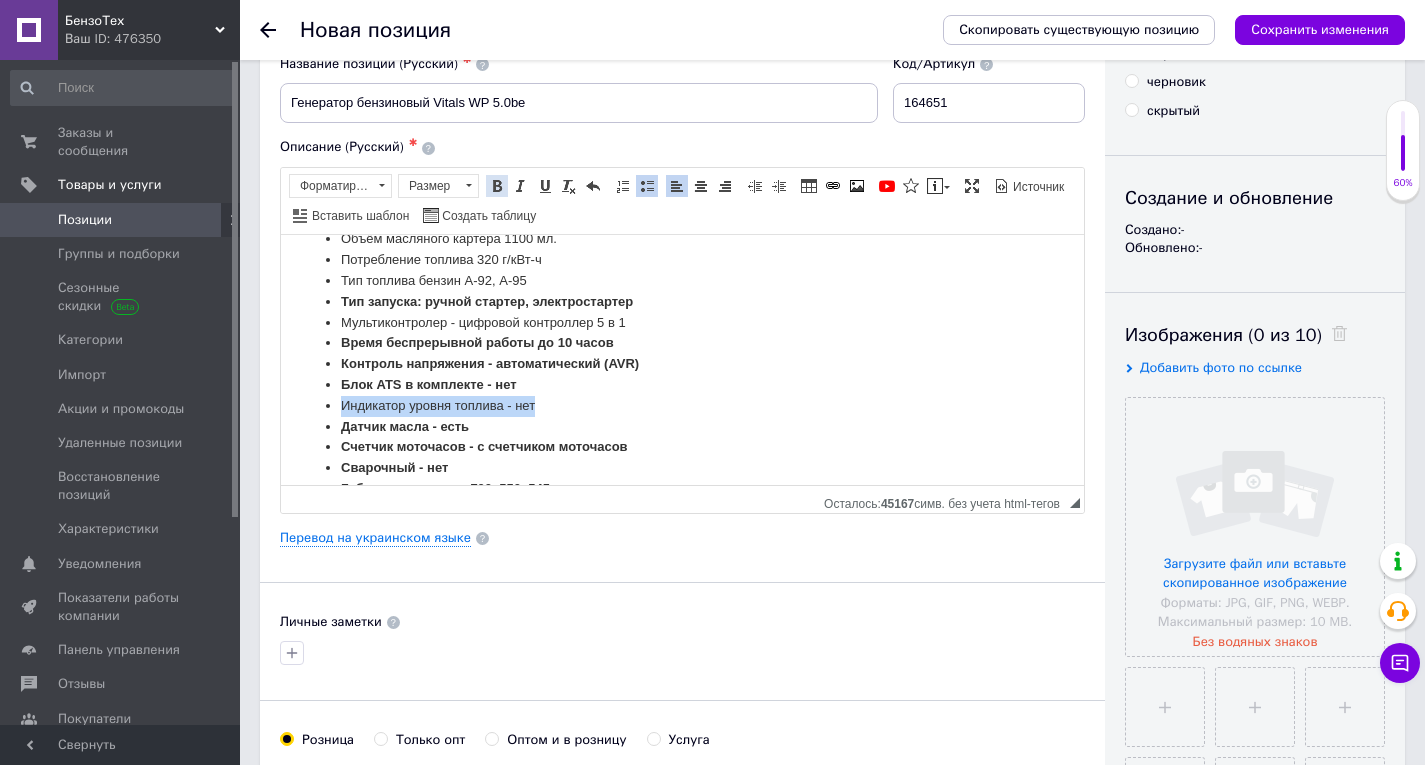 click at bounding box center (497, 186) 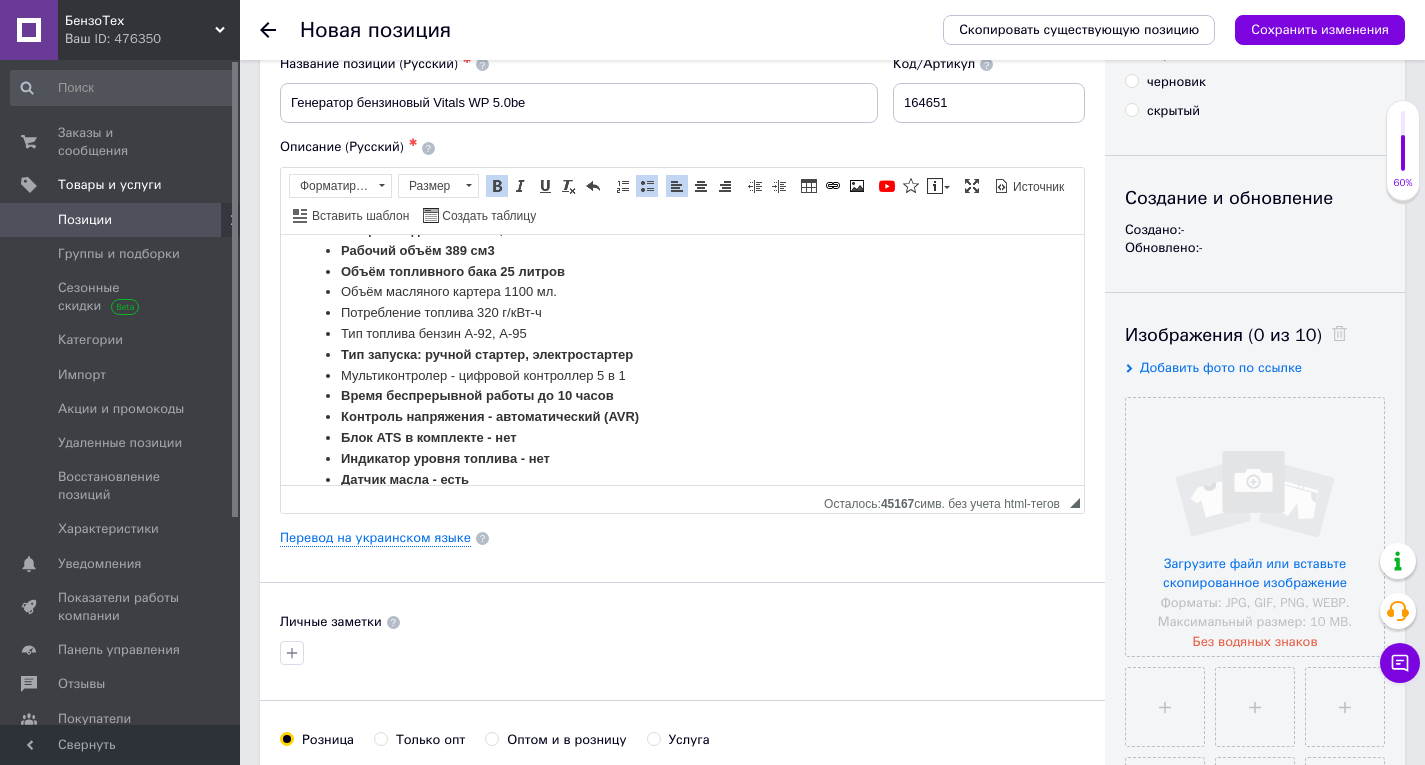 scroll, scrollTop: 1462, scrollLeft: 0, axis: vertical 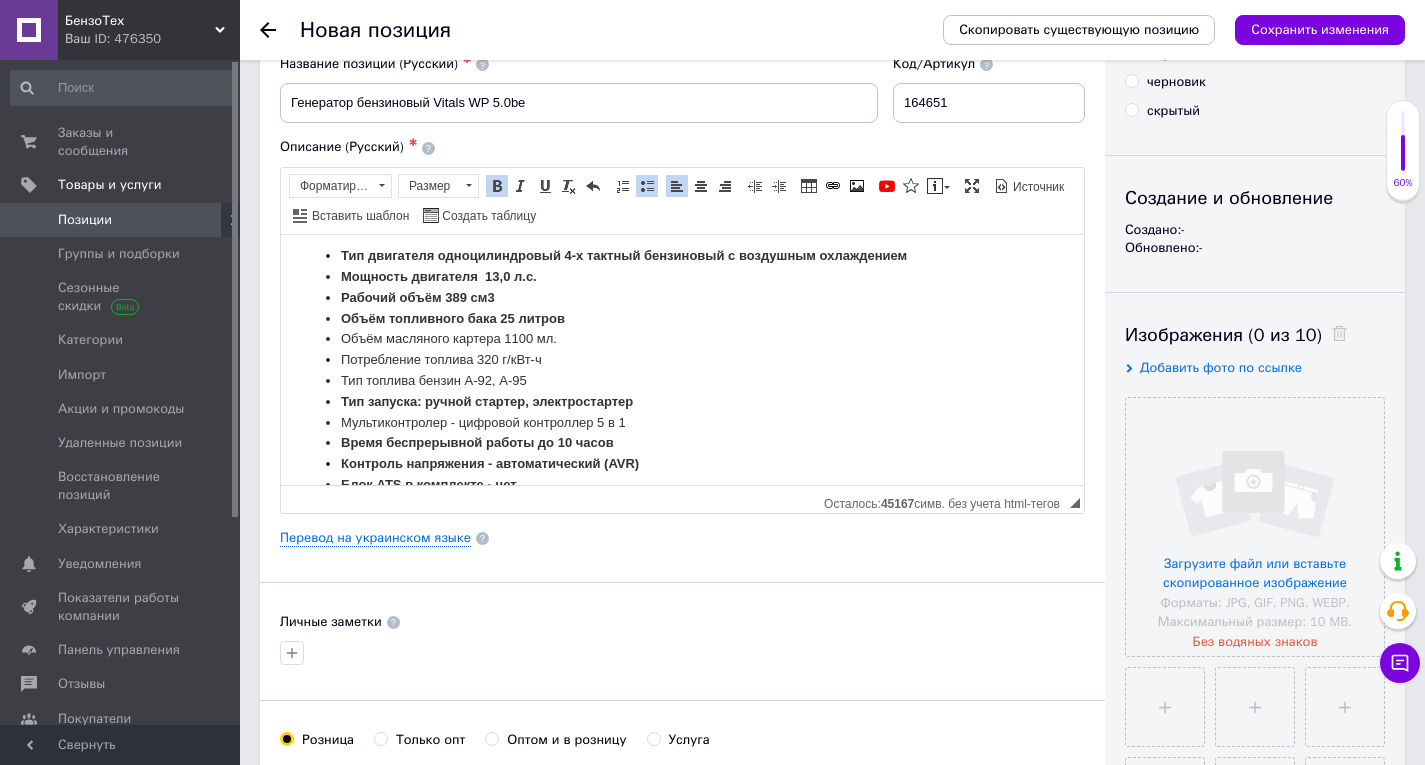 click on "Мультиконтролер - цифровой контроллер 5 в 1" at bounding box center (682, 422) 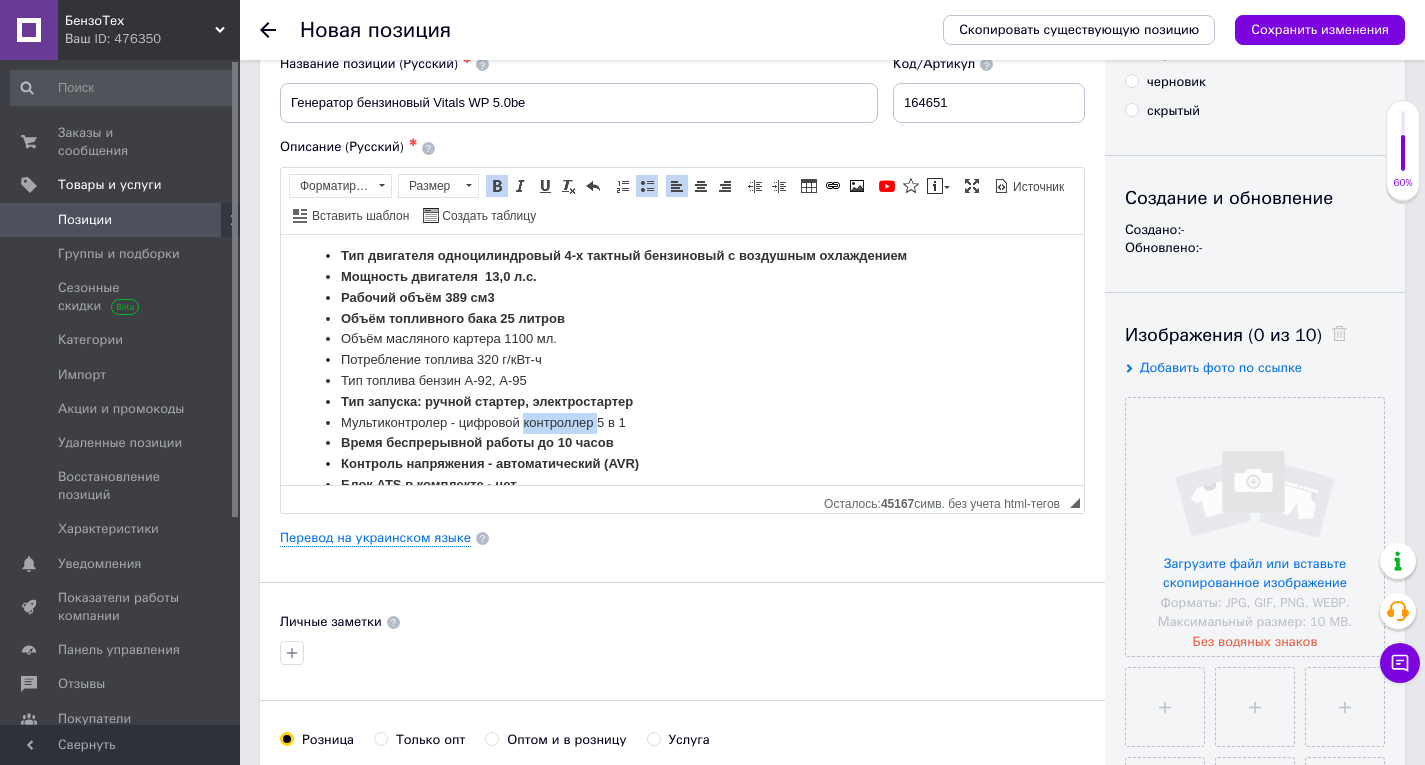 click on "Мультиконтролер - цифровой контроллер 5 в 1" at bounding box center [682, 422] 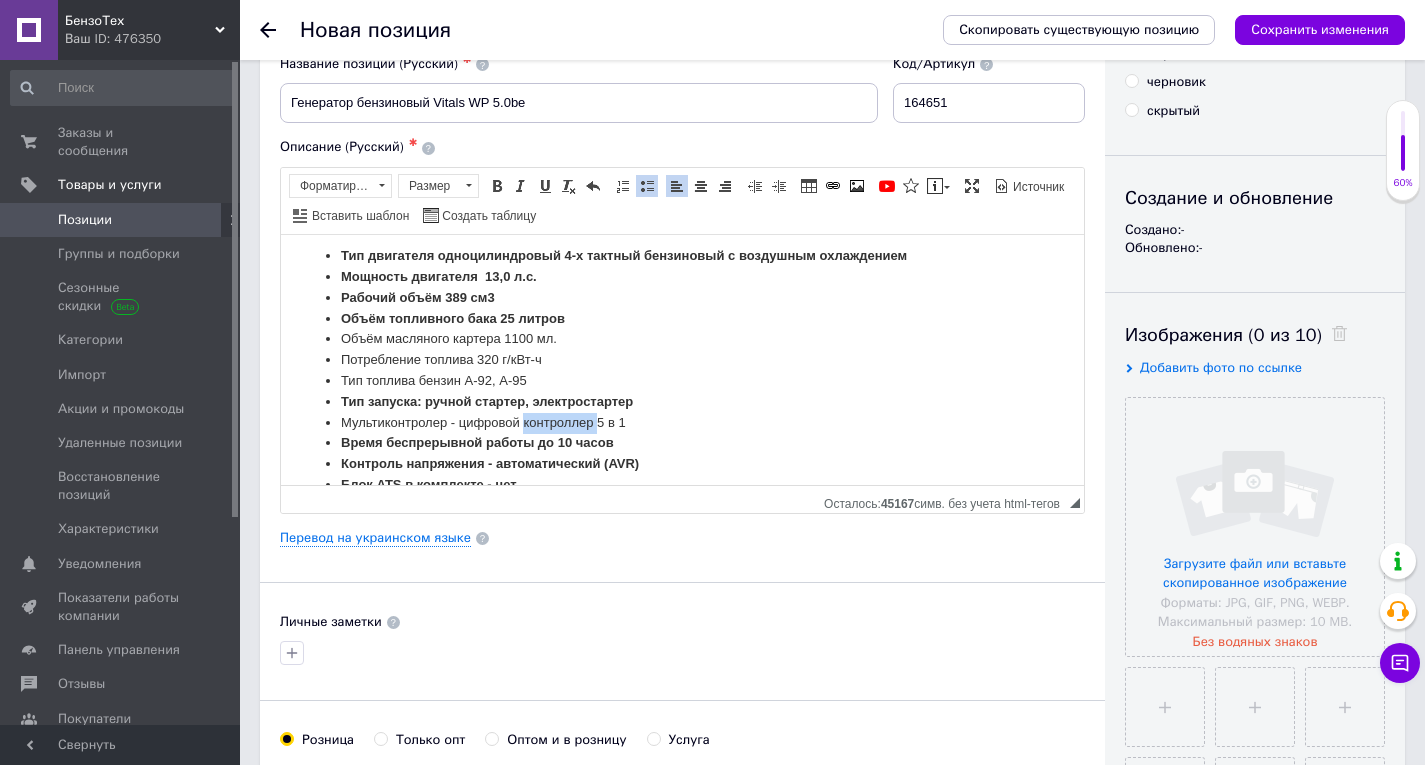 click on "Мультиконтролер - цифровой контроллер 5 в 1" at bounding box center (682, 422) 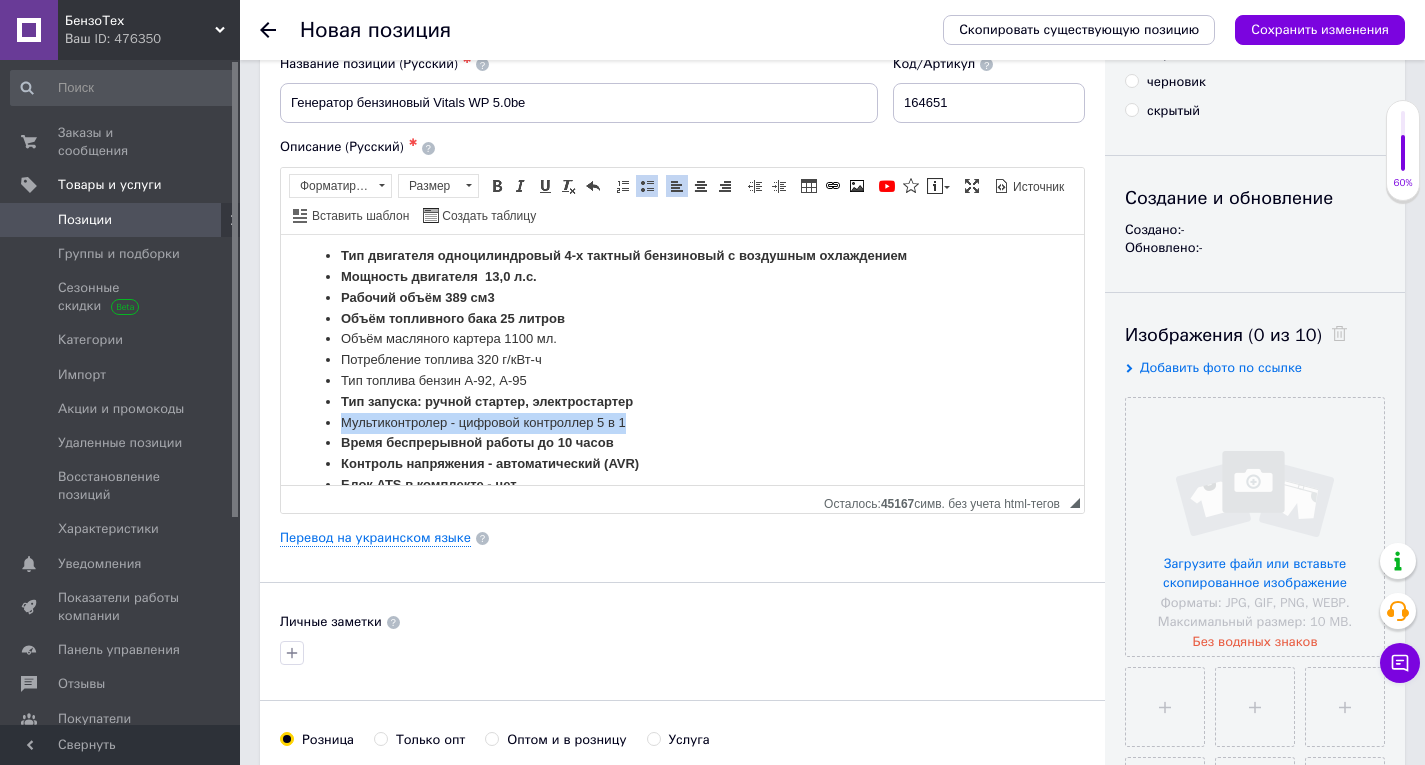 click on "Мультиконтролер - цифровой контроллер 5 в 1" at bounding box center (682, 422) 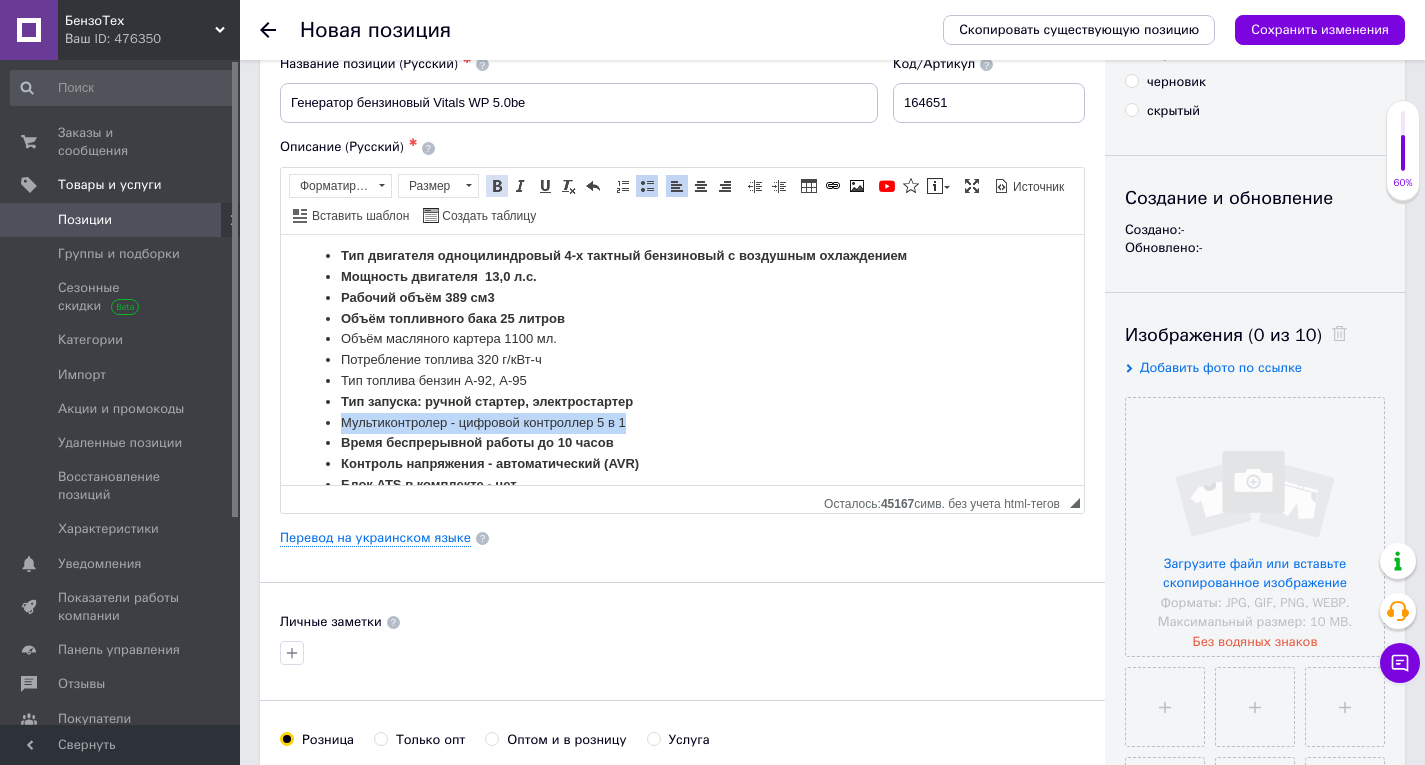 click at bounding box center [497, 186] 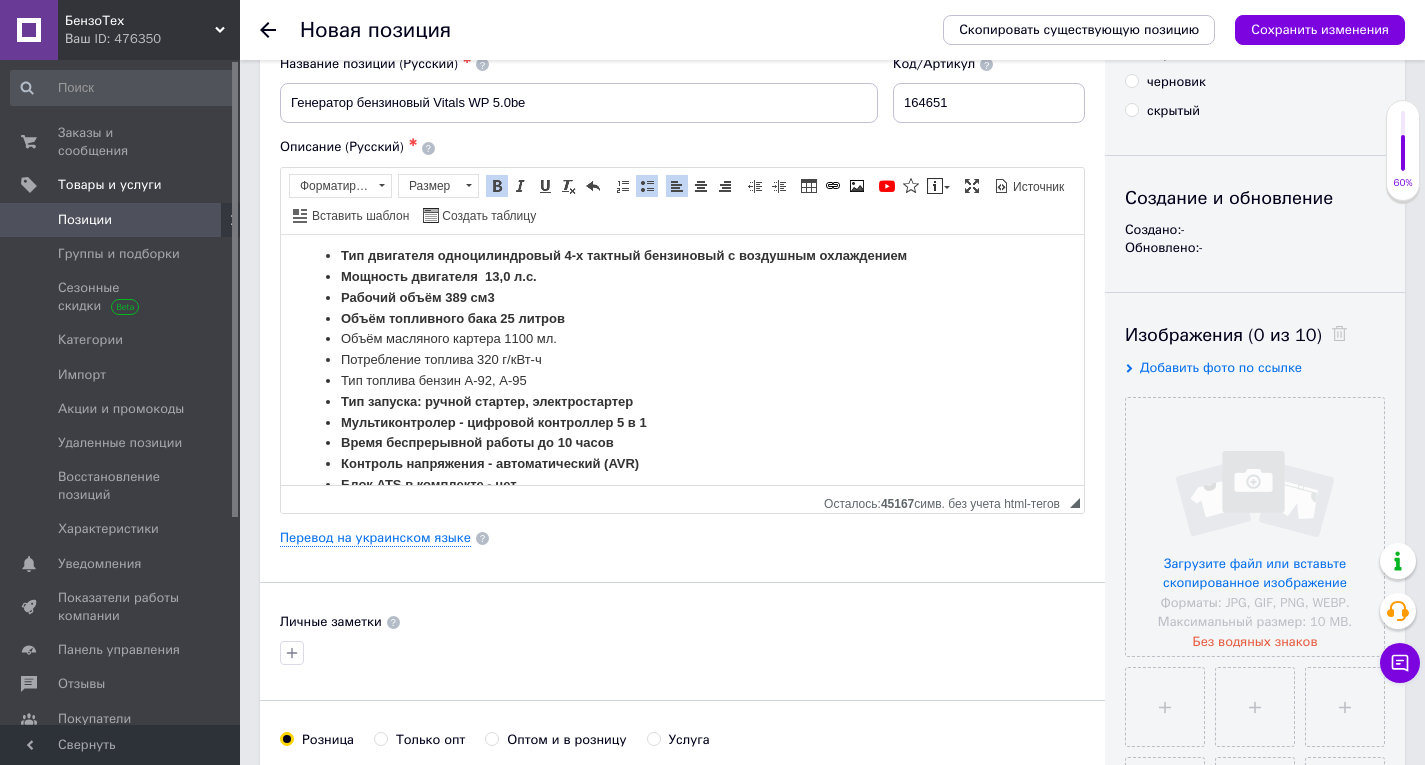 click on "Тип запуска: ручной стартер, электростартер" at bounding box center [682, 401] 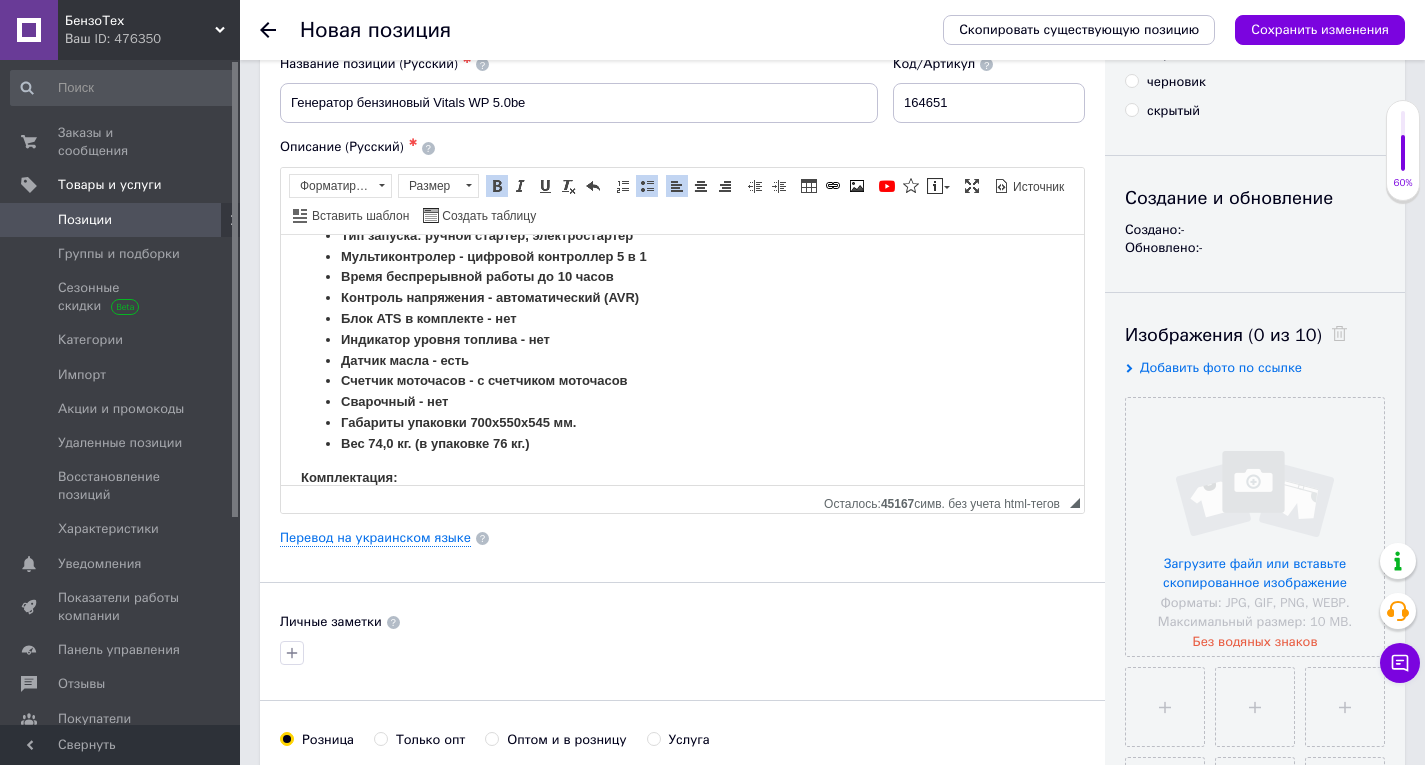scroll, scrollTop: 1662, scrollLeft: 0, axis: vertical 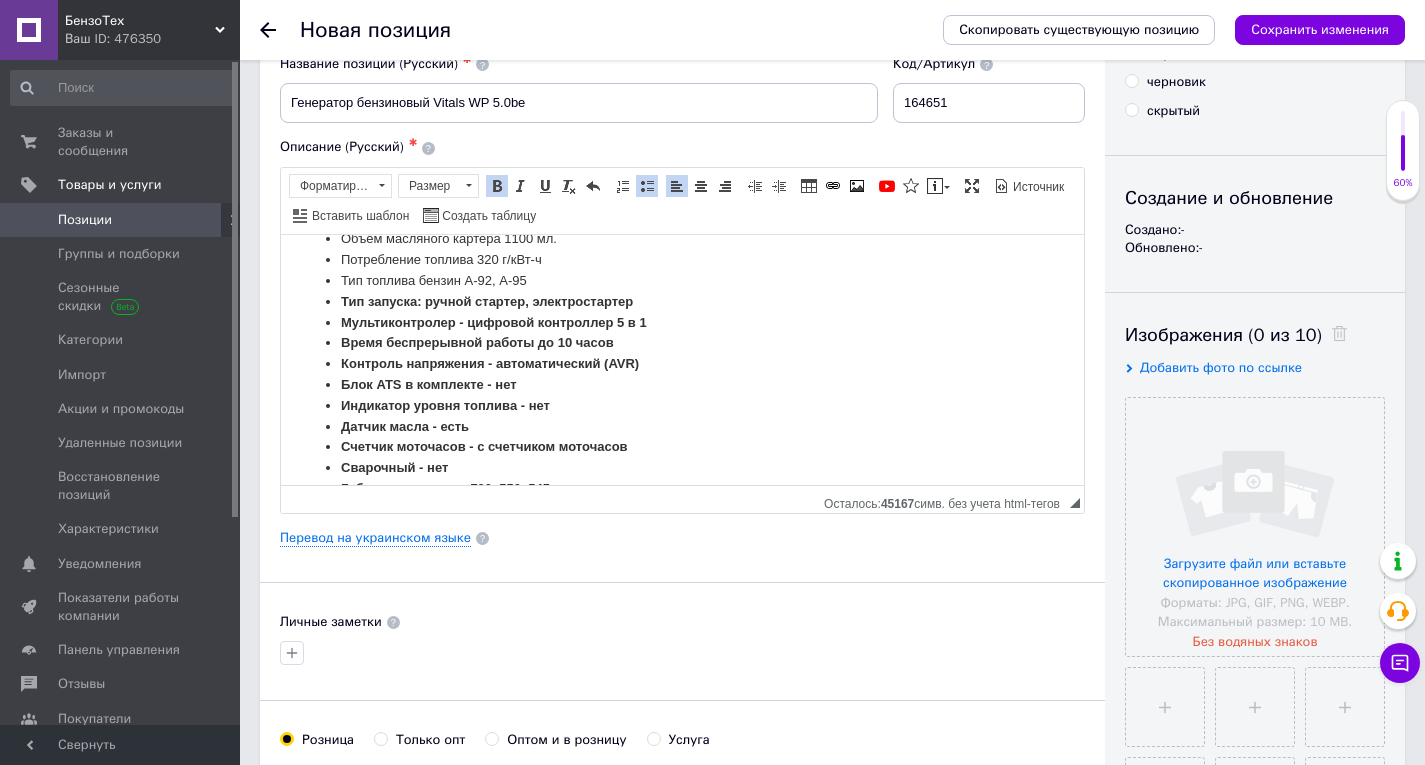 click on "Потребление топлива 320 г/кВт-ч" at bounding box center (682, 259) 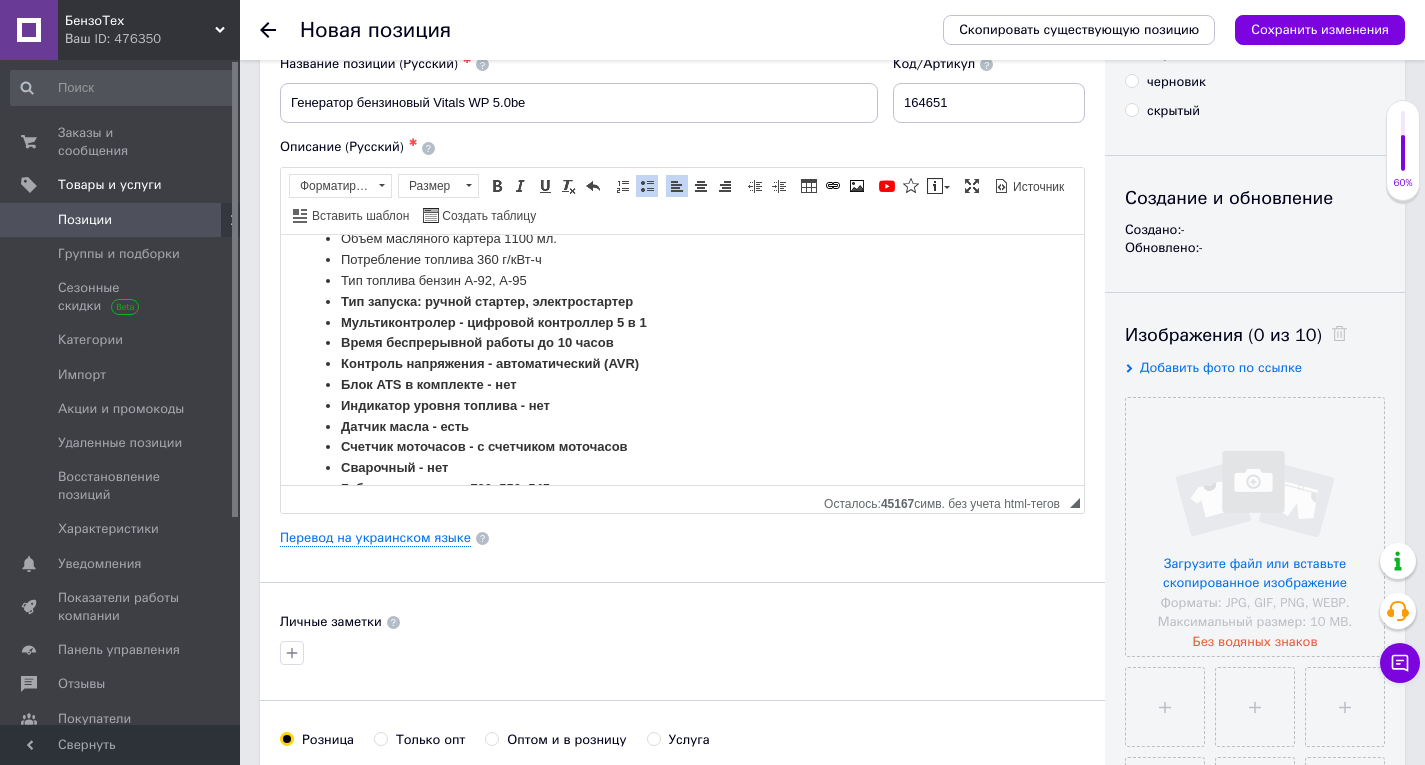 click on "Потребление топлива 36 0 г/кВт-ч" at bounding box center (682, 259) 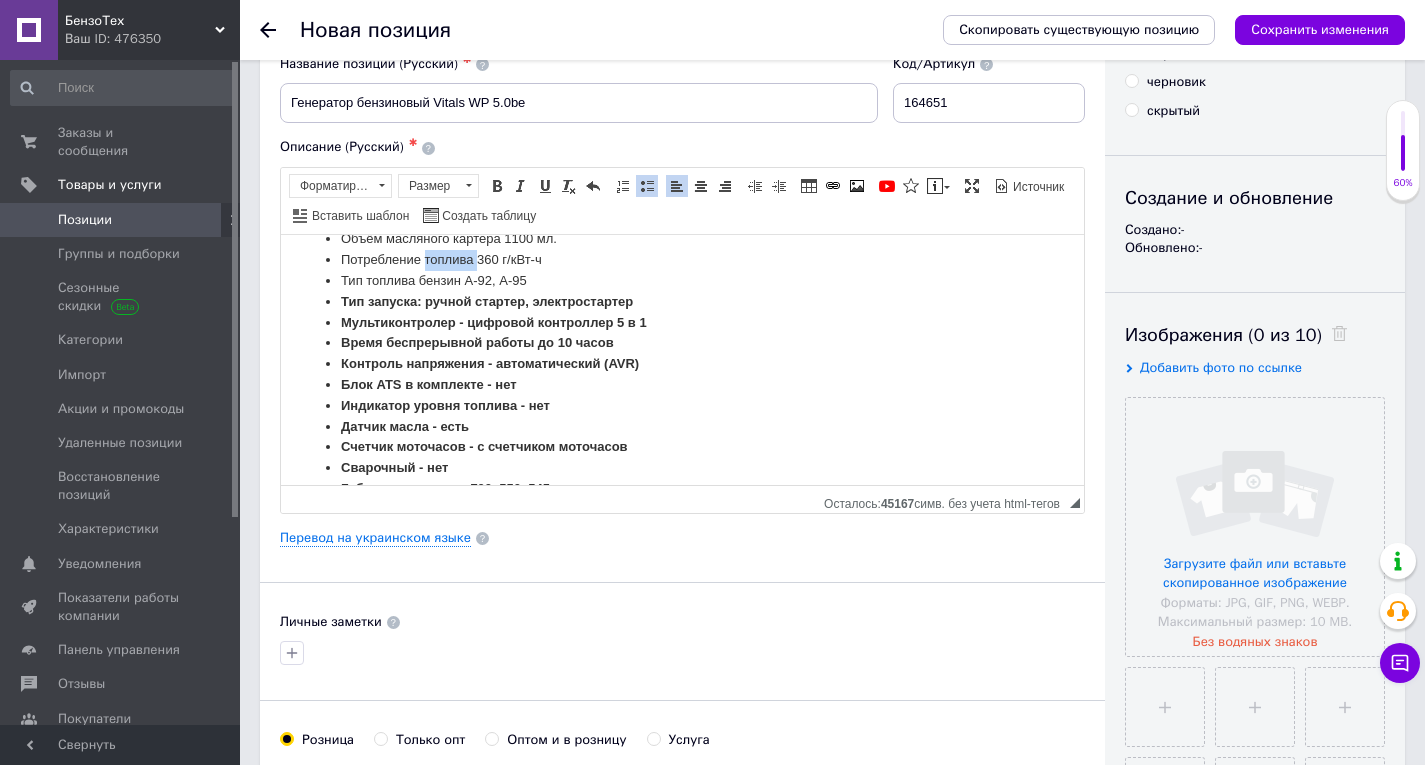click on "Потребление топлива 36 0 г/кВт-ч" at bounding box center [682, 259] 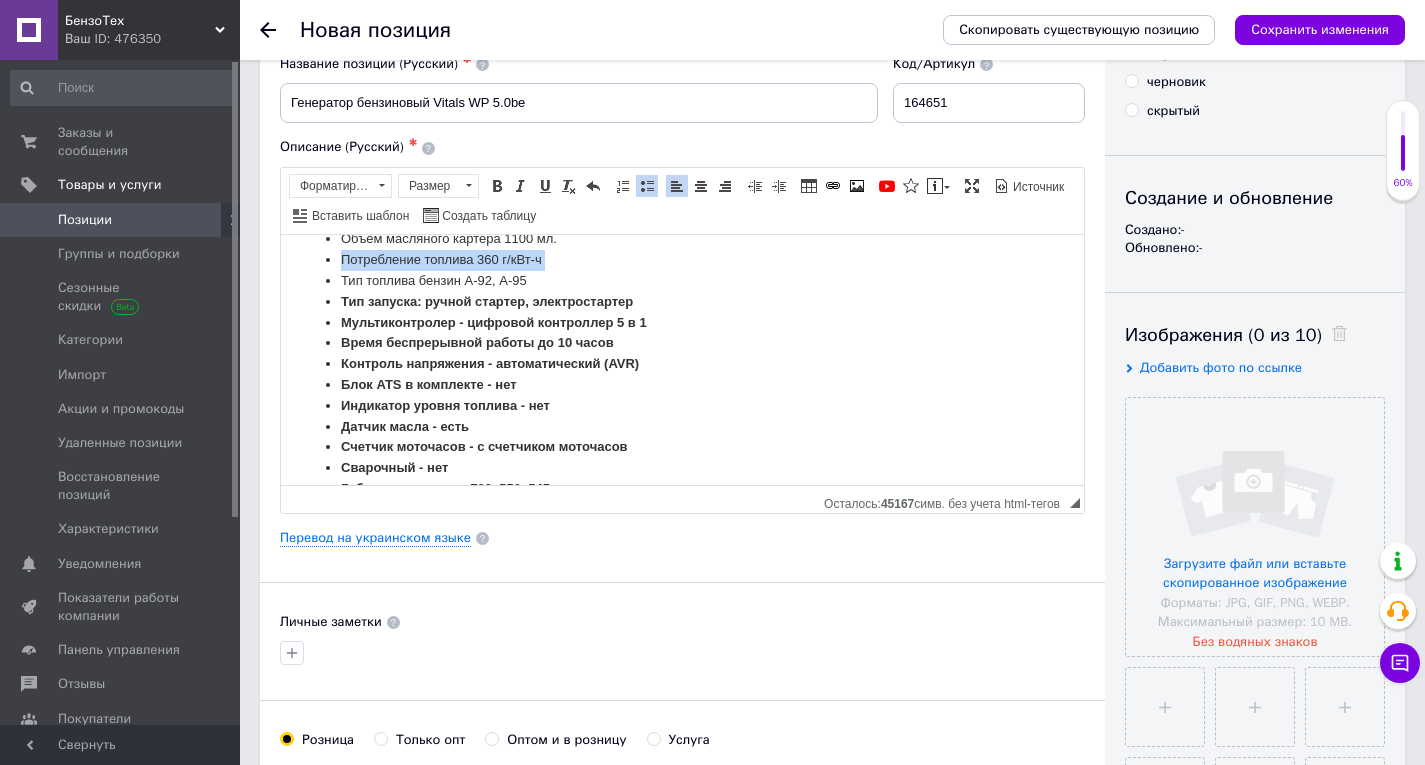 click on "Потребление топлива 36 0 г/кВт-ч" at bounding box center [682, 259] 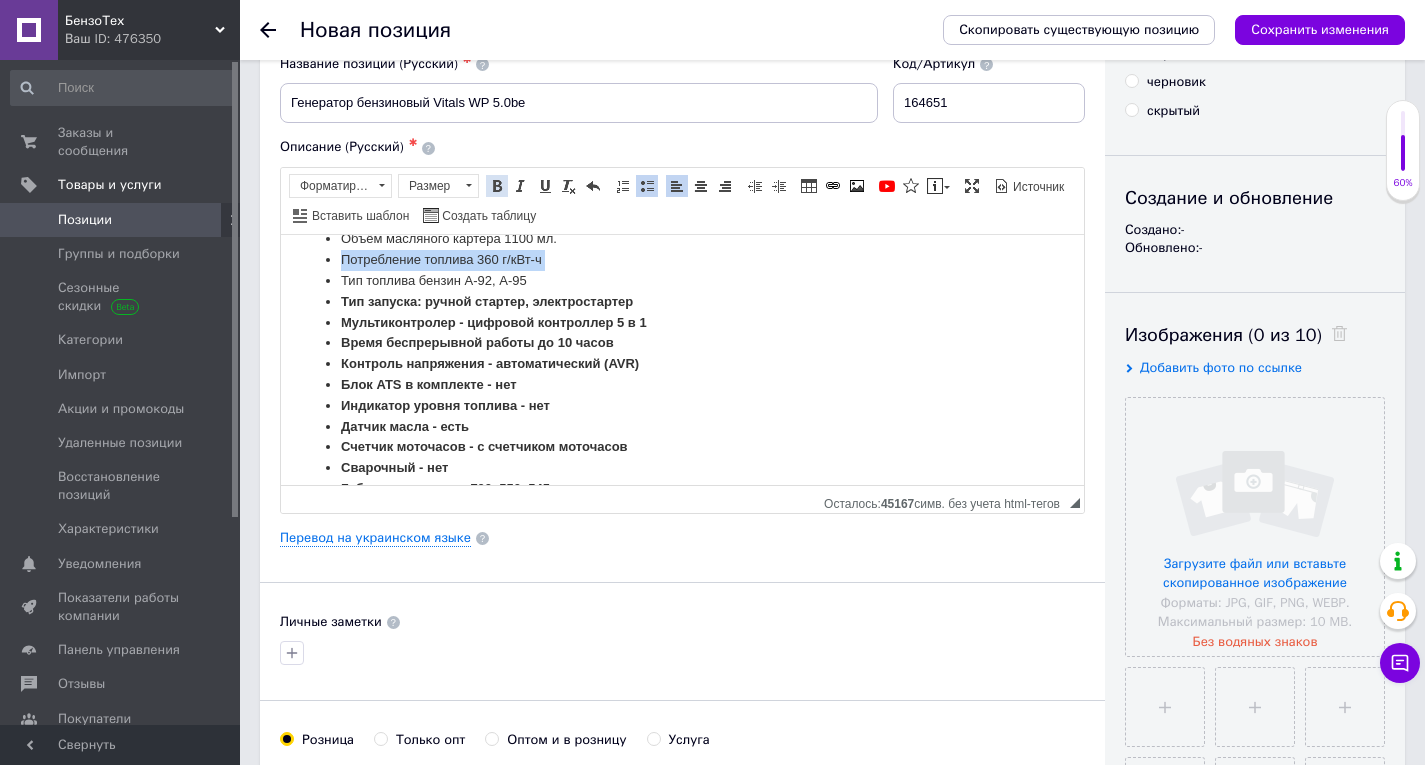 click at bounding box center (497, 186) 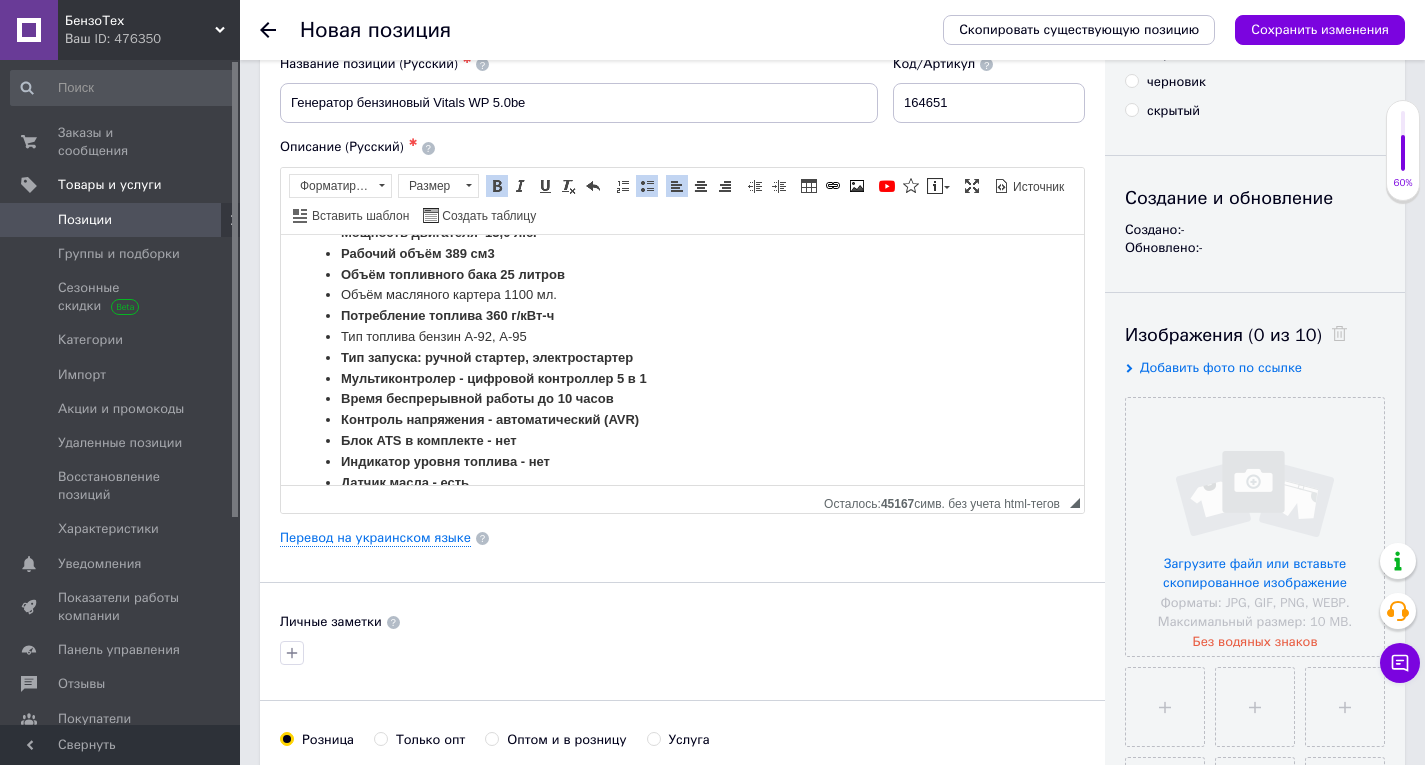 scroll, scrollTop: 1462, scrollLeft: 0, axis: vertical 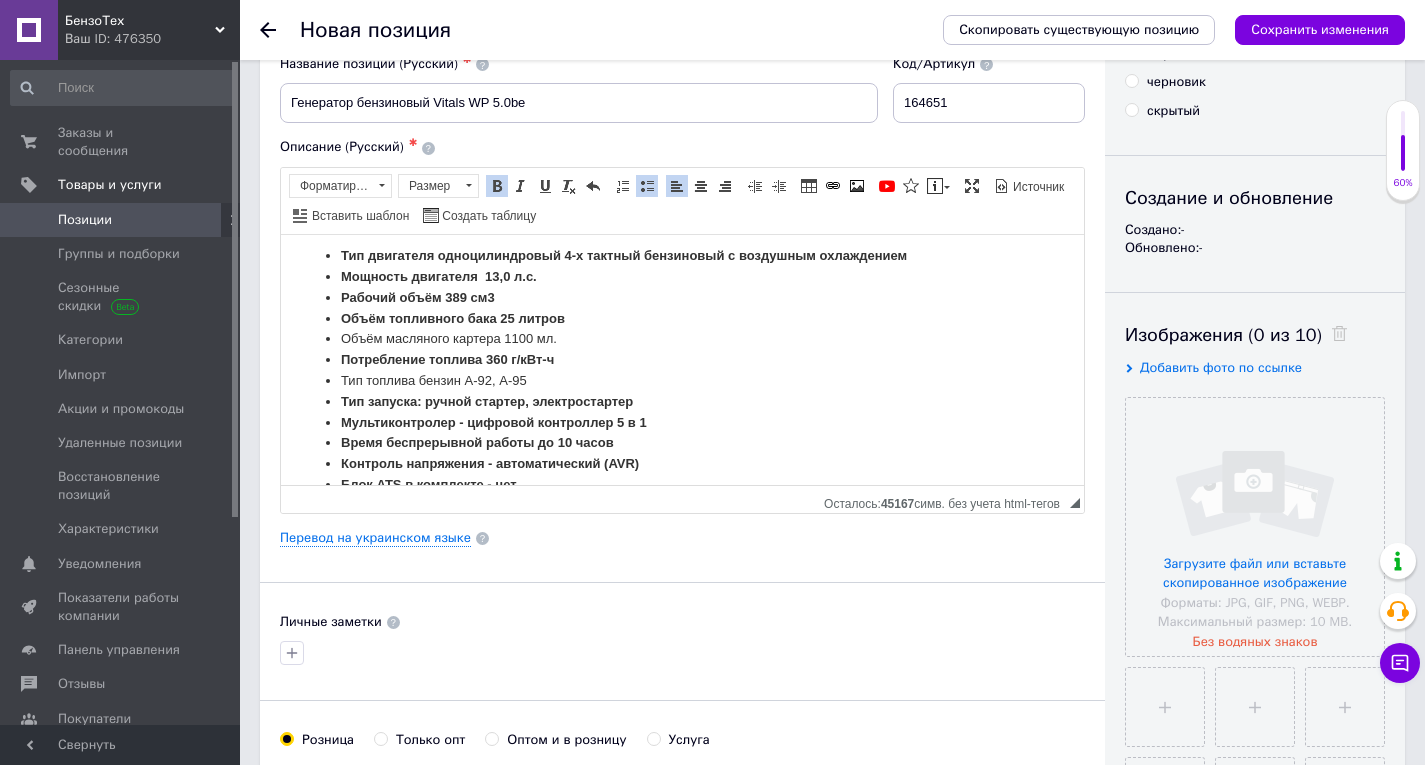 click on "Тип топлива бензин А-92, А-95" at bounding box center (682, 380) 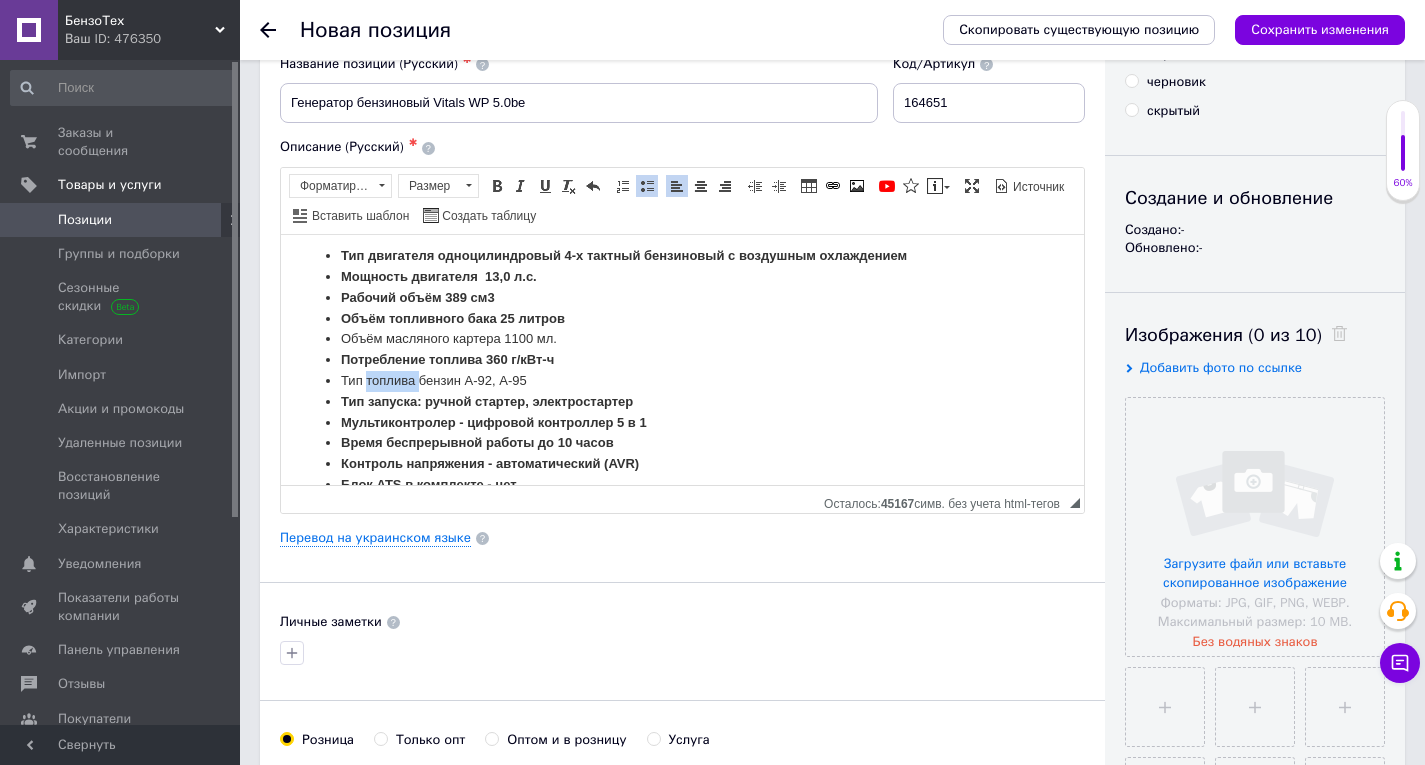 click on "Тип топлива бензин А-92, А-95" at bounding box center (682, 380) 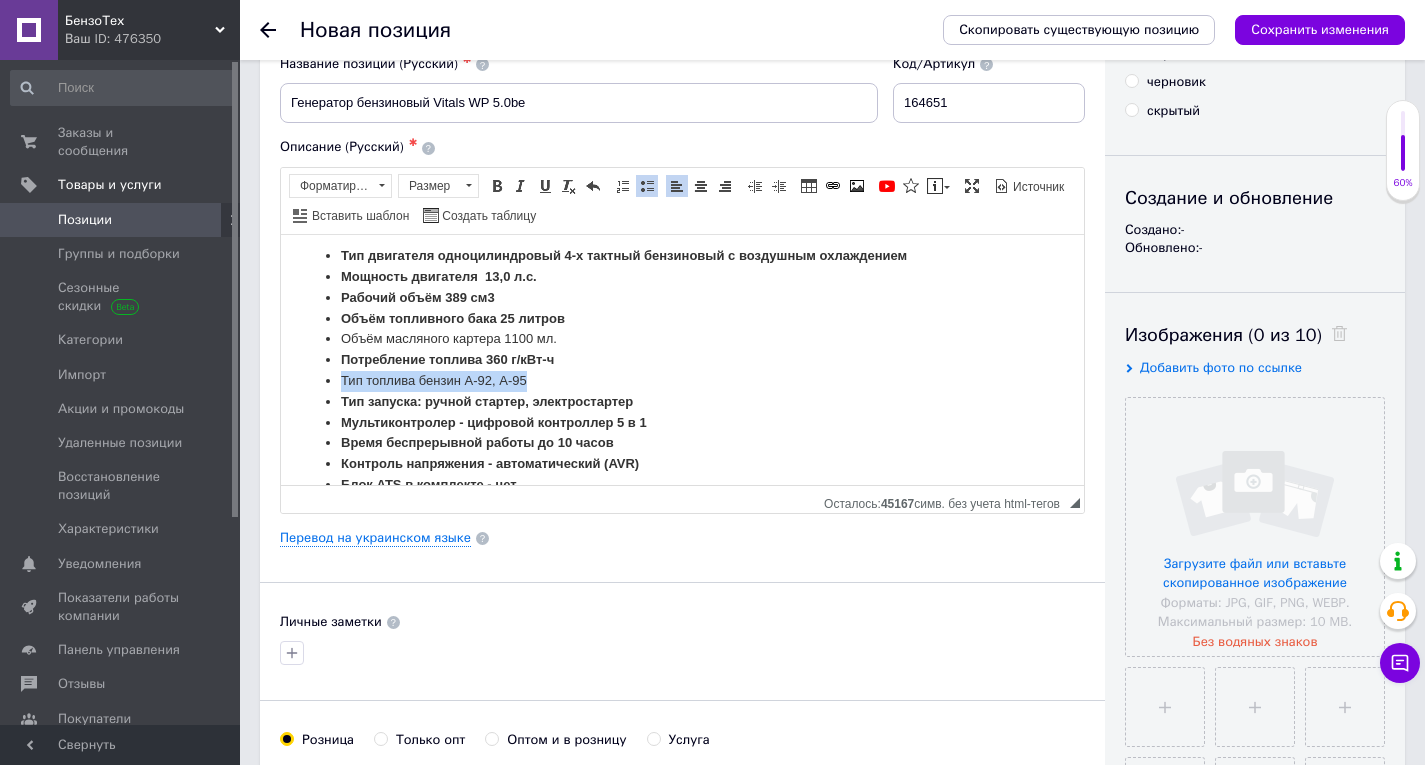 click on "Тип топлива бензин А-92, А-95" at bounding box center (682, 380) 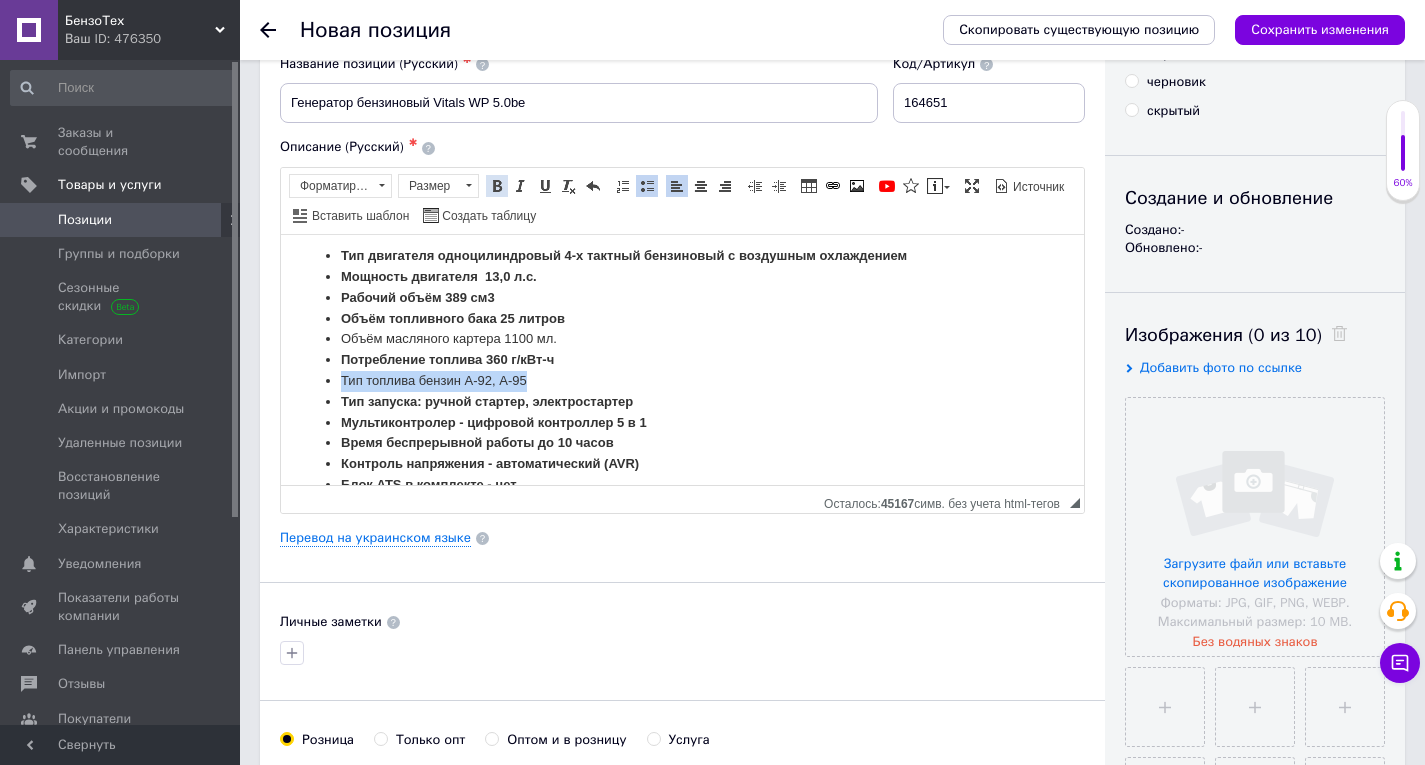 click on "Полужирный  Комбинация клавиш Ctrl+B" at bounding box center (497, 186) 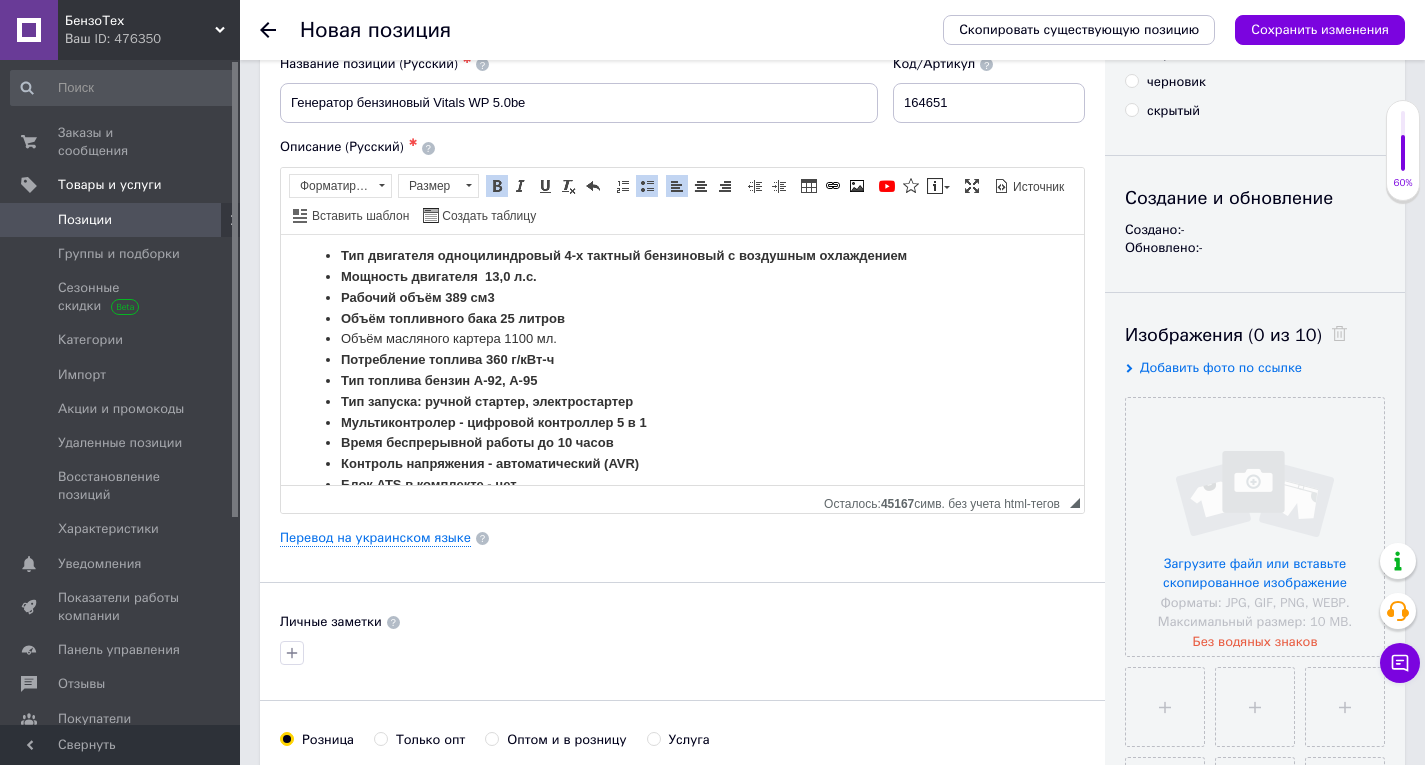 click on "Объём масляного картера 1100 мл." at bounding box center [682, 338] 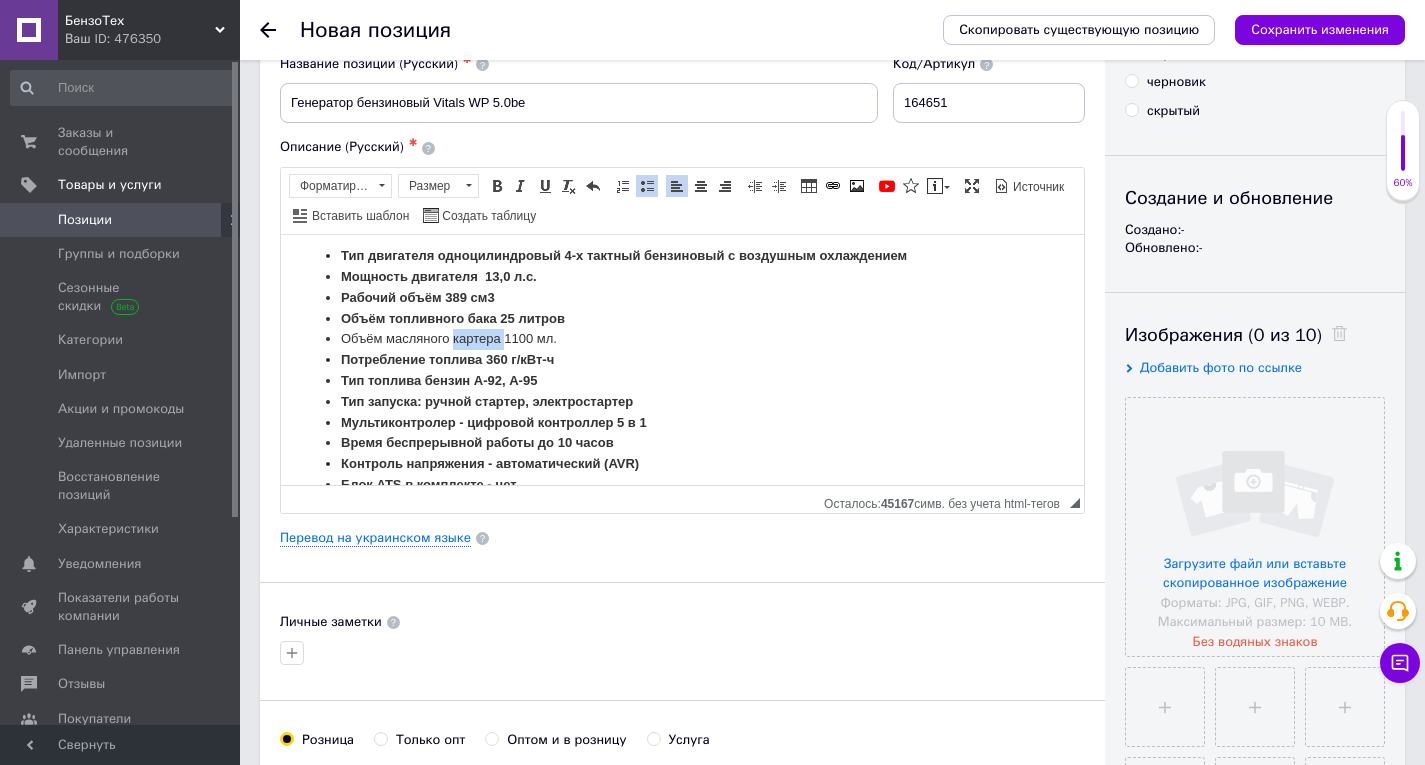 click on "Объём масляного картера 1100 мл." at bounding box center (682, 338) 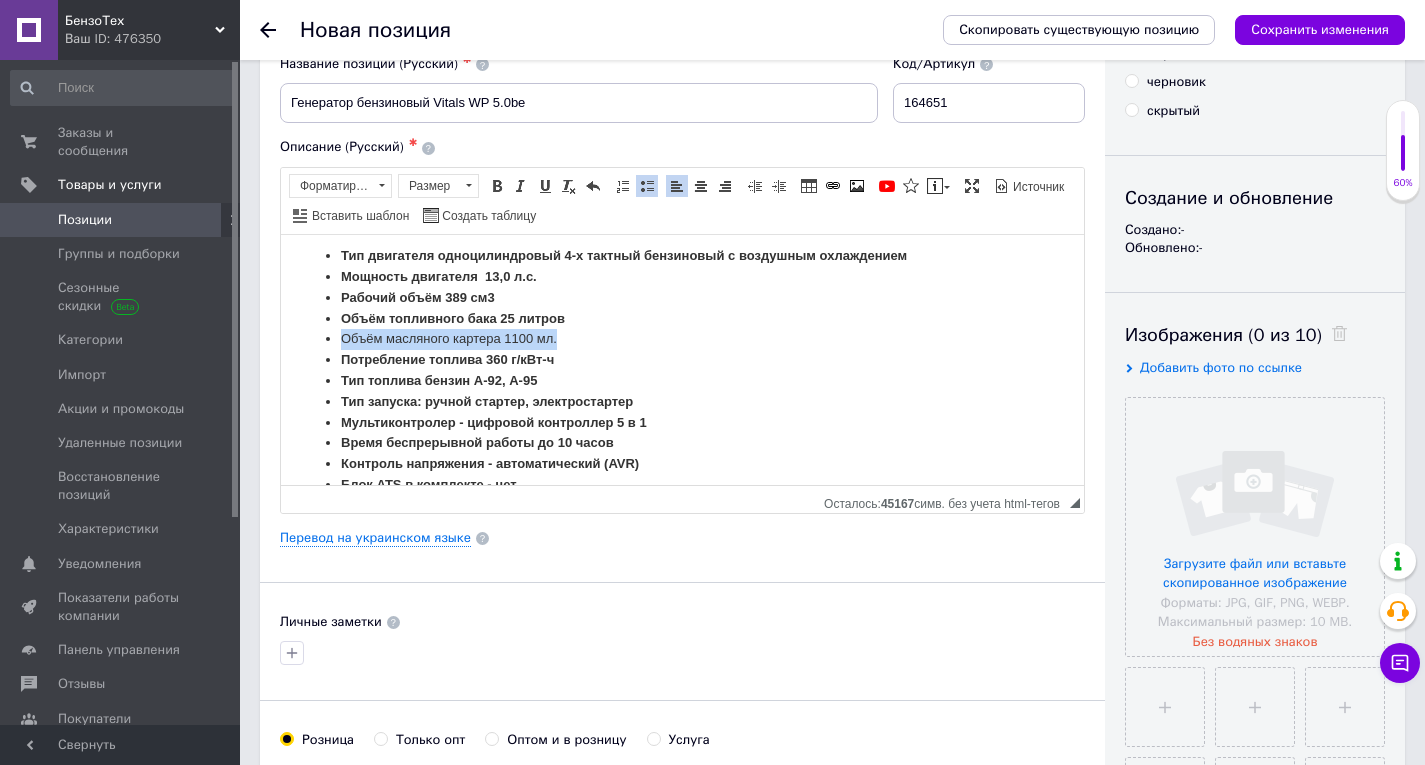 click on "Объём масляного картера 1100 мл." at bounding box center (682, 338) 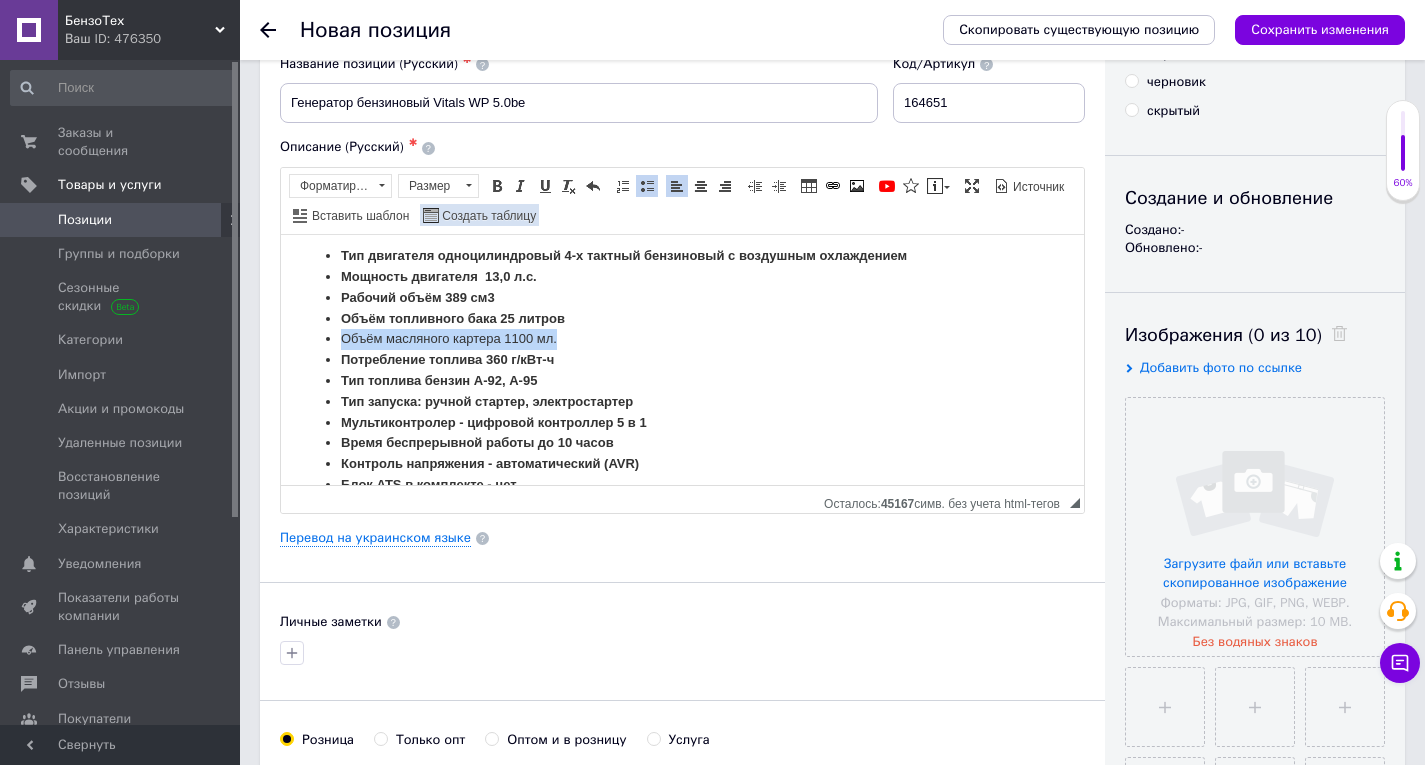 drag, startPoint x: 495, startPoint y: 186, endPoint x: 529, endPoint y: 221, distance: 48.79549 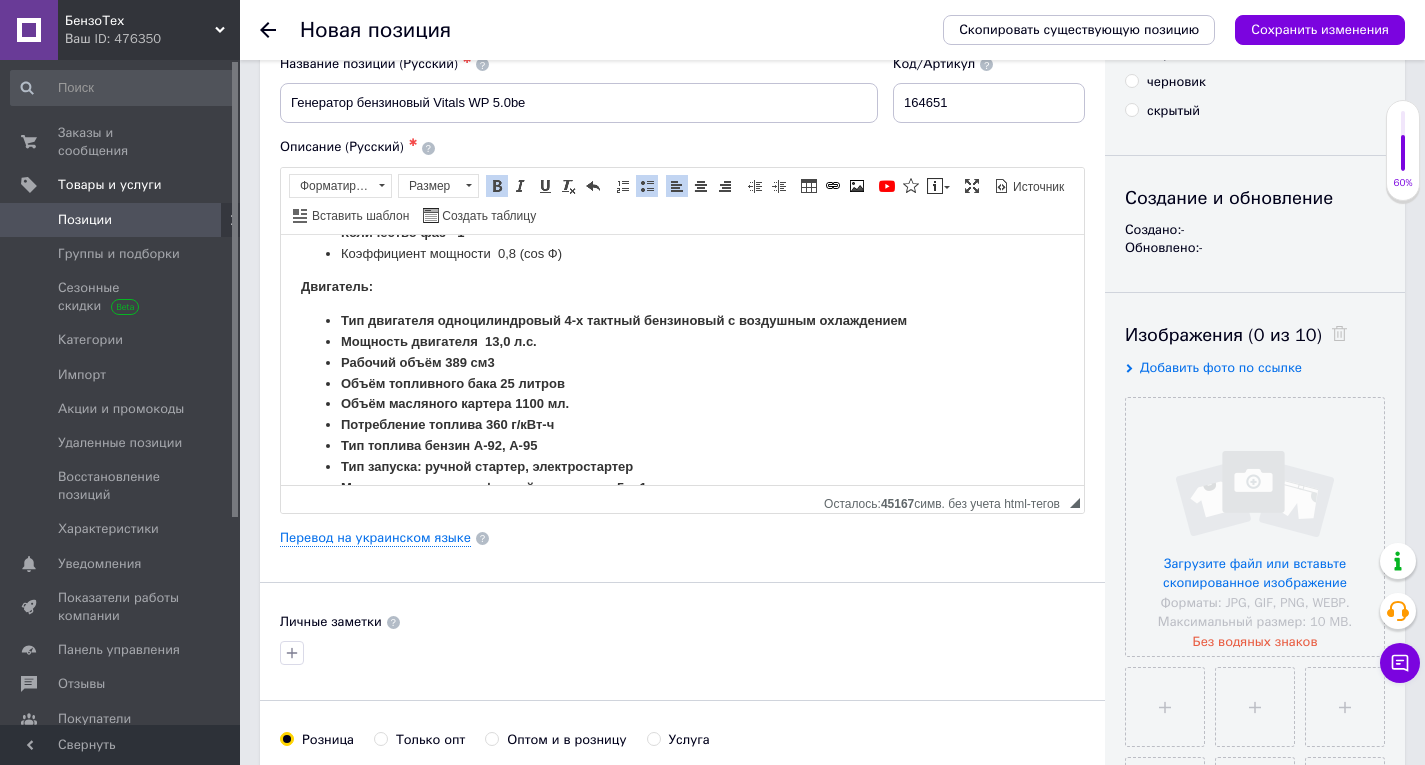 scroll, scrollTop: 1362, scrollLeft: 0, axis: vertical 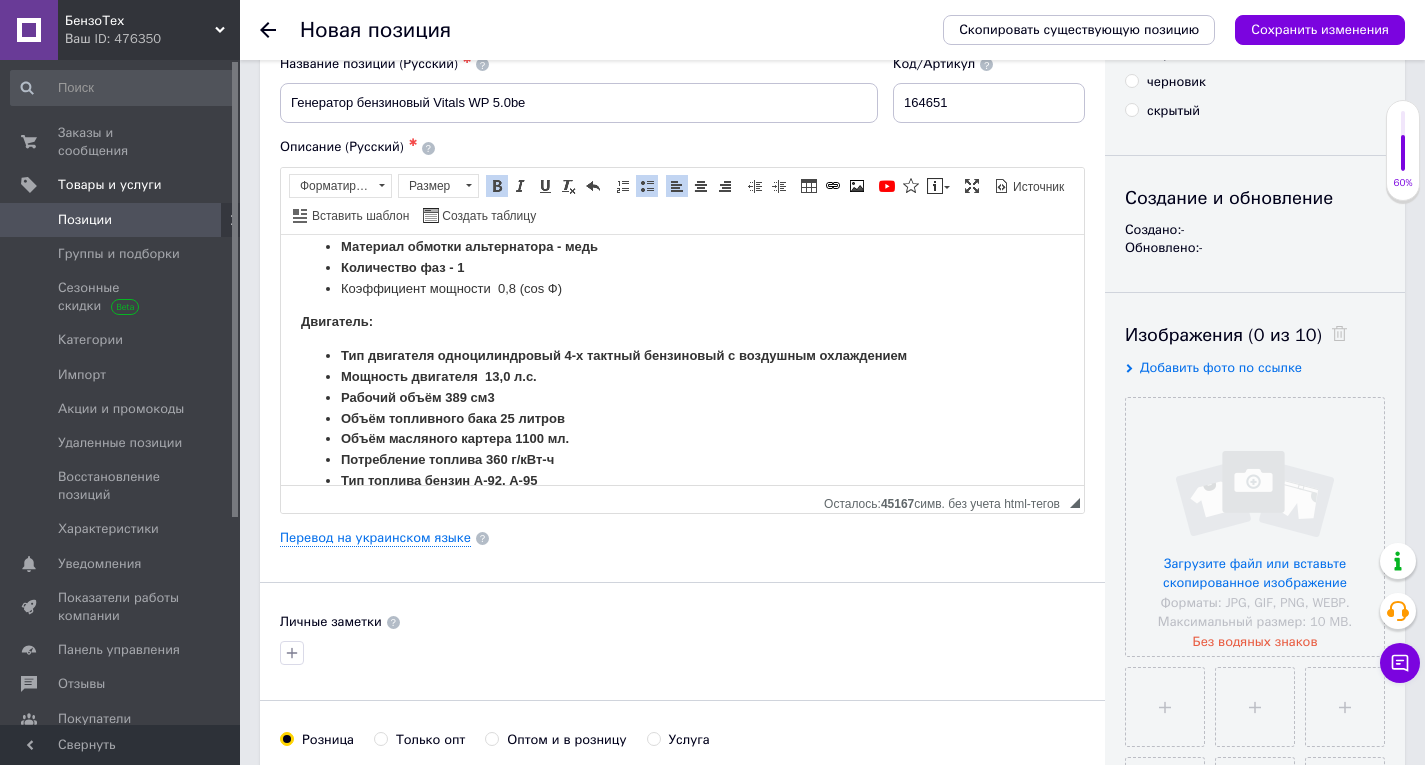 click on "Рабочий объём 389 см3" at bounding box center [682, 397] 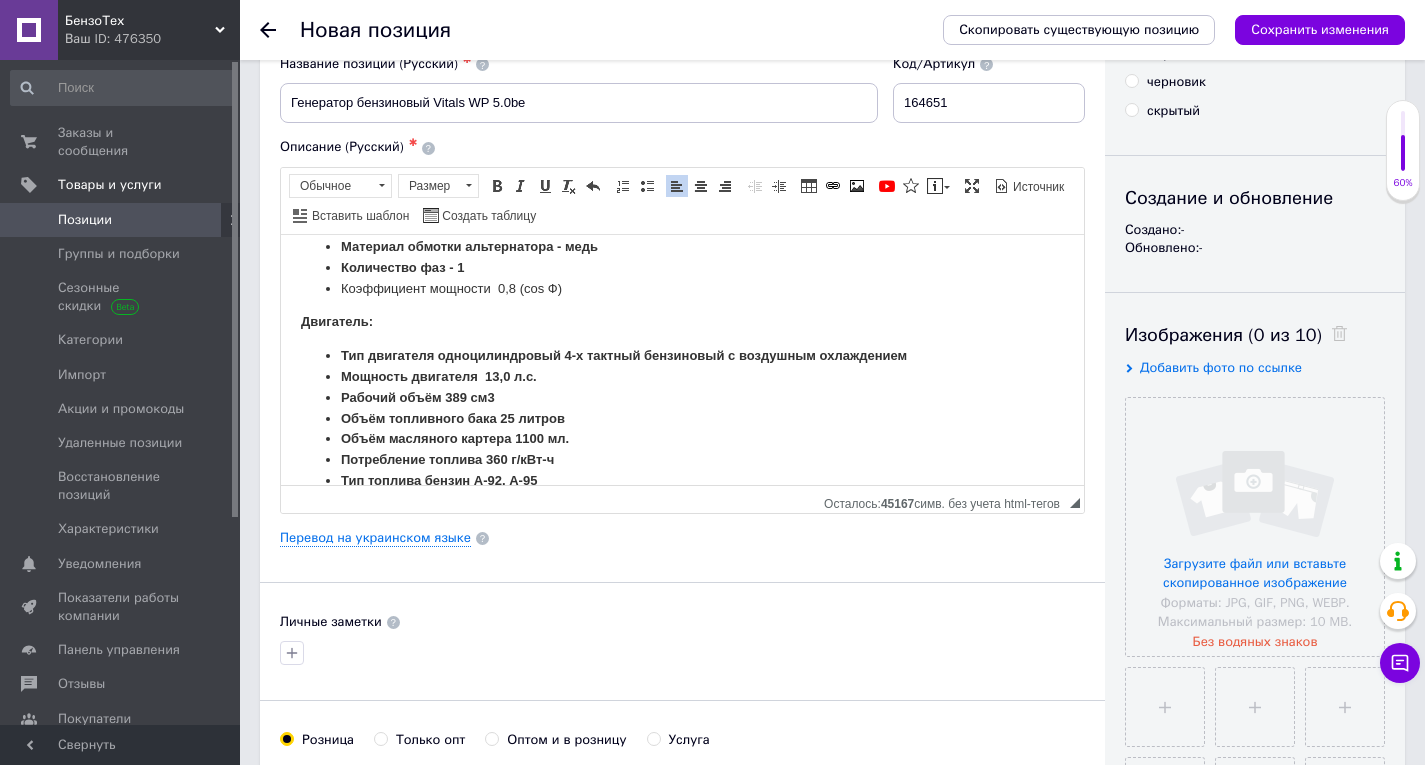 click on "Коэффиц иент мощности  0,8 (сos Ф)" at bounding box center (682, 288) 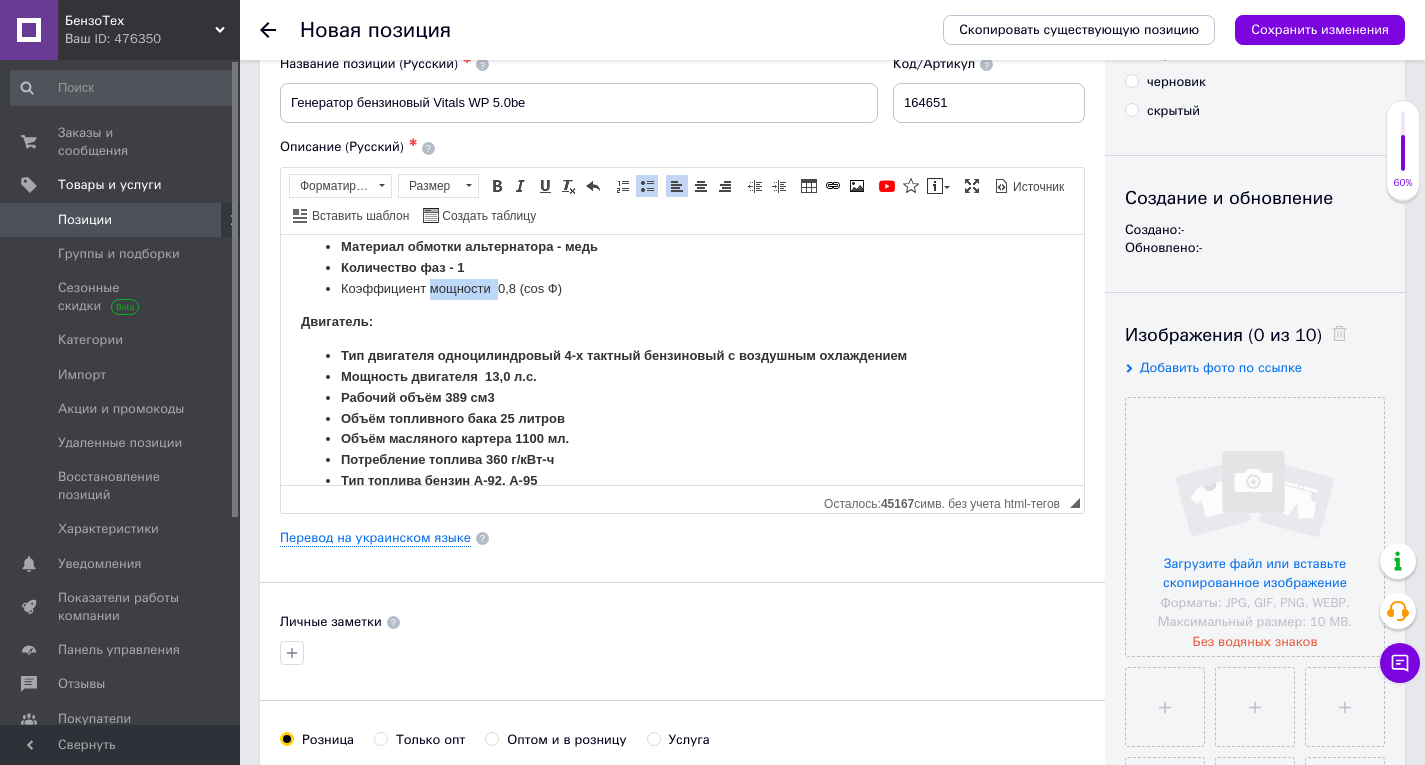 click on "Коэффиц иент мощности  0,8 (сos Ф)" at bounding box center [682, 288] 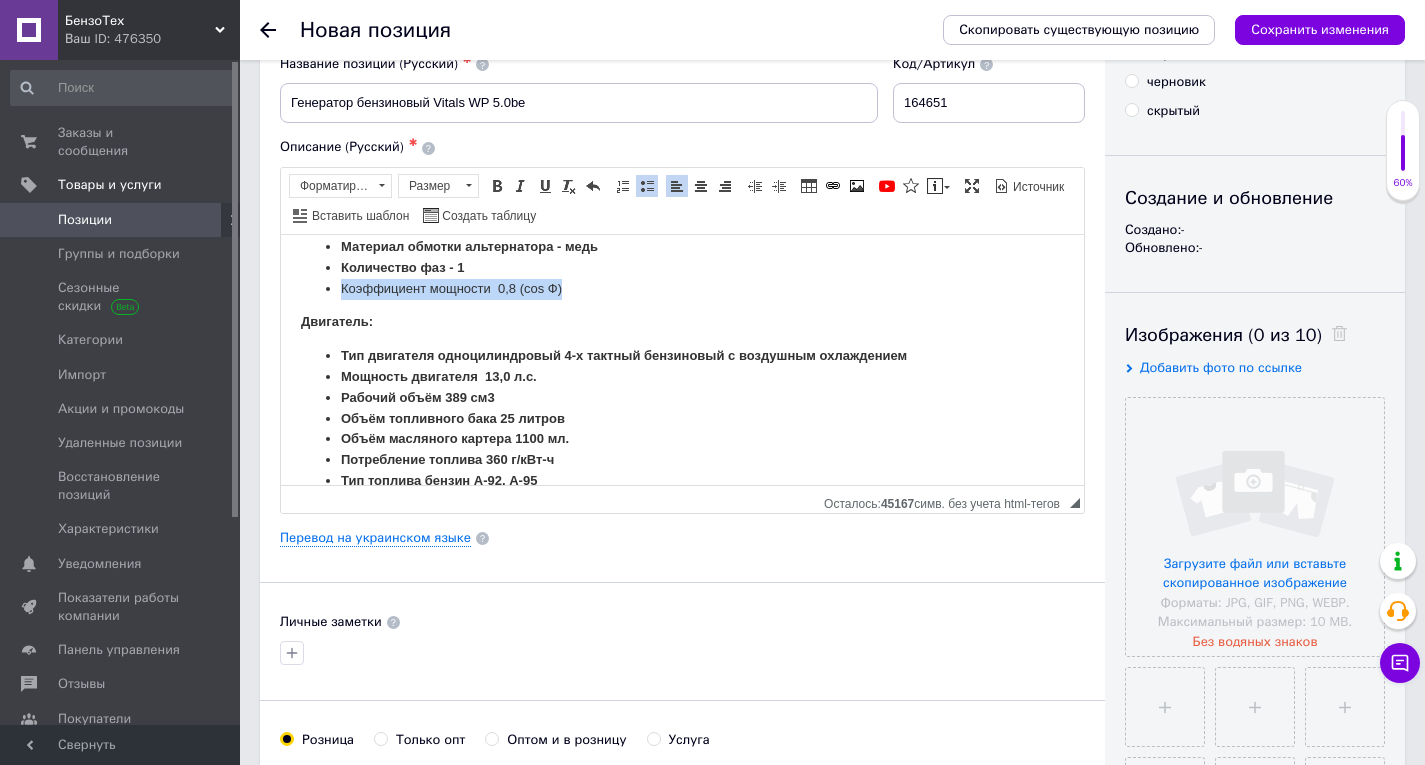 click on "Коэффиц иент мощности  0,8 (сos Ф)" at bounding box center (682, 288) 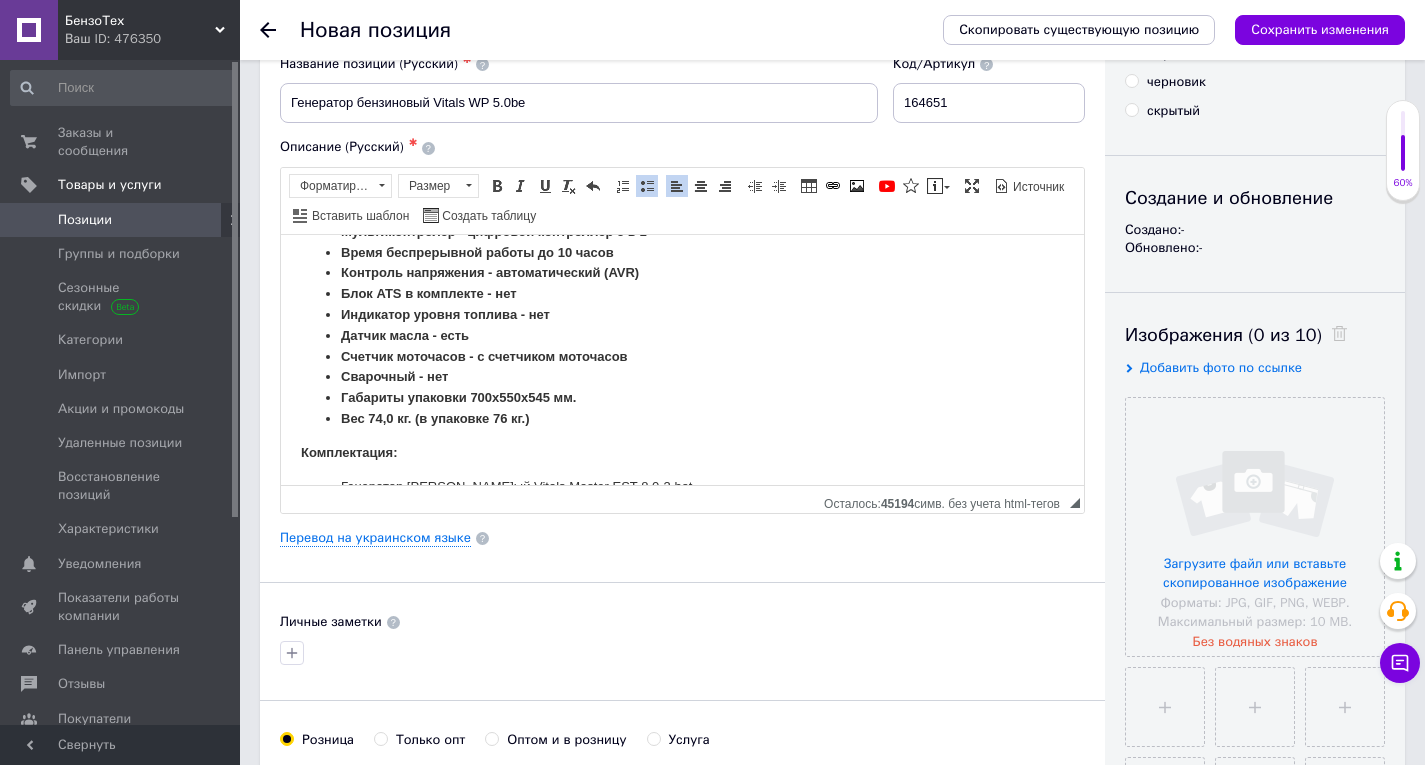scroll, scrollTop: 1662, scrollLeft: 0, axis: vertical 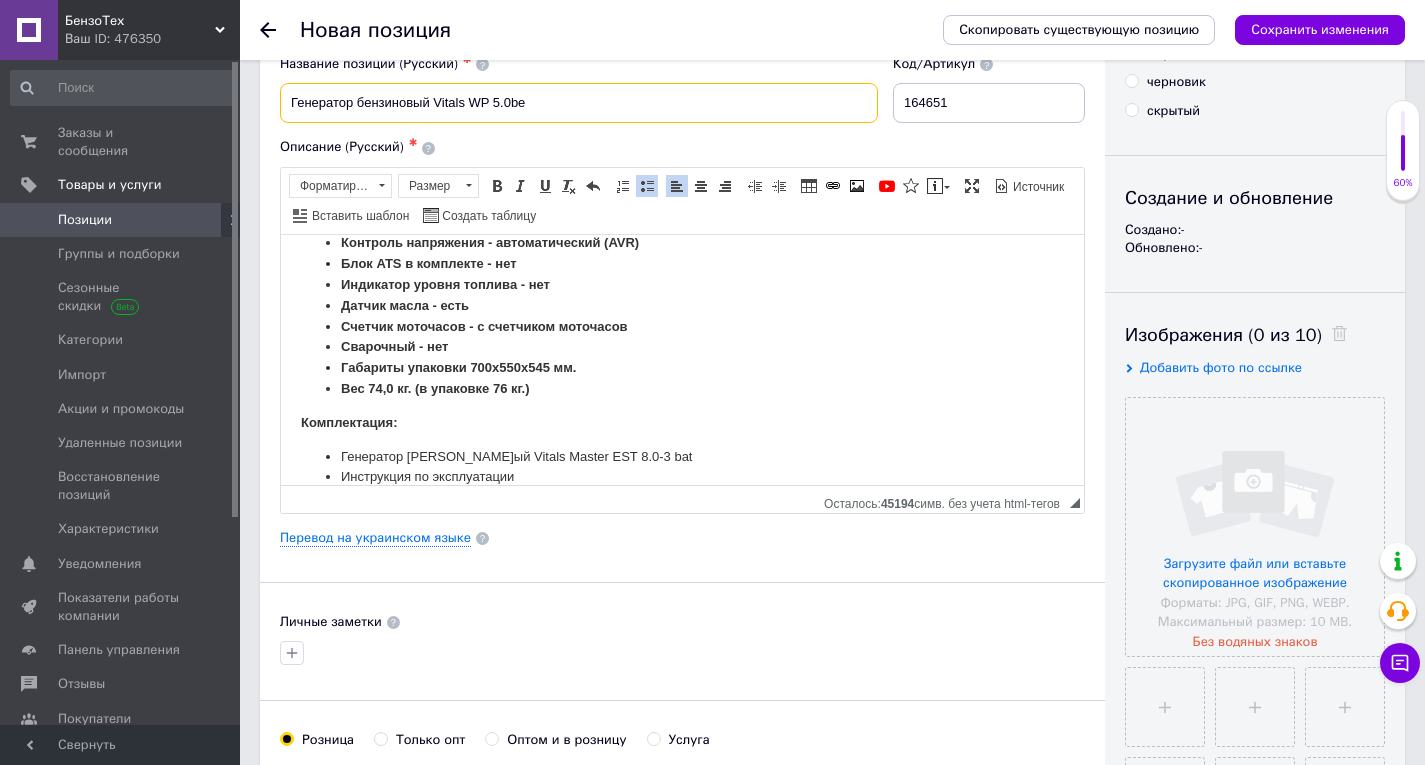 click on "Генератор бензиновый Vitals WP 5.0bе" at bounding box center (579, 103) 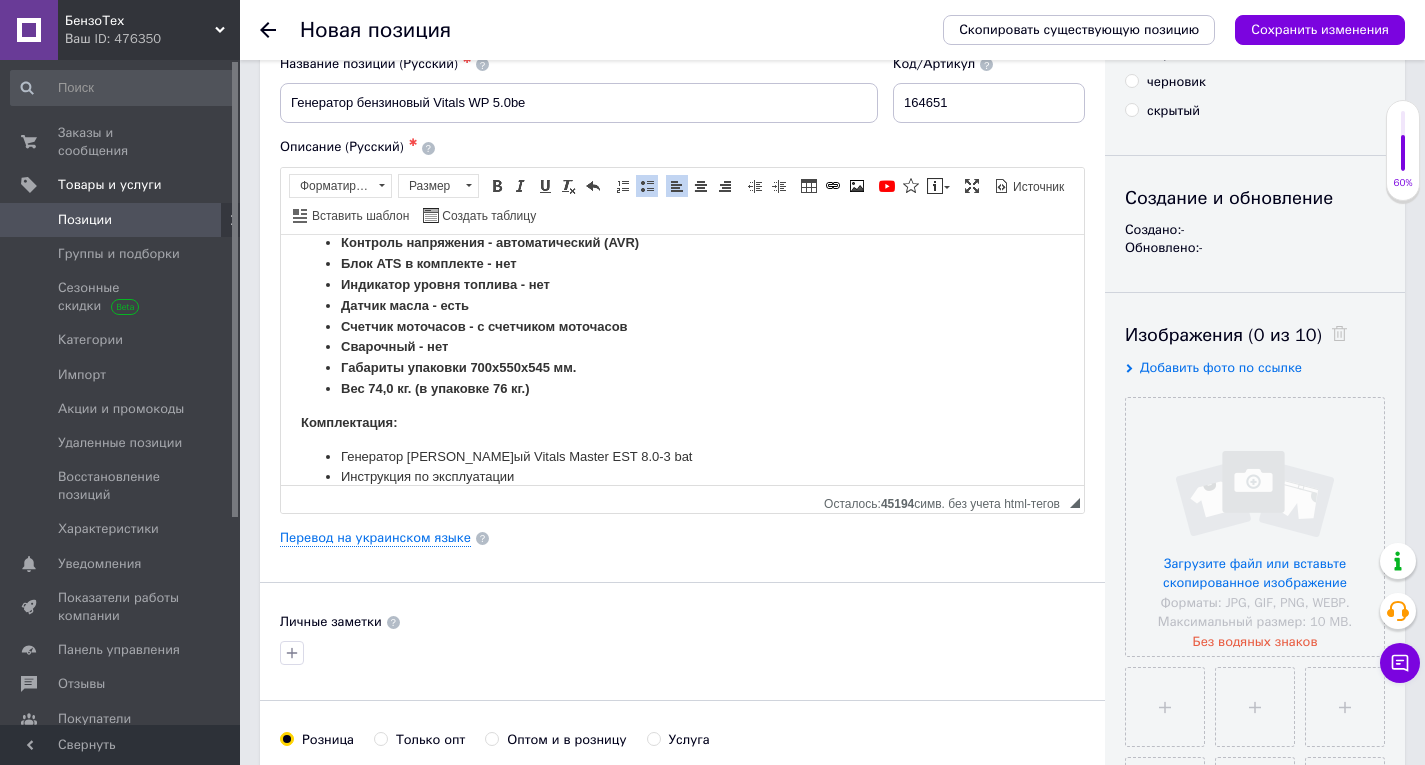 click on "Бензиновый генератор Vitals WP 5.0be  — это компактный переносной электрический агрегат, предназначенный для резервного или аварийного питания бытовых потребителей. Вырабатывает однофазный переменный ток напряжением 230 В, частотой 50 Гц. В генераторе Vitals WP 5.0be применен  четырехтактный бензиновый двигатель  Благодаря совершенной конструкции, высокому качеству изготовления двигатель отличается экономичностью и большим ресурсом наработки на отказ. Минимальный расход топлива на выработку  1 кВт∙ч  электроэнергии составляет  360 г. электрическим стартером" at bounding box center (682, -450) 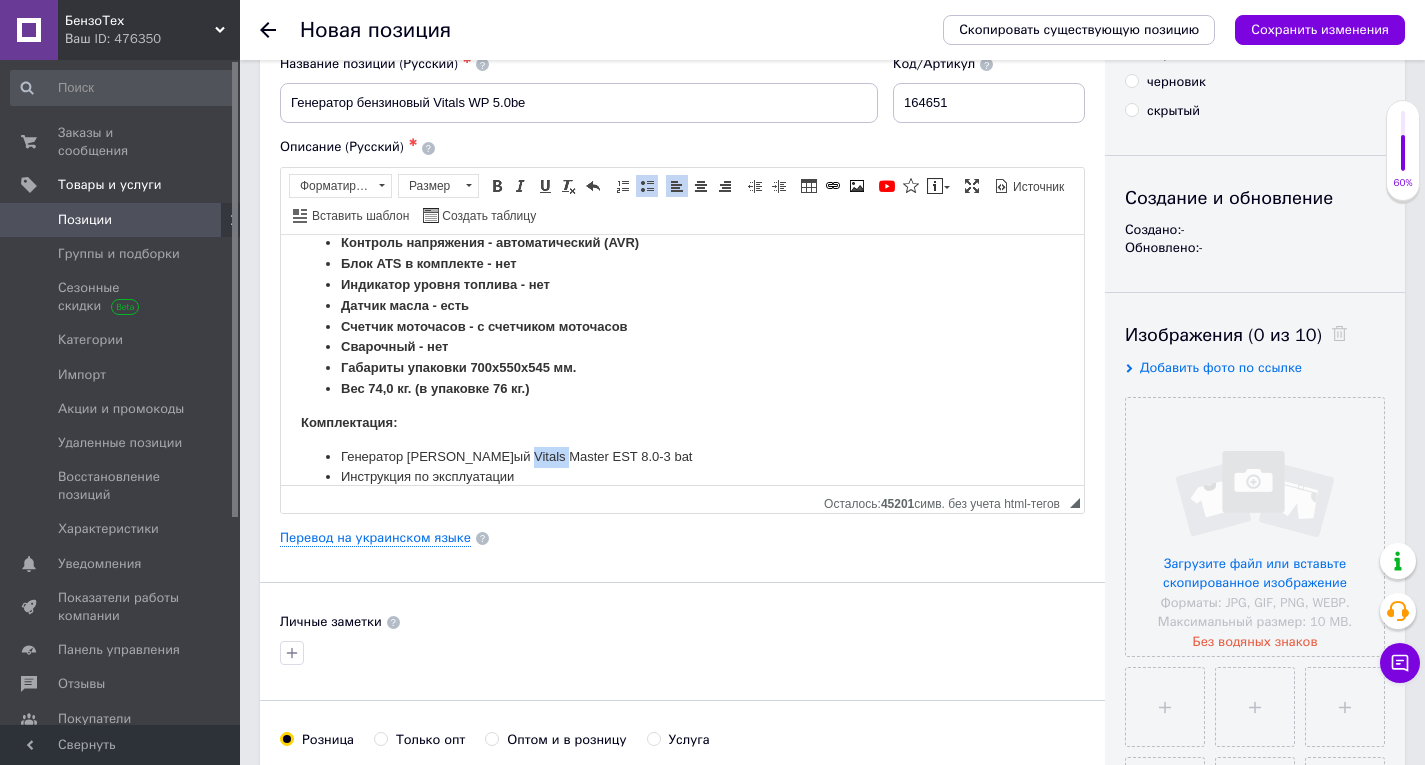 click on "Бензиновый генератор Vitals WP 5.0be  — это компактный переносной электрический агрегат, предназначенный для резервного или аварийного питания бытовых потребителей. Вырабатывает однофазный переменный ток напряжением 230 В, частотой 50 Гц. В генераторе Vitals WP 5.0be применен  четырехтактный бензиновый двигатель  Благодаря совершенной конструкции, высокому качеству изготовления двигатель отличается экономичностью и большим ресурсом наработки на отказ. Минимальный расход топлива на выработку  1 кВт∙ч  электроэнергии составляет  360 г. электрическим стартером" at bounding box center [682, -450] 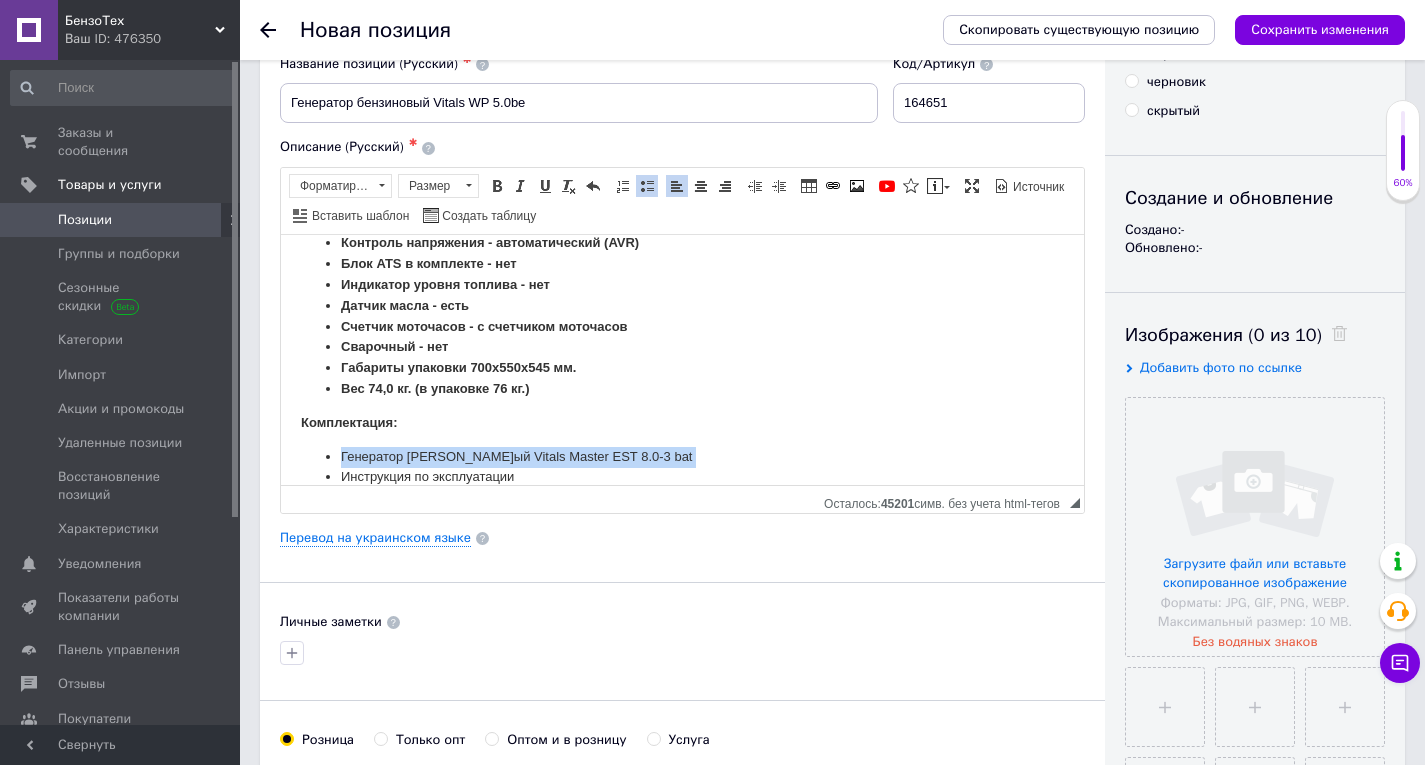 click on "Бензиновый генератор Vitals WP 5.0be  — это компактный переносной электрический агрегат, предназначенный для резервного или аварийного питания бытовых потребителей. Вырабатывает однофазный переменный ток напряжением 230 В, частотой 50 Гц. В генераторе Vitals WP 5.0be применен  четырехтактный бензиновый двигатель  Благодаря совершенной конструкции, высокому качеству изготовления двигатель отличается экономичностью и большим ресурсом наработки на отказ. Минимальный расход топлива на выработку  1 кВт∙ч  электроэнергии составляет  360 г. электрическим стартером" at bounding box center (682, -450) 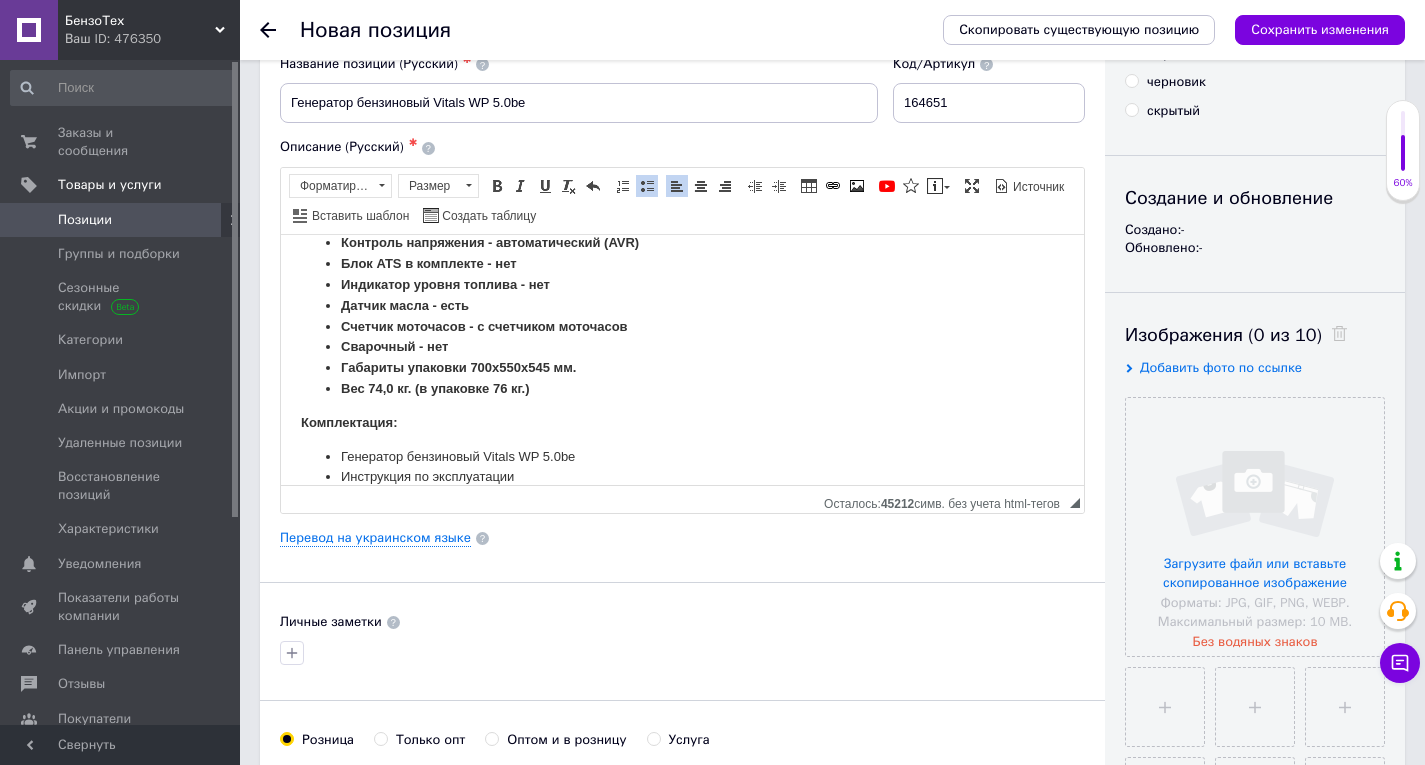 click on "Вес 74,0 кг. (в упаковке 76 кг.)" at bounding box center (435, 387) 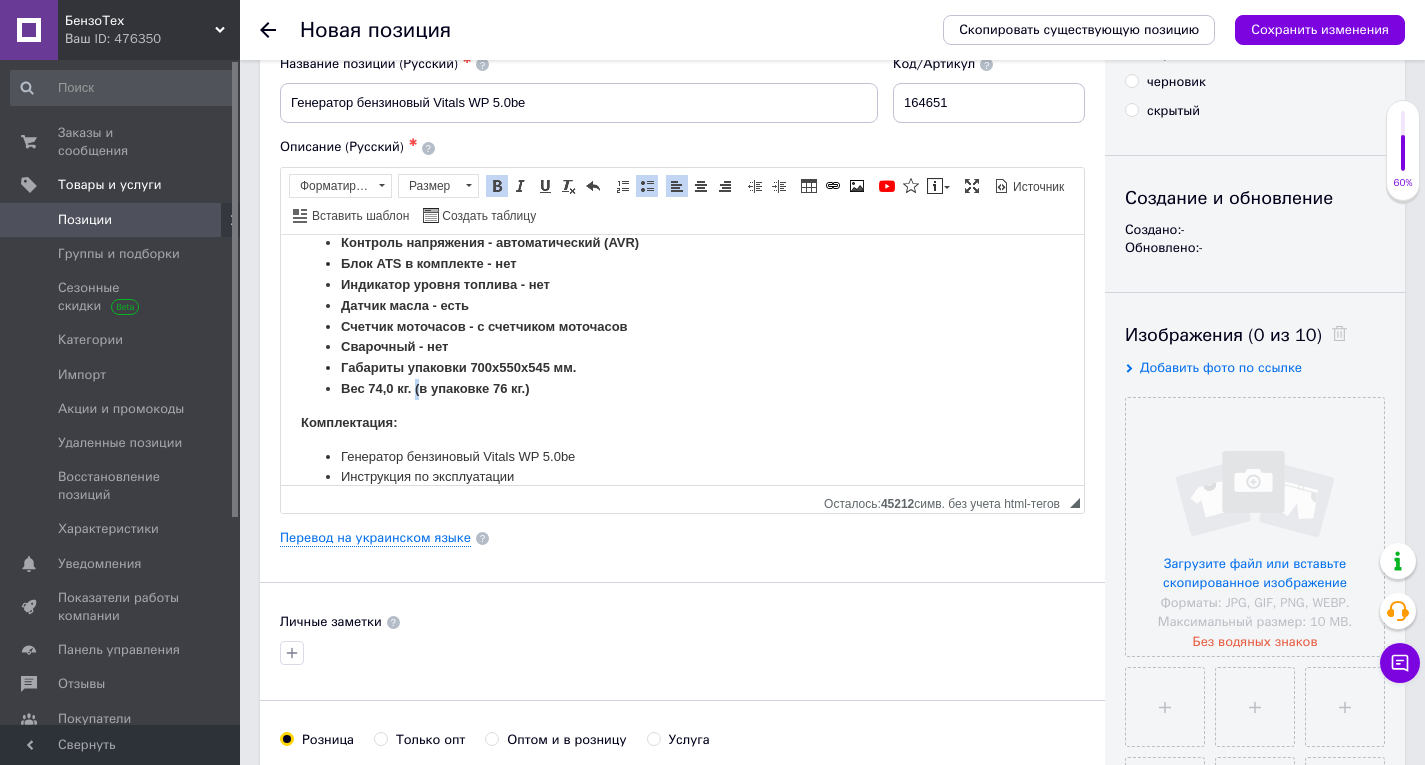 click on "Вес 74,0 кг. (в упаковке 76 кг.)" at bounding box center (435, 387) 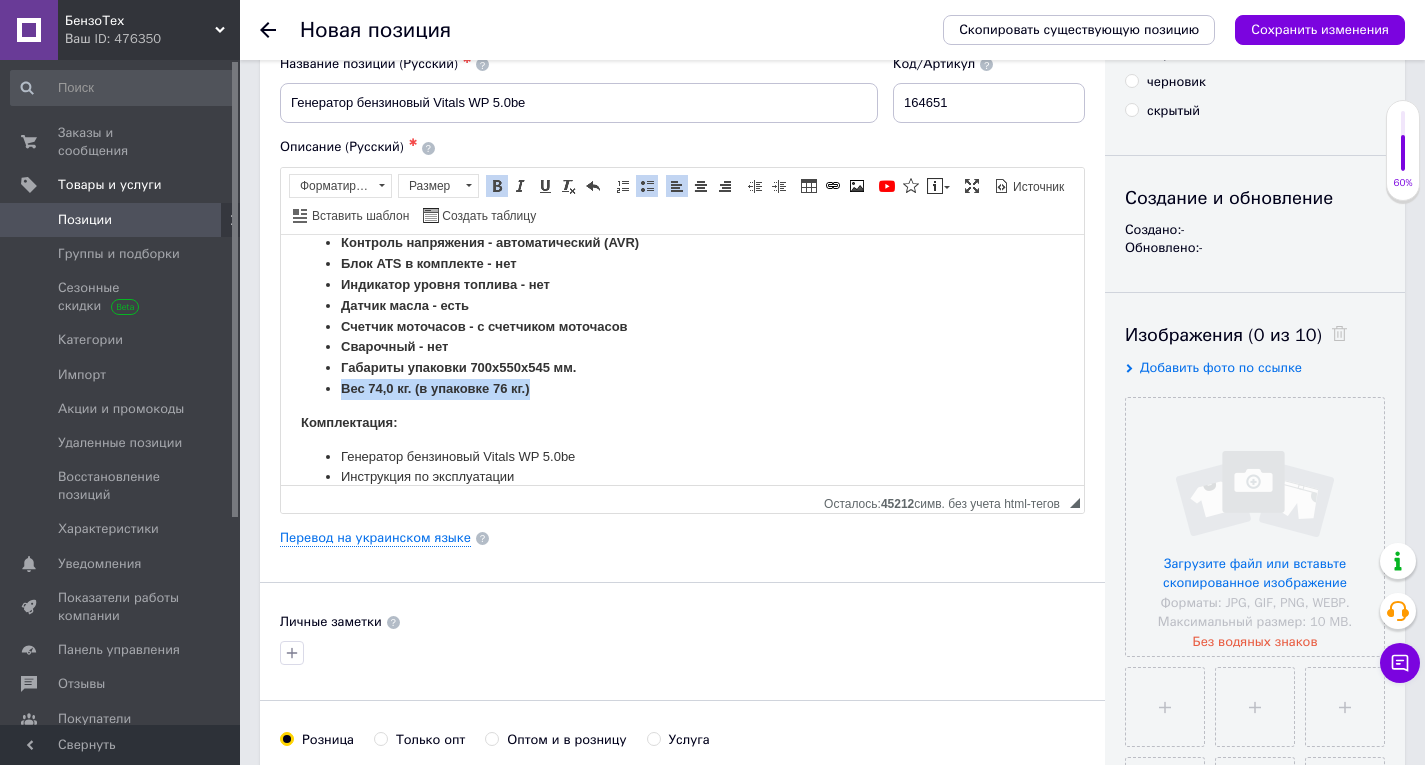 click on "Вес 74,0 кг. (в упаковке 76 кг.)" at bounding box center (435, 387) 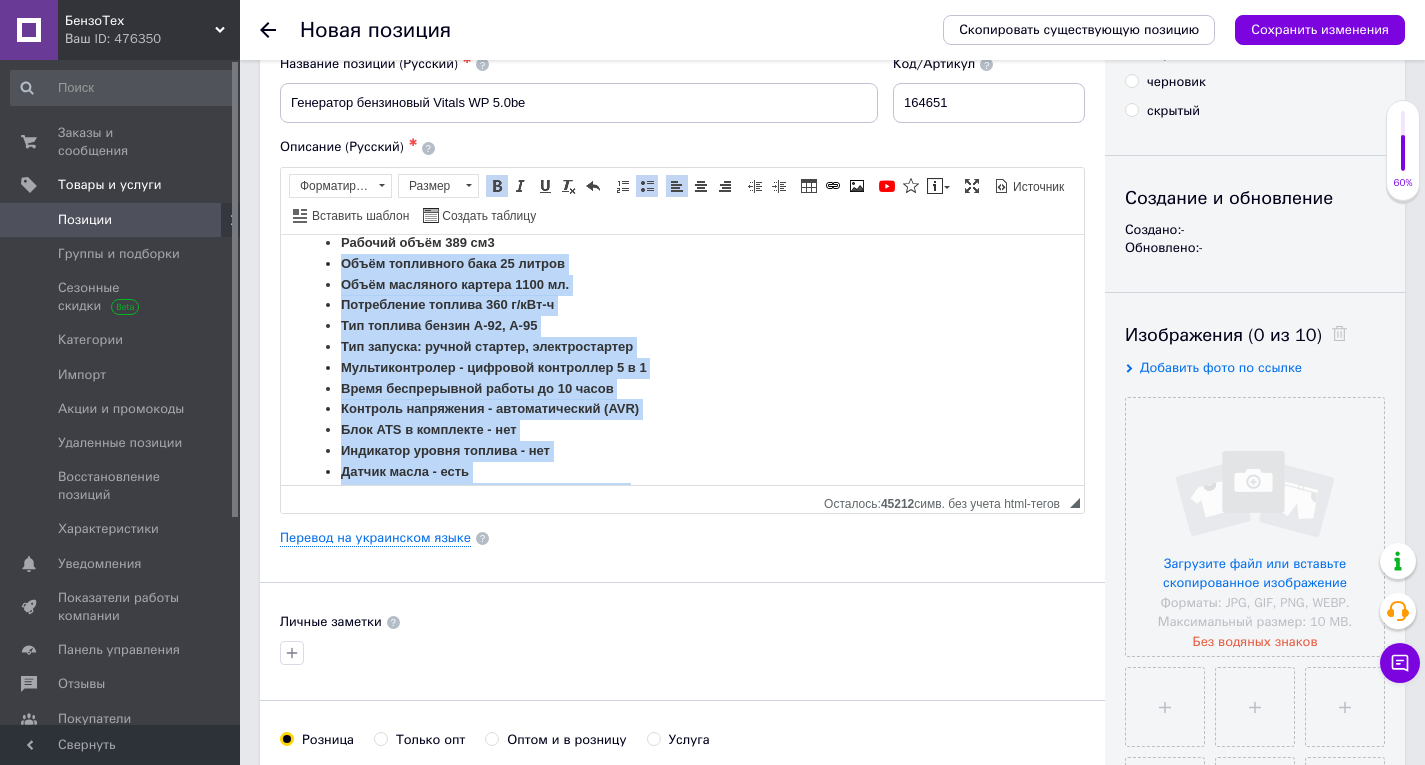 scroll, scrollTop: 1386, scrollLeft: 0, axis: vertical 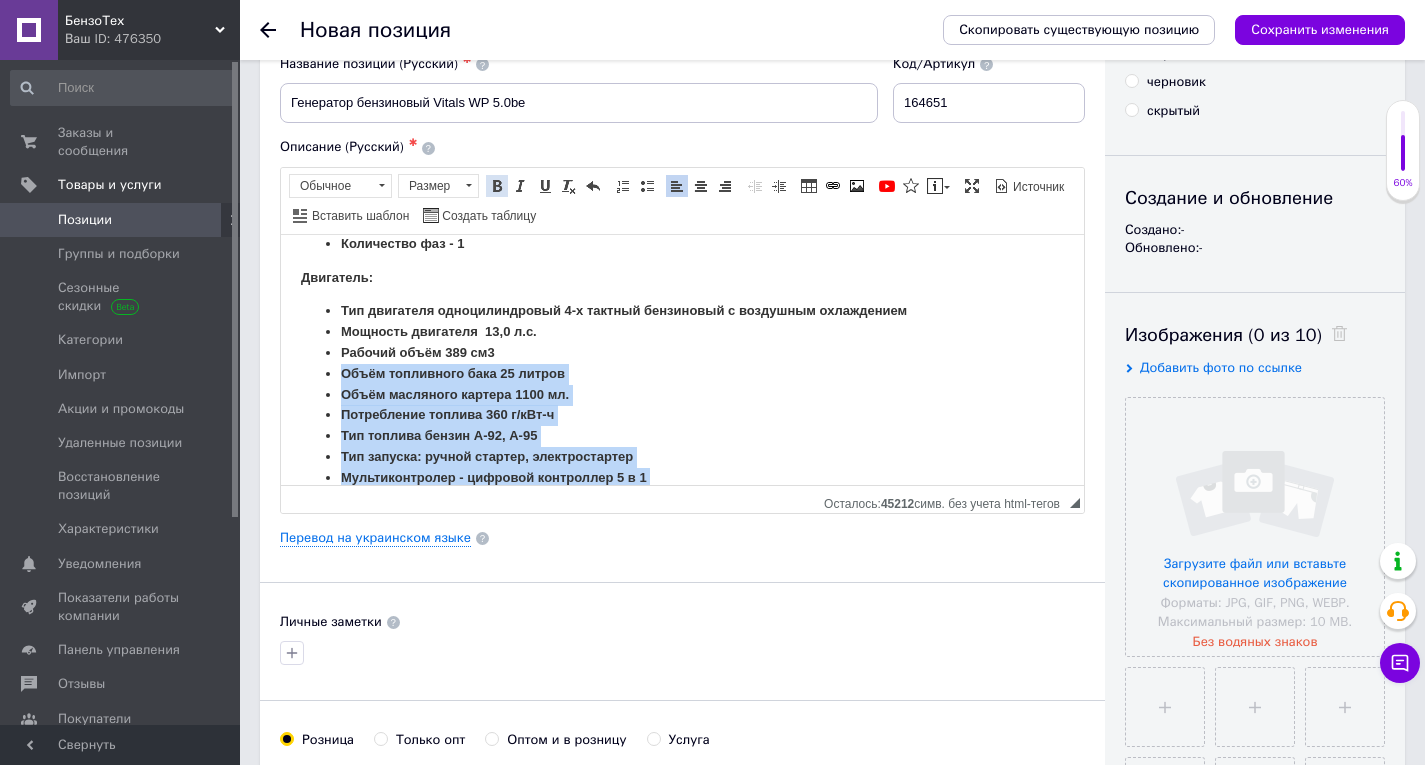 click at bounding box center (497, 186) 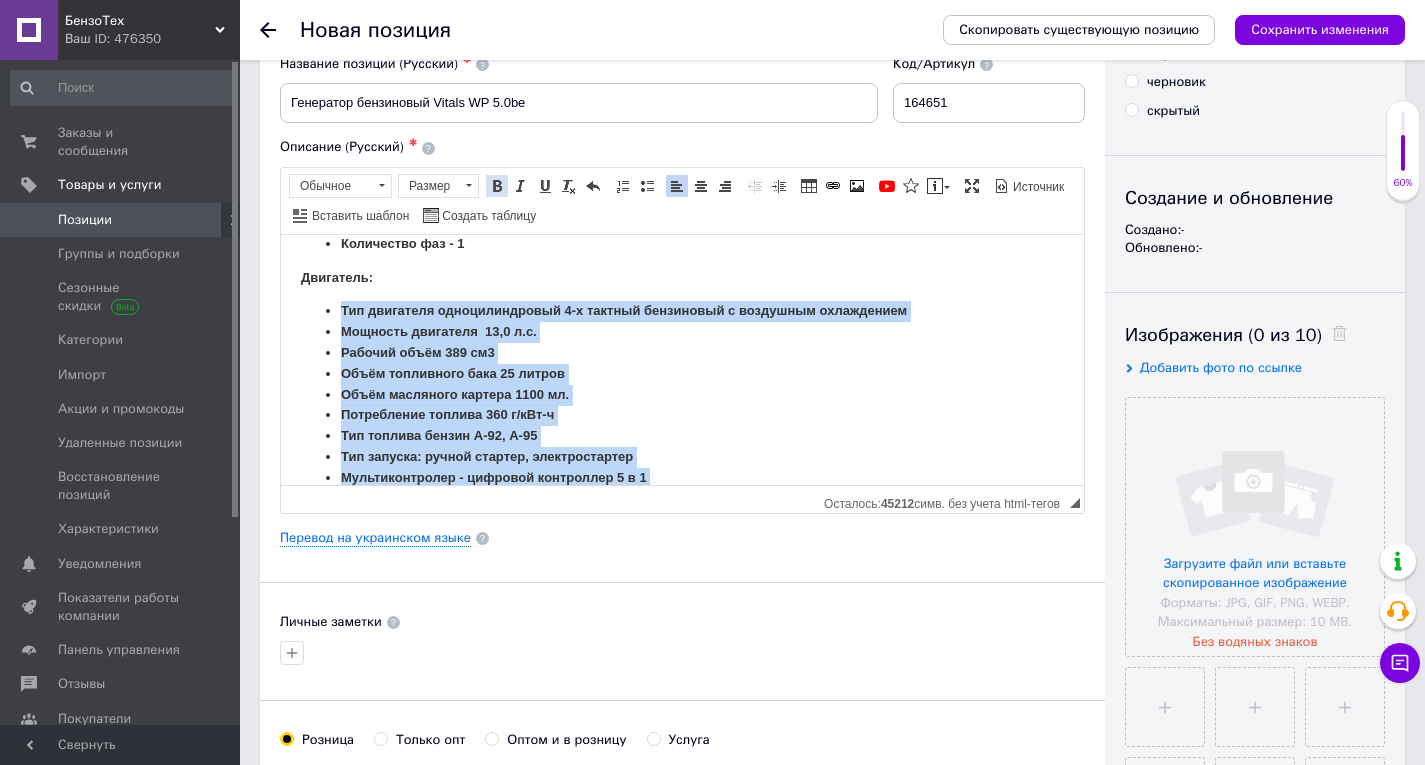 click at bounding box center [497, 186] 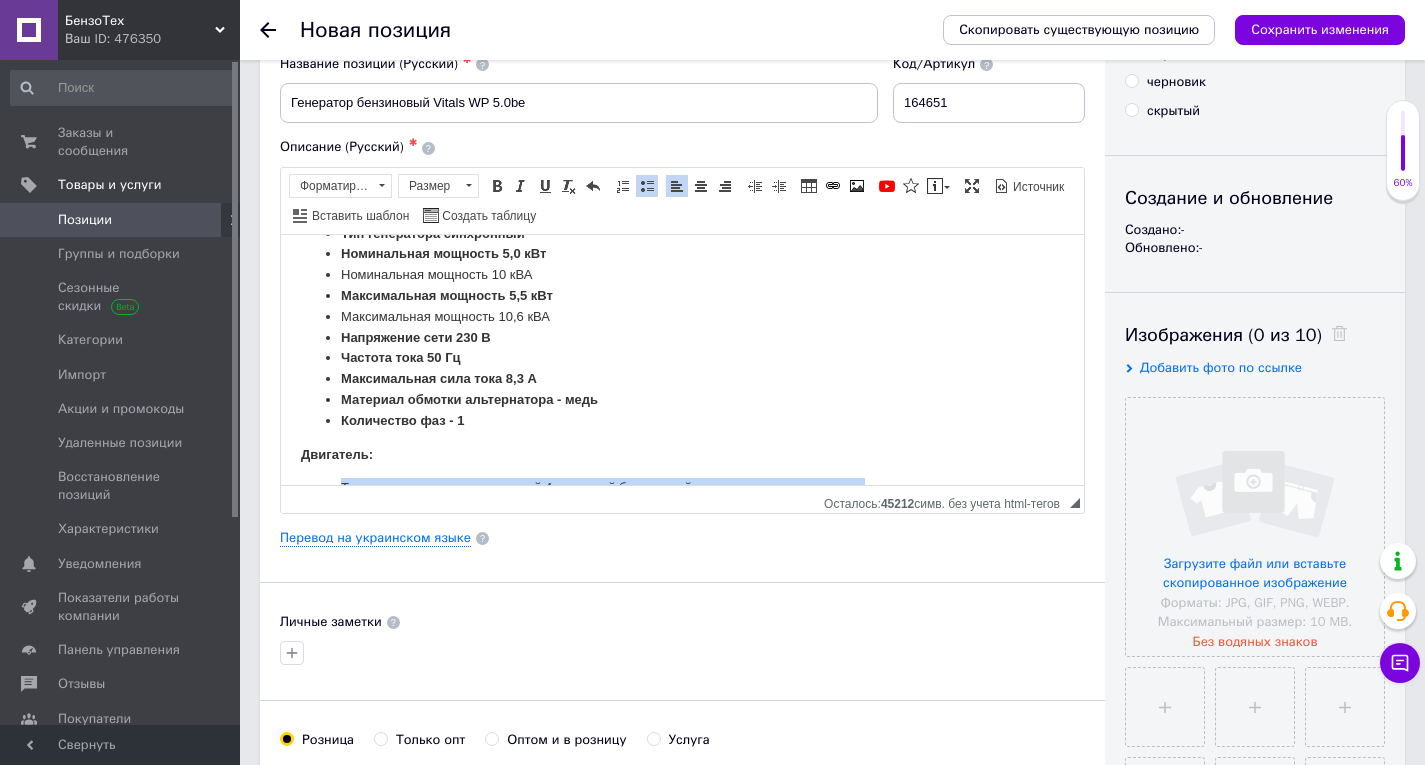 scroll, scrollTop: 1186, scrollLeft: 0, axis: vertical 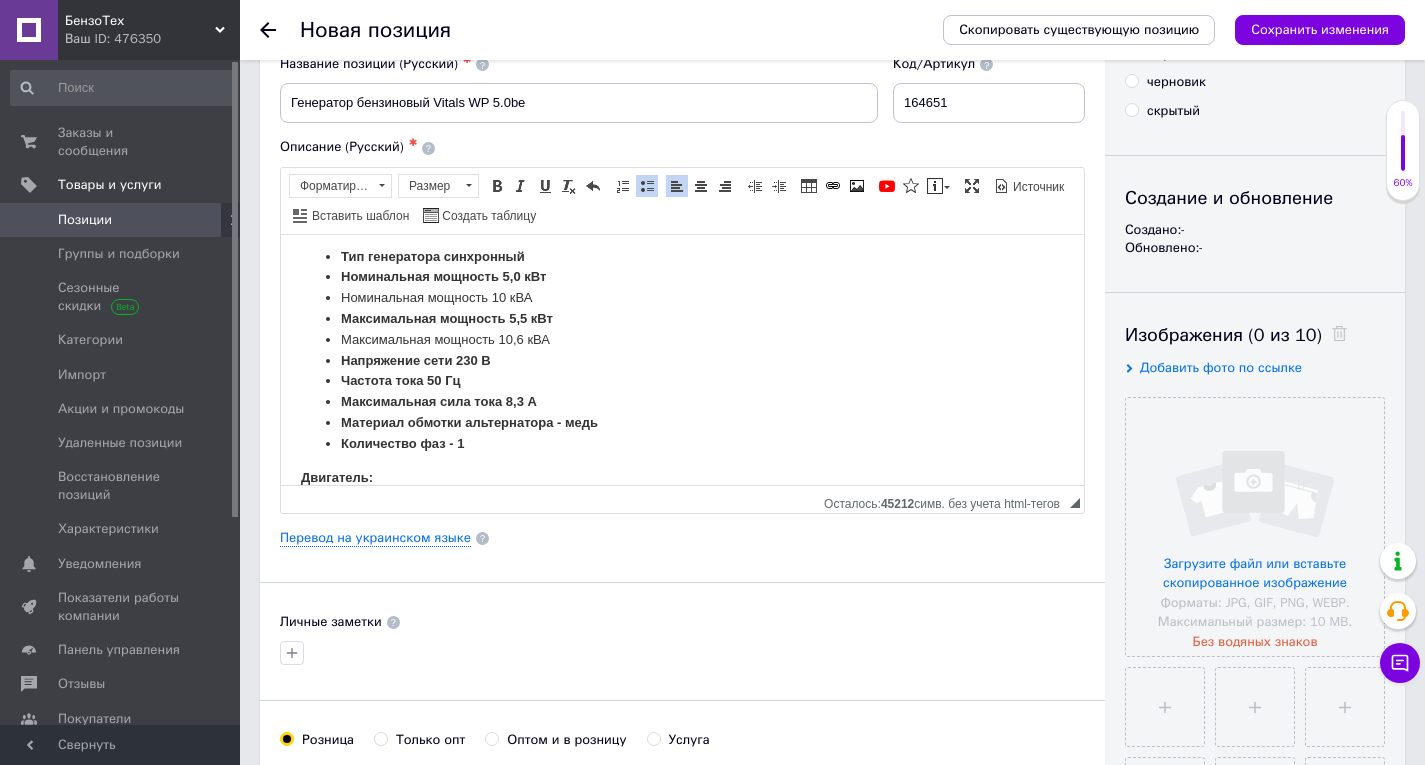 click on "Материал обмотки альтернатора - медь" at bounding box center (682, 422) 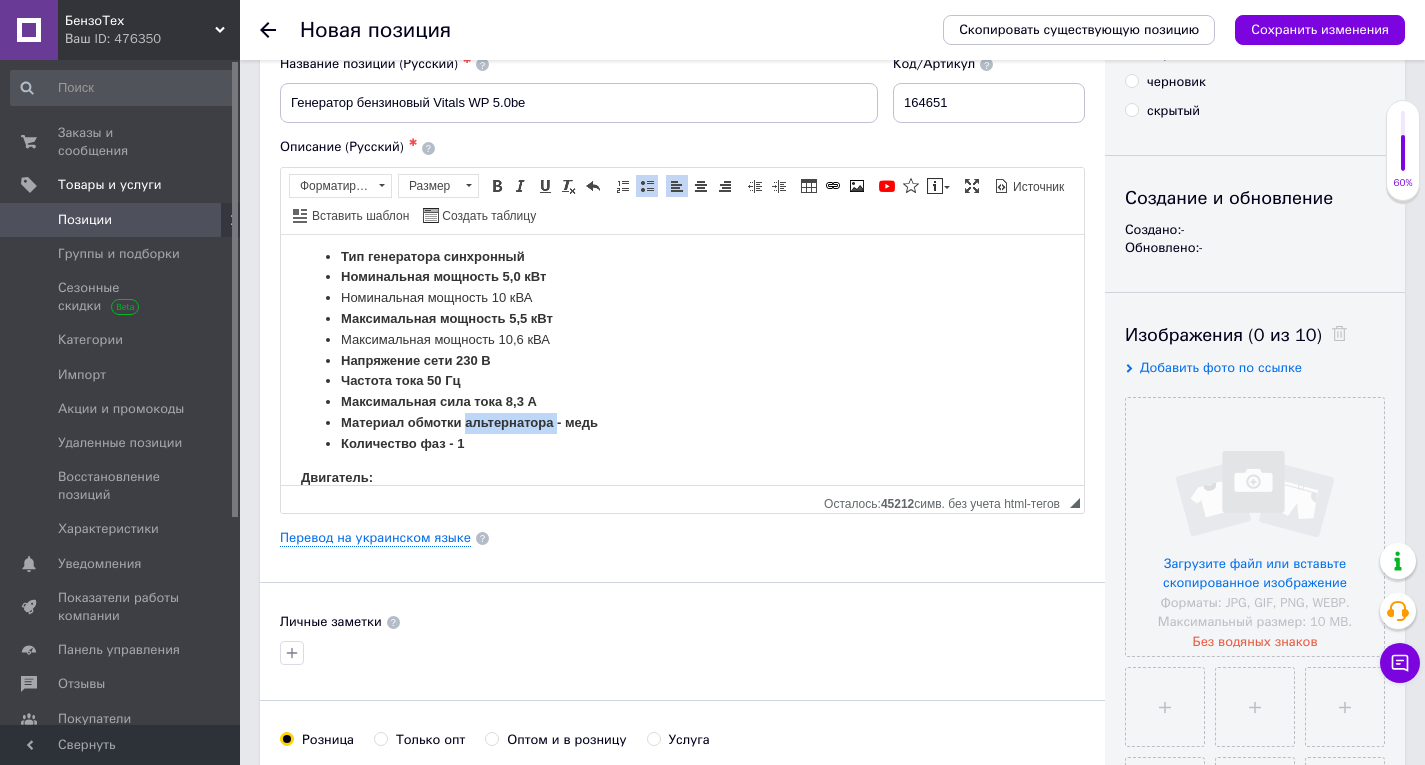 click on "Материал обмотки альтернатора - медь" at bounding box center [682, 422] 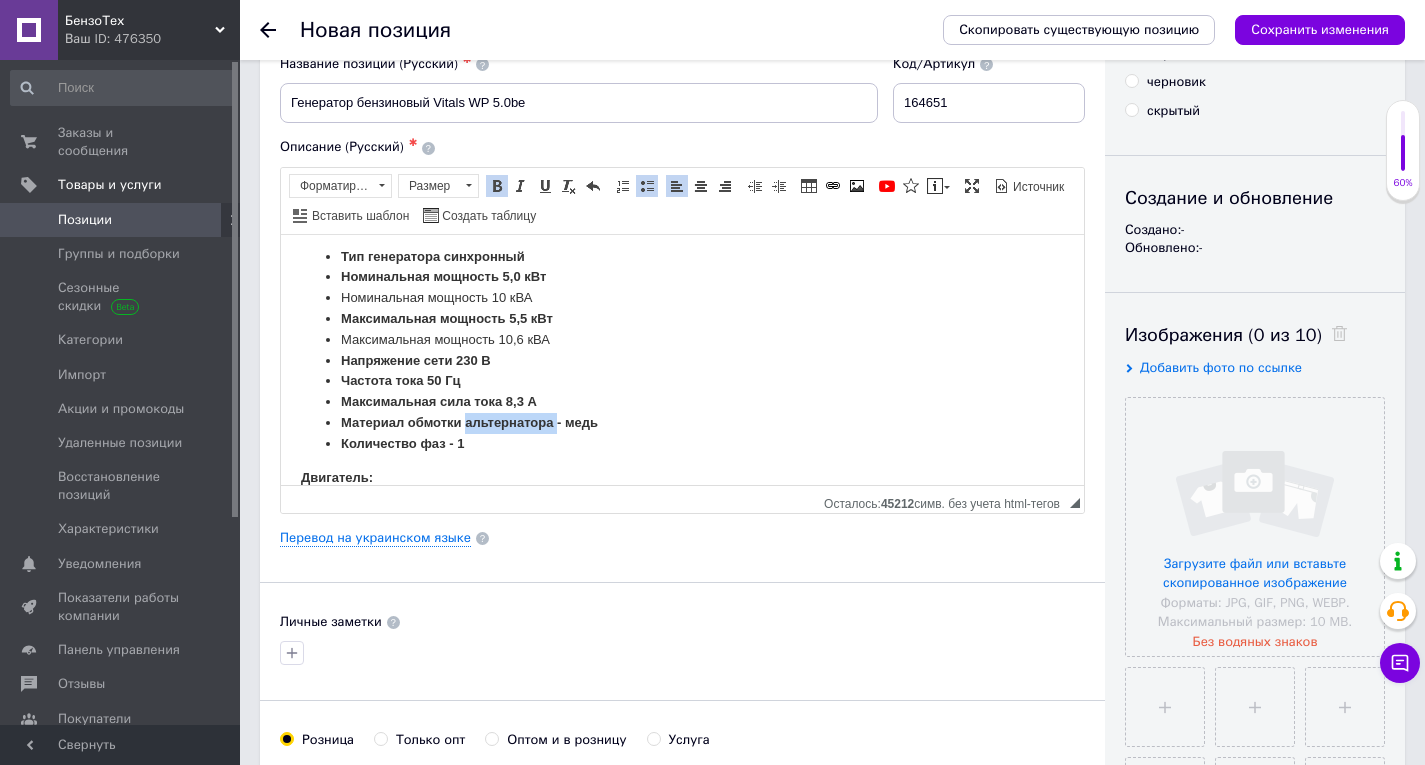 click on "Количество фаз - 1" at bounding box center [402, 442] 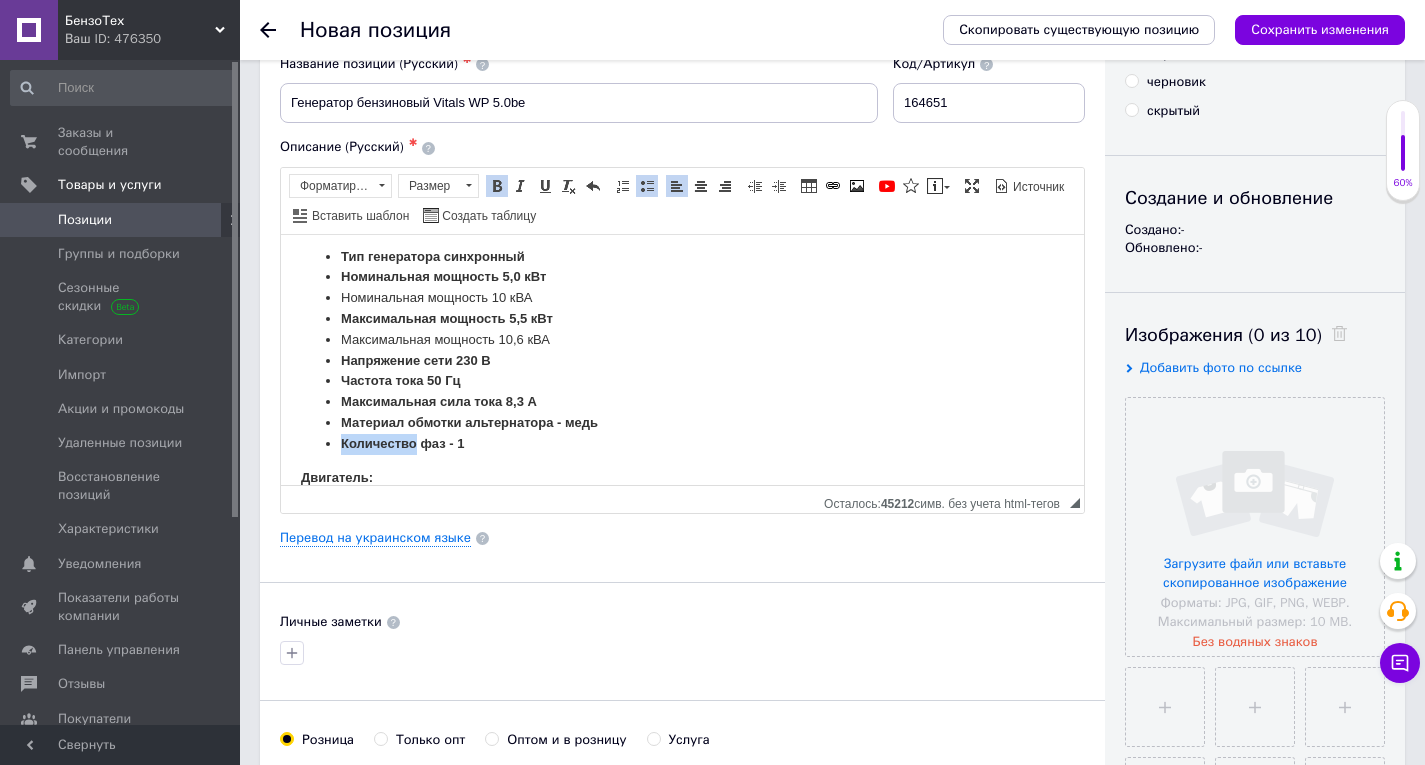 click on "Количество фаз - 1" at bounding box center [402, 442] 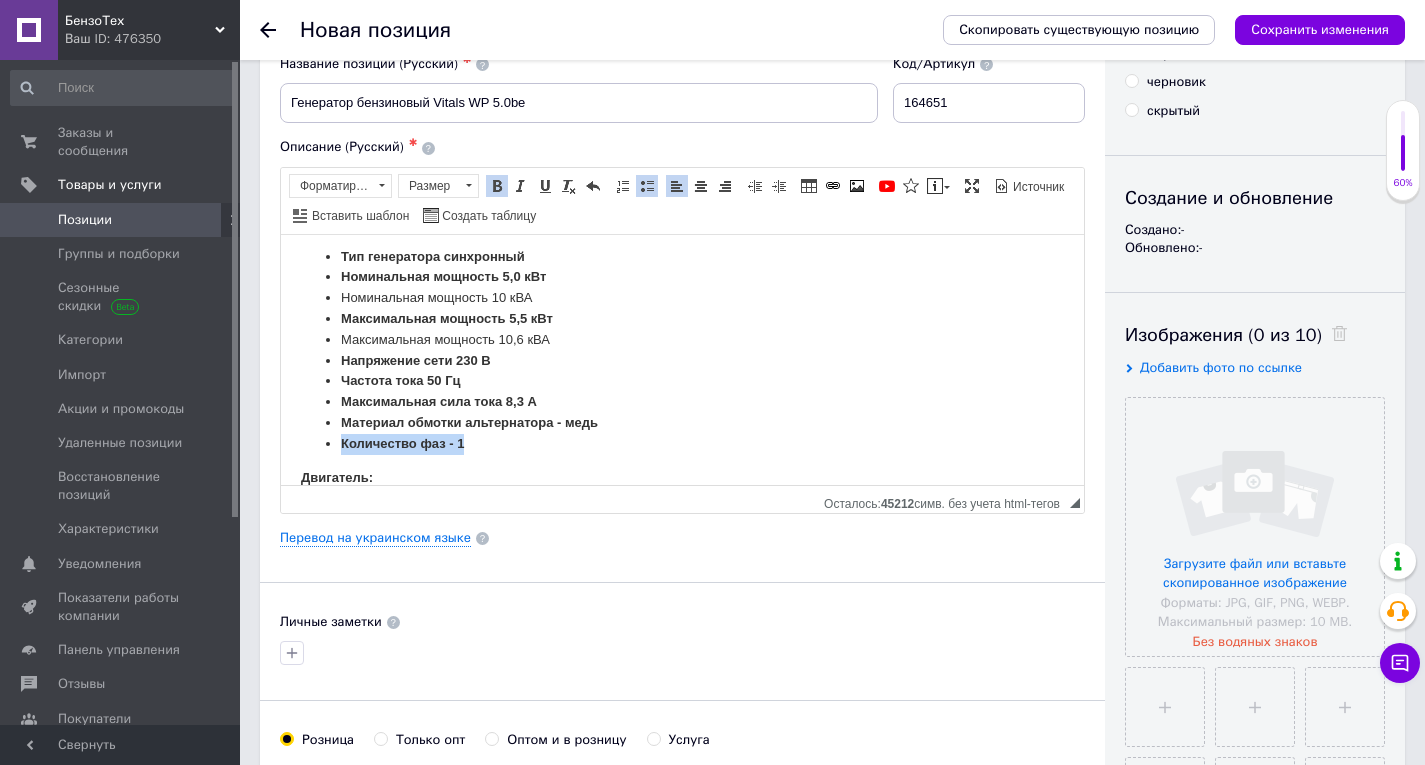click on "Количество фаз - 1" at bounding box center [402, 442] 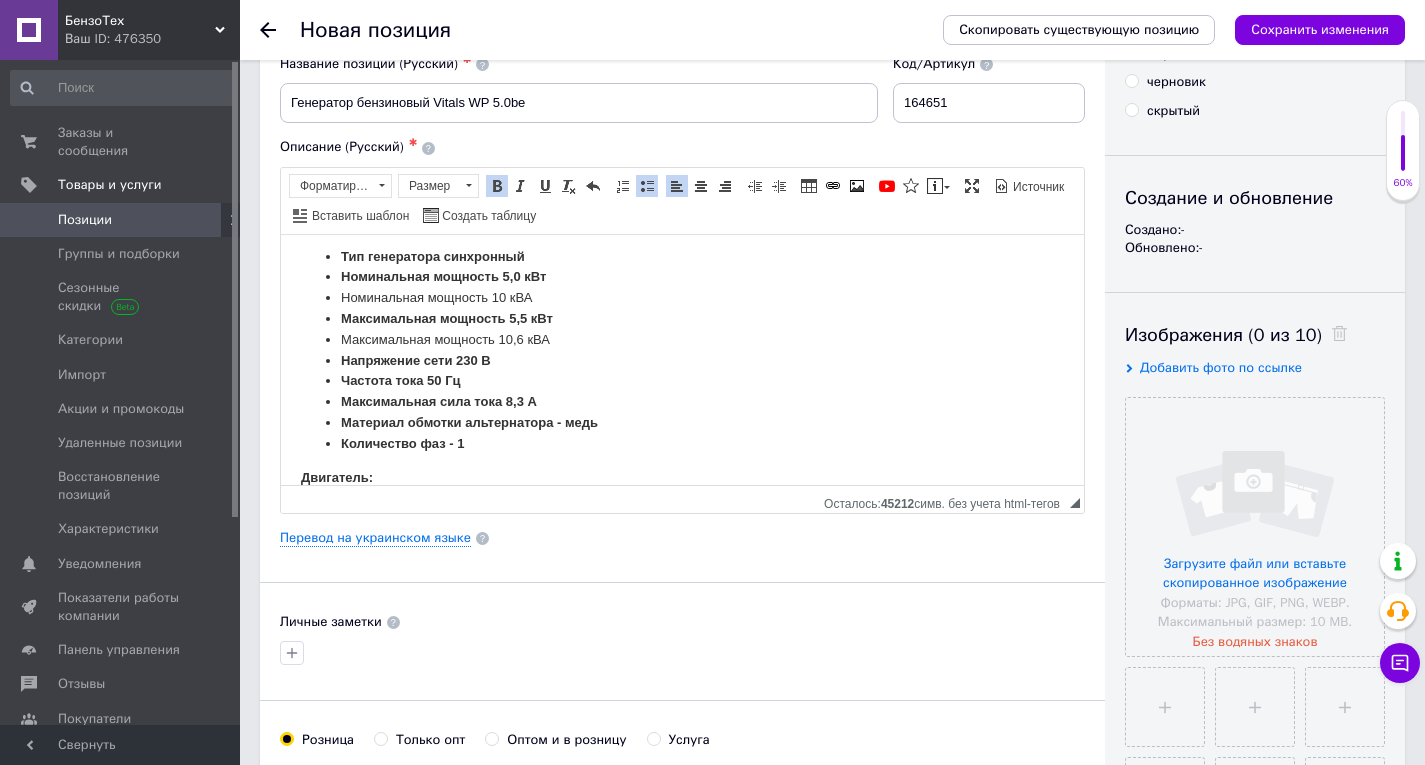 click on "Тип генератора синхронный" at bounding box center [433, 255] 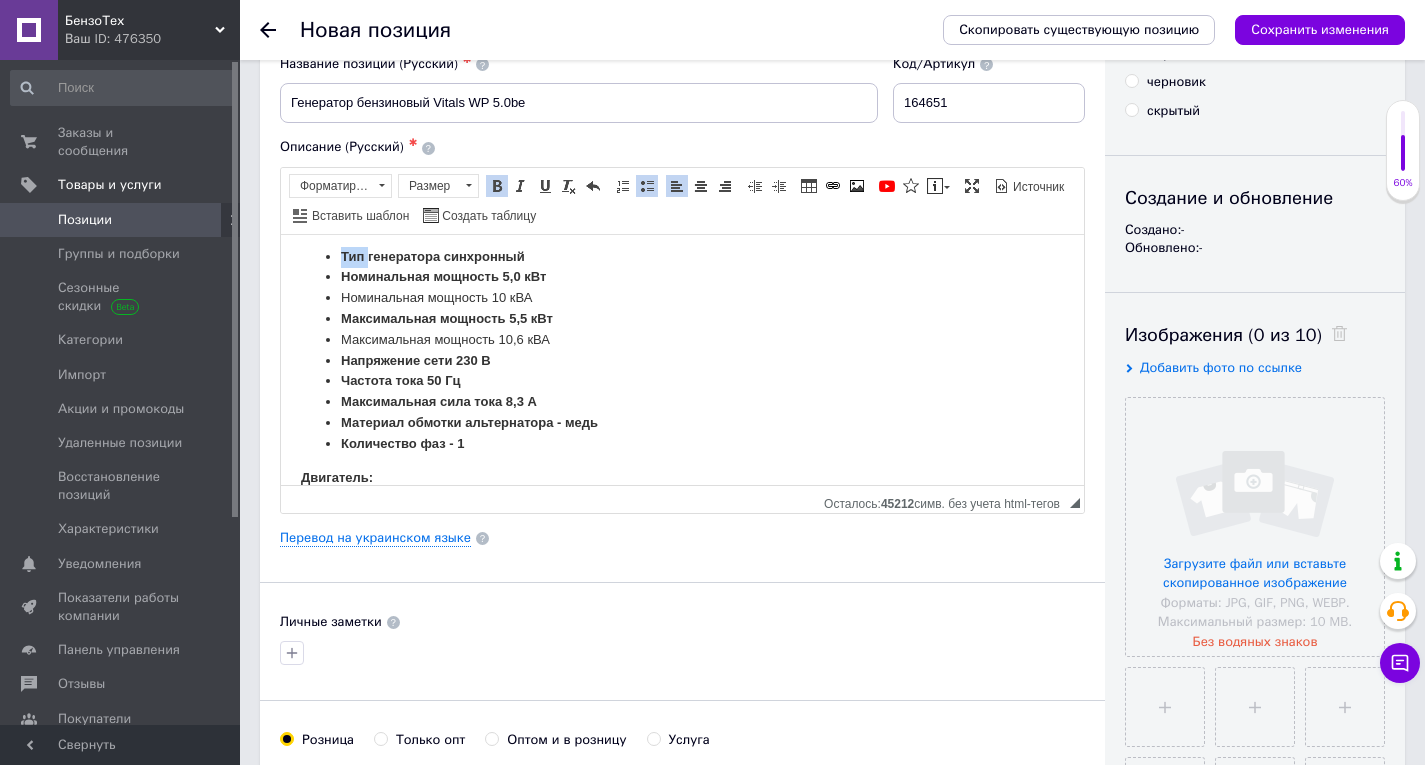 click on "Тип генератора синхронный" at bounding box center (433, 255) 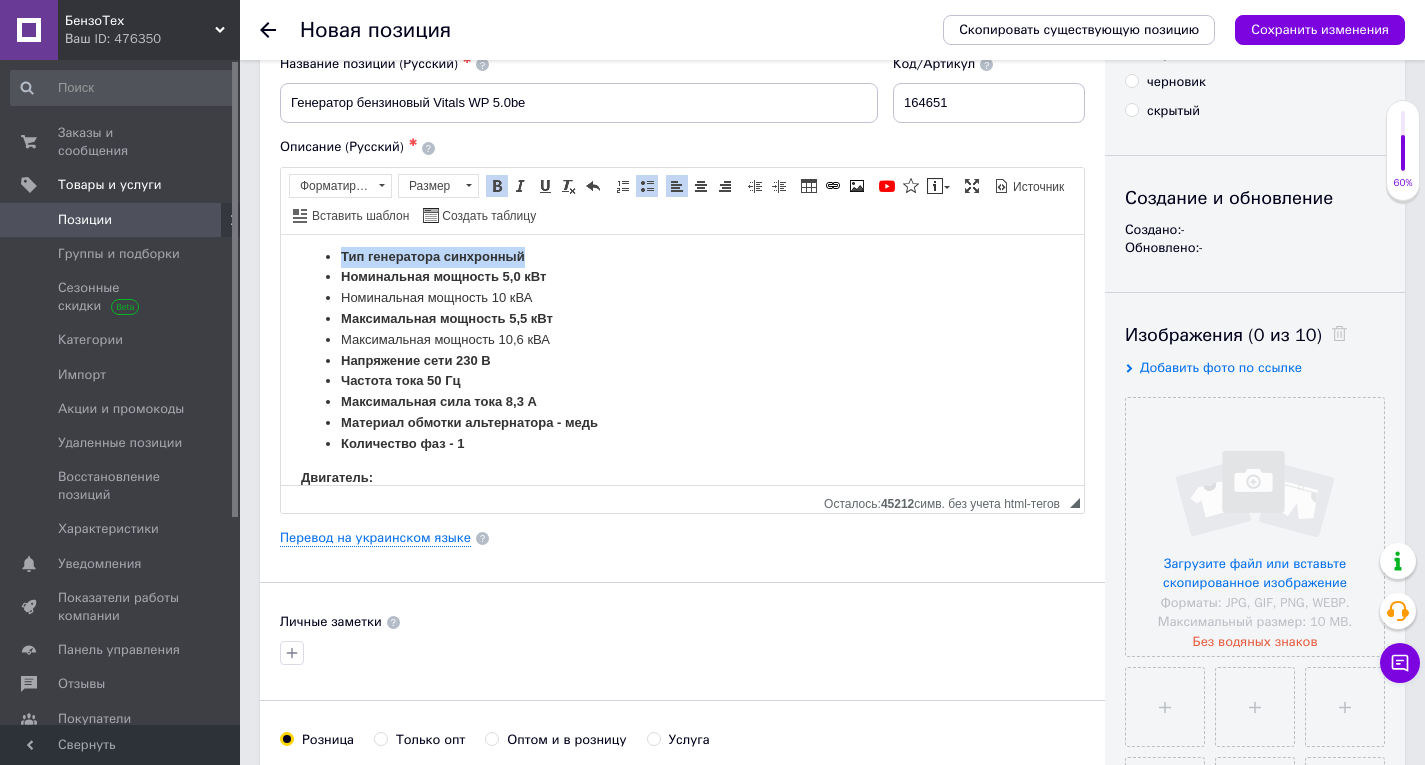 click on "Тип генератора синхронный" at bounding box center (433, 255) 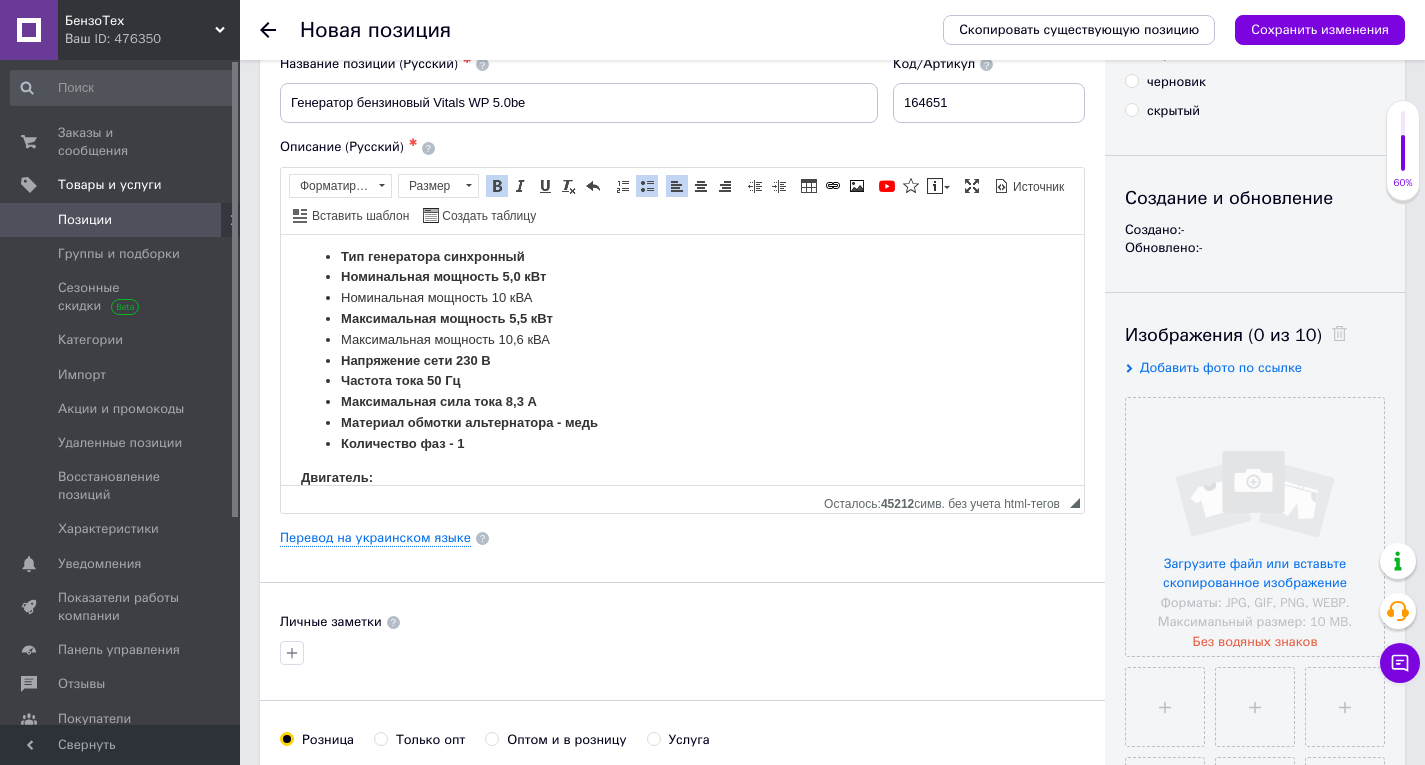 click on "Номинальная мощность 10 кВА" at bounding box center (682, 297) 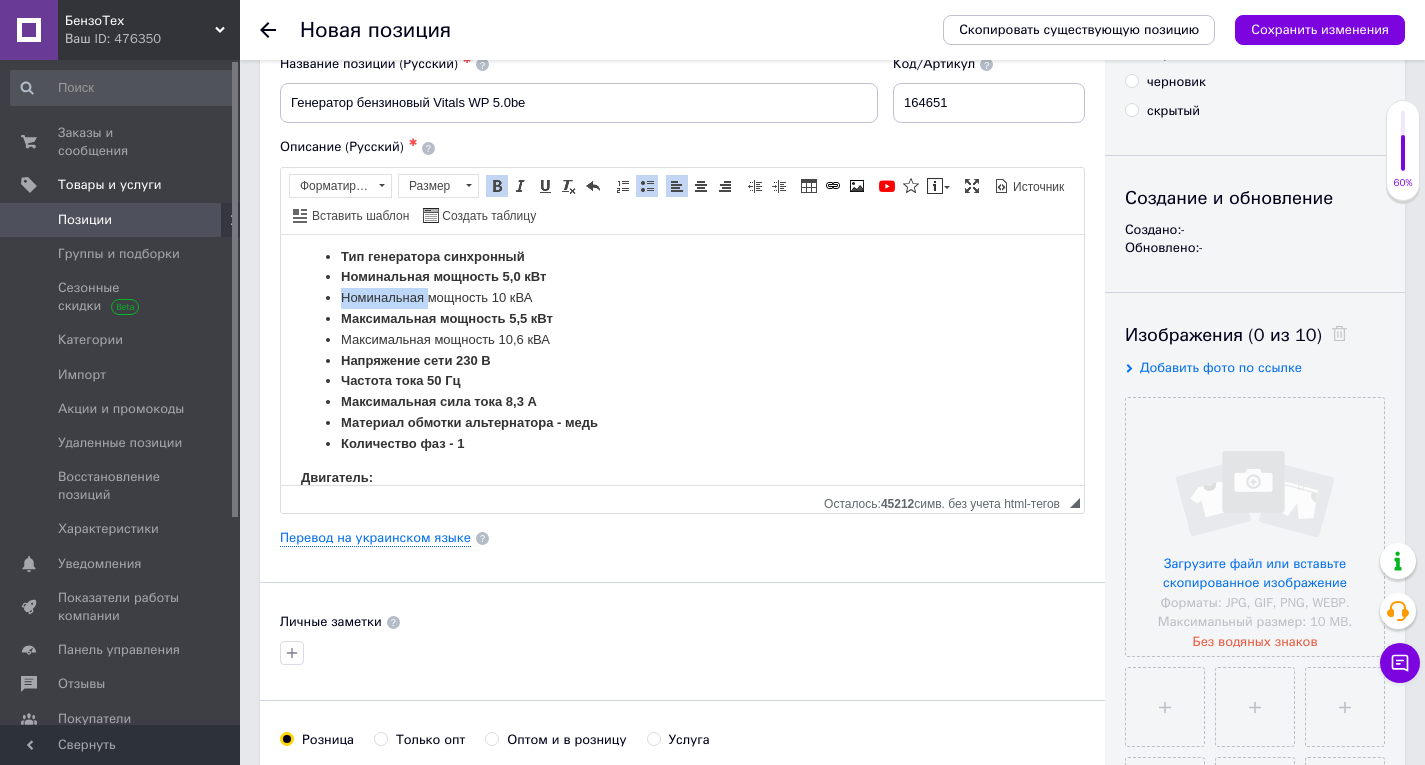 click on "Номинальная мощность 10 кВА" at bounding box center (682, 297) 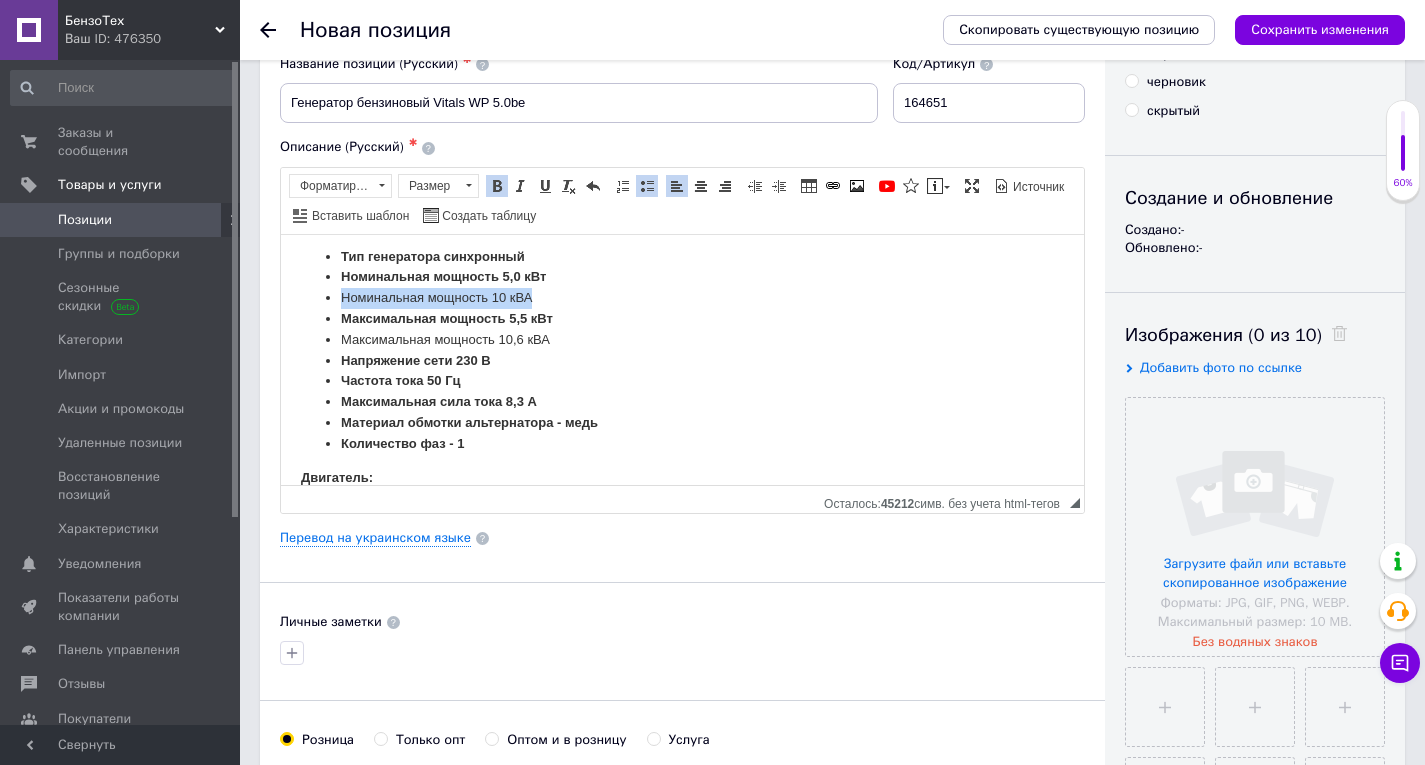 click on "Номинальная мощность 10 кВА" at bounding box center (682, 297) 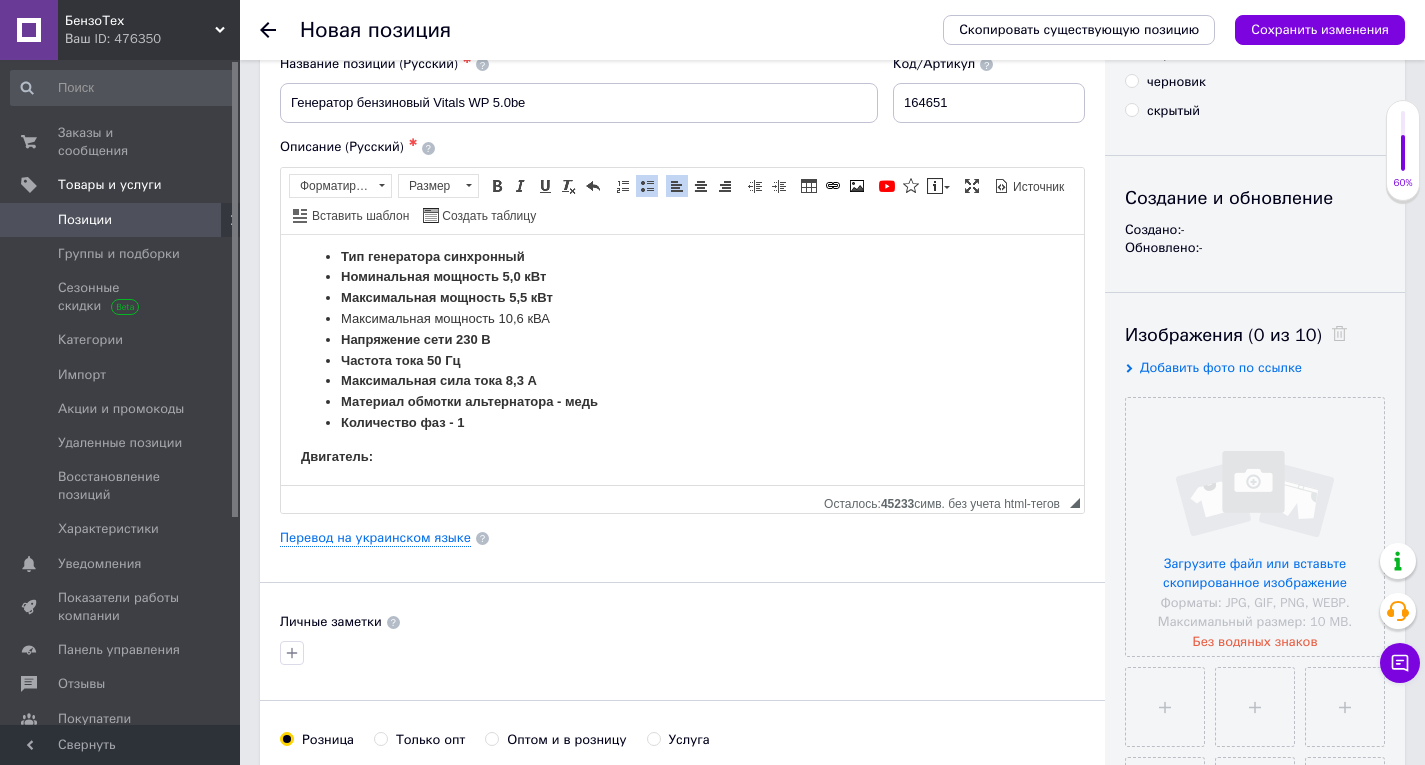 click on "Максимальная мощность 10,6 кВА" at bounding box center (682, 318) 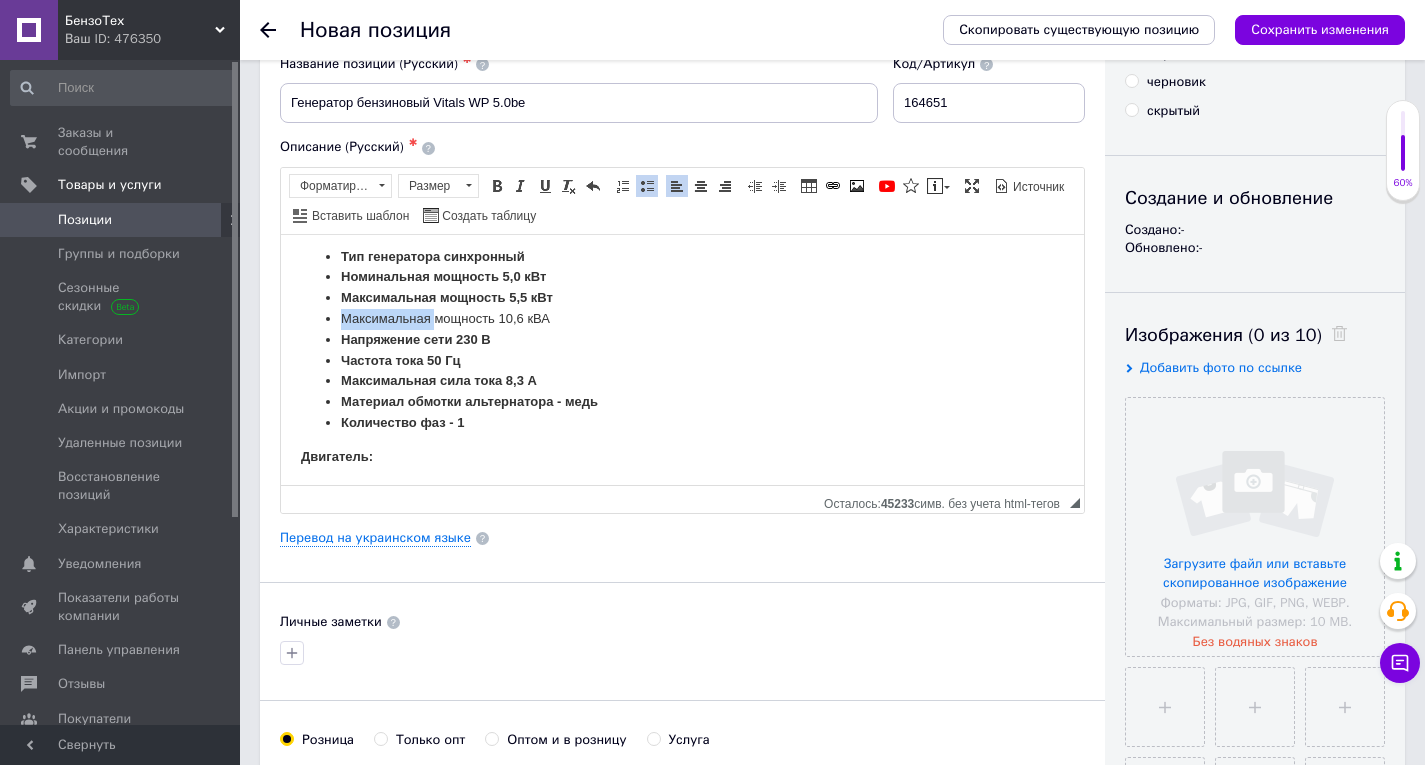 click on "Максимальная мощность 10,6 кВА" at bounding box center [682, 318] 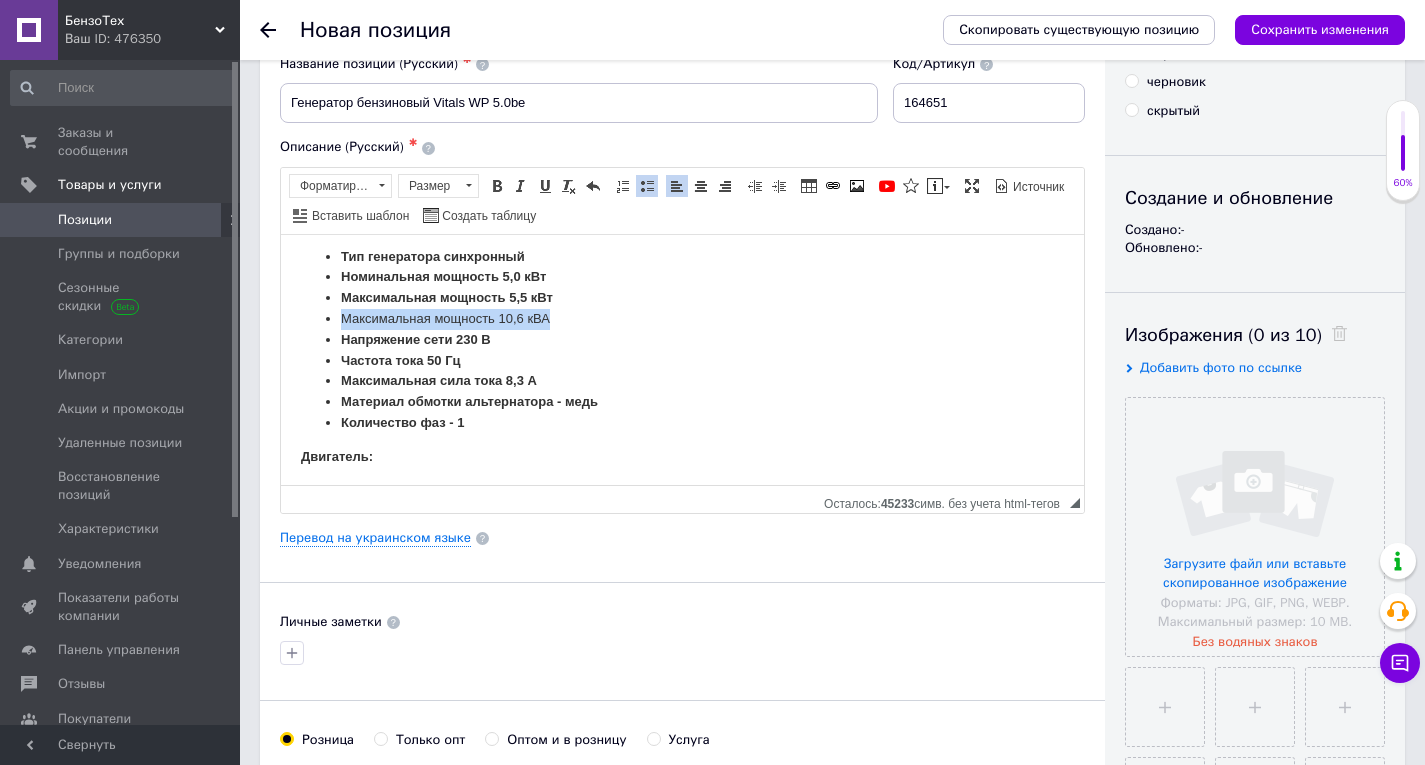 click on "Максимальная мощность 10,6 кВА" at bounding box center [682, 318] 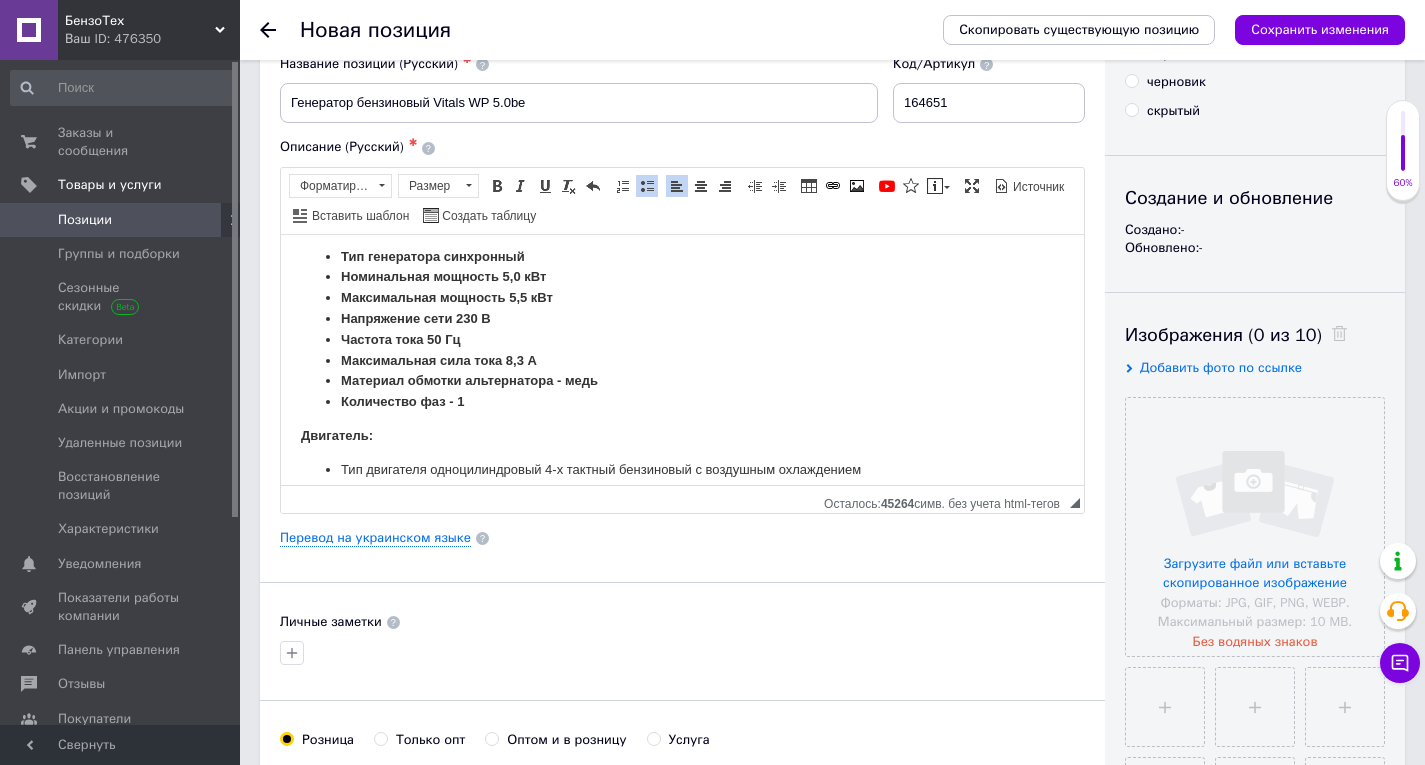 click on "Тип генератора синхронный" at bounding box center [433, 255] 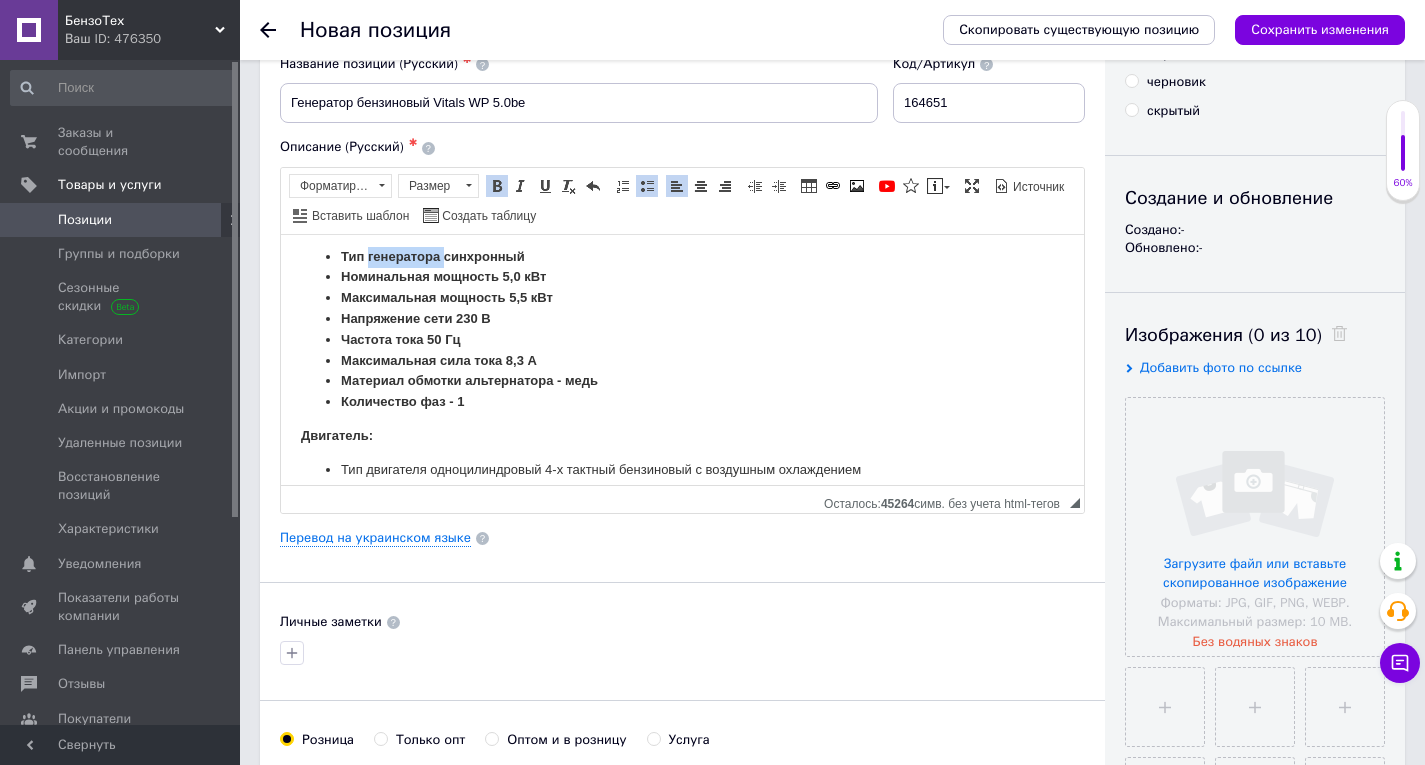 click on "Тип генератора синхронный" at bounding box center (433, 255) 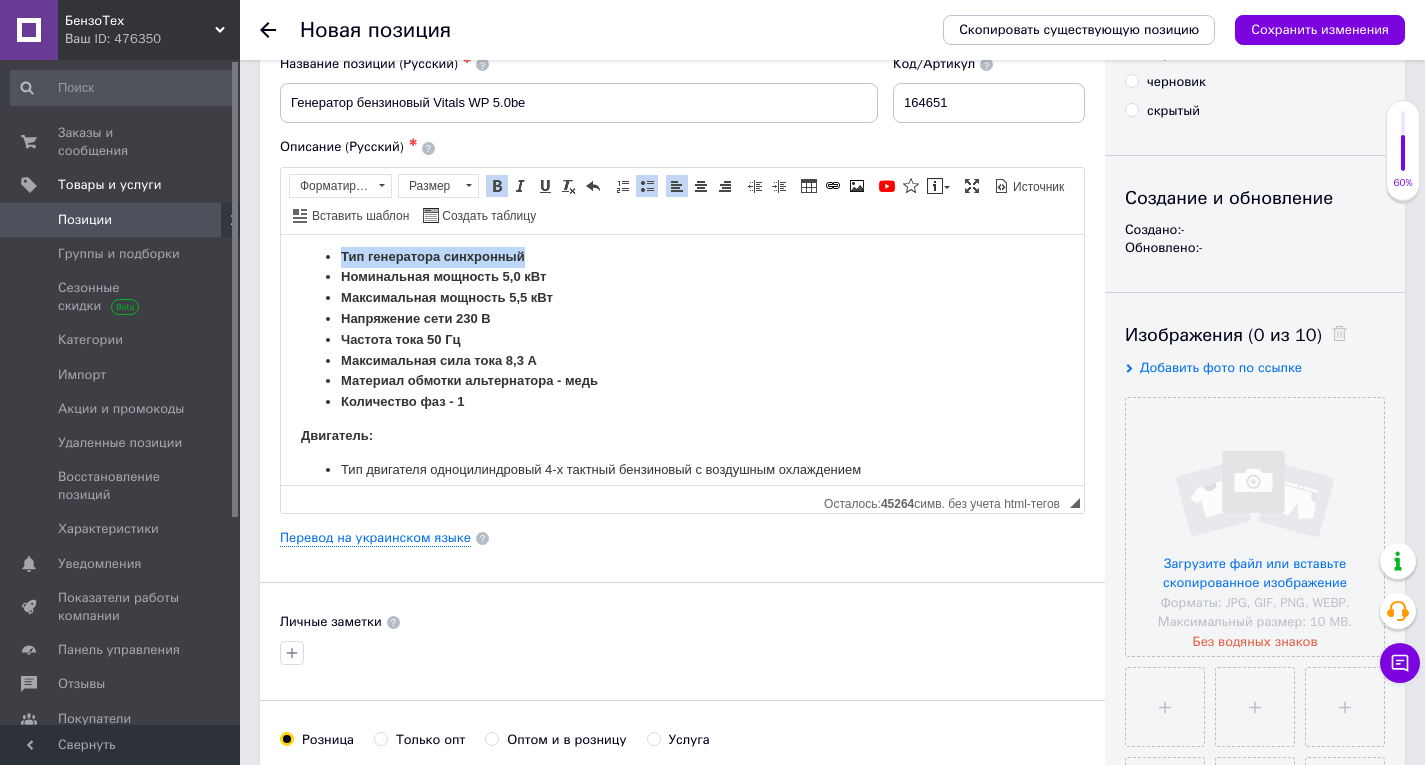 click on "Тип генератора синхронный" at bounding box center (433, 255) 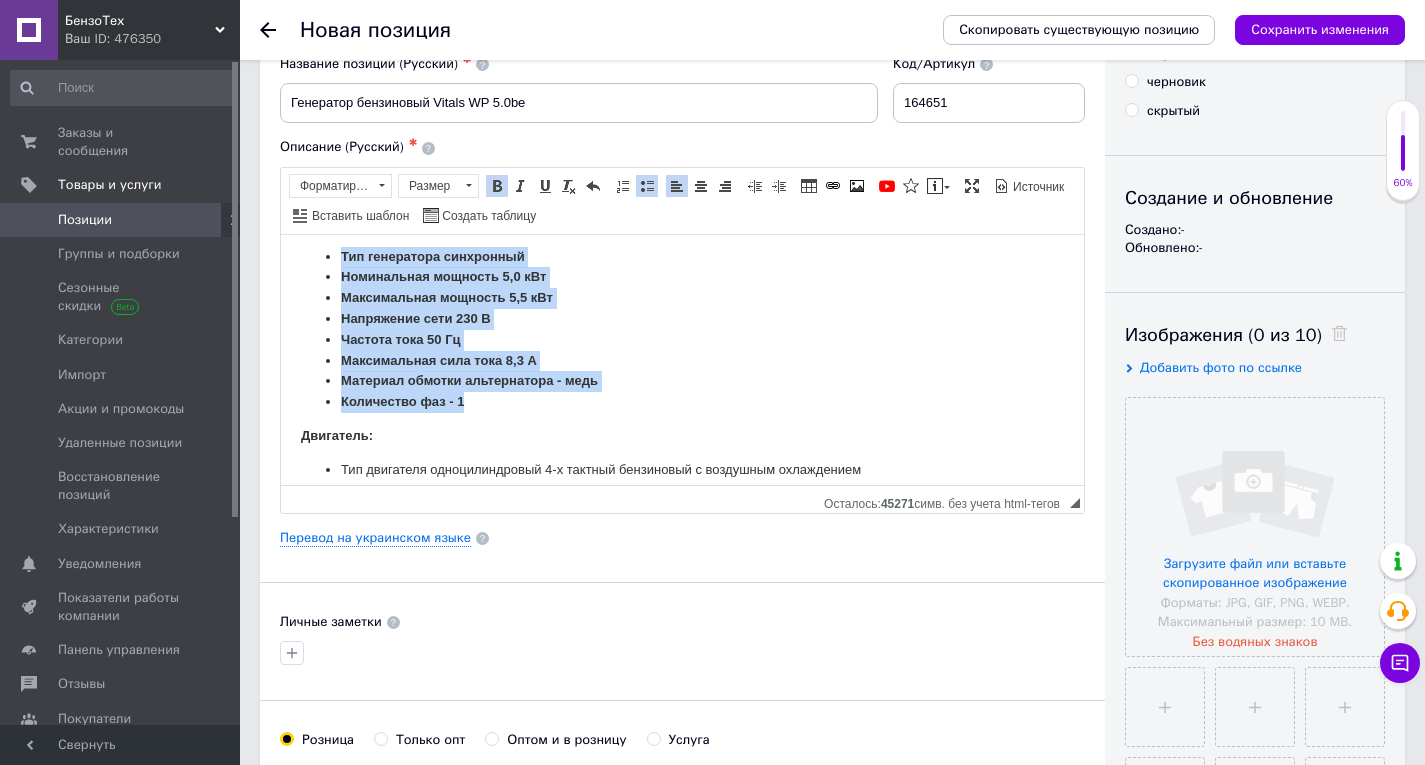 click on "Полужирный  Комбинация клавиш Ctrl+B" at bounding box center (497, 186) 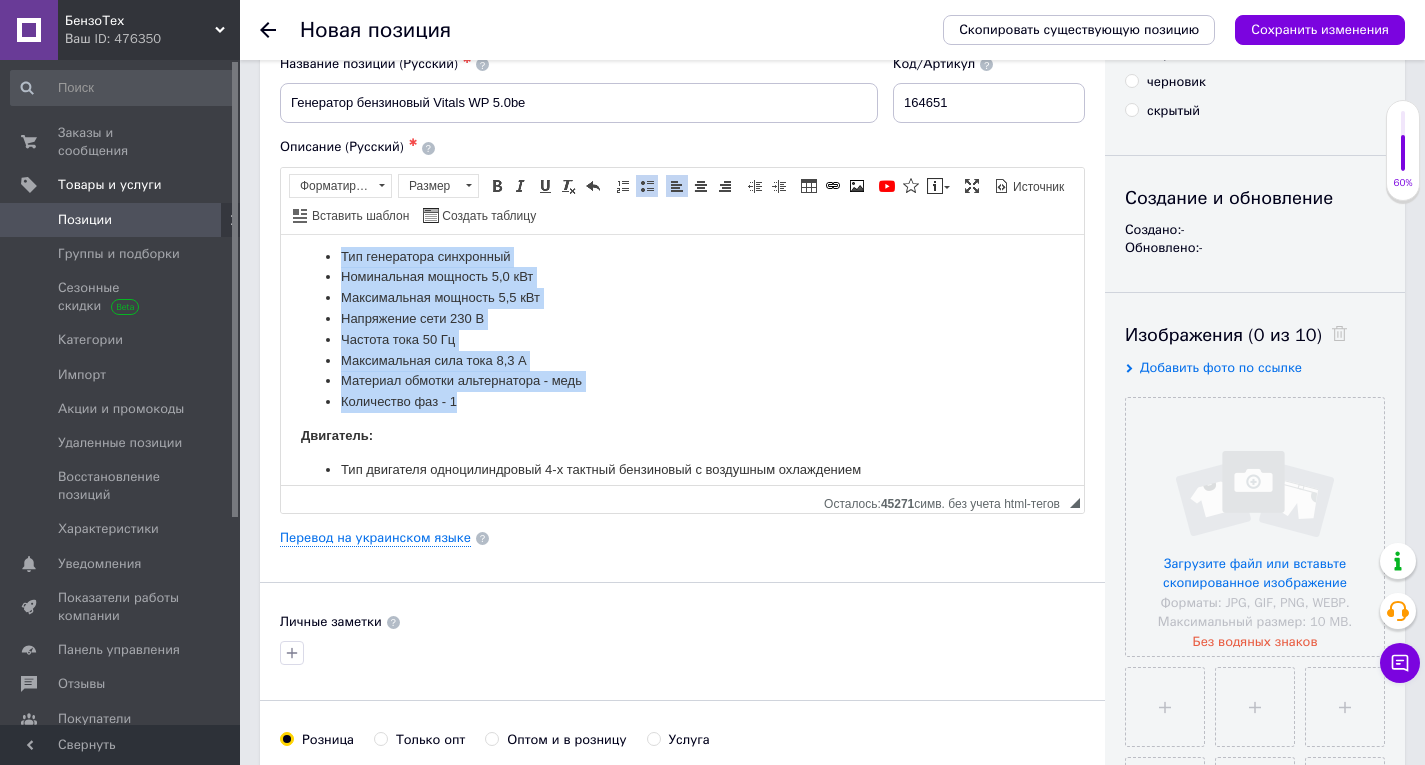click on "Частота тока 50 Гц" at bounding box center (682, 339) 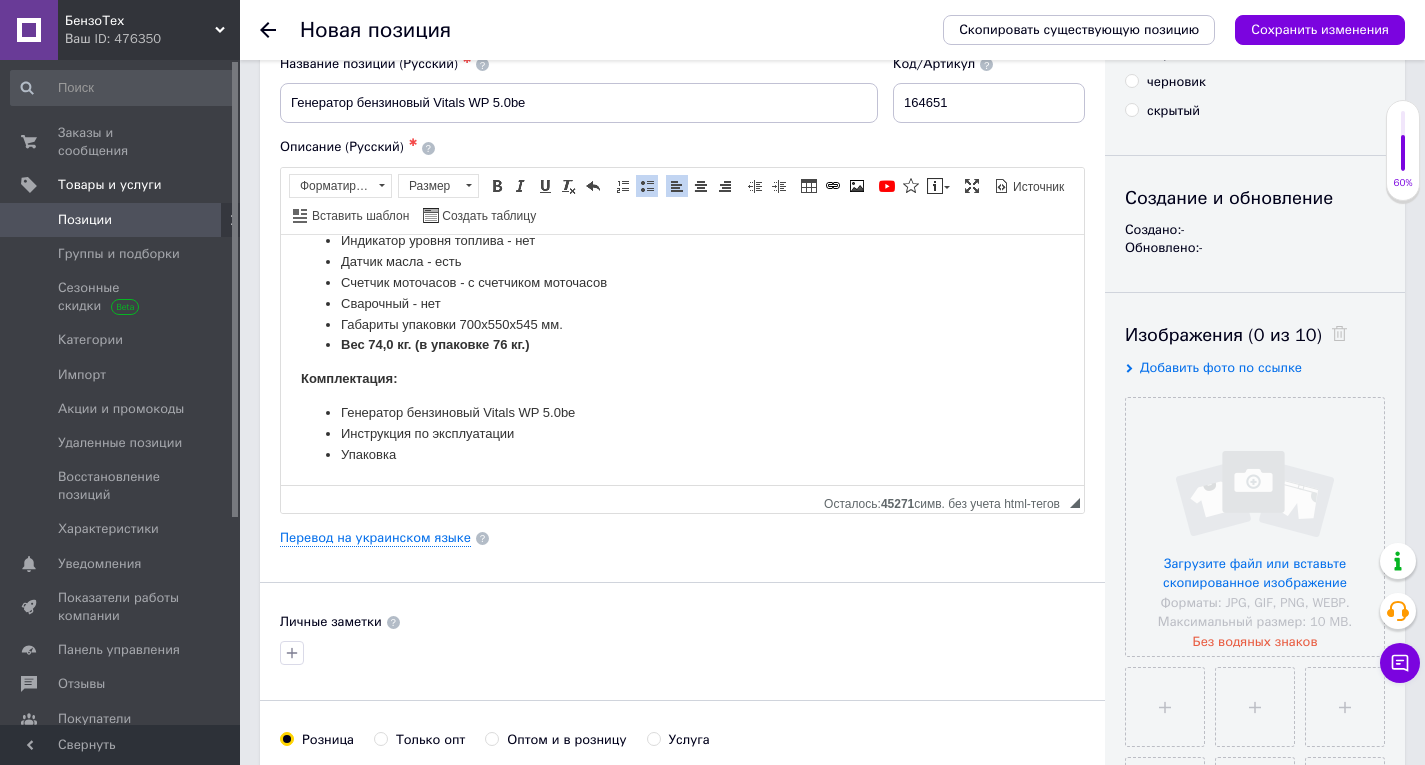 scroll, scrollTop: 200, scrollLeft: 0, axis: vertical 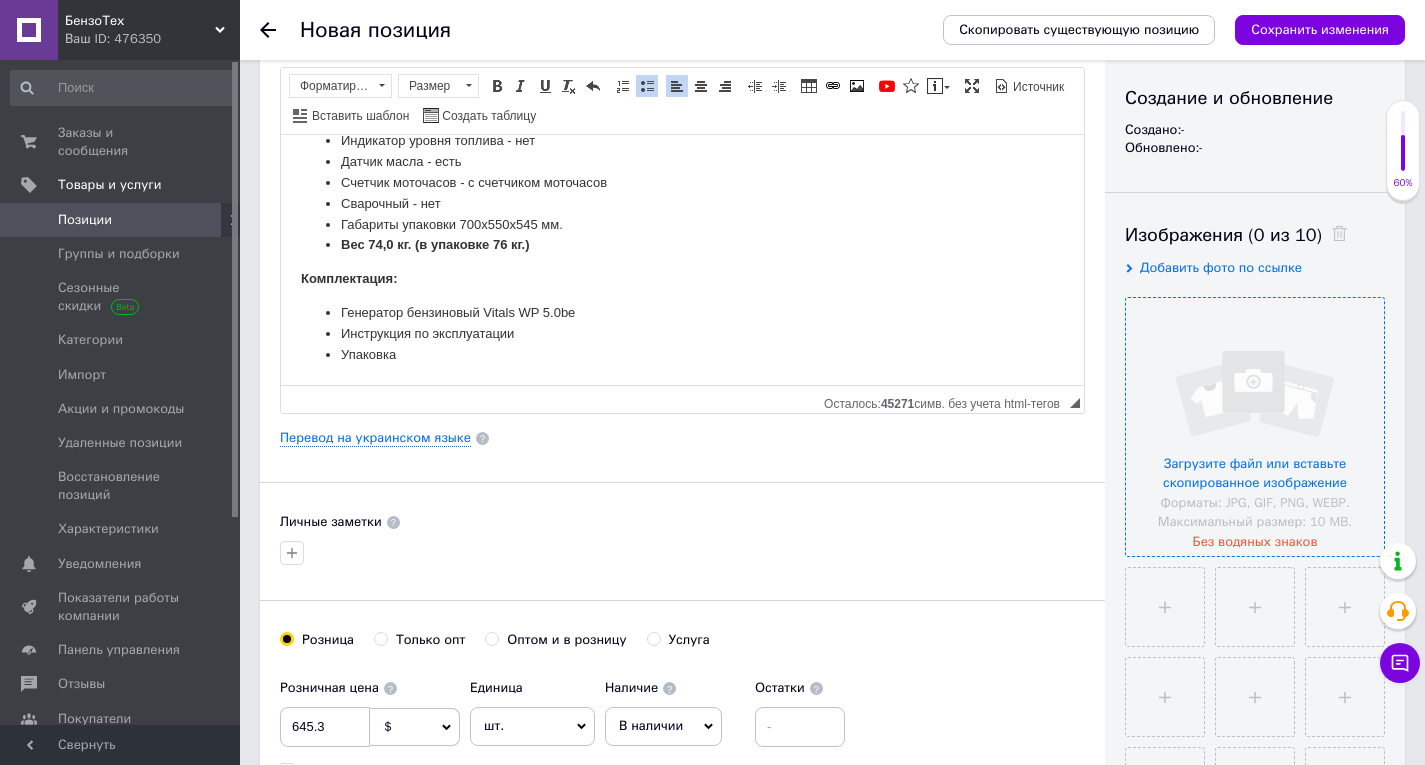 click at bounding box center [1255, 427] 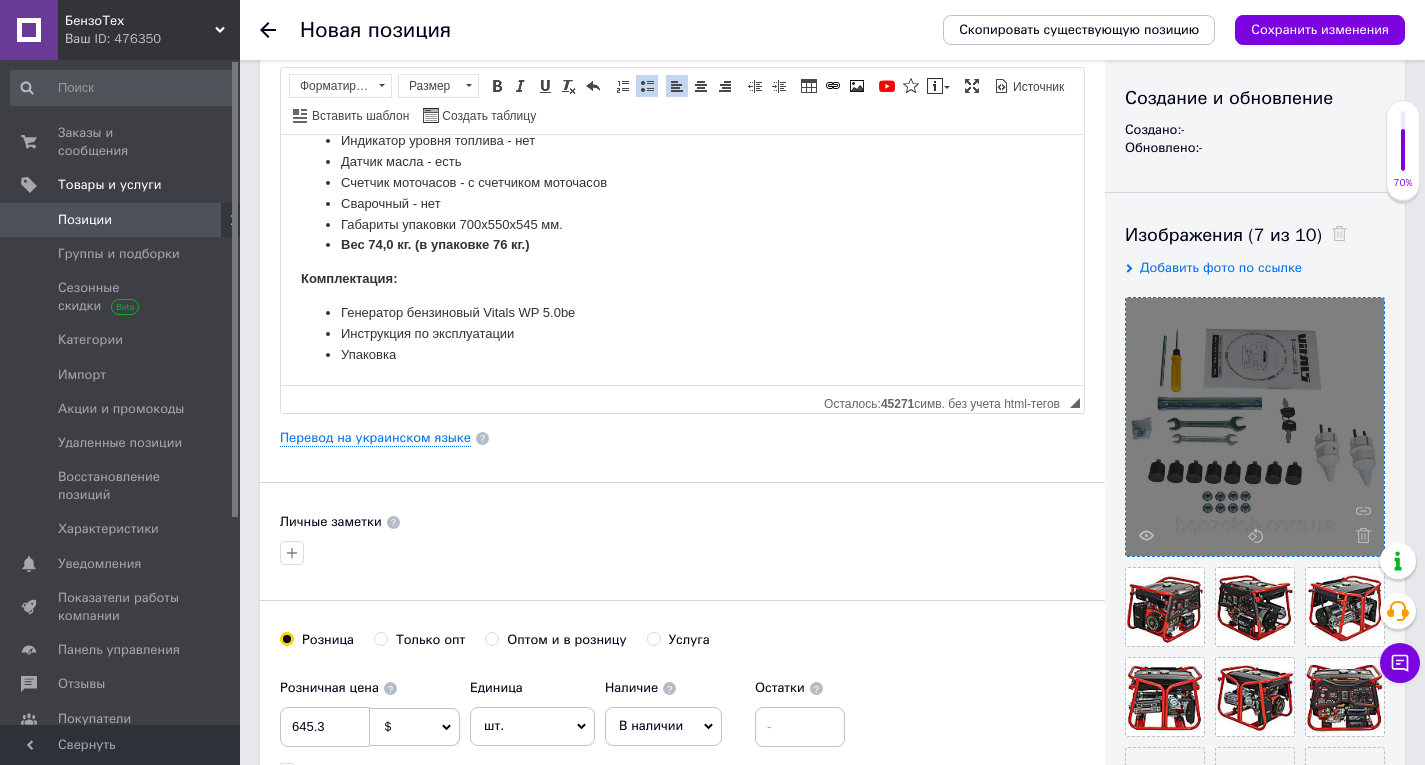 click on "Вес 74,0 кг. (в упаковке 76 кг.)" at bounding box center [435, 243] 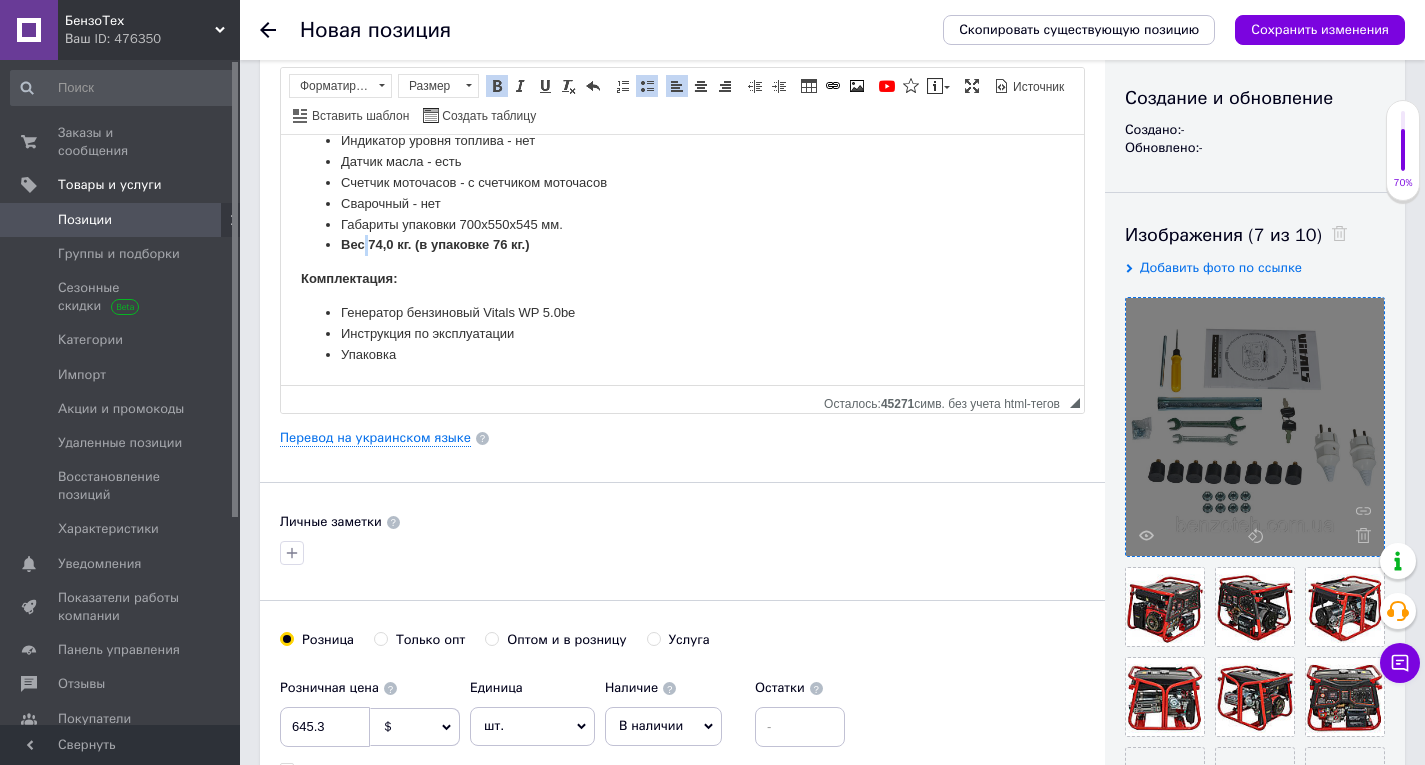 click on "Вес 74,0 кг. (в упаковке 76 кг.)" at bounding box center (435, 243) 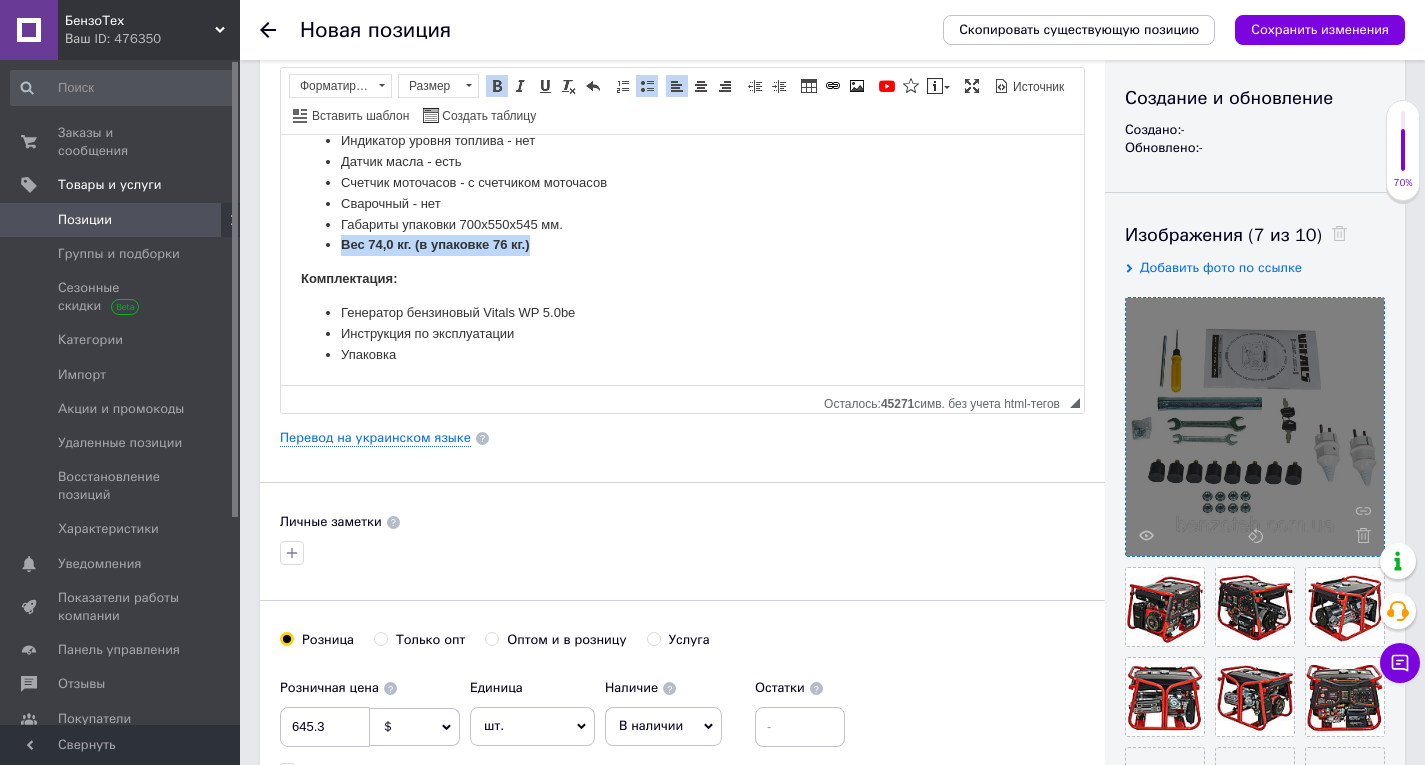 click on "Вес 74,0 кг. (в упаковке 76 кг.)" at bounding box center (435, 243) 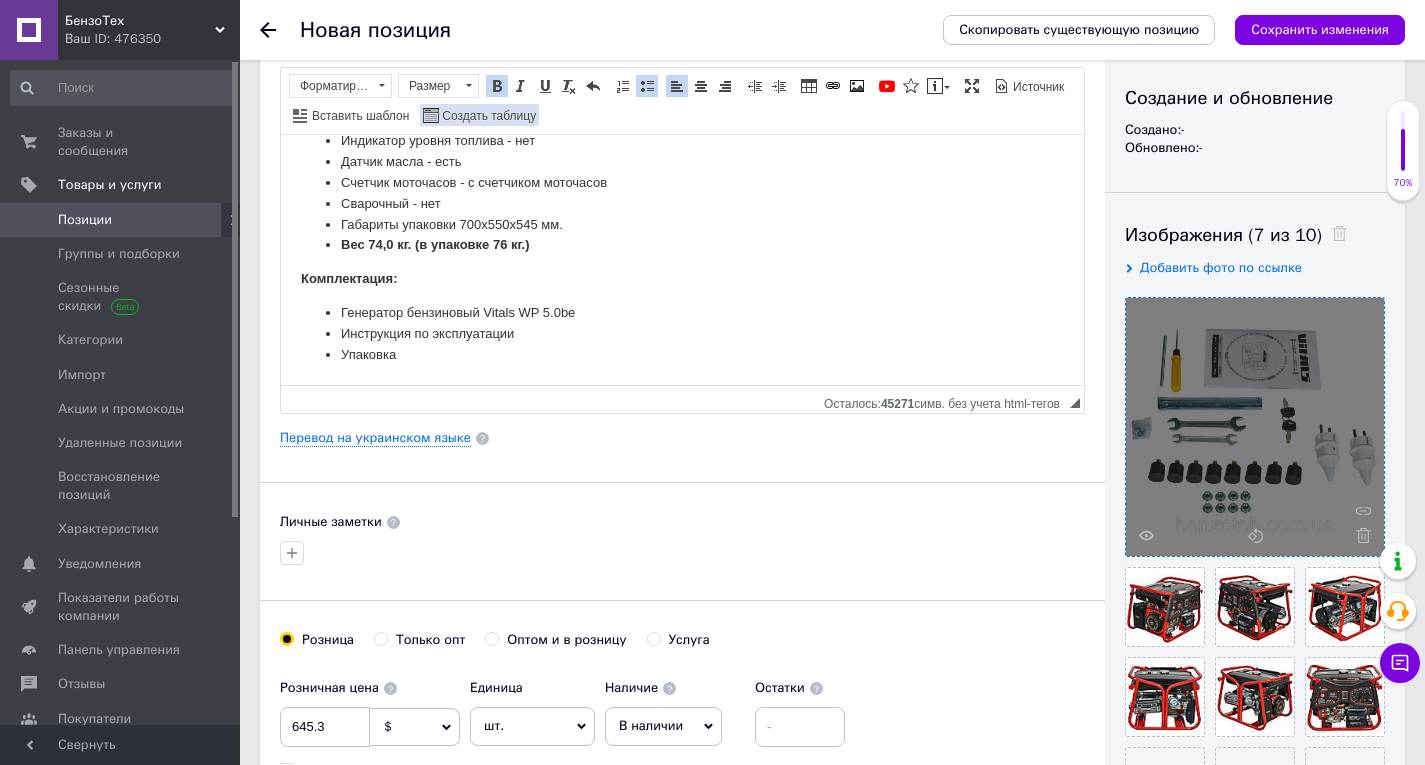 drag, startPoint x: 488, startPoint y: 77, endPoint x: 497, endPoint y: 124, distance: 47.853943 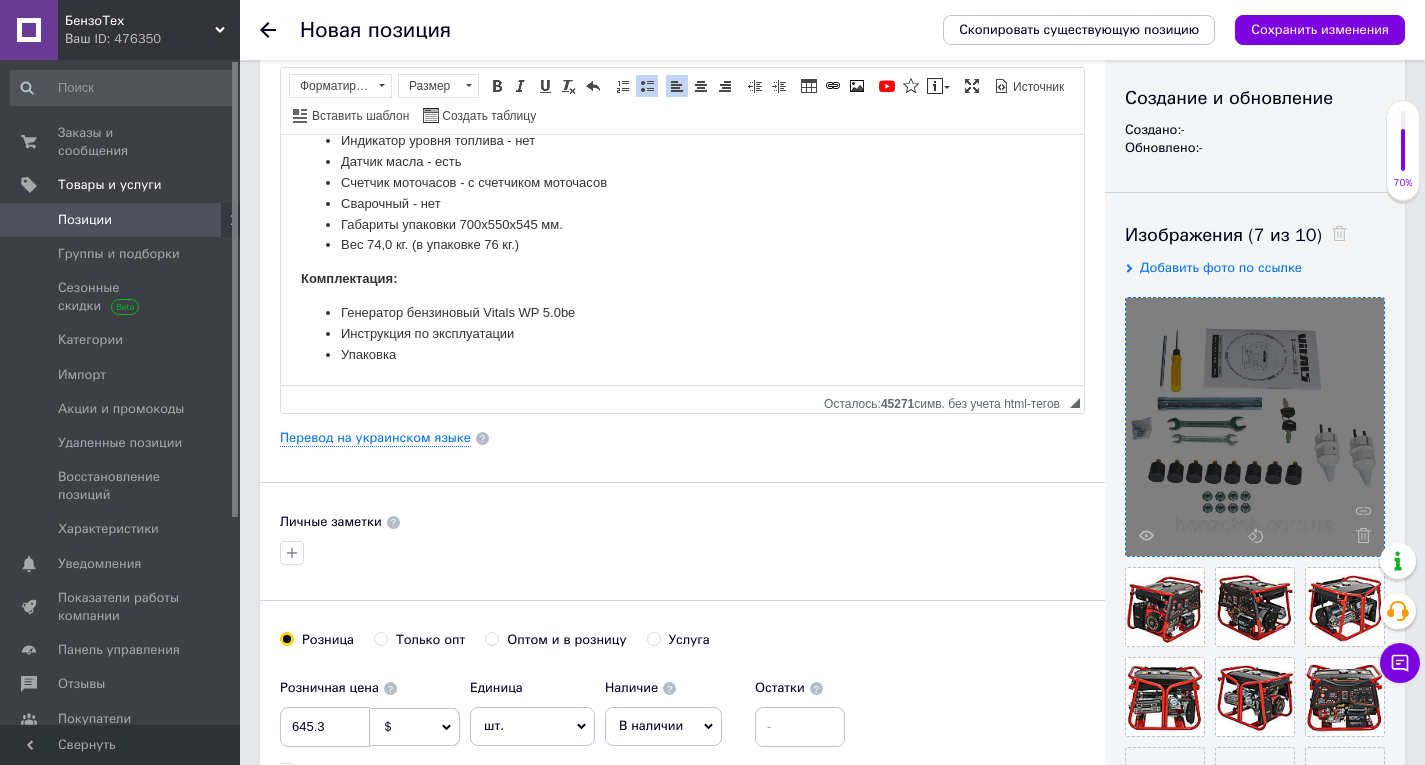 click on "Бензиновый генератор Vitals WP 5.0be  — это компактный переносной электрический агрегат, предназначенный для резервного или аварийного питания бытовых потребителей. Вырабатывает однофазный переменный ток напряжением 230 В, частотой 50 Гц. В генераторе Vitals WP 5.0be применен  четырехтактный бензиновый двигатель  Благодаря совершенной конструкции, высокому качеству изготовления двигатель отличается экономичностью и большим ресурсом наработки на отказ. Минимальный расход топлива на выработку  1 кВт∙ч  электроэнергии составляет  360 г. электрическим стартером" at bounding box center (682, -573) 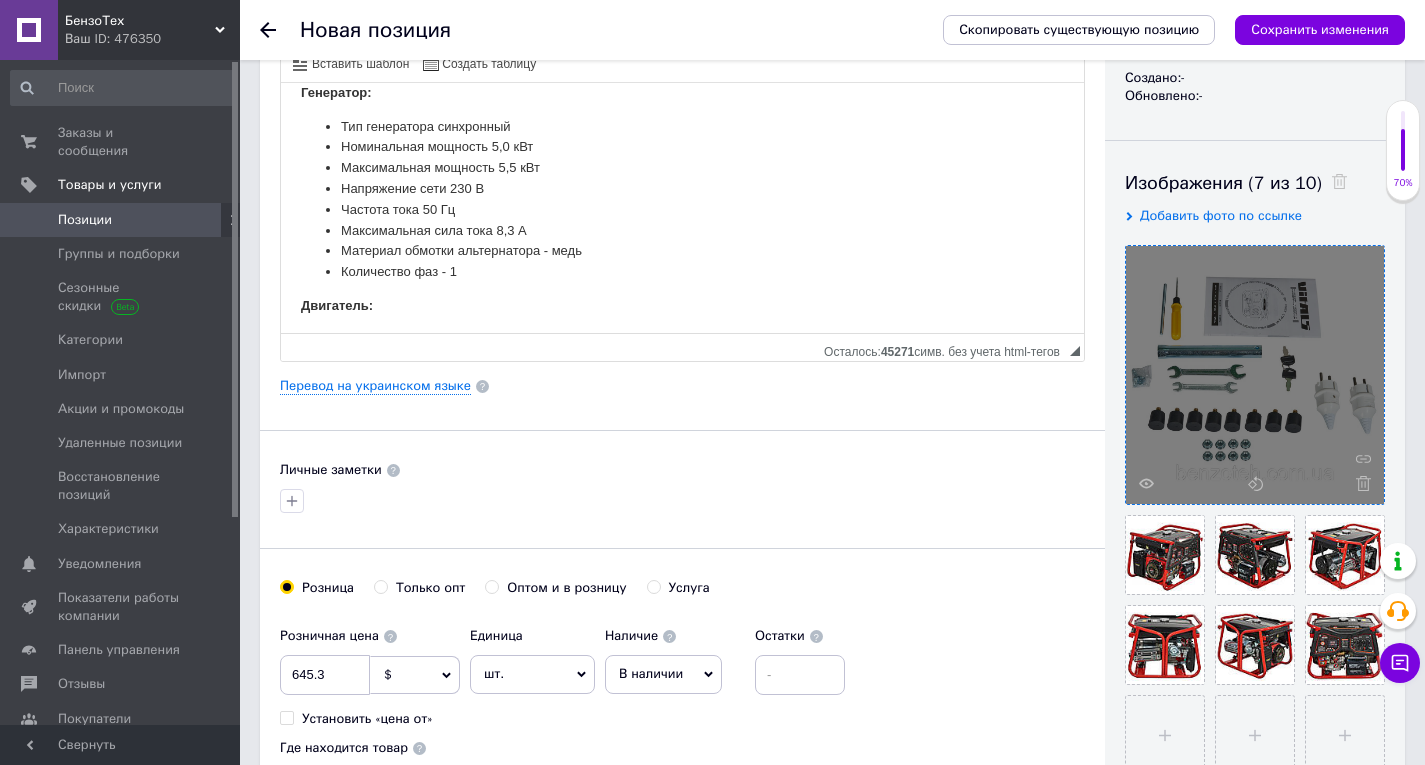 scroll, scrollTop: 300, scrollLeft: 0, axis: vertical 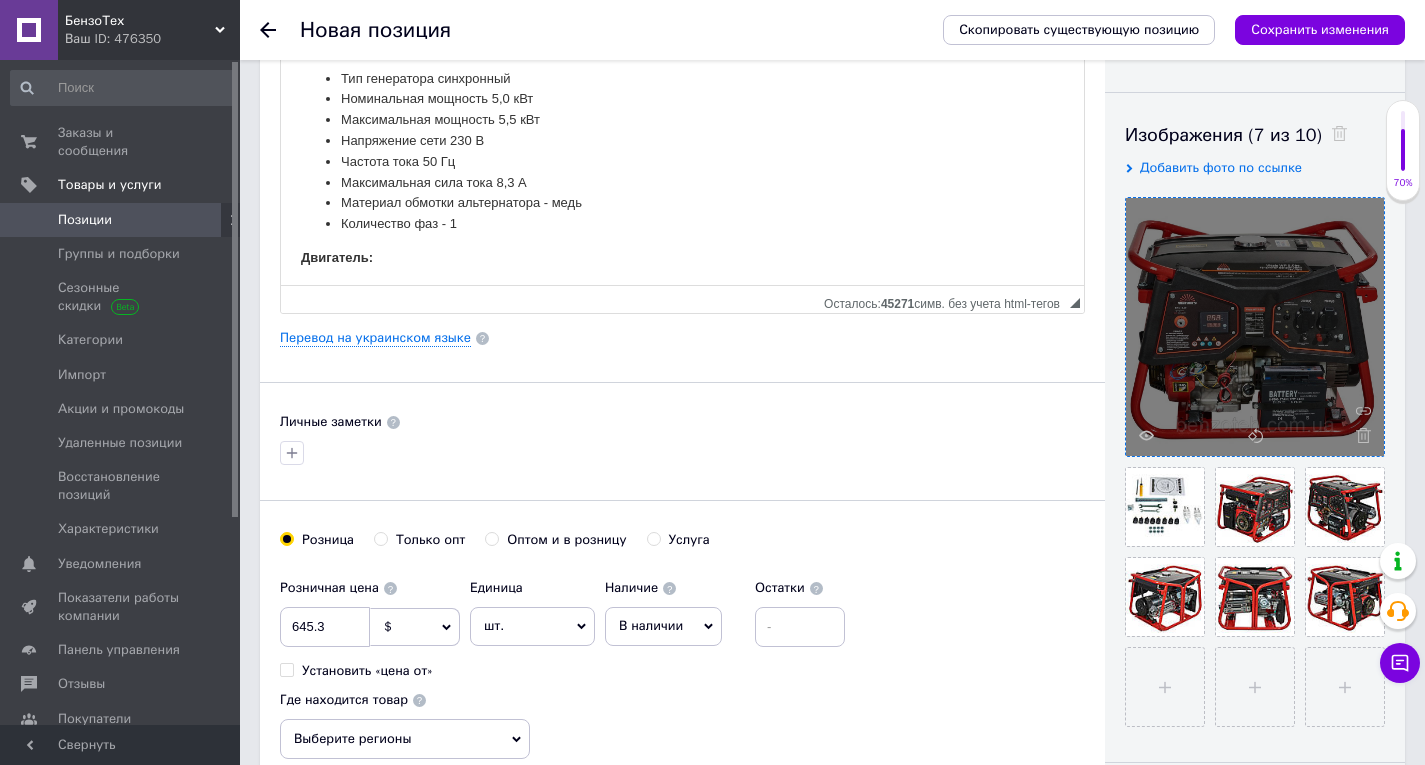 click at bounding box center (1255, 327) 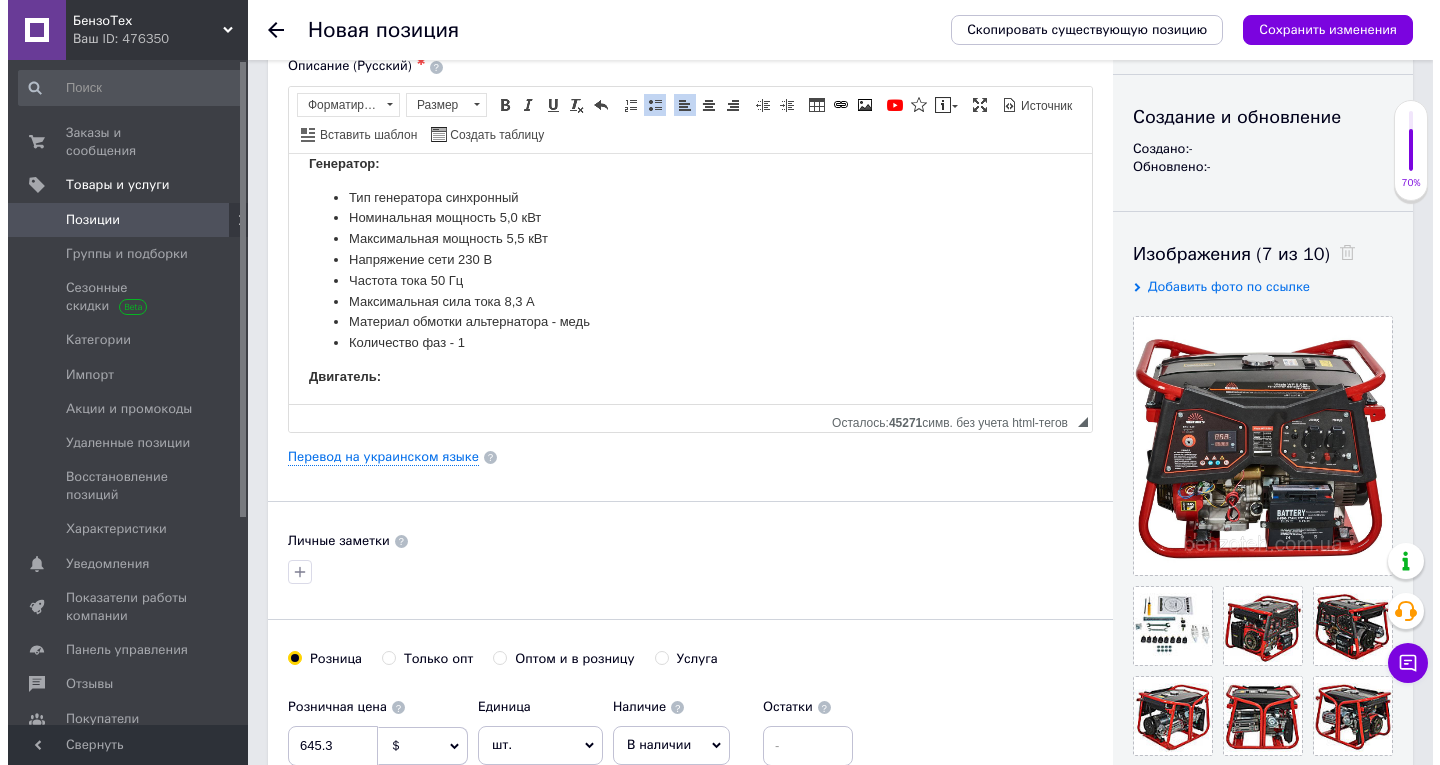 scroll, scrollTop: 0, scrollLeft: 0, axis: both 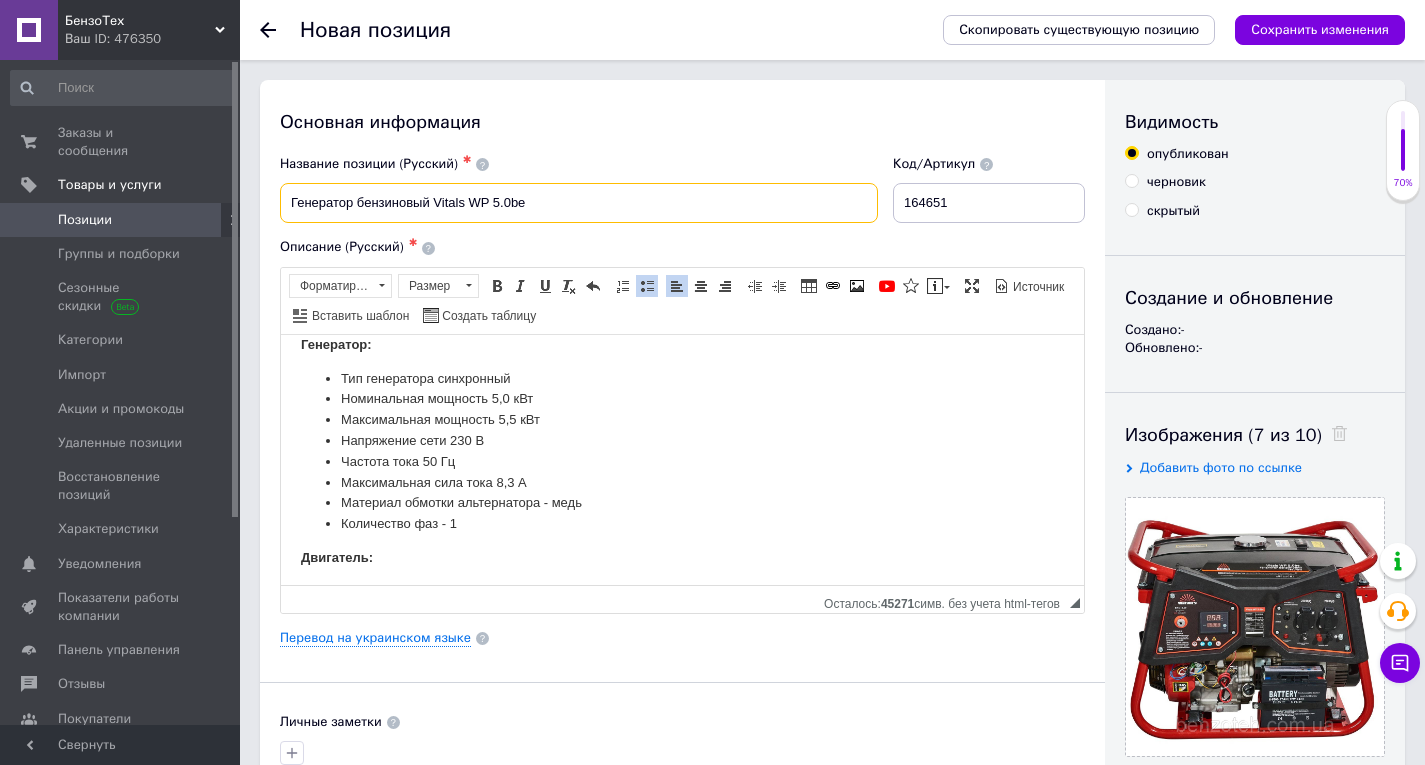 click on "Генератор бензиновый Vitals WP 5.0bе" at bounding box center (579, 203) 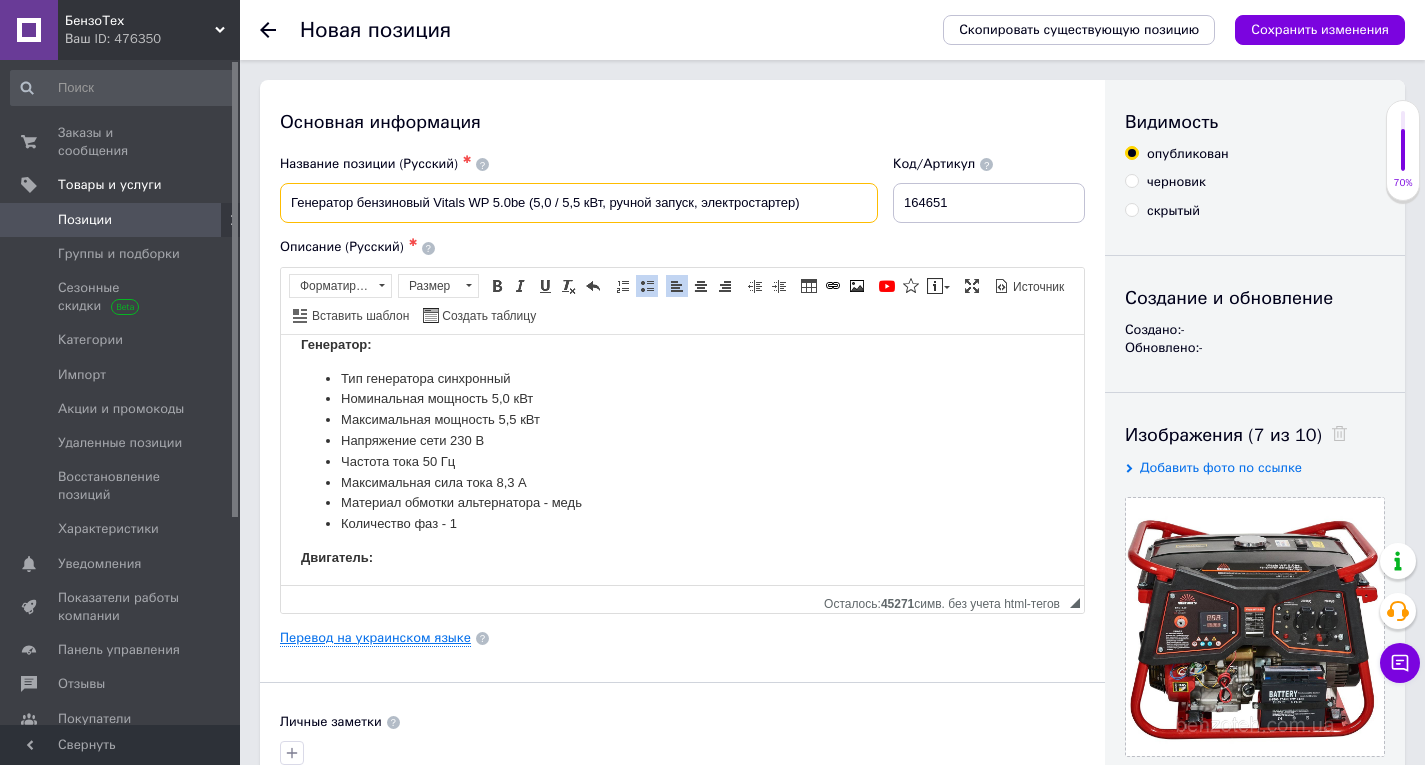 type on "Генератор бензиновый Vitals WP 5.0bе (5,0 / 5,5 кВт, ручной запуск, электростартер)" 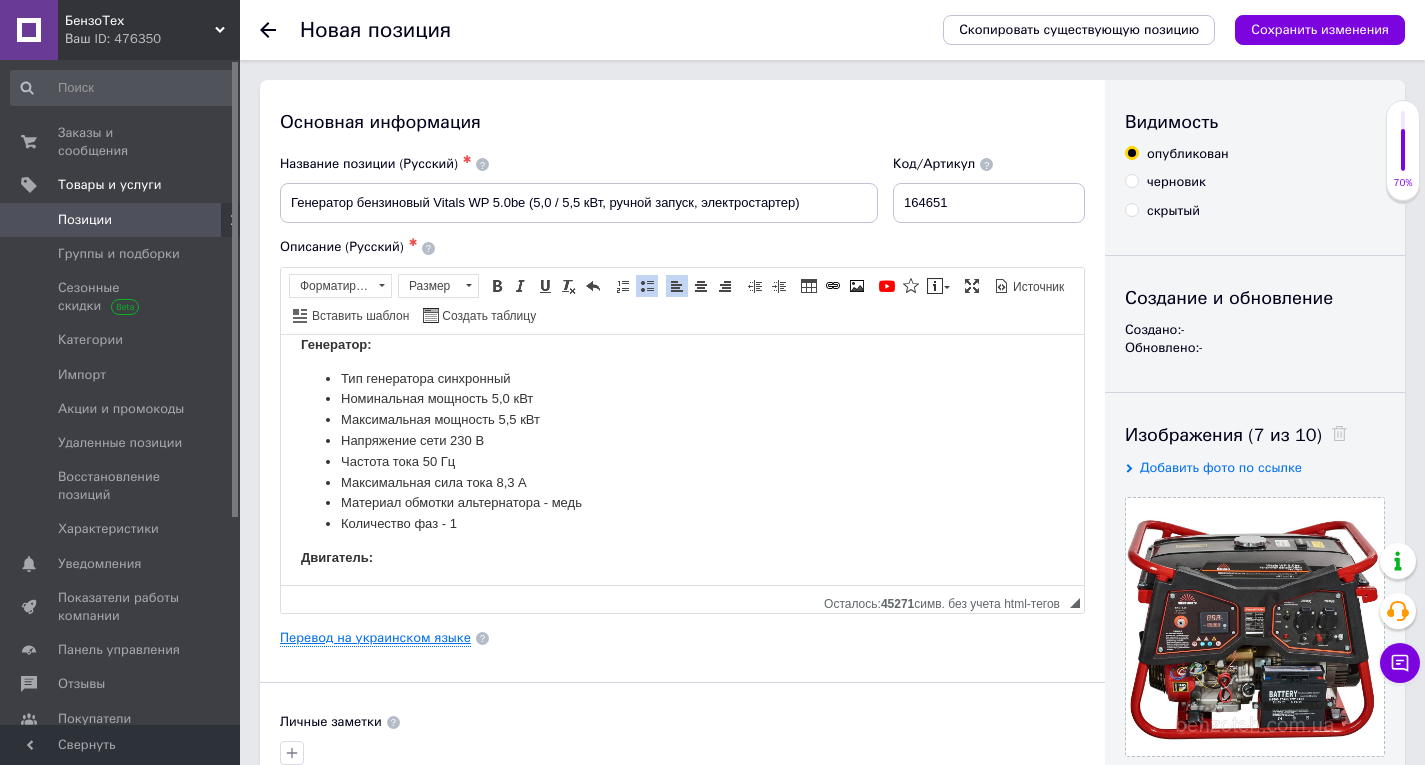 click on "Перевод на украинском языке" at bounding box center (375, 638) 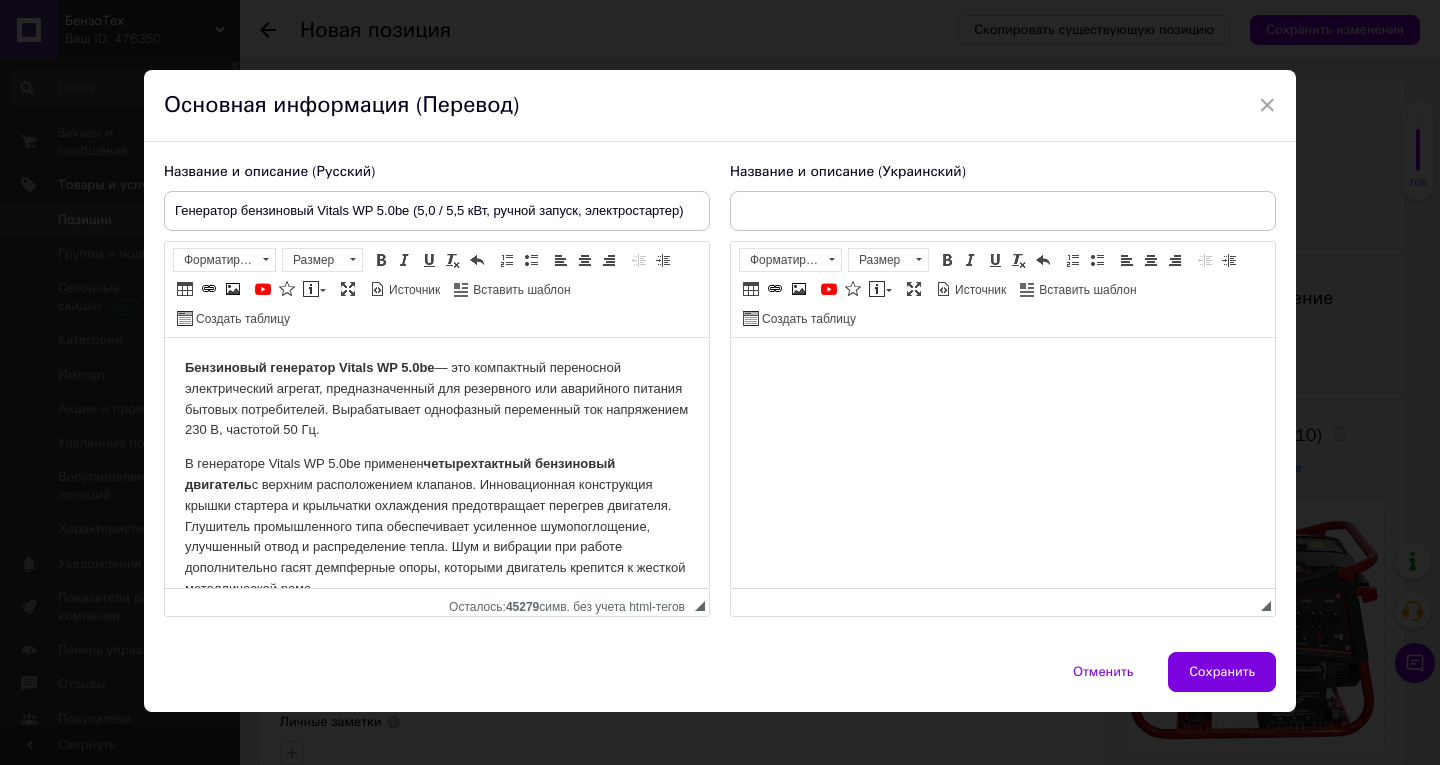 scroll, scrollTop: 0, scrollLeft: 0, axis: both 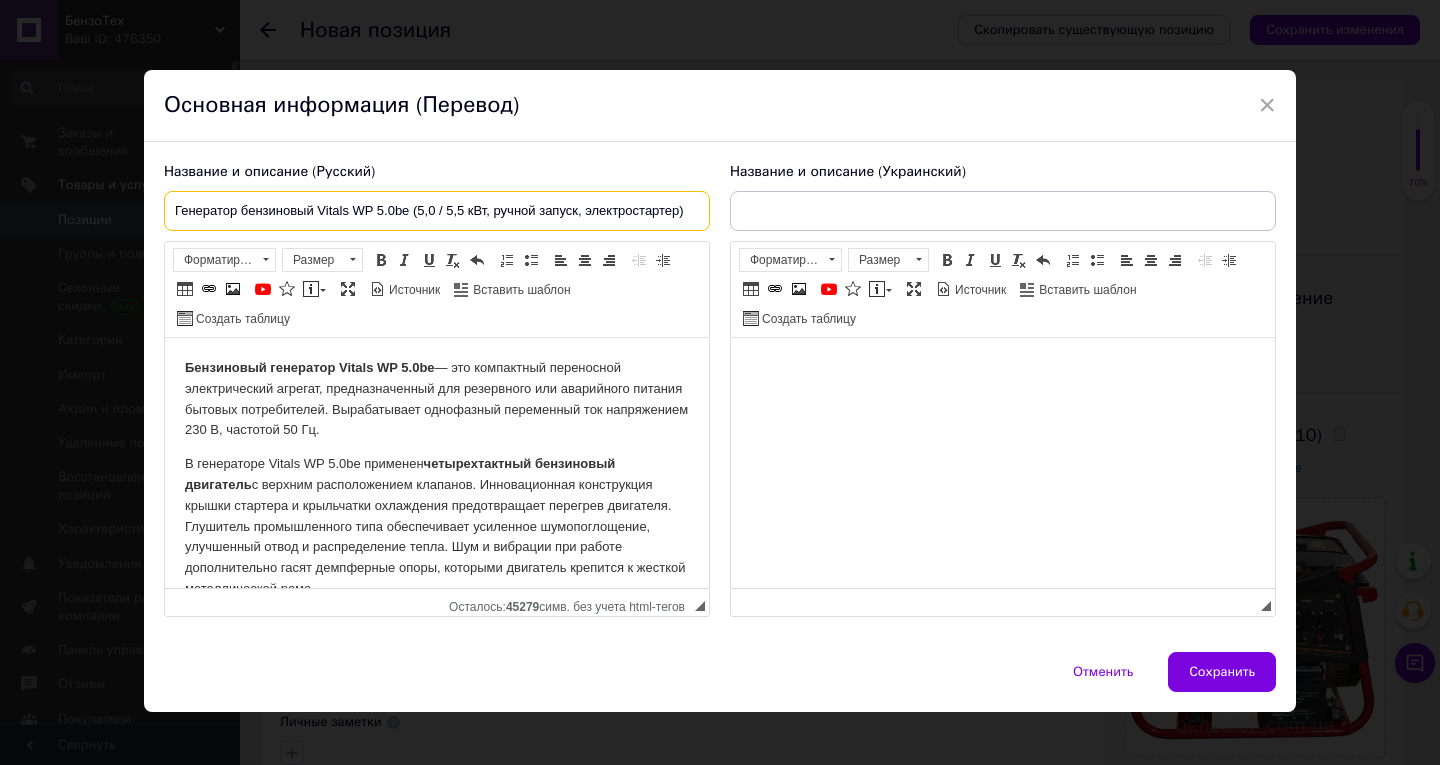 click on "Генератор бензиновый Vitals WP 5.0bе (5,0 / 5,5 кВт, ручной запуск, электростартер)" at bounding box center [437, 211] 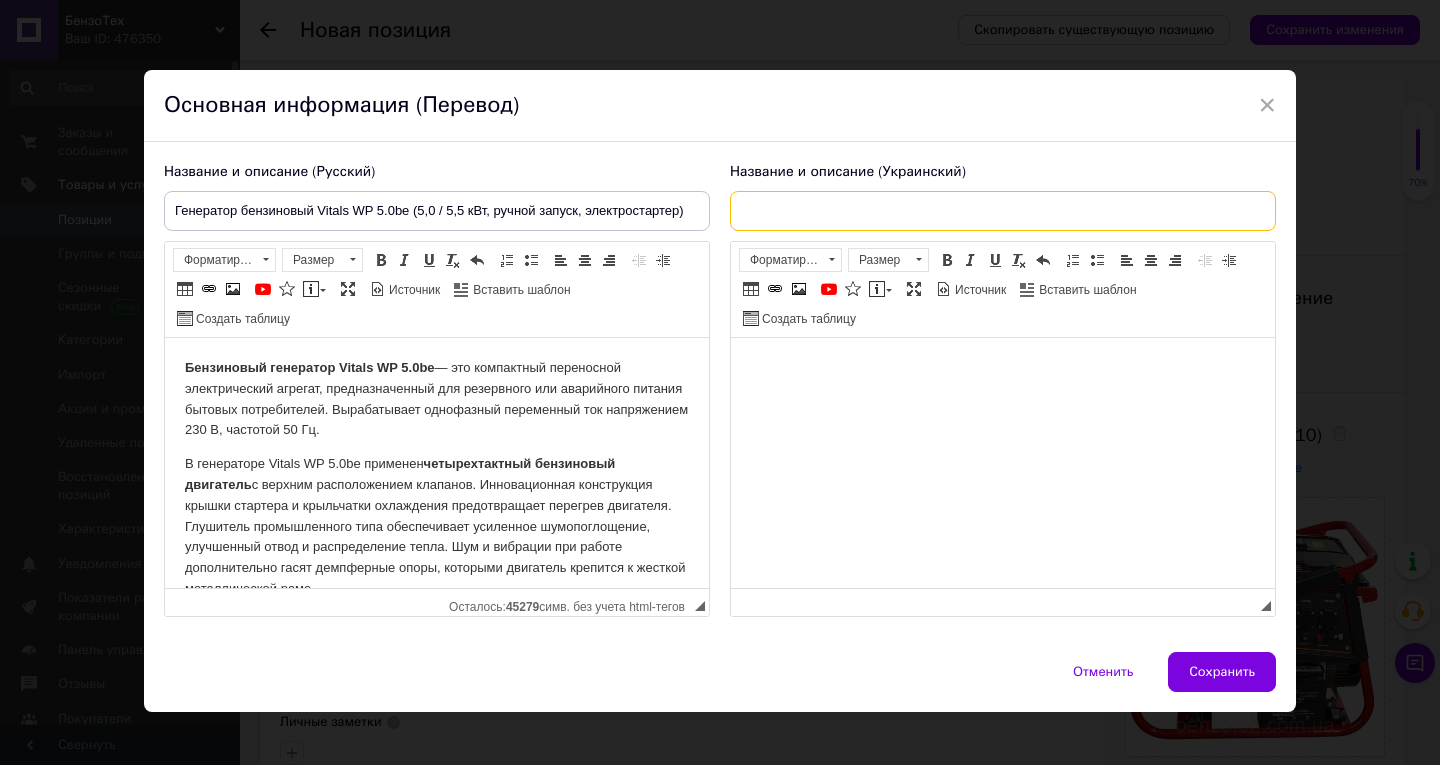 paste on "Генератор бензиновий Vitals WP 5.0bе (5,0/5,5 кВт, ручний запуск, електростартер)" 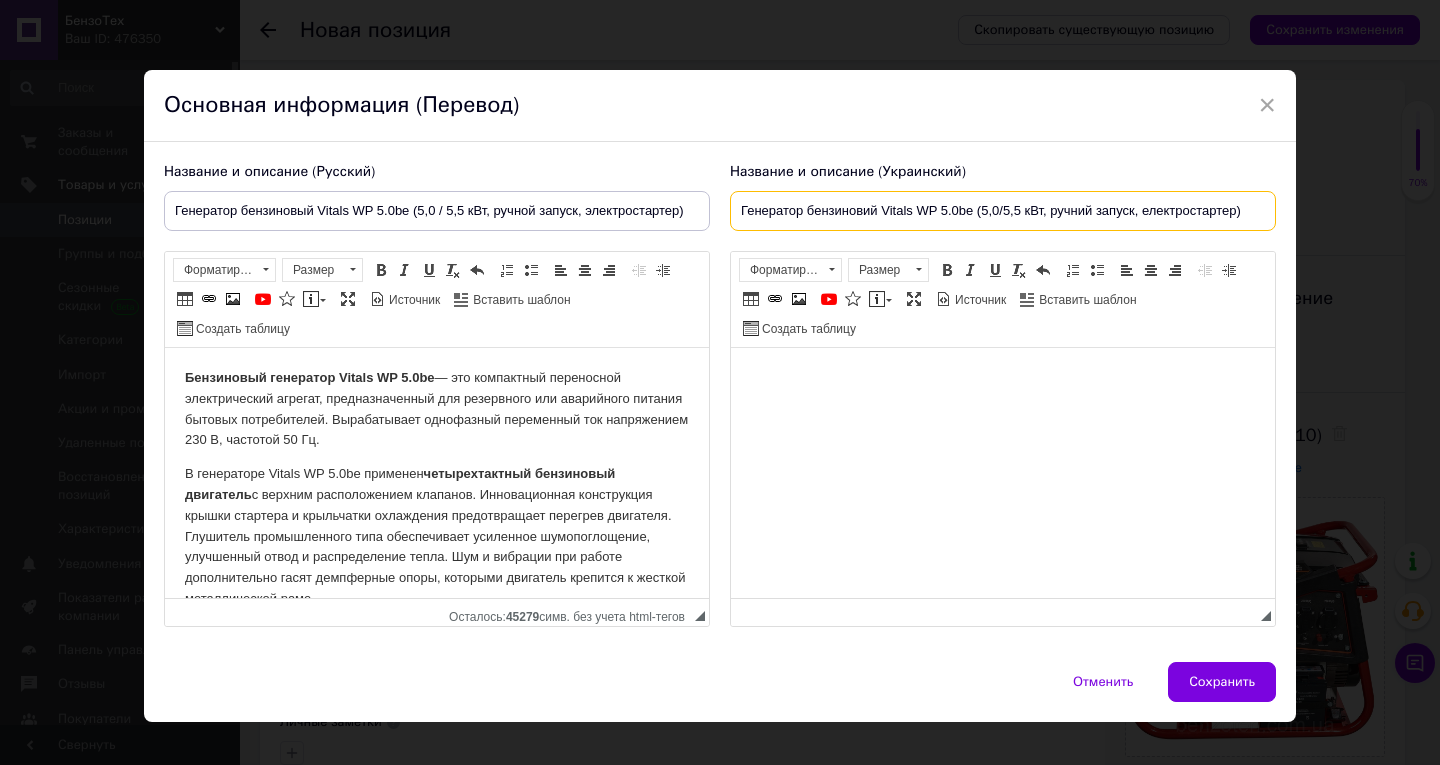 type on "Генератор бензиновий Vitals WP 5.0bе (5,0/5,5 кВт, ручний запуск, електростартер)" 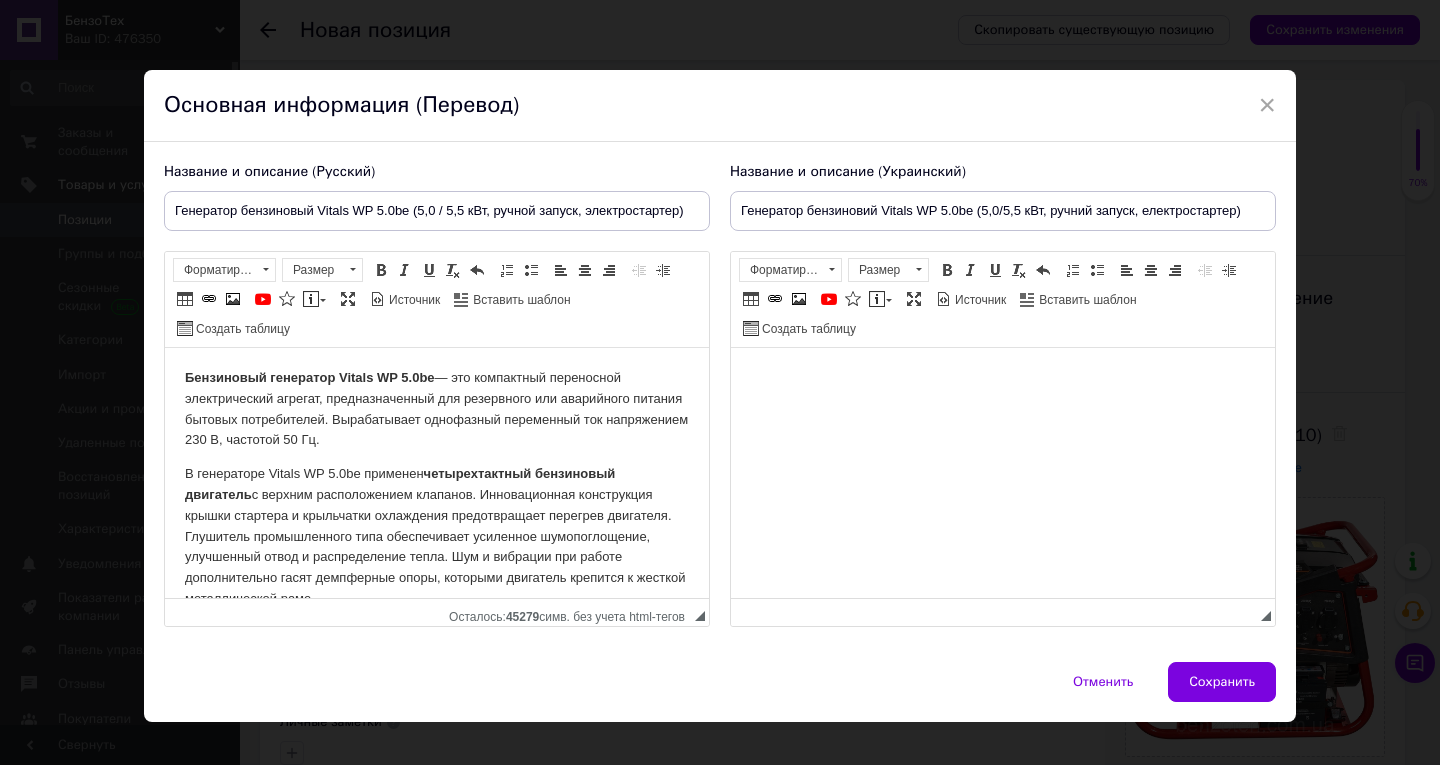 click on "Бензиновый генератор Vitals WP 5.0be  — это компактный переносной электрический агрегат, предназначенный для резервного или аварийного питания бытовых потребителей. Вырабатывает однофазный переменный ток напряжением 230 В, частотой 50 Гц. В генераторе Vitals WP 5.0be применен  четырехтактный бензиновый двигатель  Благодаря совершенной конструкции, высокому качеству изготовления двигатель отличается экономичностью и большим ресурсом наработки на отказ. Минимальный расход топлива на выработку  1 кВт∙ч  электроэнергии составляет  360 г. электрическим стартером" at bounding box center [437, 1513] 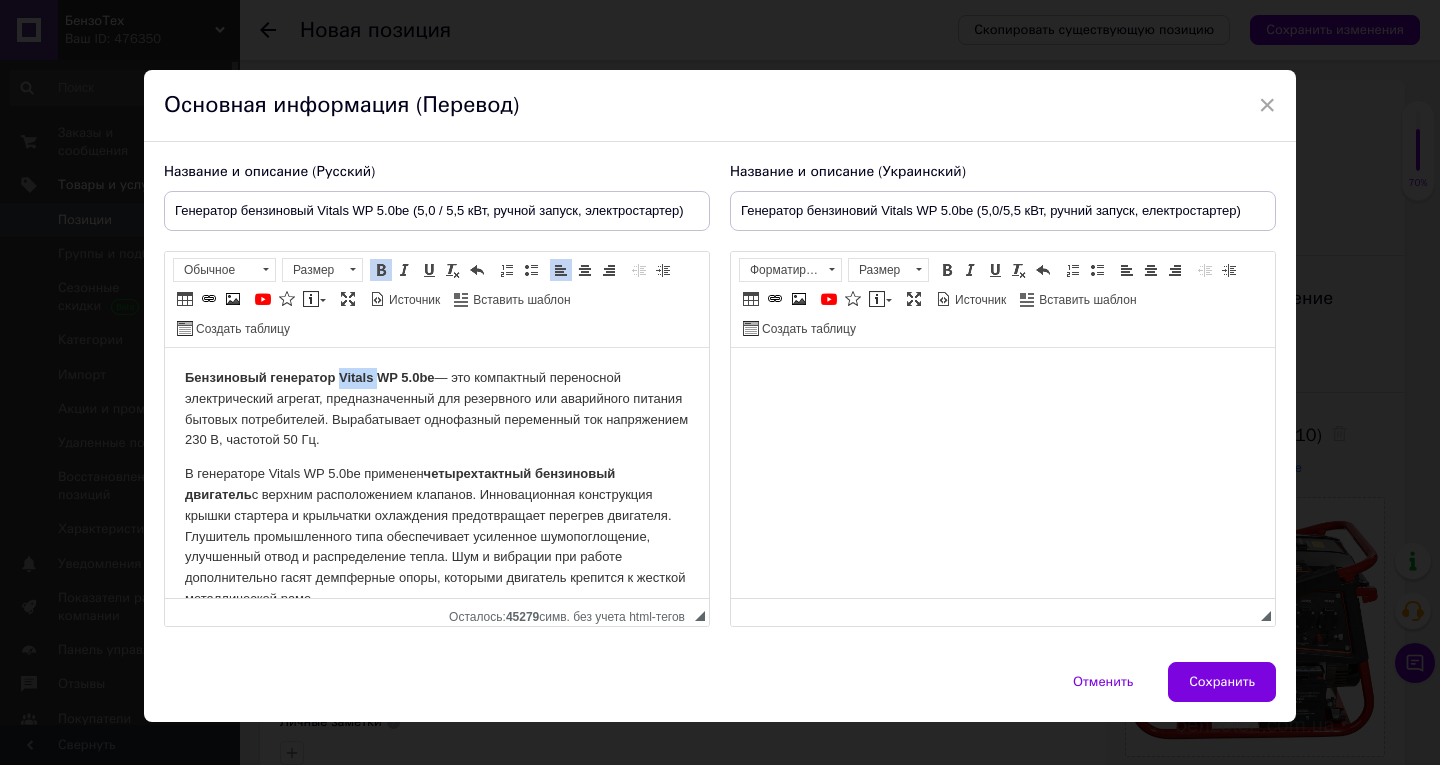 click on "Бензиновый генератор Vitals WP 5.0be  — это компактный переносной электрический агрегат, предназначенный для резервного или аварийного питания бытовых потребителей. Вырабатывает однофазный переменный ток напряжением 230 В, частотой 50 Гц. В генераторе Vitals WP 5.0be применен  четырехтактный бензиновый двигатель  Благодаря совершенной конструкции, высокому качеству изготовления двигатель отличается экономичностью и большим ресурсом наработки на отказ. Минимальный расход топлива на выработку  1 кВт∙ч  электроэнергии составляет  360 г. электрическим стартером" at bounding box center [437, 1513] 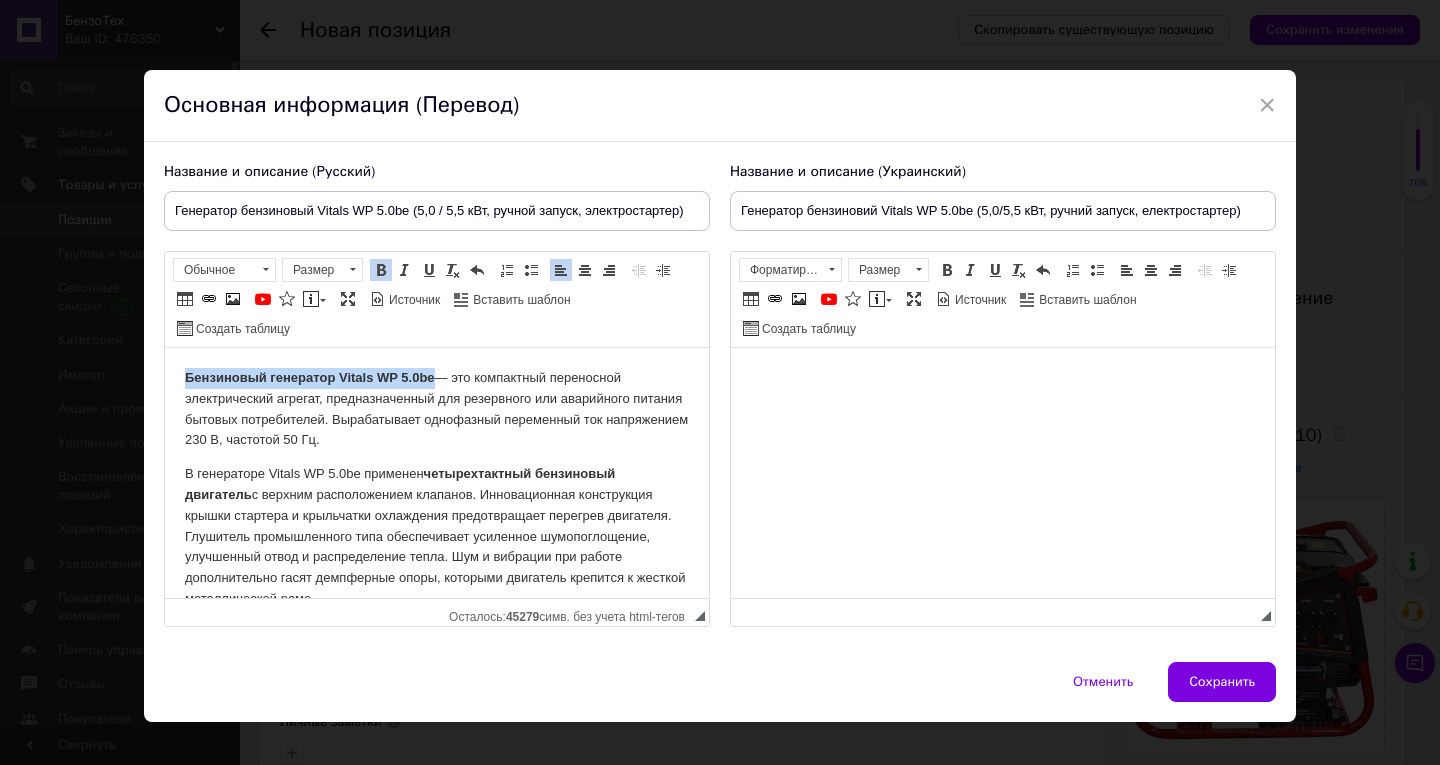 click on "Бензиновый генератор Vitals WP 5.0be  — это компактный переносной электрический агрегат, предназначенный для резервного или аварийного питания бытовых потребителей. Вырабатывает однофазный переменный ток напряжением 230 В, частотой 50 Гц. В генераторе Vitals WP 5.0be применен  четырехтактный бензиновый двигатель  Благодаря совершенной конструкции, высокому качеству изготовления двигатель отличается экономичностью и большим ресурсом наработки на отказ. Минимальный расход топлива на выработку  1 кВт∙ч  электроэнергии составляет  360 г. электрическим стартером" at bounding box center [437, 1513] 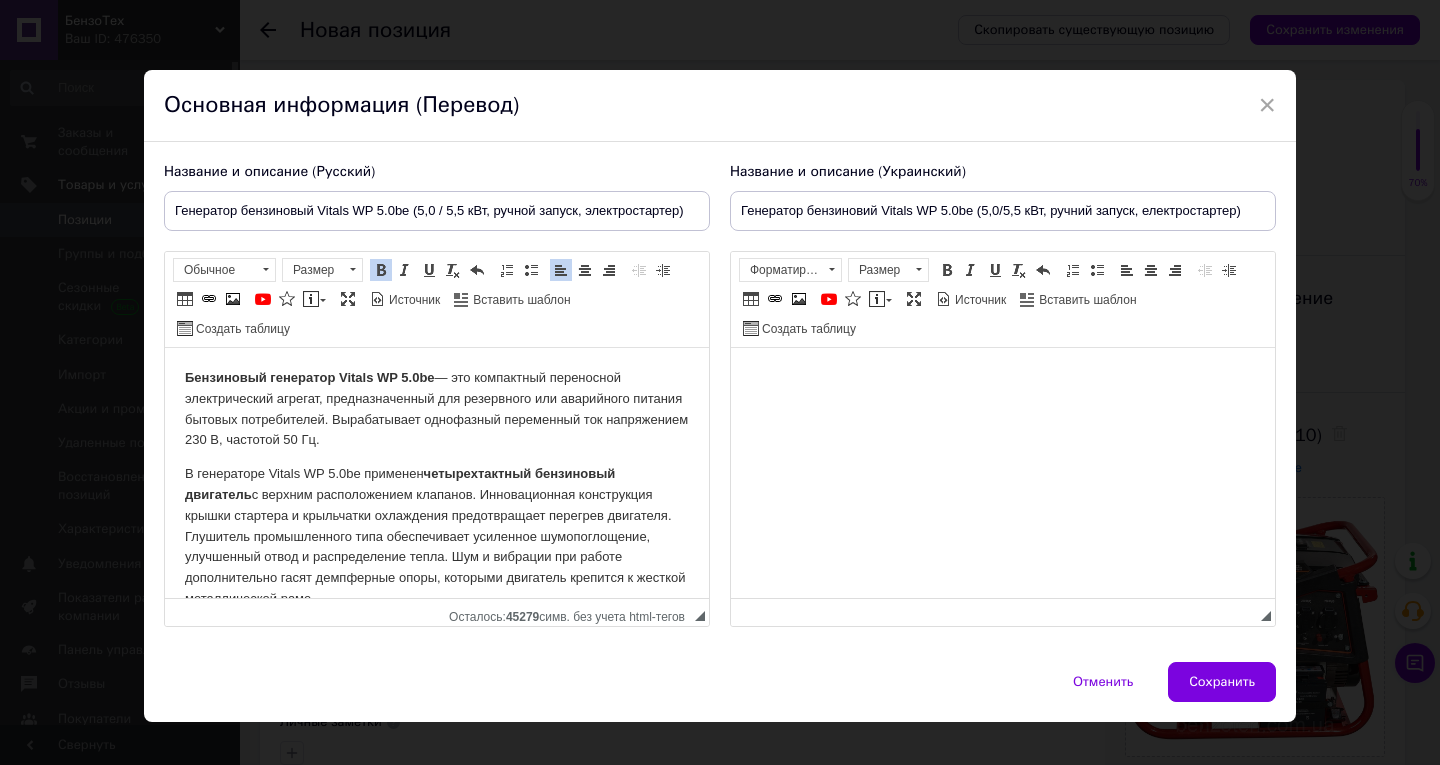 click on "Бензиновый генератор Vitals WP 5.0be" at bounding box center (310, 377) 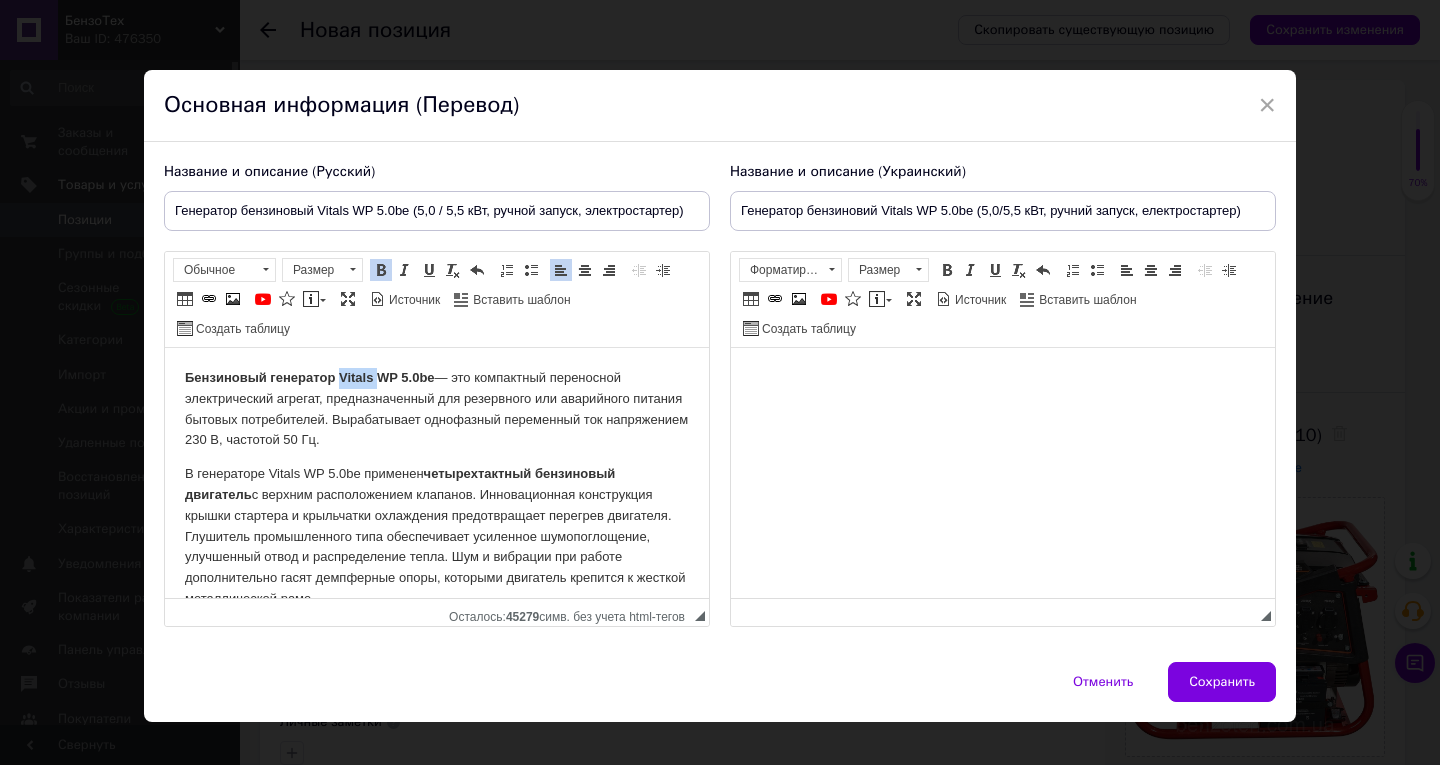 click on "Бензиновый генератор Vitals WP 5.0be" at bounding box center (310, 377) 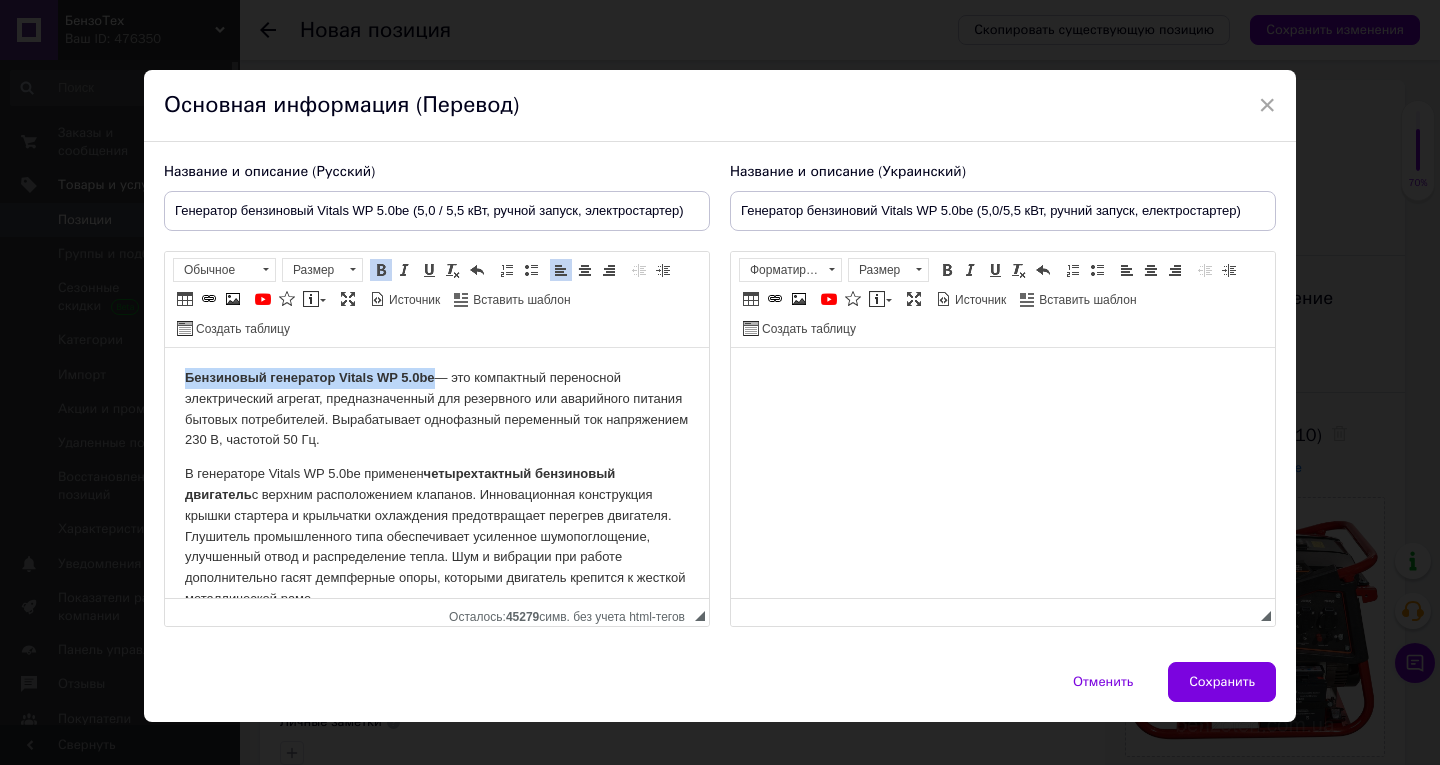 click on "Бензиновый генератор Vitals WP 5.0be" at bounding box center (310, 377) 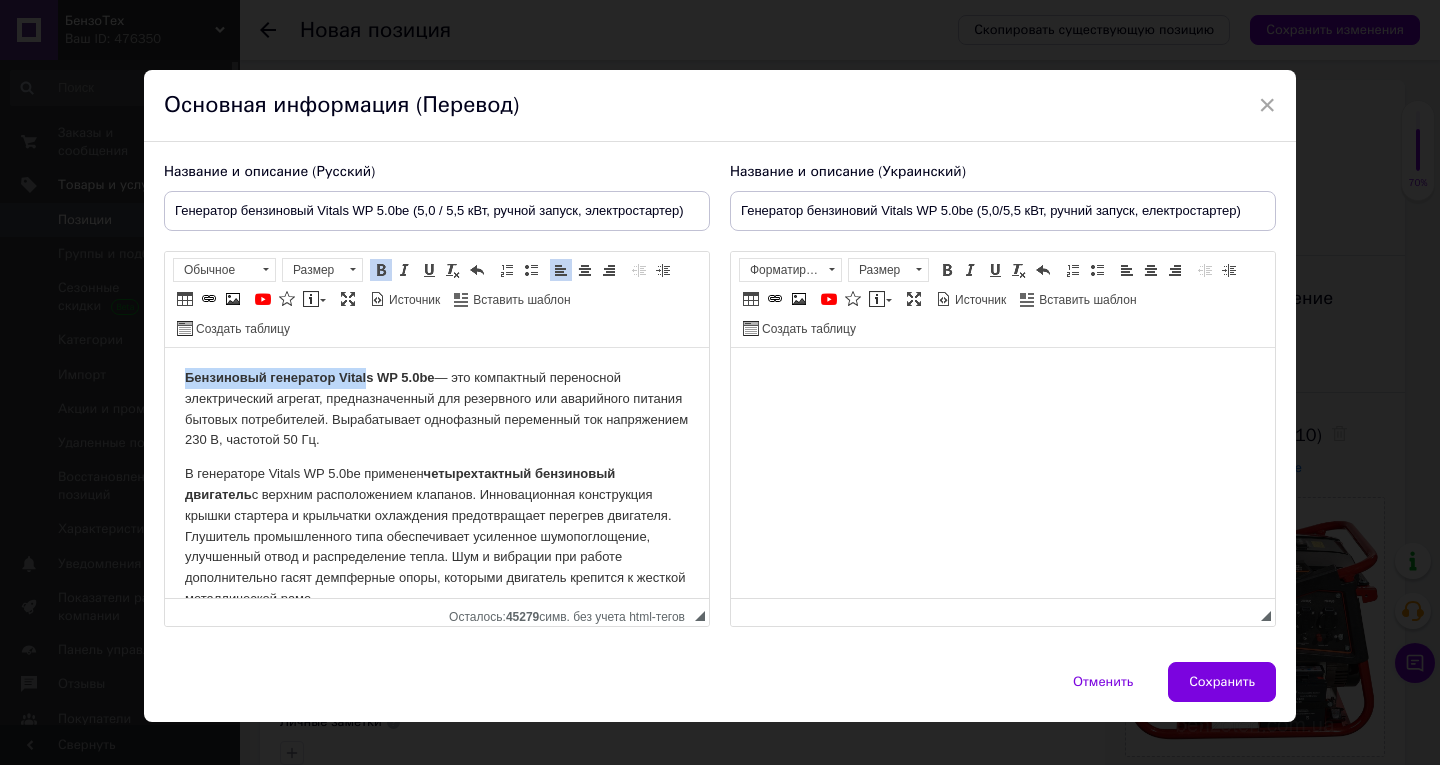 click on "Бензиновый генератор Vitals WP 5.0be" at bounding box center [310, 377] 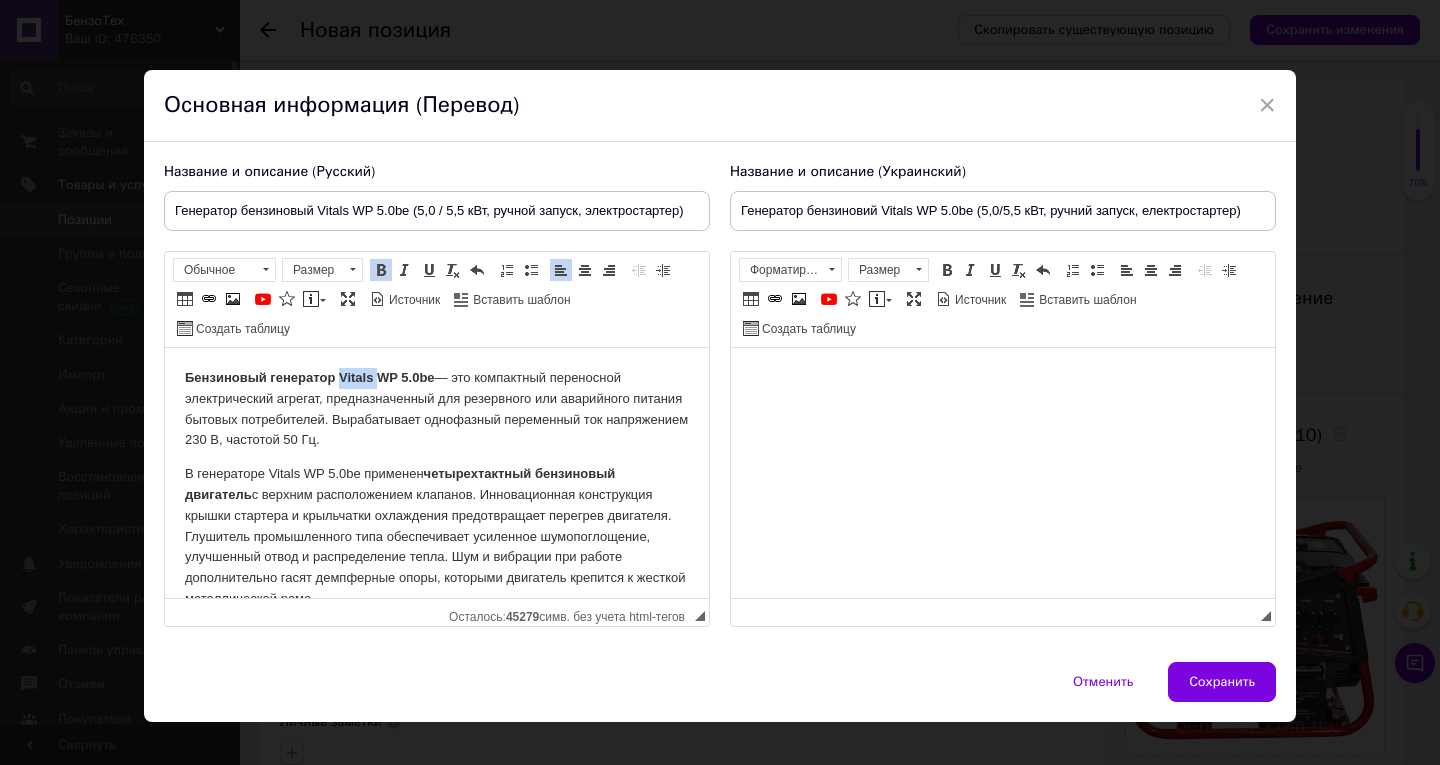 click on "Бензиновый генератор Vitals WP 5.0be" at bounding box center [310, 377] 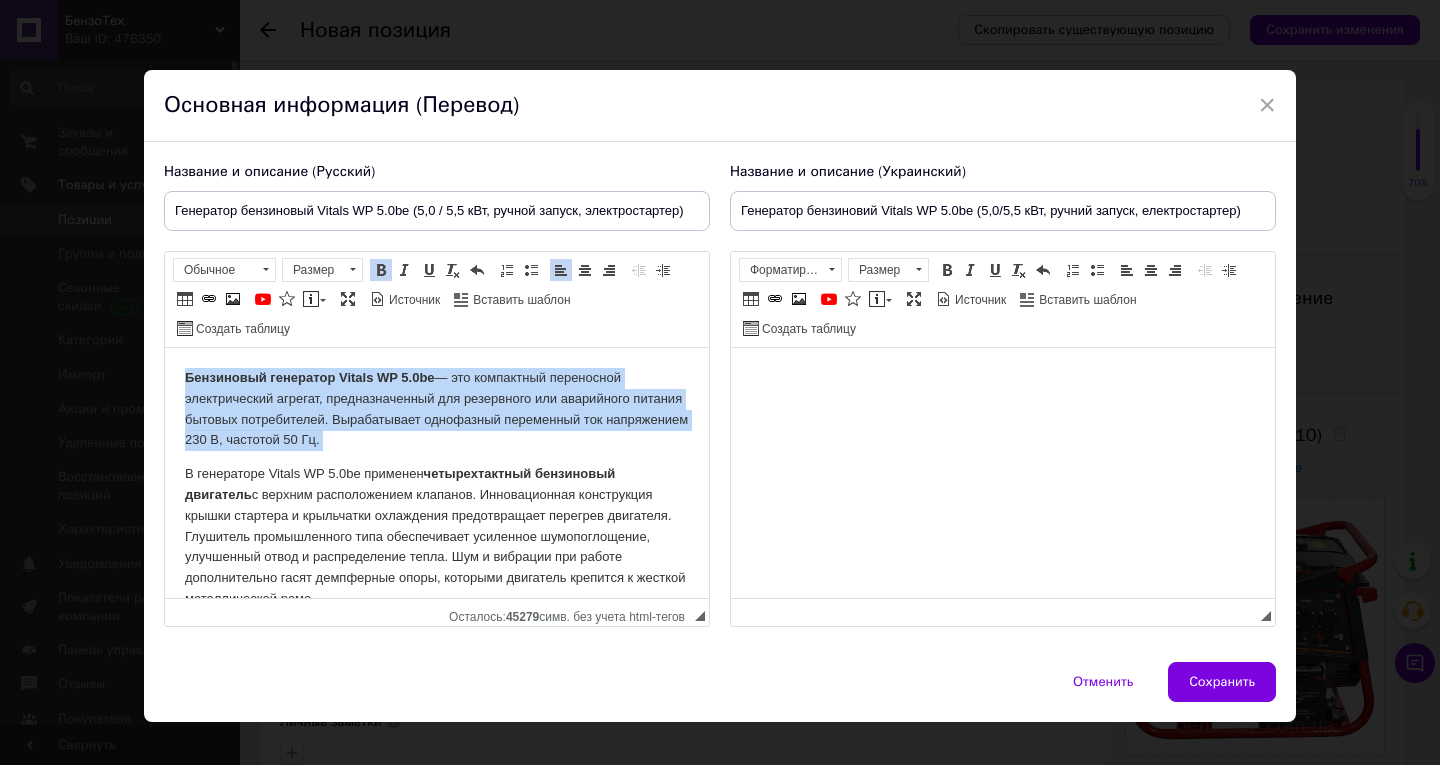 click on "Бензиновый генератор Vitals WP 5.0be" at bounding box center (310, 377) 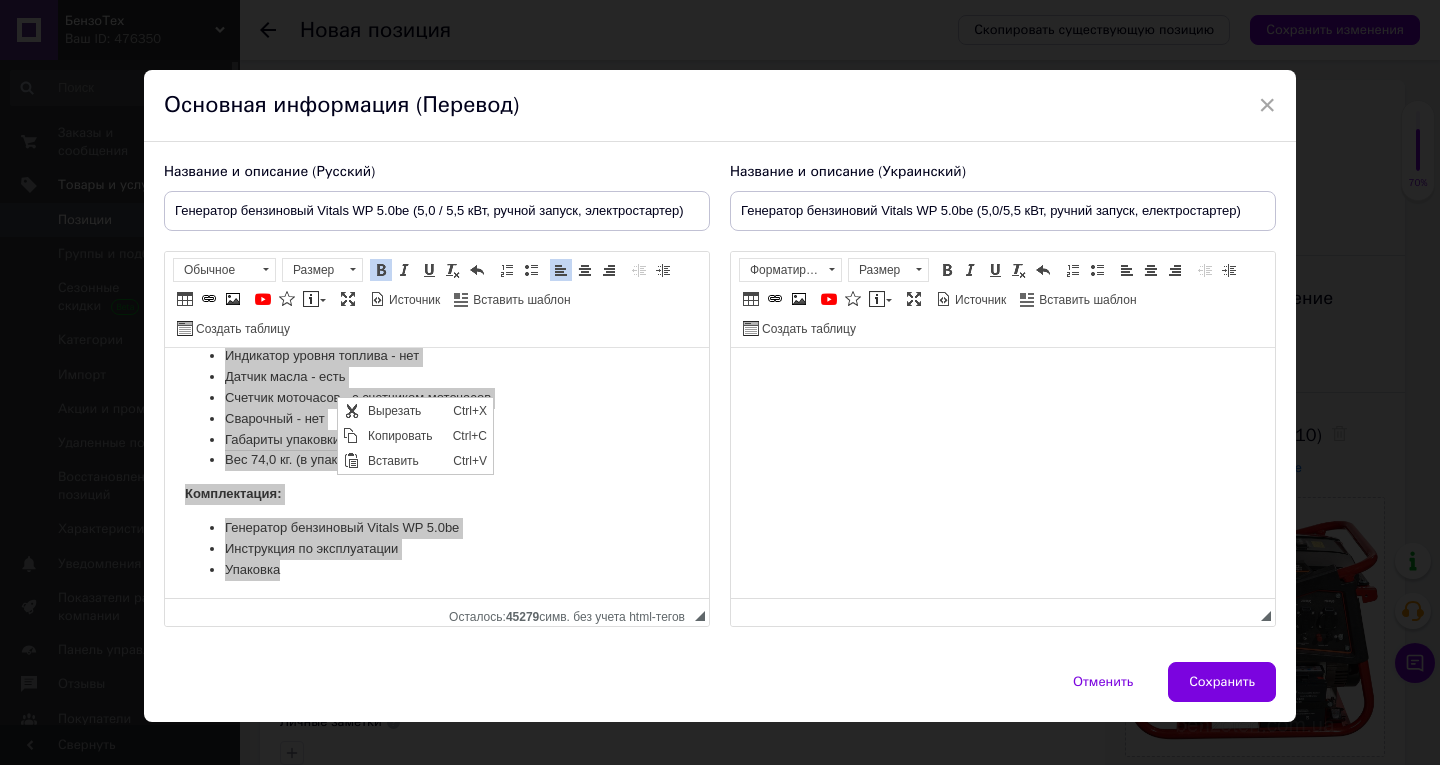 scroll, scrollTop: 0, scrollLeft: 0, axis: both 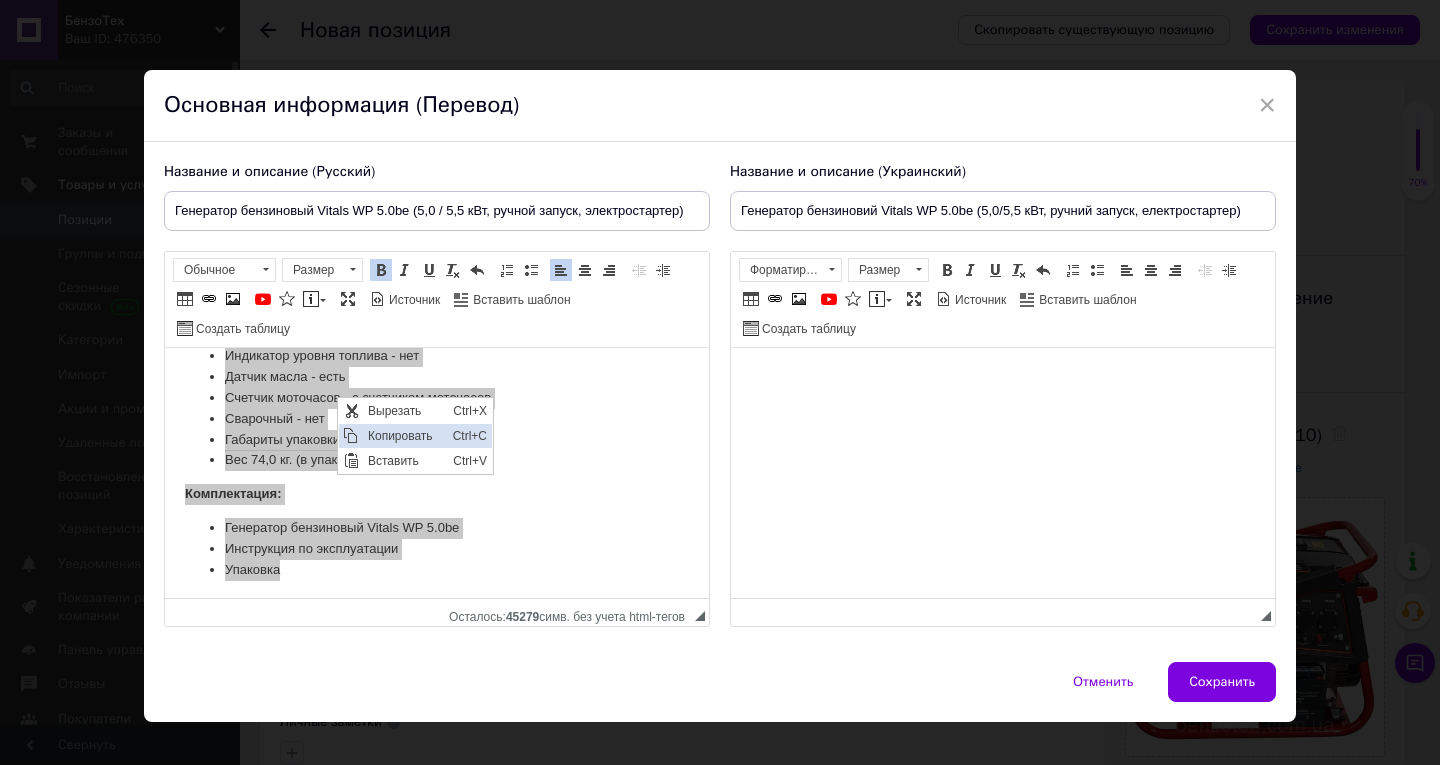 click on "Копировать" at bounding box center (405, 436) 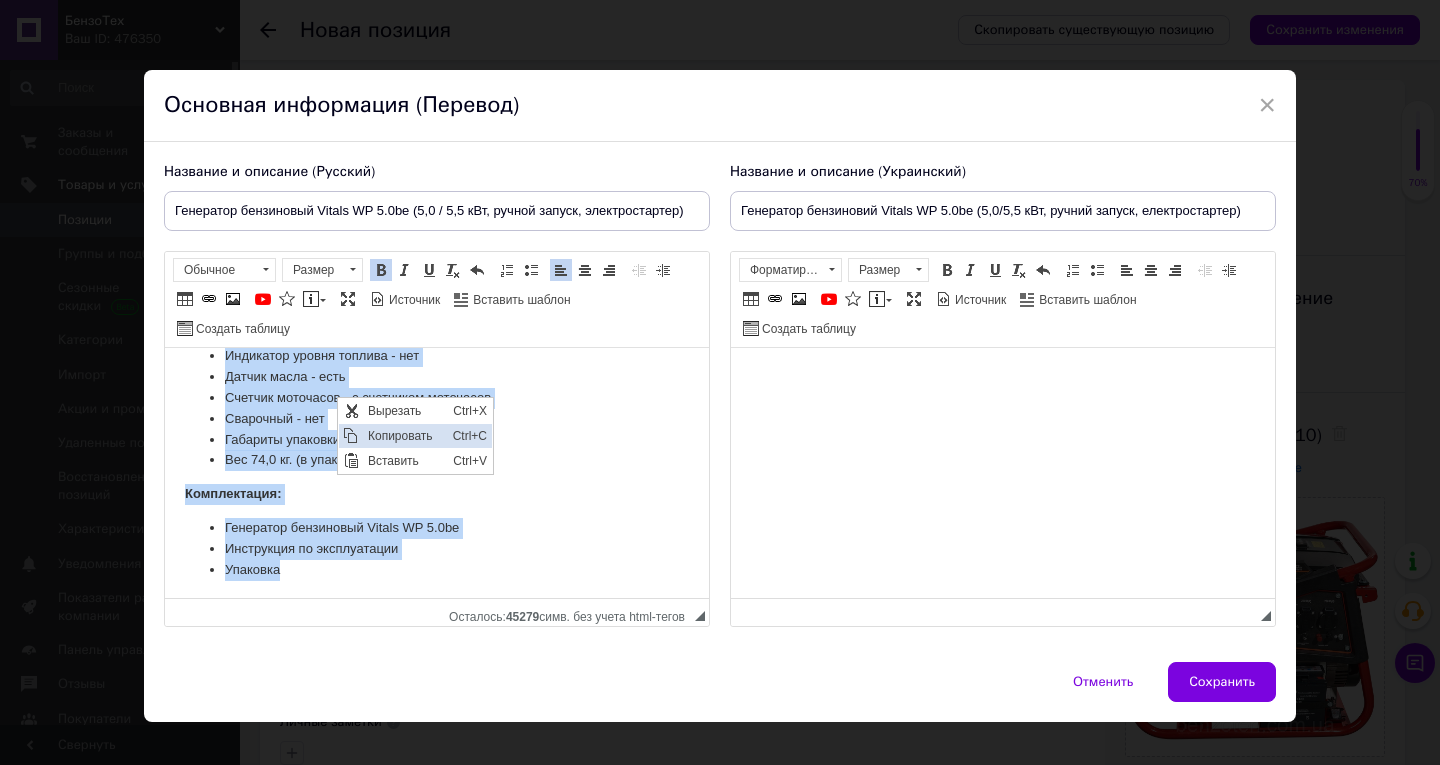 copy on "Бензиновый генератор Vitals WP 5.0be  — это компактный переносной электрический агрегат, предназначенный для резервного или аварийного питания бытовых потребителей. Вырабатывает однофазный переменный ток напряжением 230 В, частотой 50 Гц. В генераторе Vitals WP 5.0be применен  четырехтактный бензиновый двигатель  с верхним расположением клапанов. Инновационная конструкция крышки стартера и крыльчатки охлаждения предотвращает перегрев двигателя. Глушитель промышленного типа обеспечивает усиленное шумопоглощение, улучшенный отвод и распределение тепла. Шум и вибрации при работе дополнительно гасят демпферные опоры, которыми двигатель крепится к жесткой металлической раме. Благодаря совершенной конструкции, высокому качеству изготовления двигатель отличается экономичностью и большим ресурсом наработки на отказ. Минимальный расход топлива на выработку  1 кВт∙ч  электроэнергии составляет  360 г. Помимо ручного генератор оснащен еще и  электрическим стартером . Запуск и остановка осуществляется простым поворотом..." 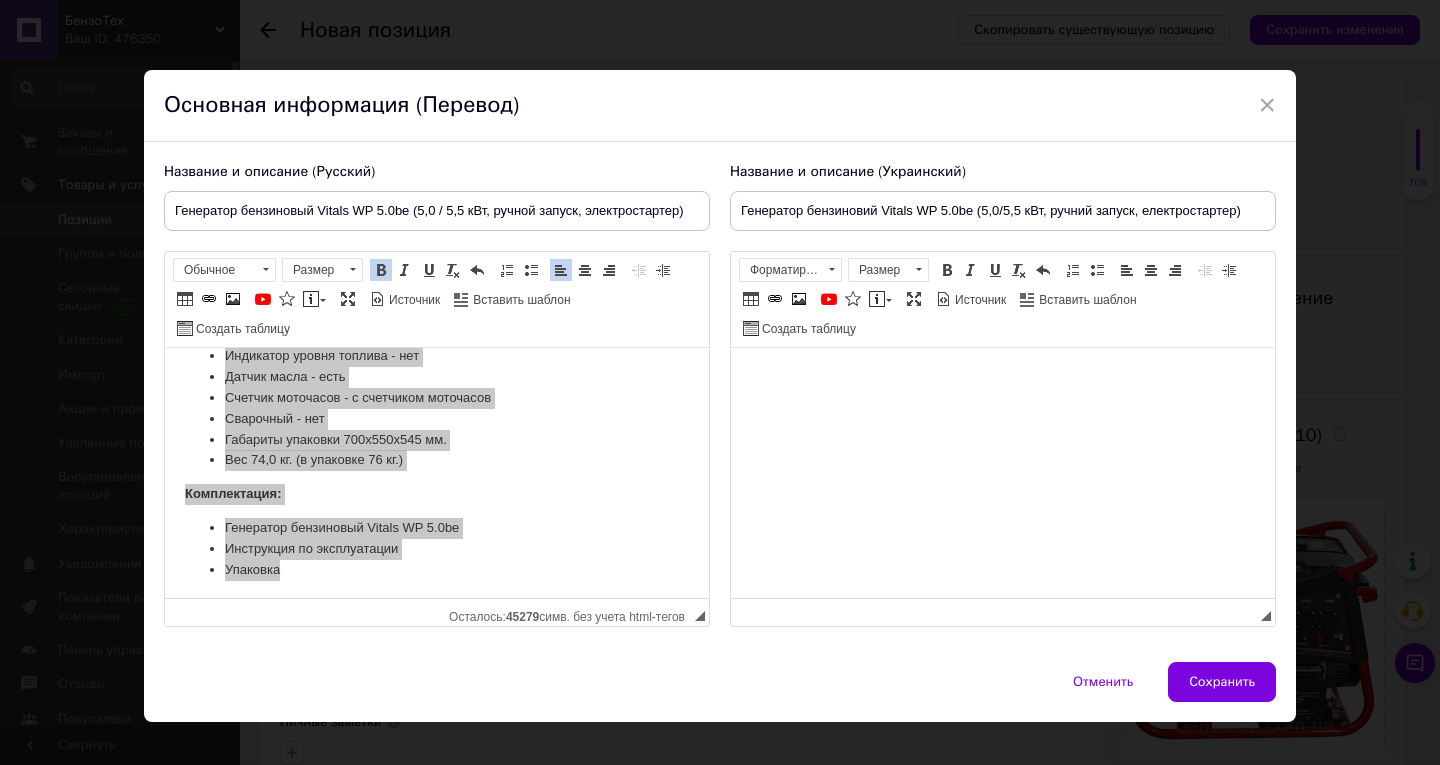 click at bounding box center (1003, 378) 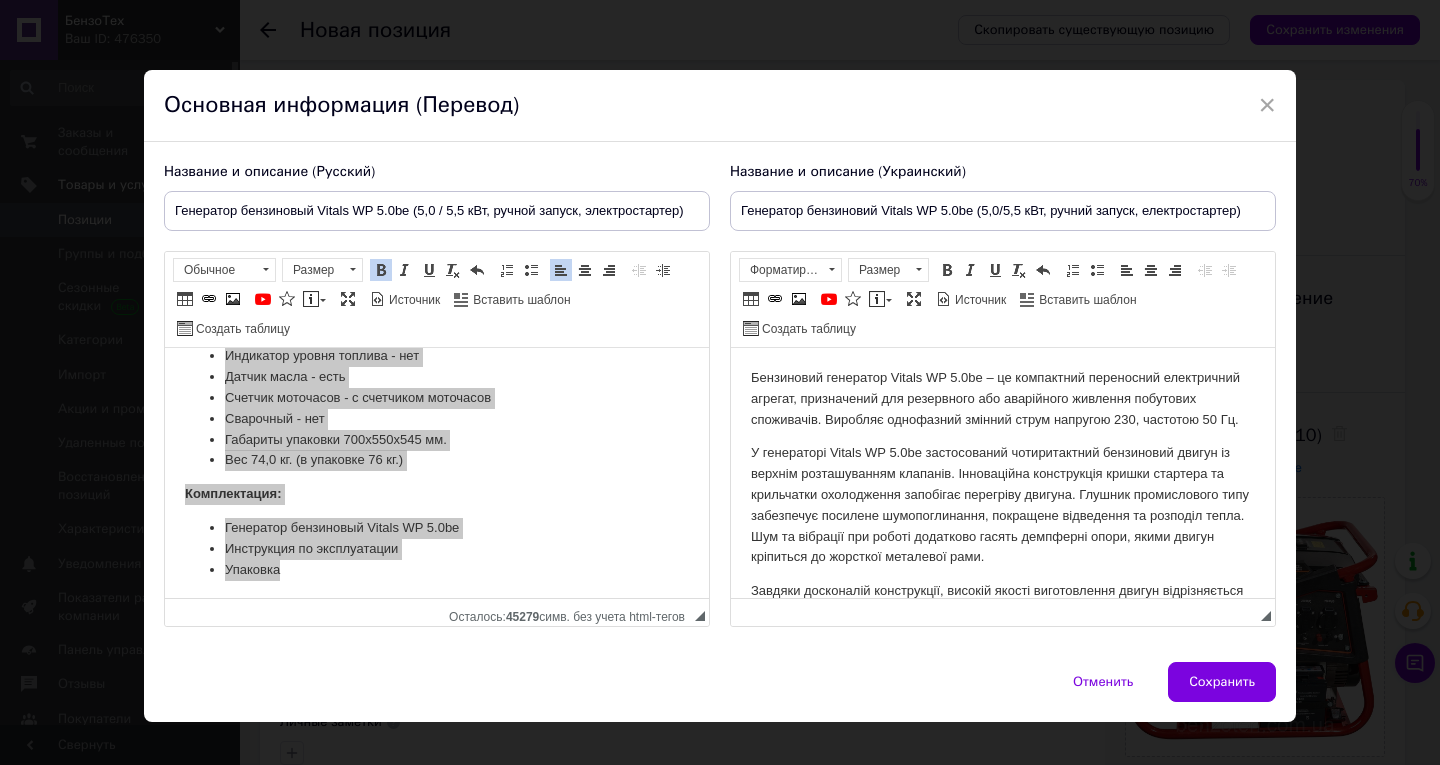 scroll, scrollTop: 1955, scrollLeft: 0, axis: vertical 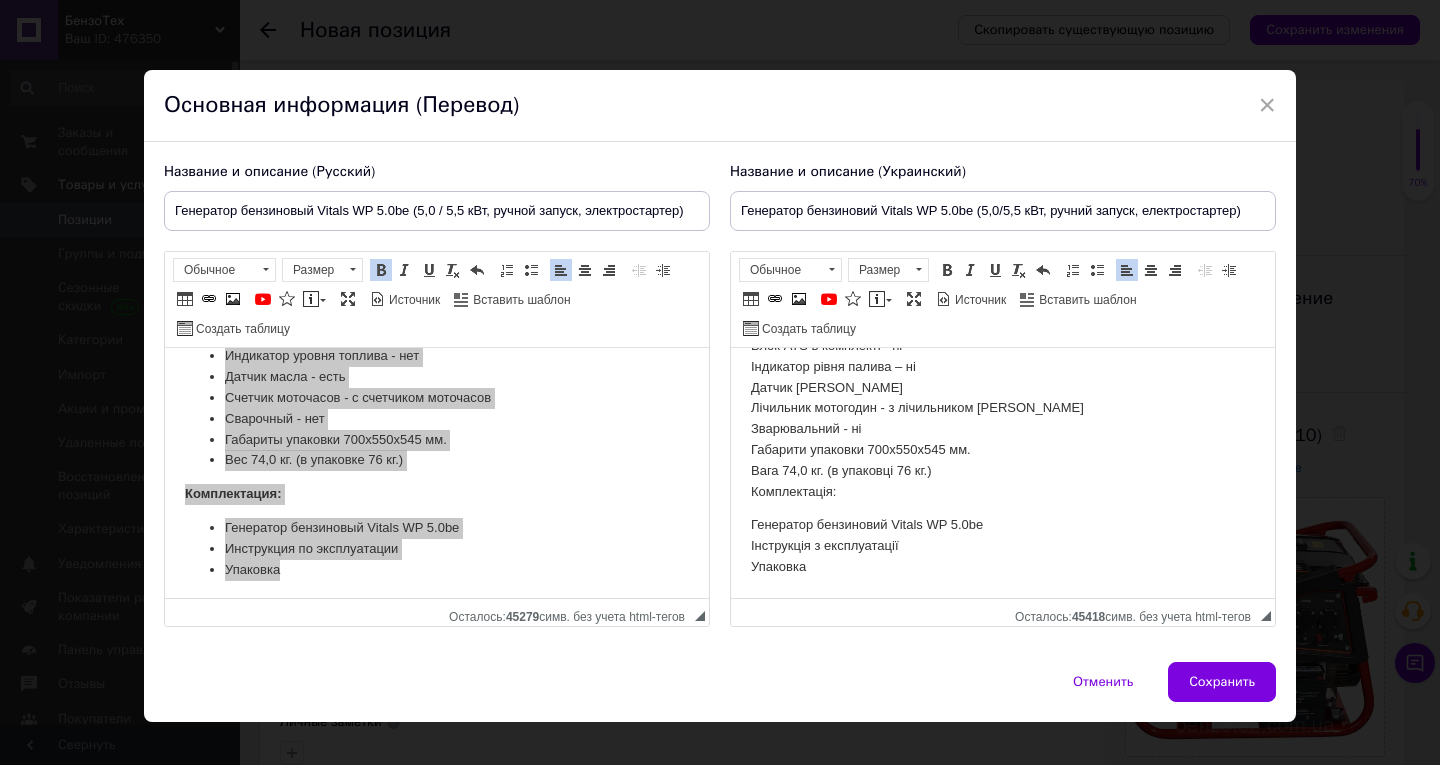 click on "Тип двигуна одноциліндровий 4-х тактний бензиновий з повітряним охолодженням Потужність двигуна  13,0 к.с. Робочий об'єм 389 см3 Об'єм паливного бака 25 літрів Об'єм масляного картера 1100 мл. Споживання палива 360 г/кВт-ч Тип палива бензин А-92, А-95 Тип запуску: ручний стартер, електростартер Мультиконтролер - цифровий контролер 5 в 1 Час безперервної роботи до 10 годин Контроль напруги – автоматичний (AVR) Блок ATS в комплекті - ні Індикатор рівня палива – ні Датчик олії - є Лічильник мотогодин - з лічильником мотогодин Зварювальний - ні Габарити упаковки 700х550х545 мм." at bounding box center [1003, 304] 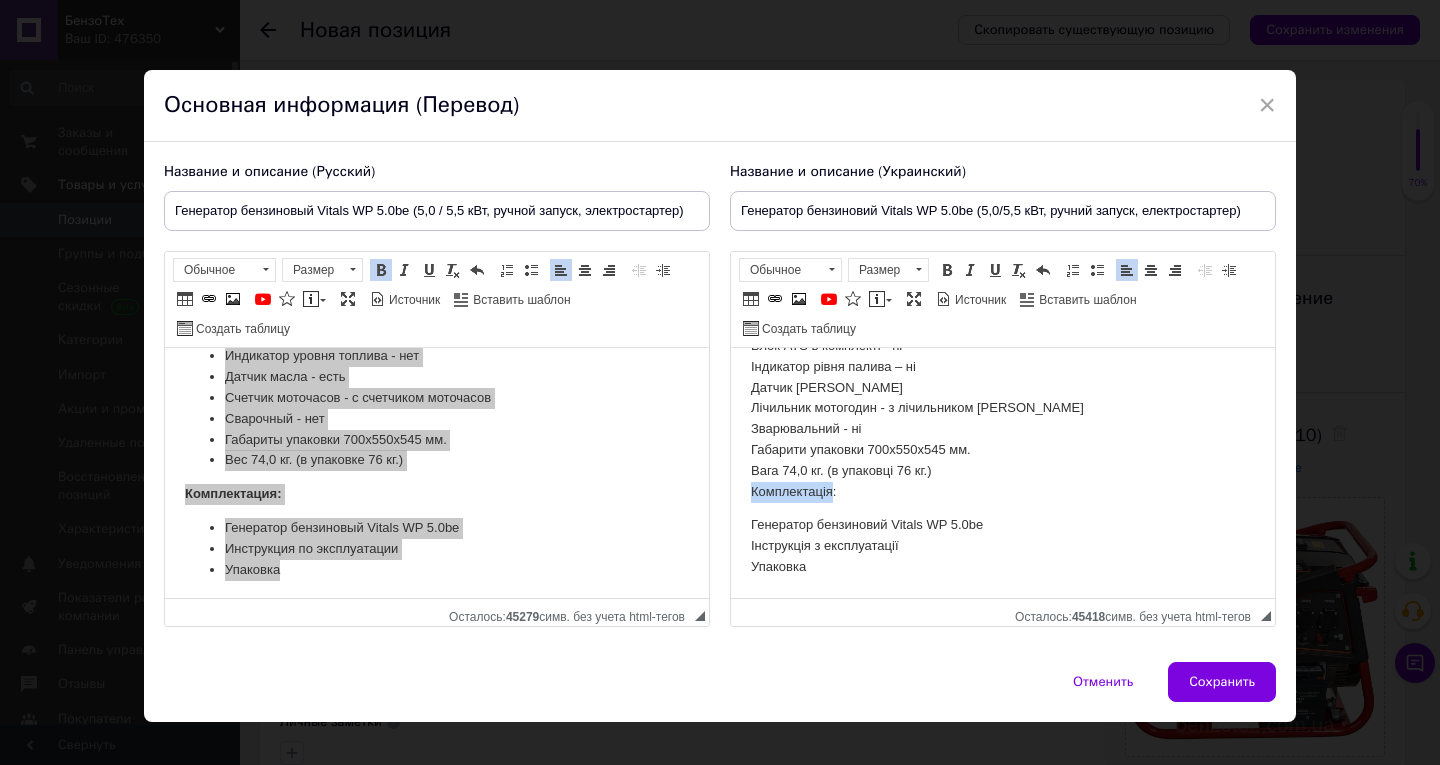 click on "Тип двигуна одноциліндровий 4-х тактний бензиновий з повітряним охолодженням Потужність двигуна  13,0 к.с. Робочий об'єм 389 см3 Об'єм паливного бака 25 літрів Об'єм масляного картера 1100 мл. Споживання палива 360 г/кВт-ч Тип палива бензин А-92, А-95 Тип запуску: ручний стартер, електростартер Мультиконтролер - цифровий контролер 5 в 1 Час безперервної роботи до 10 годин Контроль напруги – автоматичний (AVR) Блок ATS в комплекті - ні Індикатор рівня палива – ні Датчик олії - є Лічильник мотогодин - з лічильником мотогодин Зварювальний - ні Габарити упаковки 700х550х545 мм." at bounding box center (1003, 304) 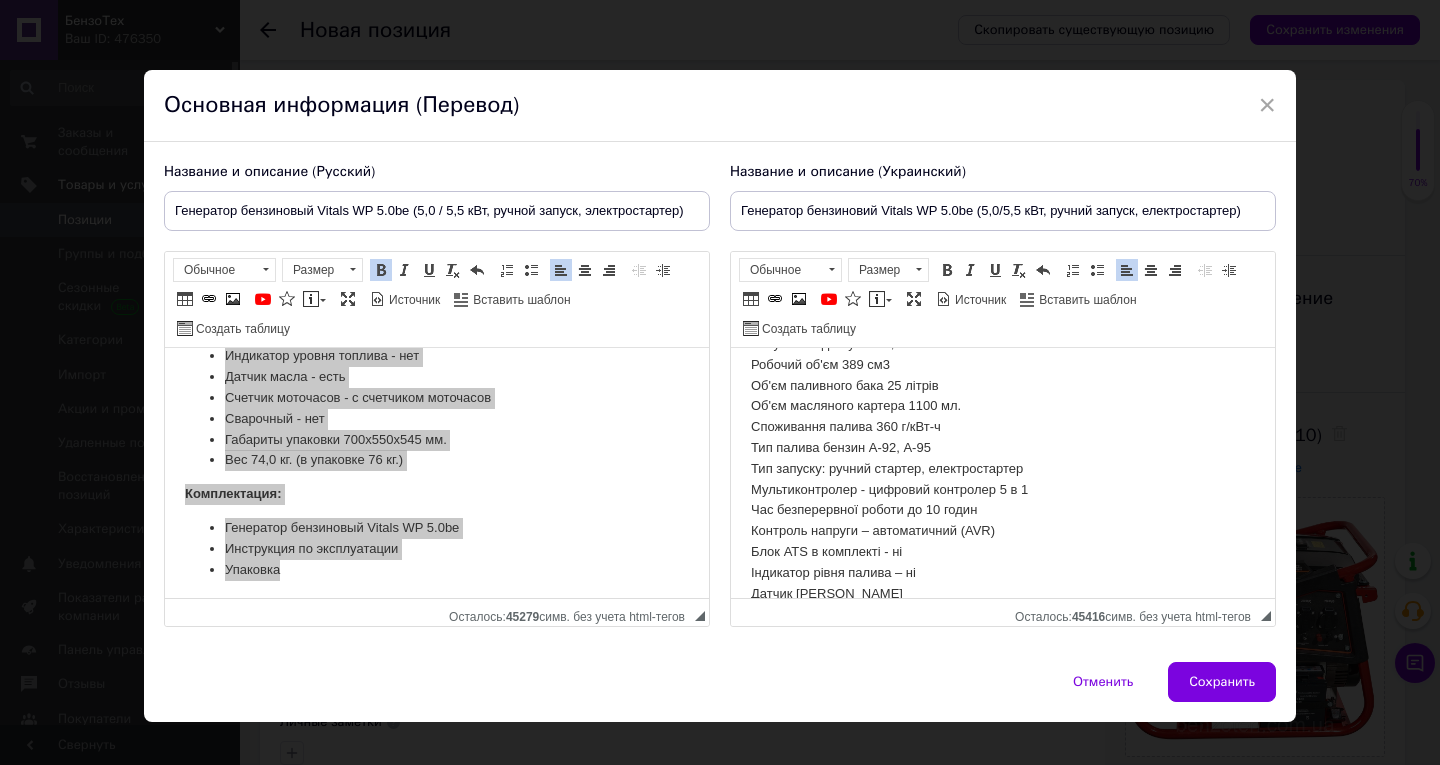 scroll, scrollTop: 1655, scrollLeft: 0, axis: vertical 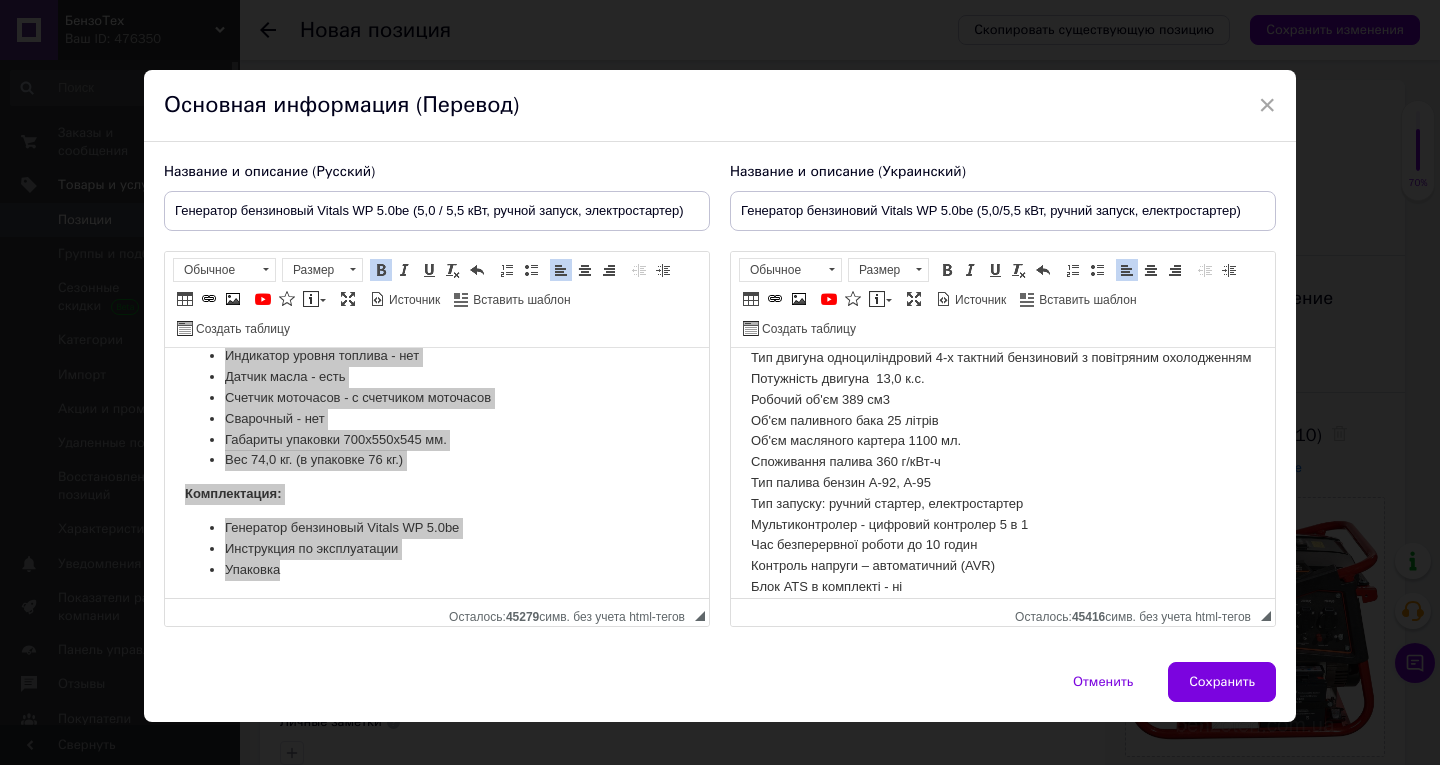 click on "Тип генератора синхронний Номінальна потужність 5,0 кВт Максимальна потужність 5,5 кВт Напруга мережі 230 В Частота струму 50 Гц Максимальна сила струму 8,3 А Матеріал обмотки альтернатора - мідь Кількість фаз – 1 Двигун:" at bounding box center (1003, 241) 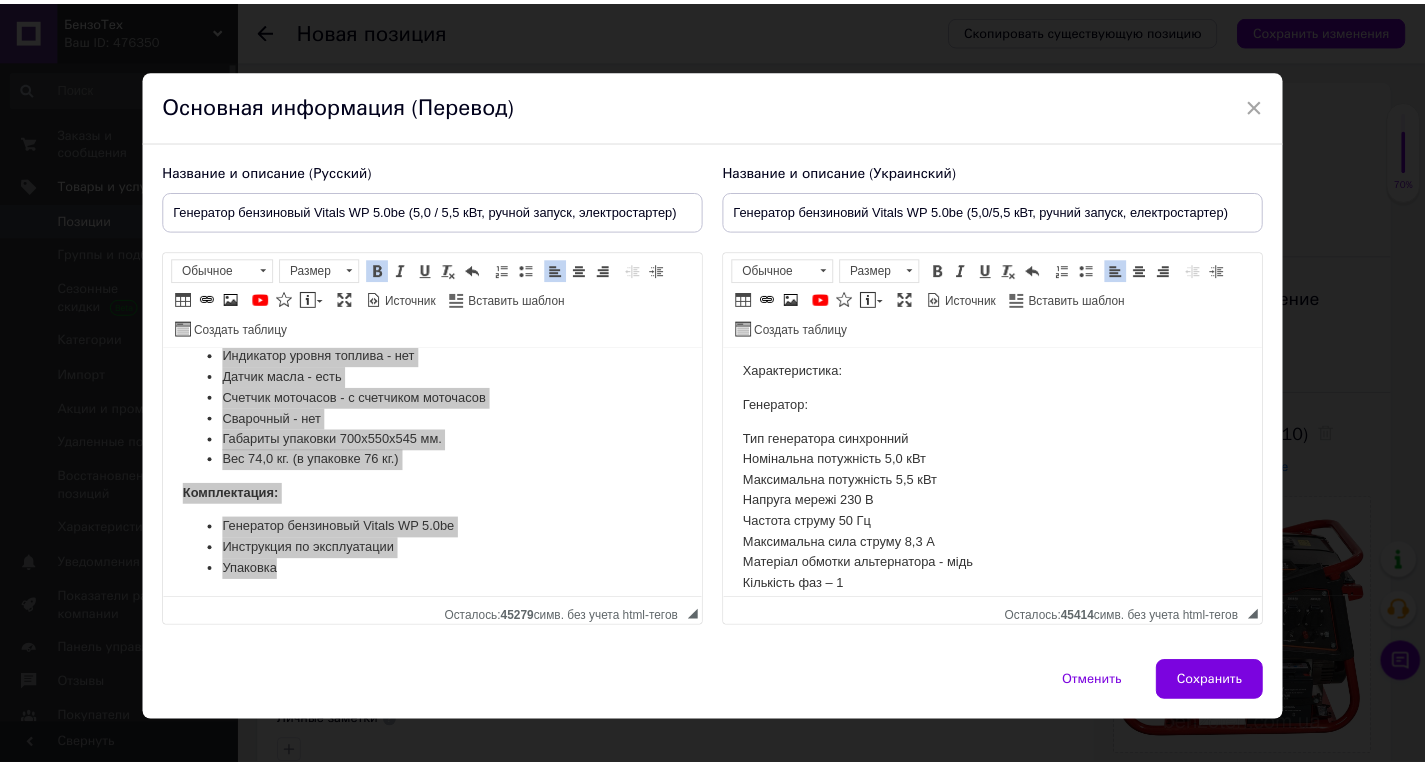 scroll, scrollTop: 1355, scrollLeft: 0, axis: vertical 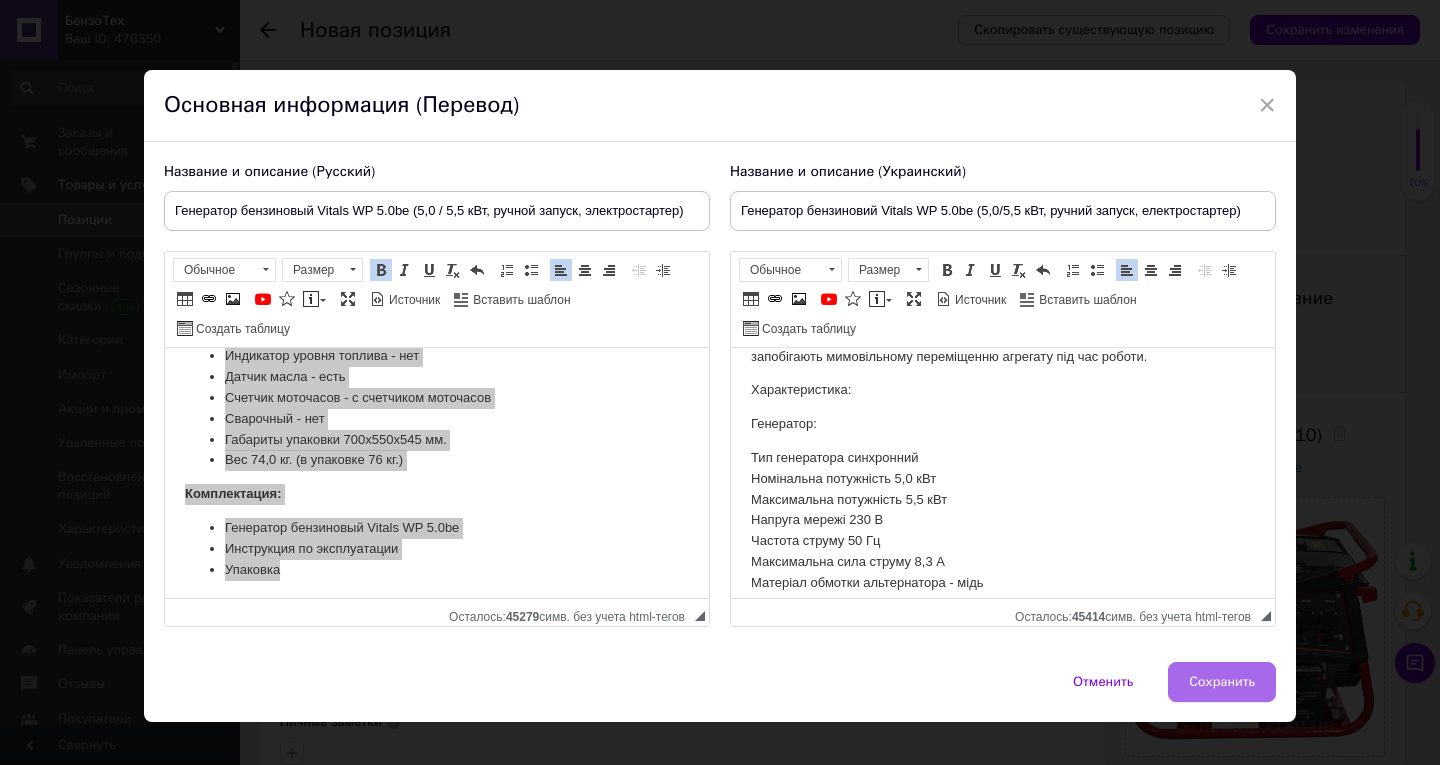 click on "Сохранить" at bounding box center [1222, 682] 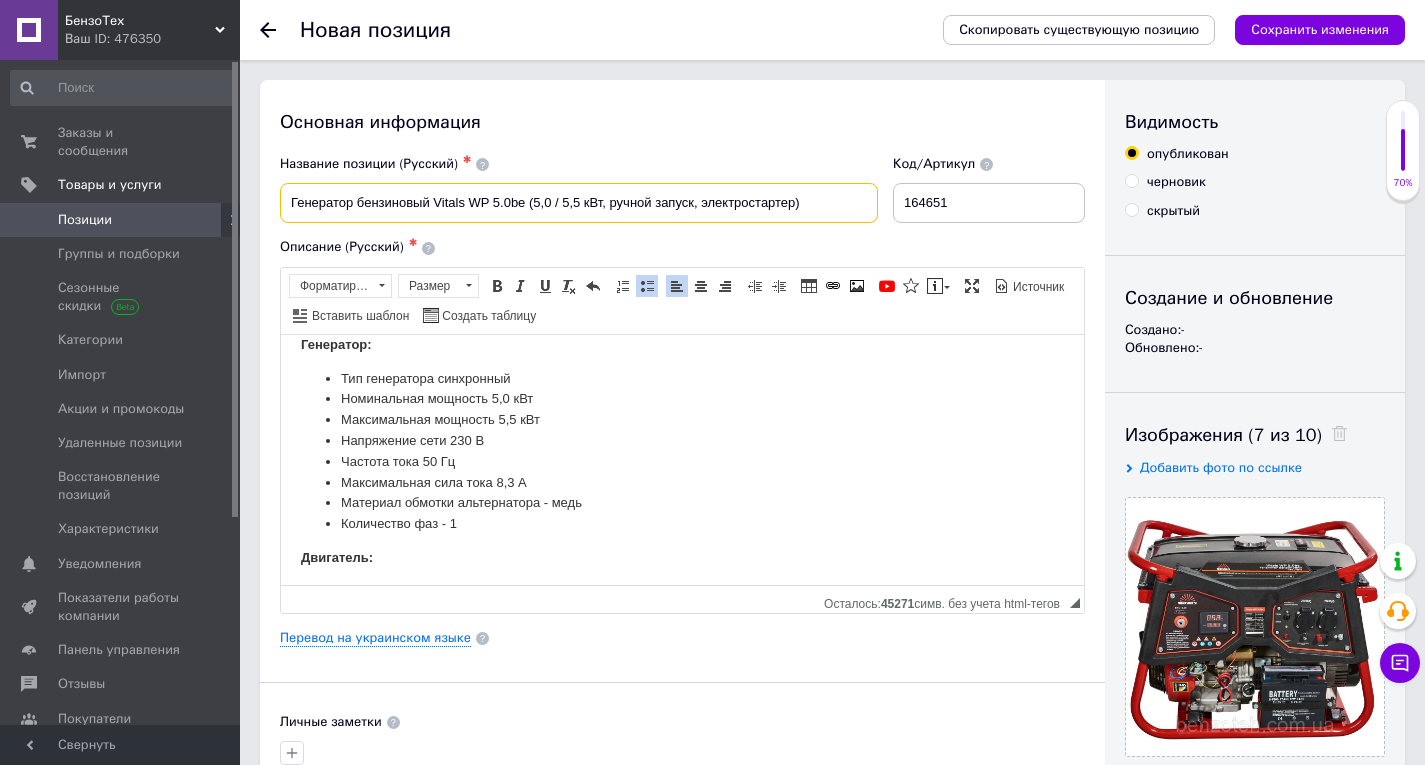 click on "Генератор бензиновый Vitals WP 5.0bе (5,0 / 5,5 кВт, ручной запуск, электростартер)" at bounding box center (579, 203) 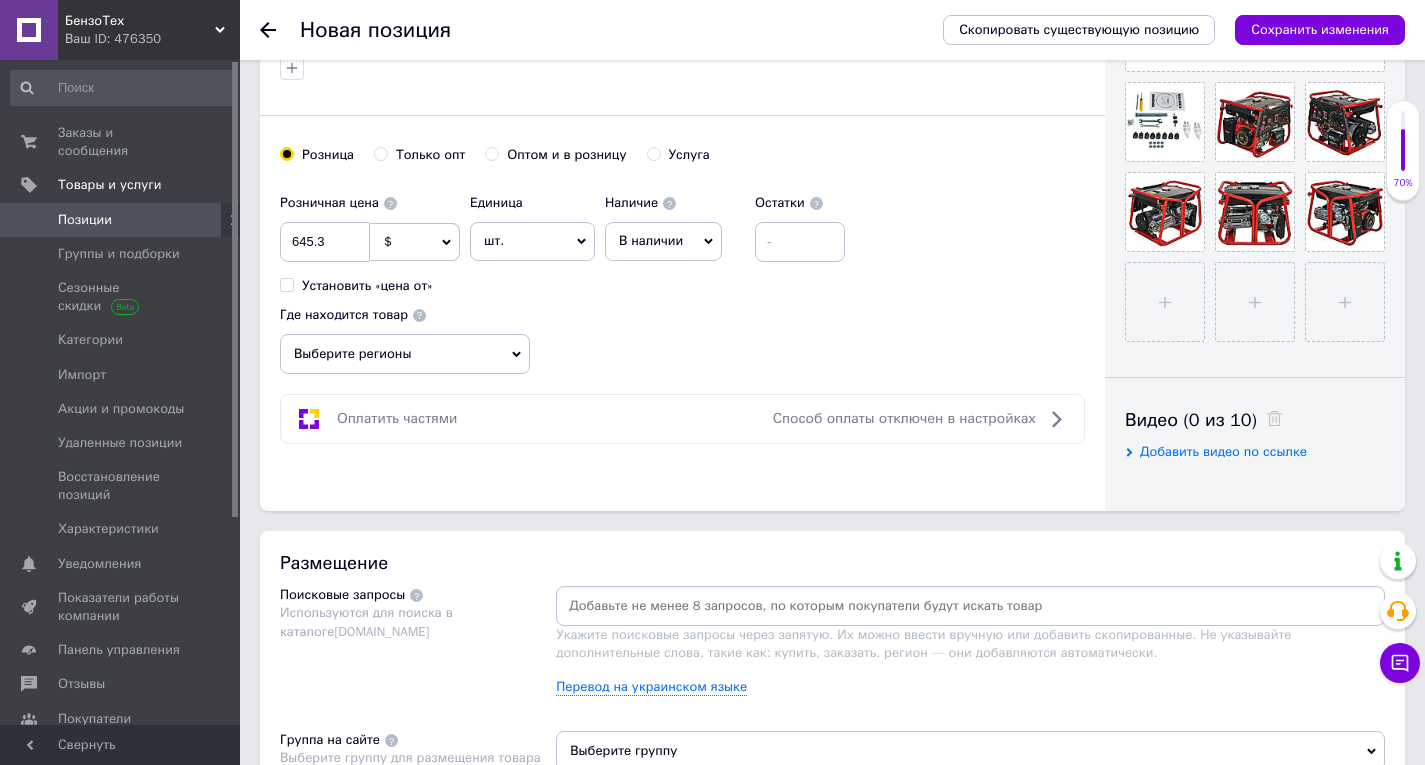 scroll, scrollTop: 800, scrollLeft: 0, axis: vertical 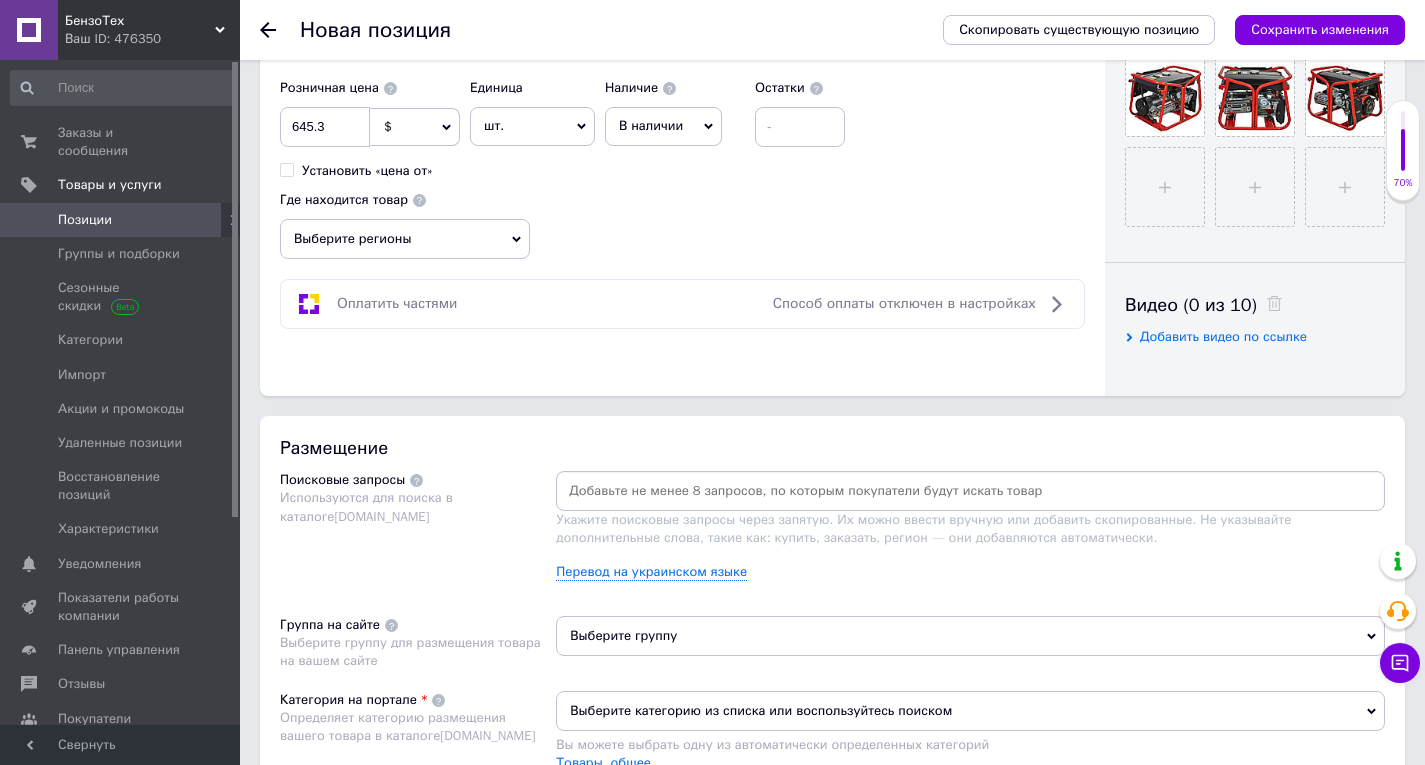 click at bounding box center [970, 491] 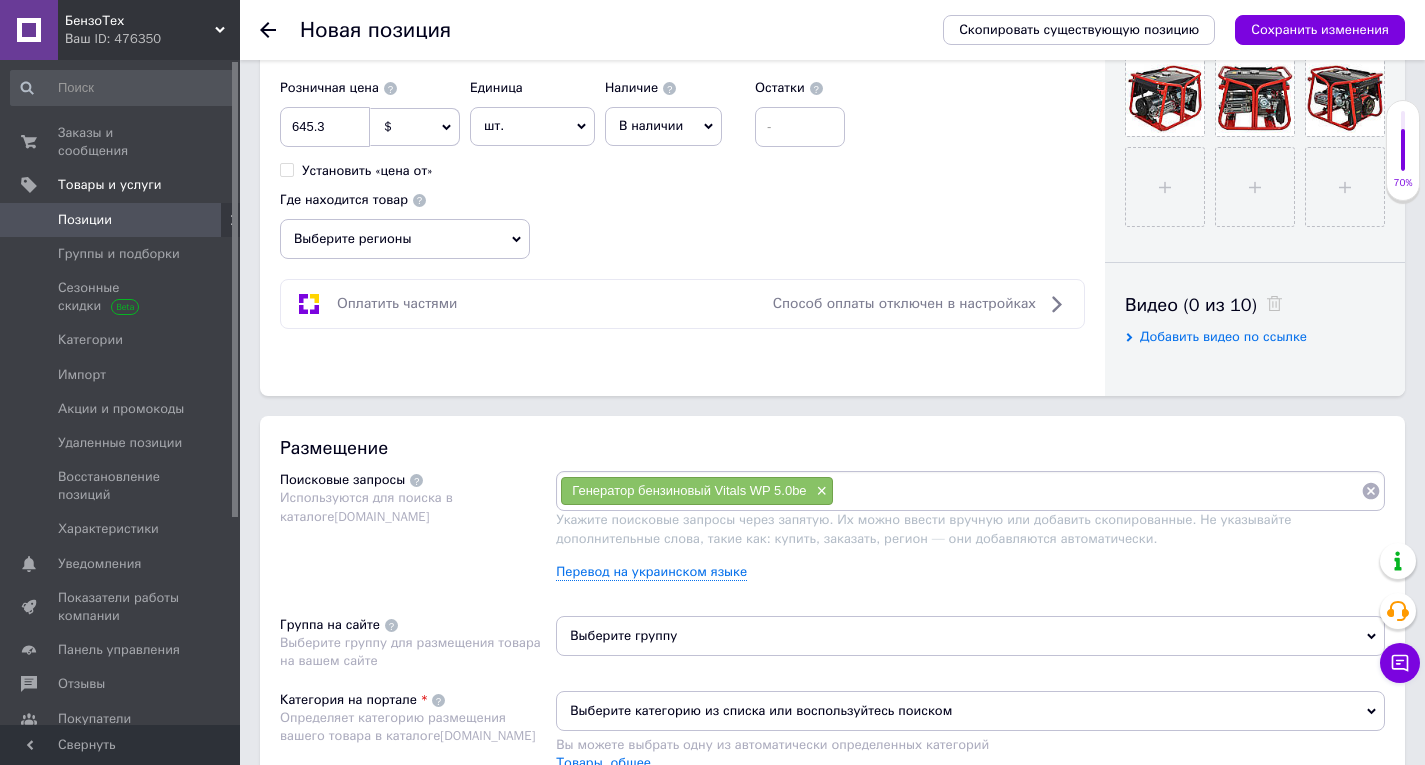 paste on "Генератор бензиновый Vitals WP 5.0bе" 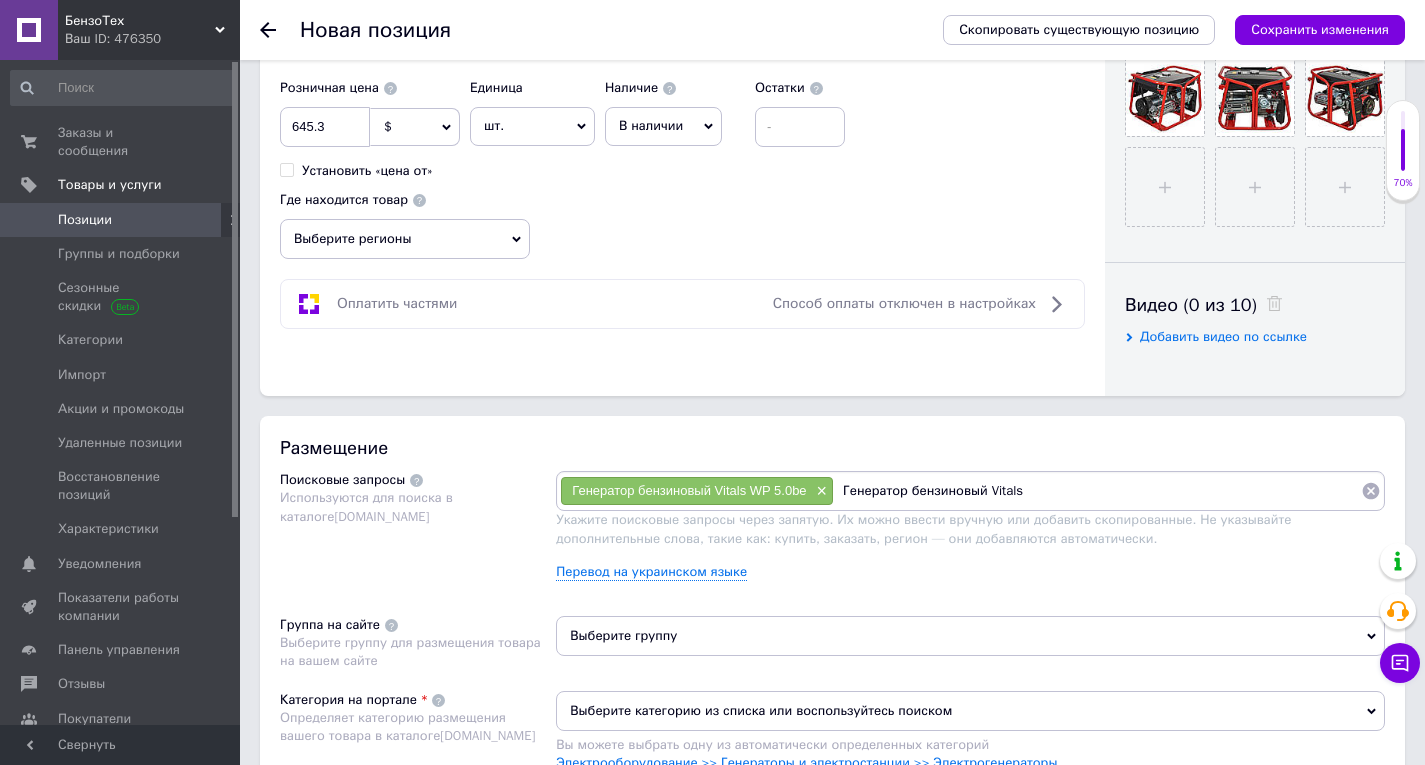 type on "Генератор бензиновый Vitals" 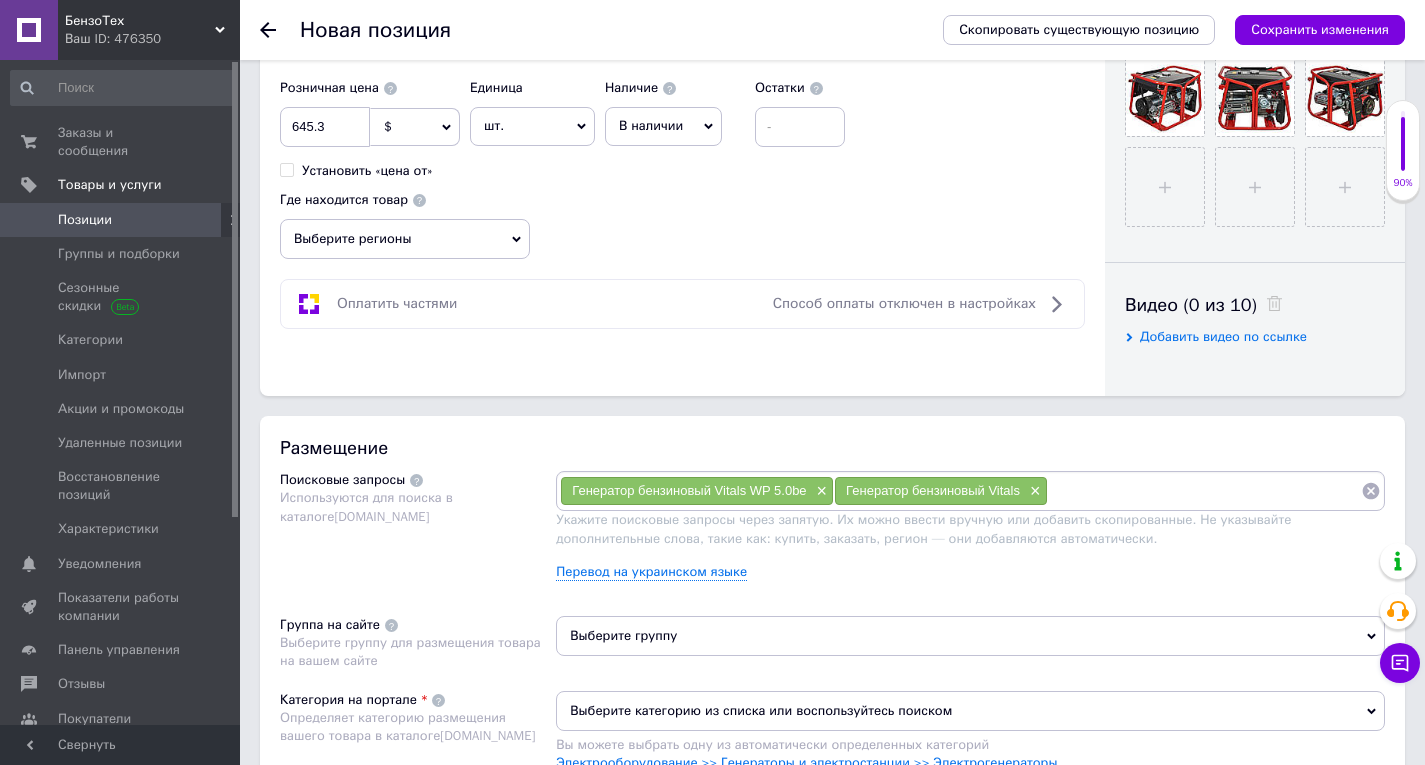 paste on "Генератор бензиновый Vitals WP 5.0bе" 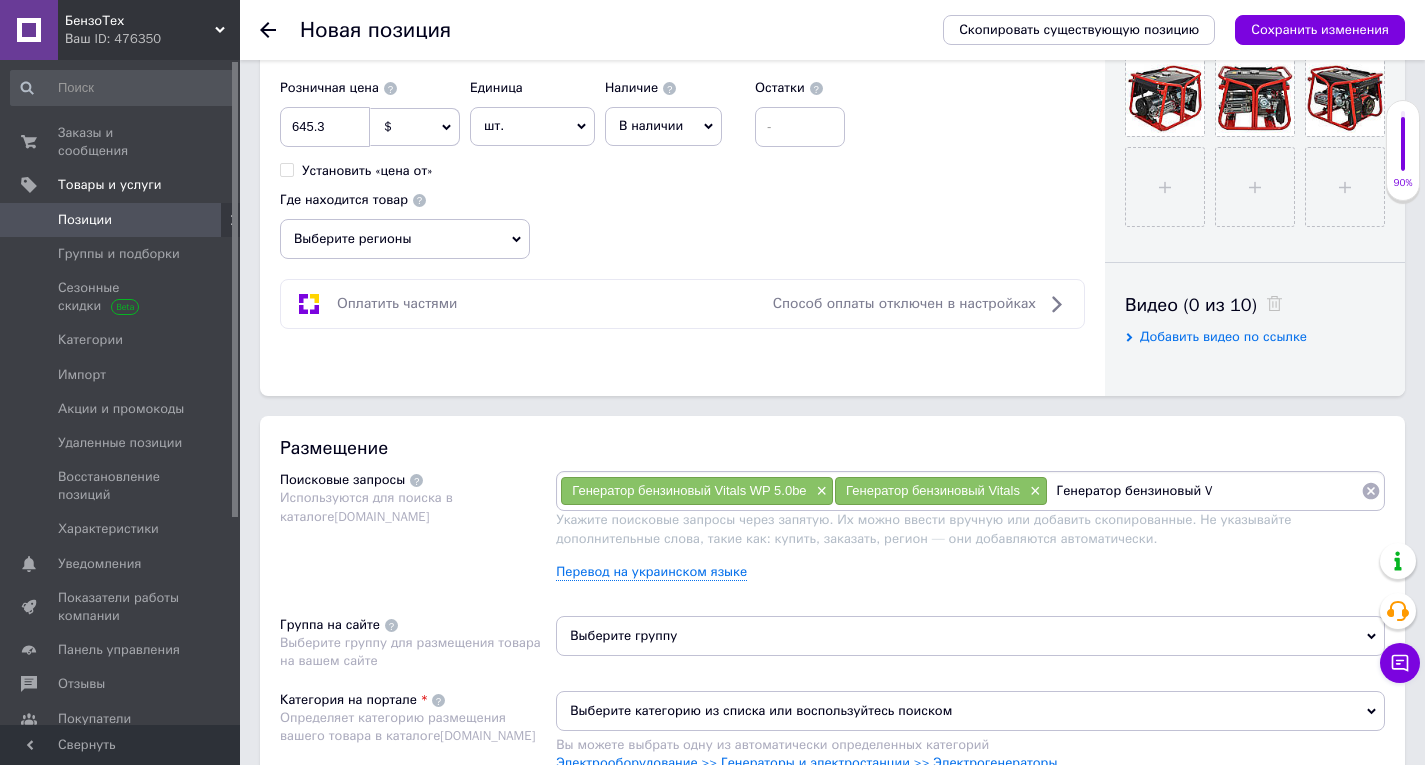 type on "Генератор бензиновый" 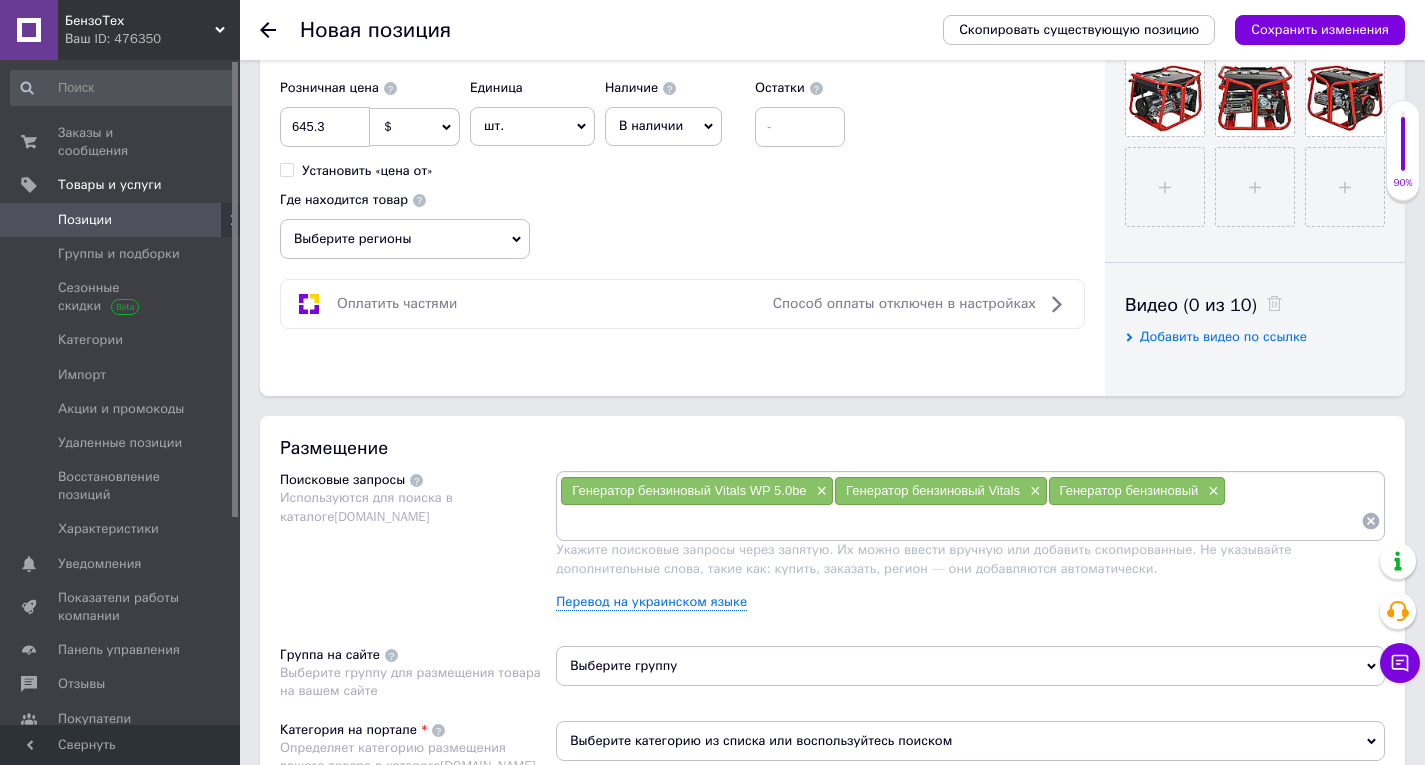 paste on "компактный переносной электрический агрегат" 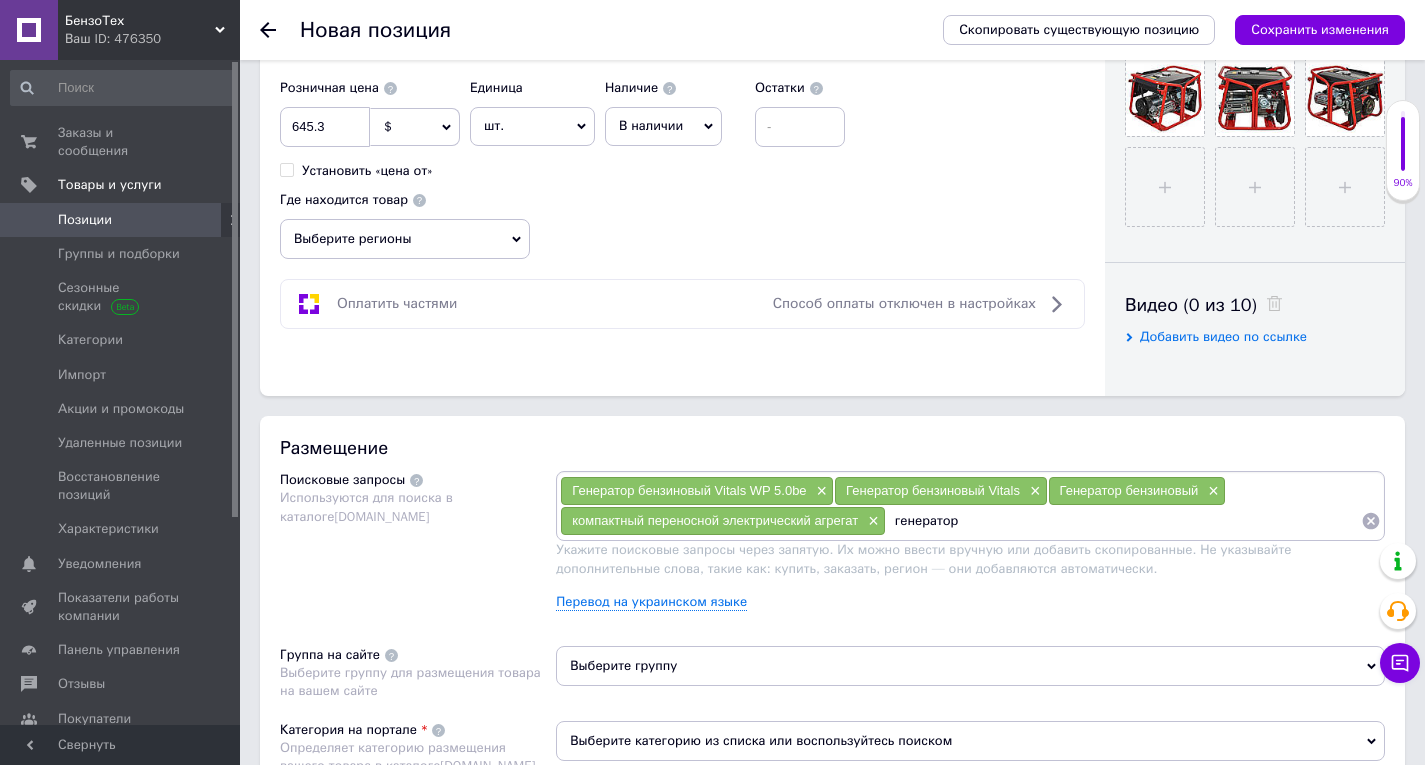 paste on "для резервного или аварийного питания бытовых потребителей" 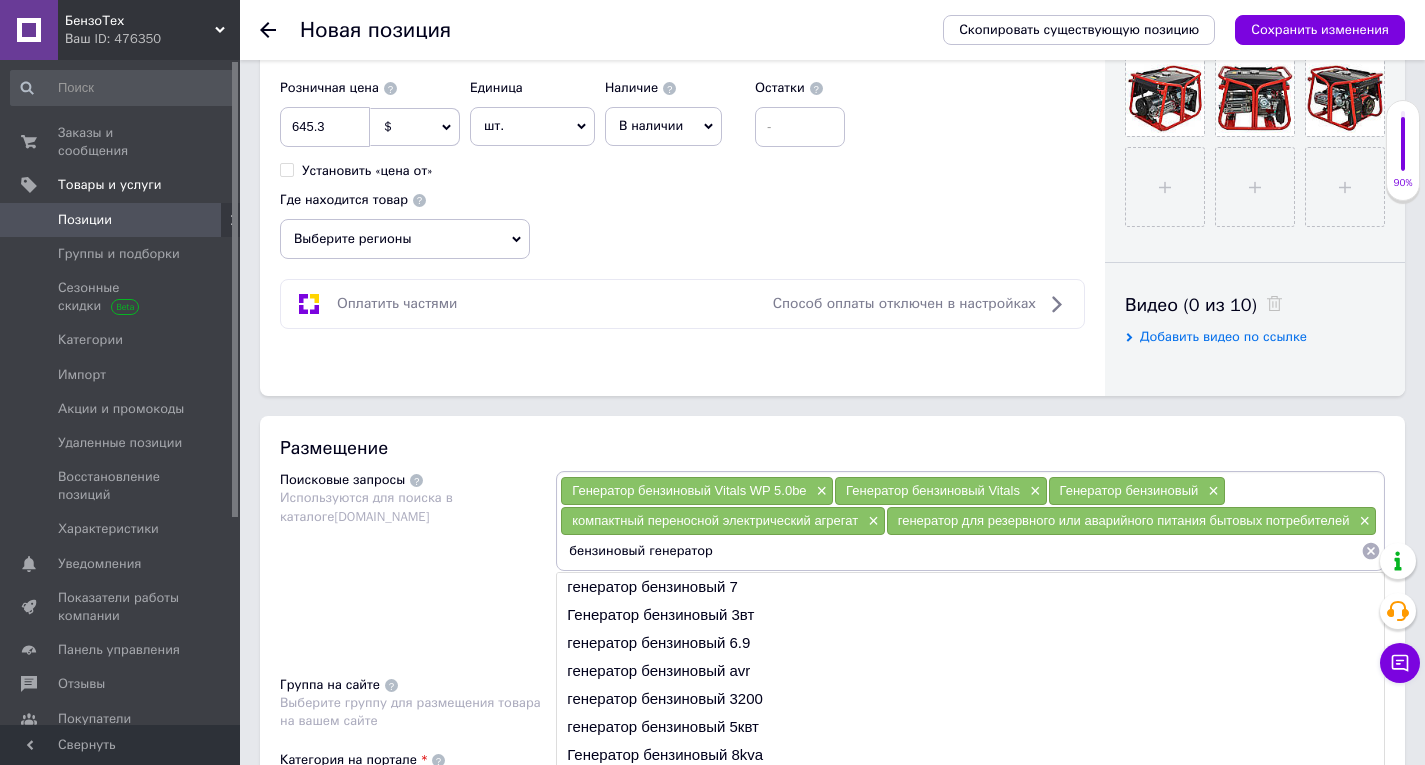paste on "для резервного или аварийного питания бытовых потребителей" 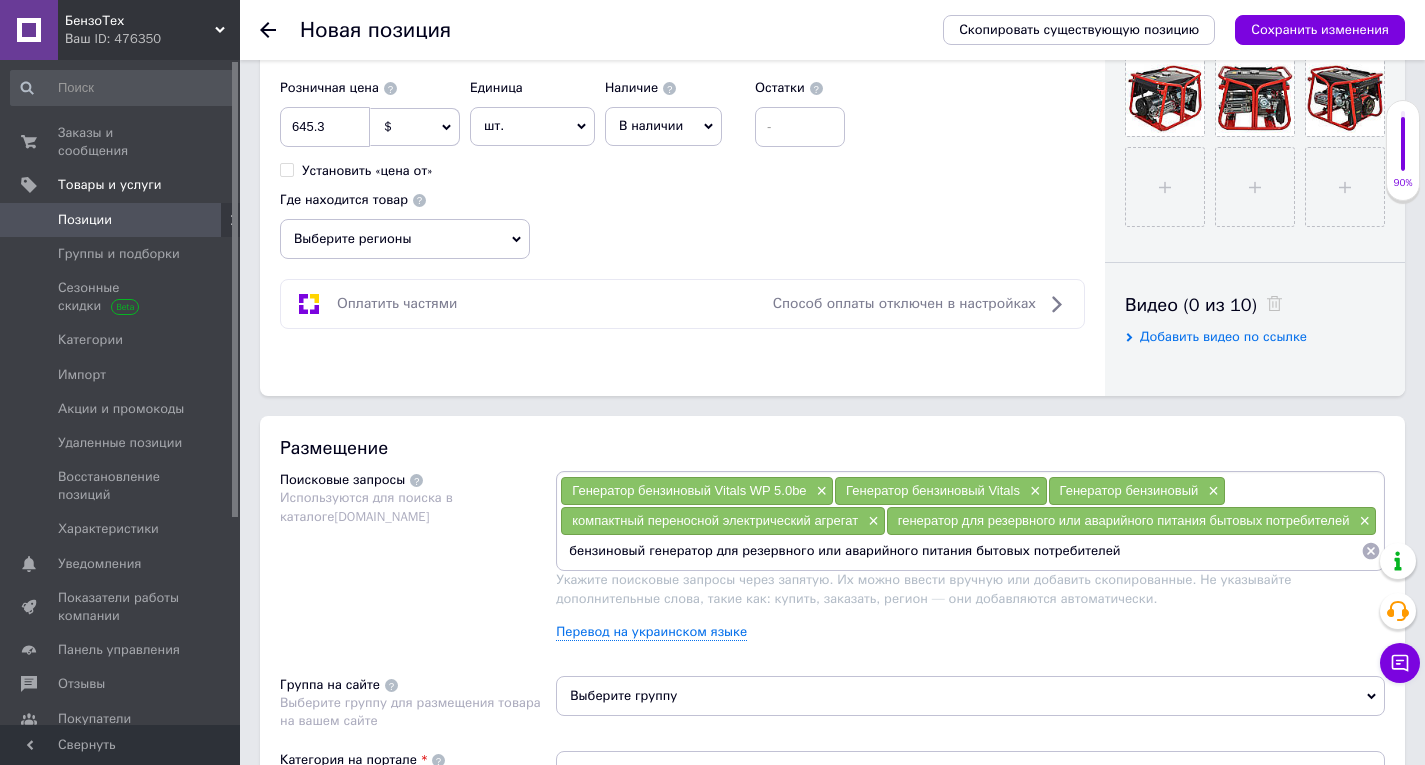 click on "бензиновый генератор для резервного или аварийного питания бытовых потребителей" at bounding box center [960, 551] 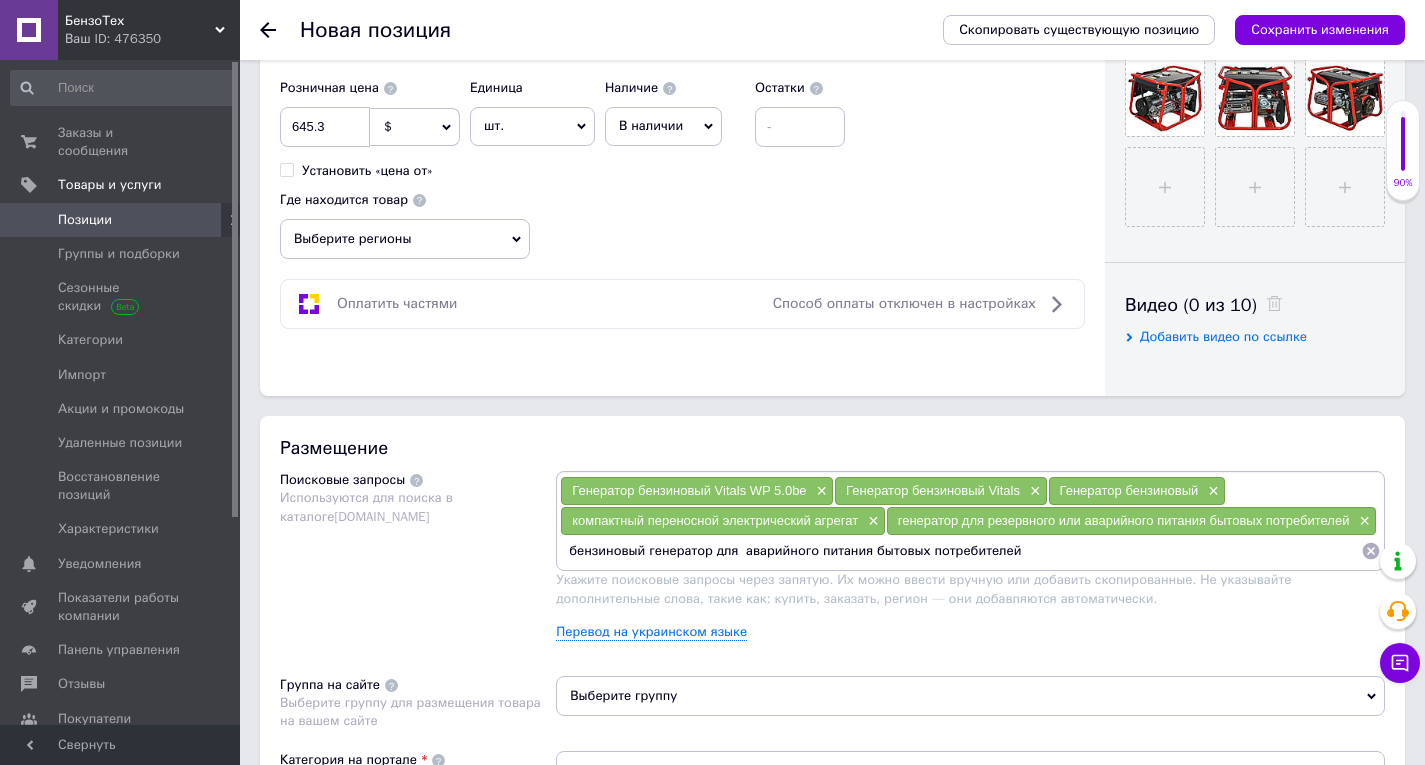 type on "бензиновый генератор для аварийного питания бытовых потребителей" 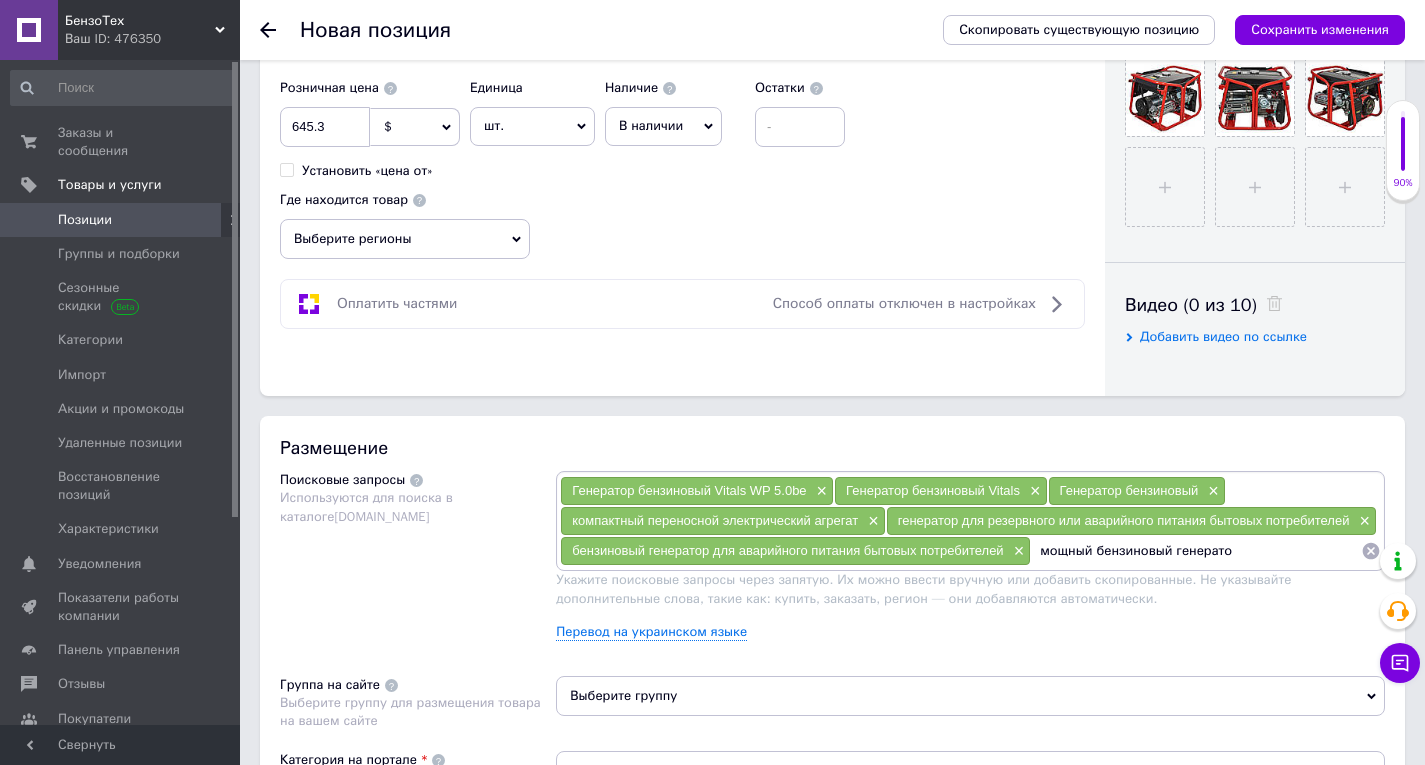 type on "мощный бензиновый генератор" 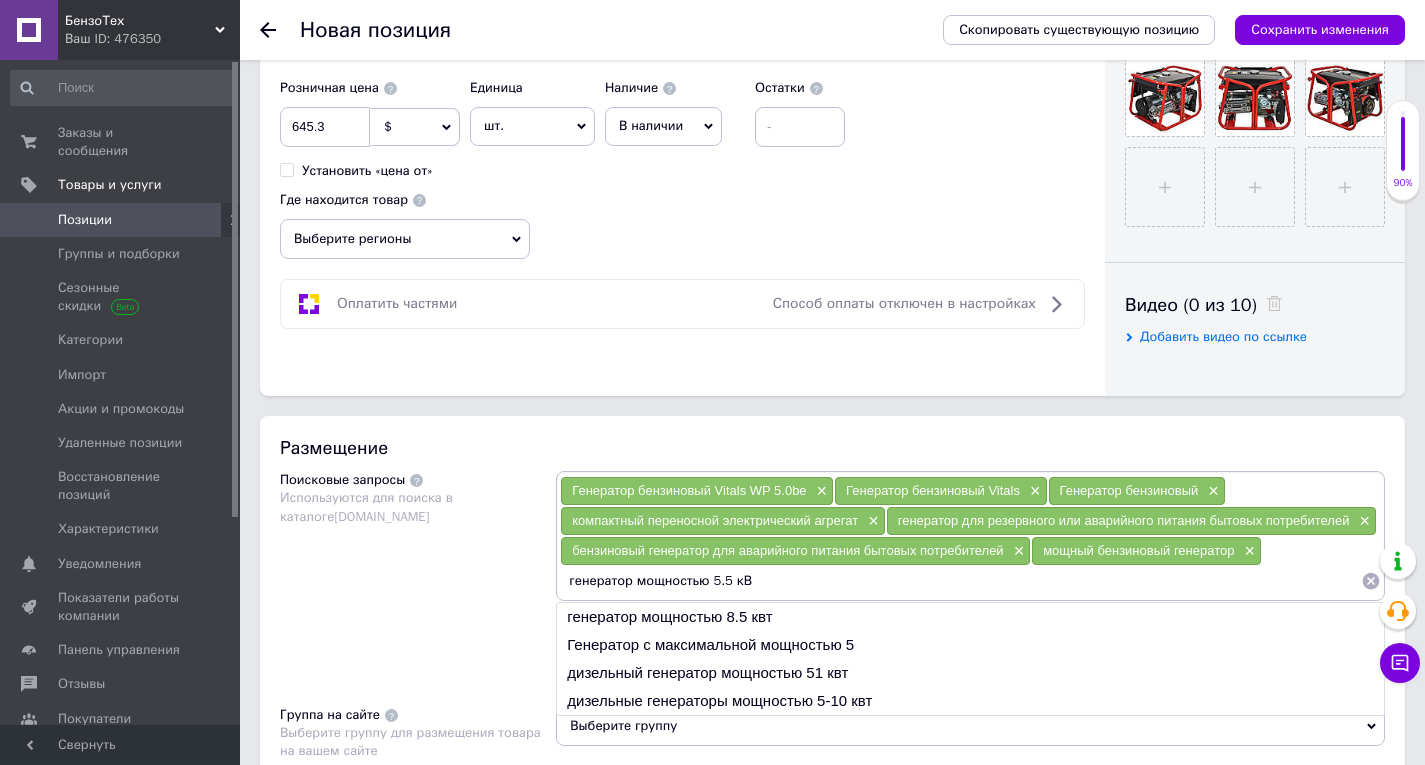 type on "генератор мощностью 5.5 кВт" 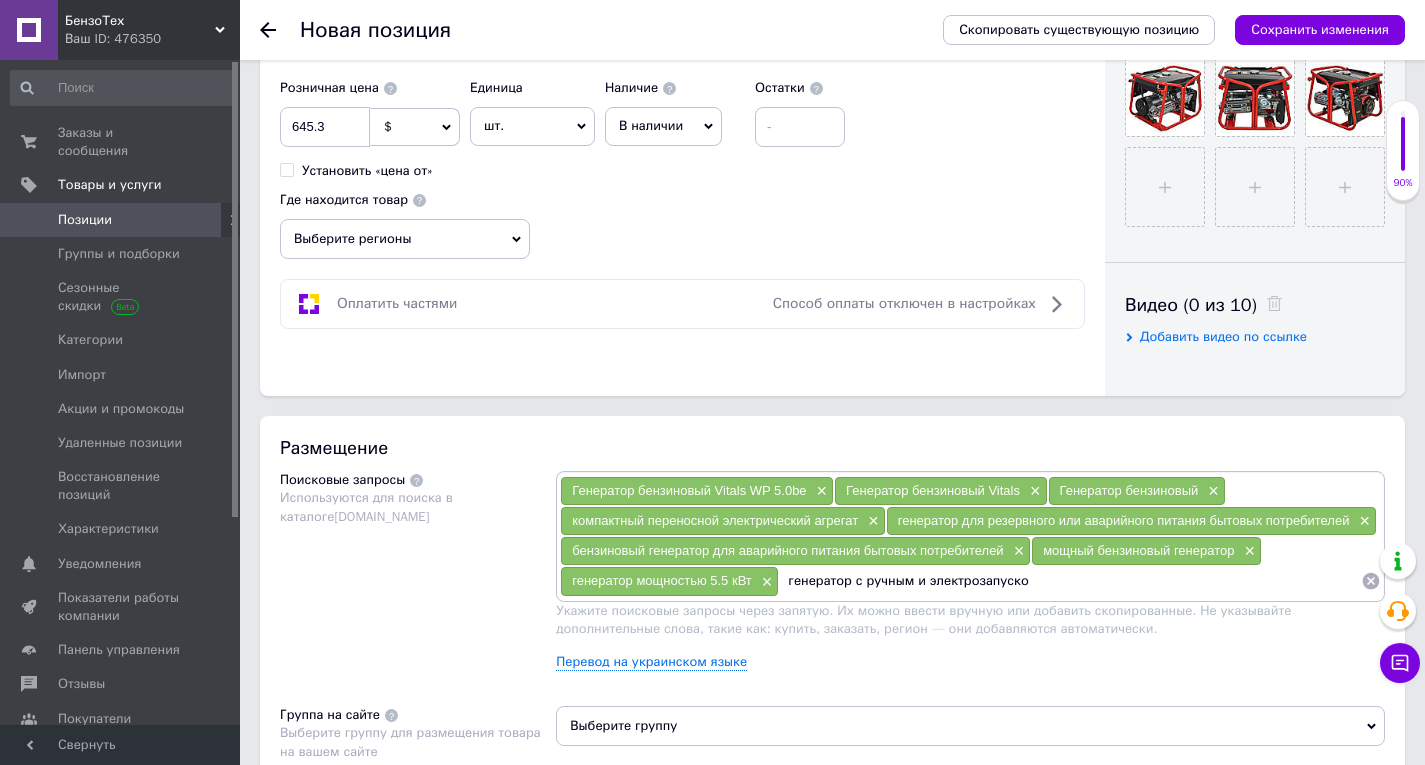 type on "генератор с ручным и электрозапуском" 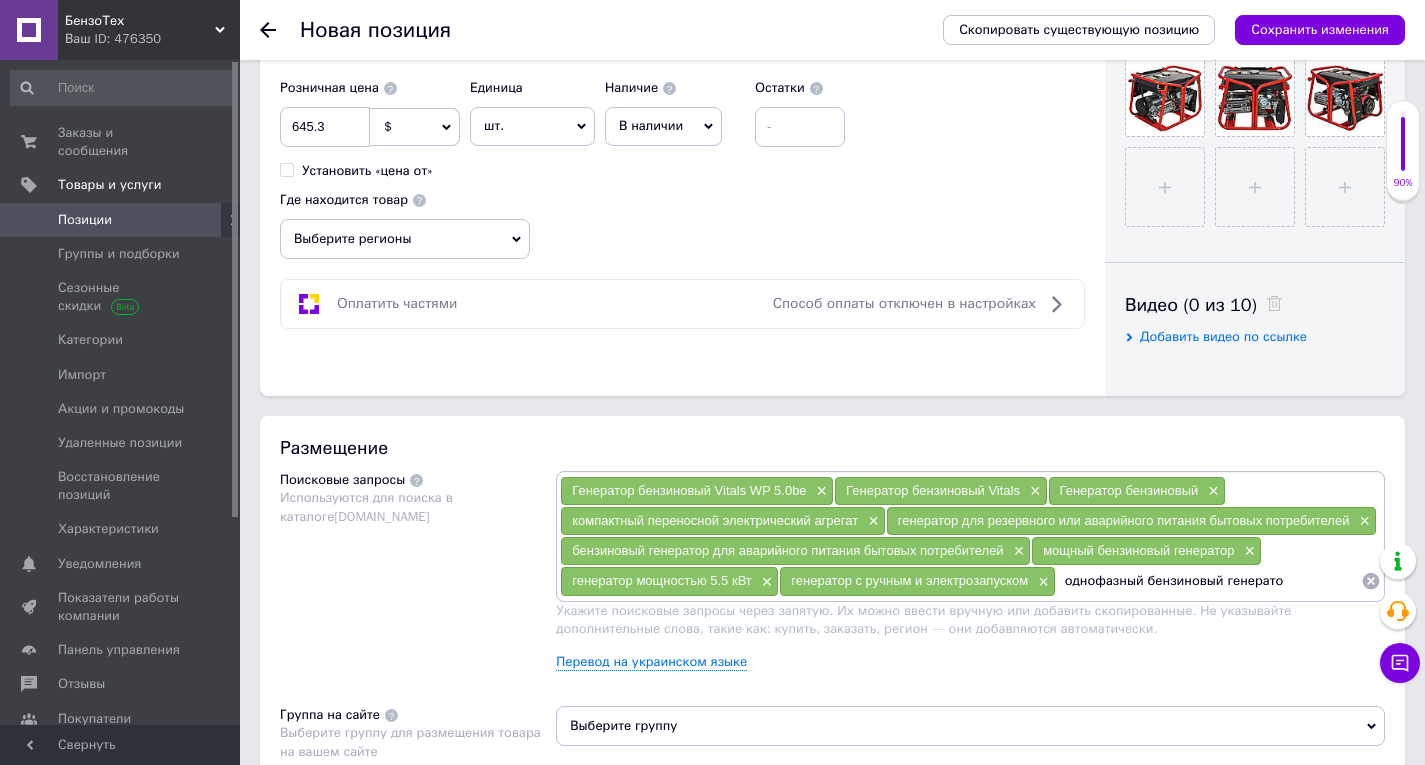 type on "однофазный бензиновый генератор" 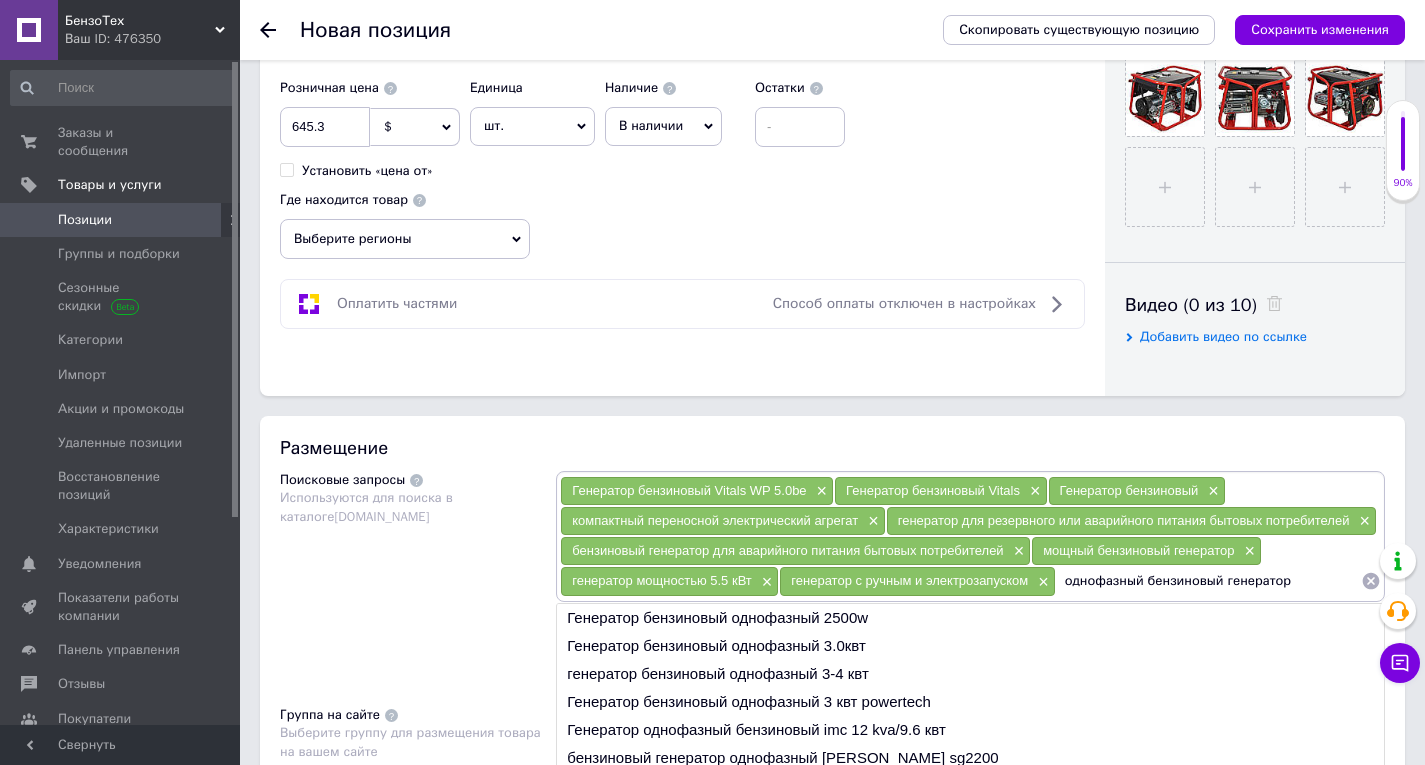 type 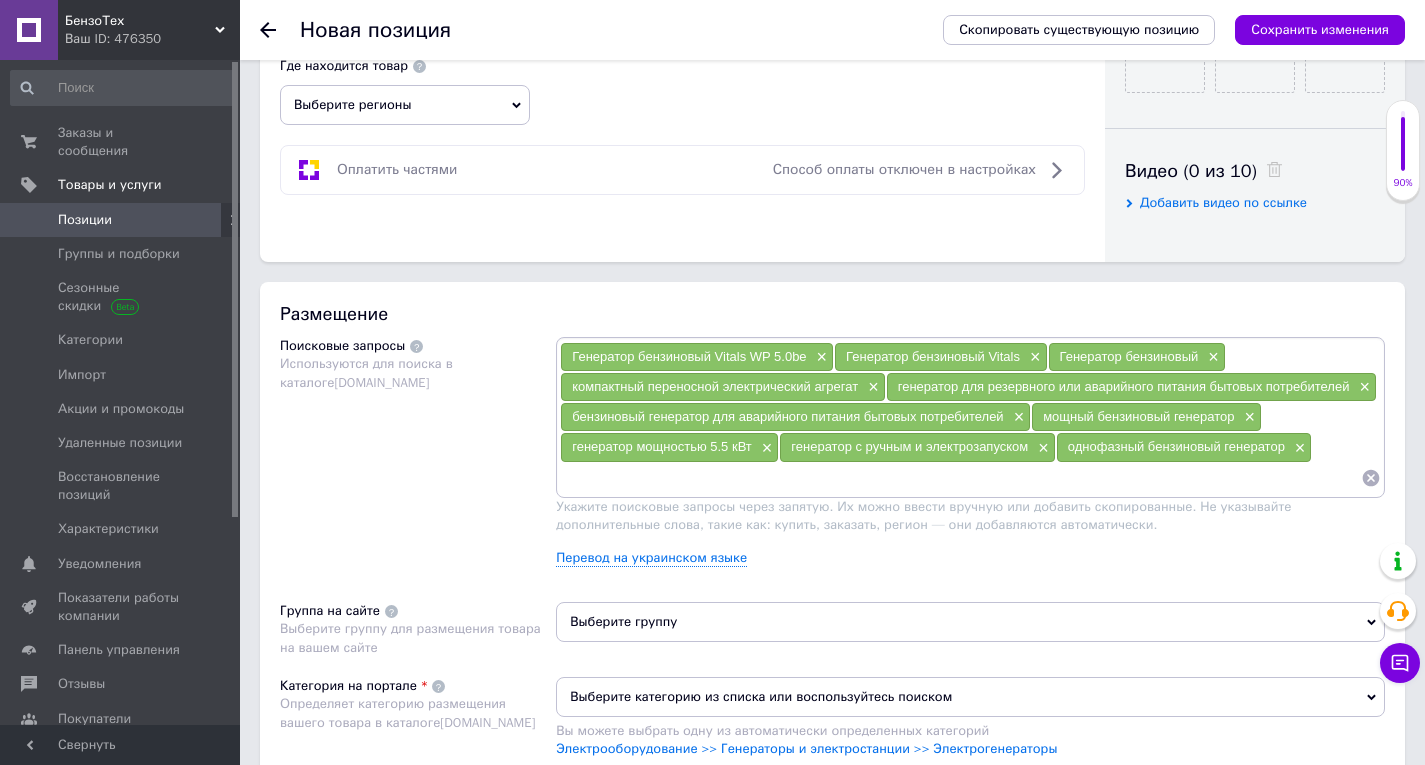 scroll, scrollTop: 1100, scrollLeft: 0, axis: vertical 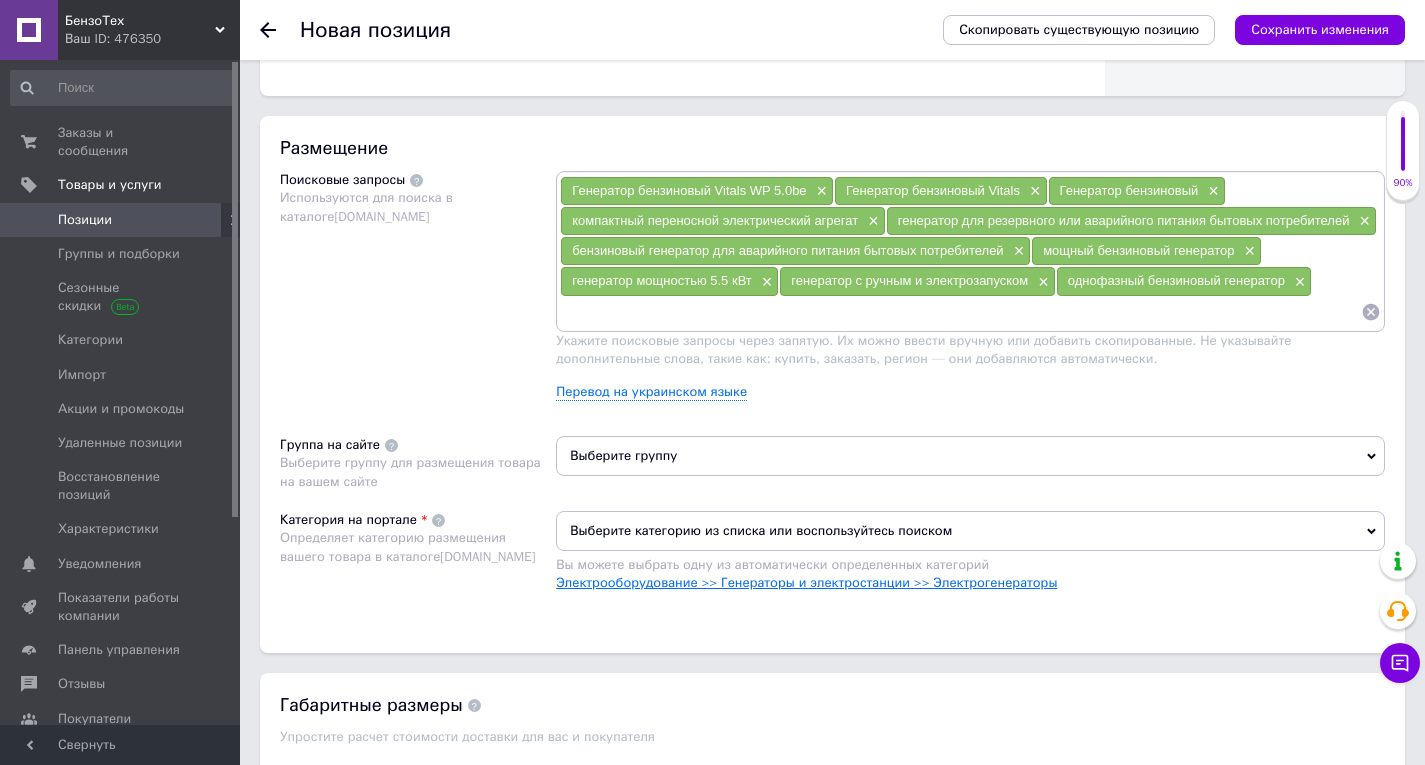 click on "Электрооборудование >> Генераторы и электростанции >> Электрогенераторы" at bounding box center (806, 582) 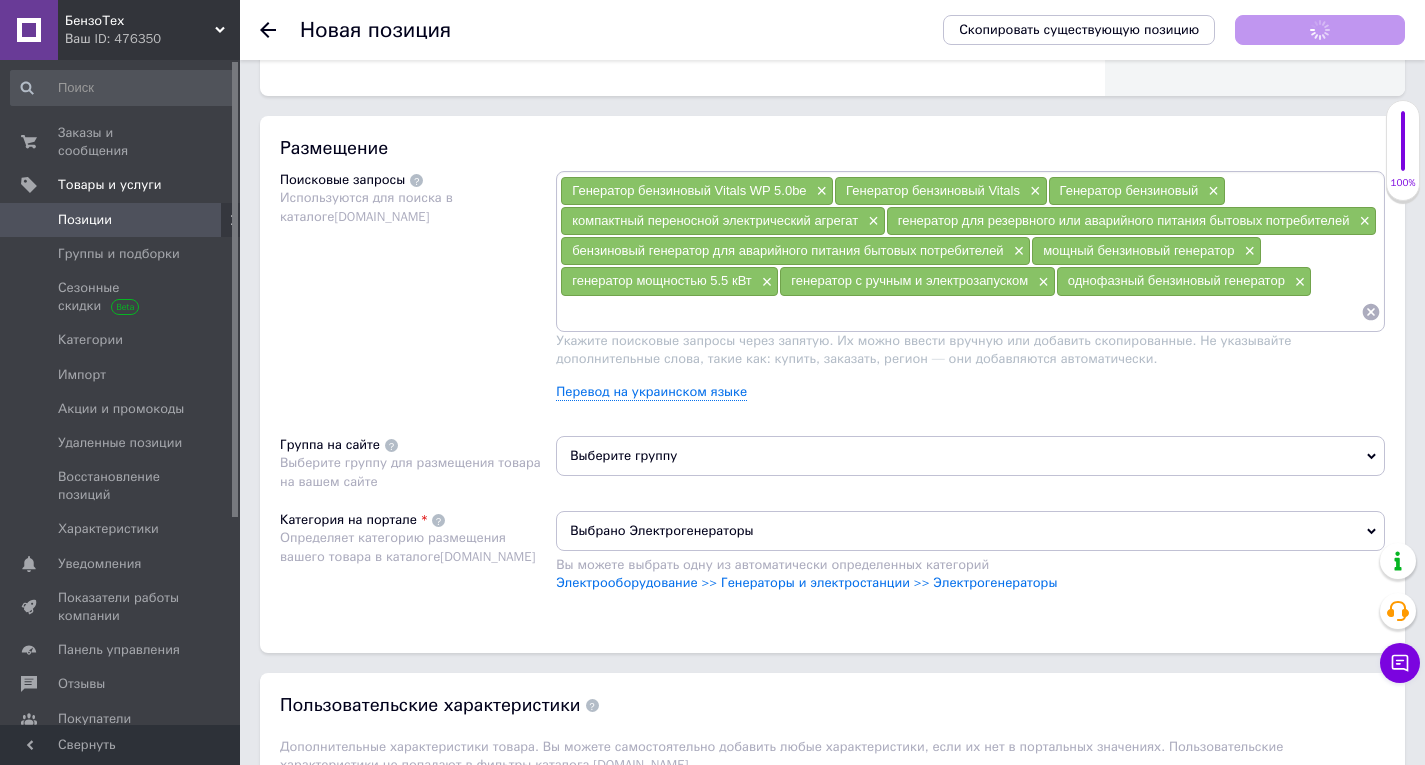 click on "Выберите группу" at bounding box center (970, 456) 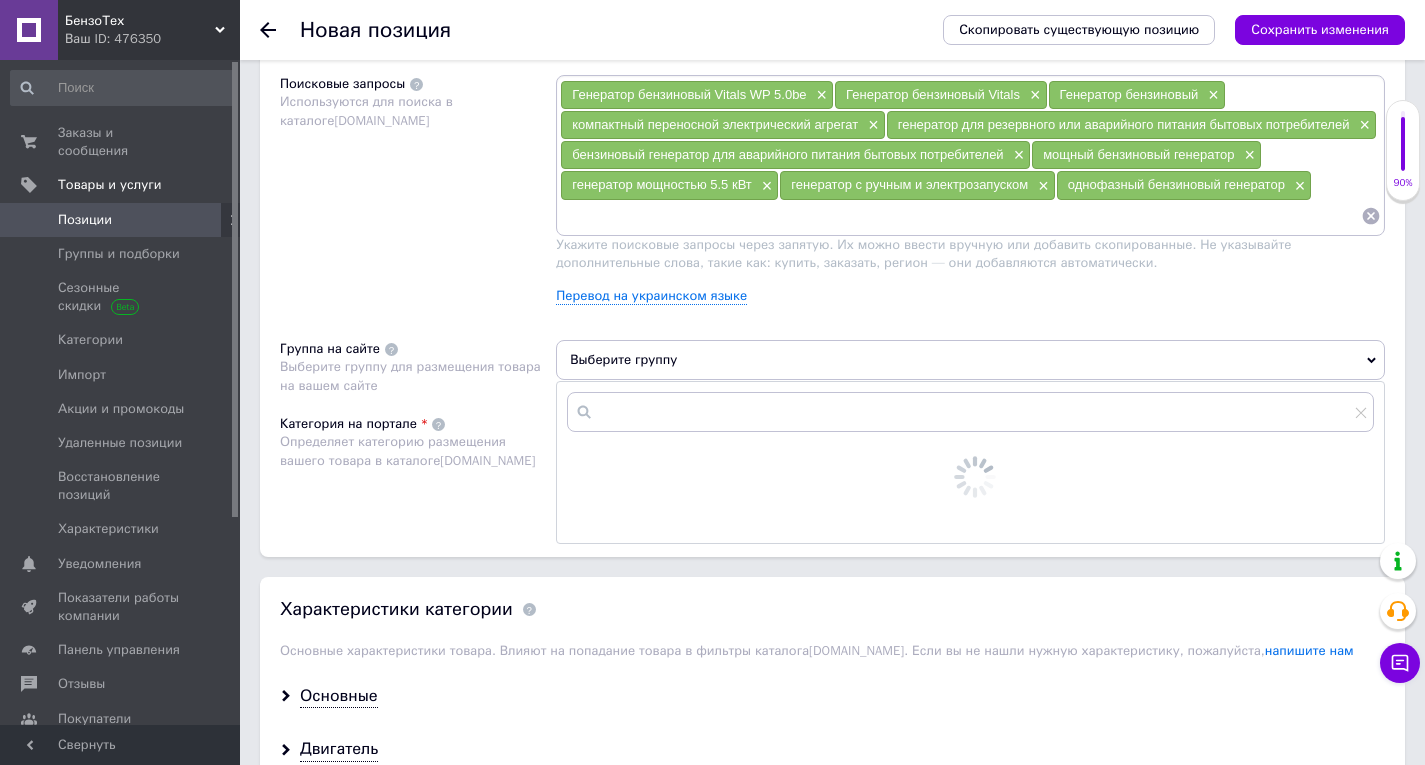 scroll, scrollTop: 1300, scrollLeft: 0, axis: vertical 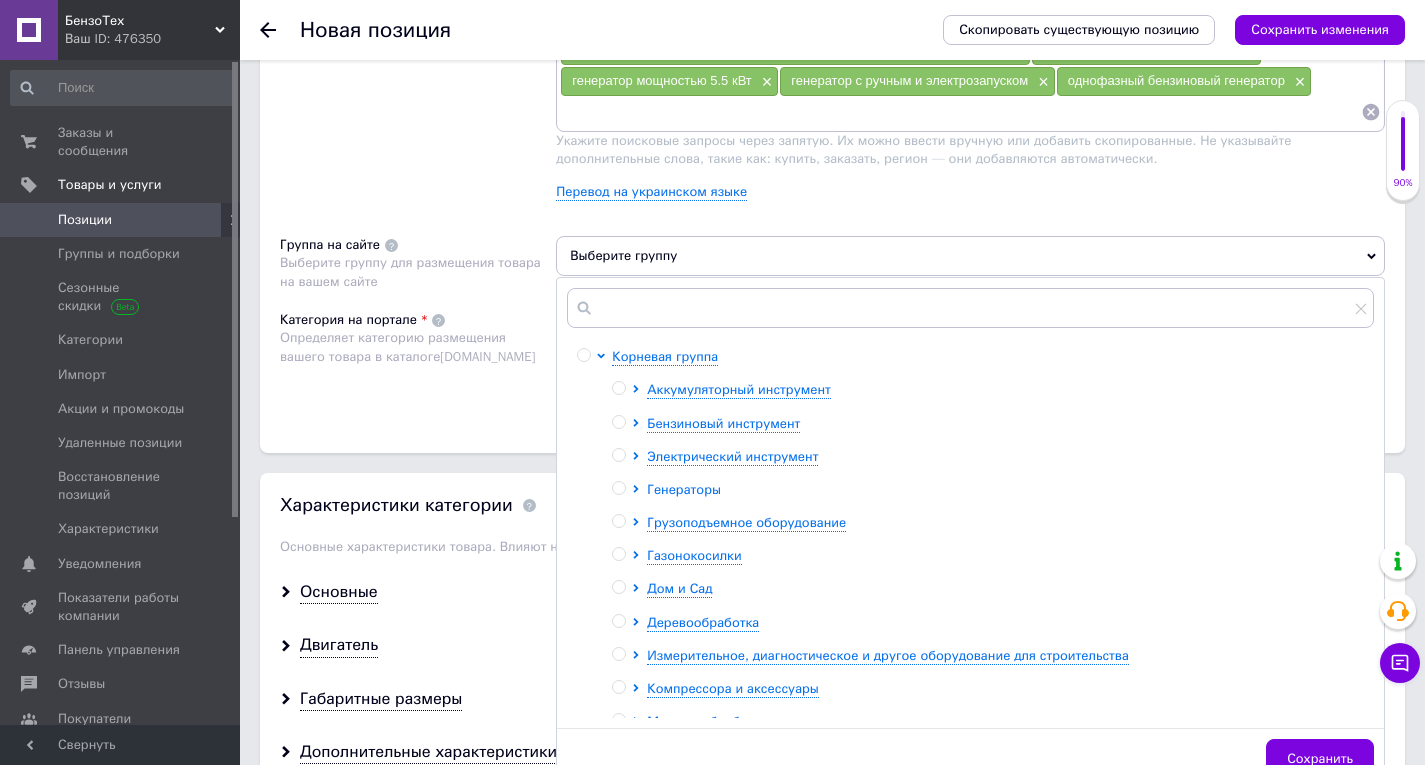 click on "Генераторы" at bounding box center (684, 489) 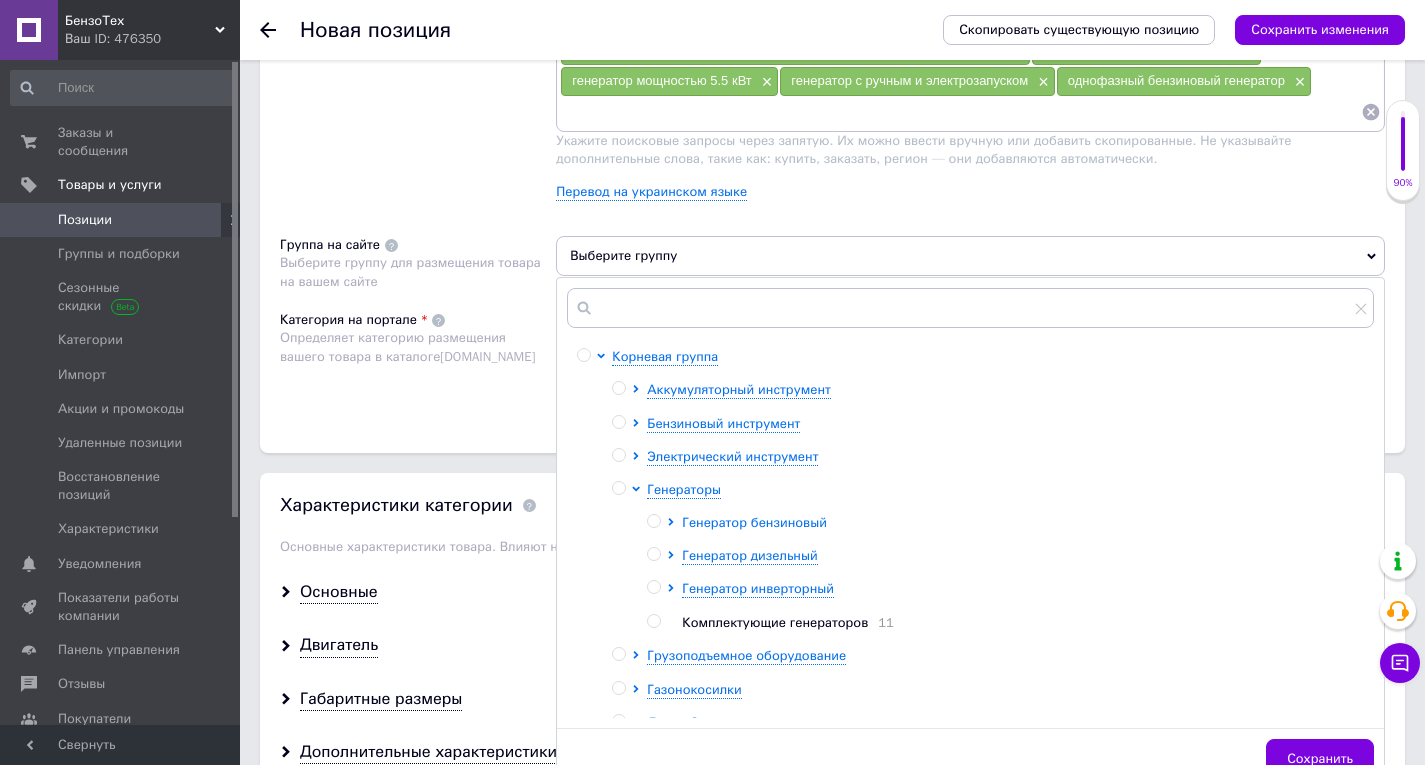 click on "Генератор бензиновый" at bounding box center [754, 522] 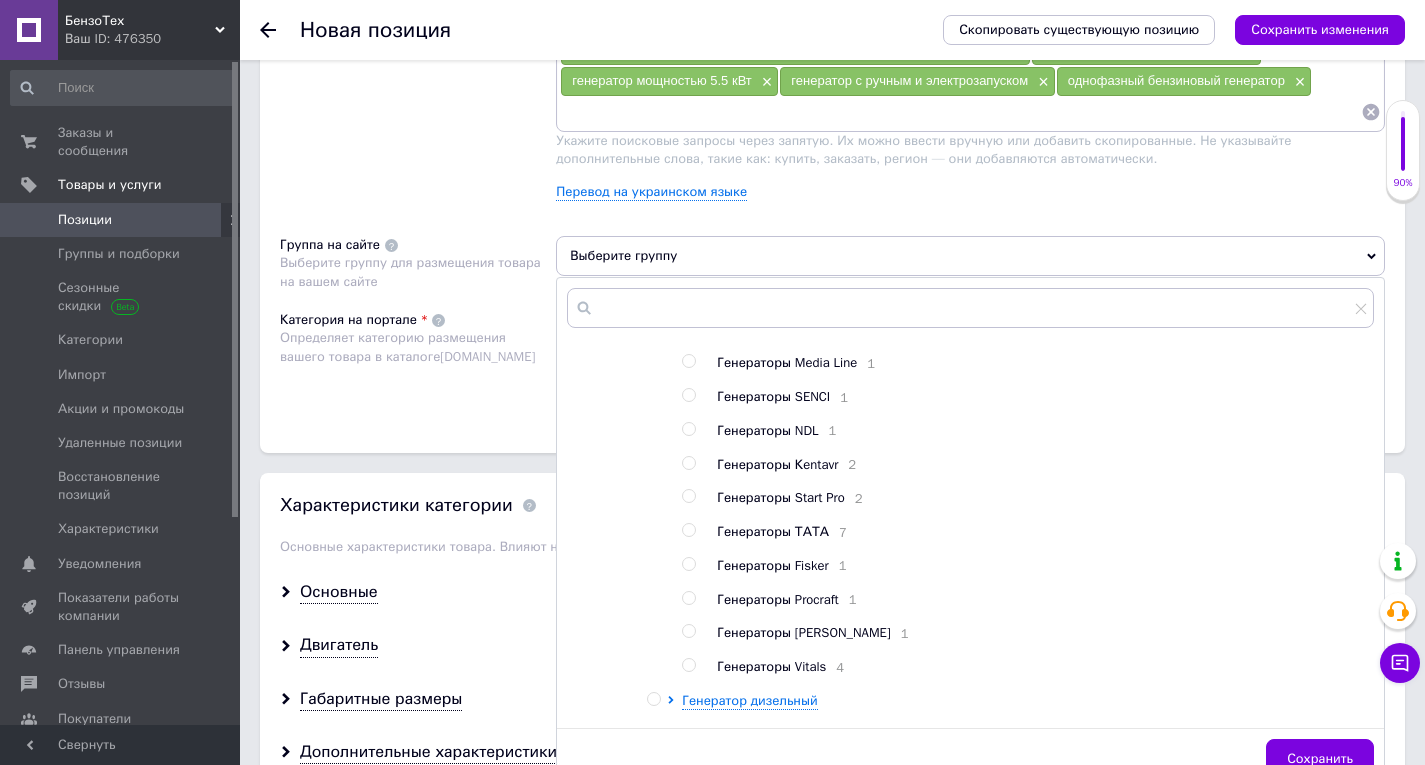 scroll, scrollTop: 700, scrollLeft: 0, axis: vertical 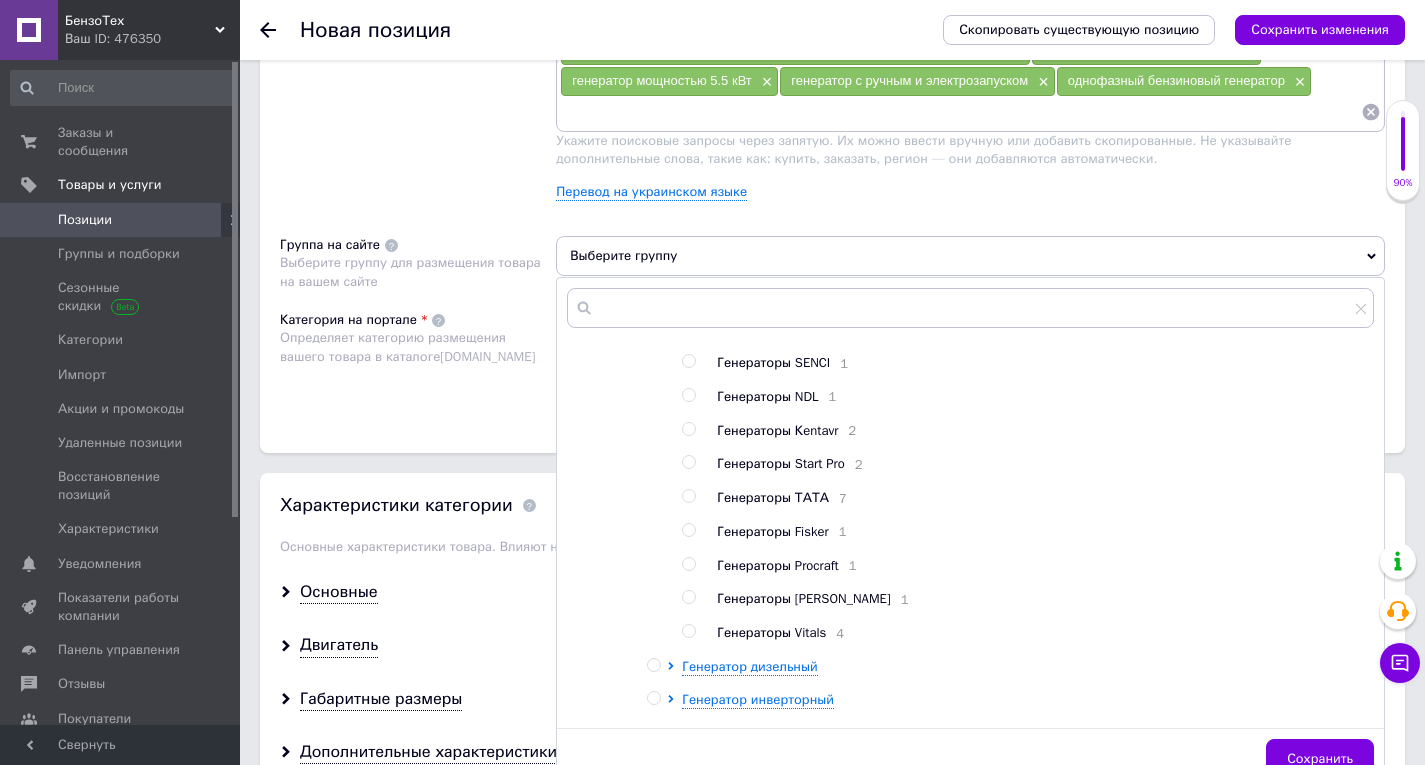 click on "Генераторы Vitals" at bounding box center (771, 632) 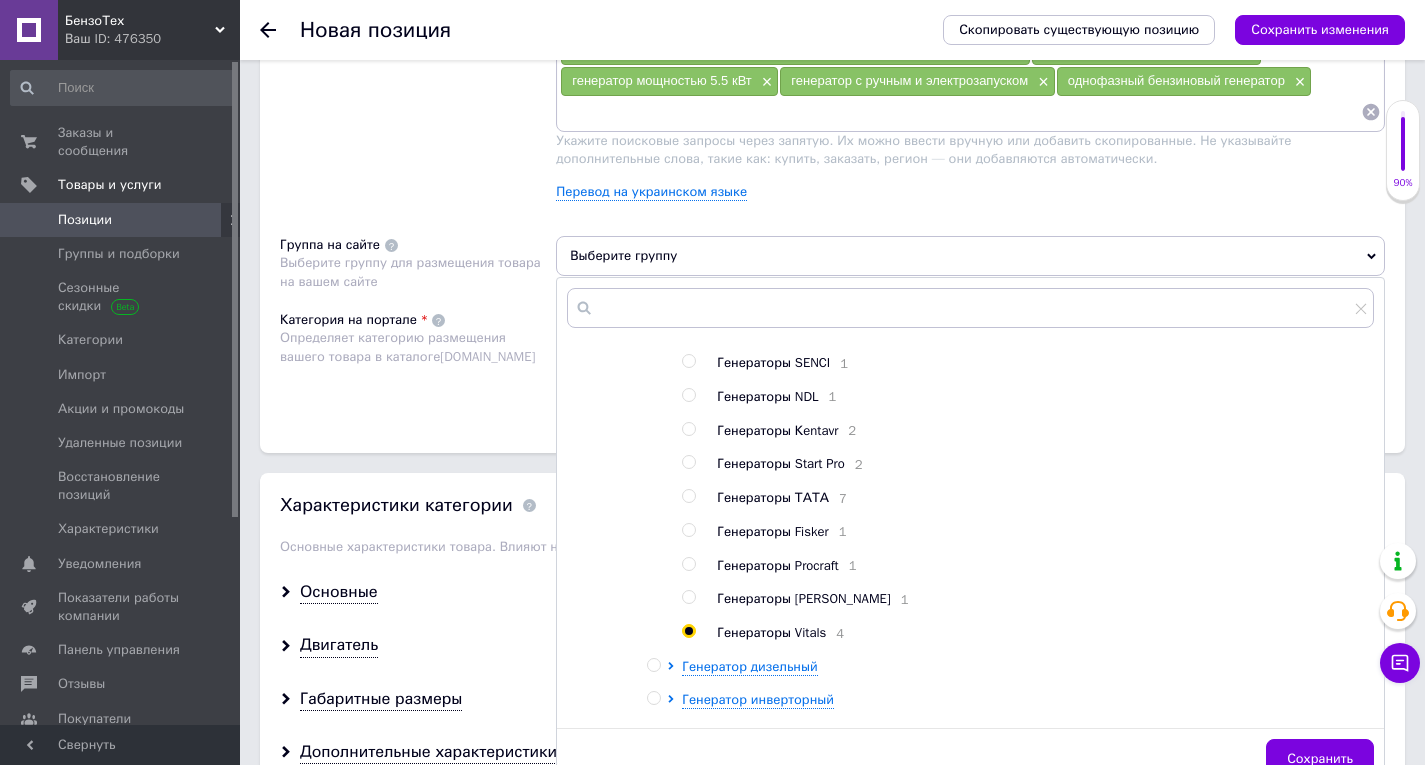 radio on "true" 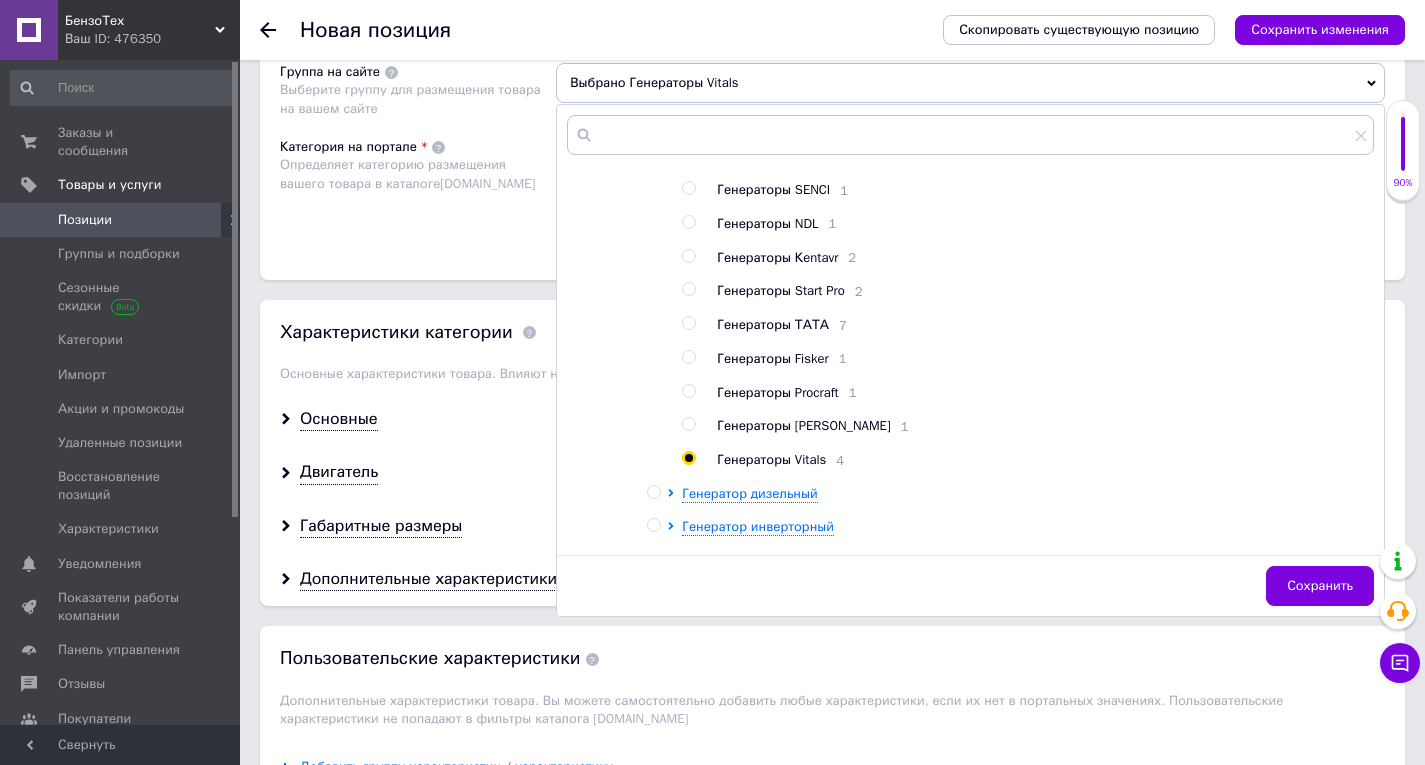 scroll, scrollTop: 1500, scrollLeft: 0, axis: vertical 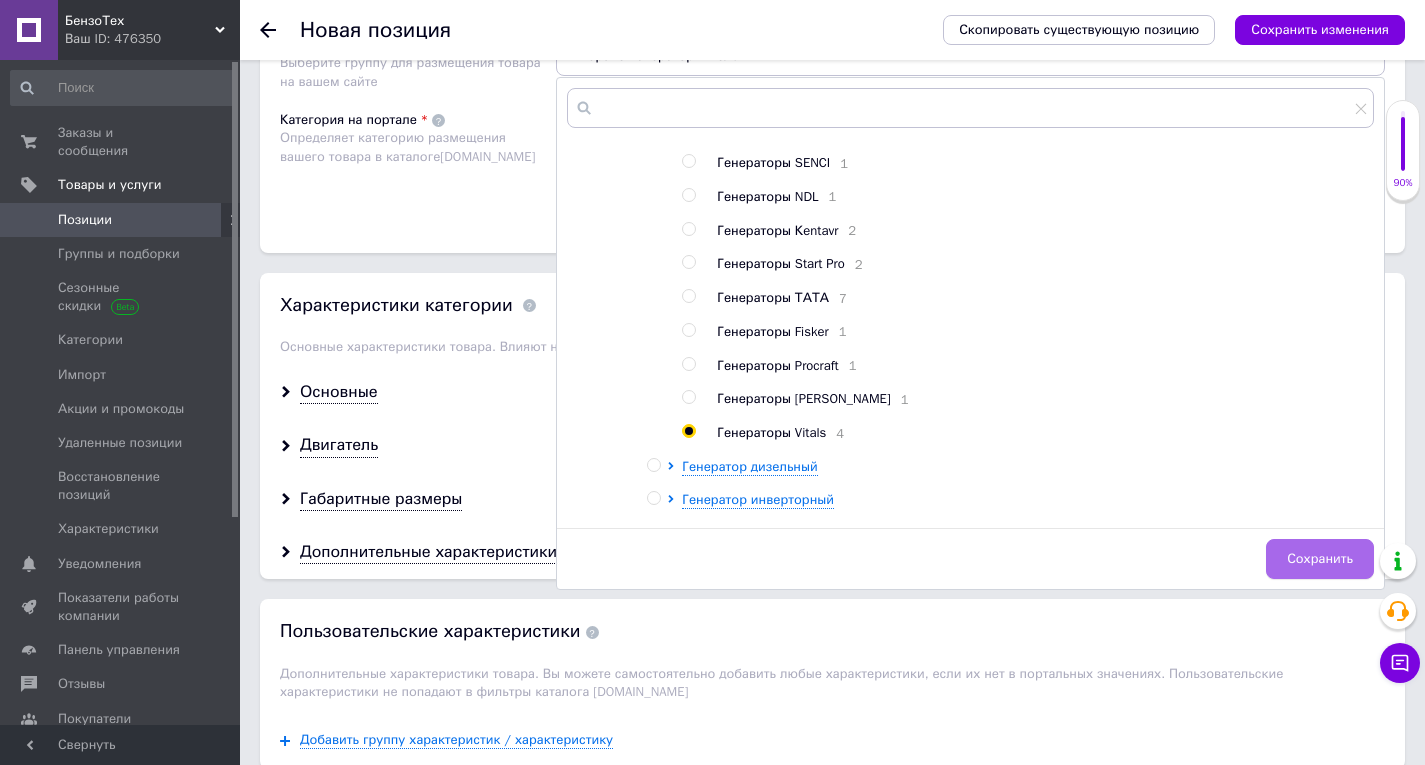 click on "Сохранить" at bounding box center (1320, 559) 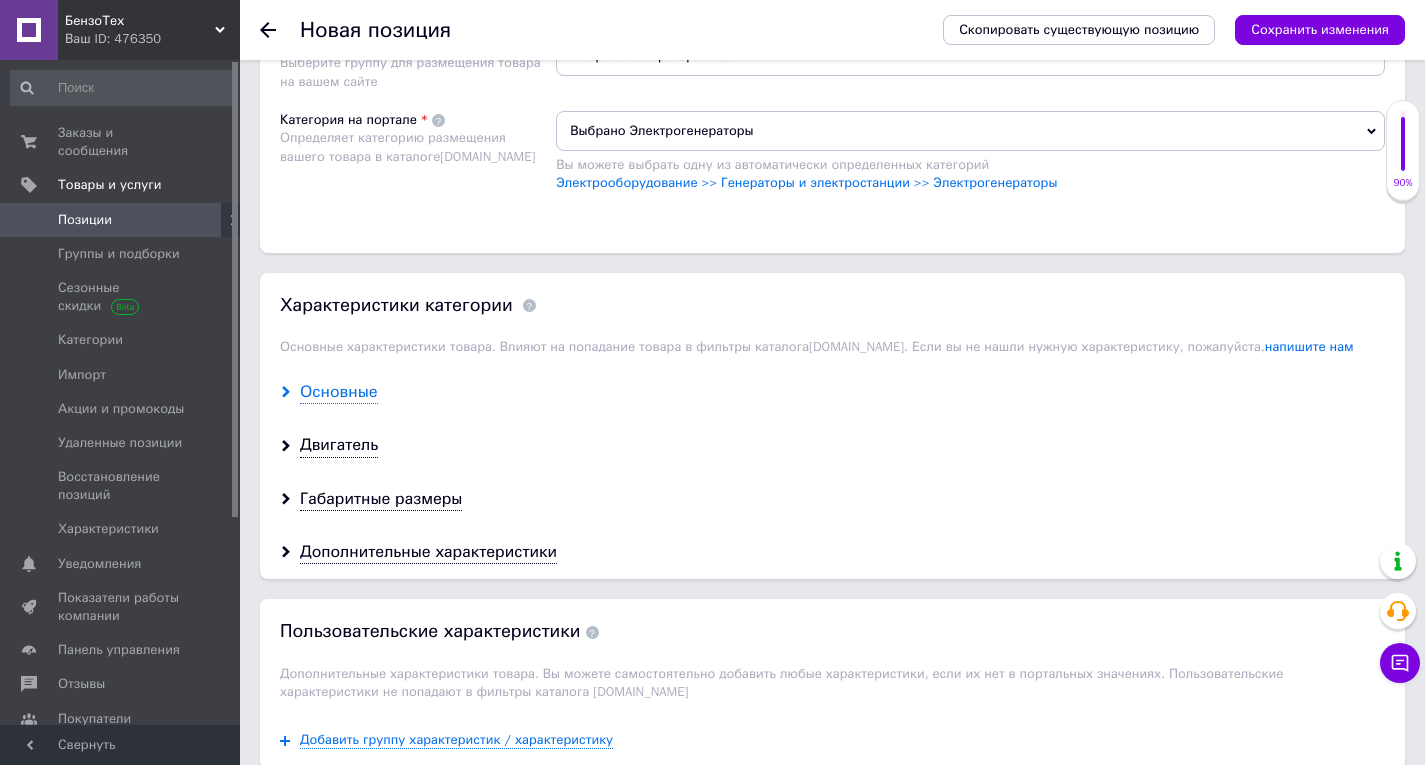 click on "Основные" at bounding box center [339, 392] 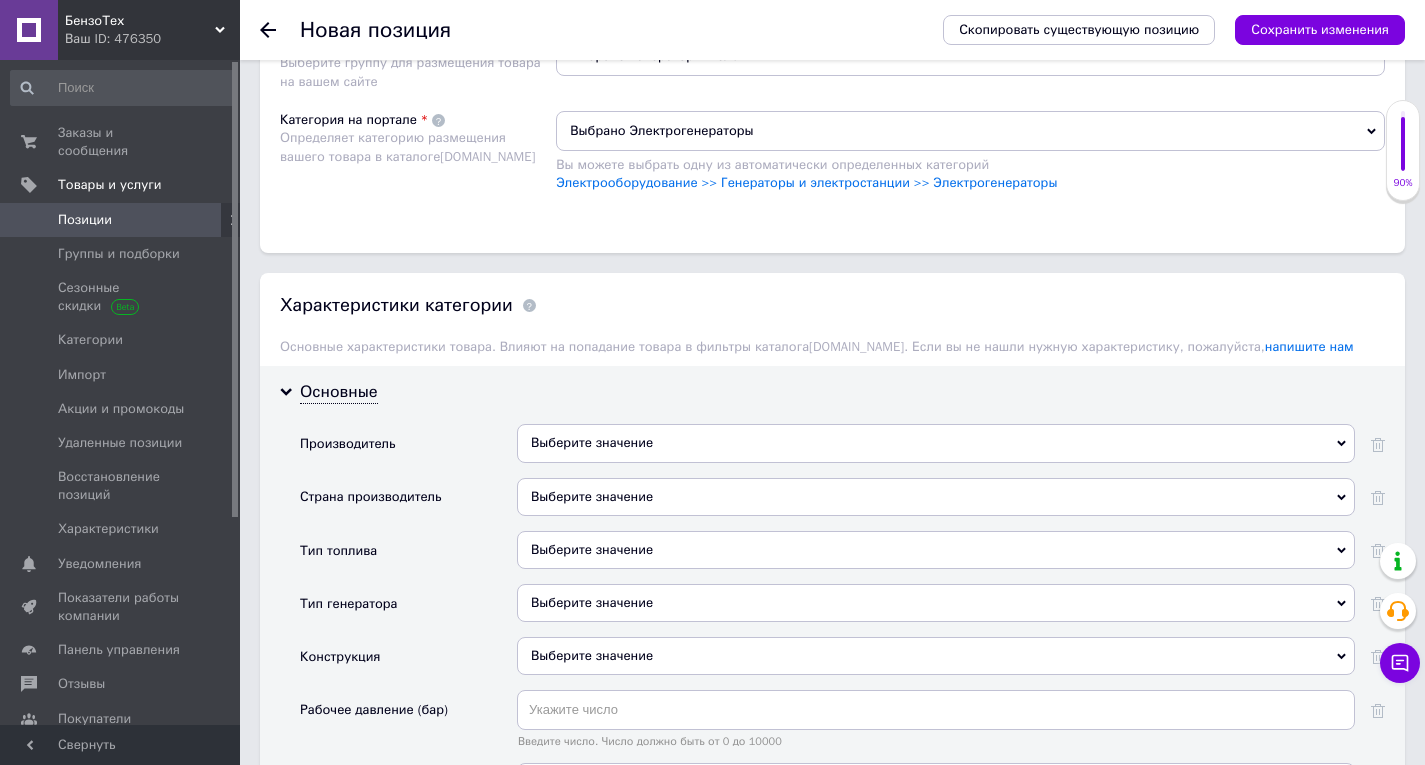 click on "Выберите значение" at bounding box center (936, 443) 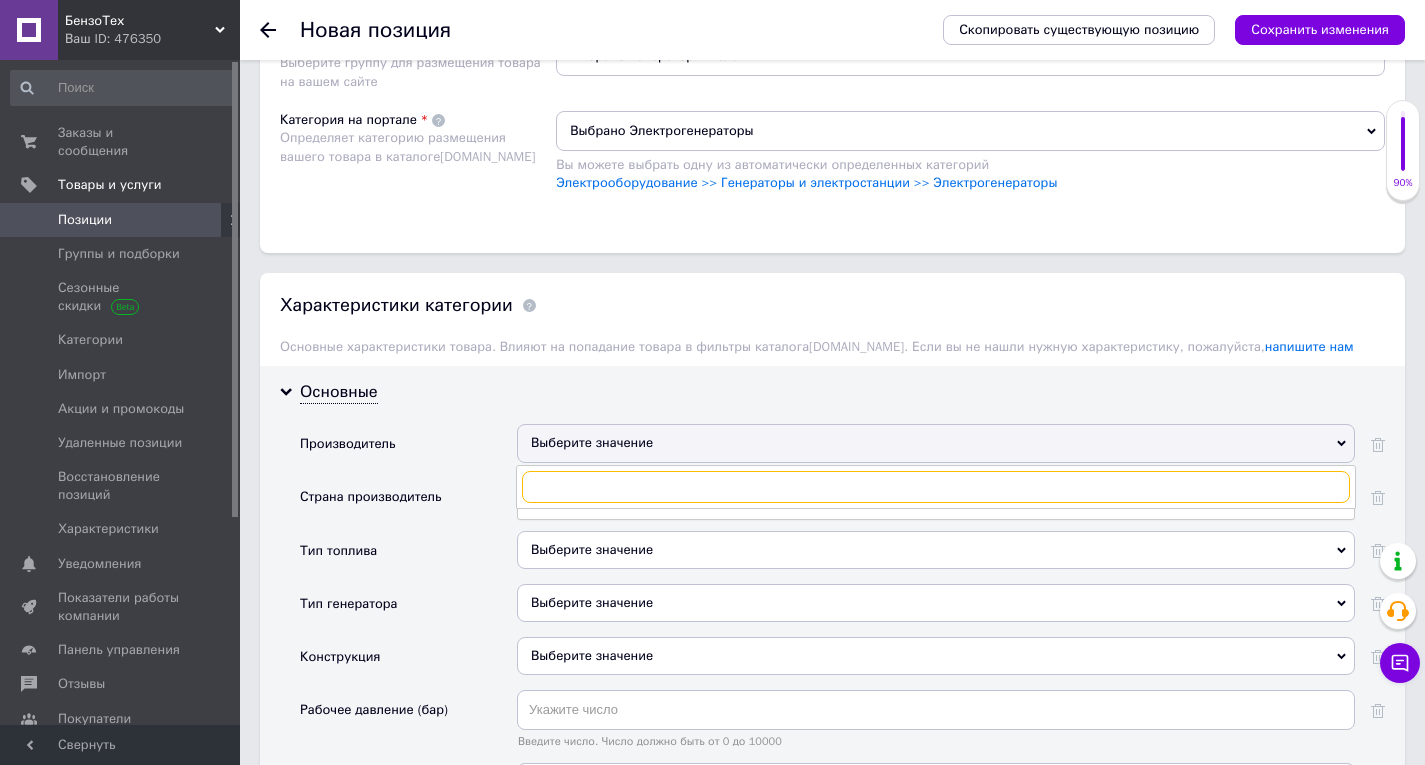 paste on "Vitals" 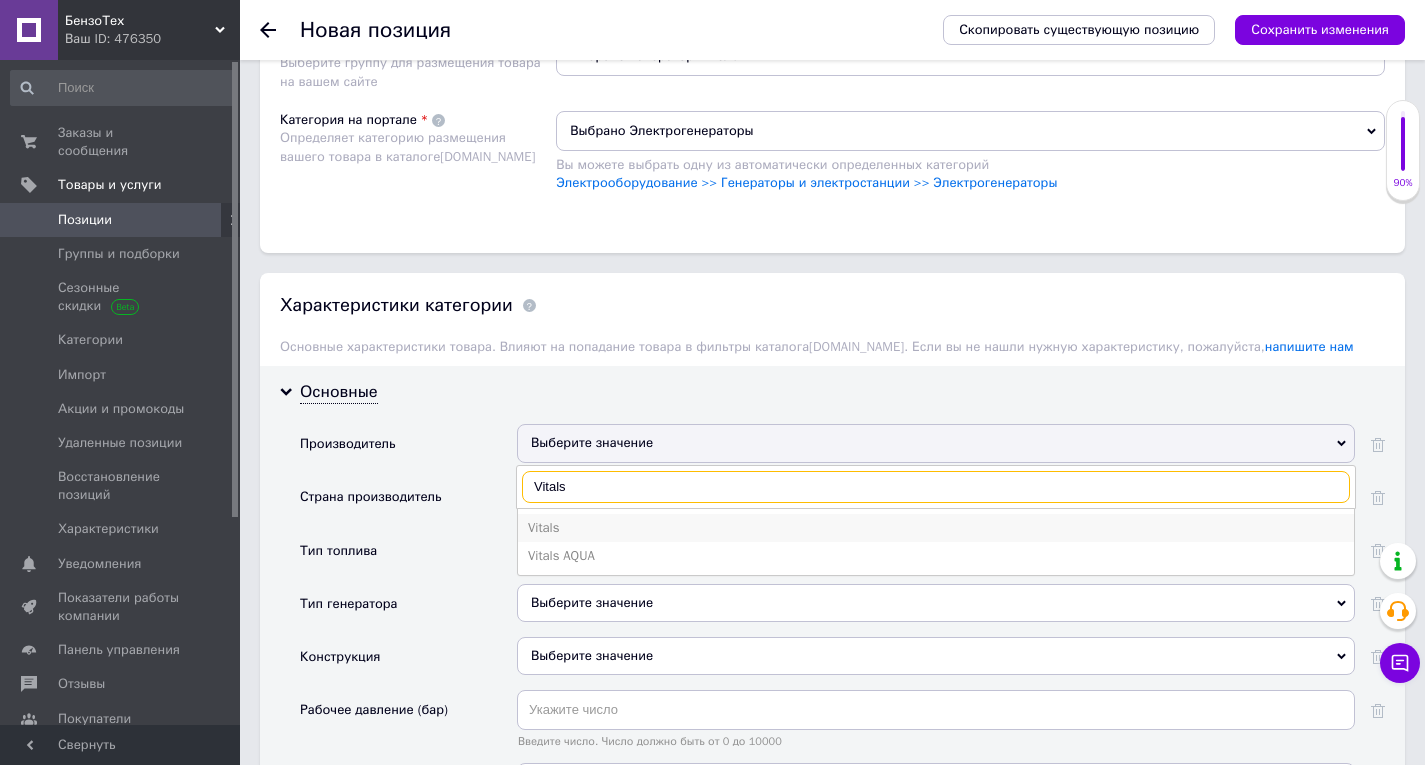type on "Vitals" 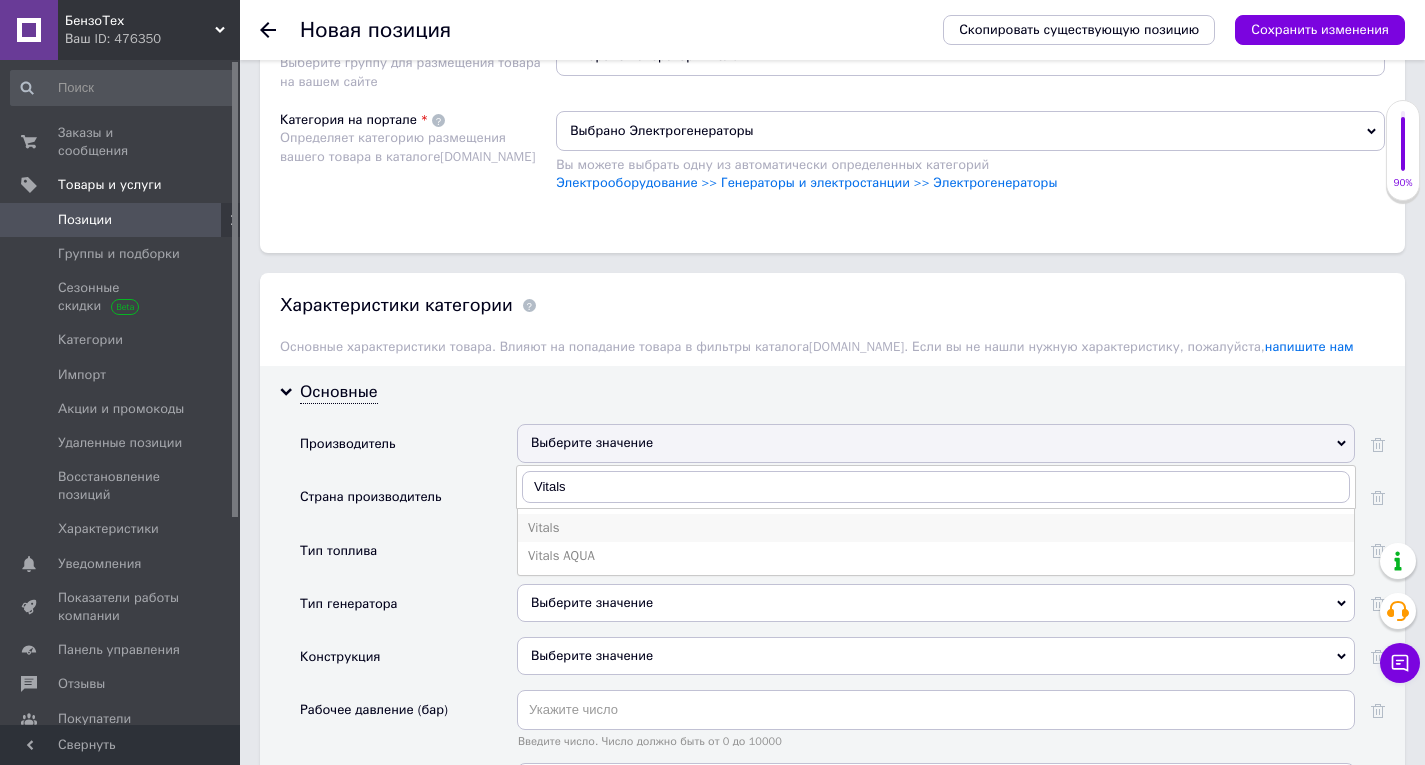 click on "Vitals" at bounding box center (936, 528) 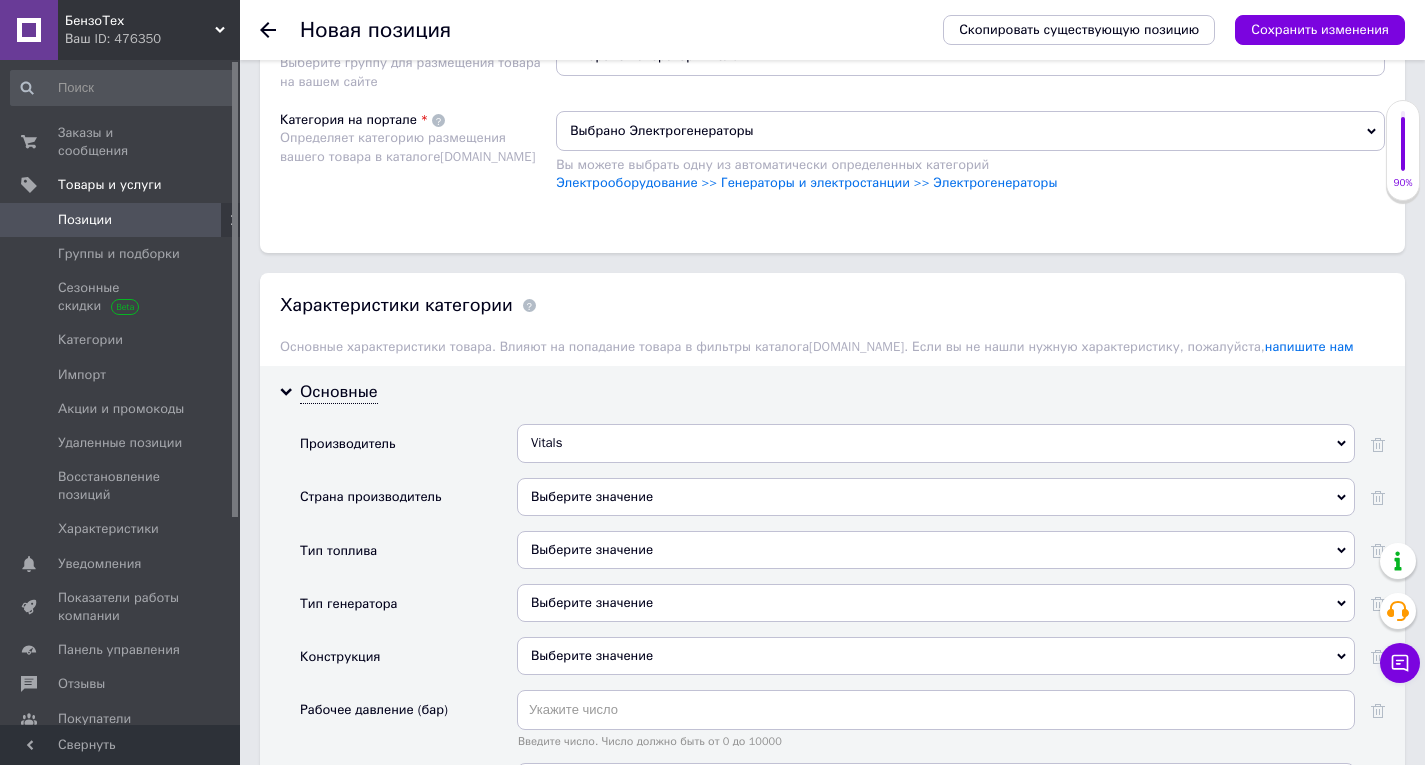 click on "Выберите значение" at bounding box center (936, 550) 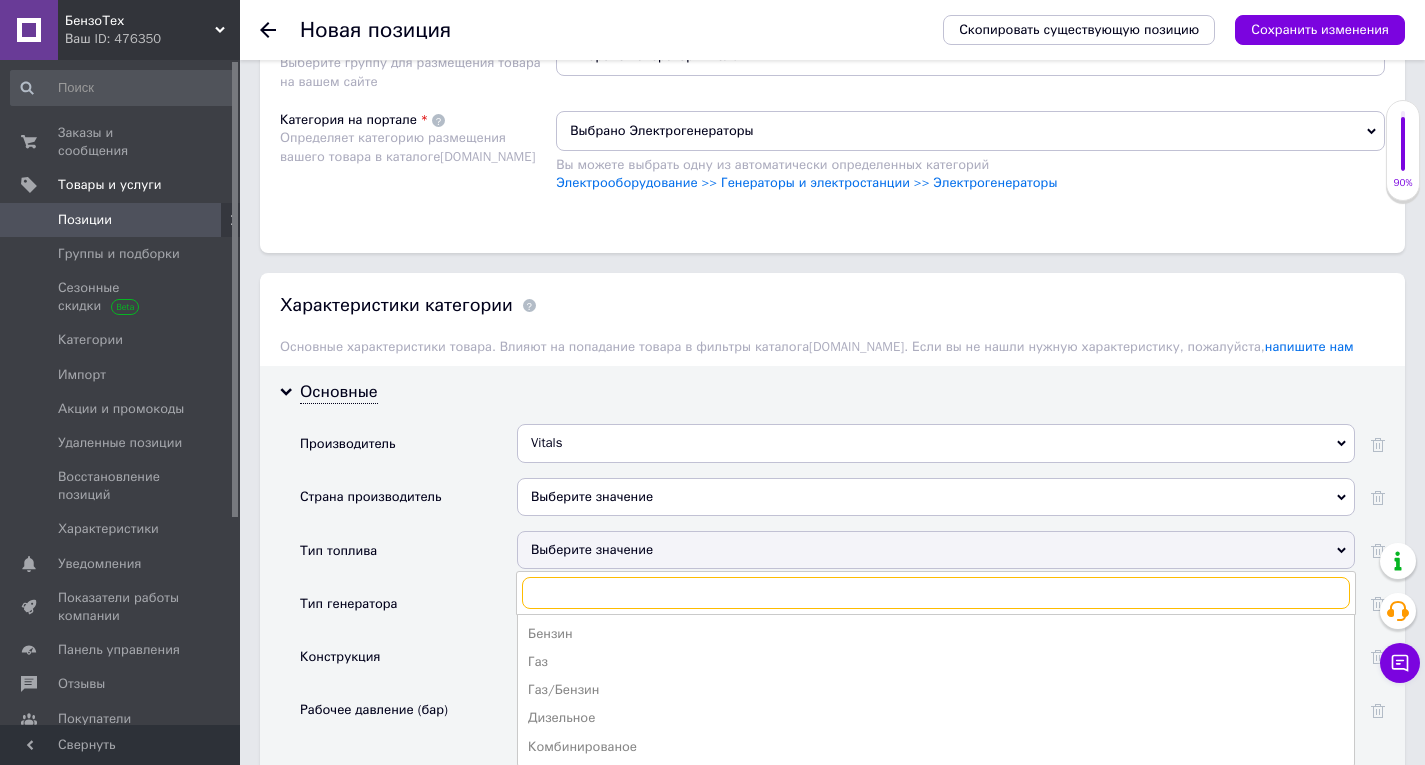 scroll, scrollTop: 1600, scrollLeft: 0, axis: vertical 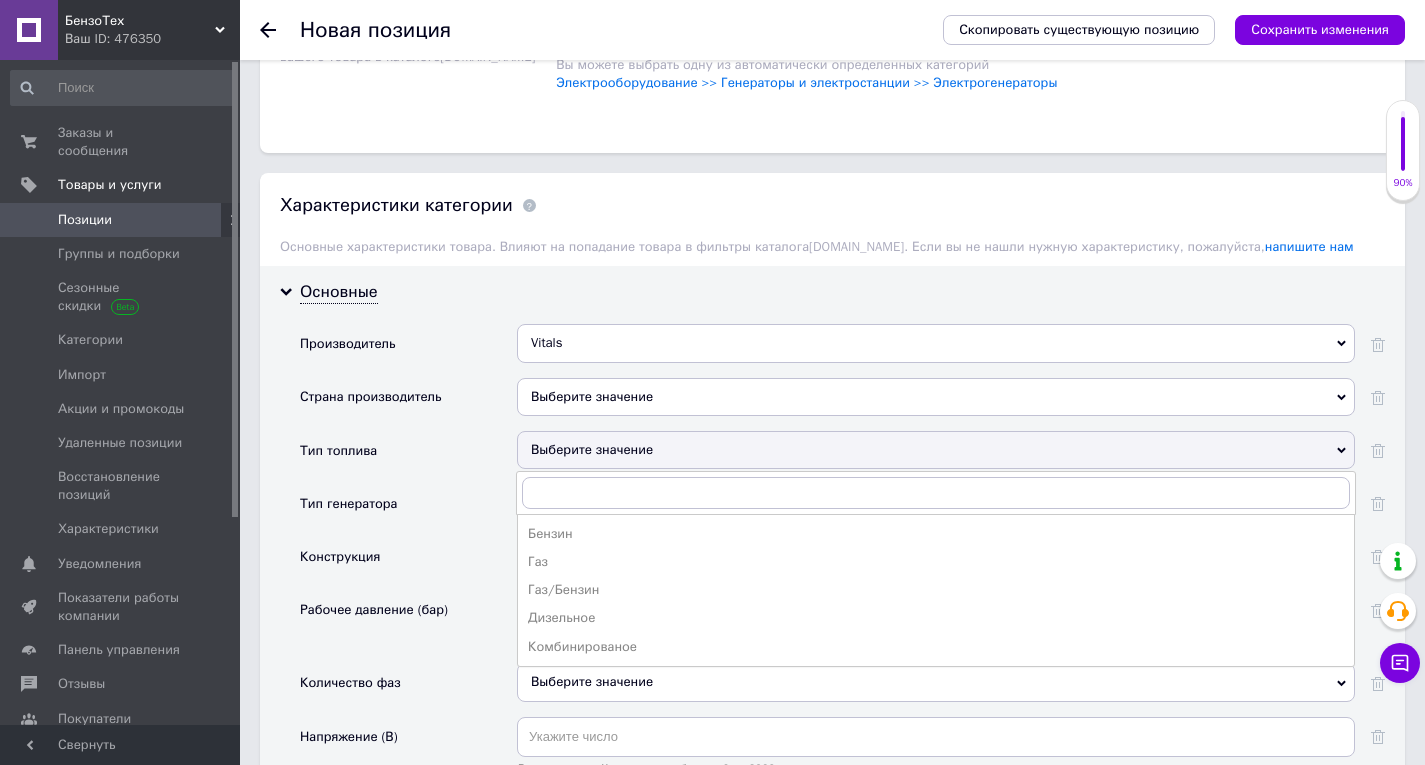 click on "Бензин" at bounding box center [936, 534] 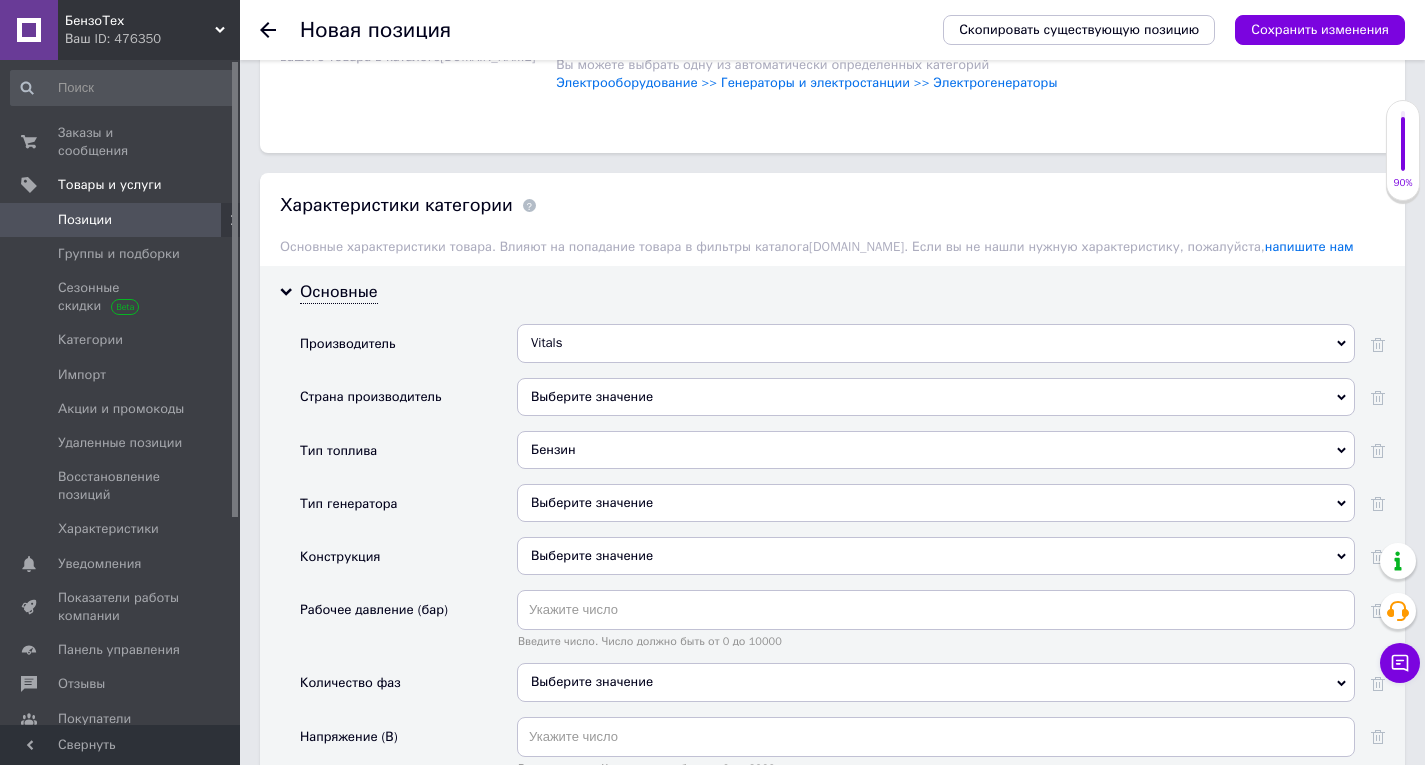 click on "Выберите значение" at bounding box center (936, 503) 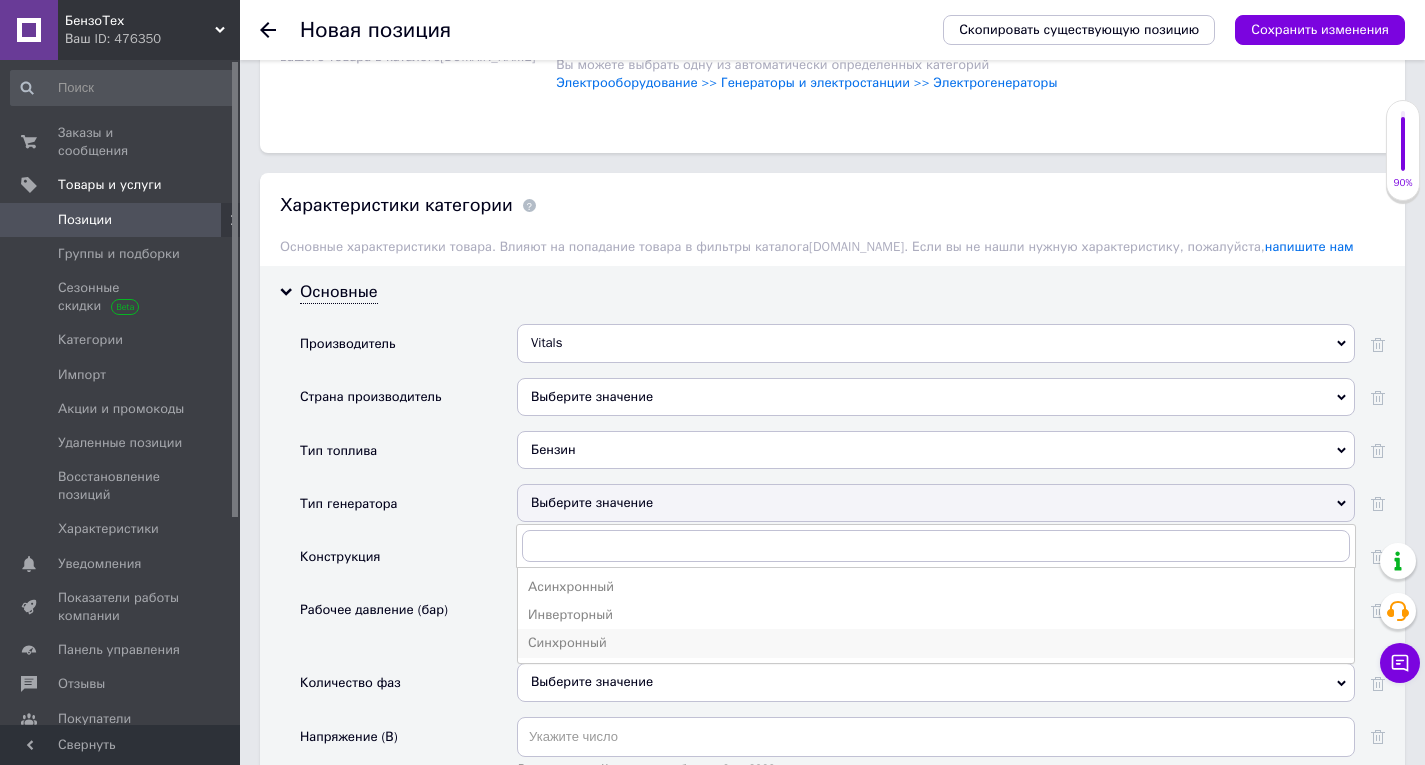 click on "Синхронный" at bounding box center (936, 643) 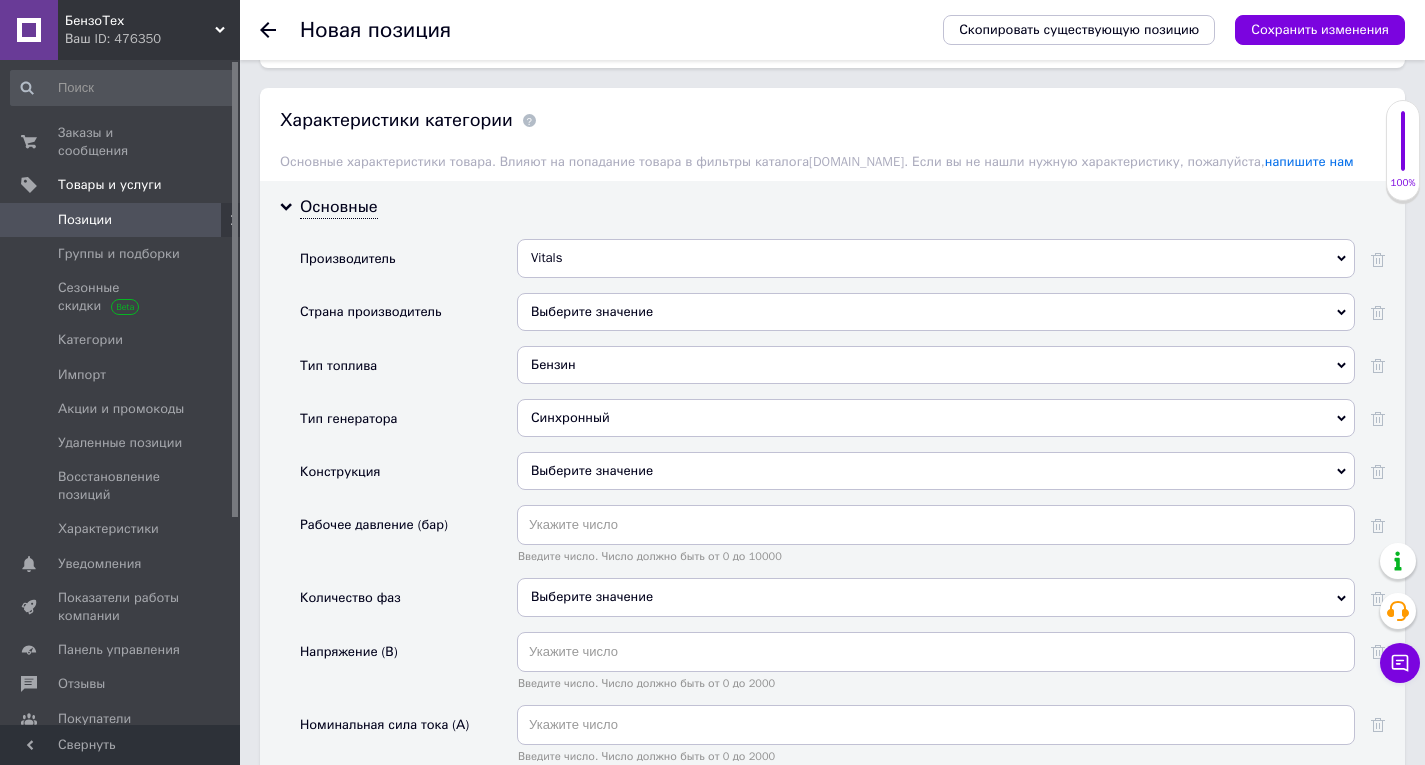 scroll, scrollTop: 1800, scrollLeft: 0, axis: vertical 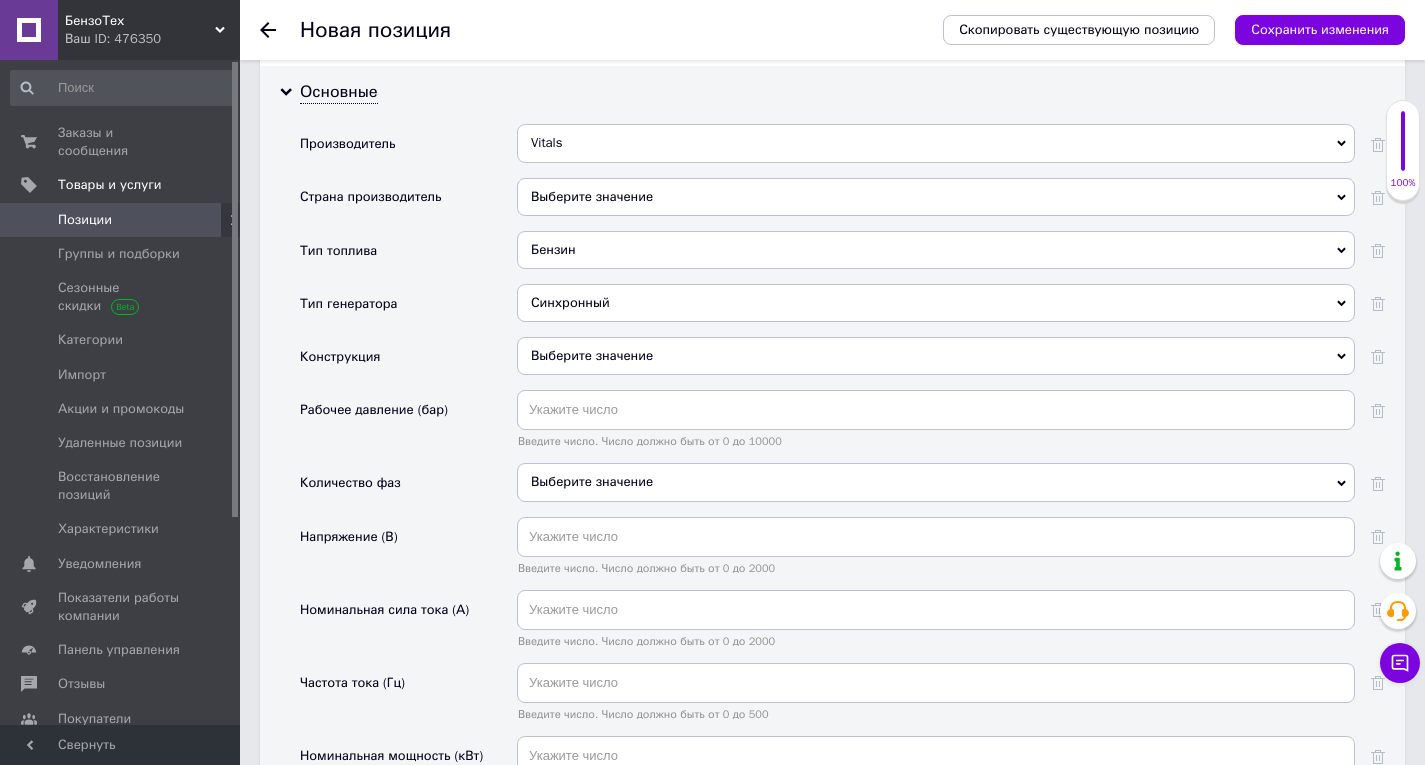 click on "Выберите значение" at bounding box center [936, 482] 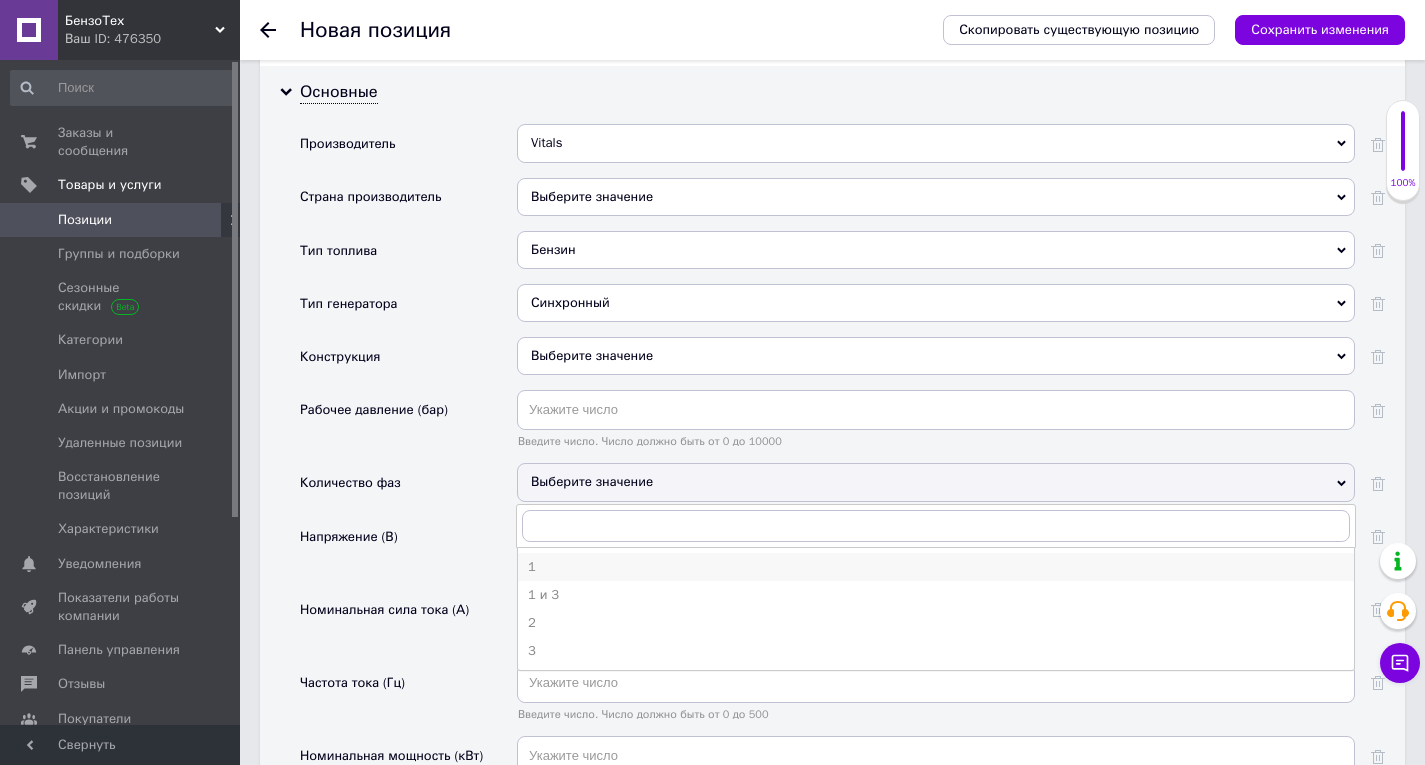 click on "1" at bounding box center (936, 567) 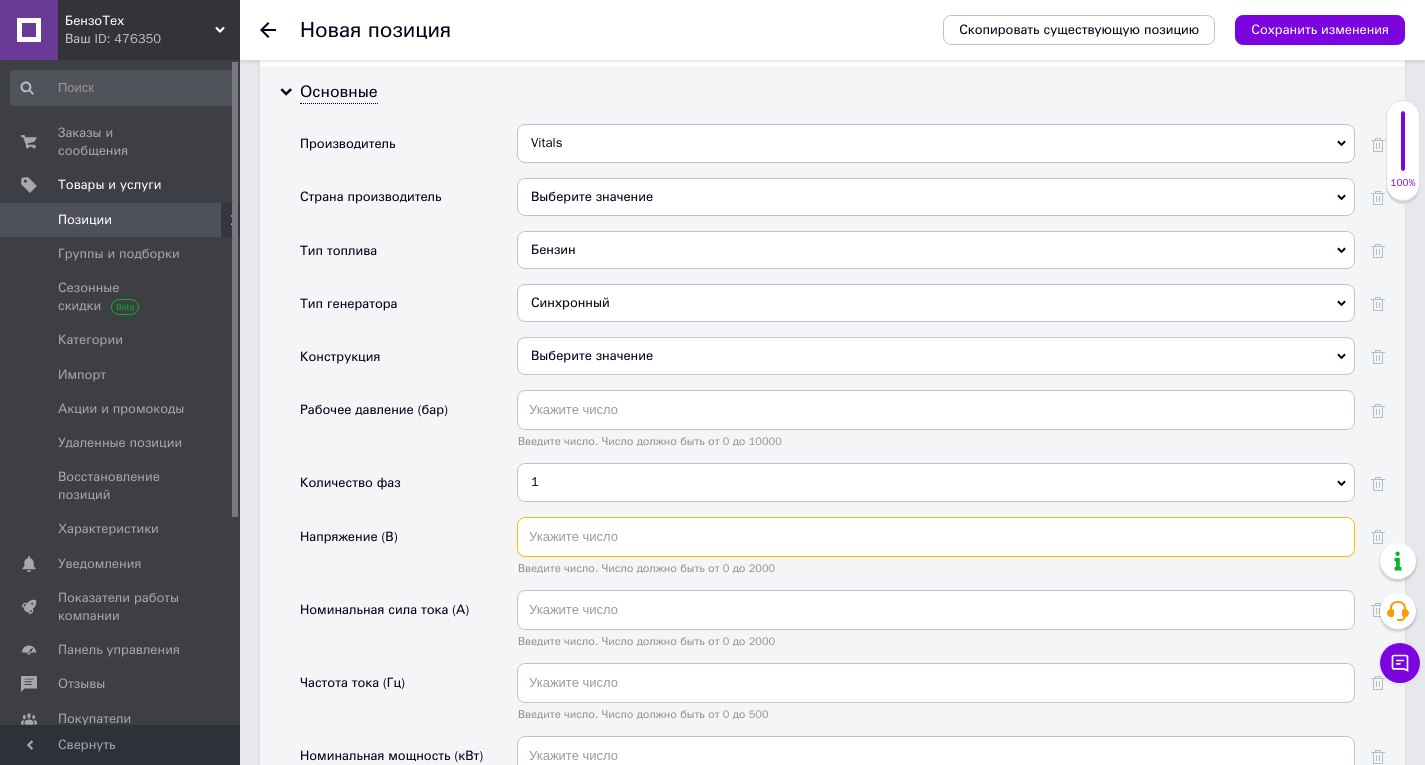click at bounding box center [936, 537] 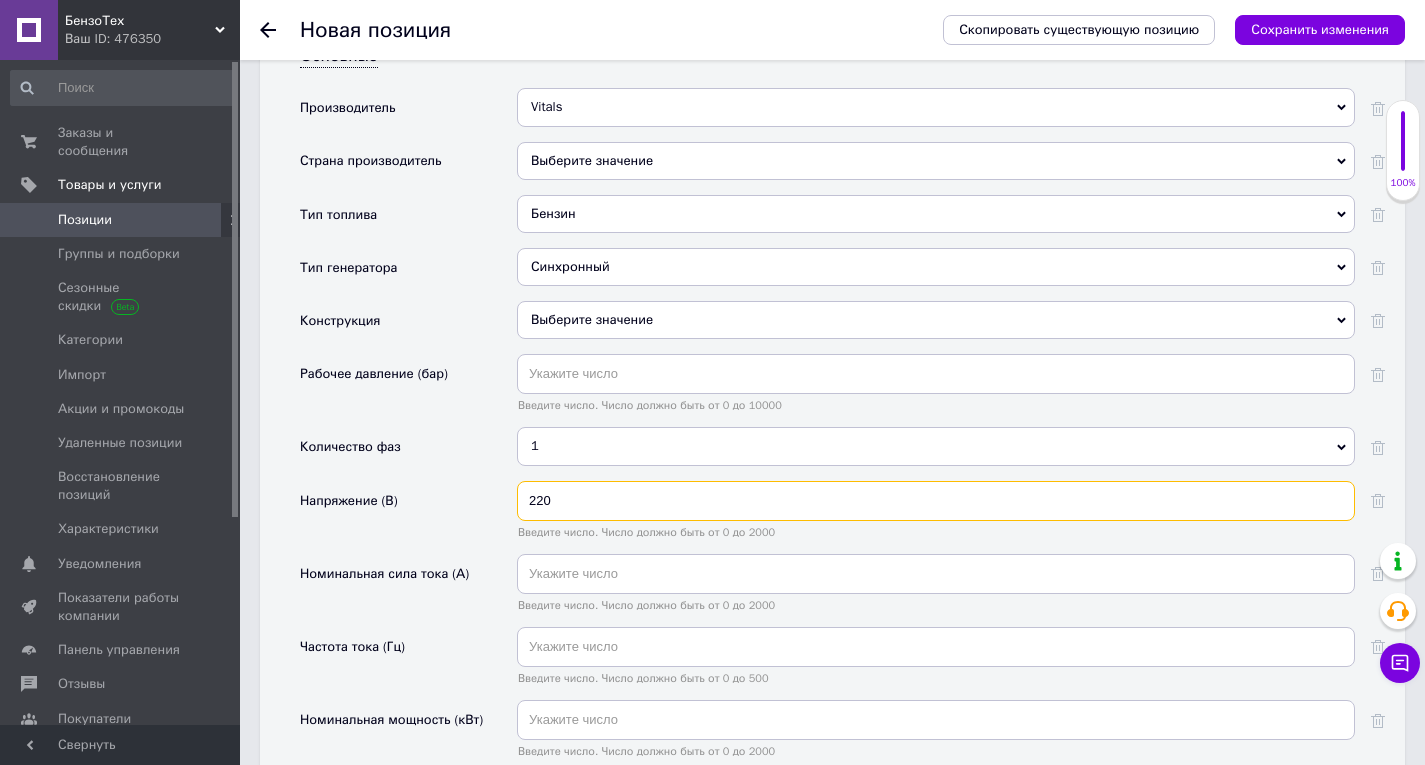 scroll, scrollTop: 1900, scrollLeft: 0, axis: vertical 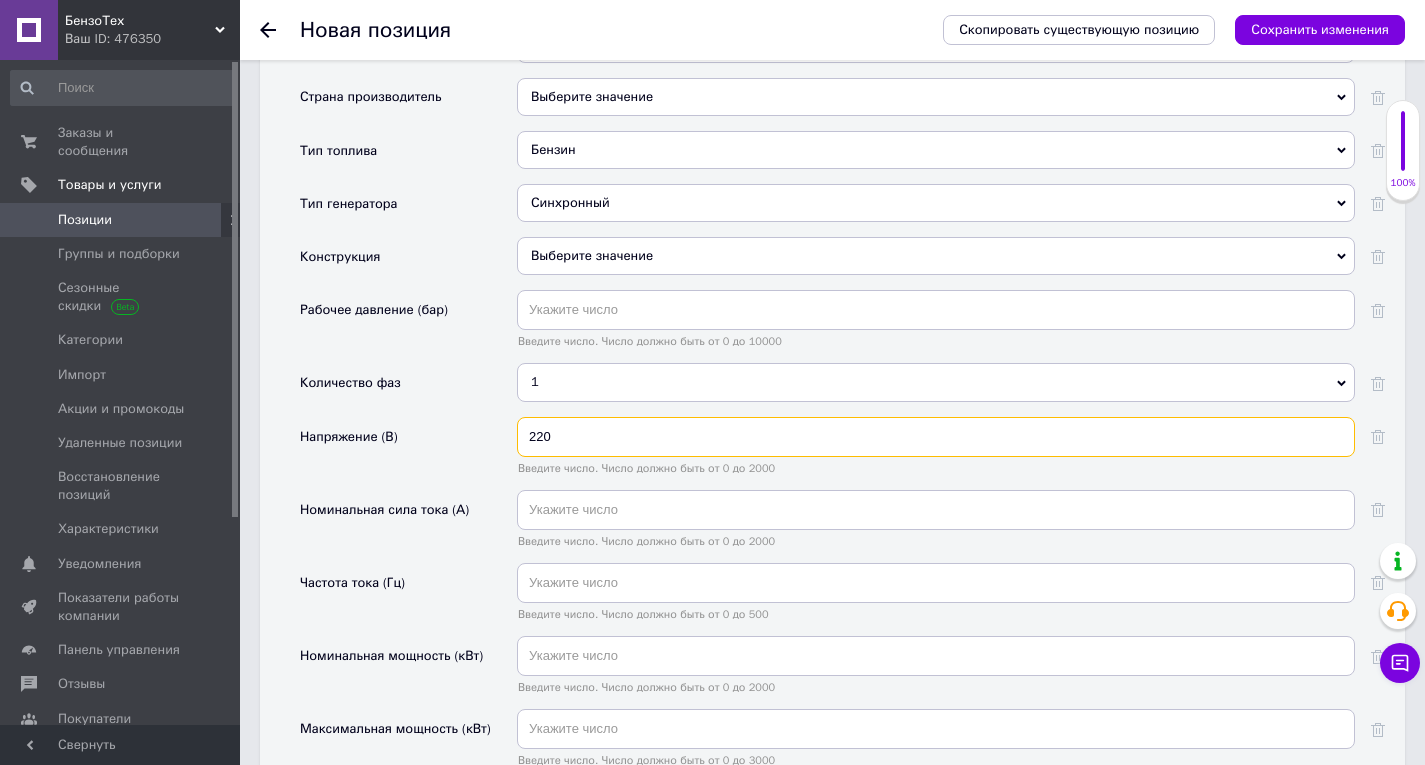 type on "220" 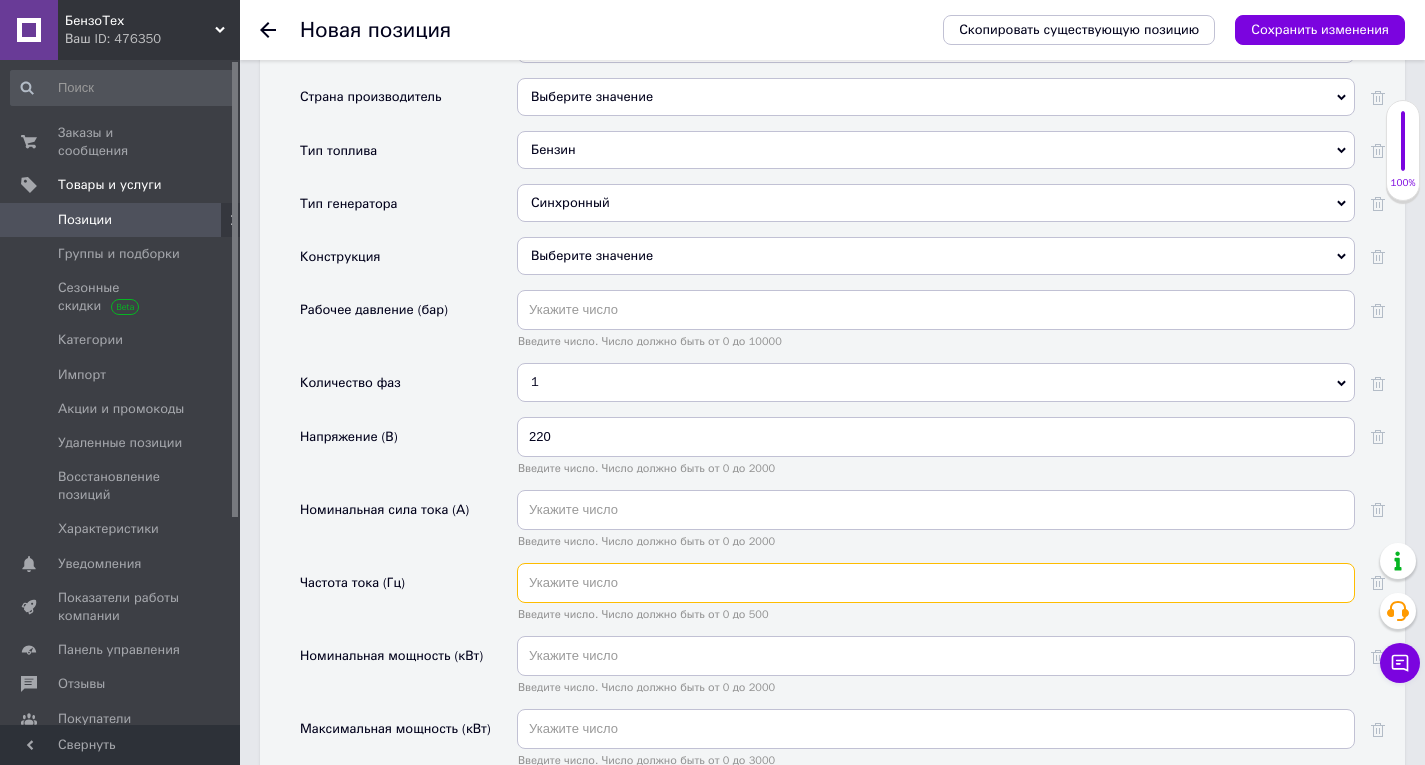 click at bounding box center (936, 583) 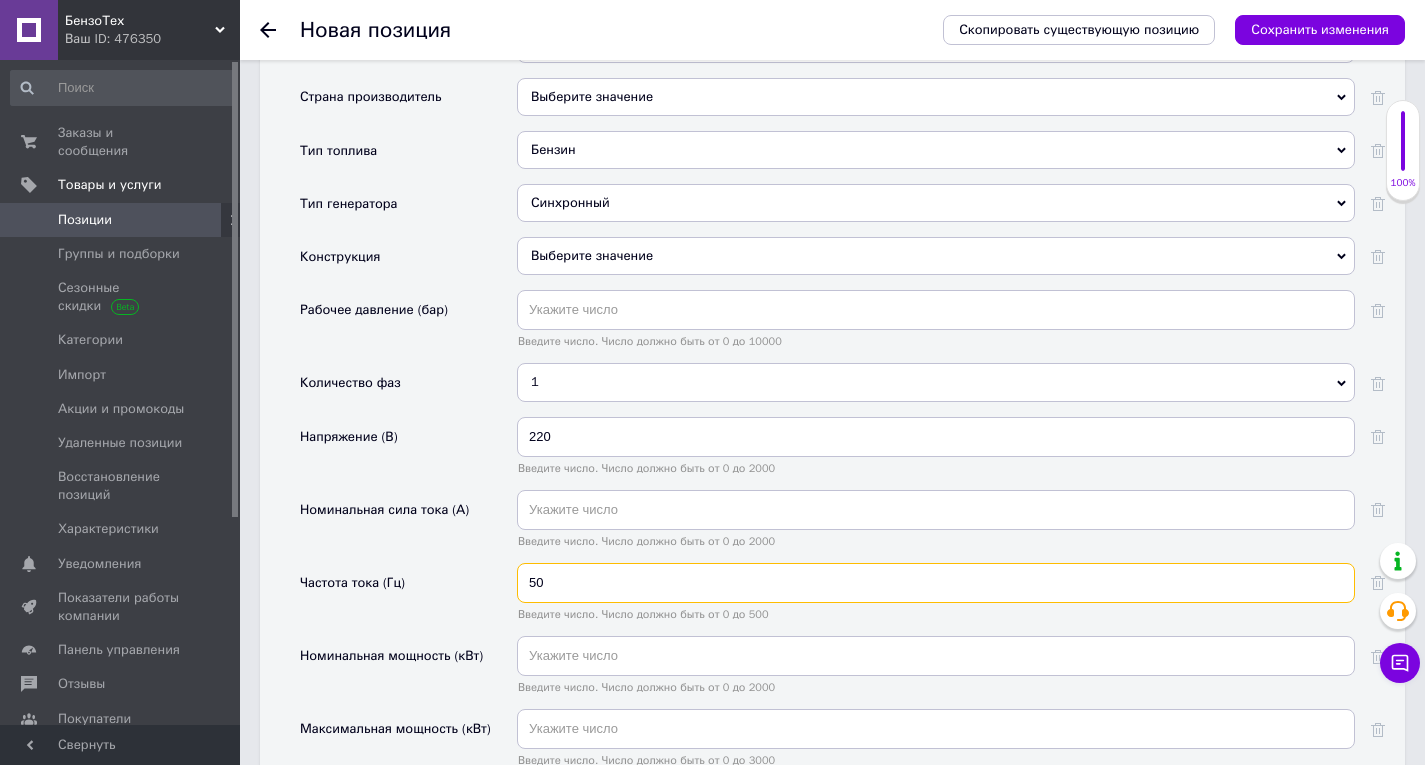 type on "50" 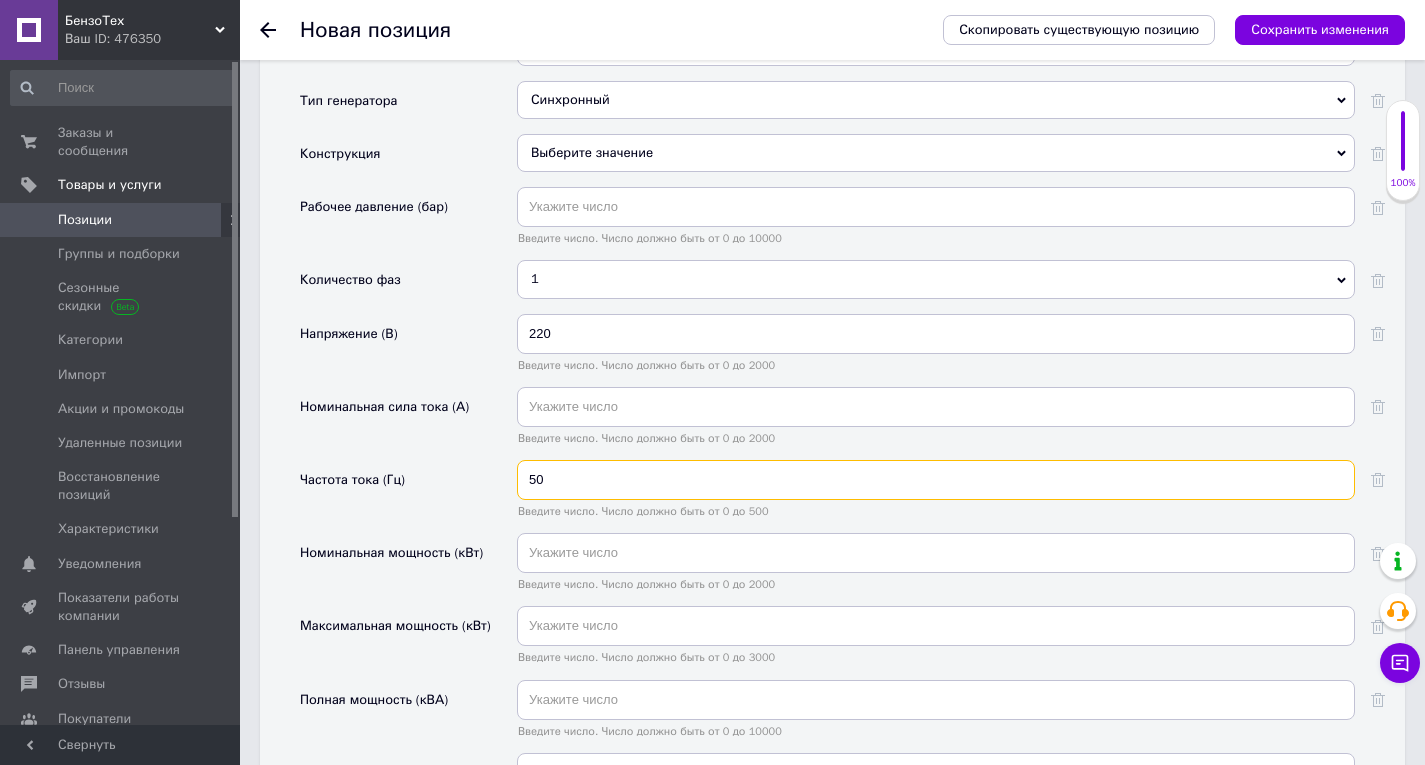 scroll, scrollTop: 2100, scrollLeft: 0, axis: vertical 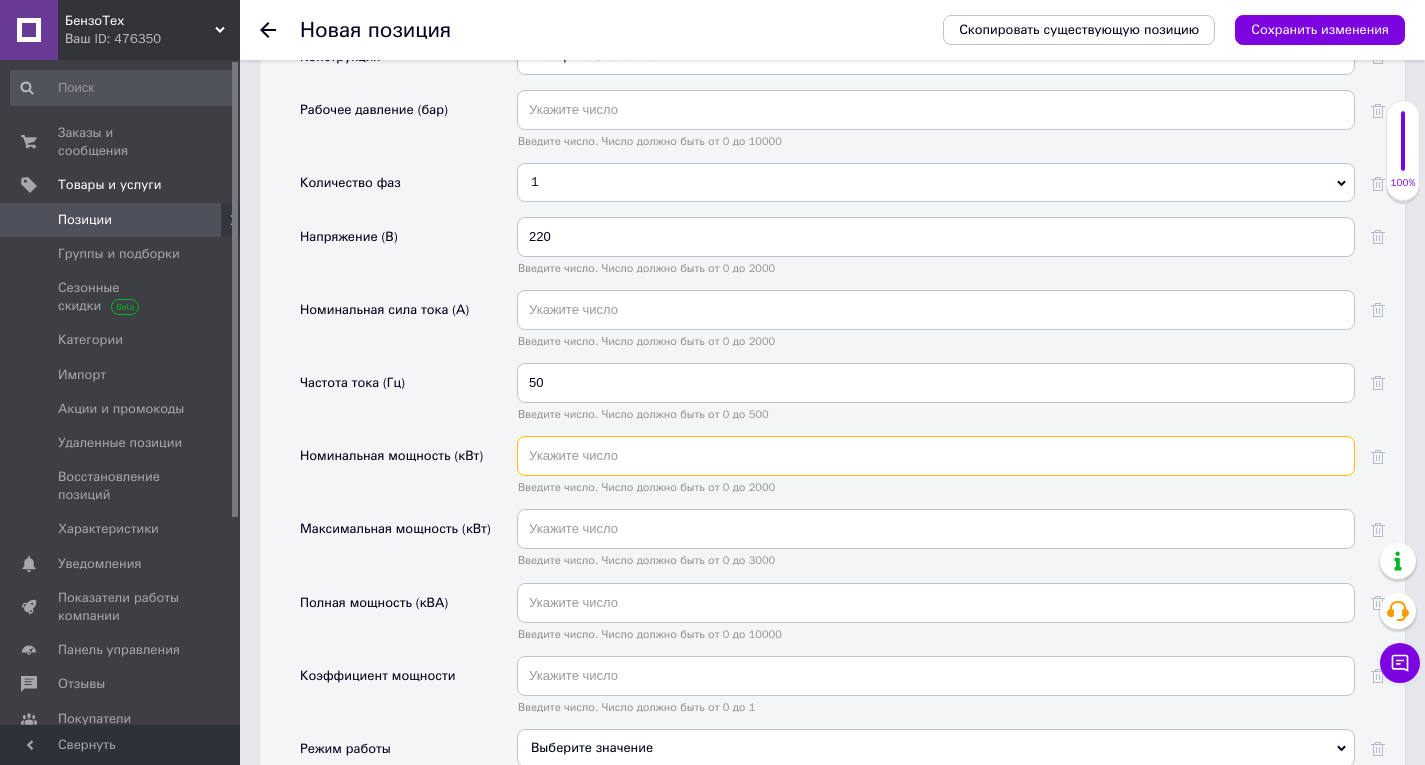 click at bounding box center [936, 456] 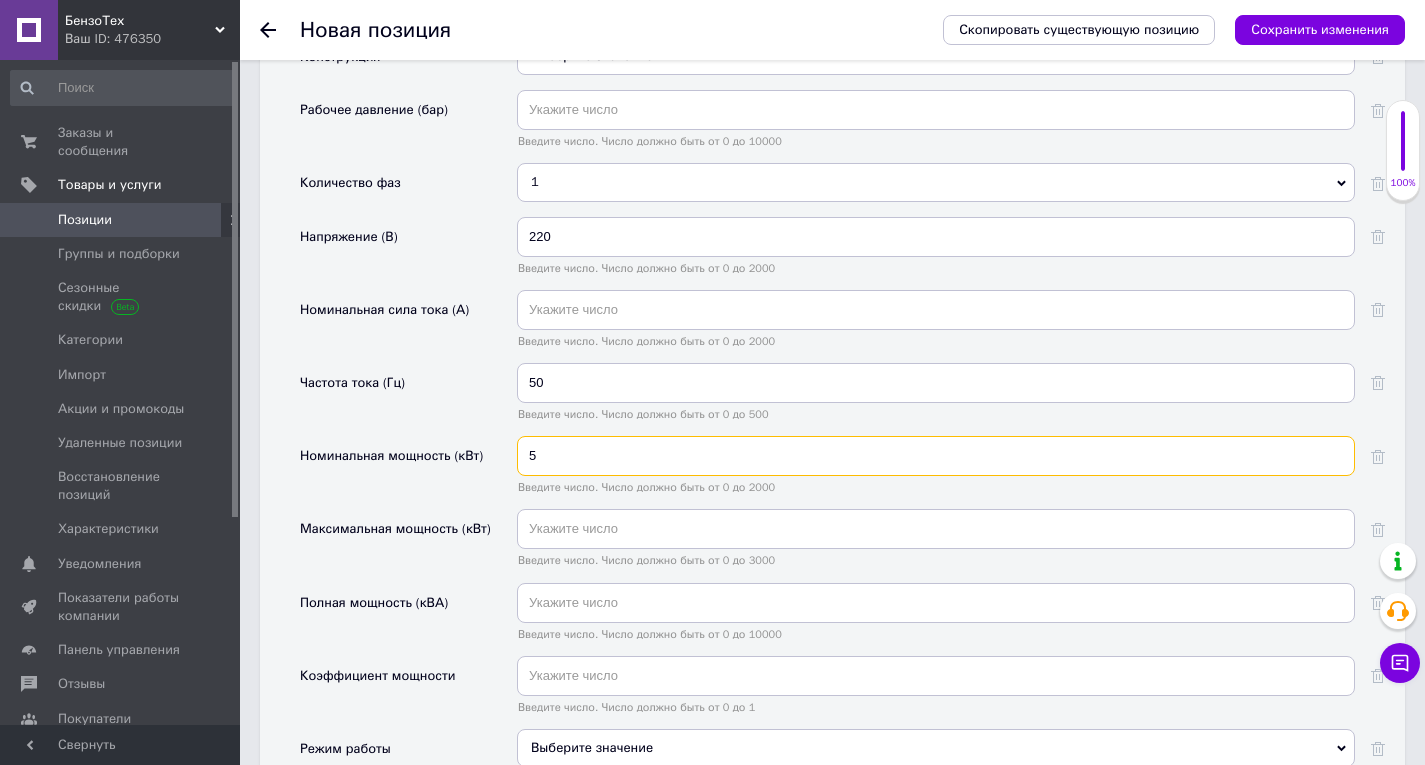 type on "5" 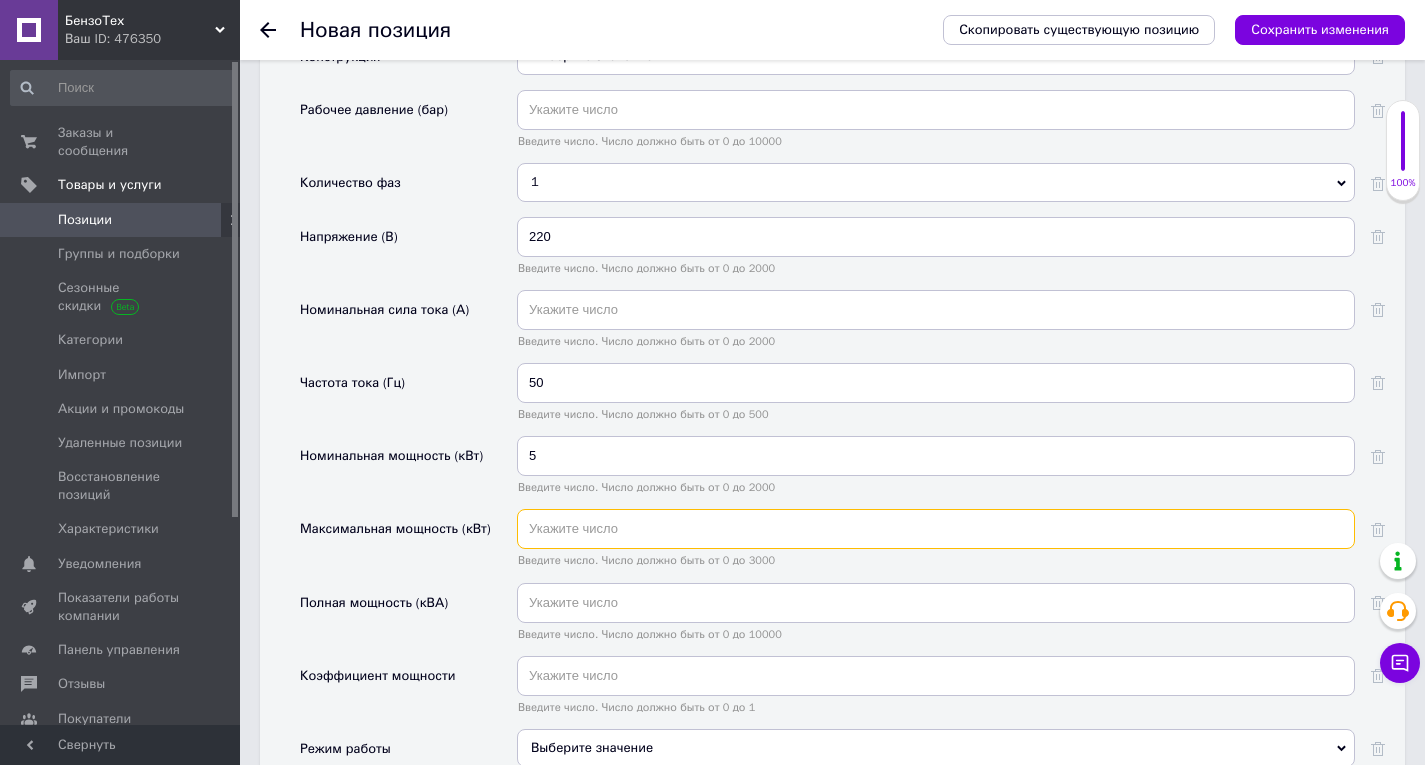click at bounding box center (936, 529) 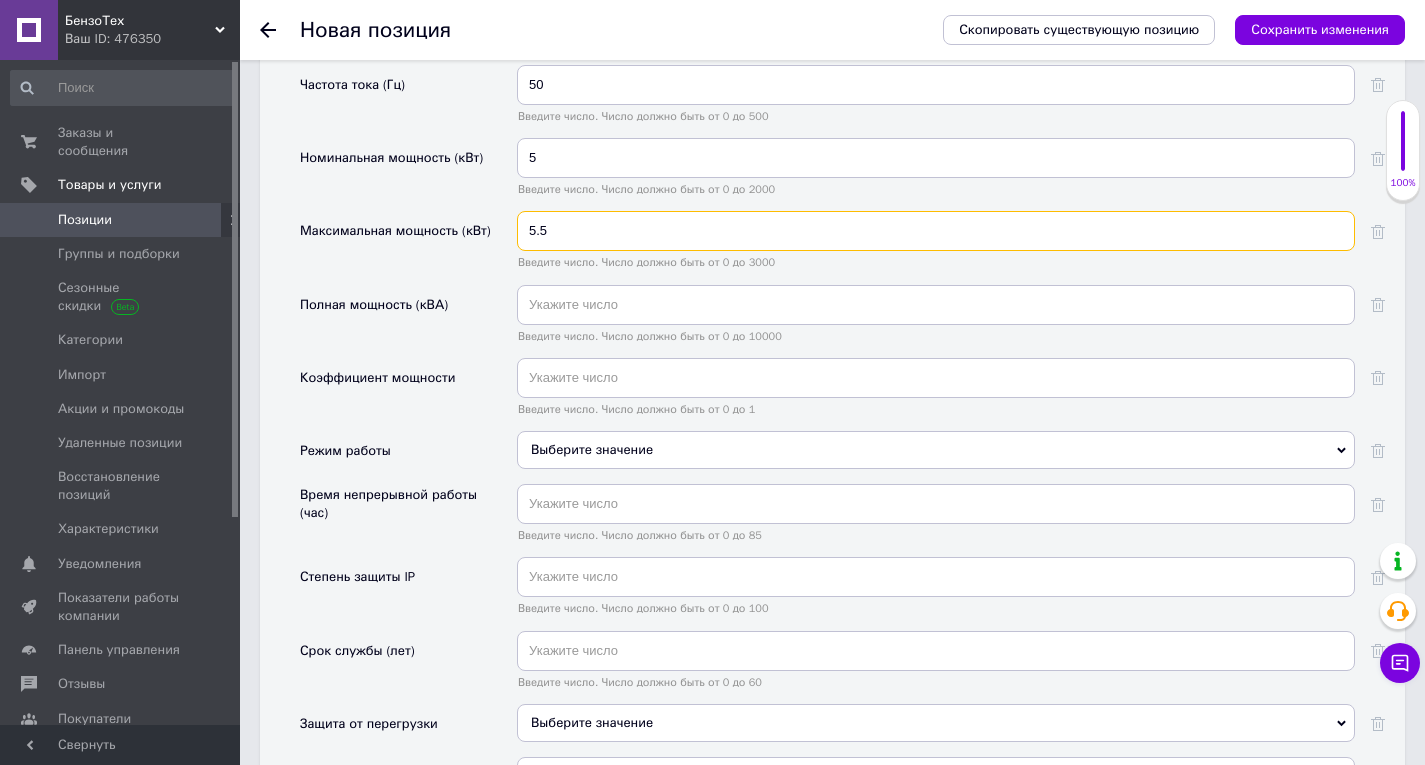 scroll, scrollTop: 2400, scrollLeft: 0, axis: vertical 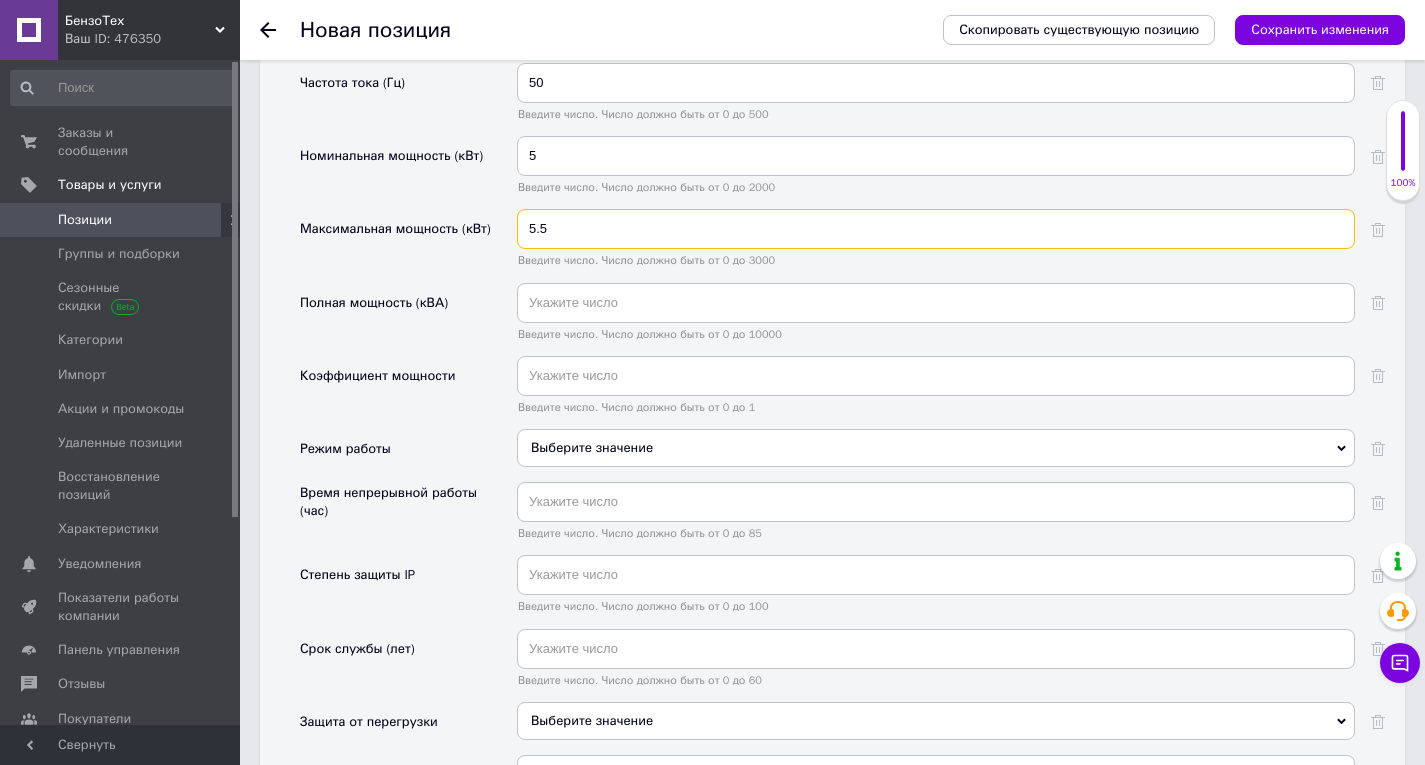 type on "5.5" 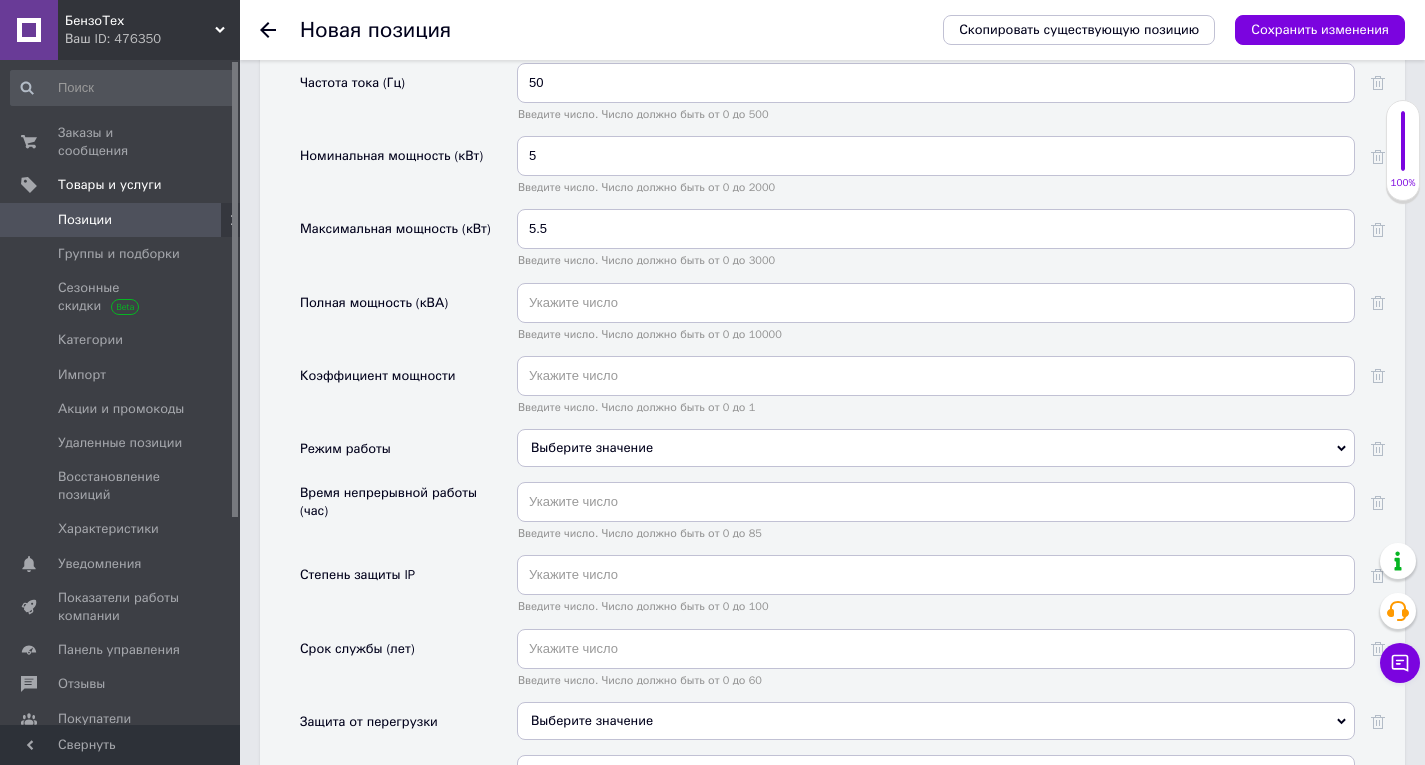 click on "Выберите значение" at bounding box center [936, 448] 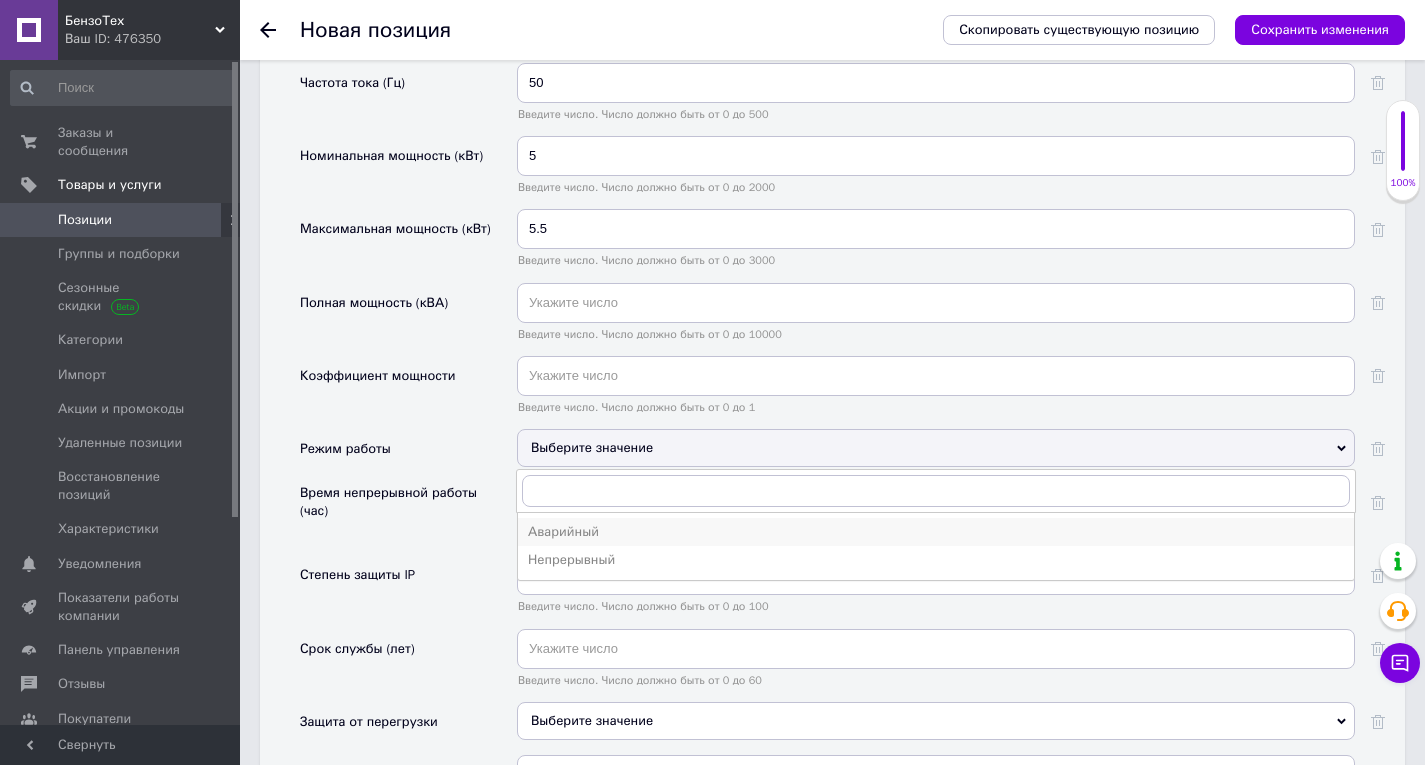 click on "Аварийный" at bounding box center (936, 532) 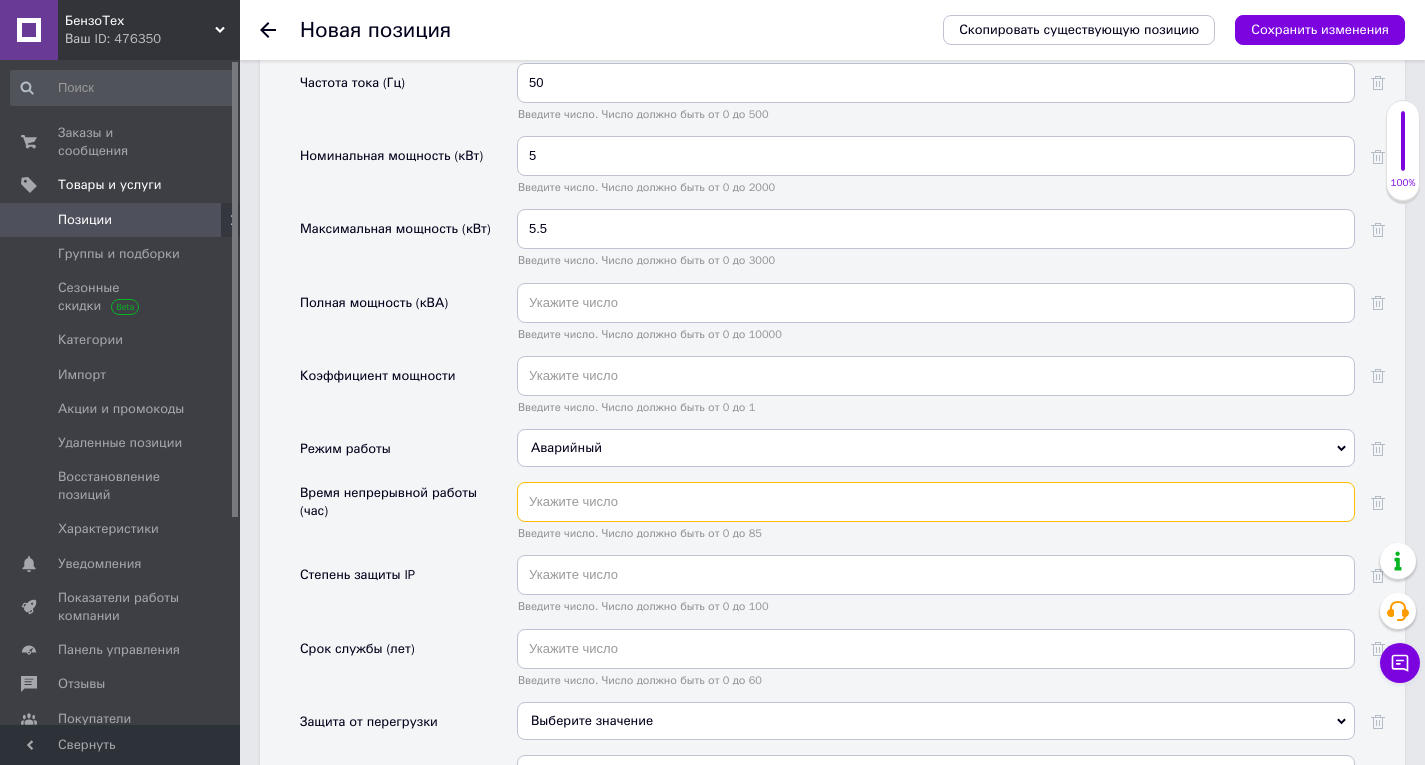 click at bounding box center (936, 502) 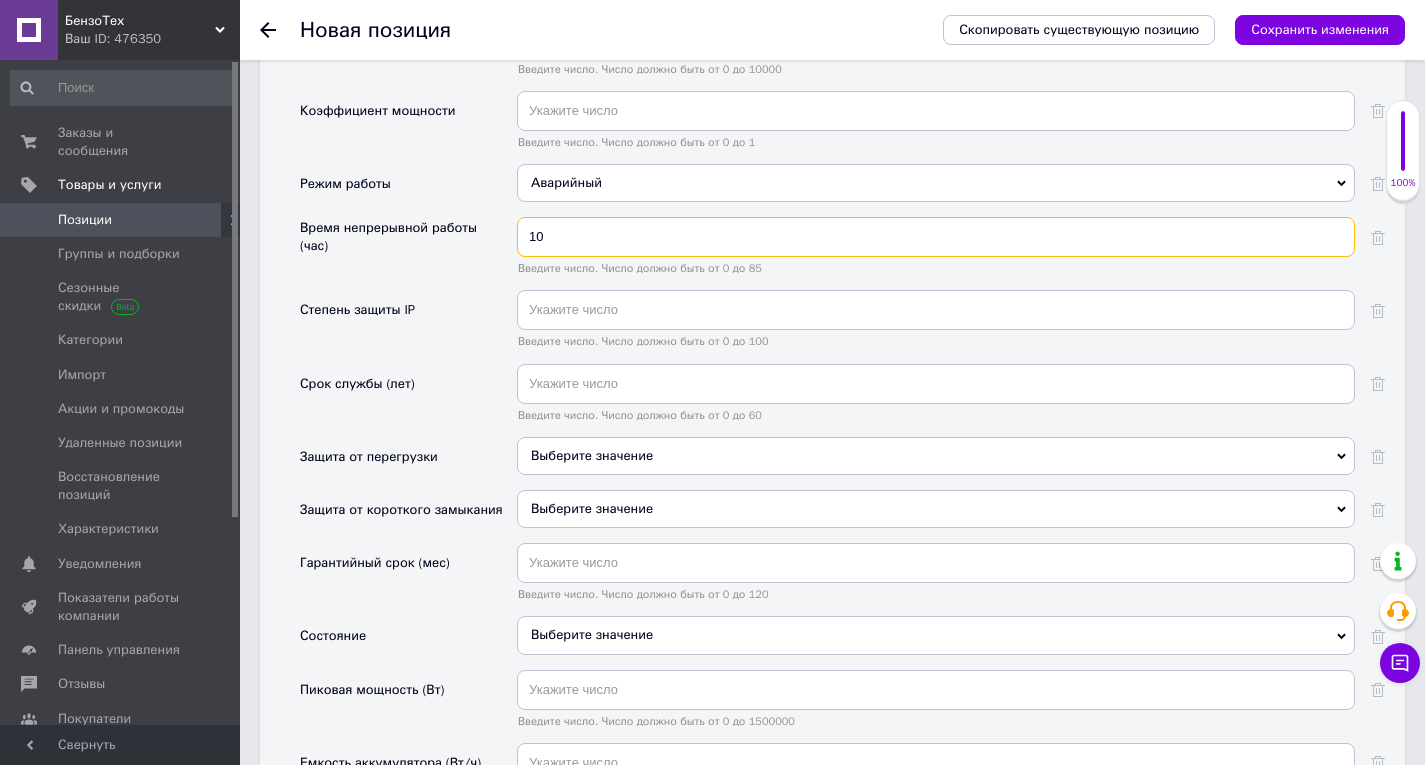 scroll, scrollTop: 2700, scrollLeft: 0, axis: vertical 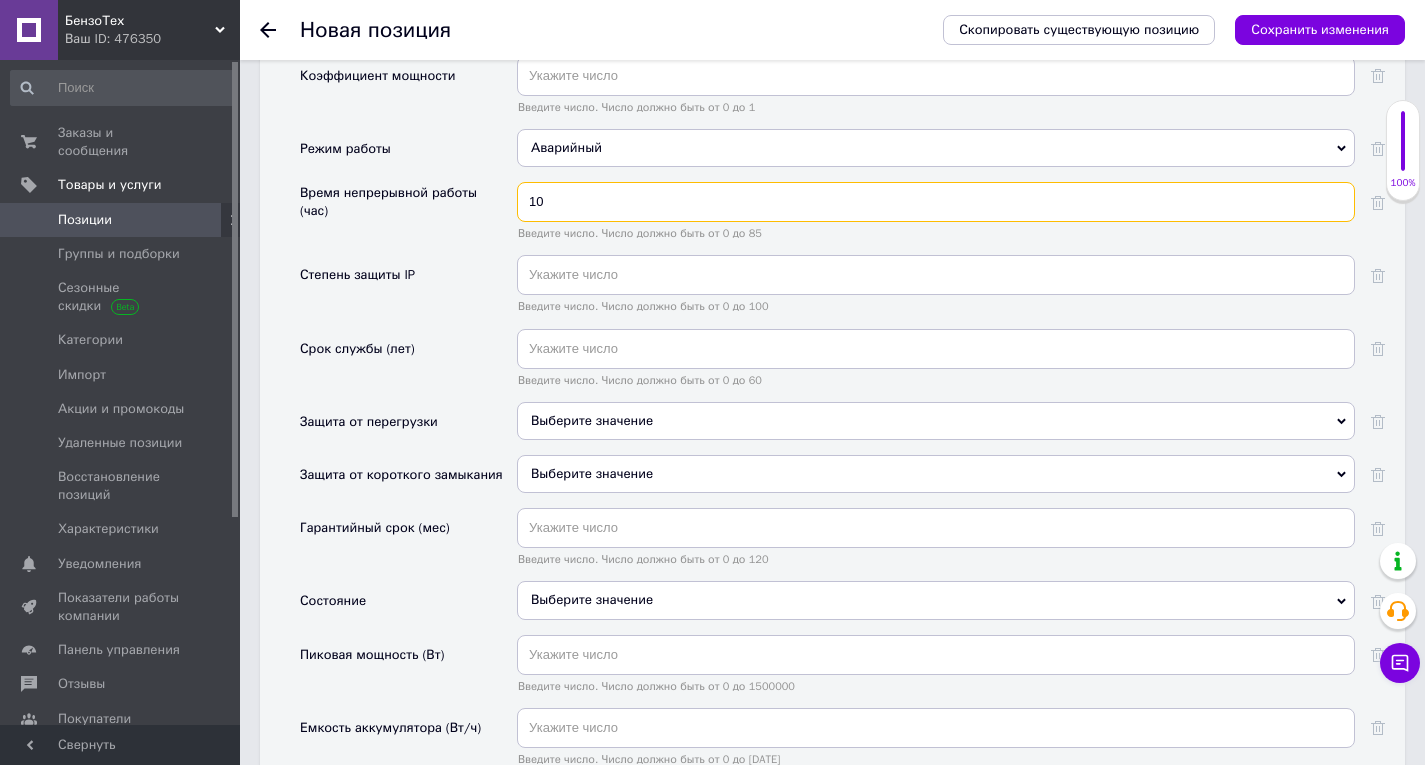 type on "10" 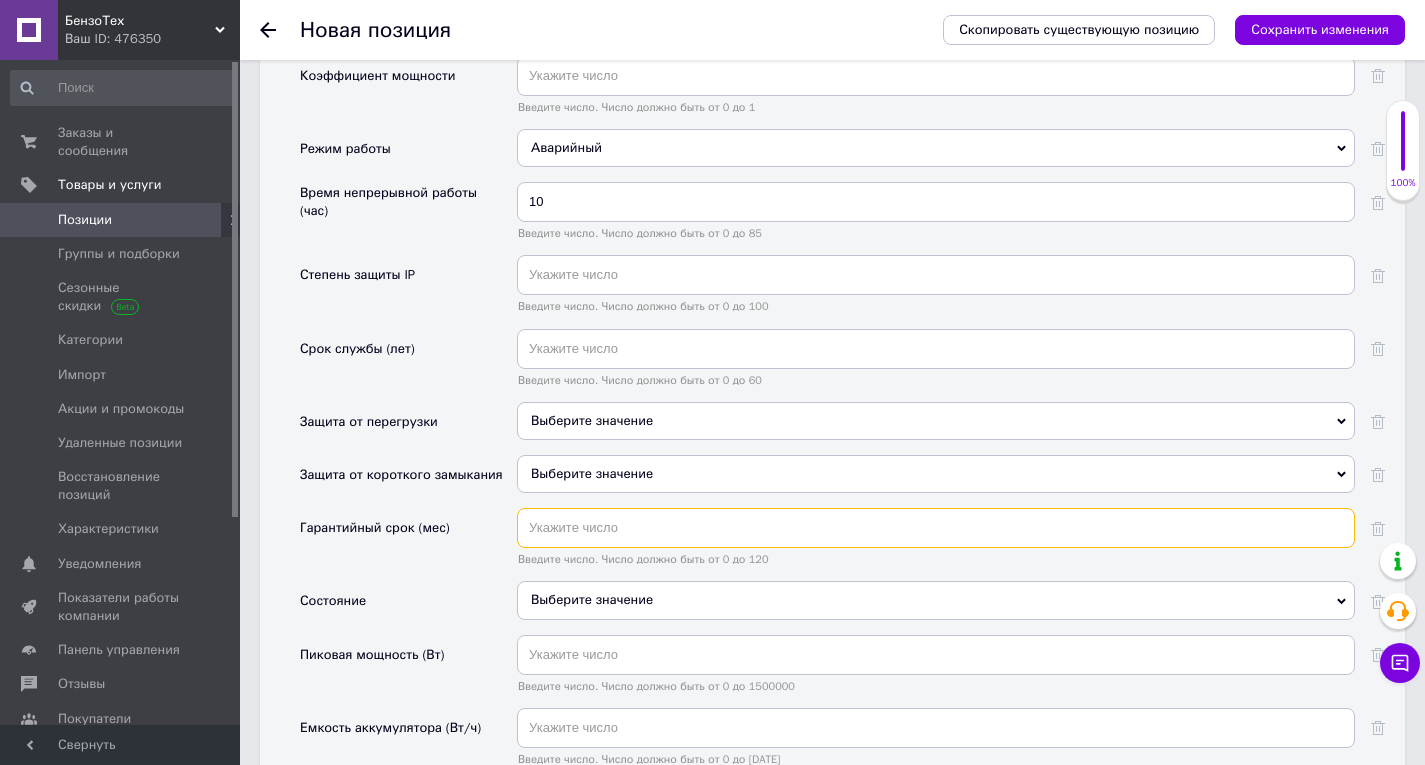 click at bounding box center [936, 528] 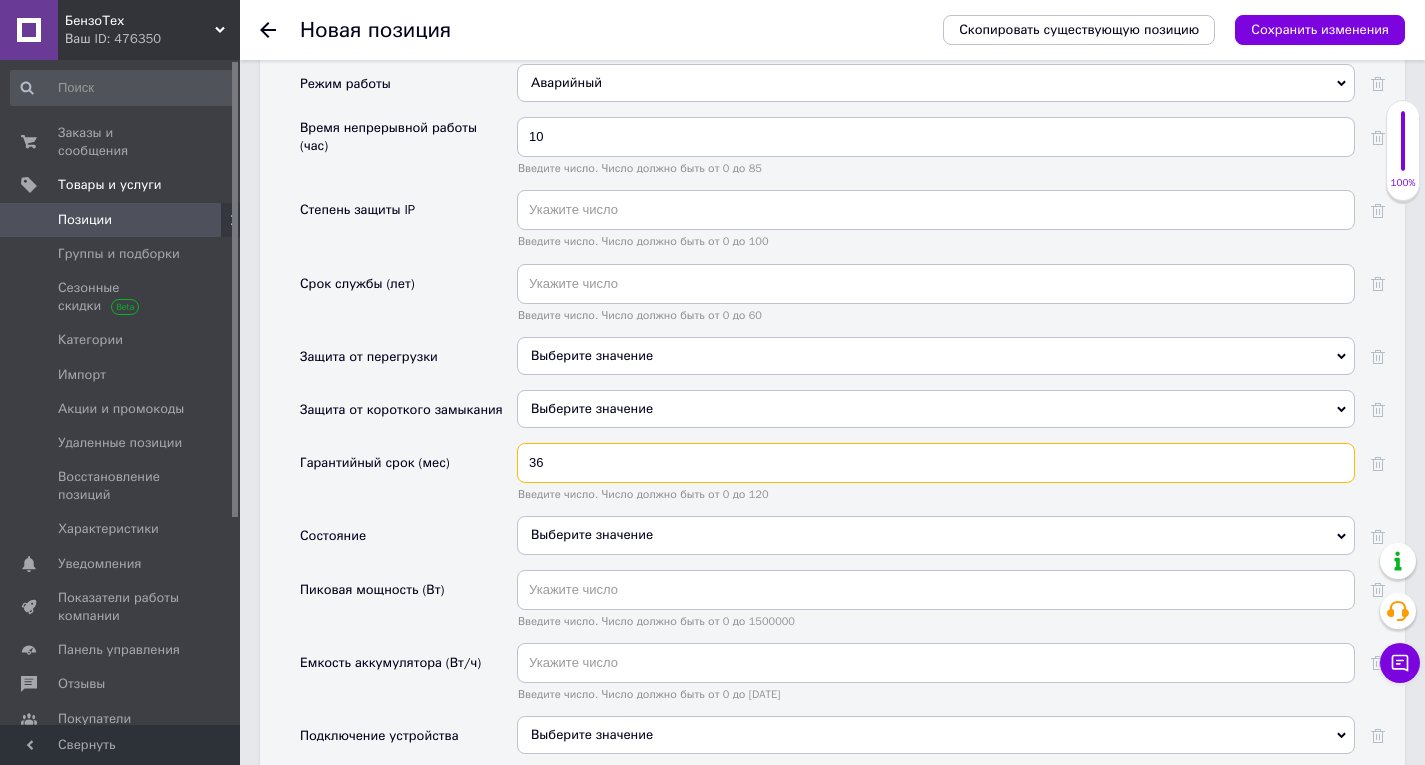 scroll, scrollTop: 2800, scrollLeft: 0, axis: vertical 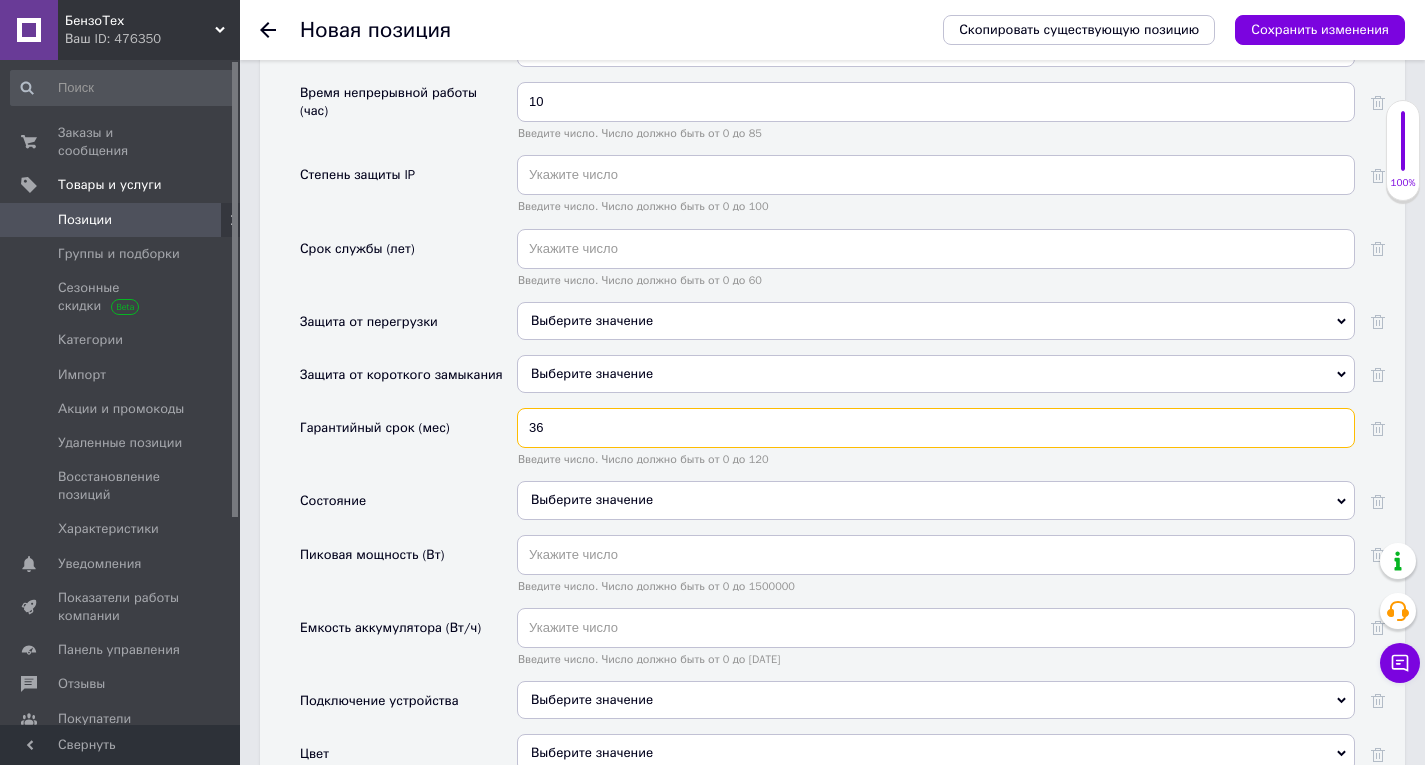 type on "36" 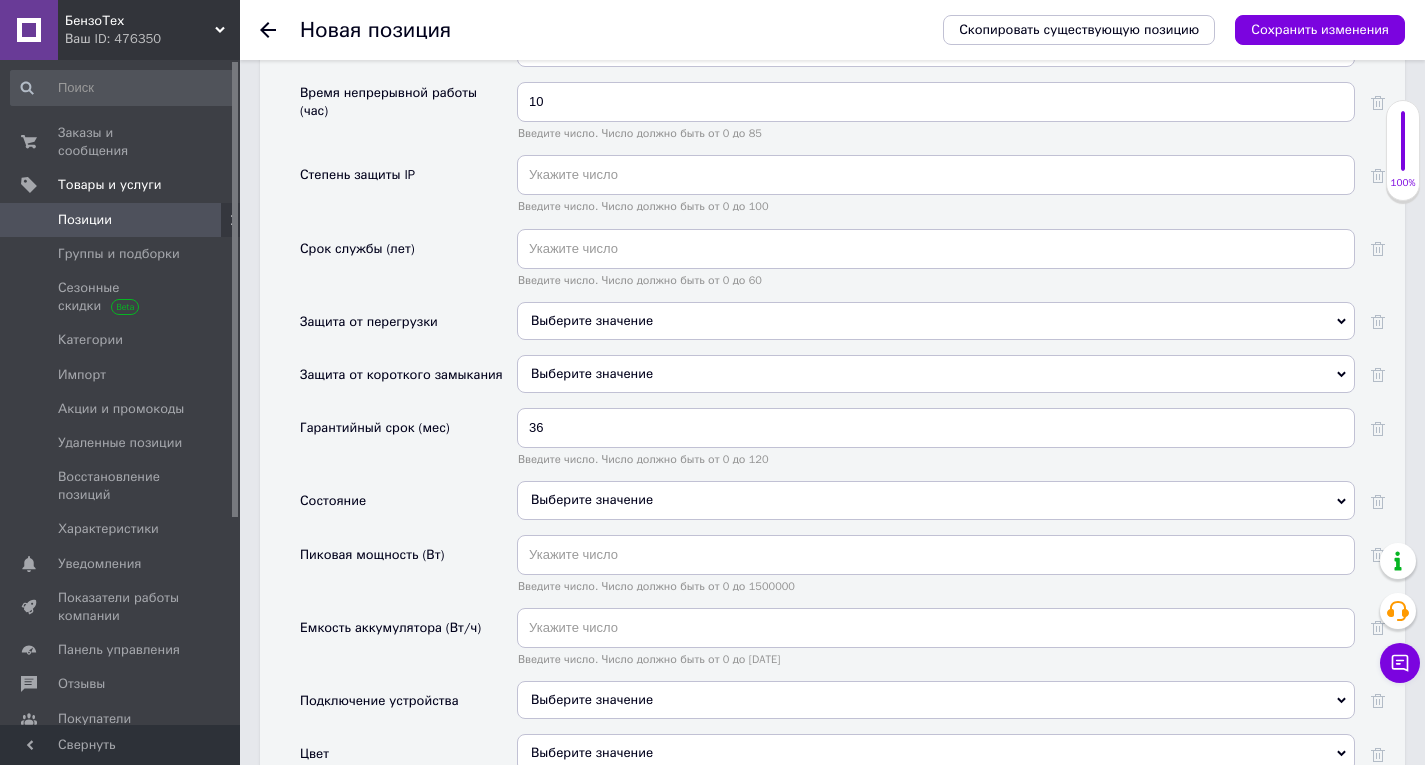 click on "Выберите значение" at bounding box center [936, 500] 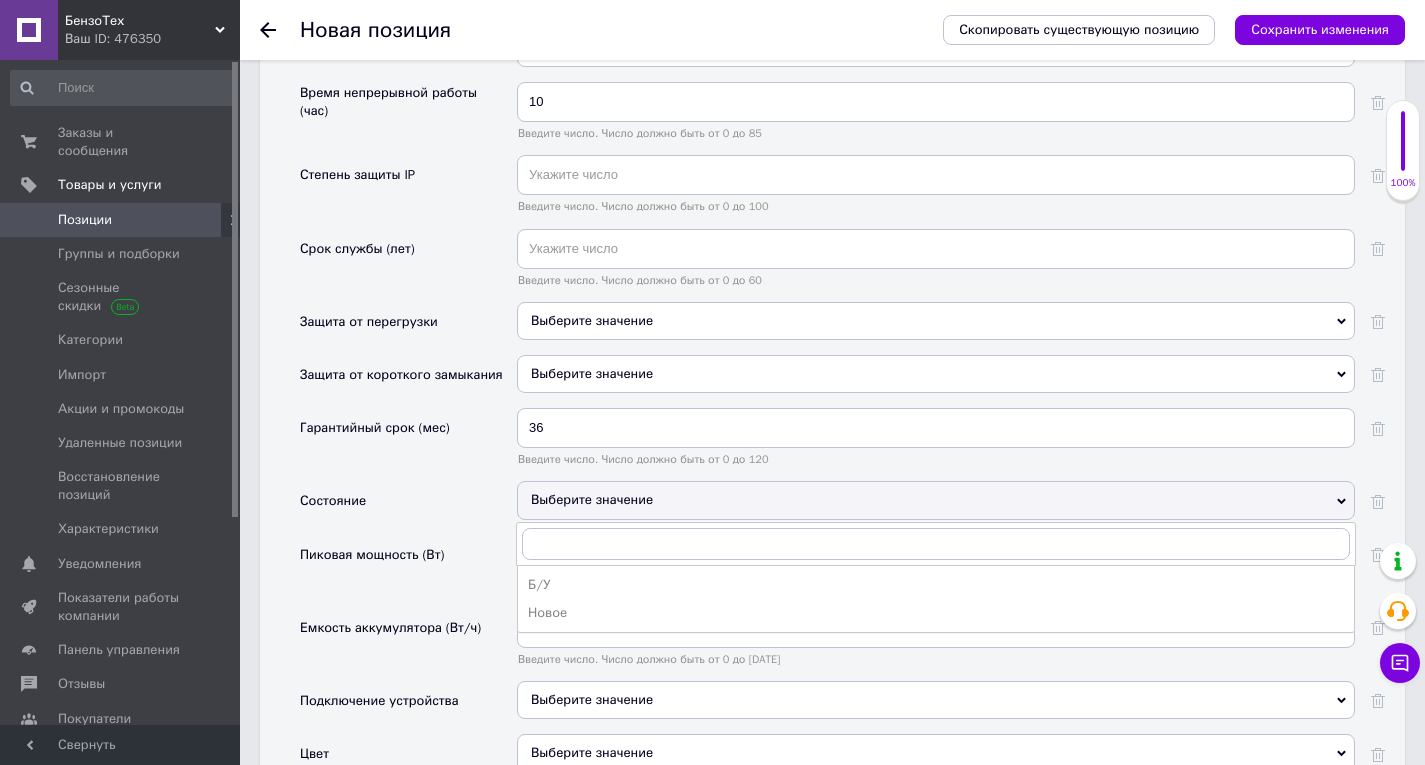 click on "Новое" at bounding box center (936, 613) 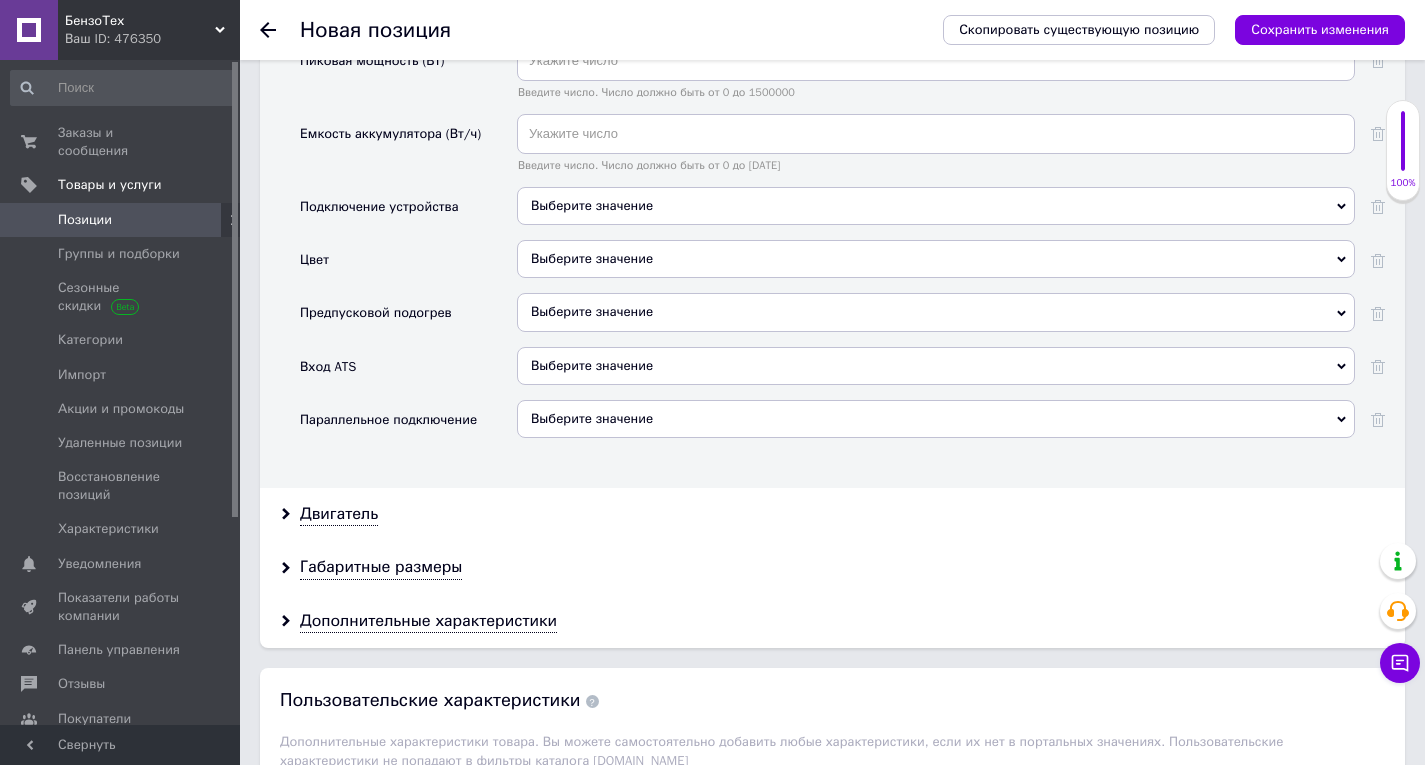 scroll, scrollTop: 3300, scrollLeft: 0, axis: vertical 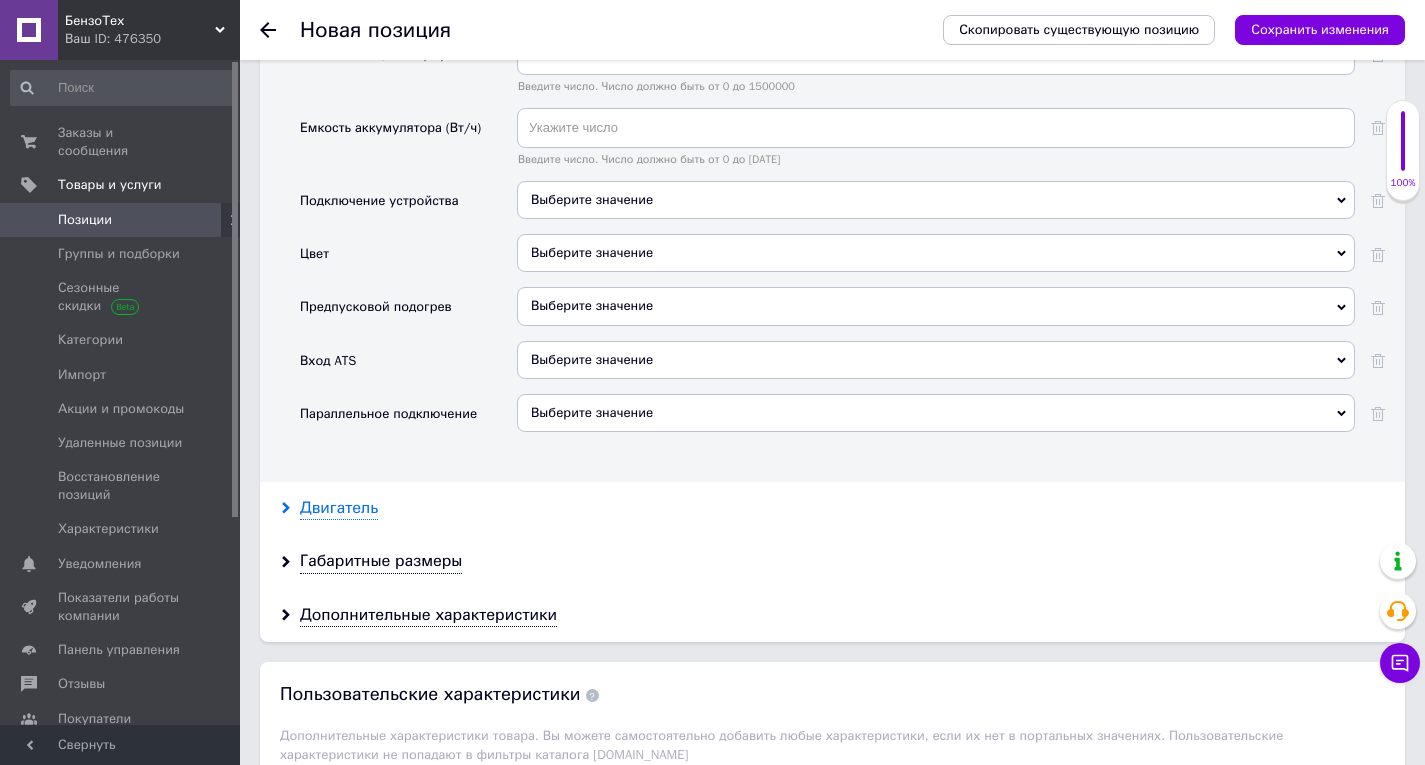 click on "Двигатель" at bounding box center [339, 508] 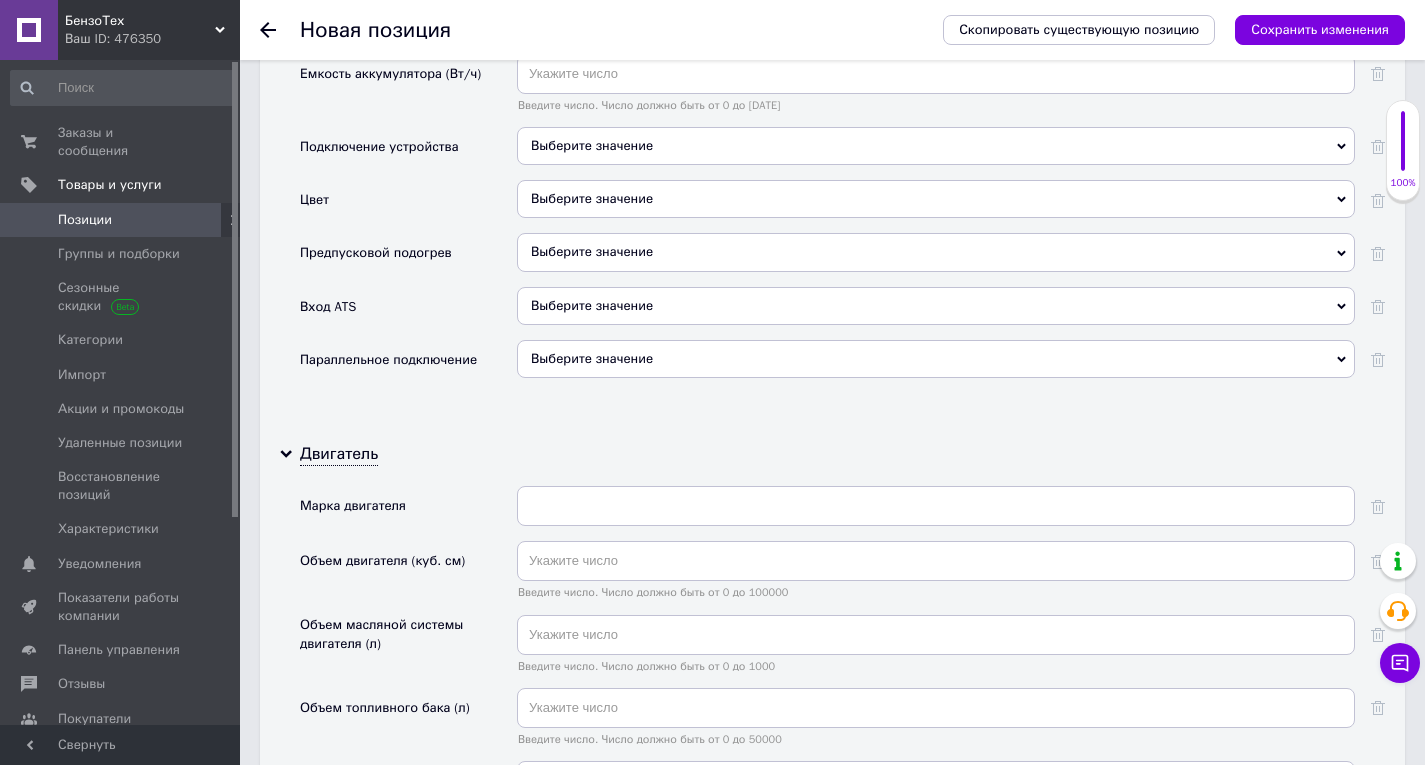 scroll, scrollTop: 3400, scrollLeft: 0, axis: vertical 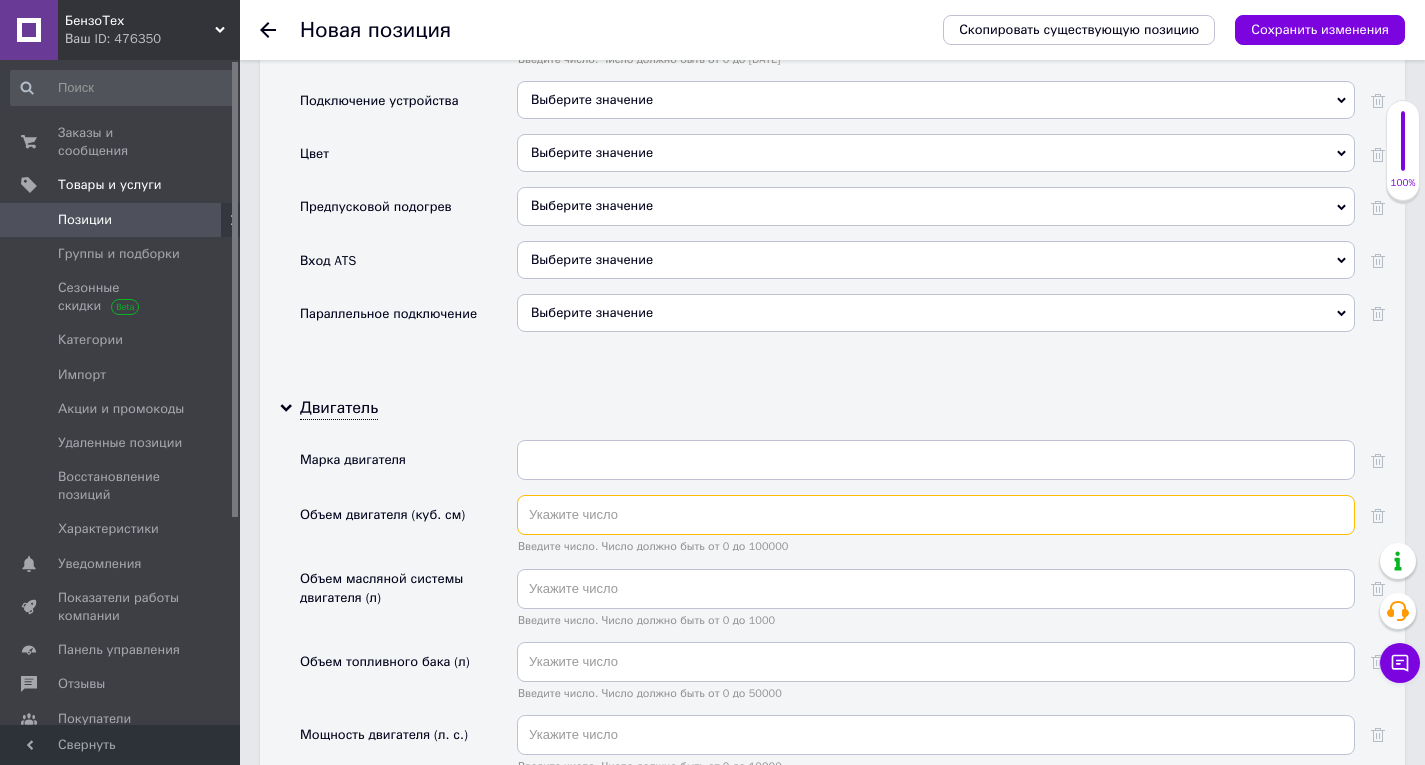 click at bounding box center (936, 515) 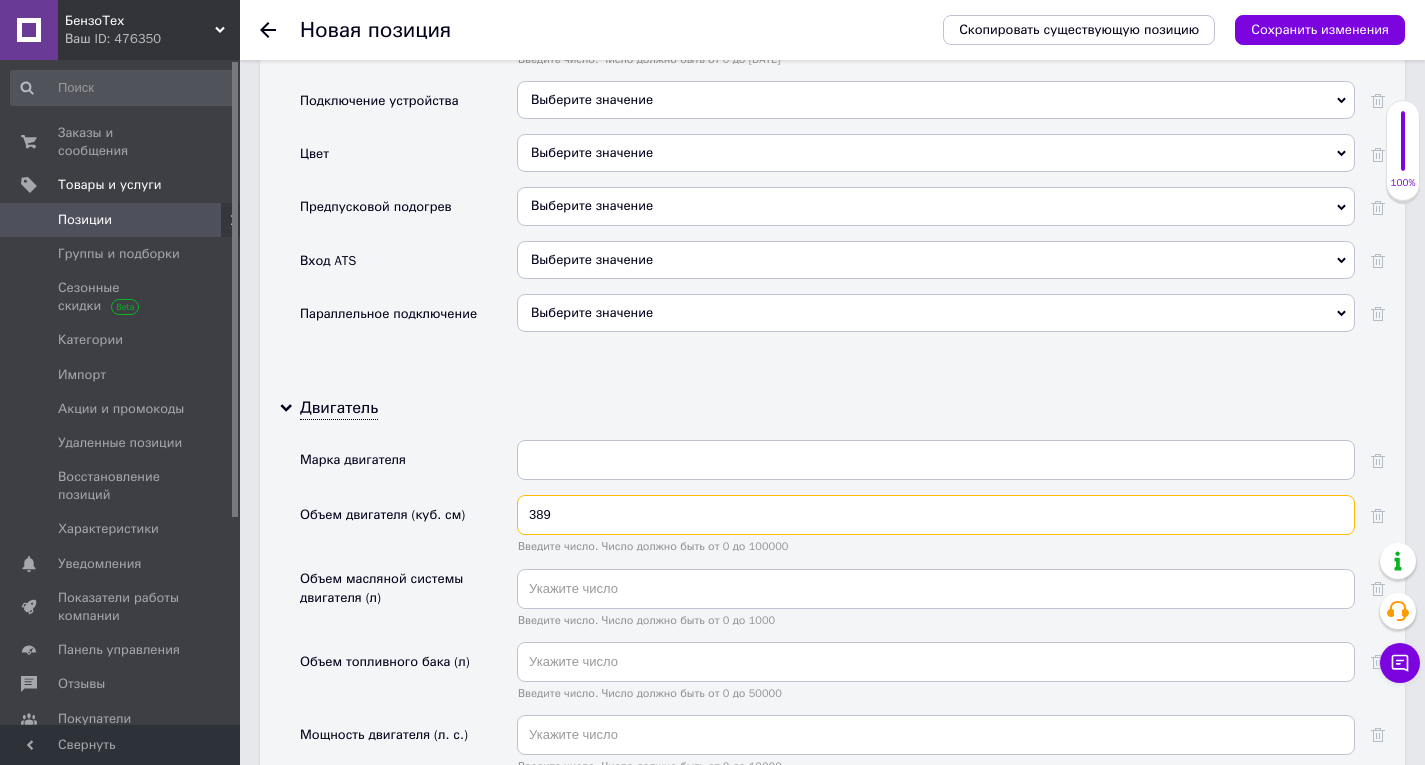 type on "389" 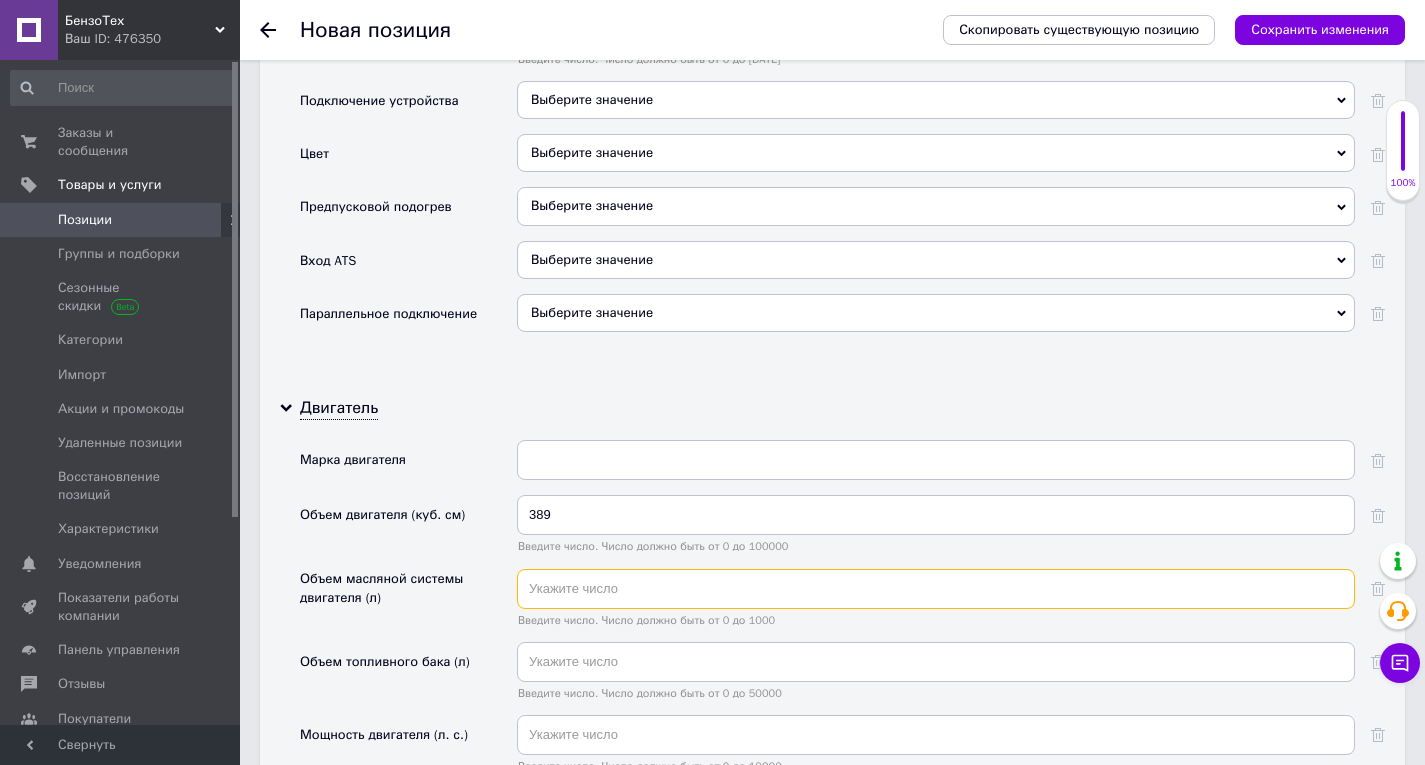 click at bounding box center [936, 589] 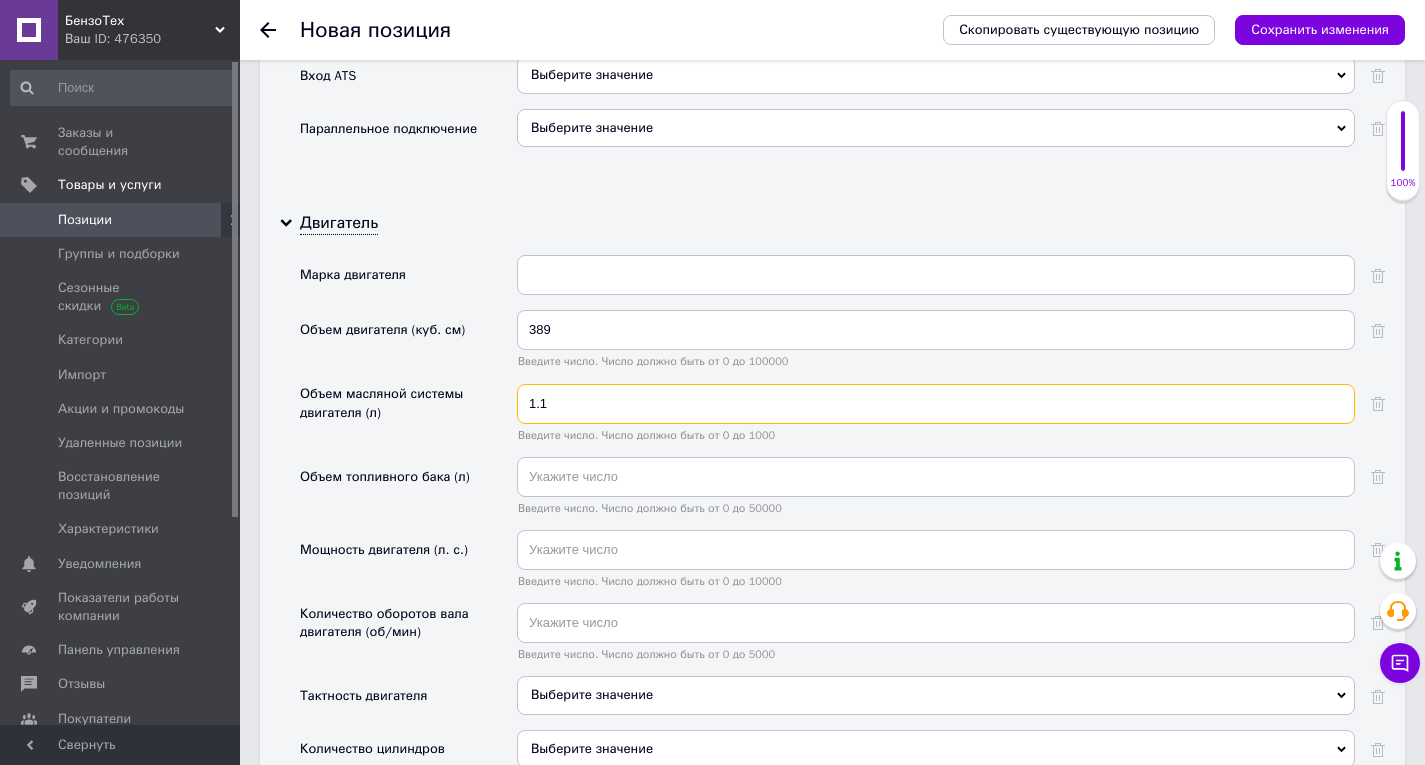 scroll, scrollTop: 3600, scrollLeft: 0, axis: vertical 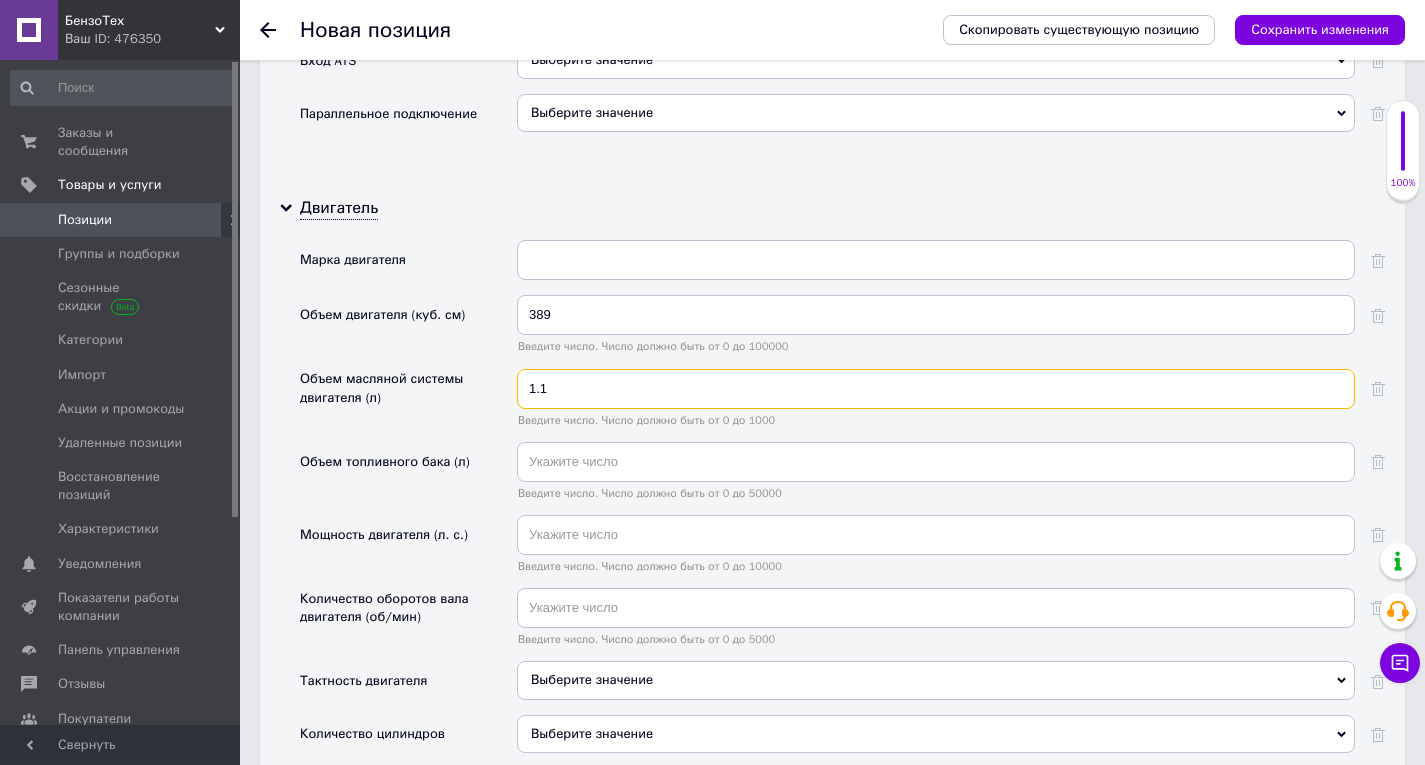 type on "1.1" 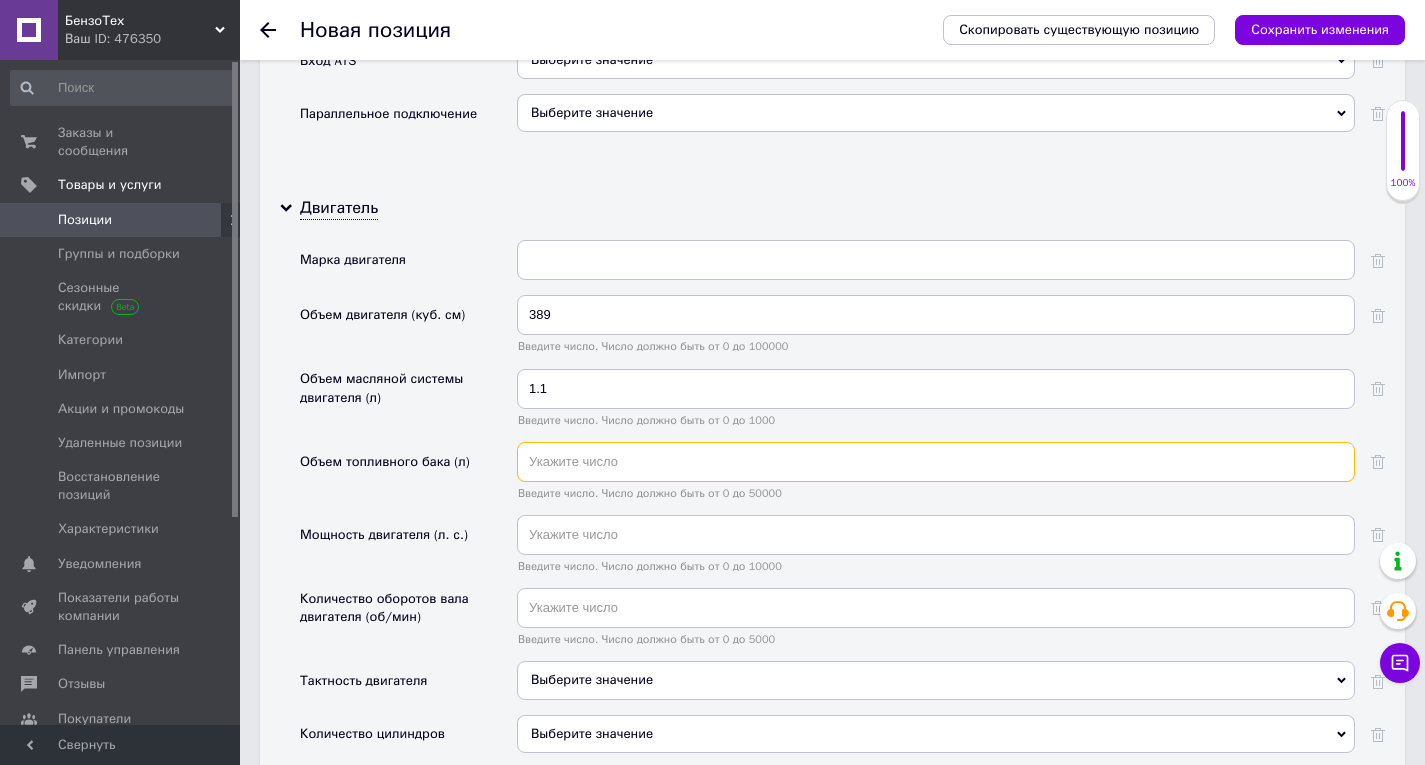click at bounding box center (936, 462) 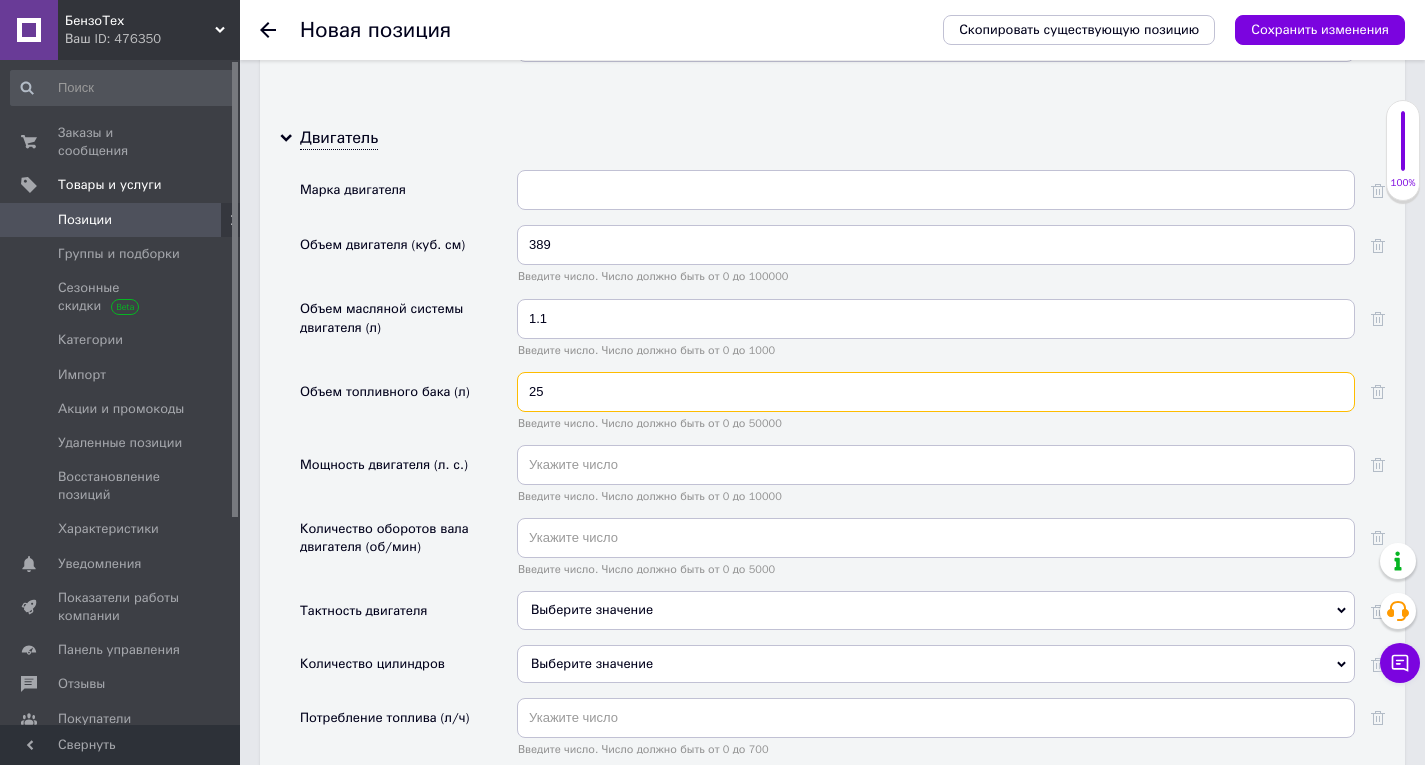 scroll, scrollTop: 3700, scrollLeft: 0, axis: vertical 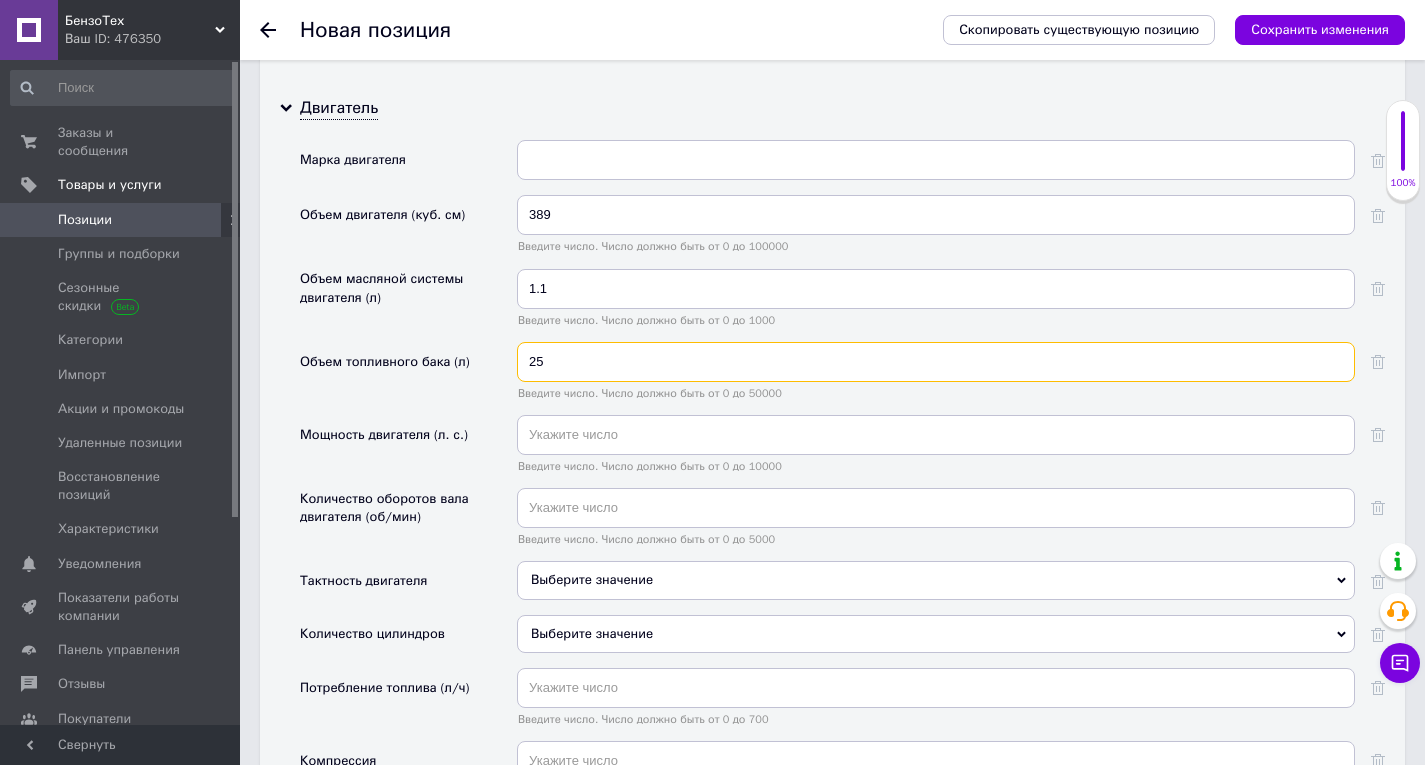 type on "25" 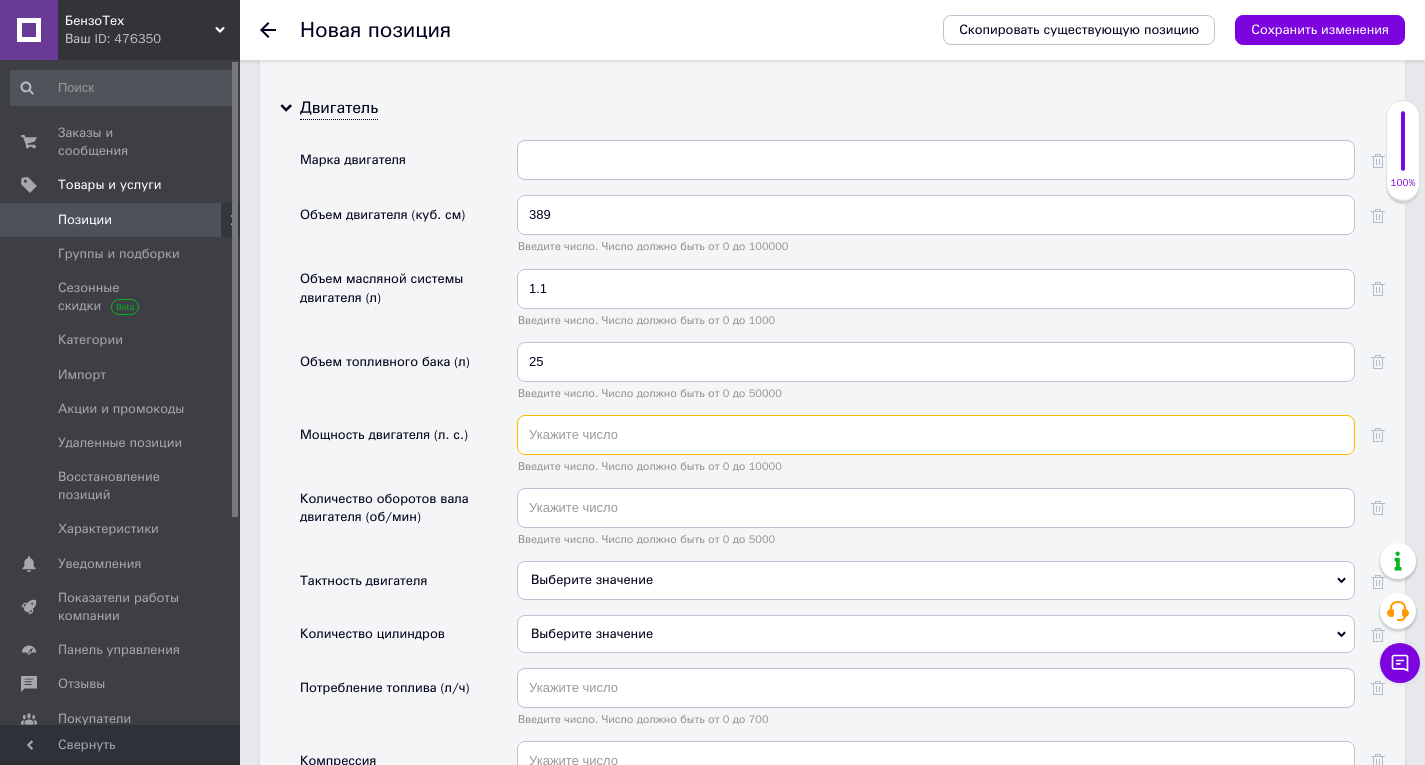 click at bounding box center [936, 435] 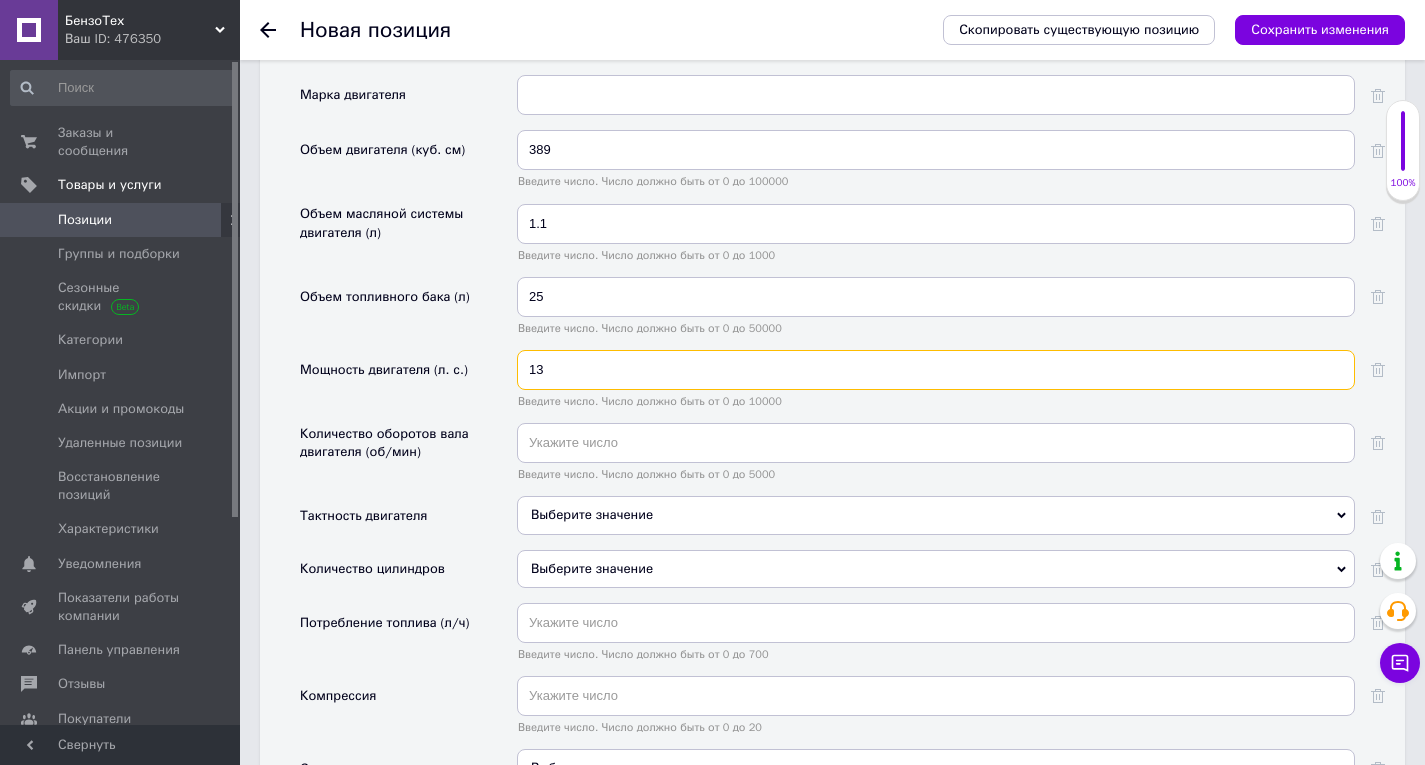 scroll, scrollTop: 3800, scrollLeft: 0, axis: vertical 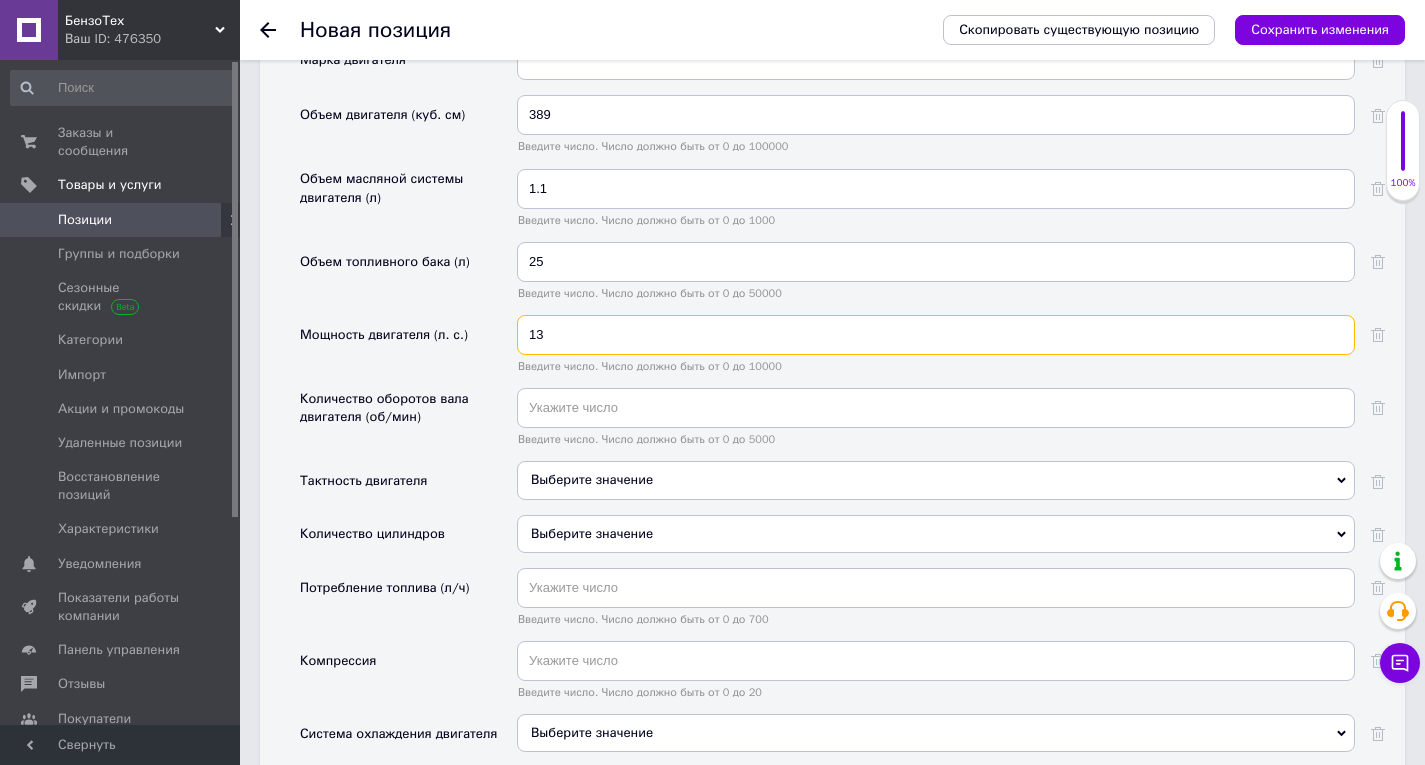 type on "13" 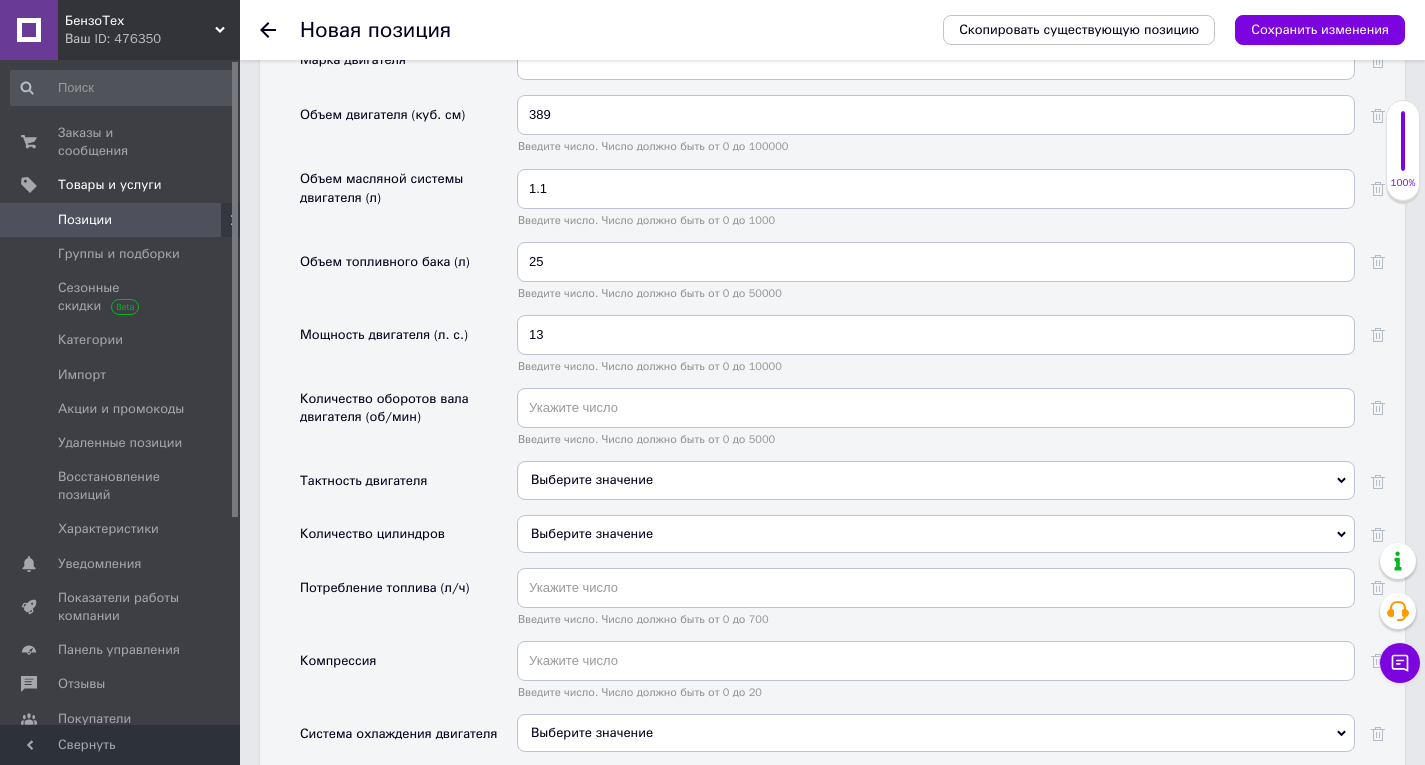click on "Выберите значение" at bounding box center (936, 480) 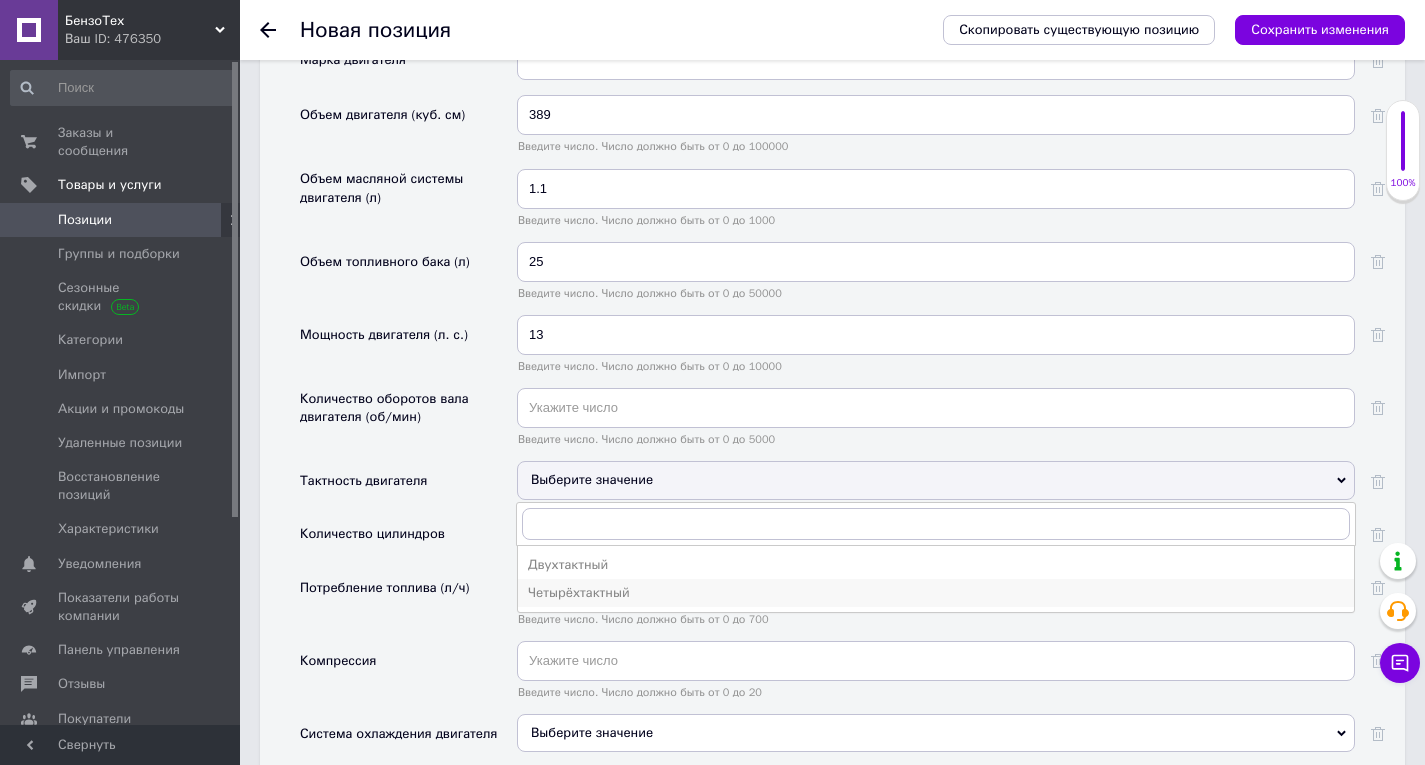 click on "Четырёхтактный" at bounding box center (936, 593) 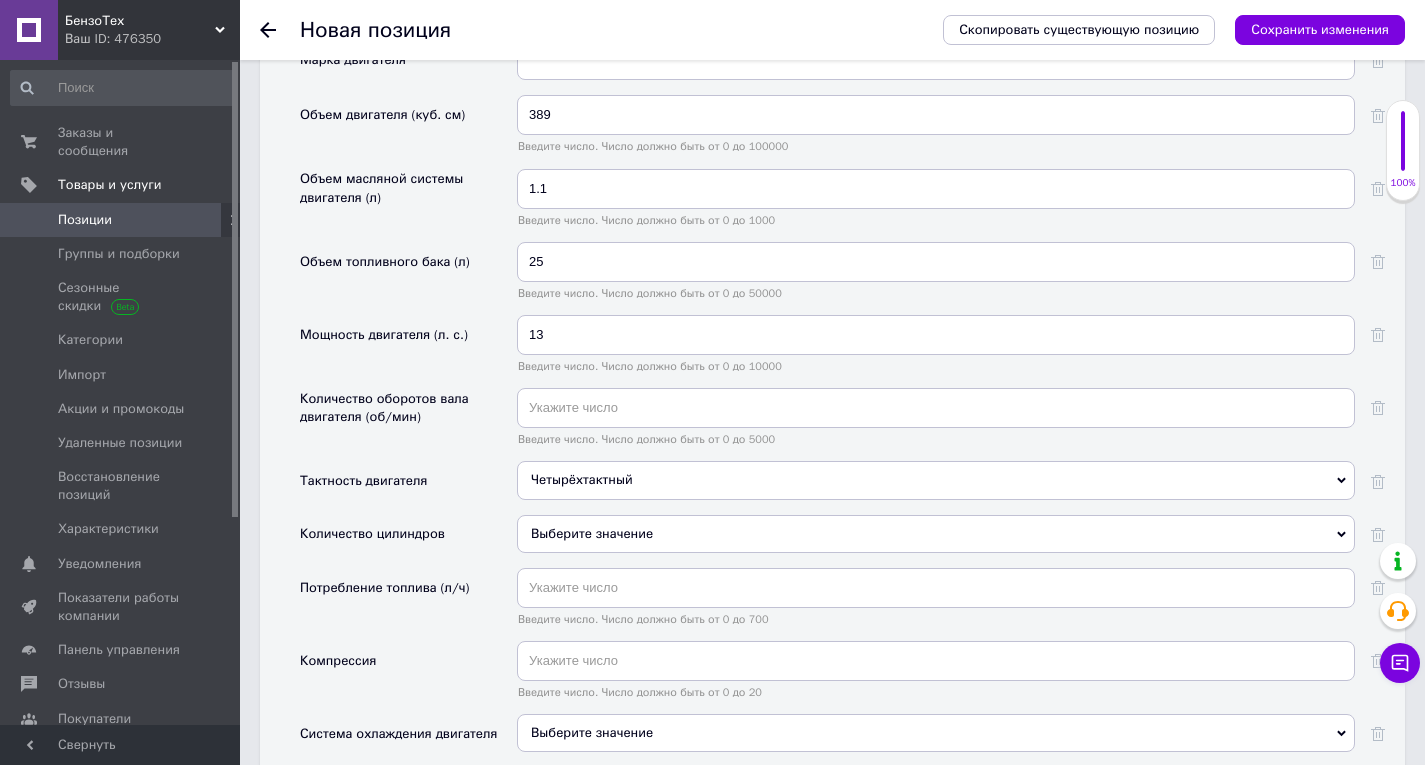 click on "Выберите значение" at bounding box center (936, 534) 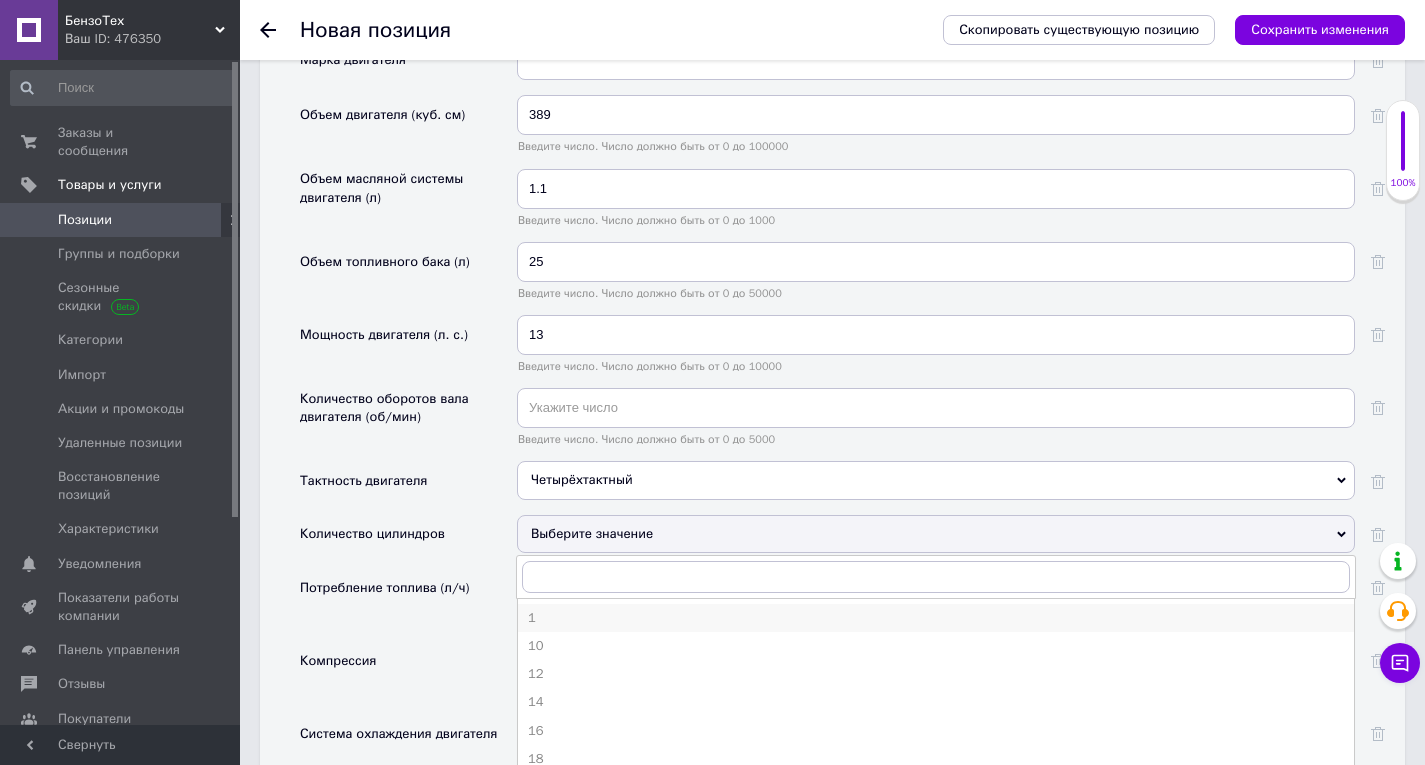 click on "1" at bounding box center (936, 618) 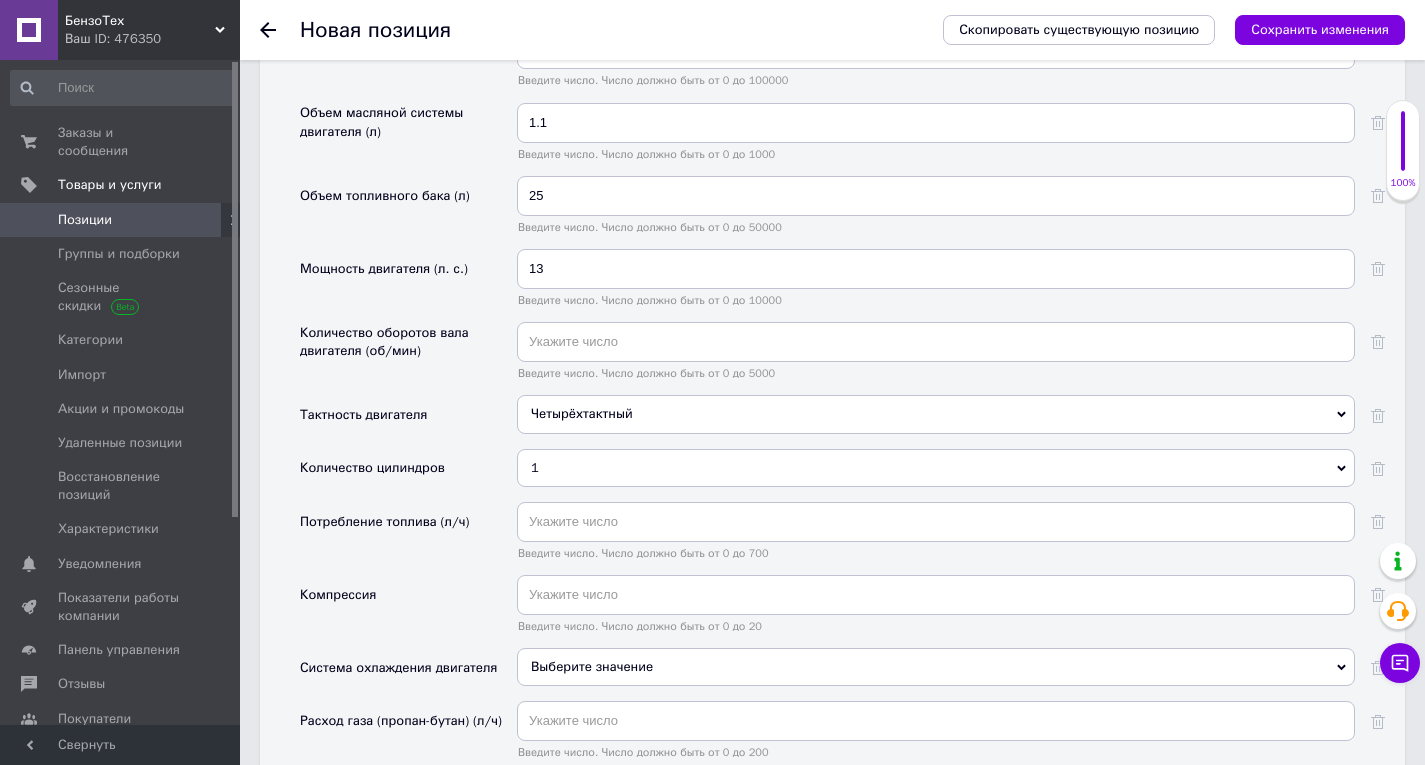 scroll, scrollTop: 4000, scrollLeft: 0, axis: vertical 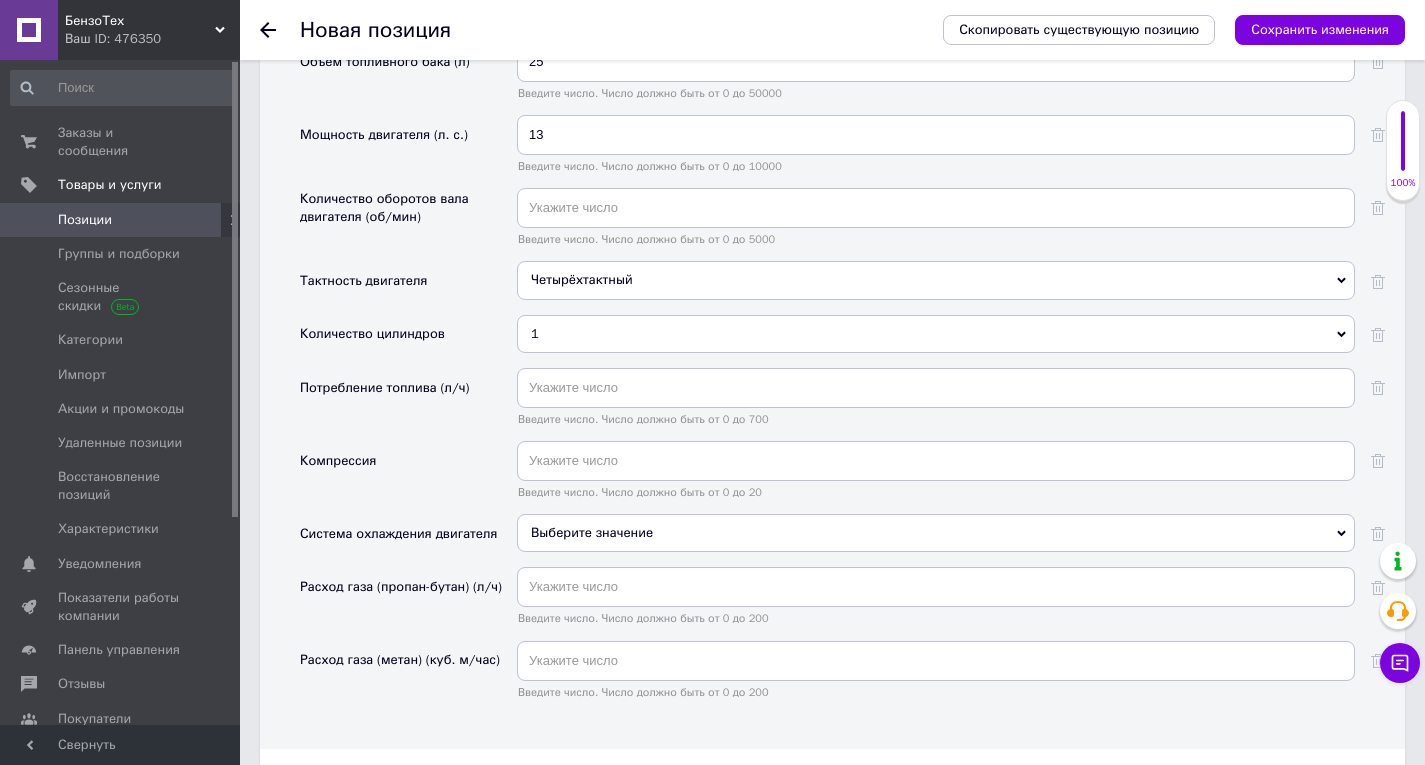 click on "Выберите значение" at bounding box center [936, 533] 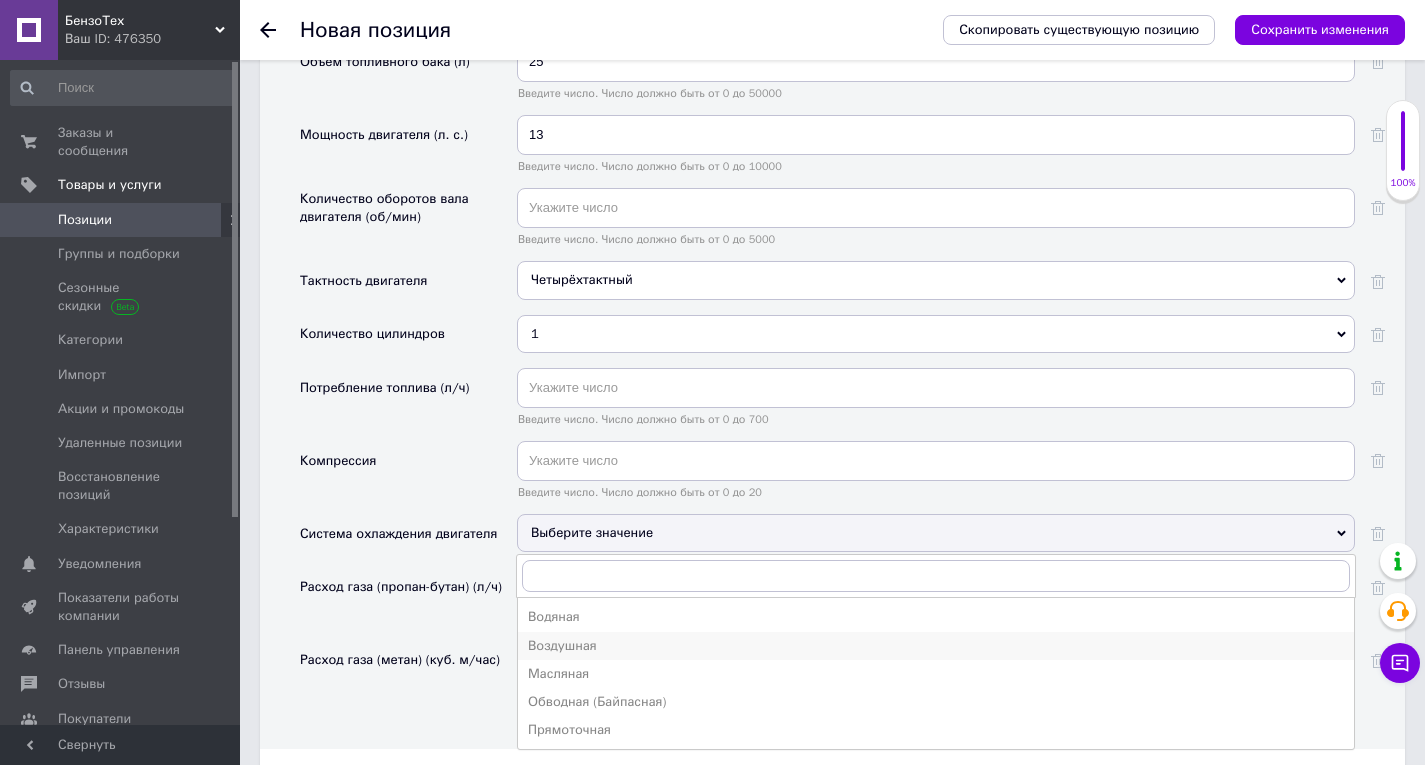 click on "Воздушная" at bounding box center (936, 646) 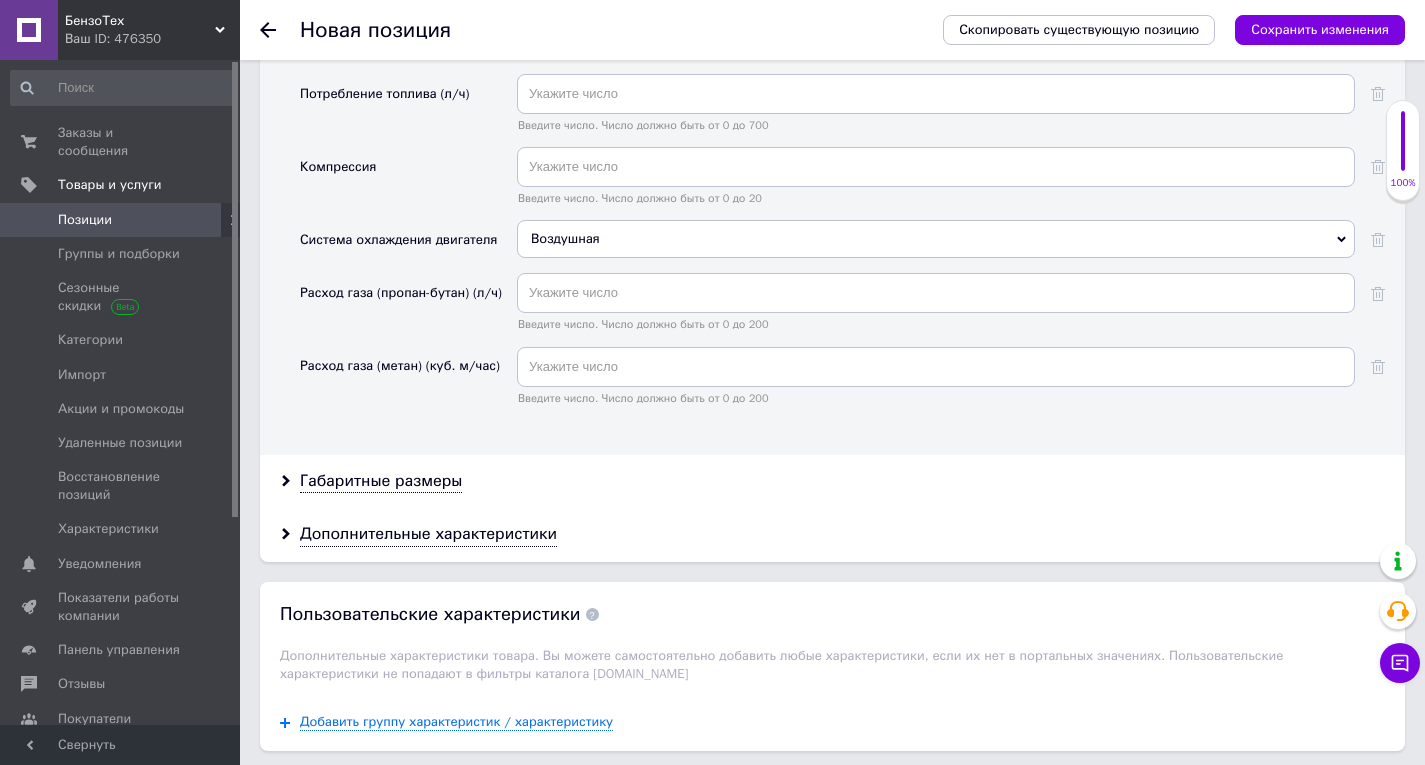 scroll, scrollTop: 4300, scrollLeft: 0, axis: vertical 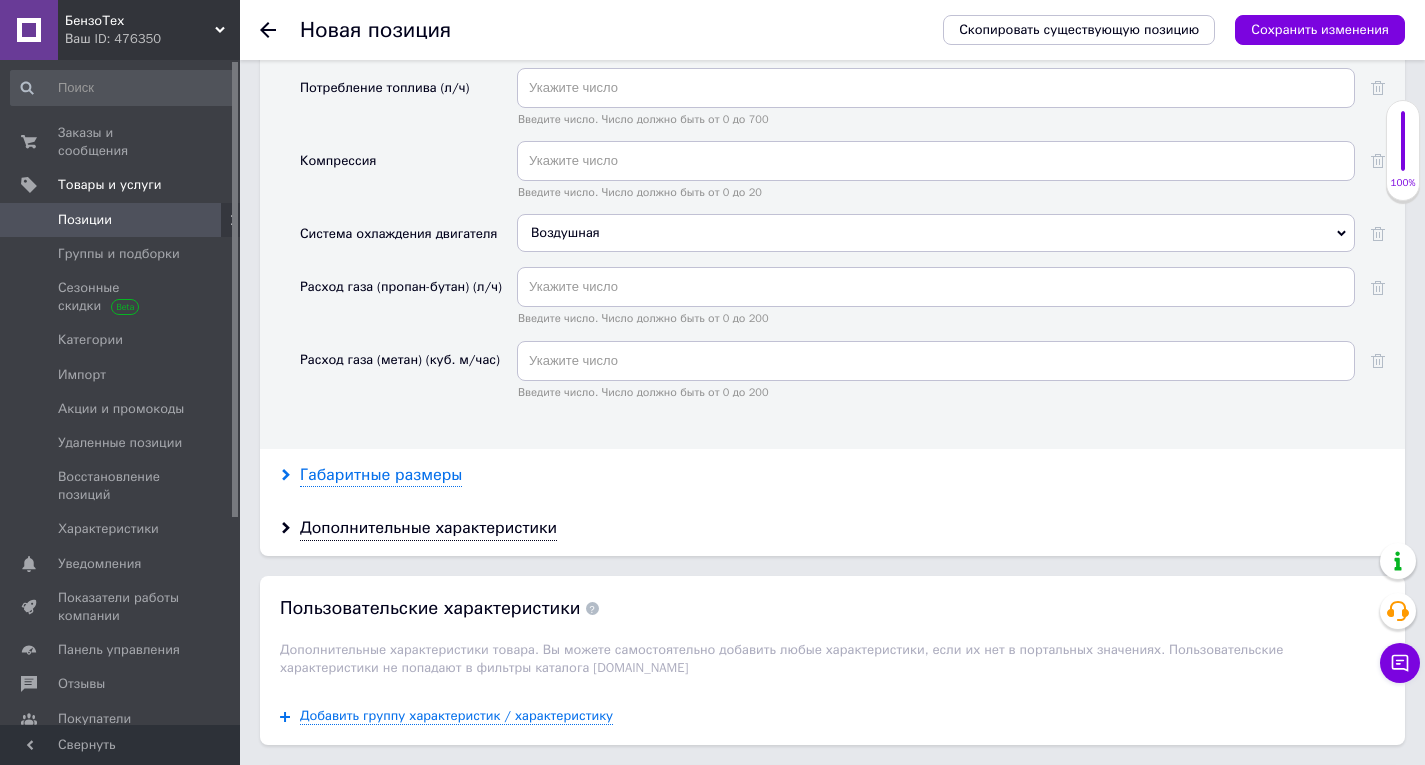 click on "Габаритные размеры" at bounding box center [381, 475] 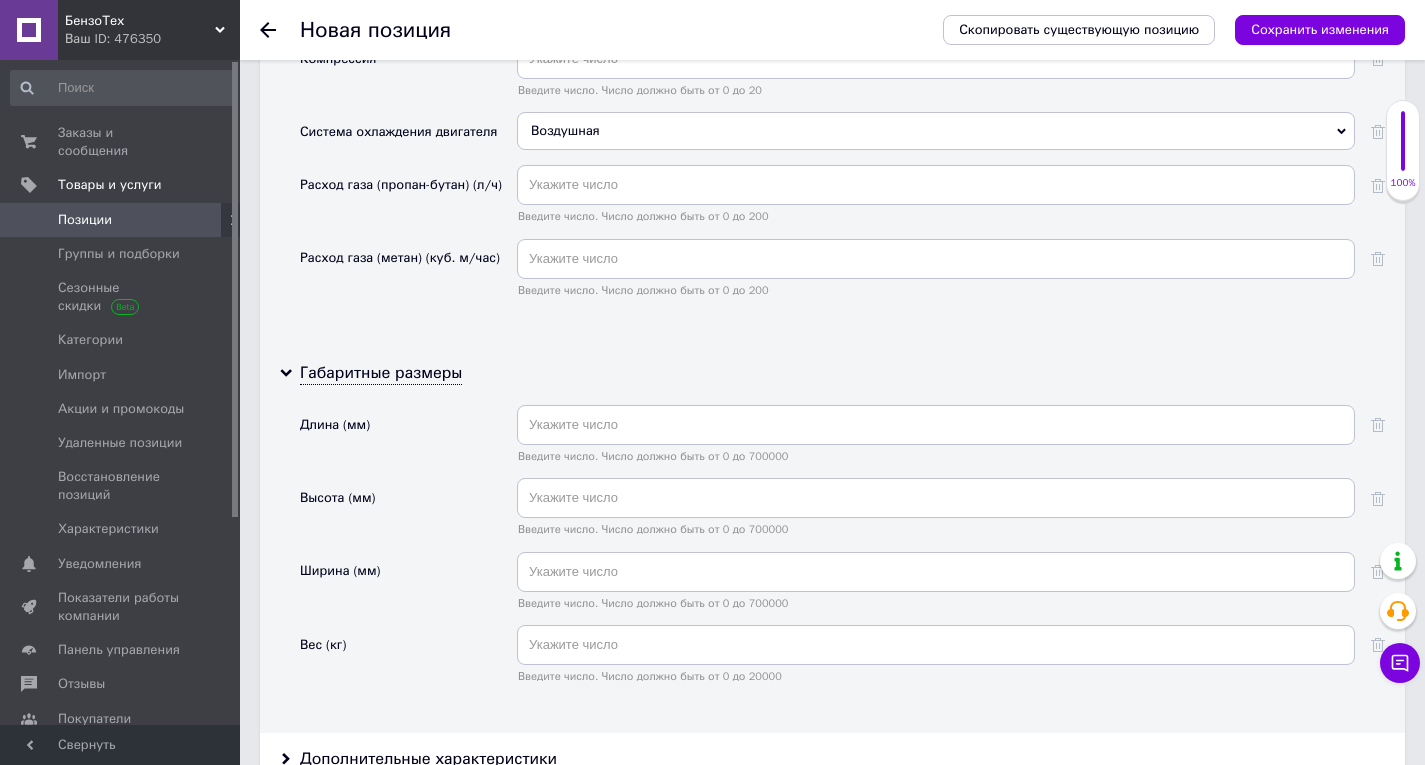 scroll, scrollTop: 4500, scrollLeft: 0, axis: vertical 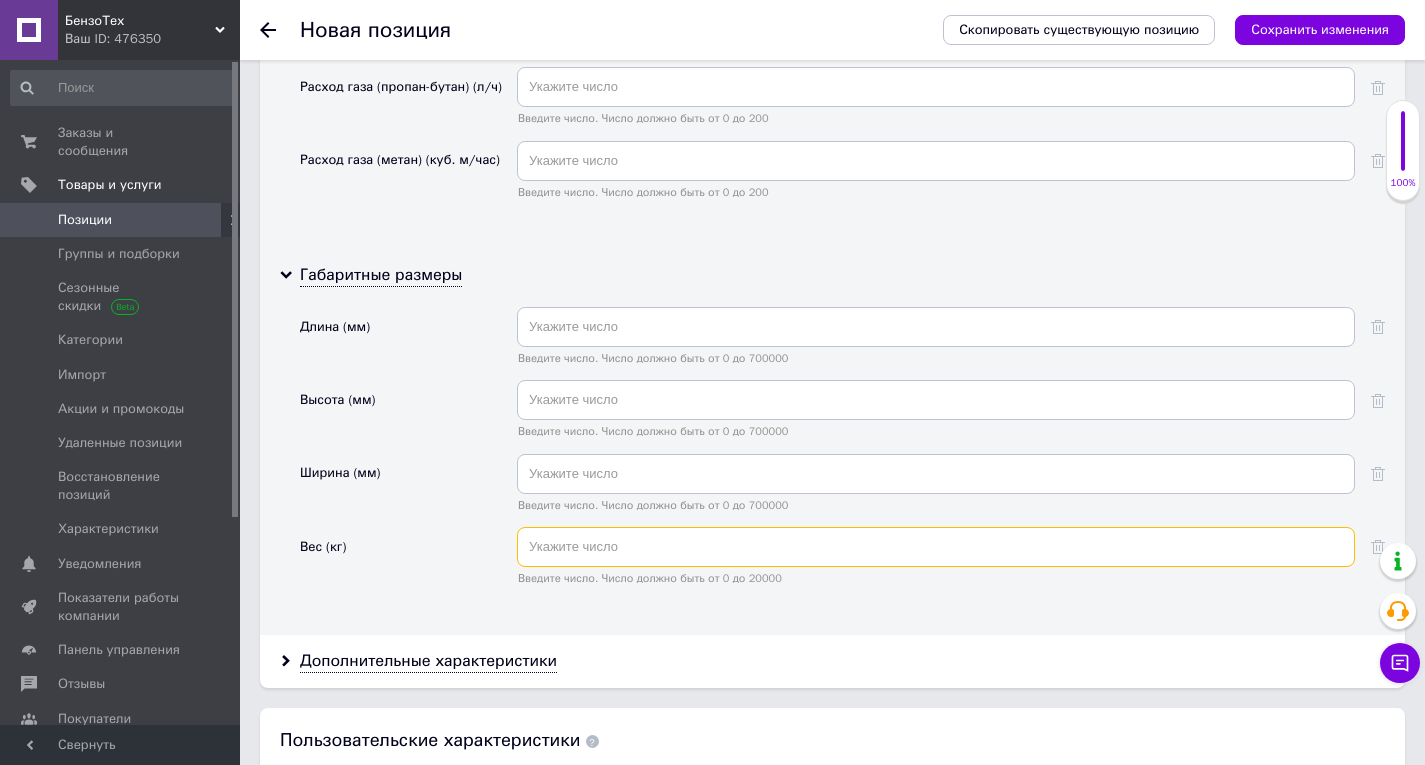 click at bounding box center [936, 547] 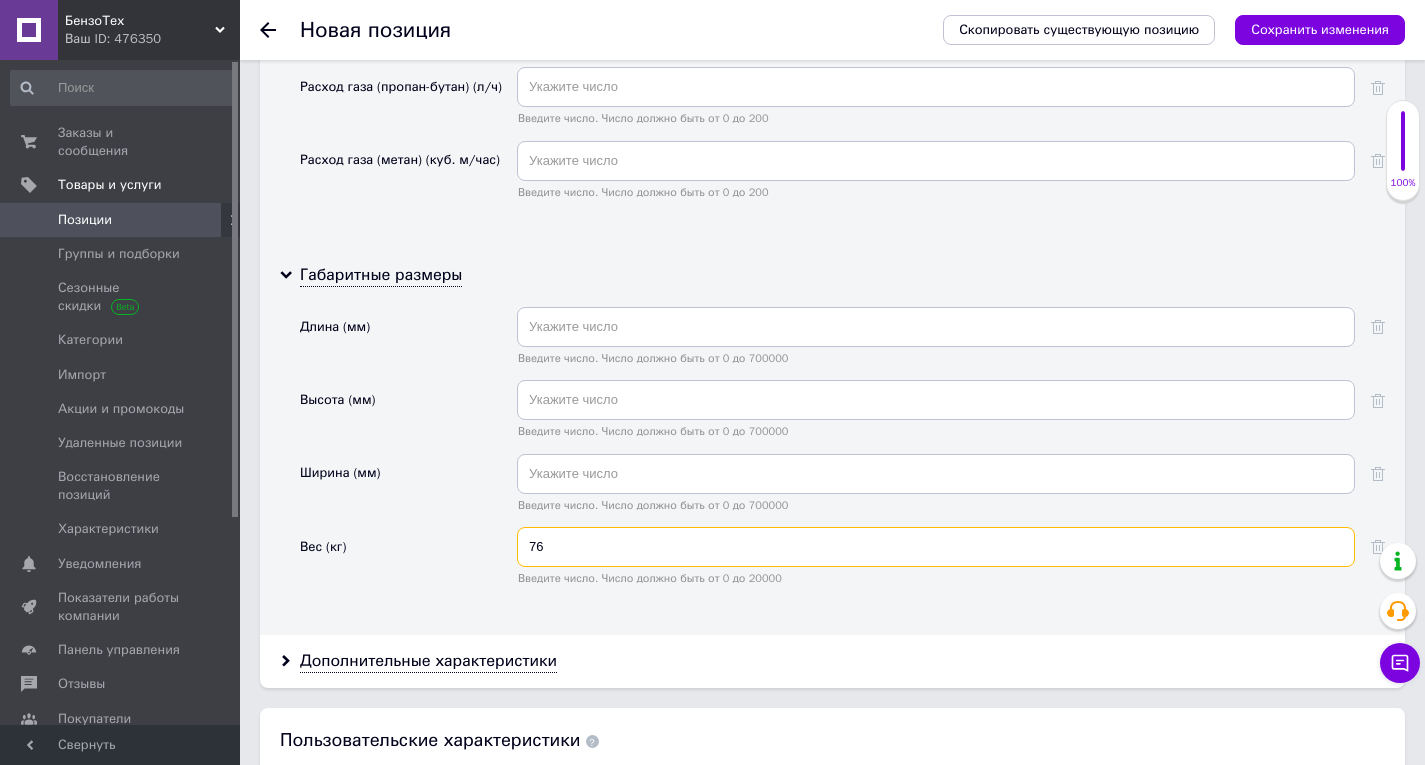 type on "76" 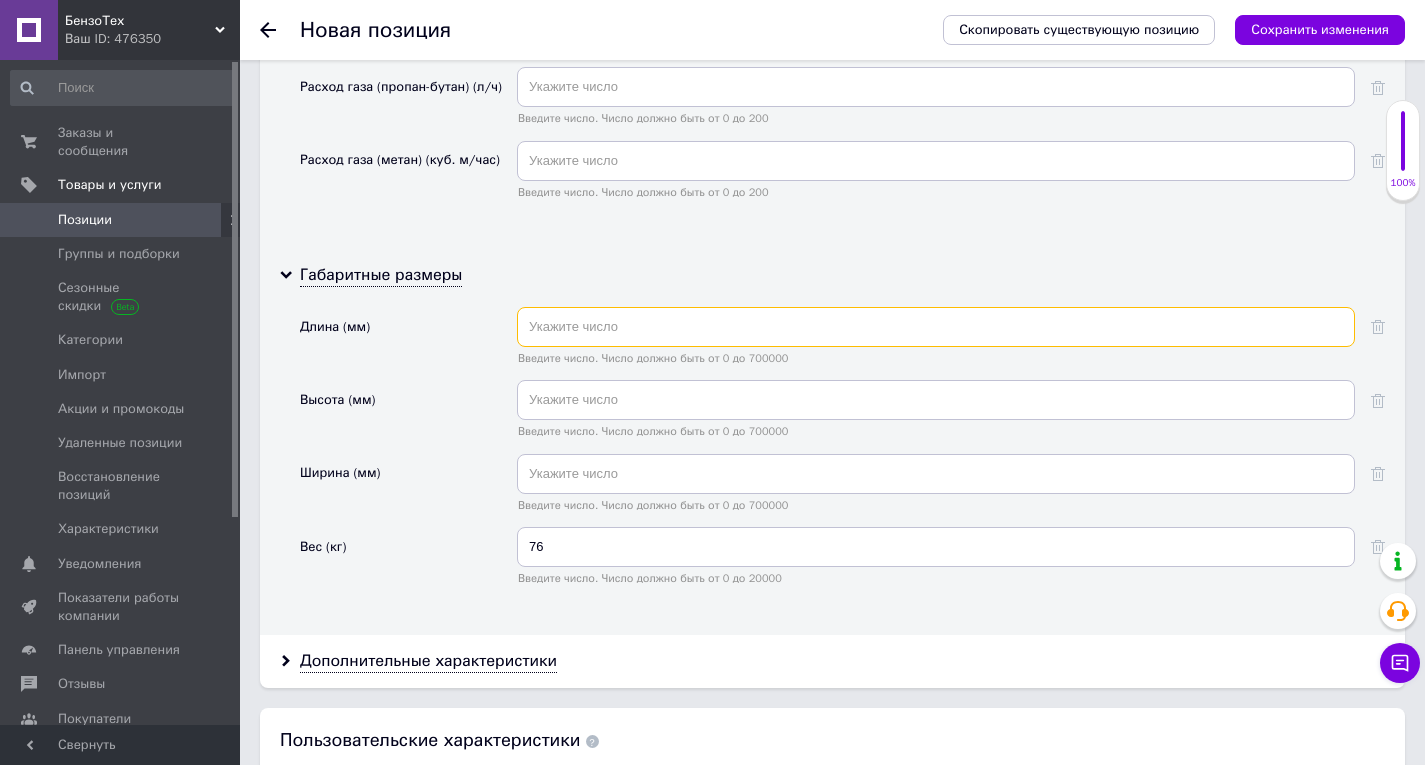 click at bounding box center [936, 327] 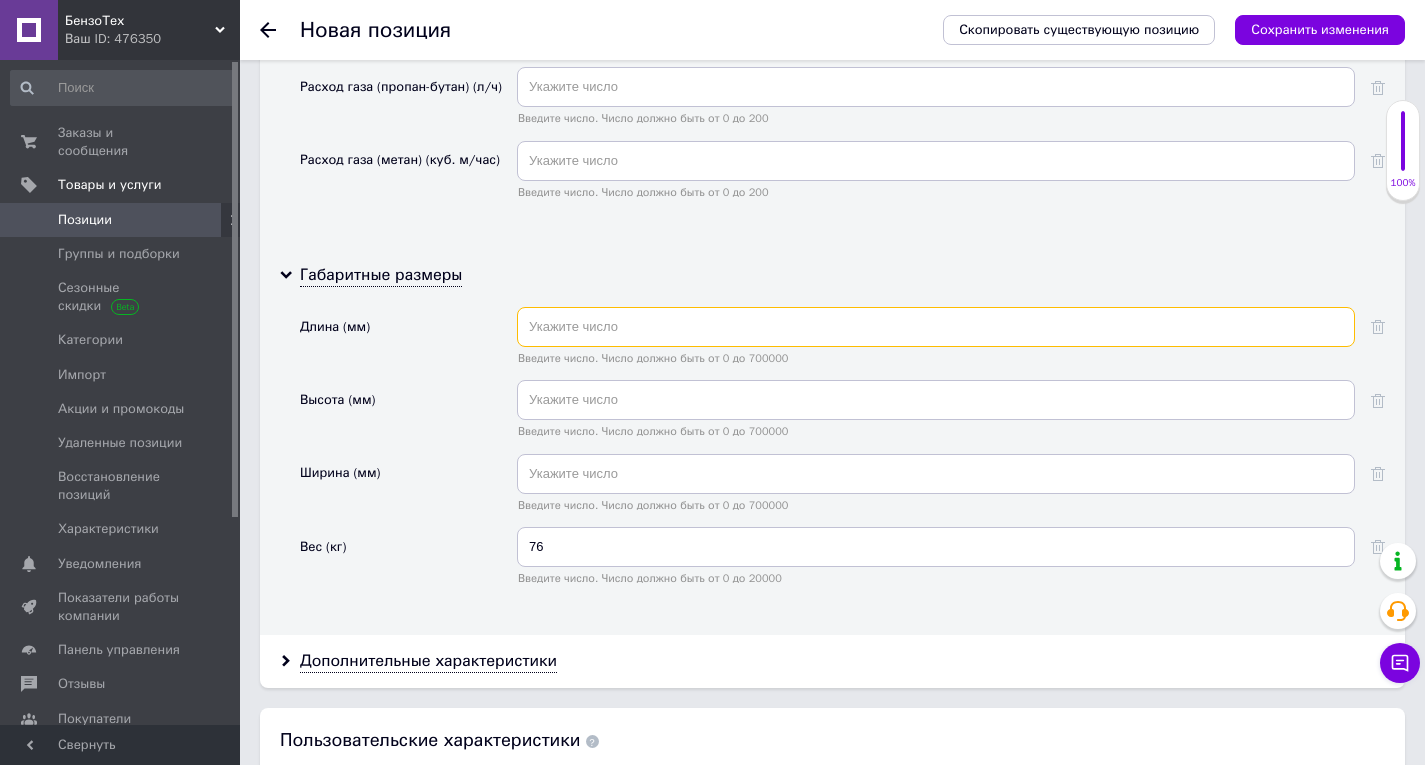 click at bounding box center (936, 327) 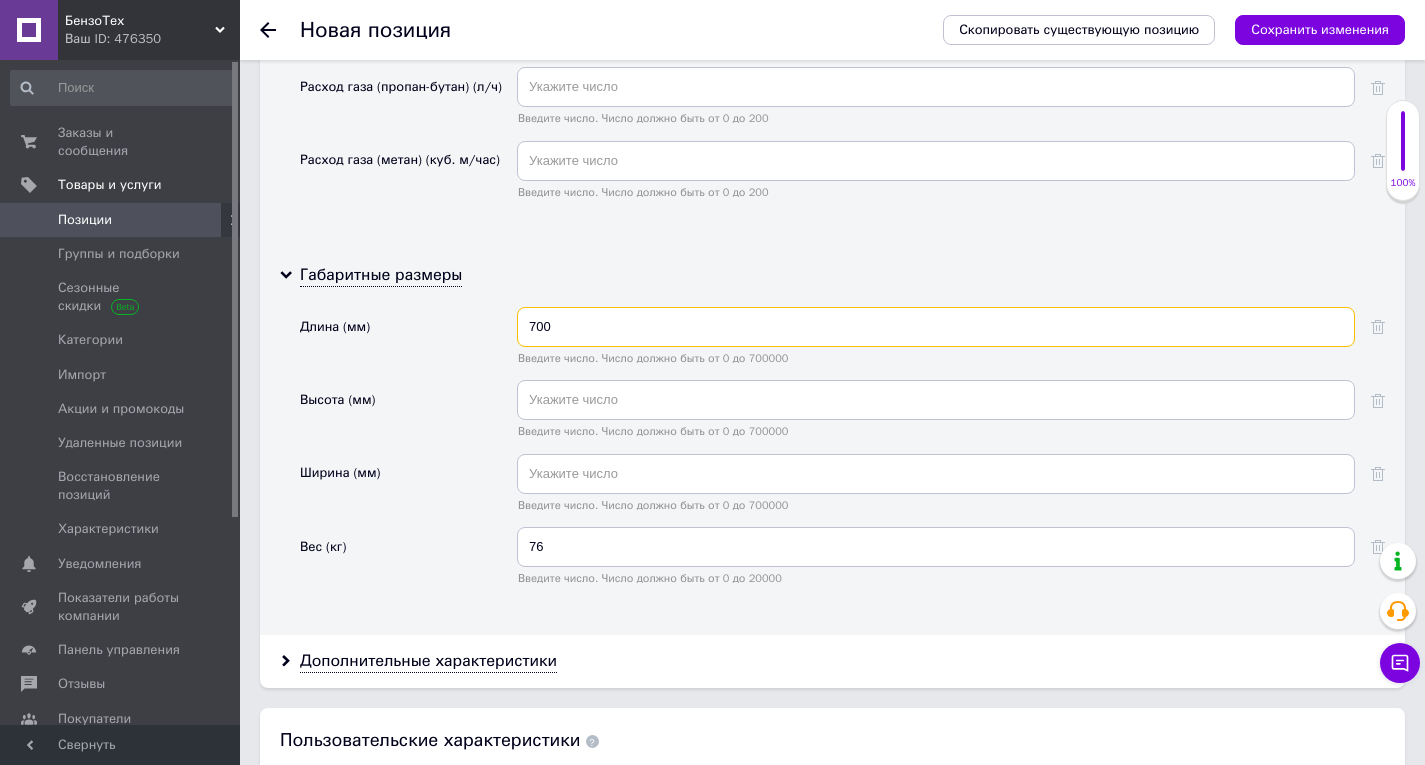 type on "700" 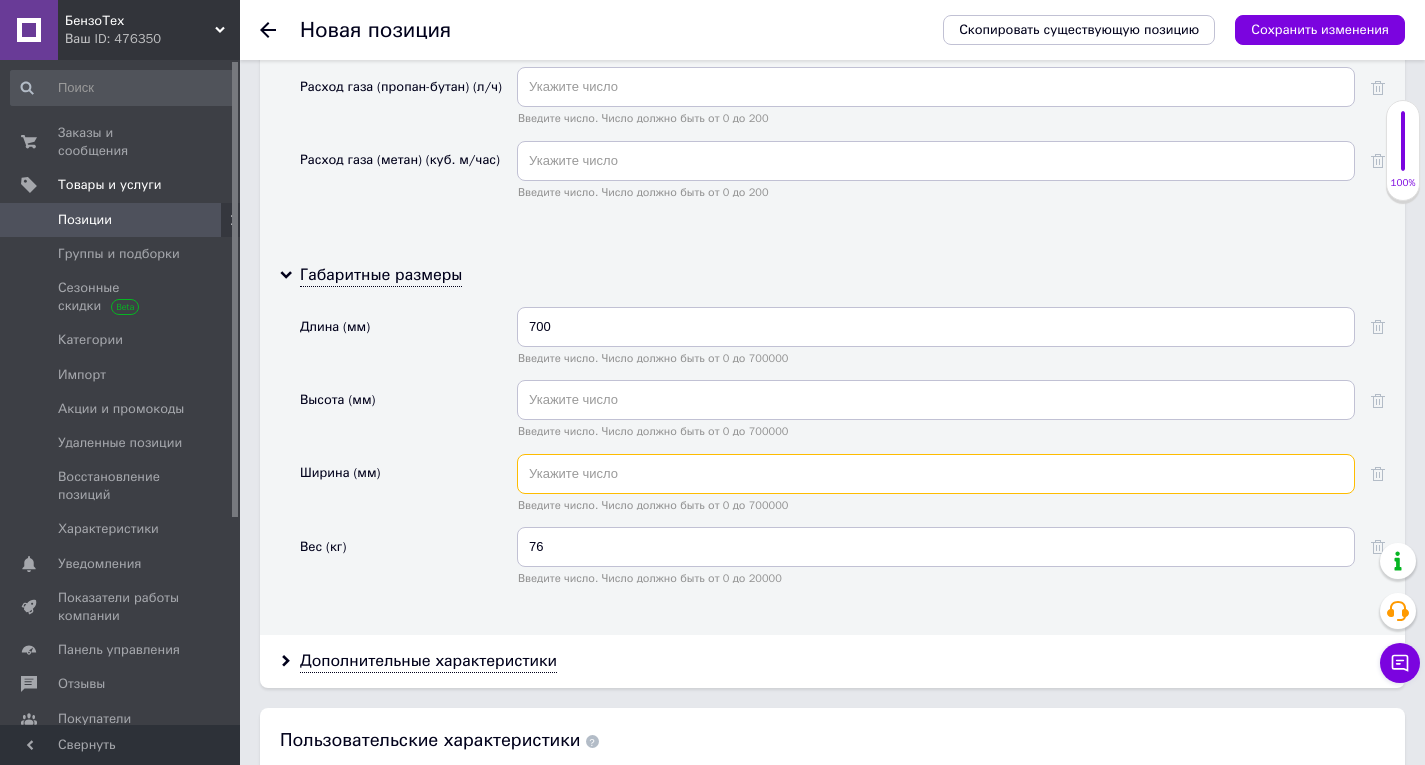 click at bounding box center [936, 474] 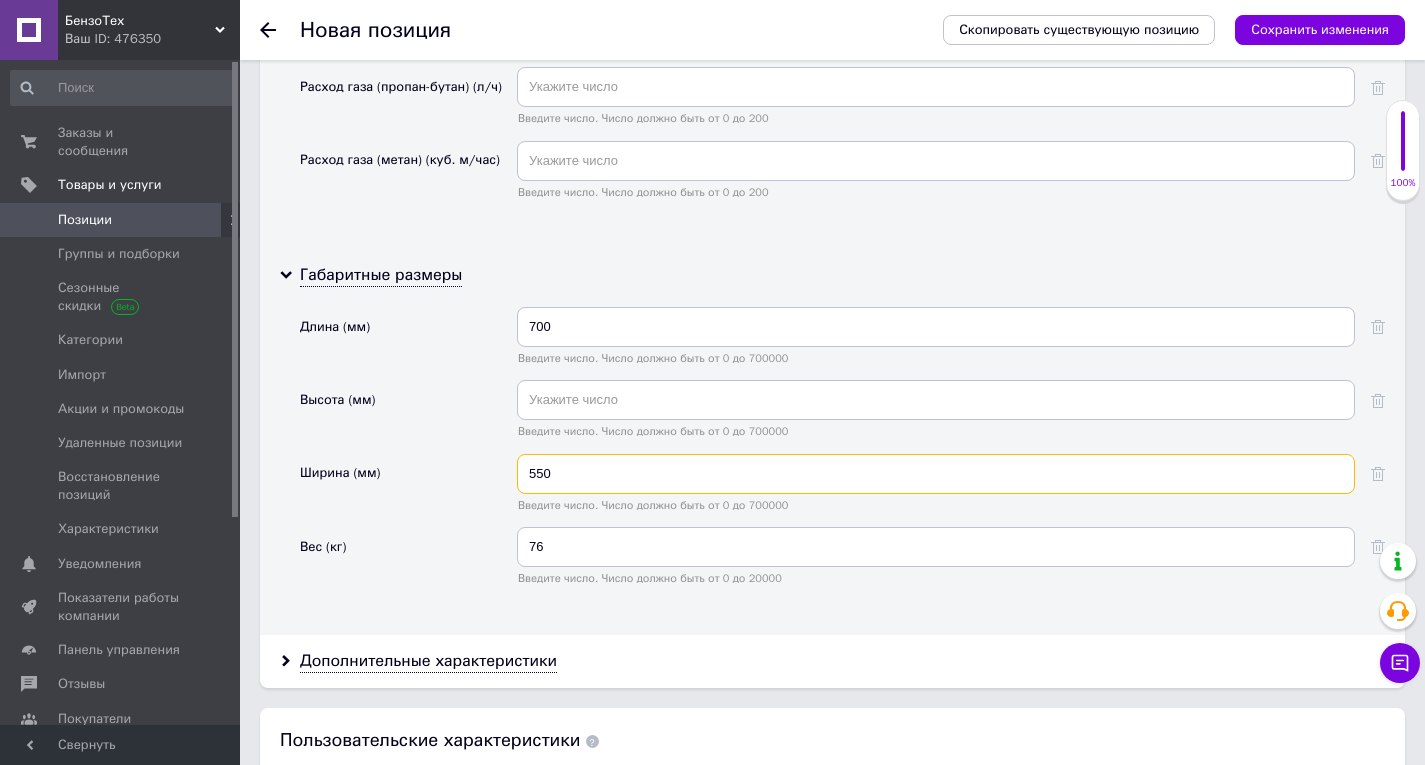 type on "550" 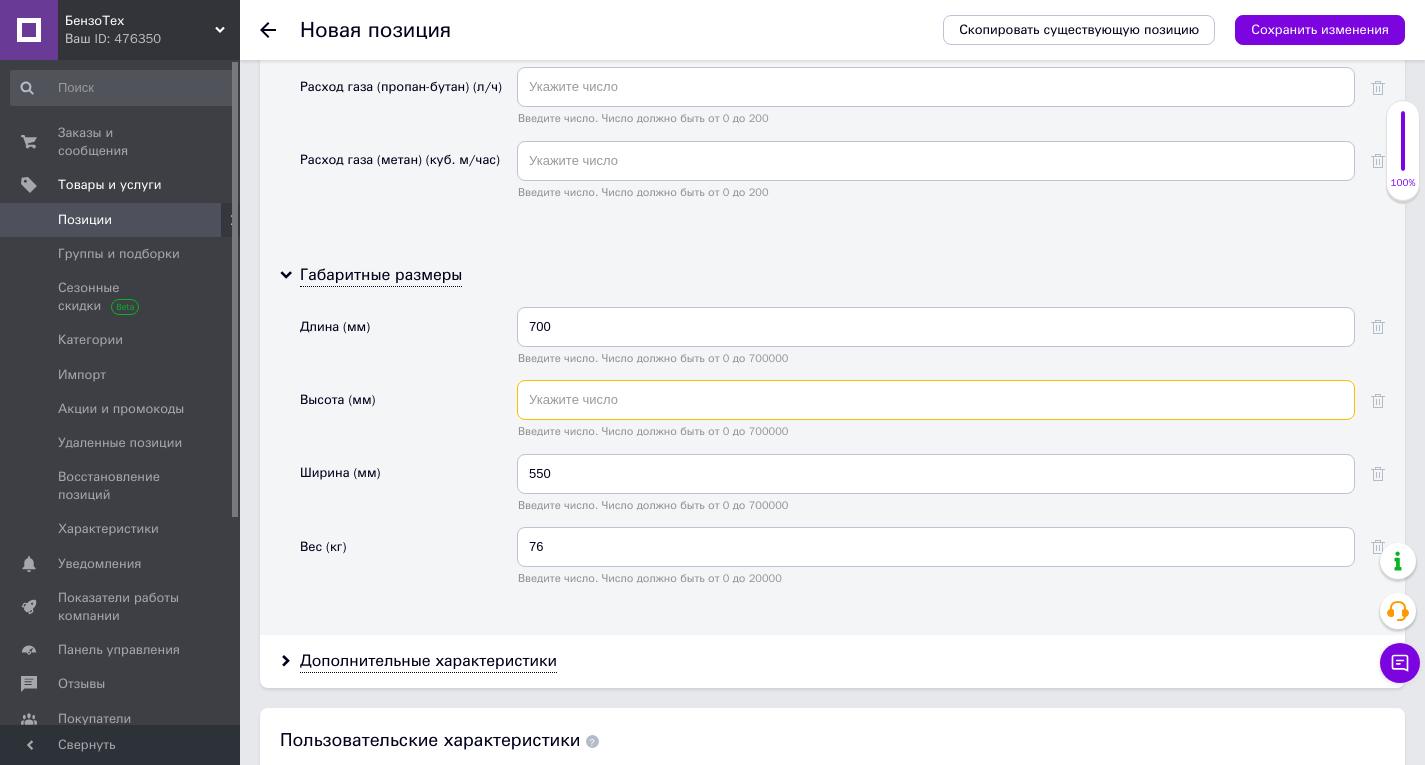 click at bounding box center (936, 400) 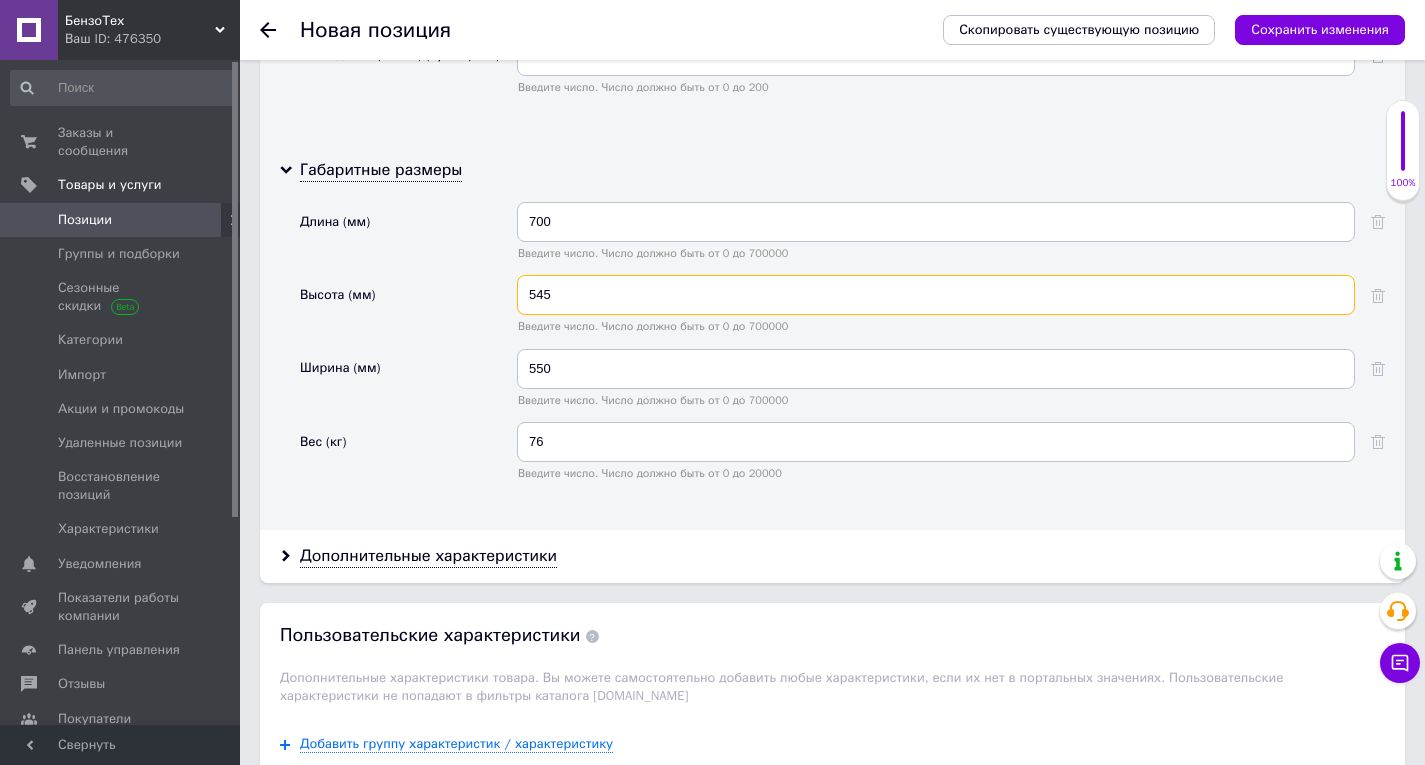 scroll, scrollTop: 4700, scrollLeft: 0, axis: vertical 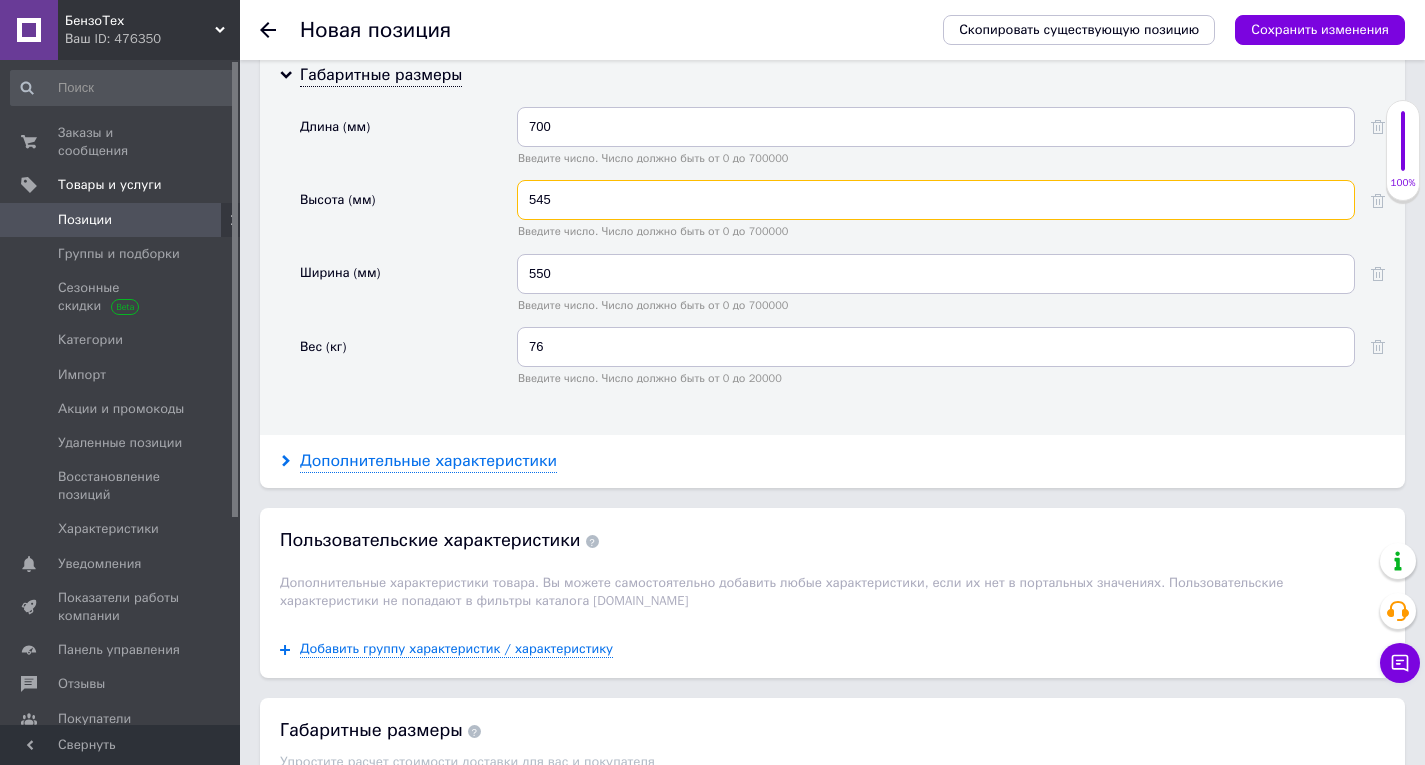 type on "545" 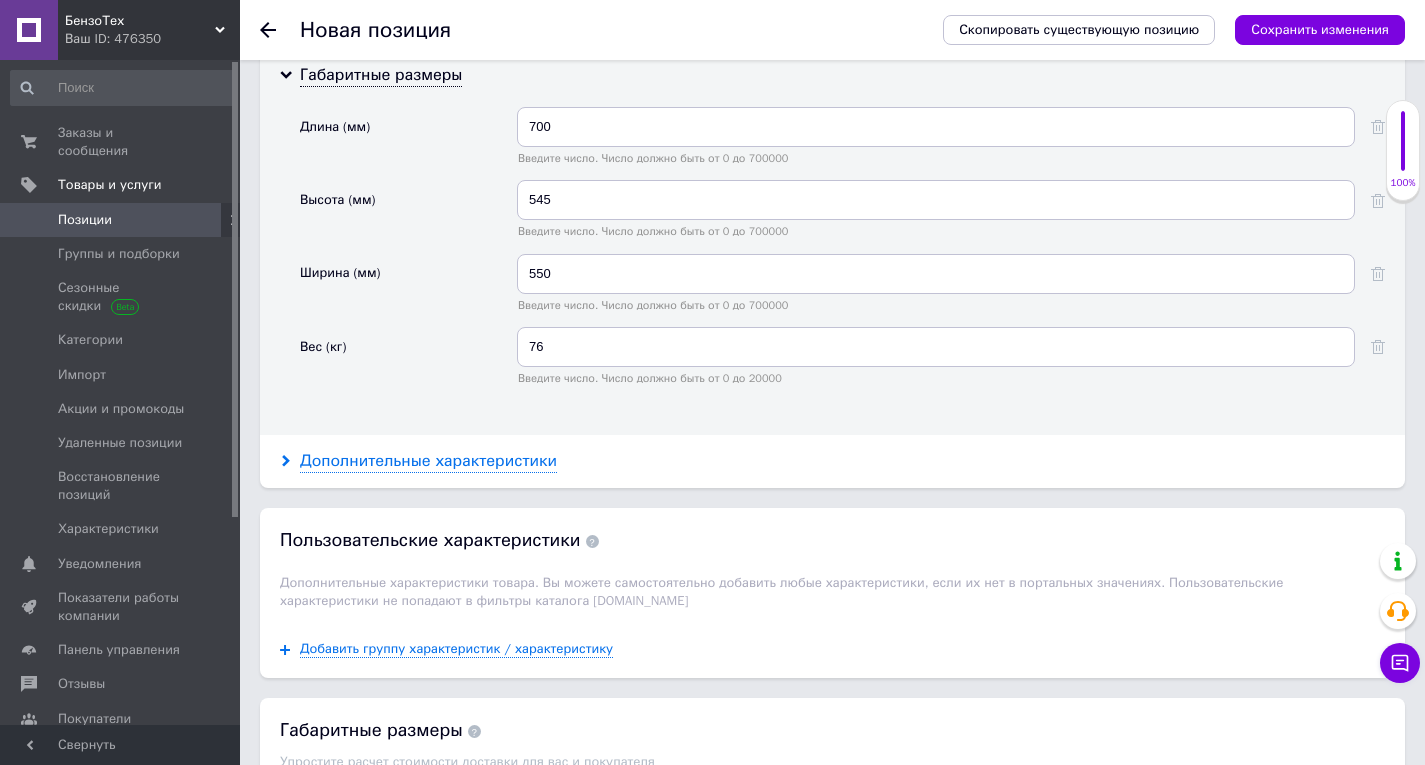 click on "Дополнительные характеристики" at bounding box center [428, 461] 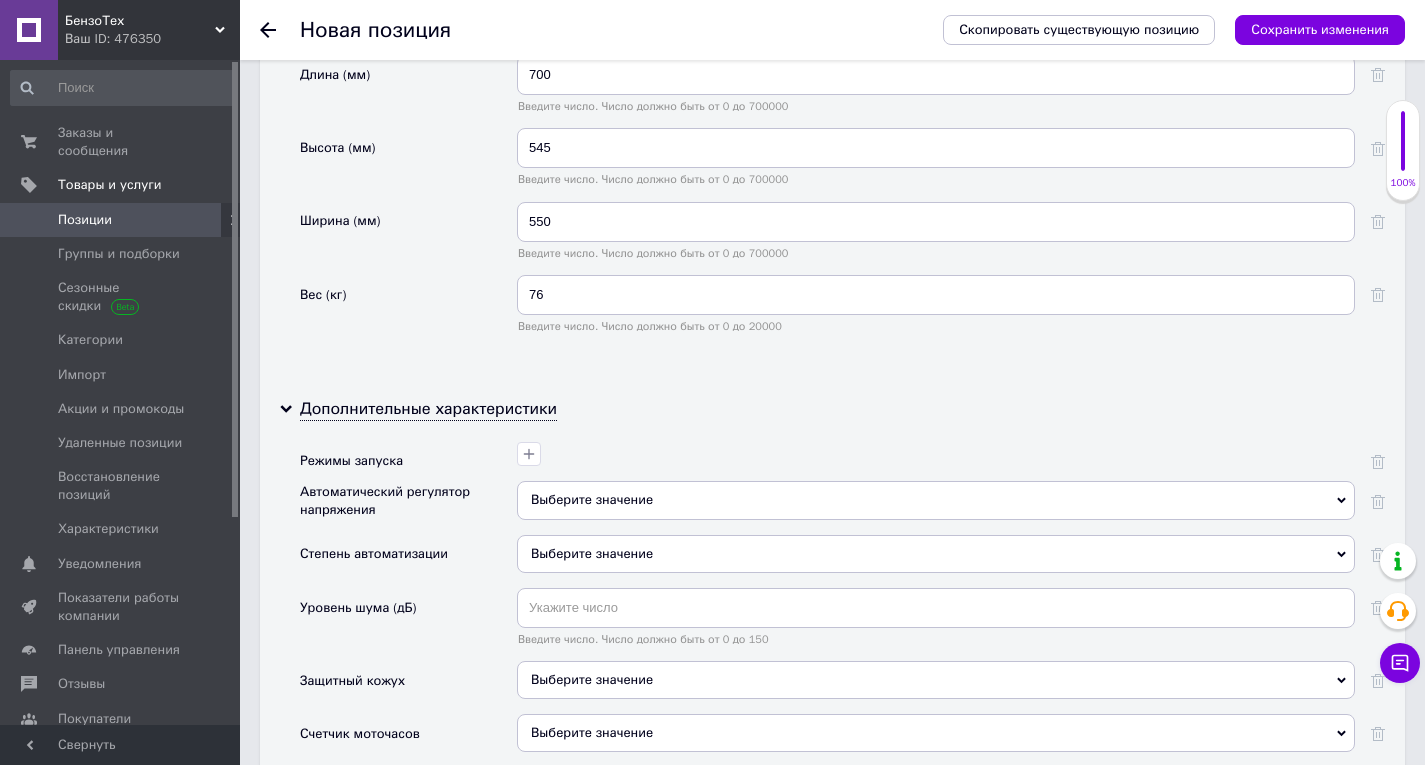 scroll, scrollTop: 4800, scrollLeft: 0, axis: vertical 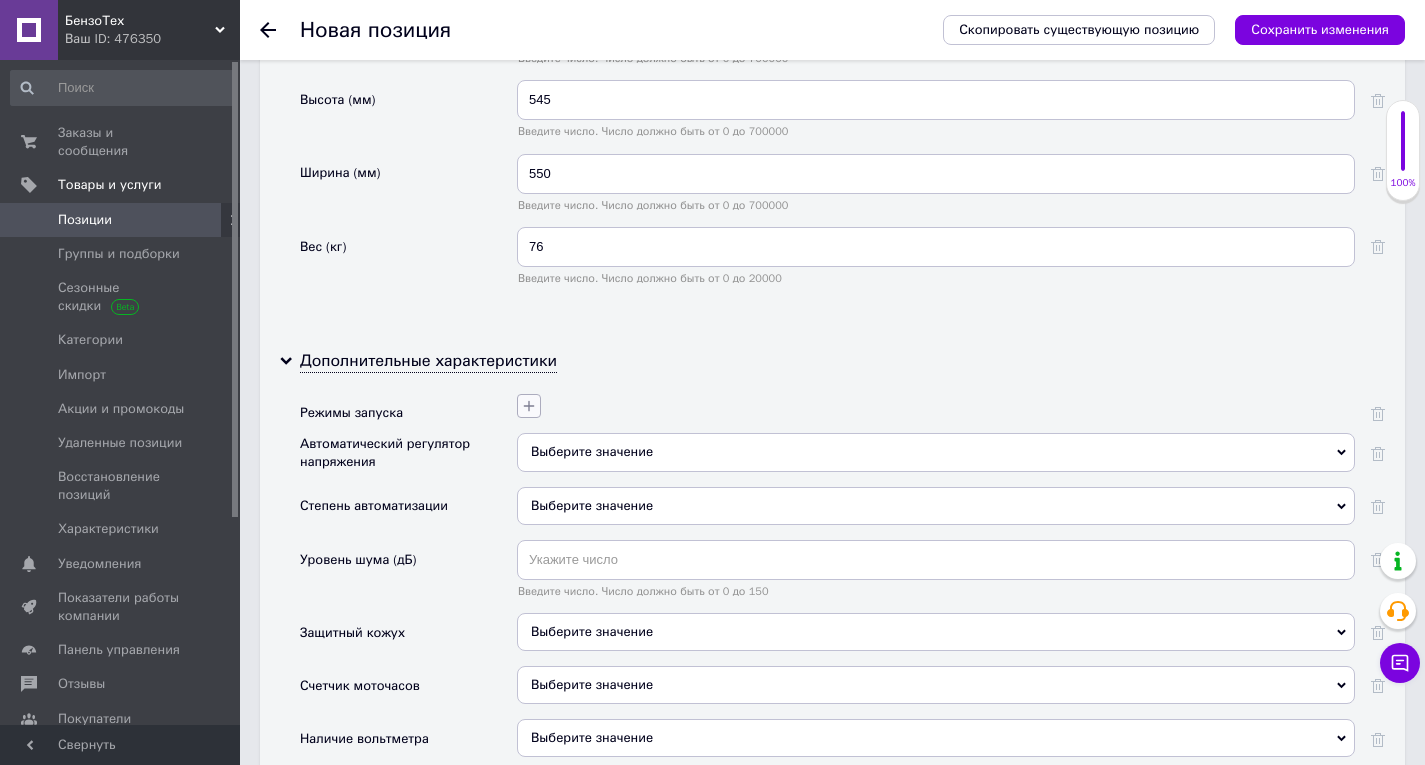 click 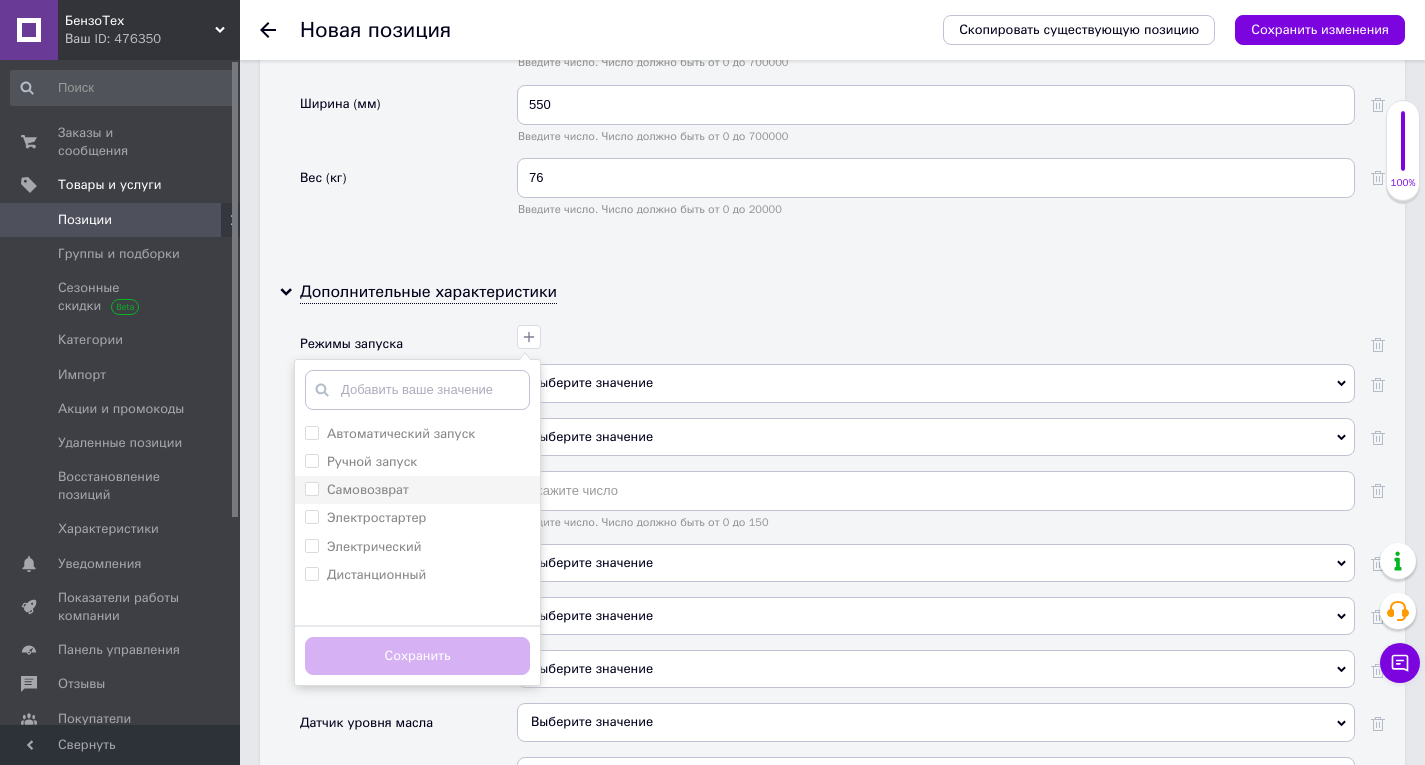 scroll, scrollTop: 4900, scrollLeft: 0, axis: vertical 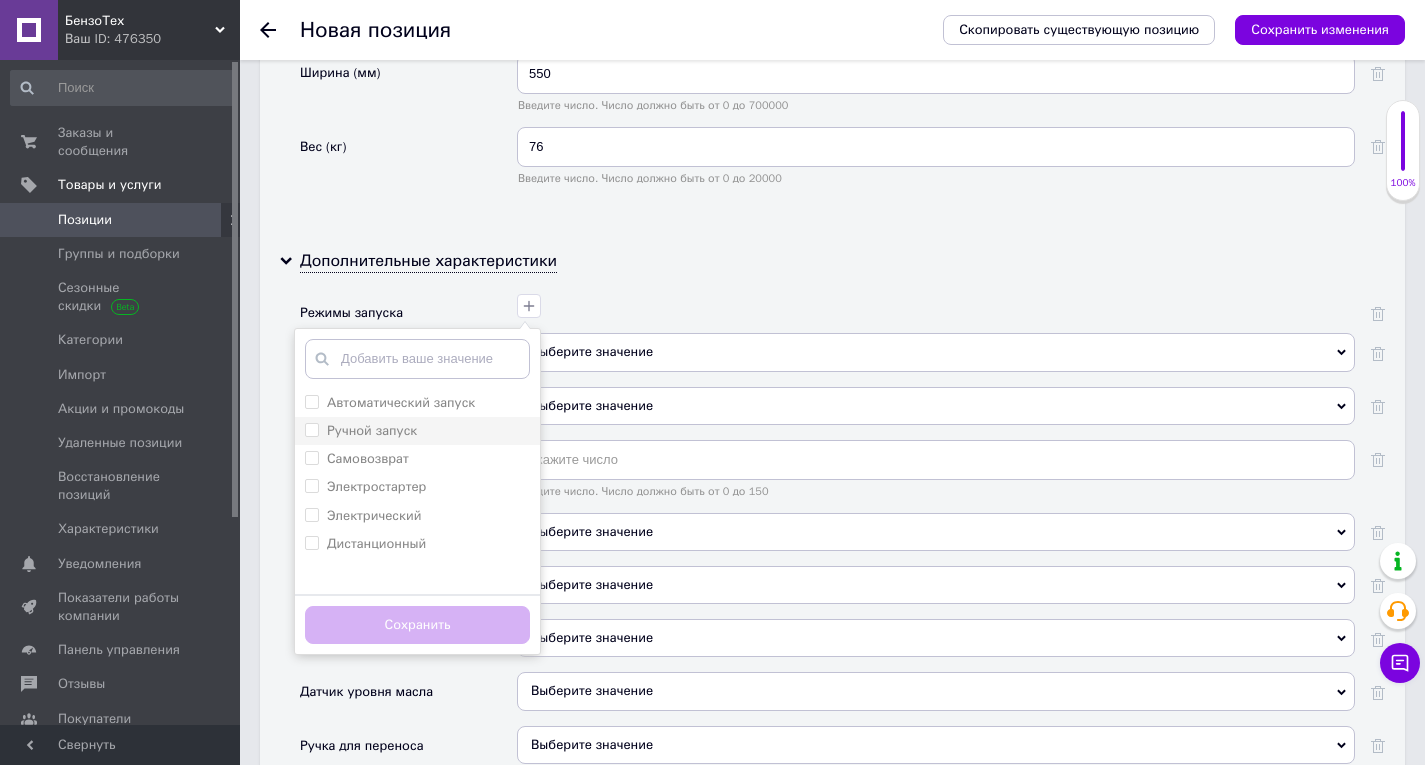 click on "Ручной запуск" at bounding box center [372, 430] 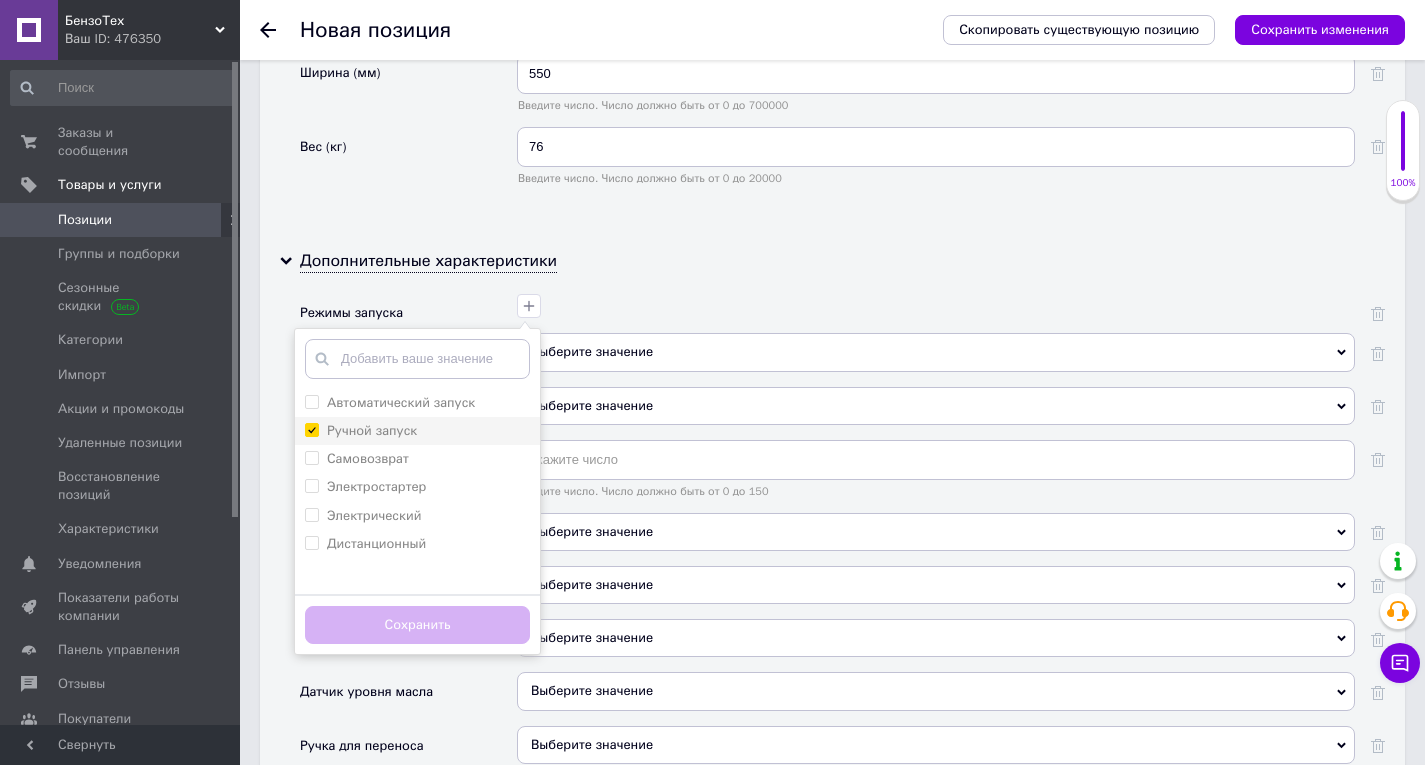 checkbox on "true" 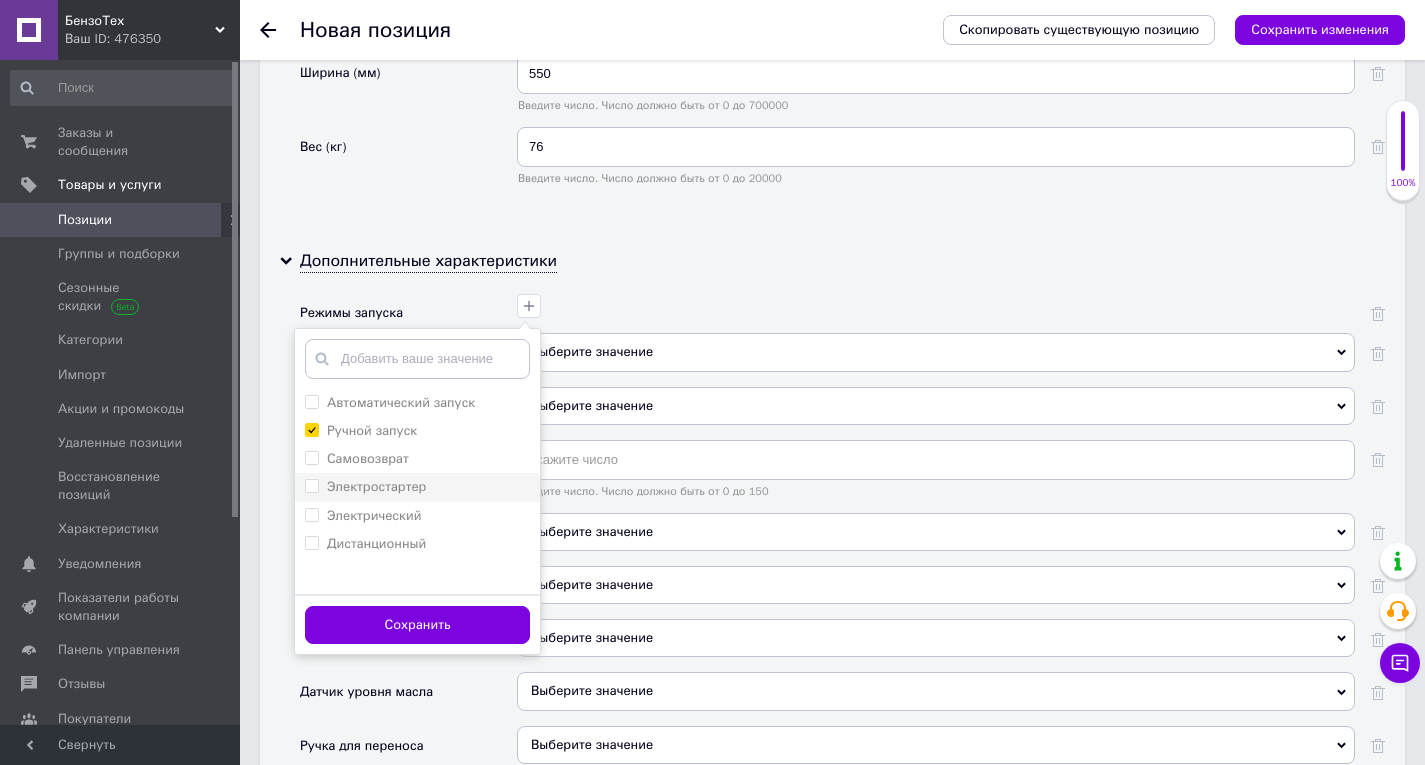 click on "Электростартер" at bounding box center (376, 486) 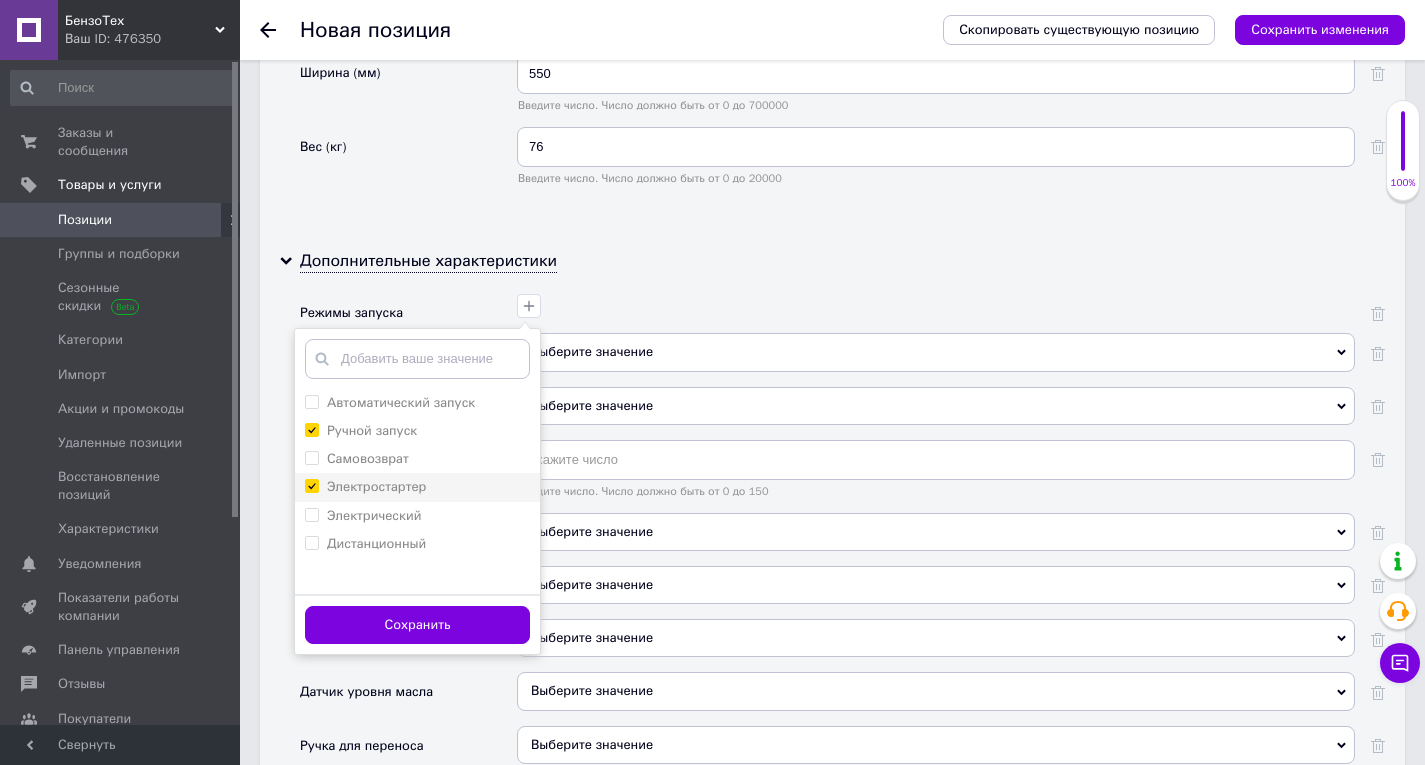 checkbox on "true" 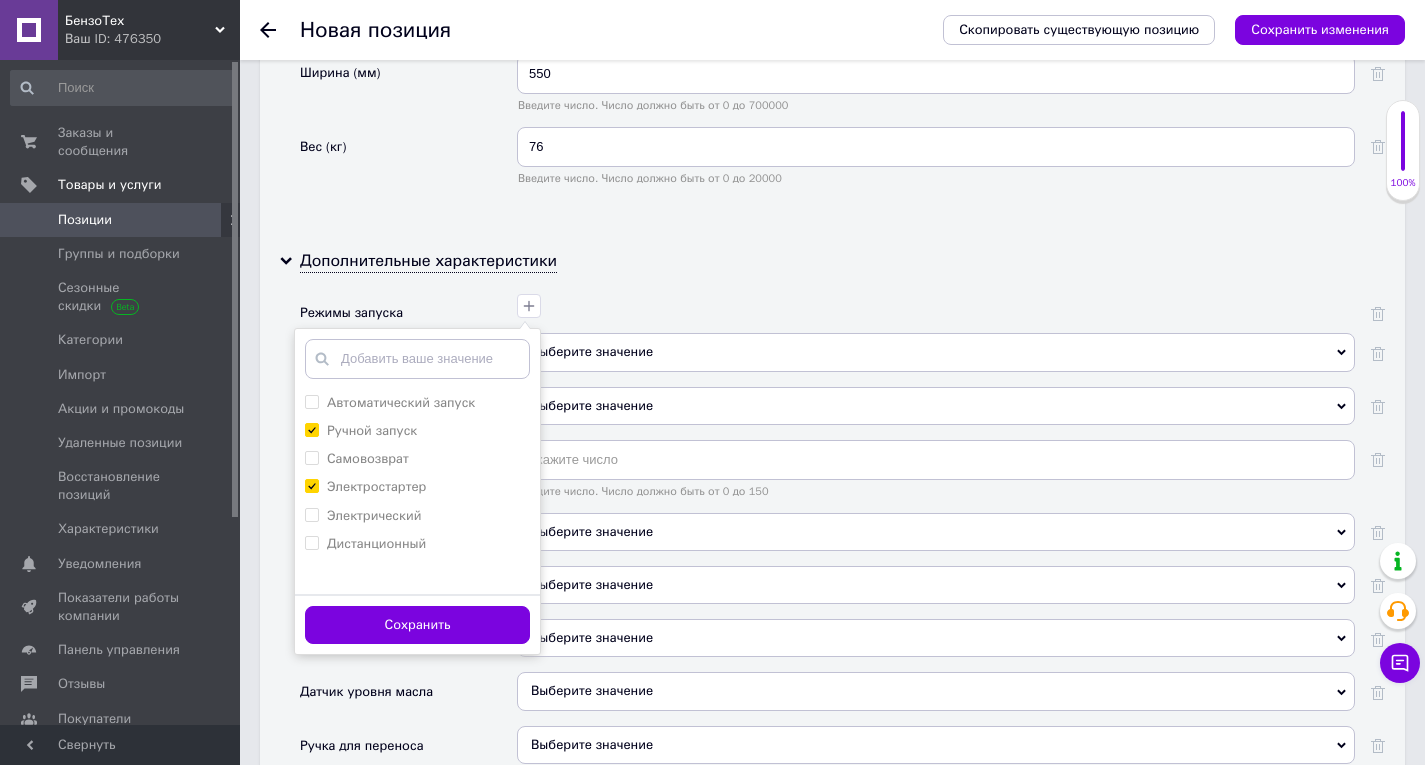 click on "Сохранить" at bounding box center [417, 625] 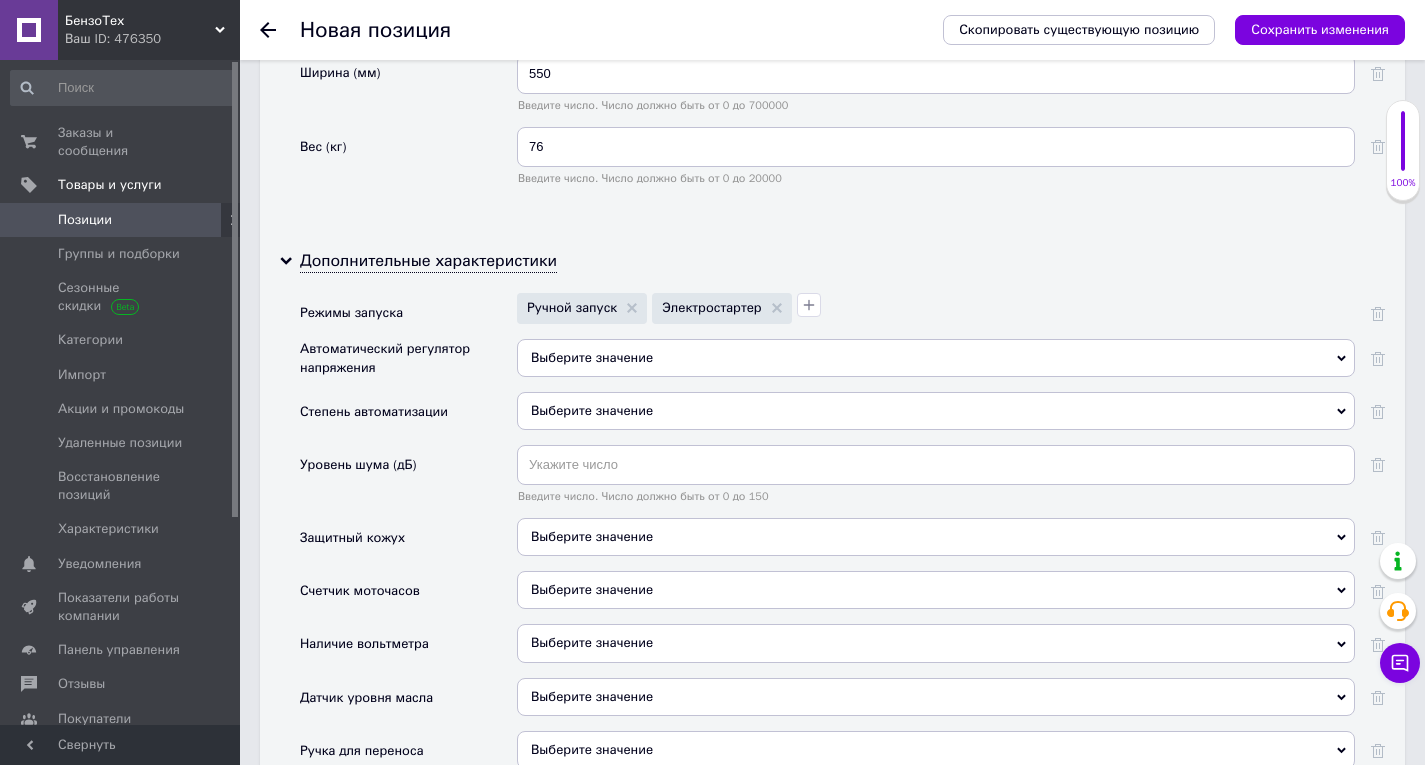 click on "Выберите значение" at bounding box center [592, 357] 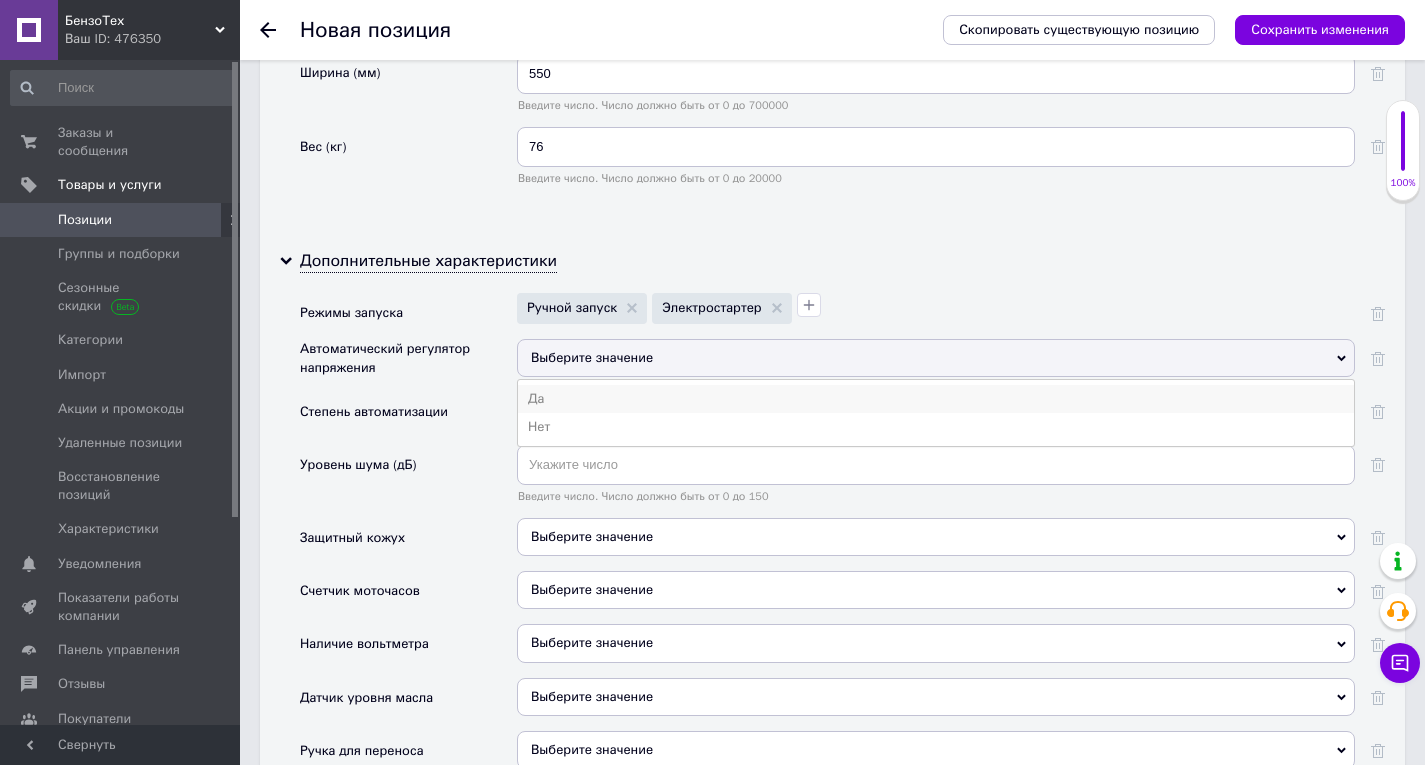 click on "Да" at bounding box center (936, 399) 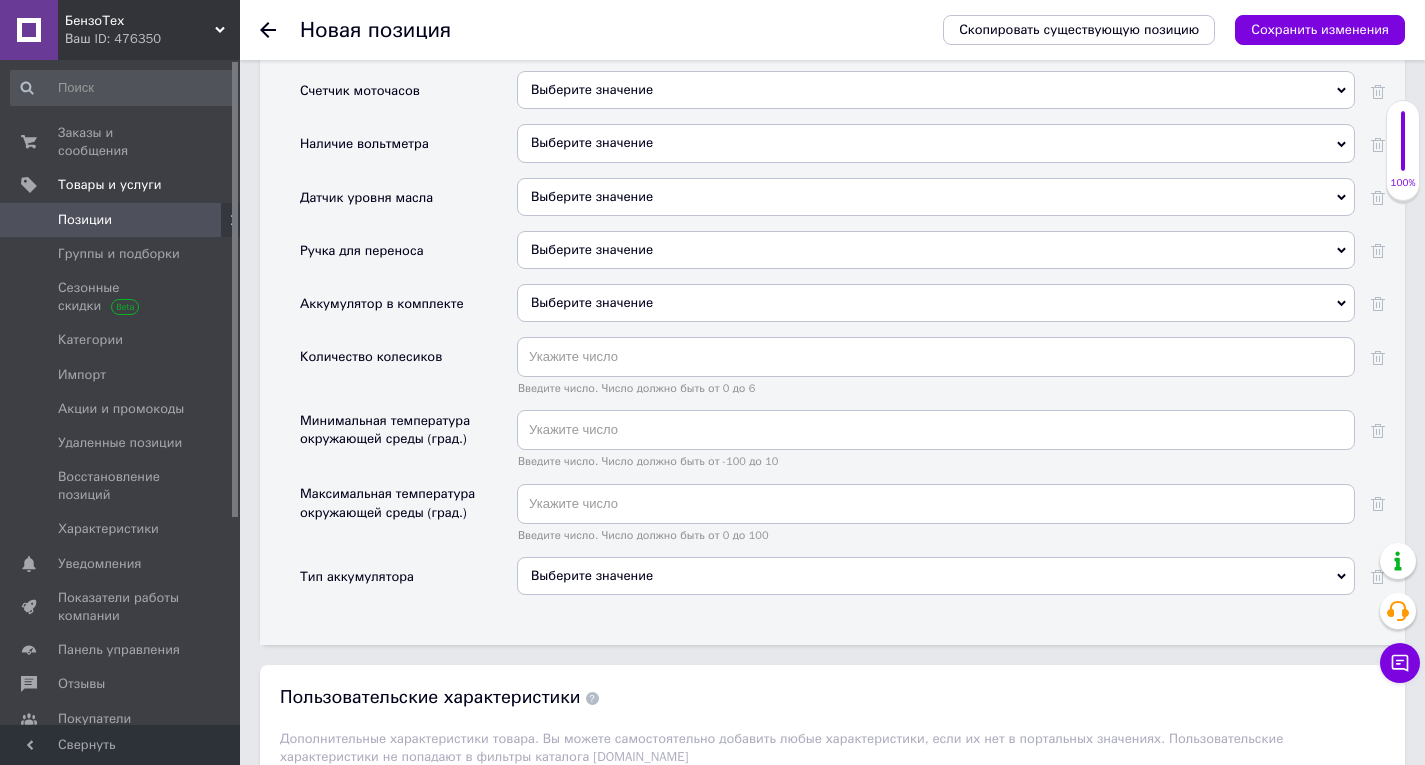 scroll, scrollTop: 5300, scrollLeft: 0, axis: vertical 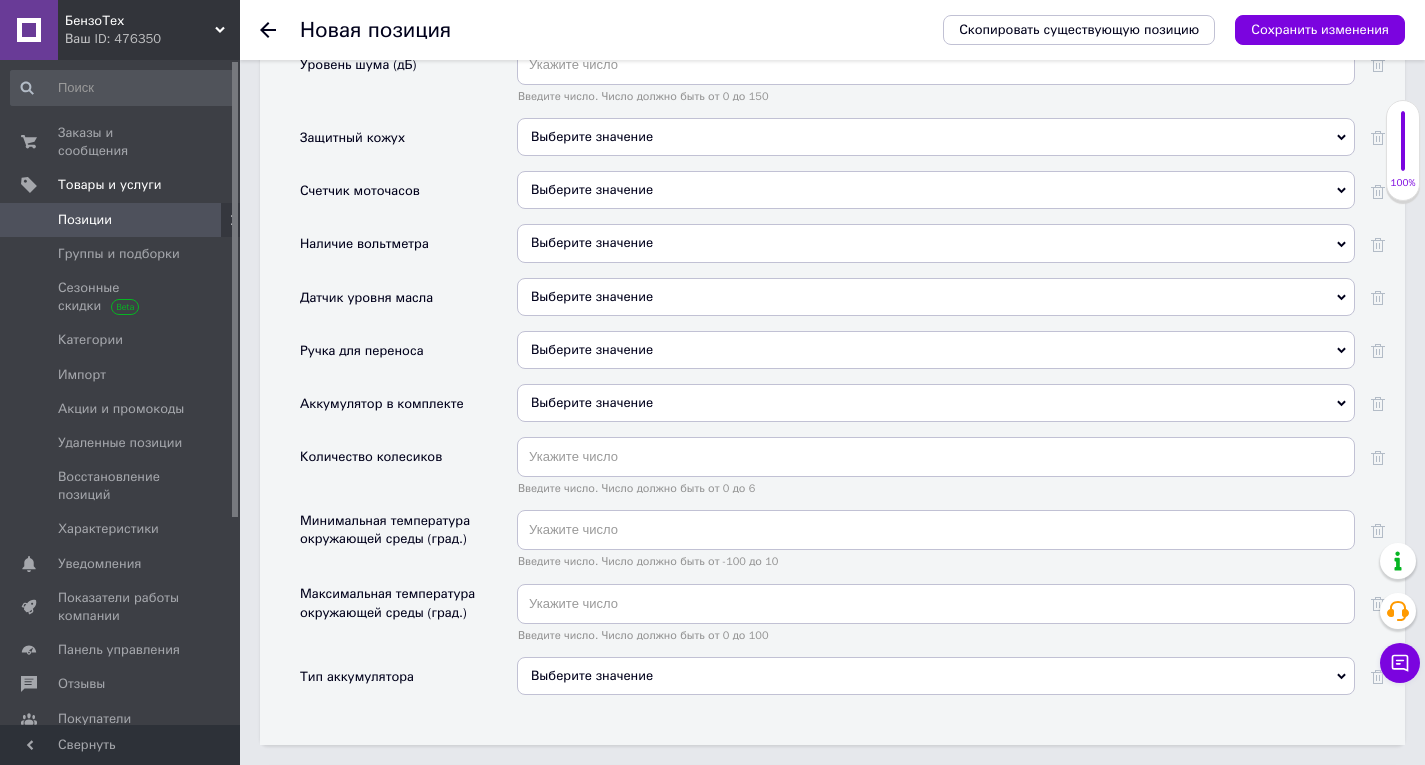 click on "Выберите значение" at bounding box center [592, 296] 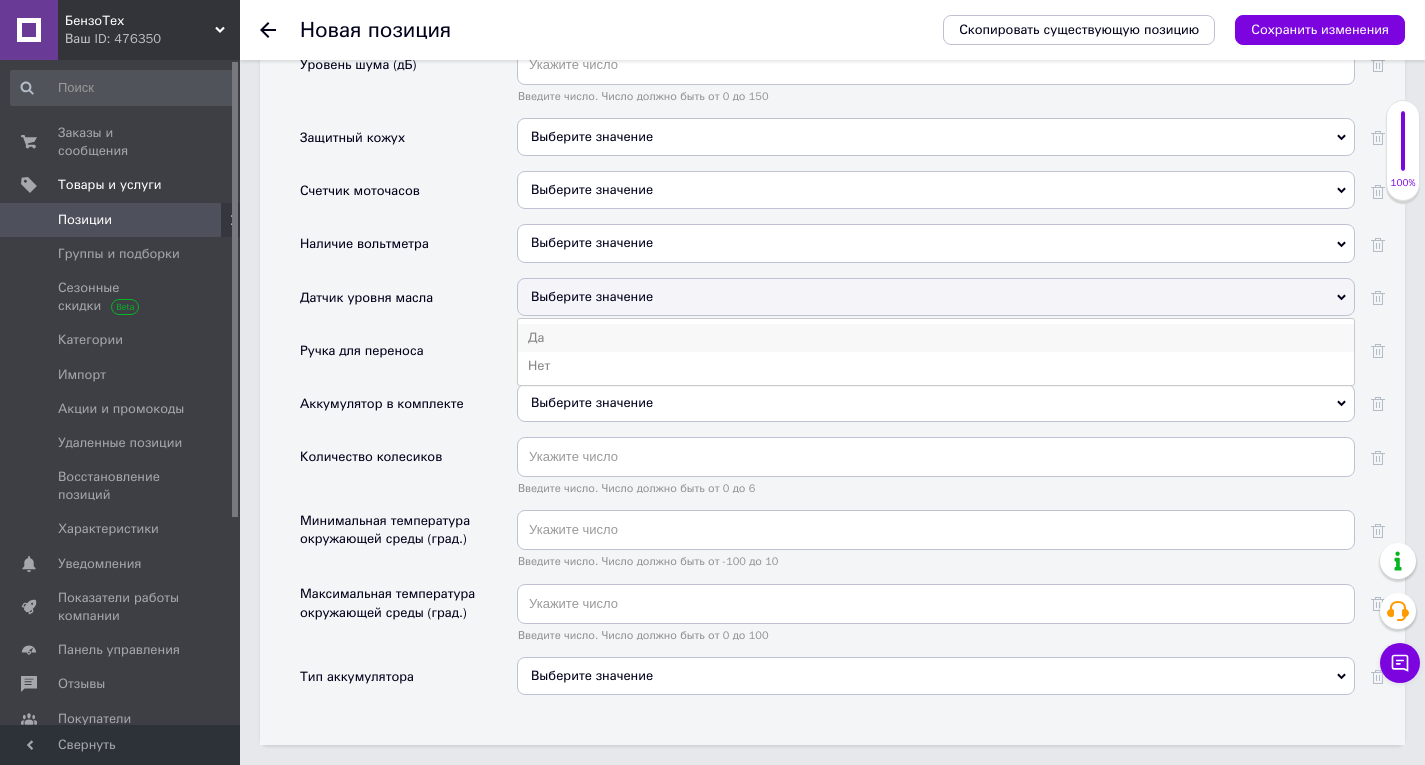 click on "Да" at bounding box center (936, 338) 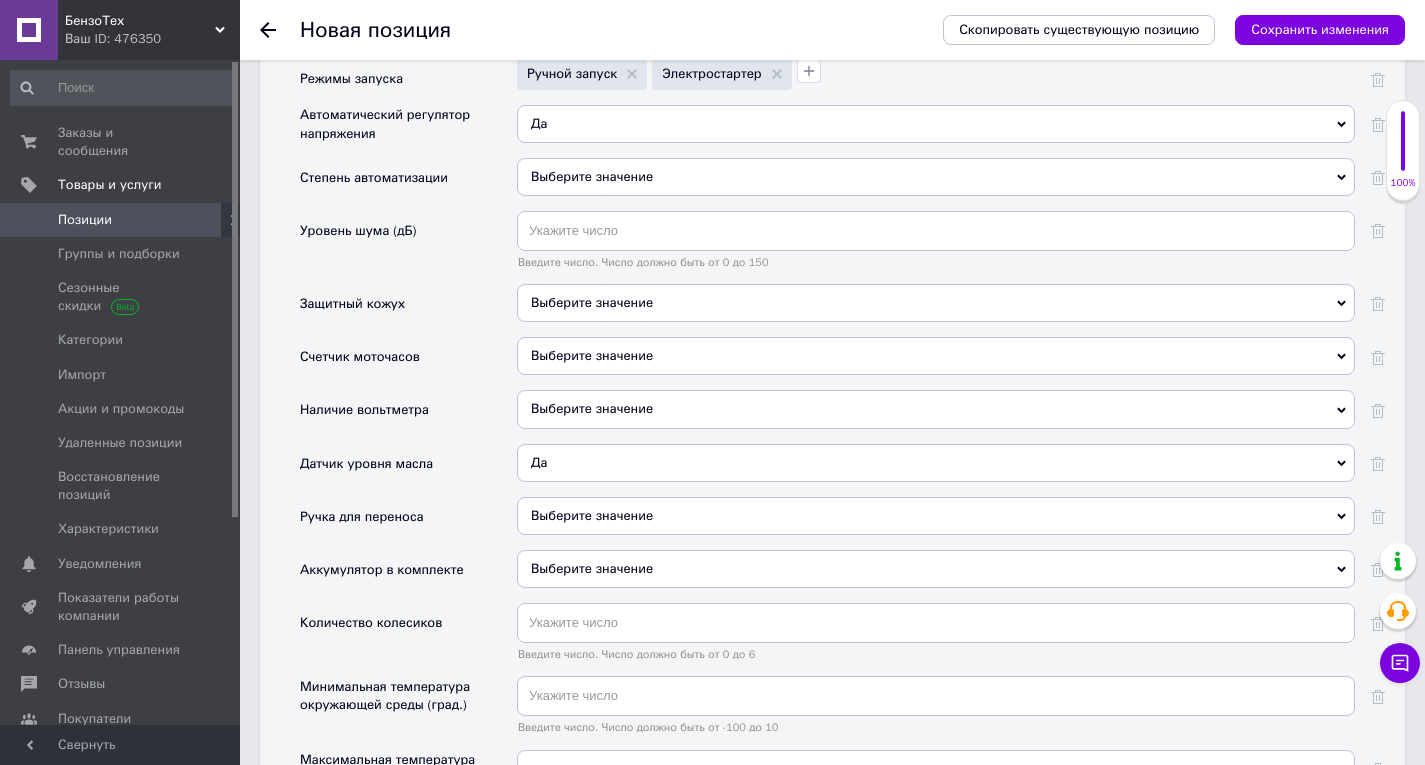 scroll, scrollTop: 5100, scrollLeft: 0, axis: vertical 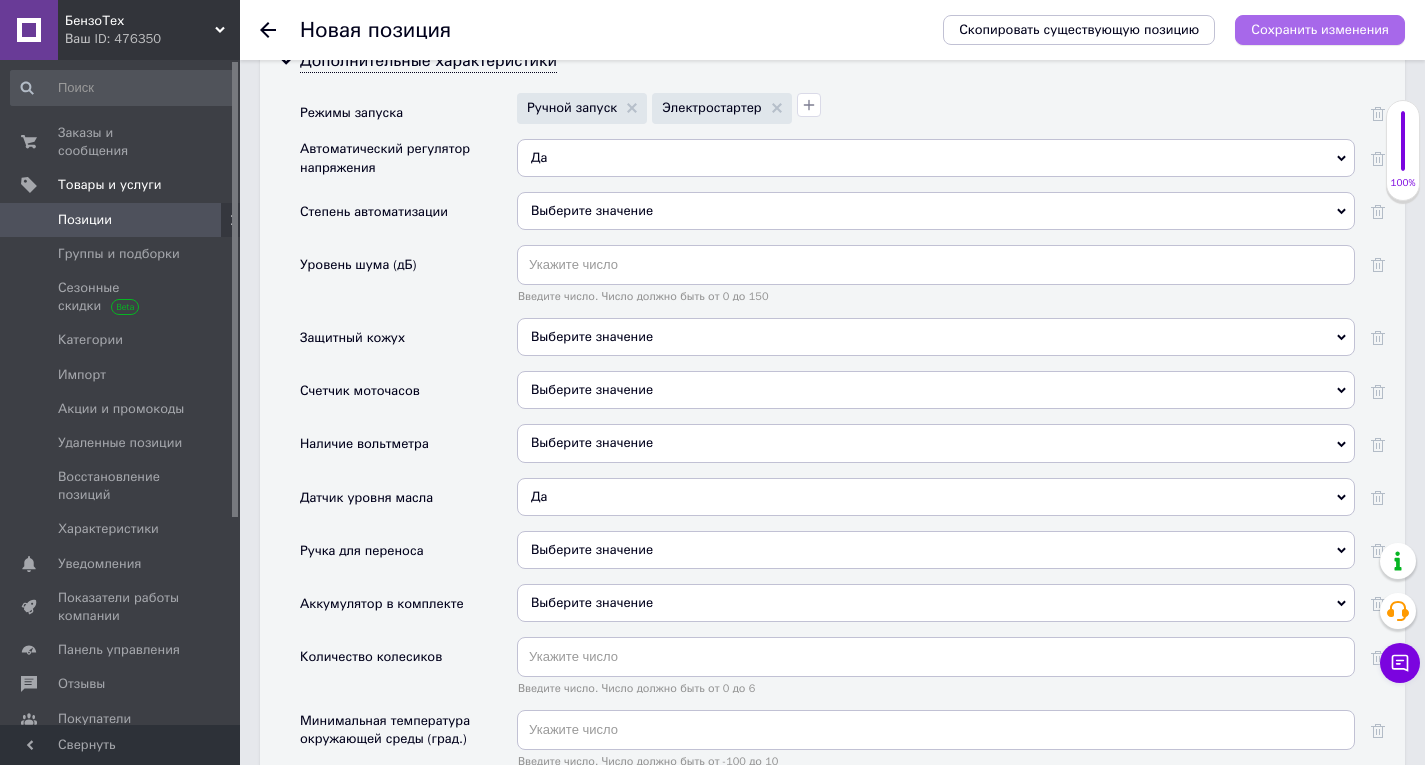 click on "Сохранить изменения" at bounding box center [1320, 29] 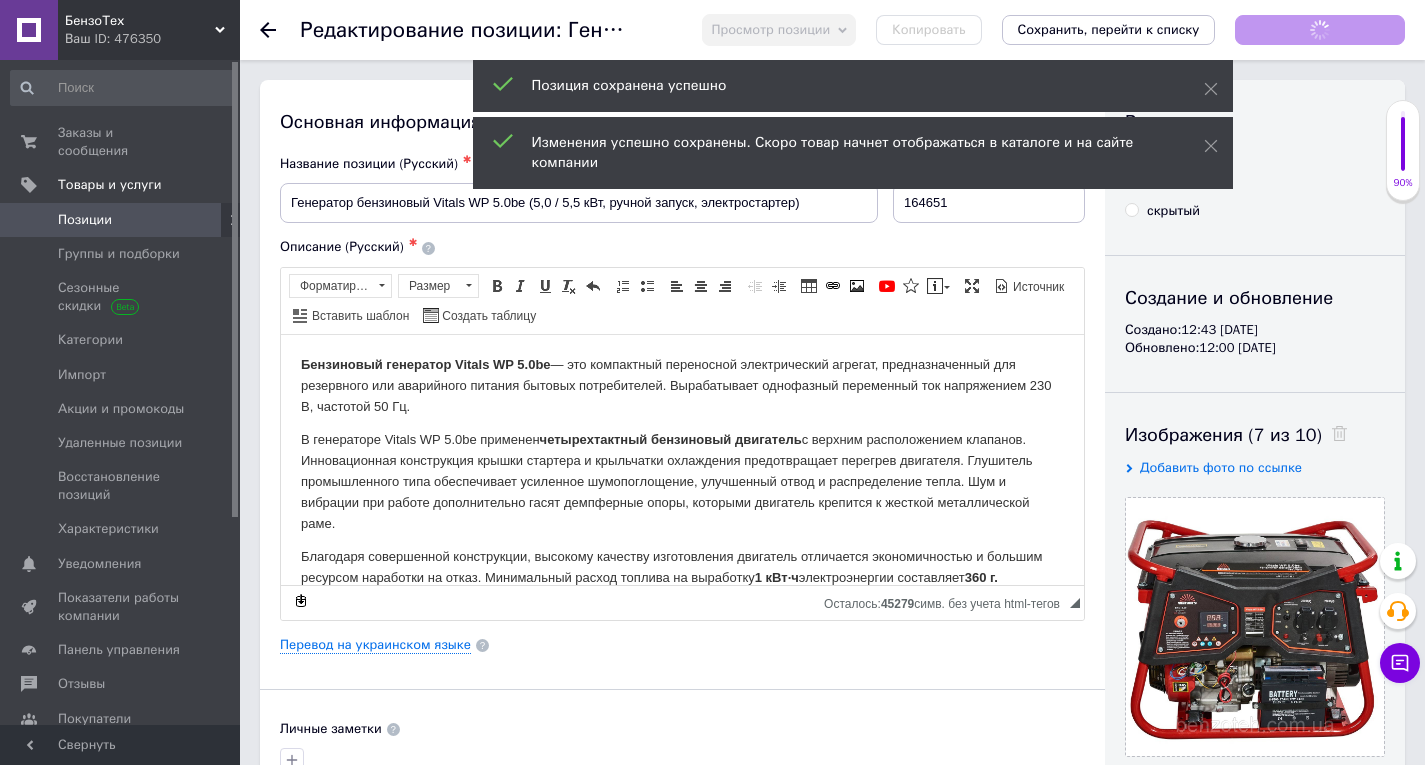 scroll, scrollTop: 0, scrollLeft: 0, axis: both 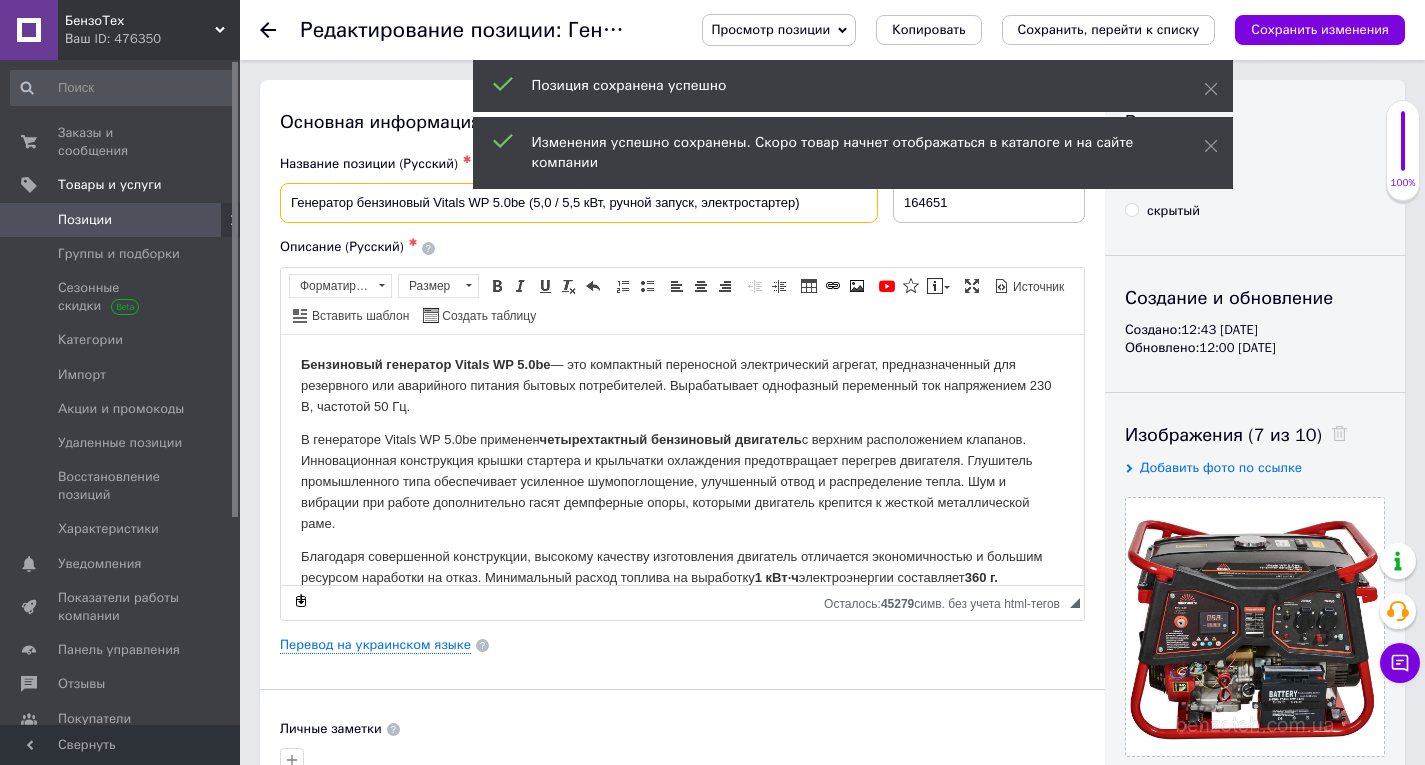 click on "Генератор бензиновый Vitals WP 5.0bе (5,0 / 5,5 кВт, ручной запуск, электростартер)" at bounding box center (579, 203) 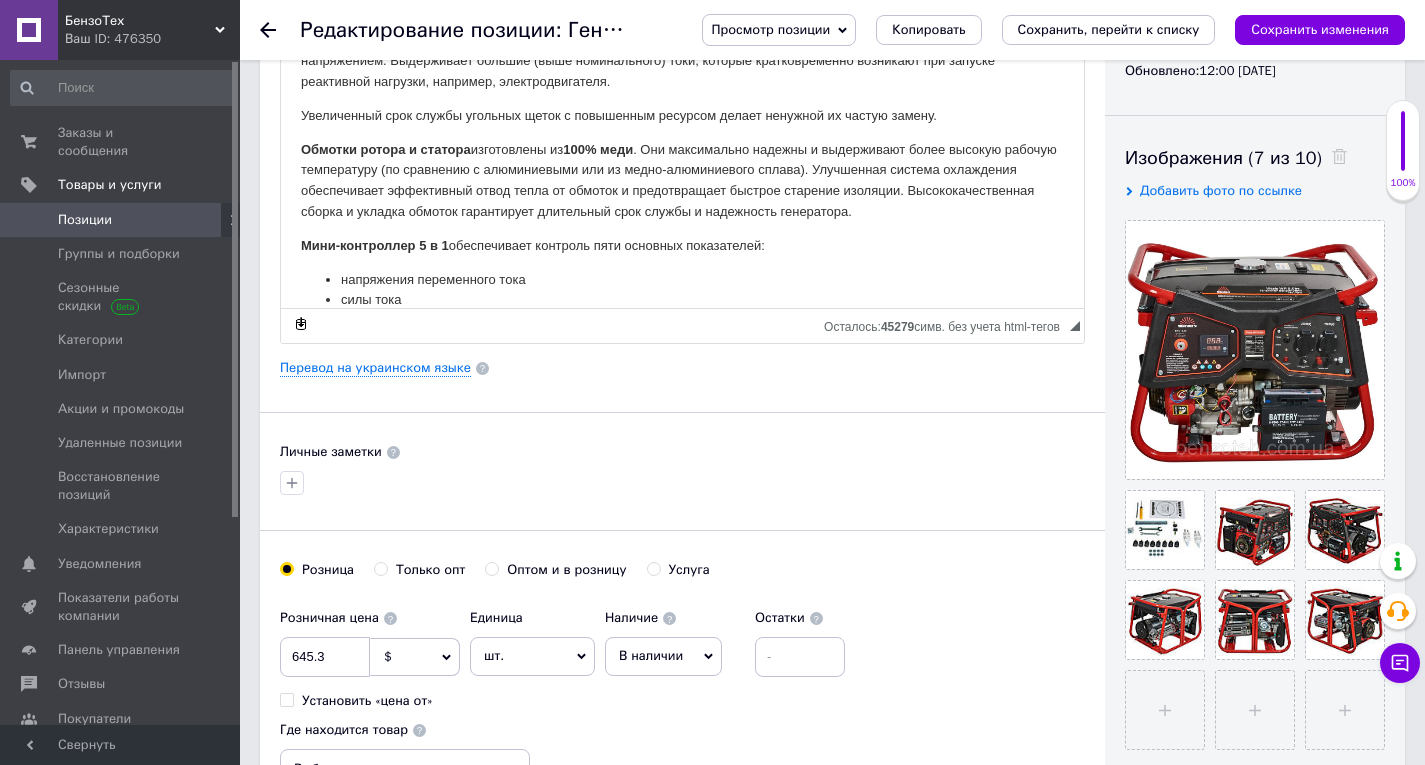scroll, scrollTop: 400, scrollLeft: 0, axis: vertical 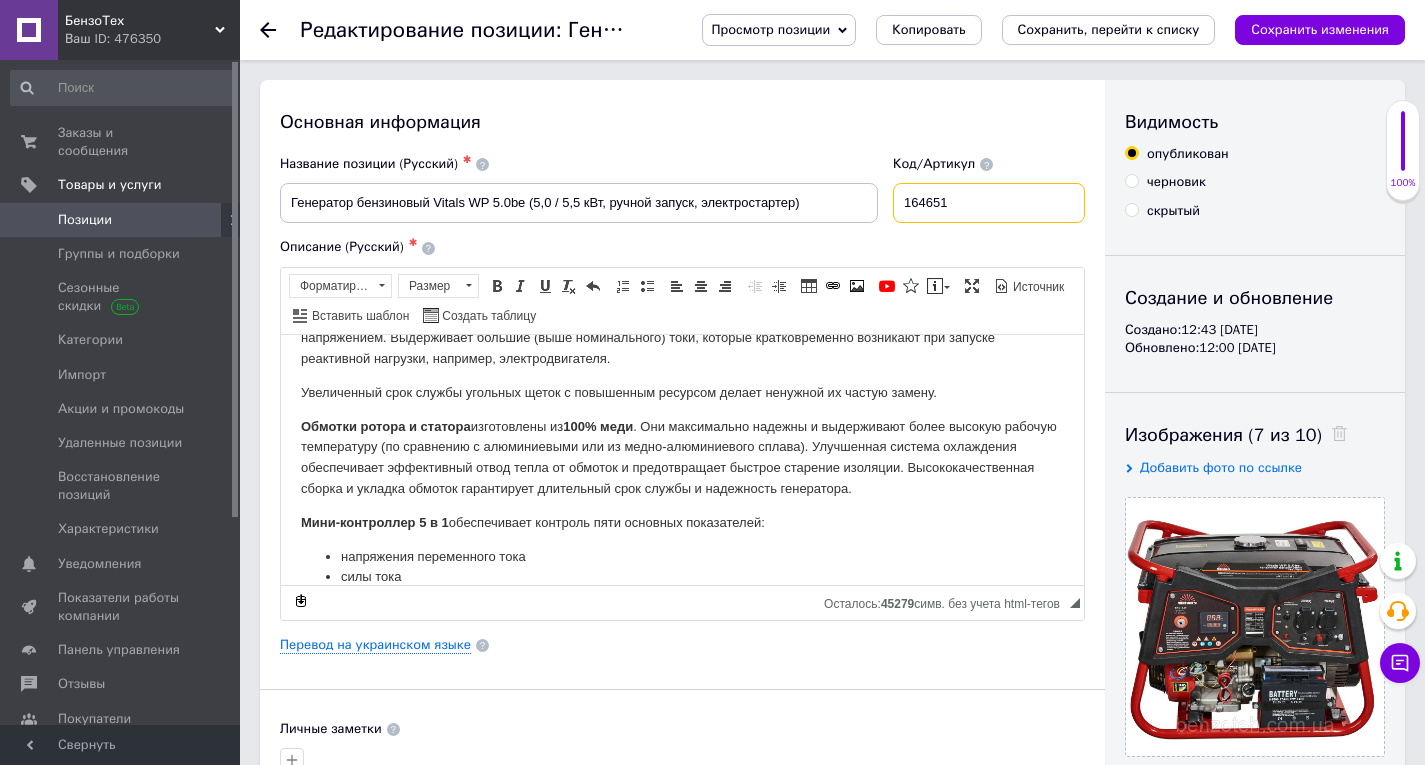click on "164651" at bounding box center [989, 203] 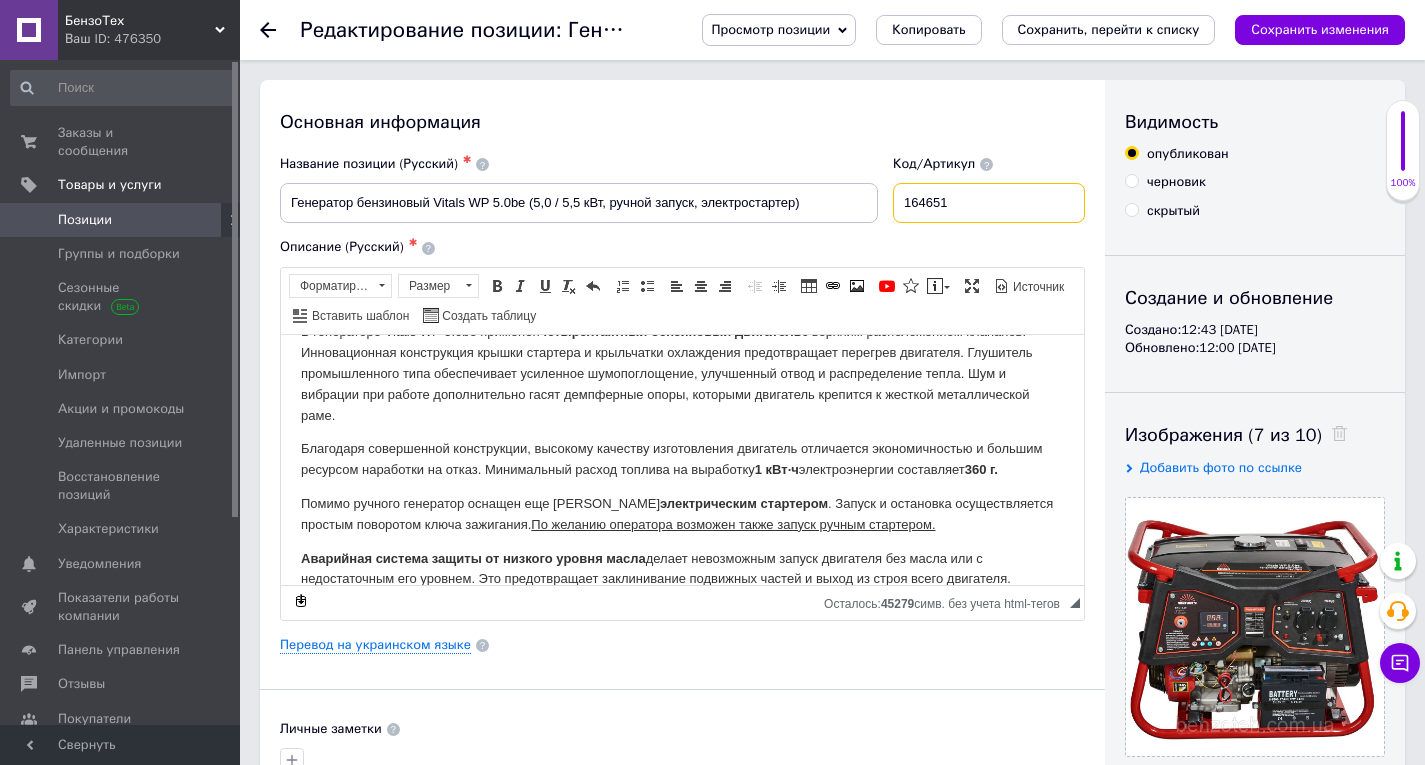scroll, scrollTop: 0, scrollLeft: 0, axis: both 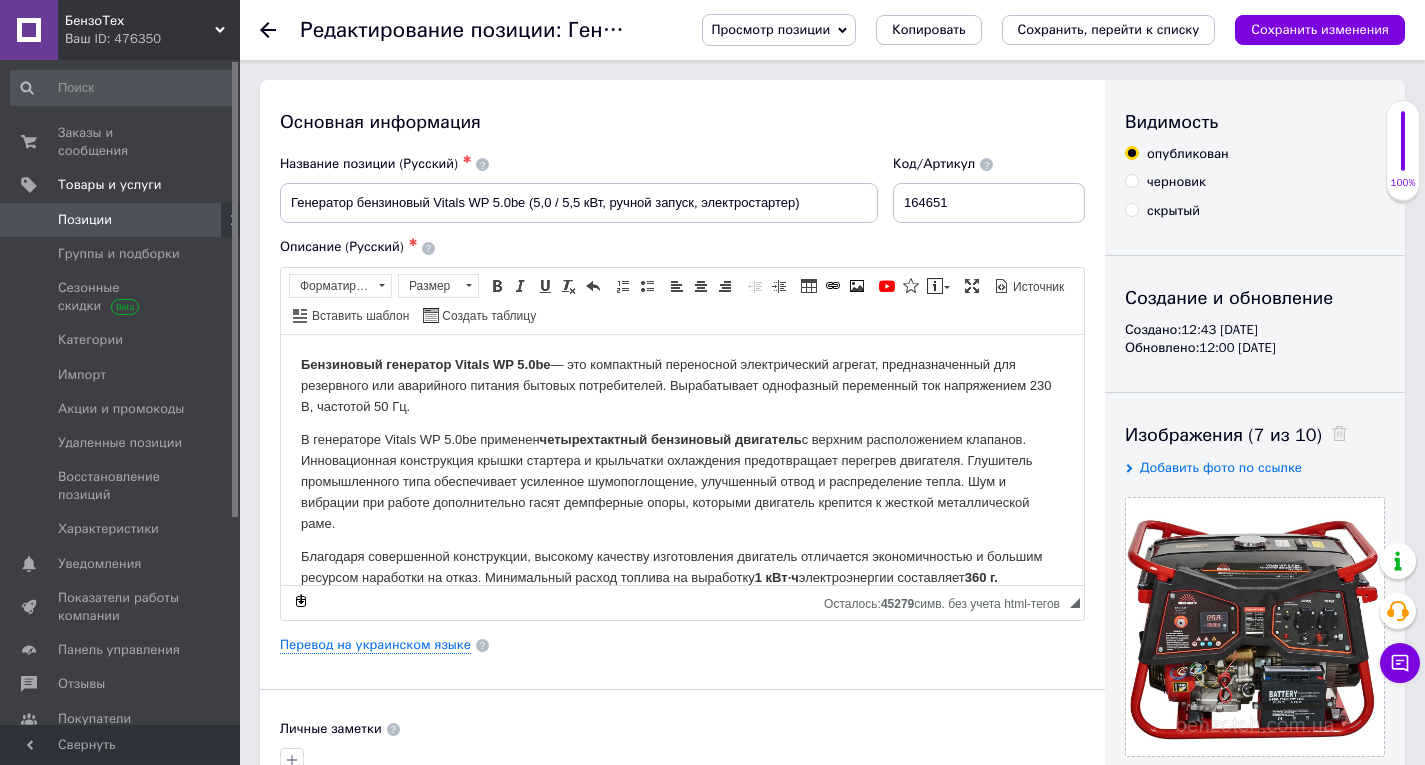 click on "Бензиновый генератор Vitals WP 5.0be" at bounding box center [426, 363] 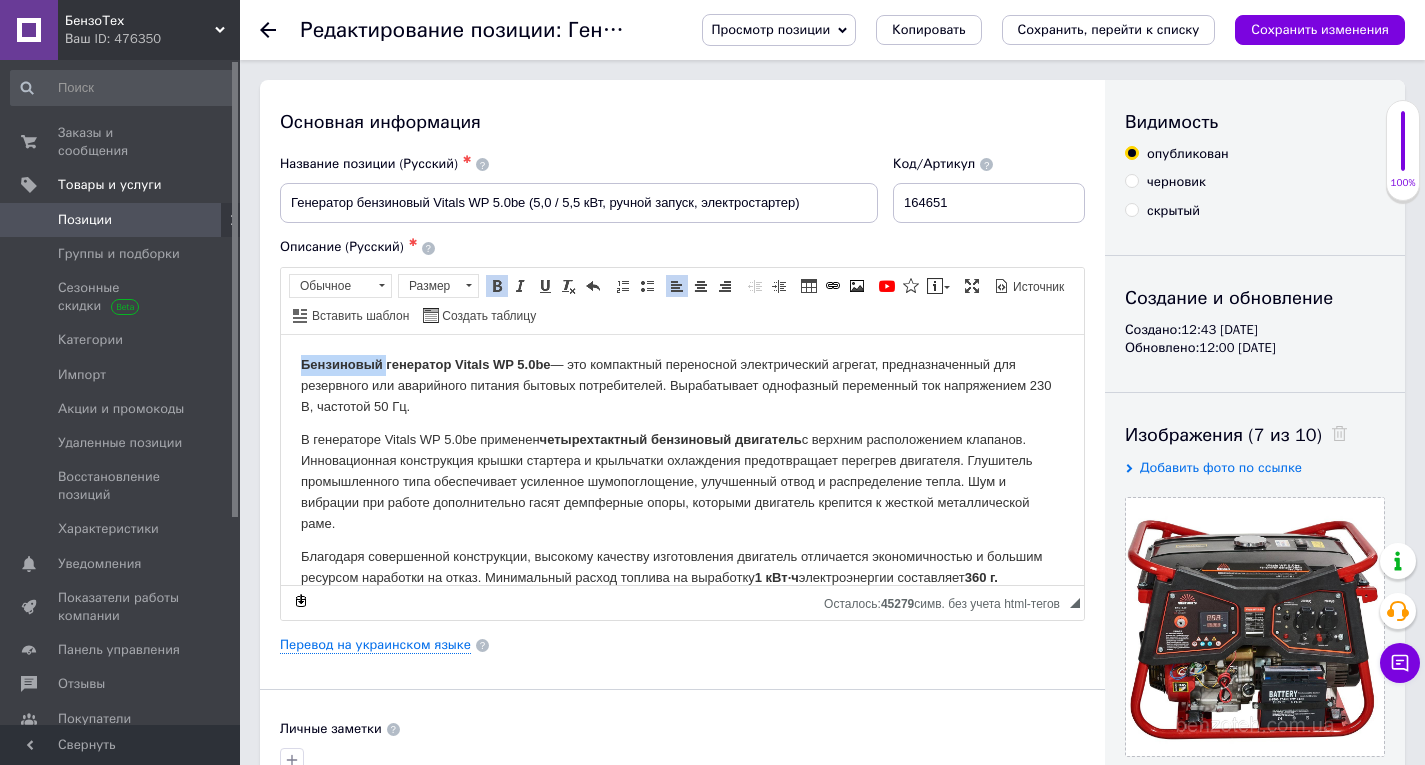 click on "Бензиновый генератор Vitals WP 5.0be" at bounding box center (426, 363) 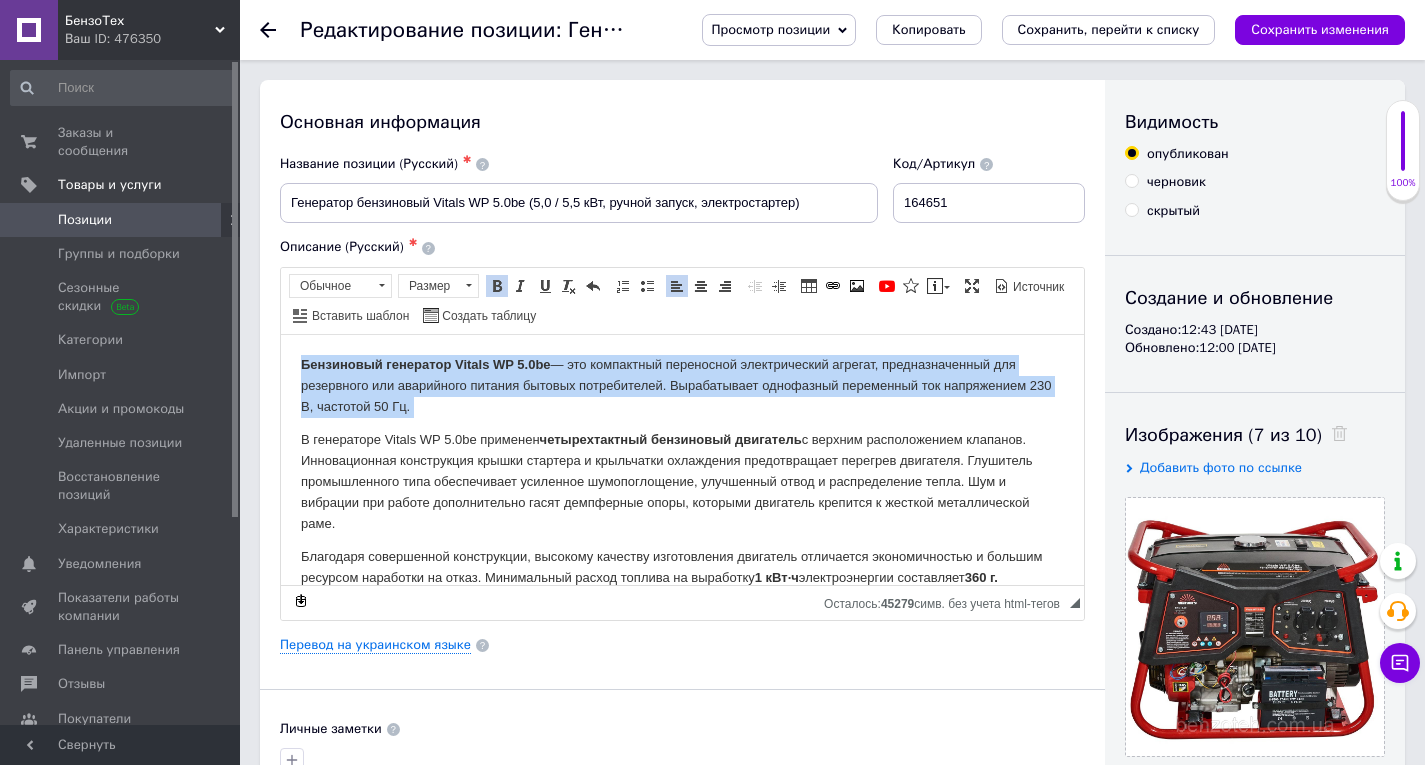 drag, startPoint x: 309, startPoint y: 364, endPoint x: 300, endPoint y: 342, distance: 23.769728 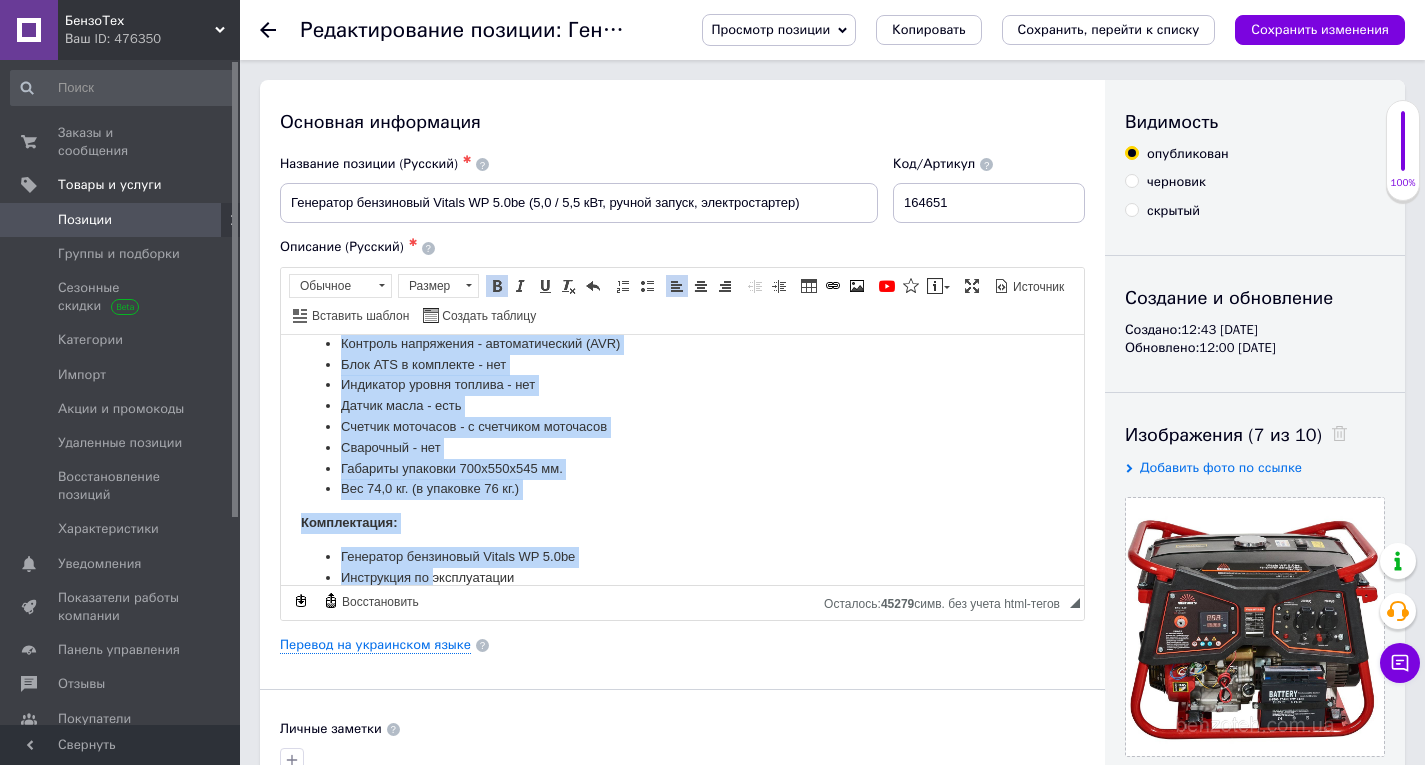 scroll, scrollTop: 1641, scrollLeft: 0, axis: vertical 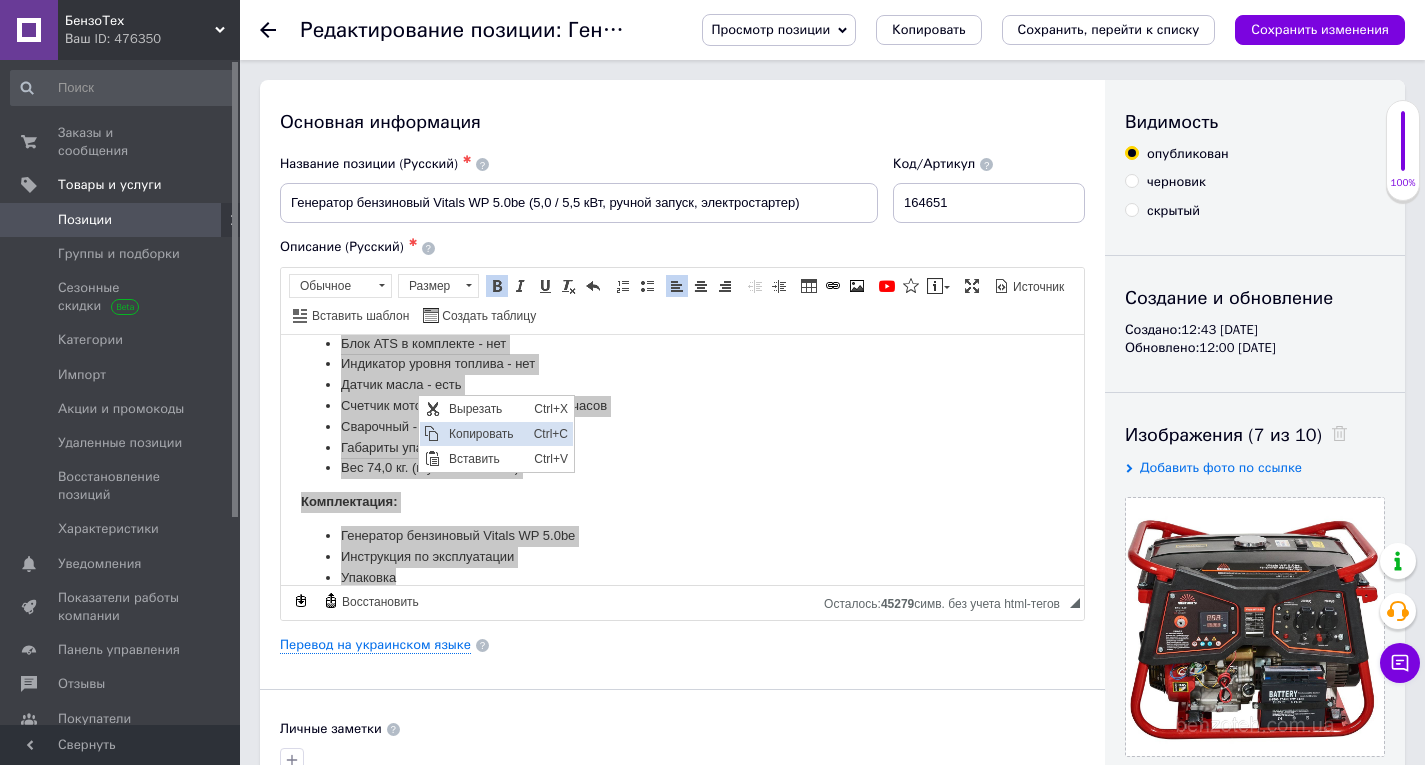 drag, startPoint x: 466, startPoint y: 435, endPoint x: 827, endPoint y: 627, distance: 408.88263 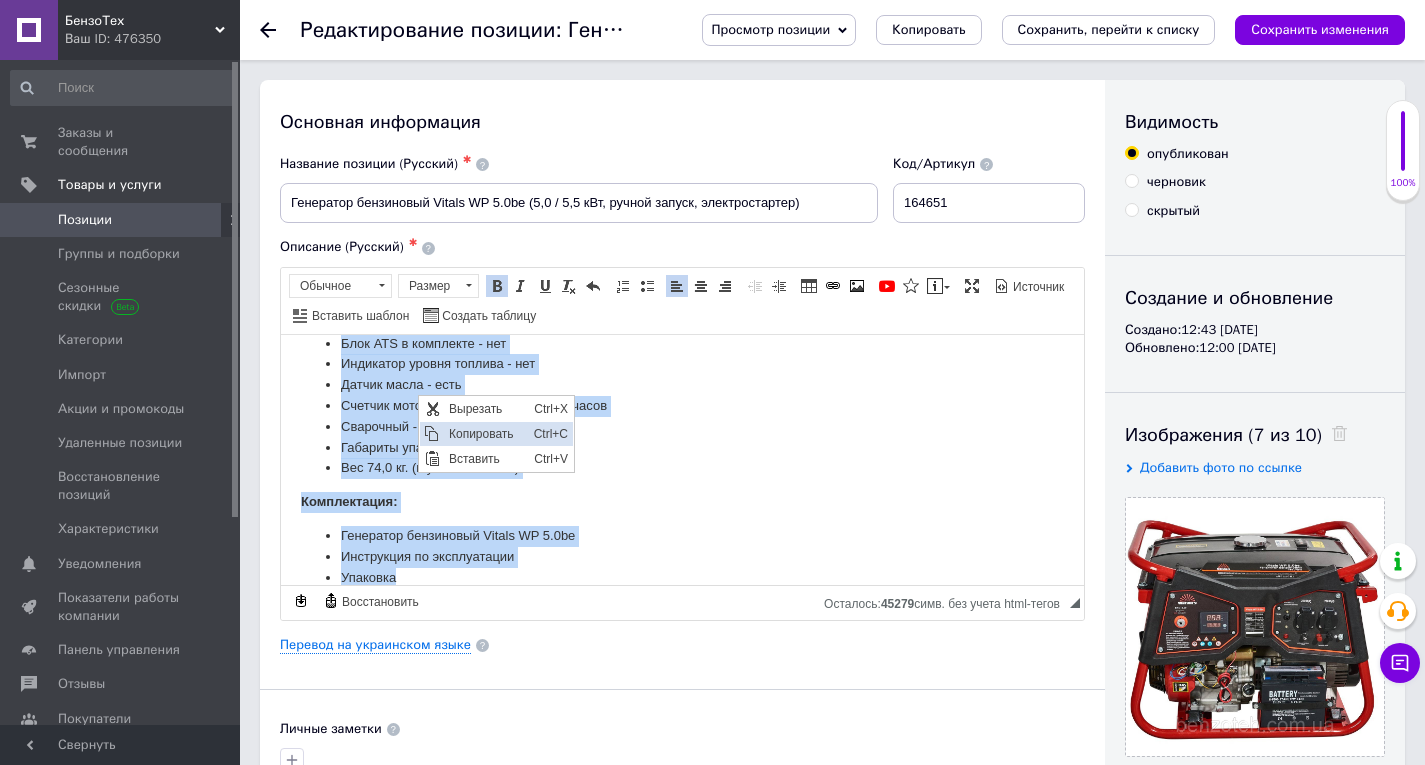 copy on "Бензиновый генератор Vitals WP 5.0be  — это компактный переносной электрический агрегат, предназначенный для резервного или аварийного питания бытовых потребителей. Вырабатывает однофазный переменный ток напряжением 230 В, частотой 50 Гц. В генераторе Vitals WP 5.0be применен  четырехтактный бензиновый двигатель  с верхним расположением клапанов. Инновационная конструкция крышки стартера и крыльчатки охлаждения предотвращает перегрев двигателя. Глушитель промышленного типа обеспечивает усиленное шумопоглощение, улучшенный отвод и распределение тепла. Шум и вибрации при работе дополнительно гасят демпферные опоры, которыми двигатель крепится к жесткой металлической раме. Благодаря совершенной конструкции, высокому качеству изготовления двигатель отличается экономичностью и большим ресурсом наработки на отказ. Минимальный расход топлива на выработку  1 кВт∙ч  электроэнергии составляет  360 г. Помимо ручного генератор оснащен еще и  электрическим стартером . Запуск и остановка осуществляется простым поворотом..." 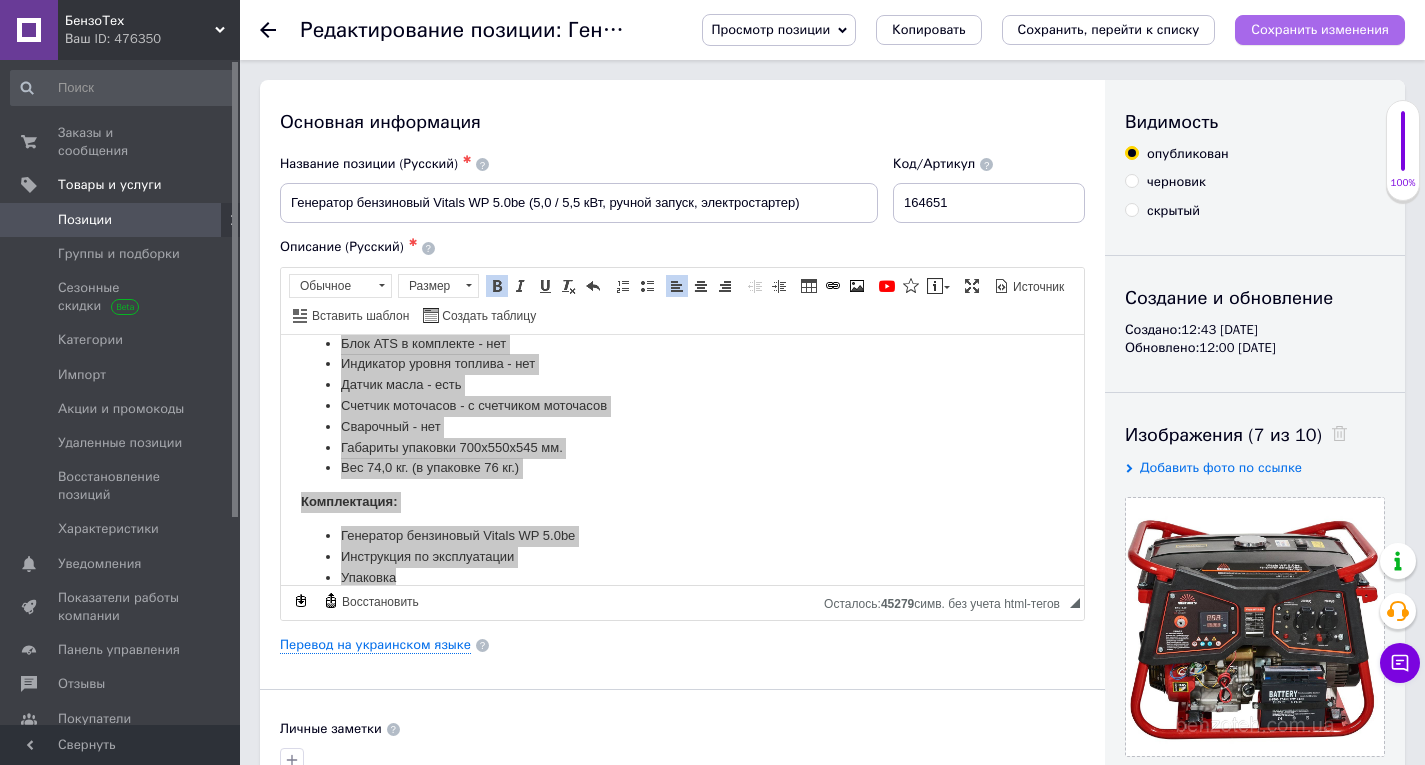 click on "Сохранить изменения" at bounding box center [1320, 29] 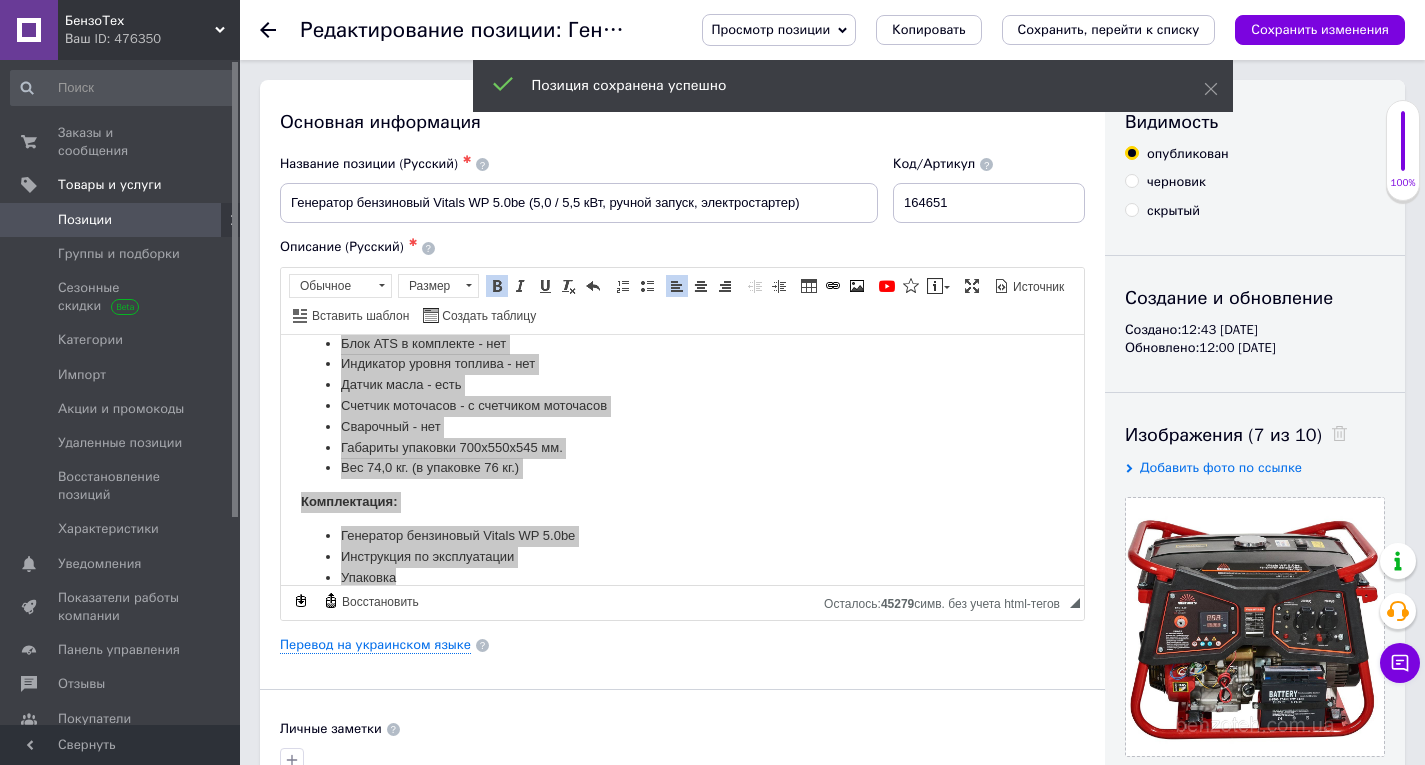 click 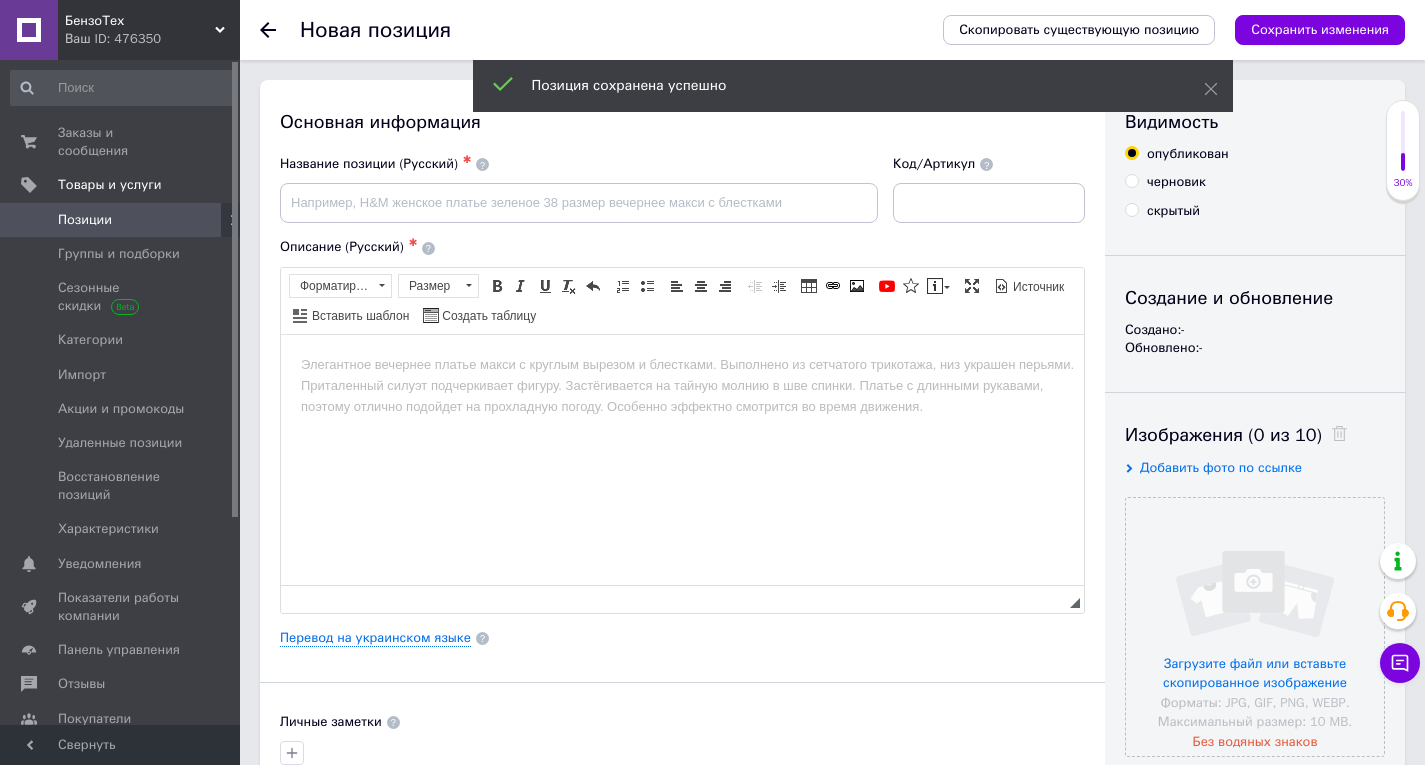scroll, scrollTop: 0, scrollLeft: 0, axis: both 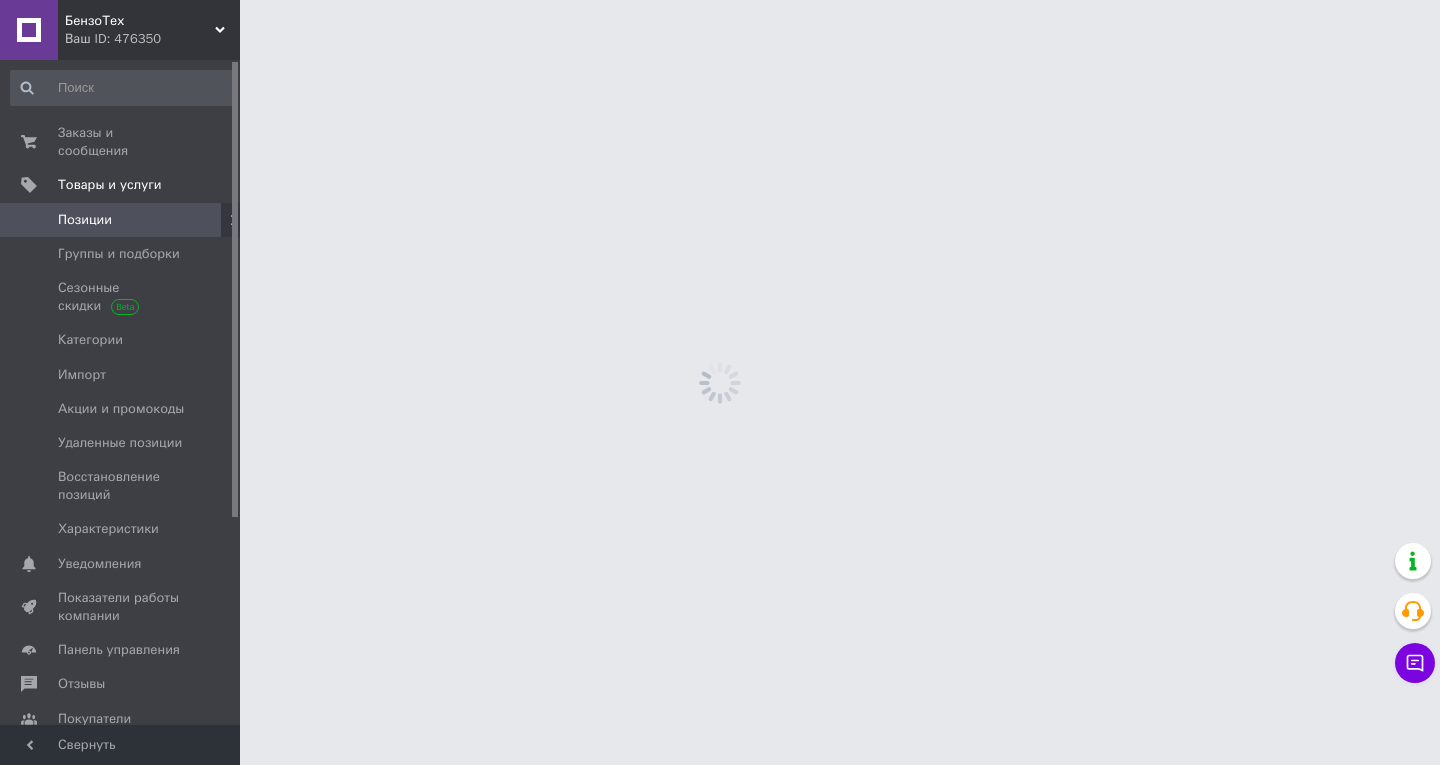 click on "БензоТех Ваш ID: 476350 Сайт БензоТех Кабинет покупателя Проверить состояние системы Страница на портале Справка Выйти Заказы и сообщения 0 0 Товары и услуги Позиции Группы и подборки Сезонные скидки Категории Импорт Акции и промокоды Удаленные позиции Восстановление позиций Характеристики Уведомления 0 0 Показатели работы компании Панель управления Отзывы Покупатели Каталог ProSale Аналитика Инструменты вебмастера и SEO Управление сайтом Кошелек компании Маркет Настройки Тарифы и счета Prom топ Свернуть" at bounding box center (720, 0) 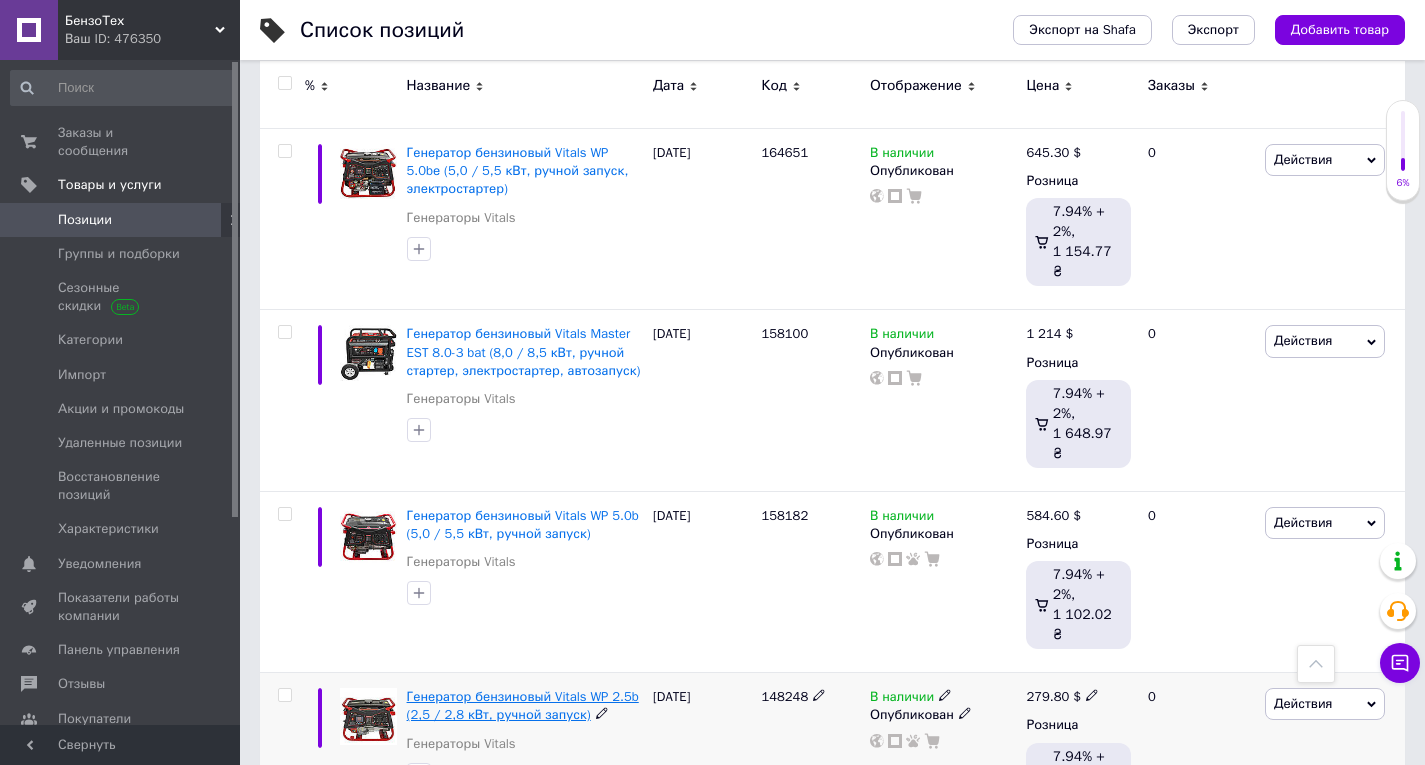 scroll, scrollTop: 0, scrollLeft: 0, axis: both 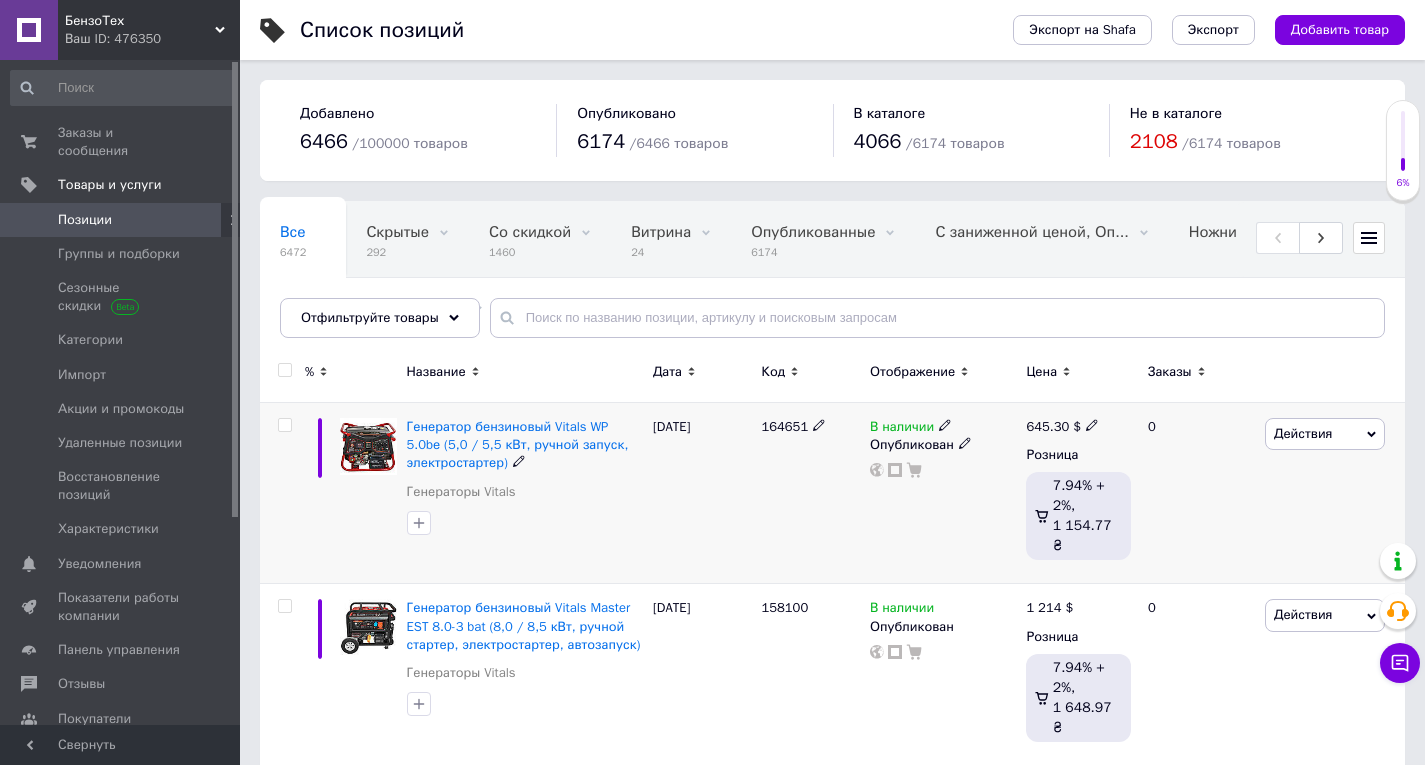 click on "[DATE]" at bounding box center (702, 493) 